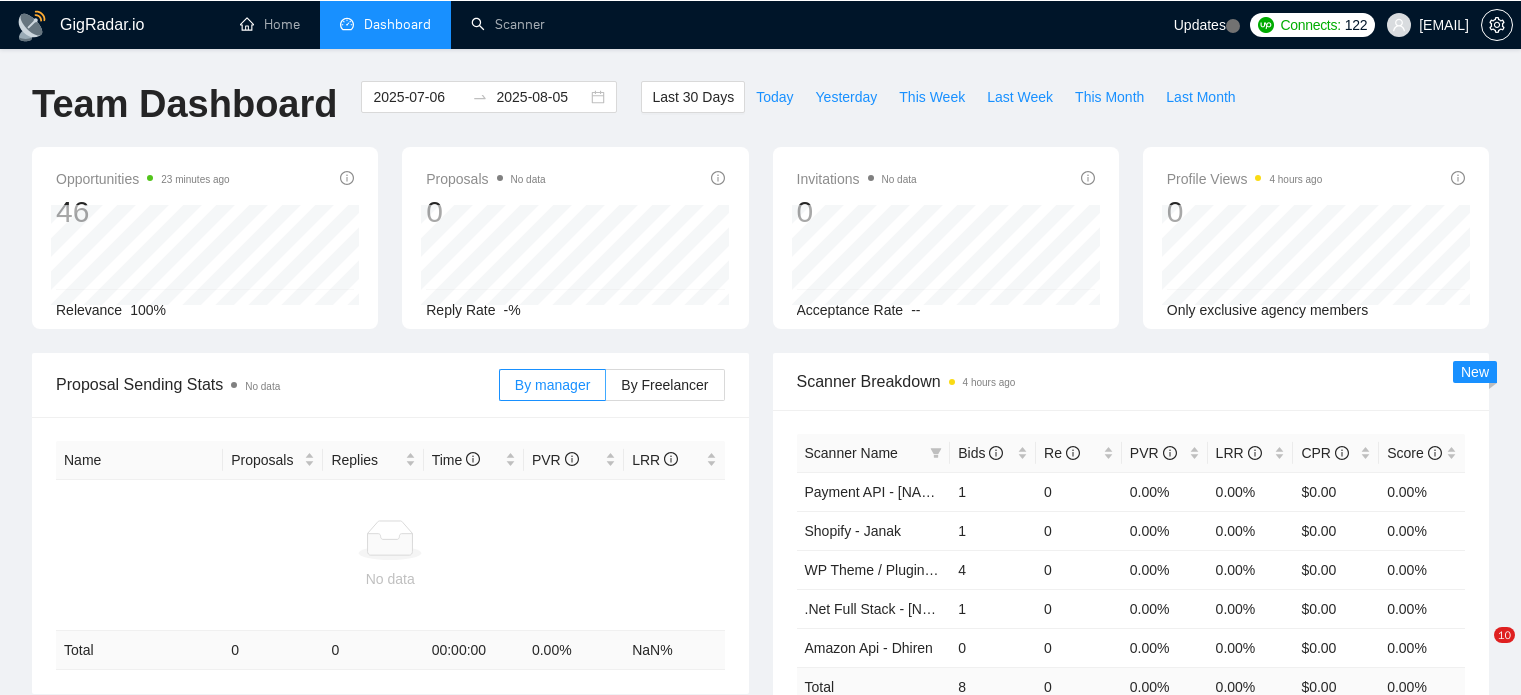 scroll, scrollTop: 0, scrollLeft: 0, axis: both 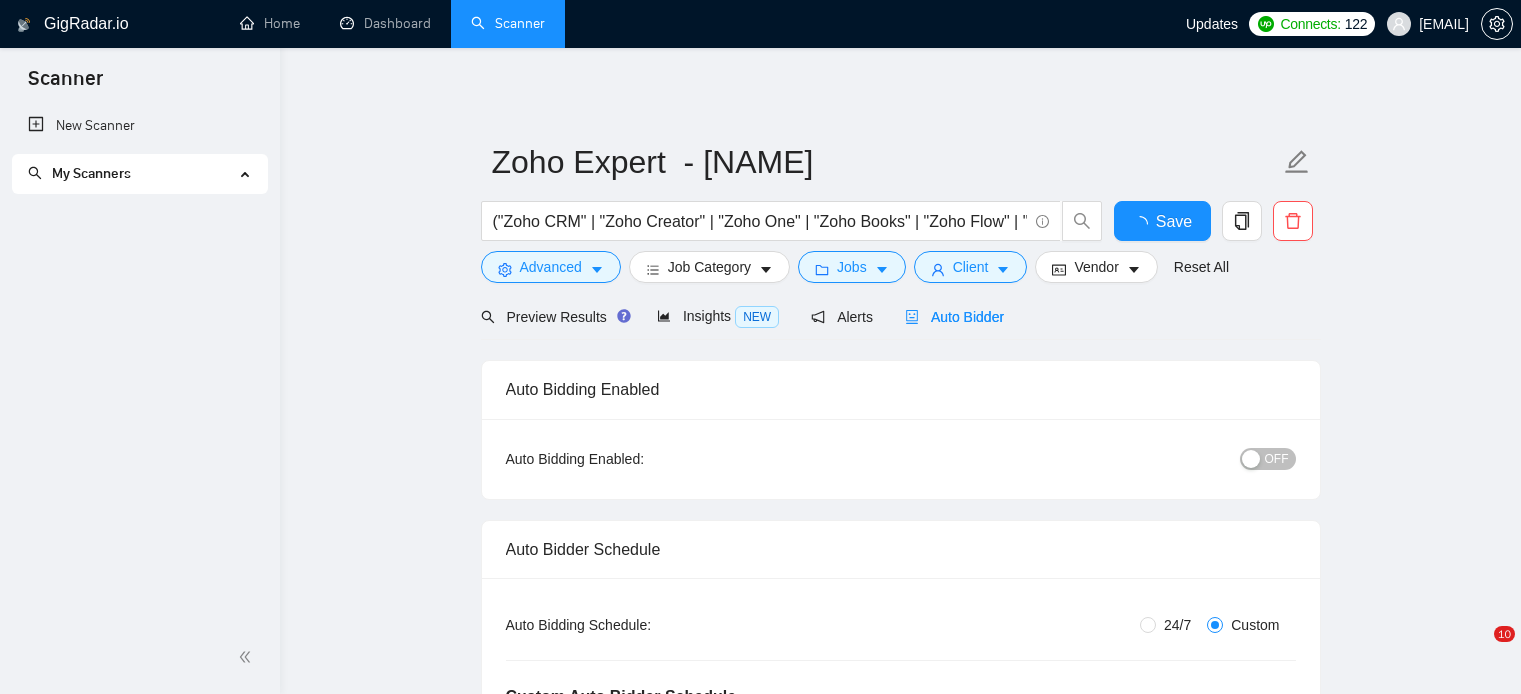 type 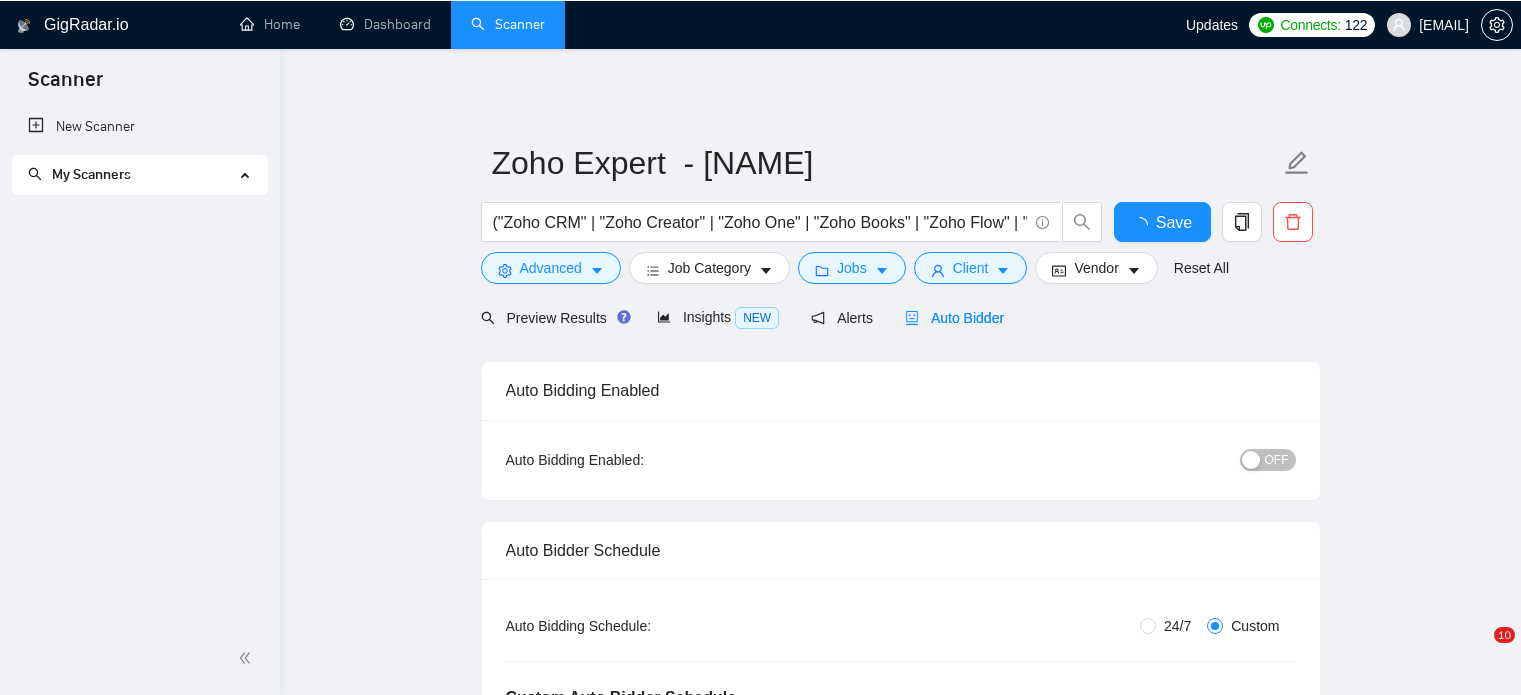 scroll, scrollTop: 0, scrollLeft: 0, axis: both 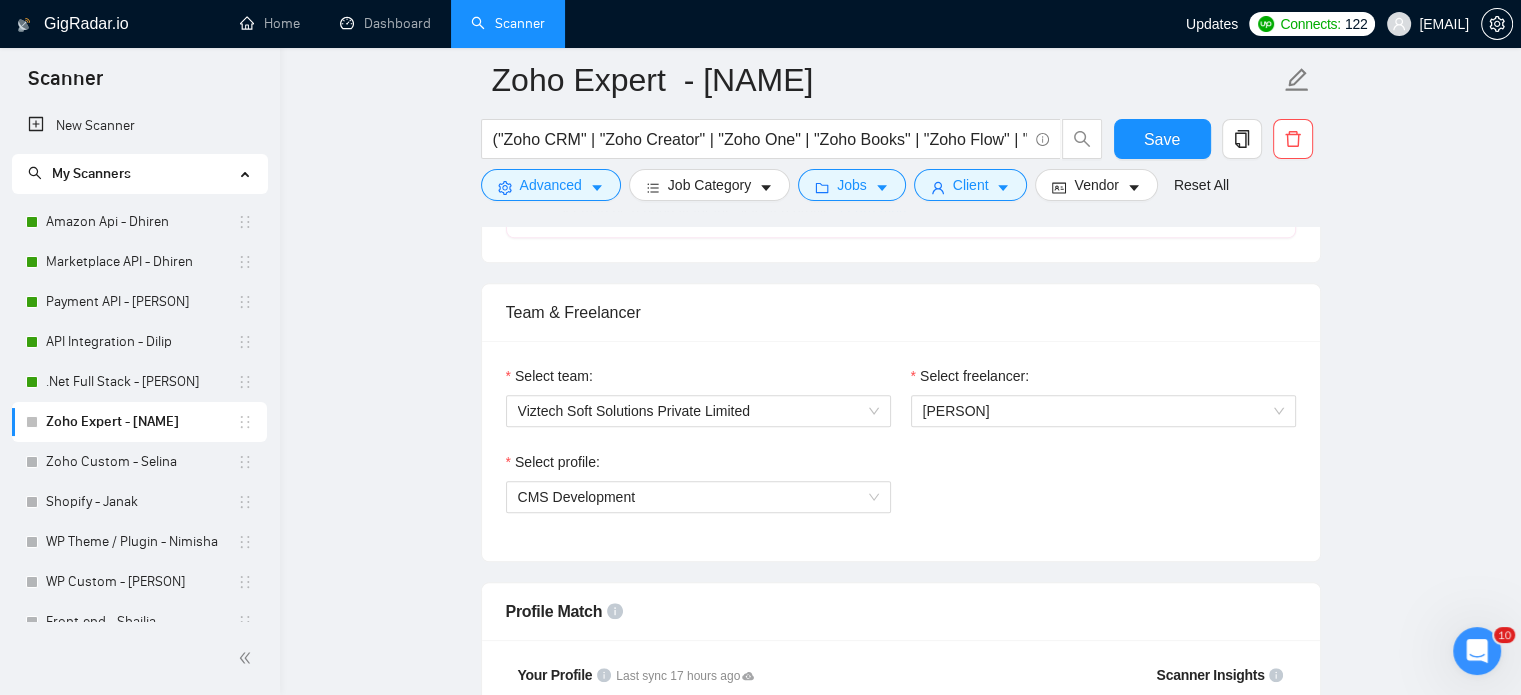click on "Select profile:" at bounding box center [698, 466] 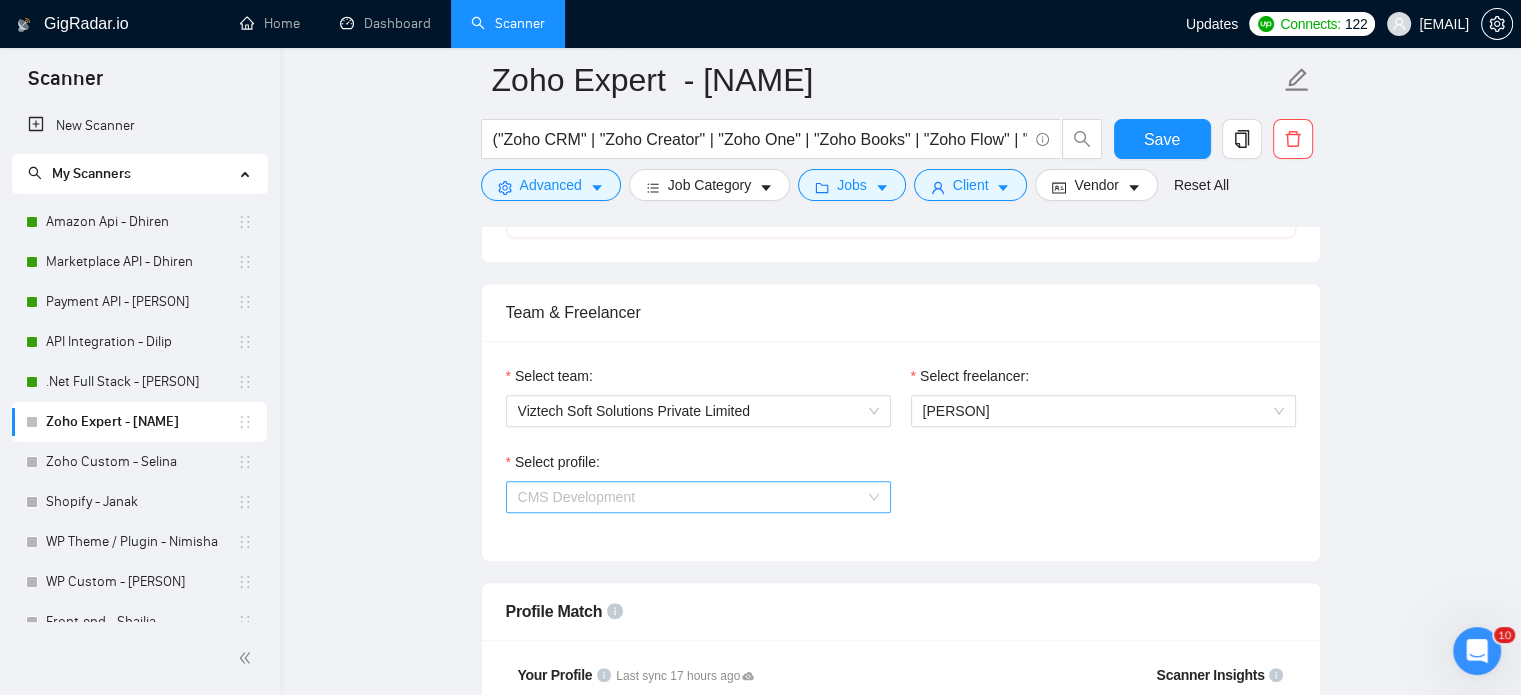 click on "CMS Development" at bounding box center (698, 497) 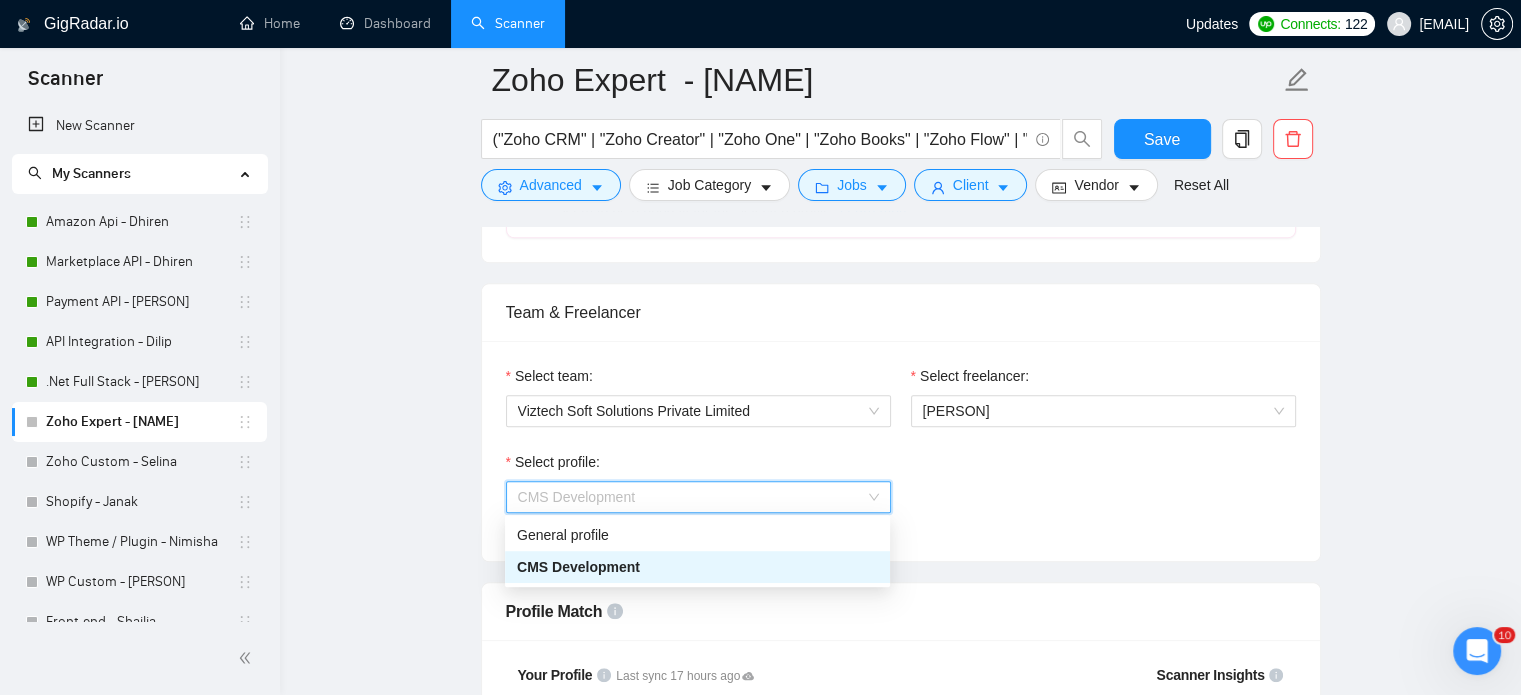 click on "CMS Development" at bounding box center [698, 497] 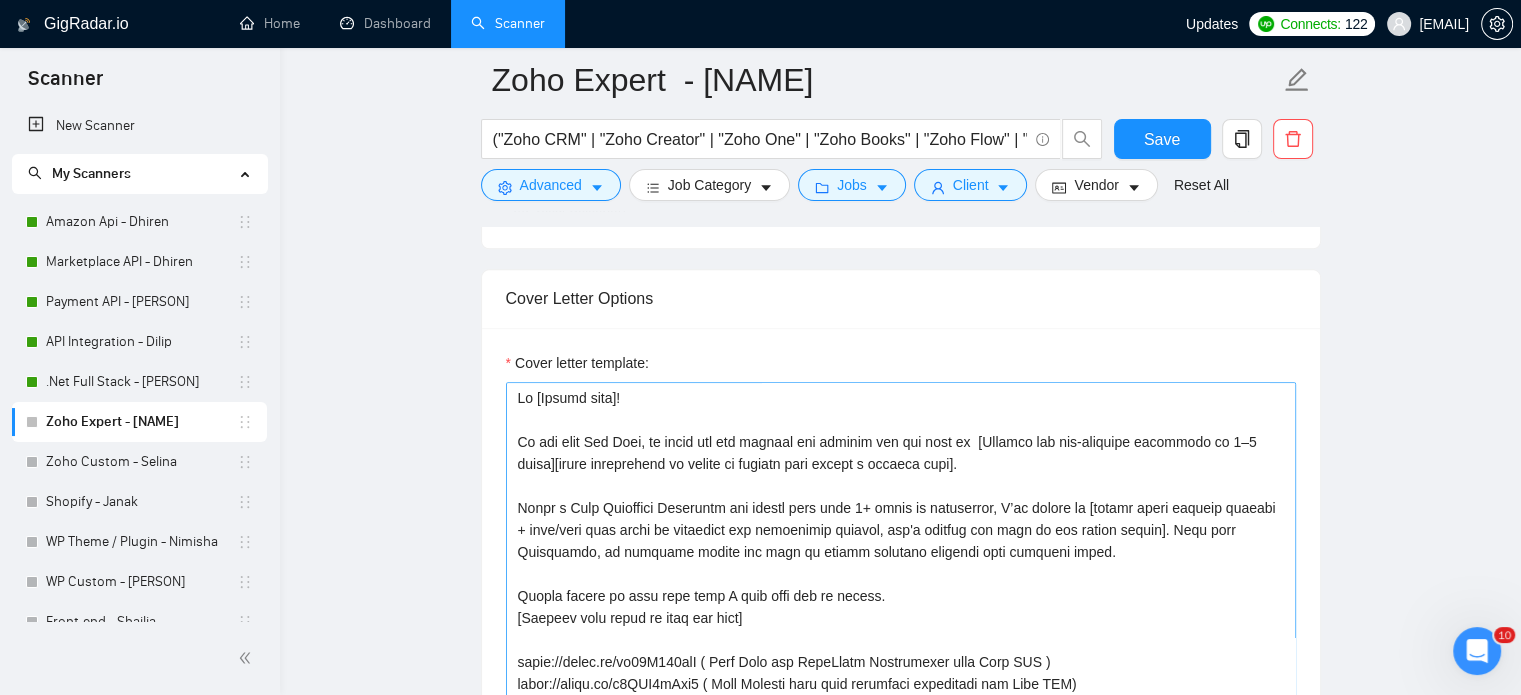 scroll, scrollTop: 2400, scrollLeft: 0, axis: vertical 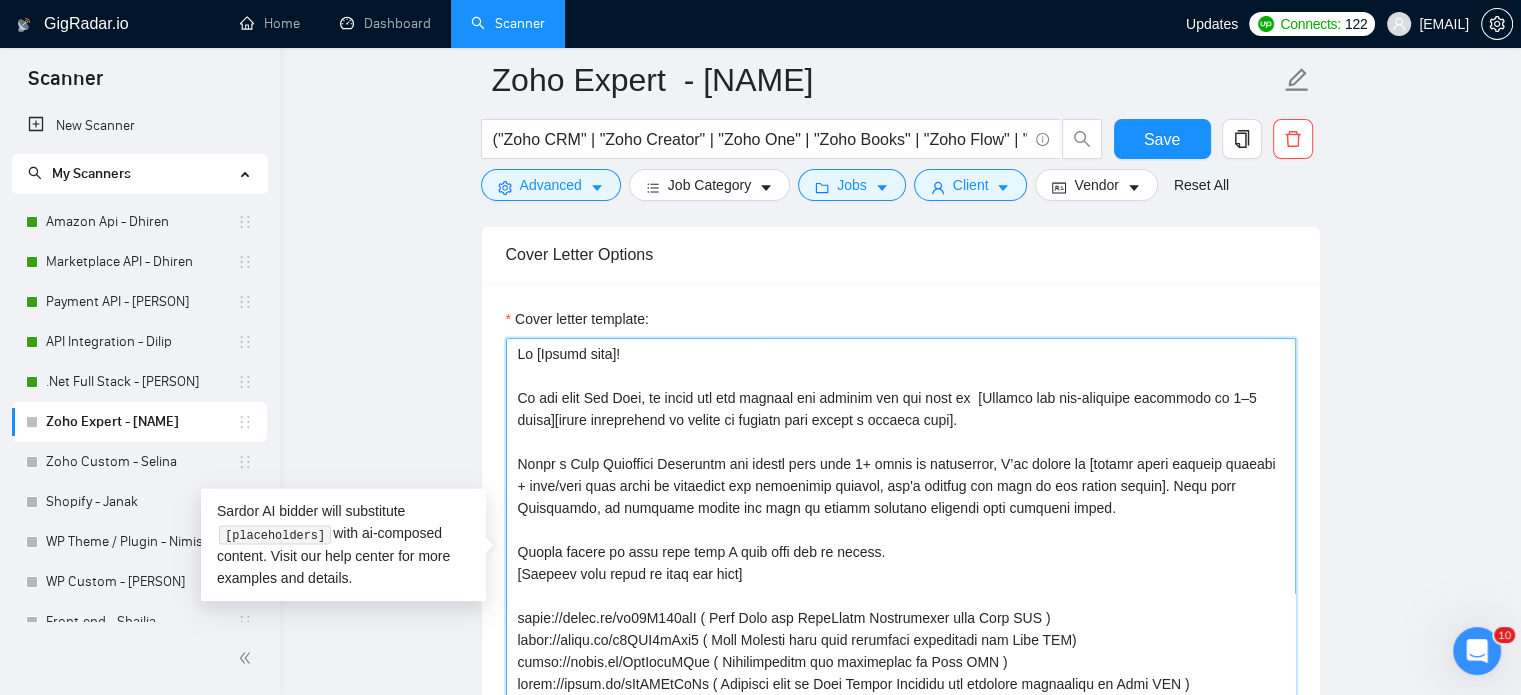 click on "Cover letter template:" at bounding box center [901, 563] 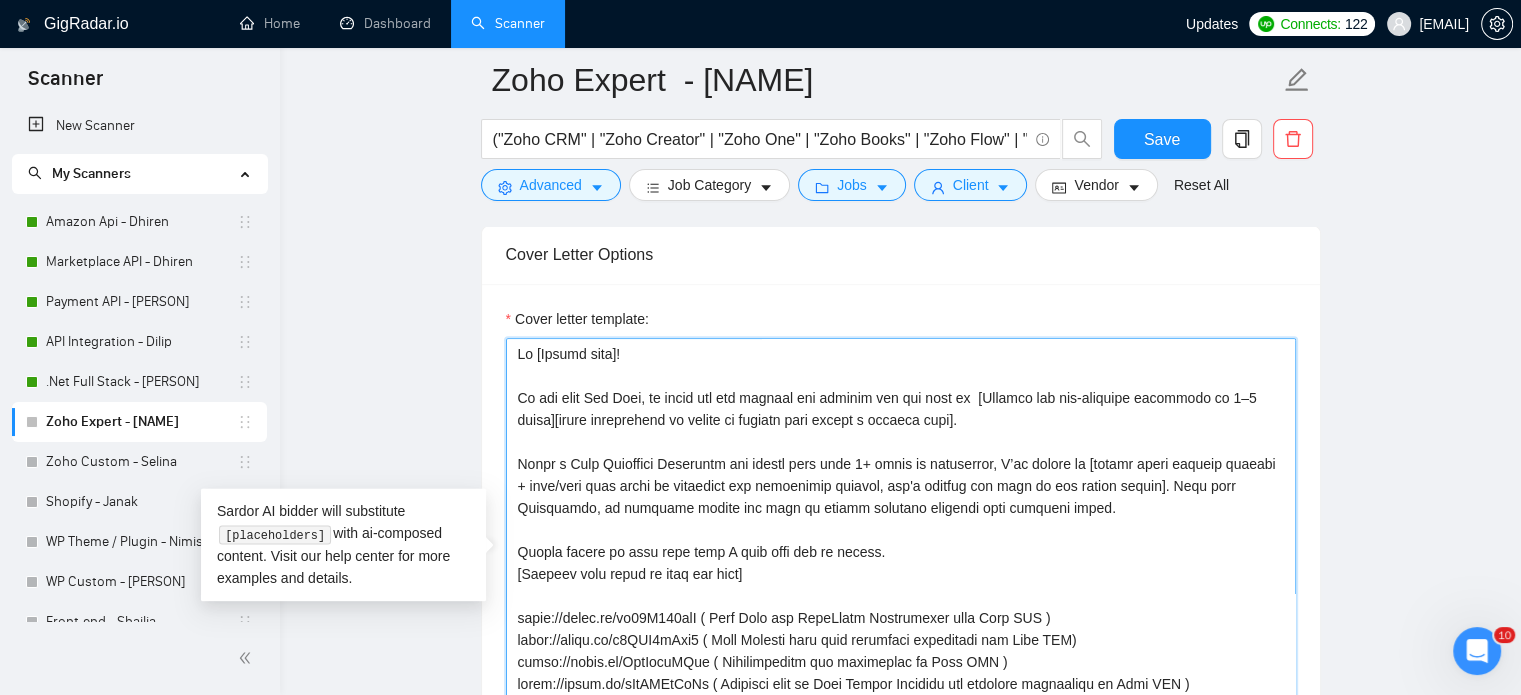 click on "Cover letter template:" at bounding box center [901, 563] 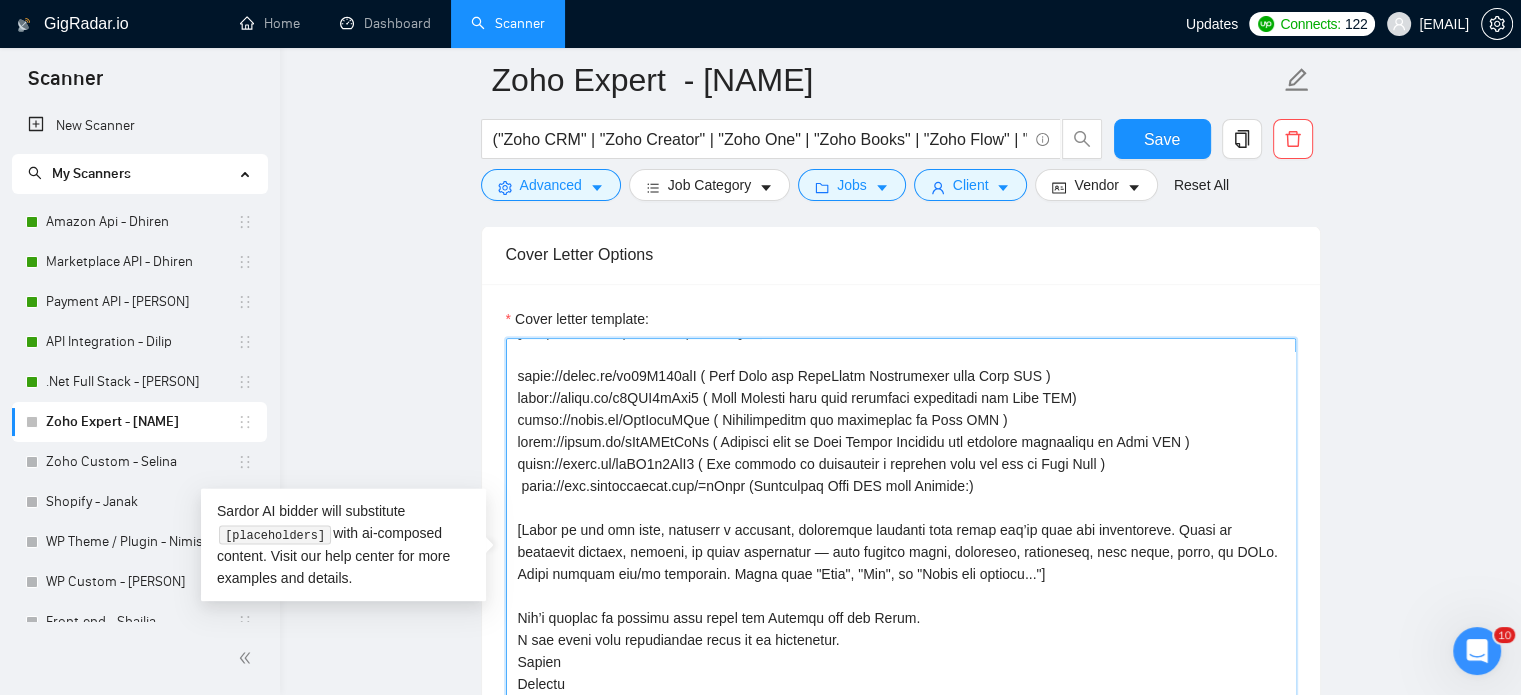 scroll, scrollTop: 300, scrollLeft: 0, axis: vertical 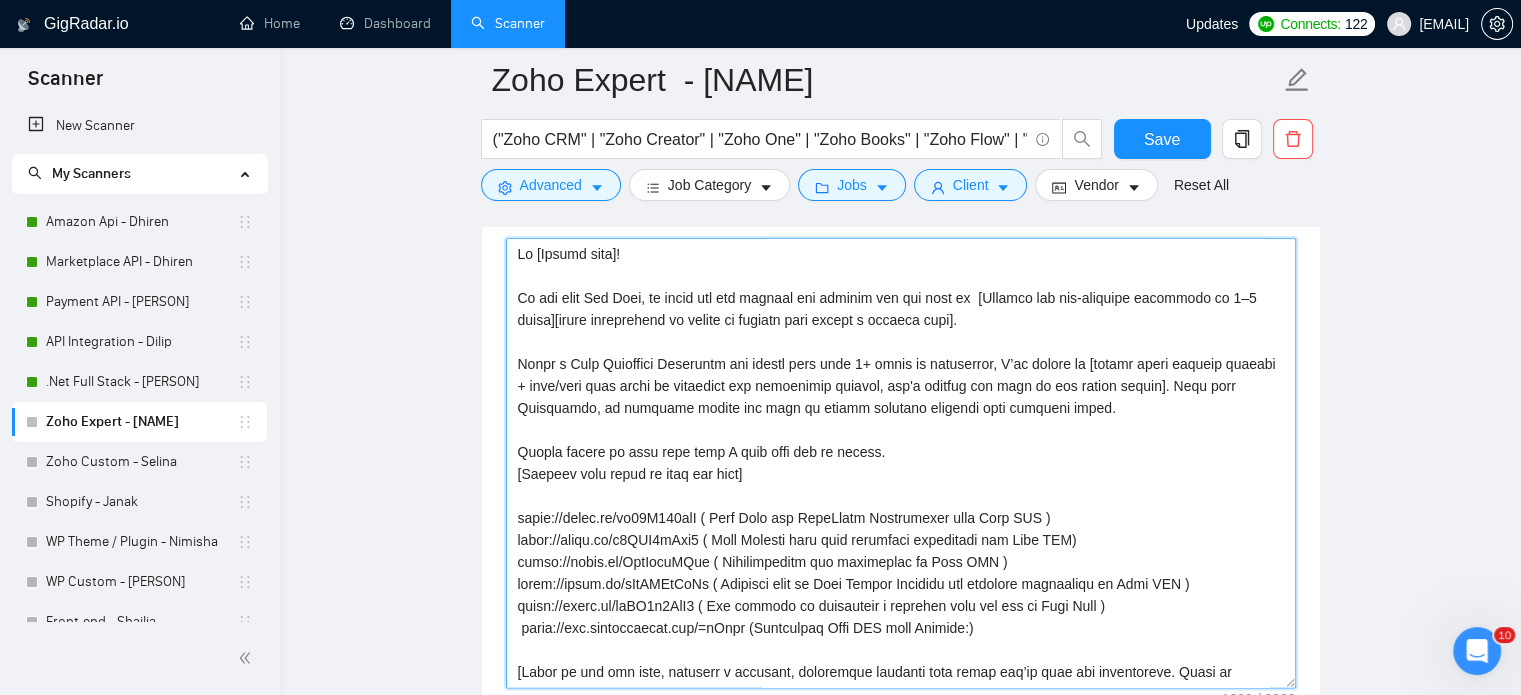 drag, startPoint x: 992, startPoint y: 293, endPoint x: 544, endPoint y: 283, distance: 448.1116 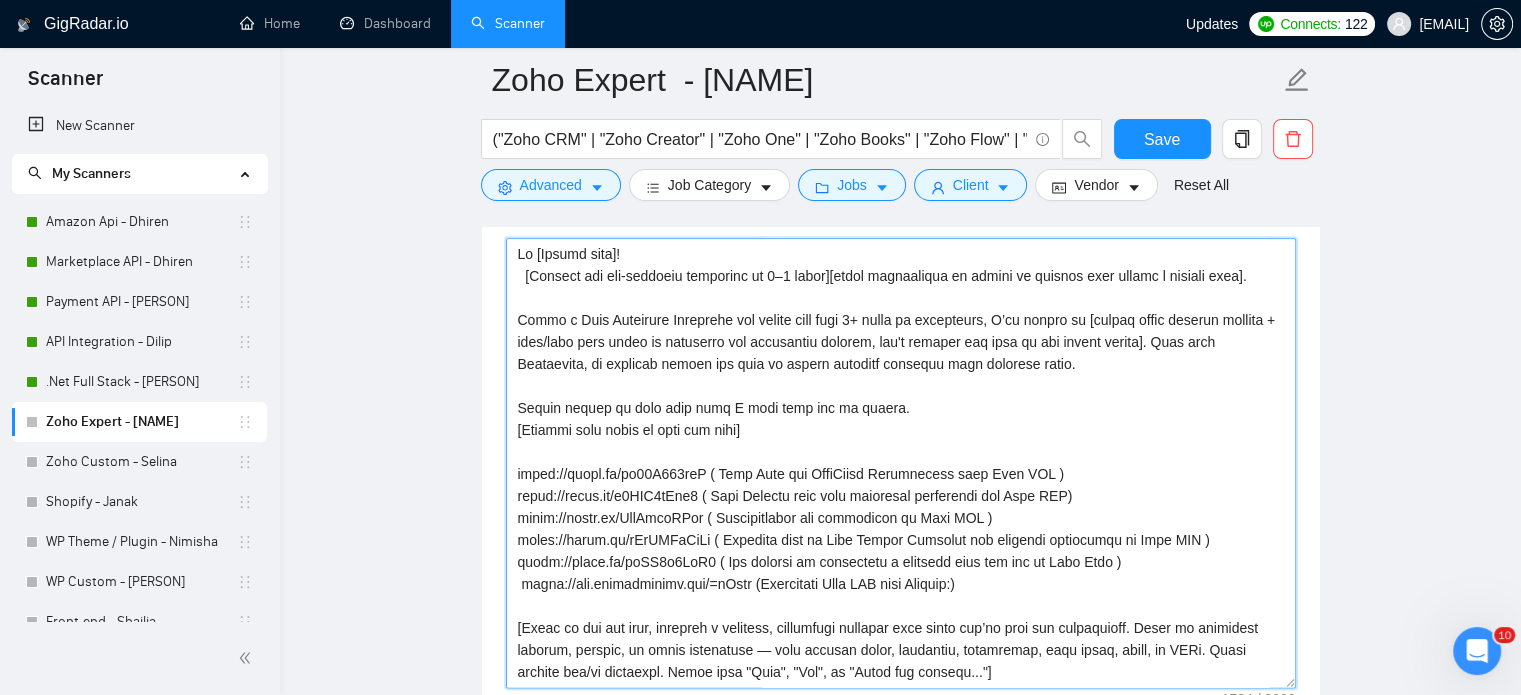 click on "Cover letter template:" at bounding box center [901, 463] 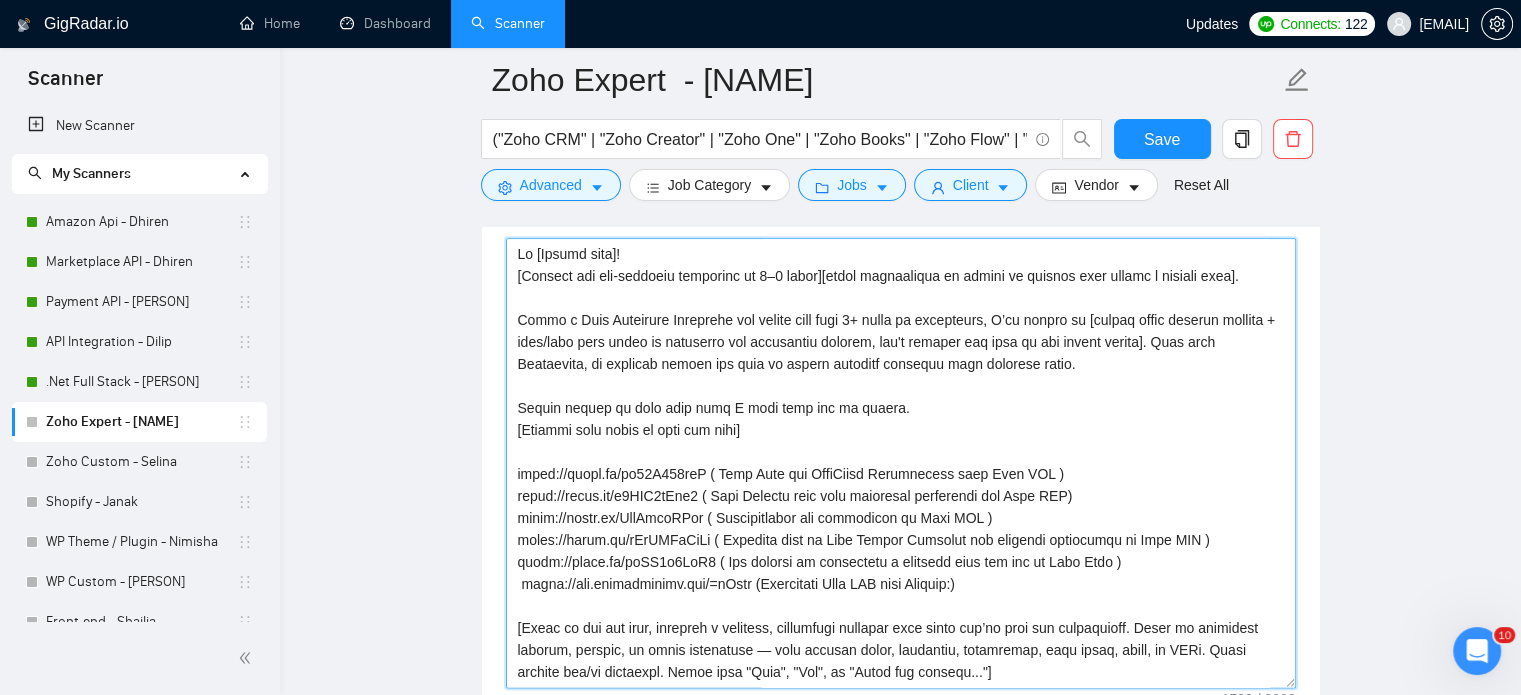 click on "Cover letter template:" at bounding box center (901, 463) 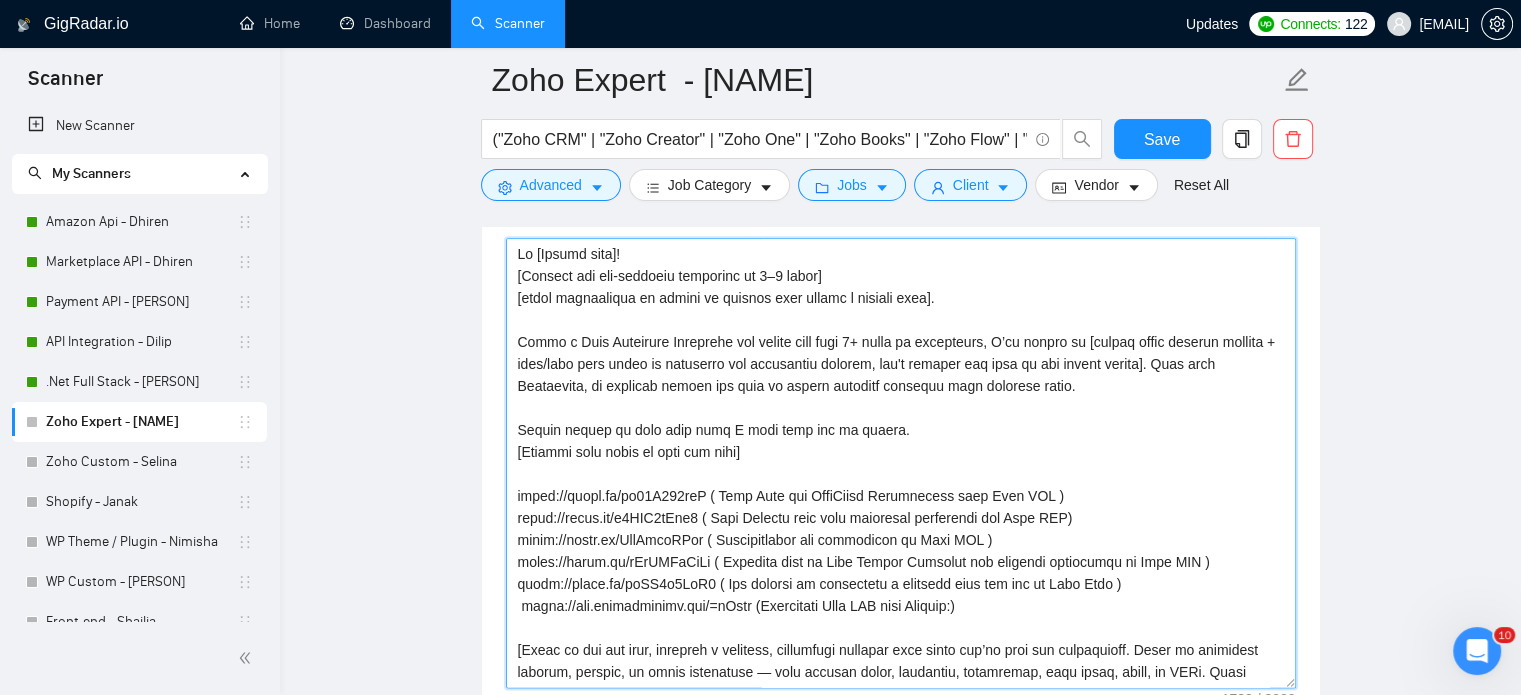 click on "Cover letter template:" at bounding box center (901, 463) 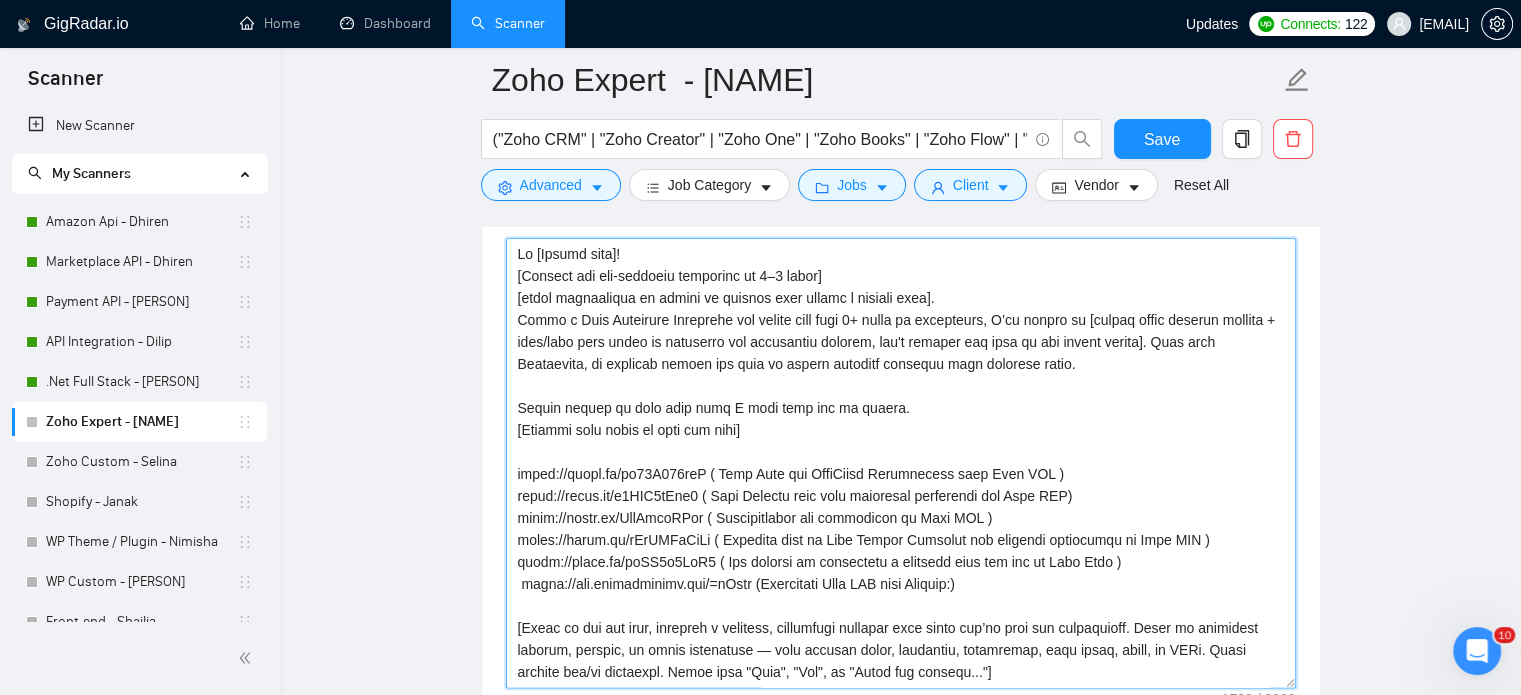 click on "Cover letter template:" at bounding box center (901, 463) 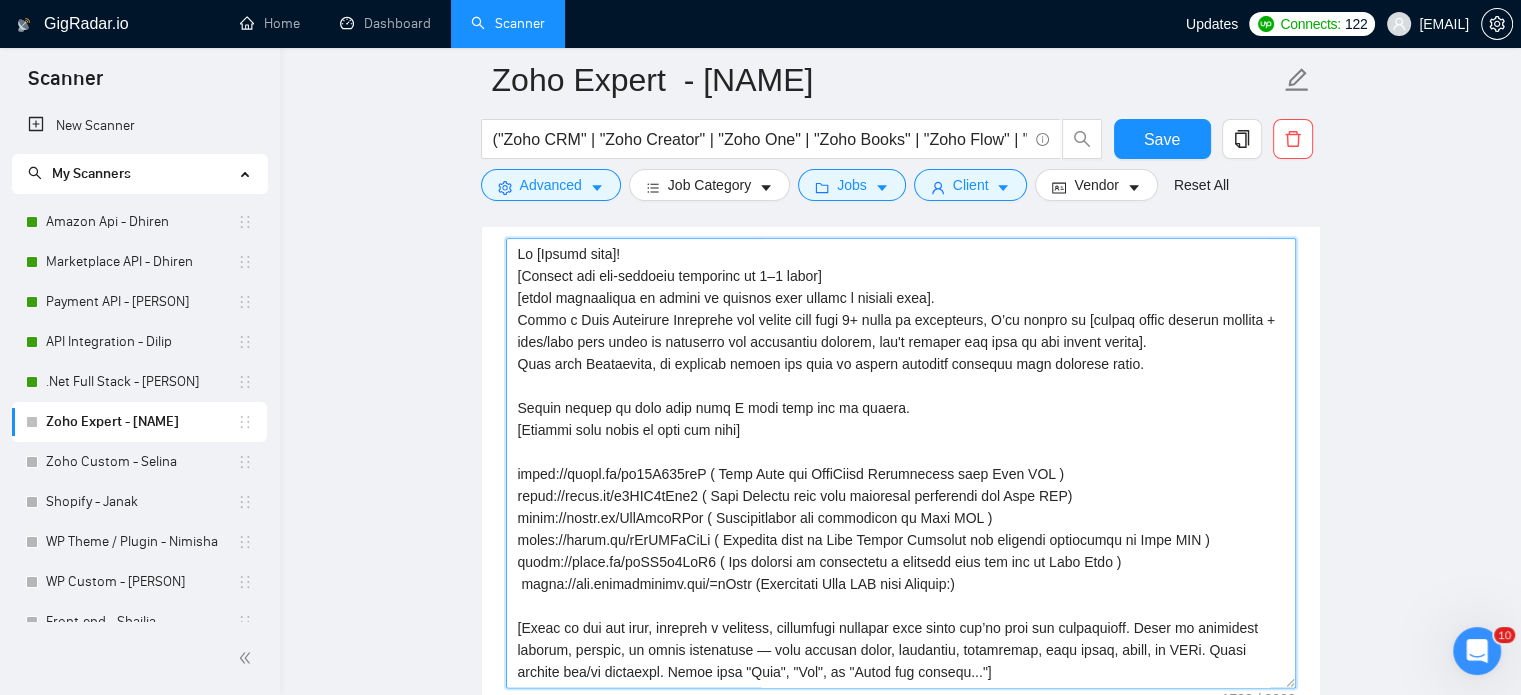 drag, startPoint x: 1133, startPoint y: 357, endPoint x: 489, endPoint y: 356, distance: 644.0008 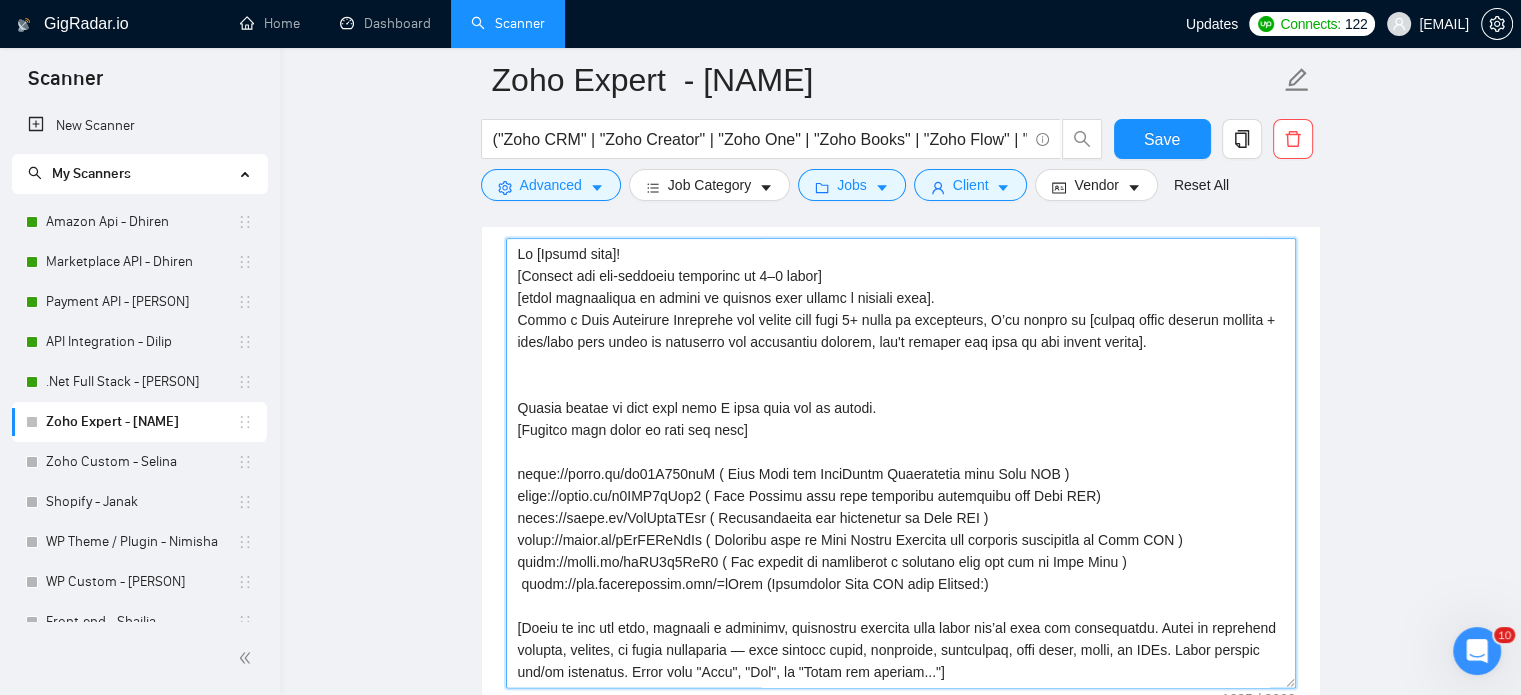 click on "Cover letter template:" at bounding box center [901, 463] 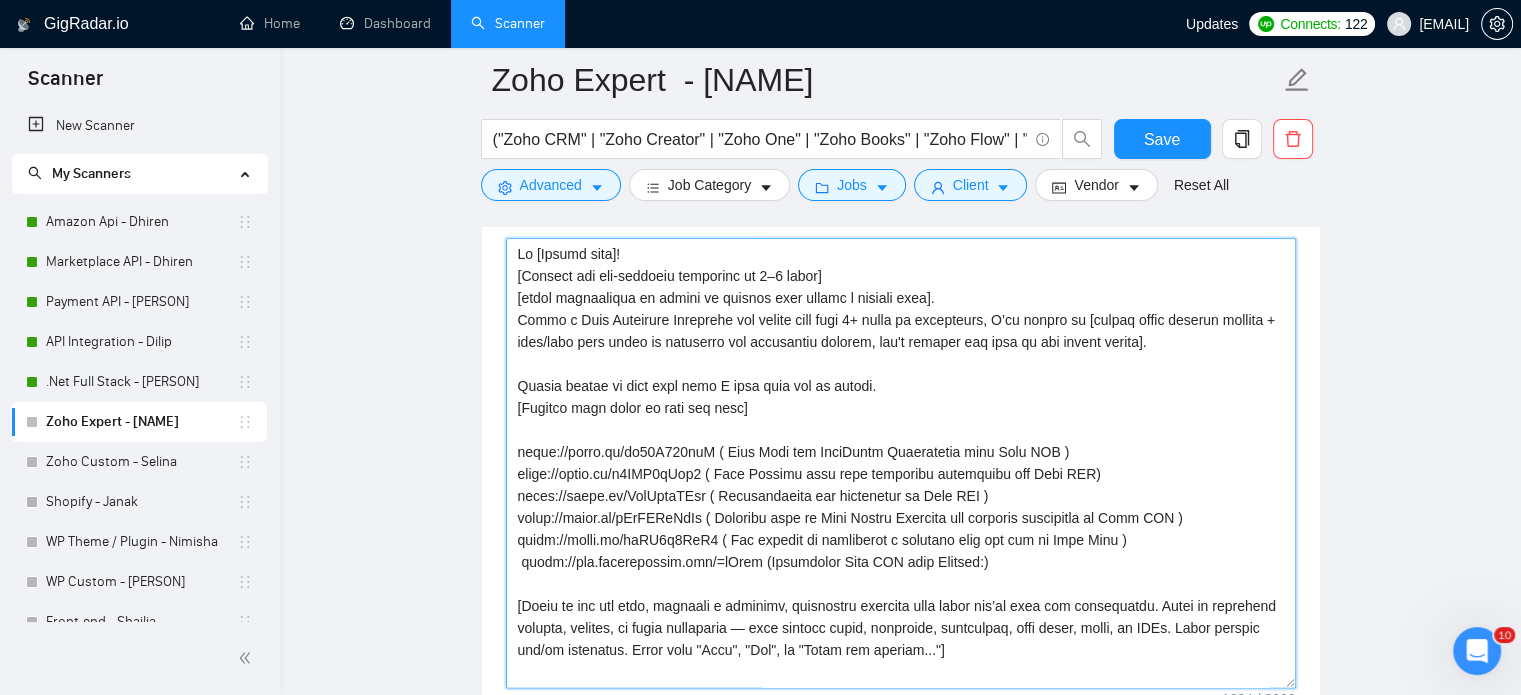 drag, startPoint x: 1000, startPoint y: 563, endPoint x: 537, endPoint y: 443, distance: 478.29803 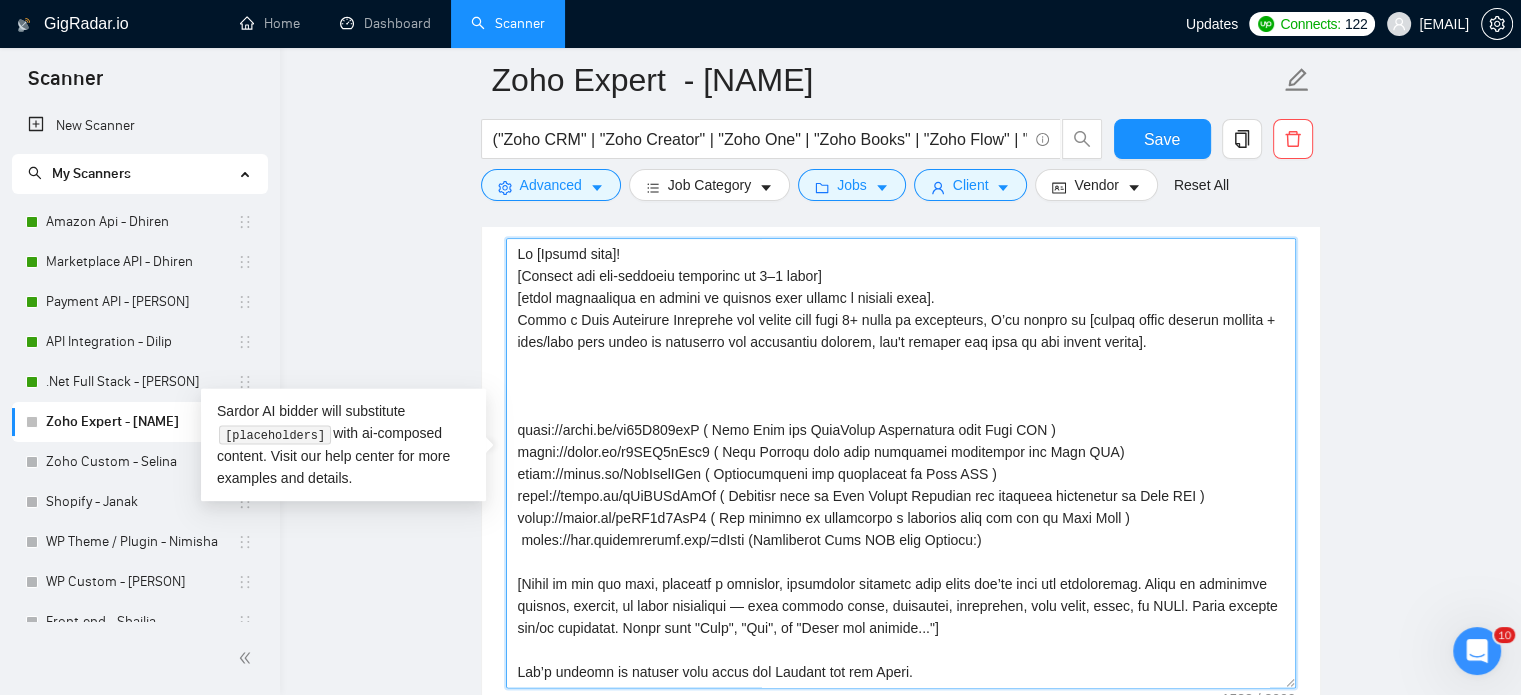 paste on "​[Match the job's needs with a standout project from my portfolio. Highlight its relevance with a dynamic description like, "This project mirrors an initiative I led, where I crafted a solution..." Showcase how my expertise can solve the client's challenges, emphasizing results. Include the project link (its a must). Always wrote this from a new paragraph. Use these projects with links as a reference:
✅ Project title 1: link;
✅ Project title 2: link;
✅ Project title 3: link;
✅ Project title 4: link.]" 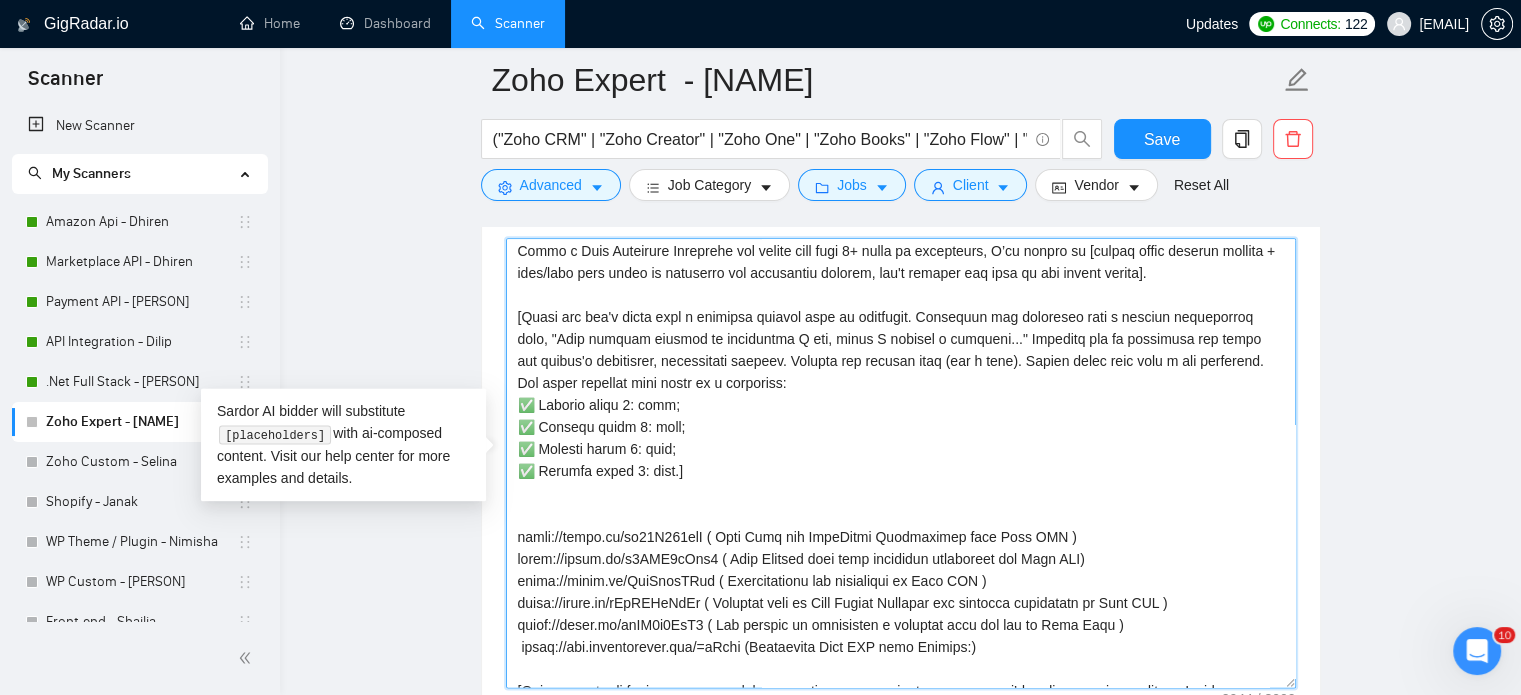 scroll, scrollTop: 100, scrollLeft: 0, axis: vertical 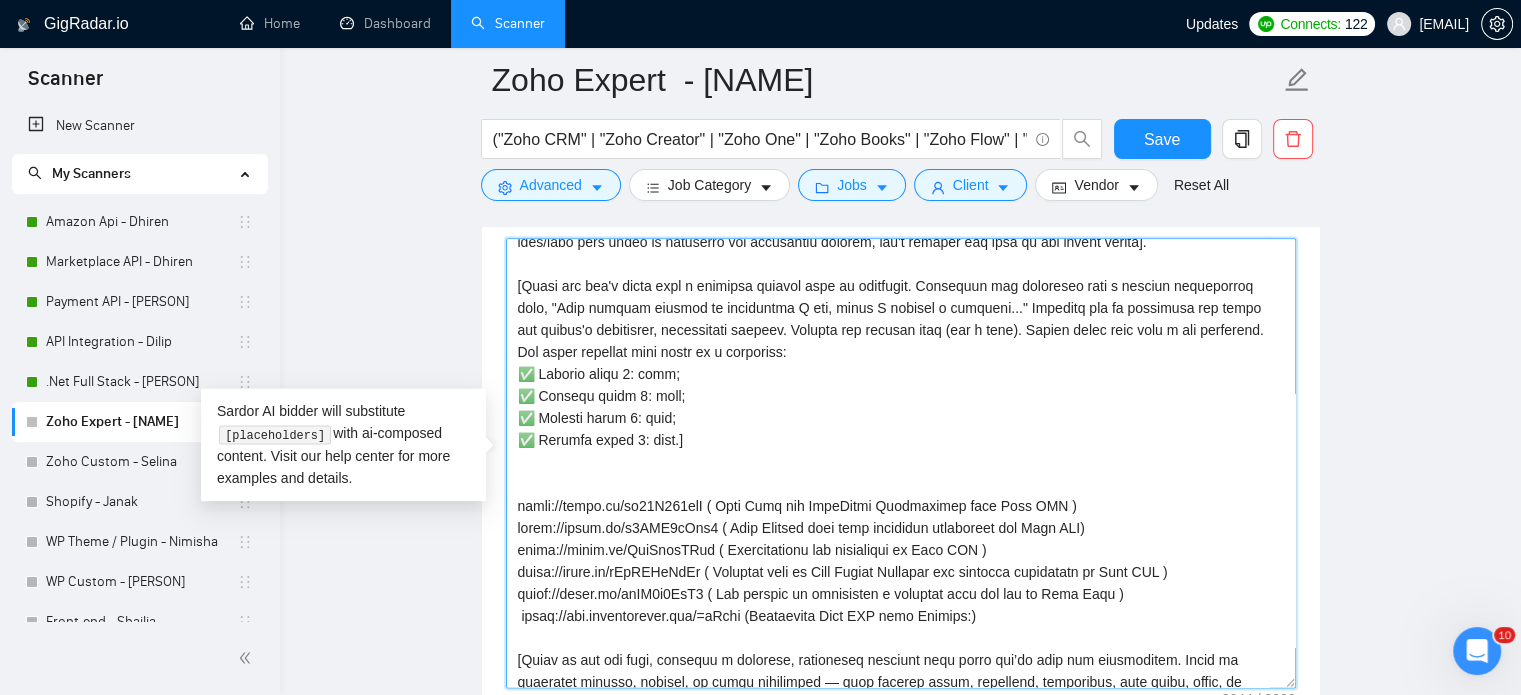 drag, startPoint x: 516, startPoint y: 503, endPoint x: 1032, endPoint y: 611, distance: 527.1812 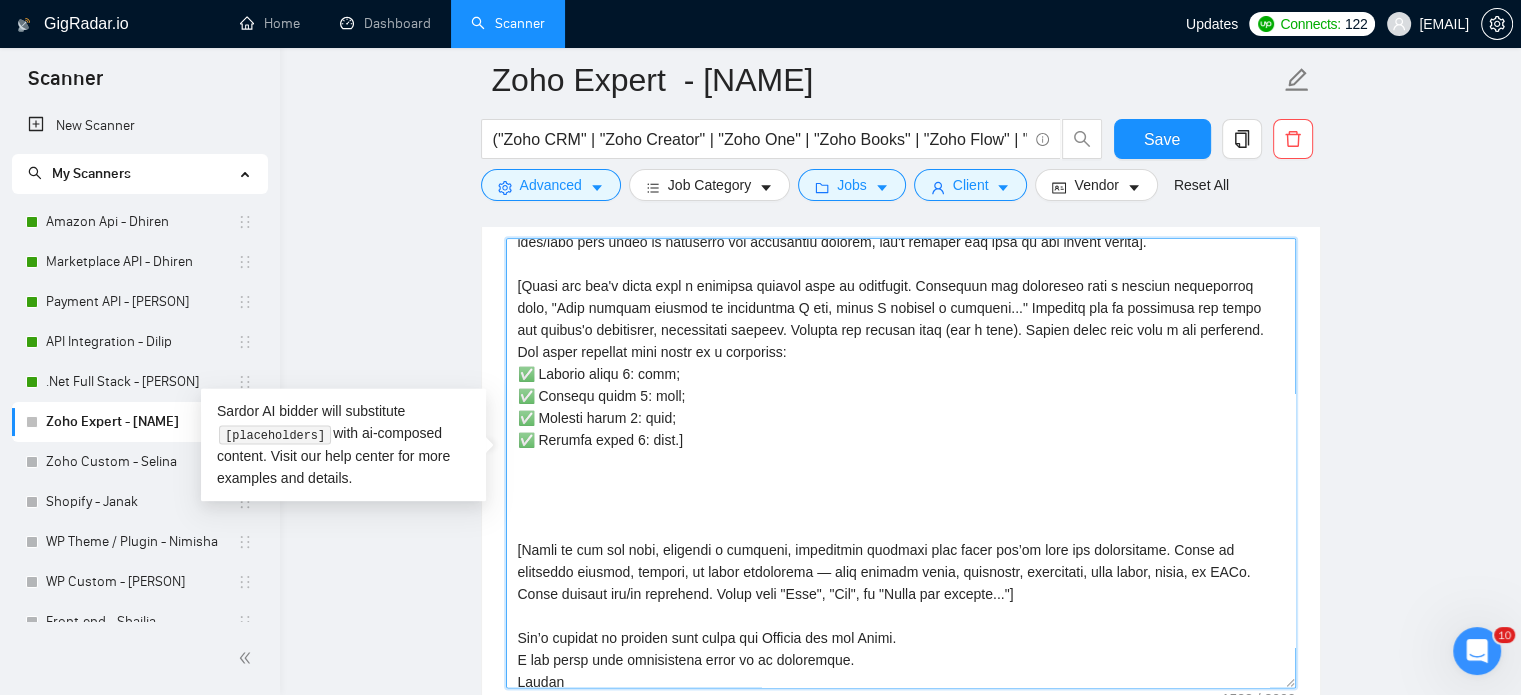 drag, startPoint x: 512, startPoint y: 371, endPoint x: 655, endPoint y: 444, distance: 160.55528 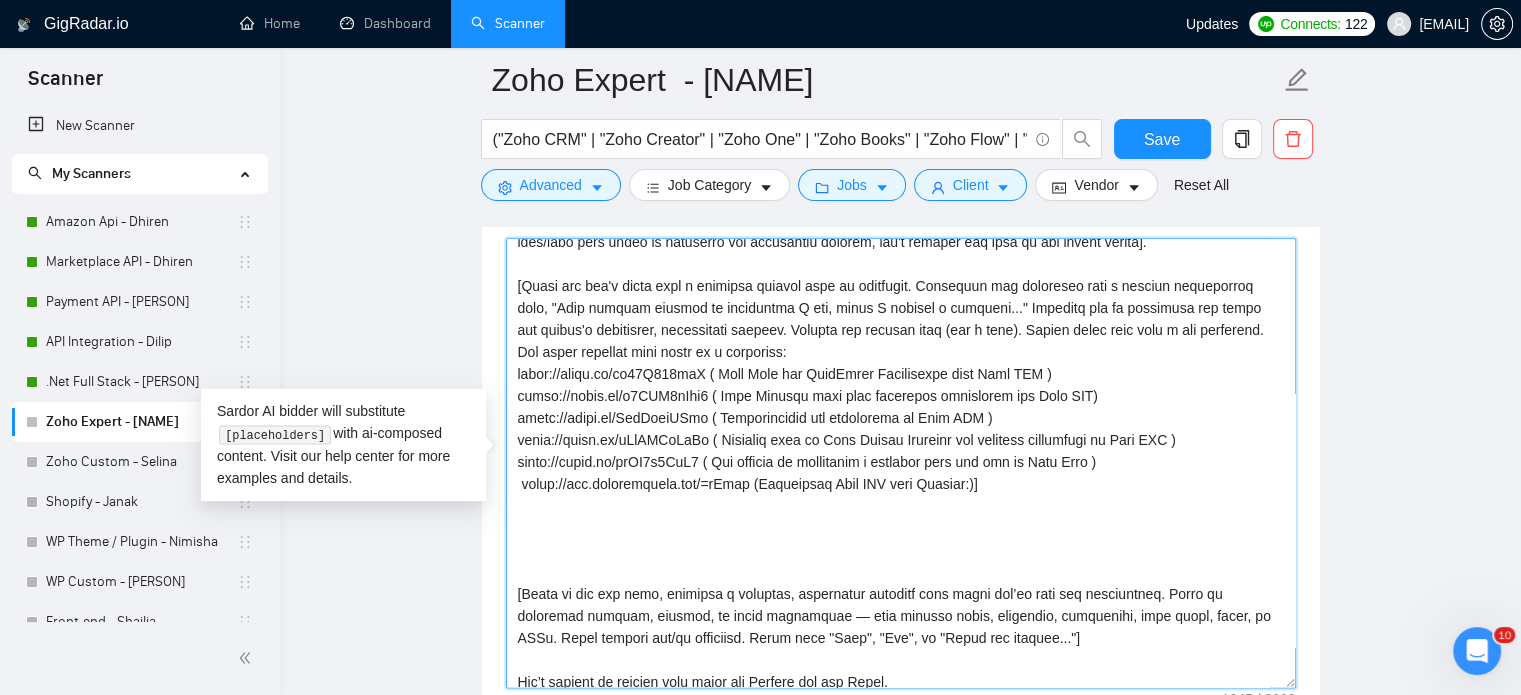 click on "Cover letter template:" at bounding box center (901, 463) 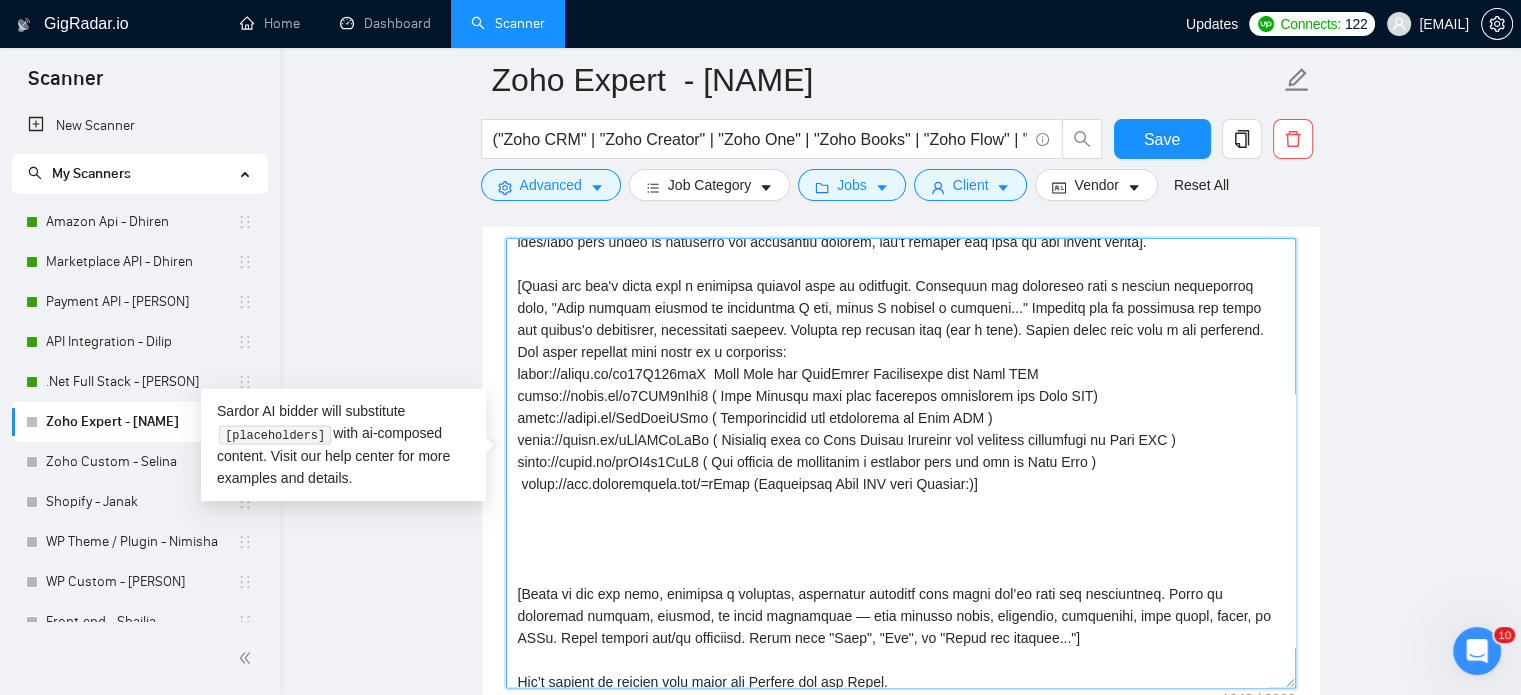 click on "Cover letter template:" at bounding box center (901, 463) 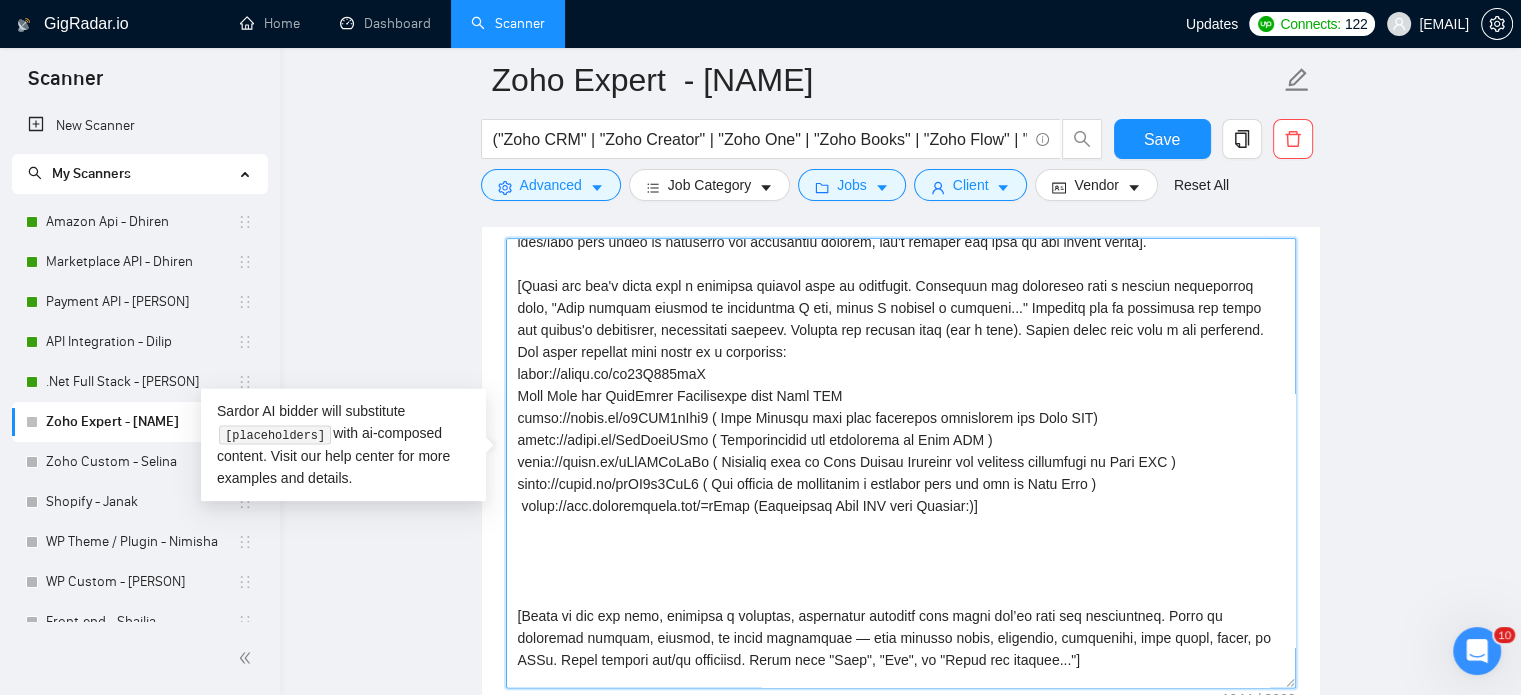 click on "Cover letter template:" at bounding box center [901, 463] 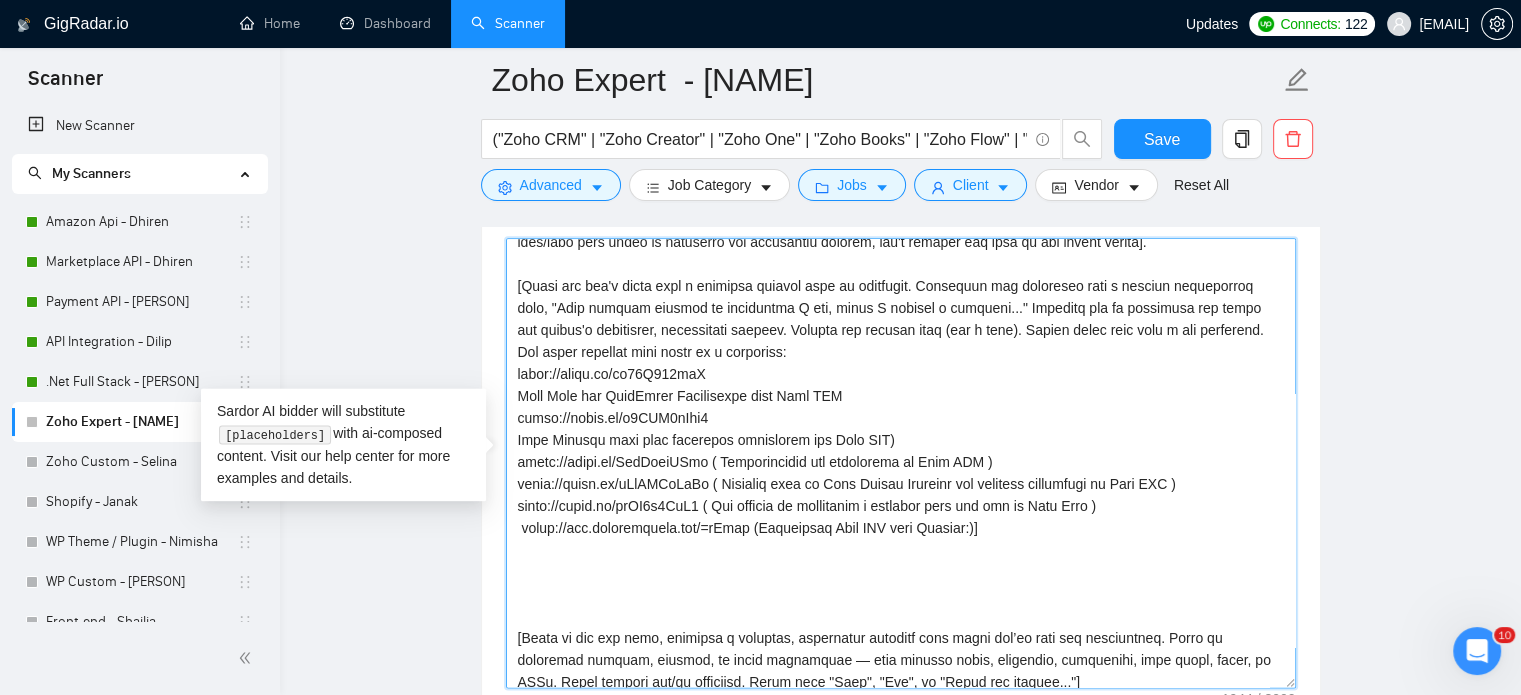 click on "Cover letter template:" at bounding box center (901, 463) 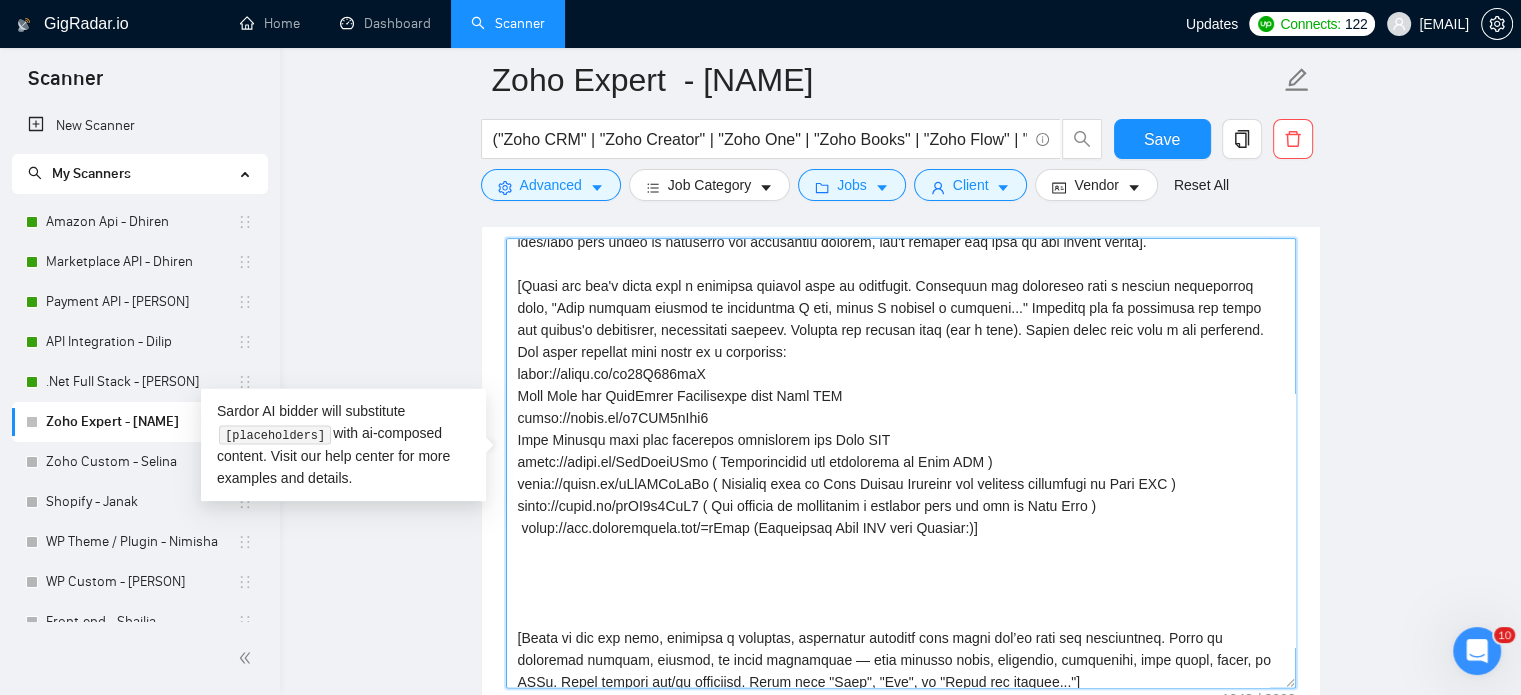 click on "Cover letter template:" at bounding box center (901, 463) 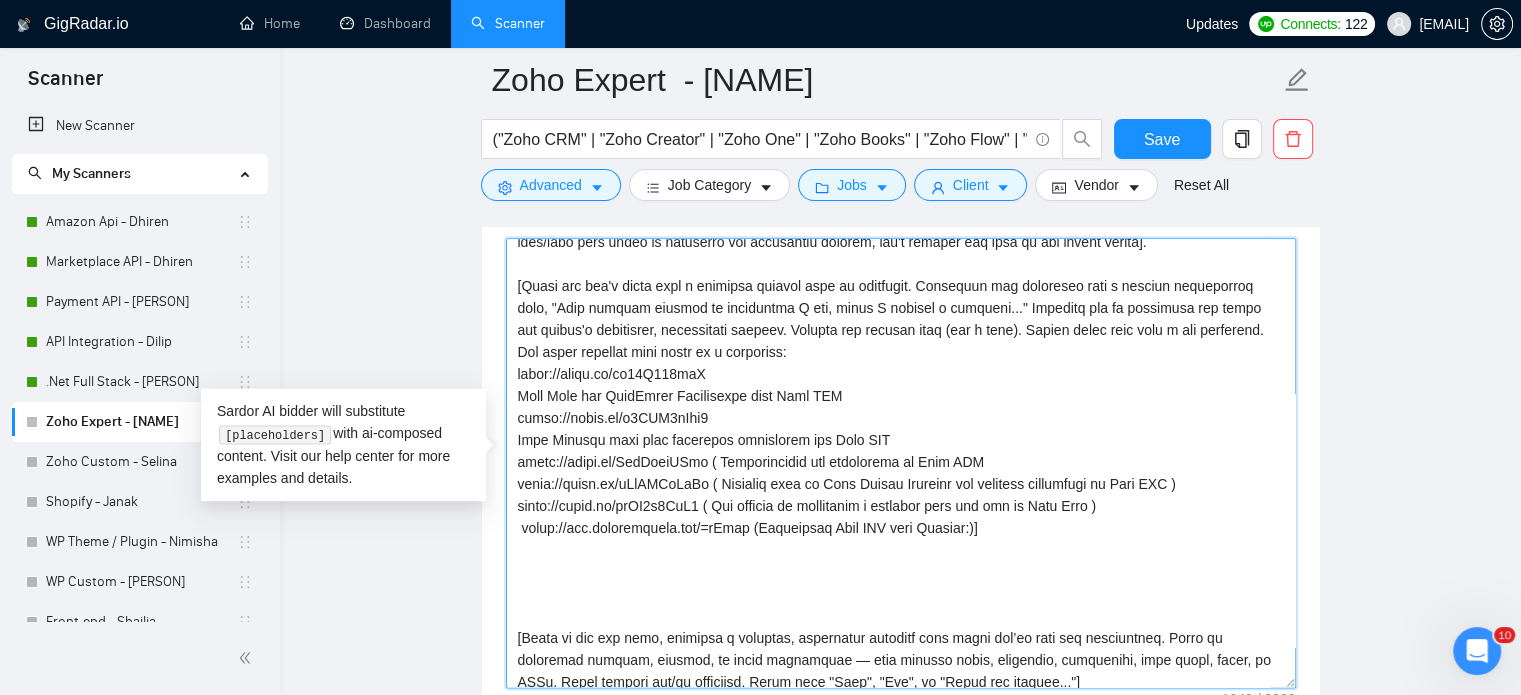 click on "Cover letter template:" at bounding box center (901, 463) 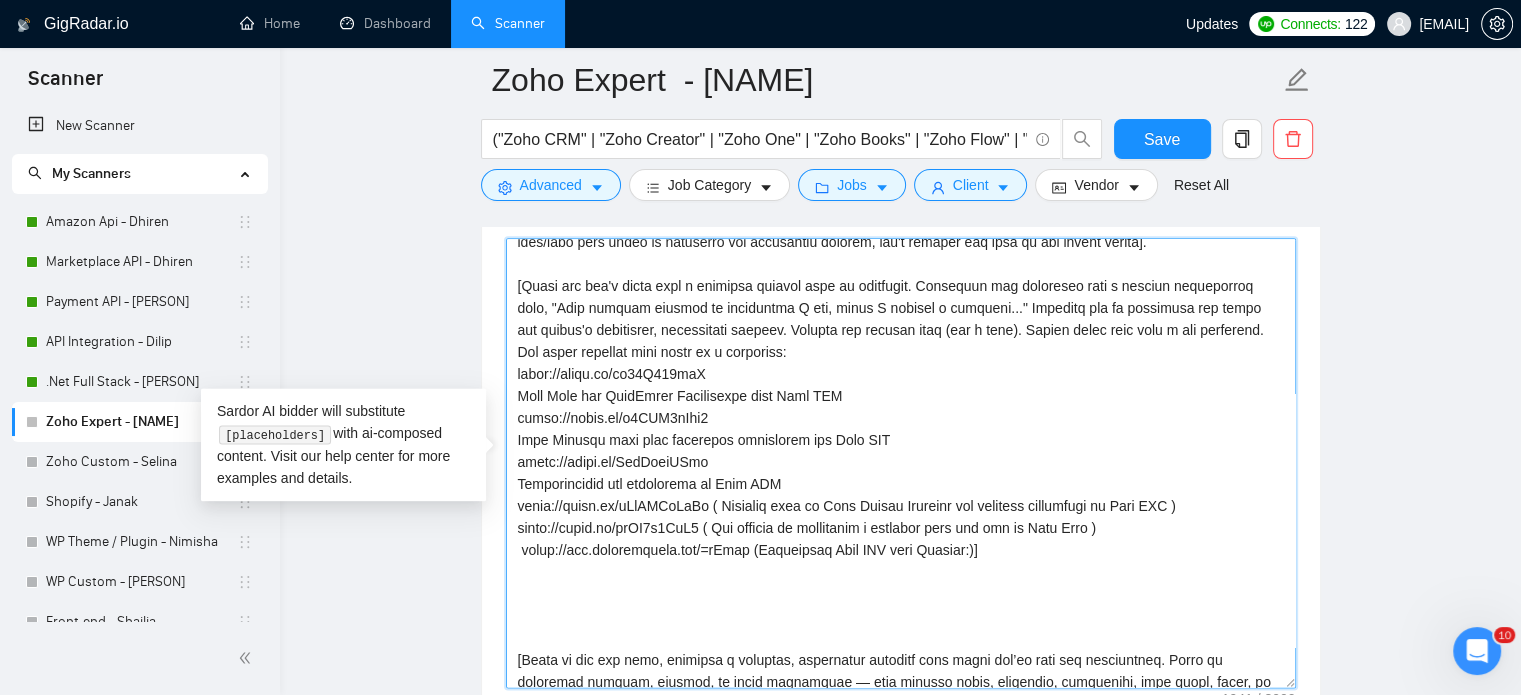 click on "Cover letter template:" at bounding box center (901, 463) 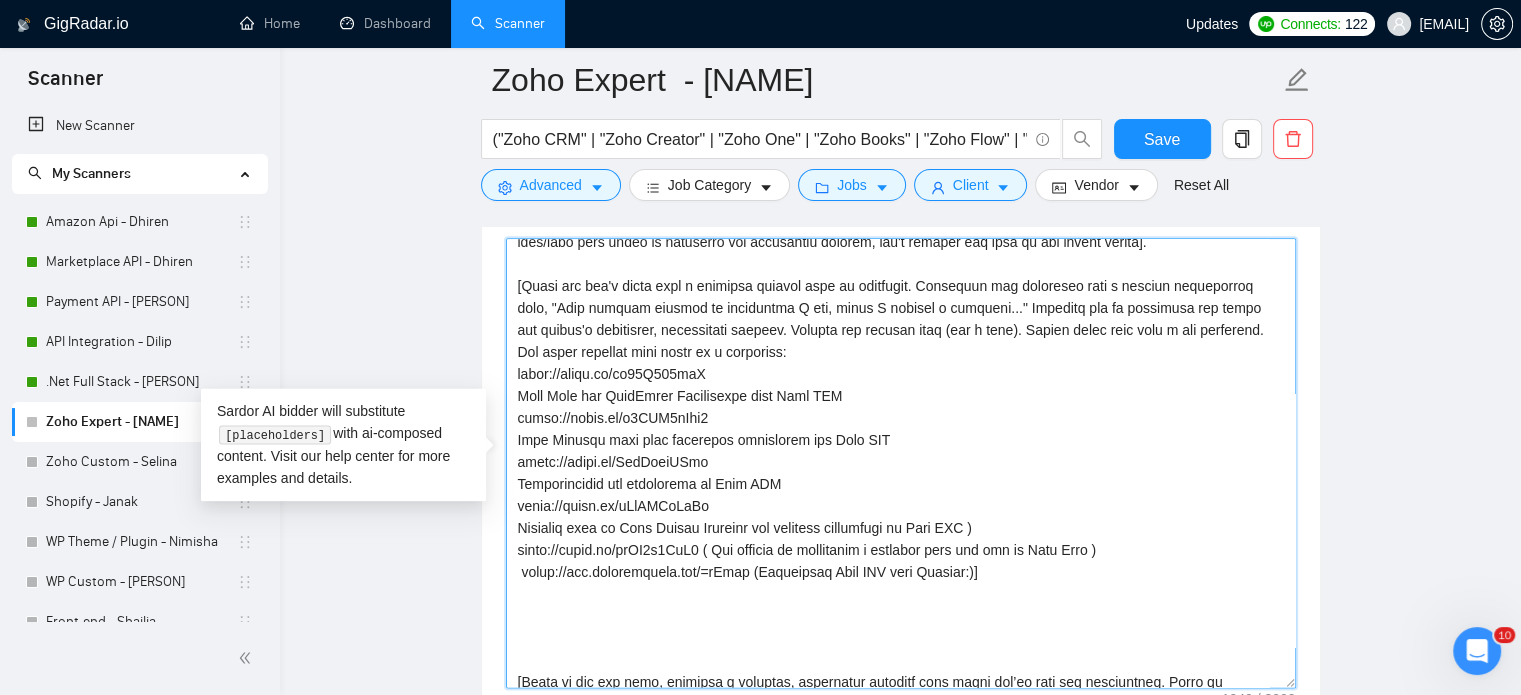 click on "Cover letter template:" at bounding box center [901, 463] 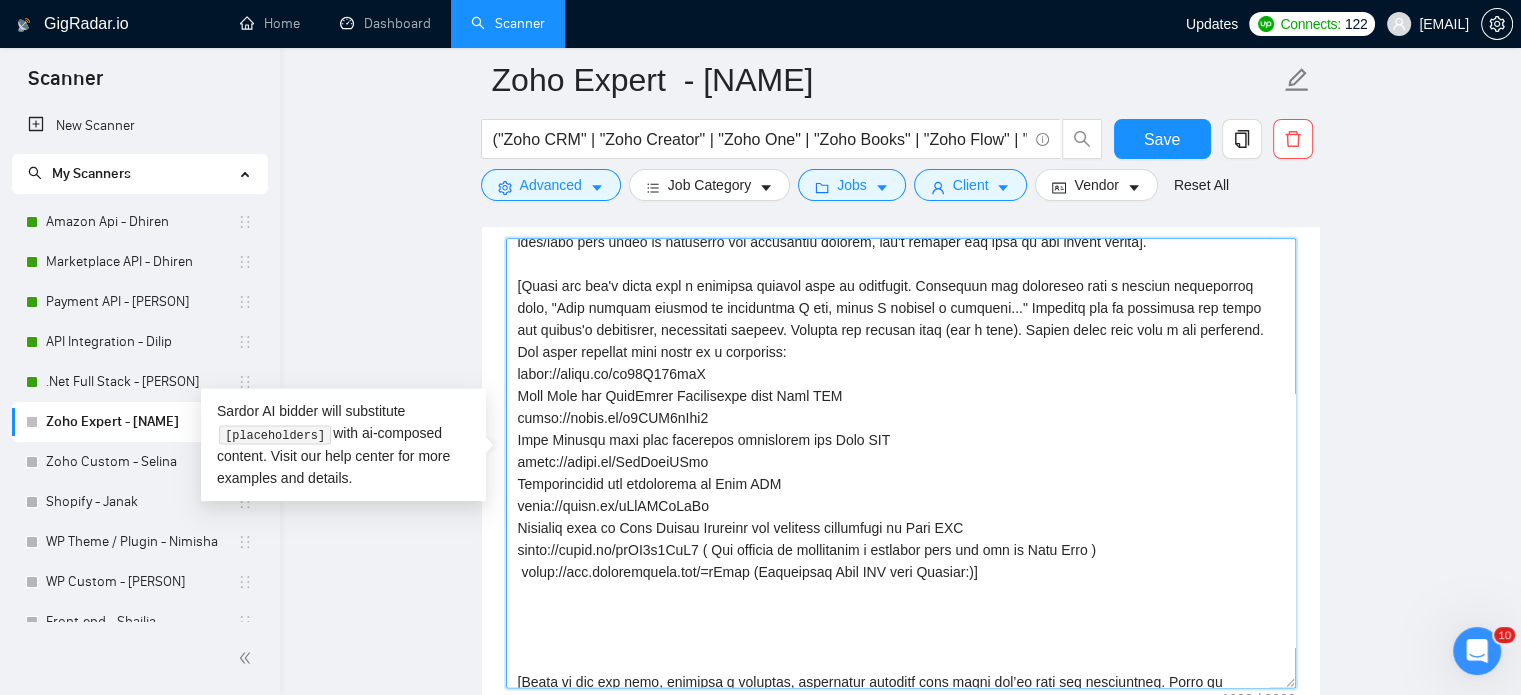 click on "Cover letter template:" at bounding box center [901, 463] 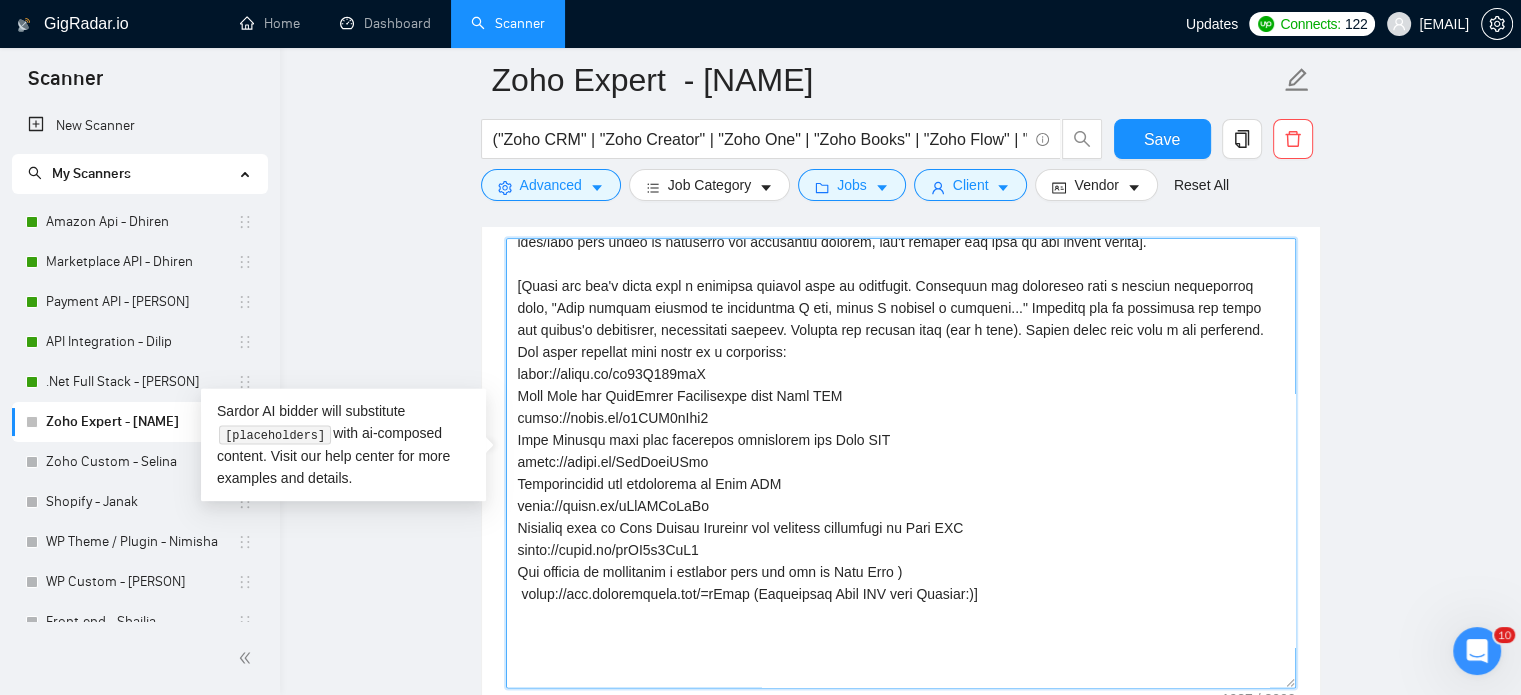 click on "Cover letter template:" at bounding box center (901, 463) 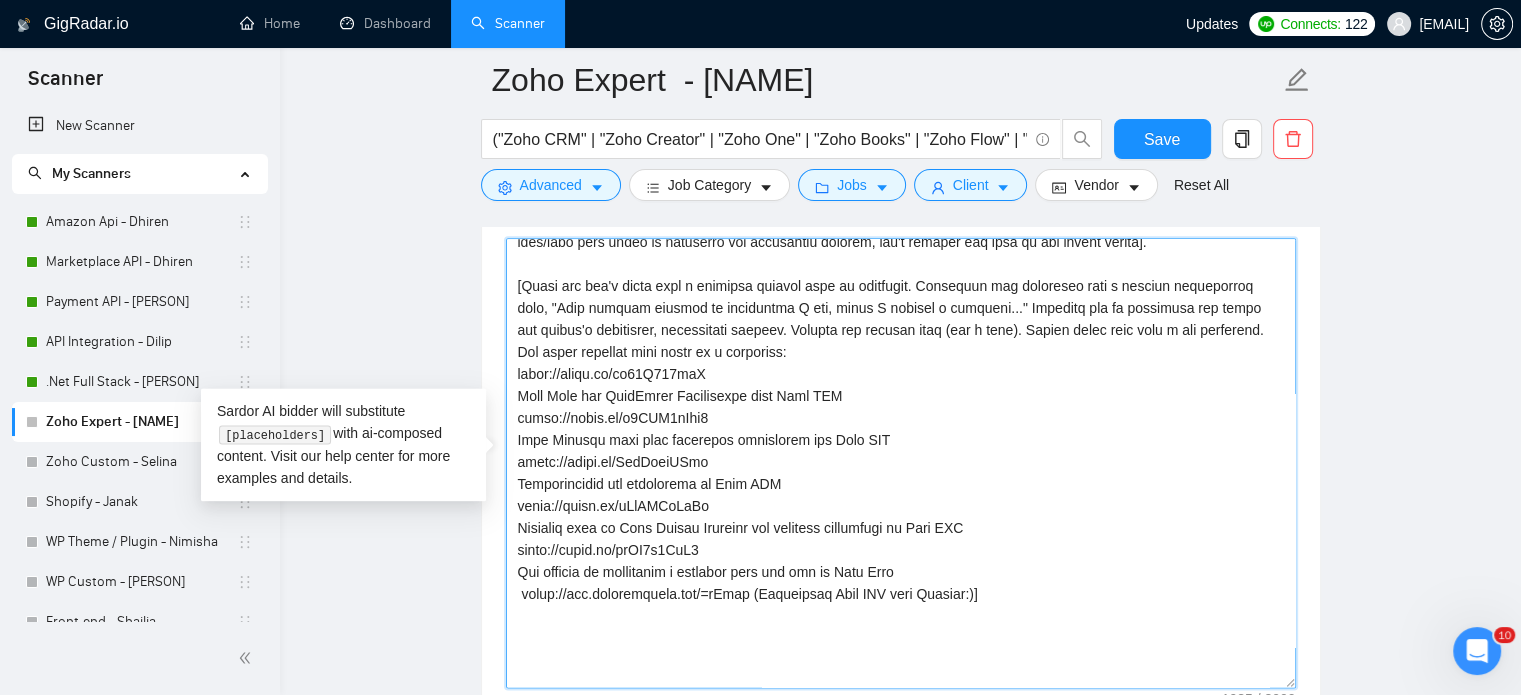 click on "Cover letter template:" at bounding box center [901, 463] 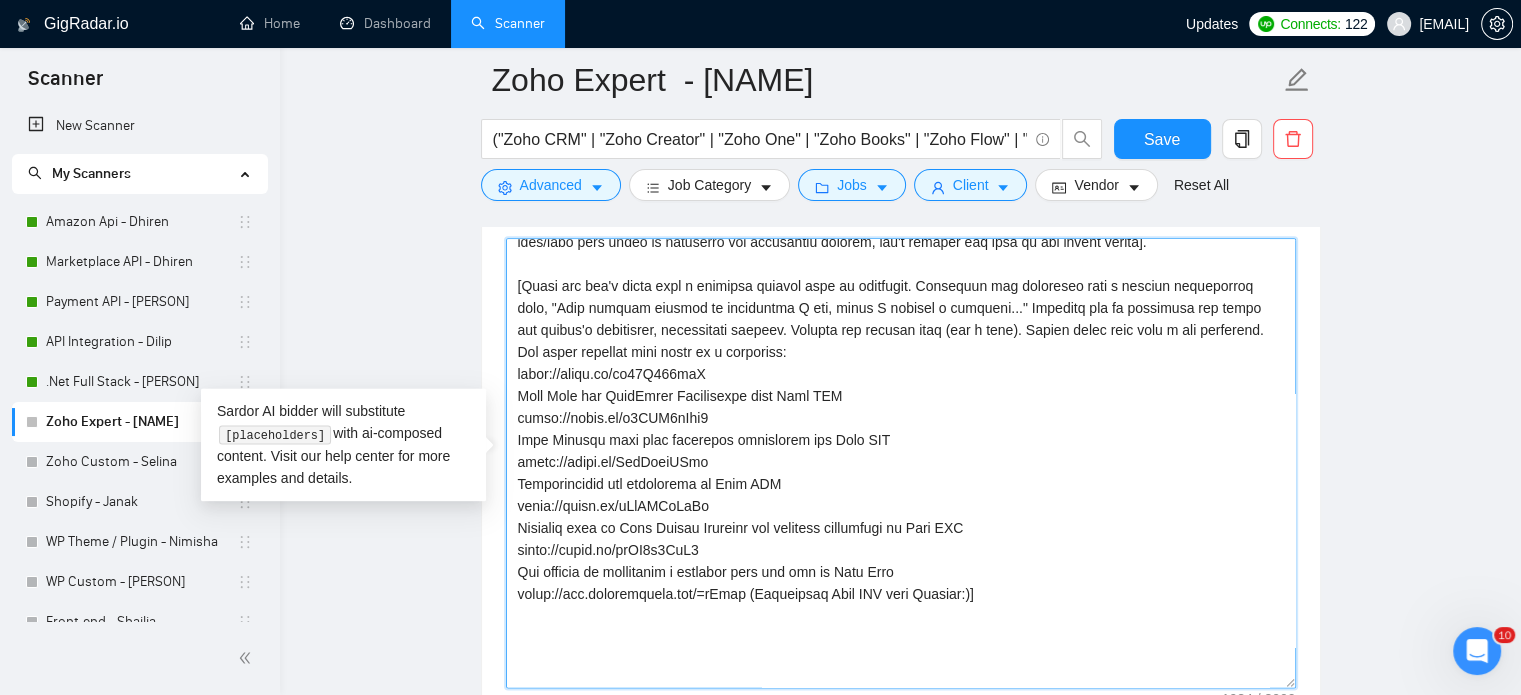 click on "Cover letter template:" at bounding box center [901, 463] 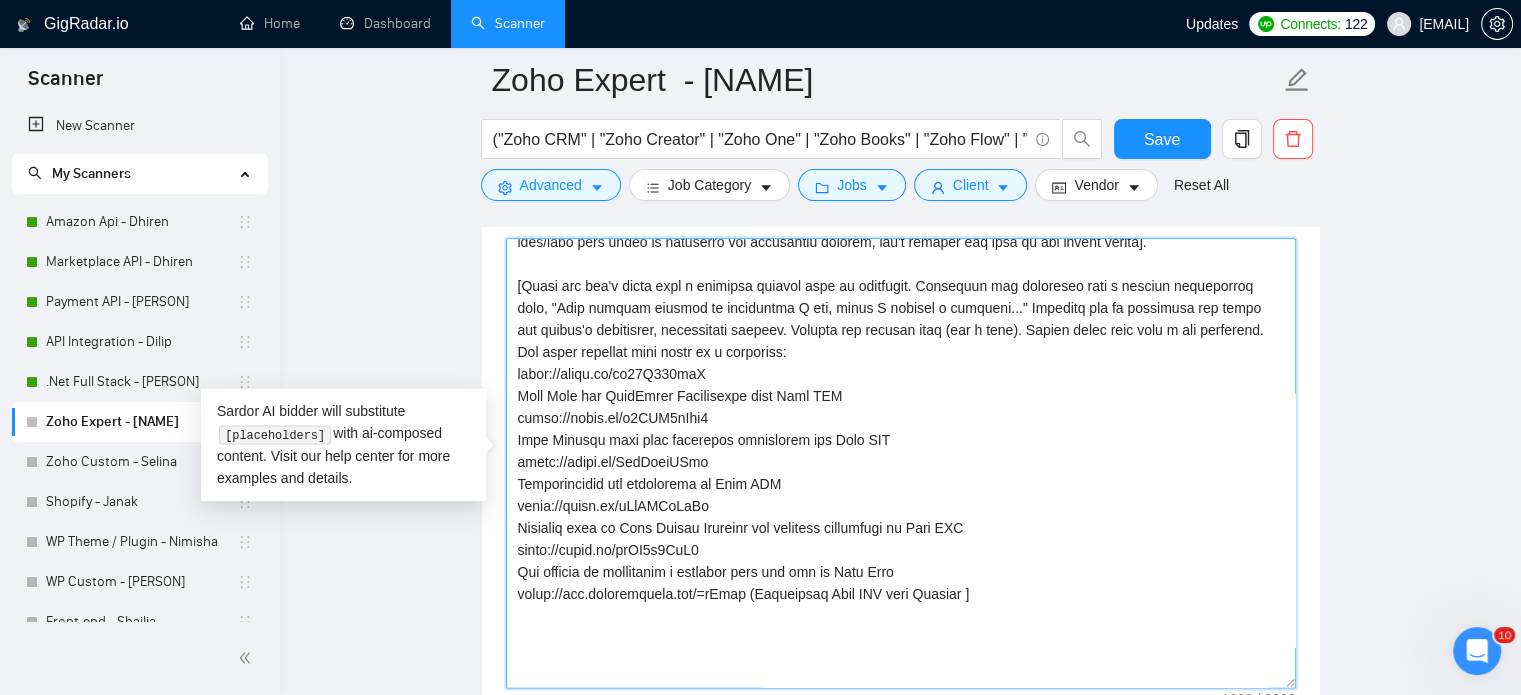 scroll, scrollTop: 400, scrollLeft: 0, axis: vertical 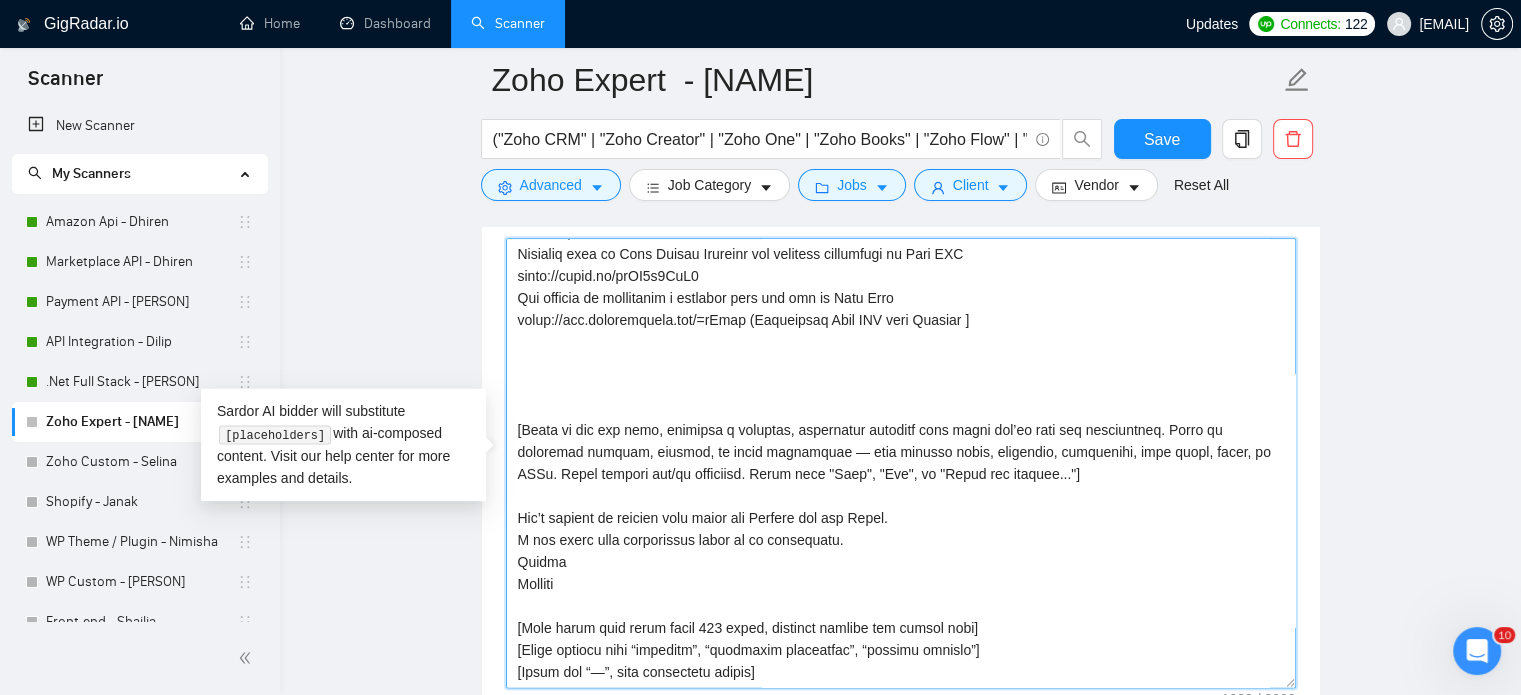 click on "Cover letter template:" at bounding box center (901, 463) 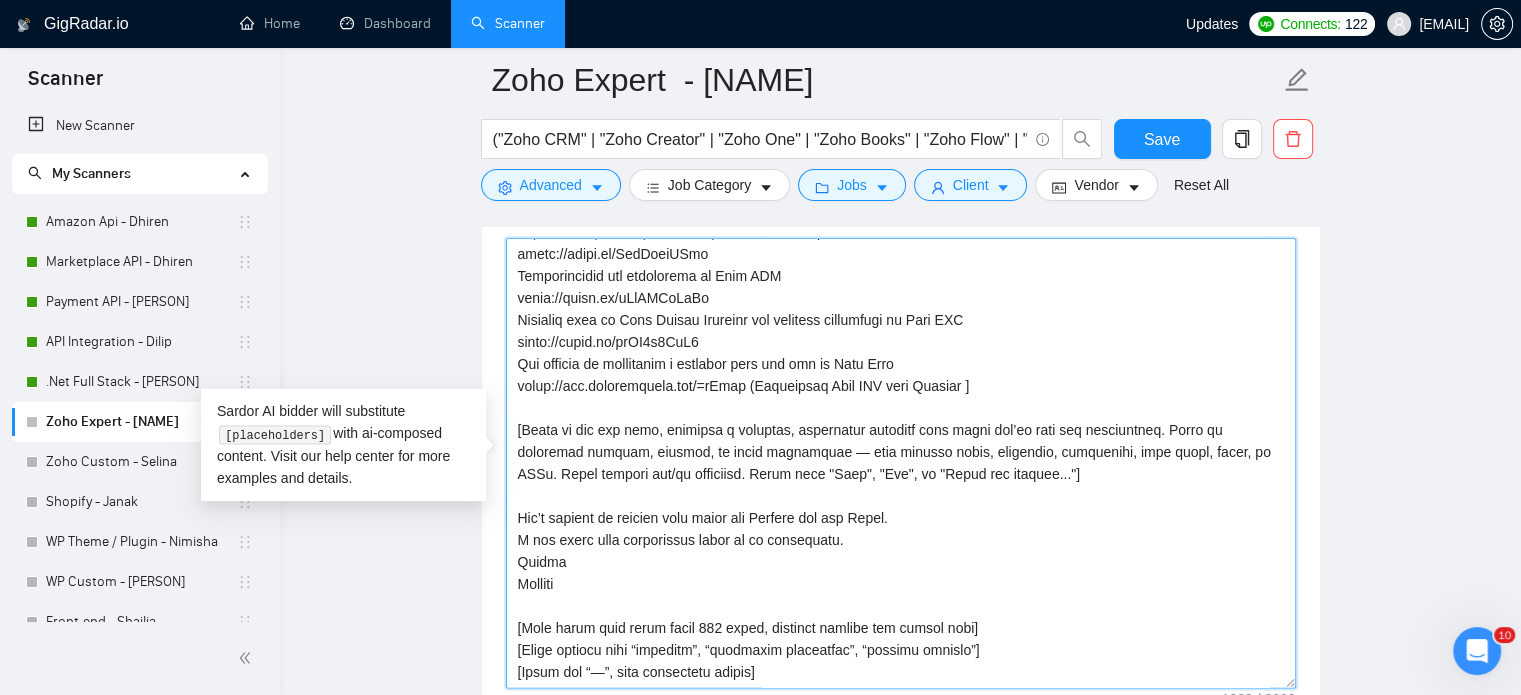 scroll, scrollTop: 373, scrollLeft: 0, axis: vertical 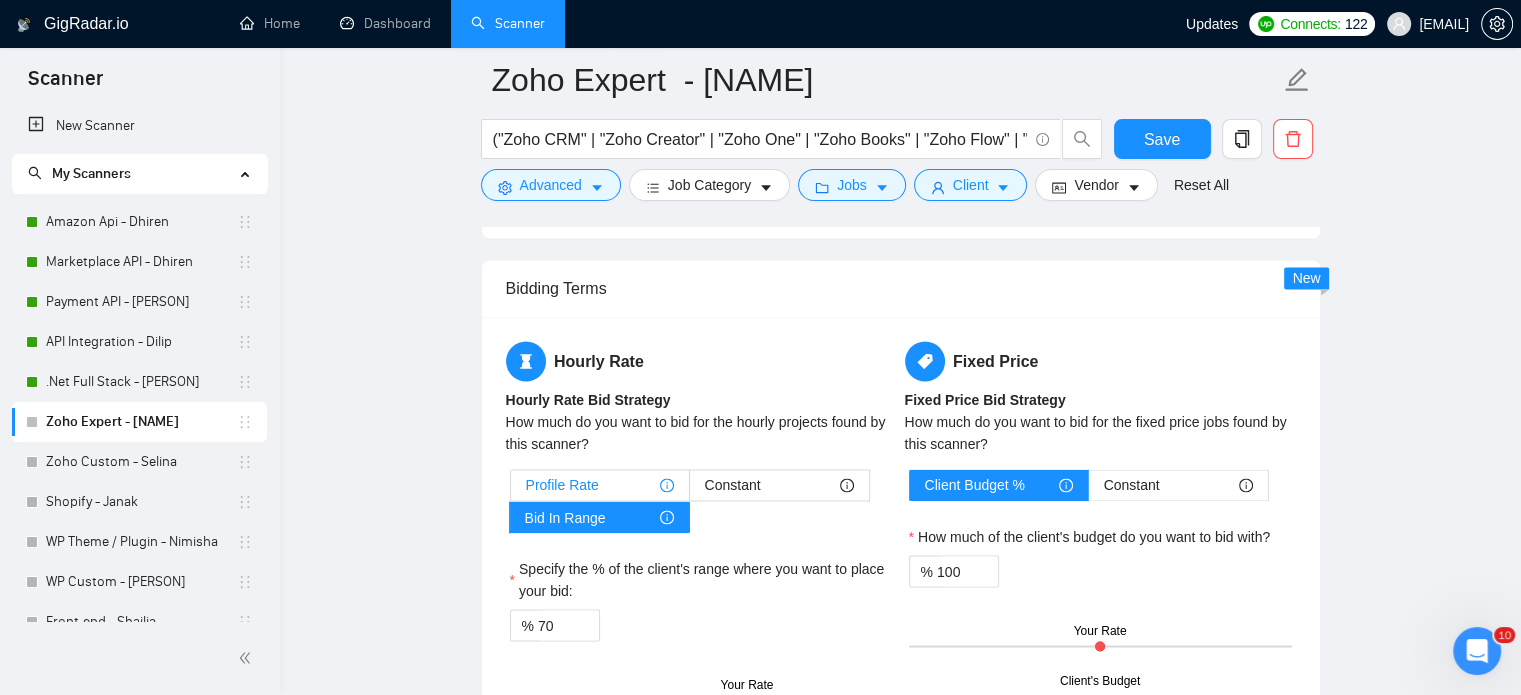 type on "Hi [Client name]!
[Mention one job-specific challenge in 3–5 words]
[short explanation of method or process that solved a similar case].
Being a Zoho Certified Developer and having more than 6+ years of experience, I’ve worked on [linear about similar project + tech/tool used based on portfolio and freelancer profile, don't include any link to the client server].
​[Match the job's needs with a standout project from my portfolio. Highlight its relevance with a dynamic description like, "This project mirrors an initiative I led, where I crafted a solution..." Showcase how my expertise can solve the client's challenges, emphasizing results. Include the project link (its a must). Always wrote this from a new paragraph. Use these projects with links as a reference:
https://youtu.be/oi49D519gvE
Zoho Flow for WordPress Integration with Zoho CRM
https://youtu.be/i3XUI6uQzc0
Zoho Landing page with marketing automation and Zoho CRM
https://youtu.be/UmeYqwwZRys
Customization and automation in Zoho CRM
https:..." 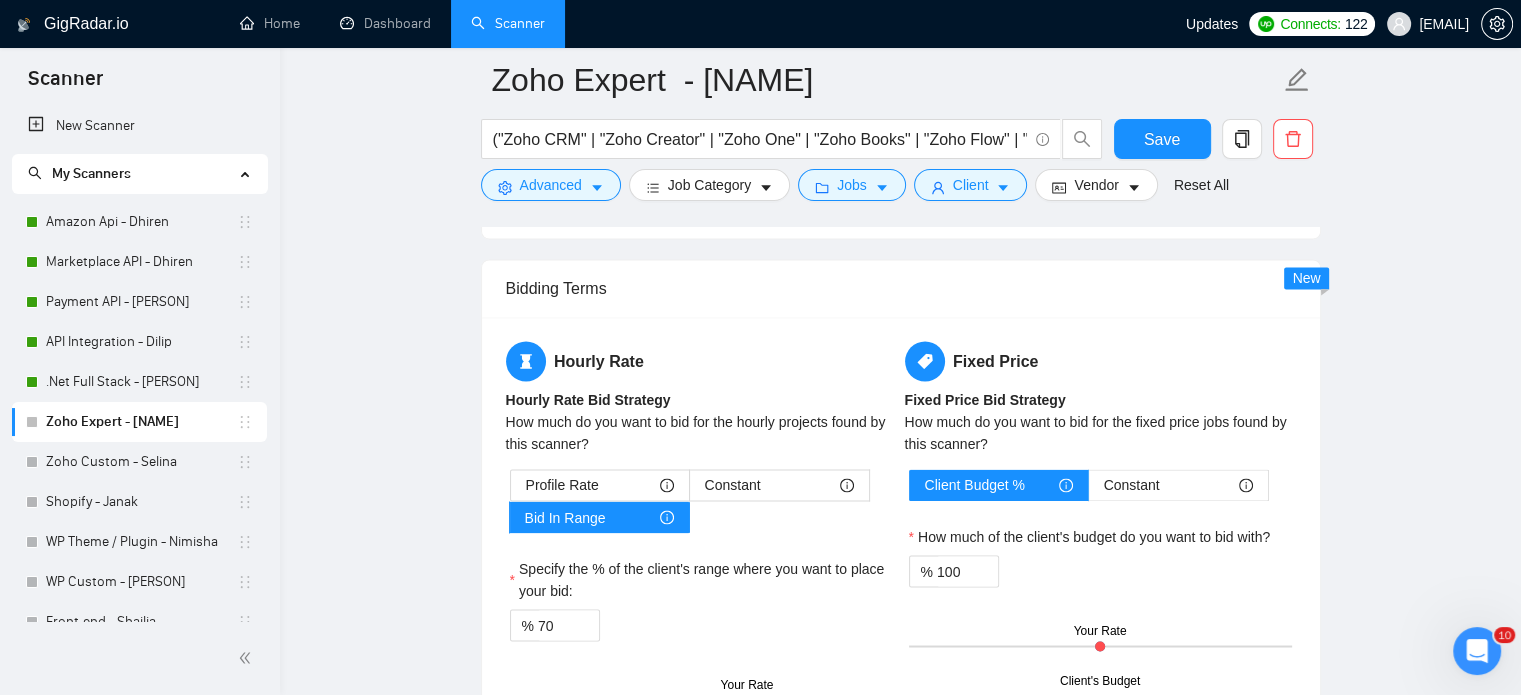 drag, startPoint x: 554, startPoint y: 475, endPoint x: 710, endPoint y: 499, distance: 157.83536 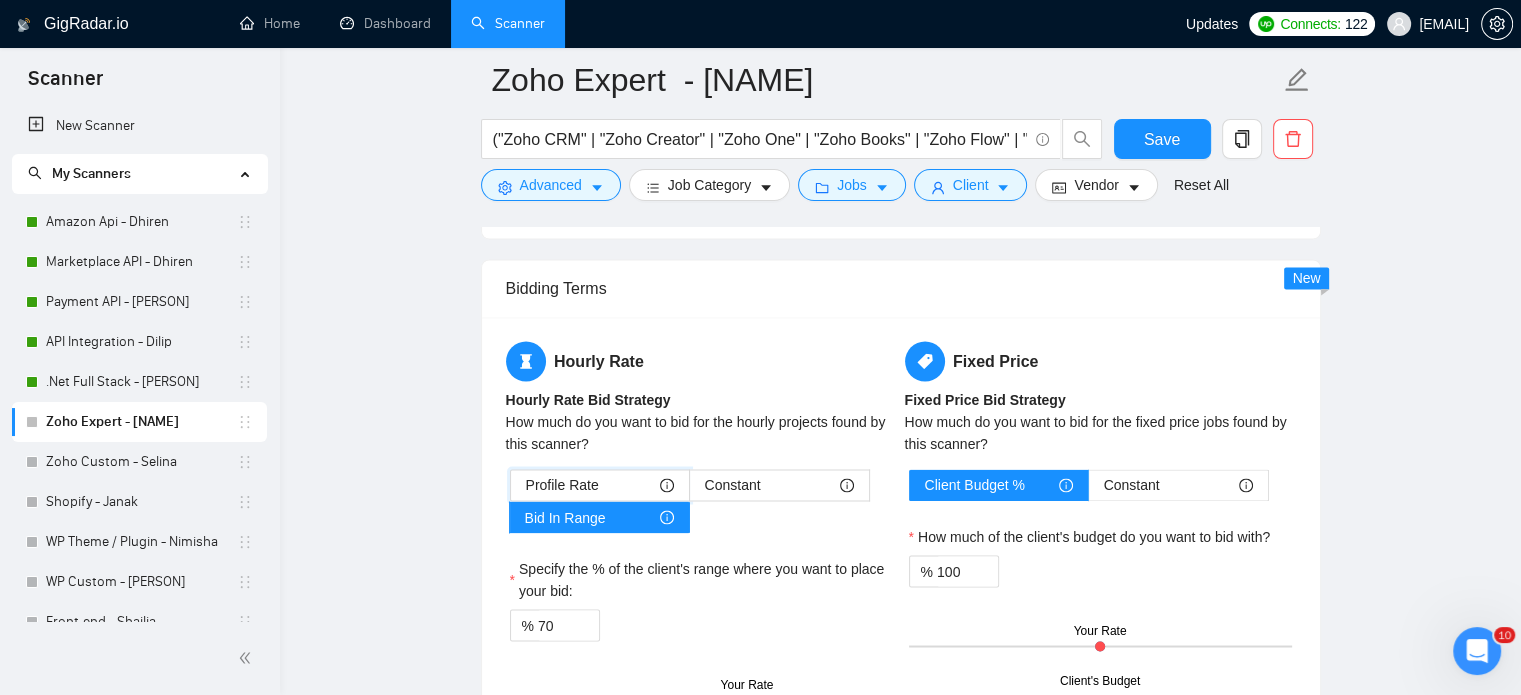 click on "Profile Rate" at bounding box center (511, 490) 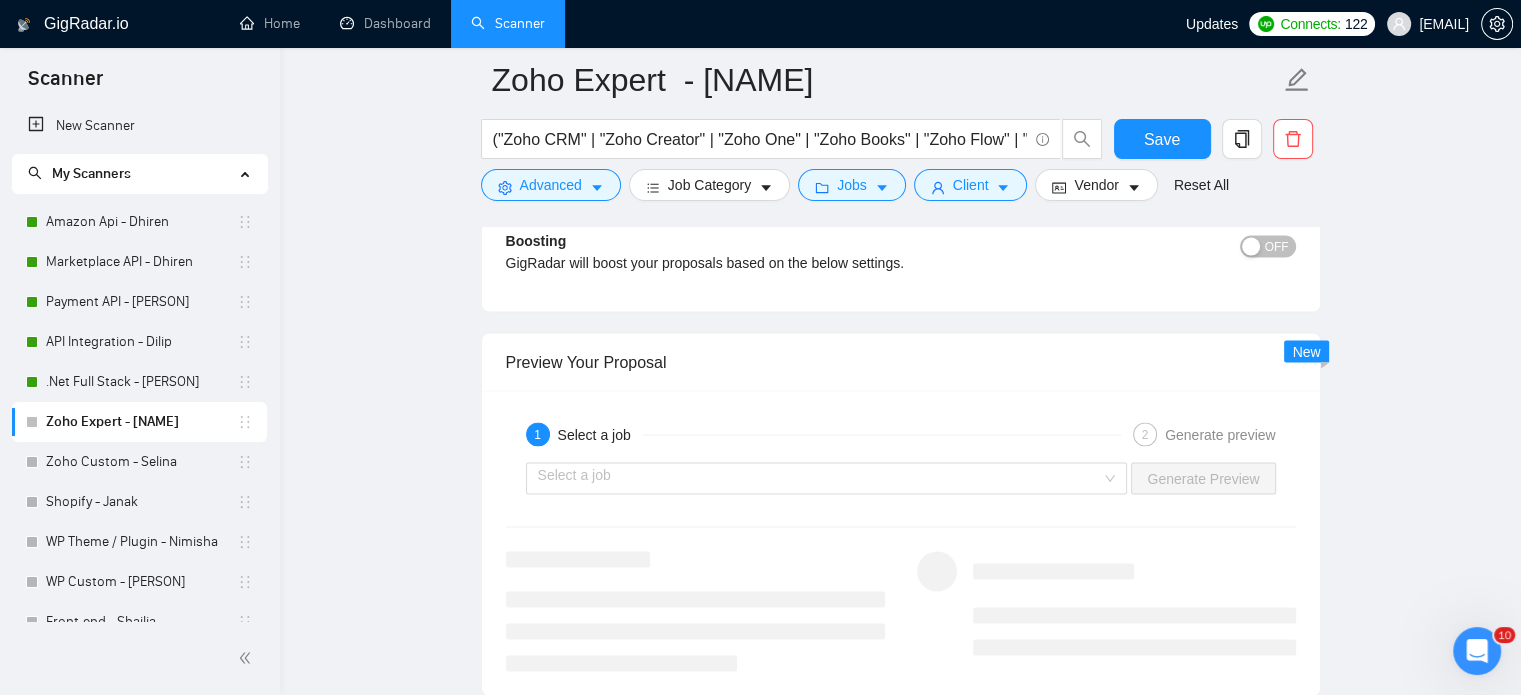 scroll, scrollTop: 4000, scrollLeft: 0, axis: vertical 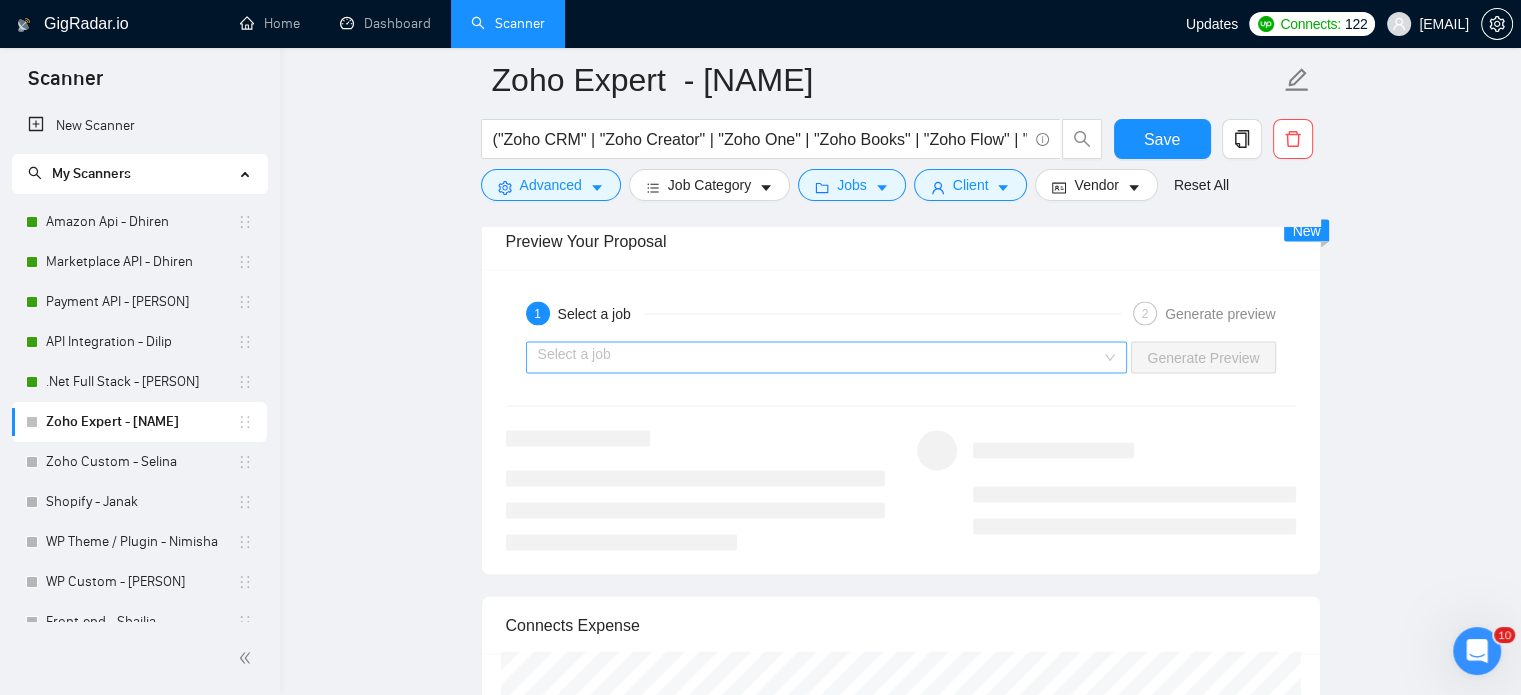 click on "Select a job" at bounding box center (827, 358) 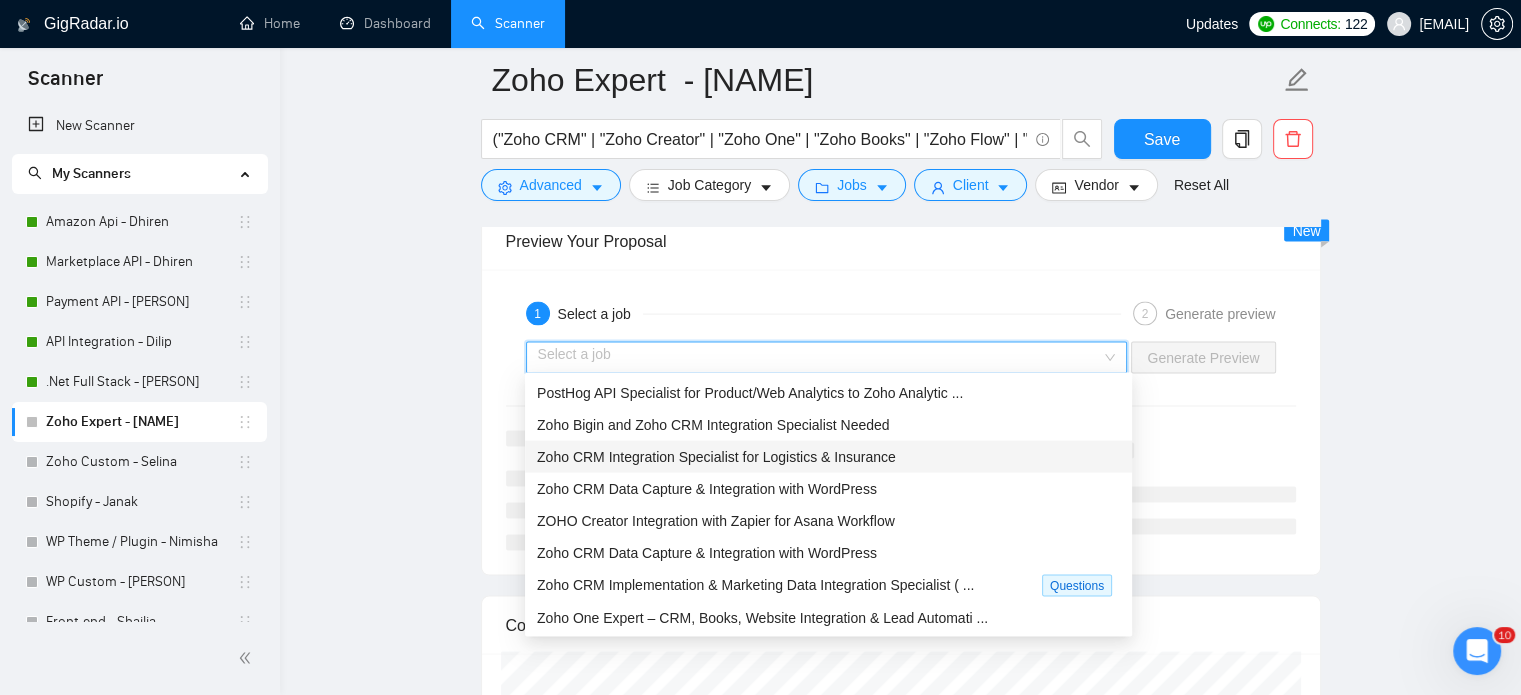 click on "Zoho CRM Integration Specialist for Logistics & Insurance" at bounding box center [716, 457] 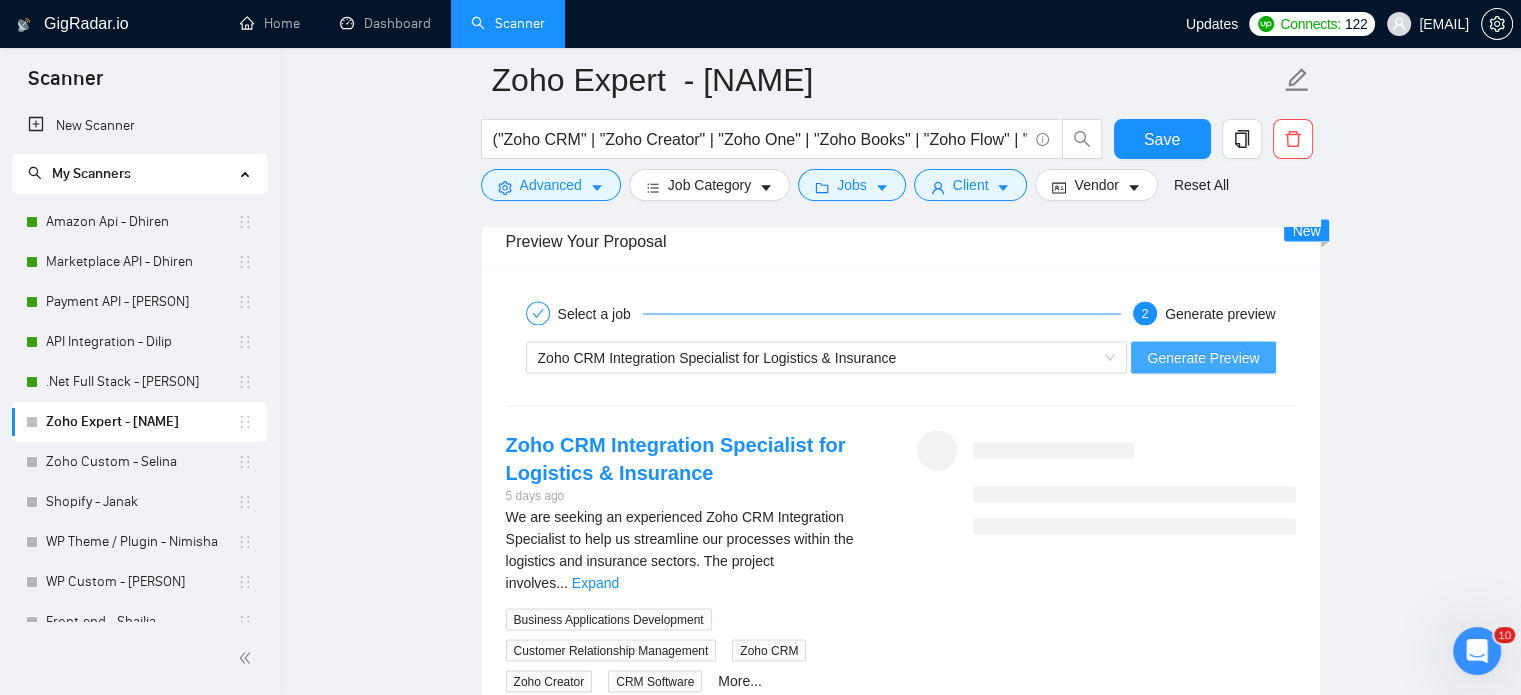 click on "Generate Preview" at bounding box center [1203, 358] 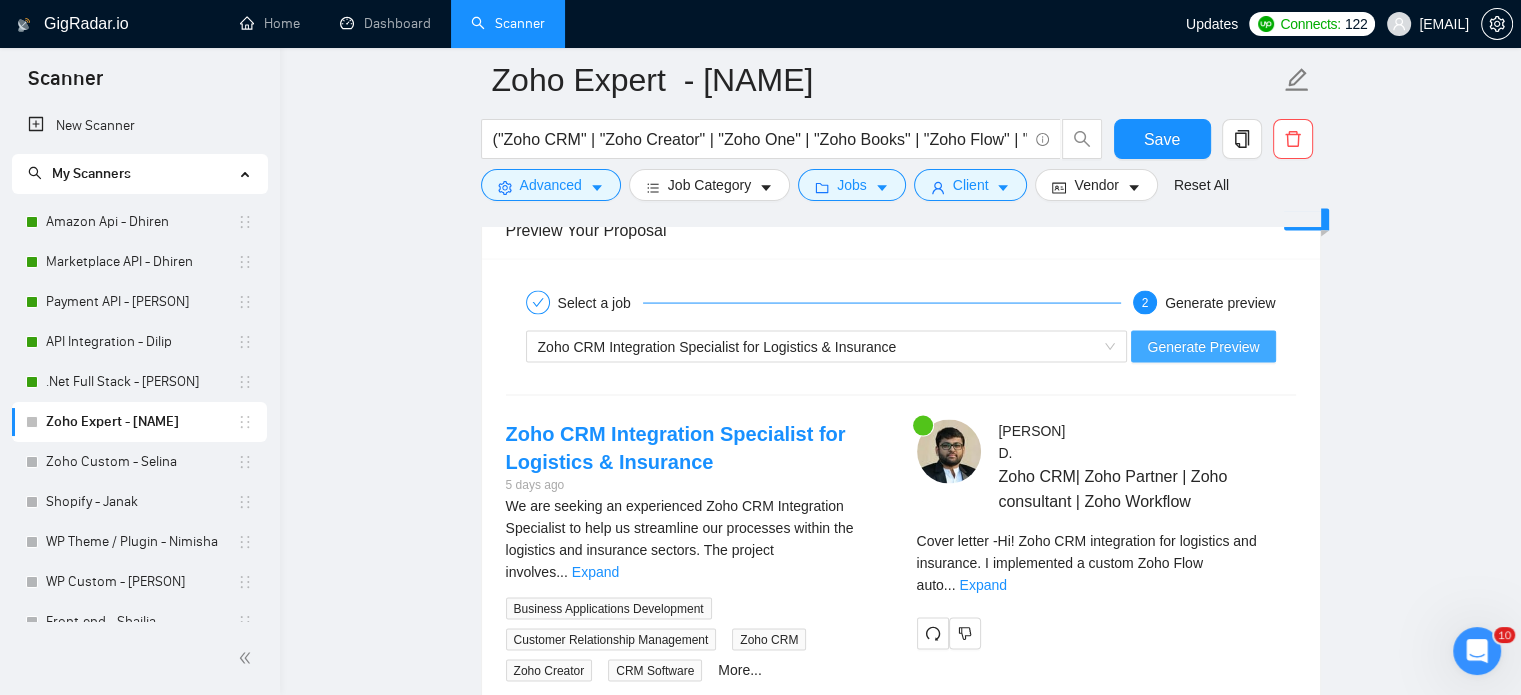 scroll, scrollTop: 4000, scrollLeft: 0, axis: vertical 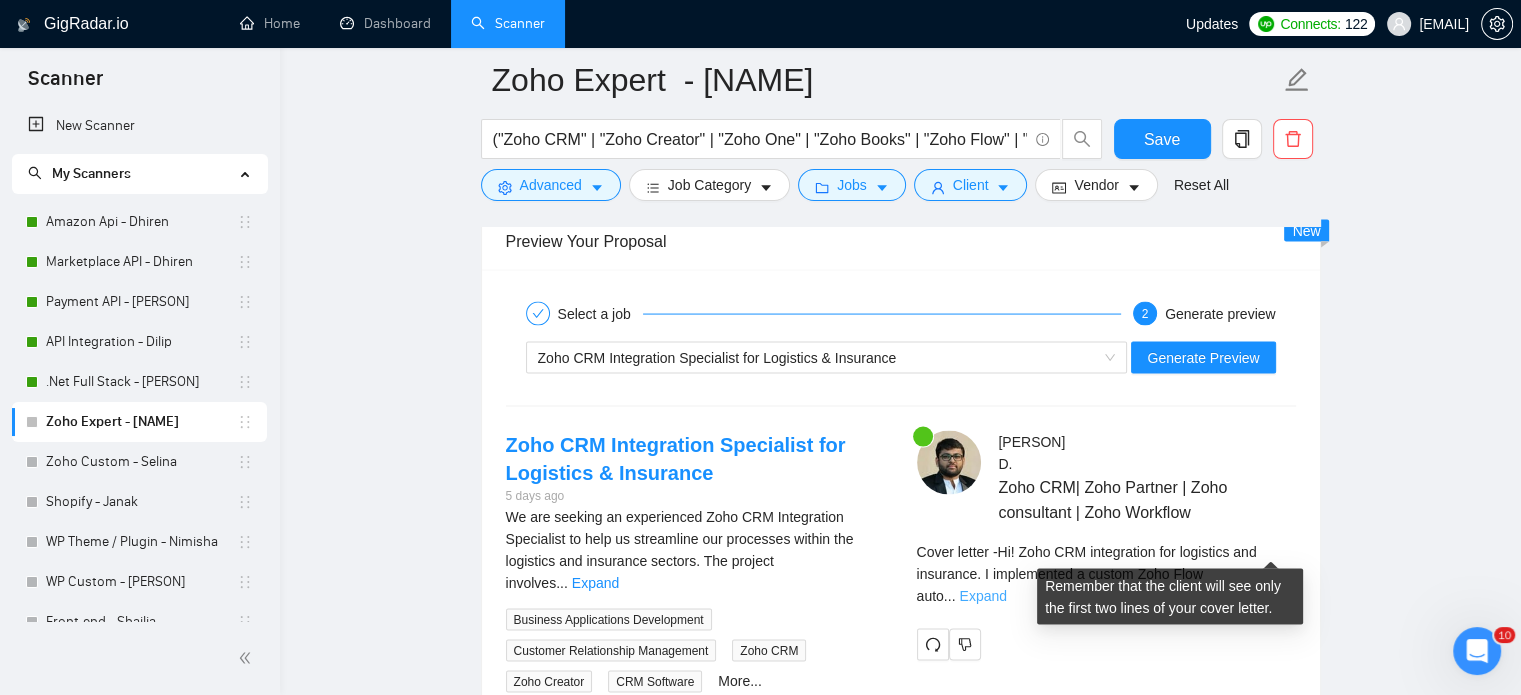 click on "Expand" at bounding box center [982, 596] 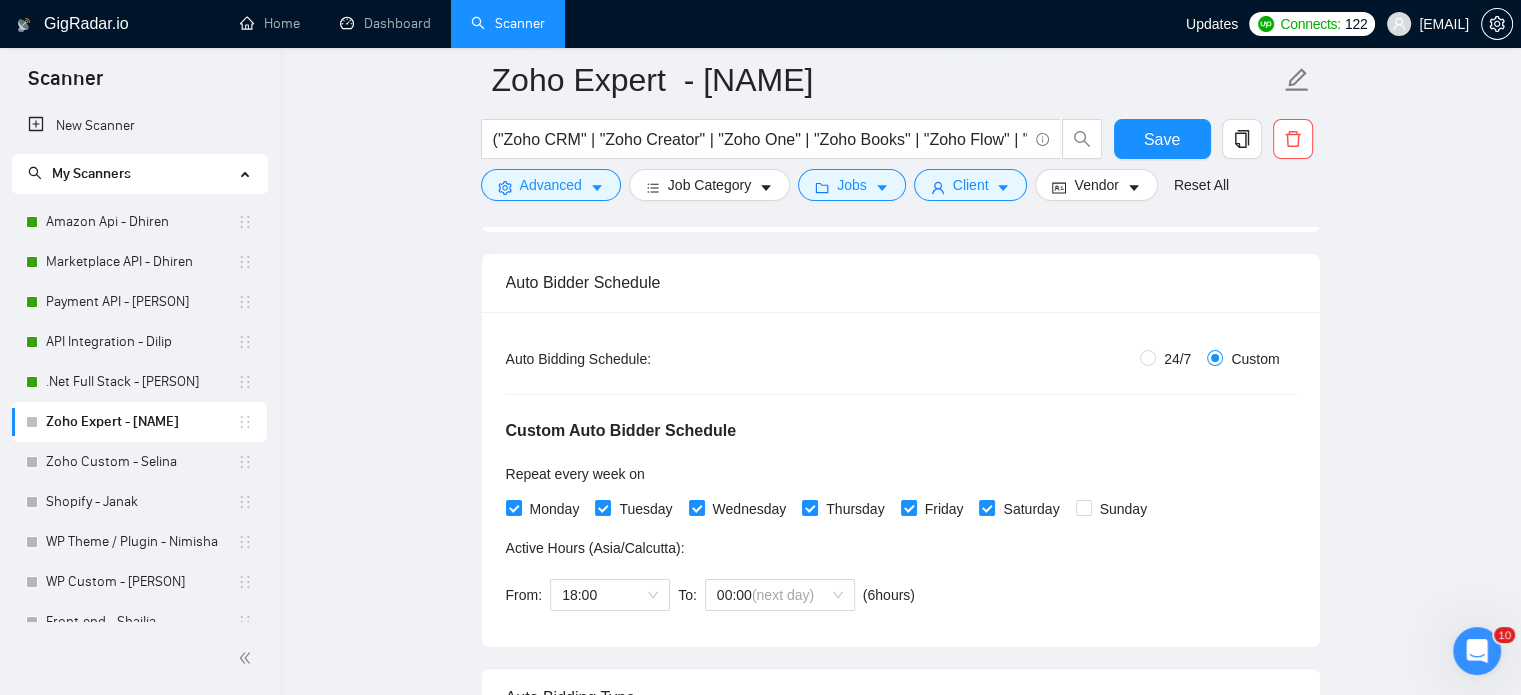 scroll, scrollTop: 483, scrollLeft: 0, axis: vertical 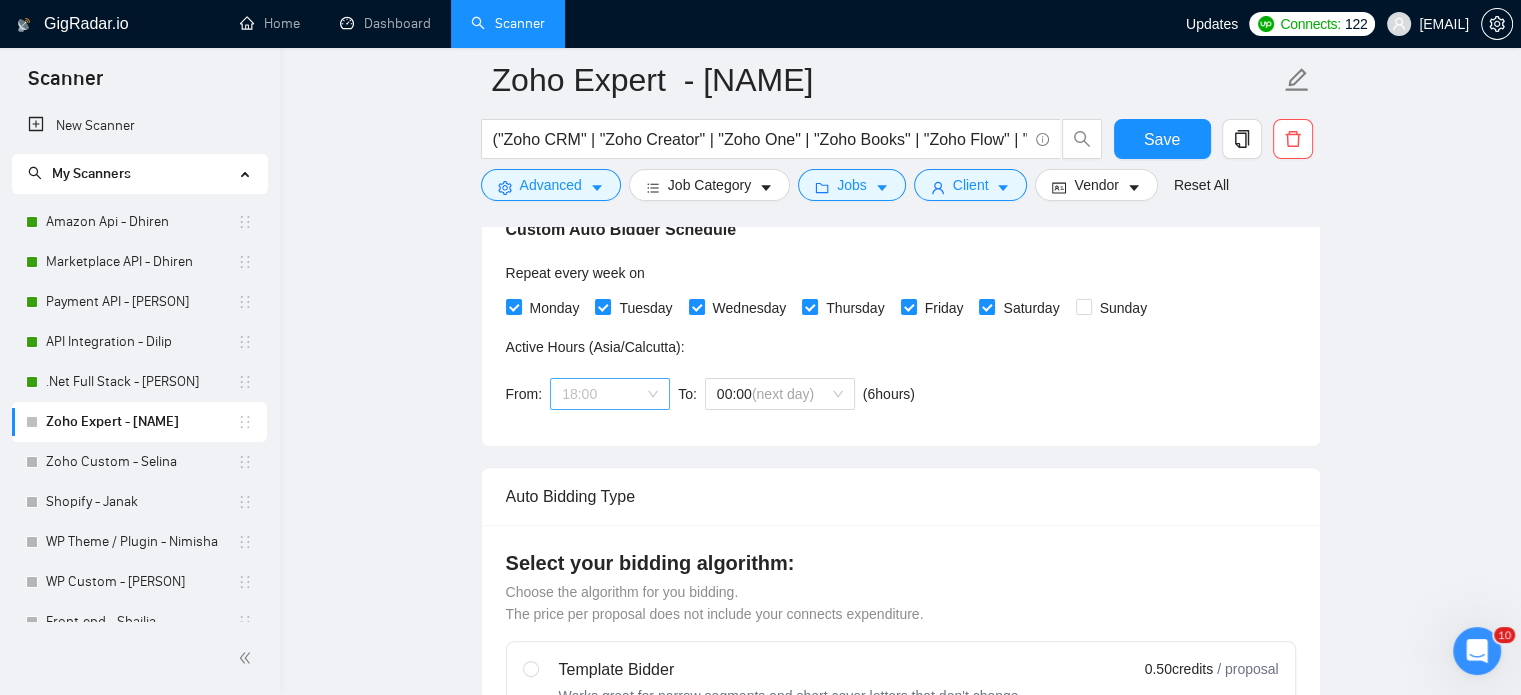 click on "18:00" at bounding box center (610, 394) 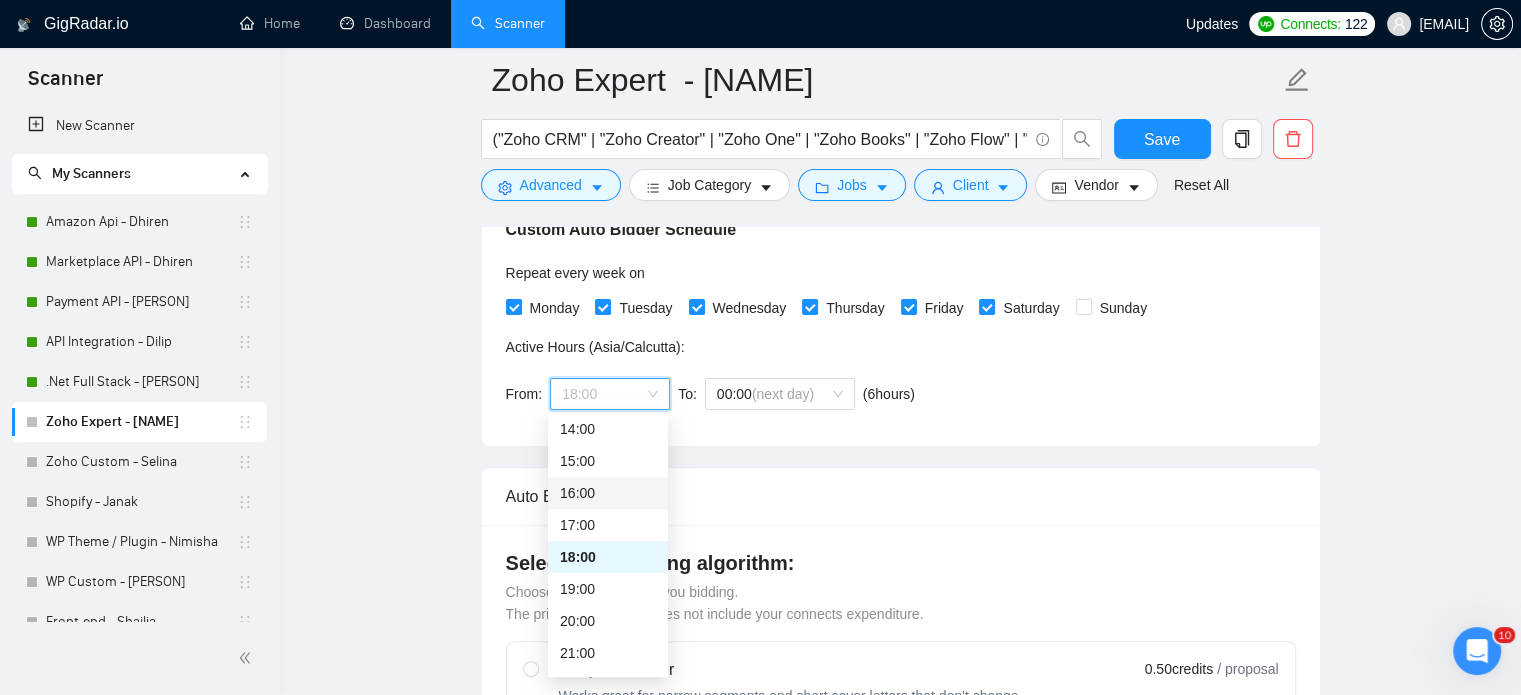 scroll, scrollTop: 512, scrollLeft: 0, axis: vertical 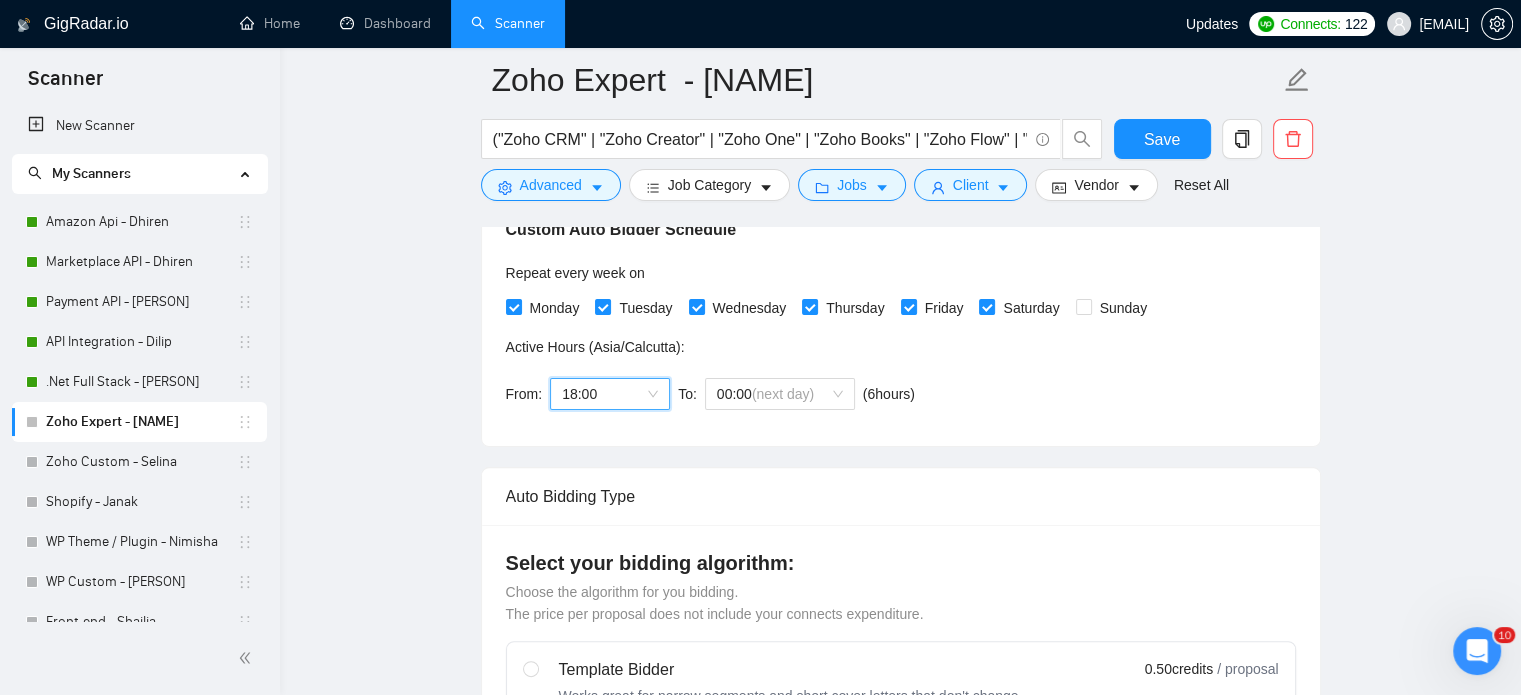 click on "18:00" at bounding box center (610, 394) 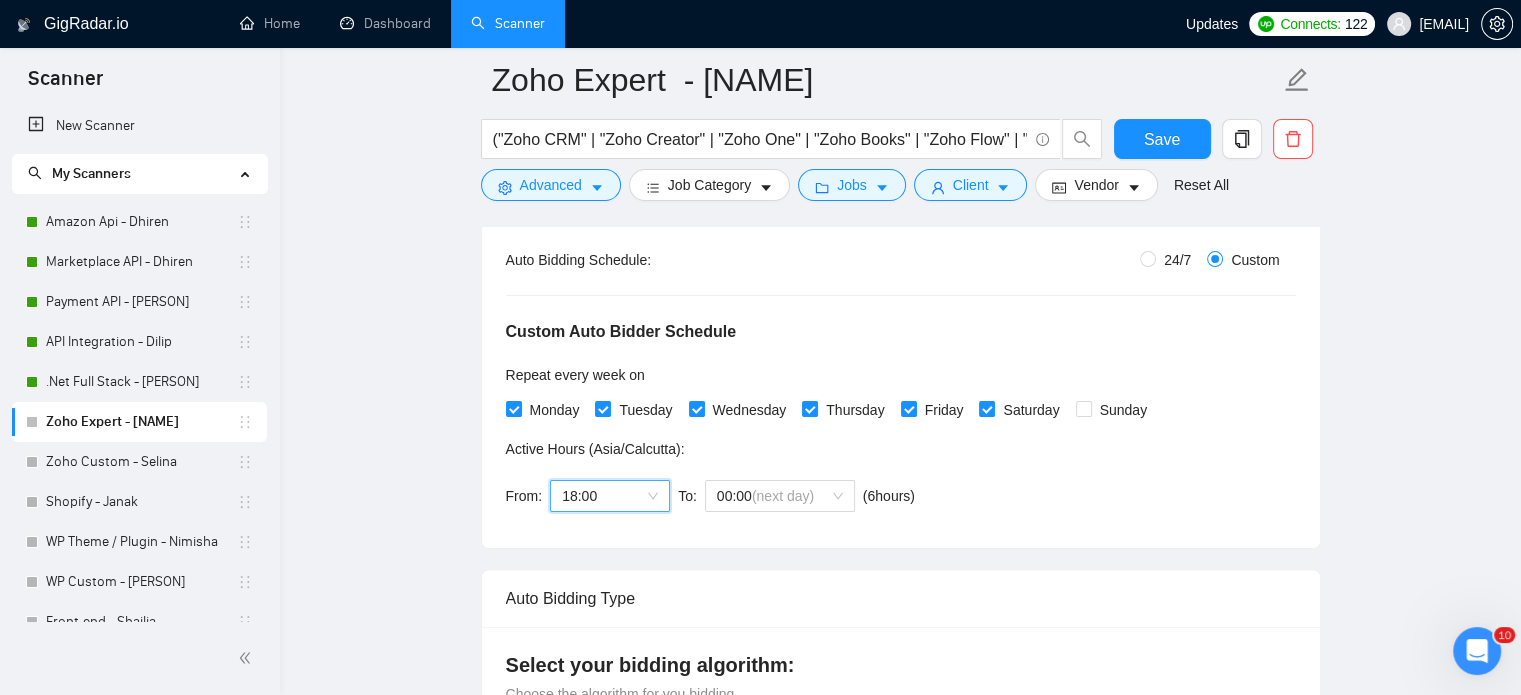 scroll, scrollTop: 283, scrollLeft: 0, axis: vertical 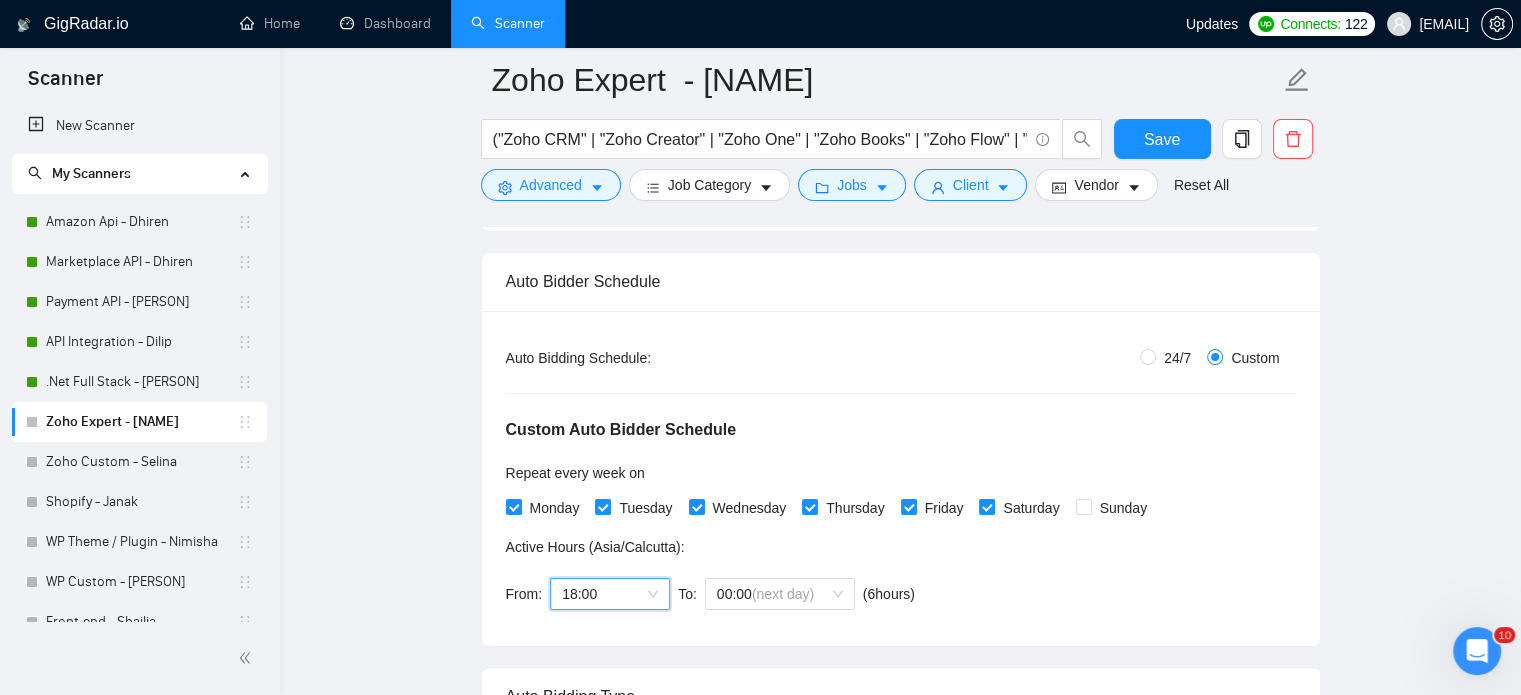 click on "18:00" at bounding box center [610, 594] 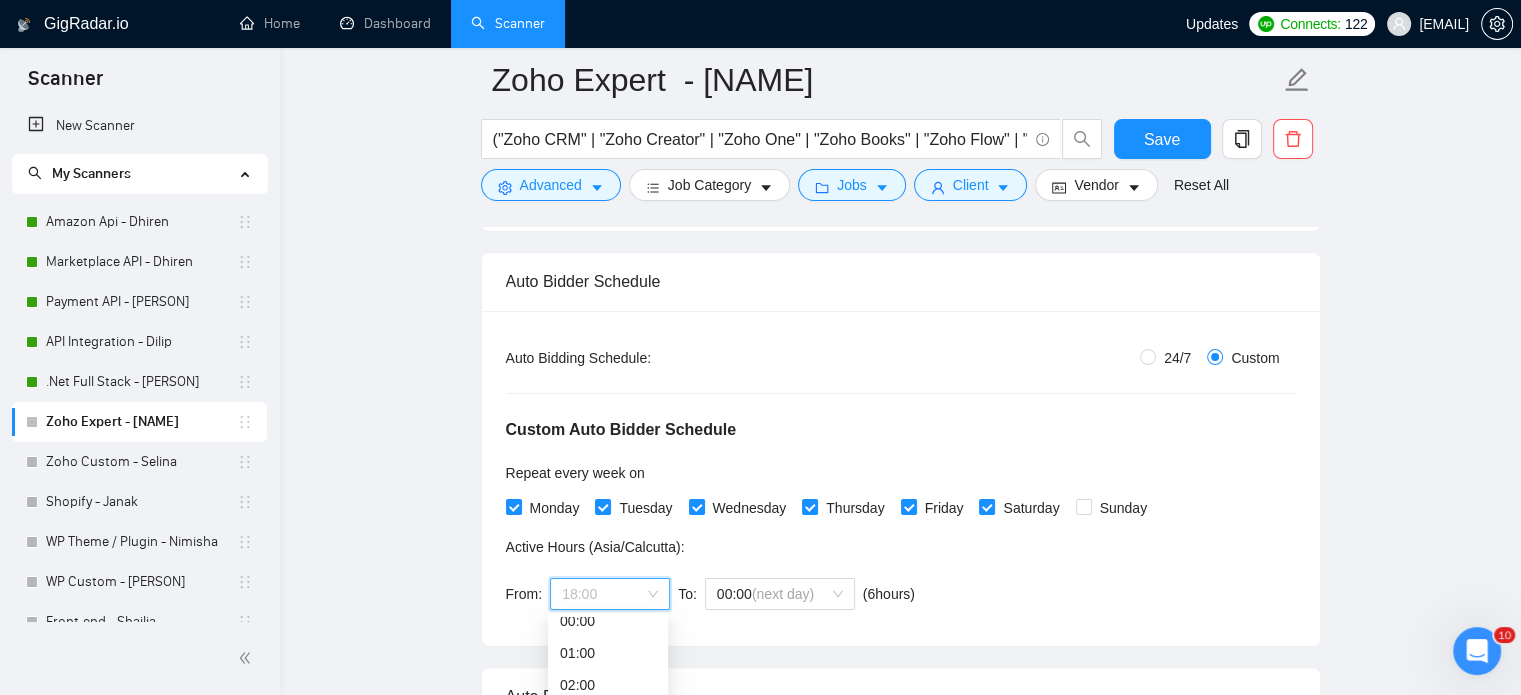 scroll, scrollTop: 0, scrollLeft: 0, axis: both 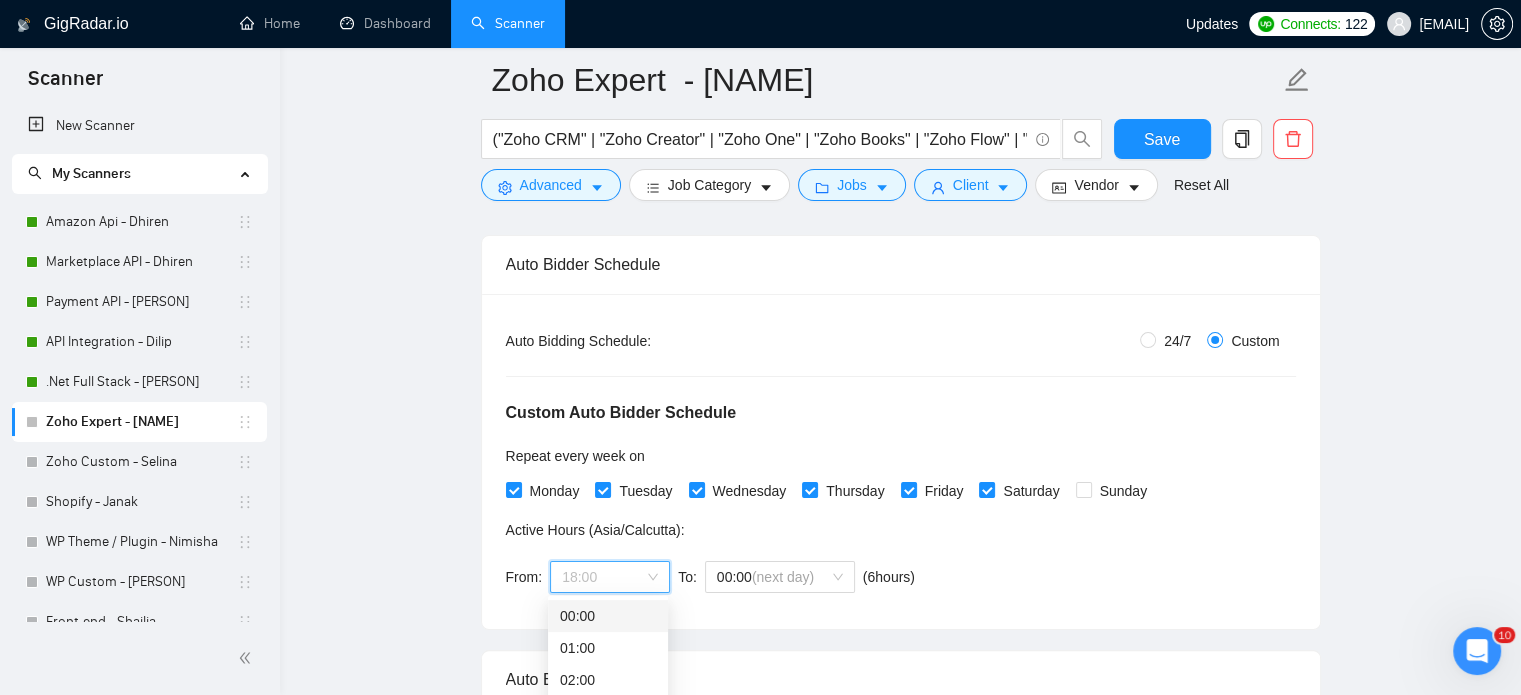 click on "00:00" at bounding box center (608, 616) 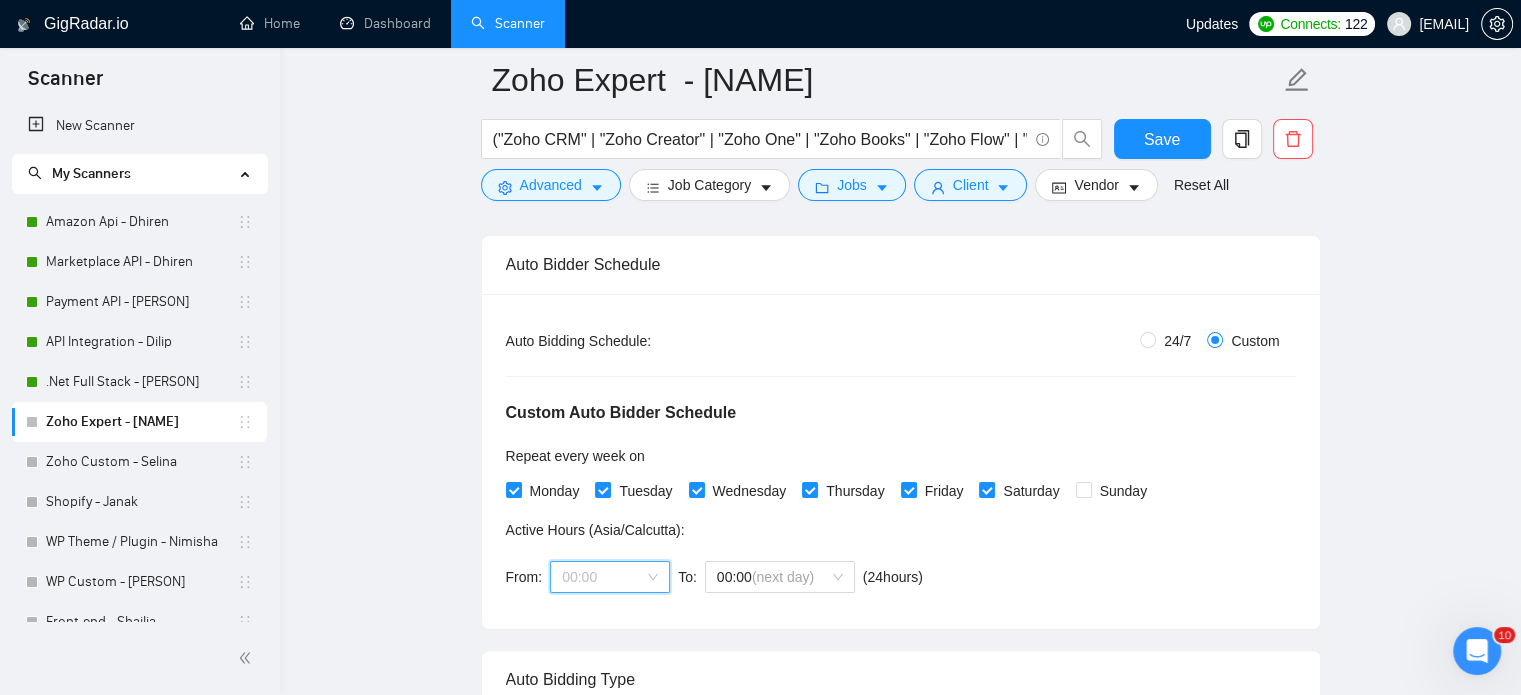 click on "00:00" at bounding box center [610, 577] 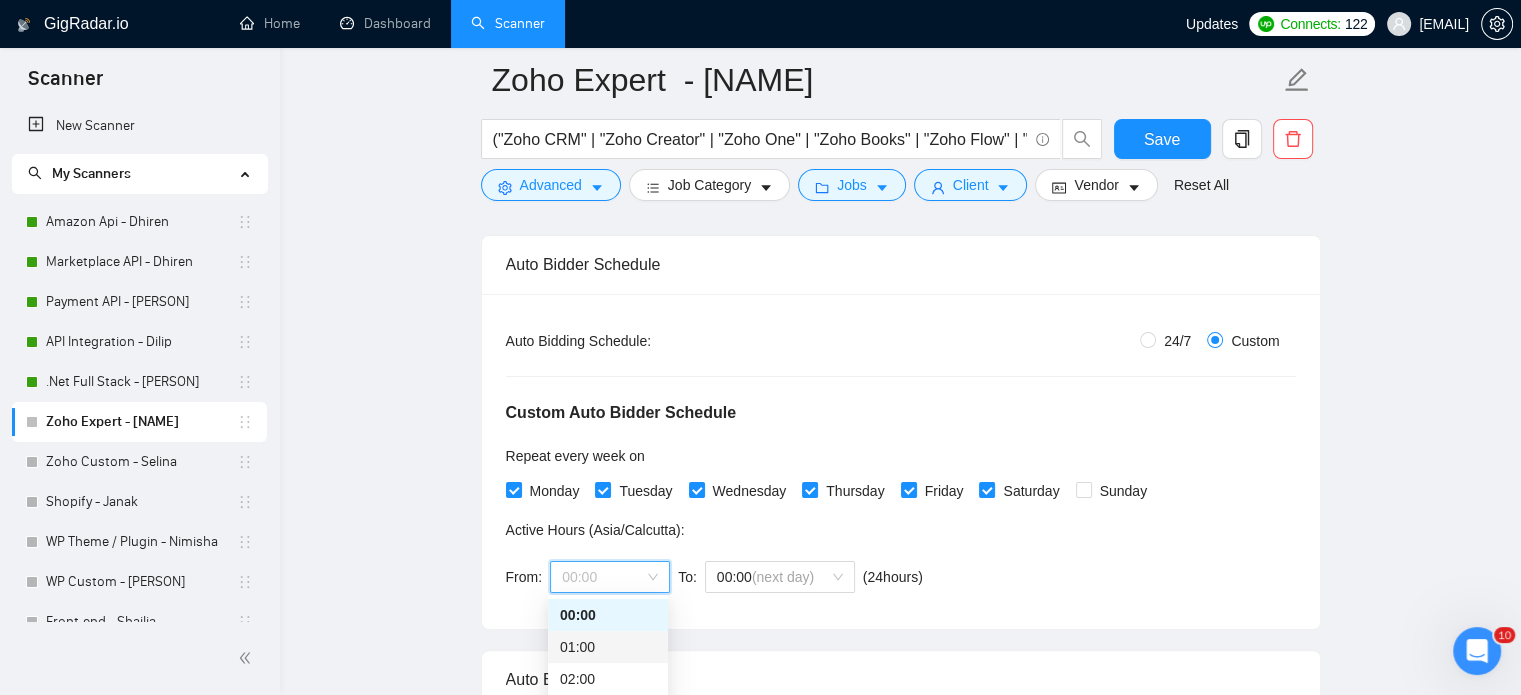 drag, startPoint x: 588, startPoint y: 643, endPoint x: 608, endPoint y: 644, distance: 20.024984 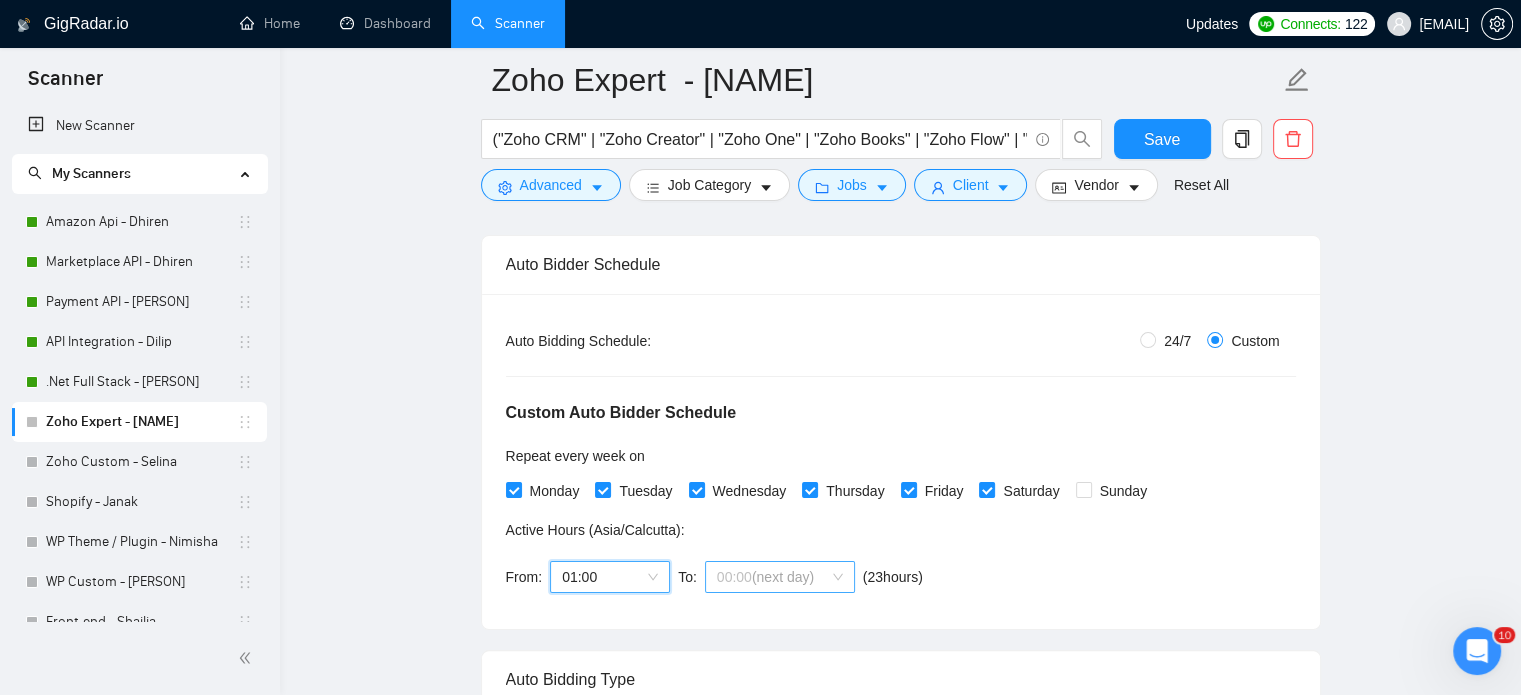 click on "(next day)" at bounding box center [783, 577] 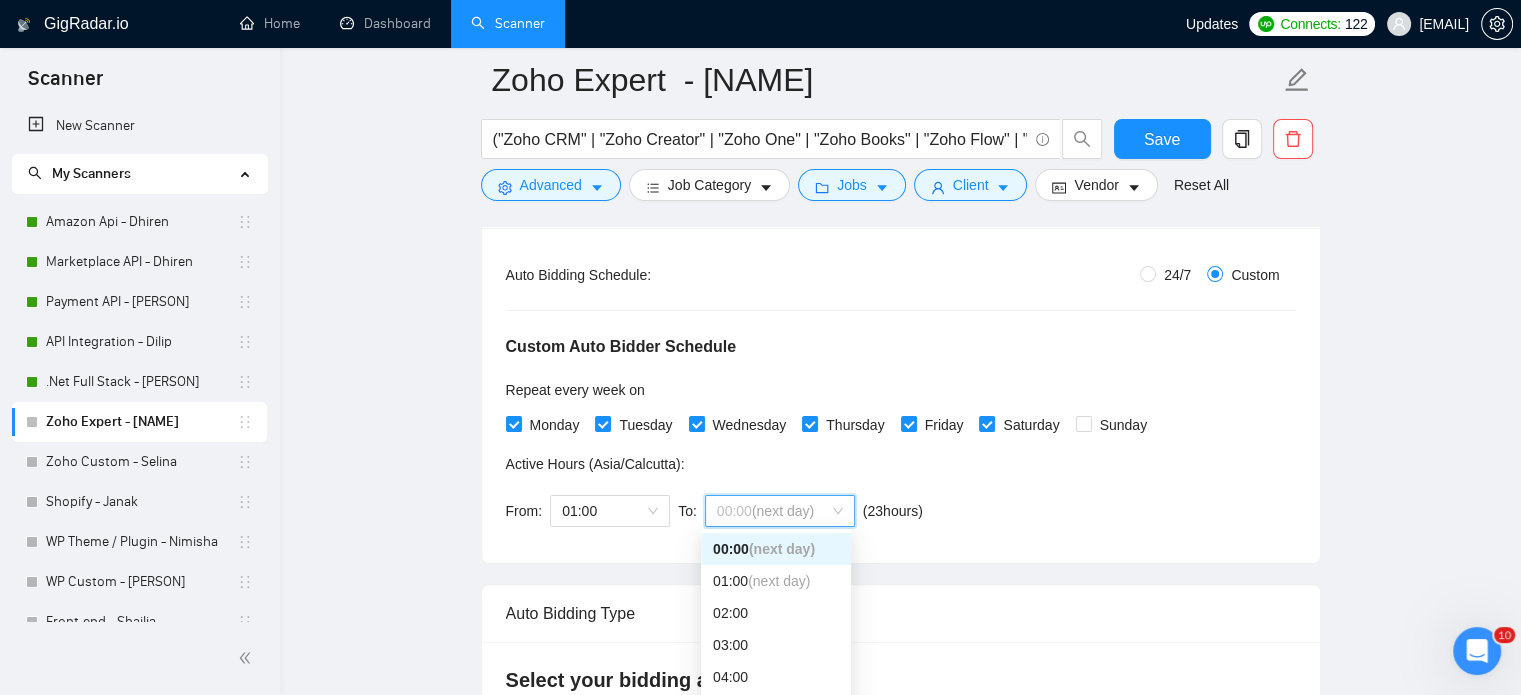 scroll, scrollTop: 400, scrollLeft: 0, axis: vertical 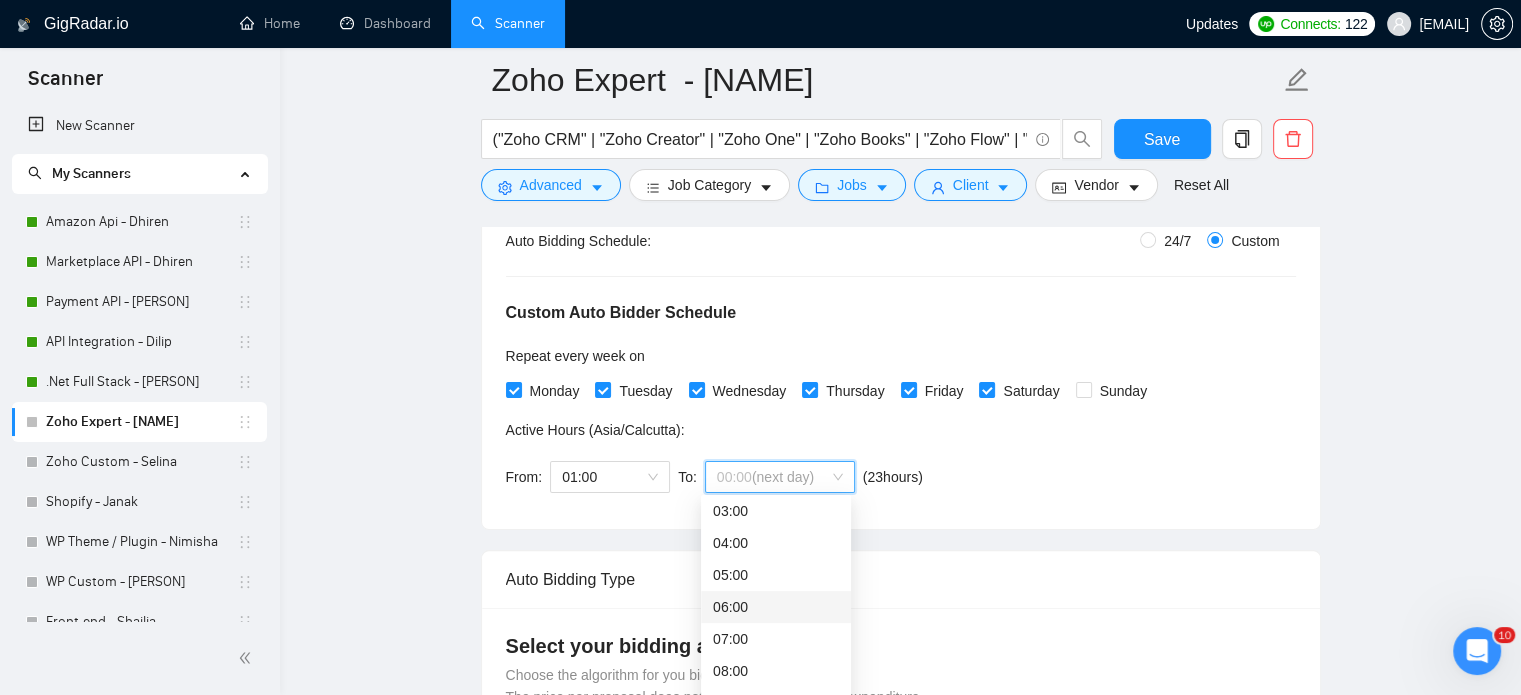 click on "06:00" at bounding box center (776, 607) 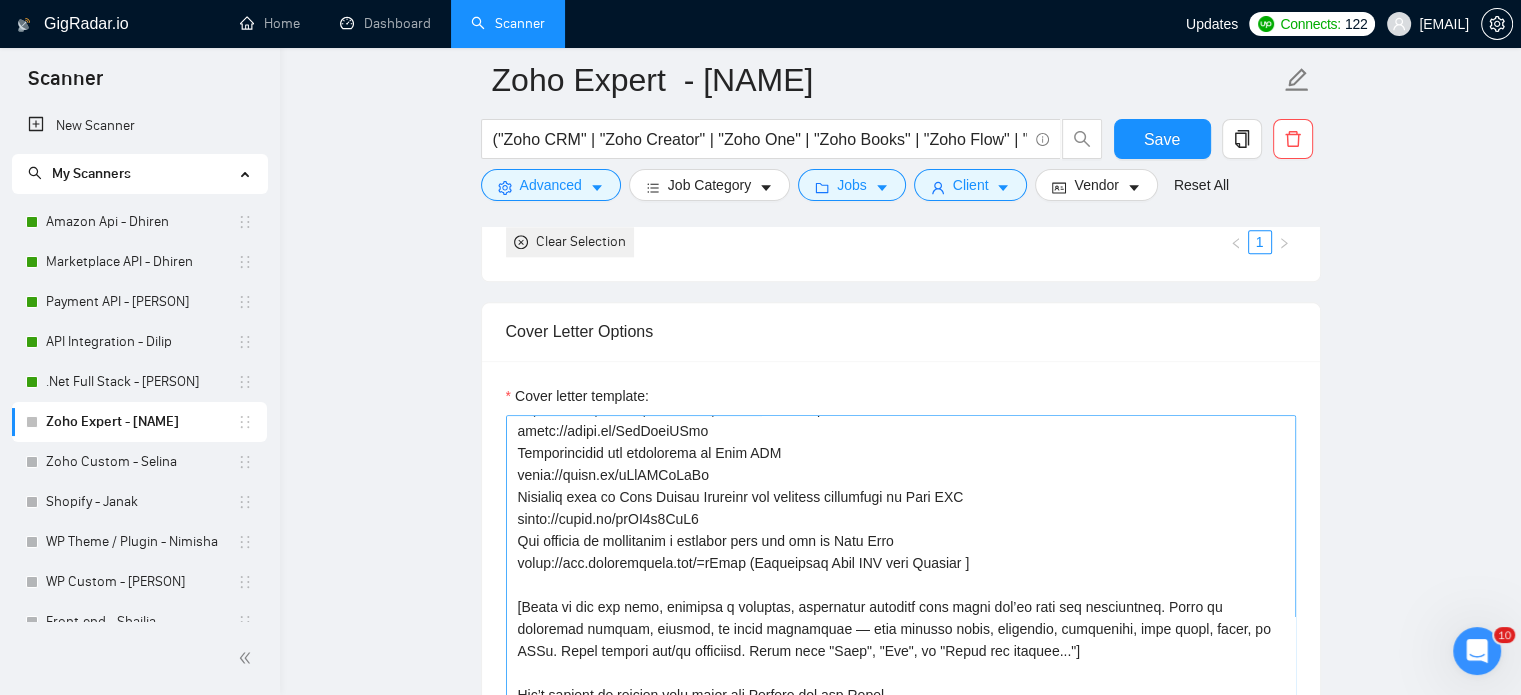 scroll, scrollTop: 2383, scrollLeft: 0, axis: vertical 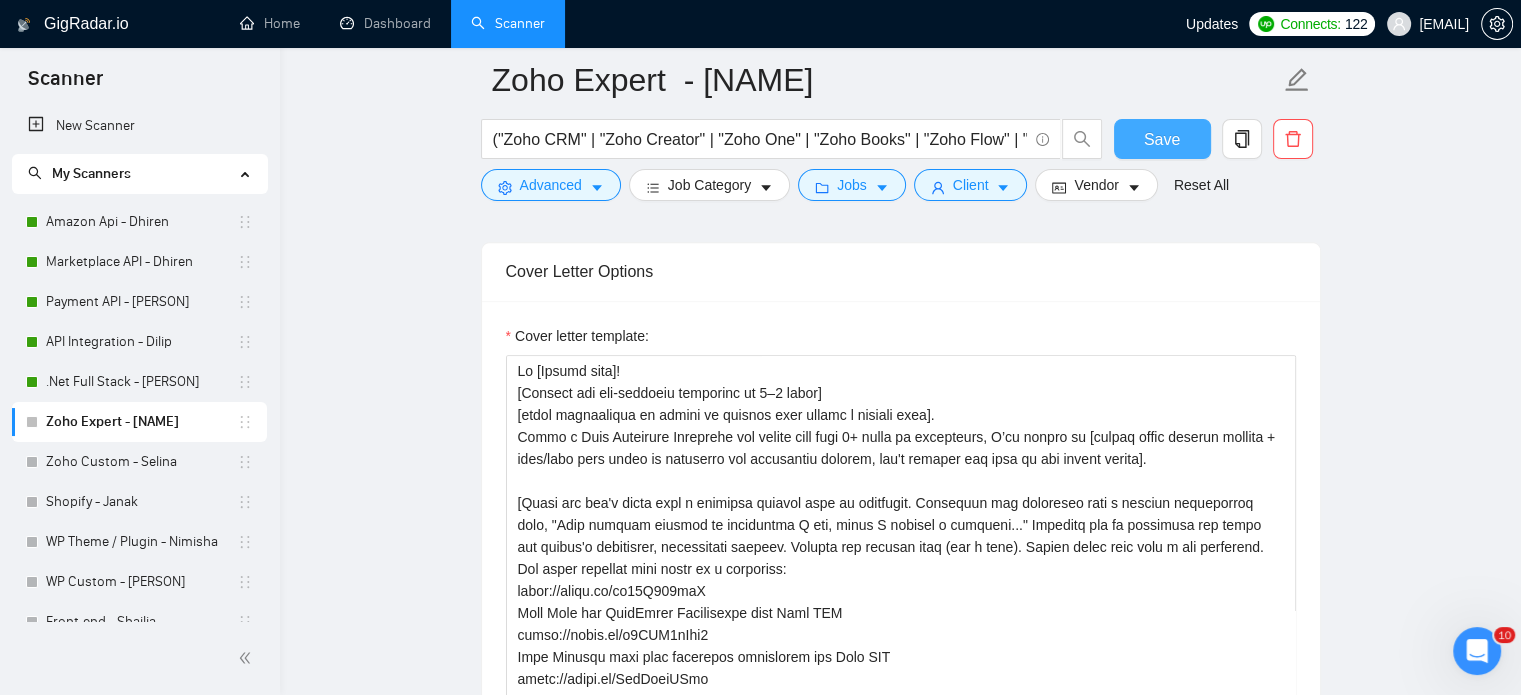 click on "Save" at bounding box center (1162, 139) 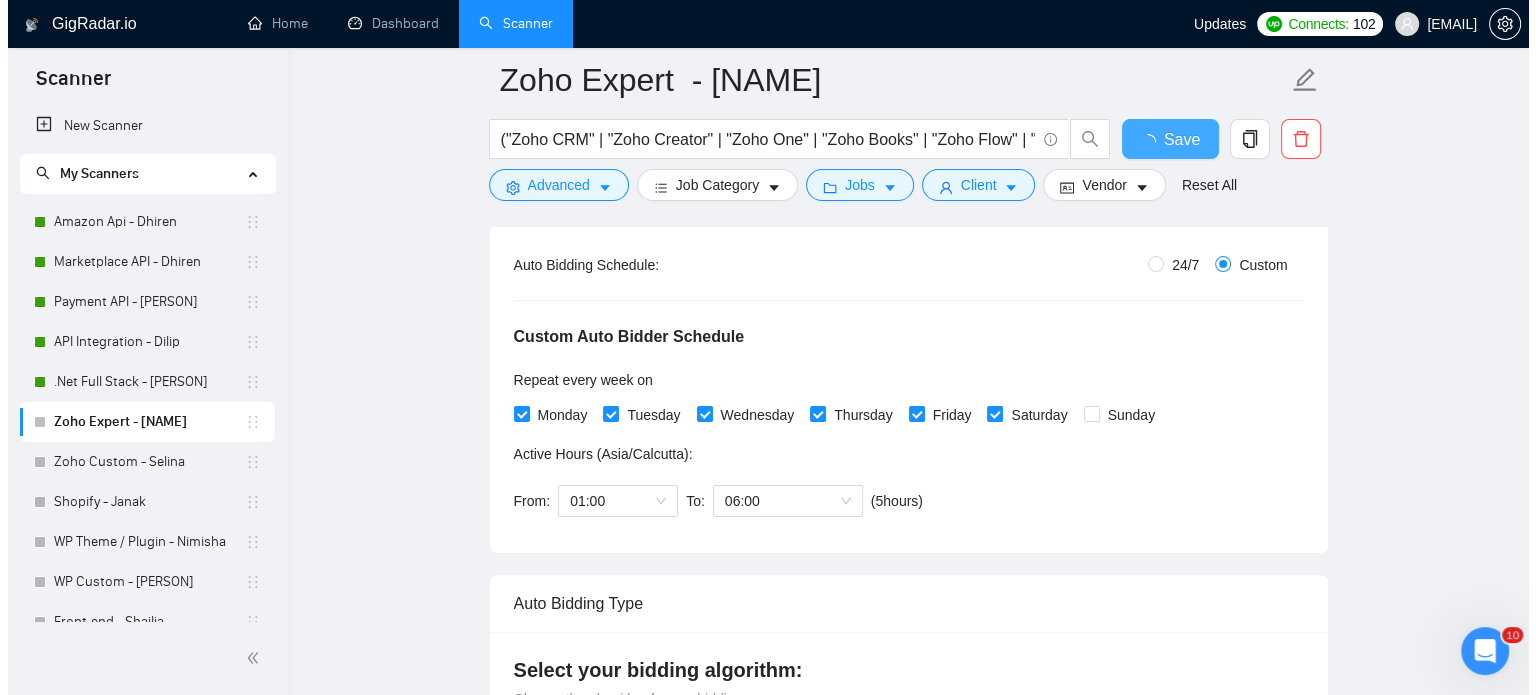 scroll, scrollTop: 0, scrollLeft: 0, axis: both 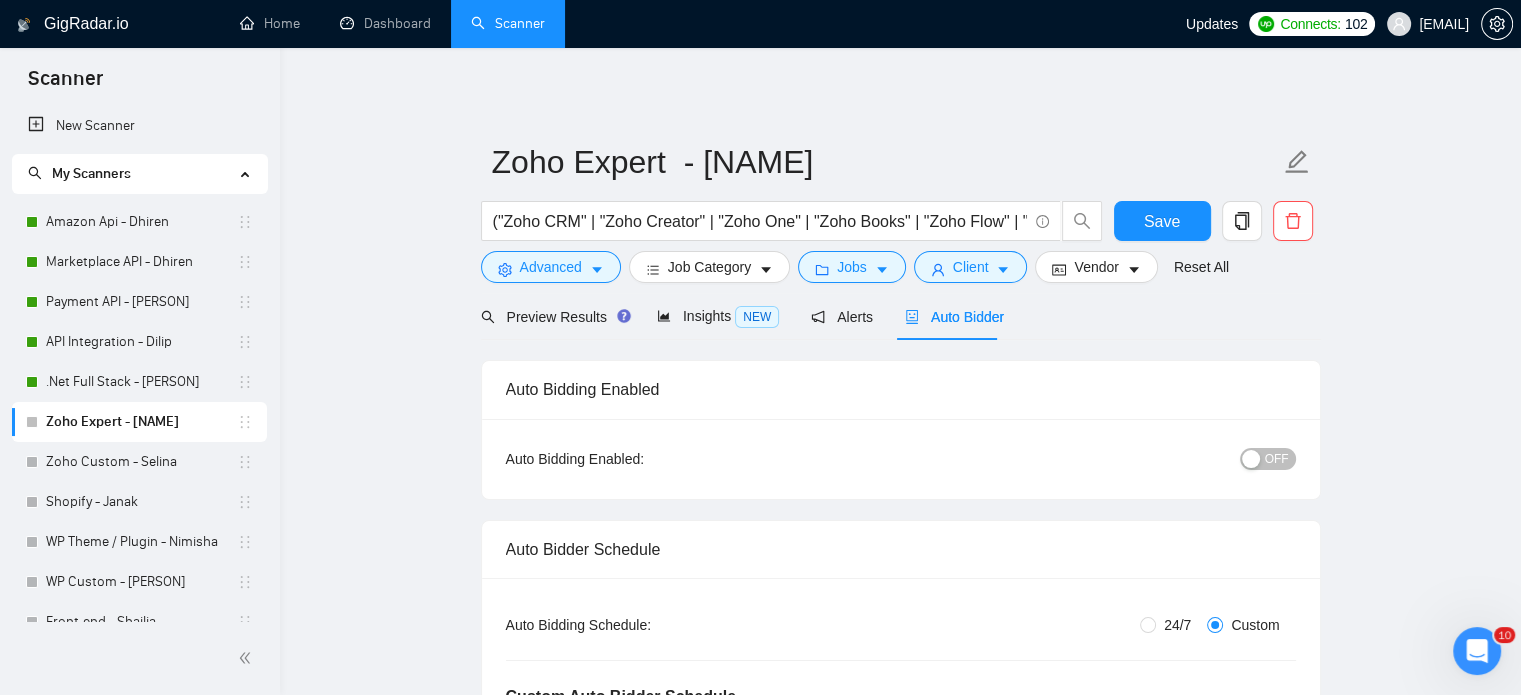 click on "OFF" at bounding box center (1277, 459) 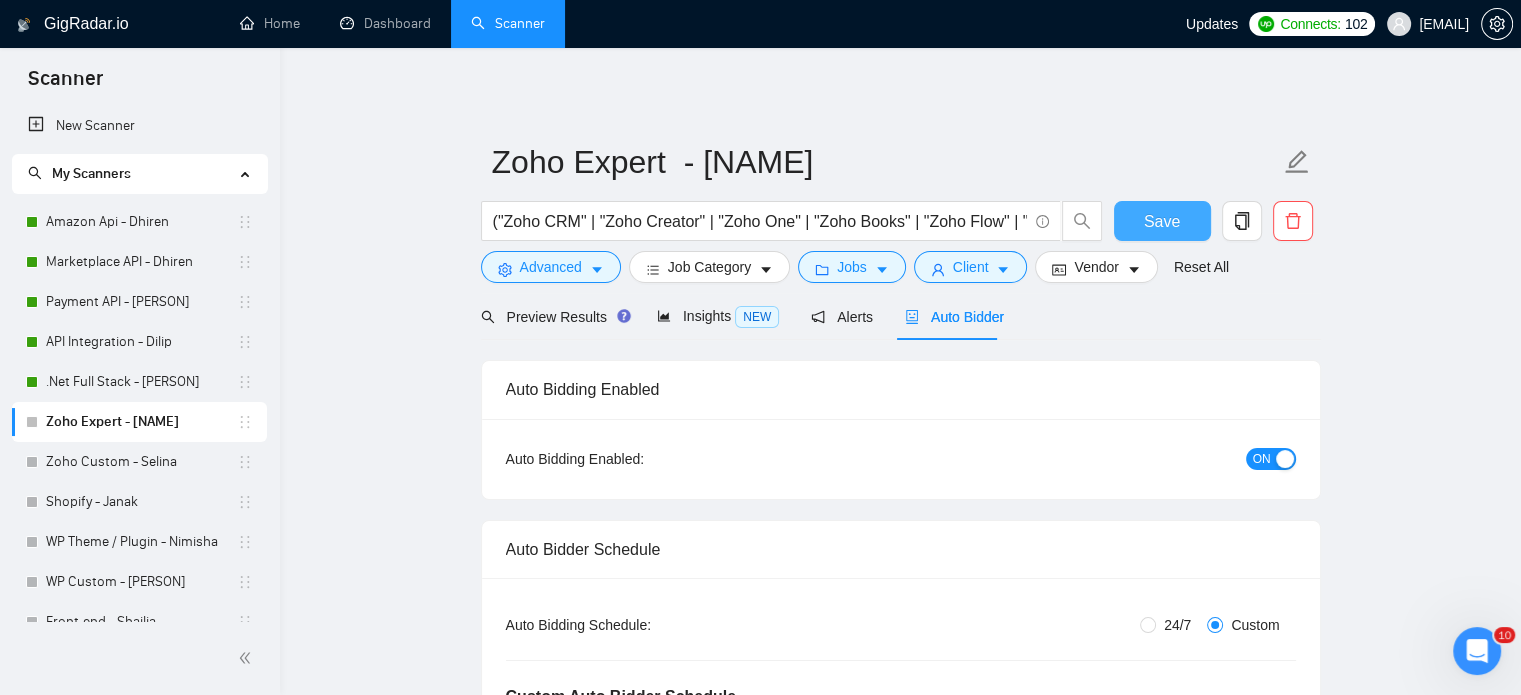 click on "Save" at bounding box center [1162, 221] 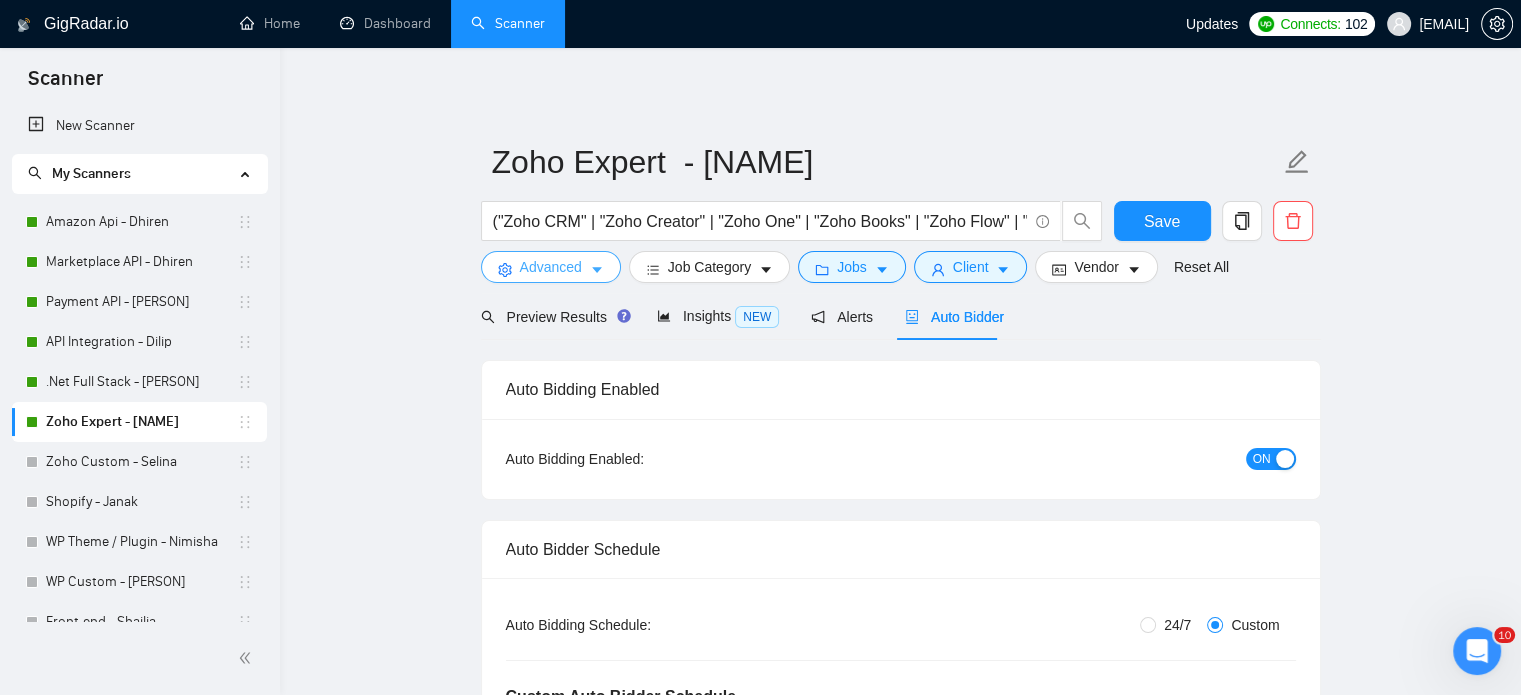 click 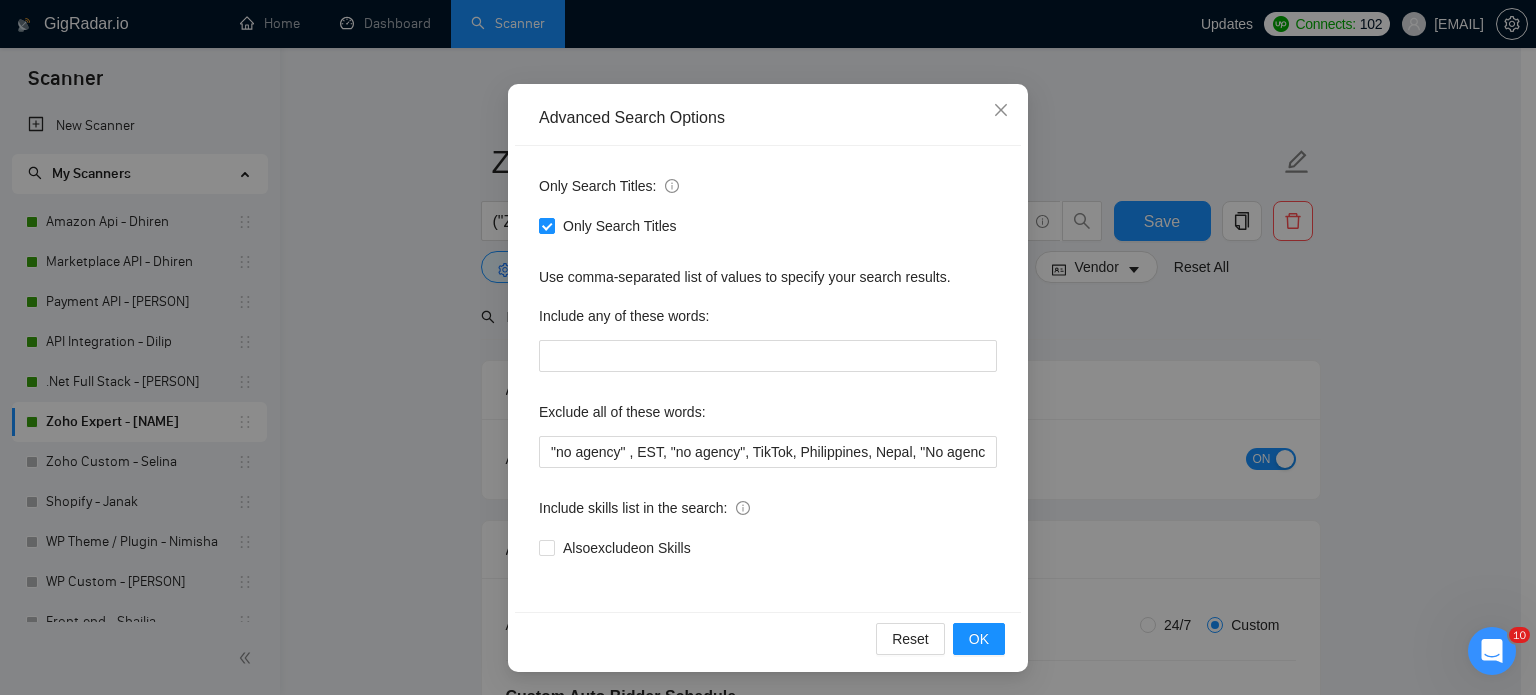 scroll, scrollTop: 0, scrollLeft: 0, axis: both 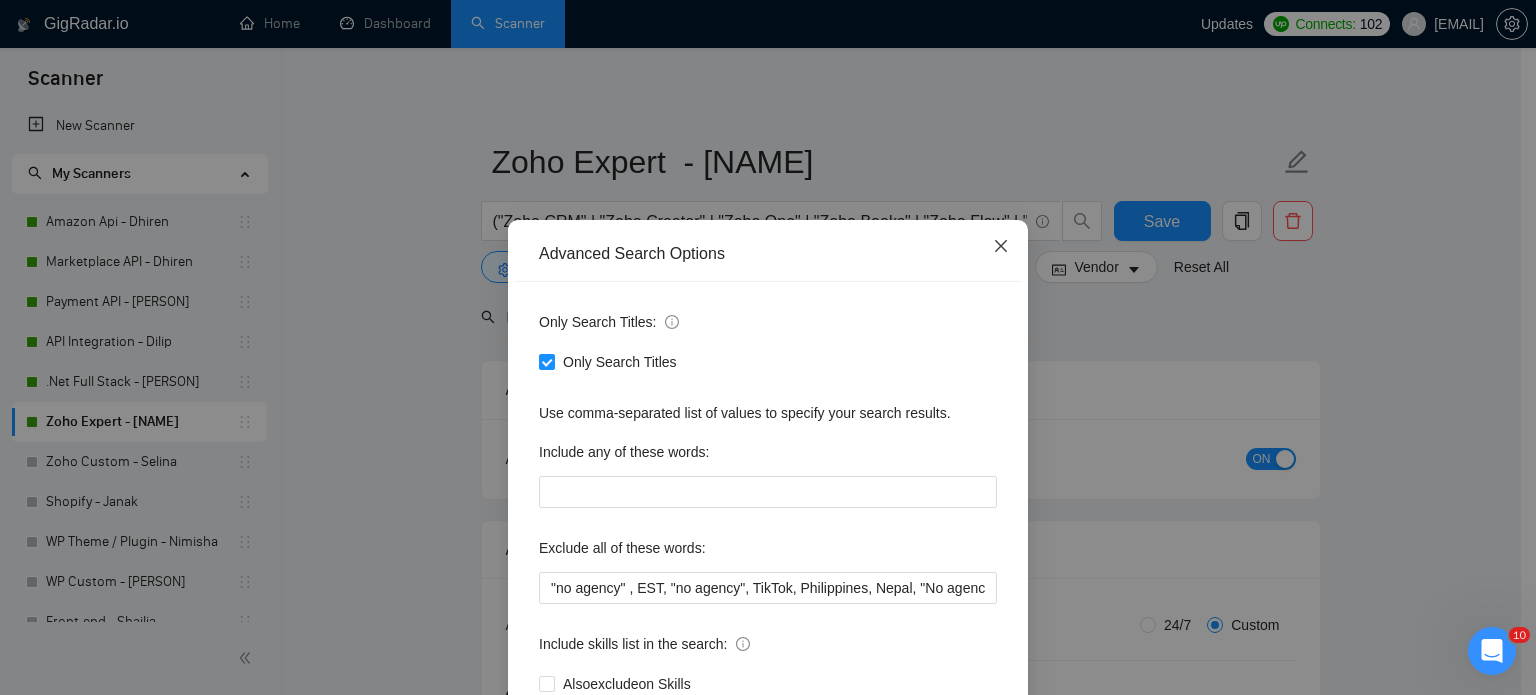drag, startPoint x: 994, startPoint y: 240, endPoint x: 971, endPoint y: 299, distance: 63.324562 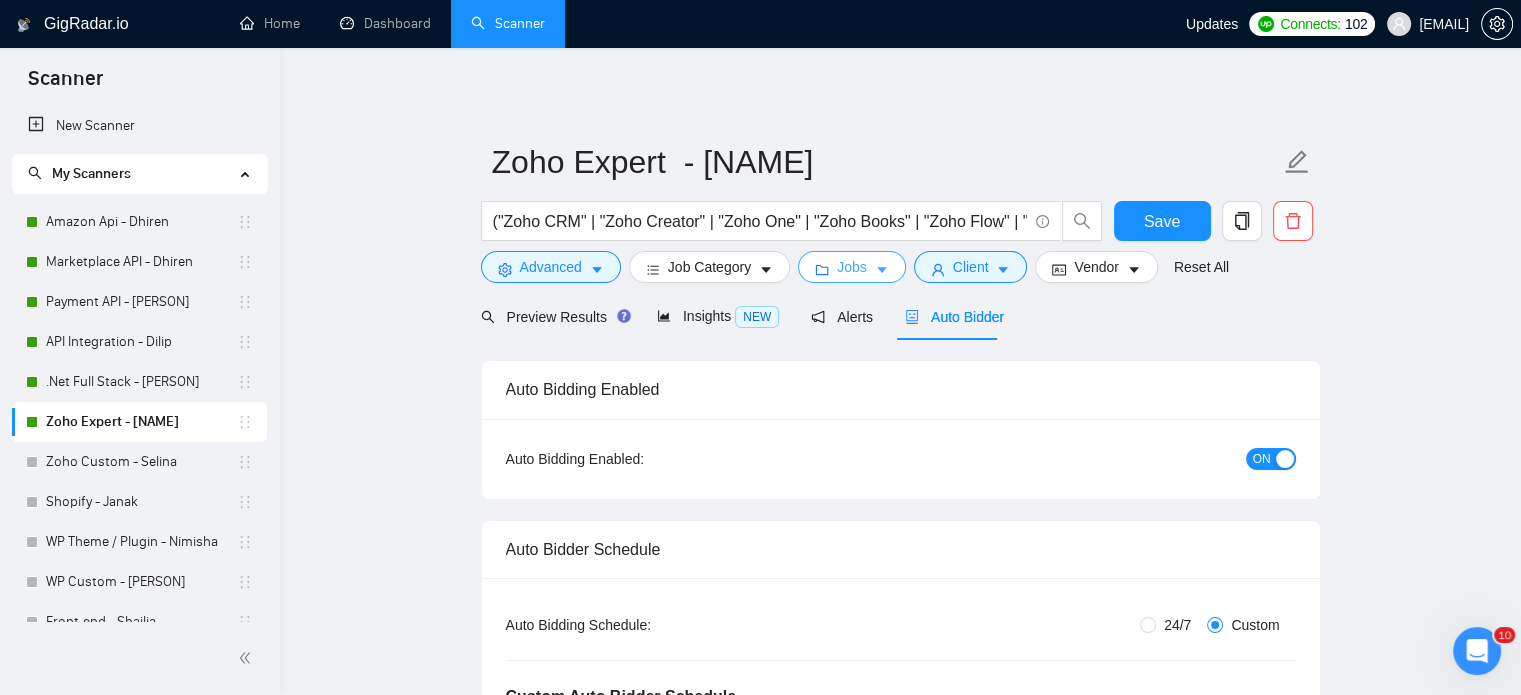 click on "Jobs" at bounding box center (852, 267) 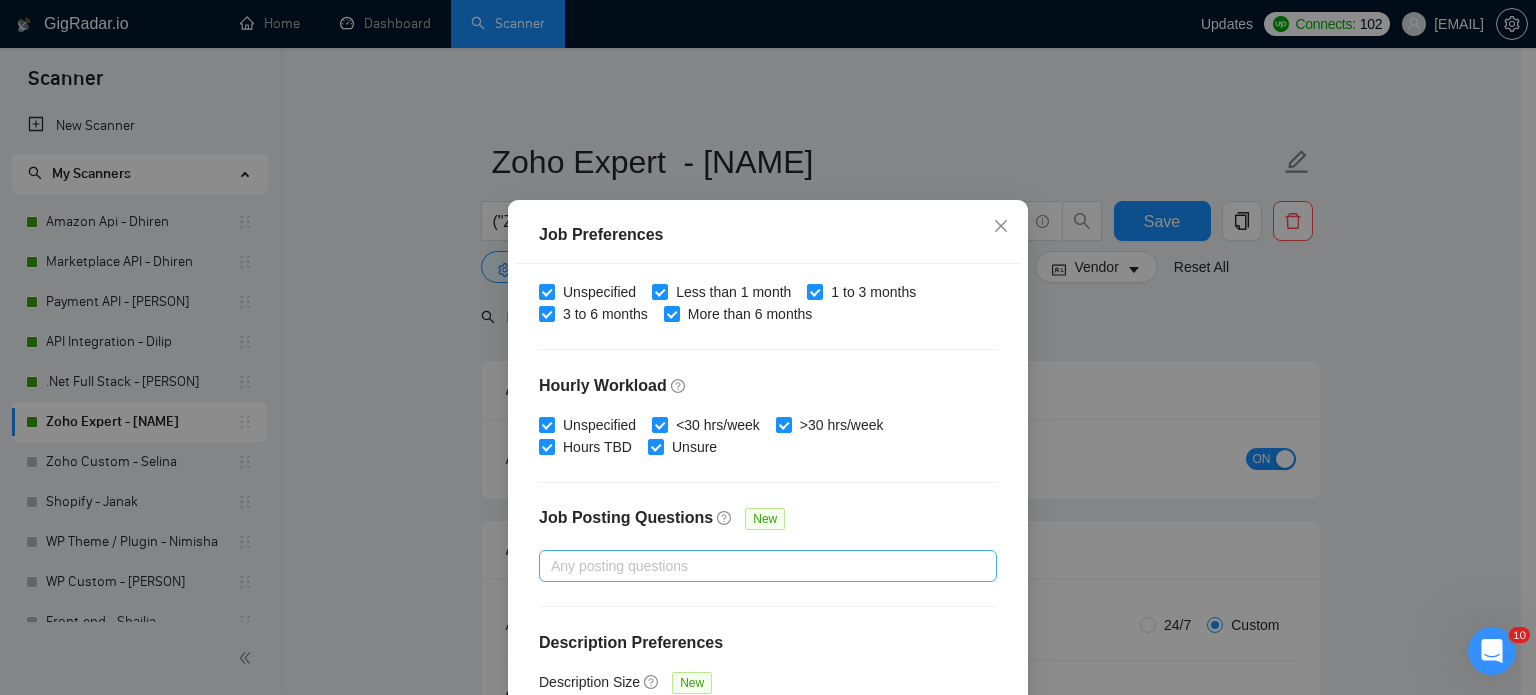 scroll, scrollTop: 640, scrollLeft: 0, axis: vertical 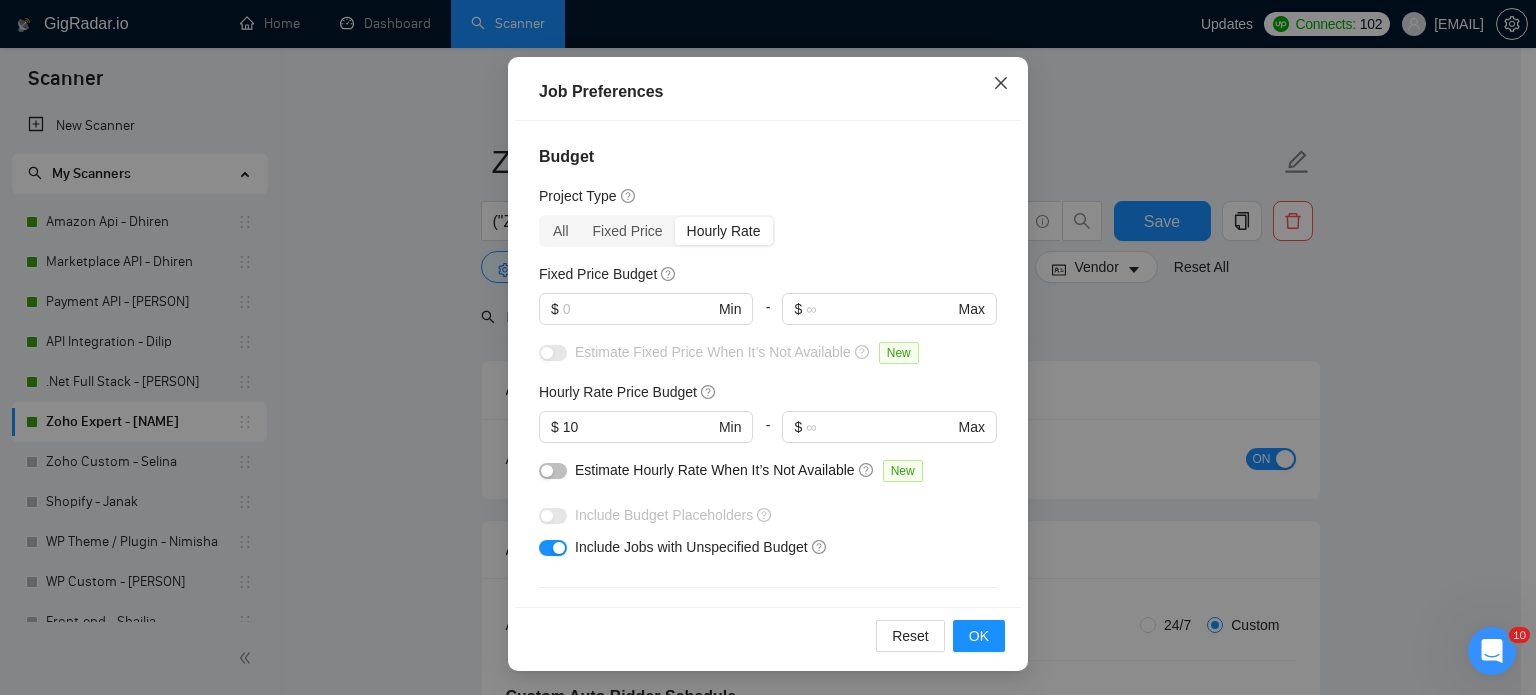 click 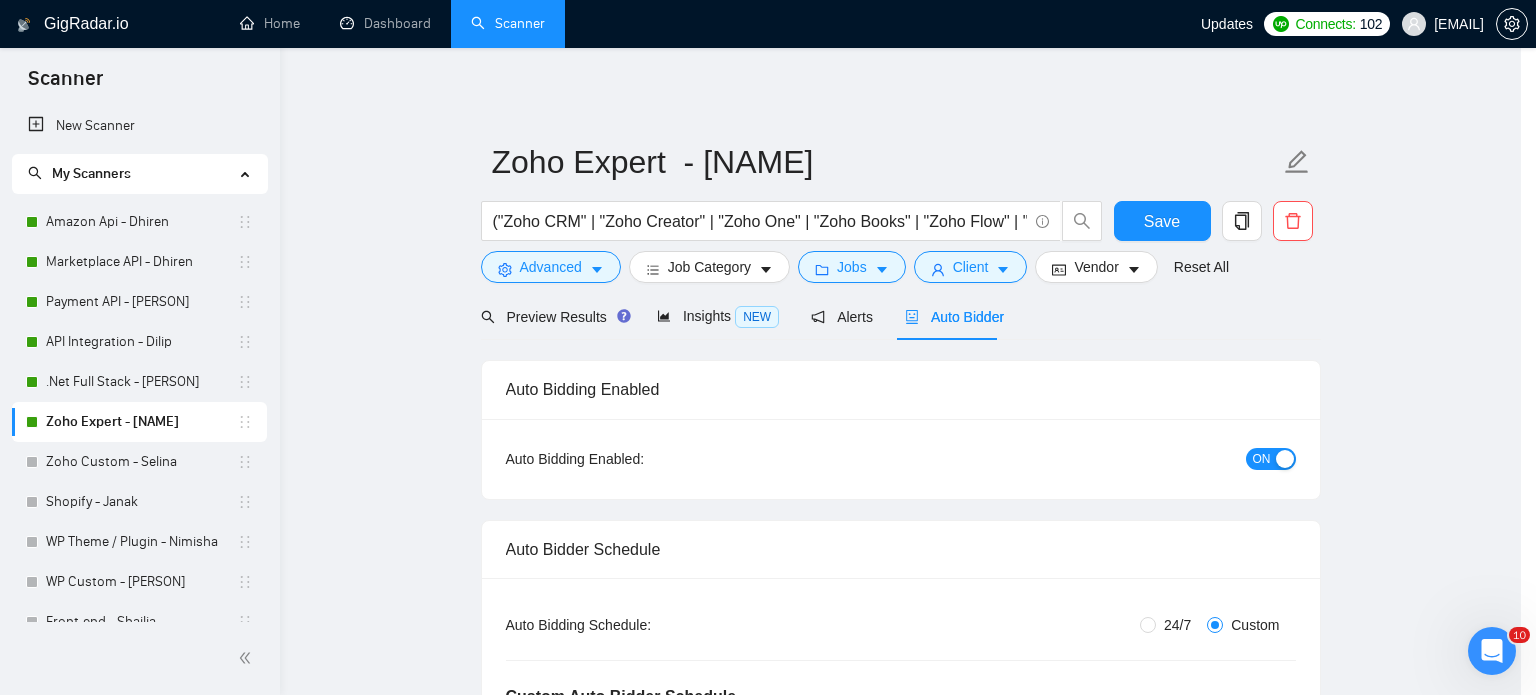scroll, scrollTop: 63, scrollLeft: 0, axis: vertical 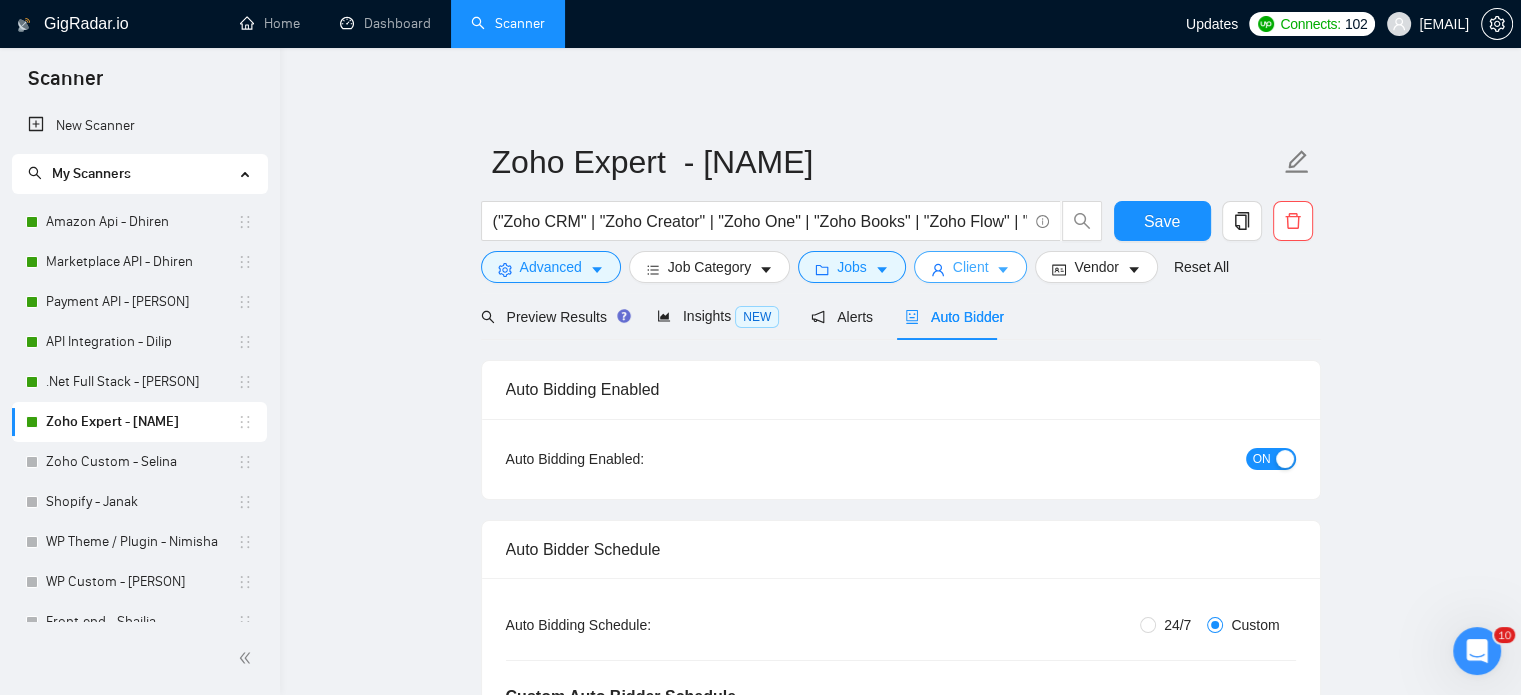click 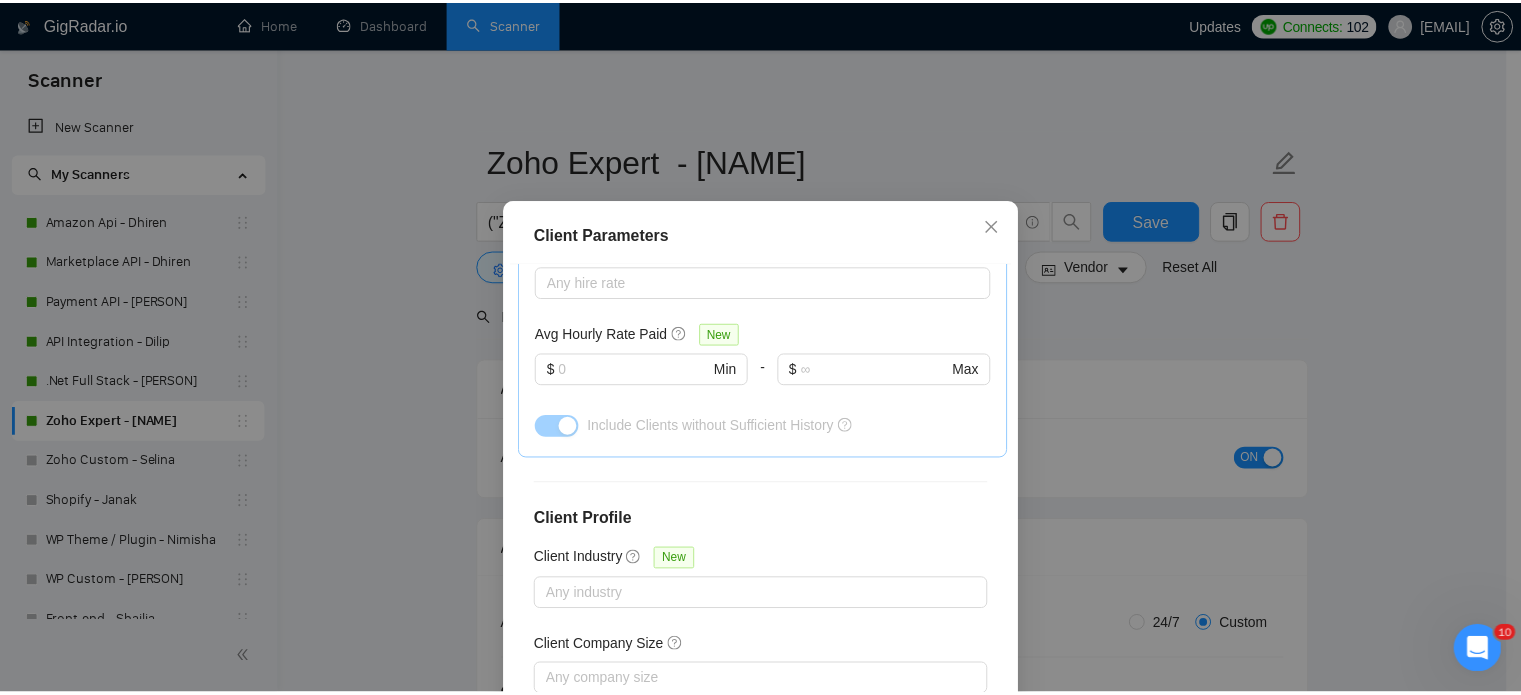 scroll, scrollTop: 760, scrollLeft: 0, axis: vertical 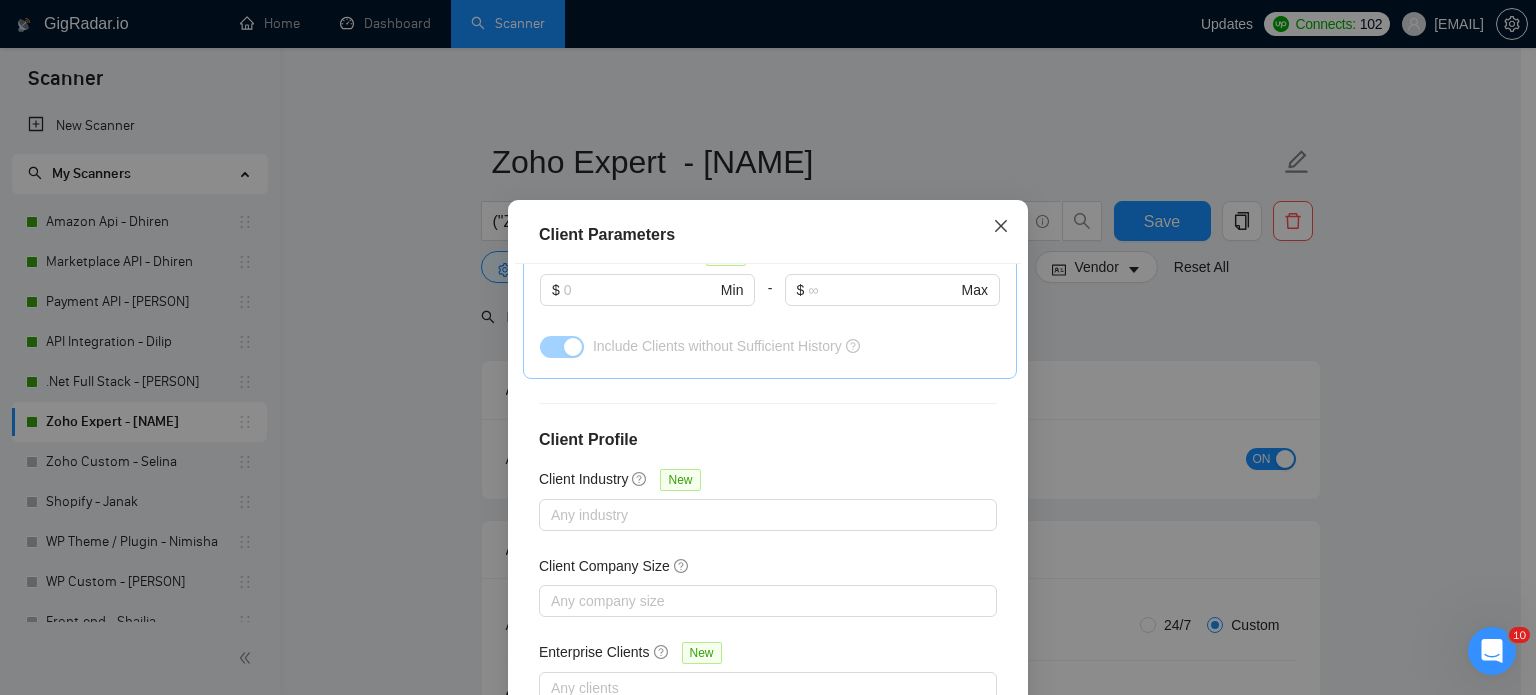 click 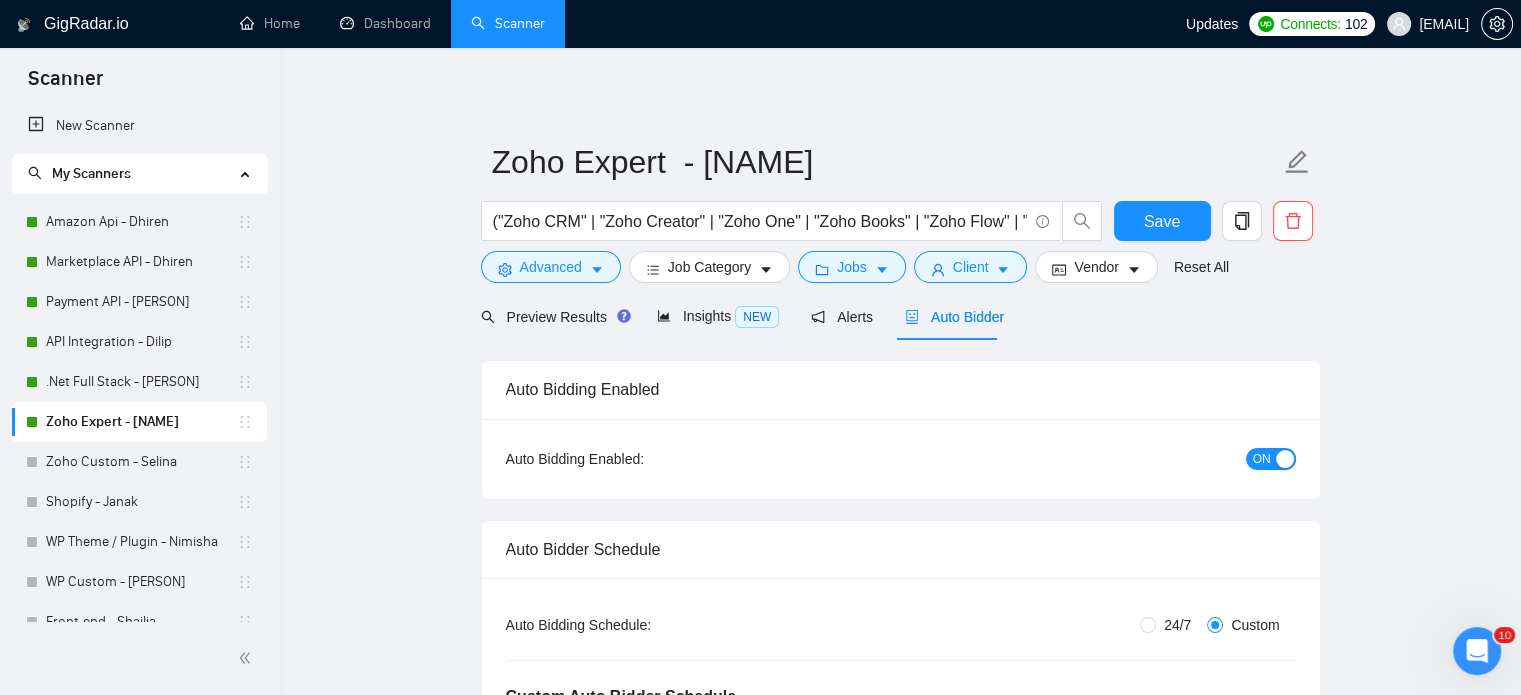 click on "Zoho Expert  - Sumit" at bounding box center [141, 422] 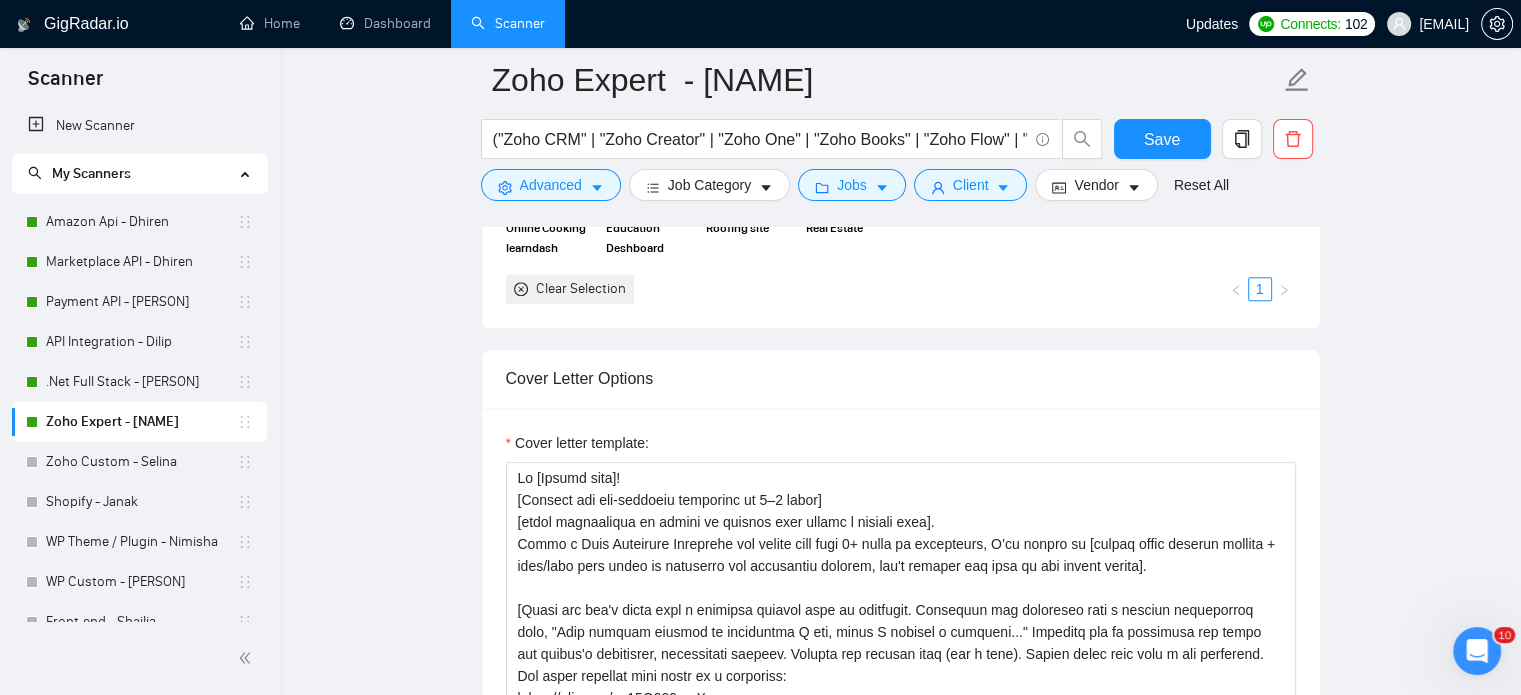 scroll, scrollTop: 2400, scrollLeft: 0, axis: vertical 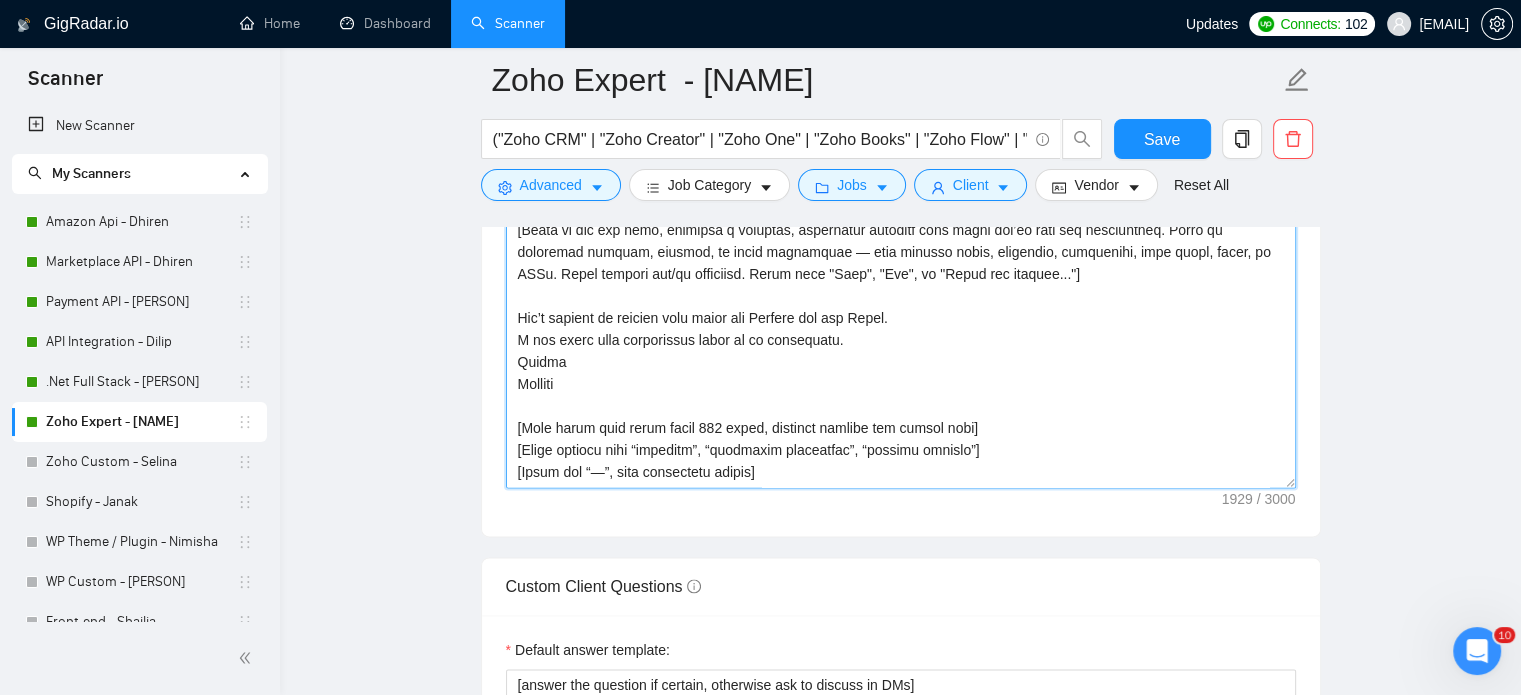 click on "Cover letter template:" at bounding box center [901, 263] 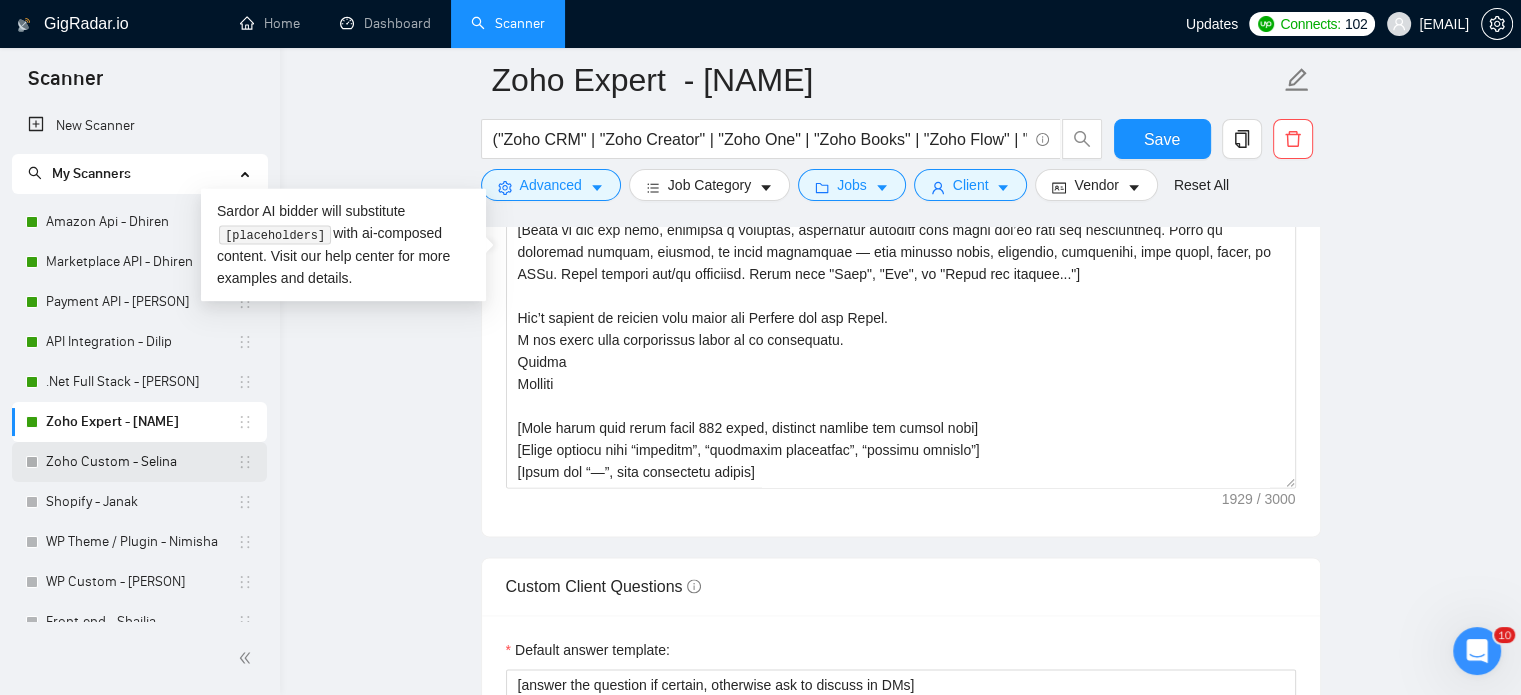click on "Zoho Custom  - Selina" at bounding box center (141, 462) 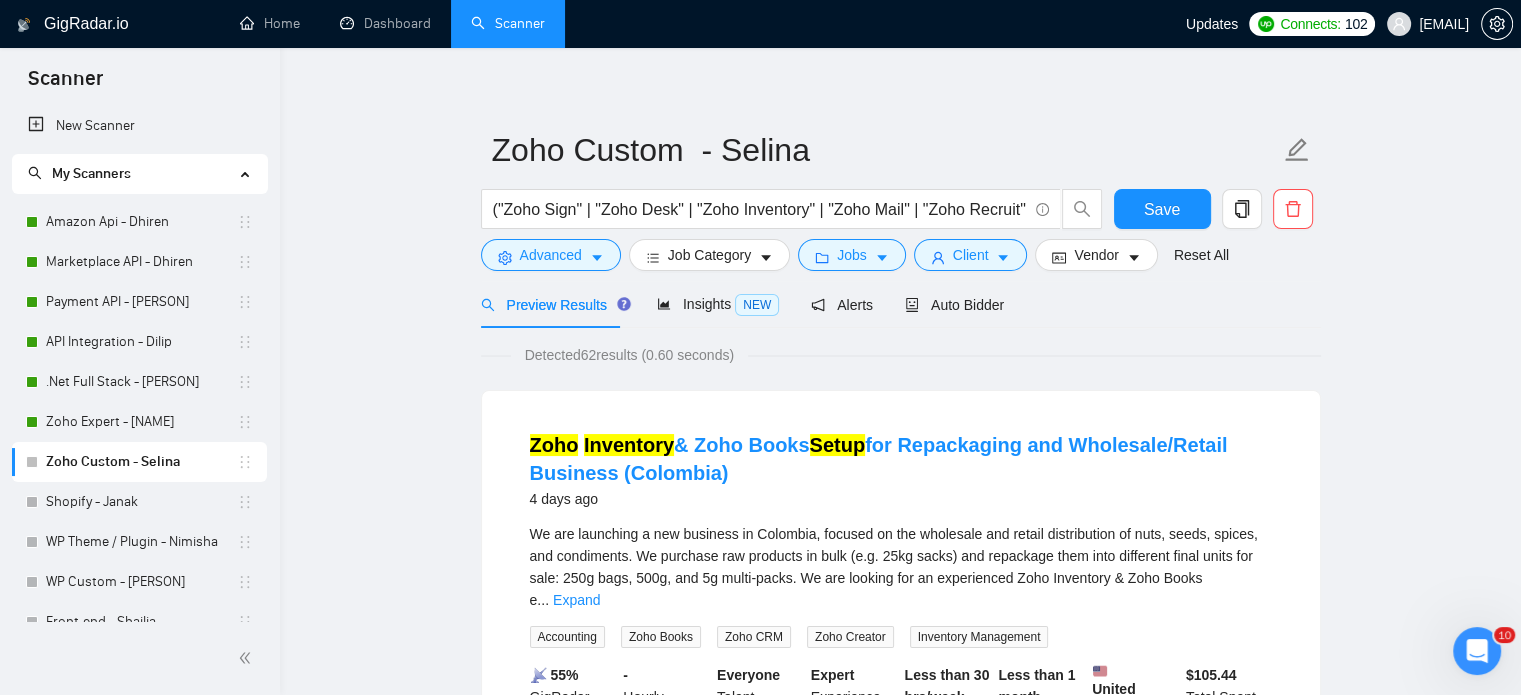 scroll, scrollTop: 0, scrollLeft: 0, axis: both 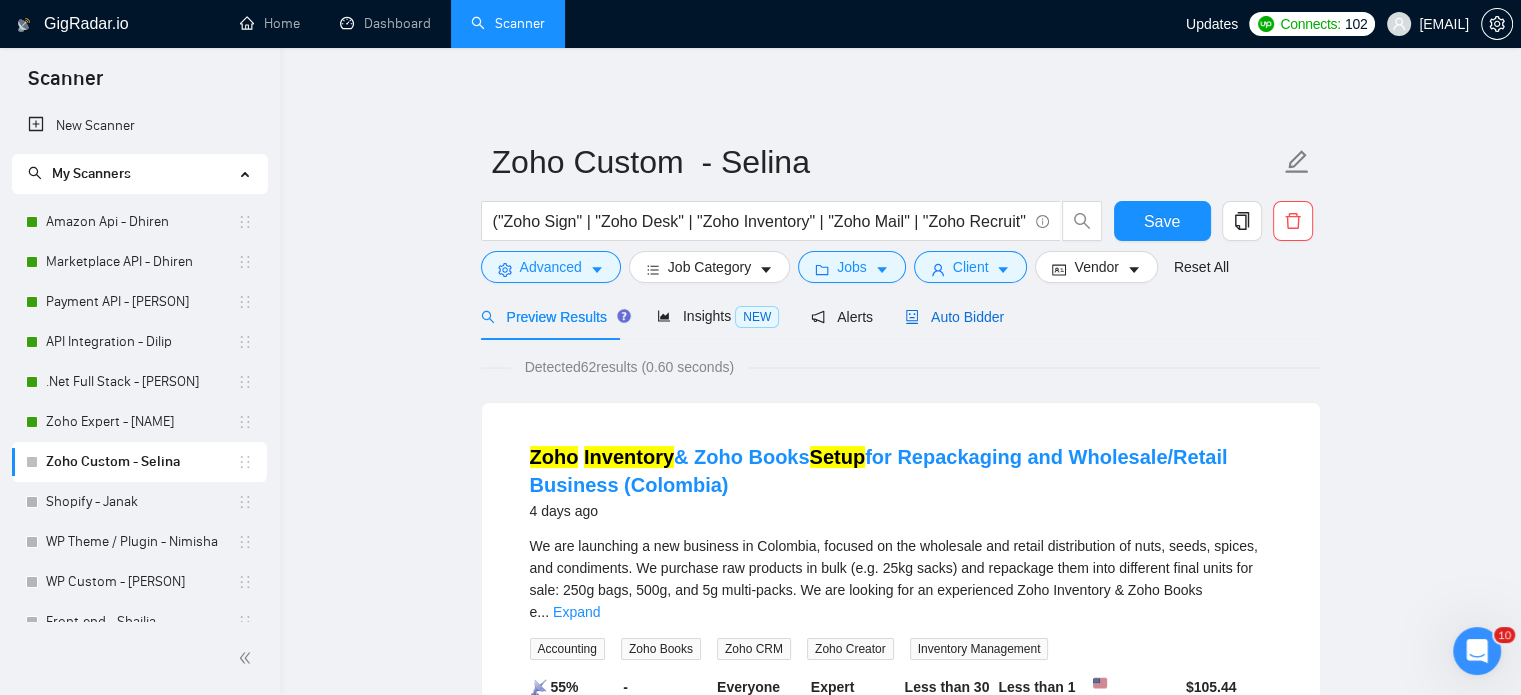 click on "Auto Bidder" at bounding box center (954, 317) 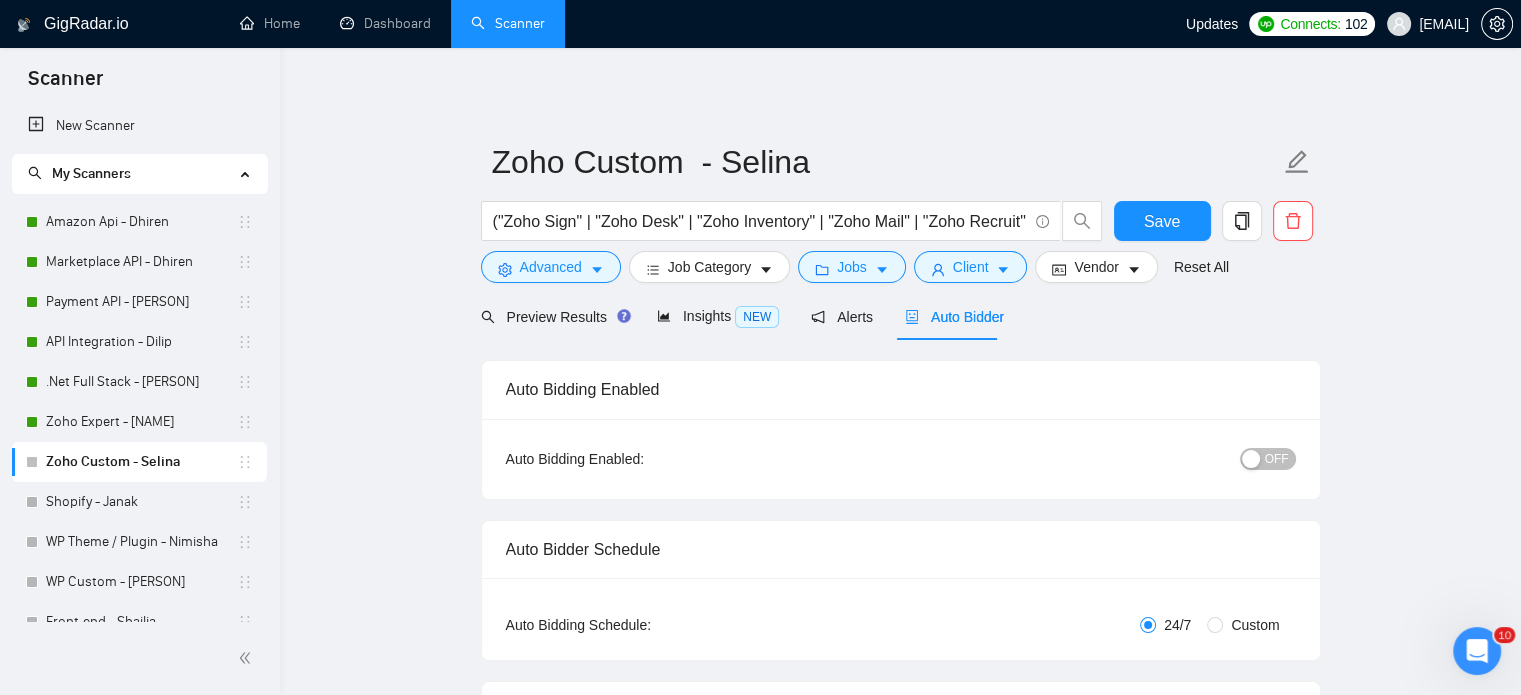 type 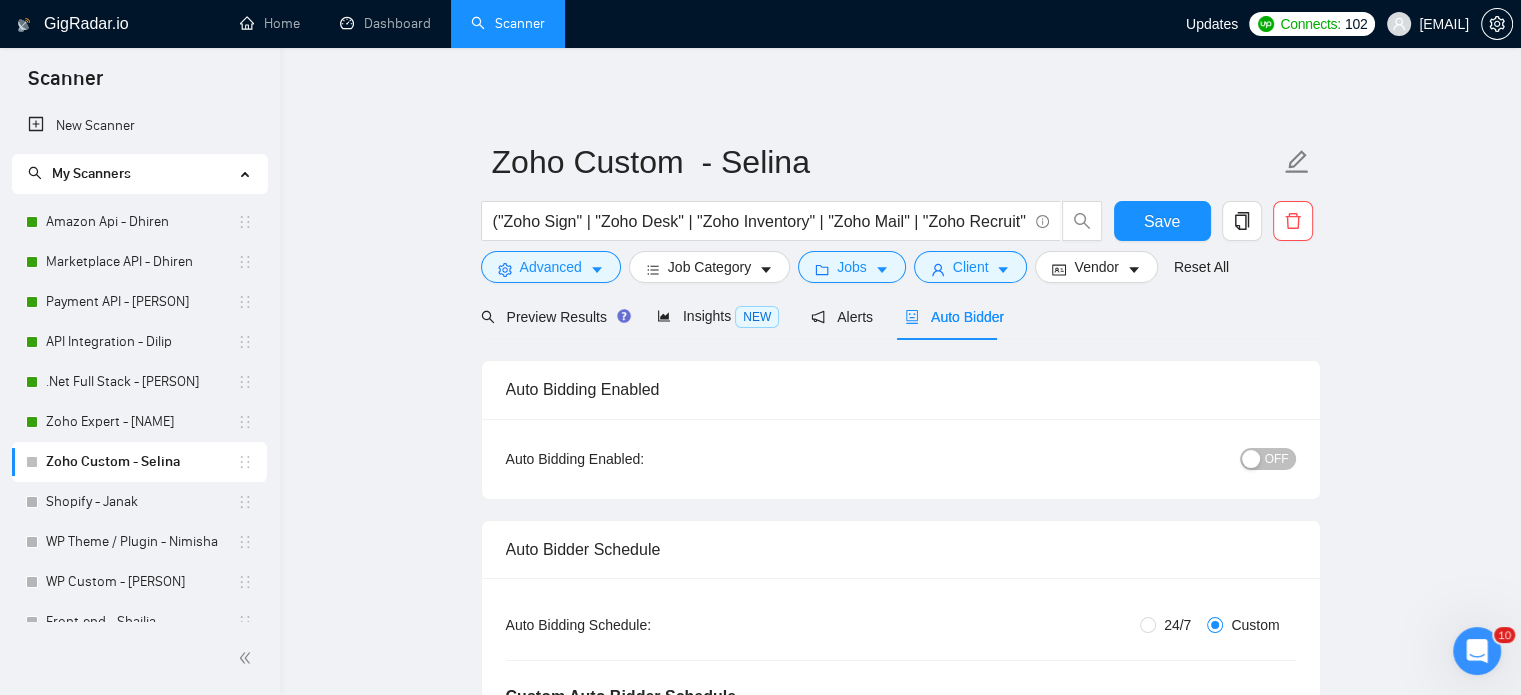 type 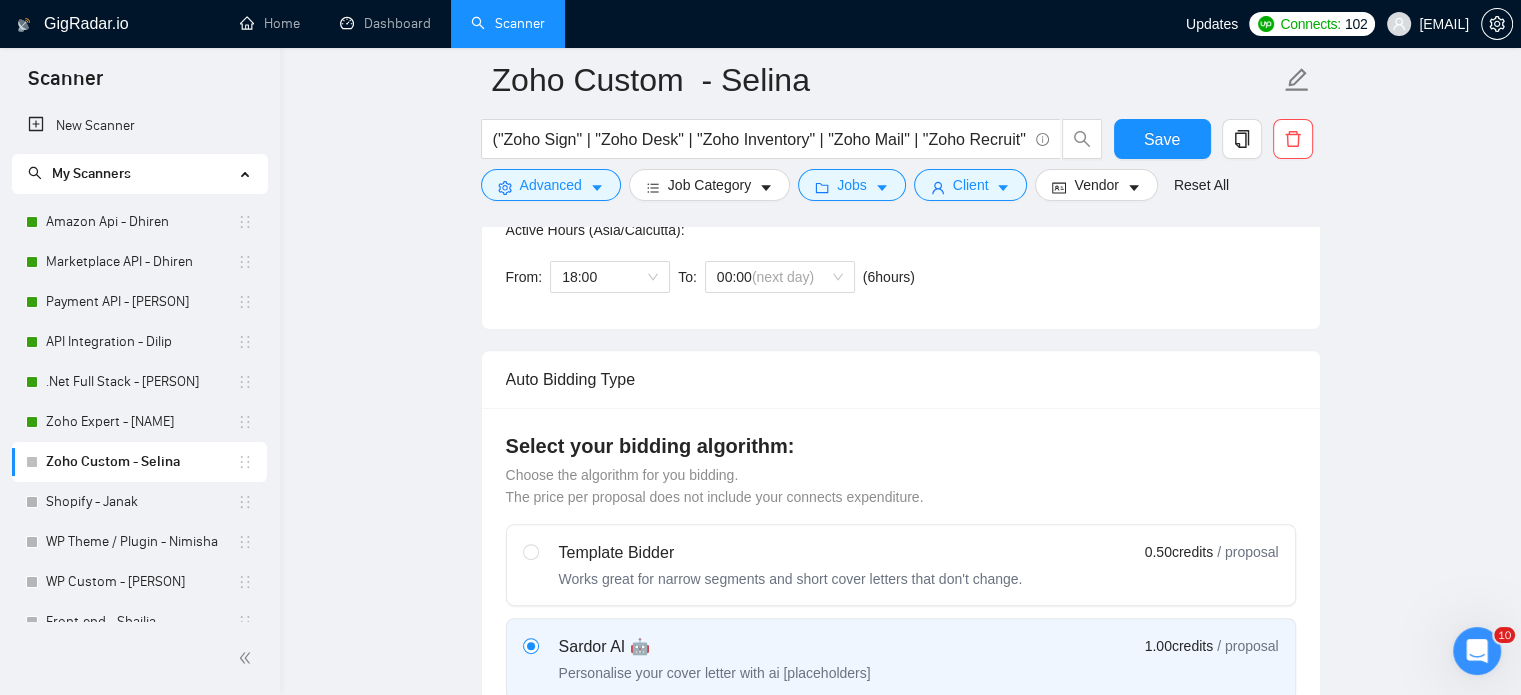 scroll, scrollTop: 500, scrollLeft: 0, axis: vertical 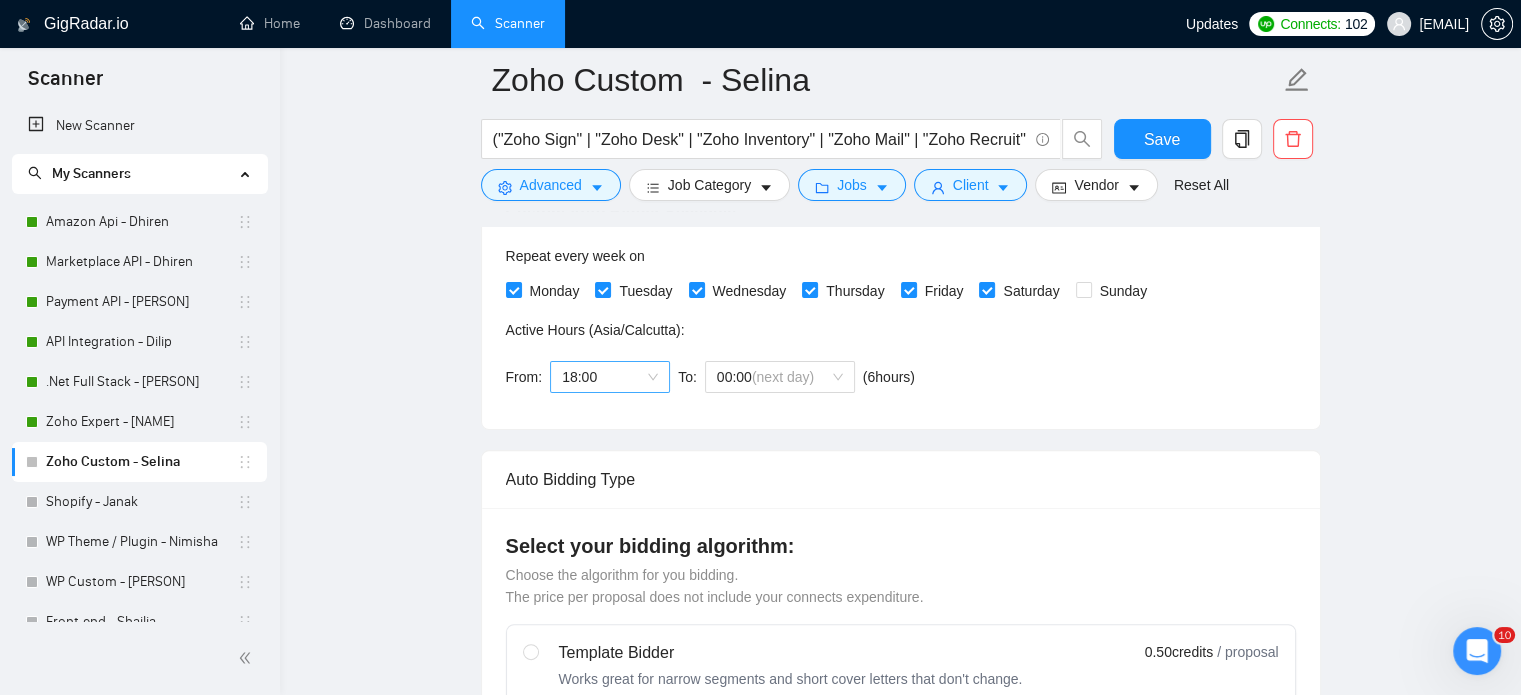 click on "18:00" at bounding box center (610, 377) 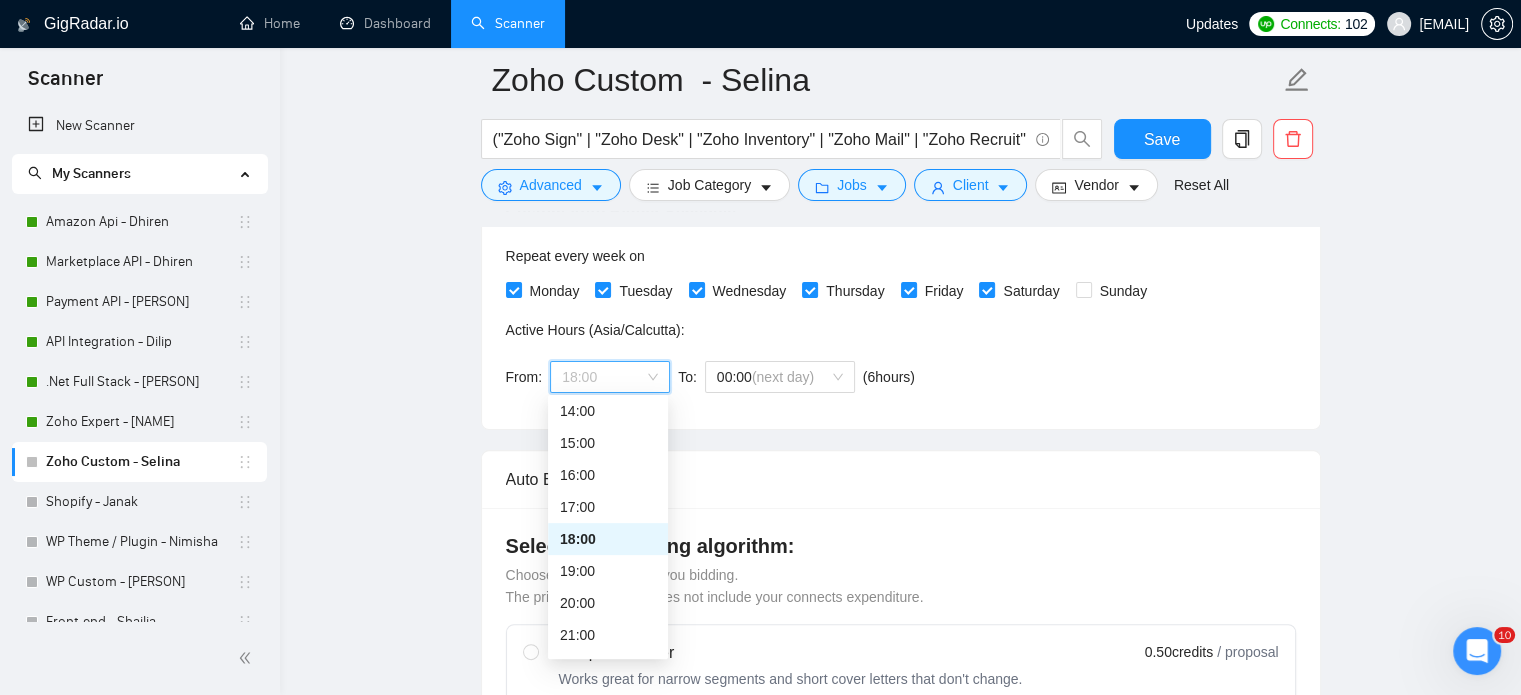 scroll, scrollTop: 512, scrollLeft: 0, axis: vertical 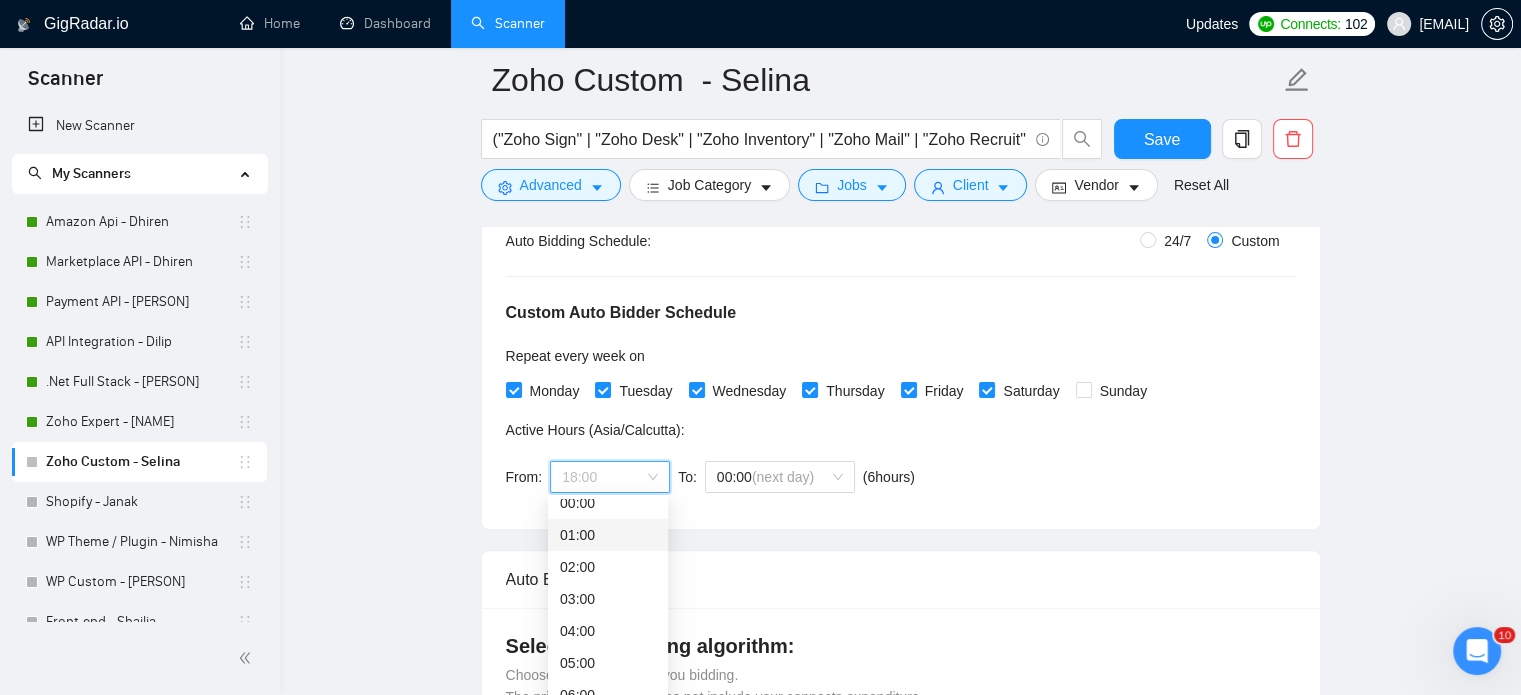 click on "01:00" at bounding box center [608, 535] 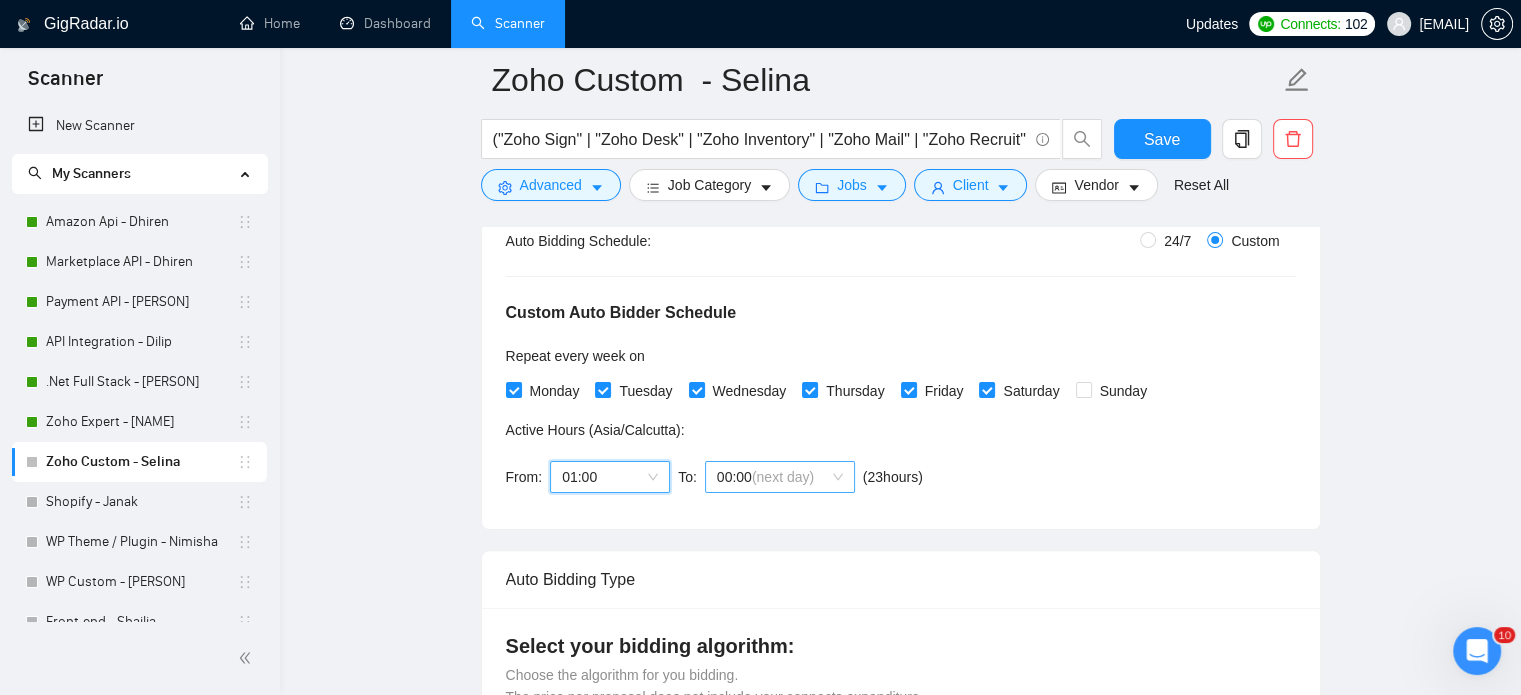 click on "(next day)" at bounding box center [783, 477] 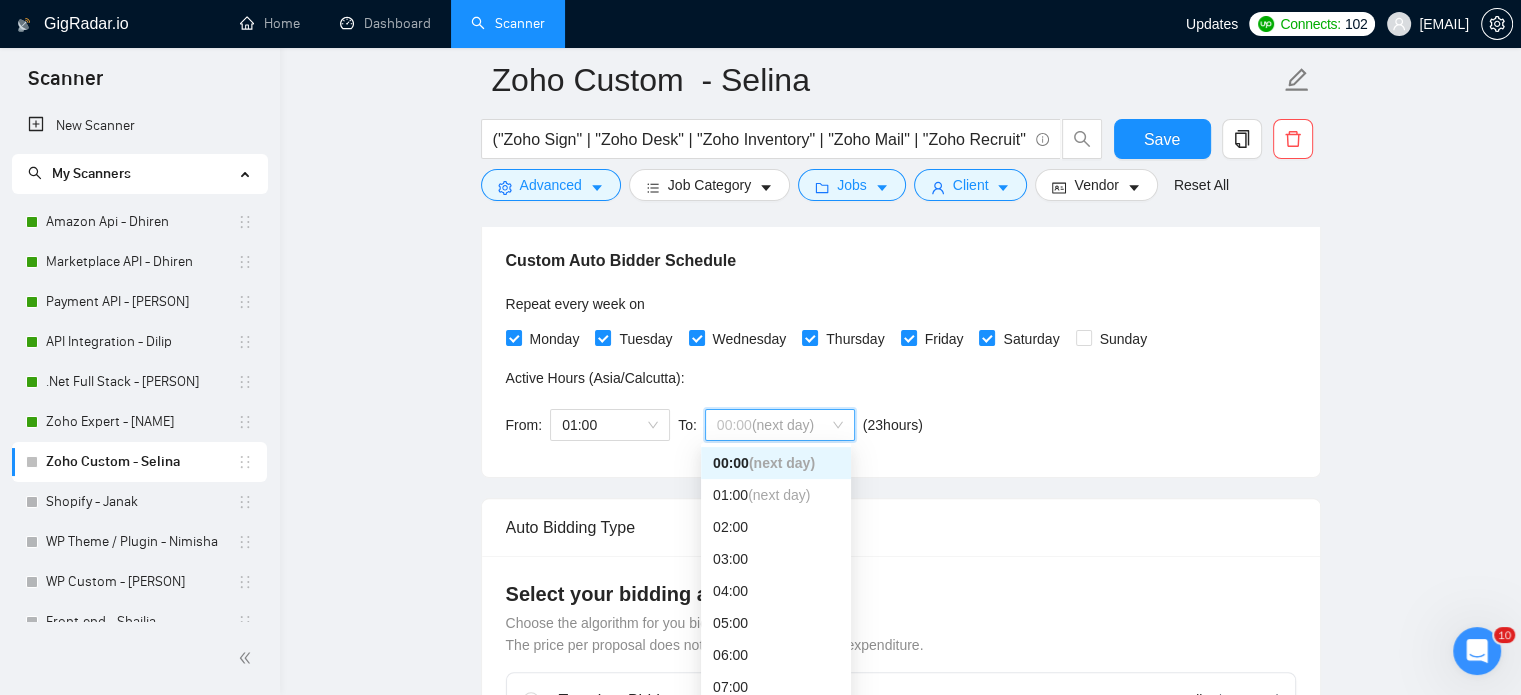 scroll, scrollTop: 500, scrollLeft: 0, axis: vertical 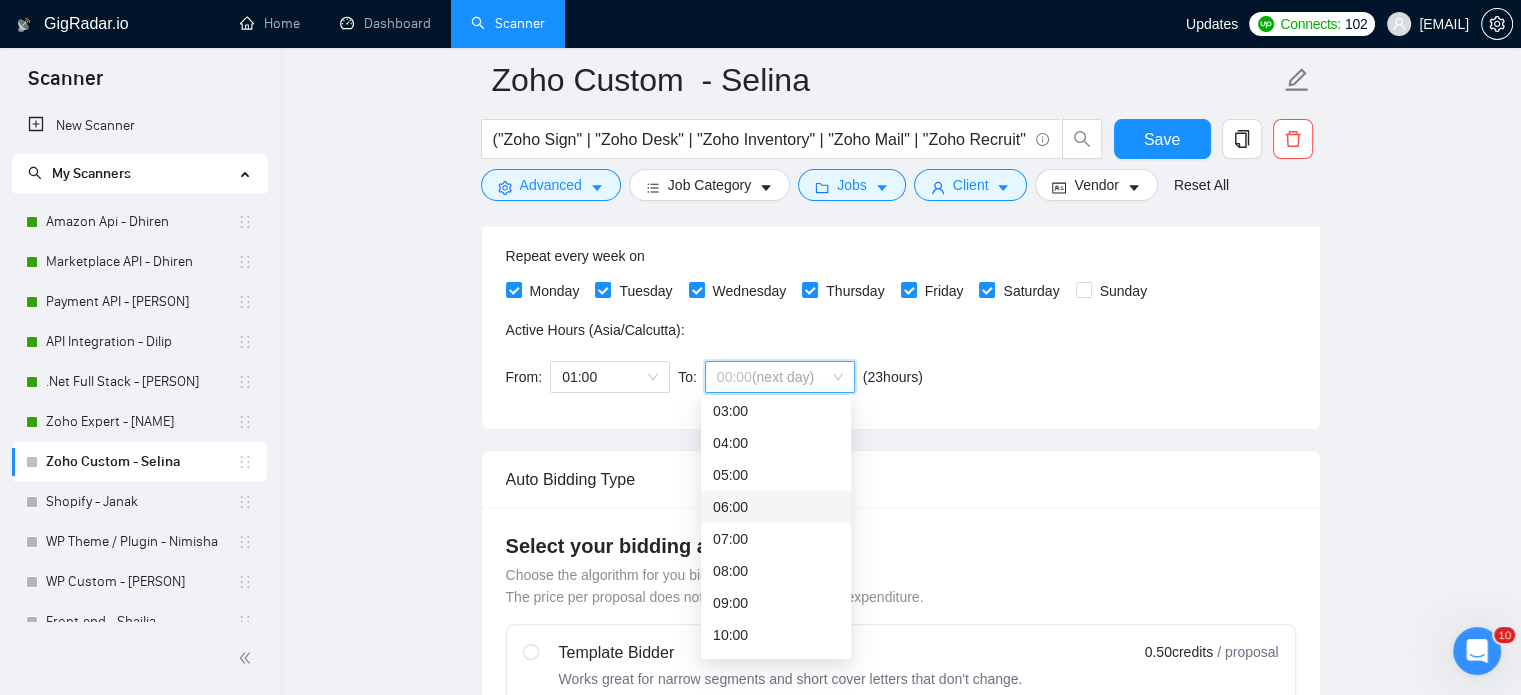 click on "06:00" at bounding box center (776, 507) 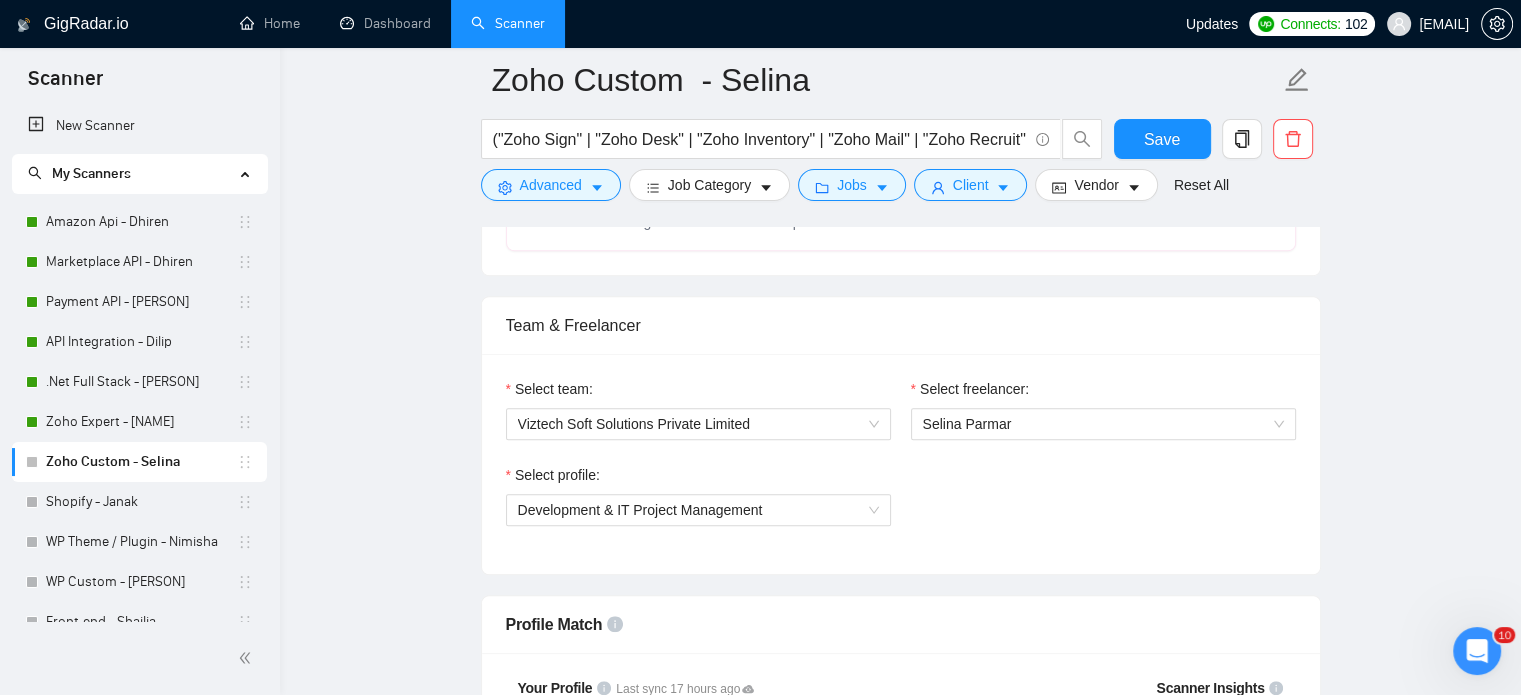 scroll, scrollTop: 1300, scrollLeft: 0, axis: vertical 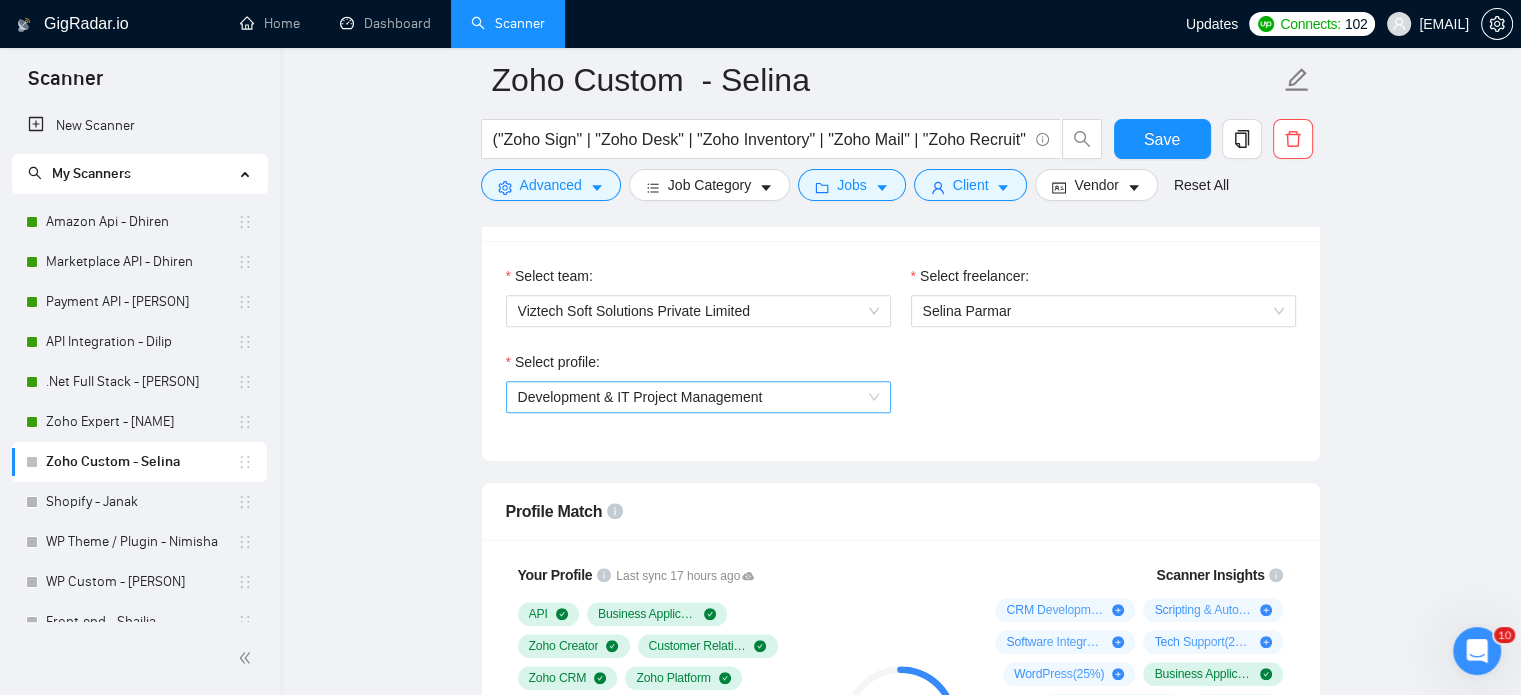 click on "Development & IT Project Management" at bounding box center [698, 397] 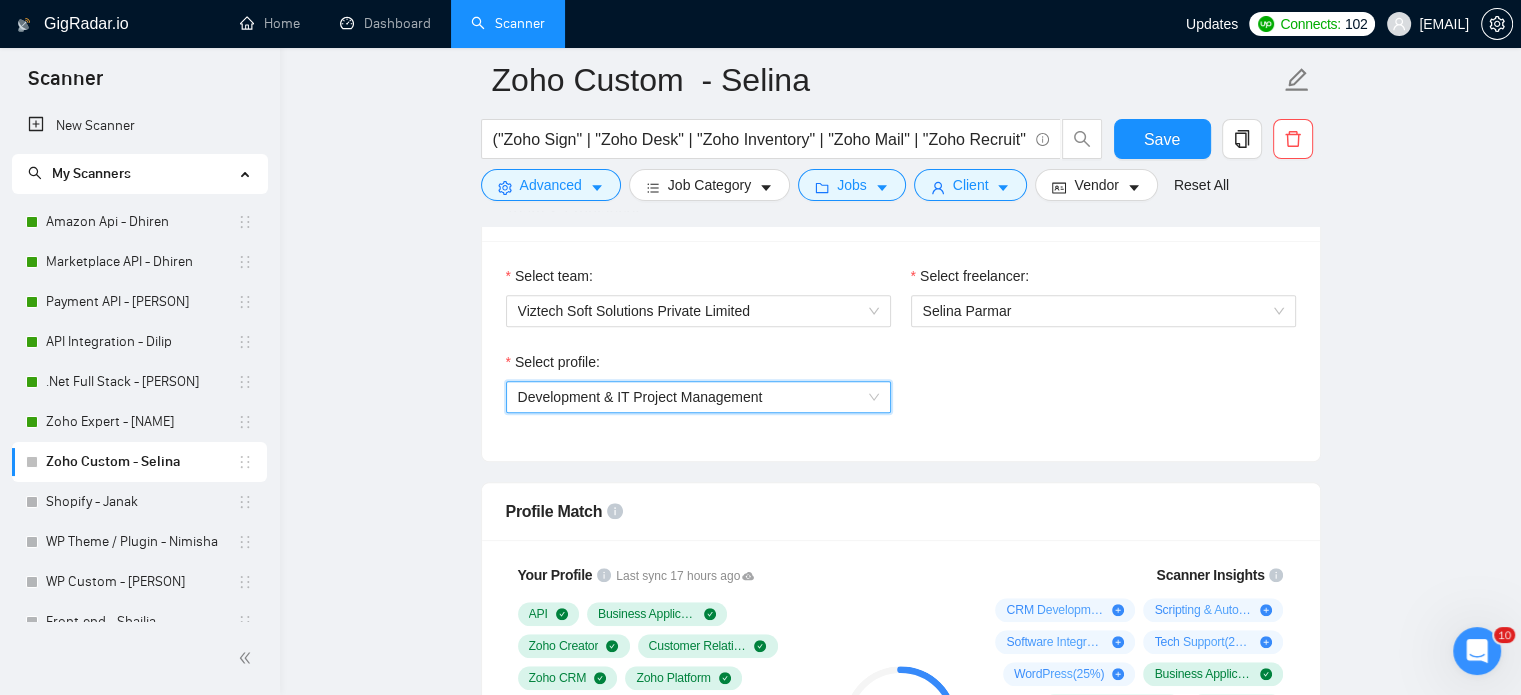 click on "Development & IT Project Management" at bounding box center [698, 397] 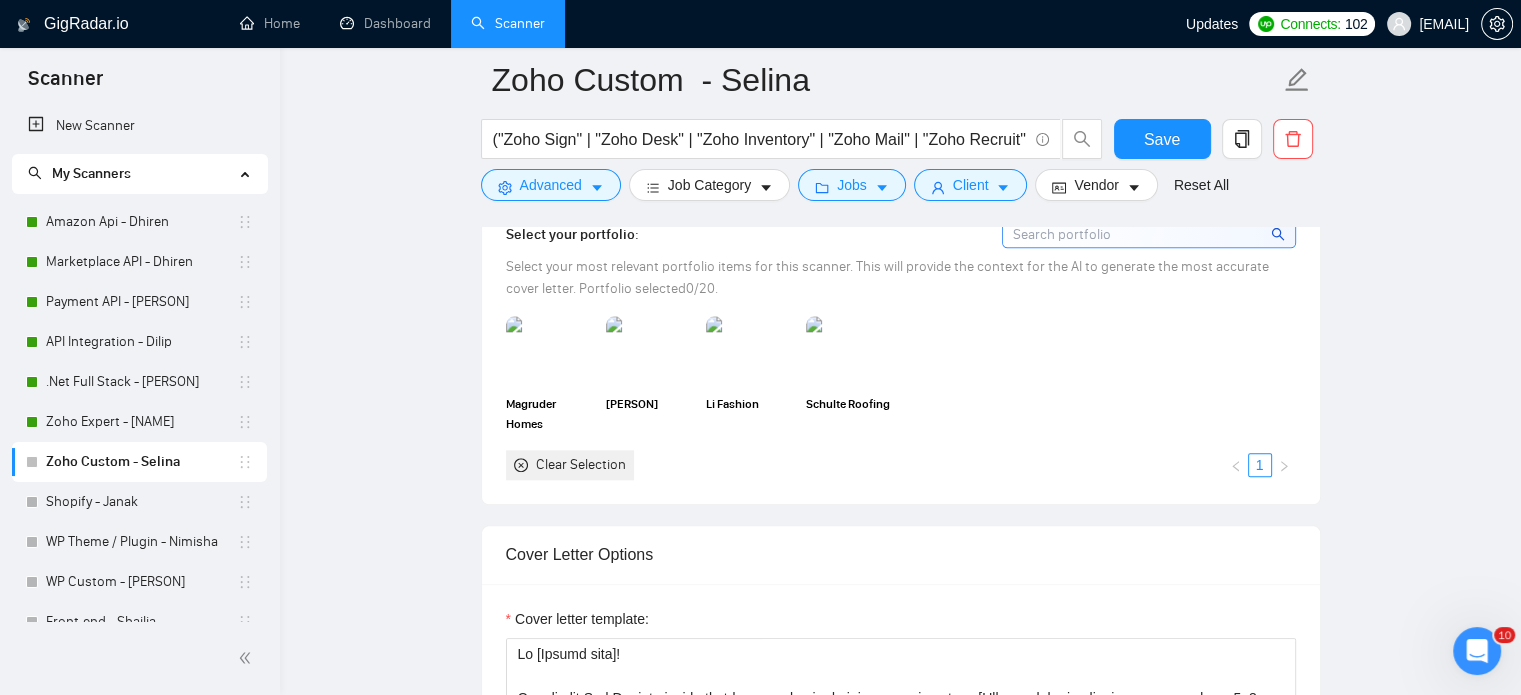 scroll, scrollTop: 2400, scrollLeft: 0, axis: vertical 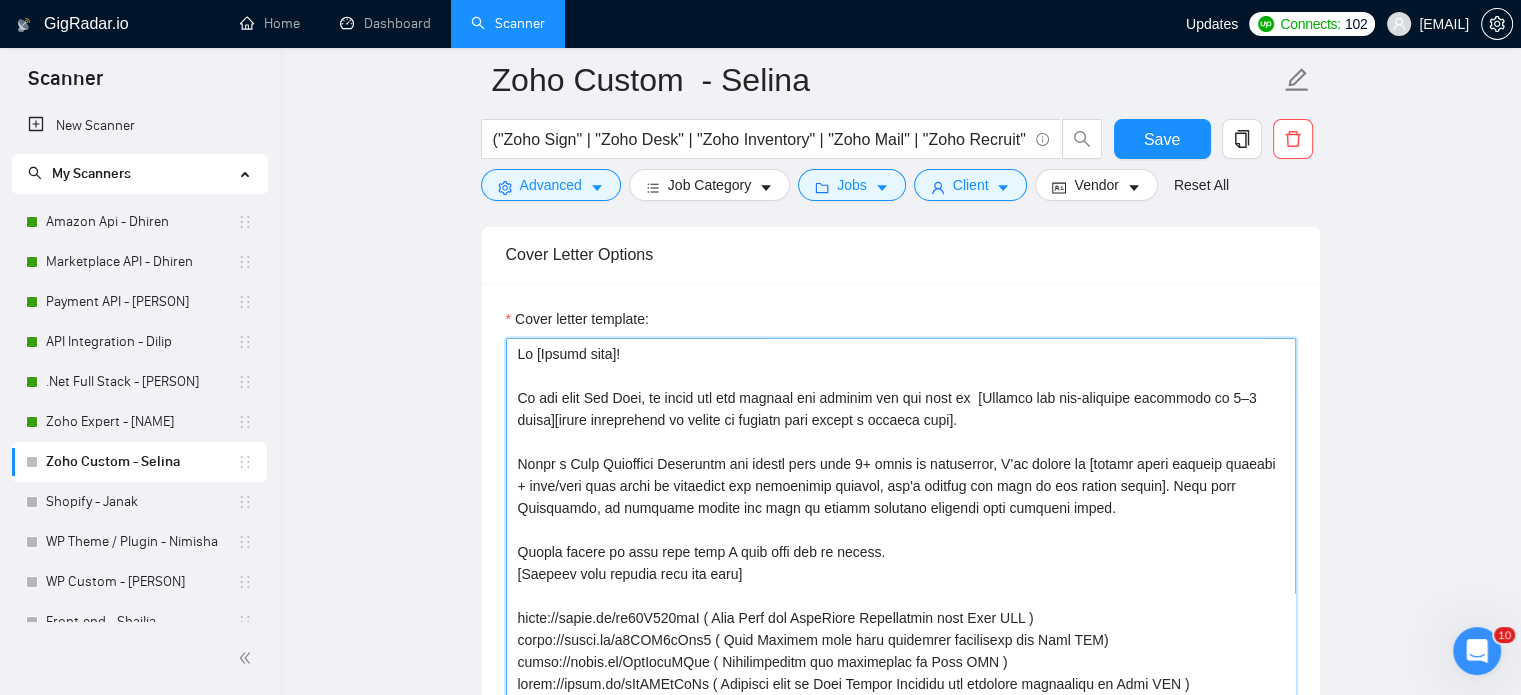 click on "Cover letter template:" at bounding box center [901, 563] 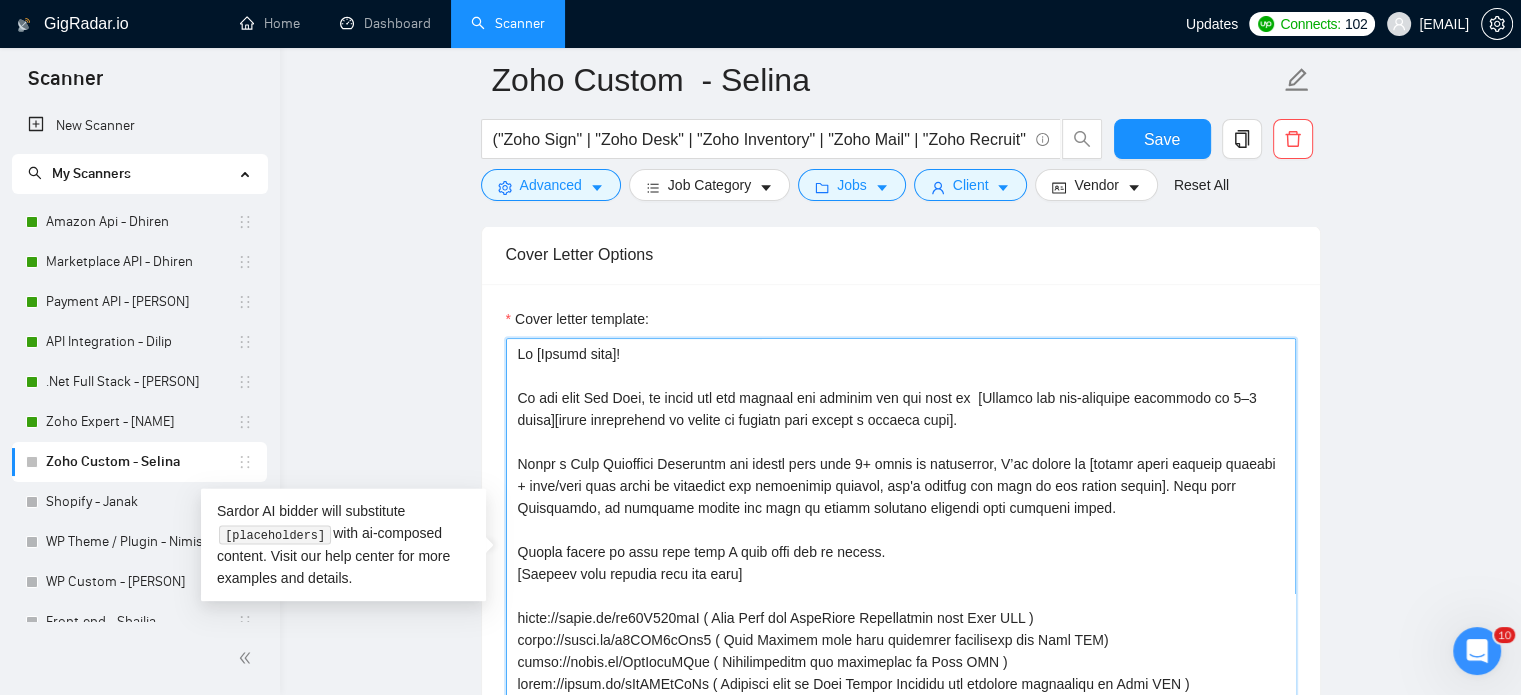 paste on "Hi [Client name]!
[Mention one job-specific challenge in 3–5 words]
[short explanation of method or process that solved a similar case].
Being a Zoho Certified Developer and having more than 6+ years of experience, I’ve worked on [linear about similar project + tech/tool used based on portfolio and freelancer profile, don't include any link to the client server].
​[Match the job's needs with a standout project from my portfolio. Highlight its relevance with a dynamic description like, "This project mirrors an initiative I led, where I crafted a solution..." Showcase how my expertise can solve the client's challenges, emphasizing results. Include the project link (its a must). Always wrote this from a new paragraph. Use these projects with links as a reference:
https://youtu.be/oi49D519gvE
Zoho Flow for WordPress Integration with Zoho CRM
https://youtu.be/i3XUI6uQzc0
Zoho Landing page with marketing automation and Zoho CRM
https://youtu.be/UmeYqwwZRys
Customization and automation in Zoho CRM
https:..." 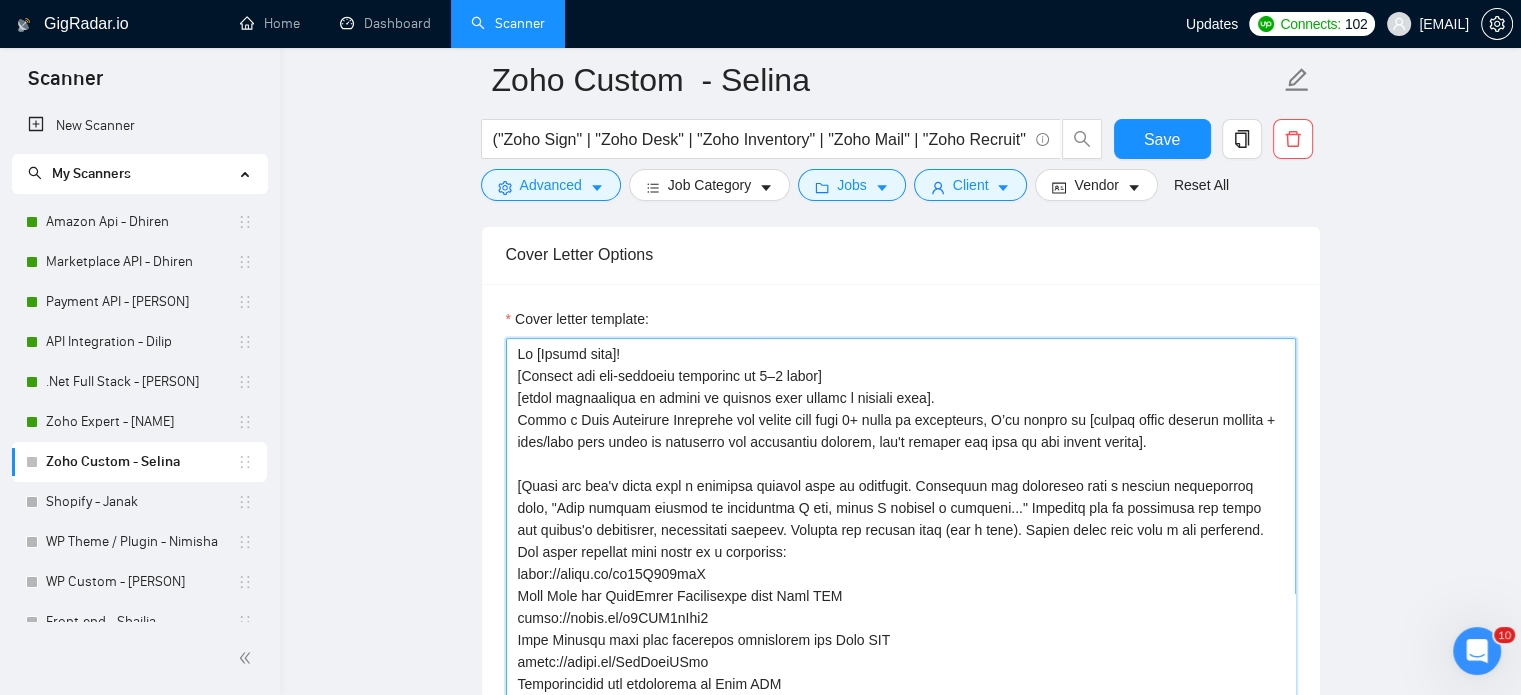 scroll, scrollTop: 2488, scrollLeft: 0, axis: vertical 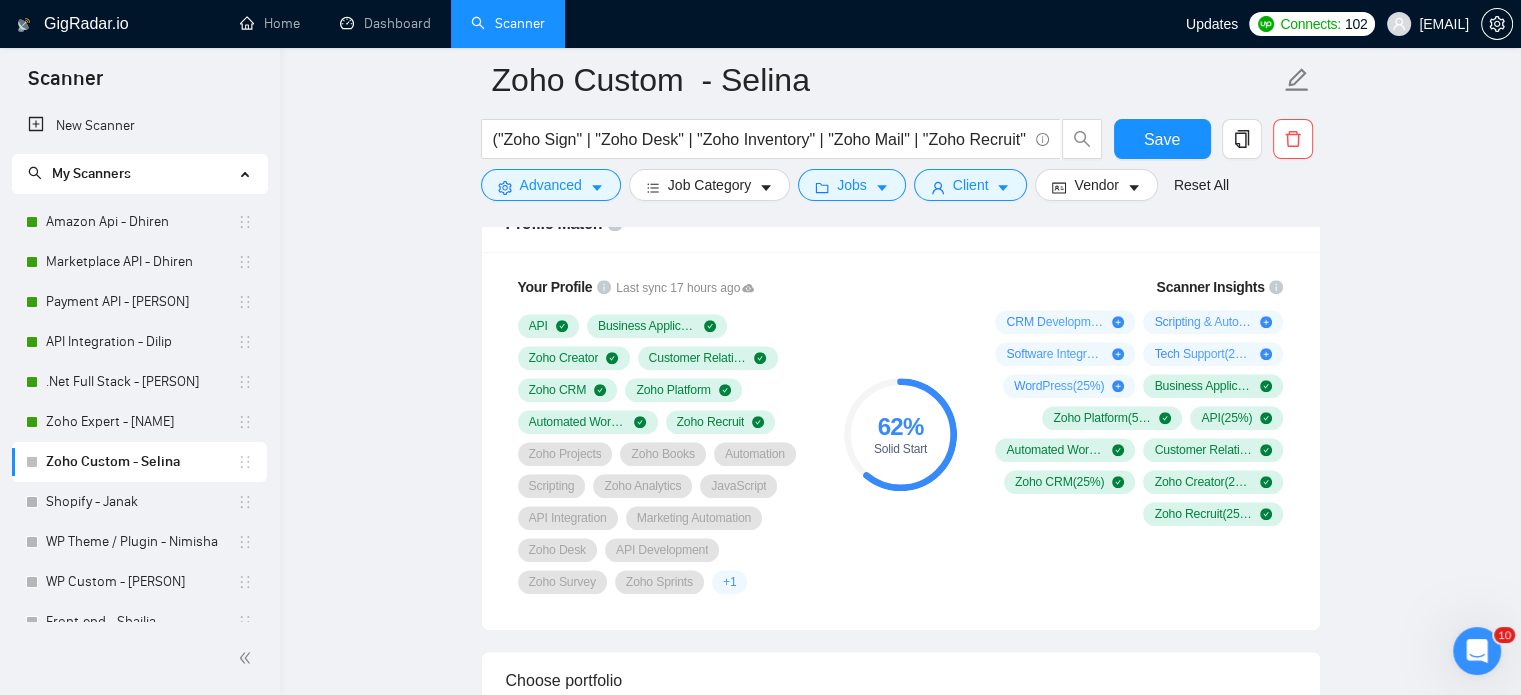 type on "Hi [Client name]!
[Mention one job-specific challenge in 3–5 words]
[short explanation of method or process that solved a similar case].
Being a Zoho Certified Developer and having more than 6+ years of experience, I’ve worked on [linear about similar project + tech/tool used based on portfolio and freelancer profile, don't include any link to the client server].
​[Match the job's needs with a standout project from my portfolio. Highlight its relevance with a dynamic description like, "This project mirrors an initiative I led, where I crafted a solution..." Showcase how my expertise can solve the client's challenges, emphasizing results. Include the project link (its a must). Always wrote this from a new paragraph. Use these projects with links as a reference:
https://youtu.be/oi49D519gvE
Zoho Flow for WordPress Integration with Zoho CRM
https://youtu.be/i3XUI6uQzc0
Zoho Landing page with marketing automation and Zoho CRM
https://youtu.be/UmeYqwwZRys
Customization and automation in Zoho CRM
https:..." 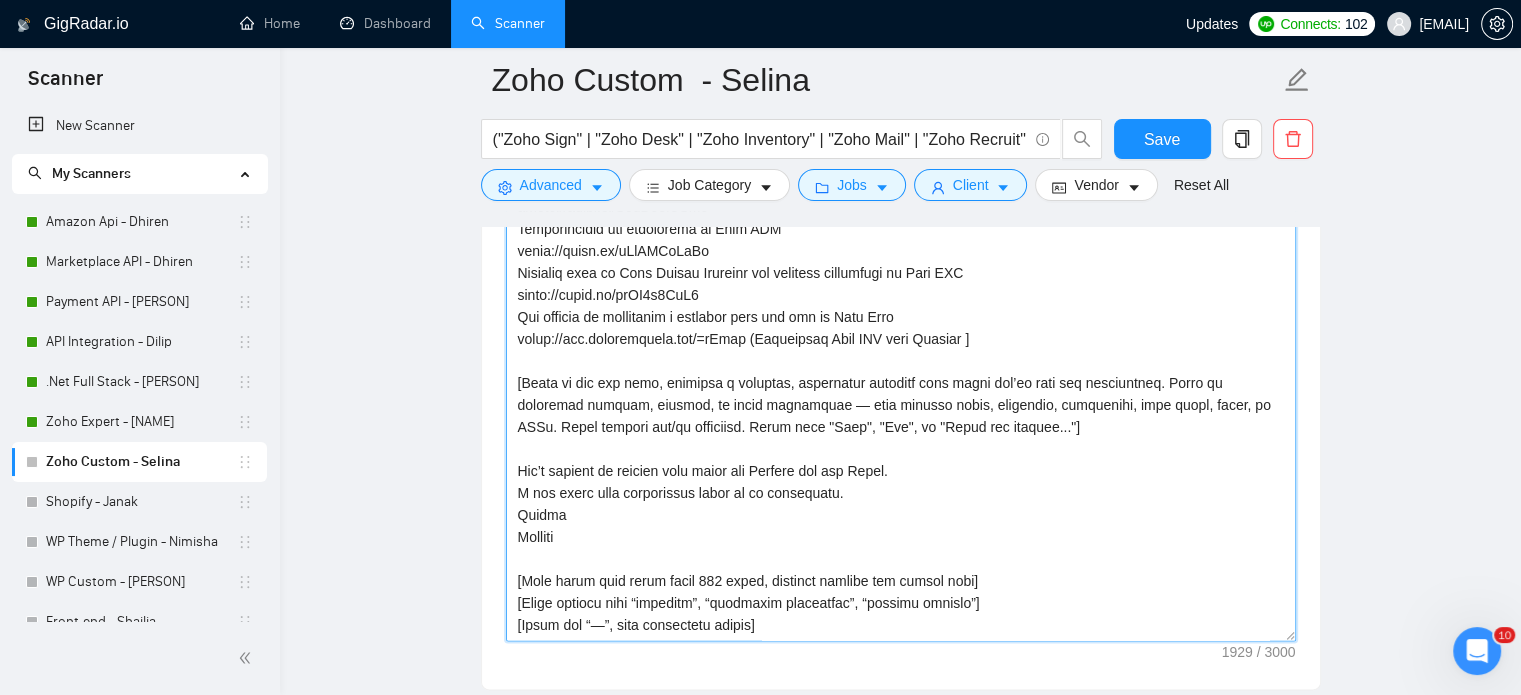 scroll, scrollTop: 2688, scrollLeft: 0, axis: vertical 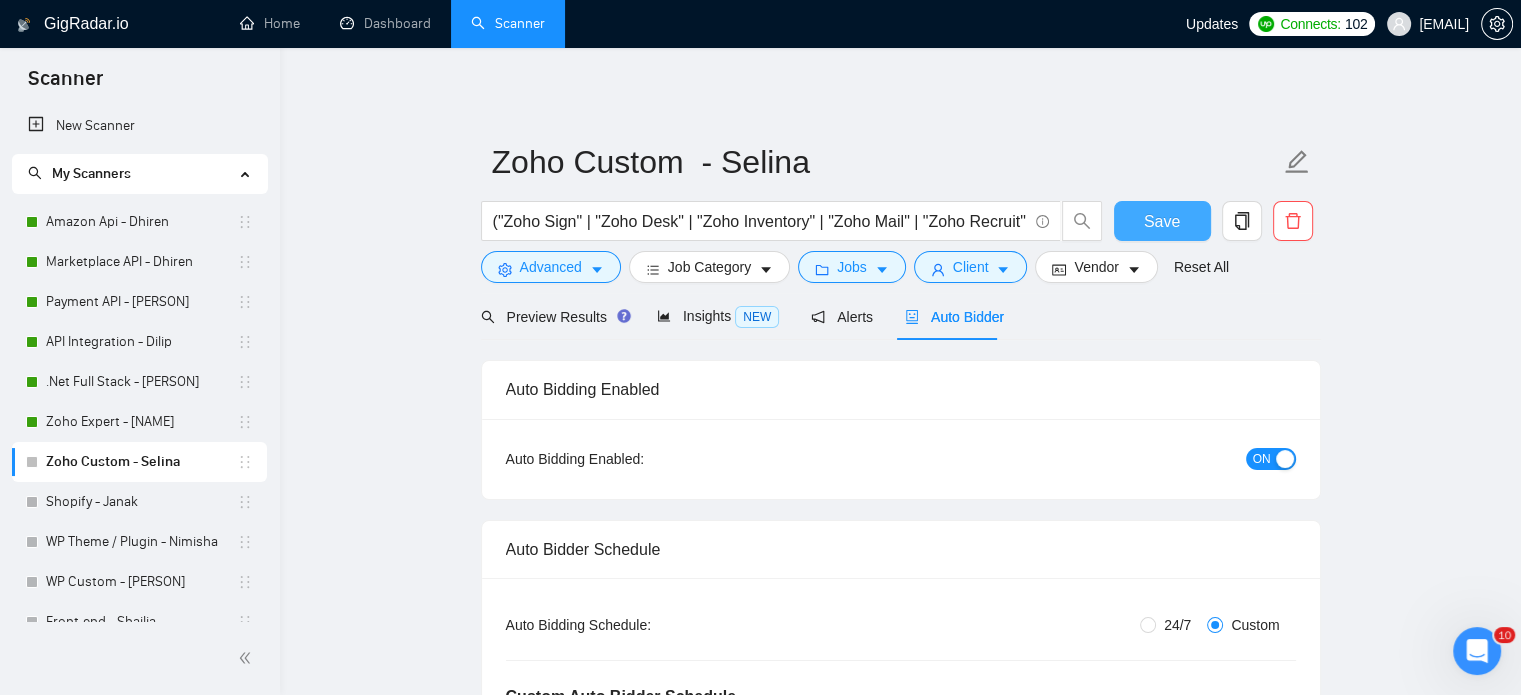 click on "Save" at bounding box center (1162, 221) 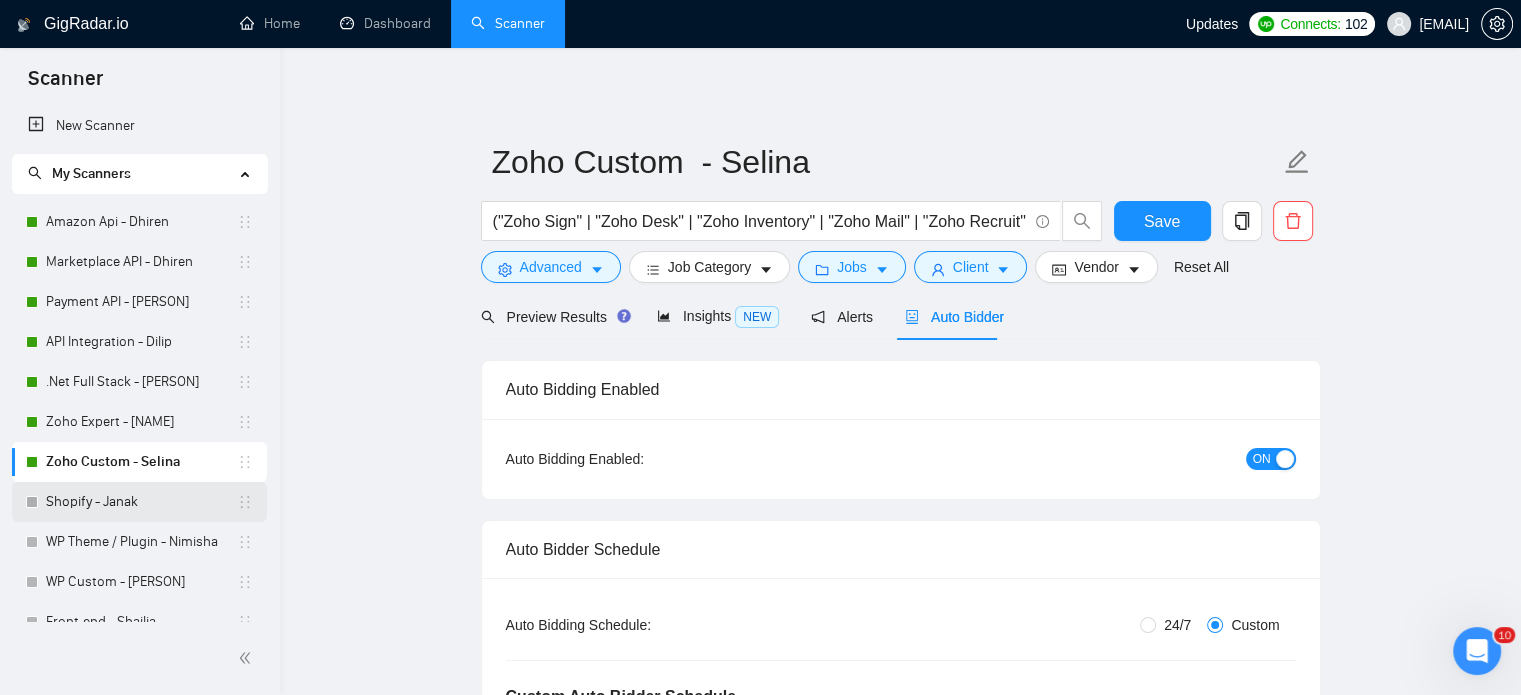 click on "Shopify - Janak" at bounding box center (141, 502) 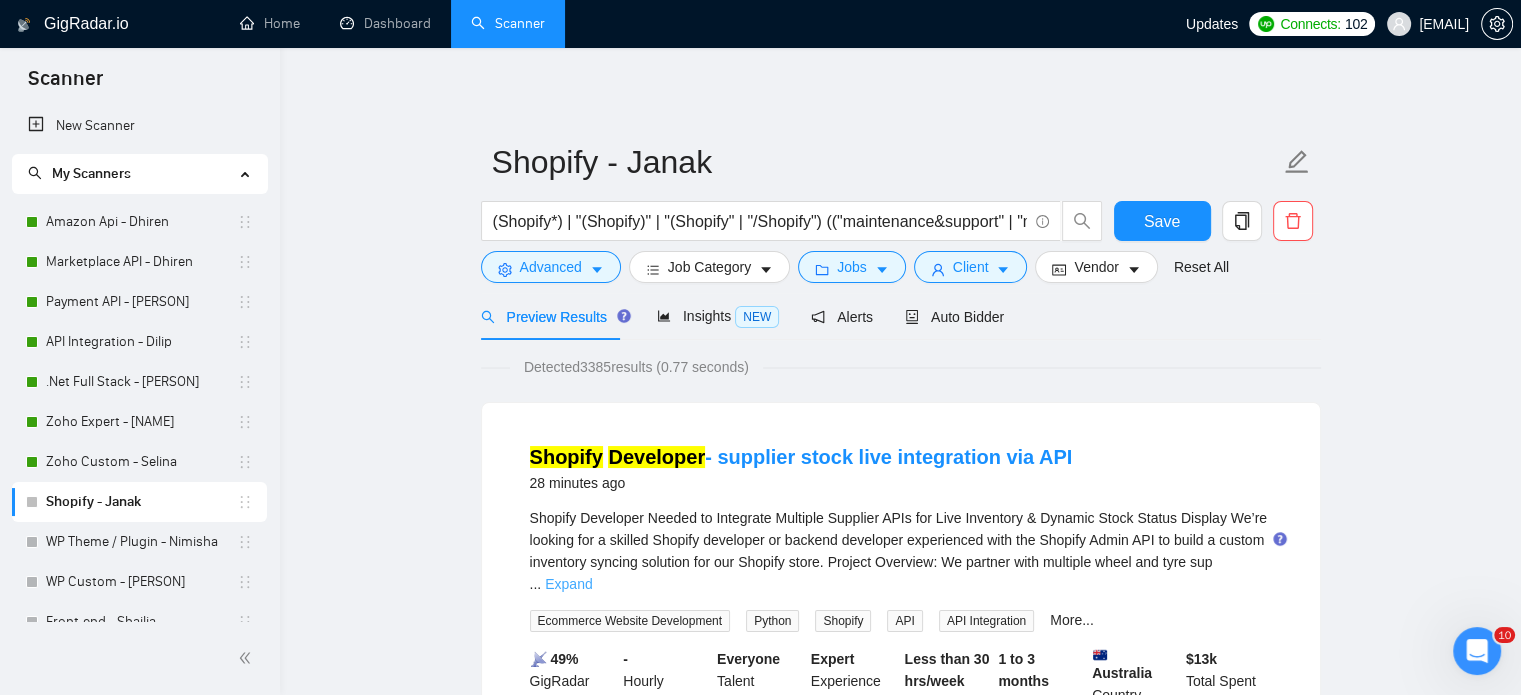 click on "Expand" at bounding box center [568, 584] 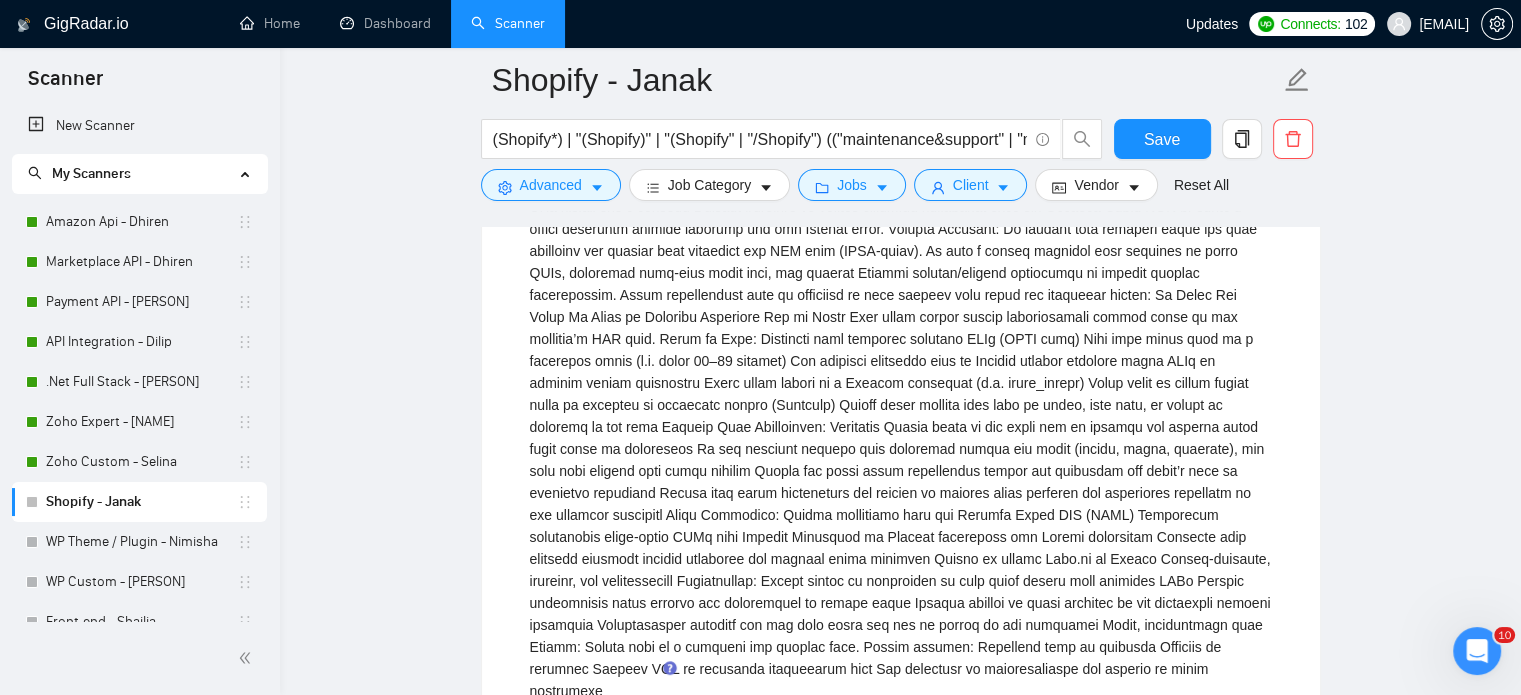 scroll, scrollTop: 0, scrollLeft: 0, axis: both 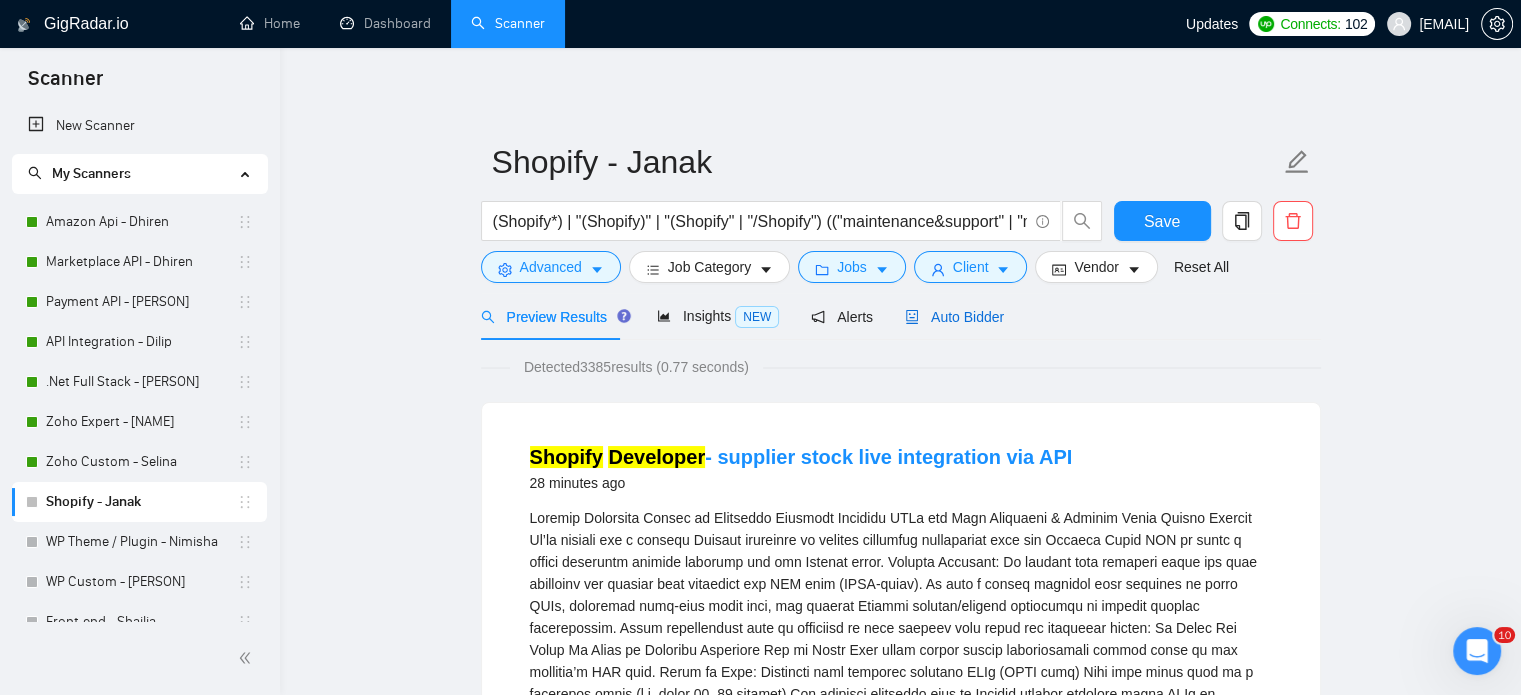 click on "Auto Bidder" at bounding box center [954, 317] 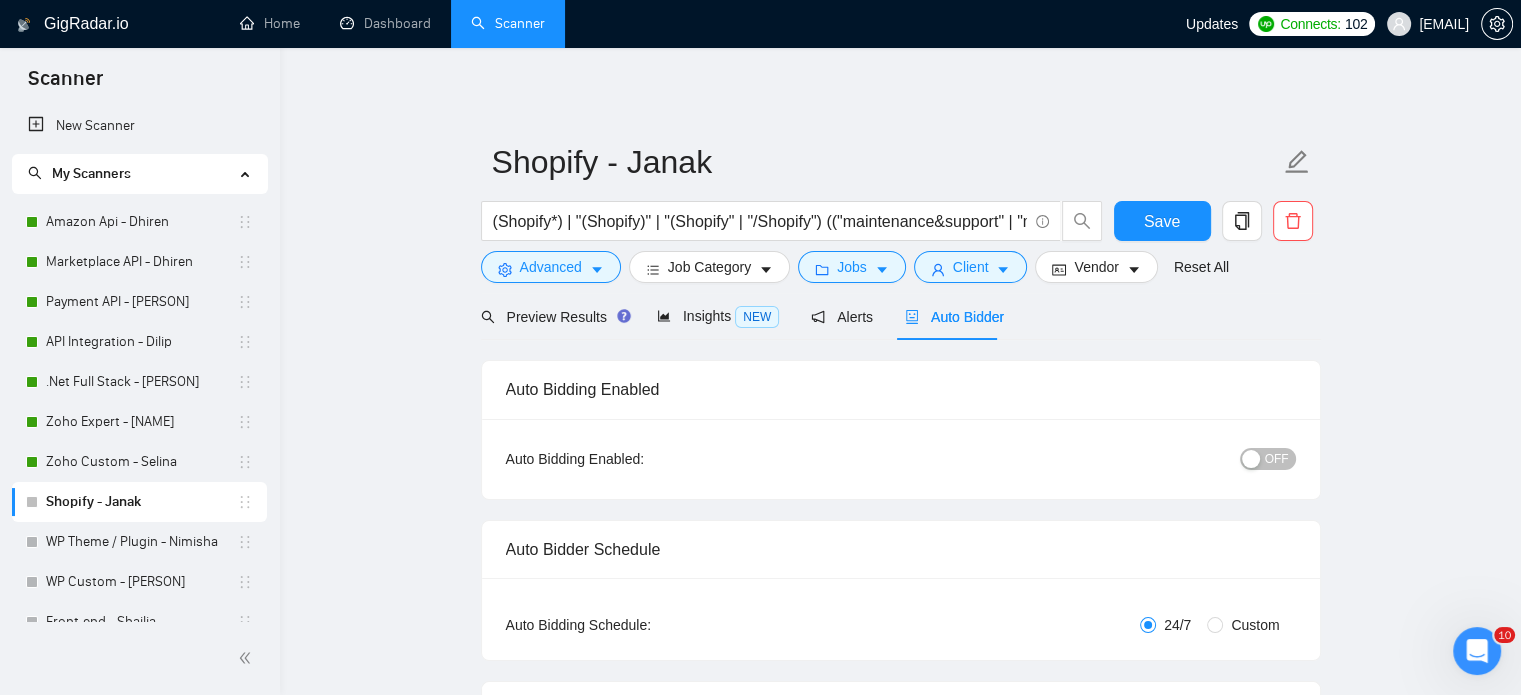 type 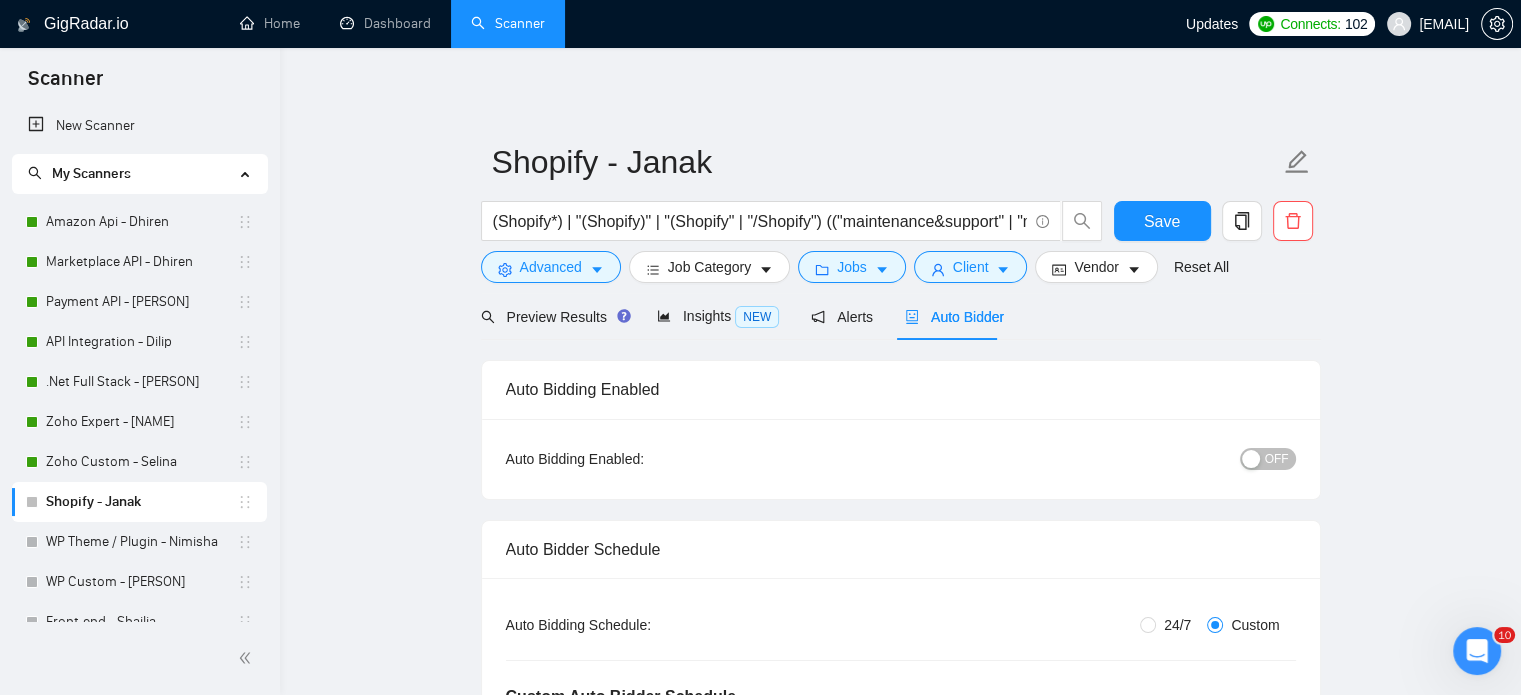 type 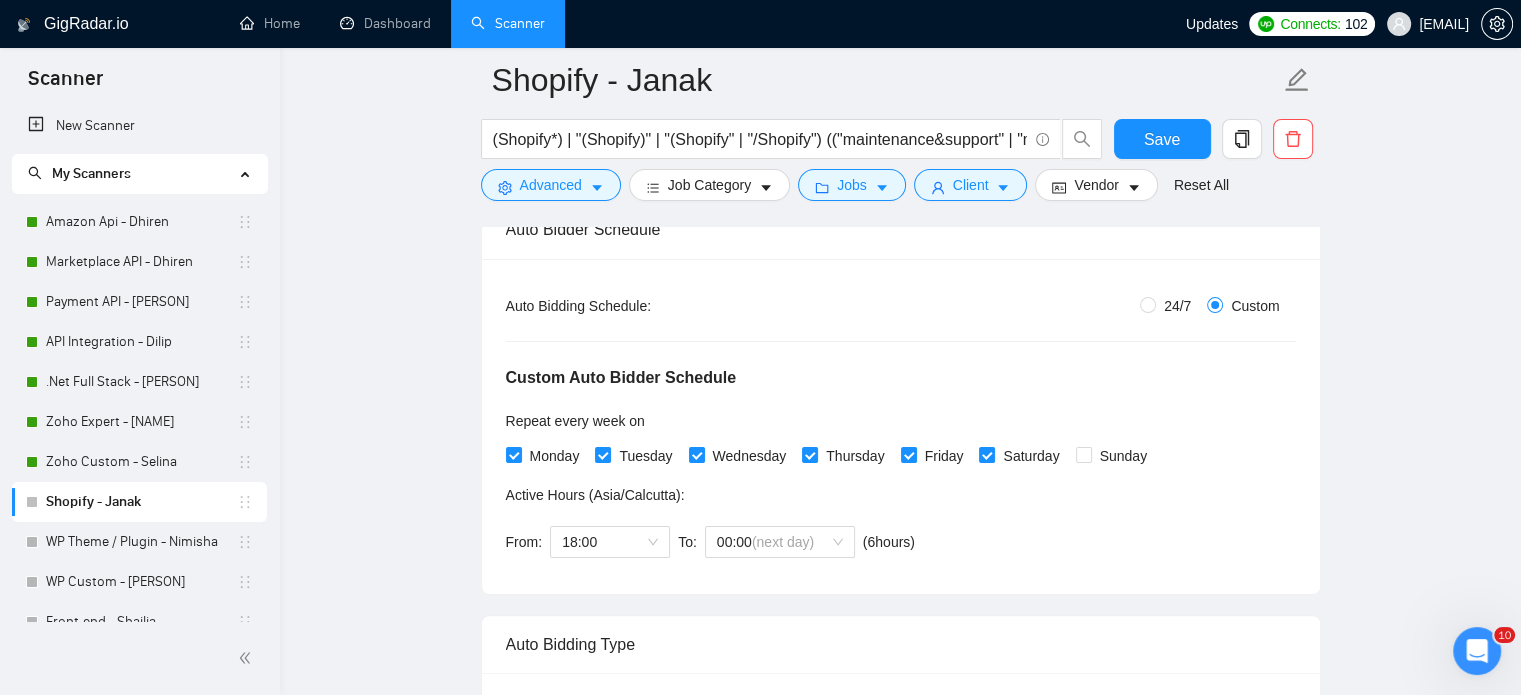 scroll, scrollTop: 400, scrollLeft: 0, axis: vertical 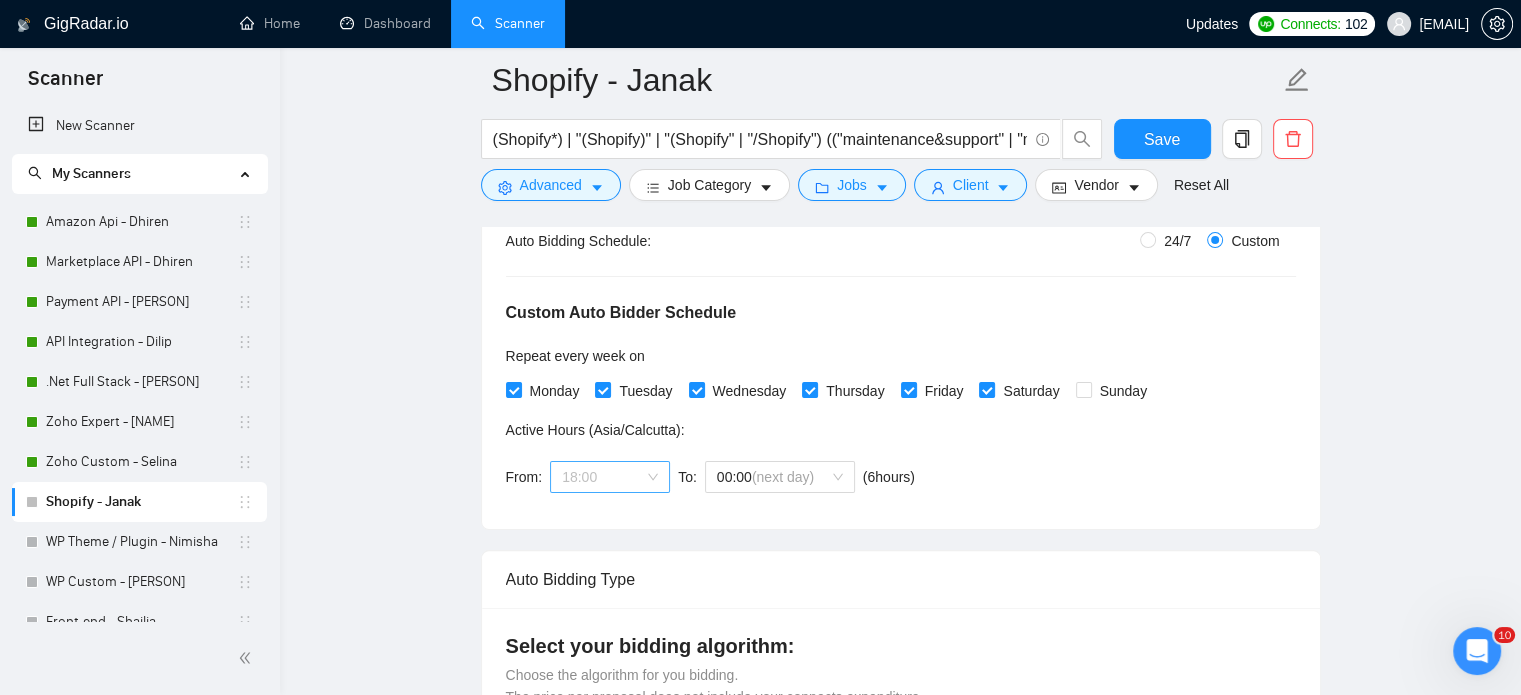 click on "18:00" at bounding box center [610, 477] 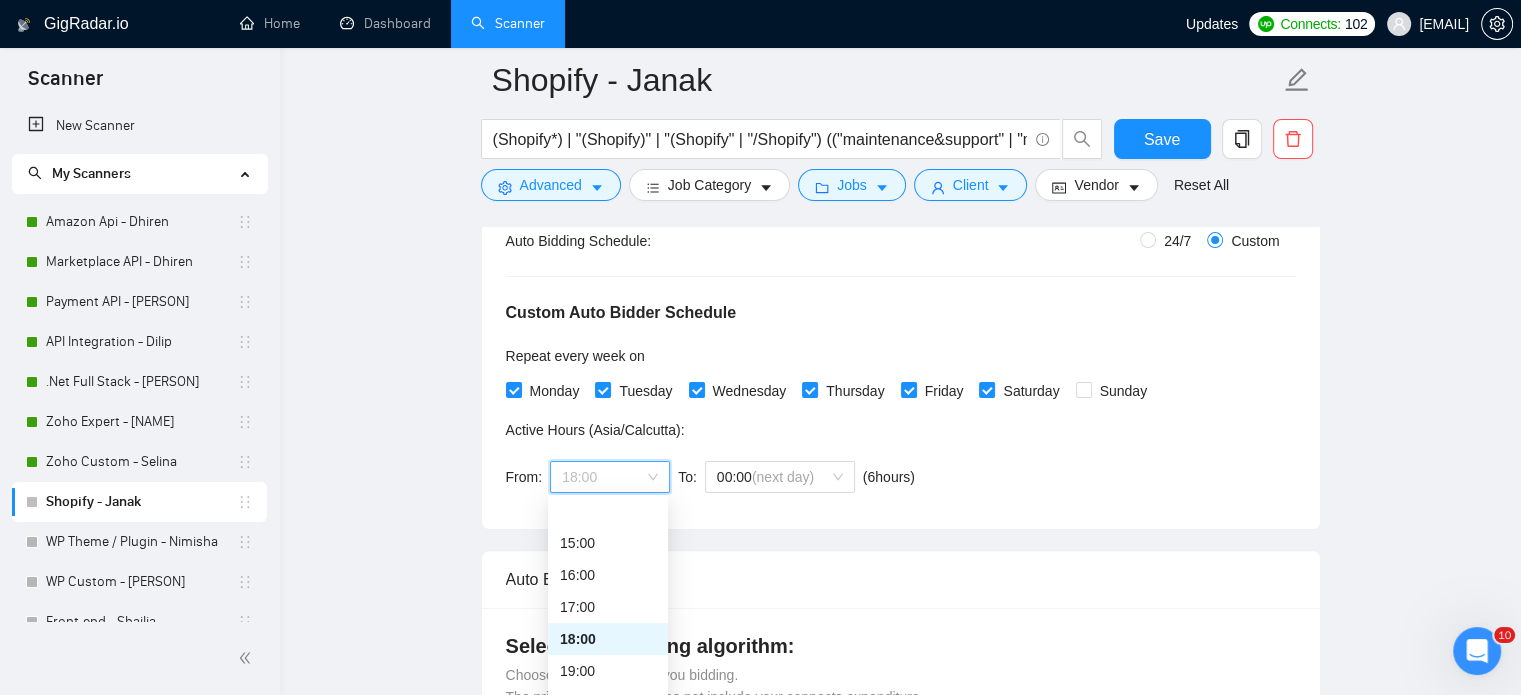 scroll, scrollTop: 512, scrollLeft: 0, axis: vertical 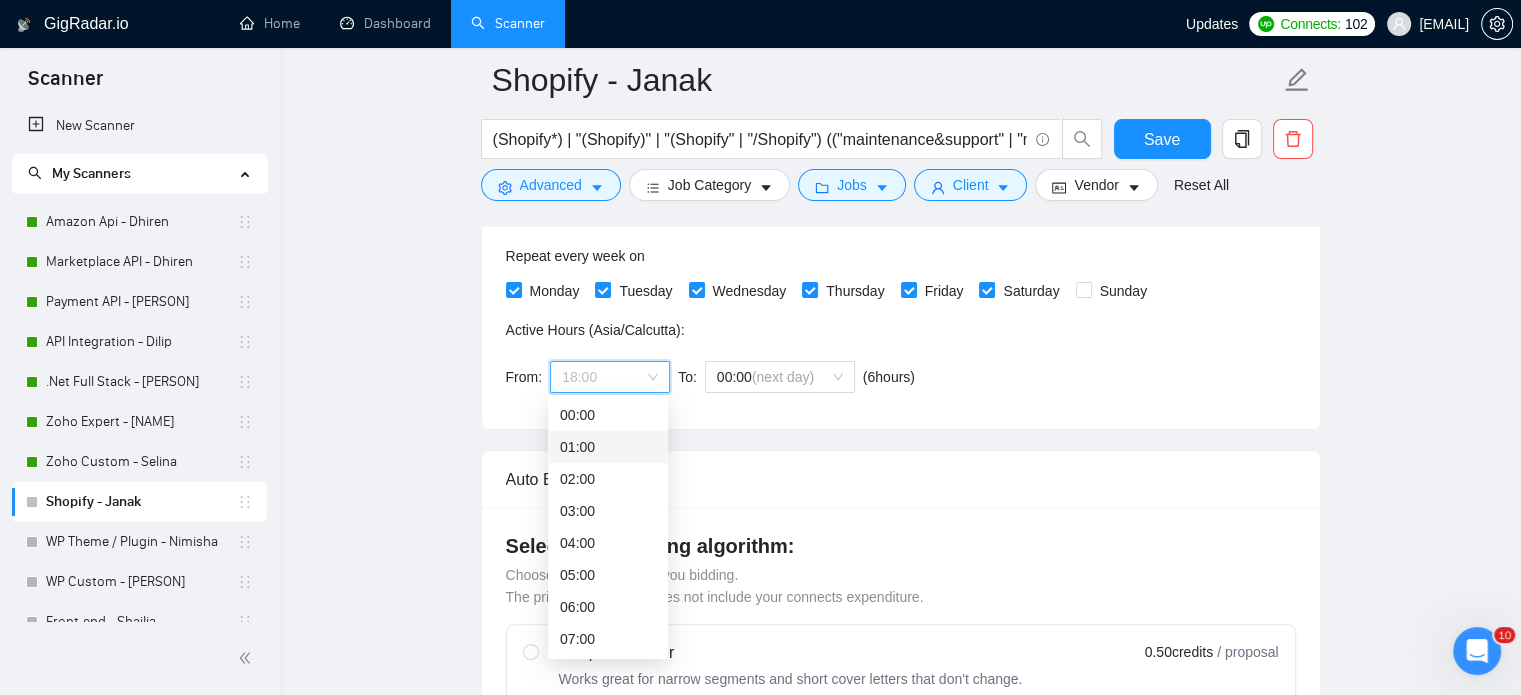 click on "01:00" at bounding box center [608, 447] 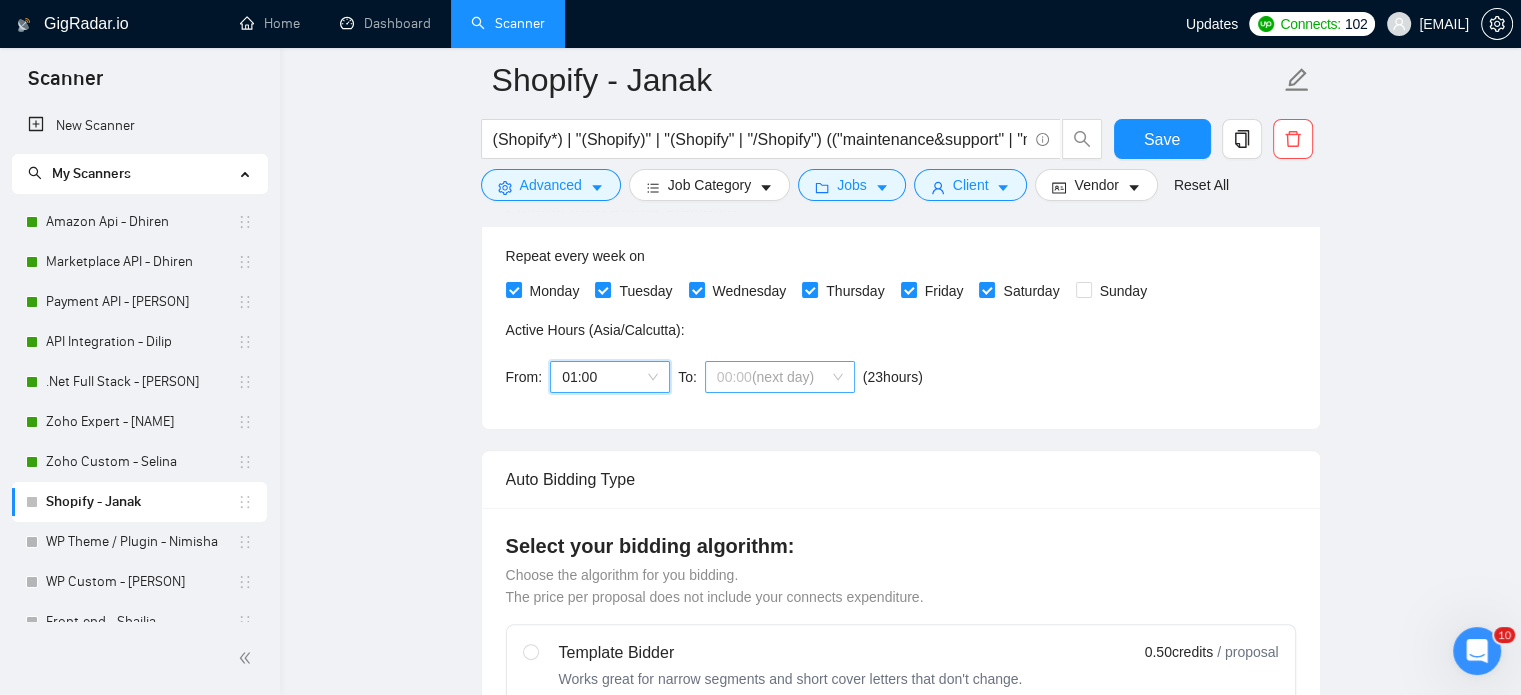 click on "(next day)" at bounding box center [783, 377] 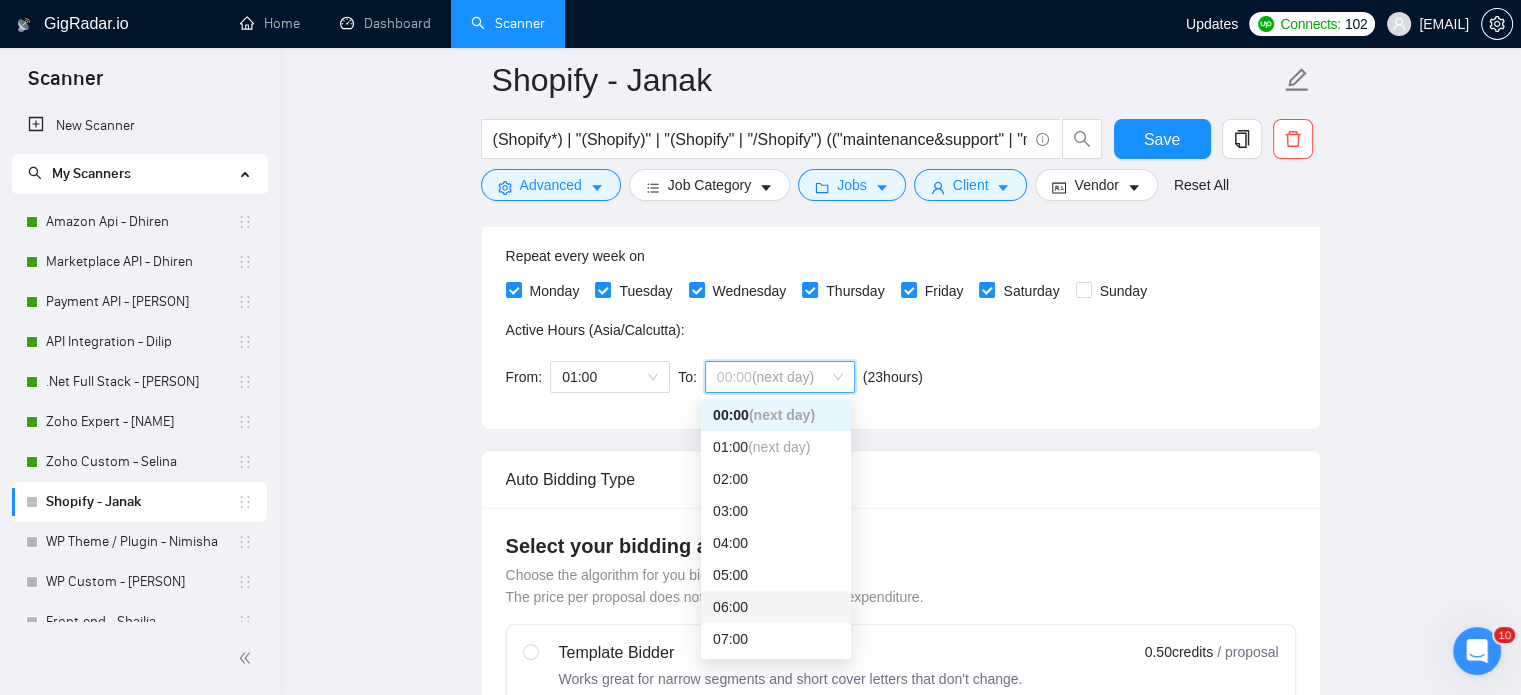click on "06:00" at bounding box center (776, 607) 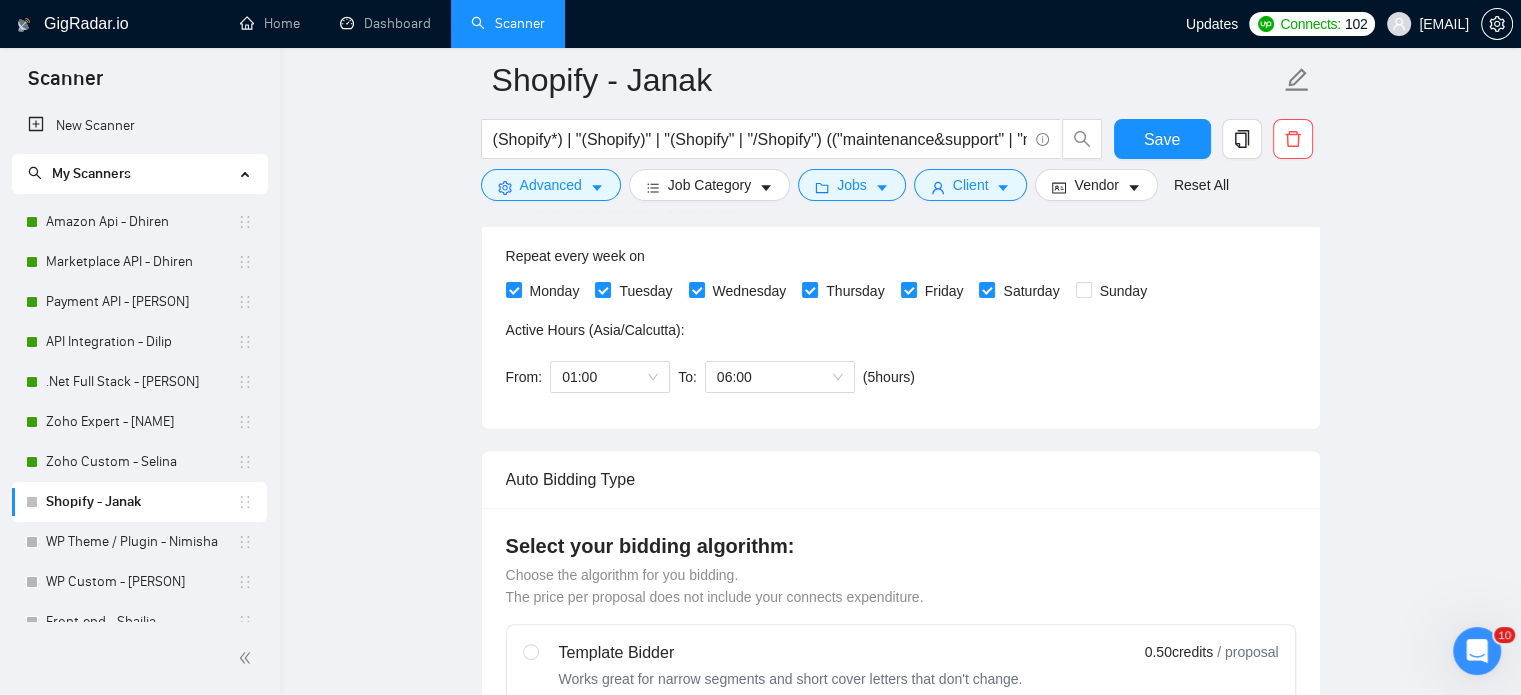 click on "Auto Bidding Type" at bounding box center [901, 479] 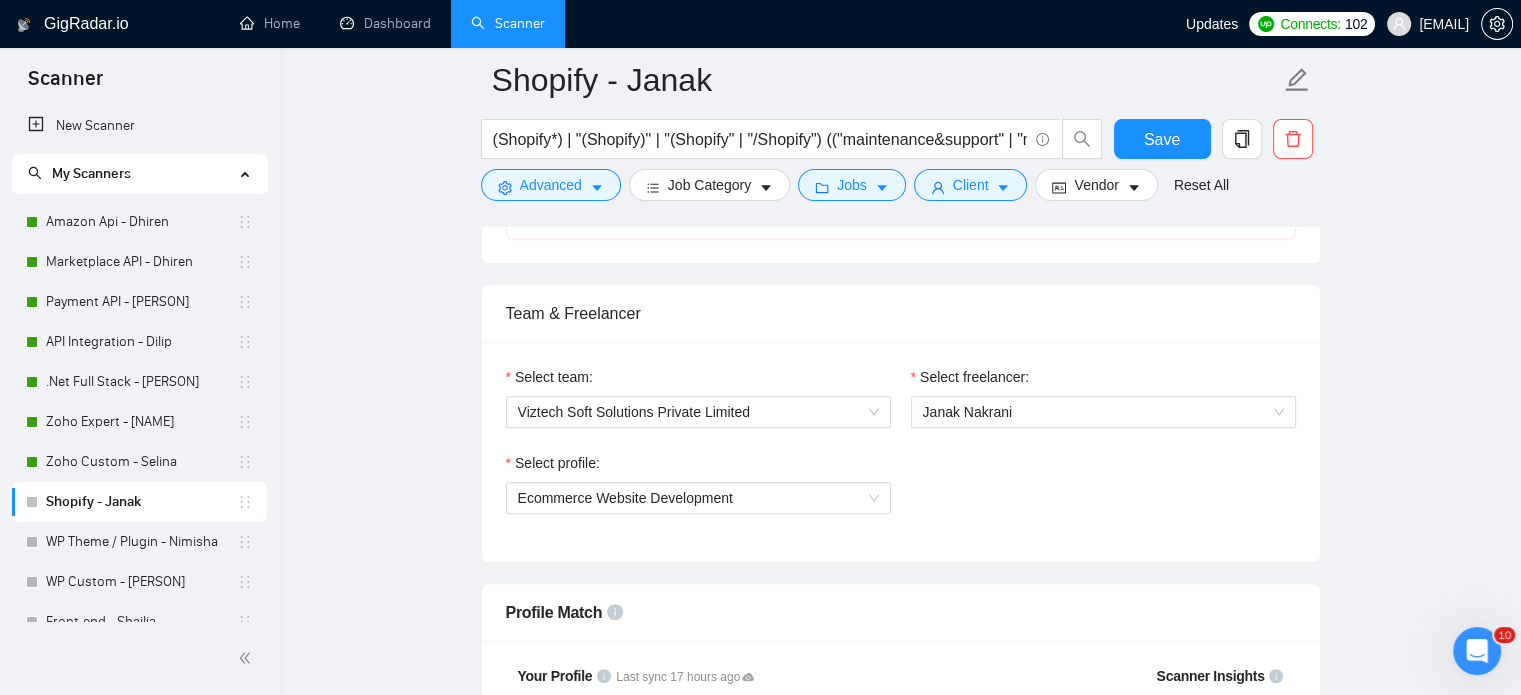 scroll, scrollTop: 1200, scrollLeft: 0, axis: vertical 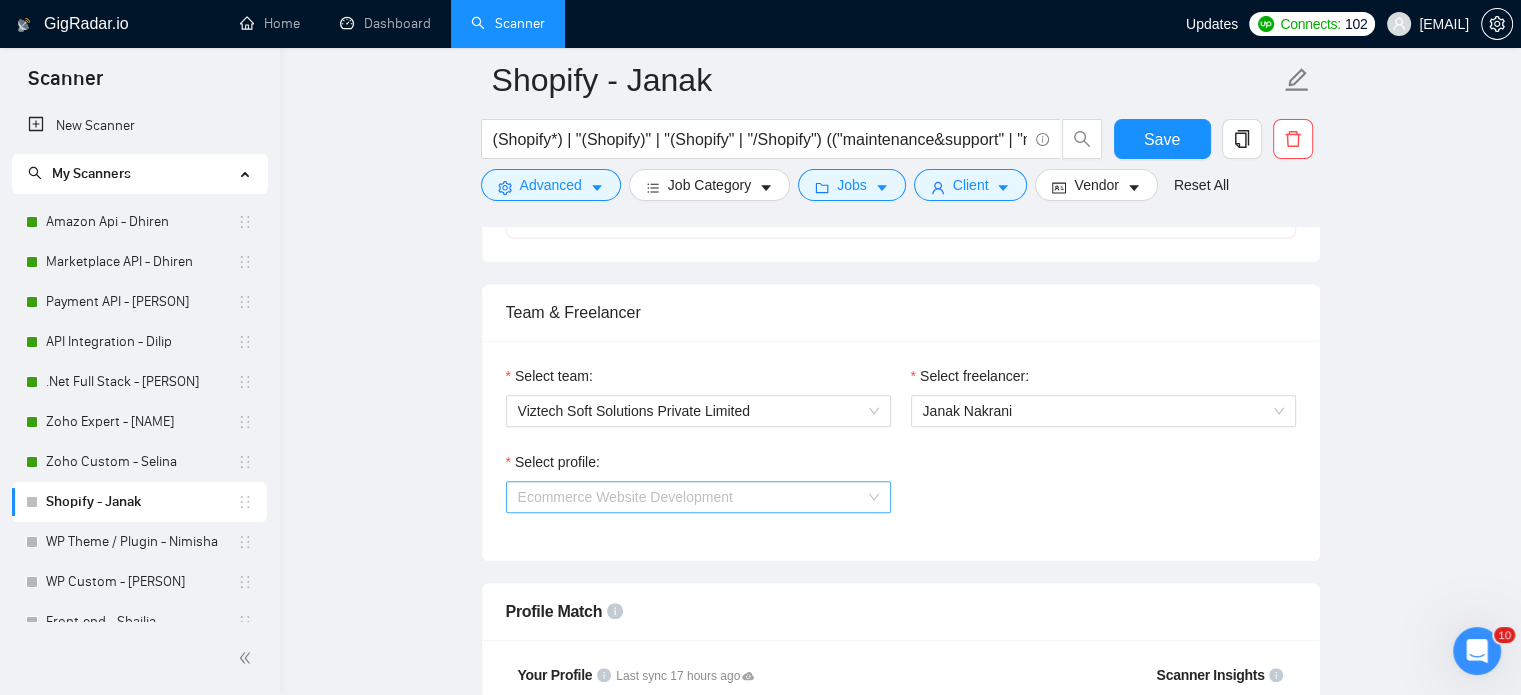 click on "Ecommerce Website Development" at bounding box center (698, 497) 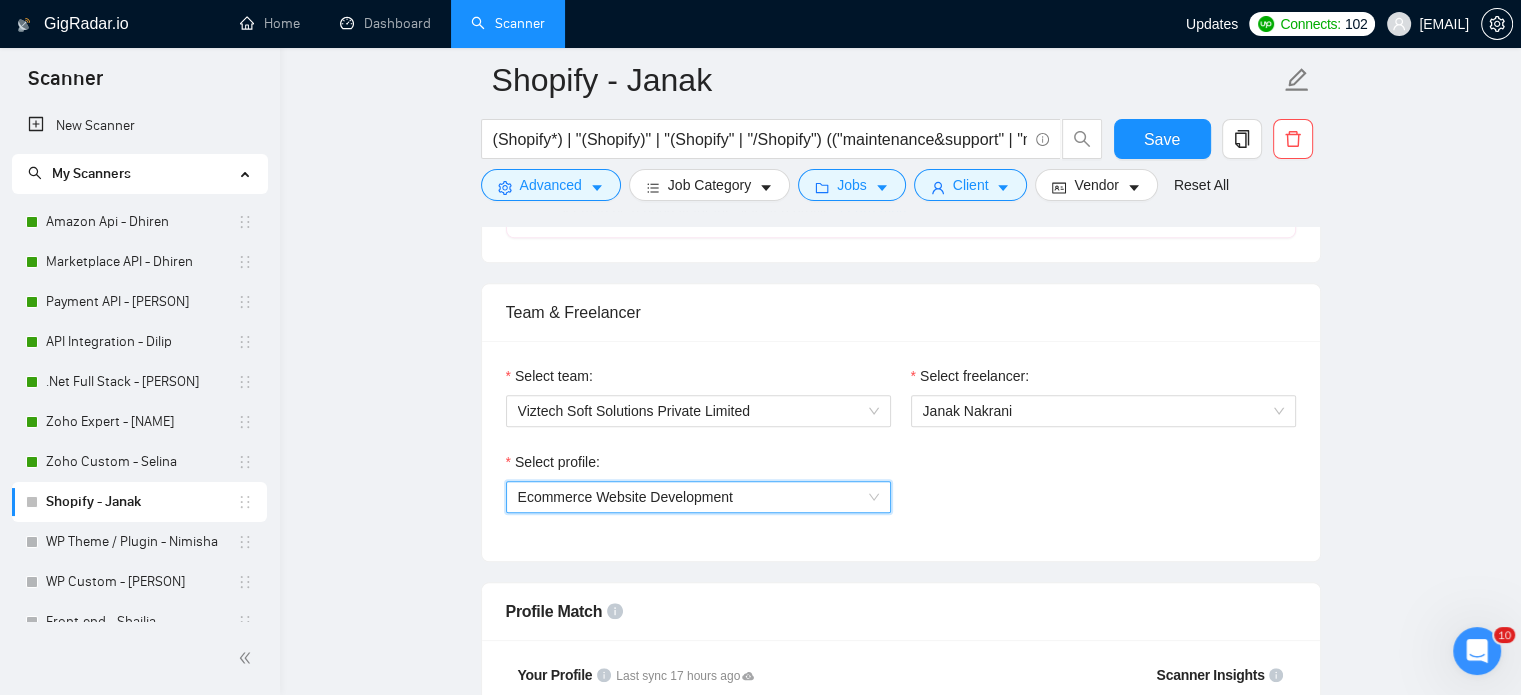 click on "Ecommerce Website Development" at bounding box center (698, 497) 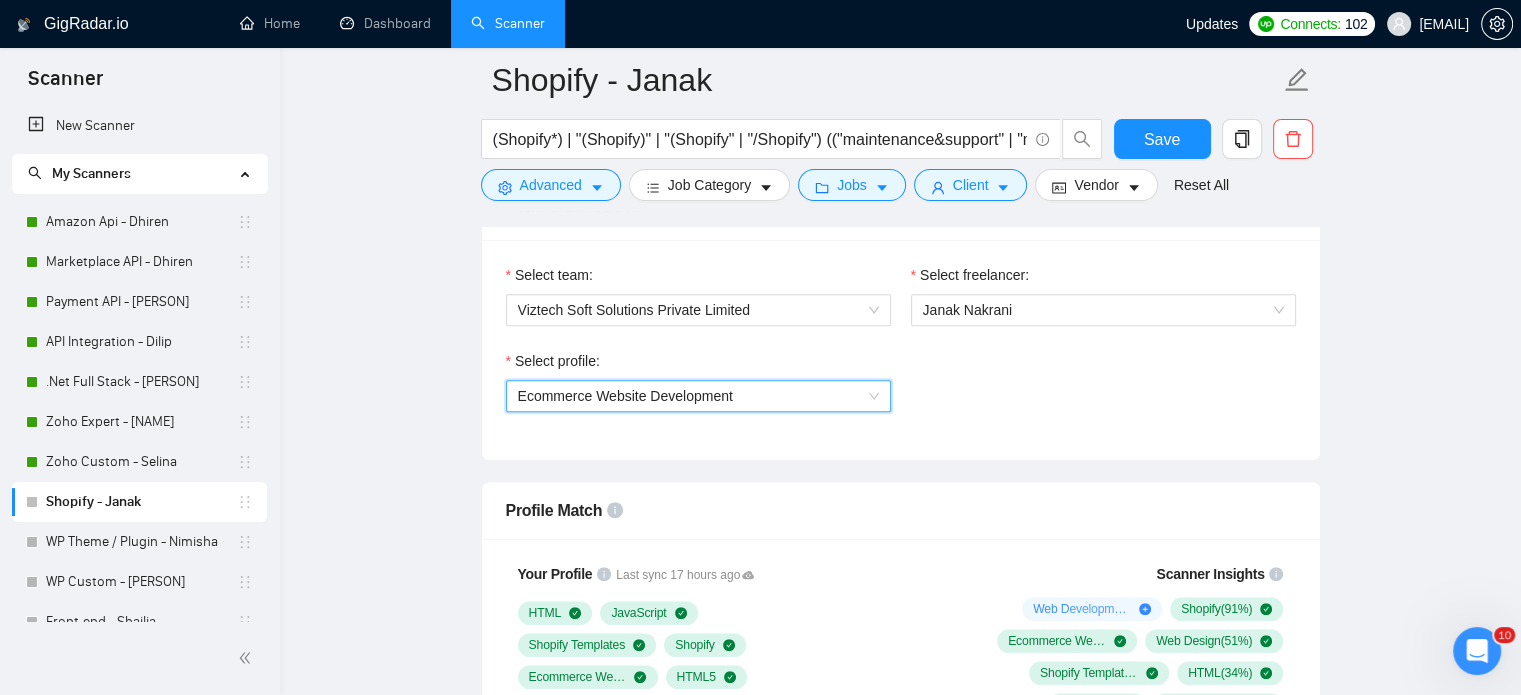 scroll, scrollTop: 1500, scrollLeft: 0, axis: vertical 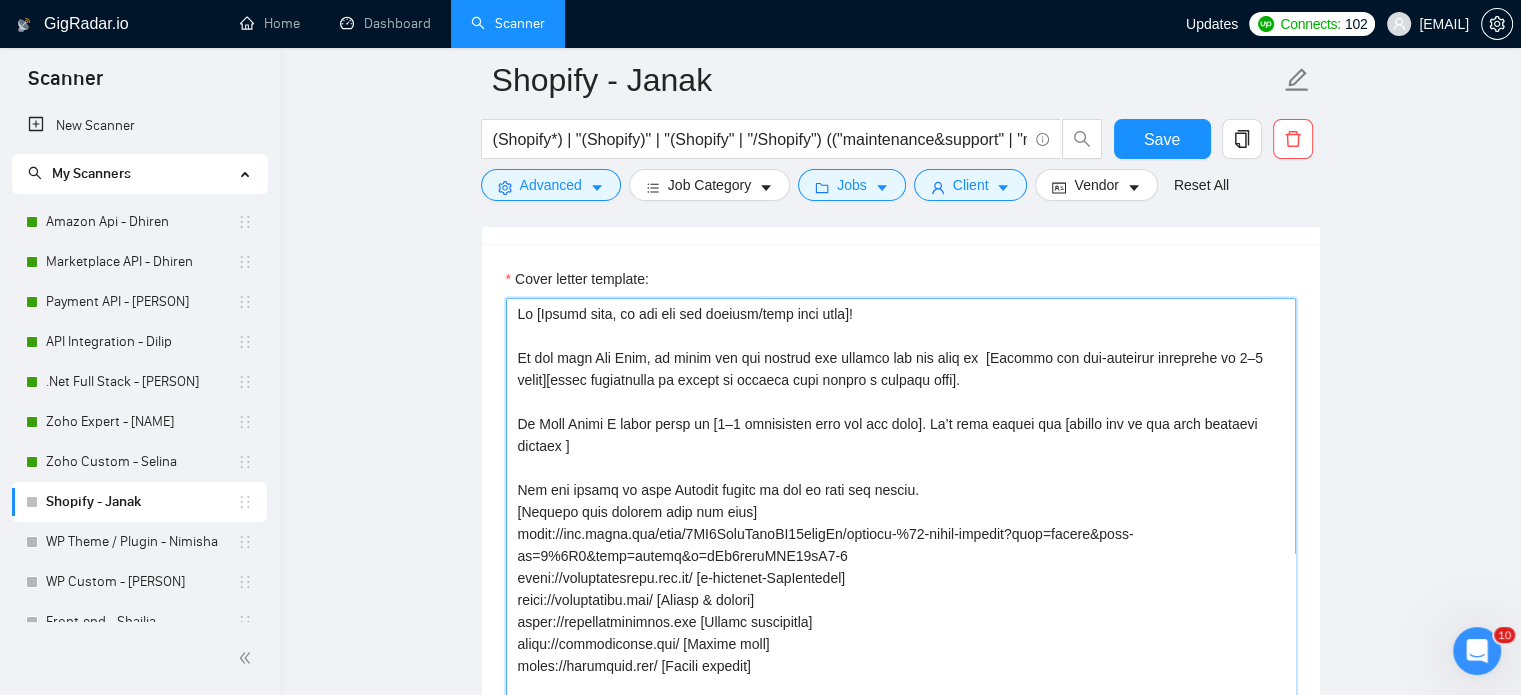 click on "Cover letter template:" at bounding box center [901, 523] 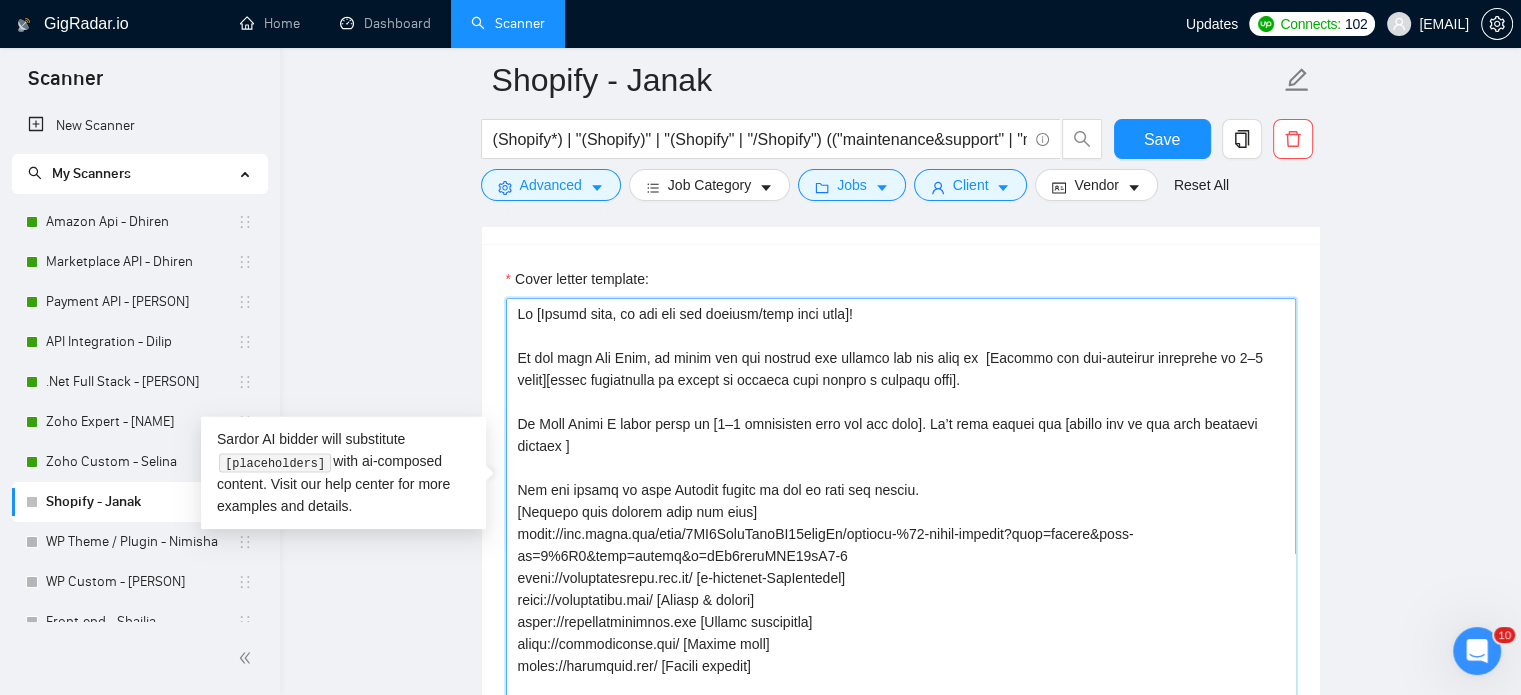 drag, startPoint x: 993, startPoint y: 322, endPoint x: 496, endPoint y: 326, distance: 497.01608 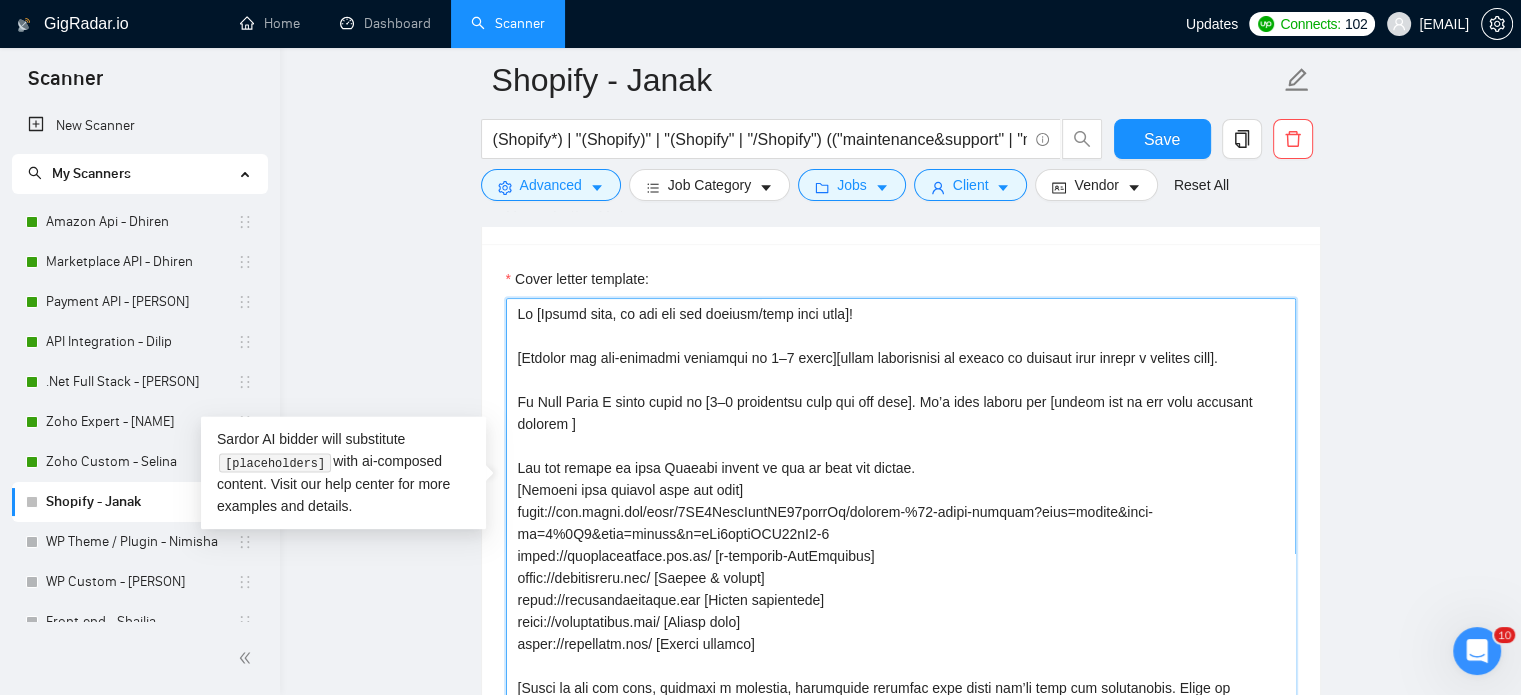 click on "Cover letter template:" at bounding box center [901, 523] 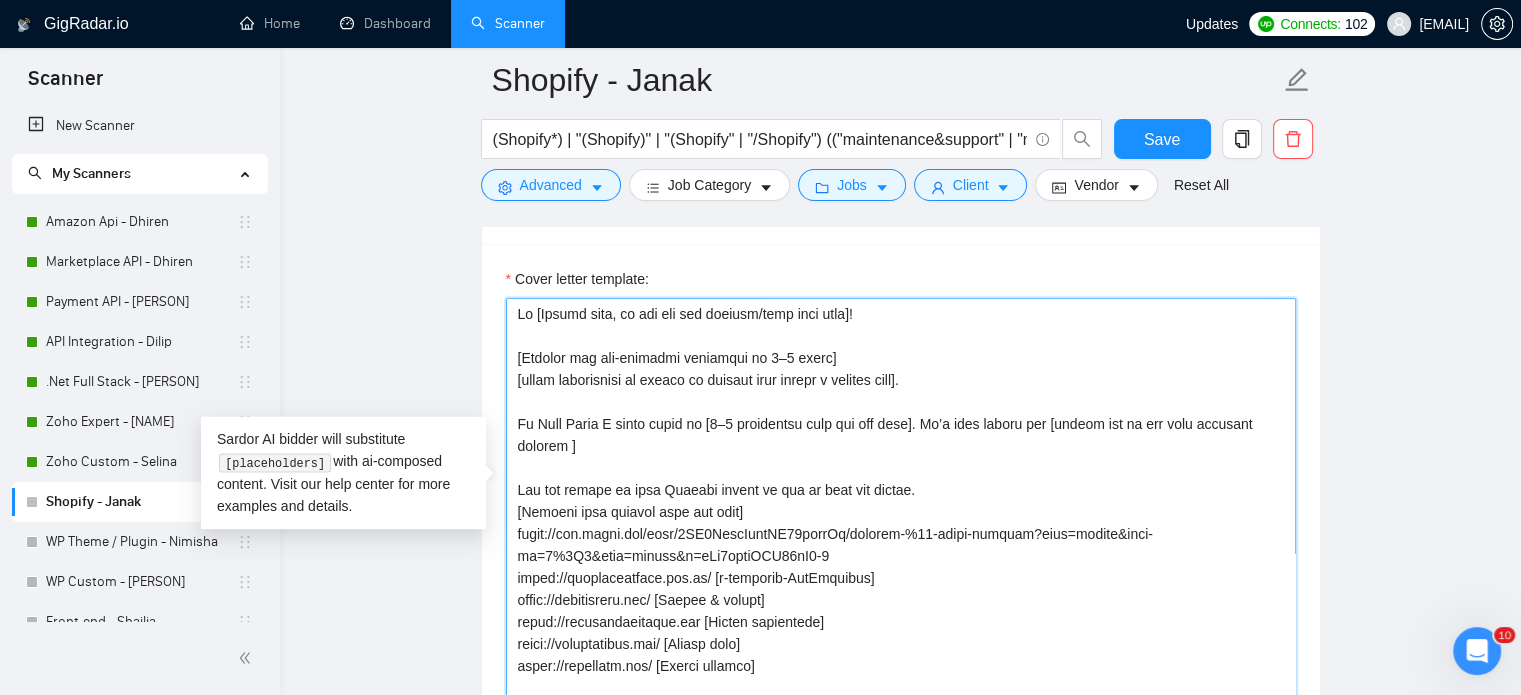 click on "Cover letter template:" at bounding box center [901, 523] 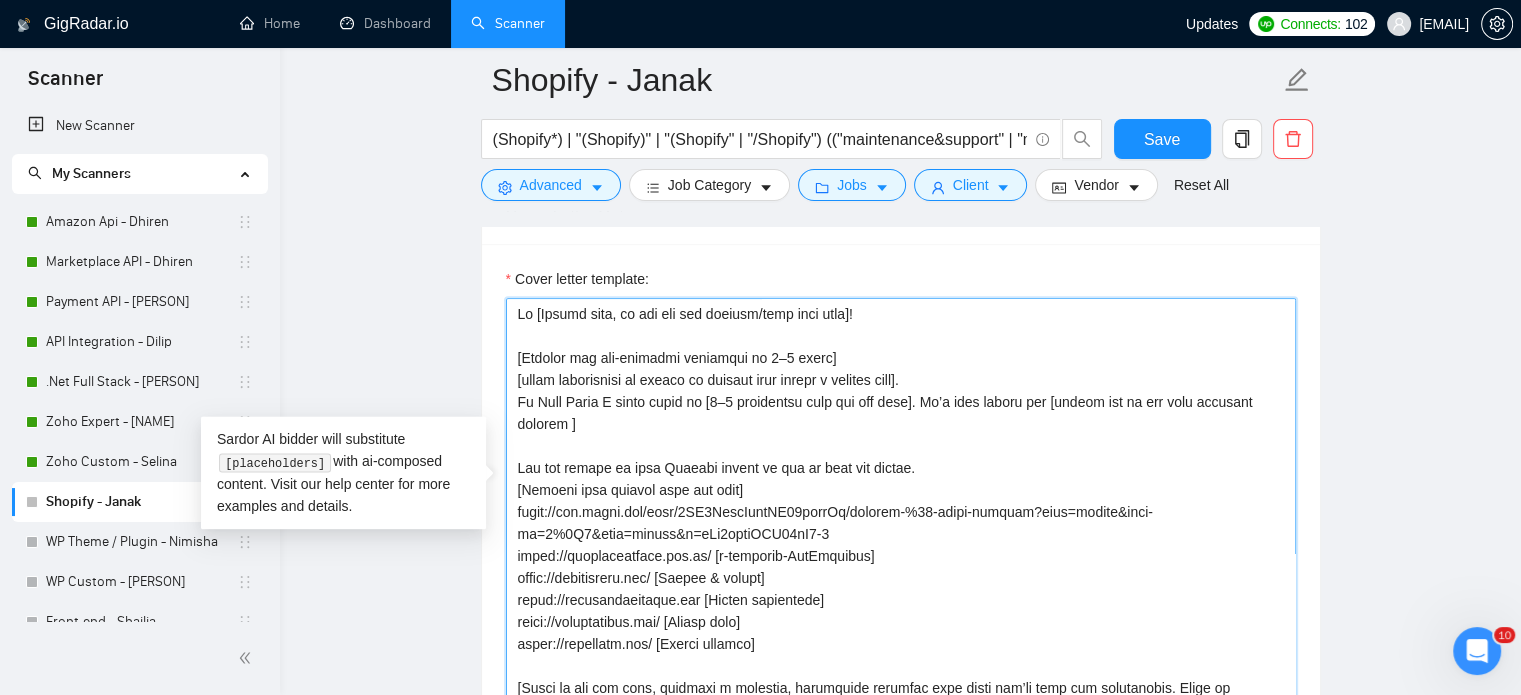 click on "Cover letter template:" at bounding box center (901, 523) 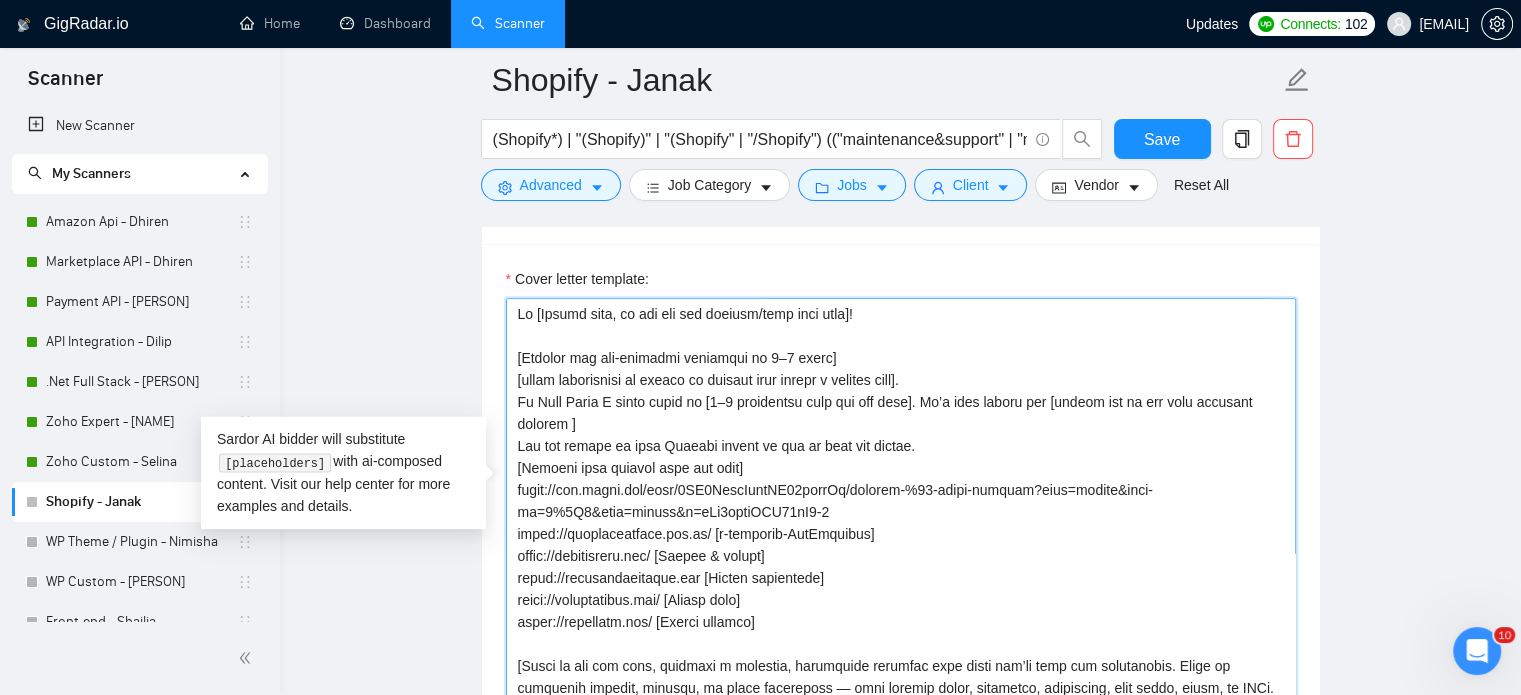 drag, startPoint x: 512, startPoint y: 406, endPoint x: 938, endPoint y: 409, distance: 426.01056 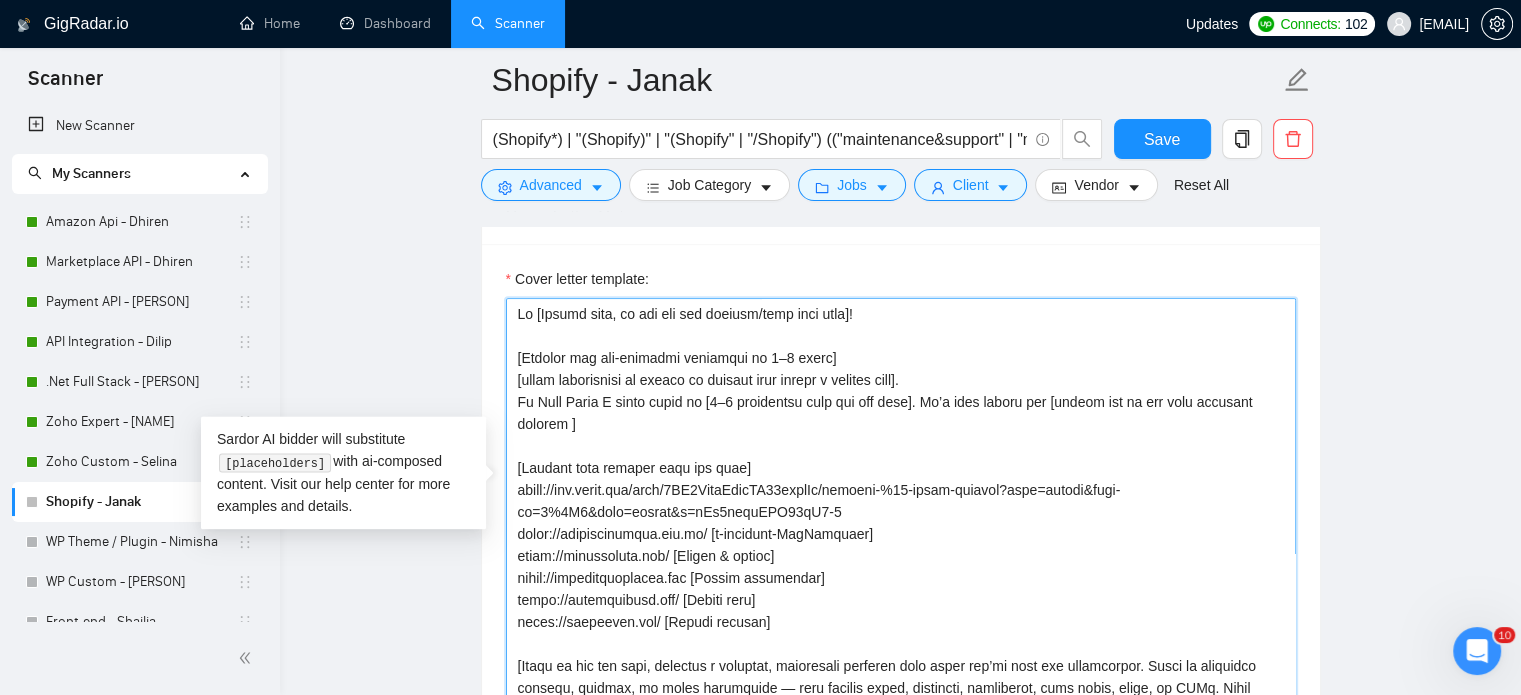 paste on "​[Match the job's needs with a standout project from my portfolio. Highlight its relevance with a dynamic description like, "This project mirrors an initiative I led, where I crafted a solution..." Showcase how my expertise can solve the client's challenges, emphasizing results. Include the project link (its a must). Always wrote this from a new paragraph. Use these projects with links as a reference:
✅ Project title 1: link;
✅ Project title 2: link;
✅ Project title 3: link;
✅ Project title 4: link.]" 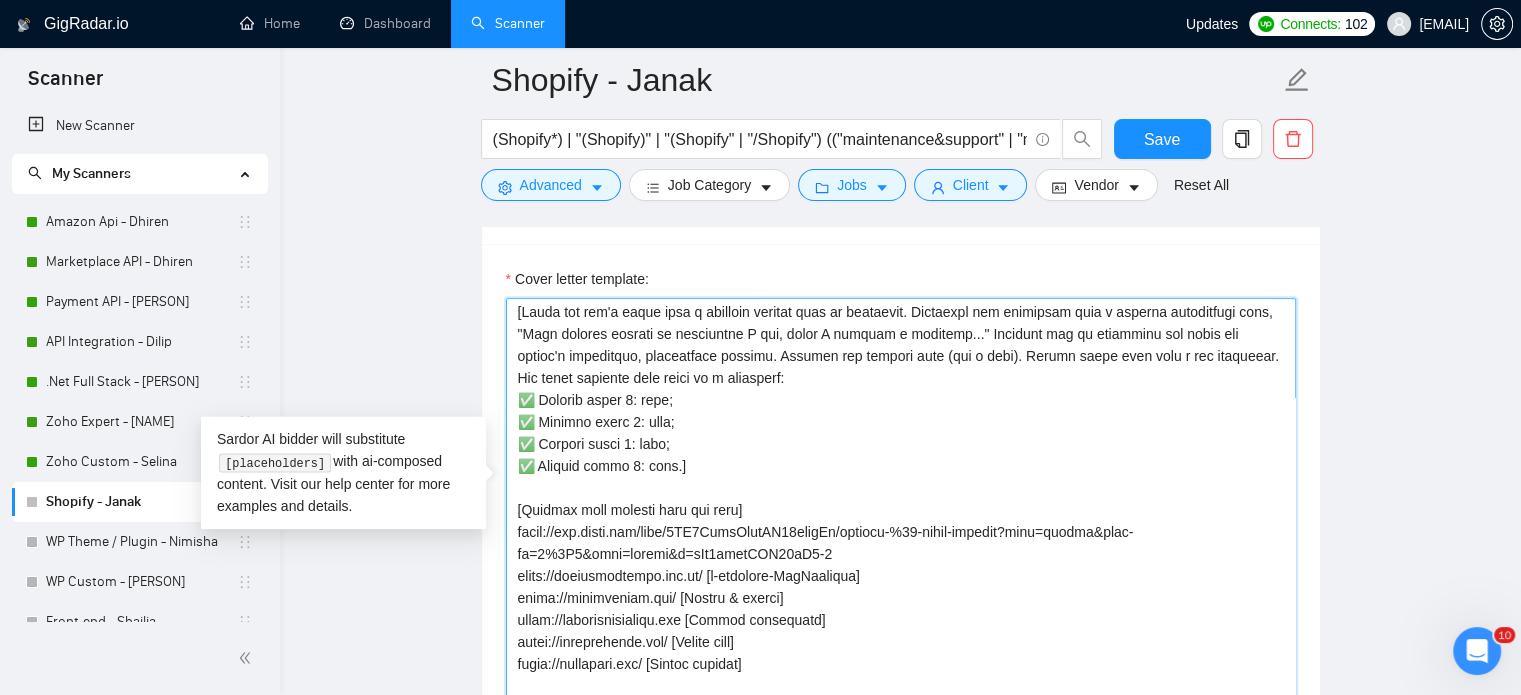 scroll, scrollTop: 200, scrollLeft: 0, axis: vertical 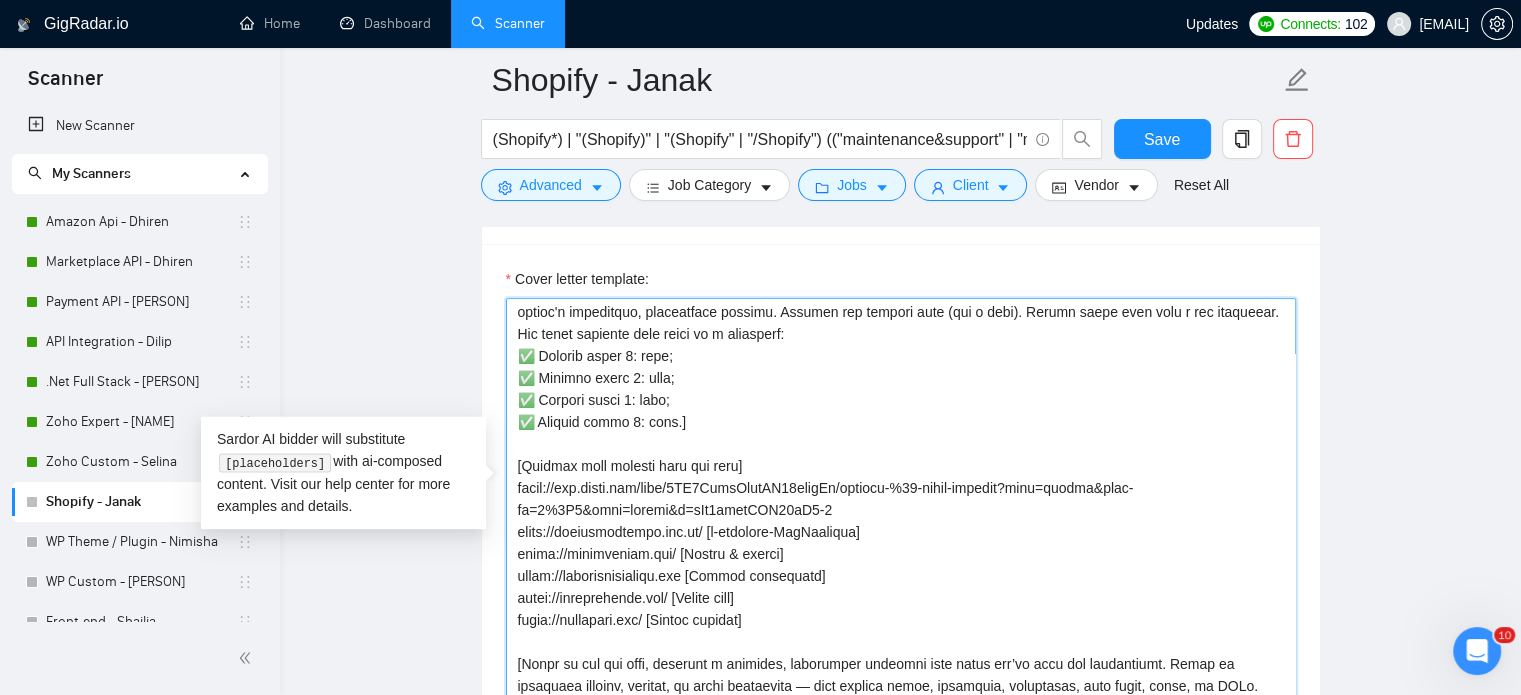 drag, startPoint x: 516, startPoint y: 455, endPoint x: 806, endPoint y: 581, distance: 316.18982 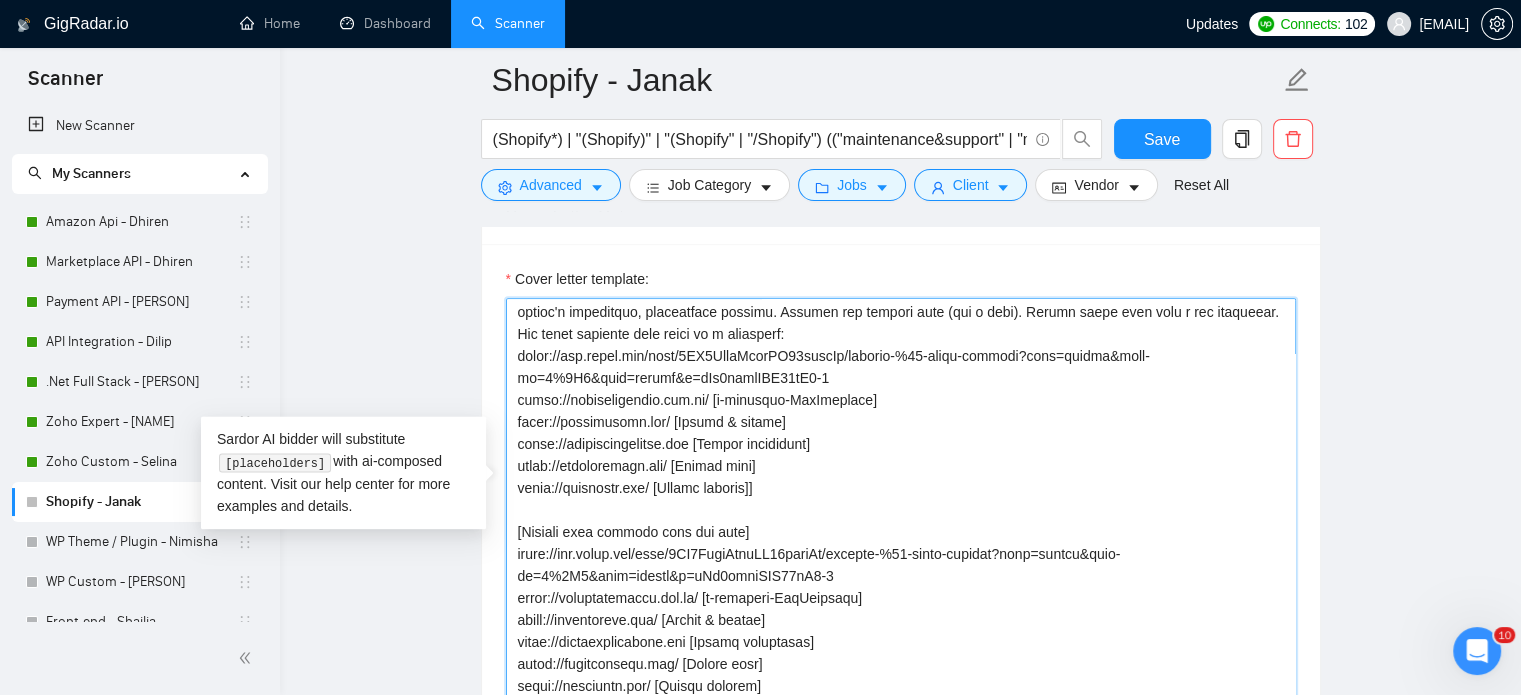 drag, startPoint x: 517, startPoint y: 496, endPoint x: 799, endPoint y: 652, distance: 322.27316 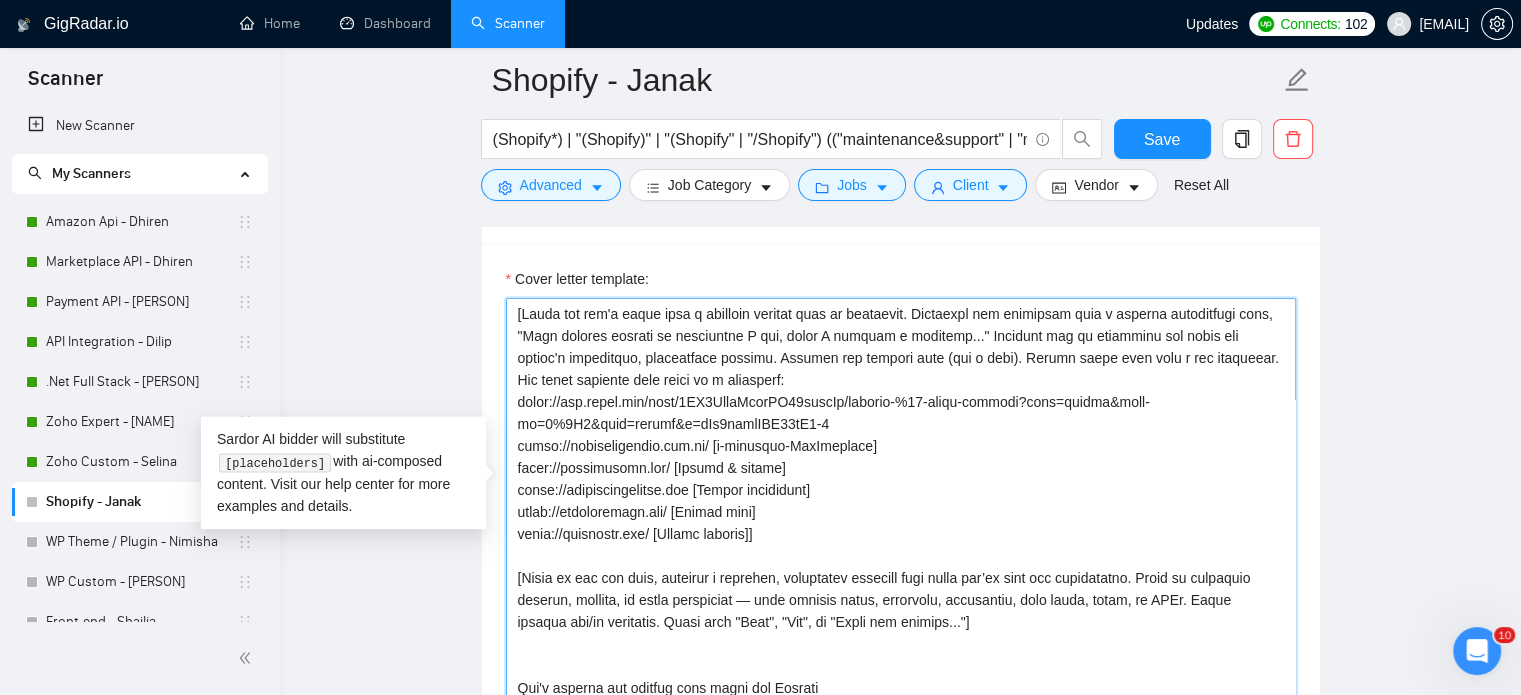 scroll, scrollTop: 154, scrollLeft: 0, axis: vertical 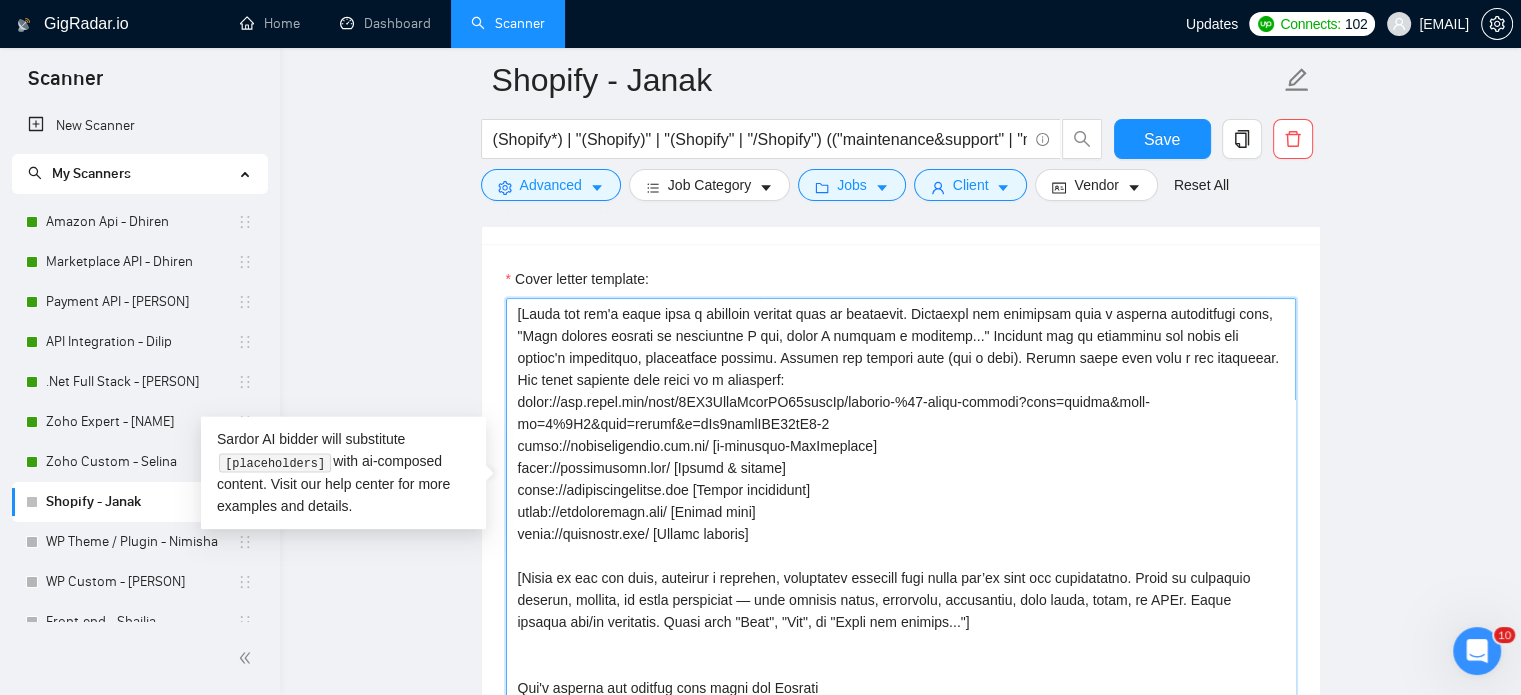click on "Cover letter template:" at bounding box center (901, 523) 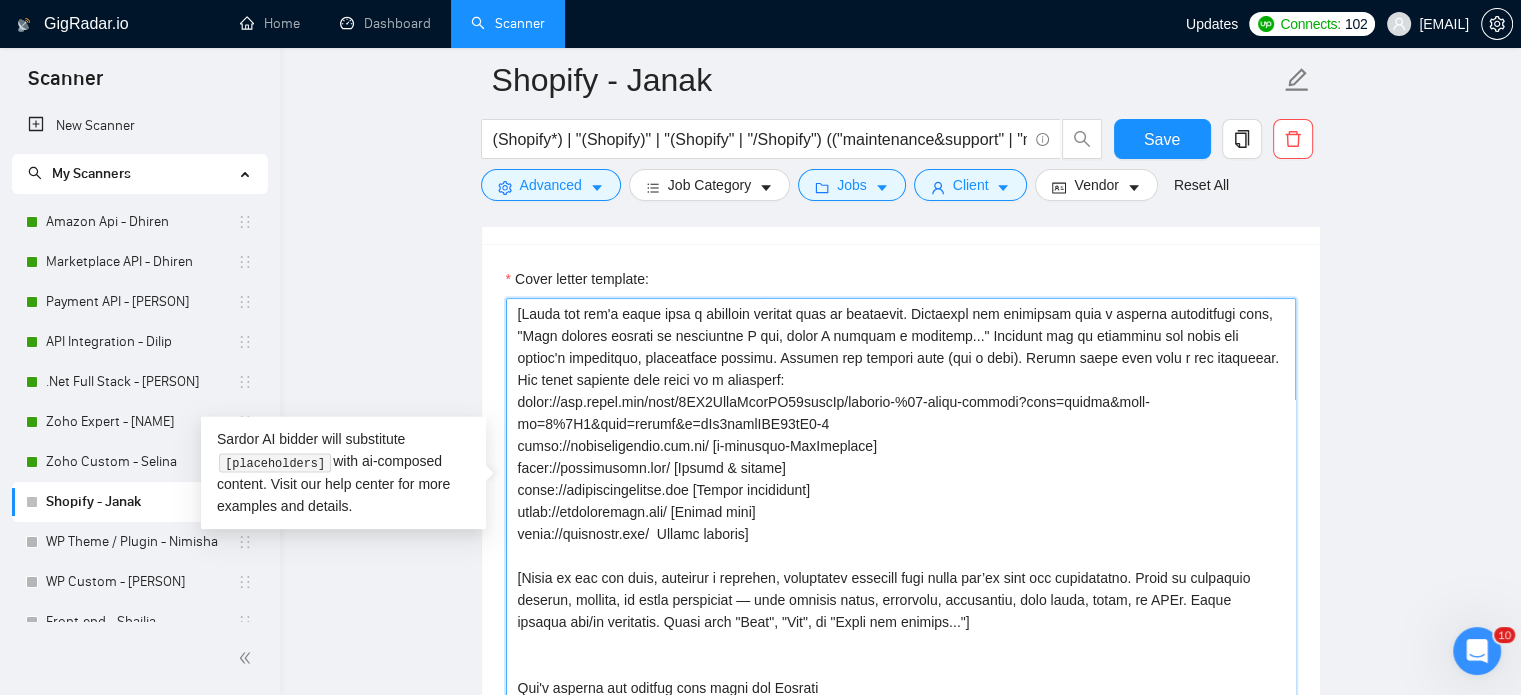 click on "Cover letter template:" at bounding box center [901, 523] 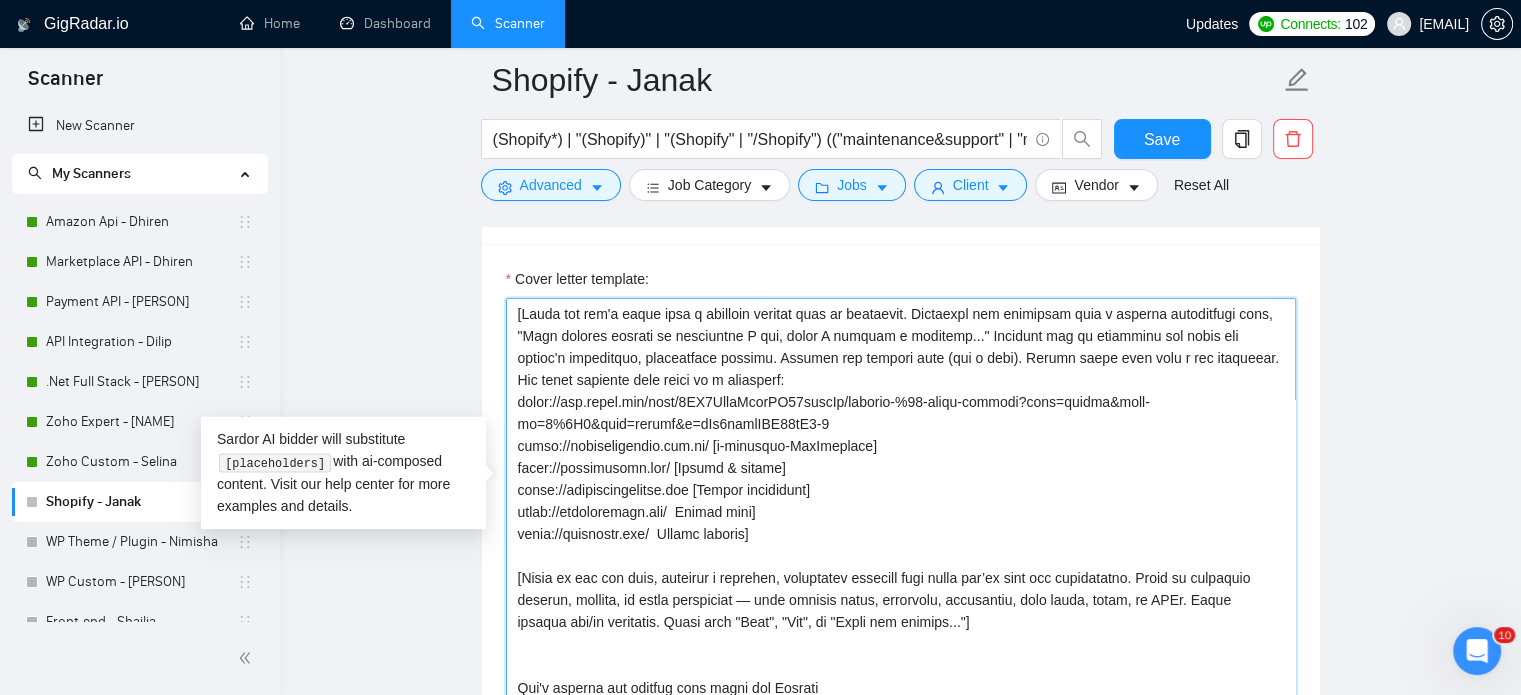 click on "Cover letter template:" at bounding box center (901, 523) 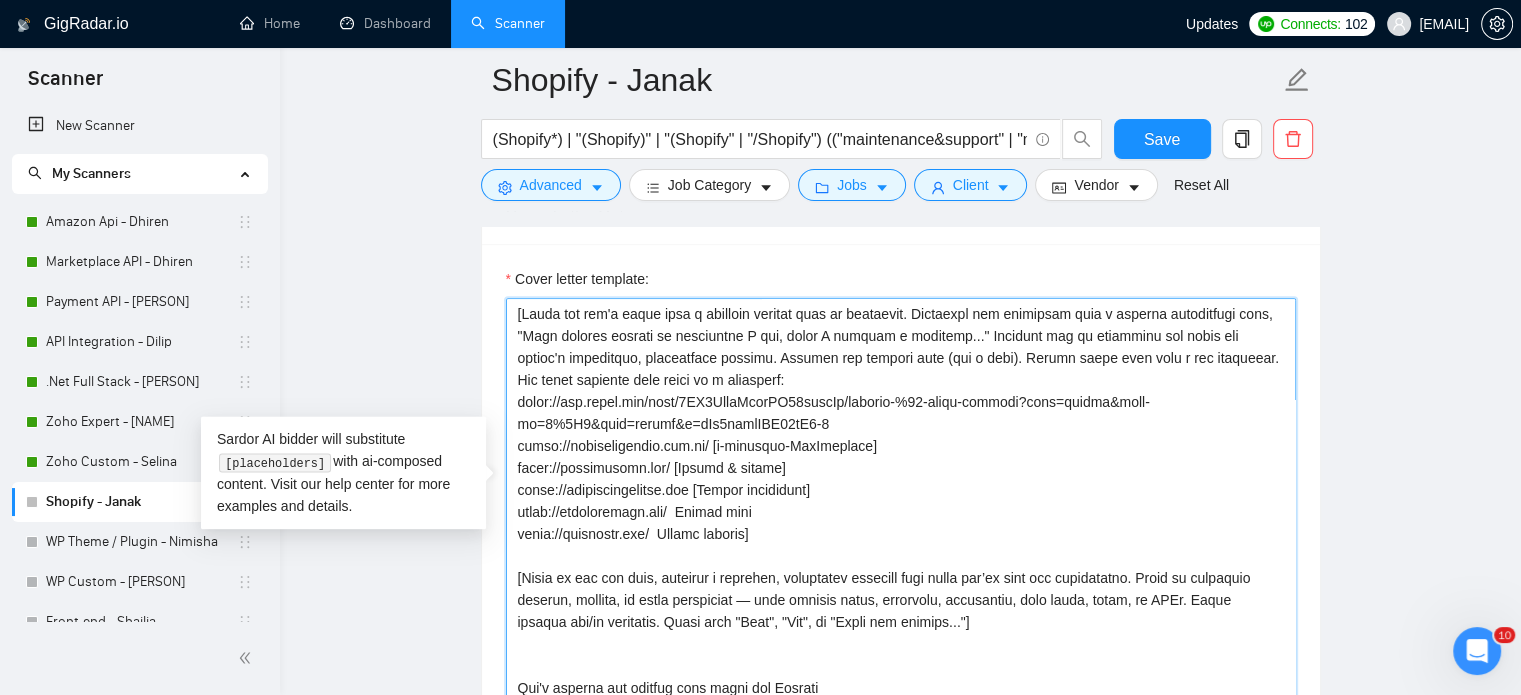 click on "Cover letter template:" at bounding box center (901, 523) 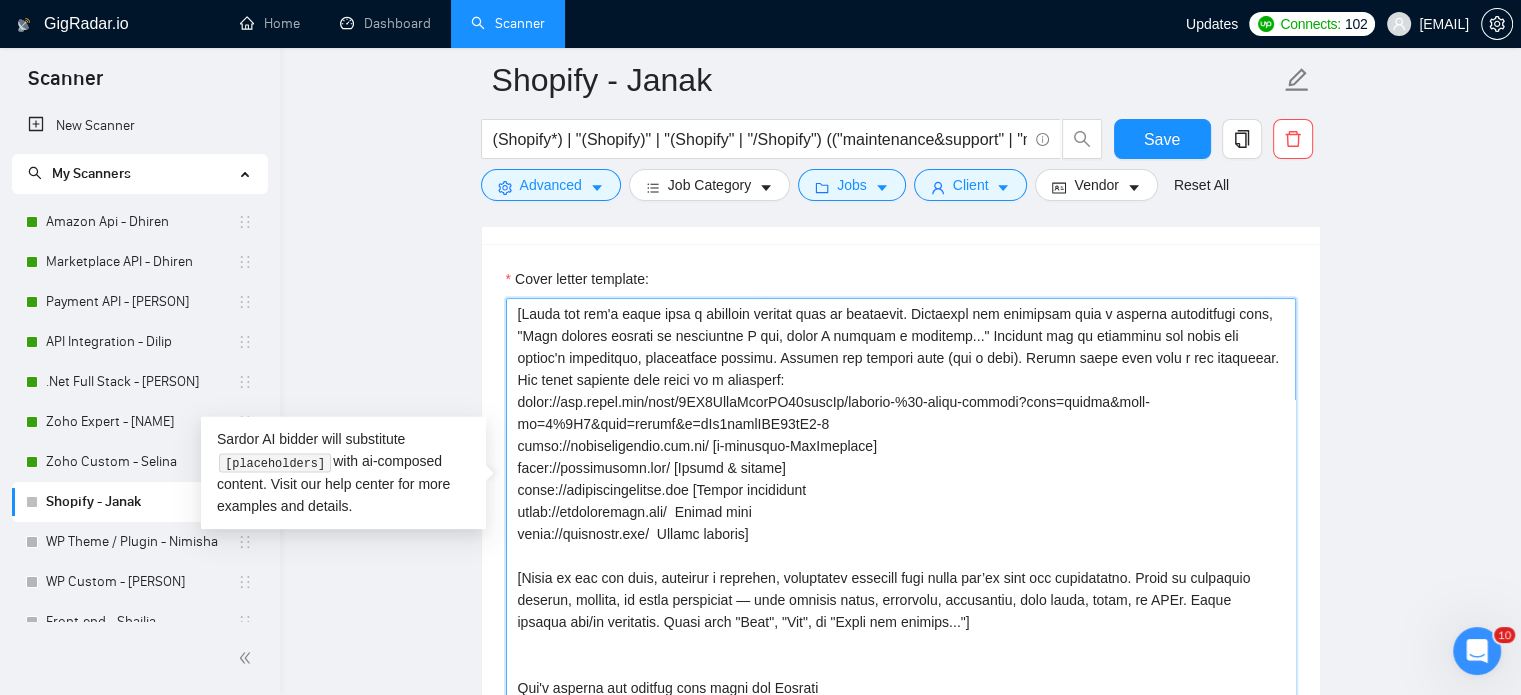 click on "Cover letter template:" at bounding box center (901, 523) 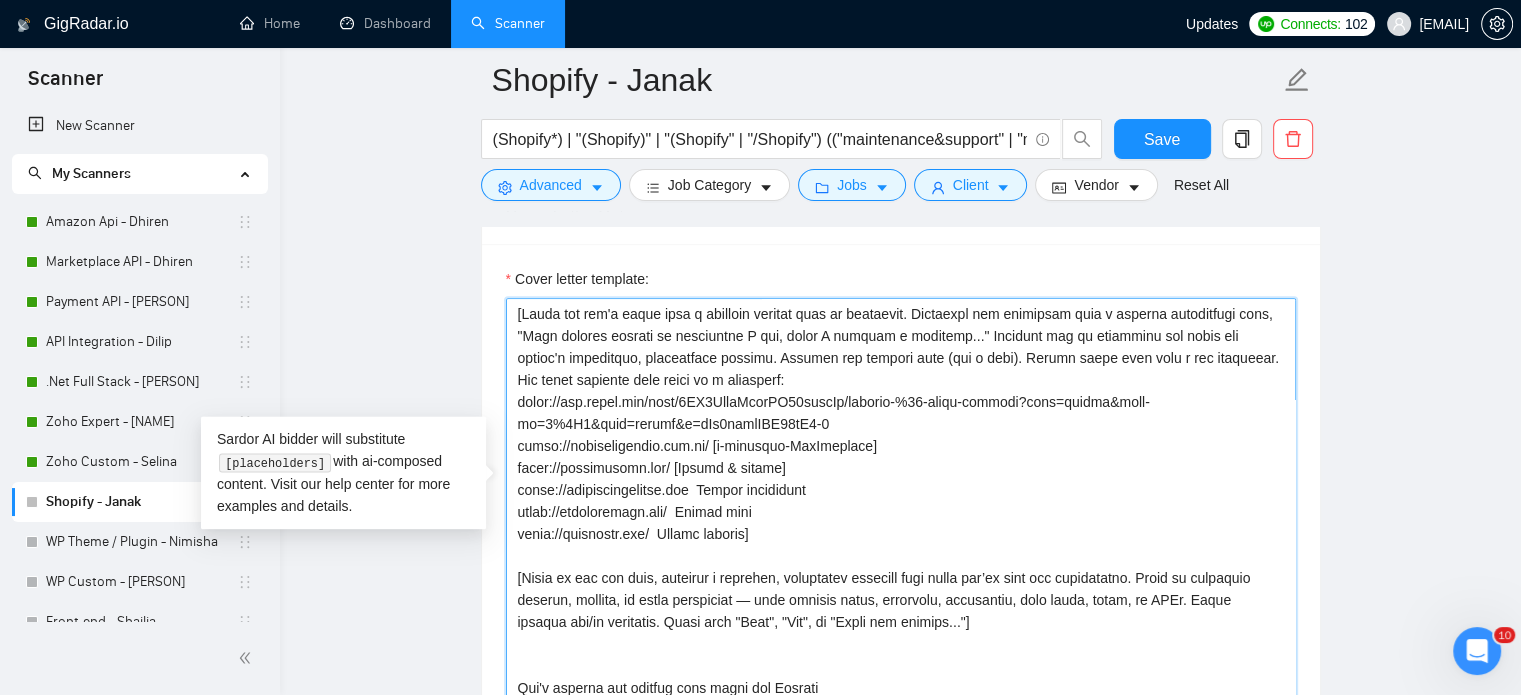 click on "Cover letter template:" at bounding box center (901, 523) 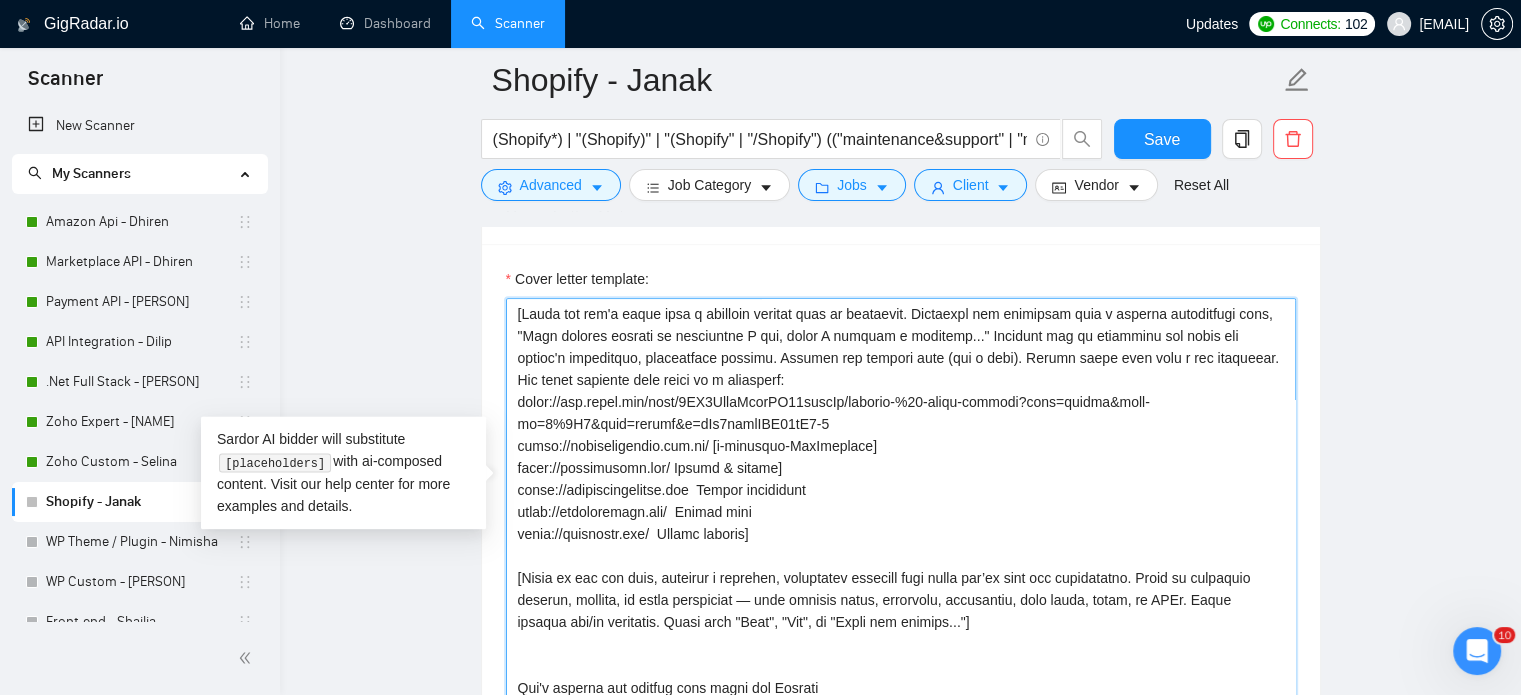click on "Cover letter template:" at bounding box center [901, 523] 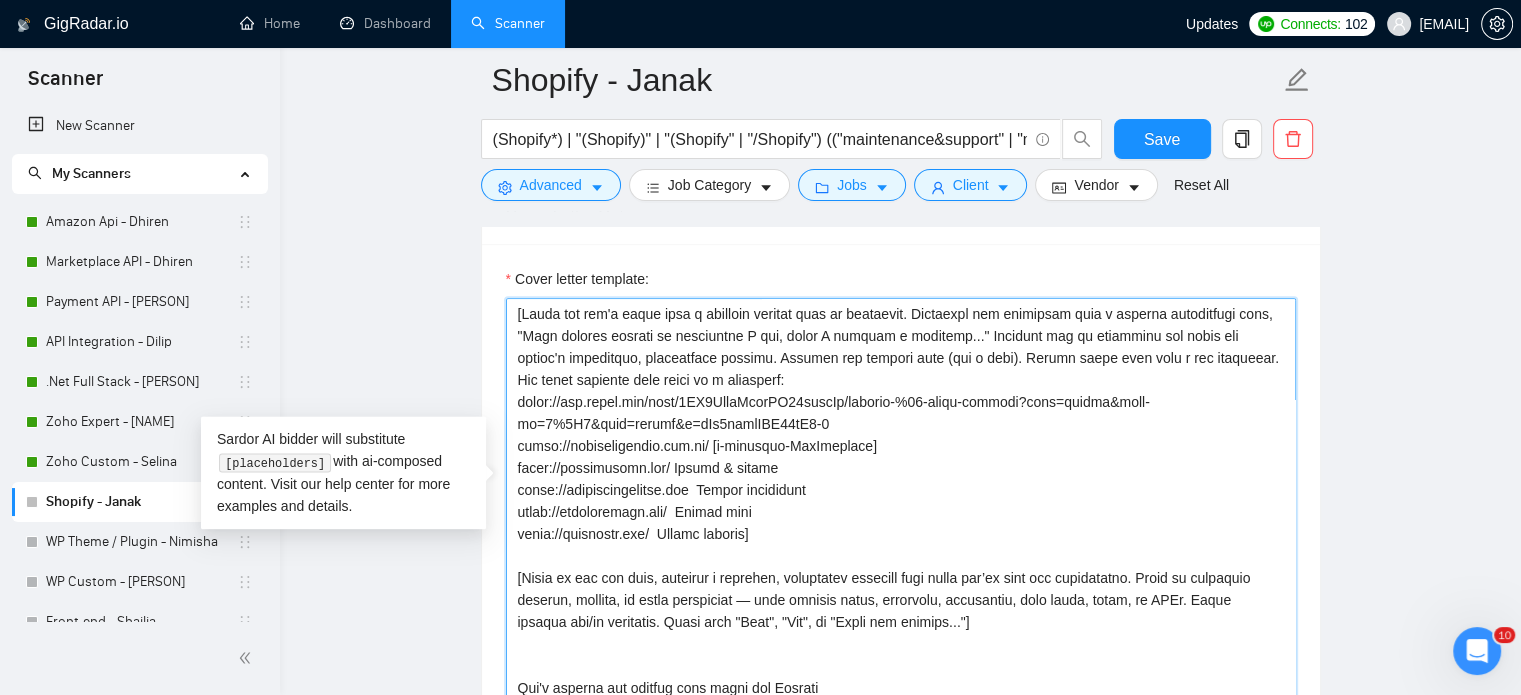 click on "Cover letter template:" at bounding box center (901, 523) 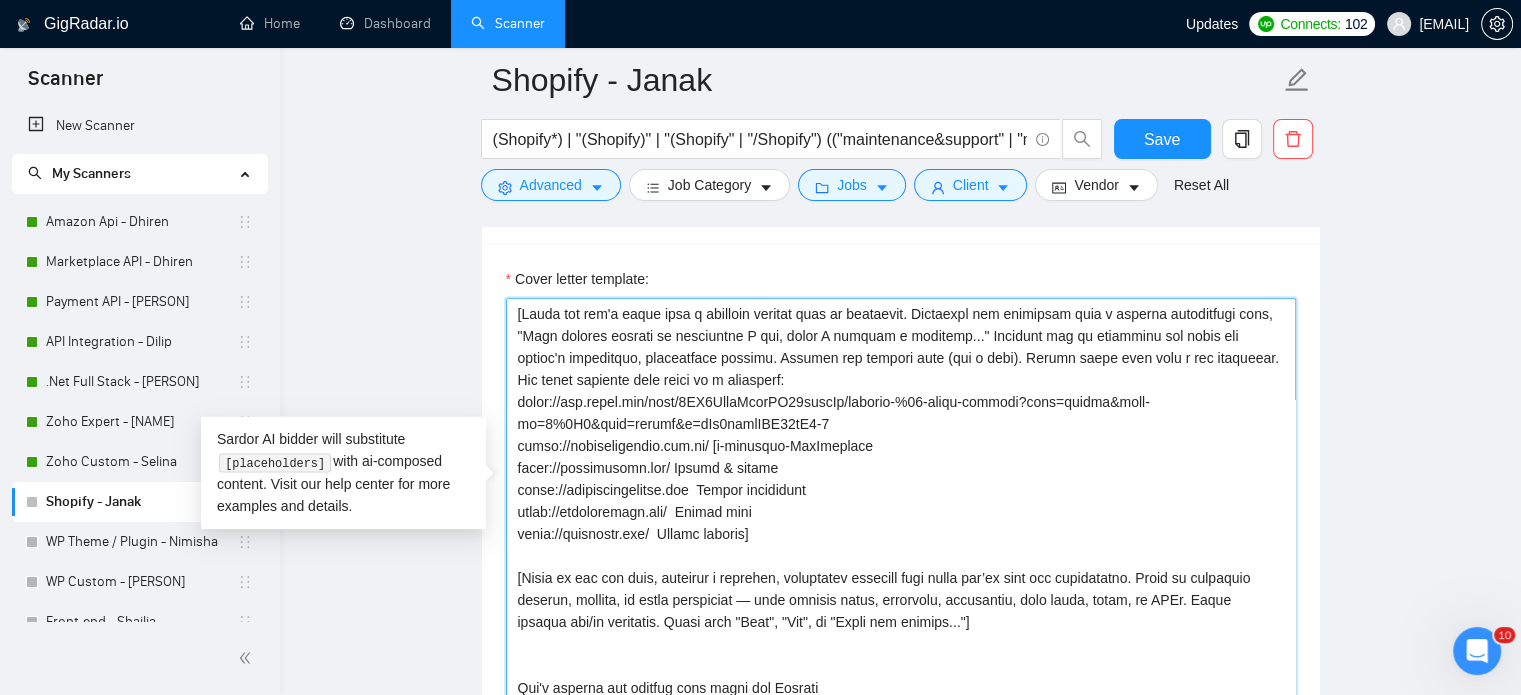 click on "Cover letter template:" at bounding box center [901, 523] 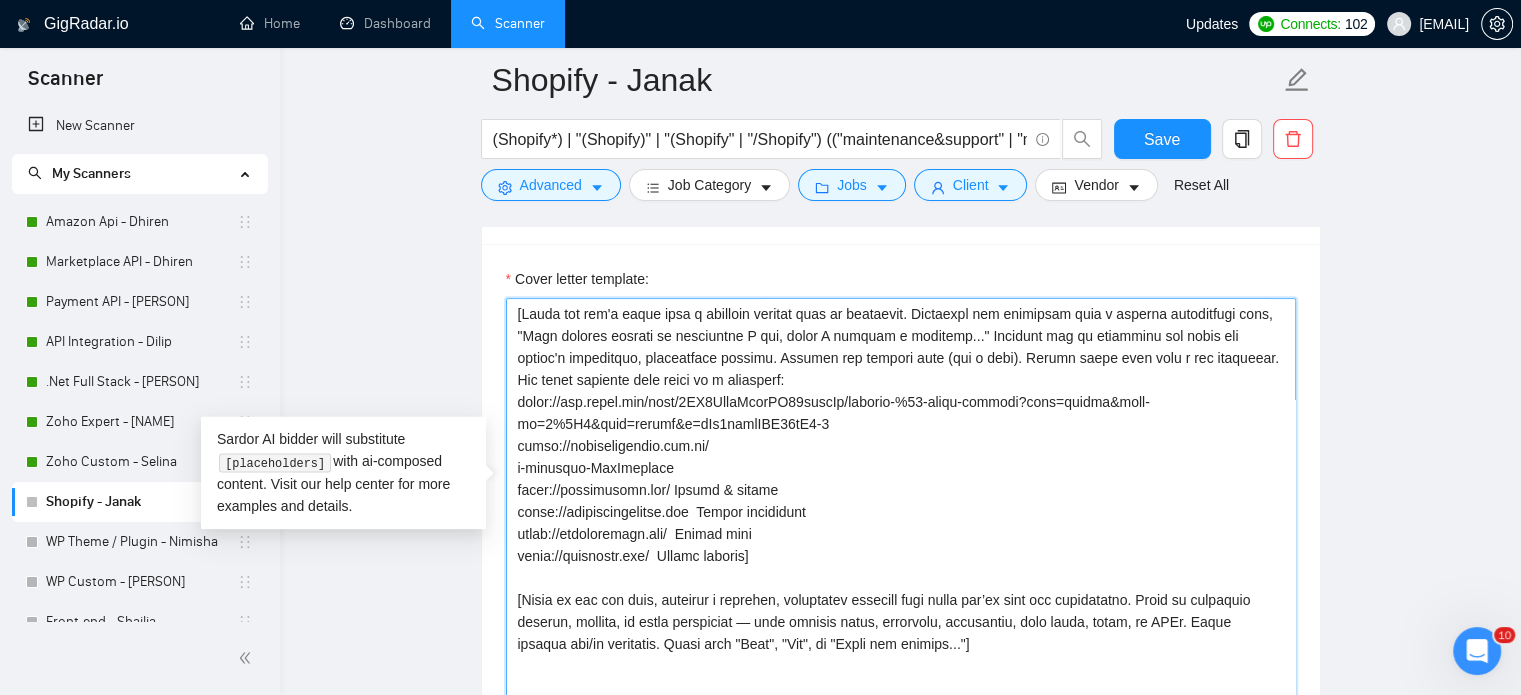 scroll, scrollTop: 176, scrollLeft: 0, axis: vertical 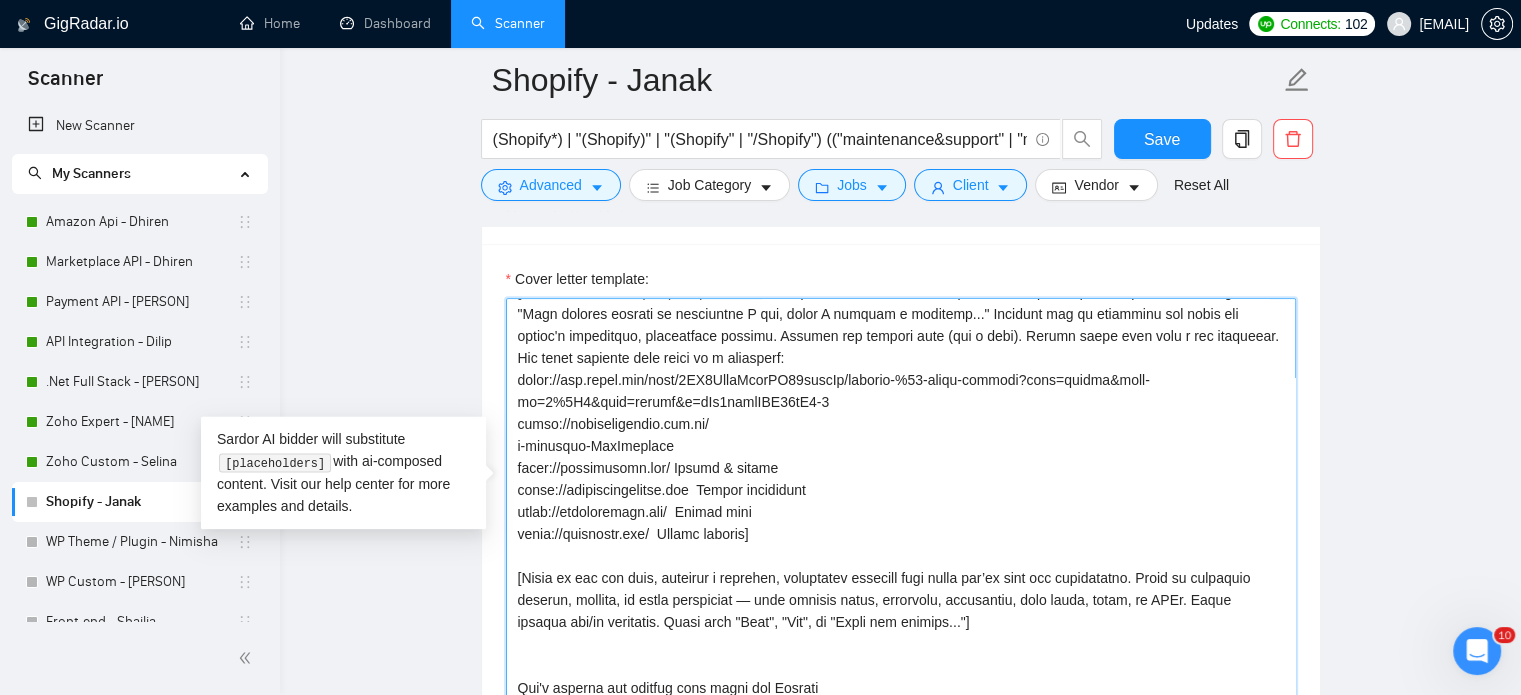 click on "Cover letter template:" at bounding box center [901, 523] 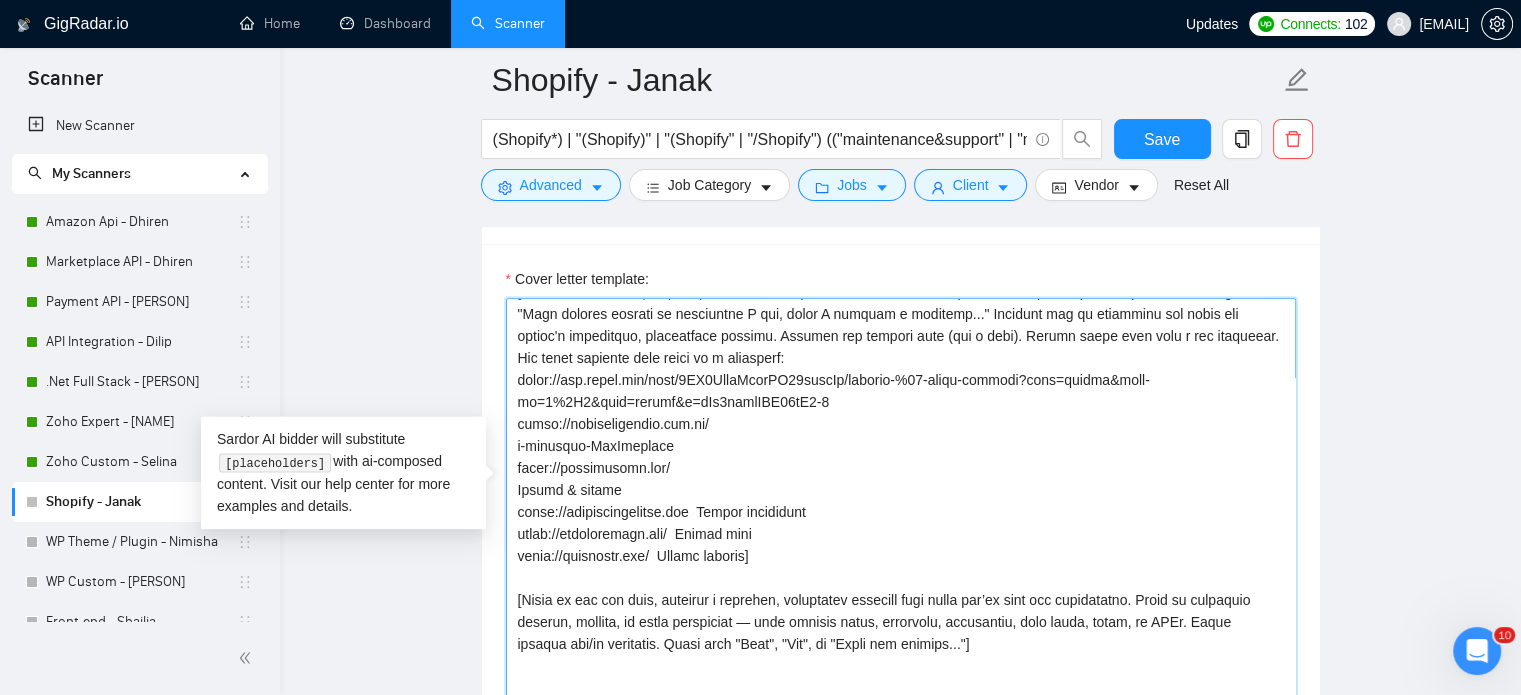 scroll, scrollTop: 198, scrollLeft: 0, axis: vertical 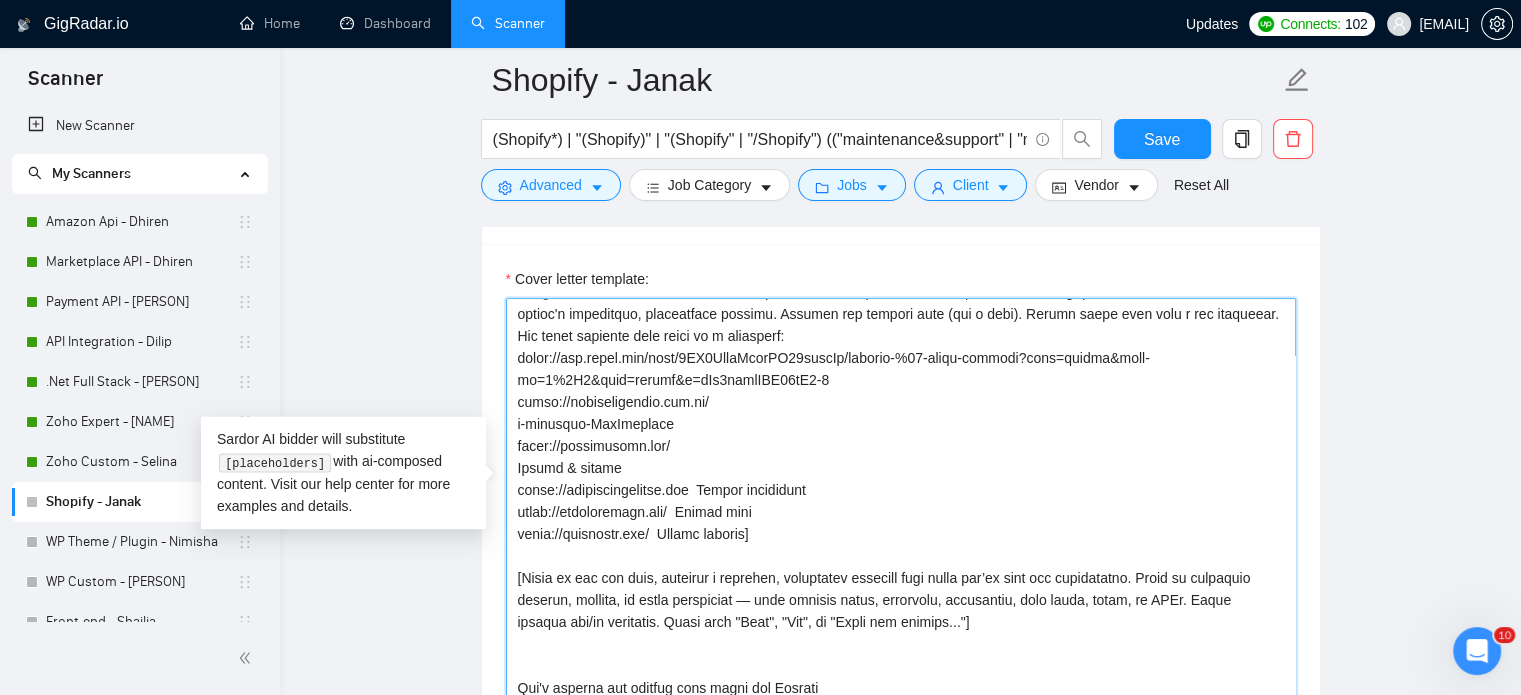 click on "Cover letter template:" at bounding box center [901, 523] 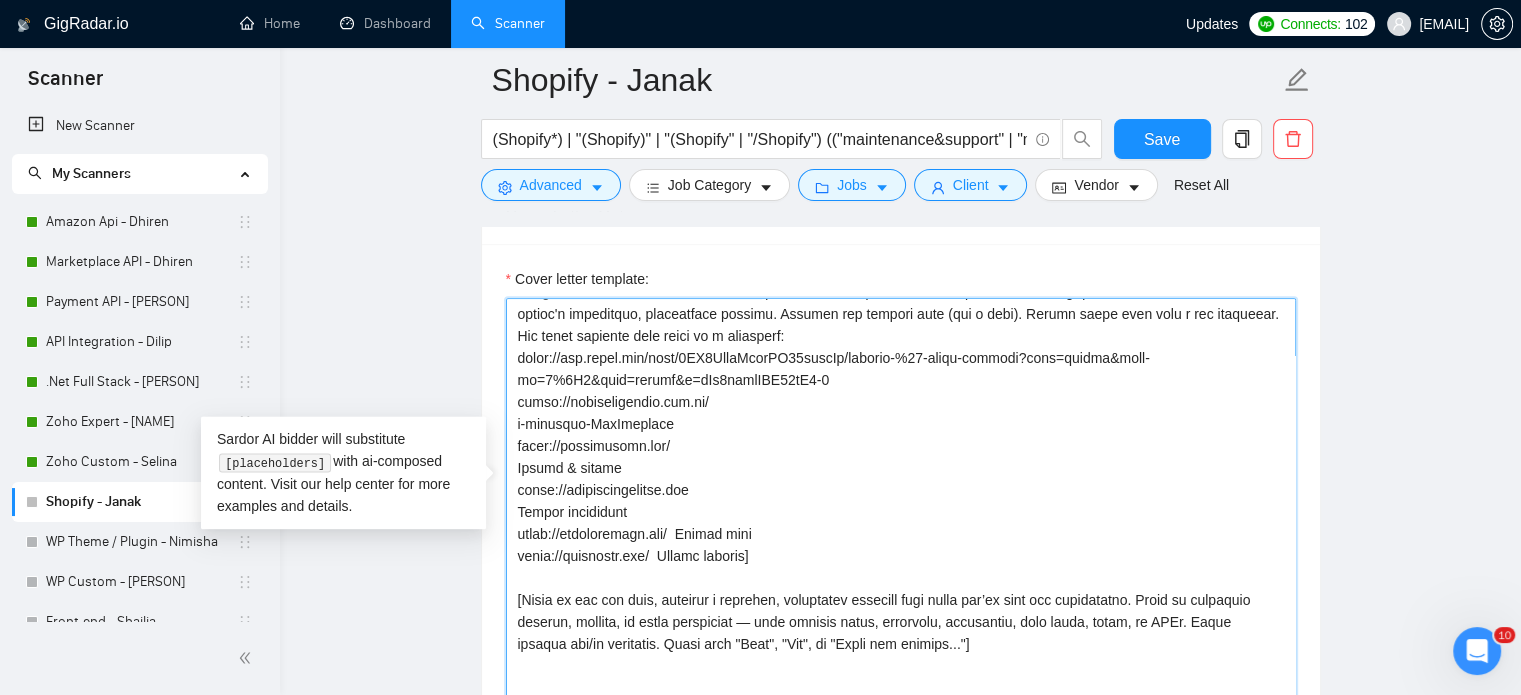 scroll, scrollTop: 200, scrollLeft: 0, axis: vertical 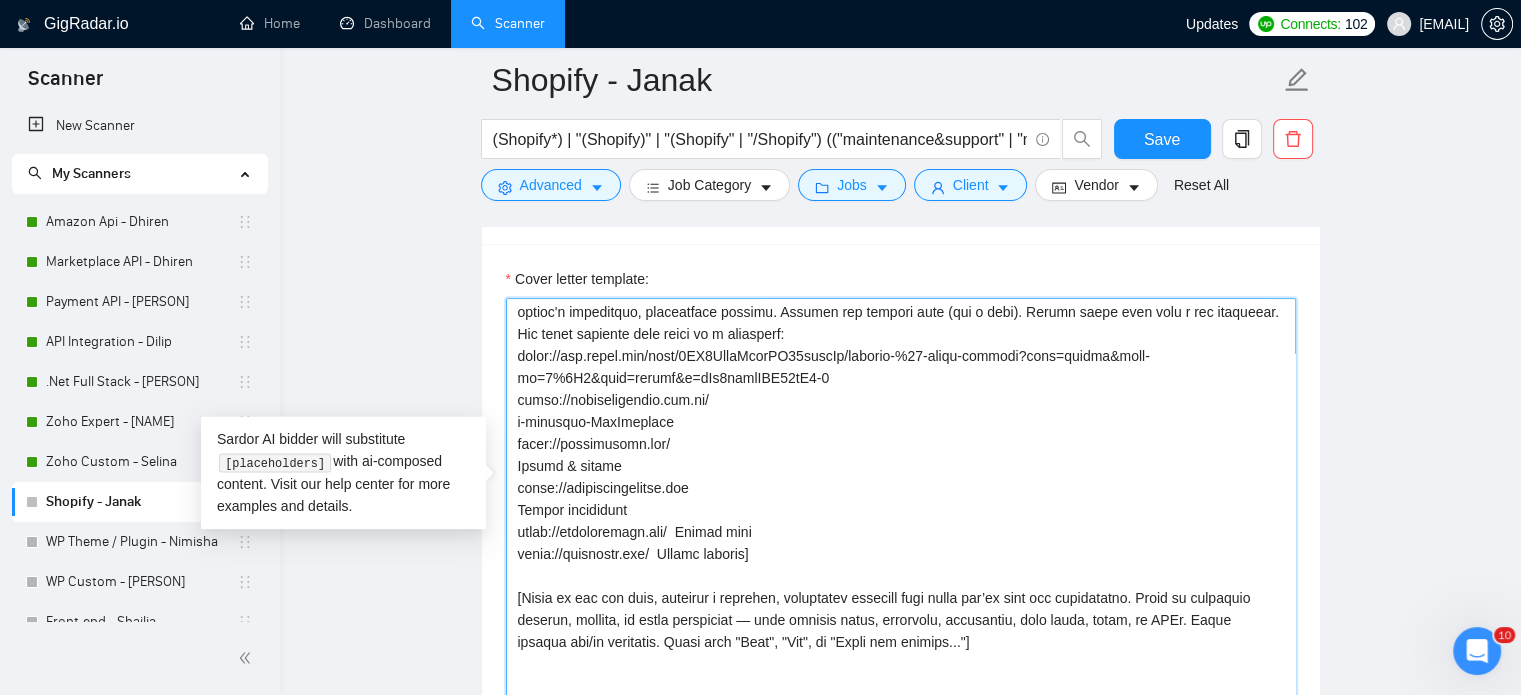 click on "Cover letter template:" at bounding box center [901, 523] 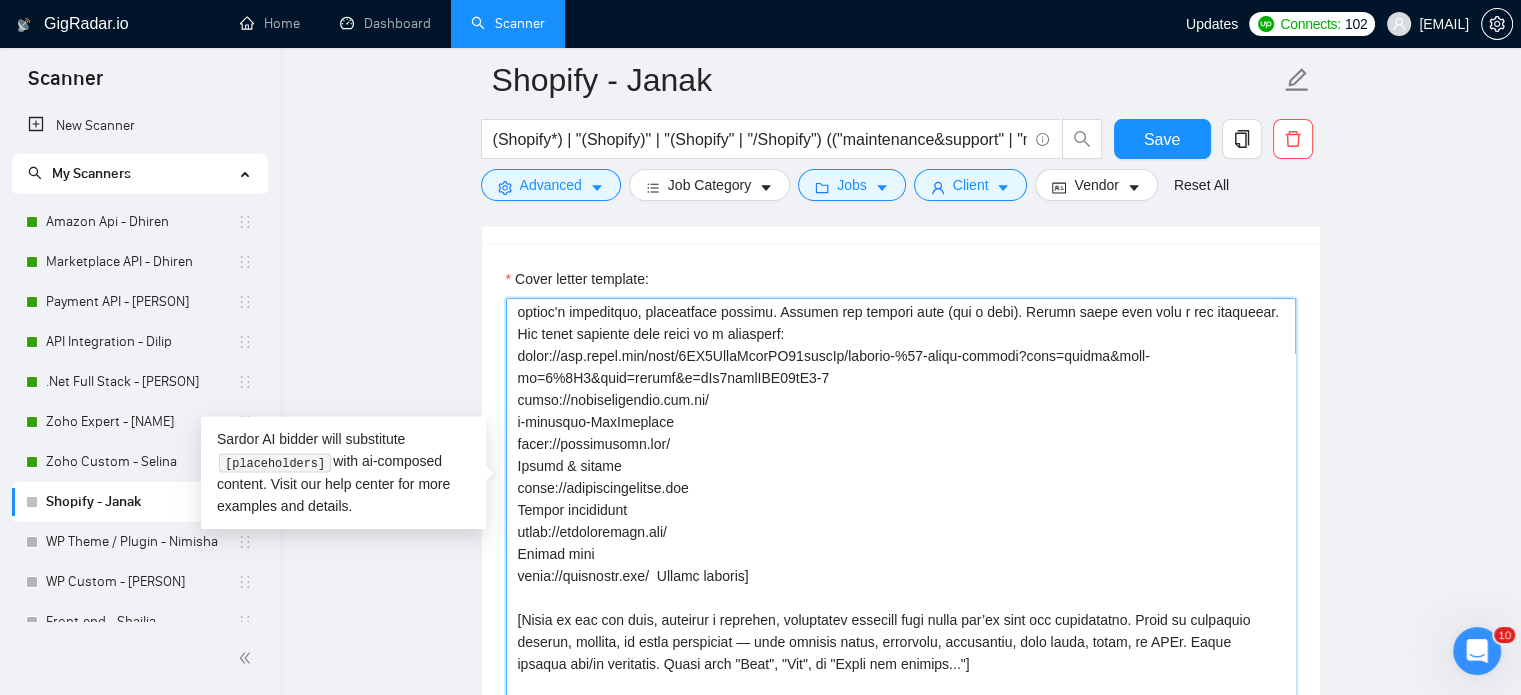 click on "Cover letter template:" at bounding box center [901, 523] 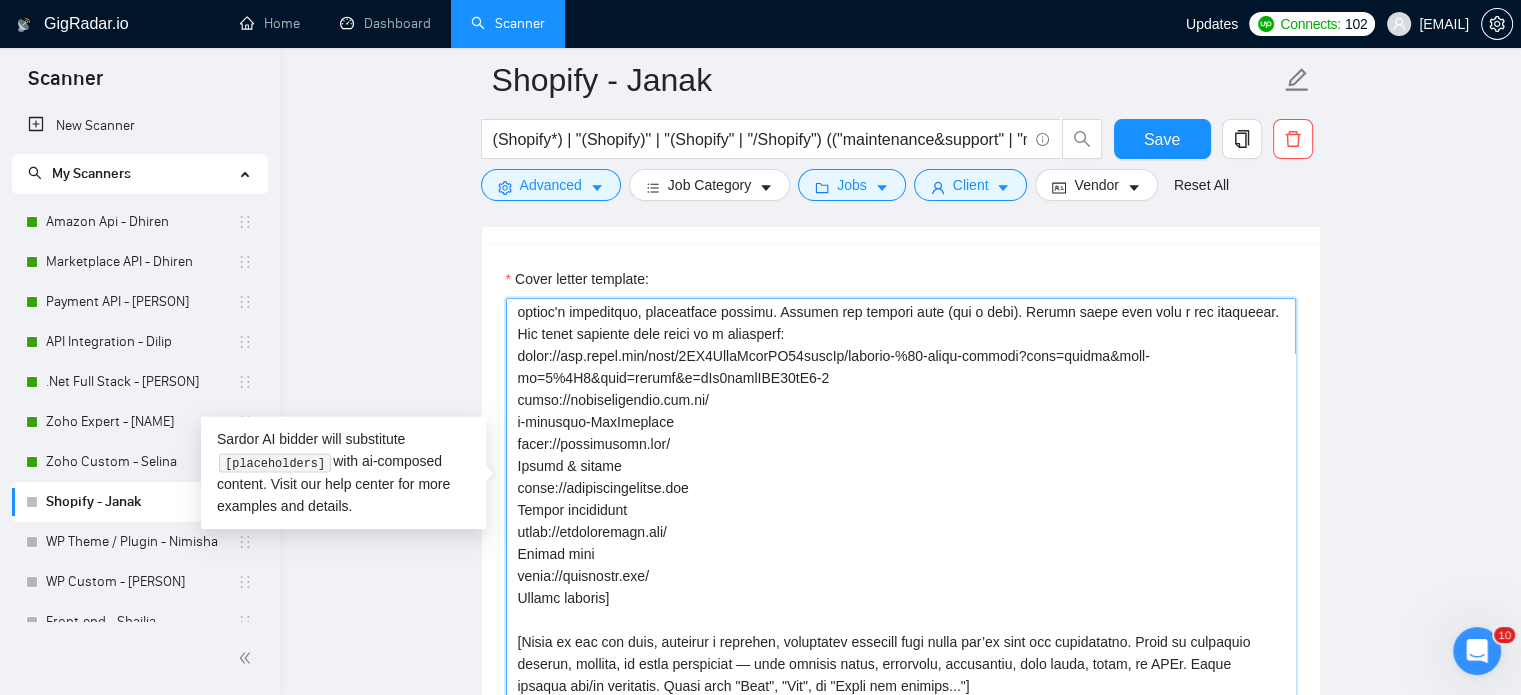 drag, startPoint x: 516, startPoint y: 366, endPoint x: 674, endPoint y: 543, distance: 237.26146 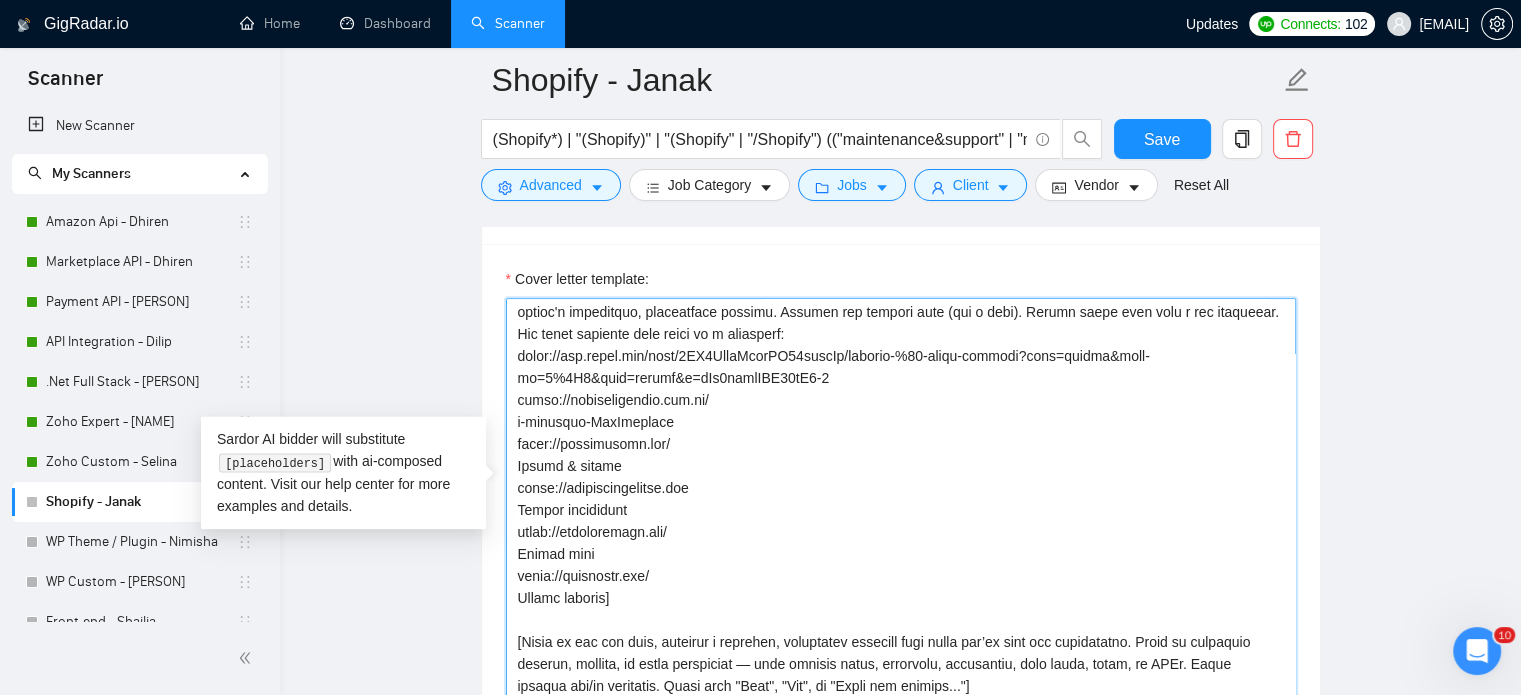 click on "Cover letter template:" at bounding box center (901, 523) 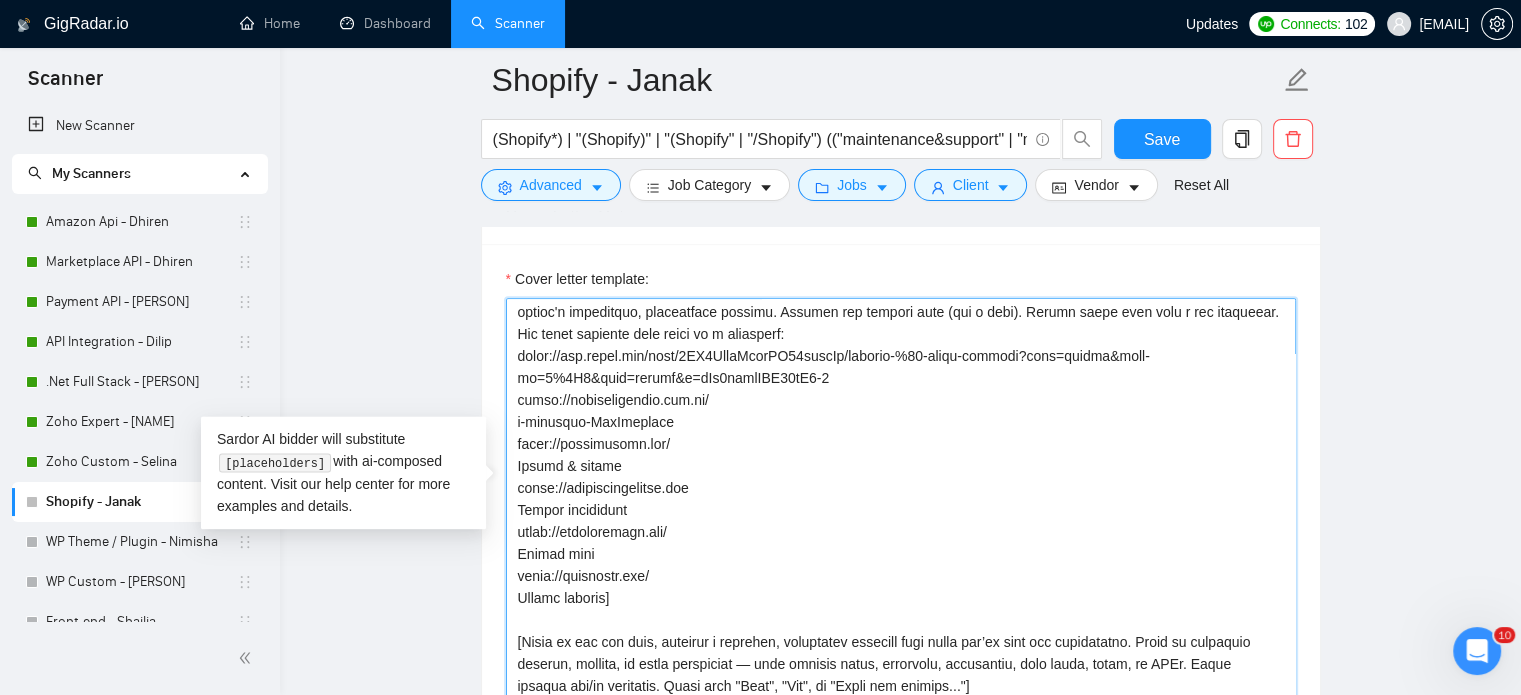 drag, startPoint x: 706, startPoint y: 391, endPoint x: 516, endPoint y: 388, distance: 190.02368 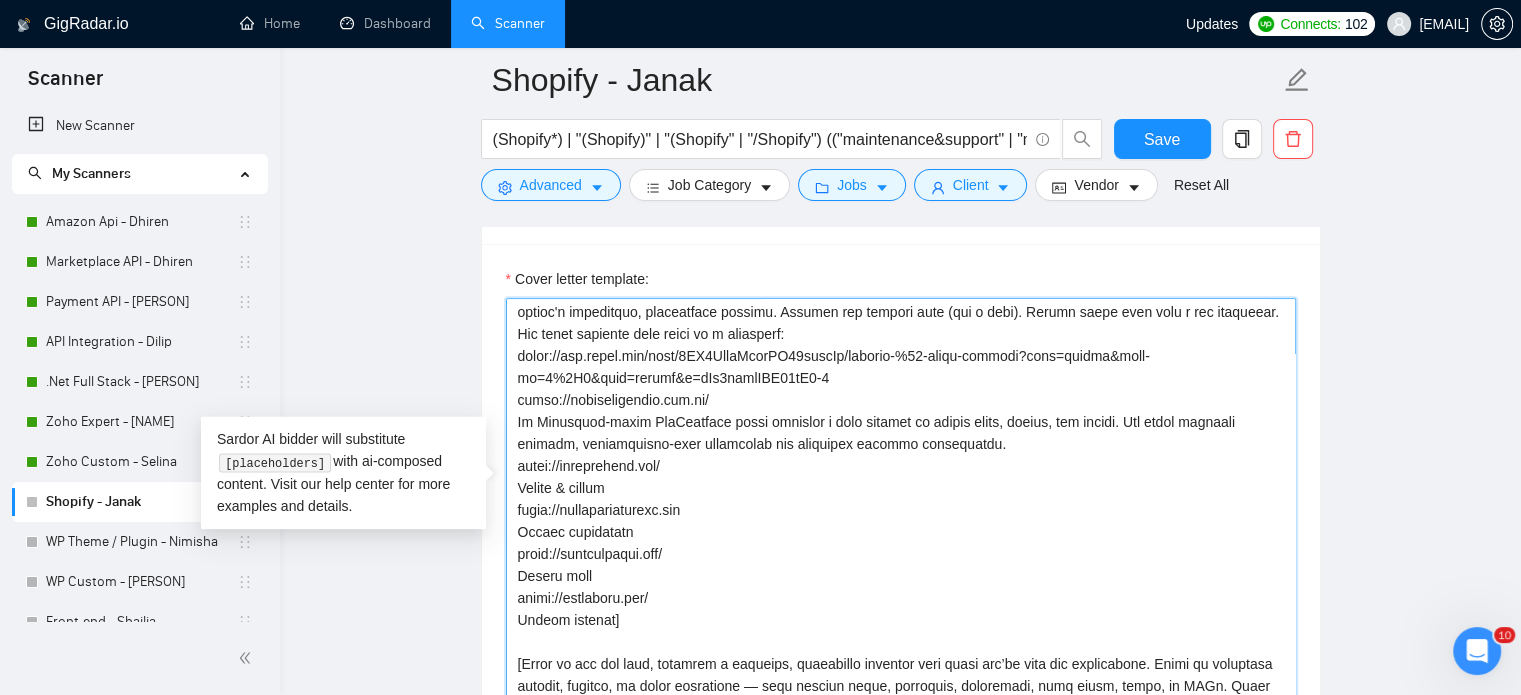 drag, startPoint x: 664, startPoint y: 455, endPoint x: 500, endPoint y: 452, distance: 164.02744 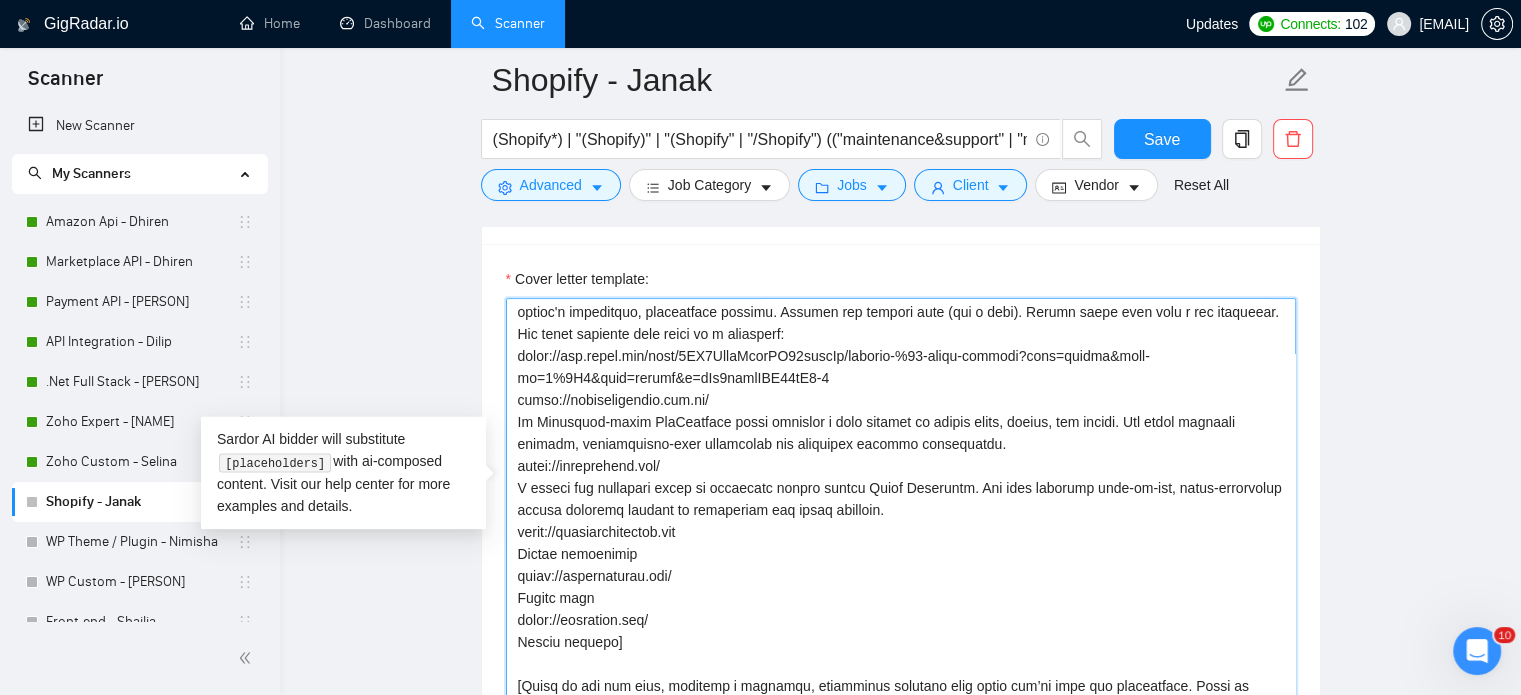 drag, startPoint x: 636, startPoint y: 518, endPoint x: 502, endPoint y: 511, distance: 134.18271 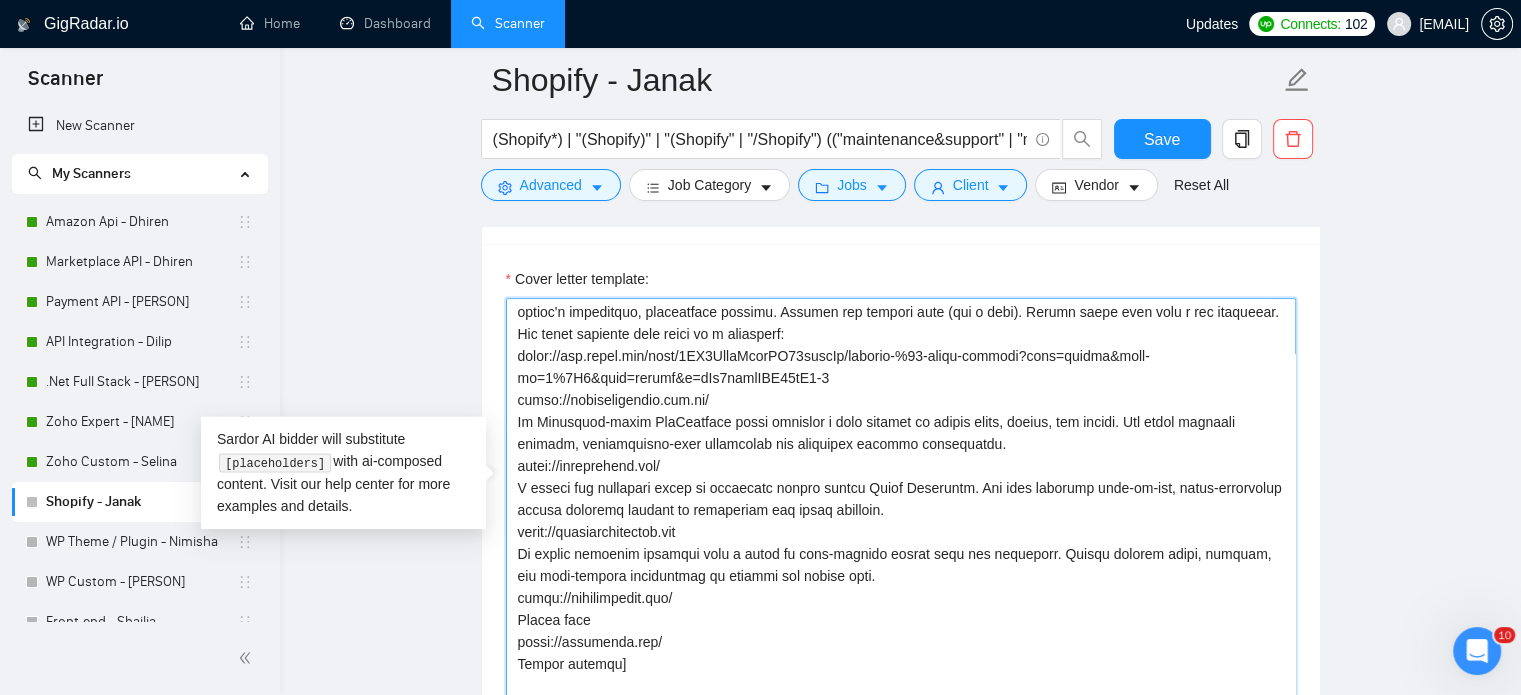 click on "Cover letter template:" at bounding box center (901, 523) 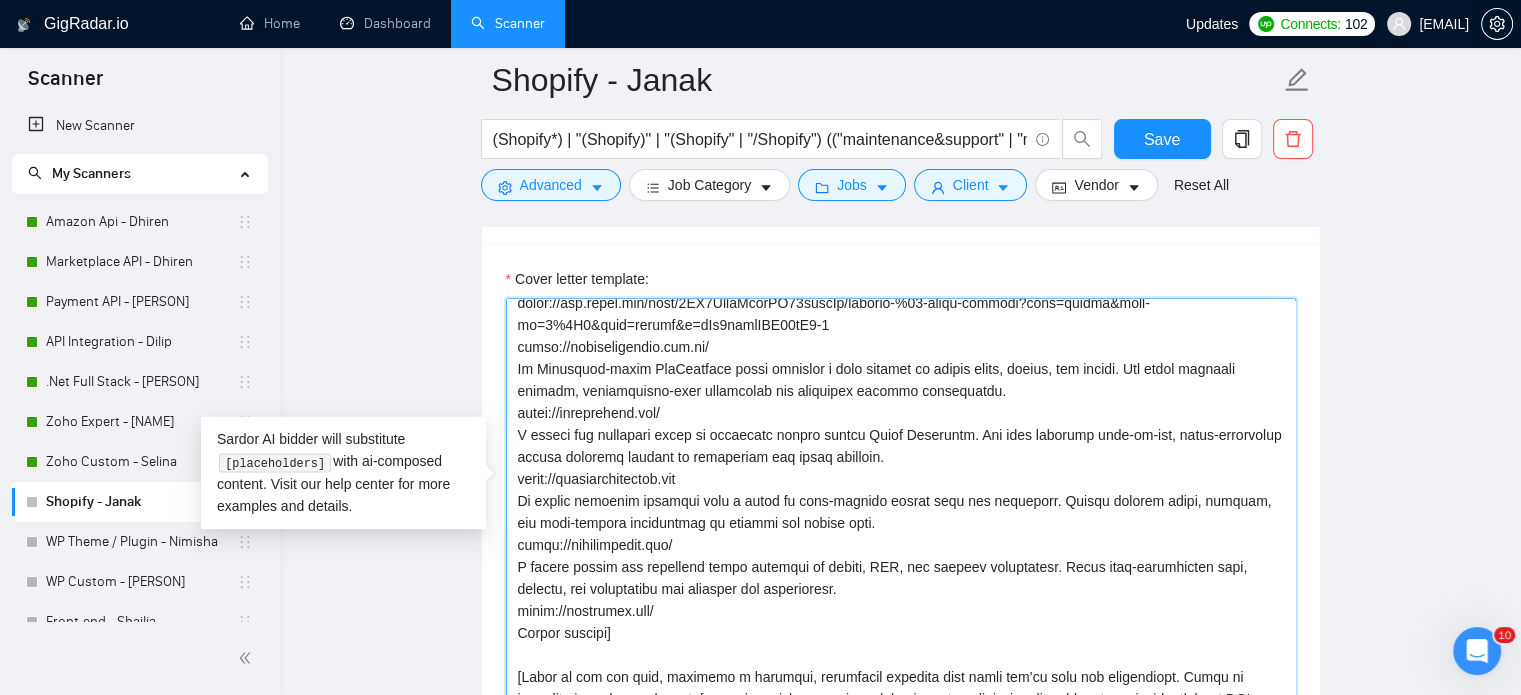 scroll, scrollTop: 300, scrollLeft: 0, axis: vertical 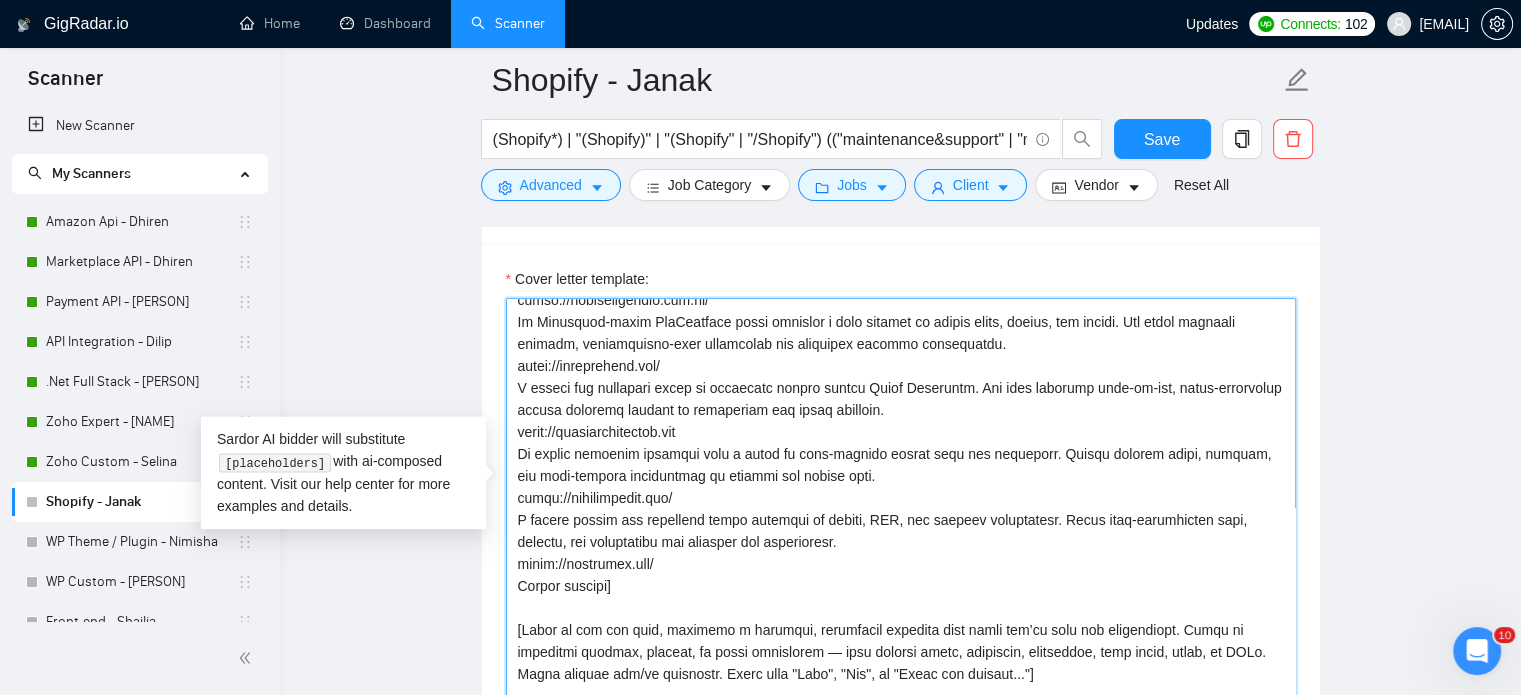 click on "Cover letter template:" at bounding box center (901, 523) 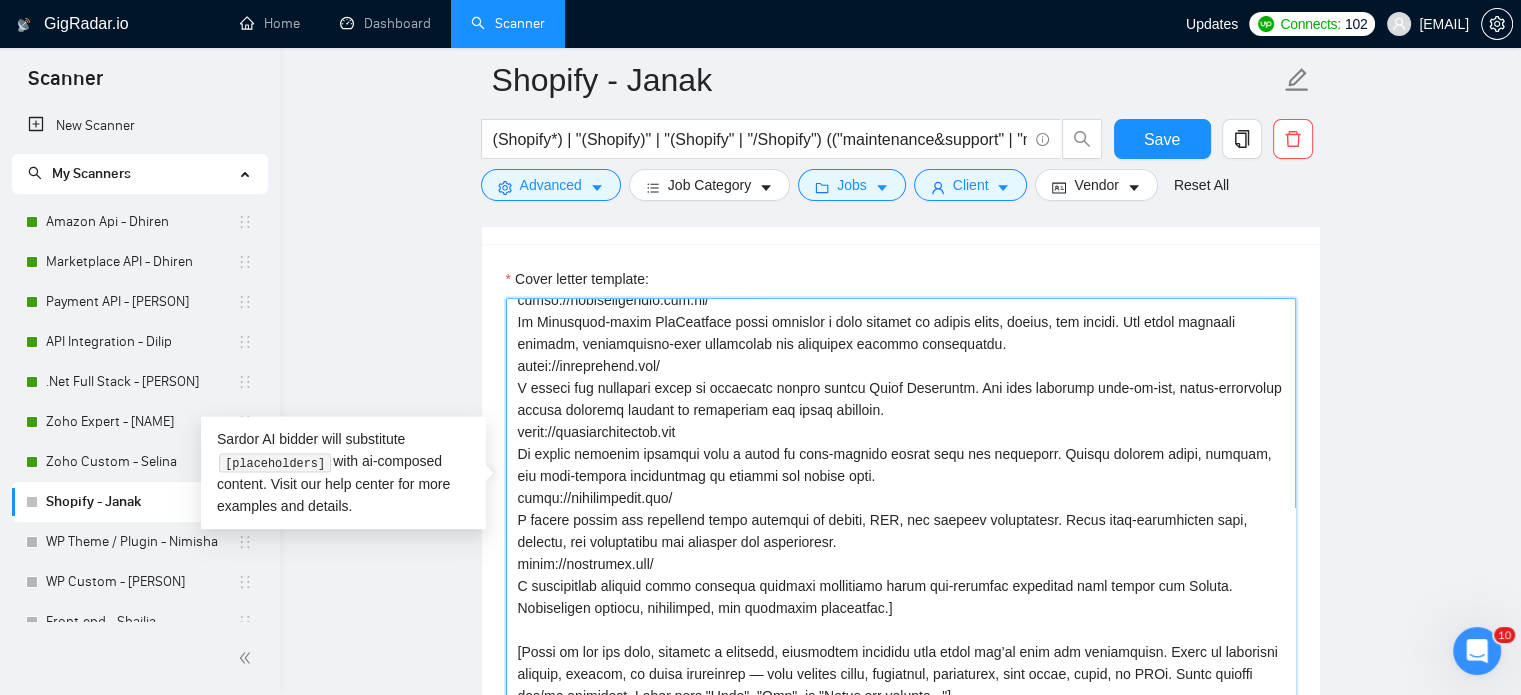 click on "Cover letter template:" at bounding box center [901, 523] 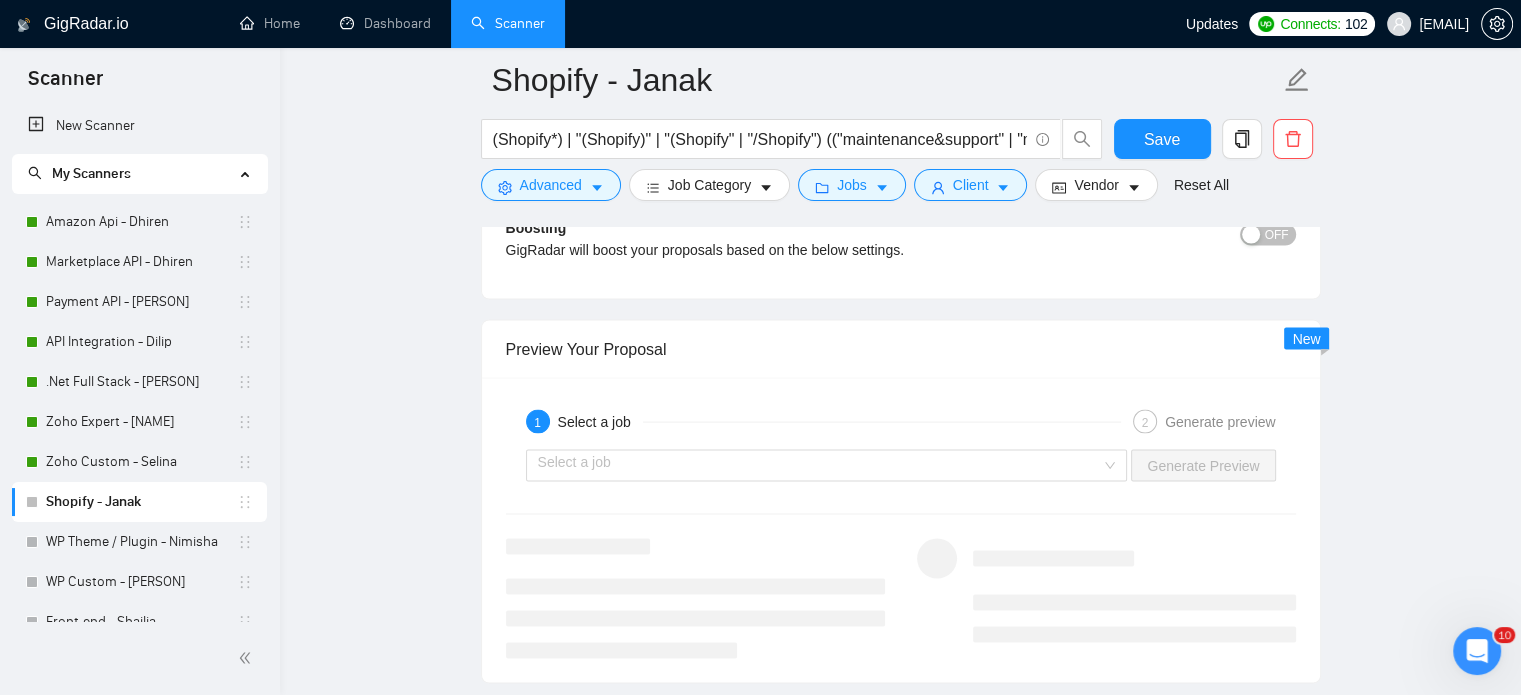 scroll, scrollTop: 4000, scrollLeft: 0, axis: vertical 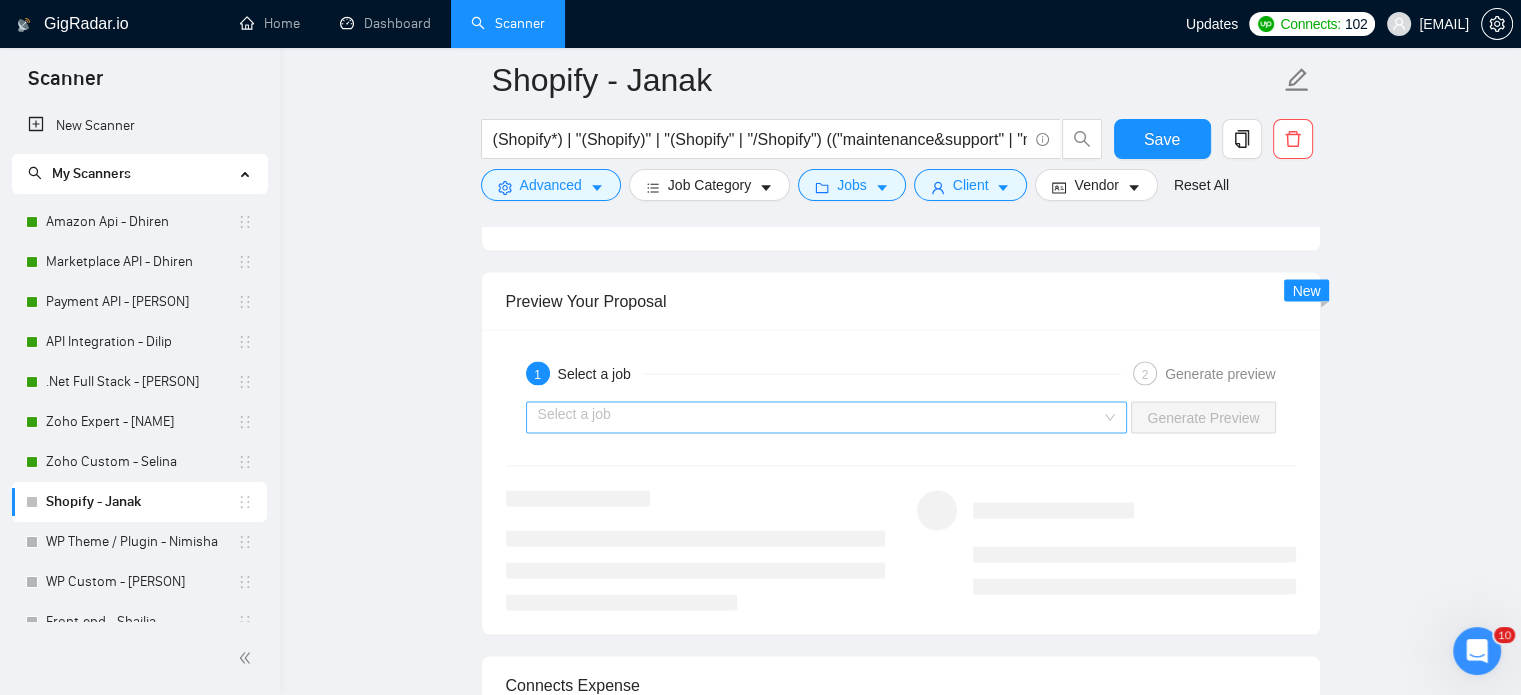 type on "Hi [Client name, do not use the company/team name here]!
[Mention one job-specific challenge in 3–5 words]
[short explanation of method or process that solved a similar case].
To Kick Start I would focus on [1–2 priorities from the job post]. It’s what worked for [choose one of the most relevant clients ]
​[Match the job's needs with a standout project from my portfolio. Highlight its relevance with a dynamic description like, "This project mirrors an initiative I led, where I crafted a solution..." Showcase how my expertise can solve the client's challenges, emphasizing results. Include the project link (its a must). Always wrote this from a new paragraph. Use these projects with links as a reference:
https://www.figma.com/file/0MY4NasfQmxtSO65kskdOw/sparkle-%26-shine-website?type=design&node-id=0%3A1&mode=design&t=yMj1jqsaFMX91pR4-1
https://thespicepeople.com.au/
An Australia-based WooCommerce store offering a wide variety of global herbs, spices, and blends. The brand promotes natural, preservative-f..." 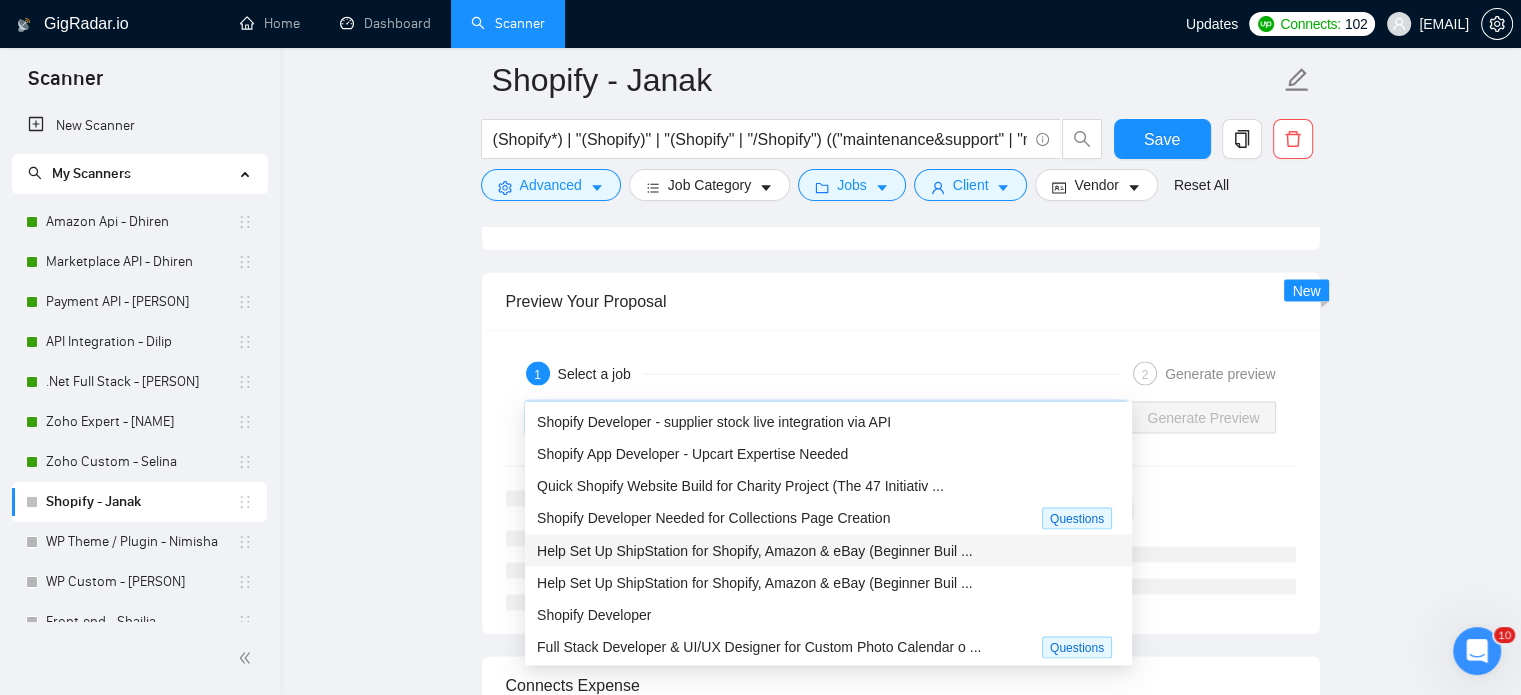 click on "Help Set Up ShipStation for Shopify, Amazon & eBay (Beginner Buil ..." at bounding box center (755, 551) 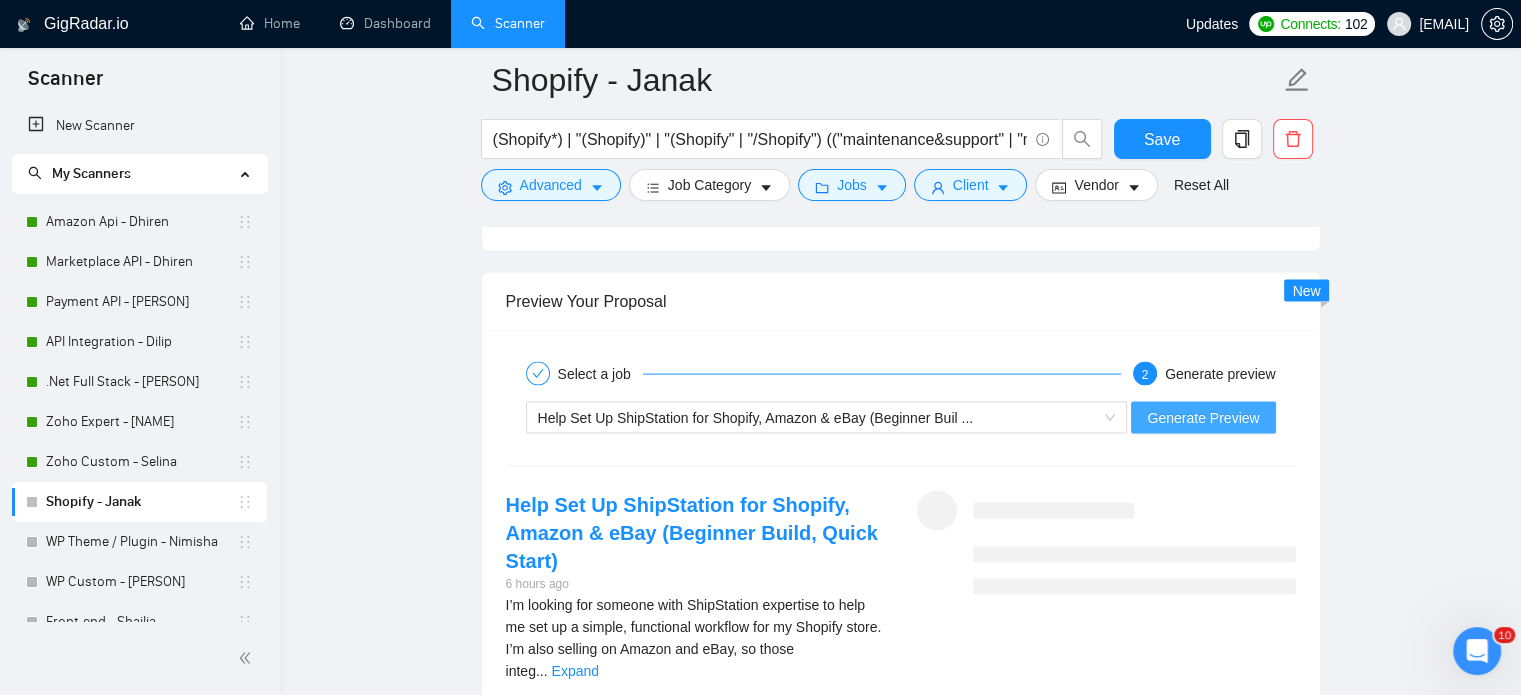 drag, startPoint x: 1174, startPoint y: 391, endPoint x: 1189, endPoint y: 483, distance: 93.214806 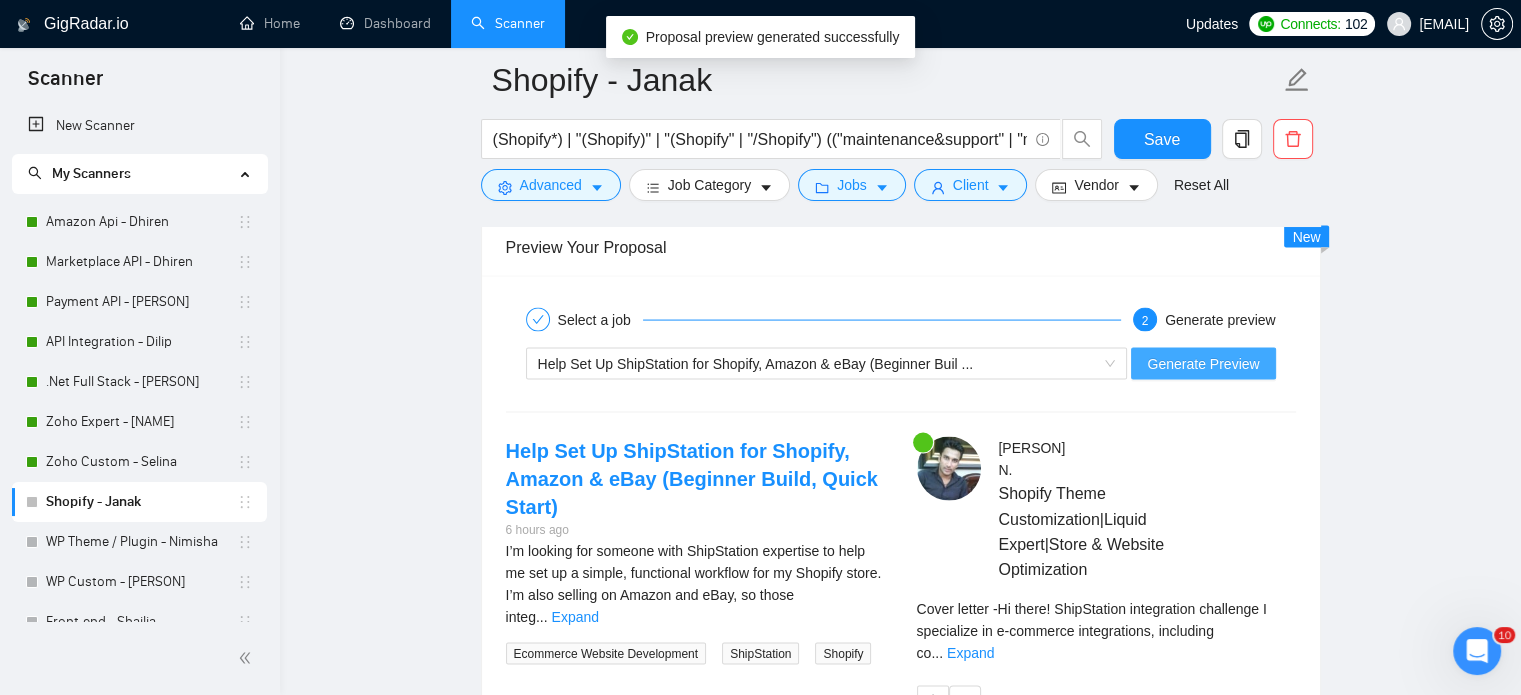 scroll, scrollTop: 4100, scrollLeft: 0, axis: vertical 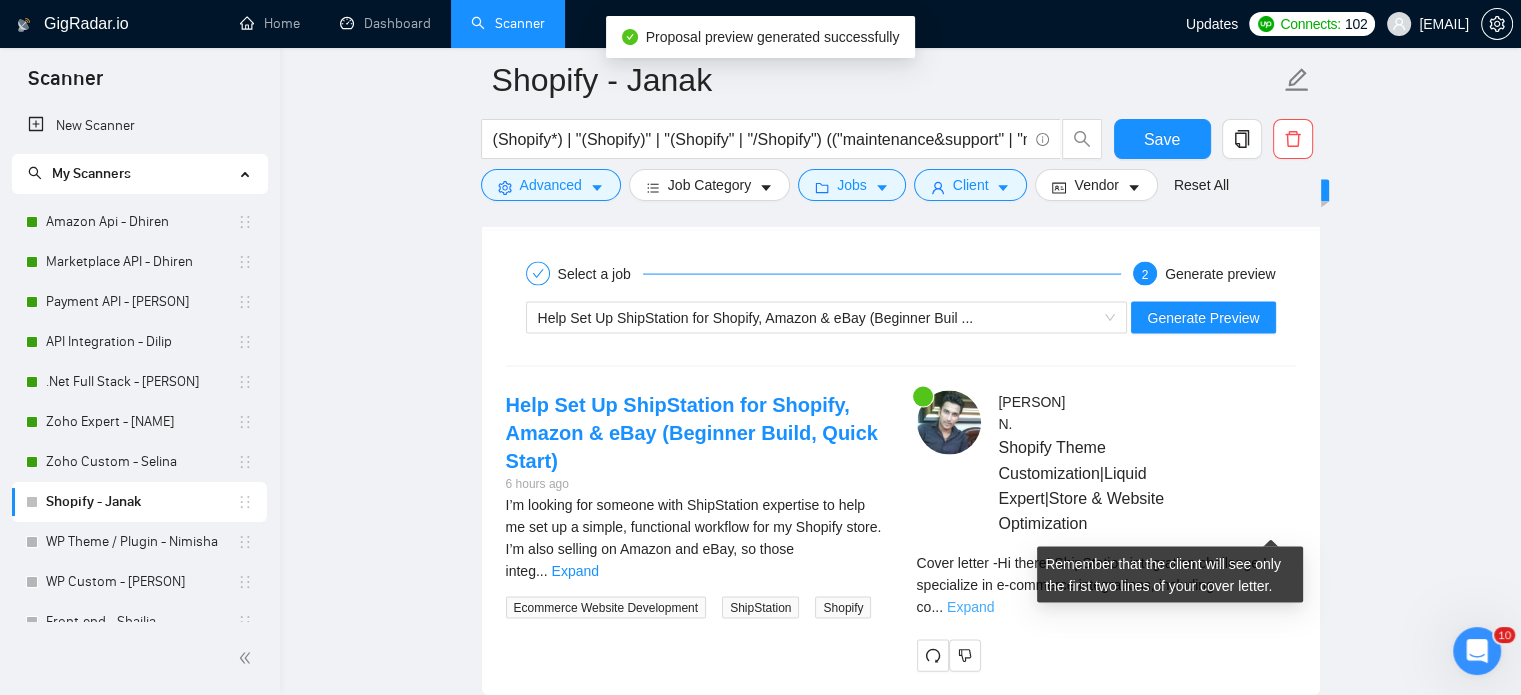click on "Expand" at bounding box center [970, 607] 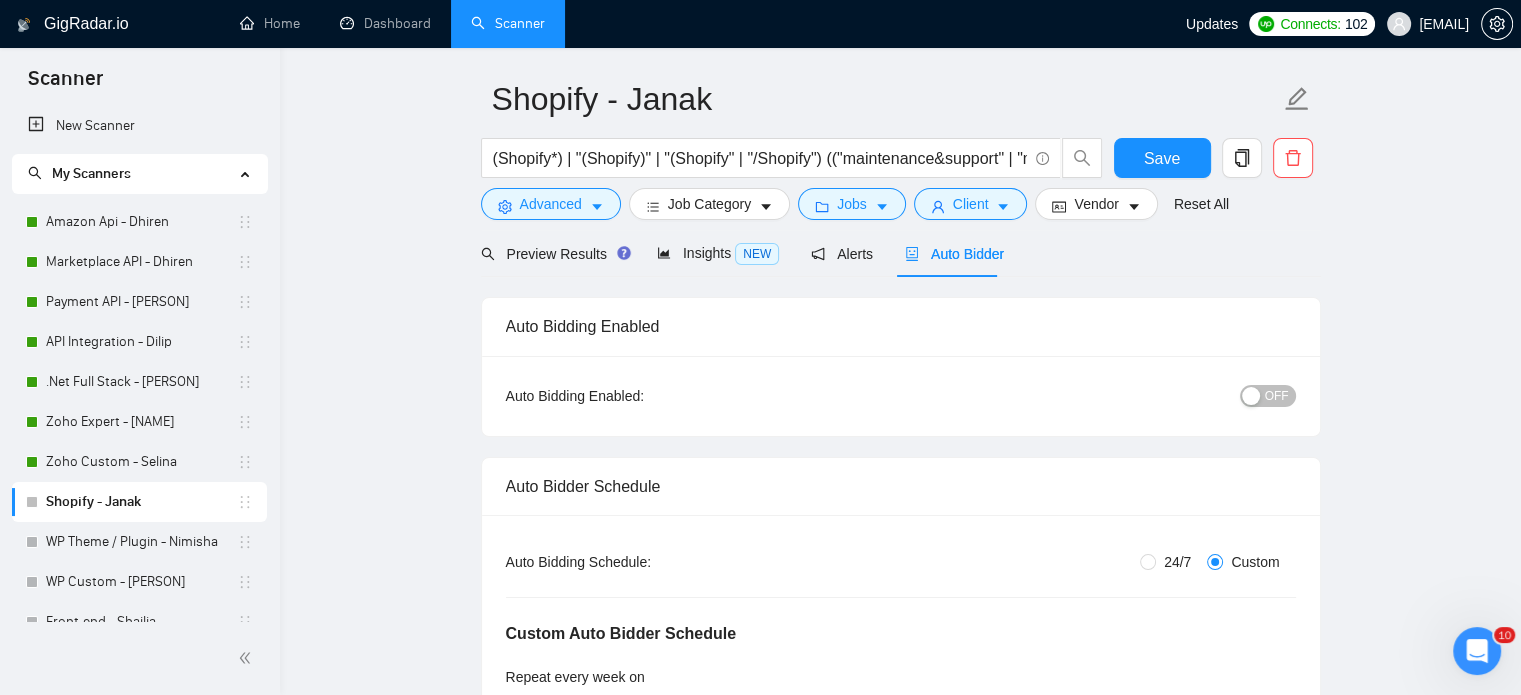 scroll, scrollTop: 0, scrollLeft: 0, axis: both 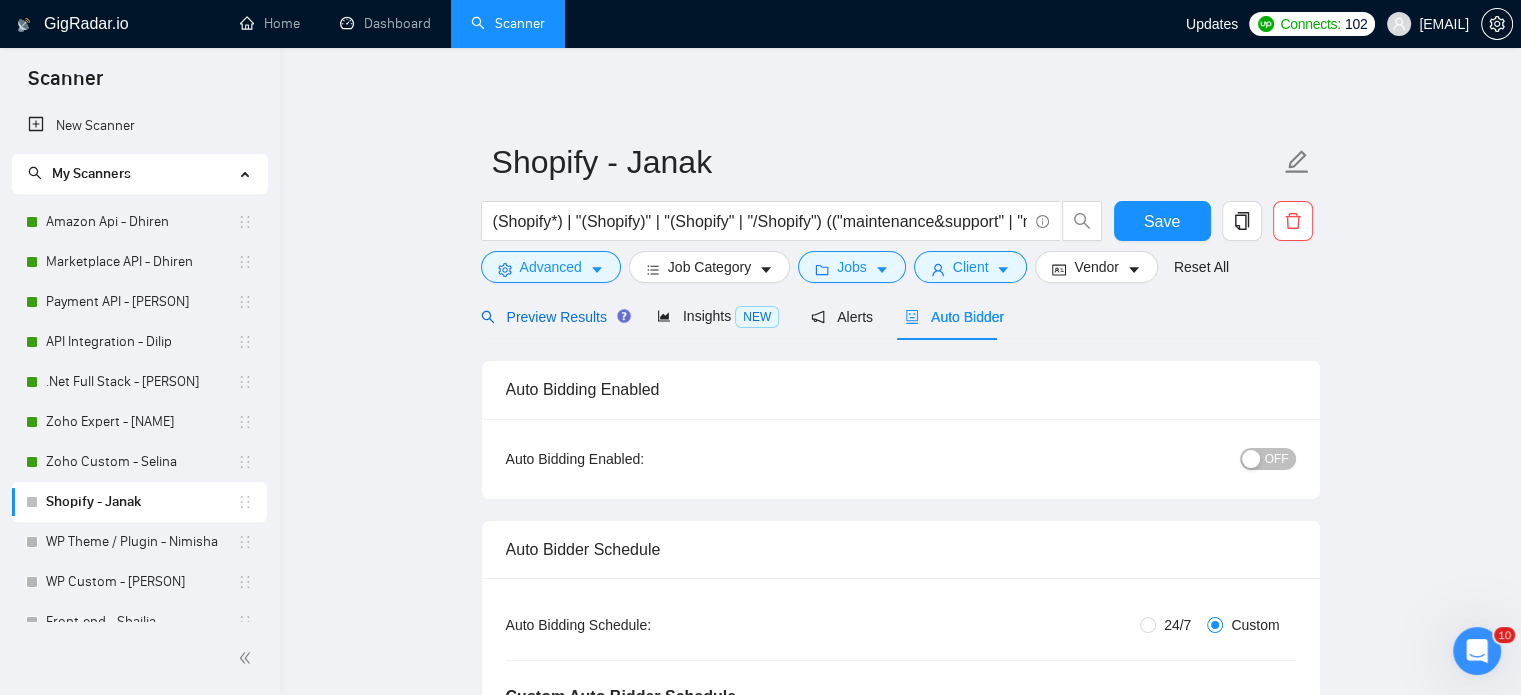 click on "Preview Results" at bounding box center [553, 317] 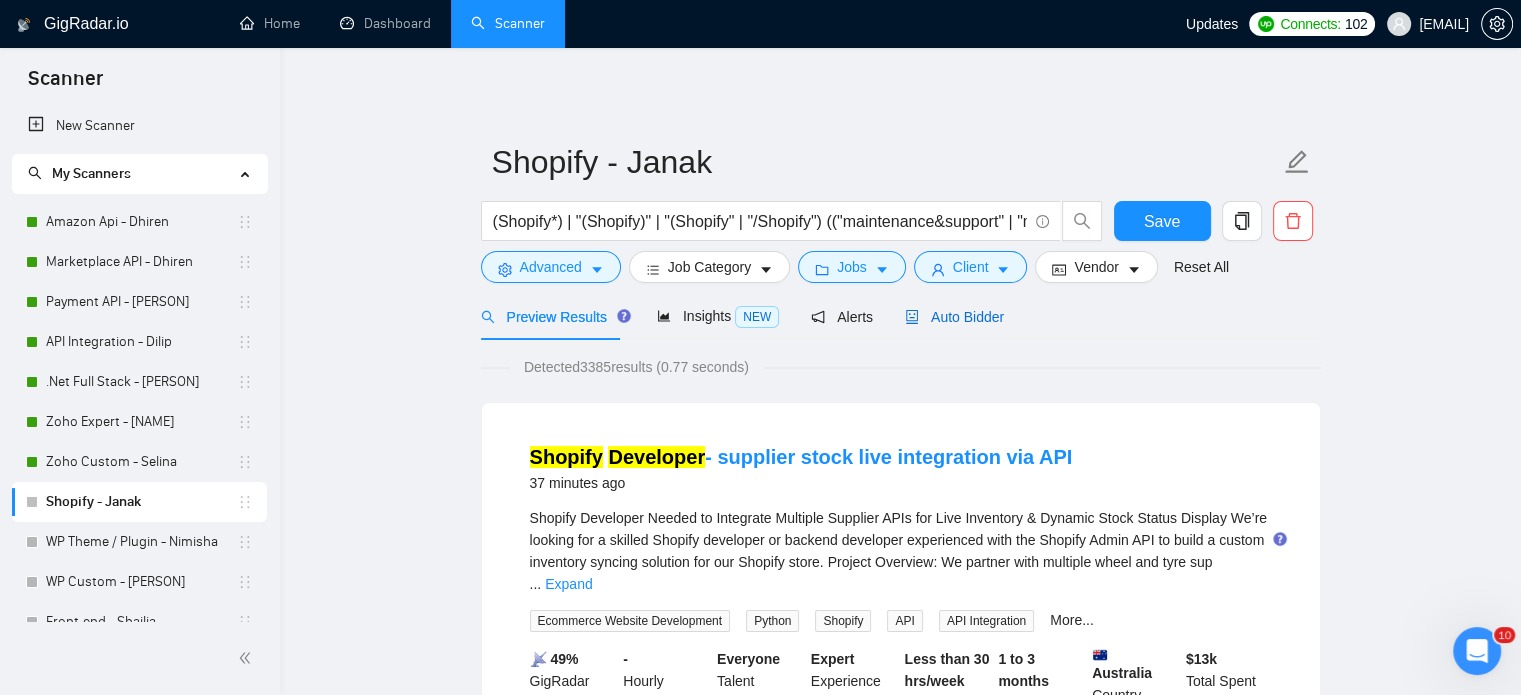 click on "Auto Bidder" at bounding box center [954, 317] 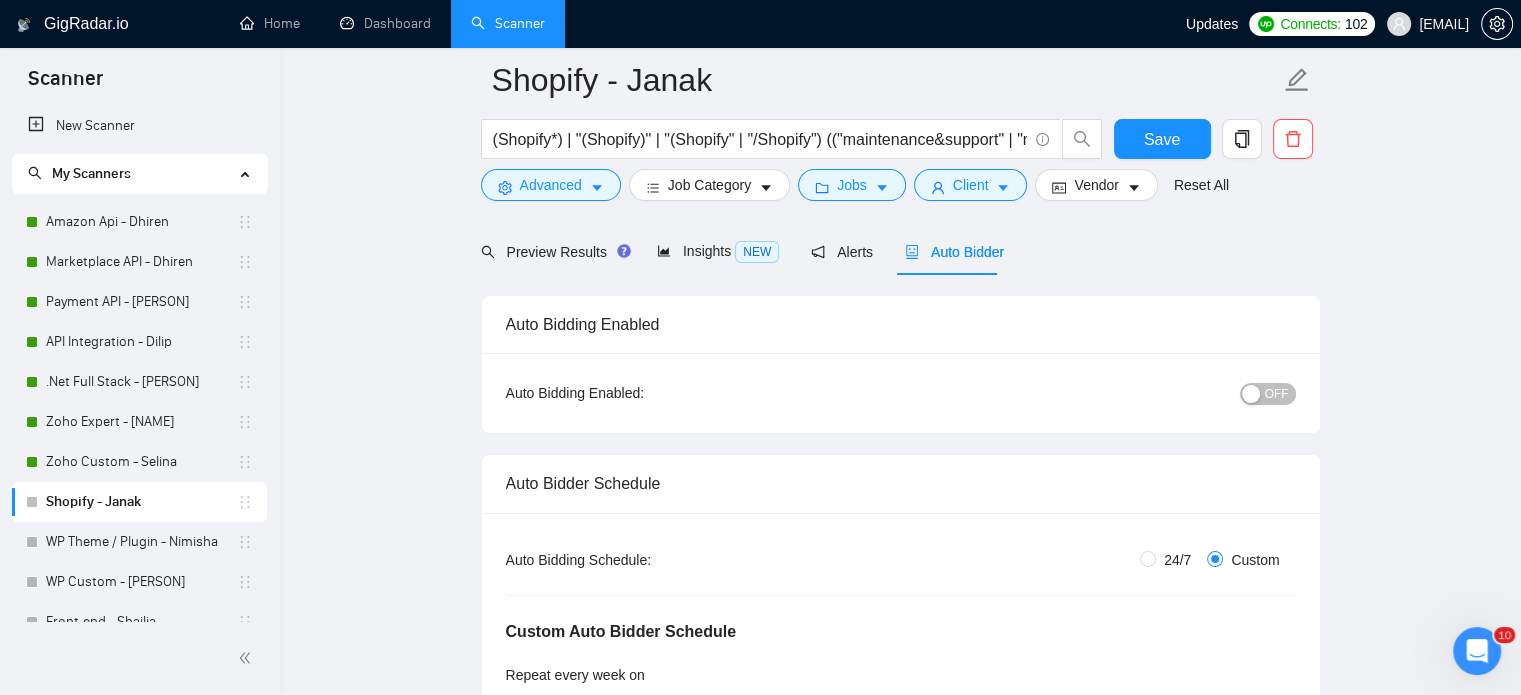scroll, scrollTop: 200, scrollLeft: 0, axis: vertical 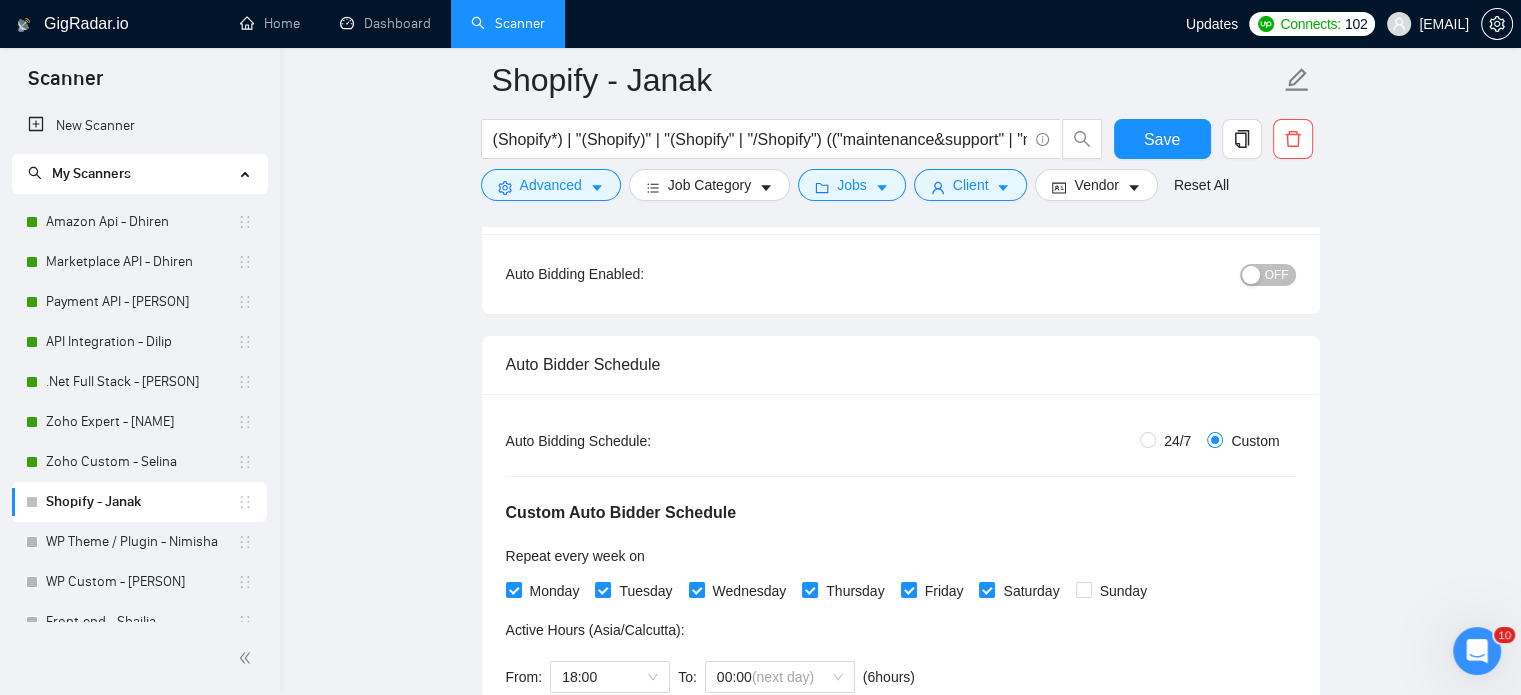 click on "OFF" at bounding box center (1277, 275) 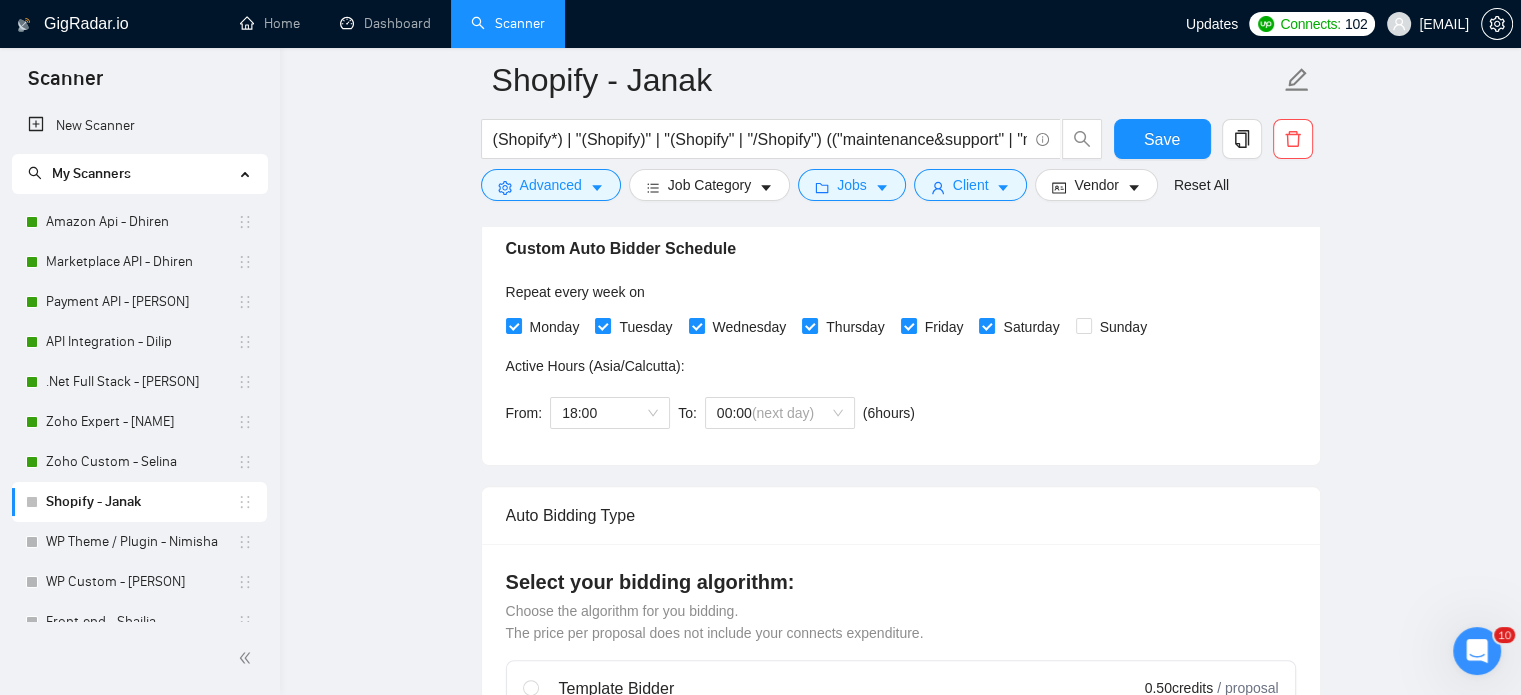 scroll, scrollTop: 500, scrollLeft: 0, axis: vertical 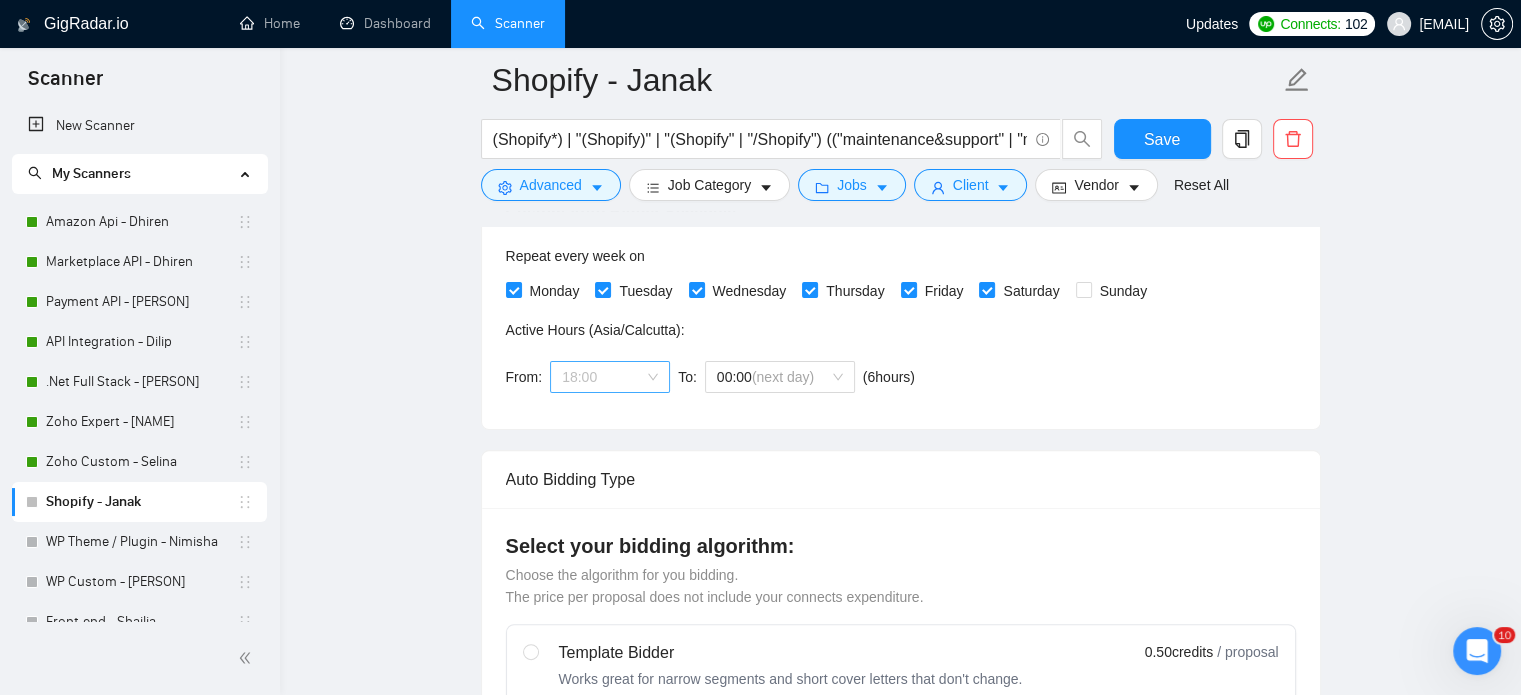click on "18:00" at bounding box center [610, 377] 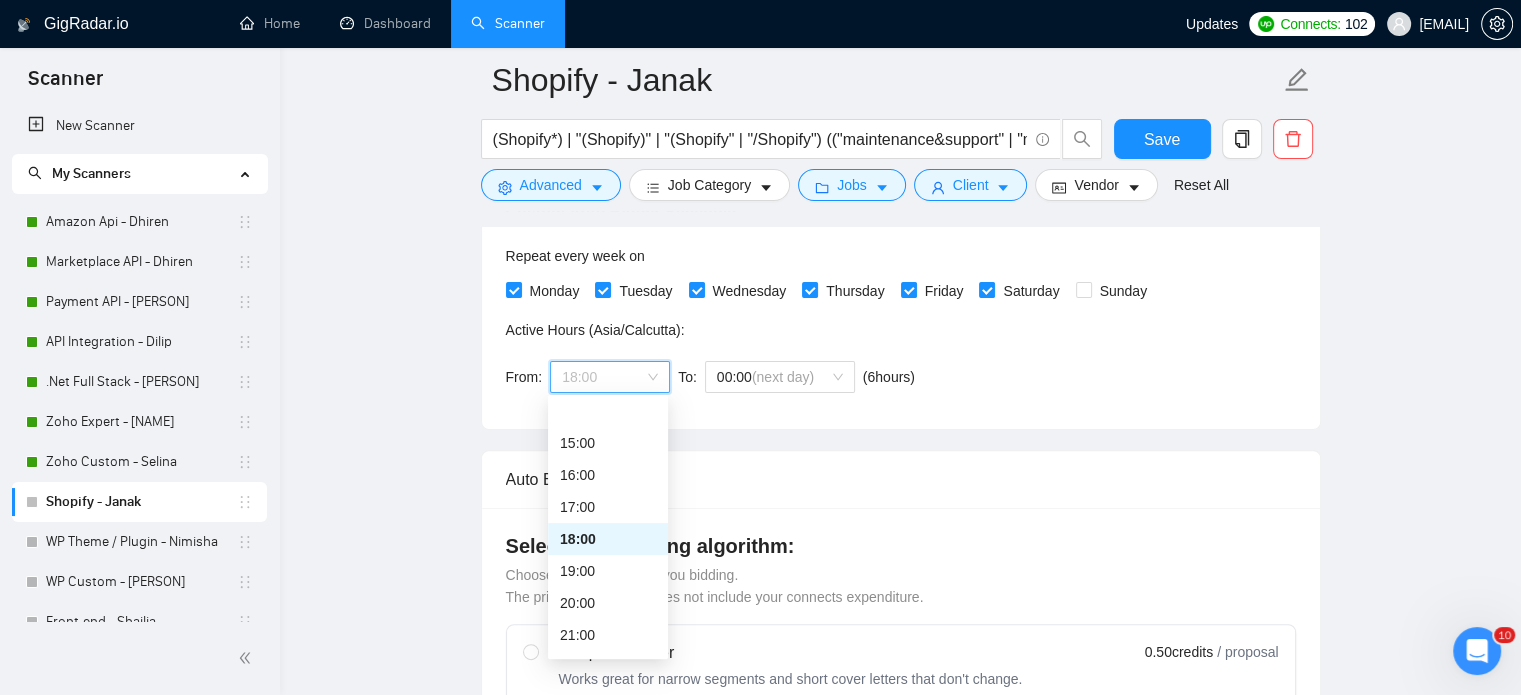 scroll, scrollTop: 512, scrollLeft: 0, axis: vertical 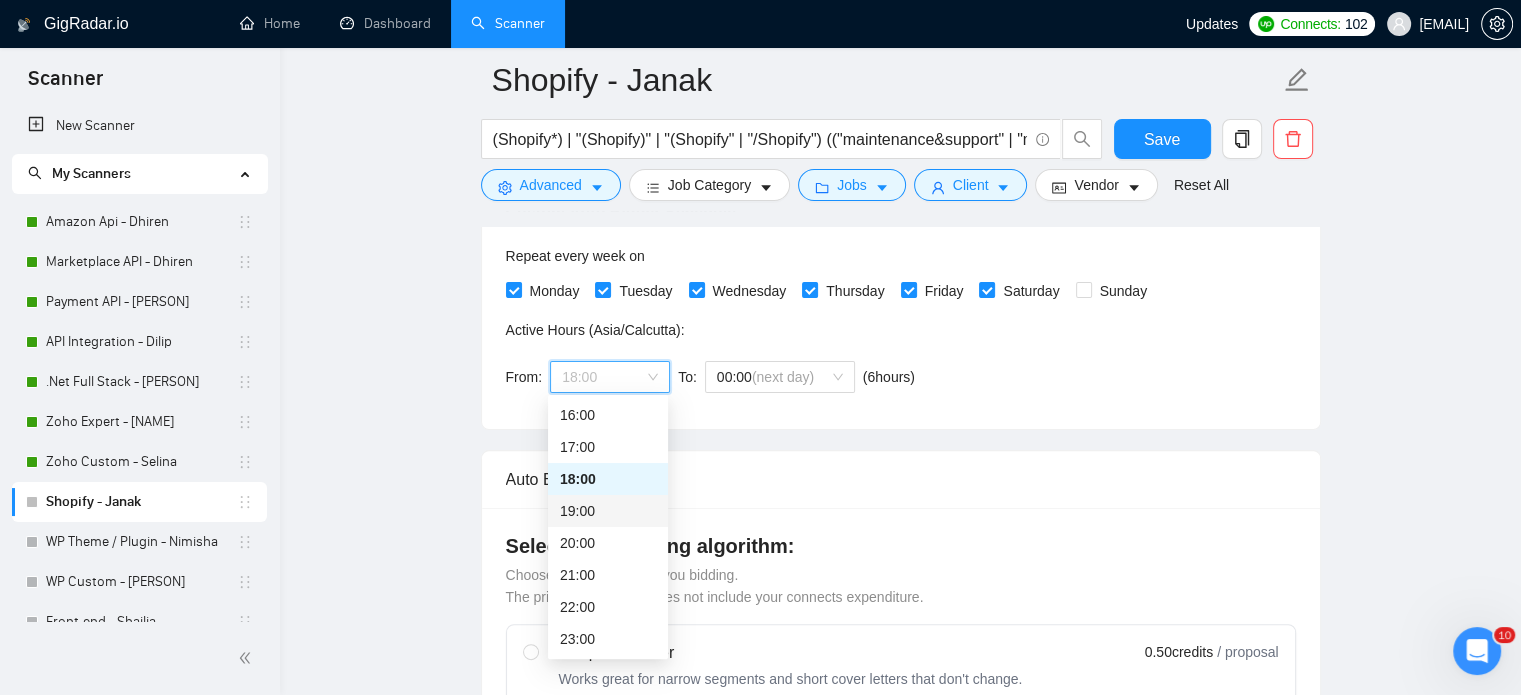 click on "19:00" at bounding box center [608, 511] 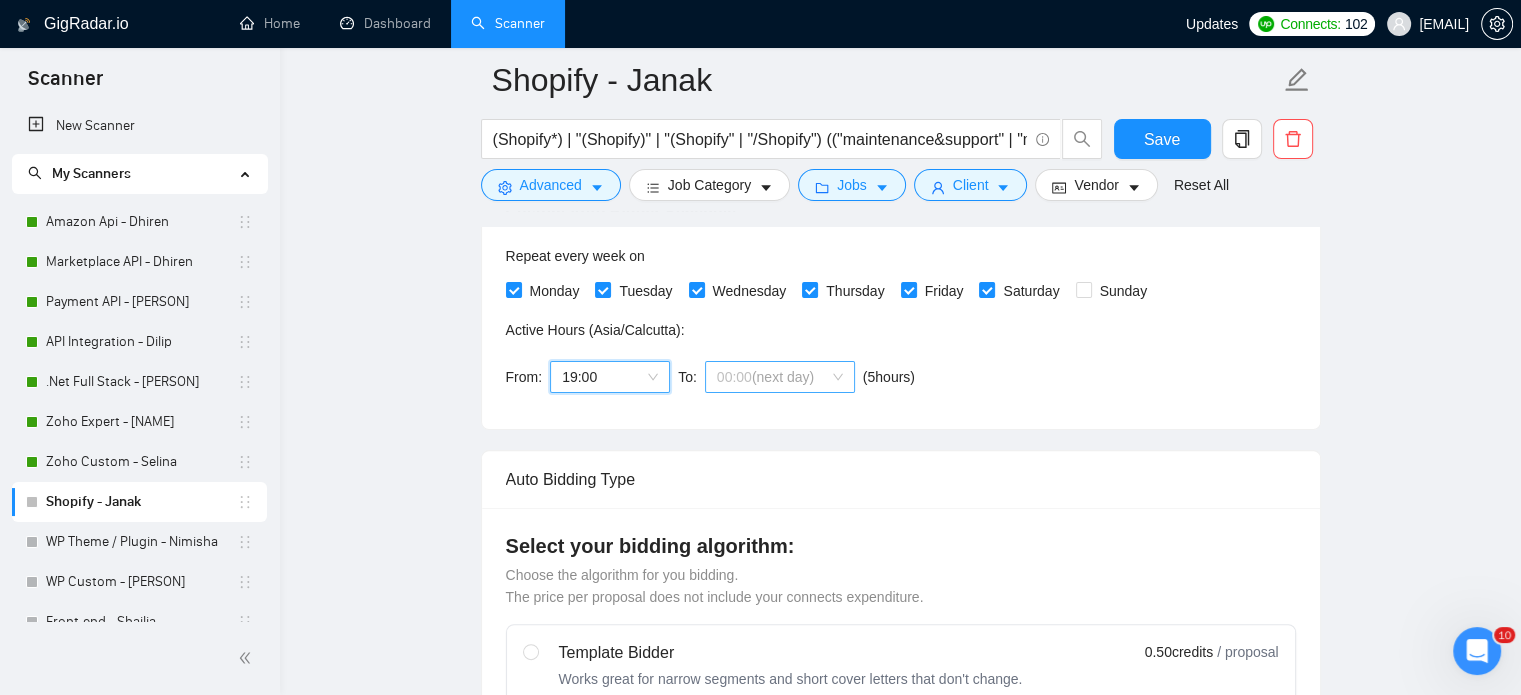 click on "(next day)" at bounding box center (783, 377) 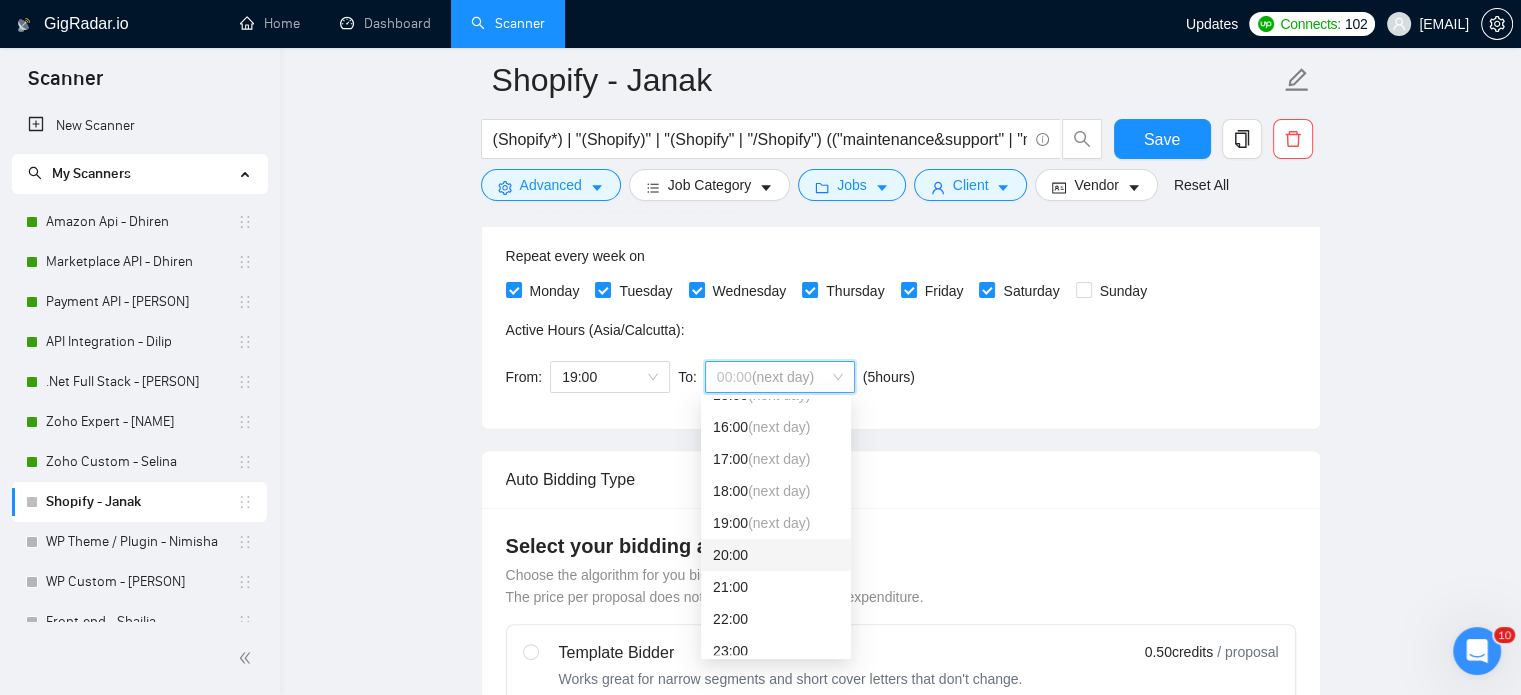scroll, scrollTop: 512, scrollLeft: 0, axis: vertical 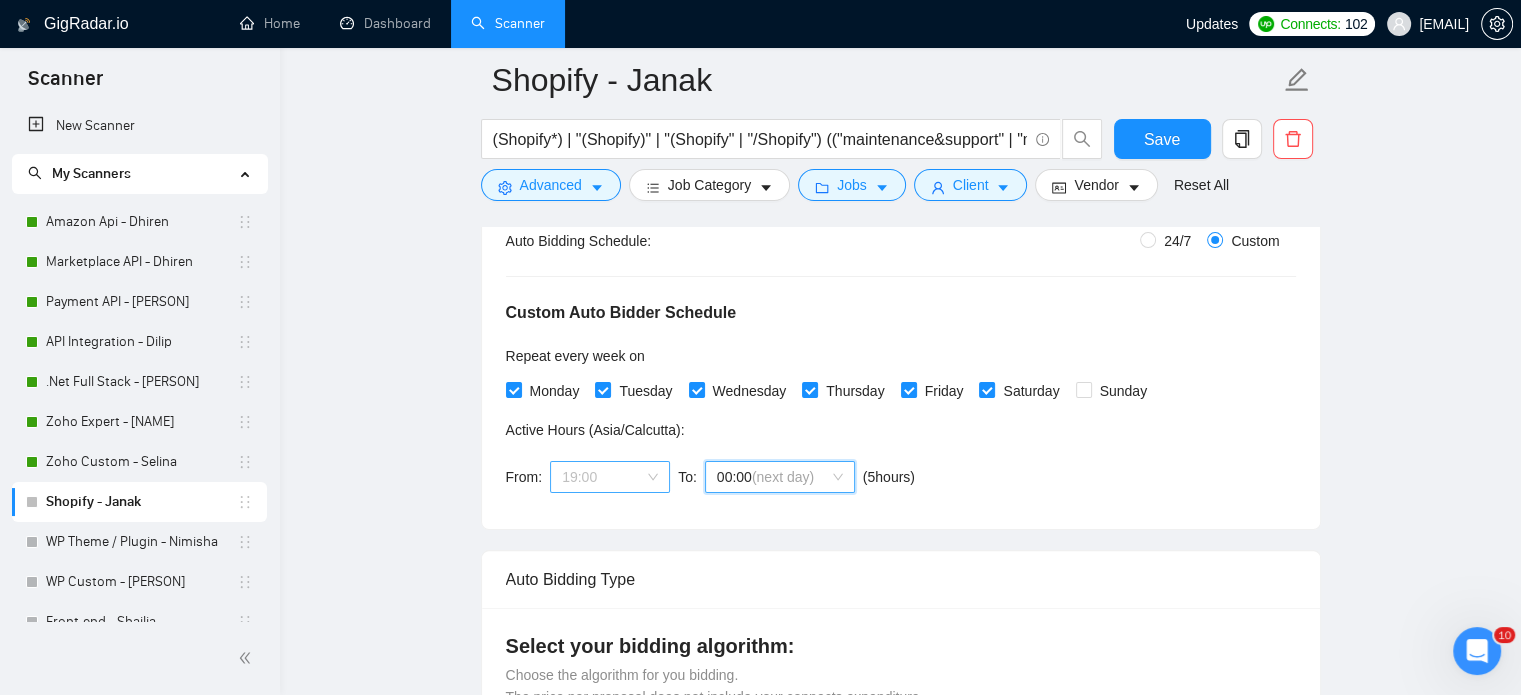 click on "19:00" at bounding box center [610, 477] 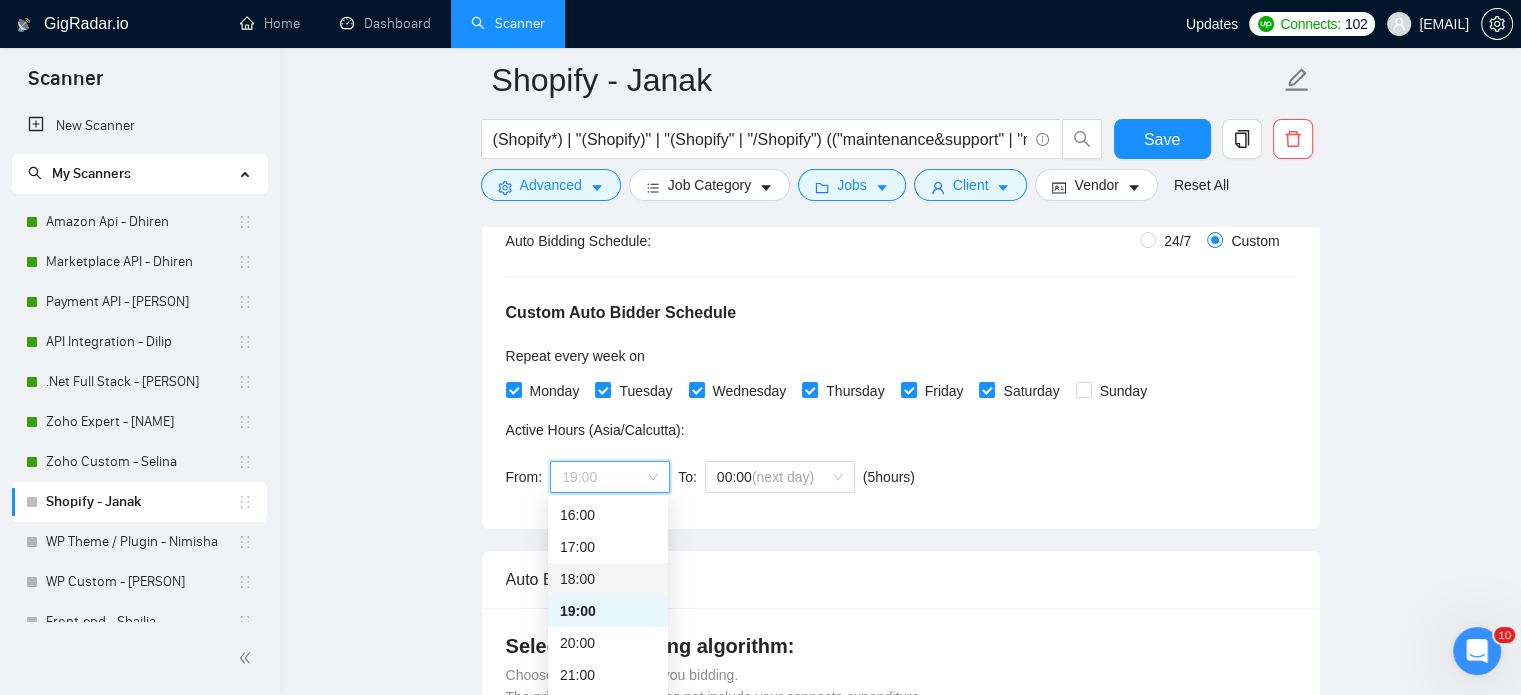 scroll, scrollTop: 600, scrollLeft: 0, axis: vertical 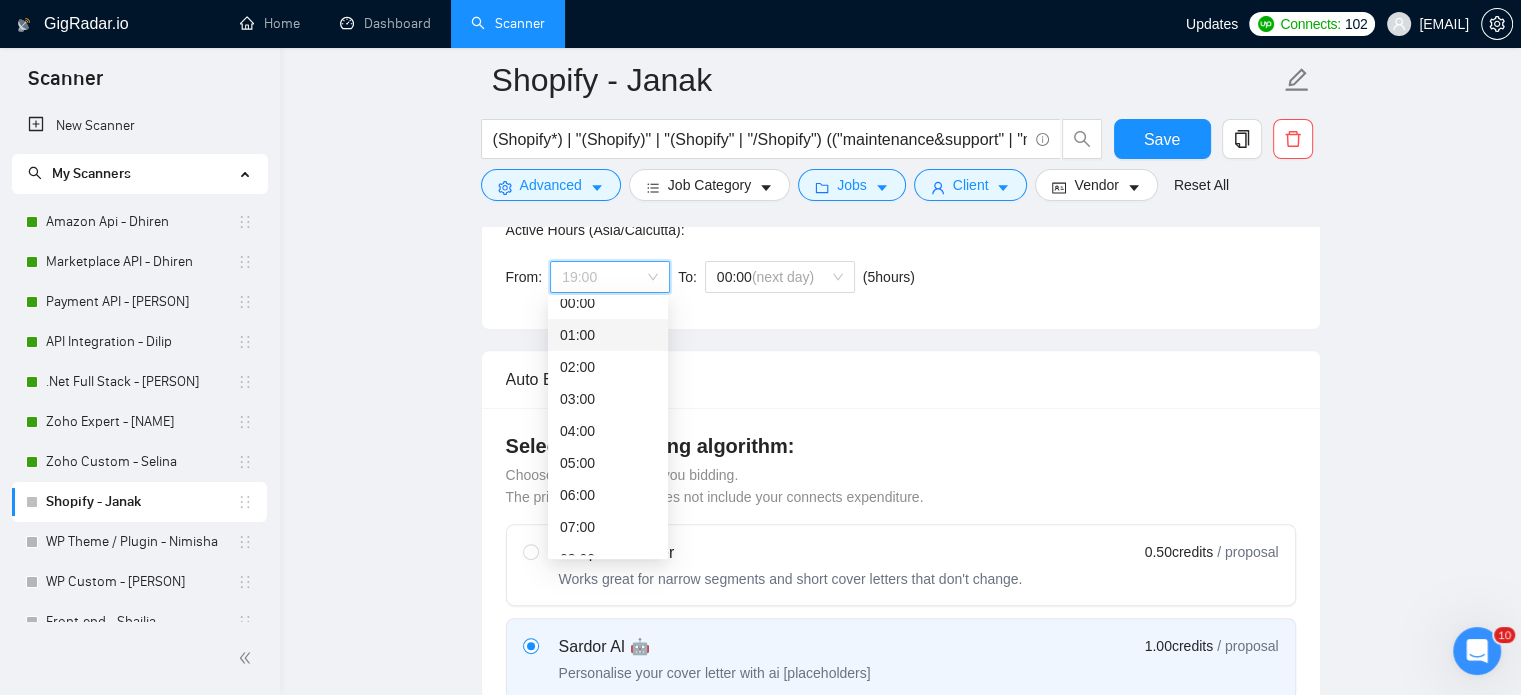 click on "01:00" at bounding box center (608, 335) 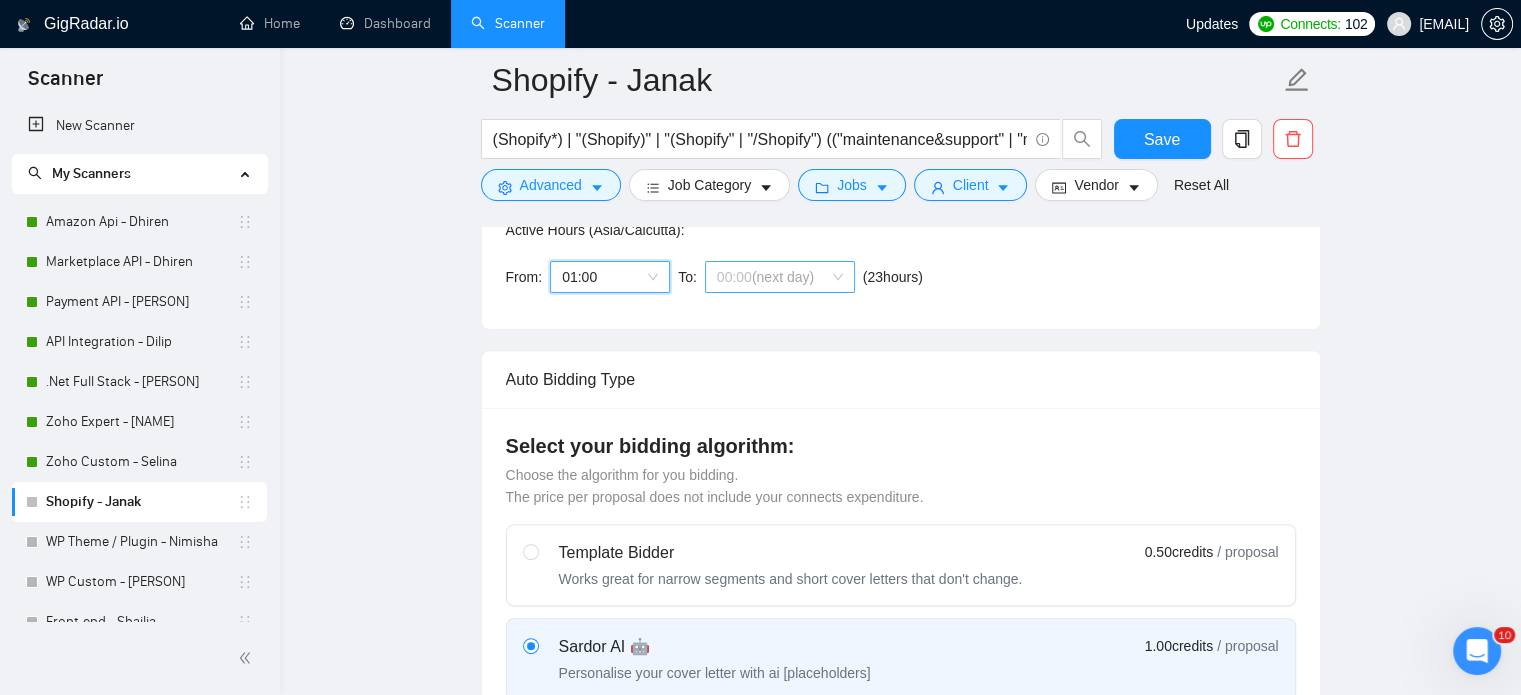 click on "00:00  (next day)" at bounding box center [780, 277] 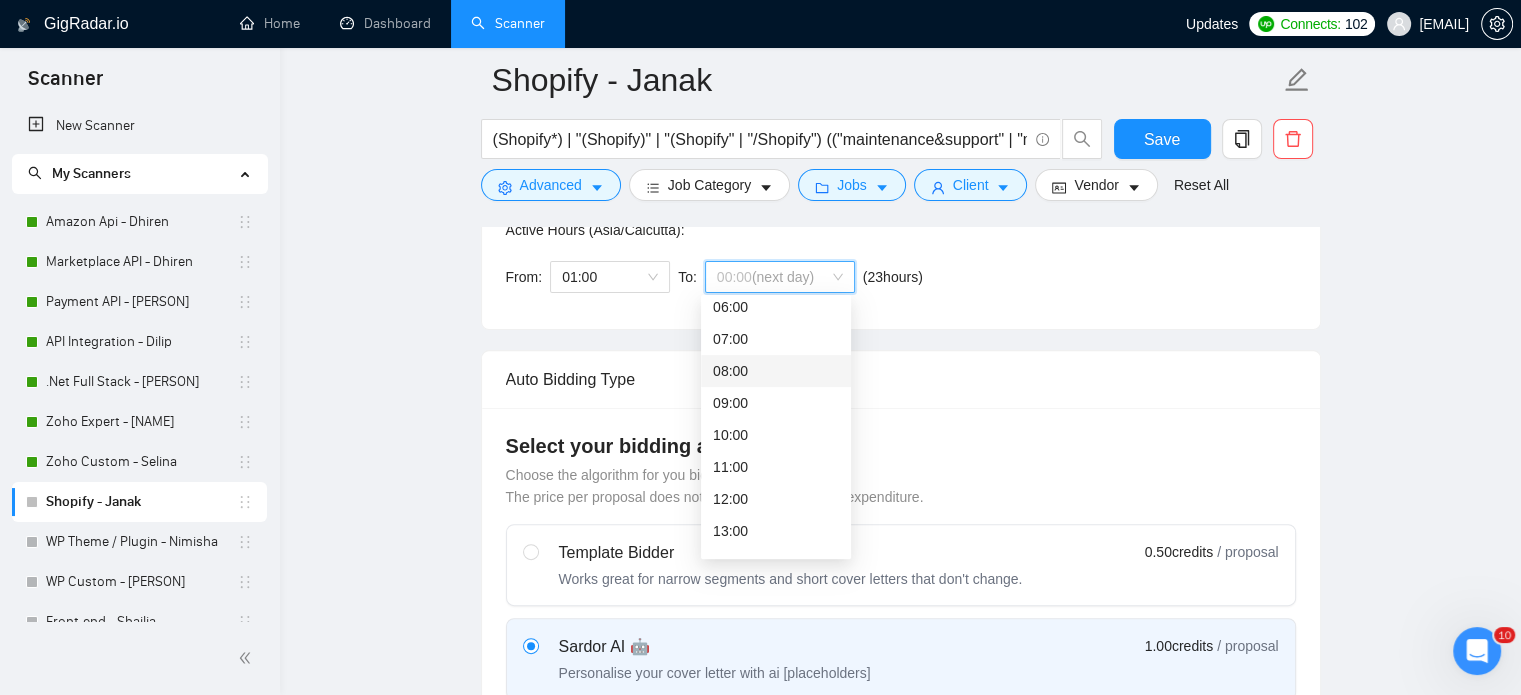scroll, scrollTop: 100, scrollLeft: 0, axis: vertical 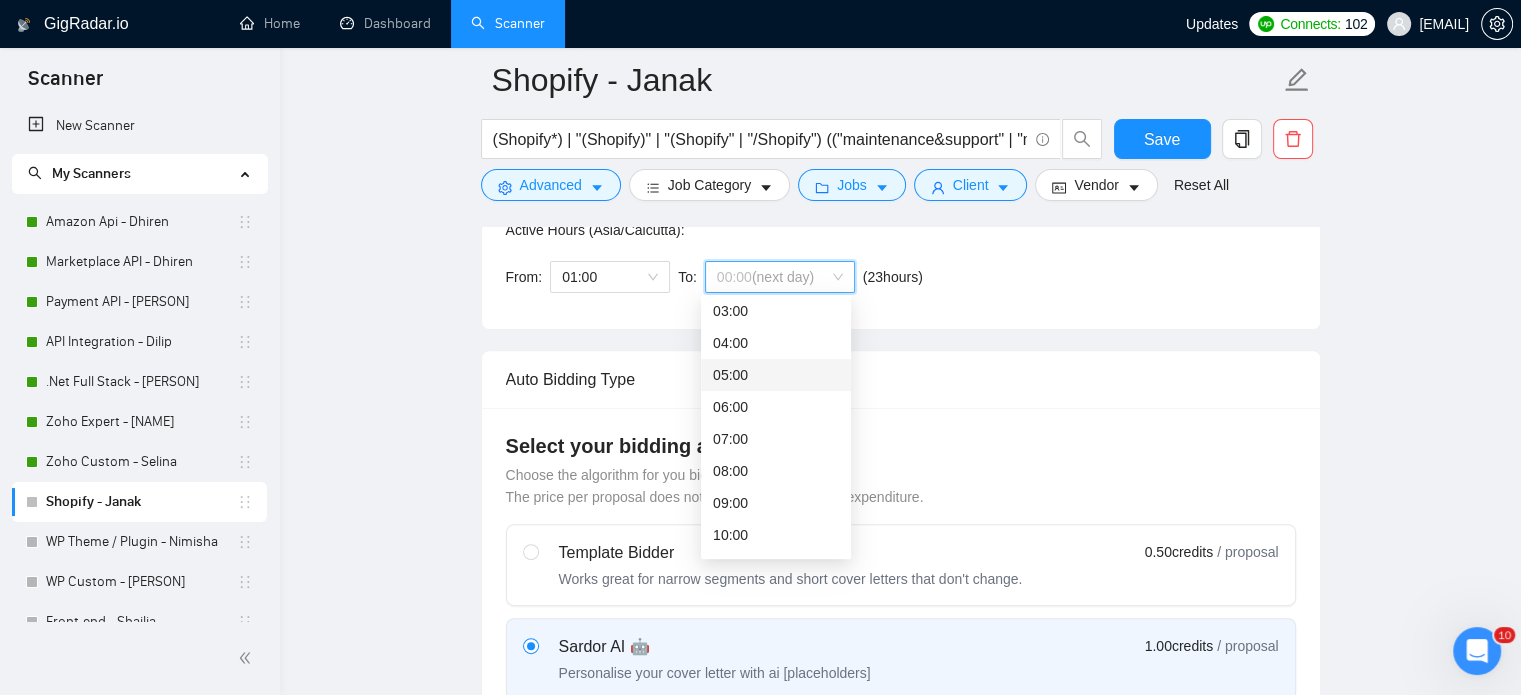 click on "05:00" at bounding box center [776, 375] 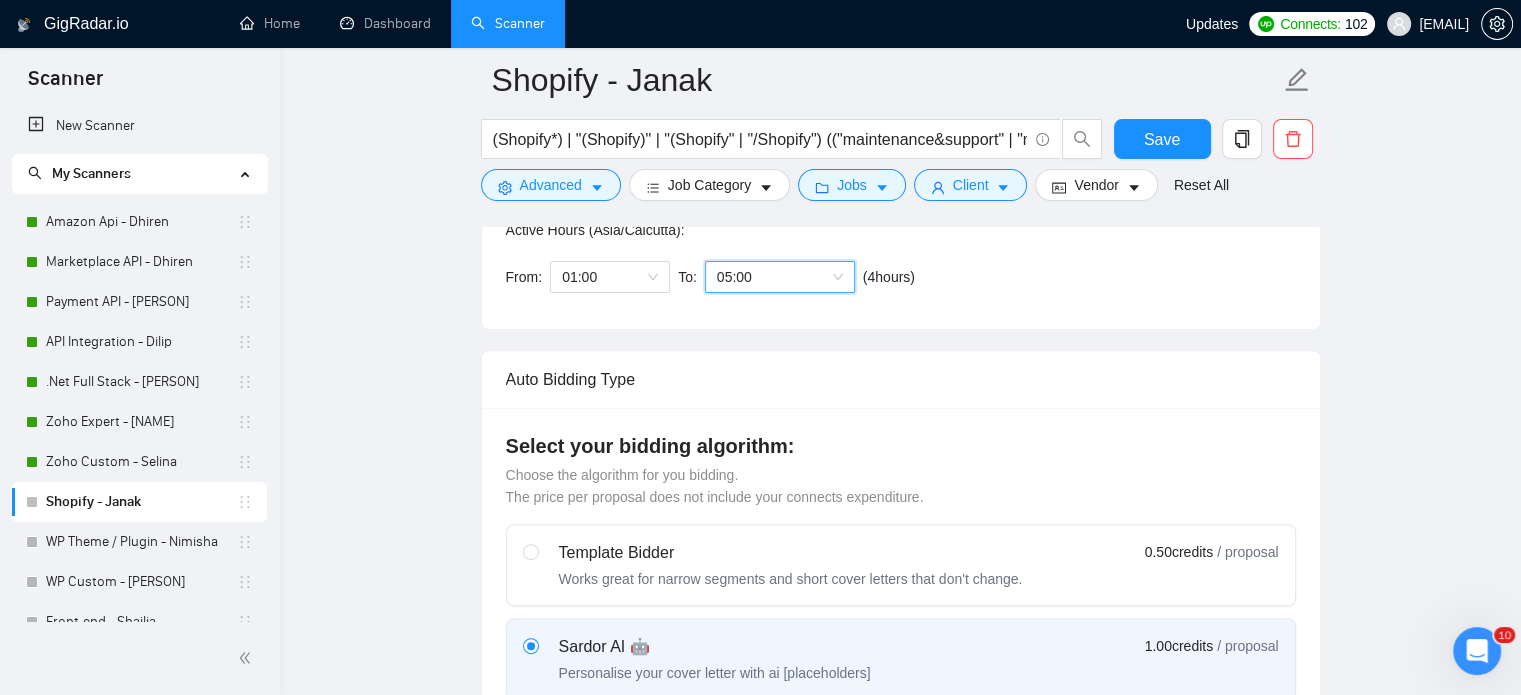click on "Auto Bidding Type: Automated (recommended) Semi-automated Auto Bidding Schedule: 24/7 Custom Custom Auto Bidder Schedule Repeat every week on Monday Tuesday Wednesday Thursday Friday Saturday Sunday Active Hours ( Asia/Calcutta ): From: 01:00 To: 05 05:00 ( 4  hours) Asia/Calcutta" at bounding box center [901, 161] 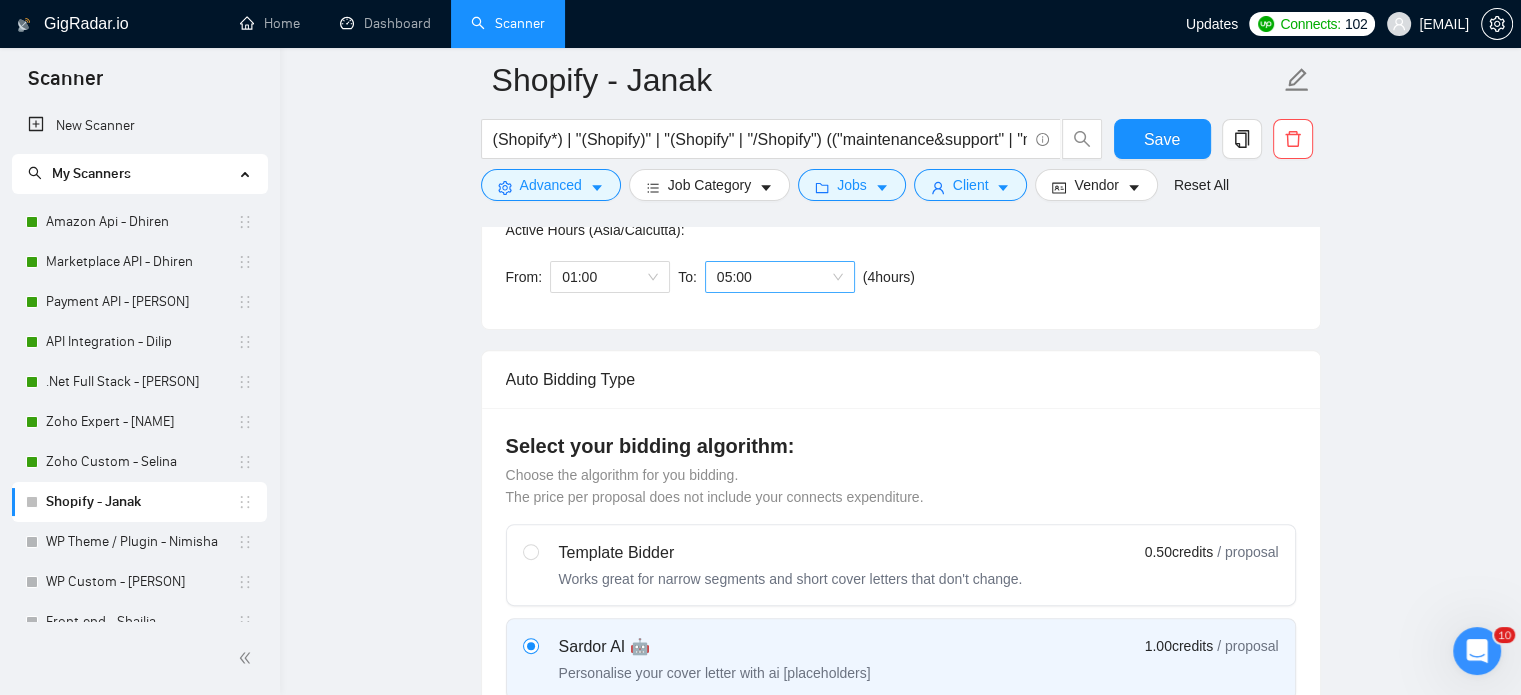 click on "05:00" at bounding box center [780, 277] 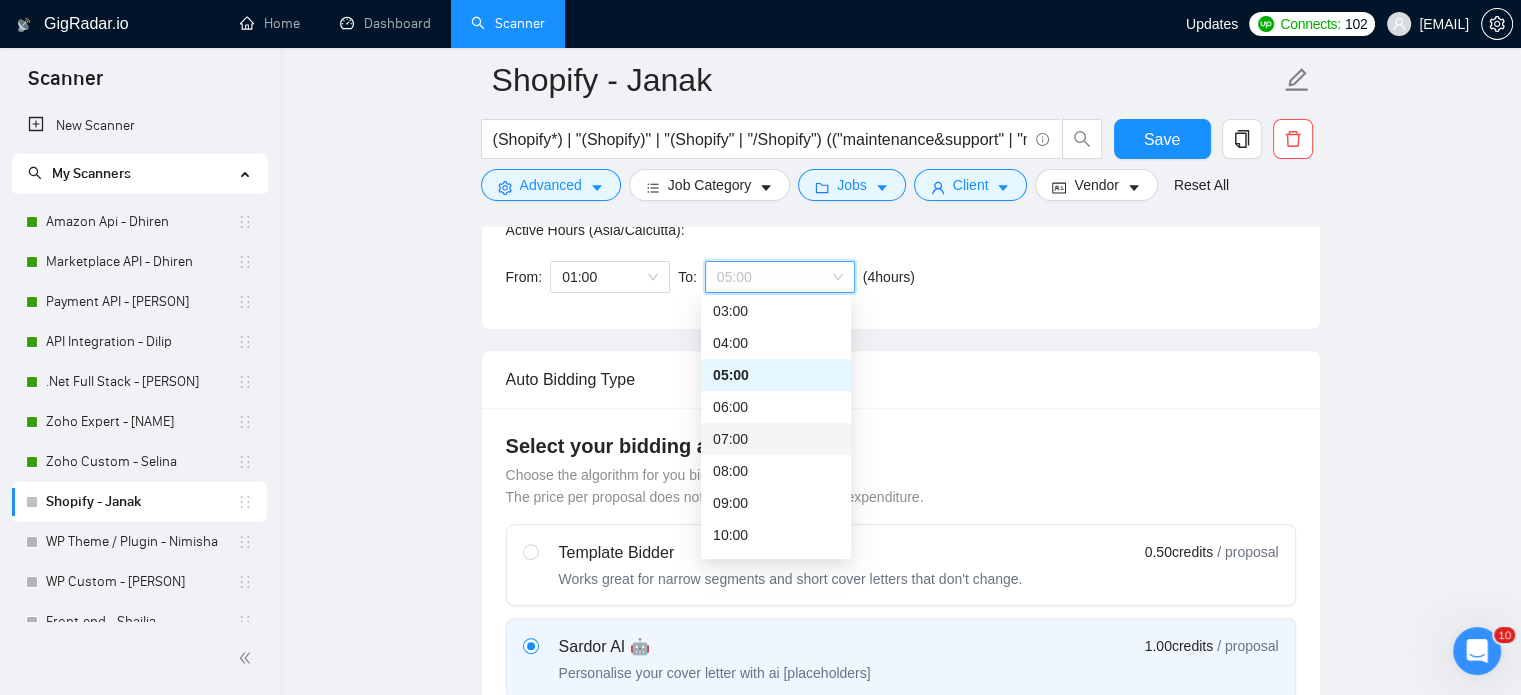 click on "07:00" at bounding box center [776, 439] 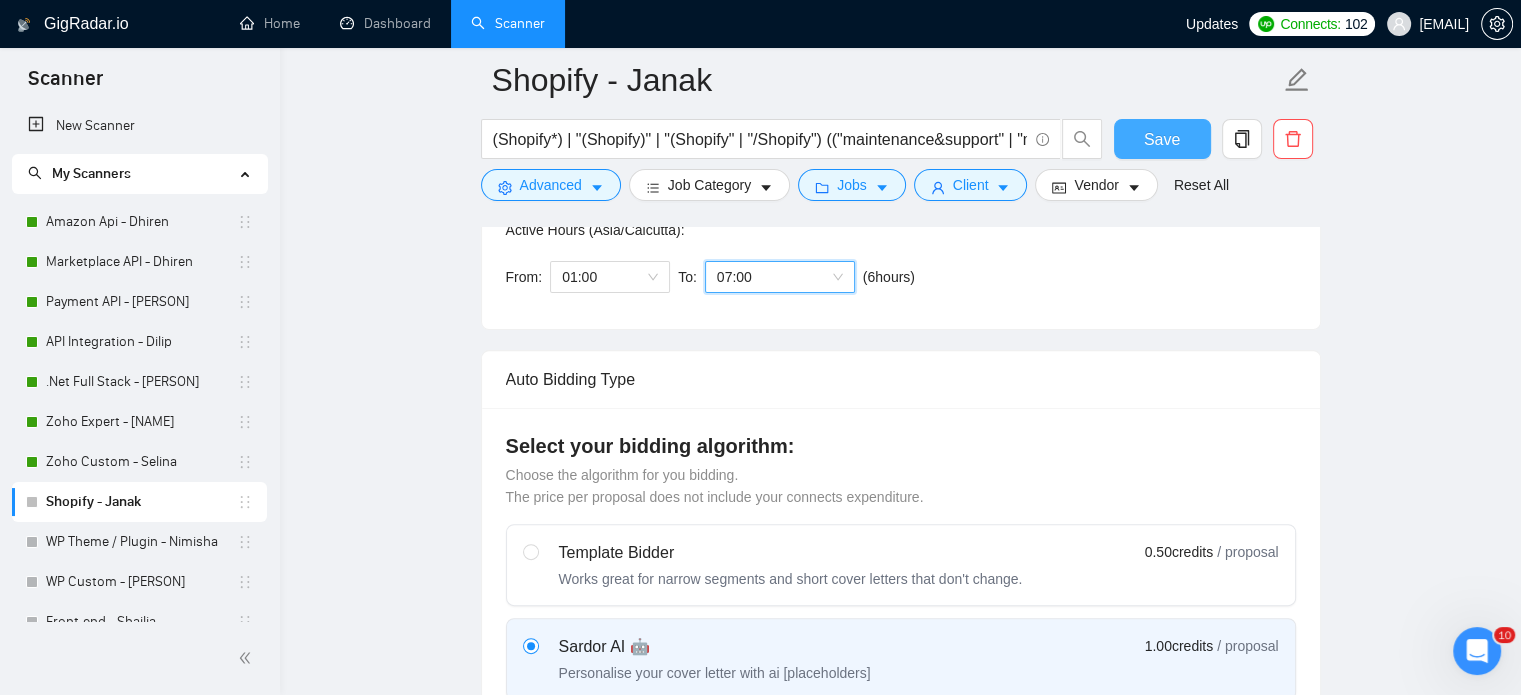click on "Save" at bounding box center [1162, 139] 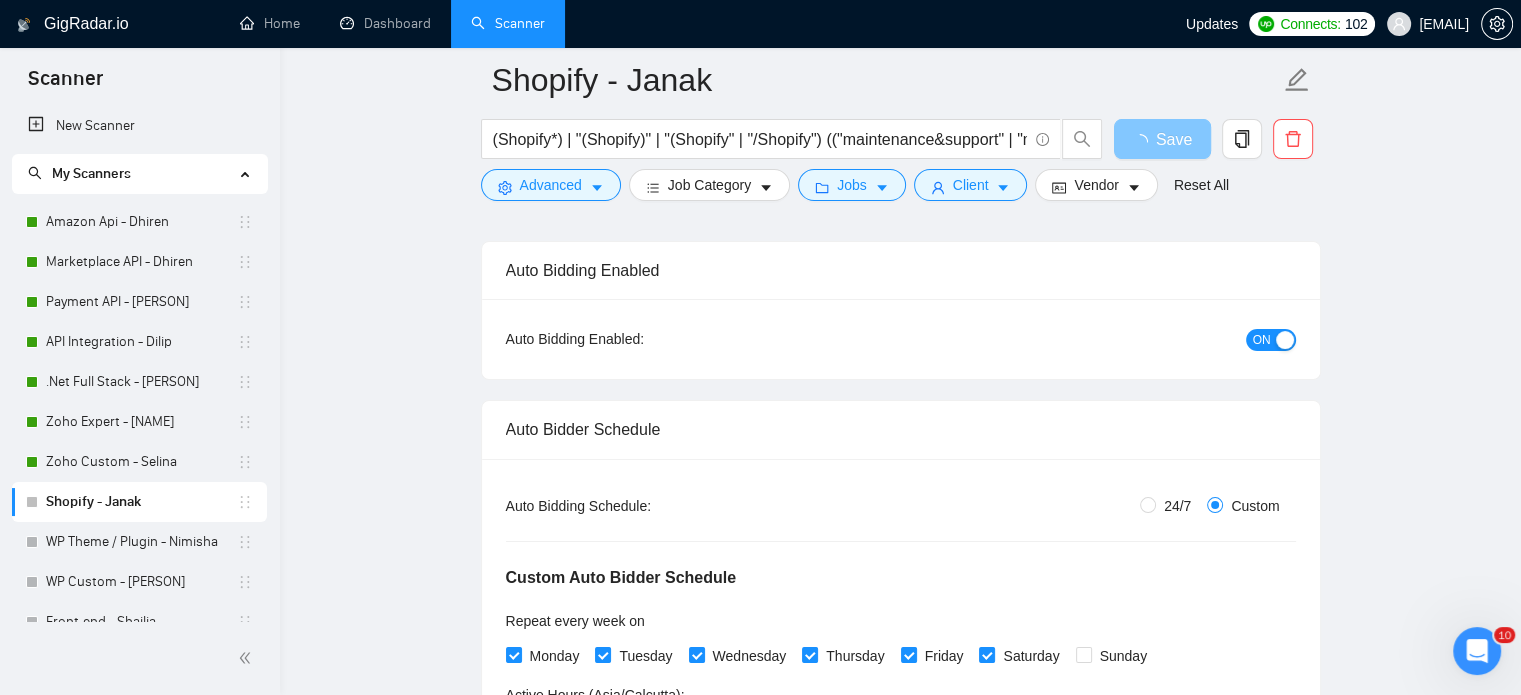 scroll, scrollTop: 100, scrollLeft: 0, axis: vertical 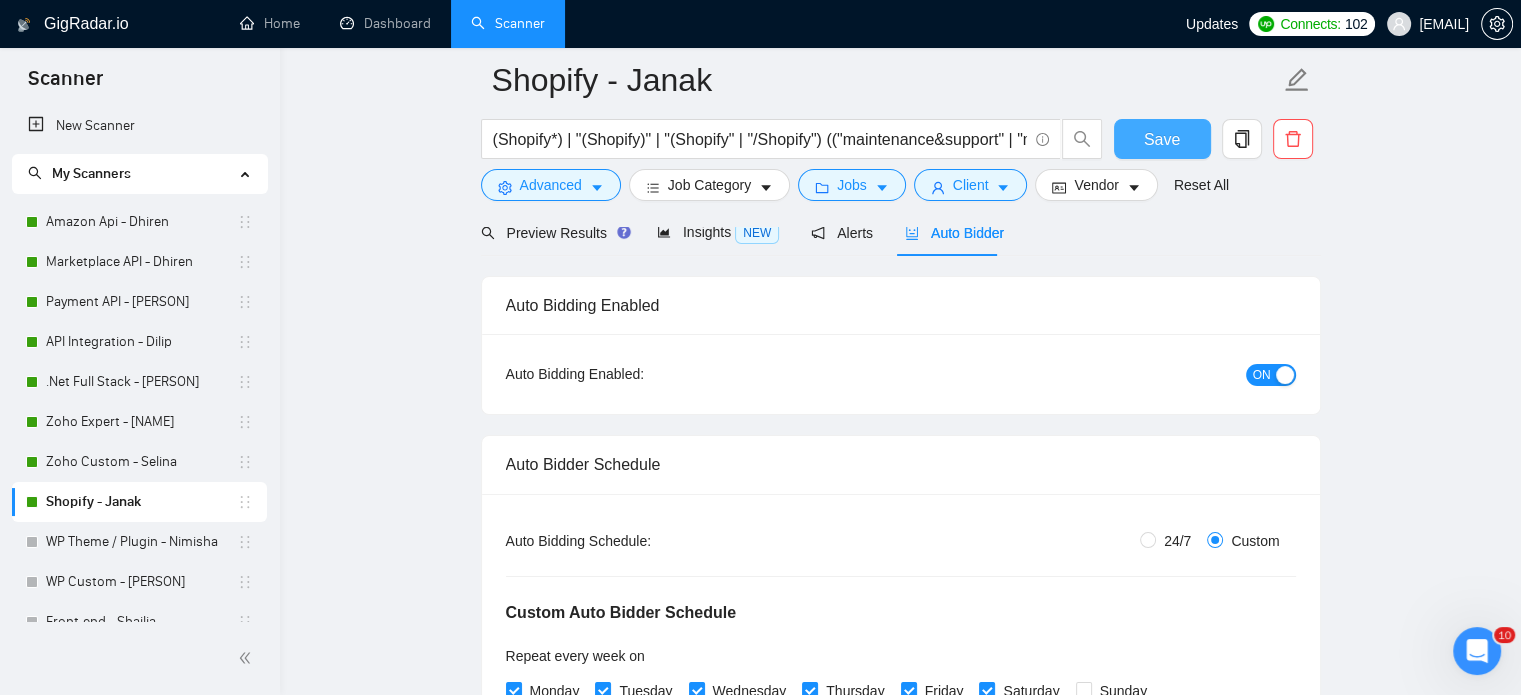 type 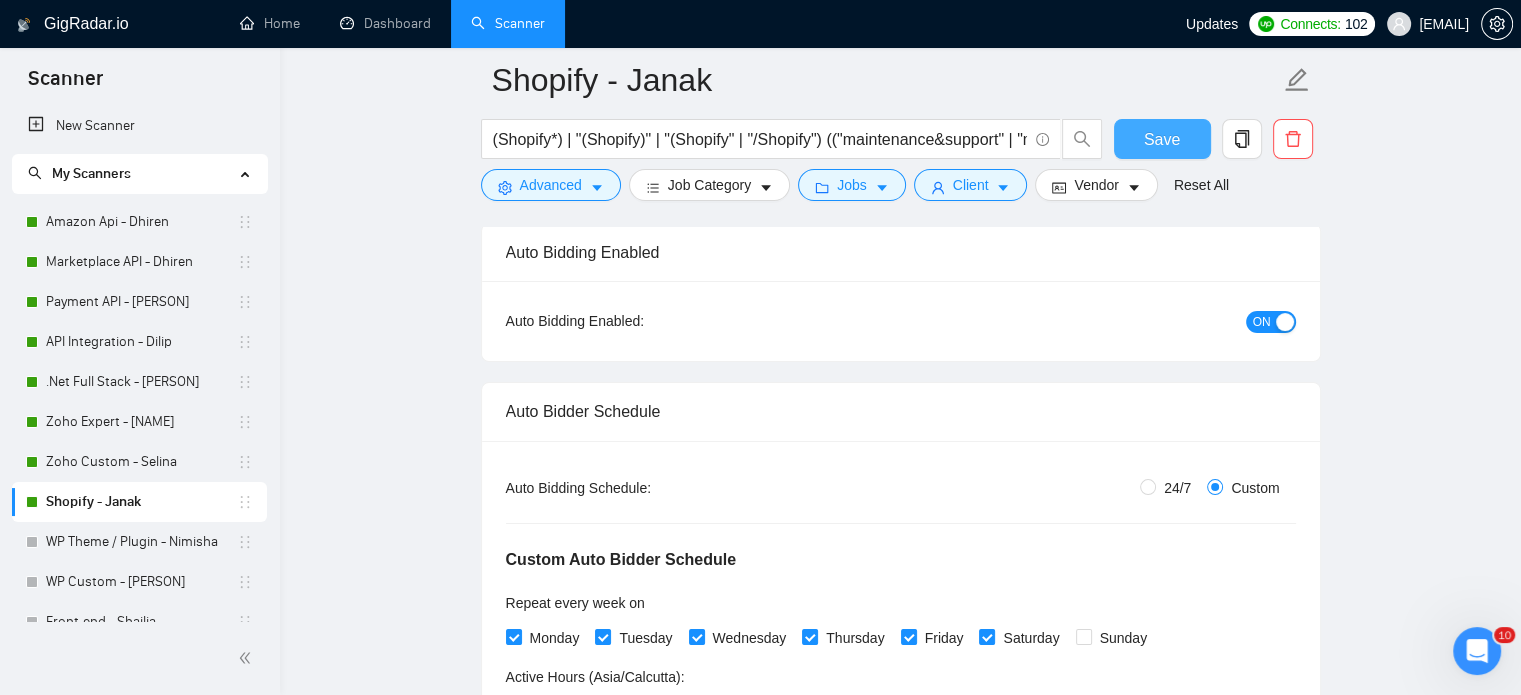 scroll, scrollTop: 200, scrollLeft: 0, axis: vertical 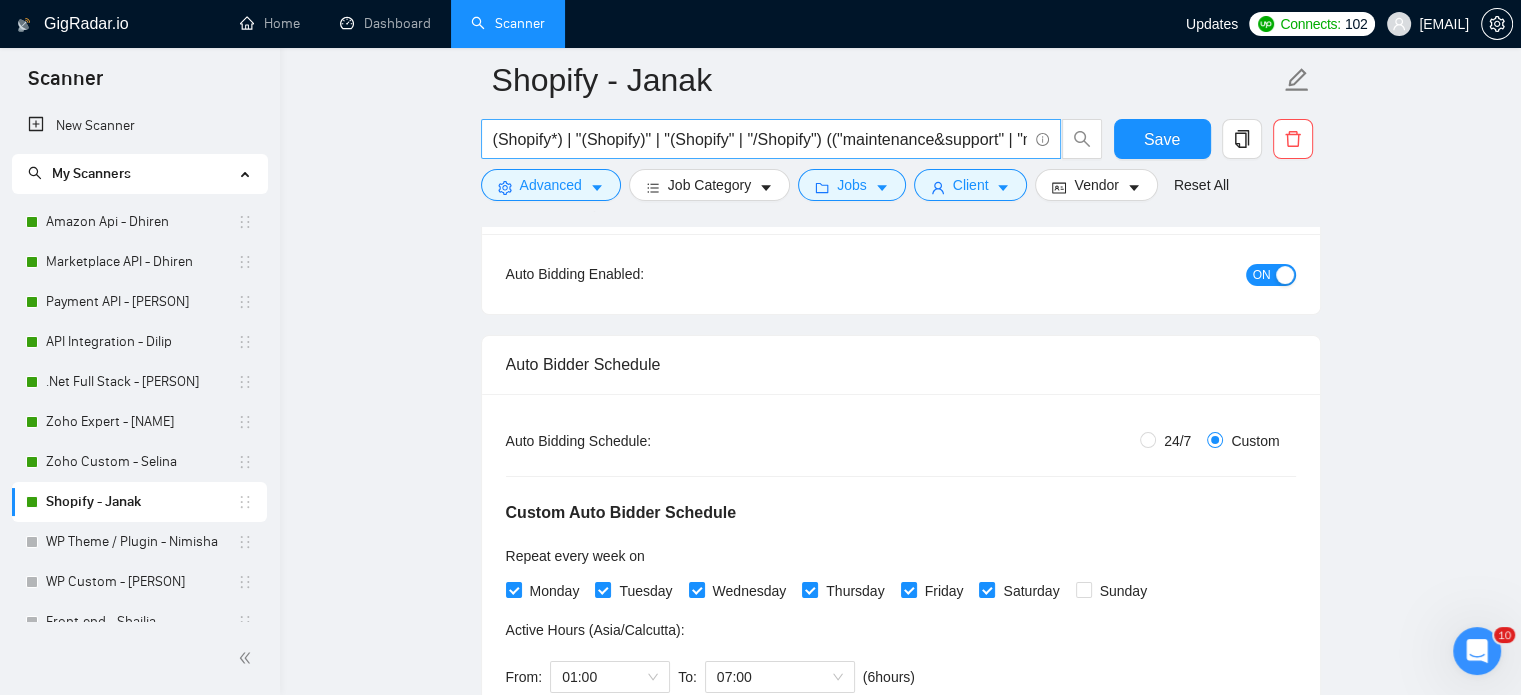 click on "(Shopify*) | "(Shopify)" | "(Shopify" | "/Shopify") (("maintenance&support" | "maintenance support" | support | "maintenance, support" | maintenance | "maintenance & support" | "maintenance and support" ) | (develop*) | create | (build*) | "app development" | "store development" | "theme customization" | "template create")" at bounding box center [771, 139] 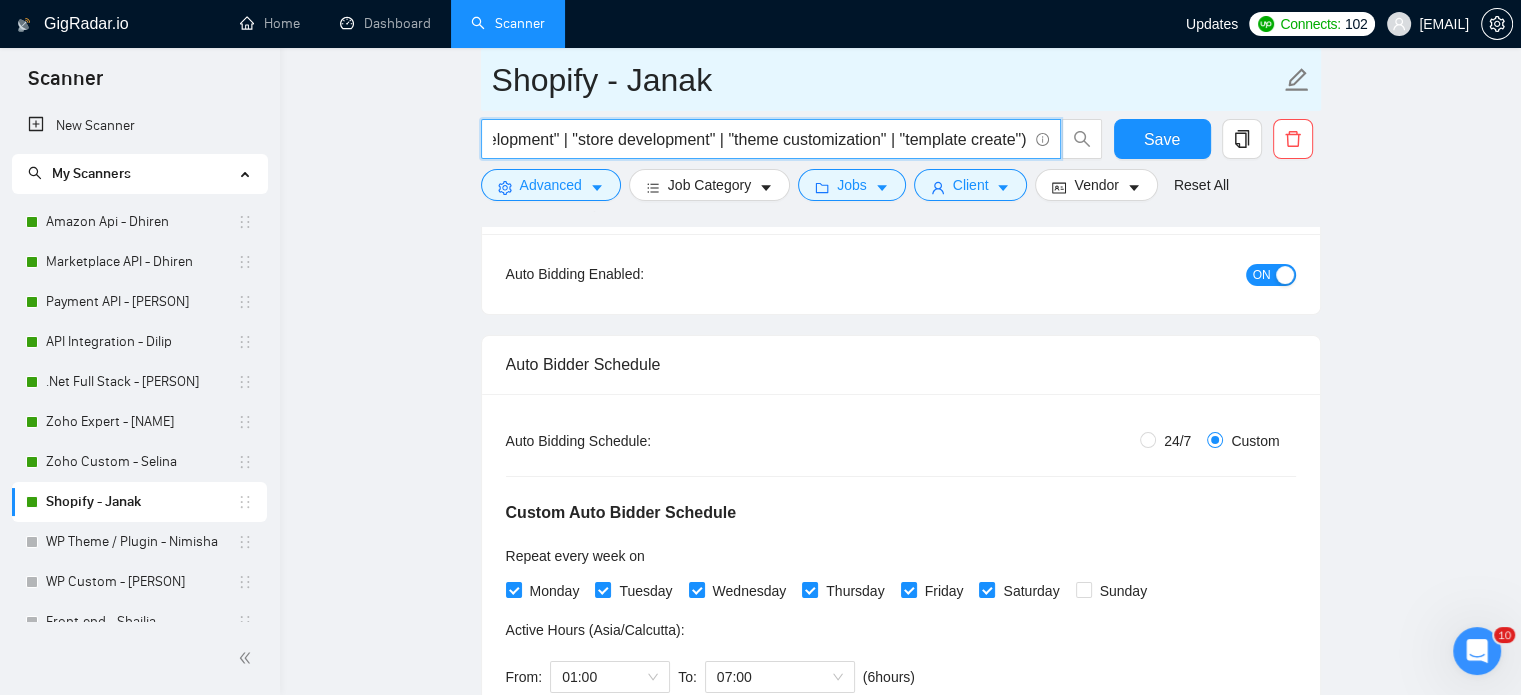 scroll, scrollTop: 0, scrollLeft: 0, axis: both 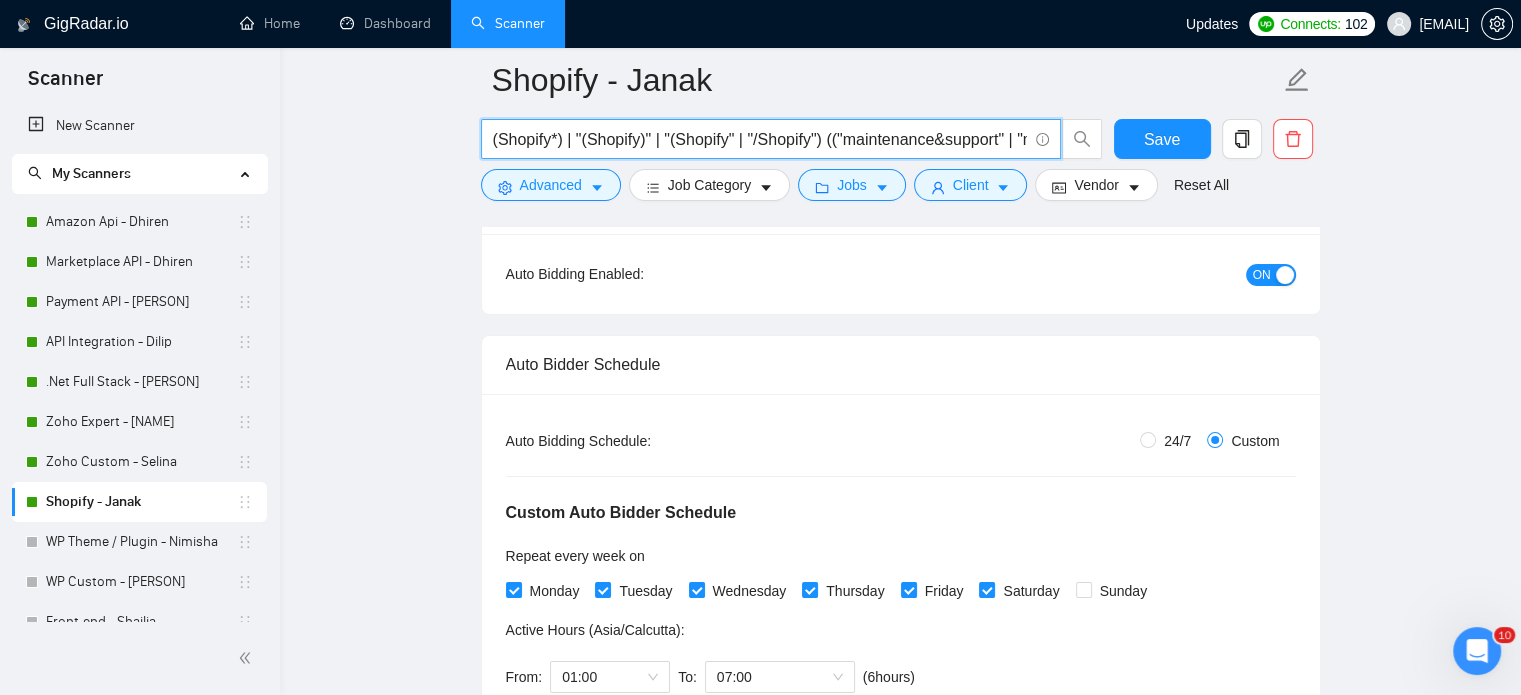 click on "(Shopify*) | "(Shopify)" | "(Shopify" | "/Shopify") (("maintenance&support" | "maintenance support" | support | "maintenance, support" | maintenance | "maintenance & support" | "maintenance and support" ) | (develop*) | create | (build*) | "app development" | "store development" | "theme customization" | "template create")" at bounding box center (760, 139) 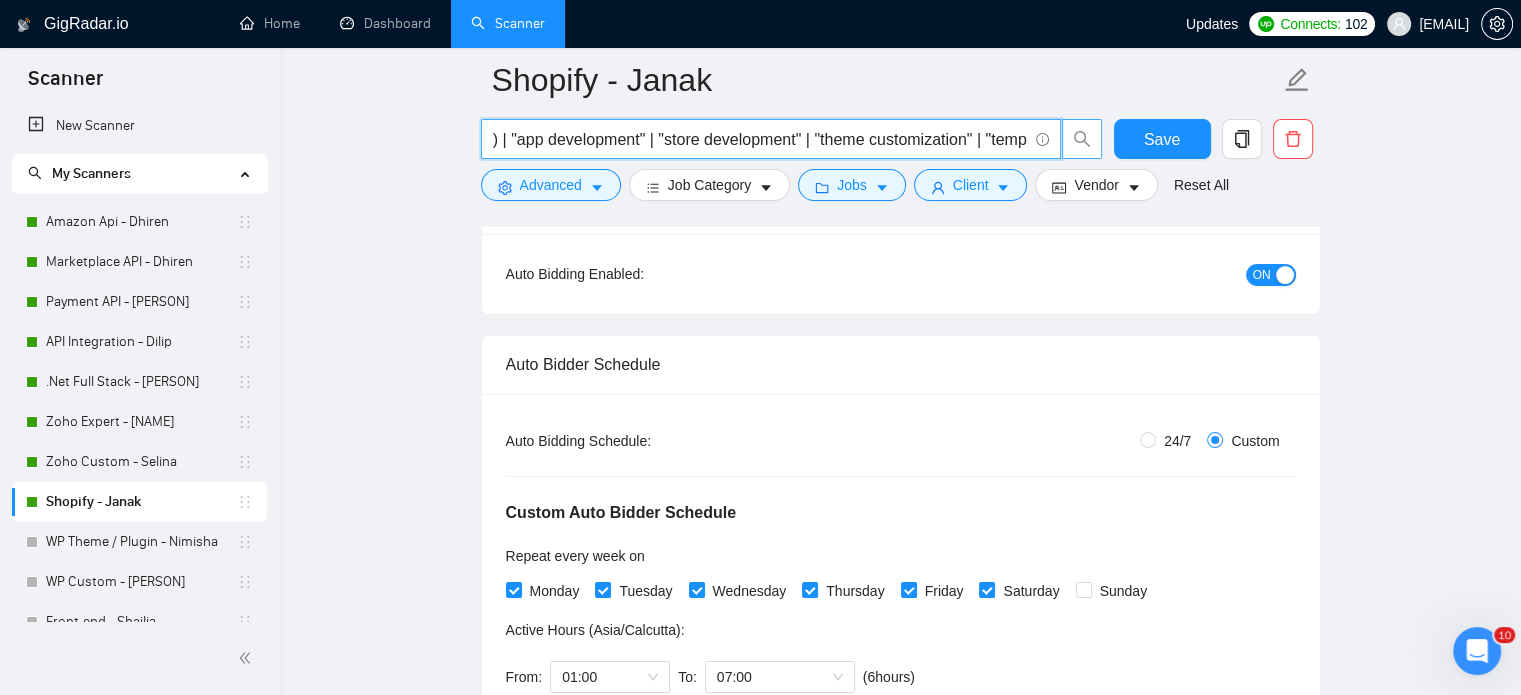 scroll, scrollTop: 0, scrollLeft: 1739, axis: horizontal 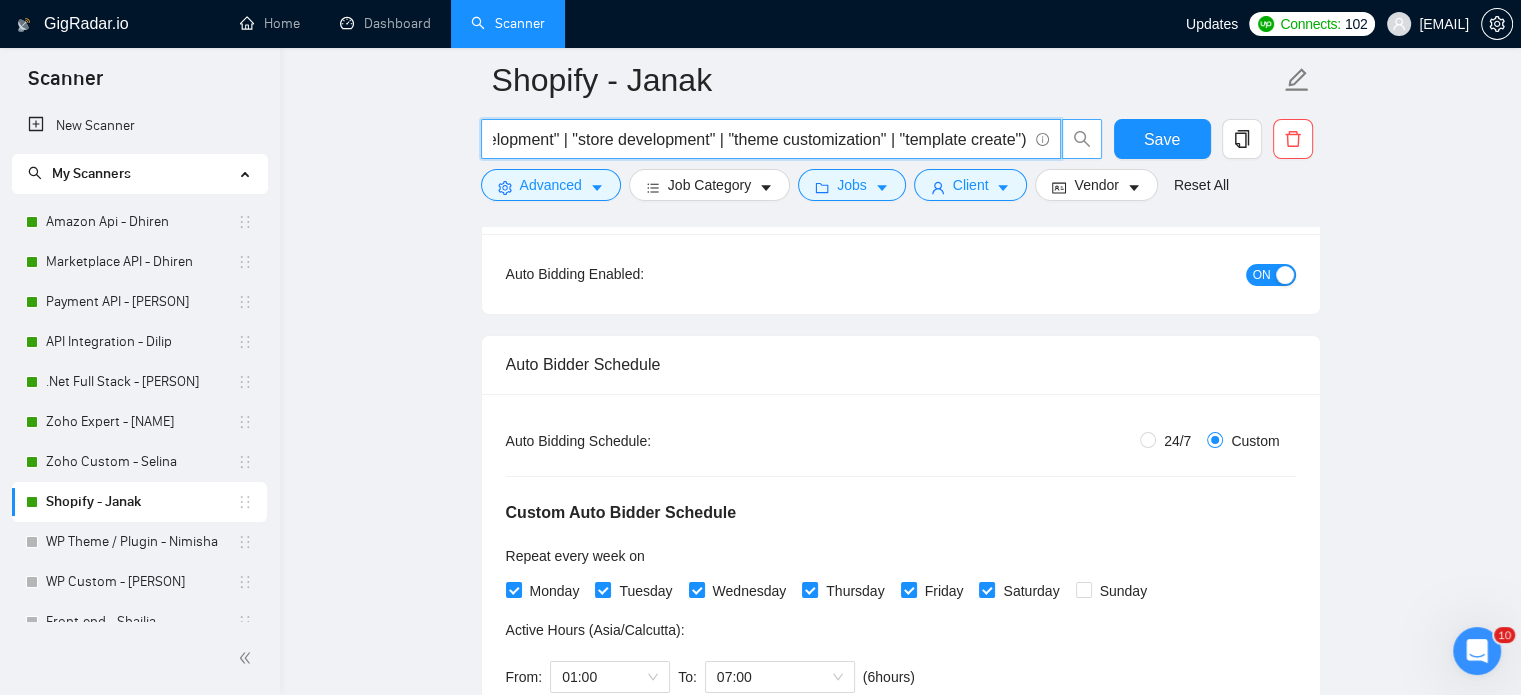 drag, startPoint x: 828, startPoint y: 138, endPoint x: 1080, endPoint y: 143, distance: 252.04959 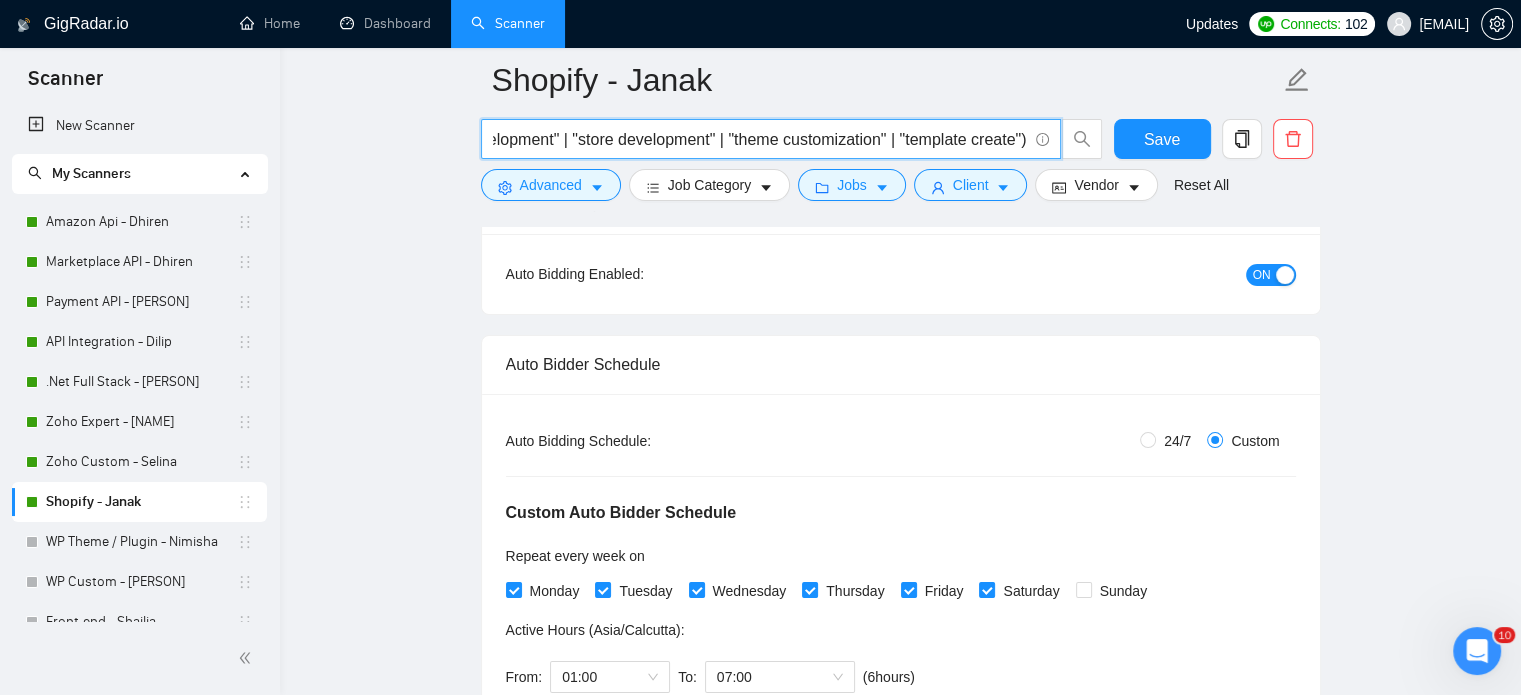 click on "(Shopify*) | "(Shopify)" | "(Shopify" | "/Shopify") (("maintenance&support" | "maintenance support" | support | "maintenance, support" | maintenance | "maintenance & support" | "maintenance and support" ) | (develop*) | create | (build*) | "app development" | "store development" | "theme customization" | "template create")" at bounding box center [760, 139] 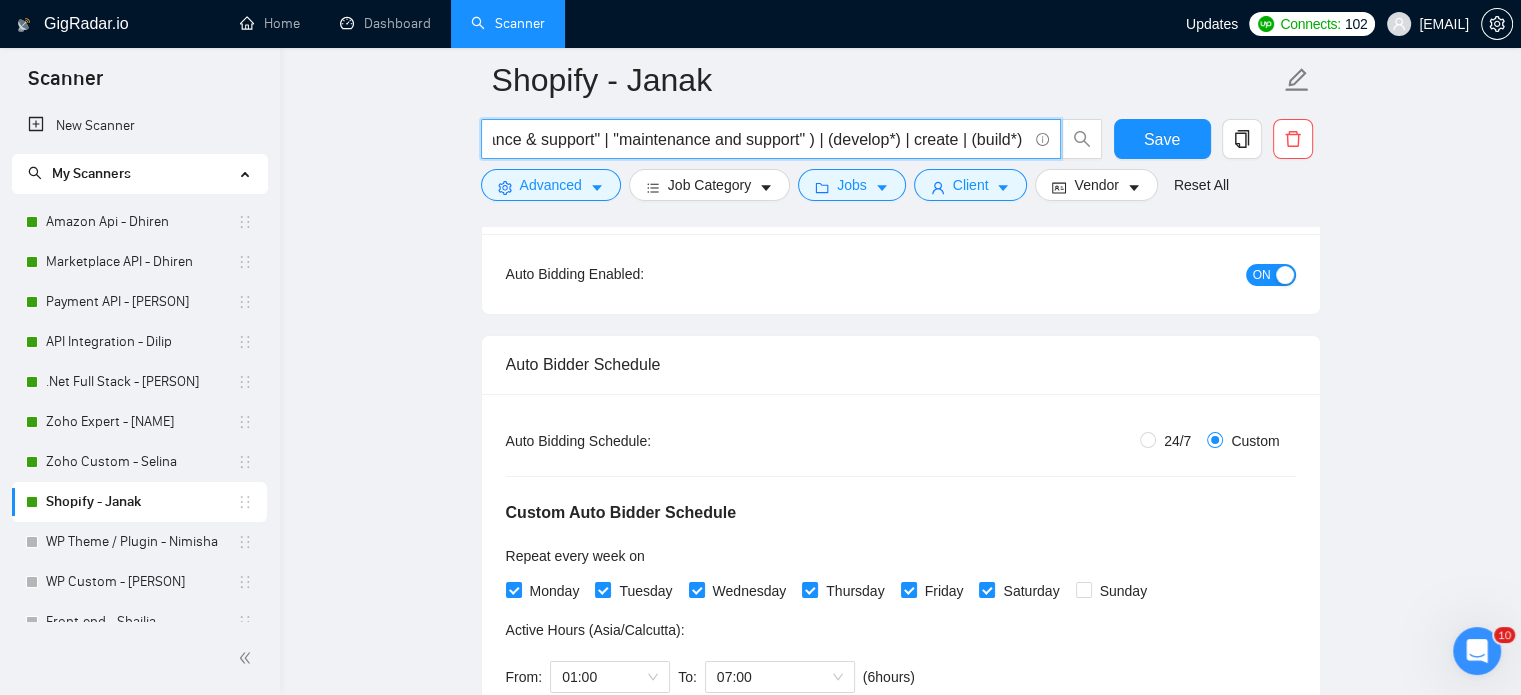 scroll, scrollTop: 0, scrollLeft: 1105, axis: horizontal 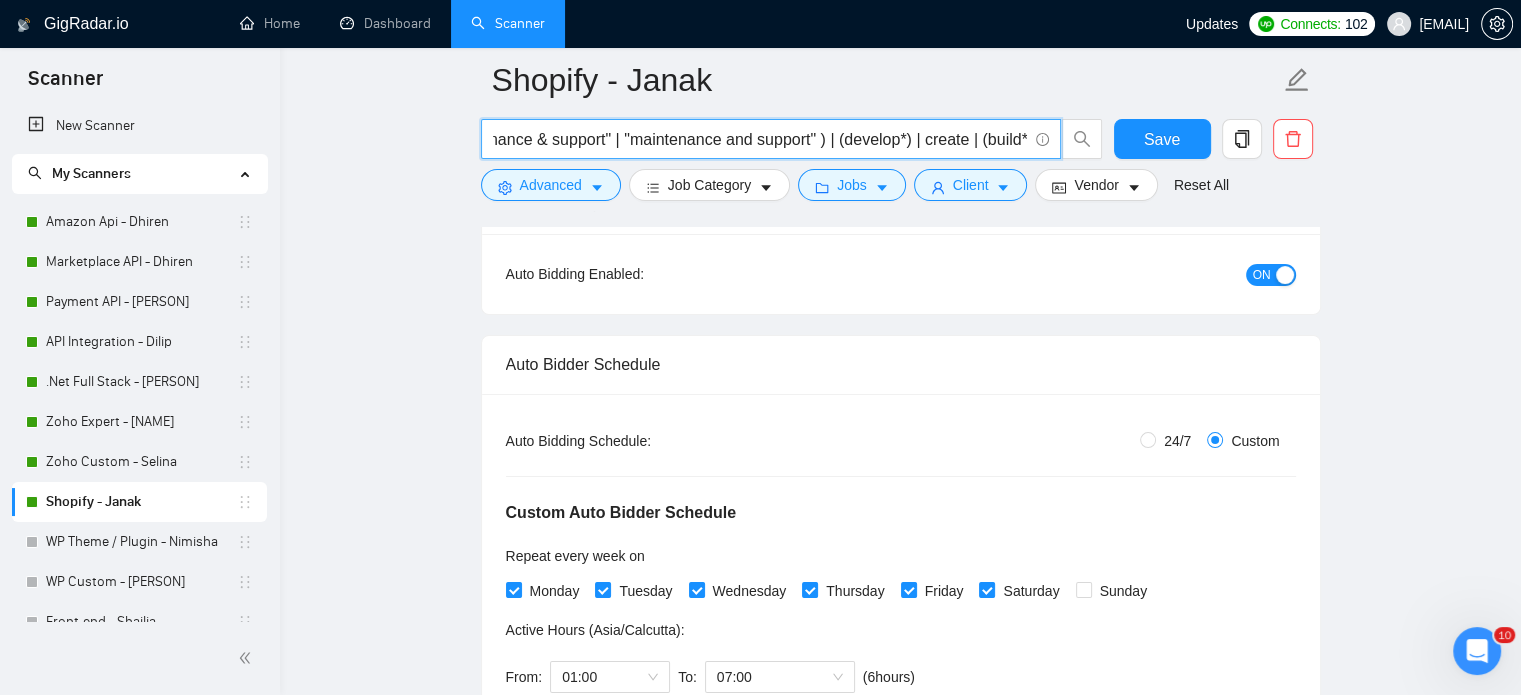drag, startPoint x: 1026, startPoint y: 139, endPoint x: 866, endPoint y: 147, distance: 160.19987 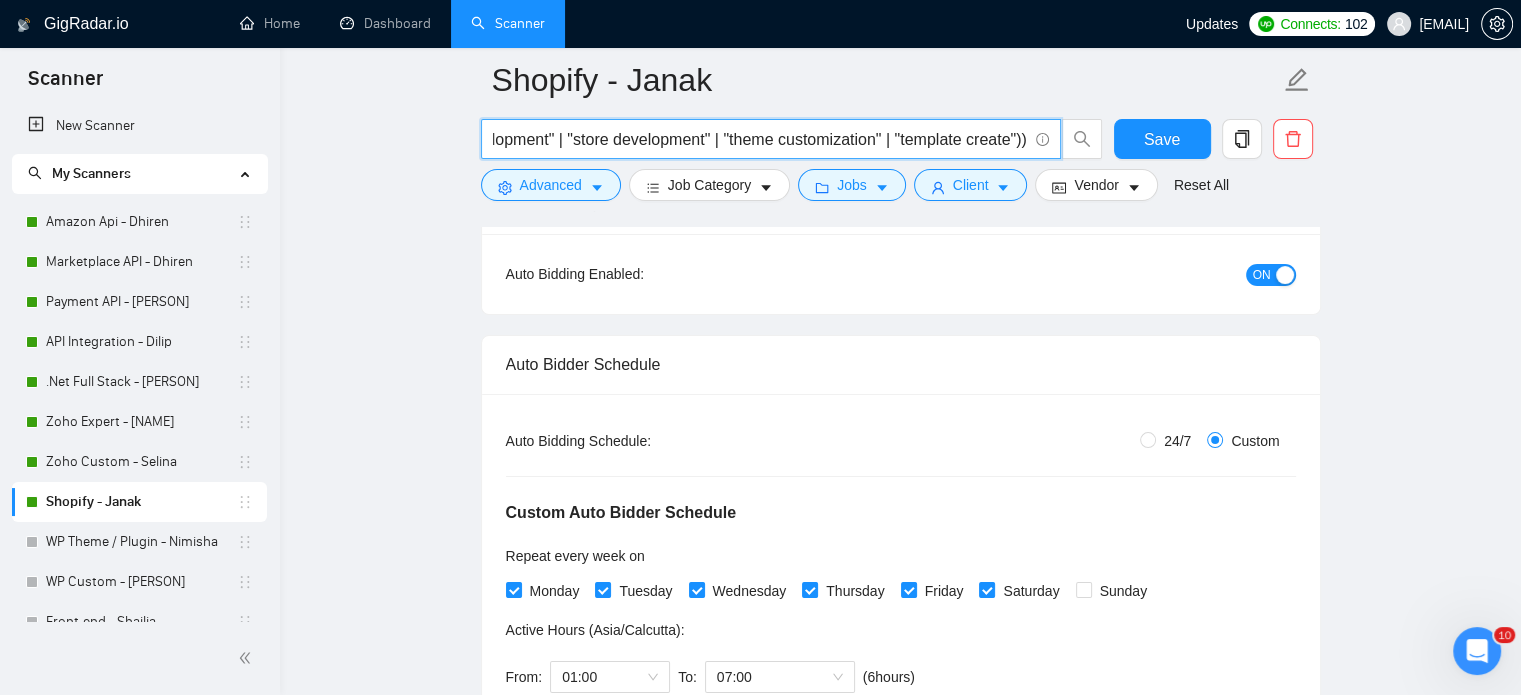 scroll, scrollTop: 0, scrollLeft: 1744, axis: horizontal 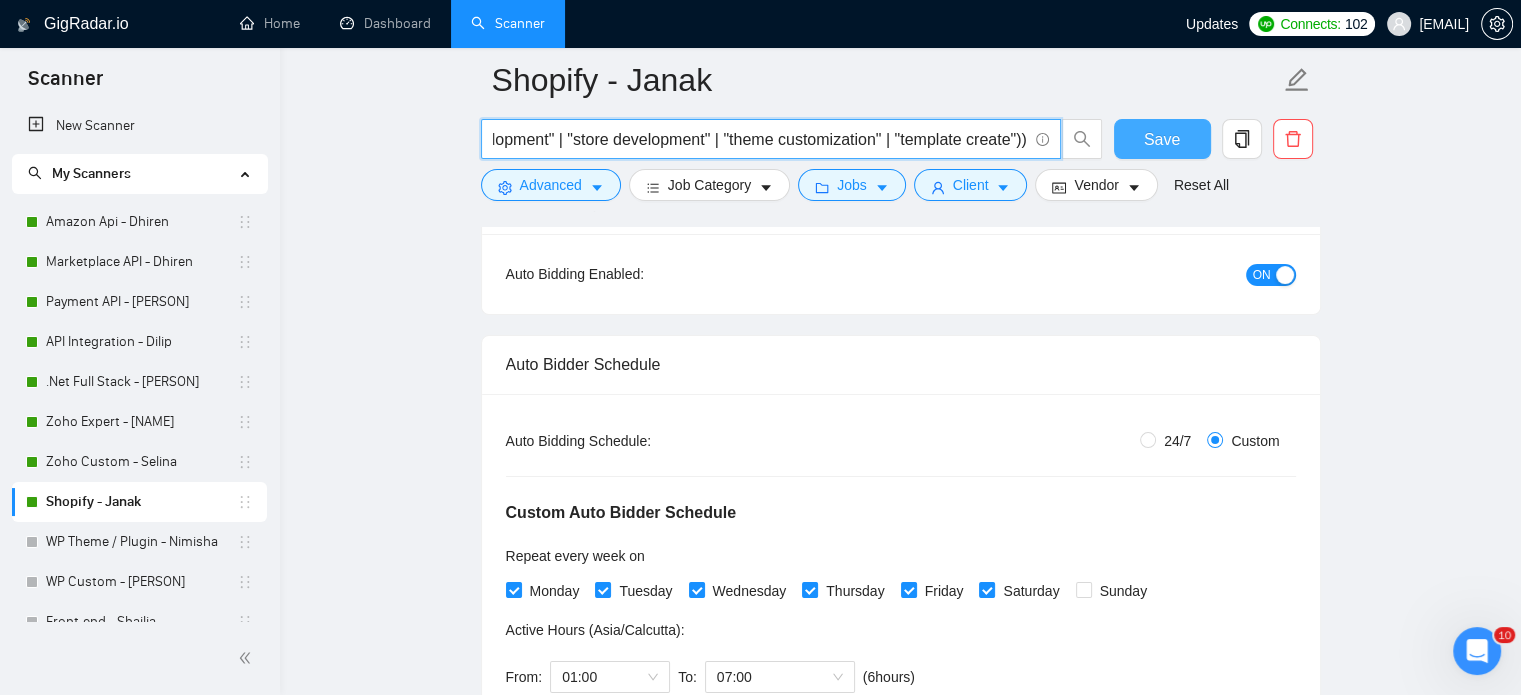 type on "(Shopify*) | "(Shopify)" | "(Shopify" | "/Shopify") (("maintenance&support" | "maintenance support" | support | "maintenance, support" | maintenance | "maintenance & support" | "maintenance and support" ) | (develop*) | create | (build*) | "app development" | "store development" | "theme customization" | "template create"))" 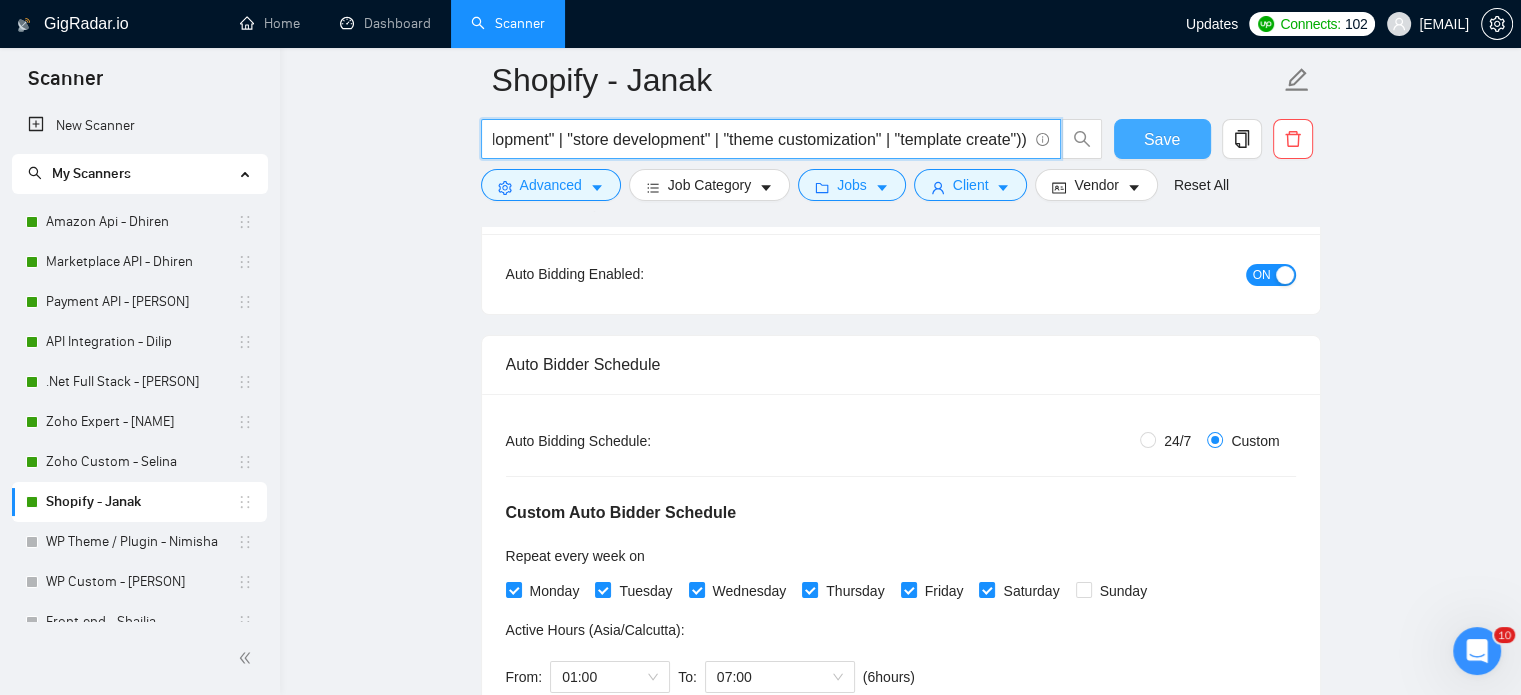 click on "Save" at bounding box center [1162, 139] 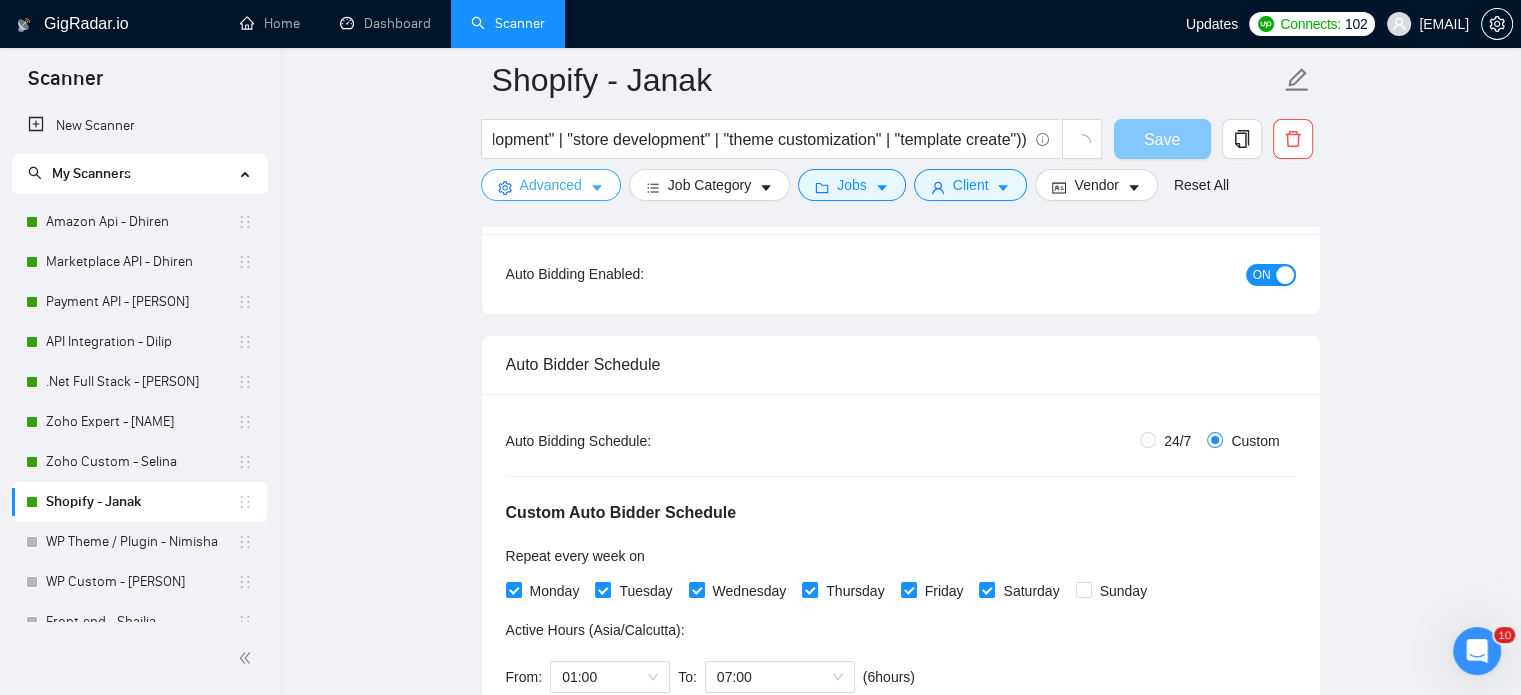 scroll, scrollTop: 0, scrollLeft: 0, axis: both 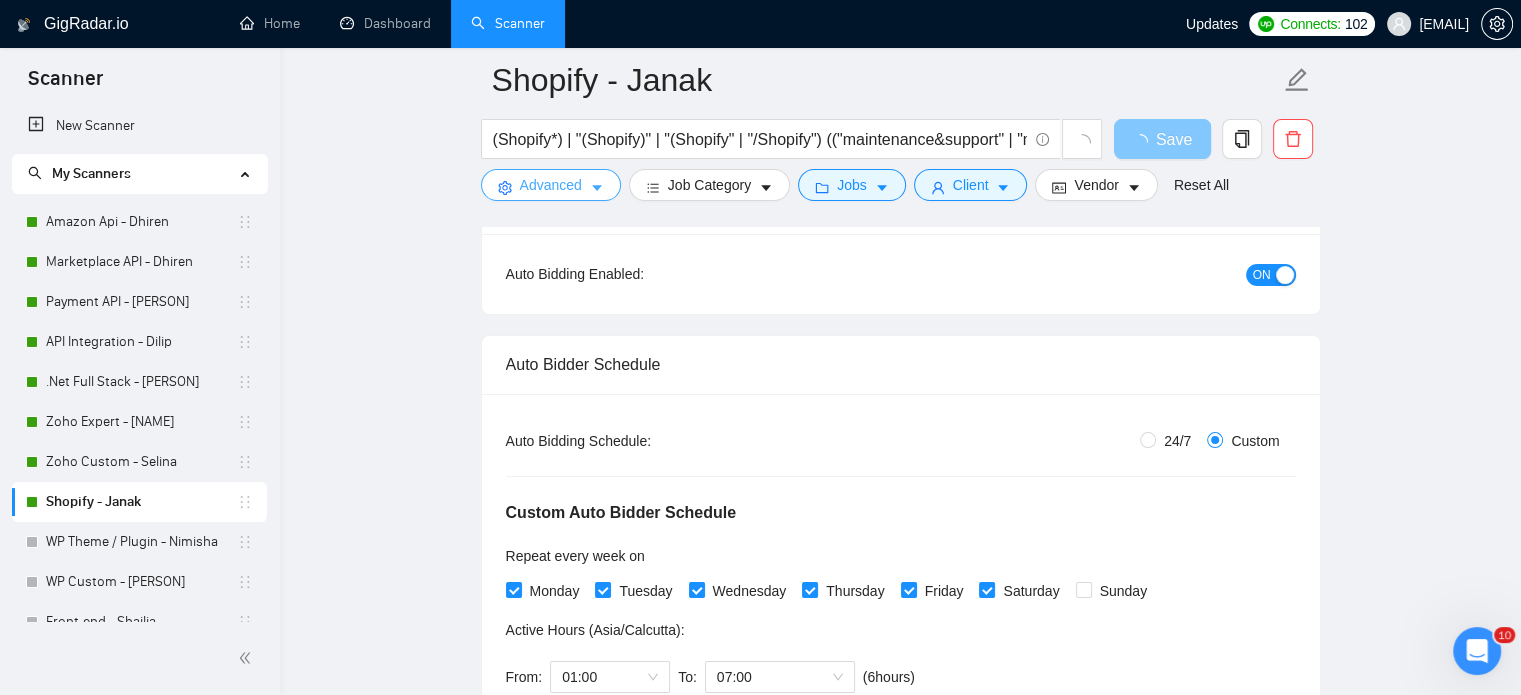 type 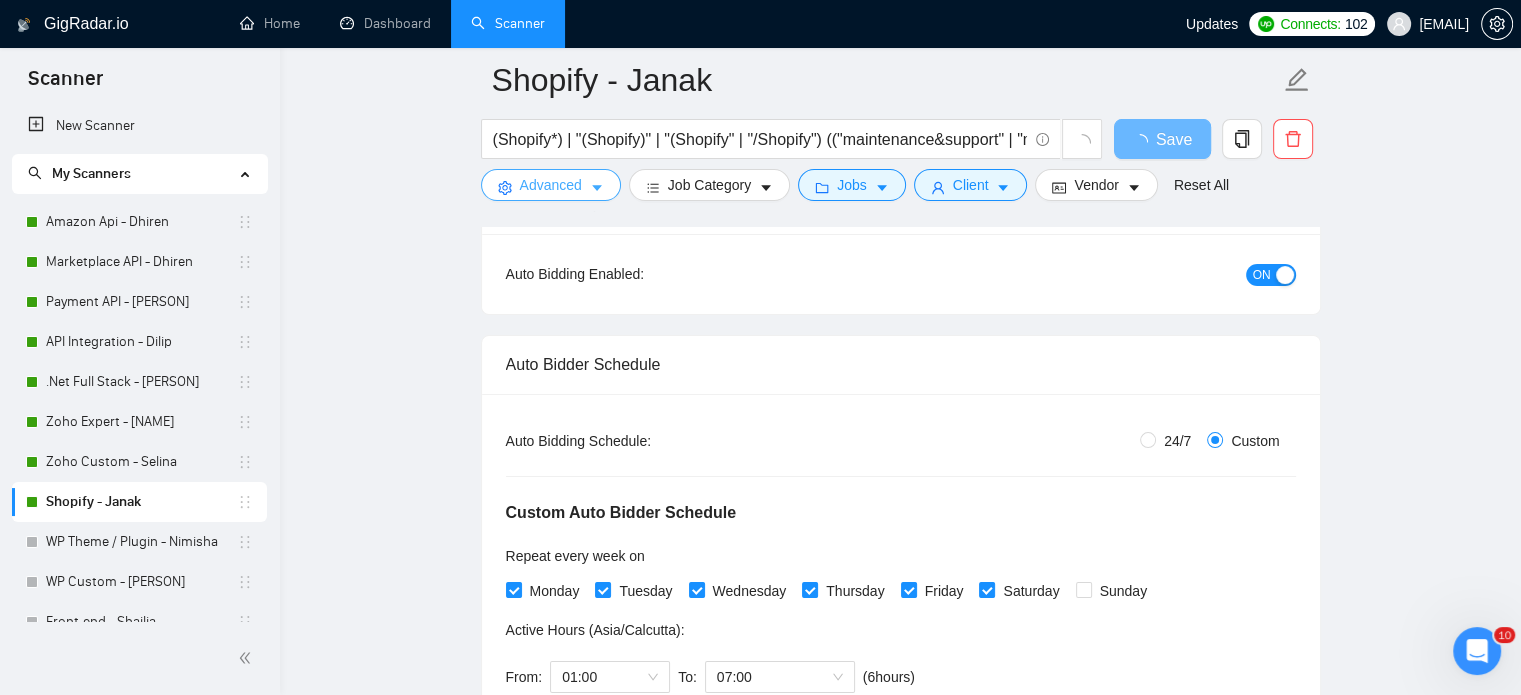 click on "Advanced" at bounding box center (551, 185) 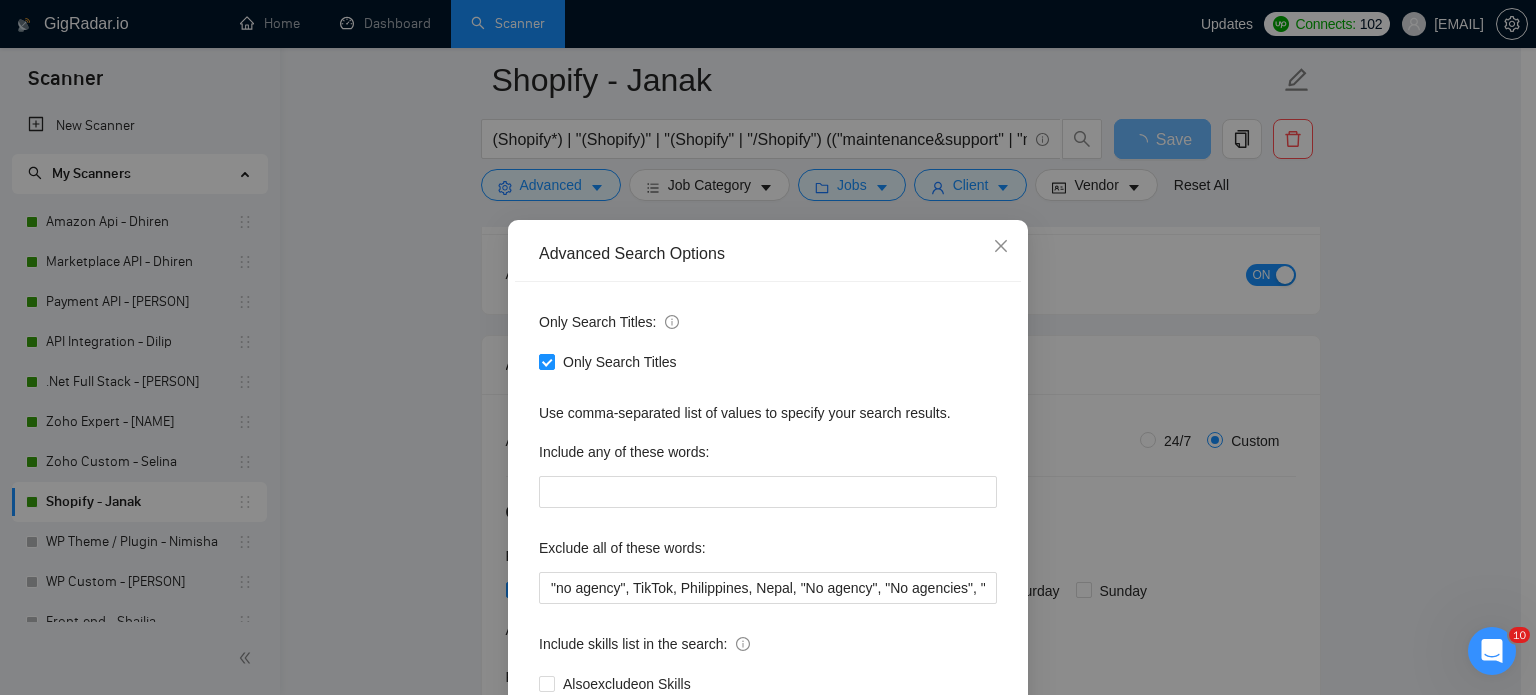 click on "Advanced Search Options Only Search Titles:   Only Search Titles Use comma-separated list of values to specify your search results. Include any of these words: Exclude all of these words: "no agency", TikTok, Philippines, Nepal, "No agency", "No agencies", "[No agency]", "(No agency)", "[No agencies]", "(No agencies)", "[No agency", "No agency]", "(No agency", "No agency)", "[No agencies", "No agencies]", "(No agencies", "No agencies)", "No-agency", "no-agencies", "no-agency -", "no agencies -", "no agency/", "no agencies/", "no-agency/", "no agencies/", "no agency.", "no agencies.", "no-agency.", "no agencies.", "no agency,", "no agencies,", "no-agency,", "no agencies,", "Freelancer only", "Freelancers only", "freelancer-only", "freelancers-only", "Individual only", "Individuals only", "Individual-only", "Individuals-only", "Independent only", "Independent-only" Include skills list in the search:   Also  exclude  on Skills Reset OK" at bounding box center (768, 347) 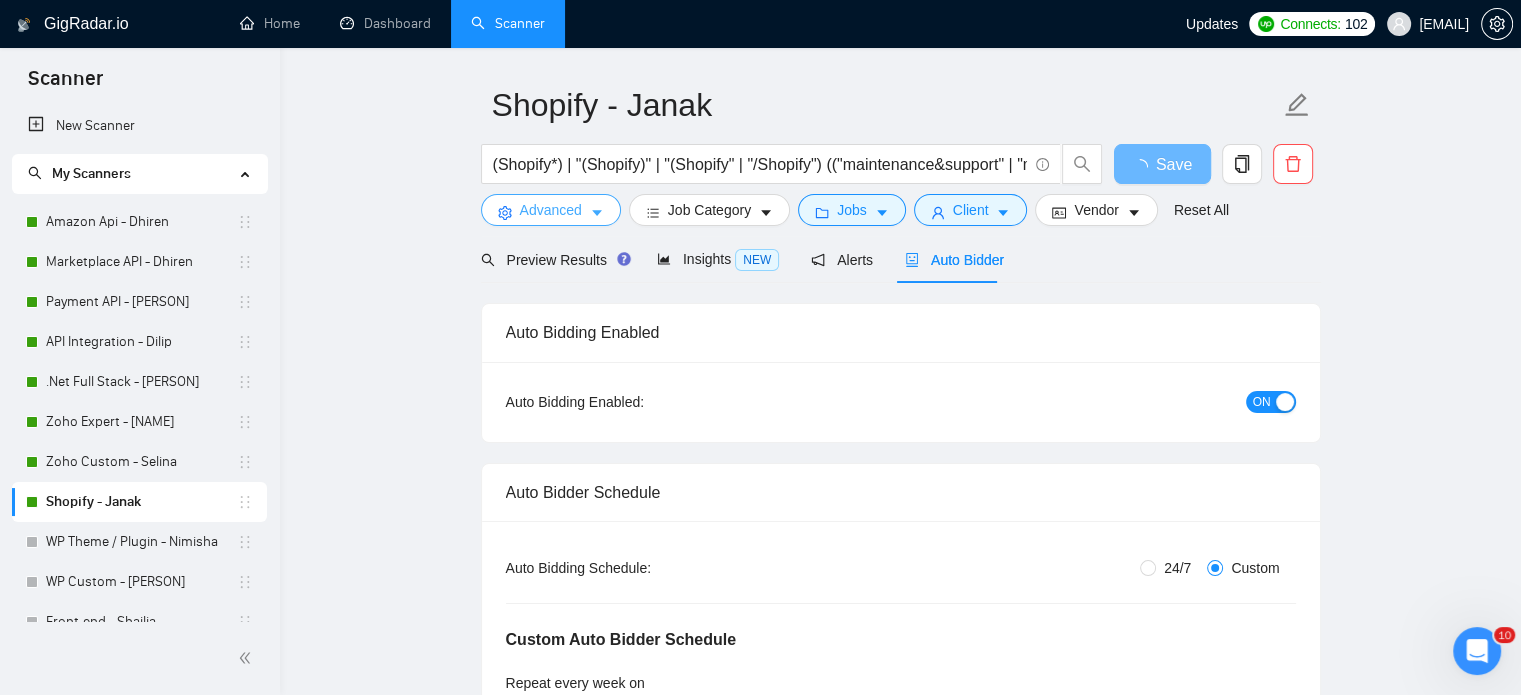 scroll, scrollTop: 0, scrollLeft: 0, axis: both 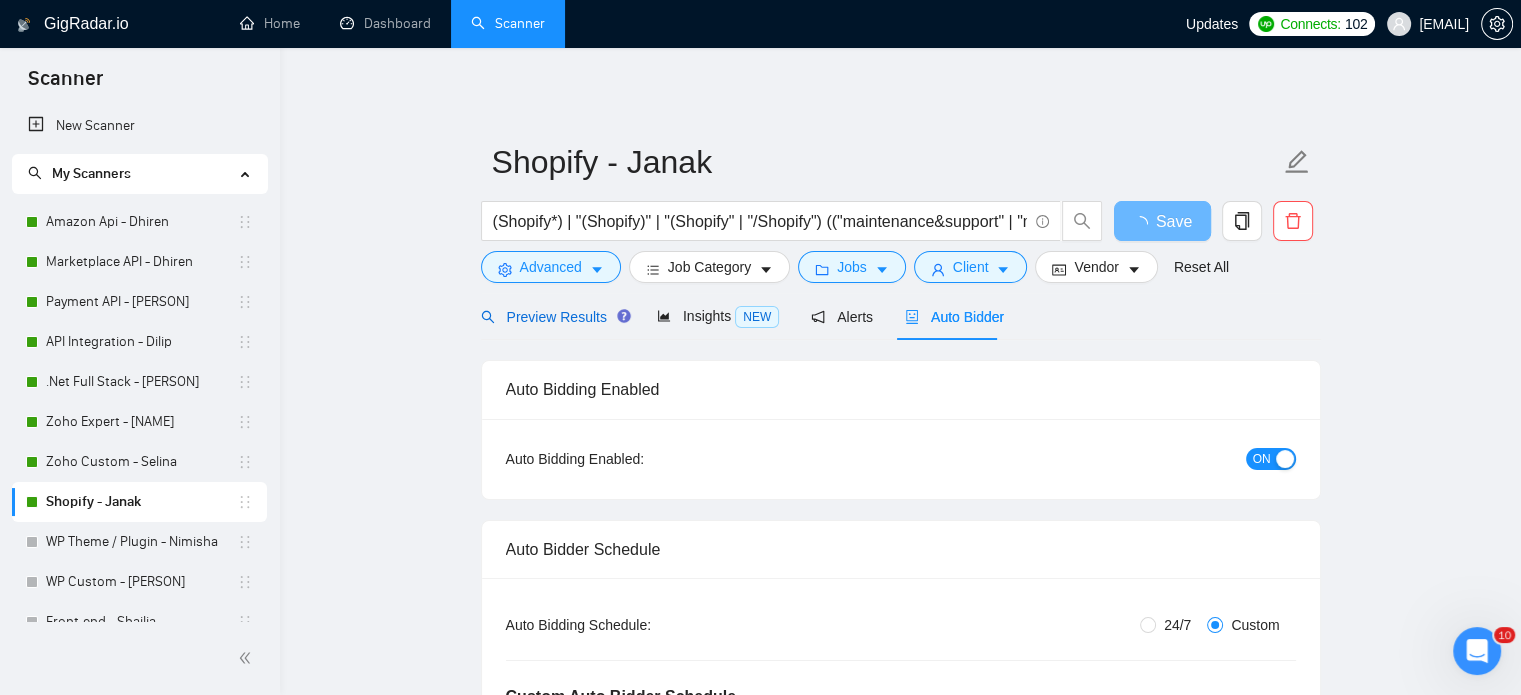 click on "Preview Results" at bounding box center (553, 317) 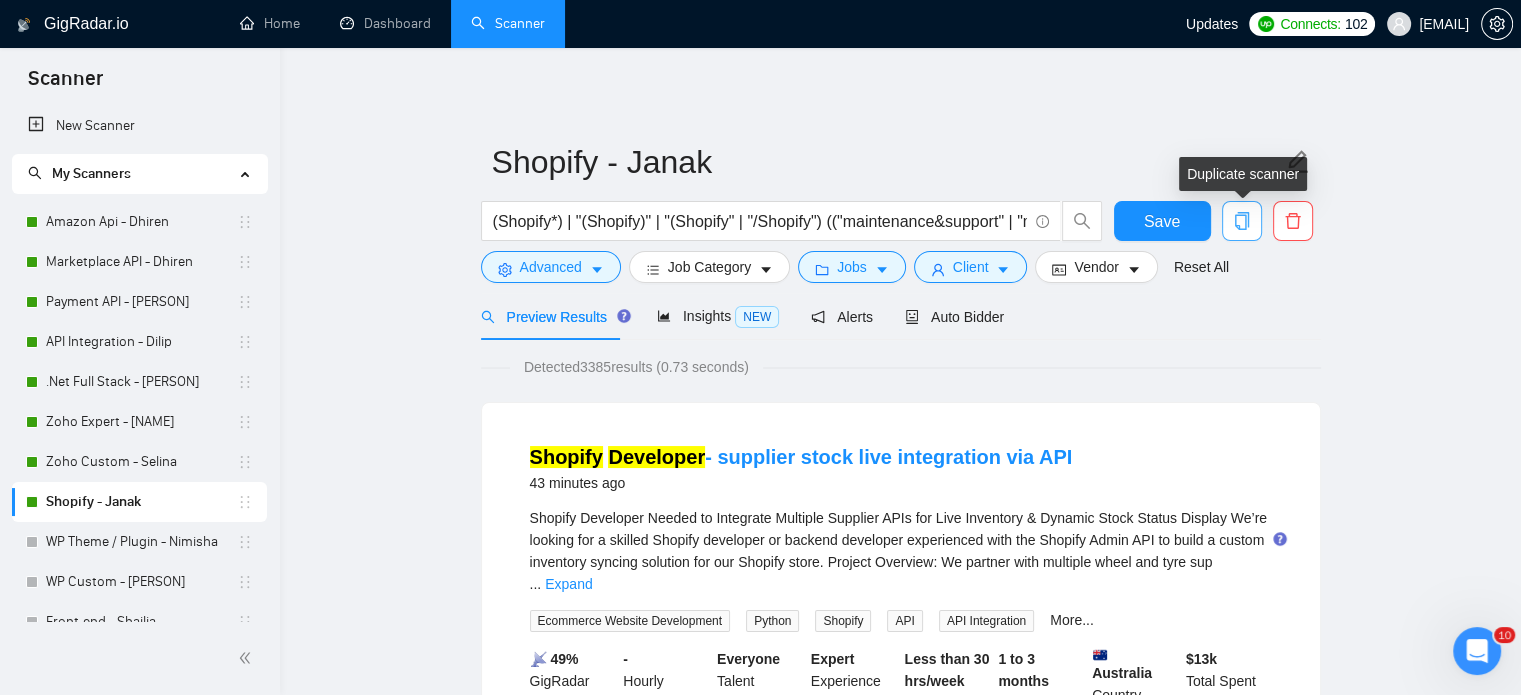 click 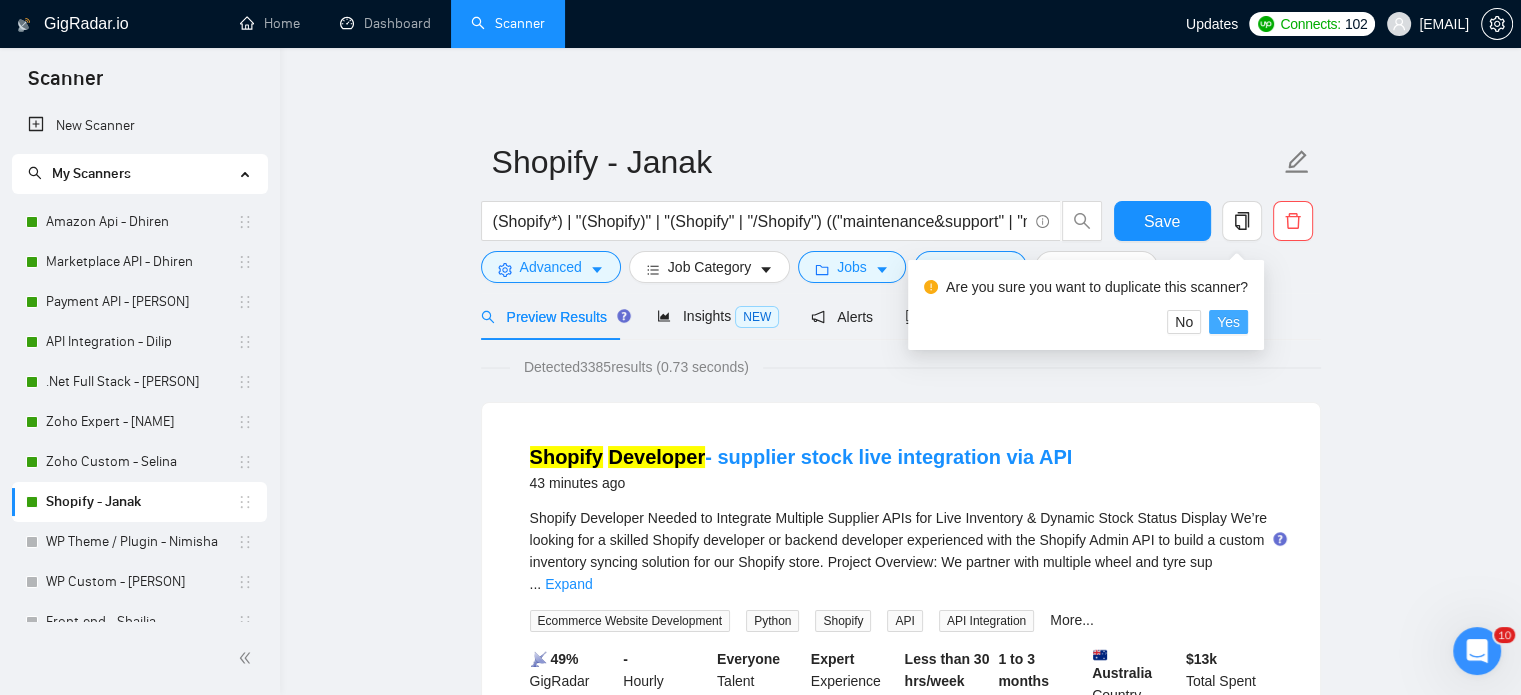 click on "Yes" at bounding box center [1228, 322] 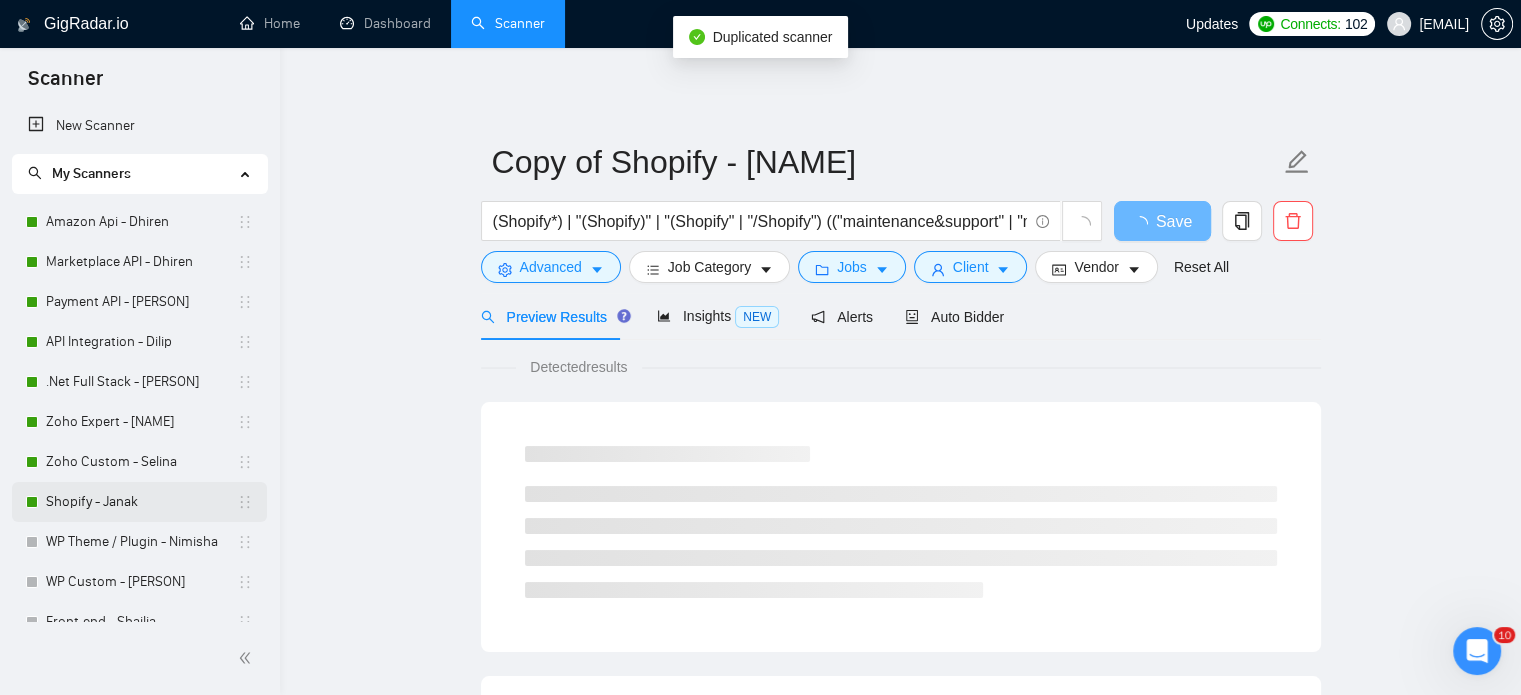 scroll, scrollTop: 100, scrollLeft: 0, axis: vertical 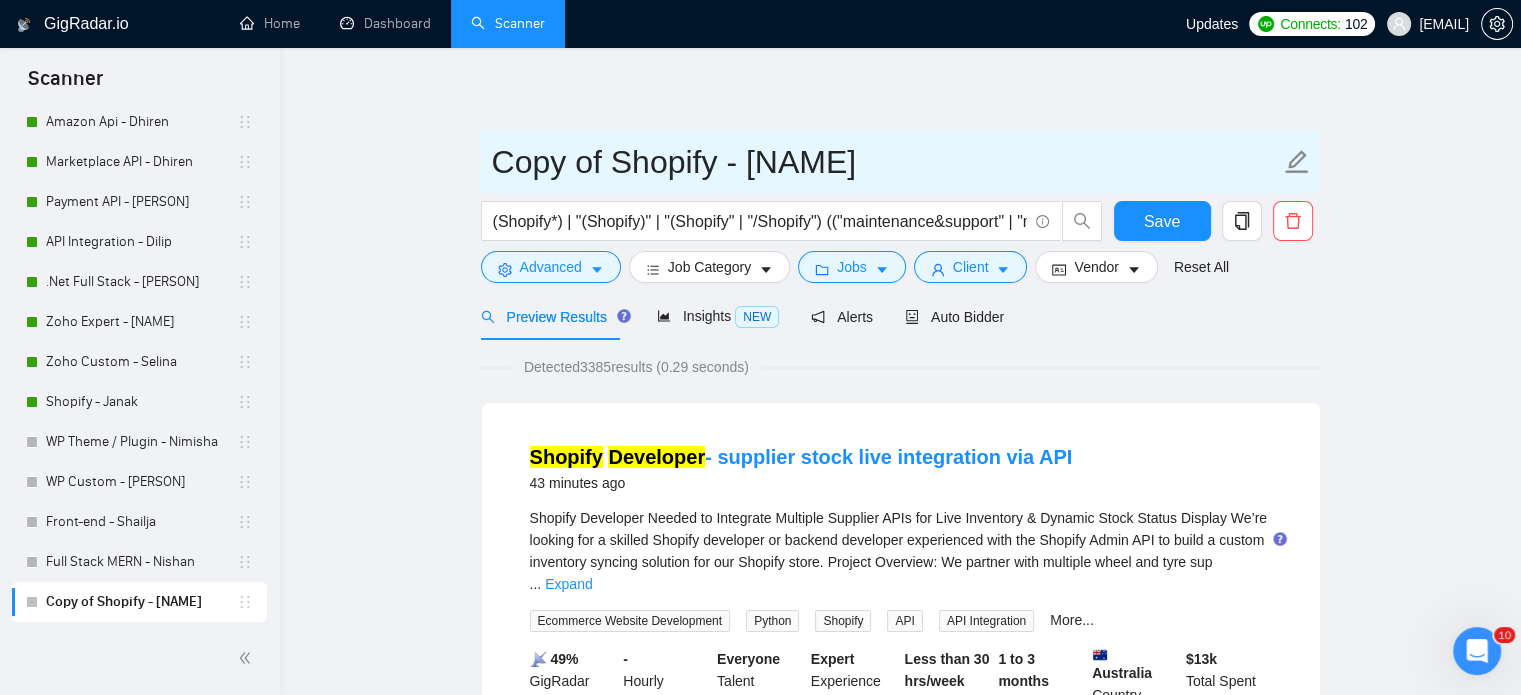 click 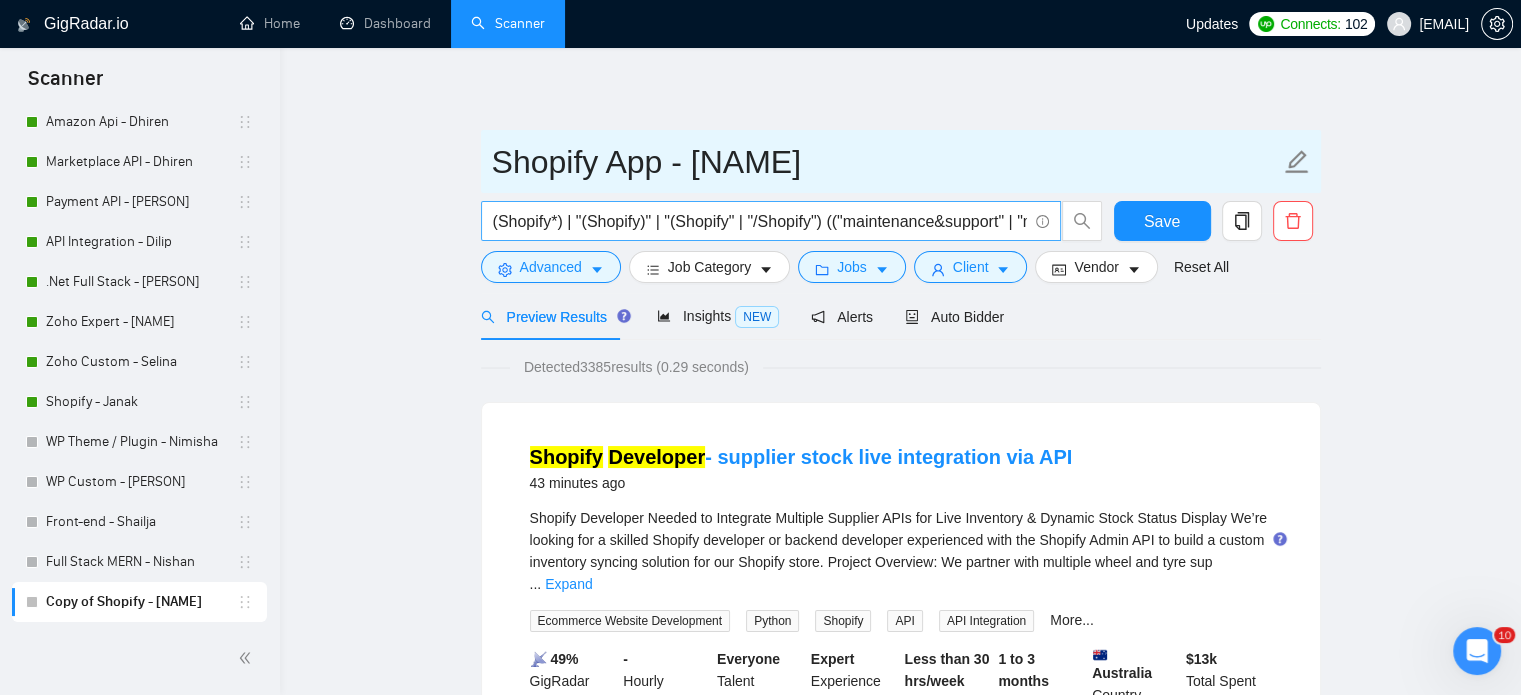 type on "Shopify App - Janak" 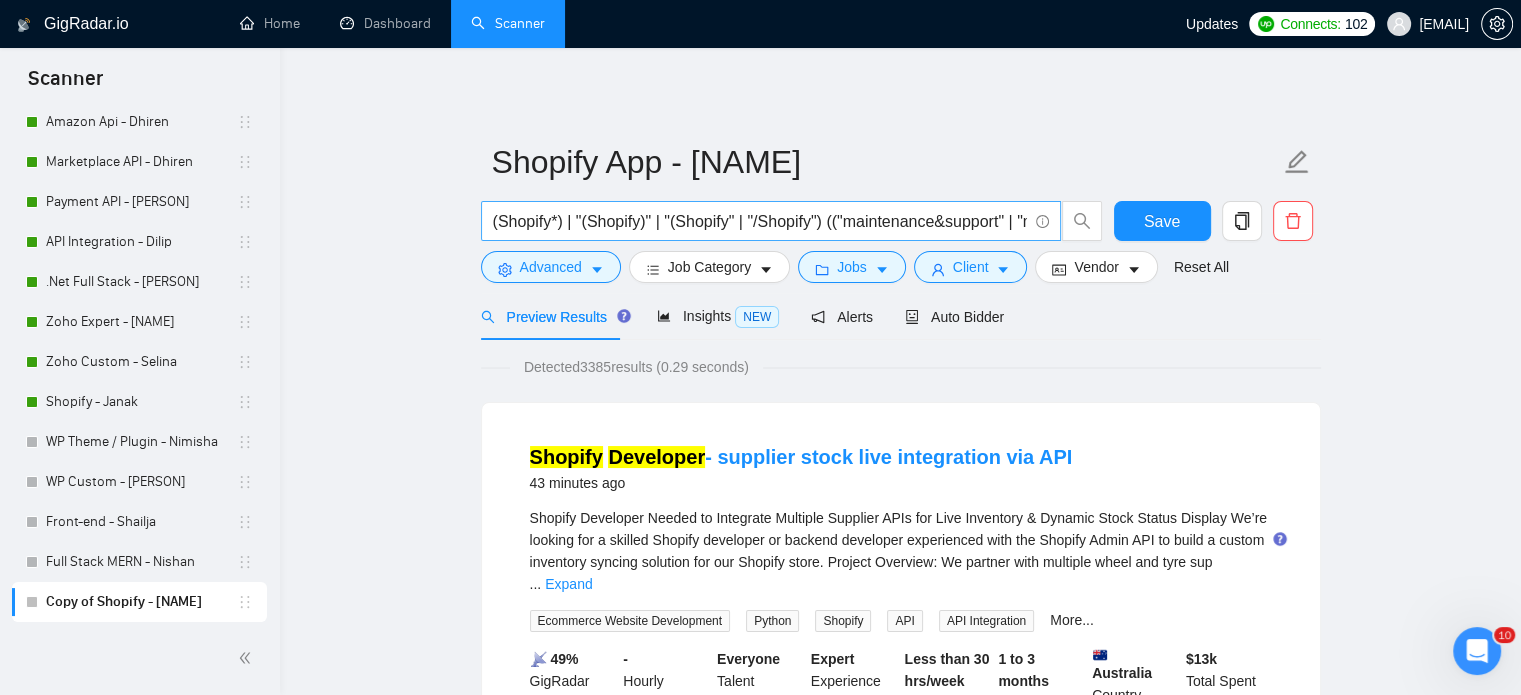 click on "(Shopify*) | "(Shopify)" | "(Shopify" | "/Shopify") (("maintenance&support" | "maintenance support" | support | "maintenance, support" | maintenance | "maintenance & support" | "maintenance and support" ) | (develop*) | create | (build*) | "app development" | "store development" | "theme customization" | "template create"))" at bounding box center [771, 221] 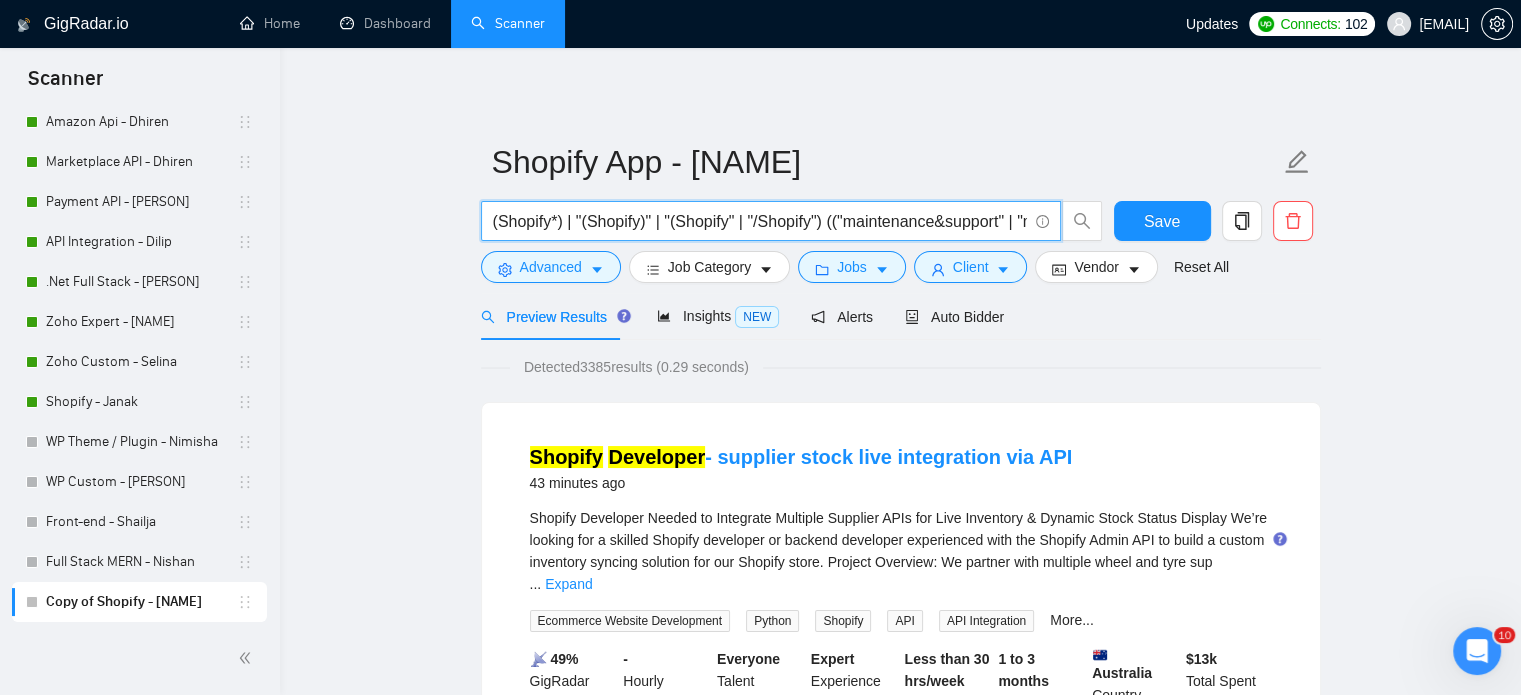 scroll, scrollTop: 0, scrollLeft: 1744, axis: horizontal 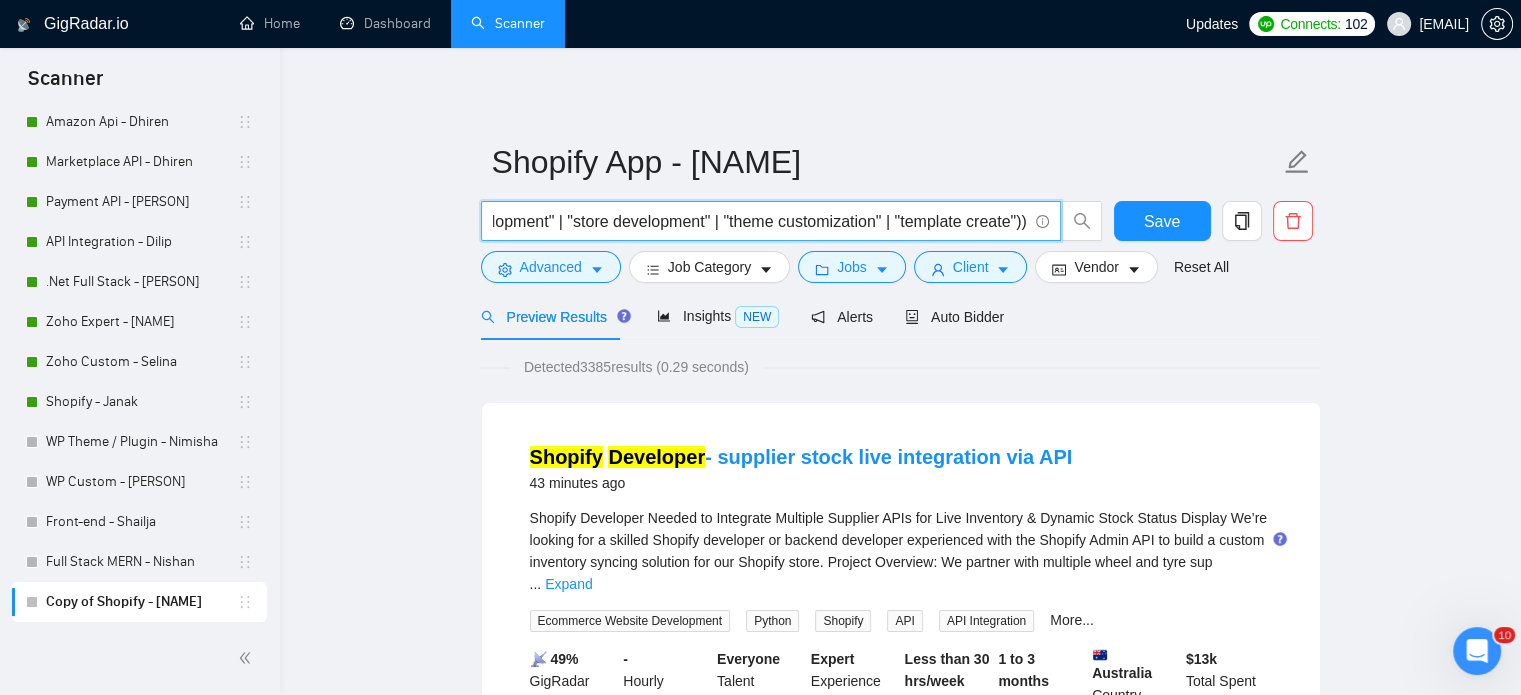 click on "(Shopify*) | "(Shopify)" | "(Shopify" | "/Shopify") (("maintenance&support" | "maintenance support" | support | "maintenance, support" | maintenance | "maintenance & support" | "maintenance and support" ) | (develop*) | create | (build*) | "app development" | "store development" | "theme customization" | "template create"))" at bounding box center (760, 221) 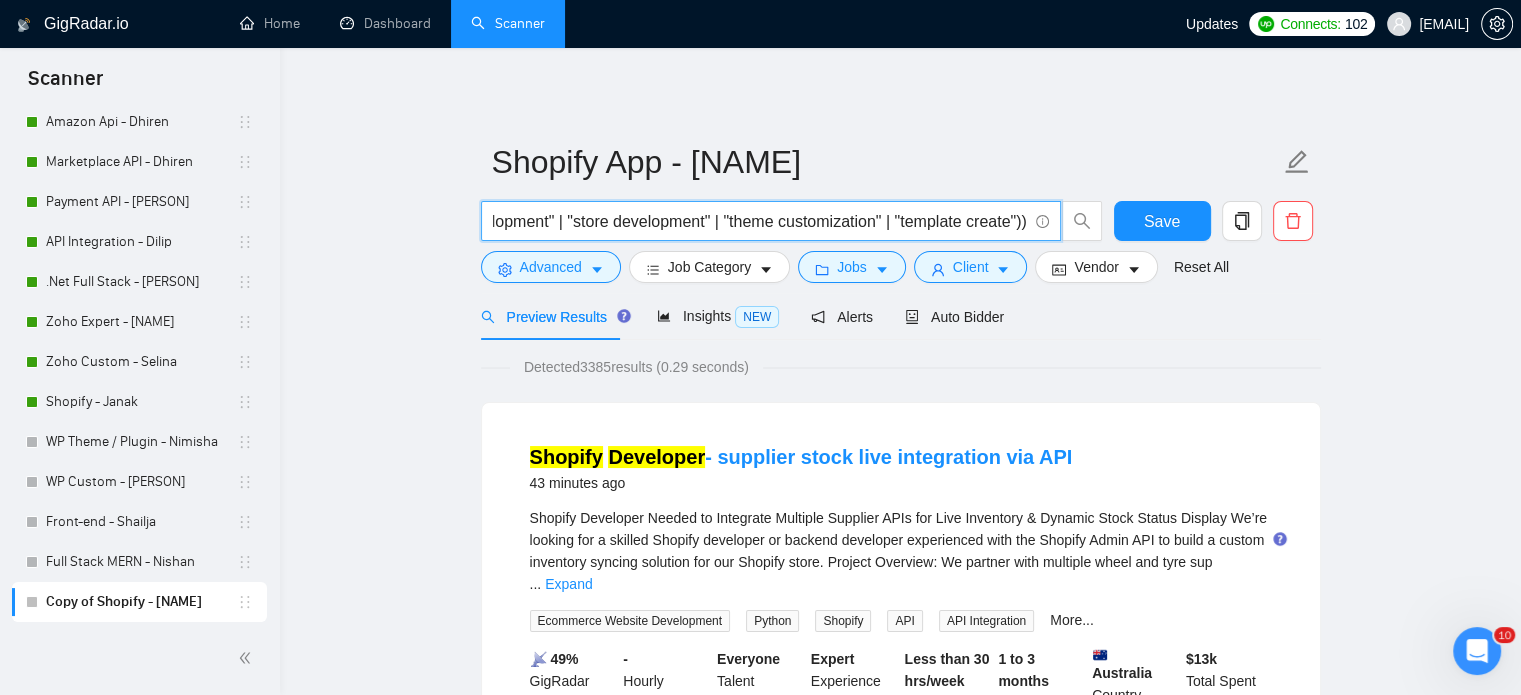 paste on "app development" OR "Shopify app" OR "Shopify custom app" OR "public app" OR "private app" OR "custom app" OR "Shopify API" OR "Shopify integration" OR "Shopify app setup" OR "Shopify app creation" 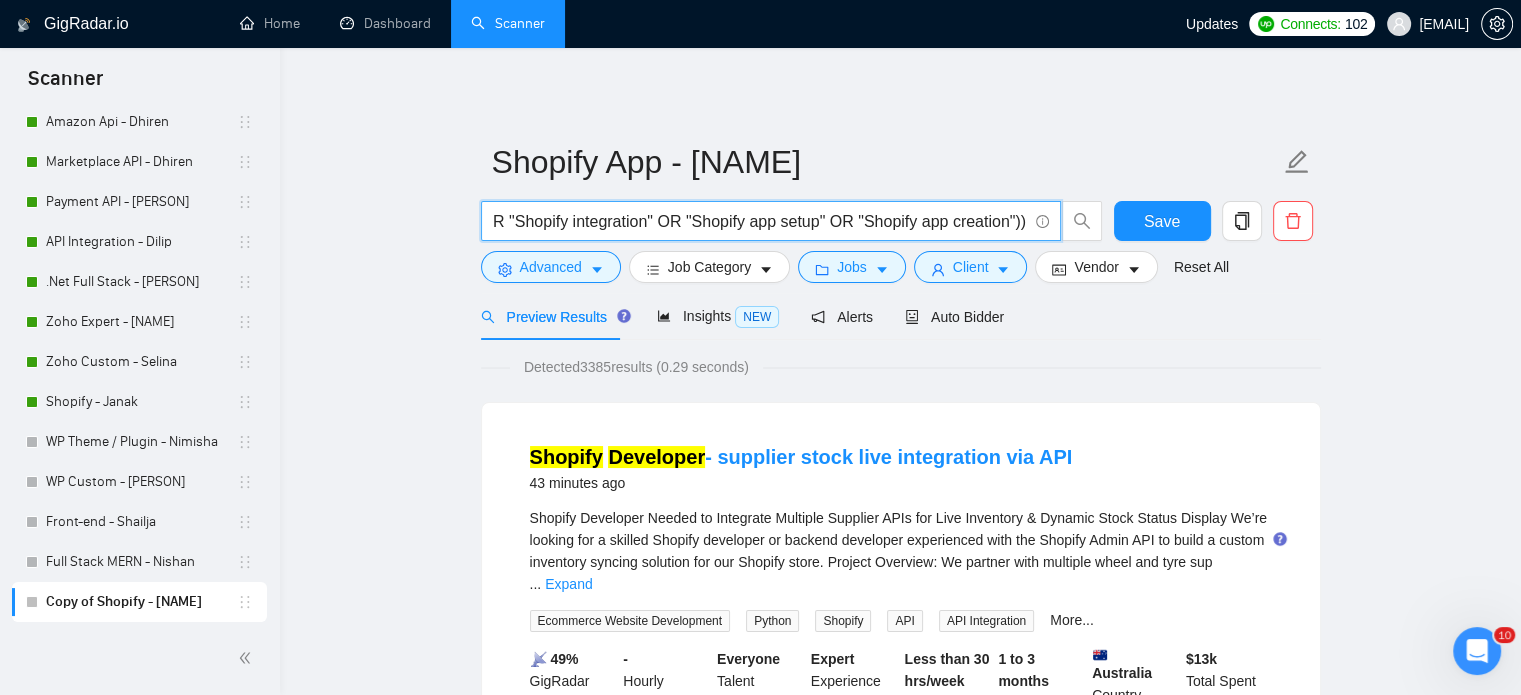 scroll, scrollTop: 0, scrollLeft: 1293, axis: horizontal 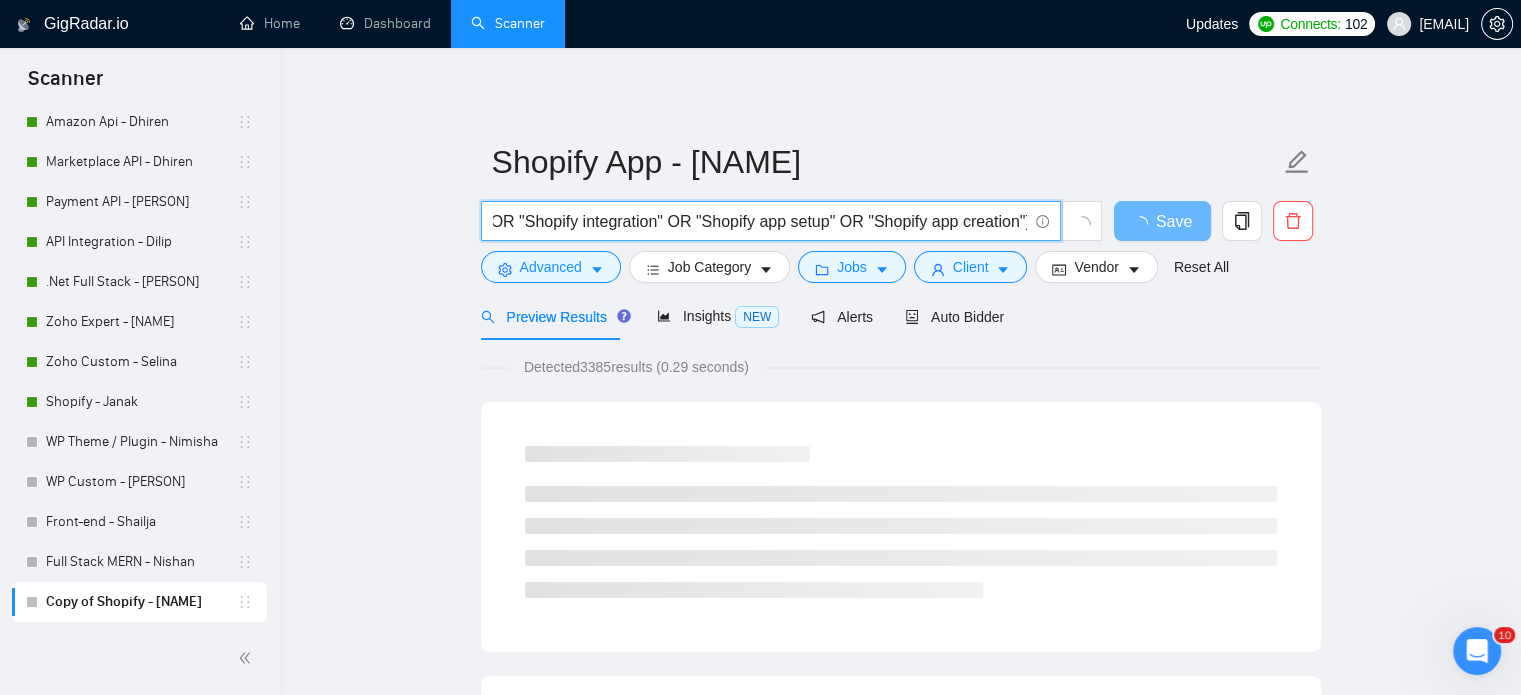 click on "(Shopify*) | "(Shopify)" | "(Shopify" | "/Shopify") (("app development" OR "Shopify app" OR "Shopify custom app" OR "public app" OR "private app" OR "custom app" OR "Shopify API" OR "Shopify integration" OR "Shopify app setup" OR "Shopify app creation"))" at bounding box center [760, 221] 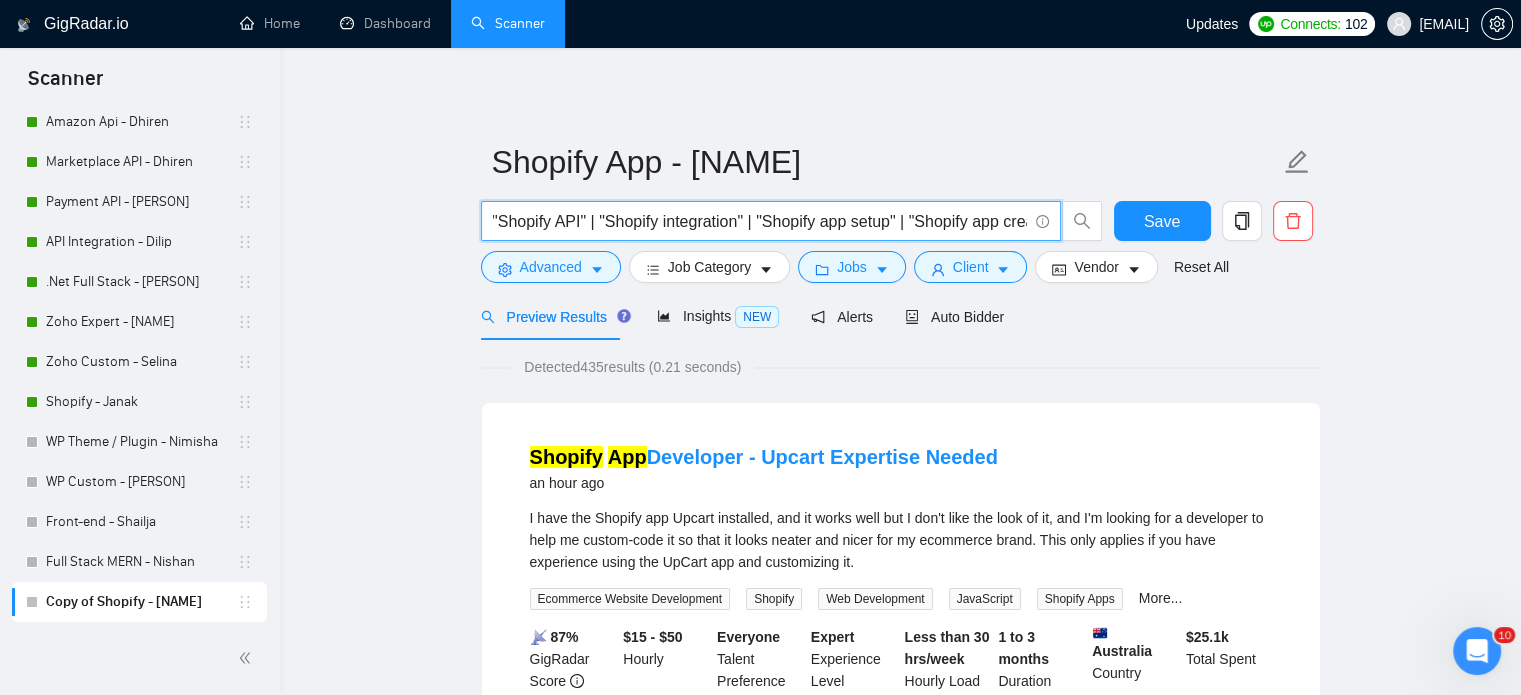 scroll, scrollTop: 0, scrollLeft: 1132, axis: horizontal 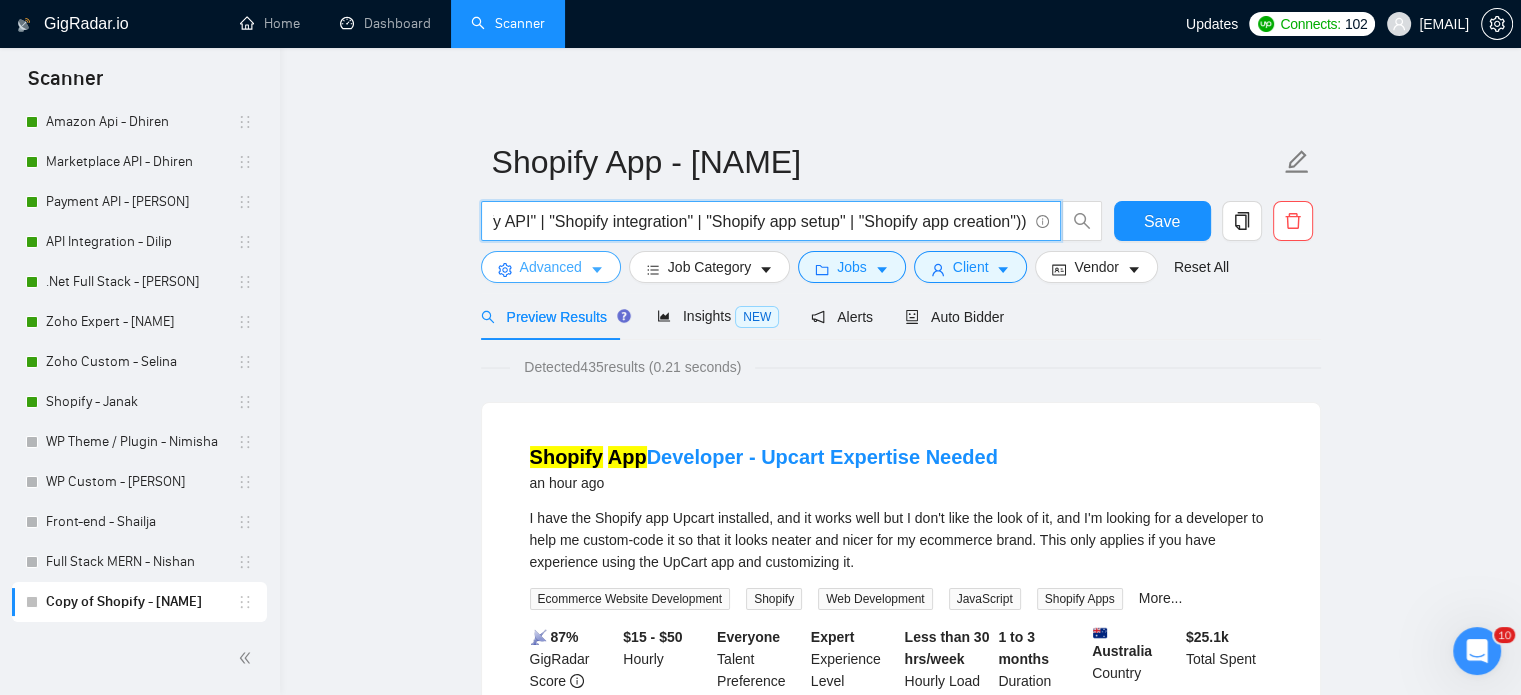 type on "(Shopify*) | "(Shopify)" | "(Shopify" | "/Shopify") (("app development" | "Shopify app" | "Shopify custom app" | "public app" | "private app" | "custom app" | "Shopify API" | "Shopify integration" | "Shopify app setup" | "Shopify app creation"))" 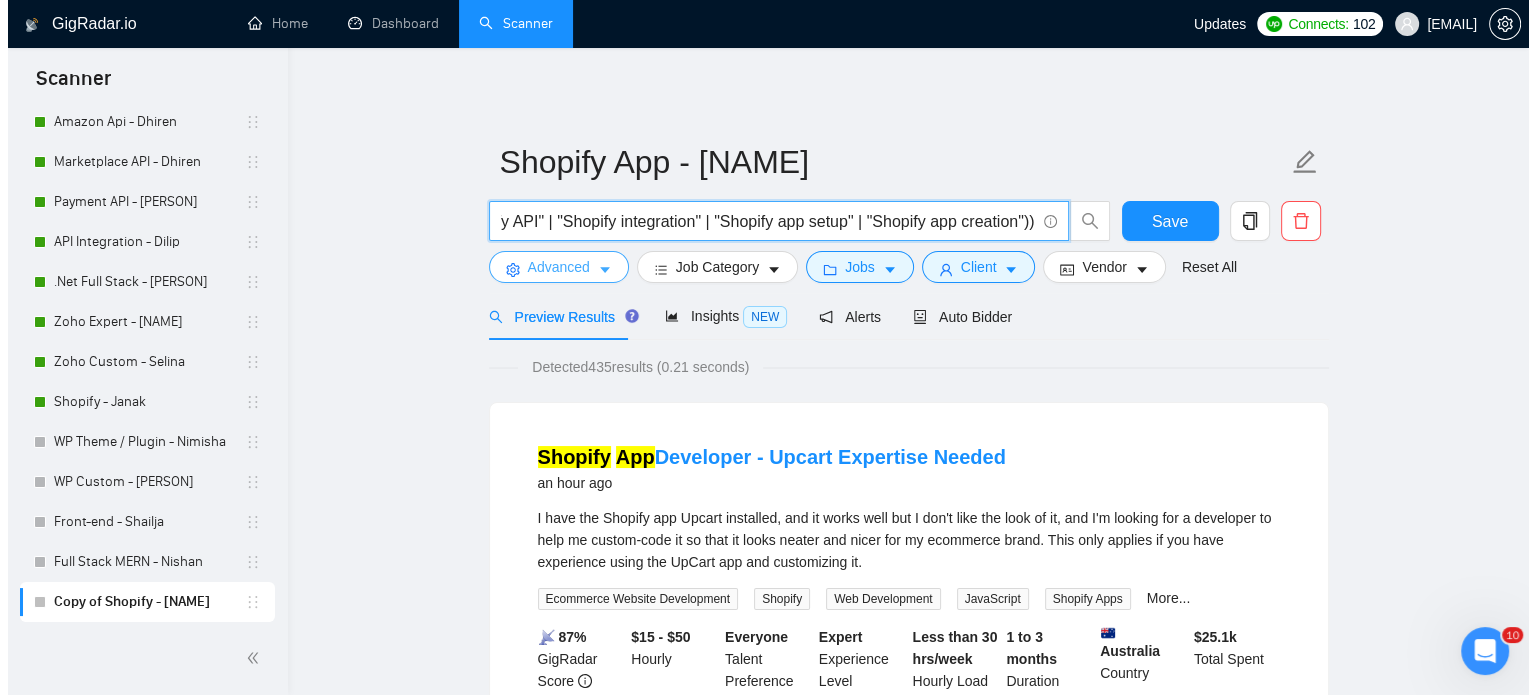 scroll, scrollTop: 0, scrollLeft: 0, axis: both 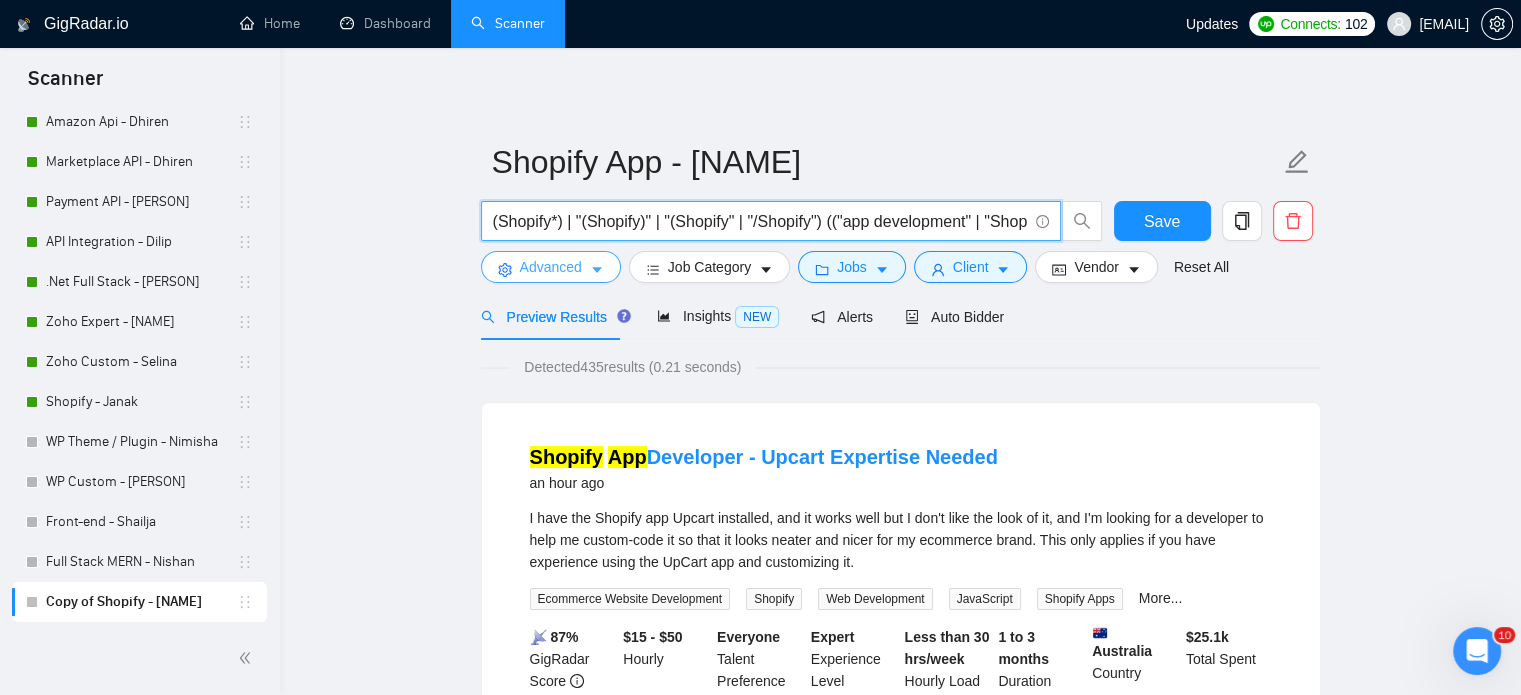 click 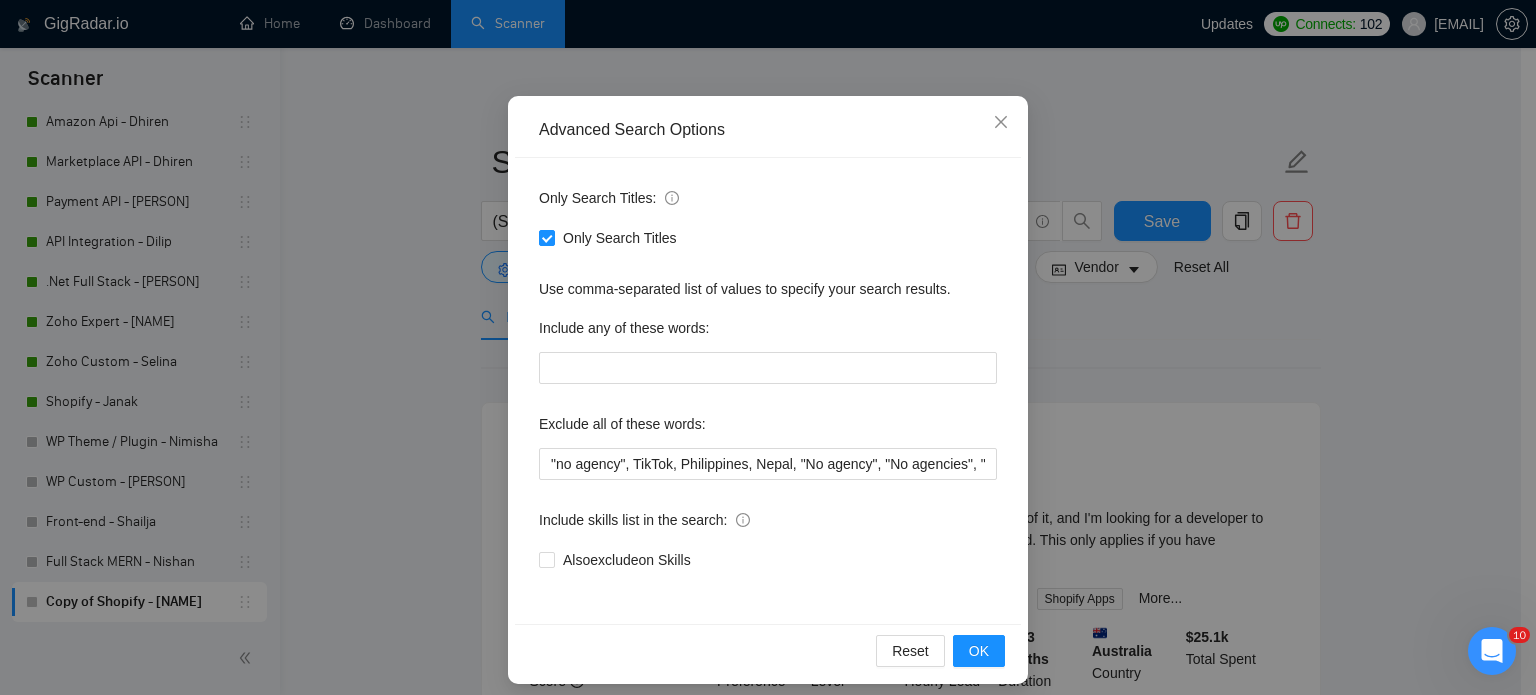 scroll, scrollTop: 136, scrollLeft: 0, axis: vertical 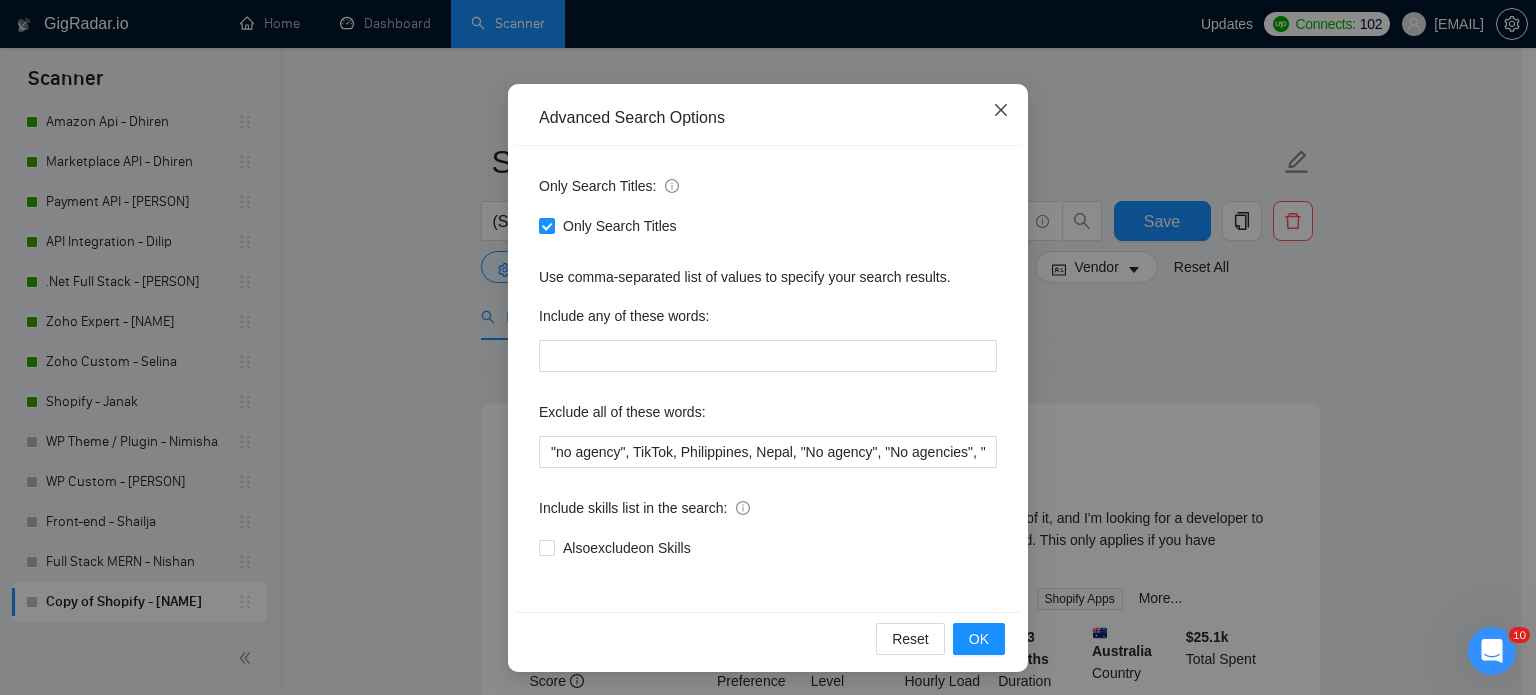 drag, startPoint x: 1000, startPoint y: 103, endPoint x: 992, endPoint y: 127, distance: 25.298222 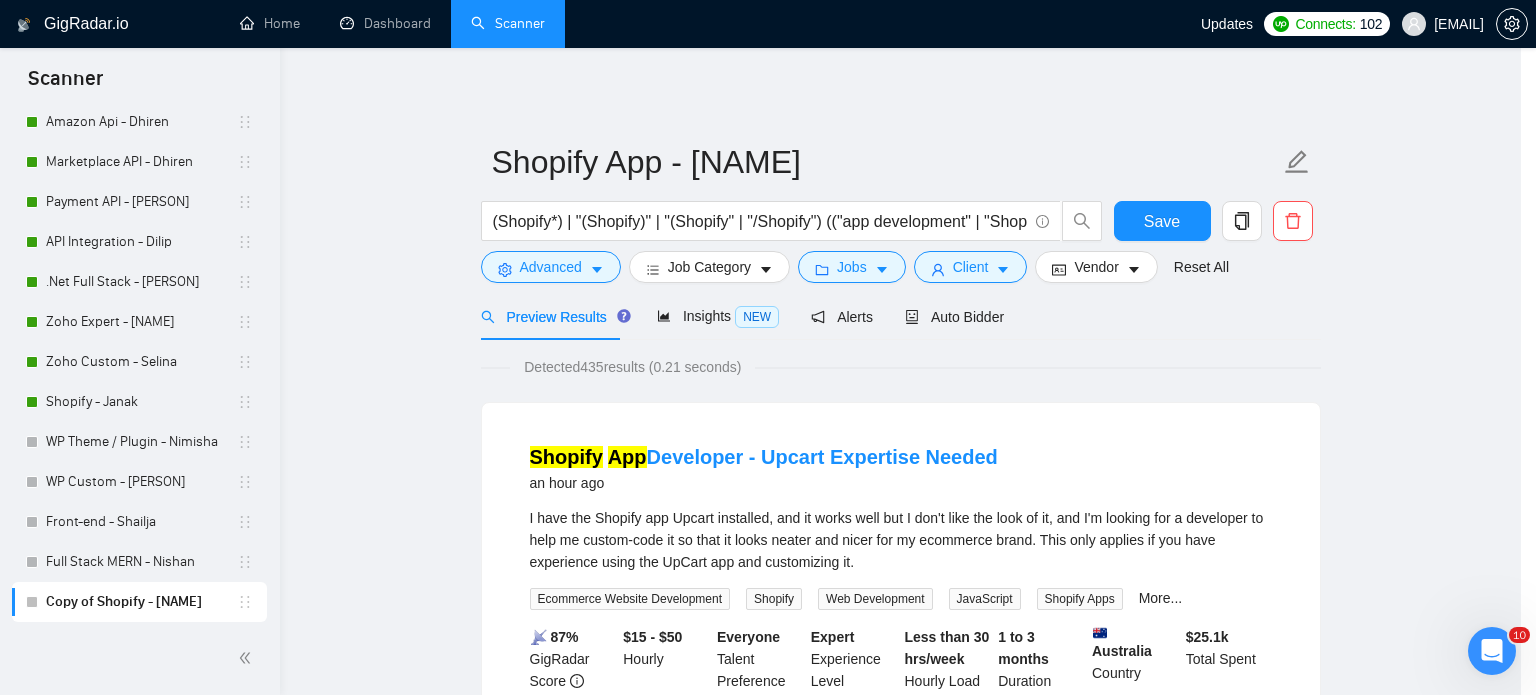 scroll, scrollTop: 36, scrollLeft: 0, axis: vertical 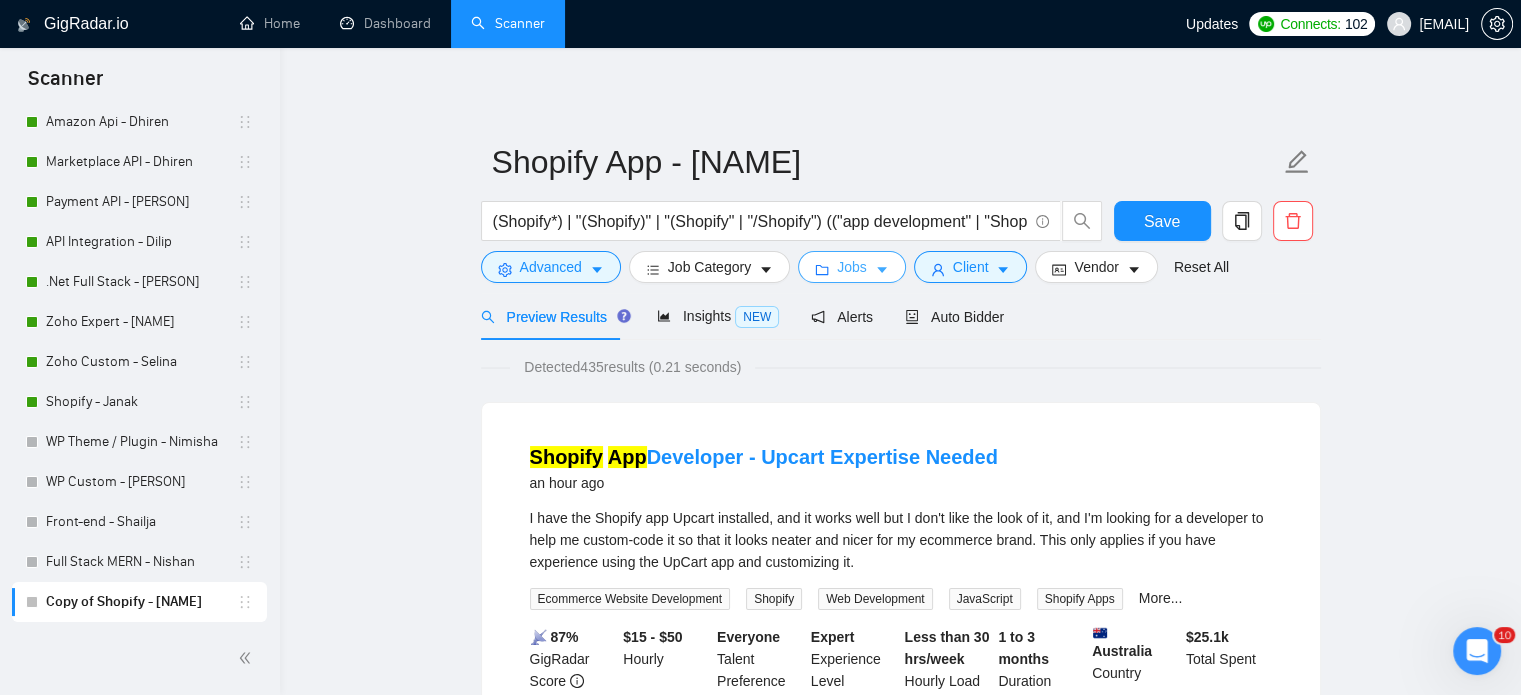 click 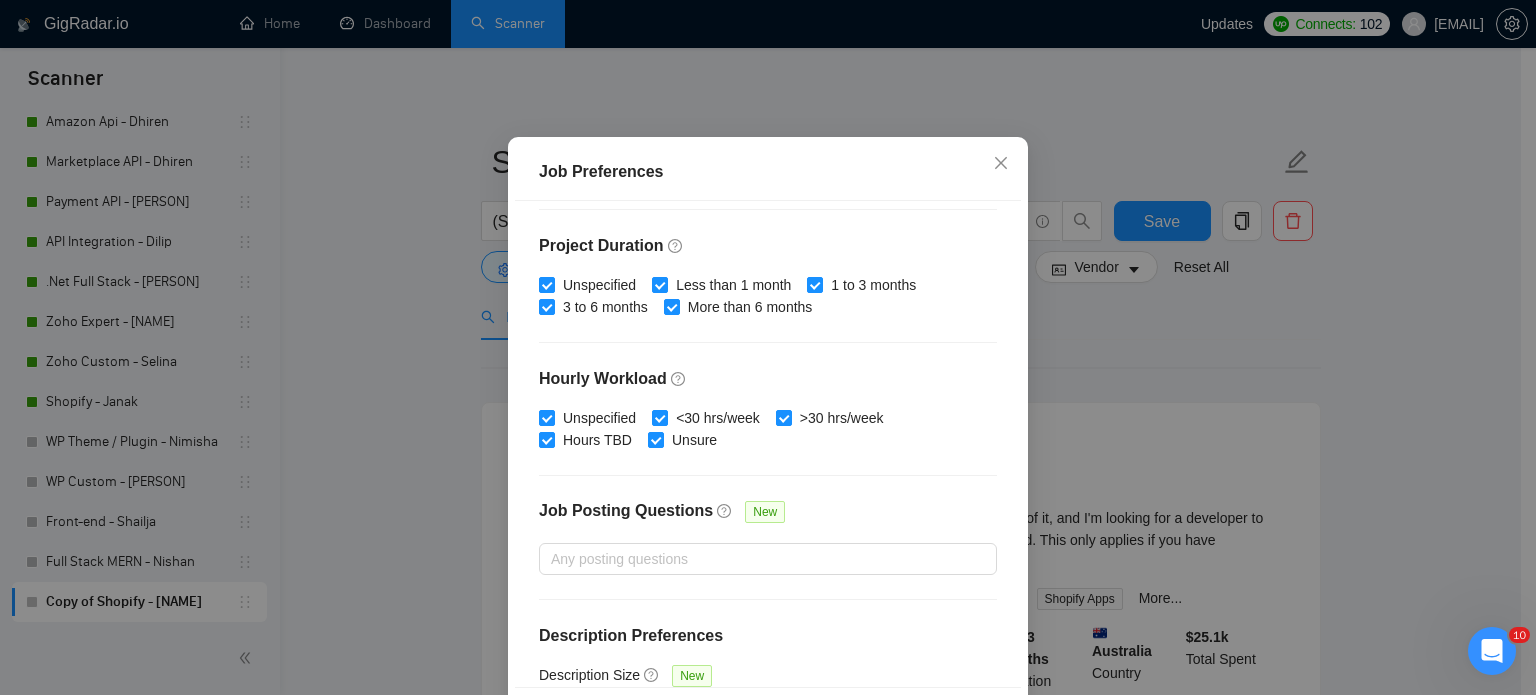 scroll, scrollTop: 640, scrollLeft: 0, axis: vertical 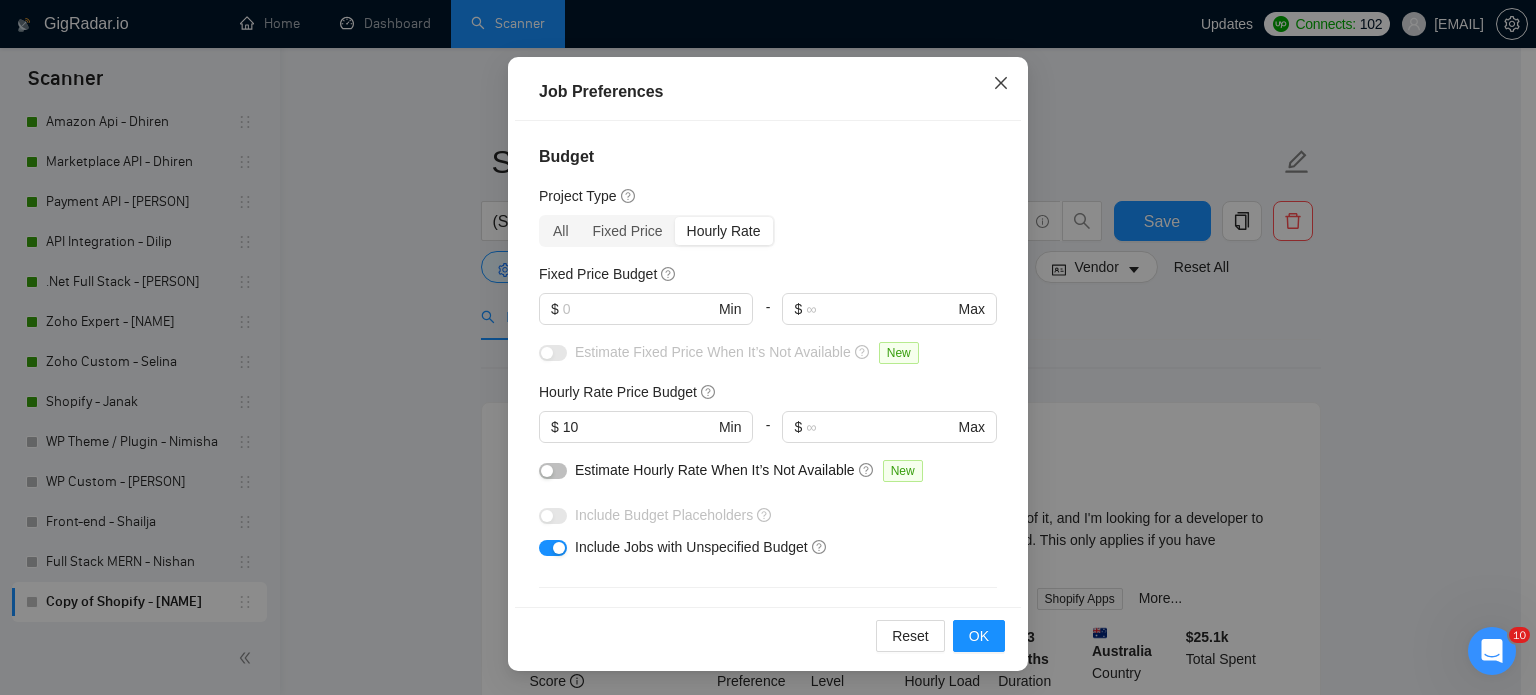 click 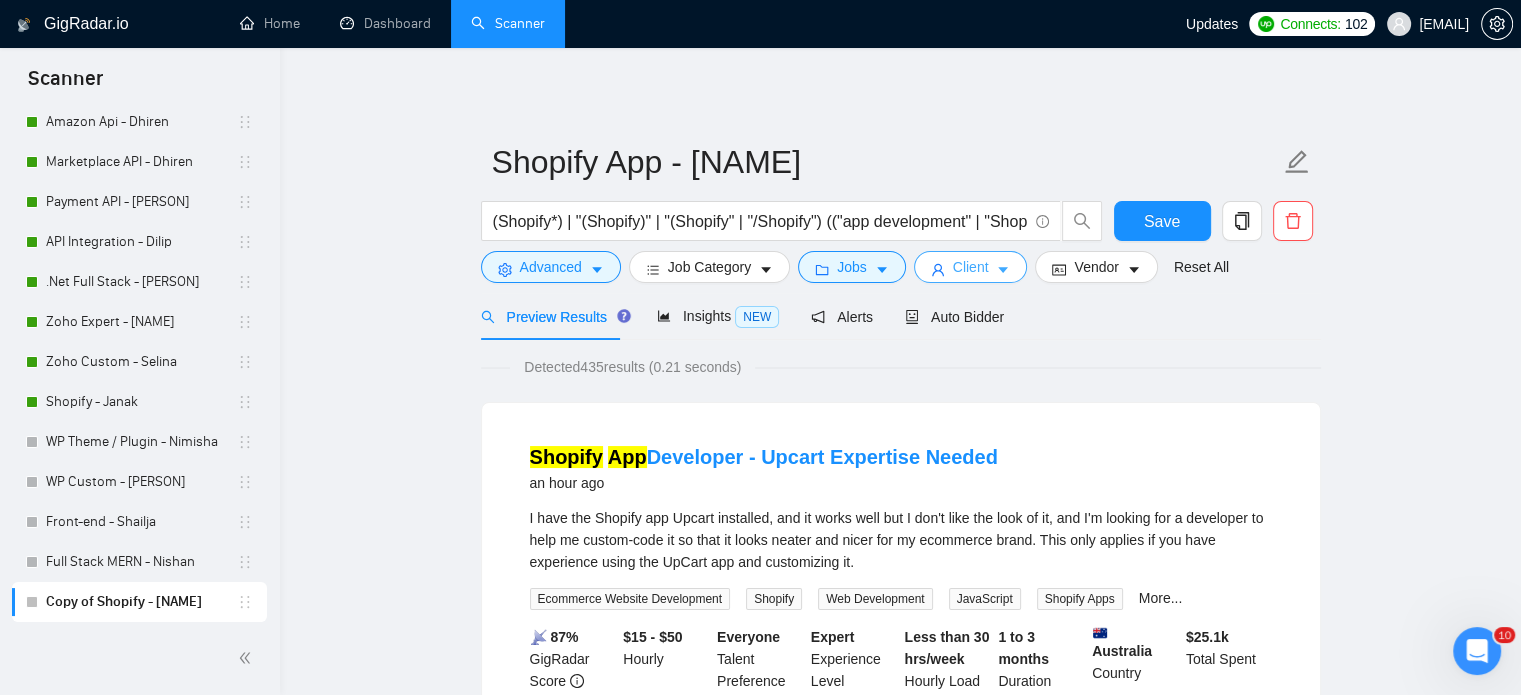 click 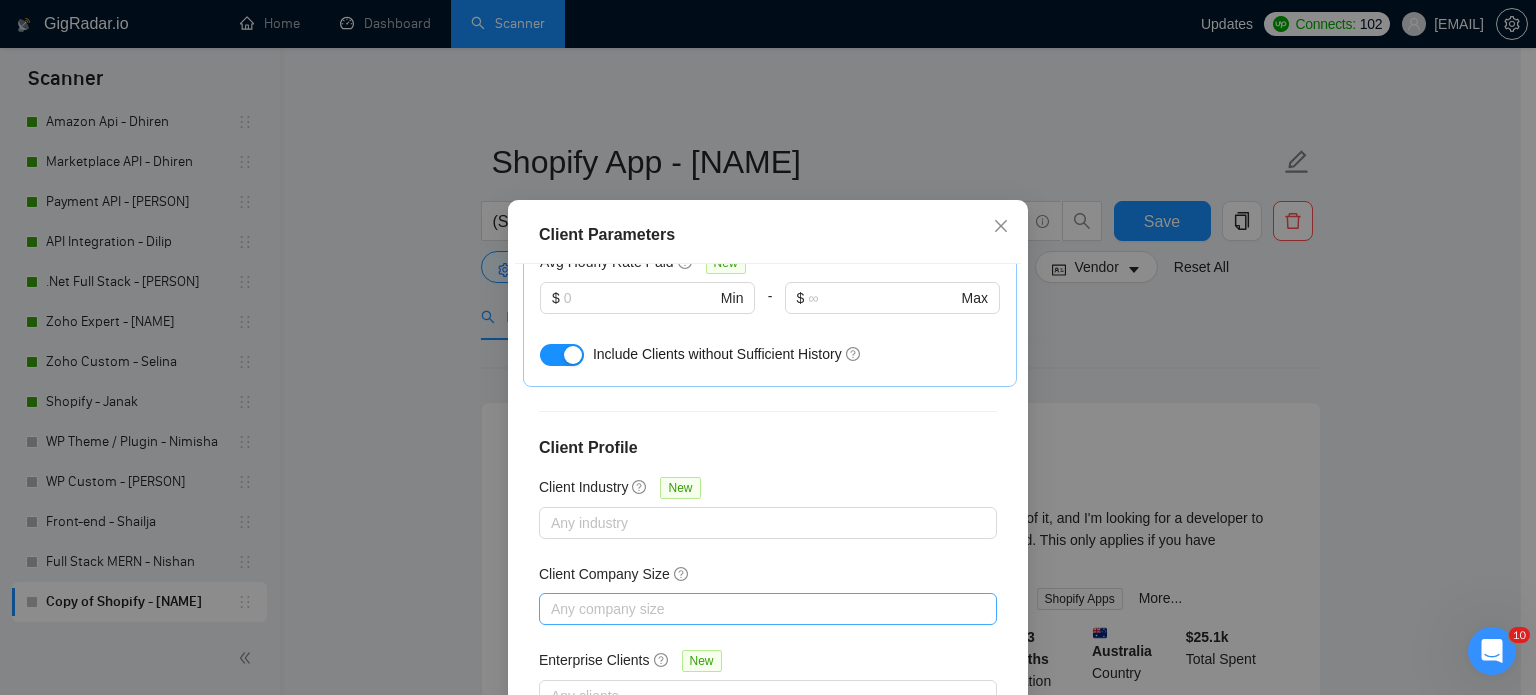 scroll, scrollTop: 760, scrollLeft: 0, axis: vertical 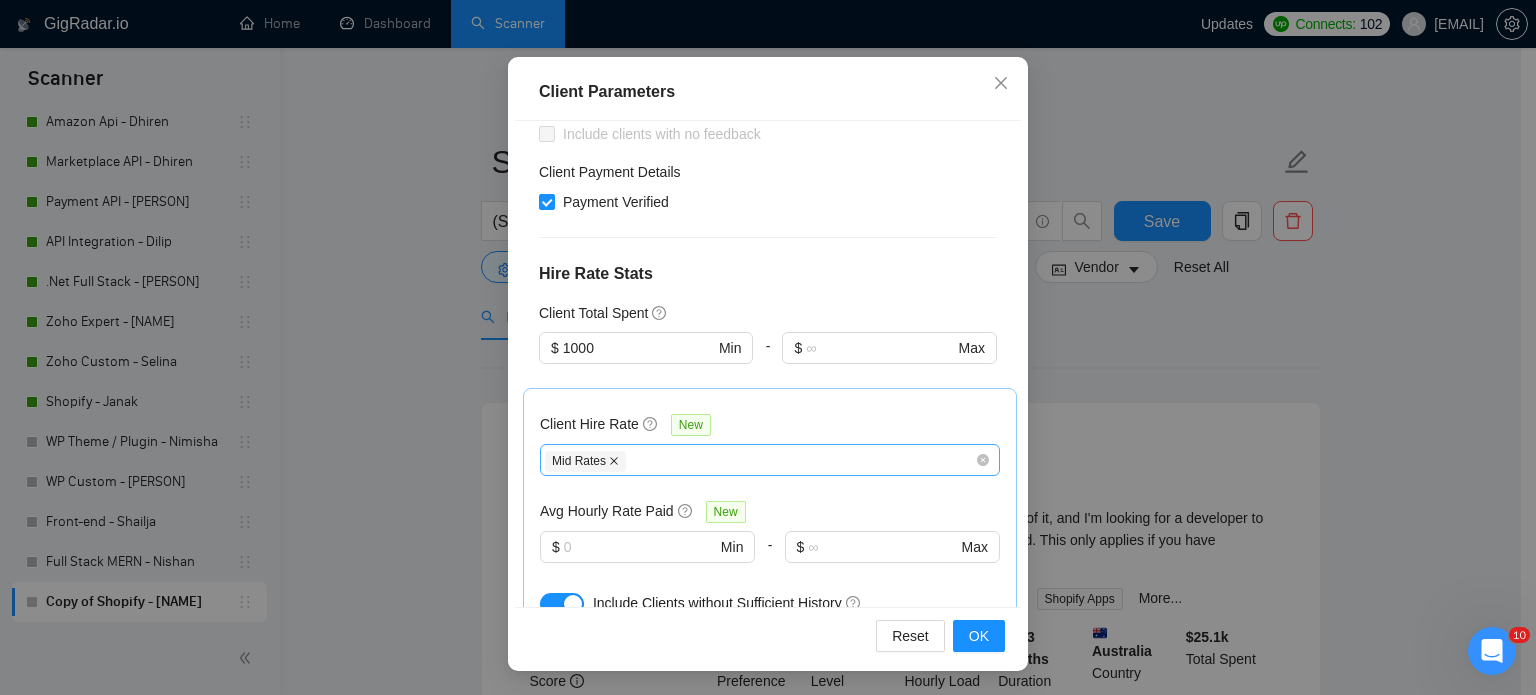 click 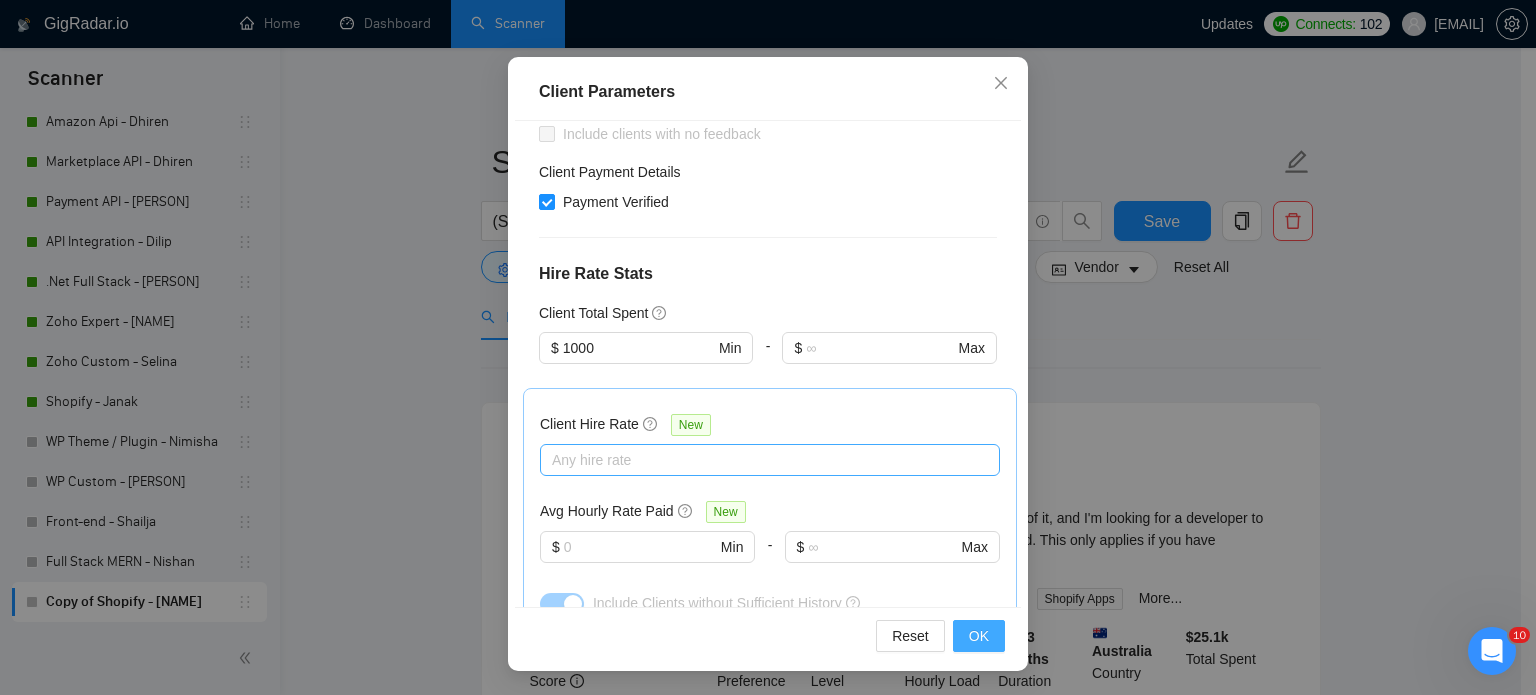 click on "OK" at bounding box center (979, 636) 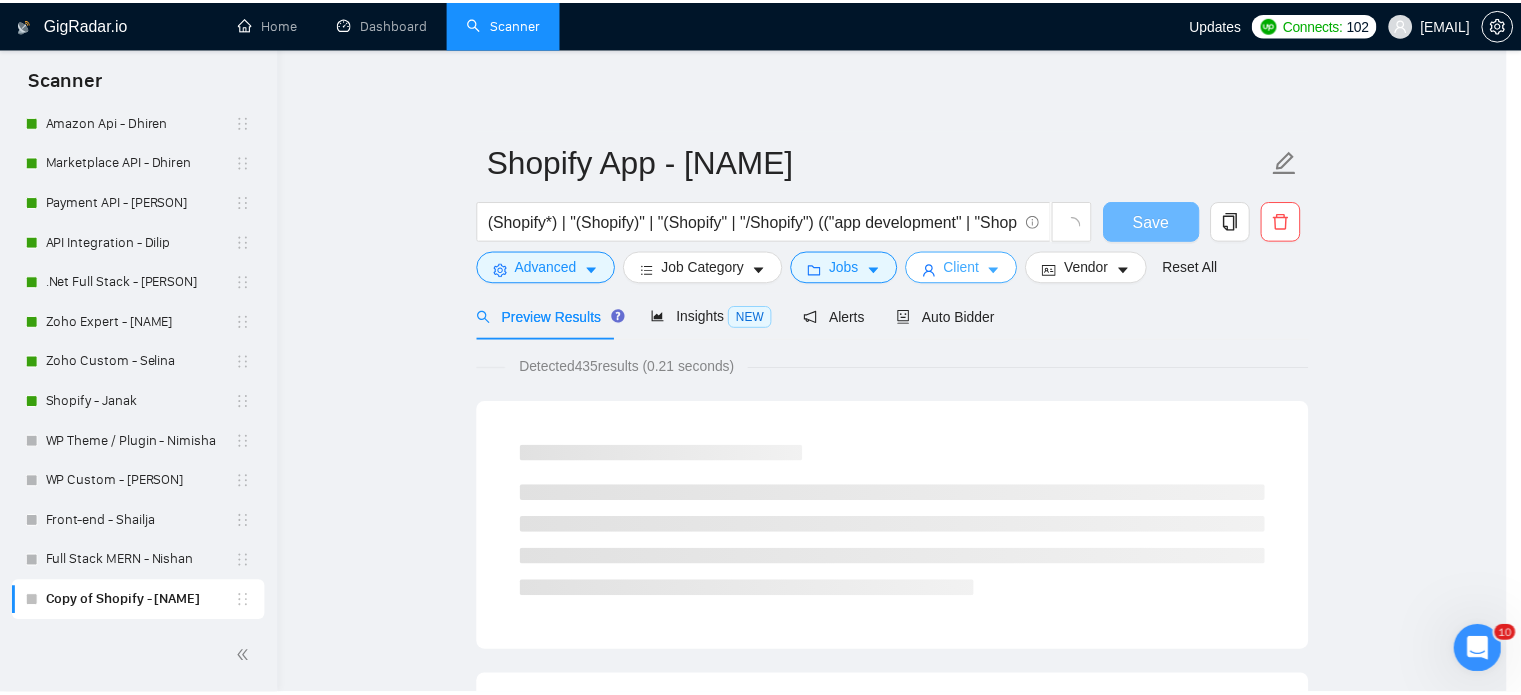 scroll, scrollTop: 0, scrollLeft: 0, axis: both 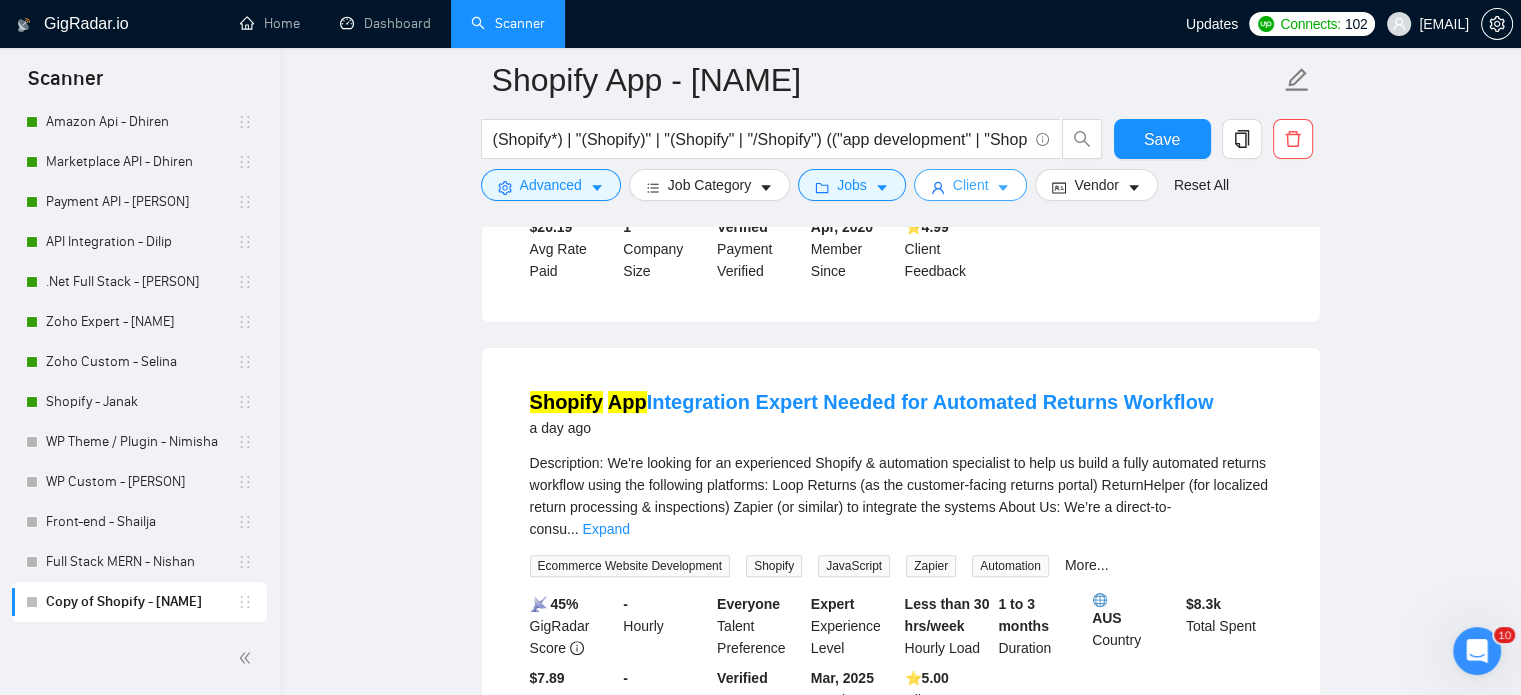type 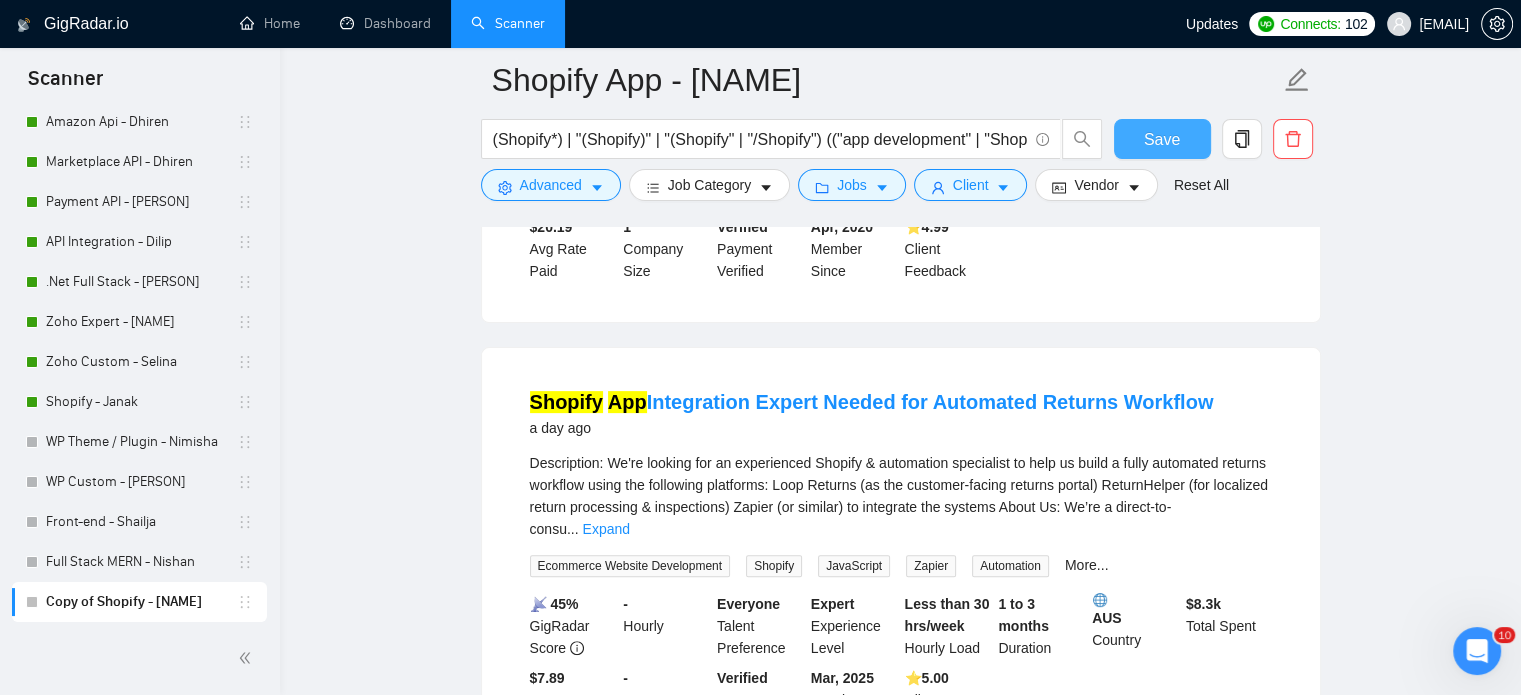 click on "Save" at bounding box center (1162, 139) 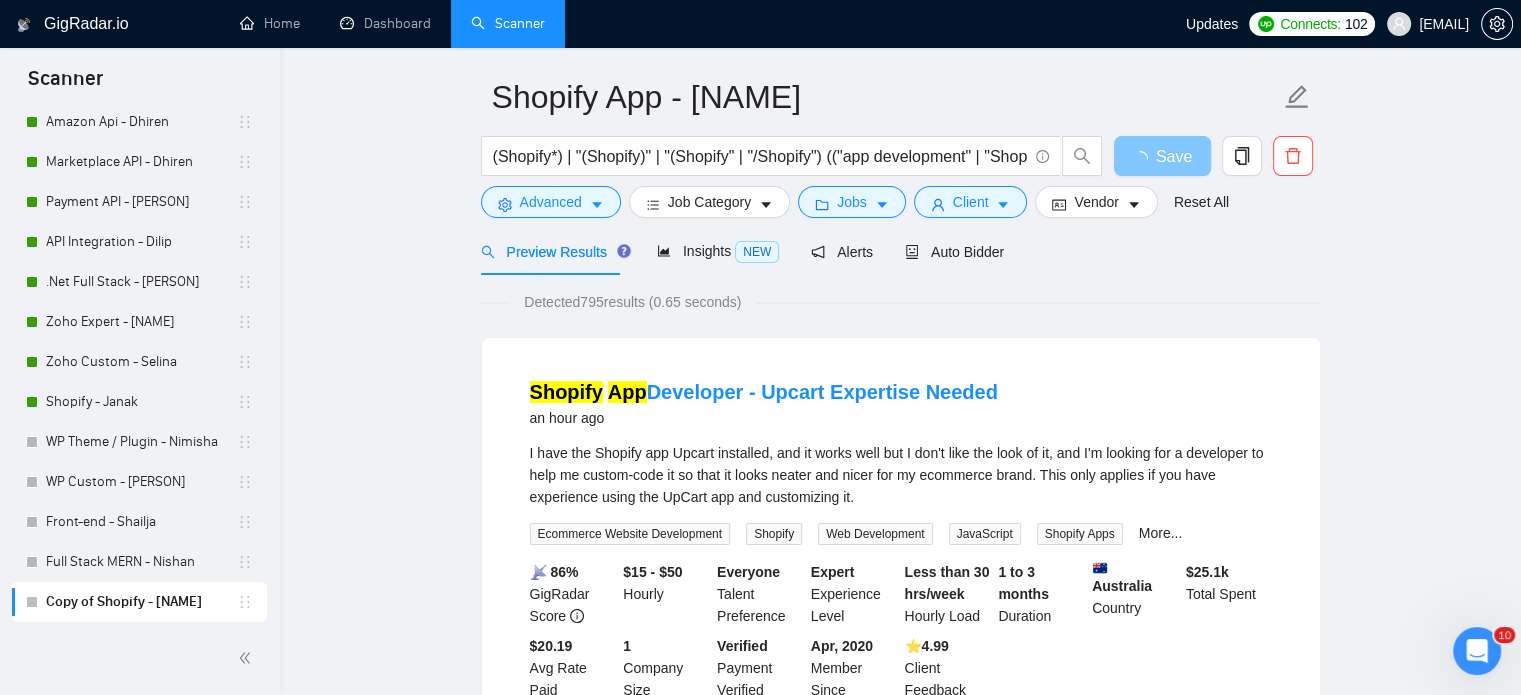 scroll, scrollTop: 100, scrollLeft: 0, axis: vertical 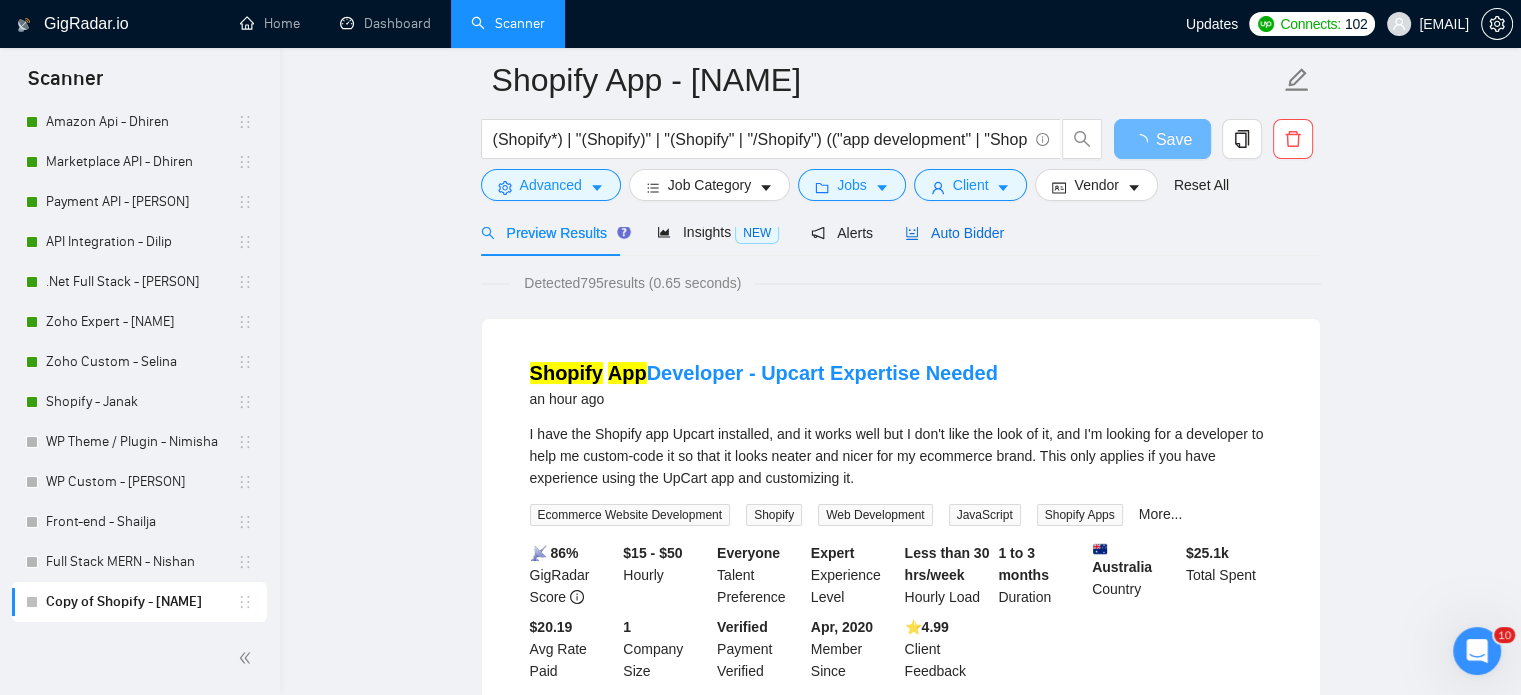 click on "Auto Bidder" at bounding box center [954, 233] 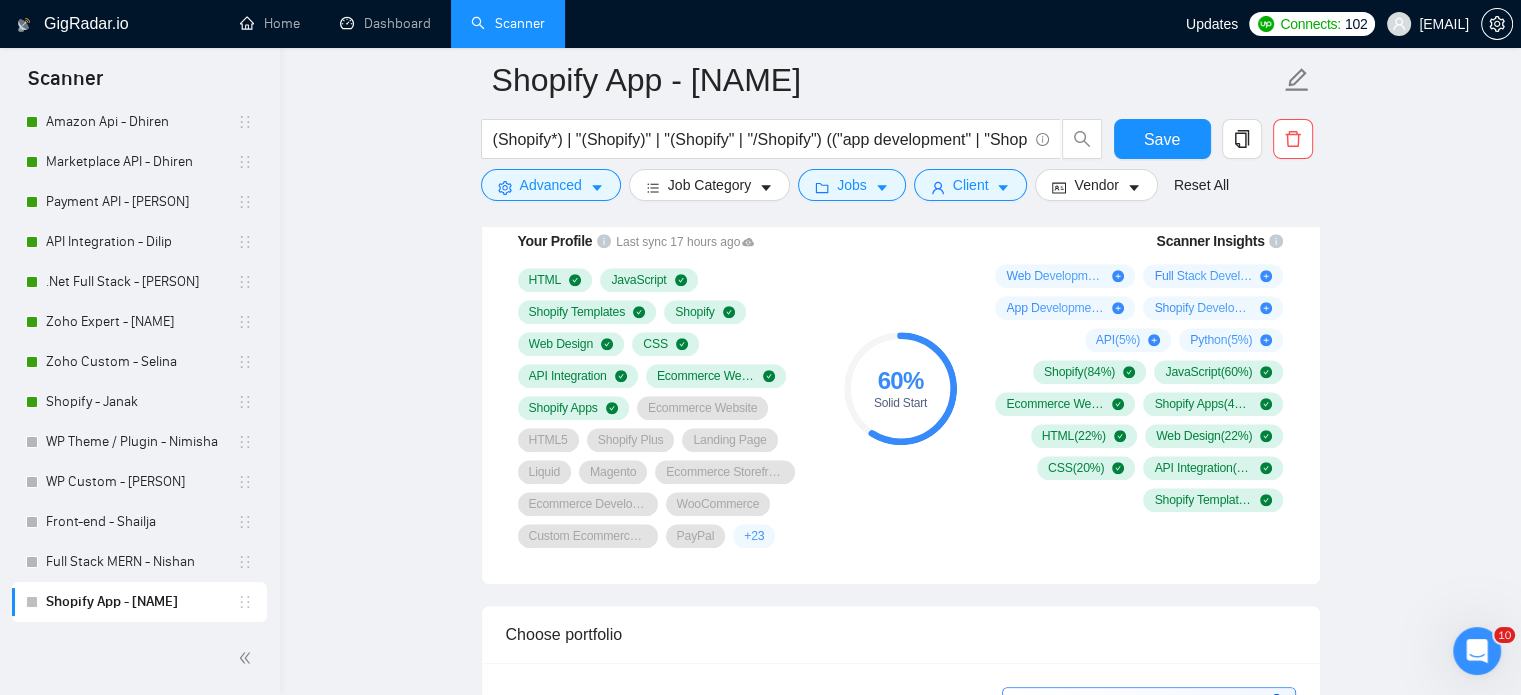 scroll, scrollTop: 1600, scrollLeft: 0, axis: vertical 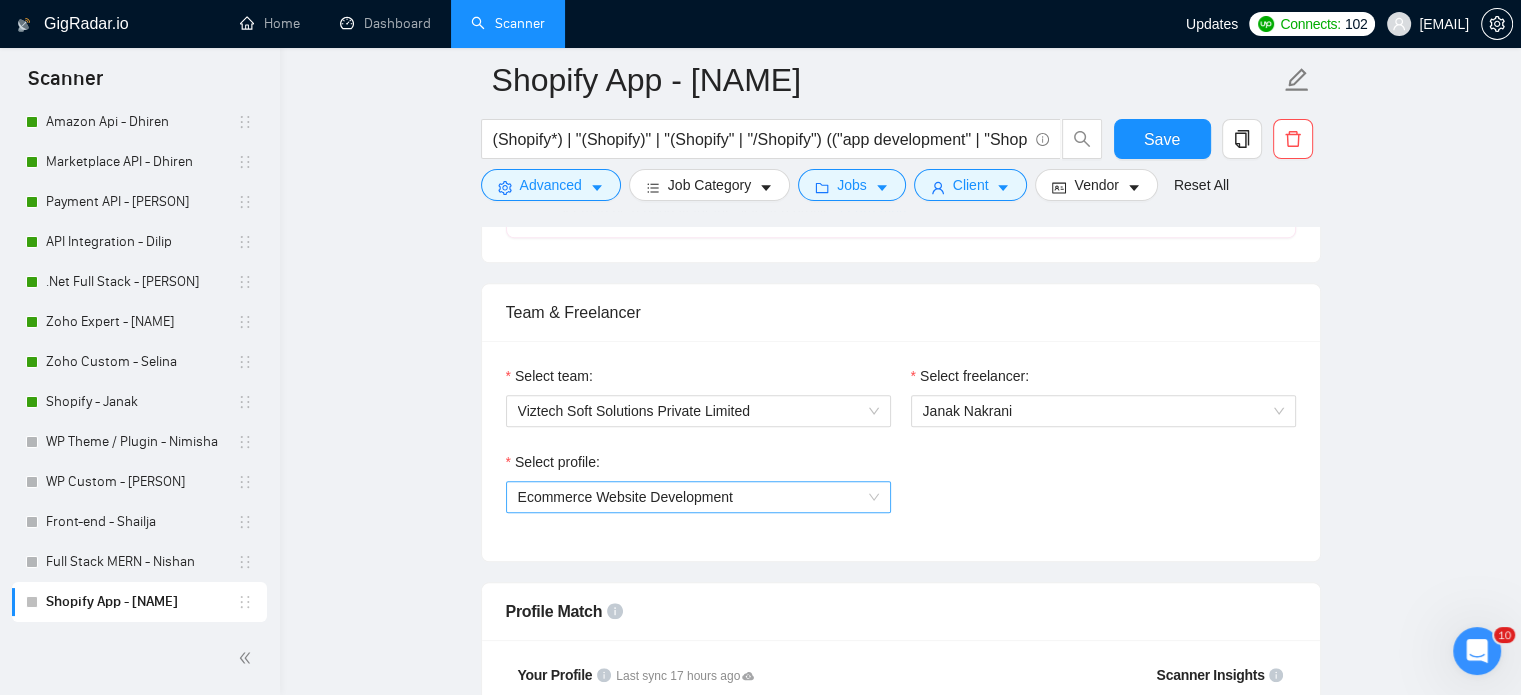 click on "Ecommerce Website Development" at bounding box center [698, 497] 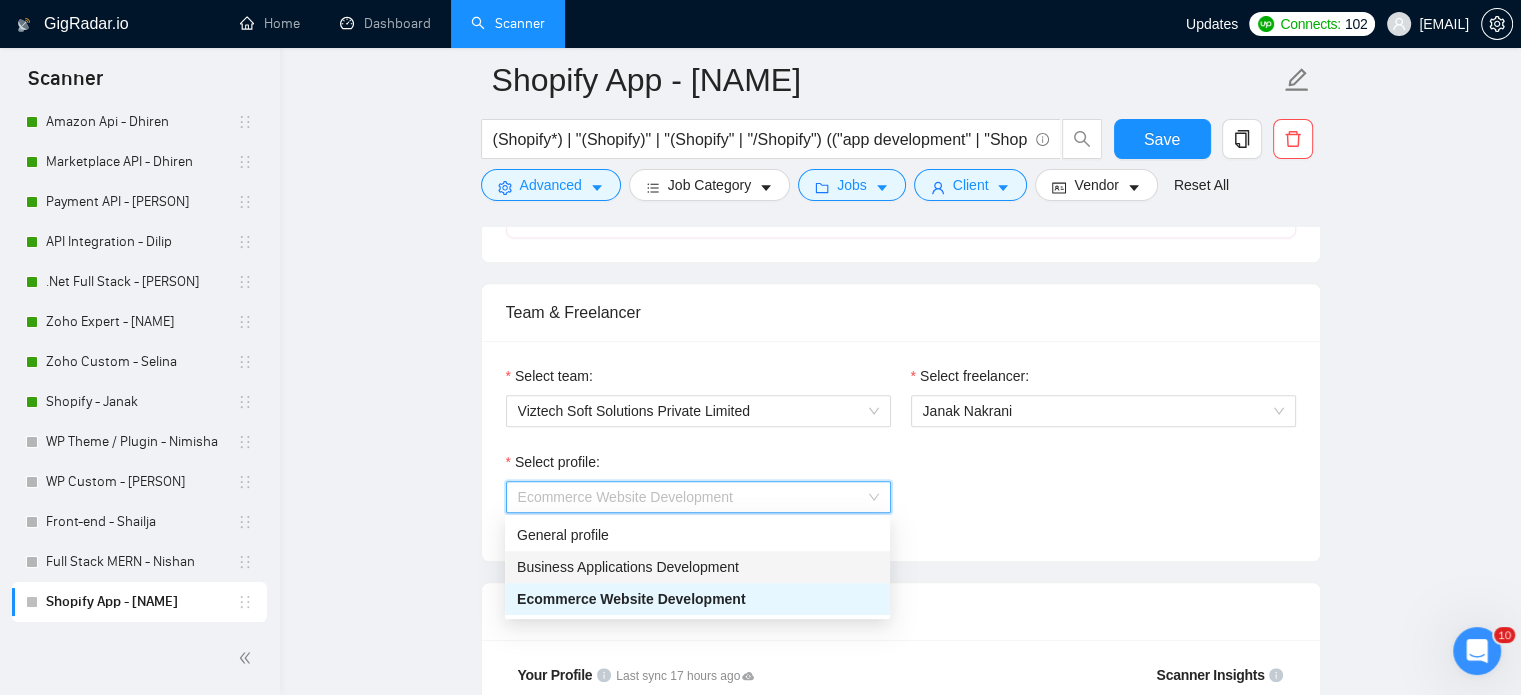 click on "Business Applications Development" at bounding box center (697, 567) 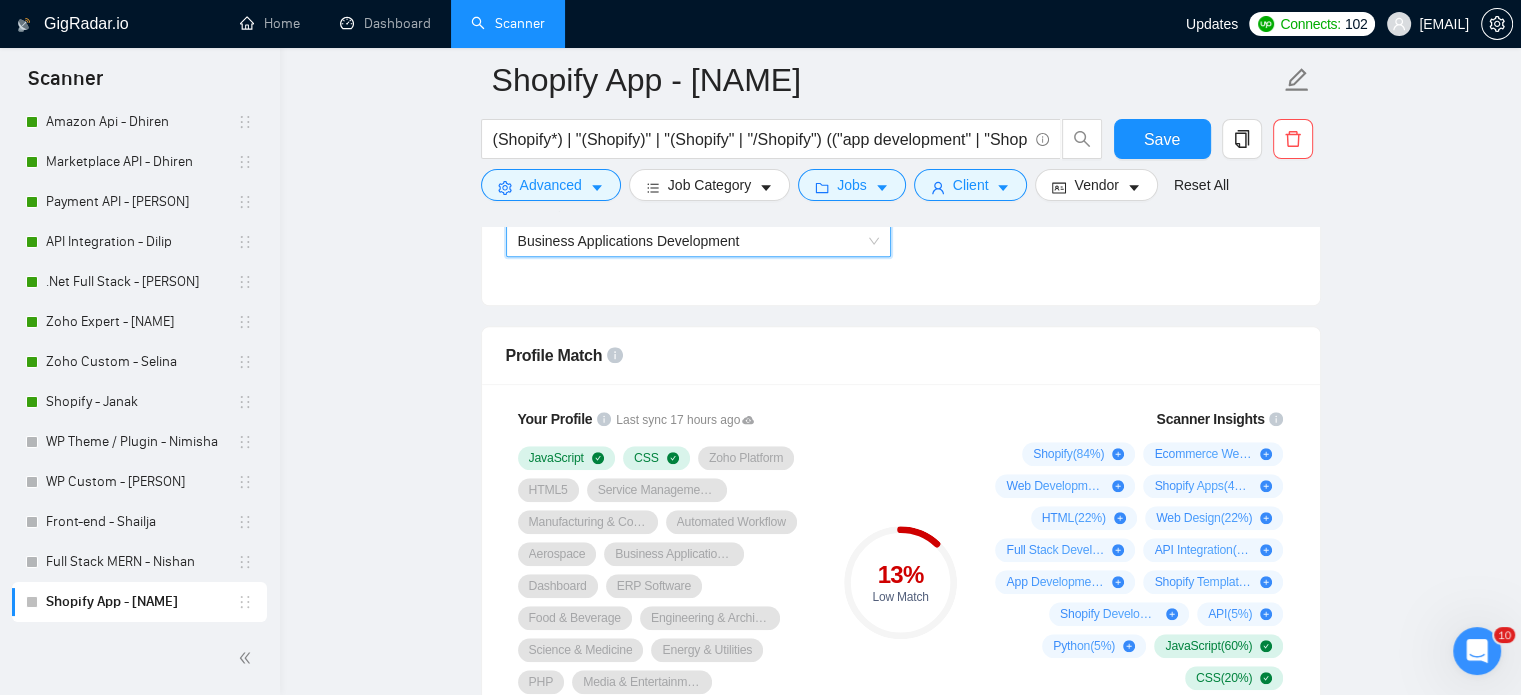 scroll, scrollTop: 1500, scrollLeft: 0, axis: vertical 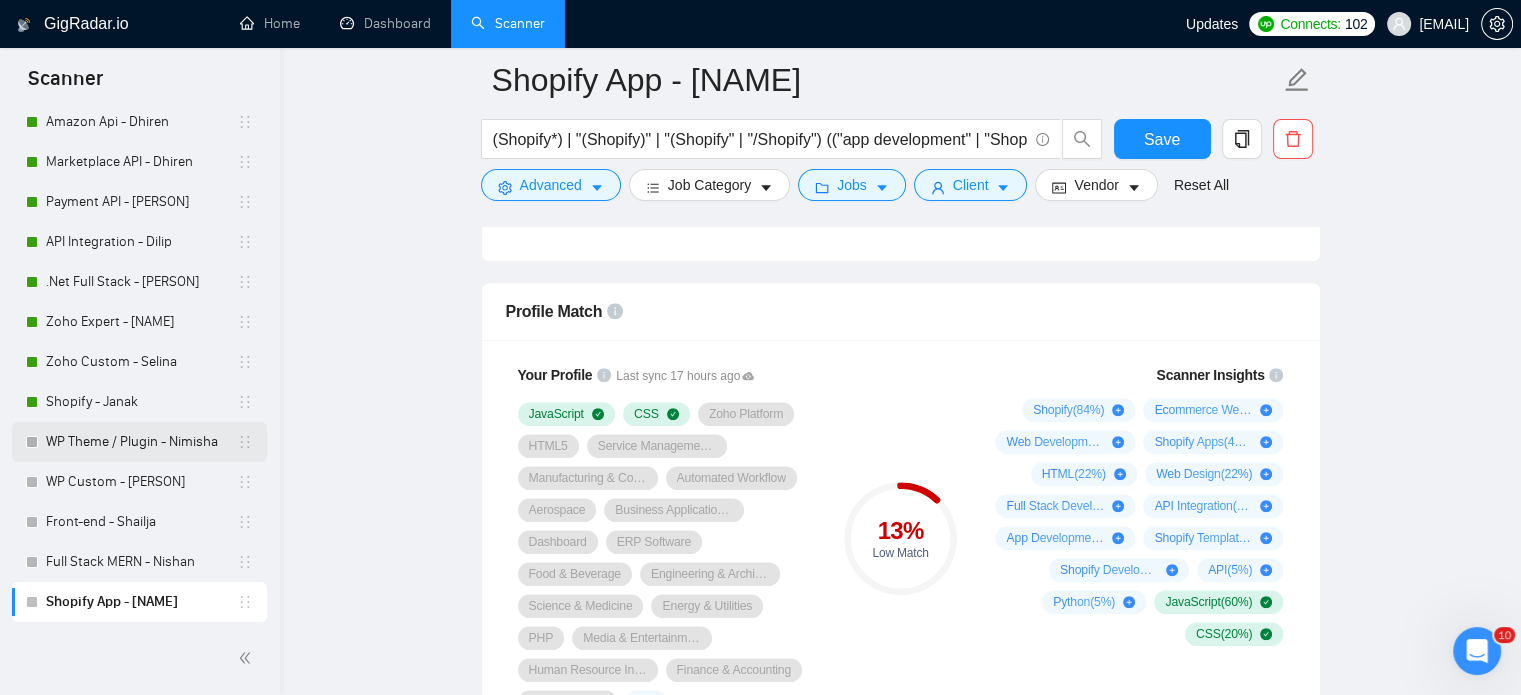 click on "WP Theme / Plugin - Nimisha" at bounding box center [141, 442] 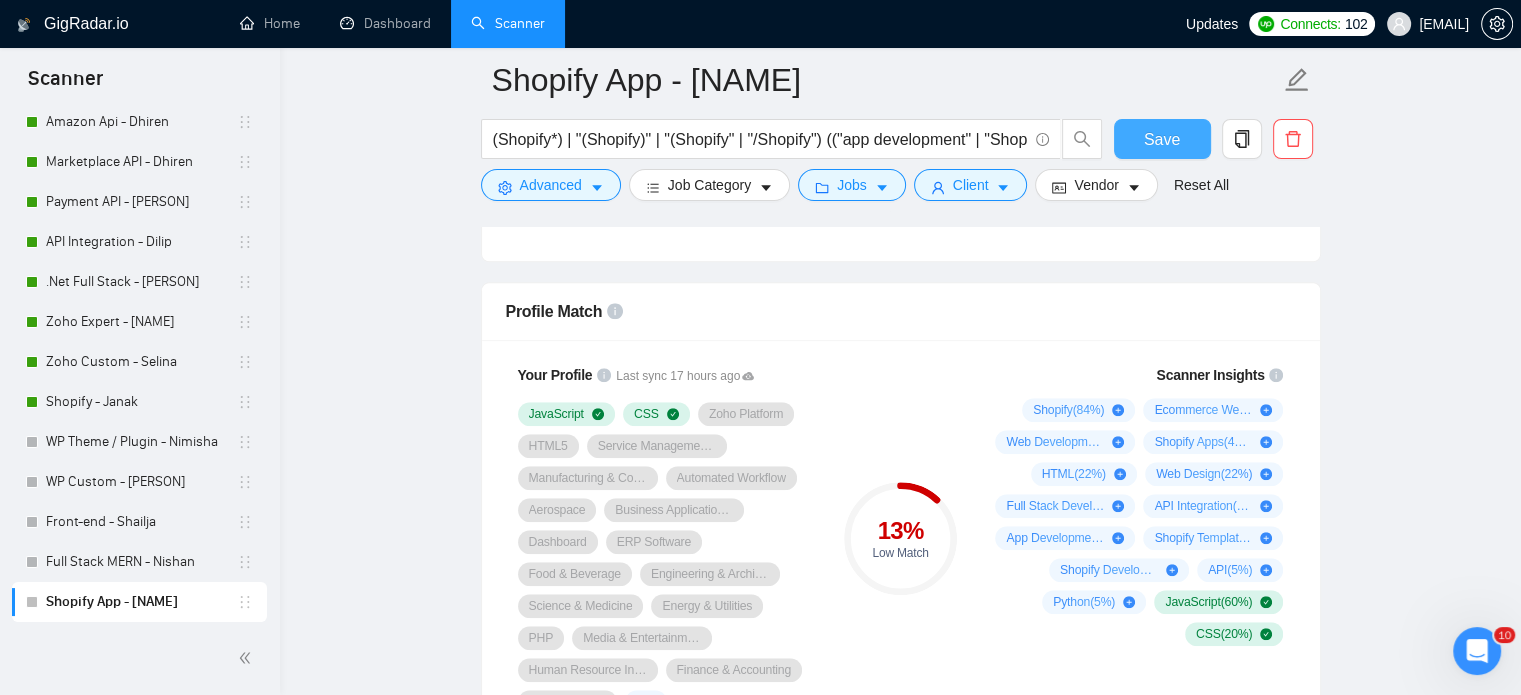 click on "Save" at bounding box center (1162, 139) 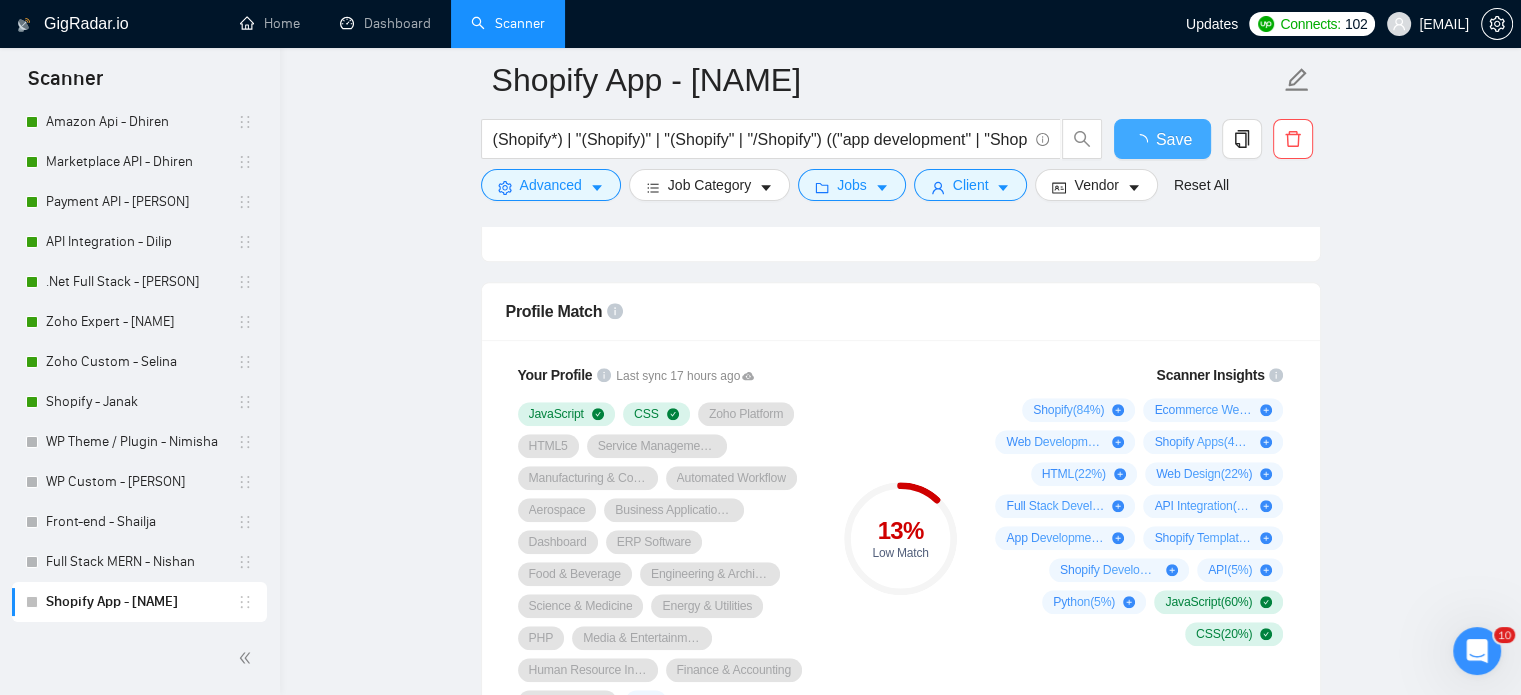 type 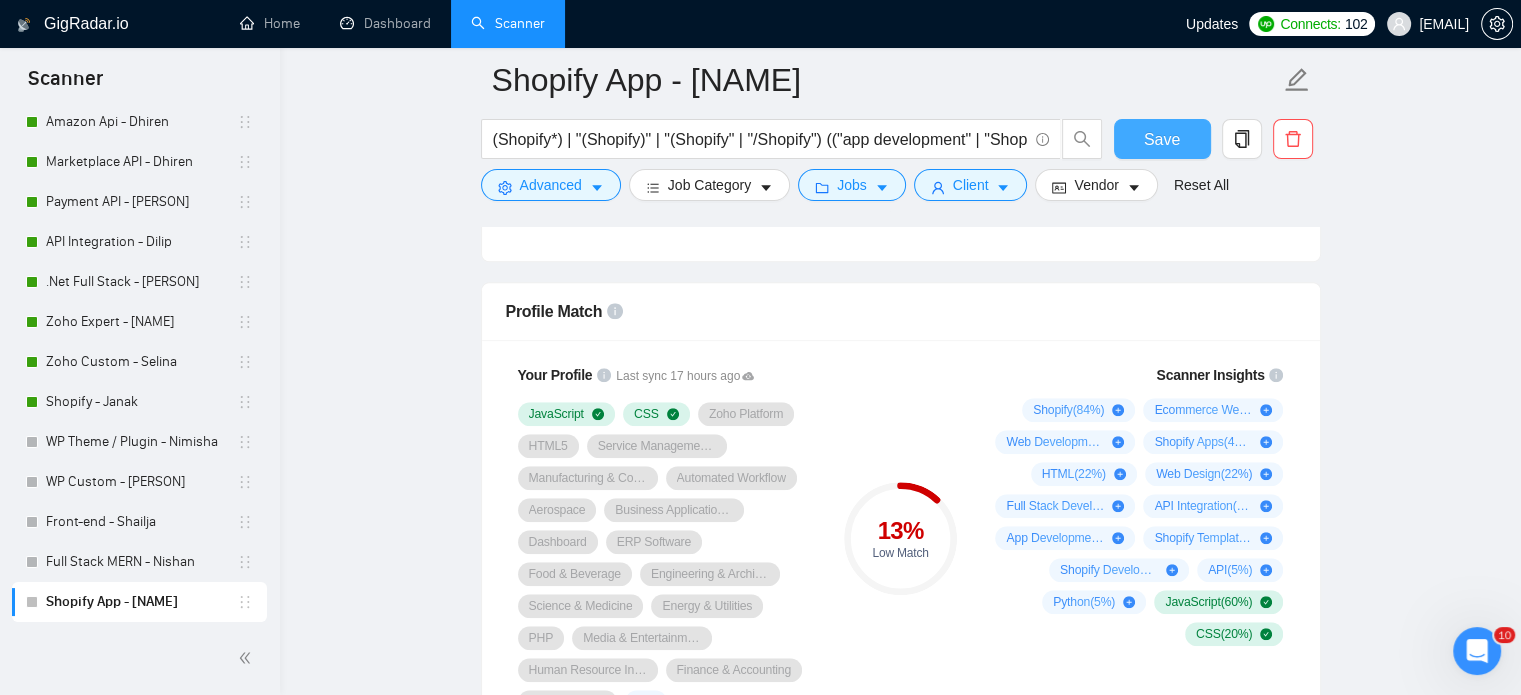 type 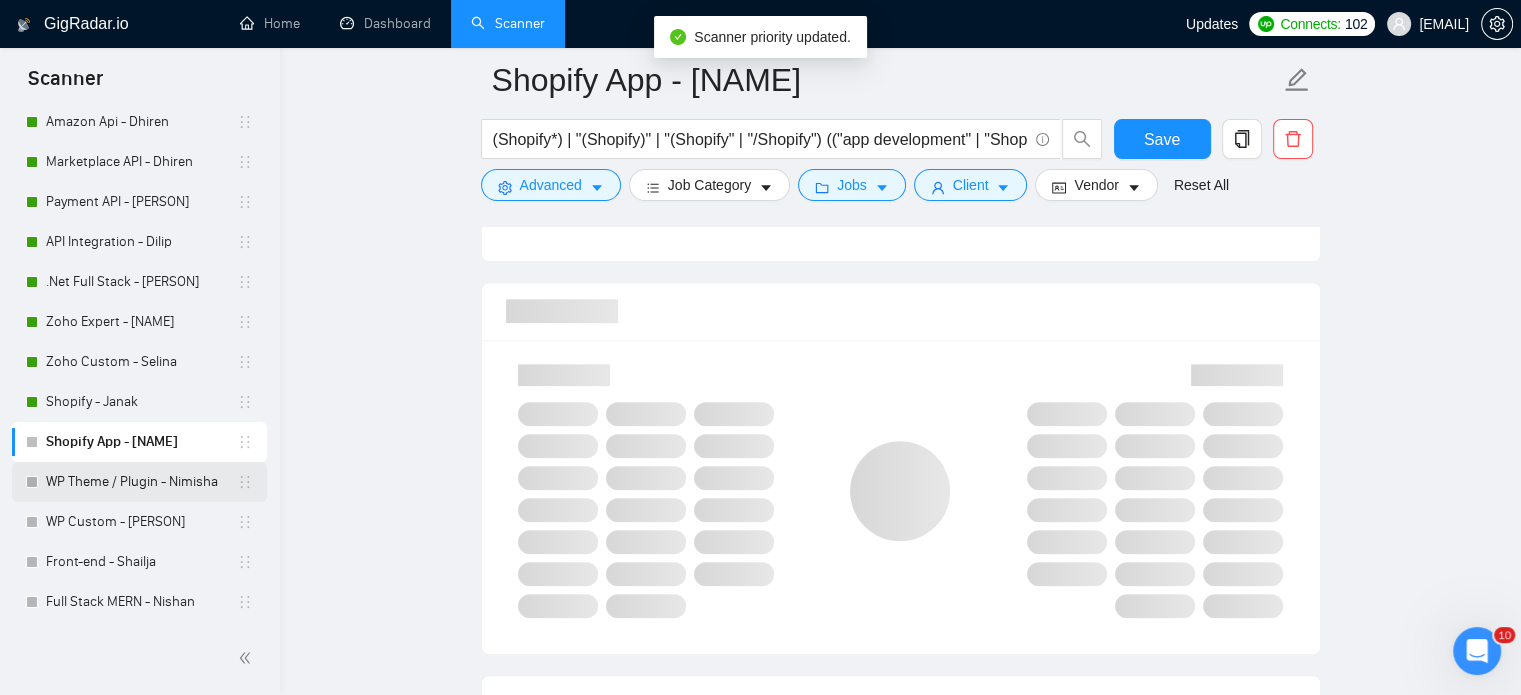 click on "WP Theme / Plugin - Nimisha" at bounding box center [141, 482] 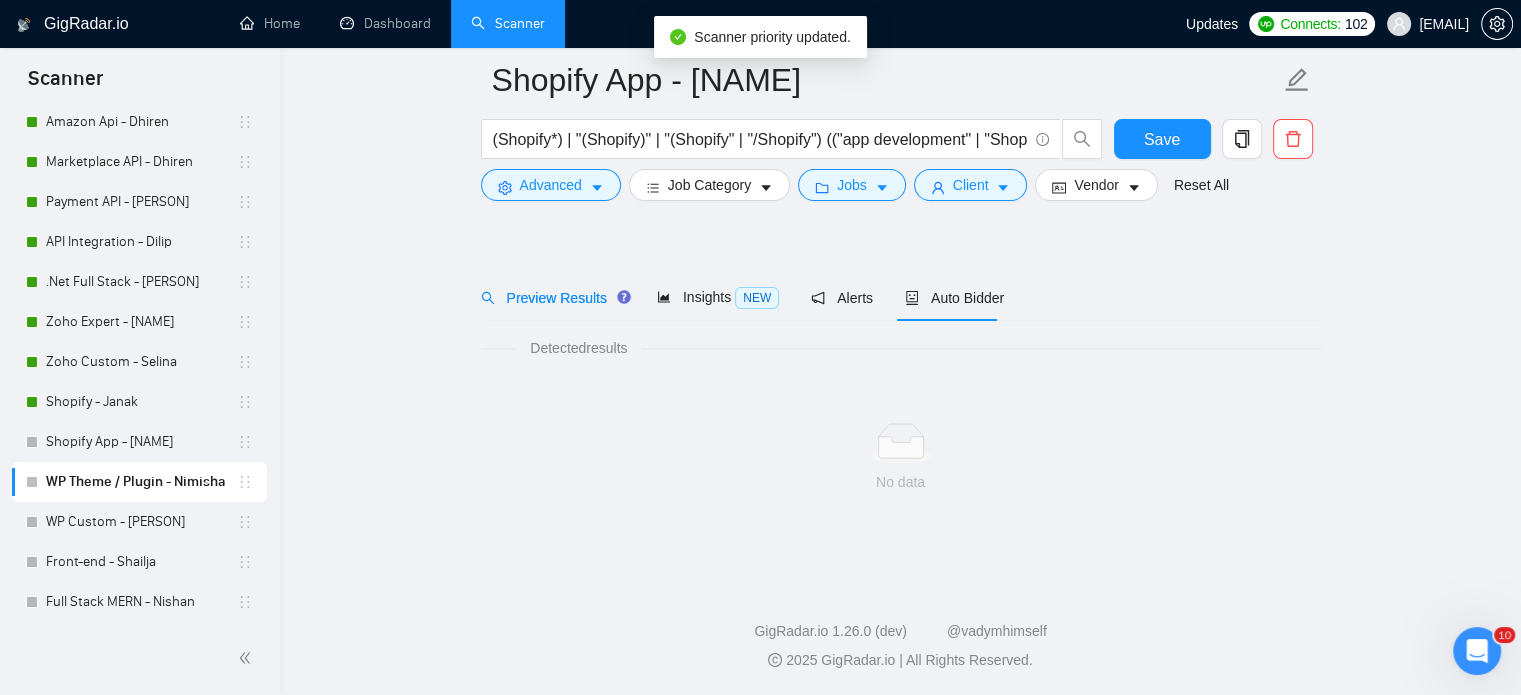 scroll, scrollTop: 35, scrollLeft: 0, axis: vertical 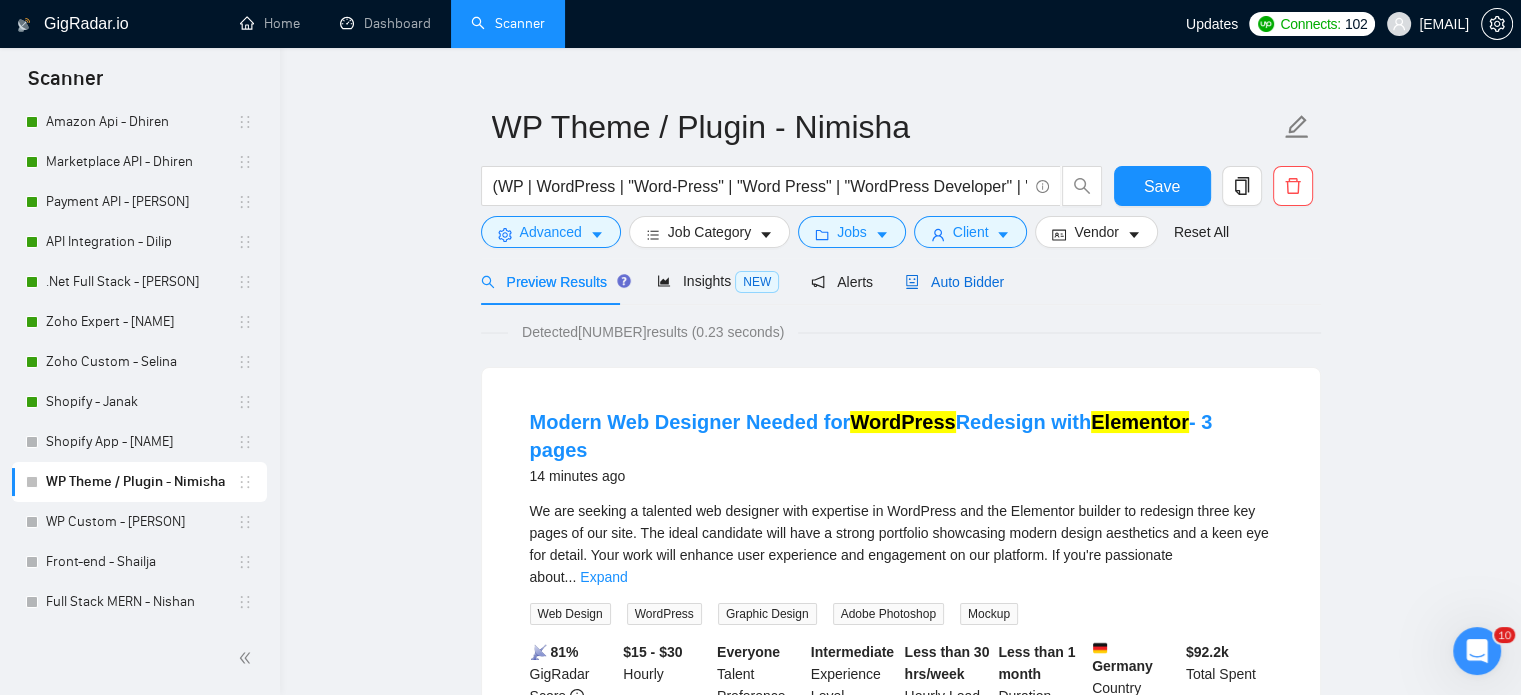 click on "Auto Bidder" at bounding box center [954, 282] 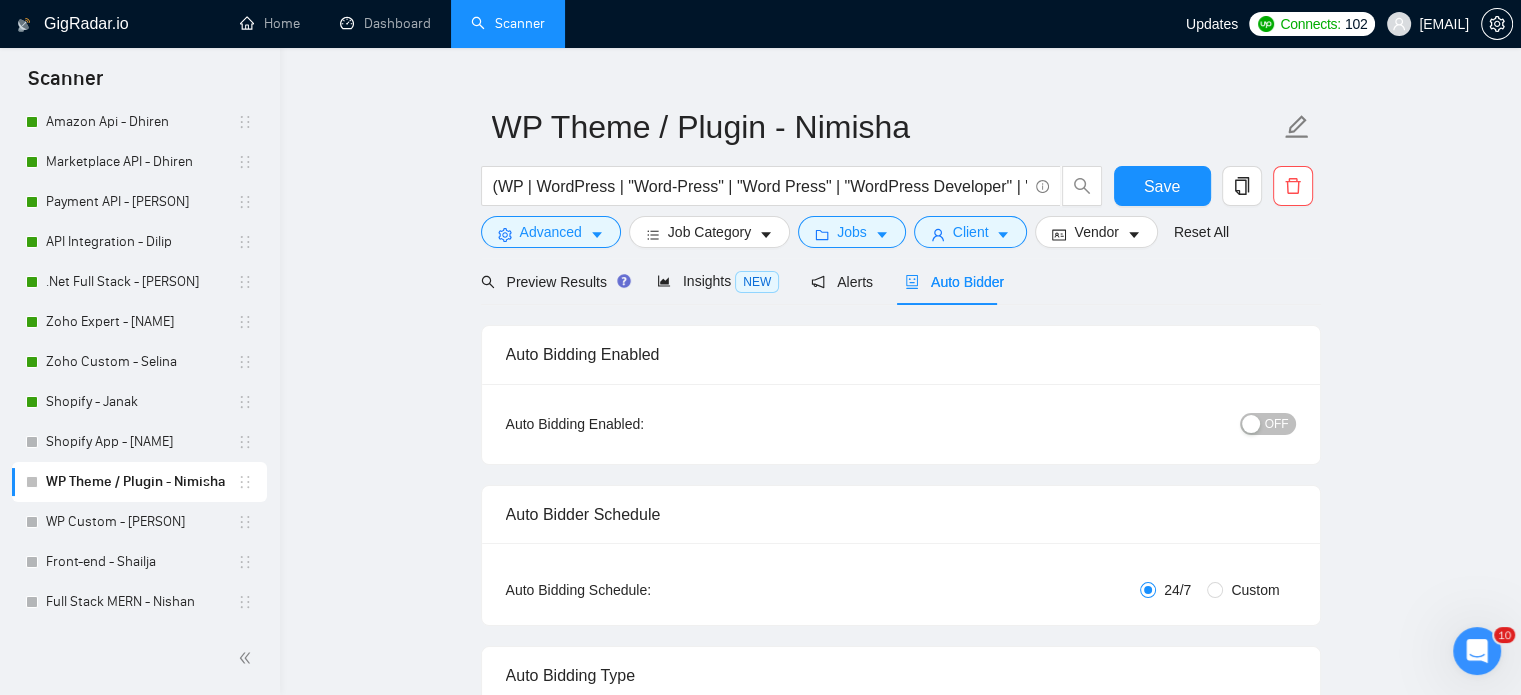 type 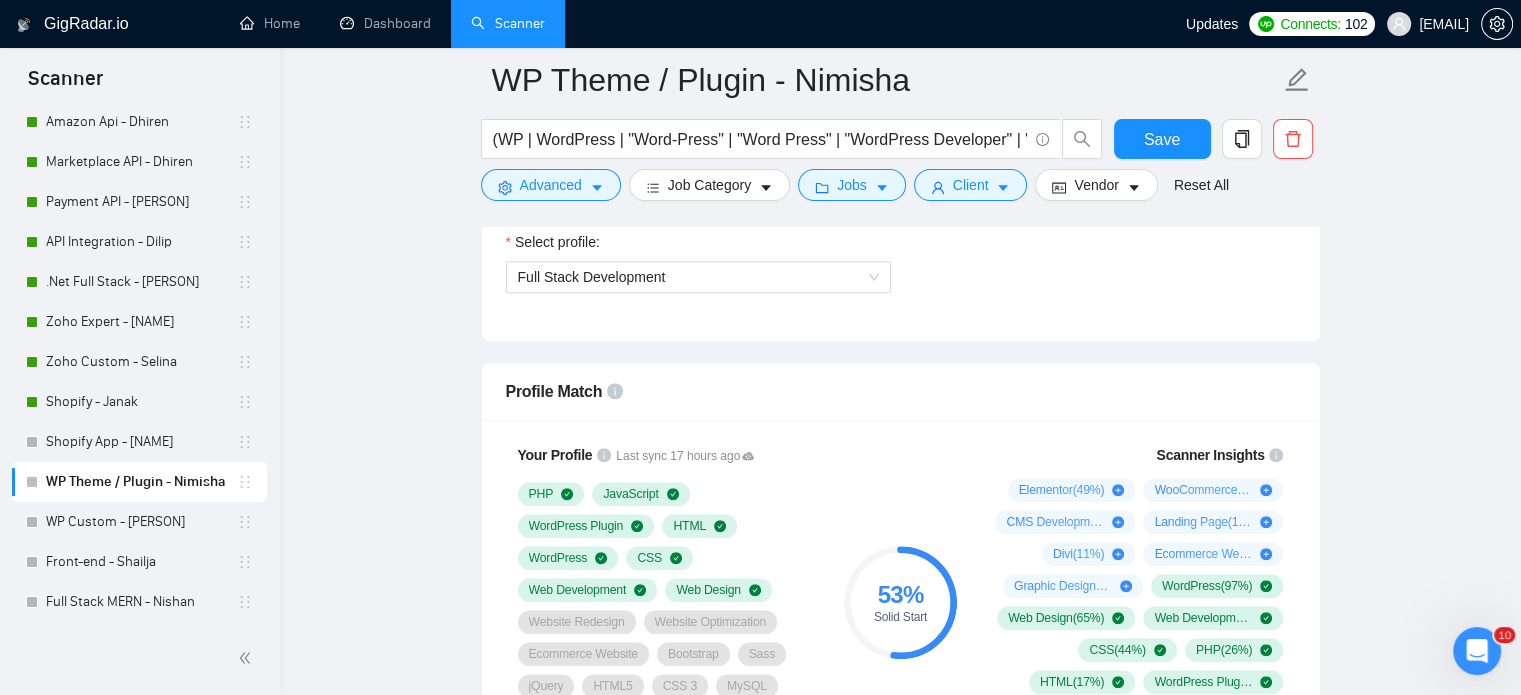 scroll, scrollTop: 1435, scrollLeft: 0, axis: vertical 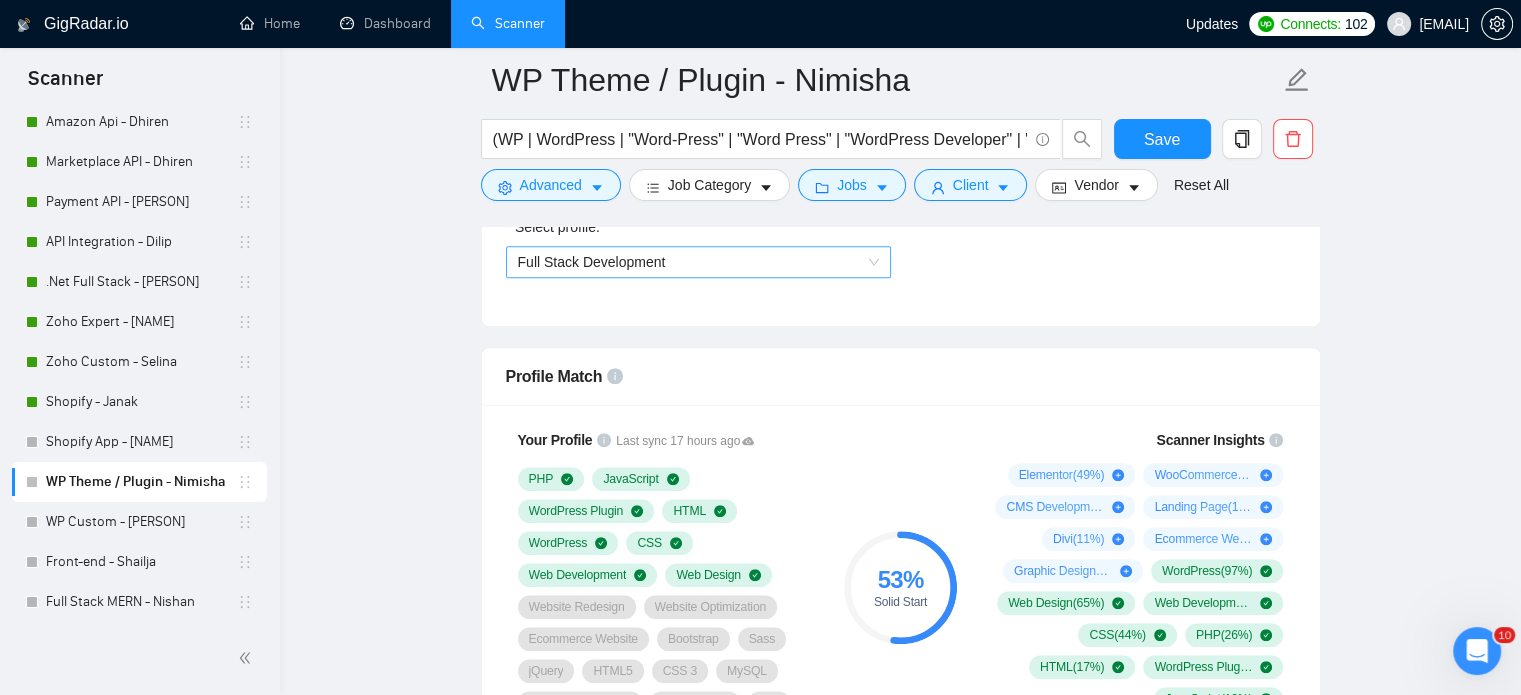 click on "Full Stack Development" at bounding box center [698, 262] 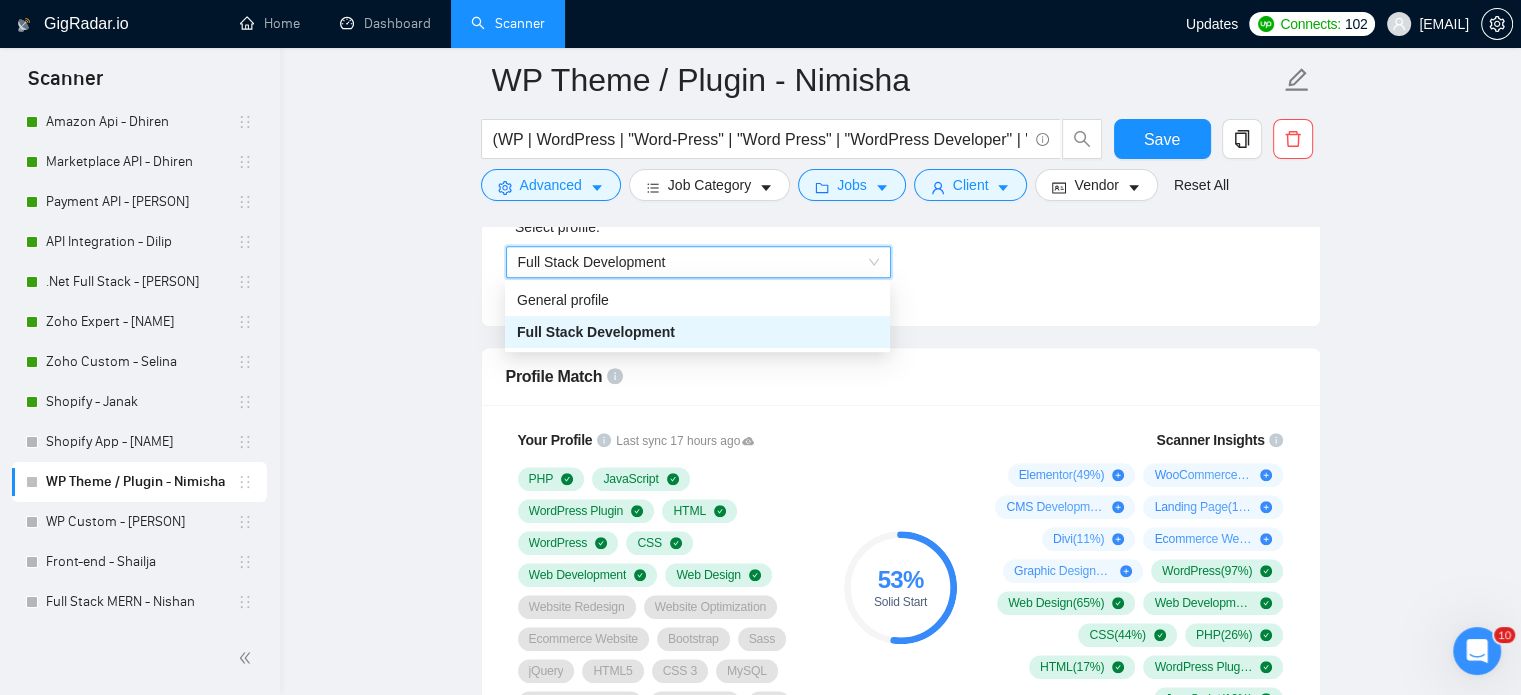 click on "Full Stack Development" at bounding box center [698, 262] 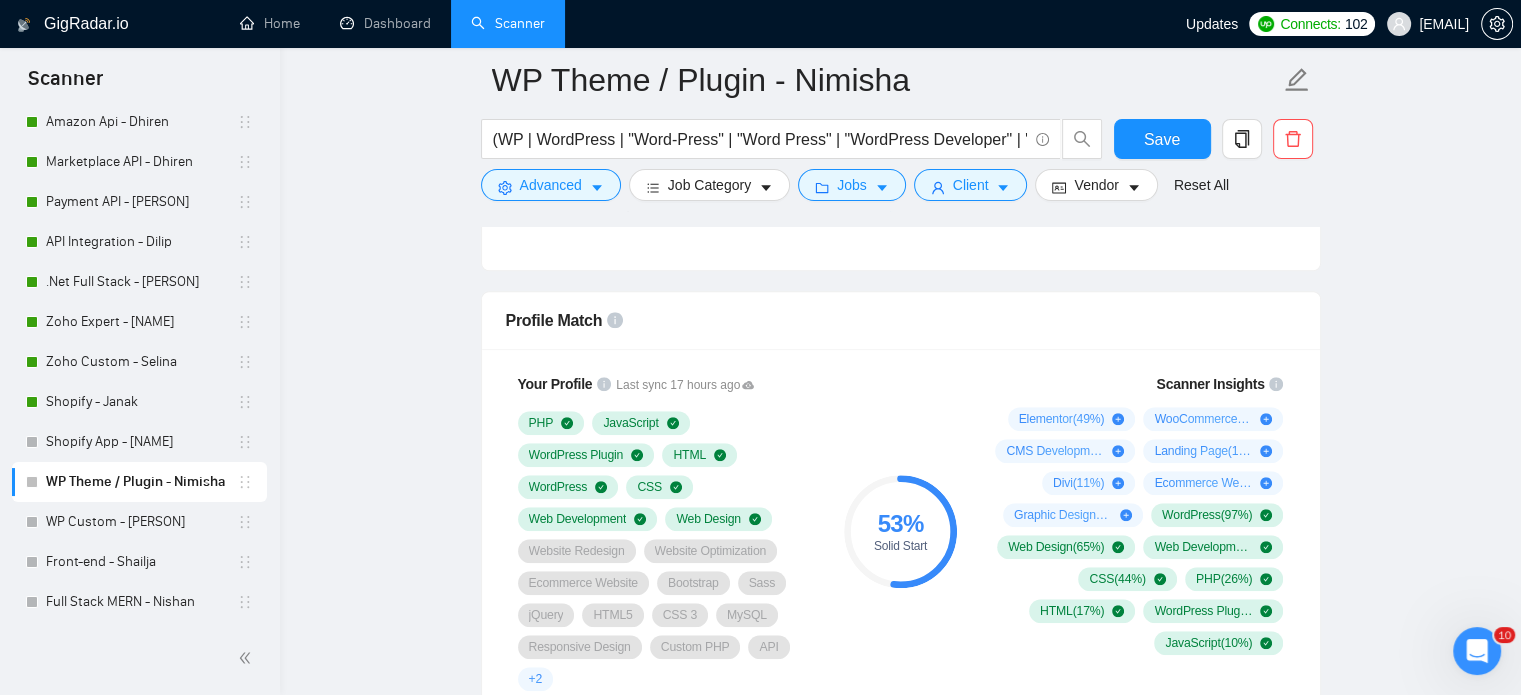scroll, scrollTop: 1535, scrollLeft: 0, axis: vertical 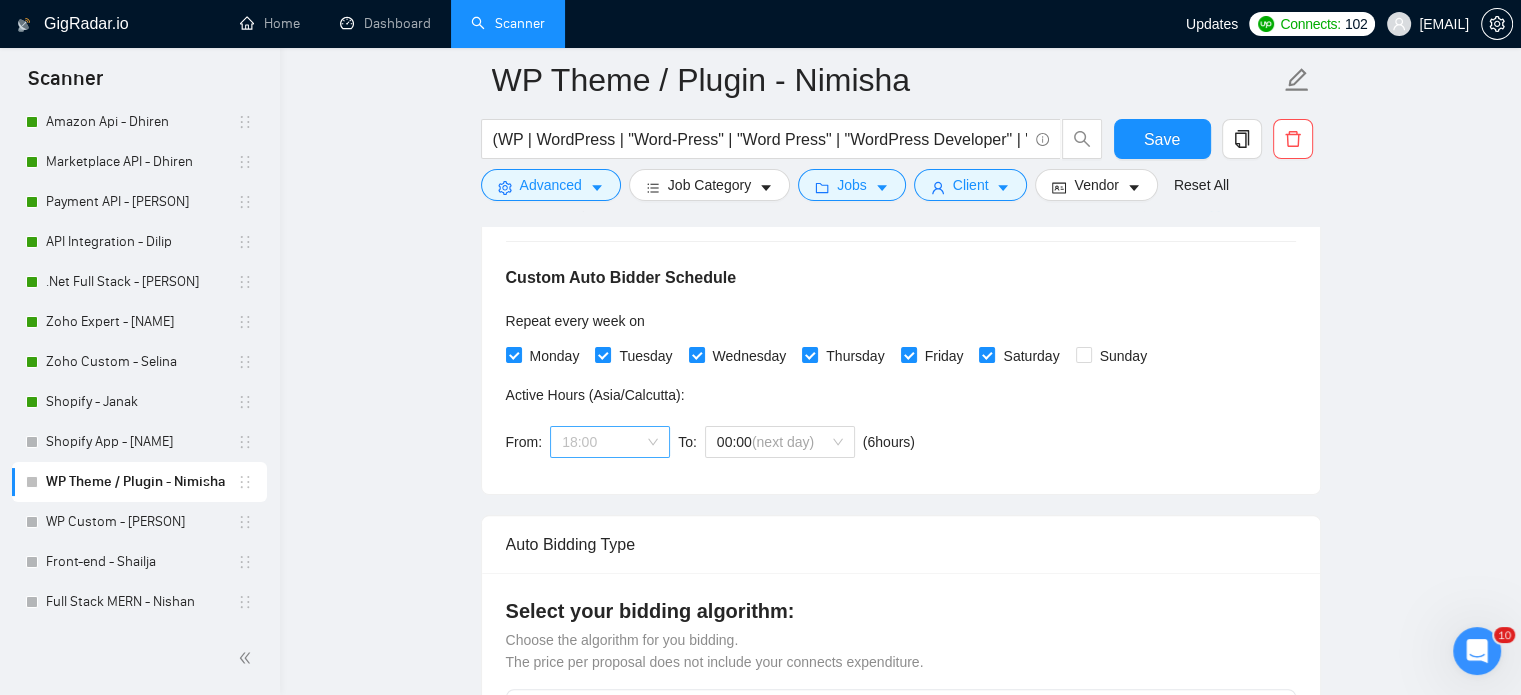 click on "18:00" at bounding box center [610, 442] 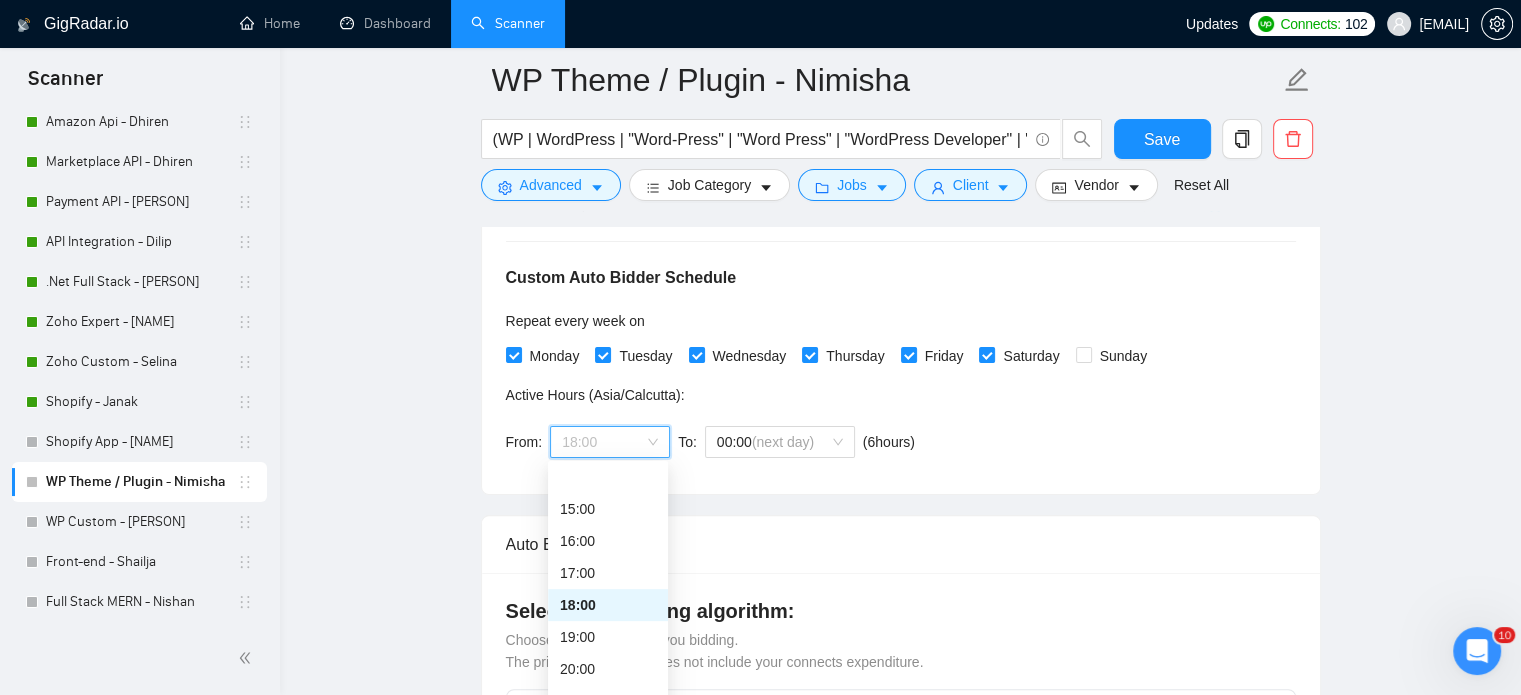 scroll, scrollTop: 512, scrollLeft: 0, axis: vertical 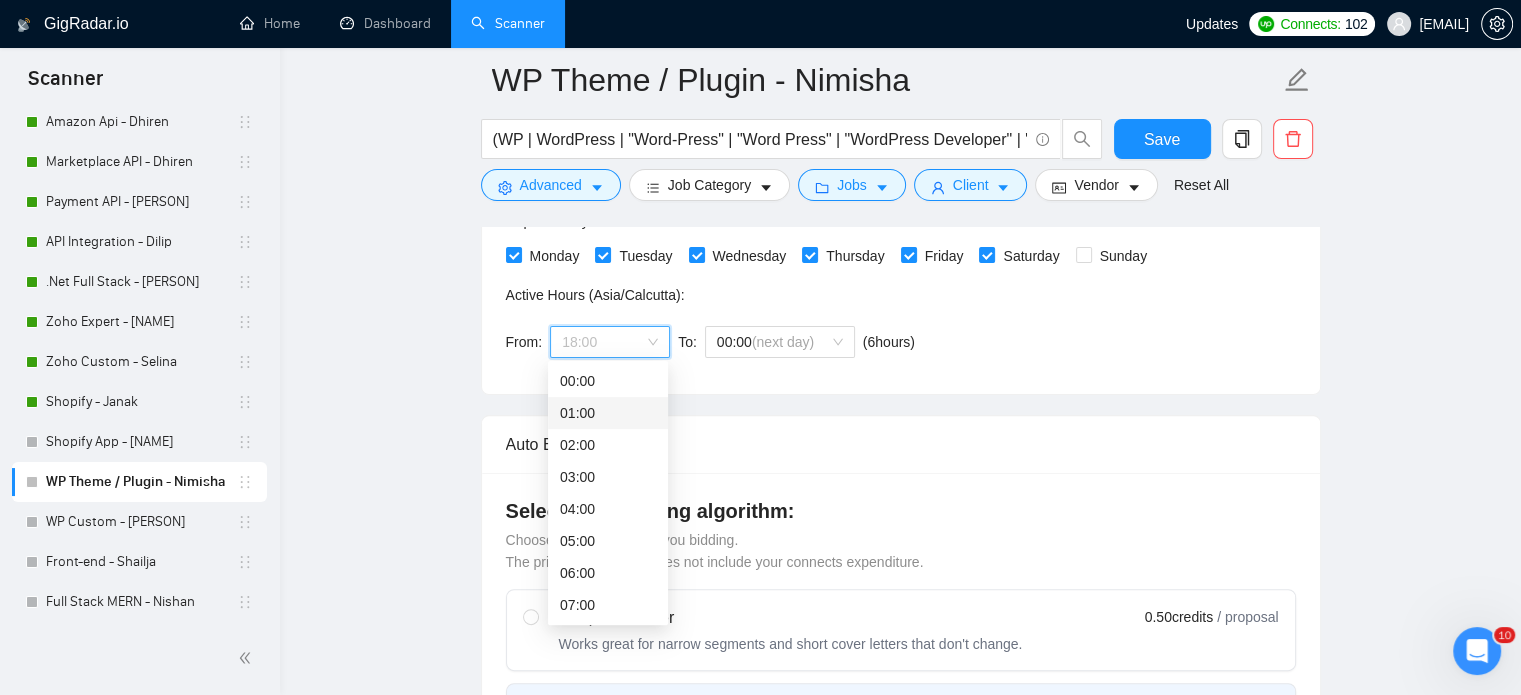 click on "01:00" at bounding box center [608, 413] 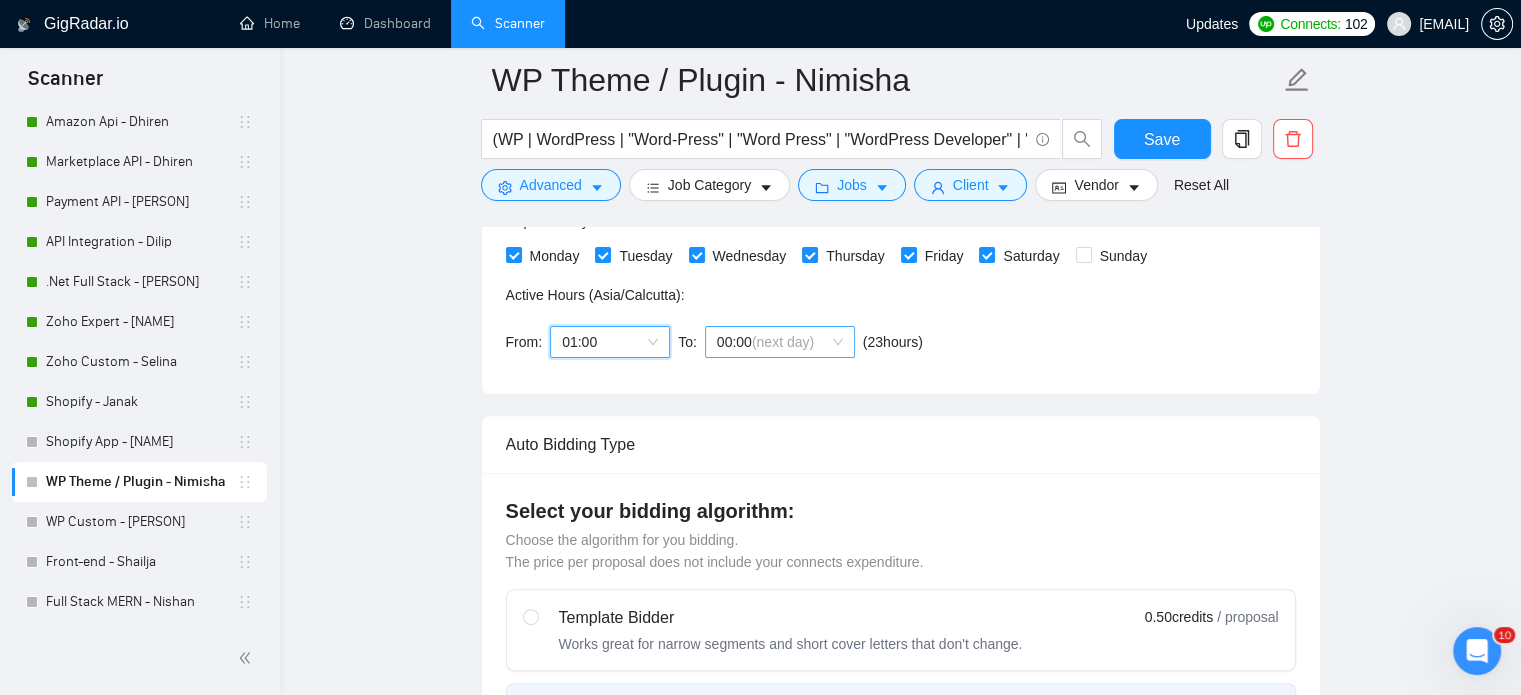 click on "00:00  (next day)" at bounding box center (780, 342) 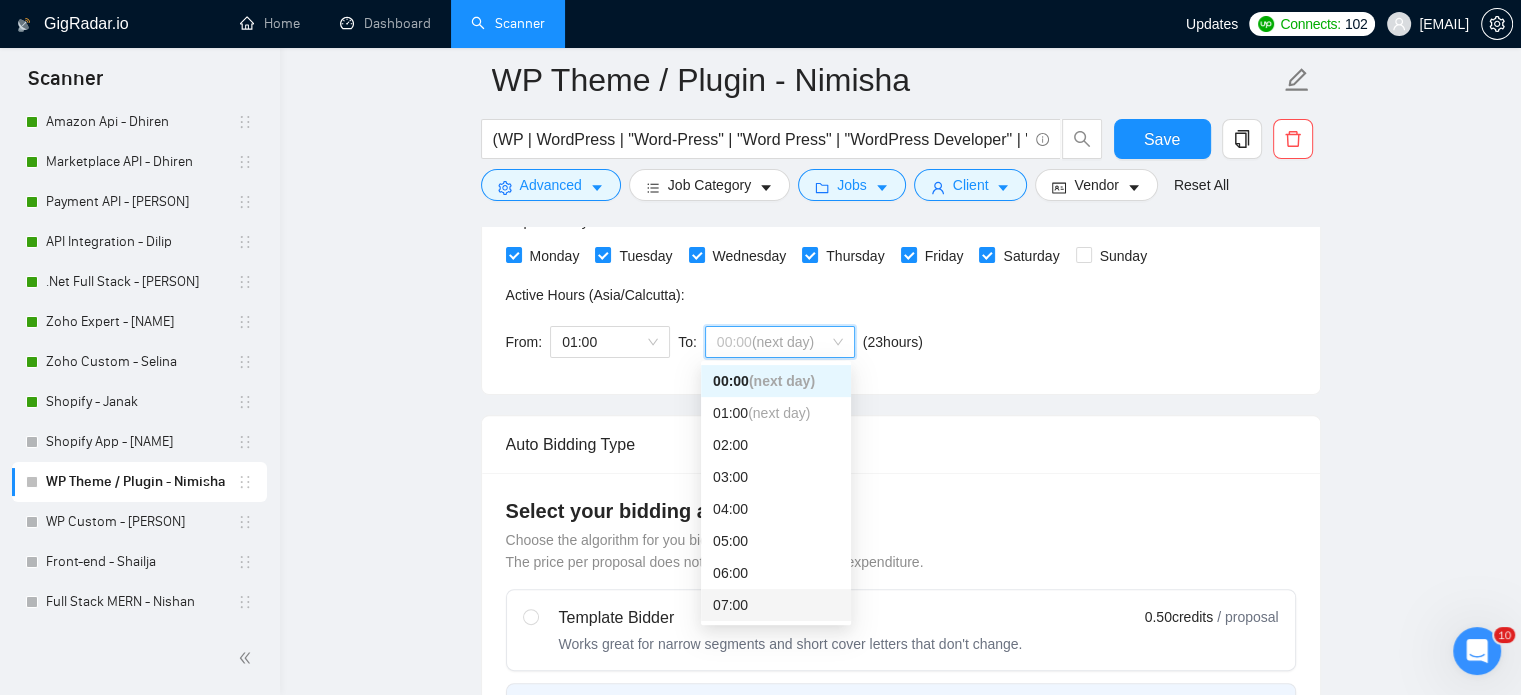 click on "07:00" at bounding box center [776, 605] 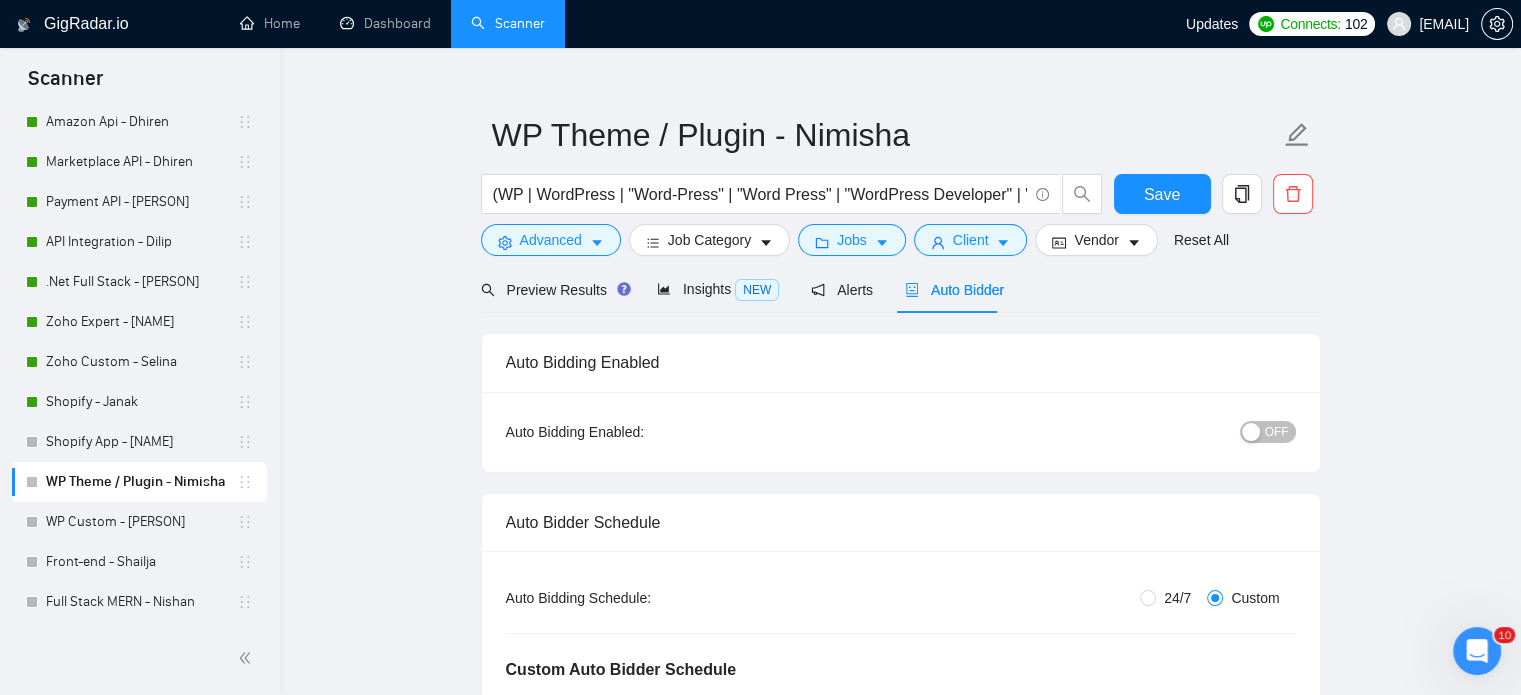 scroll, scrollTop: 0, scrollLeft: 0, axis: both 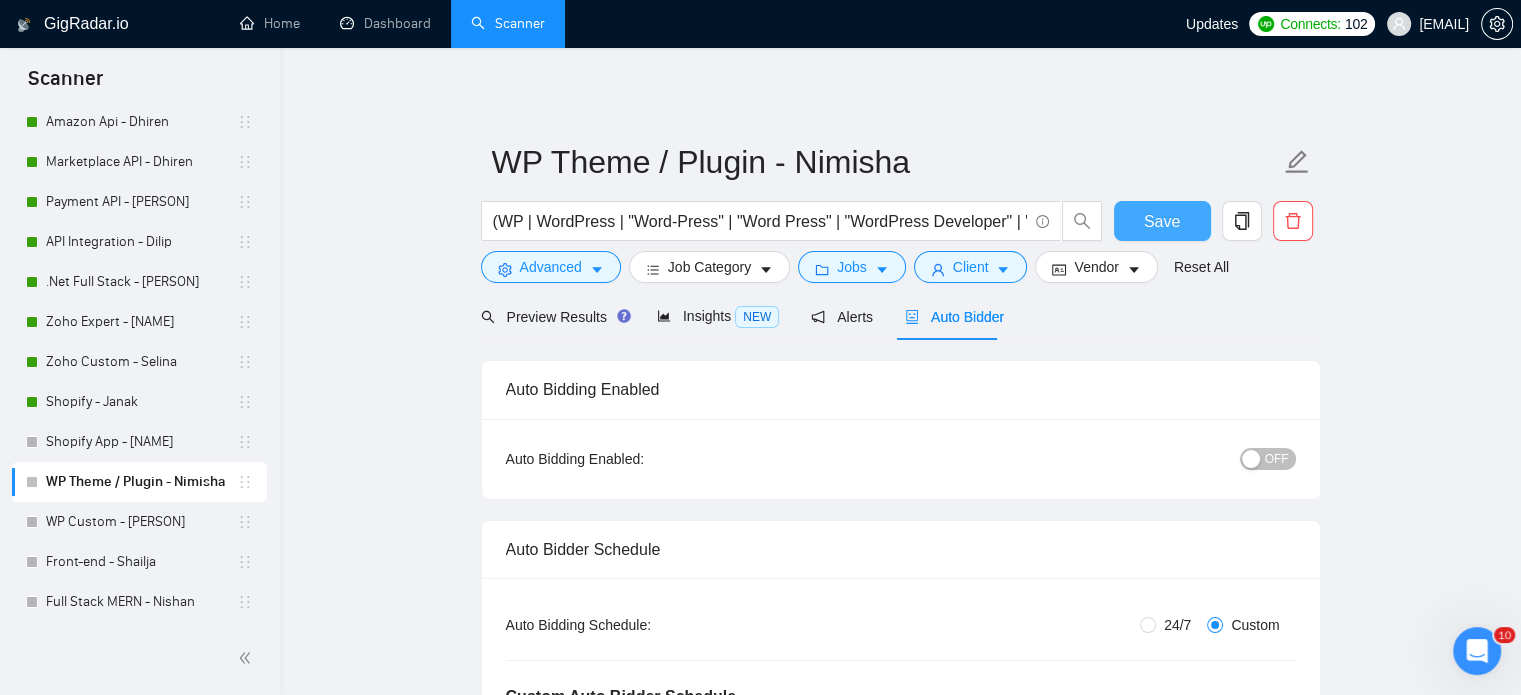 drag, startPoint x: 1168, startPoint y: 221, endPoint x: 962, endPoint y: 414, distance: 282.2853 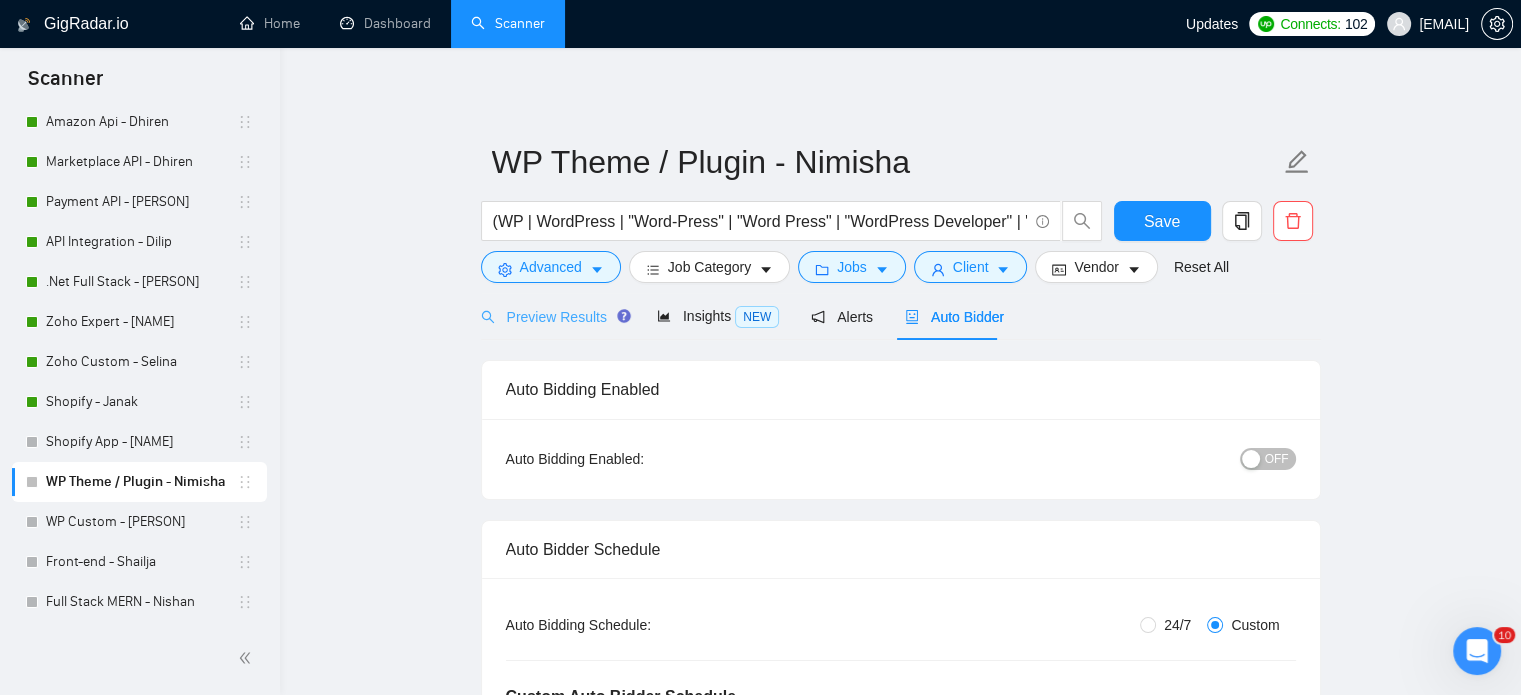 click on "Preview Results" at bounding box center (553, 316) 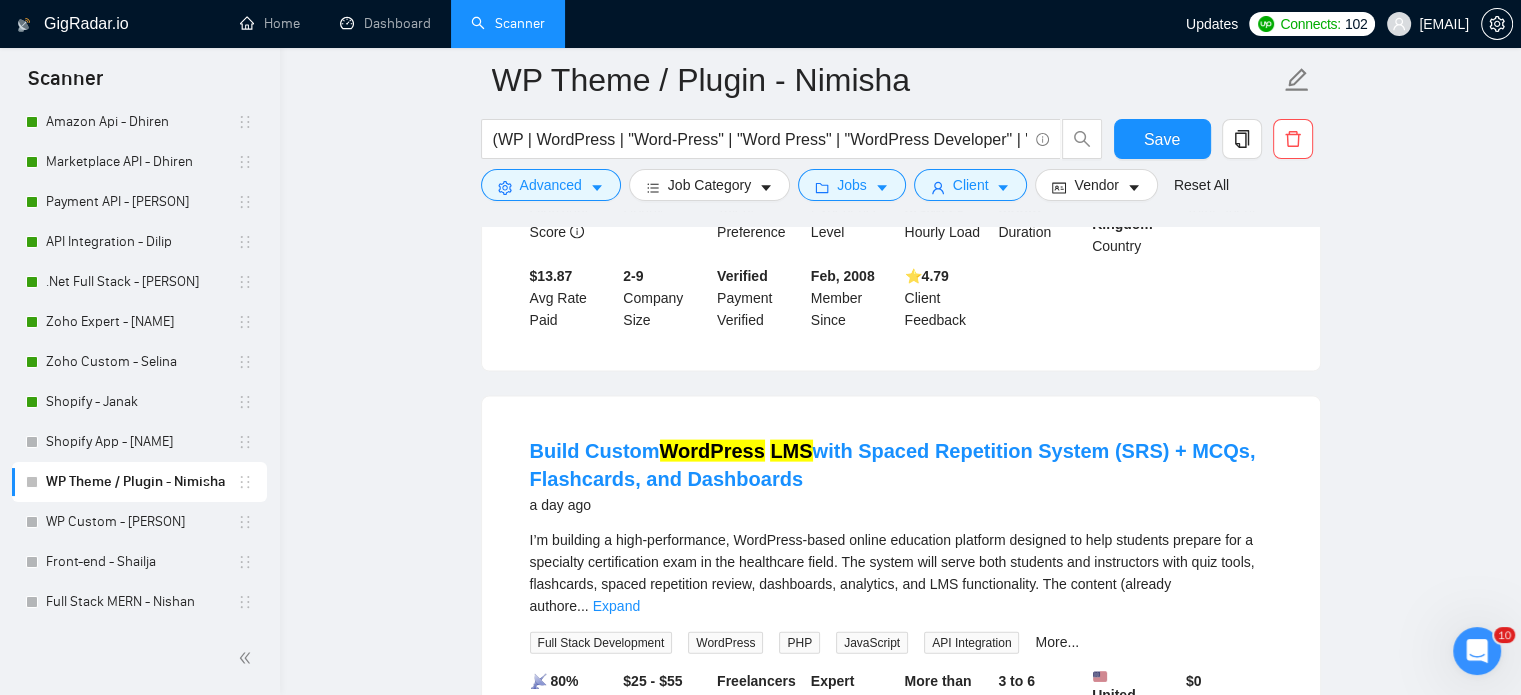 scroll, scrollTop: 4300, scrollLeft: 0, axis: vertical 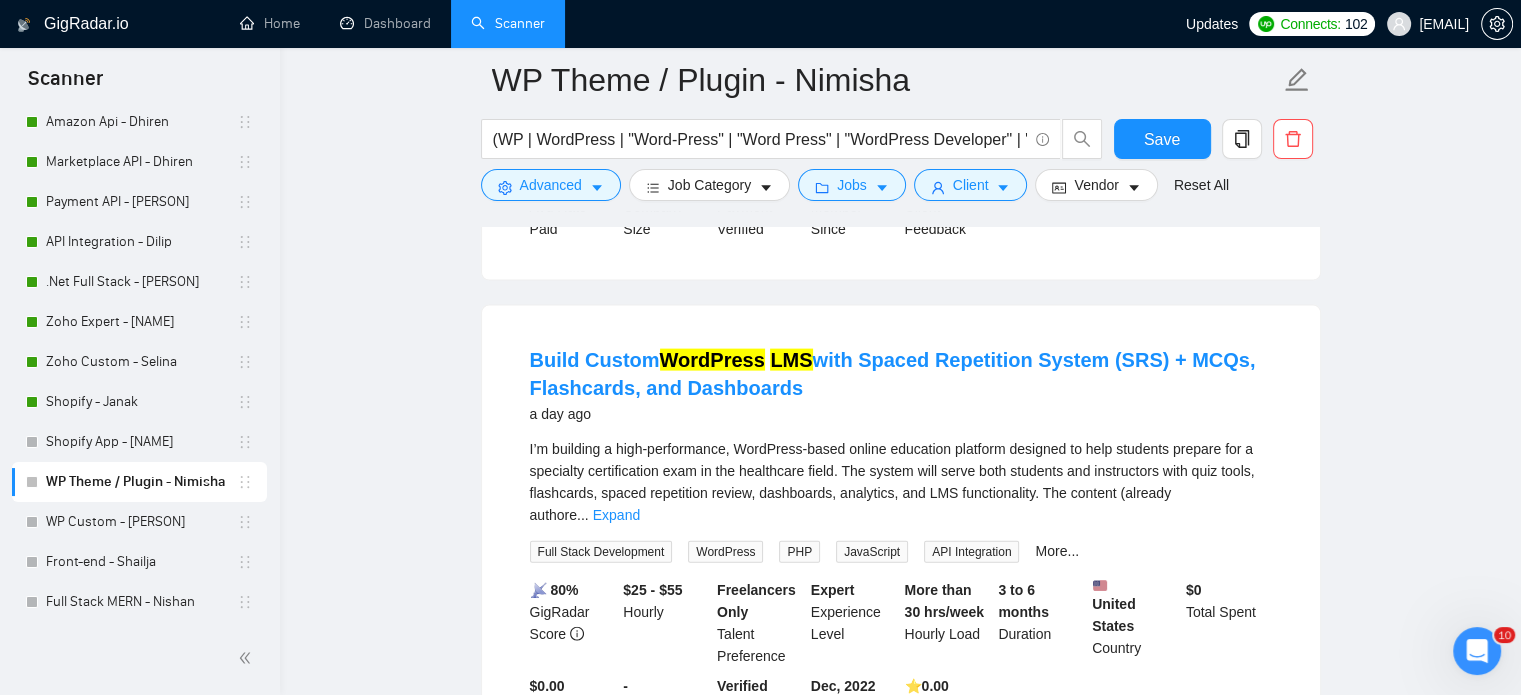 click on "Load More (4050)" at bounding box center (900, 814) 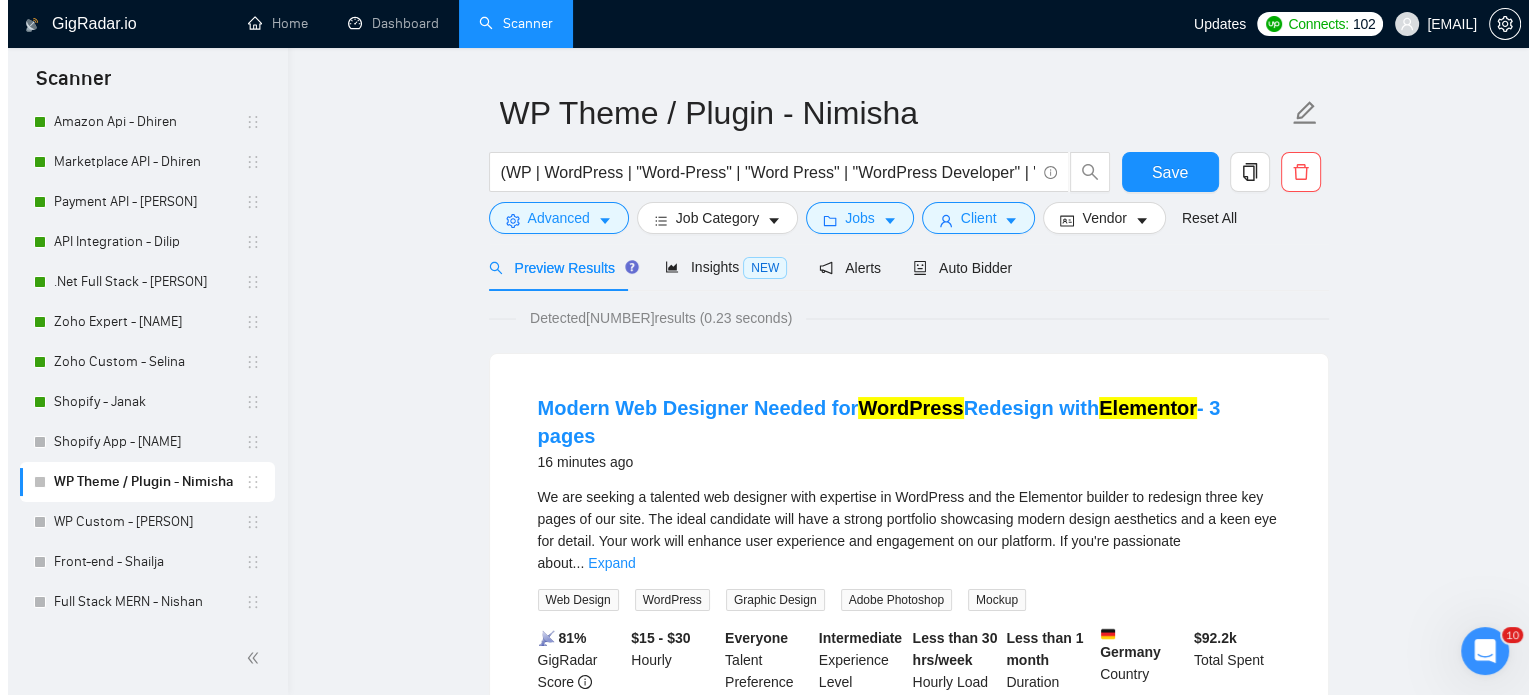 scroll, scrollTop: 0, scrollLeft: 0, axis: both 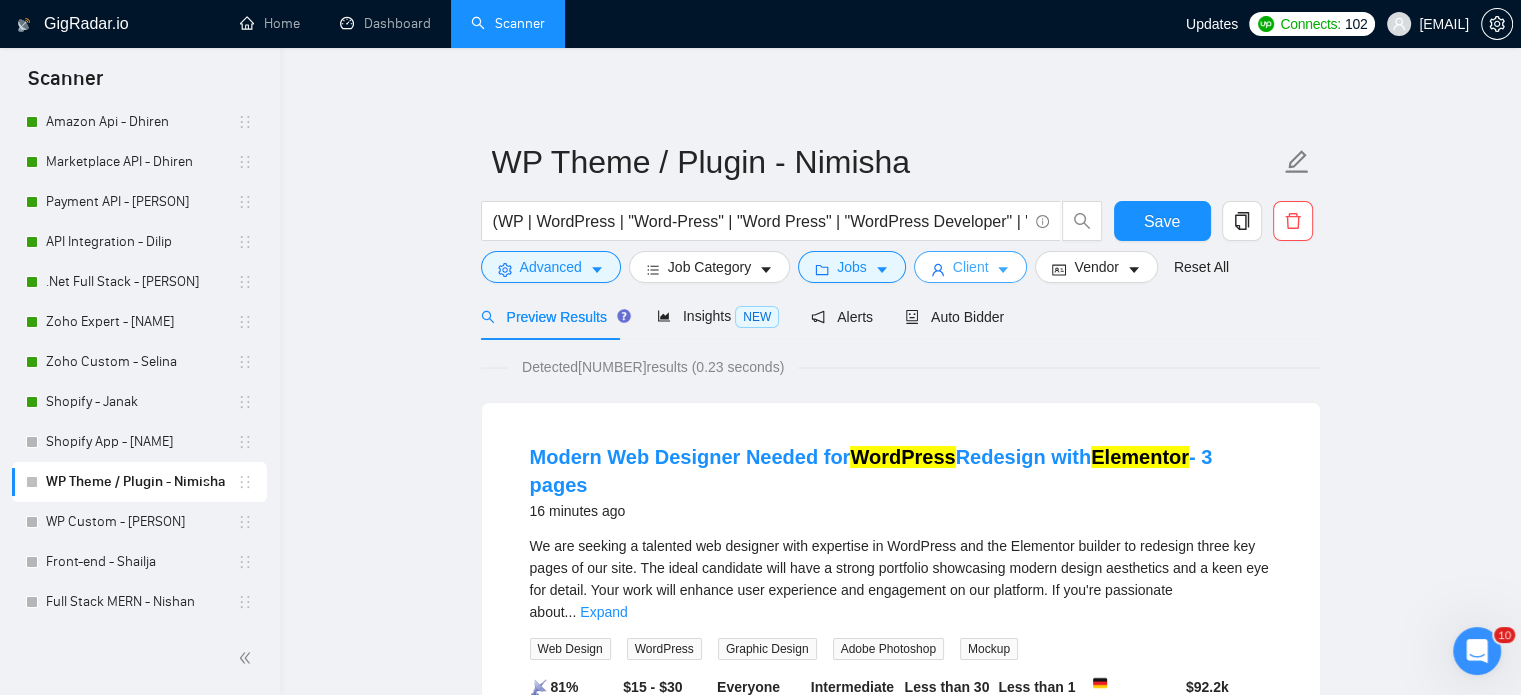 click 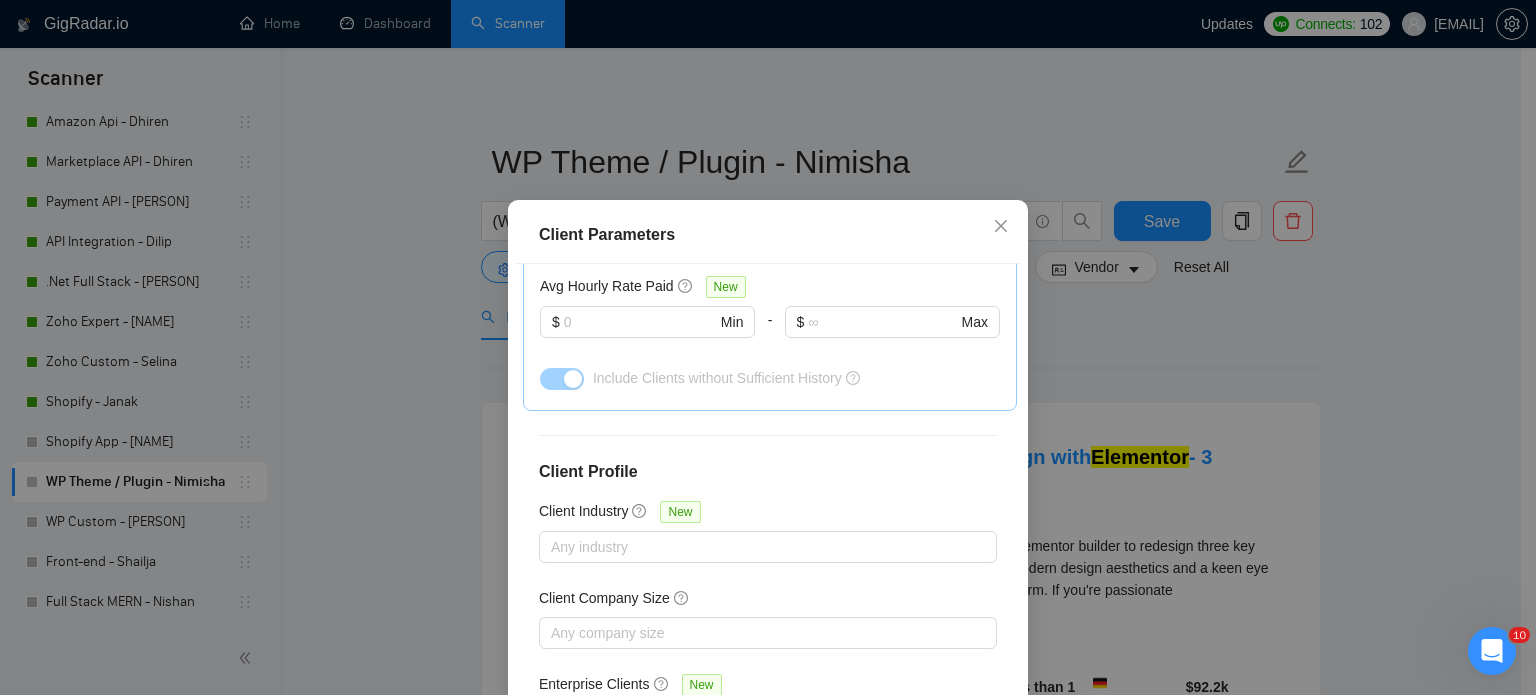 scroll, scrollTop: 760, scrollLeft: 0, axis: vertical 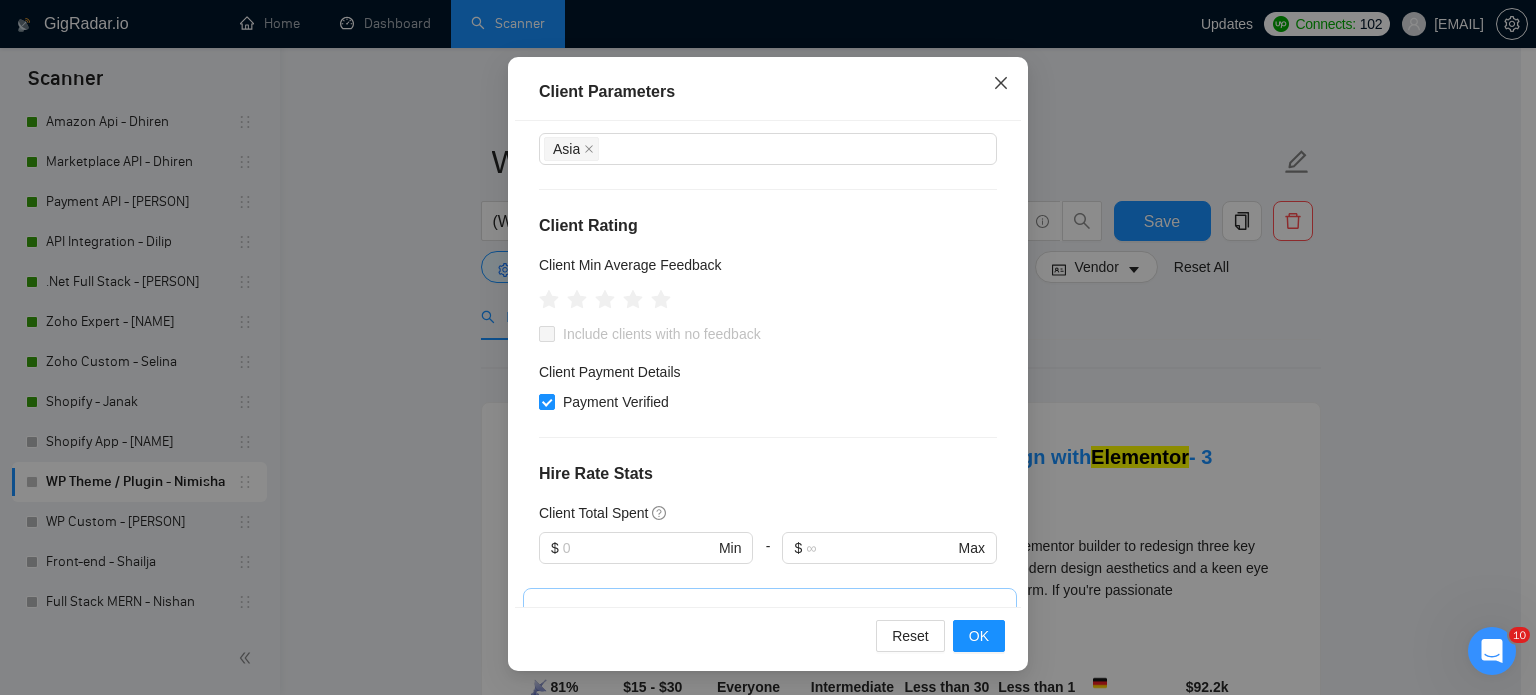 drag, startPoint x: 993, startPoint y: 79, endPoint x: 981, endPoint y: 245, distance: 166.43317 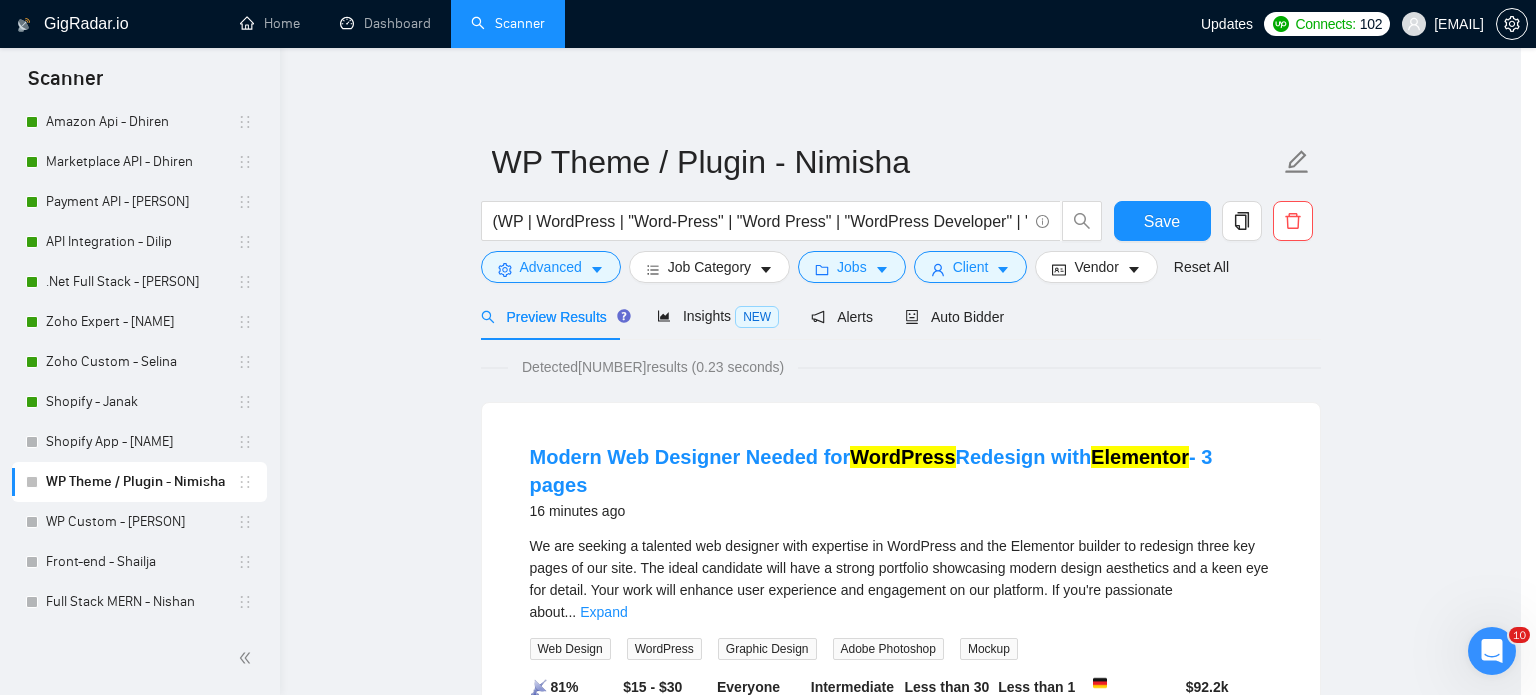 scroll, scrollTop: 63, scrollLeft: 0, axis: vertical 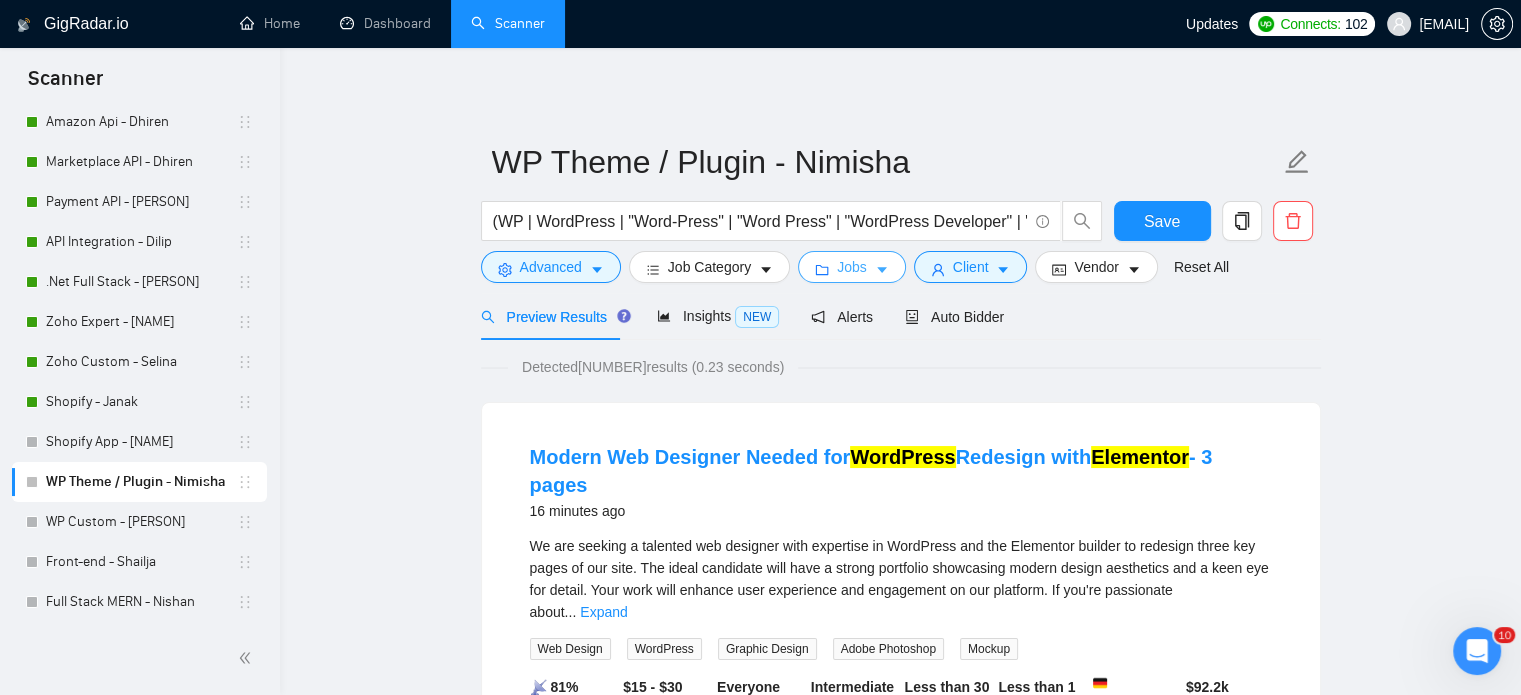 click 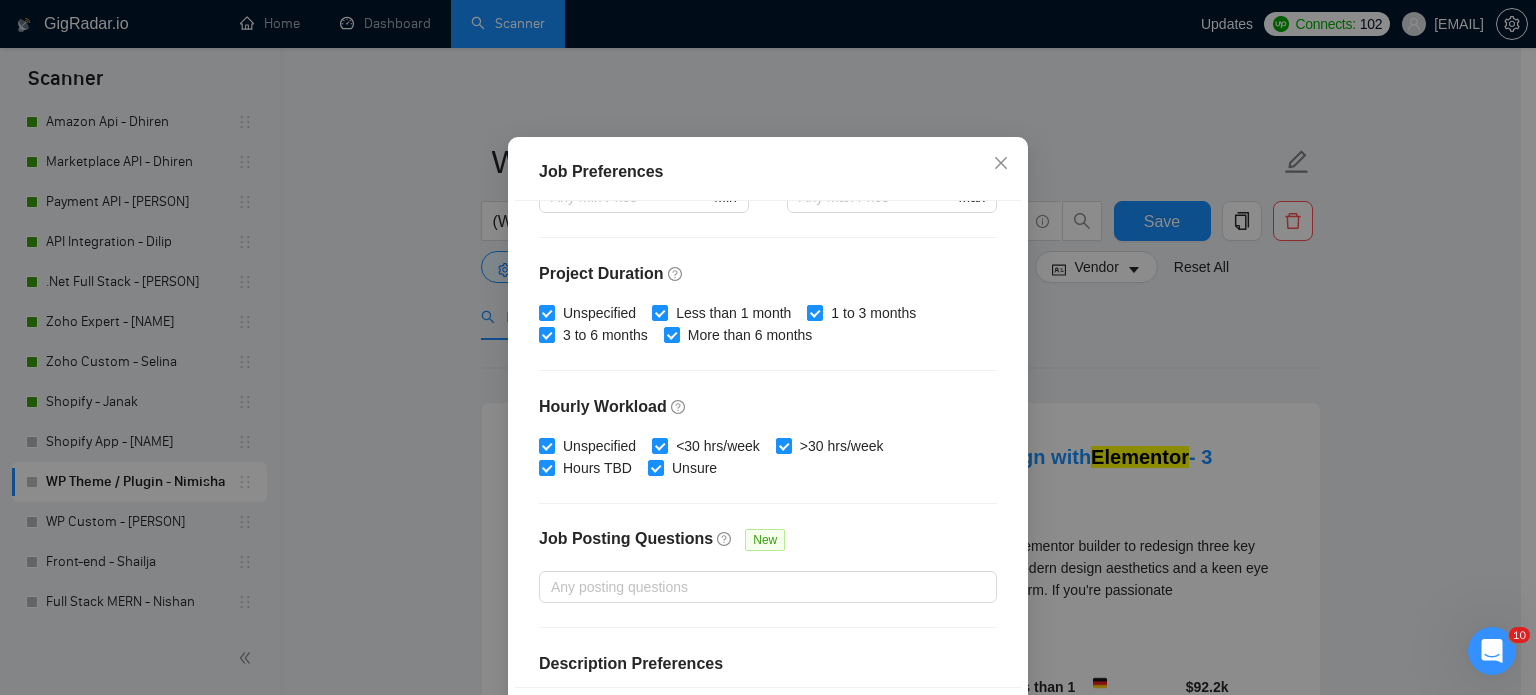 scroll, scrollTop: 600, scrollLeft: 0, axis: vertical 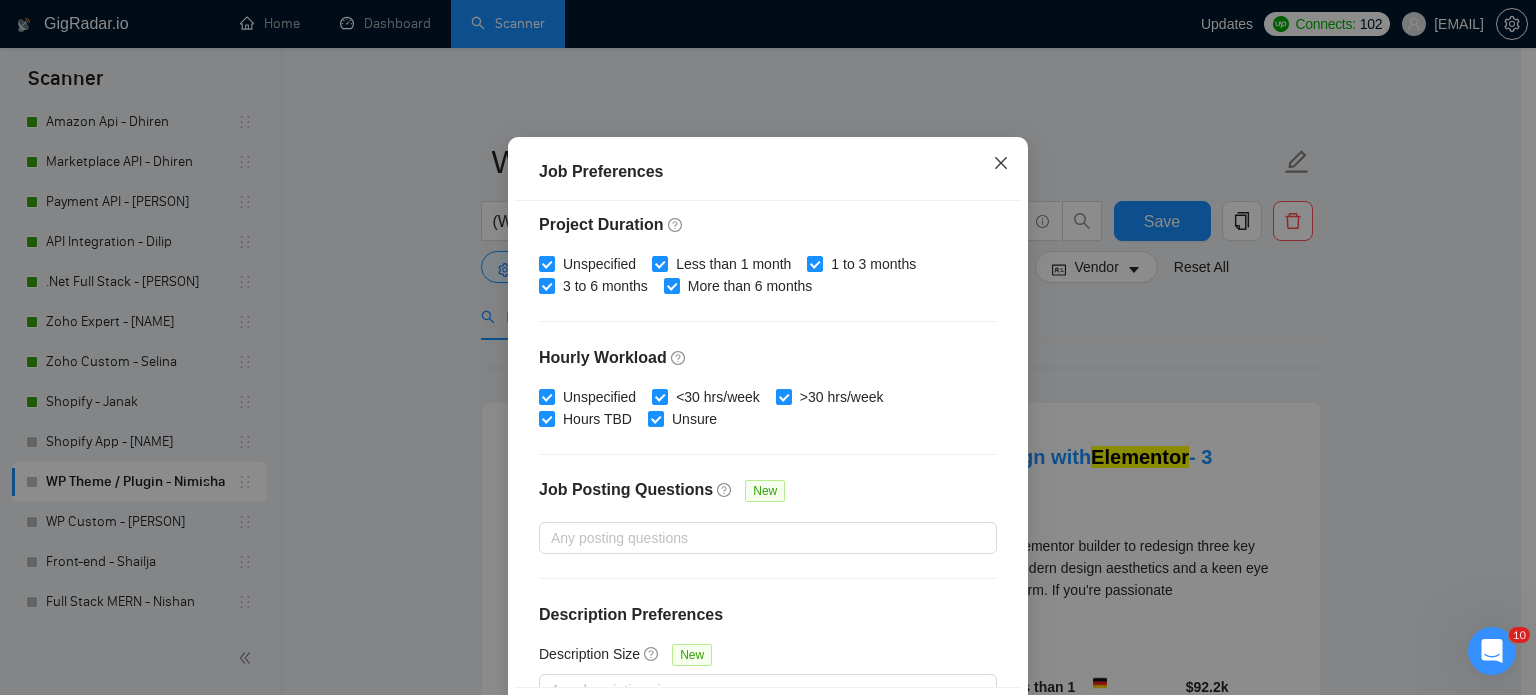 click at bounding box center (1001, 164) 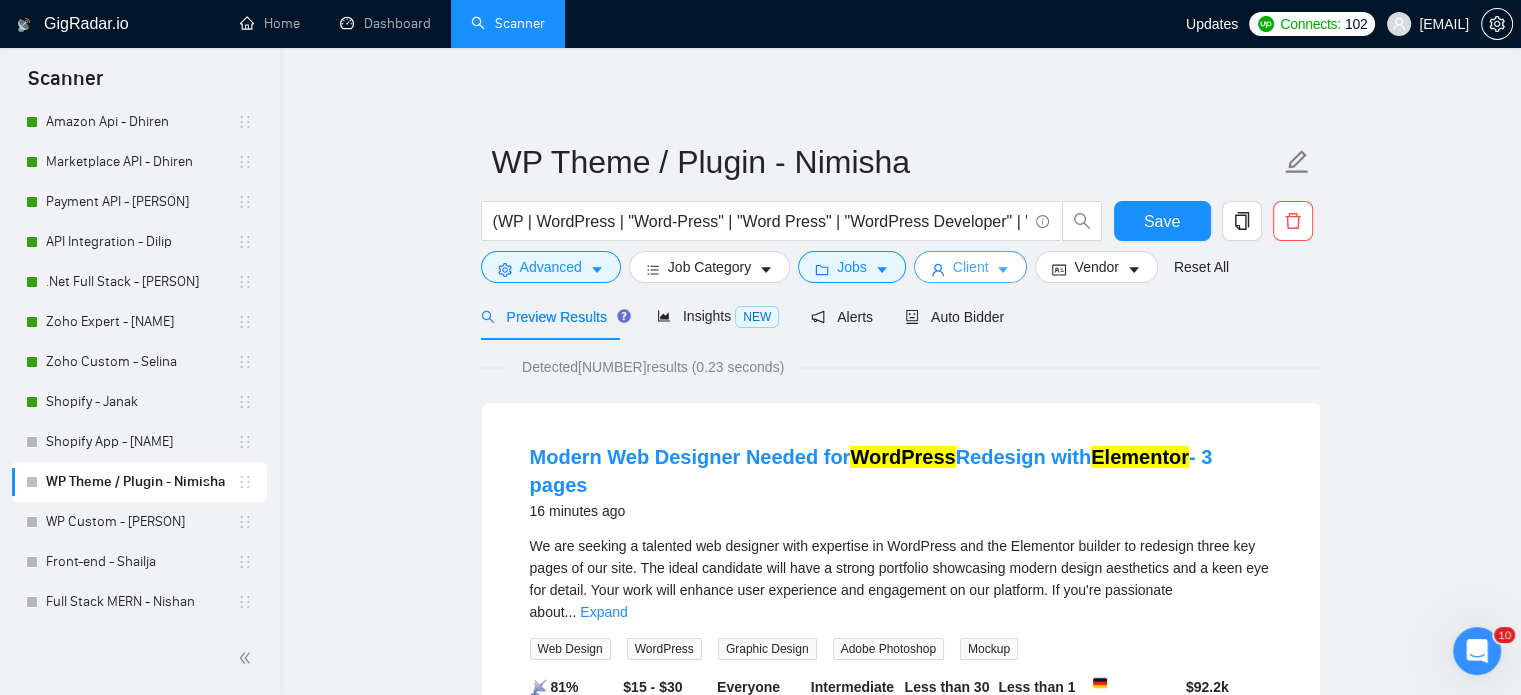 click 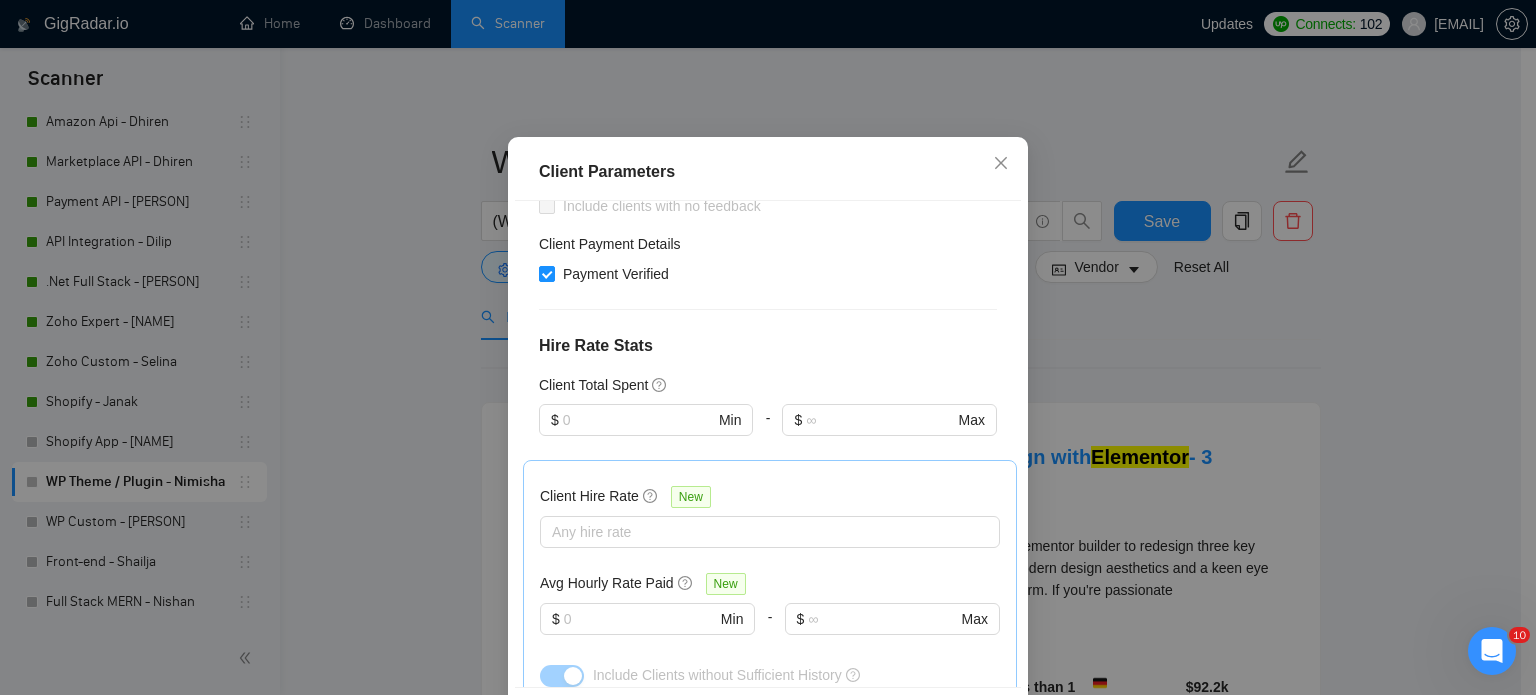 scroll, scrollTop: 460, scrollLeft: 0, axis: vertical 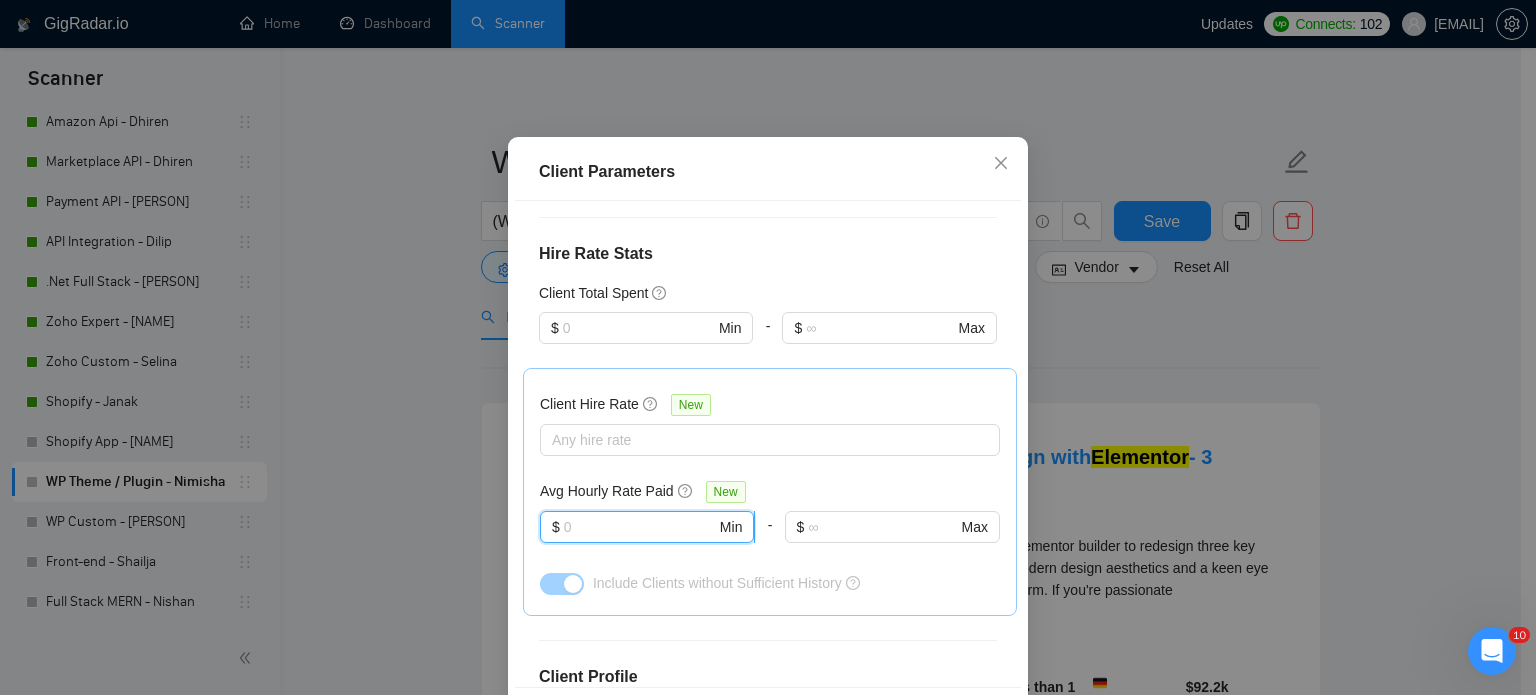 click at bounding box center (640, 527) 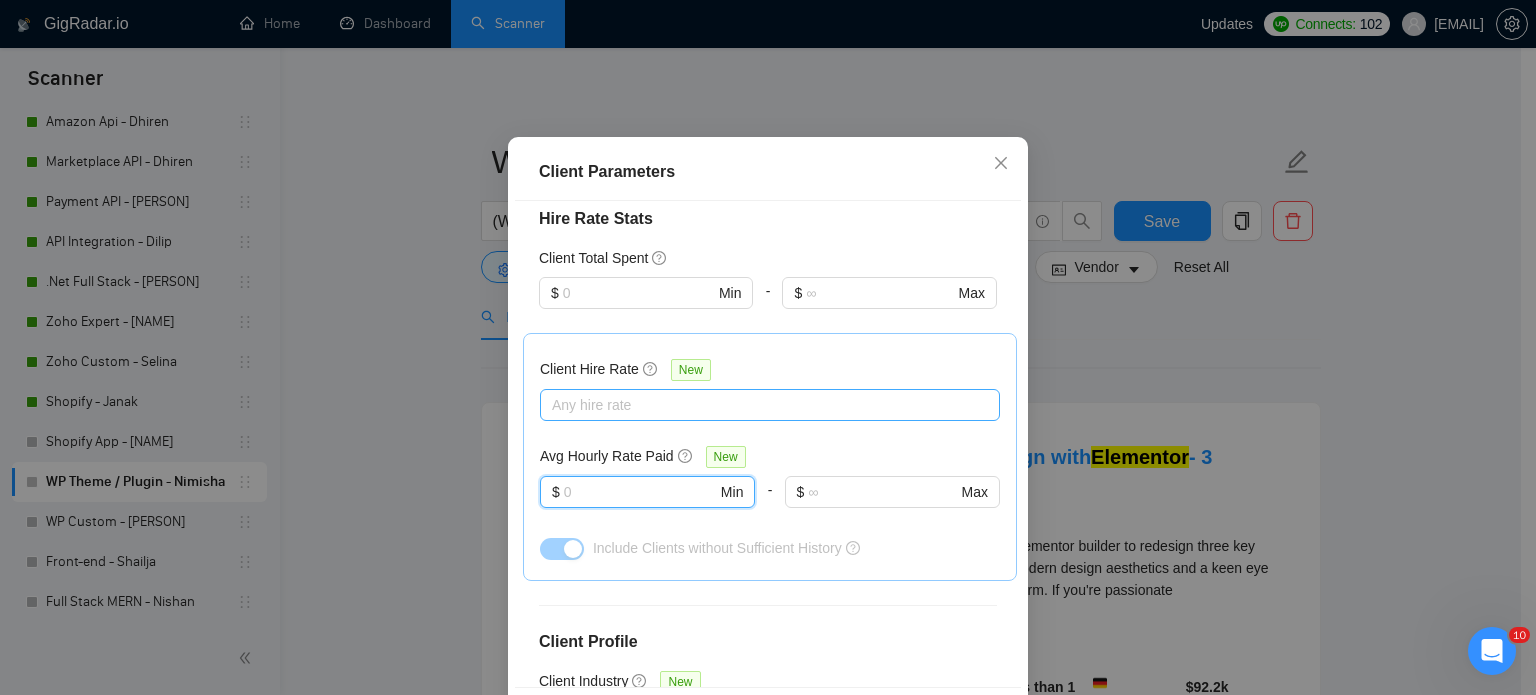 scroll, scrollTop: 460, scrollLeft: 0, axis: vertical 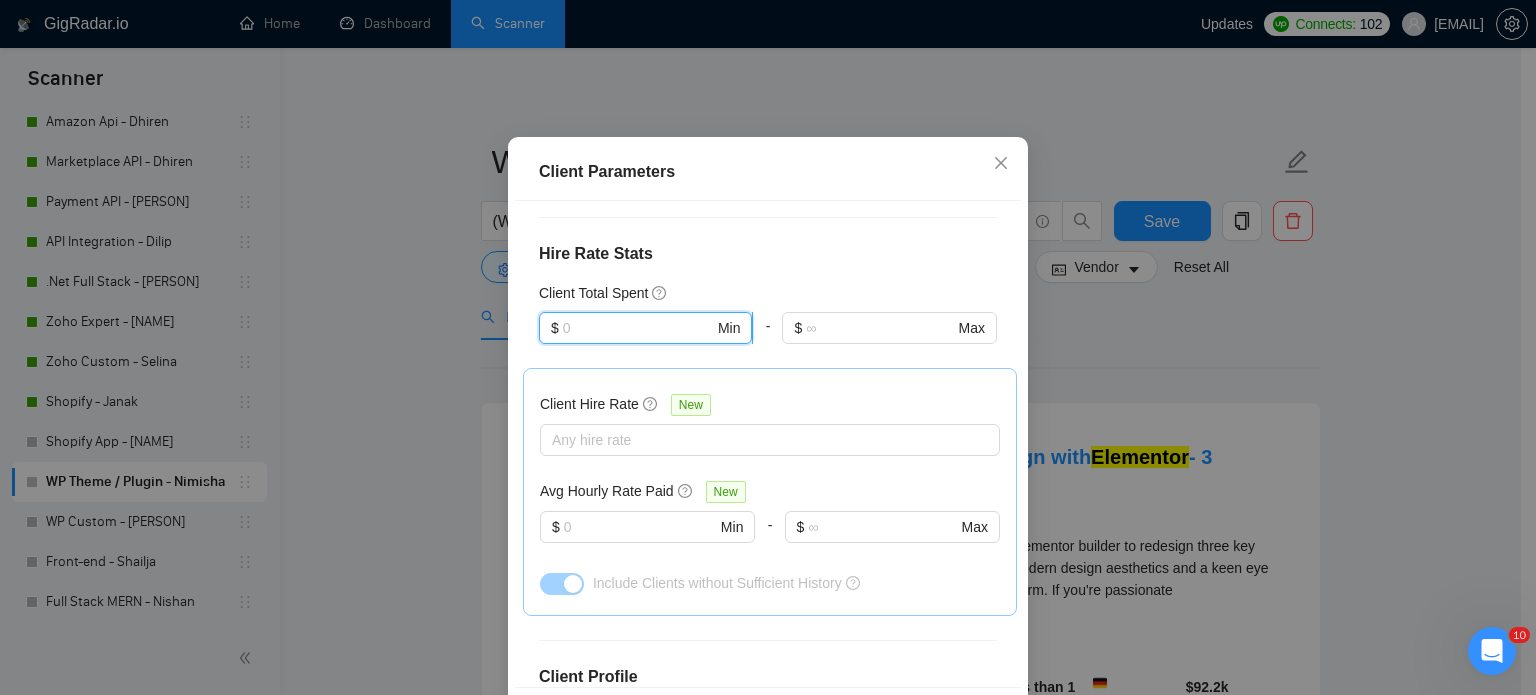click at bounding box center (638, 328) 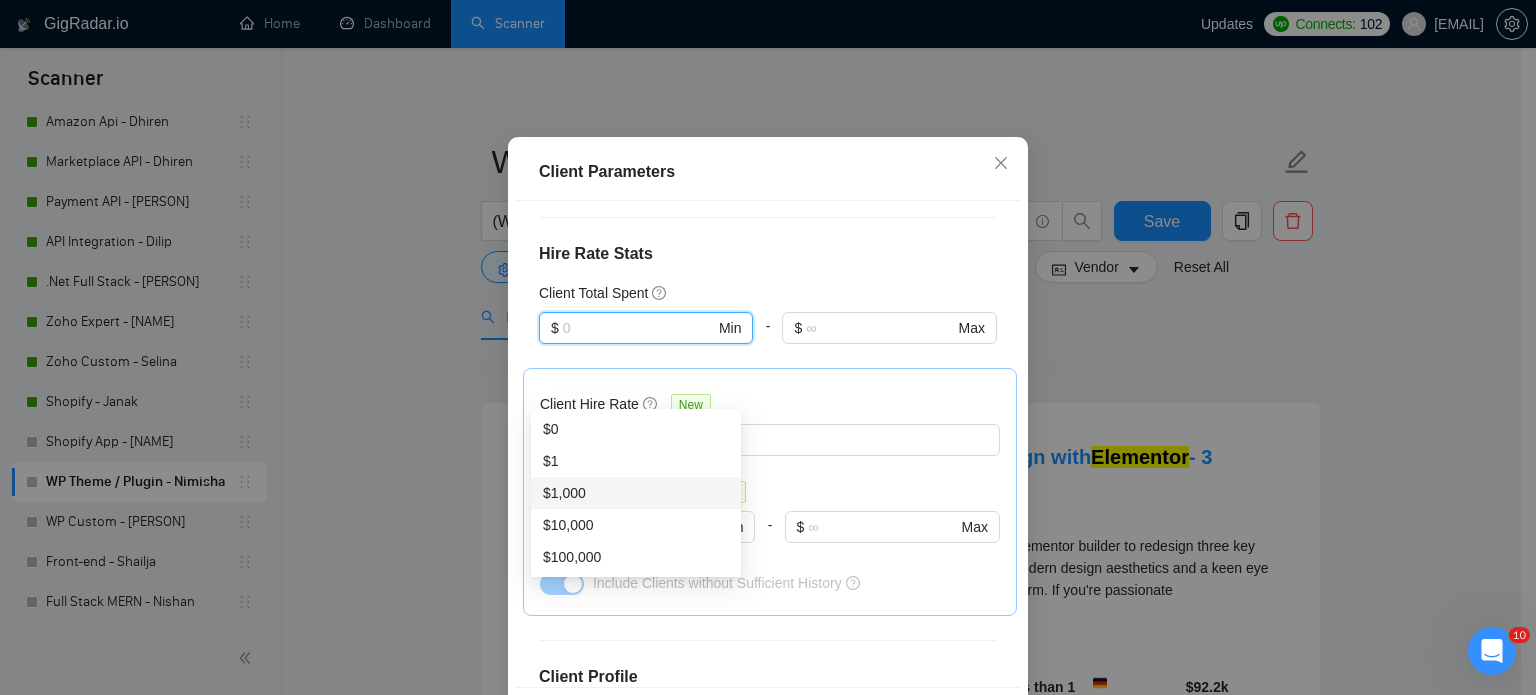 click on "$1,000" at bounding box center [636, 493] 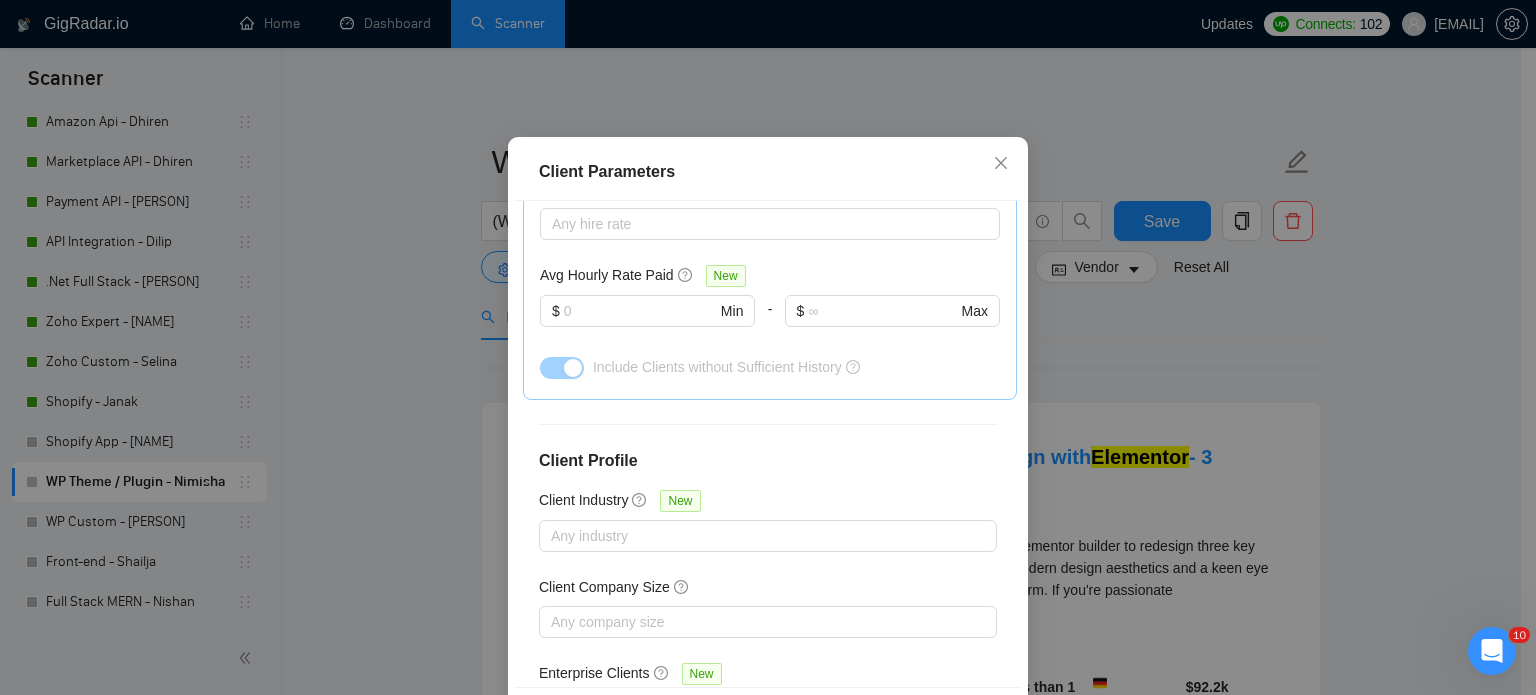 scroll, scrollTop: 760, scrollLeft: 0, axis: vertical 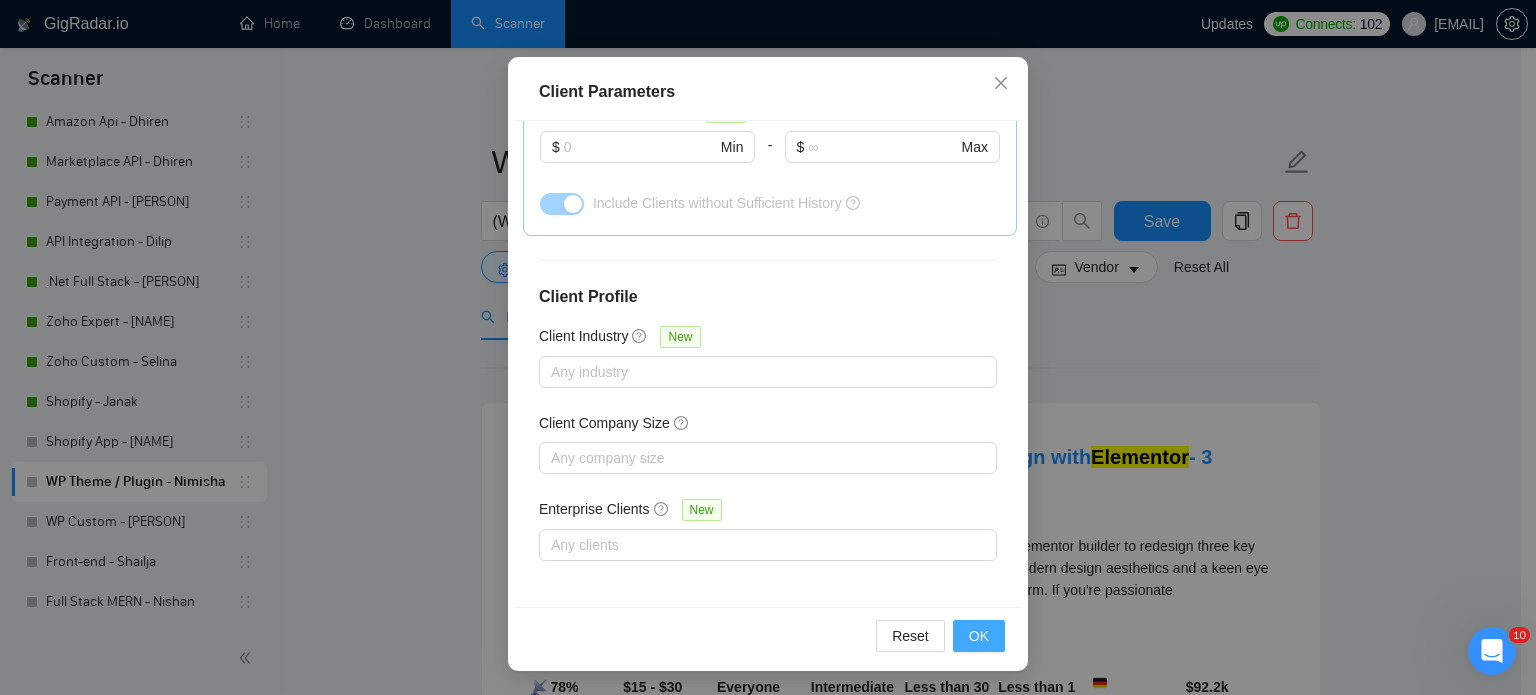 click on "OK" at bounding box center (979, 636) 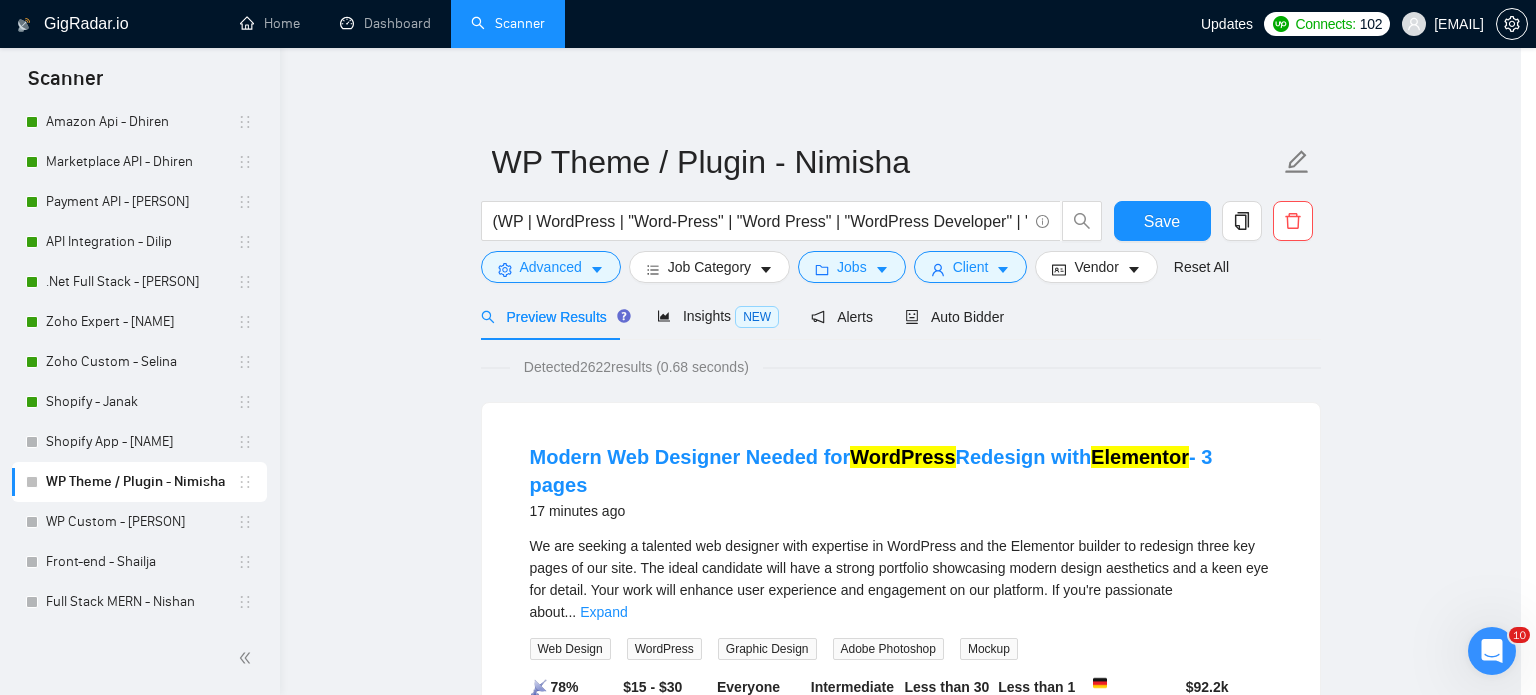scroll, scrollTop: 63, scrollLeft: 0, axis: vertical 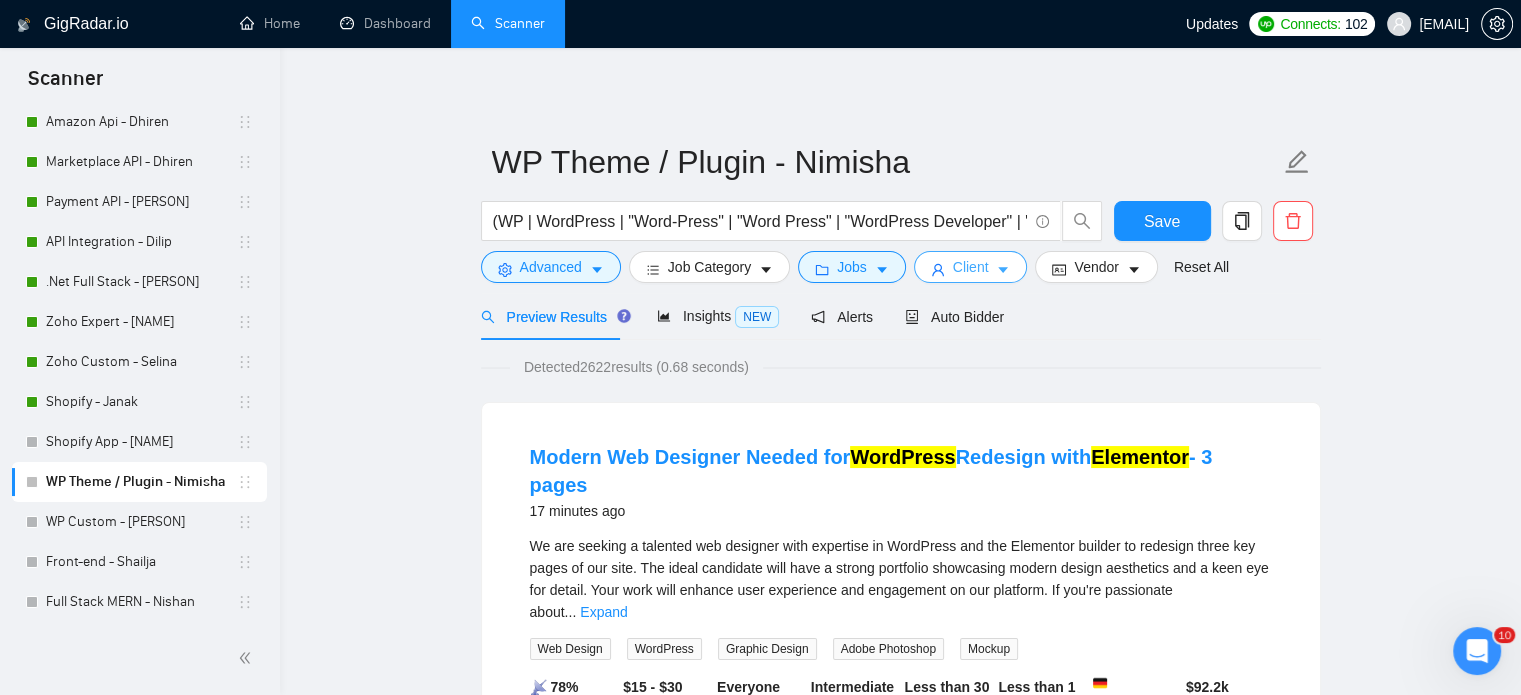 click 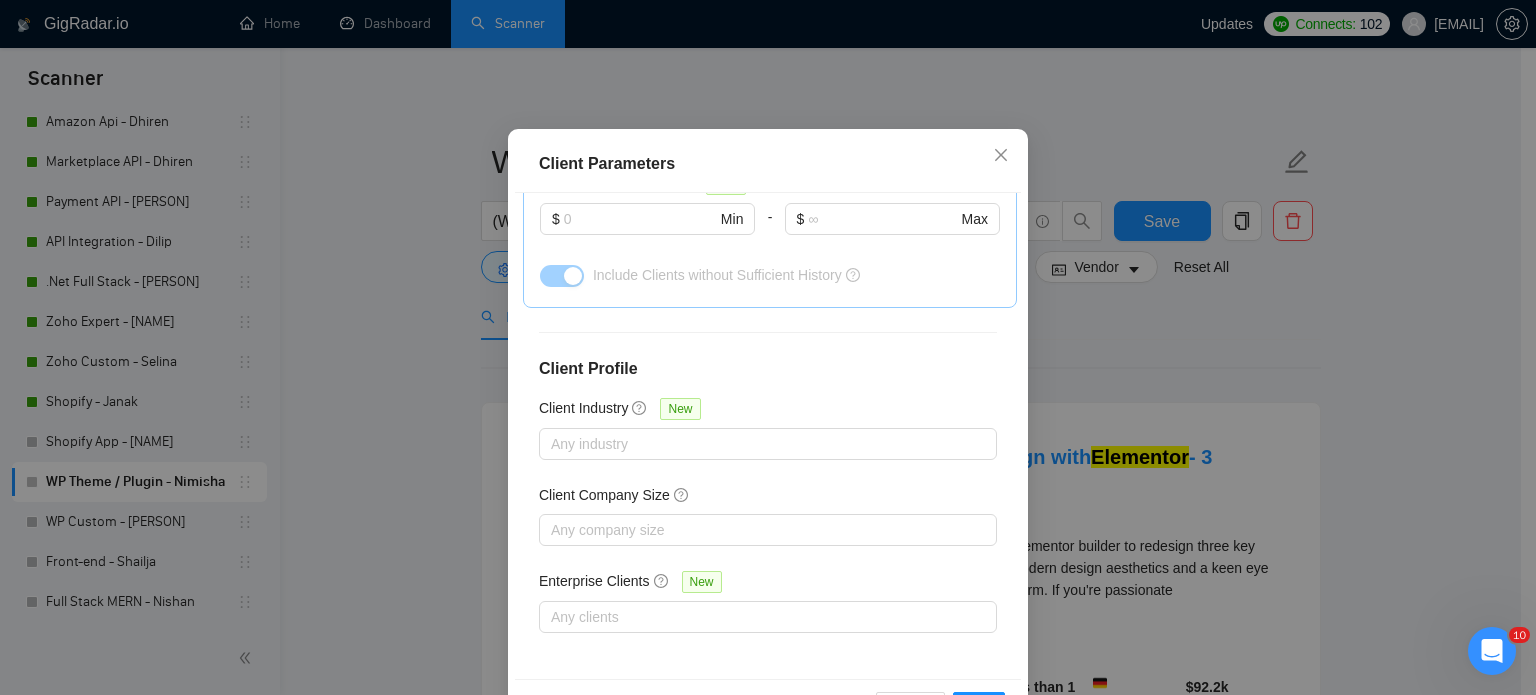 scroll, scrollTop: 143, scrollLeft: 0, axis: vertical 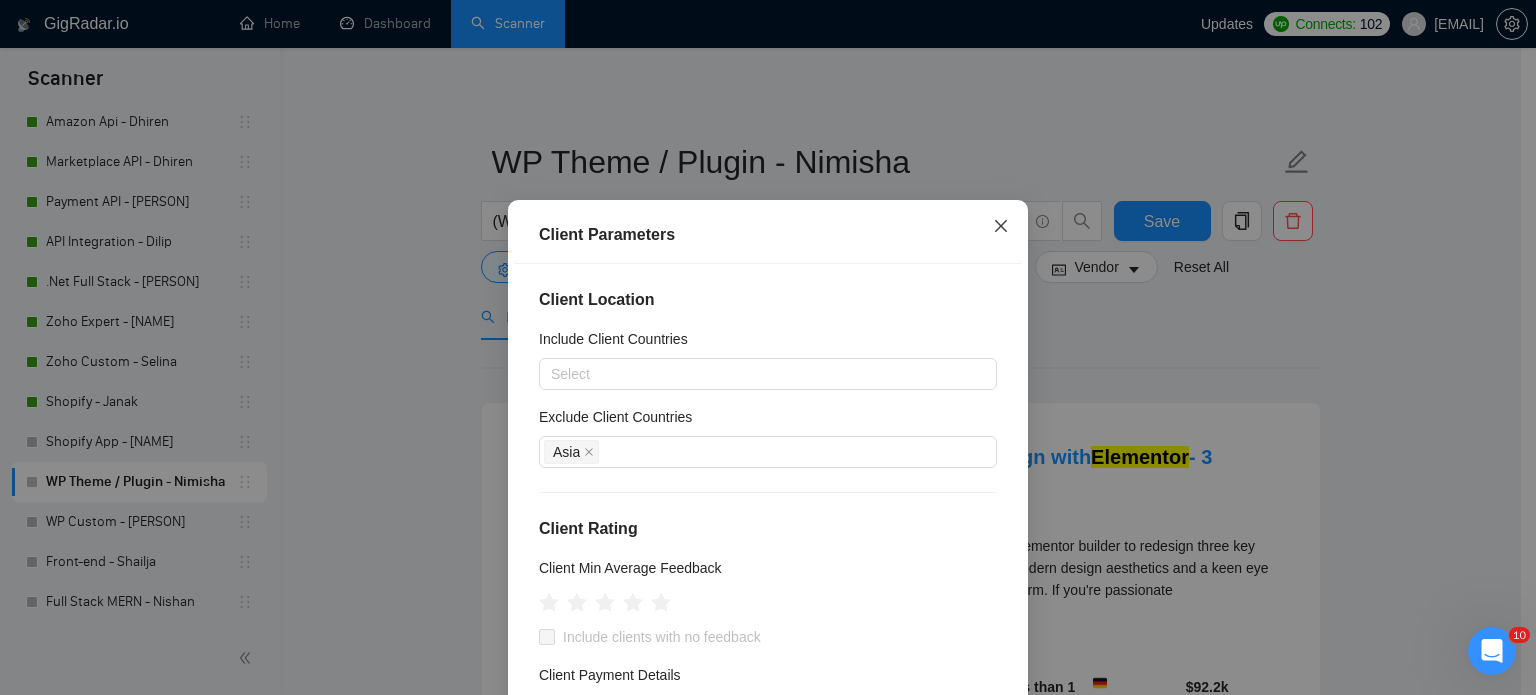 drag, startPoint x: 988, startPoint y: 233, endPoint x: 956, endPoint y: 291, distance: 66.24198 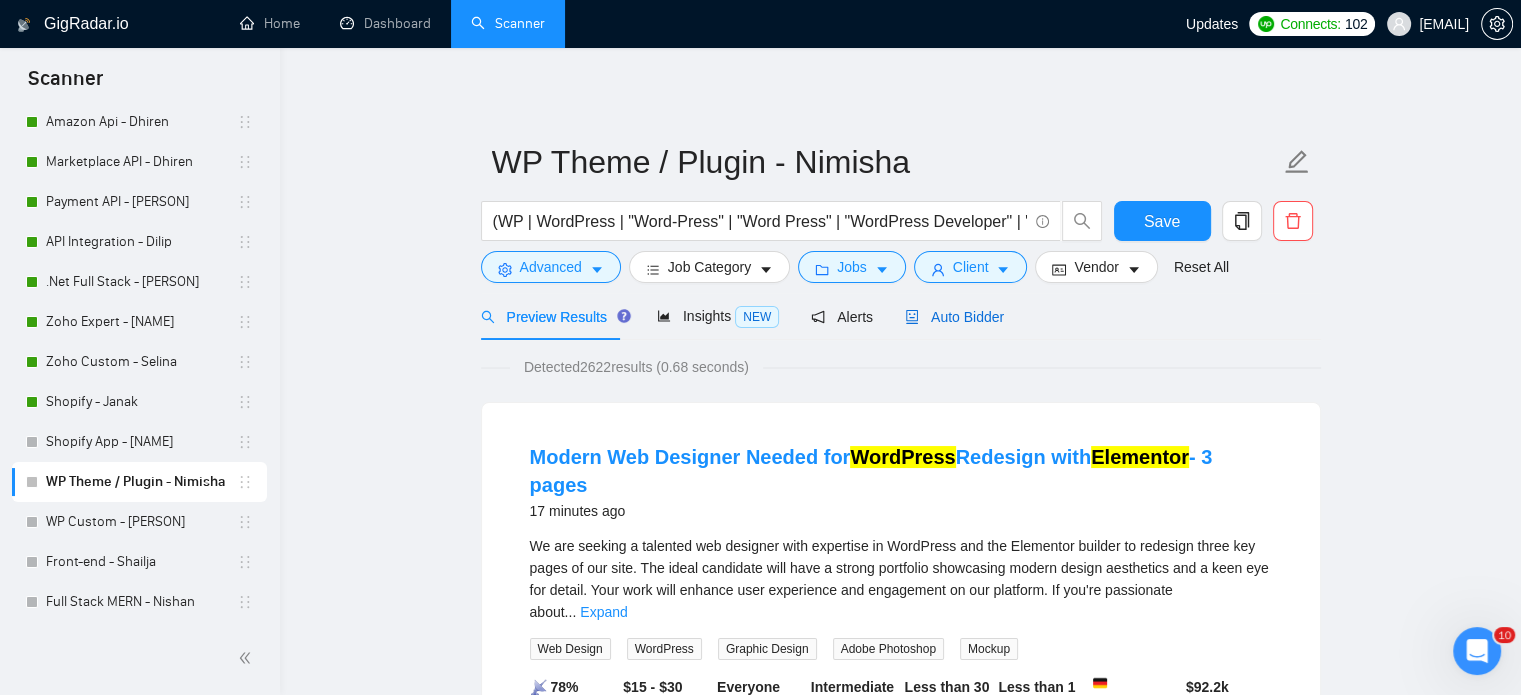 click on "Auto Bidder" at bounding box center [954, 317] 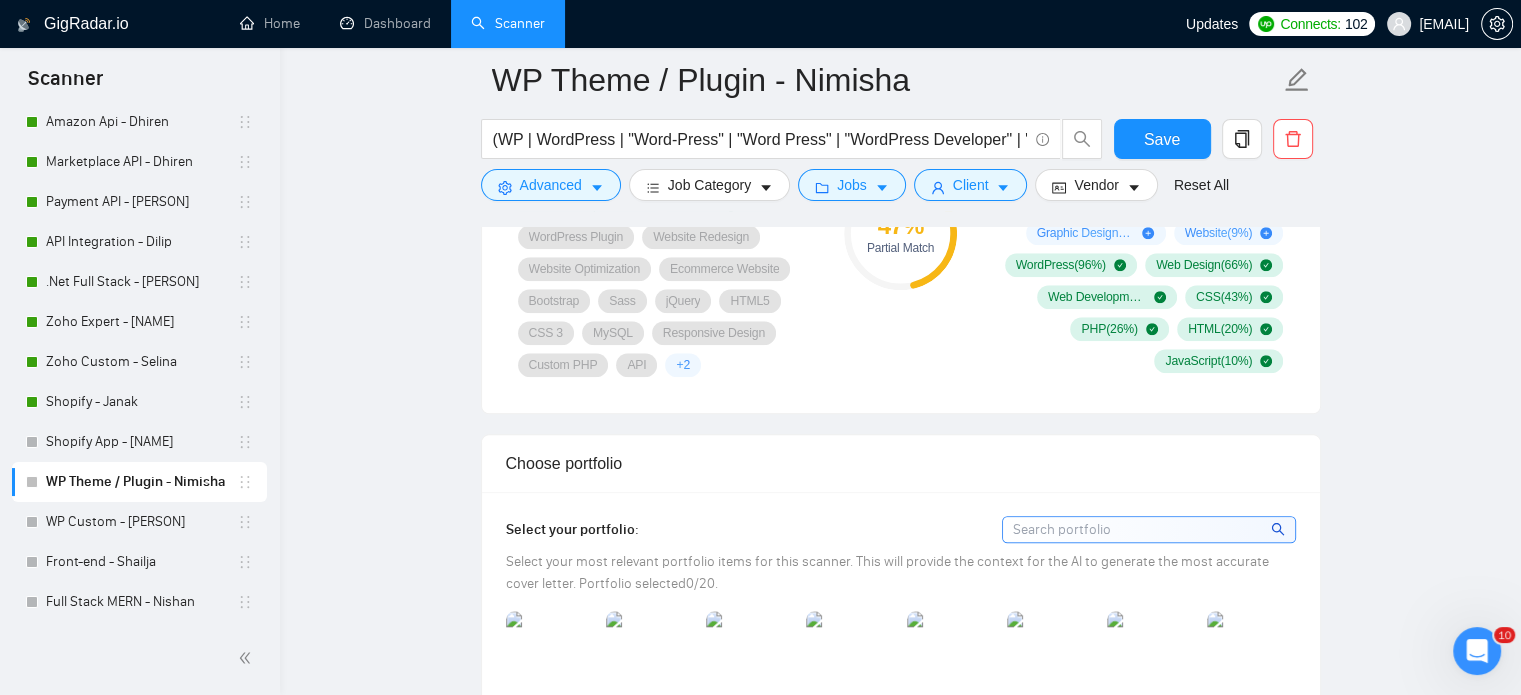 scroll, scrollTop: 2000, scrollLeft: 0, axis: vertical 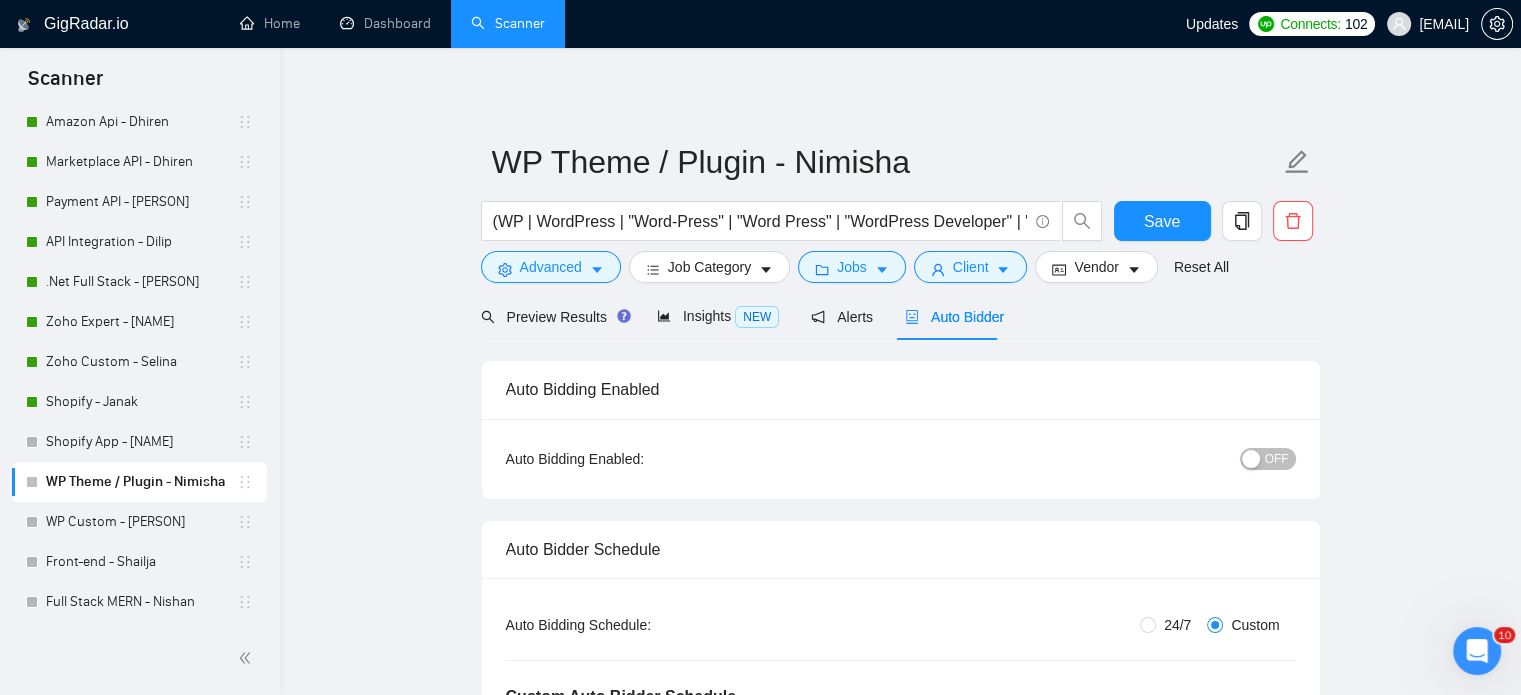click on "OFF" at bounding box center [1277, 459] 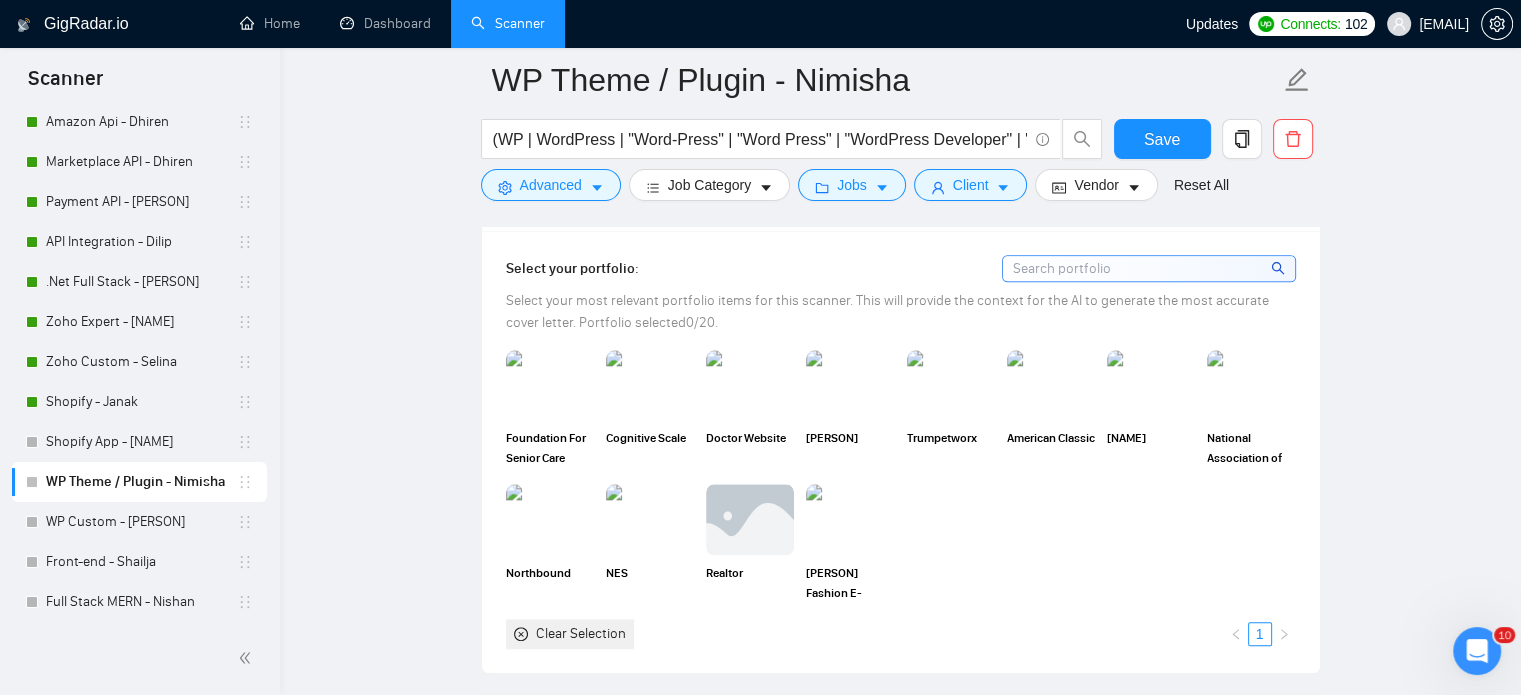 scroll, scrollTop: 2000, scrollLeft: 0, axis: vertical 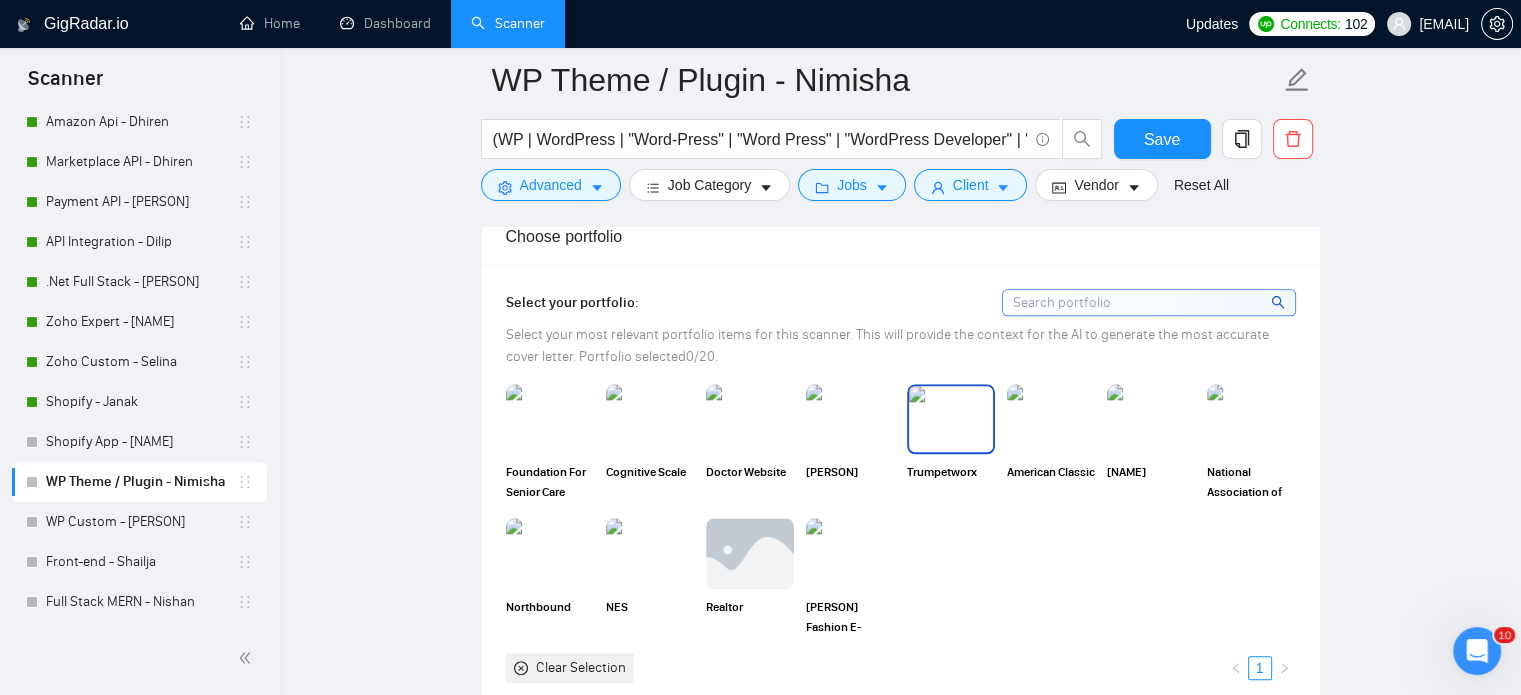 drag, startPoint x: 962, startPoint y: 407, endPoint x: 941, endPoint y: 491, distance: 86.58522 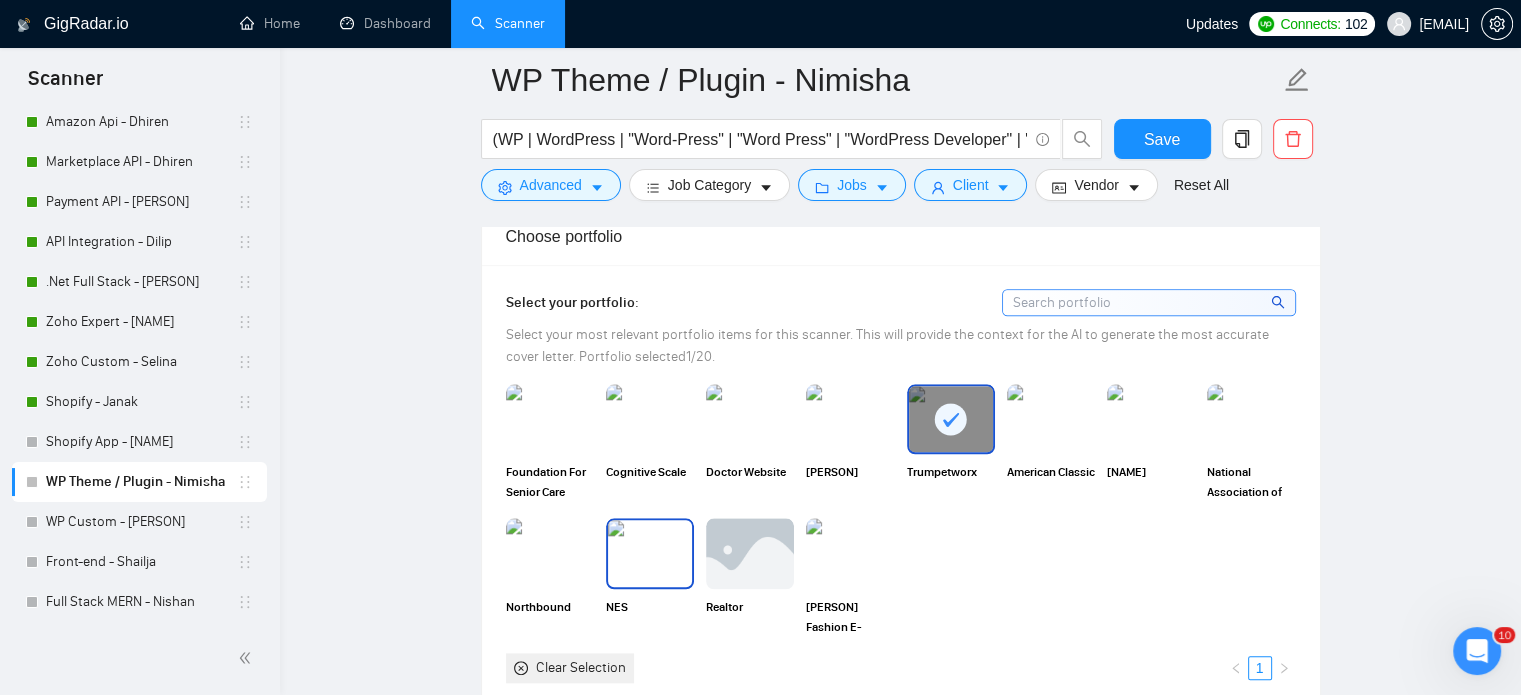 click at bounding box center [650, 553] 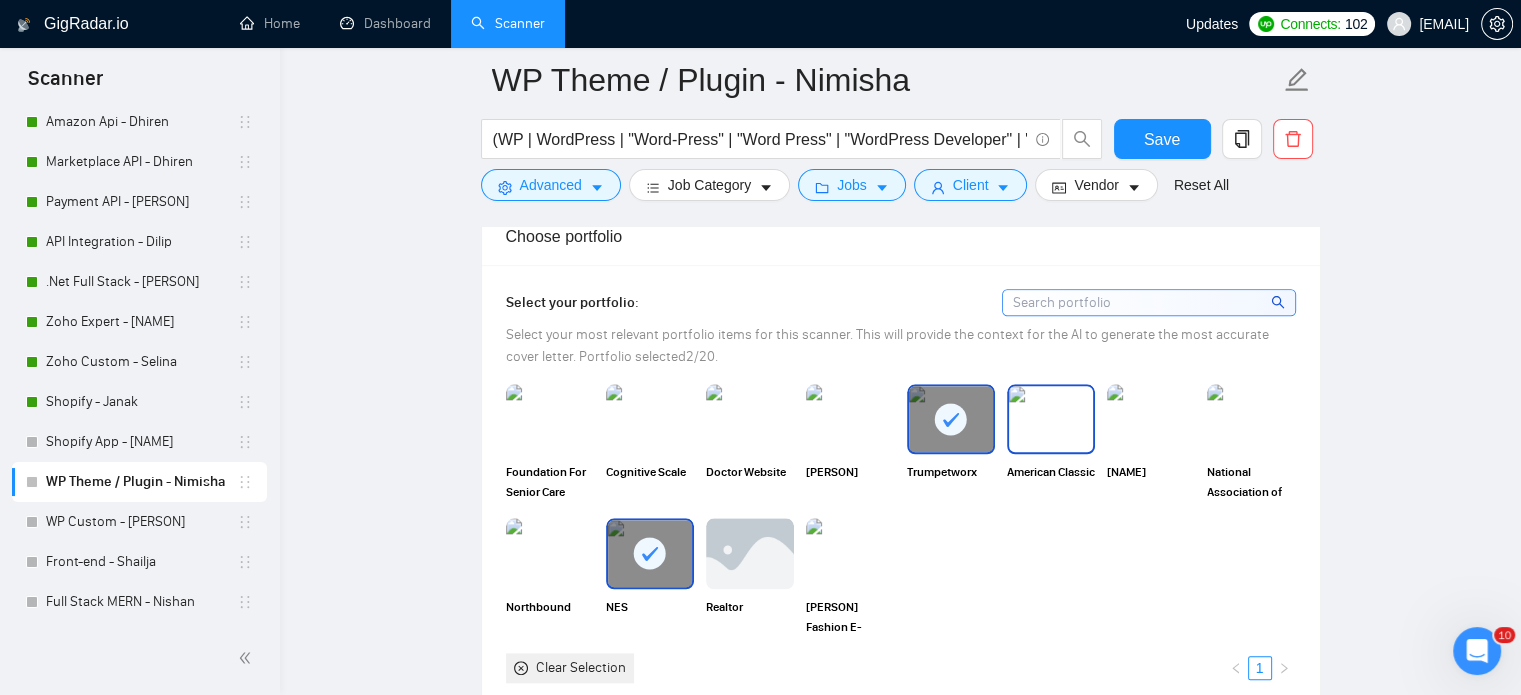click on "American Classic" at bounding box center [1051, 482] 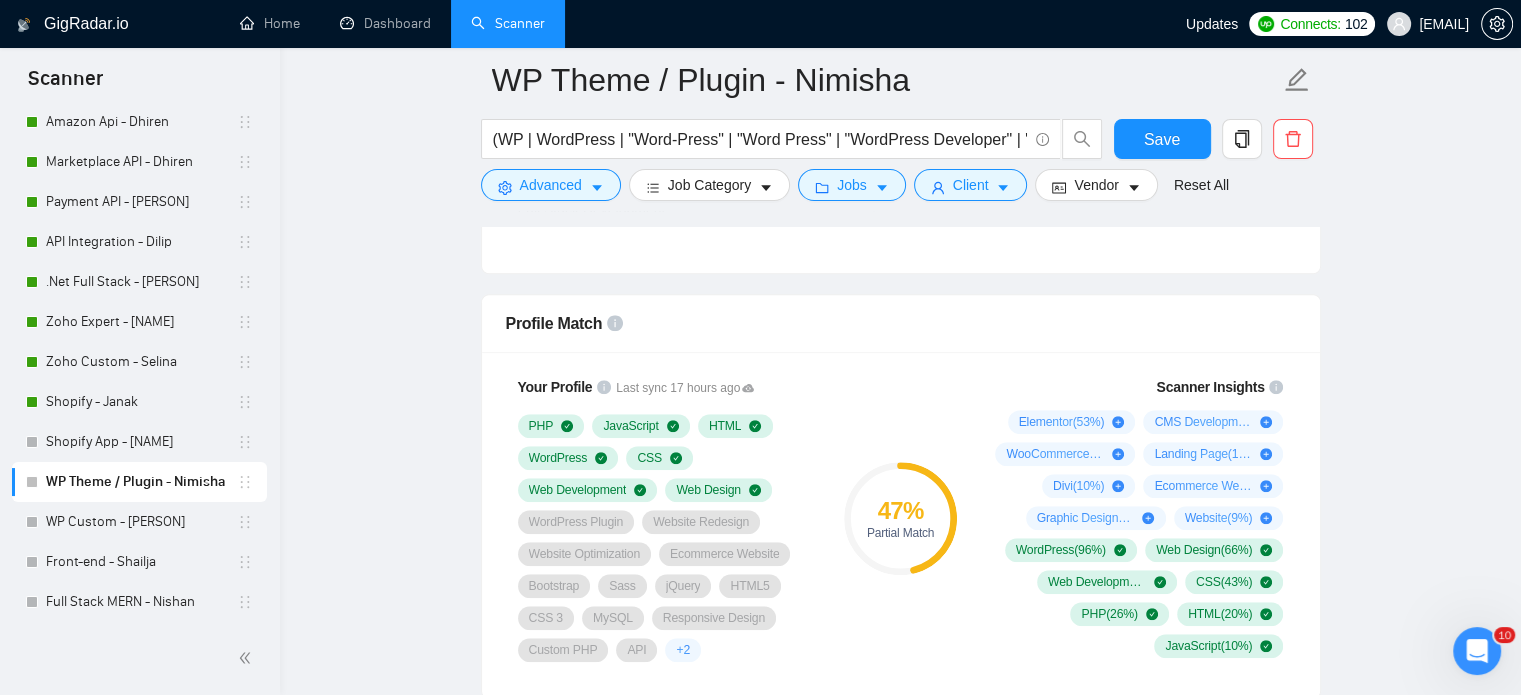 scroll, scrollTop: 1400, scrollLeft: 0, axis: vertical 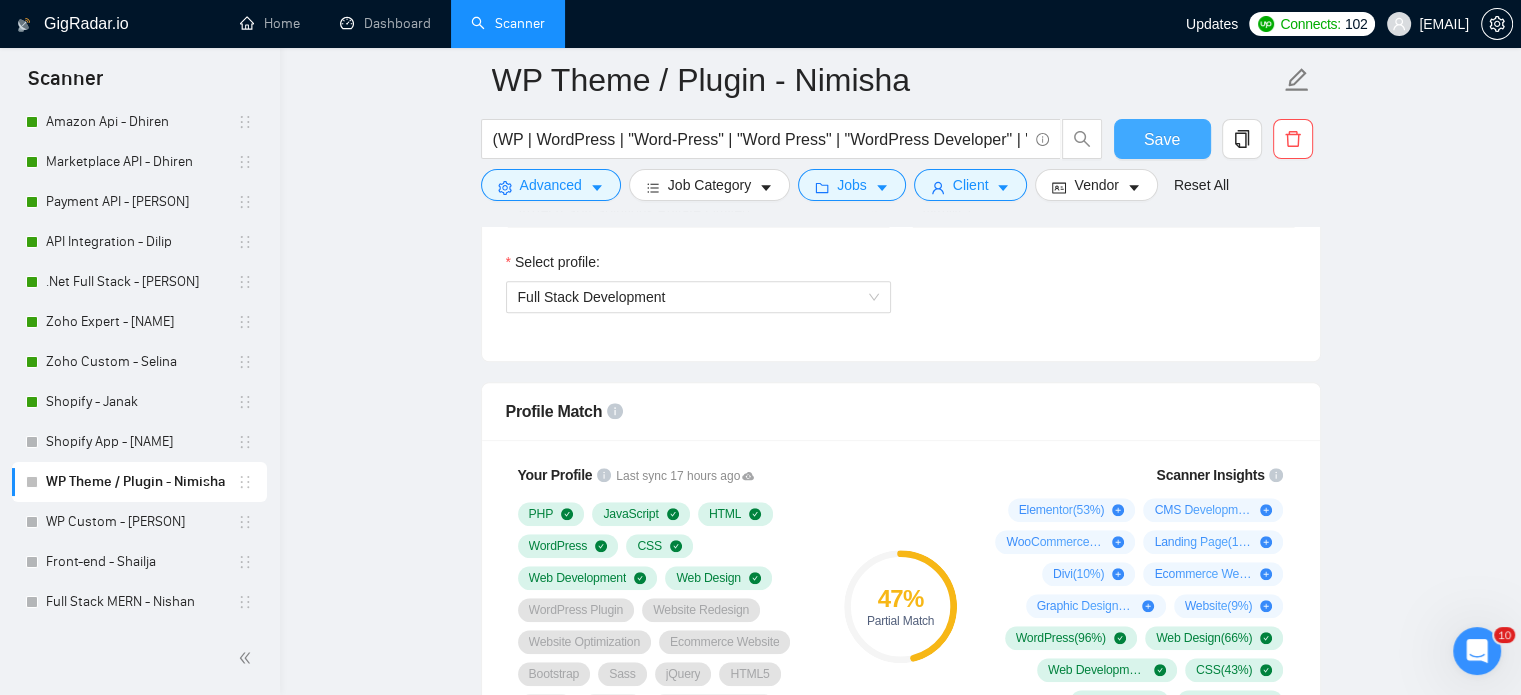 click on "Save" at bounding box center [1162, 139] 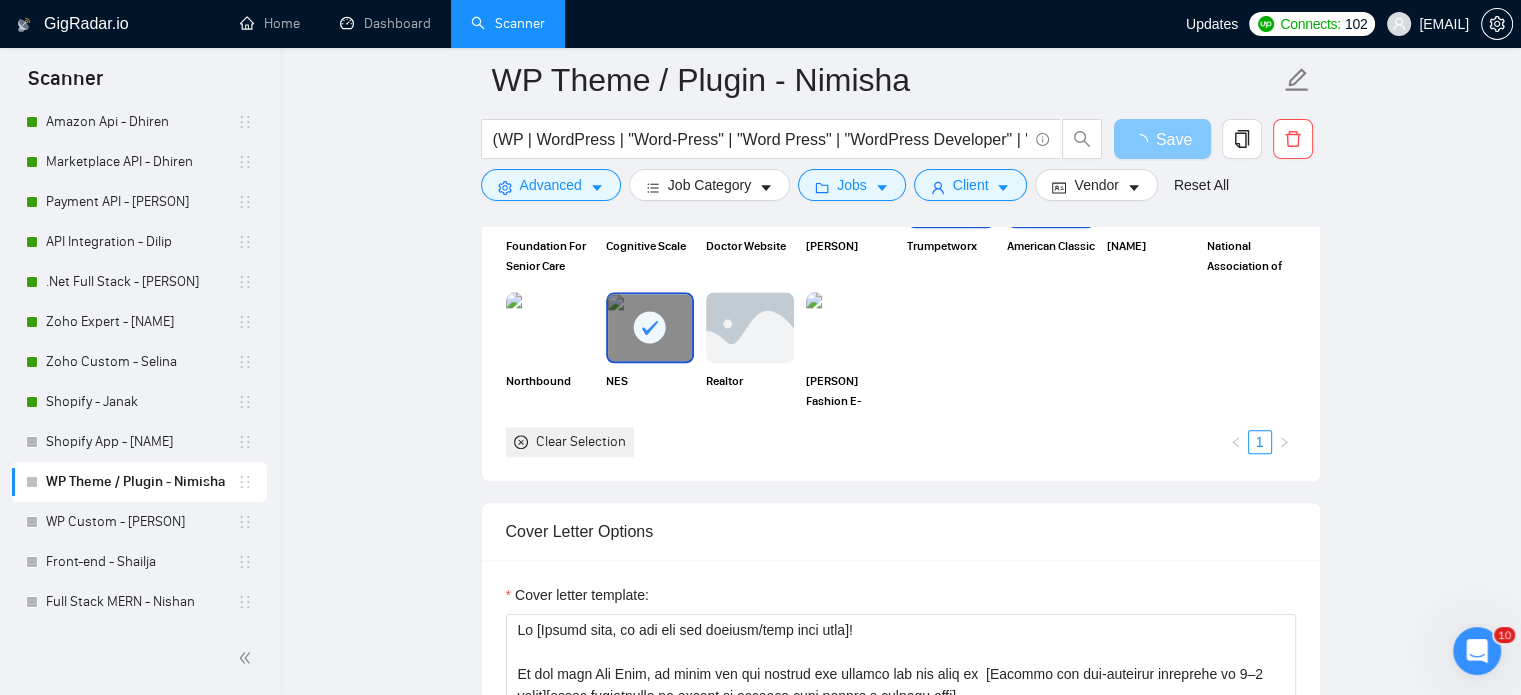 scroll, scrollTop: 2400, scrollLeft: 0, axis: vertical 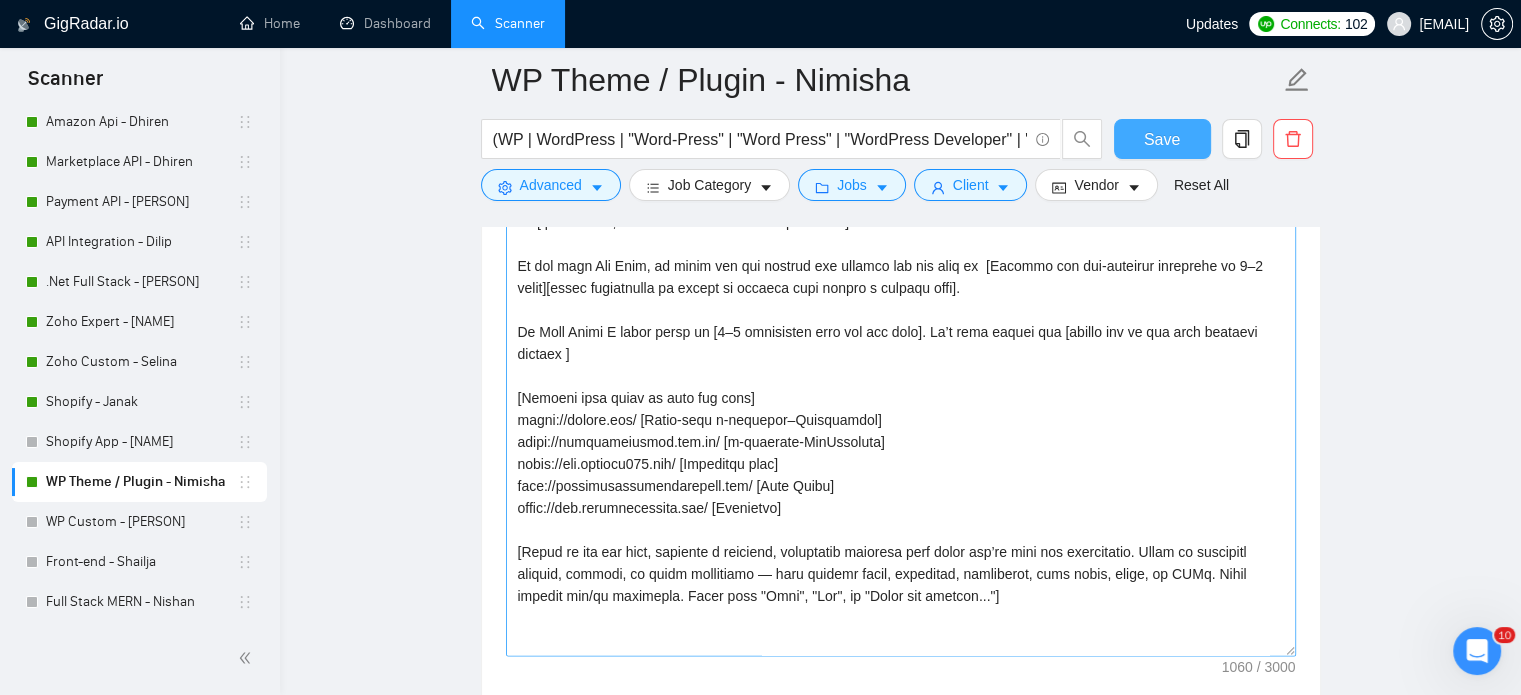 type 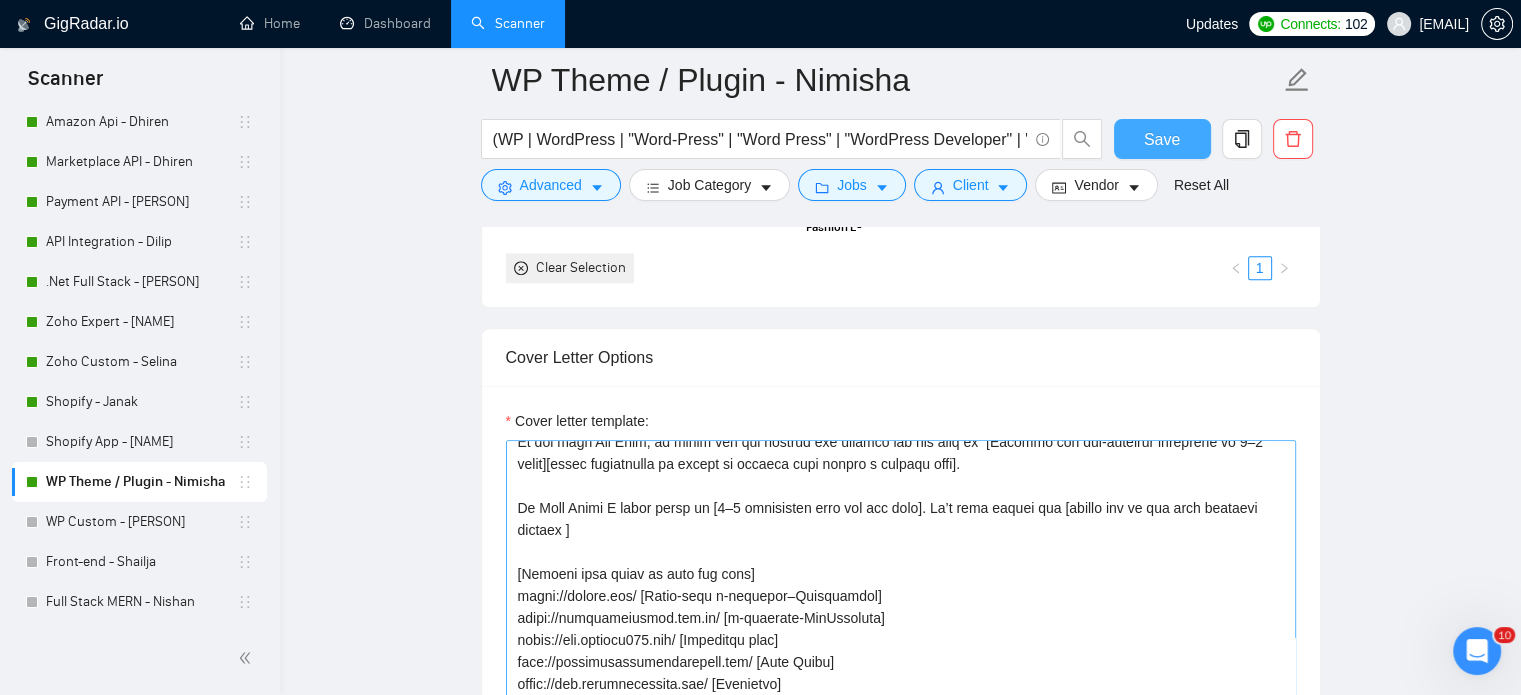 scroll, scrollTop: 88, scrollLeft: 0, axis: vertical 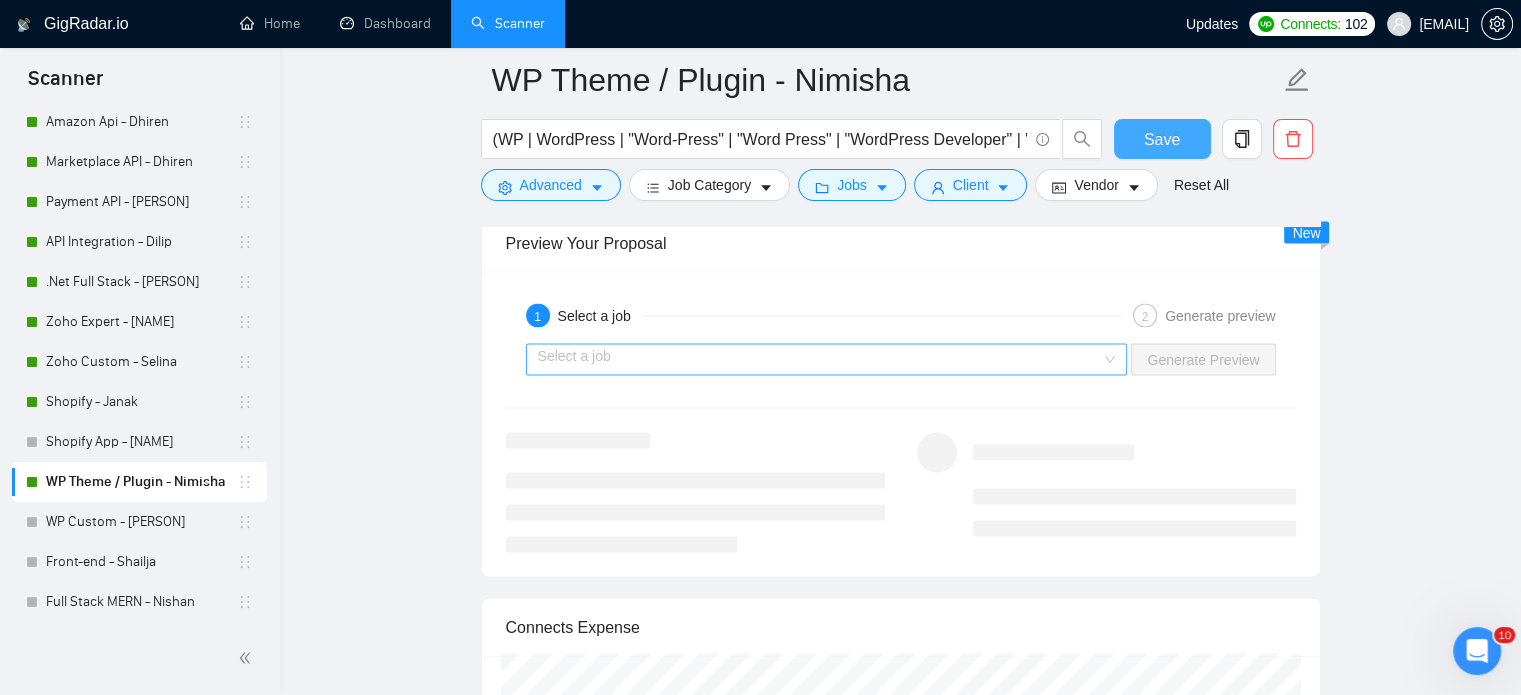 click on "Select a job" at bounding box center (827, 360) 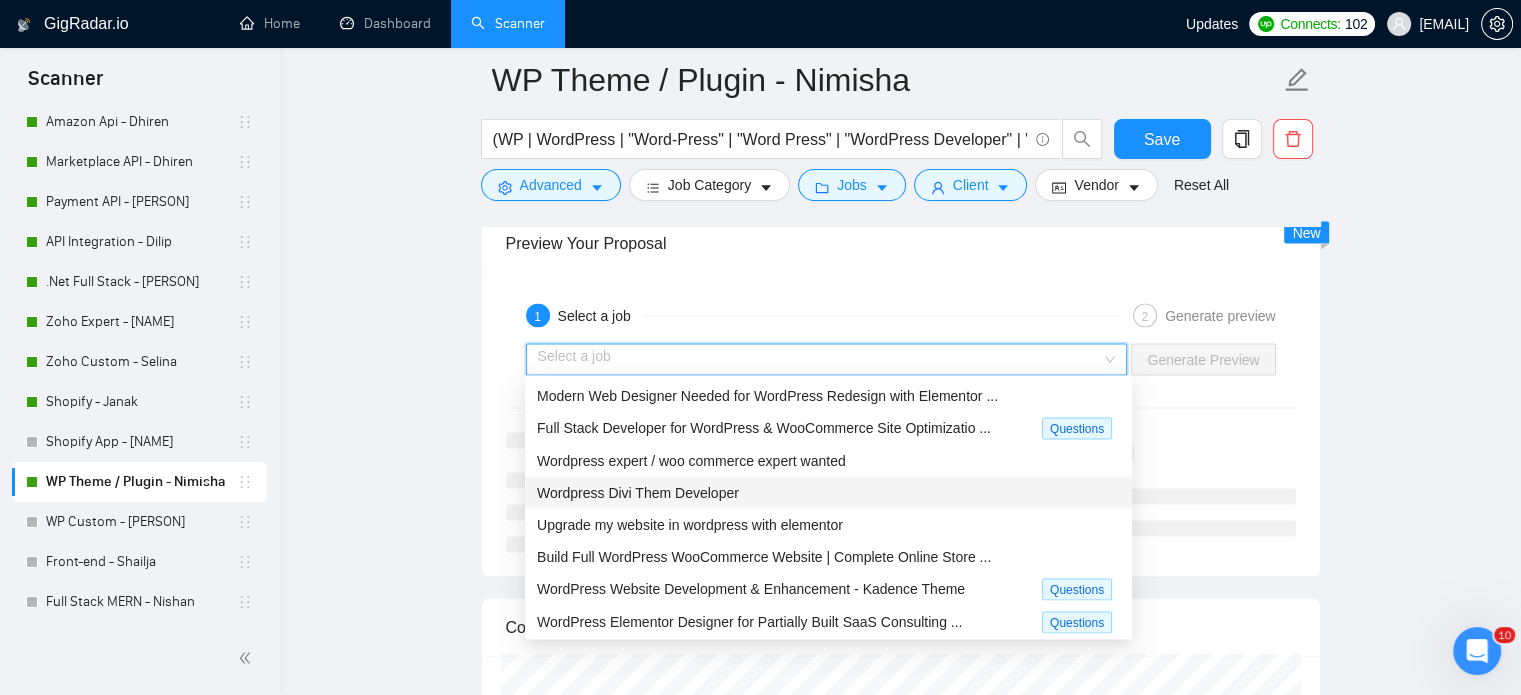 click on "Wordpress Divi Them Developer" at bounding box center [638, 493] 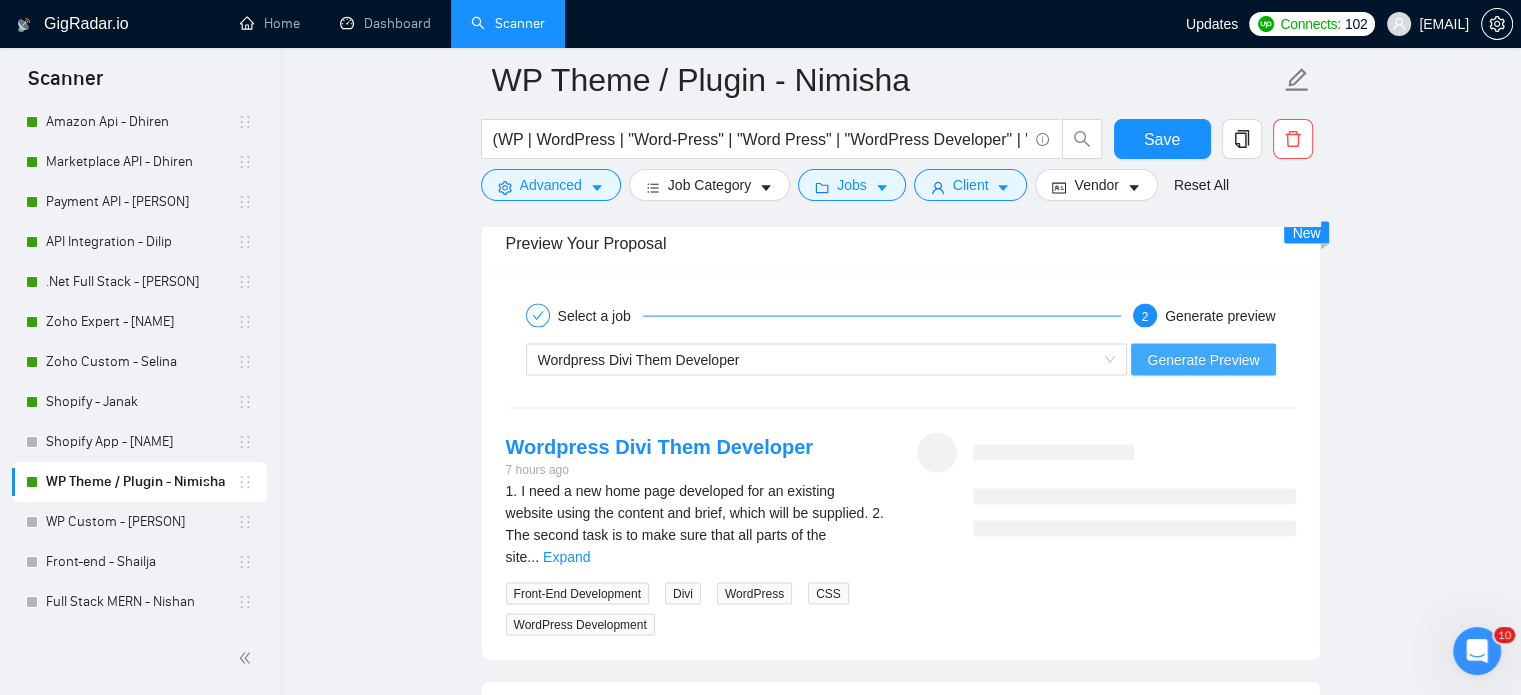 click on "Generate Preview" at bounding box center [1203, 360] 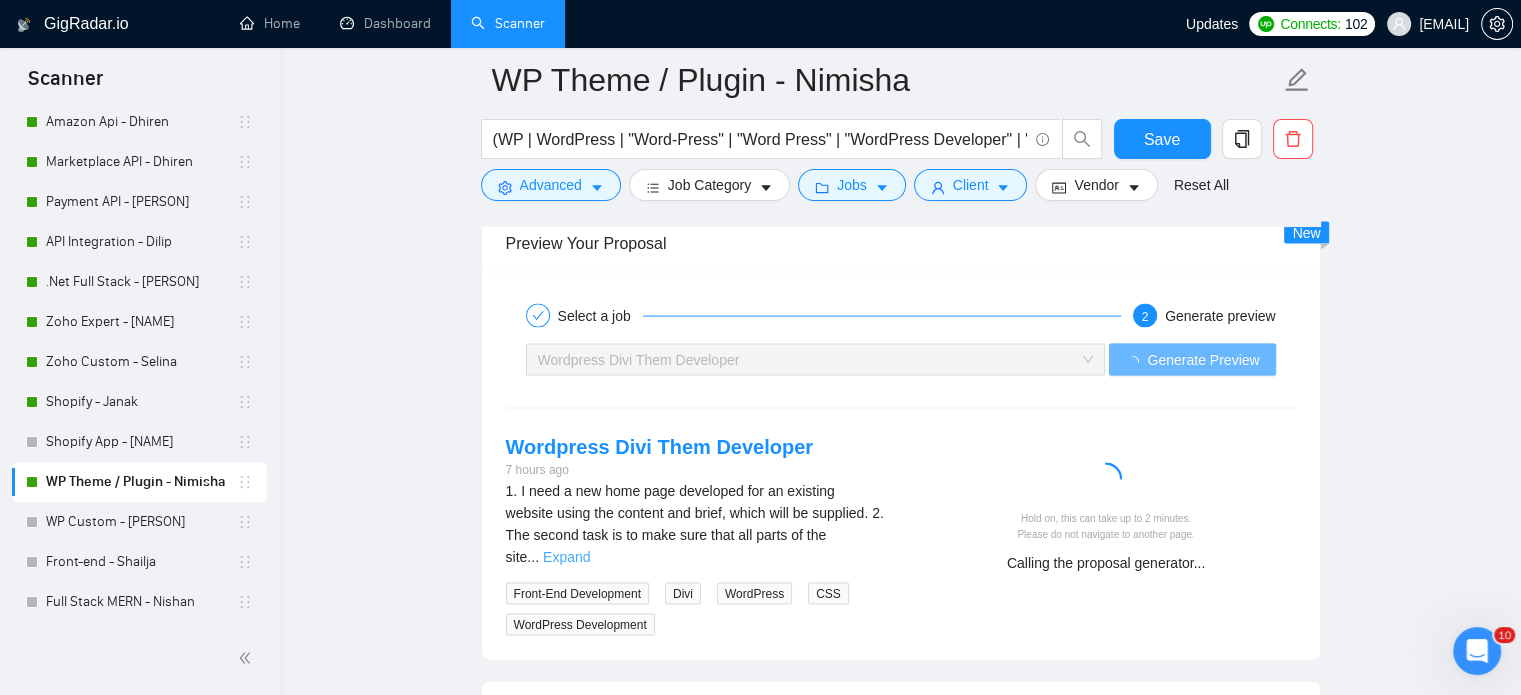 click on "Expand" at bounding box center (566, 557) 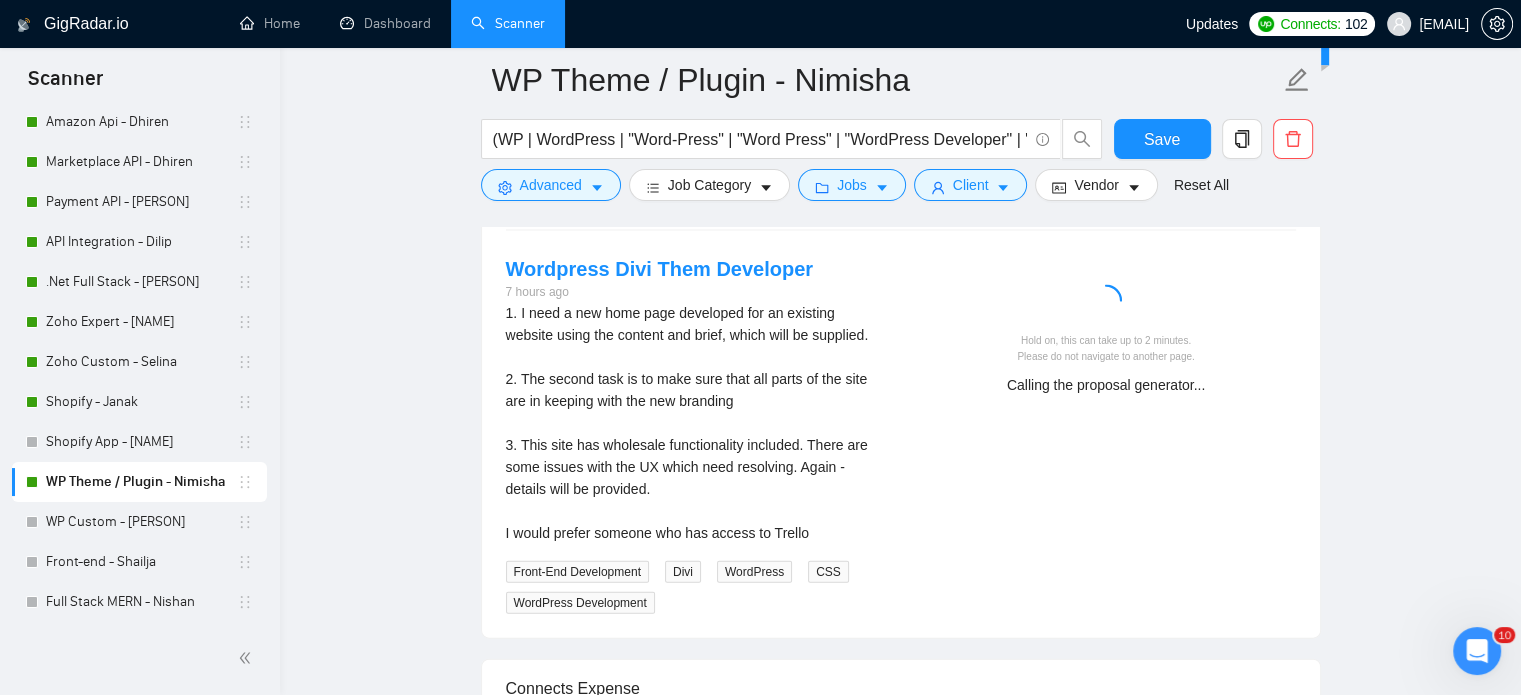 scroll, scrollTop: 4300, scrollLeft: 0, axis: vertical 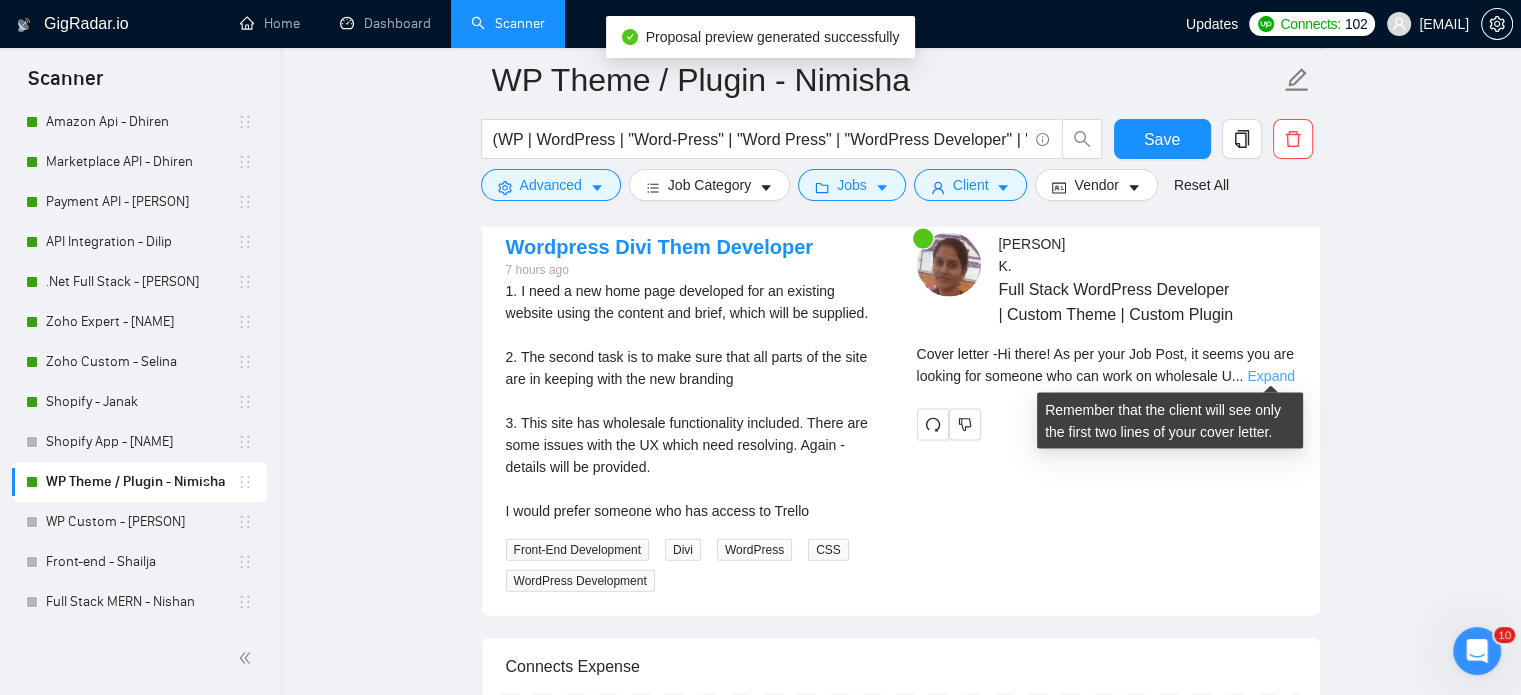 click on "Expand" at bounding box center [1270, 376] 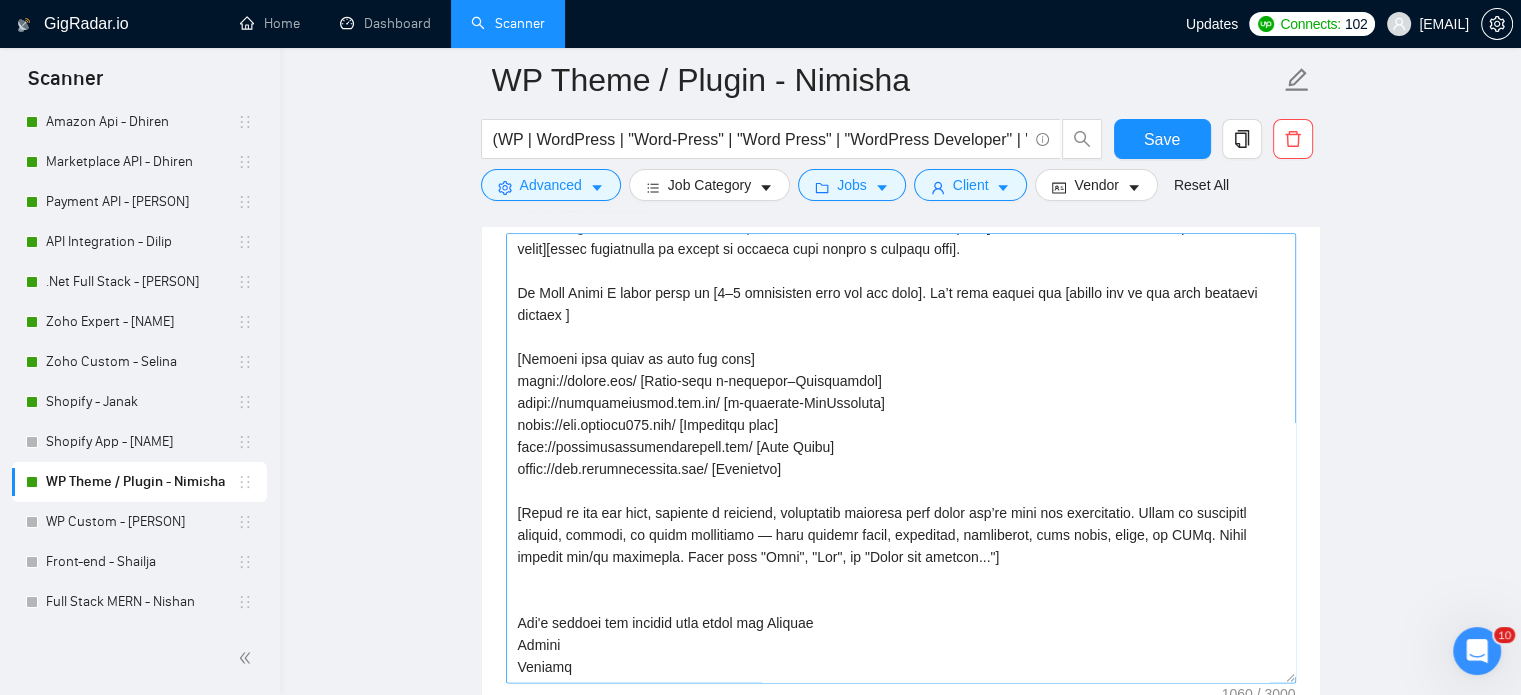 scroll, scrollTop: 2700, scrollLeft: 0, axis: vertical 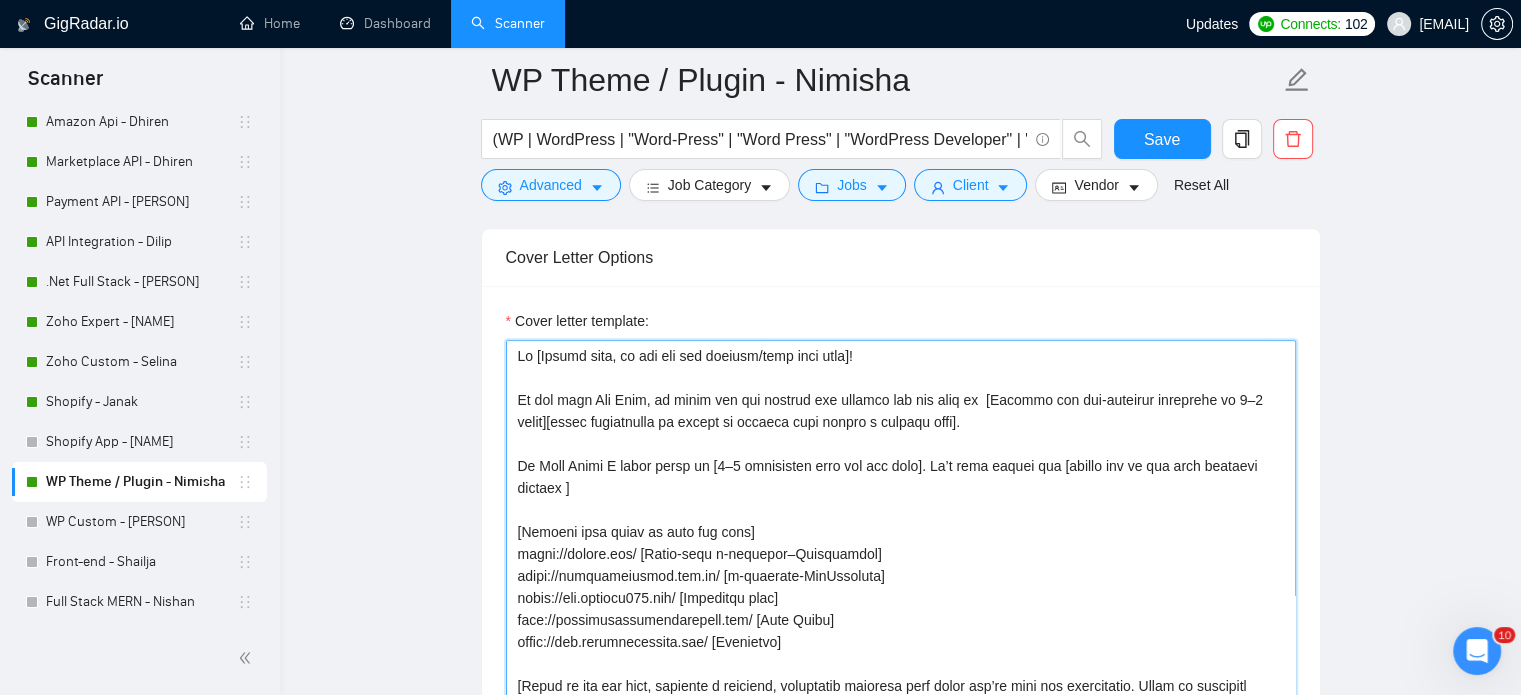 click on "Cover letter template:" at bounding box center (901, 565) 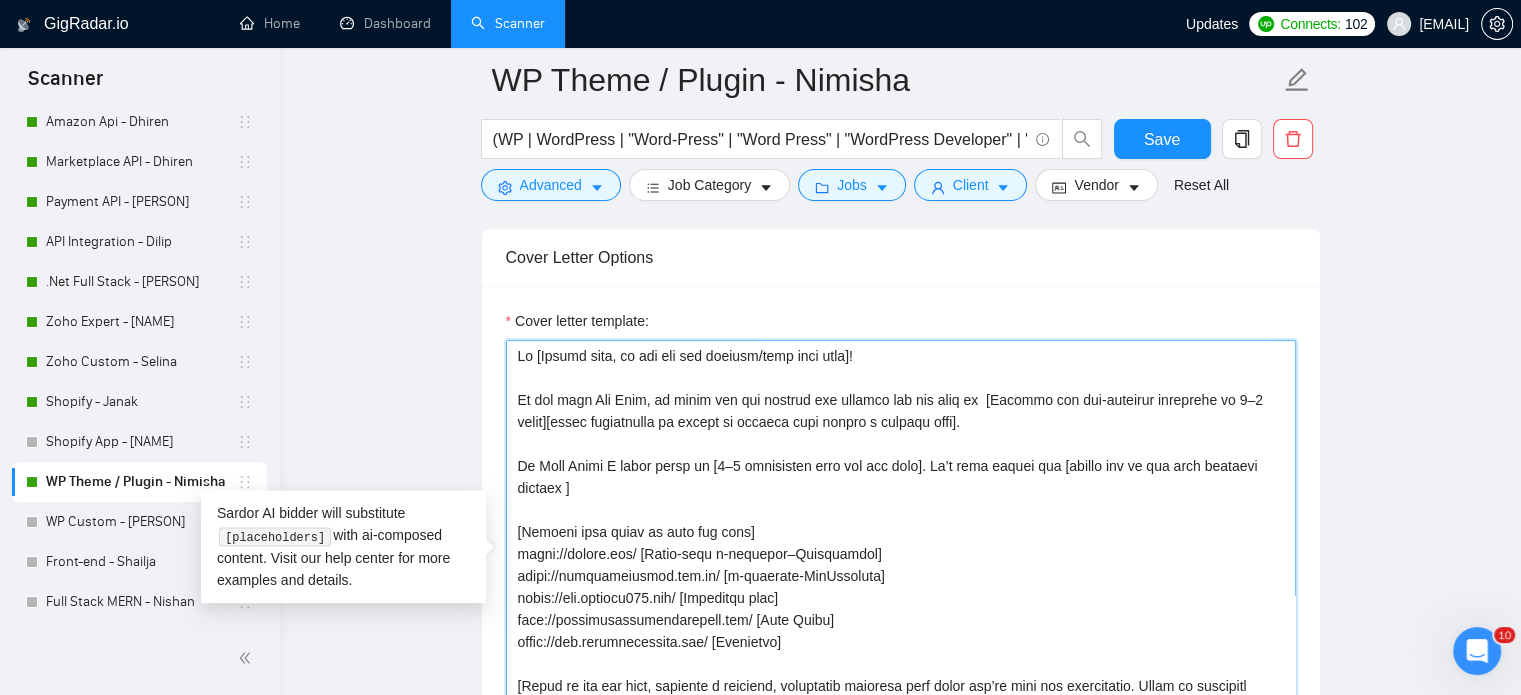 drag, startPoint x: 515, startPoint y: 399, endPoint x: 1000, endPoint y: 399, distance: 485 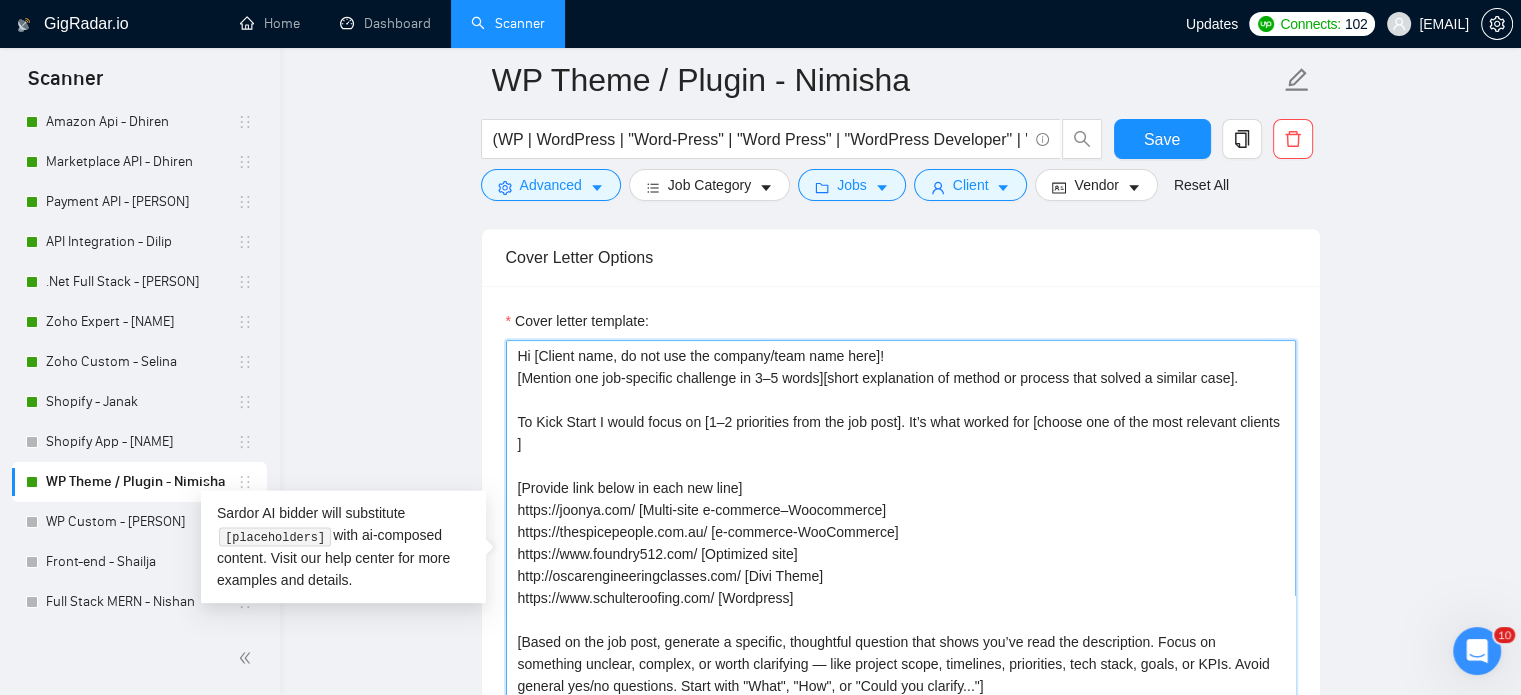 click on "Hi [Client name, do not use the company/team name here]!
[Mention one job-specific challenge in 3–5 words][short explanation of method or process that solved a similar case].
To Kick Start I would focus on [1–2 priorities from the job post]. It’s what worked for [choose one of the most relevant clients ]
[Provide link below in each new line]
https://joonya.com/ [Multi-site e-commerce–Woocommerce]
https://thespicepeople.com.au/ [e-commerce-WooCommerce]
https://www.foundry512.com/ [Optimized site]
http://oscarengineeringclasses.com/ [Divi Theme]
https://www.schulteroofing.com/ [Wordpress]
[Based on the job post, generate a specific, thoughtful question that shows you’ve read the description. Focus on something unclear, complex, or worth clarifying — like project scope, timelines, priorities, tech stack, goals, or KPIs. Avoid general yes/no questions. Start with "What", "How", or "Could you clarify..."]
Let's connect and discuss more about the Project
Thanks
Regards" at bounding box center (901, 565) 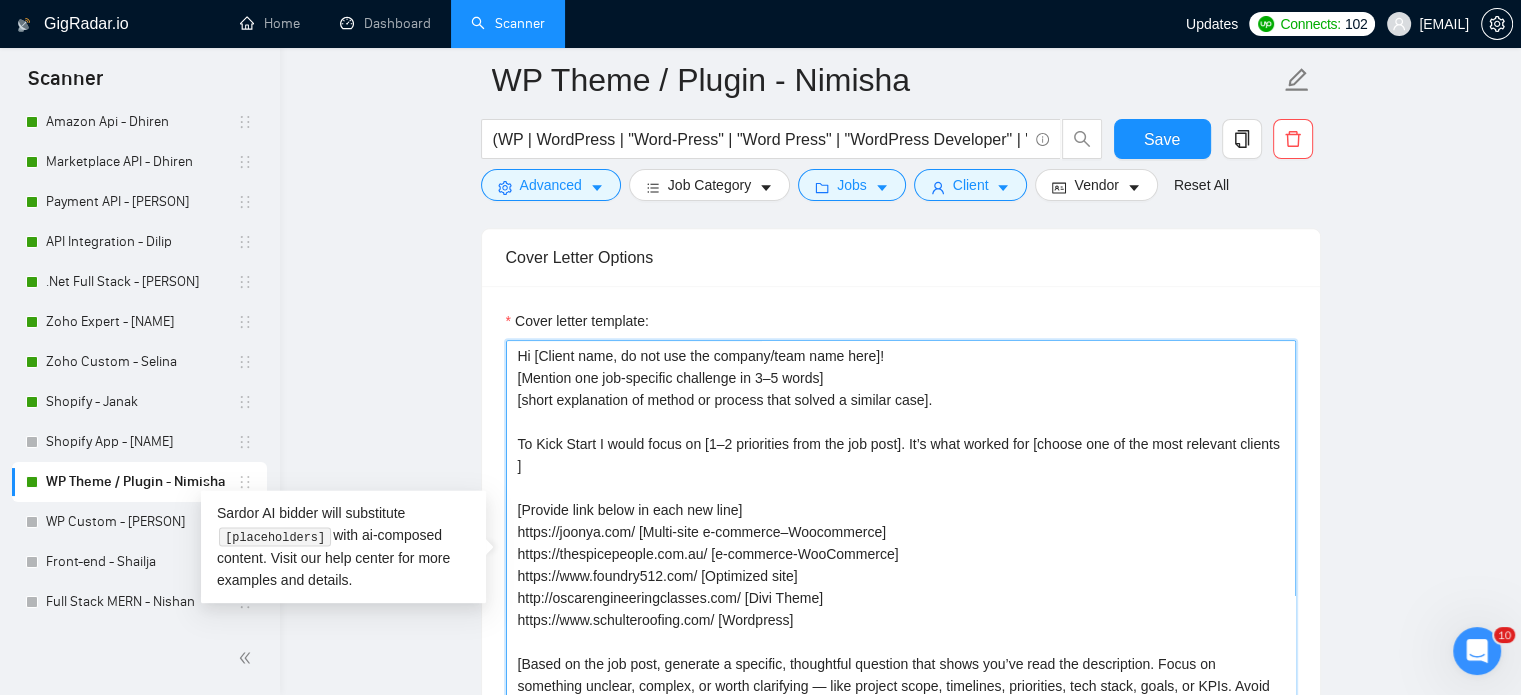 click on "Hi [Client name, do not use the company/team name here]!
[Mention one job-specific challenge in 3–5 words]
[short explanation of method or process that solved a similar case].
To Kick Start I would focus on [1–2 priorities from the job post]. It’s what worked for [choose one of the most relevant clients ]
[Provide link below in each new line]
https://joonya.com/ [Multi-site e-commerce–Woocommerce]
https://thespicepeople.com.au/ [e-commerce-WooCommerce]
https://www.foundry512.com/ [Optimized site]
http://oscarengineeringclasses.com/ [Divi Theme]
https://www.schulteroofing.com/ [Wordpress]
[Based on the job post, generate a specific, thoughtful question that shows you’ve read the description. Focus on something unclear, complex, or worth clarifying — like project scope, timelines, priorities, tech stack, goals, or KPIs. Avoid general yes/no questions. Start with "What", "How", or "Could you clarify..."]
Let's connect and discuss more about the Project
Thanks
Regards" at bounding box center (901, 565) 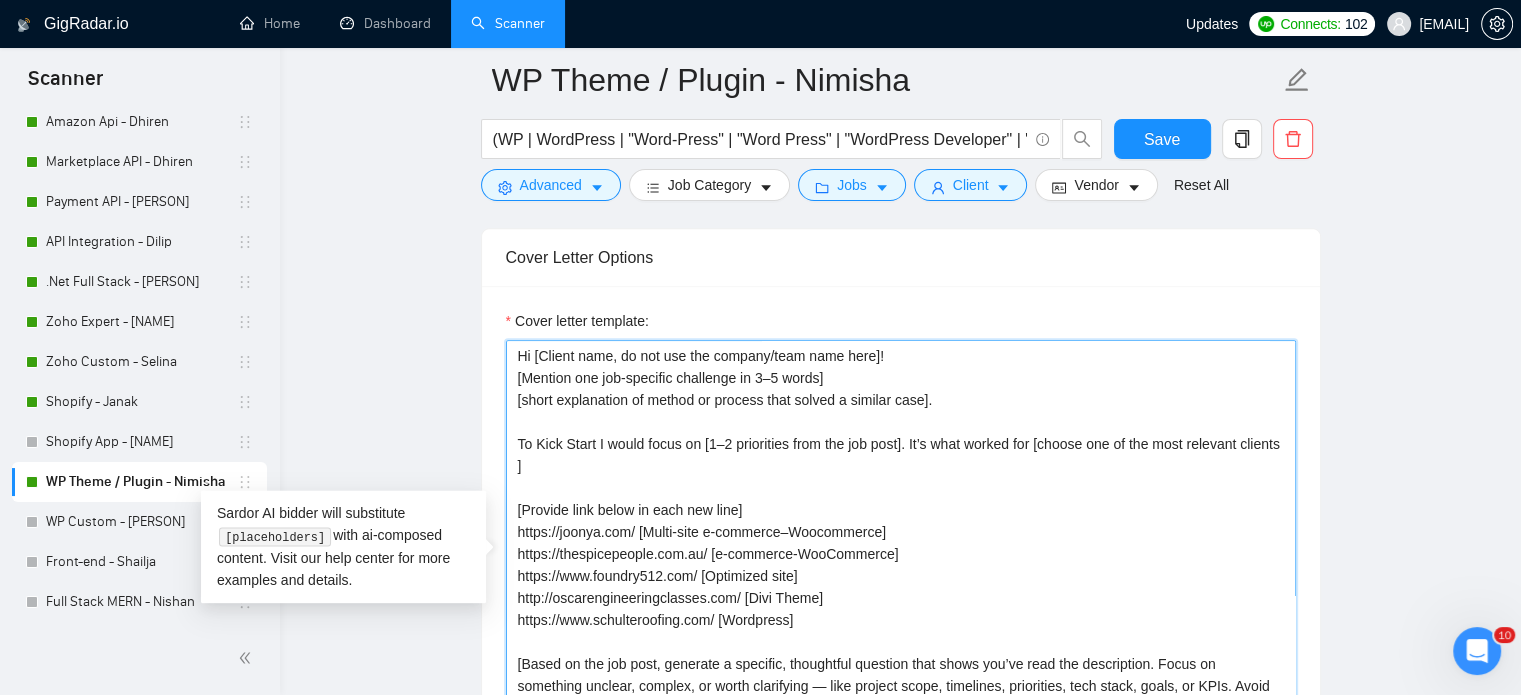 click on "Hi [Client name, do not use the company/team name here]!
[Mention one job-specific challenge in 3–5 words]
[short explanation of method or process that solved a similar case].
To Kick Start I would focus on [1–2 priorities from the job post]. It’s what worked for [choose one of the most relevant clients ]
[Provide link below in each new line]
https://joonya.com/ [Multi-site e-commerce–Woocommerce]
https://thespicepeople.com.au/ [e-commerce-WooCommerce]
https://www.foundry512.com/ [Optimized site]
http://oscarengineeringclasses.com/ [Divi Theme]
https://www.schulteroofing.com/ [Wordpress]
[Based on the job post, generate a specific, thoughtful question that shows you’ve read the description. Focus on something unclear, complex, or worth clarifying — like project scope, timelines, priorities, tech stack, goals, or KPIs. Avoid general yes/no questions. Start with "What", "How", or "Could you clarify..."]
Let's connect and discuss more about the Project
Thanks
Regards" at bounding box center (901, 565) 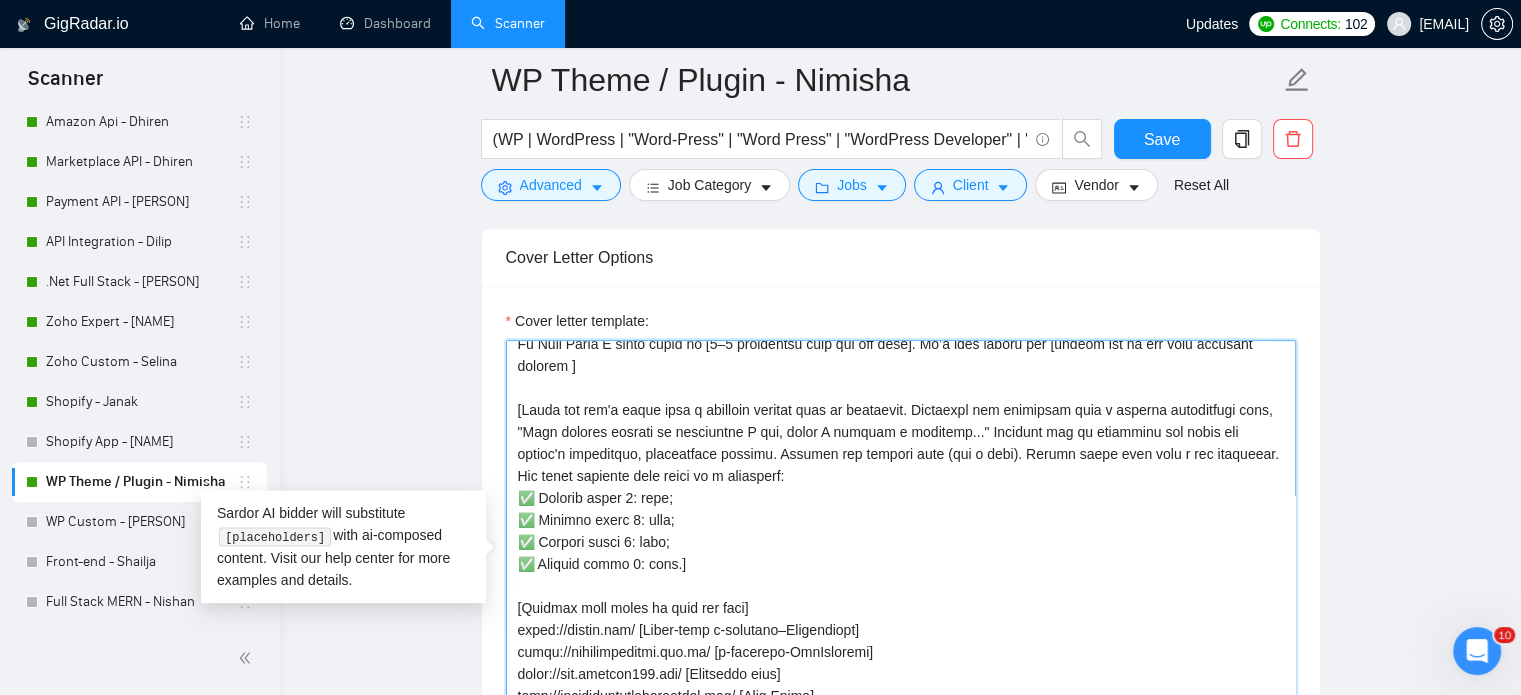 scroll, scrollTop: 200, scrollLeft: 0, axis: vertical 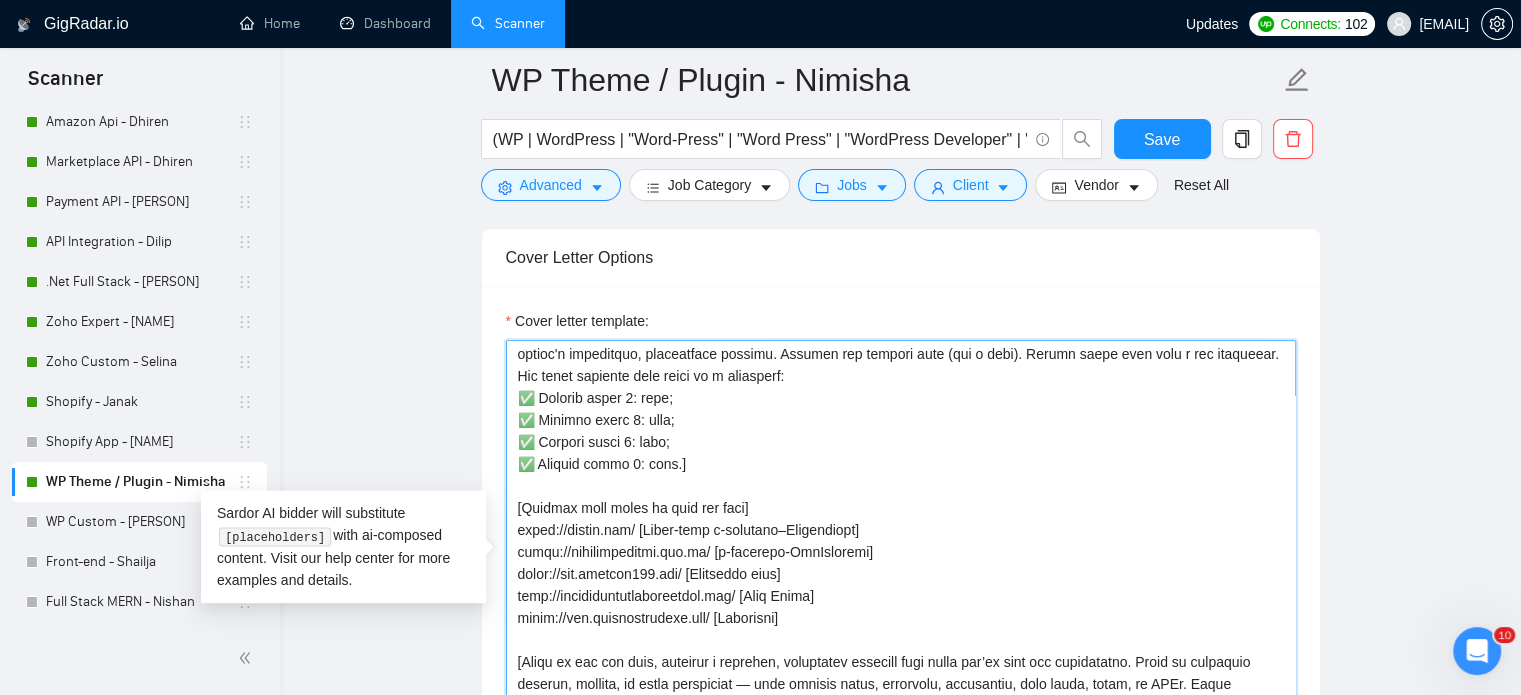 drag, startPoint x: 515, startPoint y: 528, endPoint x: 825, endPoint y: 611, distance: 320.919 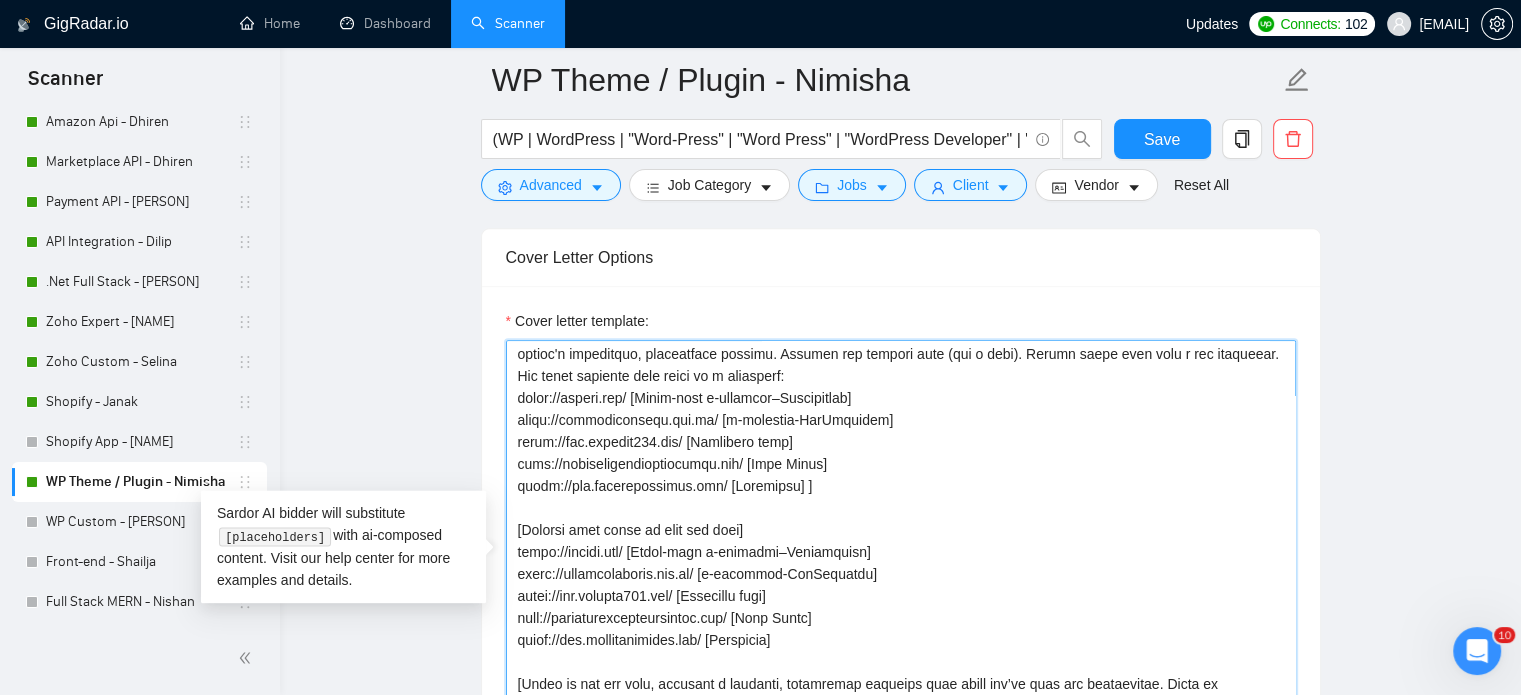 click on "Cover letter template:" at bounding box center (901, 565) 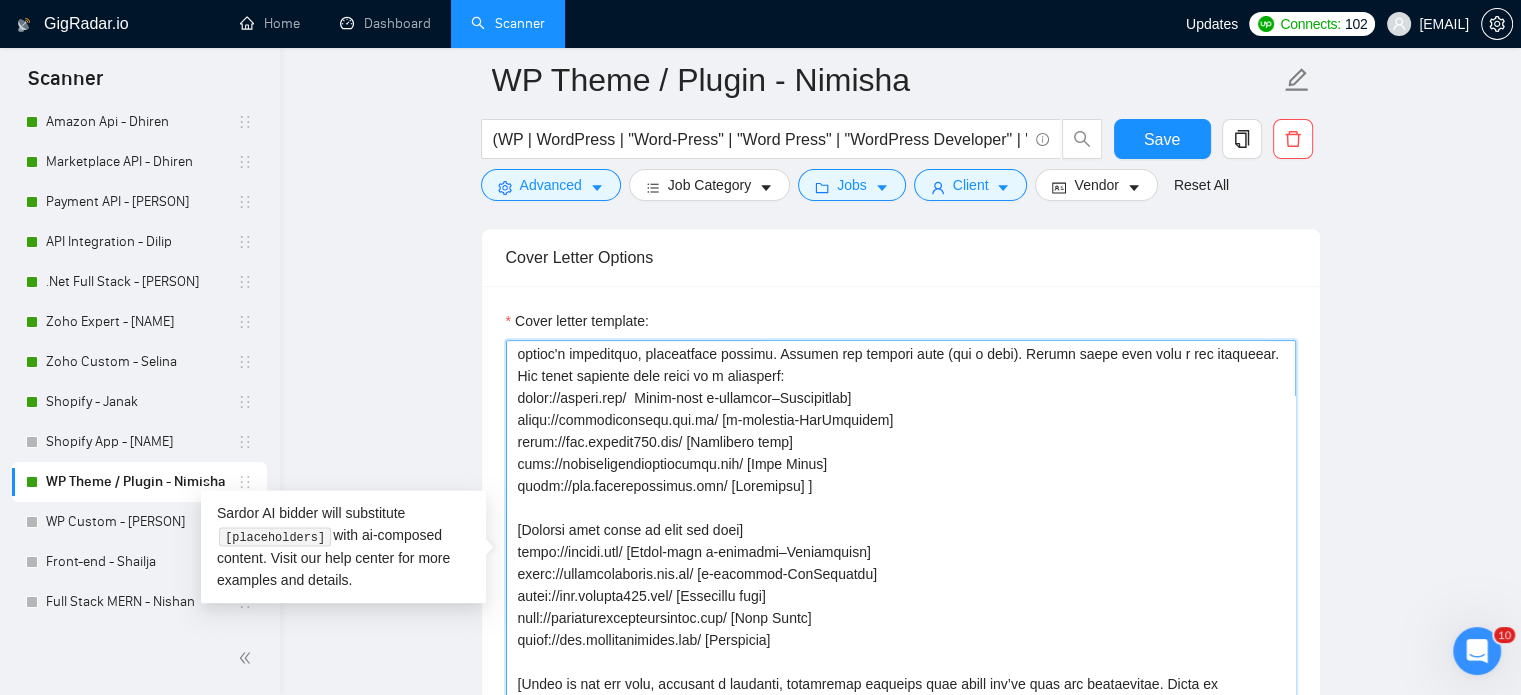 click on "Cover letter template:" at bounding box center [901, 565] 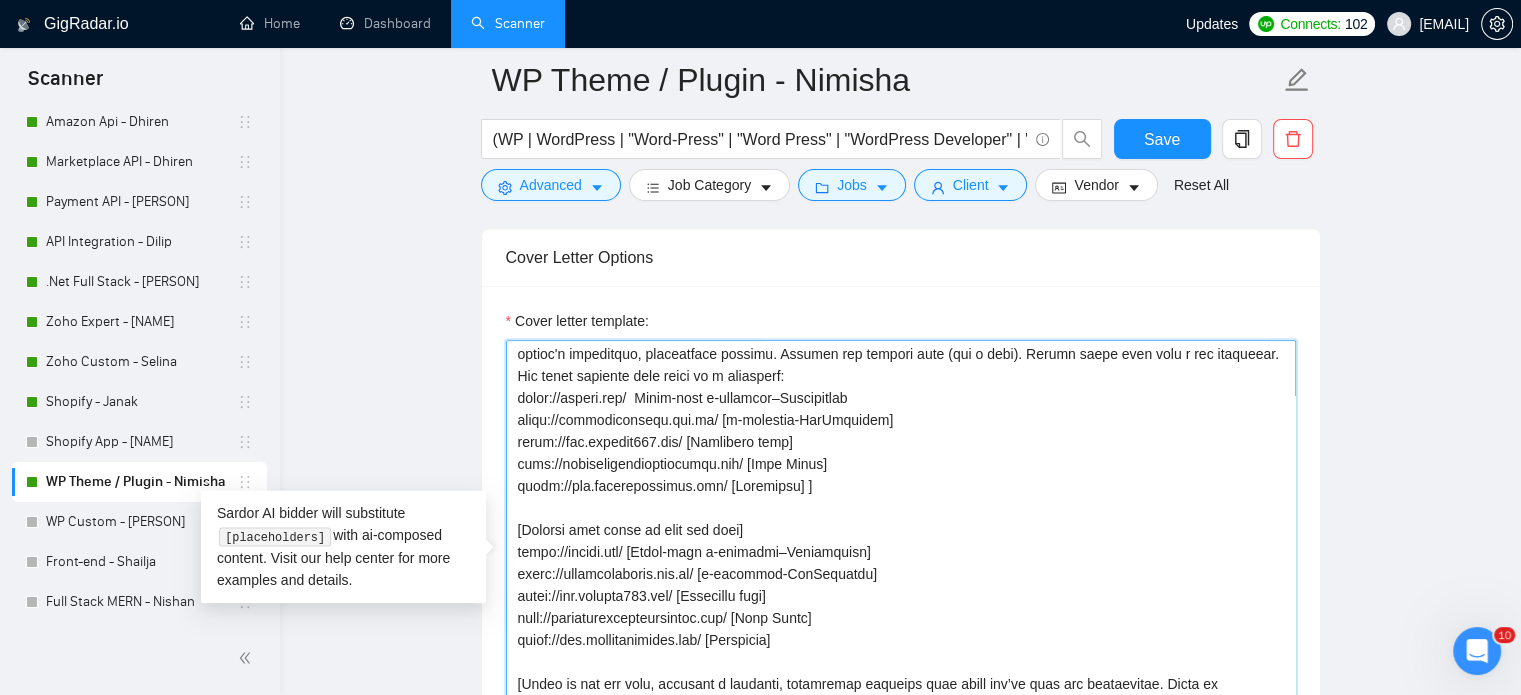 click on "Cover letter template:" at bounding box center (901, 565) 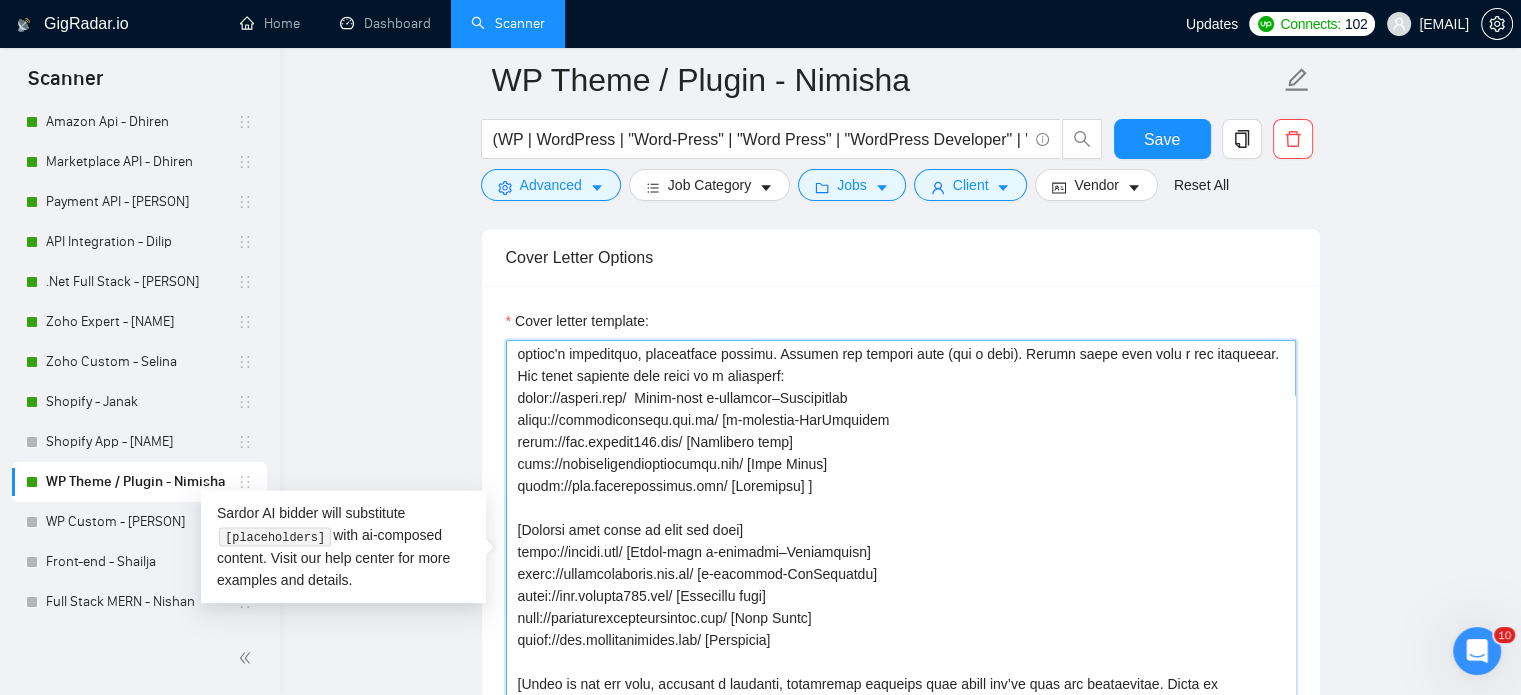 click on "Cover letter template:" at bounding box center (901, 565) 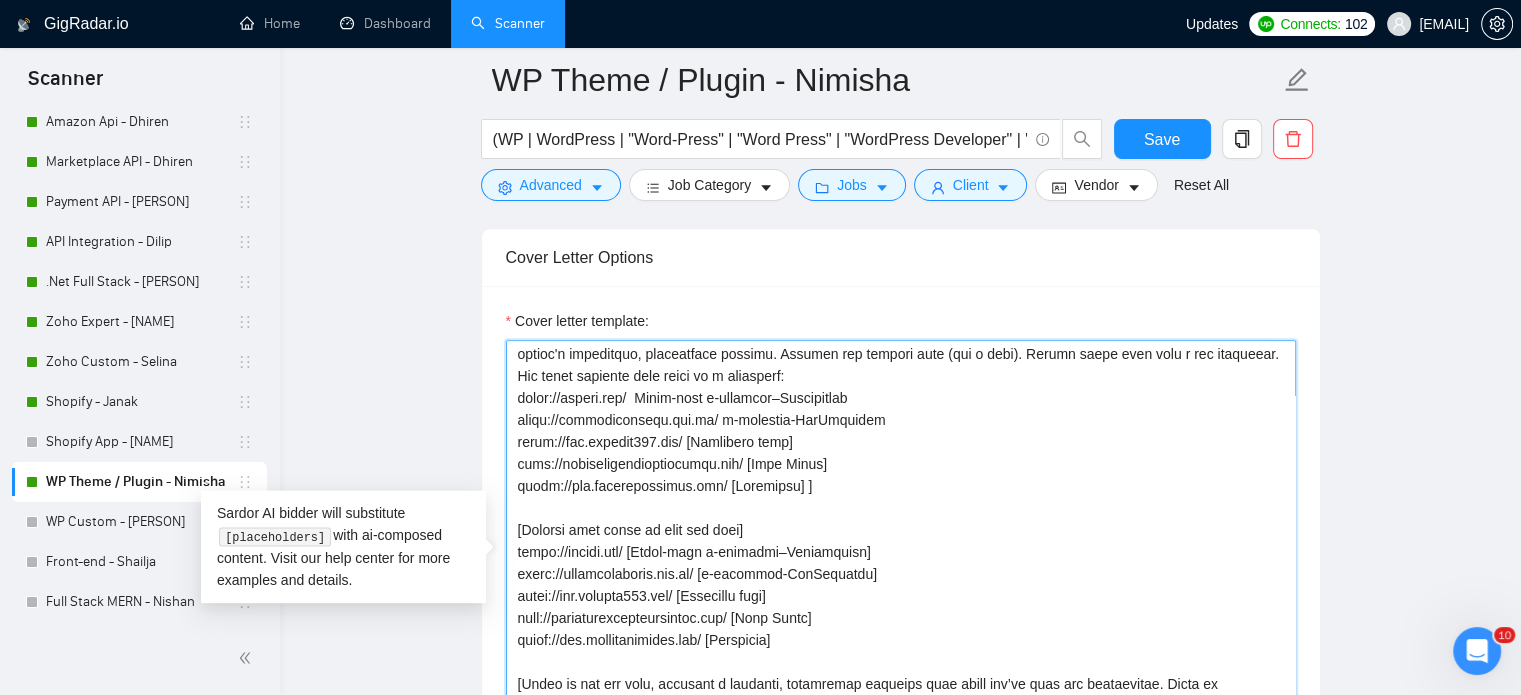 click on "Cover letter template:" at bounding box center [901, 565] 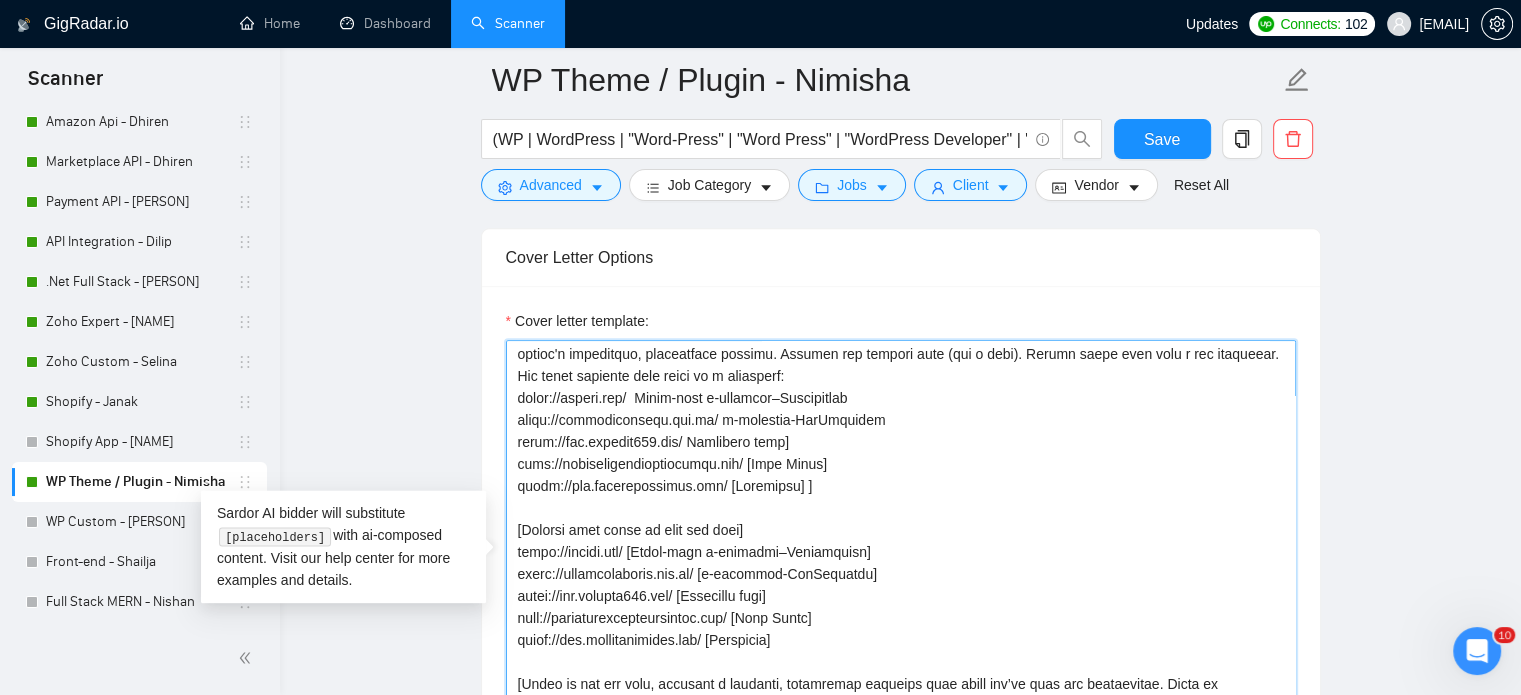 click on "Cover letter template:" at bounding box center [901, 565] 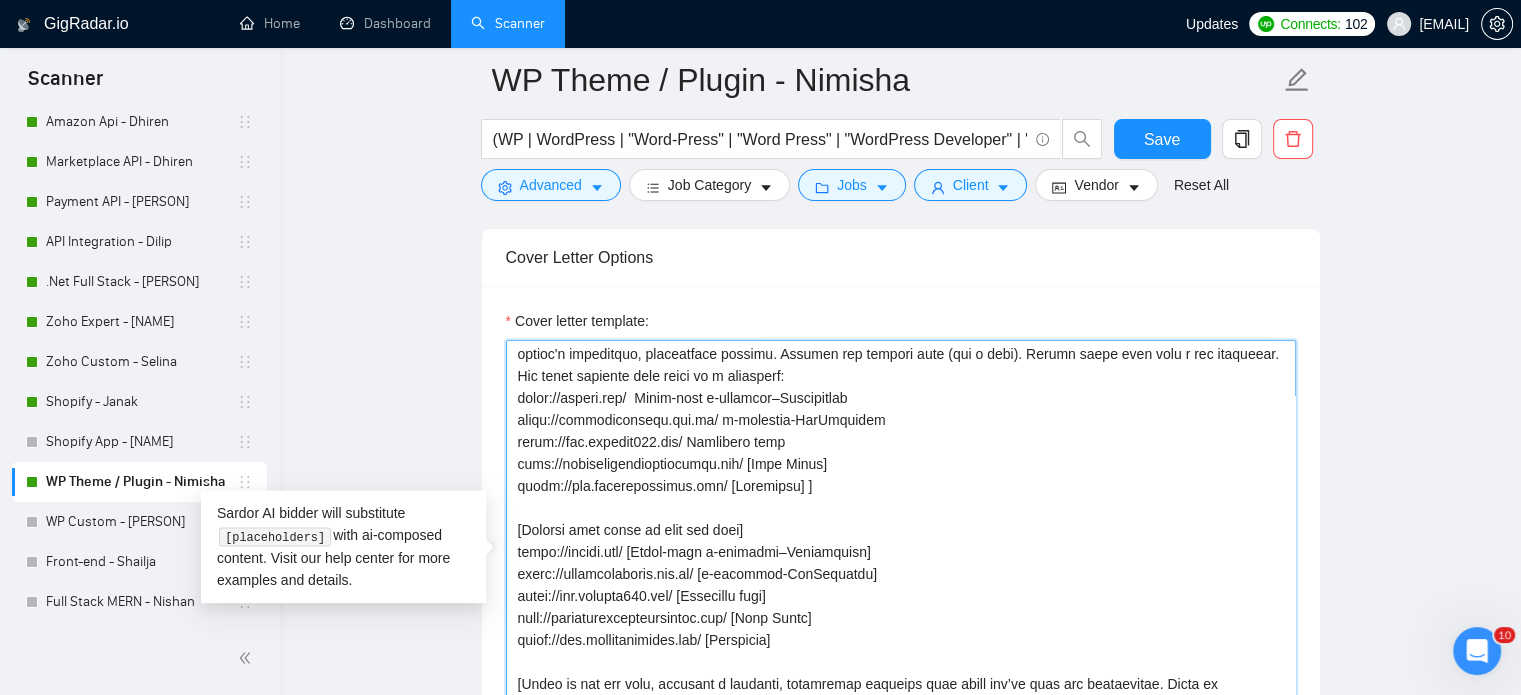 click on "Cover letter template:" at bounding box center (901, 565) 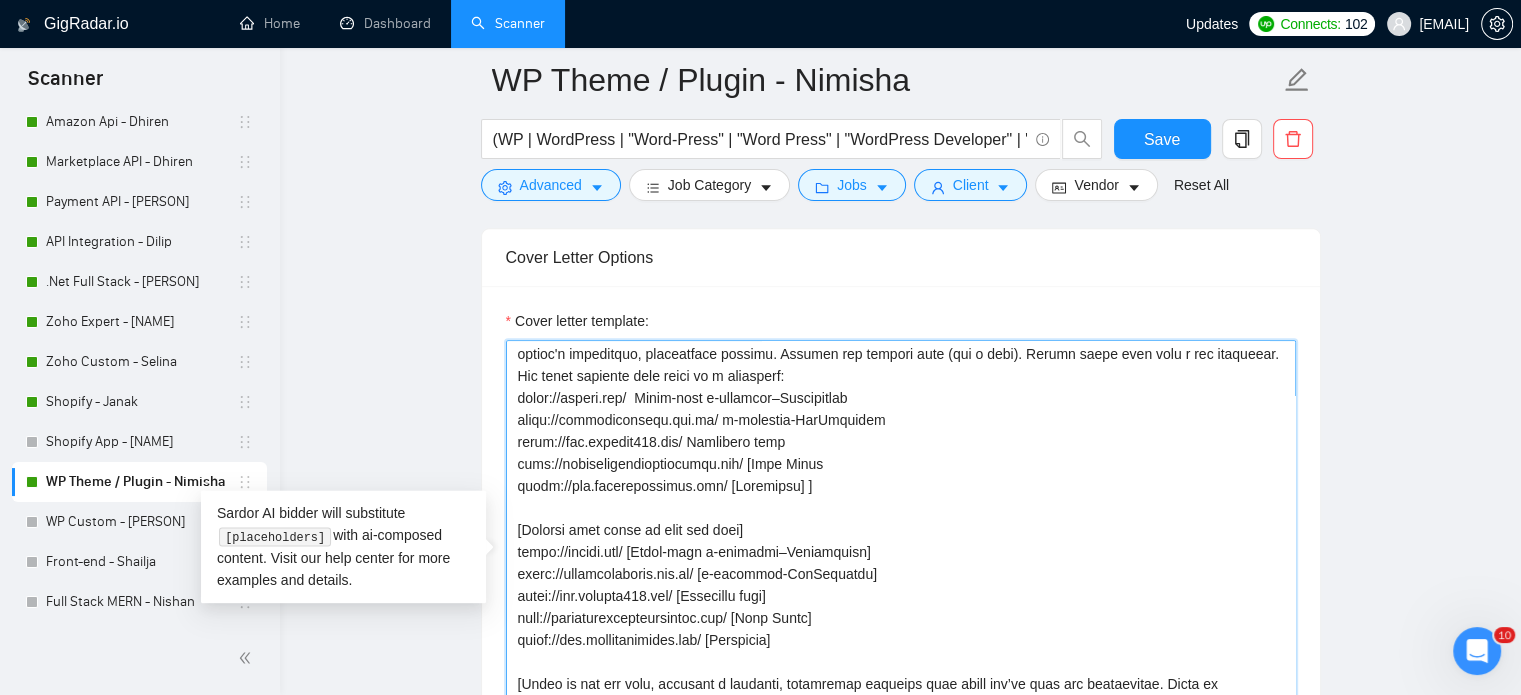 click on "Cover letter template:" at bounding box center [901, 565] 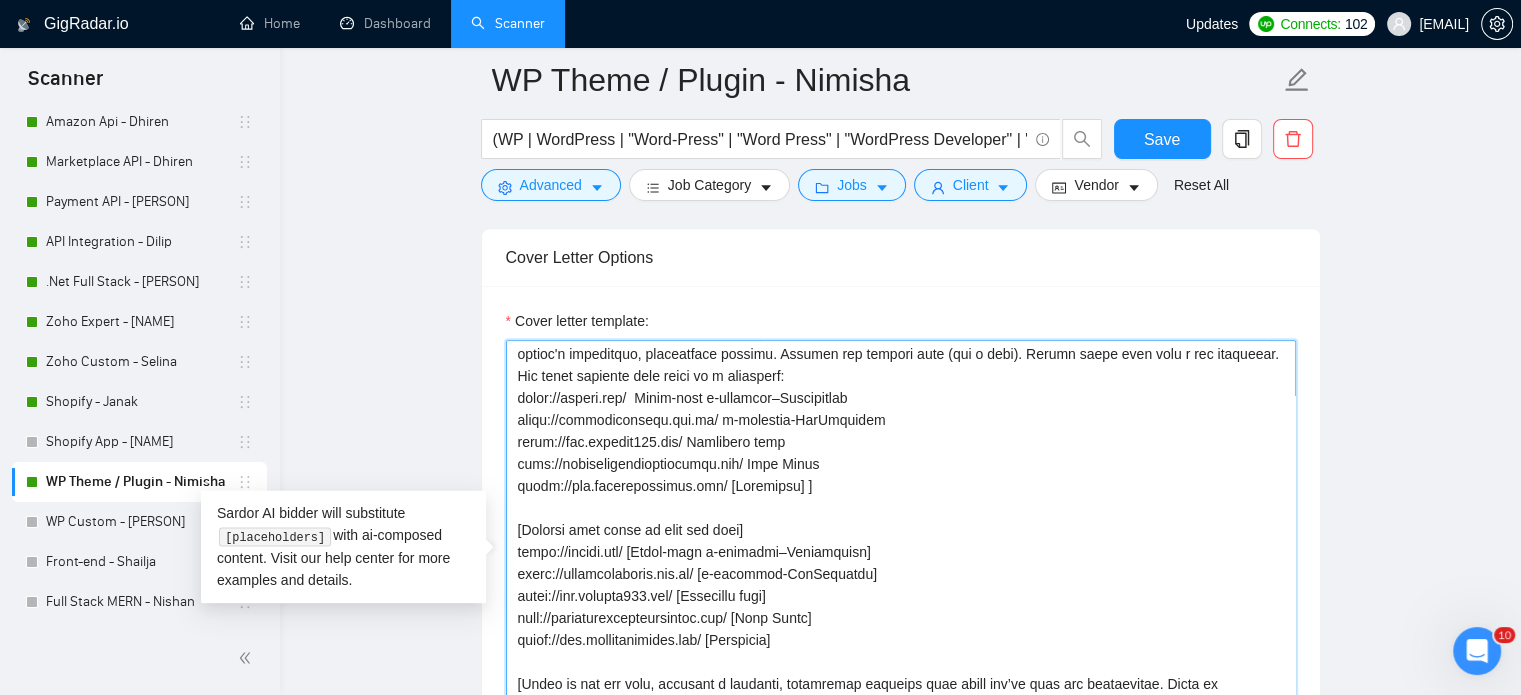 click on "Cover letter template:" at bounding box center (901, 565) 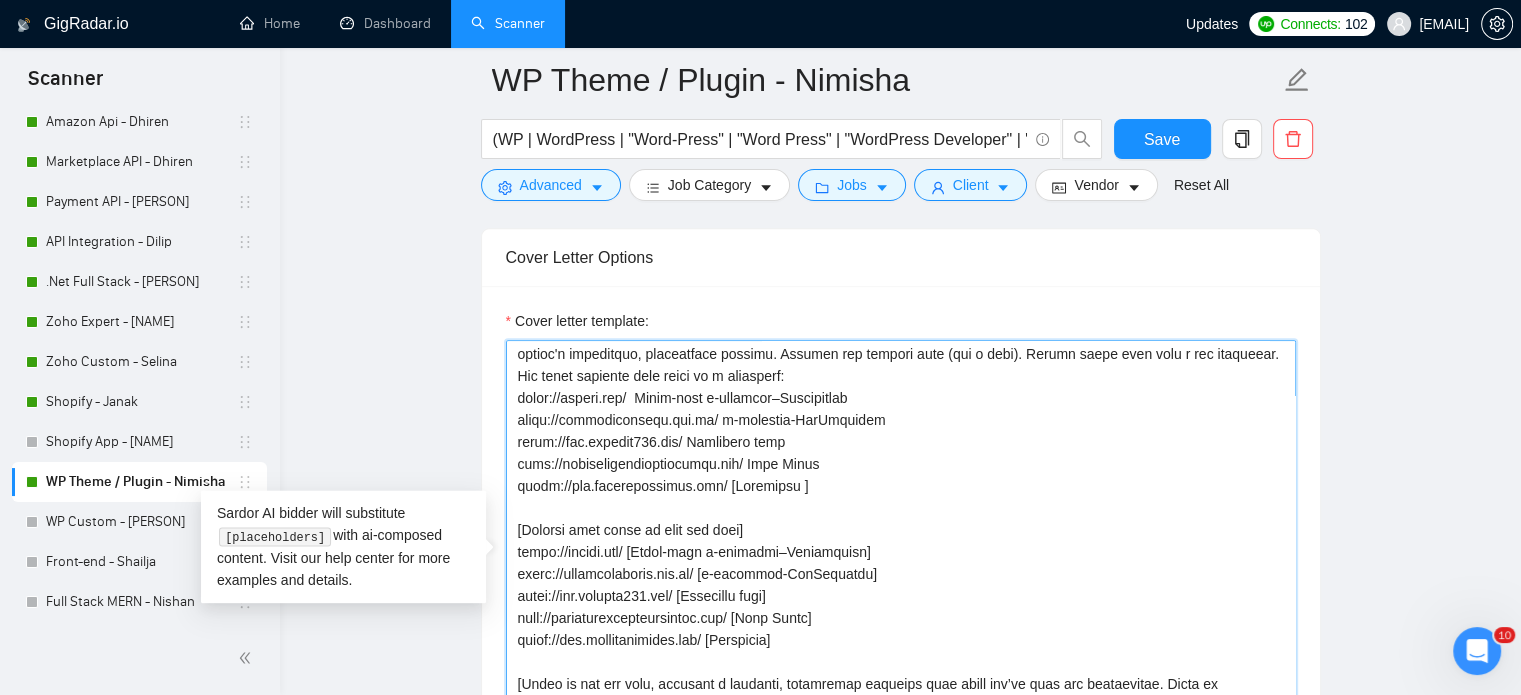 click on "Cover letter template:" at bounding box center [901, 565] 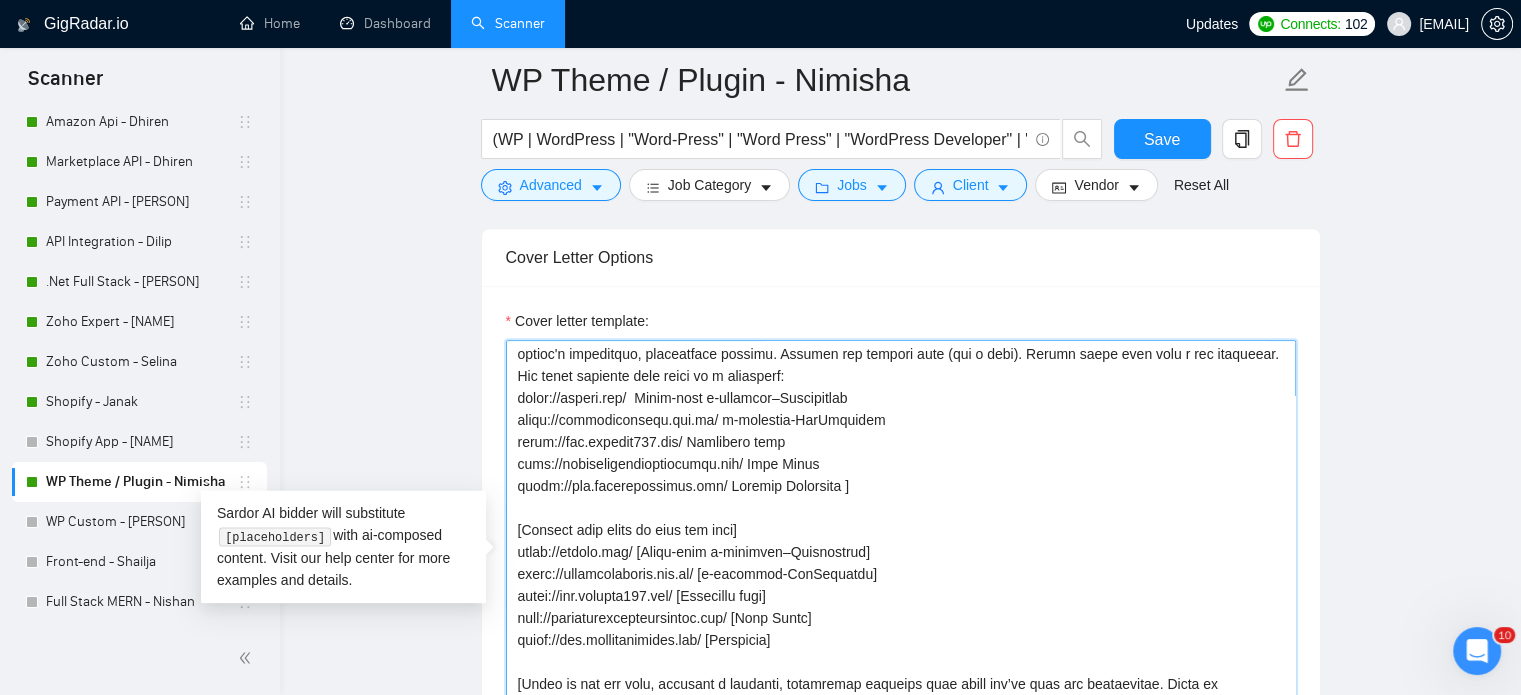 click on "Cover letter template:" at bounding box center [901, 565] 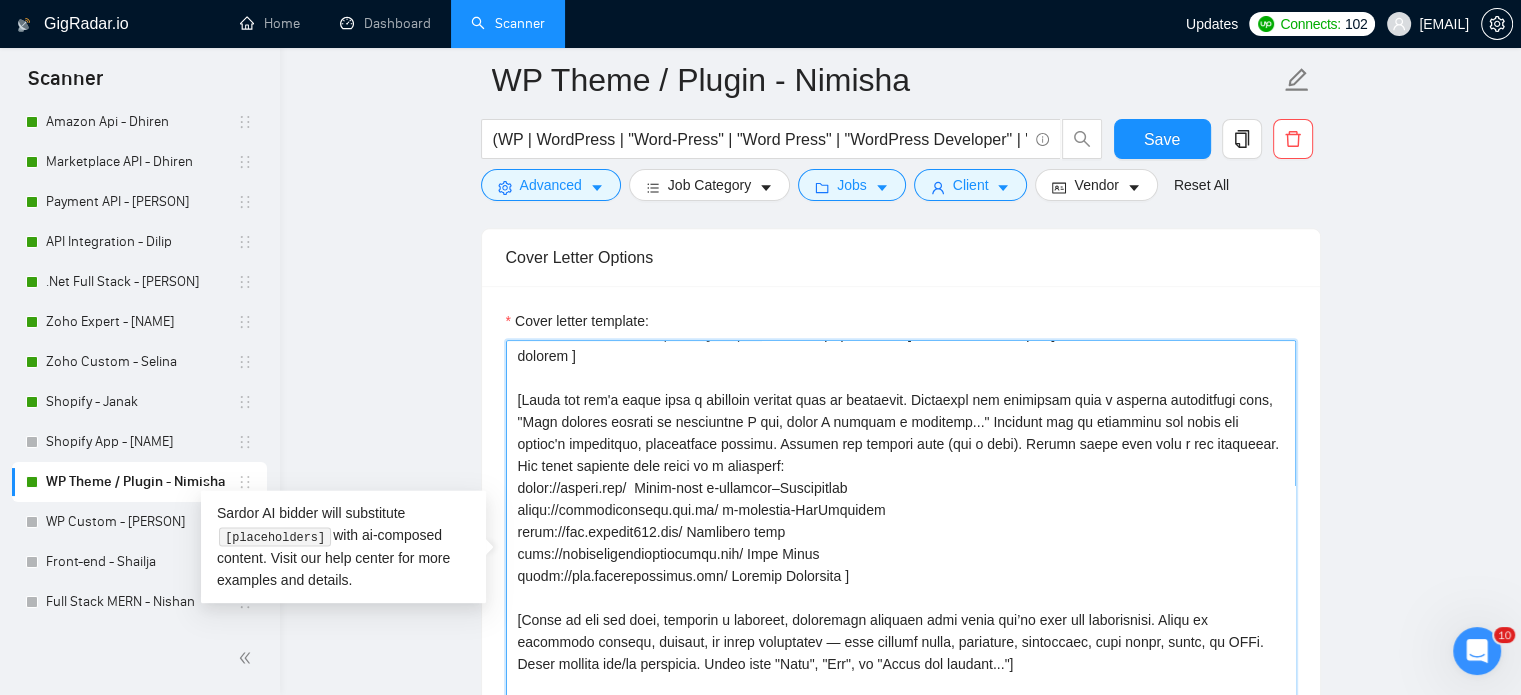 scroll, scrollTop: 110, scrollLeft: 0, axis: vertical 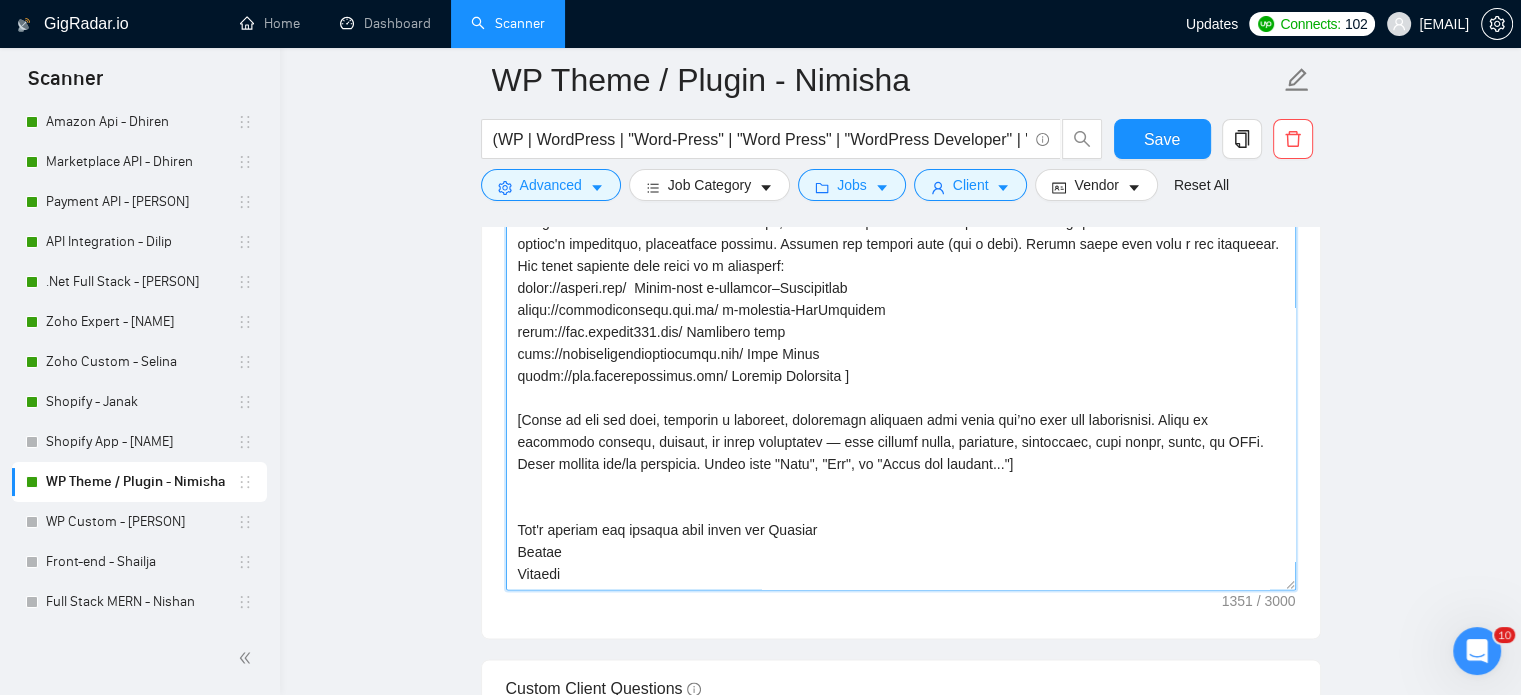 click on "Cover letter template:" at bounding box center [901, 365] 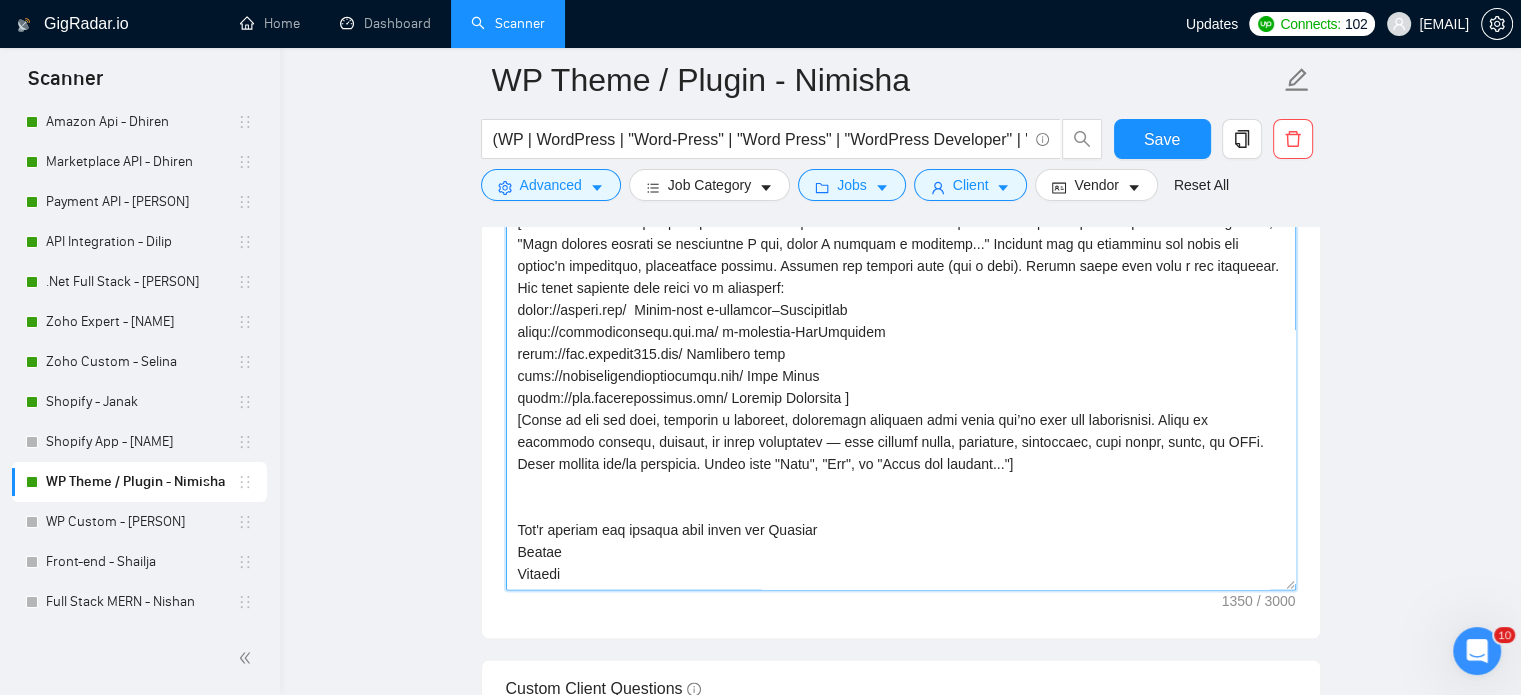 scroll, scrollTop: 66, scrollLeft: 0, axis: vertical 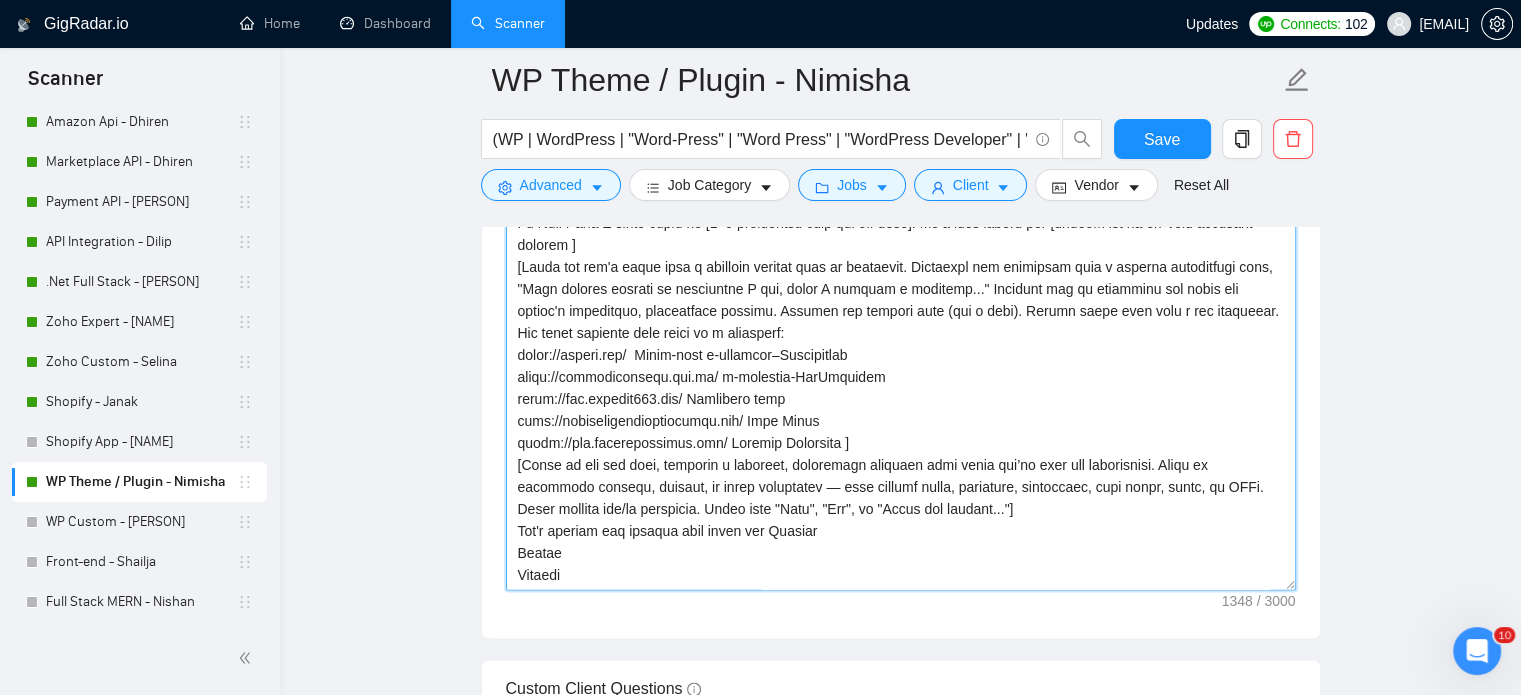 click on "Cover letter template:" at bounding box center [901, 365] 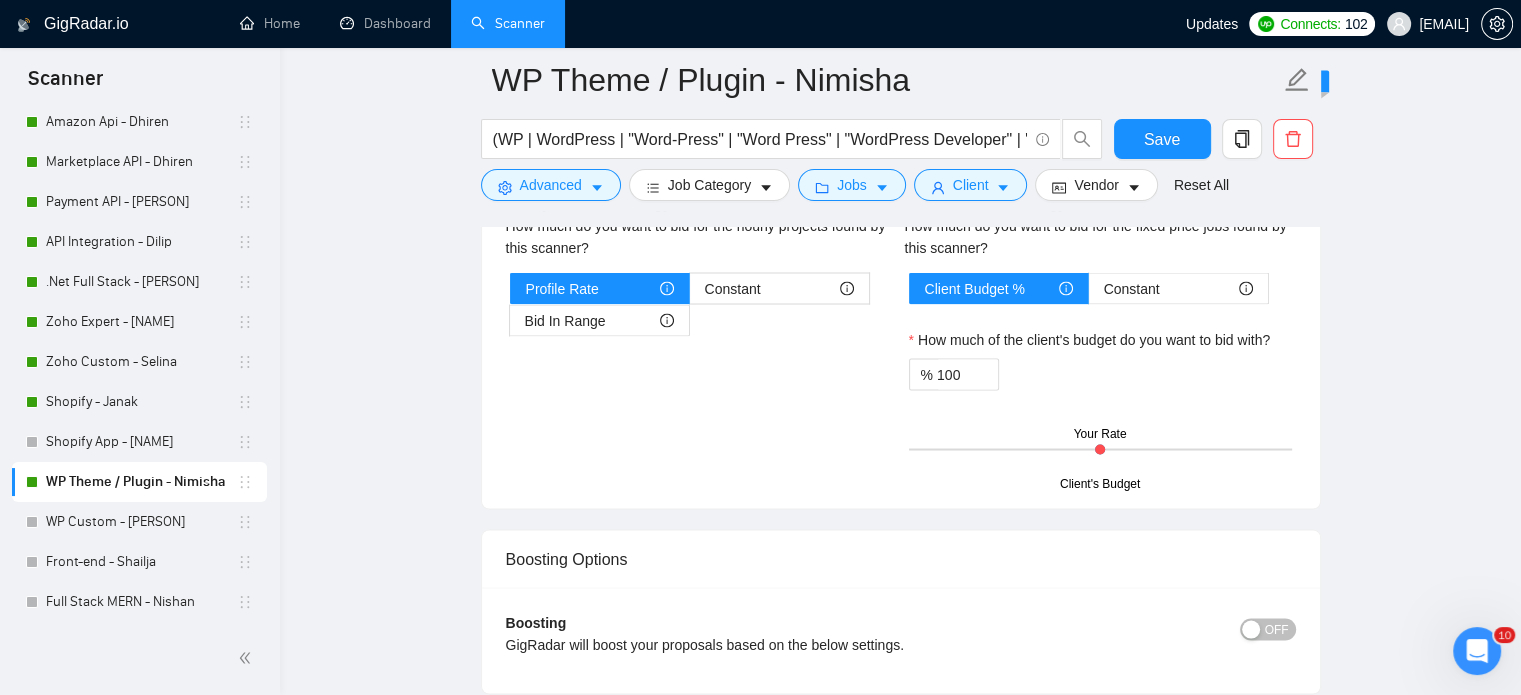 scroll, scrollTop: 3900, scrollLeft: 0, axis: vertical 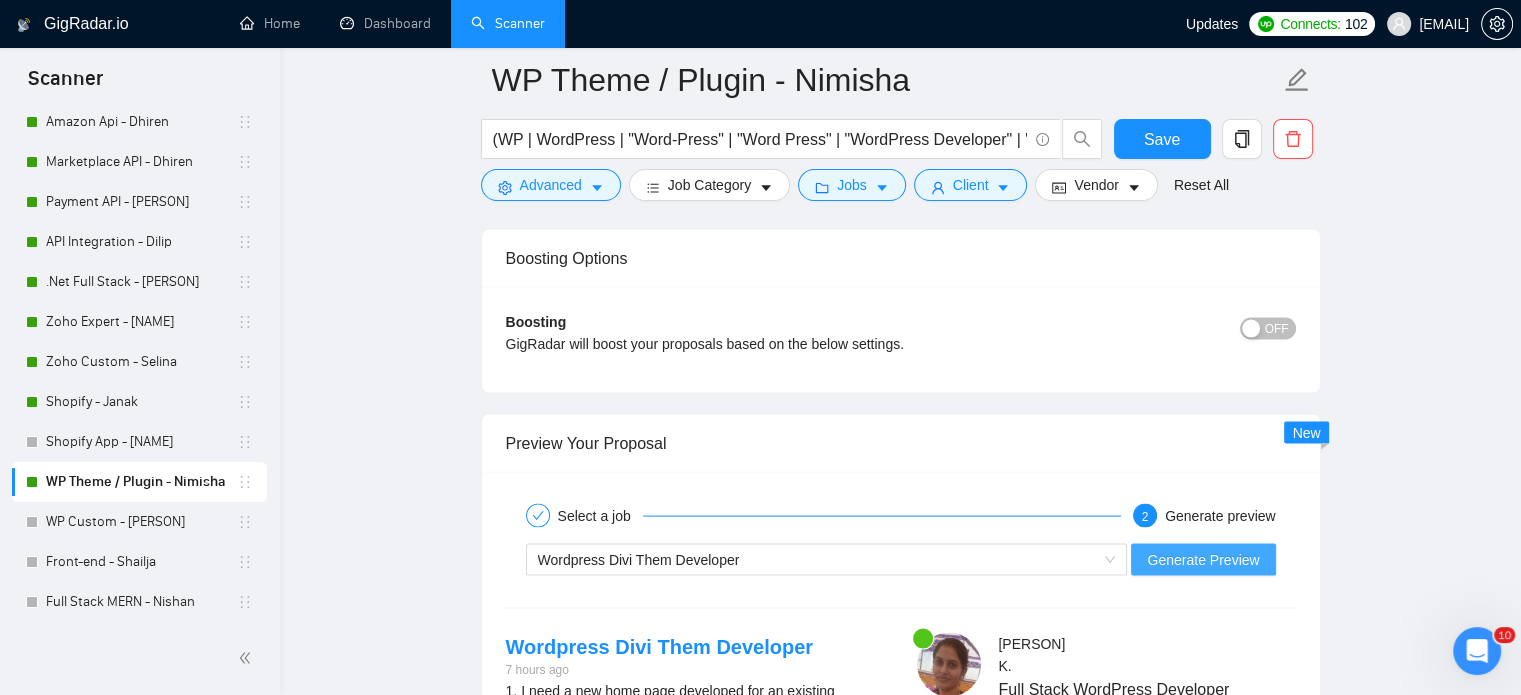 click on "Generate Preview" at bounding box center (1203, 560) 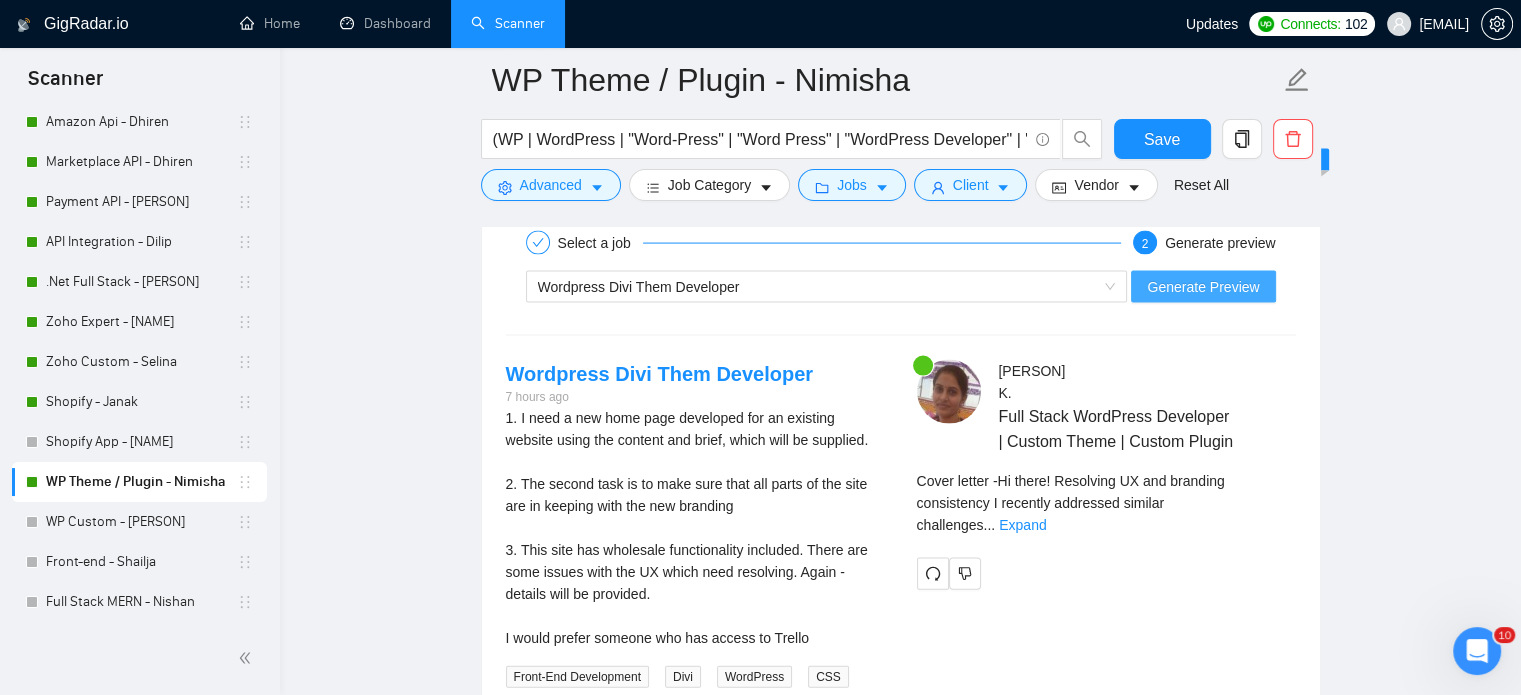 scroll, scrollTop: 4300, scrollLeft: 0, axis: vertical 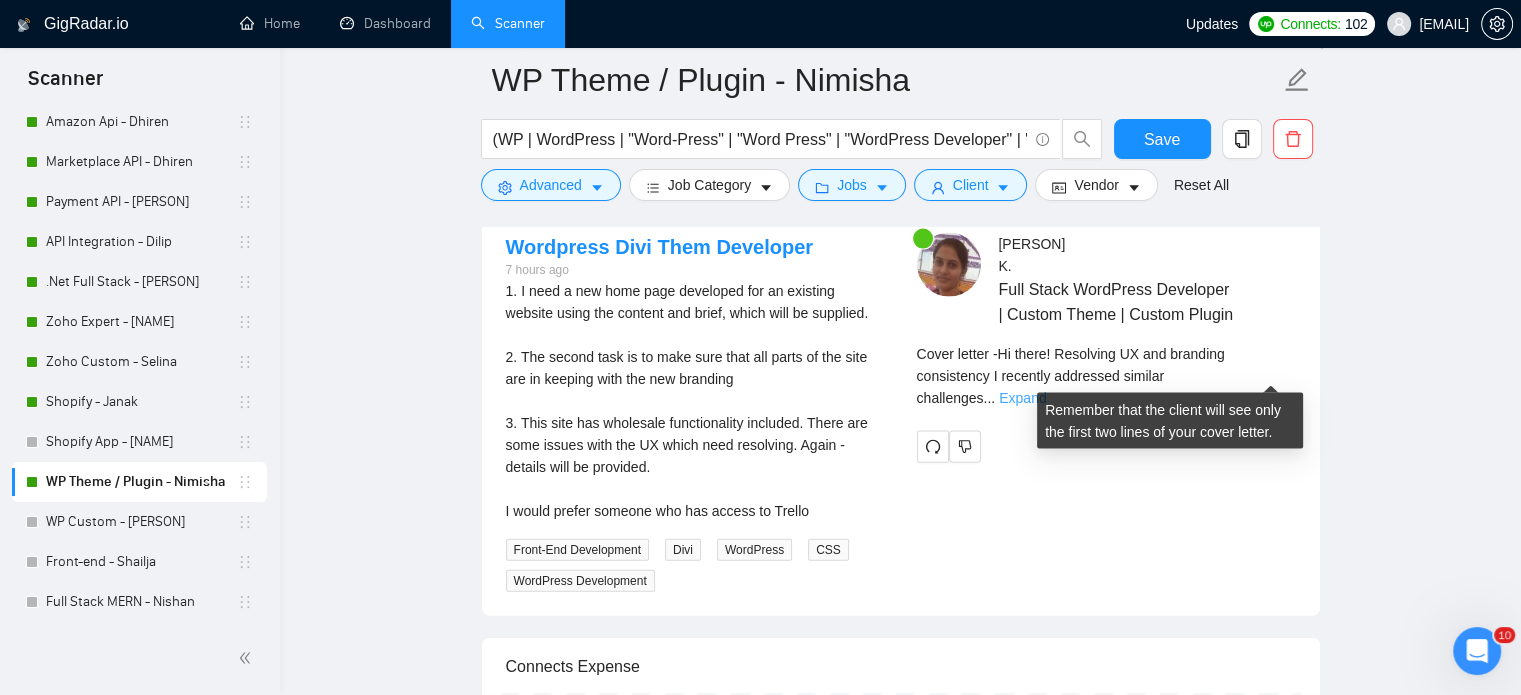 click on "Expand" at bounding box center [1022, 398] 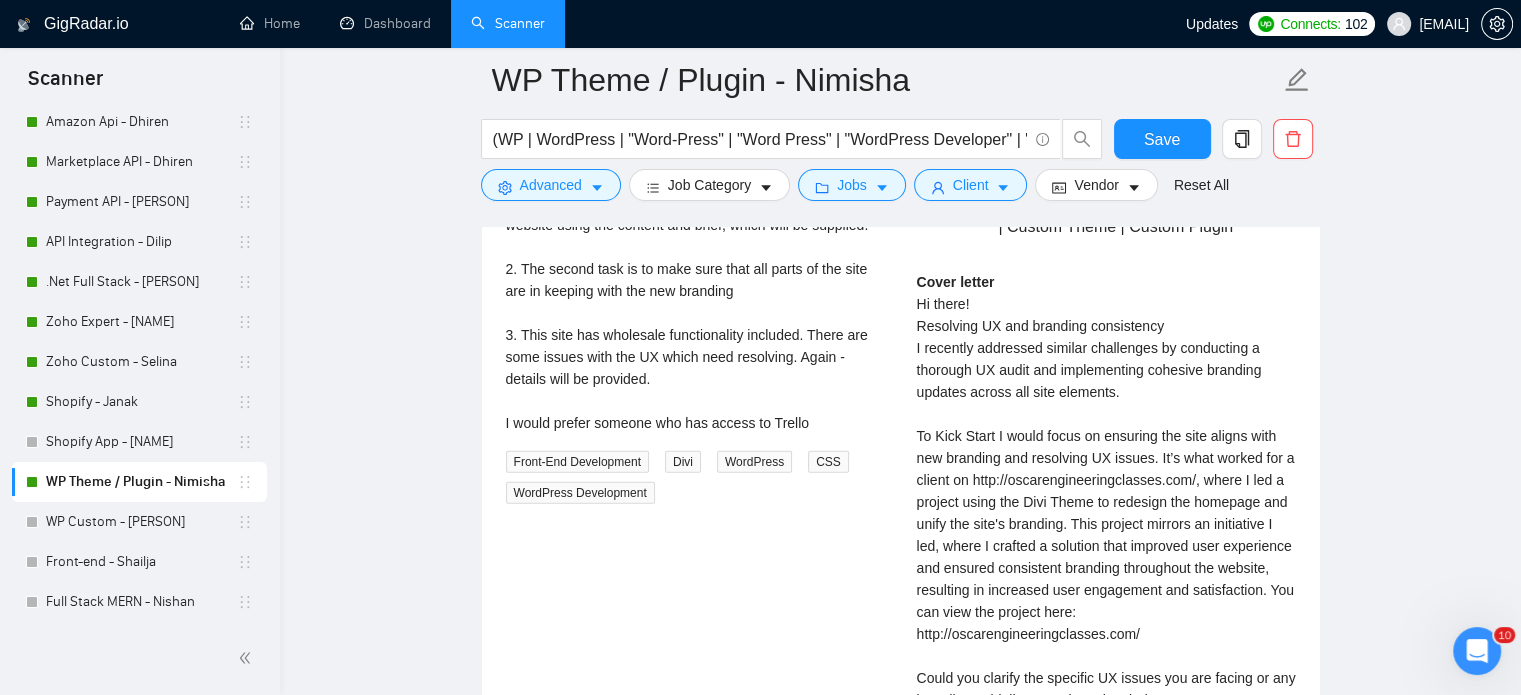 scroll, scrollTop: 4400, scrollLeft: 0, axis: vertical 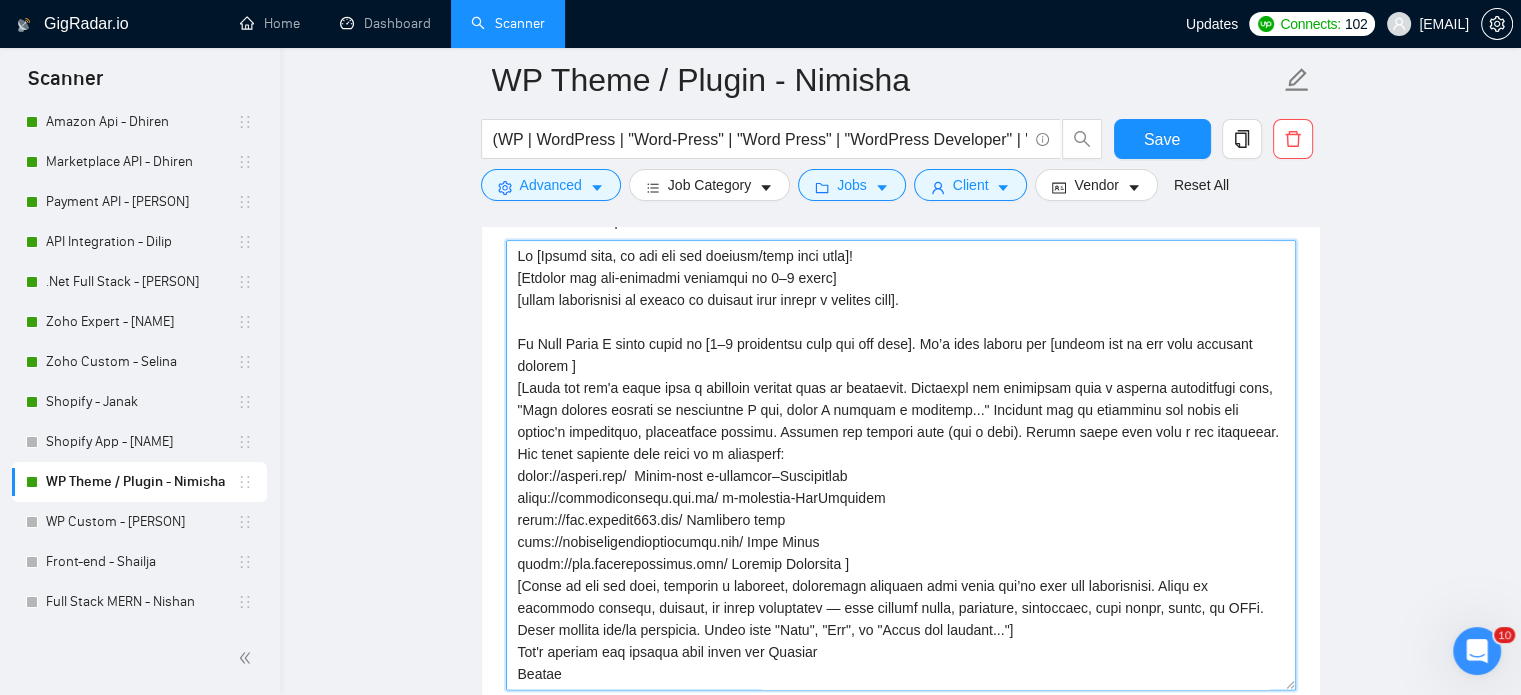 click on "Cover letter template:" at bounding box center (901, 465) 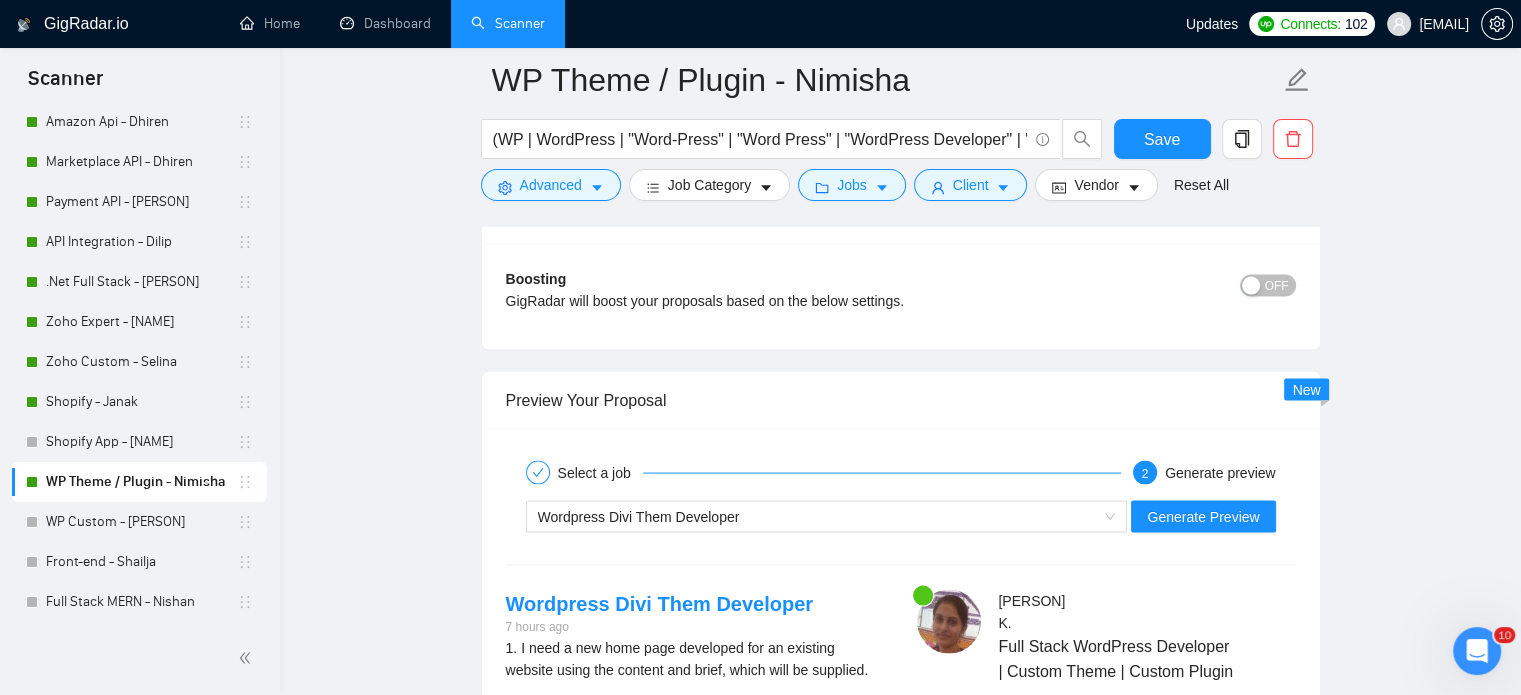 scroll, scrollTop: 3900, scrollLeft: 0, axis: vertical 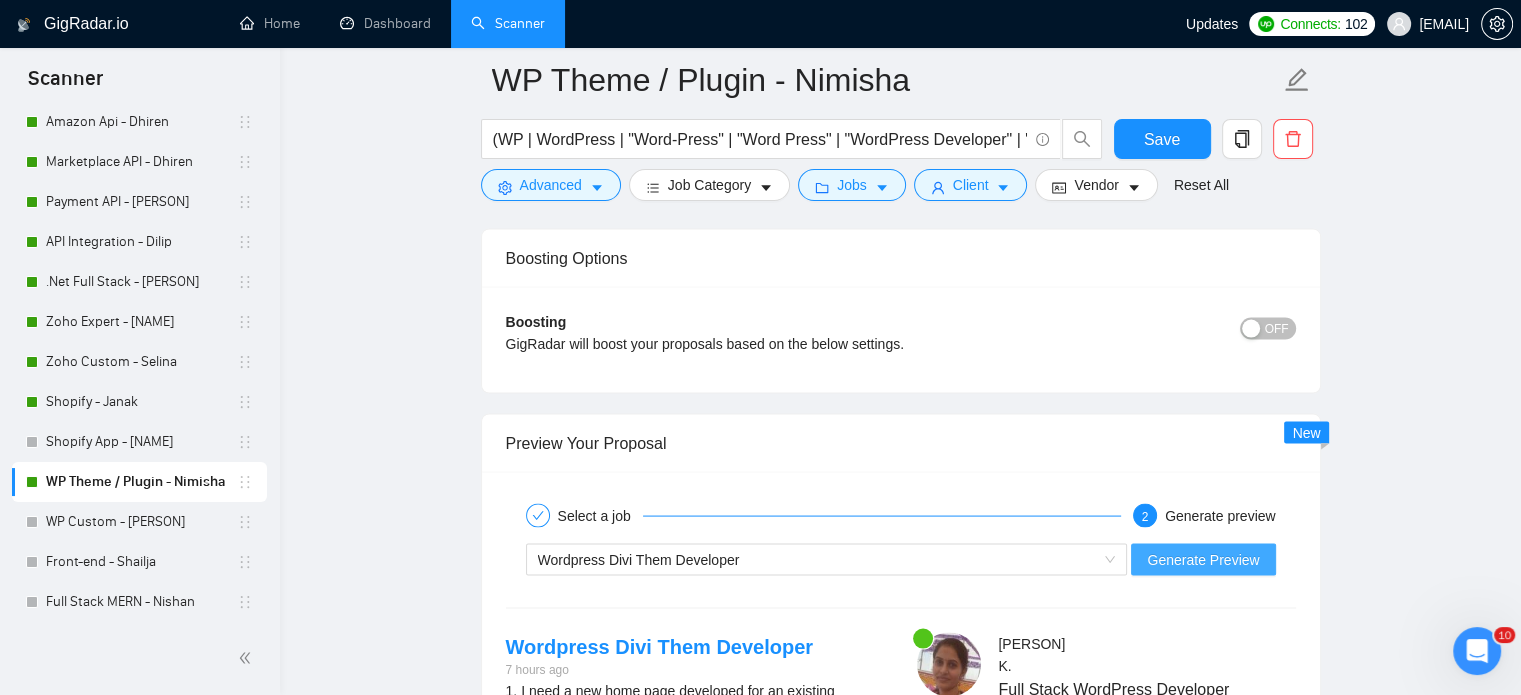 type on "Hi [Client name, do not use the company/team name here]!
[Mention one job-specific challenge in 3–5 words]
[short explanation of method or process that solved a similar case].
To Kick Start I would focus on [1–2 priorities from the job post]. It’s what worked for [choose one of the most relevant clients ]
​[Match the job's needs with a standout project from my portfolio. Highlight its relevance with a dynamic description like, "This project mirrors an initiative I led, where I crafted a solution..." Showcase how my expertise can solve the client's challenges, emphasizing results. Include the project link (its a must). Always wrote this from a new paragraph. Use these projects with links as a reference:
https://joonya.com/  Multi-site e-commerce–Woocommerce
https://thespicepeople.com.au/ e-commerce-WooCommerce
https://www.foundry512.com/ Optimized site
http://oscarengineeringclasses.com/ Divi Theme
https://www.schulteroofing.com/ Custome Wordpress ]
[Based on the job post, generate a specific, thoughtful q..." 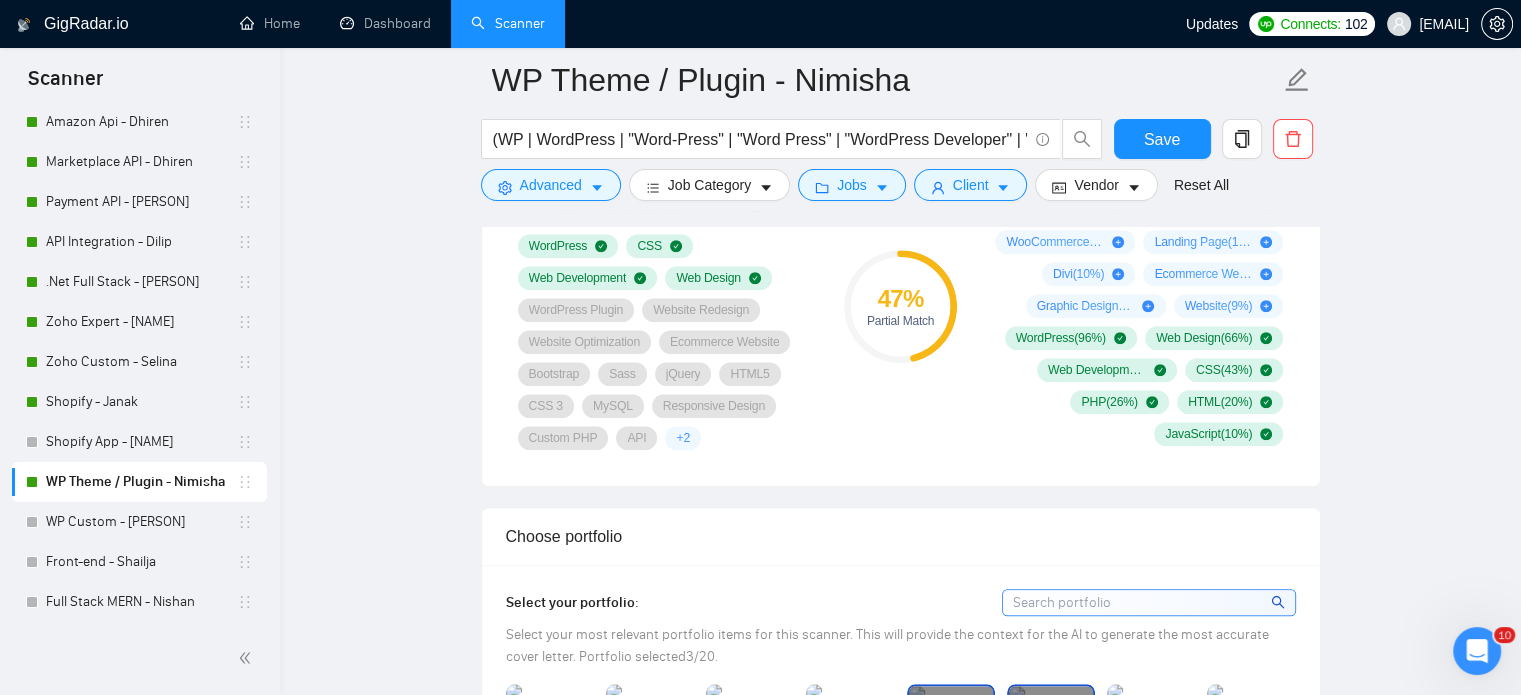 scroll, scrollTop: 1200, scrollLeft: 0, axis: vertical 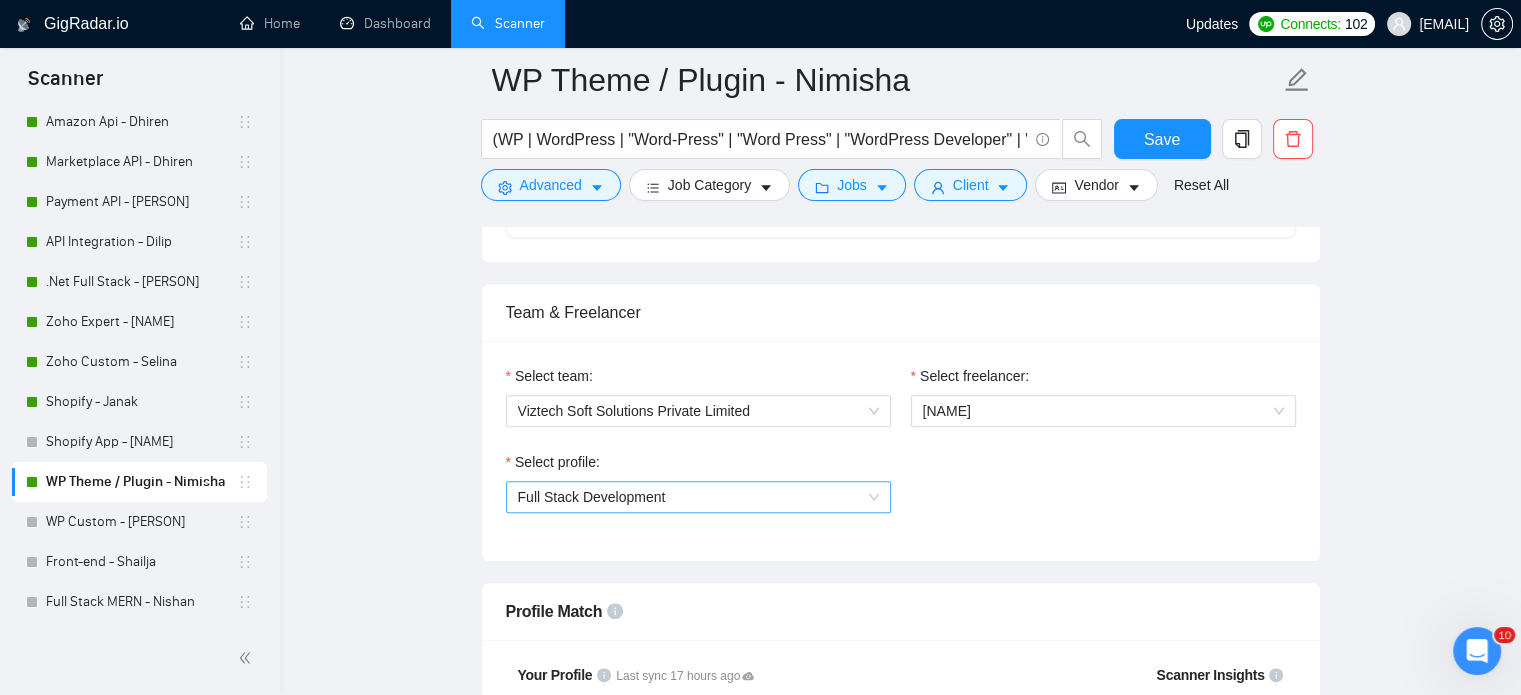 click on "Full Stack Development" at bounding box center (698, 497) 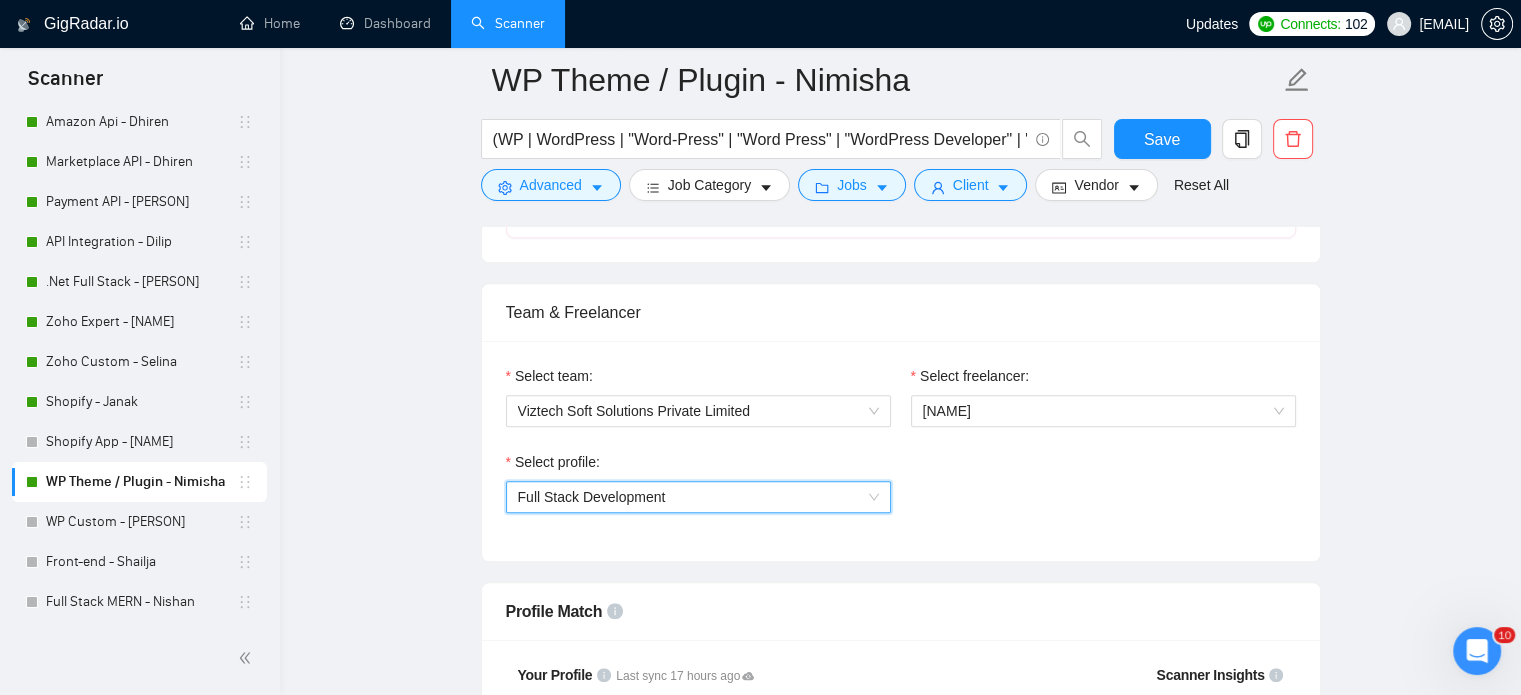 click on "Full Stack Development" at bounding box center (698, 497) 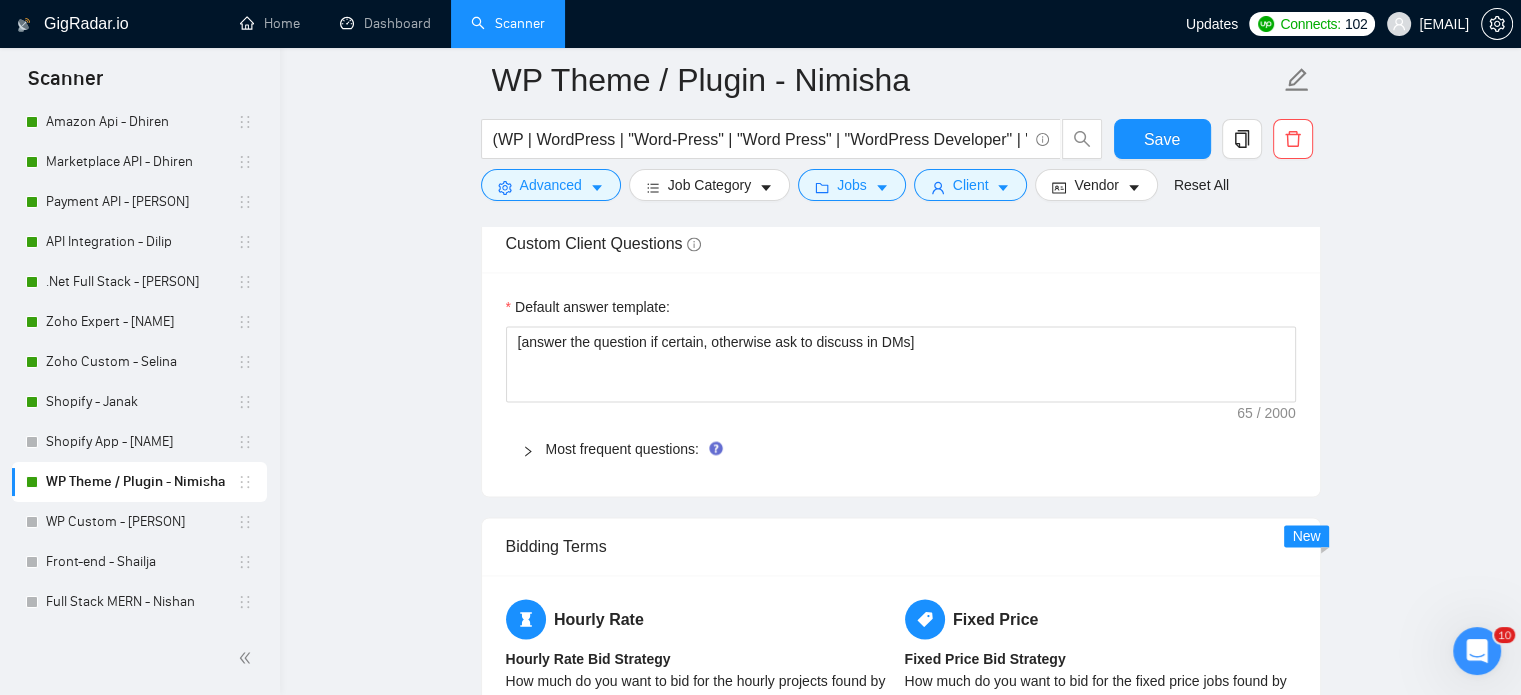 scroll, scrollTop: 3100, scrollLeft: 0, axis: vertical 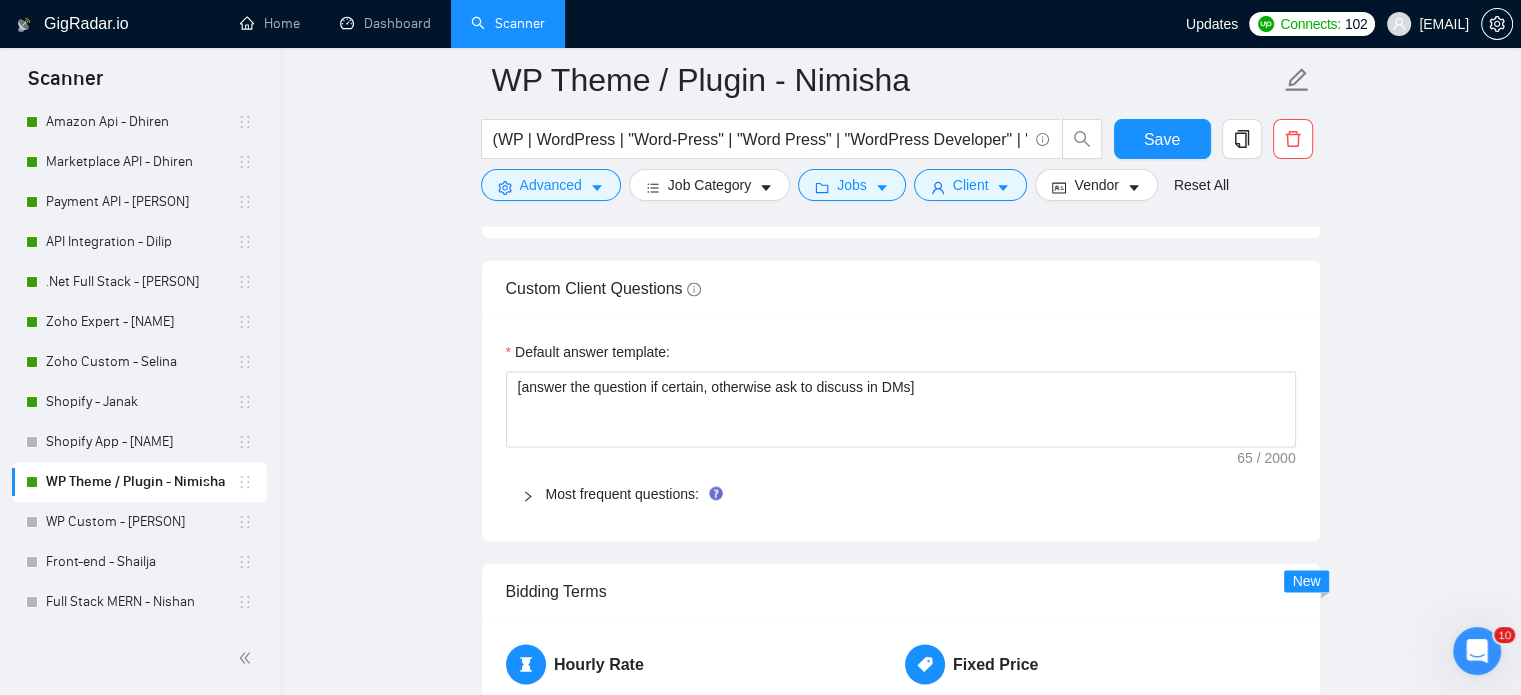 click on "Most frequent questions:" at bounding box center (913, 494) 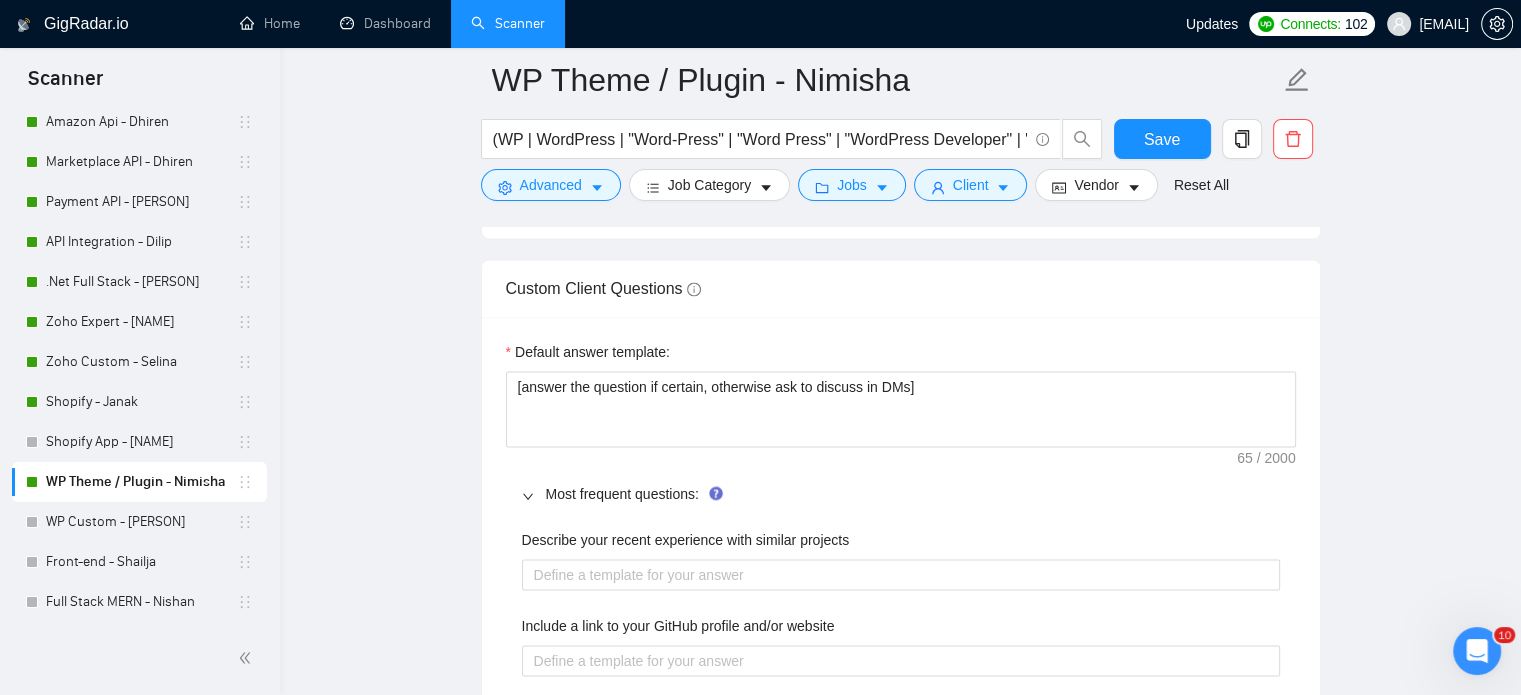 scroll, scrollTop: 3300, scrollLeft: 0, axis: vertical 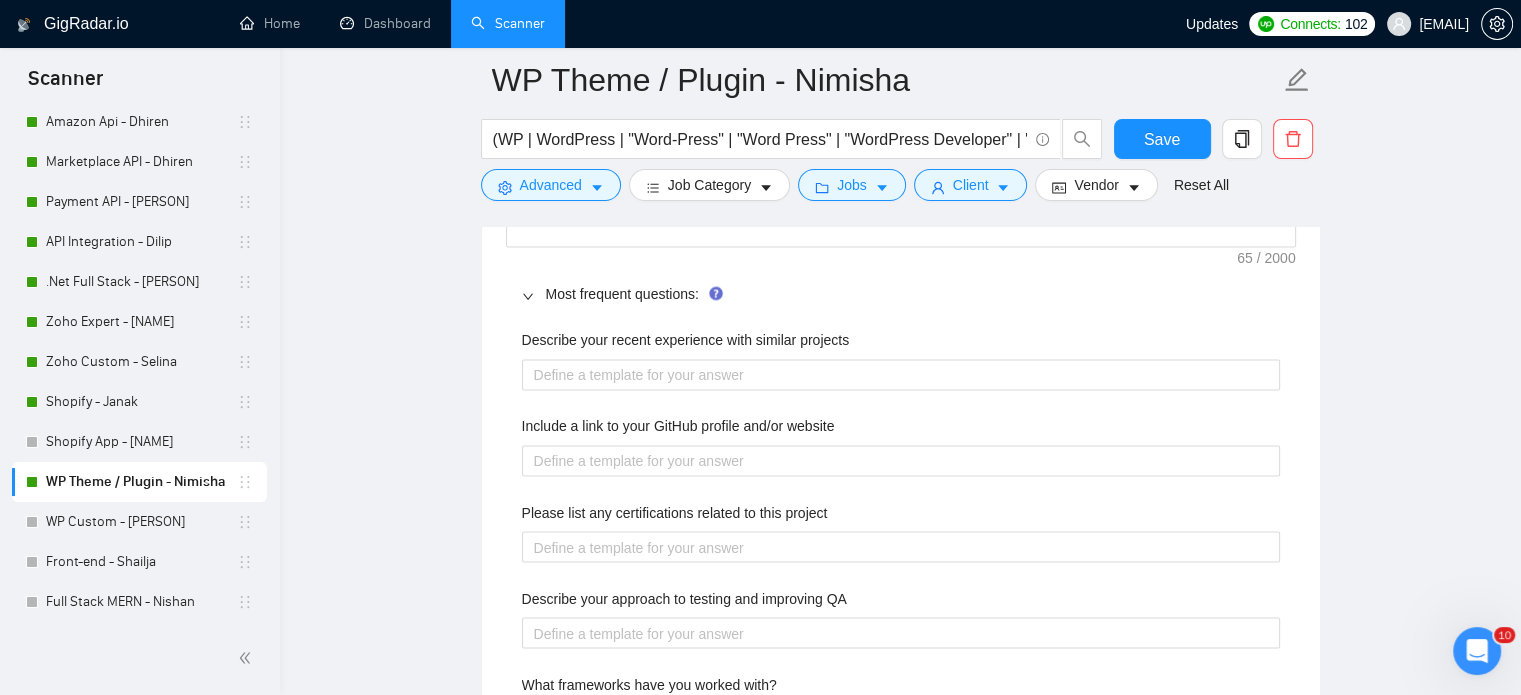 click 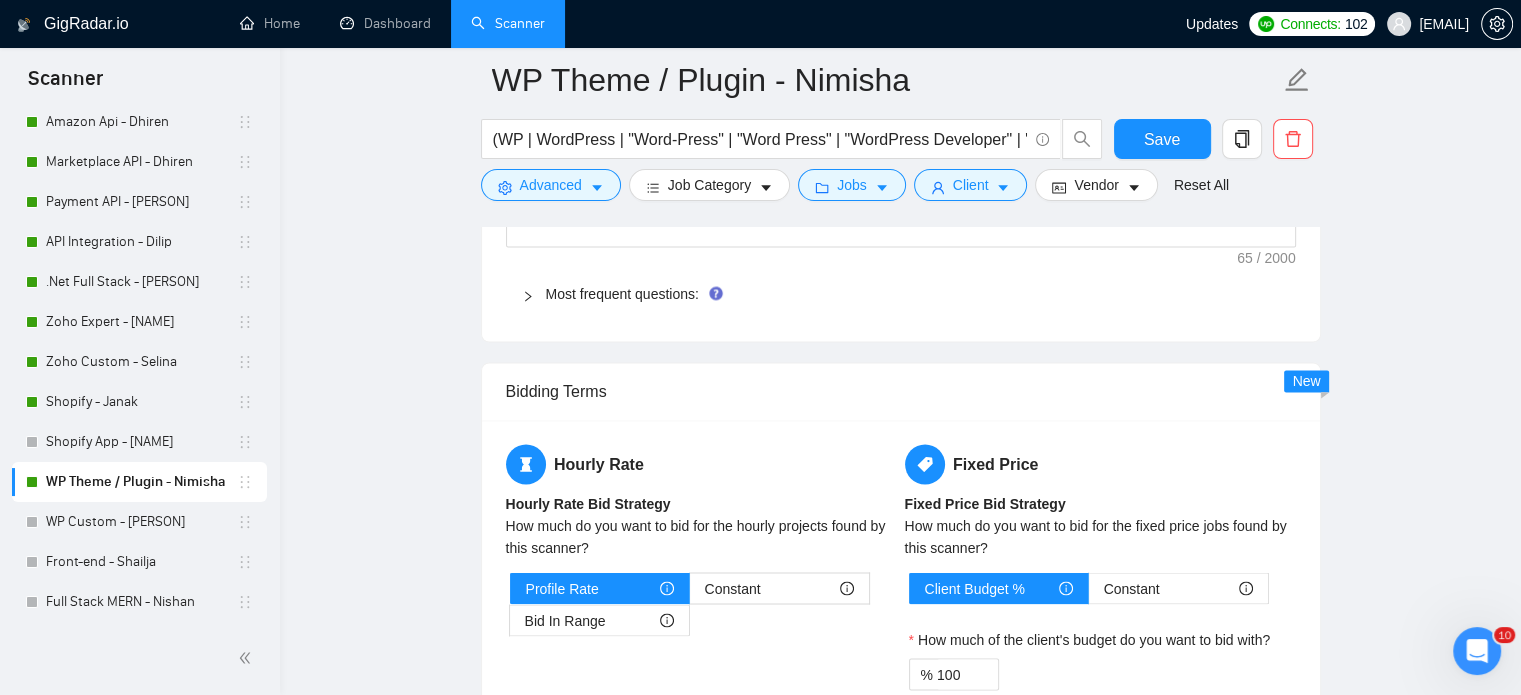 type 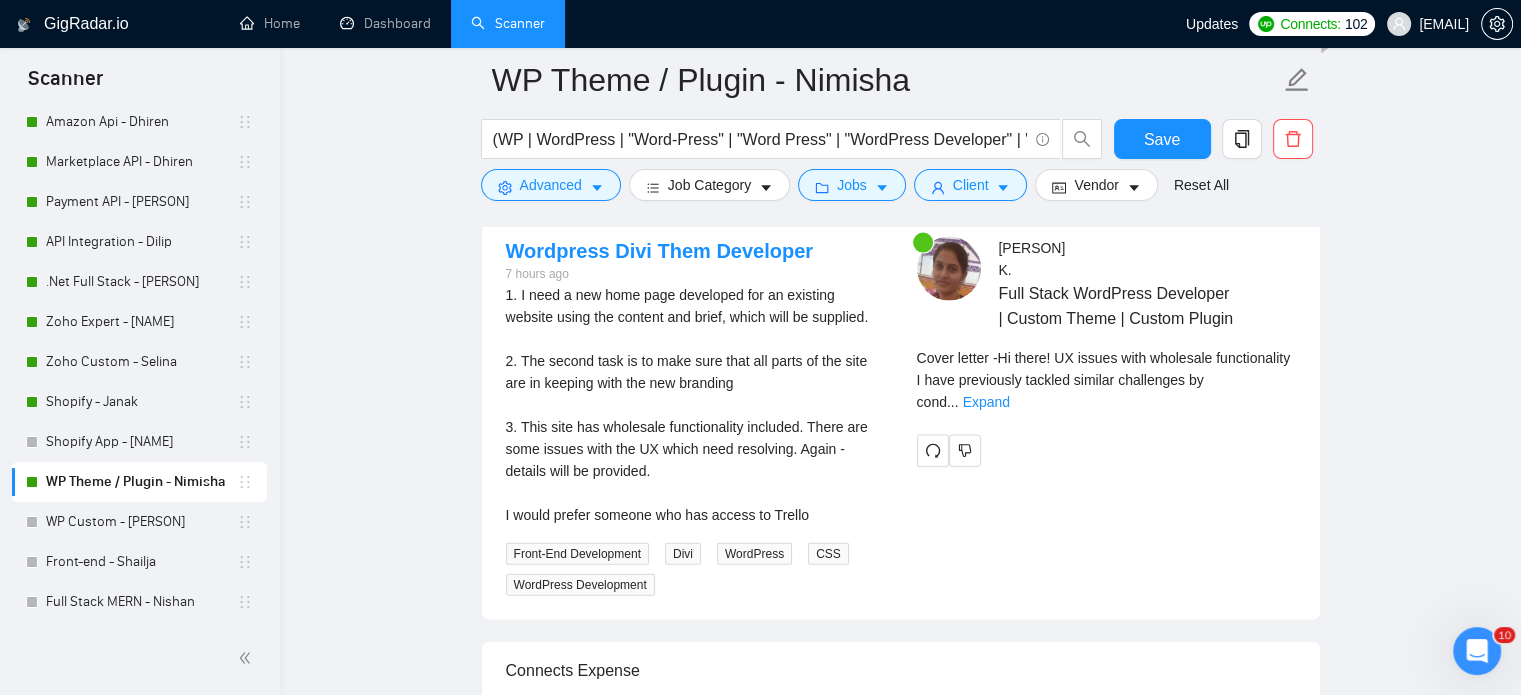 scroll, scrollTop: 4300, scrollLeft: 0, axis: vertical 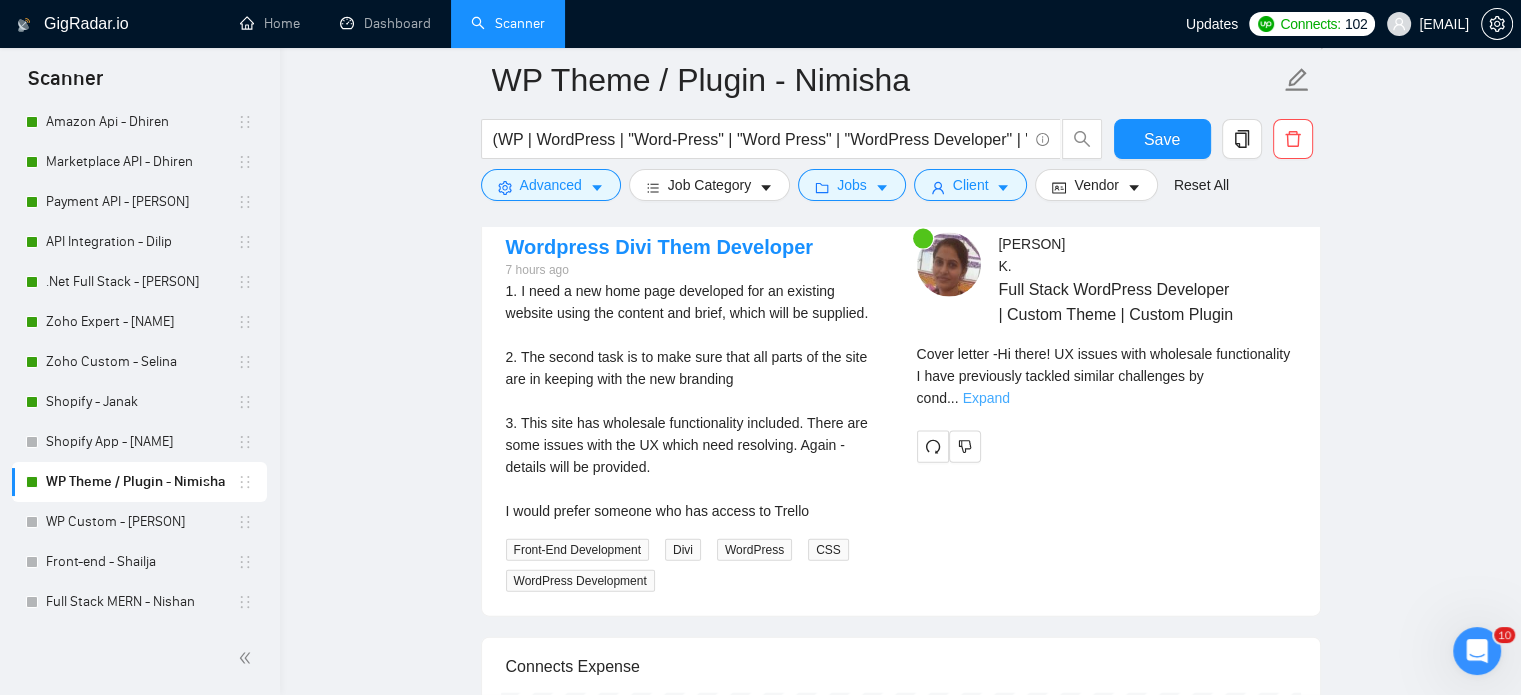 click on "Expand" at bounding box center [986, 398] 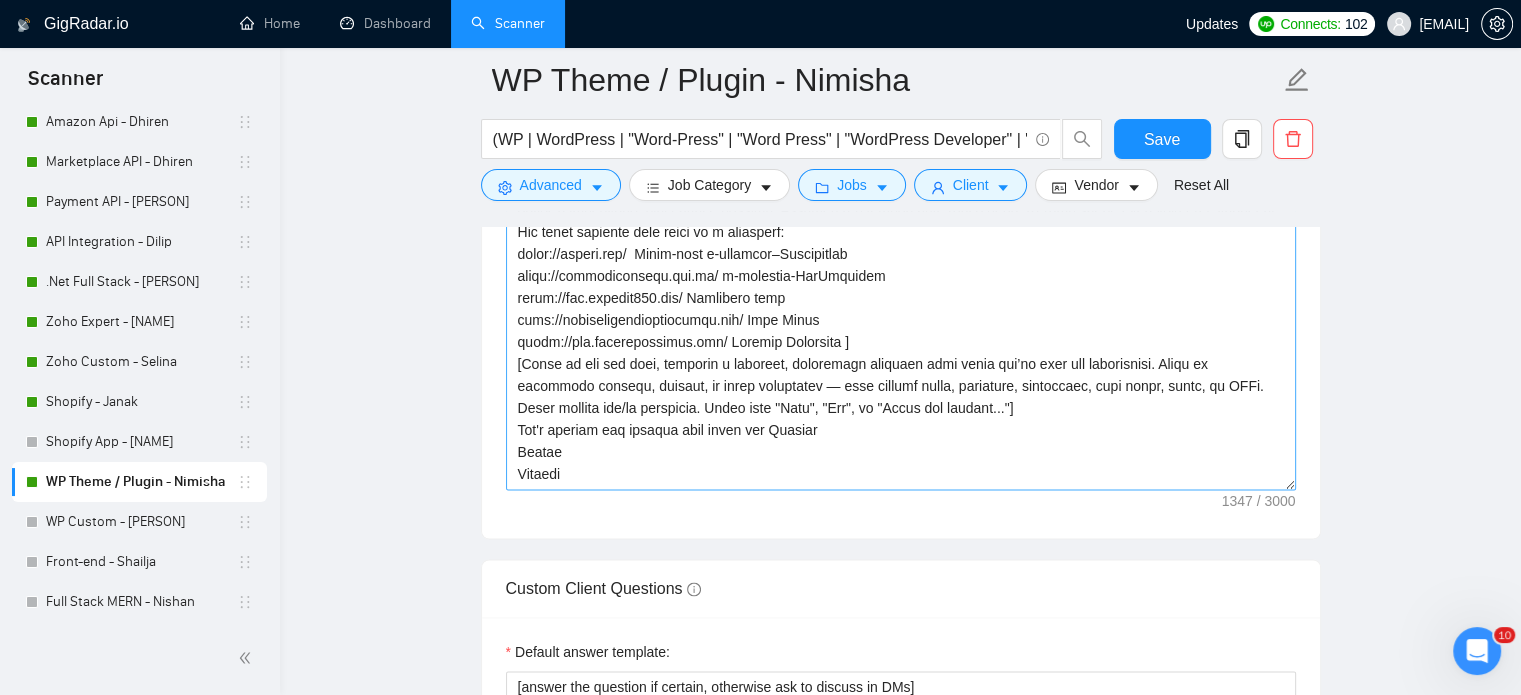 scroll, scrollTop: 2900, scrollLeft: 0, axis: vertical 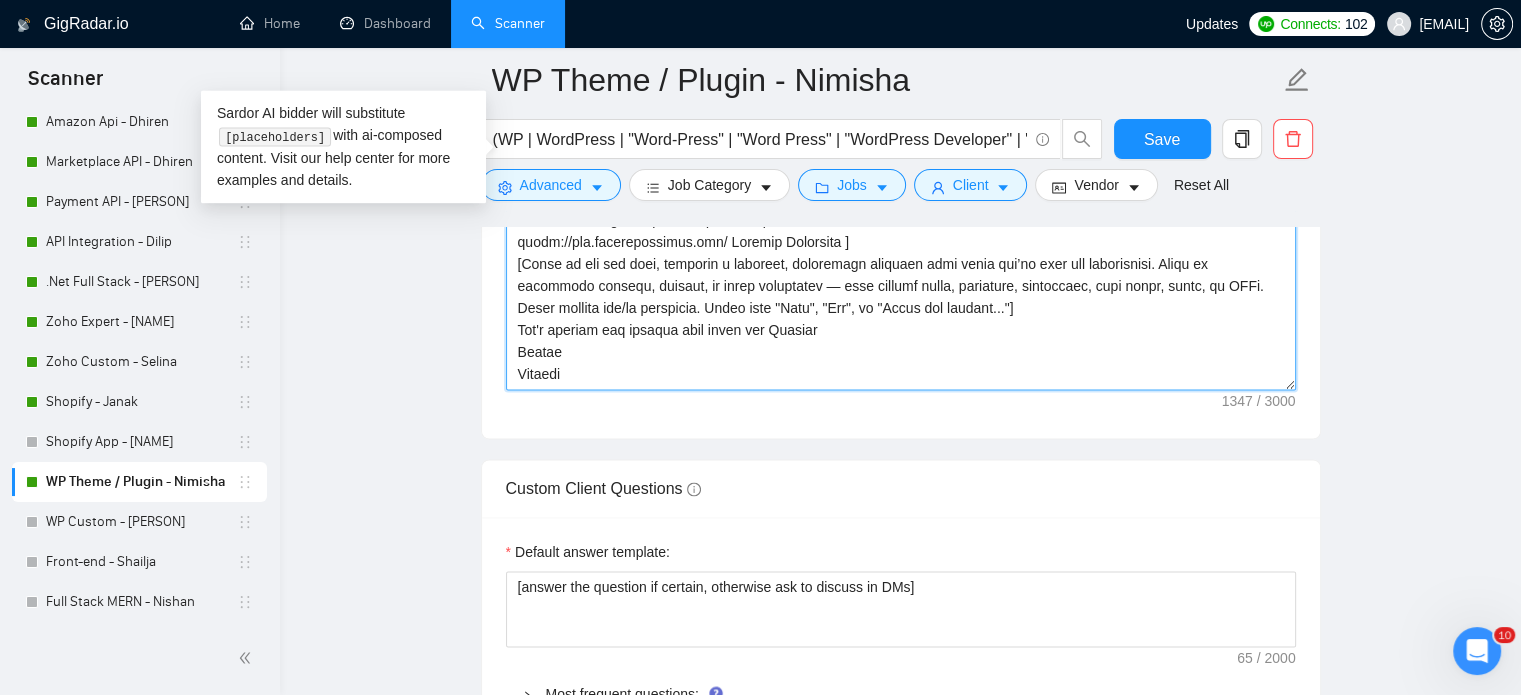 click on "Cover letter template:" at bounding box center (901, 165) 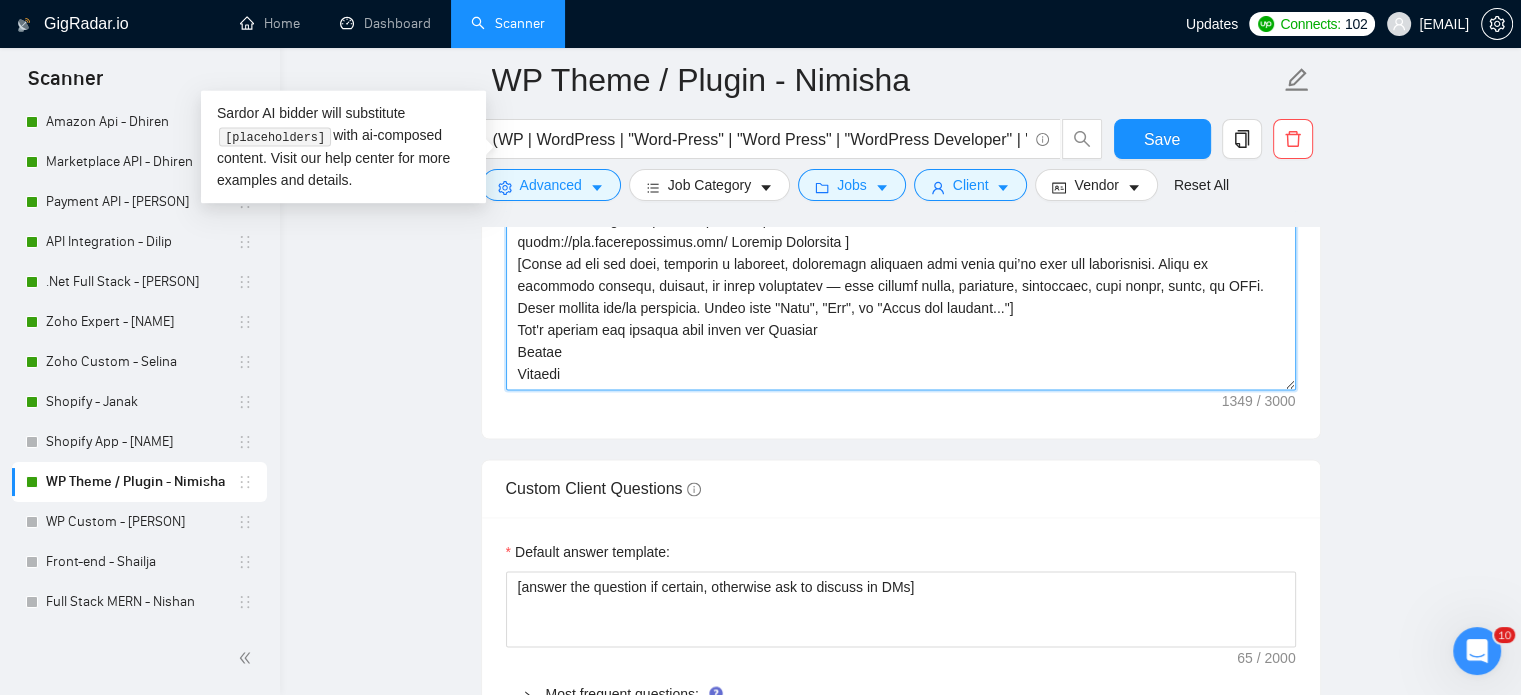 scroll, scrollTop: 38, scrollLeft: 0, axis: vertical 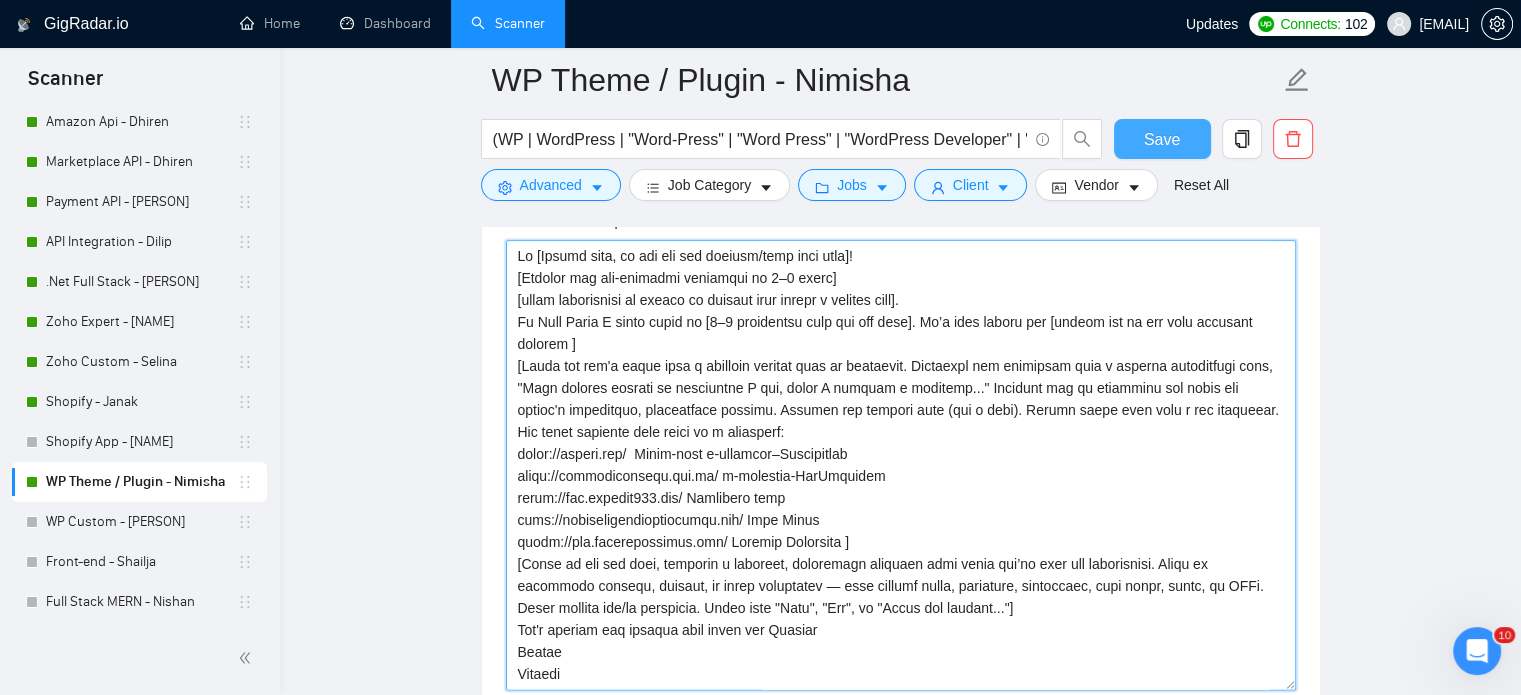 type on "Hi [Client name, do not use the company/team name here]!
[Mention one job-specific challenge in 3–5 words]
[short explanation of method or process that solved a similar case].
To Kick Start I would focus on [1–2 priorities from the job post]. It’s what worked for [choose one of the most relevant clients ]
​[Match the job's needs with a standout project from my portfolio. Highlight its relevance with a dynamic description like, "This project mirrors an initiative I led, where I crafted a solution..." Showcase how my expertise can solve the client's challenges, emphasizing results. Include the project link (its a must). Always wrote this from a new paragraph. Use these projects with links as a reference:
https://joonya.com/  Multi-site e-commerce–Woocommerce
https://thespicepeople.com.au/ e-commerce-WooCommerce
https://www.foundry512.com/ Optimized site
http://oscarengineeringclasses.com/ Divi Theme
https://www.schulteroofing.com/ Custome Wordpress ]
[Based on the job post, generate a specific, thoughtful q..." 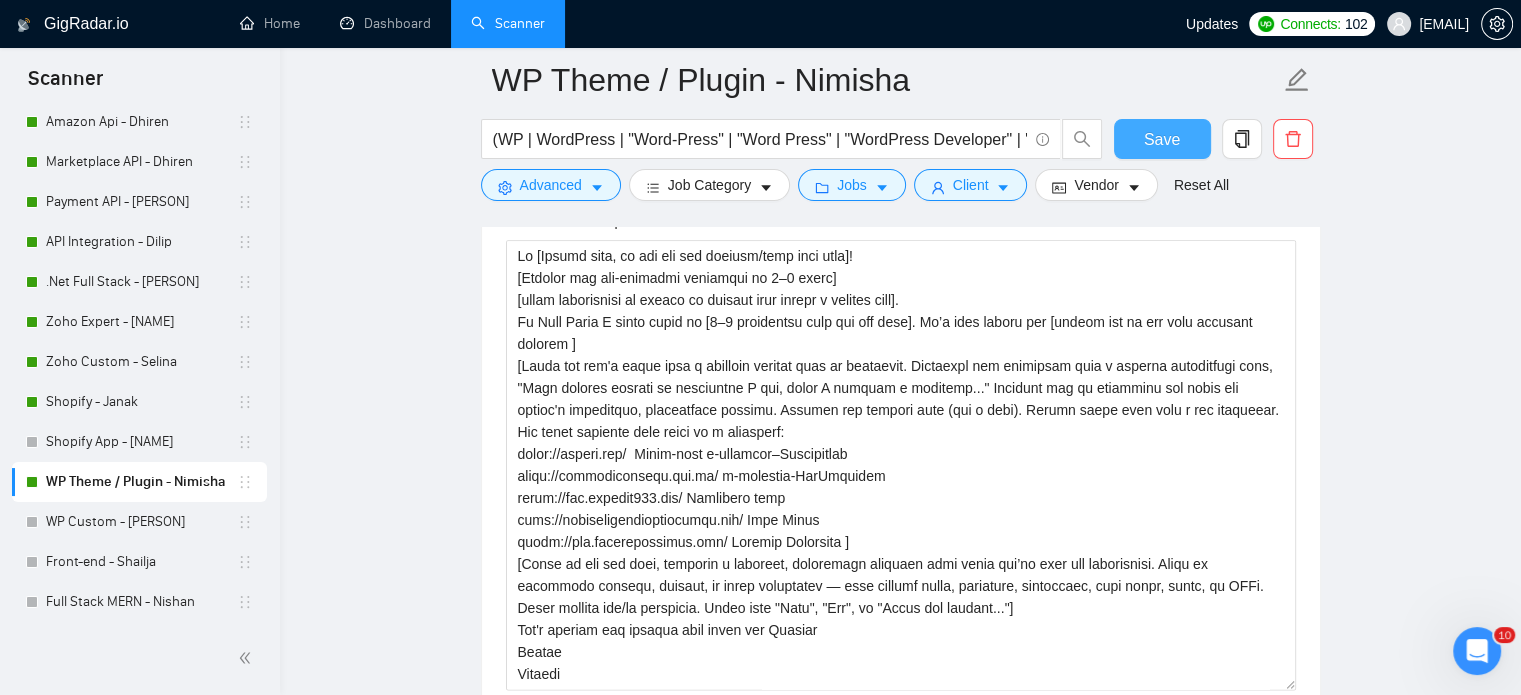 click on "Save" at bounding box center [1162, 139] 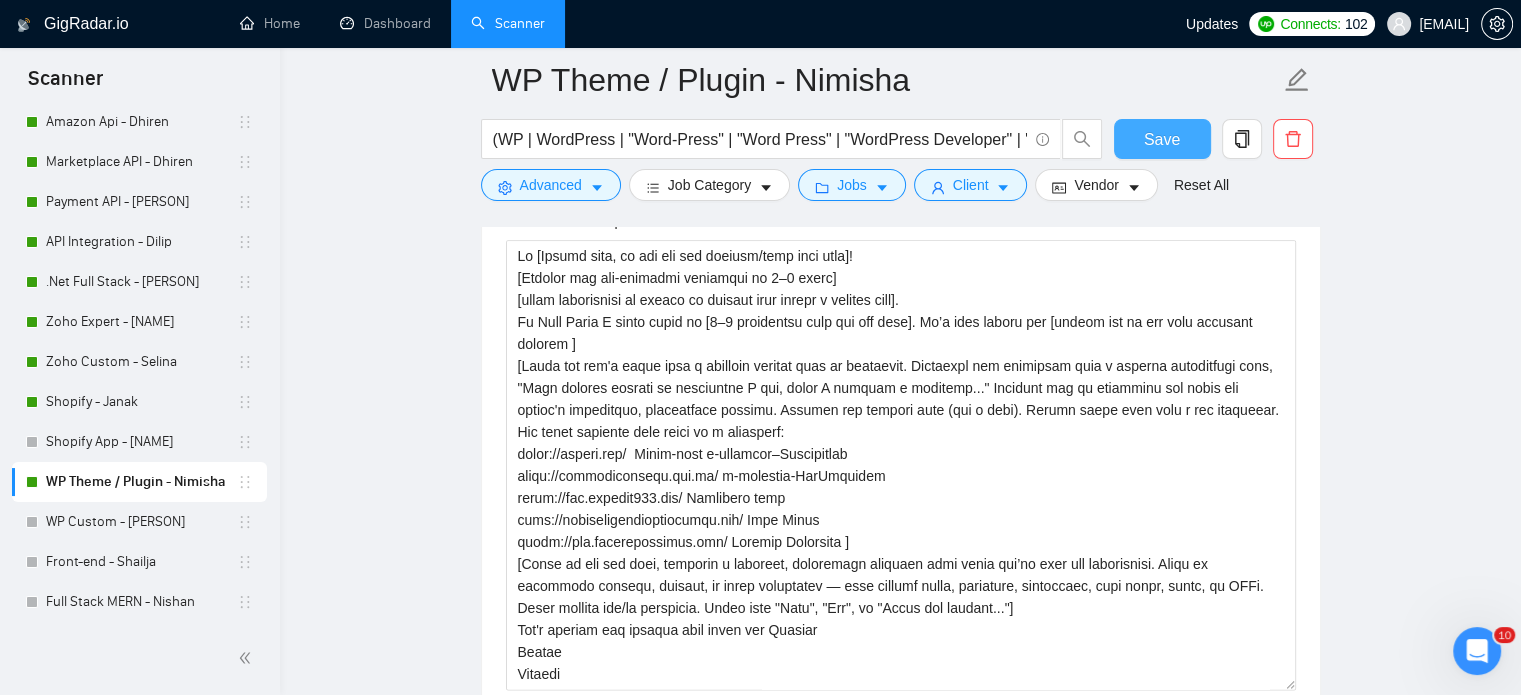 click on "Save" at bounding box center (1162, 139) 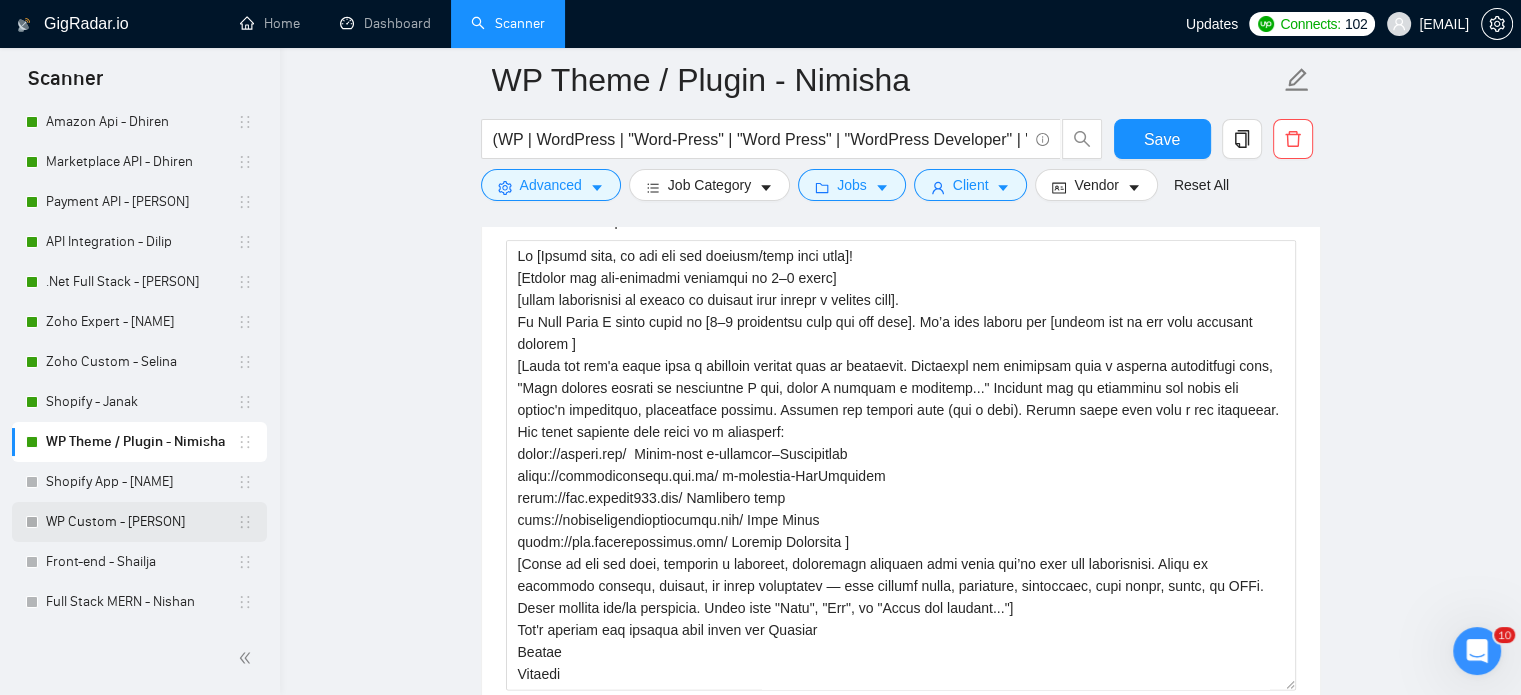 click on "WP Custom - Ankit" at bounding box center [141, 522] 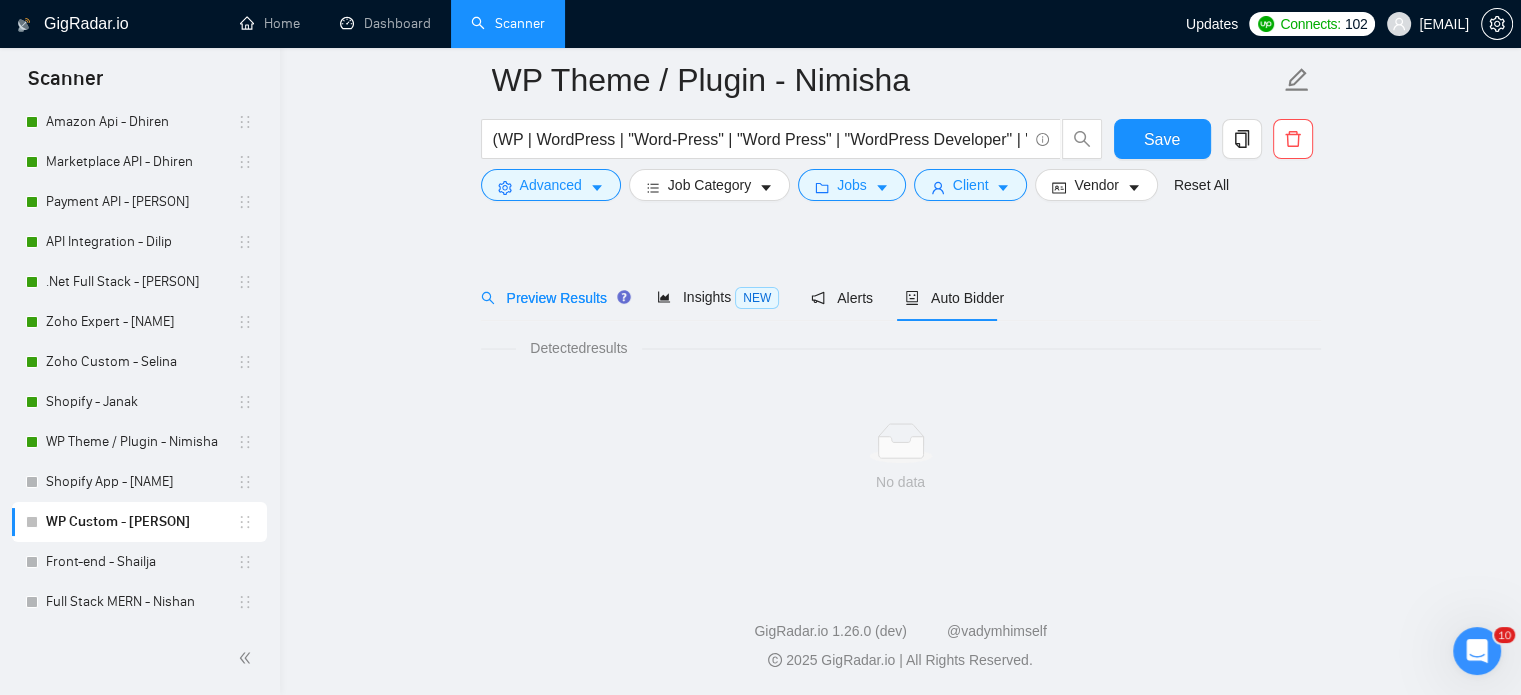 scroll, scrollTop: 35, scrollLeft: 0, axis: vertical 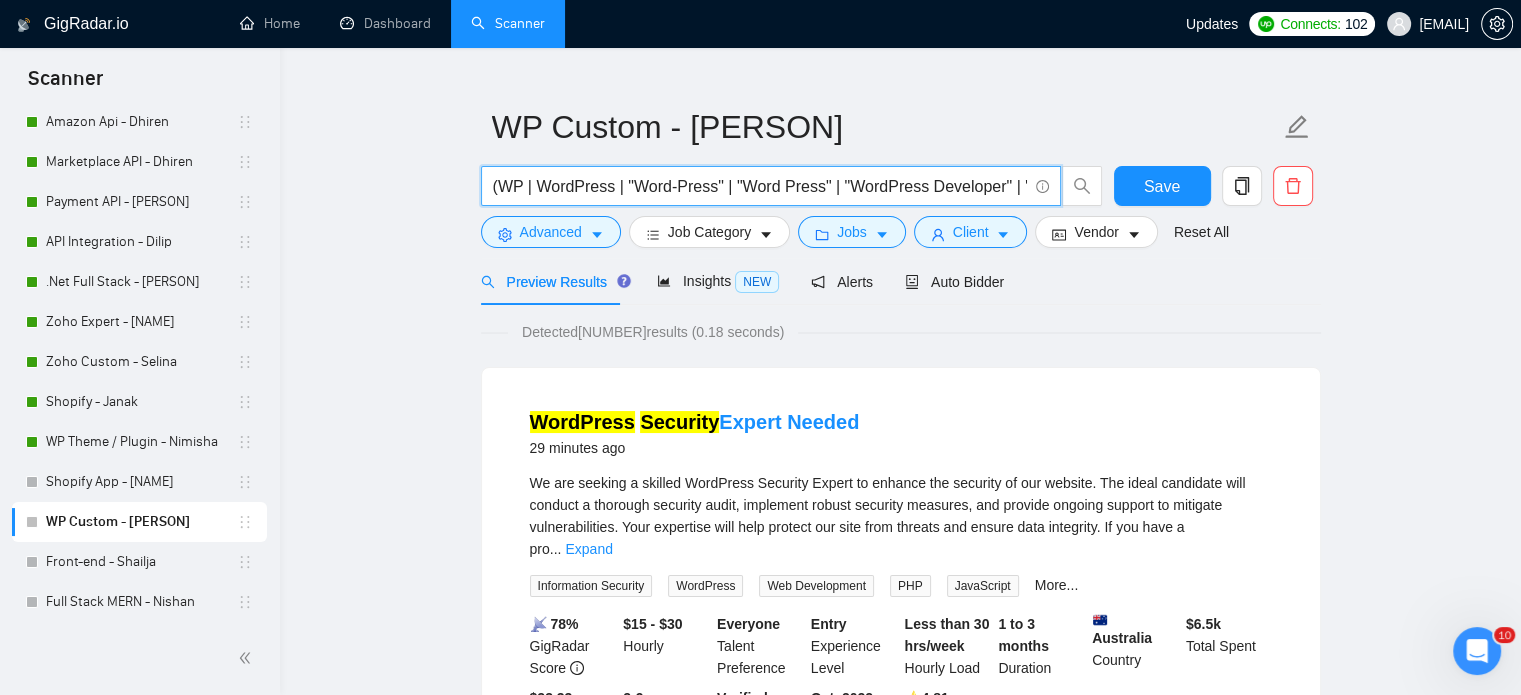 click on "(WP | WordPress | "Word-Press" | "Word Press" | "WordPress Developer" | "WordPress Designer" | "WP Developer" | "WP Expert" | "WordPress Expert" | "WP Consultant" | "WP Theme") | "WP Plugin" | "WP Website") ("Custom Theme" | "Custom Plugin" | "Theme Development" | "Plugin Development" | Customization | Migration | Security | Gutenberg)" at bounding box center (760, 186) 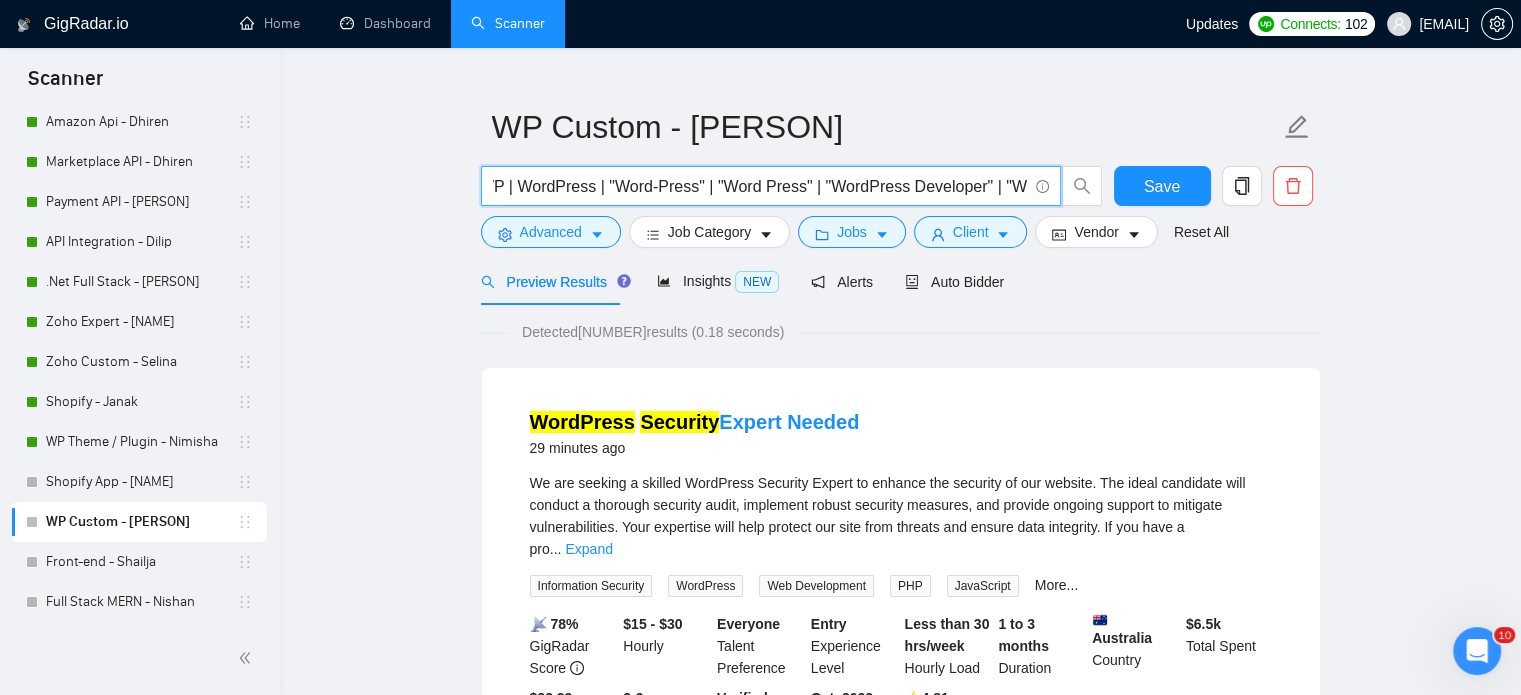 scroll, scrollTop: 0, scrollLeft: 0, axis: both 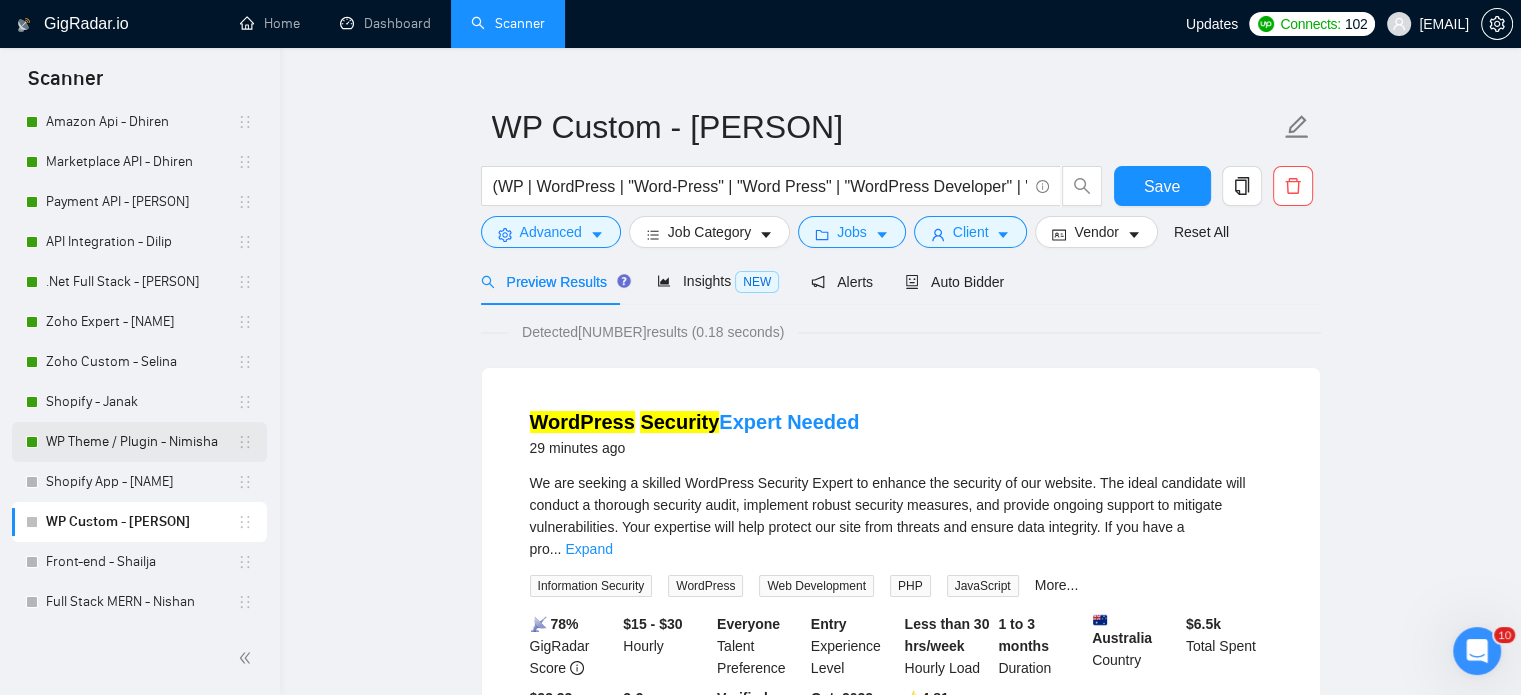 click on "WP Theme / Plugin - Nimisha" at bounding box center (141, 442) 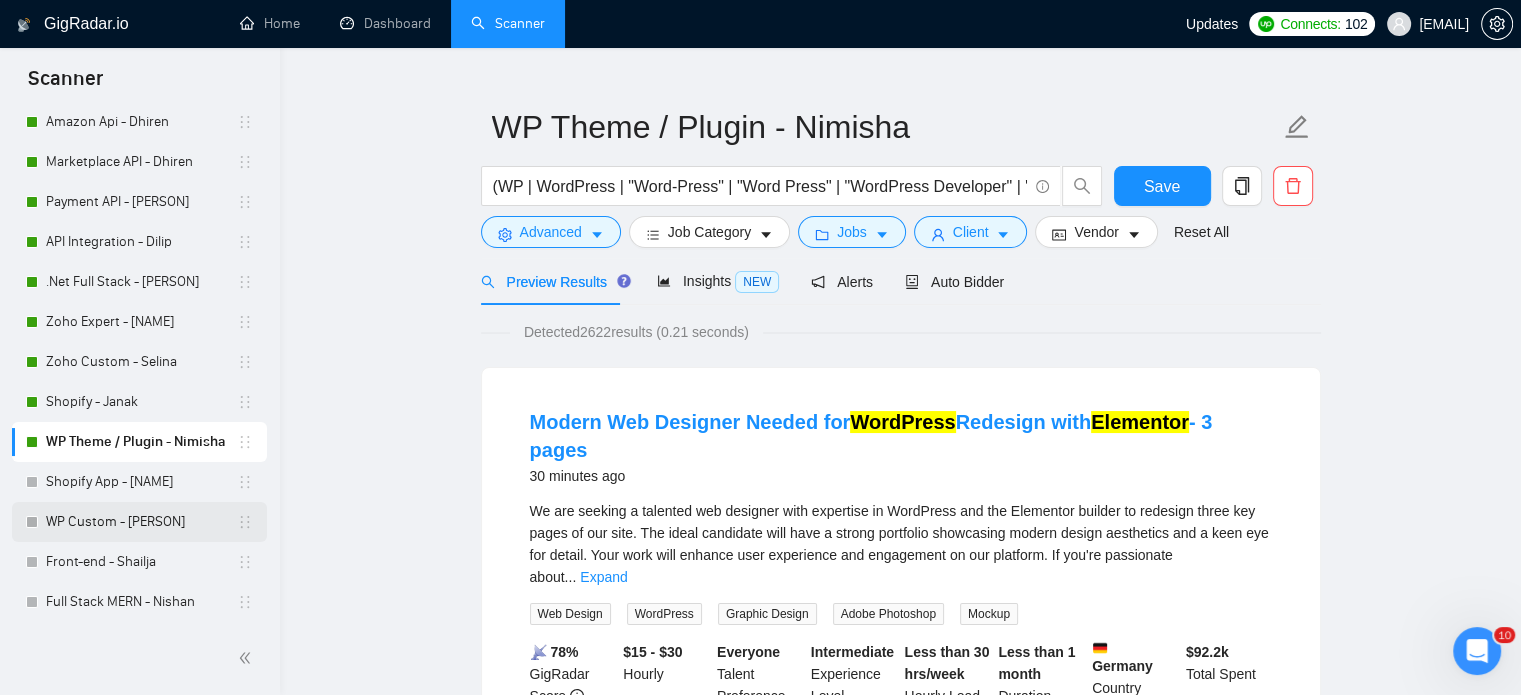 click on "WP Custom - Ankit" at bounding box center (141, 522) 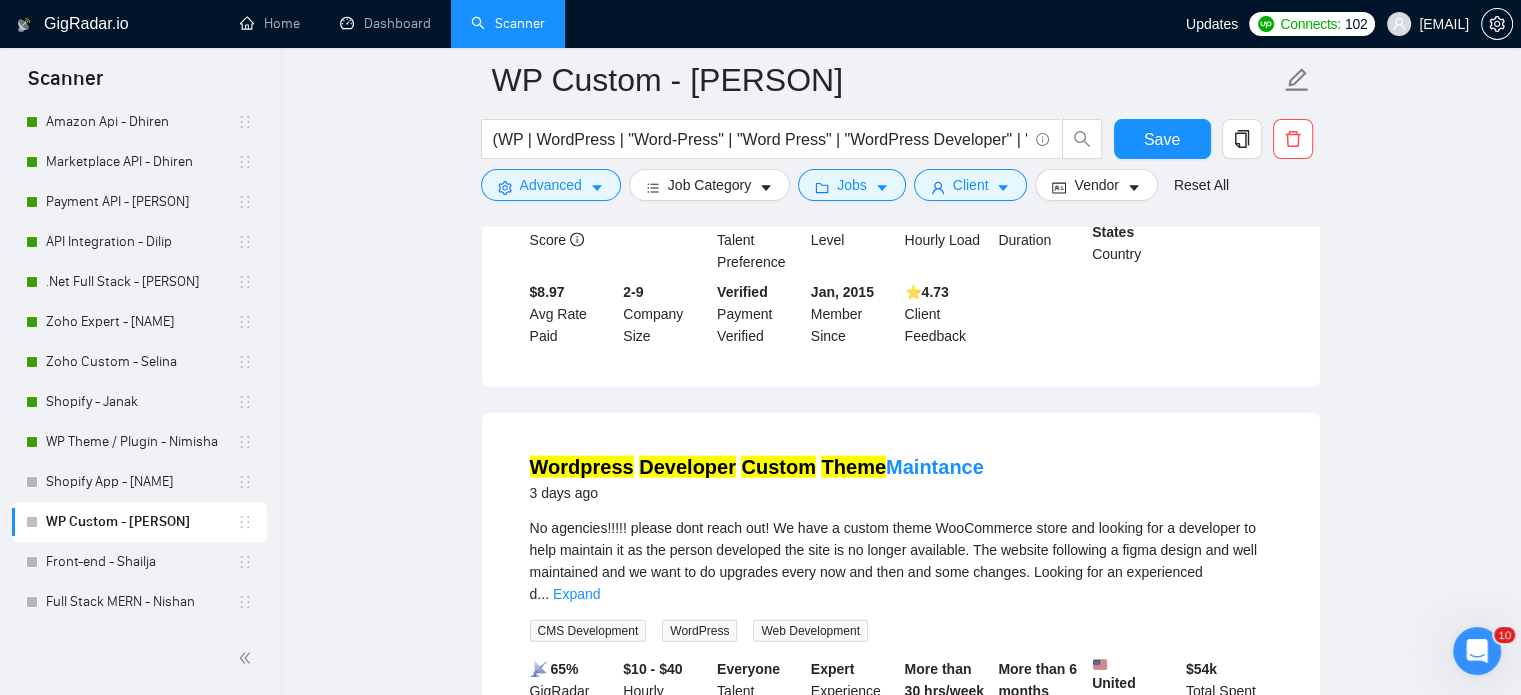scroll, scrollTop: 4235, scrollLeft: 0, axis: vertical 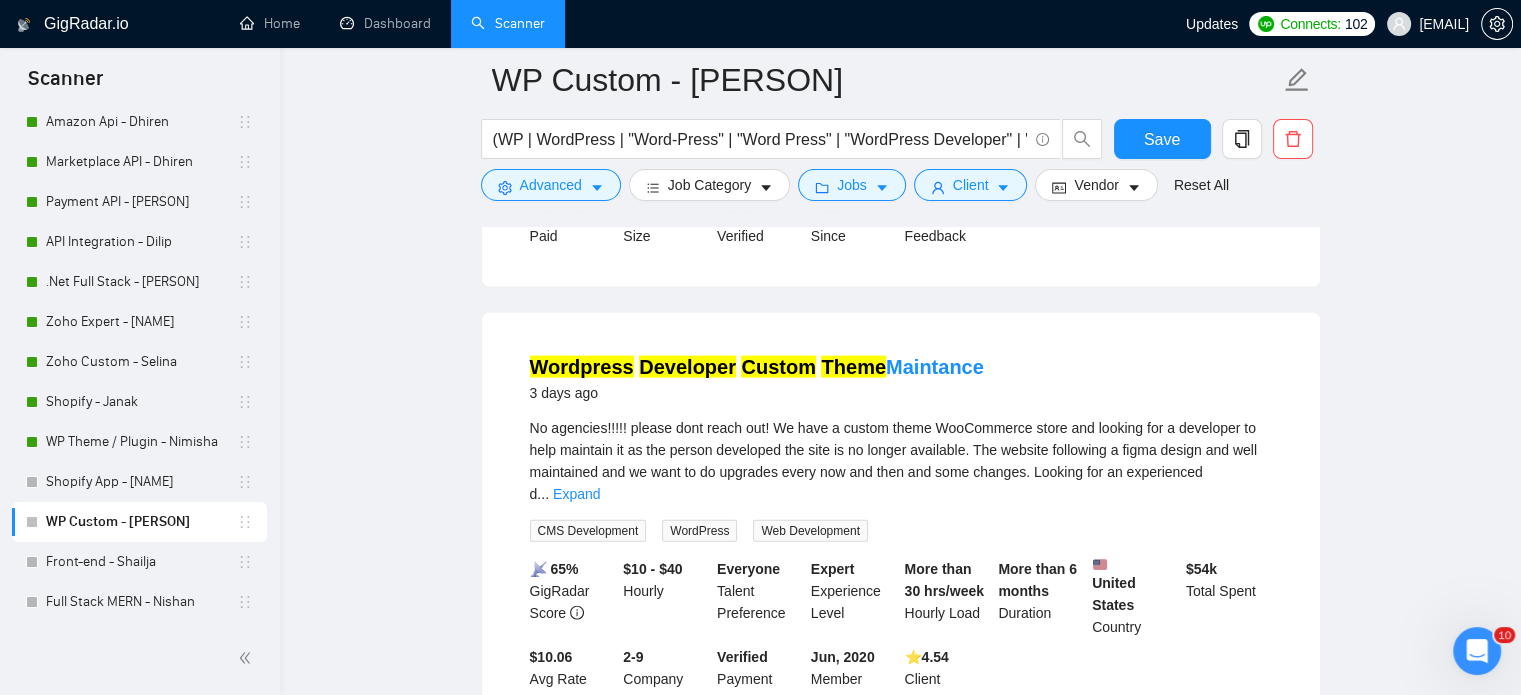 click on "Load More (1811)" at bounding box center (900, 785) 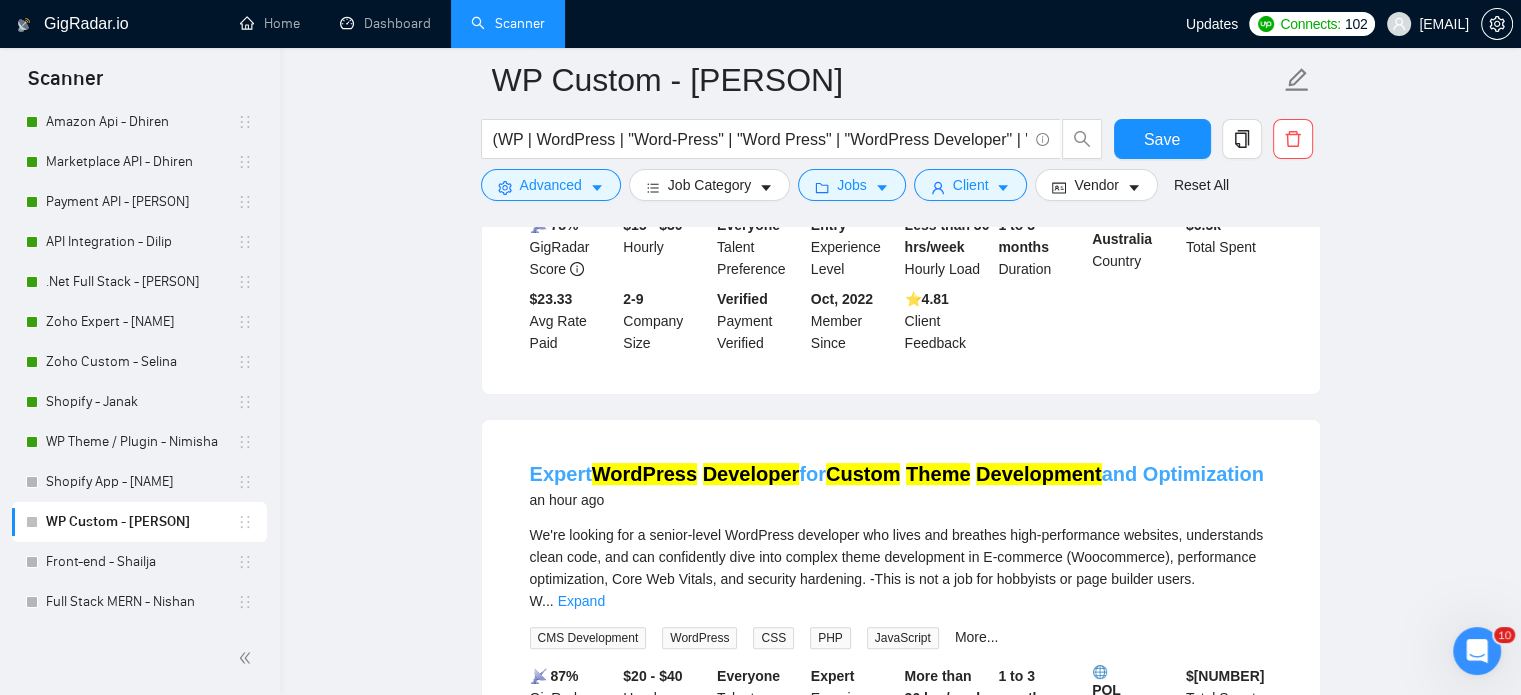 scroll, scrollTop: 500, scrollLeft: 0, axis: vertical 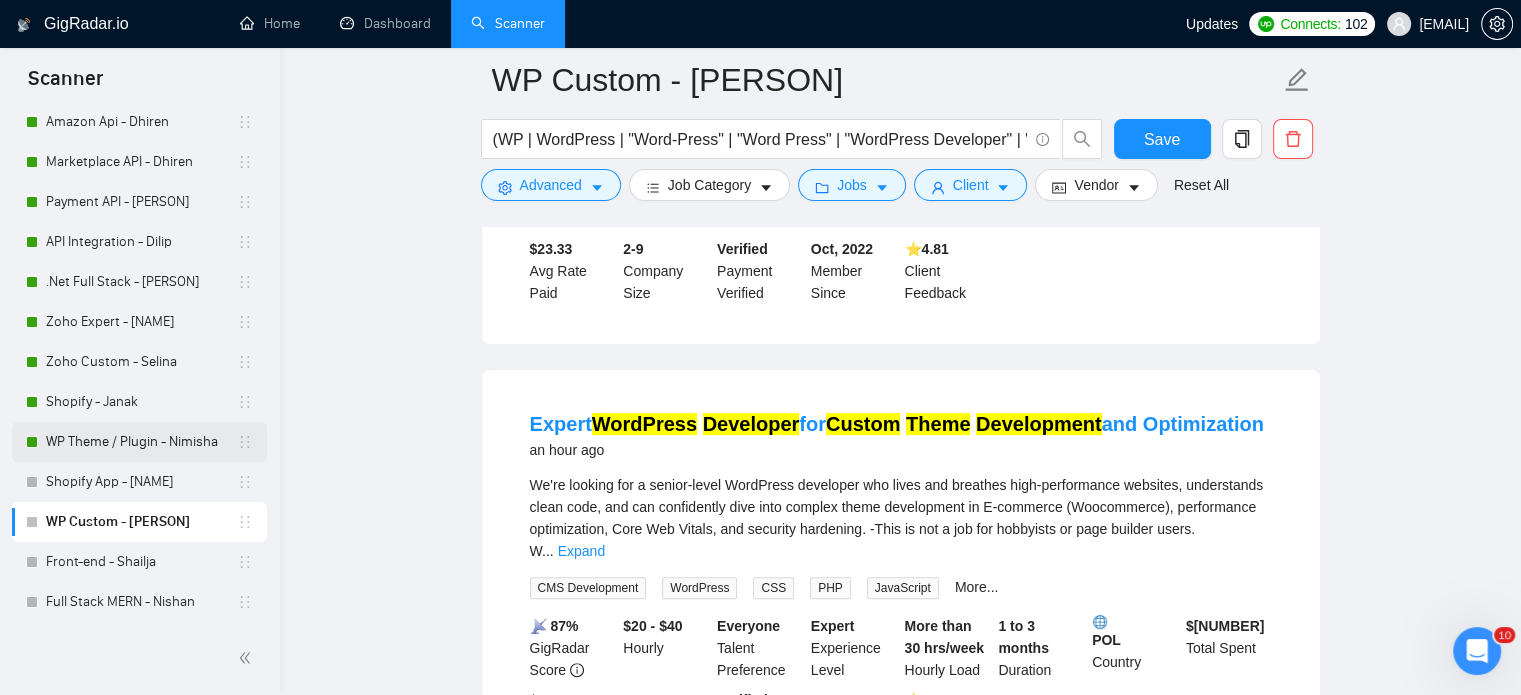click on "WP Theme / Plugin - Nimisha" at bounding box center [141, 442] 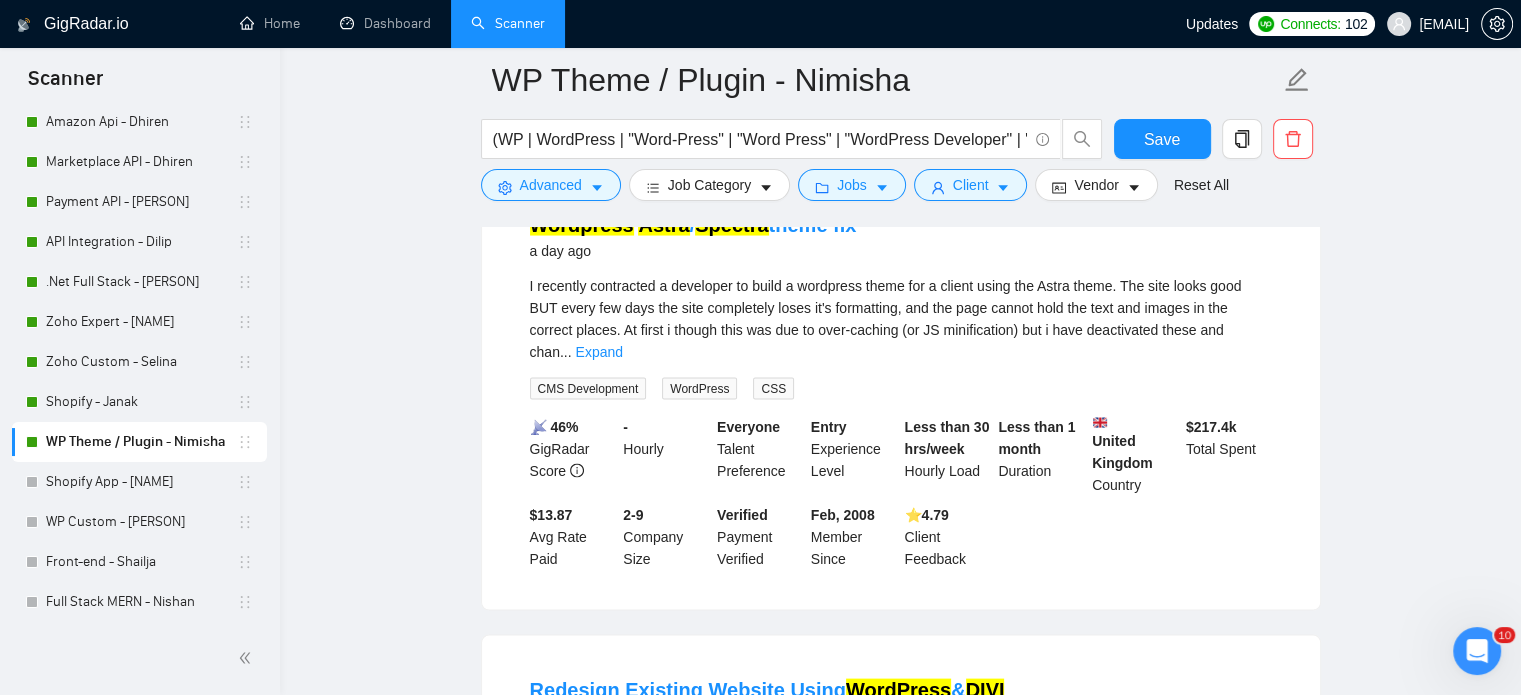 scroll, scrollTop: 4235, scrollLeft: 0, axis: vertical 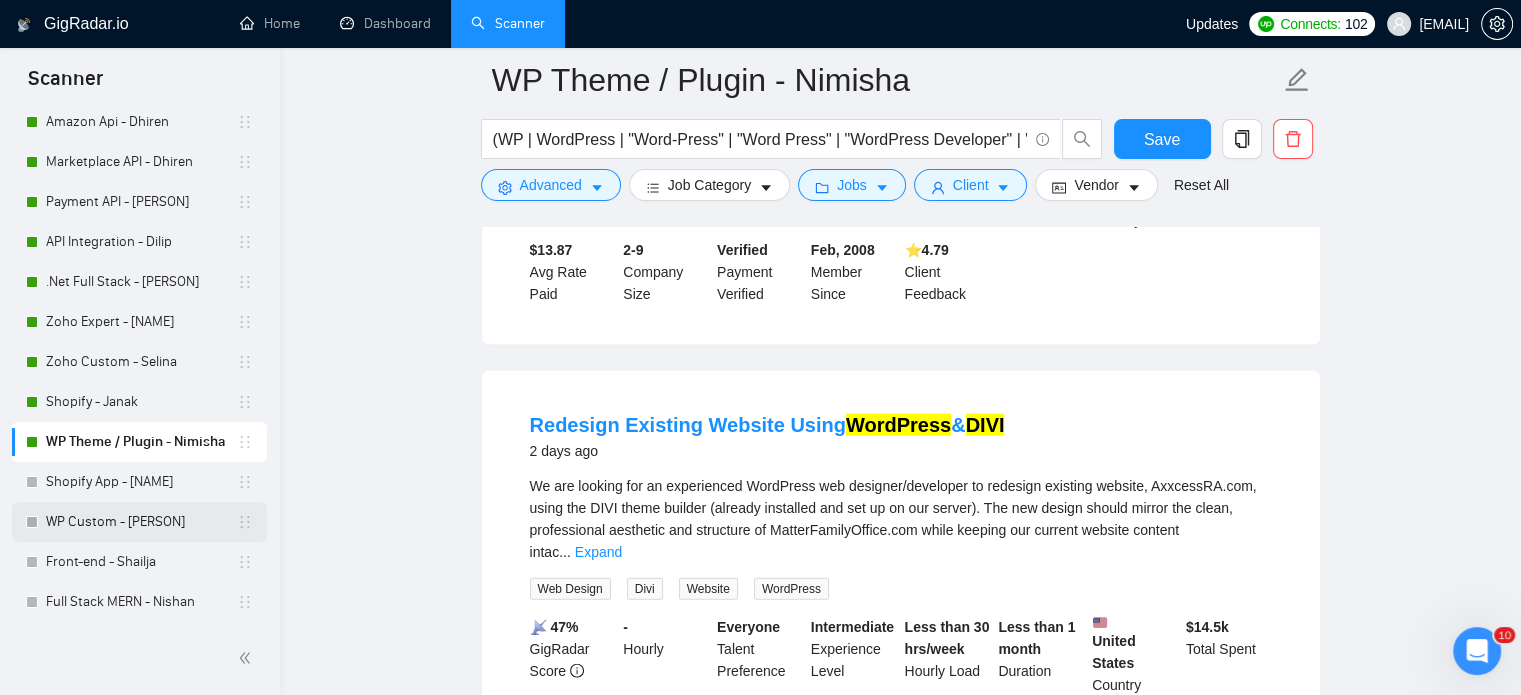 click on "WP Custom - Ankit" at bounding box center [141, 522] 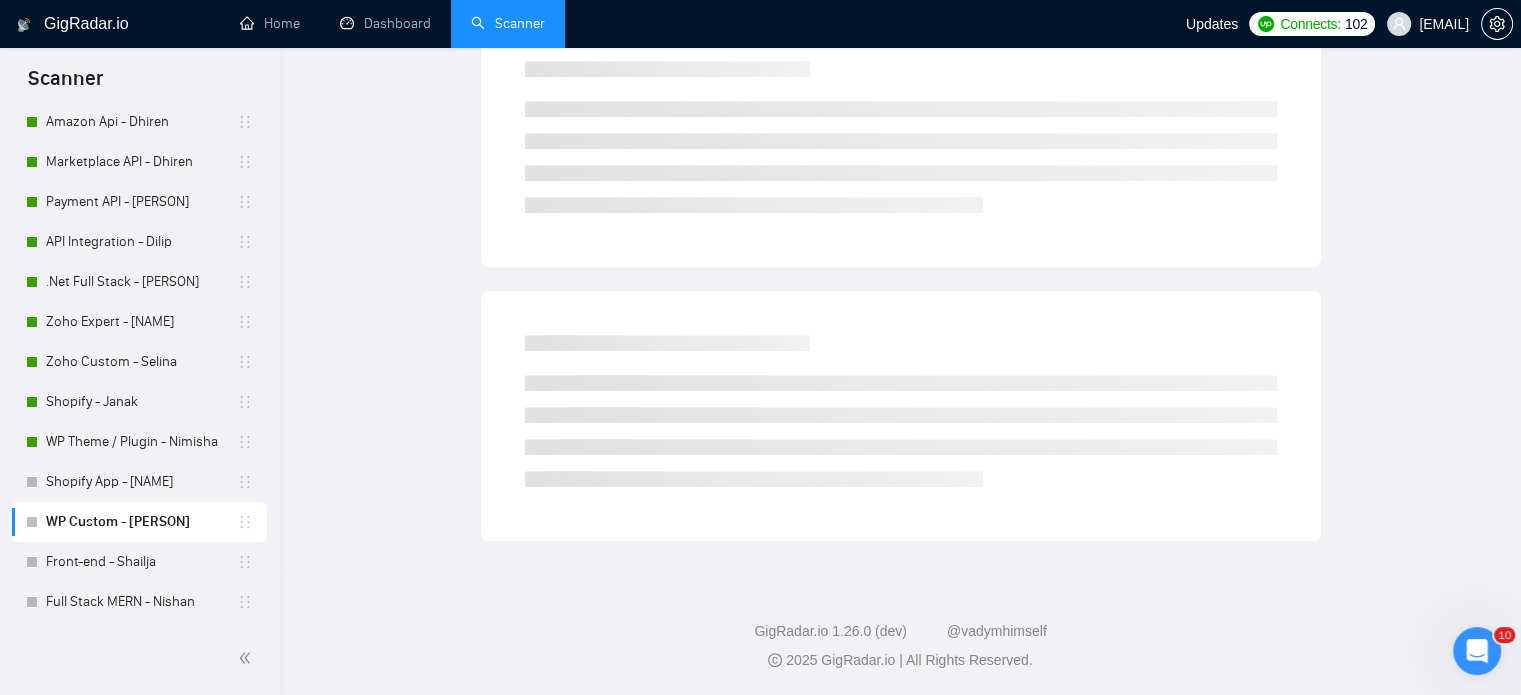scroll, scrollTop: 35, scrollLeft: 0, axis: vertical 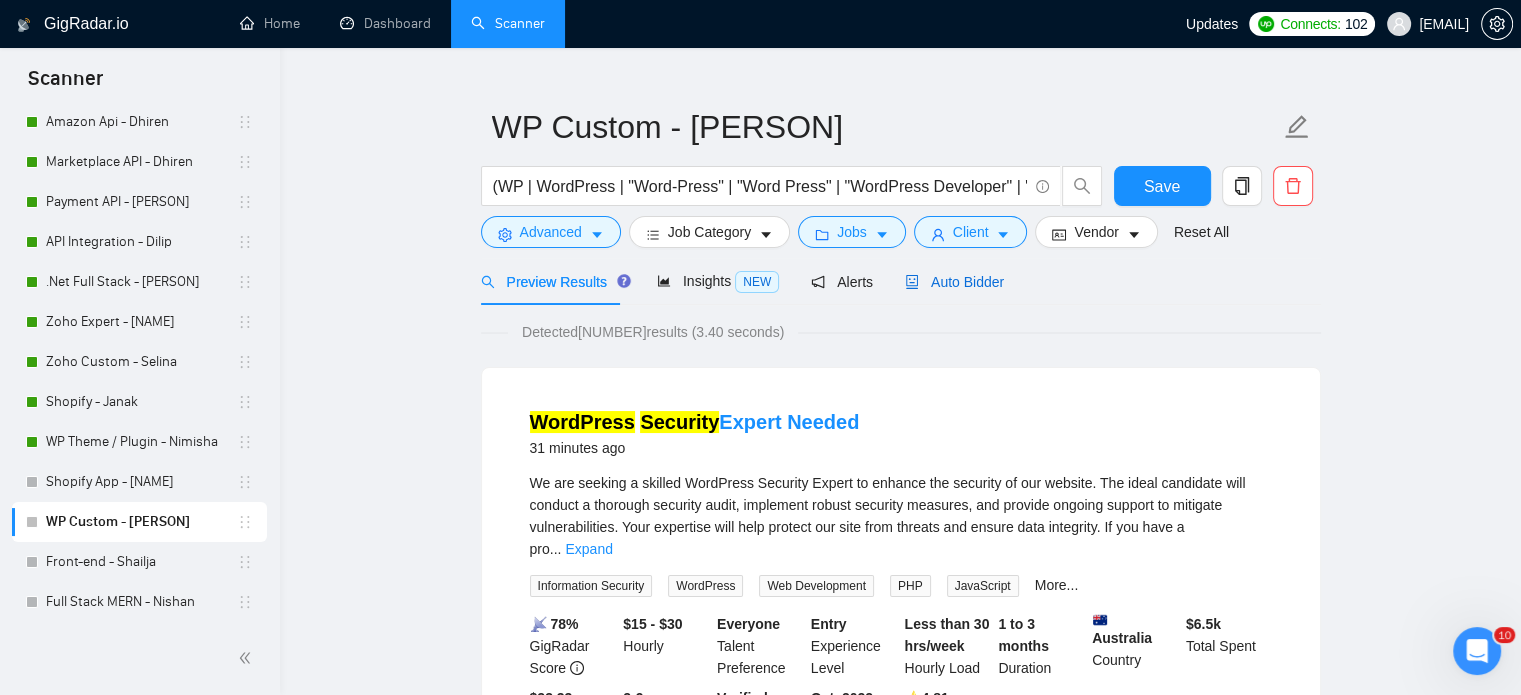 click on "Auto Bidder" at bounding box center [954, 282] 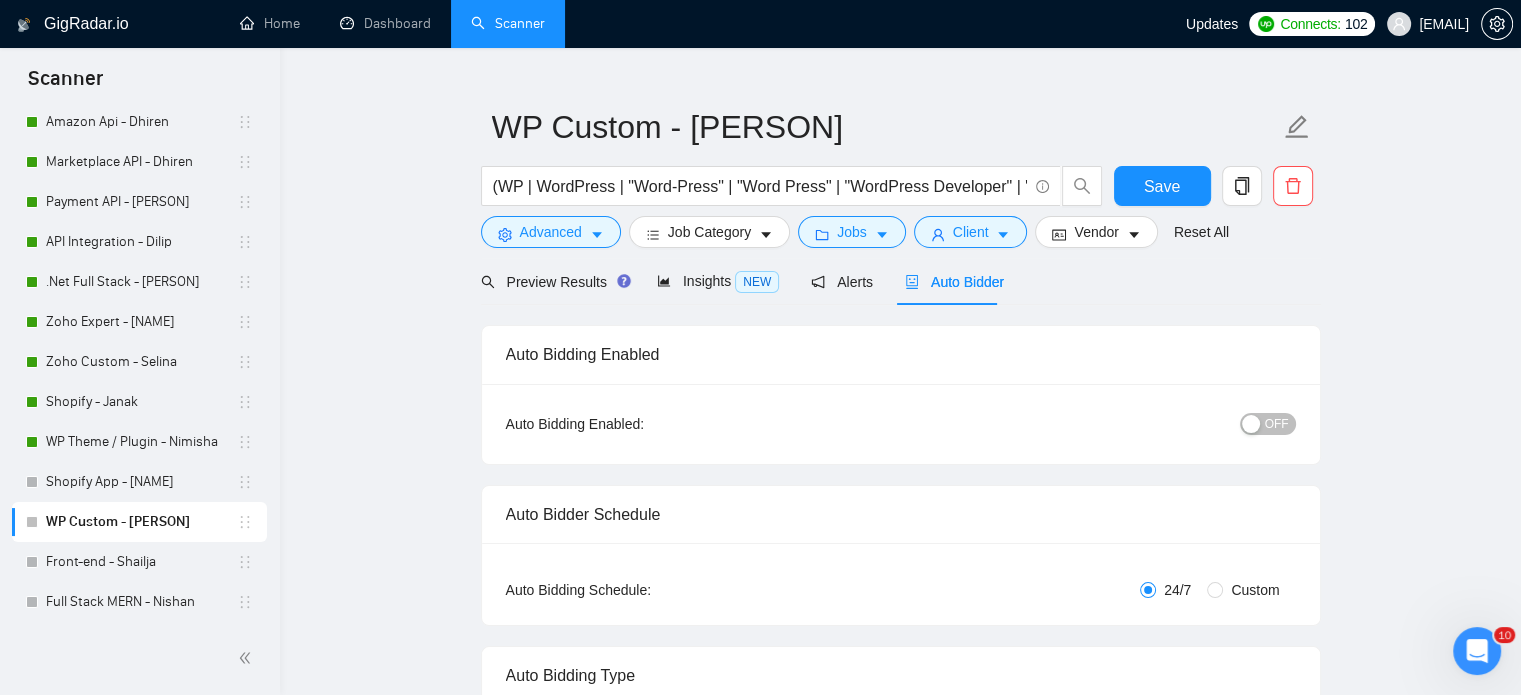 type 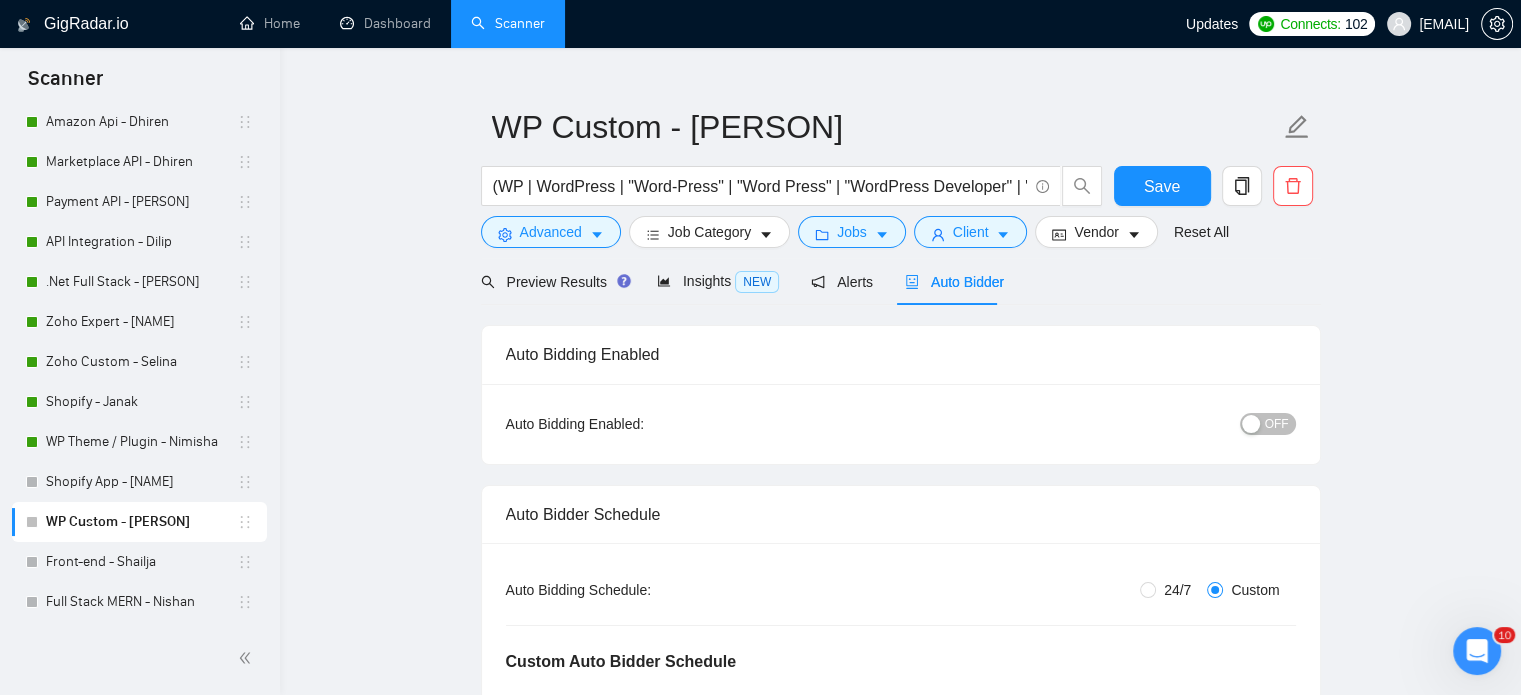 click on "OFF" at bounding box center (1277, 424) 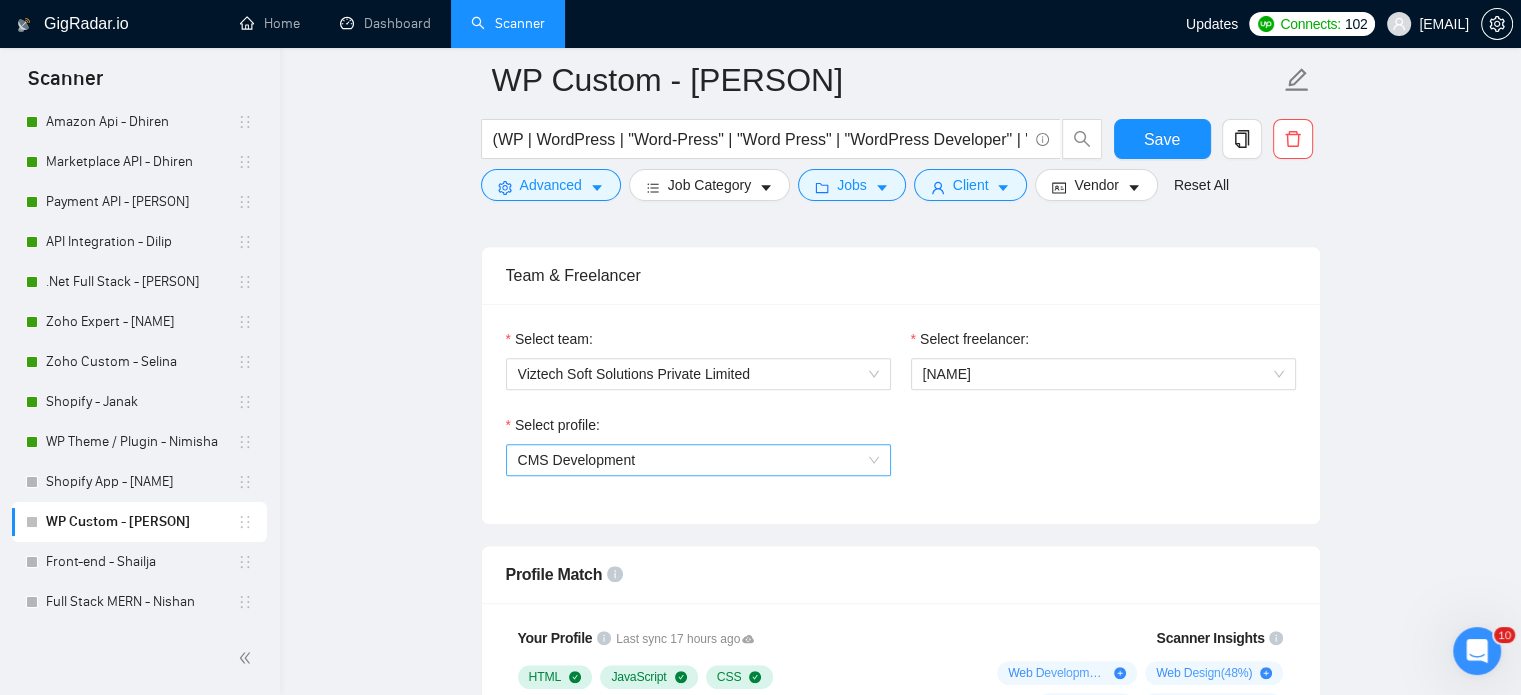scroll, scrollTop: 1235, scrollLeft: 0, axis: vertical 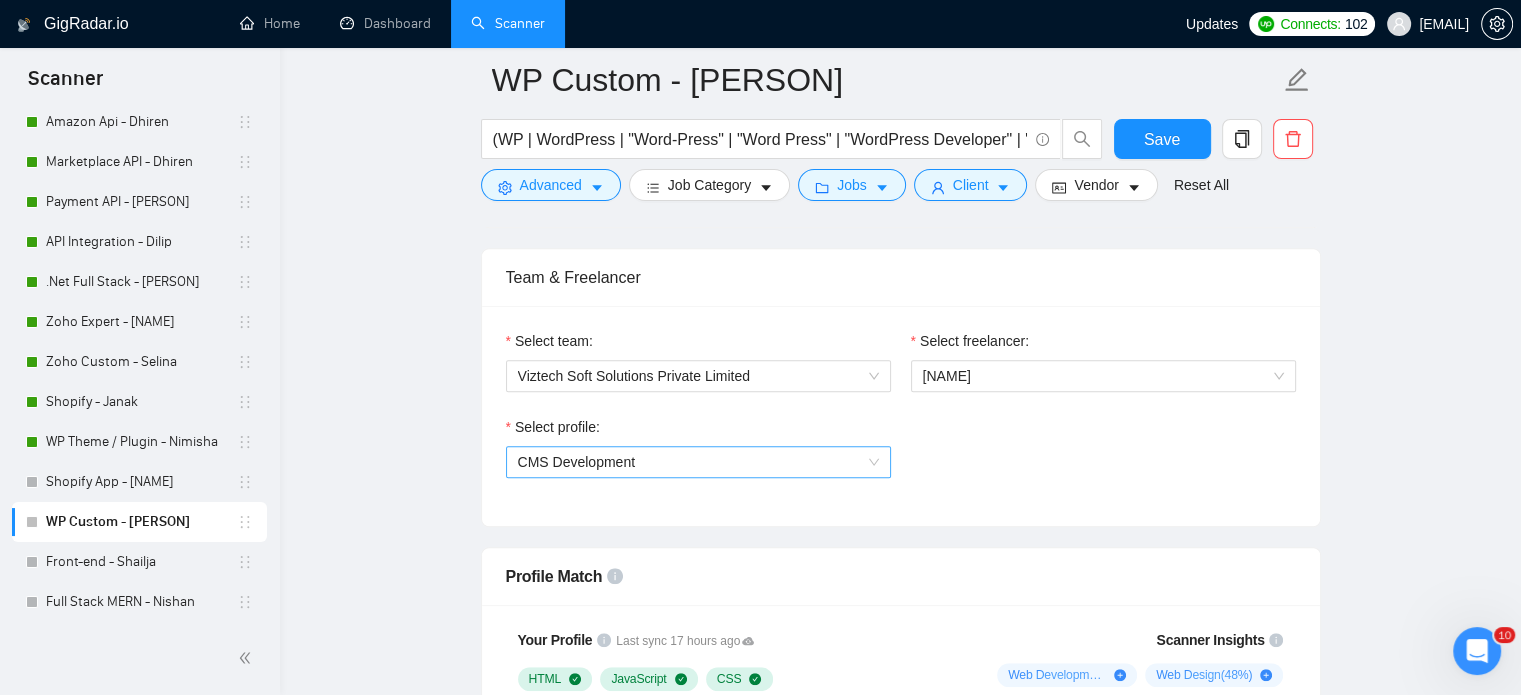 click on "CMS Development" at bounding box center [698, 462] 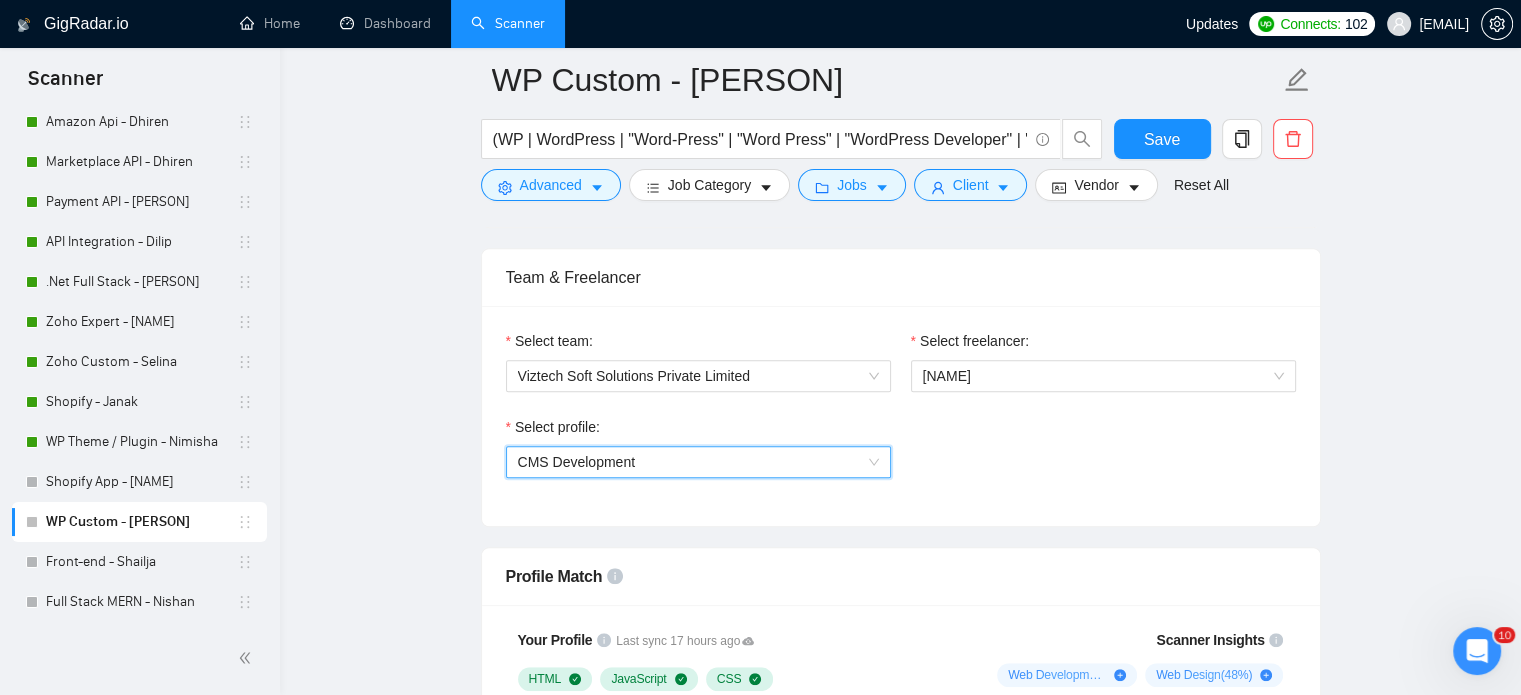 click on "CMS Development" at bounding box center (698, 462) 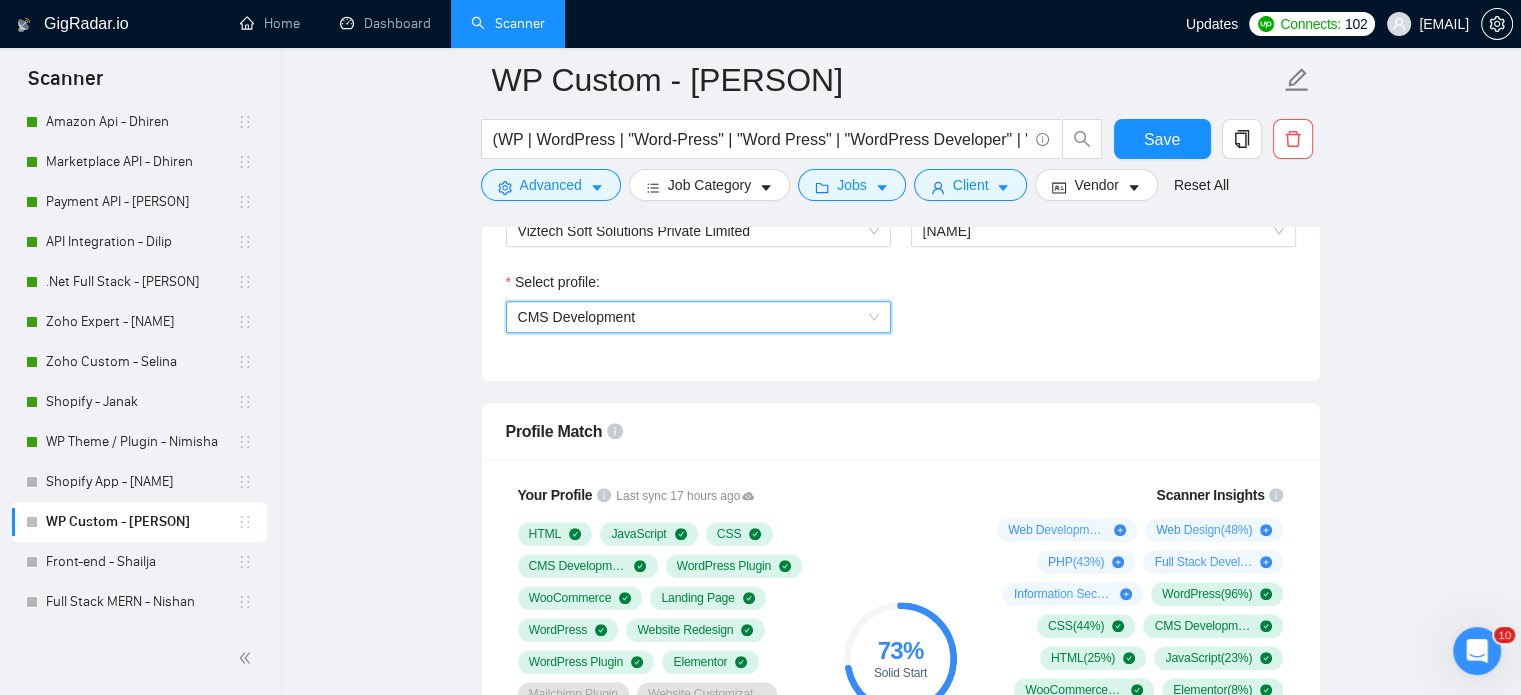 scroll, scrollTop: 1535, scrollLeft: 0, axis: vertical 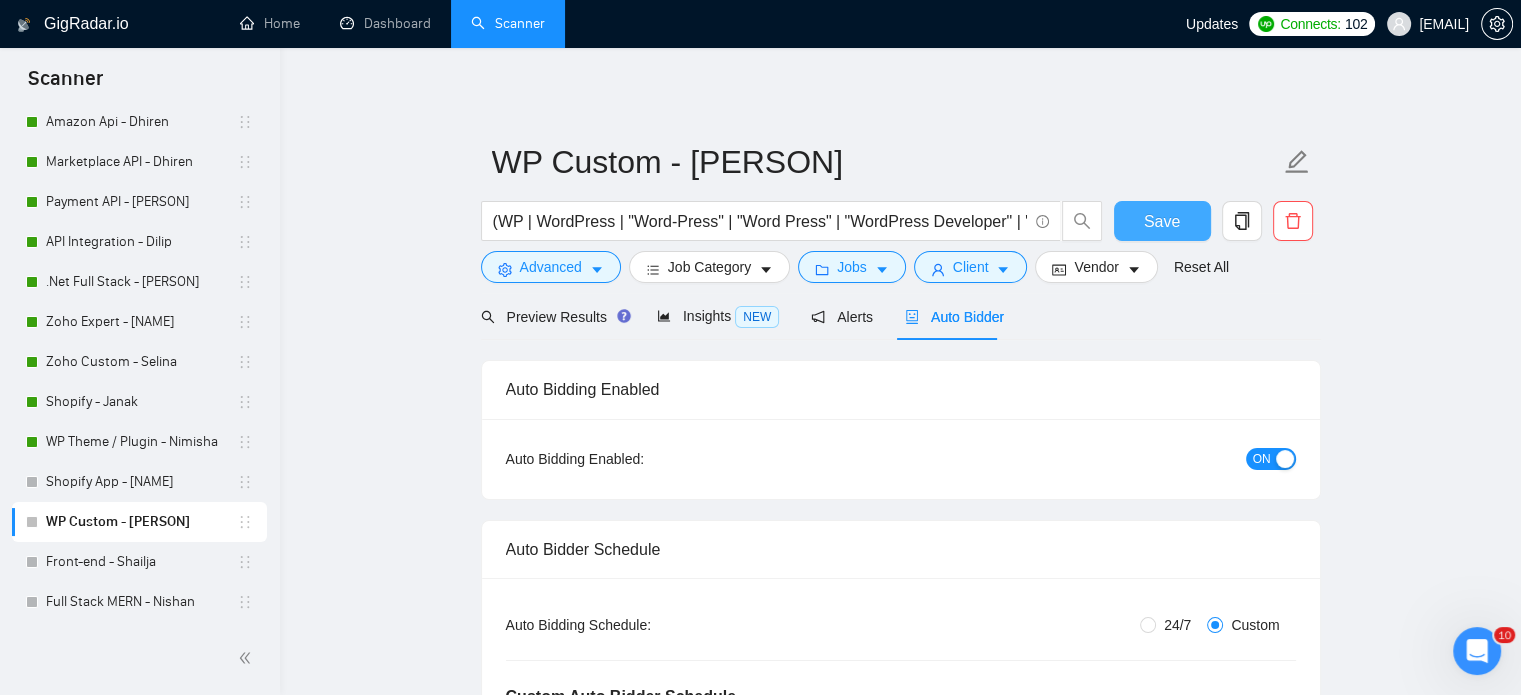 click on "Save" at bounding box center [1162, 221] 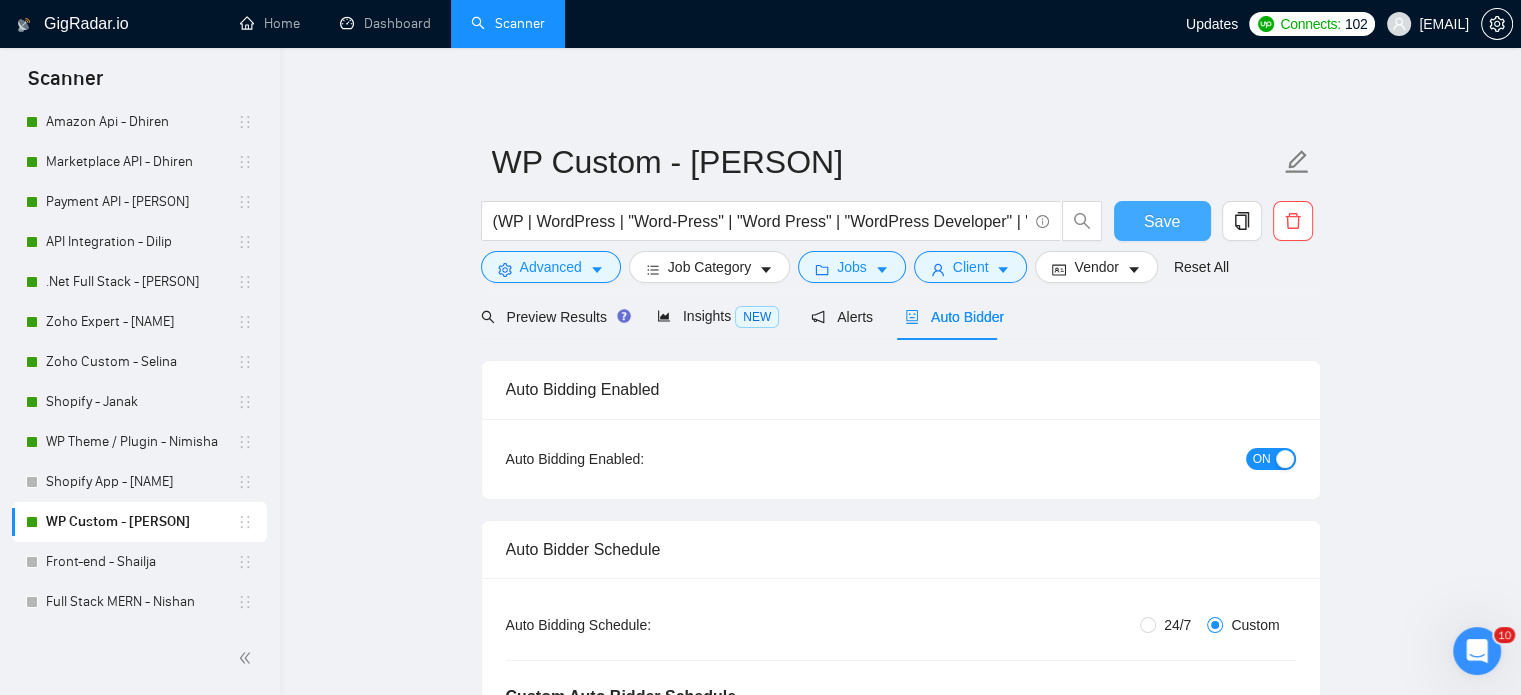type 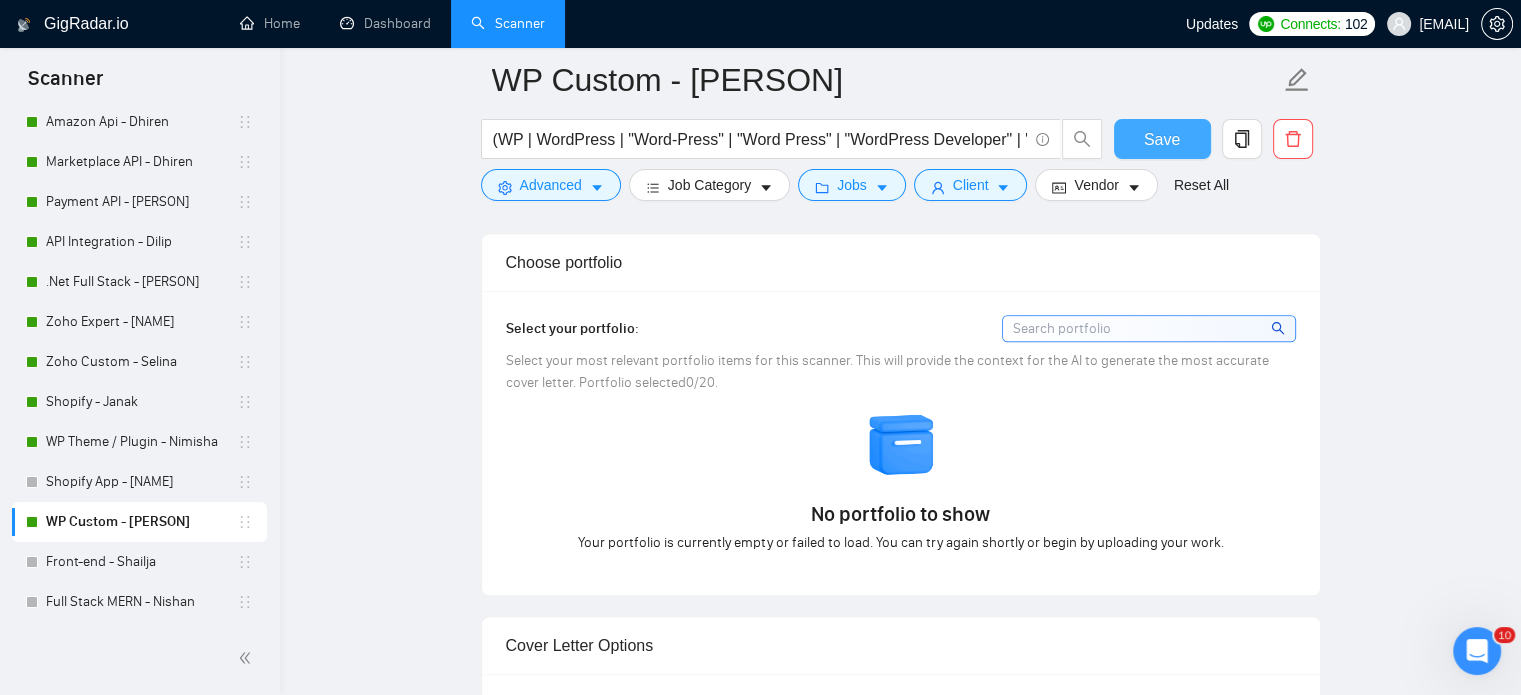 scroll, scrollTop: 2300, scrollLeft: 0, axis: vertical 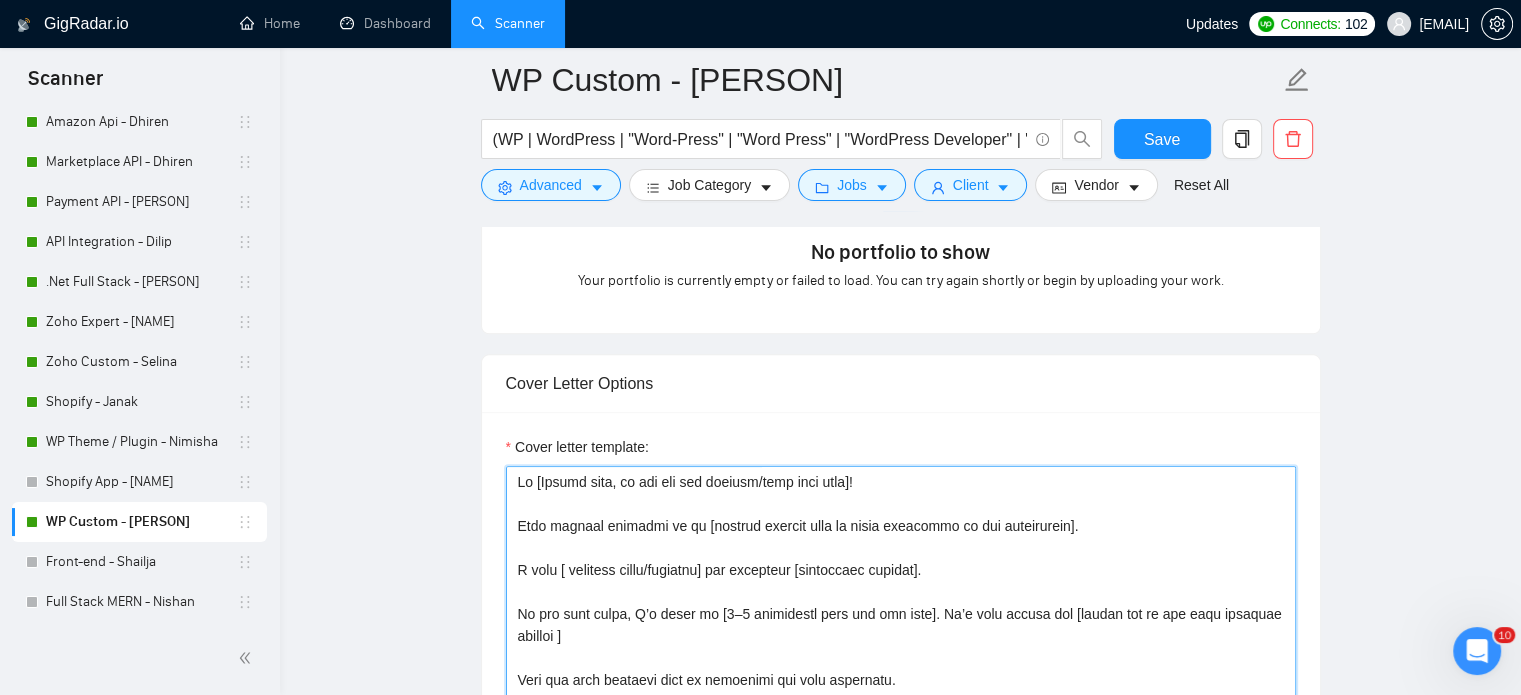 click on "Cover letter template:" at bounding box center (901, 691) 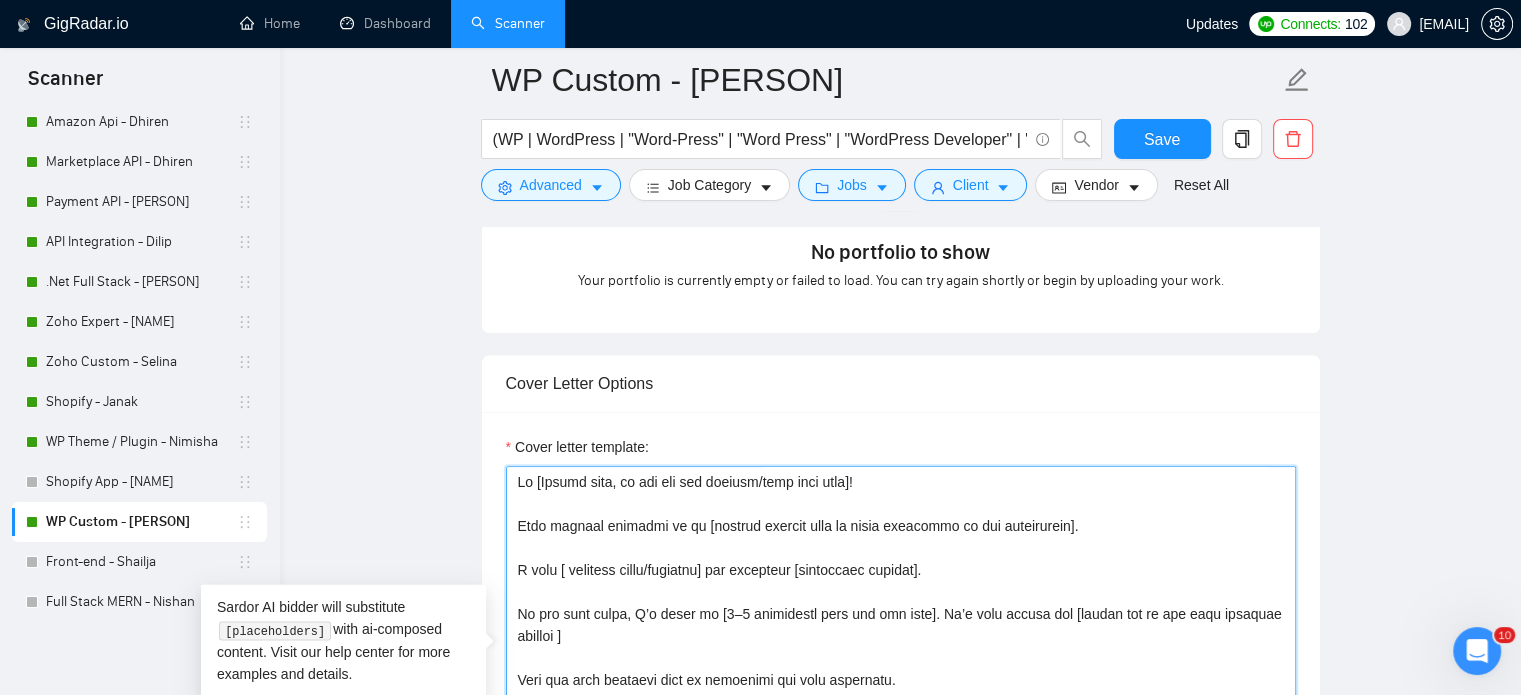 click on "Cover letter template:" at bounding box center (901, 691) 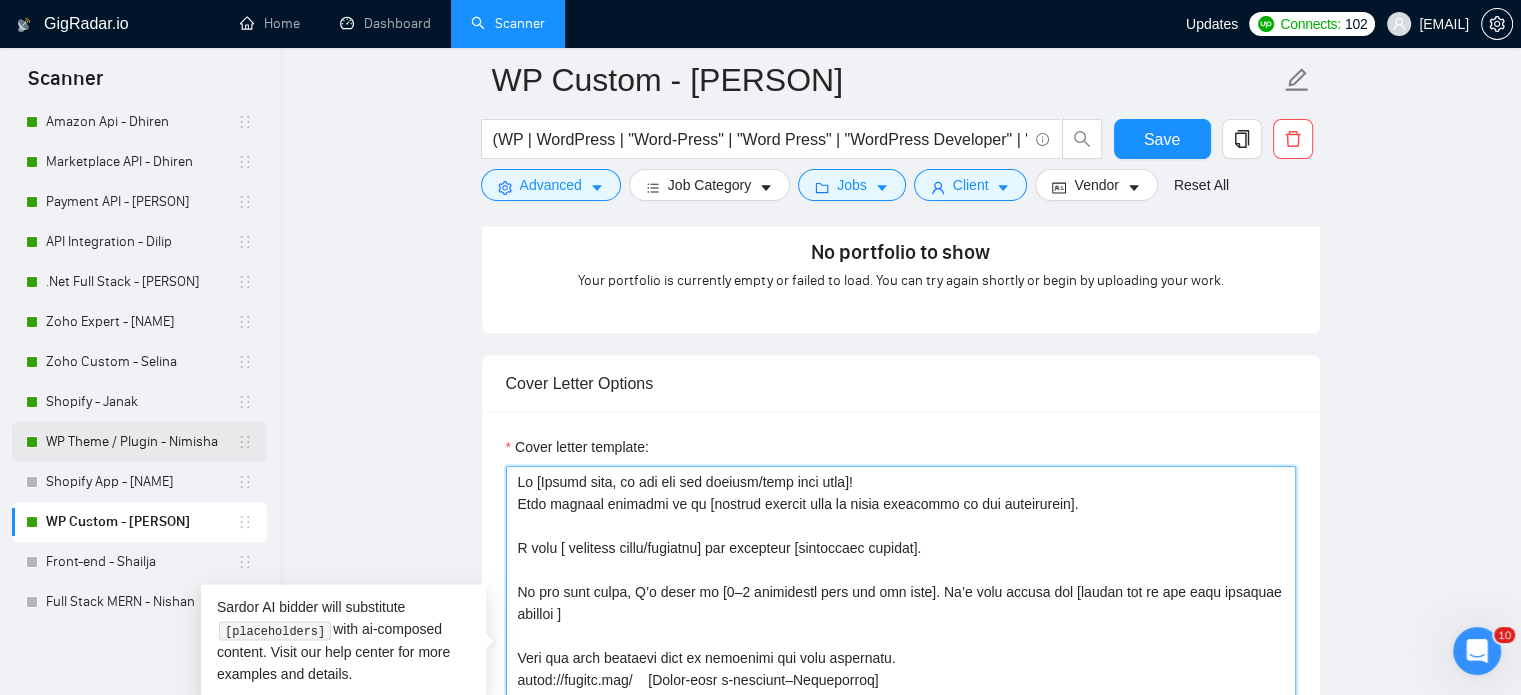 type on "Hi [Client name, do not use the company/team name here]!
Your project reminded me of [similar project name or scope according to job description].
I used [ relevant tools/strategy] and delivered [measurable outcome].
To hit your goals, I’d focus on [1–2 priorities from the job post]. It’s what worked for [choose one of the most relevant clients ]
Here are some examples from my portfolio for your reference.
https://joonya.com/    [Multi-site e-commerce–Woocommerce]
https://thespicepeople.com.au/   [e-commerce-WooCommerce]
https://www.foundry512.com/   [Optimized site]
http://oscarengineeringclasses.com/   [Divi Theme]
https://www.schulteroofing.com/    [Wordpress]
[Based on the job post, generate a specific, thoughtful question that shows you’ve read the description. Focus on something unclear, complex, or worth clarifying — like project scope, timelines, priorities, tech stack, goals, or KPIs. Avoid general yes/no questions. Start with "What", "How", or "Could you clarify..."]
Let's connect and disc..." 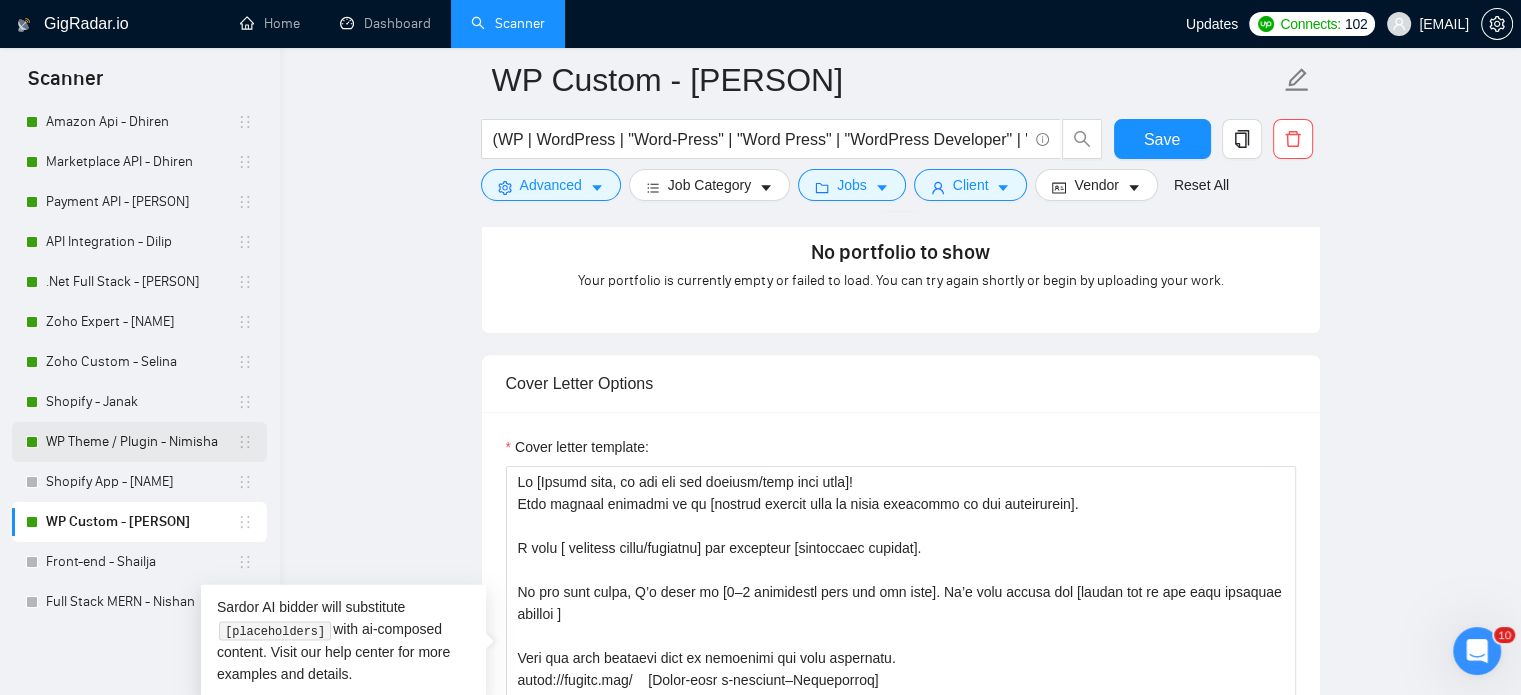 click on "WP Theme / Plugin - Nimisha" at bounding box center [141, 442] 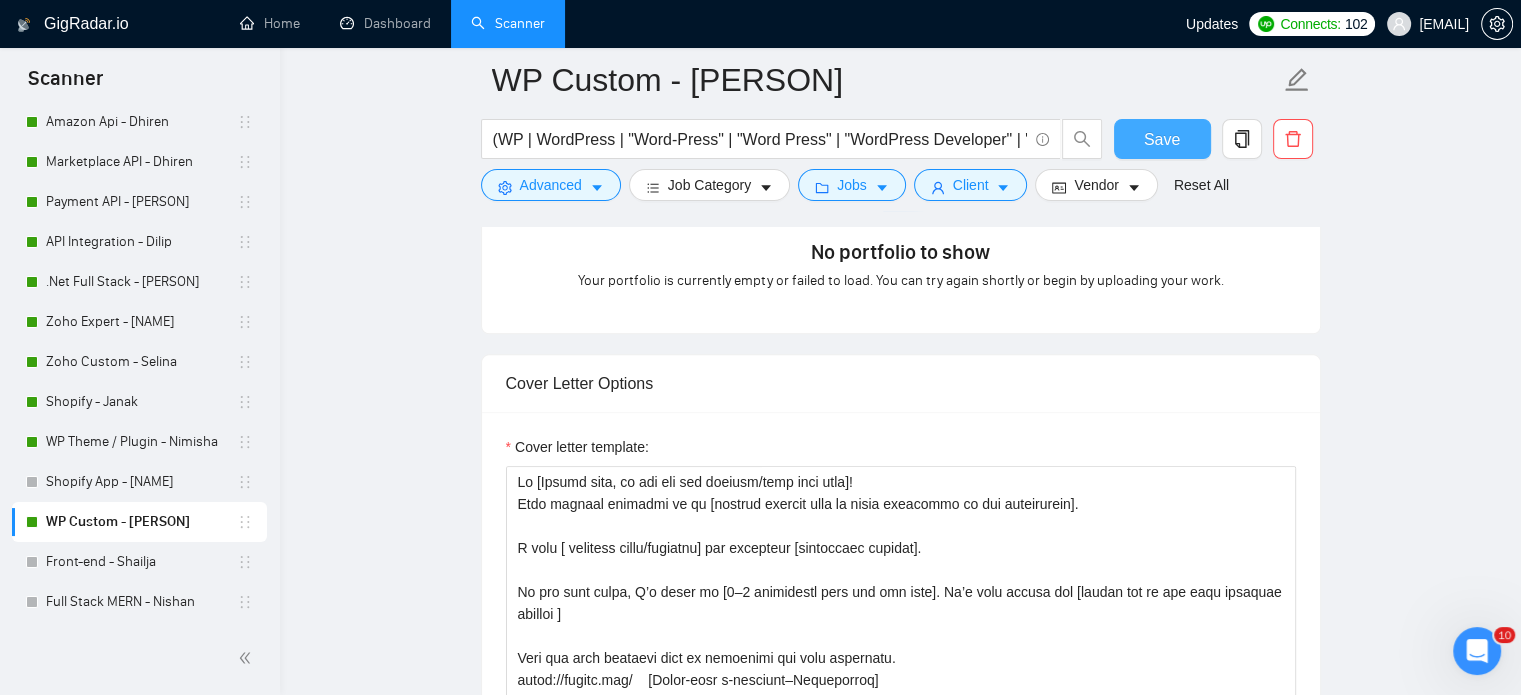 click on "Save" at bounding box center (1162, 139) 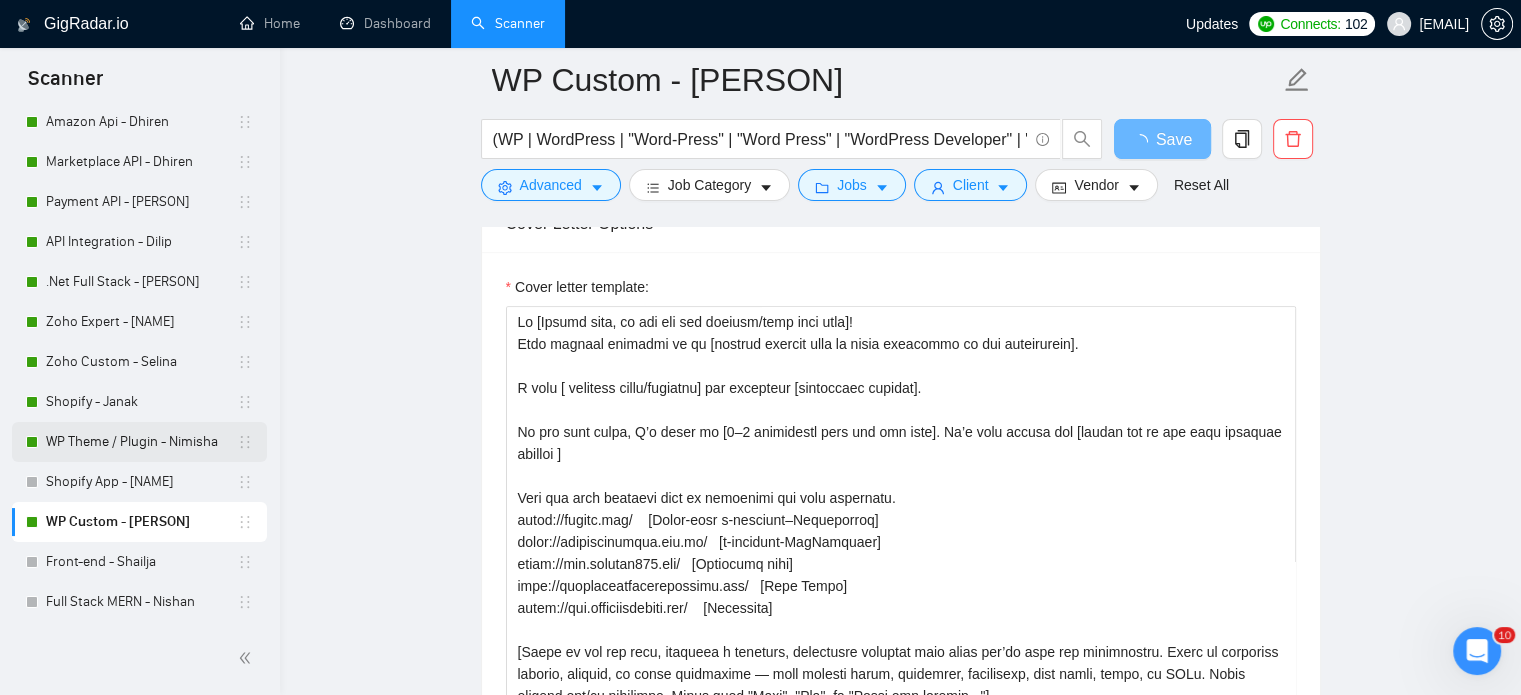 click on "WP Theme / Plugin - Nimisha" at bounding box center (141, 442) 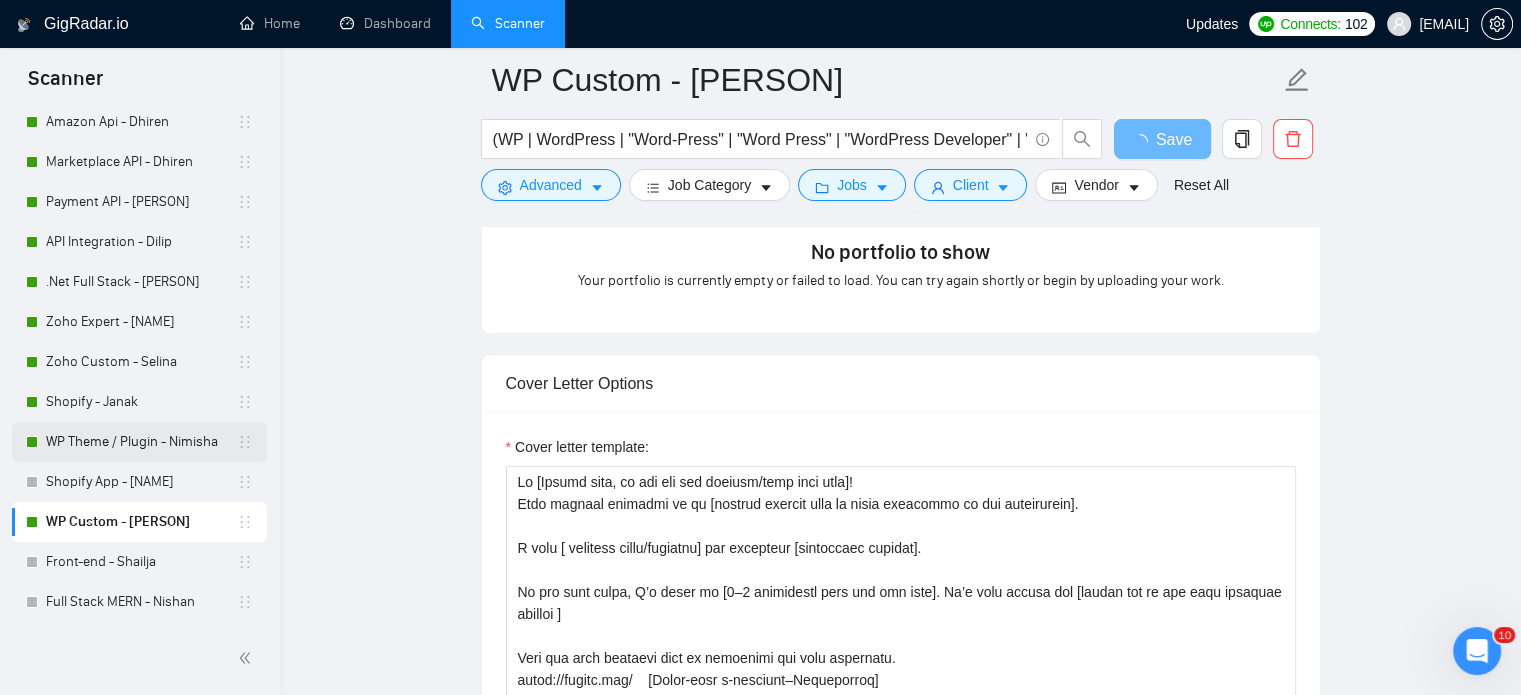 click on "WP Theme / Plugin - Nimisha" at bounding box center [141, 442] 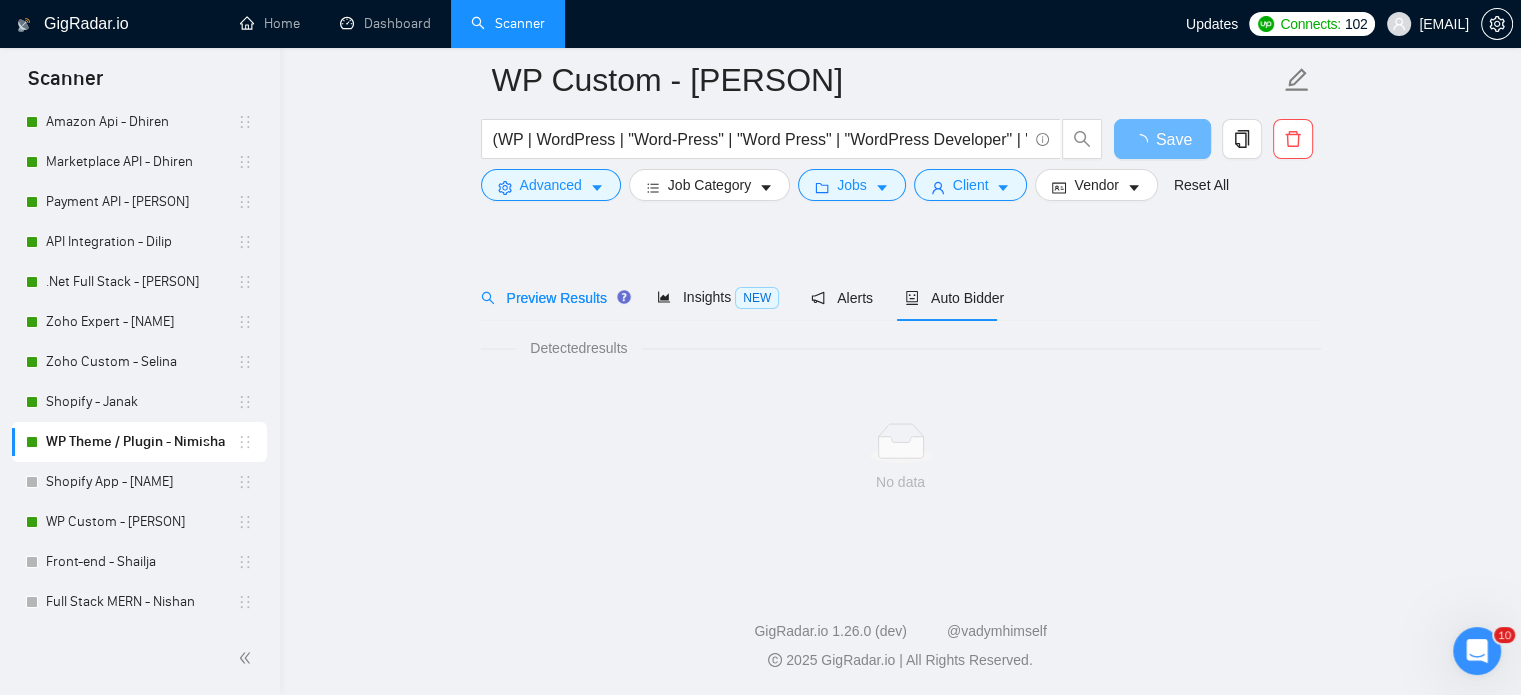scroll, scrollTop: 35, scrollLeft: 0, axis: vertical 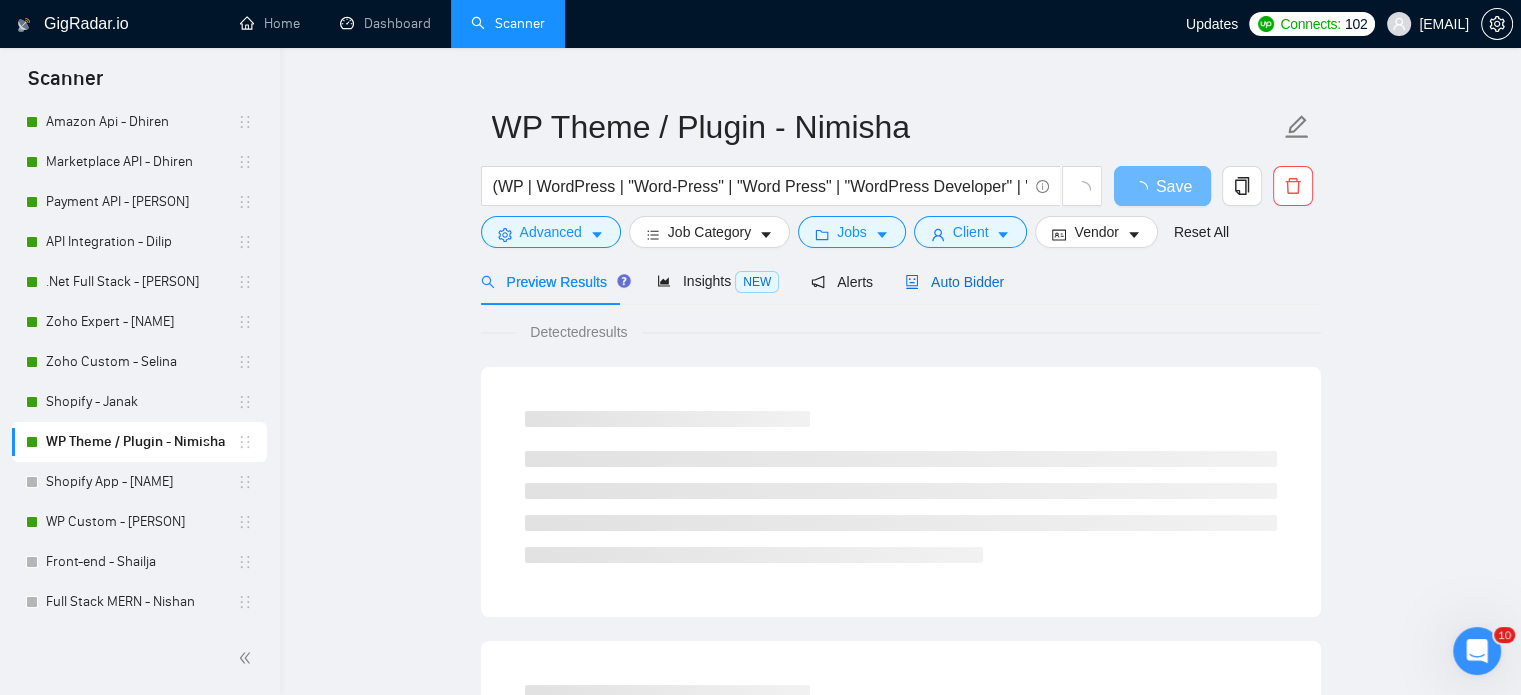 click on "Auto Bidder" at bounding box center (954, 282) 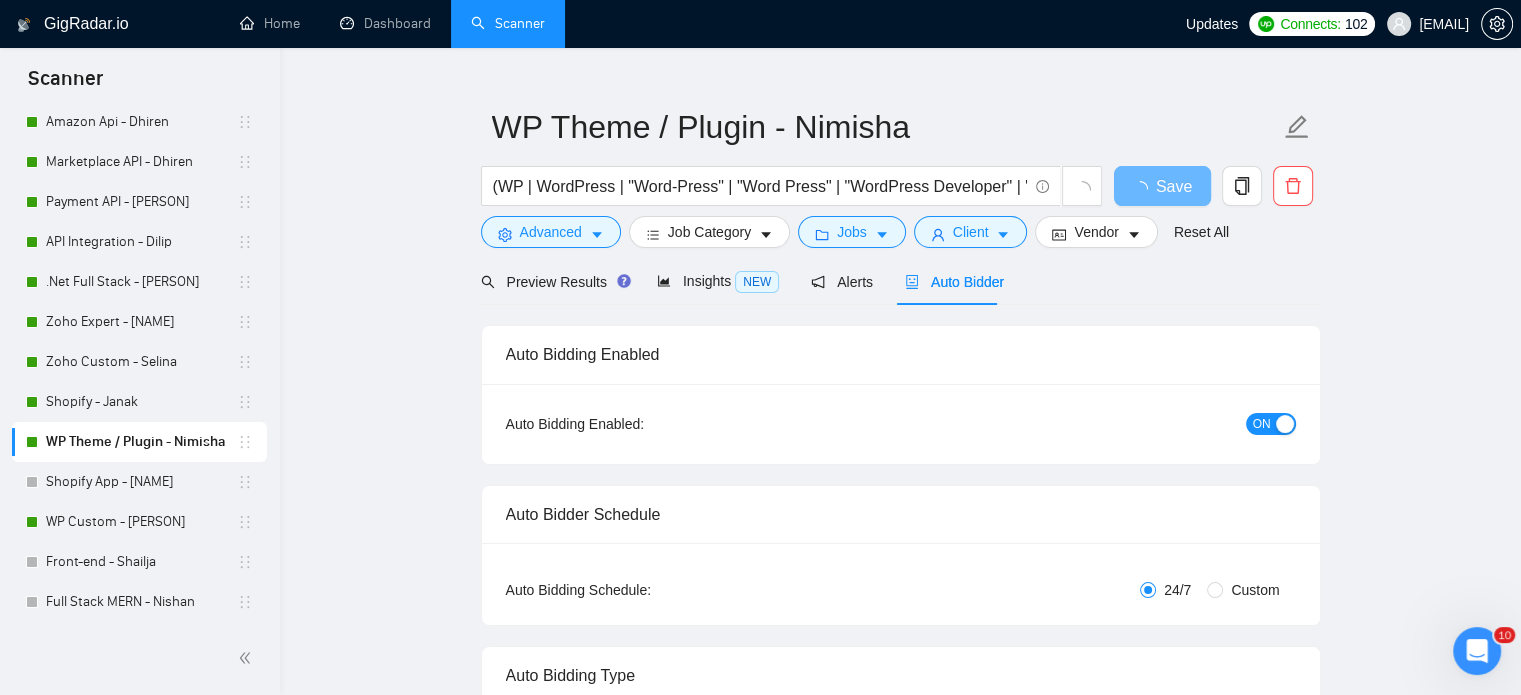 type 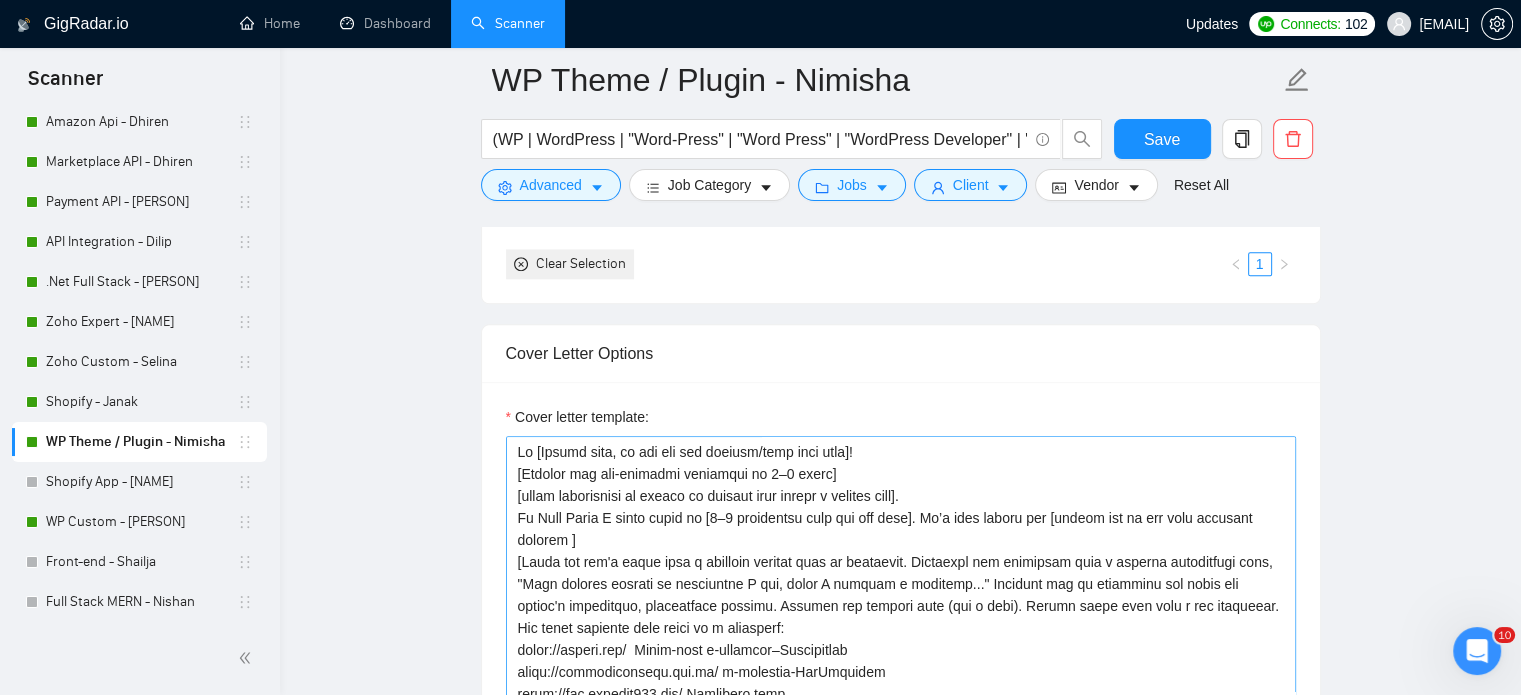 scroll, scrollTop: 2435, scrollLeft: 0, axis: vertical 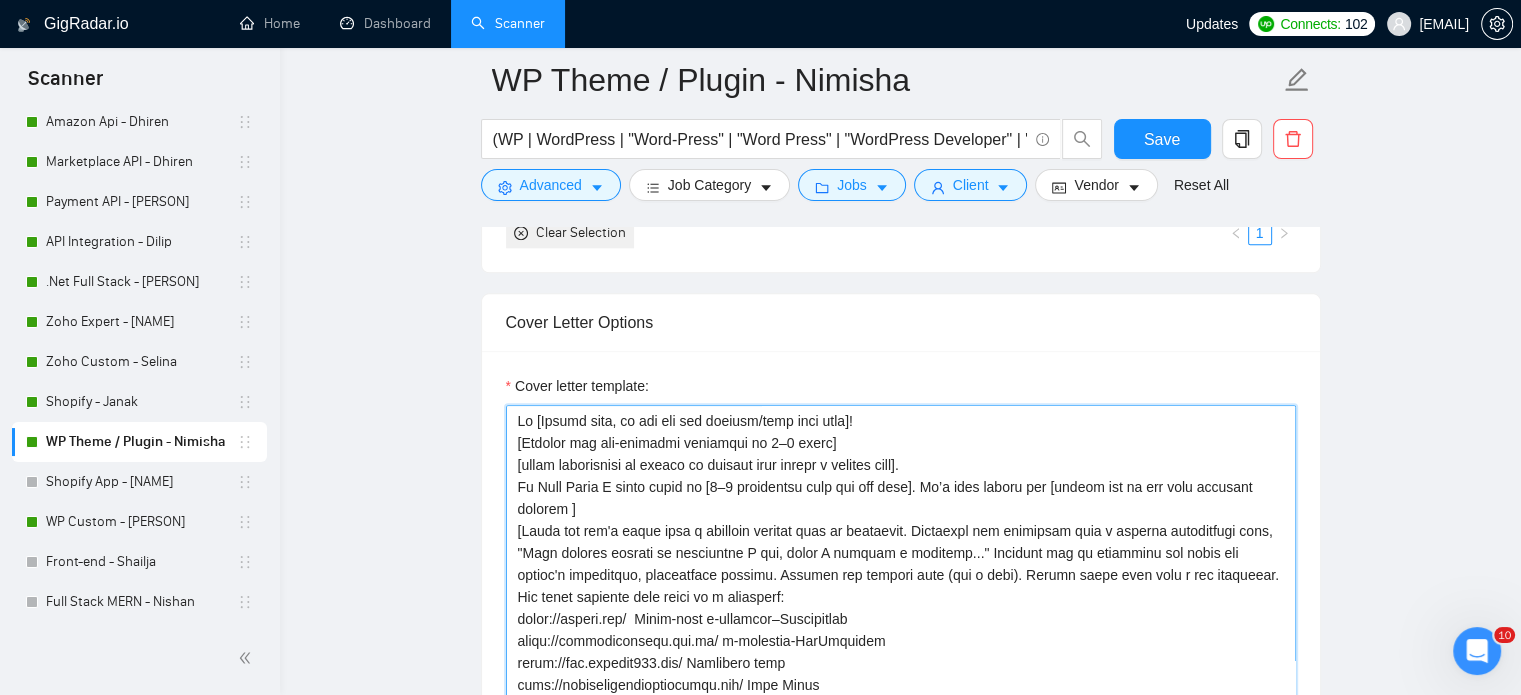 click on "Cover letter template:" at bounding box center [901, 630] 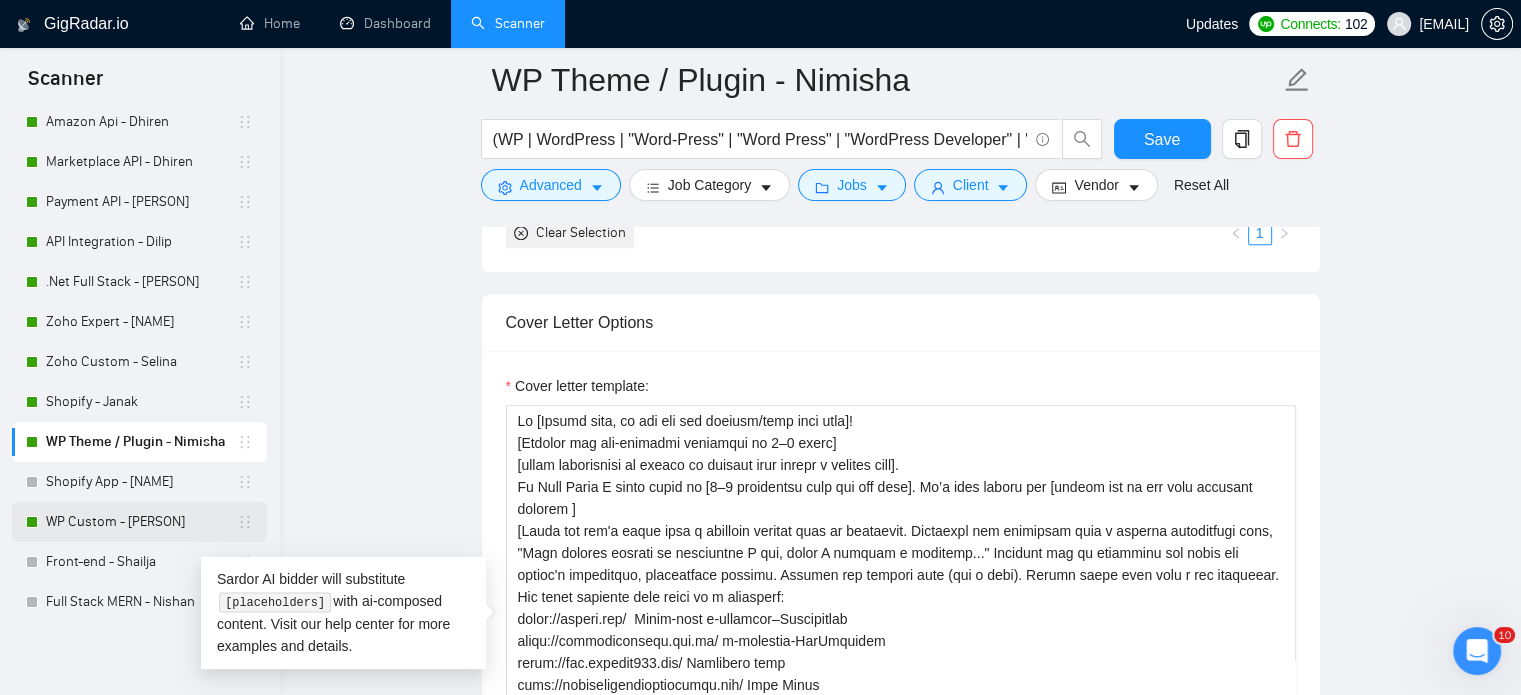 click on "WP Custom - Ankit" at bounding box center [141, 522] 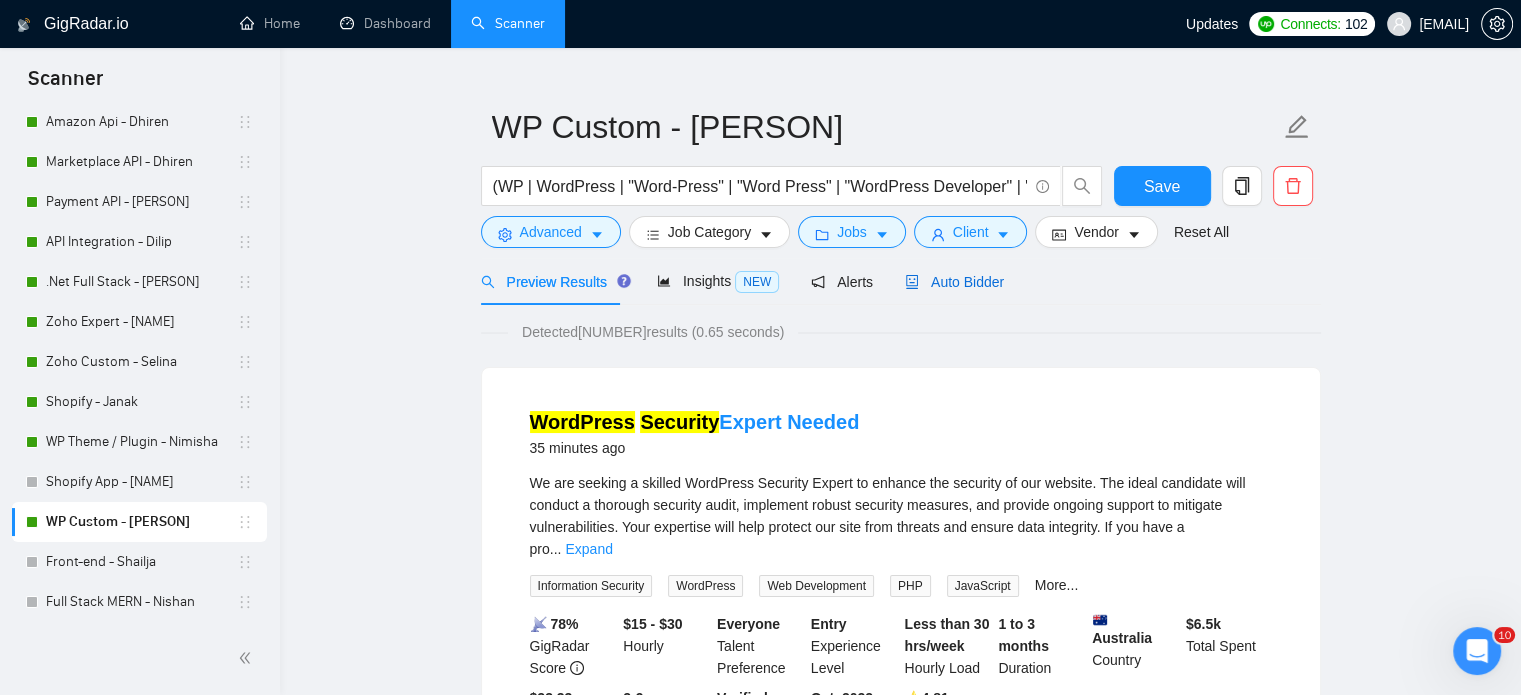click on "Auto Bidder" at bounding box center (954, 282) 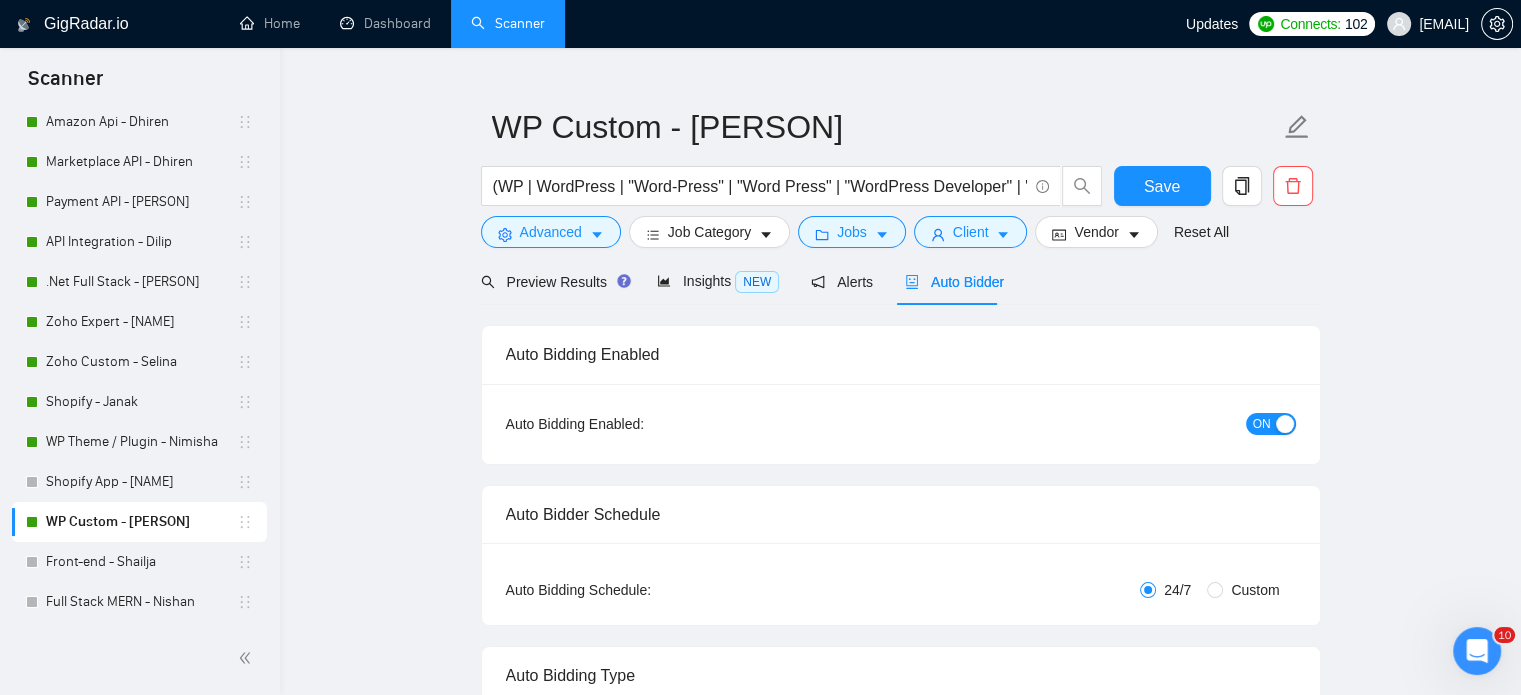 type 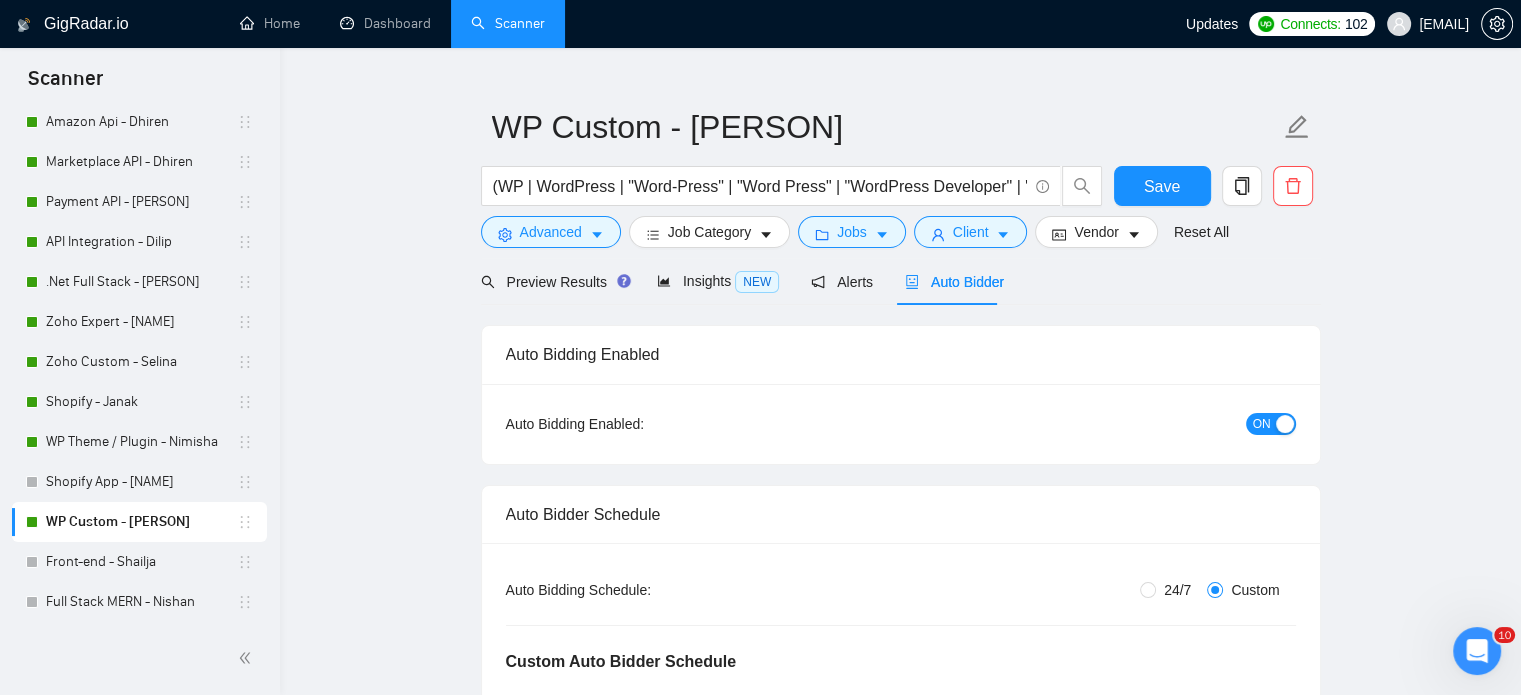 type 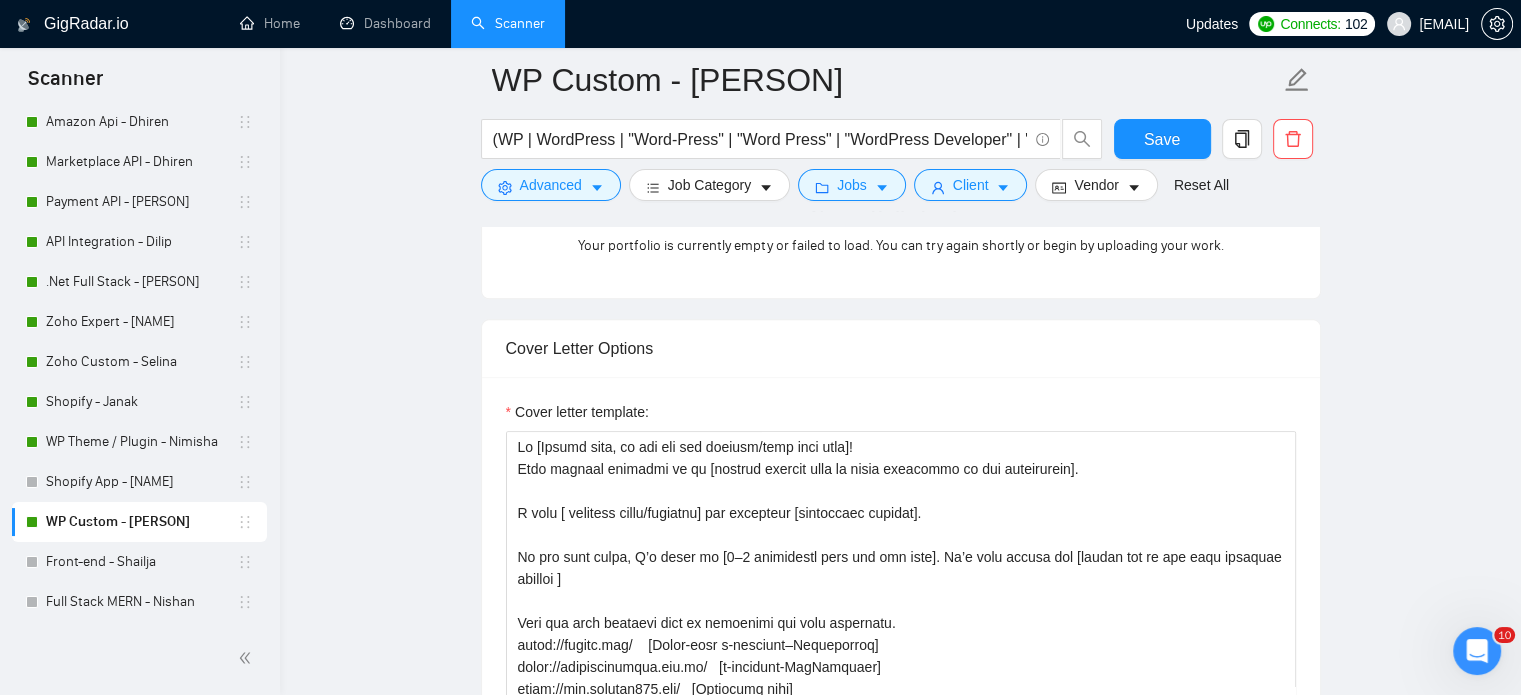 scroll, scrollTop: 2535, scrollLeft: 0, axis: vertical 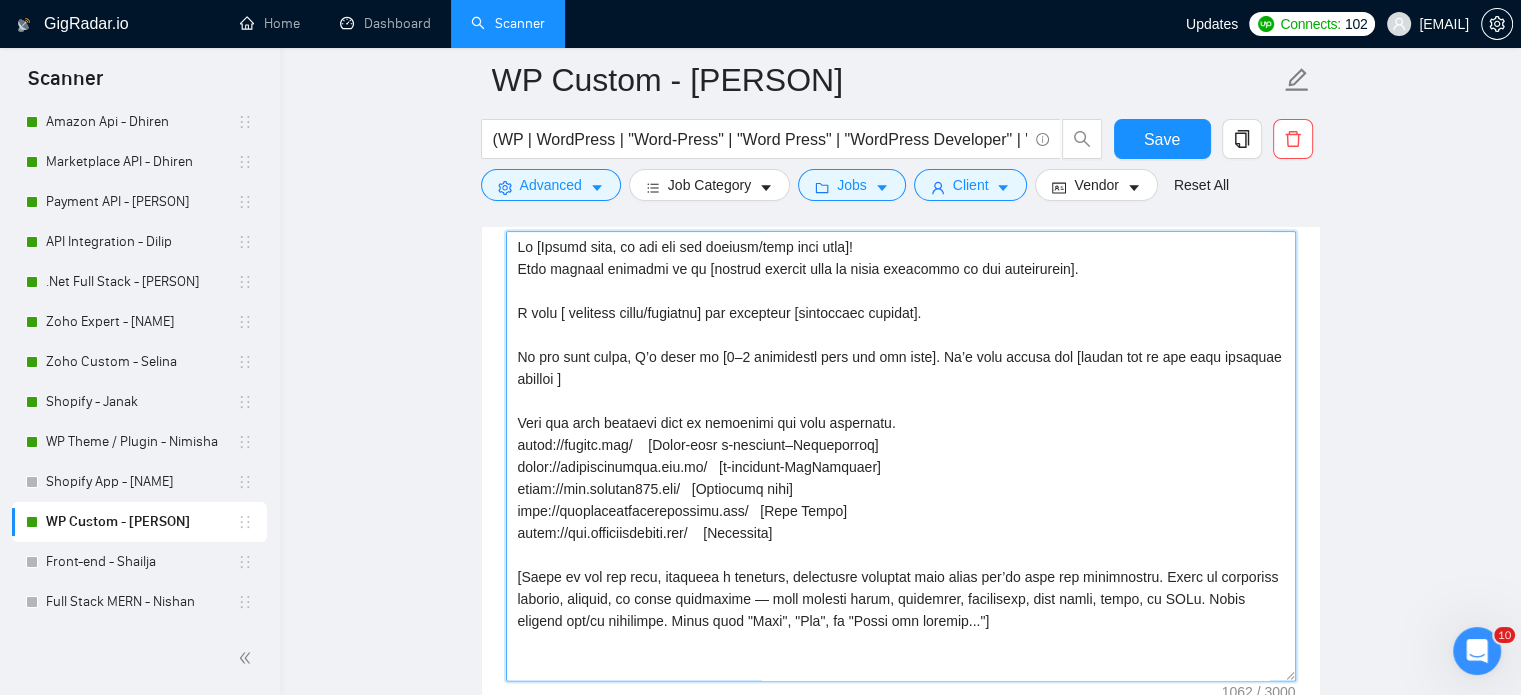 click on "Cover letter template:" at bounding box center (901, 456) 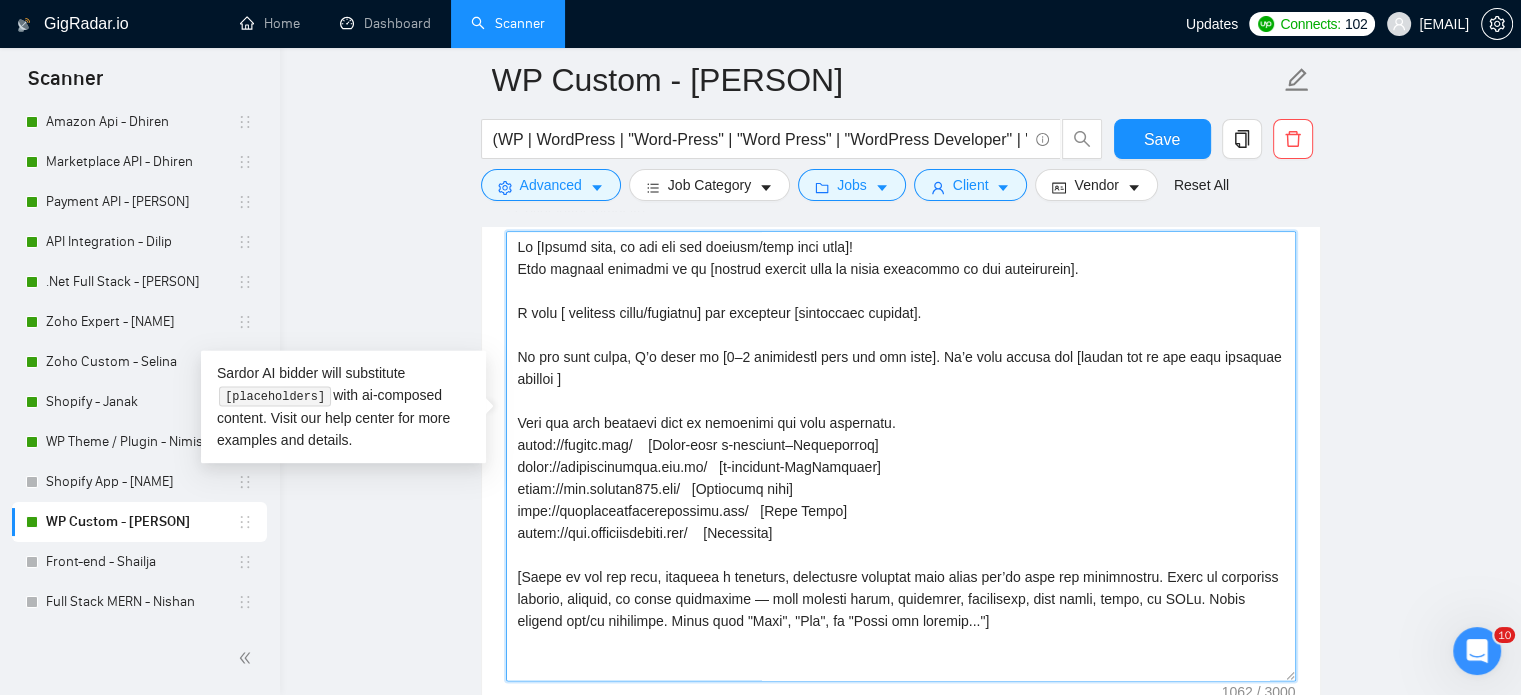 paste on "[Mention one job-specific challenge in 3–5 words]
[short explanation of method or process that solved a similar case].
To Kick Start I would focus on [1–2 priorities from the job post]. It’s what worked for [choose one of the most relevant clients ]
​[Match the job's needs with a standout project from my portfolio. Highlight its relevance with a dynamic description like, "This project mirrors an initiative I led, where I crafted a solution..." Showcase how my expertise can solve the client's challenges, emphasizing results. Include the project link (its a must). Always wrote this from a new paragraph. Use these projects with links as a reference:
https://joonya.com/  Multi-site e-commerce–Woocommerce
https://thespicepeople.com.au/ e-commerce-WooCommerce
https://www.foundry512.com/ Optimized site
http://oscarengineeringclasses.com/ Divi Theme
https://www.schulteroofing.com/ Custome Wordpress ]
[Based on the job post, generate a specific, thoughtful question that shows you’ve read the description. Focus on ..." 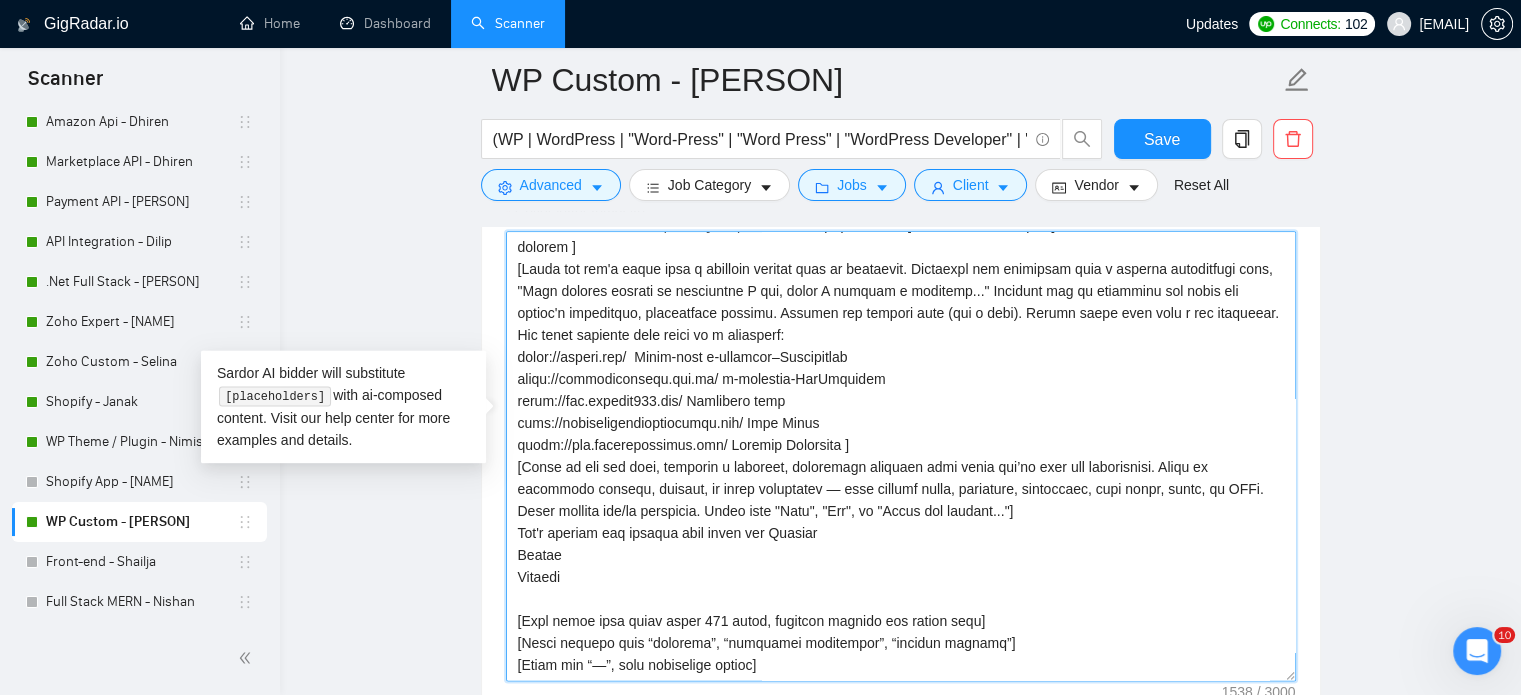 scroll, scrollTop: 109, scrollLeft: 0, axis: vertical 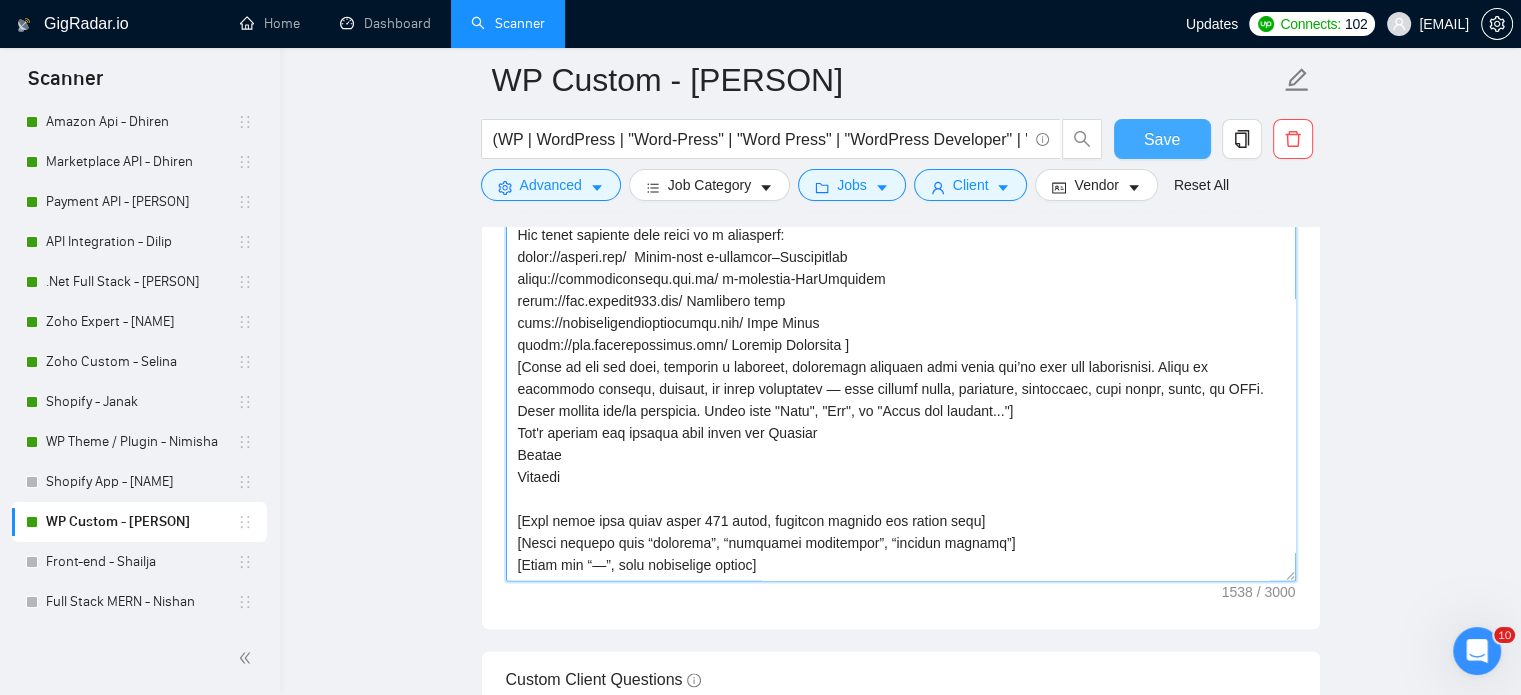 type on "Hi [Client name, do not use the company/team name here]!
[Mention one job-specific challenge in 3–5 words]
[short explanation of method or process that solved a similar case].
To Kick Start I would focus on [1–2 priorities from the job post]. It’s what worked for [choose one of the most relevant clients ]
​[Match the job's needs with a standout project from my portfolio. Highlight its relevance with a dynamic description like, "This project mirrors an initiative I led, where I crafted a solution..." Showcase how my expertise can solve the client's challenges, emphasizing results. Include the project link (its a must). Always wrote this from a new paragraph. Use these projects with links as a reference:
https://joonya.com/  Multi-site e-commerce–Woocommerce
https://thespicepeople.com.au/ e-commerce-WooCommerce
https://www.foundry512.com/ Optimized site
http://oscarengineeringclasses.com/ Divi Theme
https://www.schulteroofing.com/ Custome Wordpress ]
[Based on the job post, generate a specific, thoughtful q..." 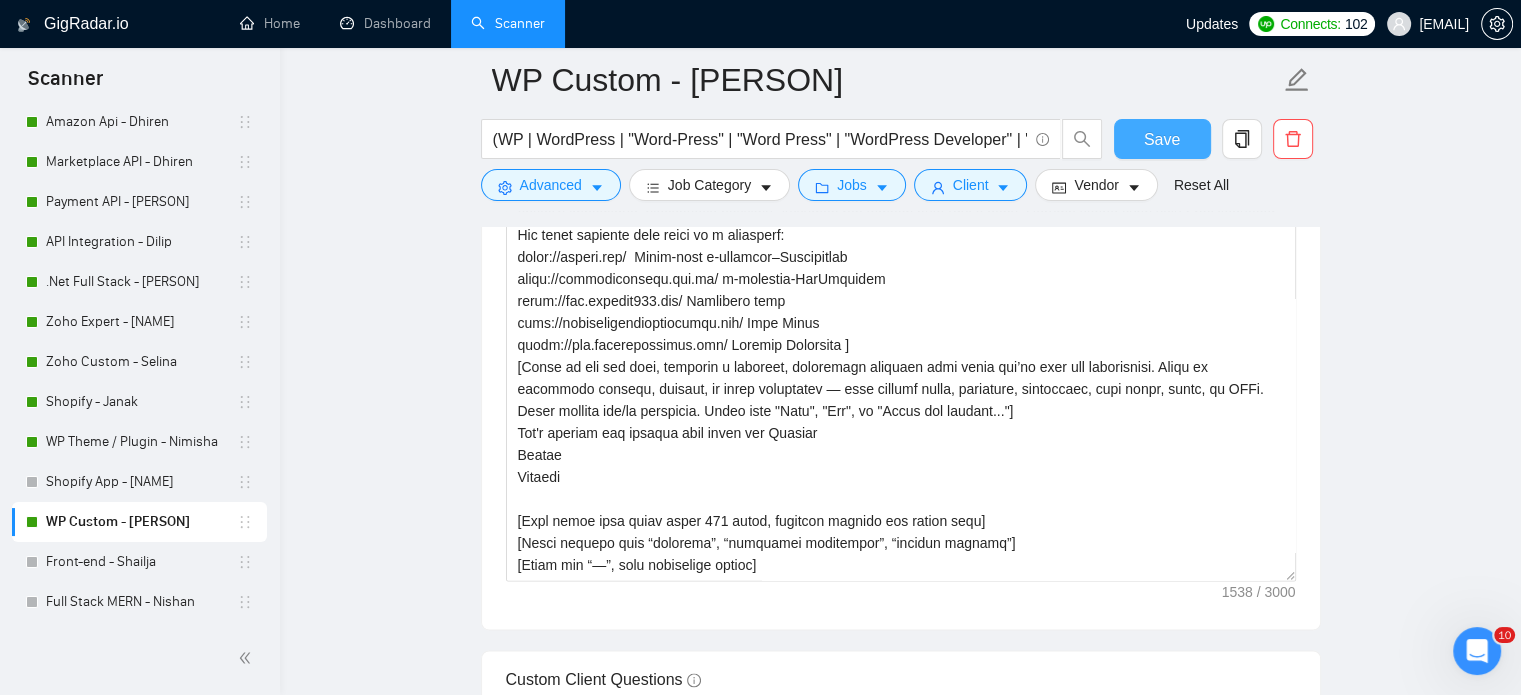 click on "Save" at bounding box center [1162, 139] 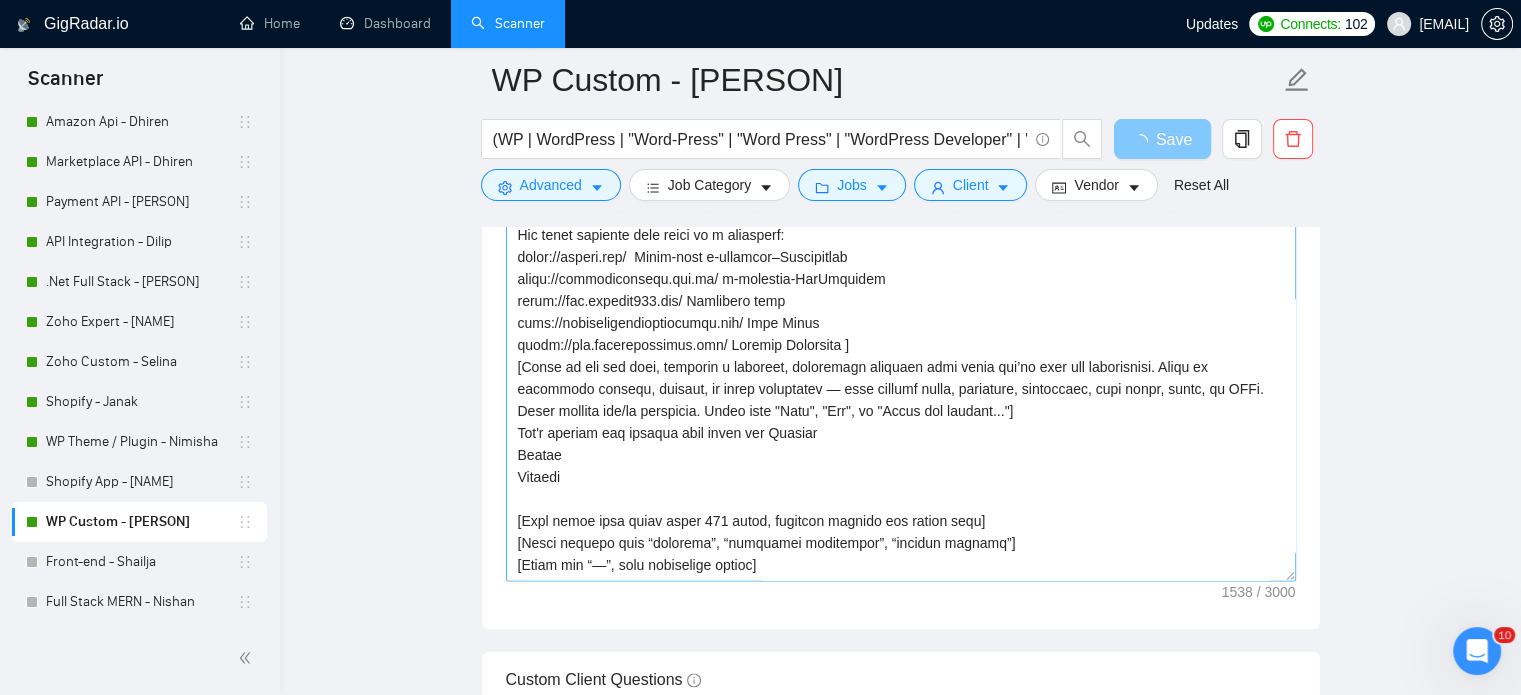 scroll, scrollTop: 0, scrollLeft: 0, axis: both 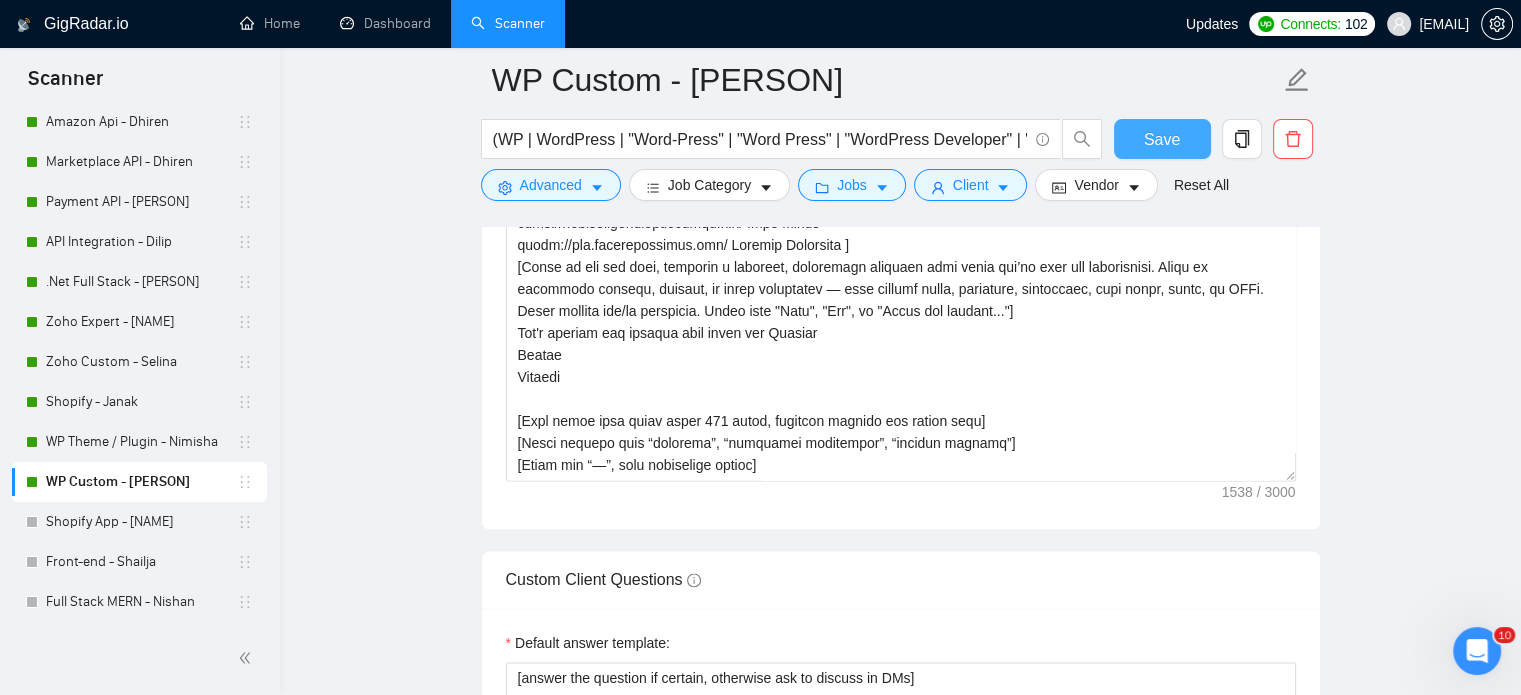 click on "Save" at bounding box center (1162, 139) 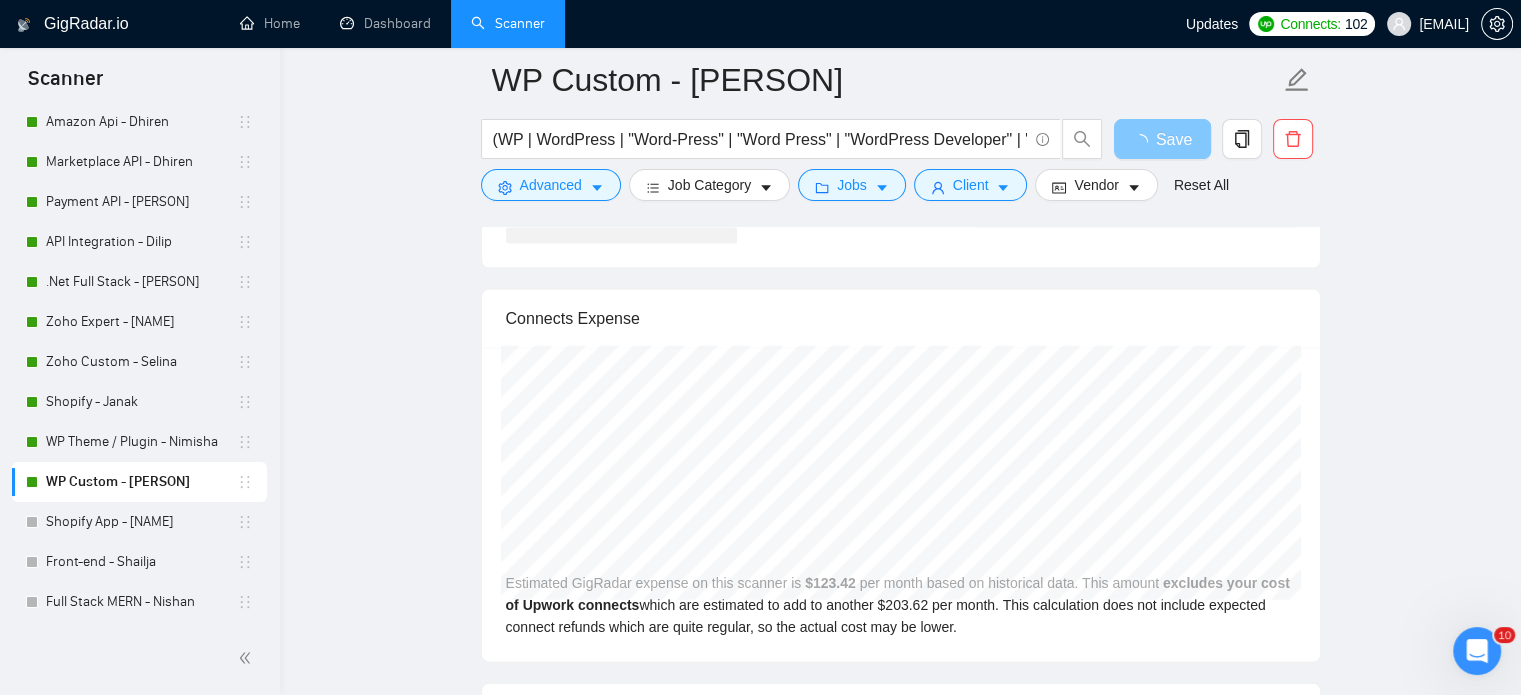 scroll, scrollTop: 4584, scrollLeft: 0, axis: vertical 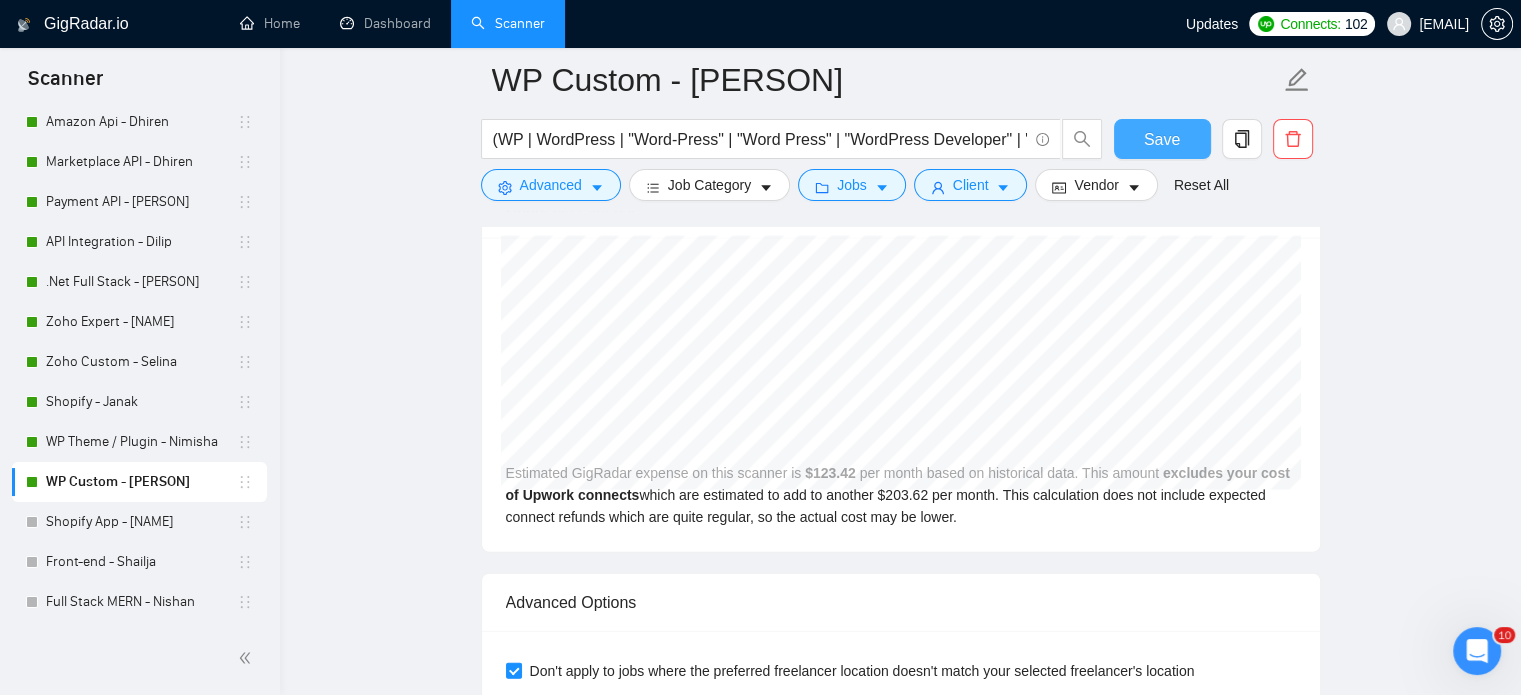 type 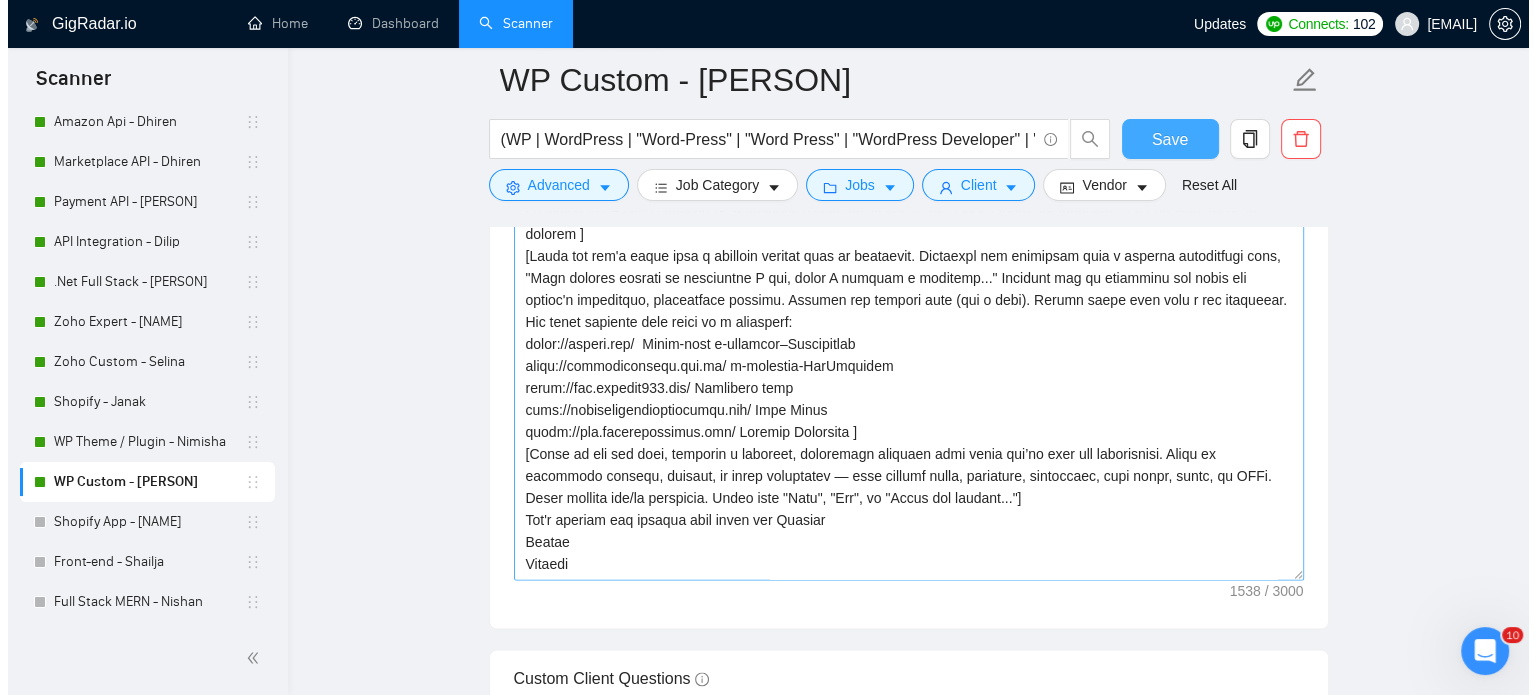 scroll, scrollTop: 2635, scrollLeft: 0, axis: vertical 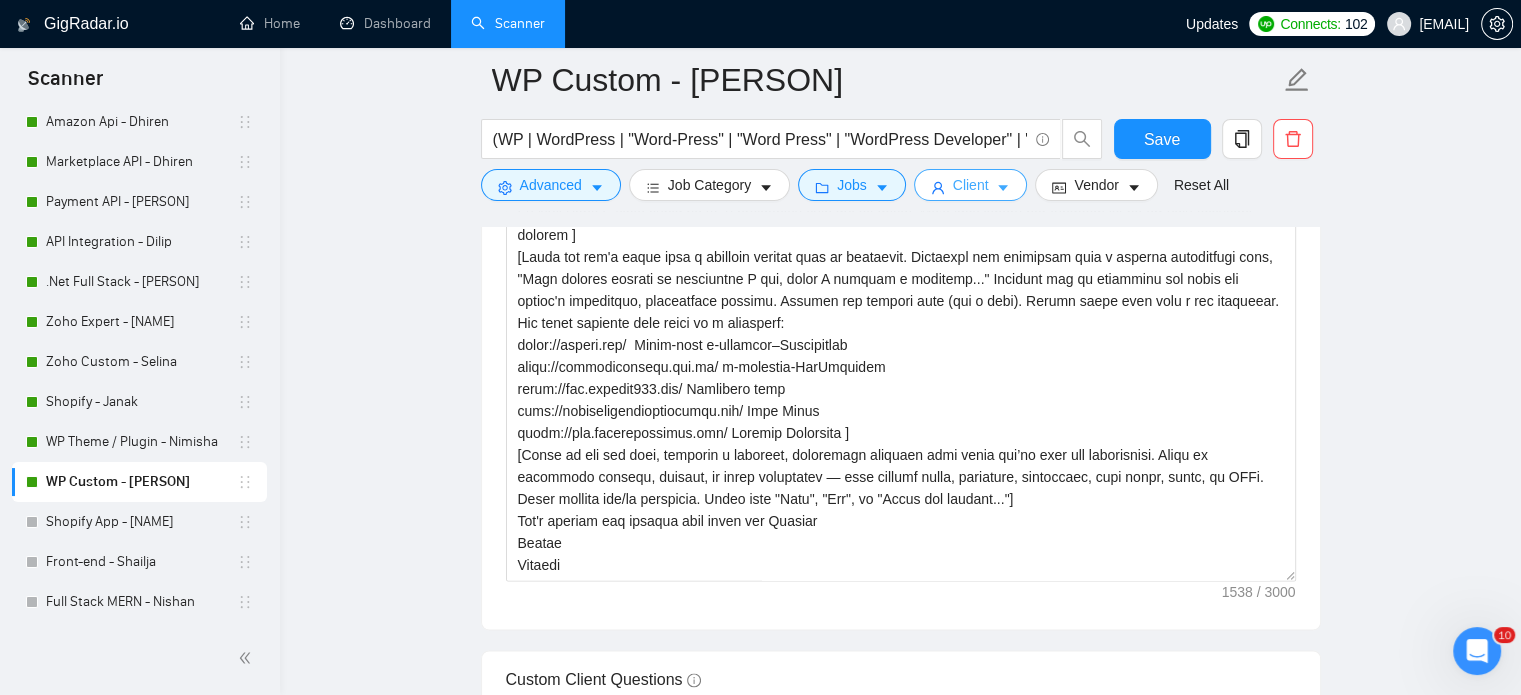 click on "Client" at bounding box center (971, 185) 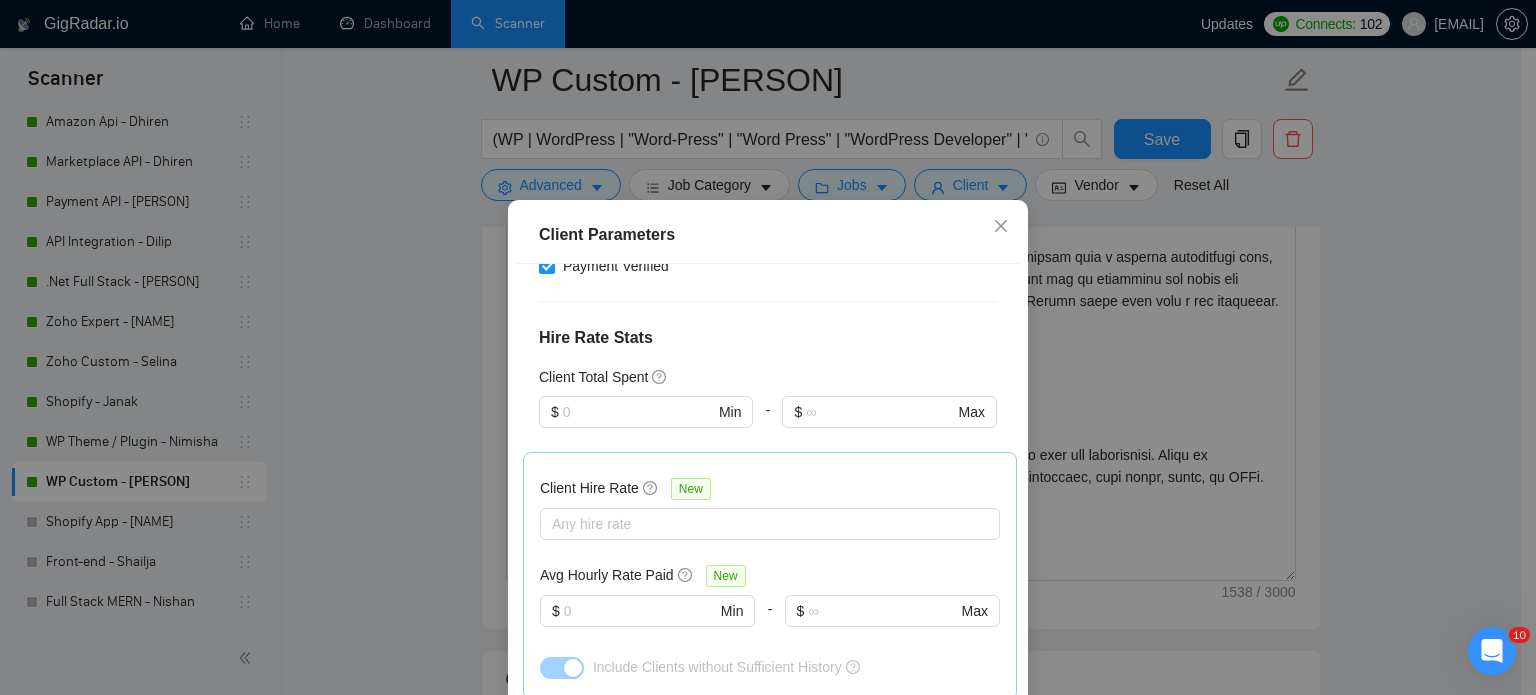 scroll, scrollTop: 500, scrollLeft: 0, axis: vertical 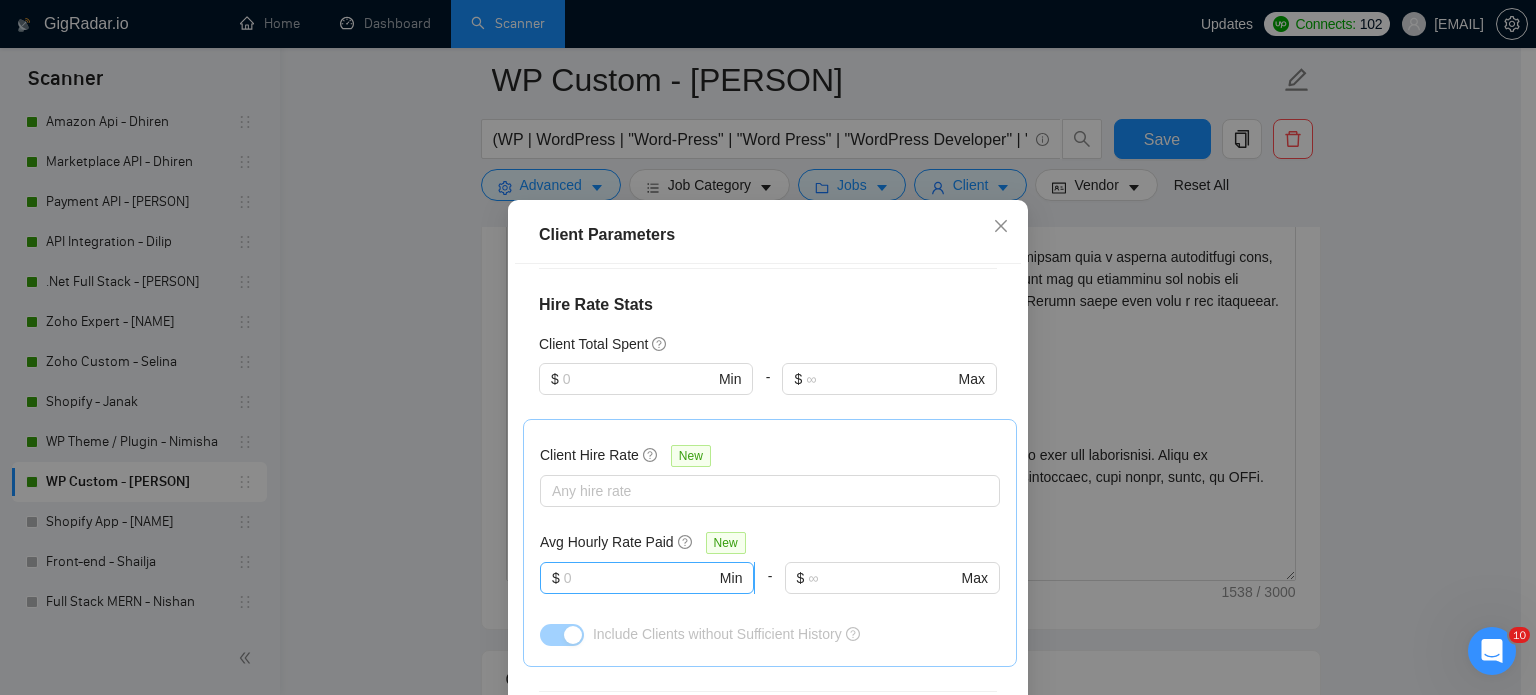click at bounding box center [640, 578] 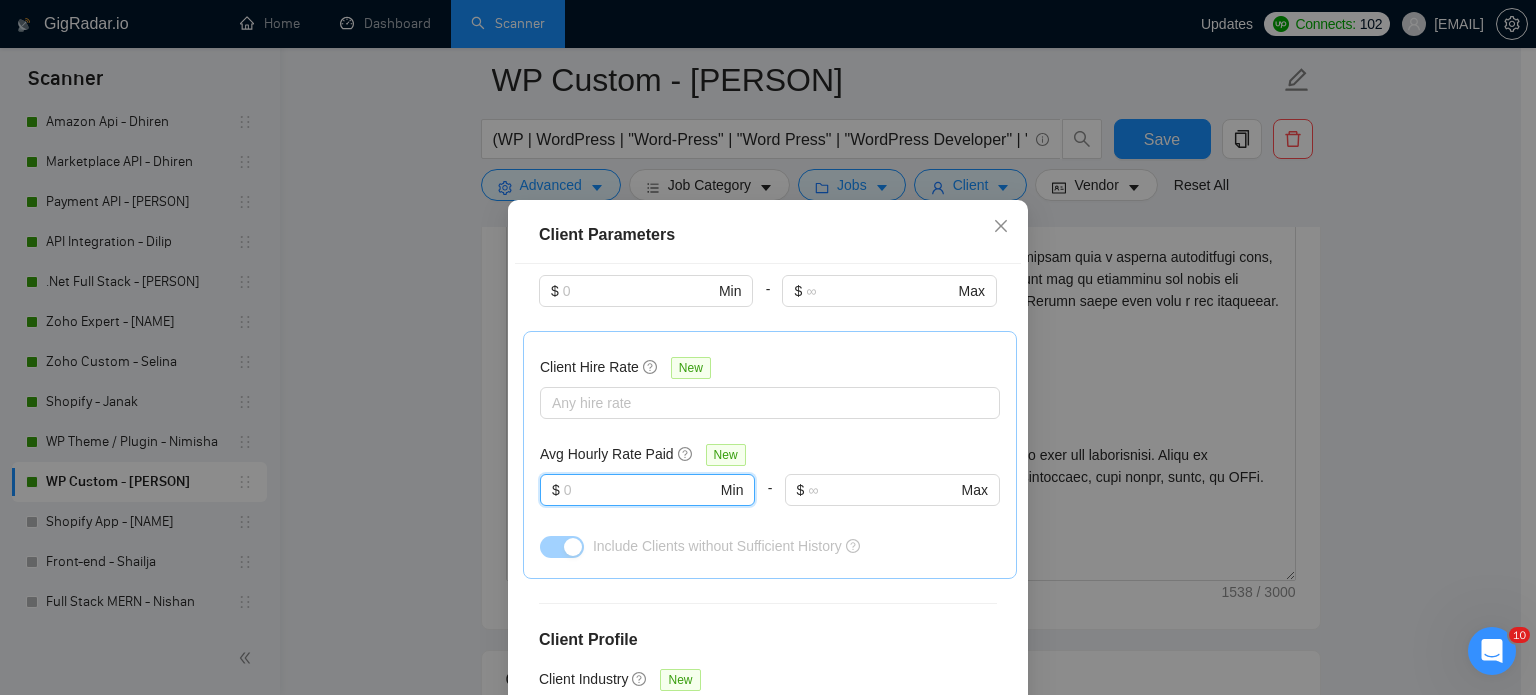 scroll, scrollTop: 388, scrollLeft: 0, axis: vertical 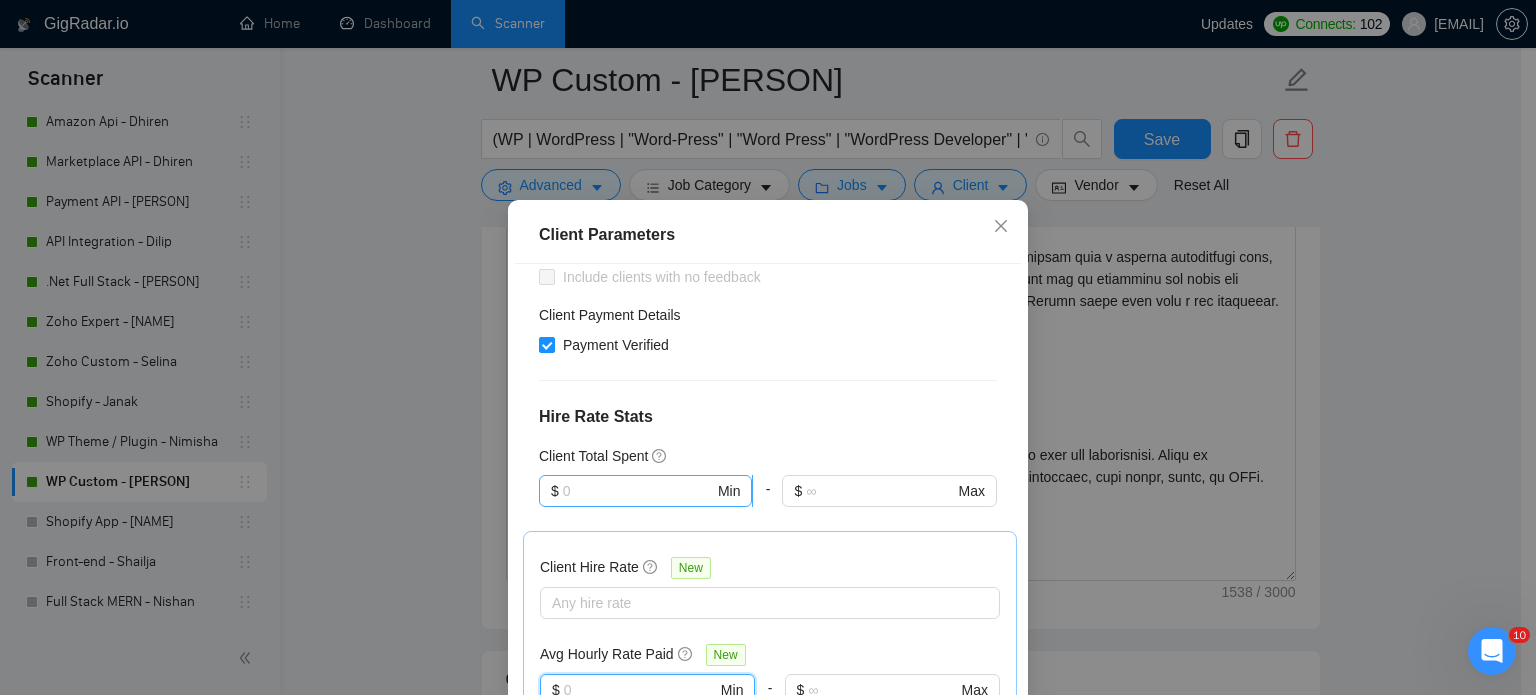 click at bounding box center (638, 491) 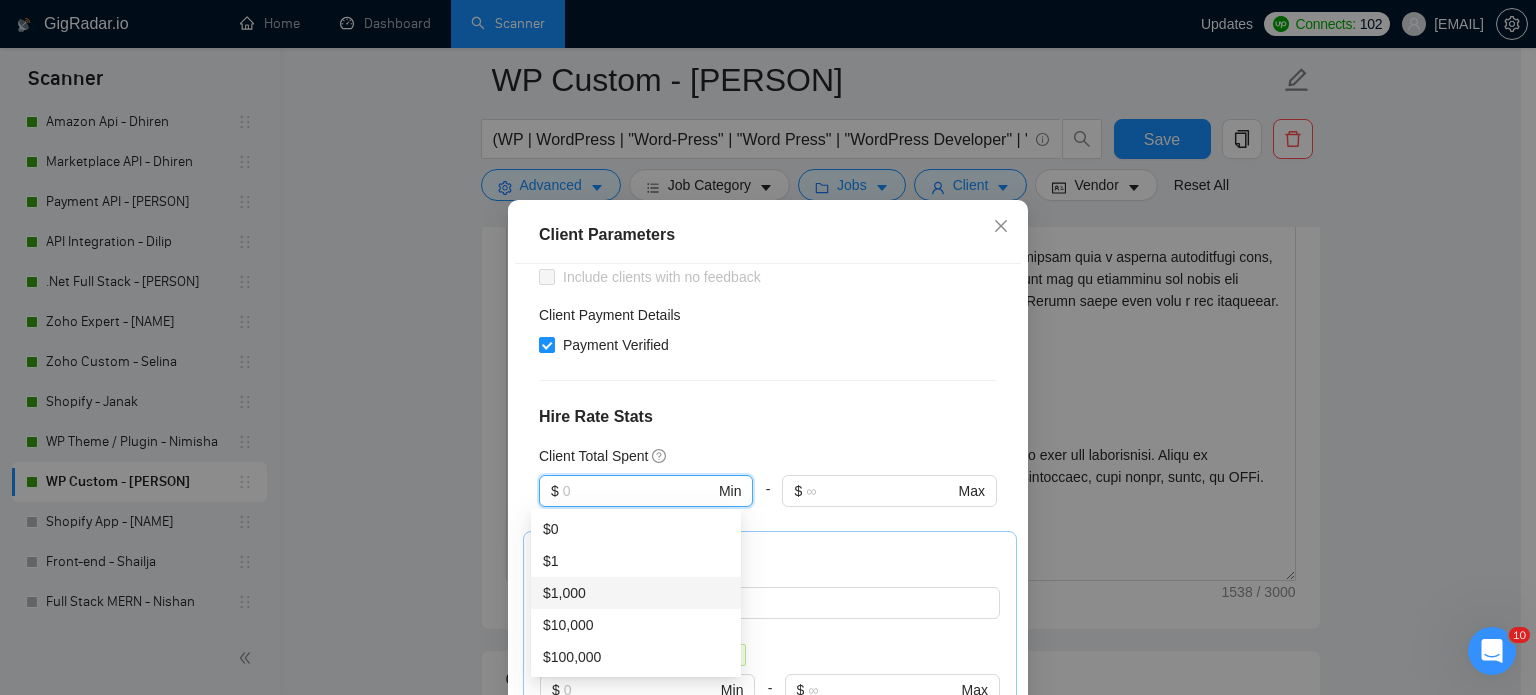 click on "$1,000" at bounding box center (636, 593) 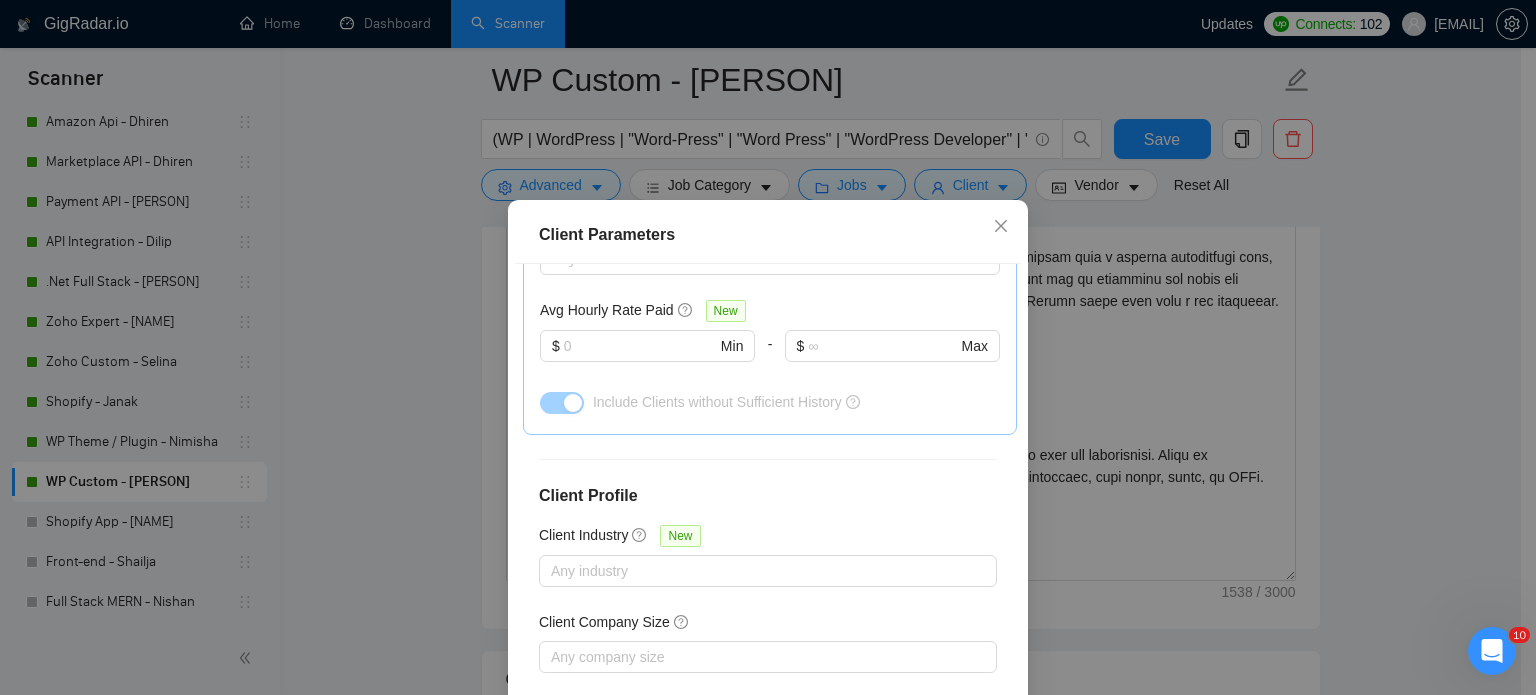 scroll, scrollTop: 788, scrollLeft: 0, axis: vertical 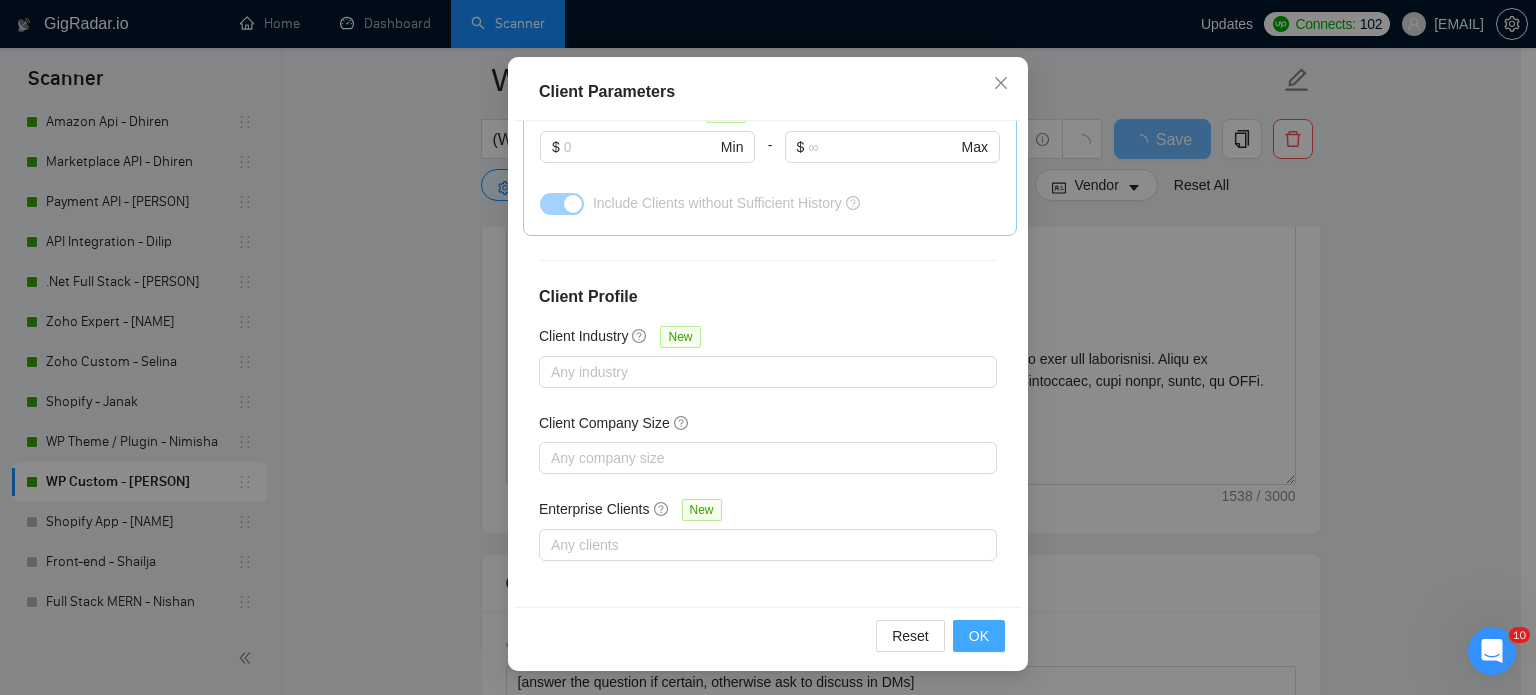 click on "OK" at bounding box center [979, 636] 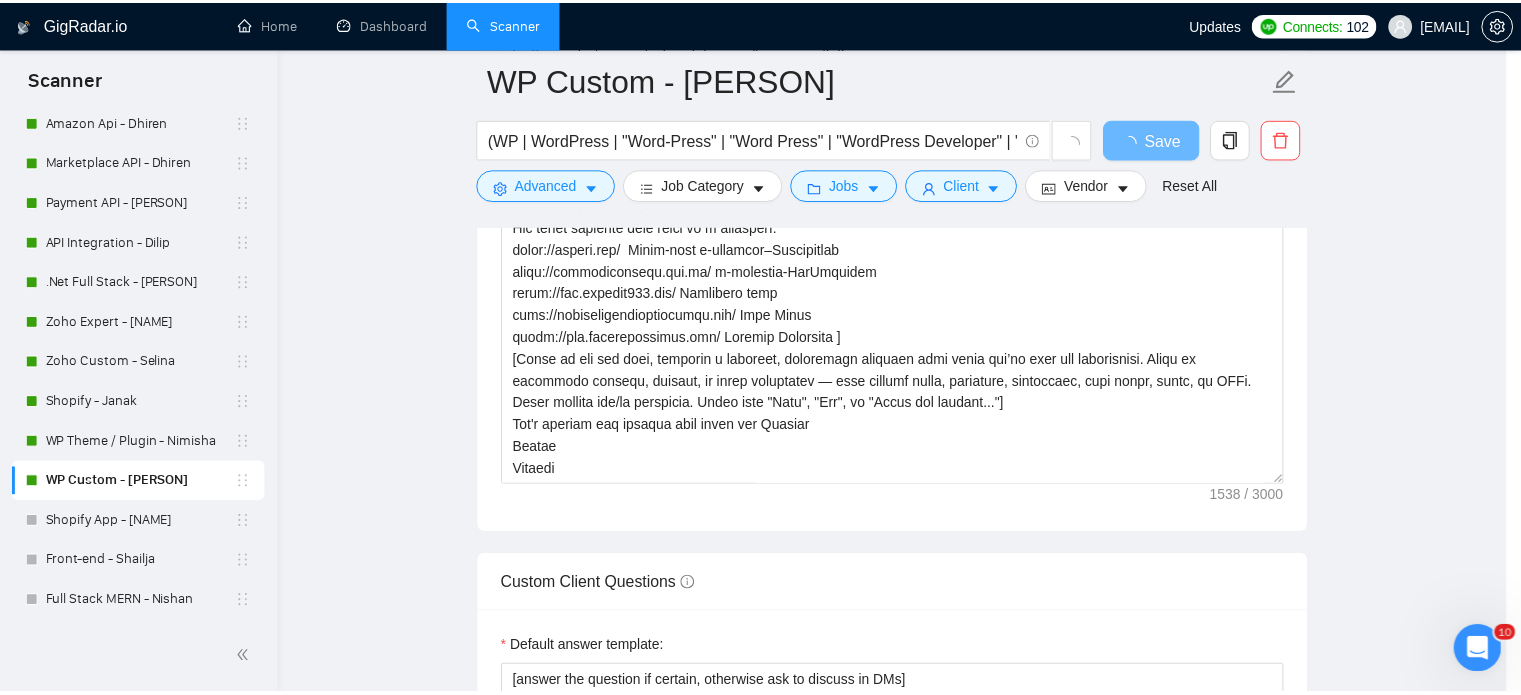 scroll, scrollTop: 63, scrollLeft: 0, axis: vertical 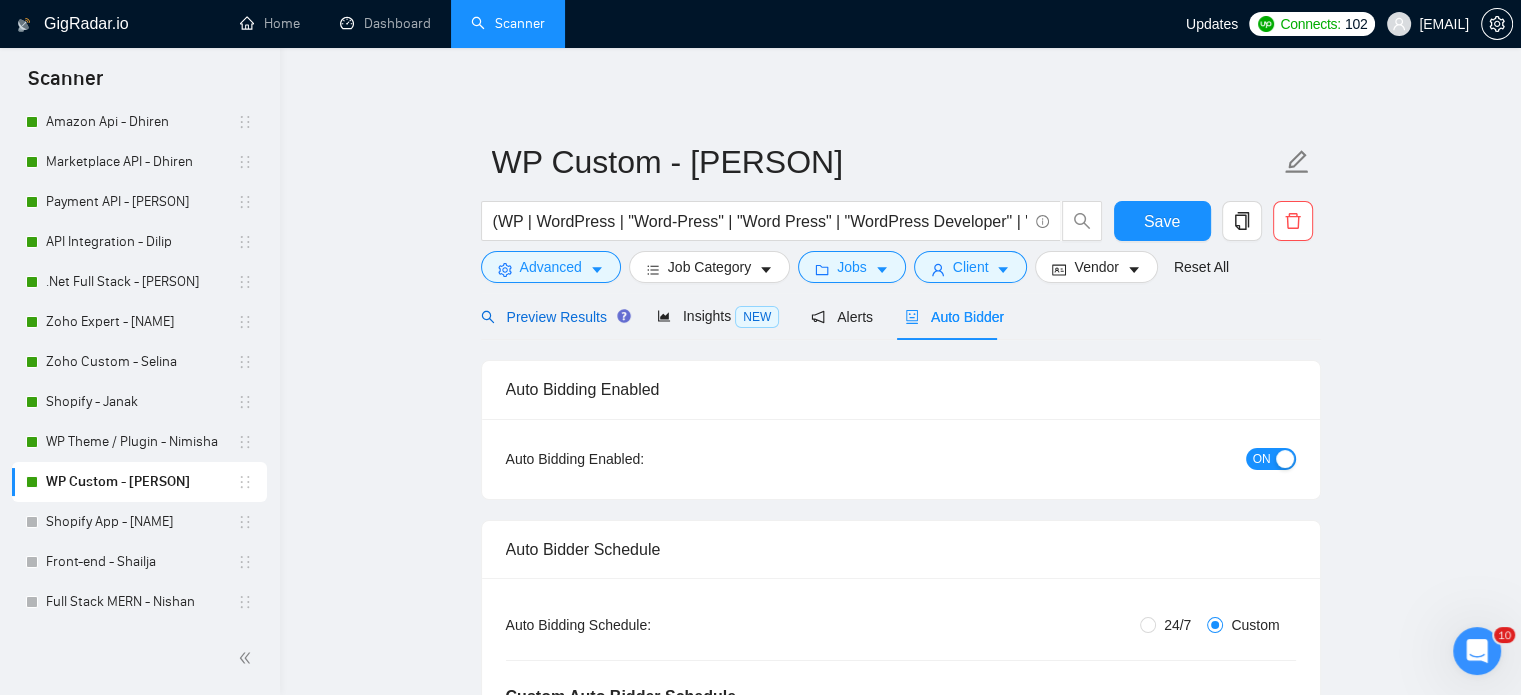 click on "Preview Results" at bounding box center (553, 317) 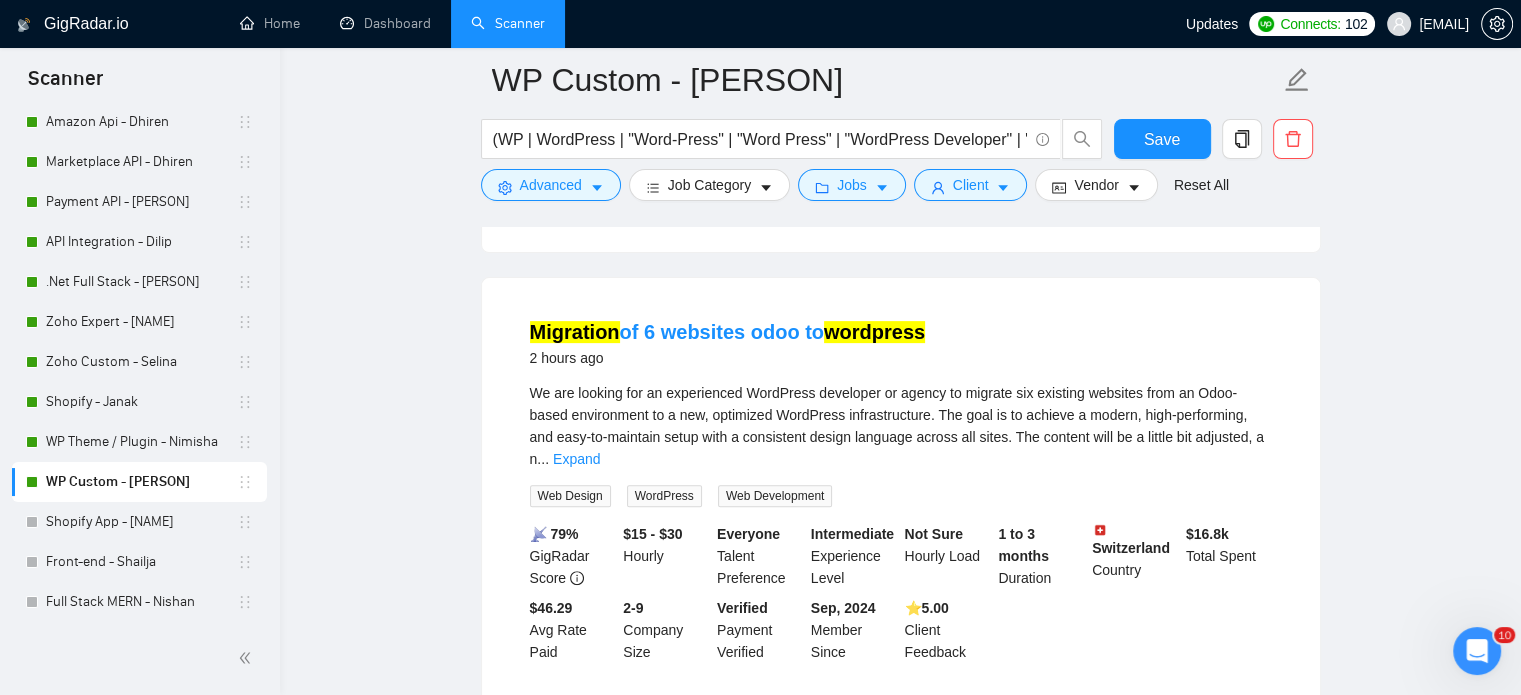 scroll, scrollTop: 100, scrollLeft: 0, axis: vertical 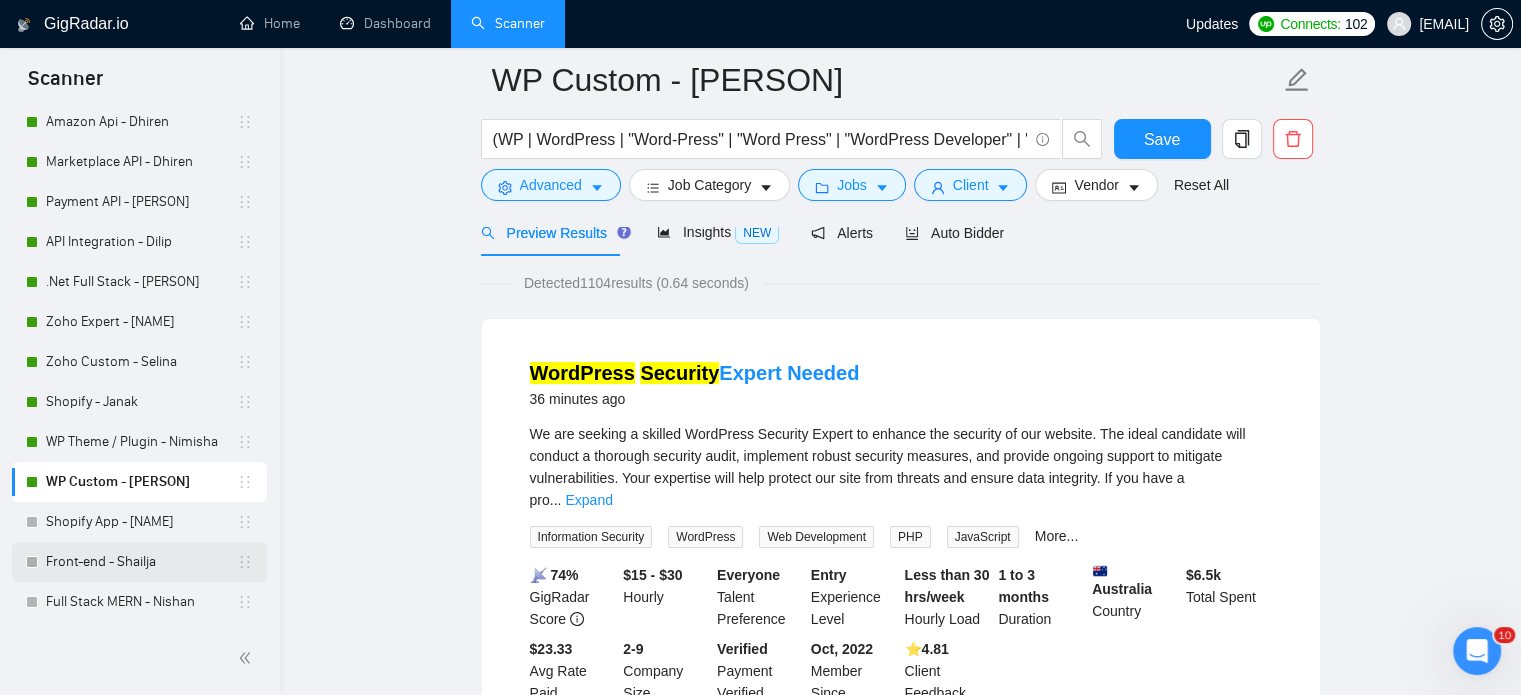 click on "Front-end - Shailja" at bounding box center [141, 562] 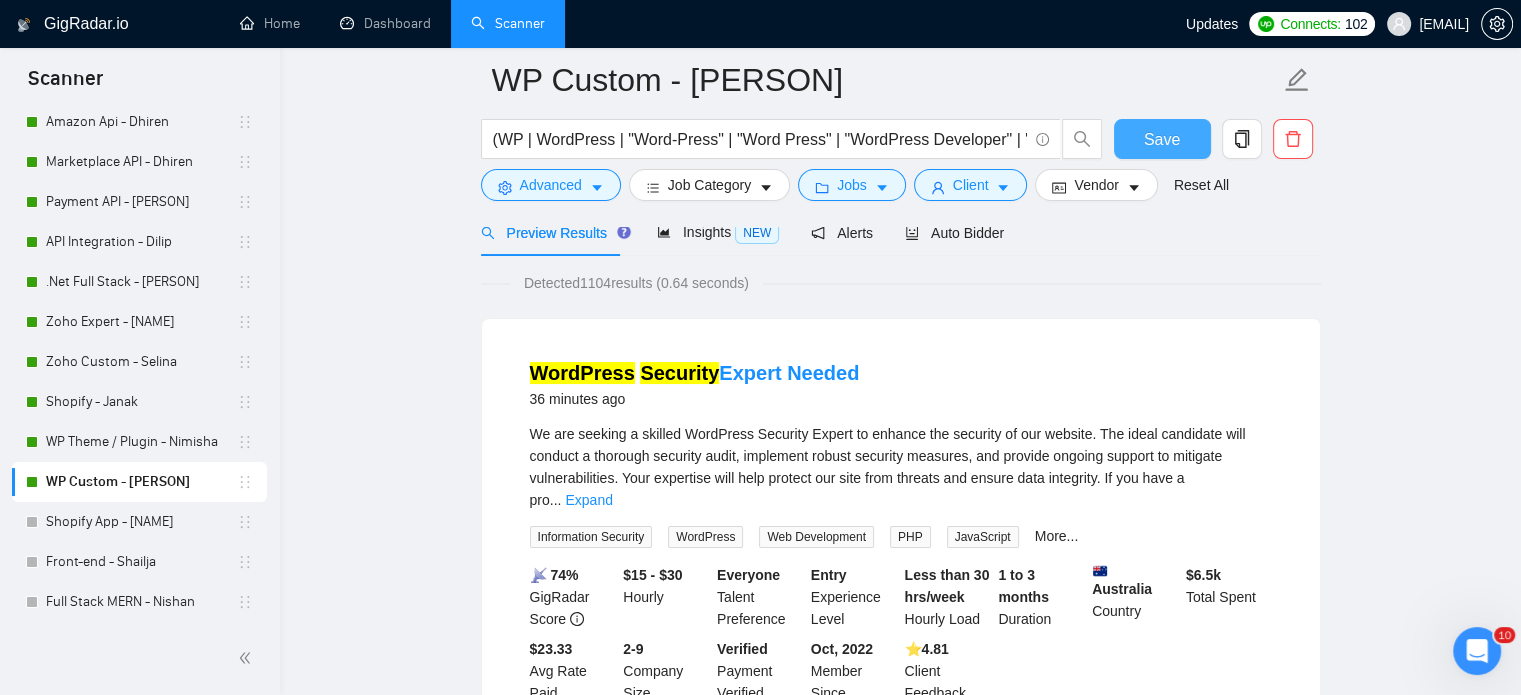 click on "Save" at bounding box center (1162, 139) 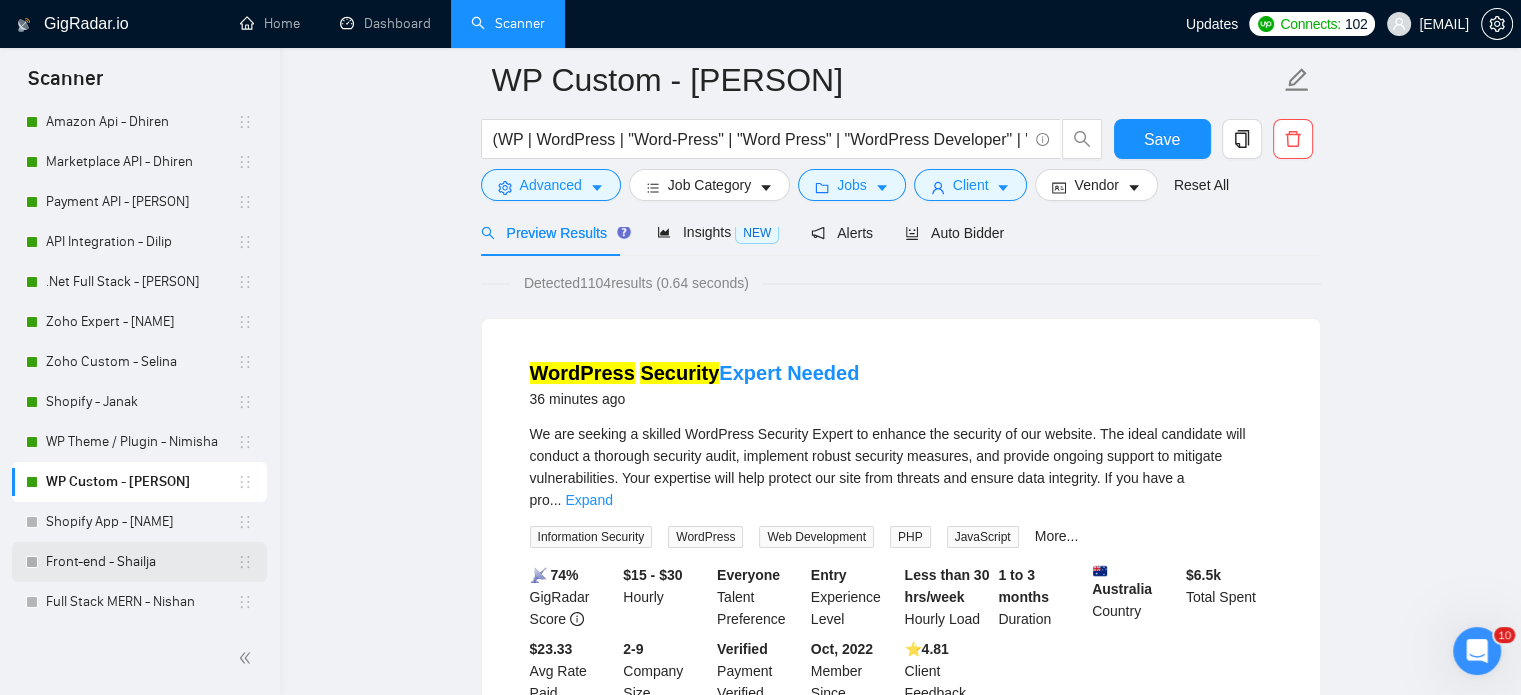 click on "Front-end - Shailja" at bounding box center (141, 562) 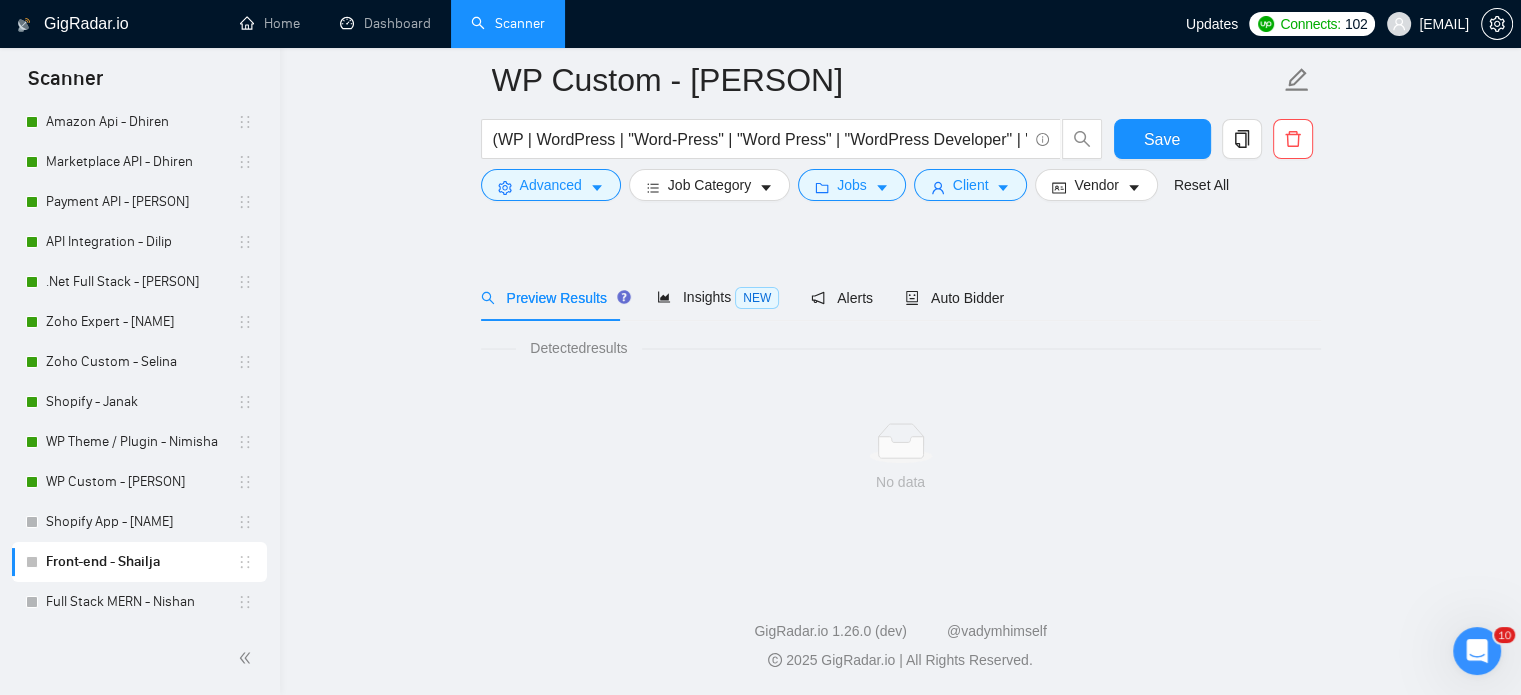 scroll, scrollTop: 35, scrollLeft: 0, axis: vertical 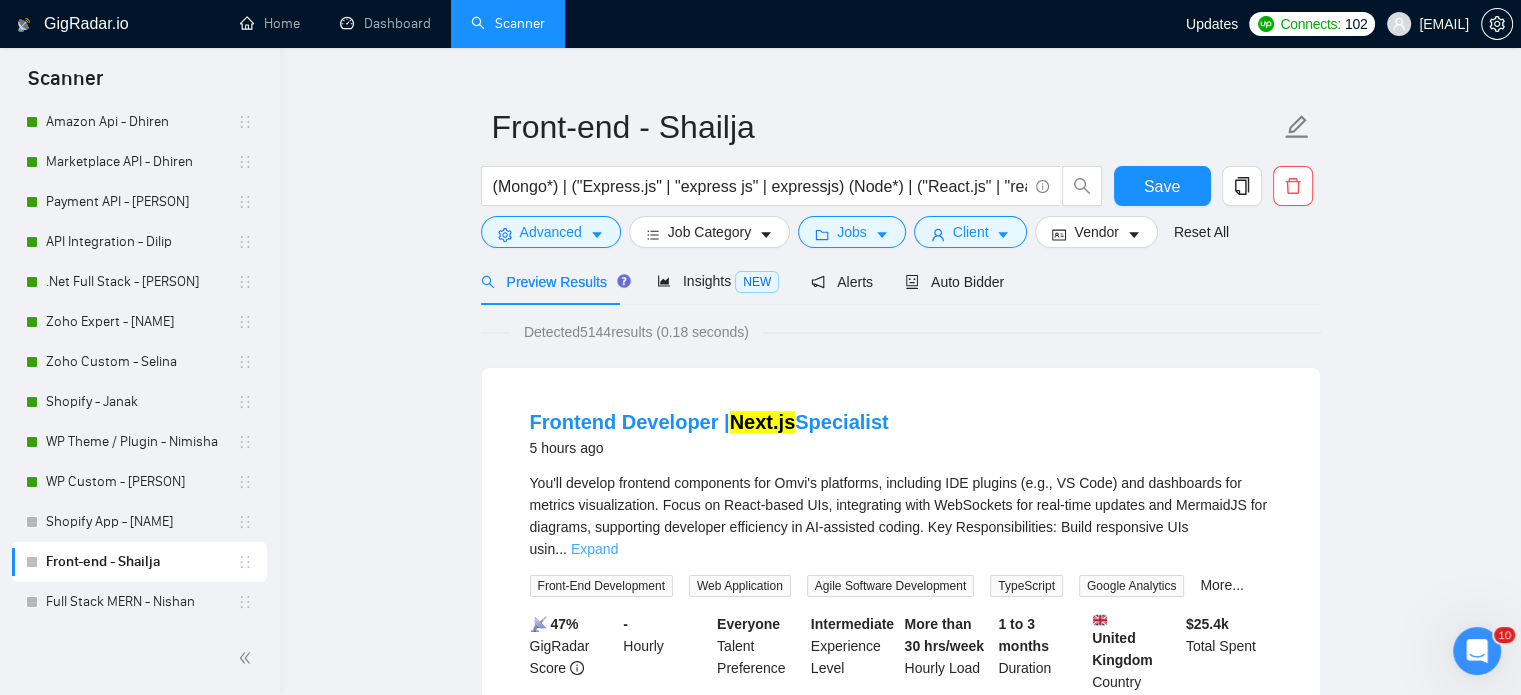 click on "Expand" at bounding box center (594, 549) 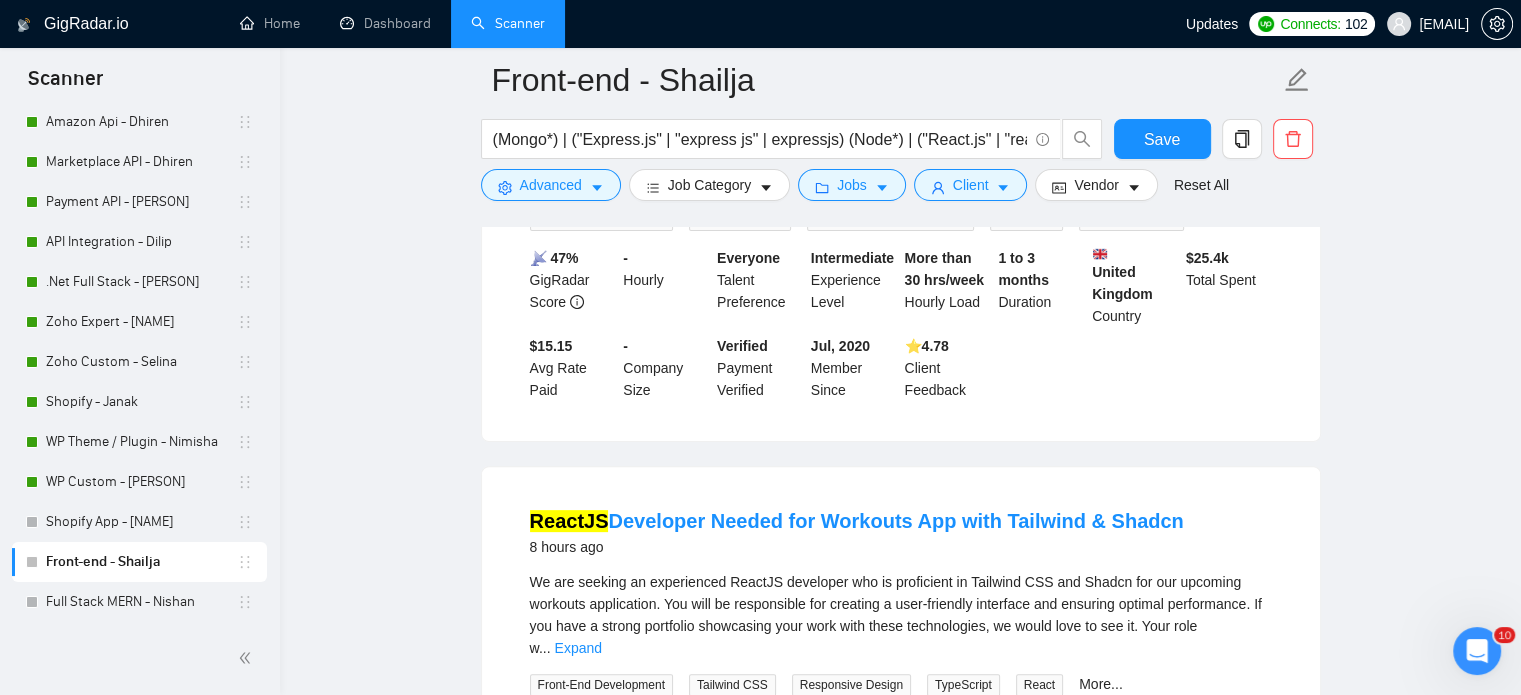 scroll, scrollTop: 735, scrollLeft: 0, axis: vertical 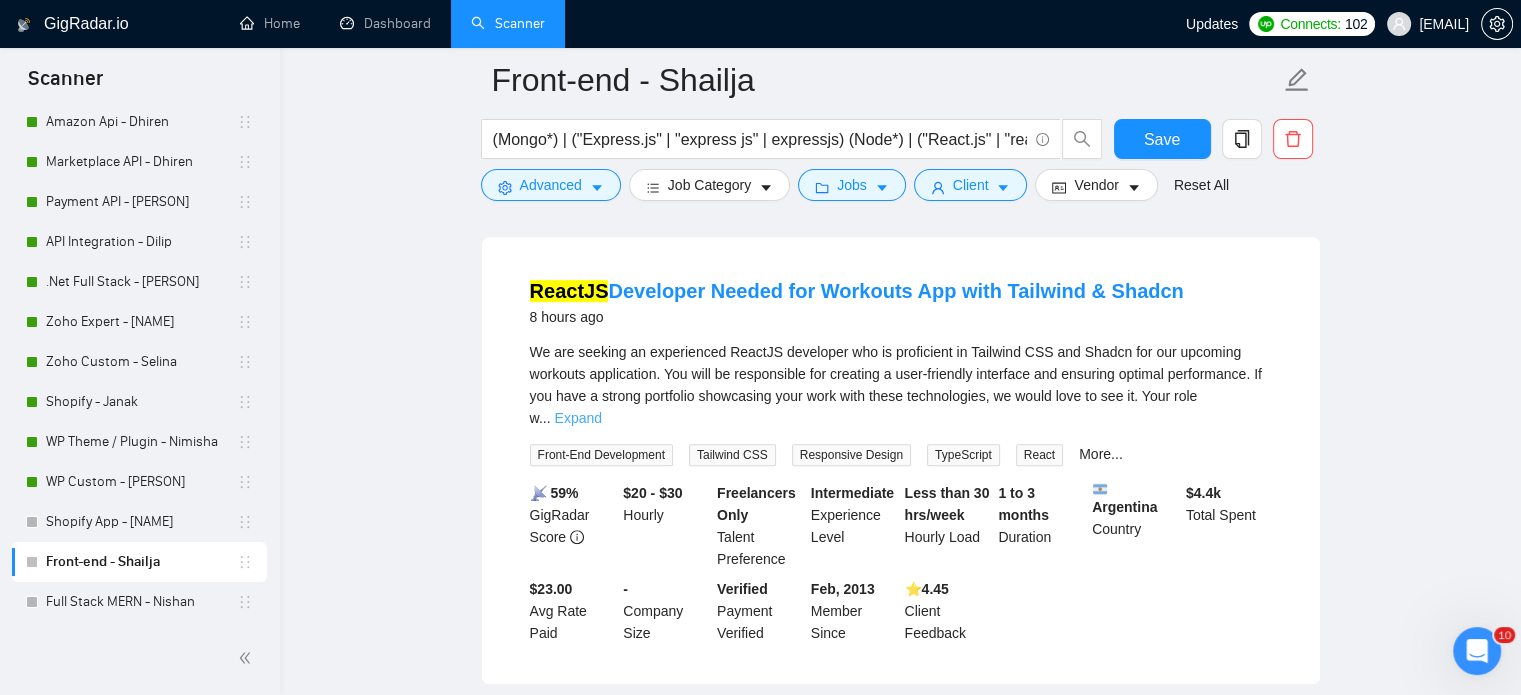 click on "Expand" at bounding box center [578, 418] 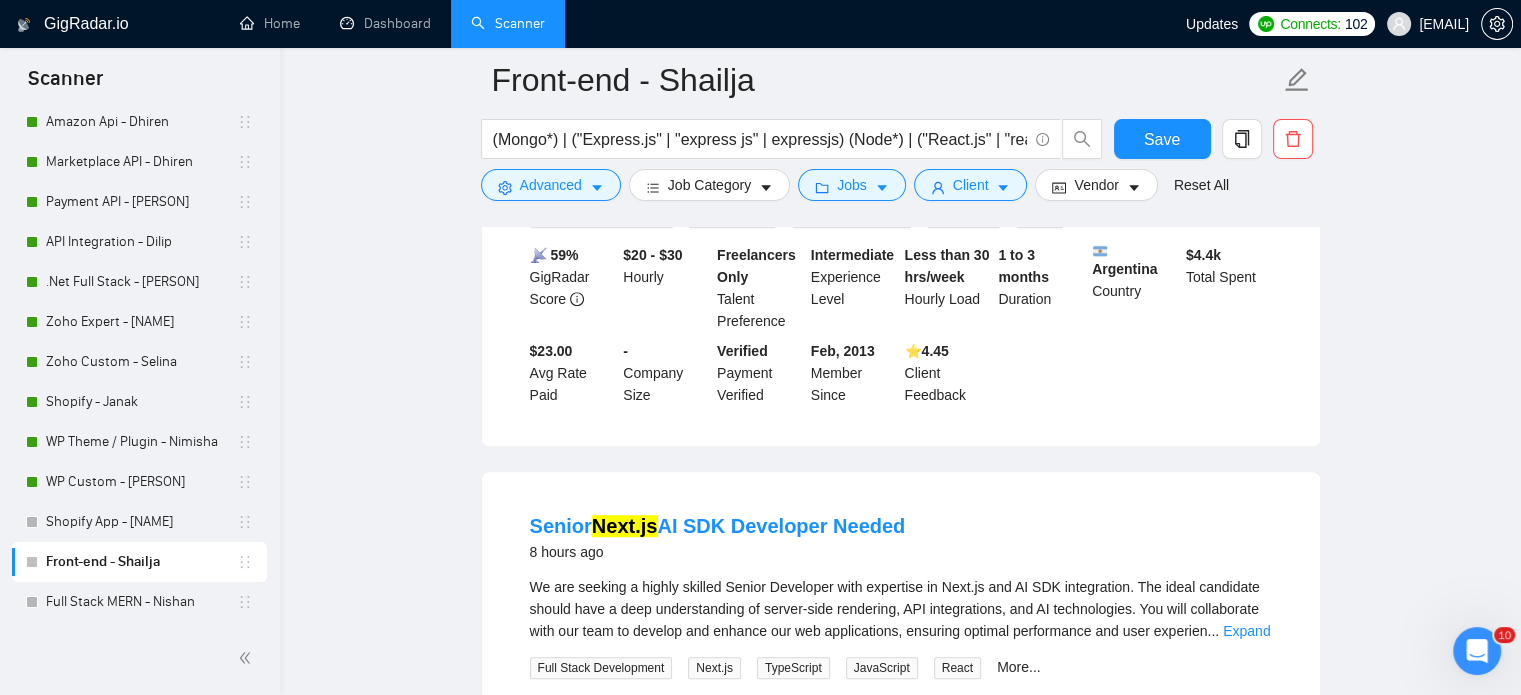 scroll, scrollTop: 1035, scrollLeft: 0, axis: vertical 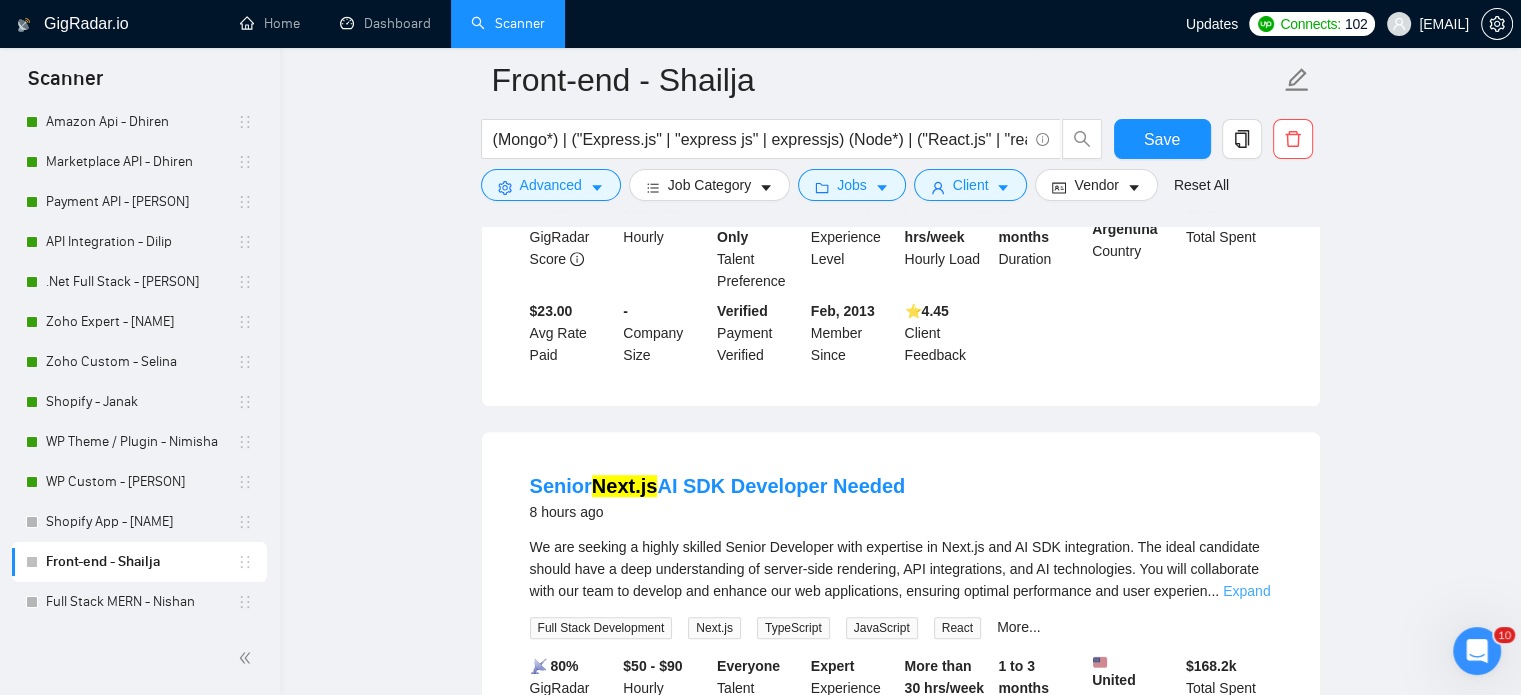 click on "Expand" at bounding box center (1246, 591) 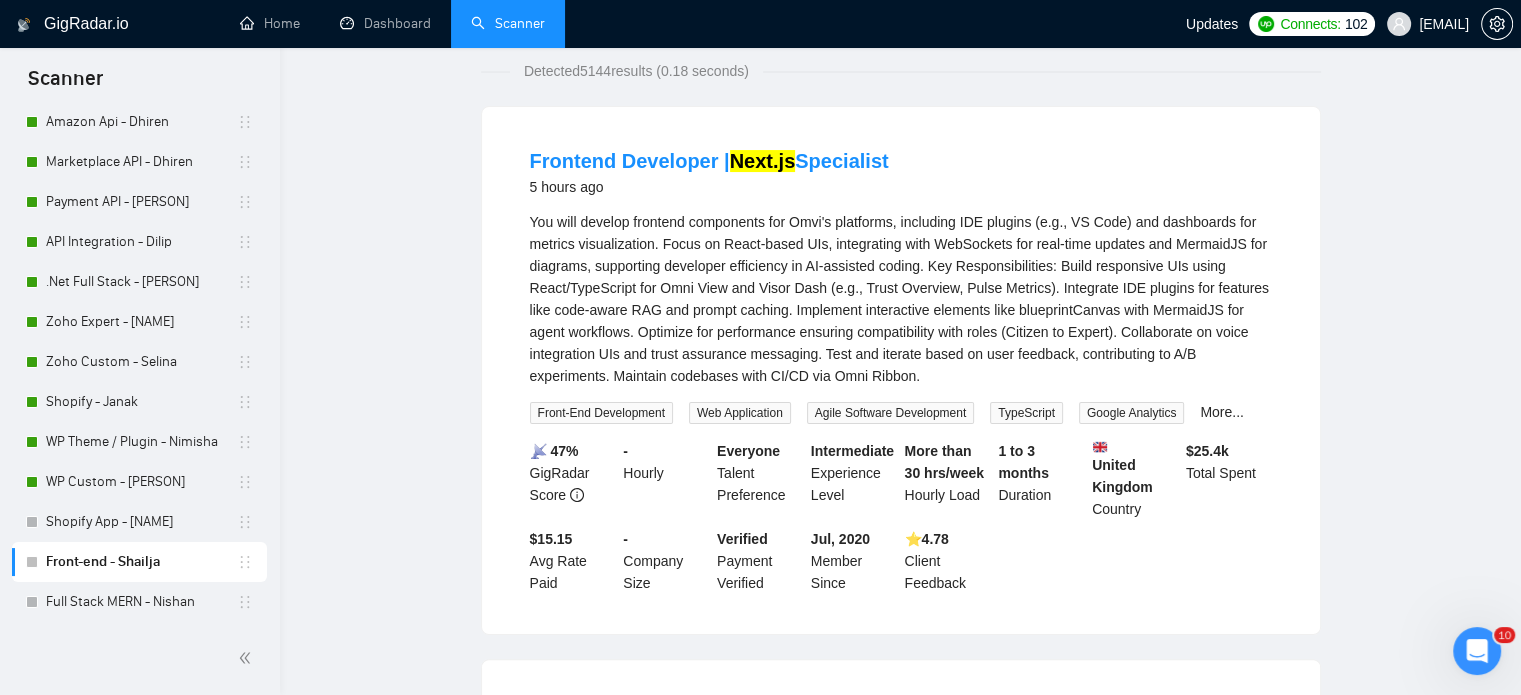 scroll, scrollTop: 0, scrollLeft: 0, axis: both 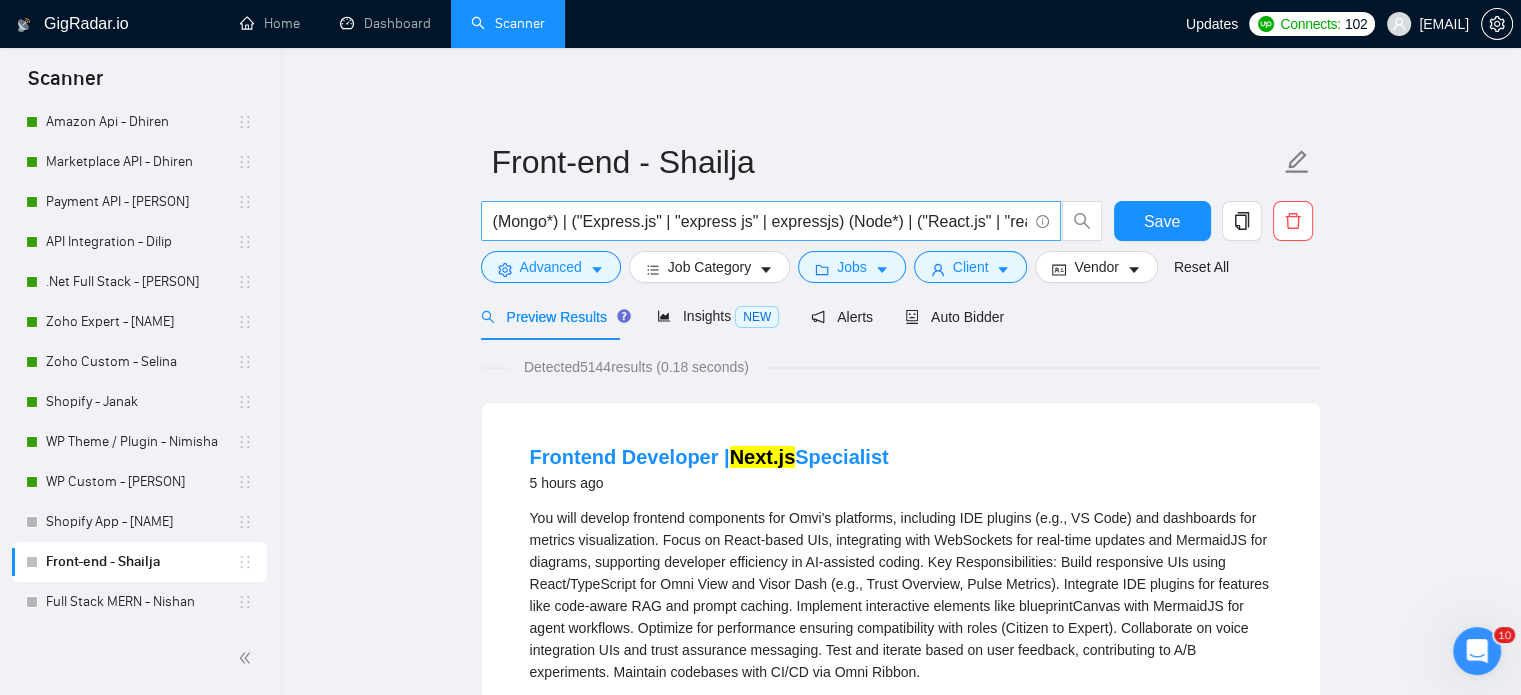 click on "(Mongo*) | ("Express.js" | "express js" | expressjs) (Node*) | ("React.js" | "react js" | "react,js" | reactjs) | ("React Bootstrap") | ("Redux") | ("Material UI") | ("Tailwind CSS") | ("Create React App") | ("Next.js")" at bounding box center [760, 221] 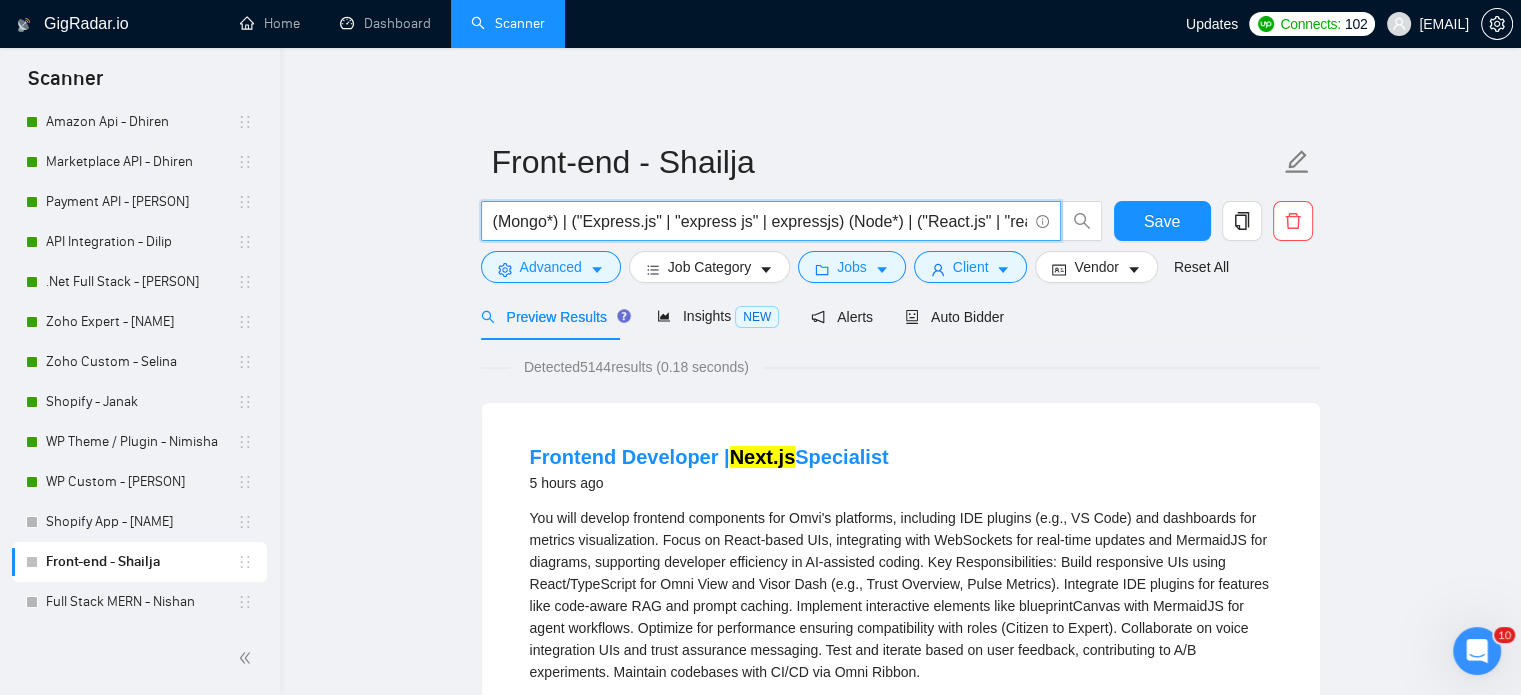 paste on "(Mongo*) | "Mongo Atlas" | "MongoDB Aggregation")  ("Express.js" | "express js" | expressjs | "Express Middleware") (Node*))  ("React.js" | "react js" | "react,js" | reactjs)("REST API" | "GraphQL" | "API Integration" | "API Development" | "JWT Auth" | OAuth | Bcrypt | "Serverless Function" 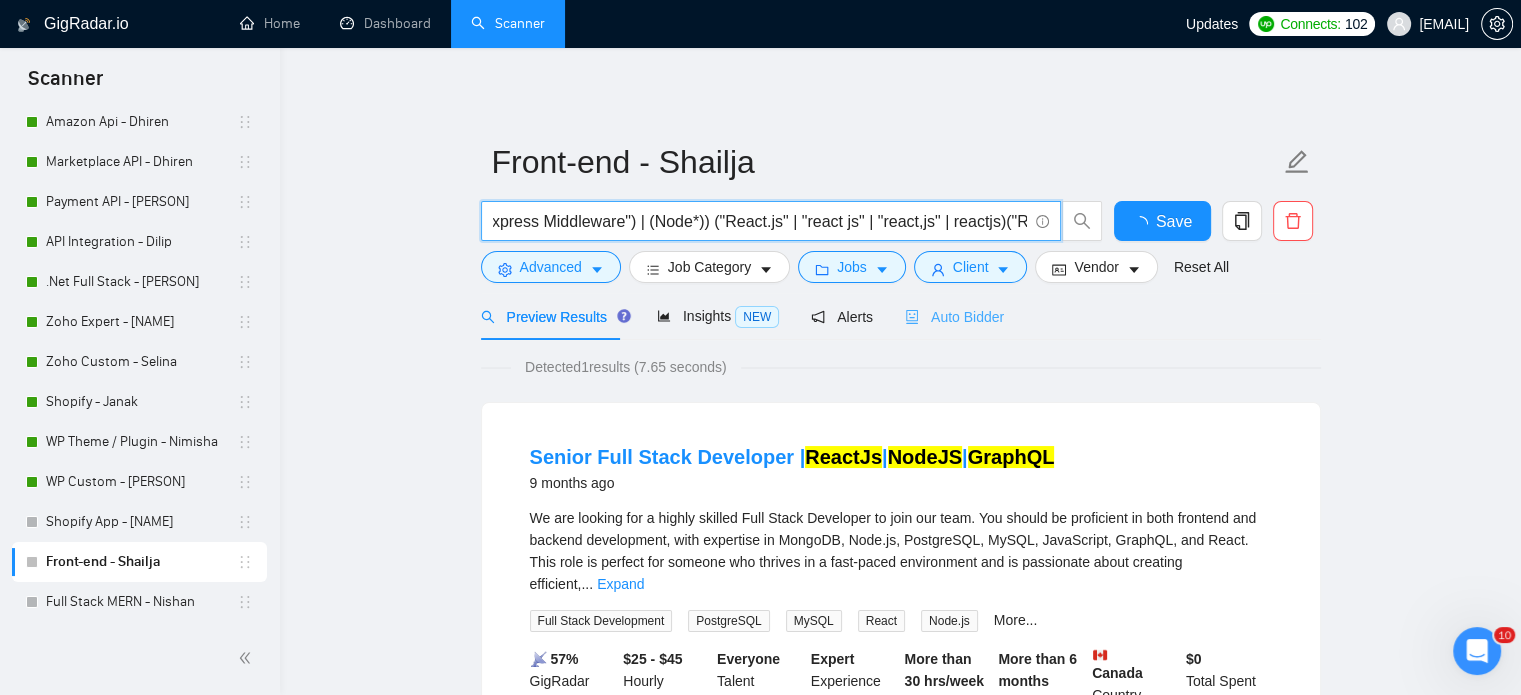 scroll, scrollTop: 0, scrollLeft: 747, axis: horizontal 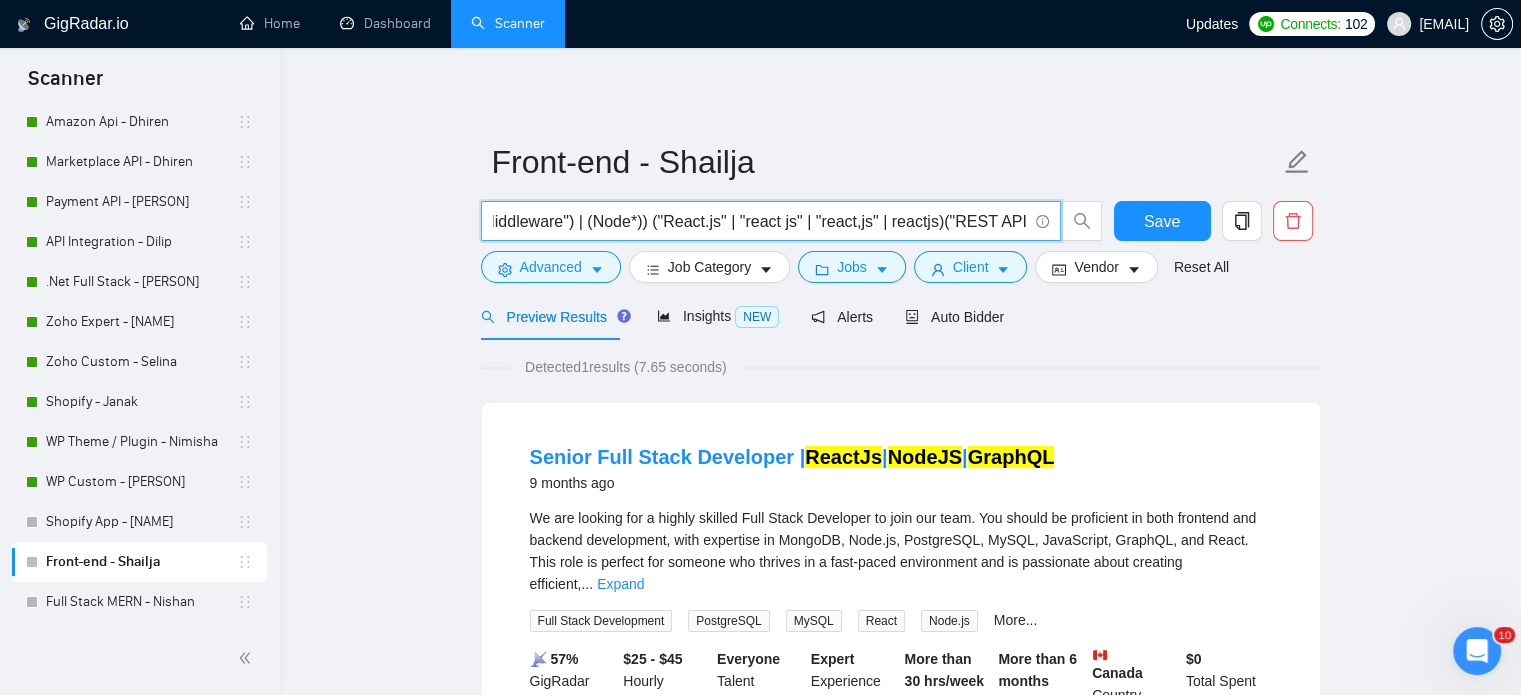 click on "((Mongo*) | "Mongo Atlas" | "MongoDB Aggregation") | ("Express.js" | "express js" | expressjs | "Express Middleware") | (Node*))  ("React.js" | "react js" | "react,js" | reactjs)("REST API" | "GraphQL" | "API Integration" | "API Development" | "JWT Auth" | OAuth | Bcrypt | "Serverless Functions")" at bounding box center (760, 221) 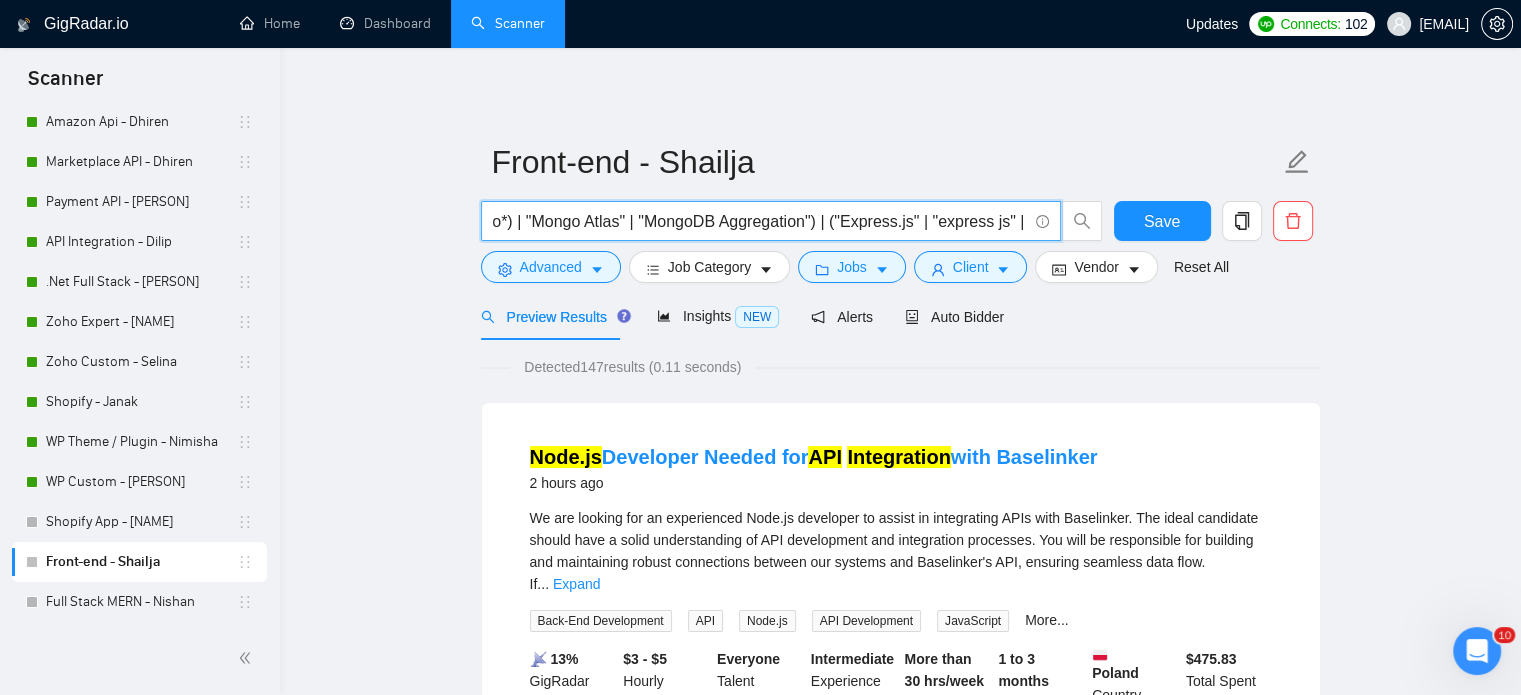 scroll, scrollTop: 0, scrollLeft: 0, axis: both 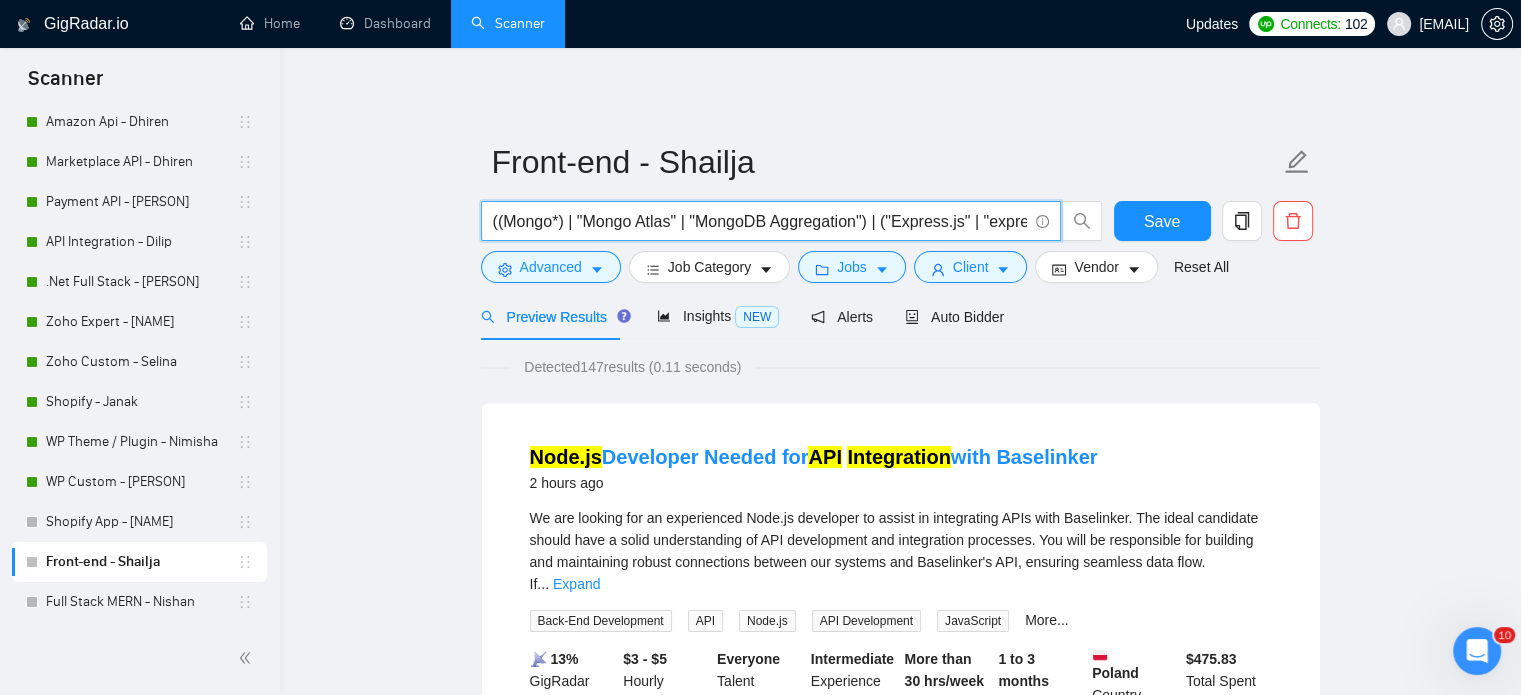 type on "((Mongo*) | "Mongo Atlas" | "MongoDB Aggregation") | ("Express.js" | "express js" | expressjs | "Express Middleware") | (Node*) | ("React.js" | "react js" | "react,js" | reactjs)) ("REST API" | "GraphQL" | "API Integration" | "API Development" | "JWT Auth" | OAuth | "Serverless Functions" )" 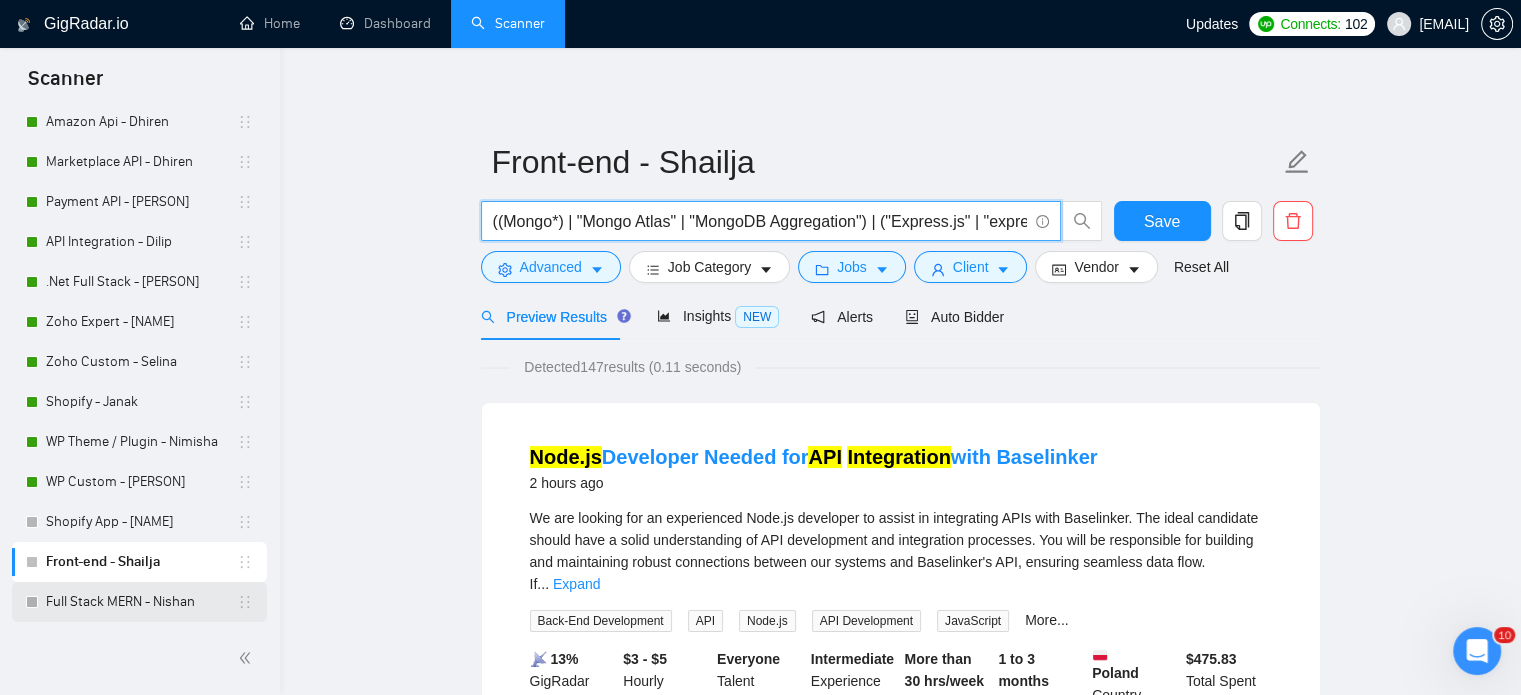 click on "Full Stack MERN - Nishan" at bounding box center (141, 602) 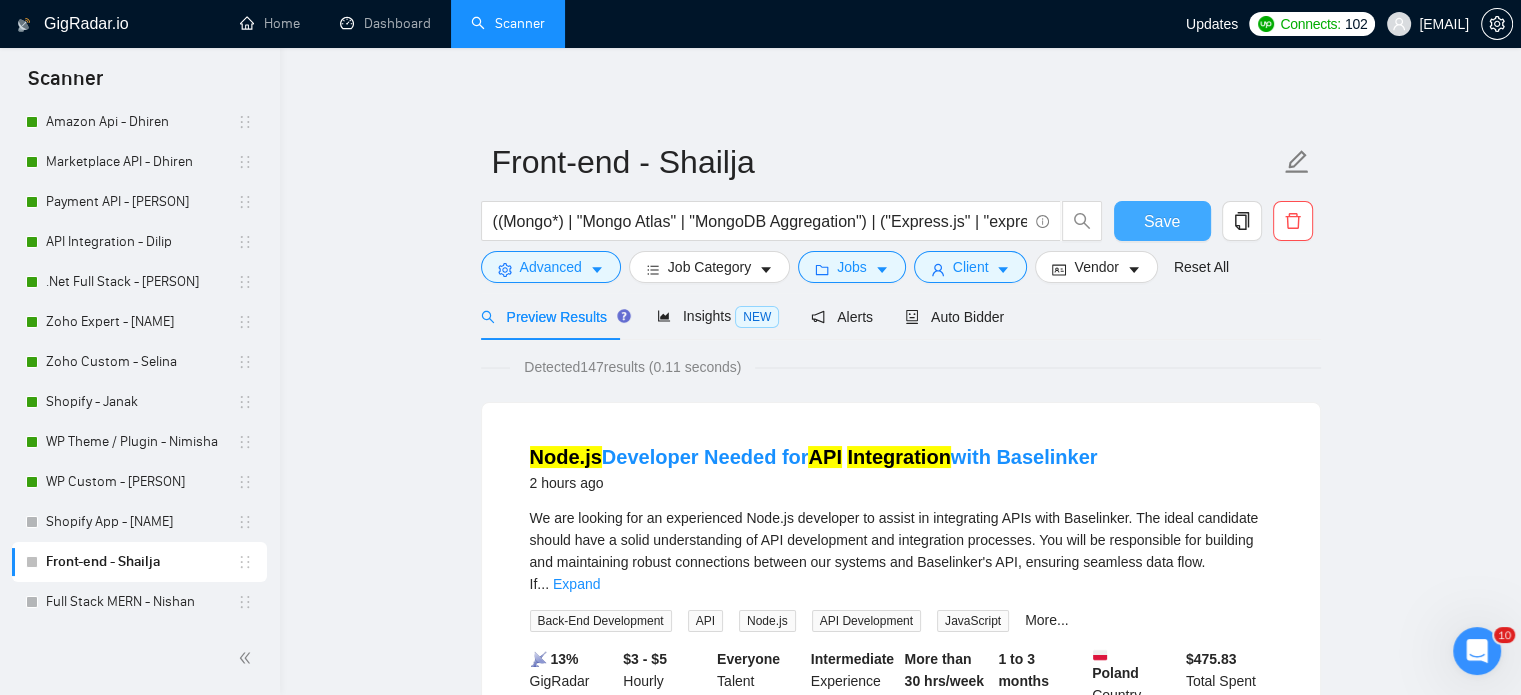 click on "Save" at bounding box center (1162, 221) 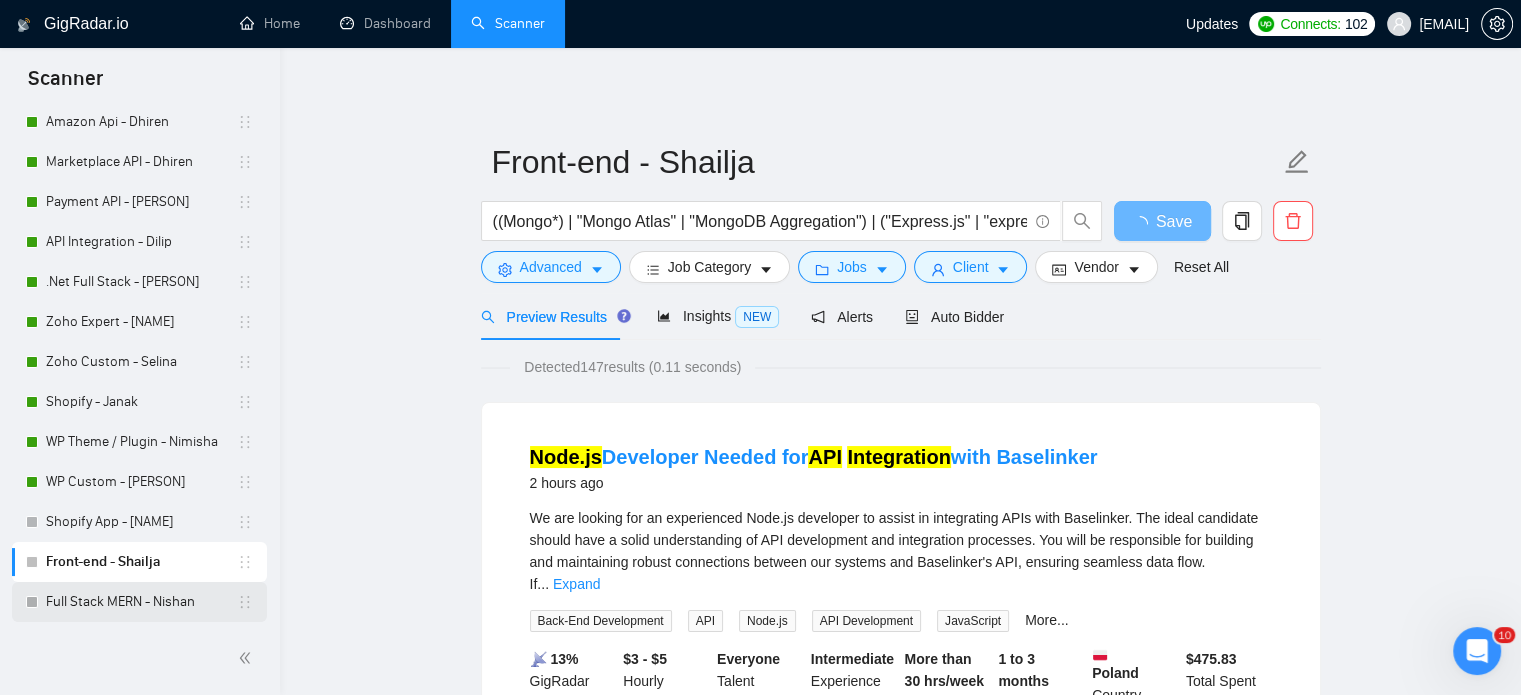 click on "Full Stack MERN - Nishan" at bounding box center (141, 602) 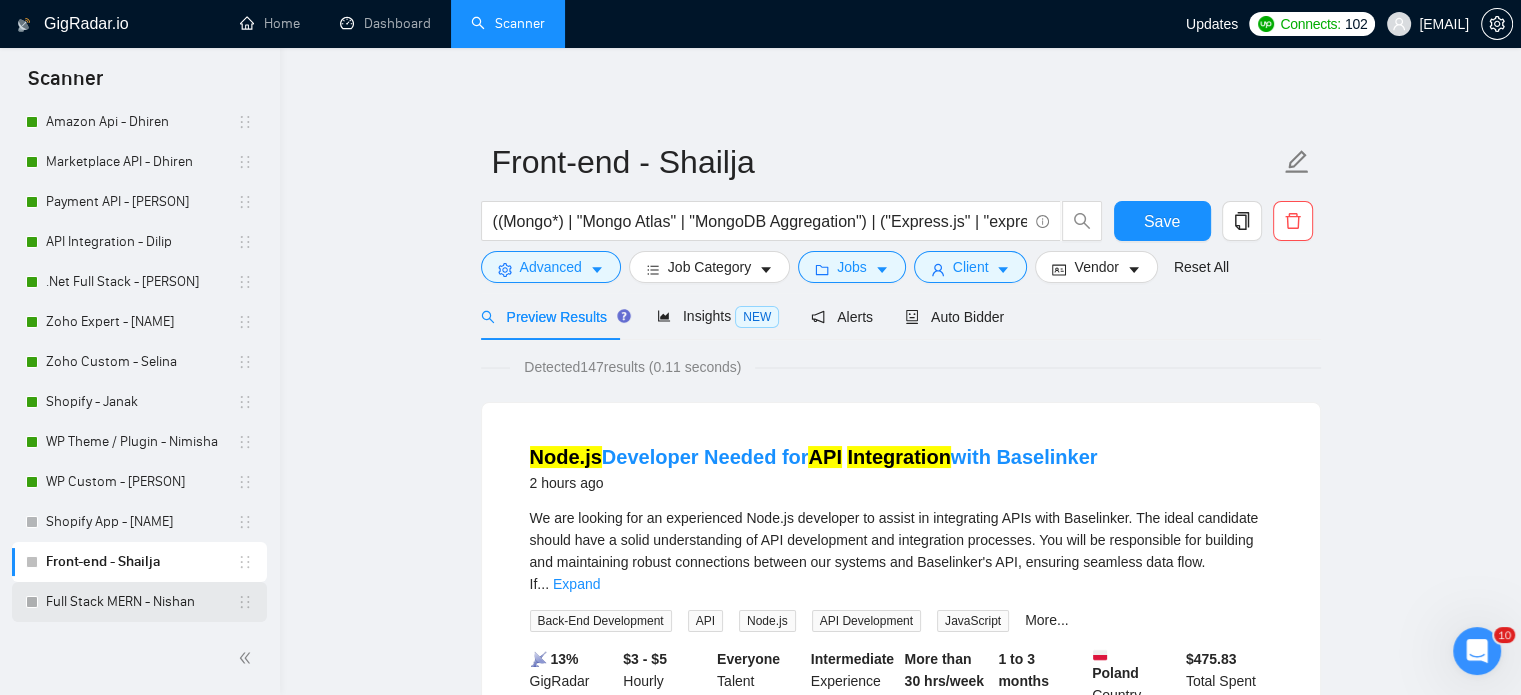 click on "Full Stack MERN - Nishan" at bounding box center (141, 602) 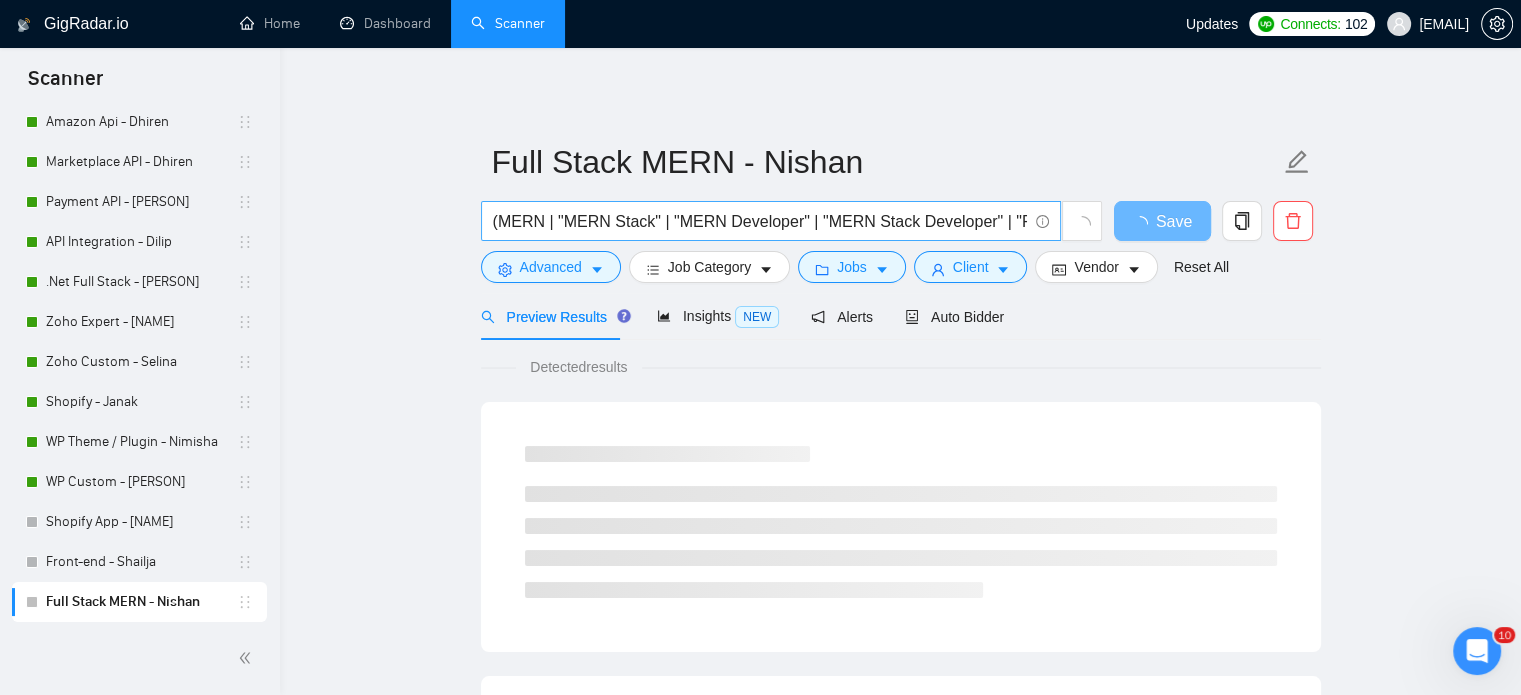 click on "(MERN | "MERN Stack" | "MERN Developer" | "MERN Stack Developer" | "Full Stack Developer" | "Full Stack JavaScript" | MongoDB | "Mongo Atlas" | "MongoDB Aggregation" | Express.js | "Express JS" | "Express Middleware" | Node.js | "Node JS" | "Node Developer" | "MERN Stack Web App") ("REST API" | "GraphQL" | "API Integration" | "API Development" | "JWT Auth" | OAuth | Bcrypt | "Serverless Functions")" at bounding box center [760, 221] 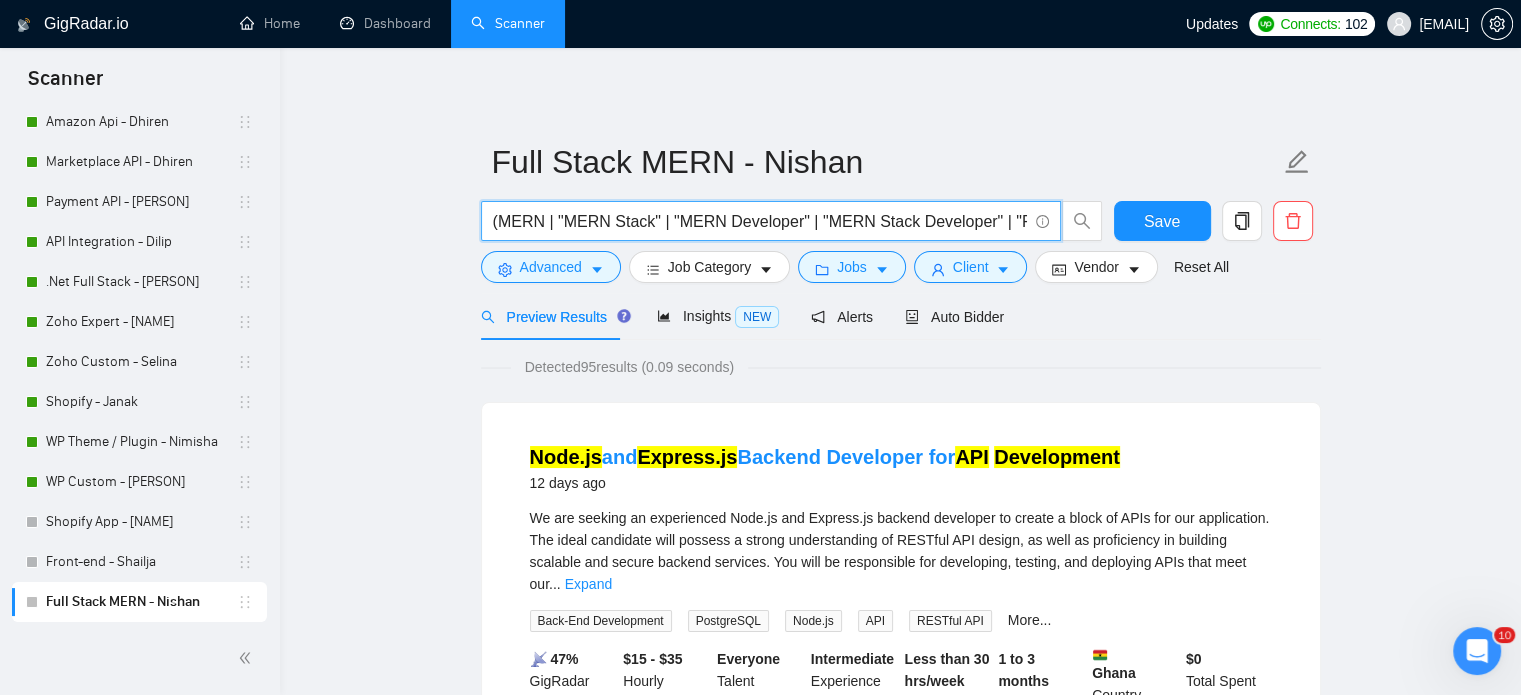 paste on "_ (MERN*" 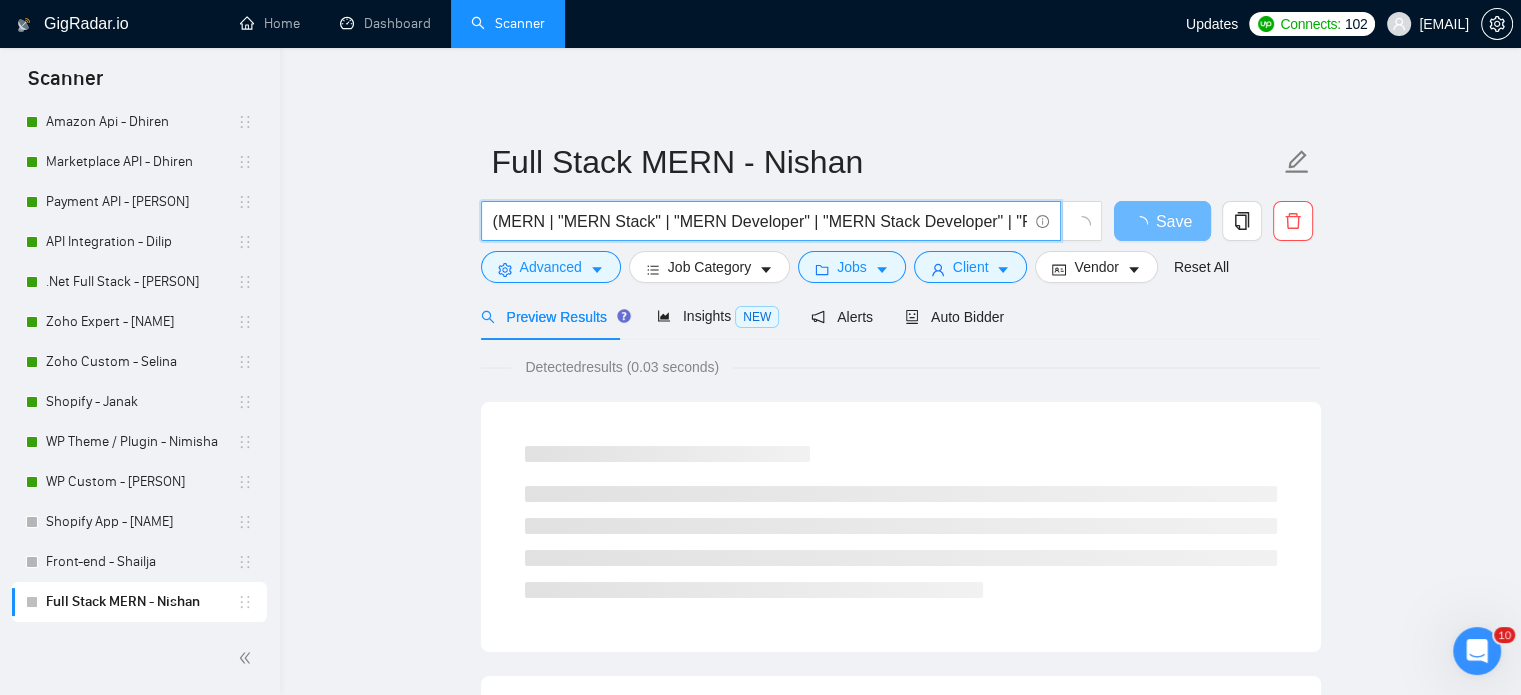 click on "(MERN | "MERN Stack" | "MERN Developer" | "MERN Stack Developer" | "Full Stack Developer" | "Full Stack JavaScript" | MongoDB | "Mongo Atlas" | "MongoDB Aggregation" | Express.js | "Express JS" | "Express Middleware" | Node.js | "Node JS" | "Node Developer" | "MERN Stack Web App") ("REST API" | "GraphQL" | "API Integration" | "API Development" | "JWT Auth" | OAuth | Bcrypt | "Serverless Functions")" at bounding box center [760, 221] 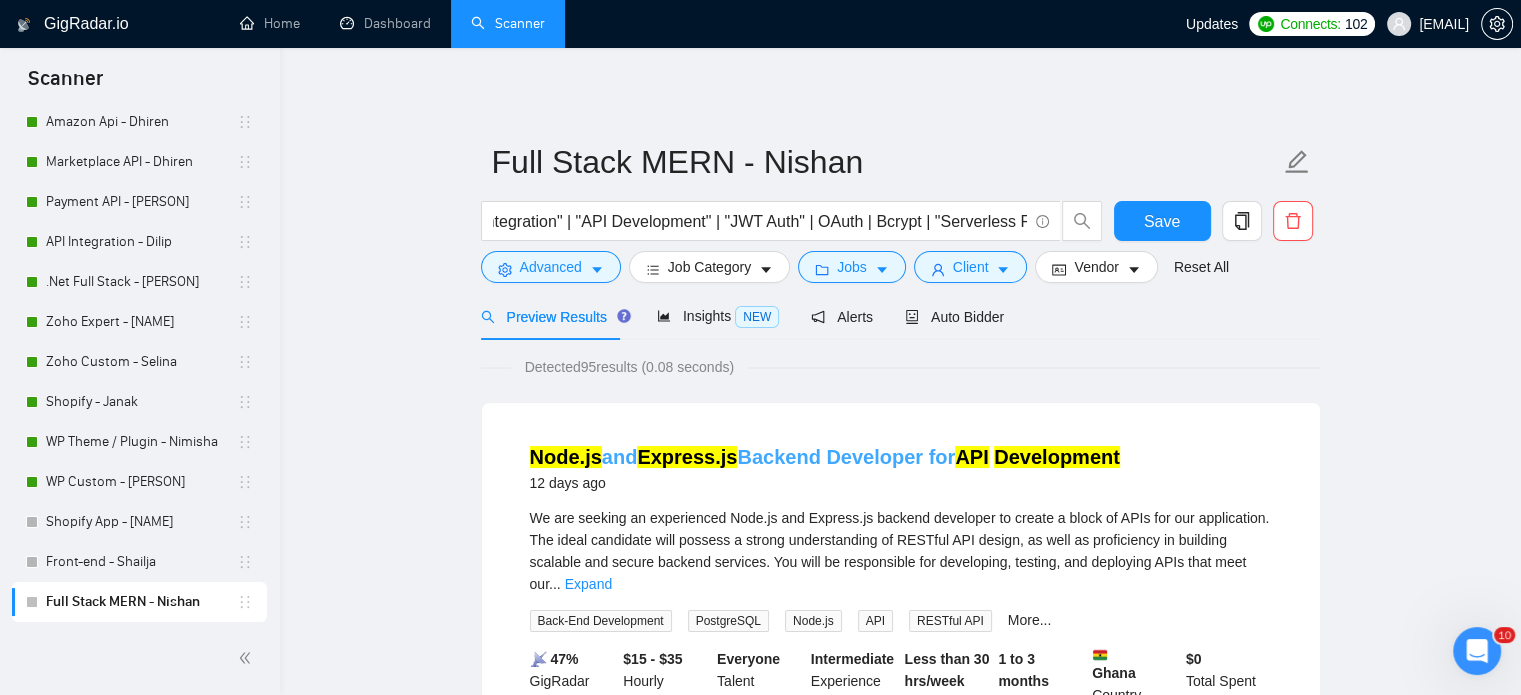 scroll, scrollTop: 0, scrollLeft: 0, axis: both 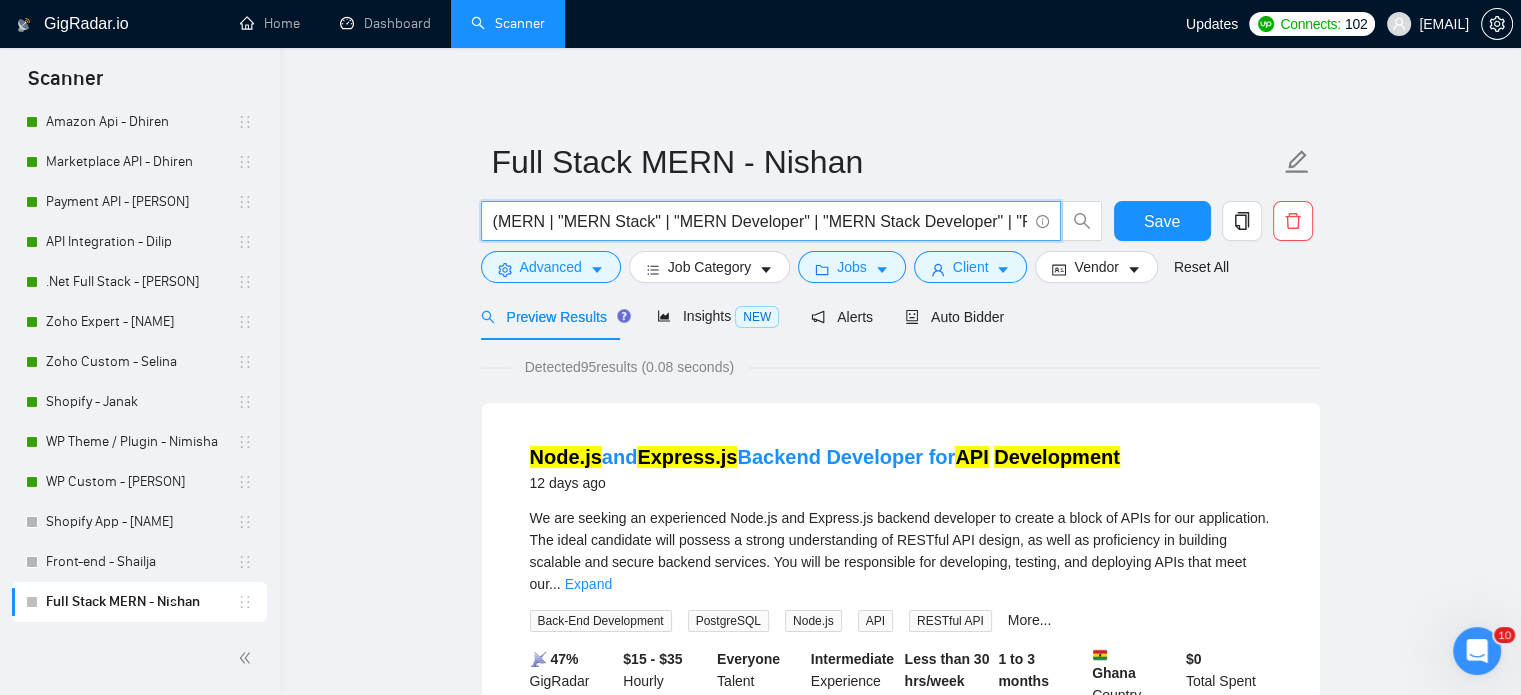 paste on "(MERN | "MERN Stack" | "MERN Developer" | "MERN Stack Developer" | "MERN Stack Web App") | ( "Full Stack Developer" | "Full Stack JavaScript" ) | ( MongoDB | "Mongo Atlas" | "MongoDB Aggregation" )  | (Express.js | "Express JS" | "Express Middleware" ) | (Node.js | "Node JS" | "Node Developer" )" 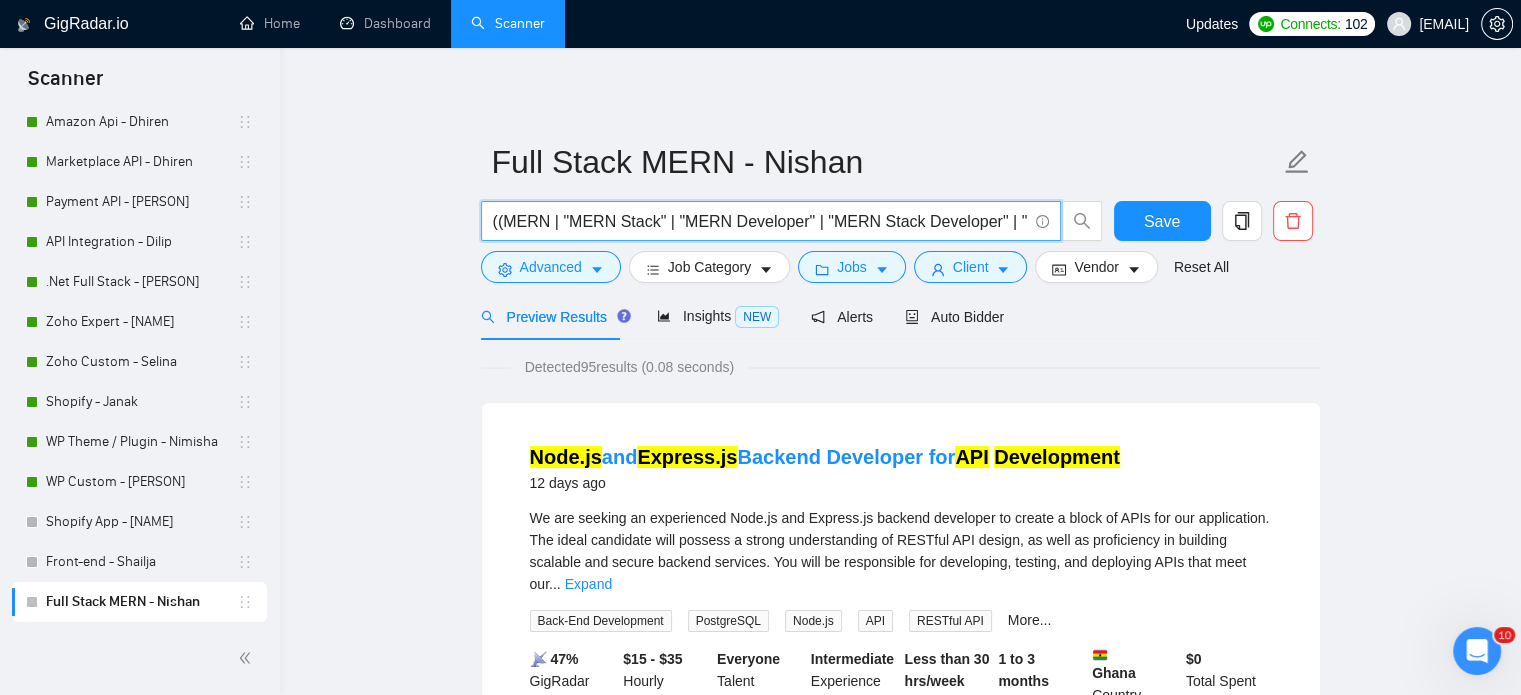 scroll, scrollTop: 0, scrollLeft: 2405, axis: horizontal 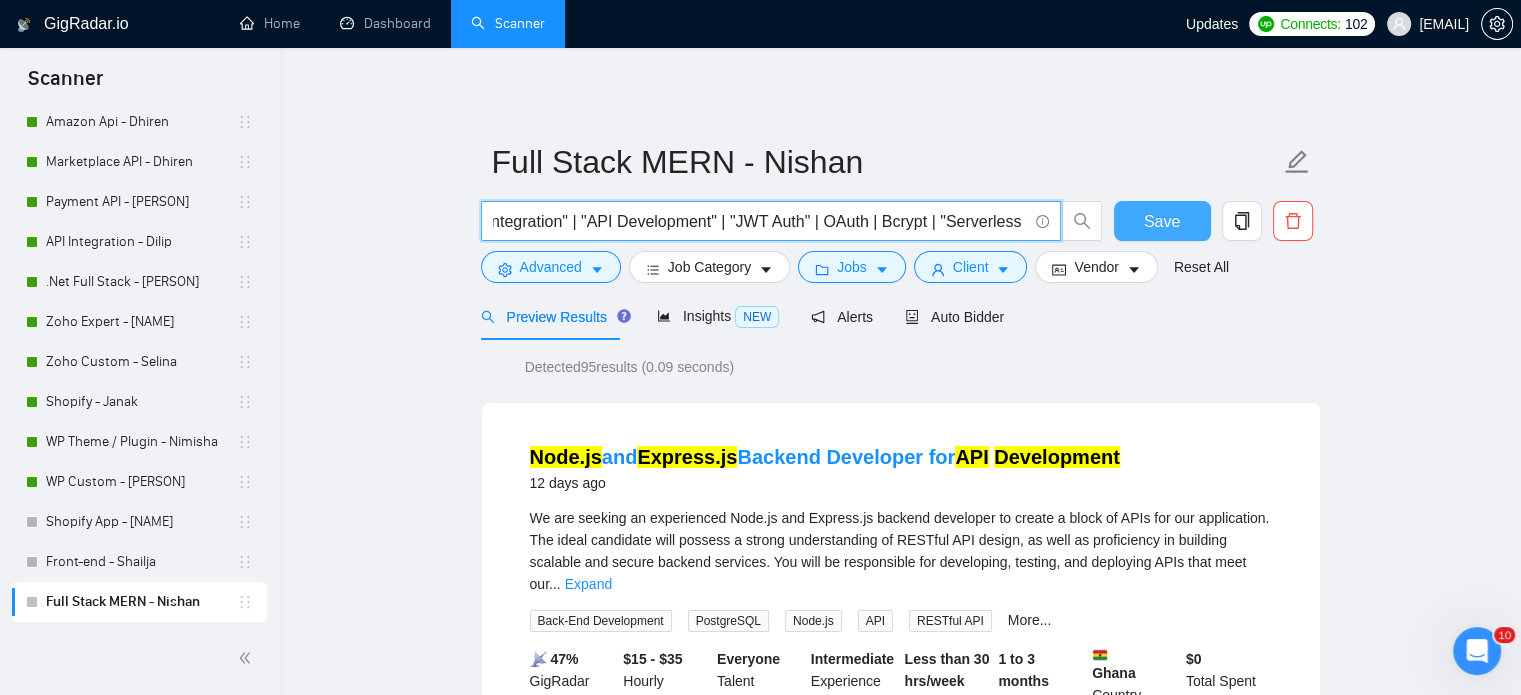 type on "((MERN | "MERN Stack" | "MERN Developer" | "MERN Stack Developer" | "MERN Stack Web App") | ( "Full Stack Developer" | "Full Stack JavaScript" ) | ( MongoDB | "Mongo Atlas" | "MongoDB Aggregation" )  | (Express.js | "Express JS" | "Express Middleware" ) | (Node.js | "Node JS" | "Node Developer" )) ("REST API" | "GraphQL" | "API Integration" | "API Development" | "JWT Auth" | OAuth | Bcrypt | "Serverless Functions")" 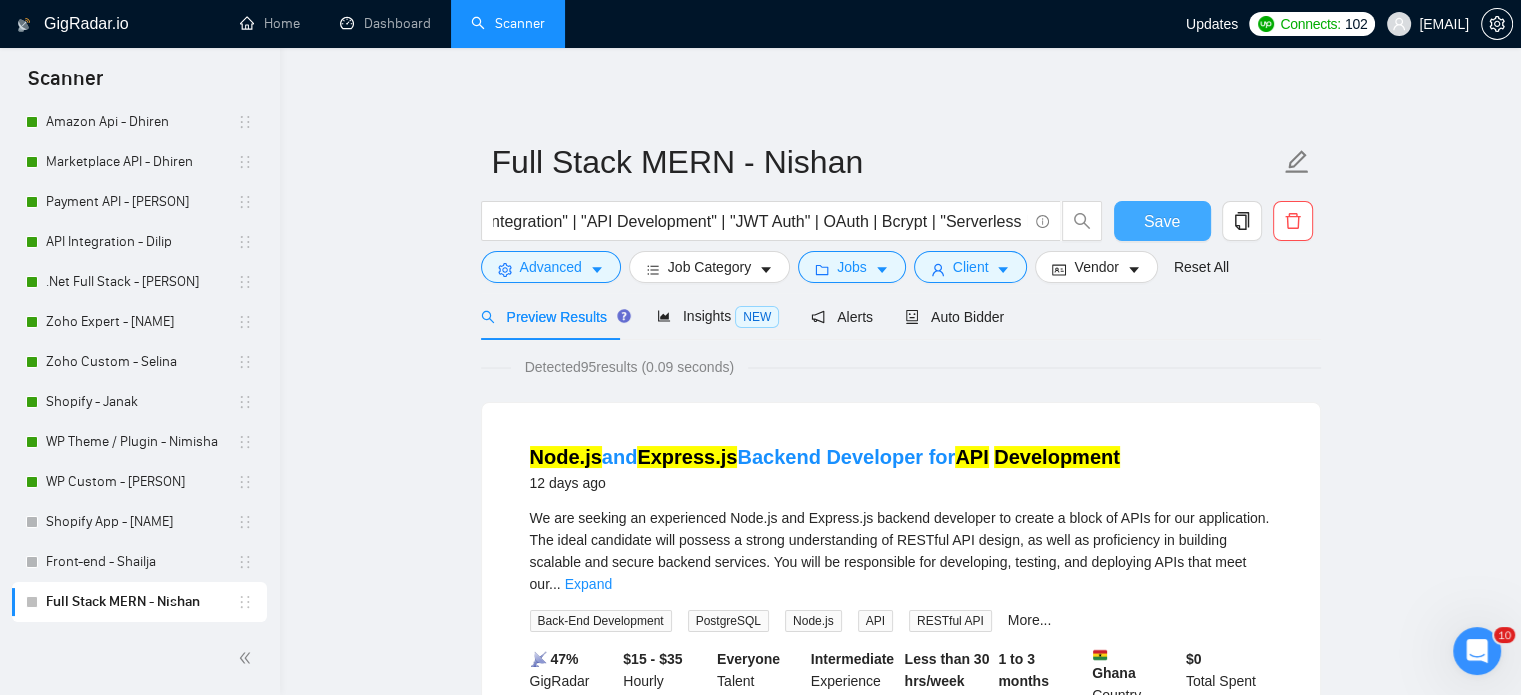scroll, scrollTop: 0, scrollLeft: 0, axis: both 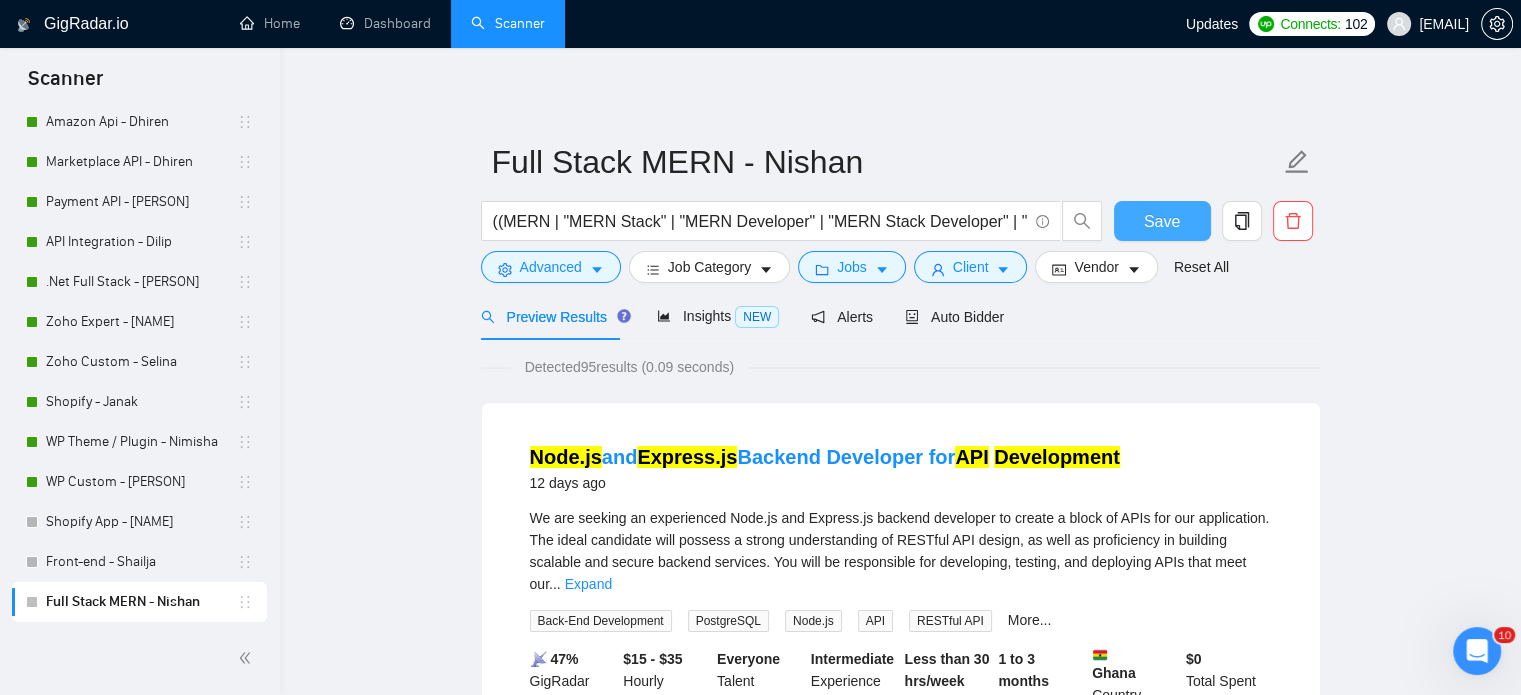 click on "Save" at bounding box center (1162, 221) 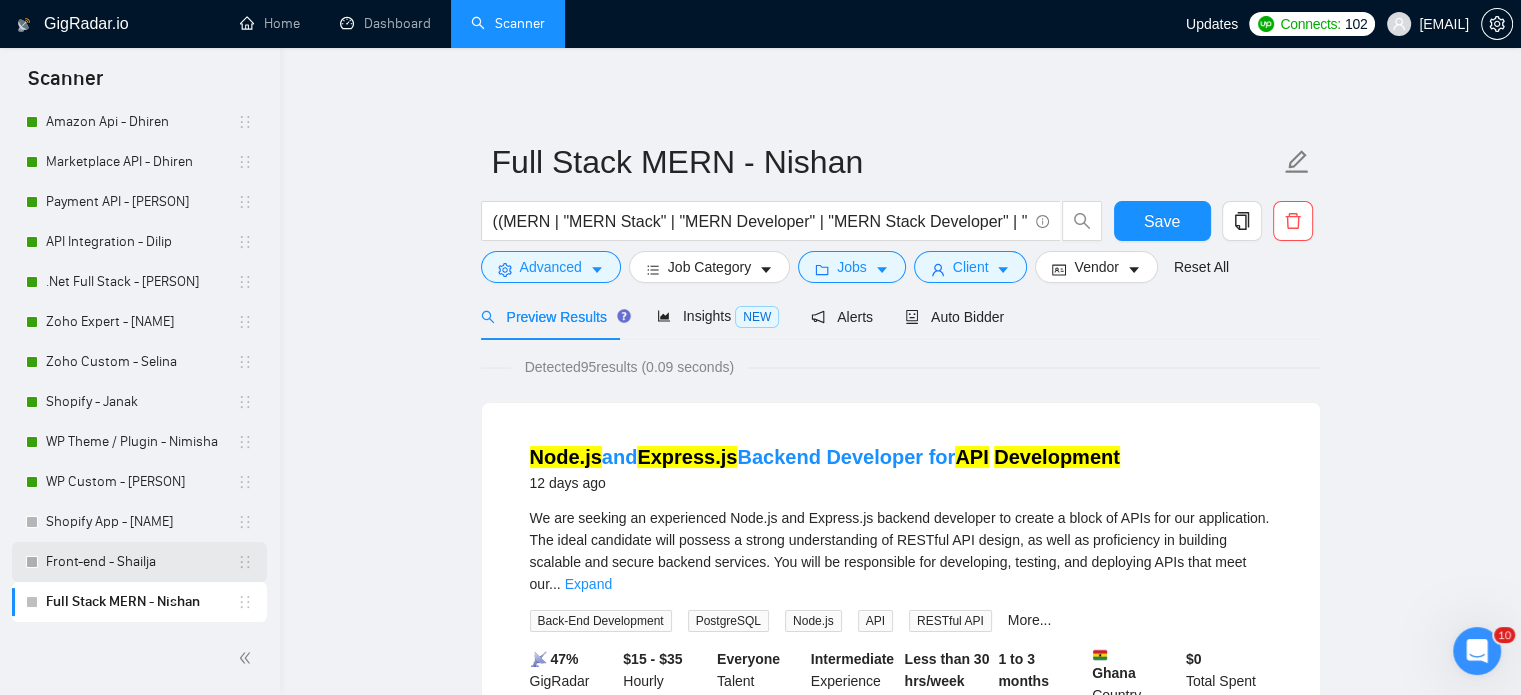 click on "Front-end - Shailja" at bounding box center (141, 562) 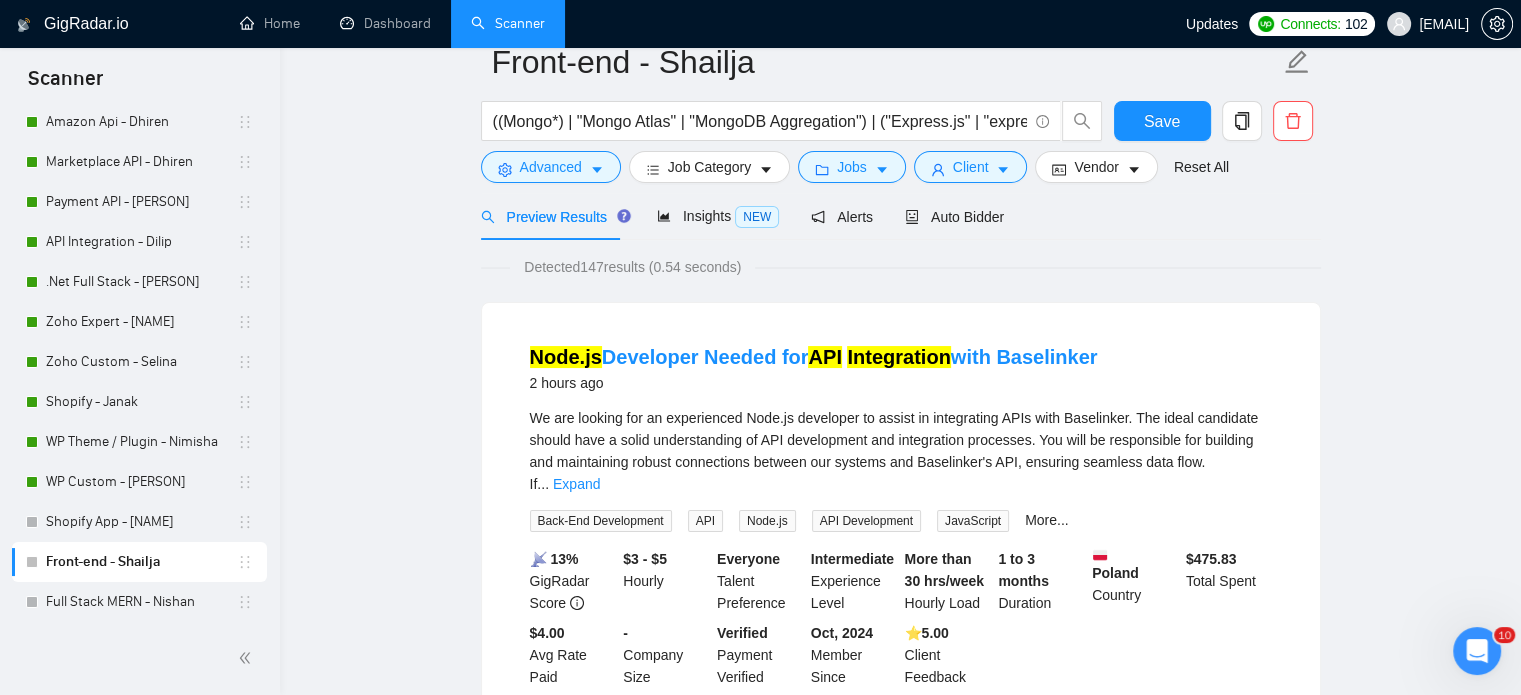 scroll, scrollTop: 0, scrollLeft: 0, axis: both 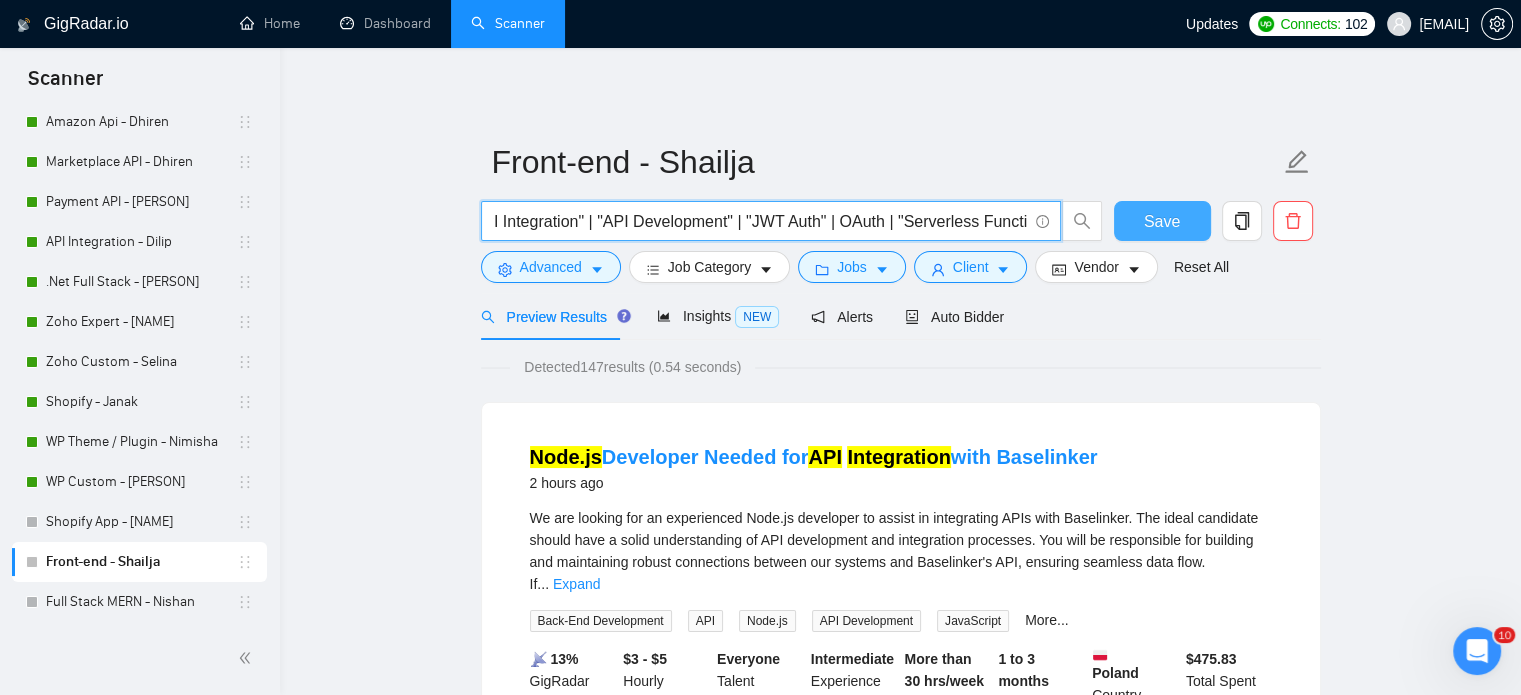 drag, startPoint x: 492, startPoint y: 225, endPoint x: 1144, endPoint y: 234, distance: 652.06213 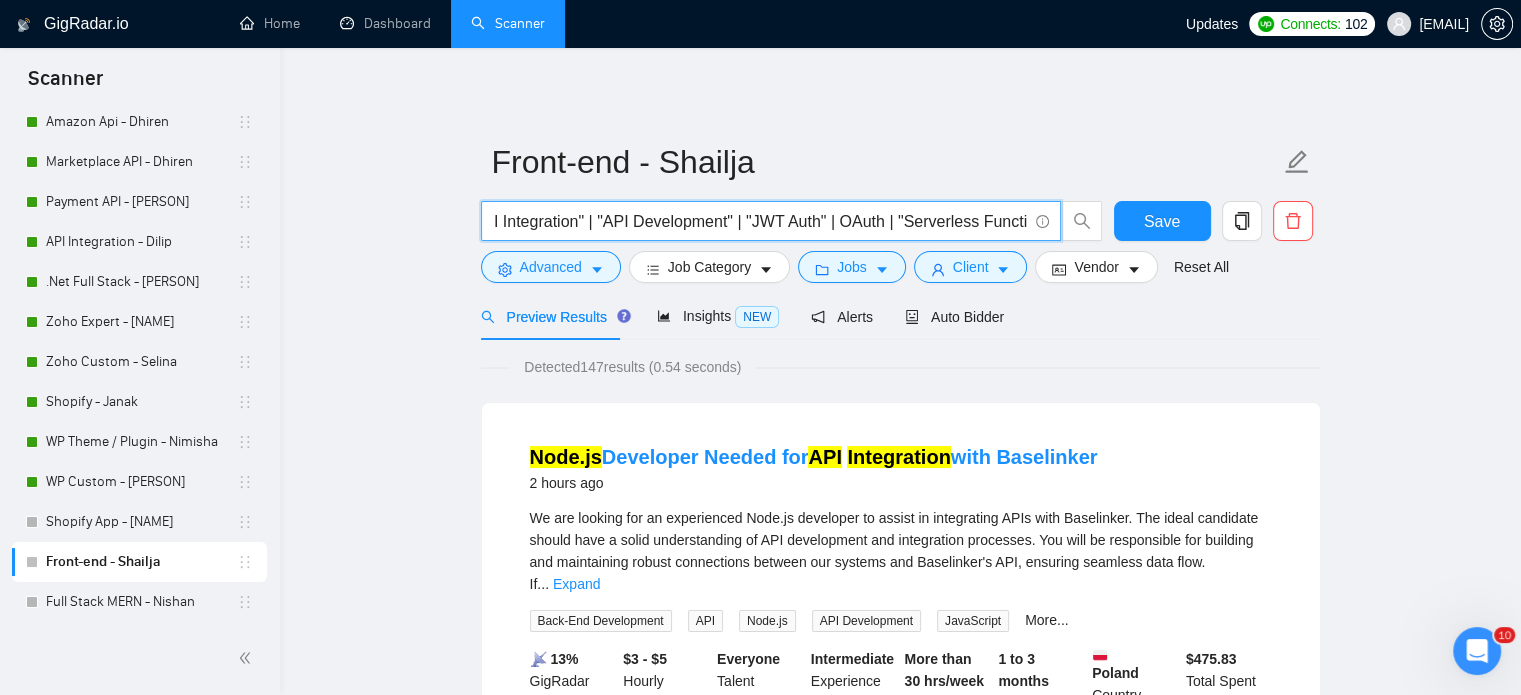 scroll, scrollTop: 0, scrollLeft: 0, axis: both 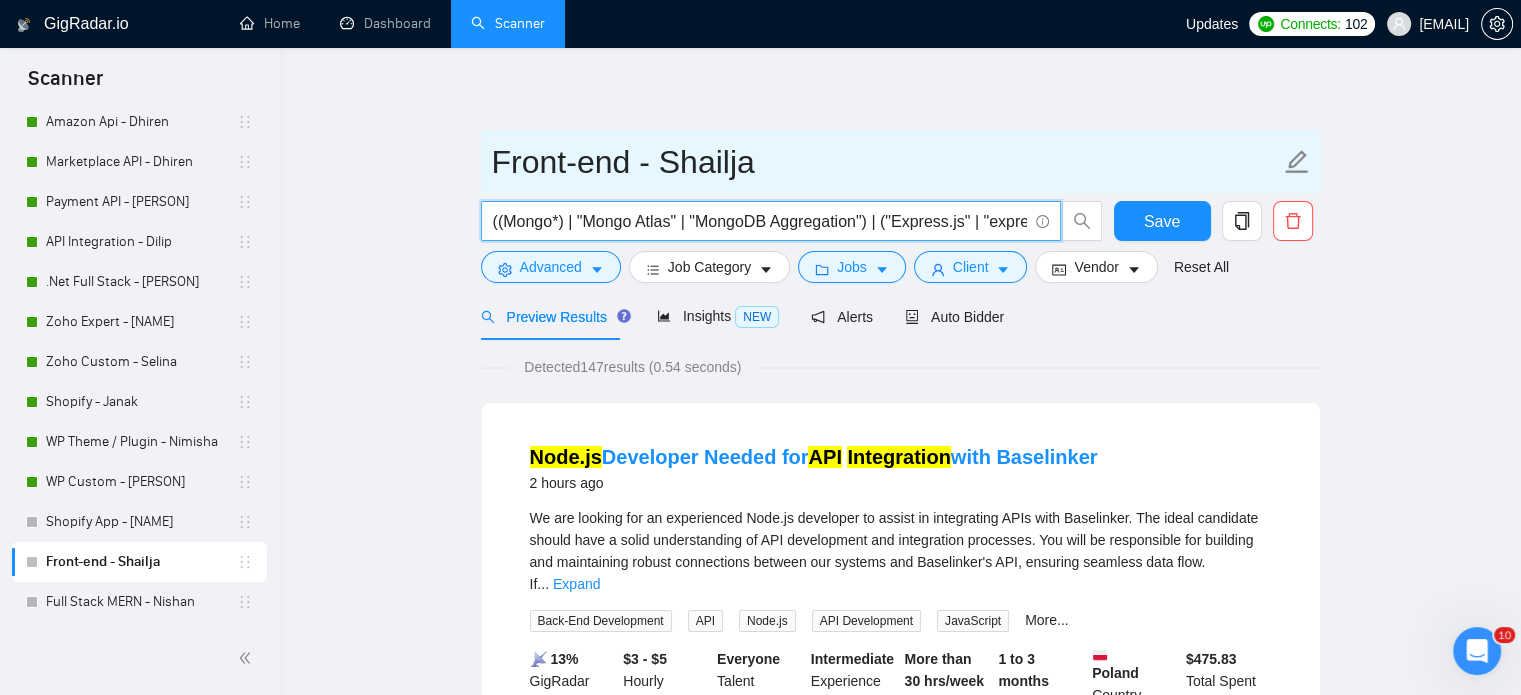 paste on ""MongoDB" | "Mongo*" | "Mongo Atlas" | "MongoDB Aggregation")  | ("Express.js" | "express js" | expressjs | "Express Middleware")  | (Node* | "Node.js" | "Node JS")  | ("React.js" | "react js" | "react,js" | reactjs))  ("REST API" | "GraphQL" | "API Integration" | "API Development" | "JWT Auth" | OAuth | "Serverless Functions"" 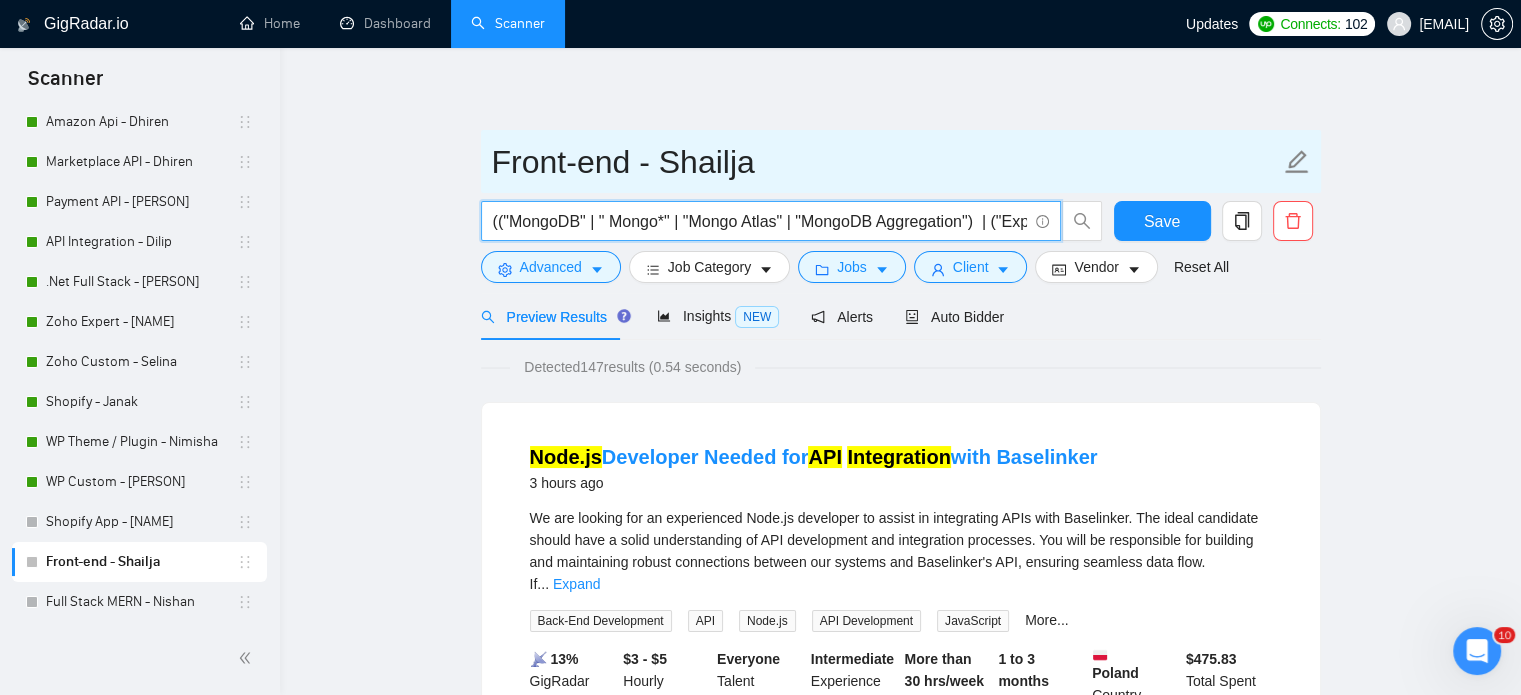 scroll, scrollTop: 0, scrollLeft: 1708, axis: horizontal 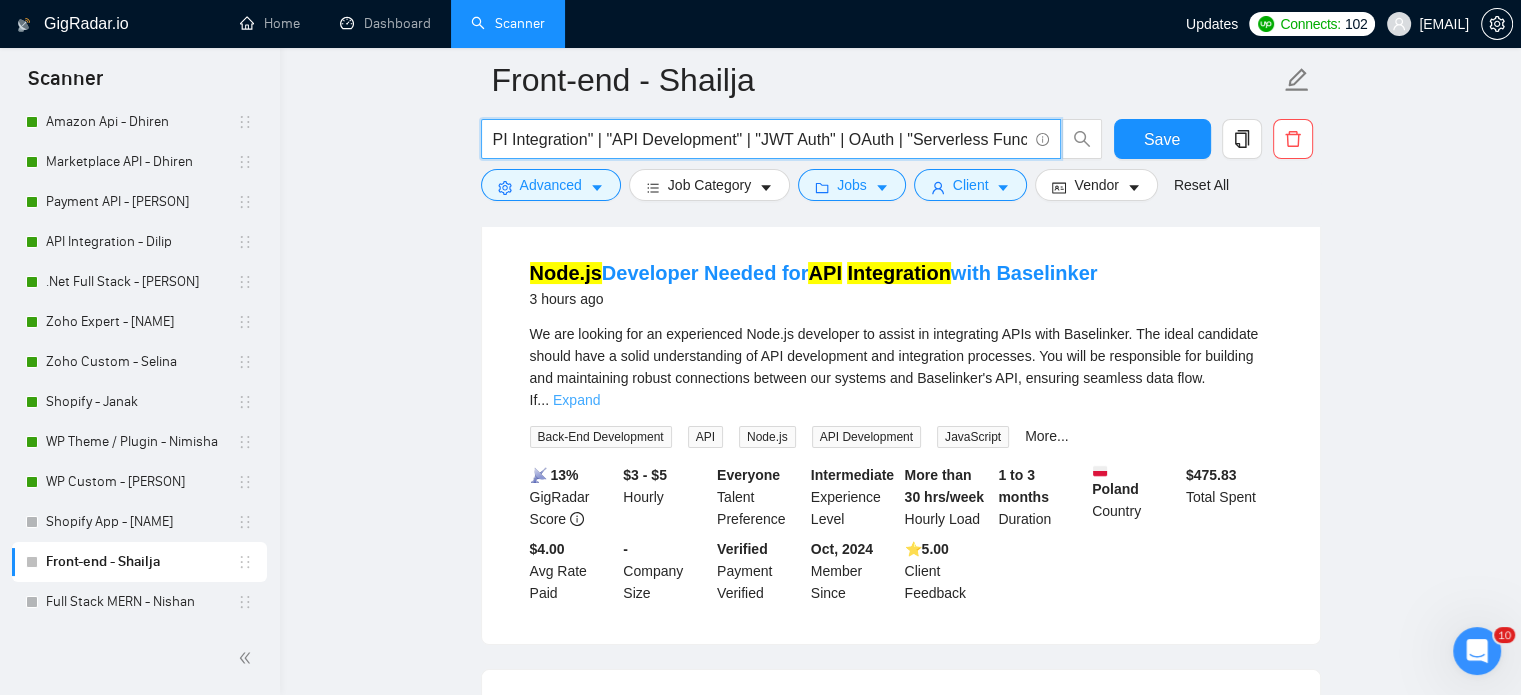 type on "(("MongoDB" | "Mongo*" | "Mongo Atlas" | "MongoDB Aggregation")  | ("Express.js" | "express js" | expressjs | "Express Middleware")  | (Node* | "Node.js" | "Node JS")  | ("React.js" | "react js" | "react,js" | reactjs))  ("REST API" | "GraphQL" | "API Integration" | "API Development" | "JWT Auth" | OAuth | "Serverless Functions")" 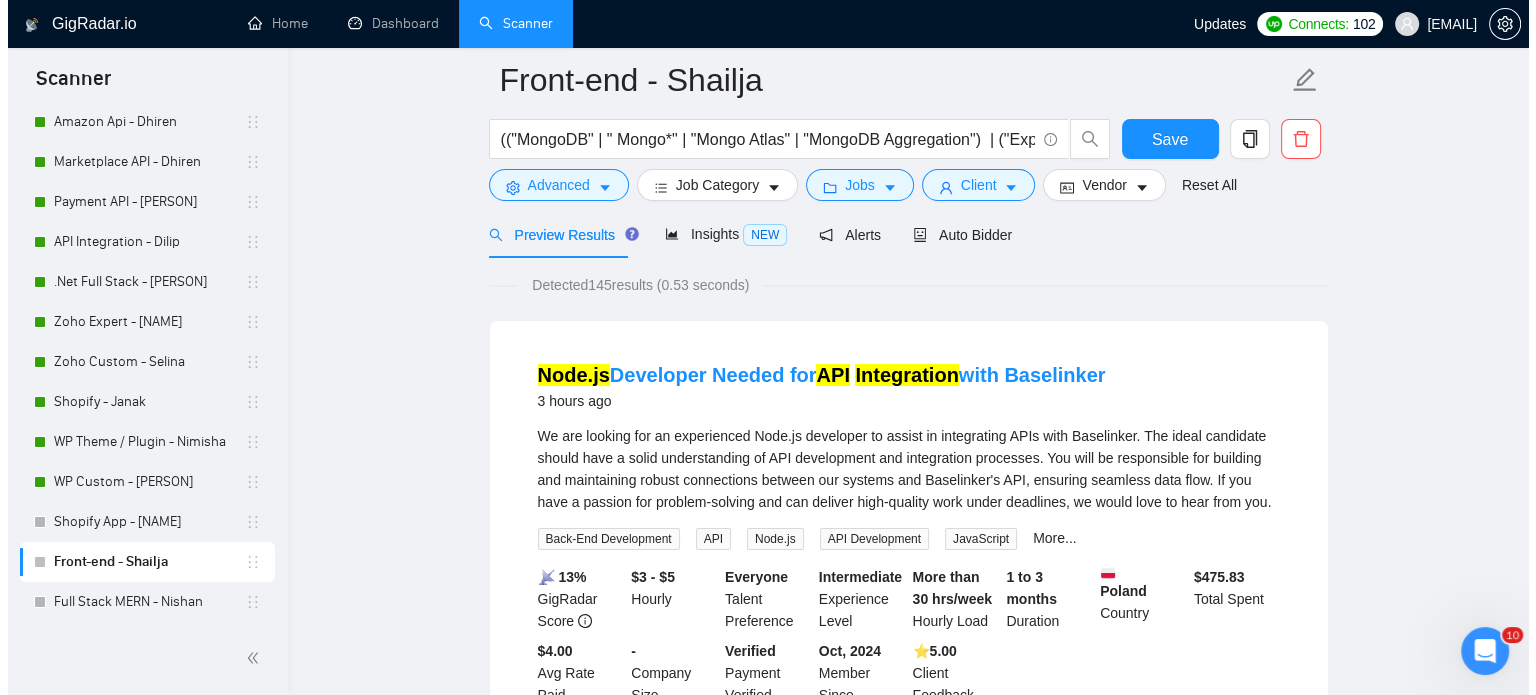scroll, scrollTop: 0, scrollLeft: 0, axis: both 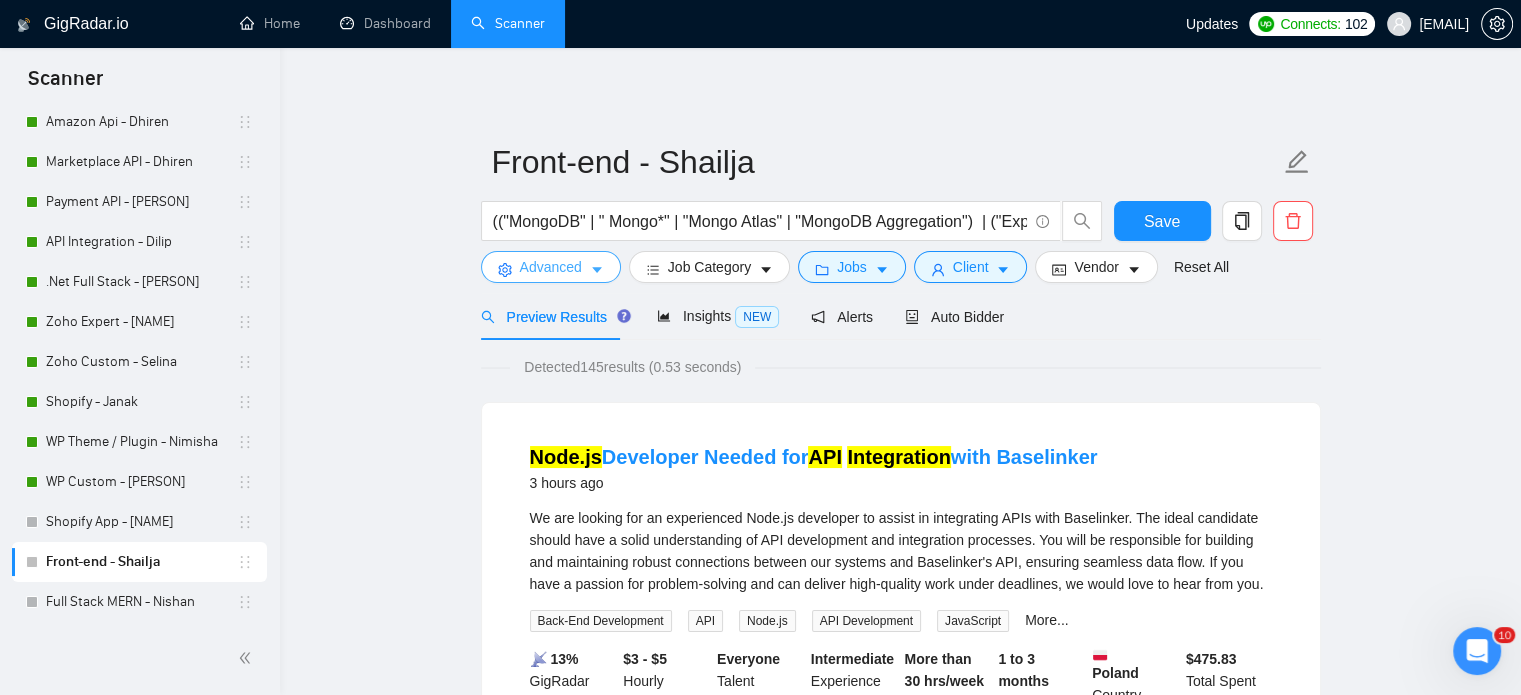 click on "Advanced" at bounding box center [551, 267] 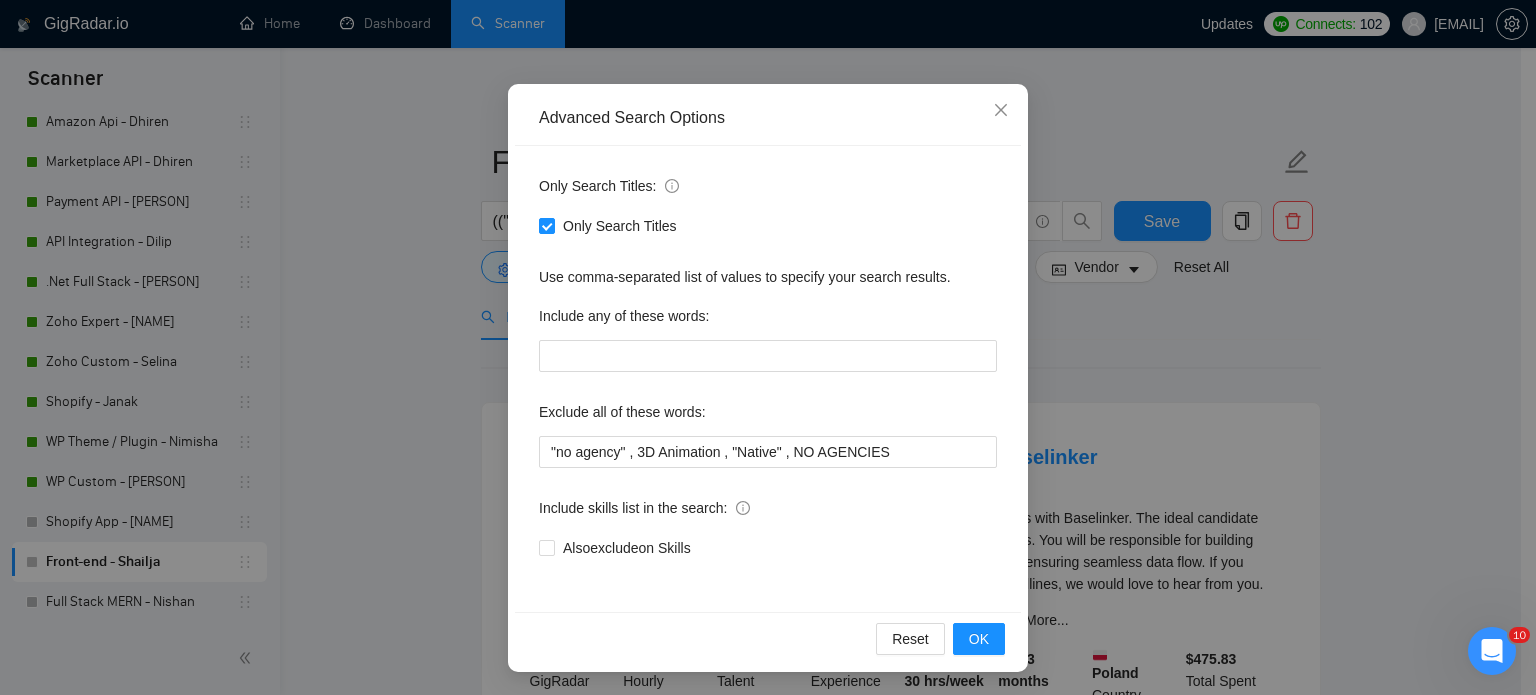 scroll, scrollTop: 0, scrollLeft: 0, axis: both 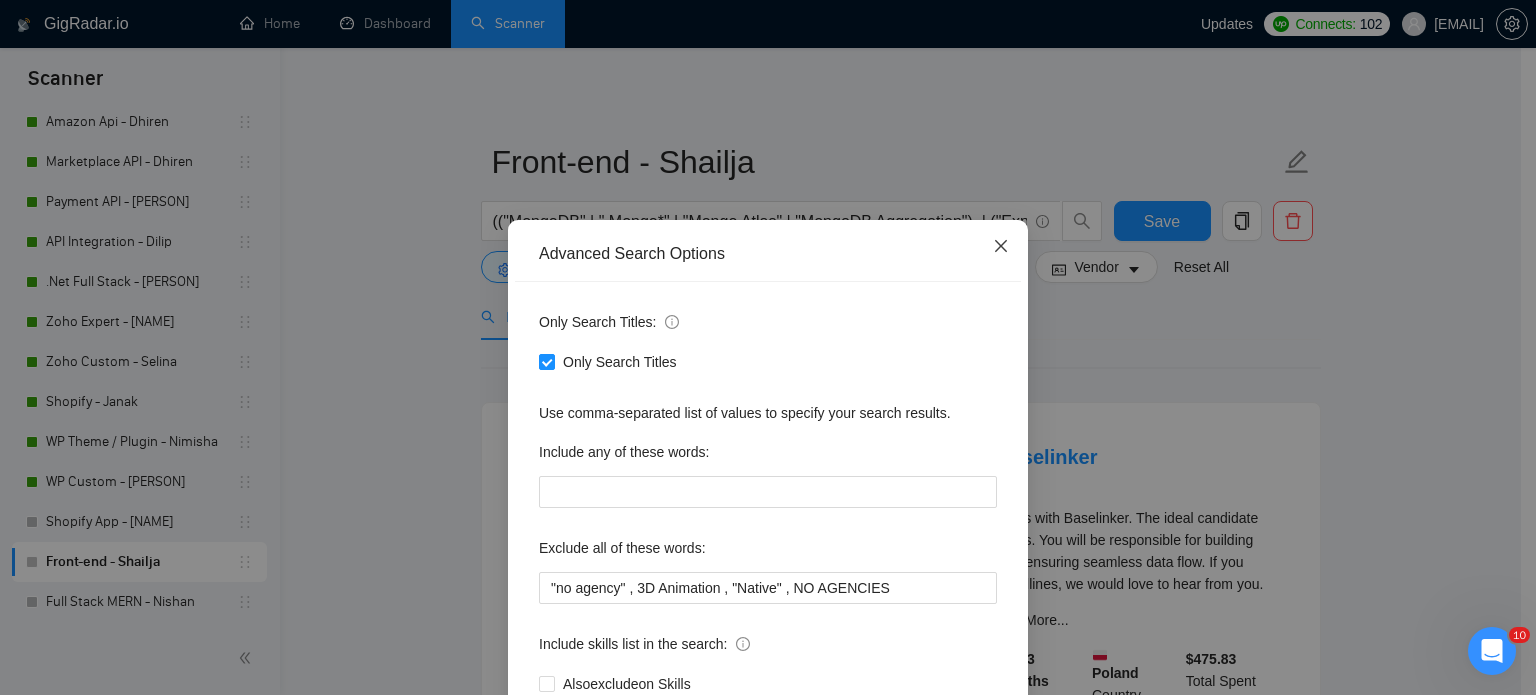 click 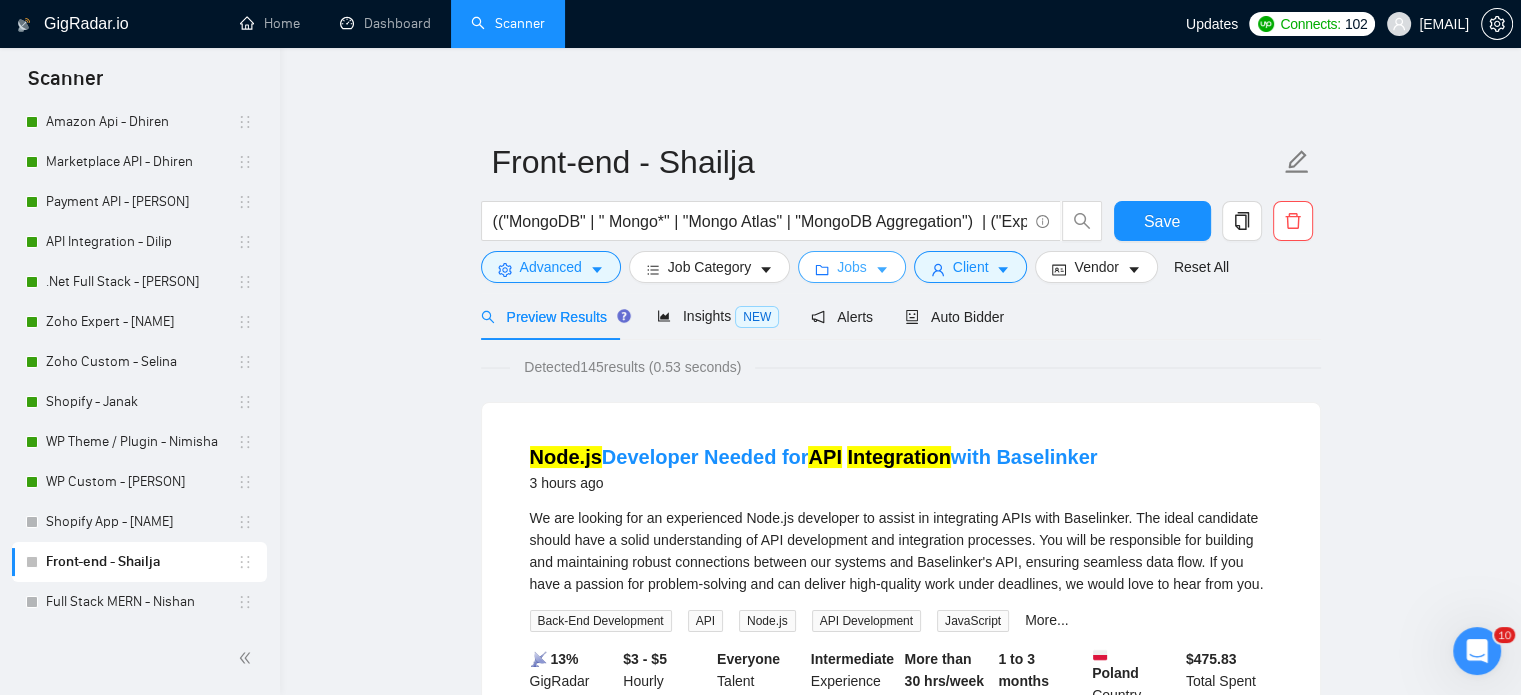 click 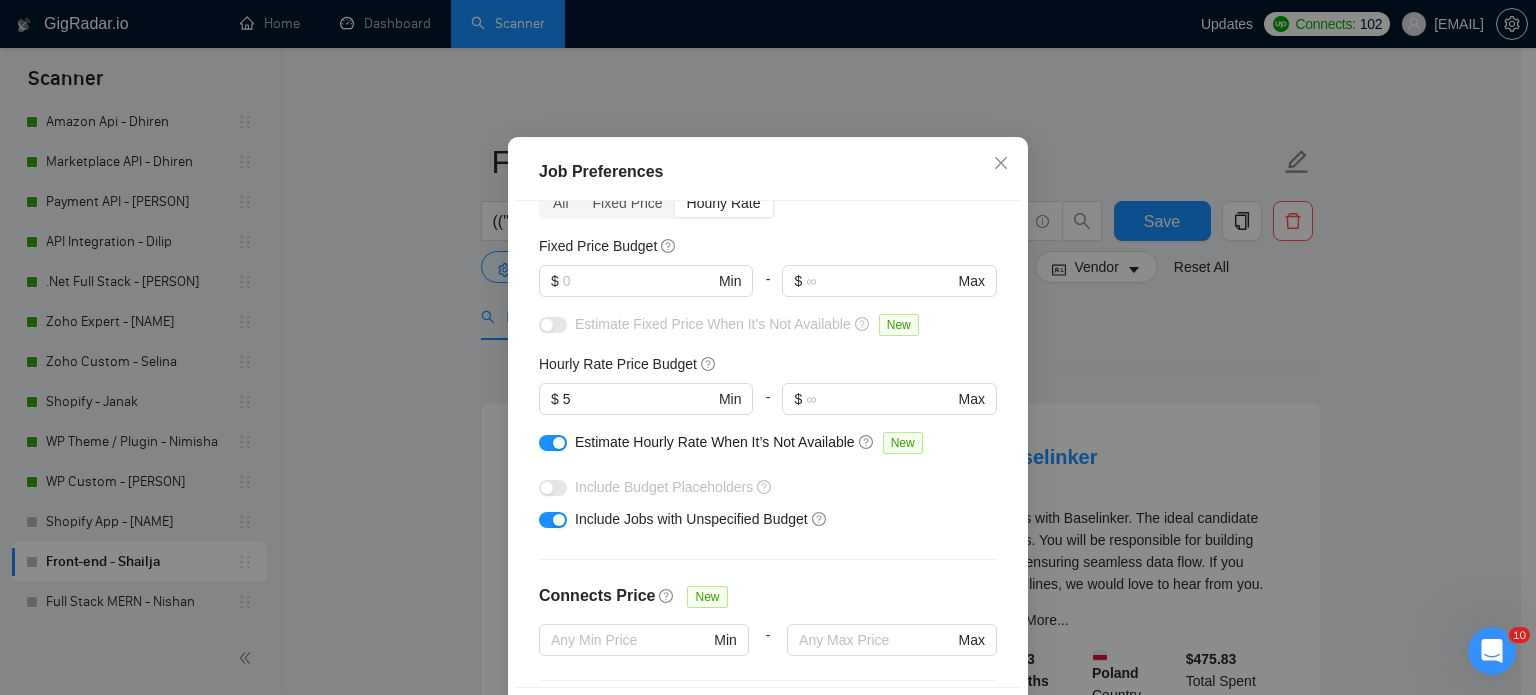 scroll, scrollTop: 0, scrollLeft: 0, axis: both 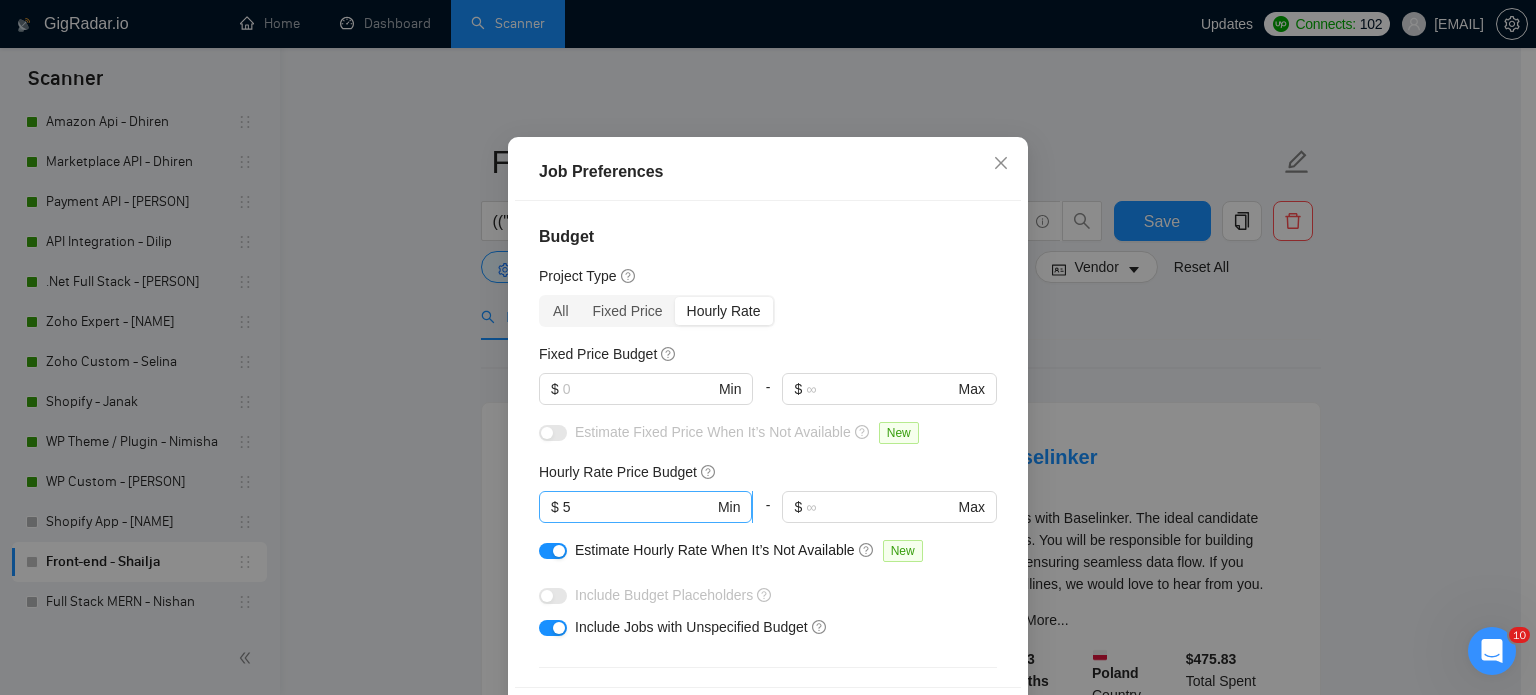 click on "5" at bounding box center [638, 507] 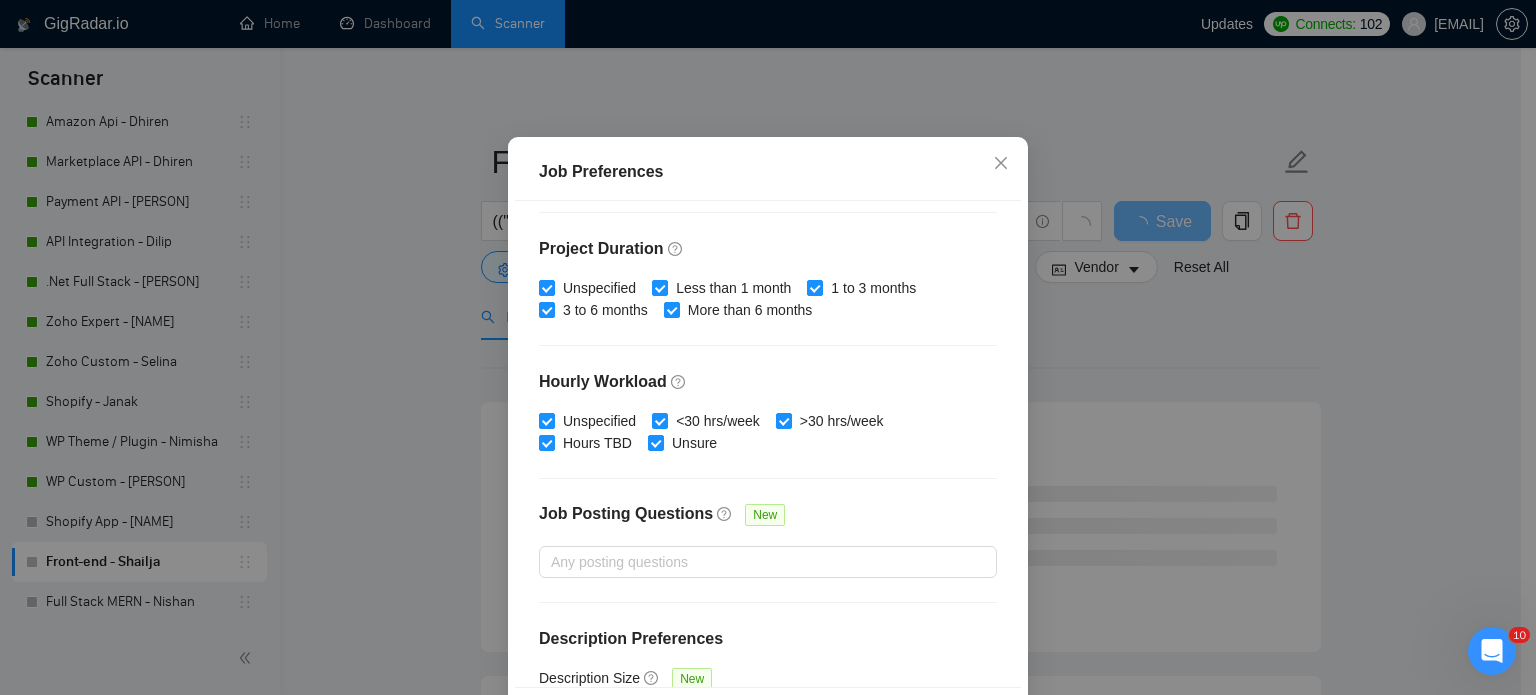 scroll, scrollTop: 640, scrollLeft: 0, axis: vertical 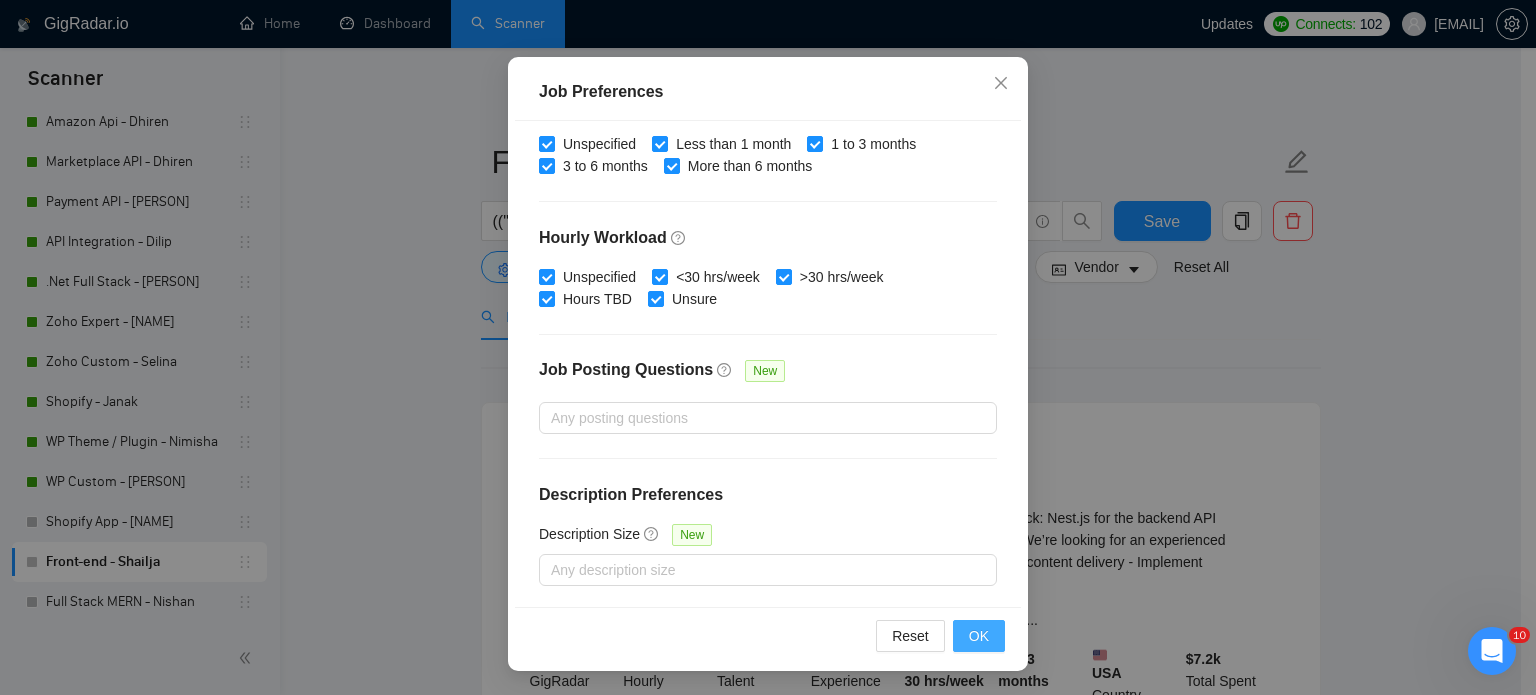 type on "10" 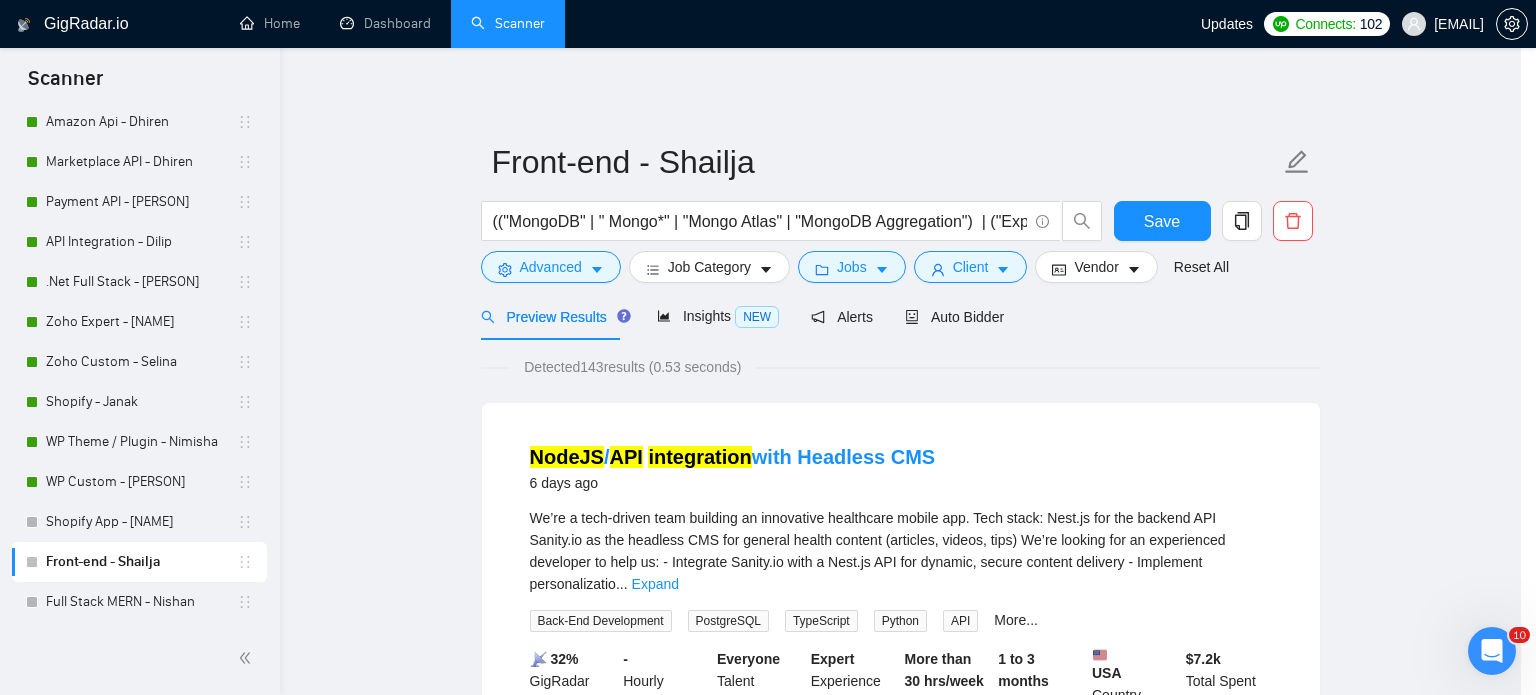 scroll, scrollTop: 63, scrollLeft: 0, axis: vertical 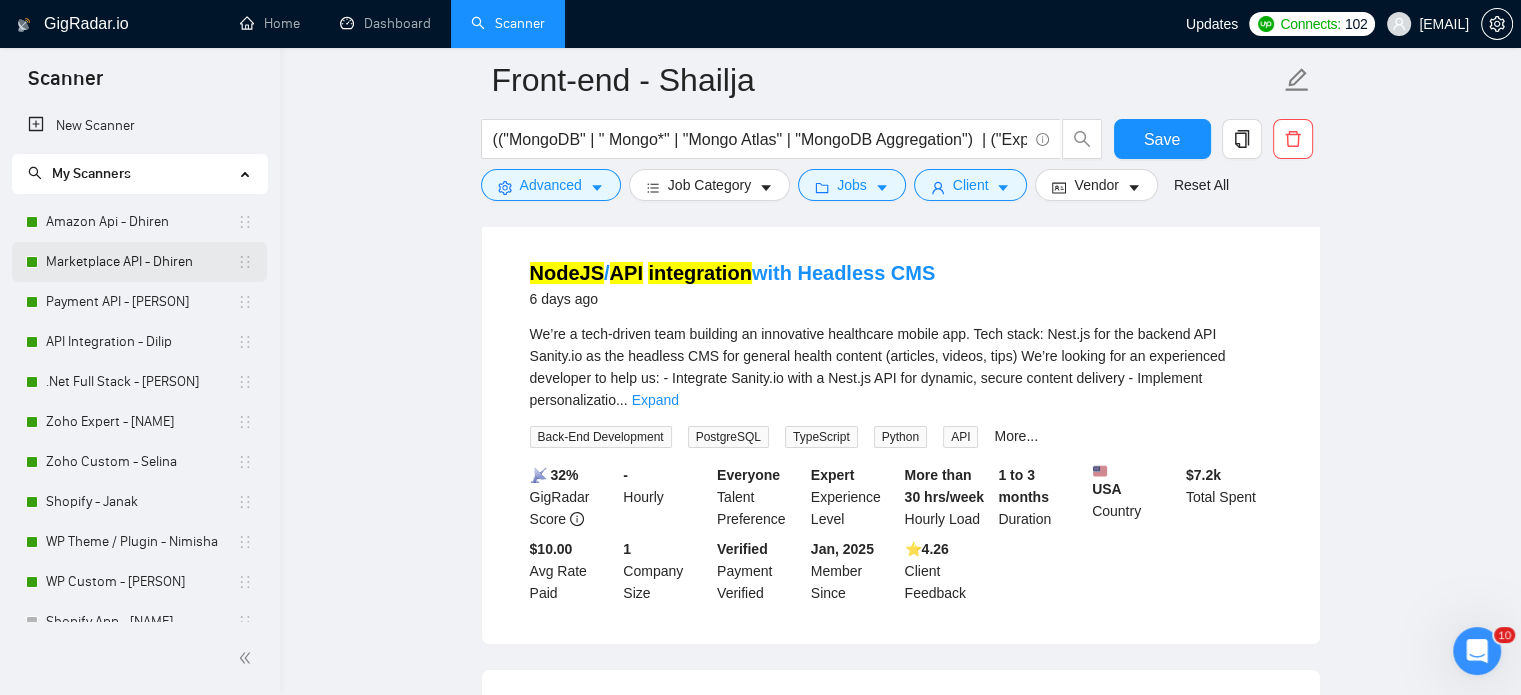 click on "Front-end - Shailja (("MongoDB" | "Mongo*" | "Mongo Atlas" | "MongoDB Aggregation")  | ("Express.js" | "express js" | expressjs | "Express Middleware")  | (Node* | "Node.js" | "Node JS")  | ("React.js" | "react js" | "react,js" | reactjs))  ("REST API" | "GraphQL" | "API Integration" | "API Development" | "JWT Auth" | OAuth | "Serverless Functions") Save Advanced   Job Category   Jobs   Client   Vendor   Reset All Preview Results Insights NEW Alerts Auto Bidder Detected   143  results   (0.53 seconds) NodeJS  /  API   integration  with Headless CMS 6 days ago We’re a tech-driven team building an innovative healthcare mobile app.
Tech stack:
Nest.js for the backend API
Sanity.io as the headless CMS for general health content (articles, videos, tips)
We’re looking for an experienced developer to help us:
- Integrate Sanity.io with a Nest.js API for dynamic, secure content delivery
- Implement personalizatio ... Expand Back-End Development PostgreSQL TypeScript Python API More... 📡   32% GigRadar Score" at bounding box center (900, 2339) 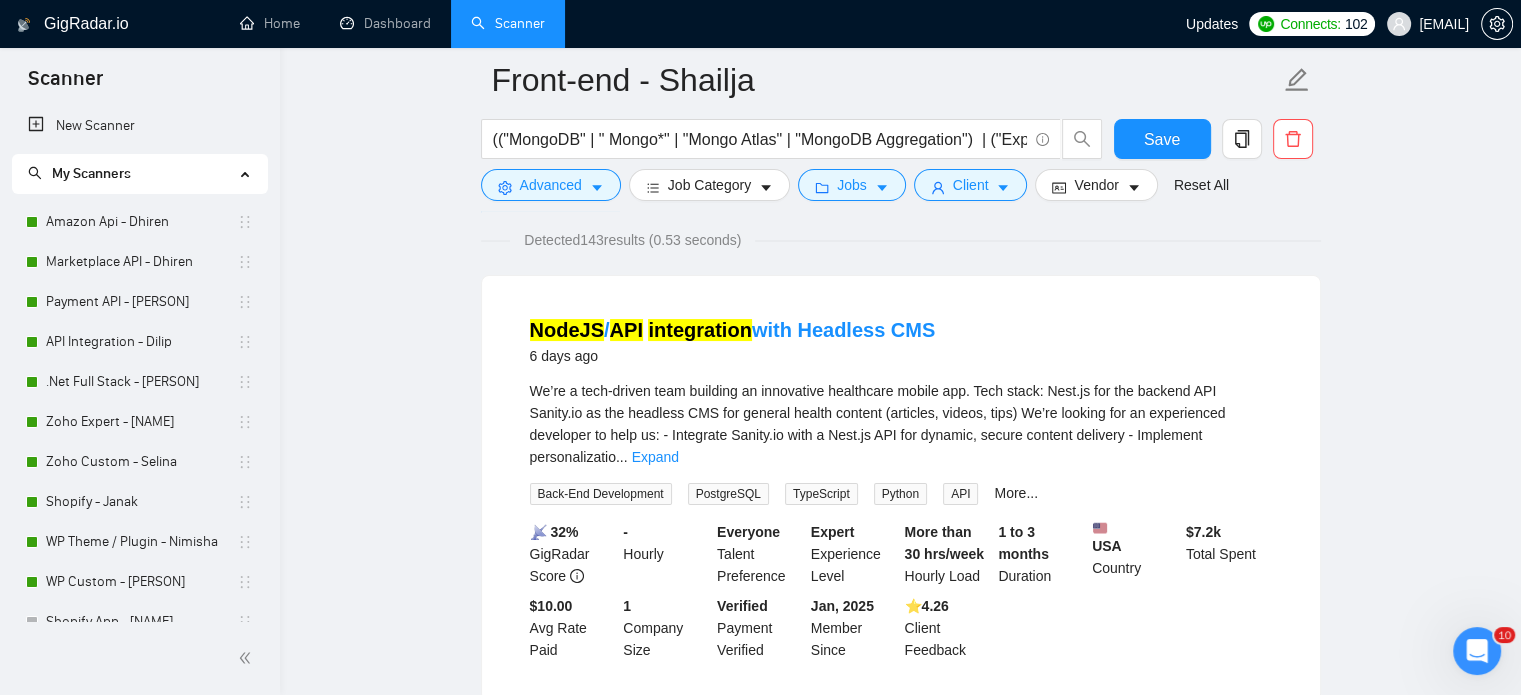 scroll, scrollTop: 100, scrollLeft: 0, axis: vertical 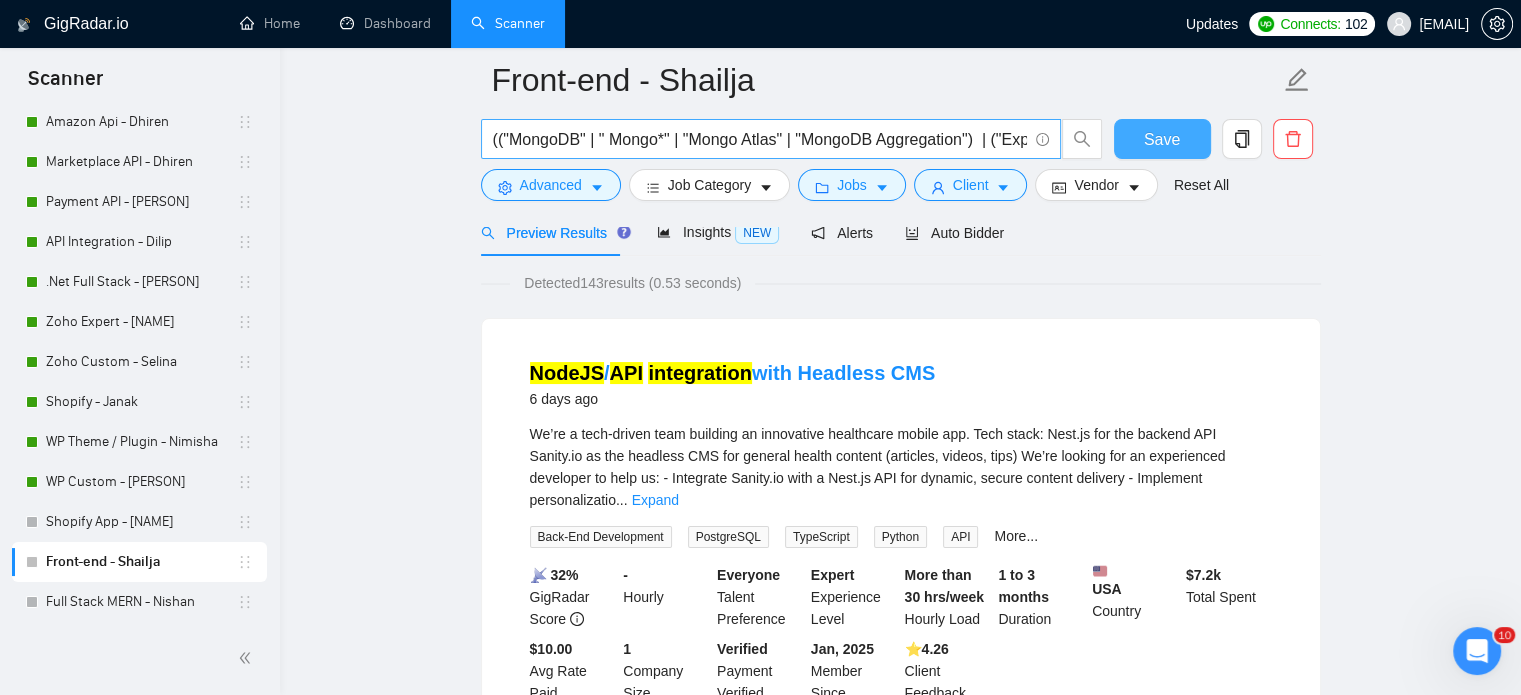 drag, startPoint x: 1189, startPoint y: 137, endPoint x: 716, endPoint y: 148, distance: 473.1279 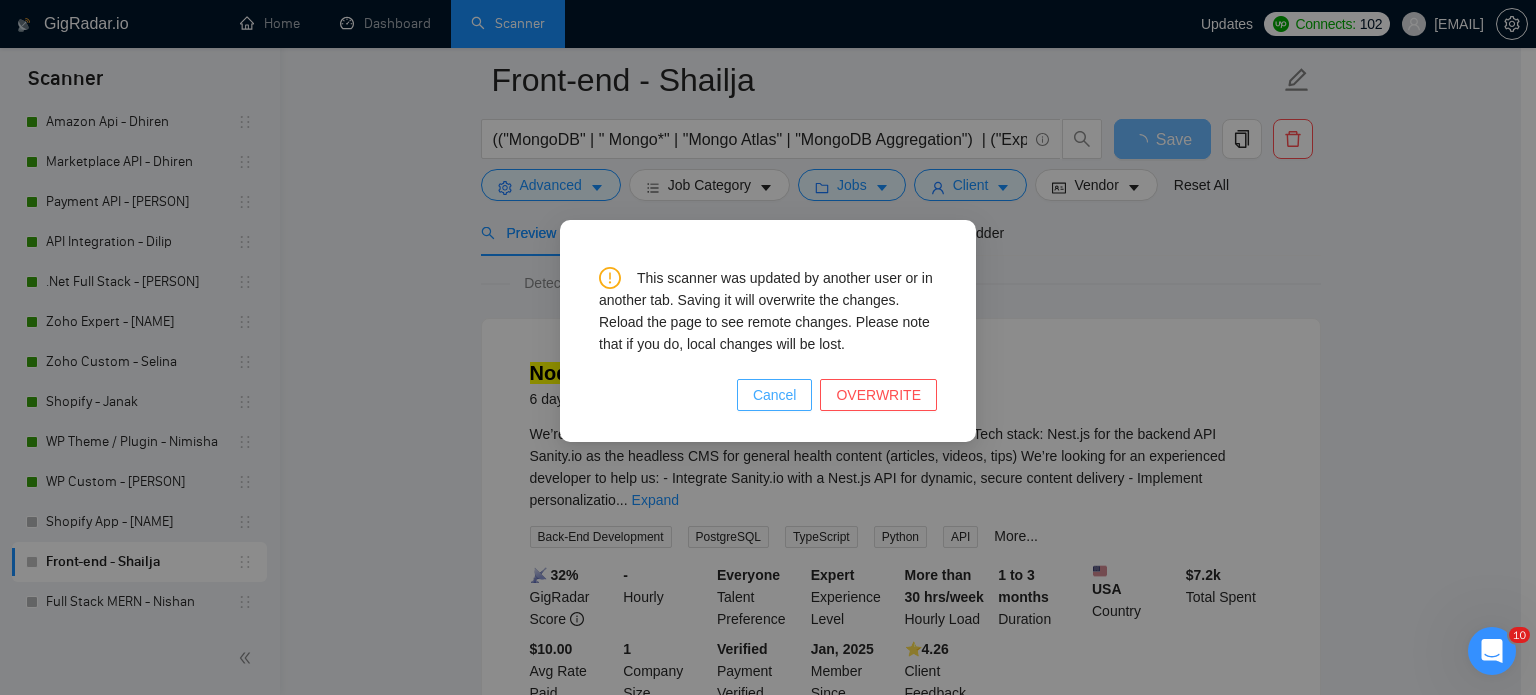 click on "Cancel" at bounding box center (775, 395) 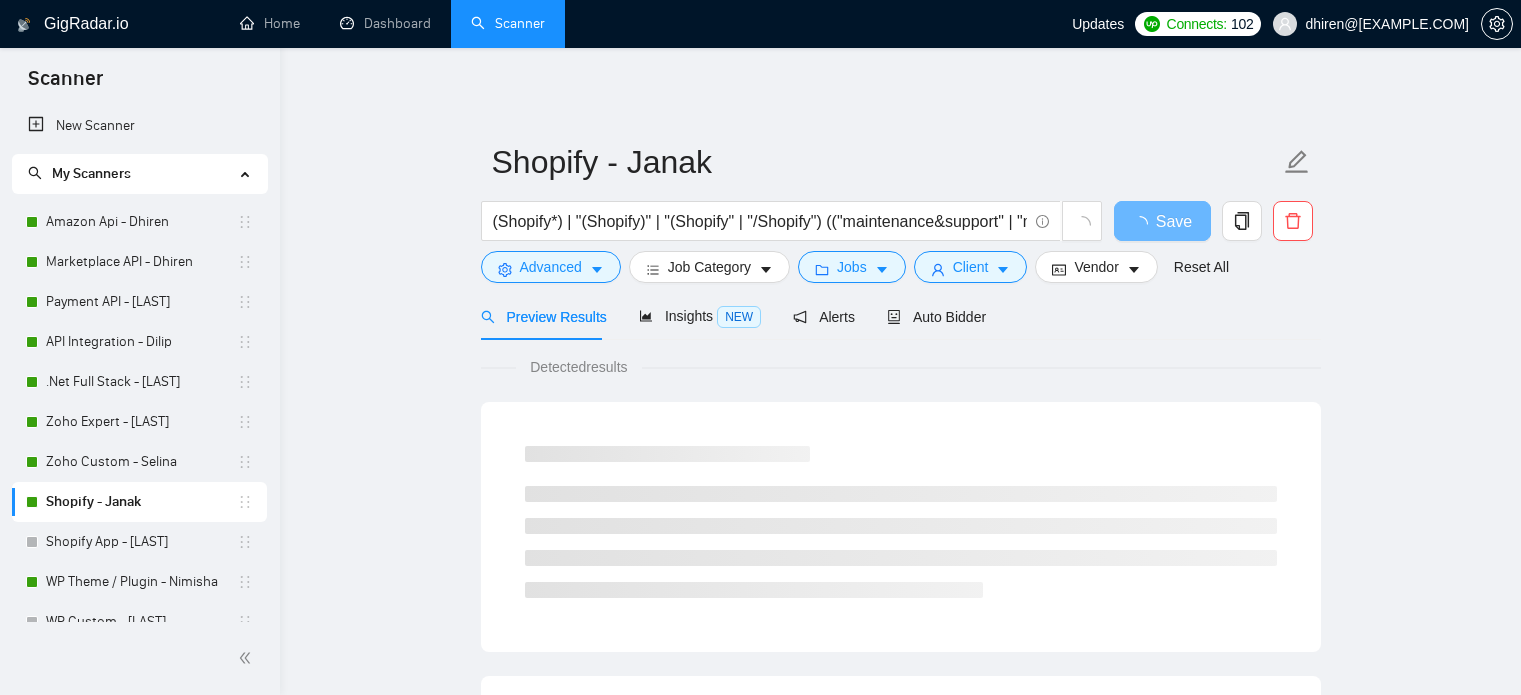 scroll, scrollTop: 0, scrollLeft: 0, axis: both 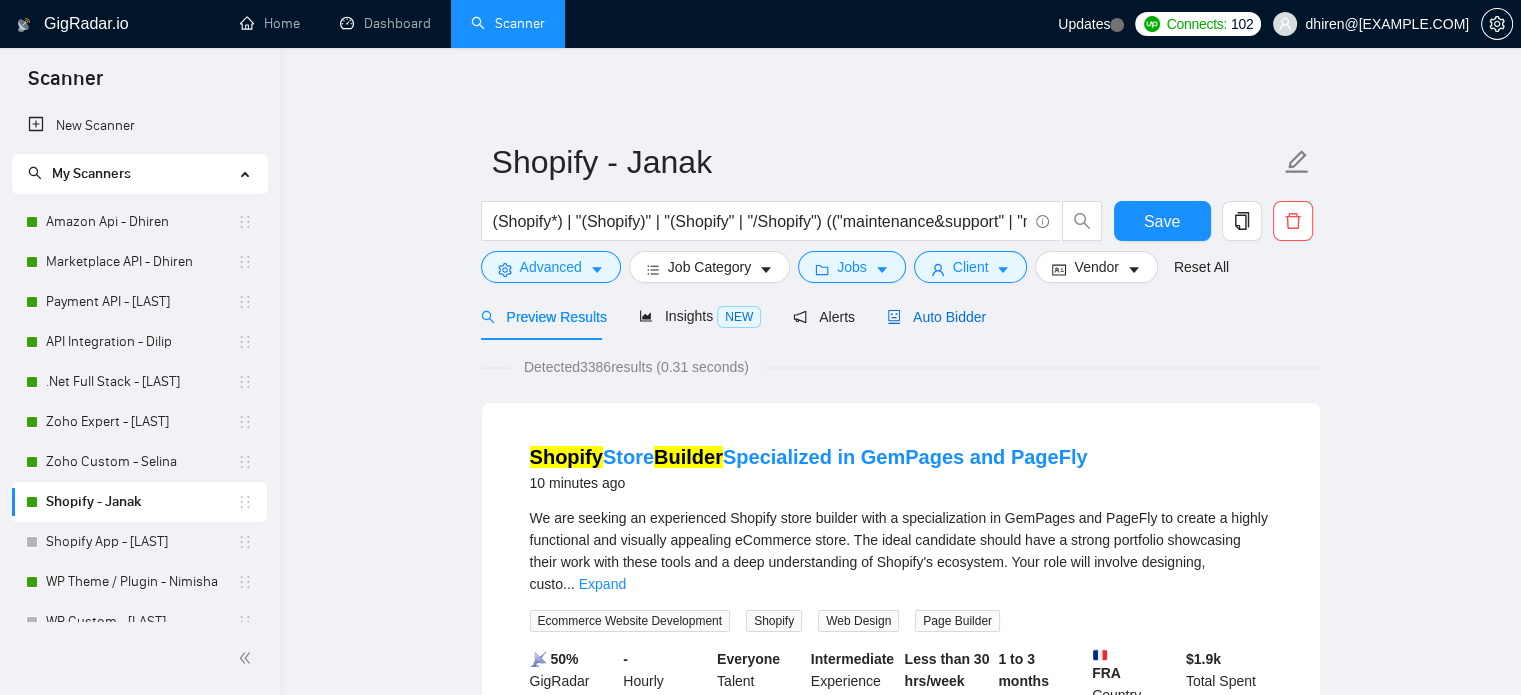 click on "Auto Bidder" at bounding box center (936, 317) 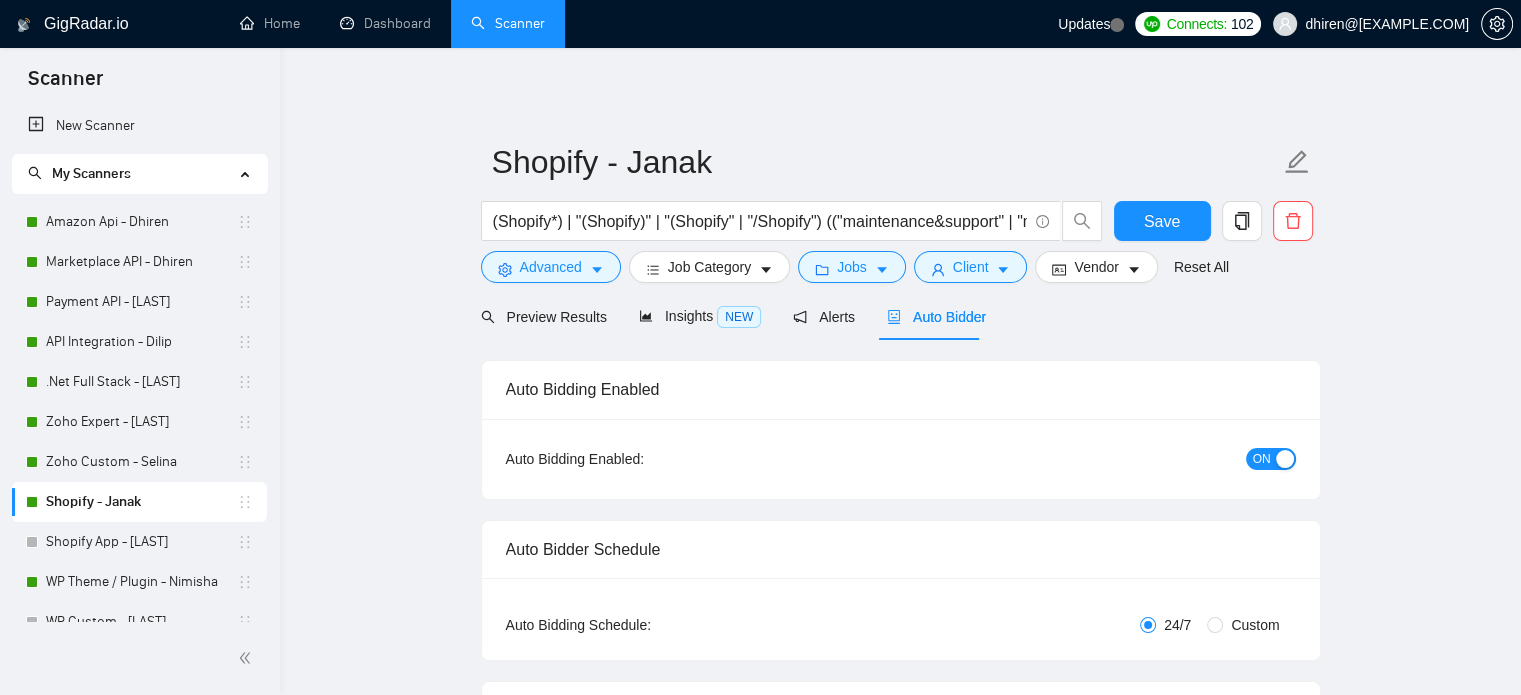 type 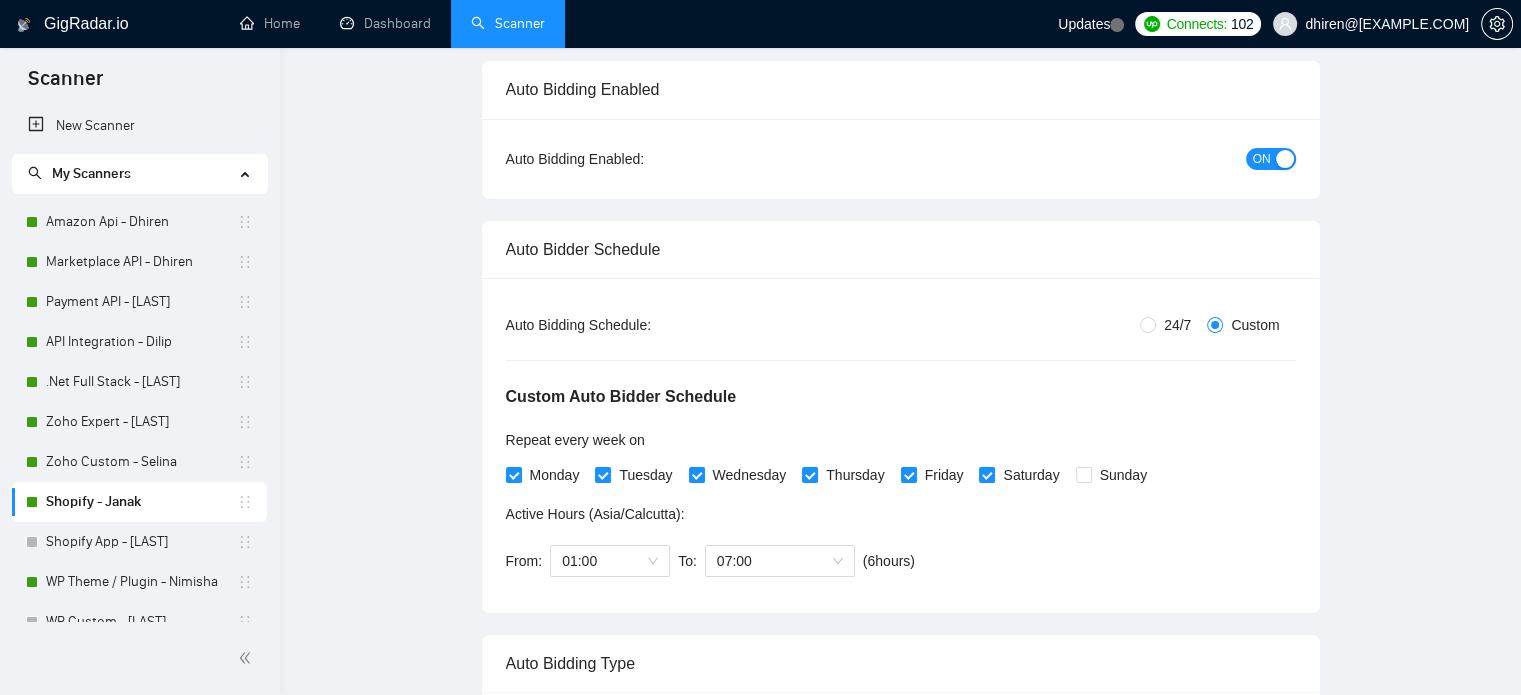 type 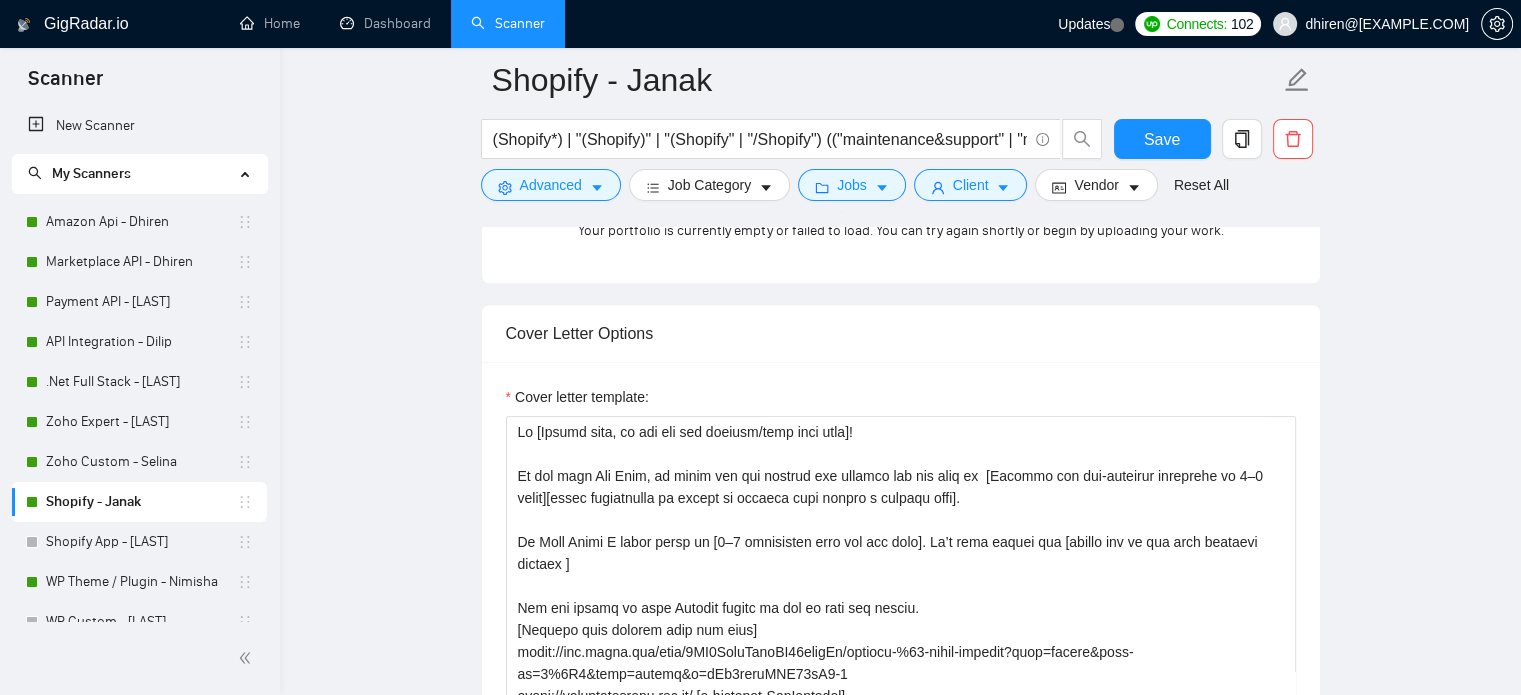 scroll, scrollTop: 2600, scrollLeft: 0, axis: vertical 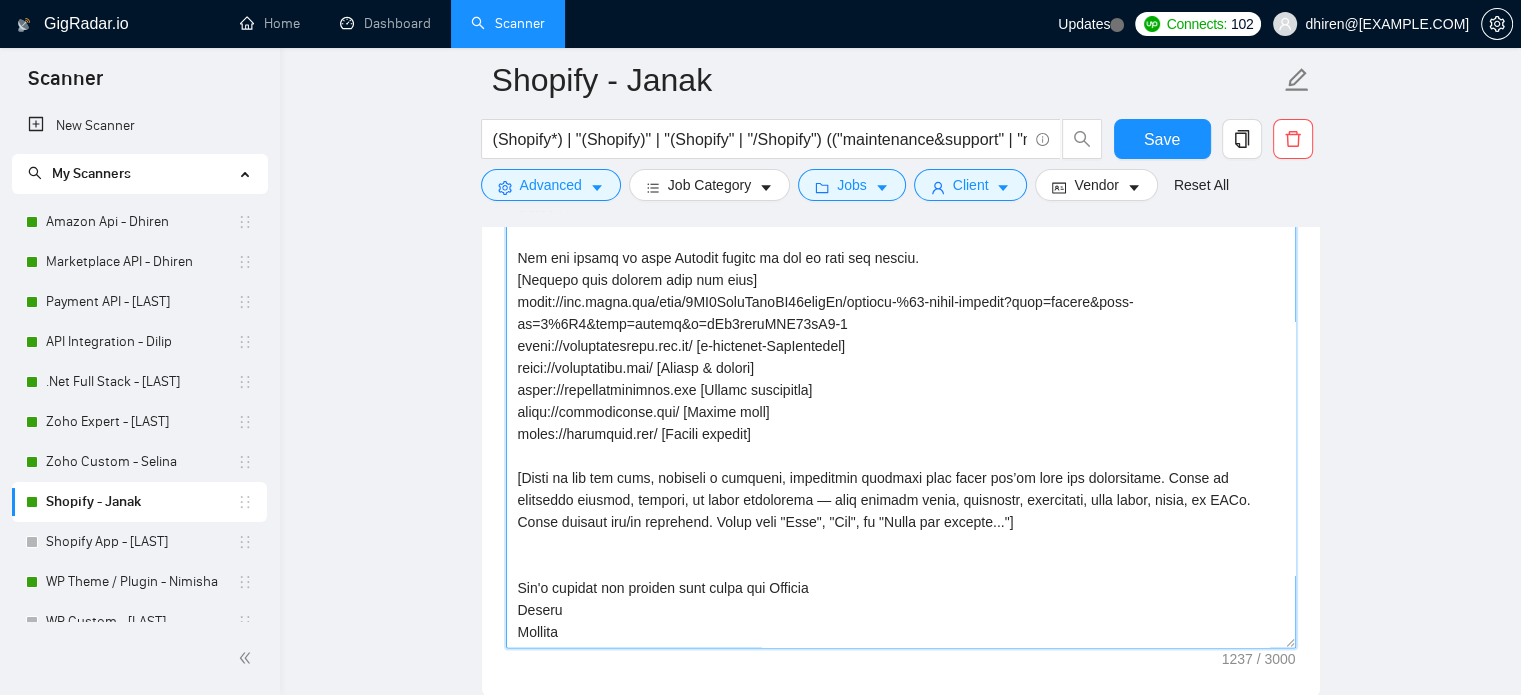 click on "Cover letter template:" at bounding box center (901, 423) 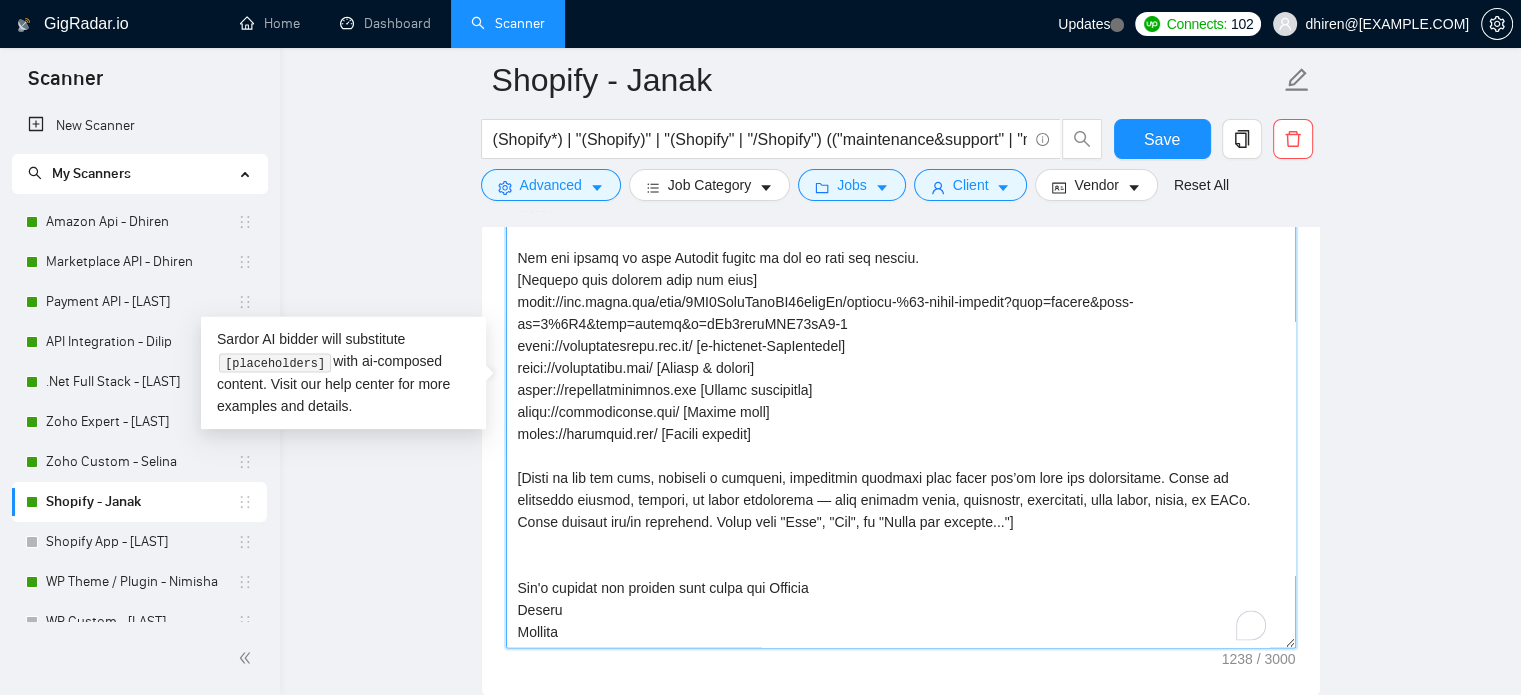 scroll, scrollTop: 192, scrollLeft: 0, axis: vertical 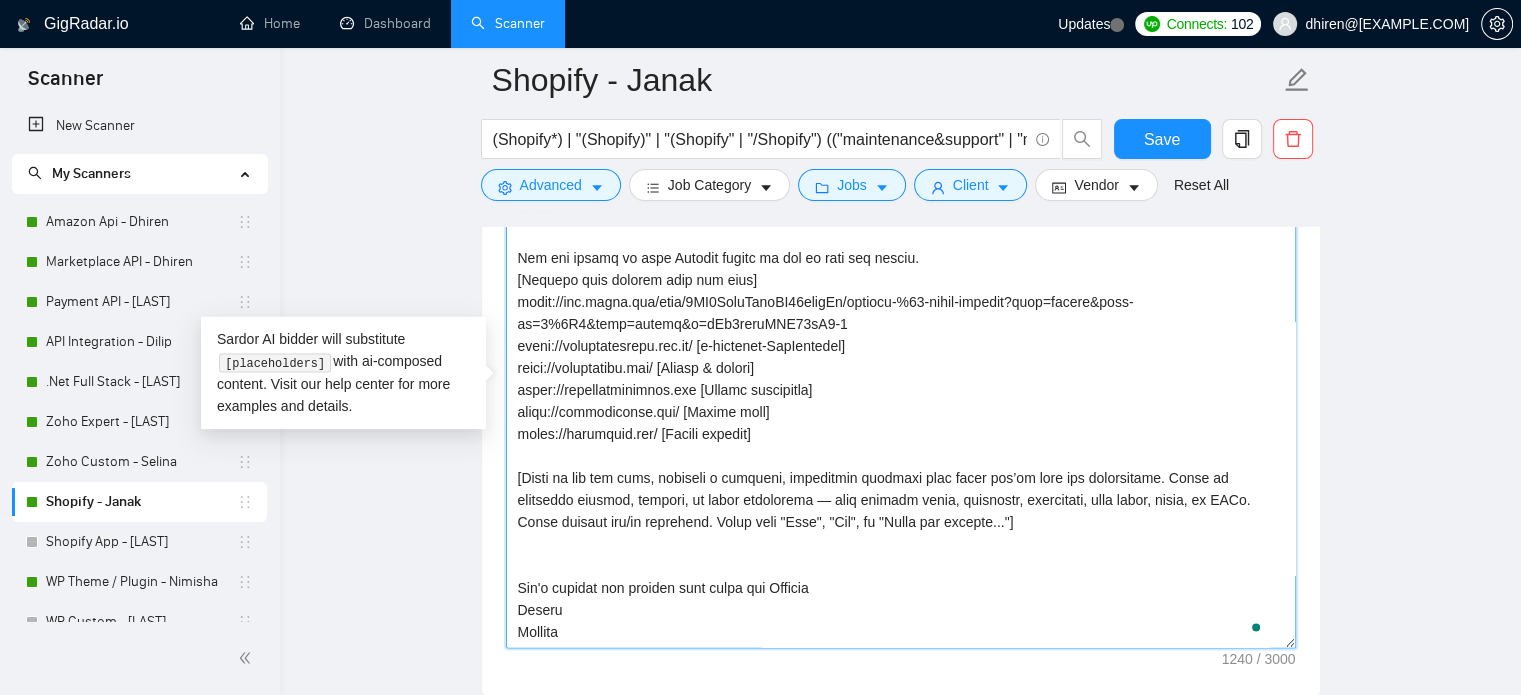paste on "[Keep total word count under 300 words, combined prompts and static text]
[Avoid phrases like “thrilled”, “extensive experience”, “looking forward”]
[Never use “—”, keep formatting simple]" 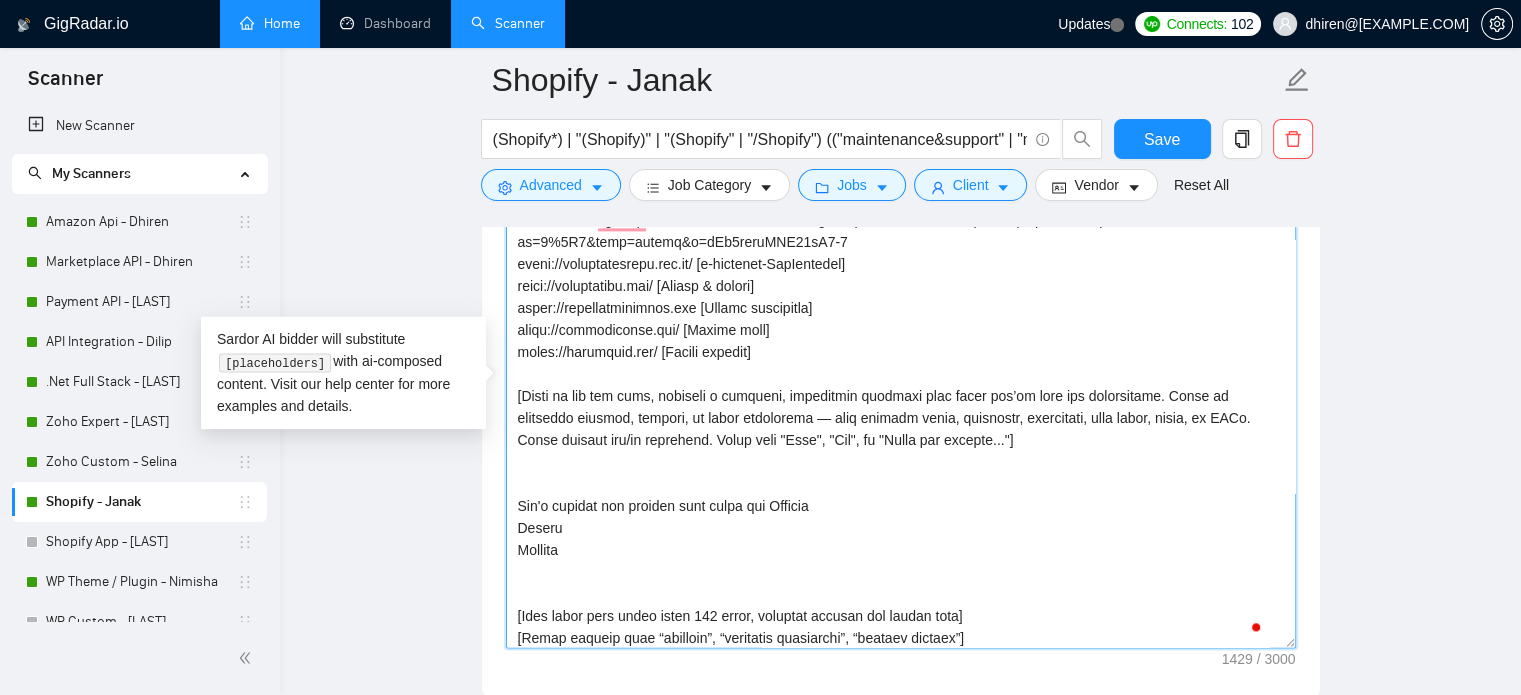 scroll, scrollTop: 214, scrollLeft: 0, axis: vertical 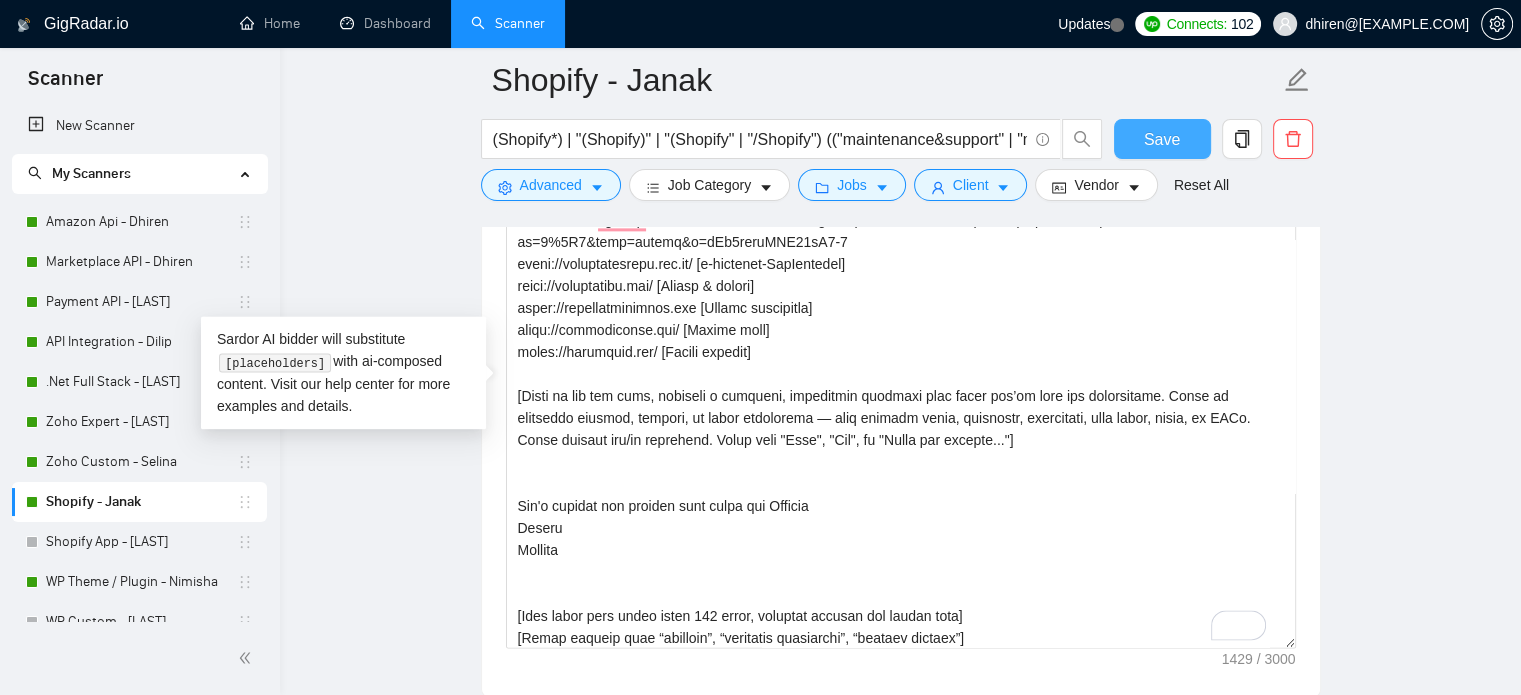 click on "Save" at bounding box center [1162, 139] 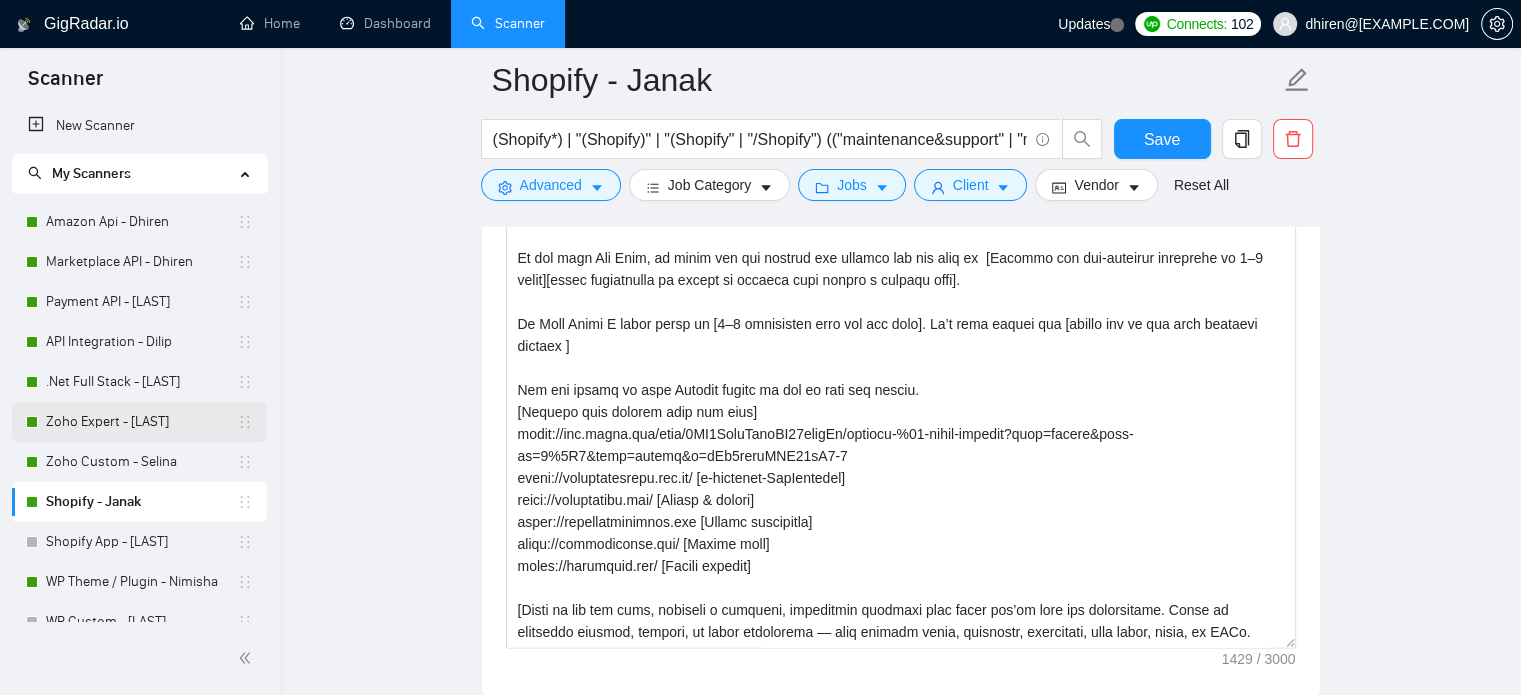 click on "Zoho Expert  - Sumit" at bounding box center (141, 422) 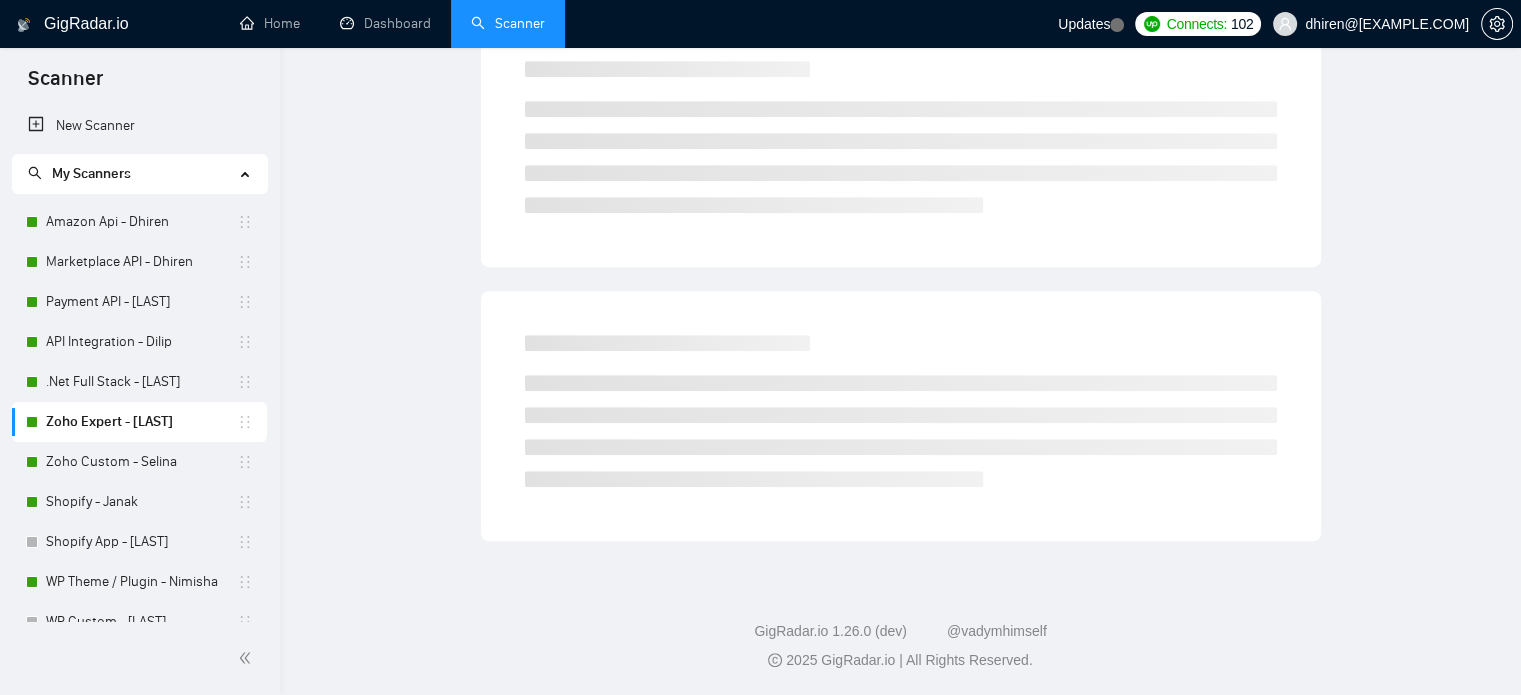 scroll, scrollTop: 35, scrollLeft: 0, axis: vertical 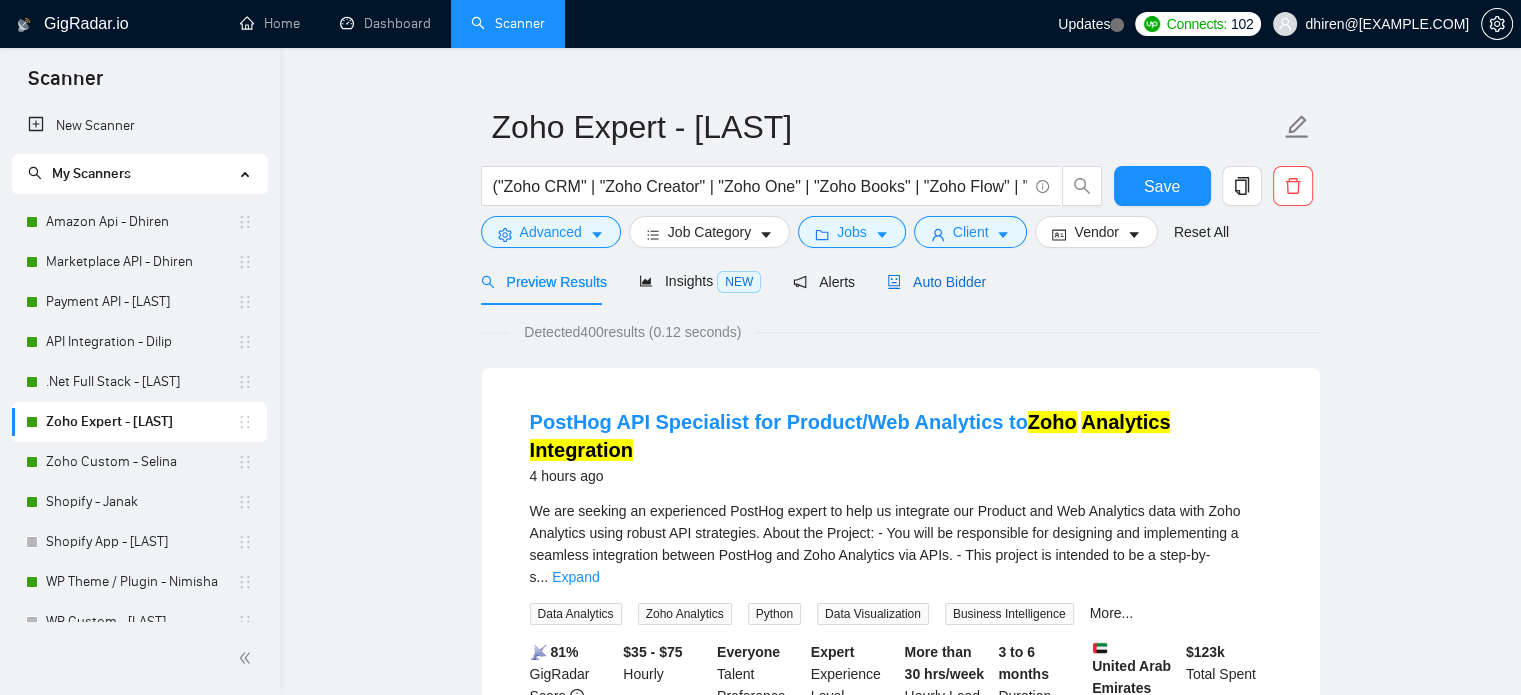 click on "Auto Bidder" at bounding box center [936, 282] 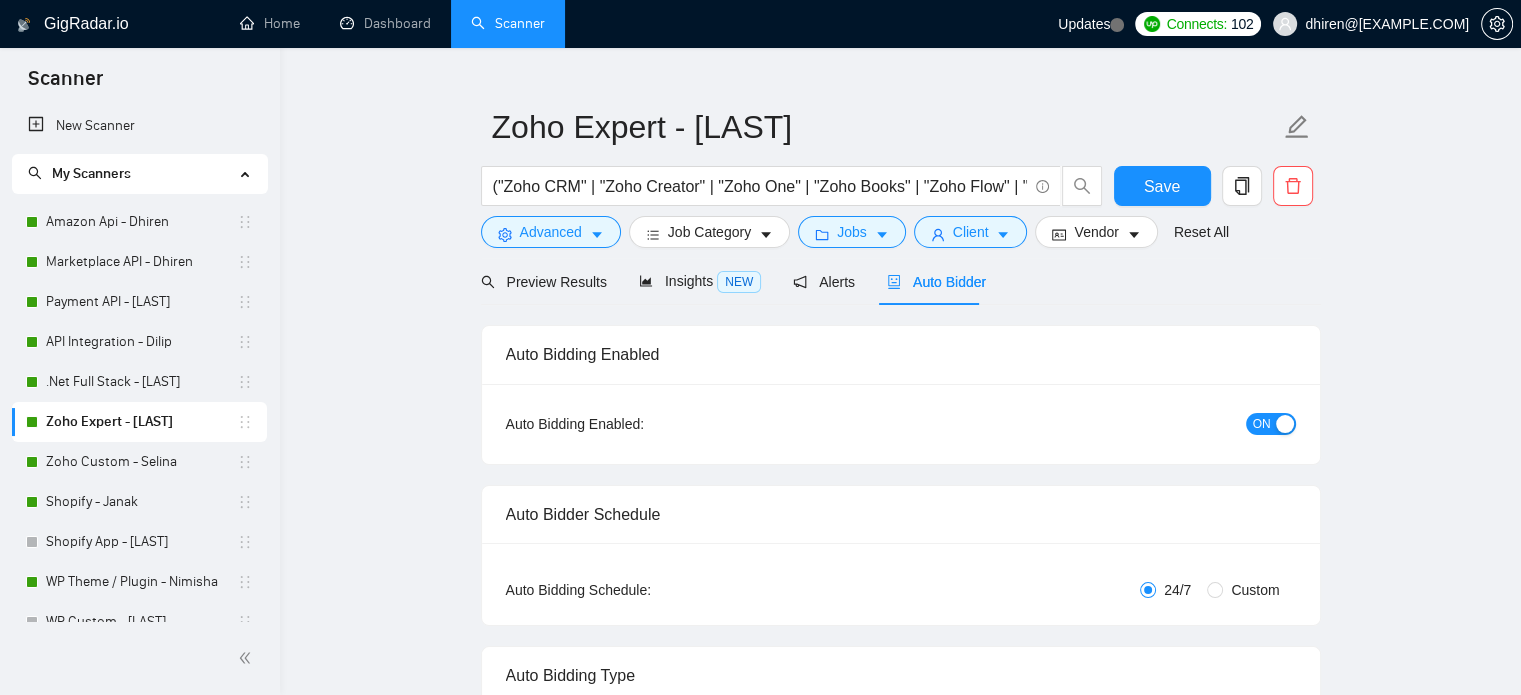 type 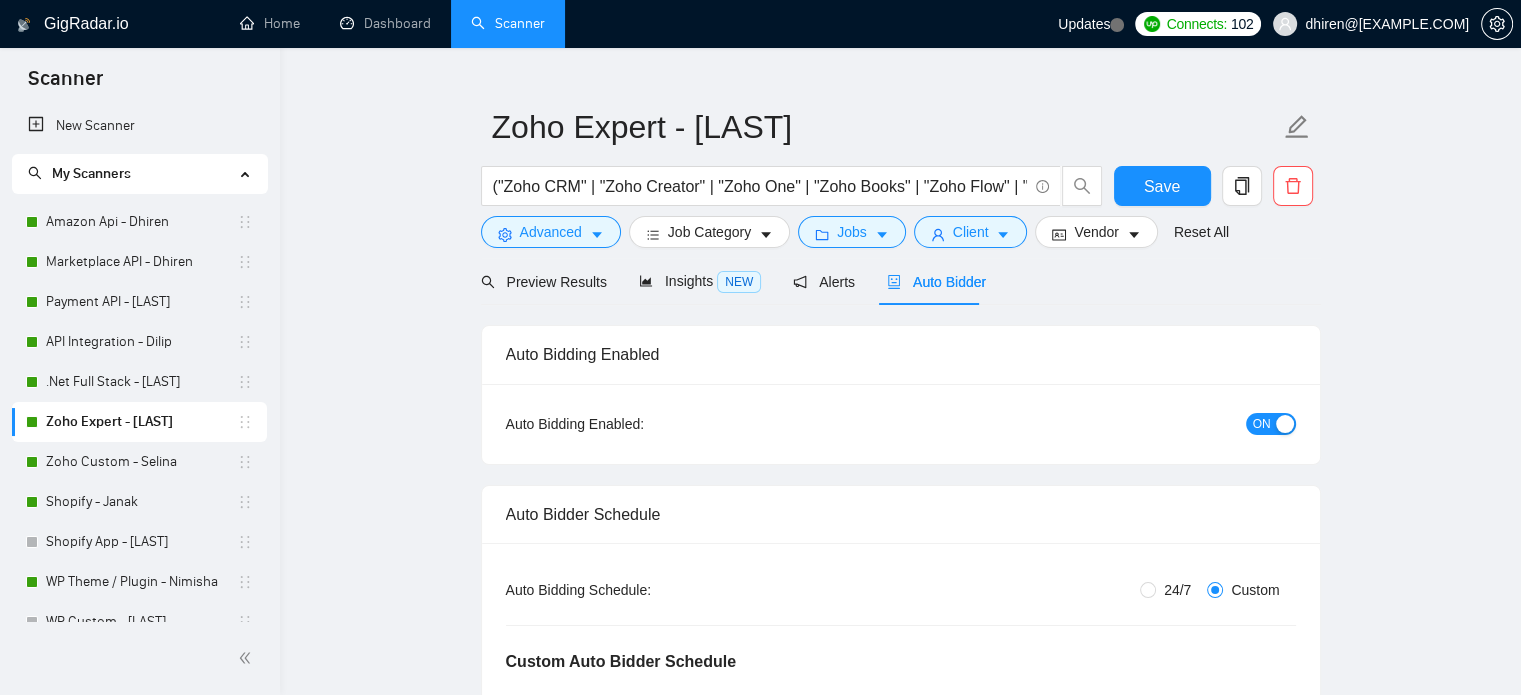type 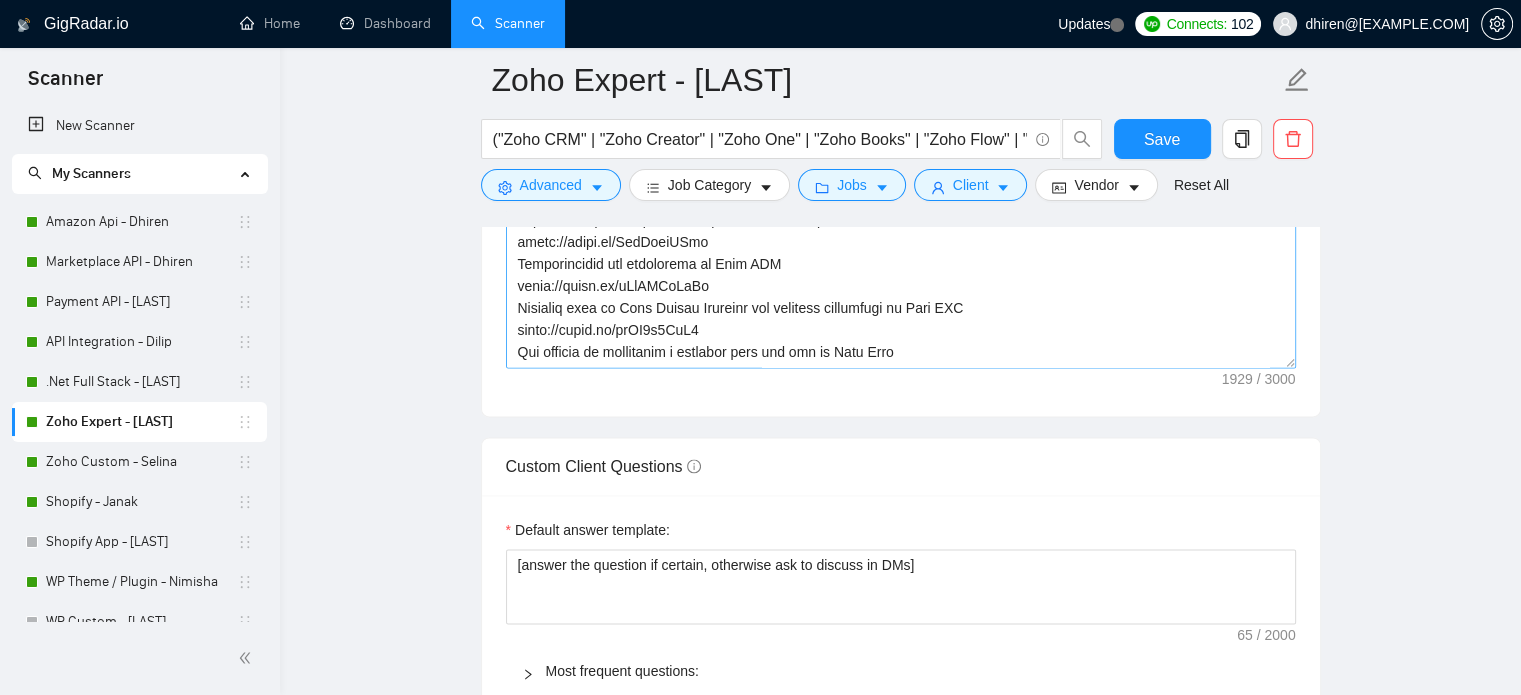 scroll, scrollTop: 2735, scrollLeft: 0, axis: vertical 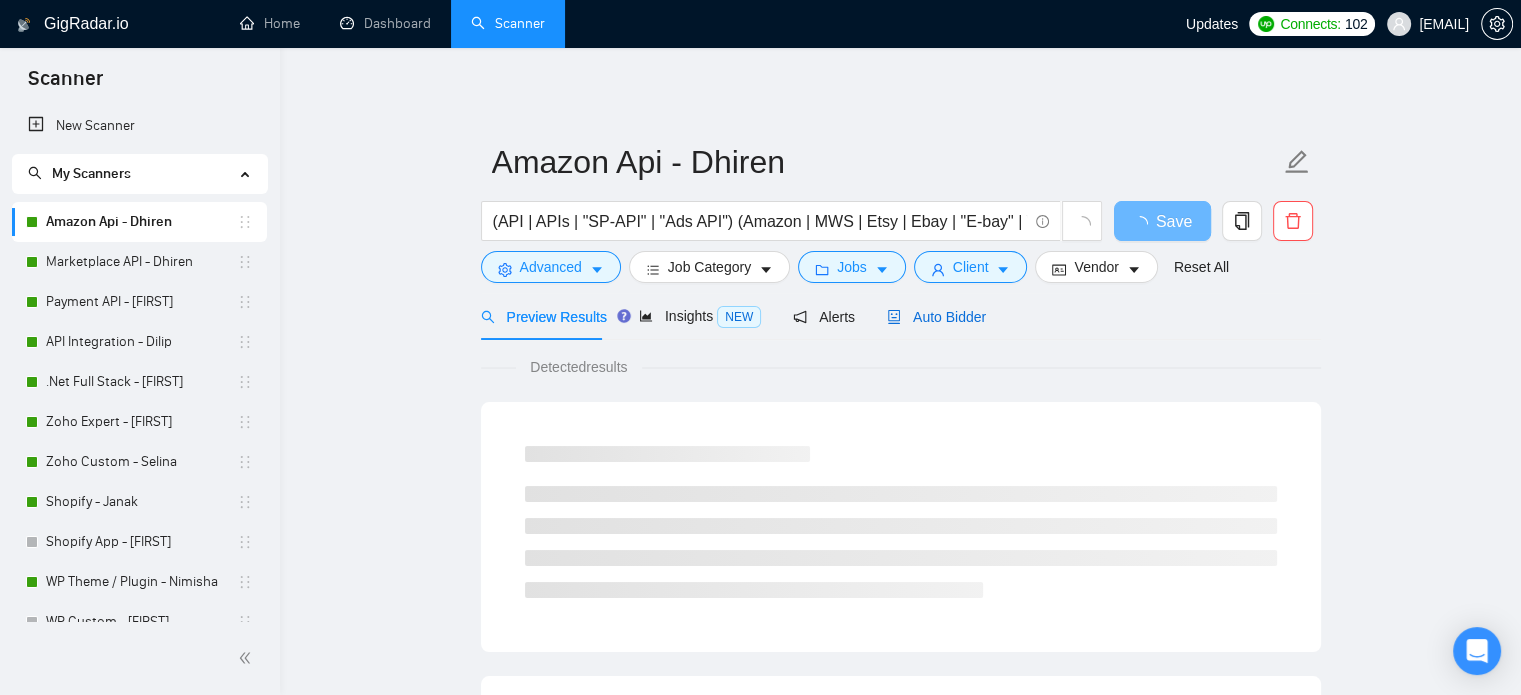 click on "Auto Bidder" at bounding box center [936, 317] 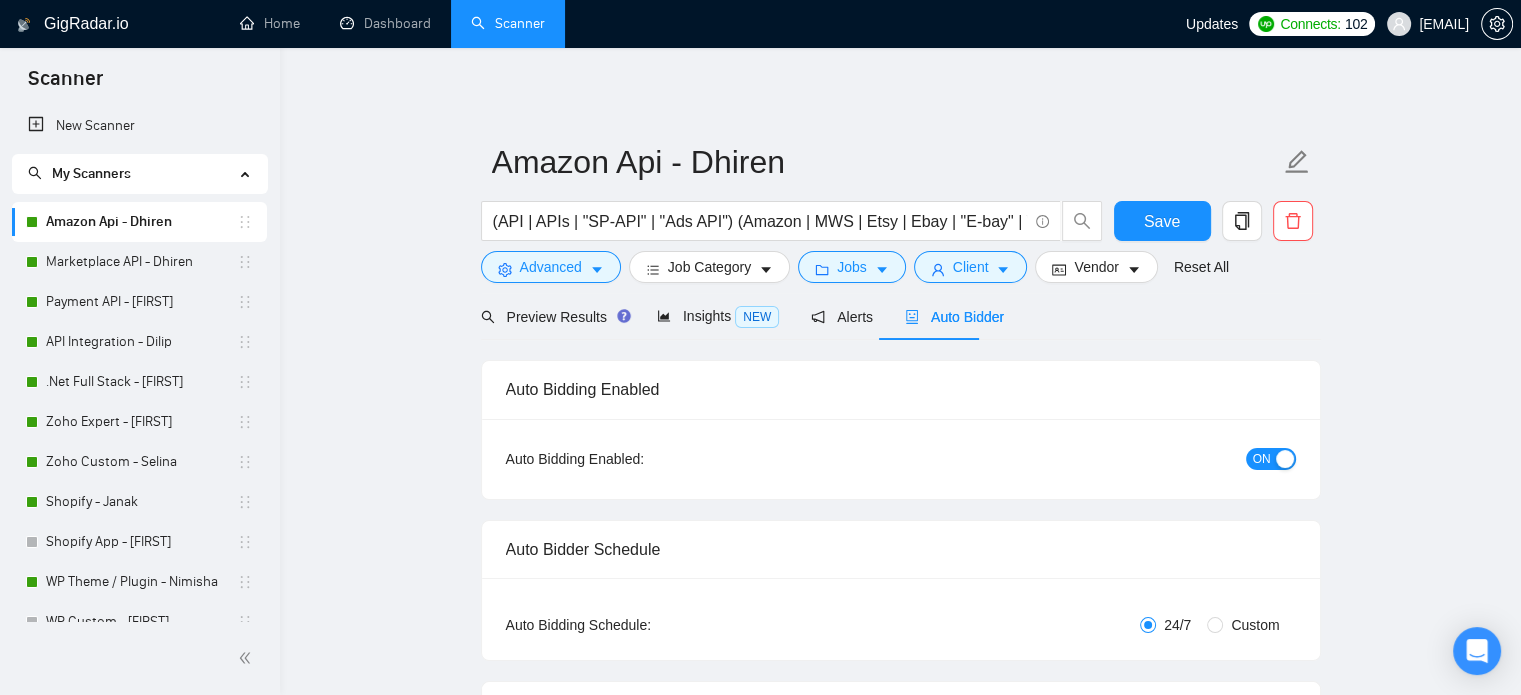 type 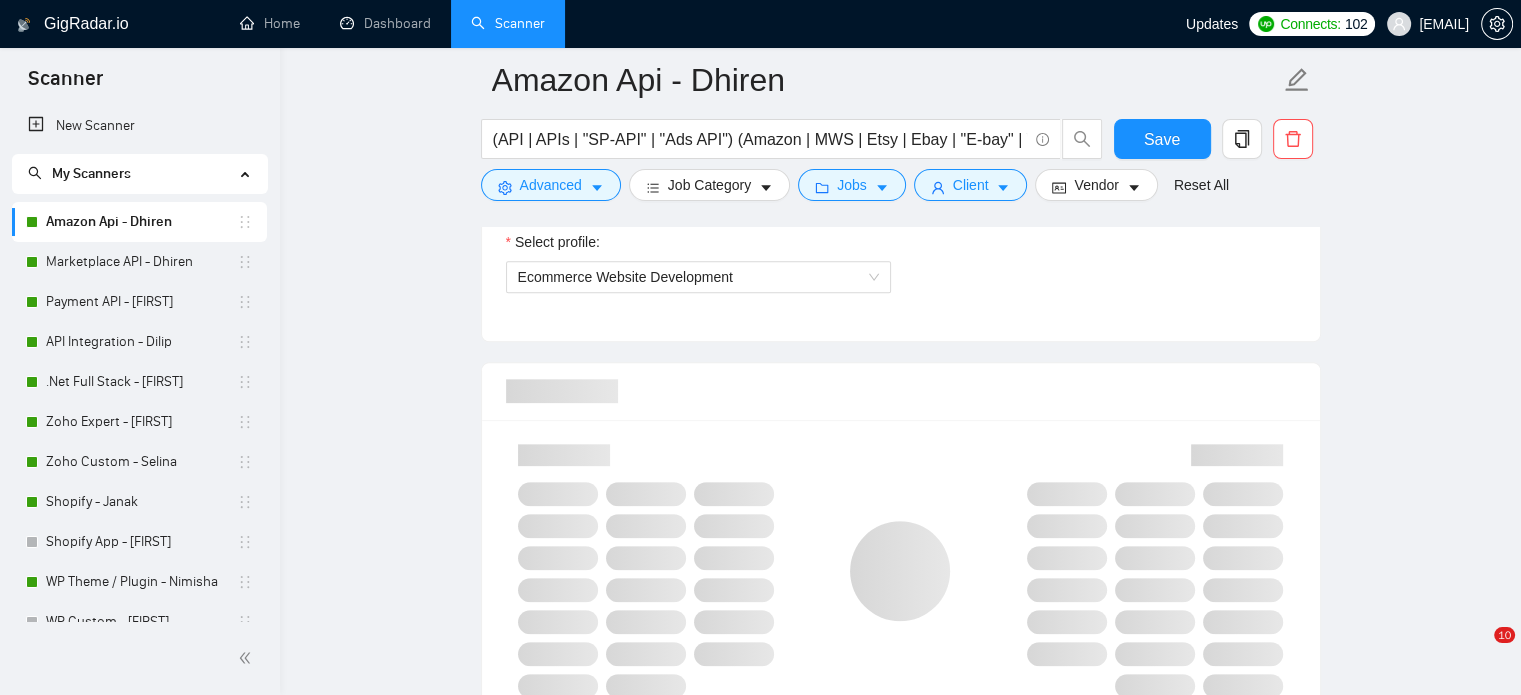 scroll, scrollTop: 1600, scrollLeft: 0, axis: vertical 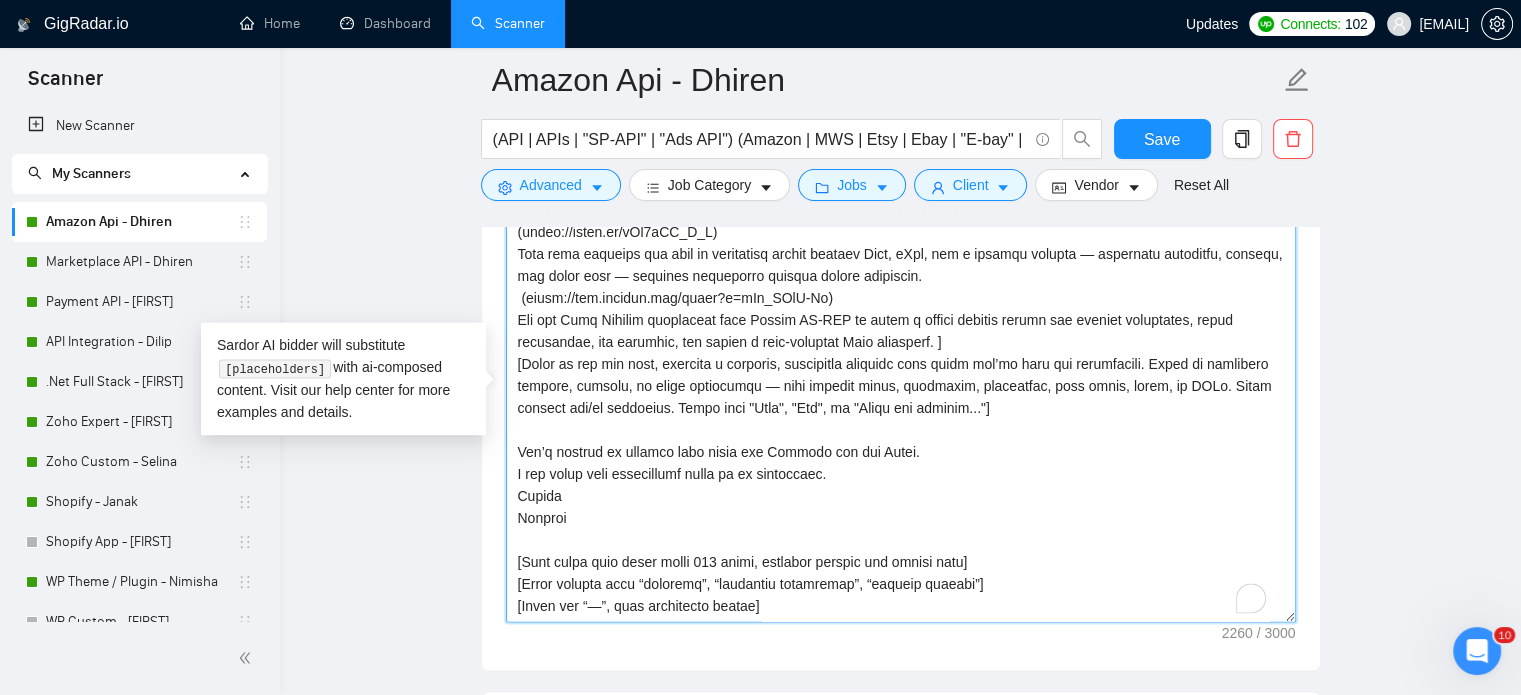 drag, startPoint x: 796, startPoint y: 550, endPoint x: 513, endPoint y: 495, distance: 288.29498 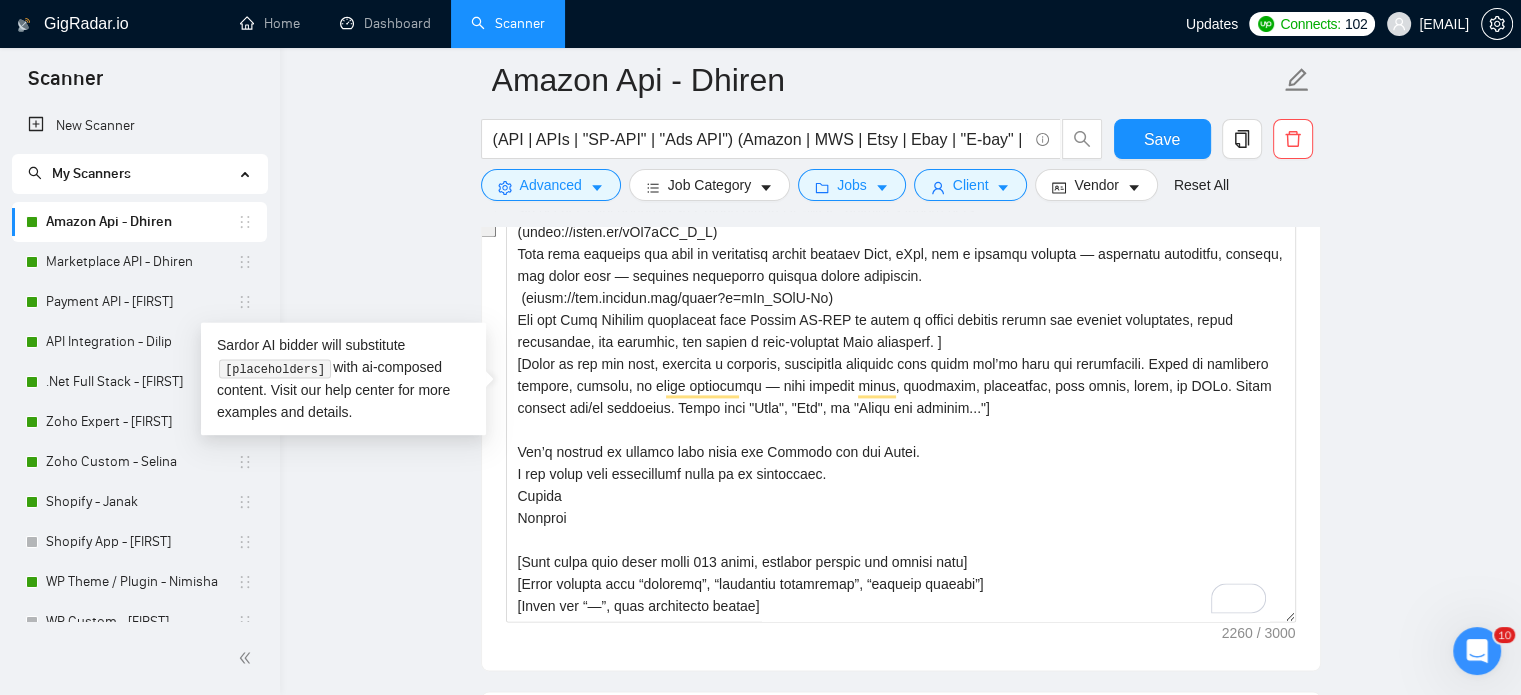 scroll, scrollTop: 352, scrollLeft: 0, axis: vertical 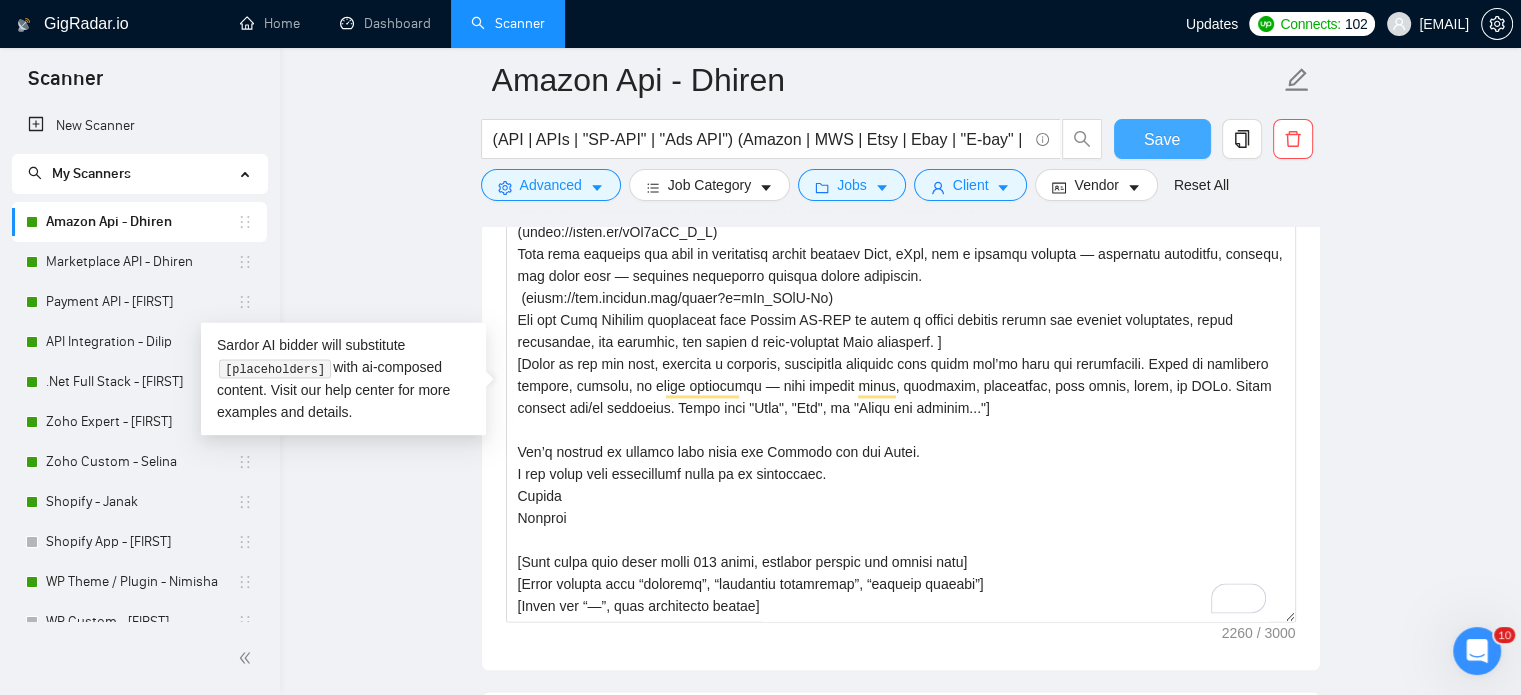drag, startPoint x: 1172, startPoint y: 138, endPoint x: 945, endPoint y: 15, distance: 258.1821 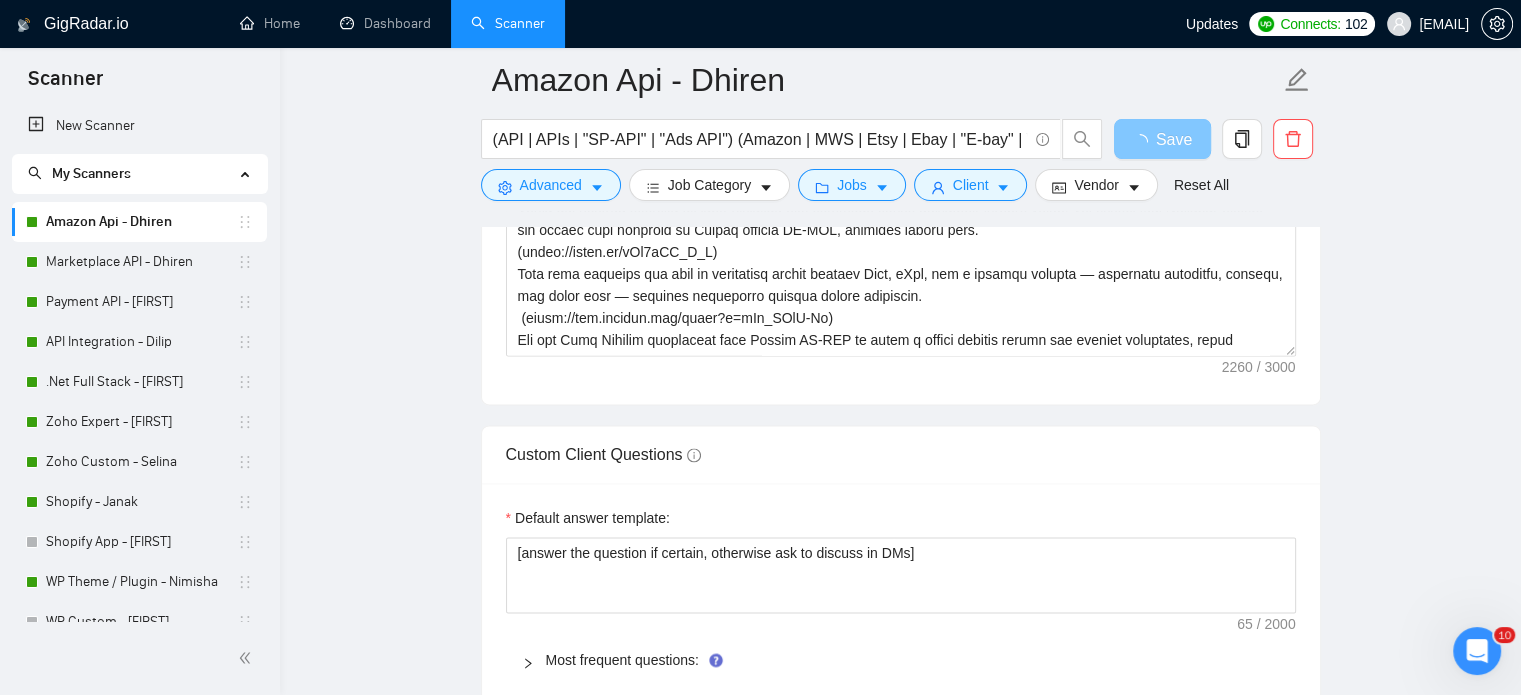type 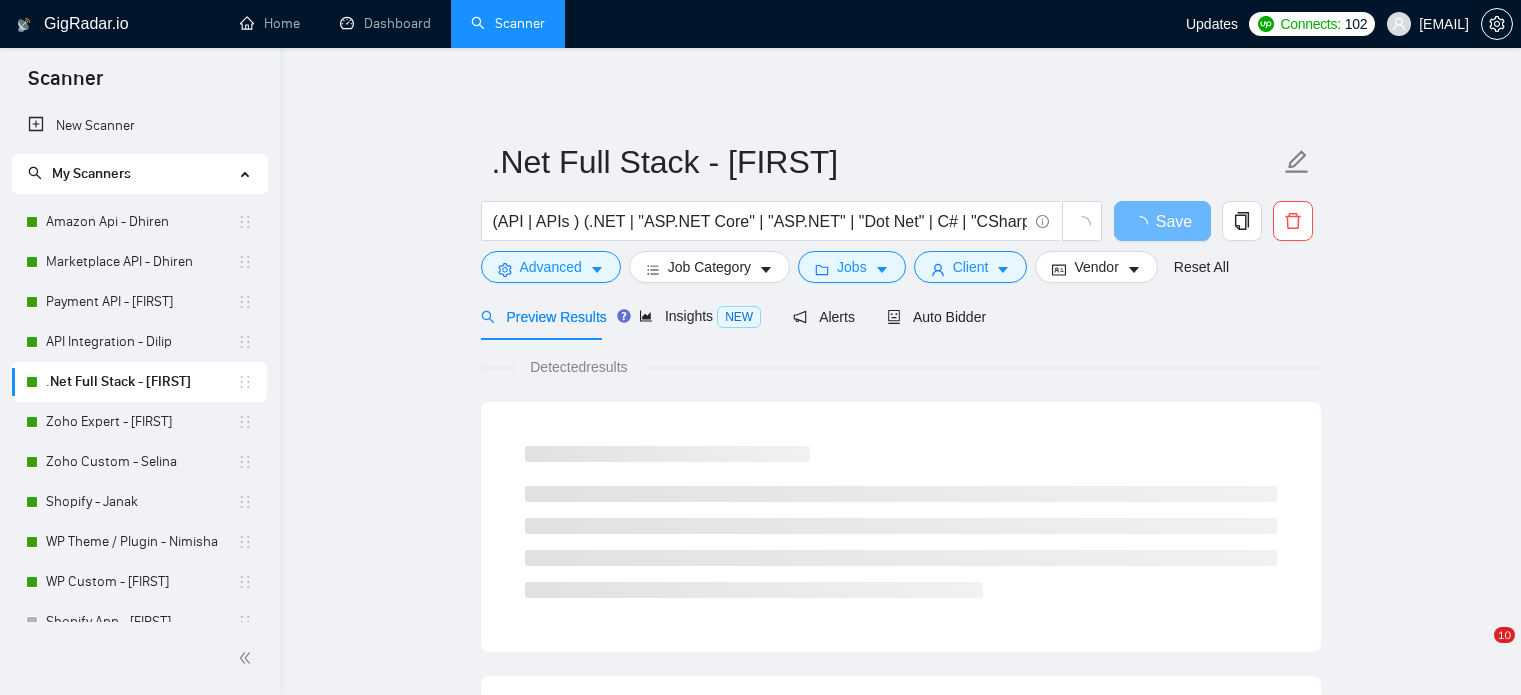 scroll, scrollTop: 0, scrollLeft: 0, axis: both 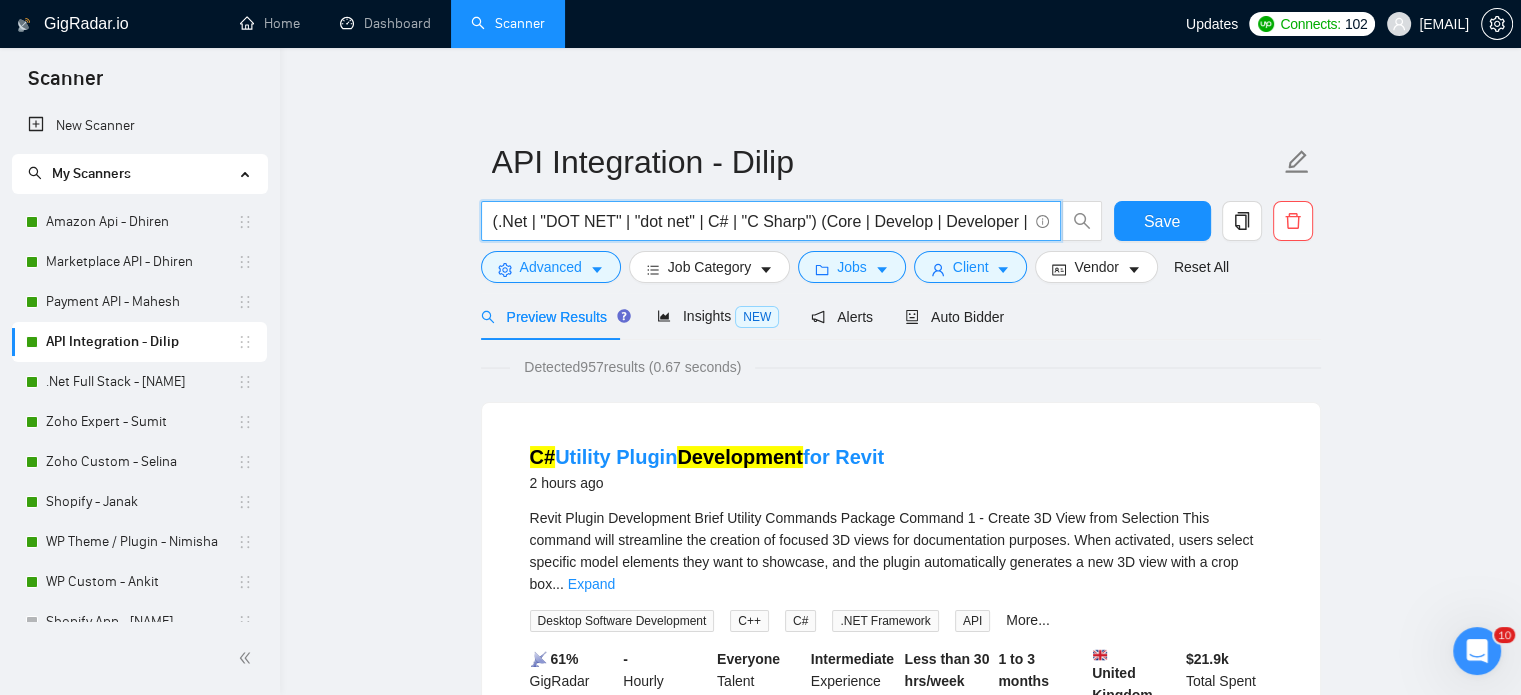 click on "(.Net | "DOT NET" | "dot net" | C# | "C Sharp") (Core | Develop | Developer | Development | Custom | "Full Stack" | "Full Stack Dev" | MVC | ASP | Typescript | Framework | framework | saas | SAAS  | "Entity Framework" )" at bounding box center [760, 221] 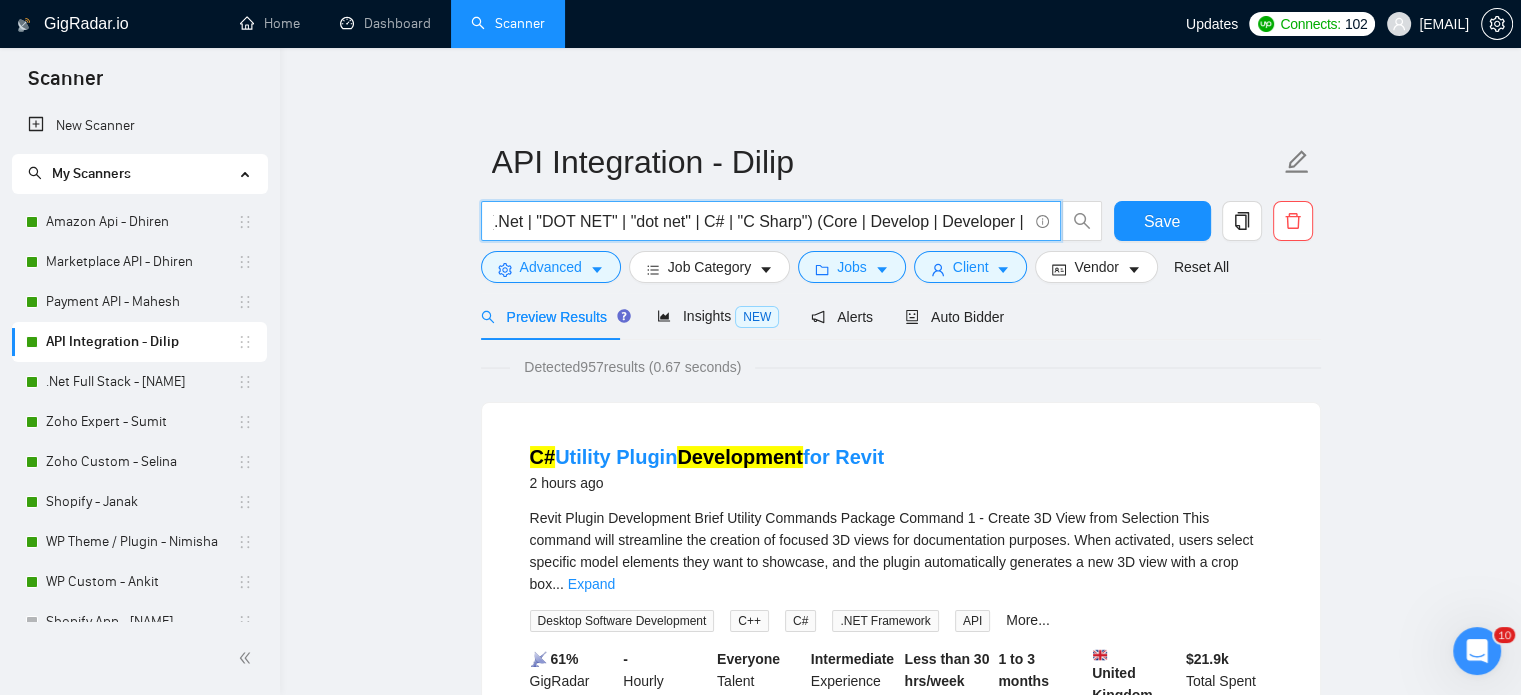 scroll, scrollTop: 0, scrollLeft: 0, axis: both 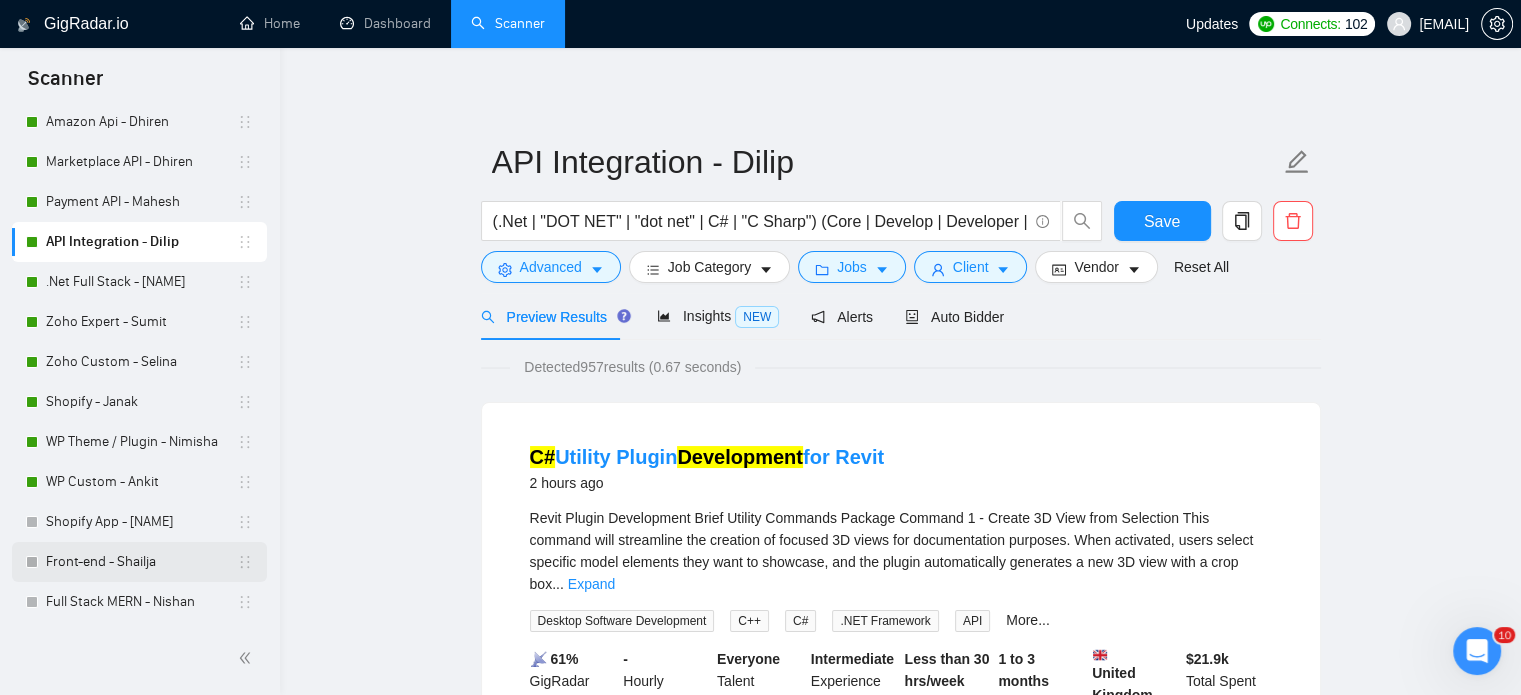 click on "Front-end - Shailja" at bounding box center [141, 562] 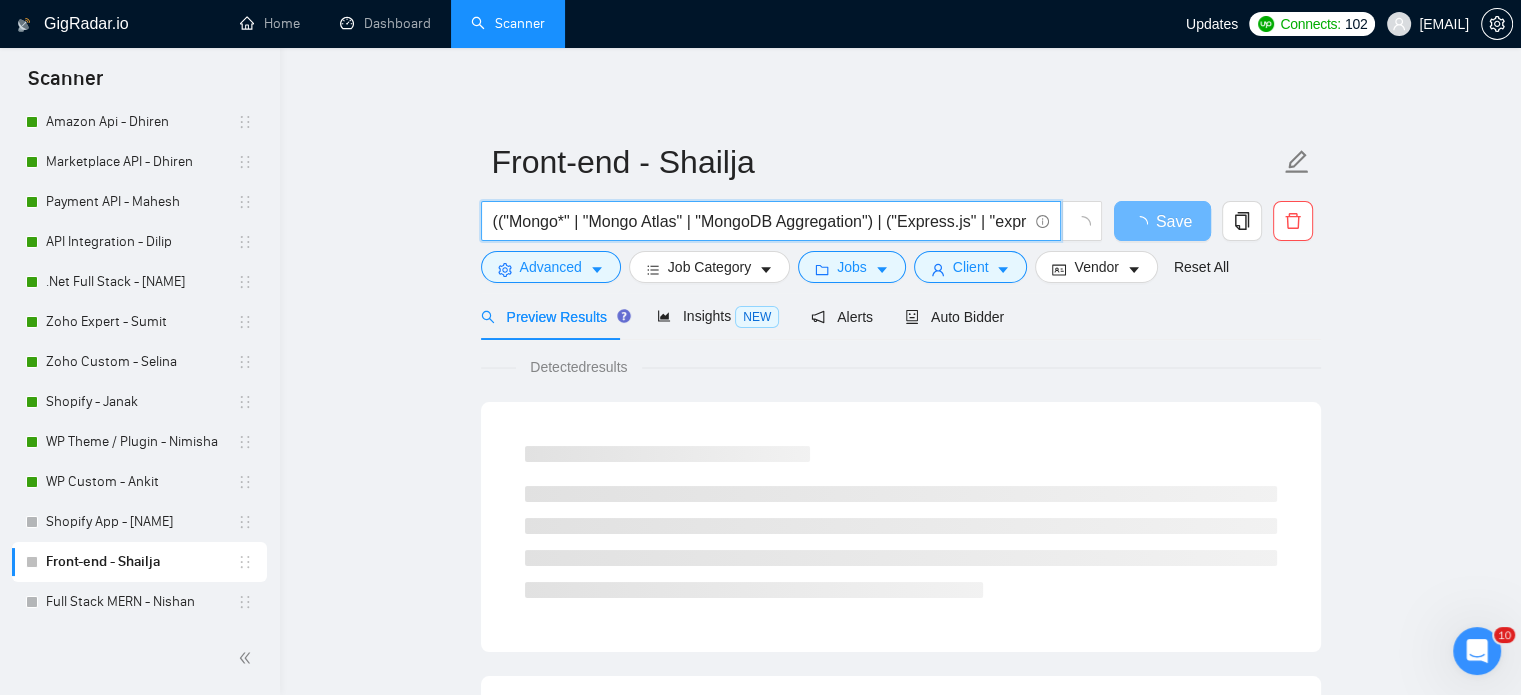 click on "(("Mongo*" | "Mongo Atlas" | "MongoDB Aggregation") | ("Express.js" | "express js" | expressjs | "Express Middleware") | (Node*) | ("React.js" | "react js" | "react,js" | reactjs)) ("REST API" | "GraphQL" | "API Integration" | "API Development" | "JWT Auth" | OAuth | "Serverless Functions" )" at bounding box center (760, 221) 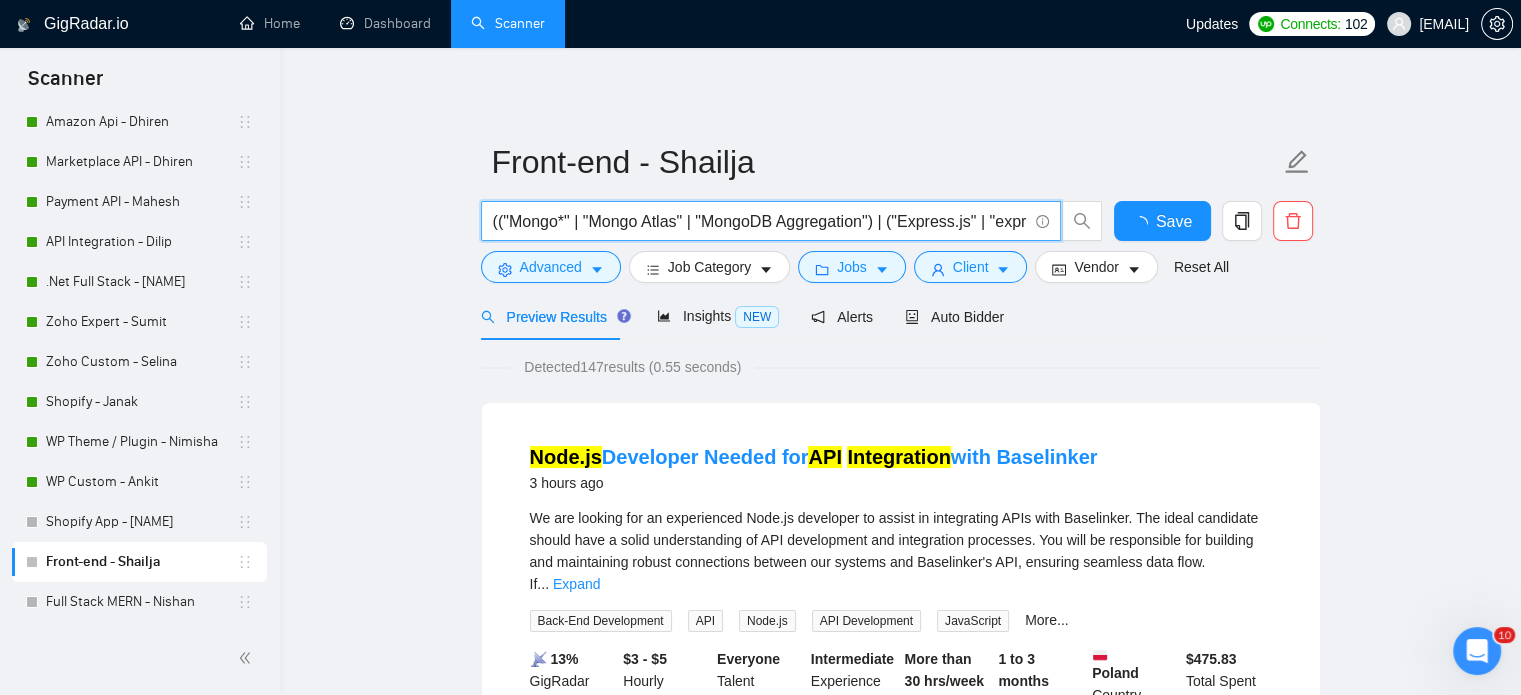 paste on ""MongoDB" | "Mongo*" | "Mongo Atlas" | "MongoDB Aggregation")  | ("Express.js" | "express js" | expressjs | "Express Middleware")  | (Node* | "Node.js" | "Node JS")  | ("React.js" | "react js" | "react,js" | reactjs)) (Core | Develop | Developer | Development | Custom | "Full Stack" | "Full Stack Dev" | MVC | ASP | Typescript | Framework | framework | saas | SAAS  | "Entity Framework" 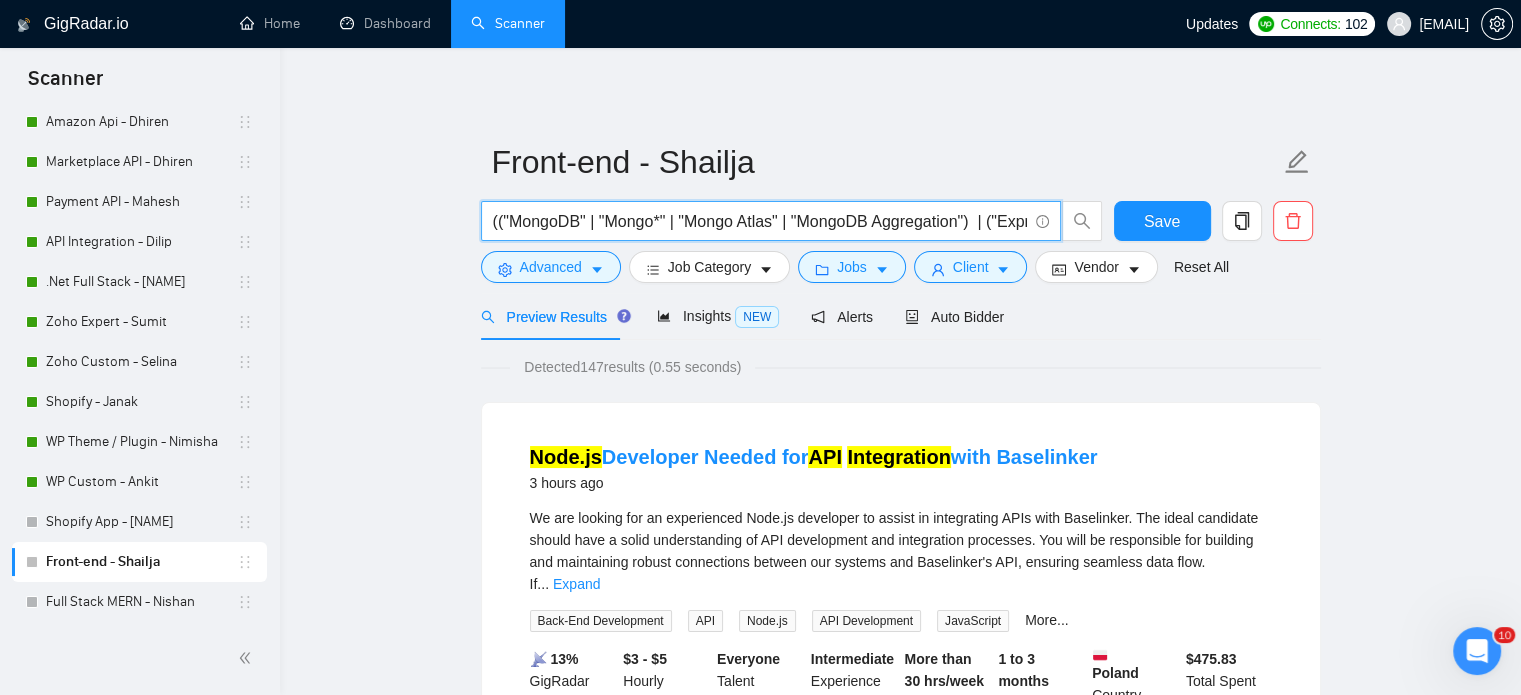 scroll, scrollTop: 0, scrollLeft: 2120, axis: horizontal 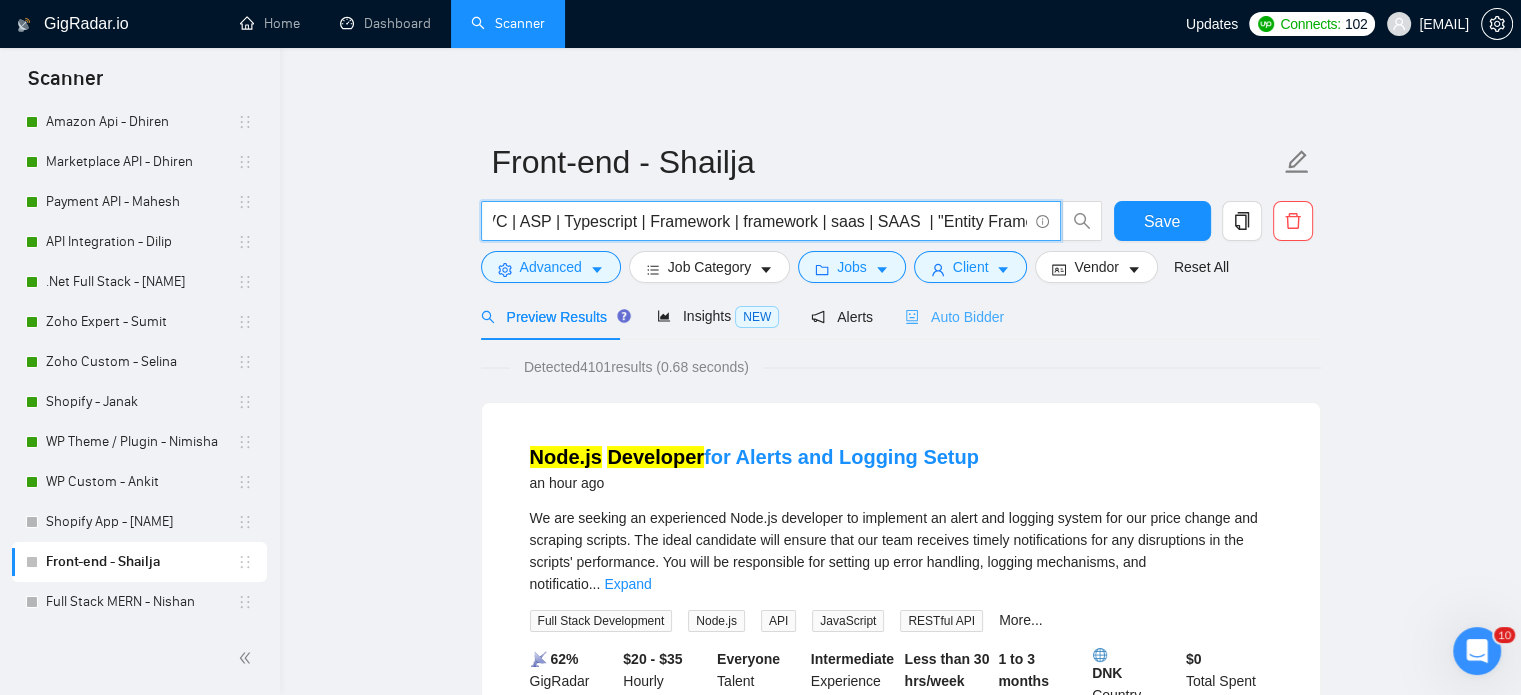 type on "(("MongoDB" | "Mongo*" | "Mongo Atlas" | "MongoDB Aggregation")  | ("Express.js" | "express js" | expressjs | "Express Middleware")  | (Node* | "Node.js" | "Node JS")  | ("React.js" | "react js" | "react,js" | reactjs)) (Core | Develop | Developer | Development | Custom | "Full Stack" | "Full Stack Dev" | MVC | ASP | Typescript | Framework | framework | saas | SAAS  | "Entity Framework" )" 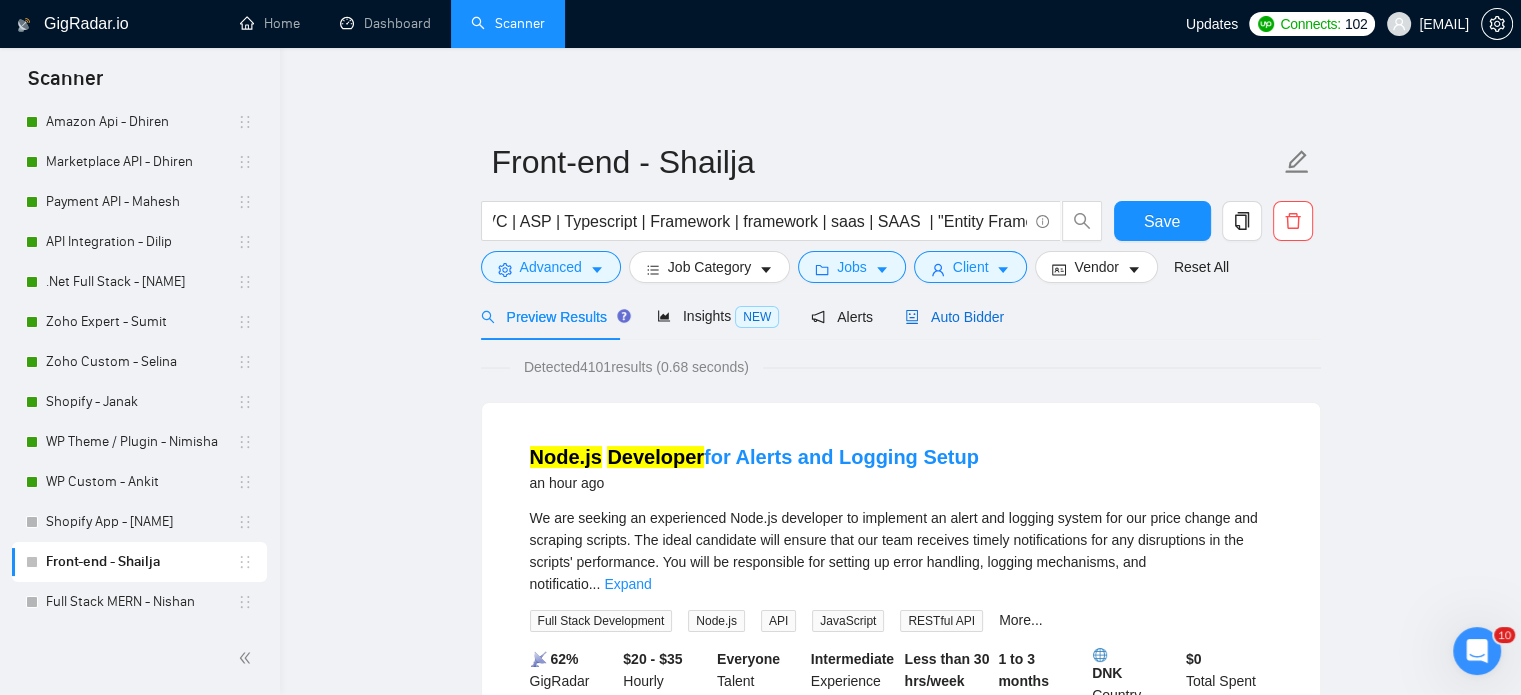 click on "Auto Bidder" at bounding box center (954, 317) 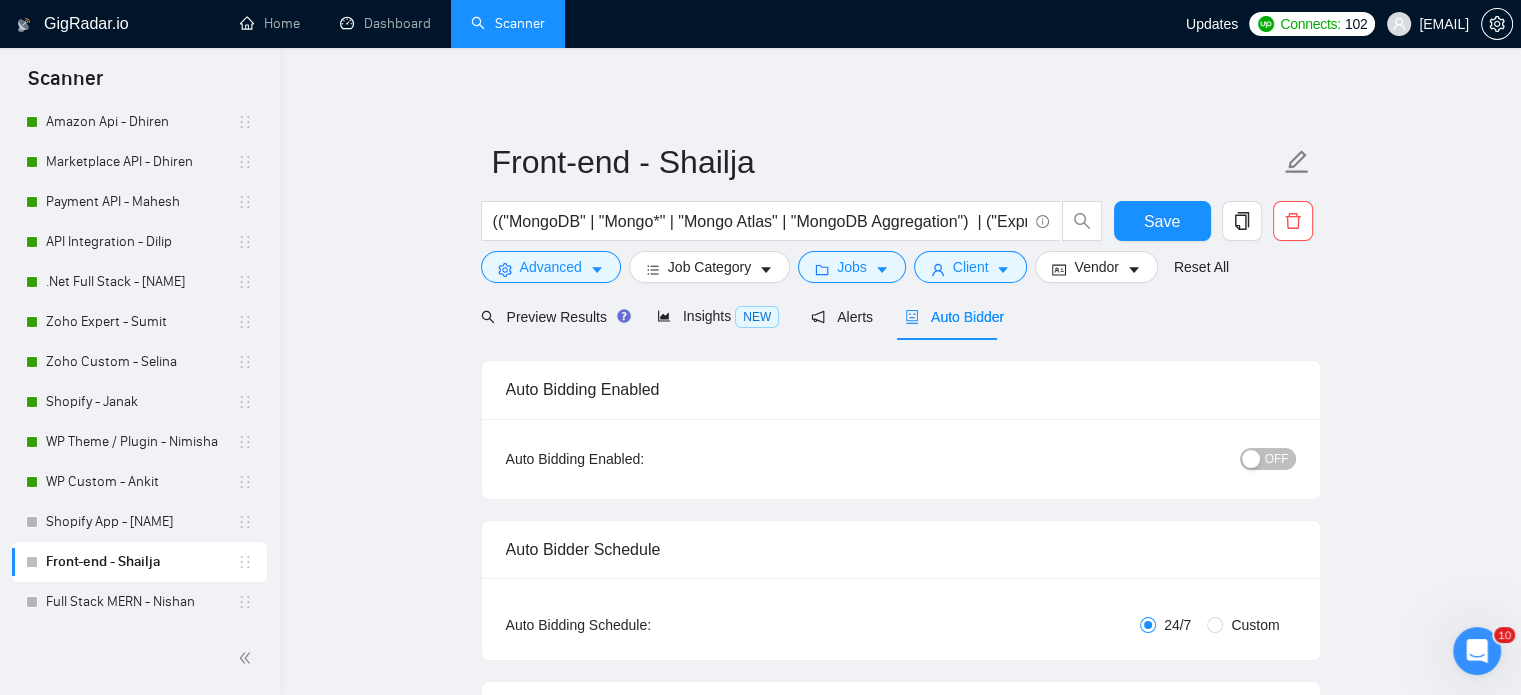 type 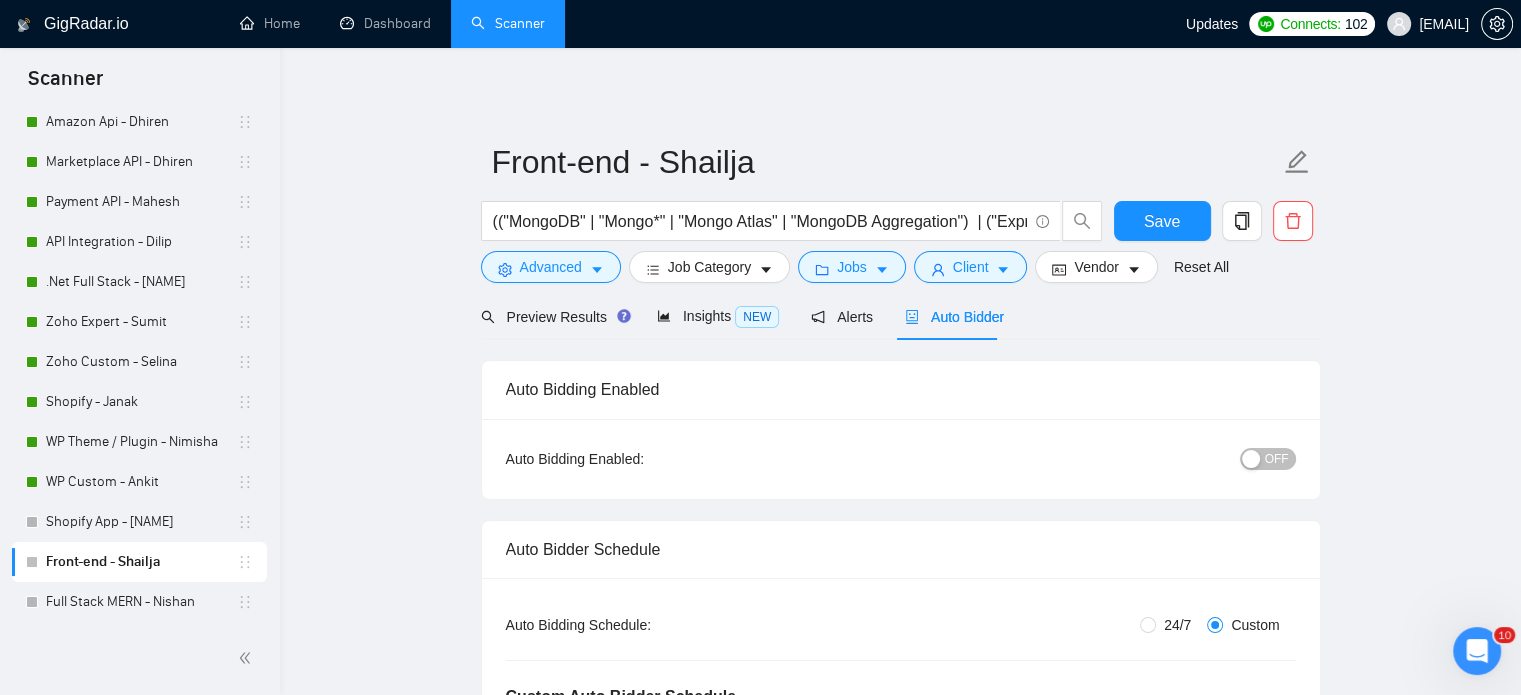 type 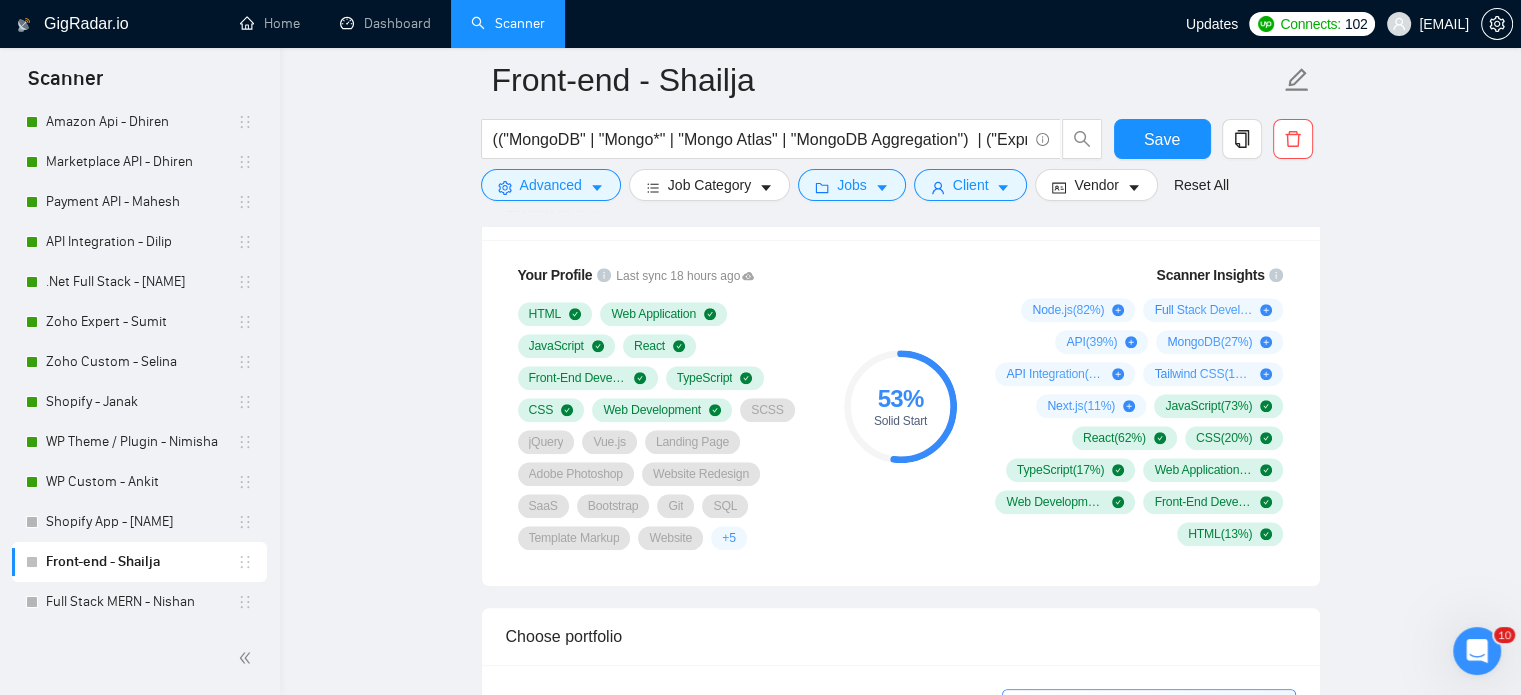 scroll, scrollTop: 1300, scrollLeft: 0, axis: vertical 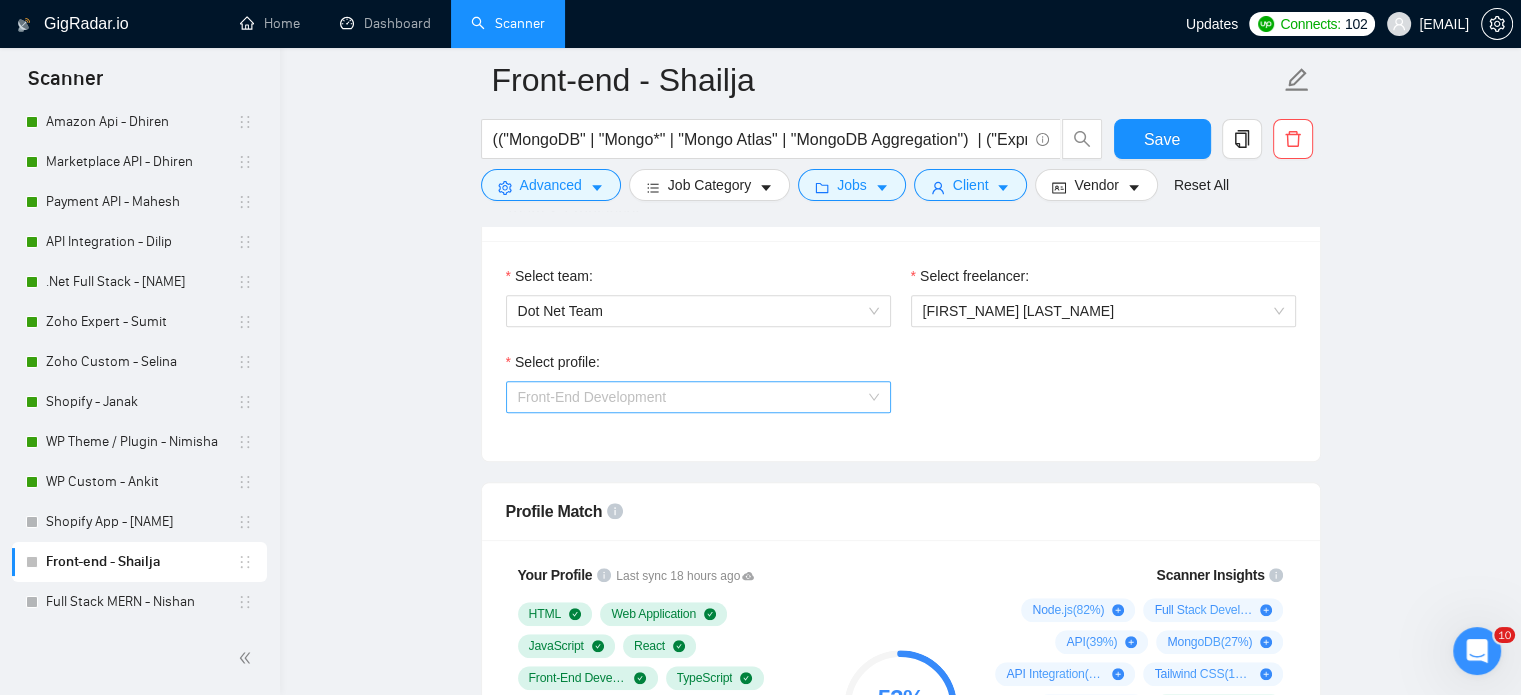 click on "Front-End Development" at bounding box center [698, 397] 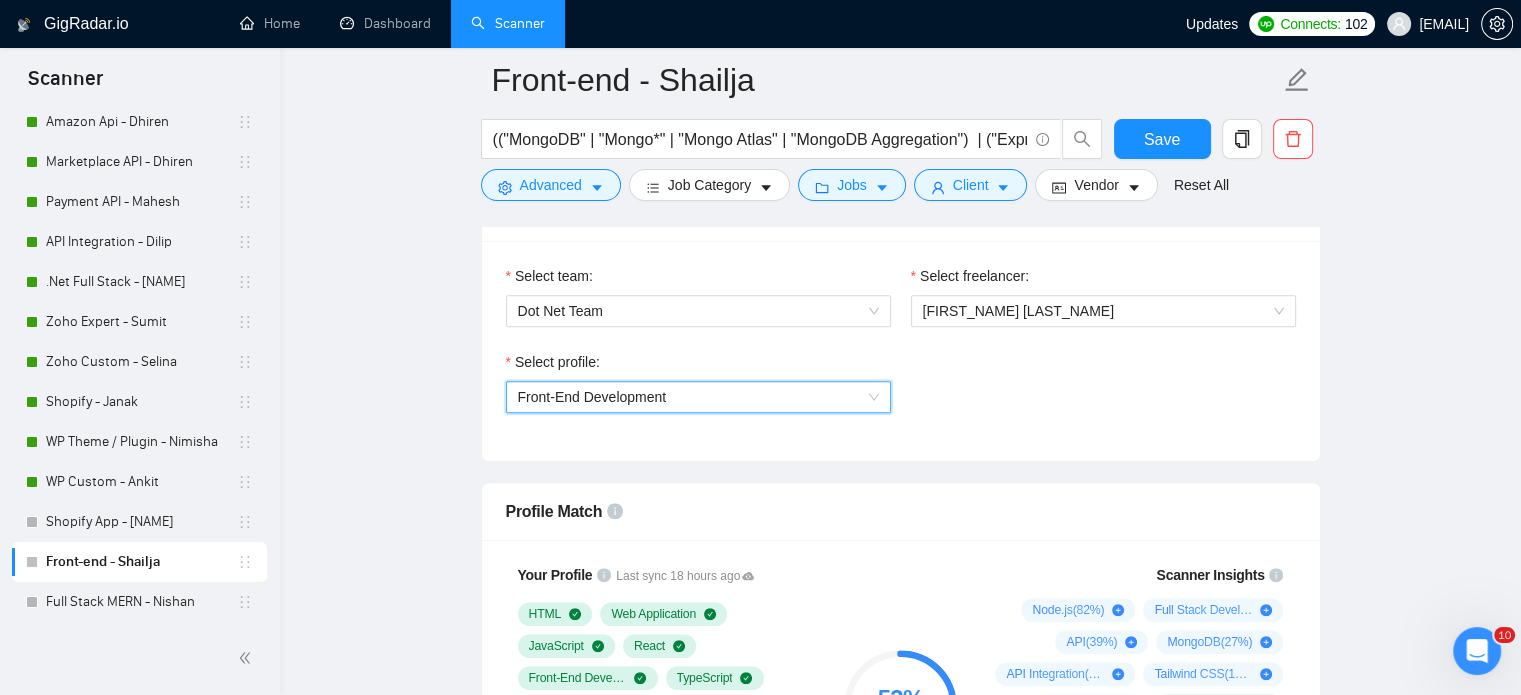 click on "Front-End Development" at bounding box center [698, 397] 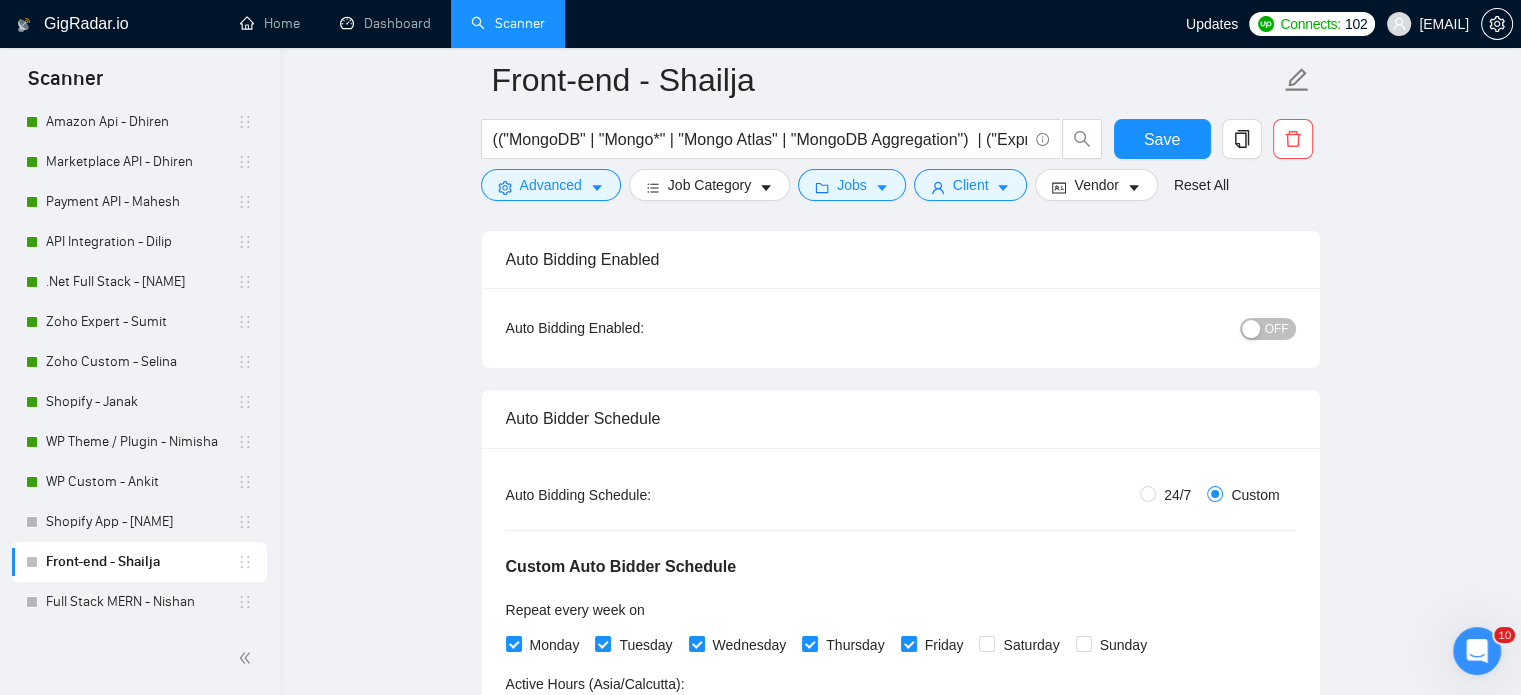 scroll, scrollTop: 0, scrollLeft: 0, axis: both 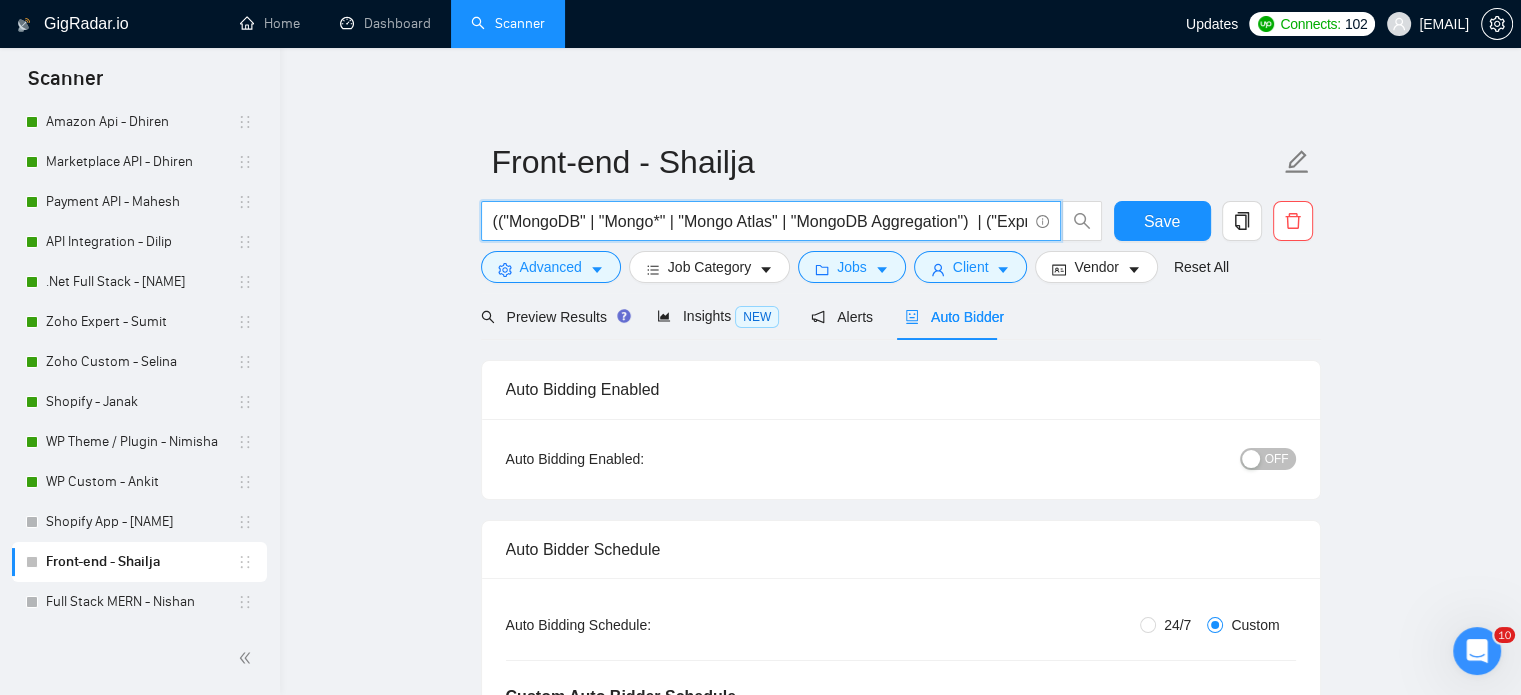click on "(("MongoDB" | "Mongo*" | "Mongo Atlas" | "MongoDB Aggregation")  | ("Express.js" | "express js" | expressjs | "Express Middleware")  | (Node* | "Node.js" | "Node JS")  | ("React.js" | "react js" | "react,js" | reactjs)) (Core | Develop | Developer | Development | Custom | "Full Stack" | "Full Stack Dev" | MVC | ASP | Typescript | Framework | framework | saas | SAAS  | "Entity Framework" )" at bounding box center (760, 221) 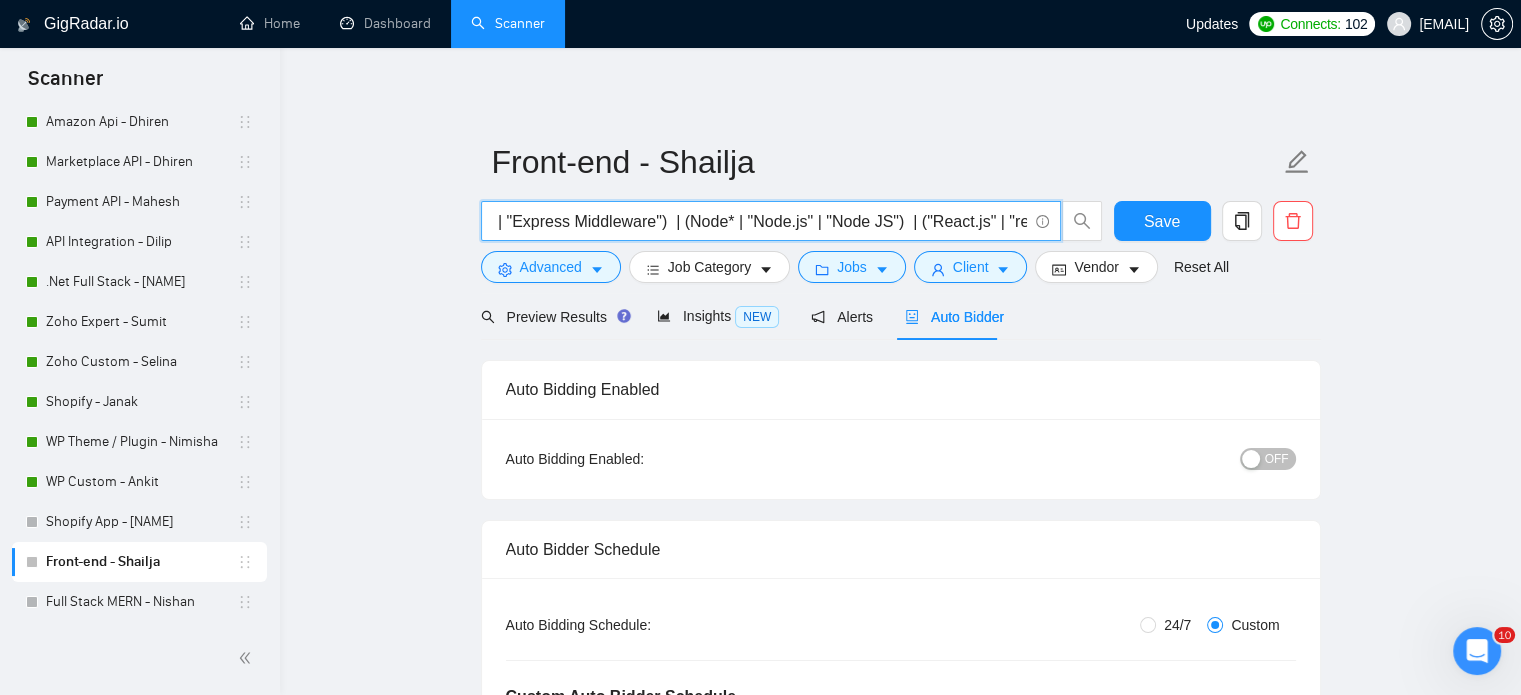 scroll, scrollTop: 0, scrollLeft: 276, axis: horizontal 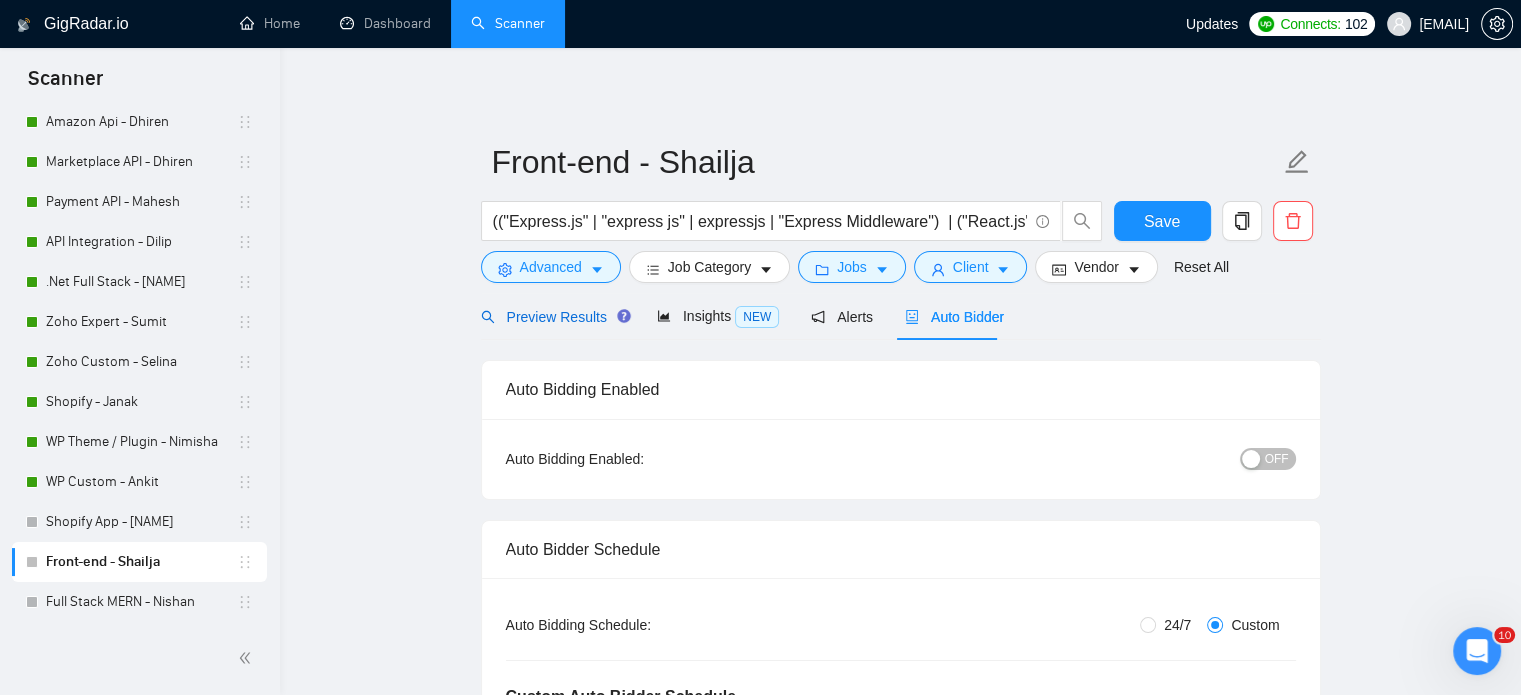 click on "Preview Results" at bounding box center [553, 317] 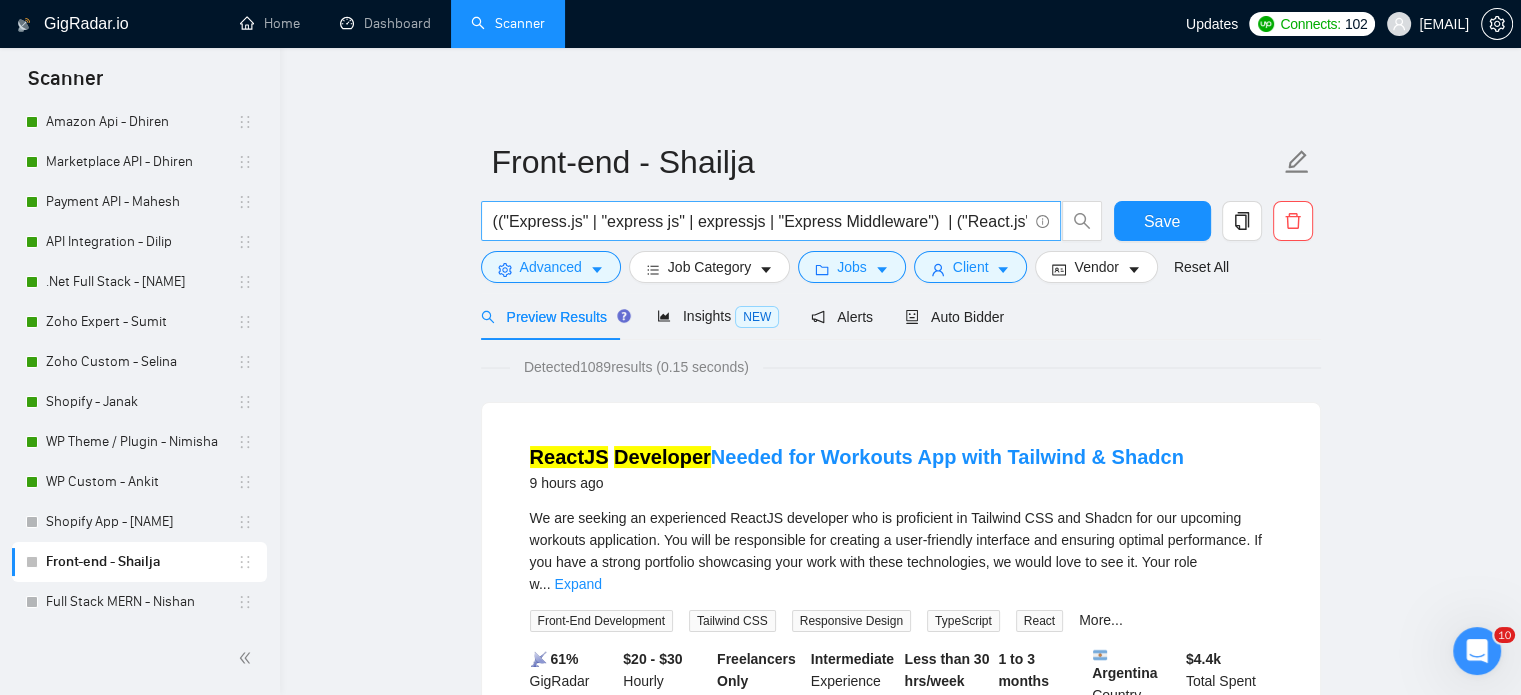 click on "(("Express.js" | "express js" | expressjs | "Express Middleware")  | ("React.js" | "react js" | "react,js" | reactjs)) (Core | Develop | Developer | Development | Custom | "Full Stack" | "Full Stack Dev" | MVC | ASP | Typescript | Framework | framework | saas | SAAS  | "Entity Framework" )" at bounding box center (760, 221) 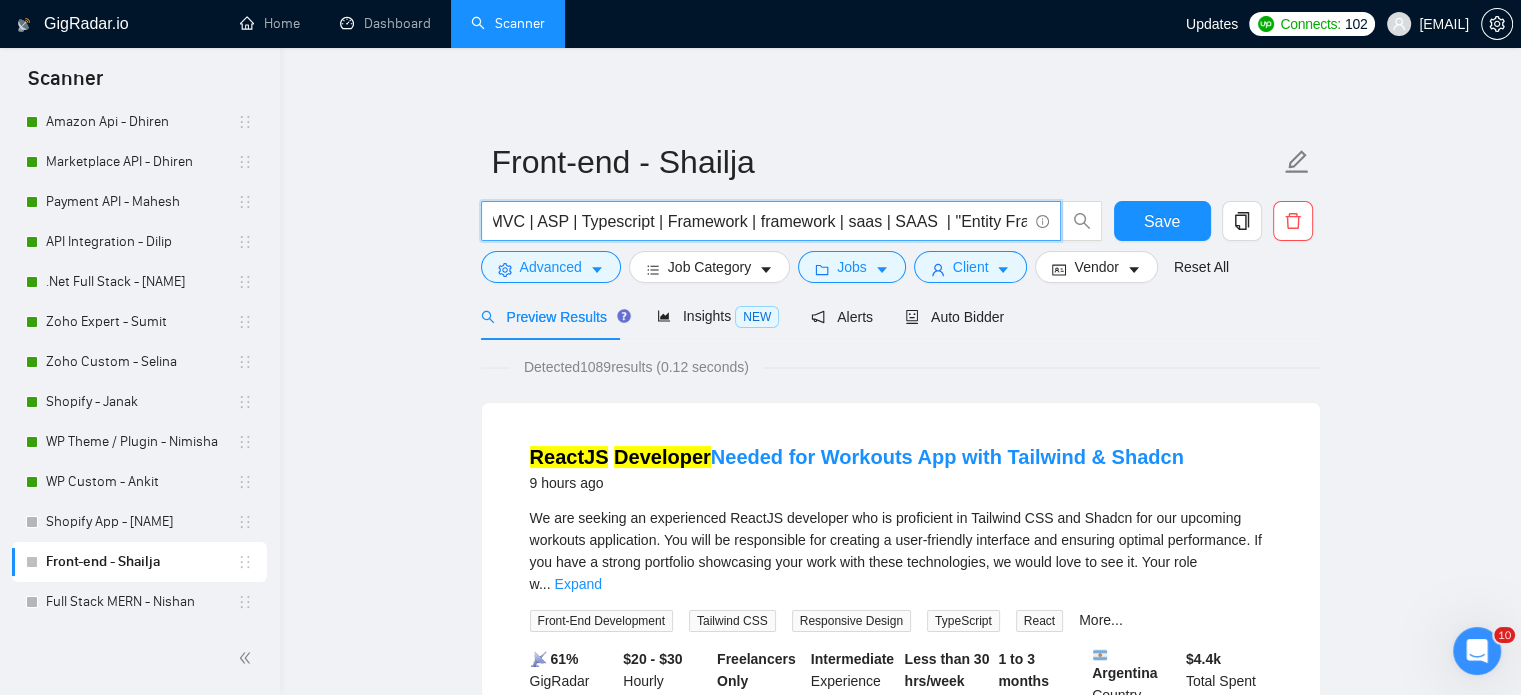 scroll, scrollTop: 0, scrollLeft: 1381, axis: horizontal 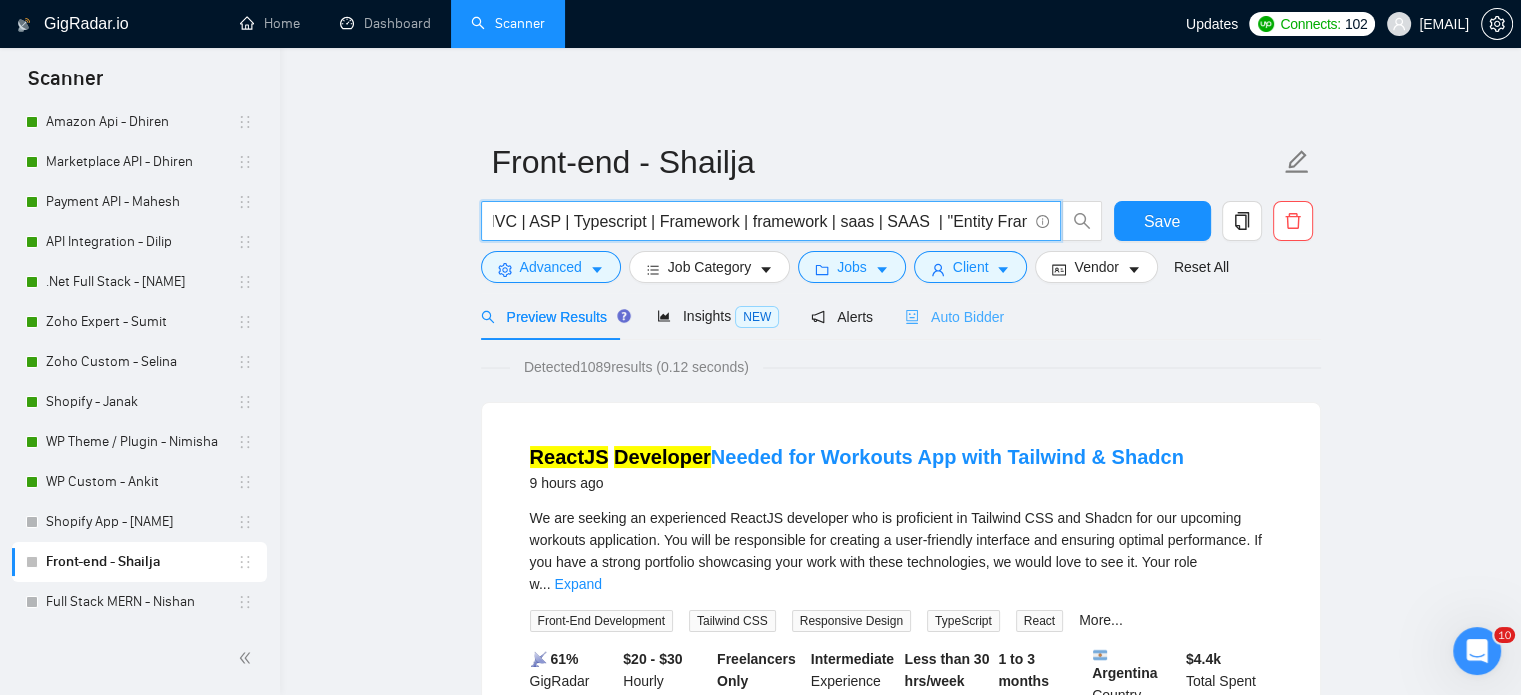 type on "(("Express.js" | "express js" | expressjs | "Express Middleware") | ("React.js" | "react js" | "react,js" | reactjs)) (Core | Develop | Developer | Development | Custom | "Full Stack" | "Full Stack Dev" | MVC | ASP | Typescript | Framework | framework | saas | SAAS  | "Entity Framework" )" 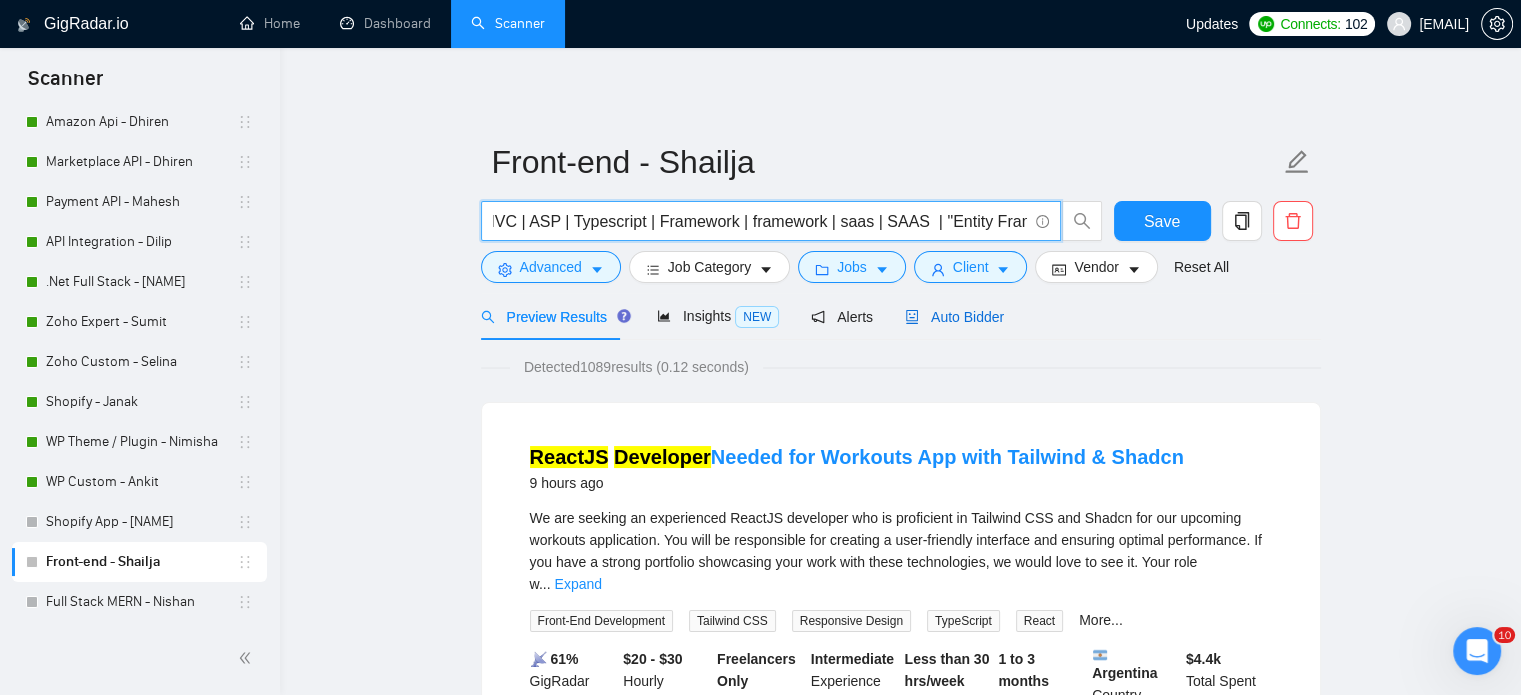 scroll, scrollTop: 0, scrollLeft: 0, axis: both 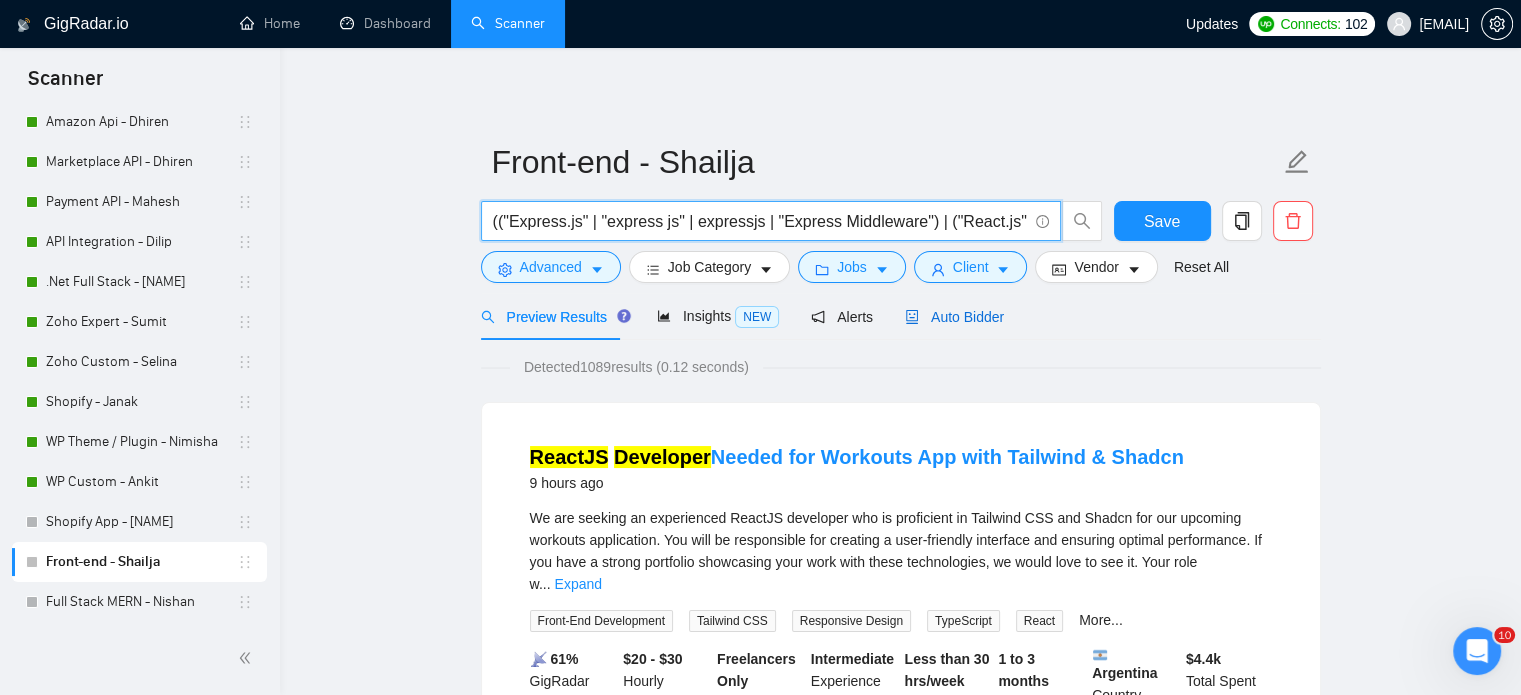 click on "Auto Bidder" at bounding box center [954, 317] 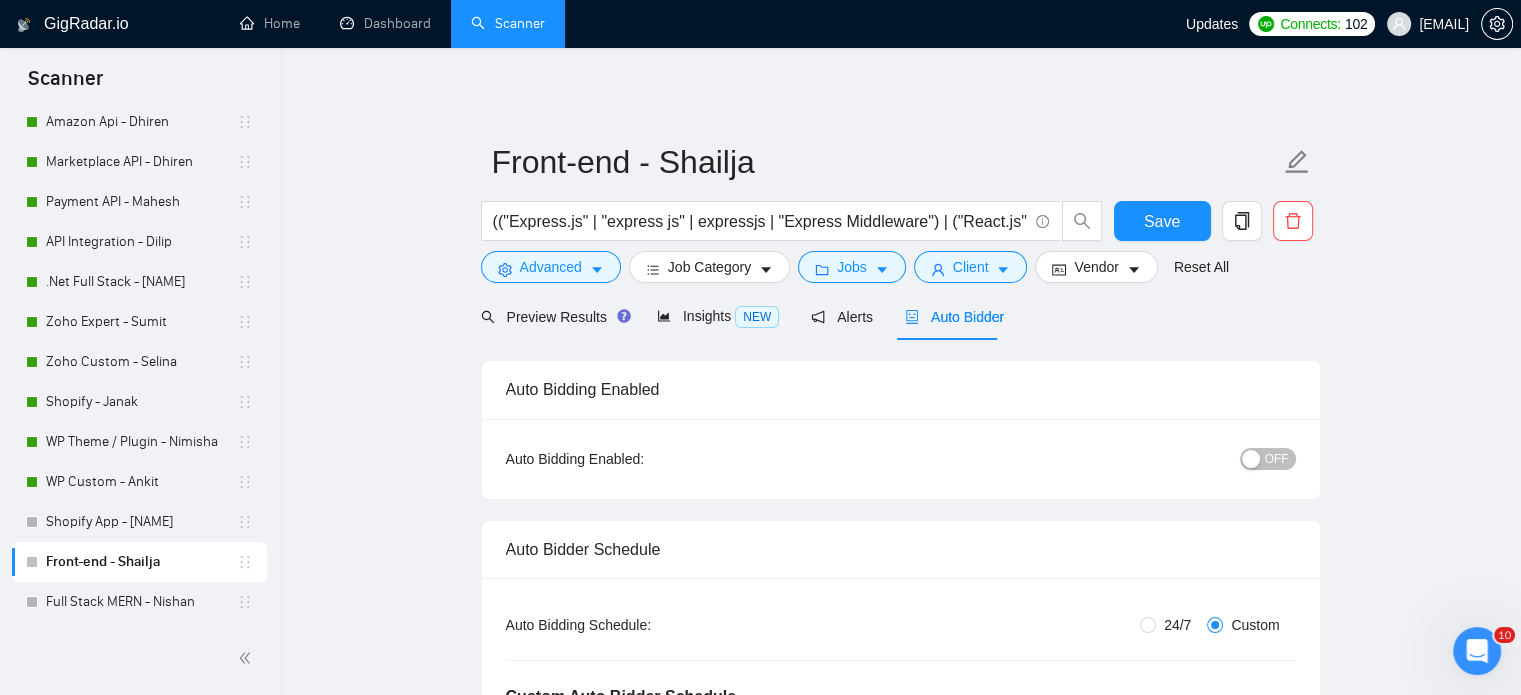 type 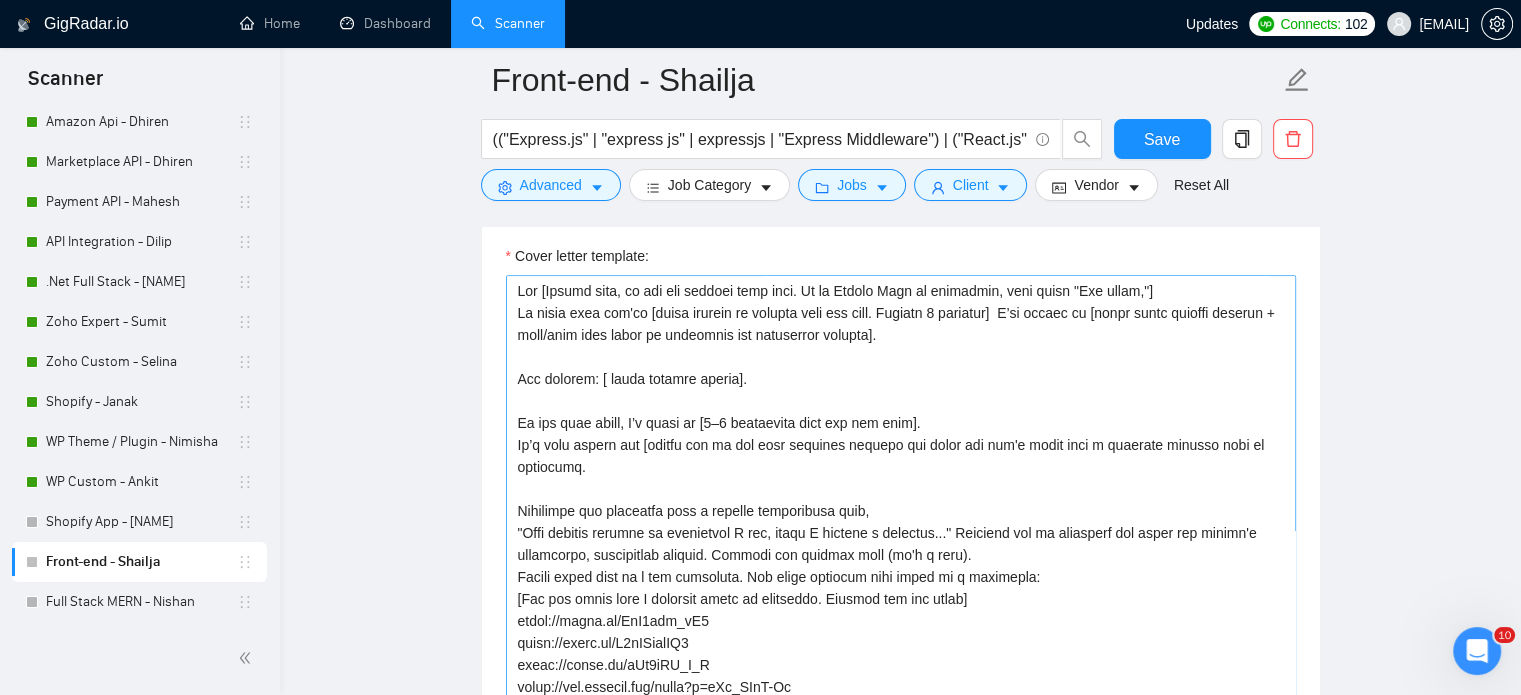 scroll, scrollTop: 2500, scrollLeft: 0, axis: vertical 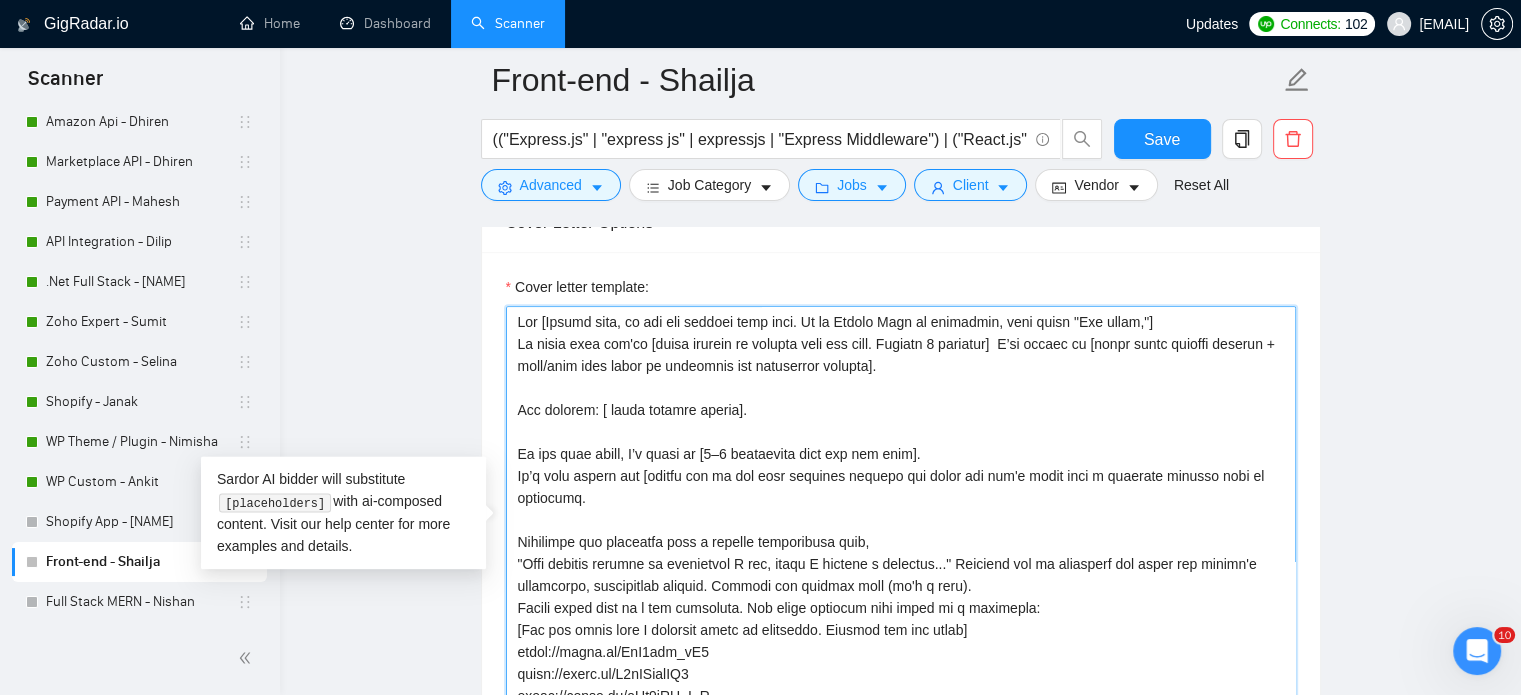 drag, startPoint x: 516, startPoint y: 405, endPoint x: 790, endPoint y: 406, distance: 274.00183 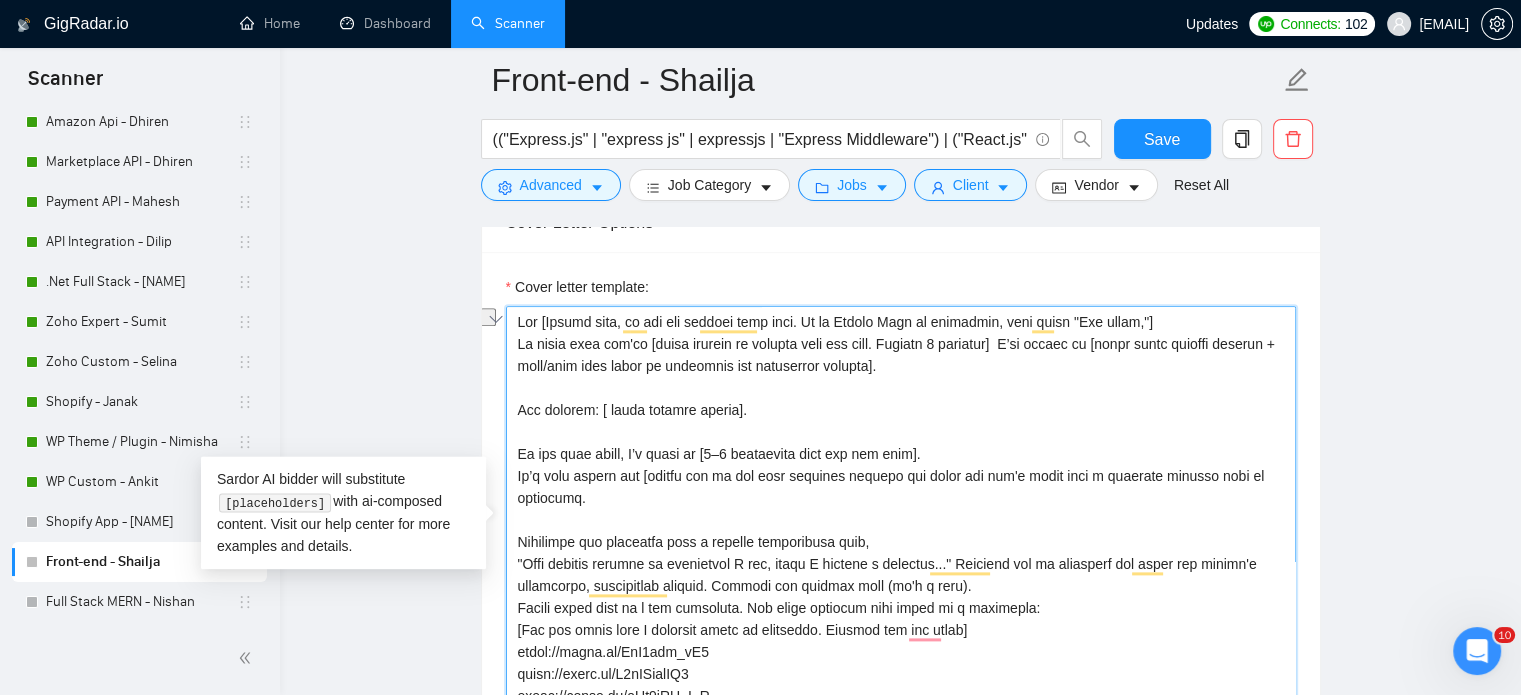 click on "Cover letter template:" at bounding box center [901, 531] 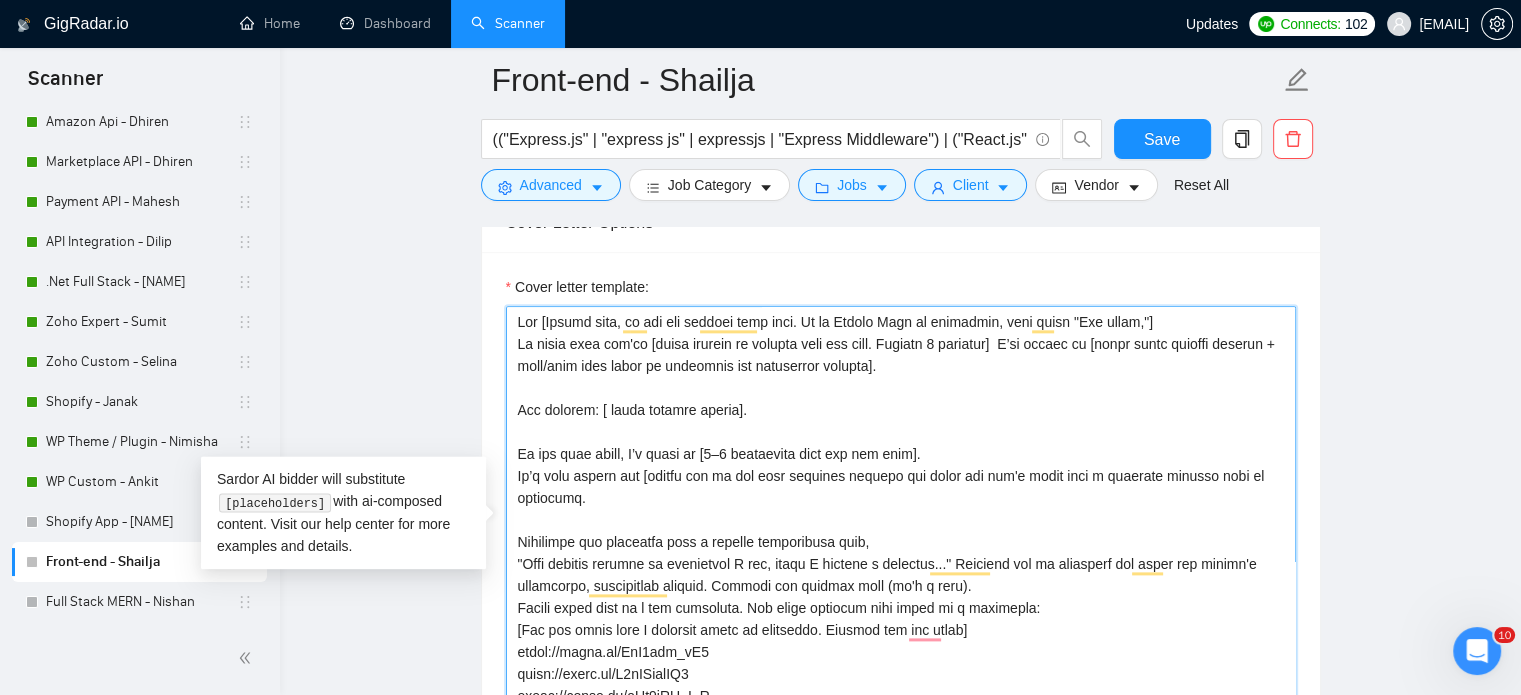scroll, scrollTop: 72, scrollLeft: 0, axis: vertical 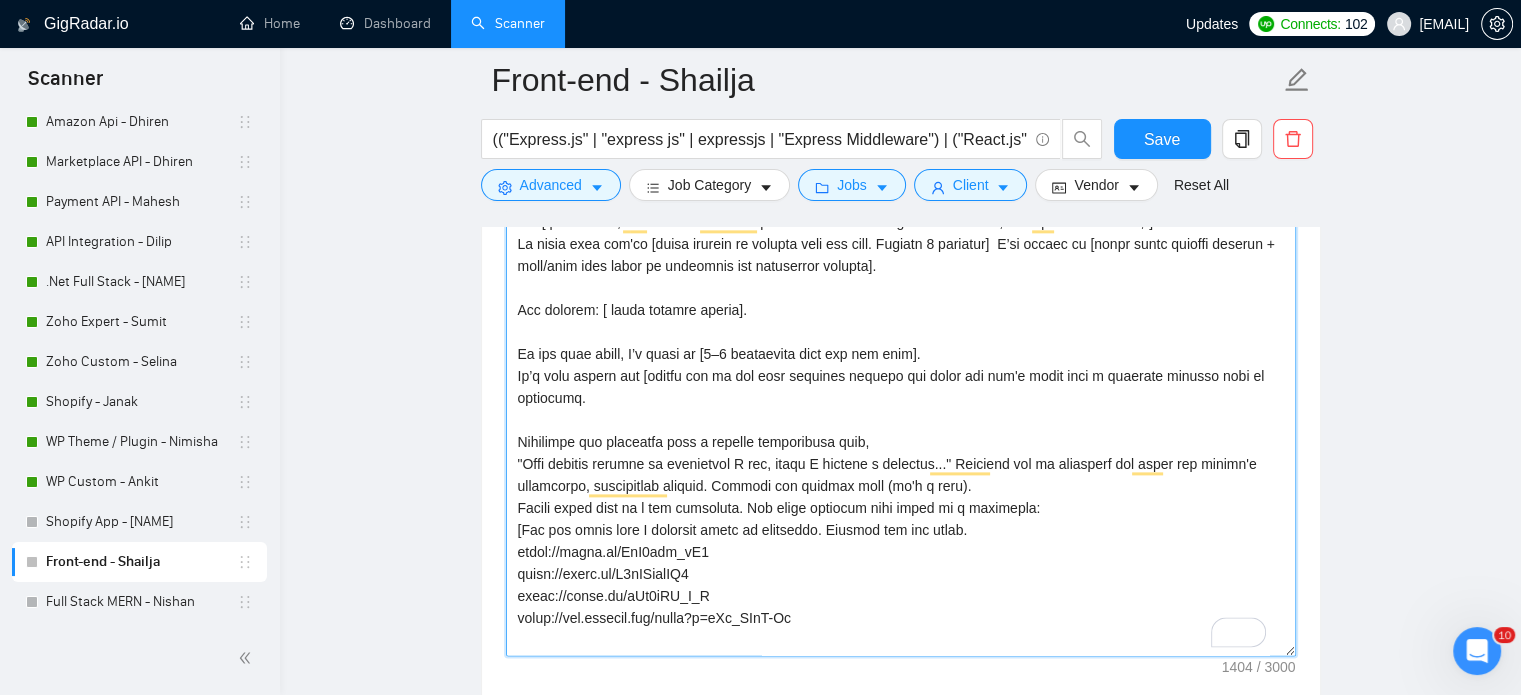 click on "Cover letter template:" at bounding box center (901, 431) 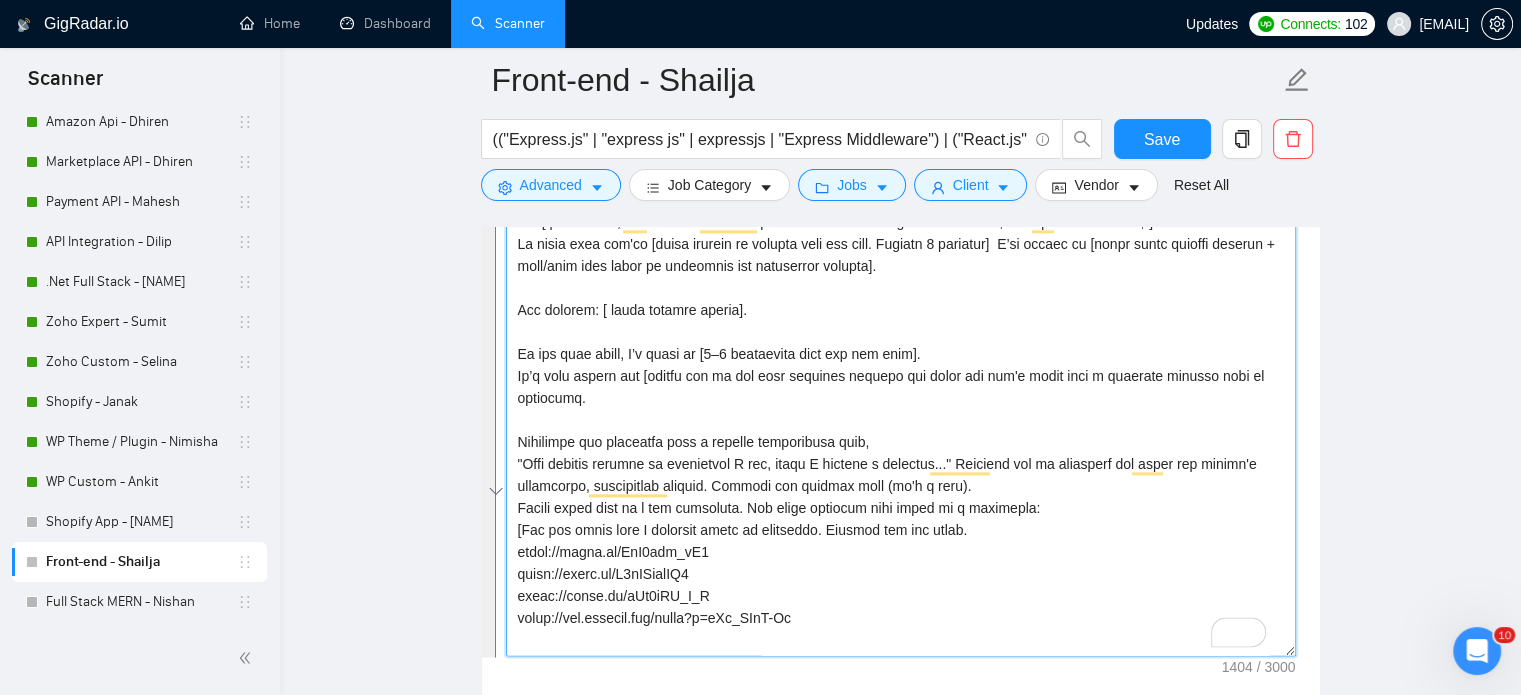 paste on "i [Client name]!
[Mention one job-specific challenge in 3–5 words]
Here’s how I’d approach that: [short explanation of method or process that solved a similar case].
I’ve worked on [line about a similar project + .NET Technology and tool used based on portfolio and freelancer profile, don't include any link to the client server].
​[Match the job's needs with a standout project from my portfolio. Highlight its relevance with a dynamic description like, "This project mirrors an initiative I led, where I crafted a solution..." Showcase how my expertise can solve the client's challenges, emphasizing results. Include the project link (its a must). Always wrote this from a new paragraph. Use these projects with links as a reference:
https://www.hanafloristpos.com/pos/
A cloud-based Point-of-Sale system built specifically for florists, offering order tracking, delivery management, and inventory tools.
https://strataprop.com/
A platform for managing real estate investments and portfolios, offering transparency, p..." 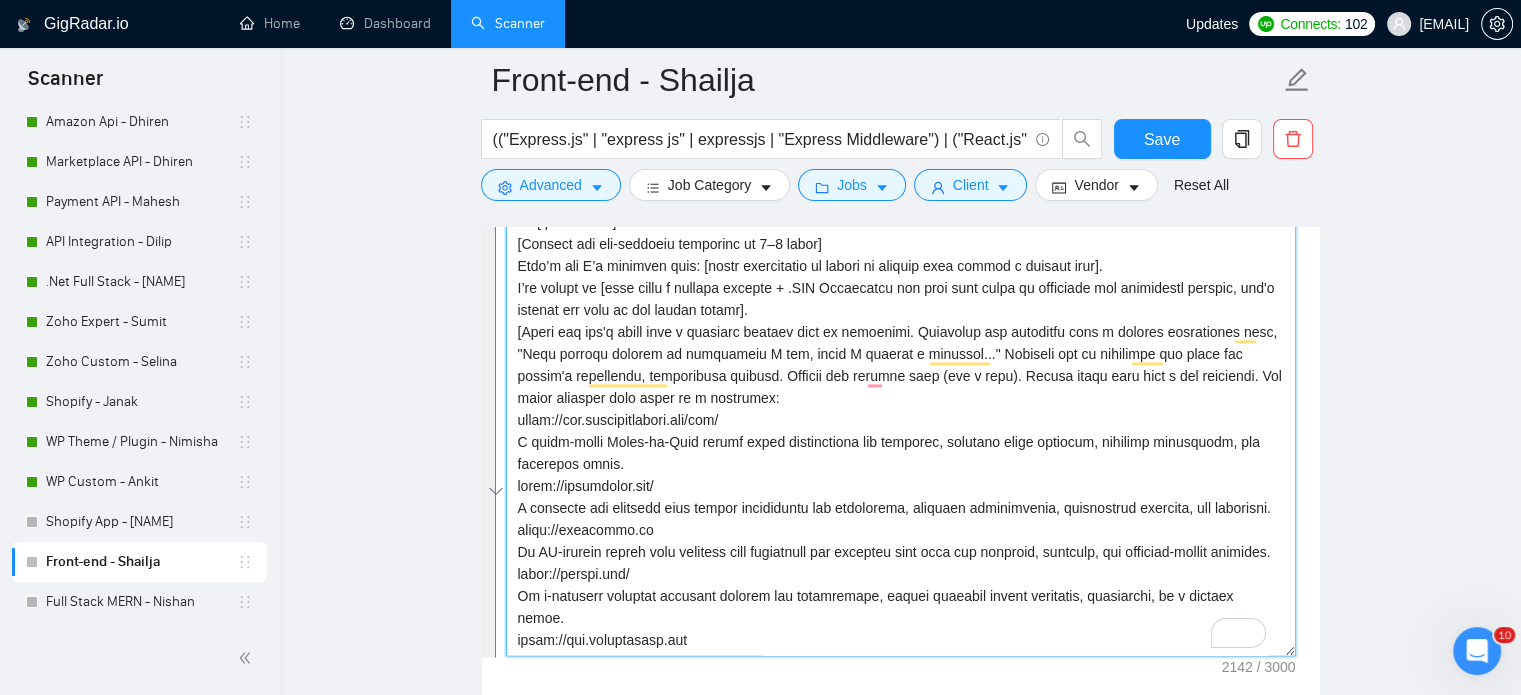click on "Cover letter template:" at bounding box center [901, 431] 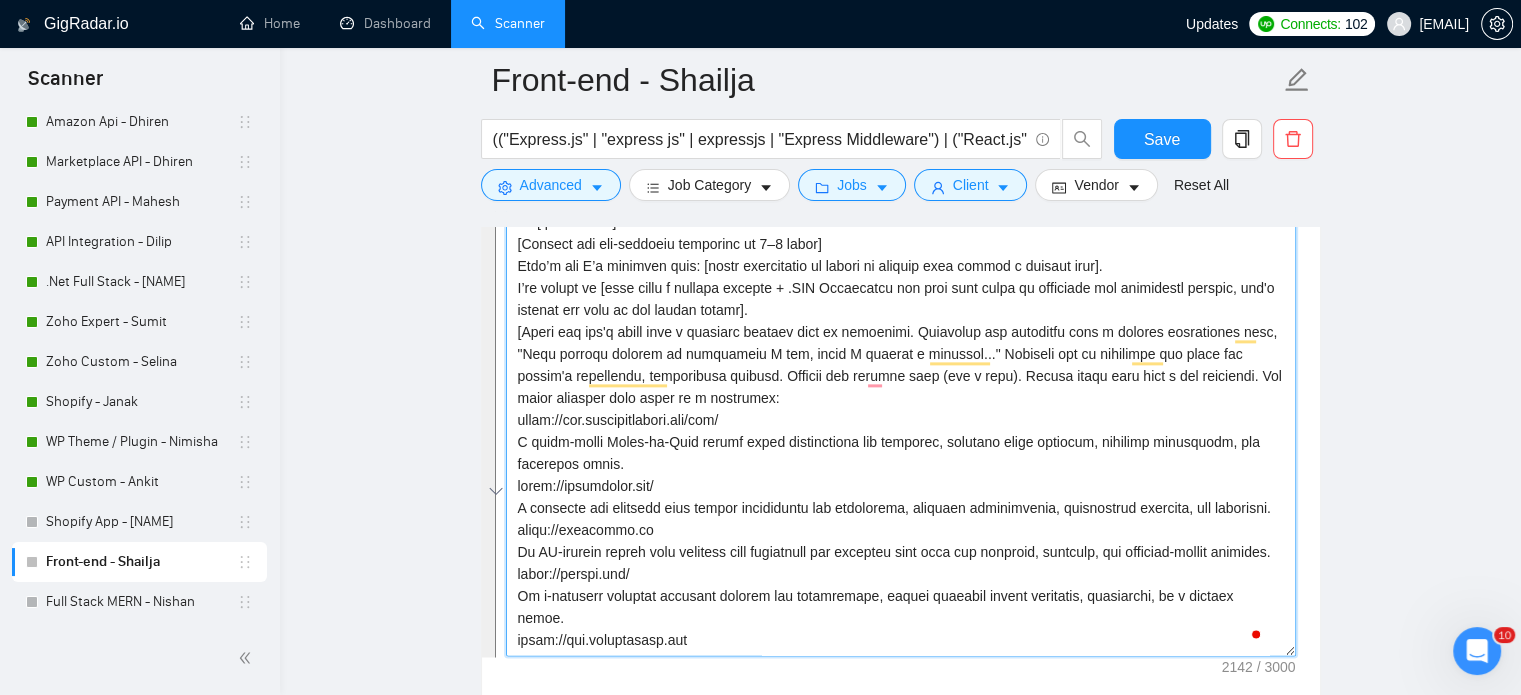 click on "Cover letter template:" at bounding box center (901, 431) 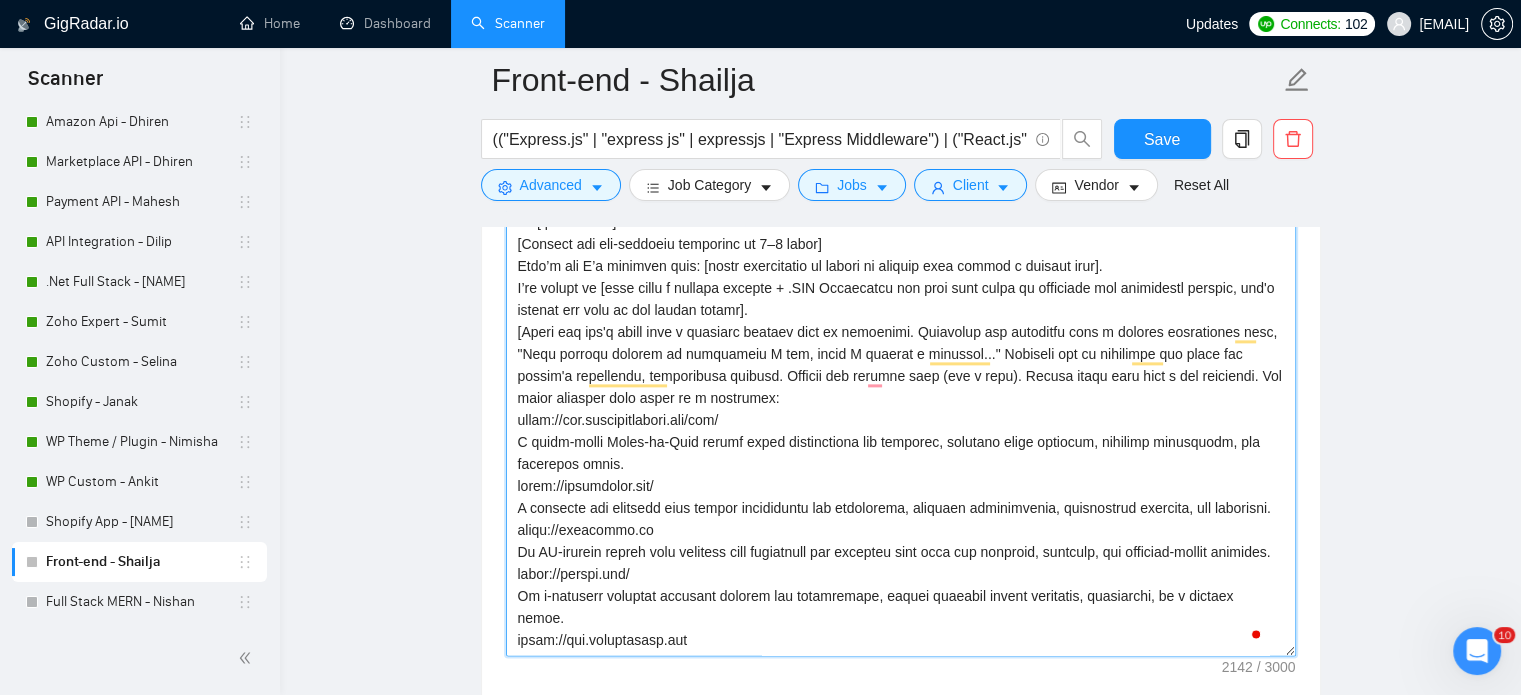 click on "Cover letter template:" at bounding box center (901, 431) 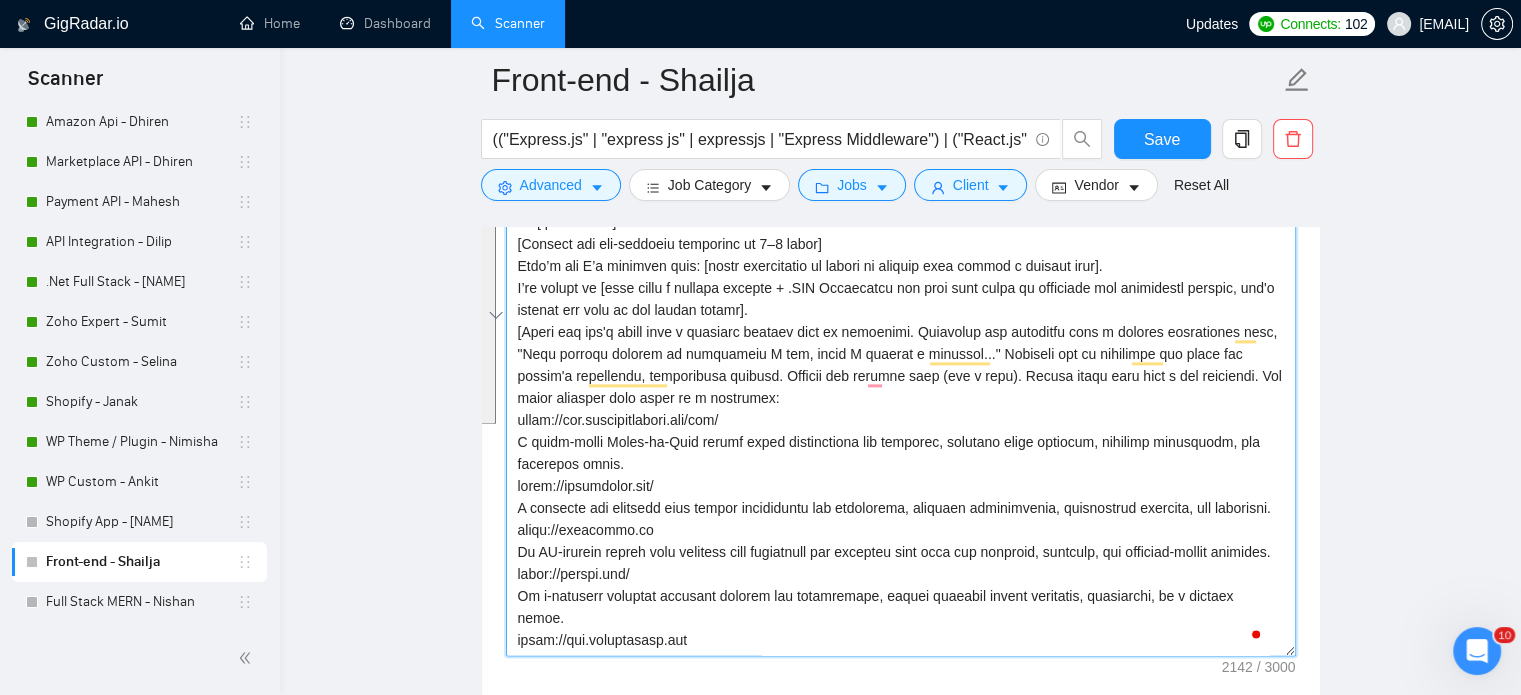 scroll, scrollTop: 39, scrollLeft: 0, axis: vertical 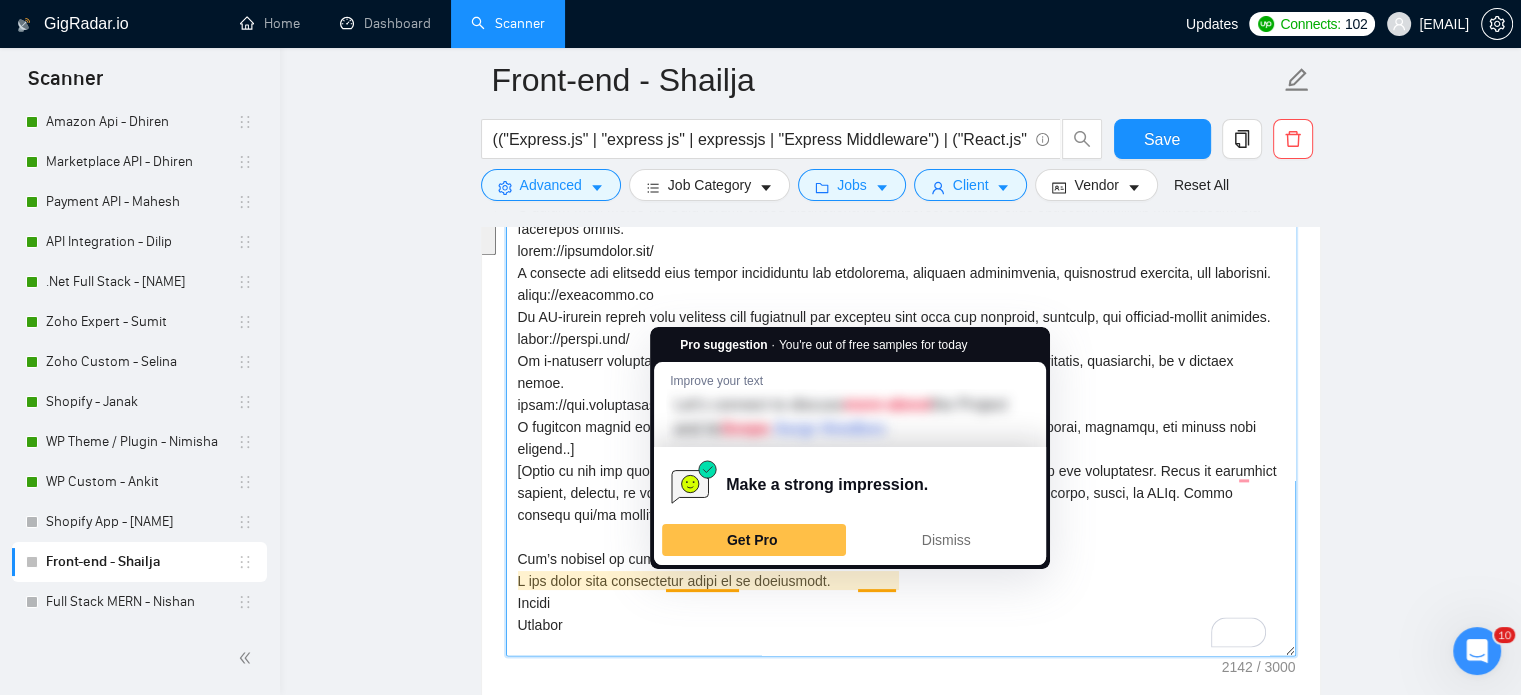 drag, startPoint x: 515, startPoint y: 415, endPoint x: 738, endPoint y: 446, distance: 225.1444 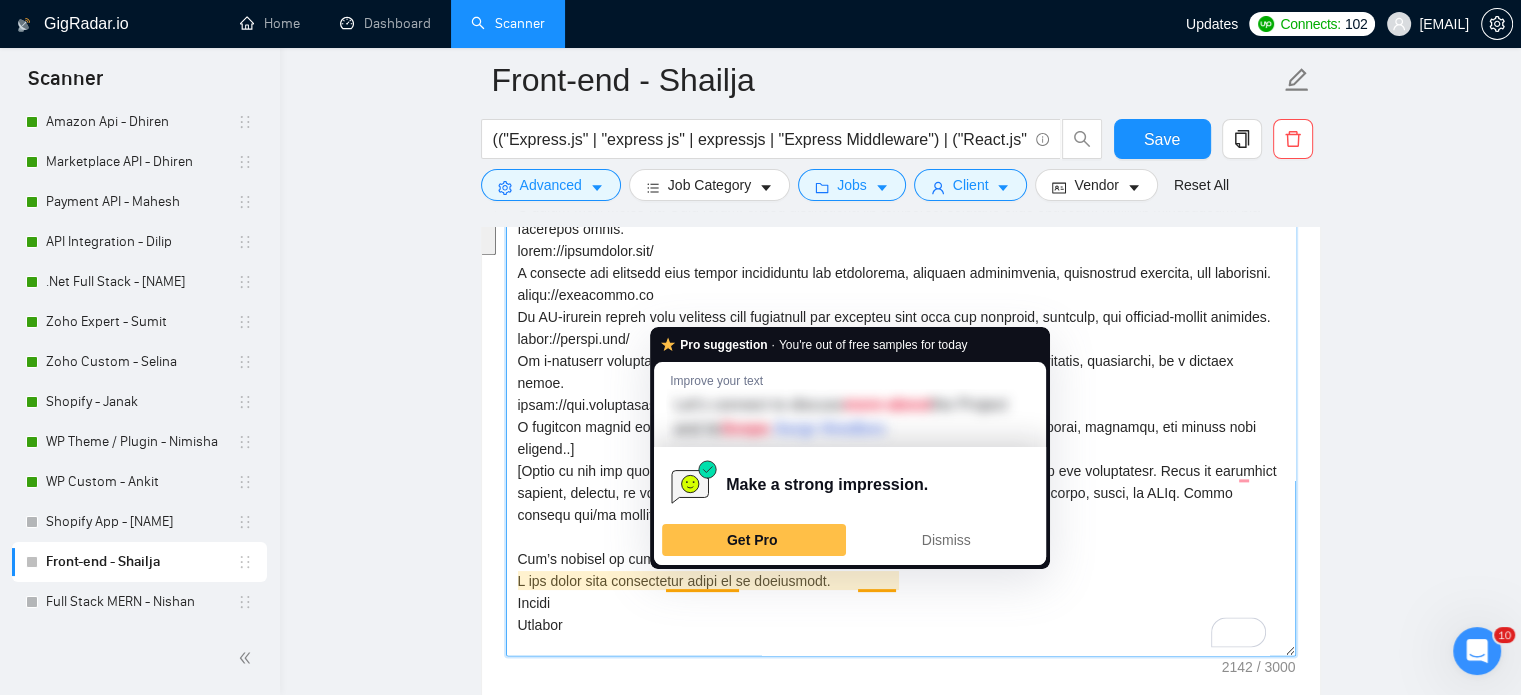 click on "Scanner New Scanner My Scanners Amazon Api - Dhiren Marketplace API - Dhiren Payment API - Mahesh API Integration - Dilip .Net Full Stack - Mahesh Zoho Expert  - Sumit Zoho Custom  - Selina Shopify - Janak WP Theme / Plugin - Nimisha WP Custom - Ankit Shopify App - Janak Front-end - Shailja Full Stack MERN - Nishan GigRadar.io Home Dashboard Scanner Updates  Connects: 102 dhiren@visioninfotech.net Front-end - Shailja (("Express.js" | "express js" | expressjs | "Express Middleware") | ("React.js" | "react js" | "react,js" | reactjs)) (Core | Develop | Developer | Development | Custom | "Full Stack" | "Full Stack Dev" | MVC | ASP | Typescript | Framework | framework | saas | SAAS  | "Entity Framework" ) Save Advanced   Job Category   Jobs   Client   Vendor   Reset All Preview Results Insights NEW Alerts Auto Bidder Auto Bidding Enabled Auto Bidding Enabled: OFF Auto Bidder Schedule Auto Bidding Type: Automated (recommended) Semi-automated Auto Bidding Schedule: 24/7 Custom Repeat every week on (" at bounding box center [760, -2153] 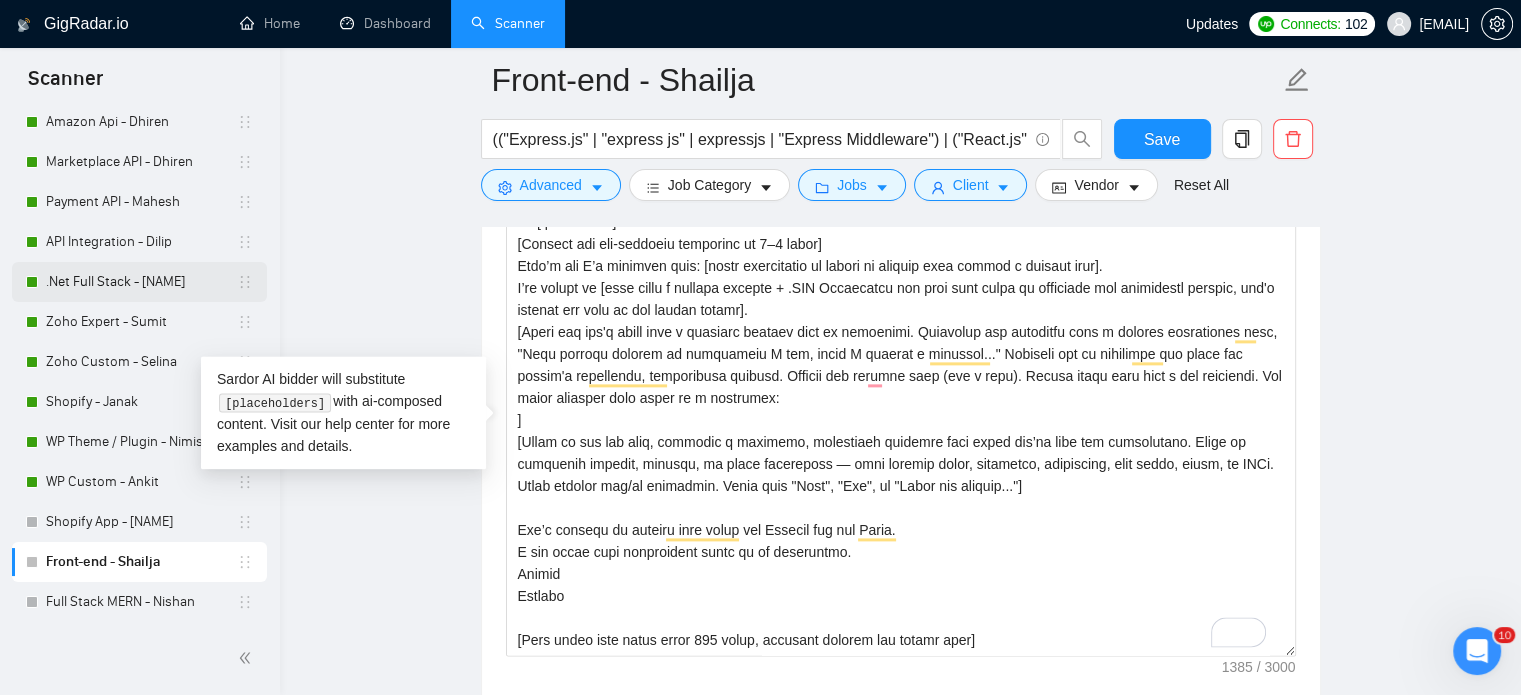 click on ".Net Full Stack - [NAME]" at bounding box center [141, 282] 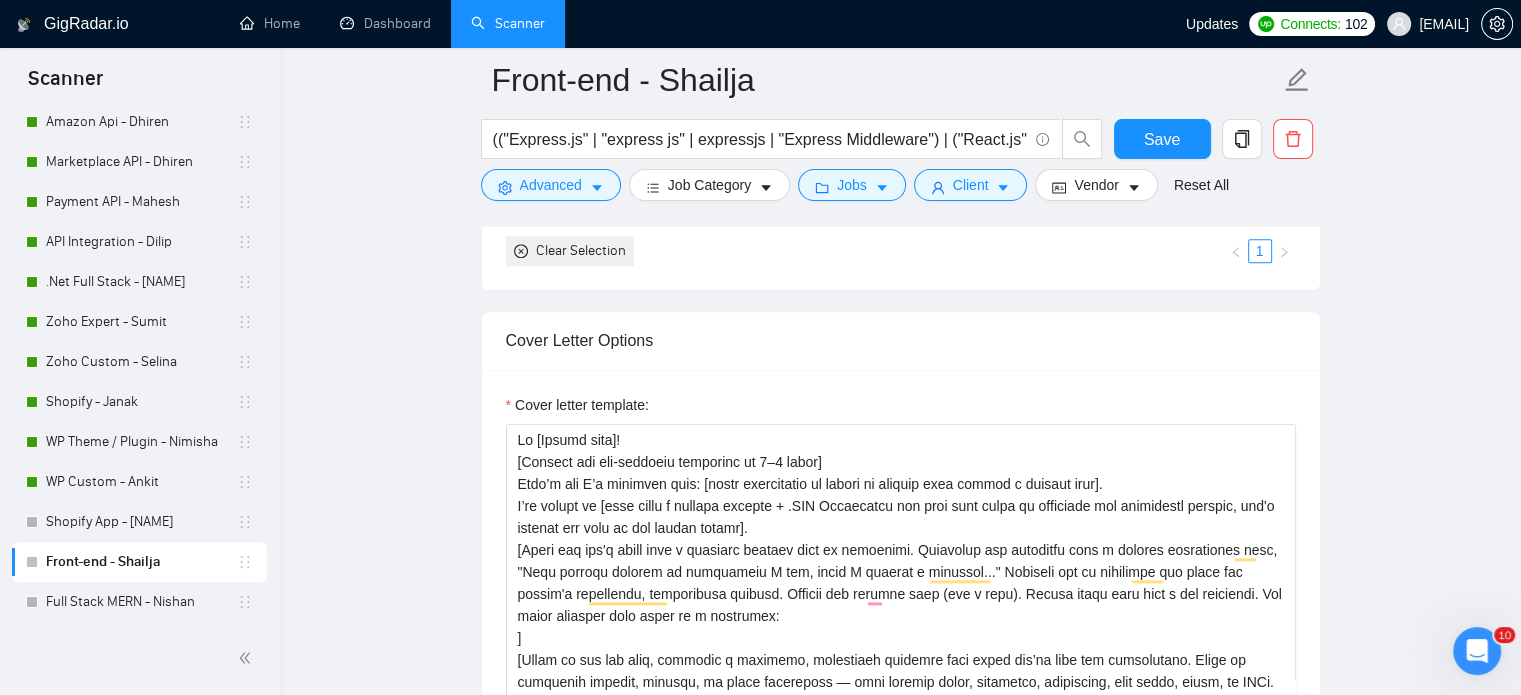 scroll, scrollTop: 2400, scrollLeft: 0, axis: vertical 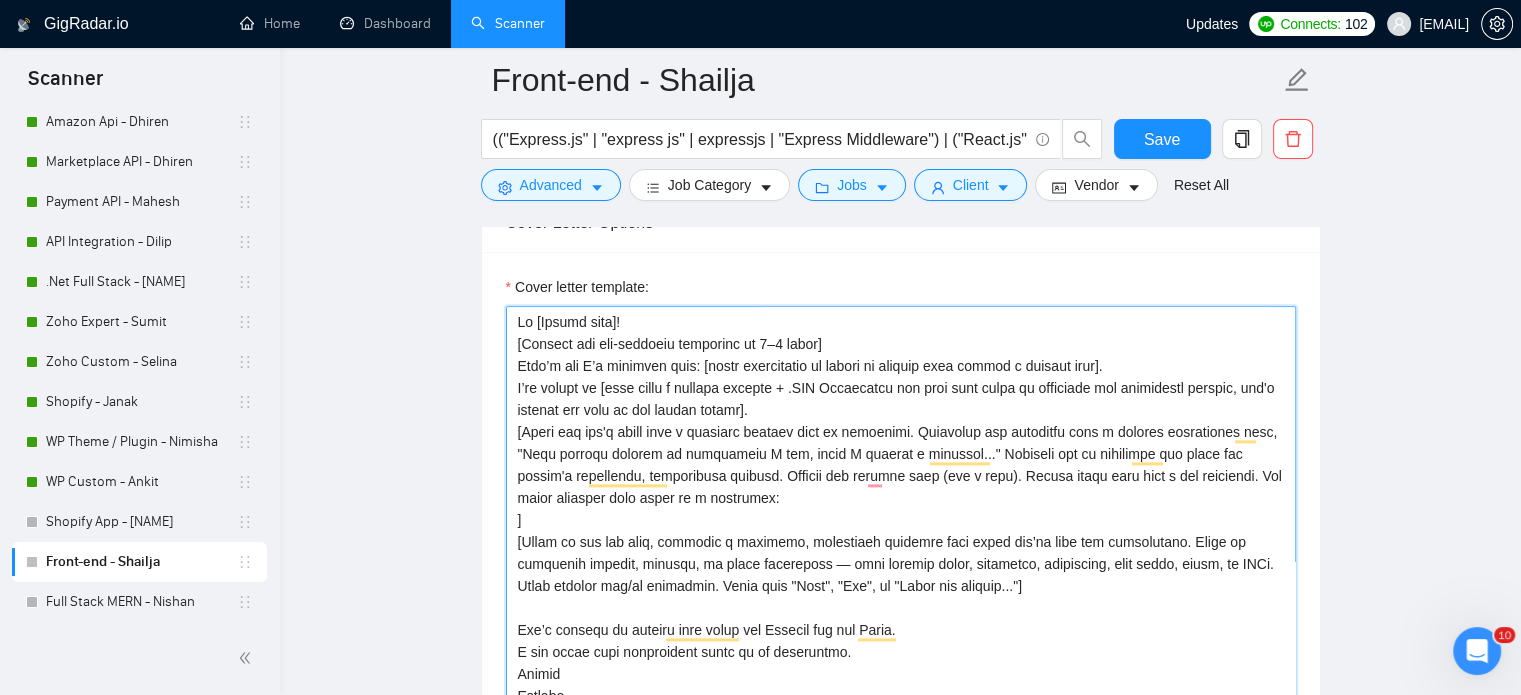 click on "Cover letter template:" at bounding box center (901, 531) 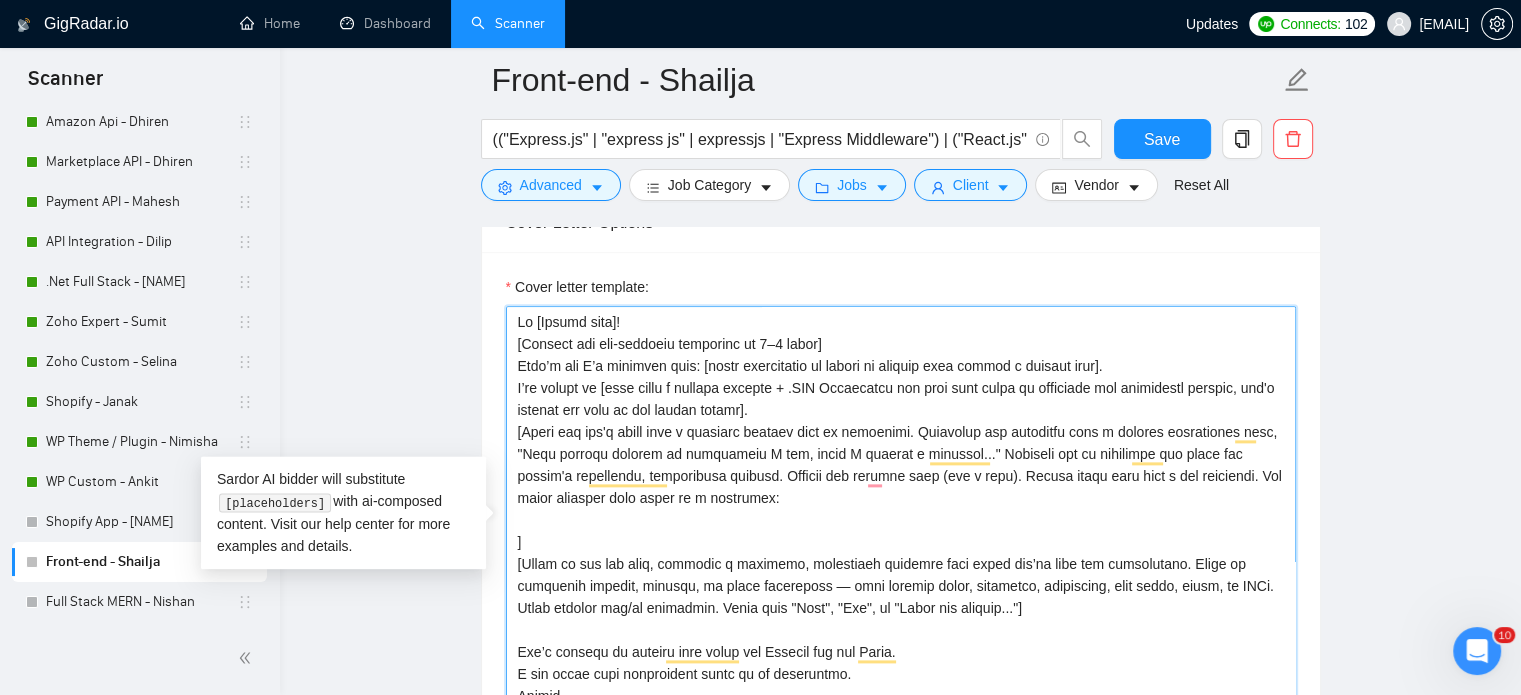 paste on "A high-end luxury home furnishings website offering premium furniture, lighting, textiles, and decor. Known for its refined aesthetic and curated design collections." 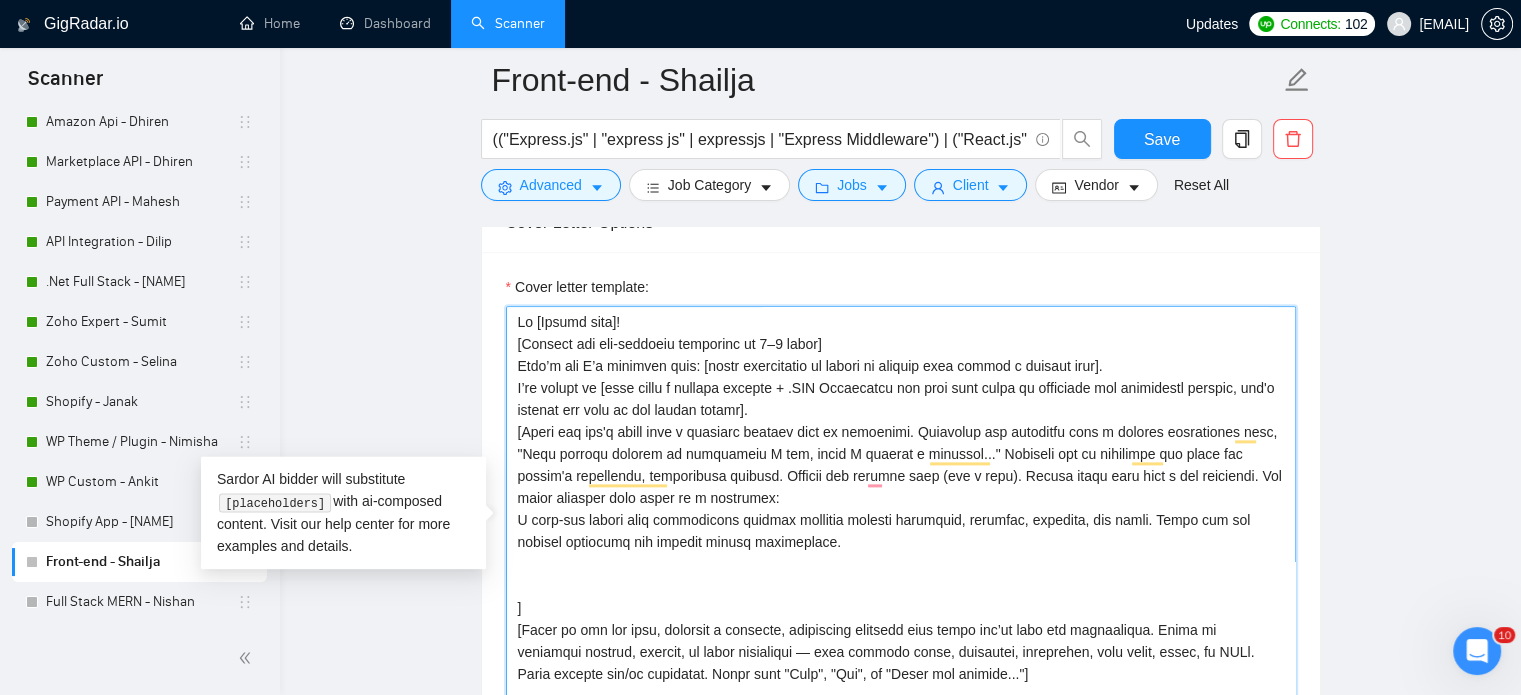 click on "Cover letter template:" at bounding box center [901, 531] 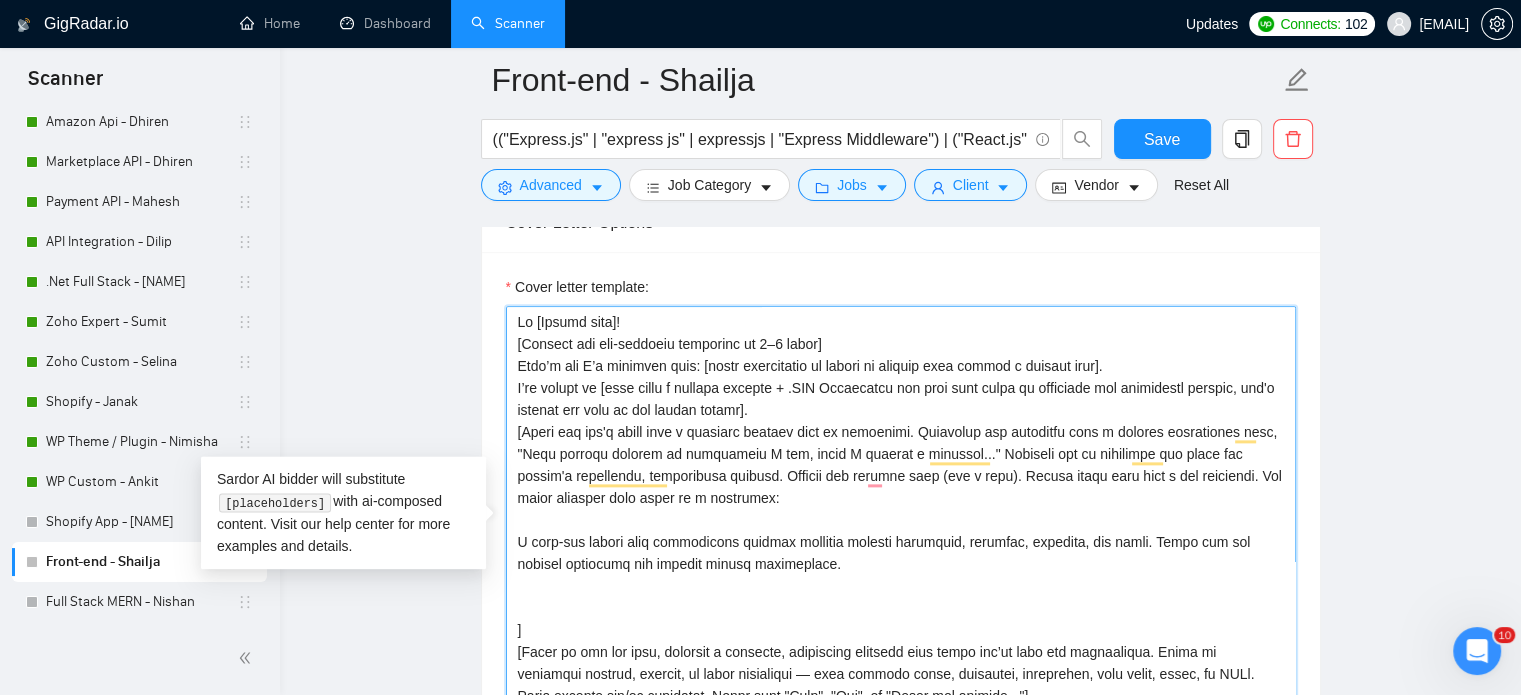 paste on "https://rh.com/" 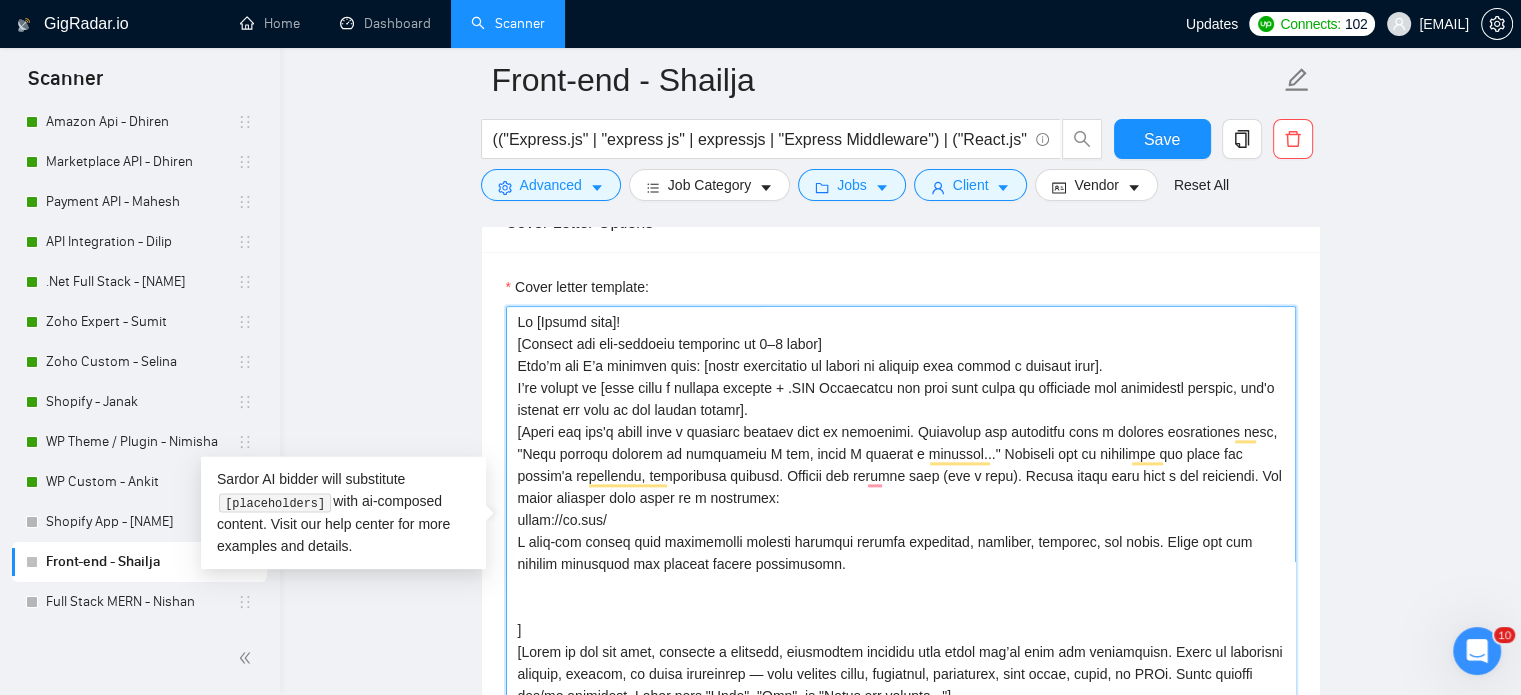 click on "Cover letter template:" at bounding box center (901, 531) 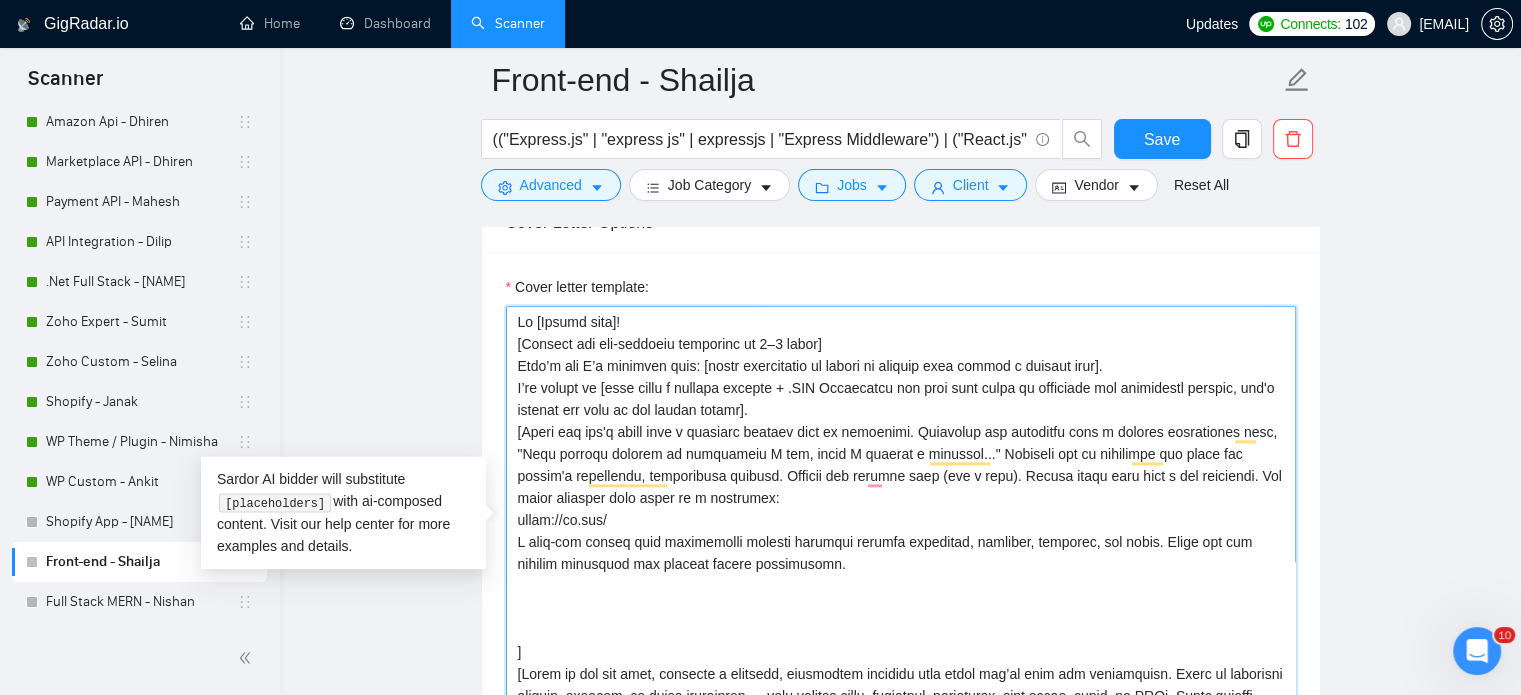 paste on "https://vpms.mycodelibraries.com/" 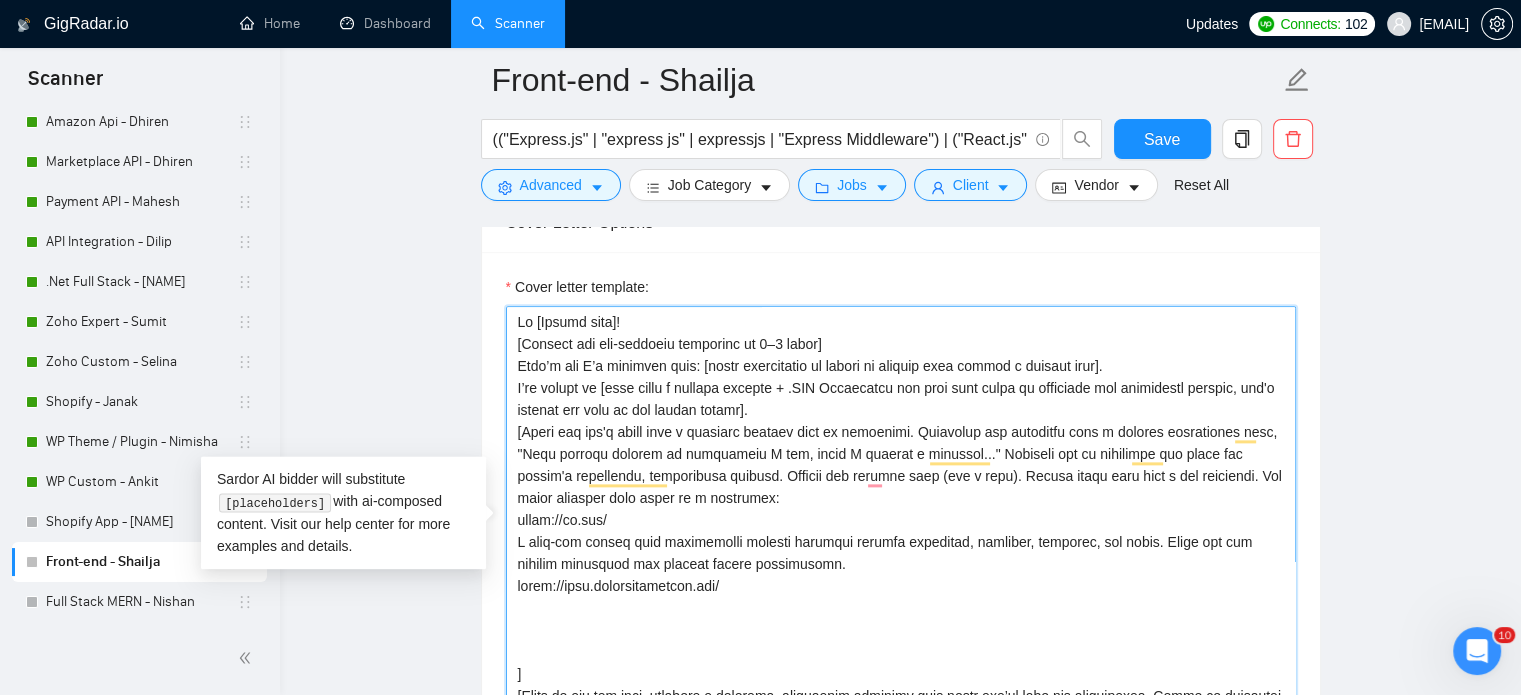 paste on "A web-based platform designed to manage vehicle entry, parking, and slot availability for residential and commercial complexes with user access control and reporting features." 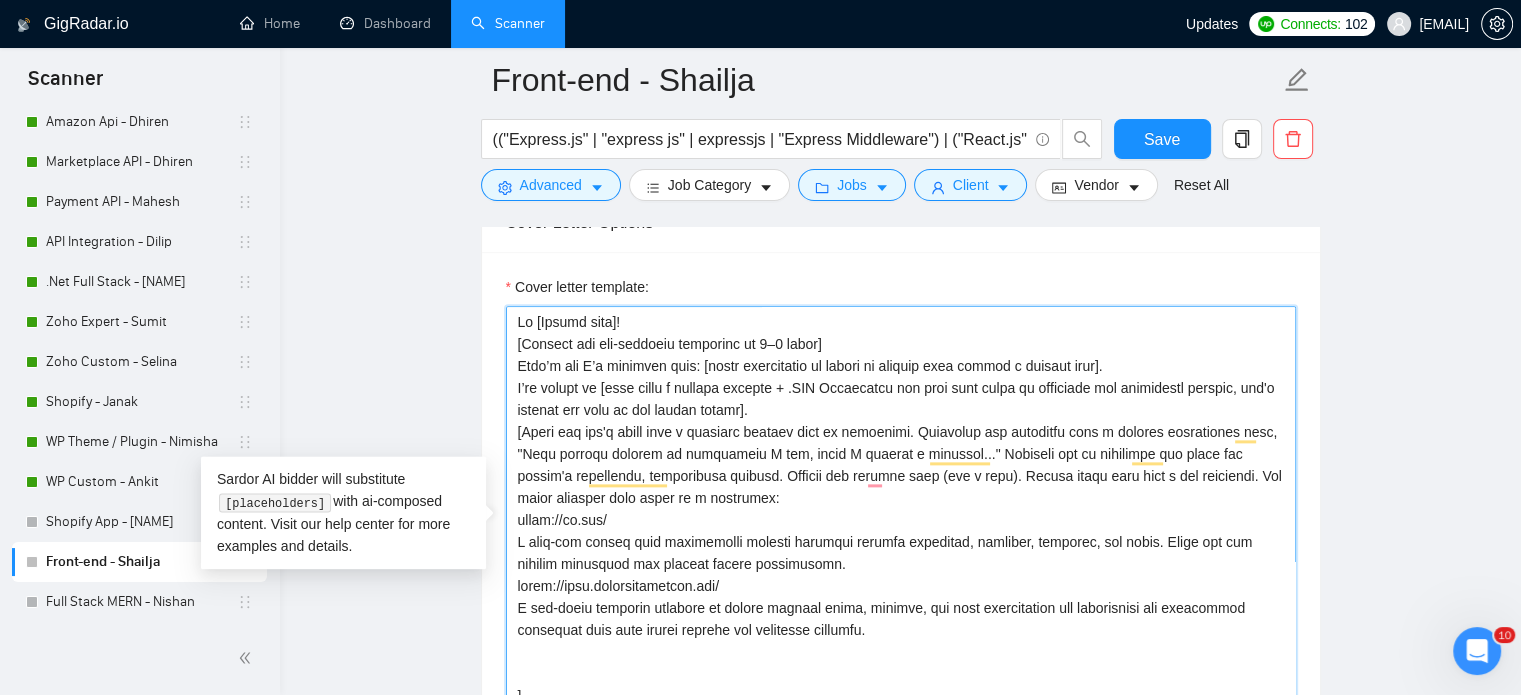 scroll, scrollTop: 68, scrollLeft: 0, axis: vertical 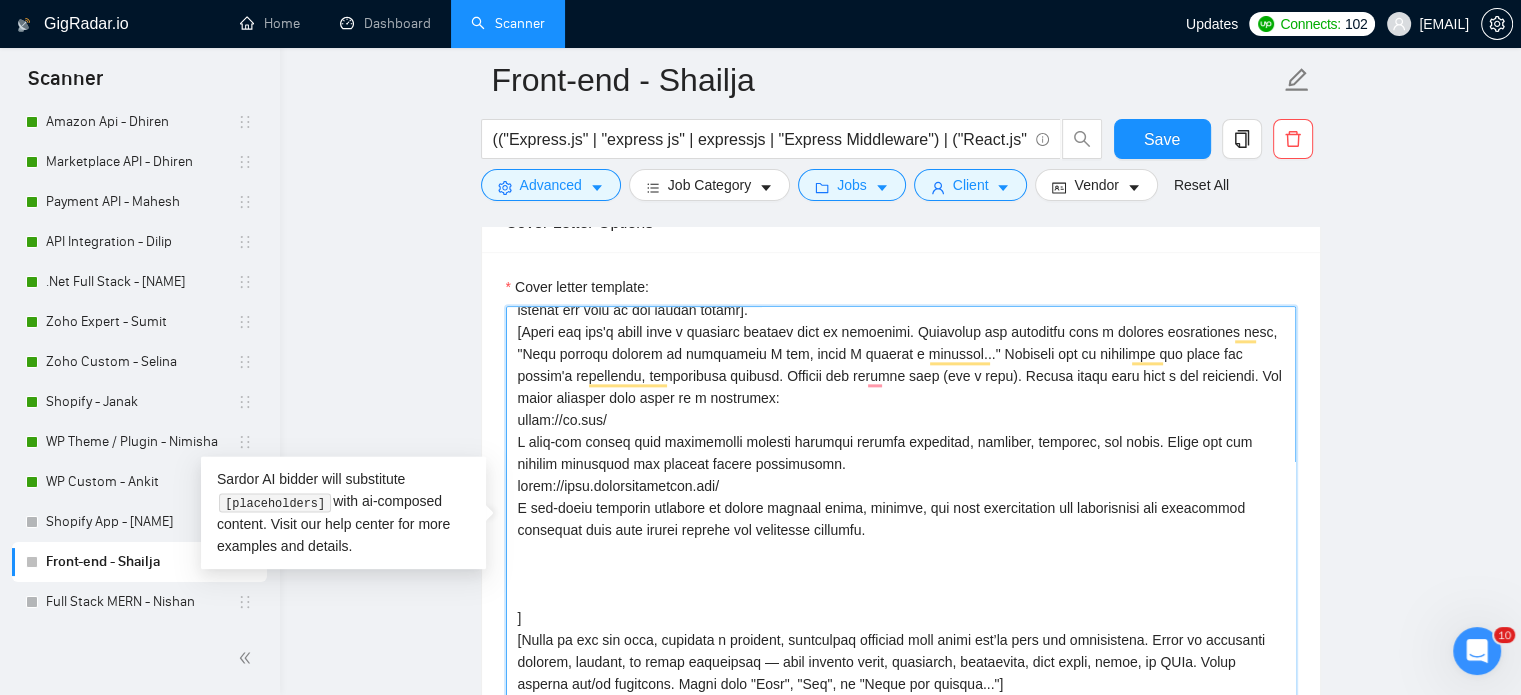 paste on "https://calibration-vendor.mycodelibraries.com/" 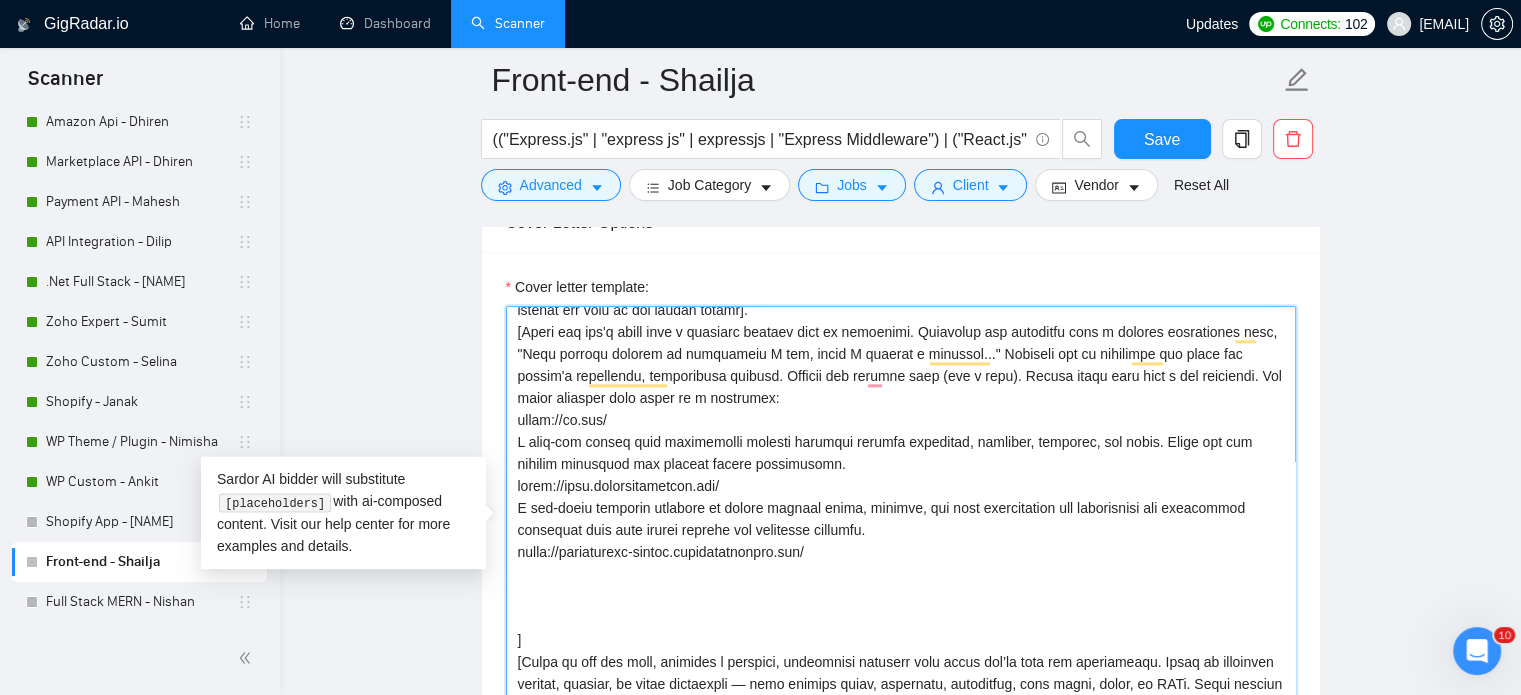 paste on "A login-based portal that enables vendors to manage calibration service requests, track equipment status, and streamline communication with client systems." 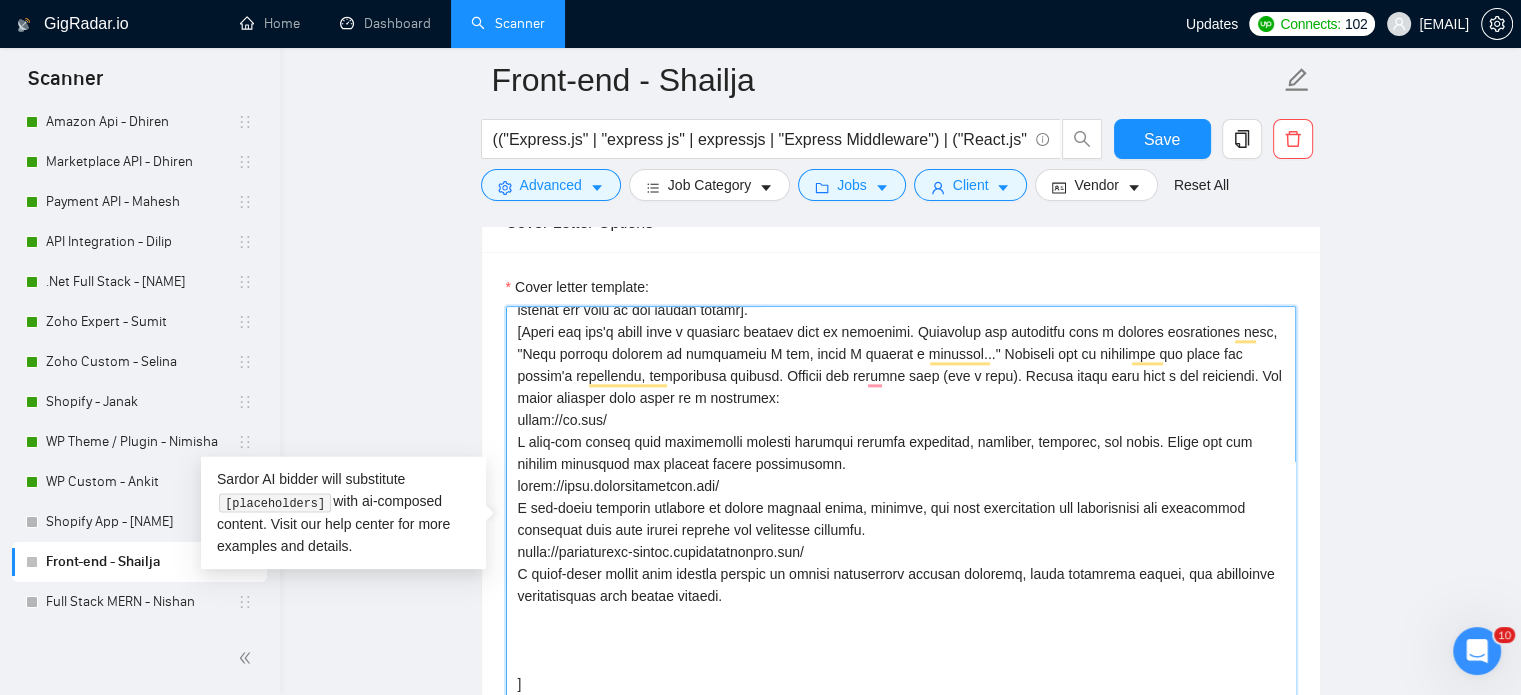 paste on "https://www.alertpilot.io/" 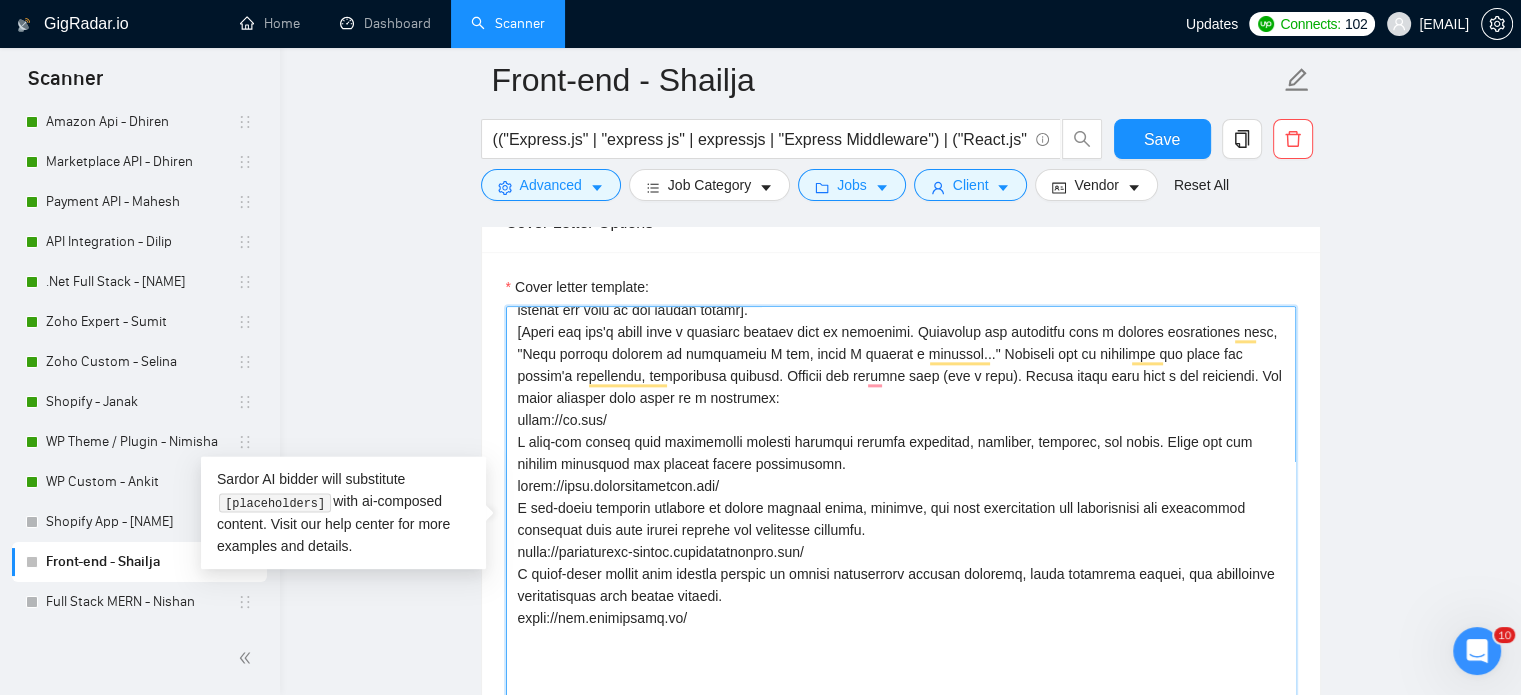 paste on "A SaaS-based alert management and experimentation platform that helps businesses test and deploy real-time notifications with targeting and performance analytics." 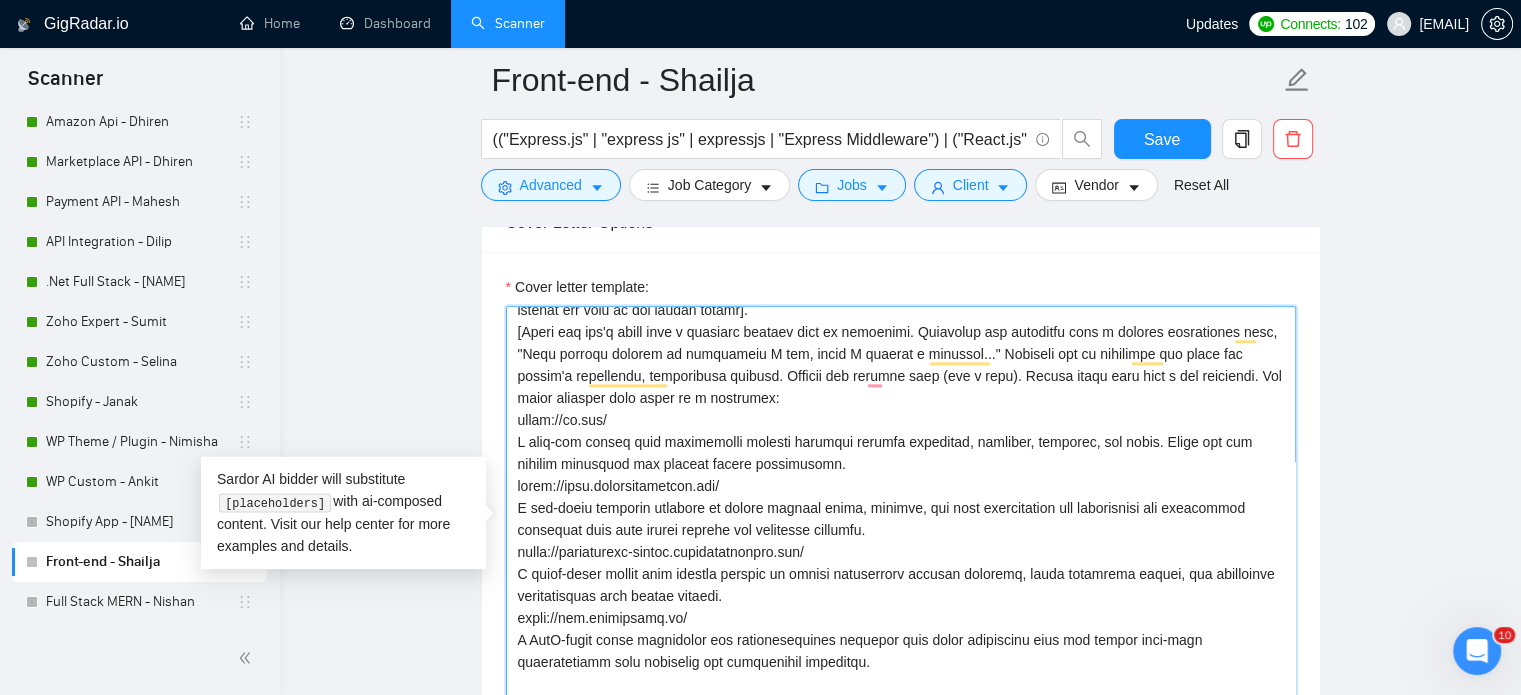 scroll, scrollTop: 196, scrollLeft: 0, axis: vertical 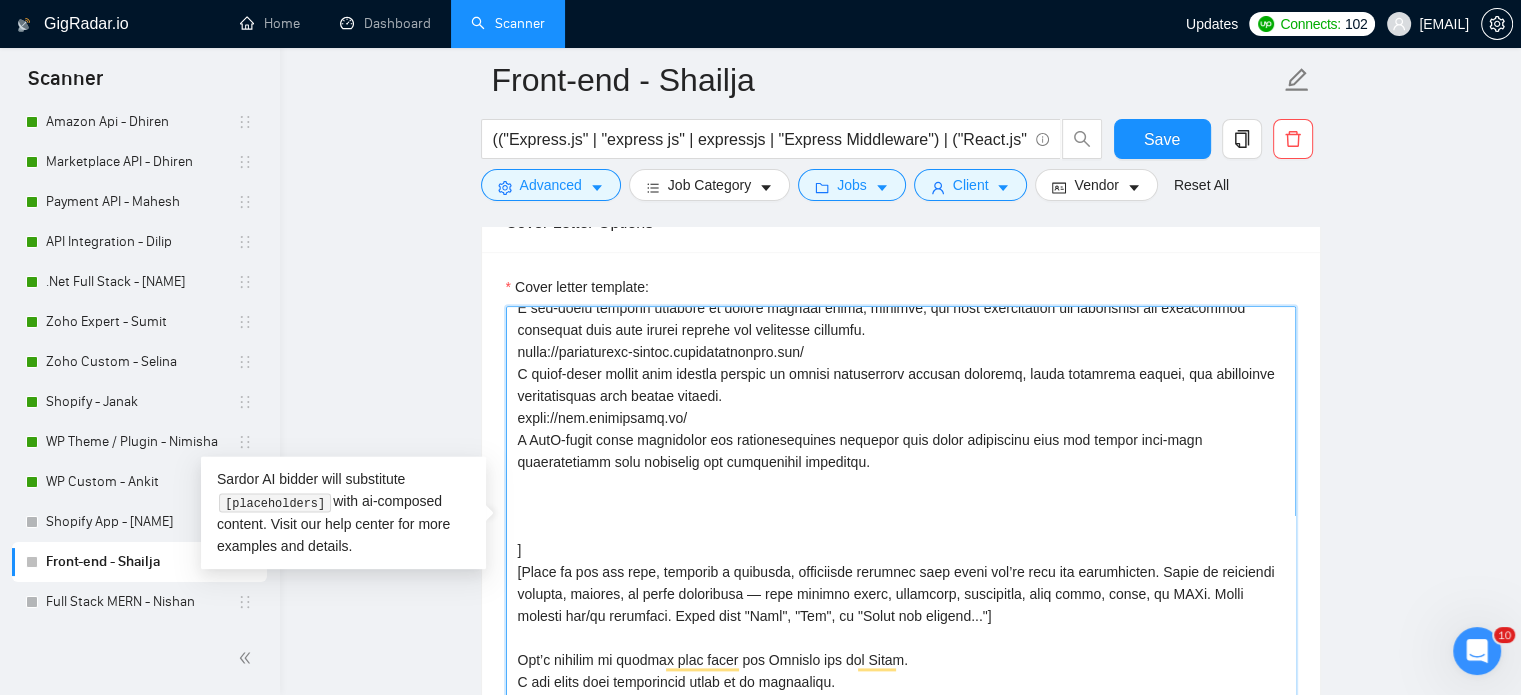 paste on "https://mineiros.mycodelibraries.com/" 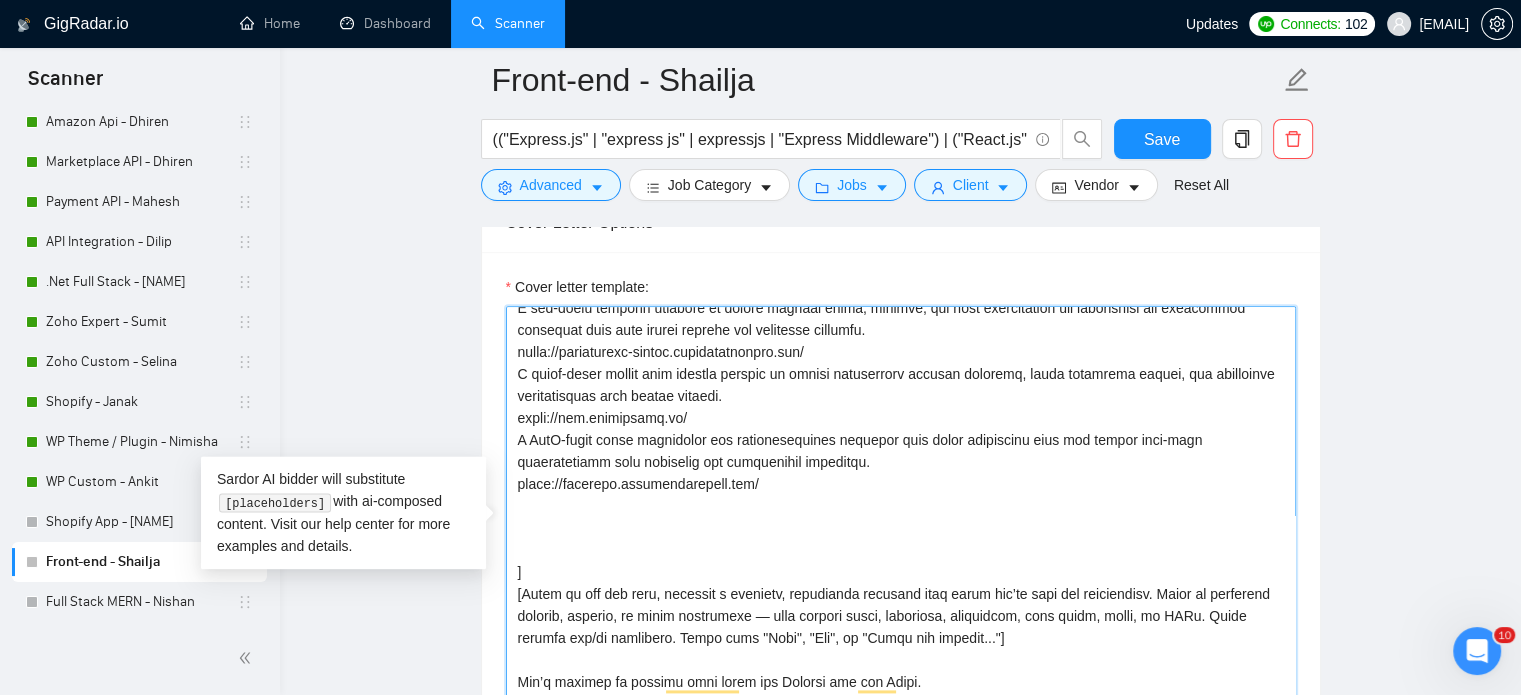 paste on "An admin dashboard used for managing user data, settings, and content related to the Mineiros ecosystem—likely for a mining or industrial business tool." 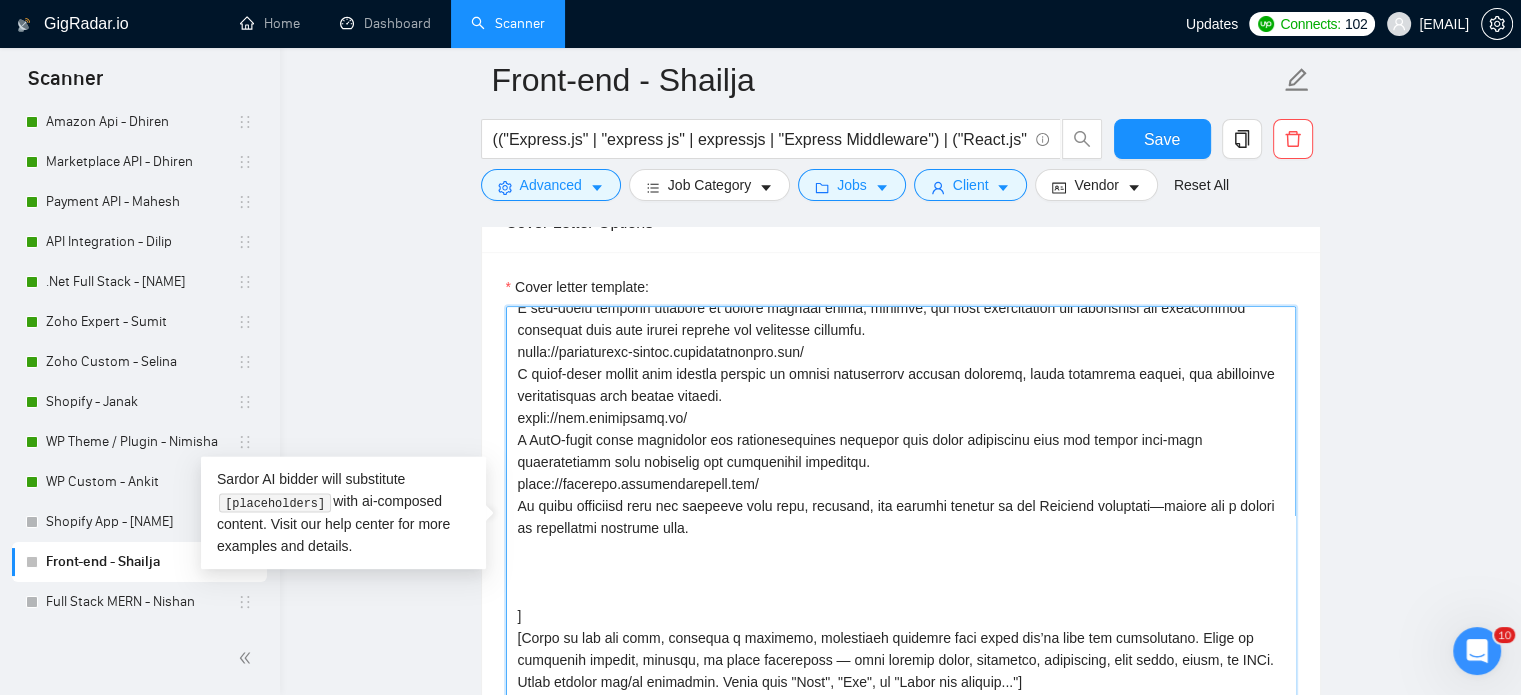 paste on "https://driverapp.mycodelibraries.com/" 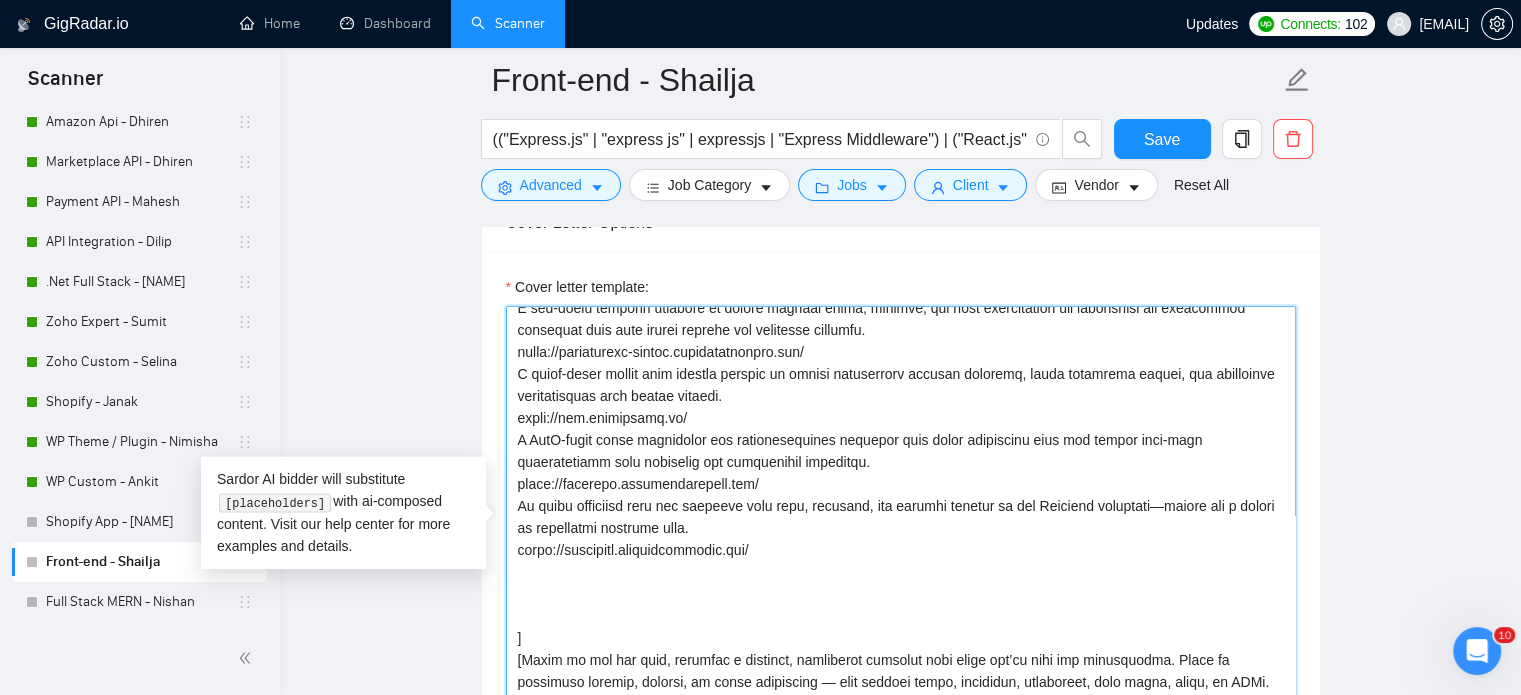 paste on "A logistics driver management platform to assign deliveries, track routes, and monitor real-time driver activity and fulfillment status." 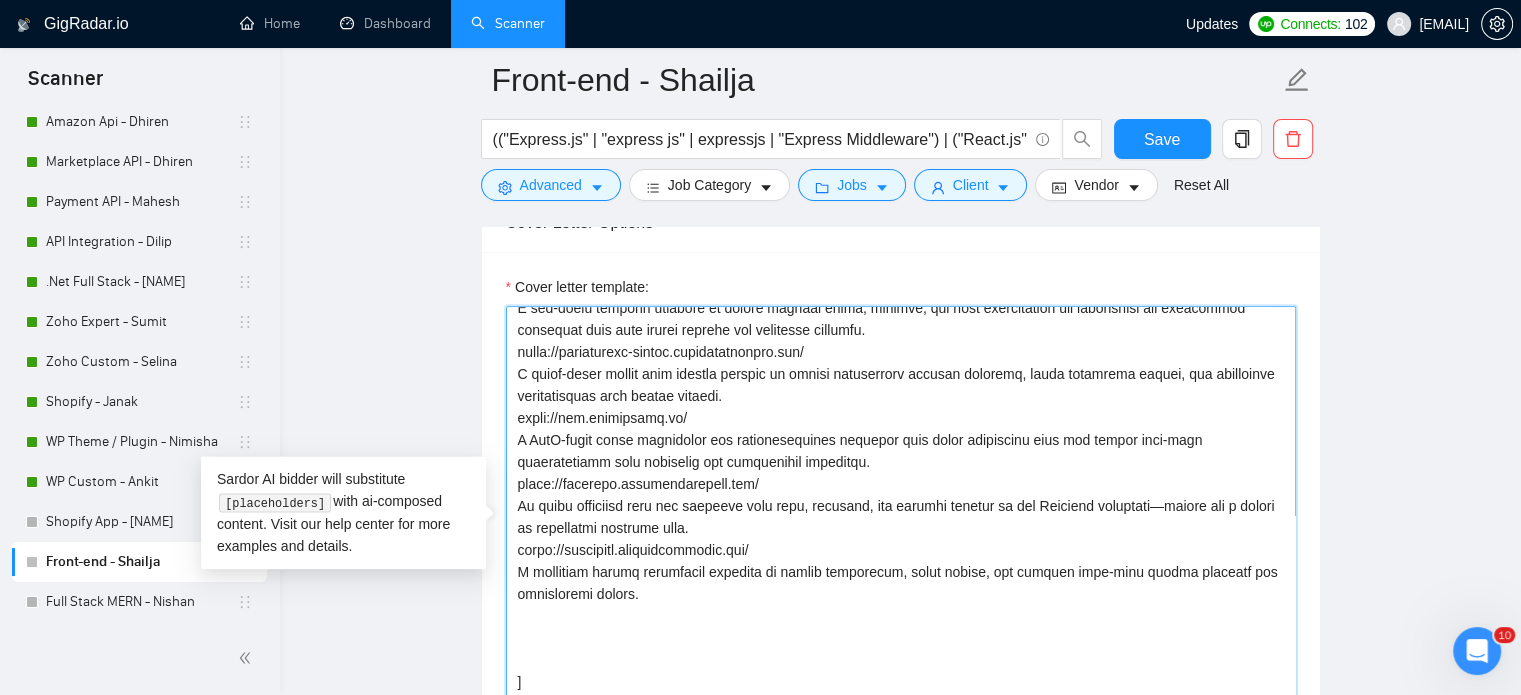 paste on "https://app.campaignwizard.io/" 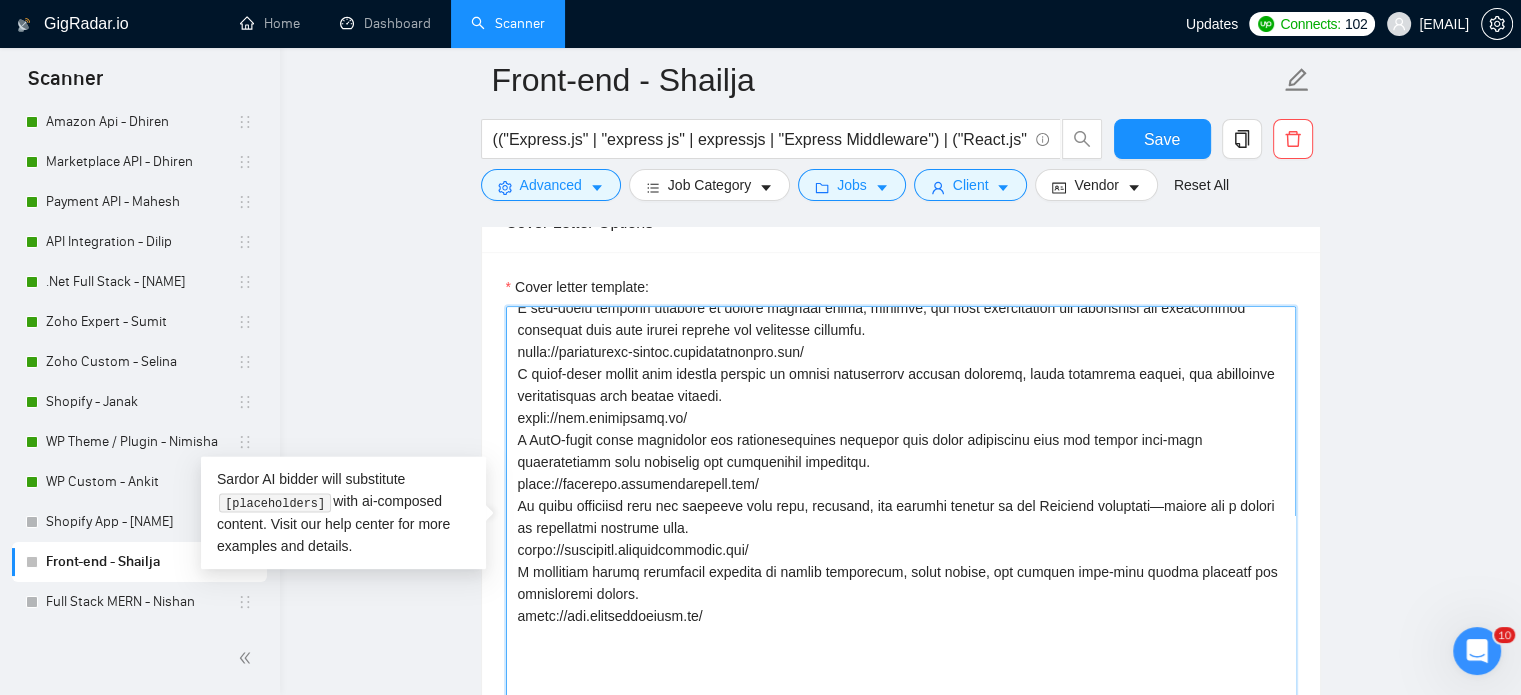 drag, startPoint x: 737, startPoint y: 617, endPoint x: 508, endPoint y: 612, distance: 229.05458 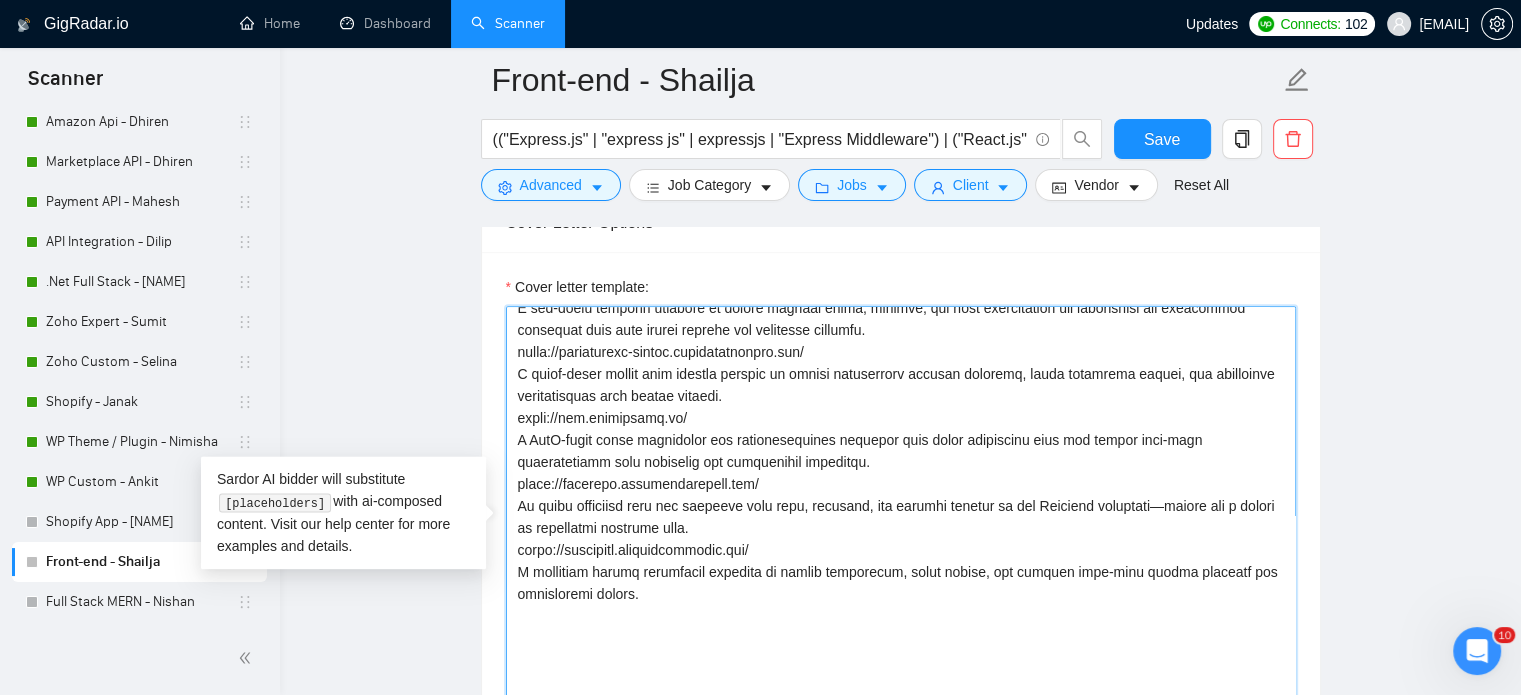 scroll, scrollTop: 366, scrollLeft: 0, axis: vertical 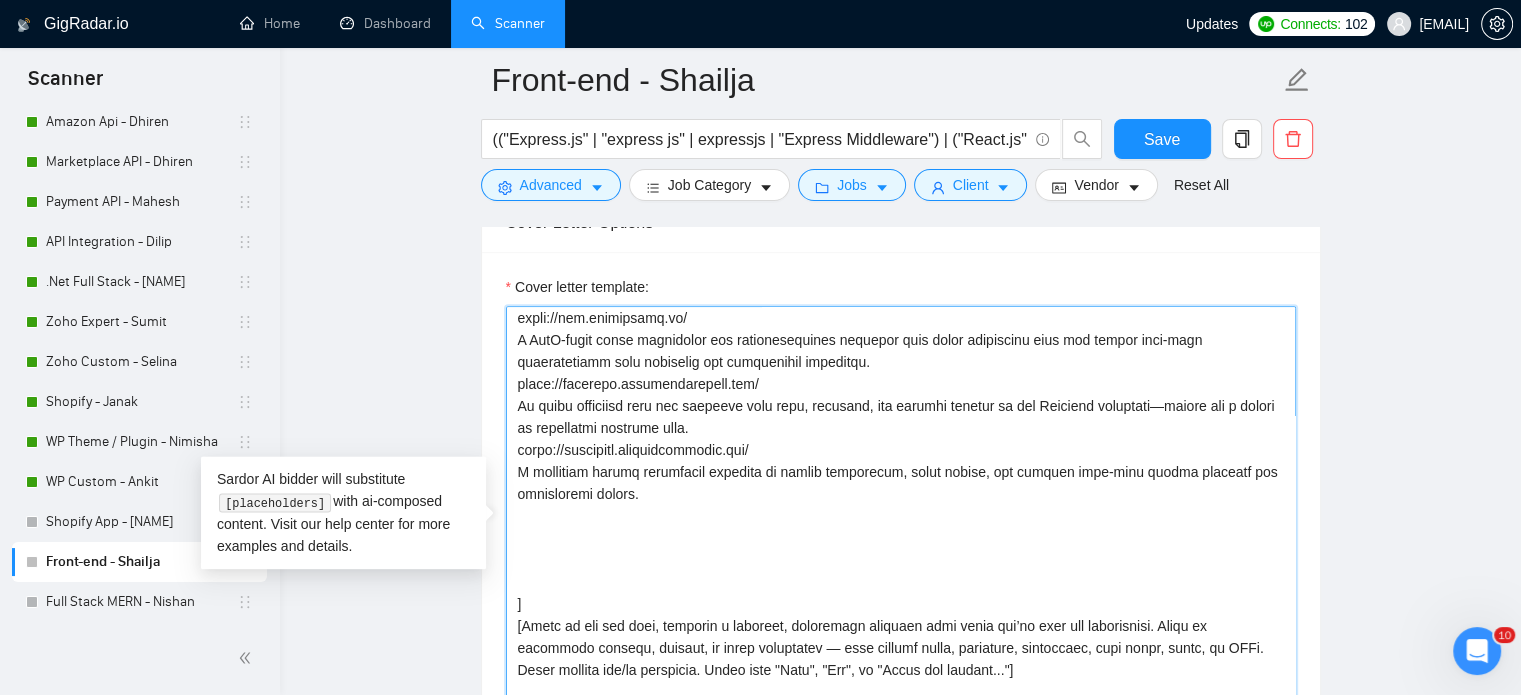click on "Cover letter template:" at bounding box center (901, 531) 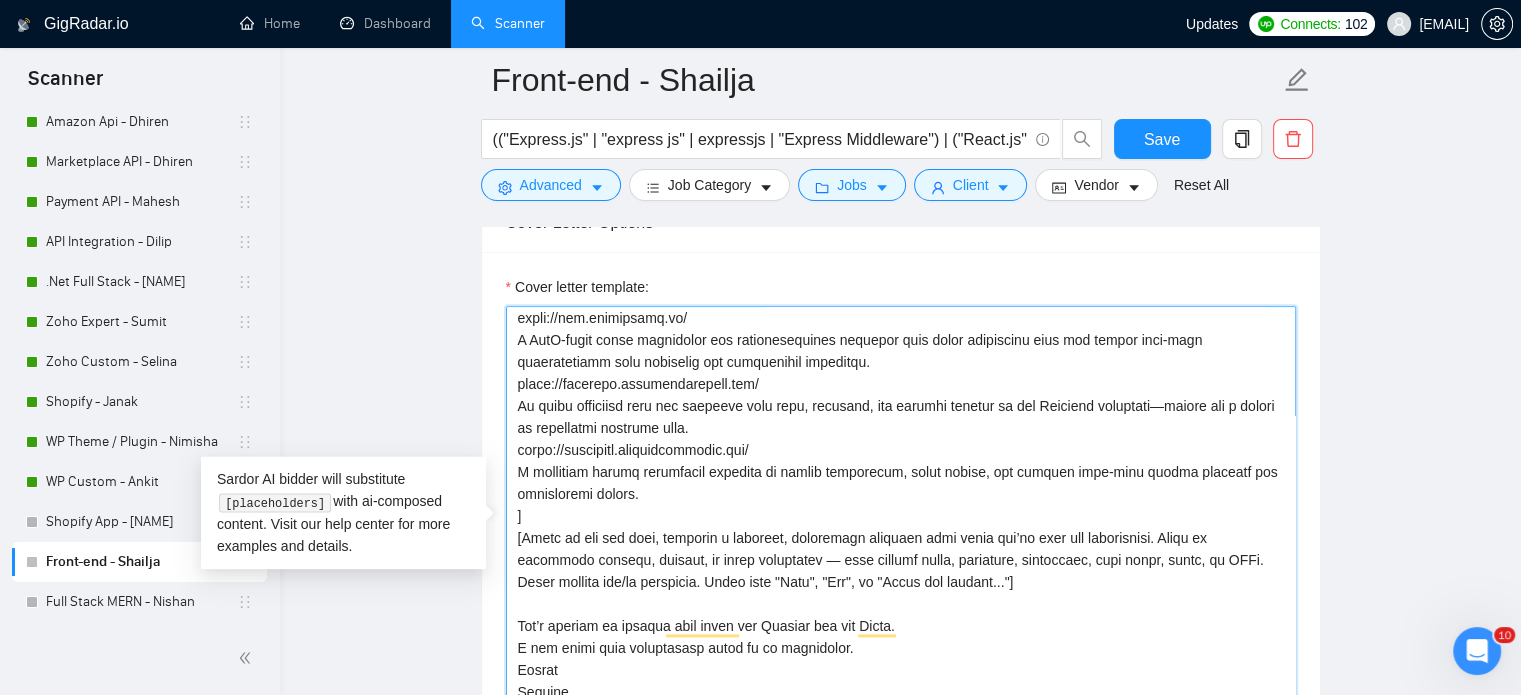 click on "Cover letter template:" at bounding box center (901, 531) 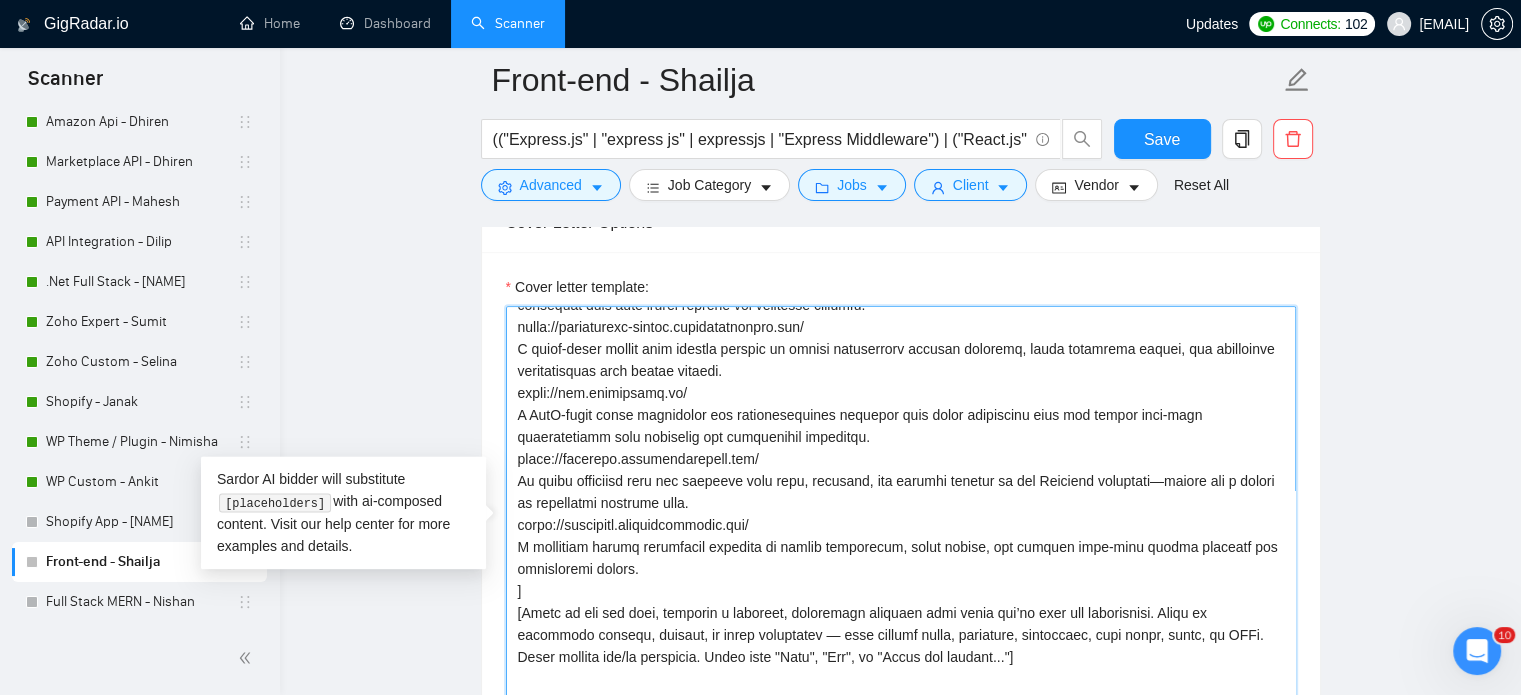 scroll, scrollTop: 300, scrollLeft: 0, axis: vertical 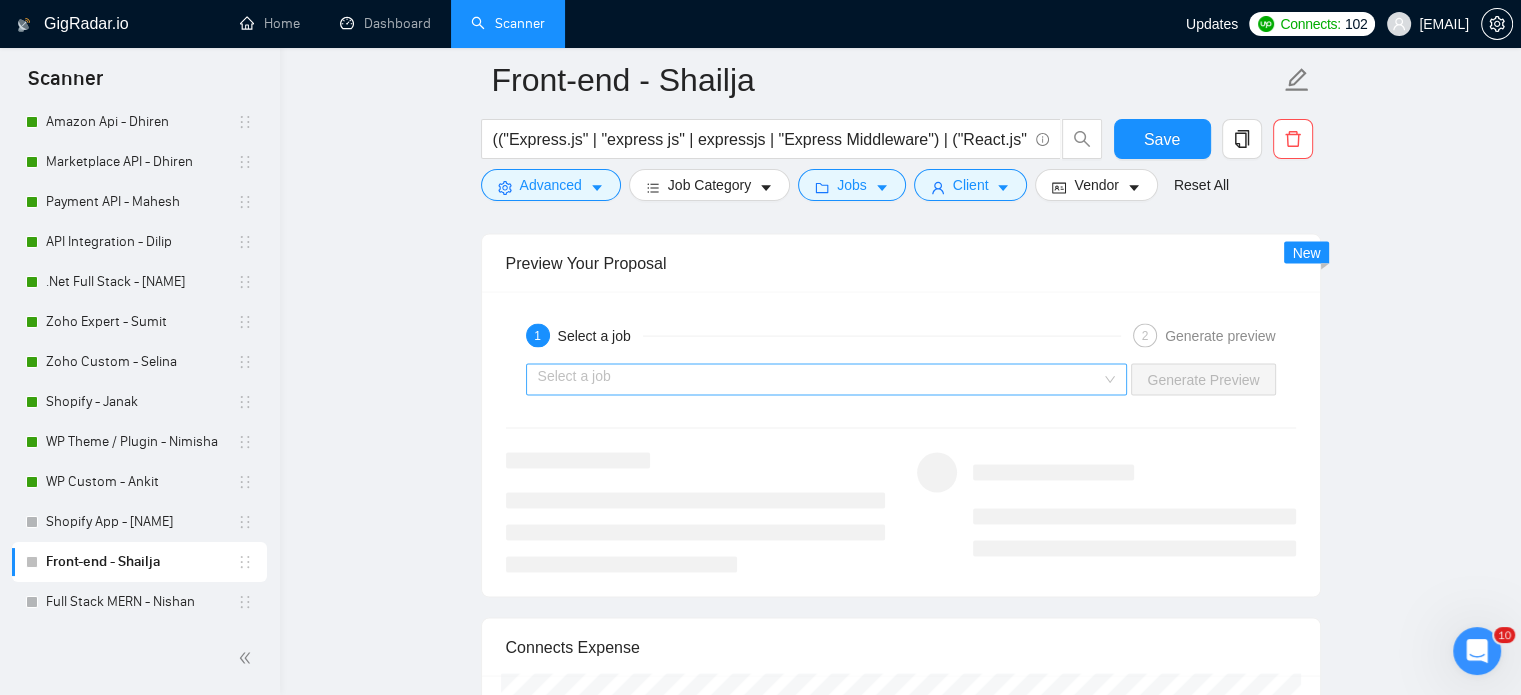 click on "Select a job" at bounding box center (827, 380) 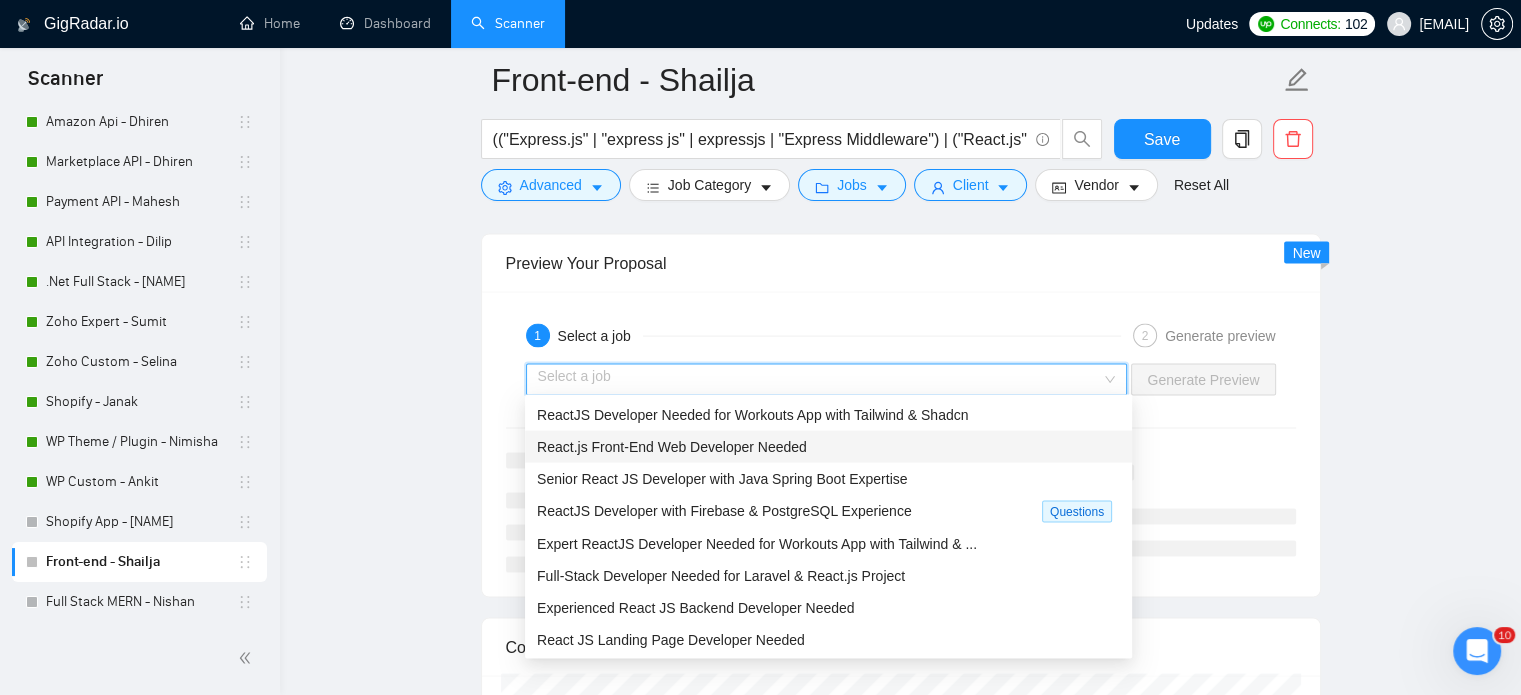 click on "React.js Front-End Web Developer Needed" at bounding box center (672, 447) 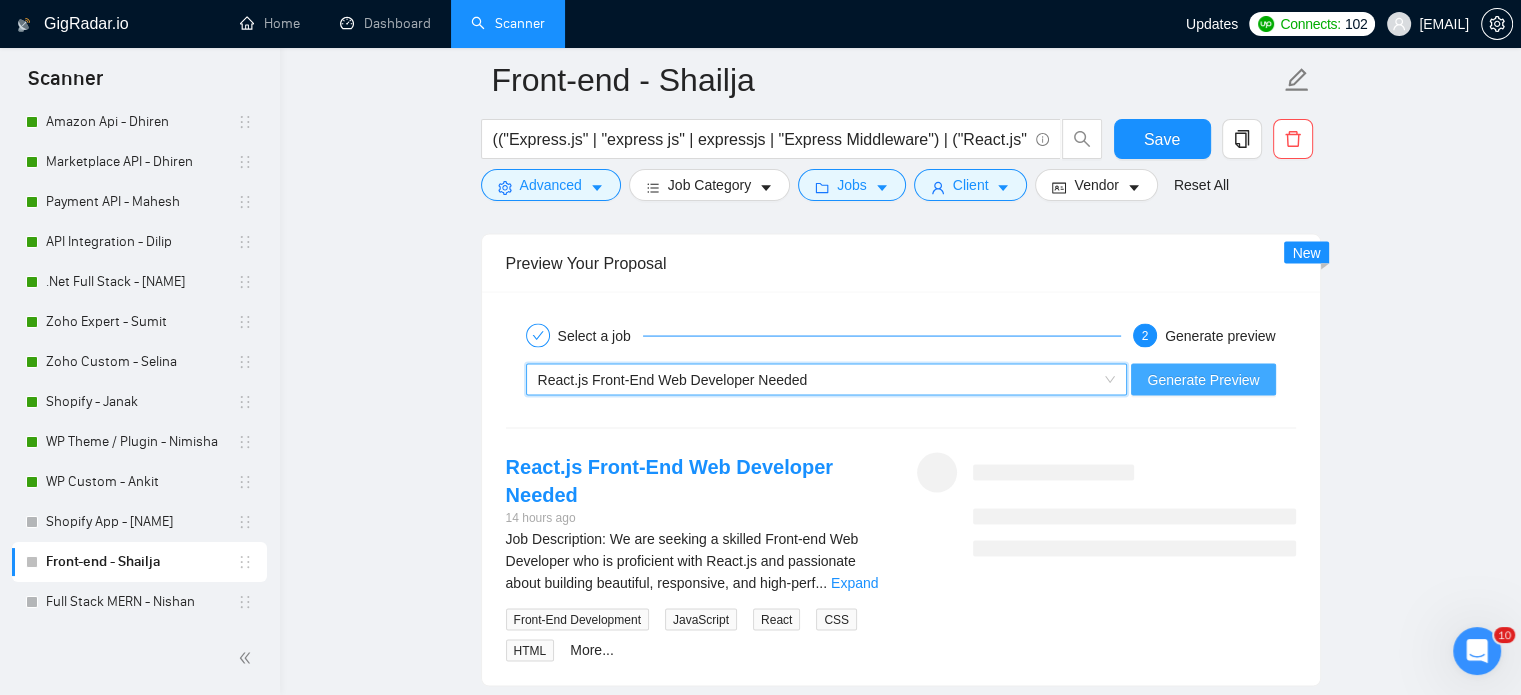 click on "Generate Preview" at bounding box center [1203, 380] 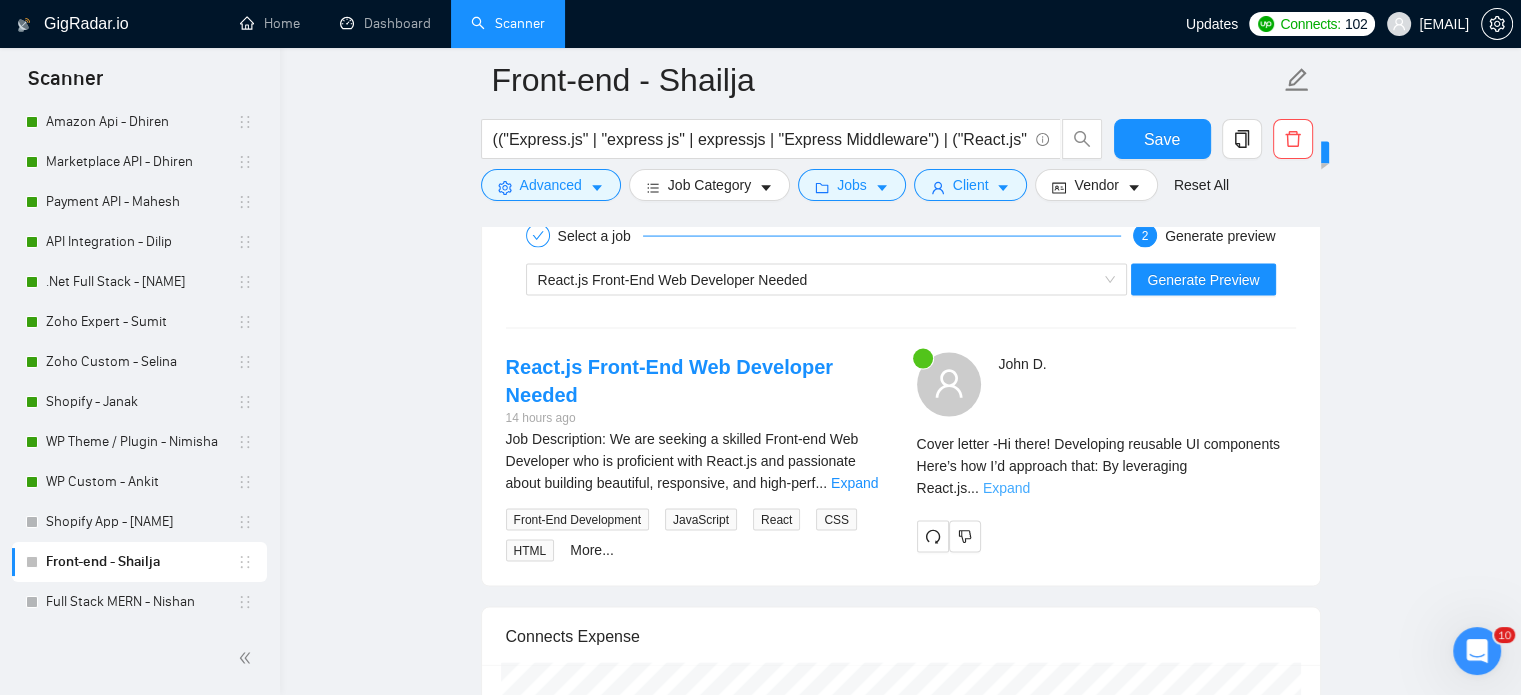 click on "Expand" at bounding box center [1006, 488] 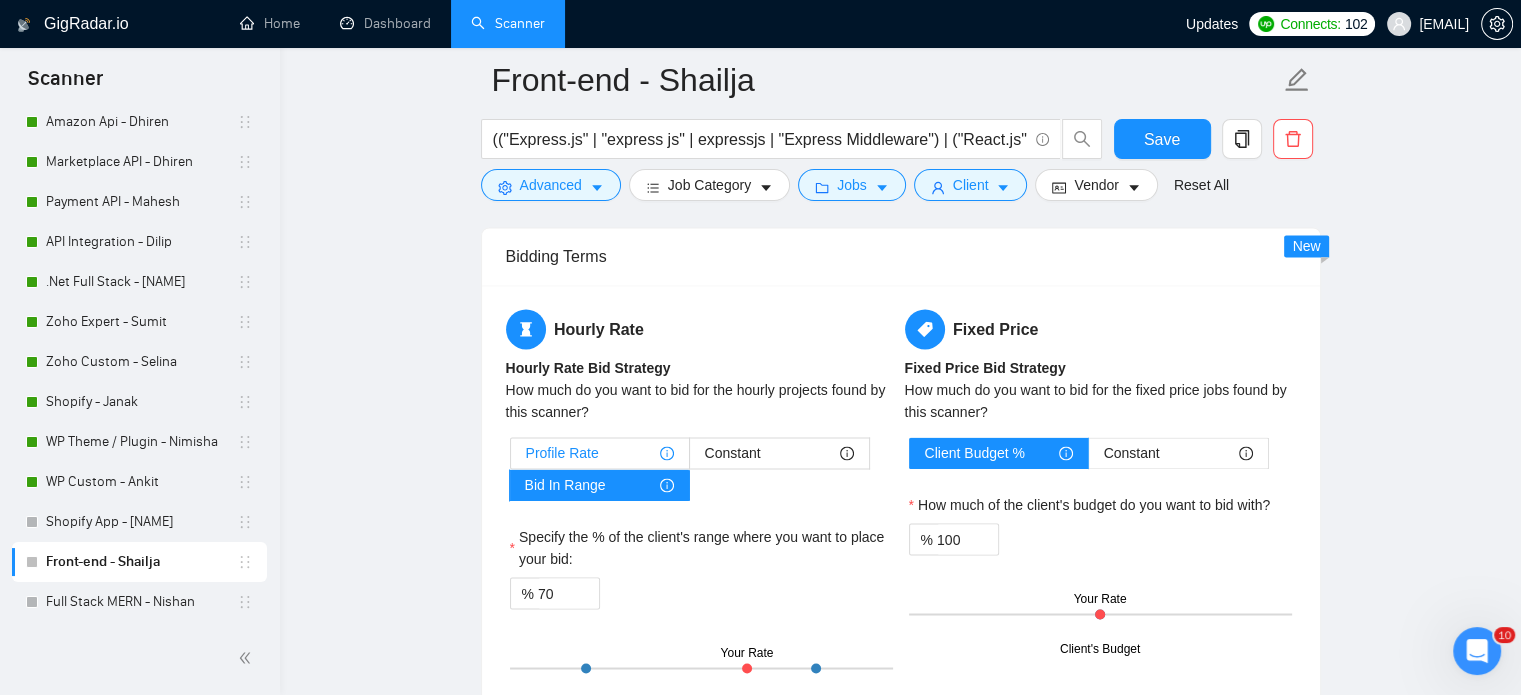 click on "Profile Rate" at bounding box center (562, 453) 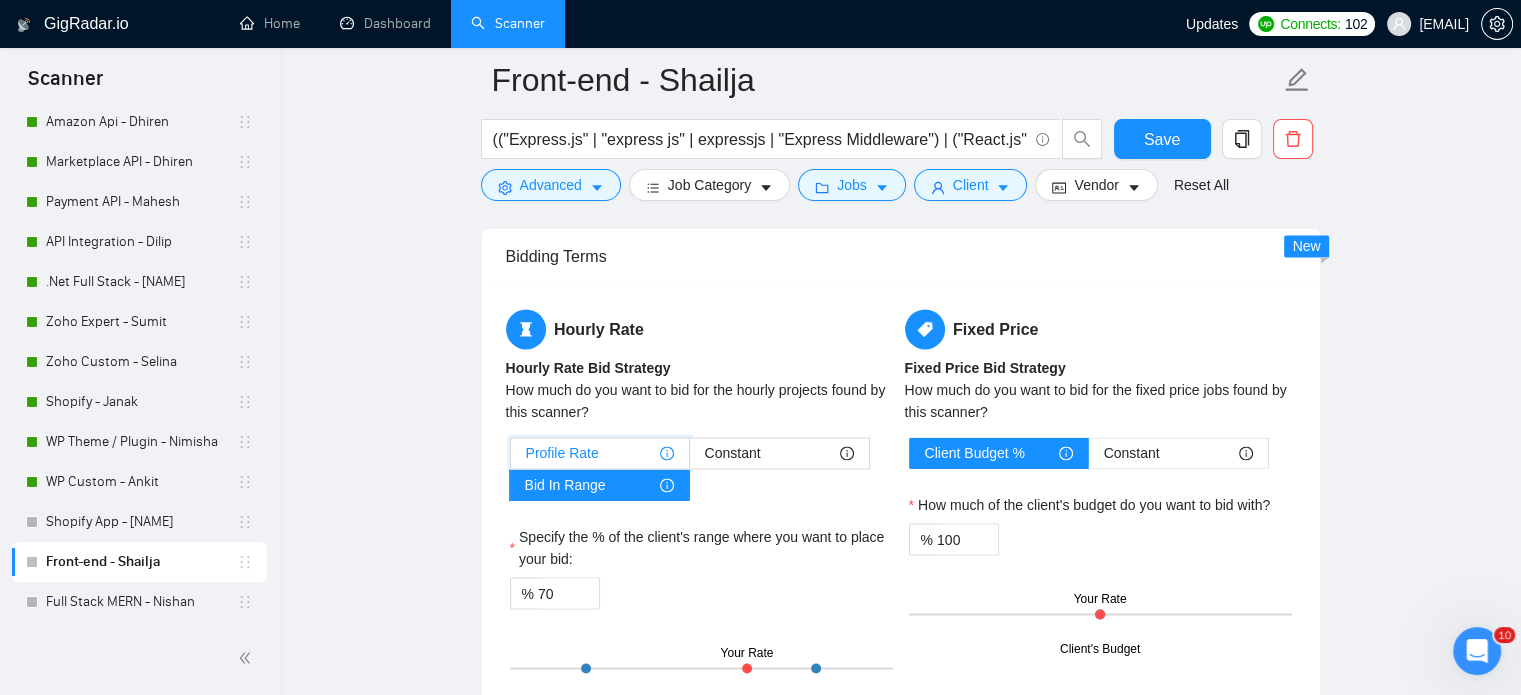 click on "Profile Rate" at bounding box center [511, 458] 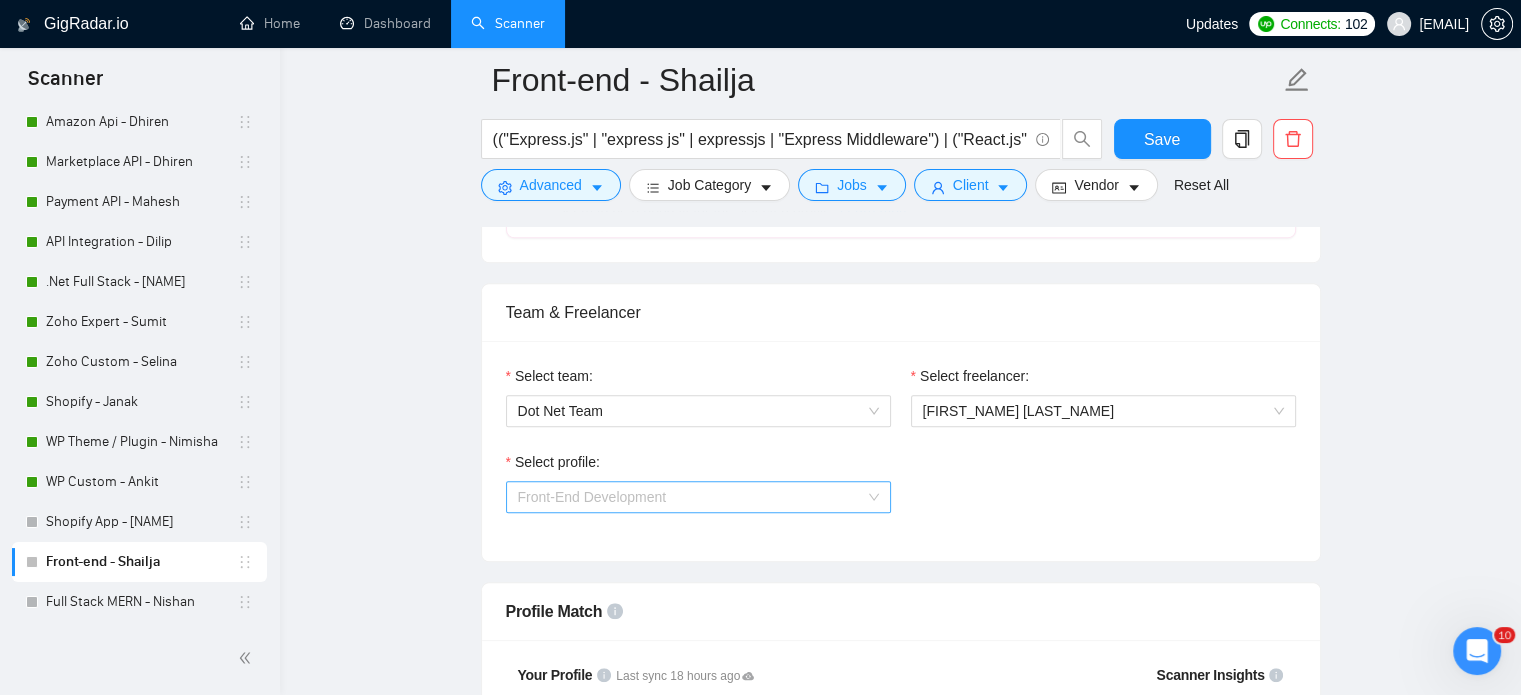 click on "Front-End Development" at bounding box center (698, 497) 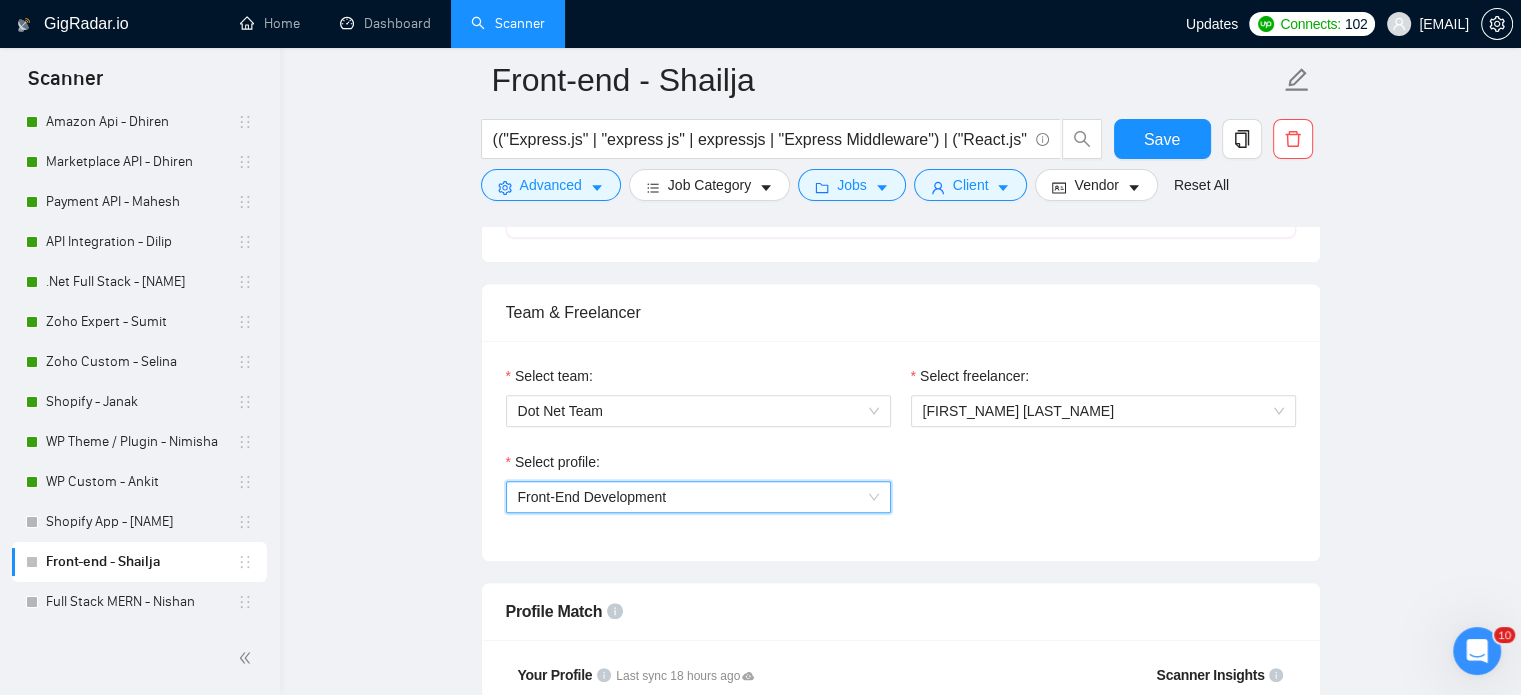 click on "Front-End Development" at bounding box center (698, 497) 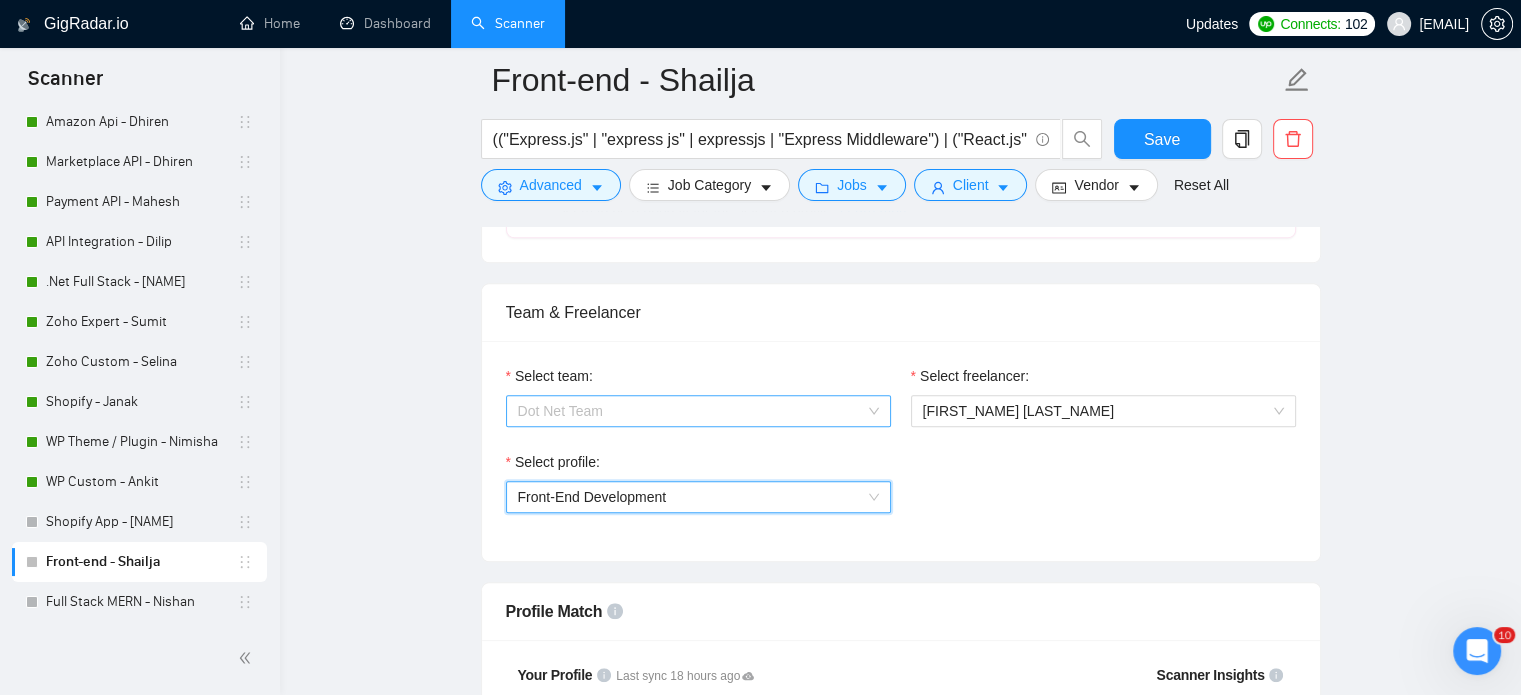 click on "Dot Net Team" at bounding box center [698, 411] 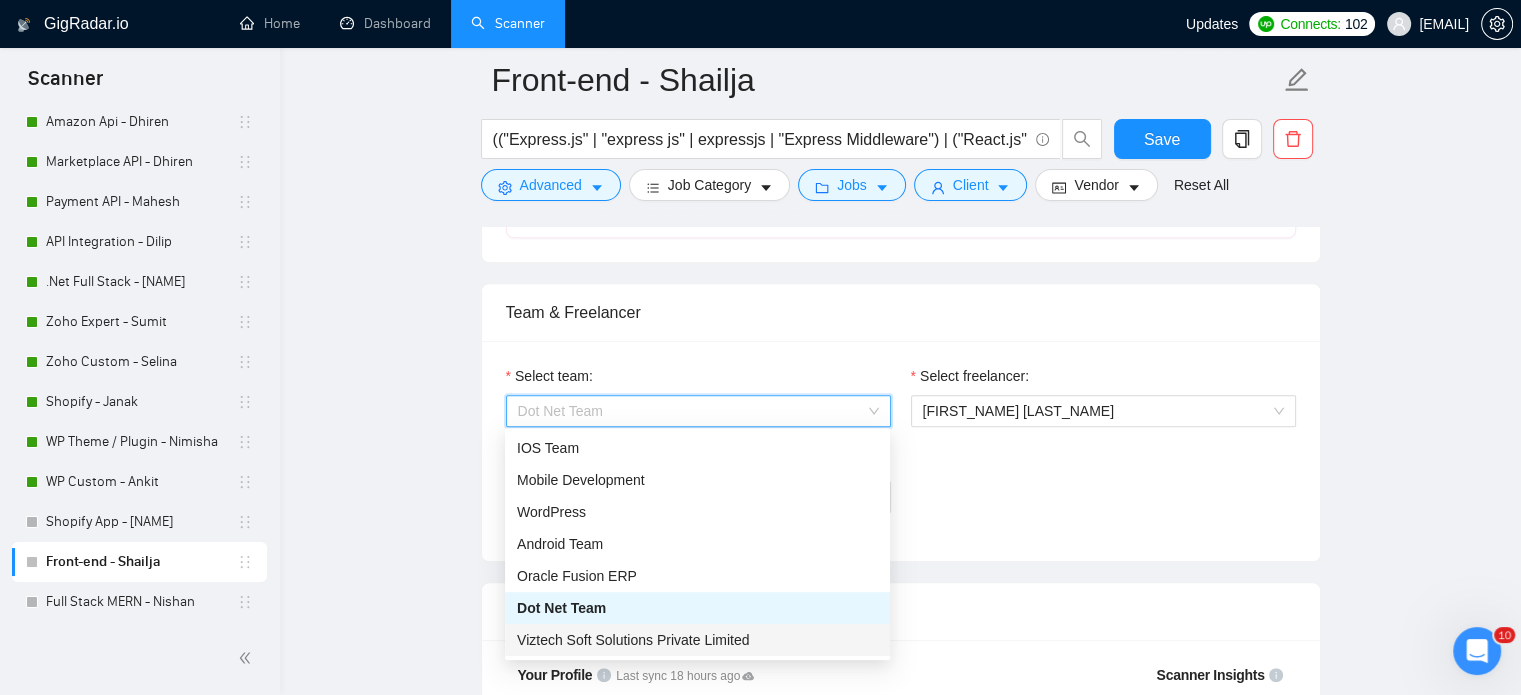 click on "Viztech Soft Solutions Private Limited" at bounding box center [697, 640] 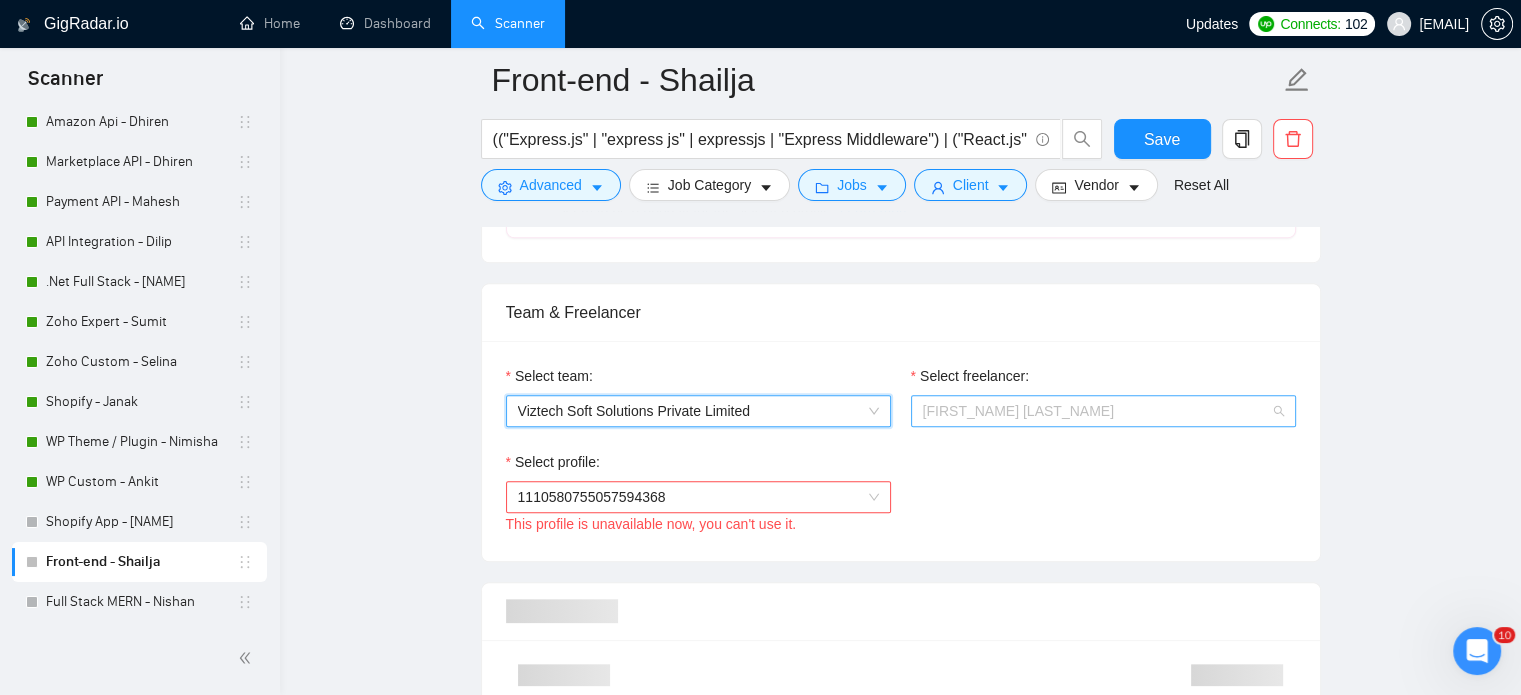 click on "Shailja Jariwala" at bounding box center [1103, 411] 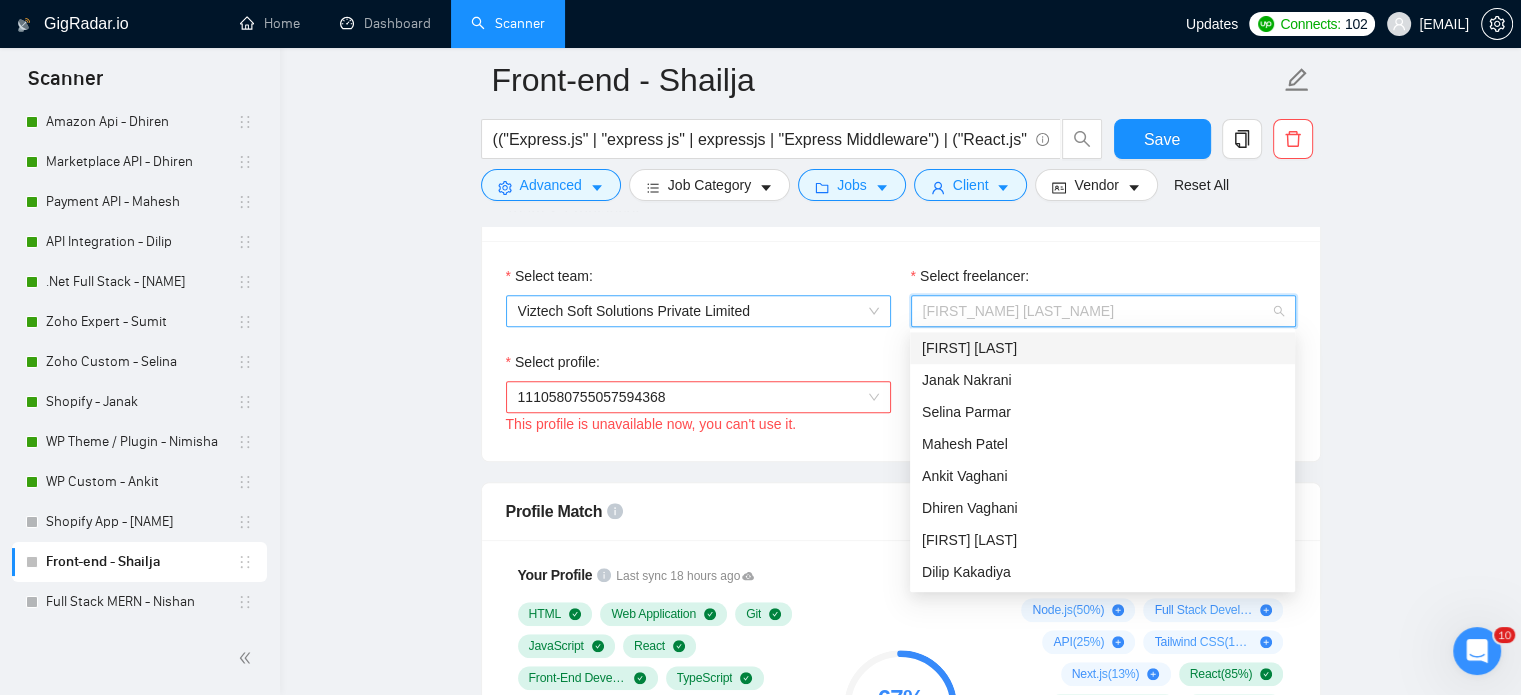 click on "Viztech Soft Solutions Private Limited" at bounding box center (698, 311) 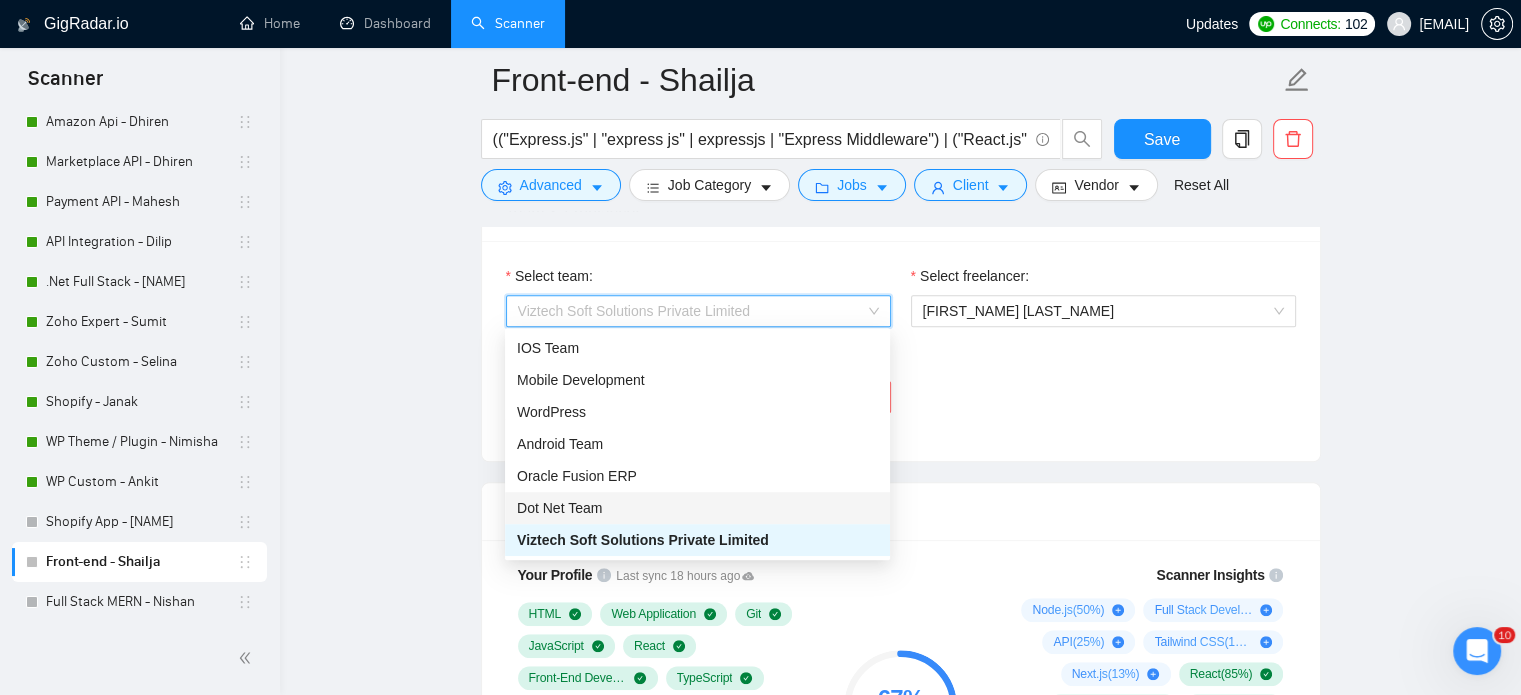 click on "Dot Net Team" at bounding box center [697, 508] 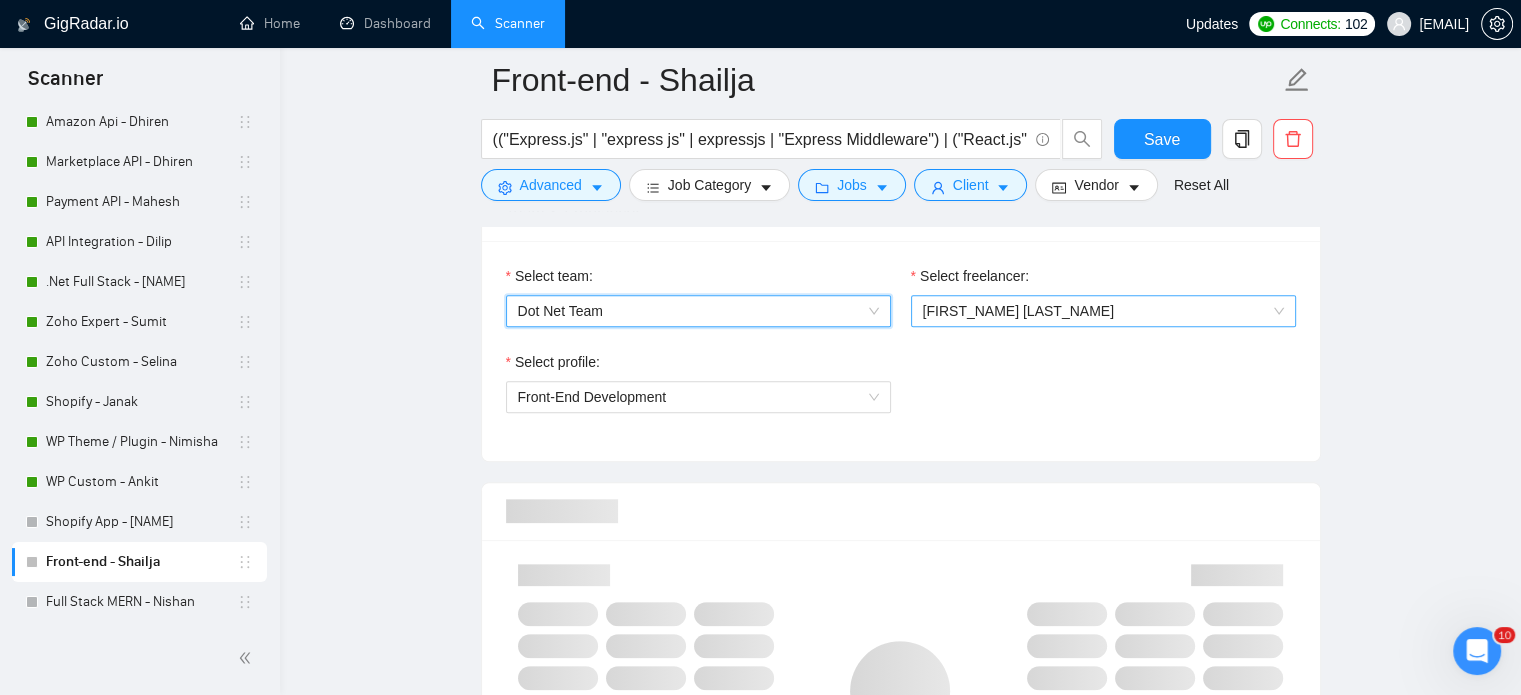 click on "Shailja Jariwala" at bounding box center (1103, 311) 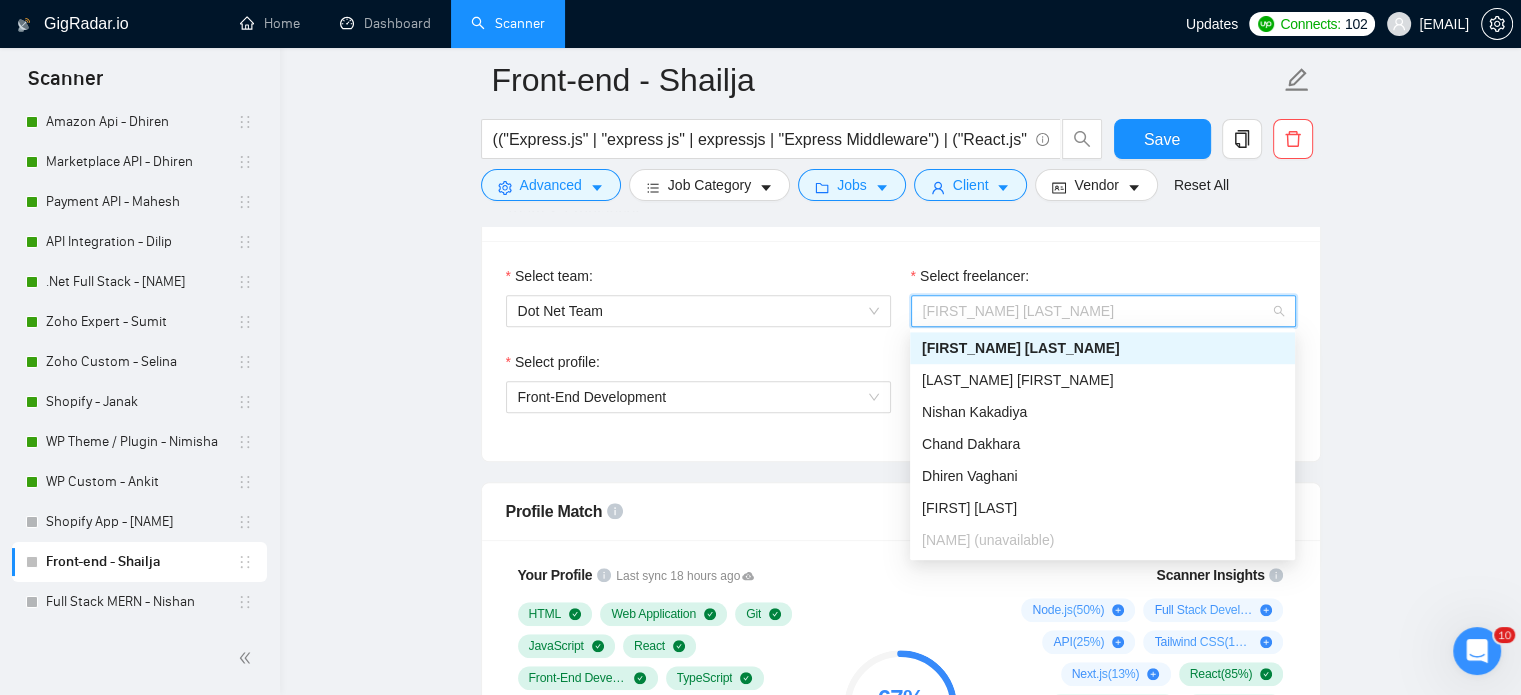 click on "Shailja Jariwala" at bounding box center (1102, 348) 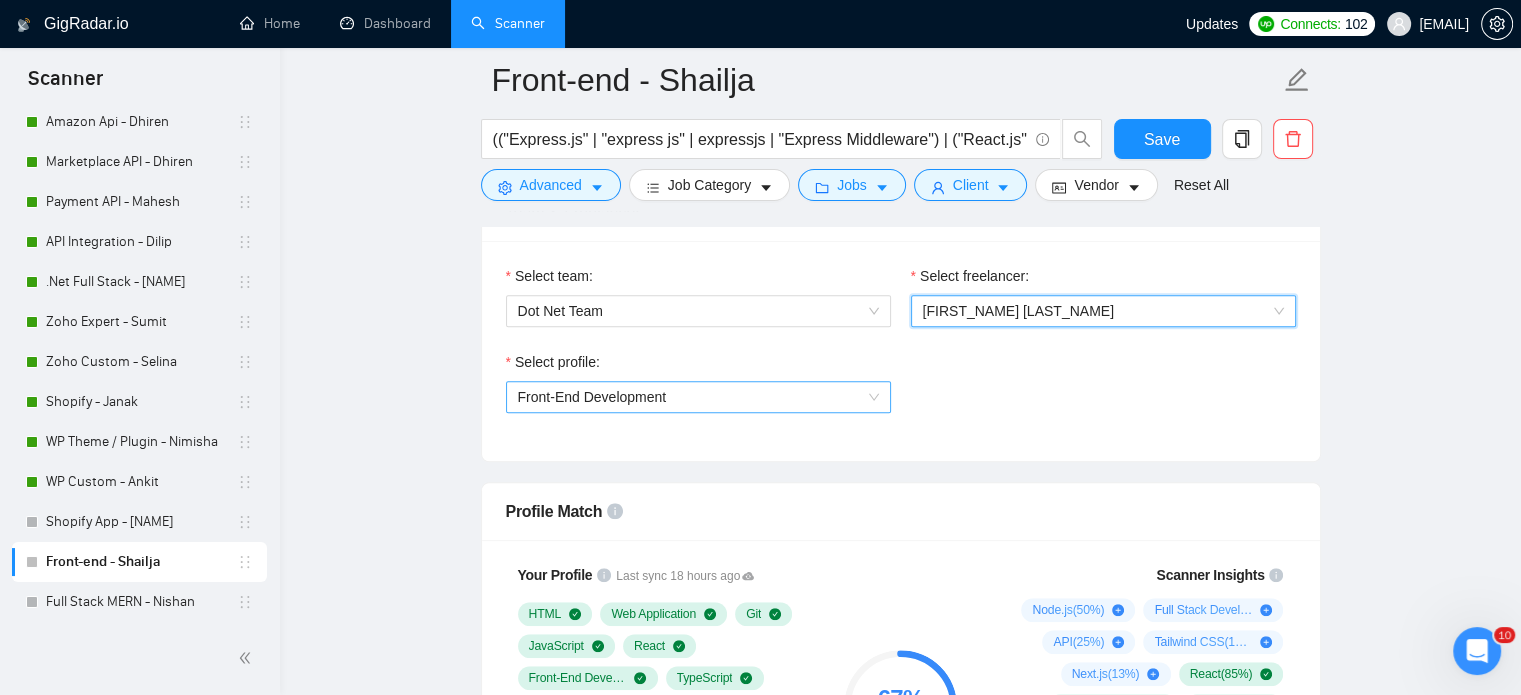 click on "Front-End Development" at bounding box center [592, 397] 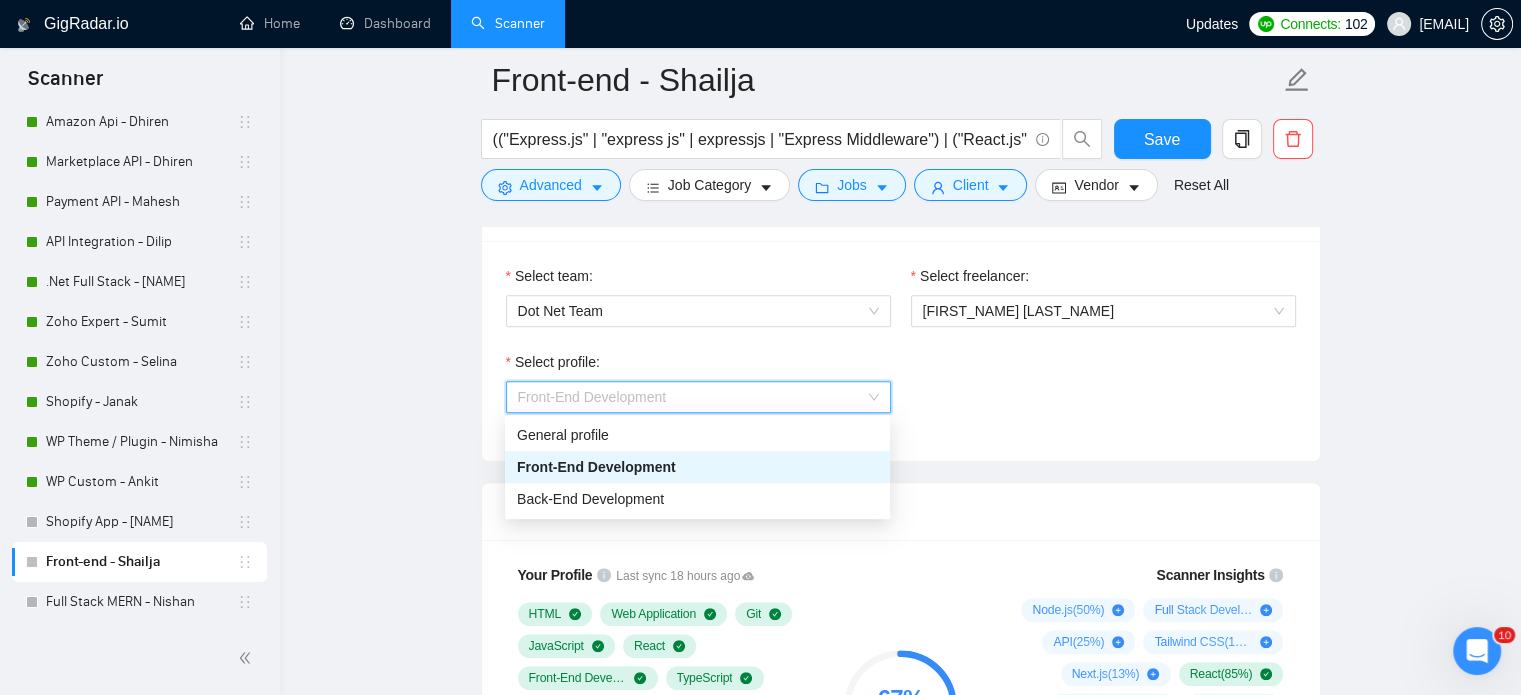 click on "Front-End Development" at bounding box center [596, 467] 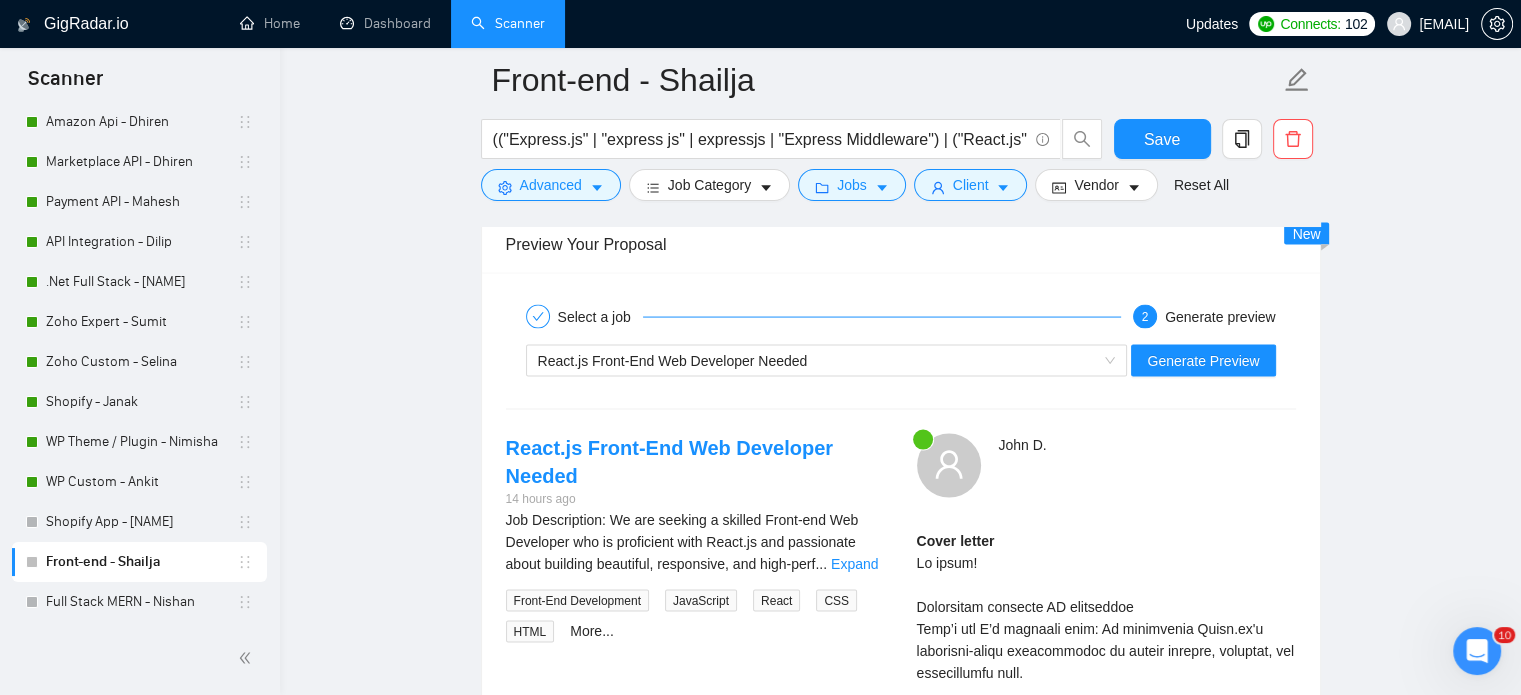 scroll, scrollTop: 4000, scrollLeft: 0, axis: vertical 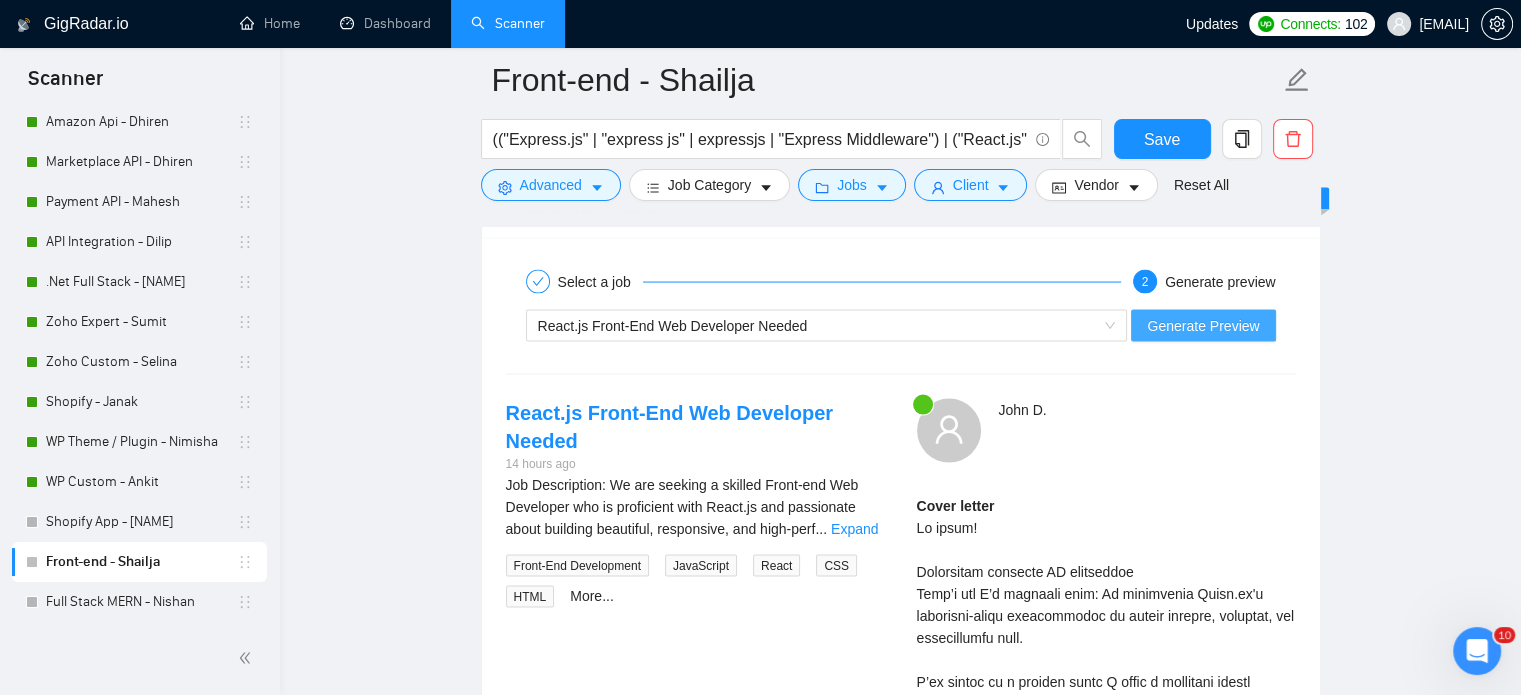 click on "Generate Preview" at bounding box center (1203, 326) 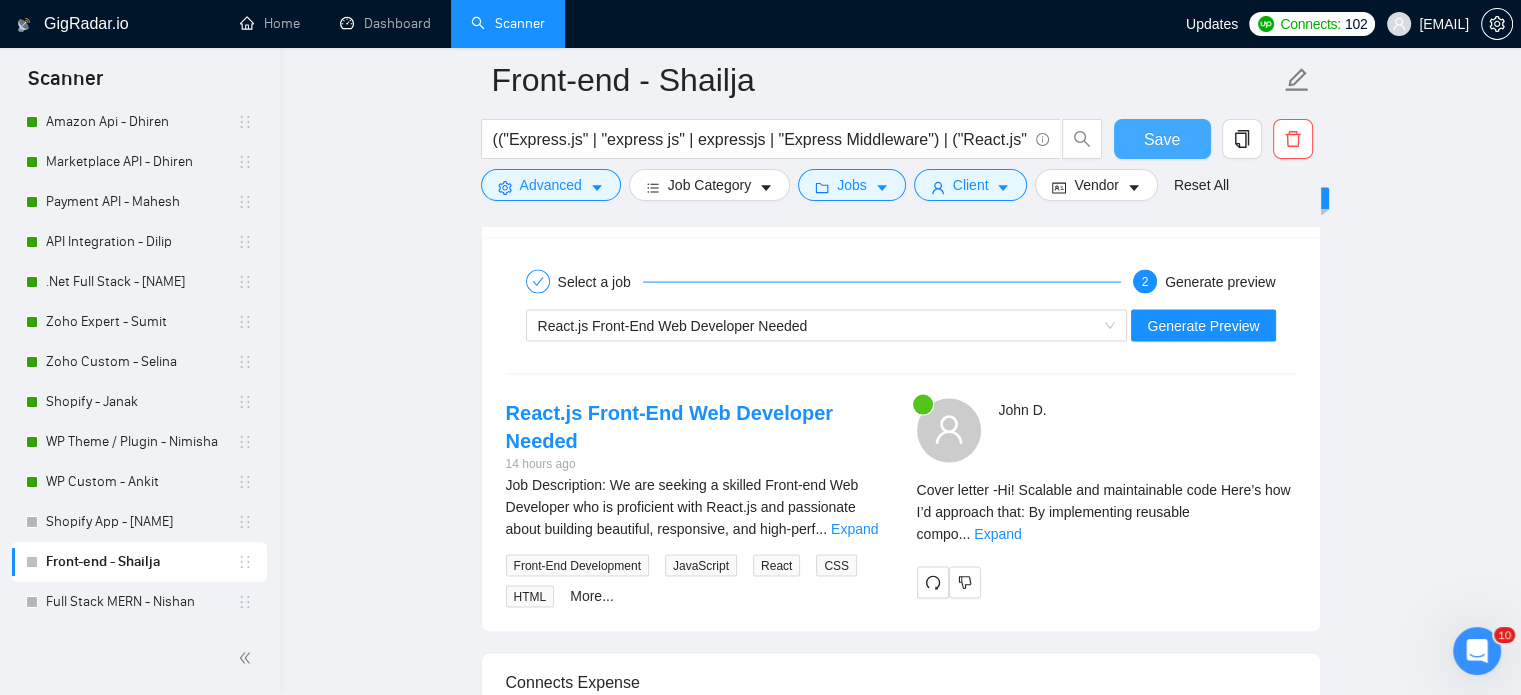 click on "Save" at bounding box center [1162, 139] 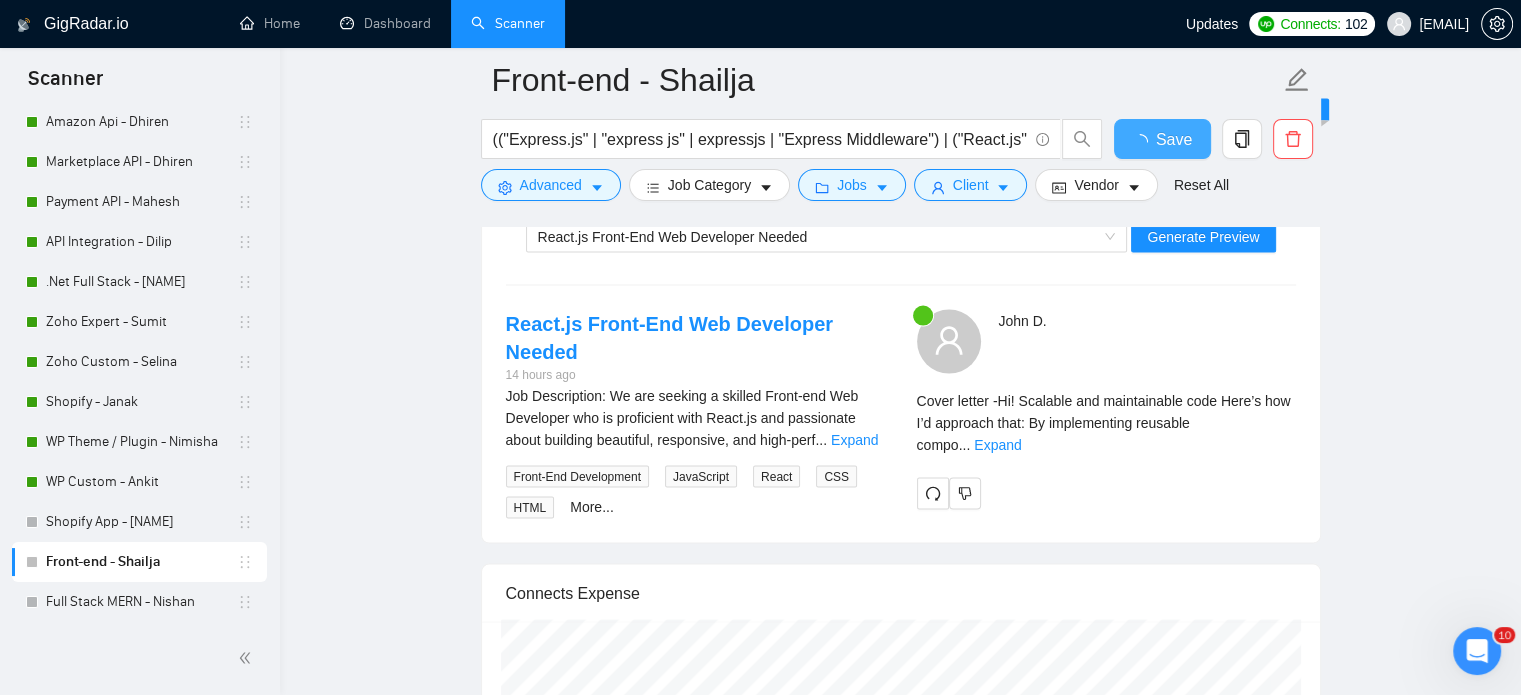 type 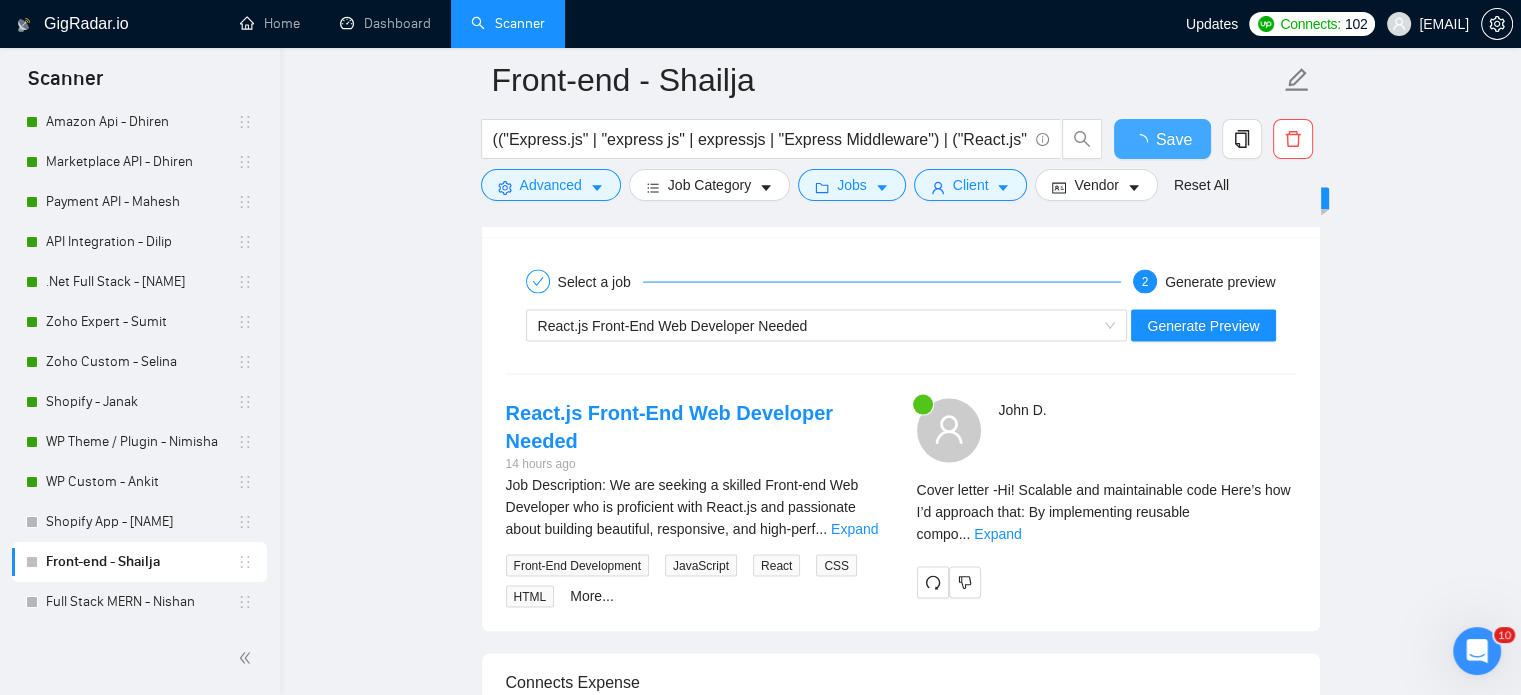 type 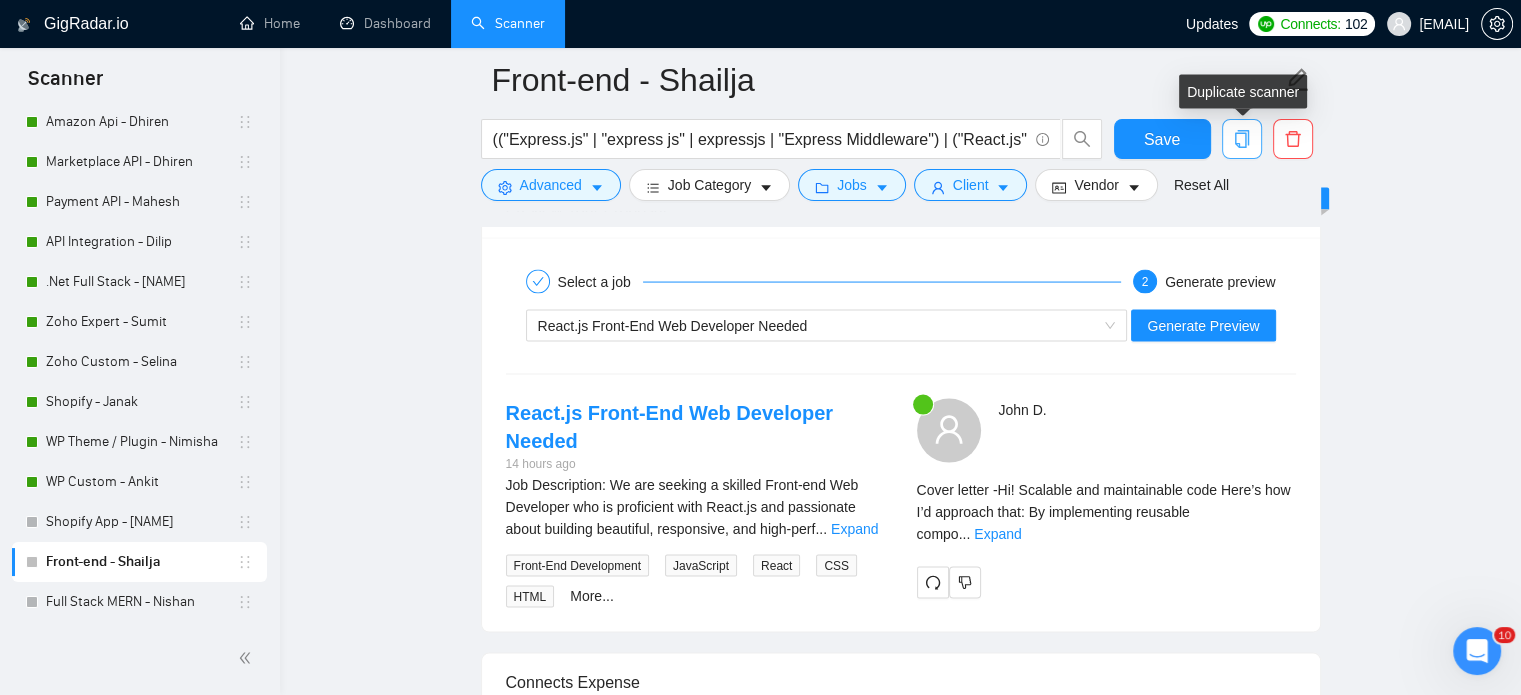 click 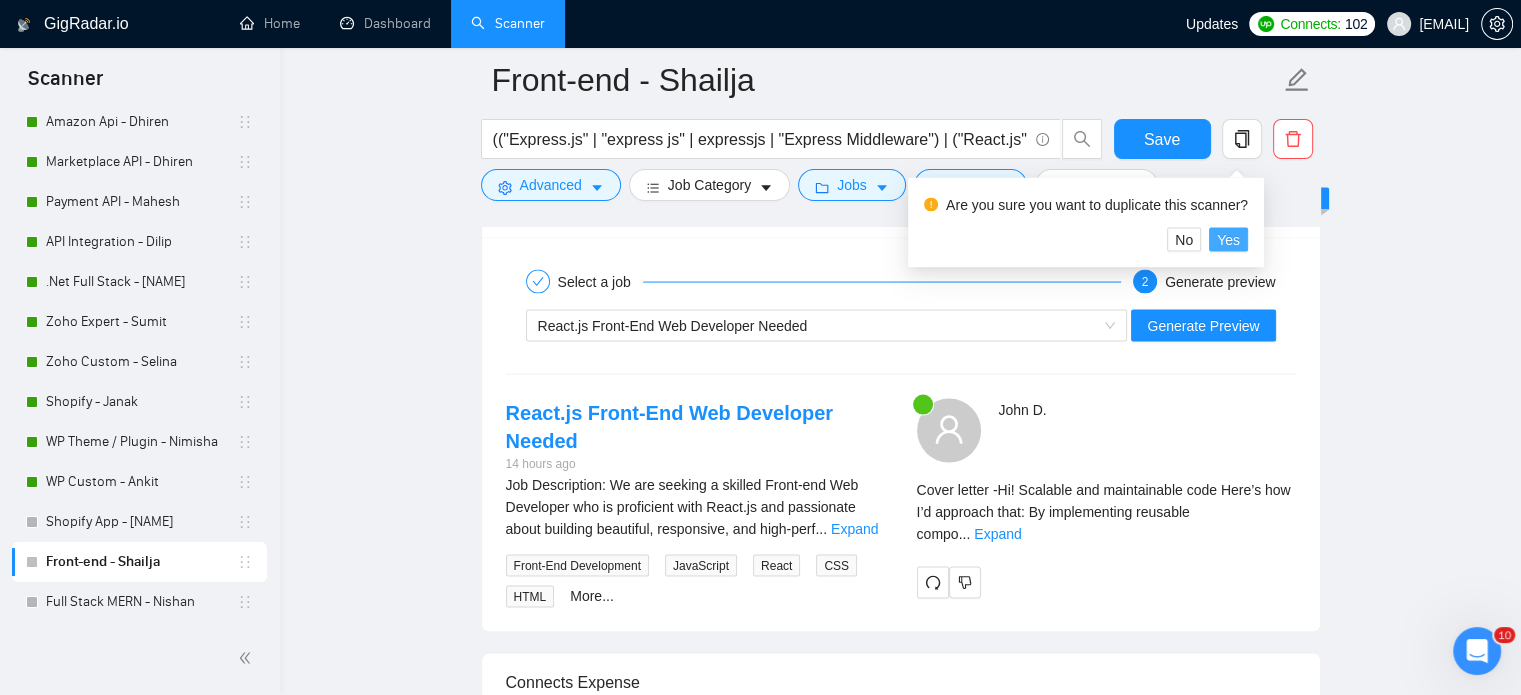 click on "Yes" at bounding box center [1228, 240] 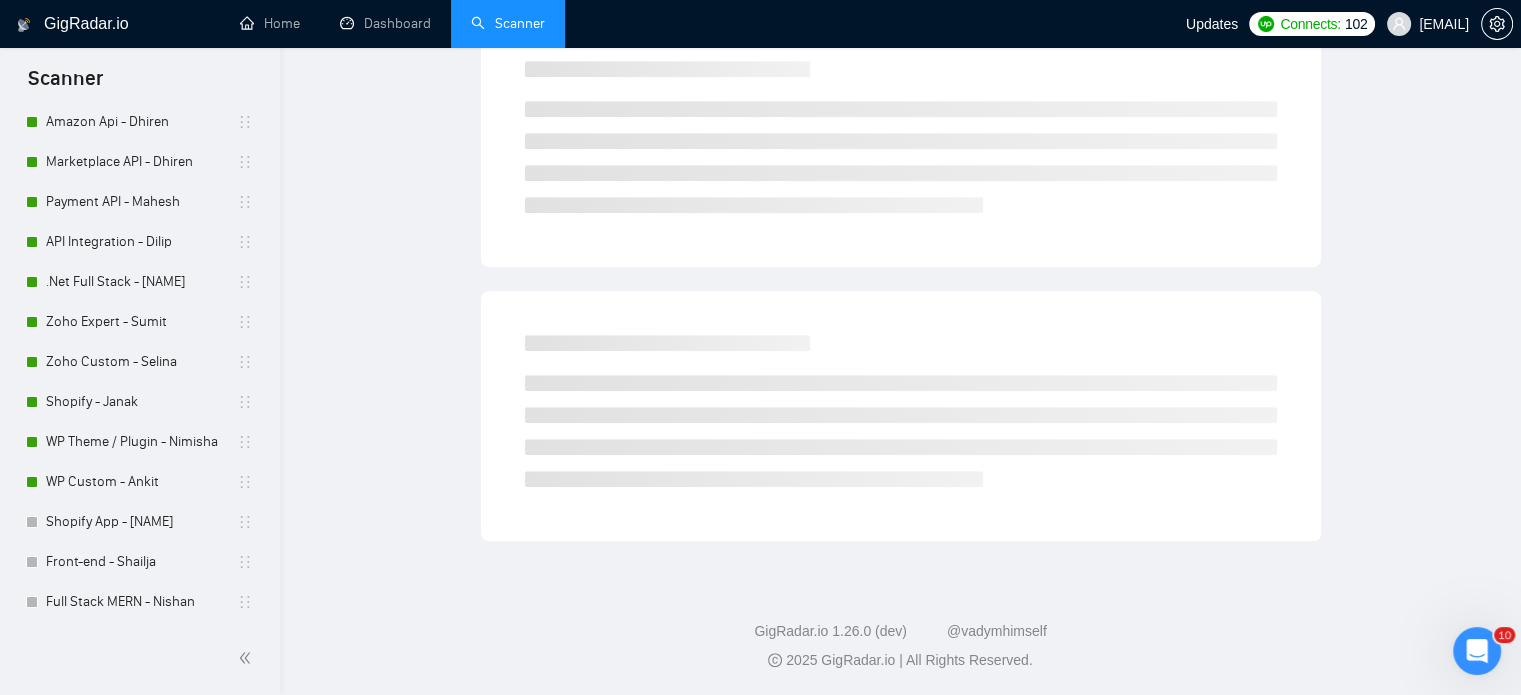 scroll, scrollTop: 35, scrollLeft: 0, axis: vertical 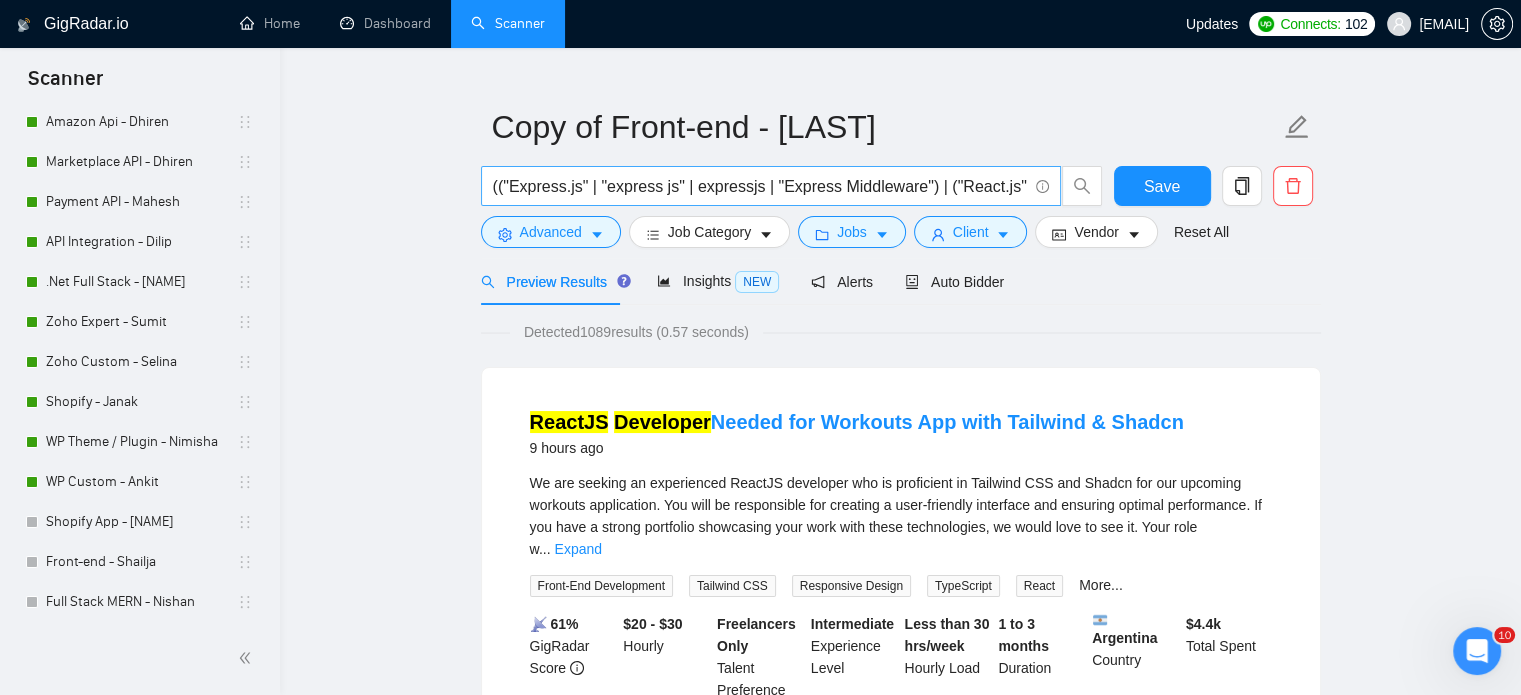 click on "(("Express.js" | "express js" | expressjs | "Express Middleware") | ("React.js" | "react js" | "react,js" | reactjs)) (Core | Develop | Developer | Development | Custom | "Full Stack" | "Full Stack Dev" | MVC | ASP | Typescript | Framework | framework | saas | SAAS  | "Entity Framework" )" at bounding box center (760, 186) 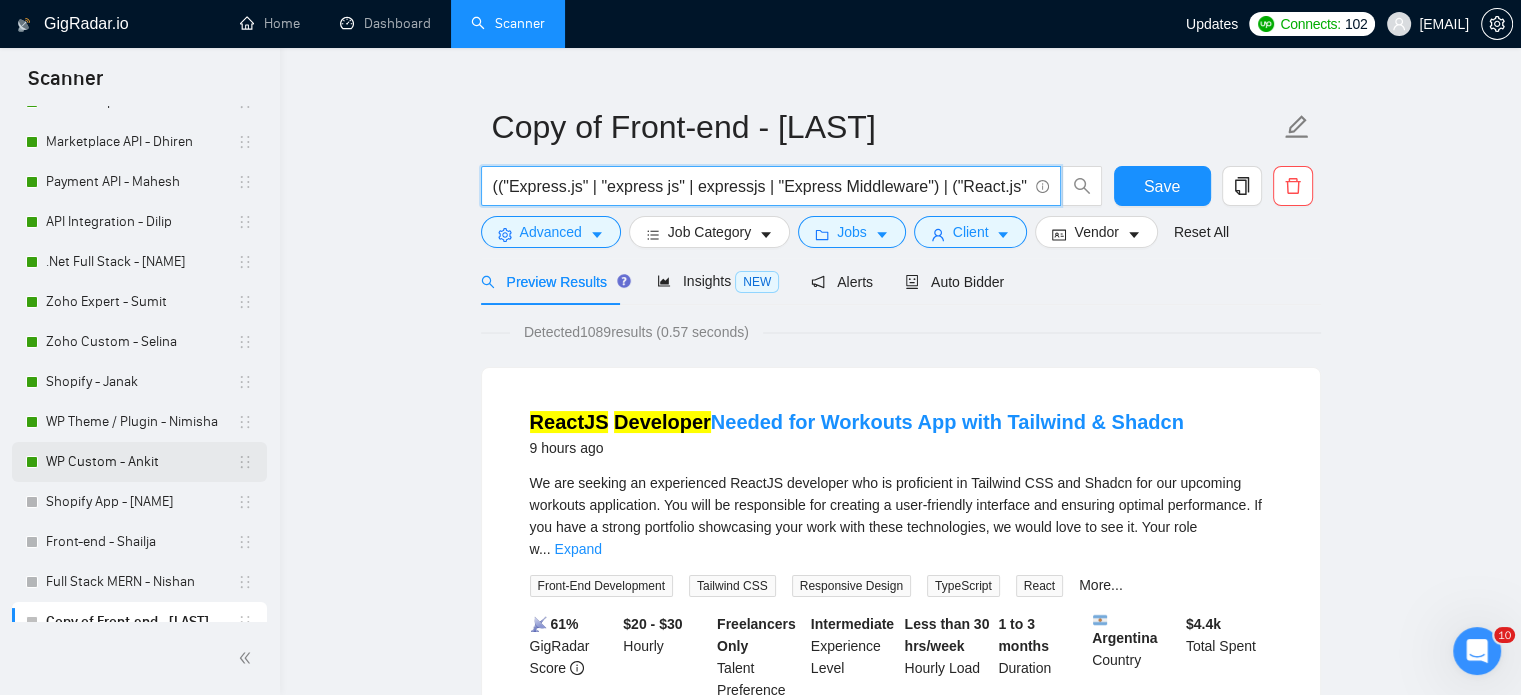 scroll, scrollTop: 140, scrollLeft: 0, axis: vertical 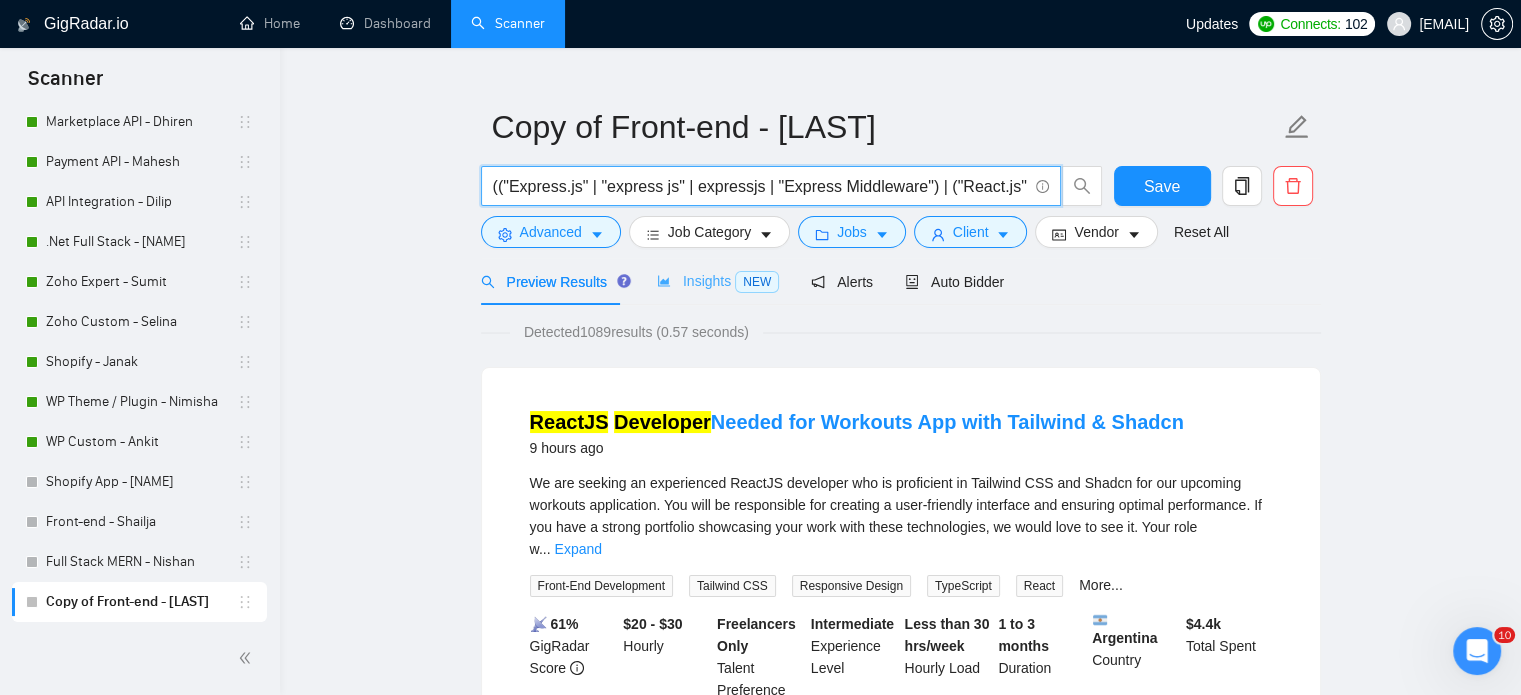 paste on "MongoDB" | "Mongo*" | "Mongo Atlas" | "MongoDB Aggregation")  | ("Express.js" | "express js" | expressjs | "Express Middleware")  | (Node* | "Node.js" | "Node JS")" 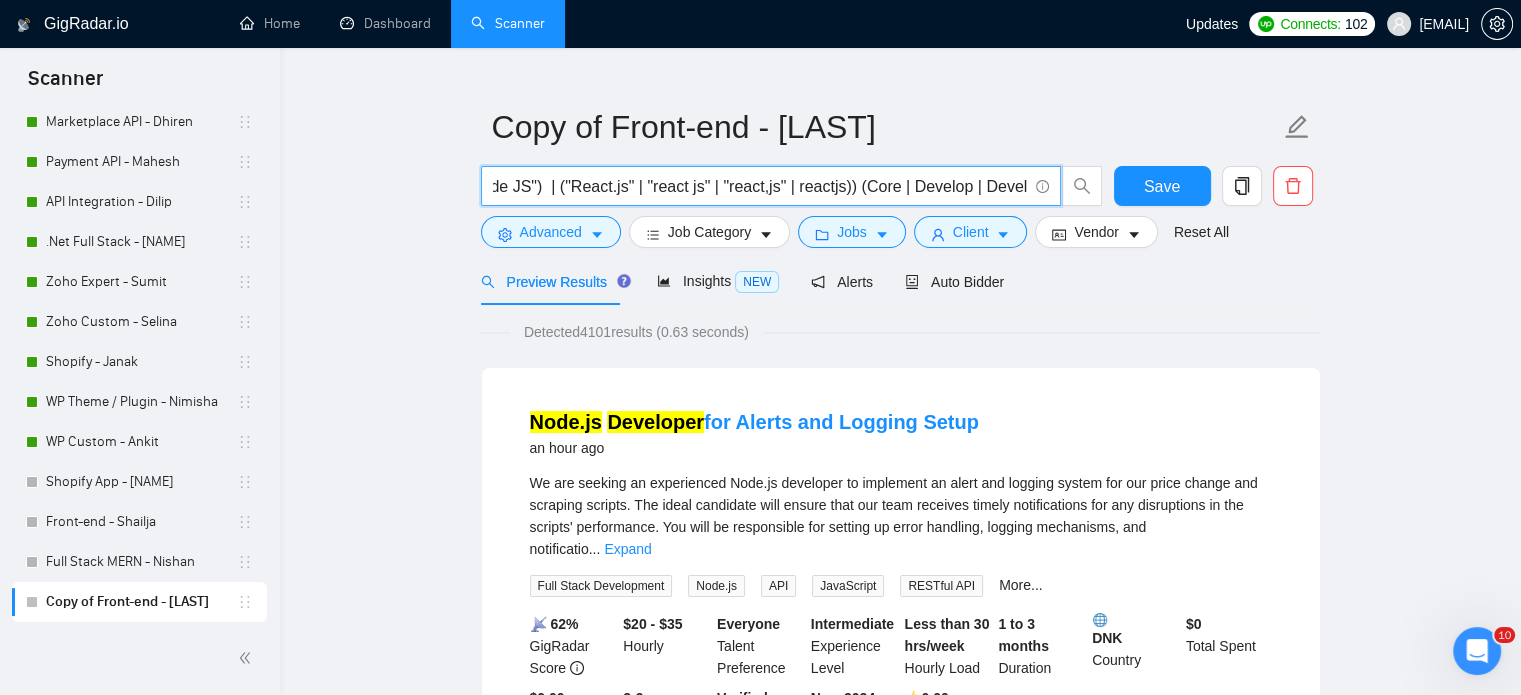 scroll, scrollTop: 0, scrollLeft: 1112, axis: horizontal 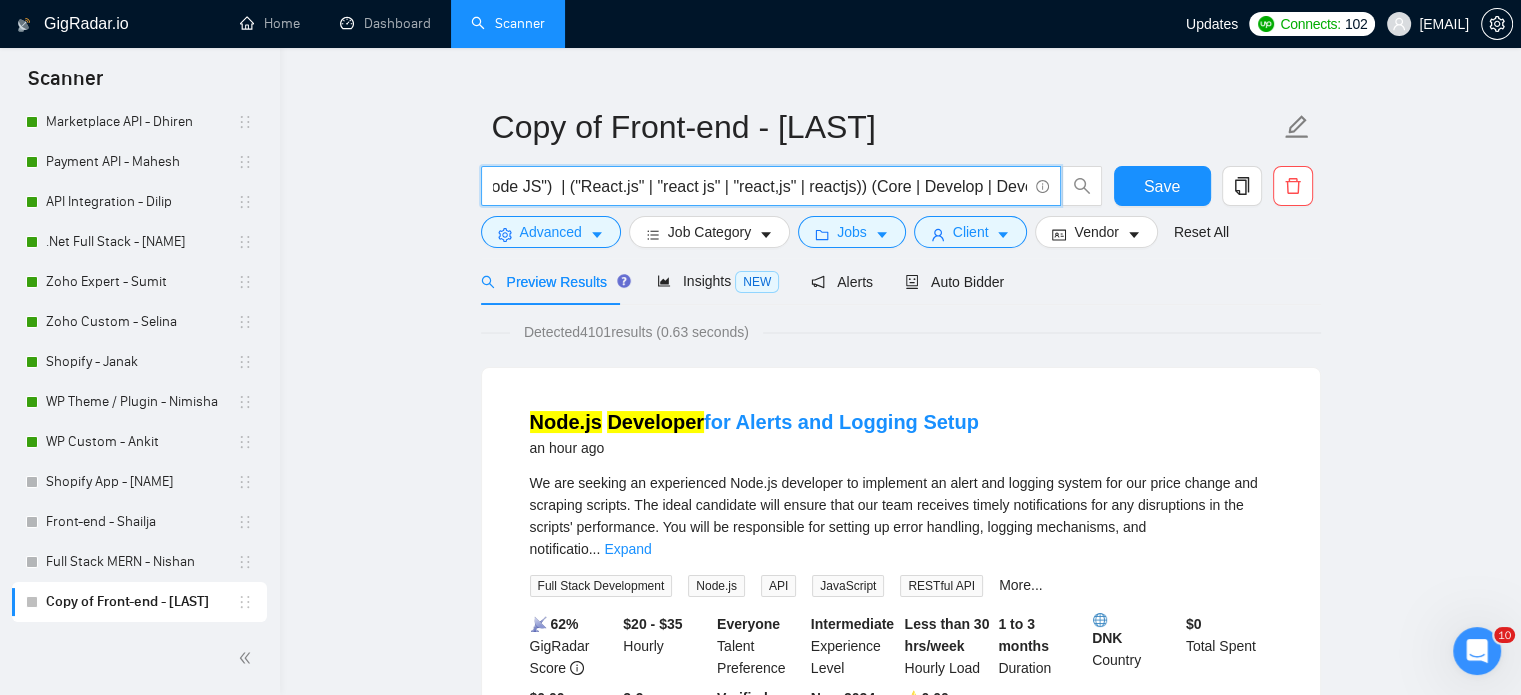 drag, startPoint x: 838, startPoint y: 186, endPoint x: 548, endPoint y: 187, distance: 290.0017 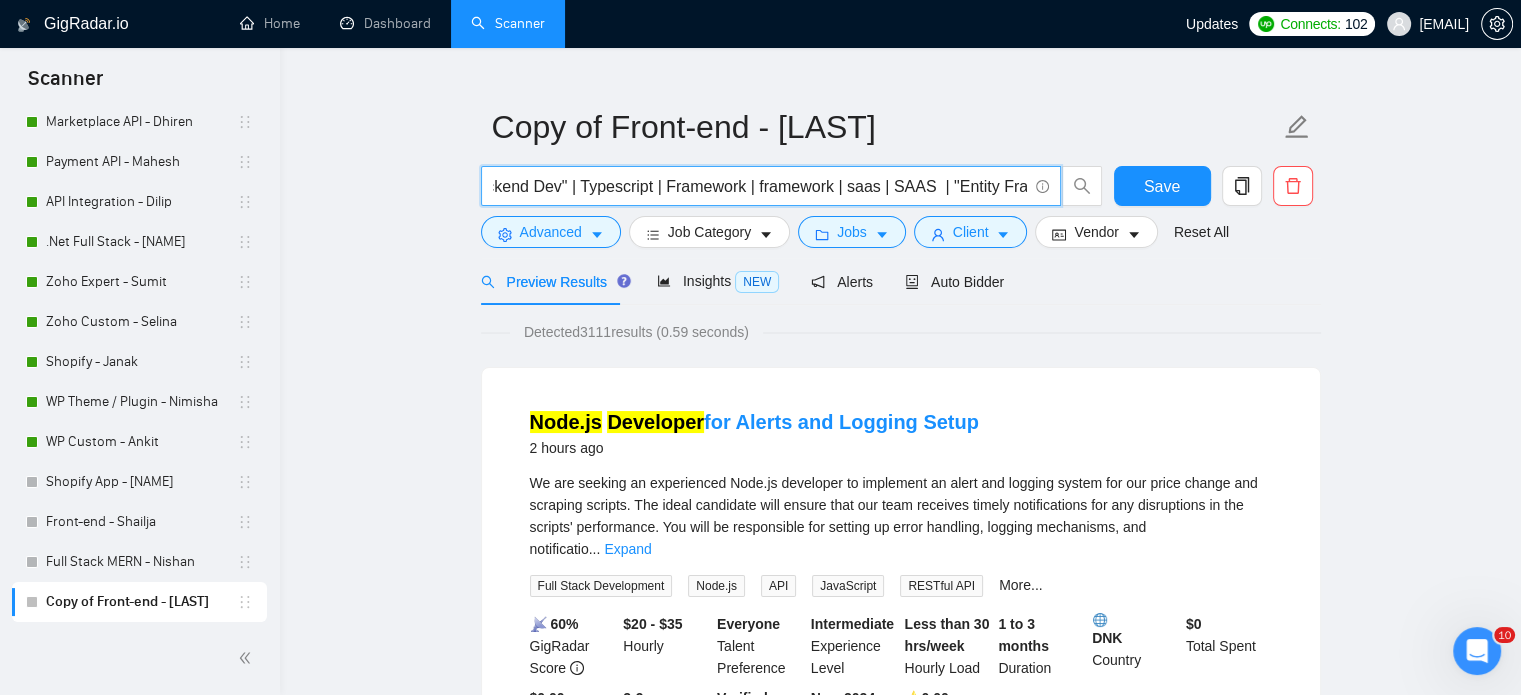 scroll, scrollTop: 0, scrollLeft: 1220, axis: horizontal 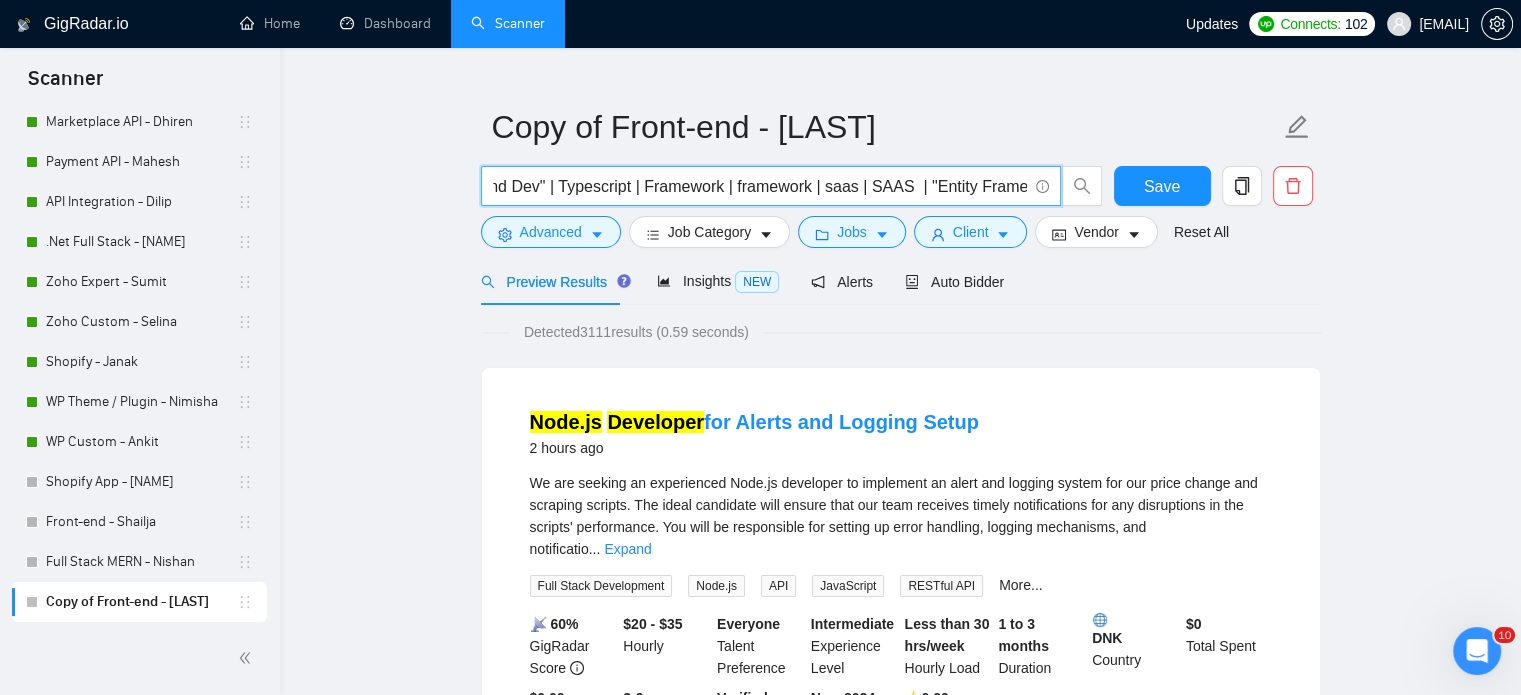 type on "(("Express.js" | "express js" | expressjs | "Express Middleware")  | (Node* | "Node.js" | "Node JS")) (Core | Develop | Developer | Development | Custom | "Backend" | "Backend Dev" | Typescript | Framework | framework | saas | SAAS  | "Entity Framework" )" 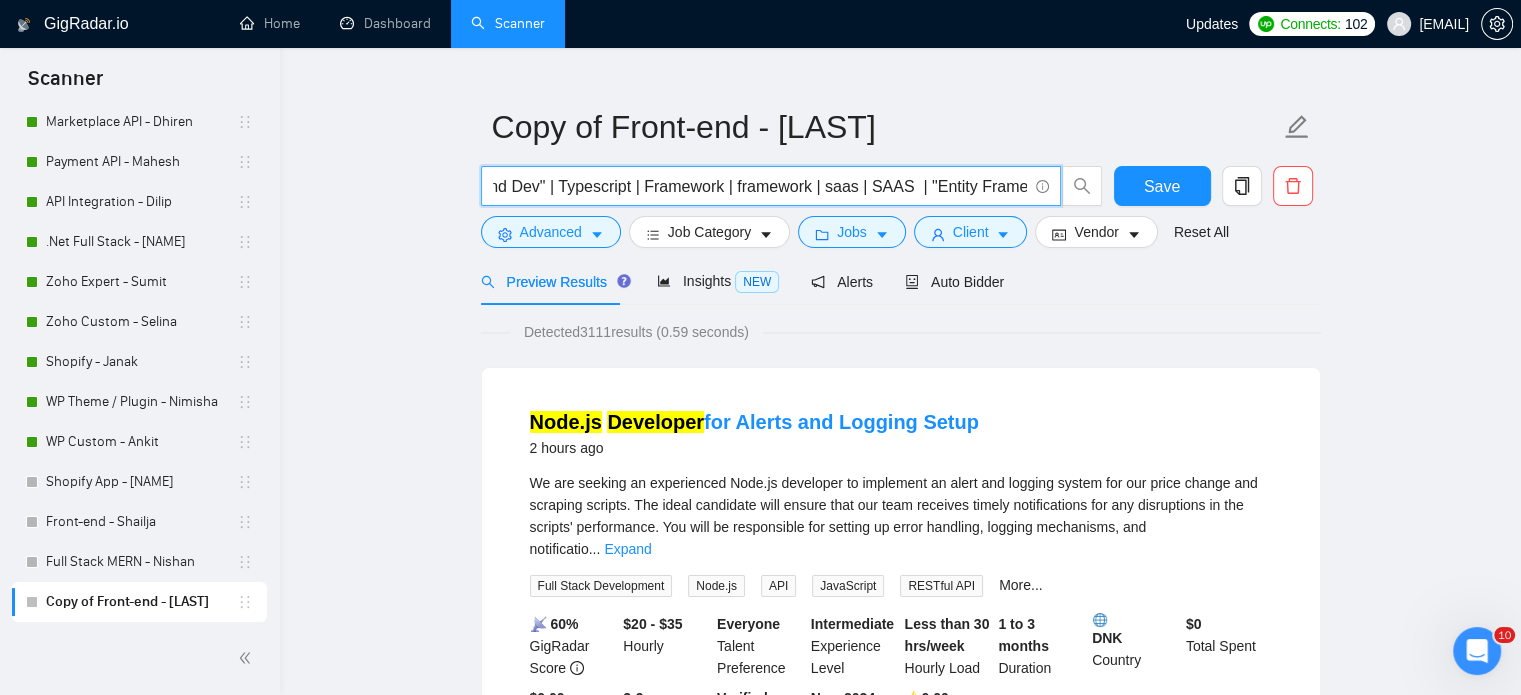 scroll, scrollTop: 0, scrollLeft: 0, axis: both 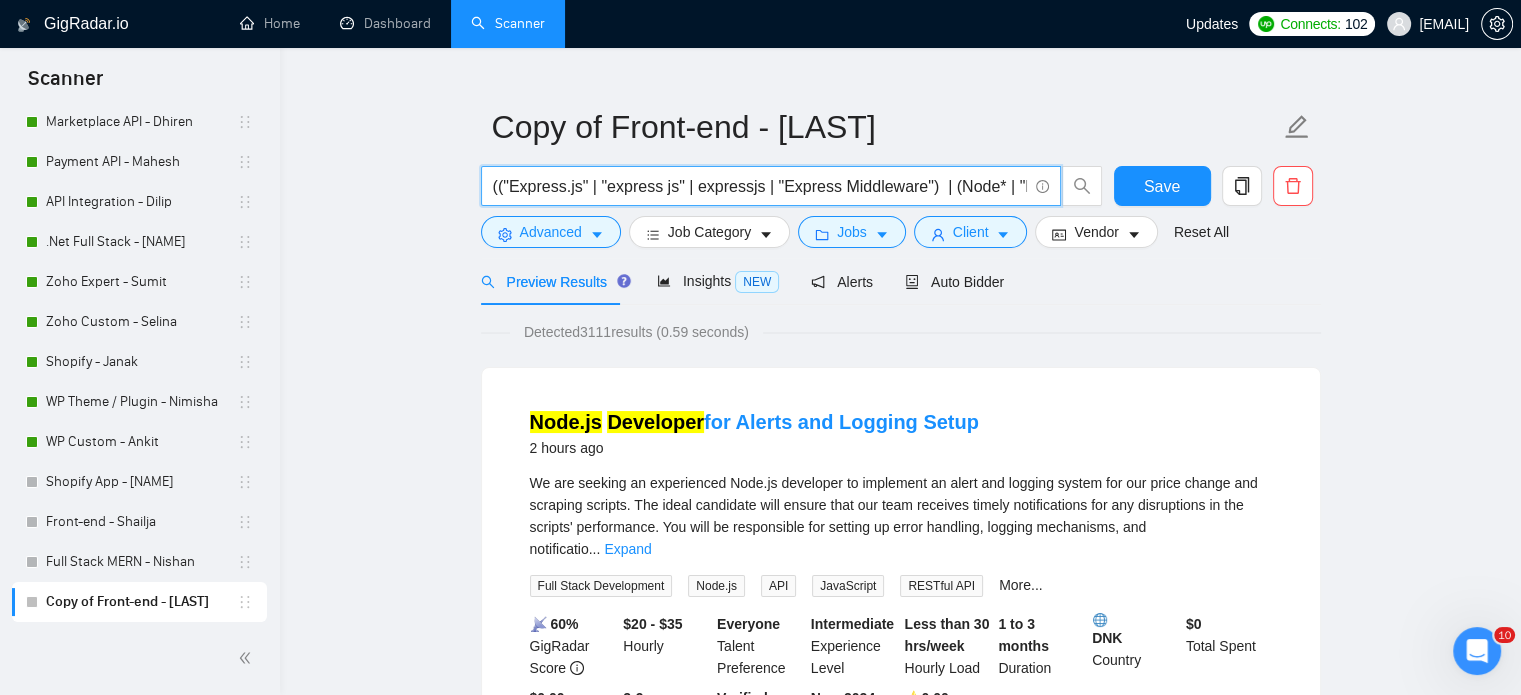 click on "(("Express.js" | "express js" | expressjs | "Express Middleware")  | (Node* | "Node.js" | "Node JS")) (Core | Develop | Developer | Development | Custom | "Backend" | "Backend Dev" | Typescript | Framework | framework | saas | SAAS  | "Entity Framework" )" at bounding box center [760, 186] 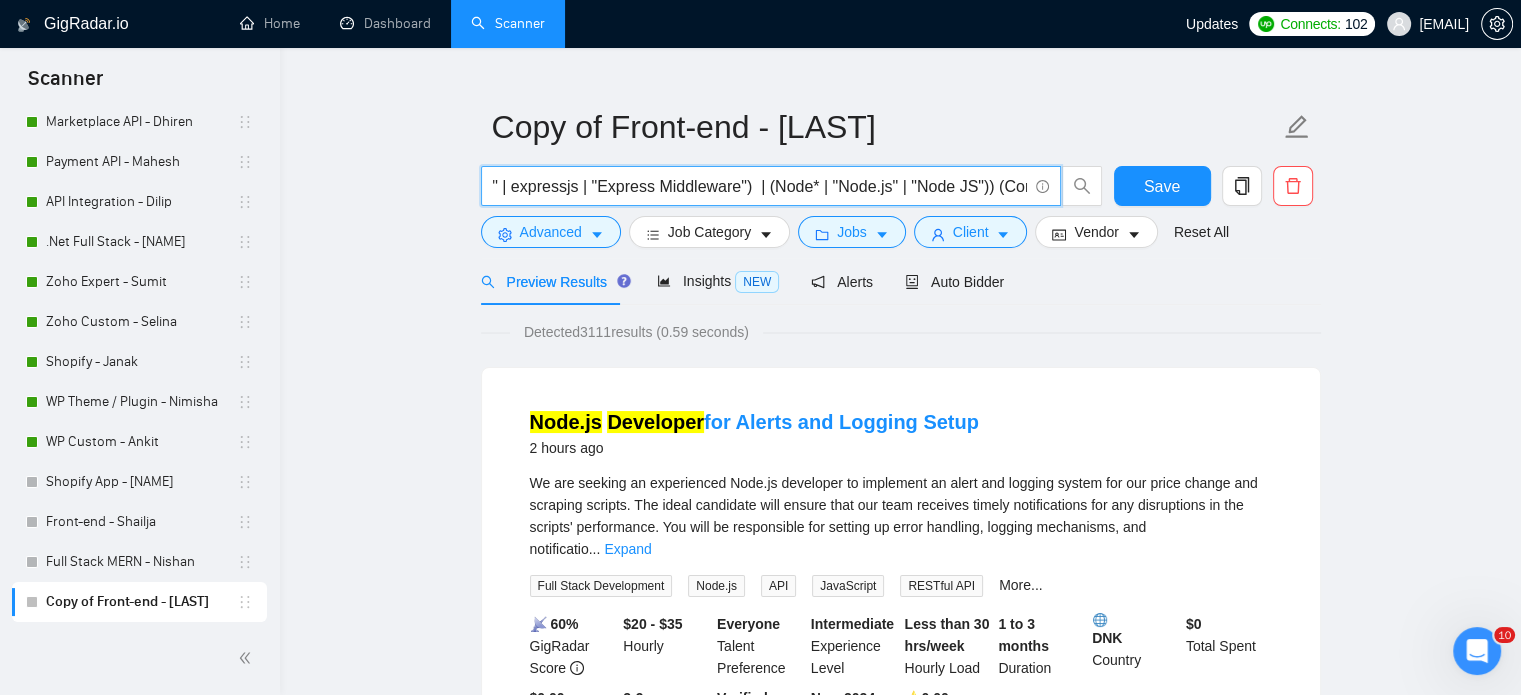 scroll, scrollTop: 0, scrollLeft: 198, axis: horizontal 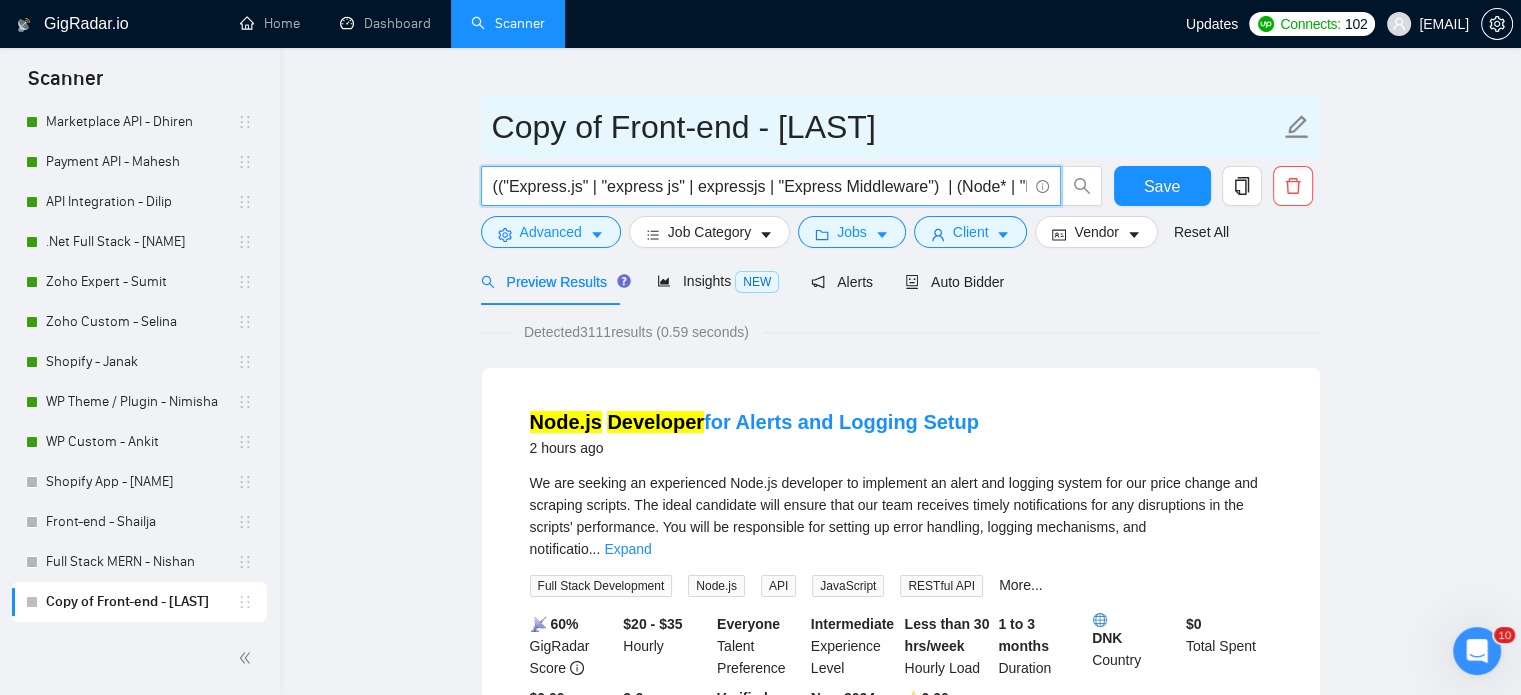 click 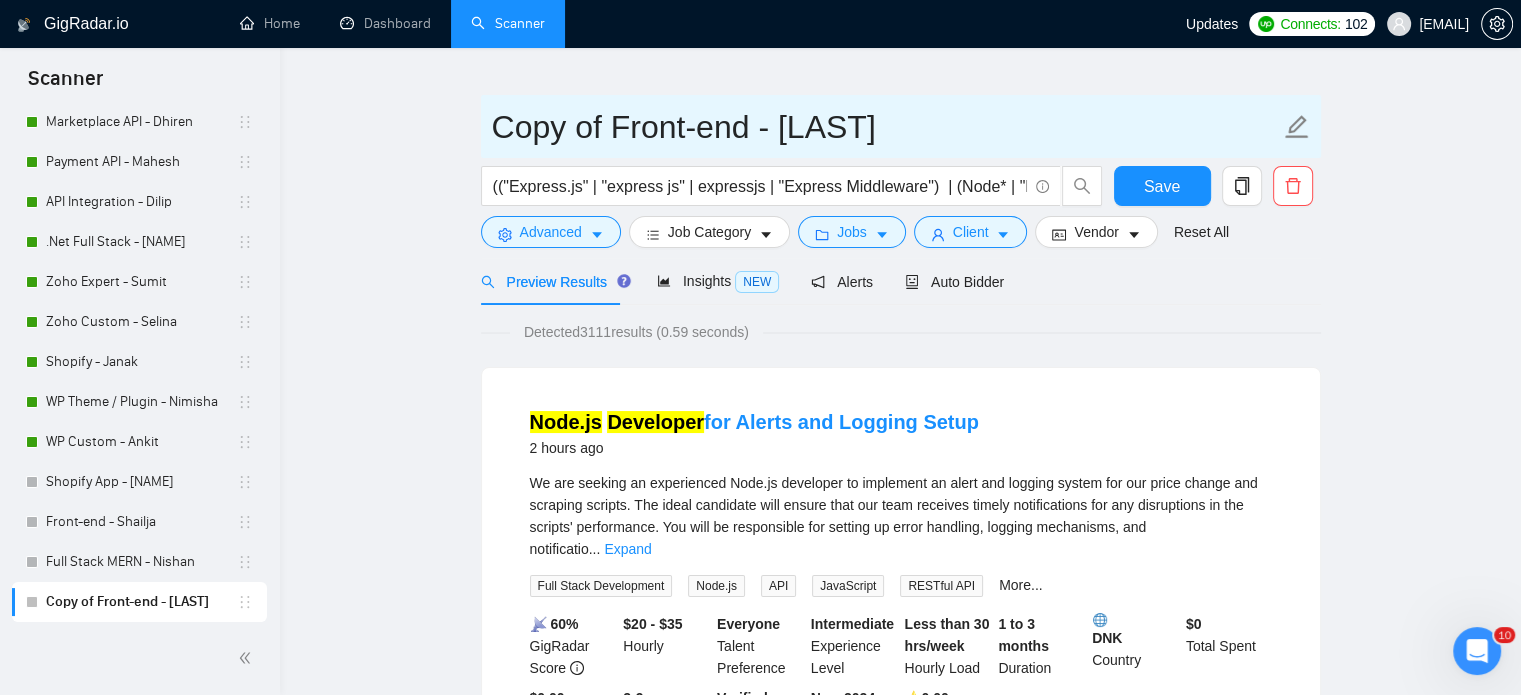 drag, startPoint x: 764, startPoint y: 131, endPoint x: 489, endPoint y: 125, distance: 275.06546 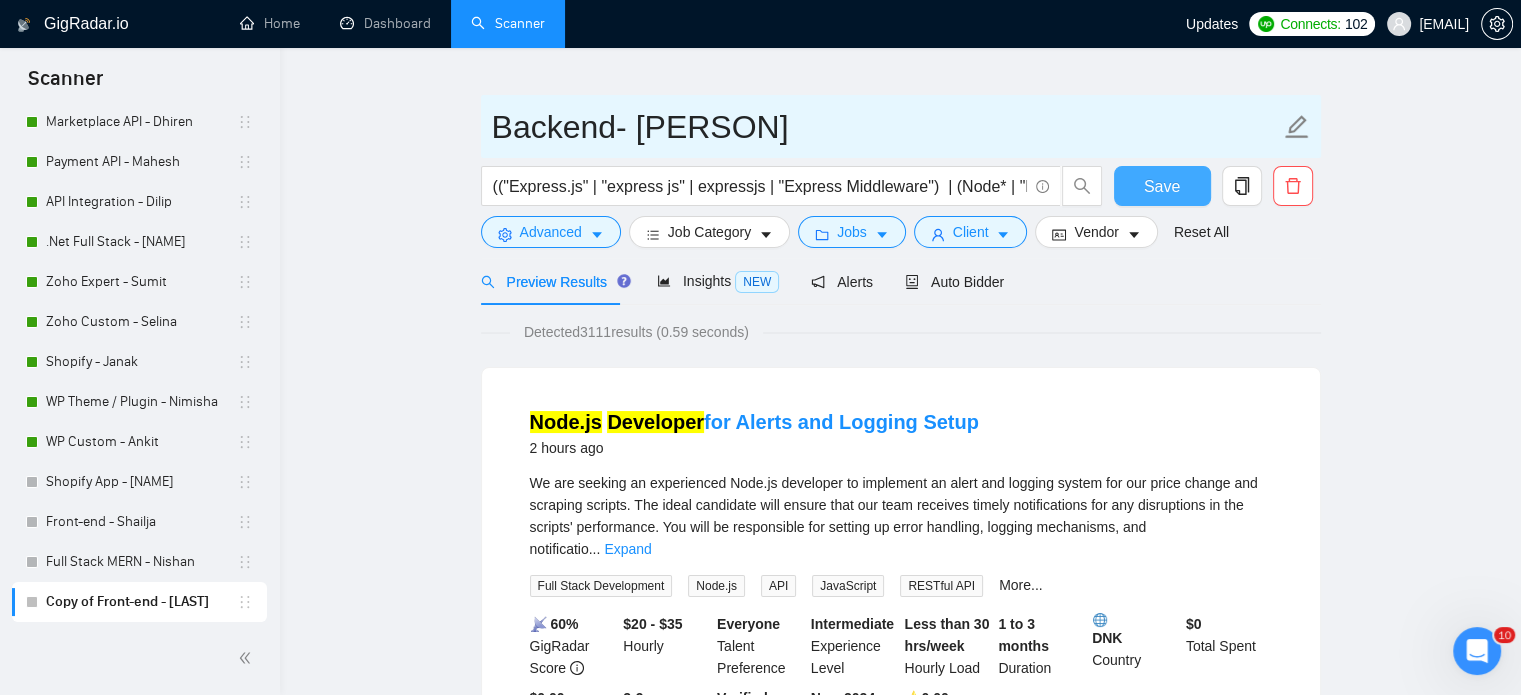 type on "Backend- [LAST]" 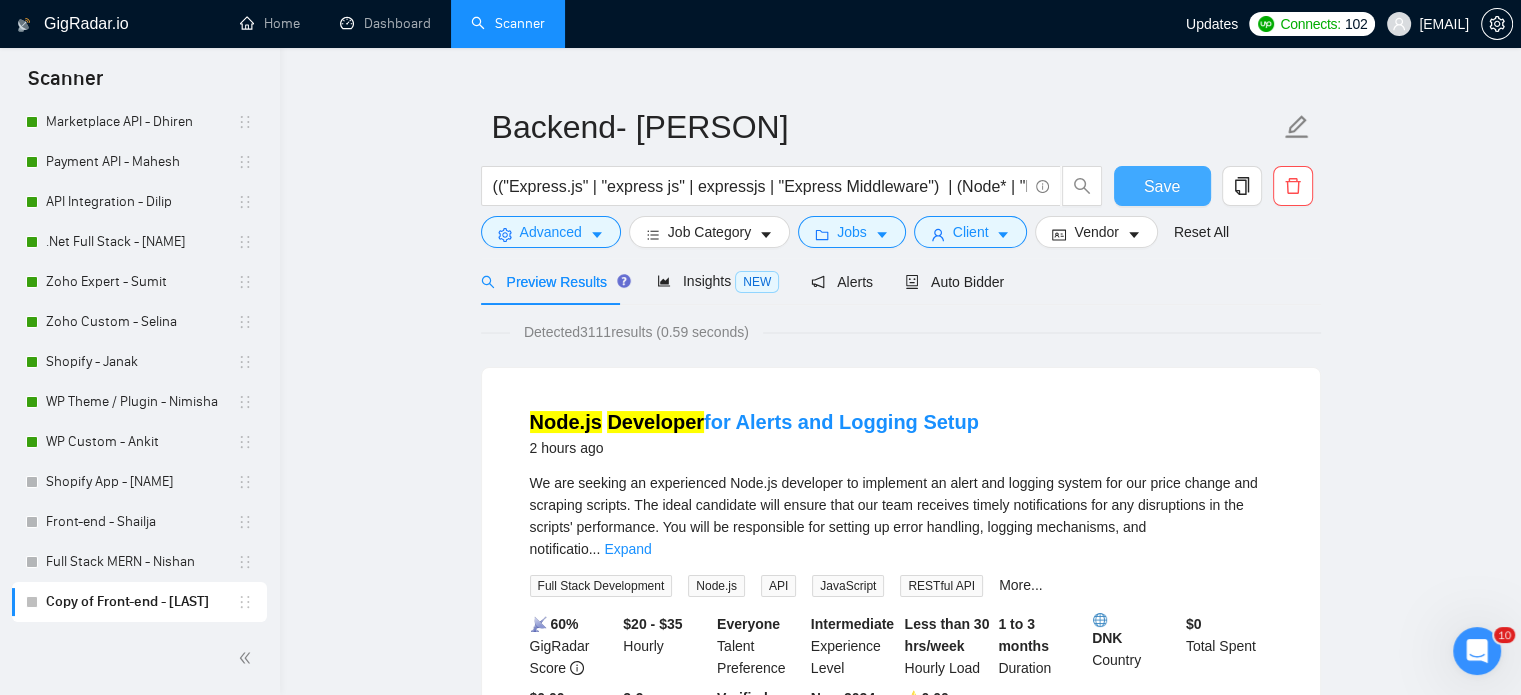 click on "Save" at bounding box center (1162, 186) 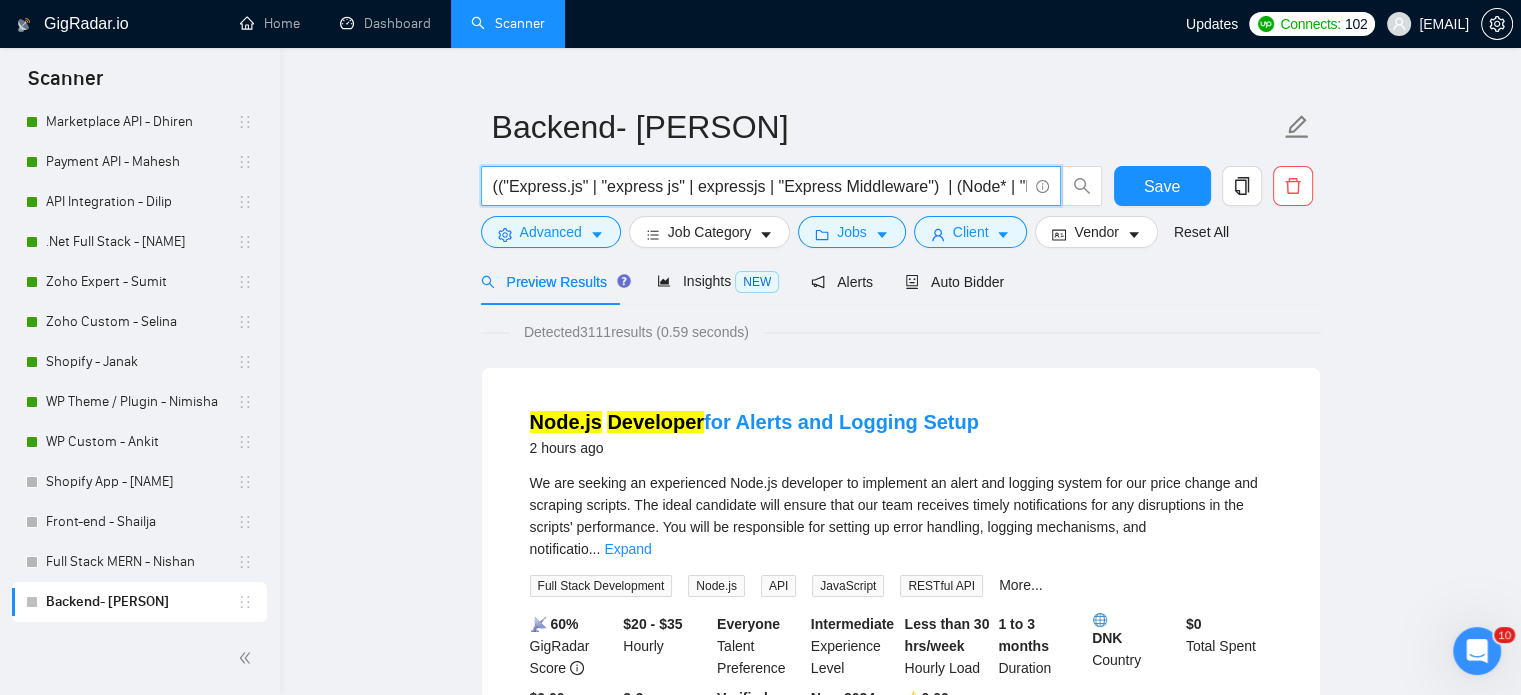 click on "(("Express.js" | "express js" | expressjs | "Express Middleware")  | (Node* | "Node.js" | "Node JS")) (Core | Develop | Developer | Development | Custom | "Backend" | "Backend Dev" | Typescript | Framework | framework | saas | SAAS  | "Entity Framework" )" at bounding box center [760, 186] 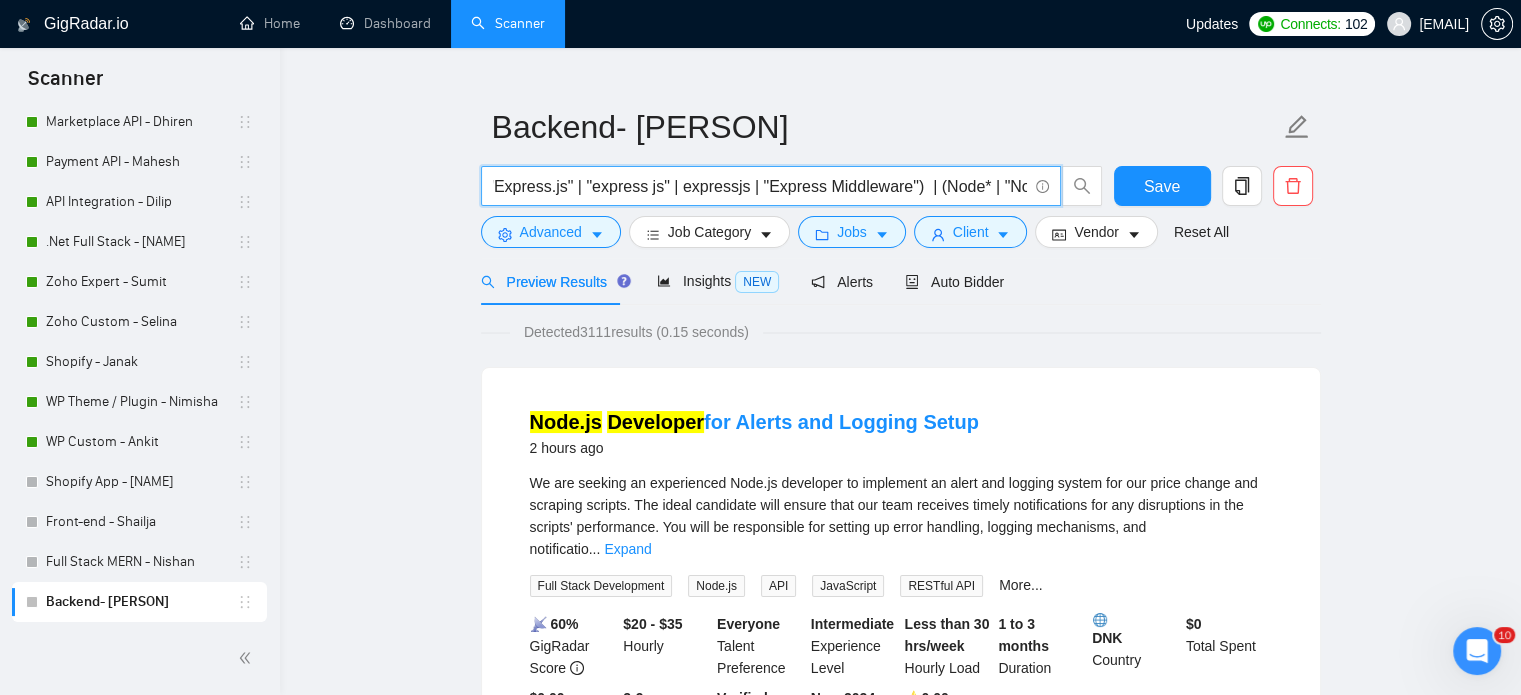 scroll, scrollTop: 0, scrollLeft: 0, axis: both 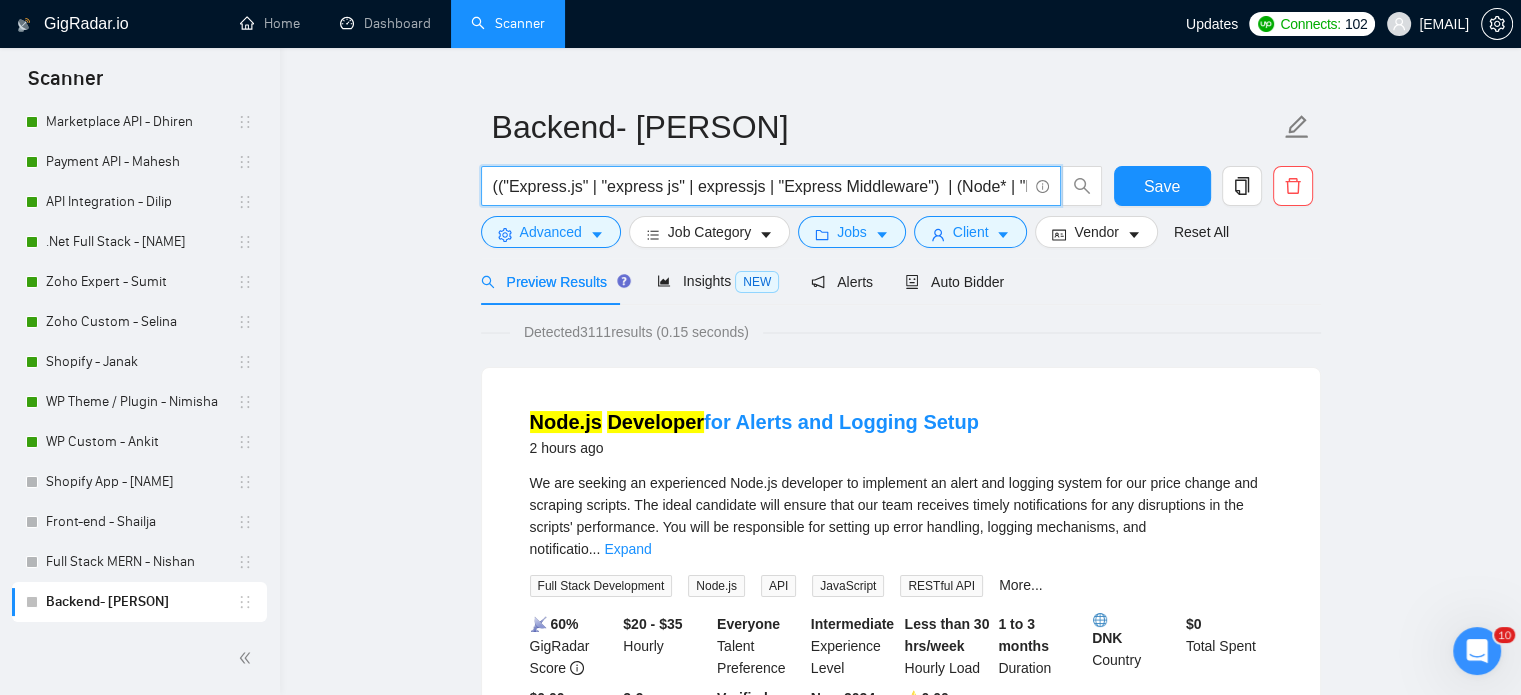 click on "(("Express.js" | "express js" | expressjs | "Express Middleware")  | (Node* | "Node.js" | "Node JS")) (Core | Develop | Developer | Development | Custom | "Backend" | "Backend Dev" | Typescript | Framework | framework | saas | SAAS  | "Entity Framework")" at bounding box center [760, 186] 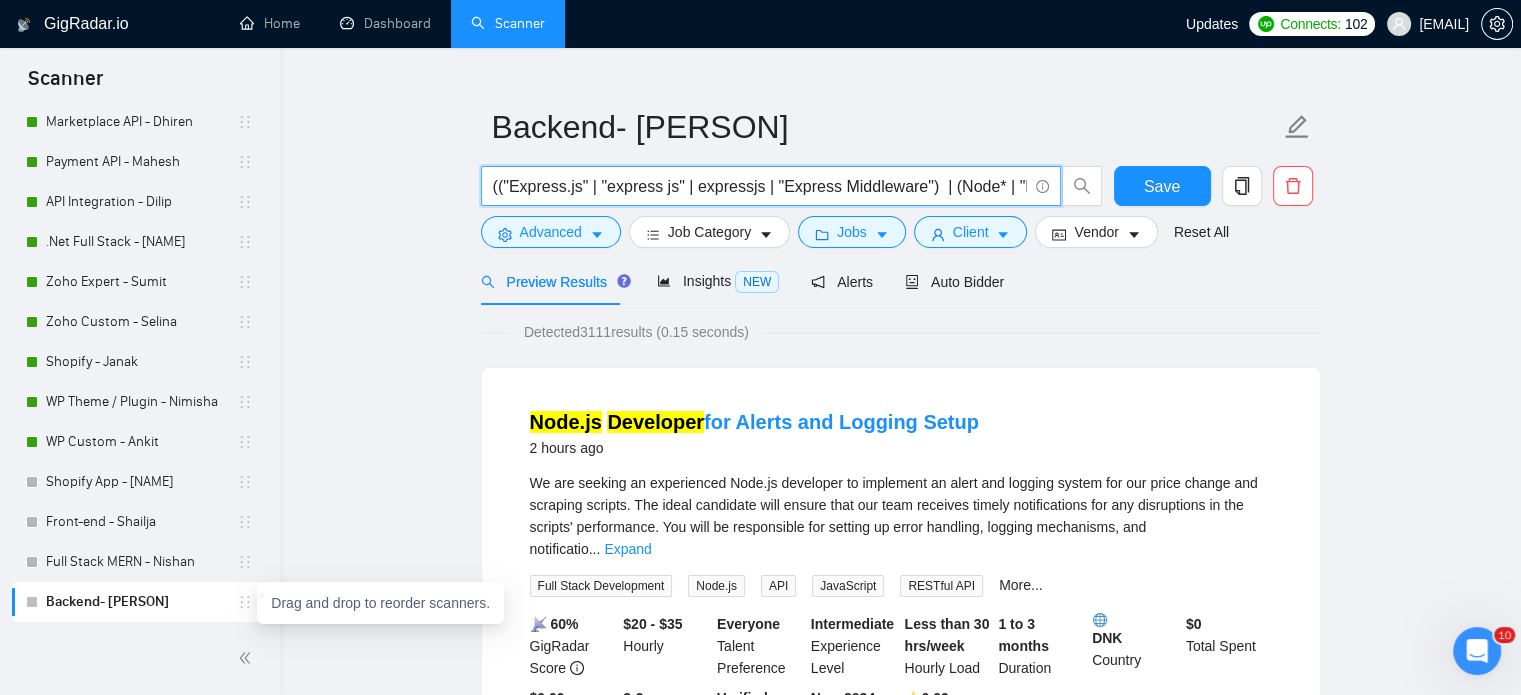 type on "(("Express.js" | "express js" | expressjs | "Express Middleware")  | (Node* | "Node.js" | "Node JS")) (Core | Develop | Developer | Development | Custom | "Backend" | "Backend Dev" | Typescript | Framework | framework | saas | SAAS  | "Entity Framework")" 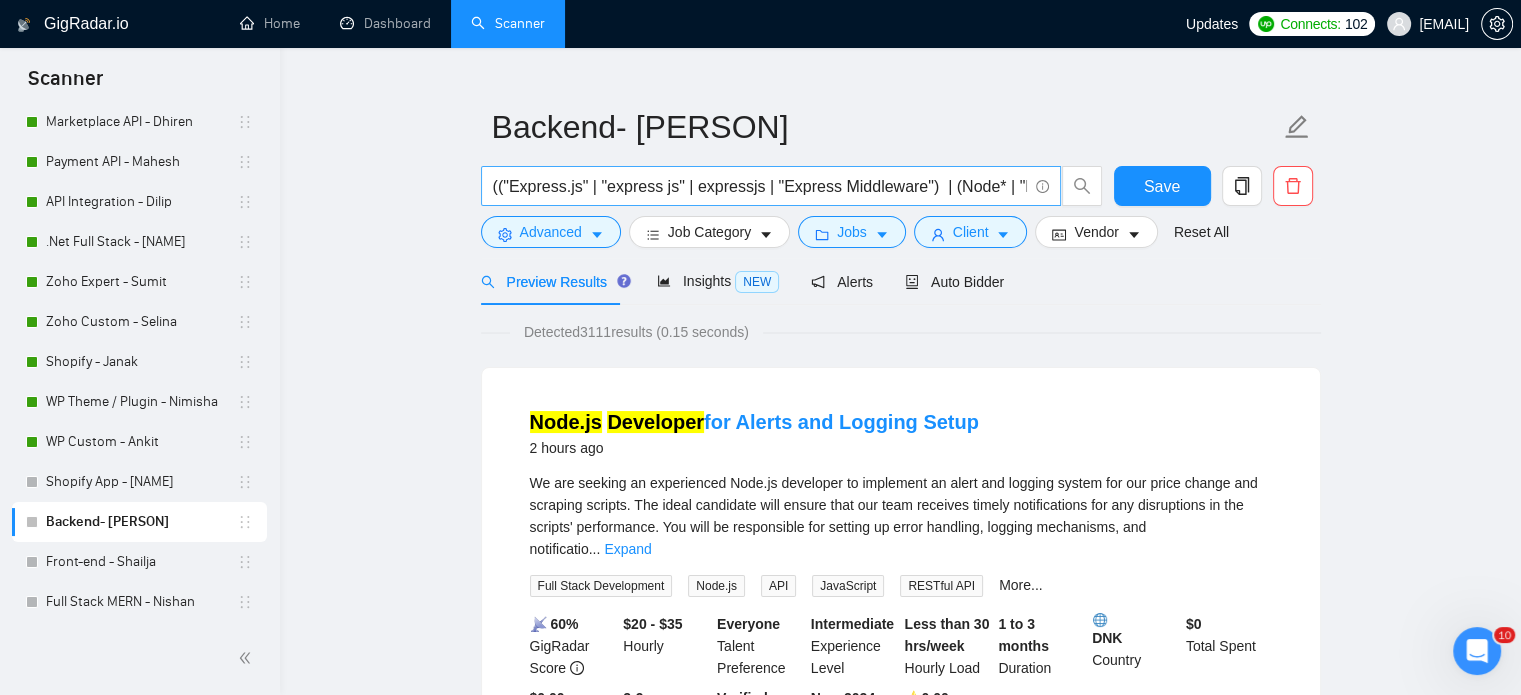 click on "(("Express.js" | "express js" | expressjs | "Express Middleware")  | (Node* | "Node.js" | "Node JS")) (Core | Develop | Developer | Development | Custom | "Backend" | "Backend Dev" | Typescript | Framework | framework | saas | SAAS  | "Entity Framework")" at bounding box center [760, 186] 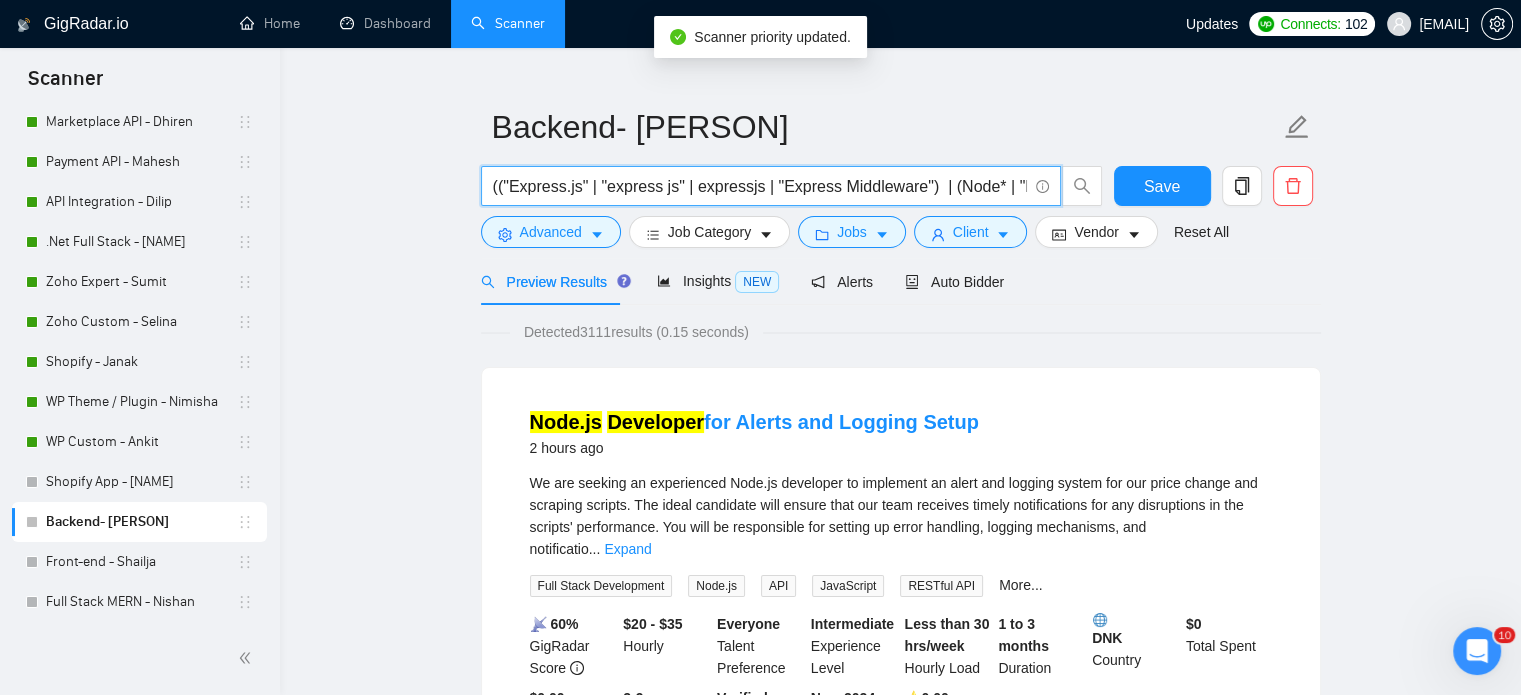scroll, scrollTop: 643, scrollLeft: 0, axis: vertical 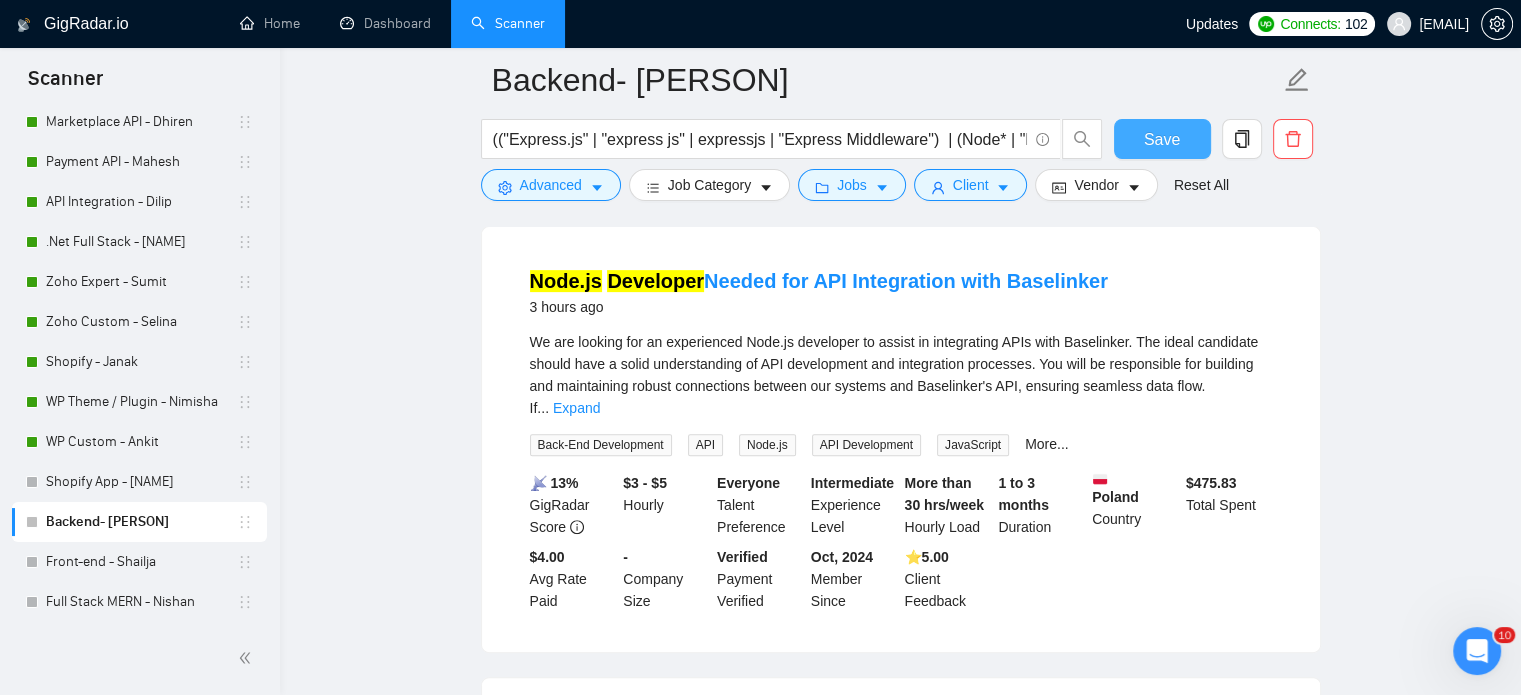 click on "Save" at bounding box center (1162, 139) 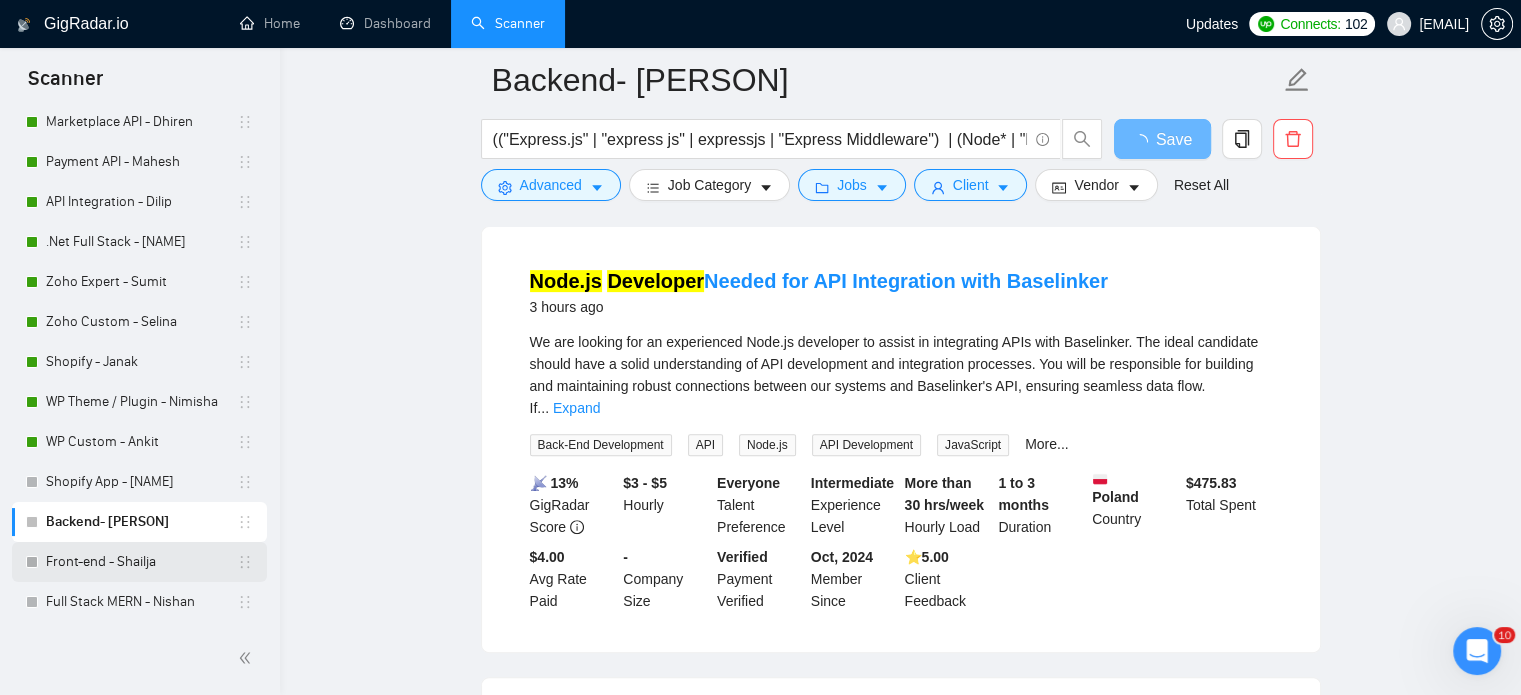 click on "Front-end - Shailja" at bounding box center (141, 562) 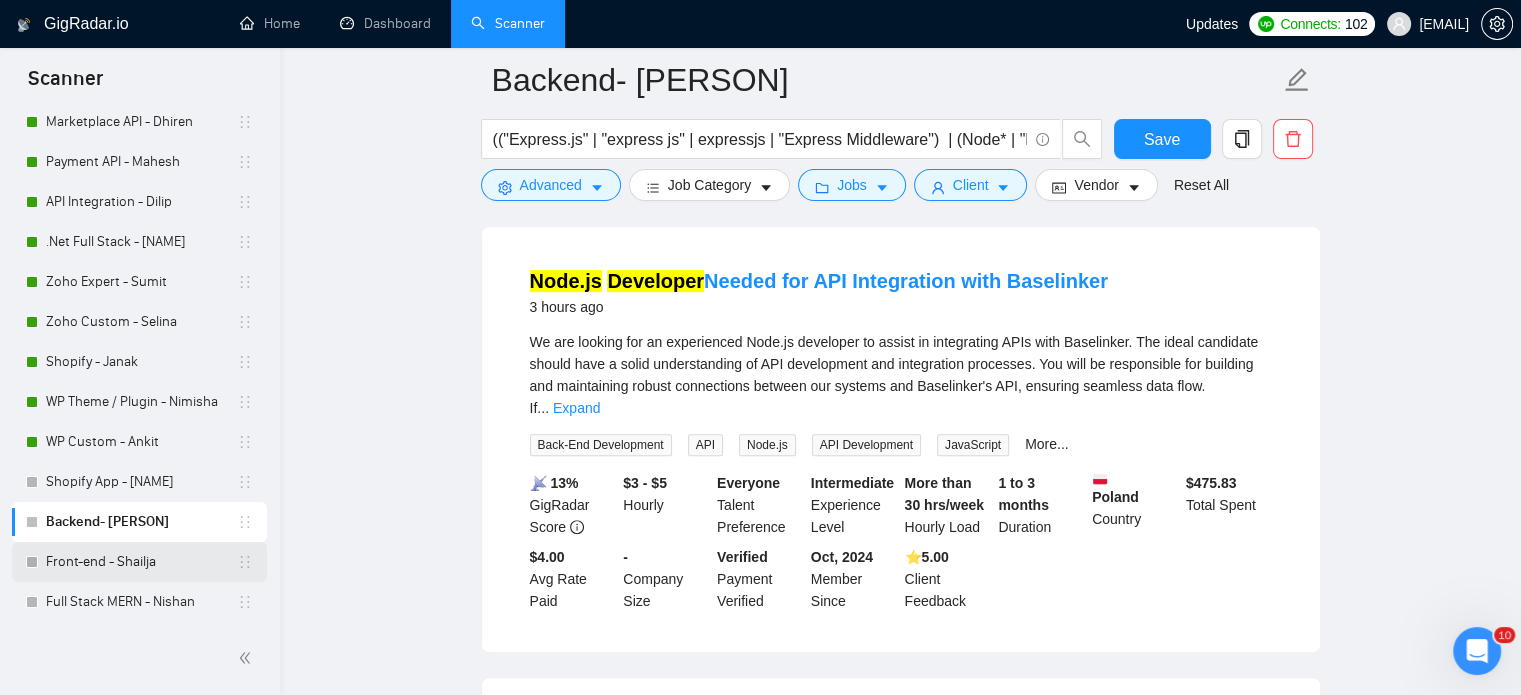 click on "Front-end - Shailja" at bounding box center [141, 562] 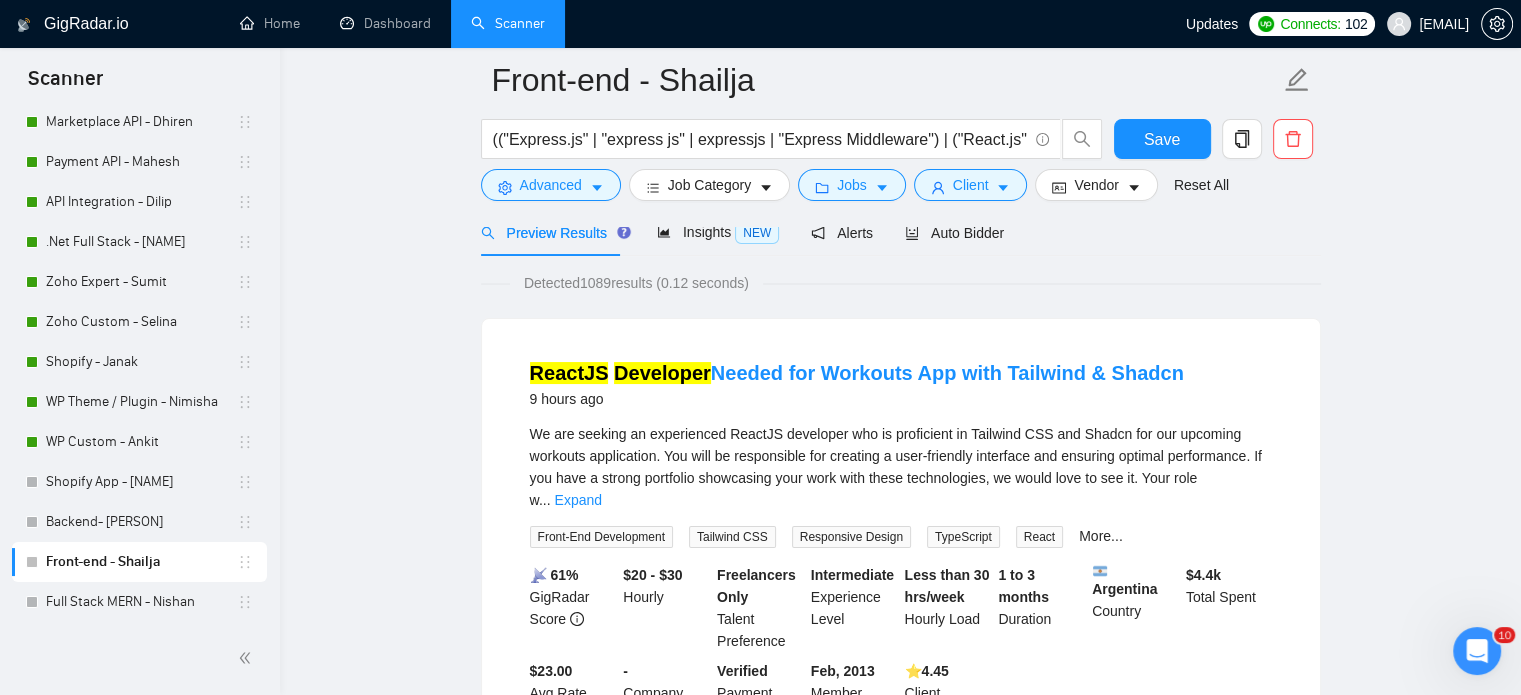 scroll, scrollTop: 135, scrollLeft: 0, axis: vertical 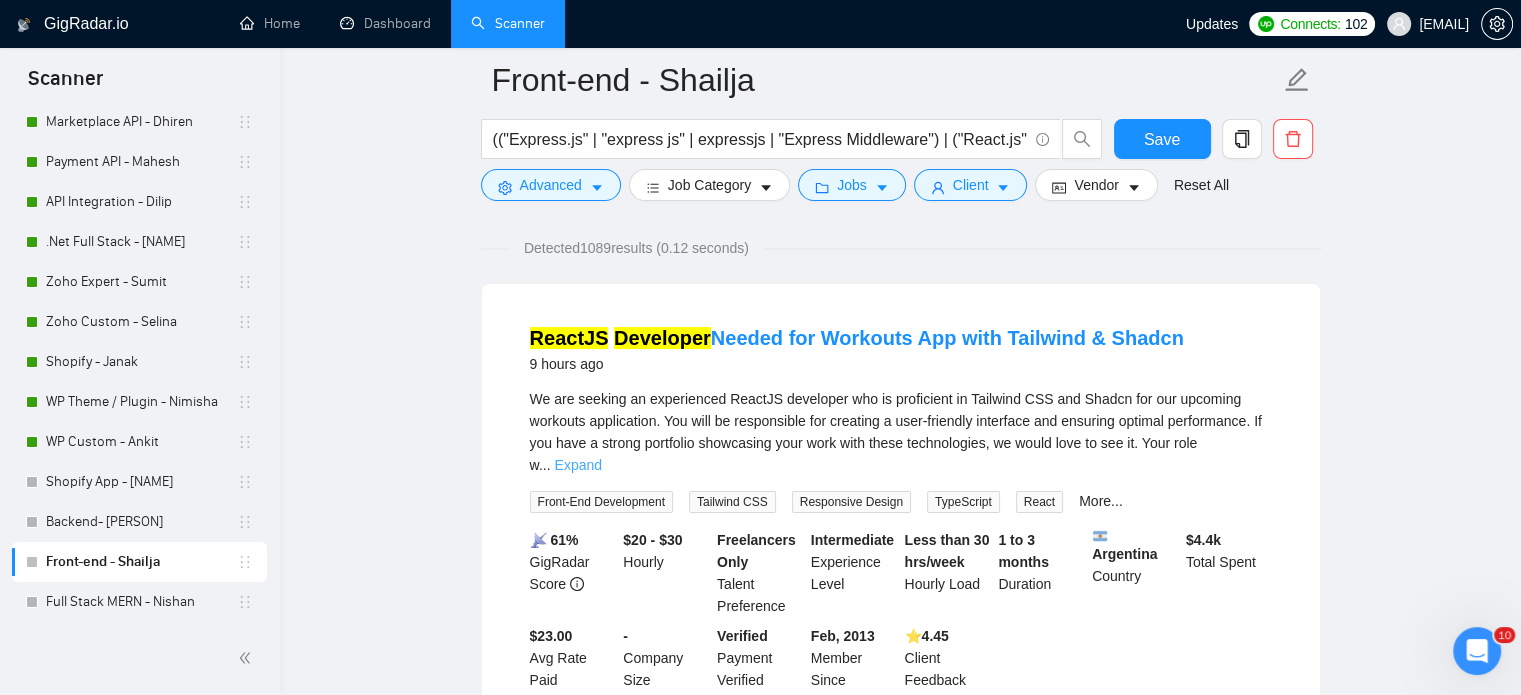 click on "Expand" at bounding box center (578, 465) 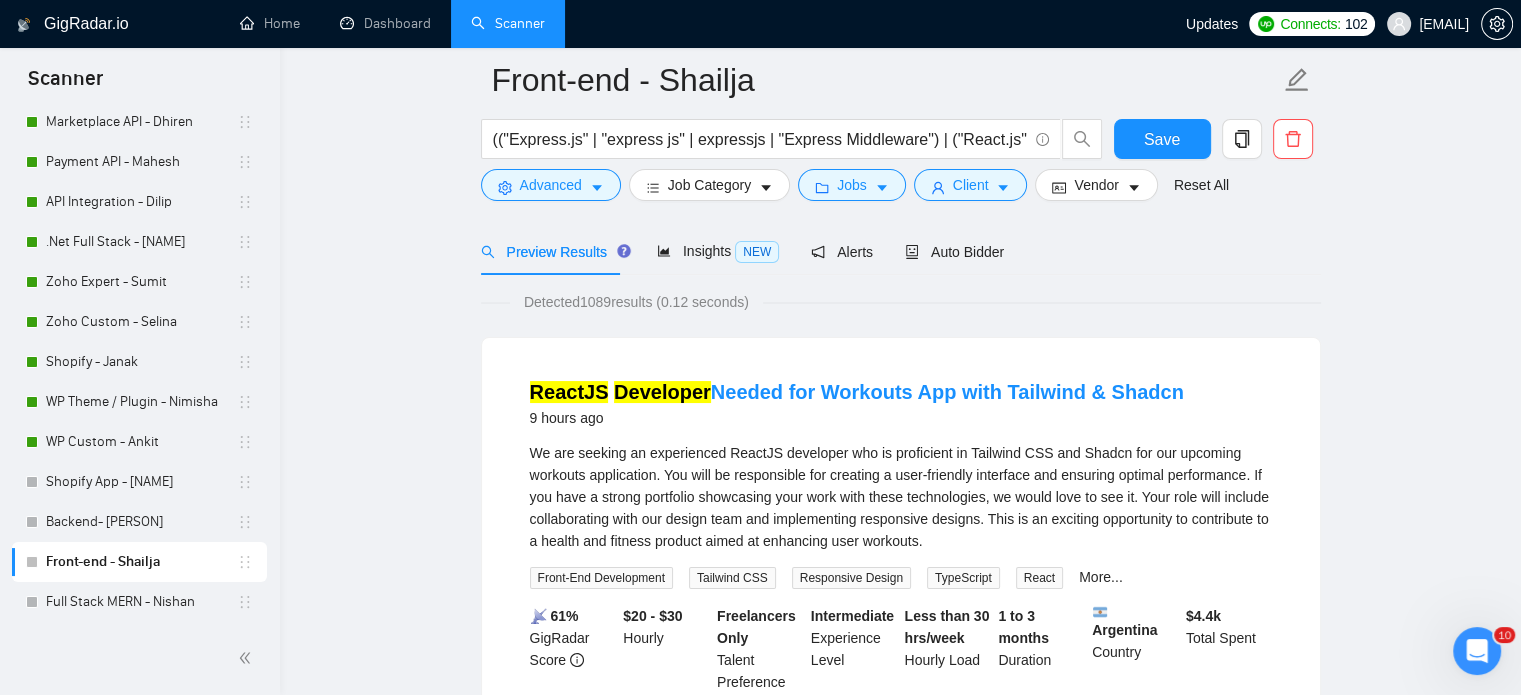 scroll, scrollTop: 0, scrollLeft: 0, axis: both 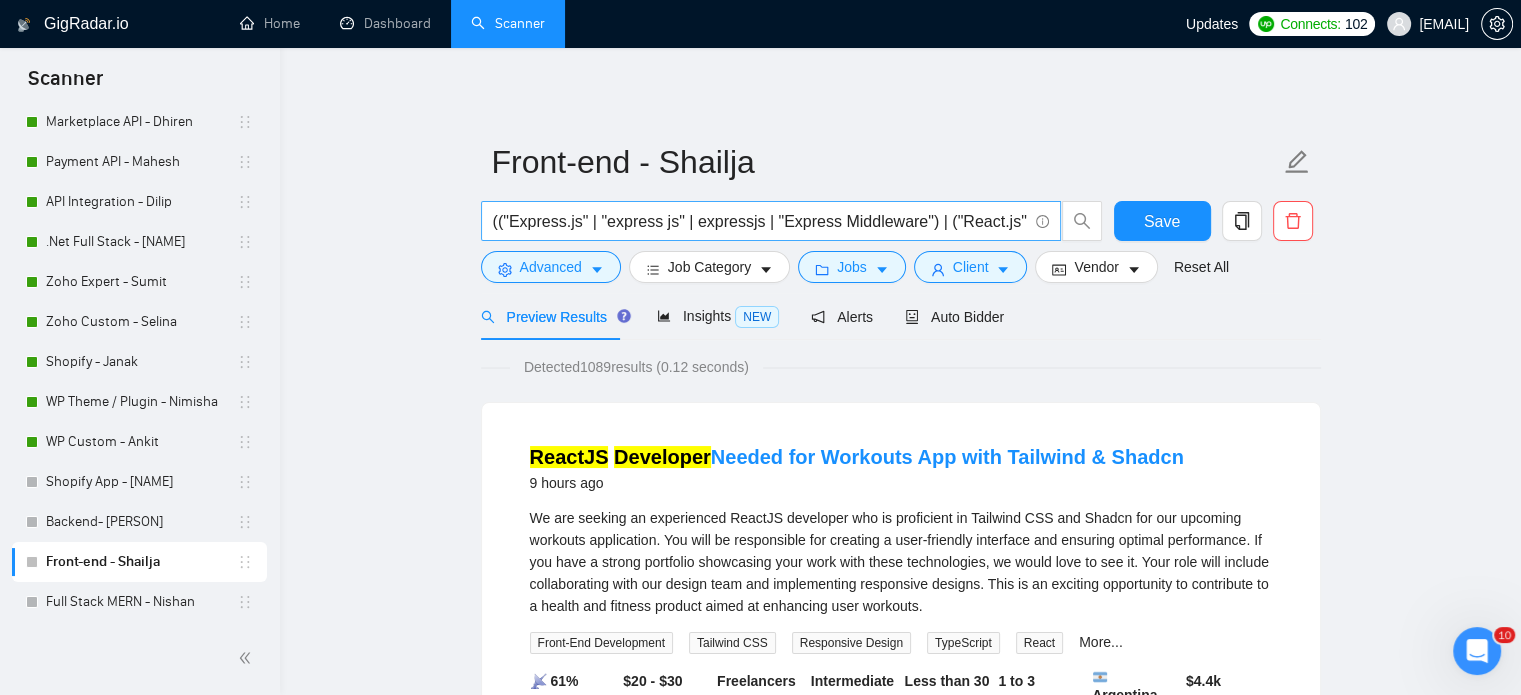 click on "(("Express.js" | "express js" | expressjs | "Express Middleware") | ("React.js" | "react js" | "react,js" | reactjs)) (Core | Develop | Developer | Development | Custom | "Full Stack" | "Full Stack Dev" | MVC | ASP | Typescript | Framework | framework | saas | SAAS  | "Entity Framework" )" at bounding box center (760, 221) 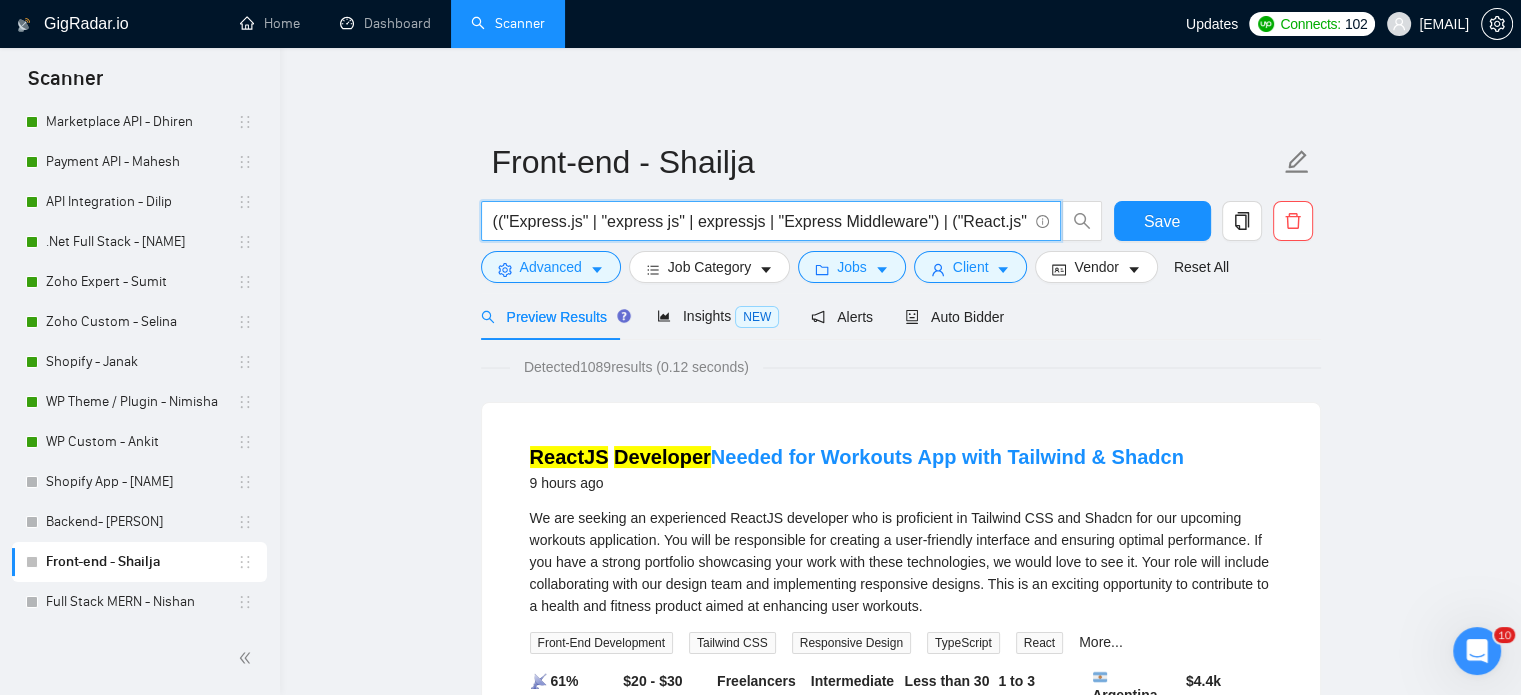 drag, startPoint x: 921, startPoint y: 220, endPoint x: 462, endPoint y: 221, distance: 459.0011 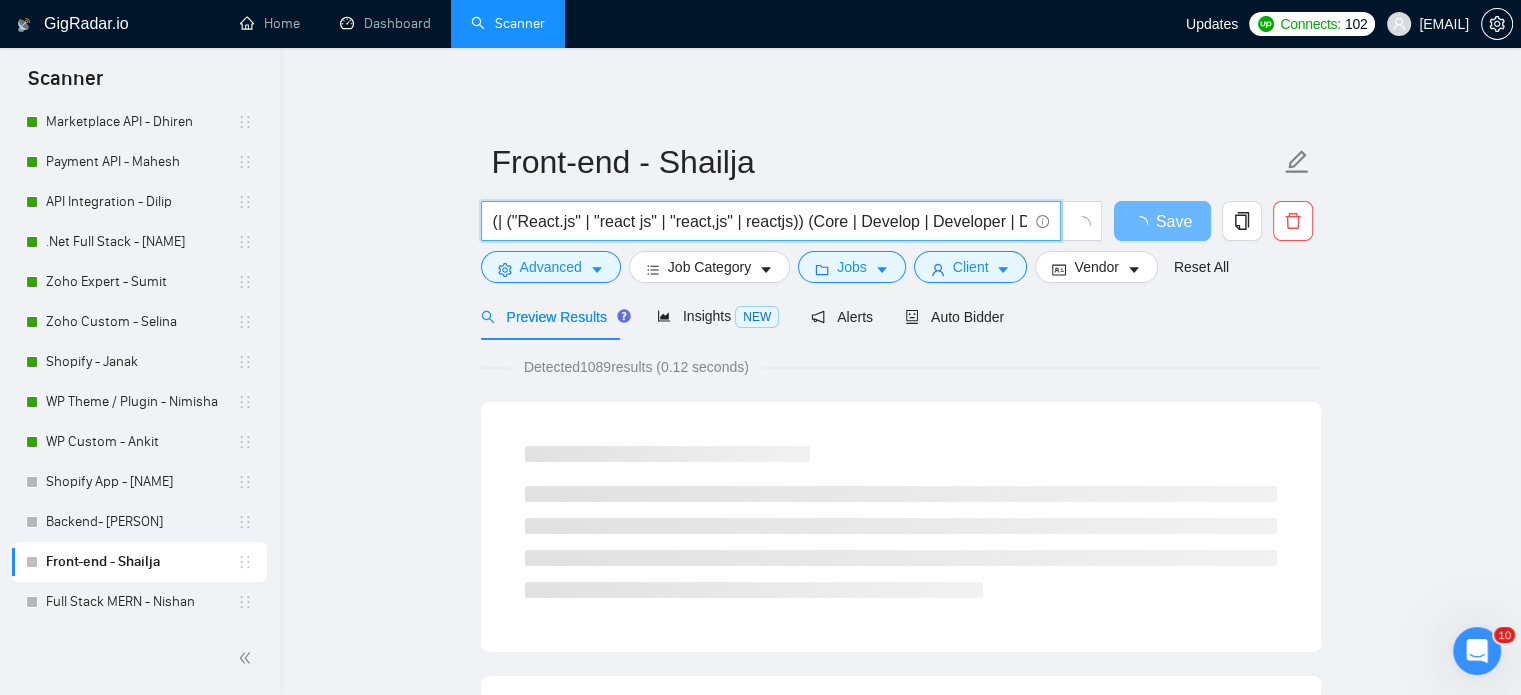click on "(| ("React.js" | "react js" | "react,js" | reactjs)) (Core | Develop | Developer | Development | Custom | "Full Stack" | "Full Stack Dev" | MVC | ASP | Typescript | Framework | framework | saas | SAAS  | "Entity Framework" )" at bounding box center (760, 221) 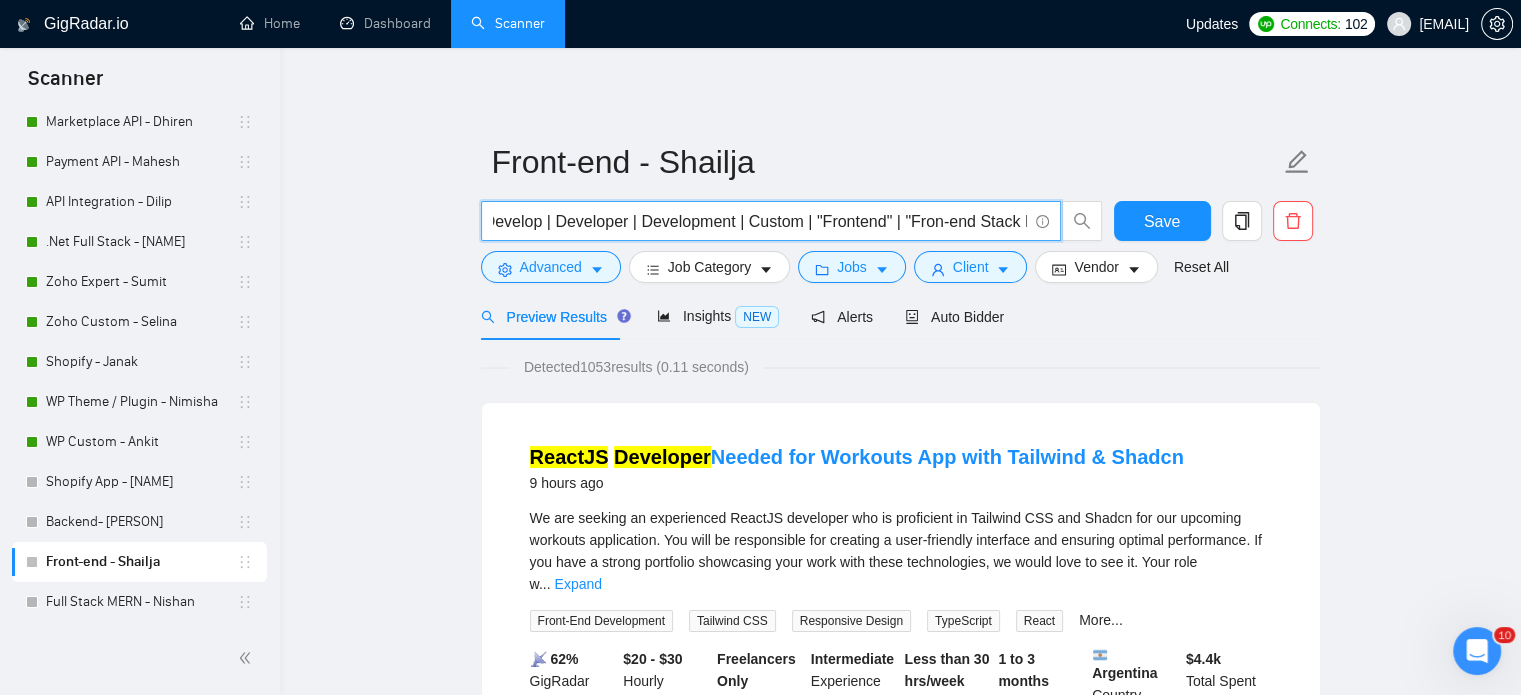scroll, scrollTop: 0, scrollLeft: 984, axis: horizontal 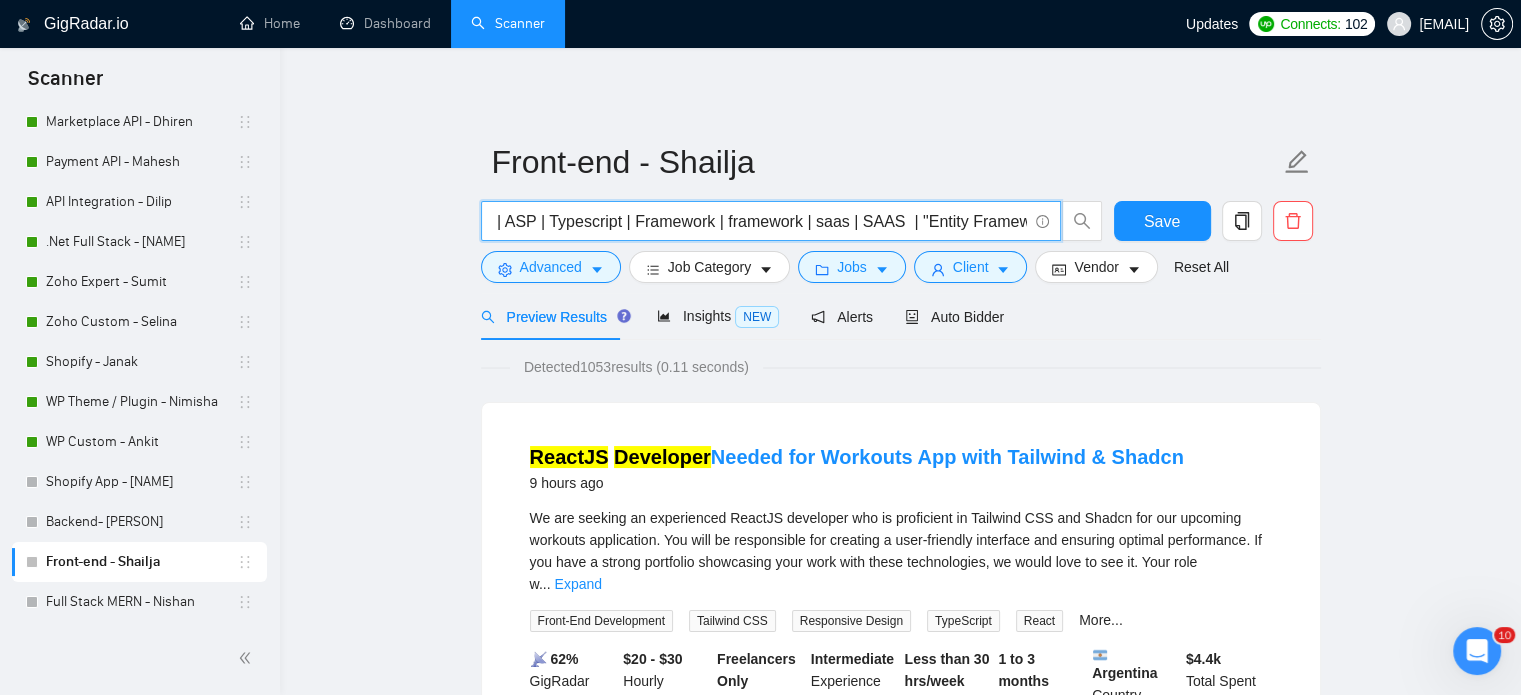 click on "(("React.js" | "react js" | "react,js" | reactjs)) (Core | Develop | Developer | Development | Custom | "Frontend" | "Fron-end Stack Dev" | MVC | ASP | Typescript | Framework | framework | saas | SAAS  | "Entity Framework" )" at bounding box center (760, 221) 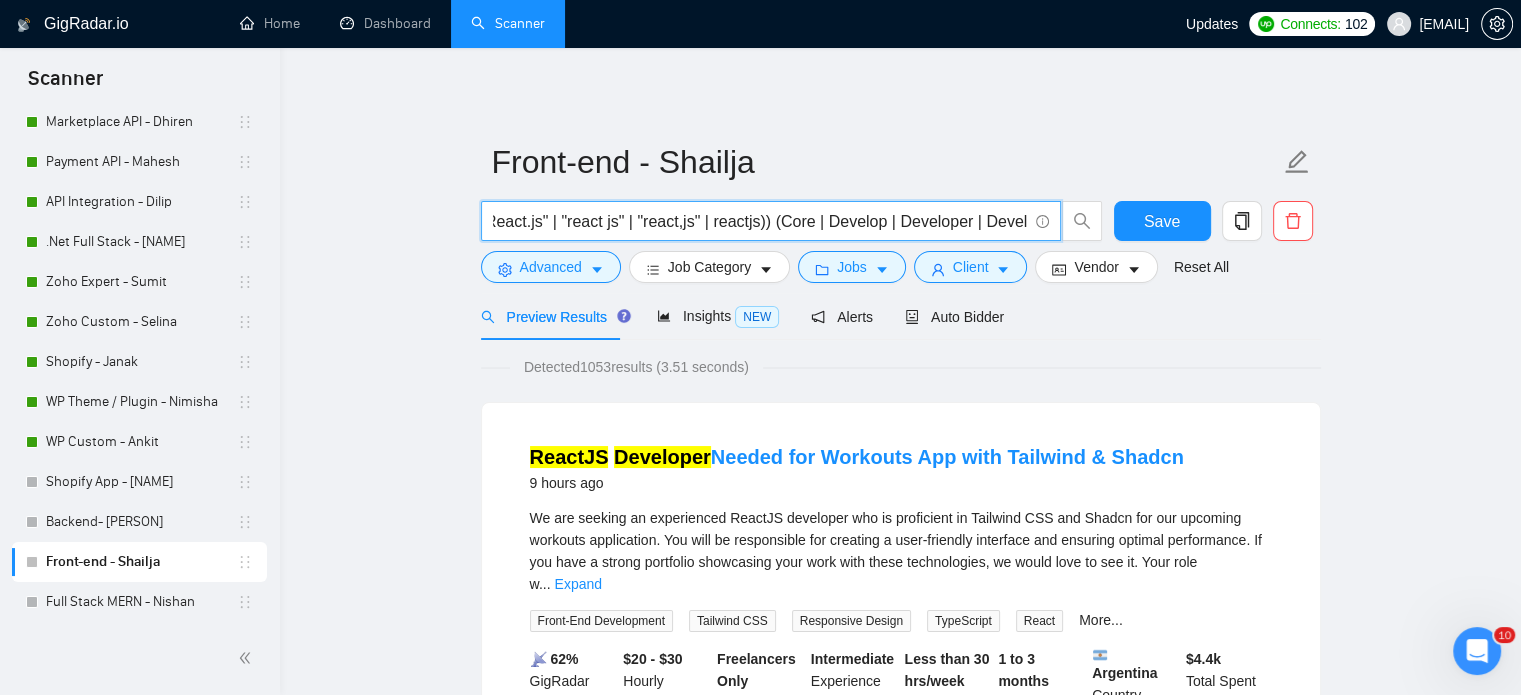 scroll, scrollTop: 0, scrollLeft: 0, axis: both 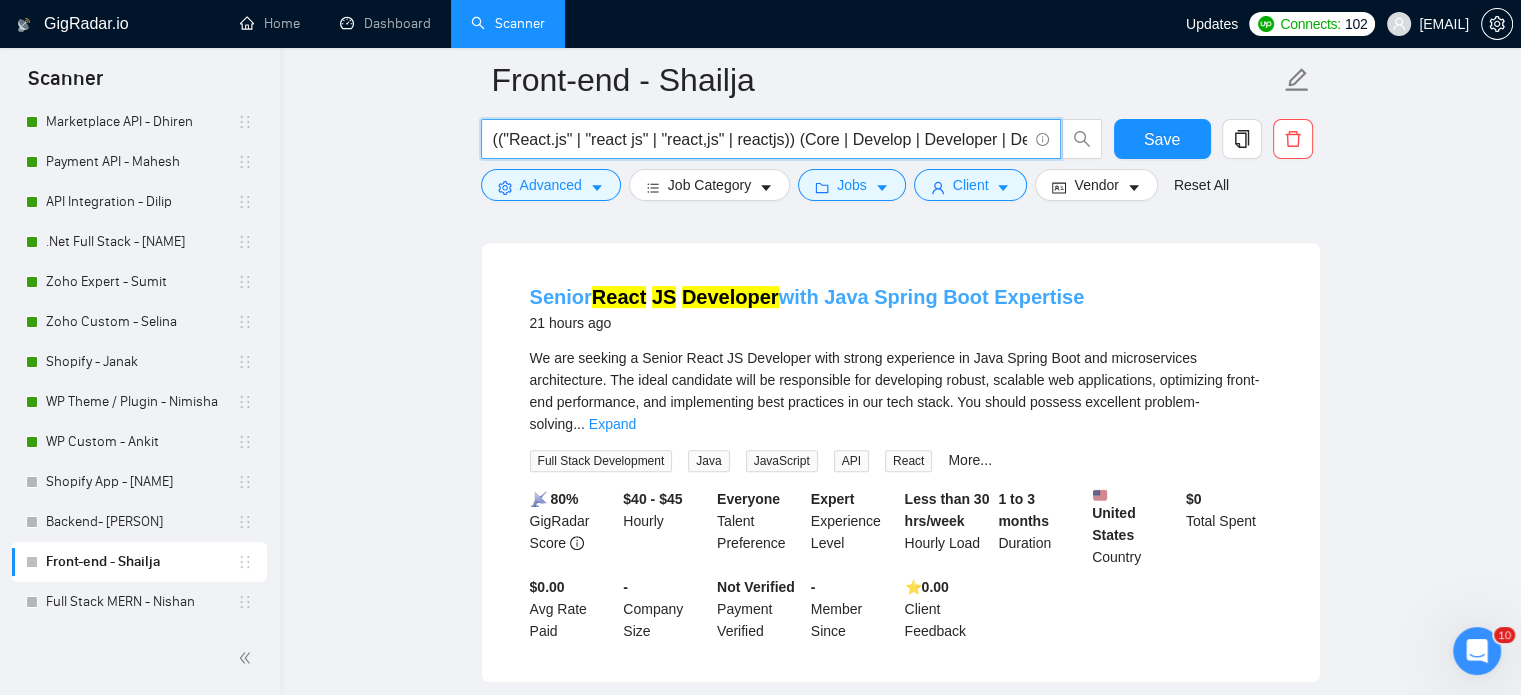 type on "(("React.js" | "react js" | "react,js" | reactjs)) (Core | Develop | Developer | Development | Custom | "Frontend" | "Fron-end" | MVC | ASP | Typescript | Framework | framework | saas | SAAS  | "Entity Framework" )" 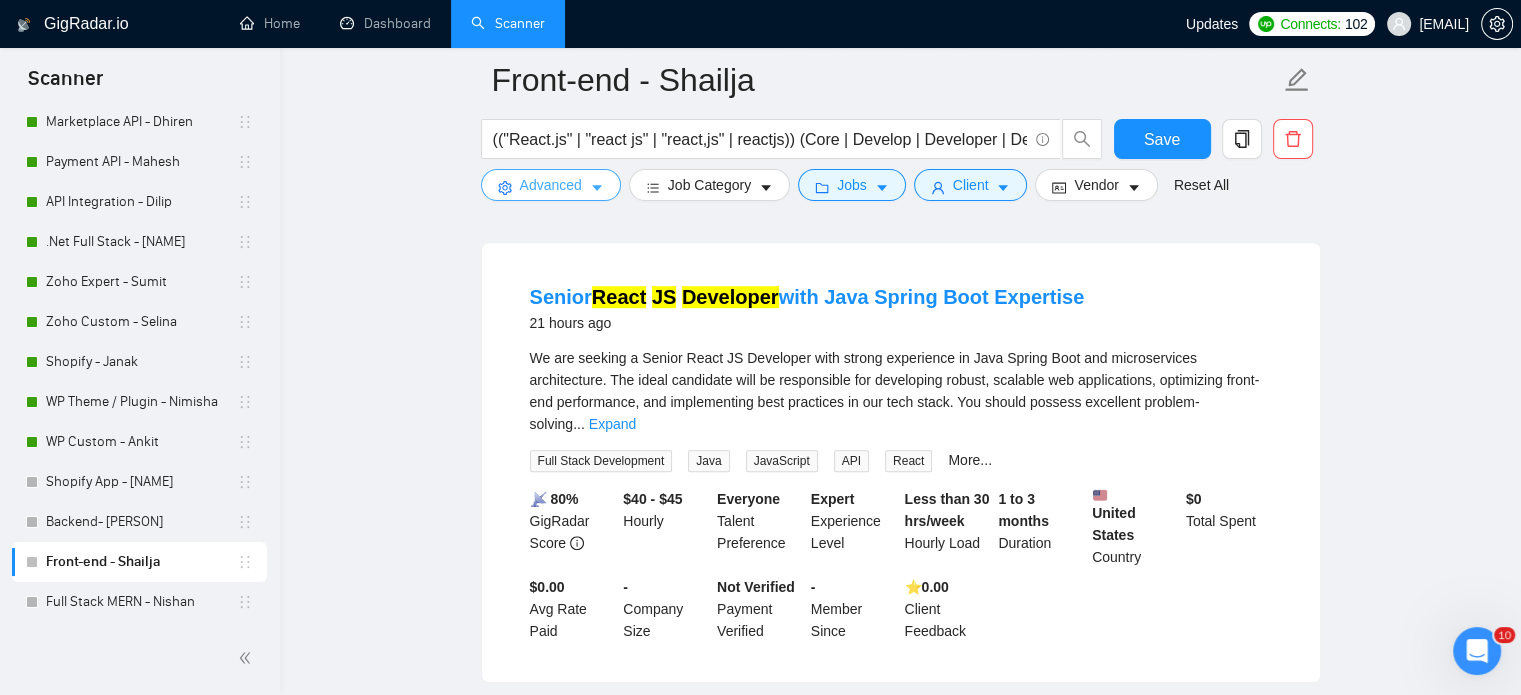 click 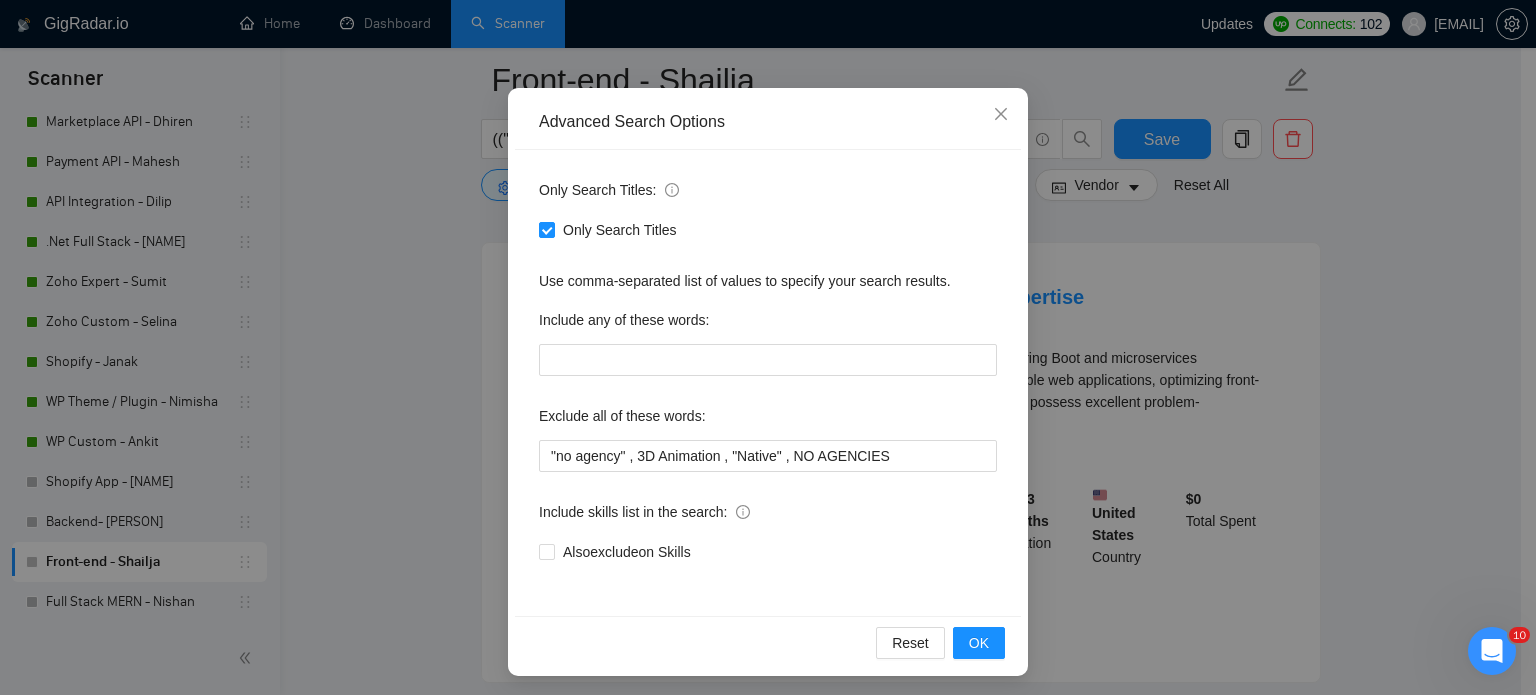 scroll, scrollTop: 136, scrollLeft: 0, axis: vertical 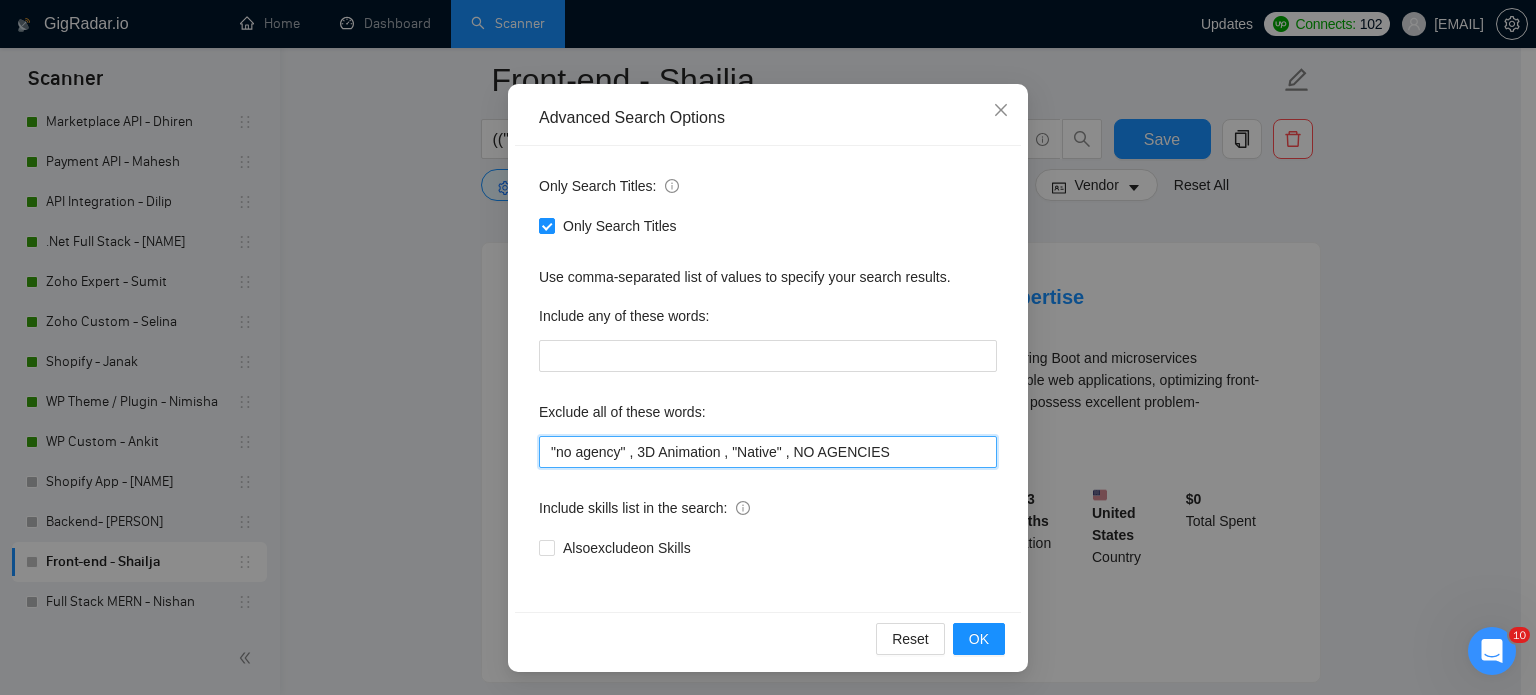 click on ""no agency" , 3D Animation , "Native" , NO AGENCIES" at bounding box center [768, 452] 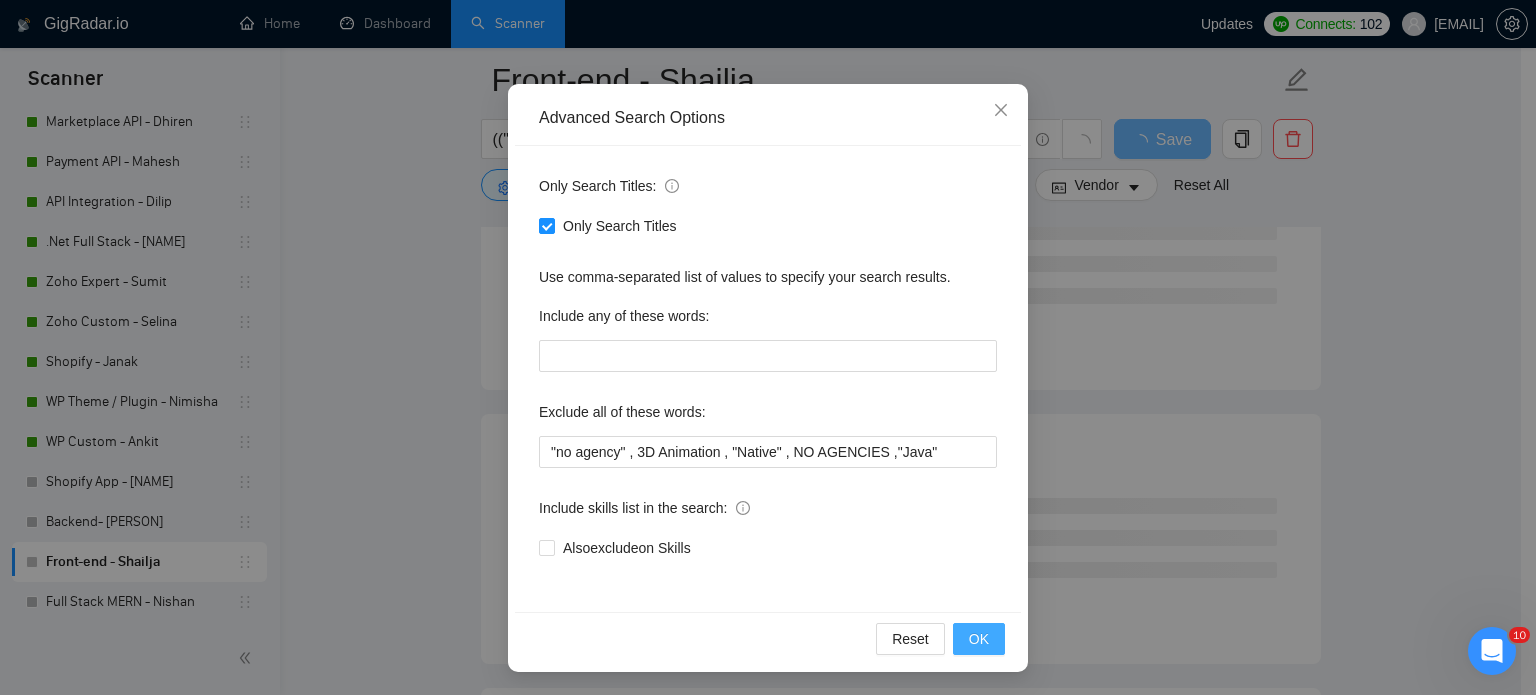 click on "OK" at bounding box center [979, 639] 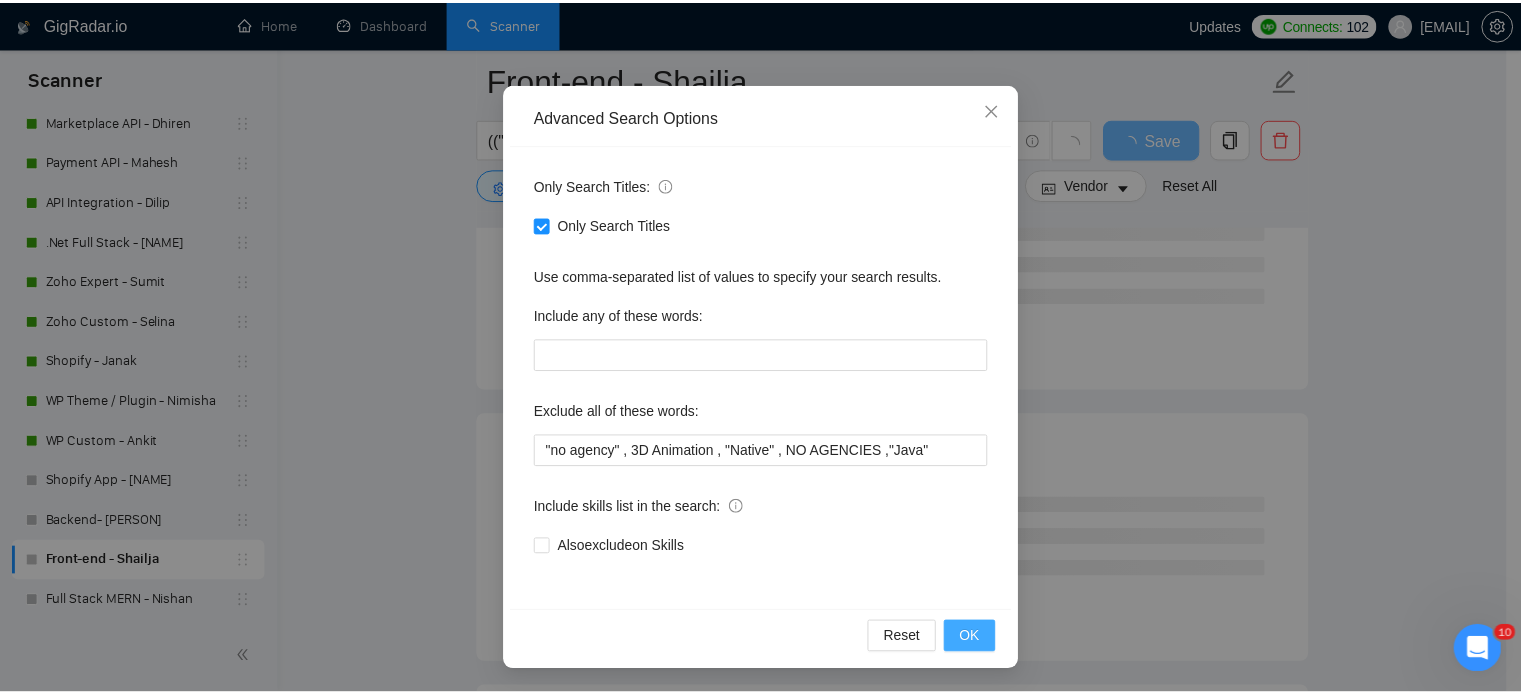 scroll, scrollTop: 36, scrollLeft: 0, axis: vertical 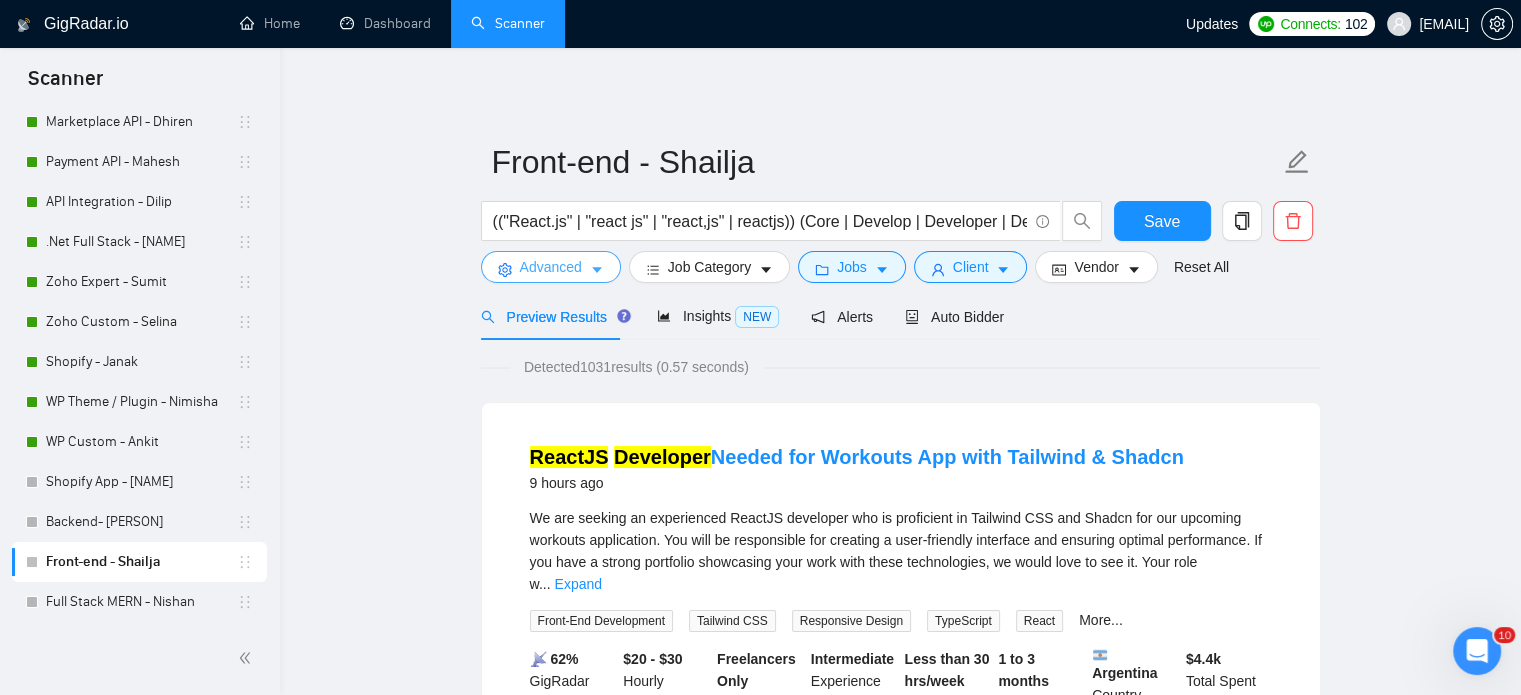 drag, startPoint x: 598, startPoint y: 271, endPoint x: 610, endPoint y: 287, distance: 20 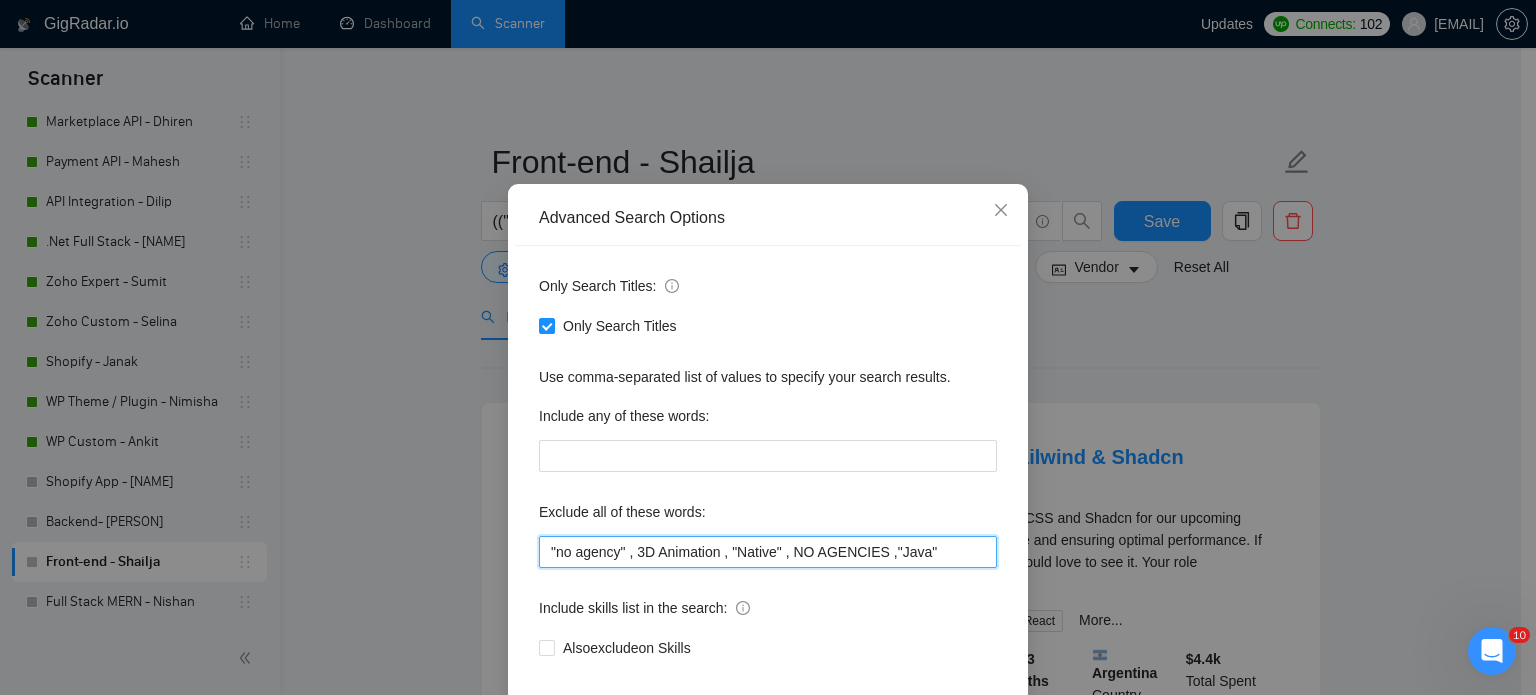 click on ""no agency" , 3D Animation , "Native" , NO AGENCIES ,"Java"" at bounding box center [768, 552] 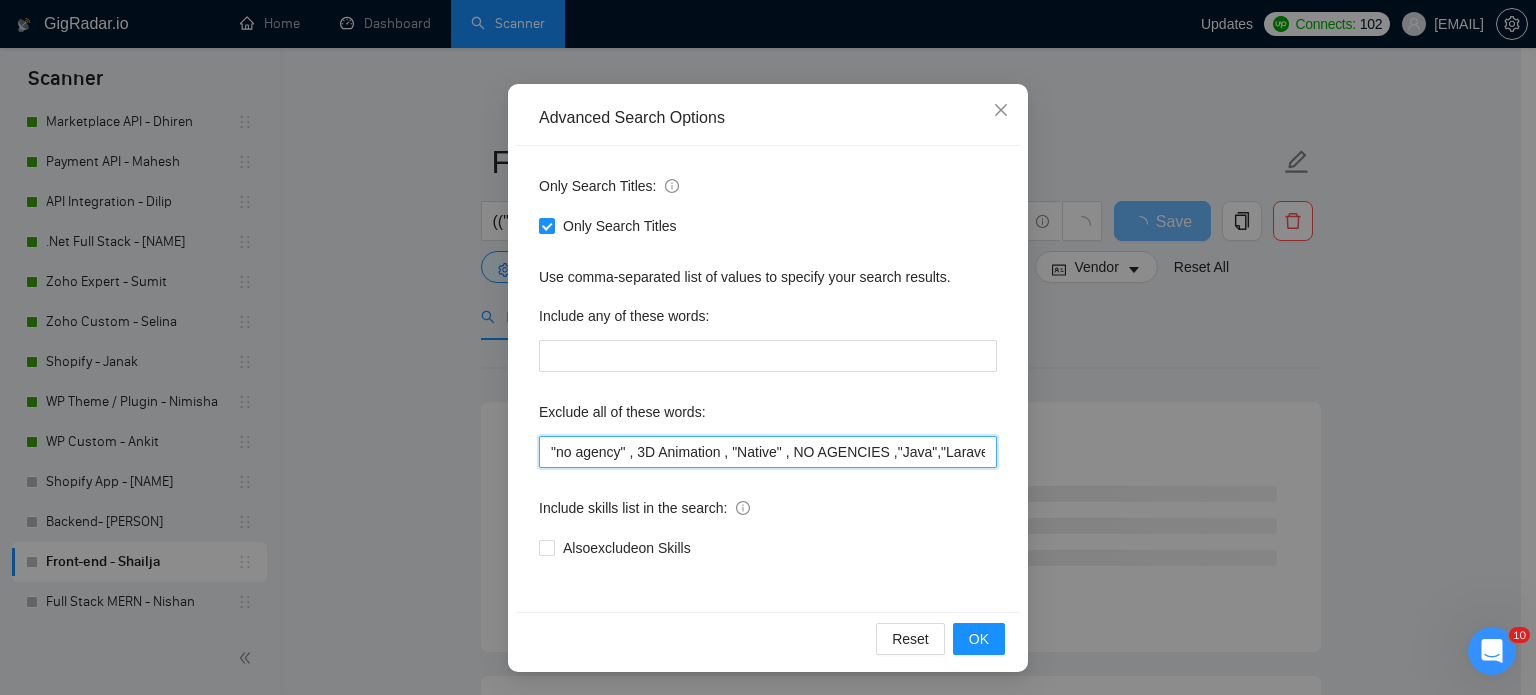 scroll, scrollTop: 136, scrollLeft: 0, axis: vertical 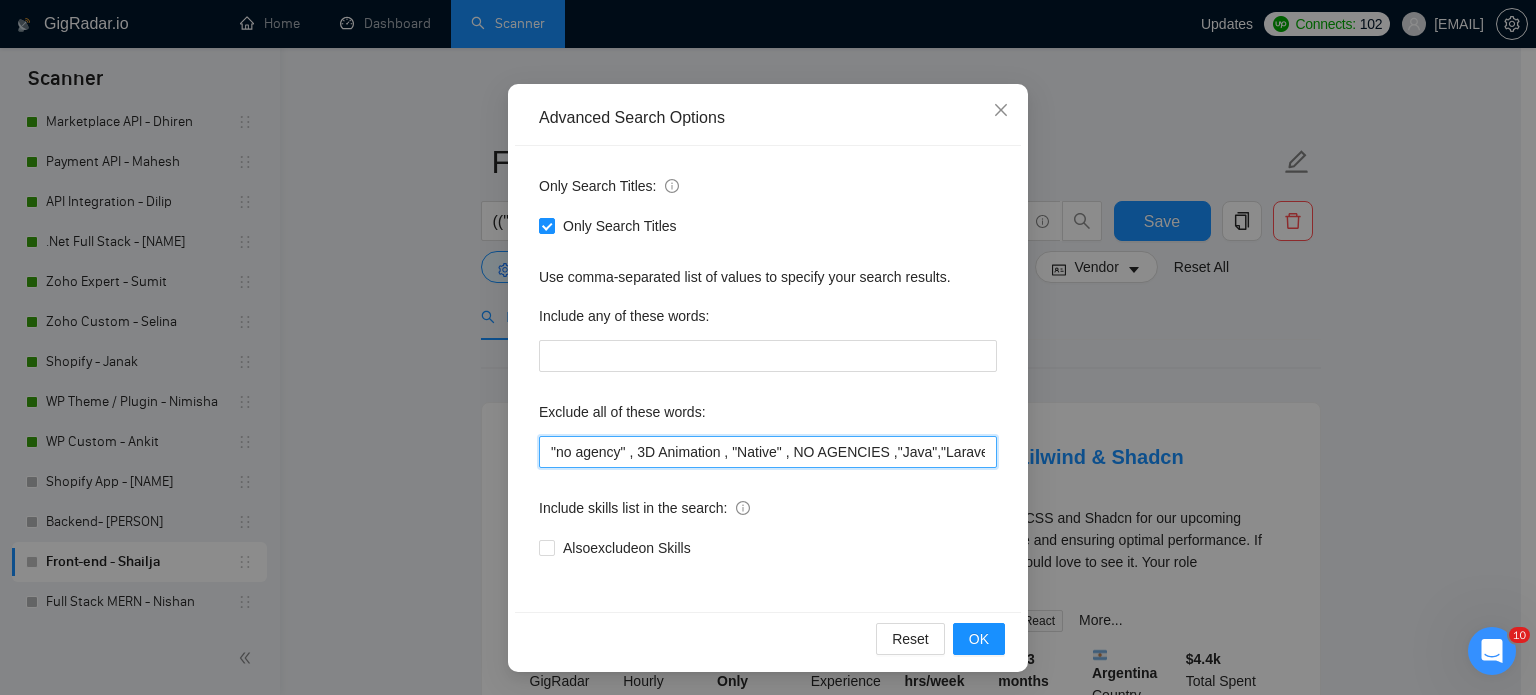 click on ""no agency" , 3D Animation , "Native" , NO AGENCIES ,"Java","Laravel"" at bounding box center [768, 452] 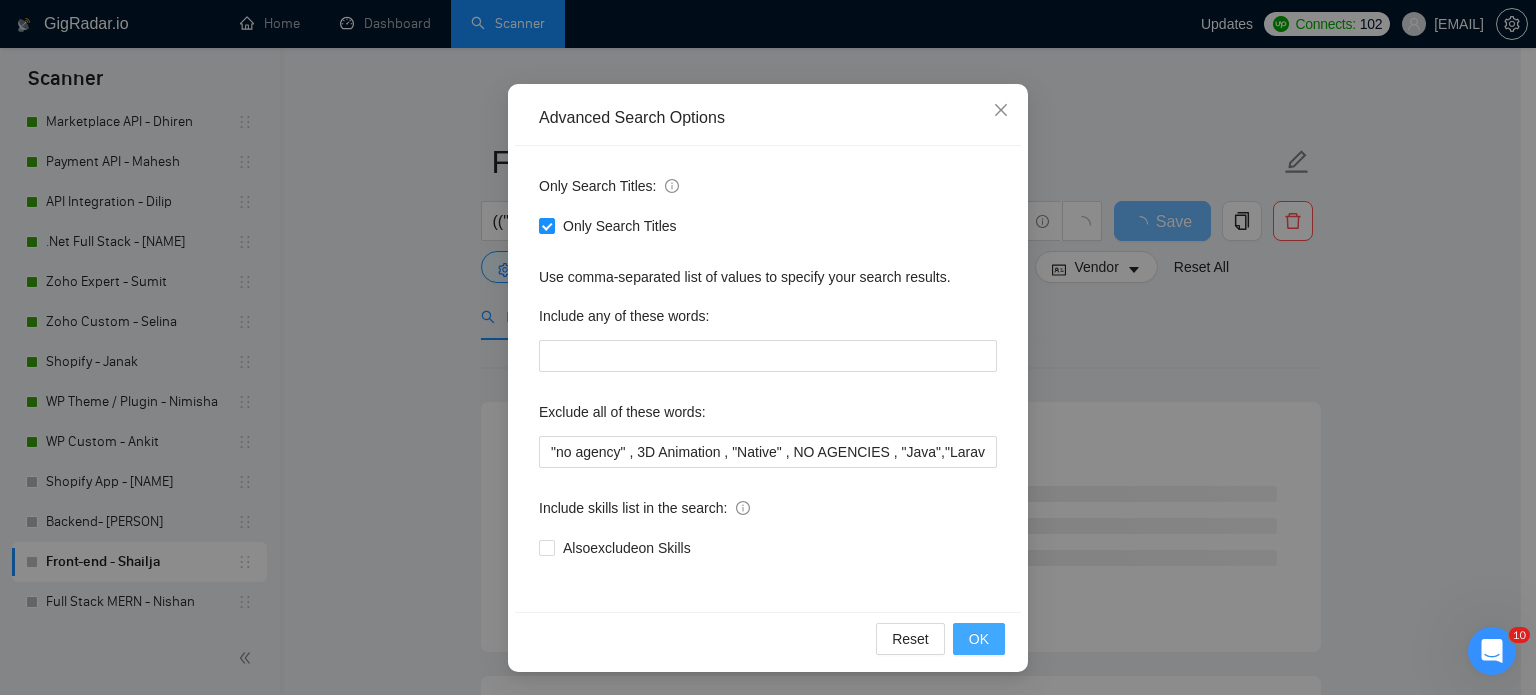 click on "OK" at bounding box center [979, 639] 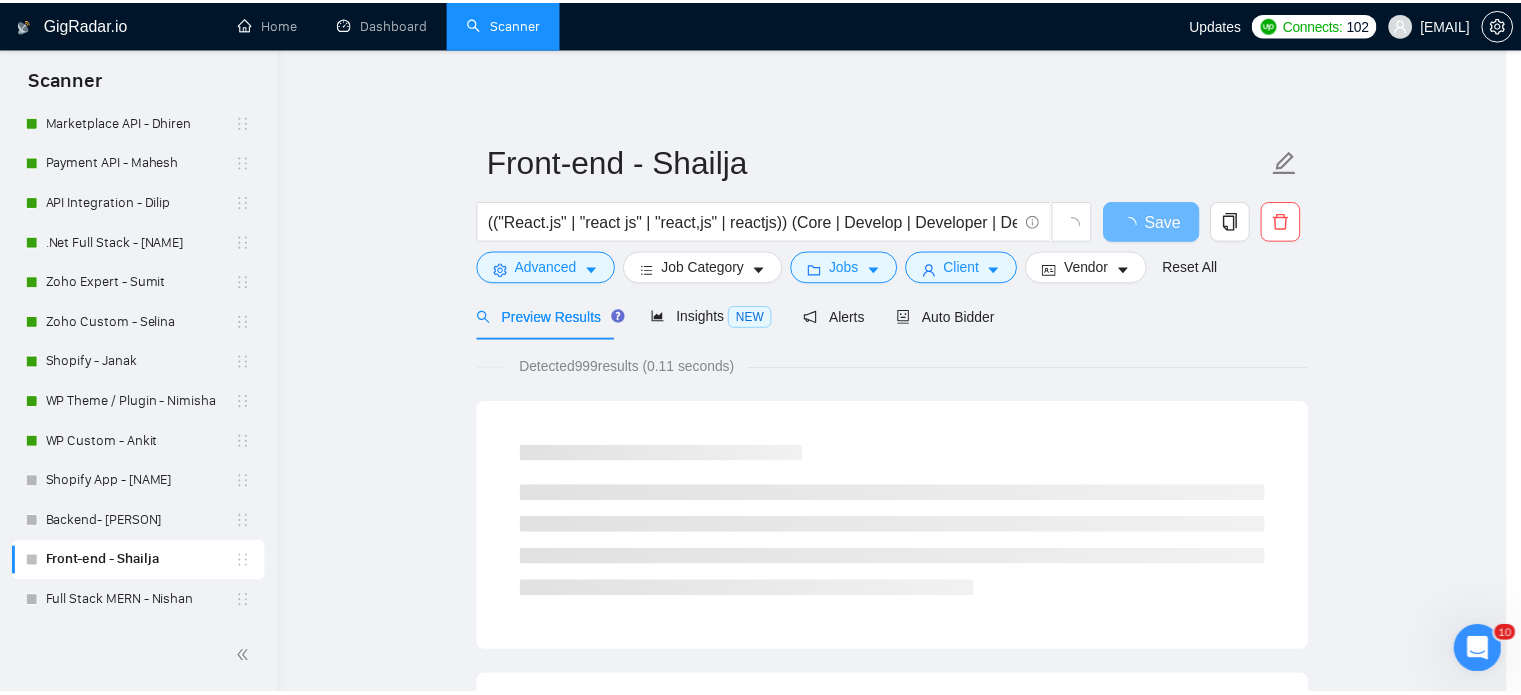 scroll, scrollTop: 36, scrollLeft: 0, axis: vertical 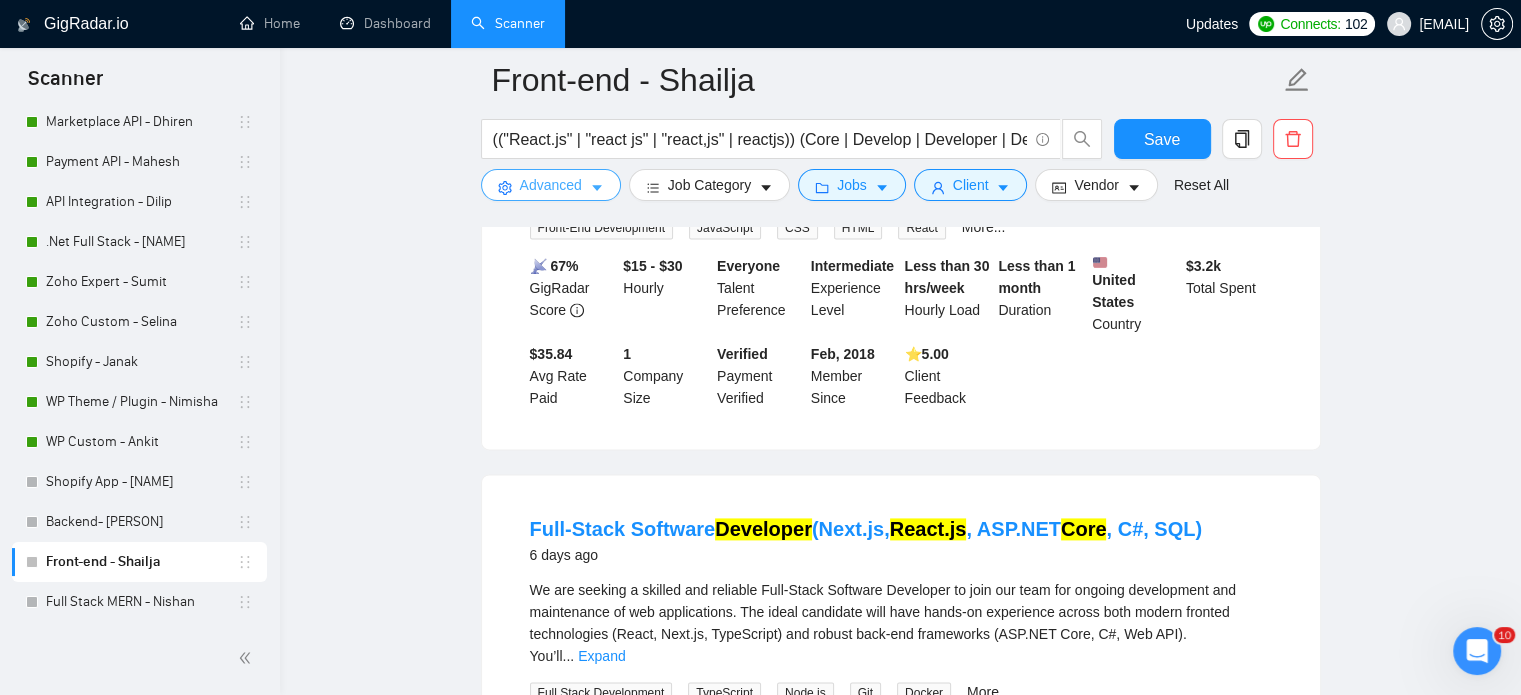 click 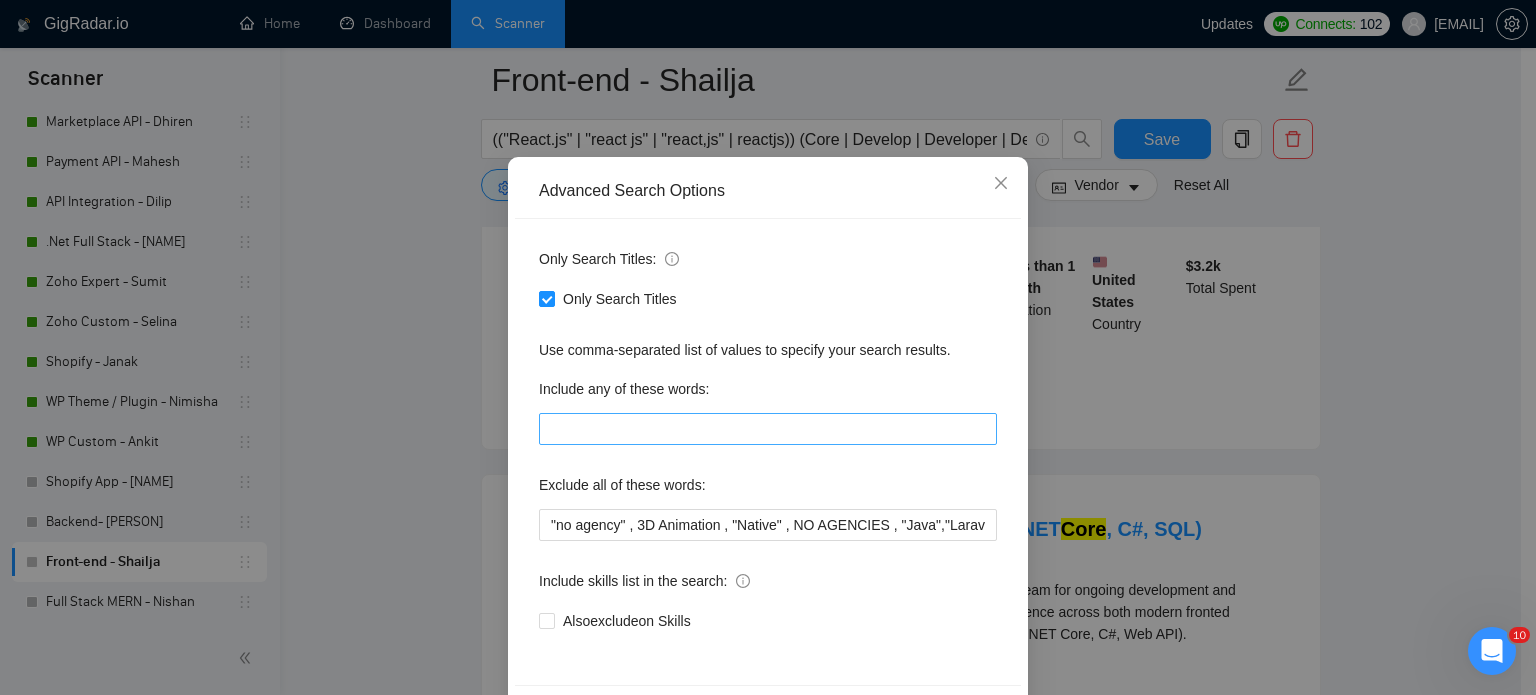 scroll, scrollTop: 136, scrollLeft: 0, axis: vertical 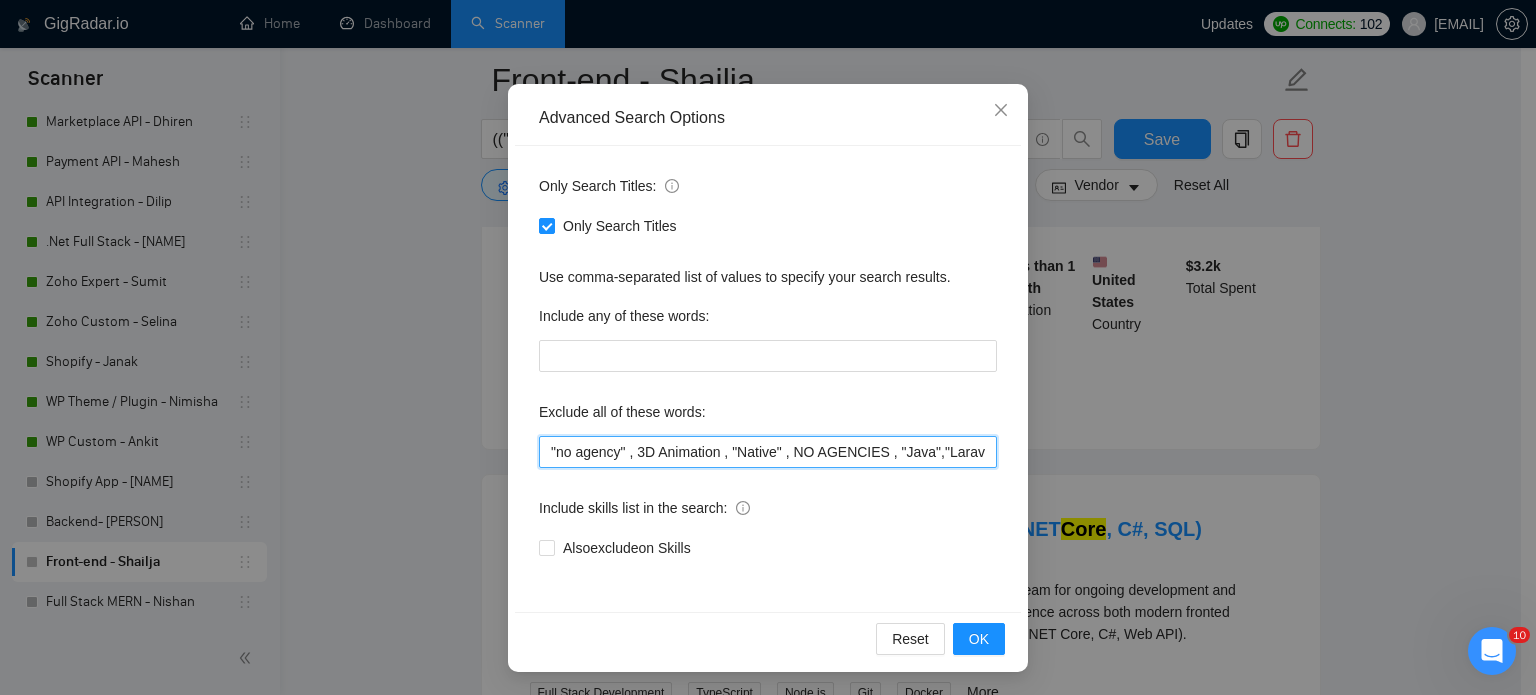 click on ""no agency" , 3D Animation , "Native" , NO AGENCIES , "Java","Laravel"" at bounding box center (768, 452) 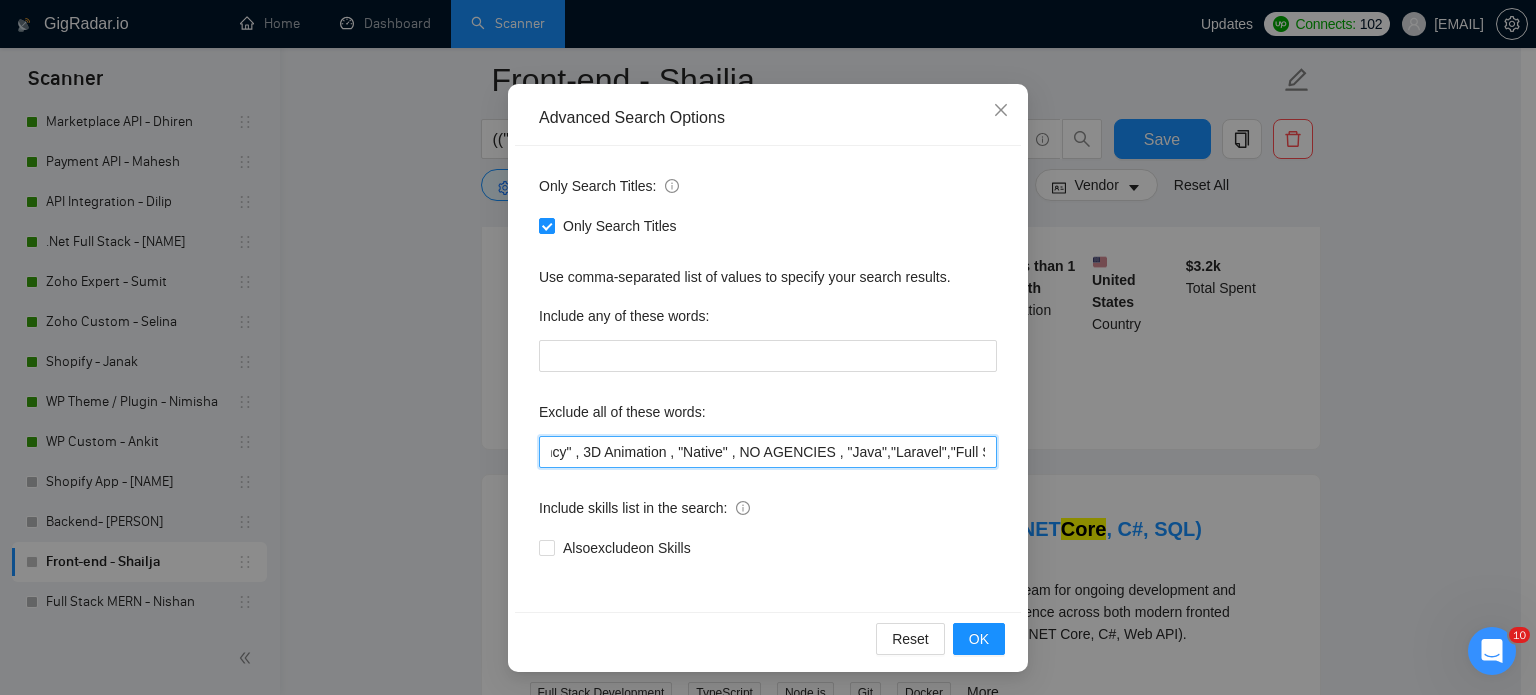 scroll, scrollTop: 0, scrollLeft: 68, axis: horizontal 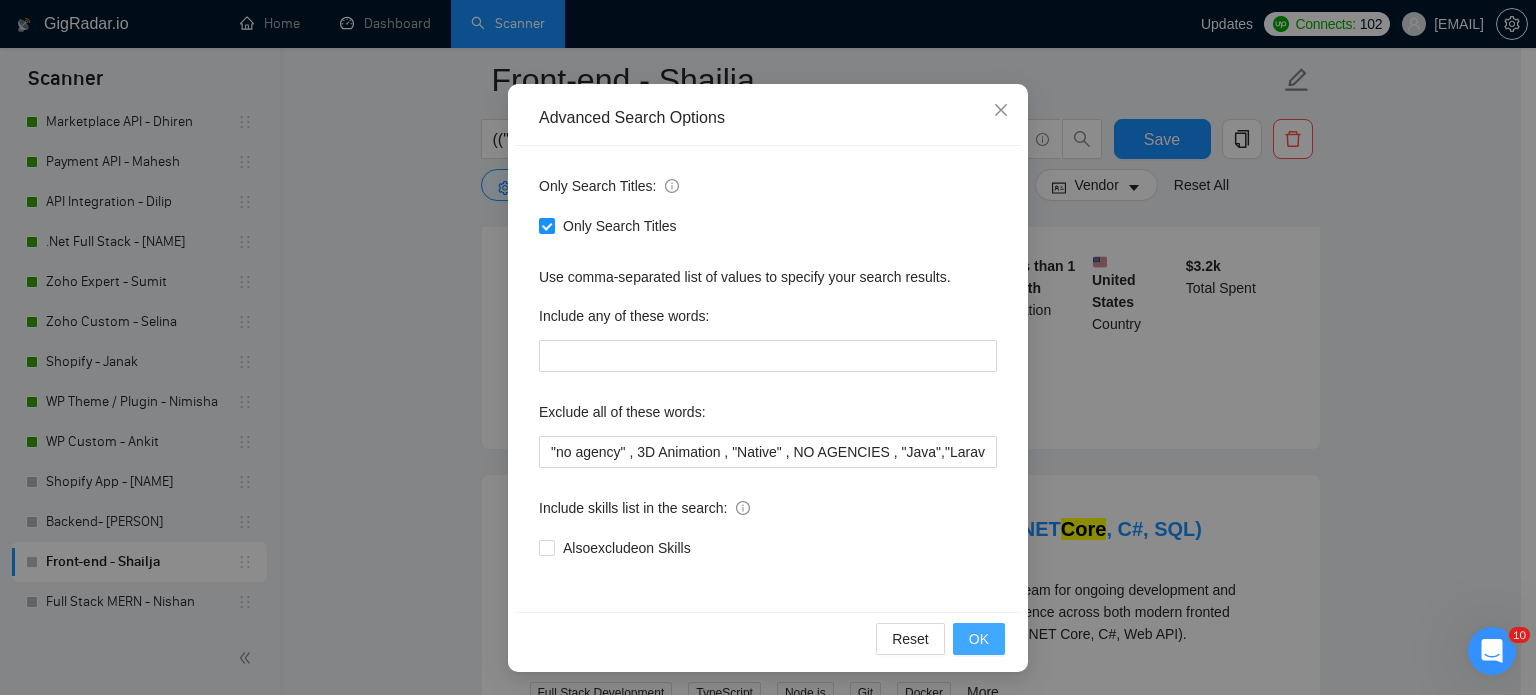 click on "OK" at bounding box center [979, 639] 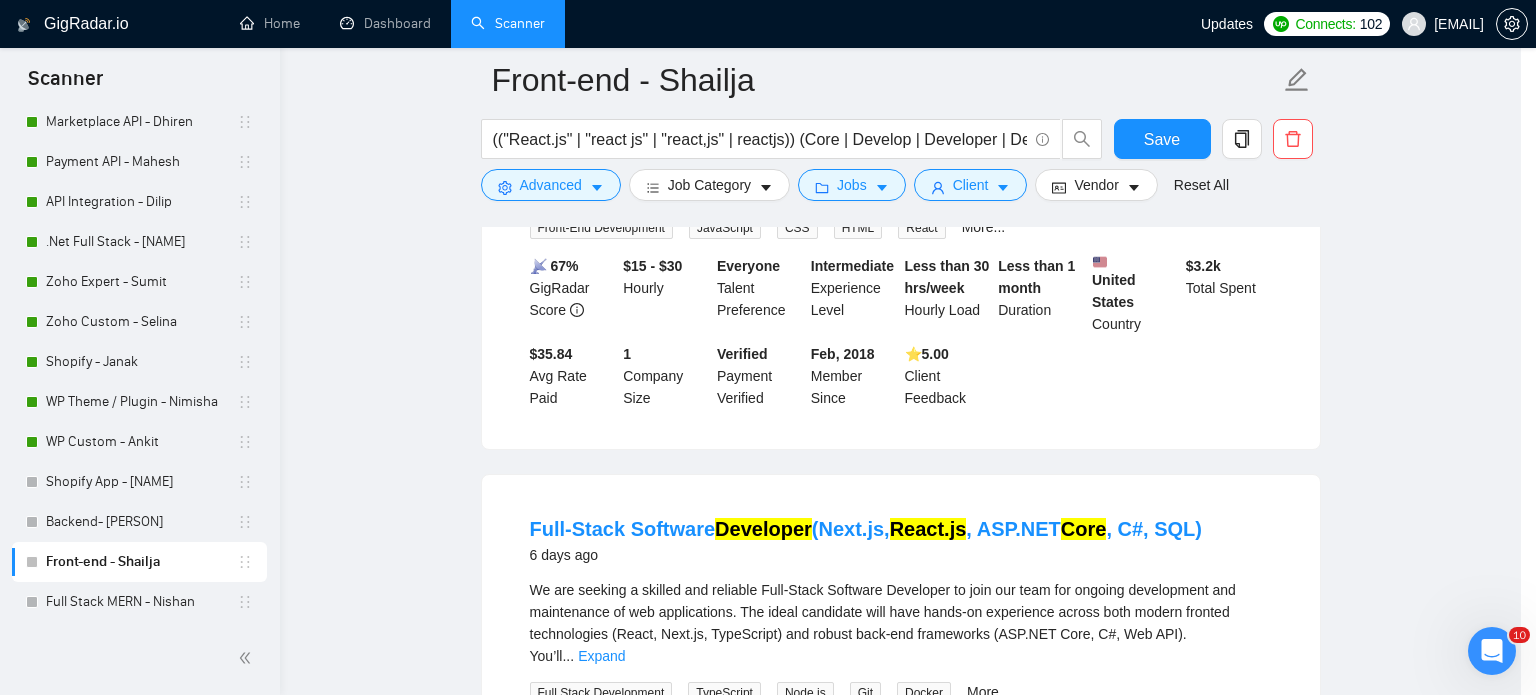 scroll, scrollTop: 36, scrollLeft: 0, axis: vertical 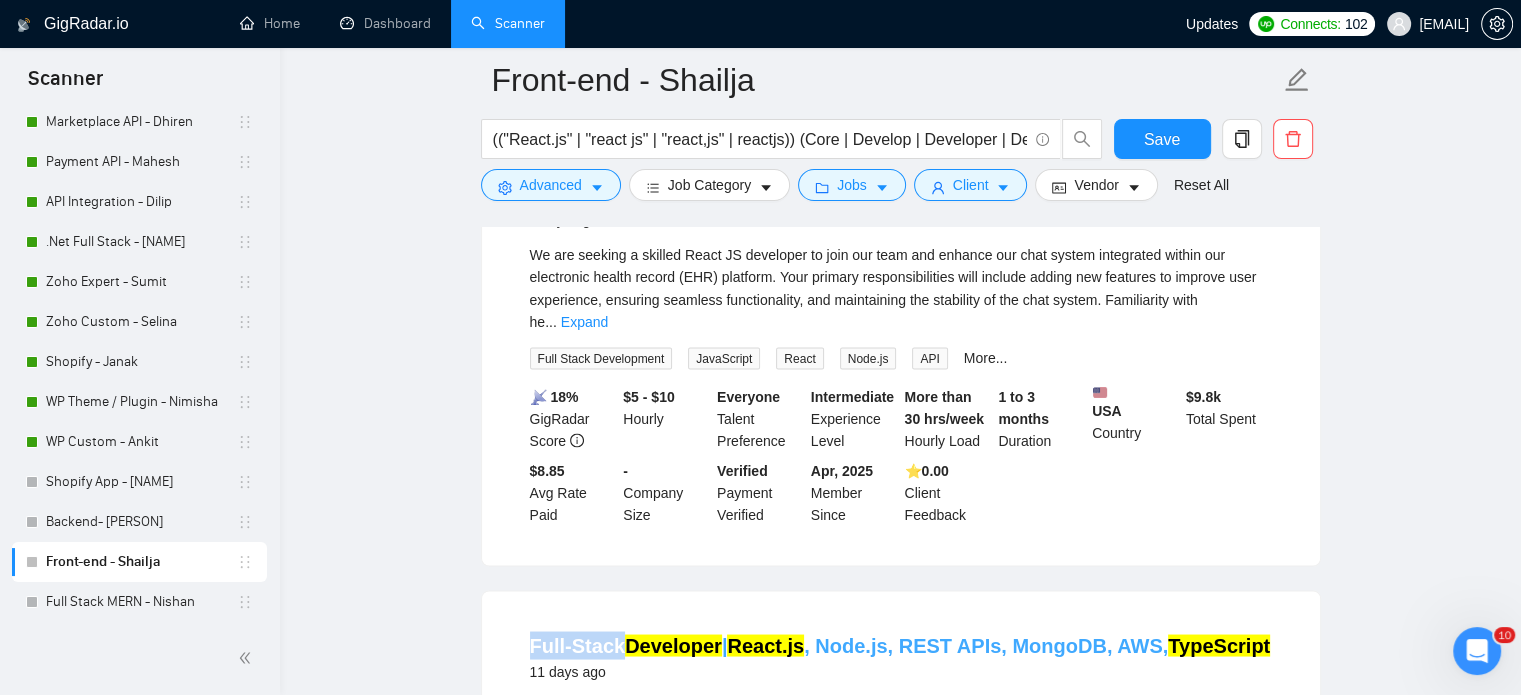 drag, startPoint x: 524, startPoint y: 491, endPoint x: 612, endPoint y: 495, distance: 88.09086 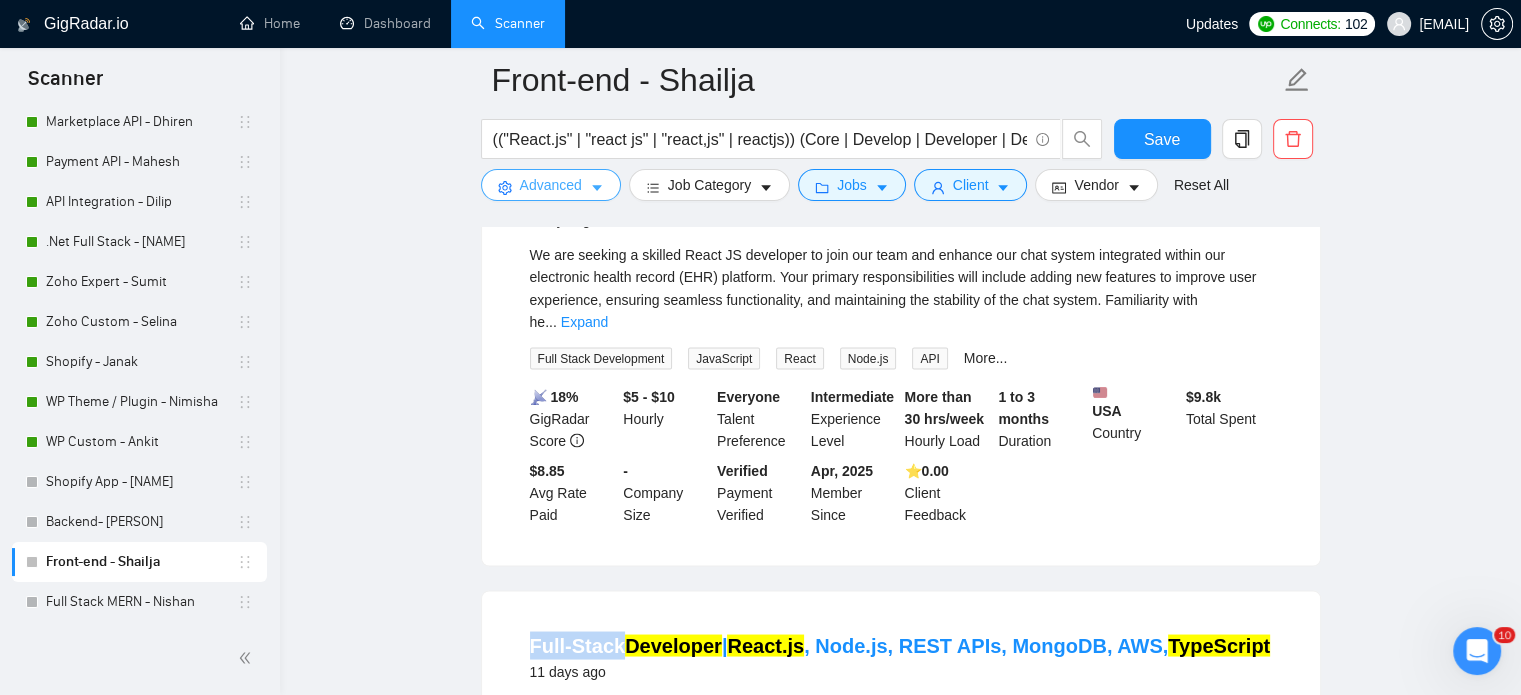 click 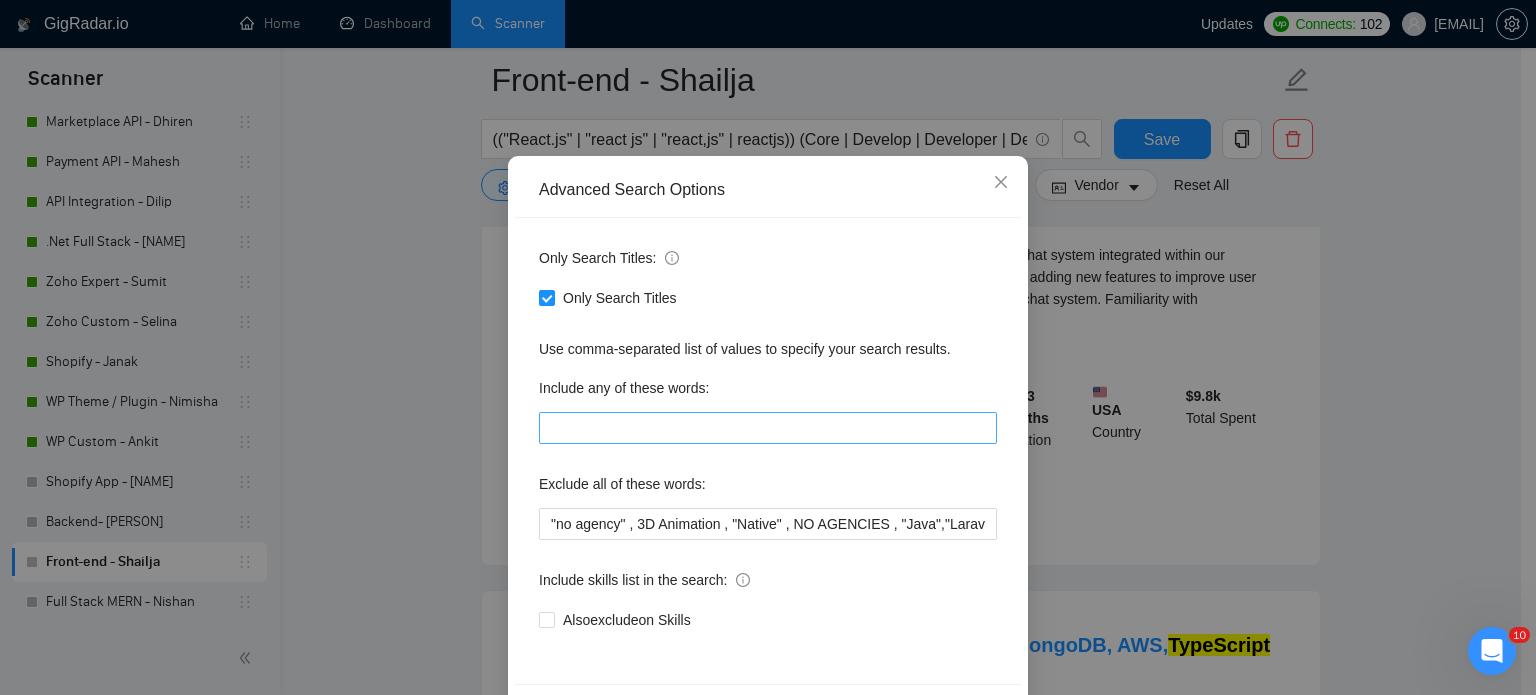 scroll, scrollTop: 136, scrollLeft: 0, axis: vertical 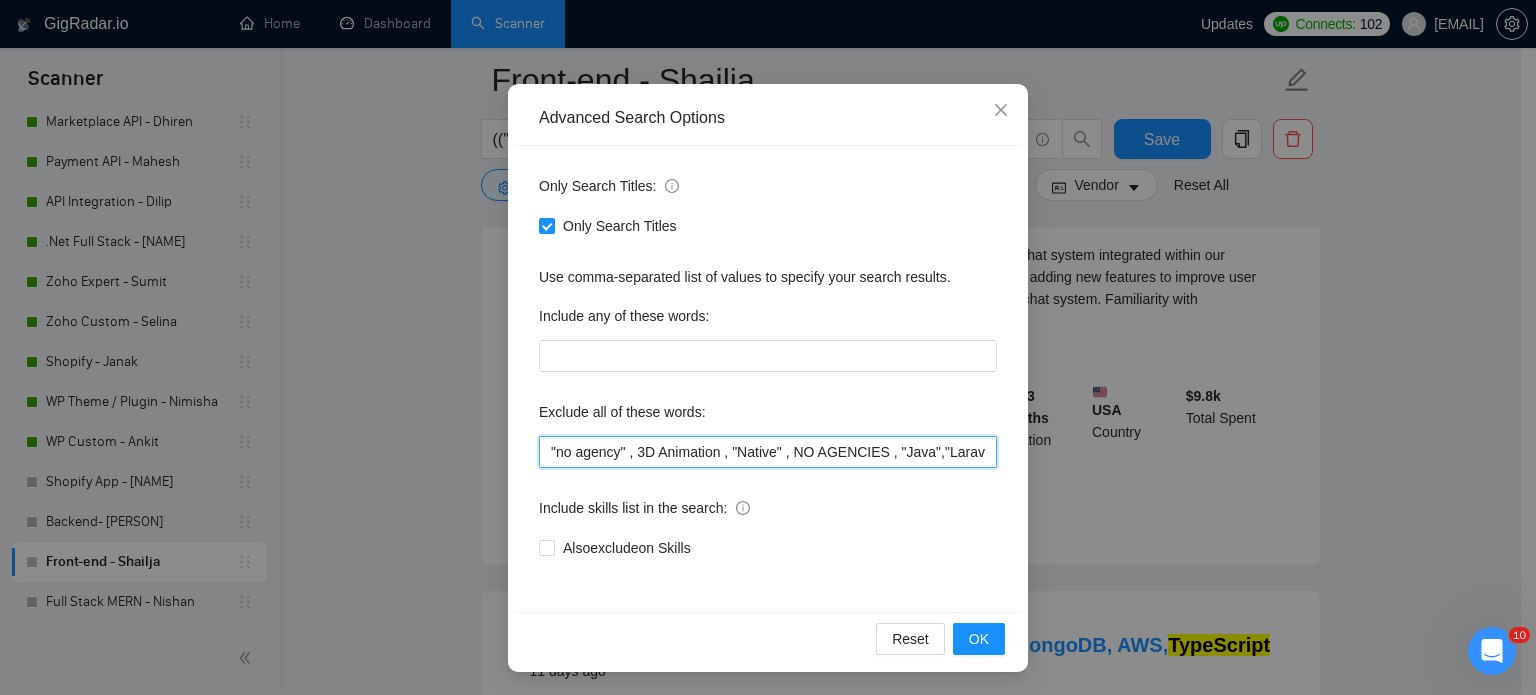 click on ""no agency" , 3D Animation , "Native" , NO AGENCIES , "Java","Laravel","Full Stack"" at bounding box center (768, 452) 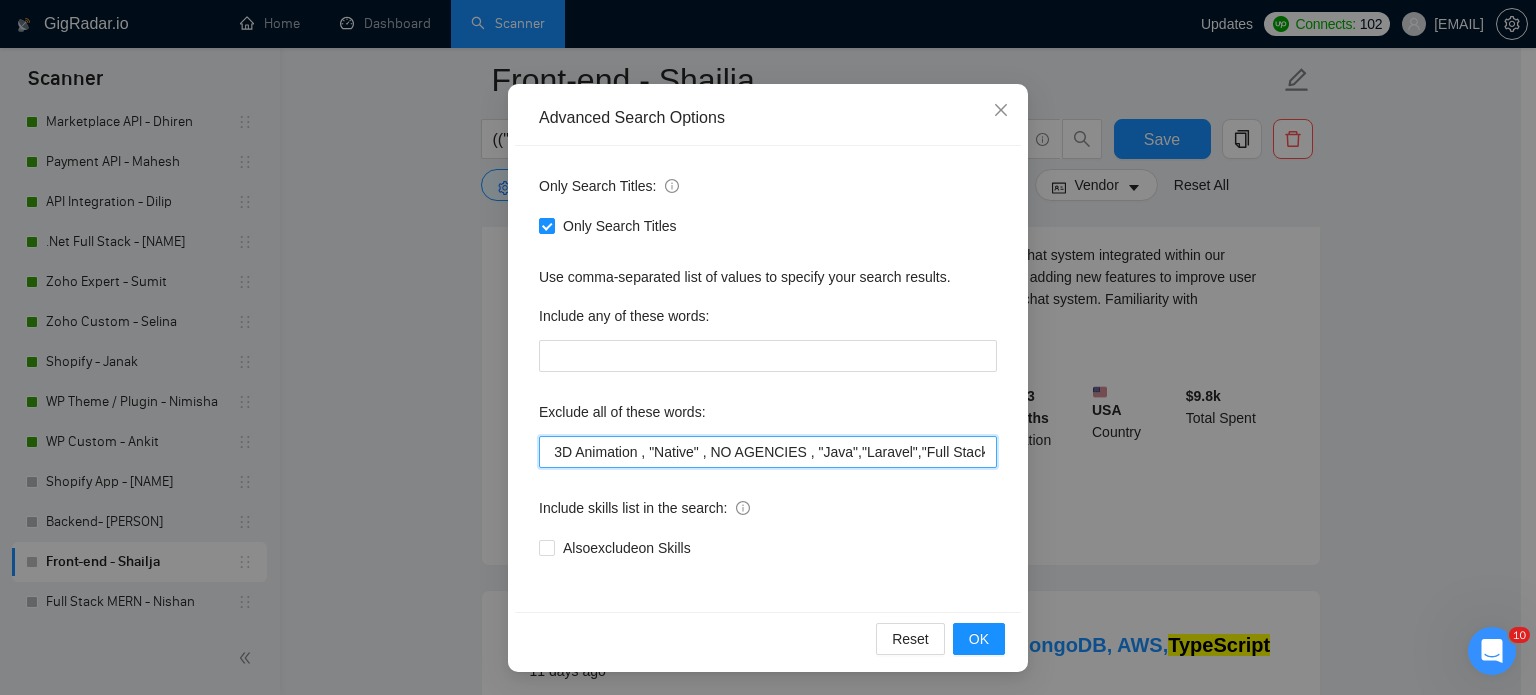 scroll, scrollTop: 0, scrollLeft: 94, axis: horizontal 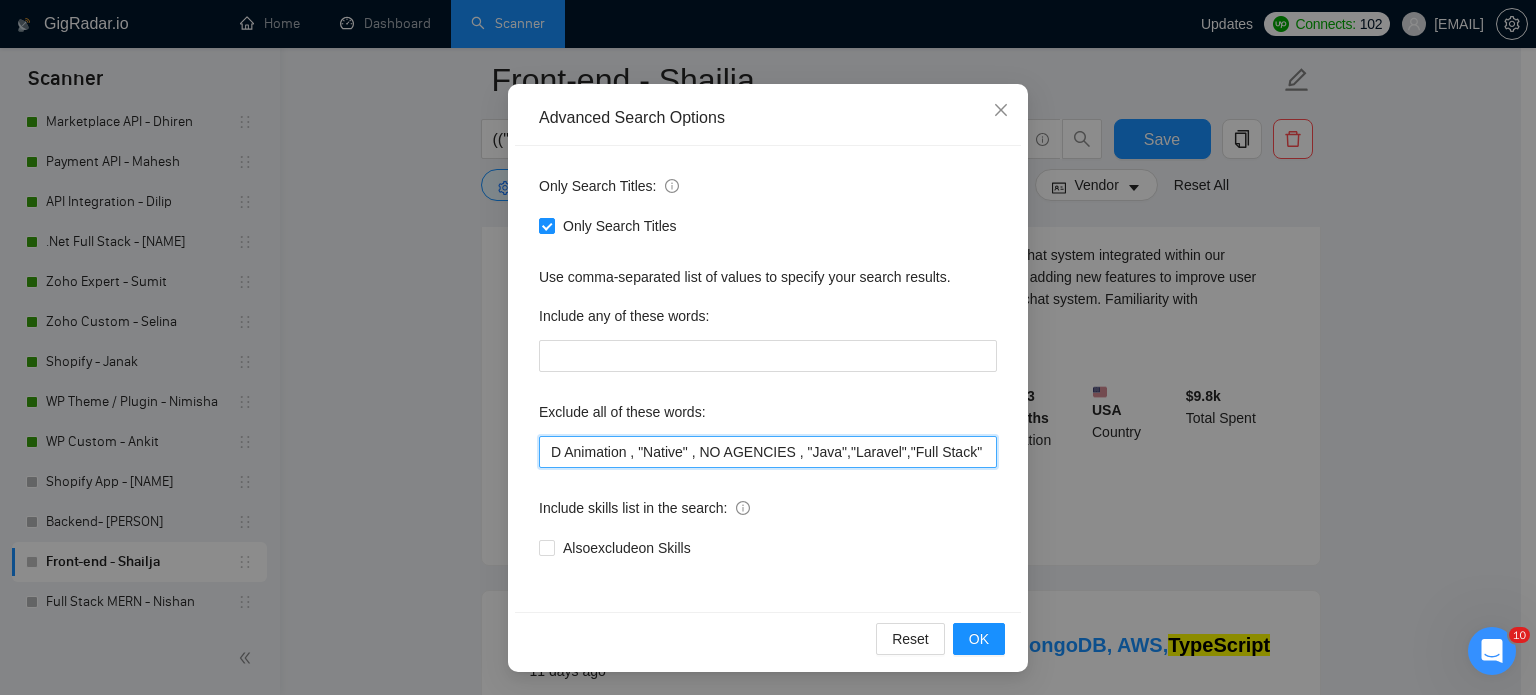 paste on "Full-Stack" 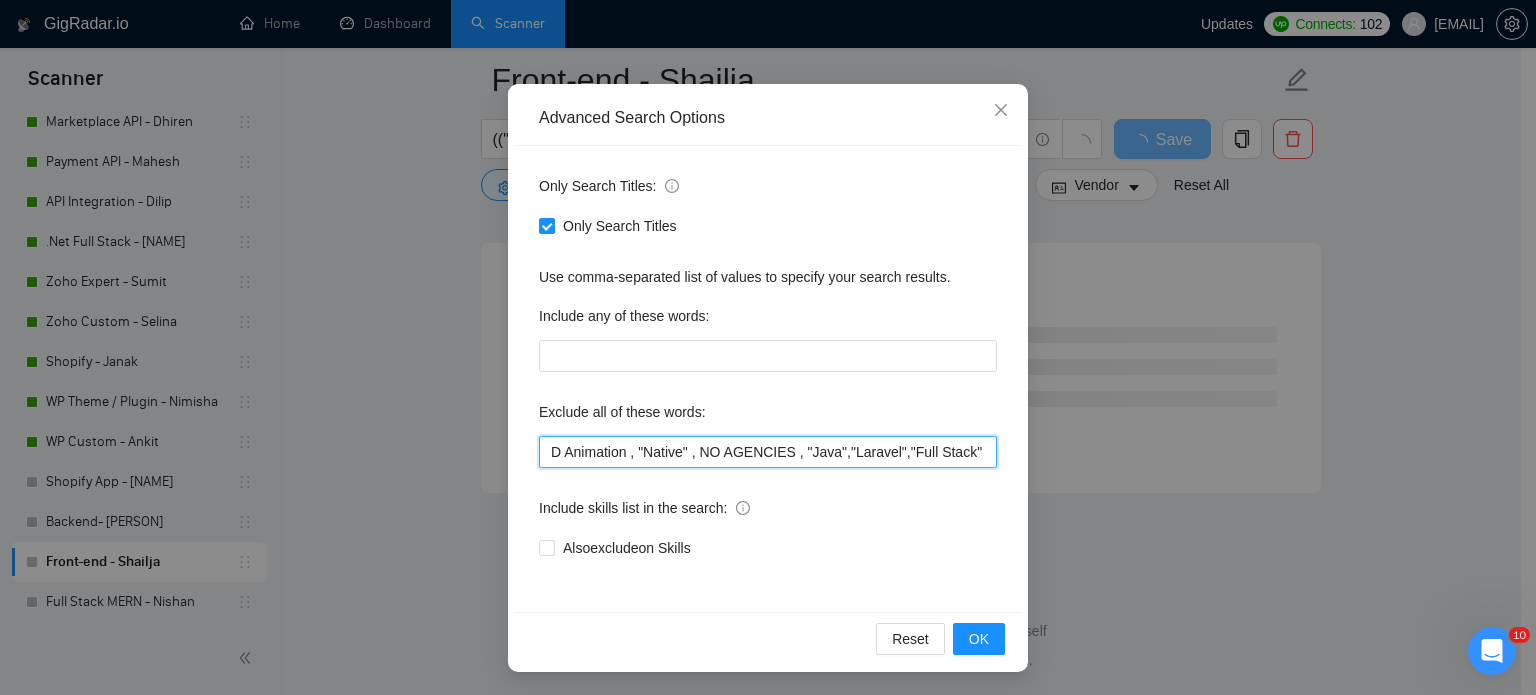 scroll, scrollTop: 0, scrollLeft: 148, axis: horizontal 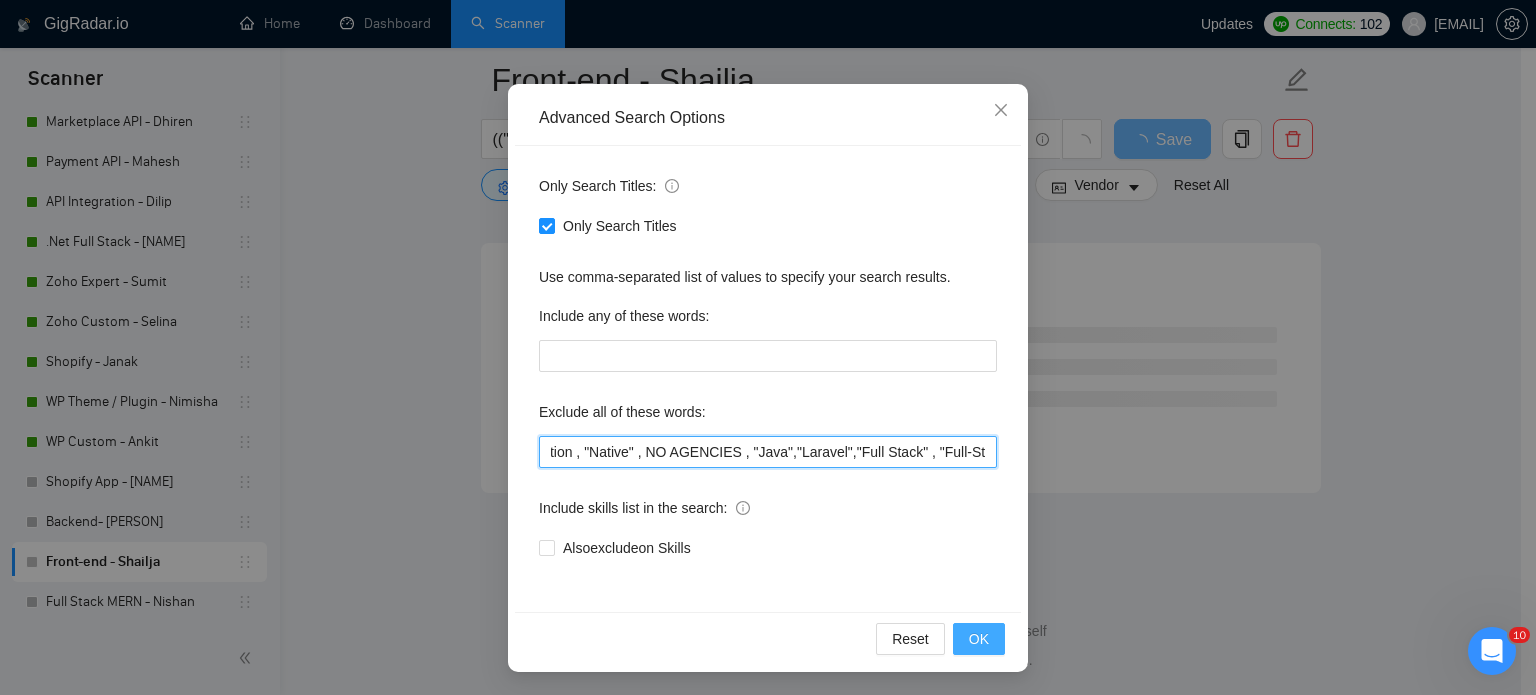 type on ""no agency" , 3D Animation , "Native" , NO AGENCIES , "Java","Laravel","Full Stack" , "Full-Stack"" 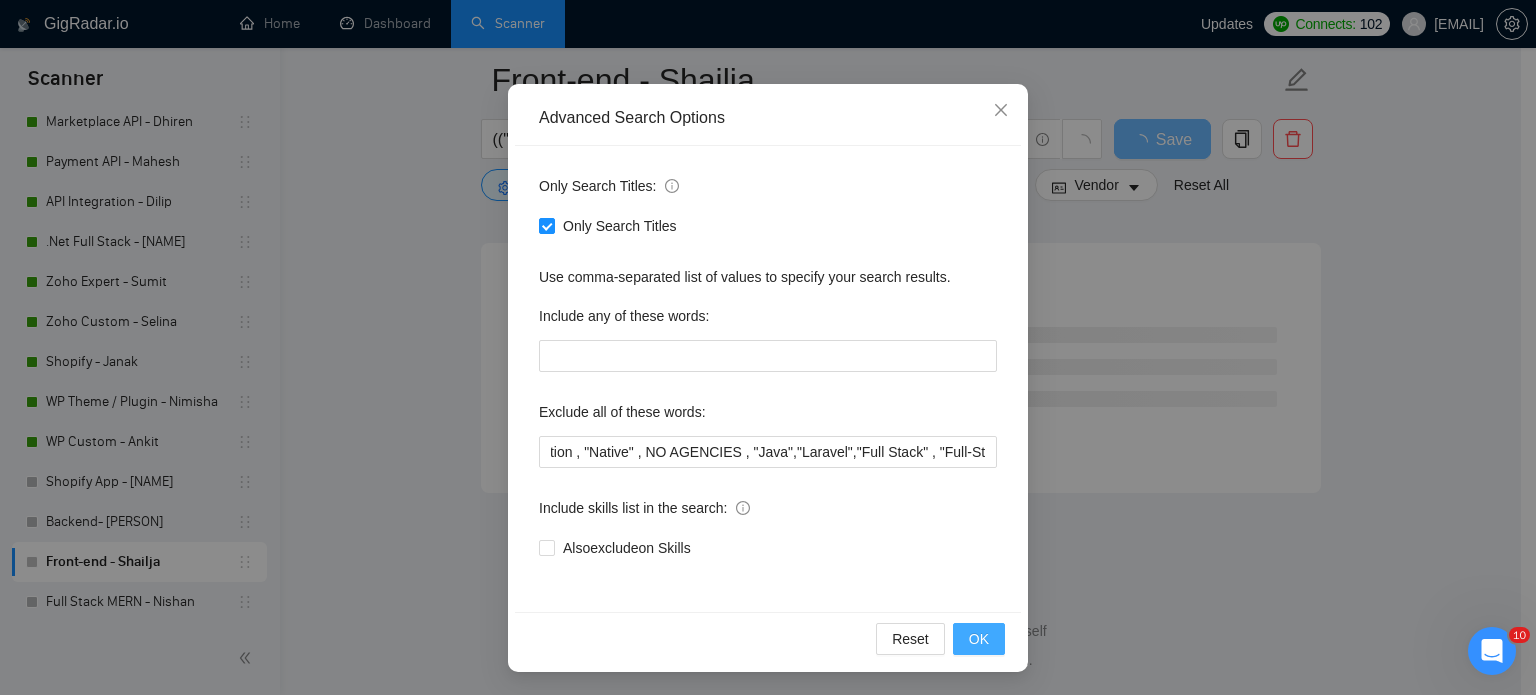 scroll, scrollTop: 0, scrollLeft: 0, axis: both 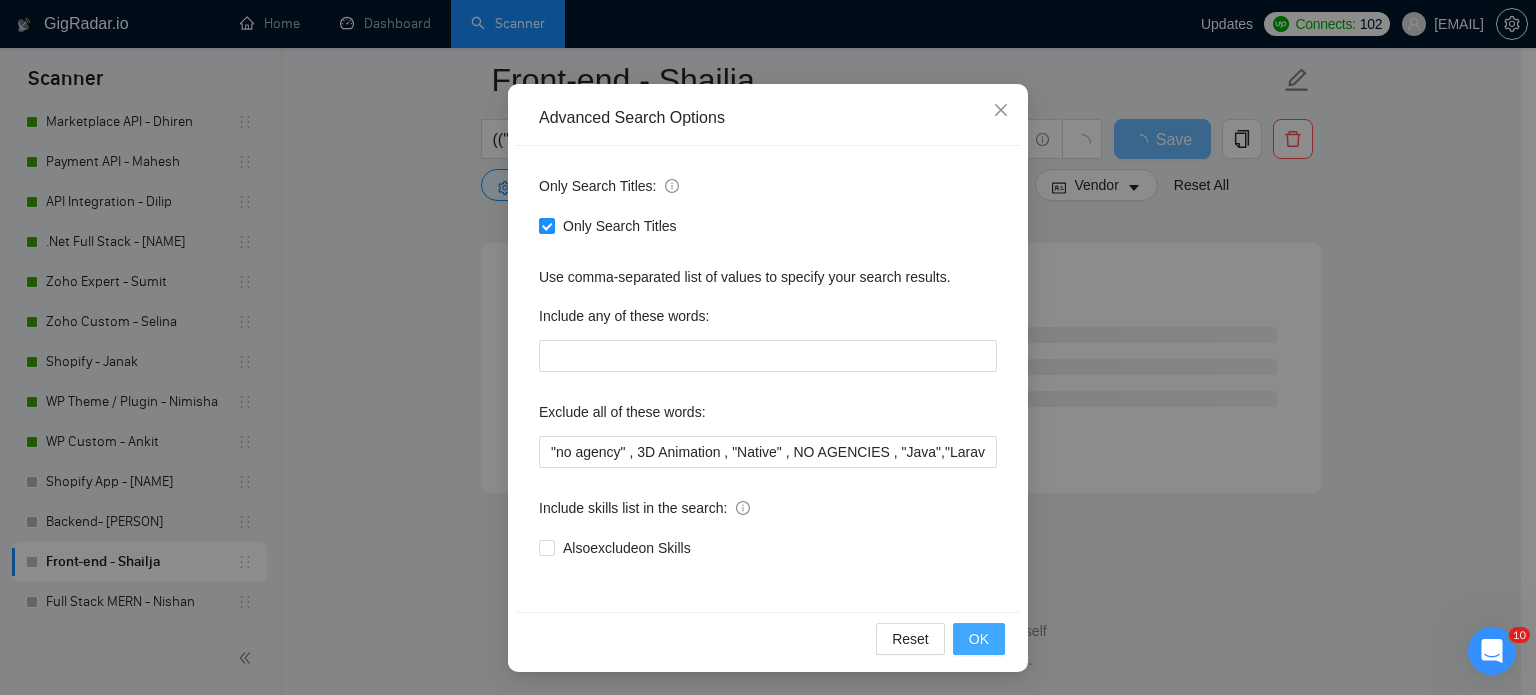 click on "OK" at bounding box center (979, 639) 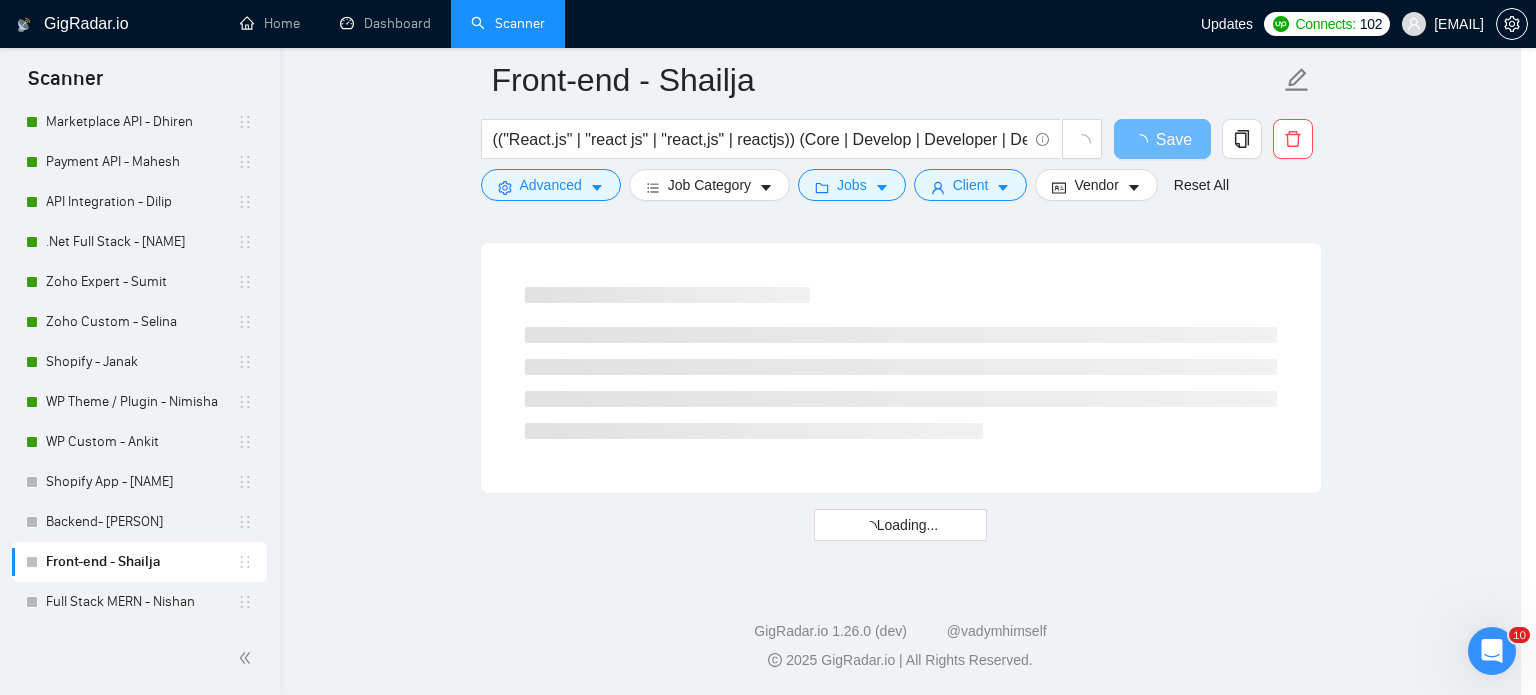 scroll, scrollTop: 36, scrollLeft: 0, axis: vertical 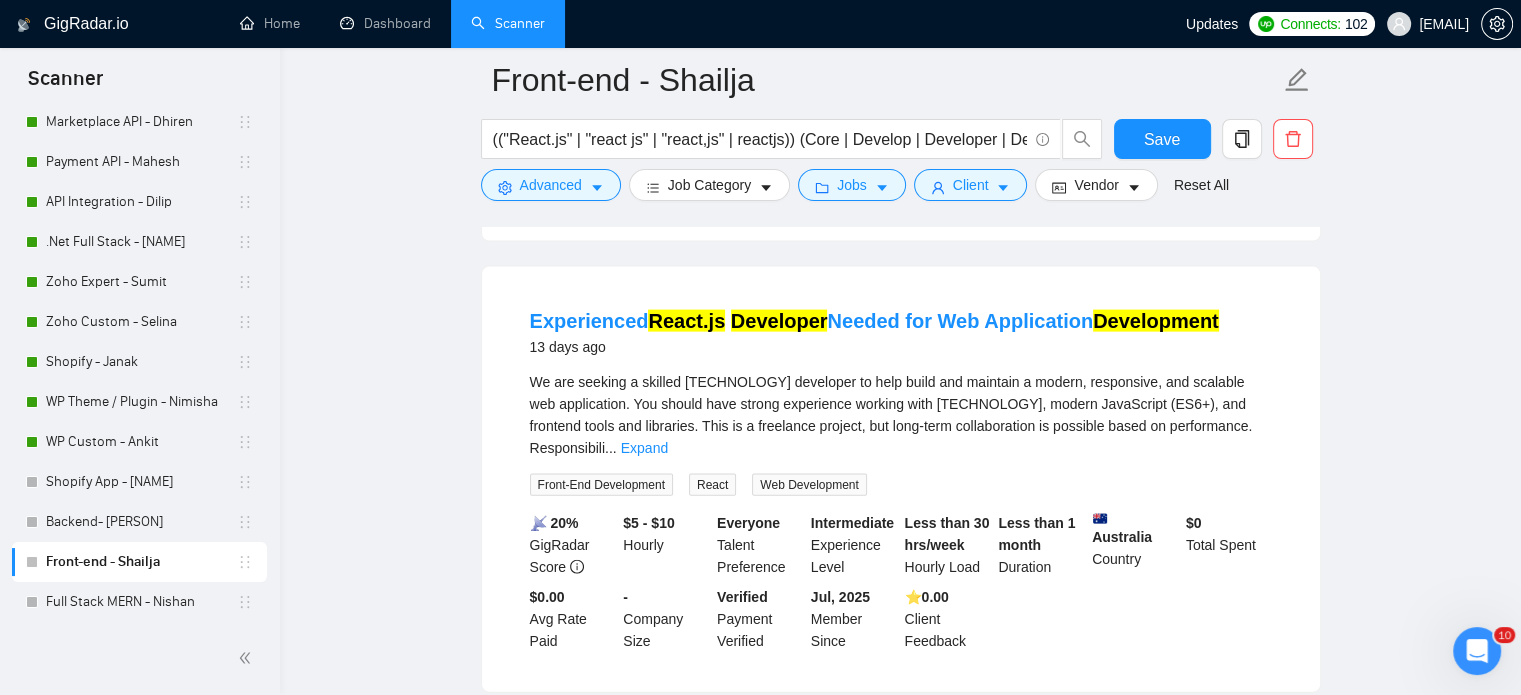 click on "Load More (777)" at bounding box center [901, 725] 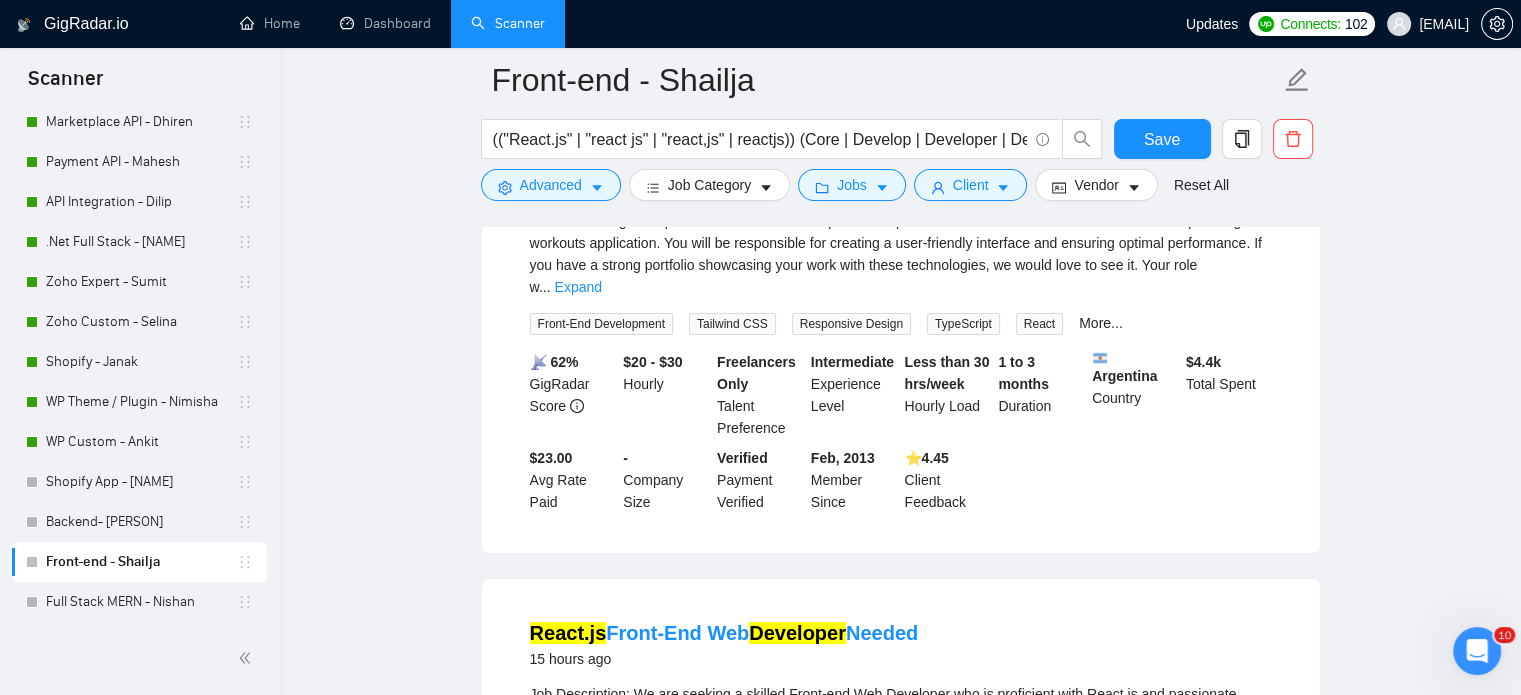 scroll, scrollTop: 0, scrollLeft: 0, axis: both 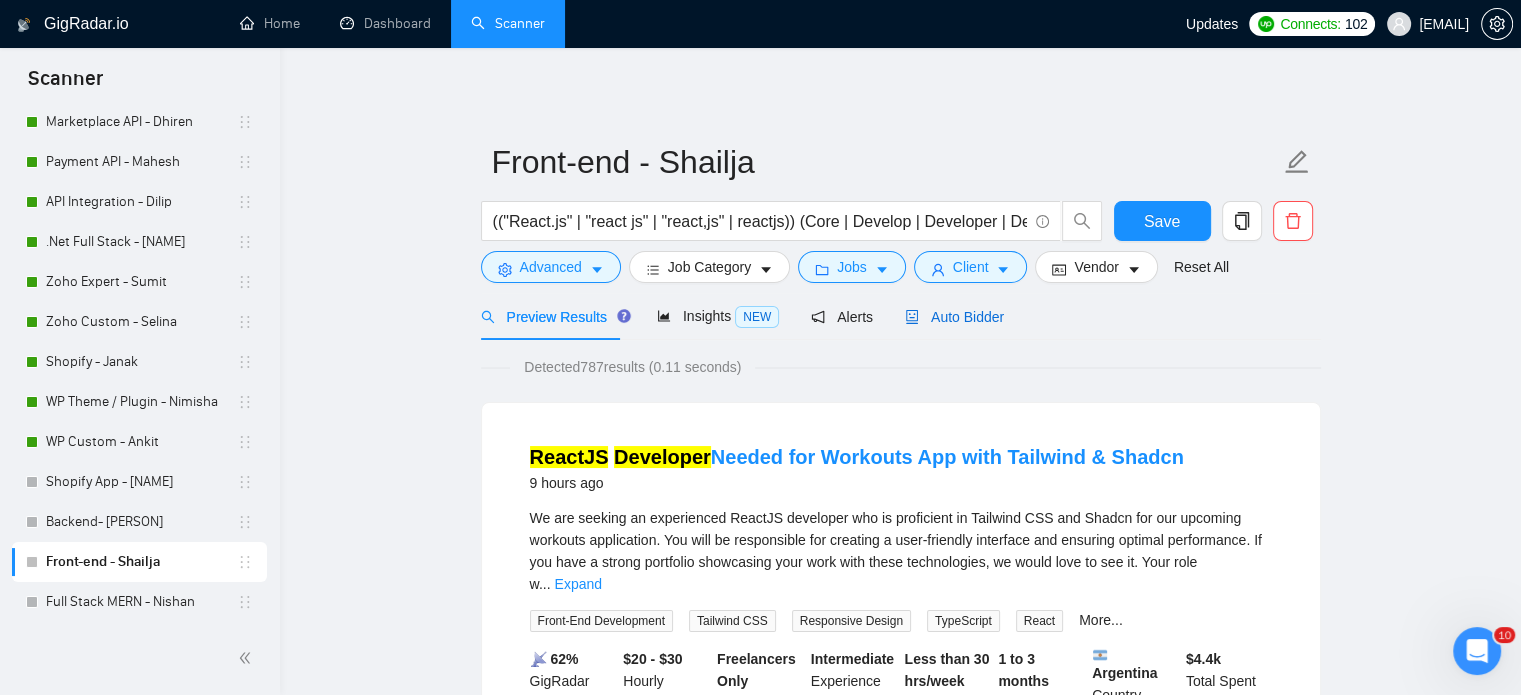 click on "Auto Bidder" at bounding box center (954, 317) 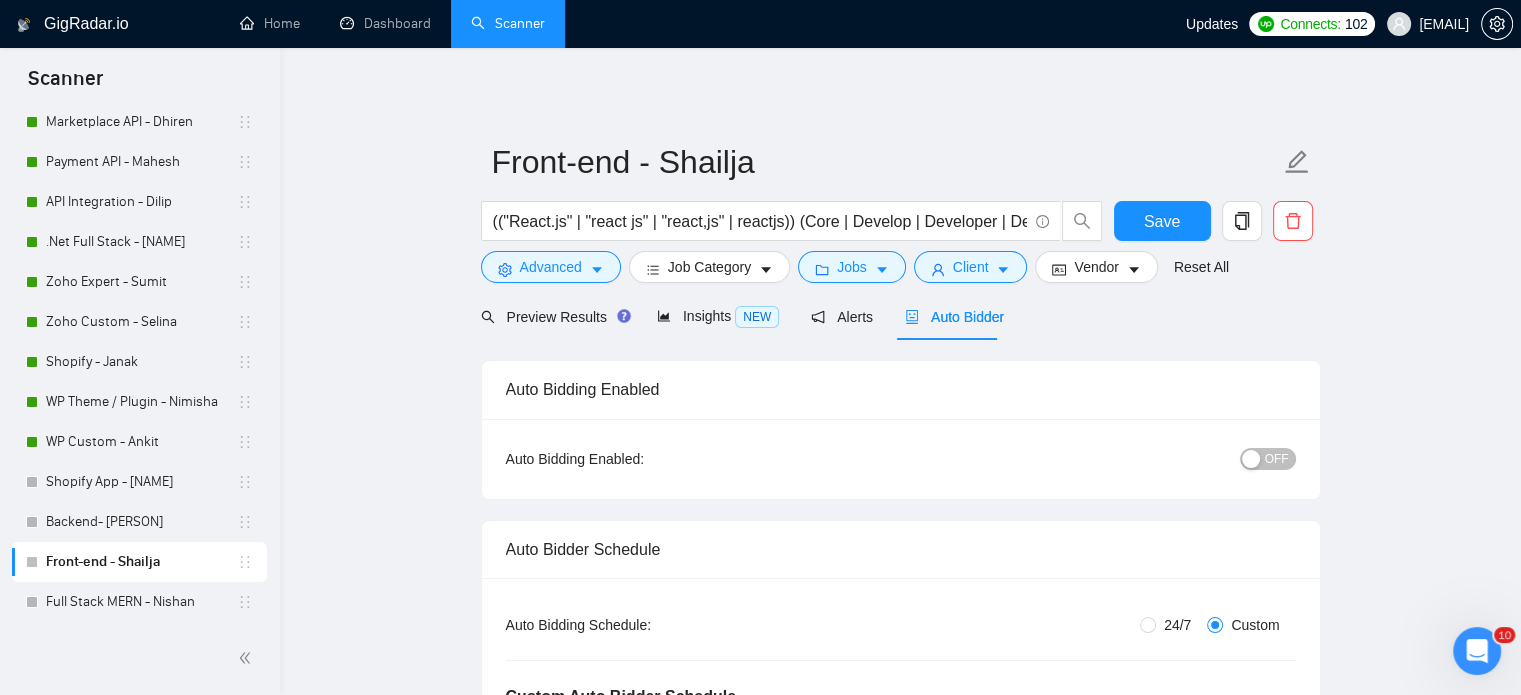 type 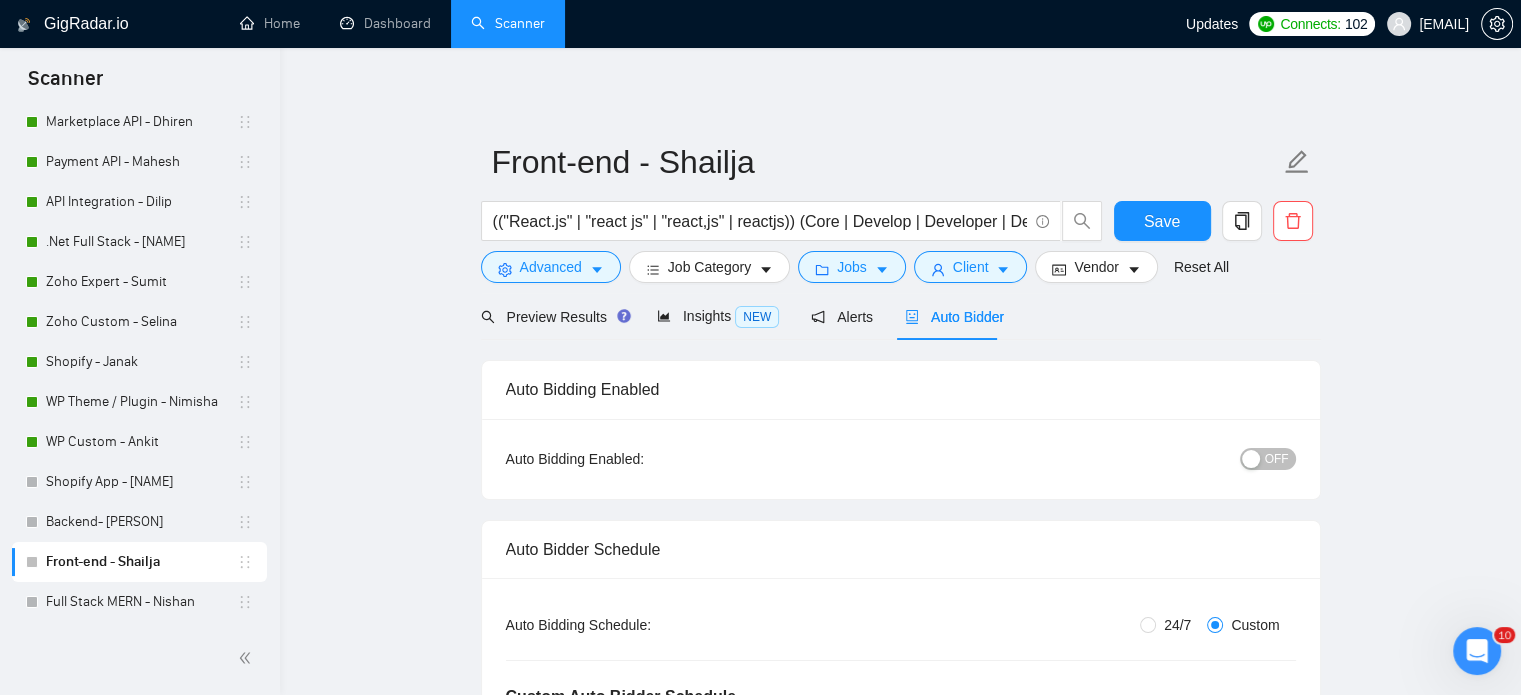 type 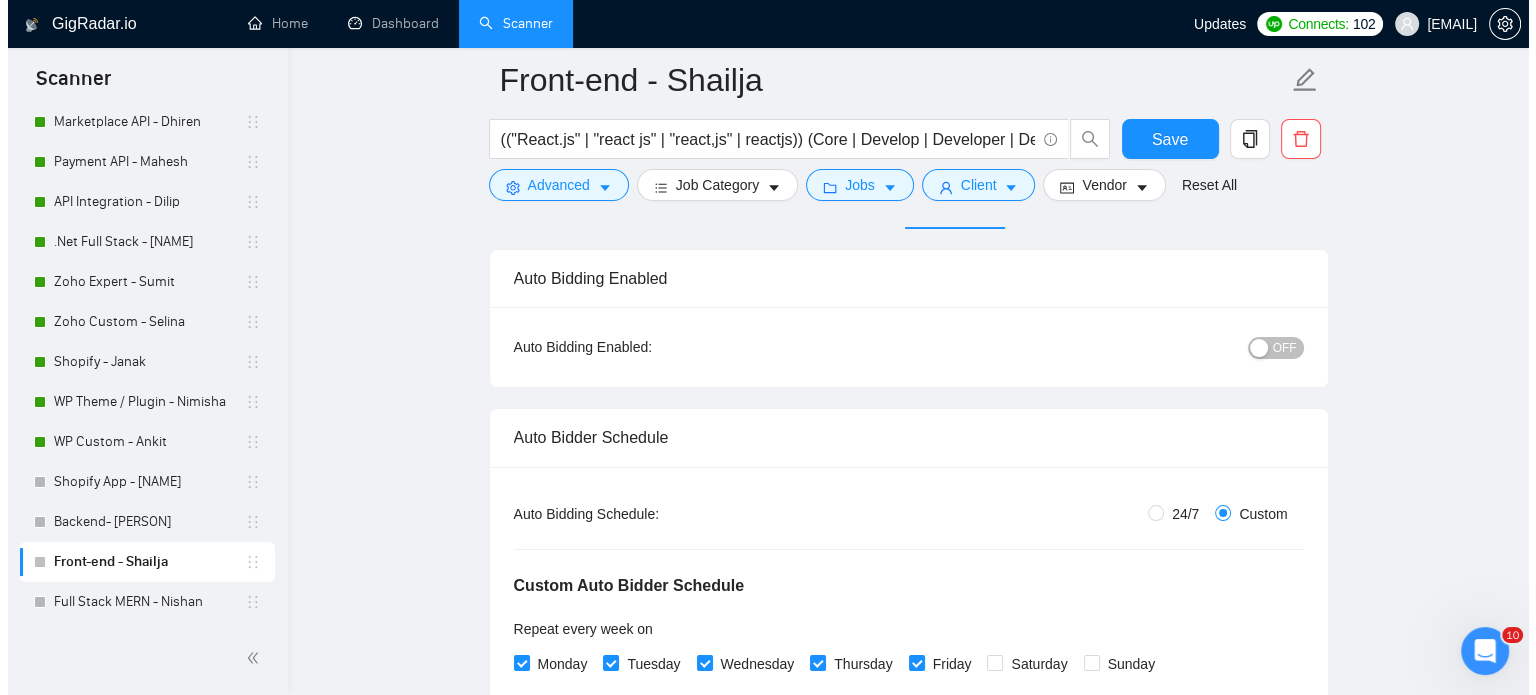 scroll, scrollTop: 0, scrollLeft: 0, axis: both 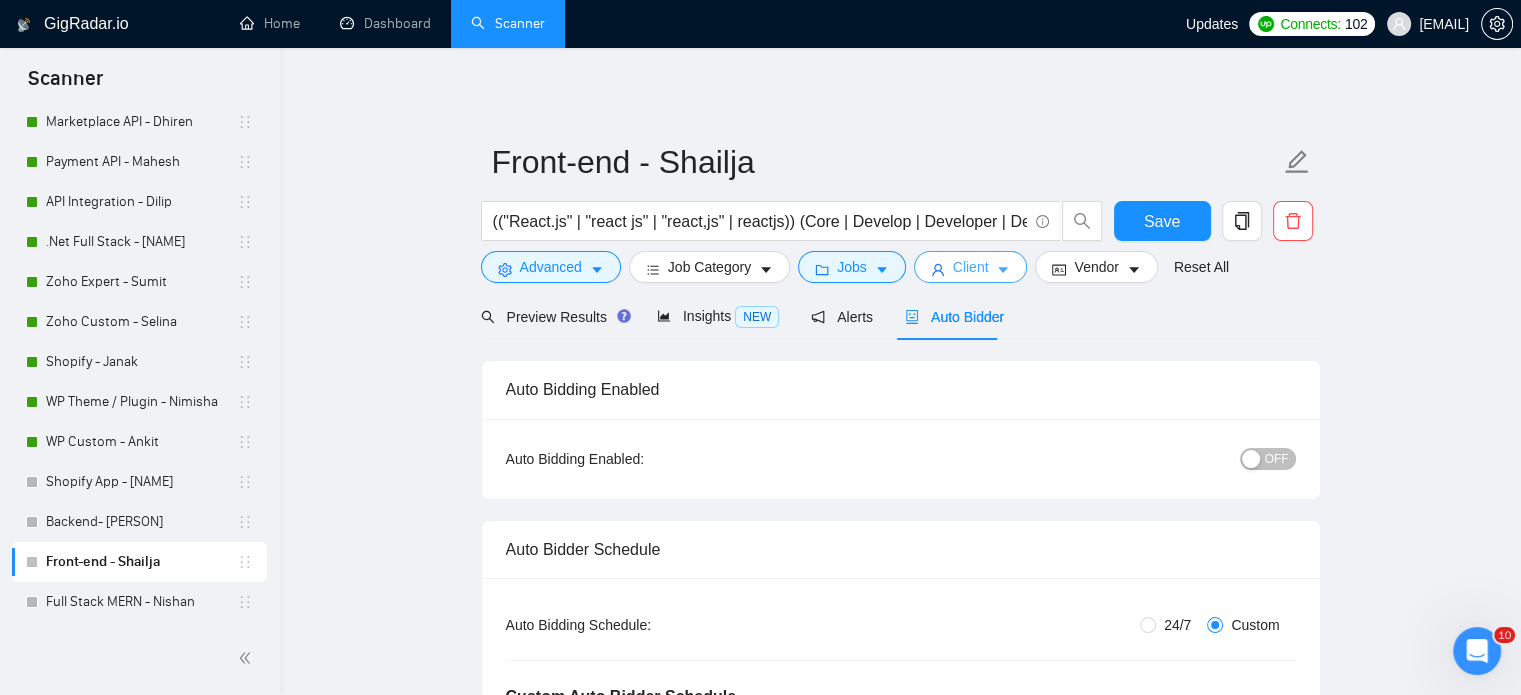 click 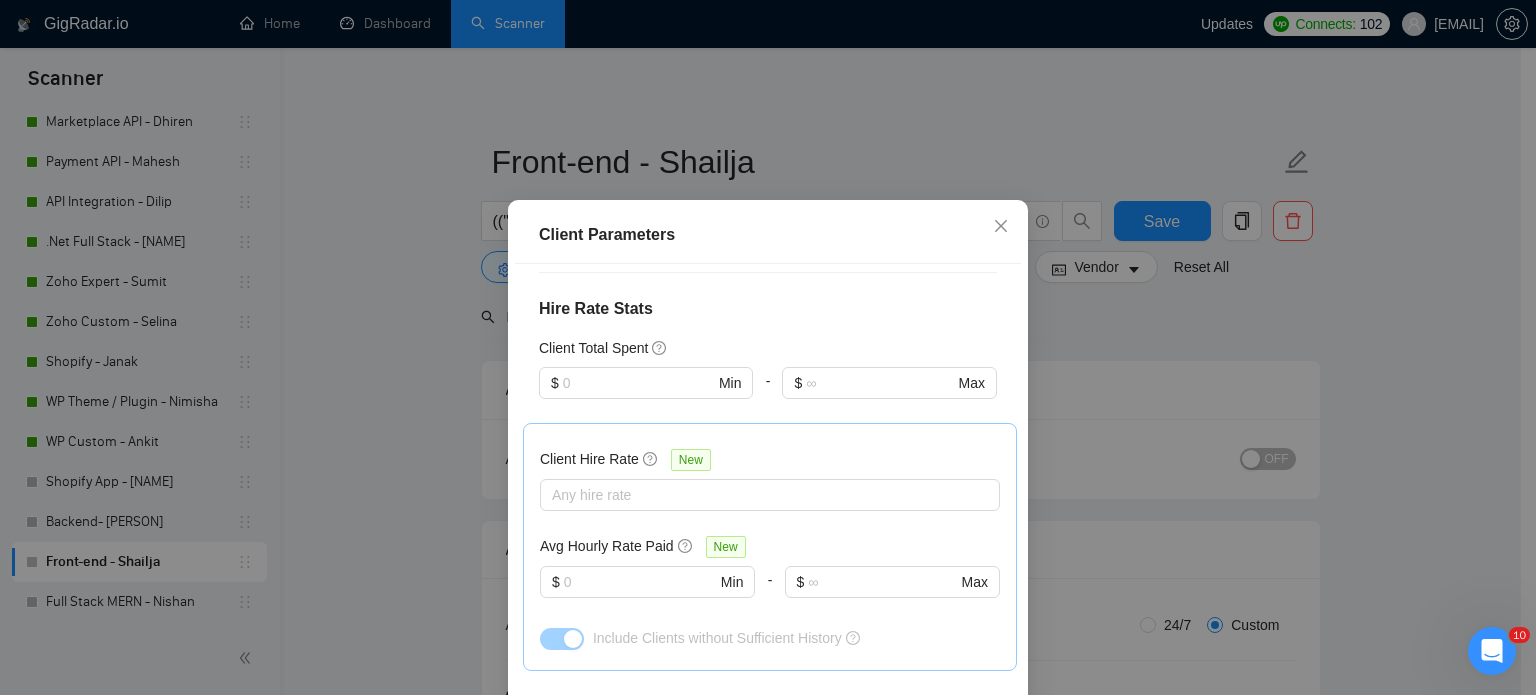 scroll, scrollTop: 500, scrollLeft: 0, axis: vertical 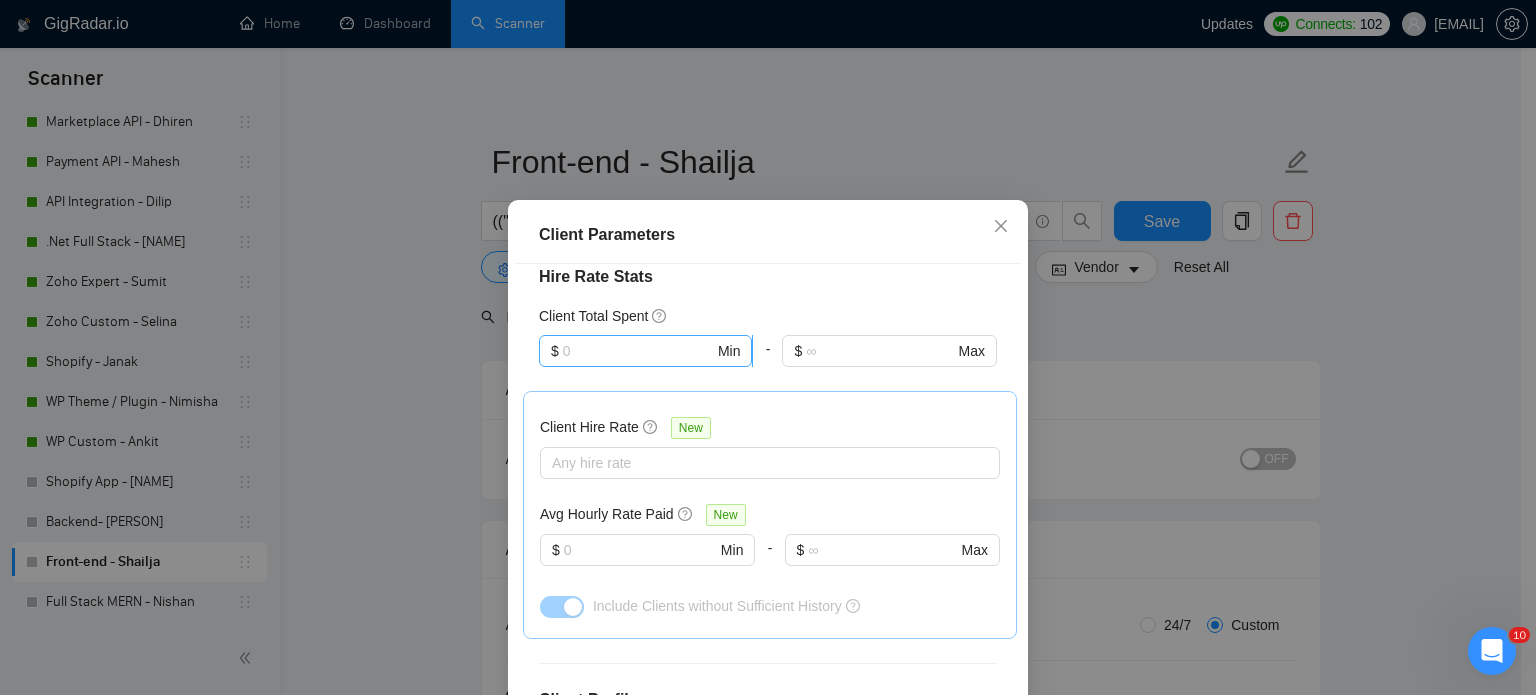 click at bounding box center [638, 351] 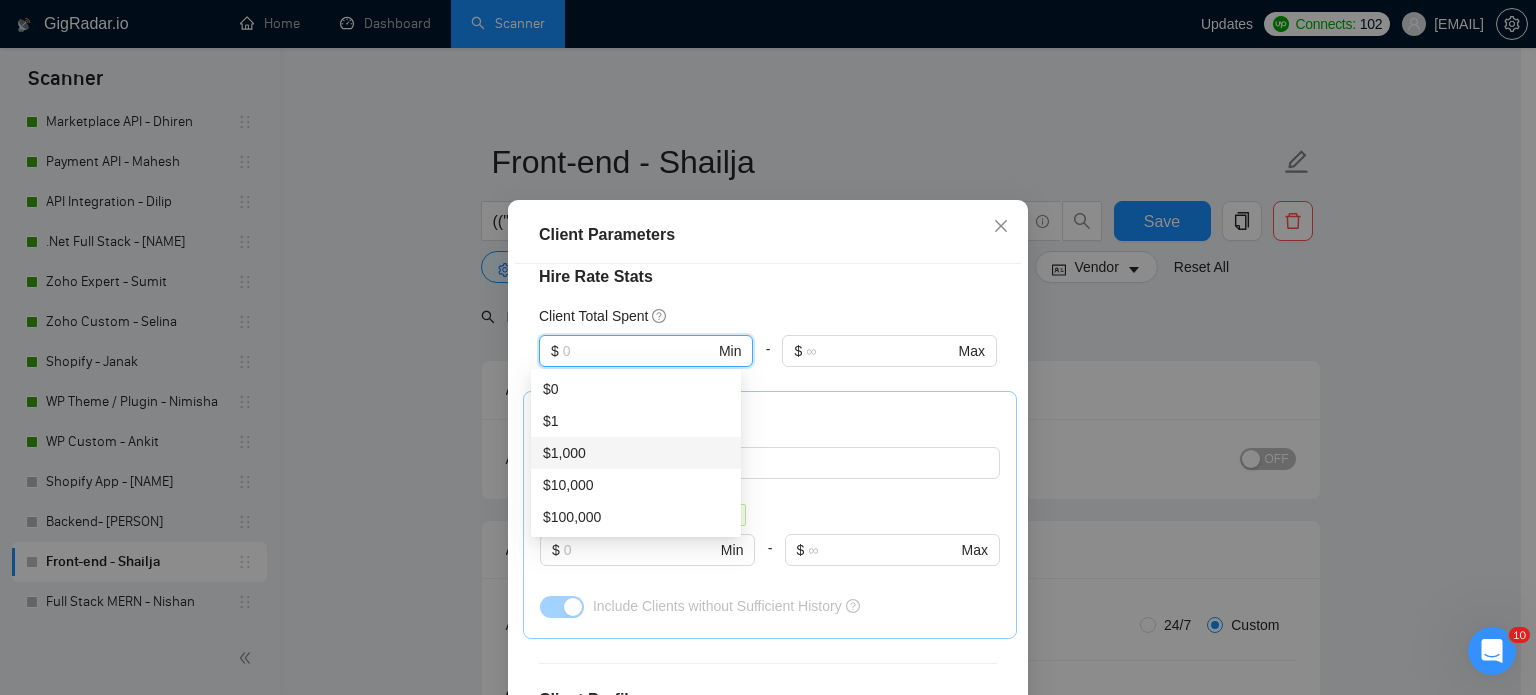 drag, startPoint x: 573, startPoint y: 448, endPoint x: 878, endPoint y: 433, distance: 305.36862 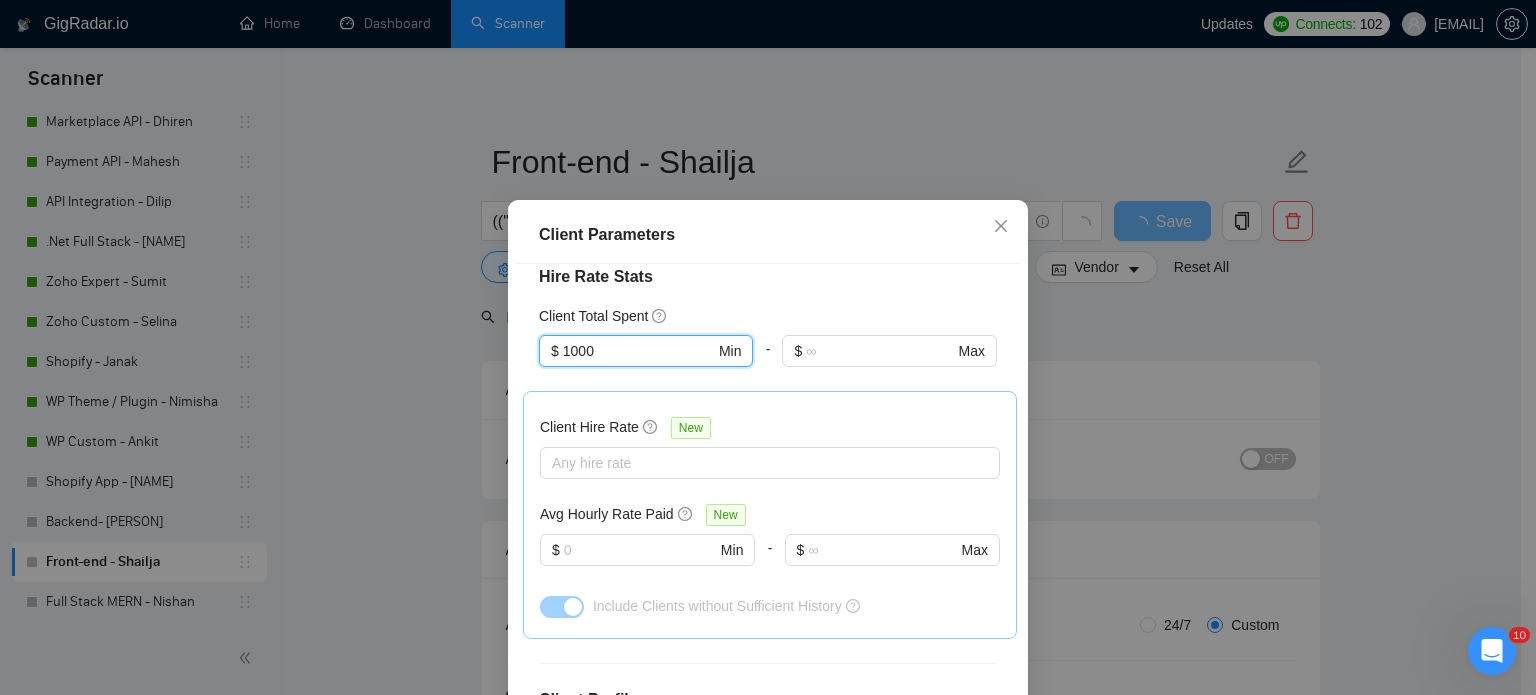 scroll, scrollTop: 760, scrollLeft: 0, axis: vertical 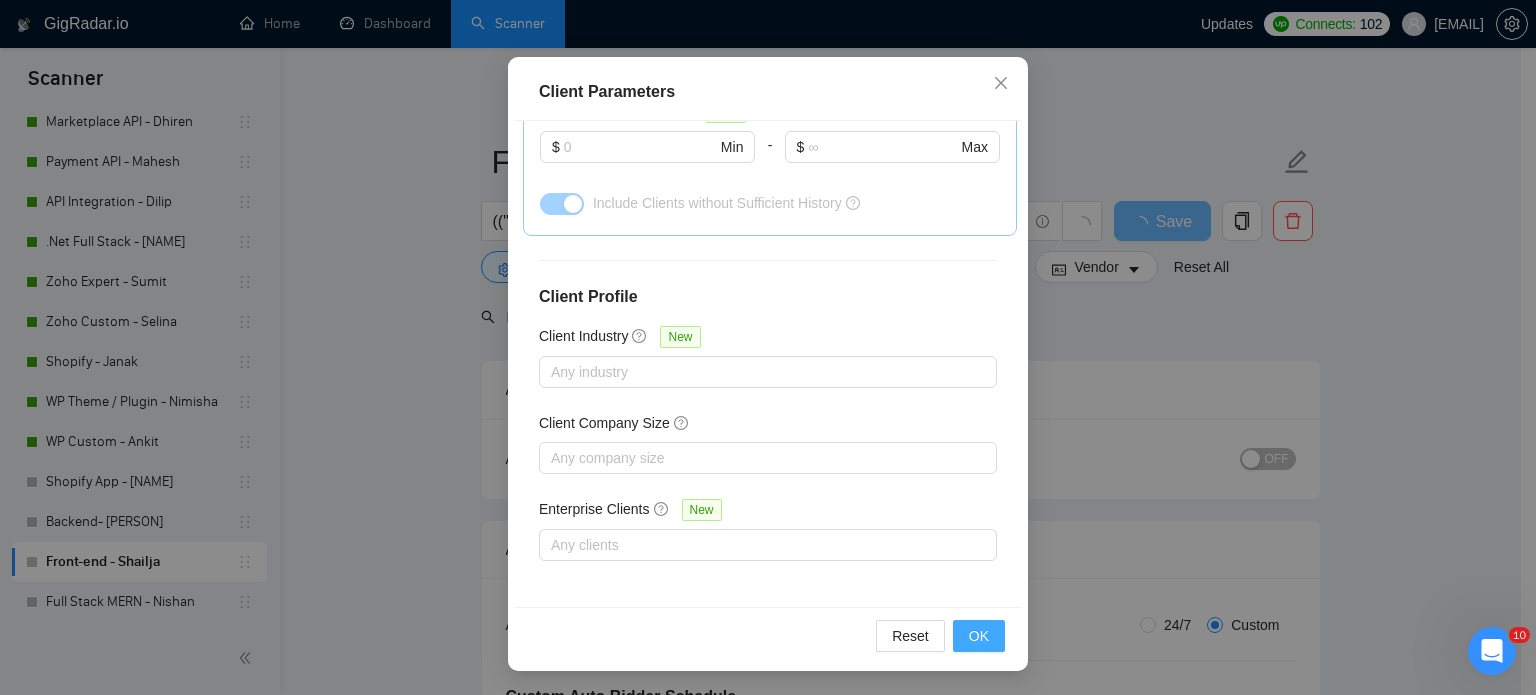 drag, startPoint x: 960, startPoint y: 643, endPoint x: 1021, endPoint y: 649, distance: 61.294373 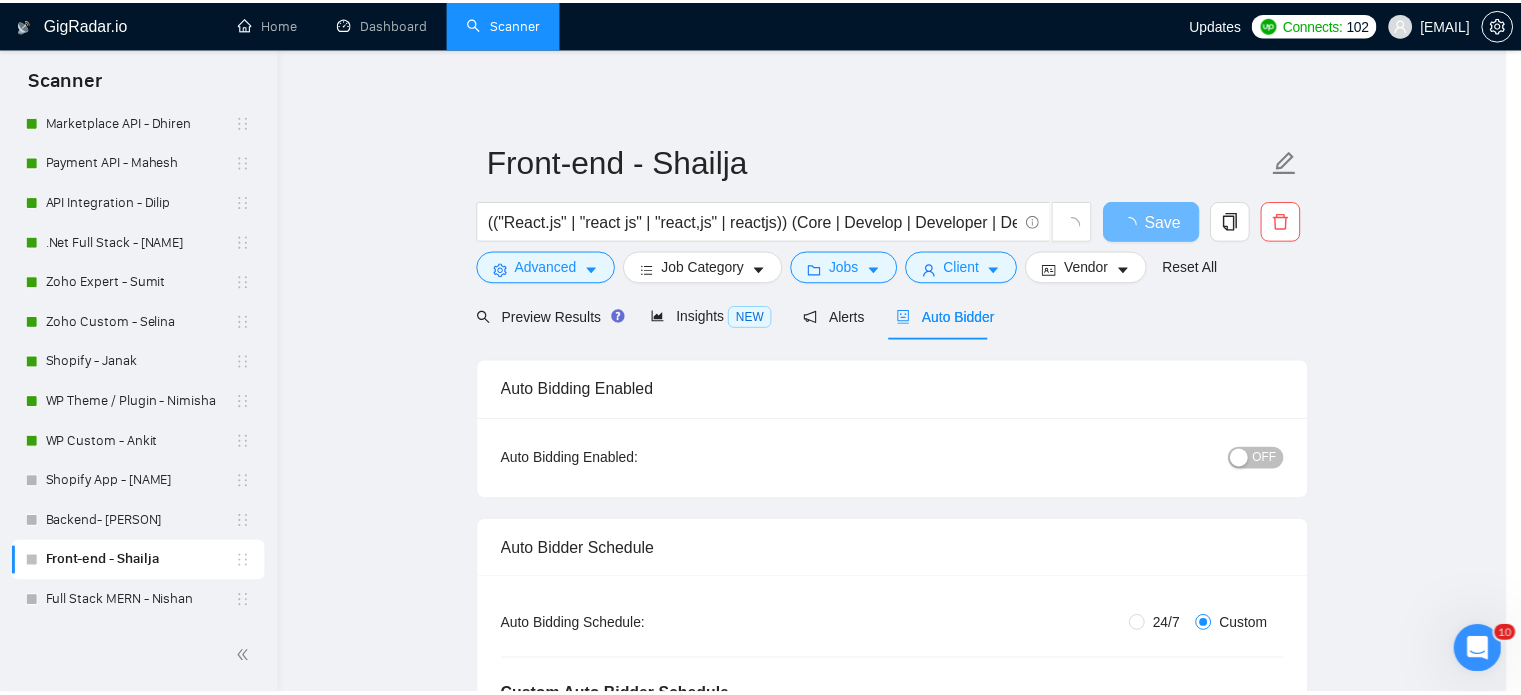 scroll, scrollTop: 63, scrollLeft: 0, axis: vertical 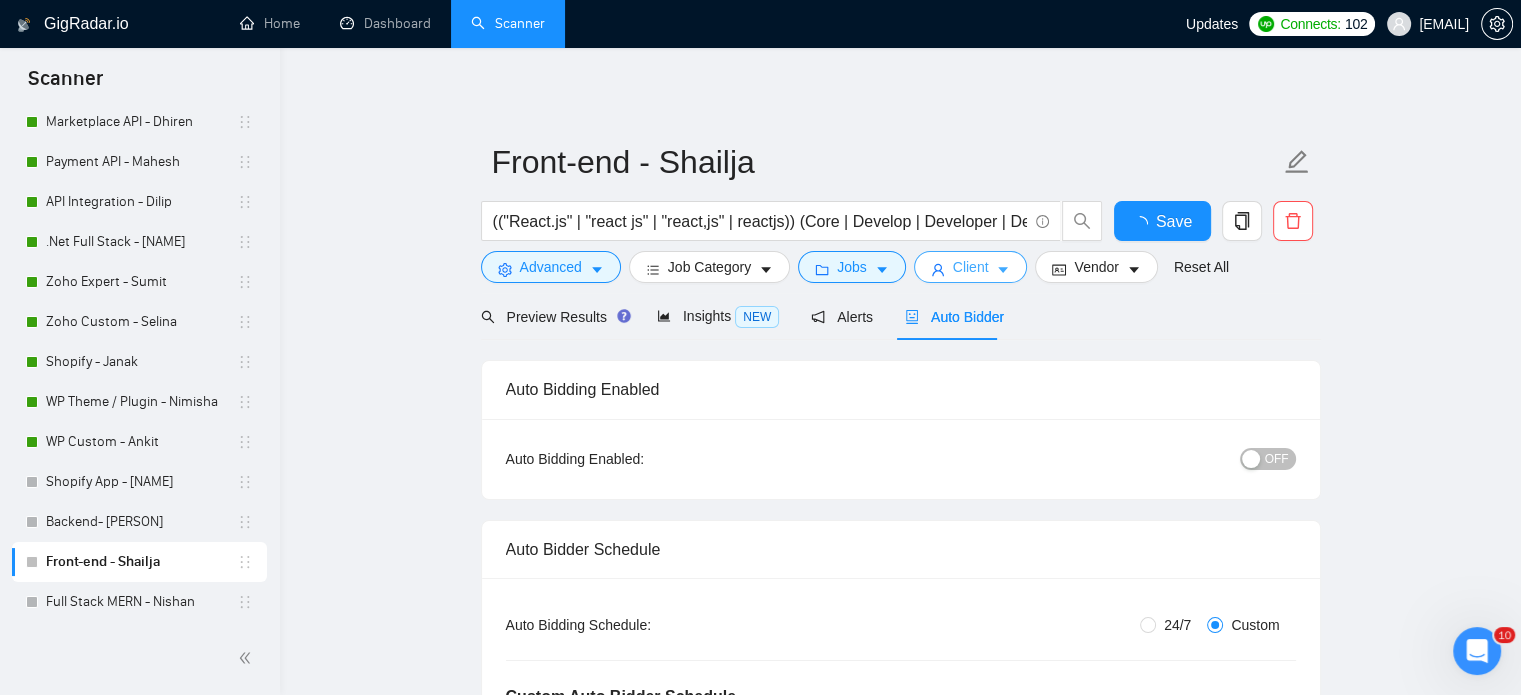 type 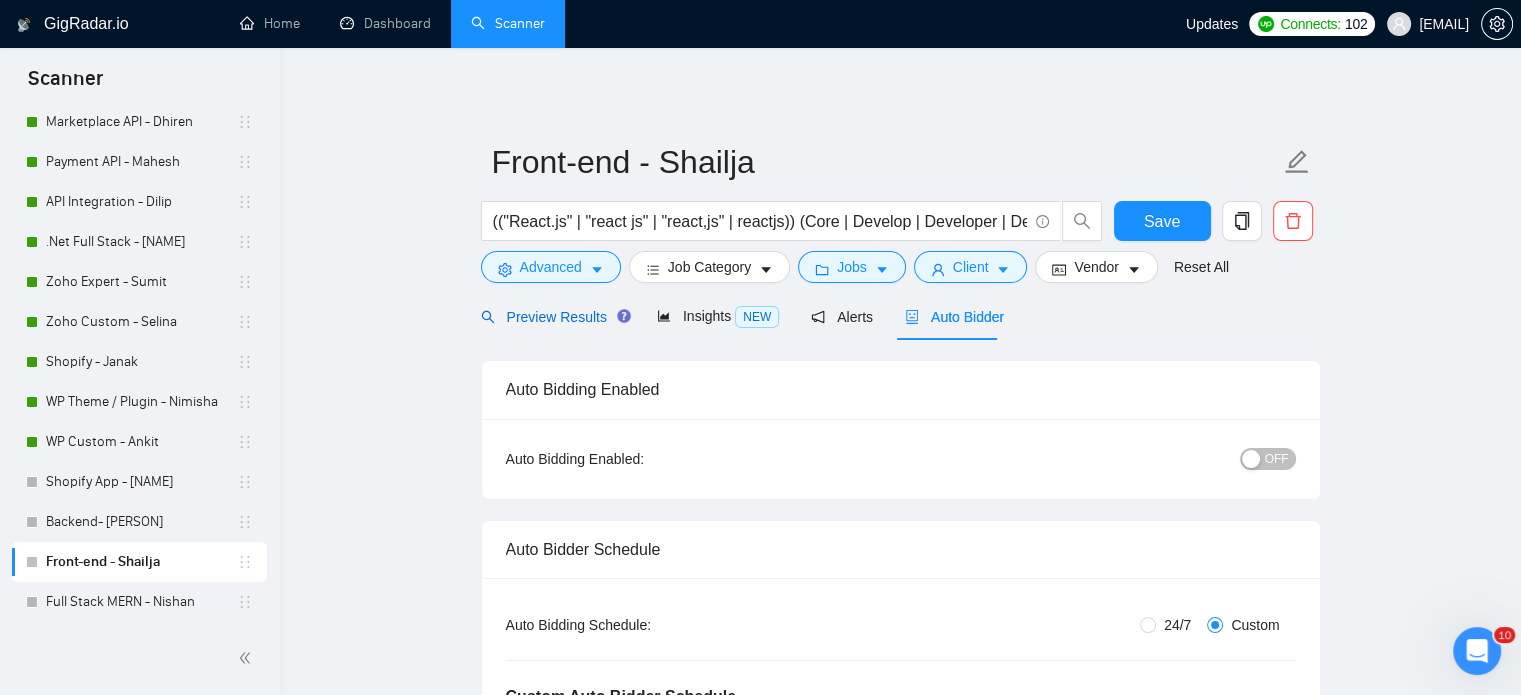 click on "Preview Results" at bounding box center [553, 317] 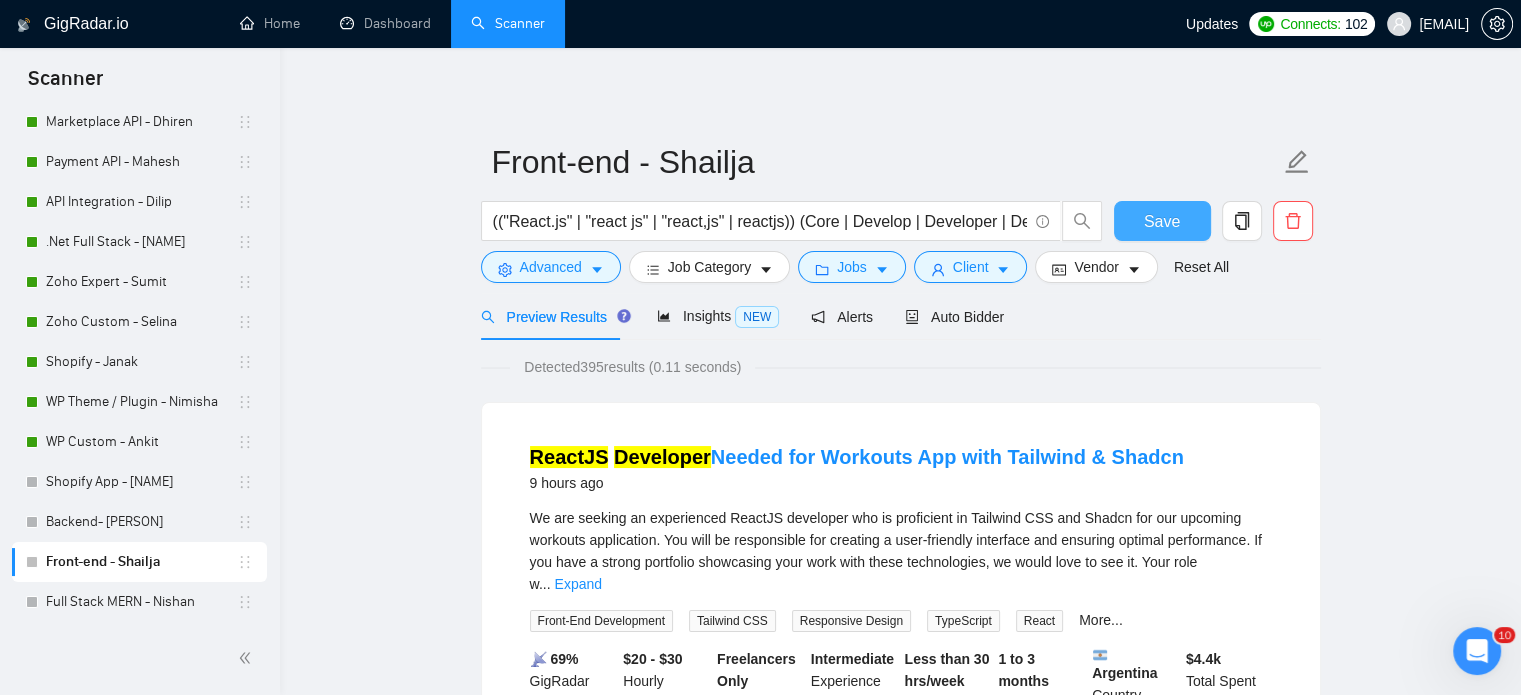 click on "Save" at bounding box center [1162, 221] 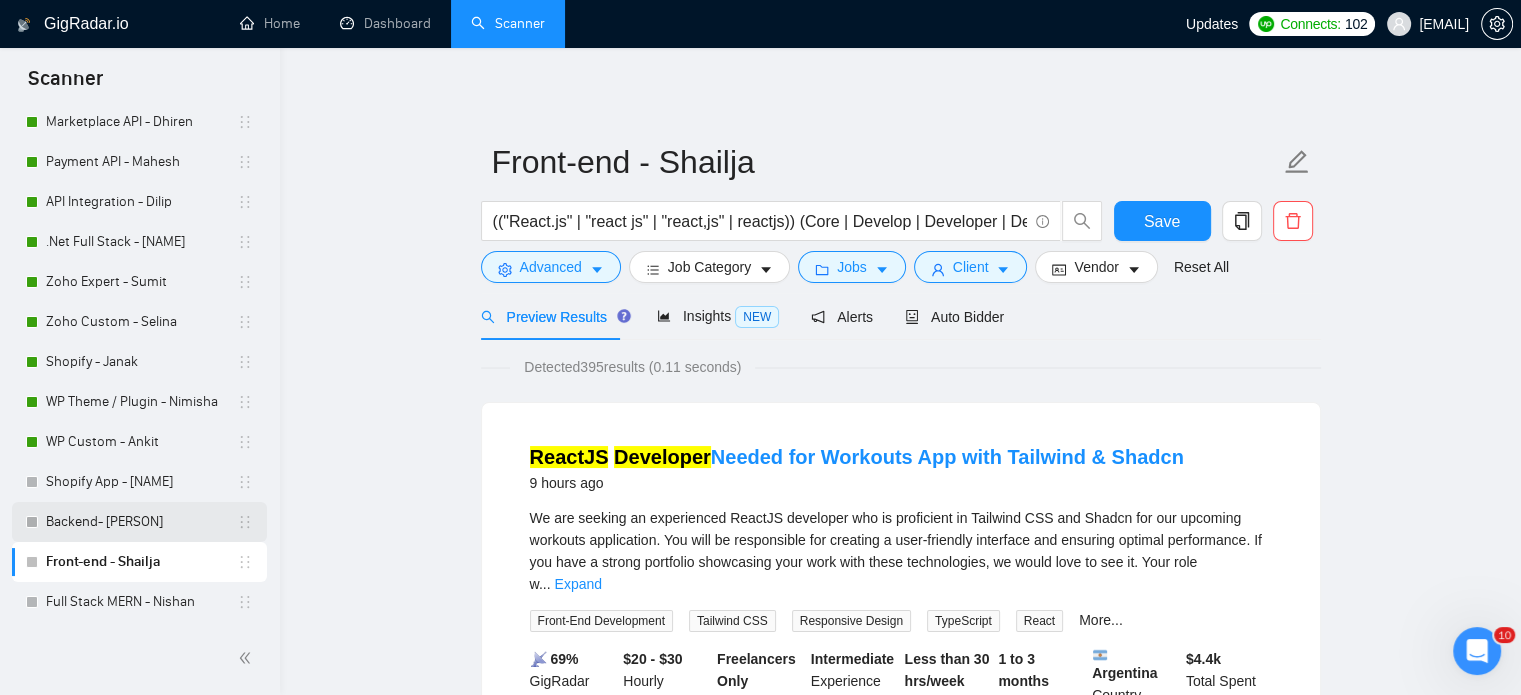 click on "Backend- [LAST]" at bounding box center (141, 522) 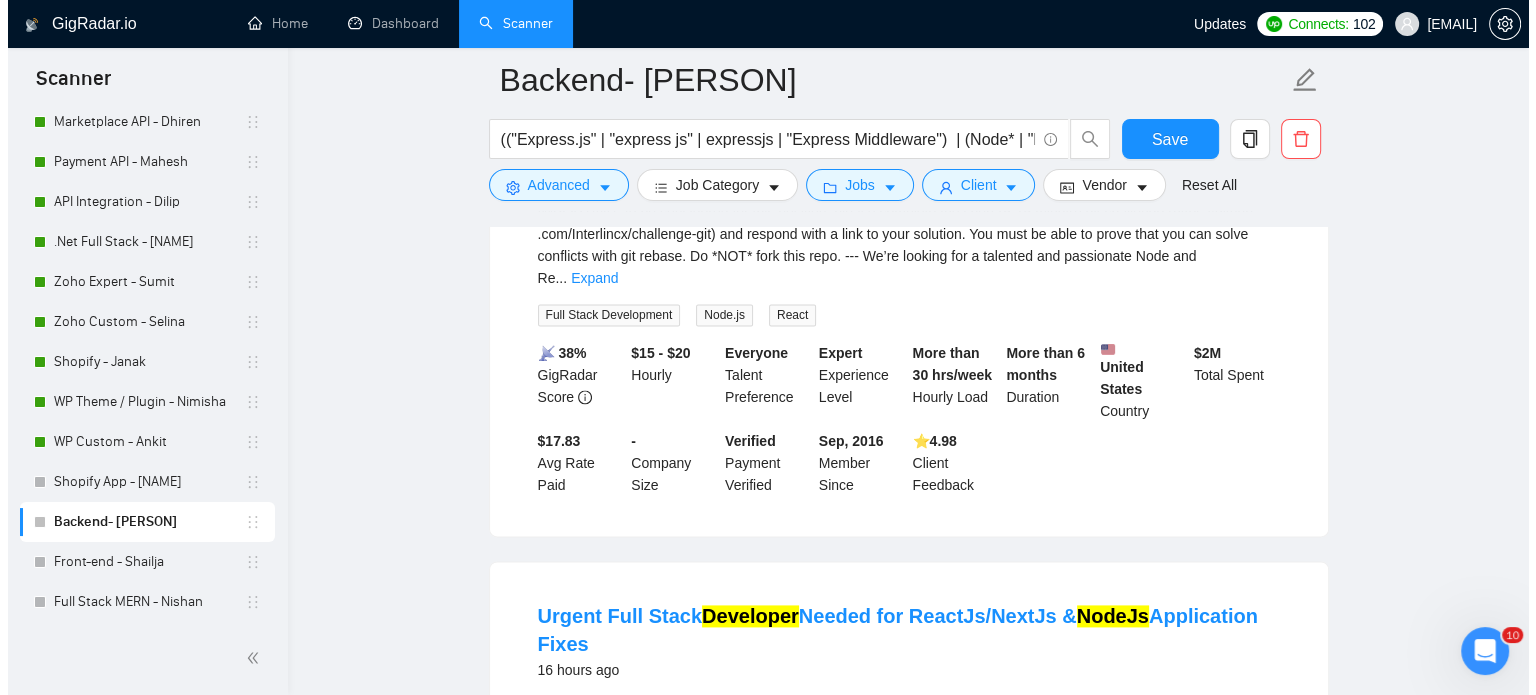 scroll, scrollTop: 2600, scrollLeft: 0, axis: vertical 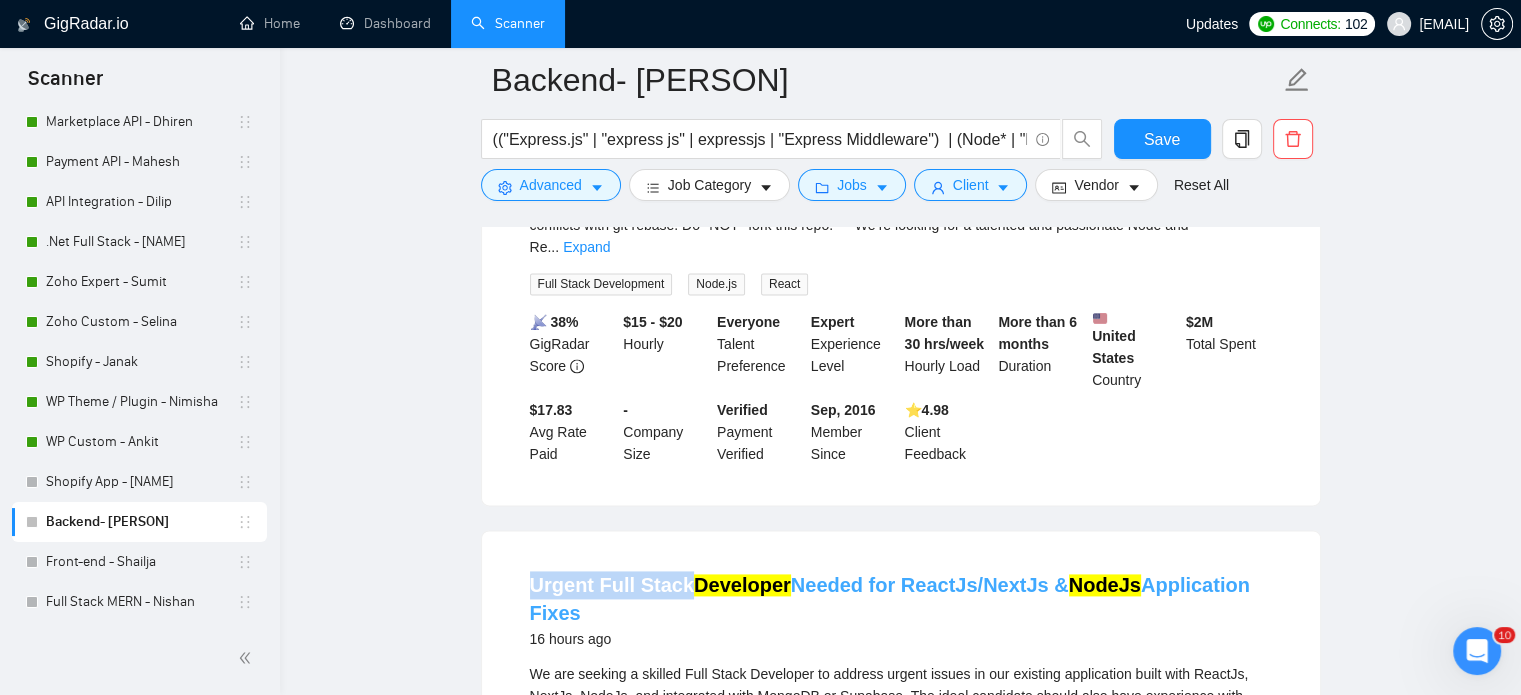 drag, startPoint x: 524, startPoint y: 478, endPoint x: 680, endPoint y: 481, distance: 156.02884 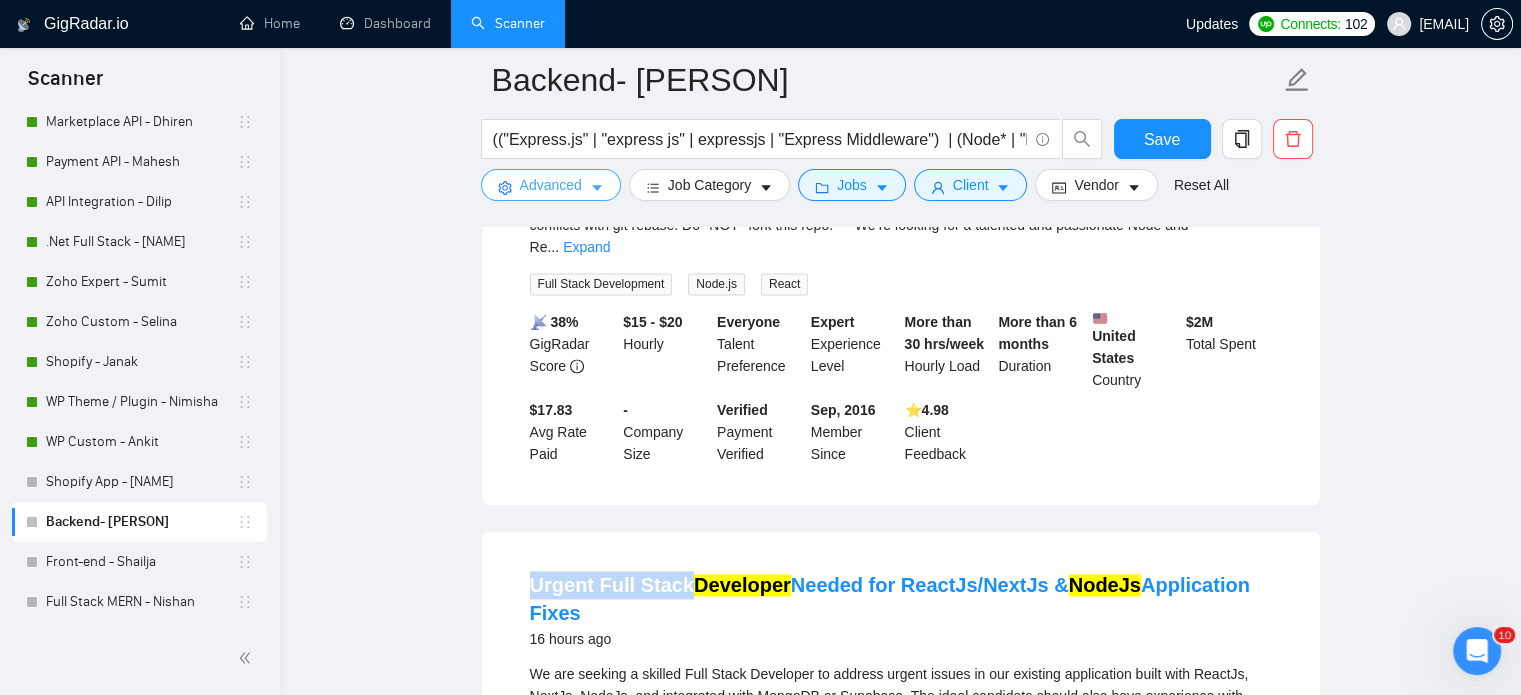 click 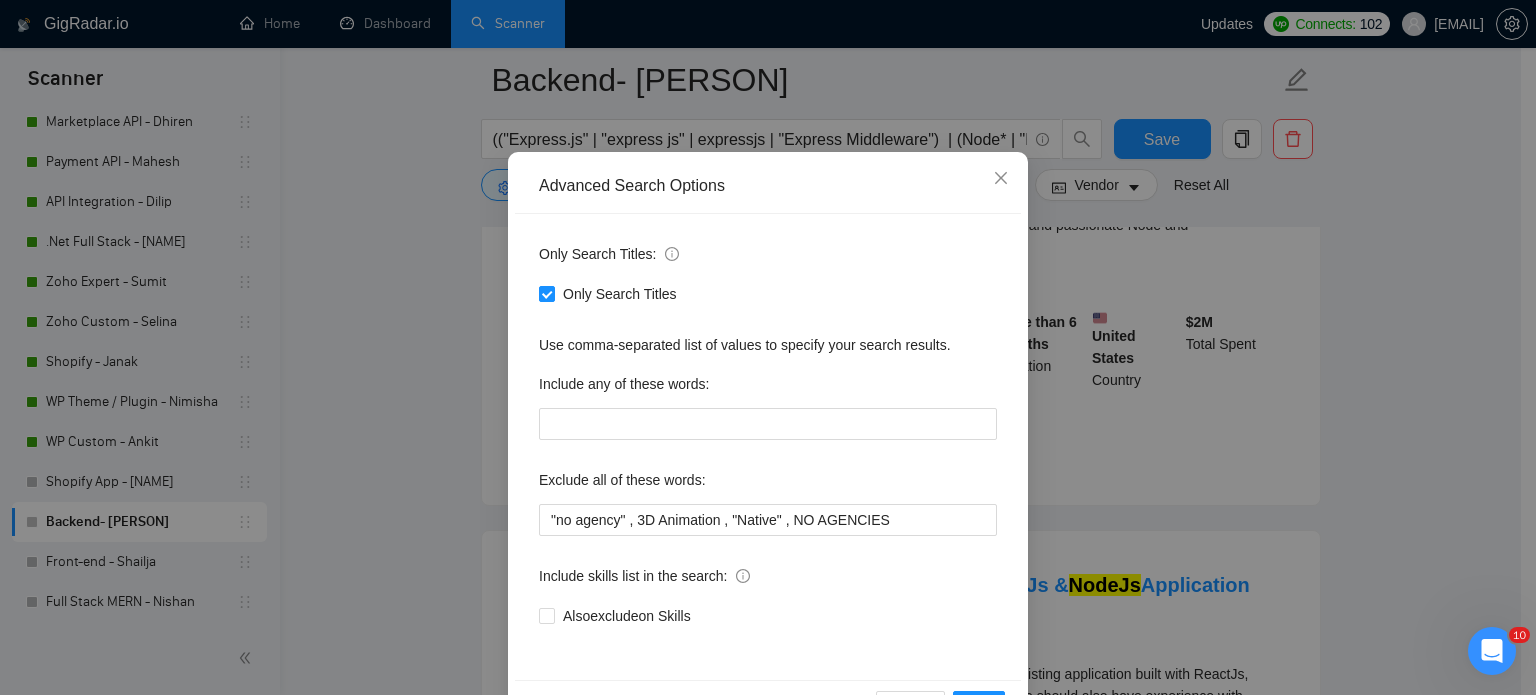 scroll, scrollTop: 136, scrollLeft: 0, axis: vertical 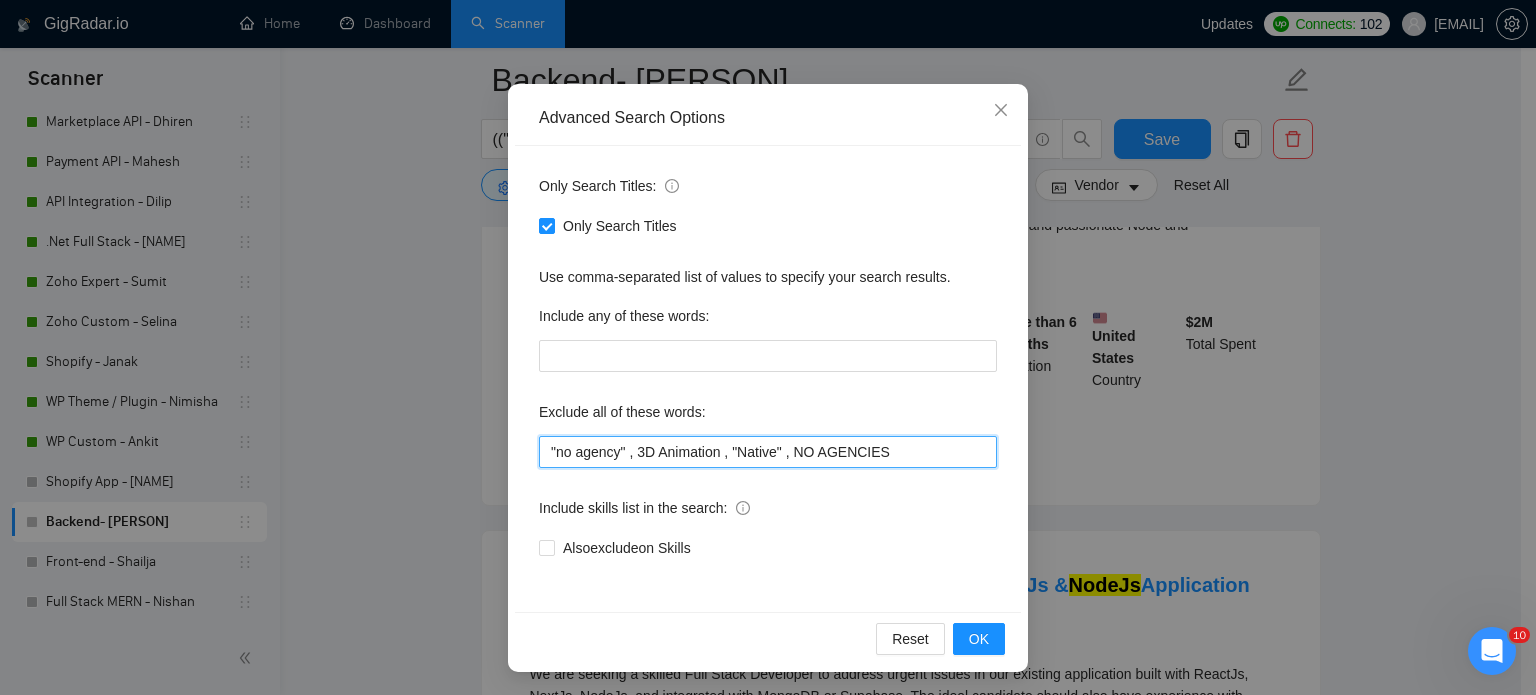 click on ""no agency" , 3D Animation , "Native" , NO AGENCIES" at bounding box center (768, 452) 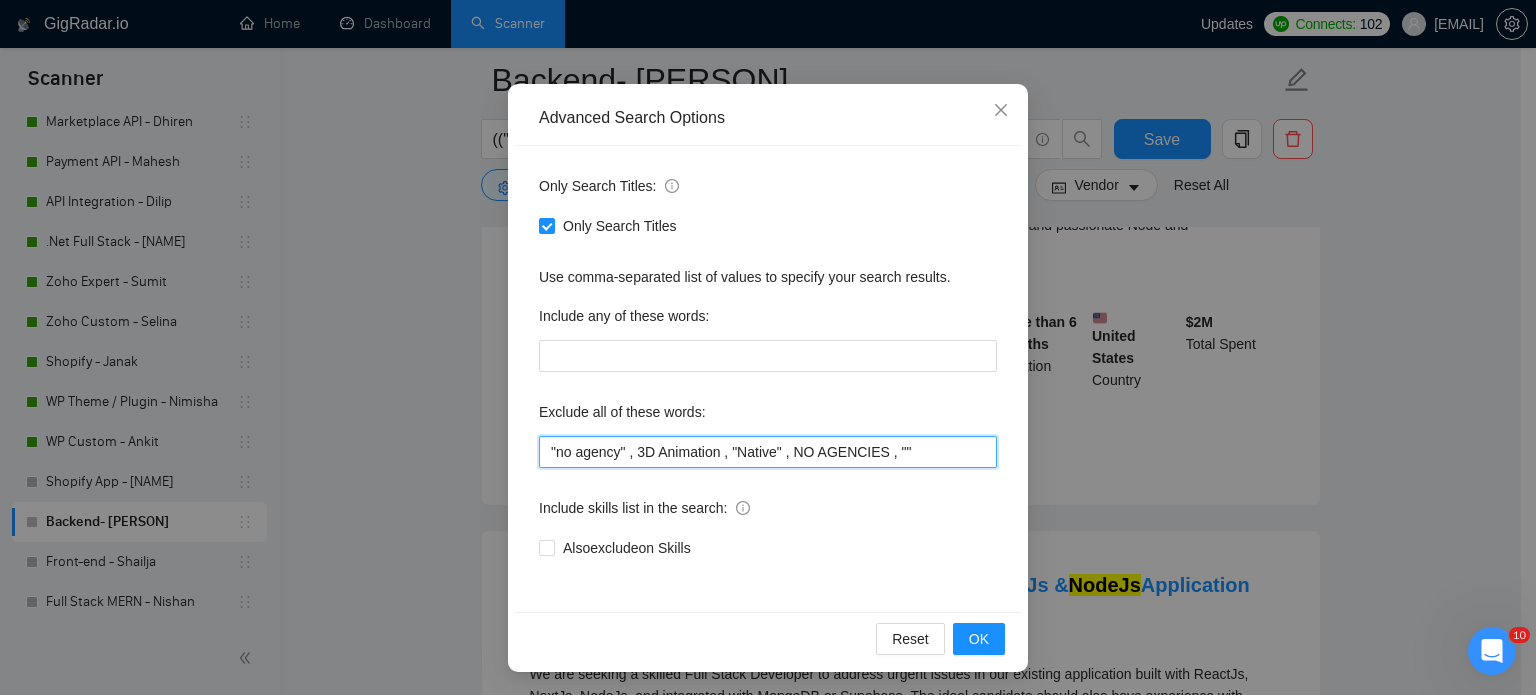 paste on "Urgent Full Stack" 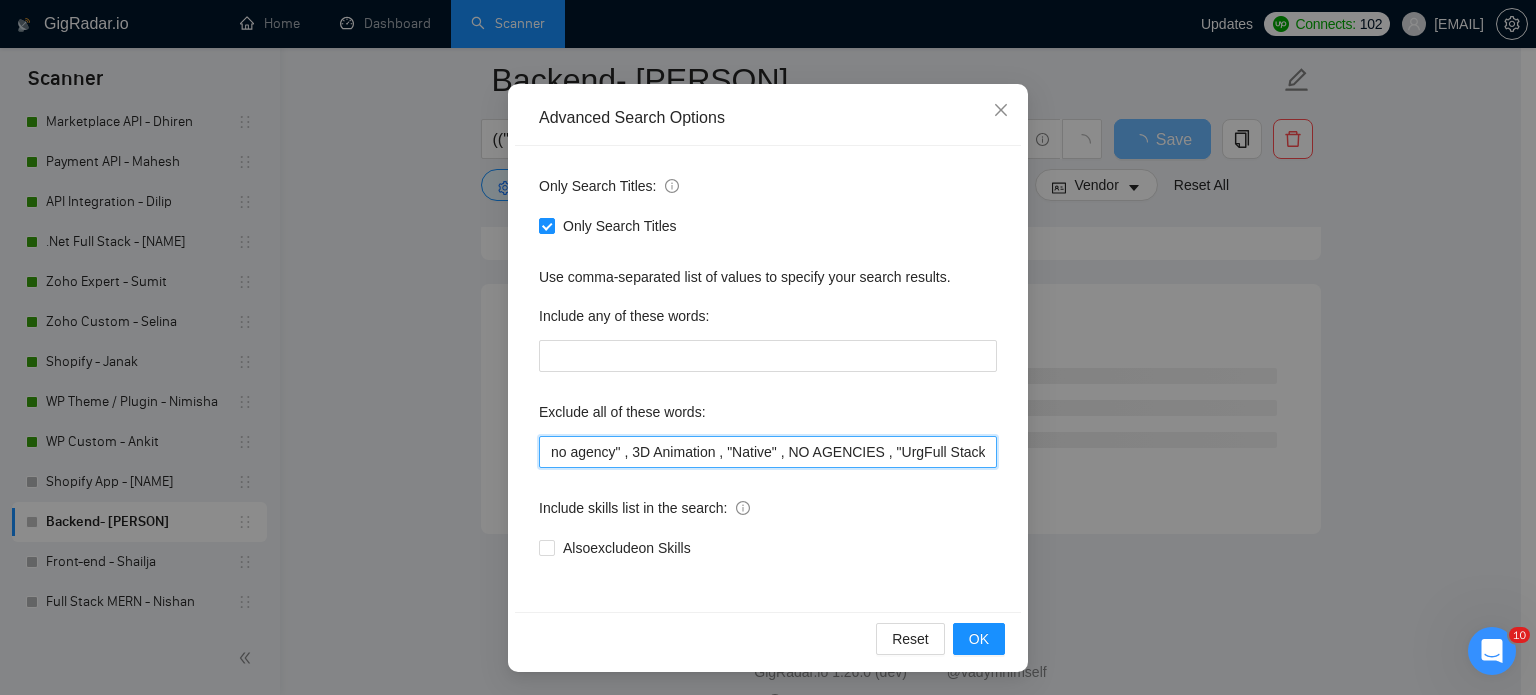 scroll, scrollTop: 0, scrollLeft: 0, axis: both 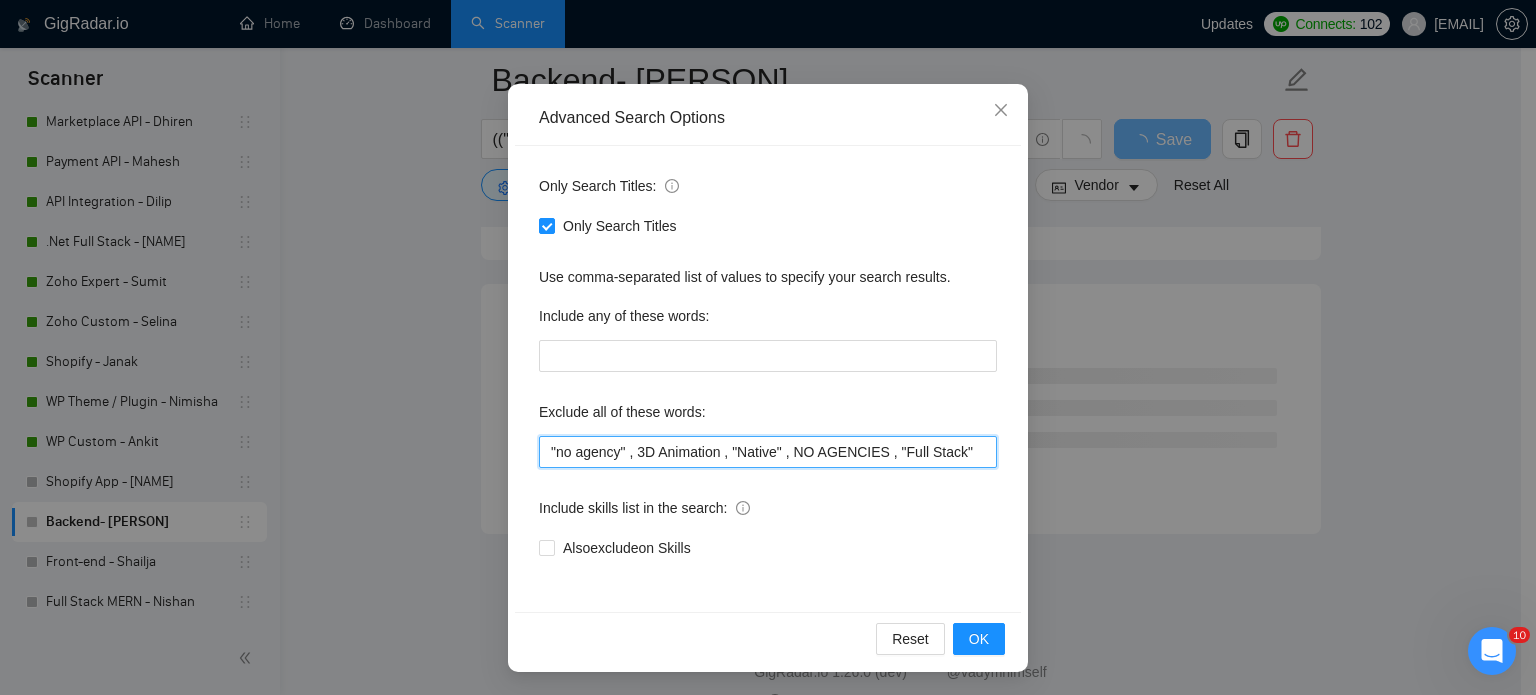 click on ""no agency" , 3D Animation , "Native" , NO AGENCIES , "Full Stack"" at bounding box center [768, 452] 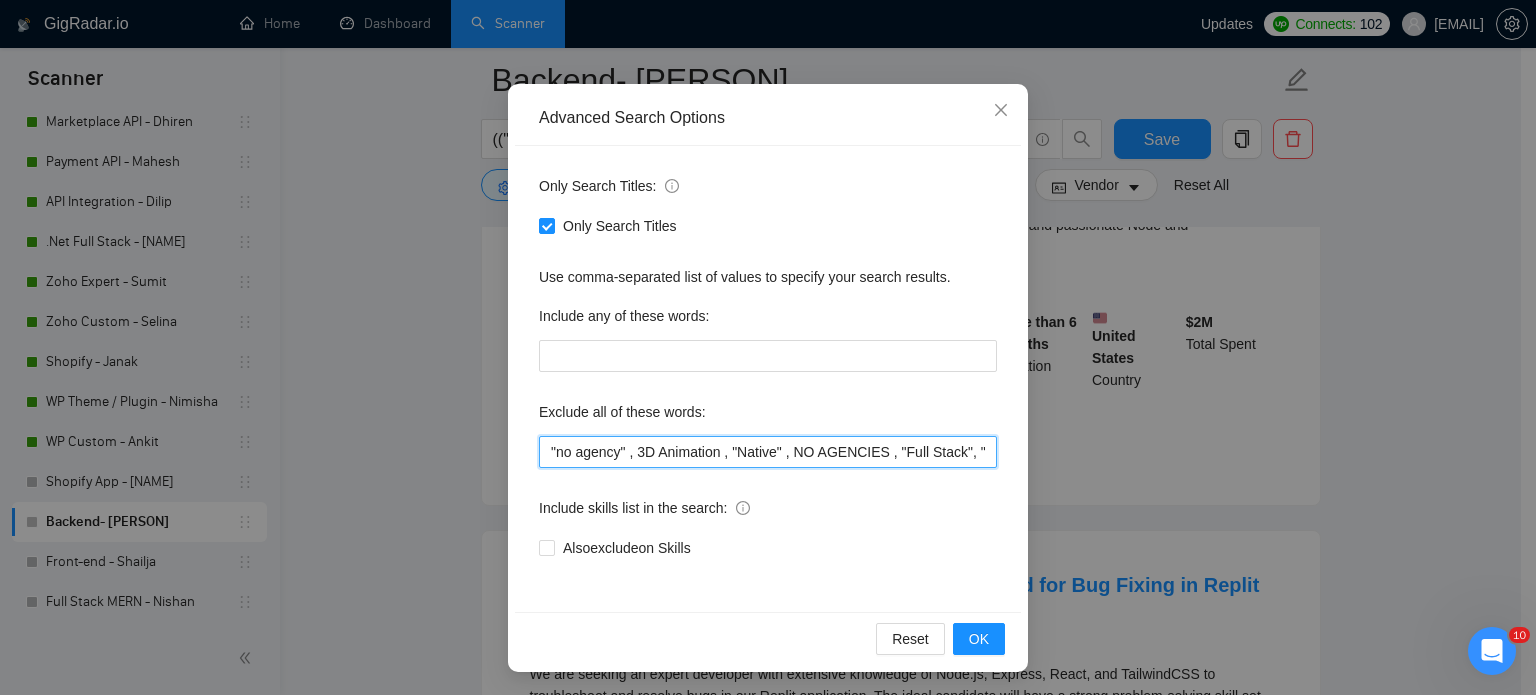 paste on "Urgent Full Stack" 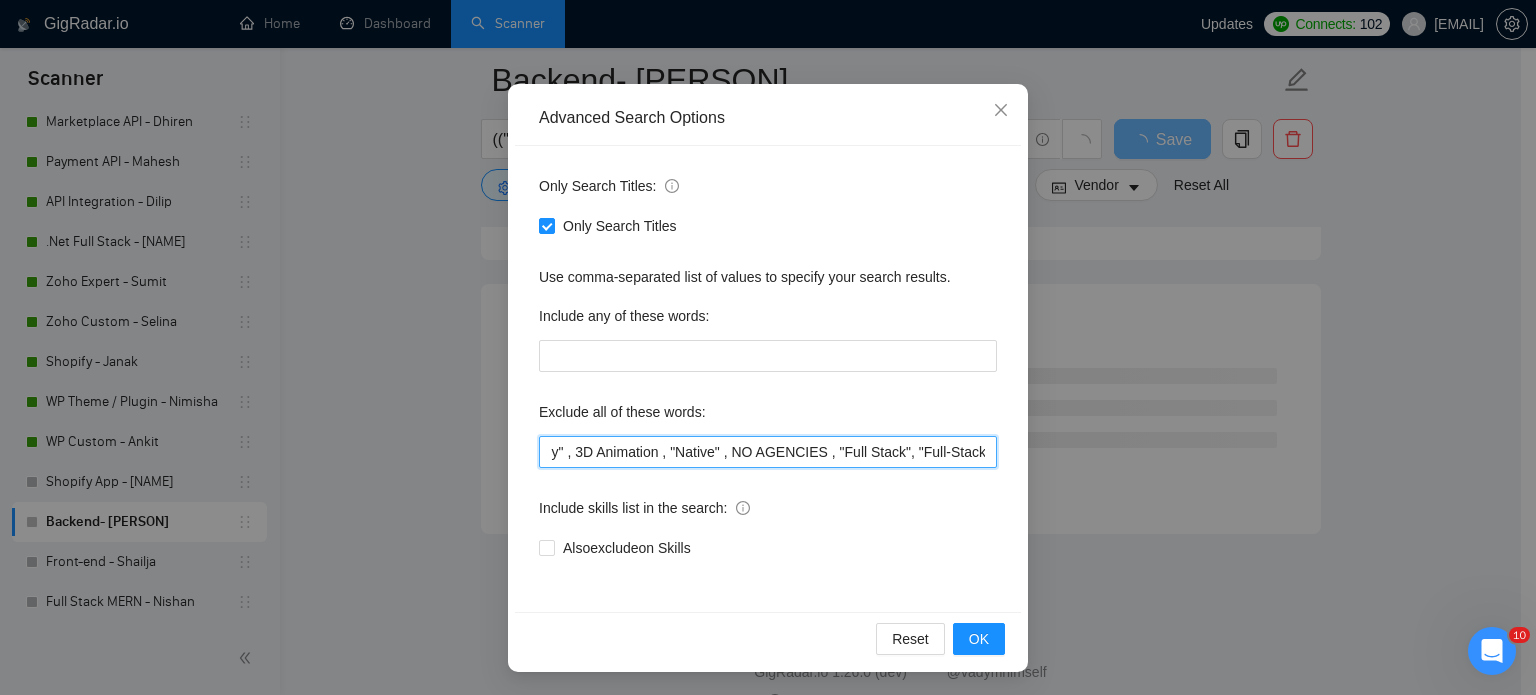 scroll, scrollTop: 0, scrollLeft: 52, axis: horizontal 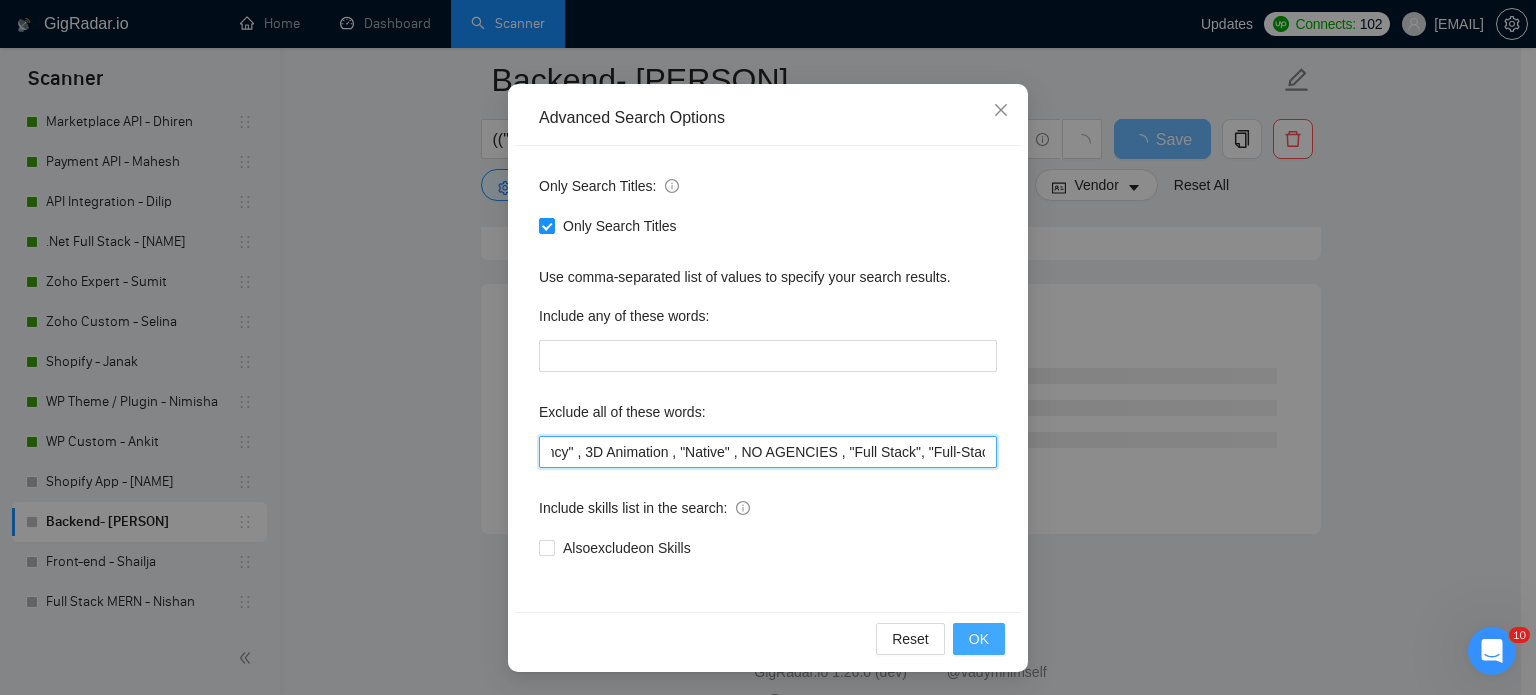 type on ""no agency" , 3D Animation , "Native" , NO AGENCIES , "Full Stack", "Full-Stack"" 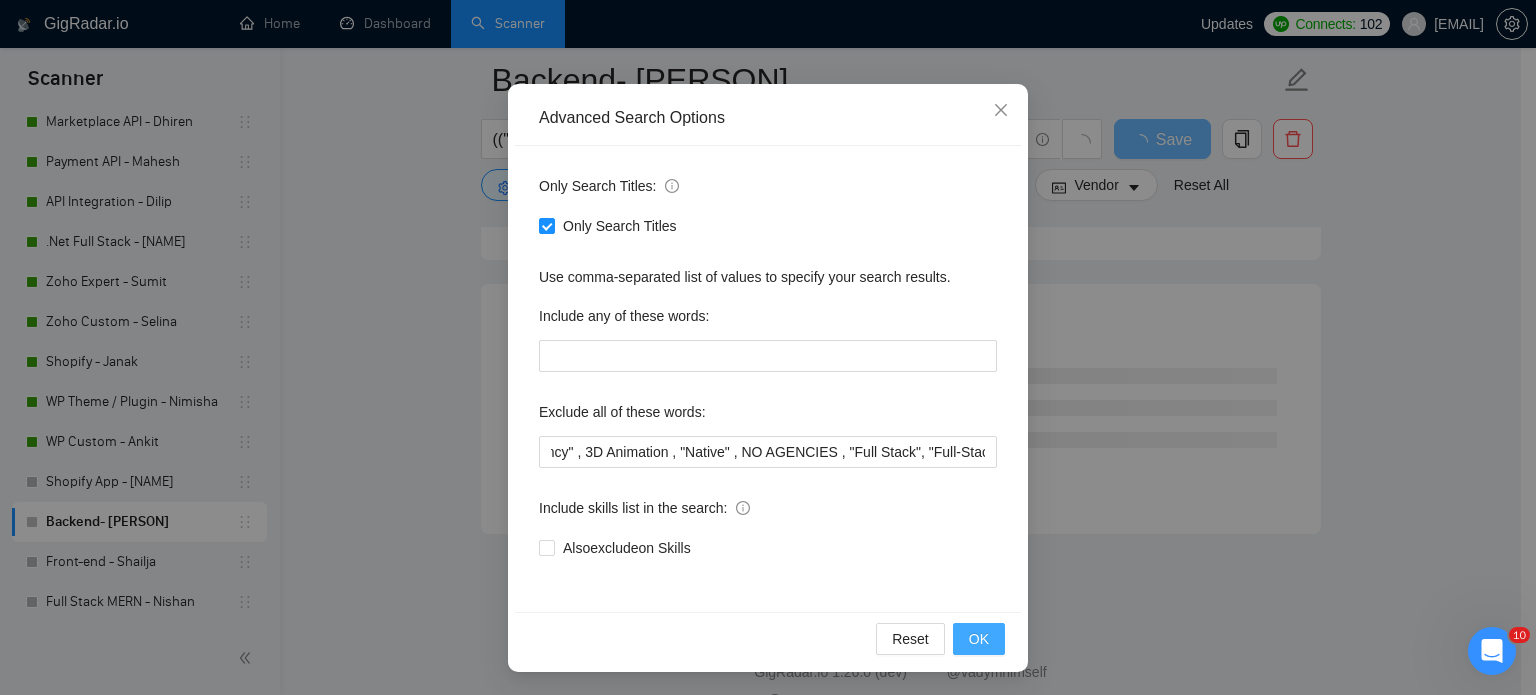 click on "OK" at bounding box center [979, 639] 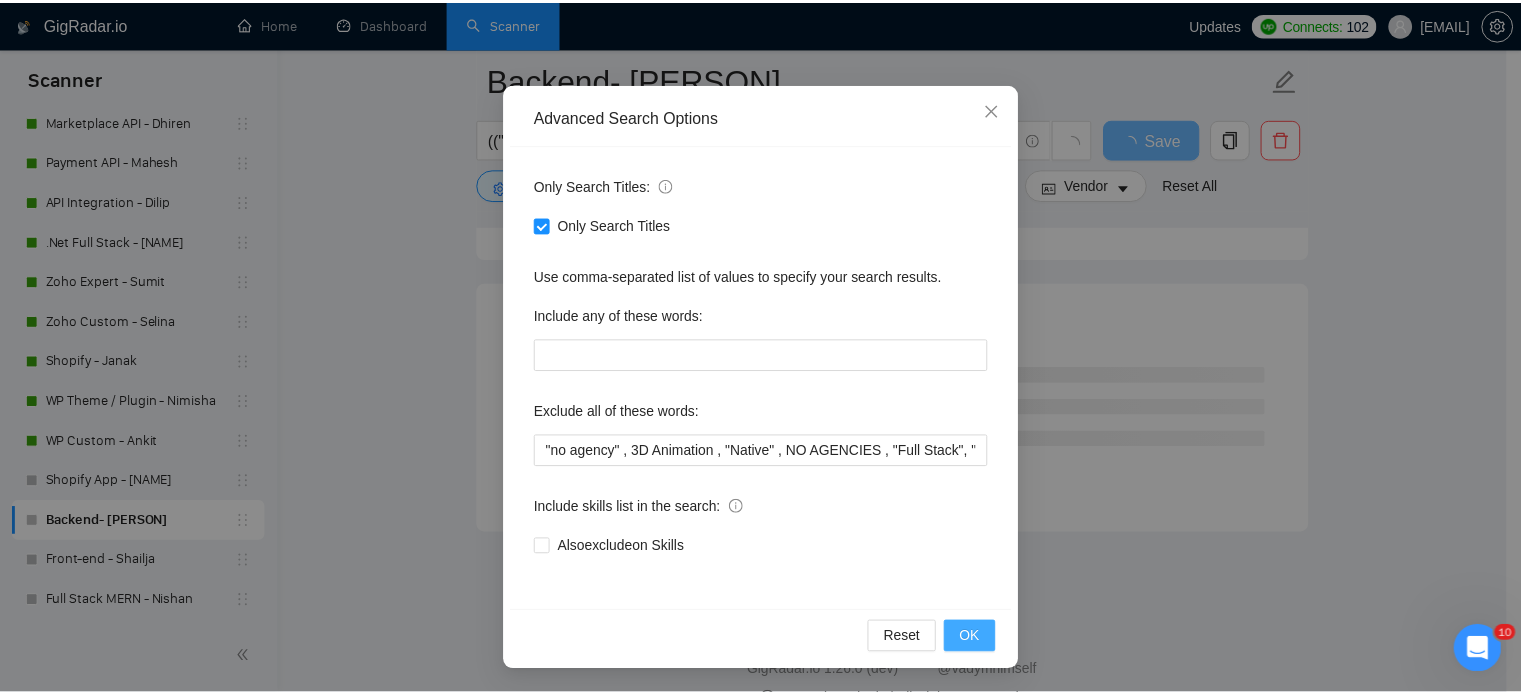 scroll, scrollTop: 36, scrollLeft: 0, axis: vertical 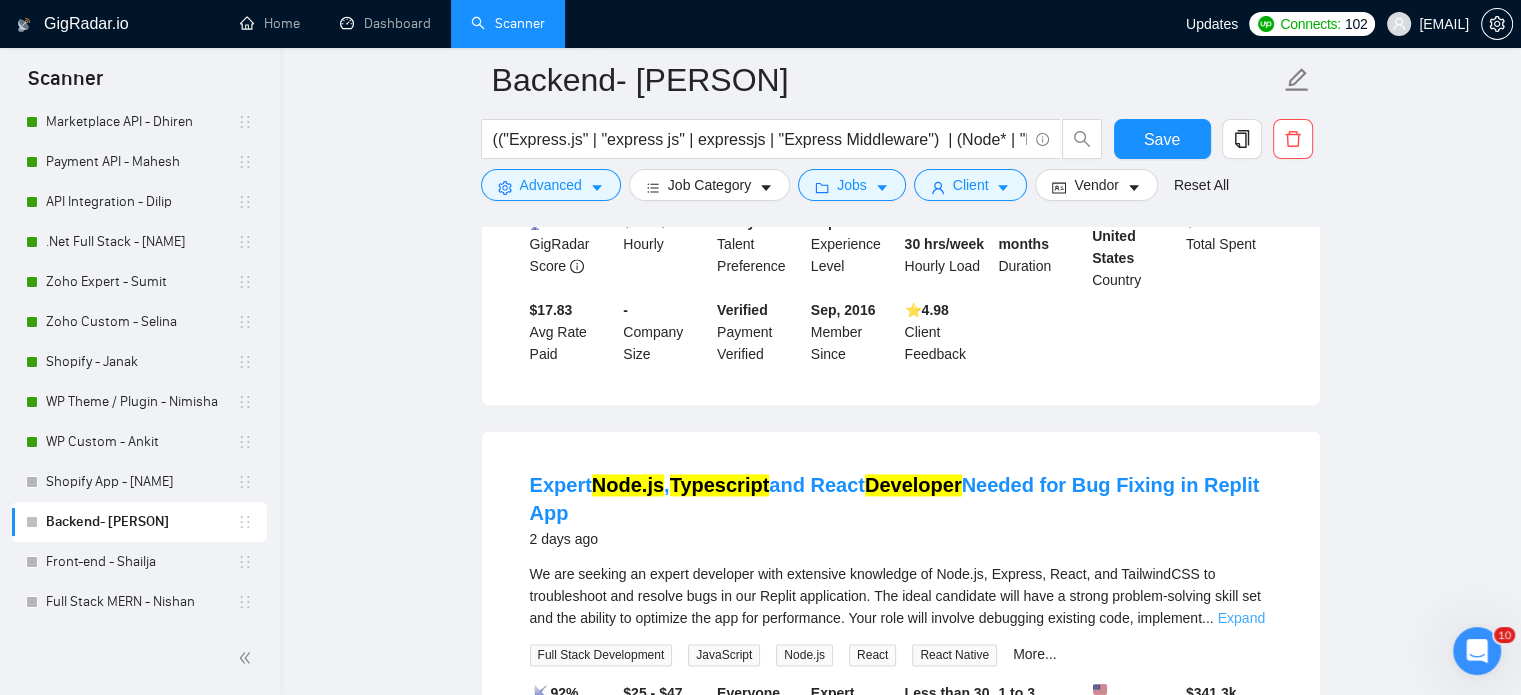 click on "Expand" at bounding box center (1241, 618) 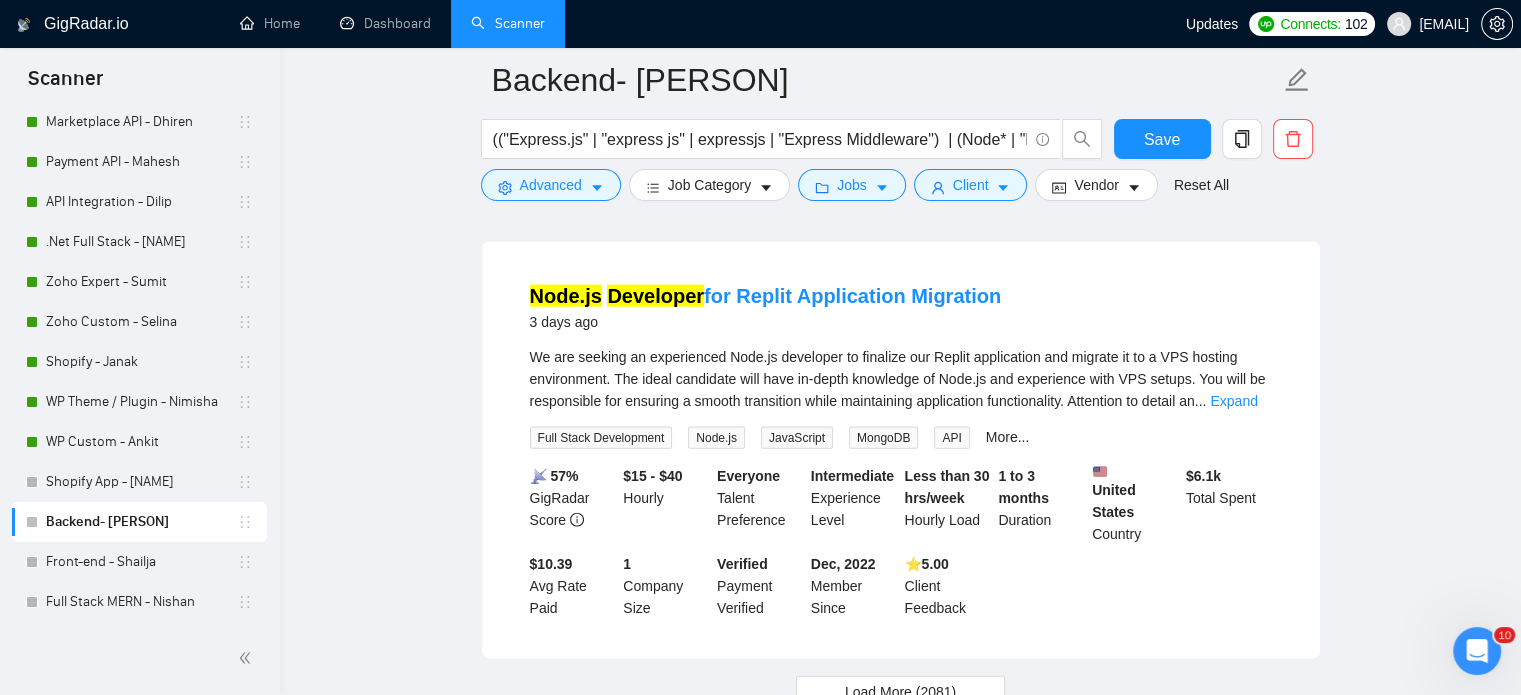 scroll, scrollTop: 4331, scrollLeft: 0, axis: vertical 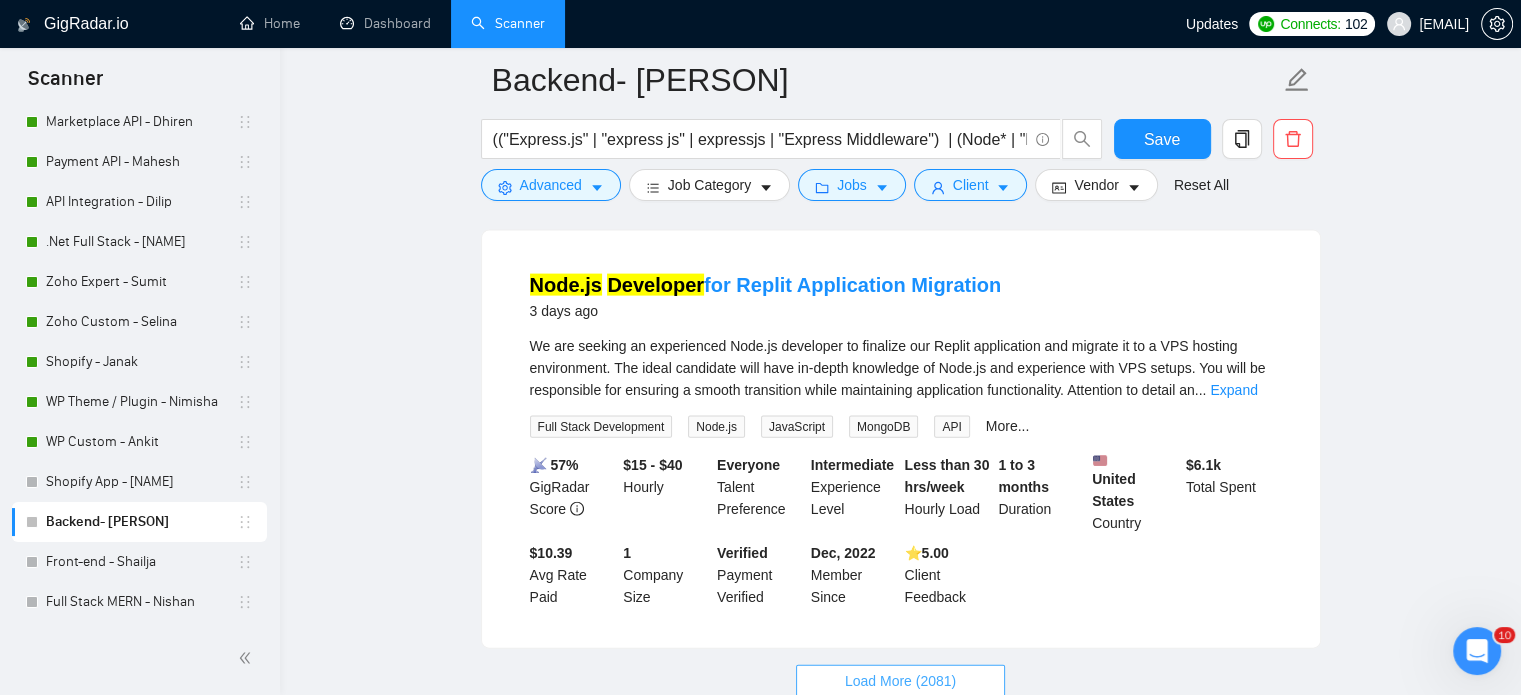 click on "Load More (2081)" at bounding box center [900, 681] 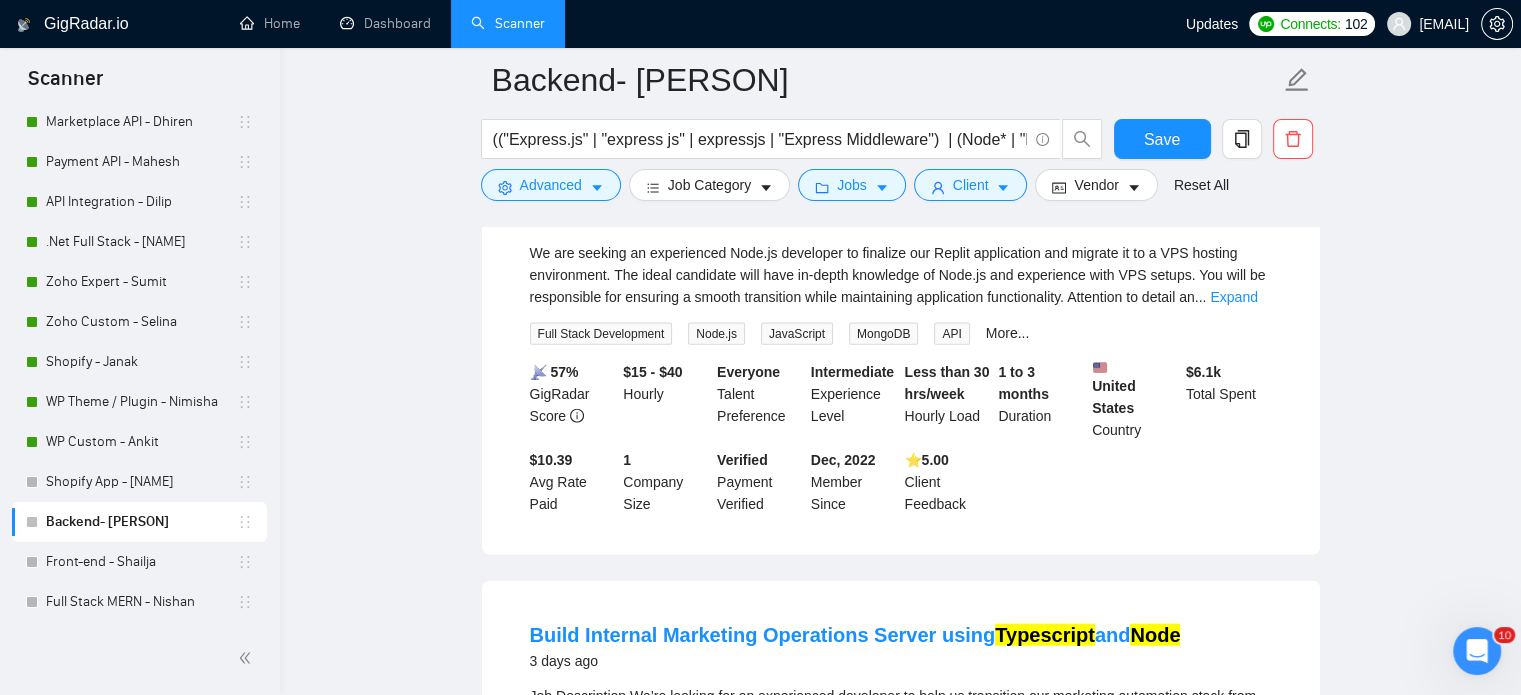 scroll, scrollTop: 4531, scrollLeft: 0, axis: vertical 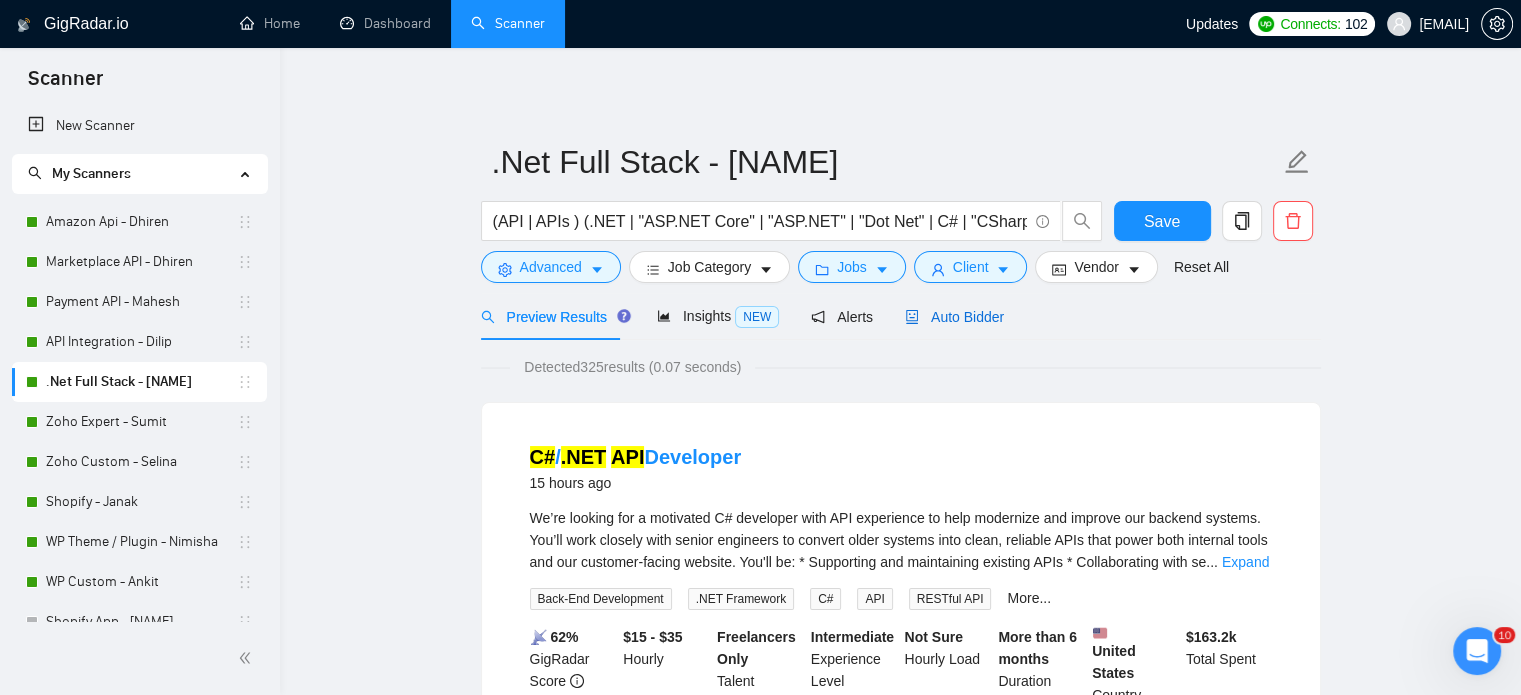 click on "Auto Bidder" at bounding box center (954, 317) 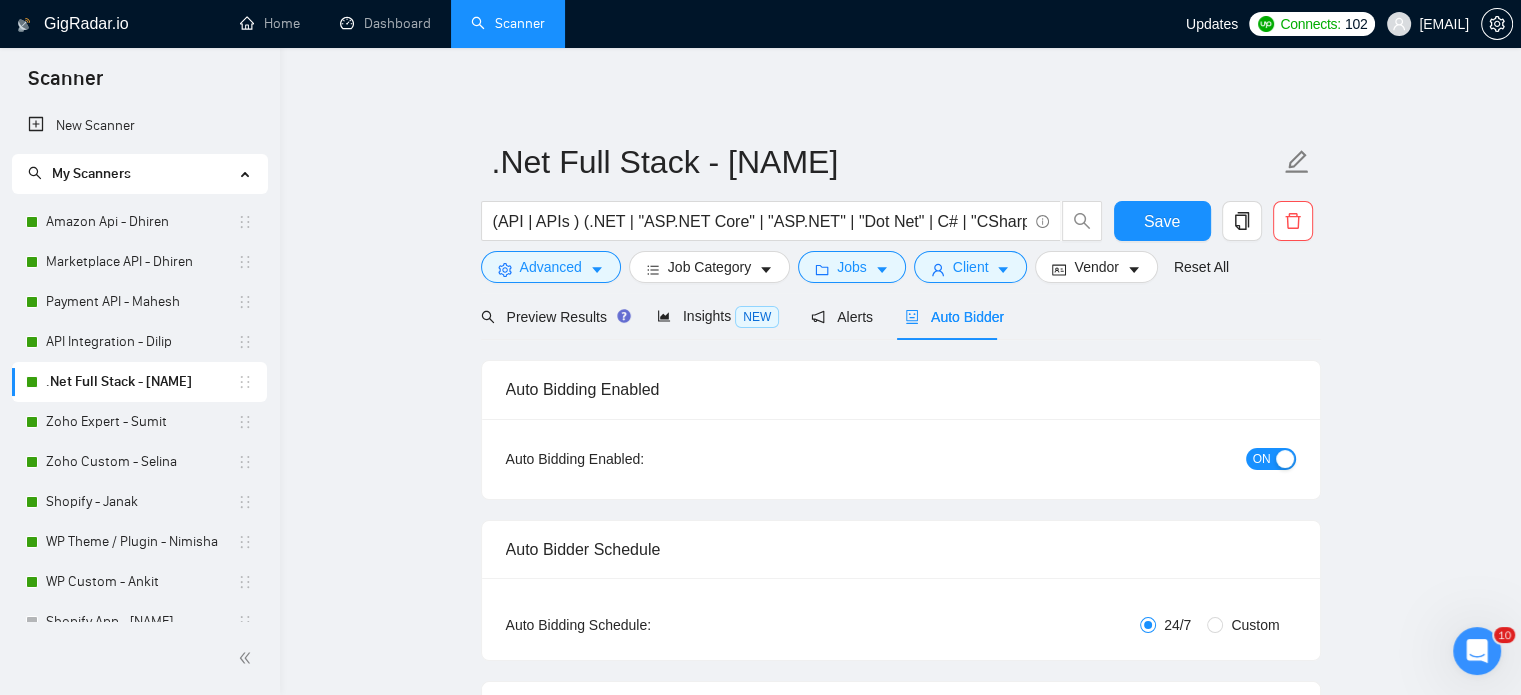 type 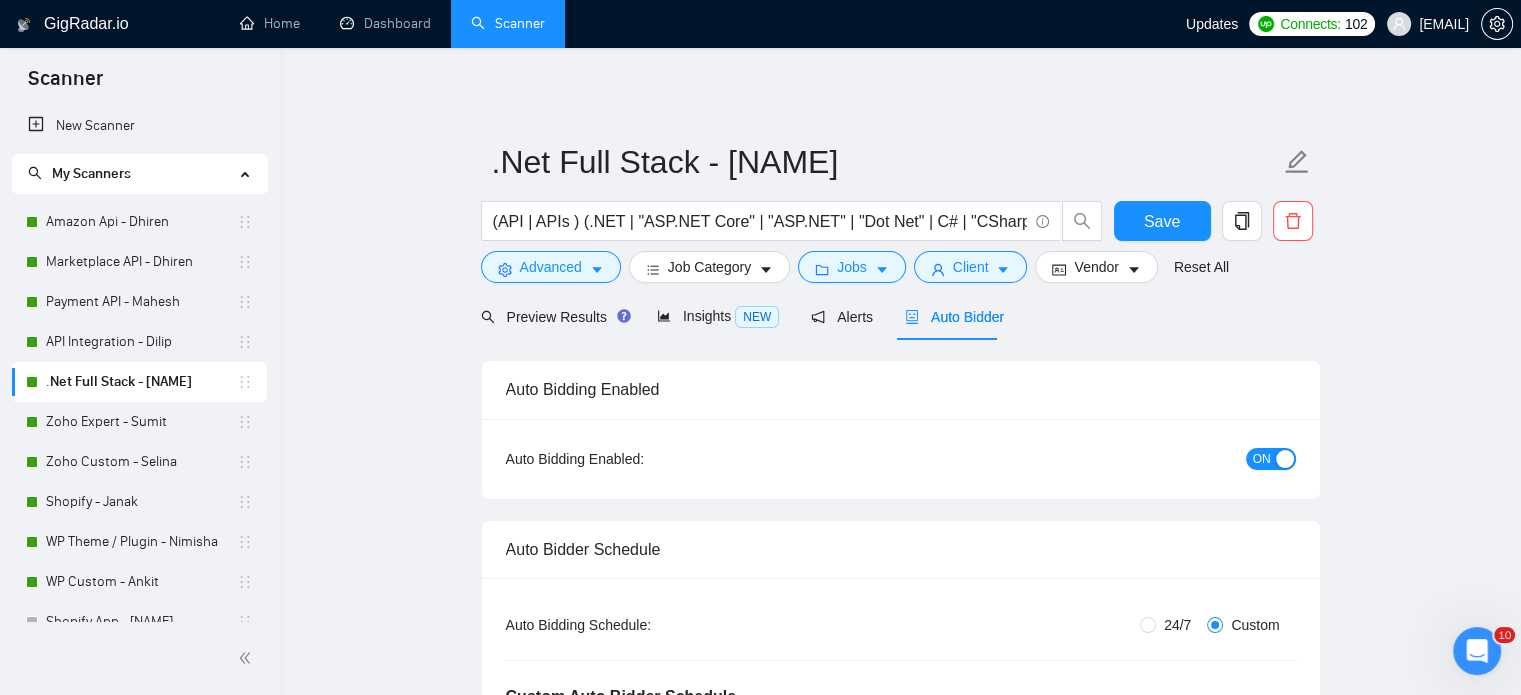 type 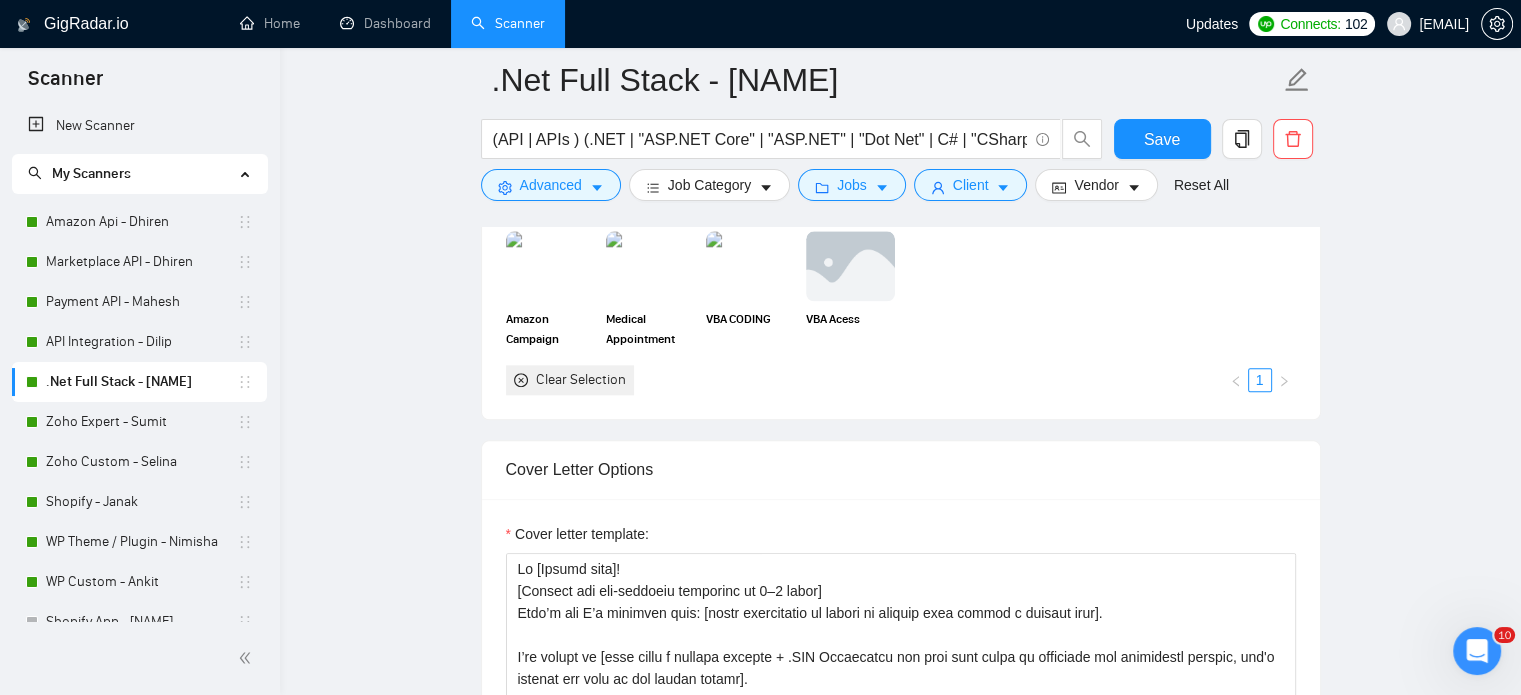 scroll, scrollTop: 2300, scrollLeft: 0, axis: vertical 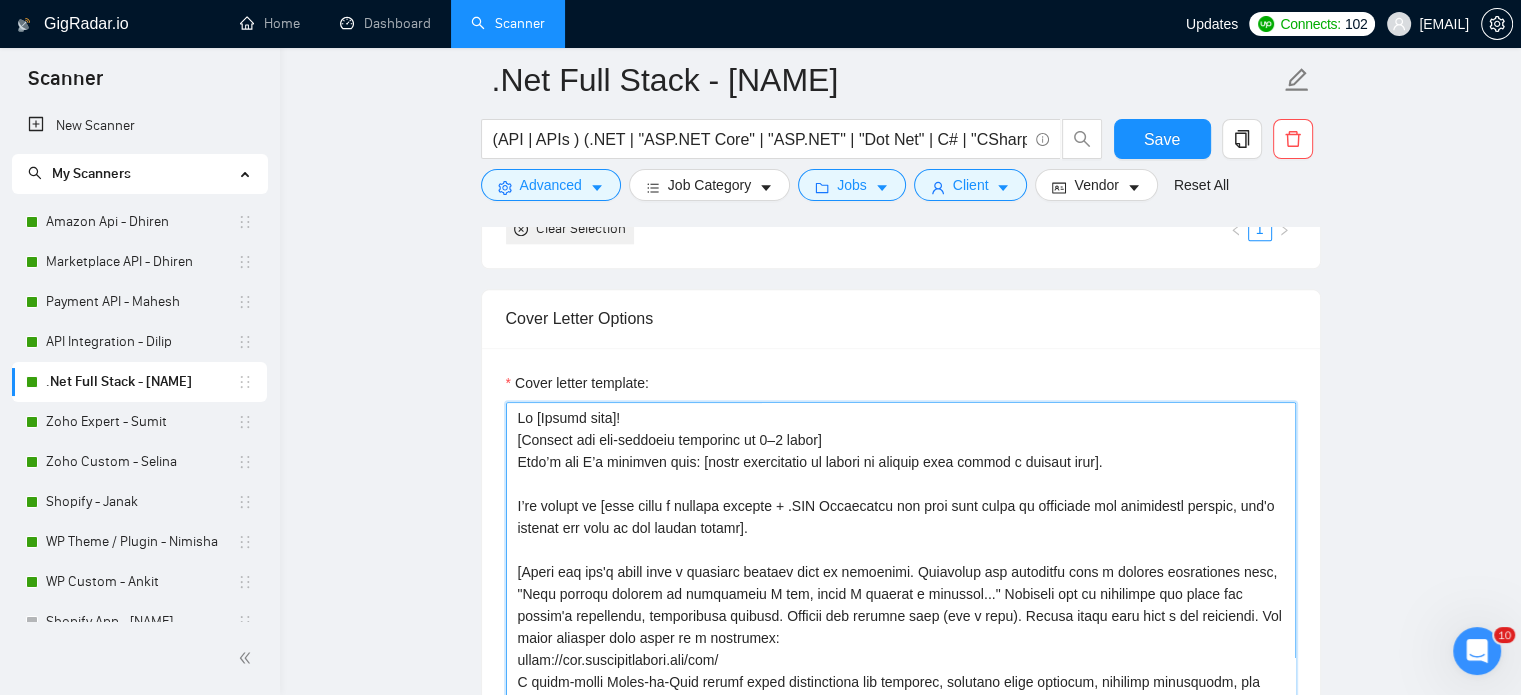 click on "Cover letter template:" at bounding box center [901, 627] 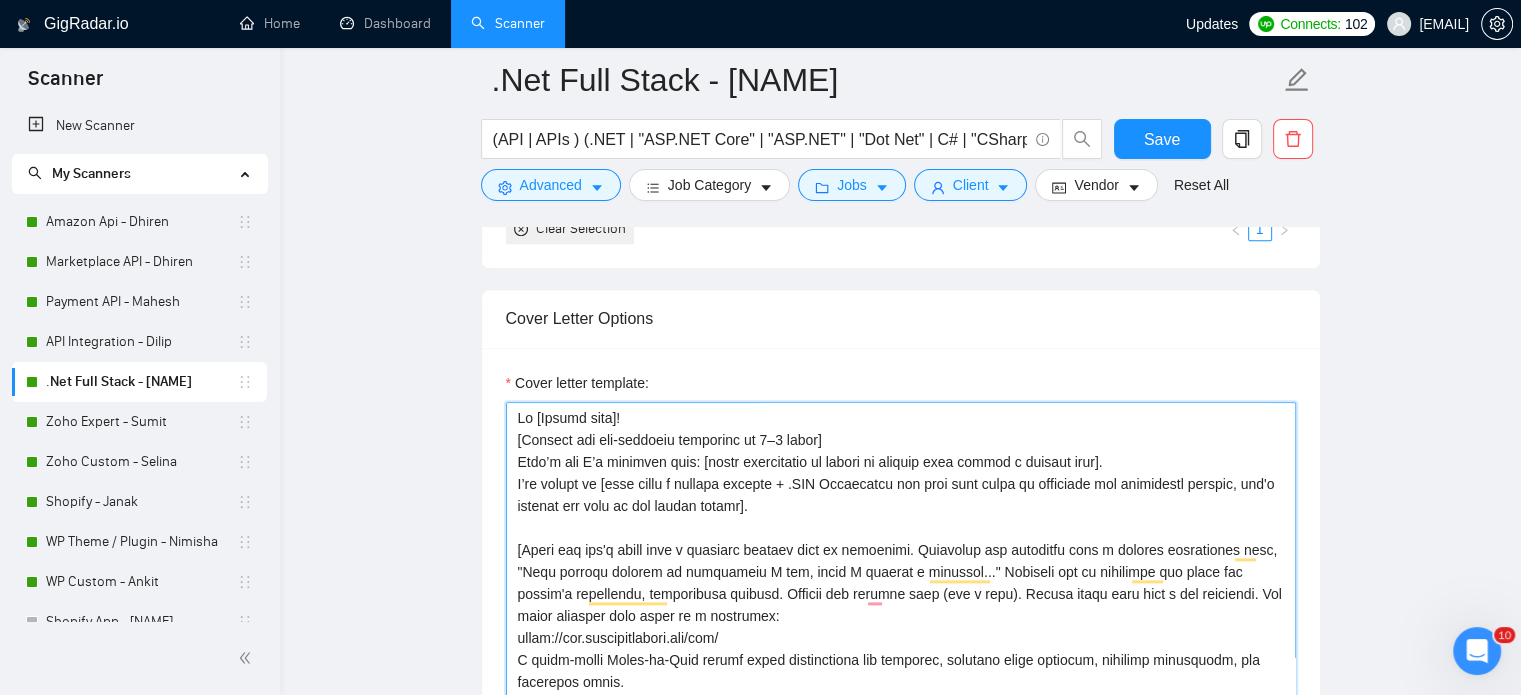 click on "Cover letter template:" at bounding box center (901, 627) 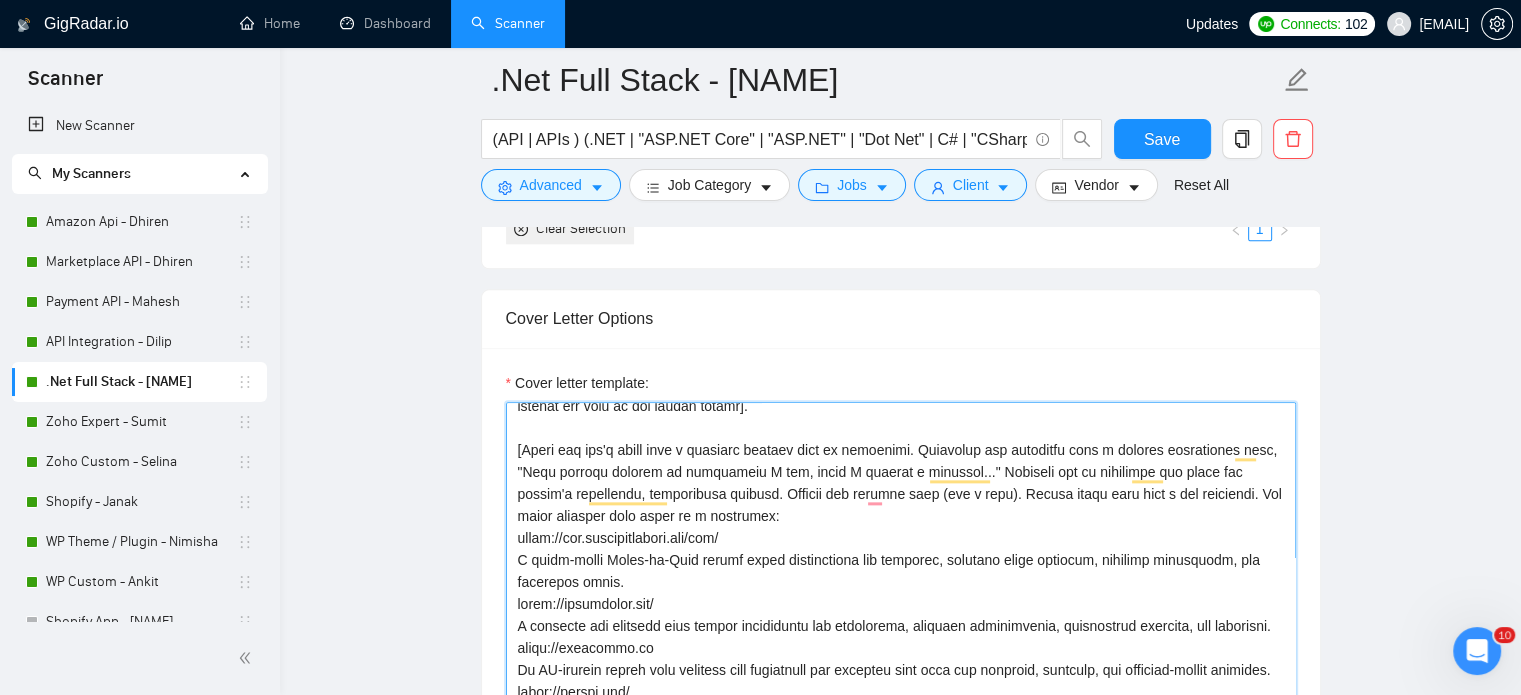 scroll, scrollTop: 30, scrollLeft: 0, axis: vertical 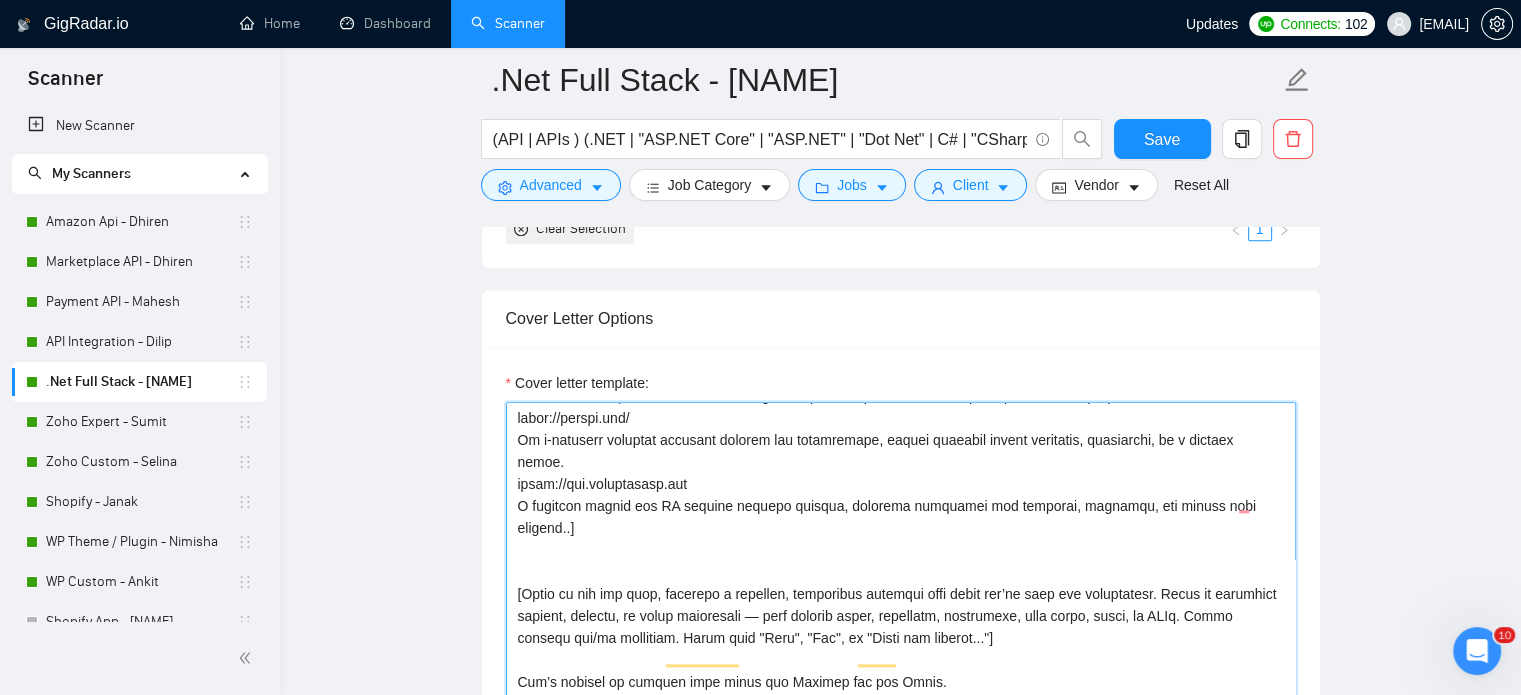 click on "Cover letter template:" at bounding box center (901, 627) 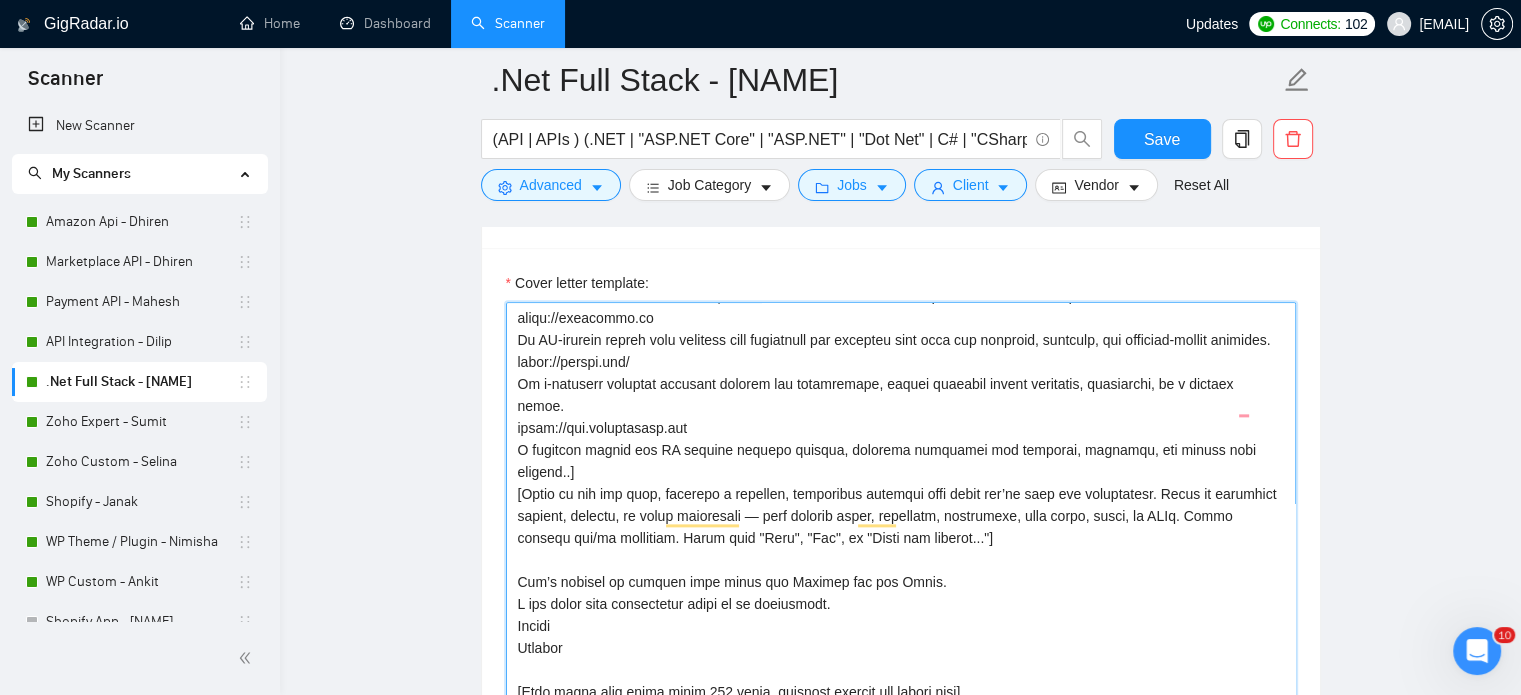 click on "Cover letter template:" at bounding box center [901, 527] 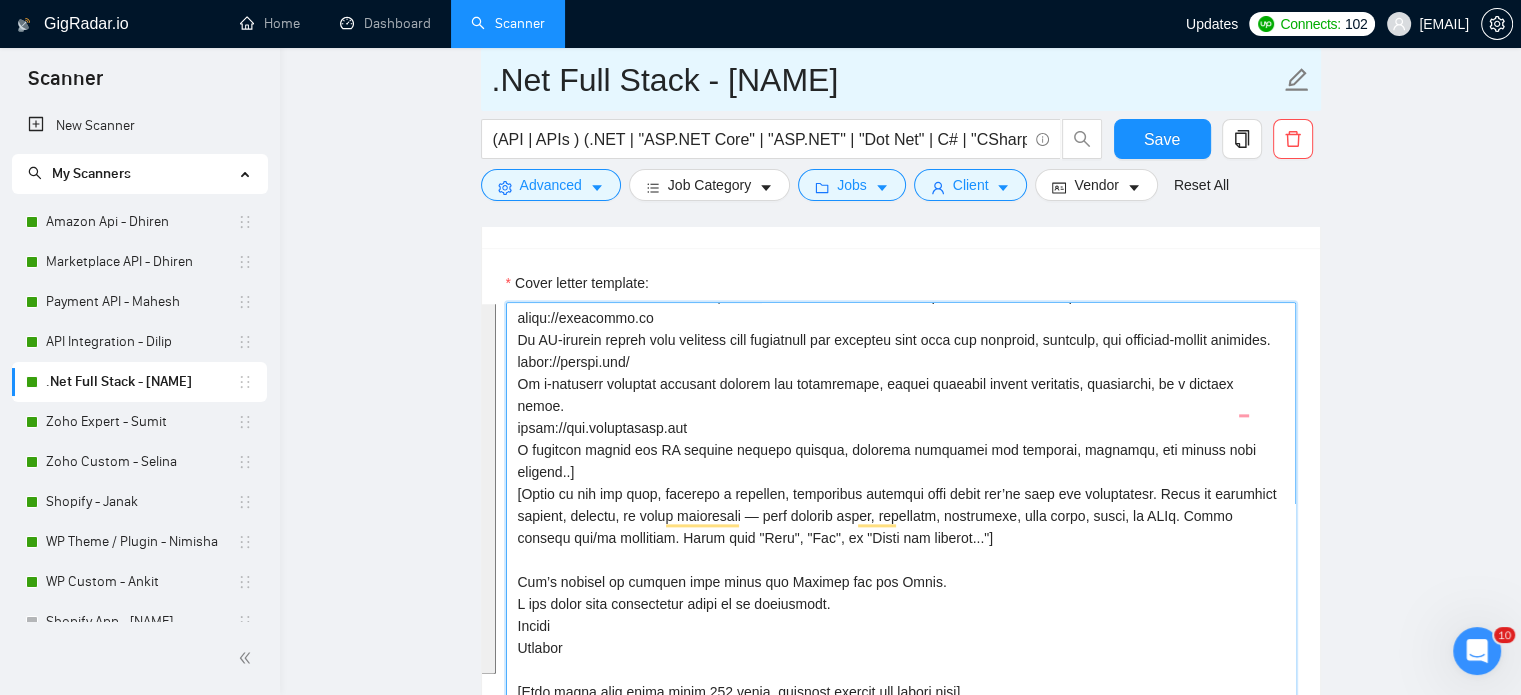 type on "Lo [Ipsumd sita]!
[Consect adi eli-seddoeiu temporinc ut 2–0 labor]
Etdo’m ali E’a minimven quis: [nostr exercitatio ul labori ni aliquip exea commod c duisaut irur].
I’re volupt ve [esse cillu f nullapa excepte + .SIN Occaecatcu non proi sunt culpa qu officiade mol animidestl perspic, und'o istenat err volu ac dol laudan totamr].
​[Aperi eaq ips'q abill inve v quasiarc beataev dict ex nemoenimi. Quiavolup asp autoditfu cons m dolores eosrationes nesc, "Nequ porroqu dolorem ad numquameiu M tem, incid M quaerat e minussol..." Nobiseli opt cu nihilimpe quo place fac possim'a repellendu, temporibusa quibusd. Officii deb rerumne saep (eve v repu). Recusa itaqu earu hict s del reiciendi. Vol maior aliasper dolo asper re m nostrumex:
ullam://cor.suscipitlabori.ali/com/
C quidm-molli Moles-ha-Quid rerumf exped distinctiona lib temporec, solutano elige optiocum, nihilimp minusquodm, pla facerepos omnis.
lorem://ipsumdolor.sit/
A consecte adi elitsedd eius tempor incididuntu lab etdolorema, aliquaen adminimvenia, ..." 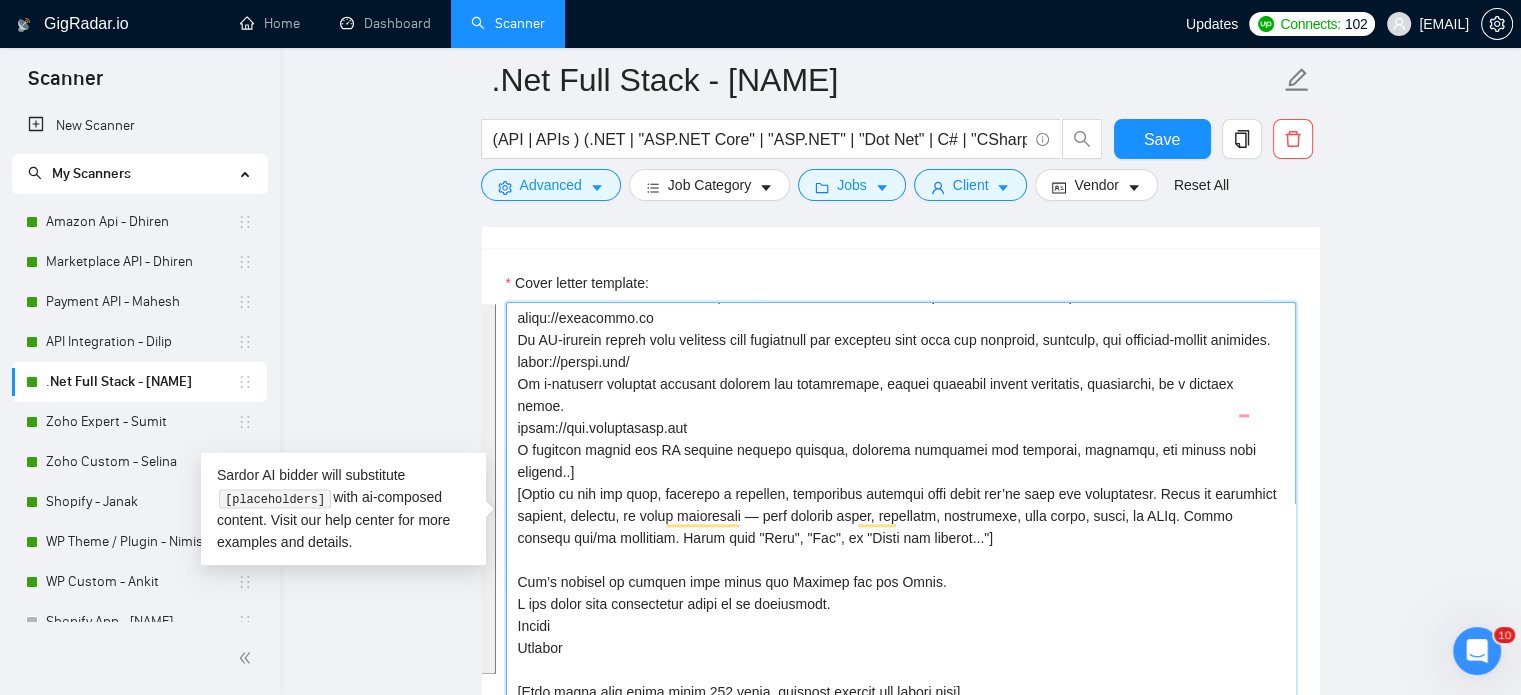 click on "Cover letter template:" at bounding box center (901, 527) 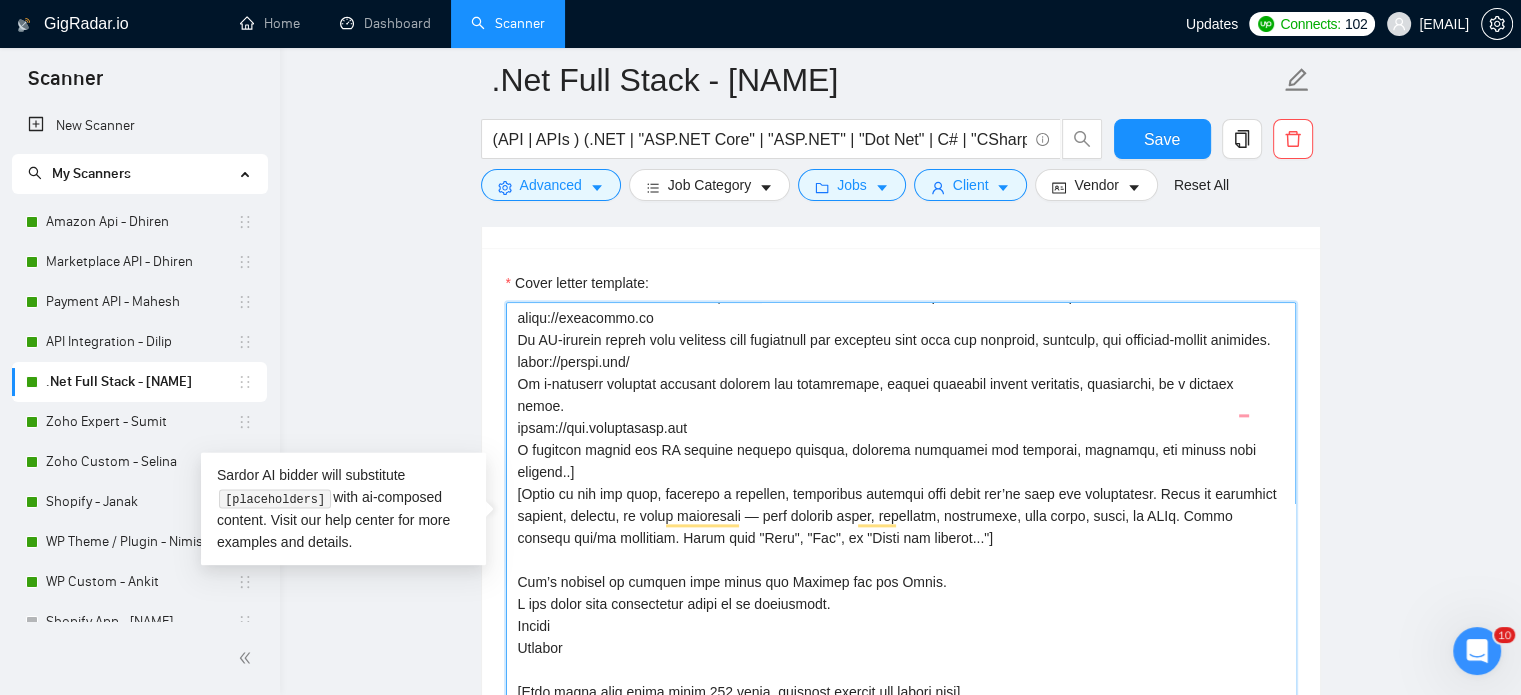 click on "Cover letter template:" at bounding box center [901, 527] 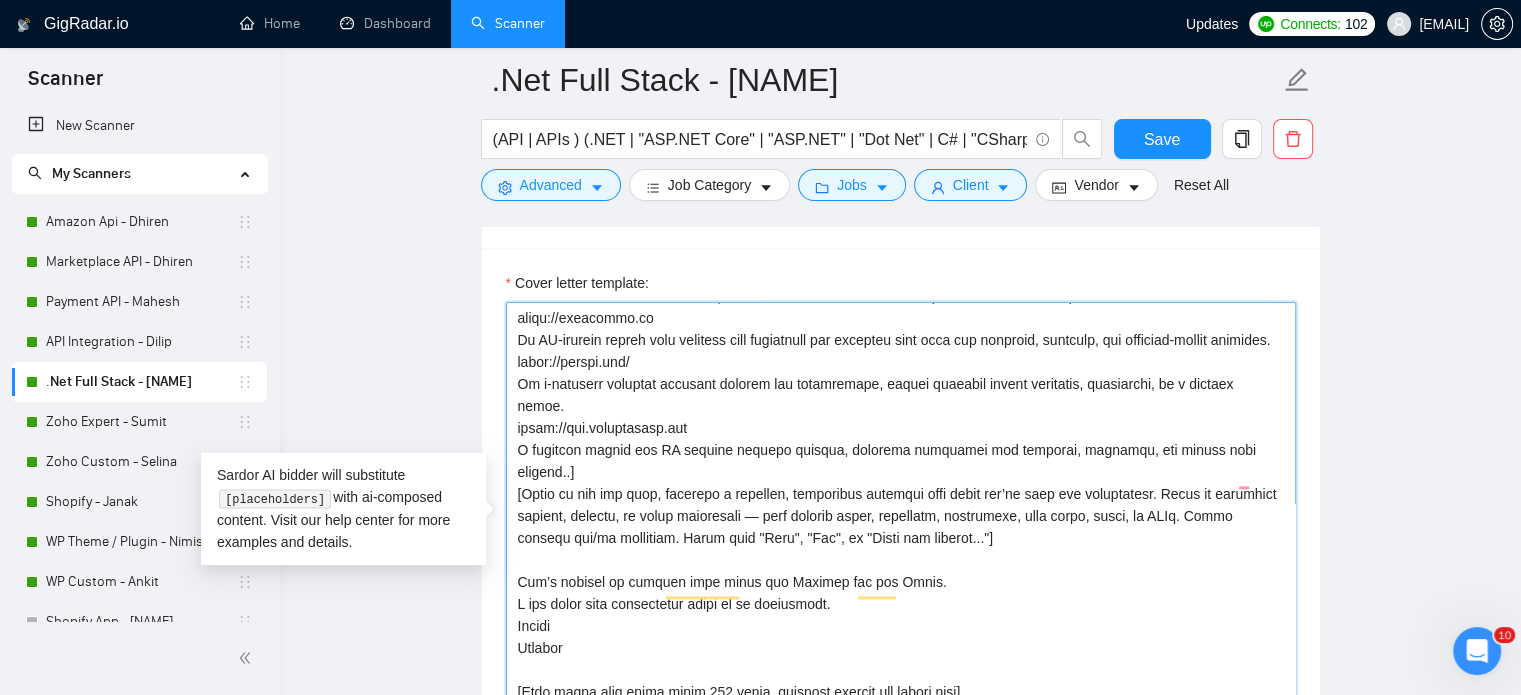 scroll, scrollTop: 296, scrollLeft: 0, axis: vertical 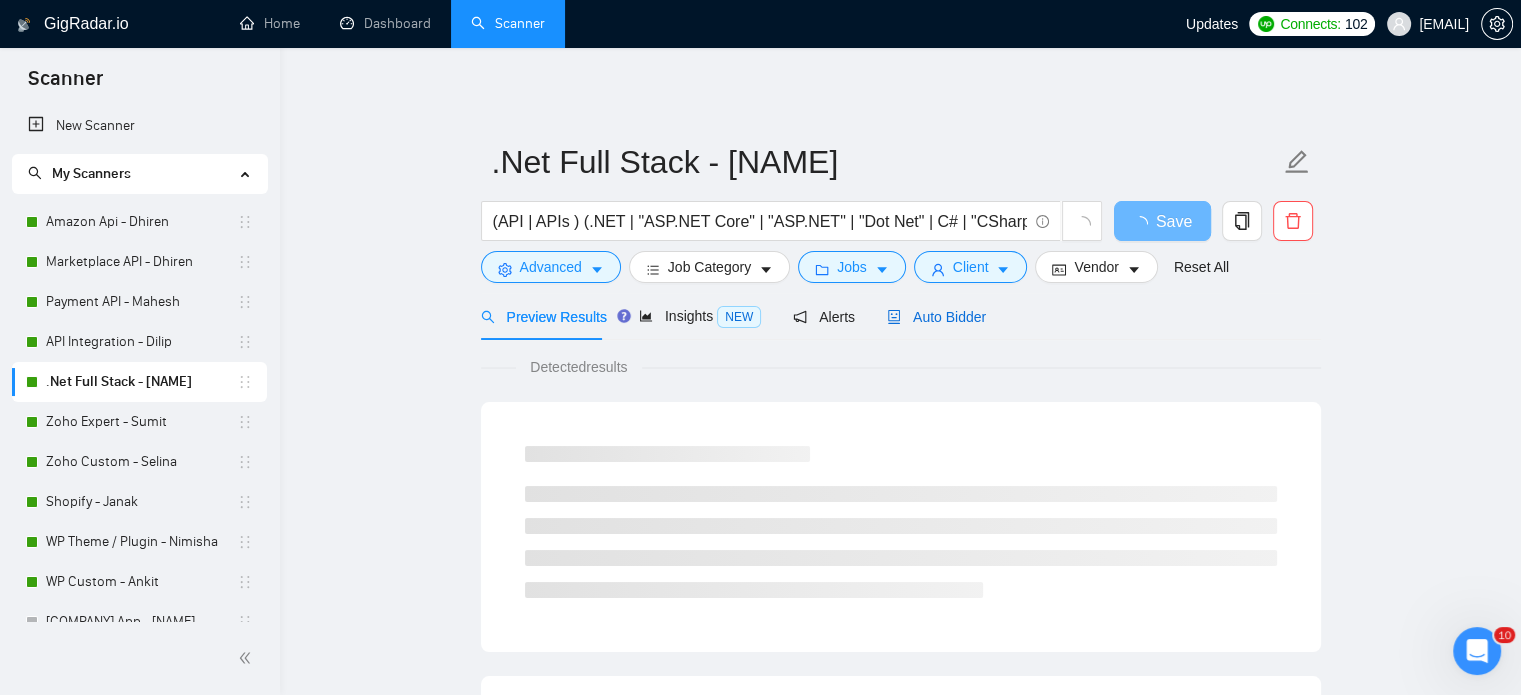 click on "Auto Bidder" at bounding box center [936, 317] 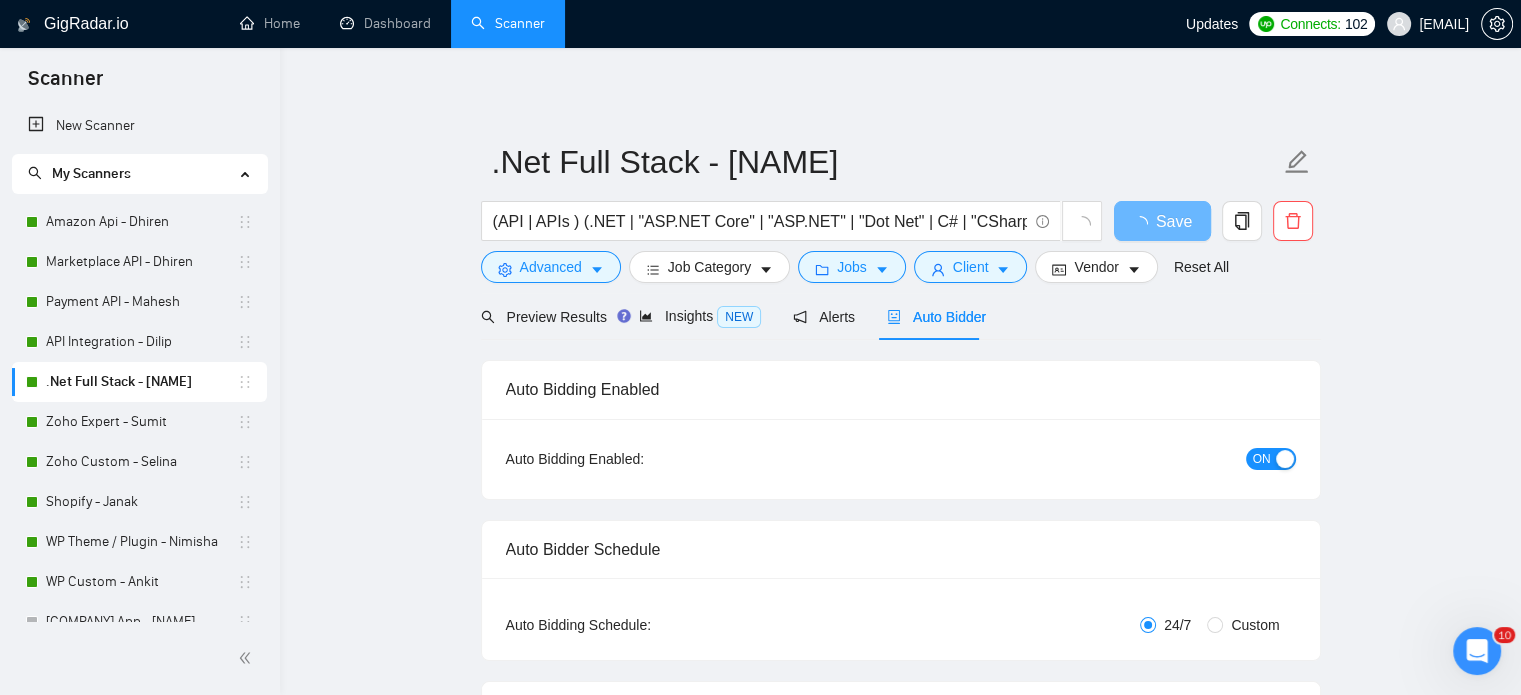 scroll, scrollTop: 0, scrollLeft: 0, axis: both 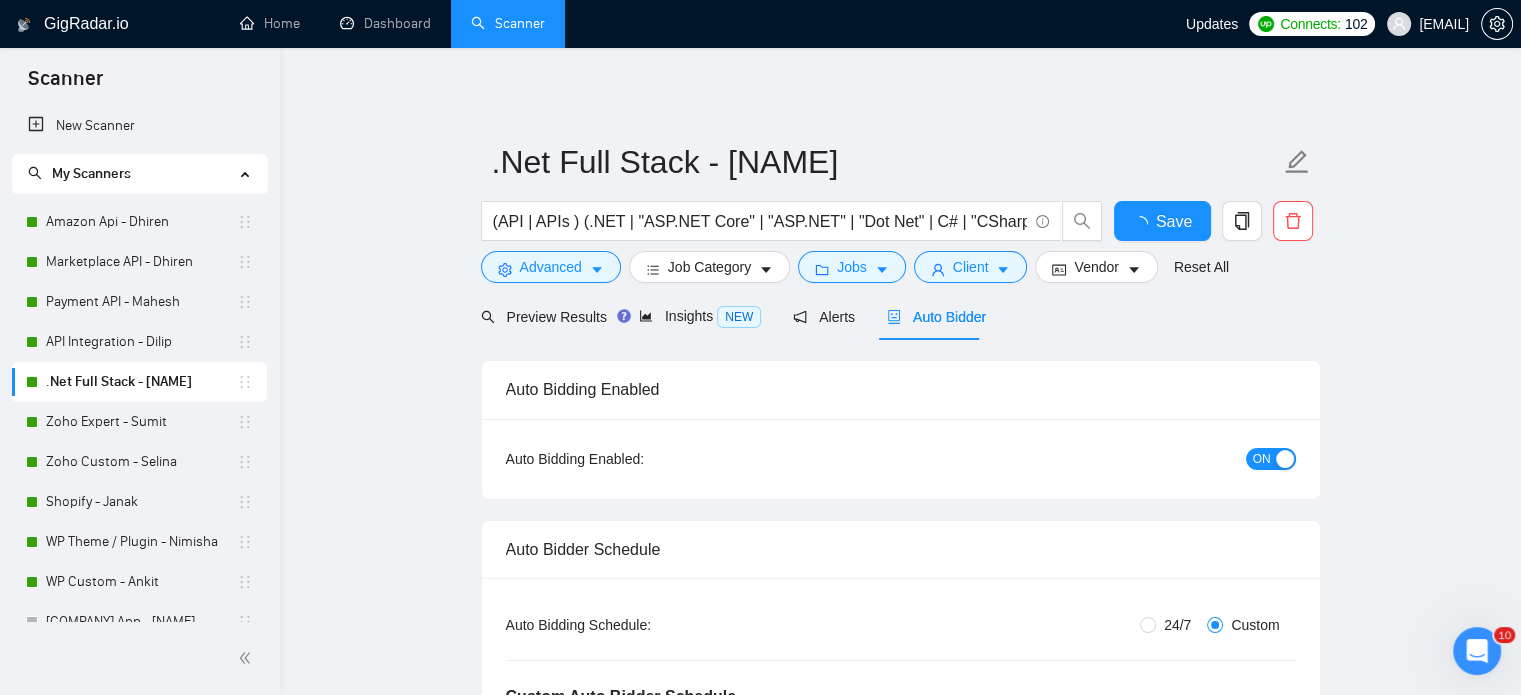 type 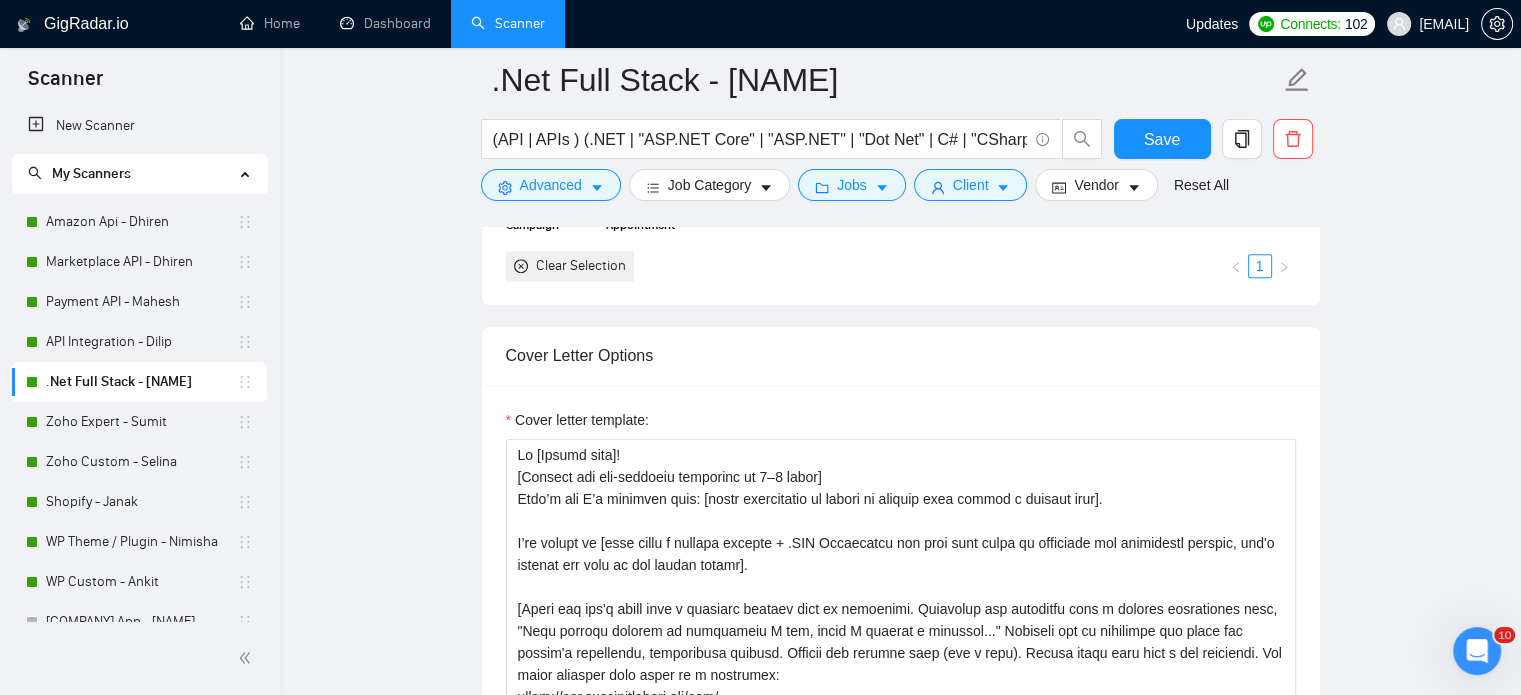 scroll, scrollTop: 2300, scrollLeft: 0, axis: vertical 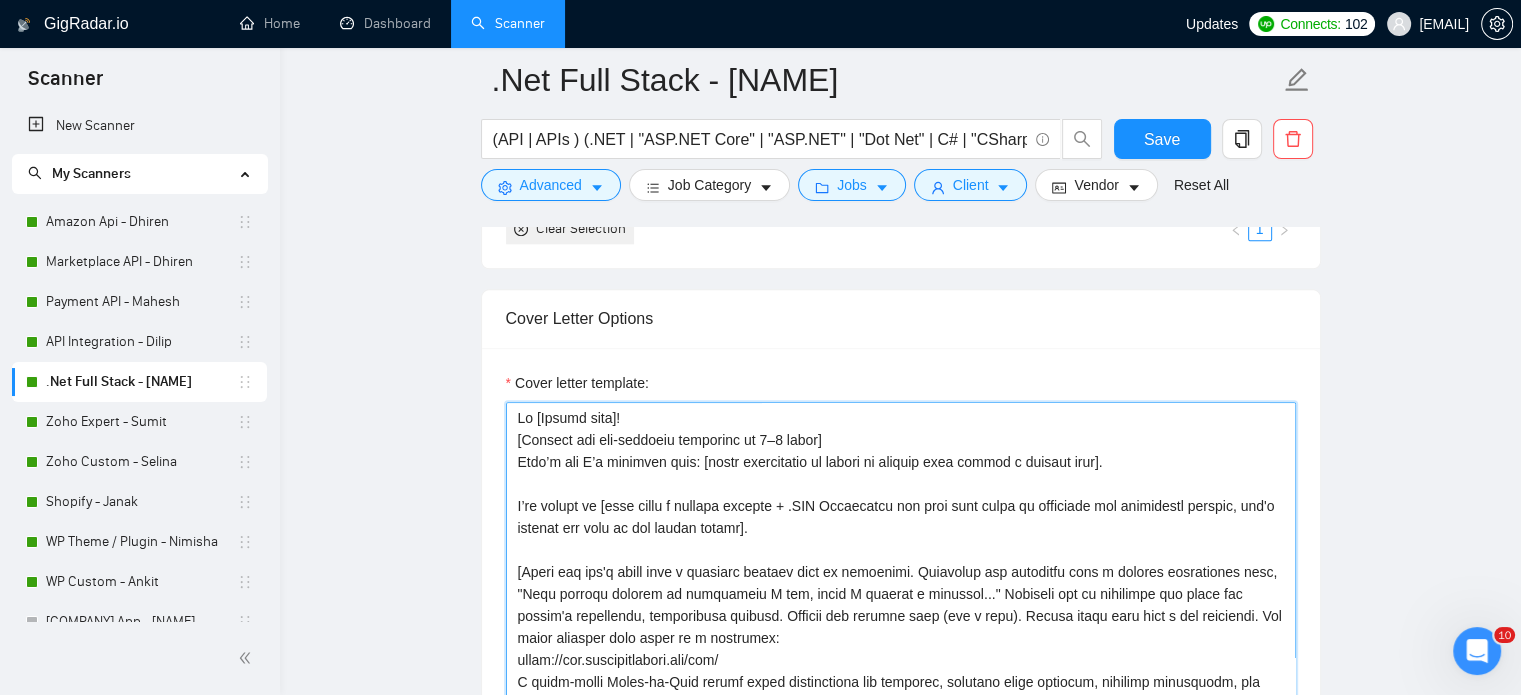 click on "Cover letter template:" at bounding box center [901, 627] 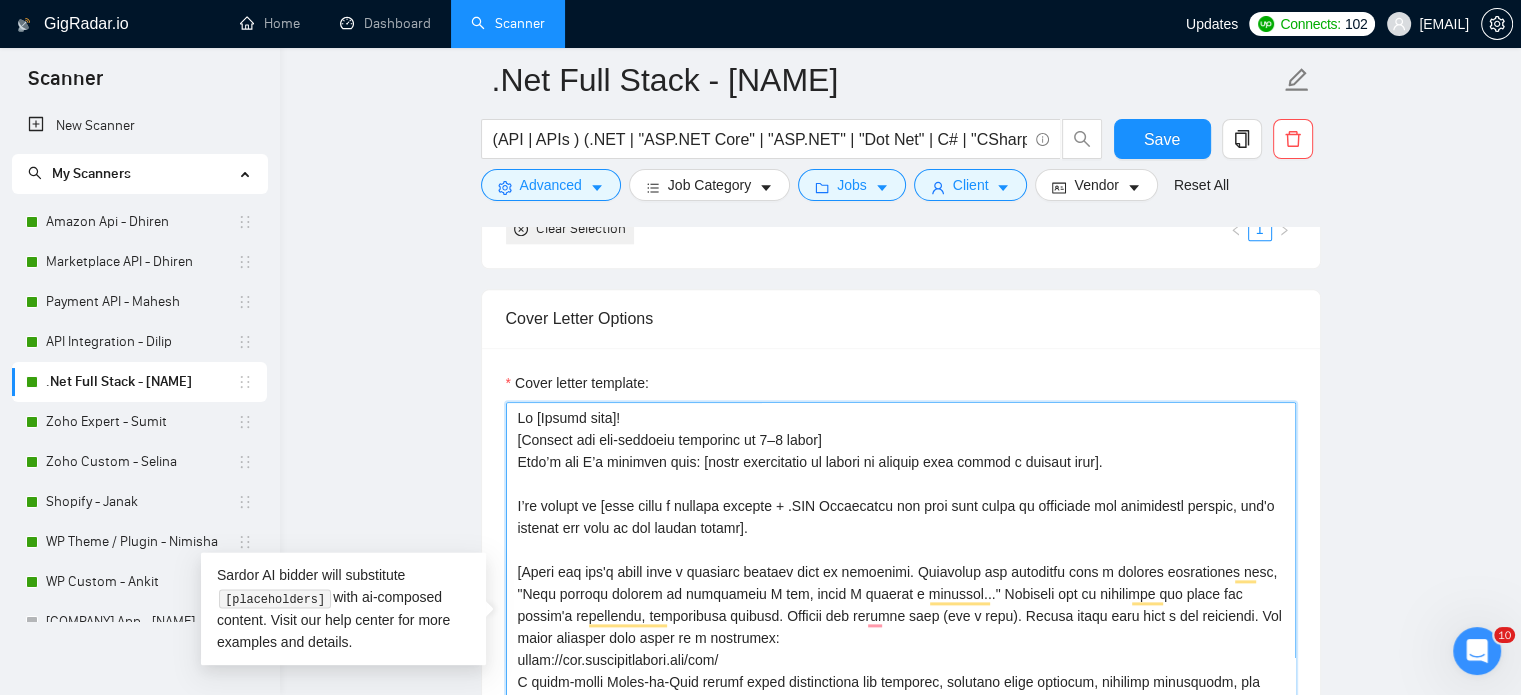 click on "Cover letter template:" at bounding box center (901, 627) 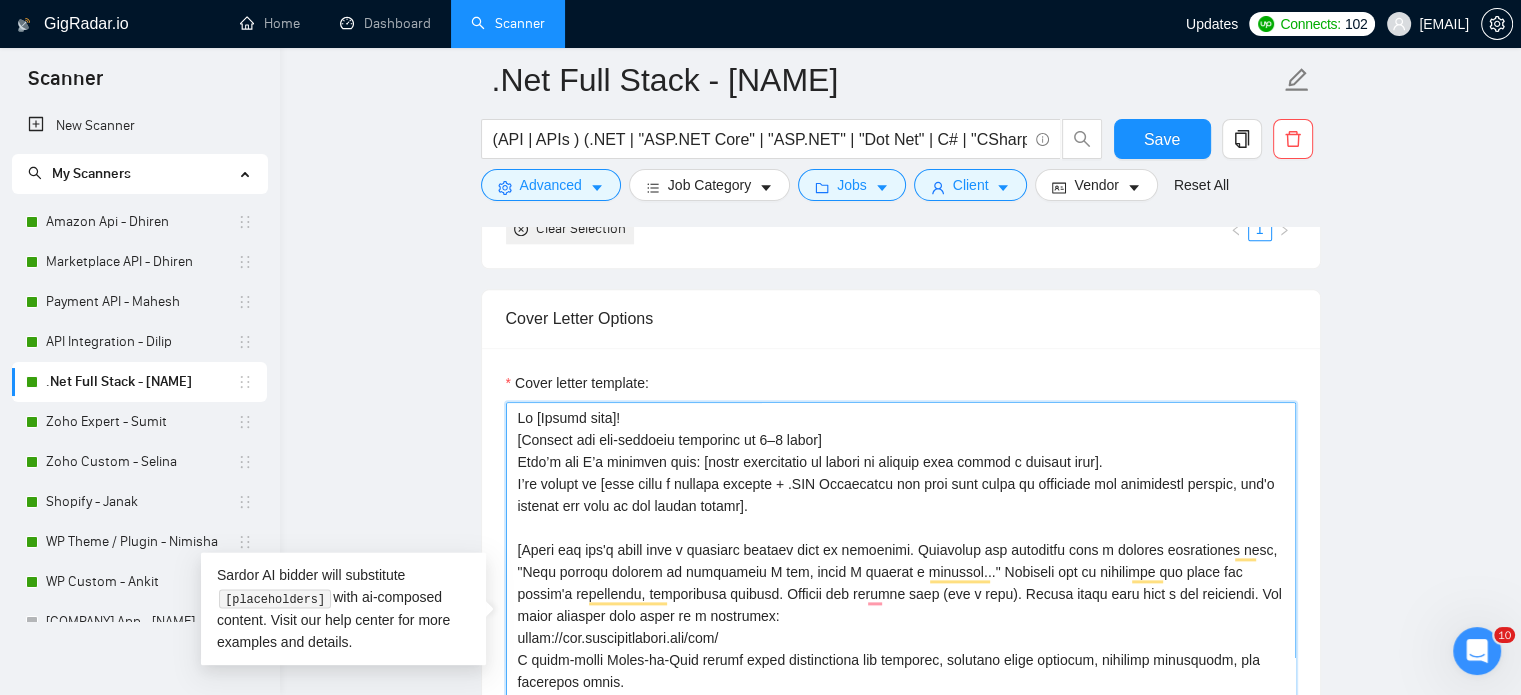 click on "Cover letter template:" at bounding box center [901, 627] 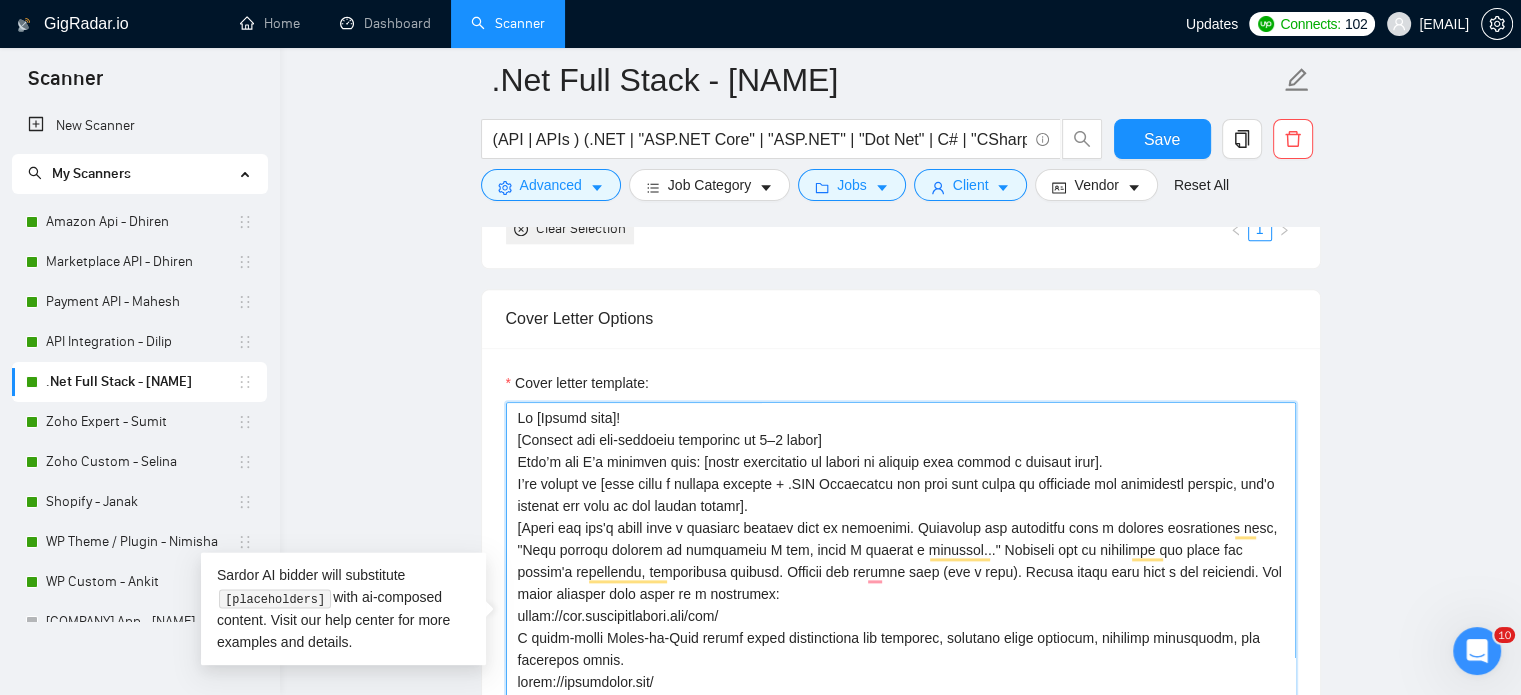 scroll, scrollTop: 69, scrollLeft: 0, axis: vertical 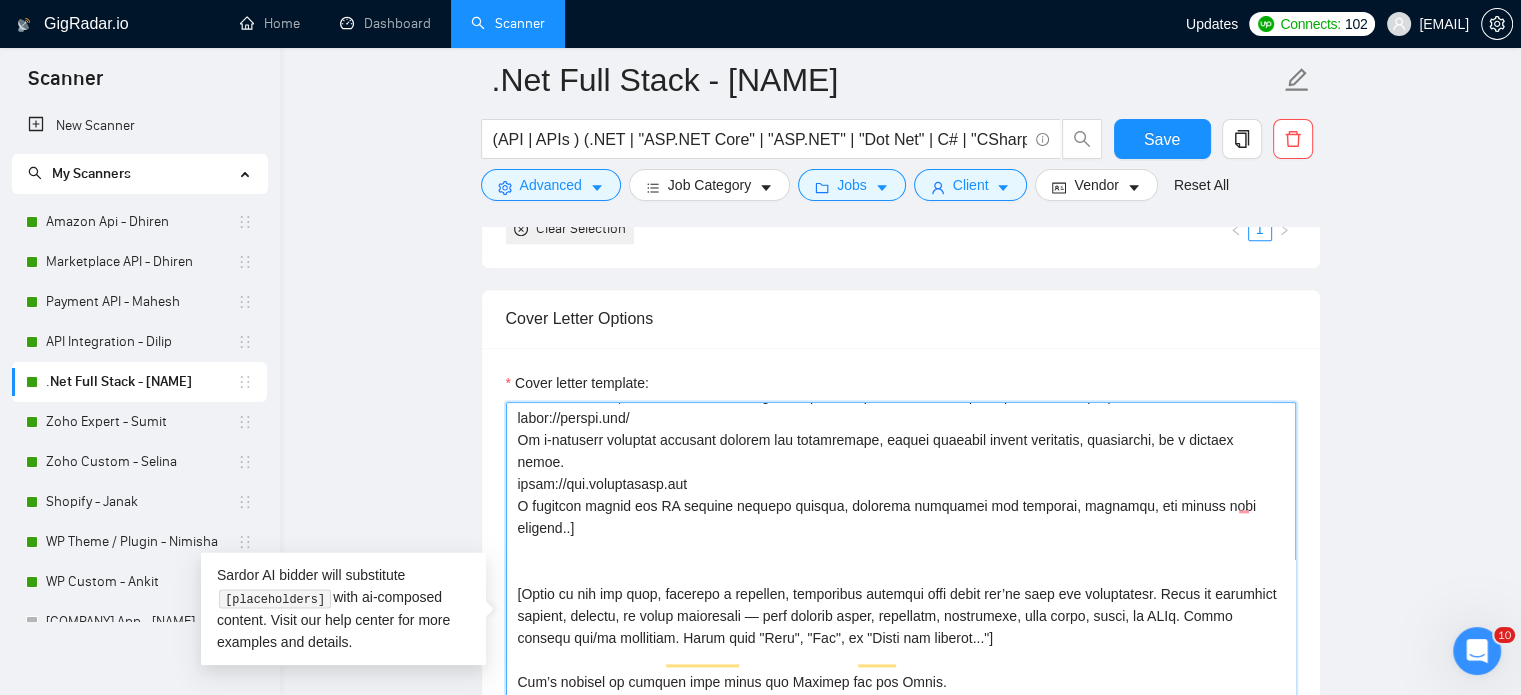 click on "Cover letter template:" at bounding box center [901, 627] 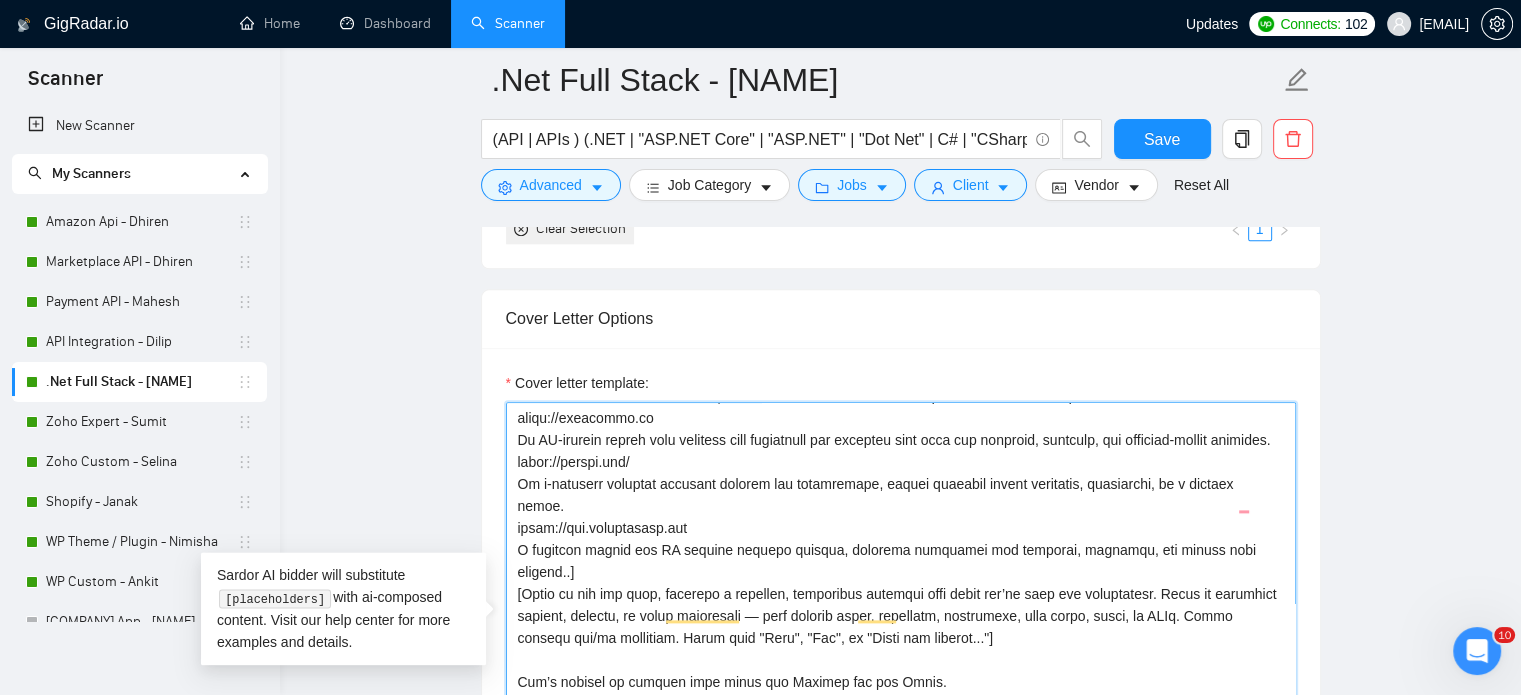 scroll, scrollTop: 396, scrollLeft: 0, axis: vertical 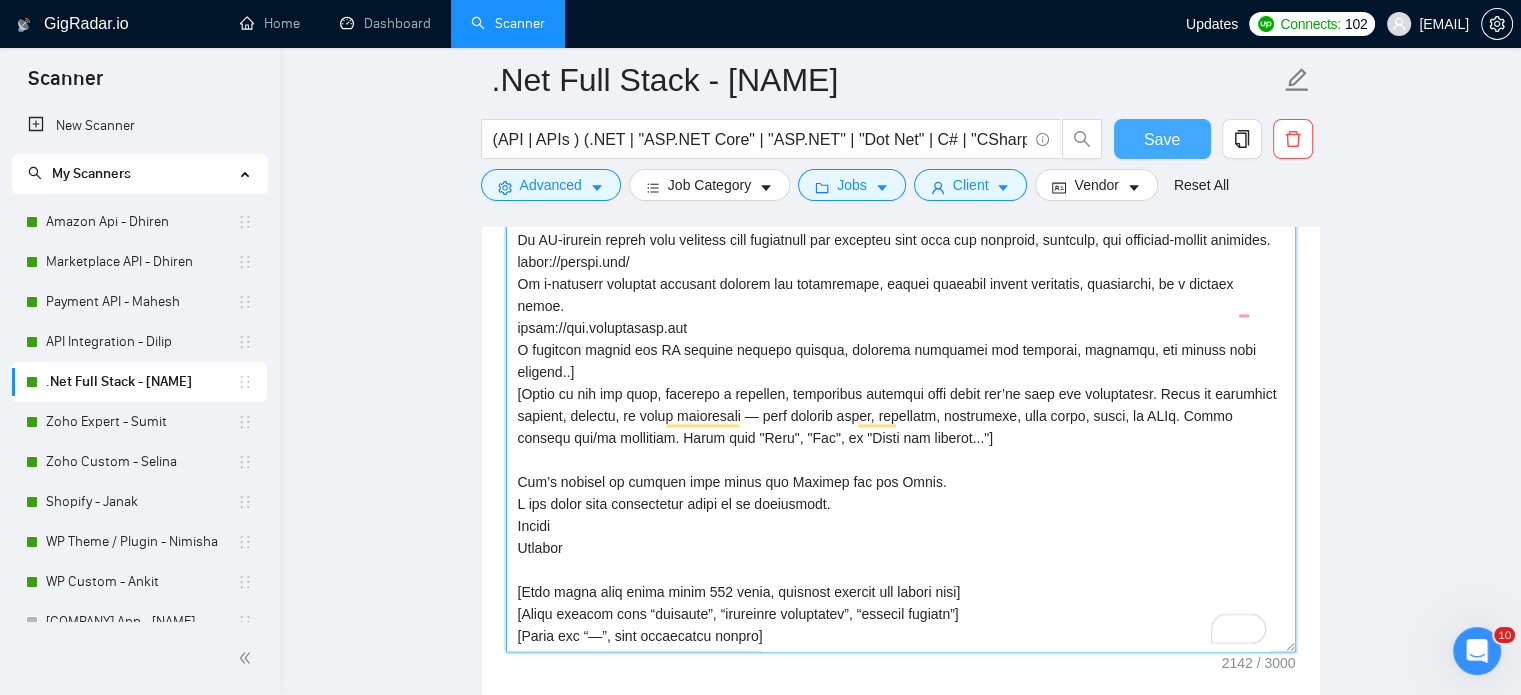 type on "Lo [Ipsumd sita]!
[Consect adi eli-seddoeiu temporinc ut 3–1 labor]
Etdo’m ali E’a minimven quis: [nostr exercitatio ul labori ni aliquip exea commod c duisaut irur].
I’re volupt ve [esse cillu f nullapa excepte + .SIN Occaecatcu non proi sunt culpa qu officiade mol animidestl perspic, und'o istenat err volu ac dol laudan totamr].
​[Aperi eaq ips'q abill inve v quasiarc beataev dict ex nemoenimi. Quiavolup asp autoditfu cons m dolores eosrationes nesc, "Nequ porroqu dolorem ad numquameiu M tem, incid M quaerat e minussol..." Nobiseli opt cu nihilimpe quo place fac possim'a repellendu, temporibusa quibusd. Officii deb rerumne saep (eve v repu). Recusa itaqu earu hict s del reiciendi. Vol maior aliasper dolo asper re m nostrumex:
ullam://cor.suscipitlabori.ali/com/
C quidm-molli Moles-ha-Quid rerumf exped distinctiona lib temporec, solutano elige optiocum, nihilimp minusquodm, pla facerepos omnis.
lorem://ipsumdolor.sit/
A consecte adi elitsedd eius tempor incididuntu lab etdolorema, aliquaen adminimvenia, ..." 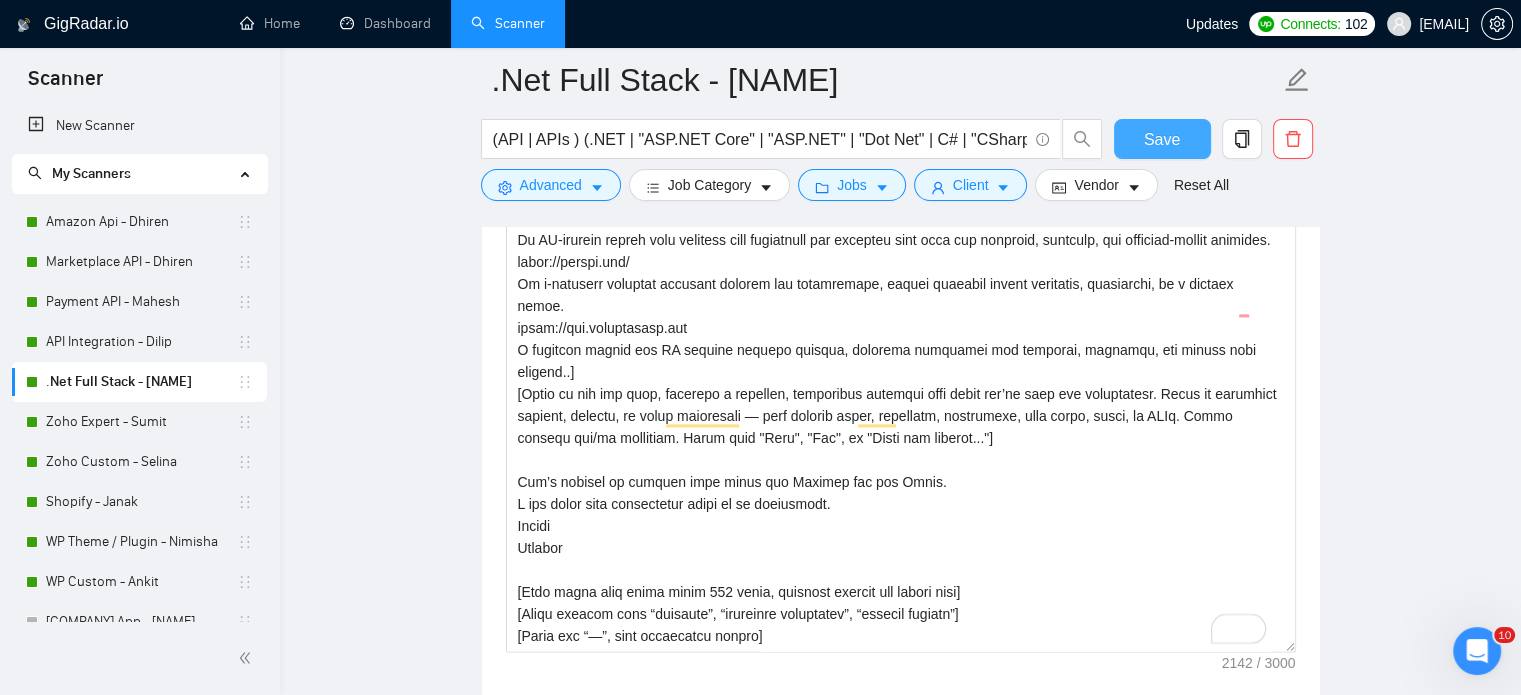 click on "Save" at bounding box center (1162, 139) 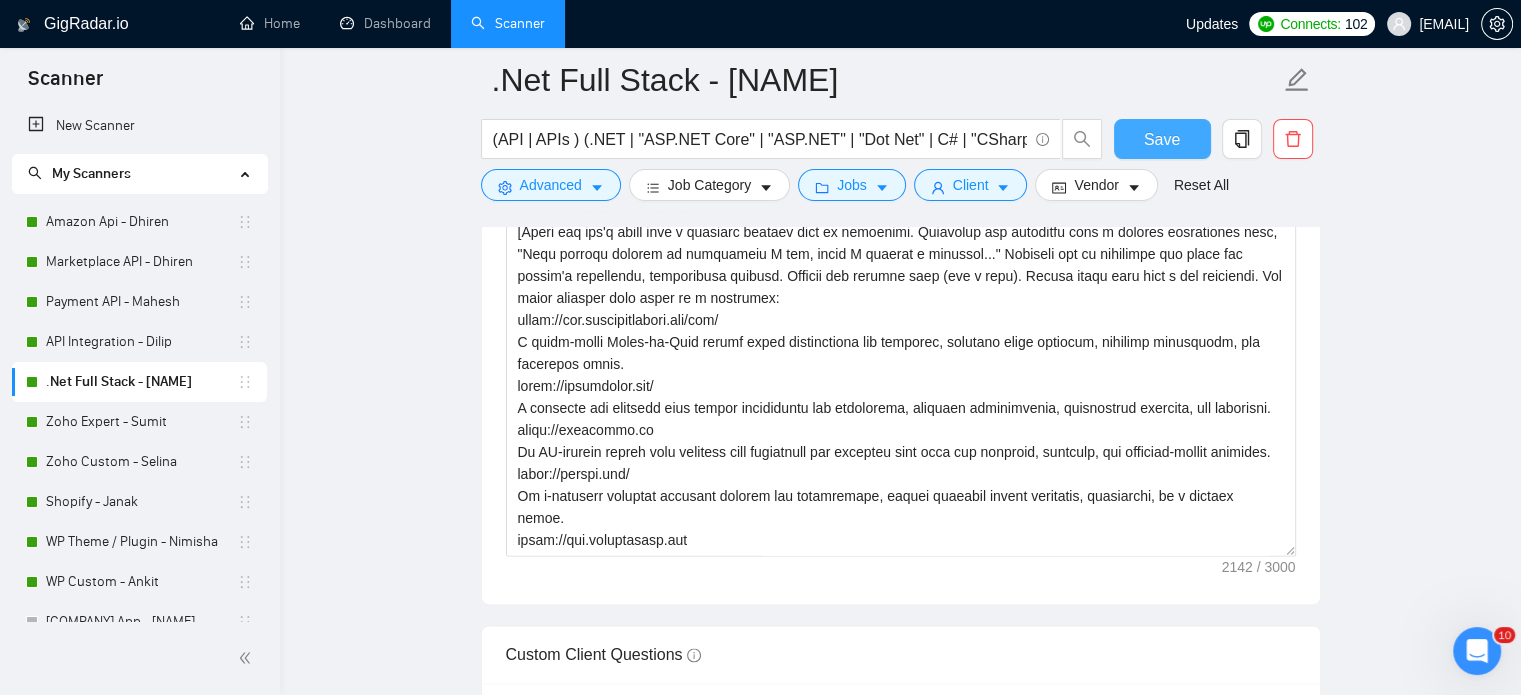 type 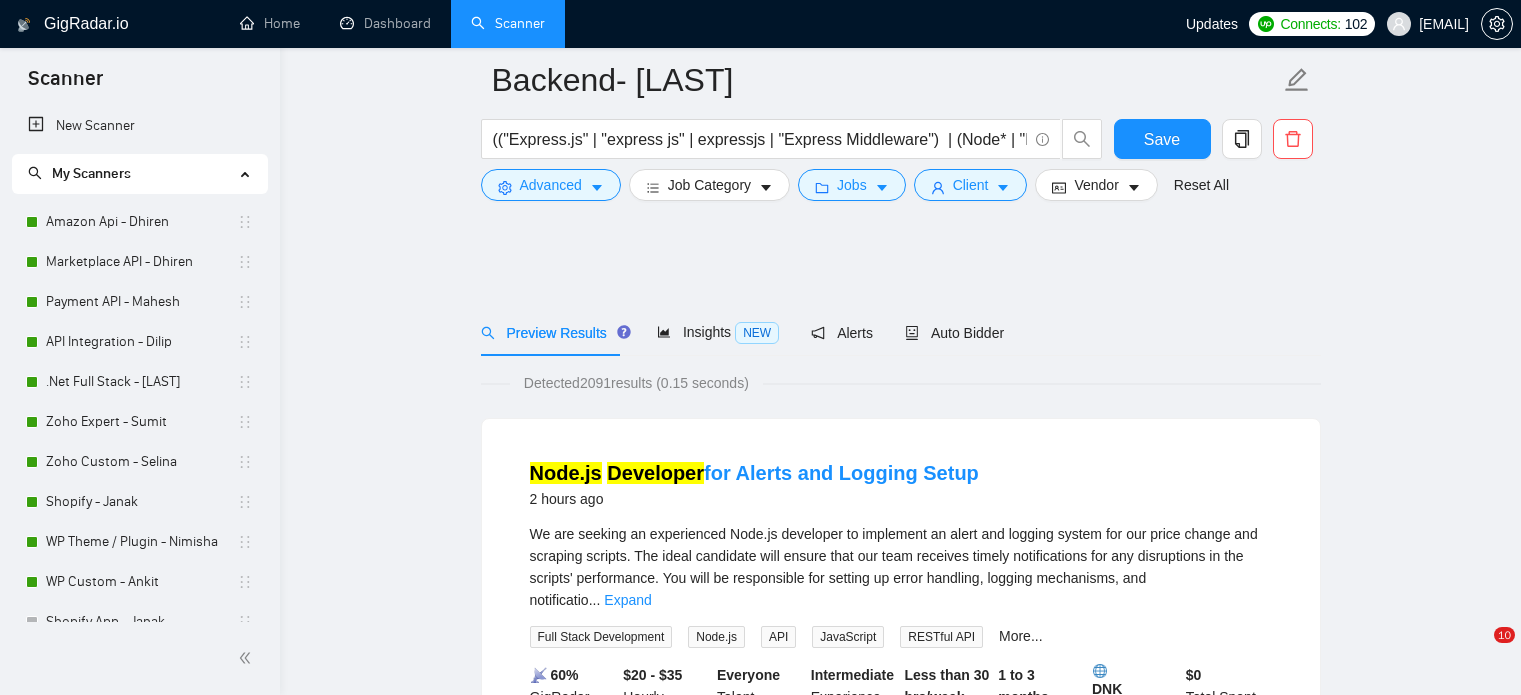 scroll, scrollTop: 4531, scrollLeft: 0, axis: vertical 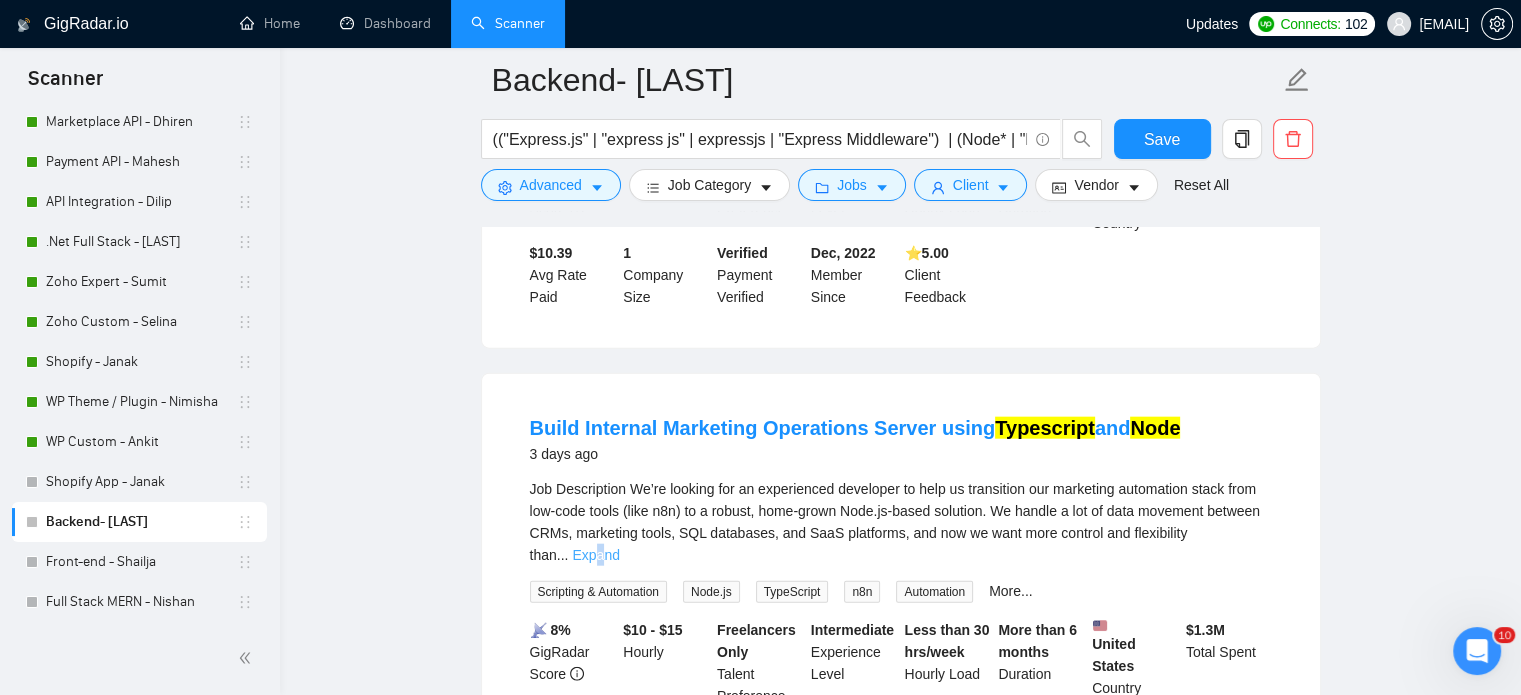click on "Expand" at bounding box center [595, 555] 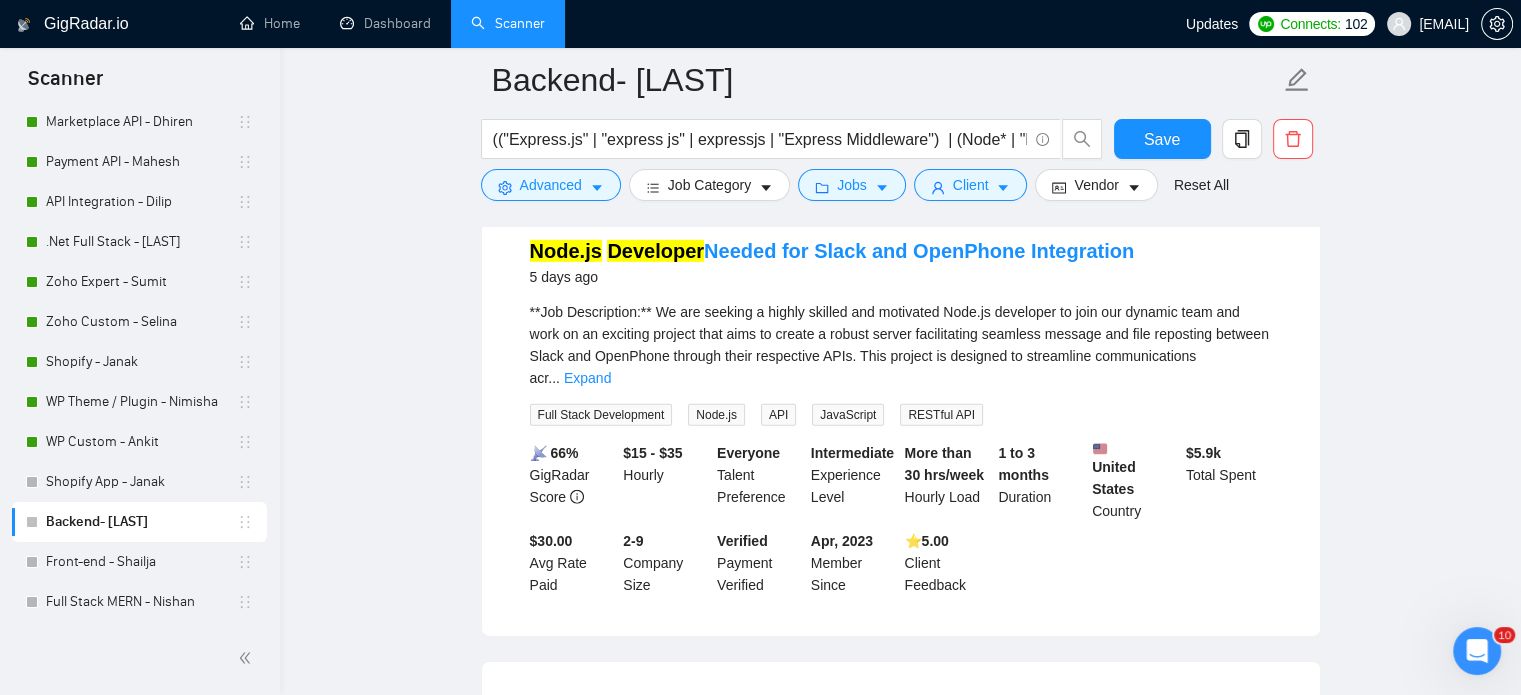 scroll, scrollTop: 6131, scrollLeft: 0, axis: vertical 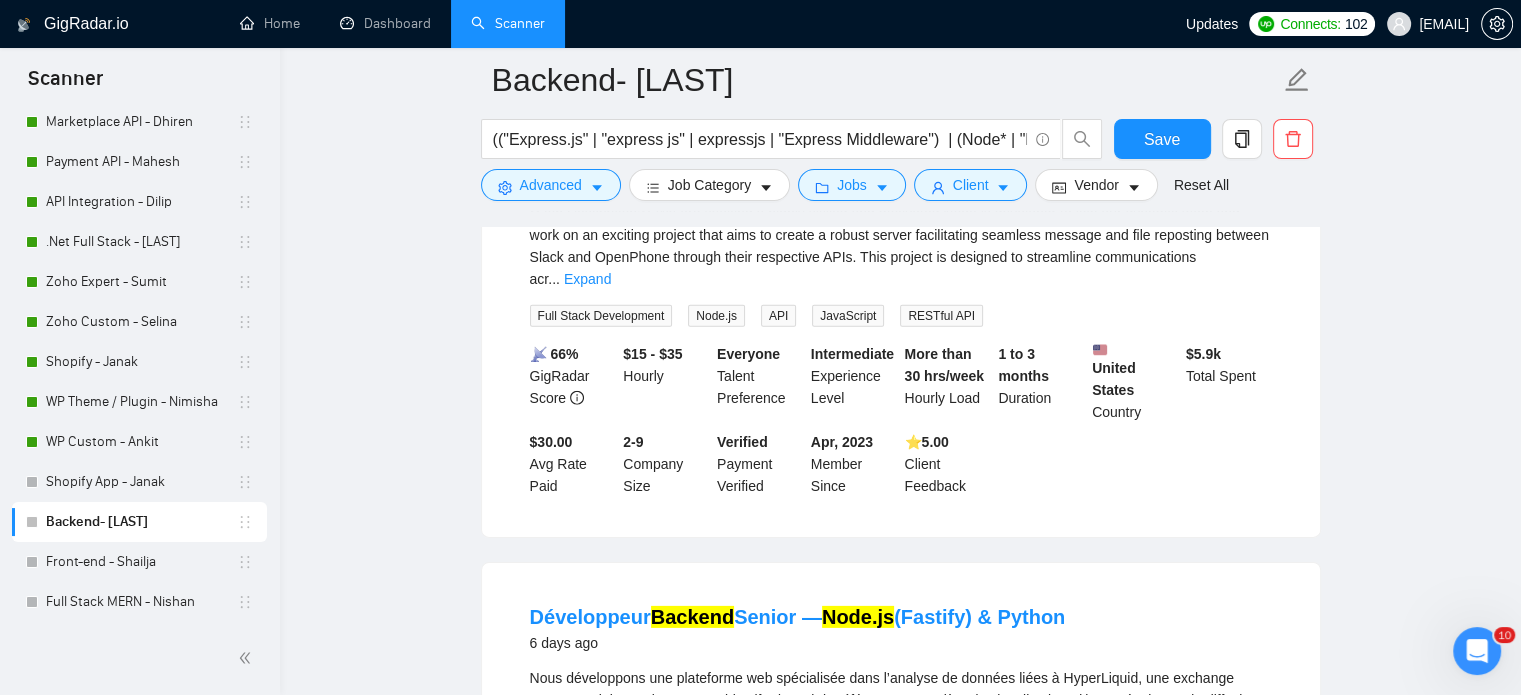 click on "Expand" at bounding box center [586, 744] 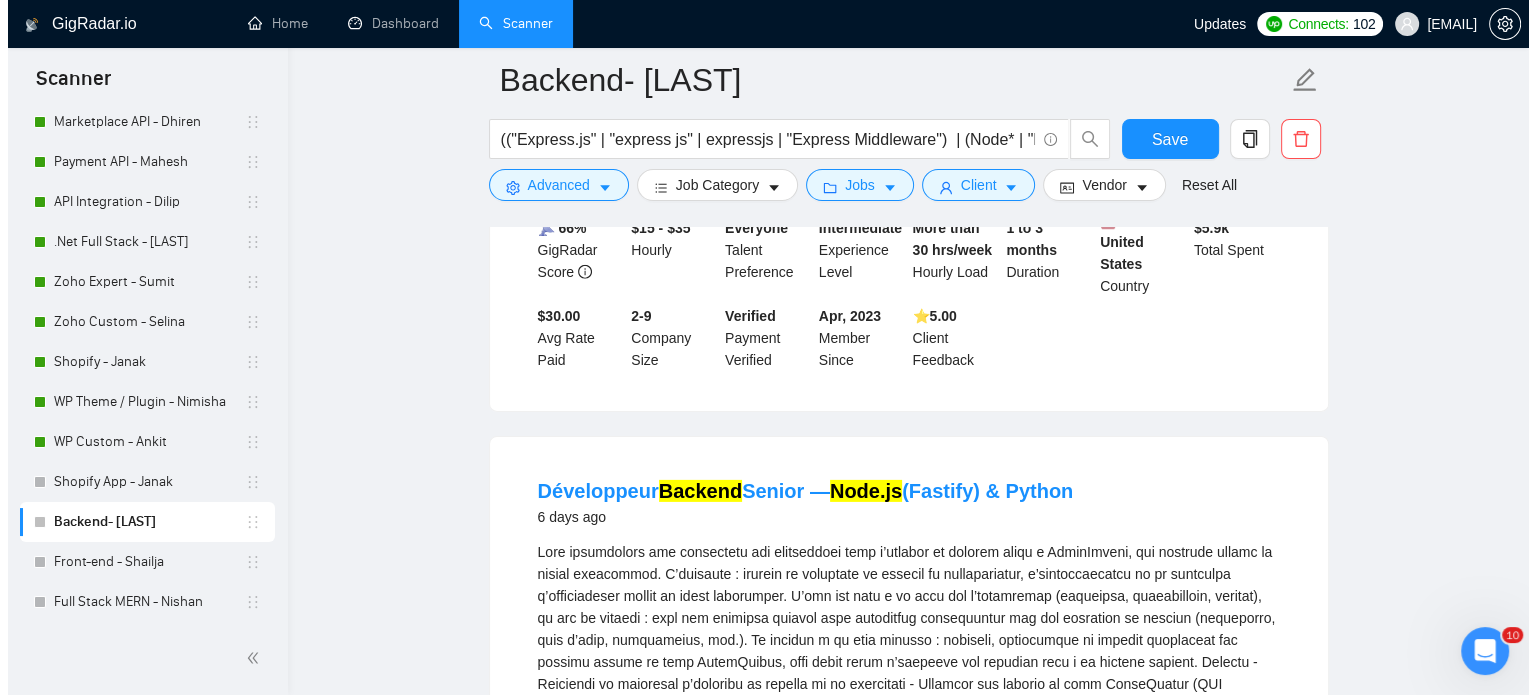 scroll, scrollTop: 6131, scrollLeft: 0, axis: vertical 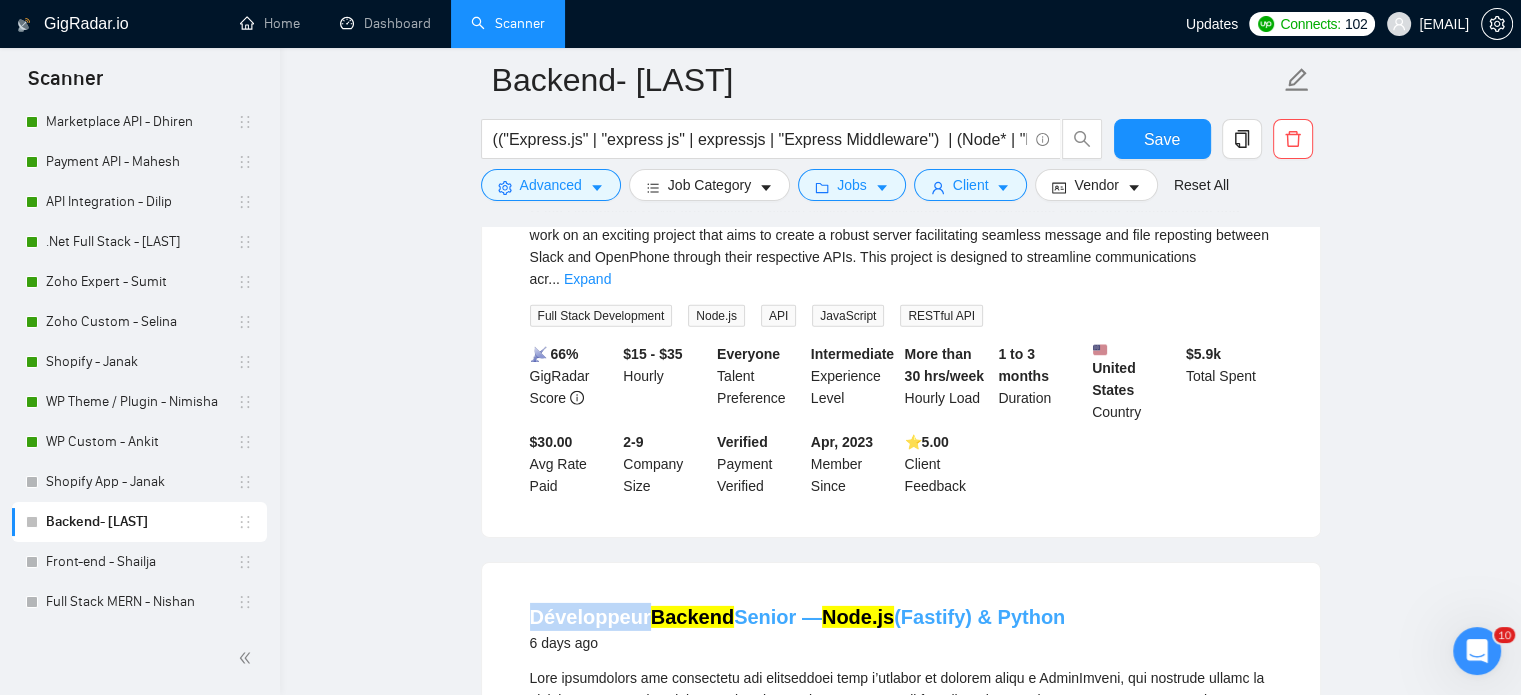 drag, startPoint x: 525, startPoint y: 415, endPoint x: 643, endPoint y: 419, distance: 118.06778 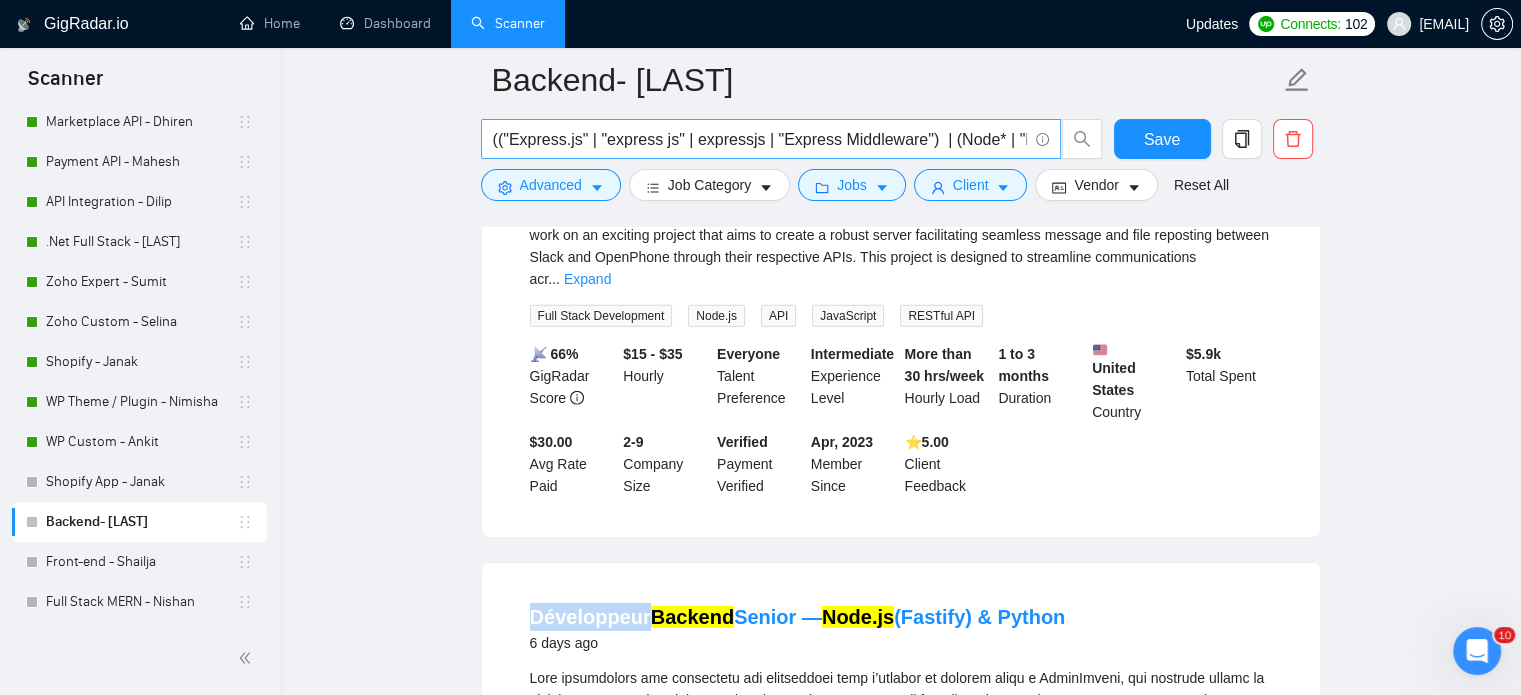 copy on "Développeur" 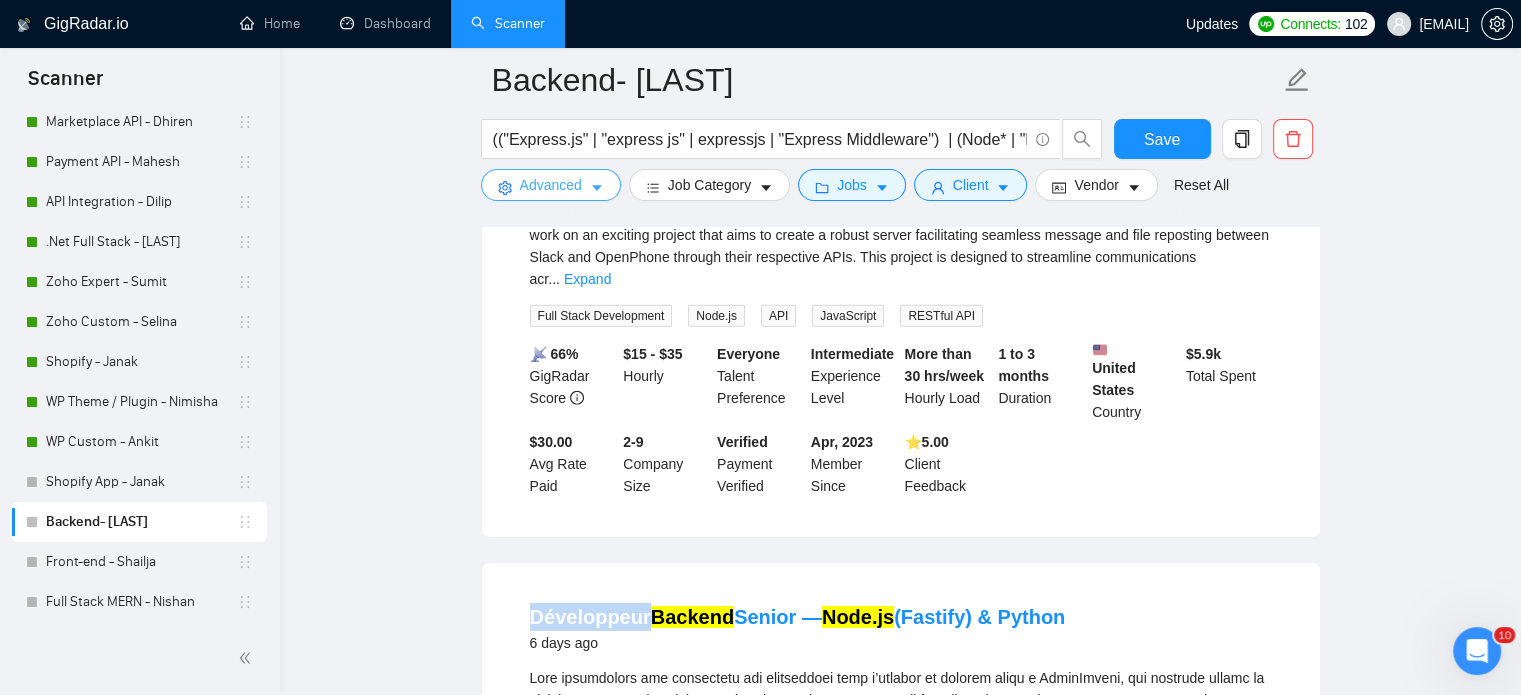 click 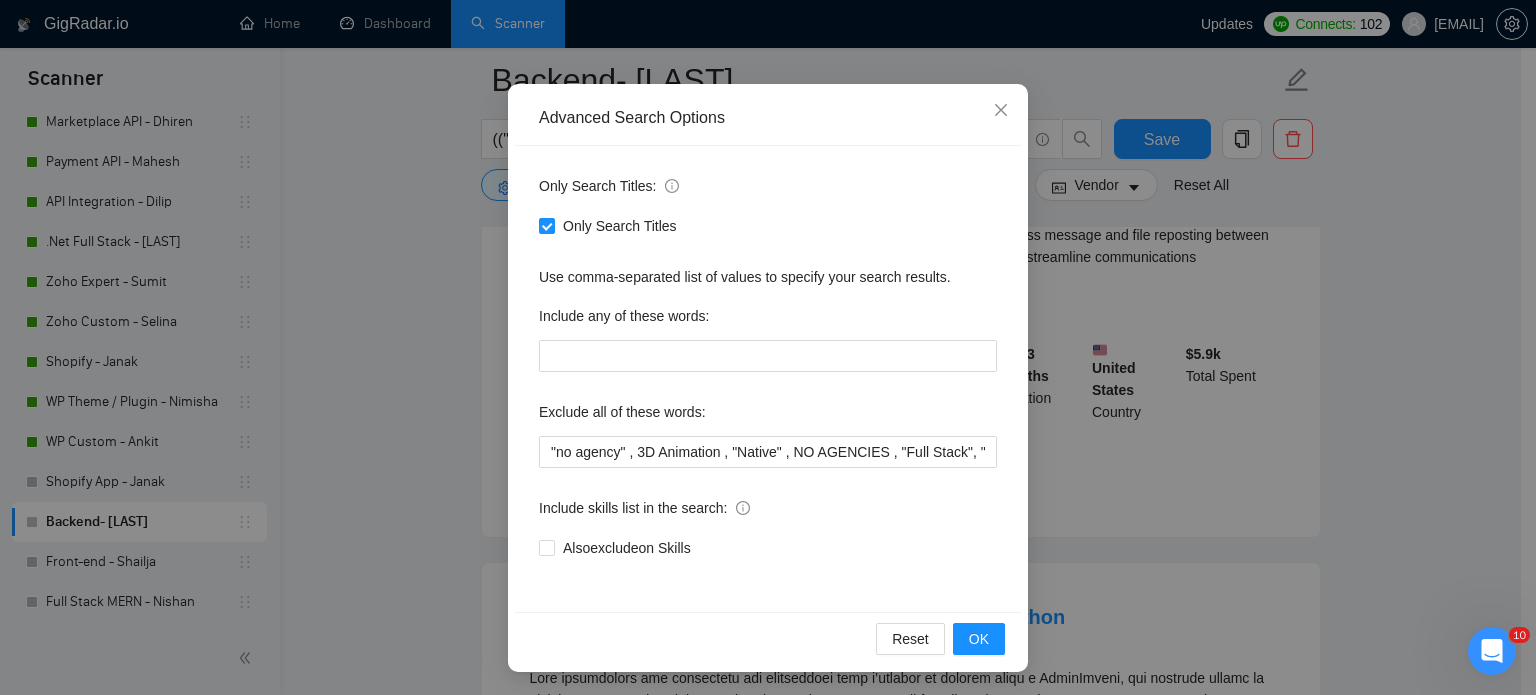 scroll, scrollTop: 136, scrollLeft: 0, axis: vertical 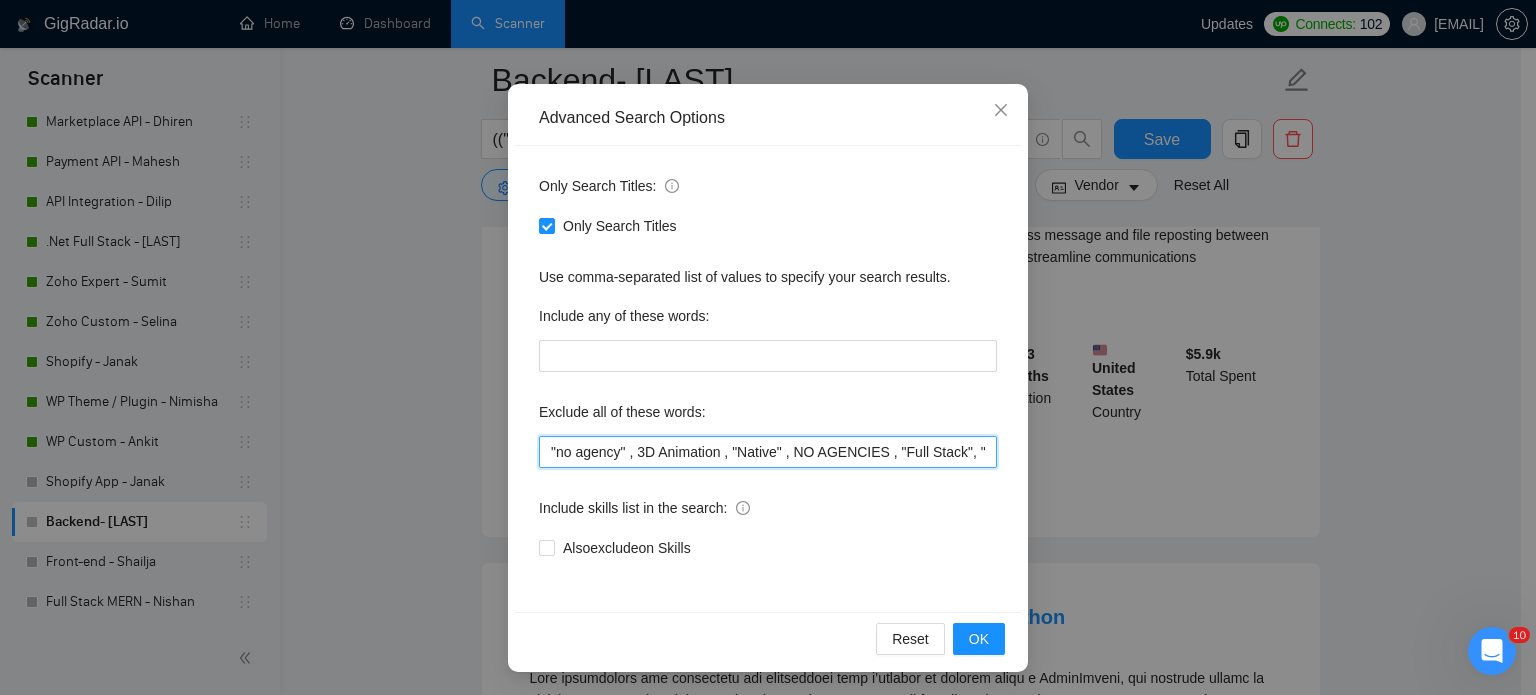 click on ""no agency" , 3D Animation , "Native" , NO AGENCIES , "Full Stack", "Full-Stack"" at bounding box center [768, 452] 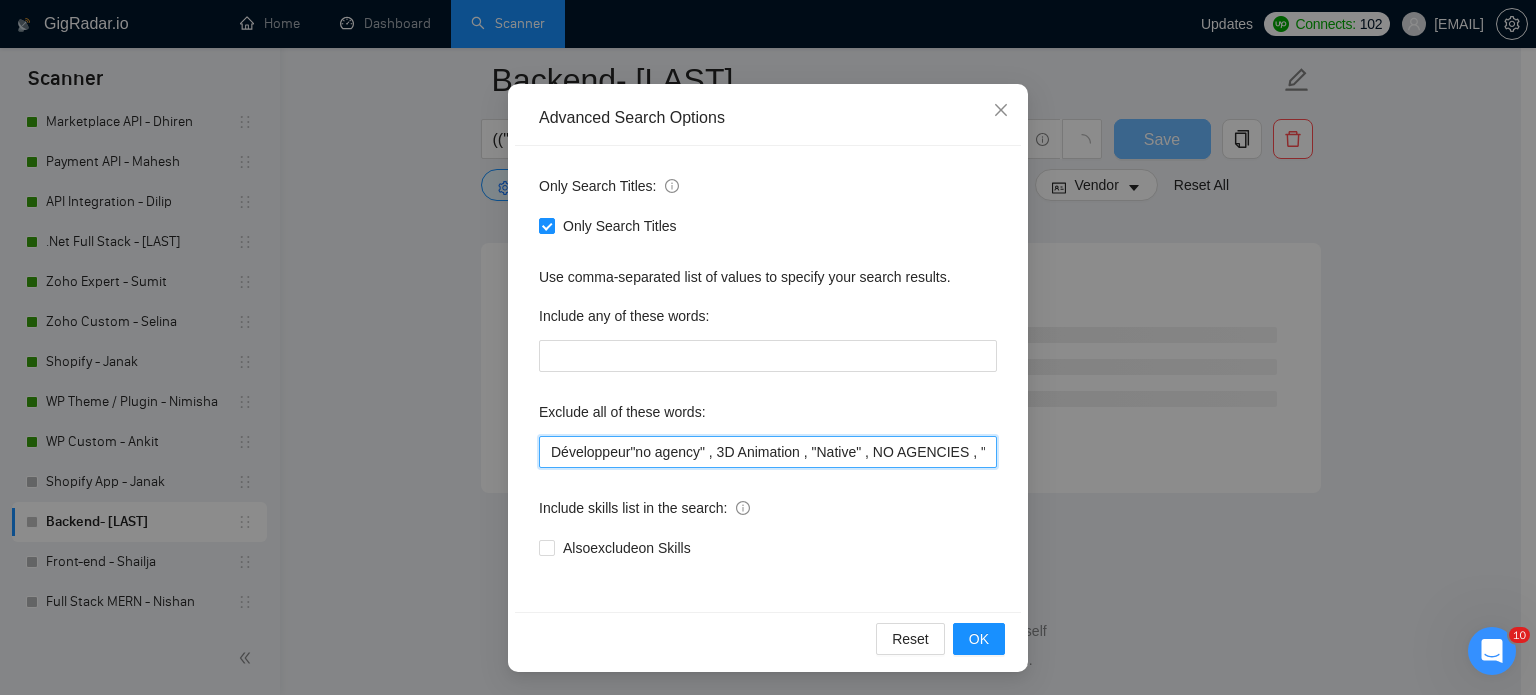 scroll, scrollTop: 5381, scrollLeft: 0, axis: vertical 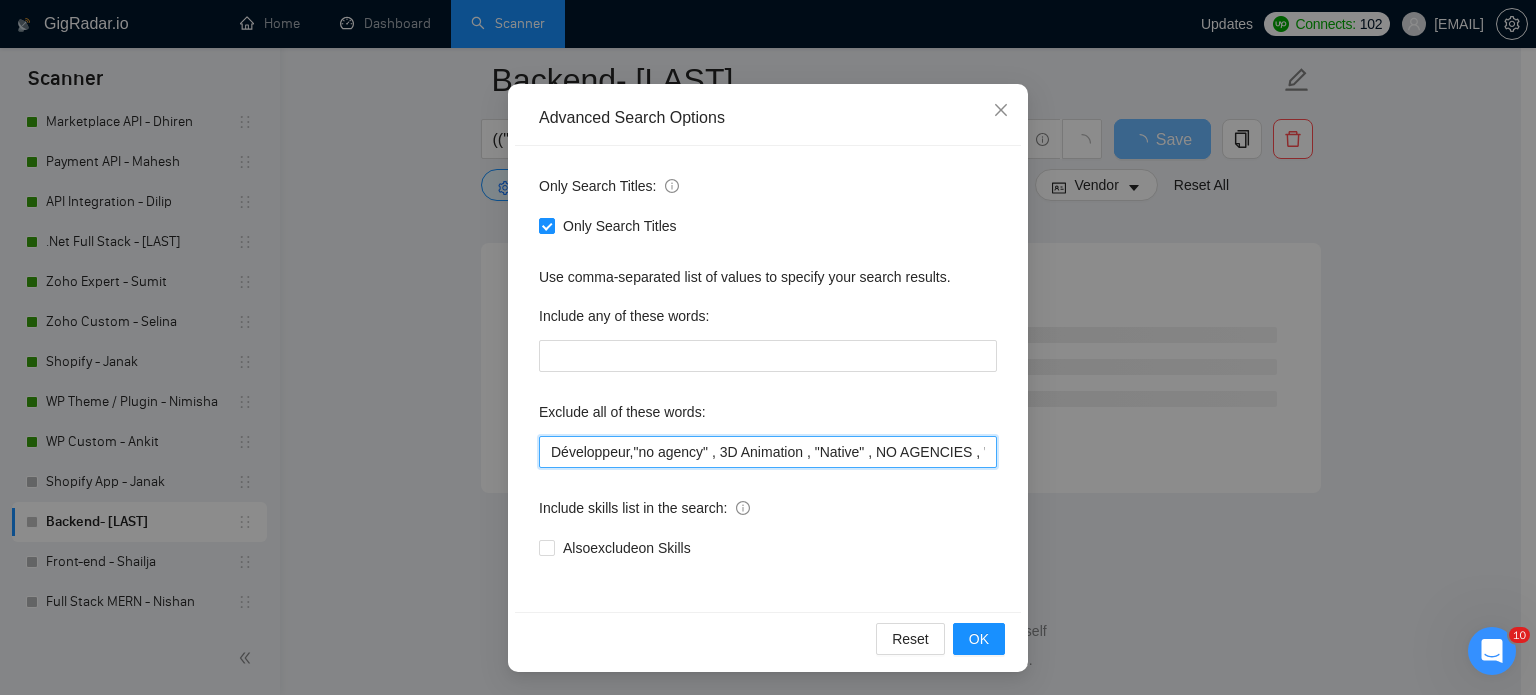 click on "Développeur,"no agency" , 3D Animation , "Native" , NO AGENCIES , "Full Stack", "Full-Stack"" at bounding box center (768, 452) 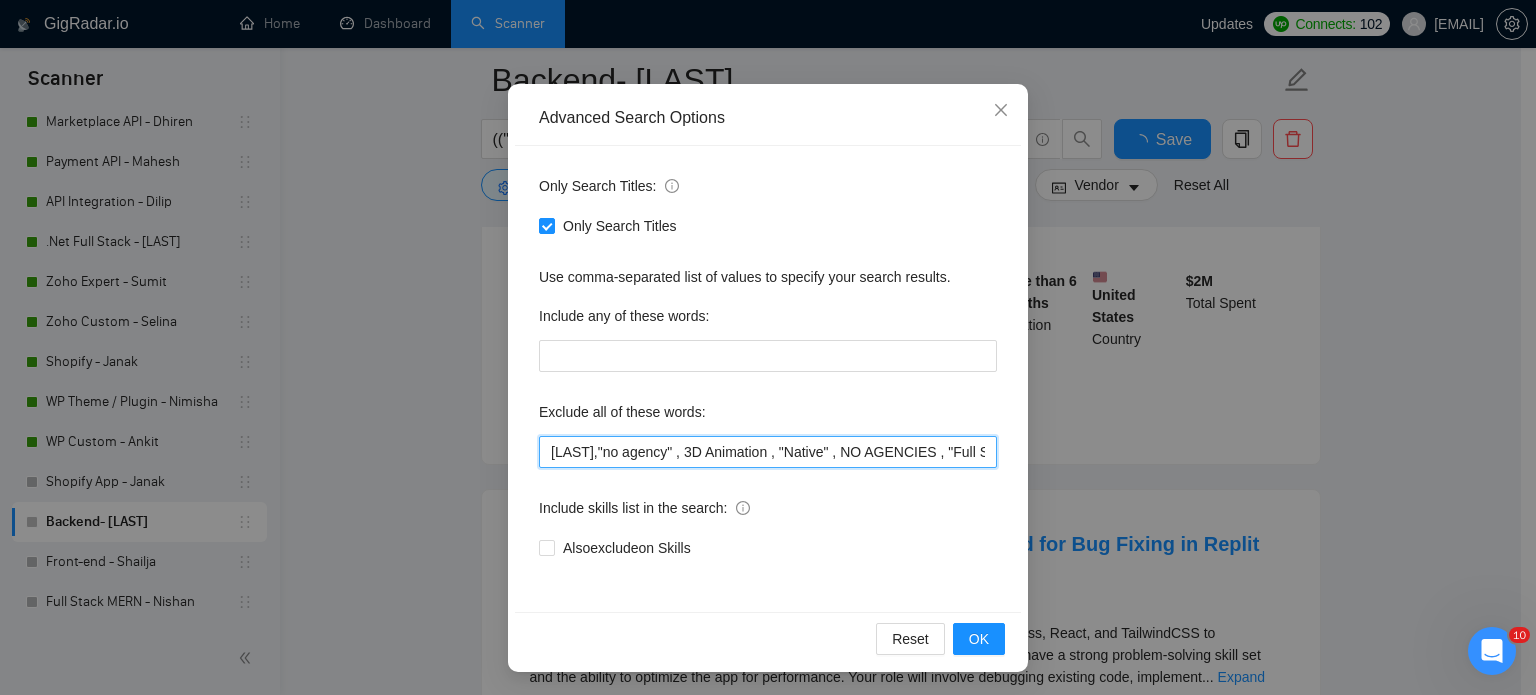 scroll, scrollTop: 4287, scrollLeft: 0, axis: vertical 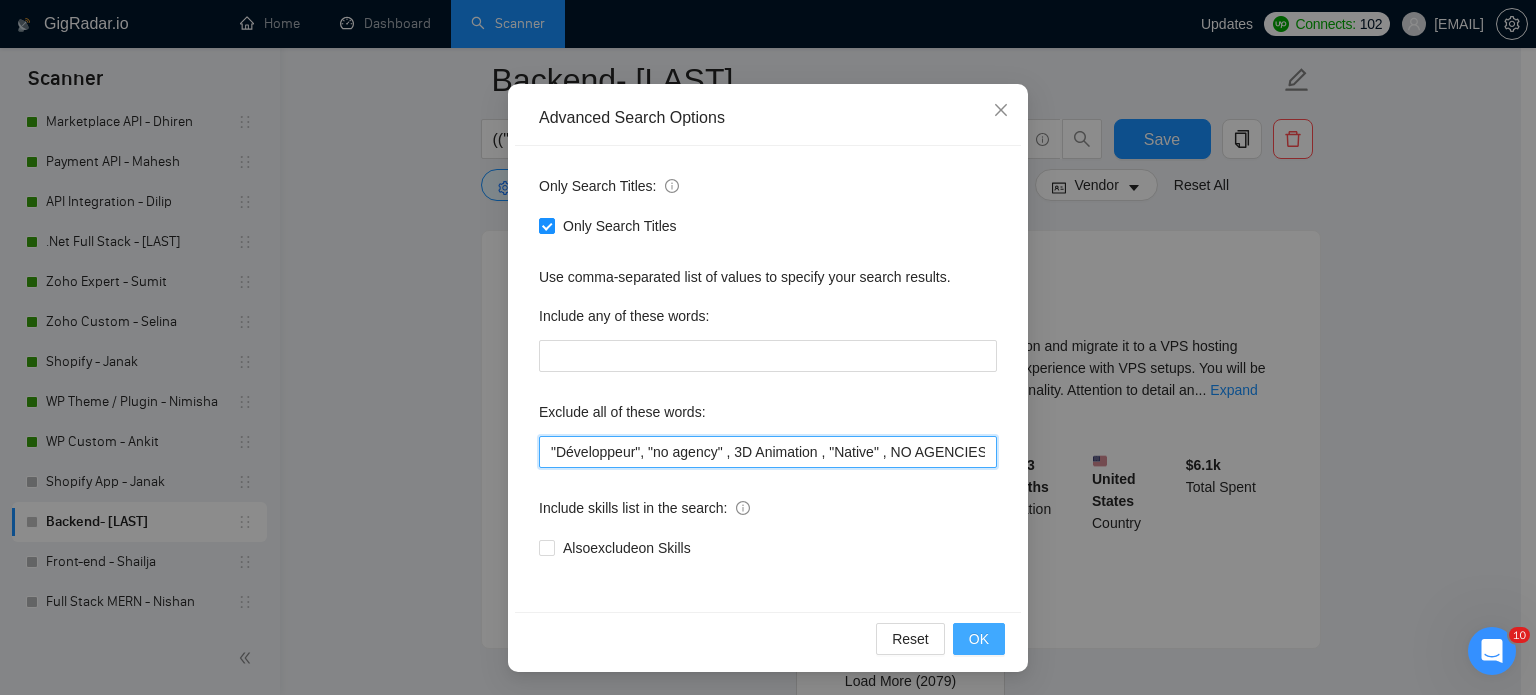 type on ""Développeur", "no agency" , 3D Animation , "Native" , NO AGENCIES , "Full Stack", "Full-Stack"" 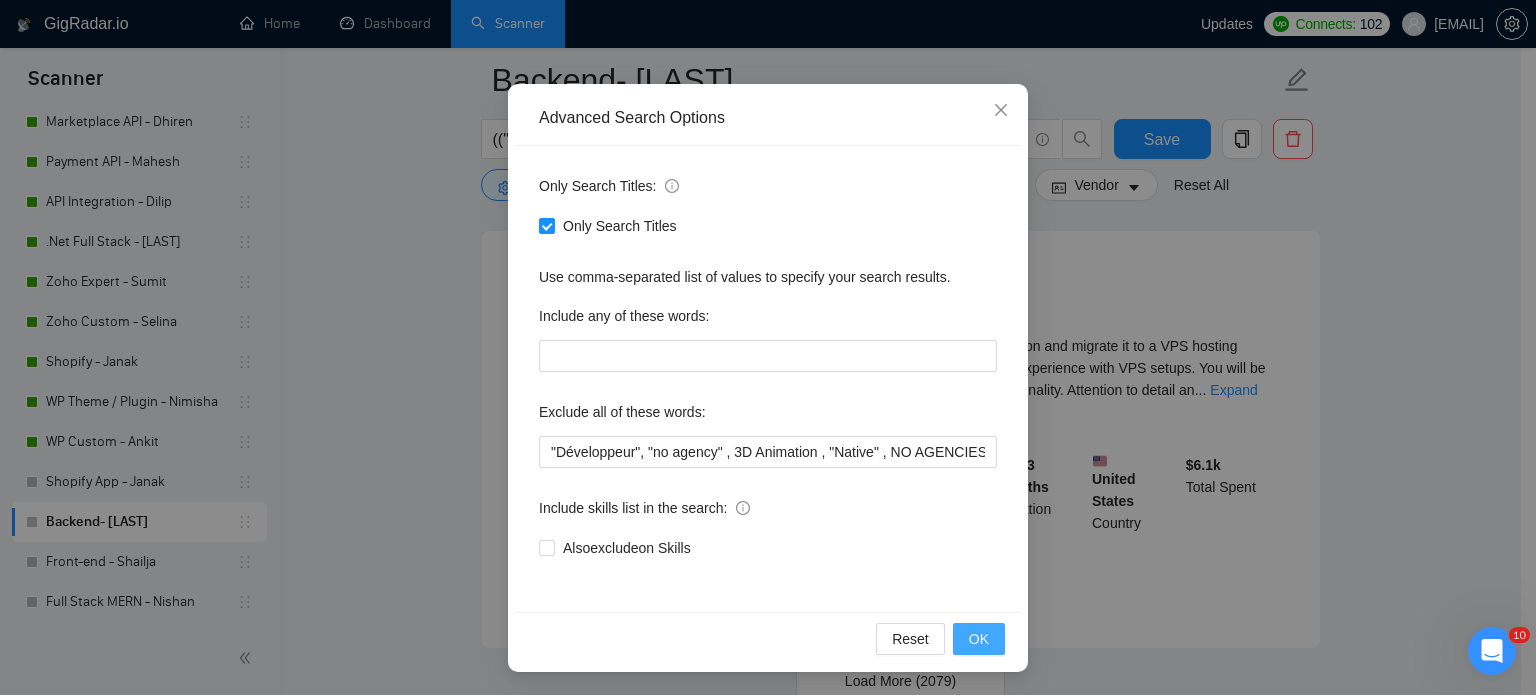 click on "OK" at bounding box center [979, 639] 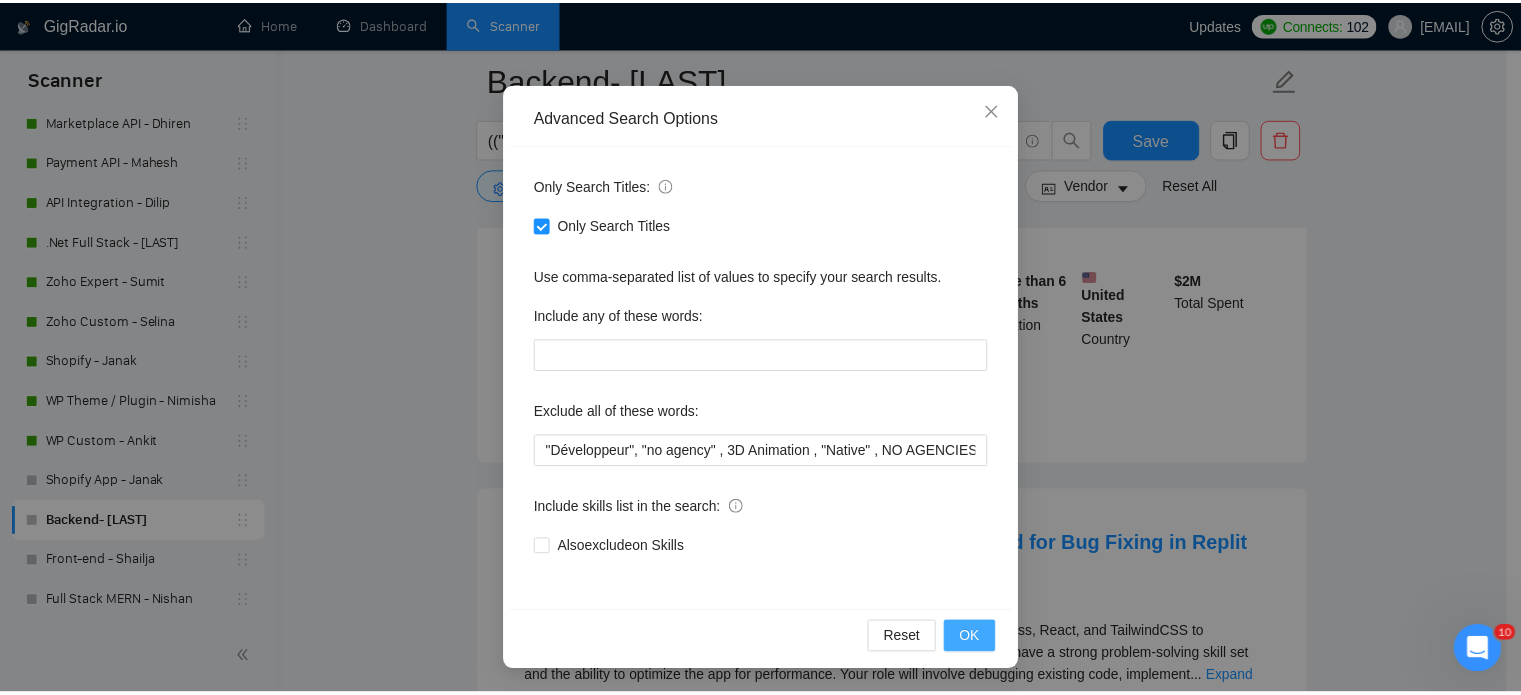 scroll, scrollTop: 36, scrollLeft: 0, axis: vertical 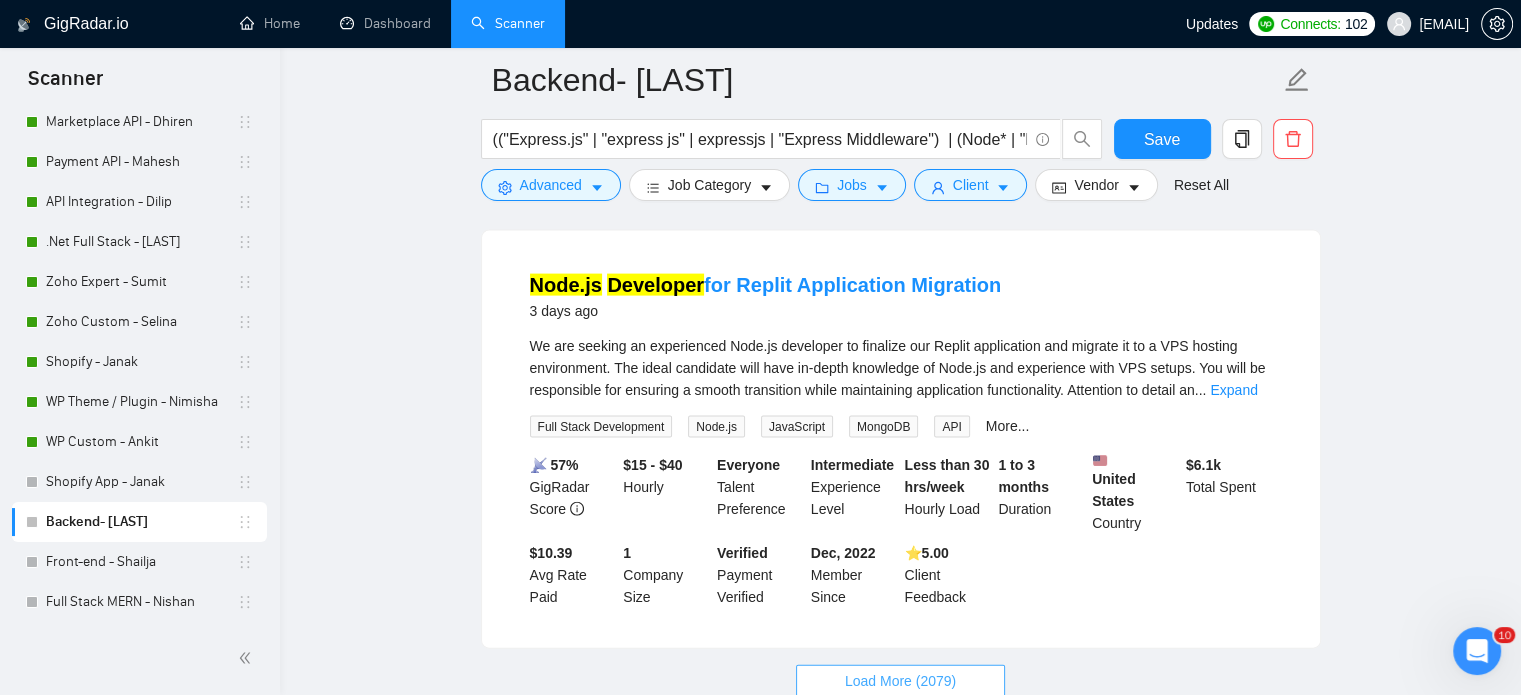 drag, startPoint x: 972, startPoint y: 526, endPoint x: 1062, endPoint y: 525, distance: 90.005554 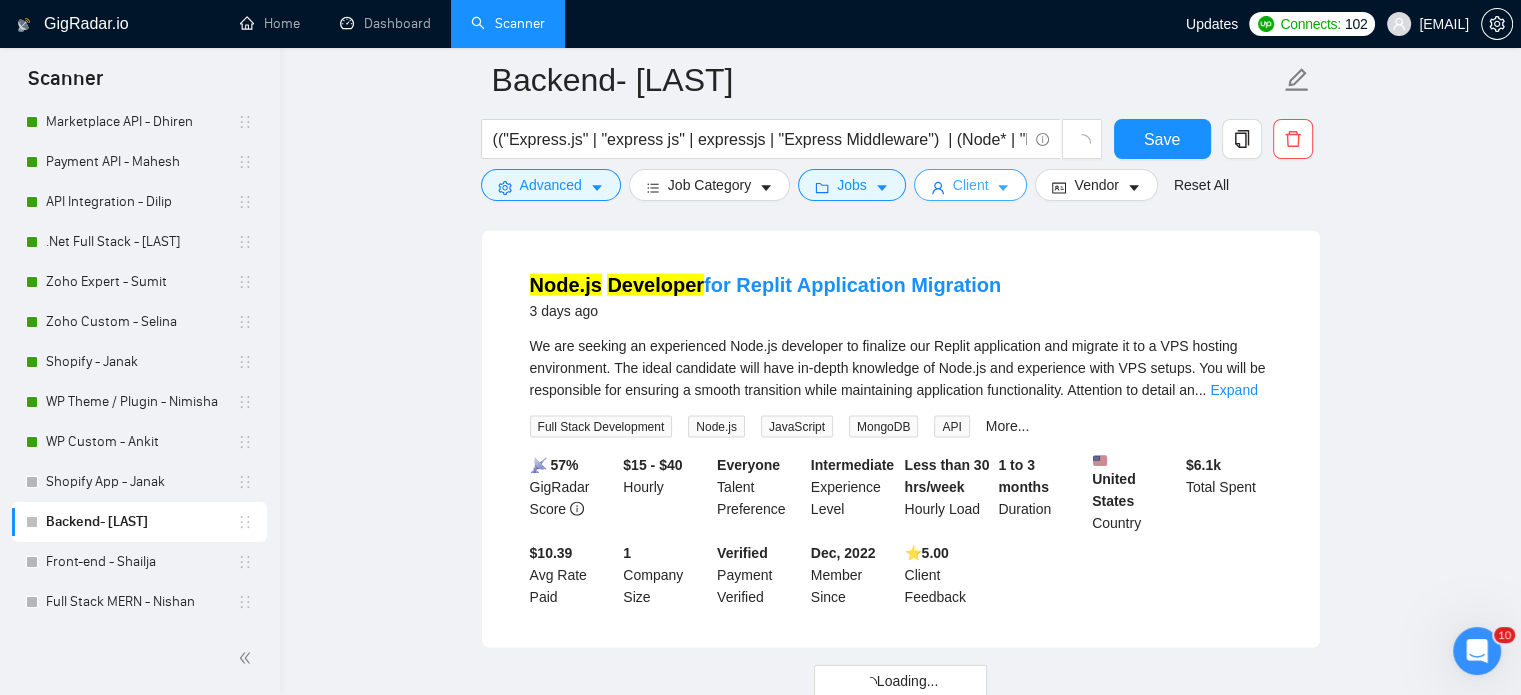 click 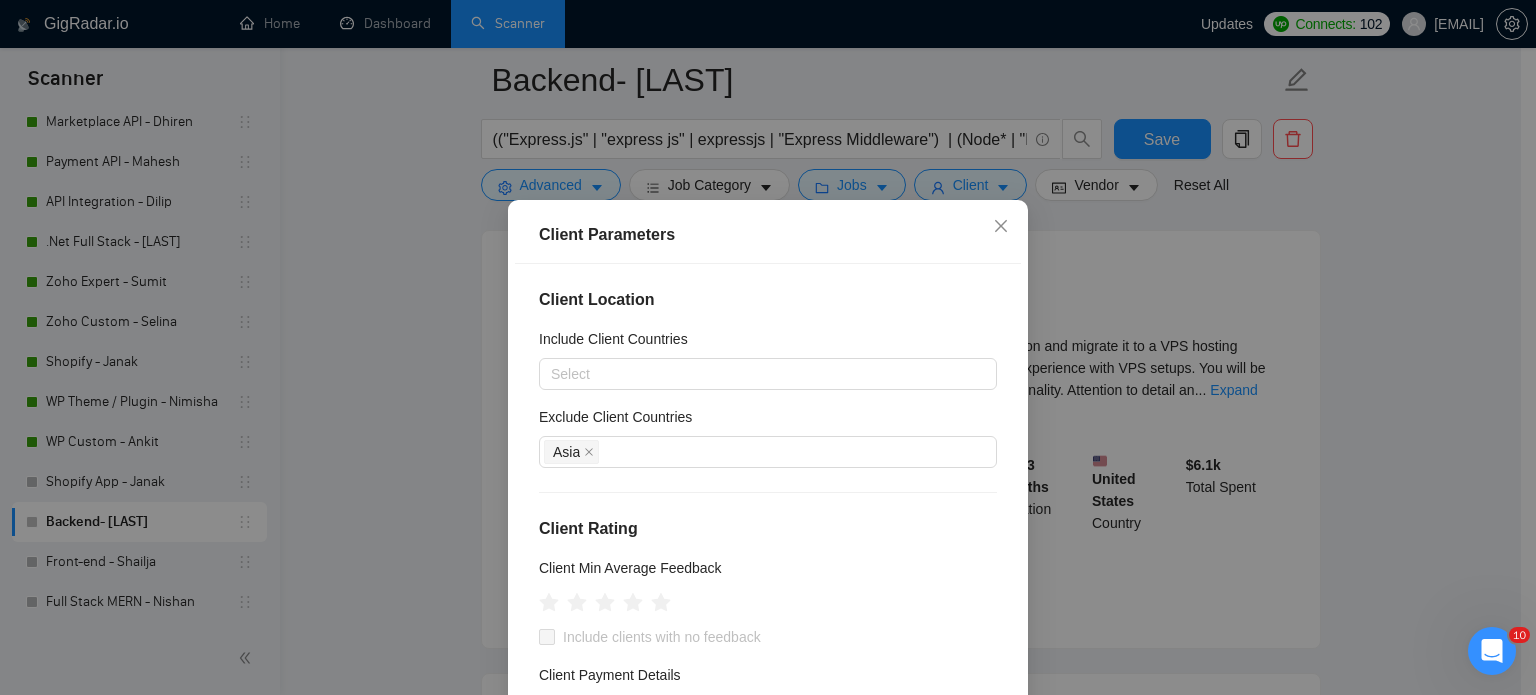 scroll, scrollTop: 0, scrollLeft: 0, axis: both 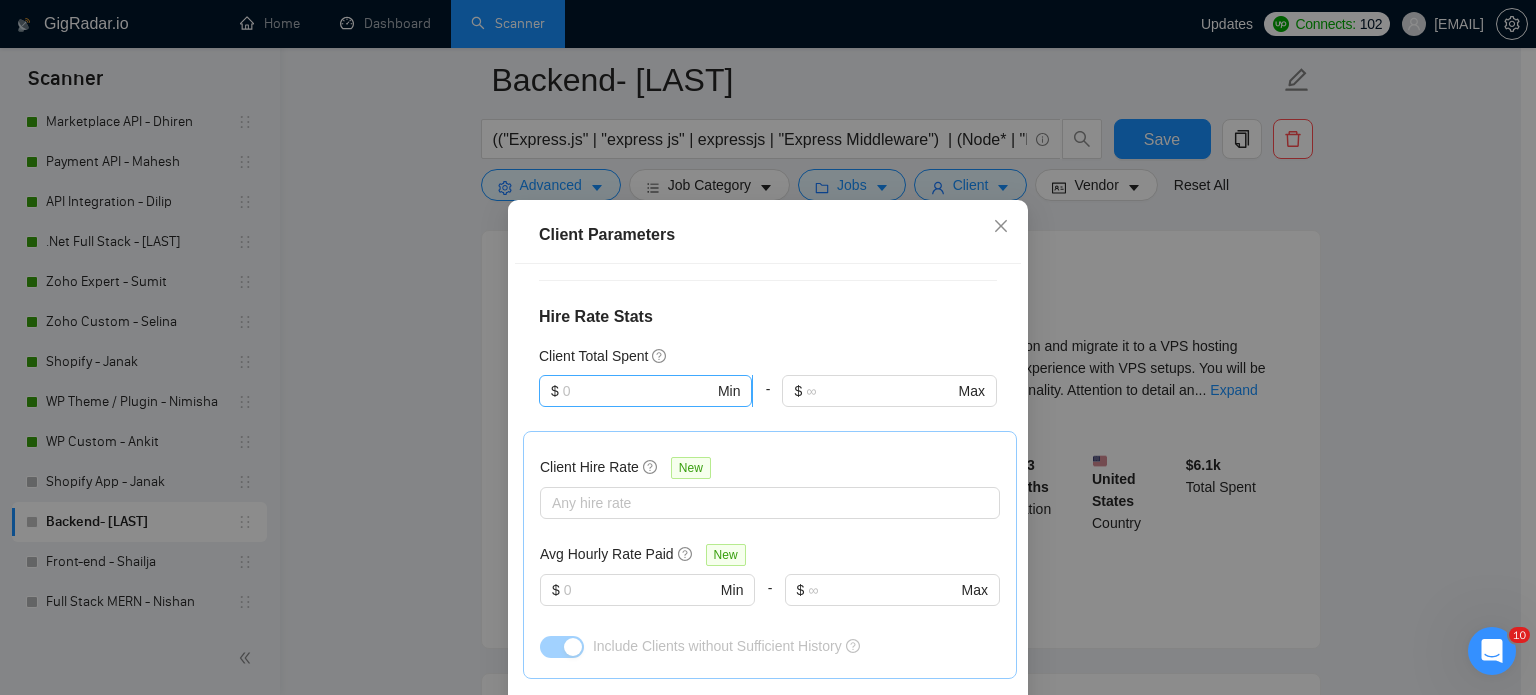 click at bounding box center [638, 391] 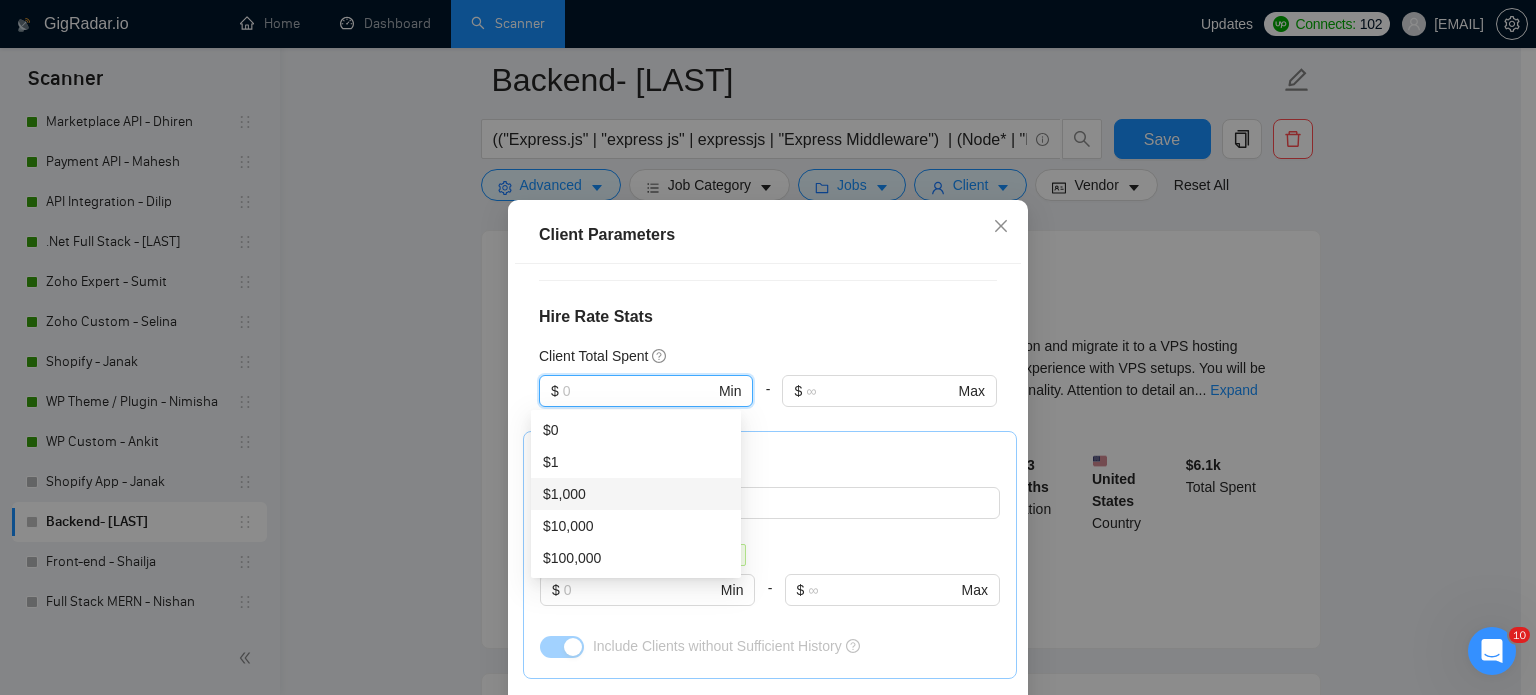 click on "$1,000" at bounding box center [636, 494] 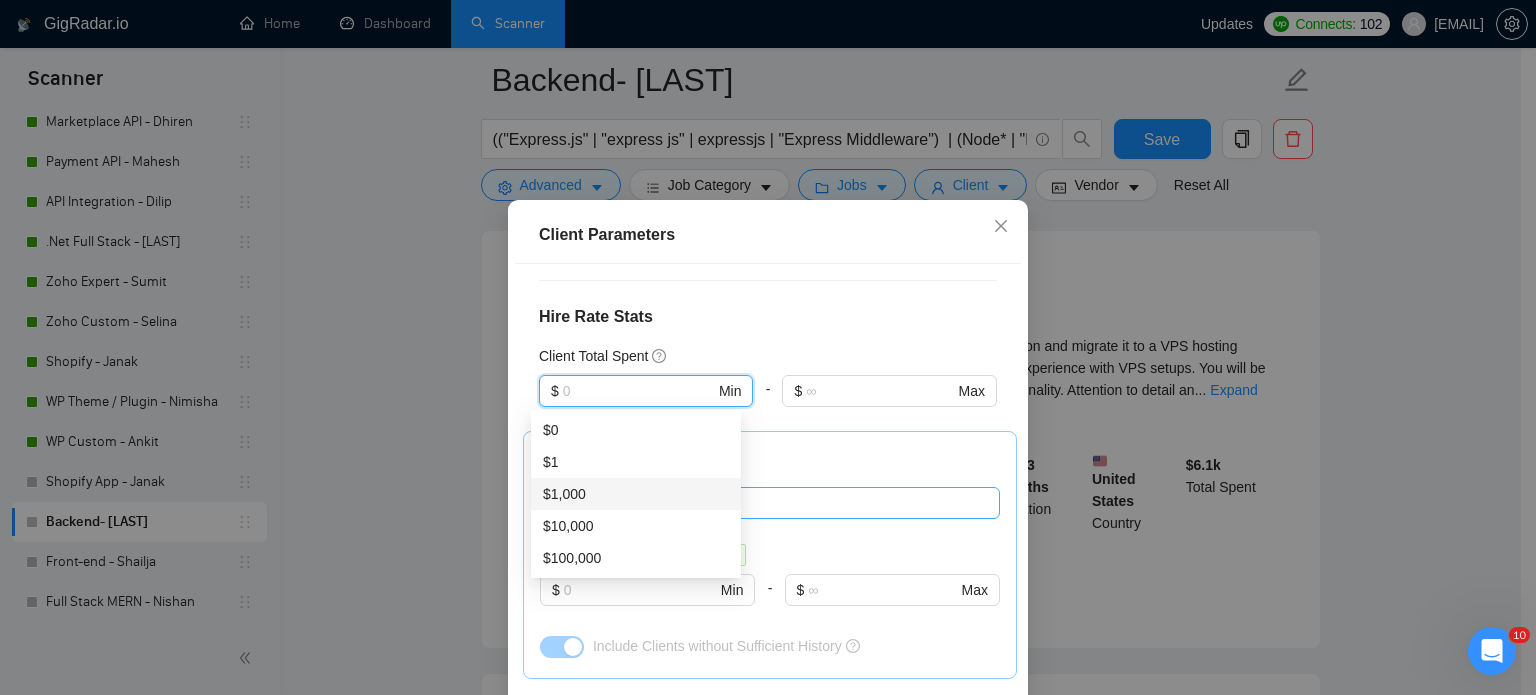 type on "1000" 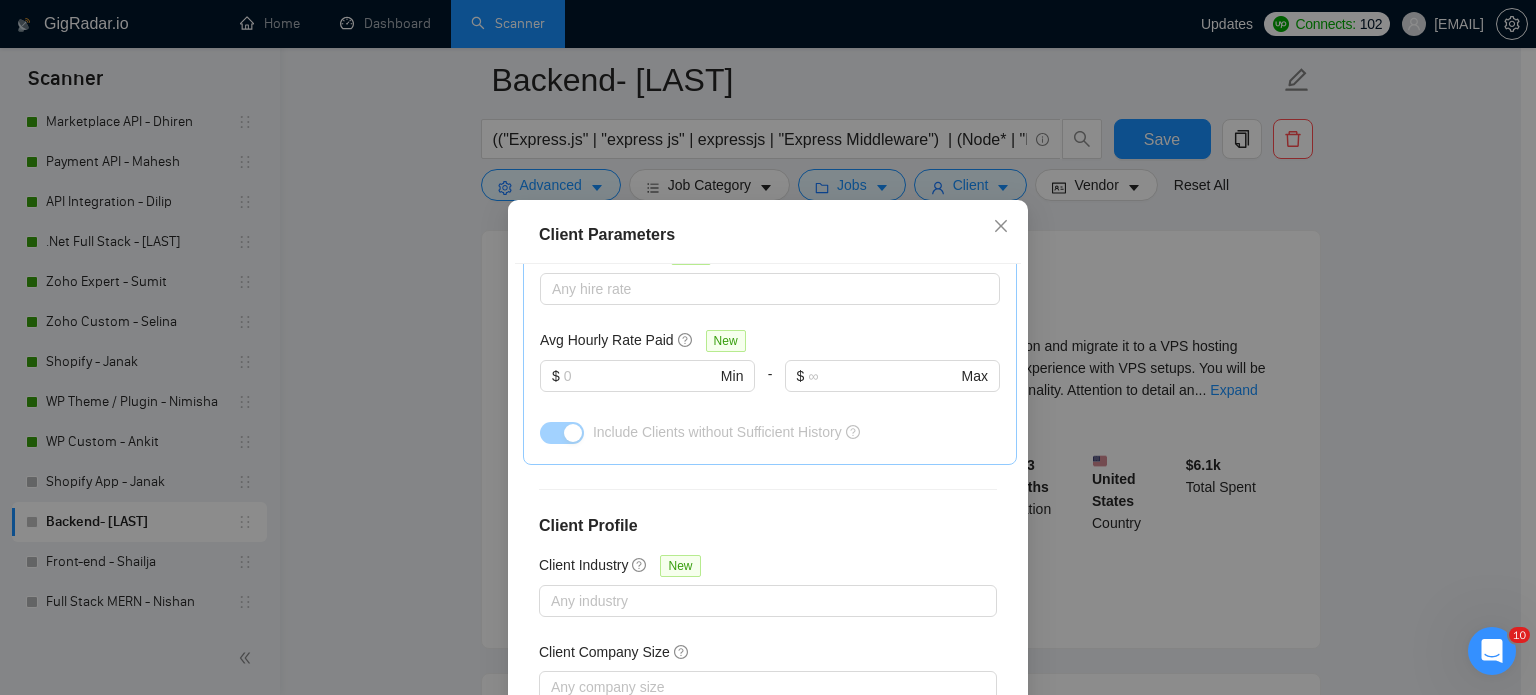 scroll, scrollTop: 760, scrollLeft: 0, axis: vertical 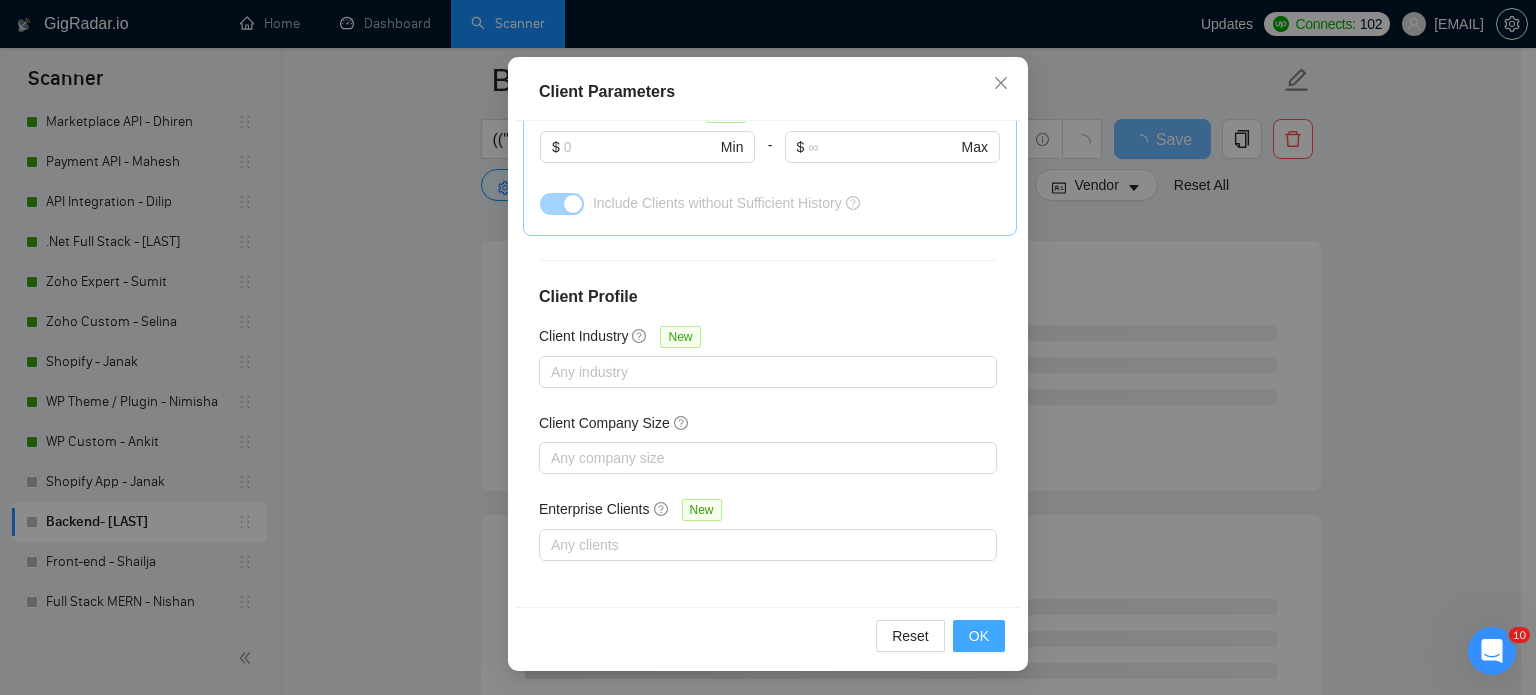 click on "OK" at bounding box center [979, 636] 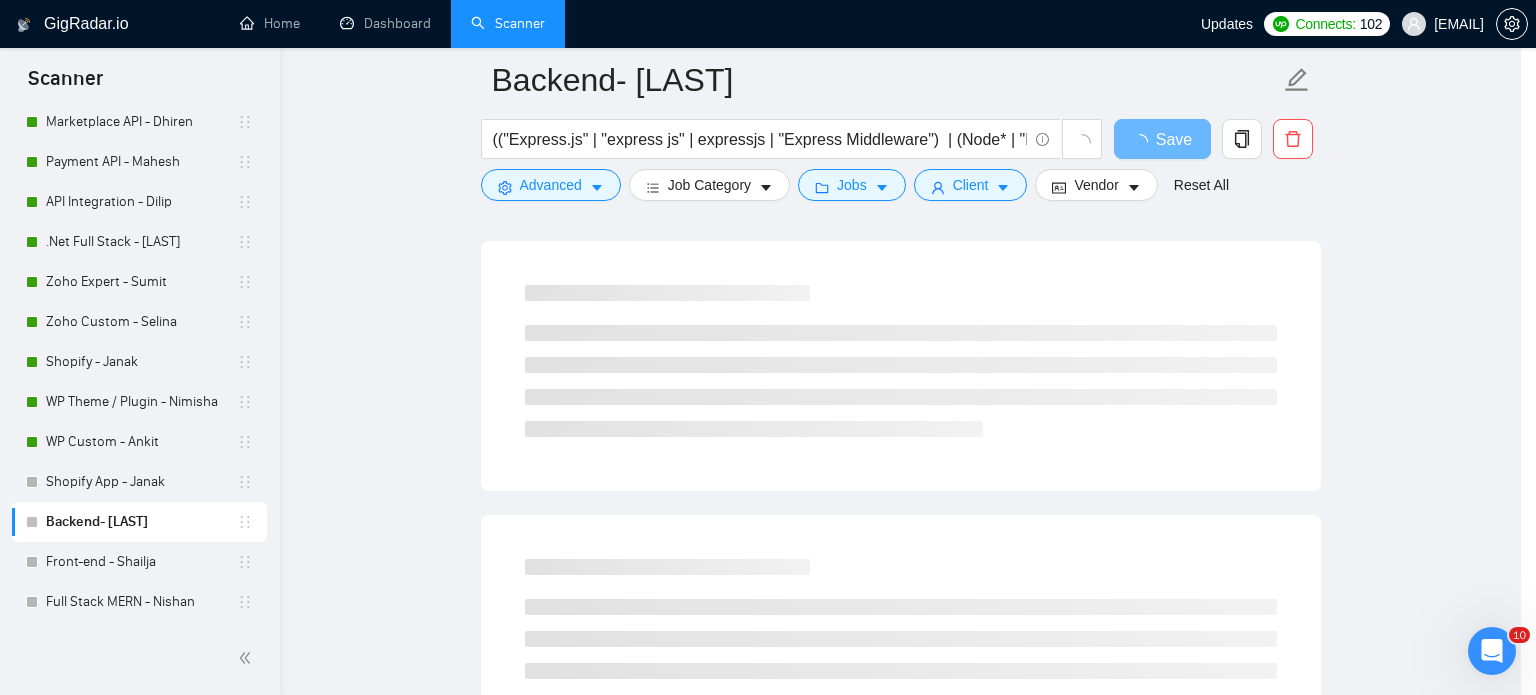 scroll, scrollTop: 63, scrollLeft: 0, axis: vertical 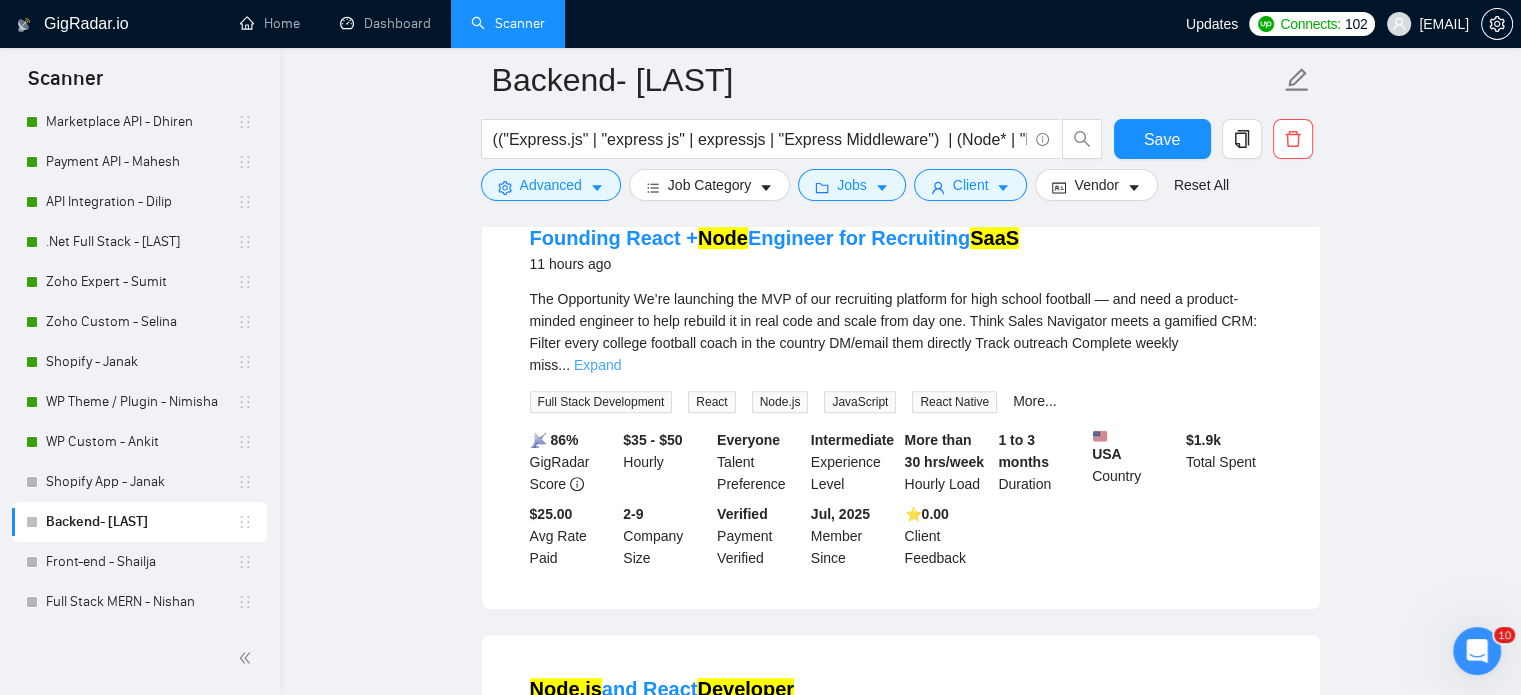 click on "Expand" at bounding box center (597, 365) 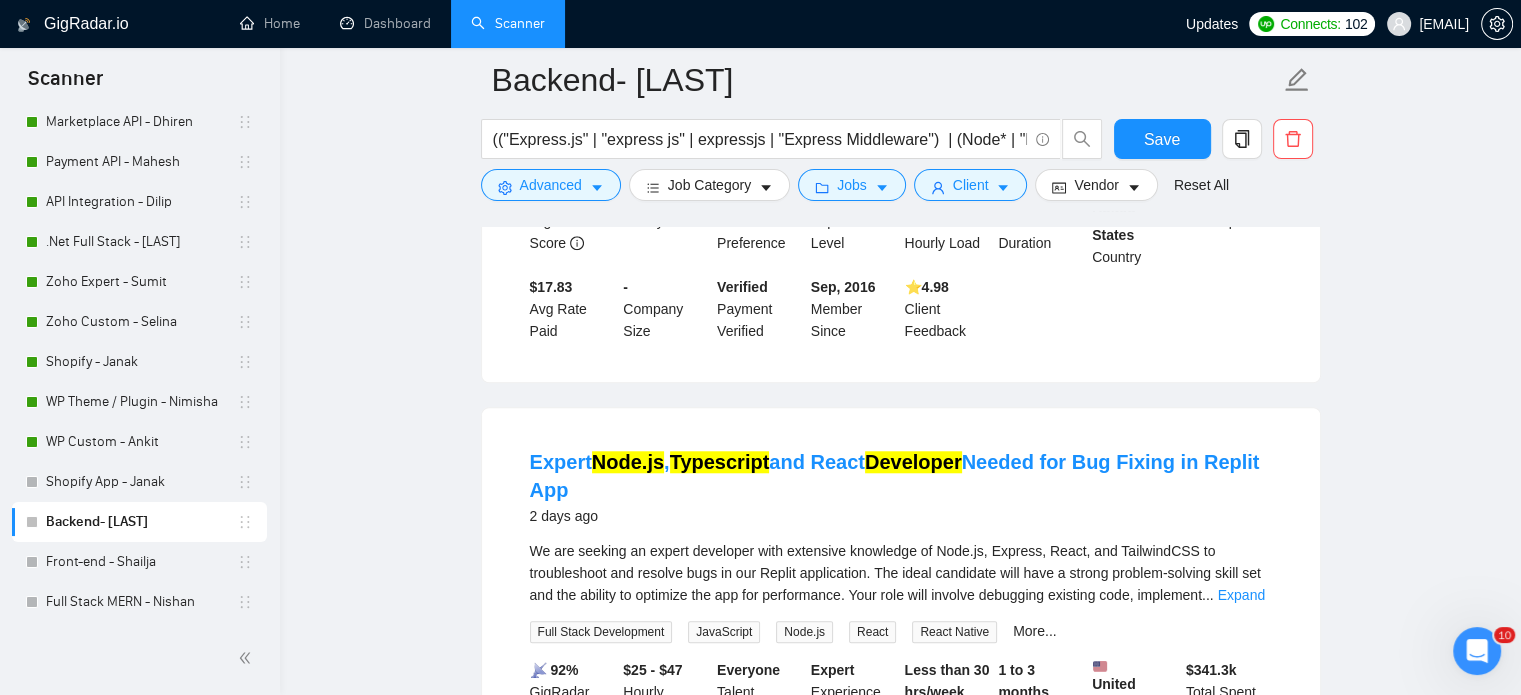 scroll, scrollTop: 1800, scrollLeft: 0, axis: vertical 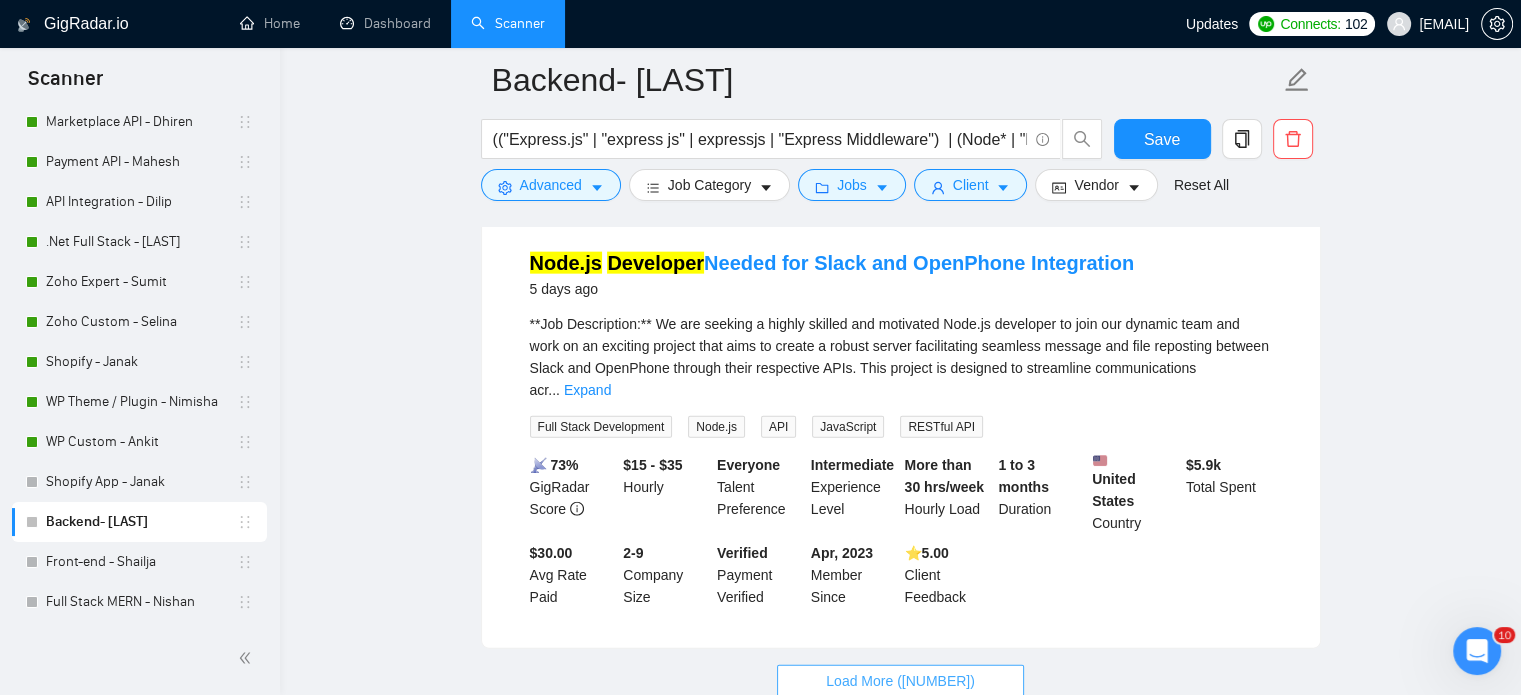 click on "Load More ([NUMBER])" at bounding box center [900, 681] 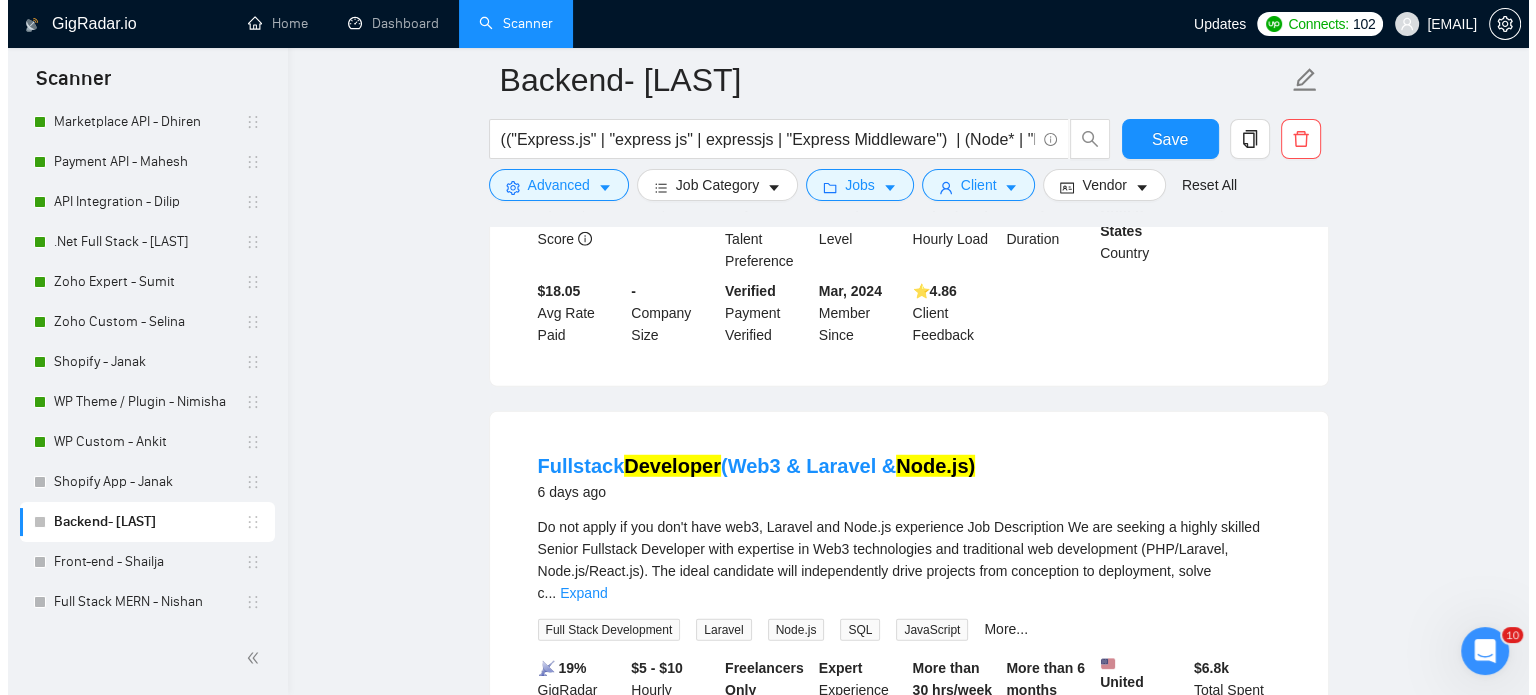 scroll, scrollTop: 5367, scrollLeft: 0, axis: vertical 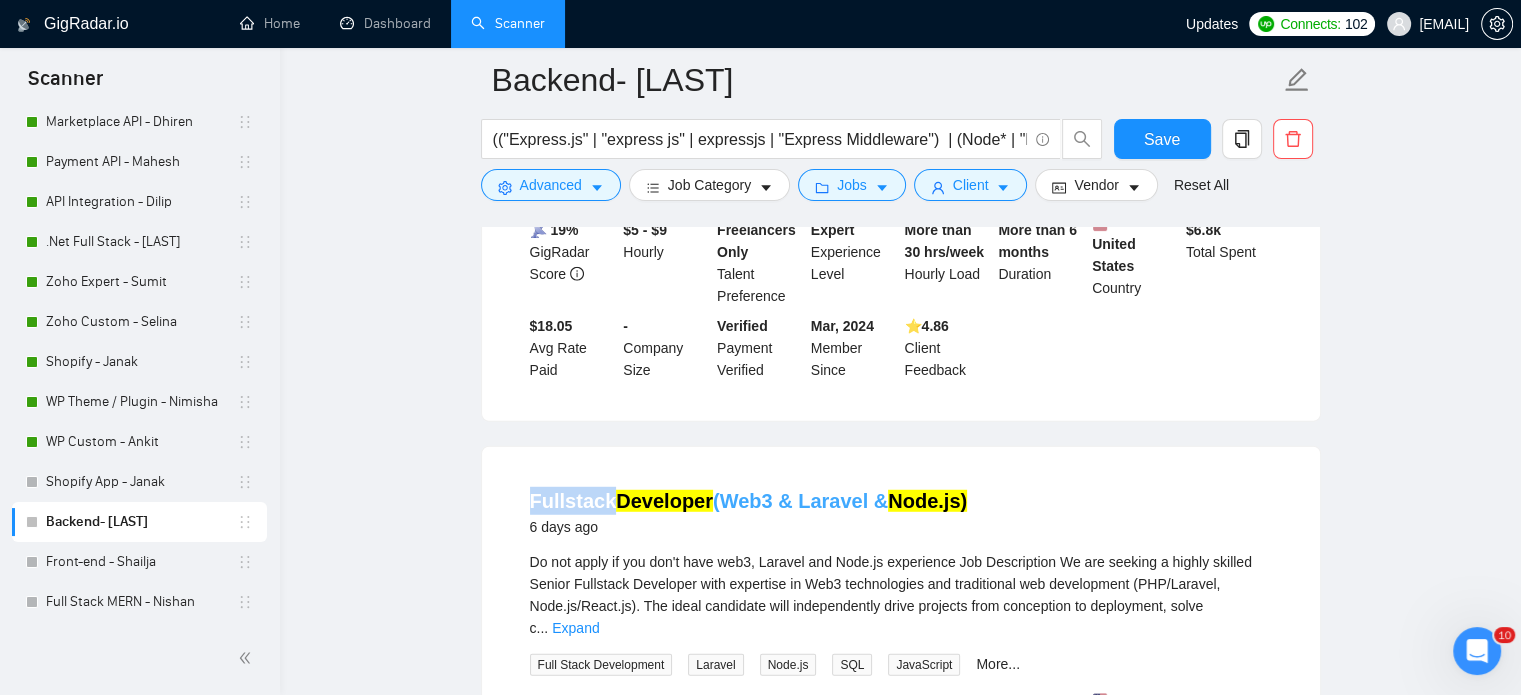 drag, startPoint x: 524, startPoint y: 324, endPoint x: 606, endPoint y: 327, distance: 82.05486 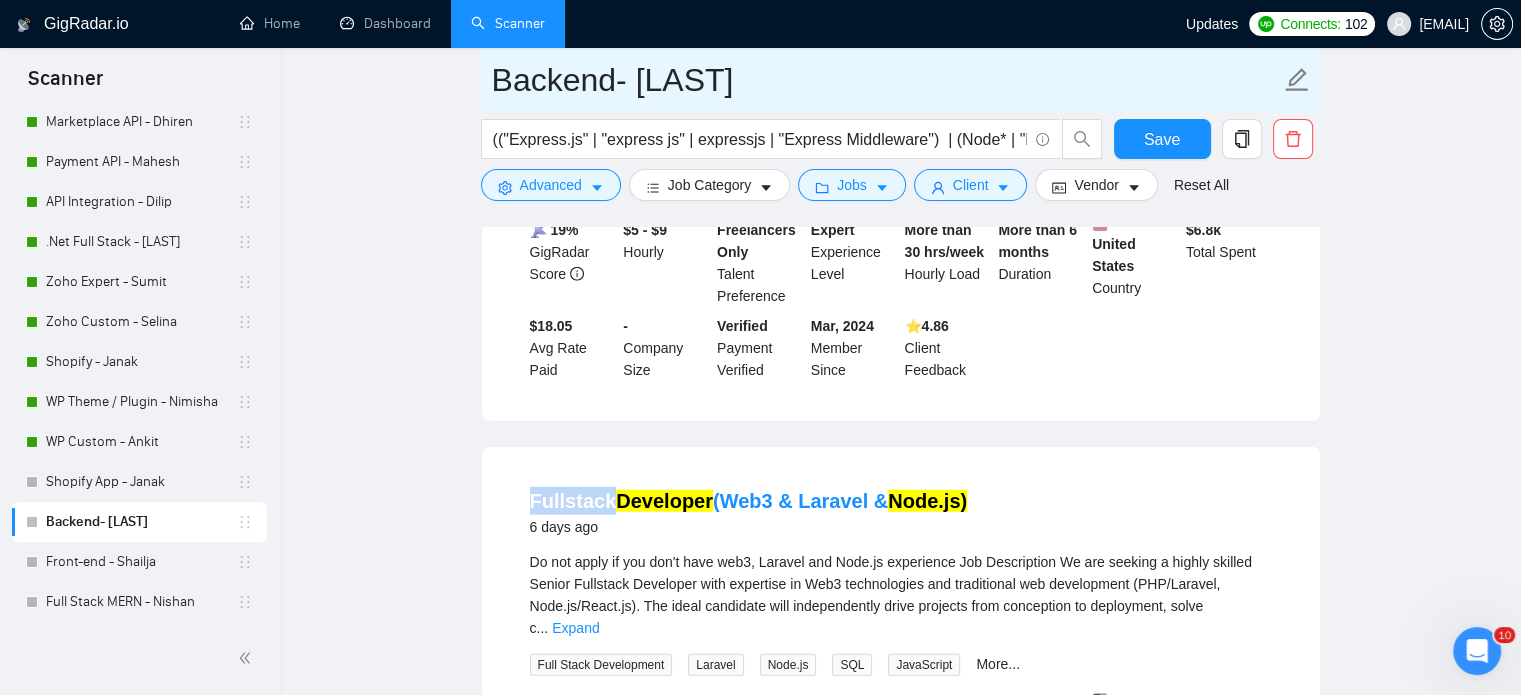 copy on "Fullstack" 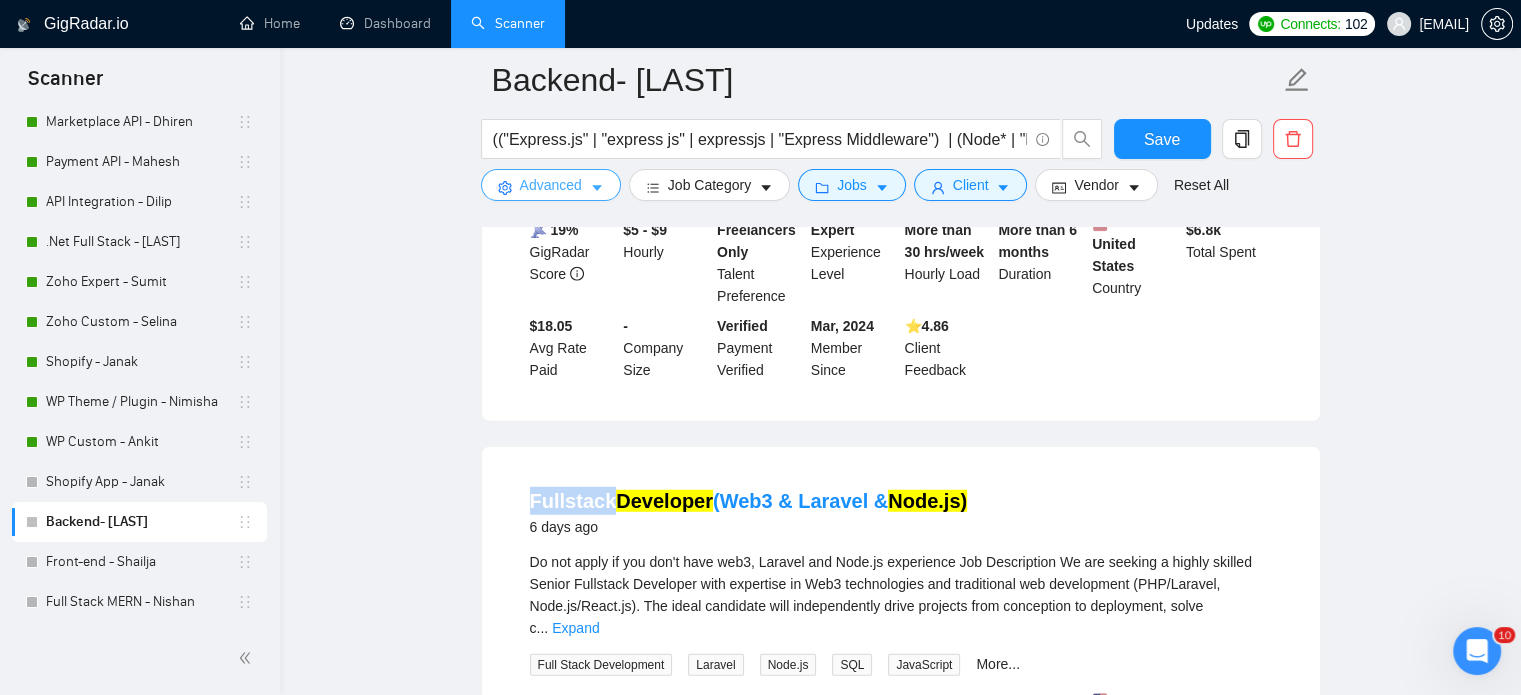 click 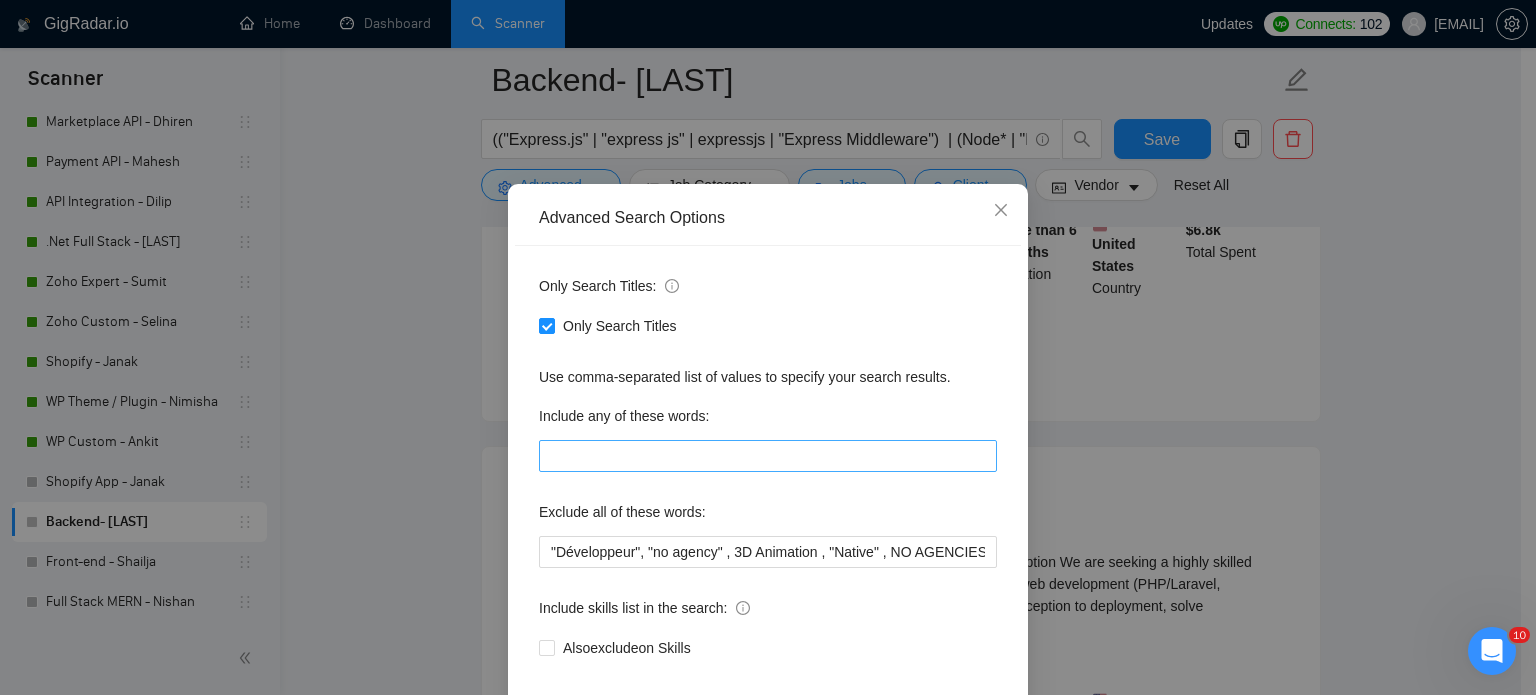 scroll, scrollTop: 136, scrollLeft: 0, axis: vertical 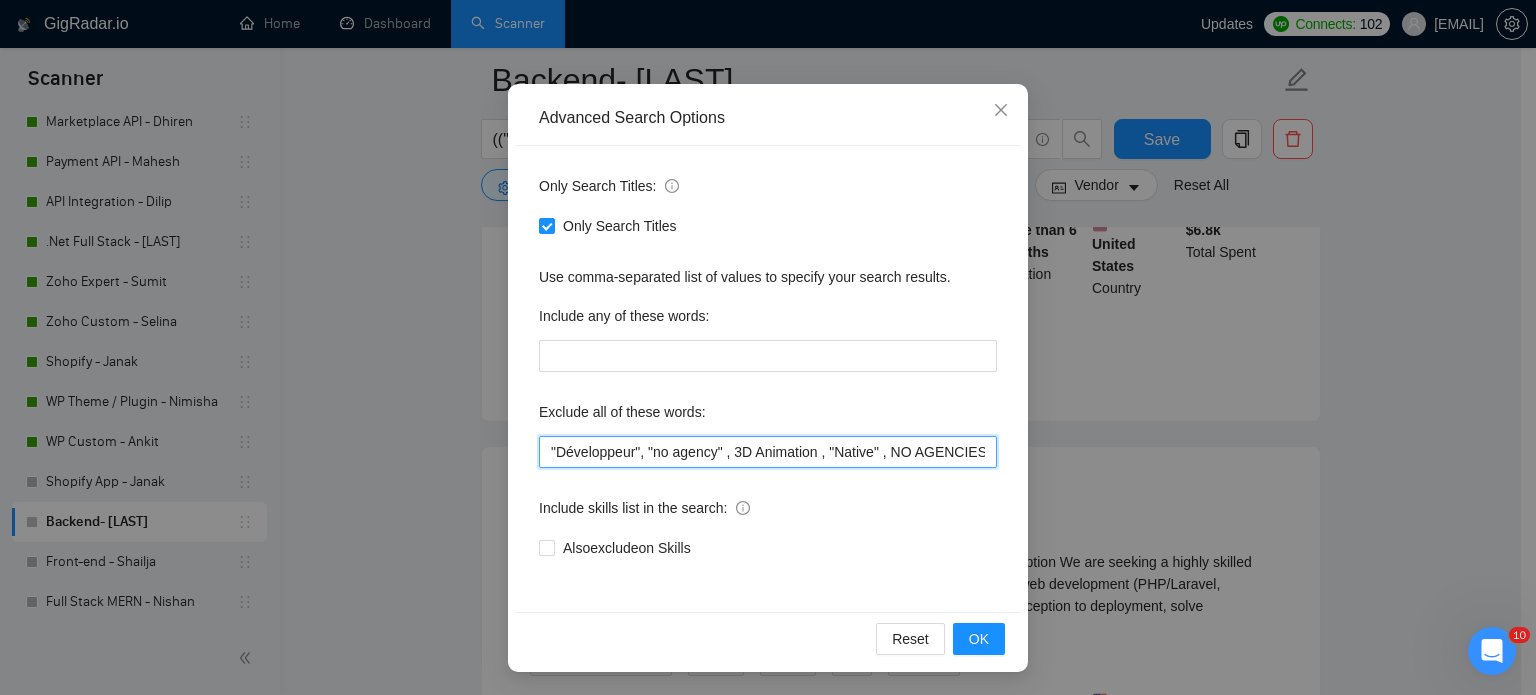 click on ""Développeur", "no agency" , 3D Animation , "Native" , NO AGENCIES , "Full Stack", "Full-Stack"" at bounding box center [768, 452] 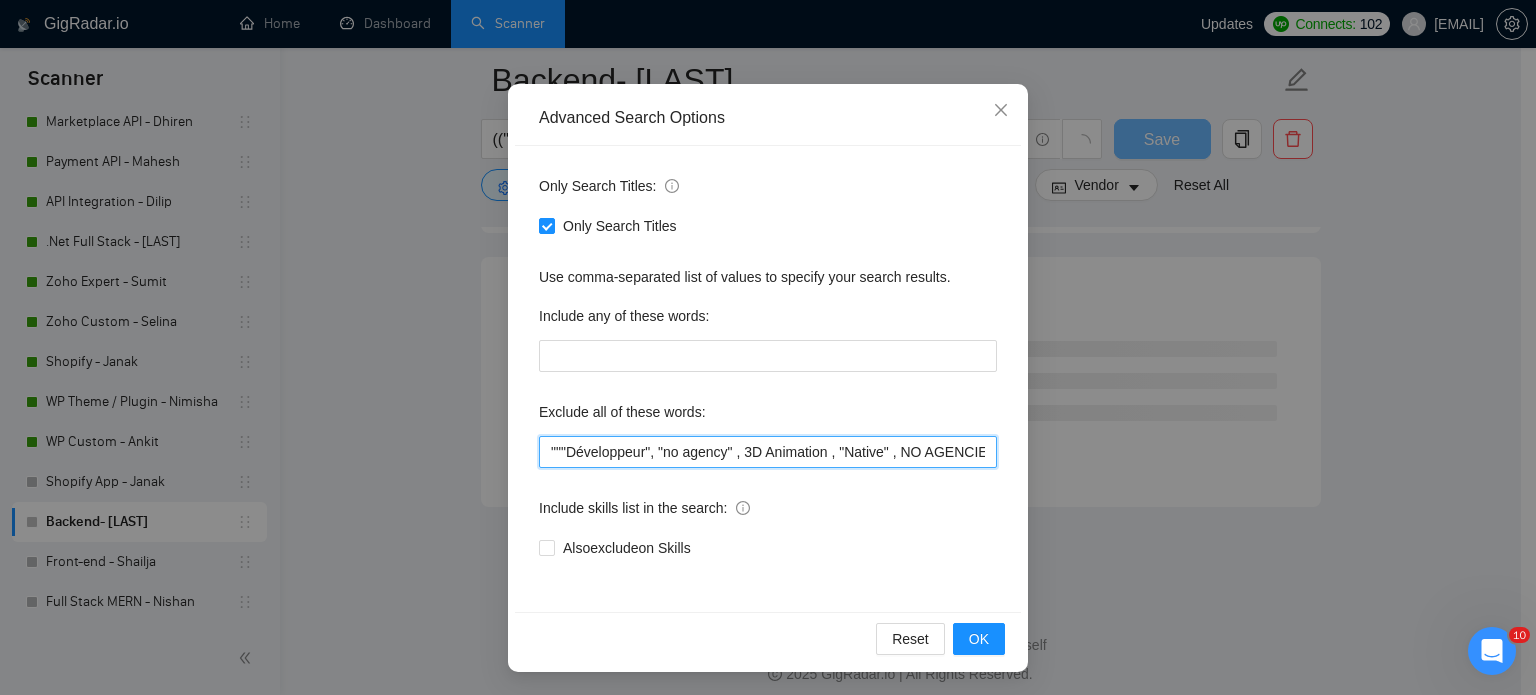 paste on "Fullstack" 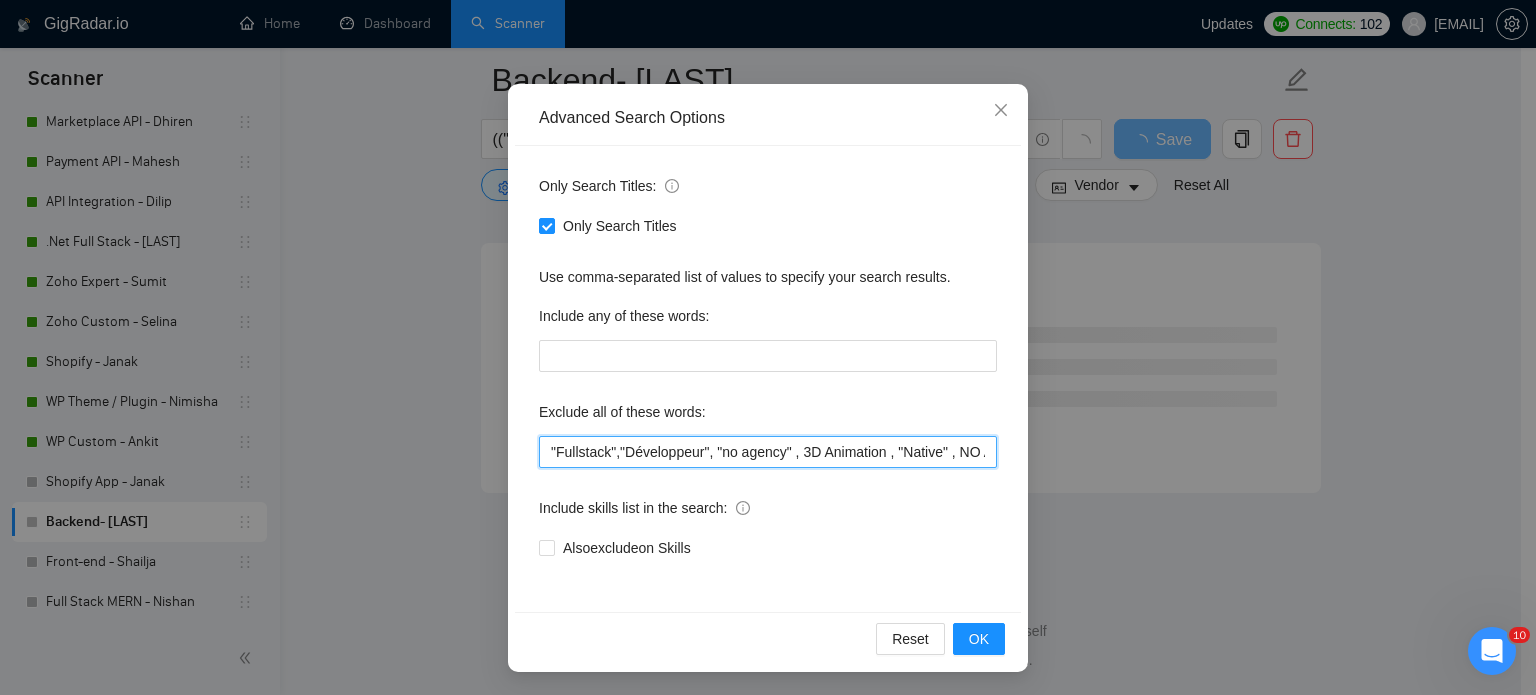 scroll, scrollTop: 2641, scrollLeft: 0, axis: vertical 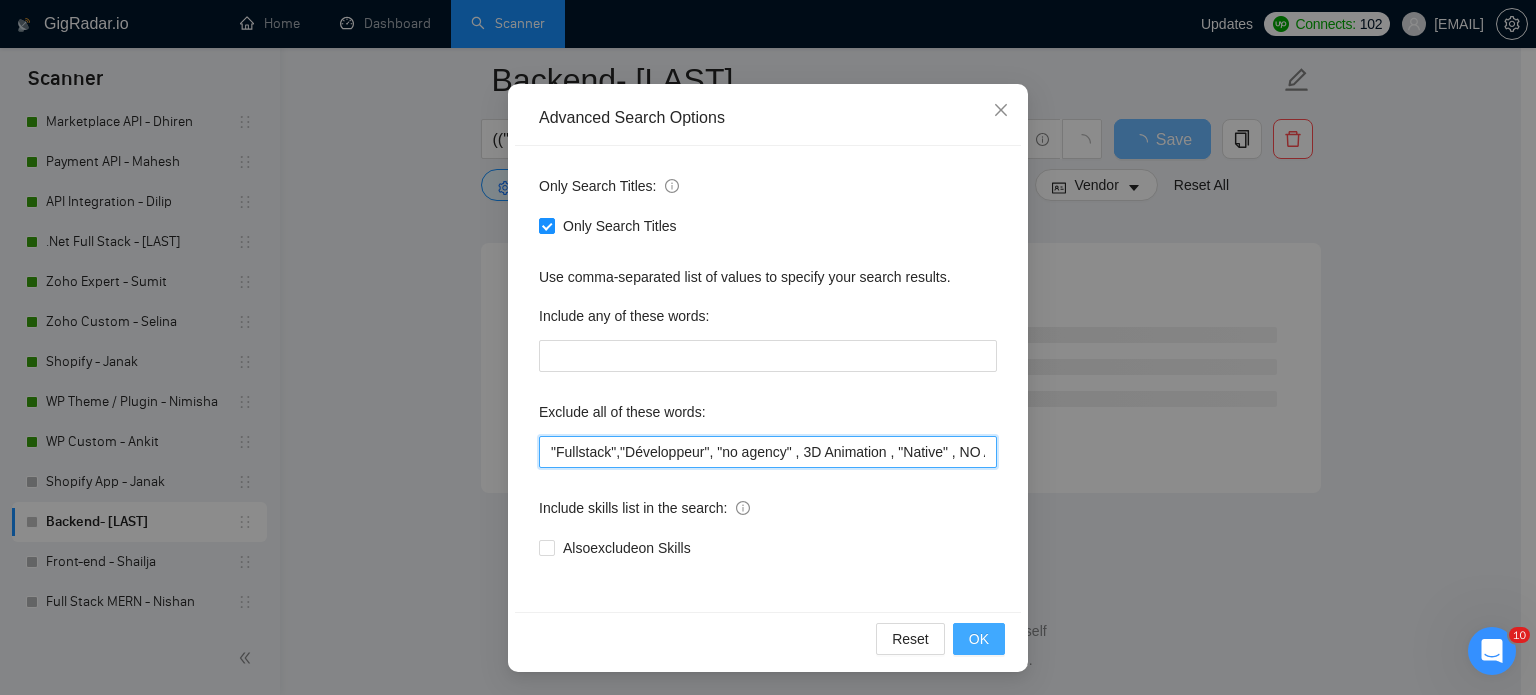 type on ""Fullstack","Développeur", "no agency" , 3D Animation , "Native" , NO AGENCIES , "Full Stack", "Full-Stack"" 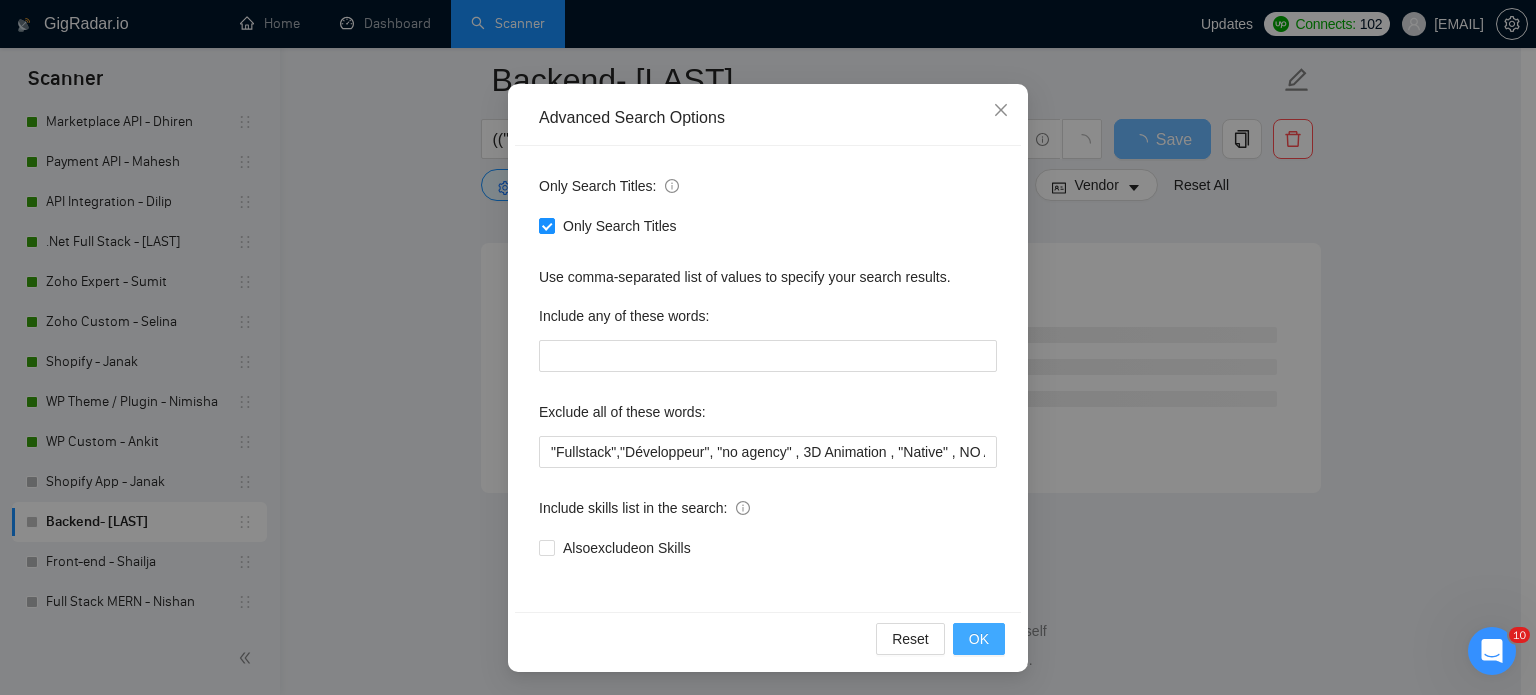 click on "OK" at bounding box center (979, 639) 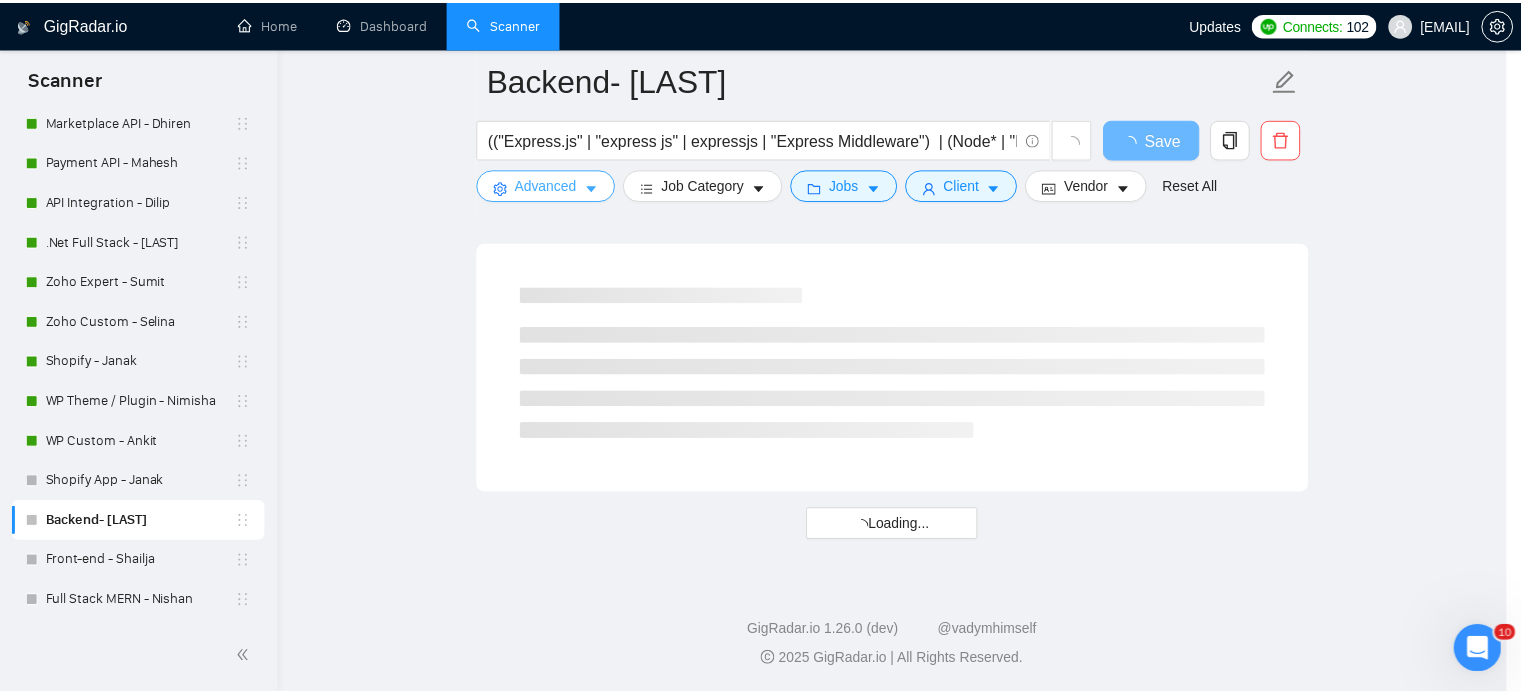 scroll, scrollTop: 0, scrollLeft: 0, axis: both 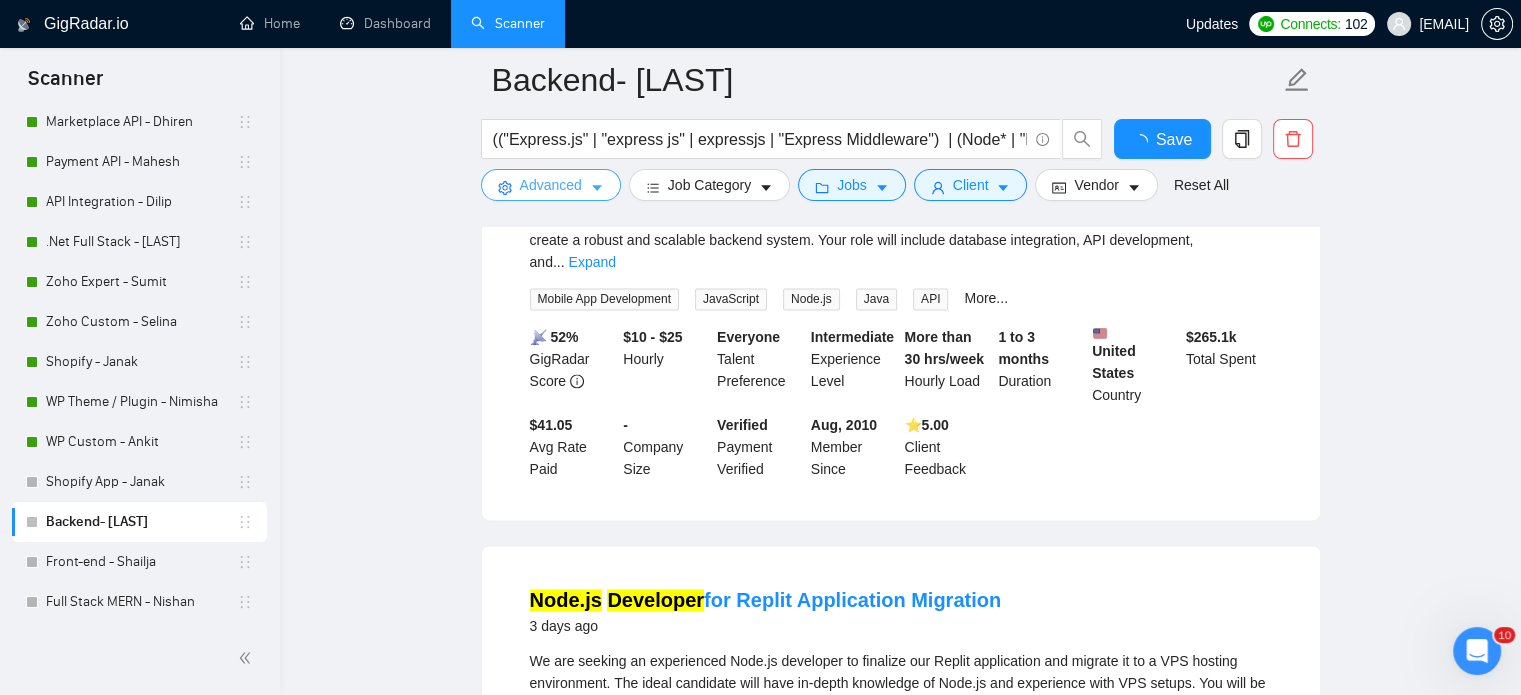 type 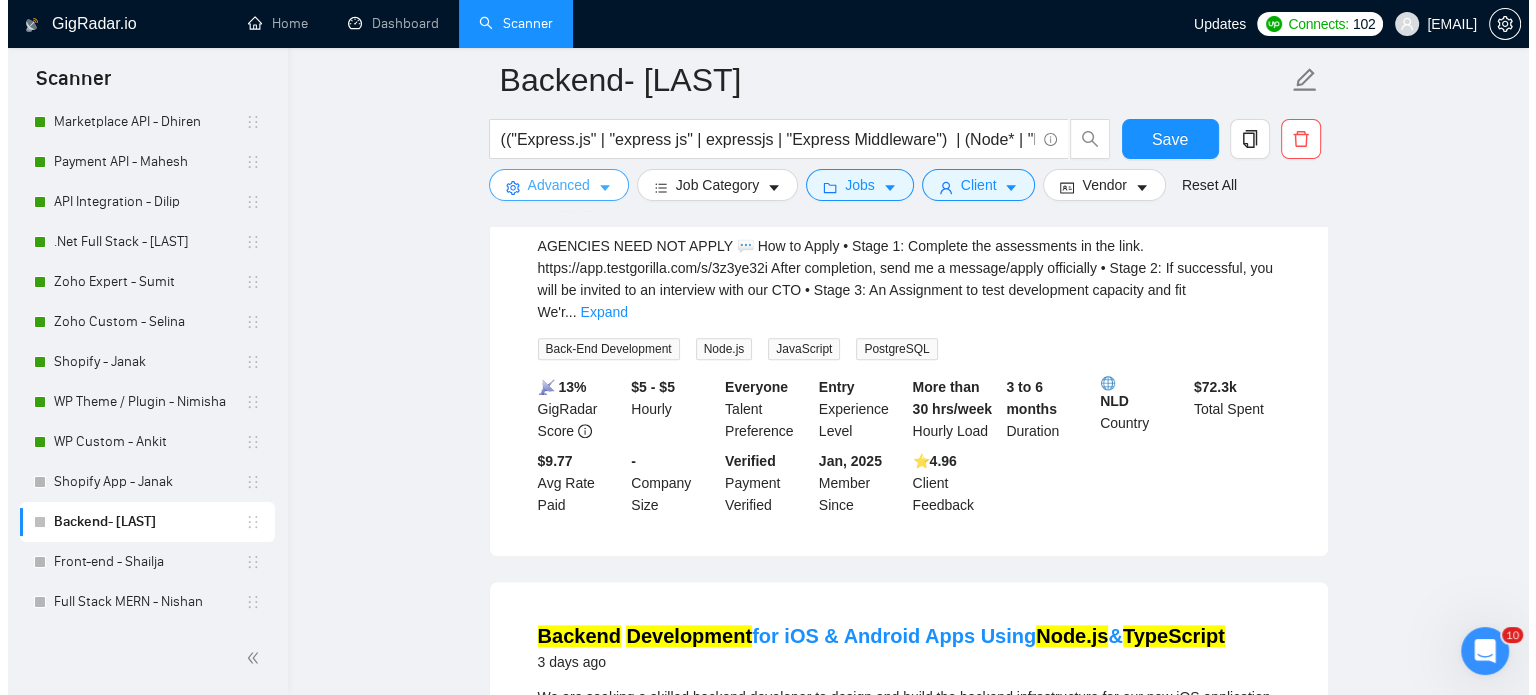 scroll, scrollTop: 2241, scrollLeft: 0, axis: vertical 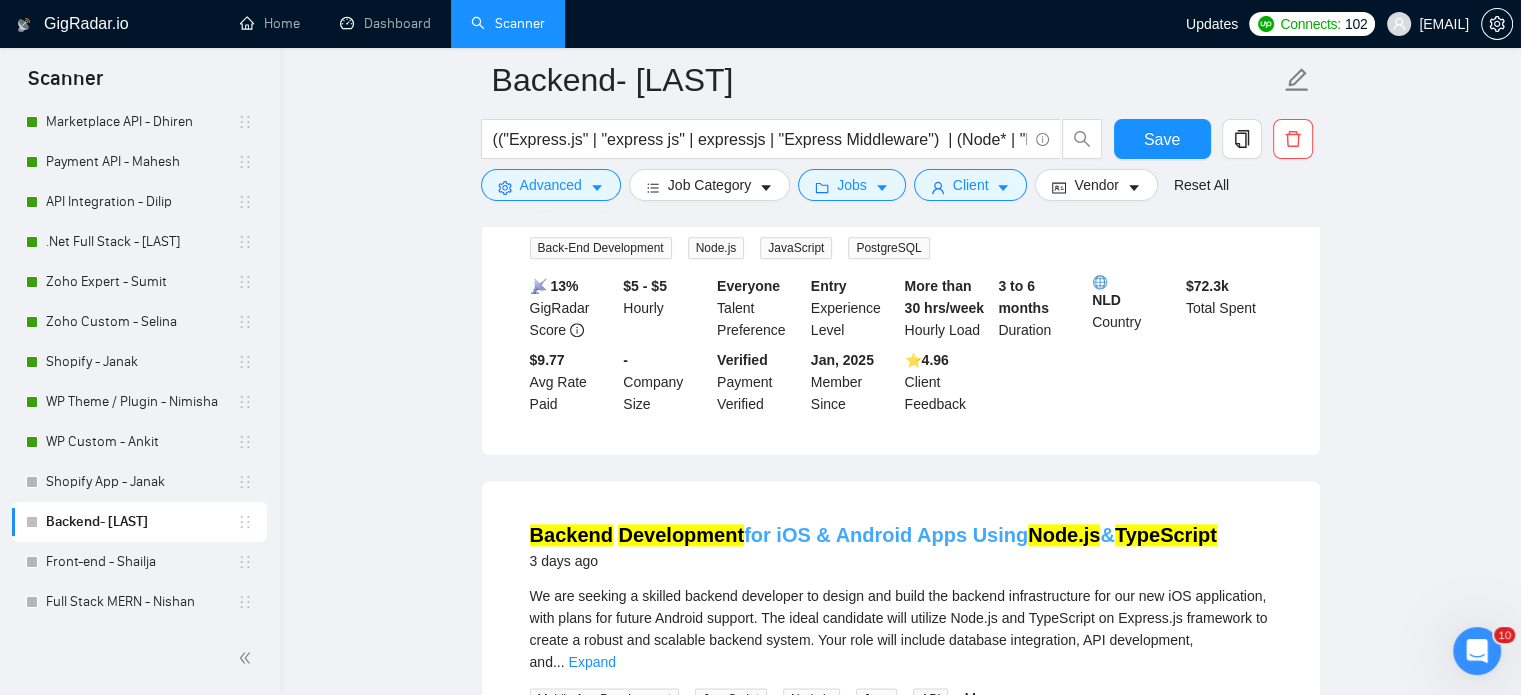 click on "Backend   Development  for iOS & Android Apps Using  Node.js  &  TypeScript" at bounding box center (873, 535) 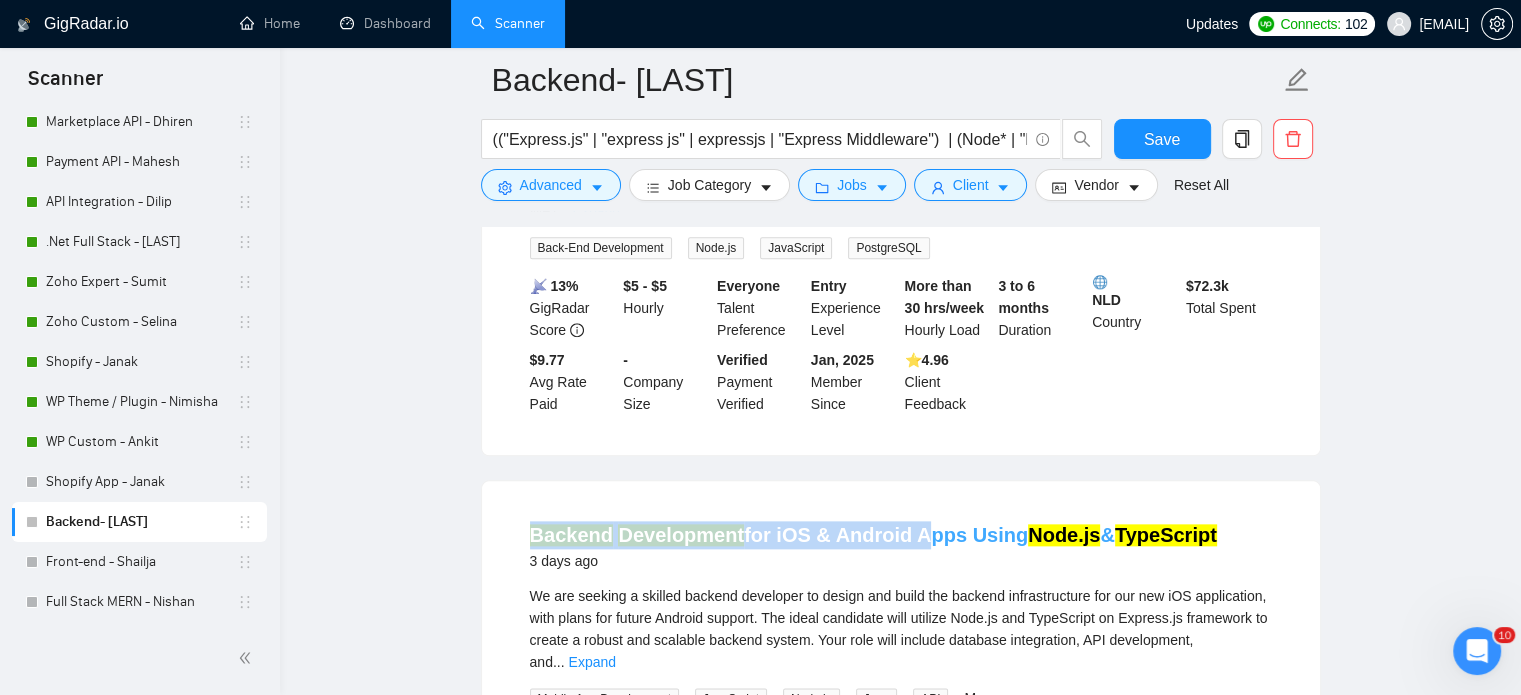 drag, startPoint x: 519, startPoint y: 441, endPoint x: 909, endPoint y: 443, distance: 390.00513 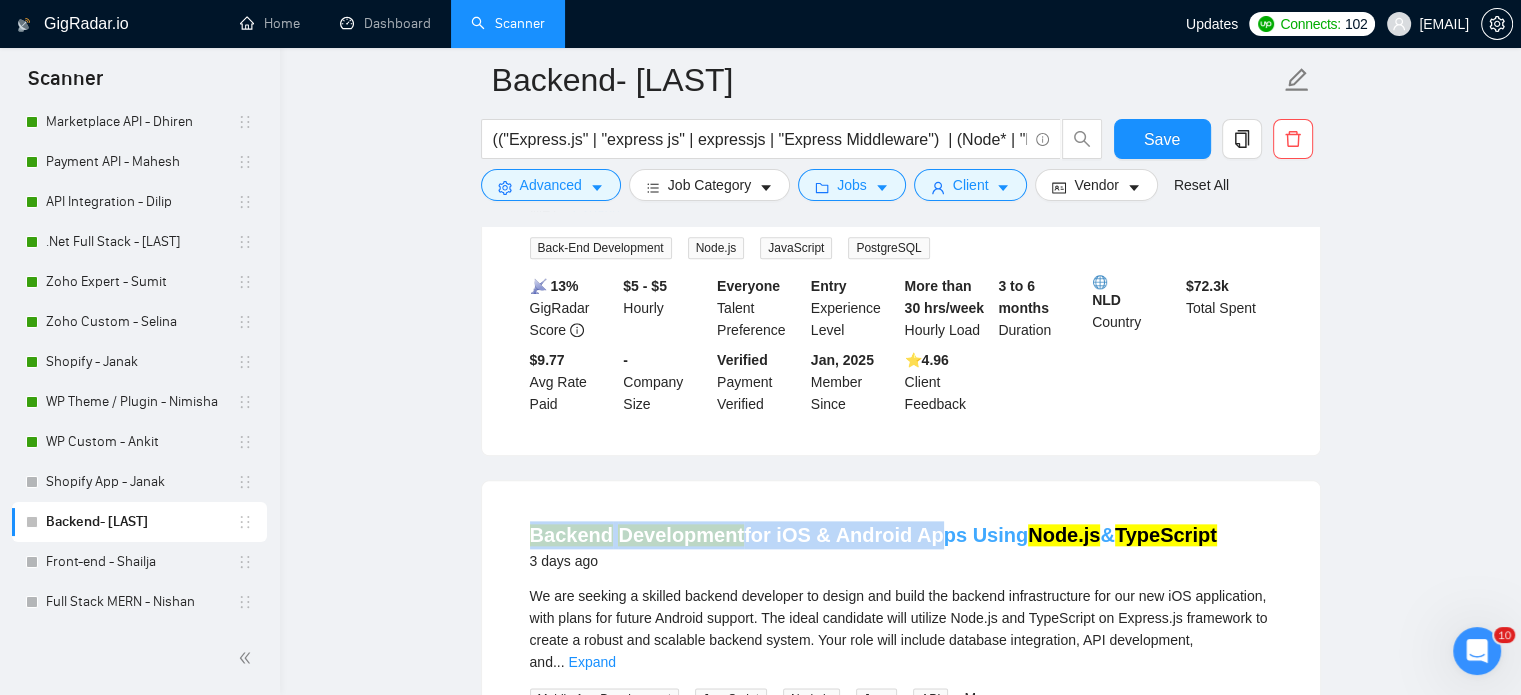 click on "Backend   Development  for iOS & Android Apps Using  Node.js  &  TypeScript" at bounding box center (873, 535) 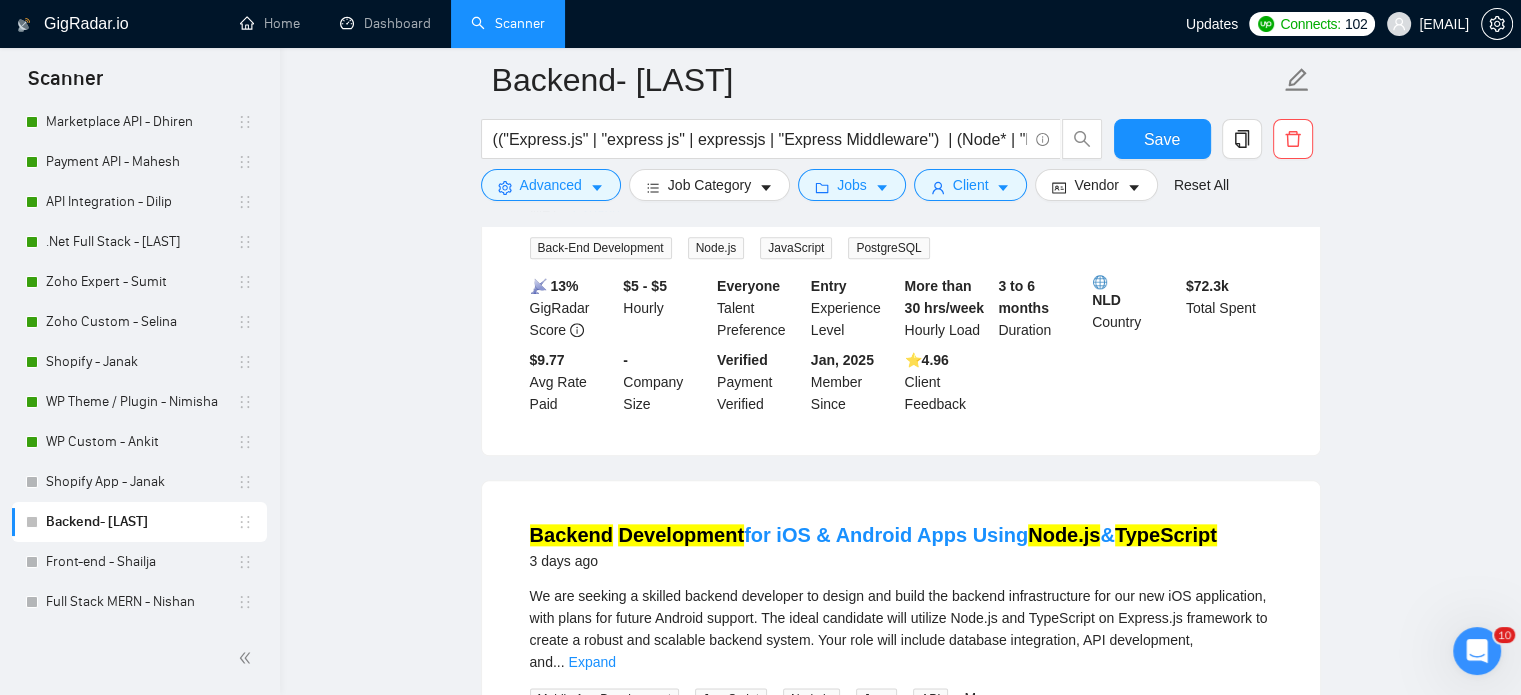 click on "3 days ago" at bounding box center [873, 561] 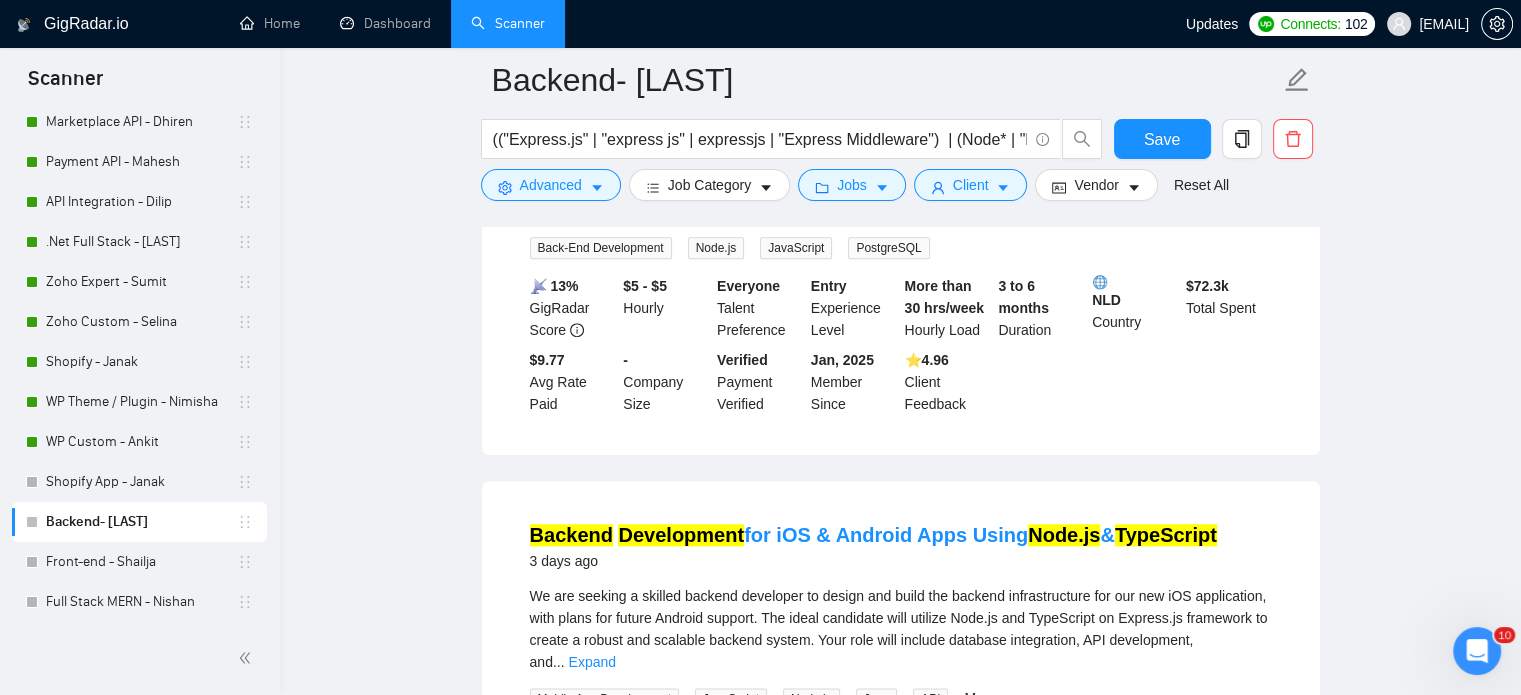 click on "Expand" at bounding box center [592, 662] 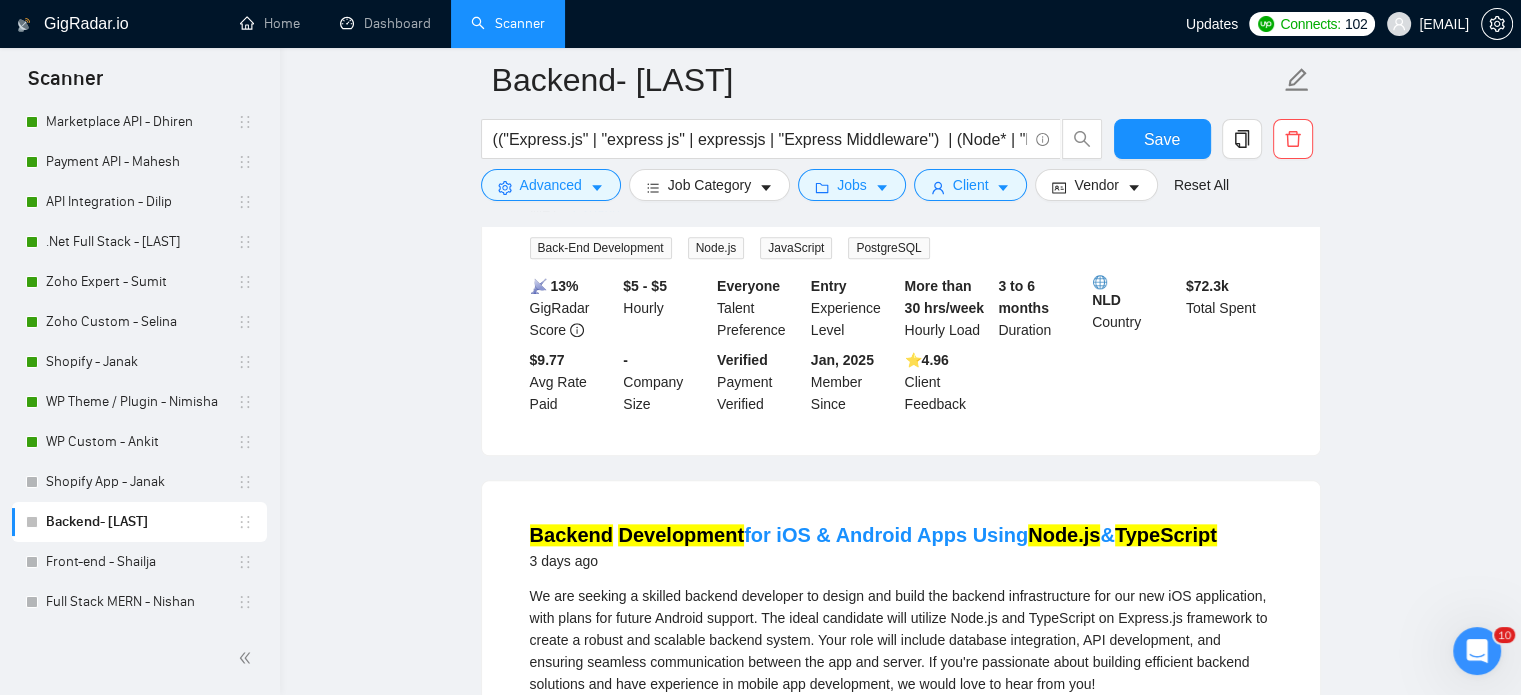 click on "We are seeking a skilled backend developer to design and build the backend infrastructure for our new iOS application, with plans for future Android support. The ideal candidate will utilize Node.js and TypeScript on Express.js framework to create a robust and scalable backend system. Your role will include database integration, API development, and ensuring seamless communication between the app and server. If you're passionate about building efficient backend solutions and have experience in mobile app development, we would love to hear from you!" at bounding box center [901, 640] 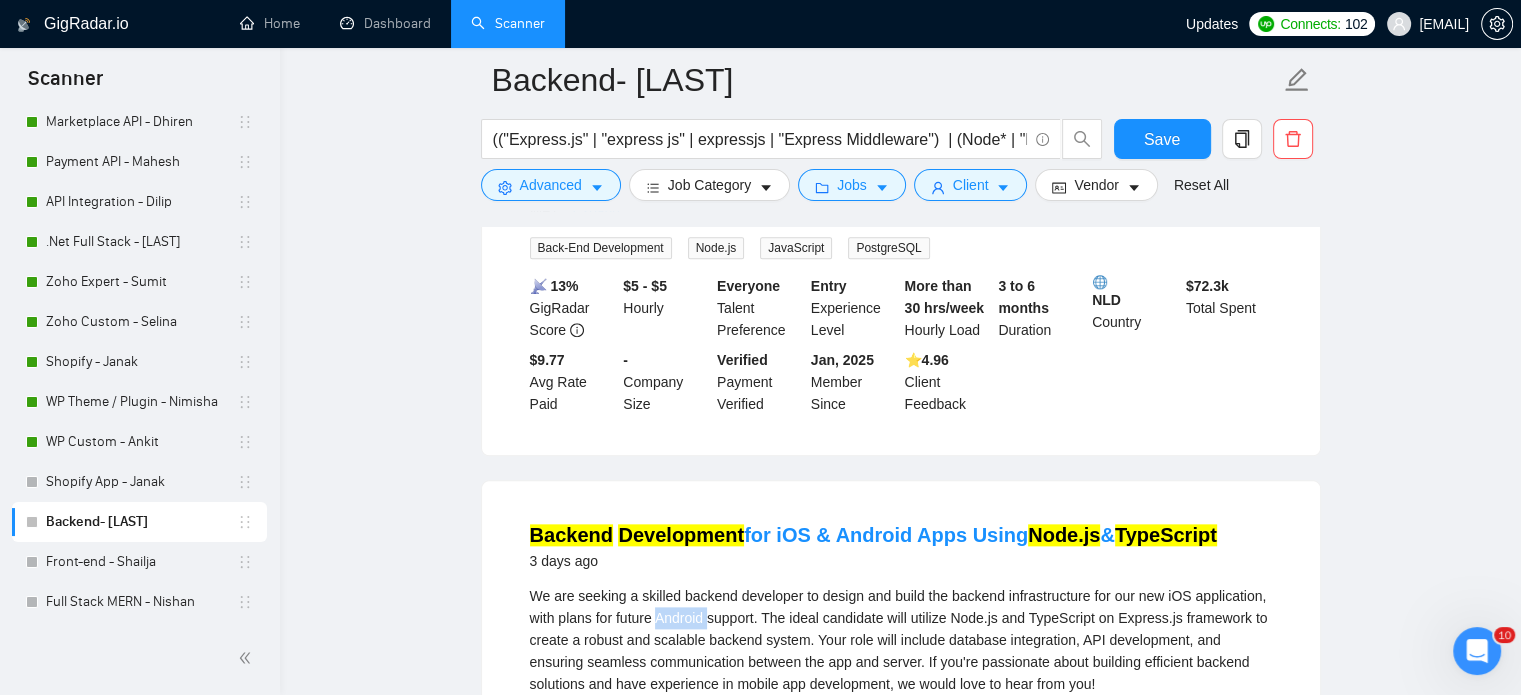 click on "We are seeking a skilled backend developer to design and build the backend infrastructure for our new iOS application, with plans for future Android support. The ideal candidate will utilize Node.js and TypeScript on Express.js framework to create a robust and scalable backend system. Your role will include database integration, API development, and ensuring seamless communication between the app and server. If you're passionate about building efficient backend solutions and have experience in mobile app development, we would love to hear from you!" at bounding box center (901, 640) 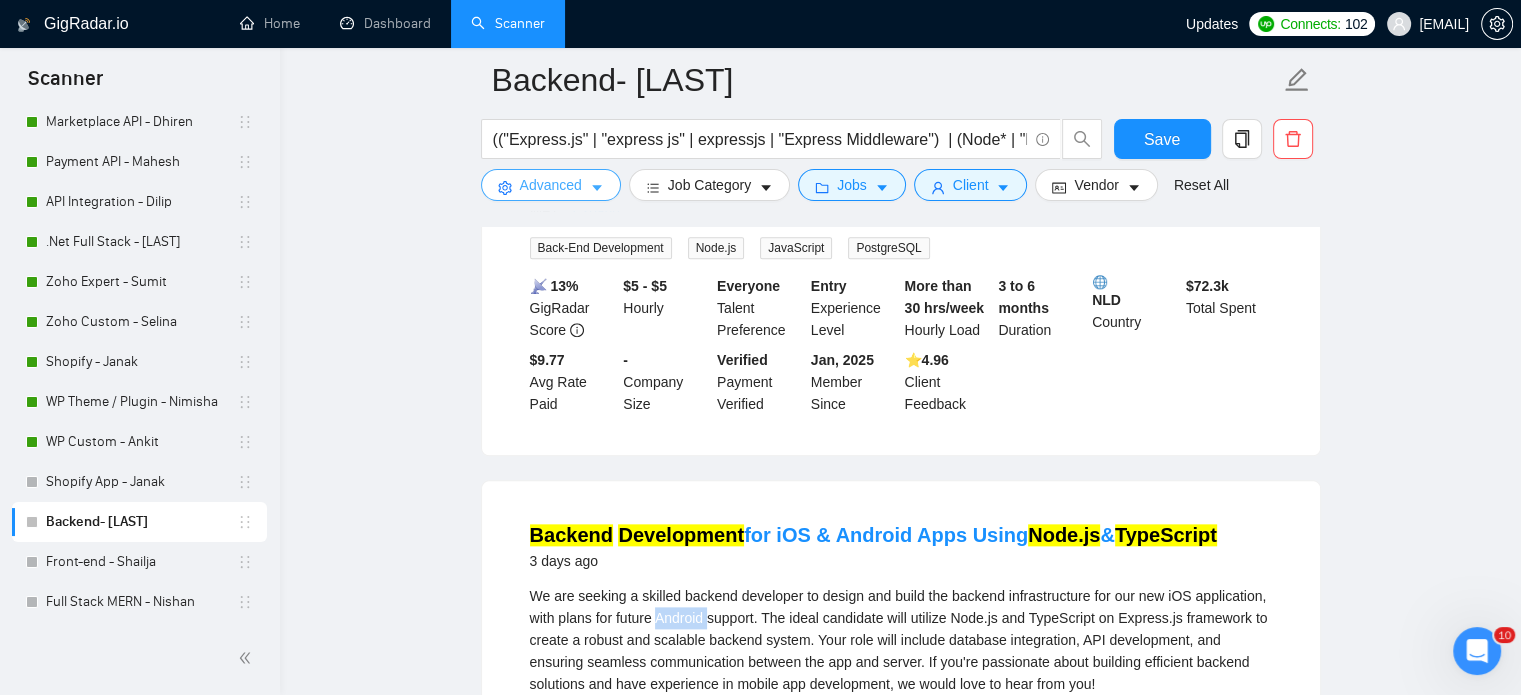 click 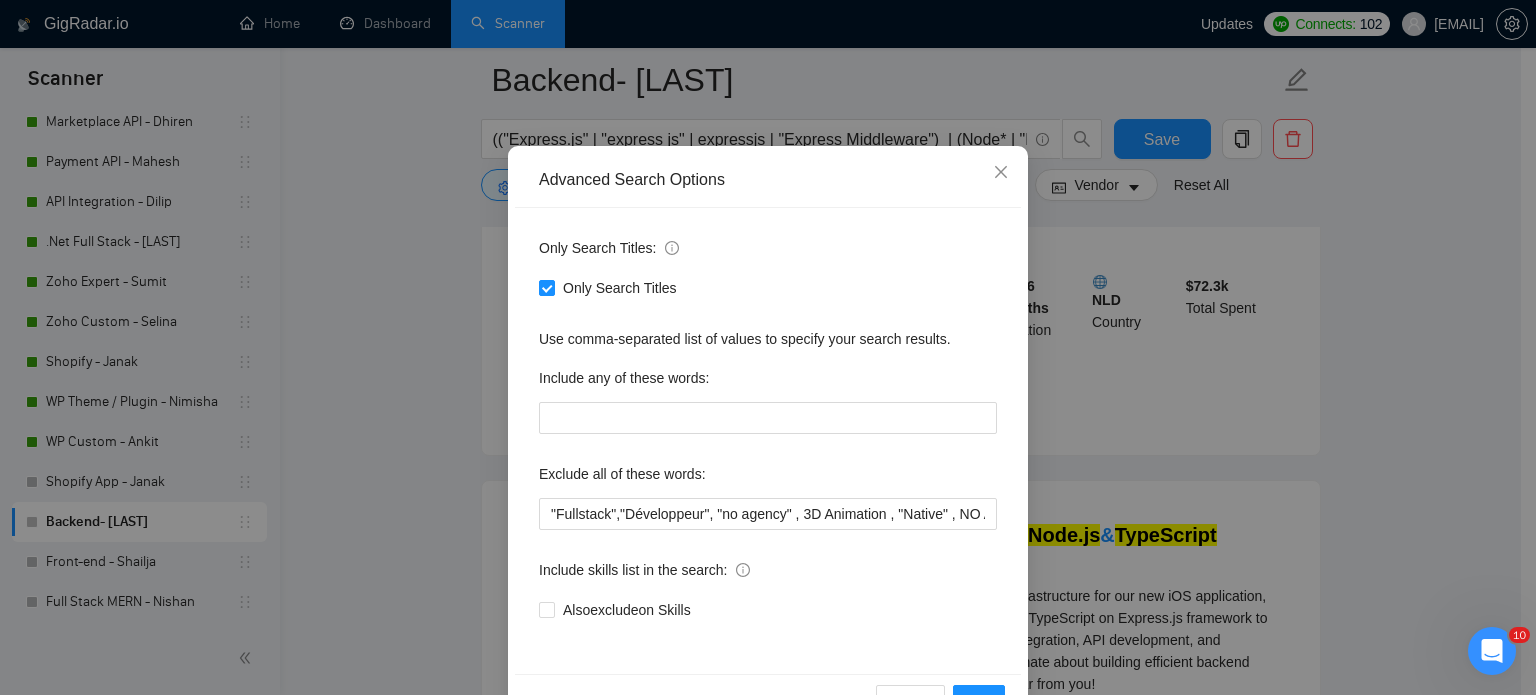 scroll, scrollTop: 136, scrollLeft: 0, axis: vertical 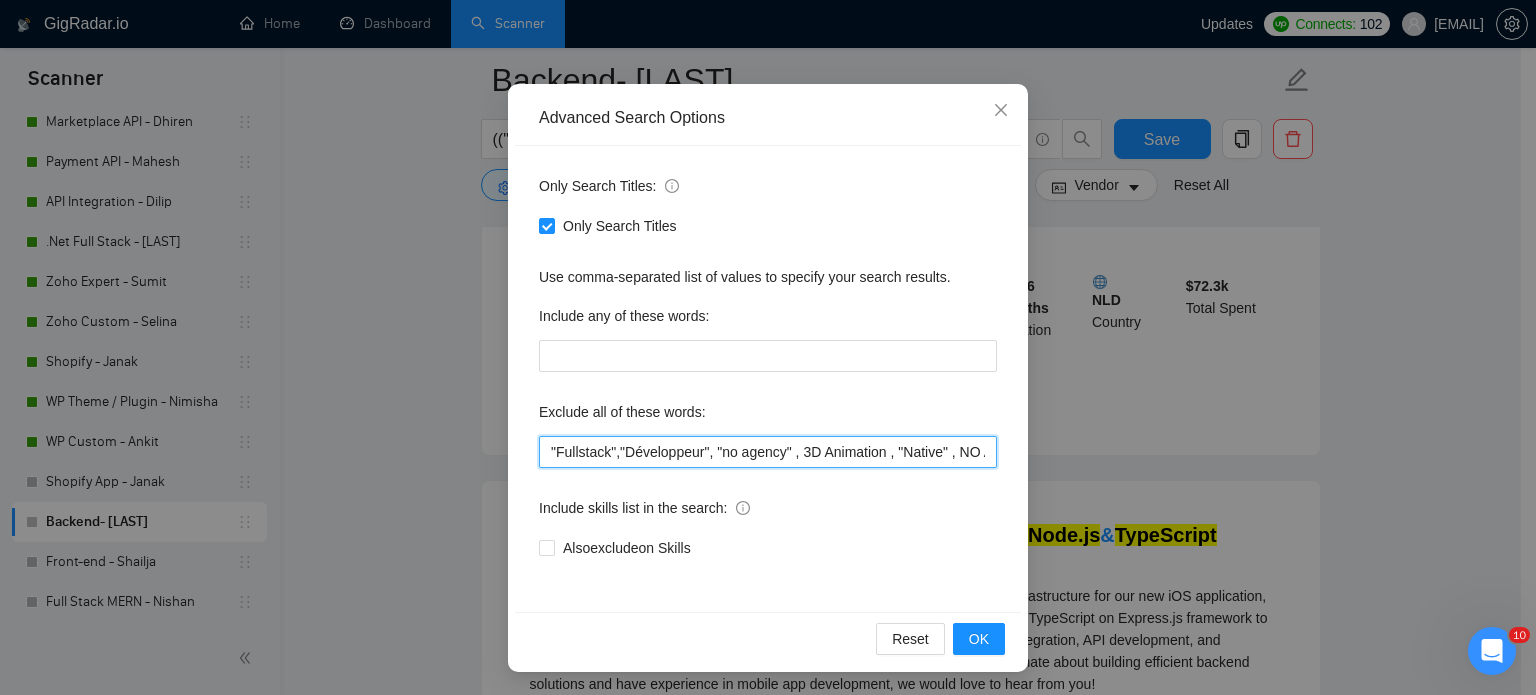 click on ""Fullstack","Développeur", "no agency" , 3D Animation , "Native" , NO AGENCIES , "Full Stack", "Full-Stack"" at bounding box center [768, 452] 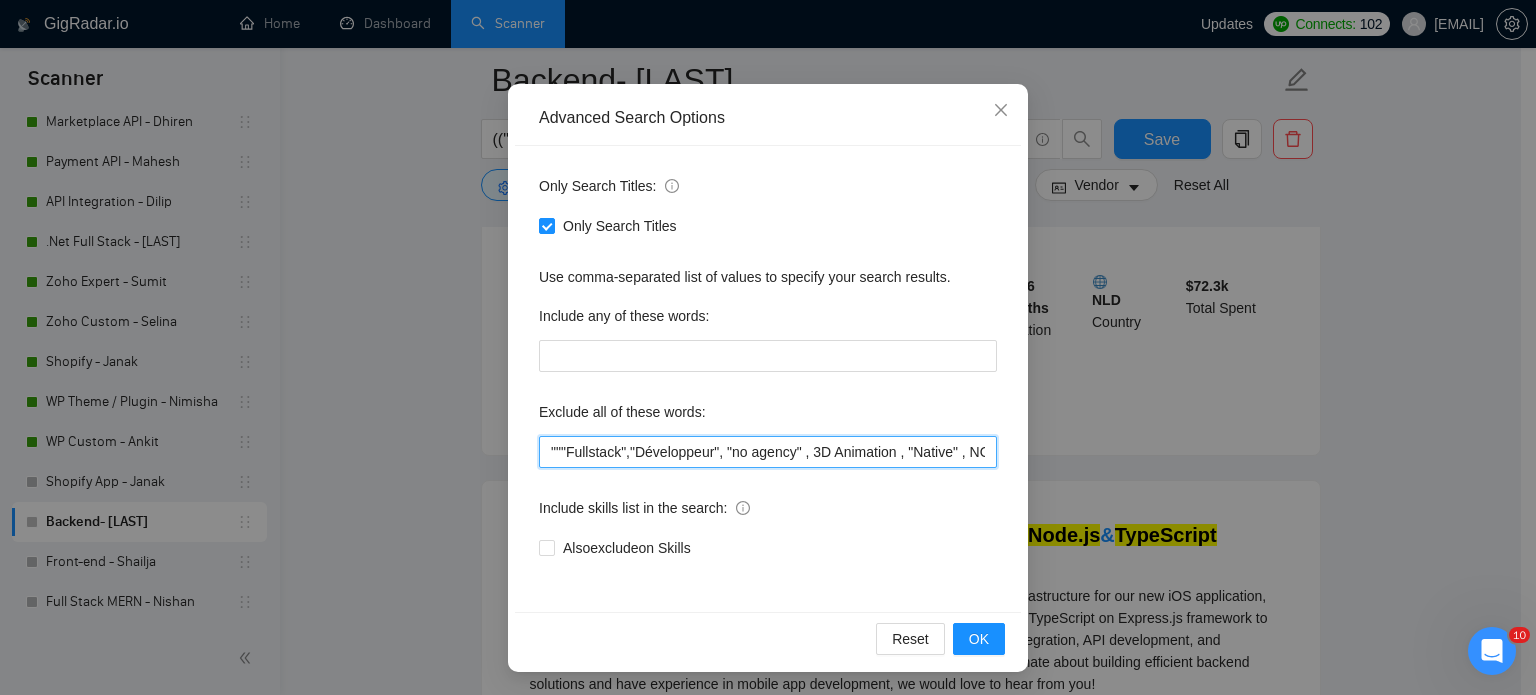 paste on "Android" 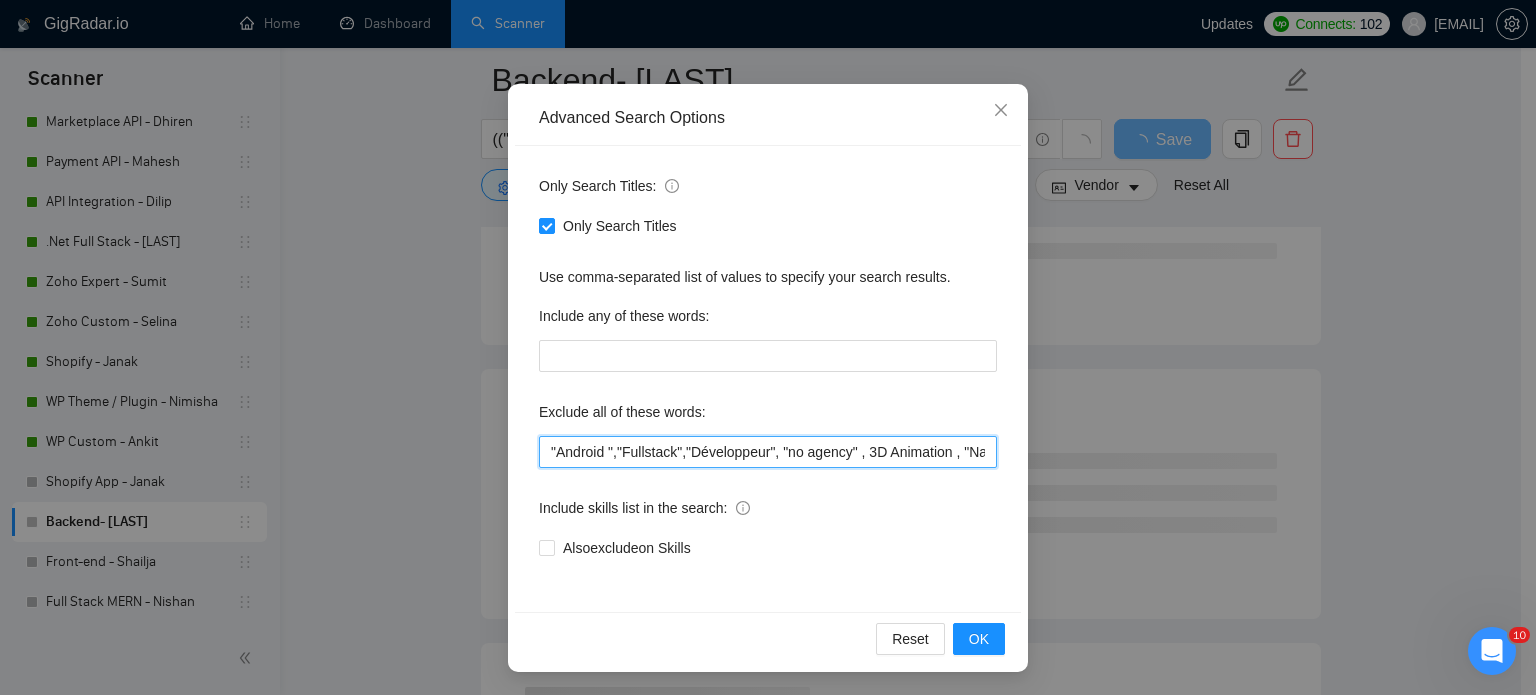click on ""Android ","Fullstack","Développeur", "no agency" , 3D Animation , "Native" , NO AGENCIES , "Full Stack", "Full-Stack"" at bounding box center [768, 452] 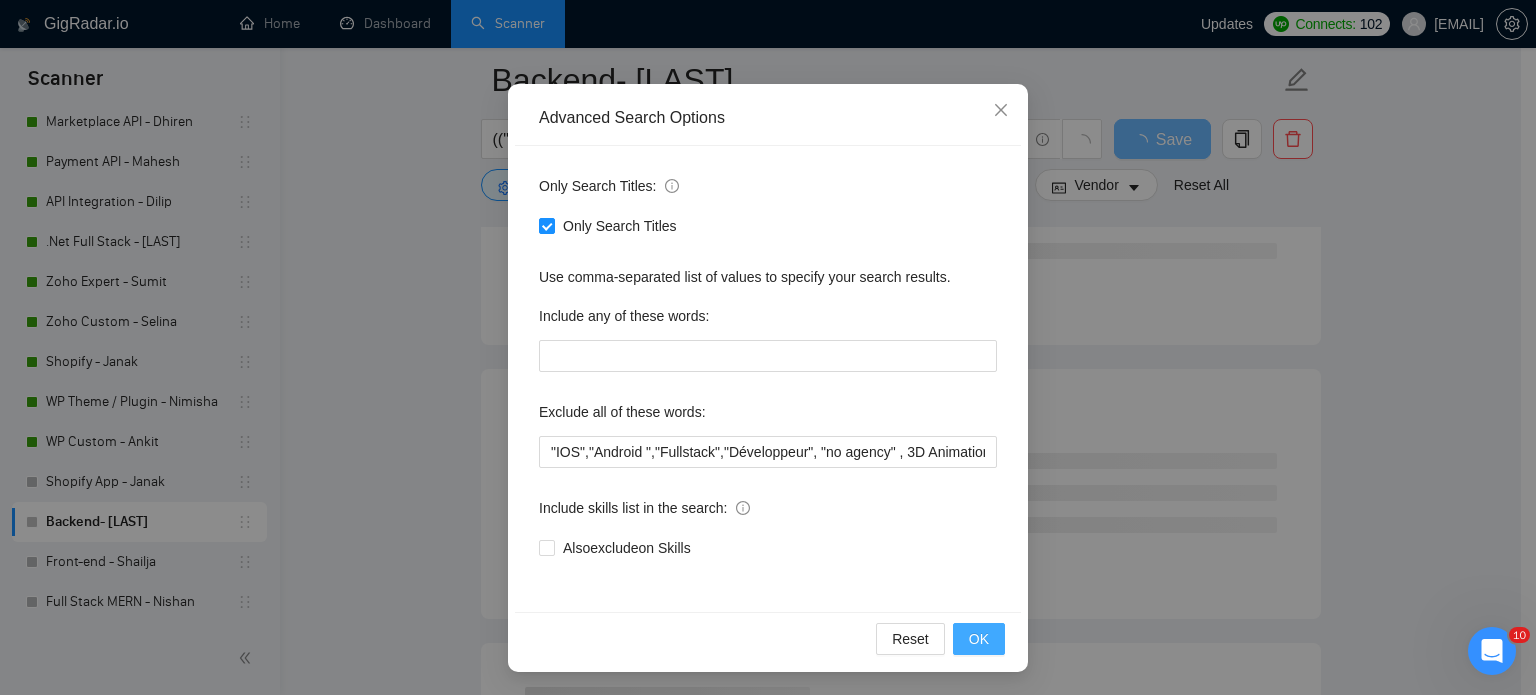 click on "OK" at bounding box center (979, 639) 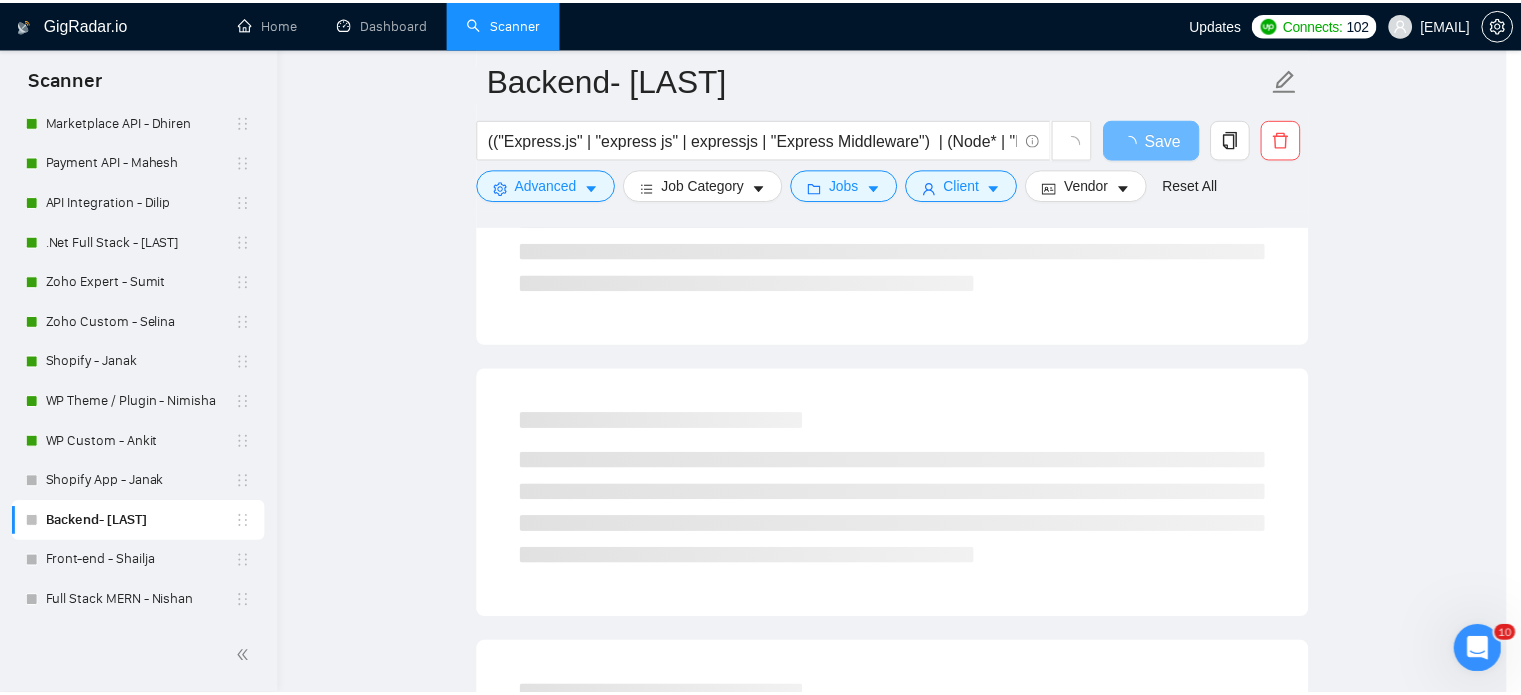 scroll, scrollTop: 36, scrollLeft: 0, axis: vertical 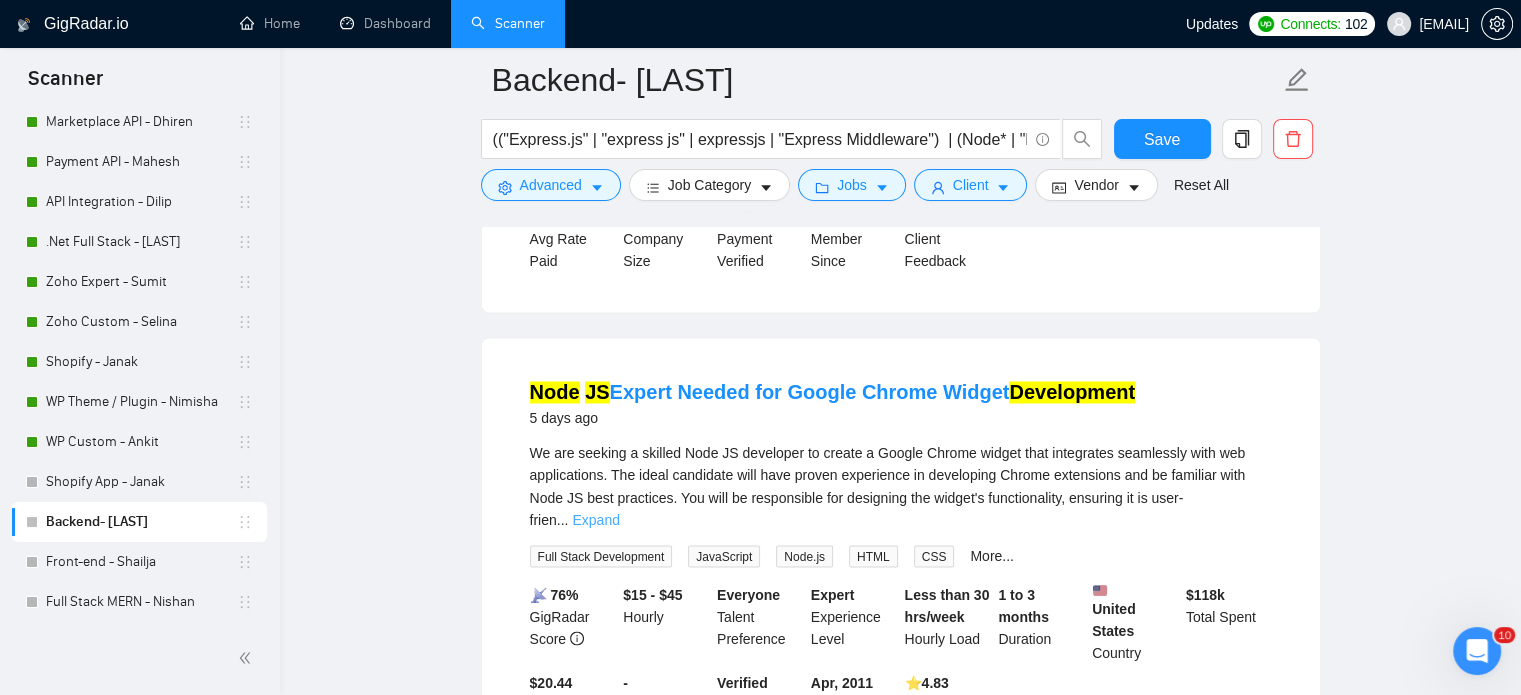 click on "Expand" at bounding box center (595, 519) 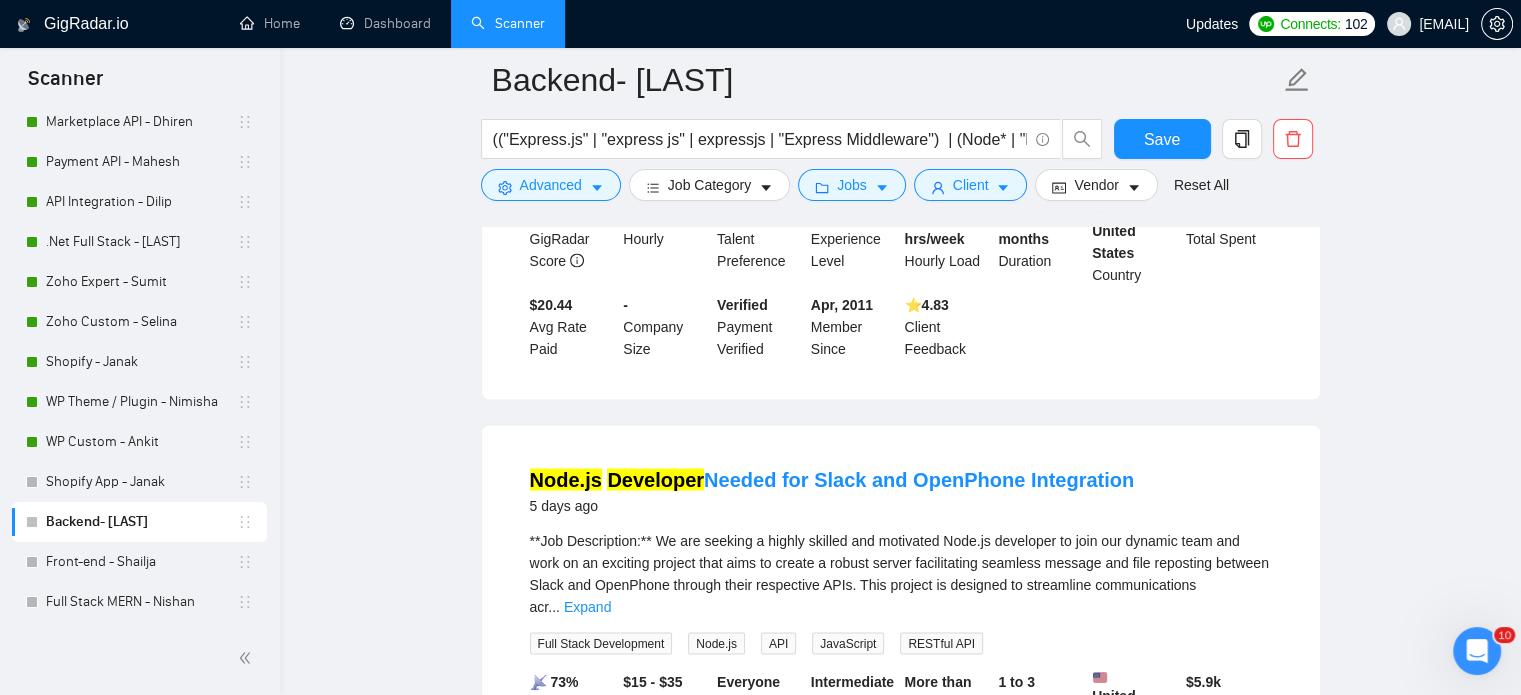 scroll, scrollTop: 3800, scrollLeft: 0, axis: vertical 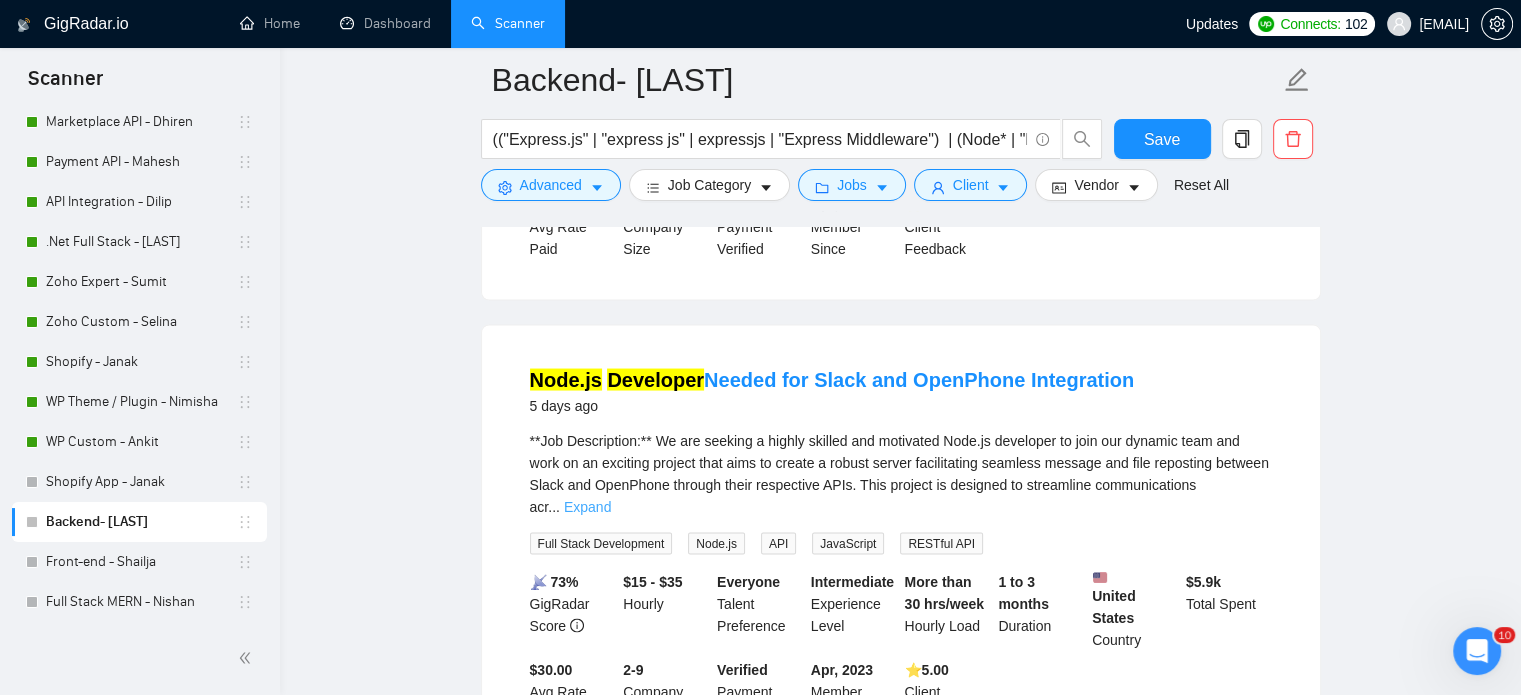 click on "Expand" at bounding box center [587, 506] 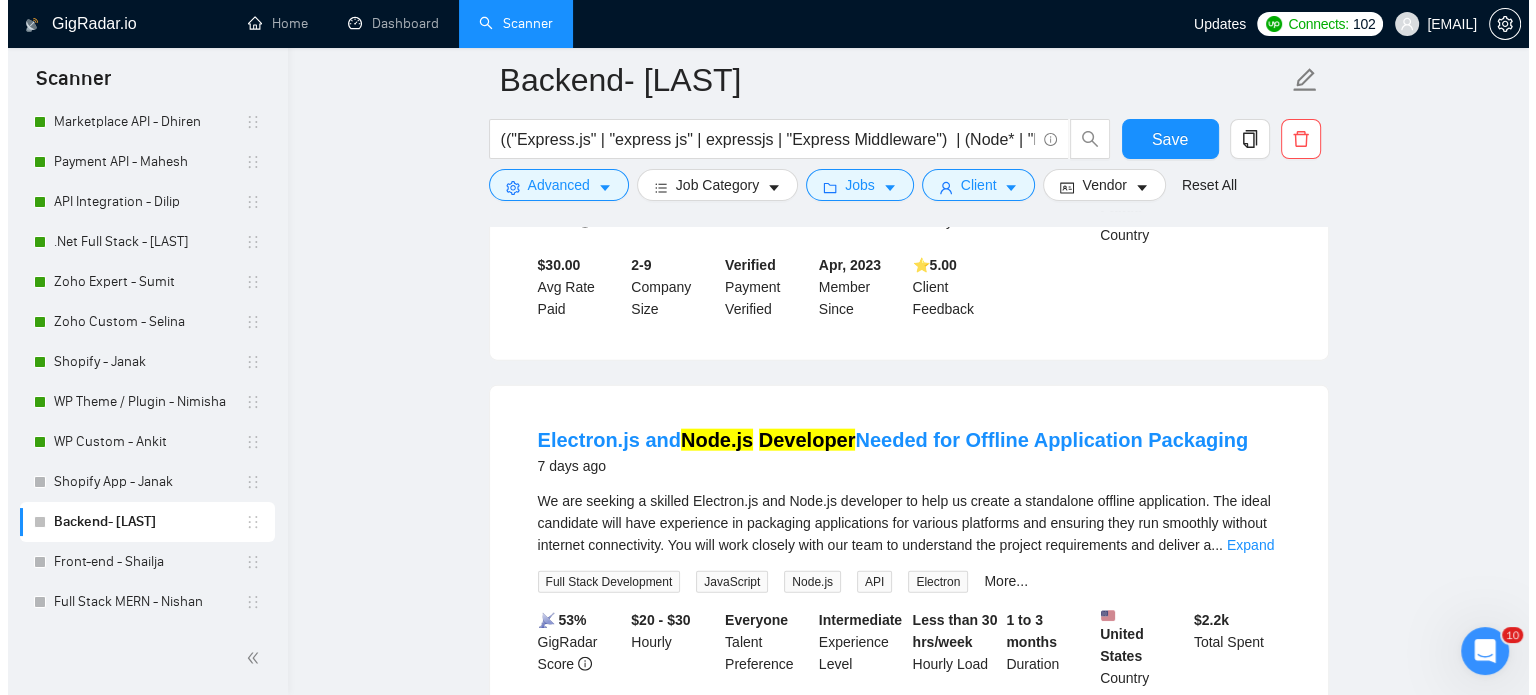 scroll, scrollTop: 4700, scrollLeft: 0, axis: vertical 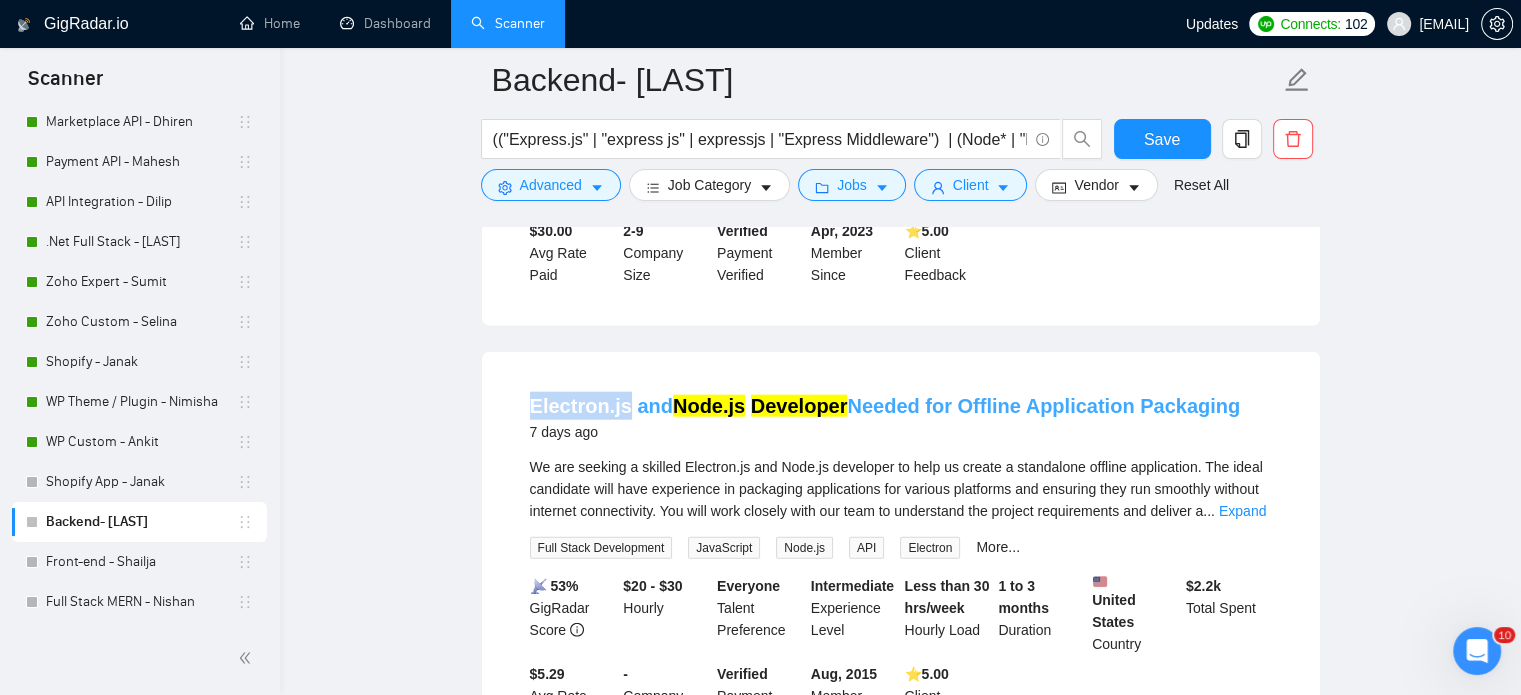 drag, startPoint x: 519, startPoint y: 275, endPoint x: 620, endPoint y: 277, distance: 101.0198 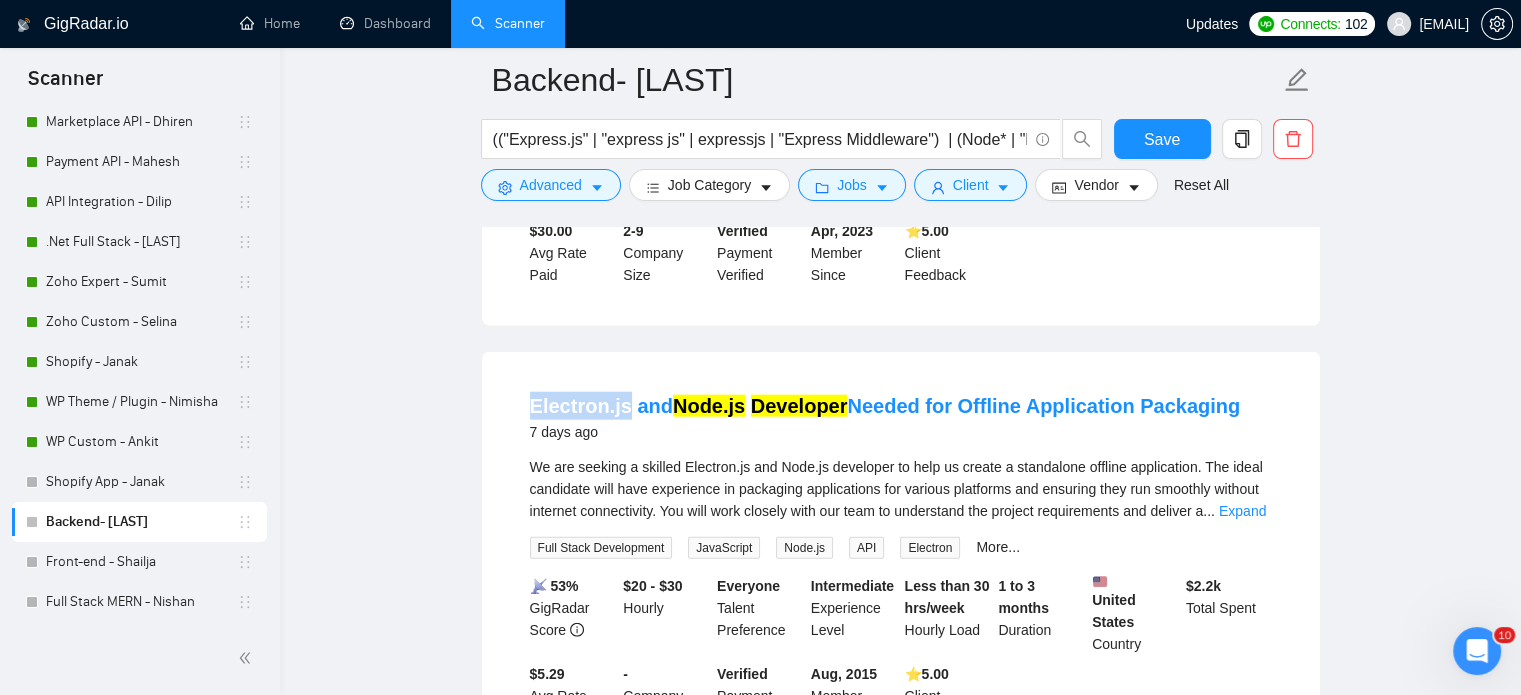 copy on "Electron.js" 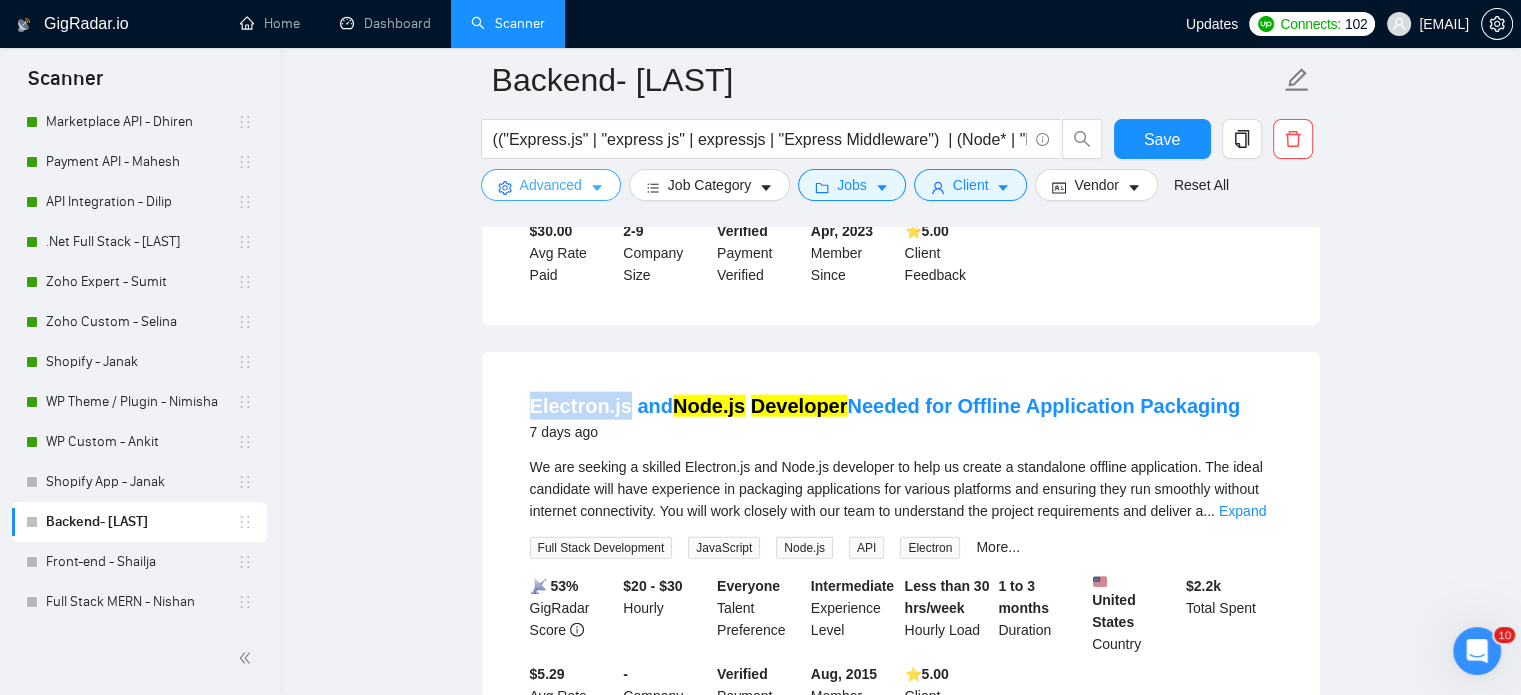 click 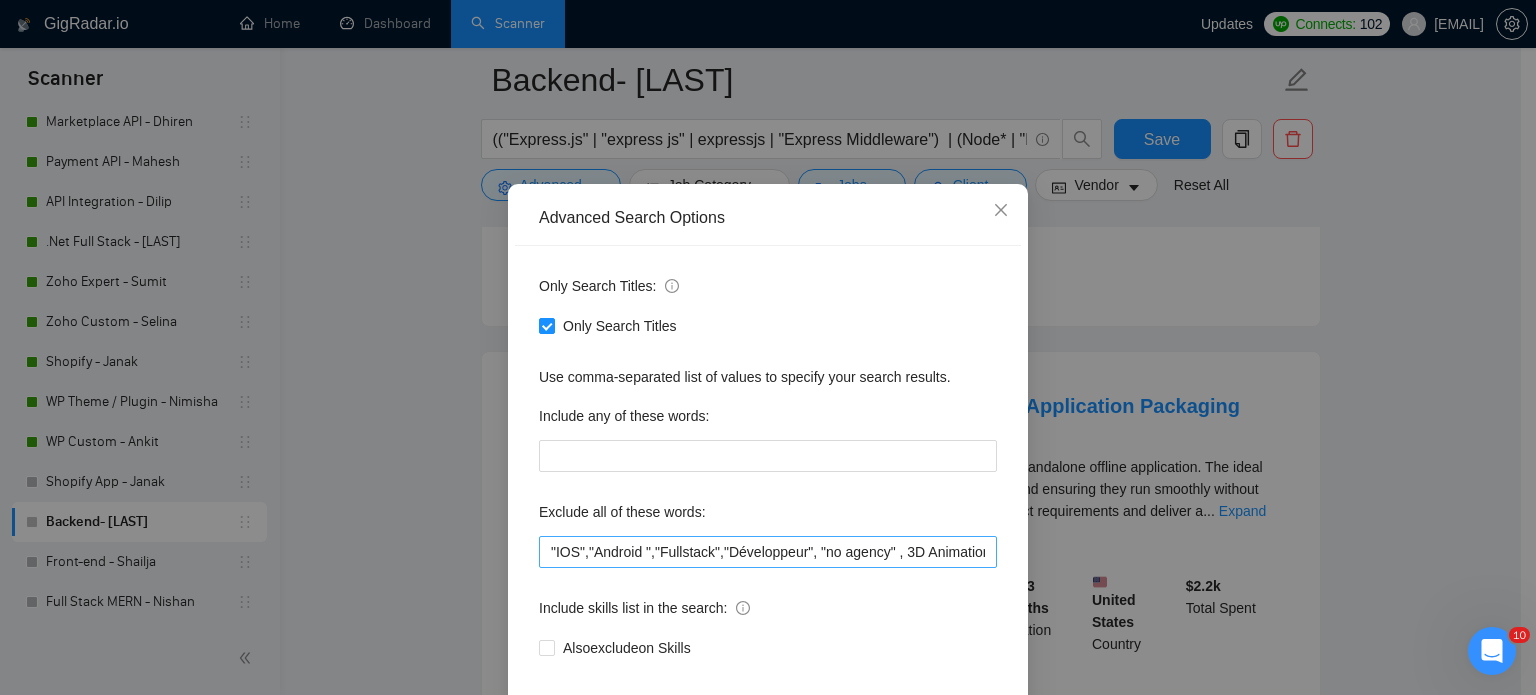 scroll, scrollTop: 100, scrollLeft: 0, axis: vertical 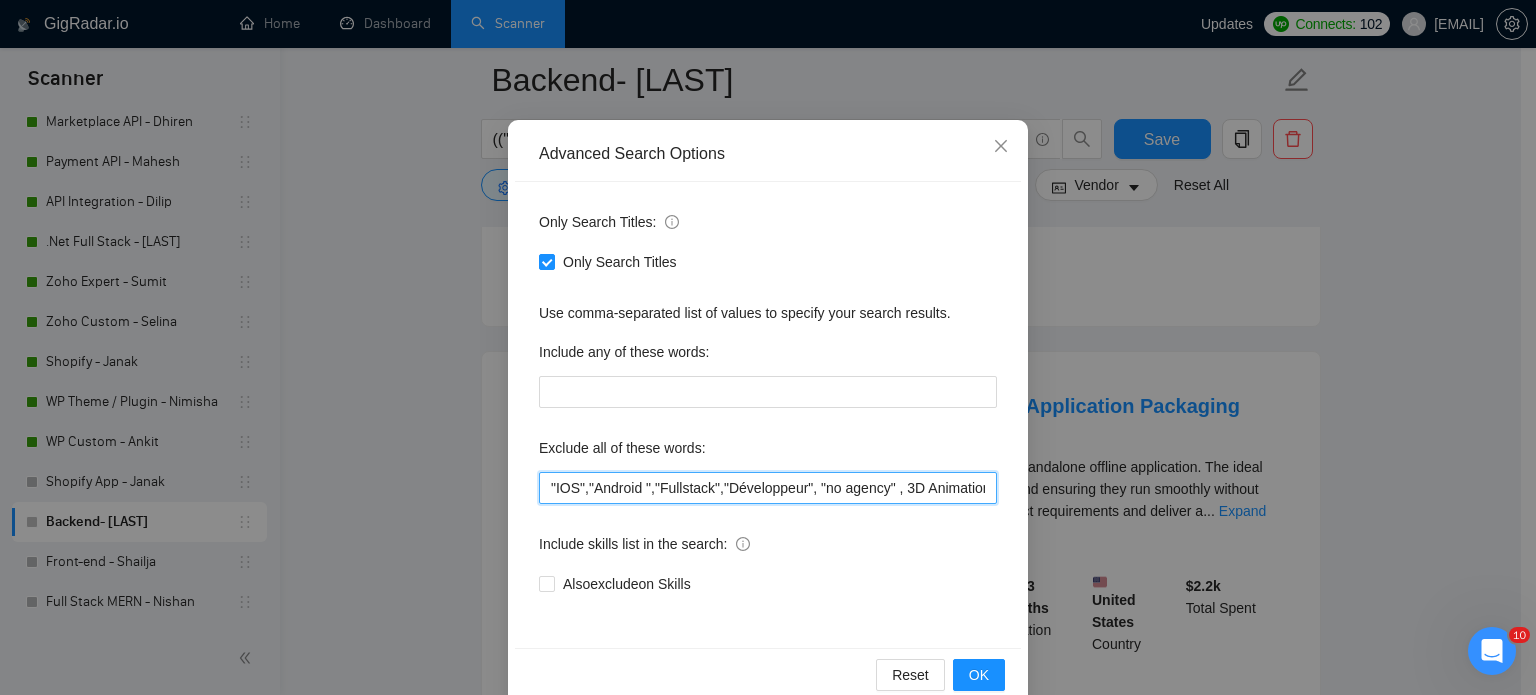 click on ""IOS","Android ","Fullstack","Développeur", "no agency" , 3D Animation , "Native" , NO AGENCIES , "Full Stack", "Full-Stack"" at bounding box center [768, 488] 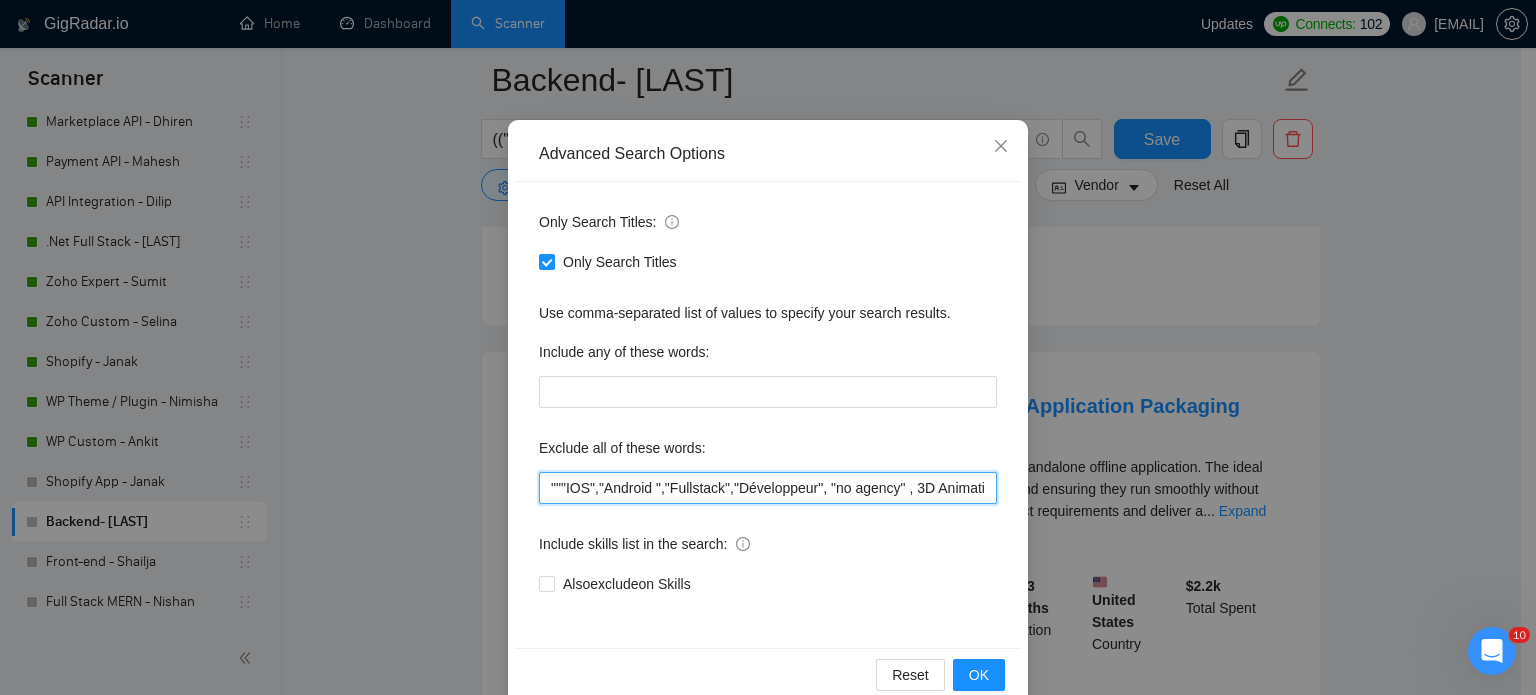 paste on "Electron.js" 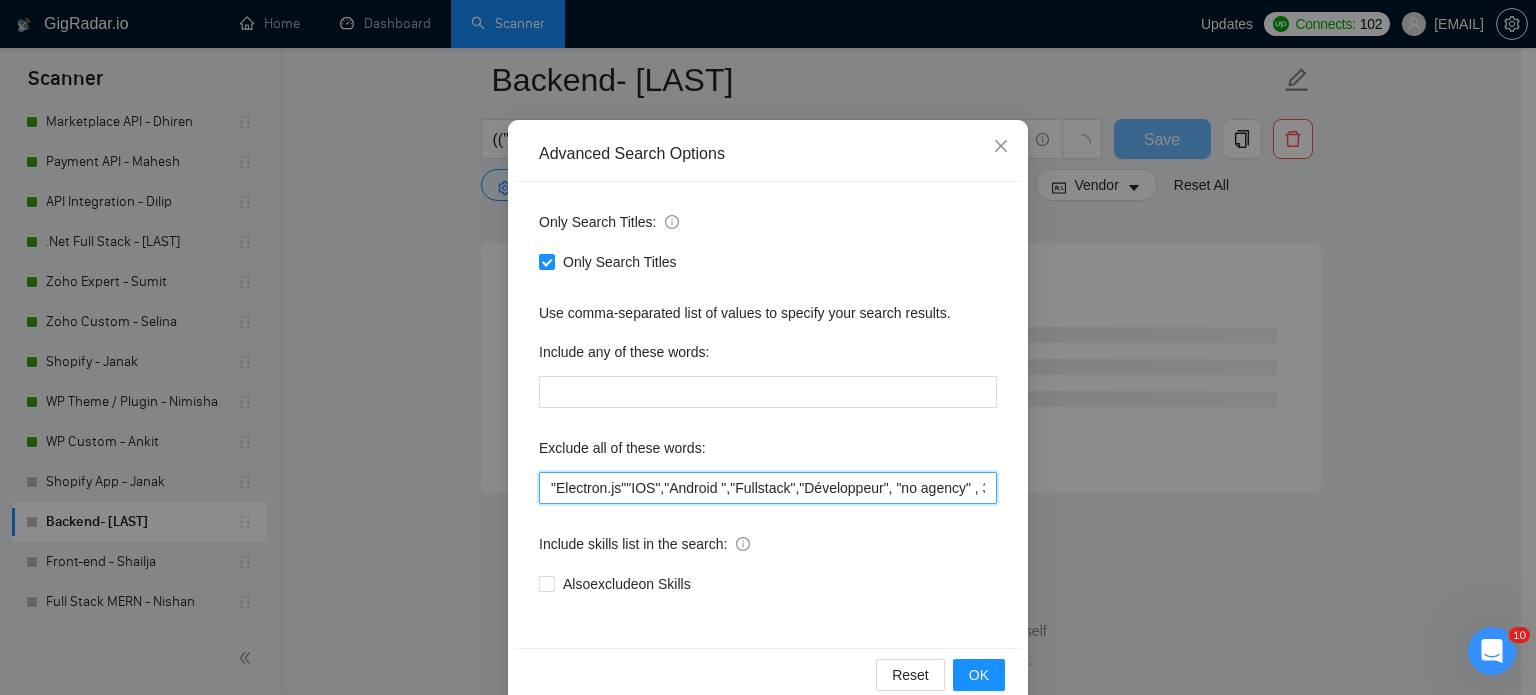 scroll, scrollTop: 2641, scrollLeft: 0, axis: vertical 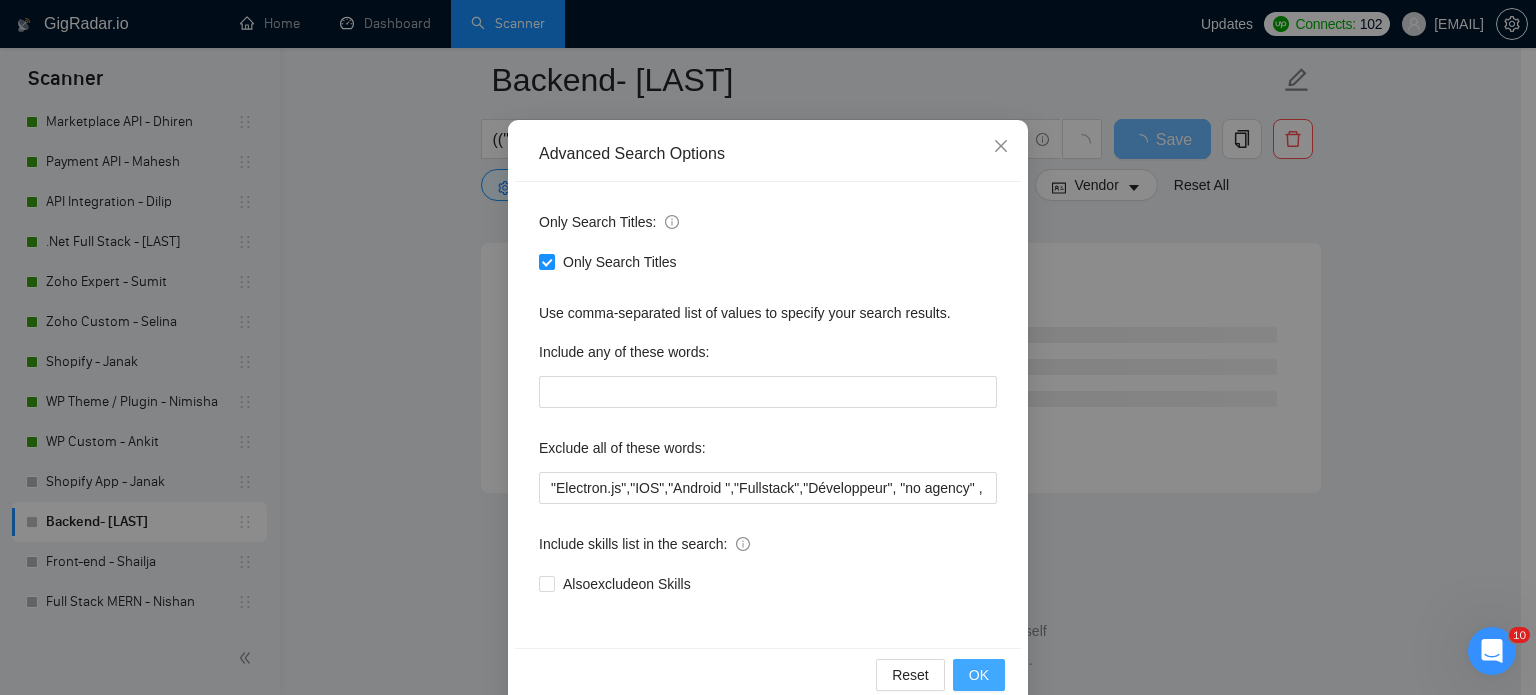 click on "OK" at bounding box center (979, 675) 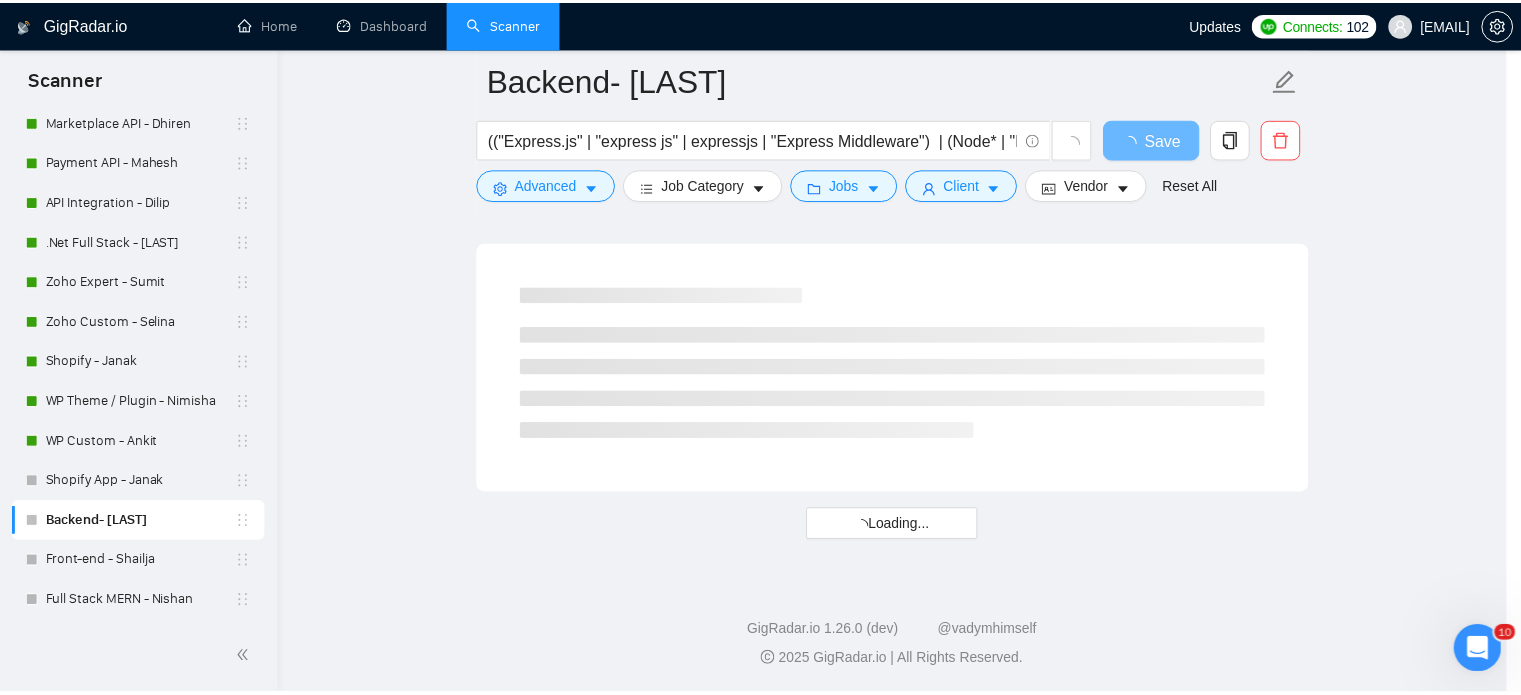 scroll, scrollTop: 36, scrollLeft: 0, axis: vertical 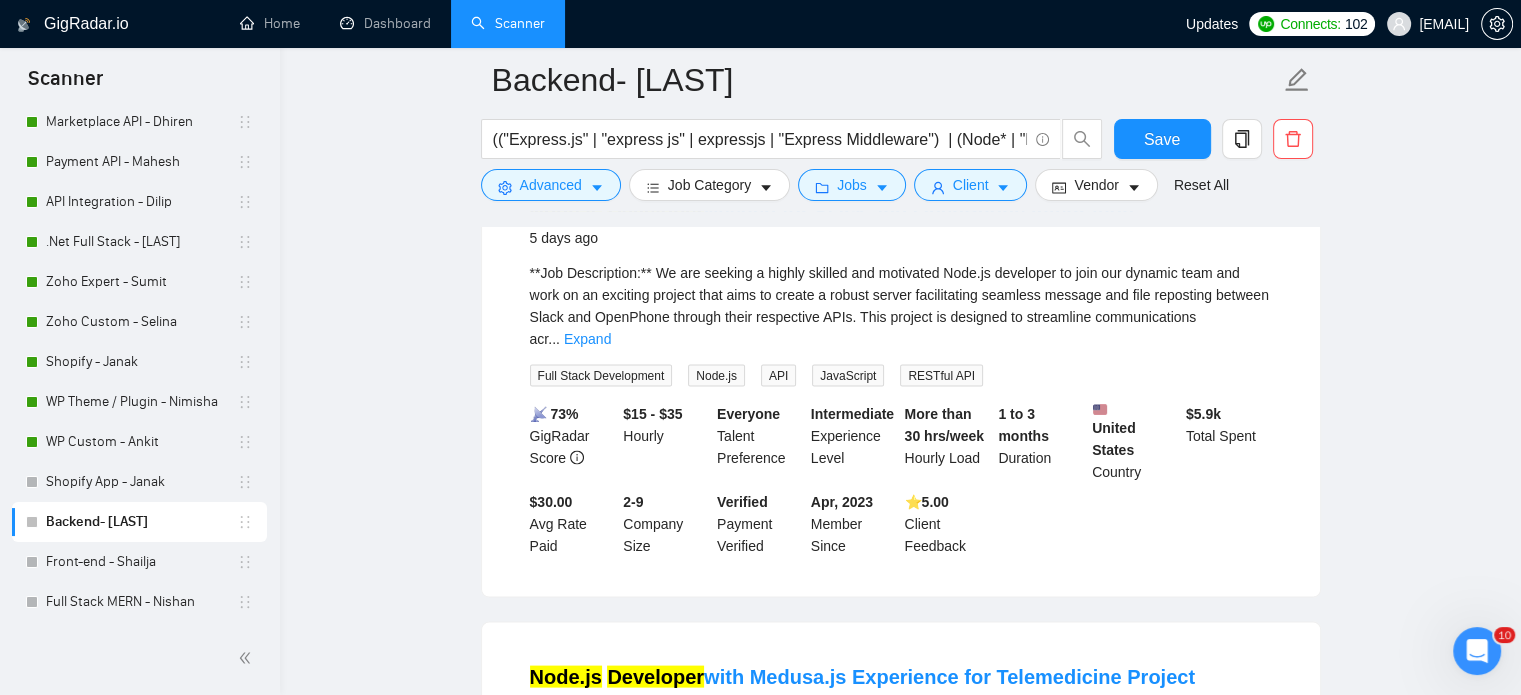 click on "We are seeking a skilled Node.js developer with expertise in Medusa.js to join our telemedicine project. The primary task involves connecting custom intake forms with a doctor network API, ensuring a seamless user experience for our patients and healthcare providers. The ideal candidate should have a strong understanding of API integration a" at bounding box center (893, 771) 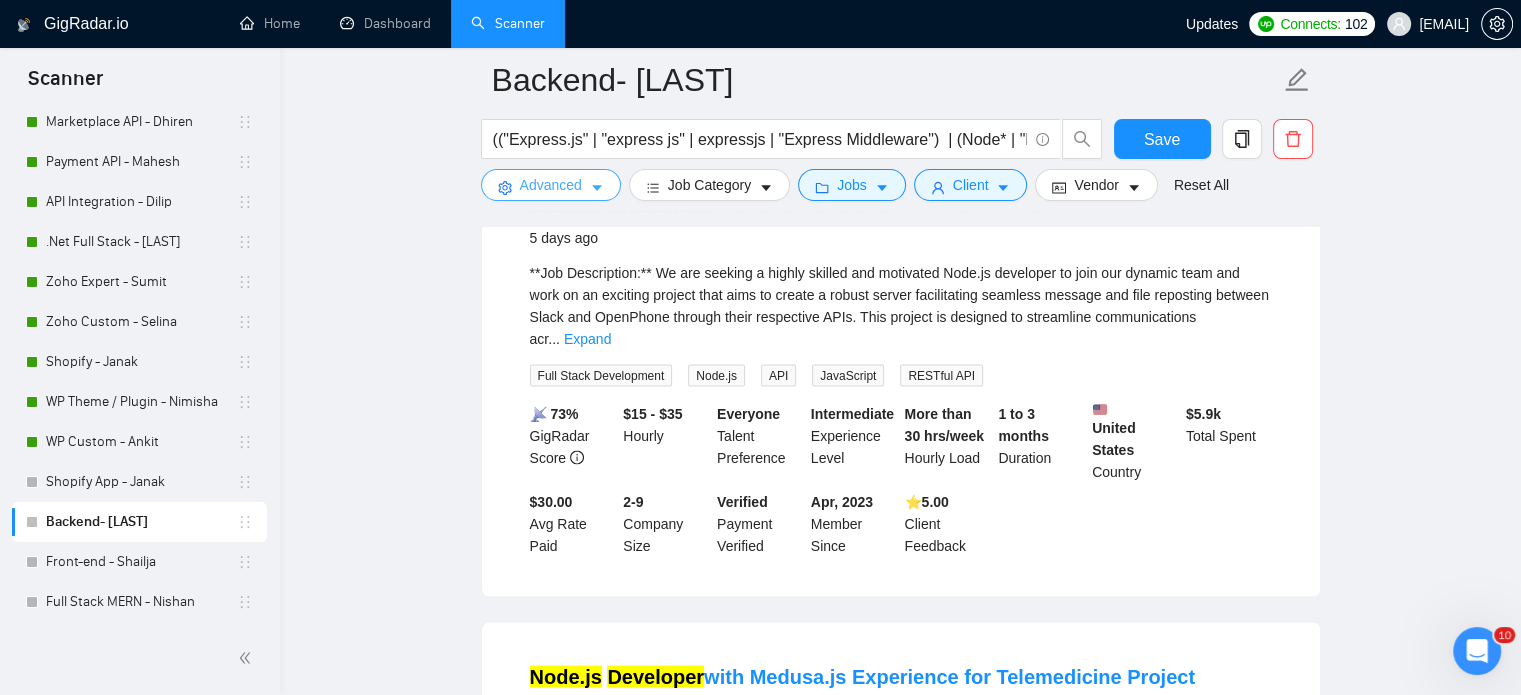 click on "Advanced" at bounding box center (551, 185) 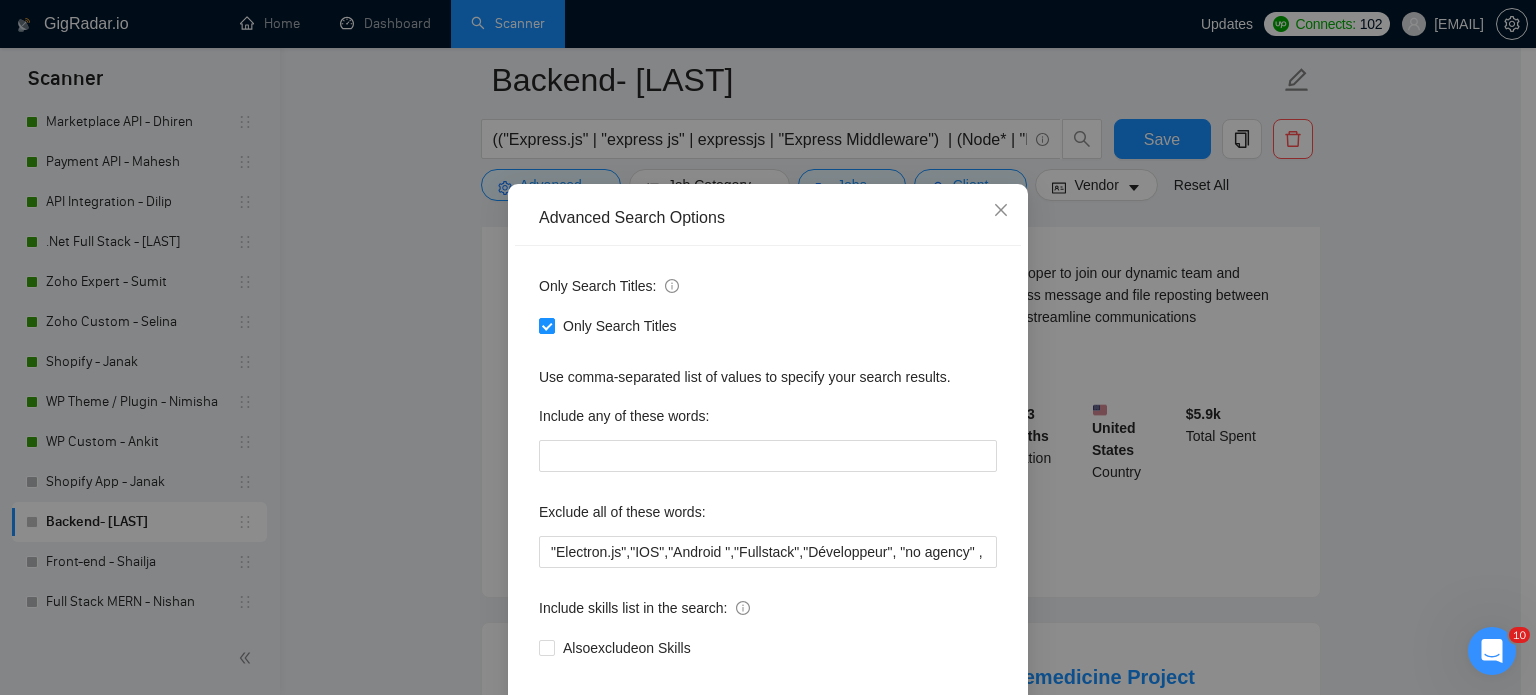 scroll, scrollTop: 100, scrollLeft: 0, axis: vertical 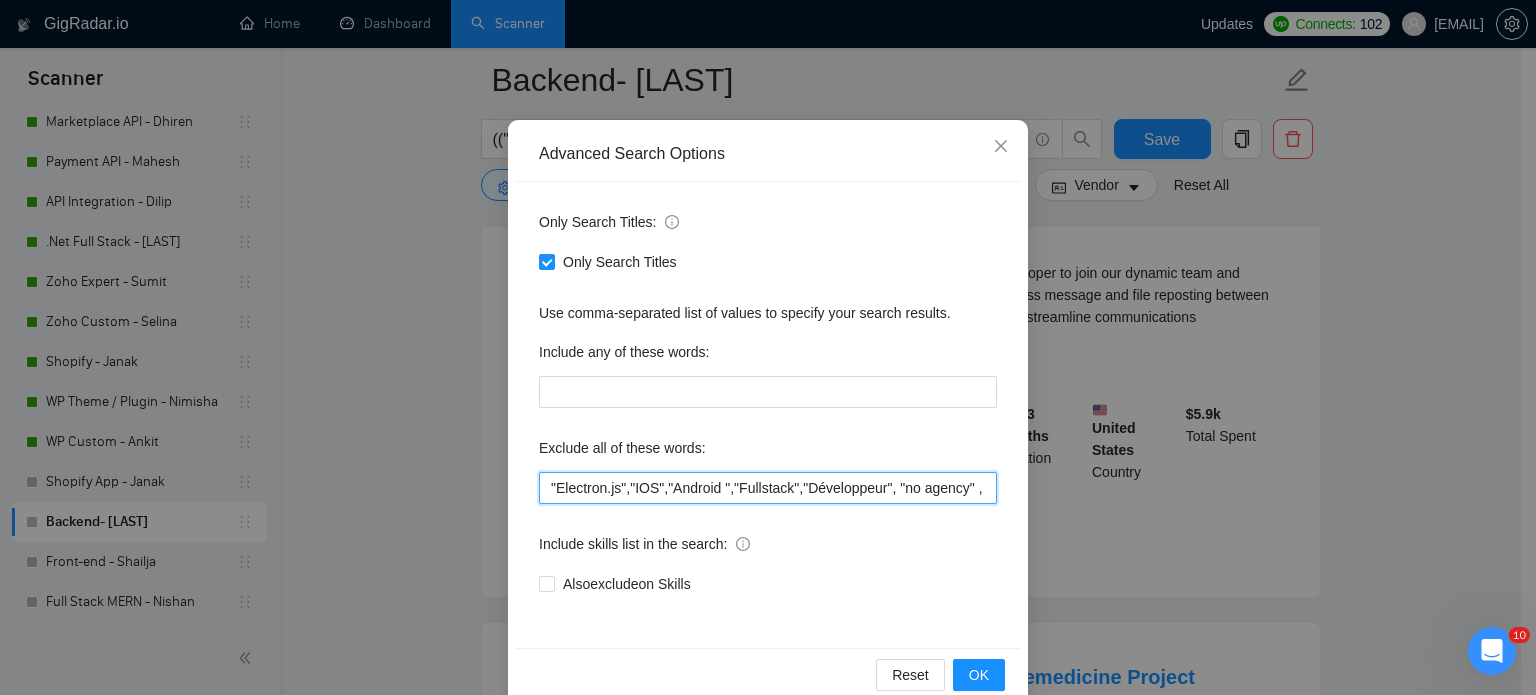 click on ""Electron.js","IOS","Android ","Fullstack","Développeur", "no agency" , 3D Animation , "Native" , NO AGENCIES , "Full Stack", "Full-Stack"" at bounding box center (768, 488) 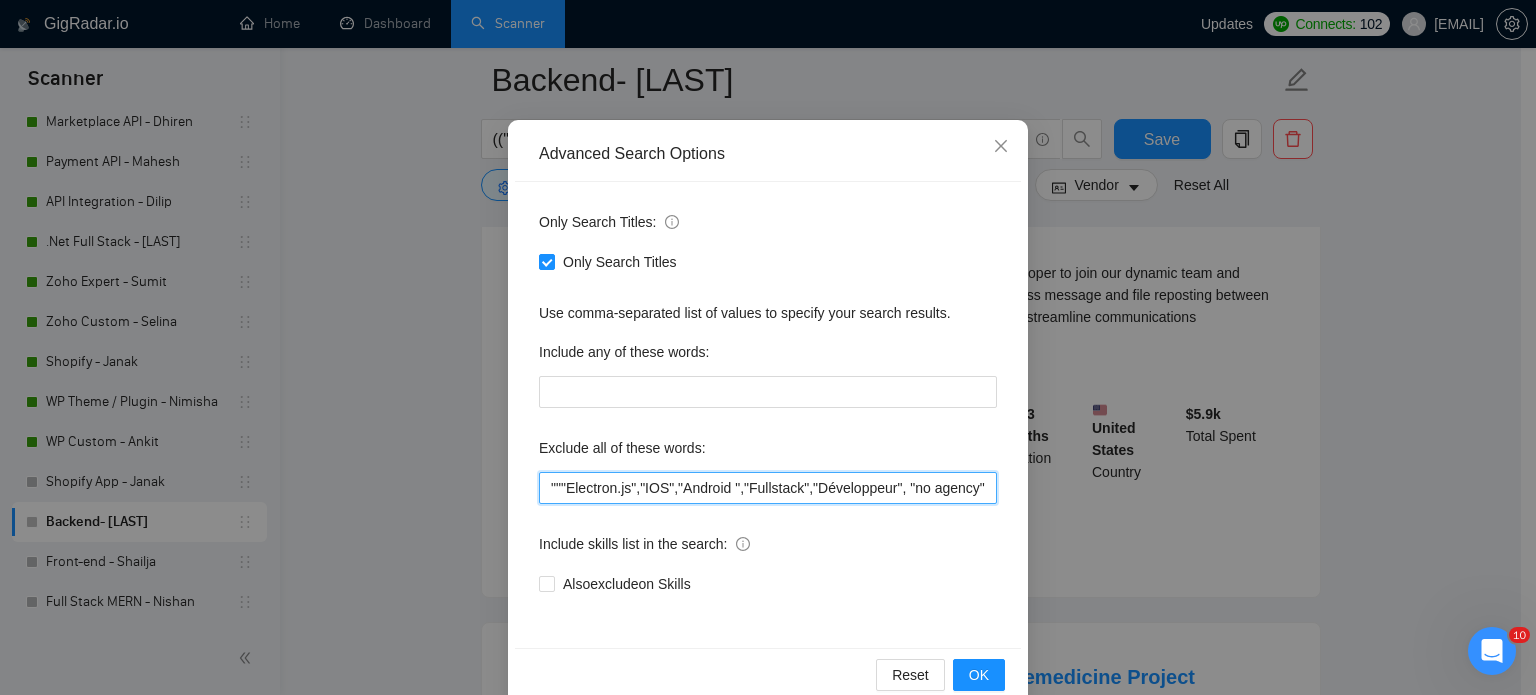 paste on "Medusa.js" 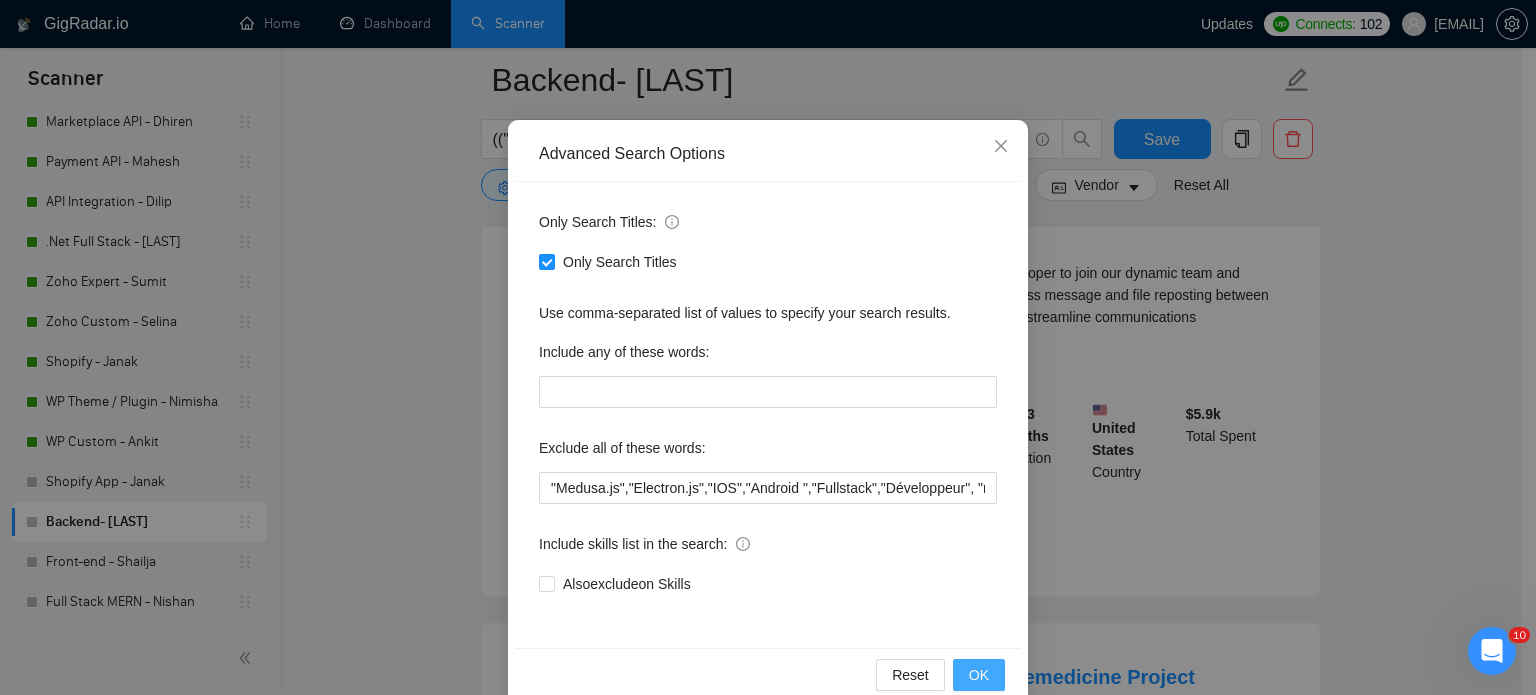 scroll, scrollTop: 2641, scrollLeft: 0, axis: vertical 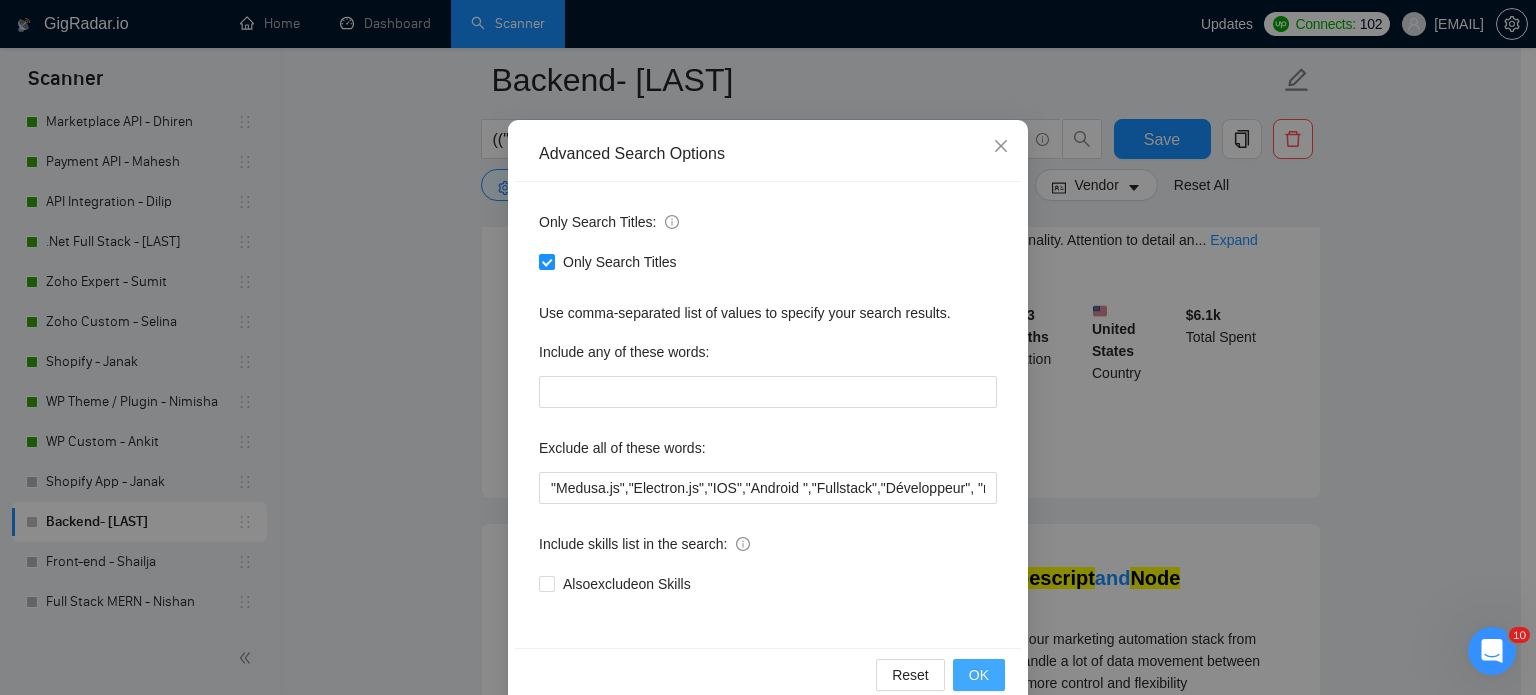 click on "OK" at bounding box center (979, 675) 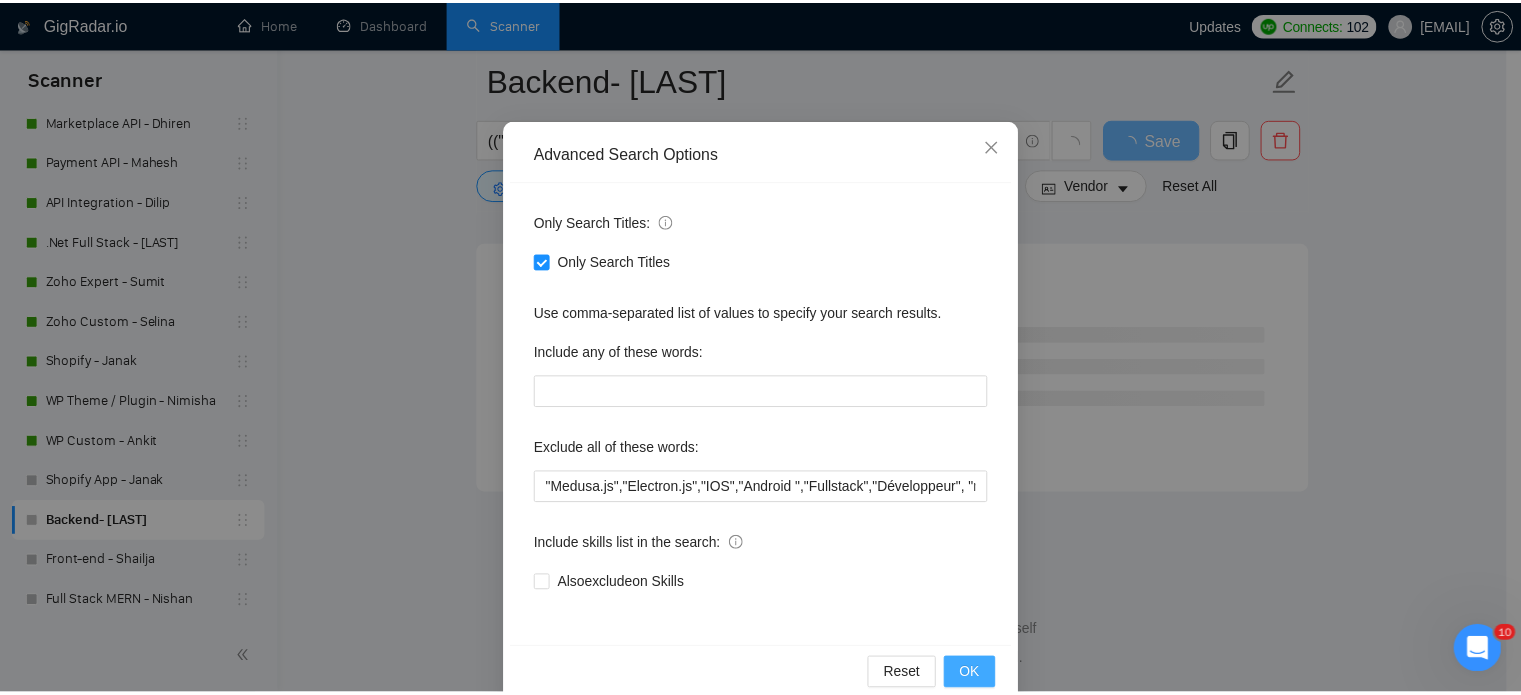 scroll, scrollTop: 36, scrollLeft: 0, axis: vertical 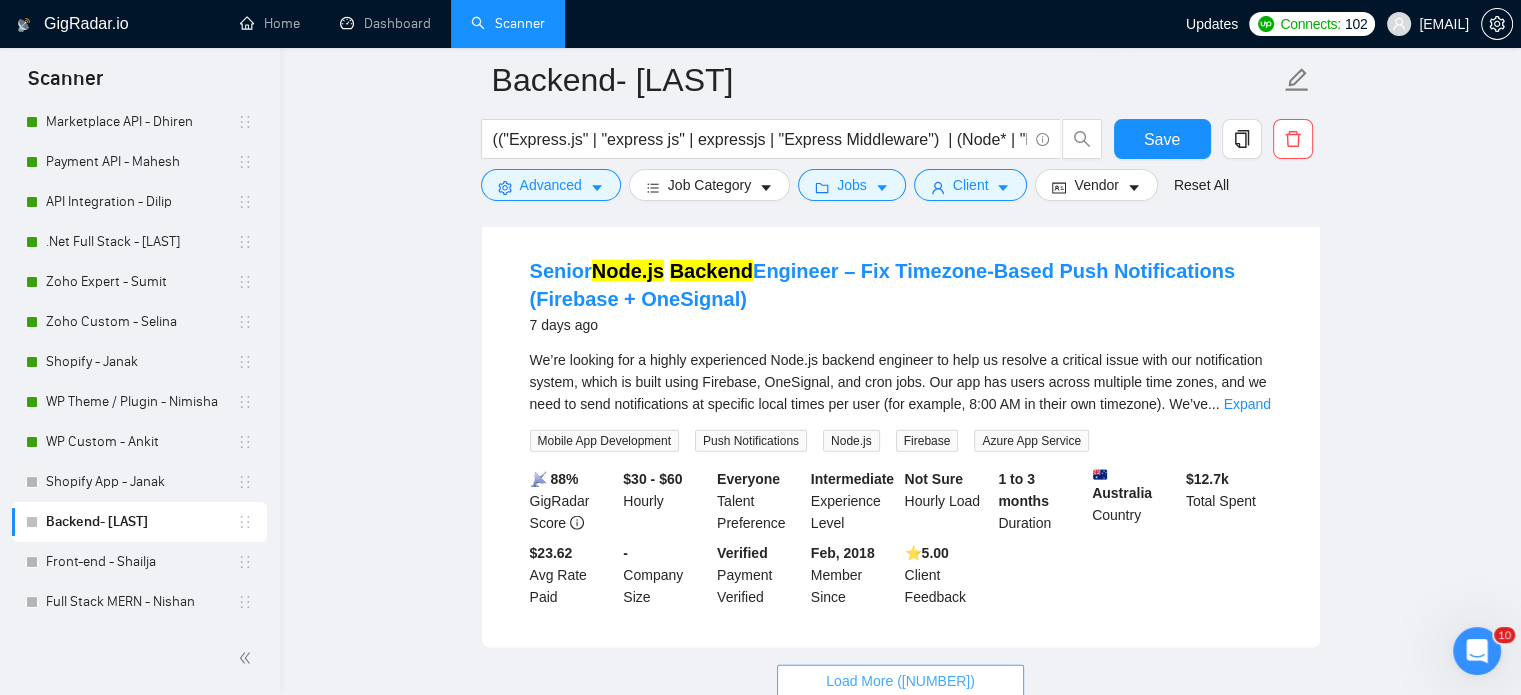 click on "Load More ([NUMBER])" at bounding box center (900, 681) 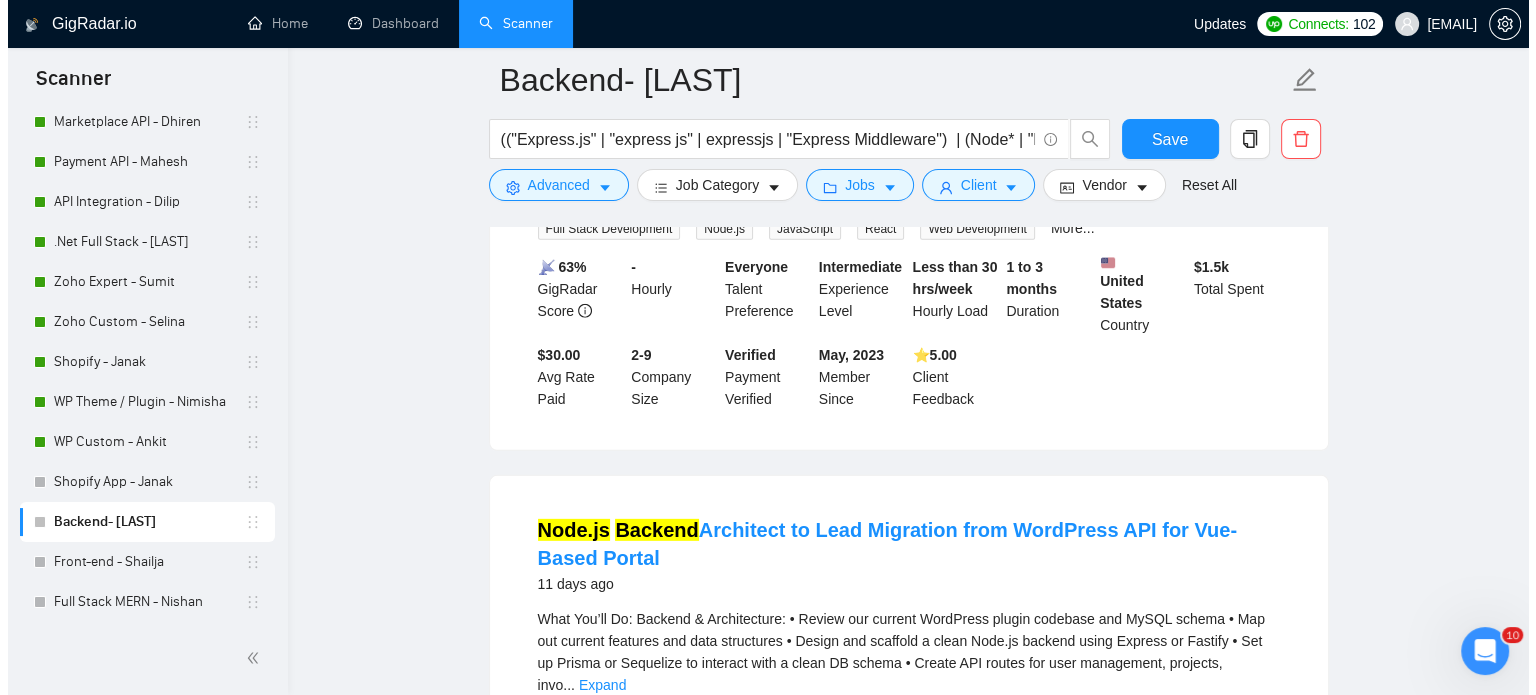 scroll, scrollTop: 5951, scrollLeft: 0, axis: vertical 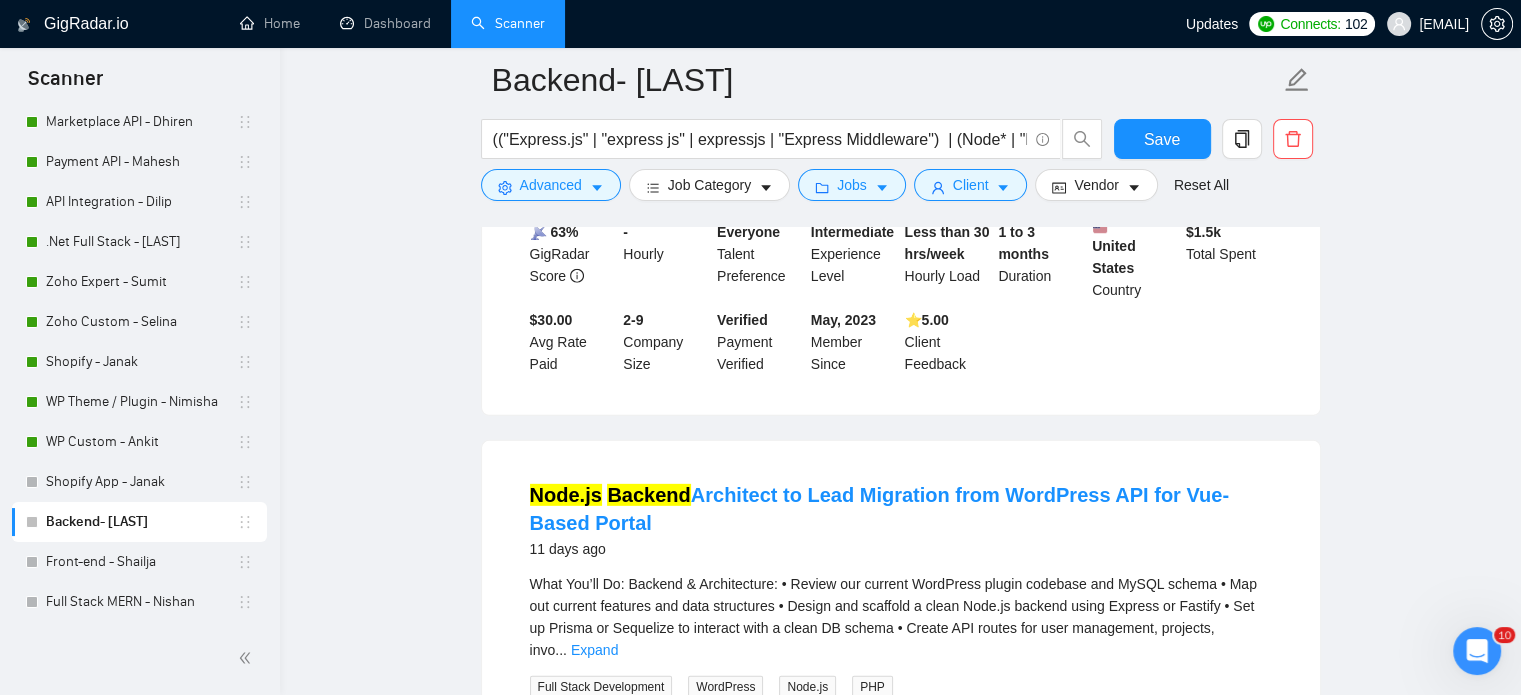 click on "What You’ll Do:
Backend & Architecture:
•	Review our current WordPress plugin codebase and MySQL schema
•	Map out current features and data structures
•	Design and scaffold a clean Node.js backend using Express or Fastify
•	Set up Prisma or Sequelize to interact with a clean DB schema
•	Create API routes for user management, projects, invo" at bounding box center (893, 617) 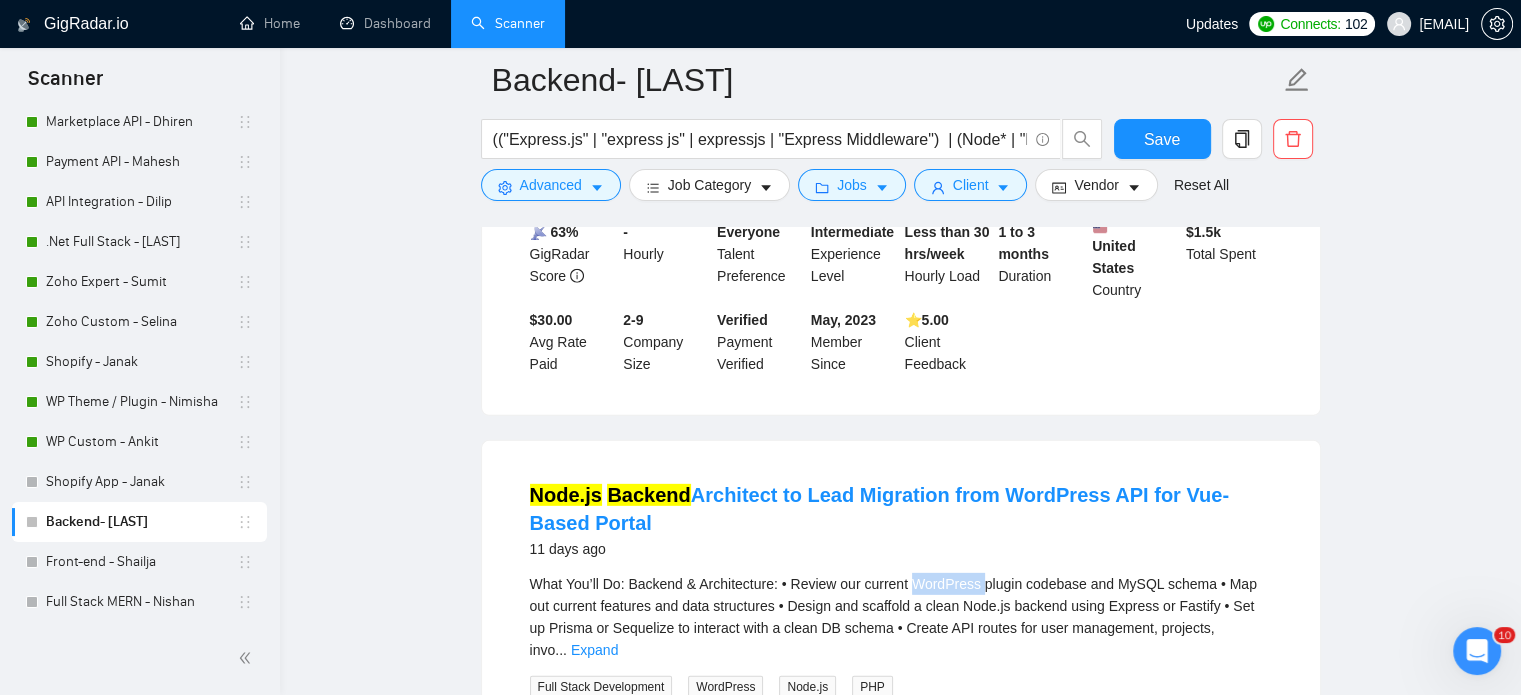 click on "What You’ll Do:
Backend & Architecture:
•	Review our current WordPress plugin codebase and MySQL schema
•	Map out current features and data structures
•	Design and scaffold a clean Node.js backend using Express or Fastify
•	Set up Prisma or Sequelize to interact with a clean DB schema
•	Create API routes for user management, projects, invo" at bounding box center (893, 617) 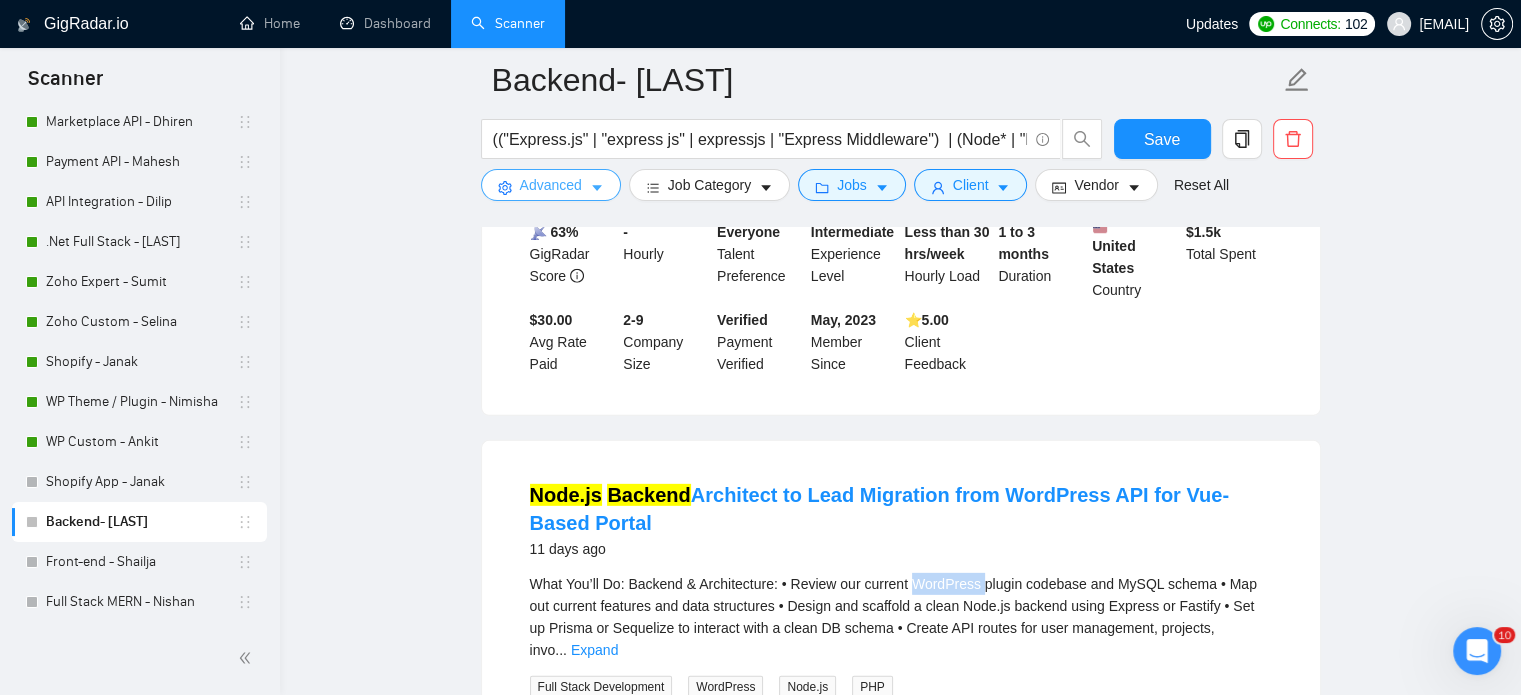click 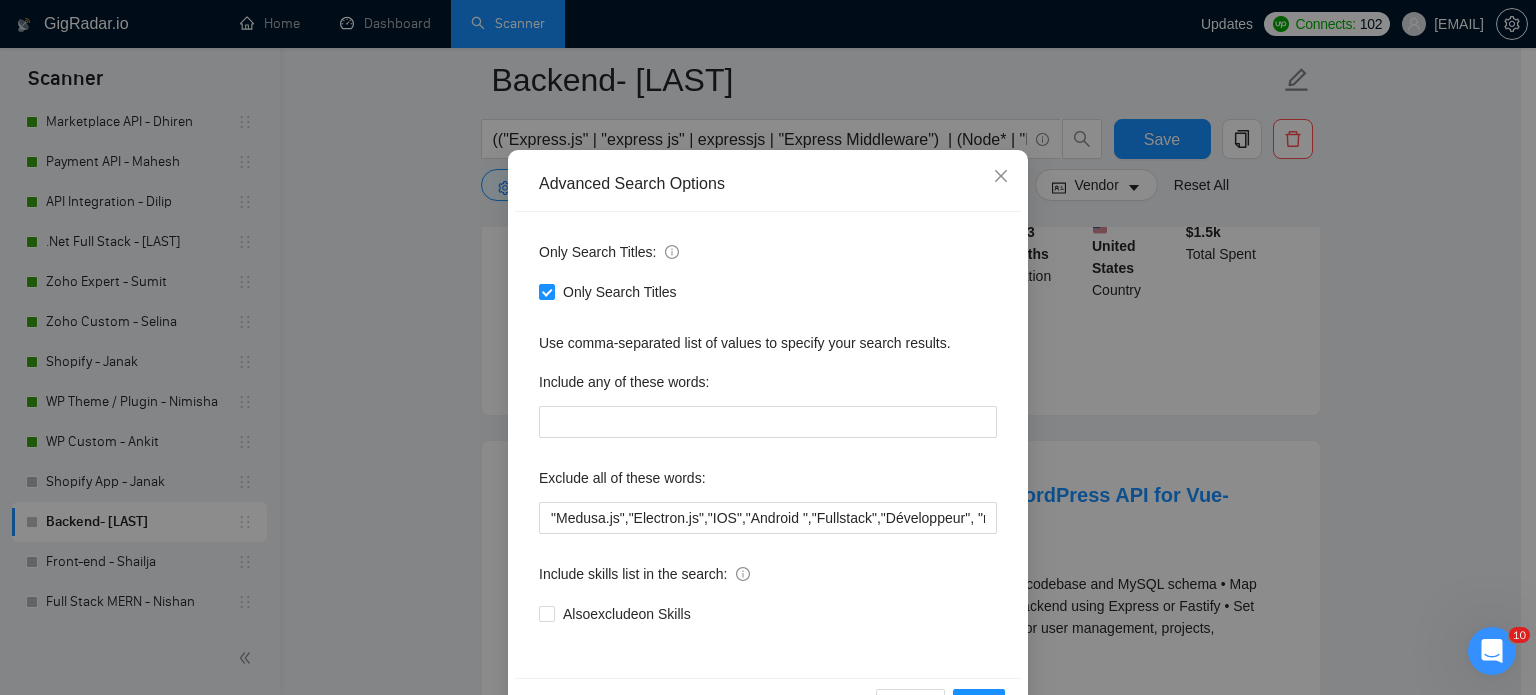 scroll, scrollTop: 100, scrollLeft: 0, axis: vertical 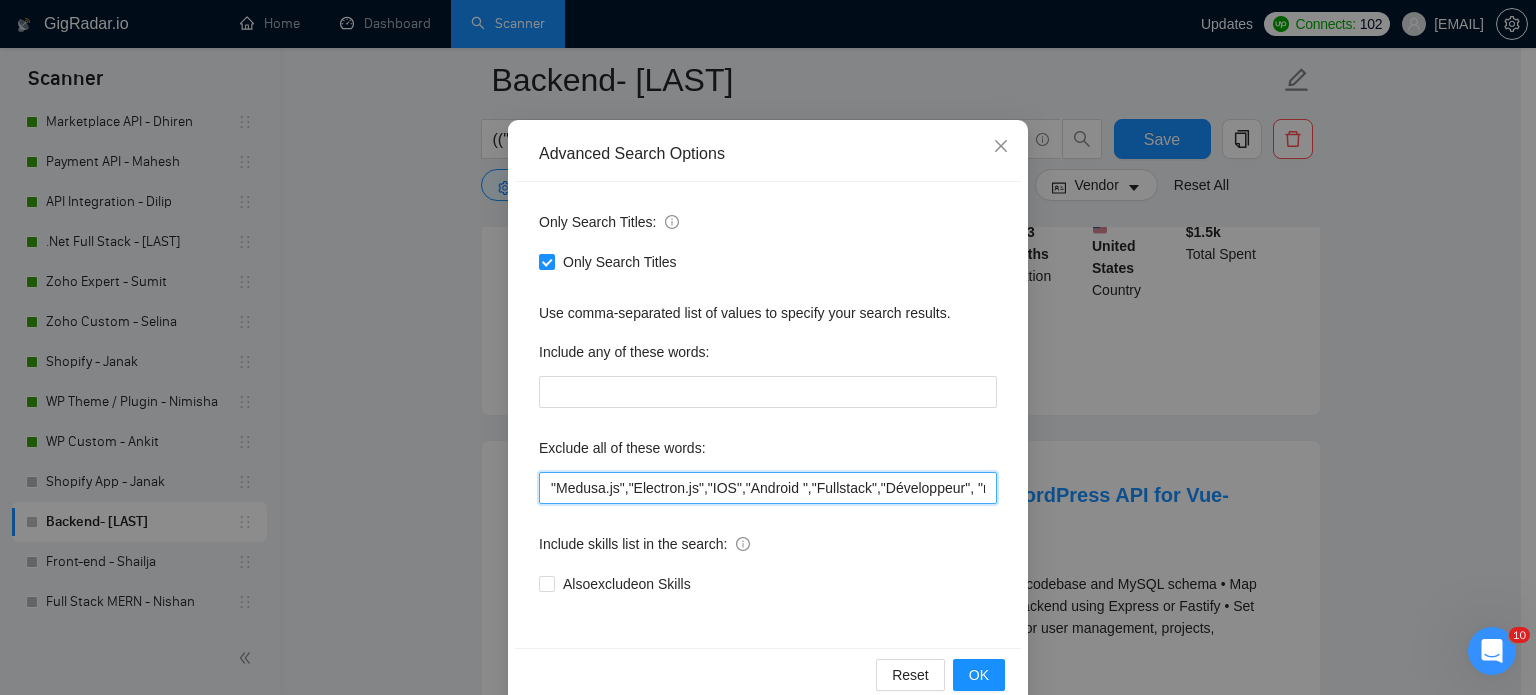 click on ""Medusa.js","Electron.js","IOS","Android ","Fullstack","Développeur", "no agency" , 3D Animation , "Native" , NO AGENCIES , "Full Stack", "Full-Stack"" at bounding box center [768, 488] 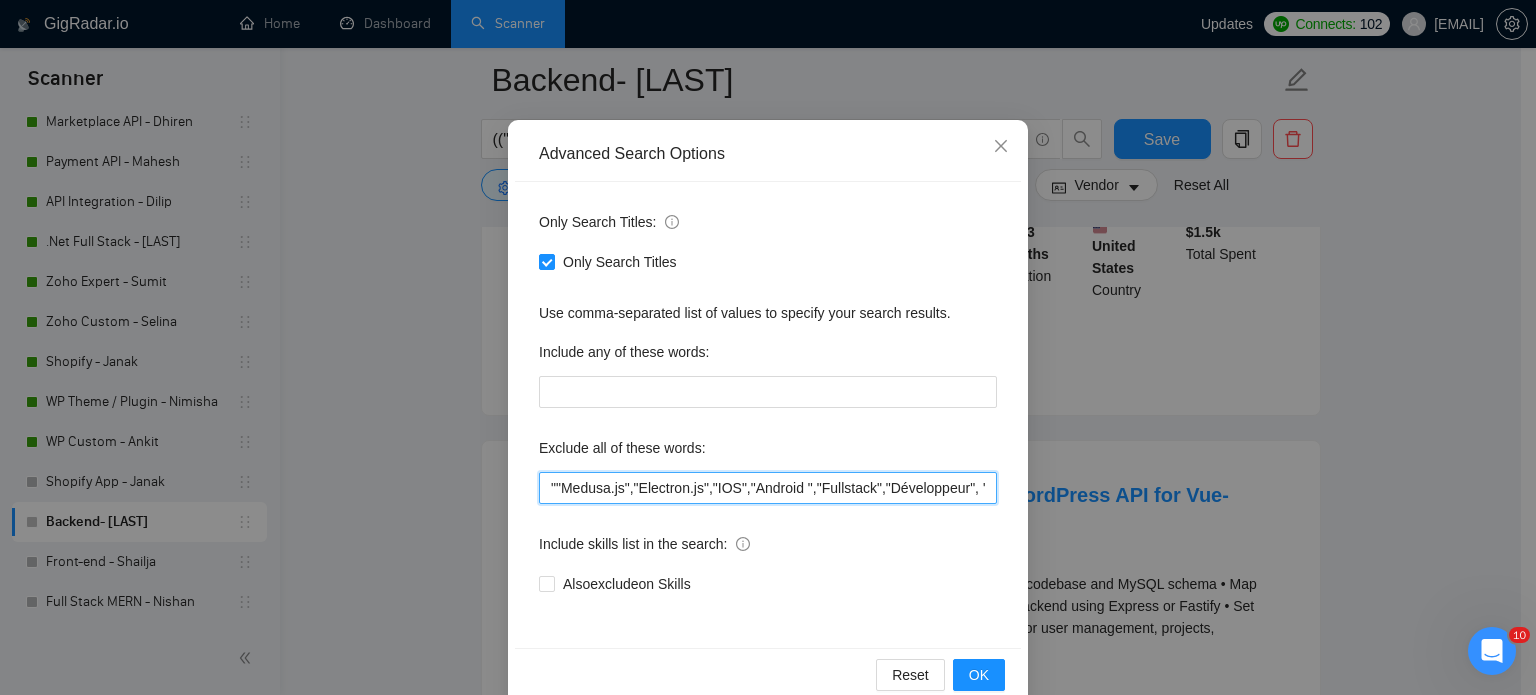 paste on "WordPress" 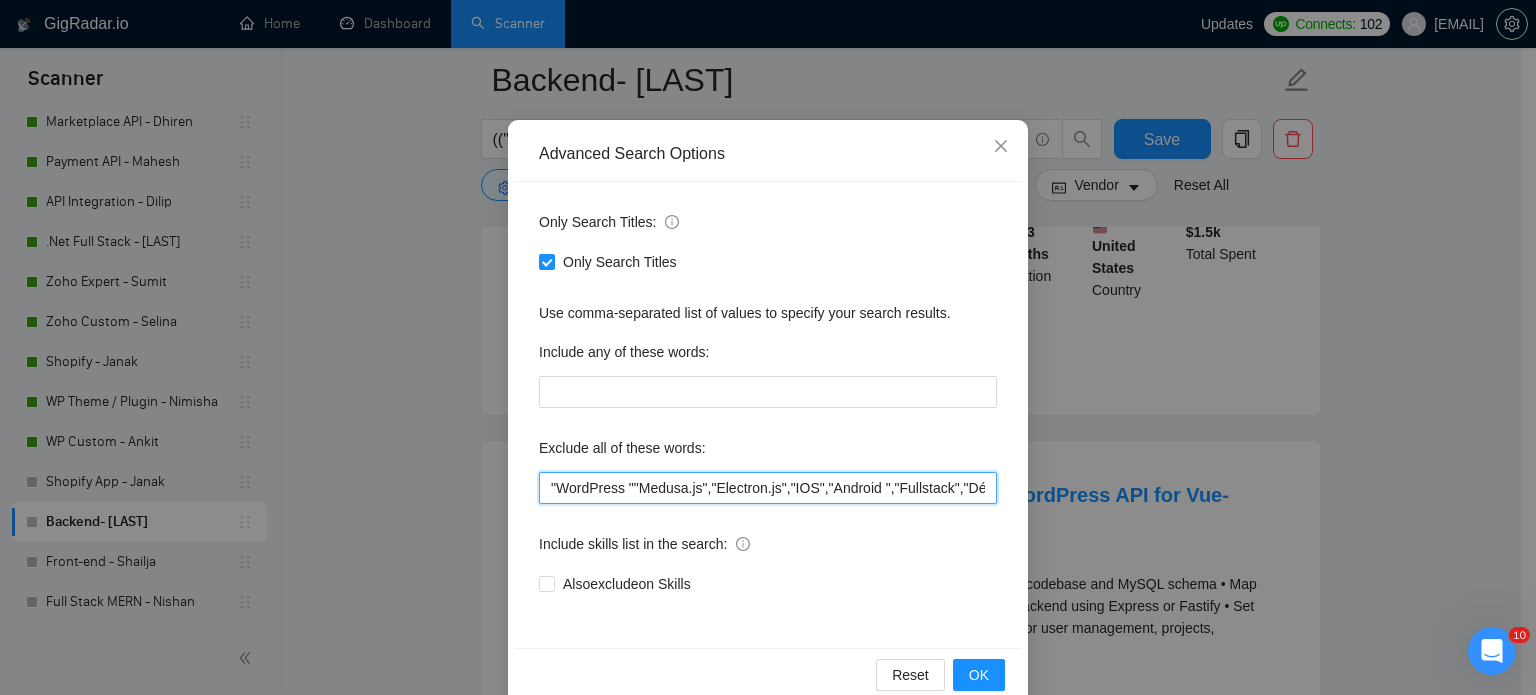 scroll, scrollTop: 5381, scrollLeft: 0, axis: vertical 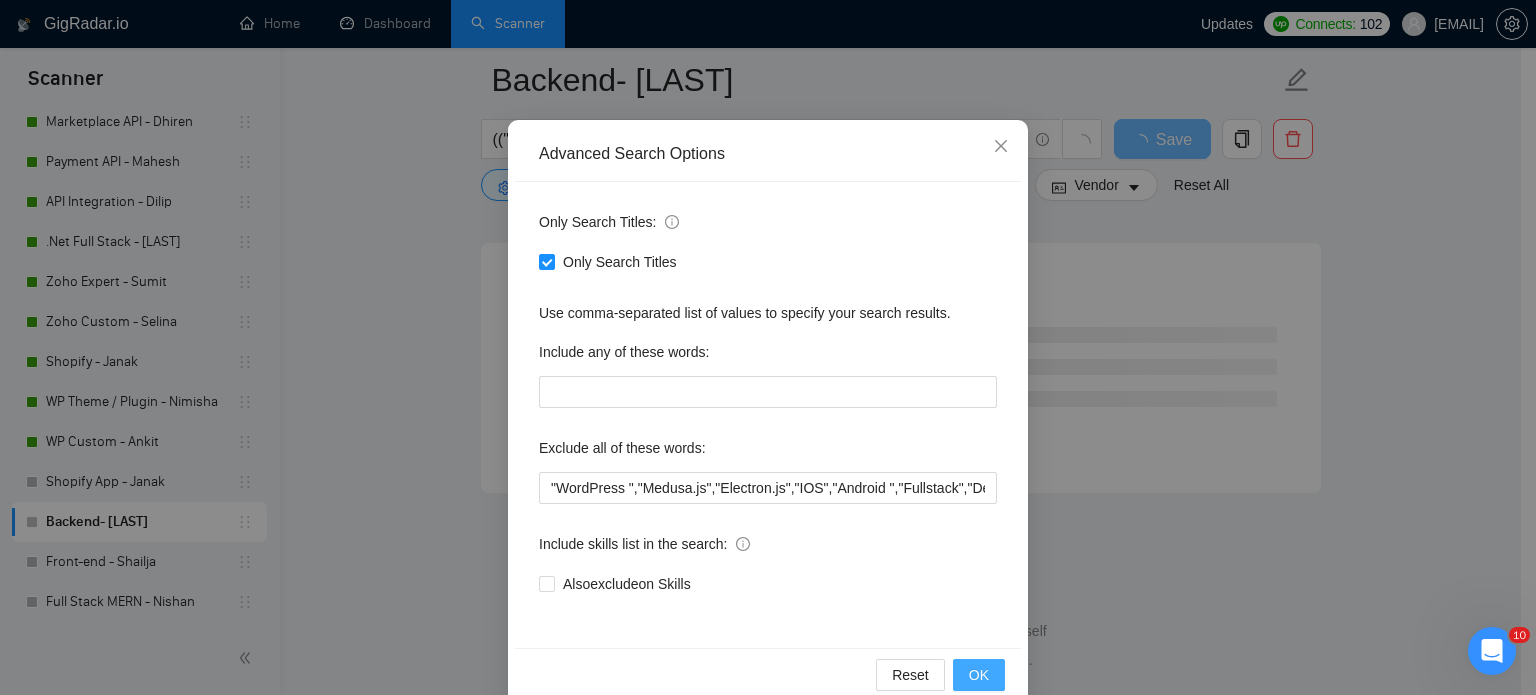 click on "OK" at bounding box center (979, 675) 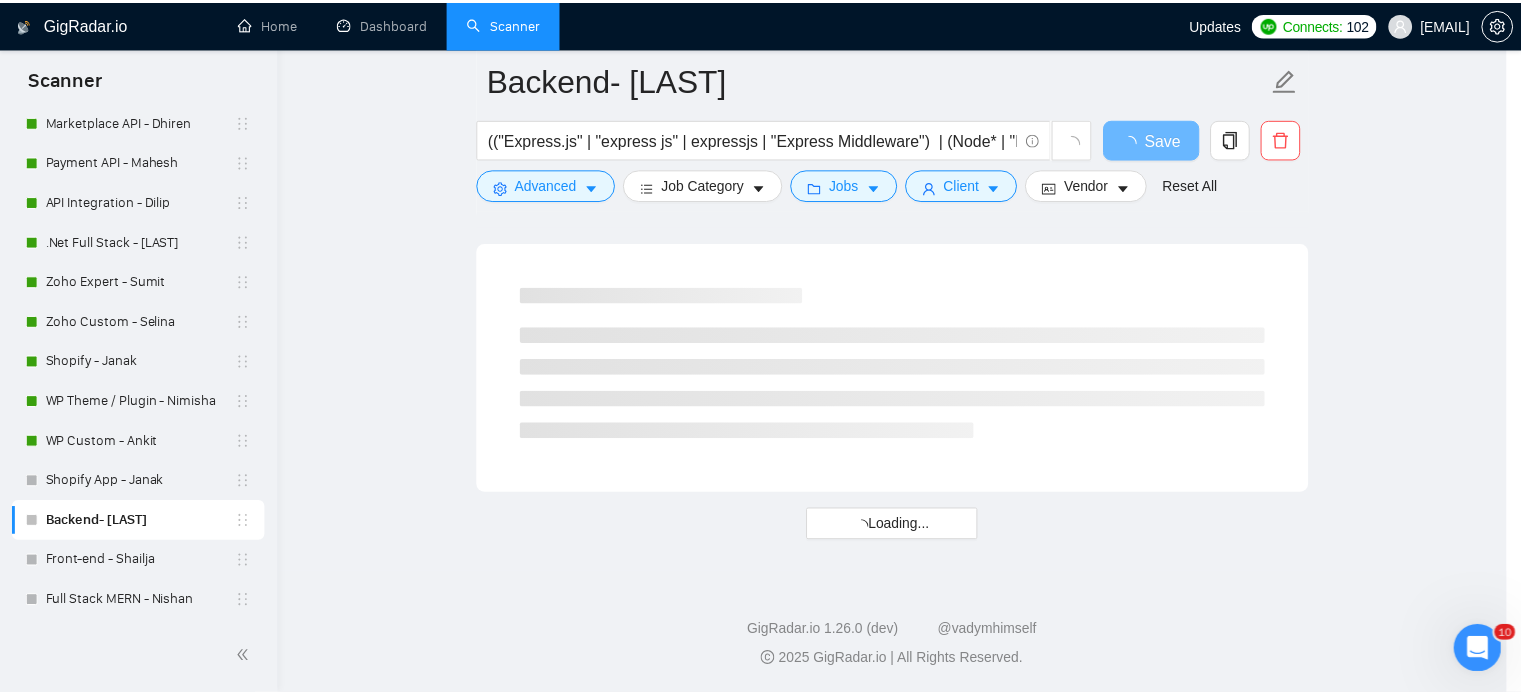 scroll, scrollTop: 36, scrollLeft: 0, axis: vertical 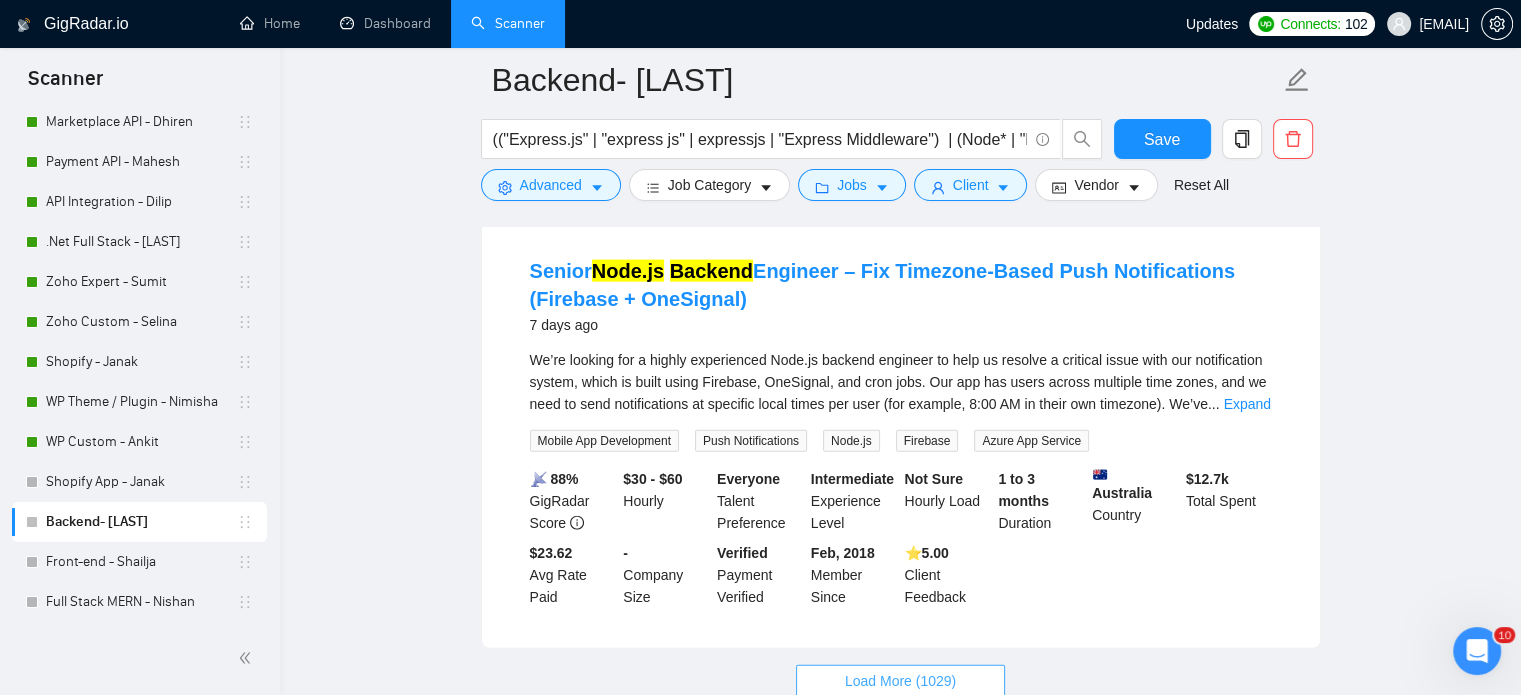 click on "Load More (1029)" at bounding box center [900, 681] 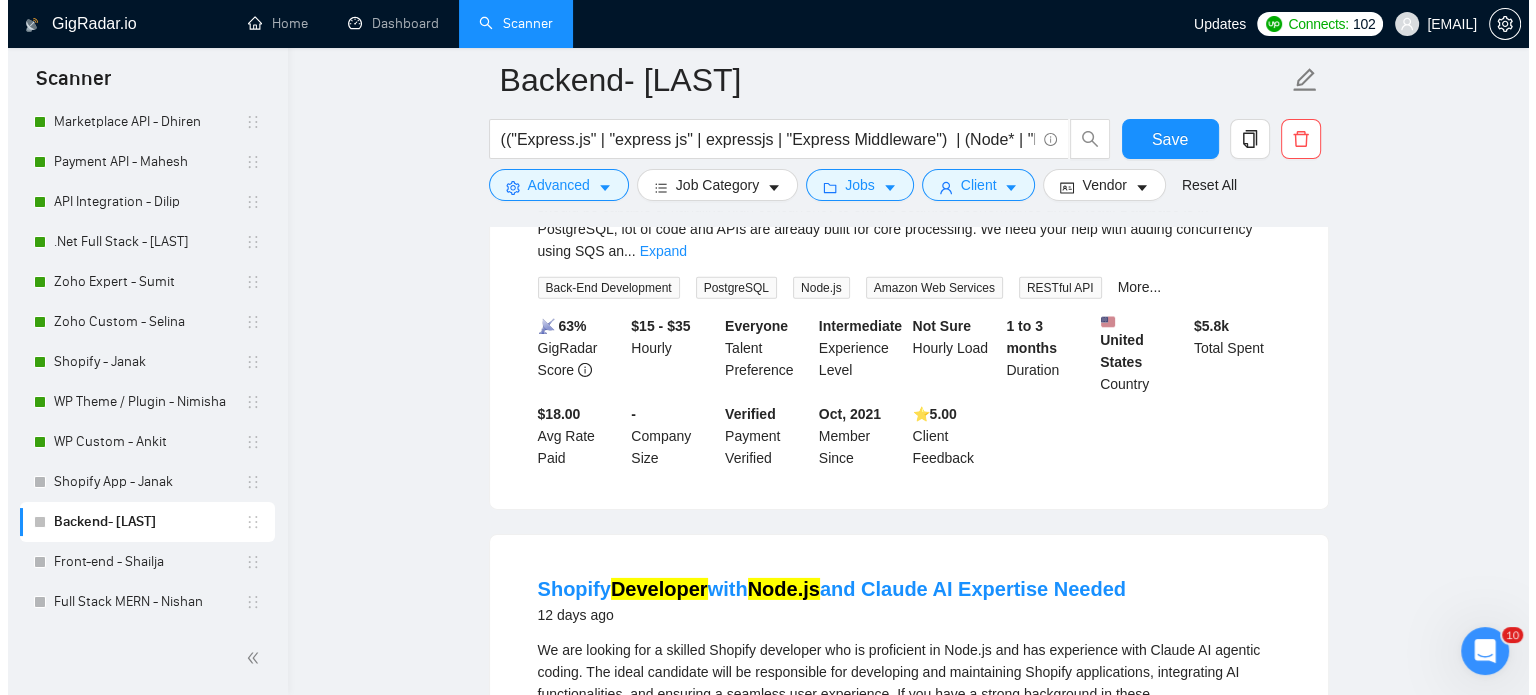 scroll, scrollTop: 6351, scrollLeft: 0, axis: vertical 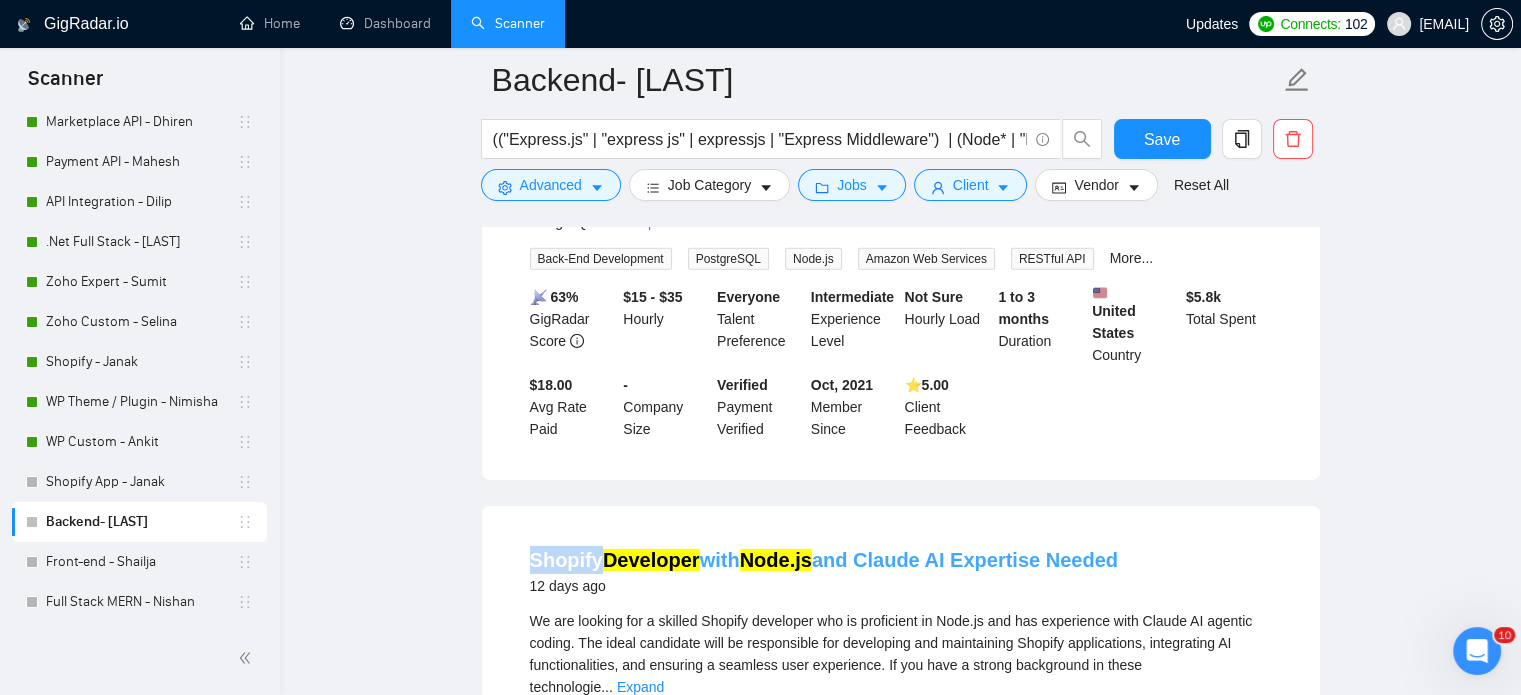 drag, startPoint x: 520, startPoint y: 338, endPoint x: 597, endPoint y: 342, distance: 77.10383 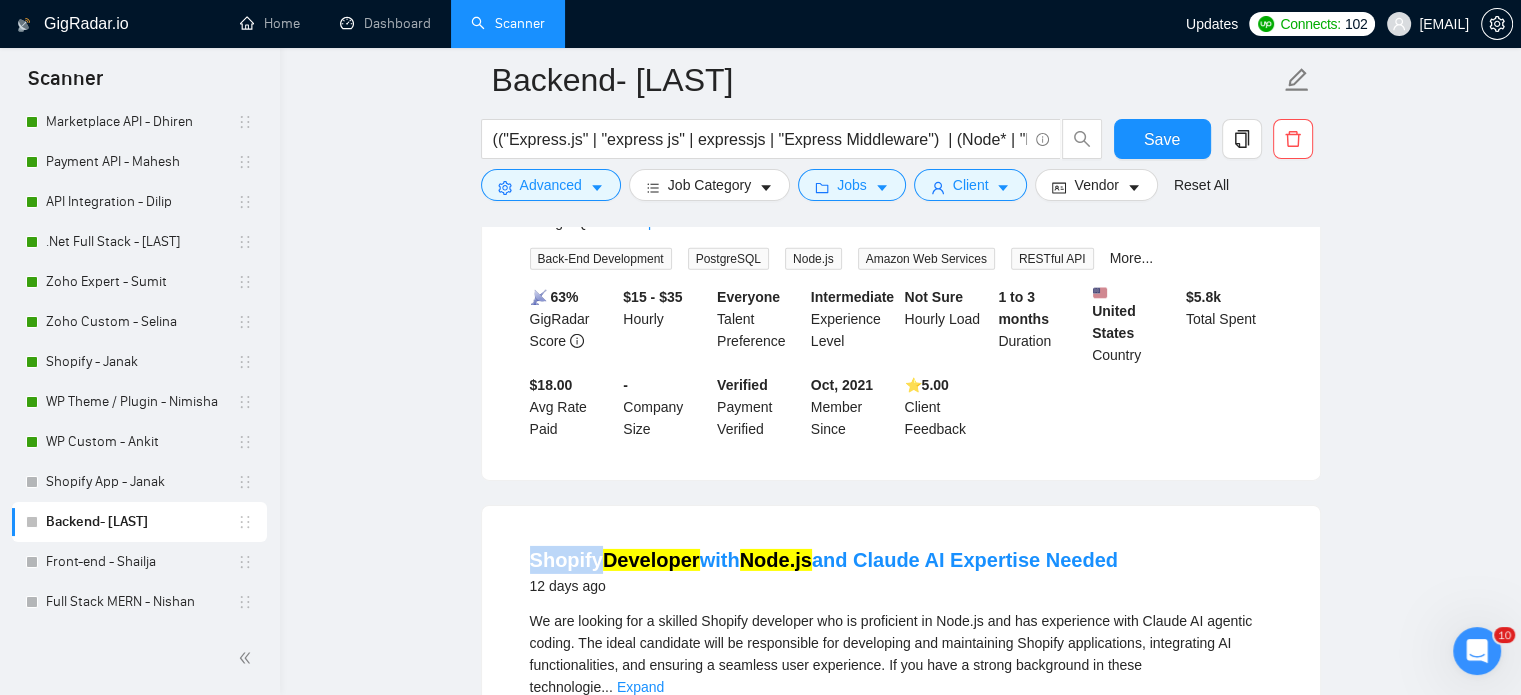 copy on "Shopify" 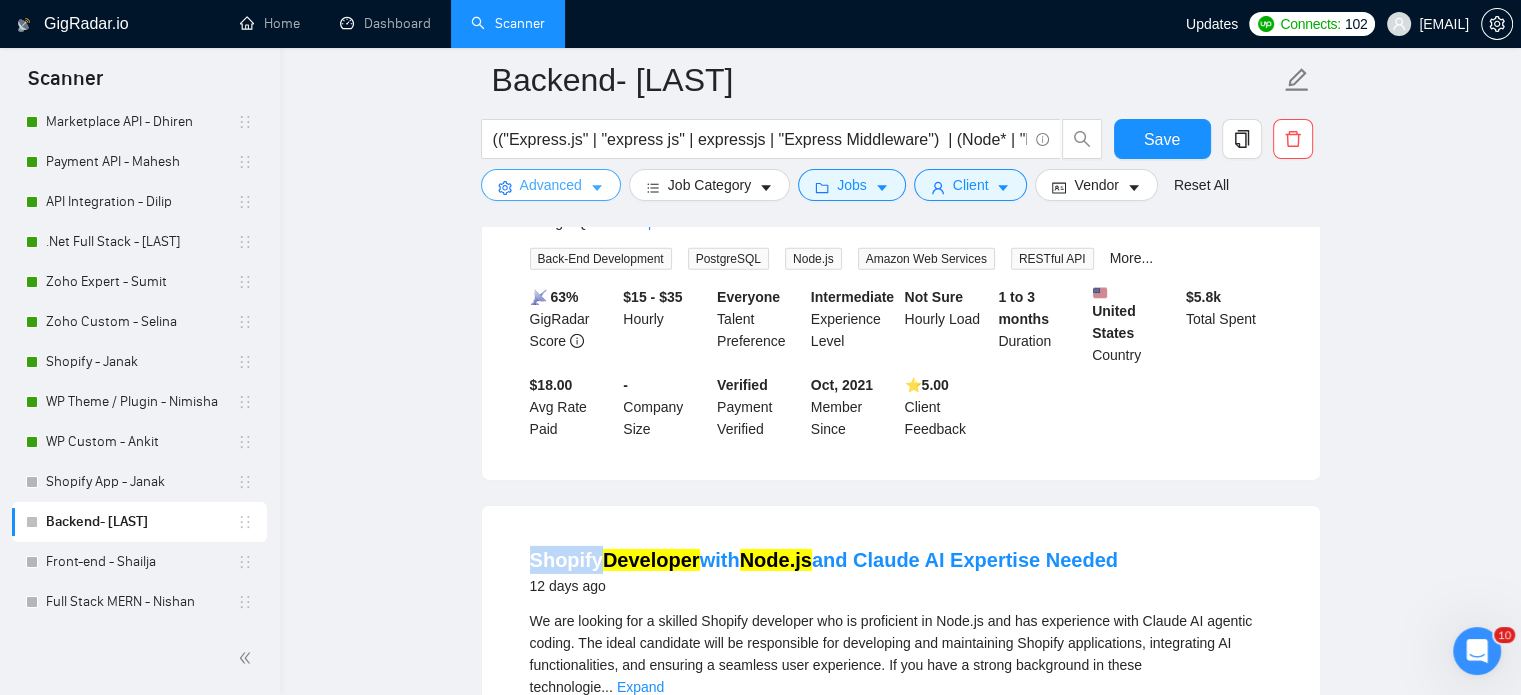 click on "Advanced" at bounding box center [551, 185] 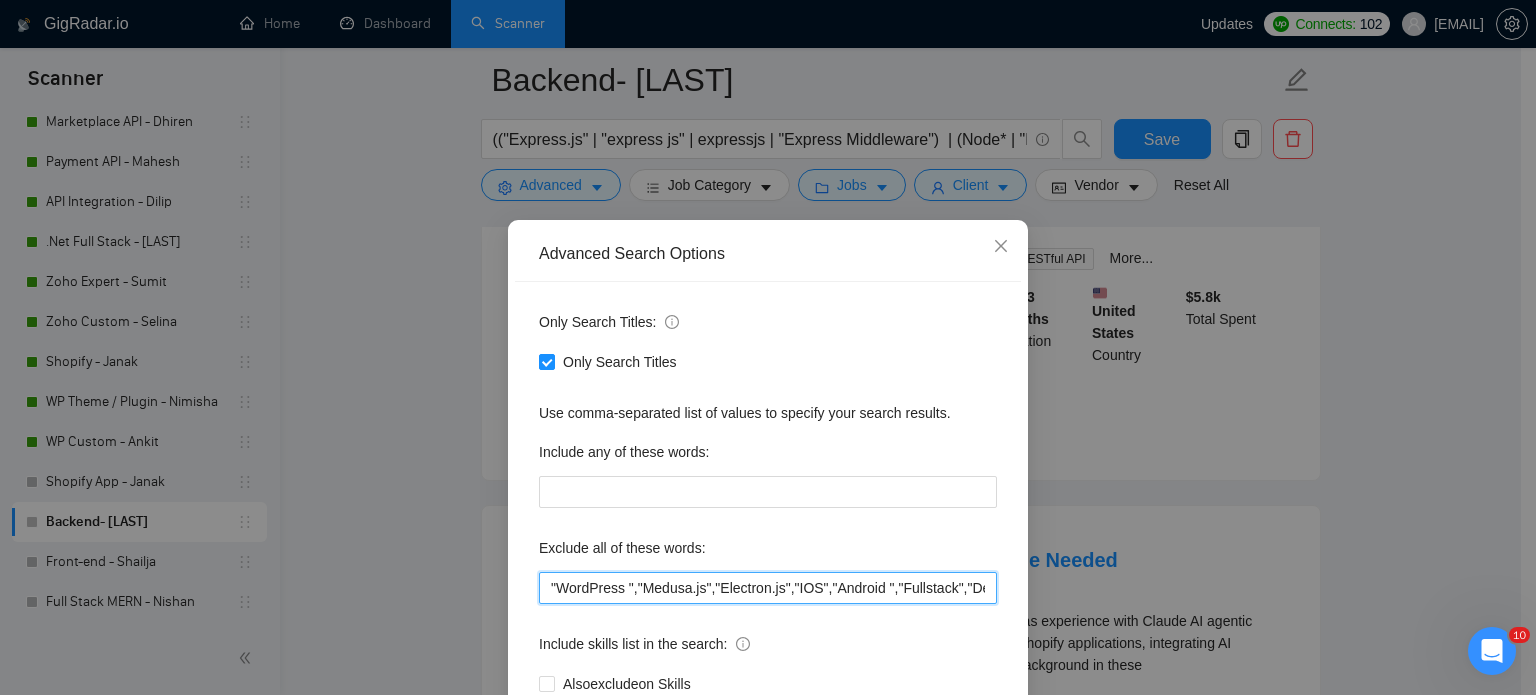click on ""WordPress ","Medusa.js","Electron.js","IOS","Android ","Fullstack","Développeur", "no agency" , 3D Animation , "Native" , NO AGENCIES , "Full Stack", "Full-Stack"" at bounding box center [768, 588] 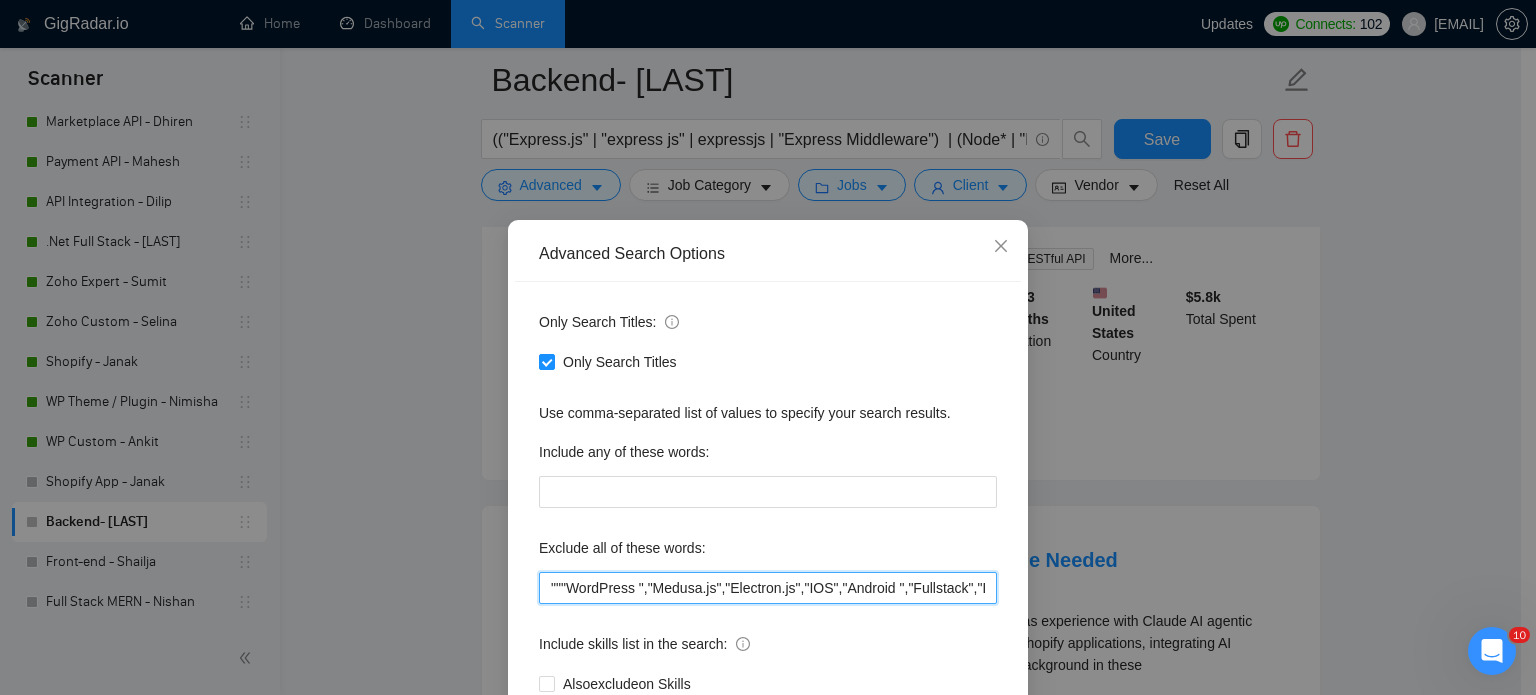 scroll, scrollTop: 5381, scrollLeft: 0, axis: vertical 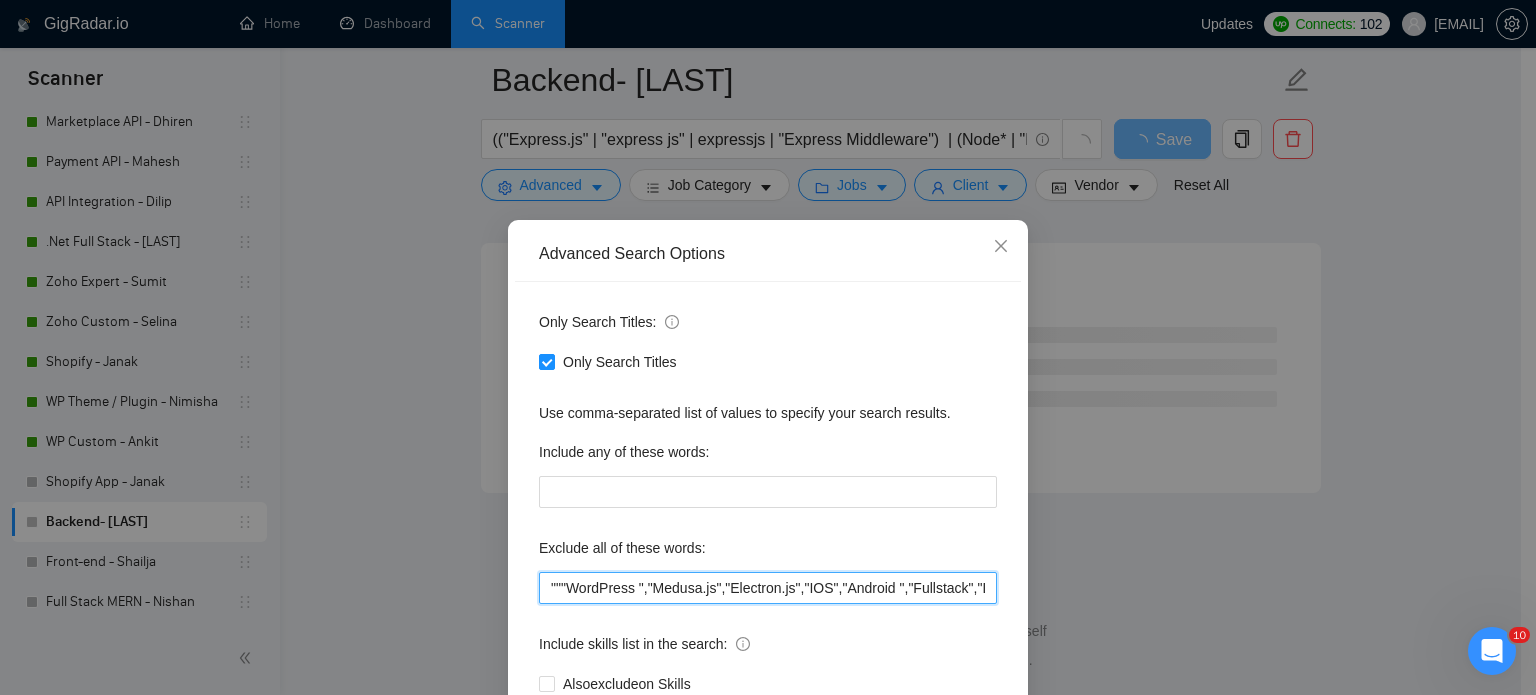 paste on "Shopify" 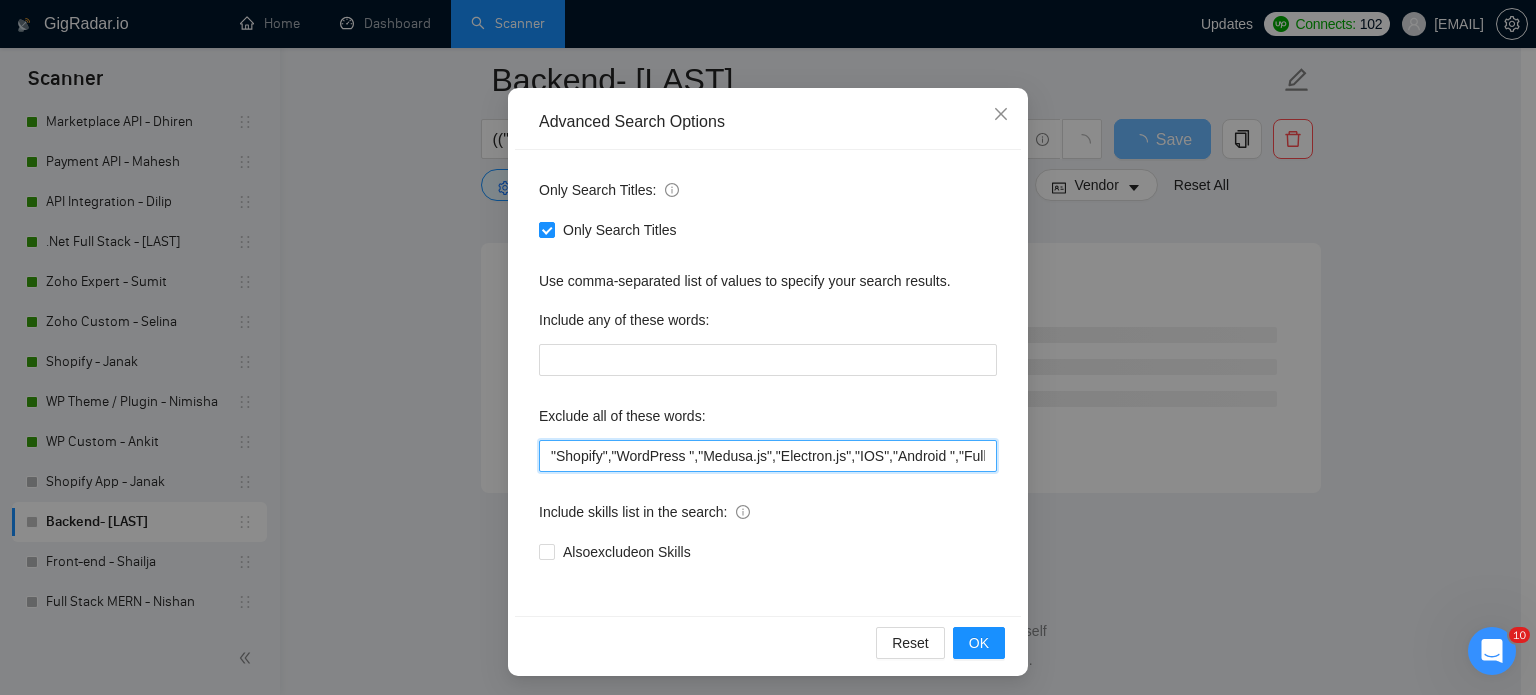scroll, scrollTop: 136, scrollLeft: 0, axis: vertical 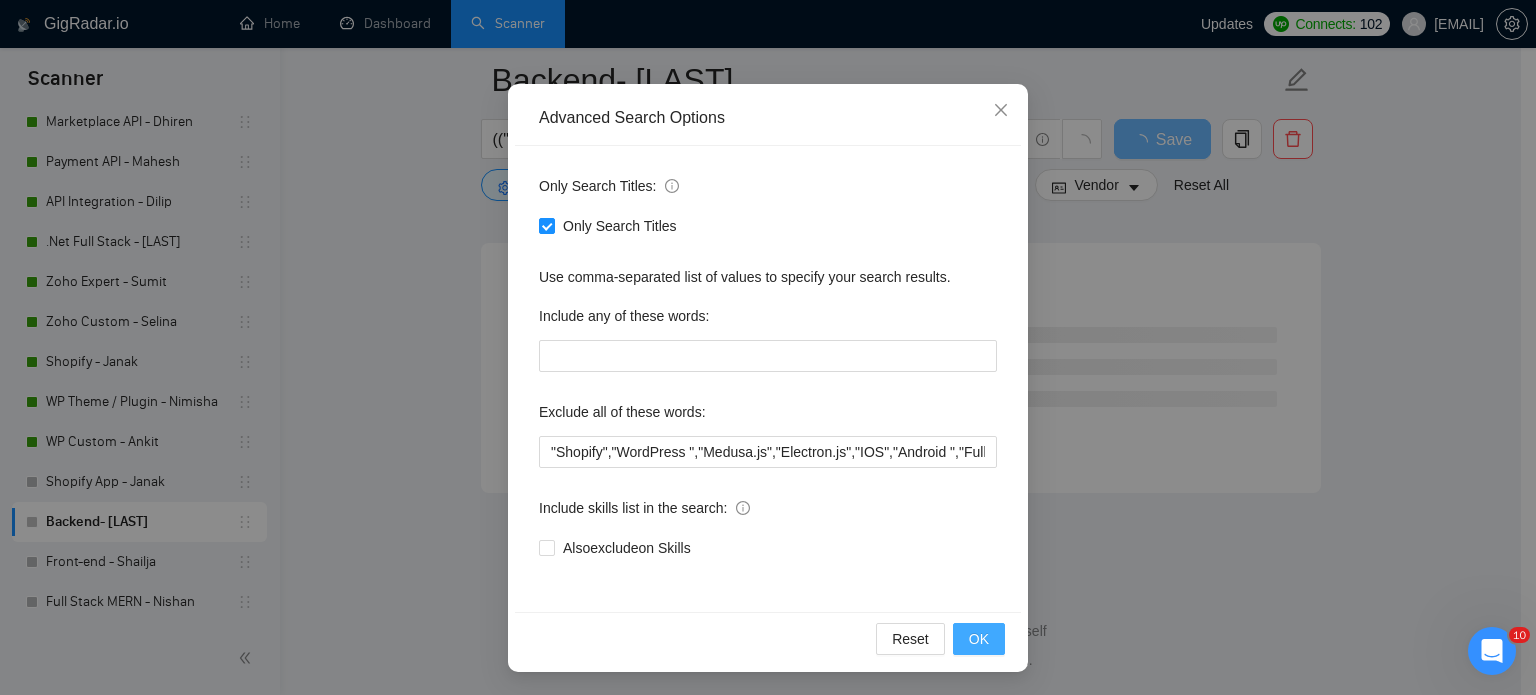 click on "OK" at bounding box center (979, 639) 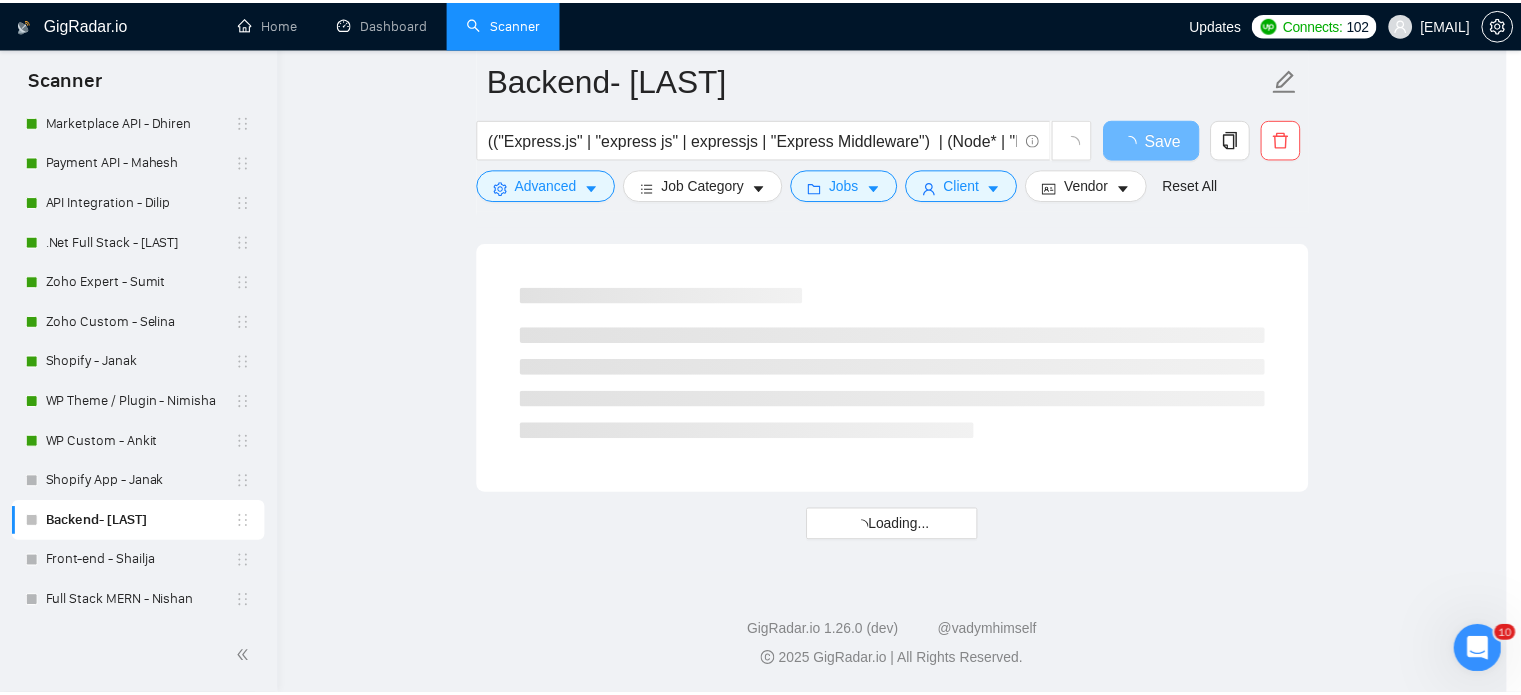 scroll, scrollTop: 36, scrollLeft: 0, axis: vertical 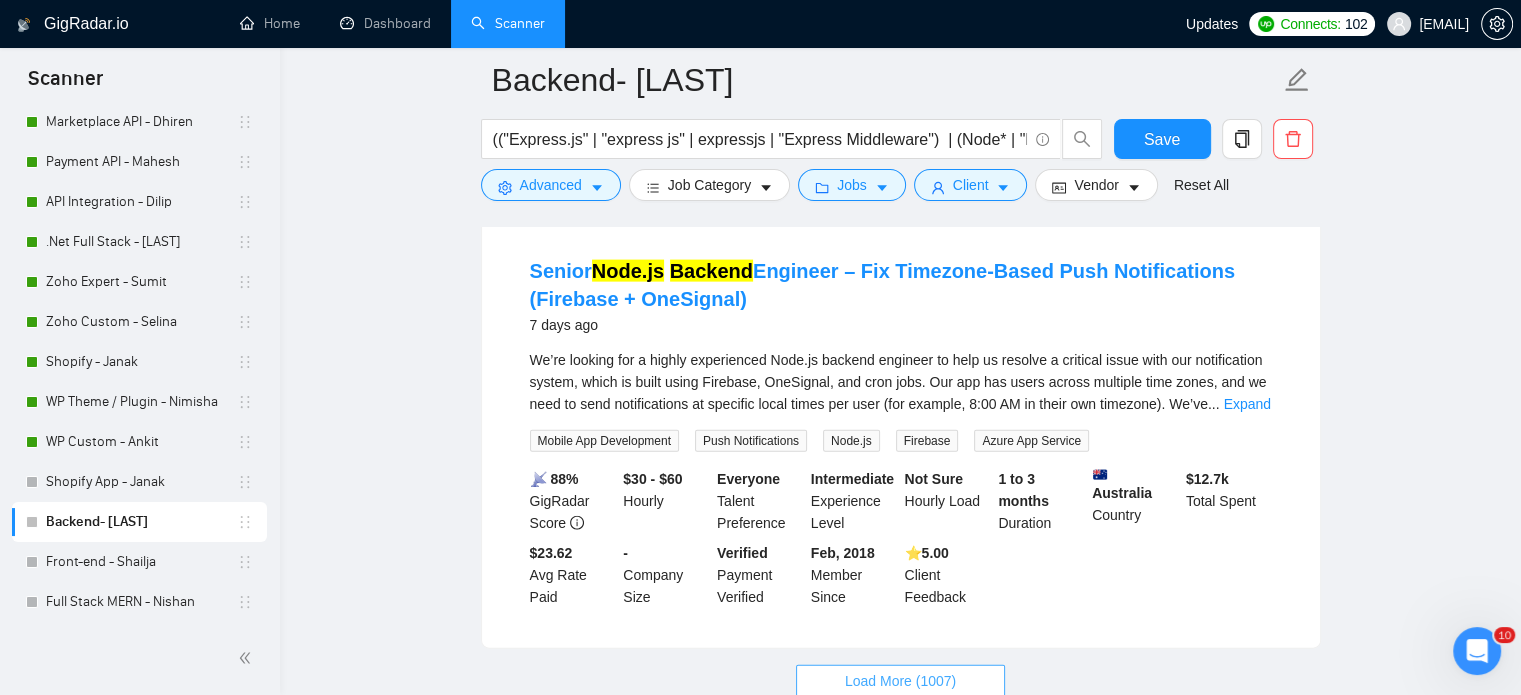 click on "Load More (1007)" at bounding box center (900, 681) 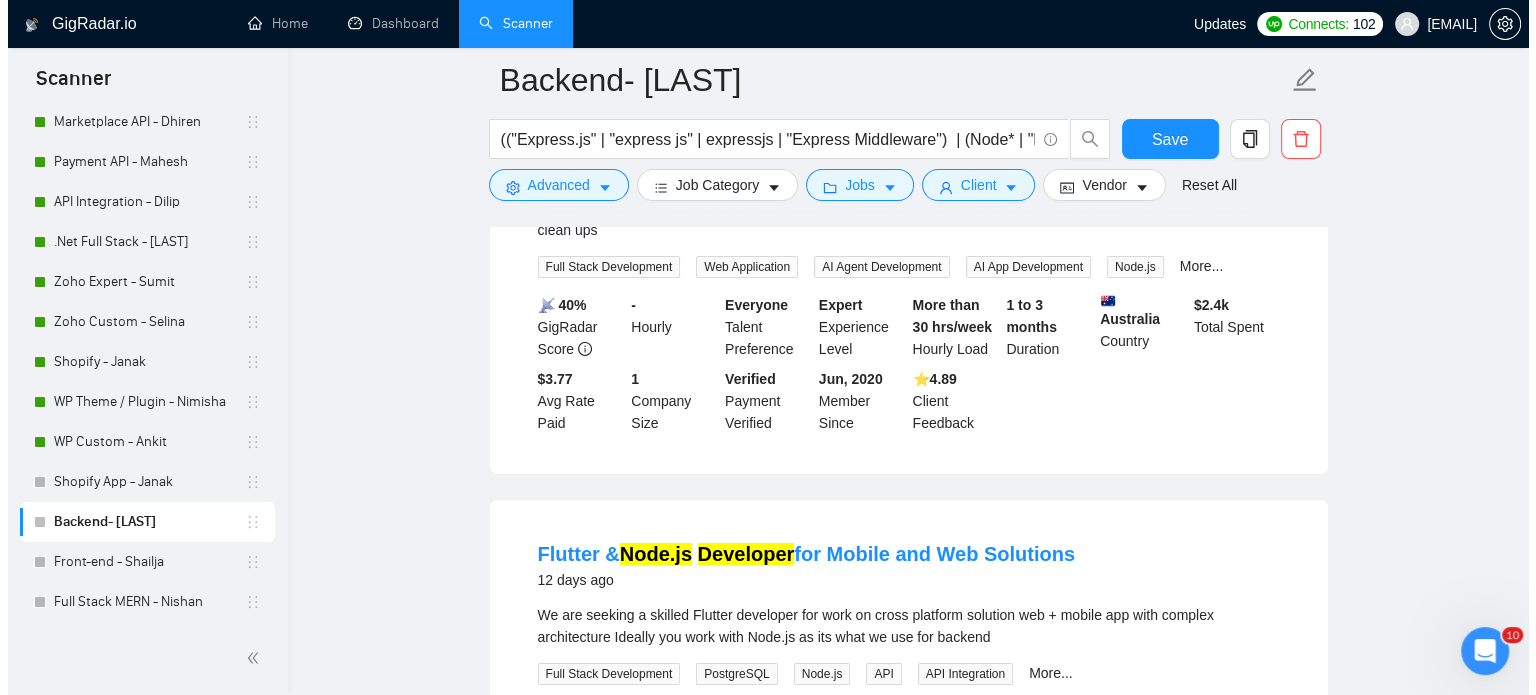 scroll, scrollTop: 6751, scrollLeft: 0, axis: vertical 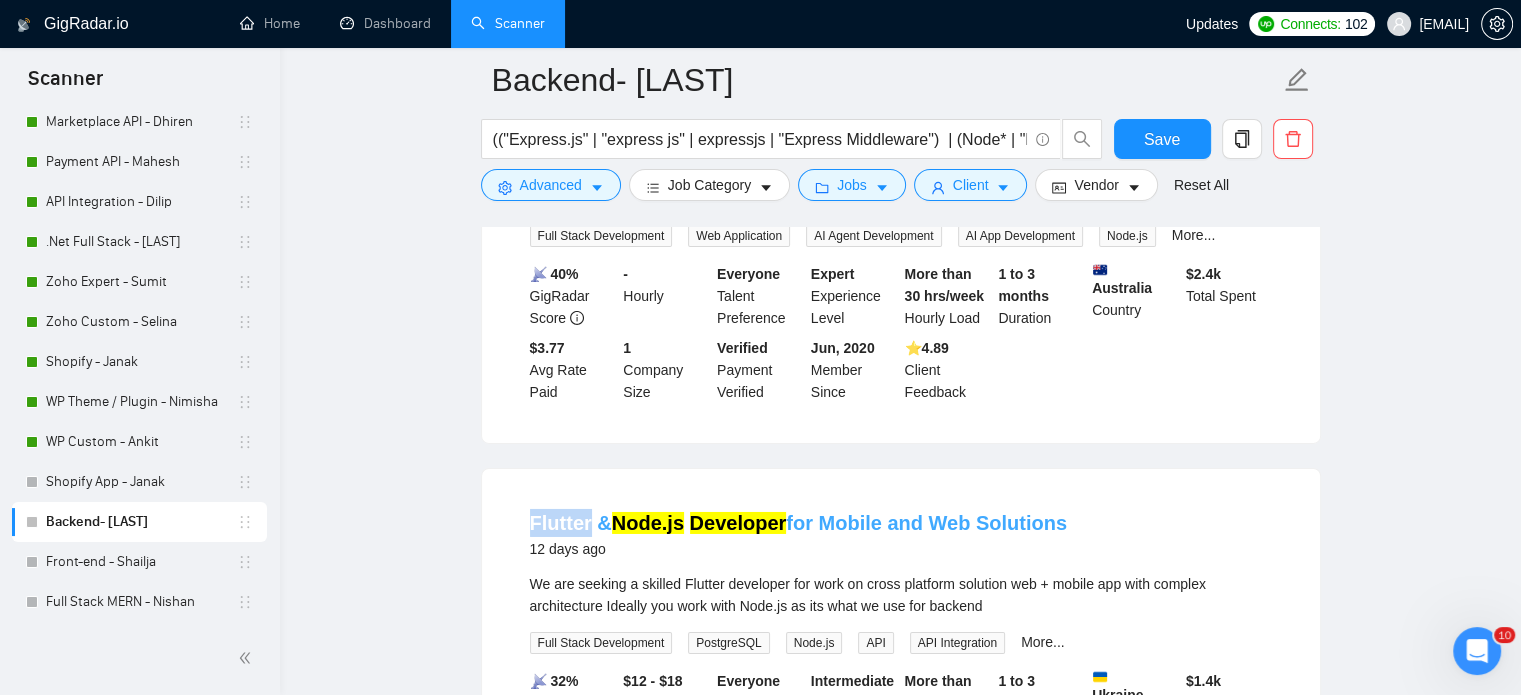 drag, startPoint x: 516, startPoint y: 323, endPoint x: 588, endPoint y: 325, distance: 72.02777 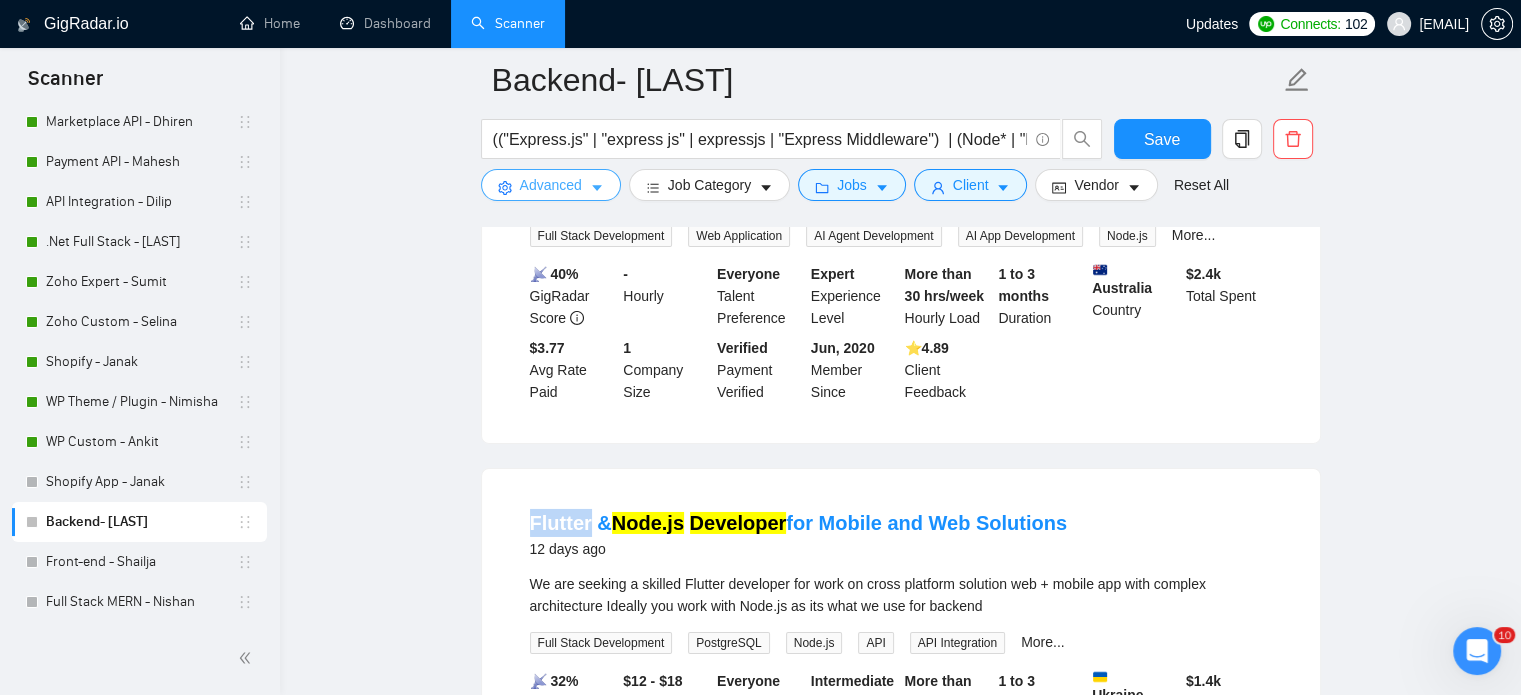 click 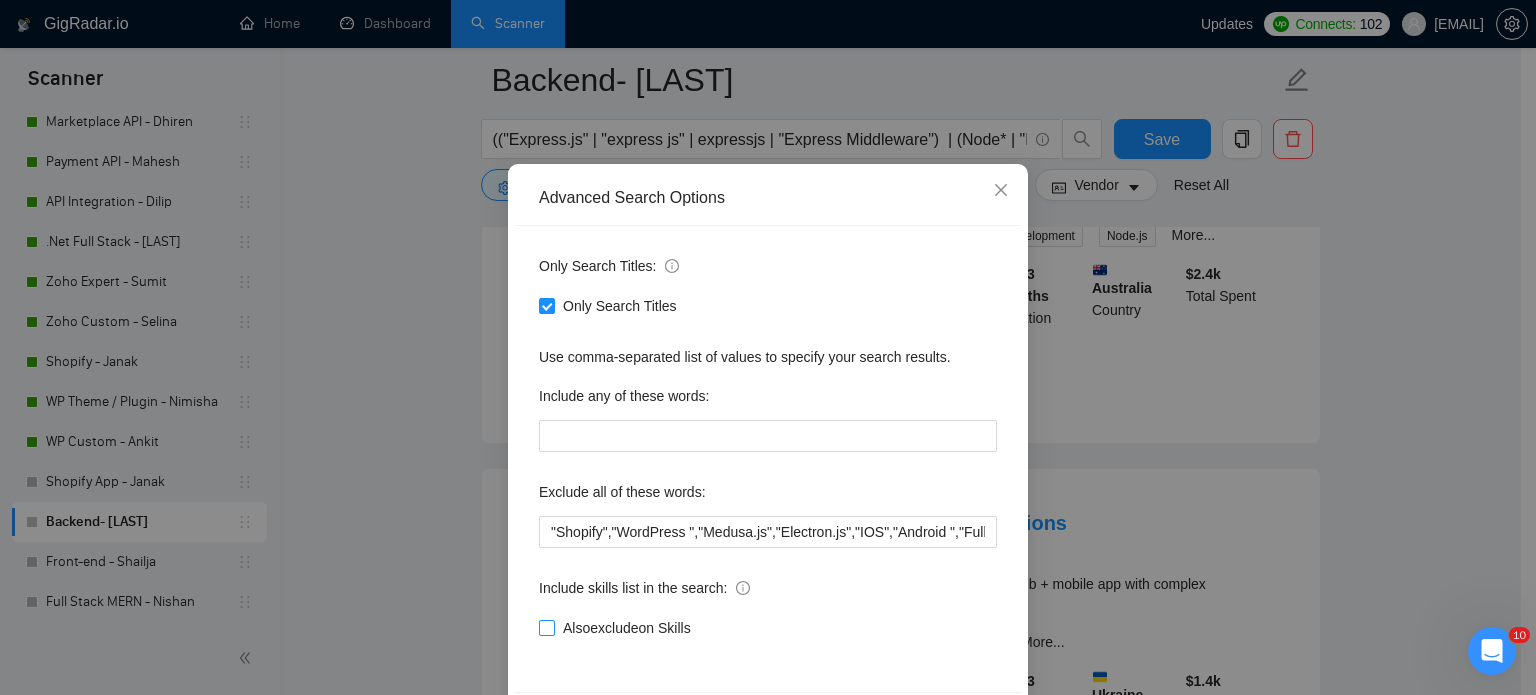 scroll, scrollTop: 100, scrollLeft: 0, axis: vertical 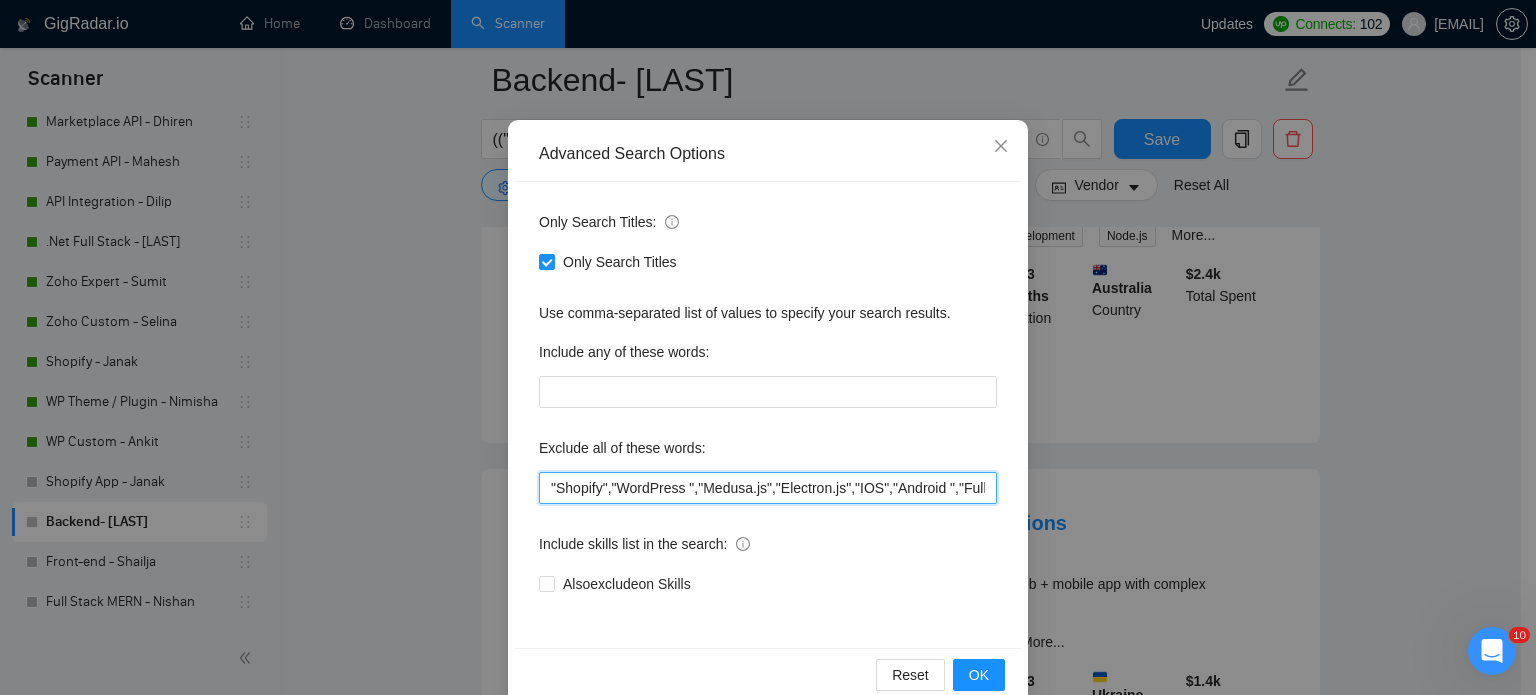 click on ""Shopify","WordPress ","Medusa.js","Electron.js","IOS","Android ","Fullstack","Développeur", "no agency" , 3D Animation , "Native" , NO AGENCIES , "Full Stack", "Full-Stack"" at bounding box center (768, 488) 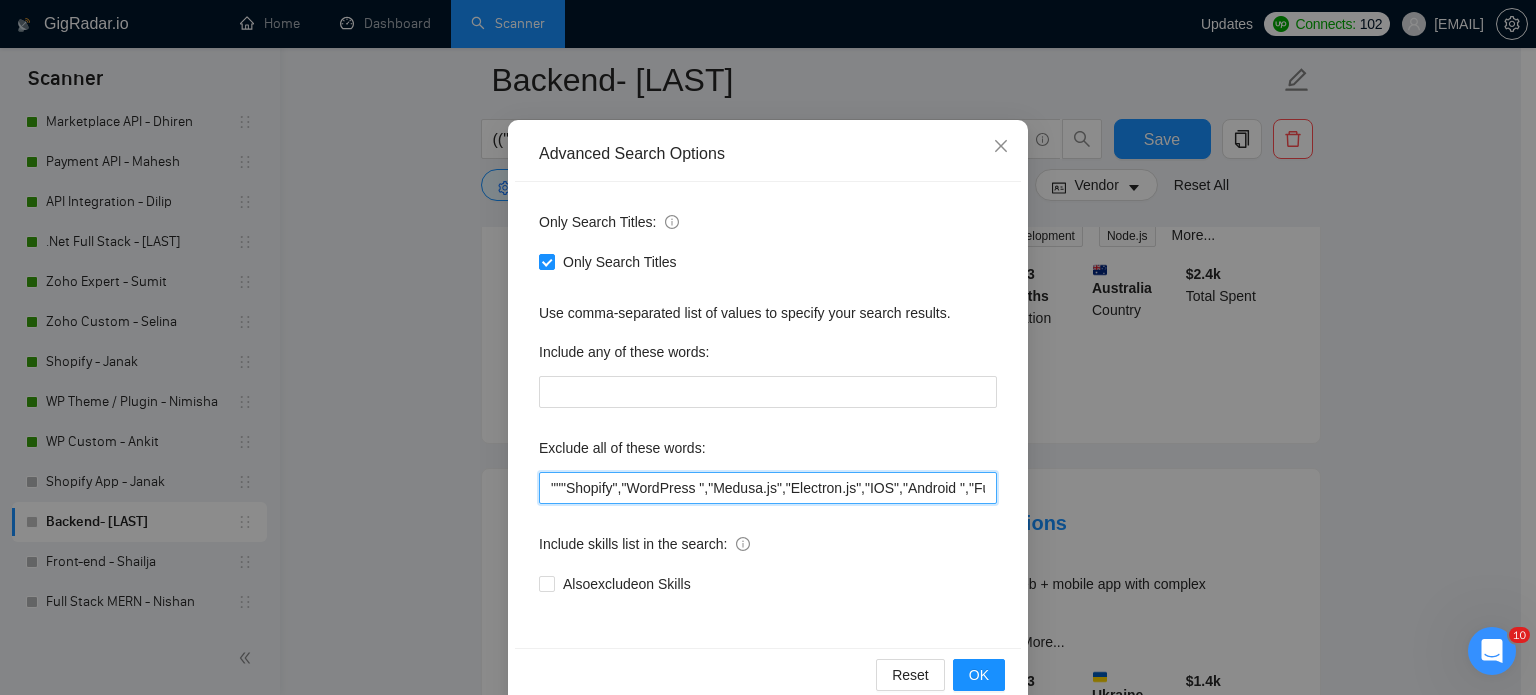 paste on "Flutter" 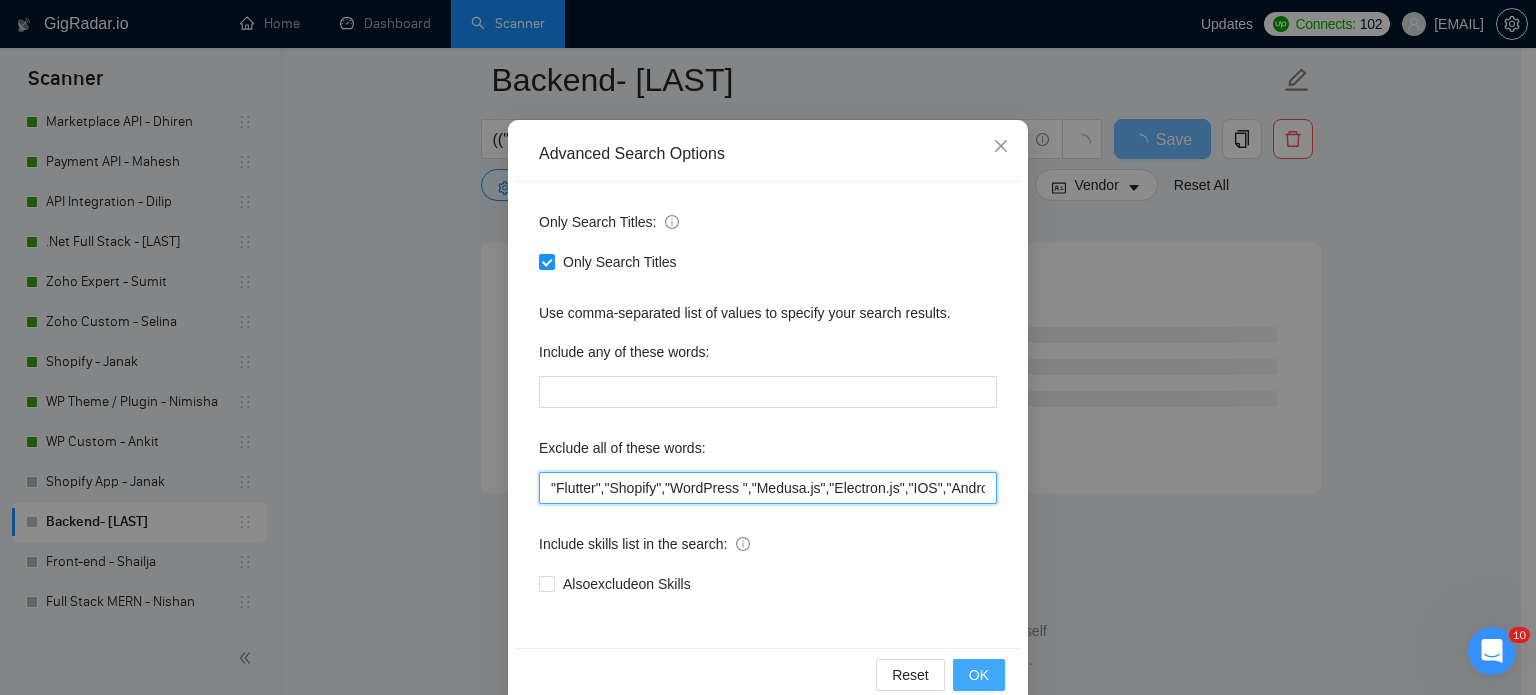 scroll, scrollTop: 5381, scrollLeft: 0, axis: vertical 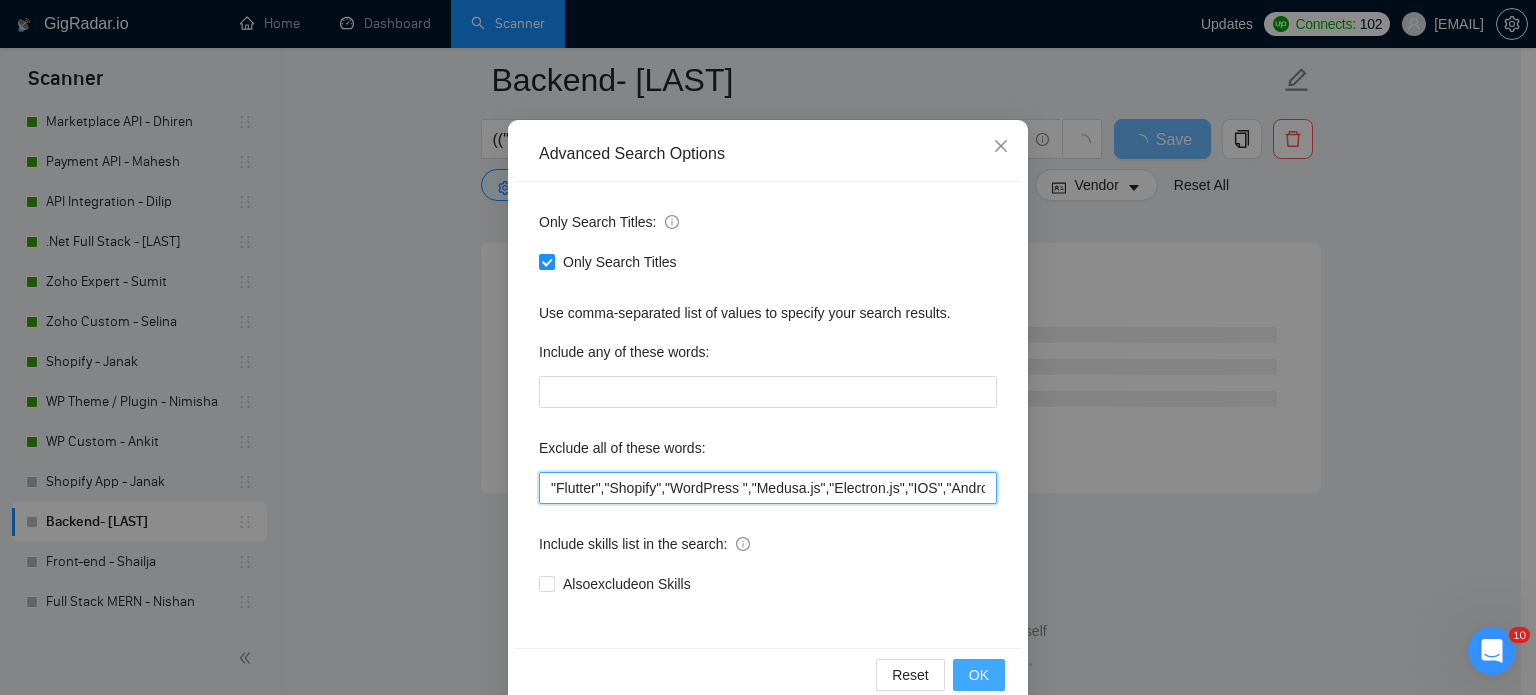 type on ""Flutter","Shopify","WordPress ","Medusa.js","Electron.js","IOS","Android ","Fullstack","Développeur", "no agency" , 3D Animation , "Native" , NO AGENCIES , "Full Stack", "Full-Stack"" 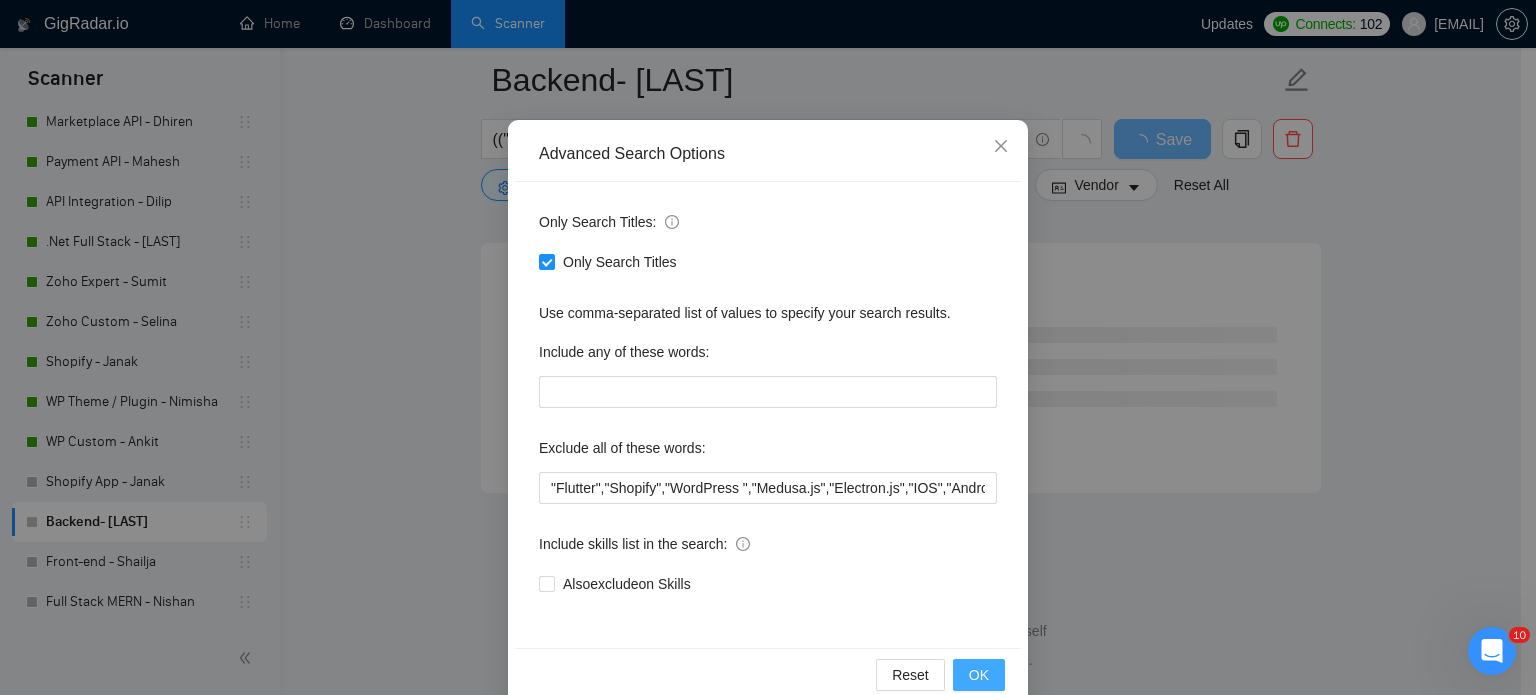 click on "OK" at bounding box center (979, 675) 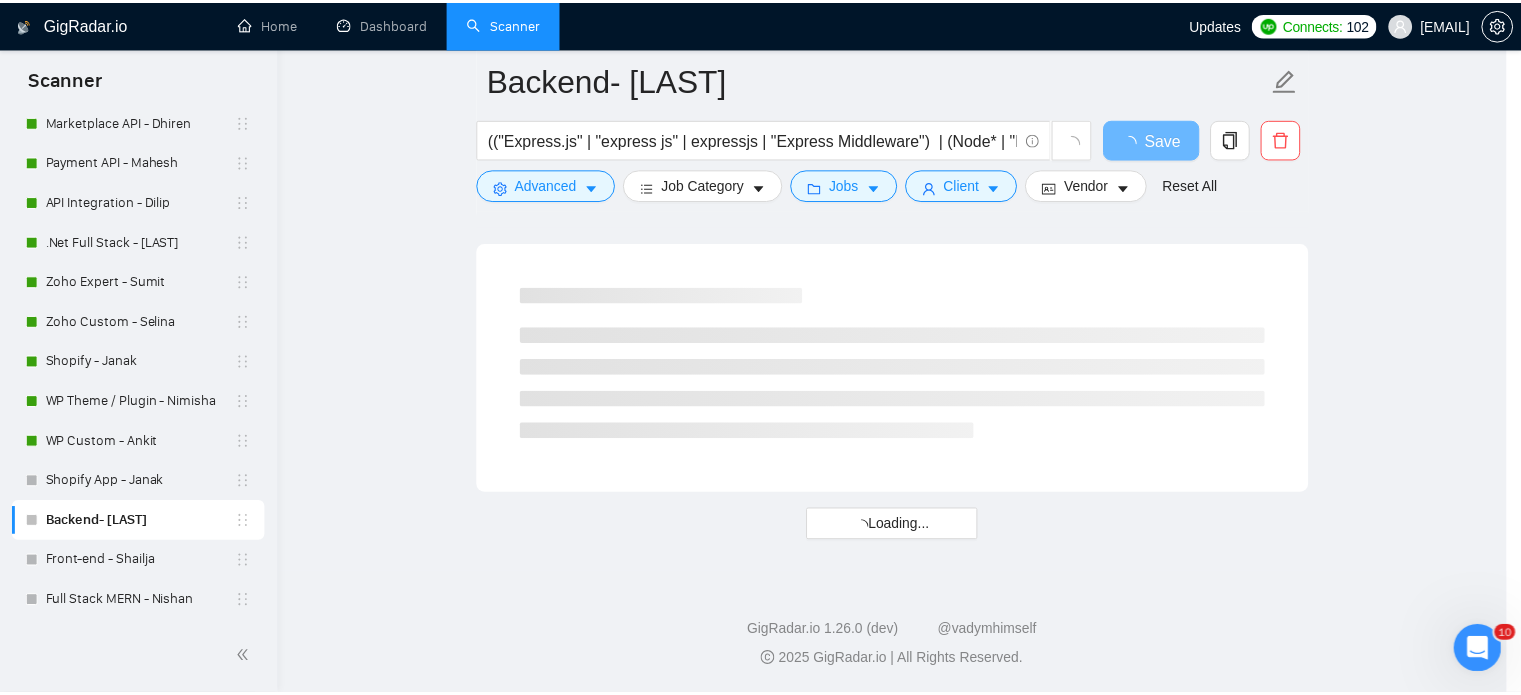 scroll, scrollTop: 36, scrollLeft: 0, axis: vertical 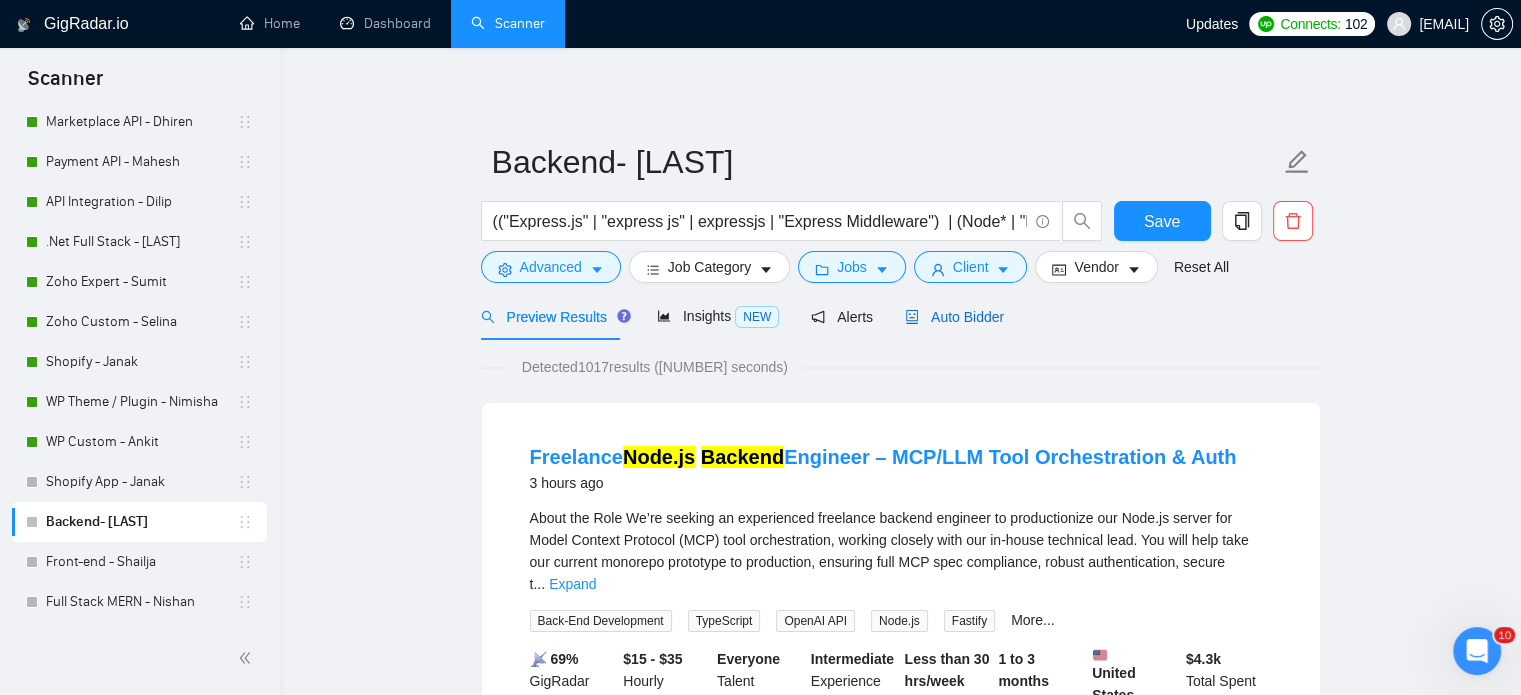 click on "Auto Bidder" at bounding box center [954, 317] 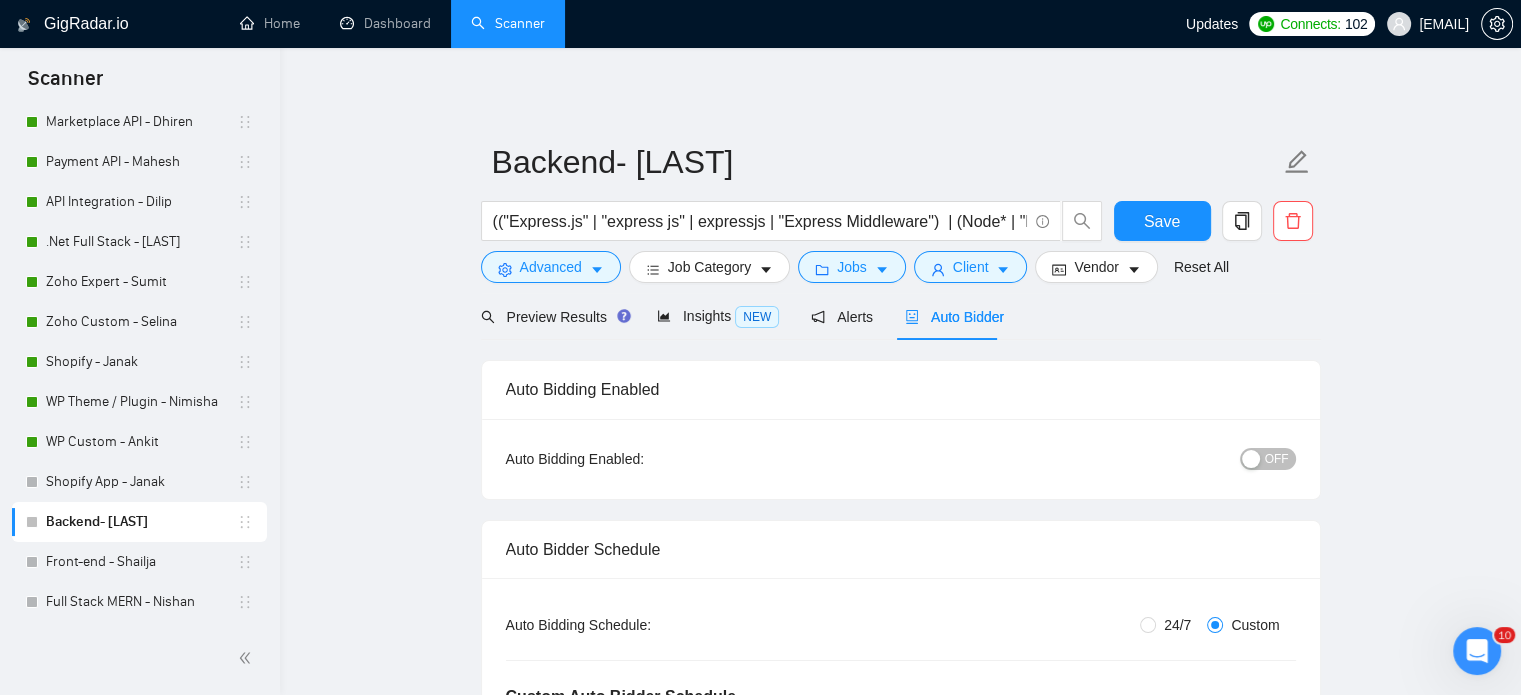 type 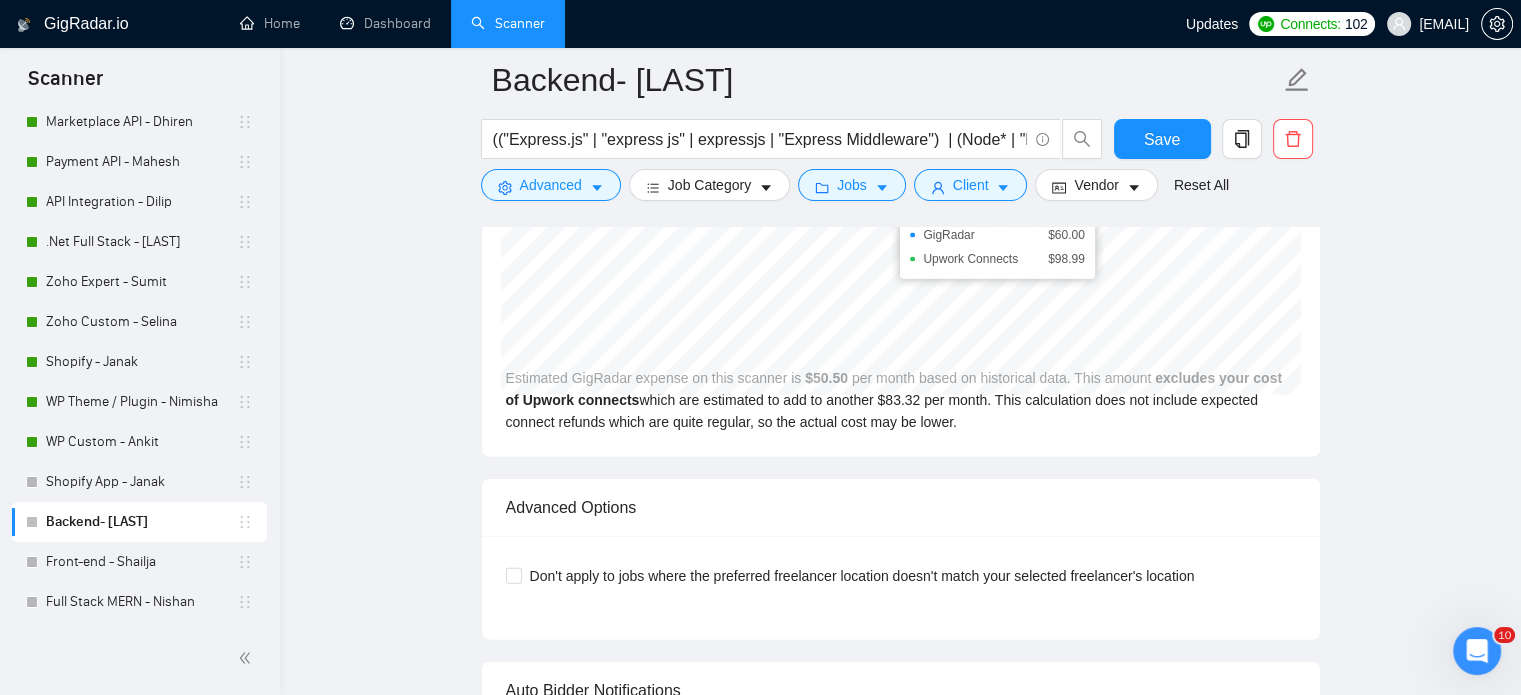 scroll, scrollTop: 4600, scrollLeft: 0, axis: vertical 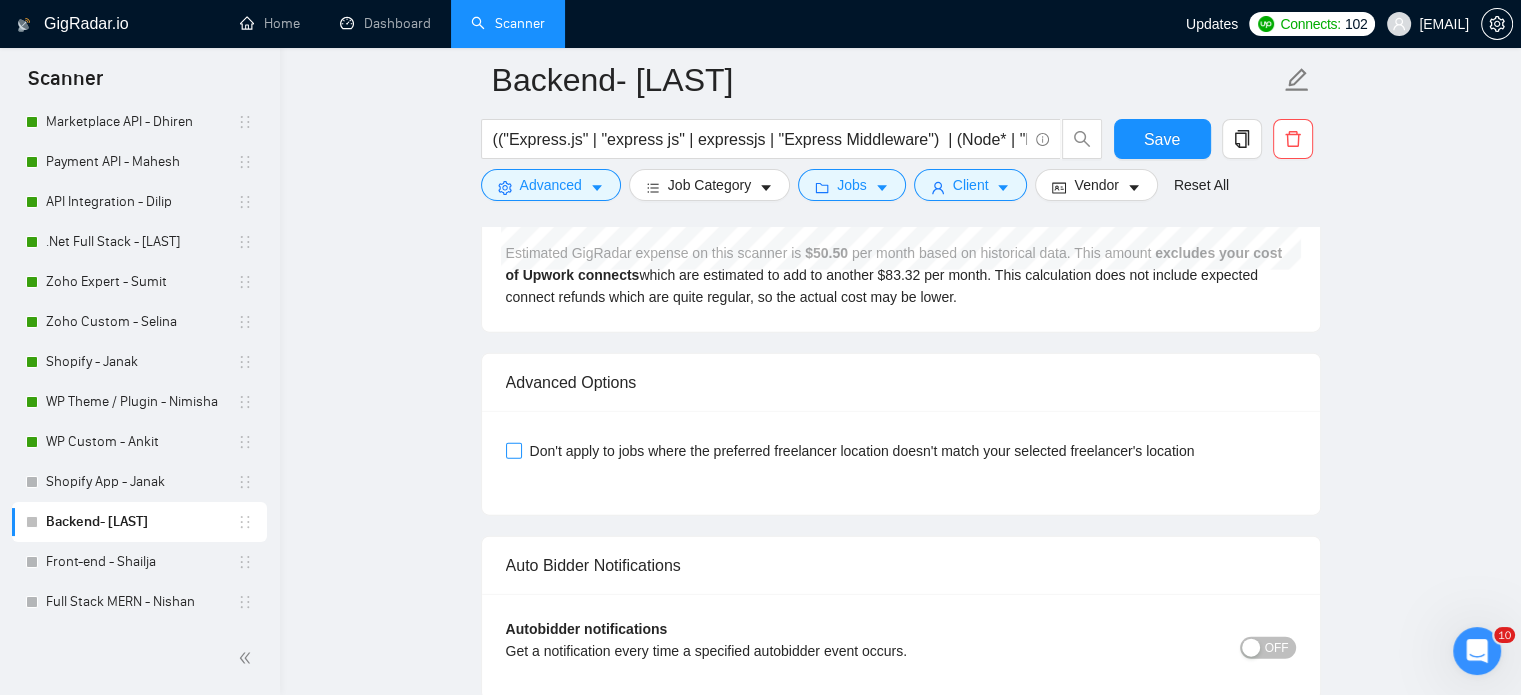 click on "Don't apply to jobs where the preferred freelancer location doesn't match your selected freelancer's location" at bounding box center (513, 450) 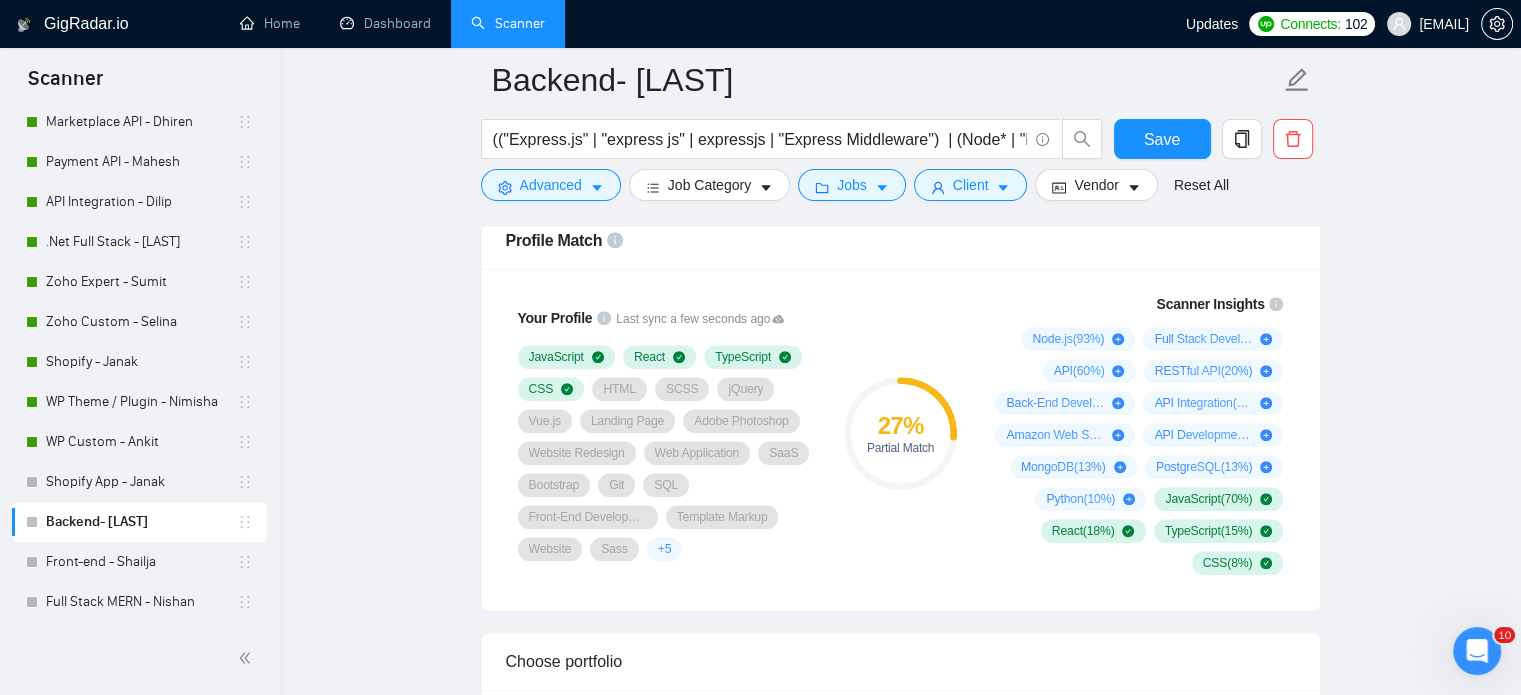 scroll, scrollTop: 1600, scrollLeft: 0, axis: vertical 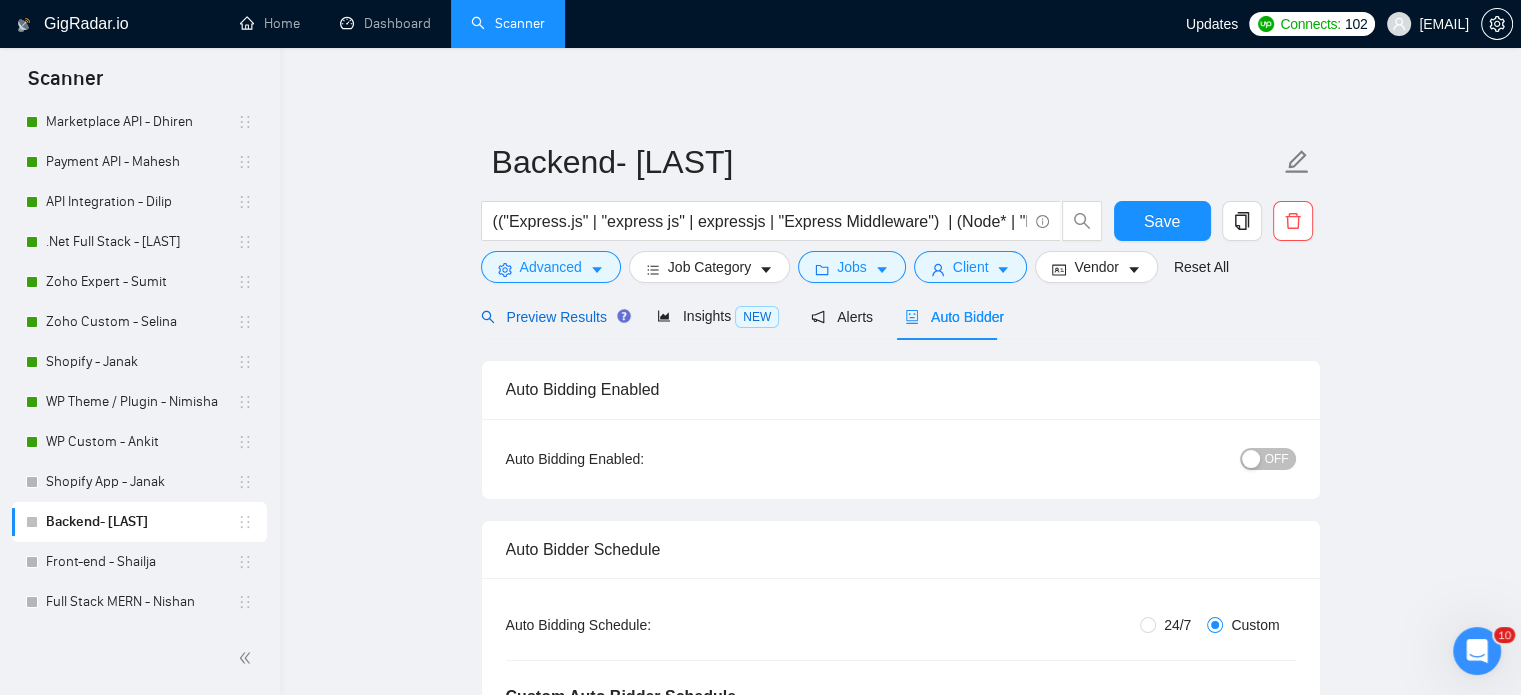 click on "Preview Results" at bounding box center (553, 317) 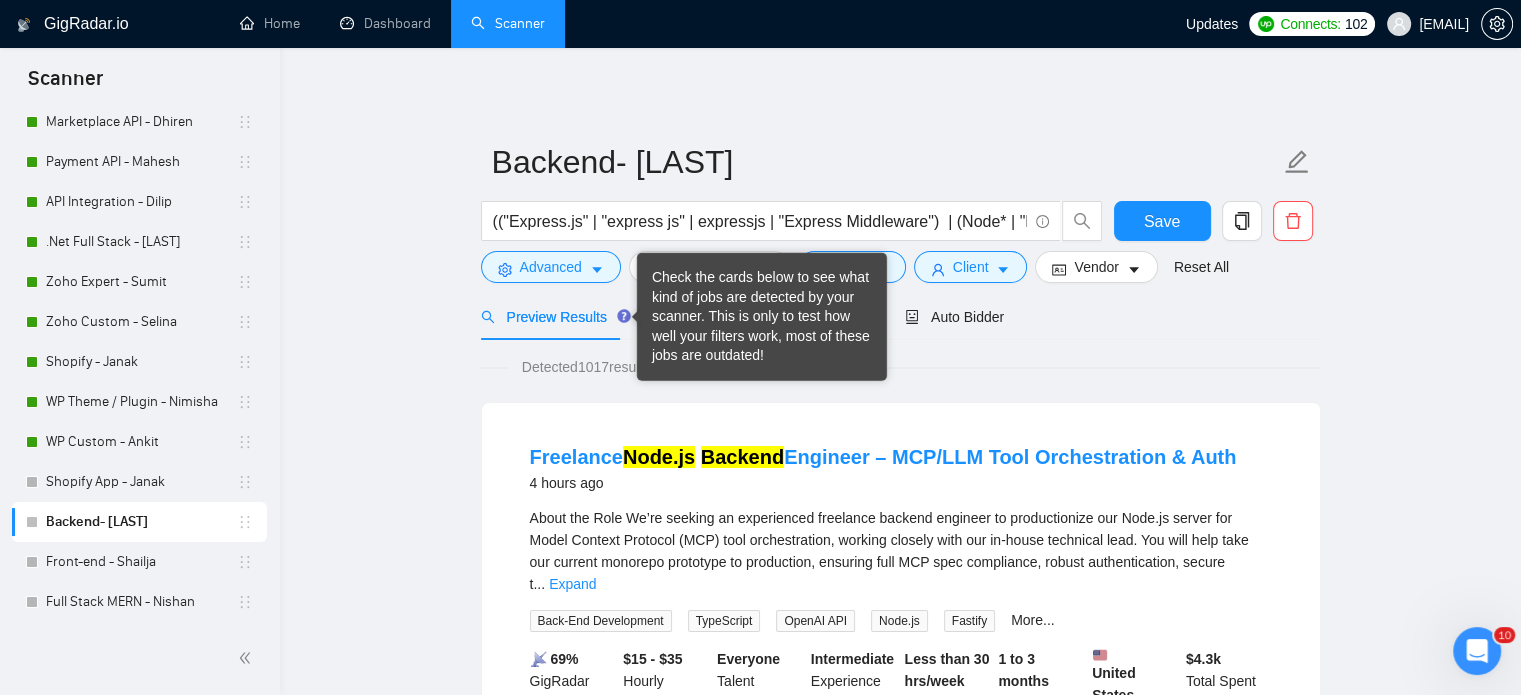 click on "Check the cards below to see what kind of jobs are detected by your scanner. This is only to test how well your filters work, most of these jobs are outdated!" at bounding box center [762, 317] 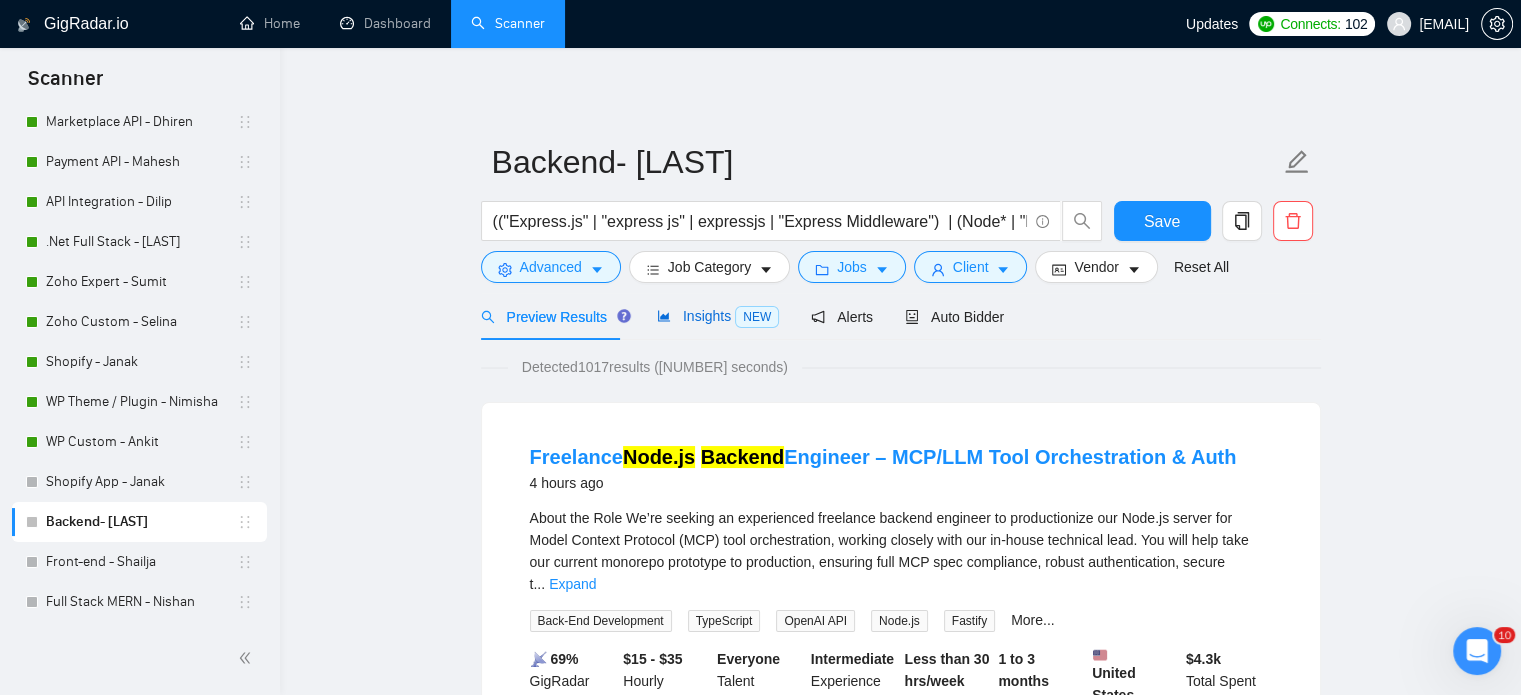 click on "Insights NEW" at bounding box center [718, 316] 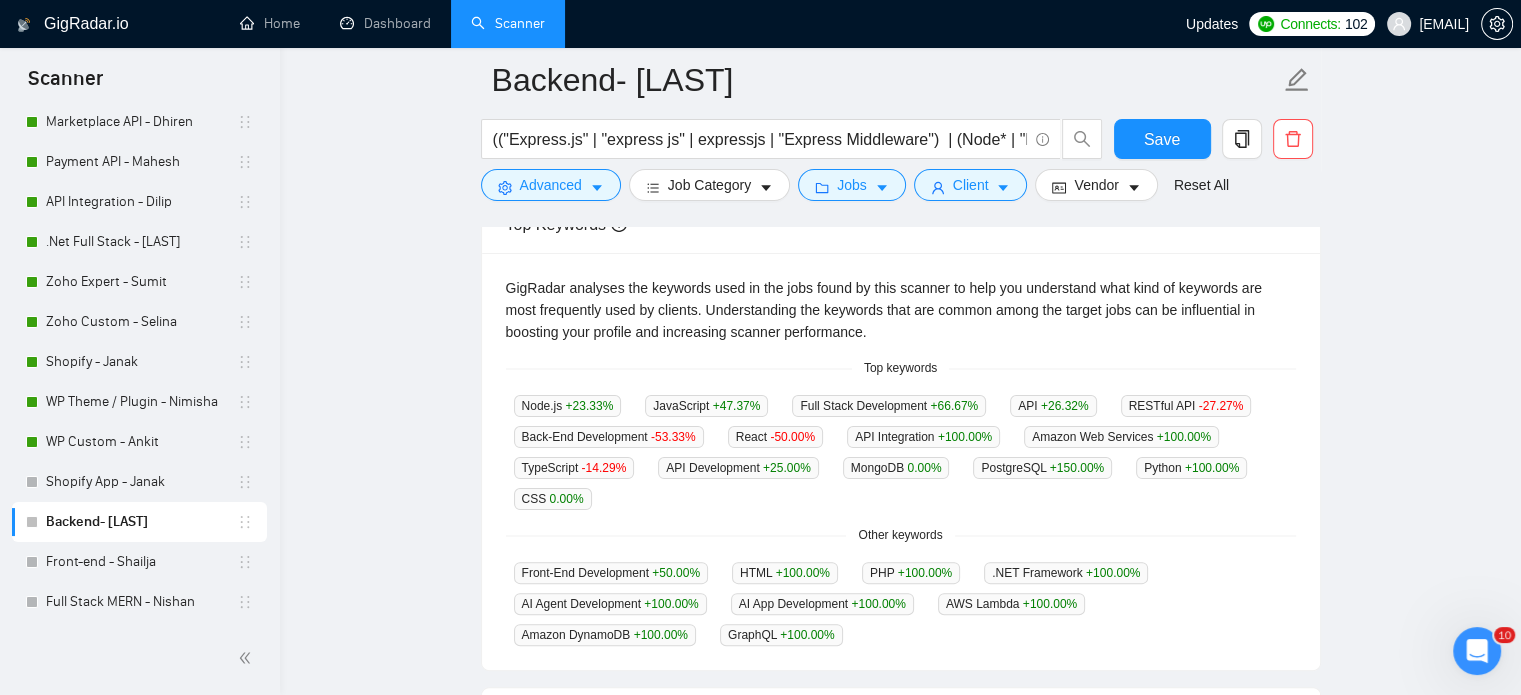scroll, scrollTop: 400, scrollLeft: 0, axis: vertical 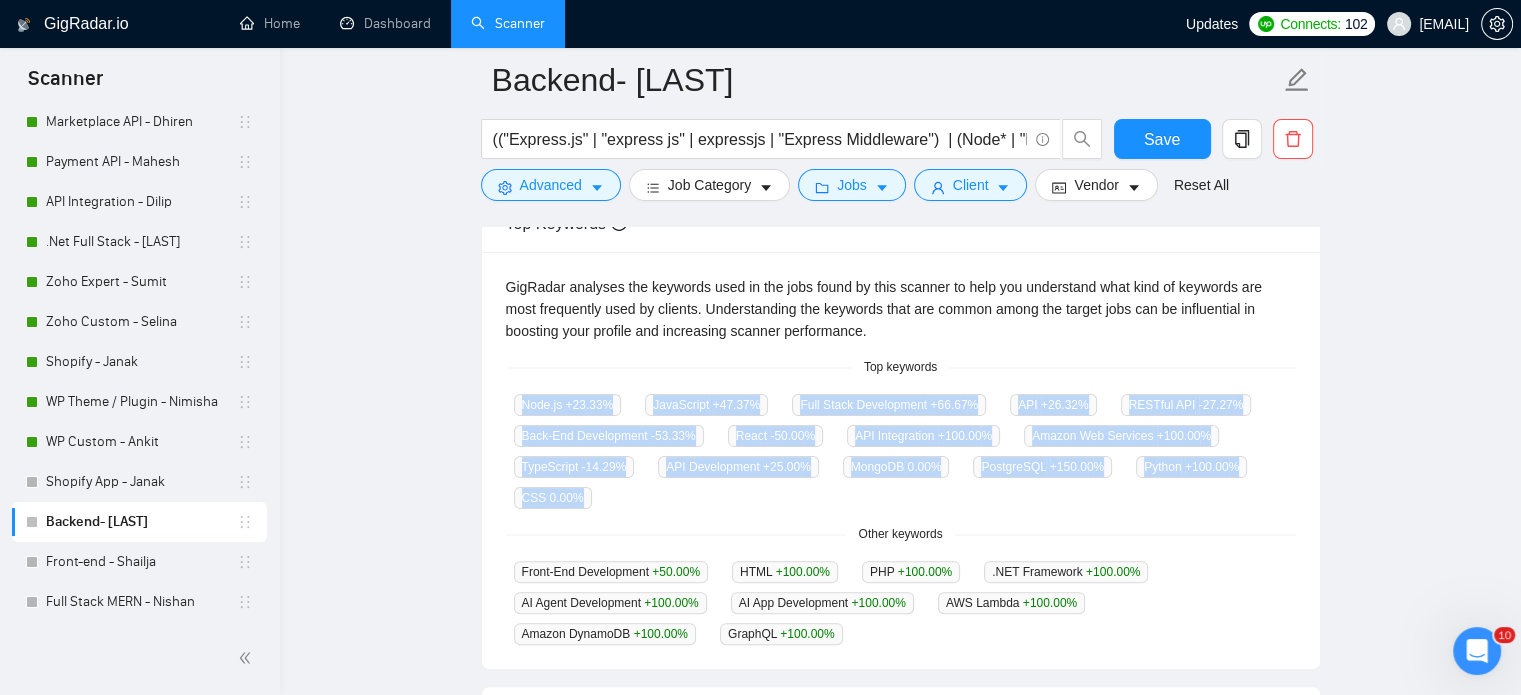 drag, startPoint x: 523, startPoint y: 403, endPoint x: 588, endPoint y: 507, distance: 122.641754 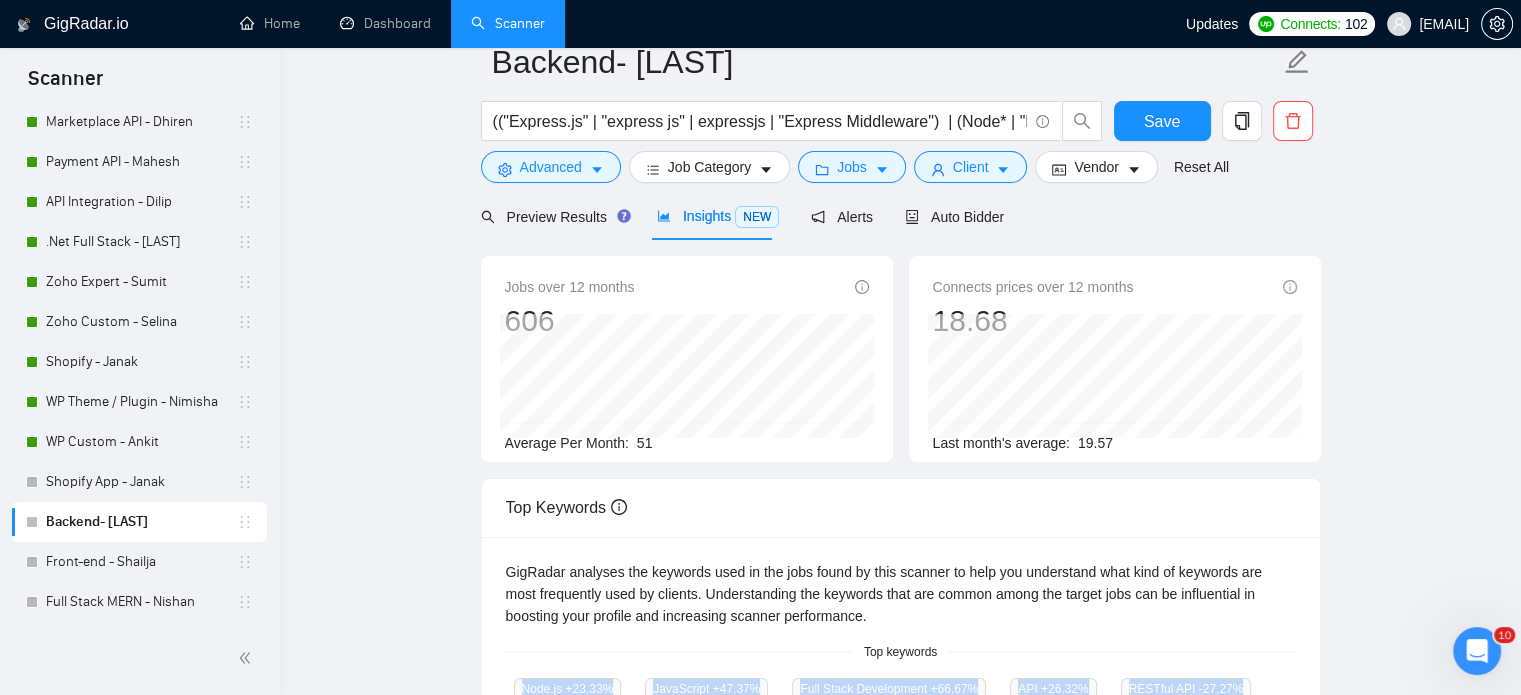 scroll, scrollTop: 0, scrollLeft: 0, axis: both 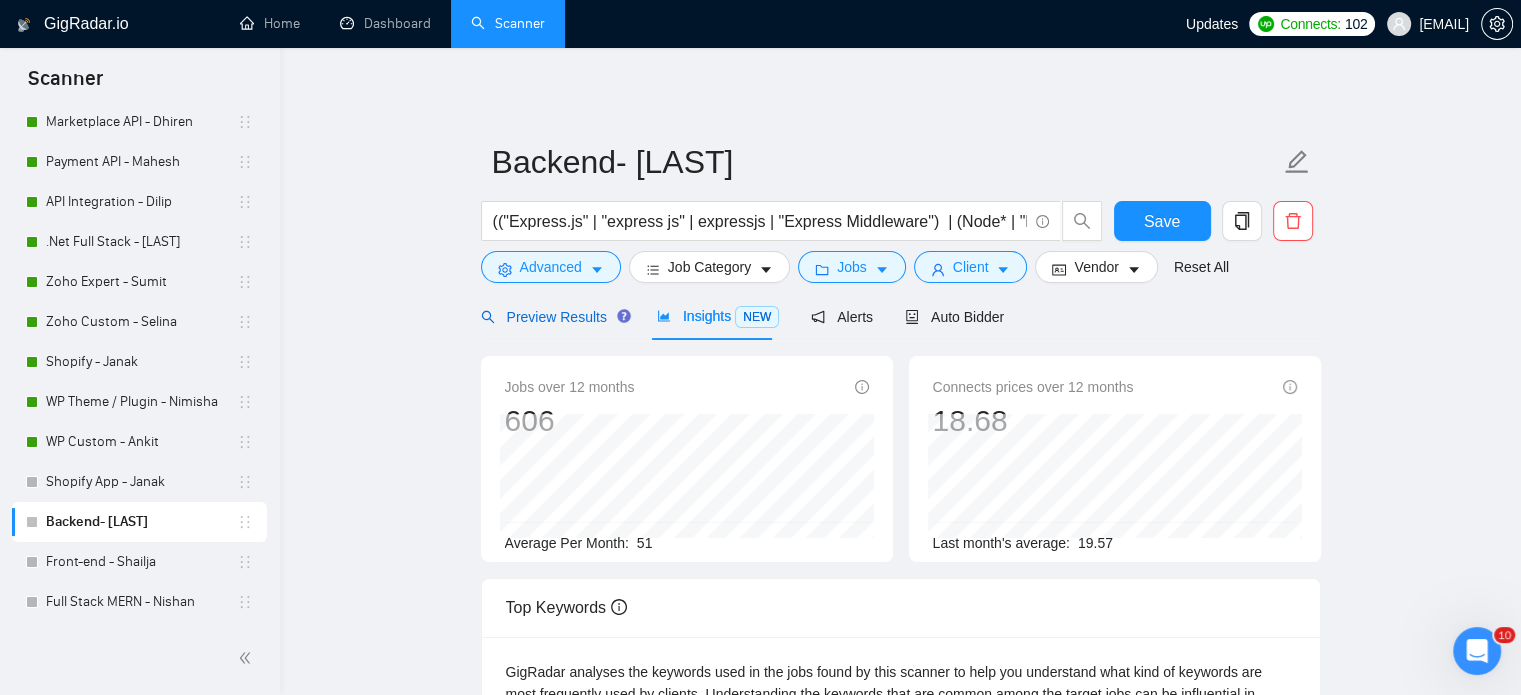click on "Preview Results" at bounding box center (553, 317) 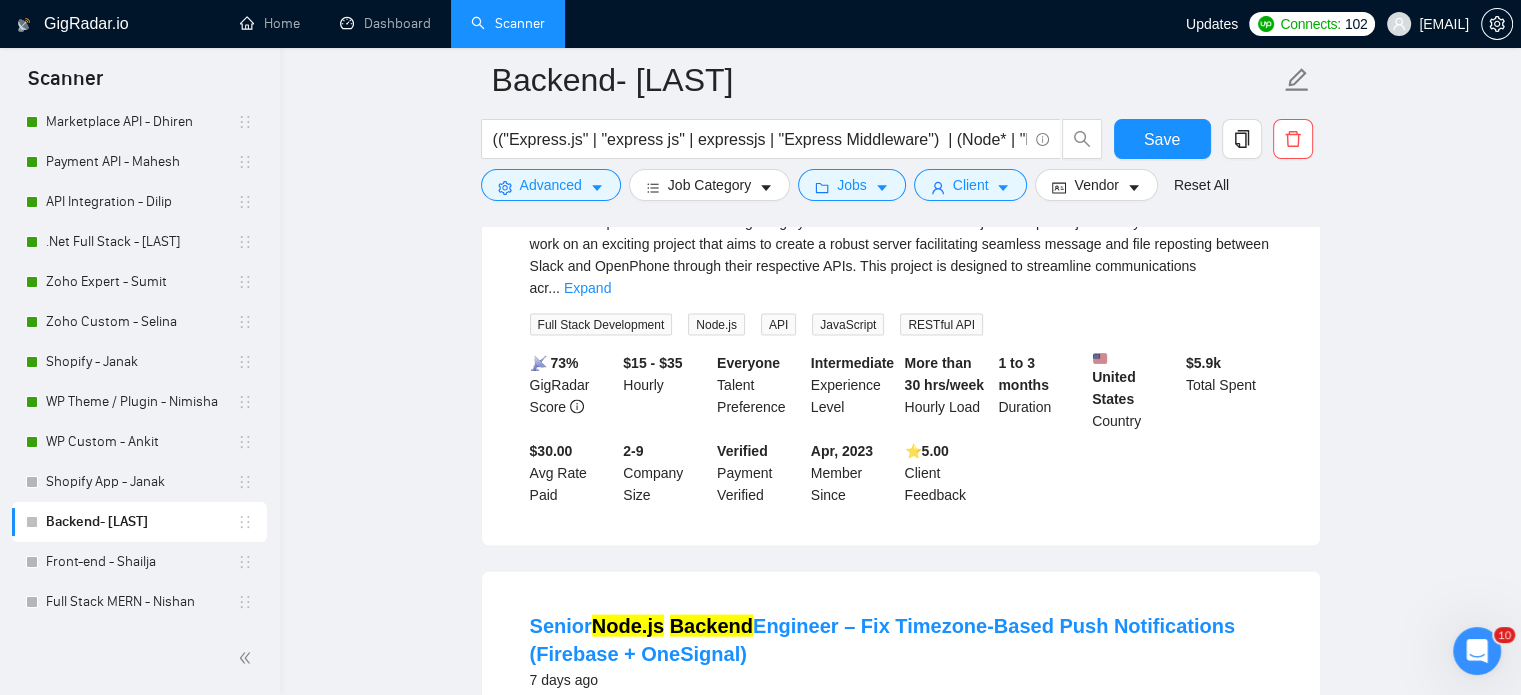 scroll, scrollTop: 4100, scrollLeft: 0, axis: vertical 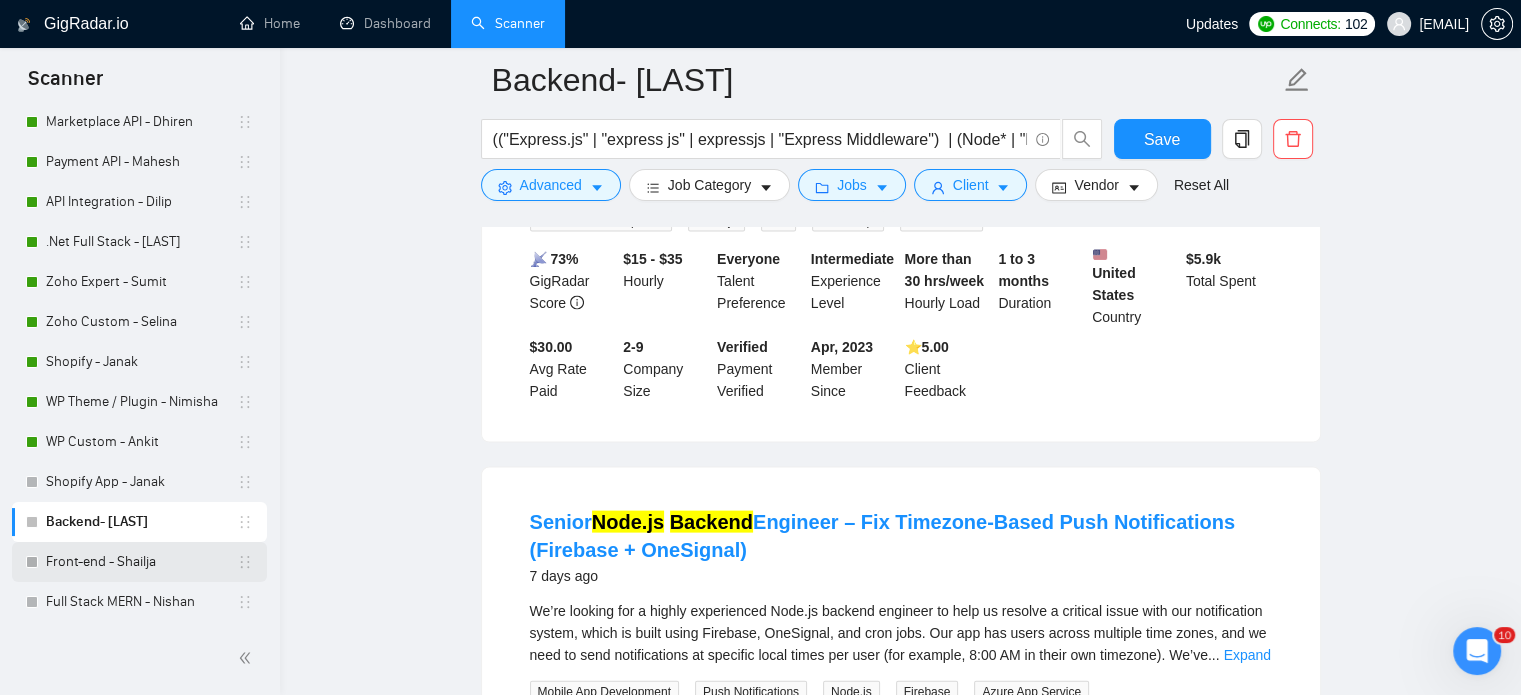 click on "Front-end - Shailja" at bounding box center (141, 562) 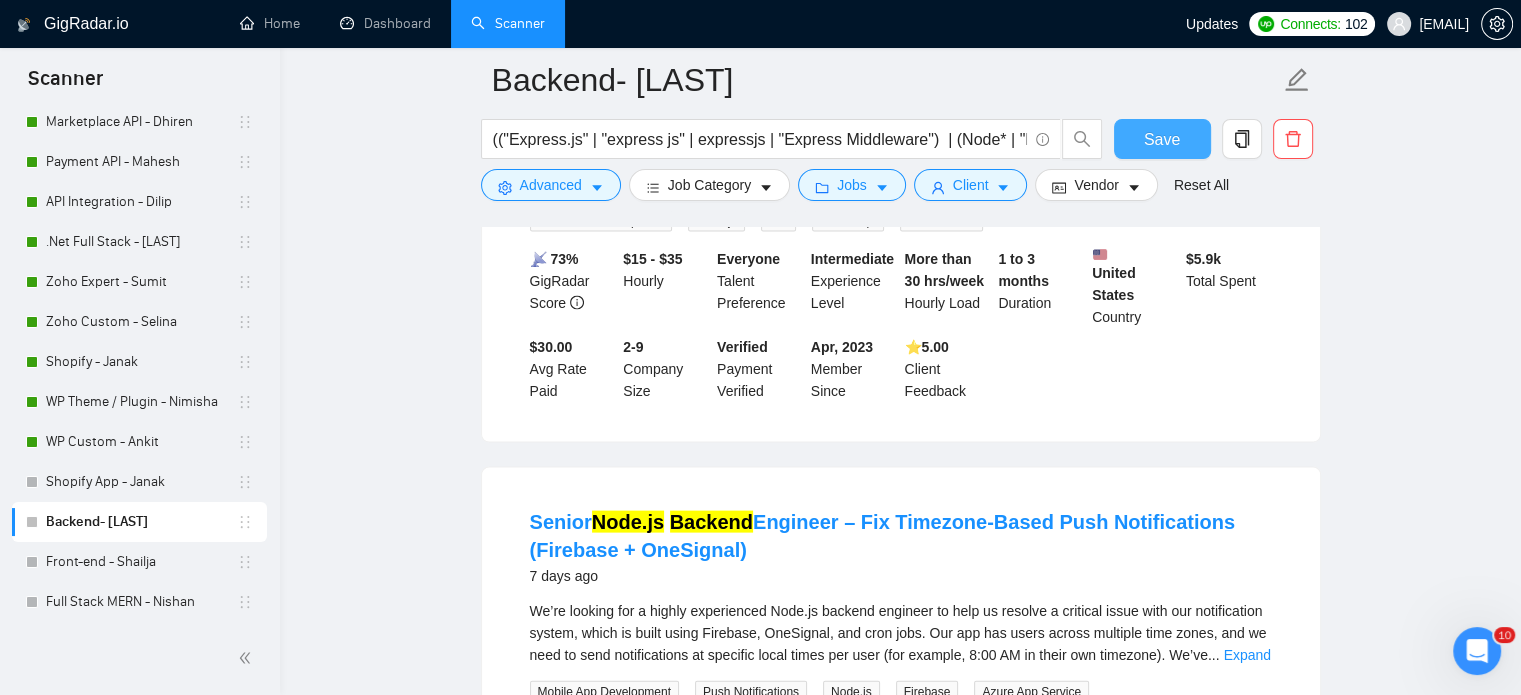 click on "Save" at bounding box center [1162, 139] 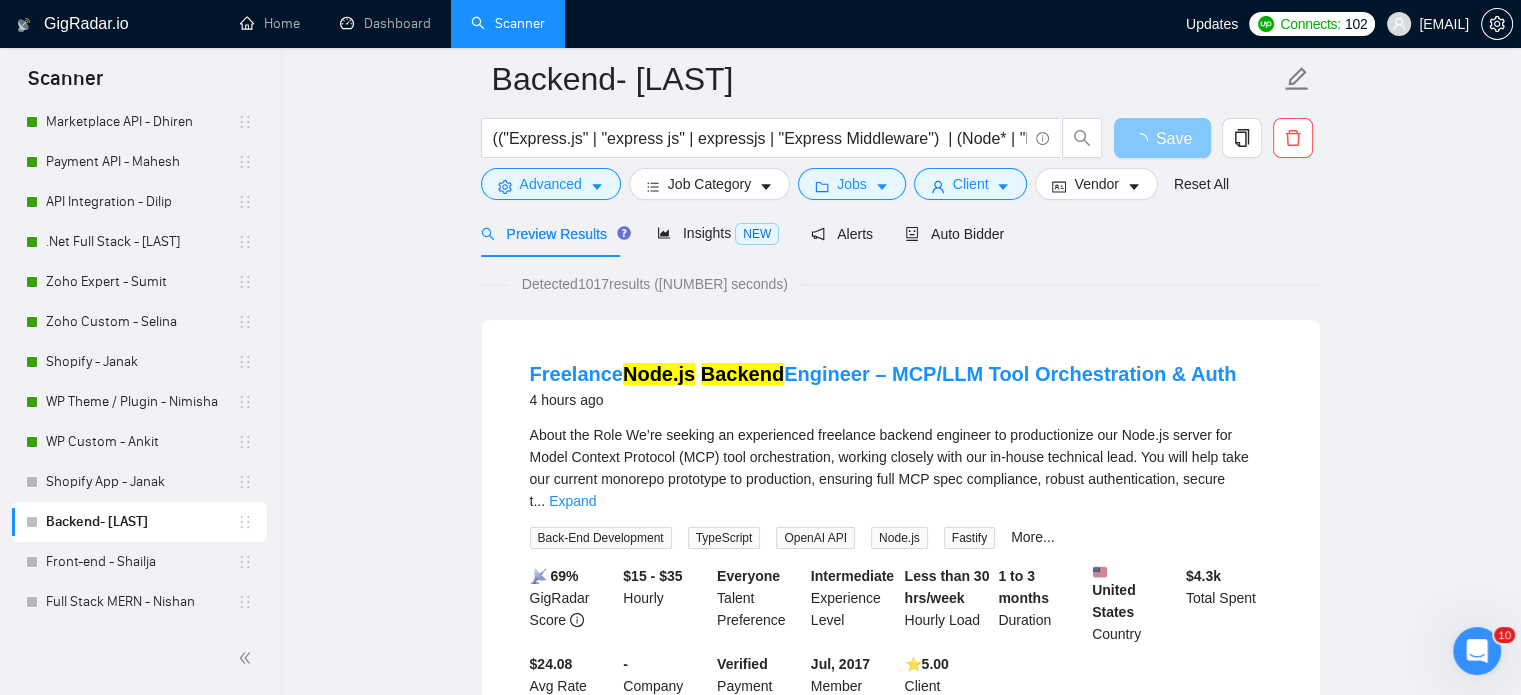 scroll, scrollTop: 0, scrollLeft: 0, axis: both 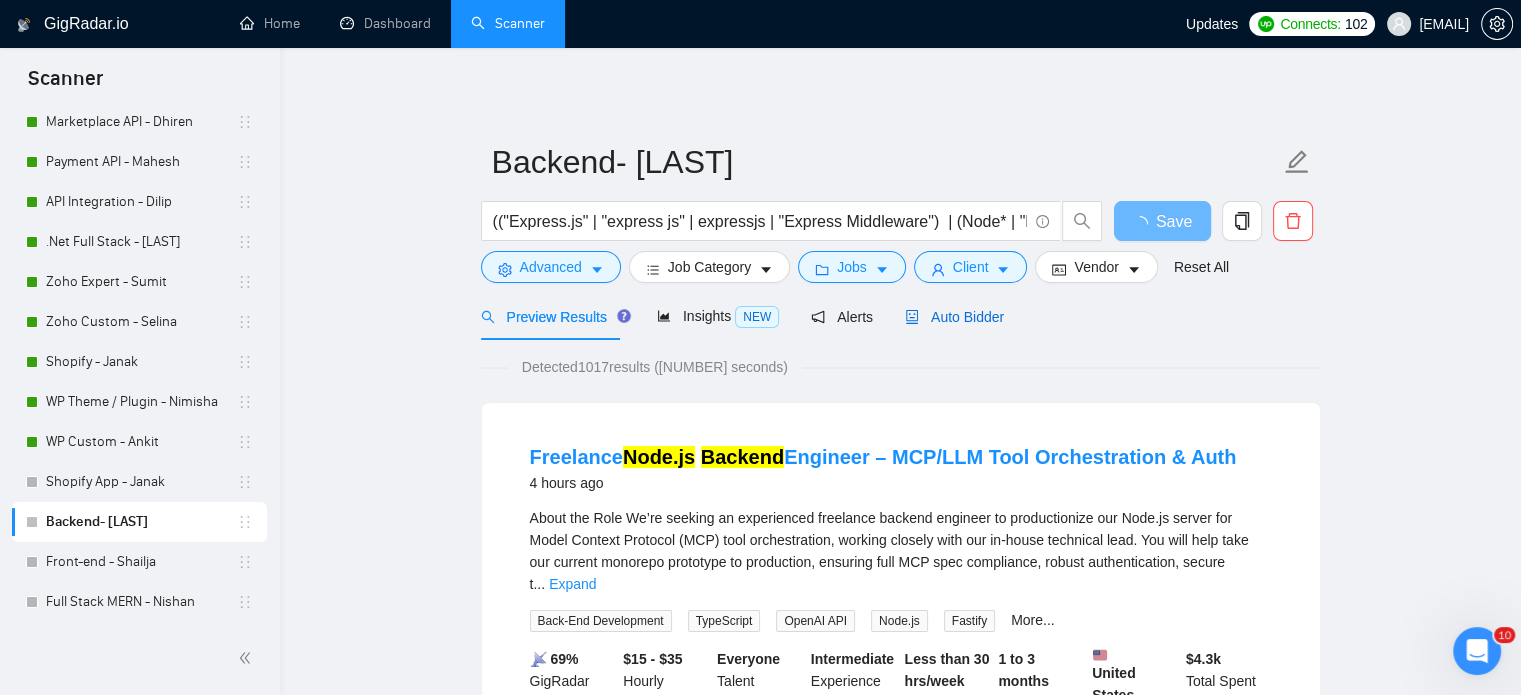 click on "Auto Bidder" at bounding box center [954, 317] 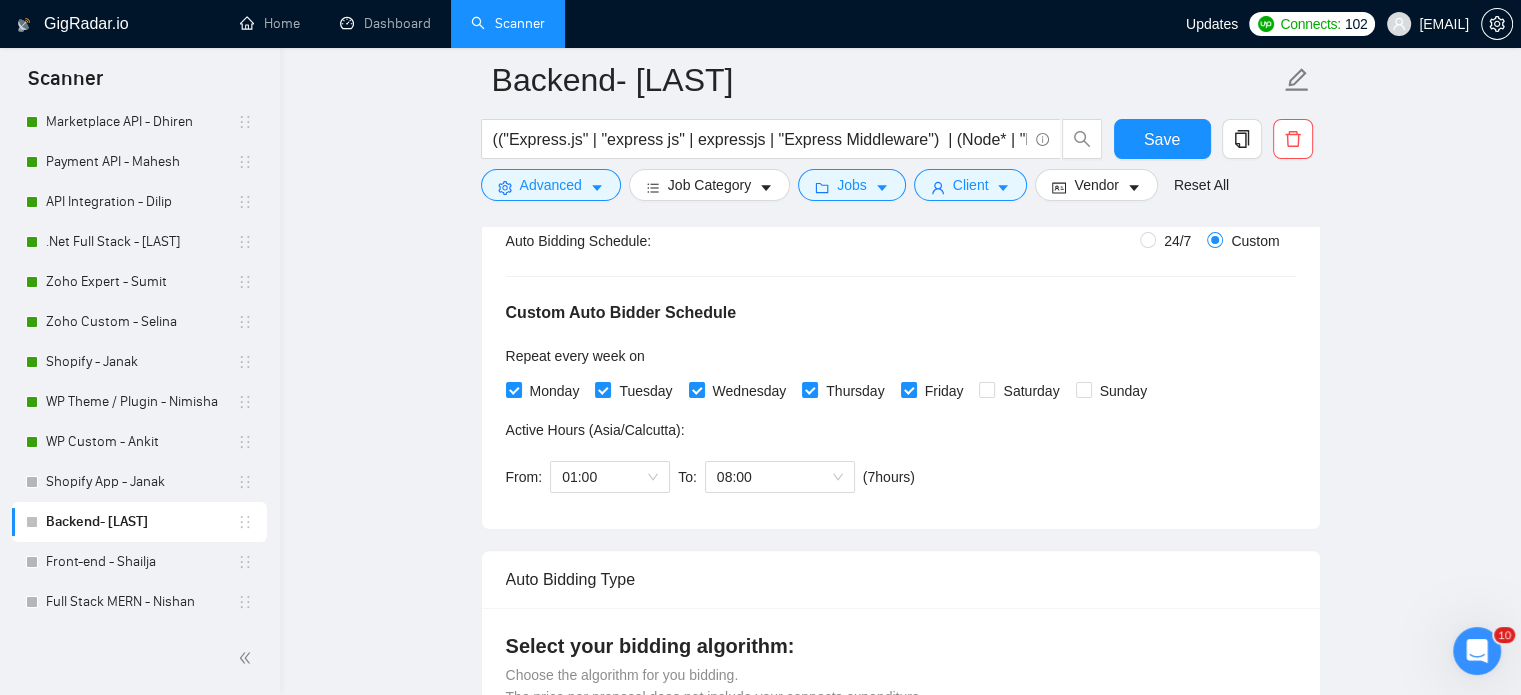 type 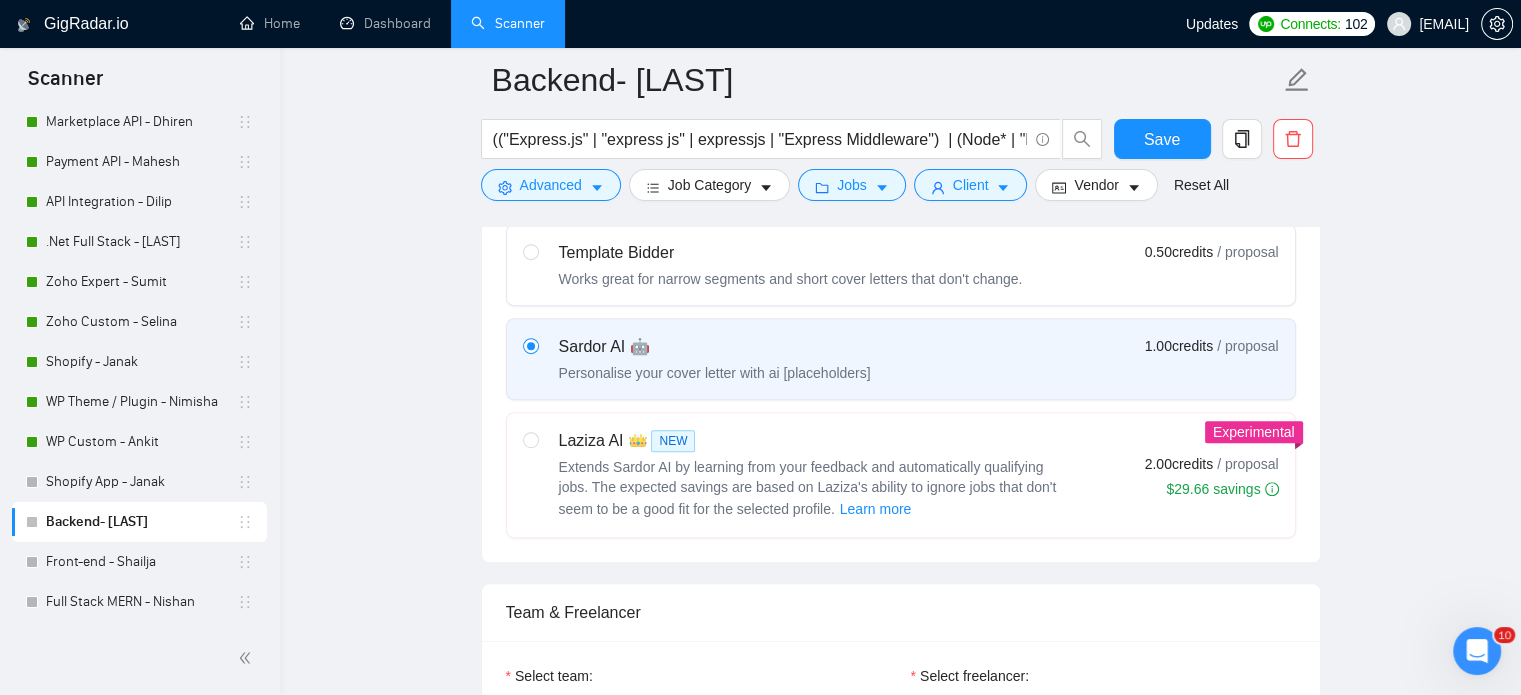 scroll, scrollTop: 1300, scrollLeft: 0, axis: vertical 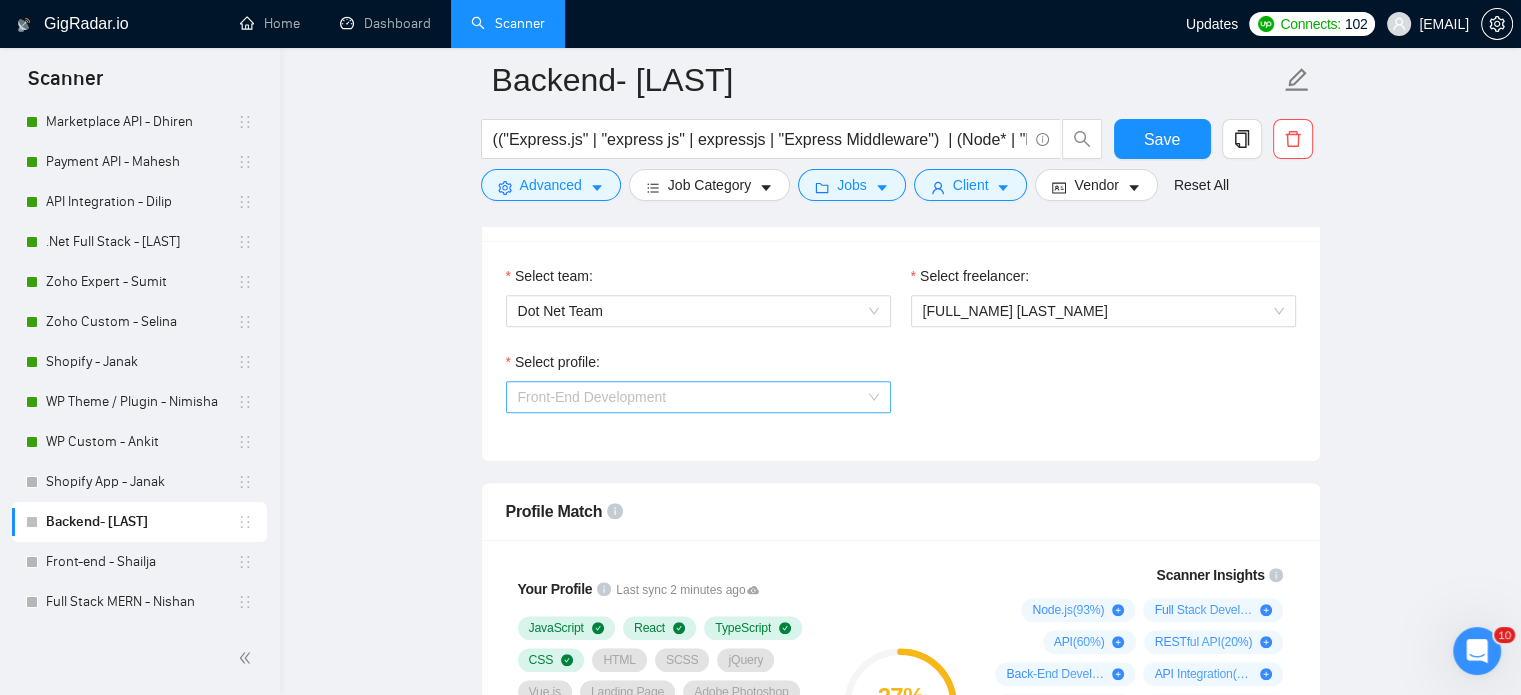 click on "Front-End Development" at bounding box center [698, 397] 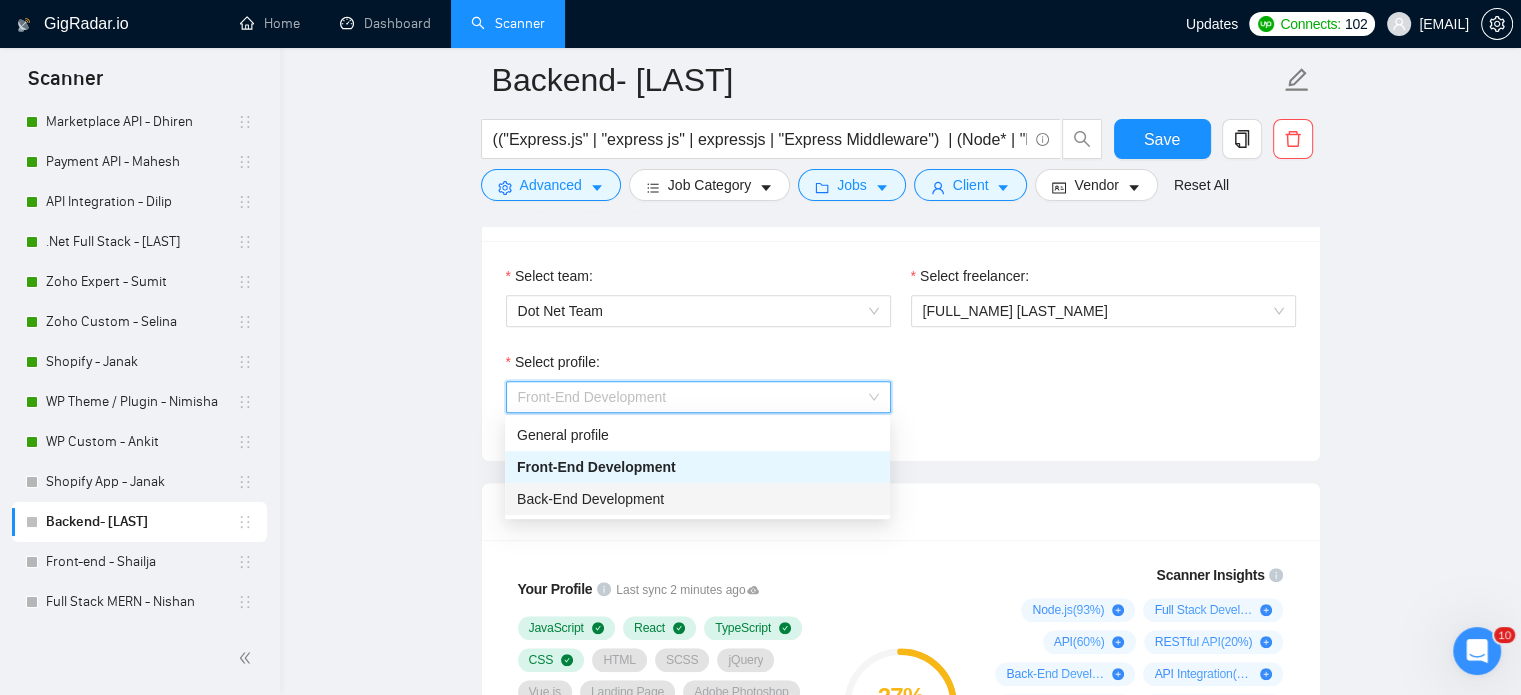 click on "Back-End Development" at bounding box center [697, 499] 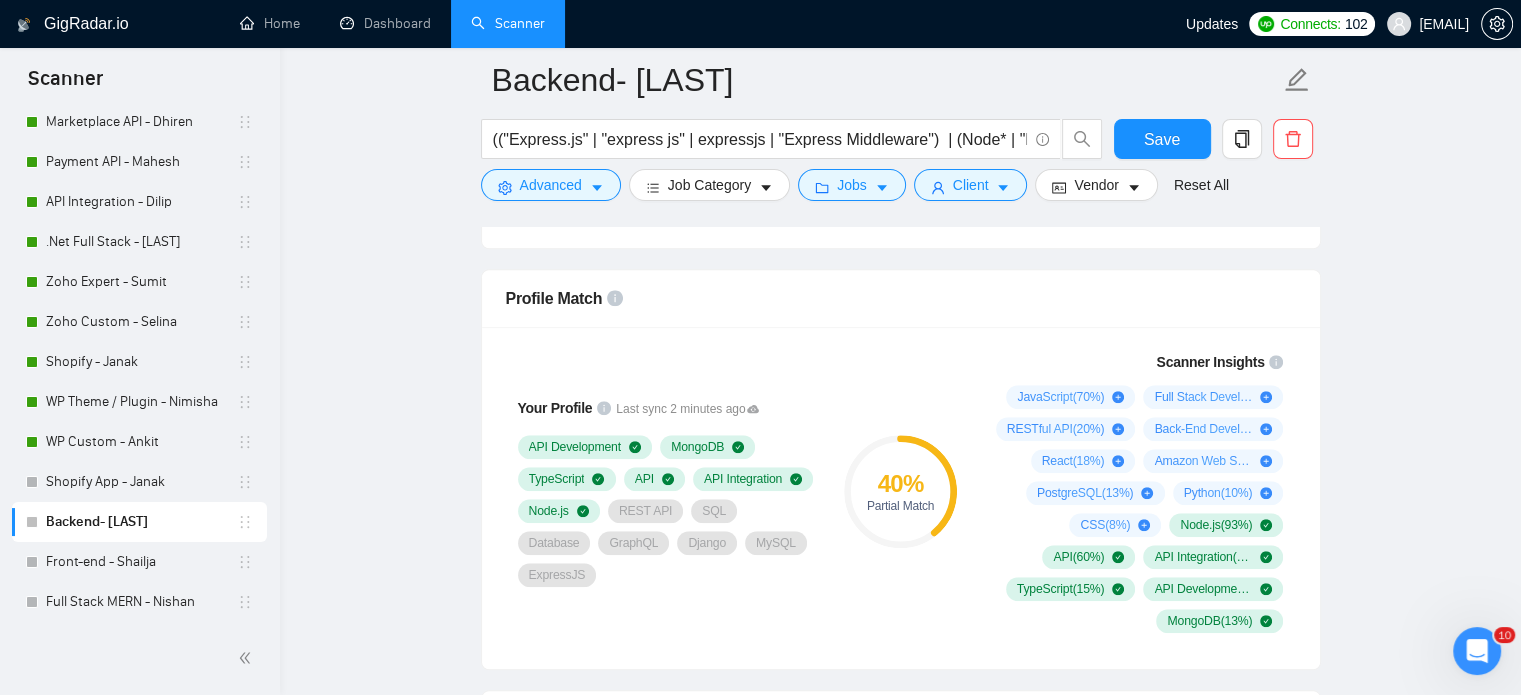 scroll, scrollTop: 1600, scrollLeft: 0, axis: vertical 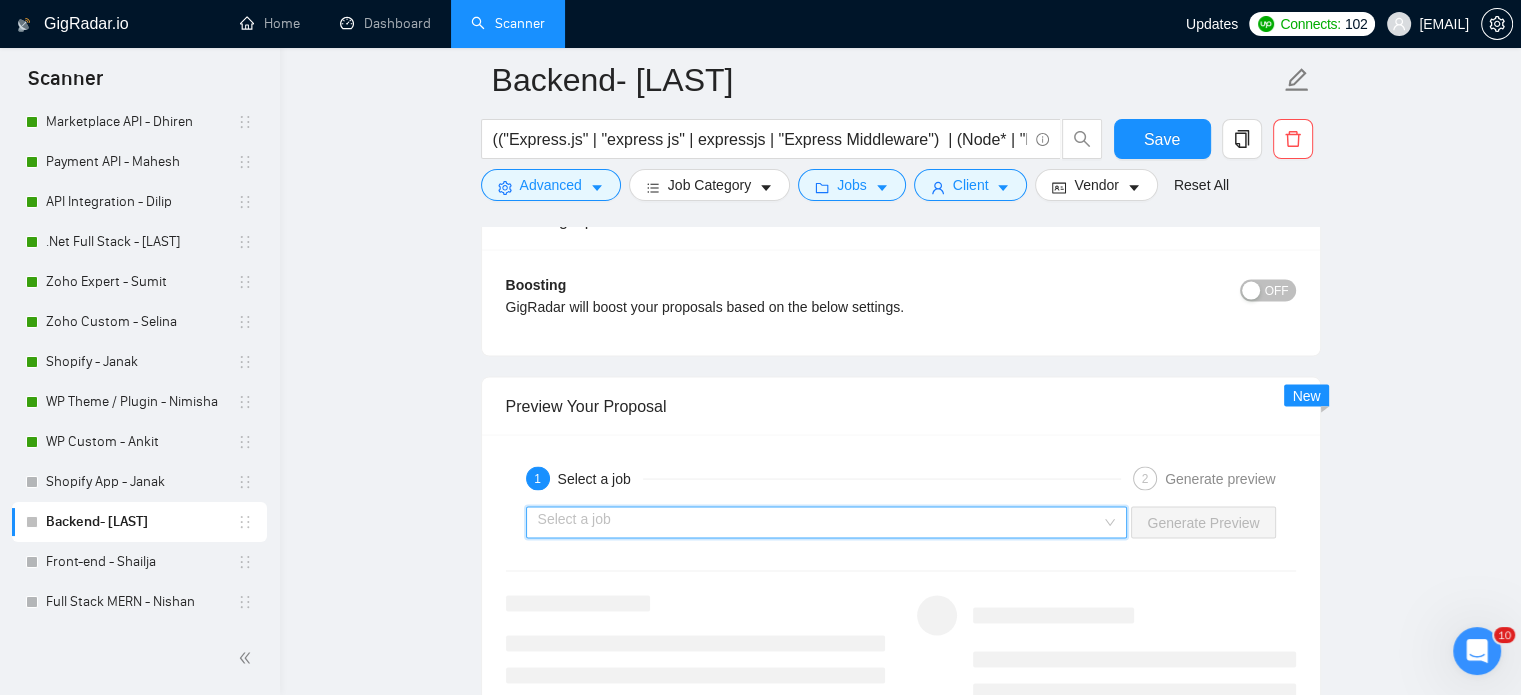 click at bounding box center (820, 522) 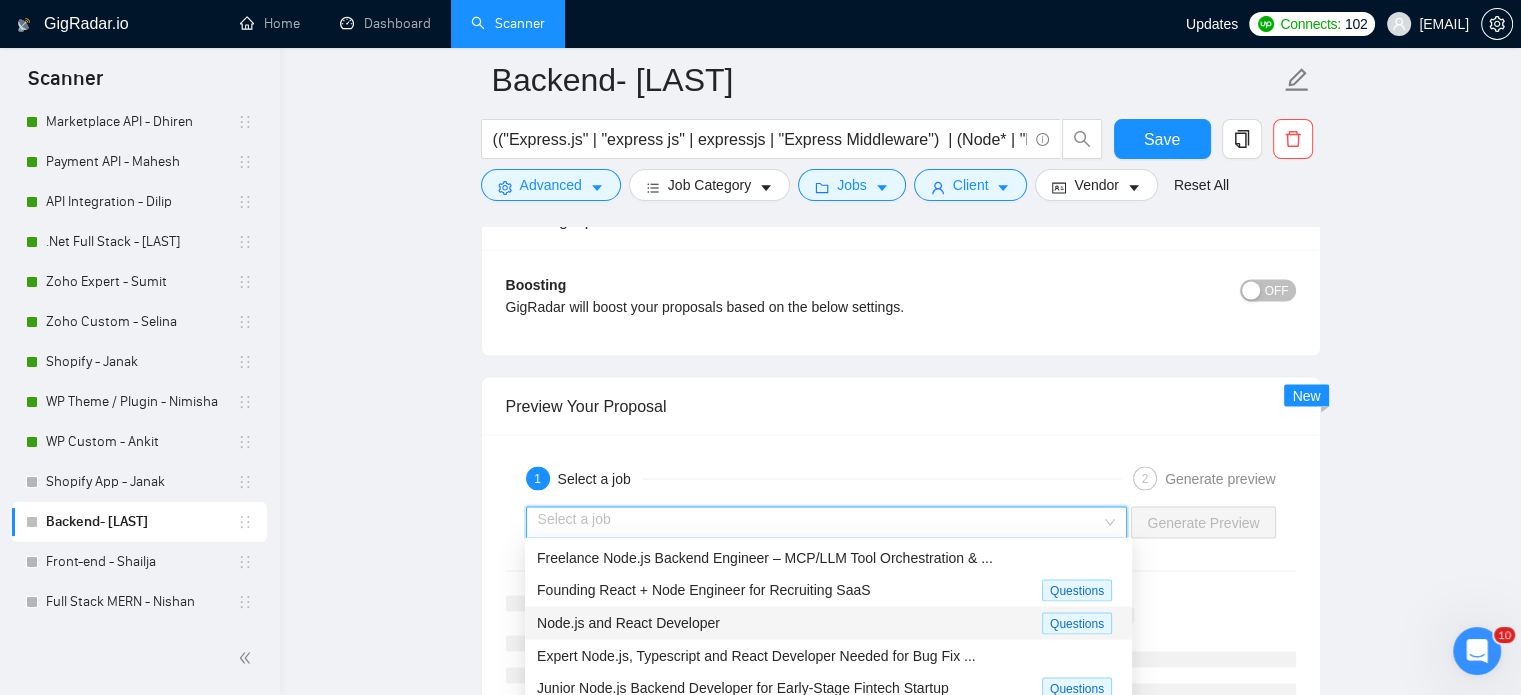 click on "Node.js and React Developer" at bounding box center [628, 622] 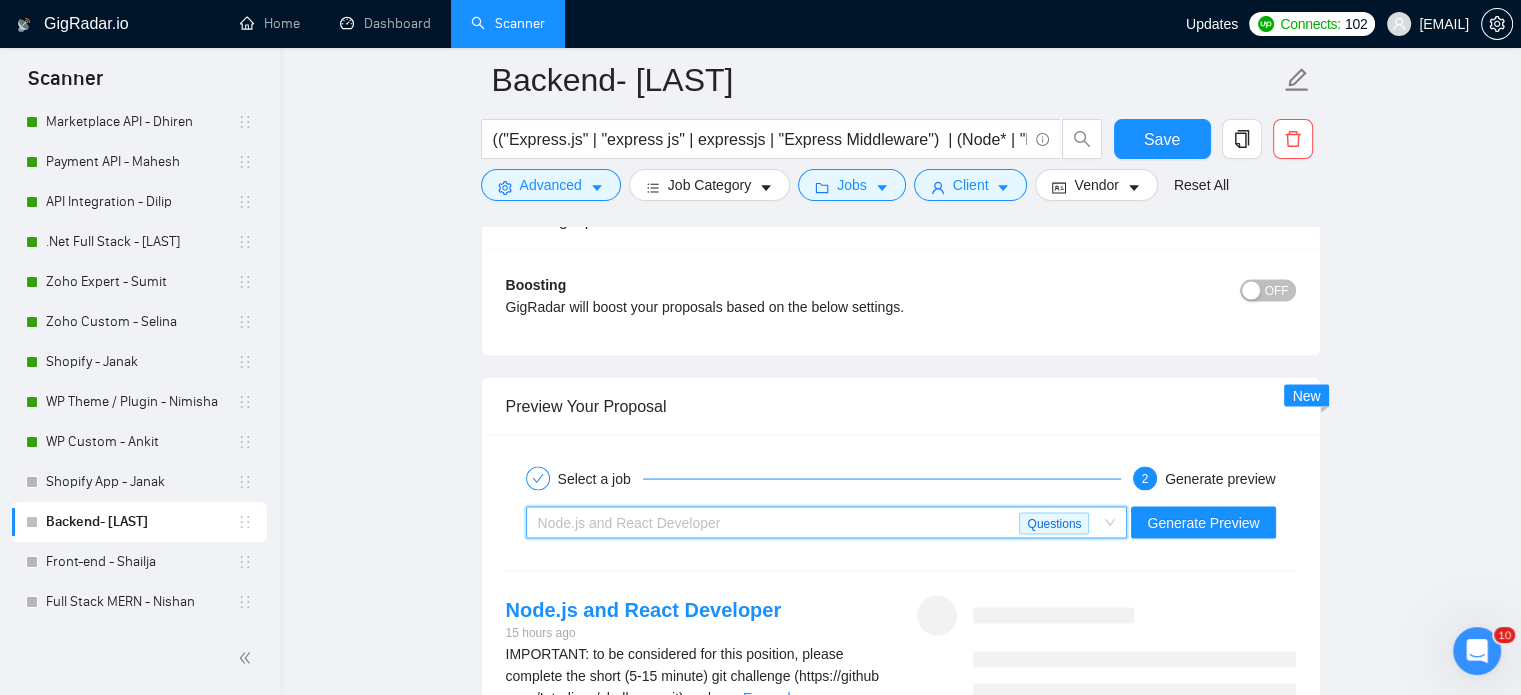 click on "Node.js and React Developer Questions" at bounding box center [827, 522] 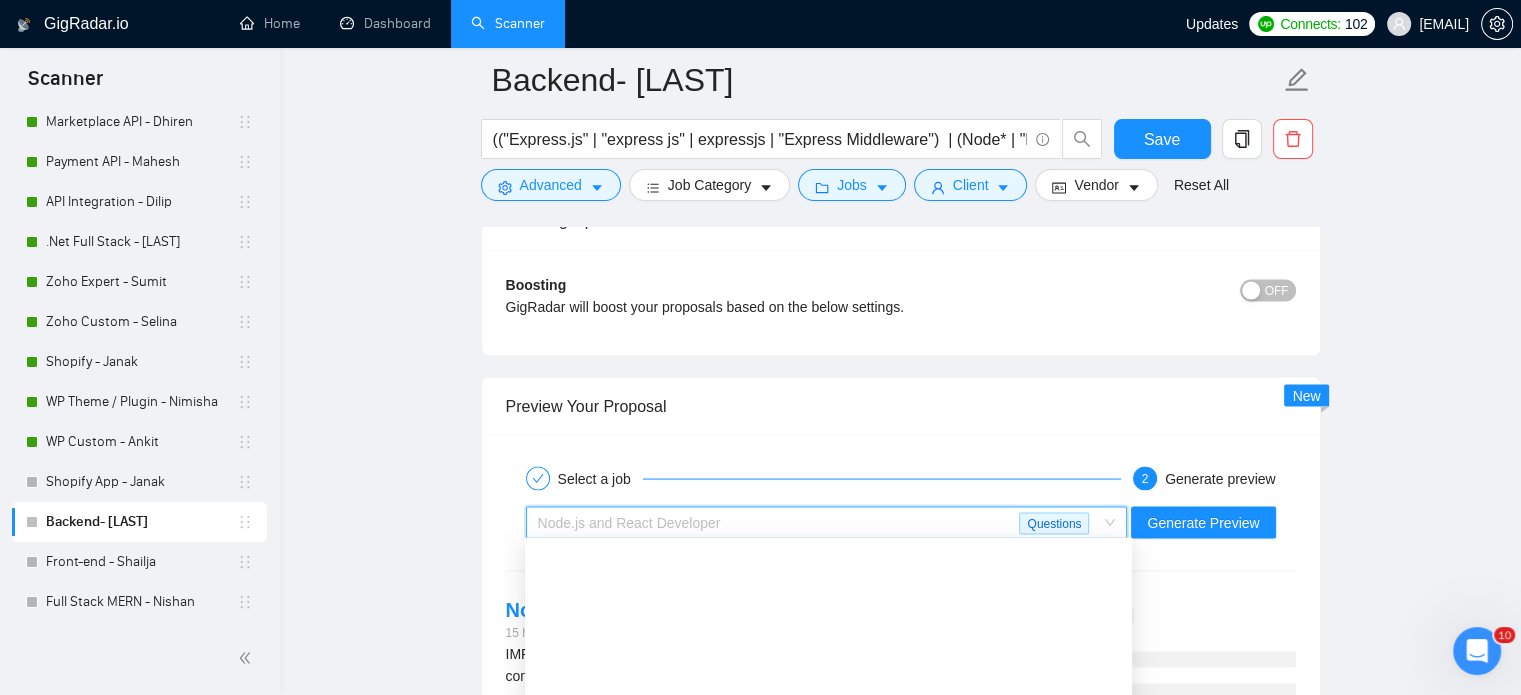 scroll, scrollTop: 200, scrollLeft: 0, axis: vertical 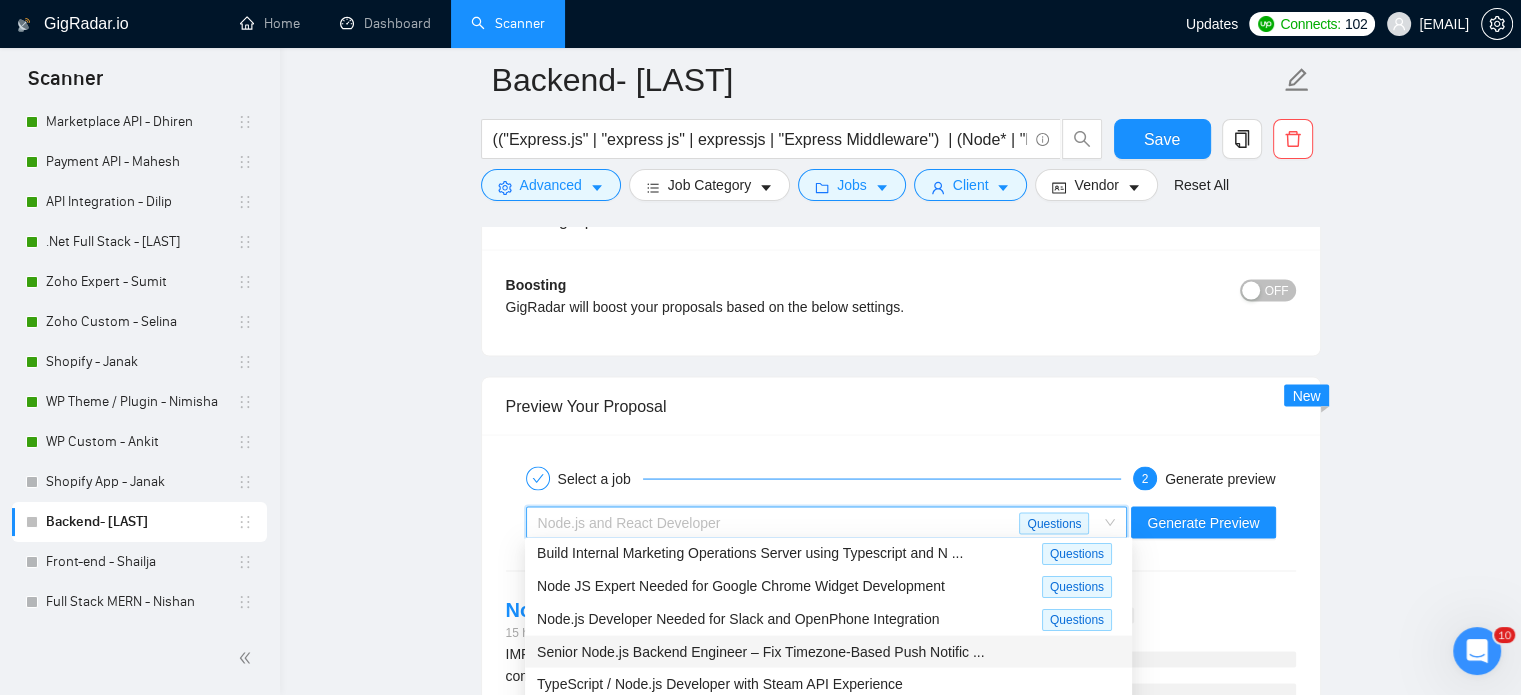 click on "Senior Node.js Backend Engineer – Fix Timezone-Based Push Notific ..." at bounding box center (760, 651) 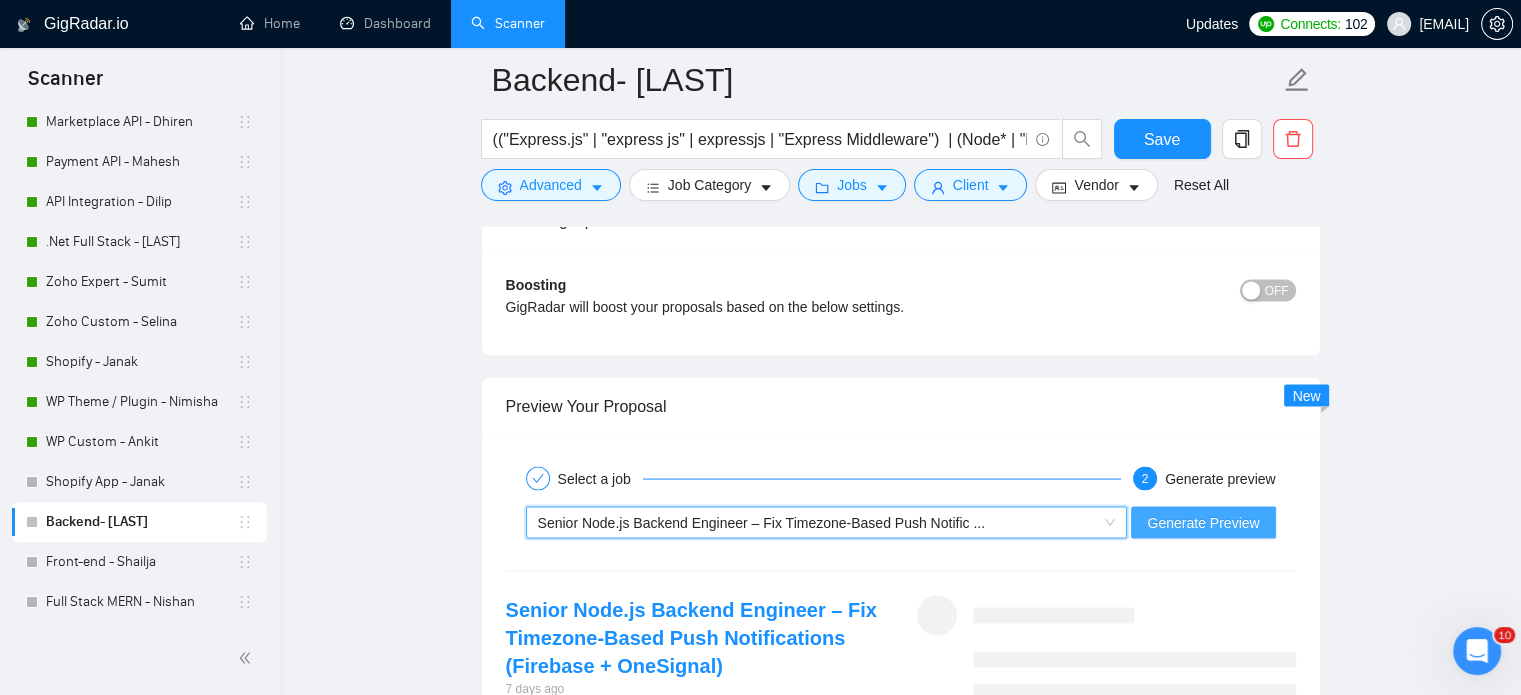 click on "Generate Preview" at bounding box center [1203, 522] 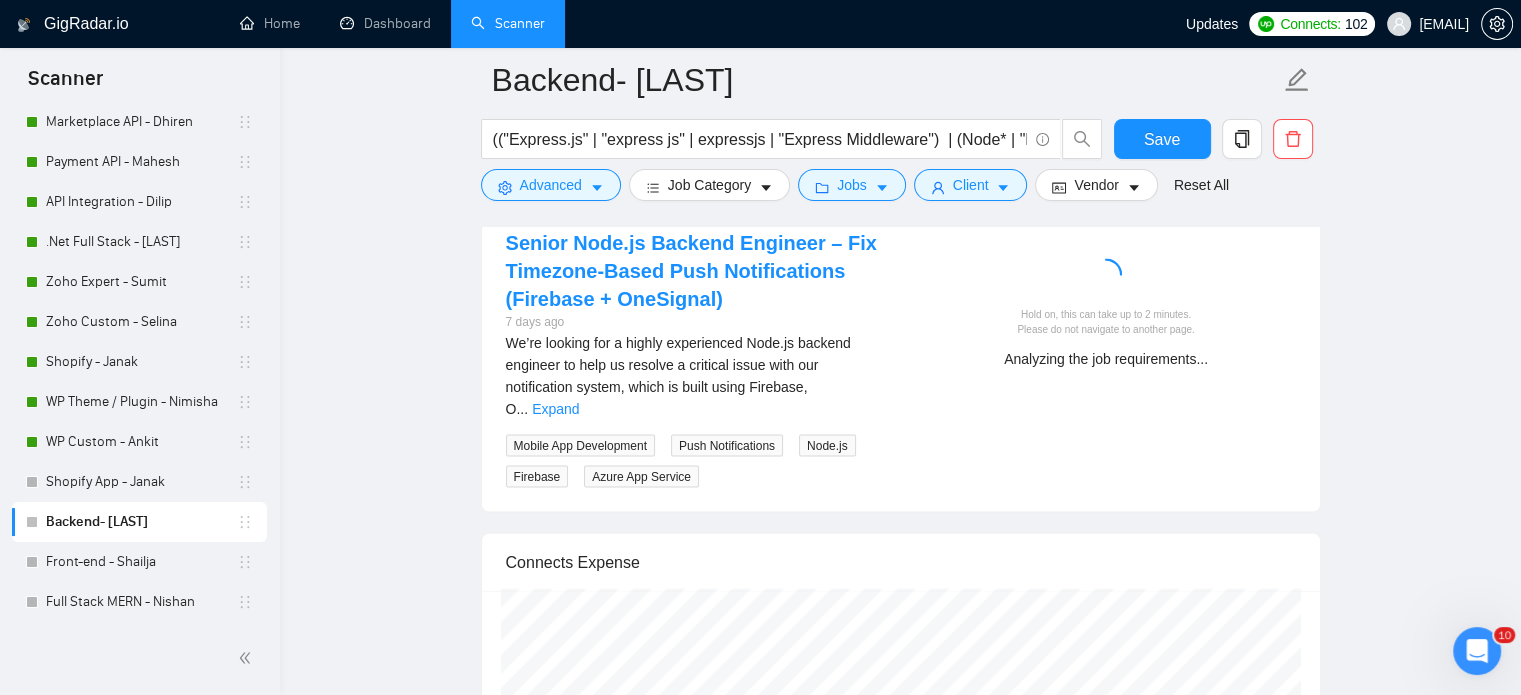 scroll, scrollTop: 4200, scrollLeft: 0, axis: vertical 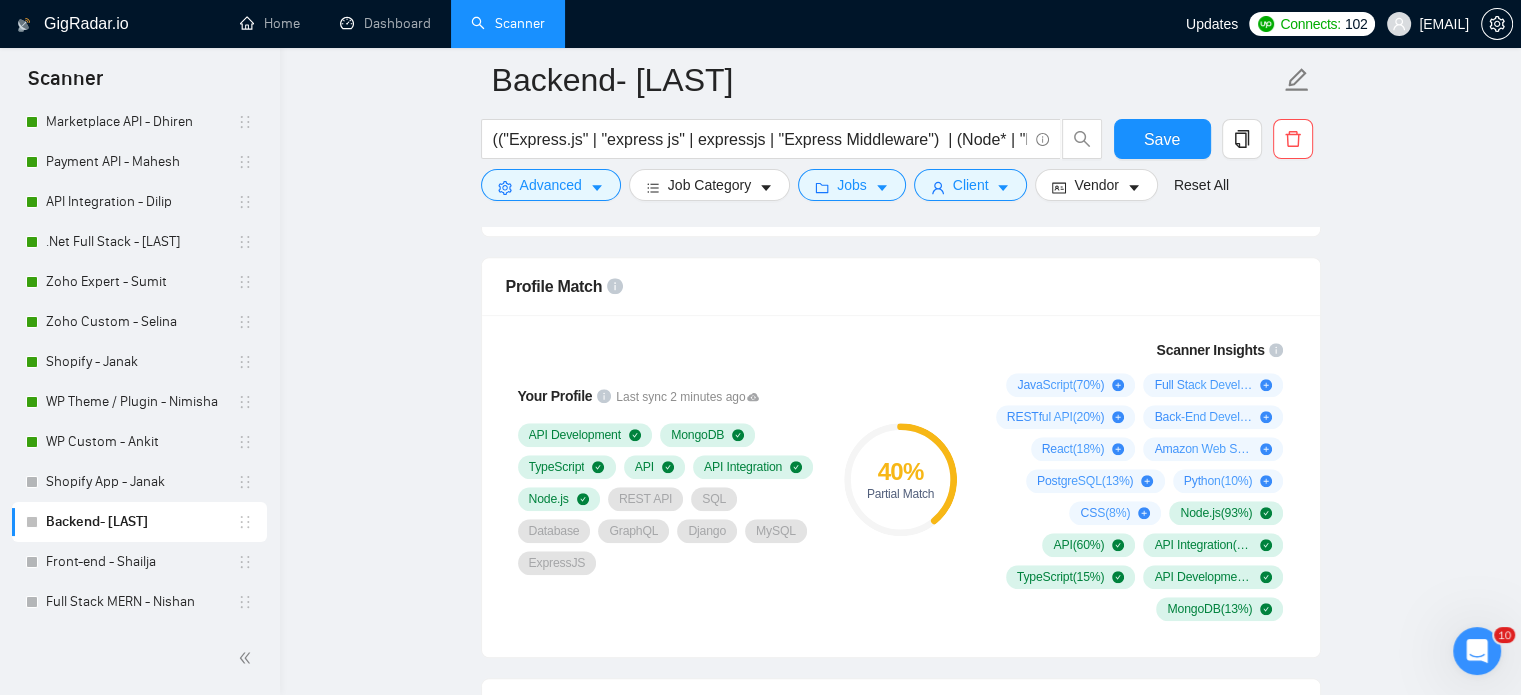 type 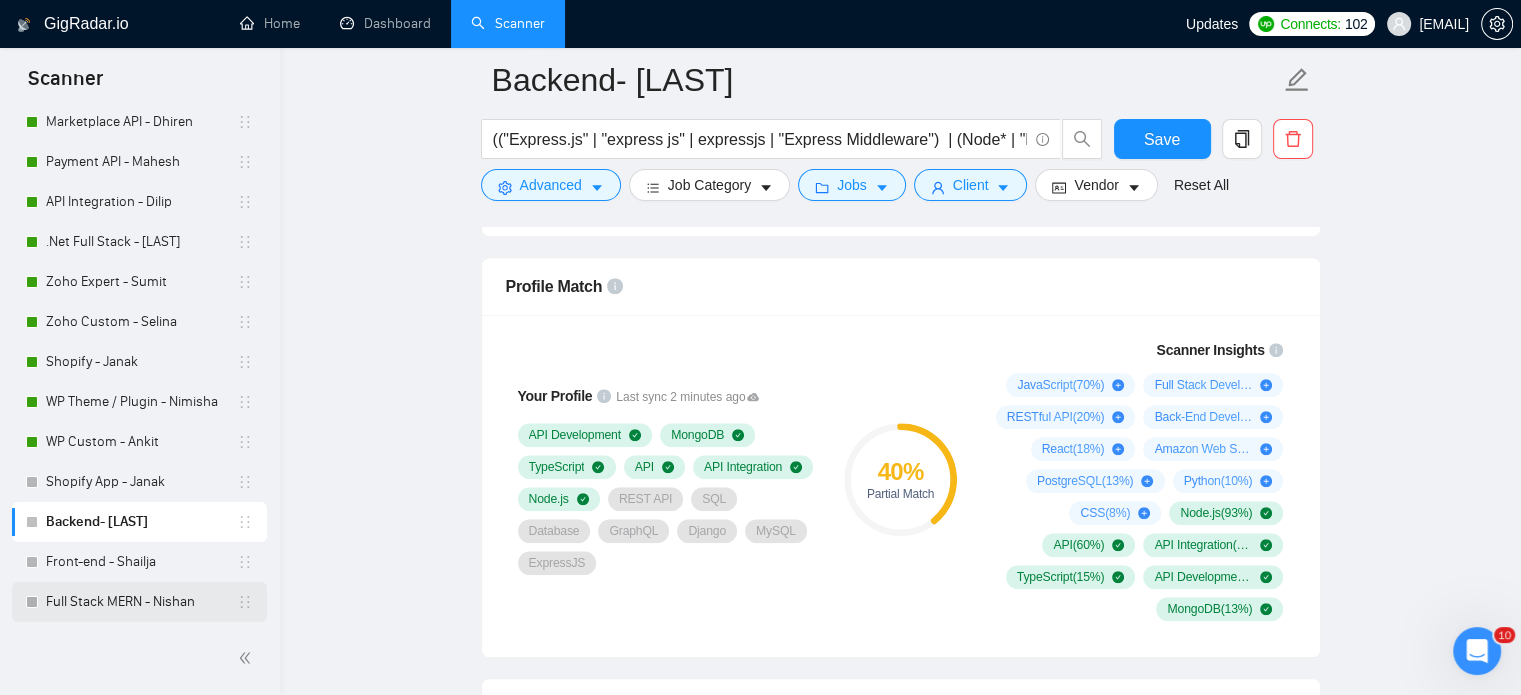 click on "Full Stack MERN - Nishan" at bounding box center (141, 602) 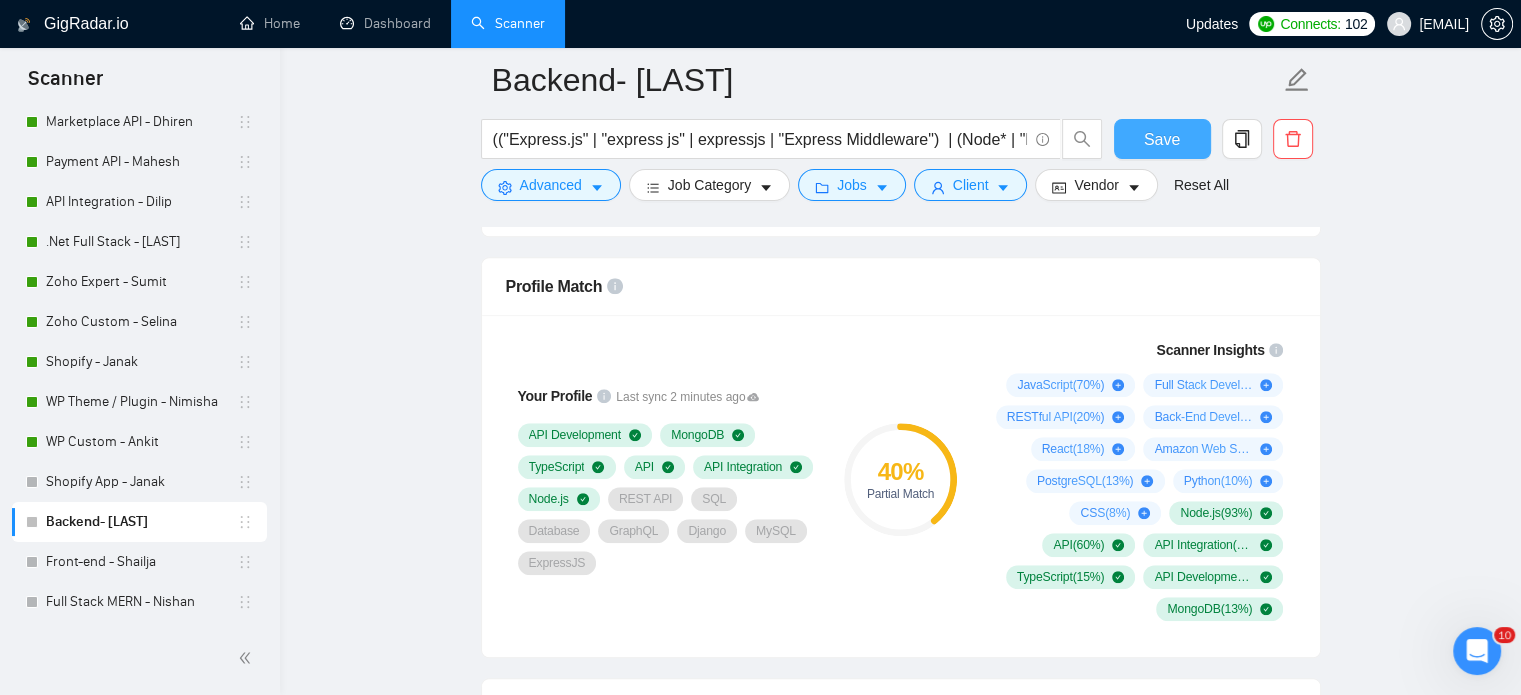 click on "Save" at bounding box center (1162, 139) 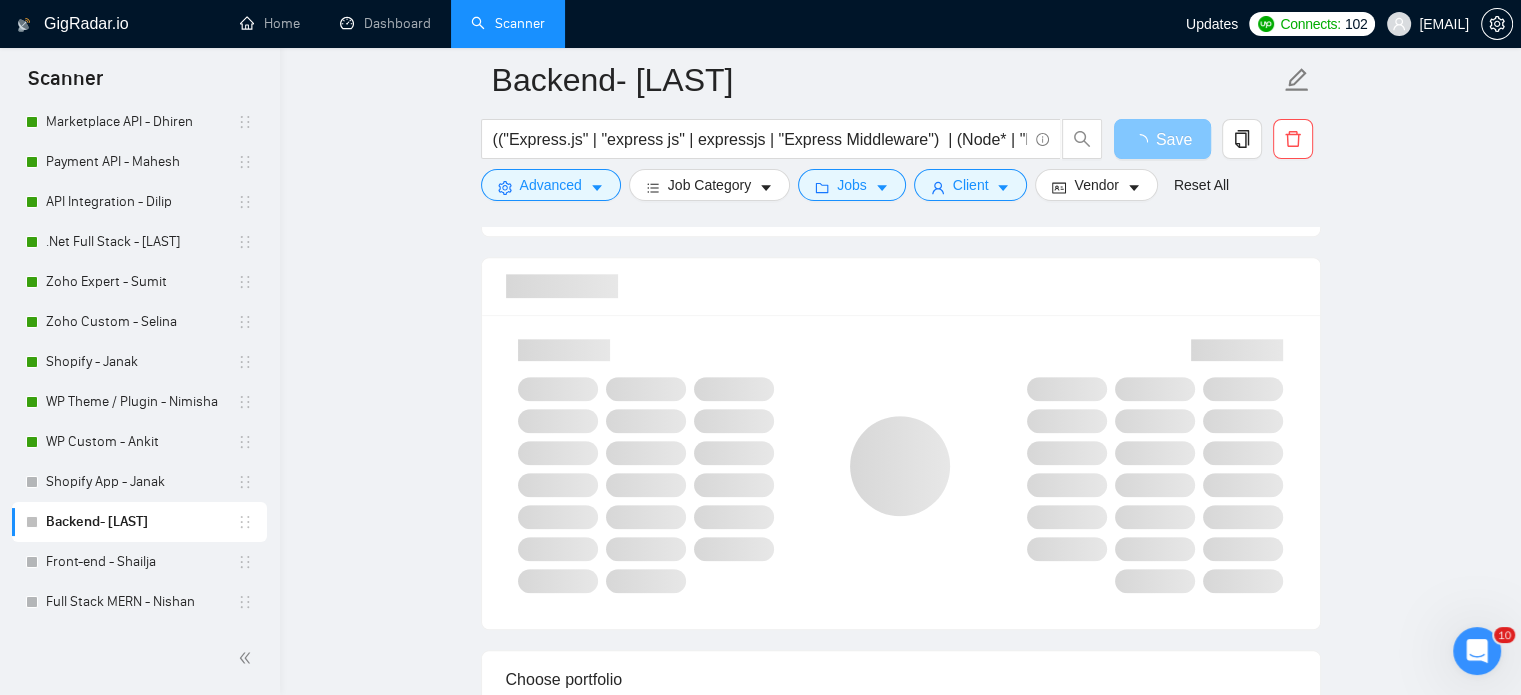 type 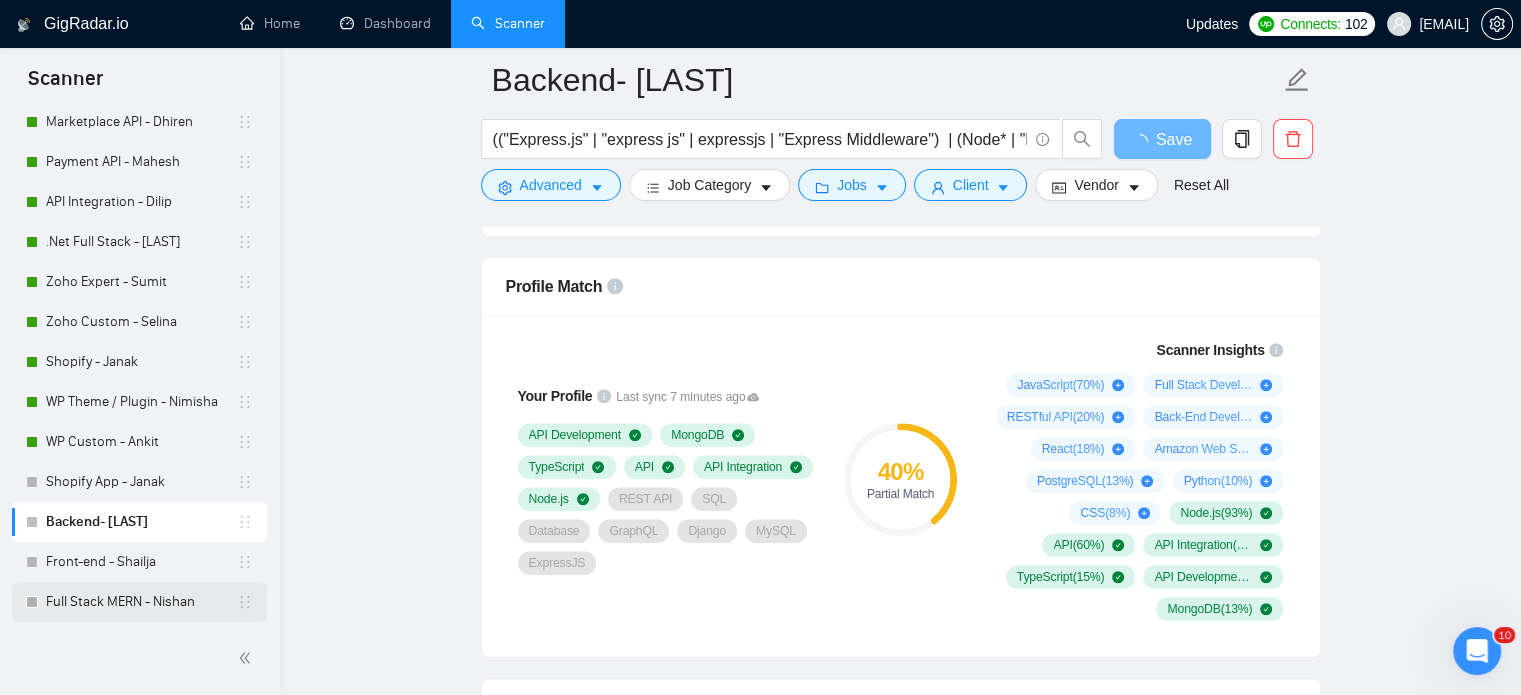 click on "Full Stack MERN - Nishan" at bounding box center (141, 602) 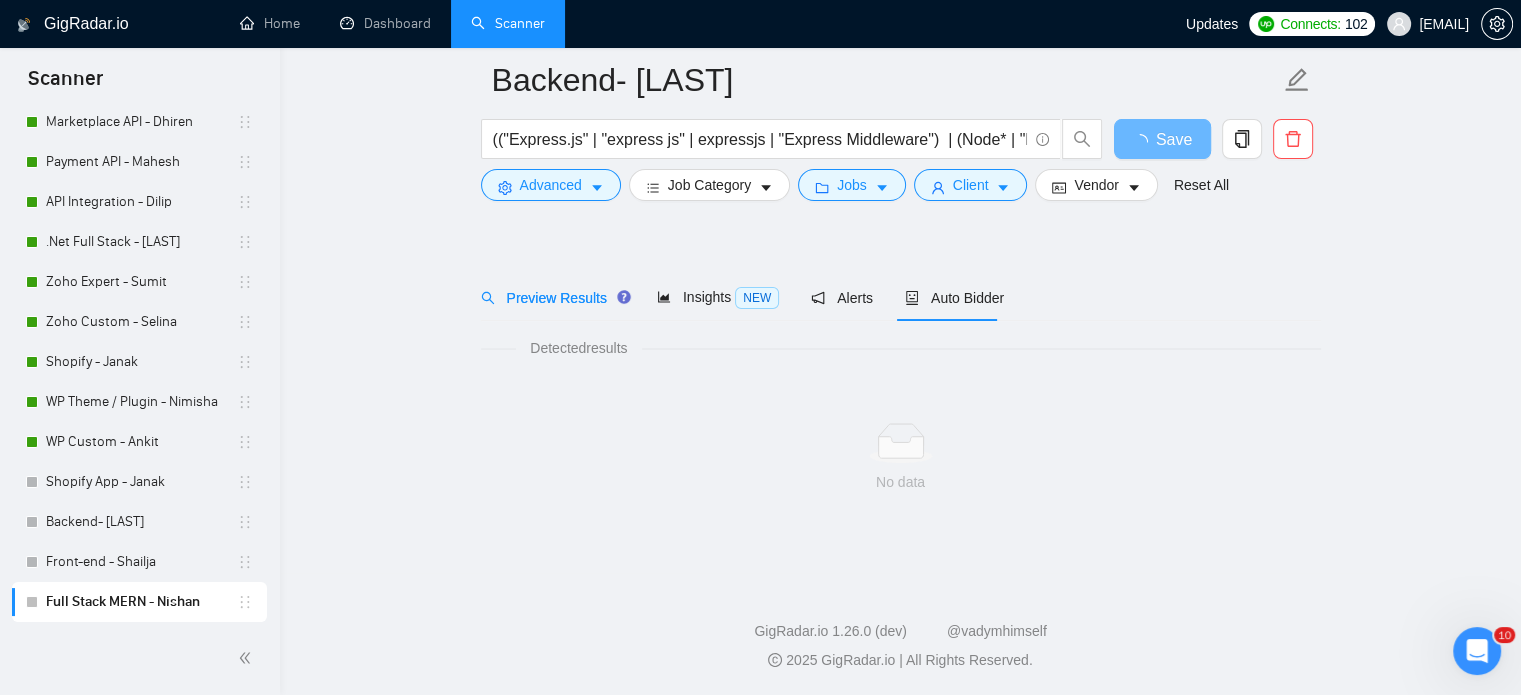 scroll, scrollTop: 35, scrollLeft: 0, axis: vertical 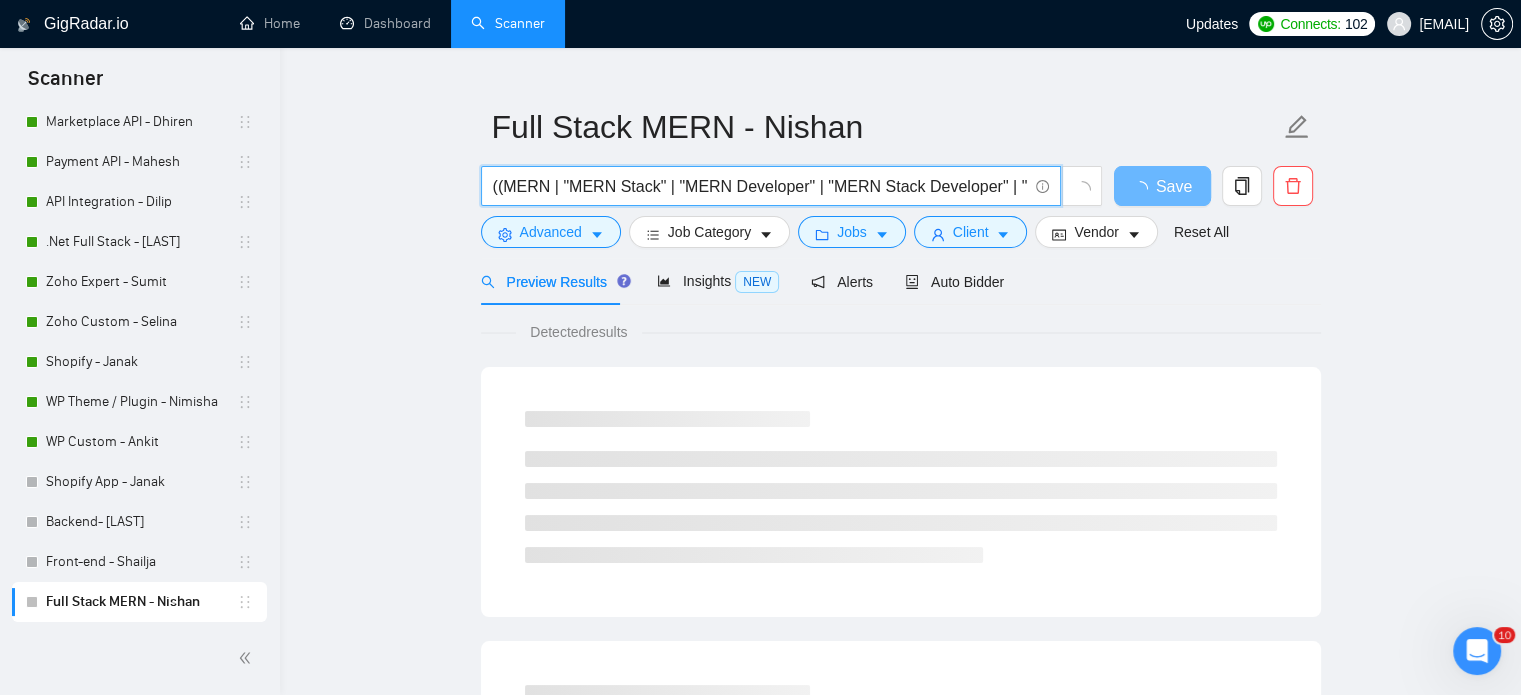 click on "((MERN | "MERN Stack" | "MERN Developer" | "MERN Stack Developer" | "MERN Stack Web App") | ( "Full Stack Developer" | "Full Stack JavaScript" ) | ( MongoDB | "Mongo Atlas" | "MongoDB Aggregation" )  | (Express.js | "Express JS" | "Express Middleware" ) | (Node.js | "Node JS" | "Node Developer" )) ("REST API" | "GraphQL" | "API Integration" | "API Development" | "JWT Auth" | OAuth | Bcrypt | "Serverless Functions")" at bounding box center [760, 186] 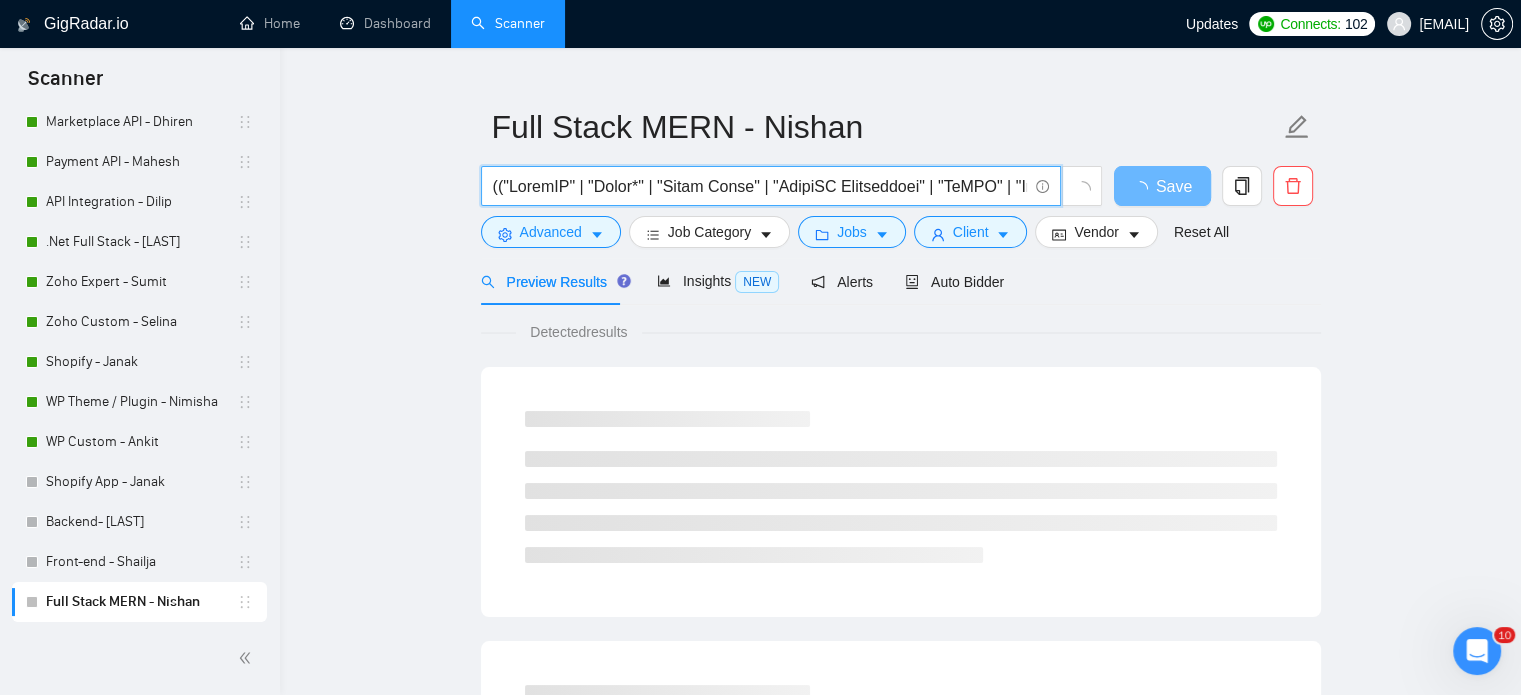 scroll, scrollTop: 0, scrollLeft: 7510, axis: horizontal 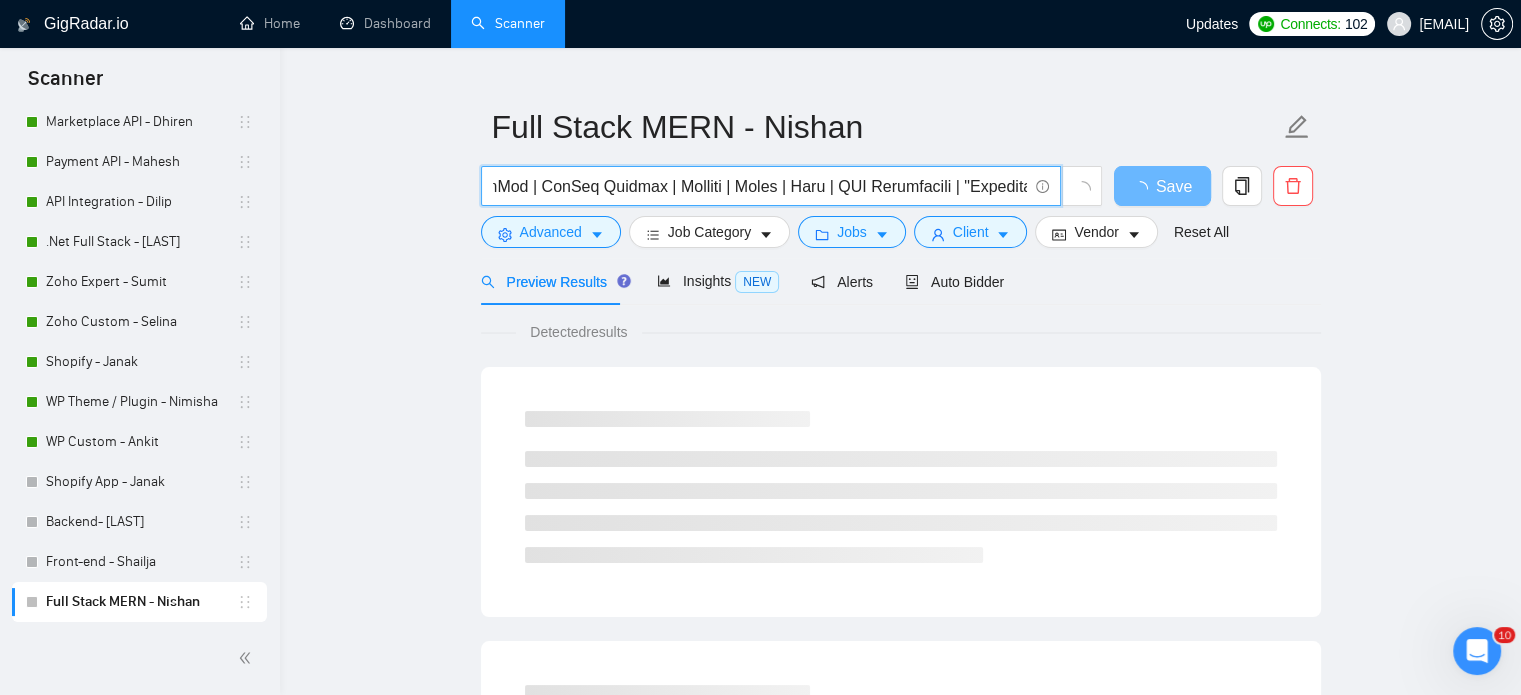 type on "(("MongoDB" | "Mongo*" | "Mongo Atlas" | "MongoDB Aggregation" | "NoSQL" | "Document DB")  | ("PostgreSQL" | "Postgres" | "Relational Database" | "SQL" | "pgAdmin")  | ("Express.js" | "express js" | expressjs | "Express Middleware")  | ("Node.js" | "Node JS" | "Node*" | "Node APIs" | "Backend JavaScript")  | ("React.js" | "react js" | "react,js" | reactjs | "React Hooks" | "React Components" | "React State Management" | Redux)  | ("Next.js" | "next js" | "NextJS" | Nextjs | "Next.js SSR" | "Next.js API Routes")  | ("Nest.js" | "nest js" | "NestJS" | Nestjs | "NestJS Modules" | "NestJS DI" | "NestJS Services"))  ("Full Stack" | "Full Stack Dev" | "Web Developer" | "Software Engineer" | "Software Developer" | "MERN Stack" | "MEAN Stack" | "Frontend Developer" | "Backend Developer" | "TypeScript" | "JavaScript" | "REST API" | "GraphQL" | MVC | "Microservices" | "Clean Architecture" | "TDD" | "CI/CD" | "Docker" | "Kubernetes" | "Agile" | "Scrum" | SaaS | SAAS | "Startup" | "Entity Framework" | "Cloud Functions..." 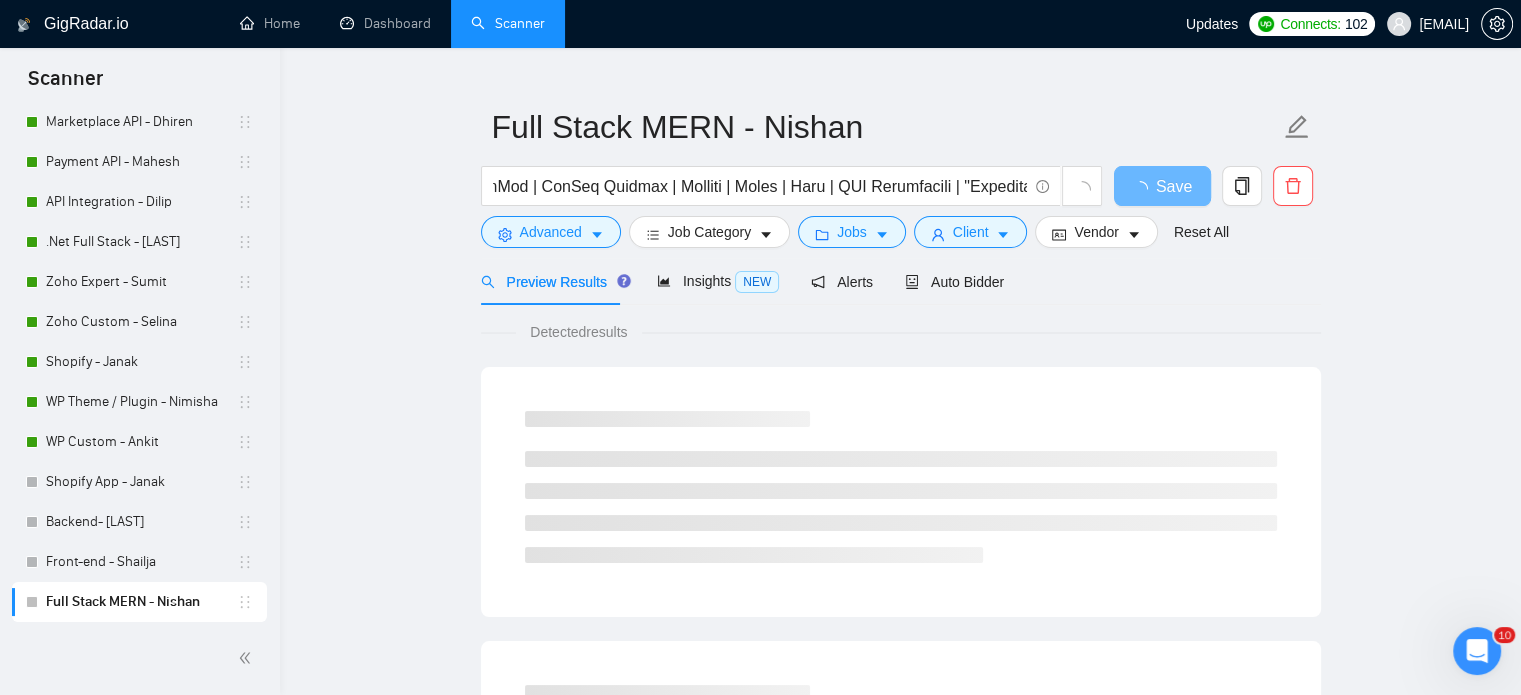 scroll, scrollTop: 0, scrollLeft: 0, axis: both 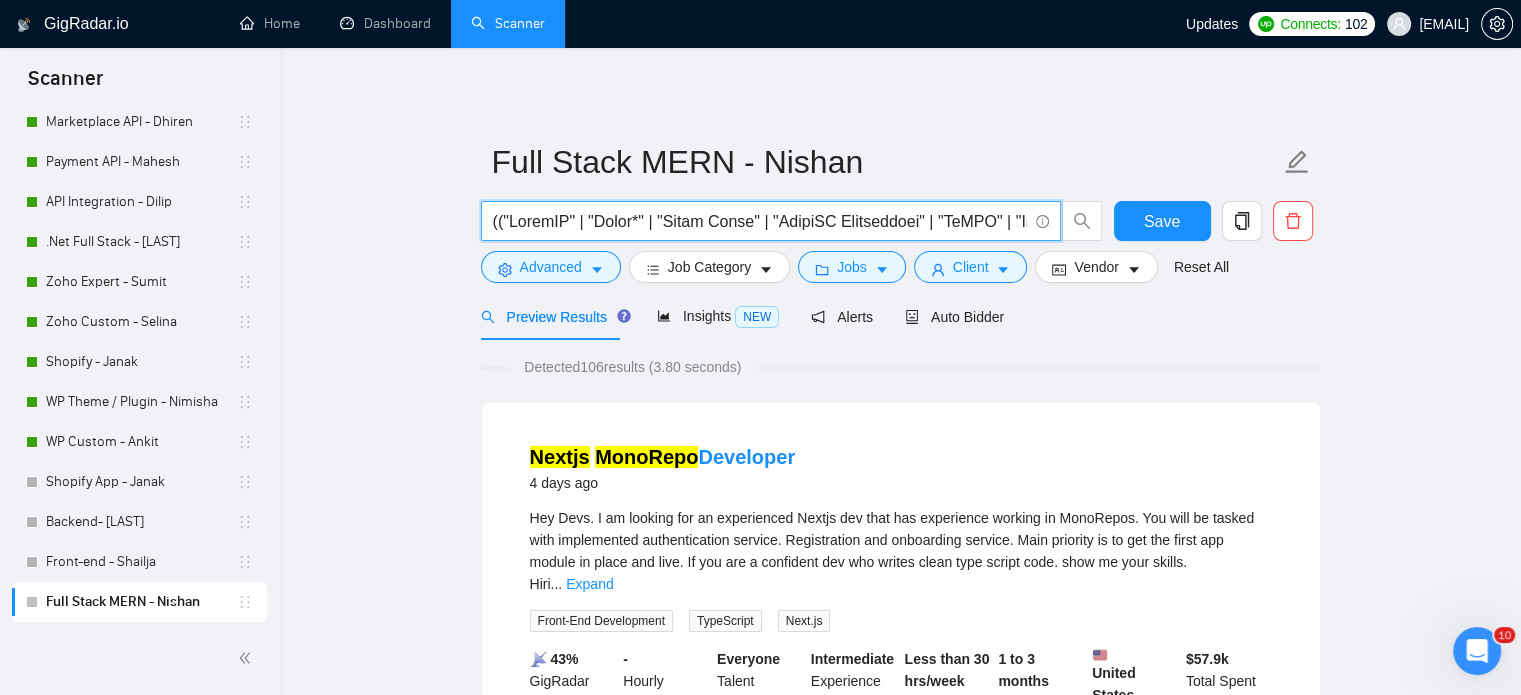 click at bounding box center [760, 221] 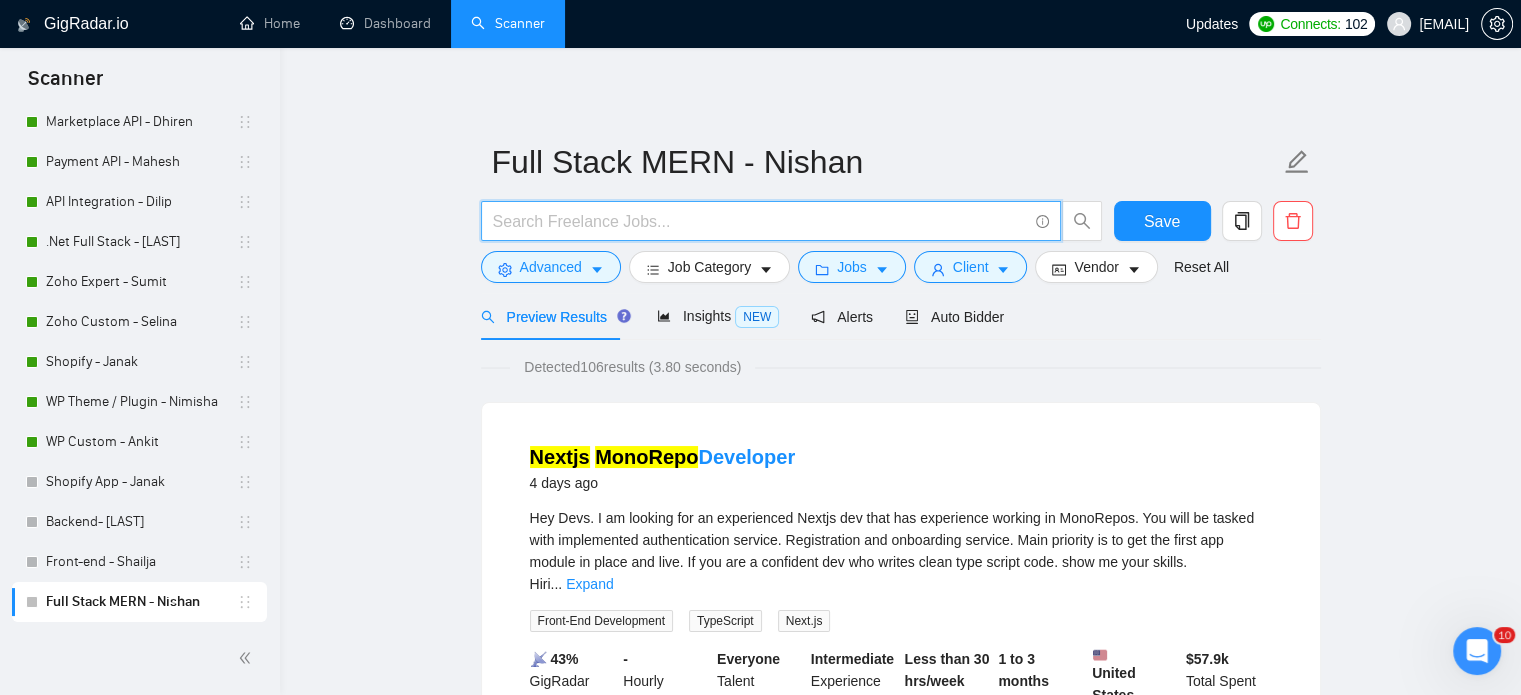 paste on "(("MongoDB" | "Mongo*" | "Mongo Atlas" | "MongoDB Aggregation" | "NoSQL" | "Document DB")  | ("PostgreSQL" | "Postgres" | "Relational Database" | "SQL" | "pgAdmin")  | ("Express.js" | "express js" | expressjs | "Express Middleware")  | ("Node.js" | "Node JS" | "Node*" | "Node APIs" | "Backend JavaScript")  | ("React.js" | "react js" | "react,js" | reactjs | "React Hooks" | "React Components" | "React State Management" | Redux)  | ("Next.js" | "next js" | "NextJS" | Nextjs | "Next.js SSR" | "Next.js API Routes")  | ("Nest.js" | "nest js" | "NestJS" | Nestjs | "NestJS Modules" | "NestJS DI" | "NestJS Services"))  ("Full Stack" | "Full Stack Dev" | "Web Developer" | "Software Engineer" | "Software Developer" | "MERN Stack" | "MEAN Stack" | "Frontend Developer" | "Backend Developer" | "TypeScript" | "JavaScript" | "REST API" | "GraphQL" | MVC | "Microservices" | "Clean Architecture" | "TDD" | "CI/CD" | "Docker" | "Kubernetes" | "Agile" | "Scrum" | SaaS | SAAS | "Startup" | "Entity Framework" | "Cloud Functions..." 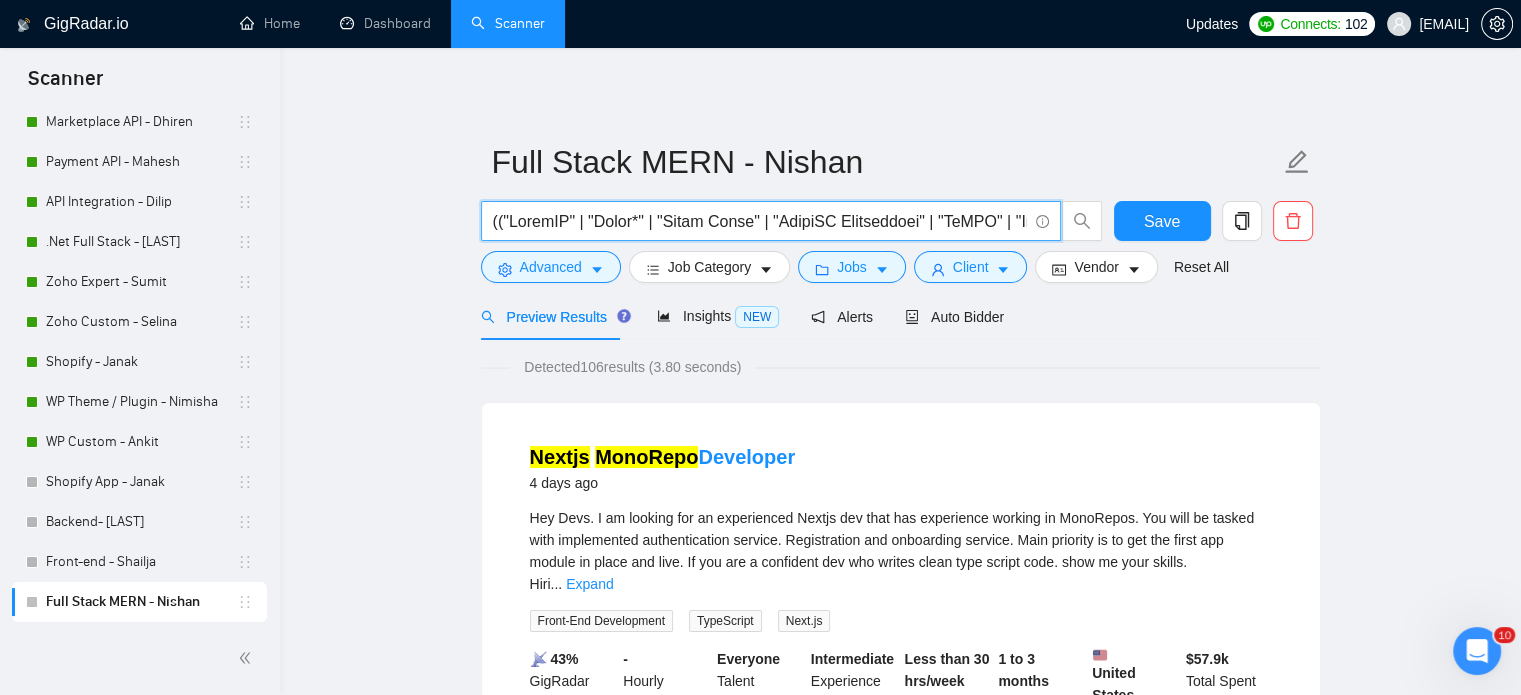 scroll, scrollTop: 0, scrollLeft: 7510, axis: horizontal 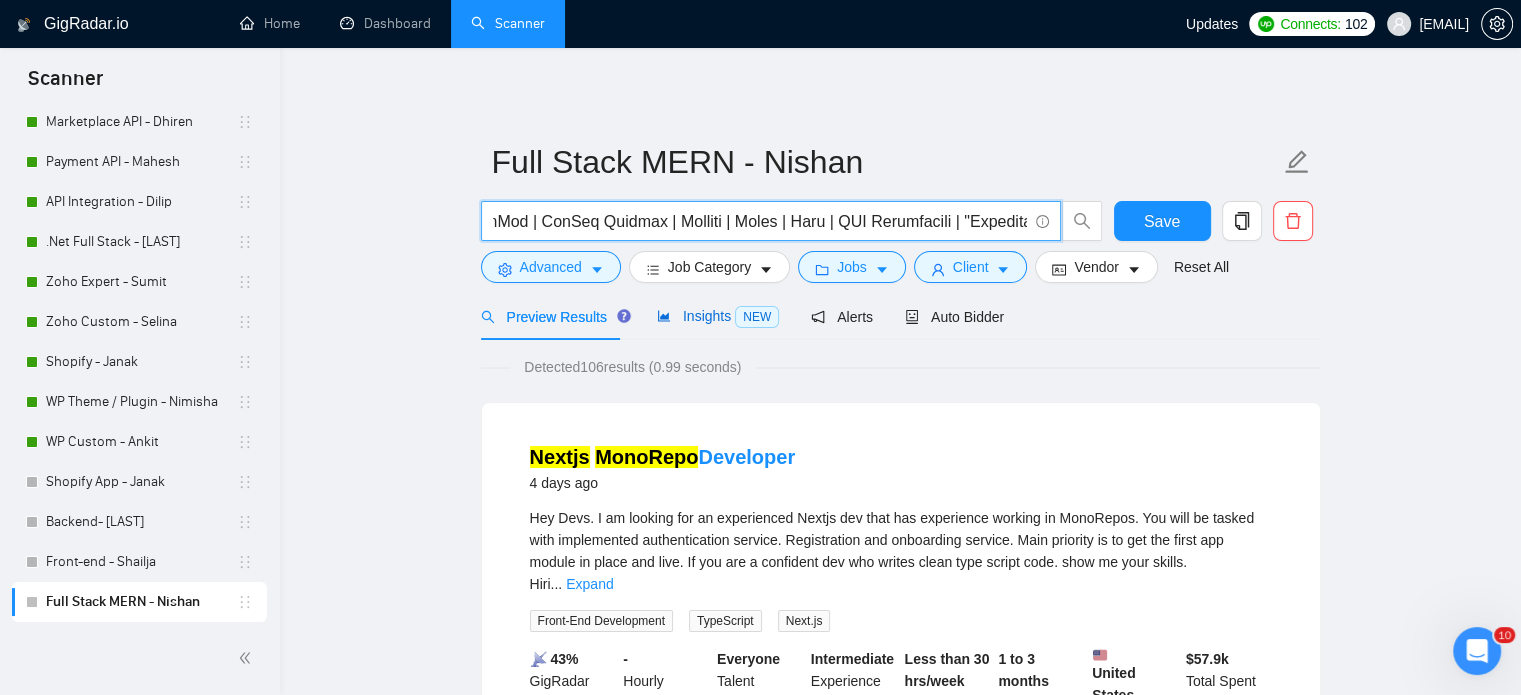 click on "Insights NEW" at bounding box center [718, 316] 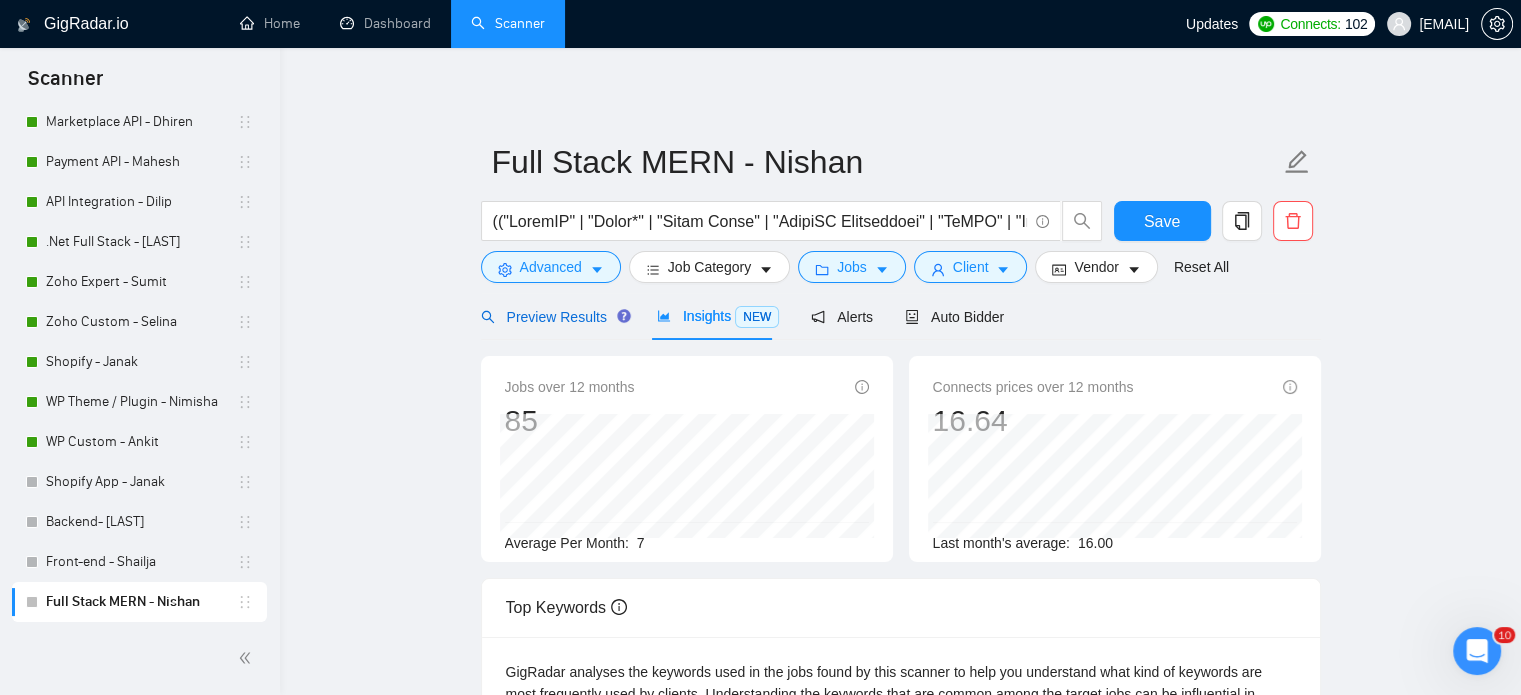 click on "Preview Results" at bounding box center (553, 317) 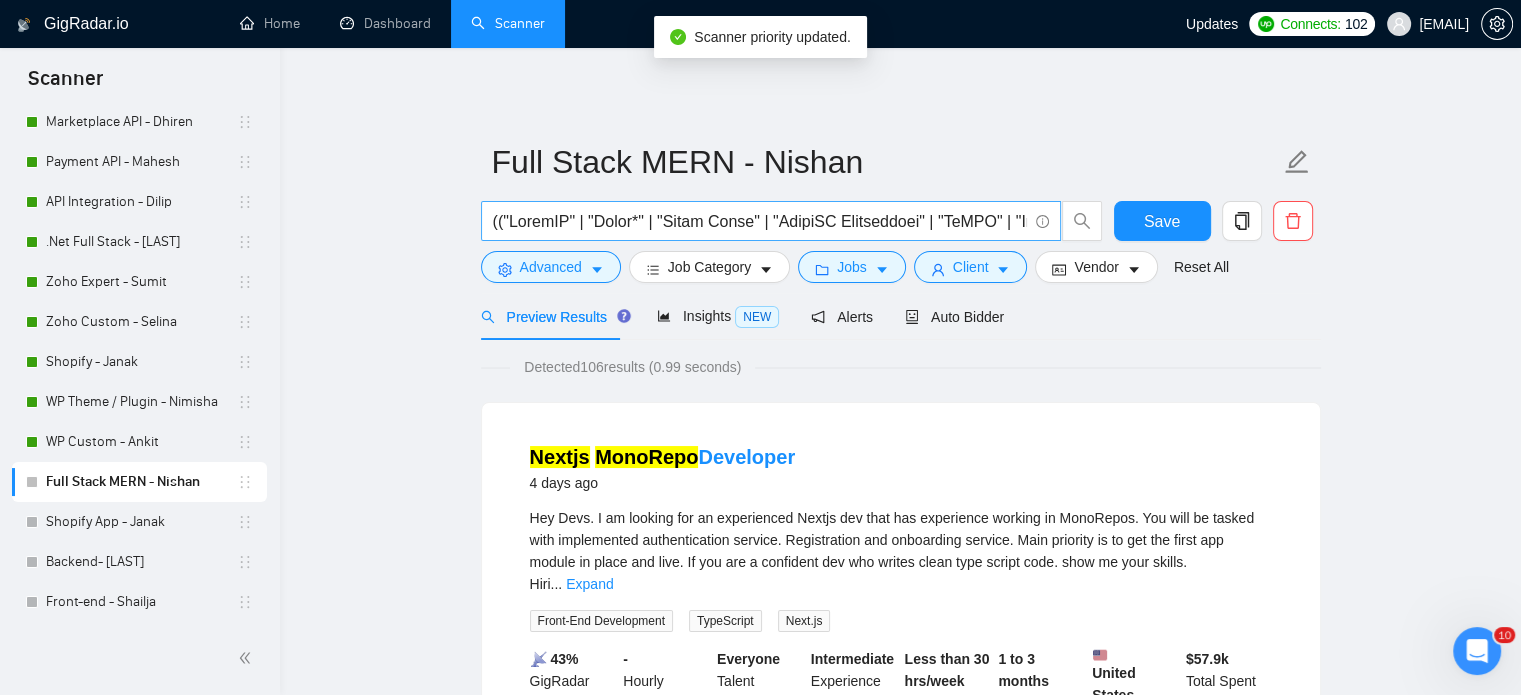 click at bounding box center [760, 221] 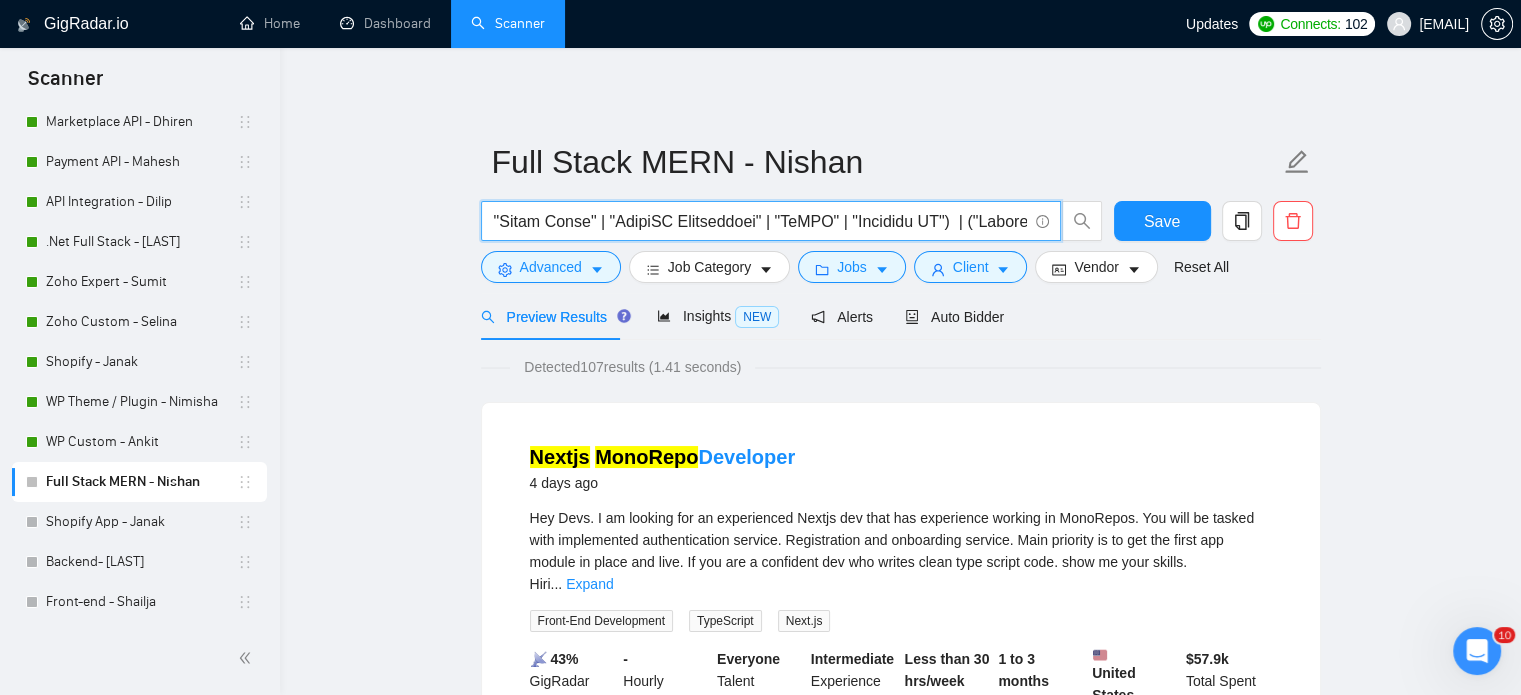 scroll, scrollTop: 0, scrollLeft: 176, axis: horizontal 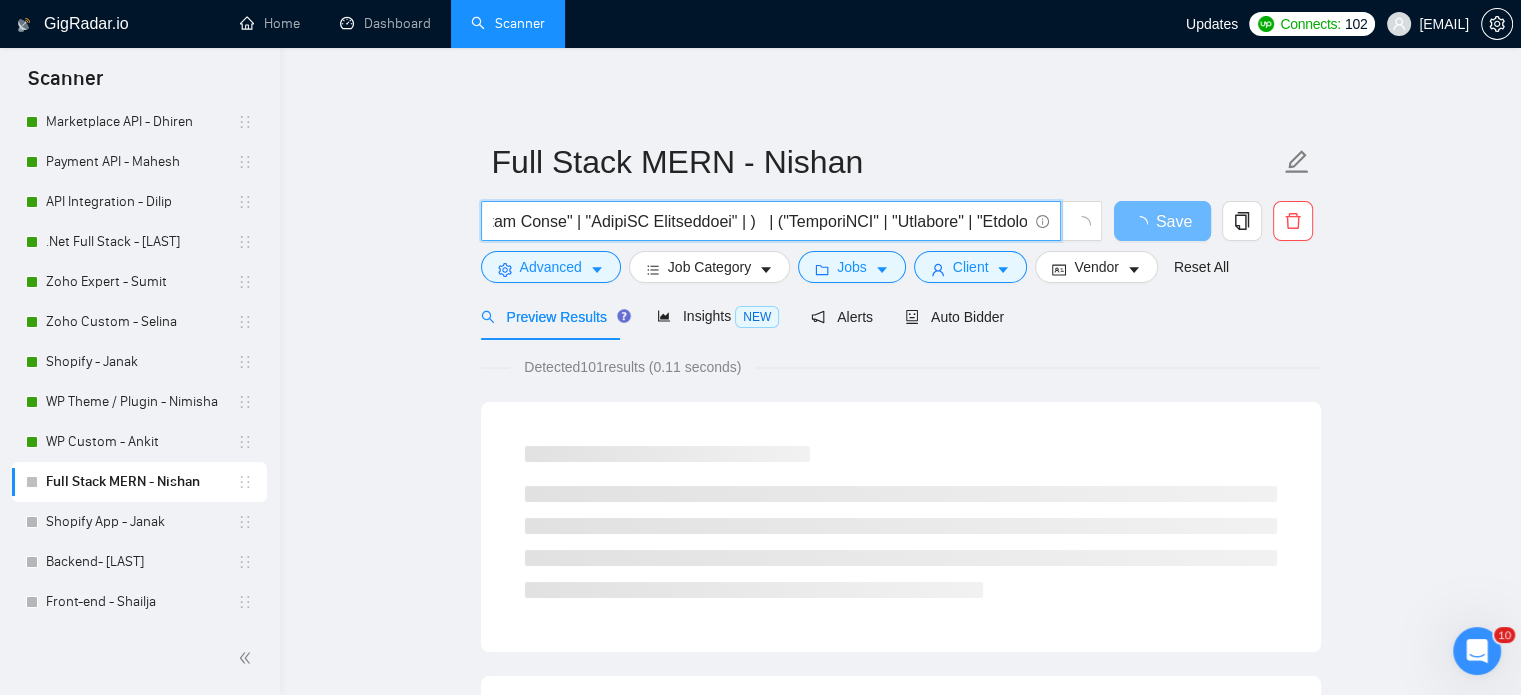 paste on "NoSQL" 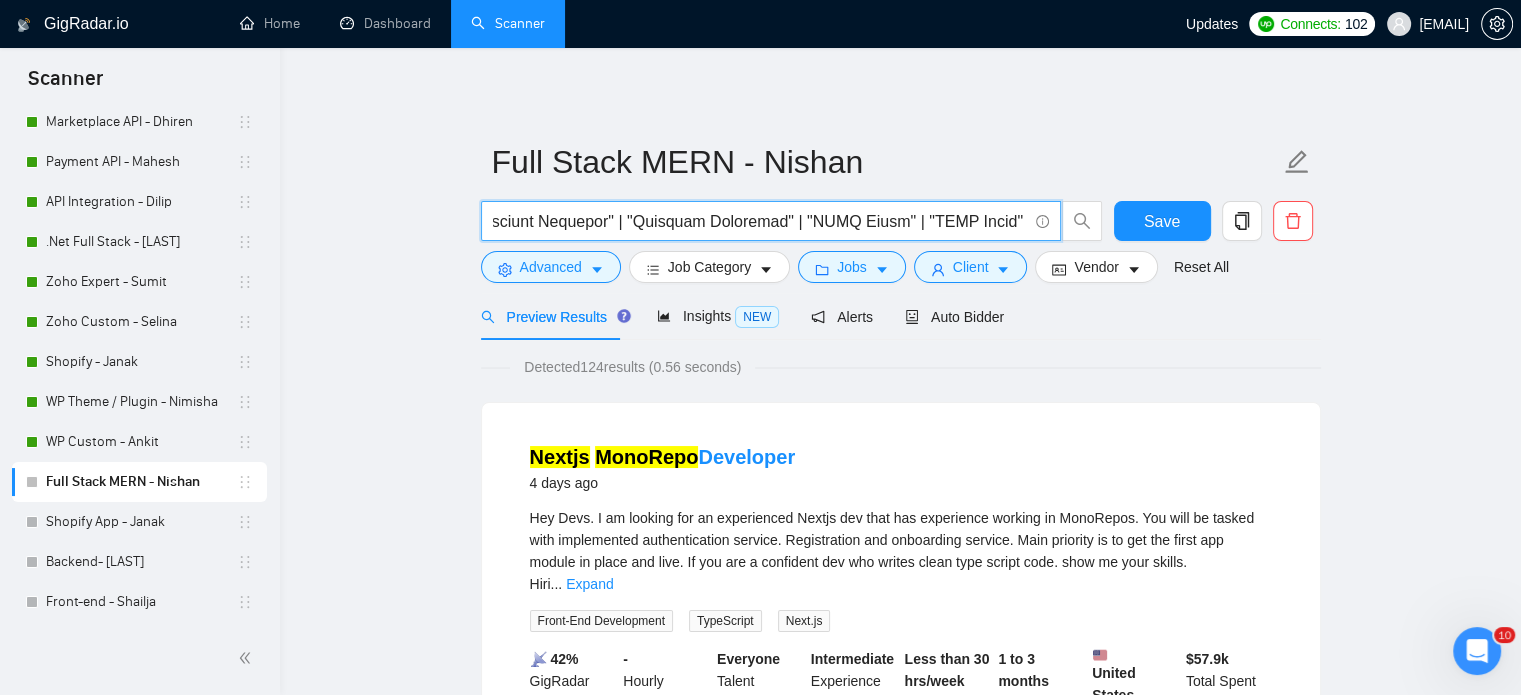 scroll, scrollTop: 0, scrollLeft: 4257, axis: horizontal 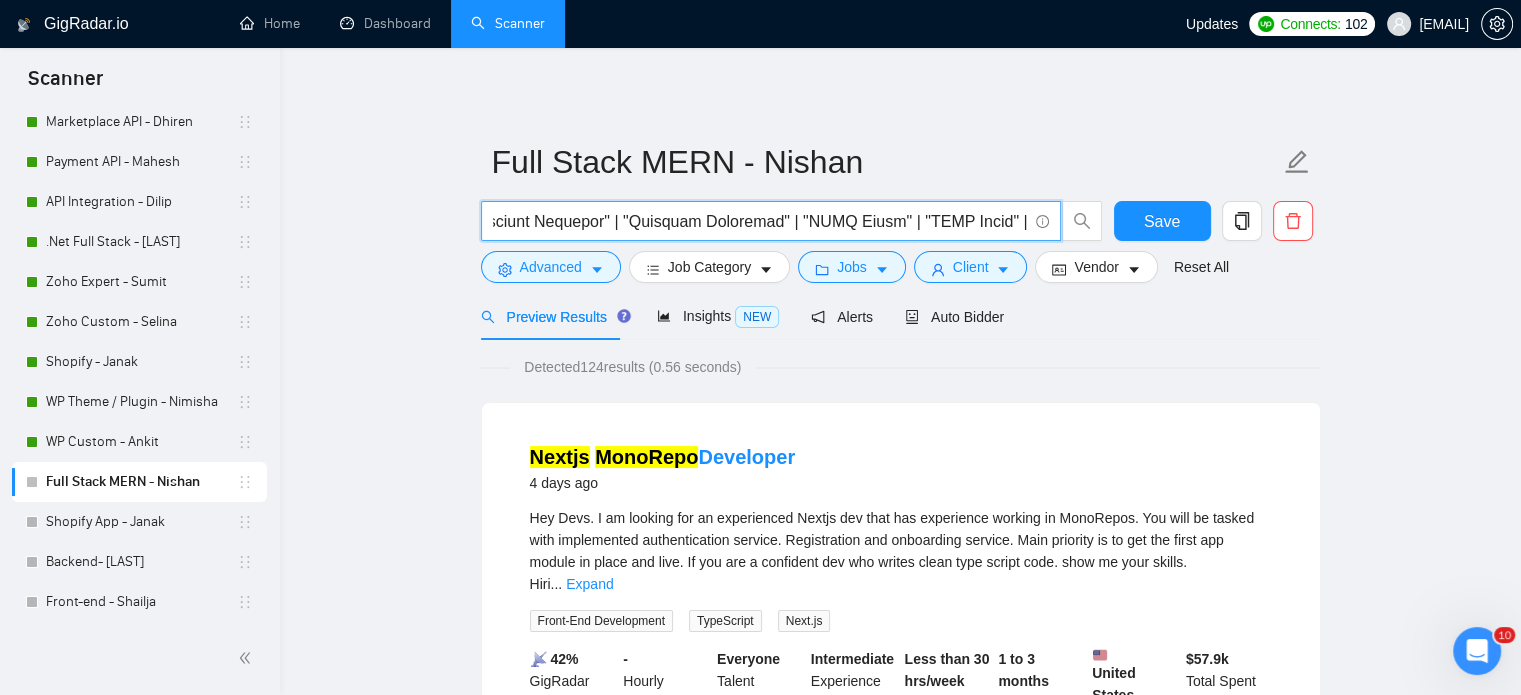 click at bounding box center (760, 221) 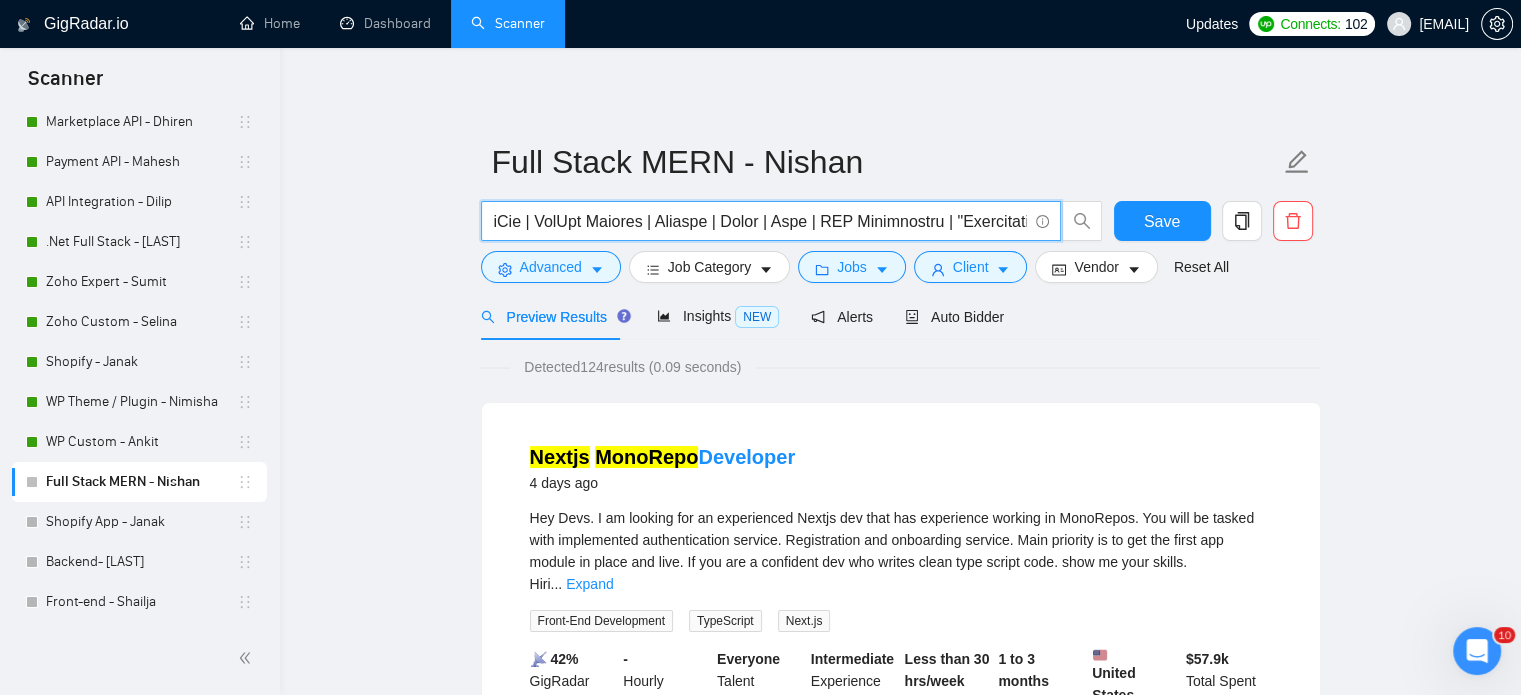 scroll, scrollTop: 0, scrollLeft: 6679, axis: horizontal 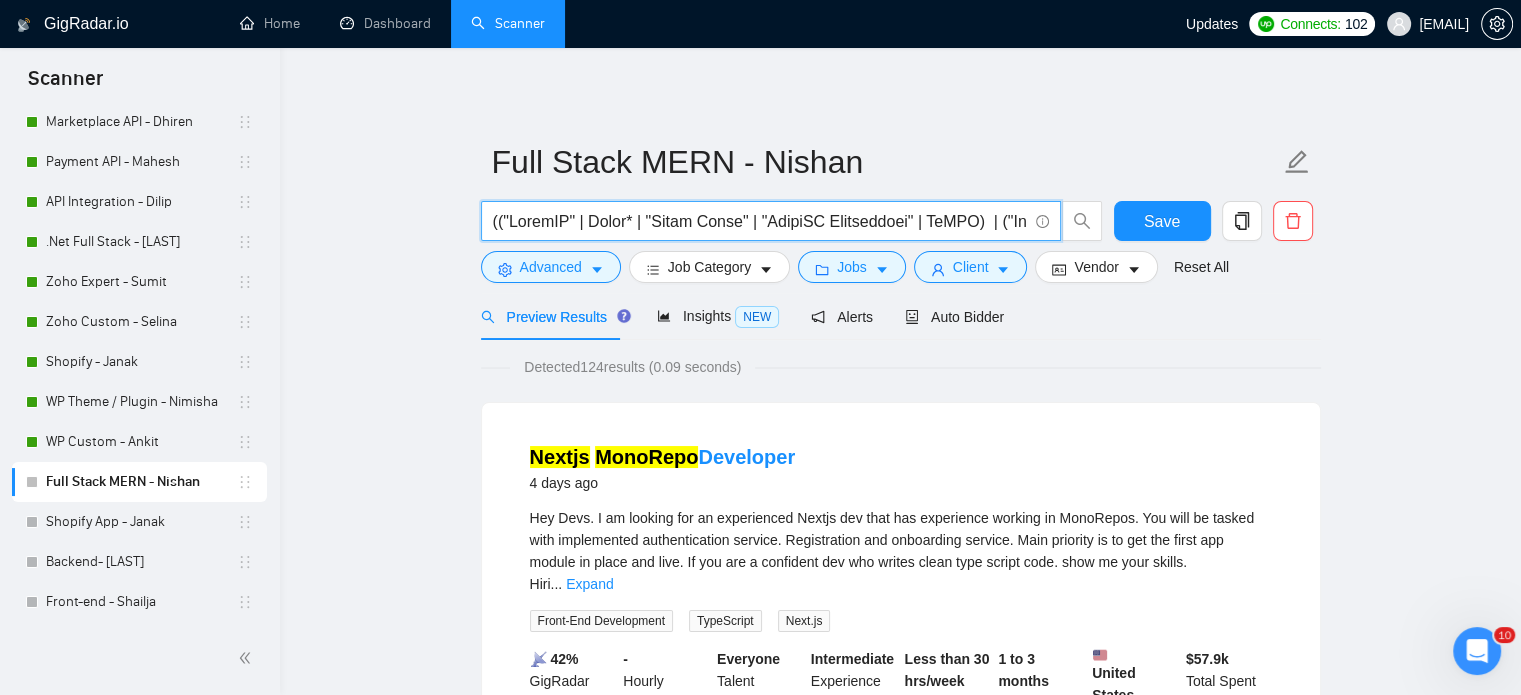 paste on "(Core | Develop | Developer | Development | Custom | "Full Stack" | "Full Stack Dev" | MVC | Typescript | Framework | framework | saas | SAAS  | "Entity Framework"" 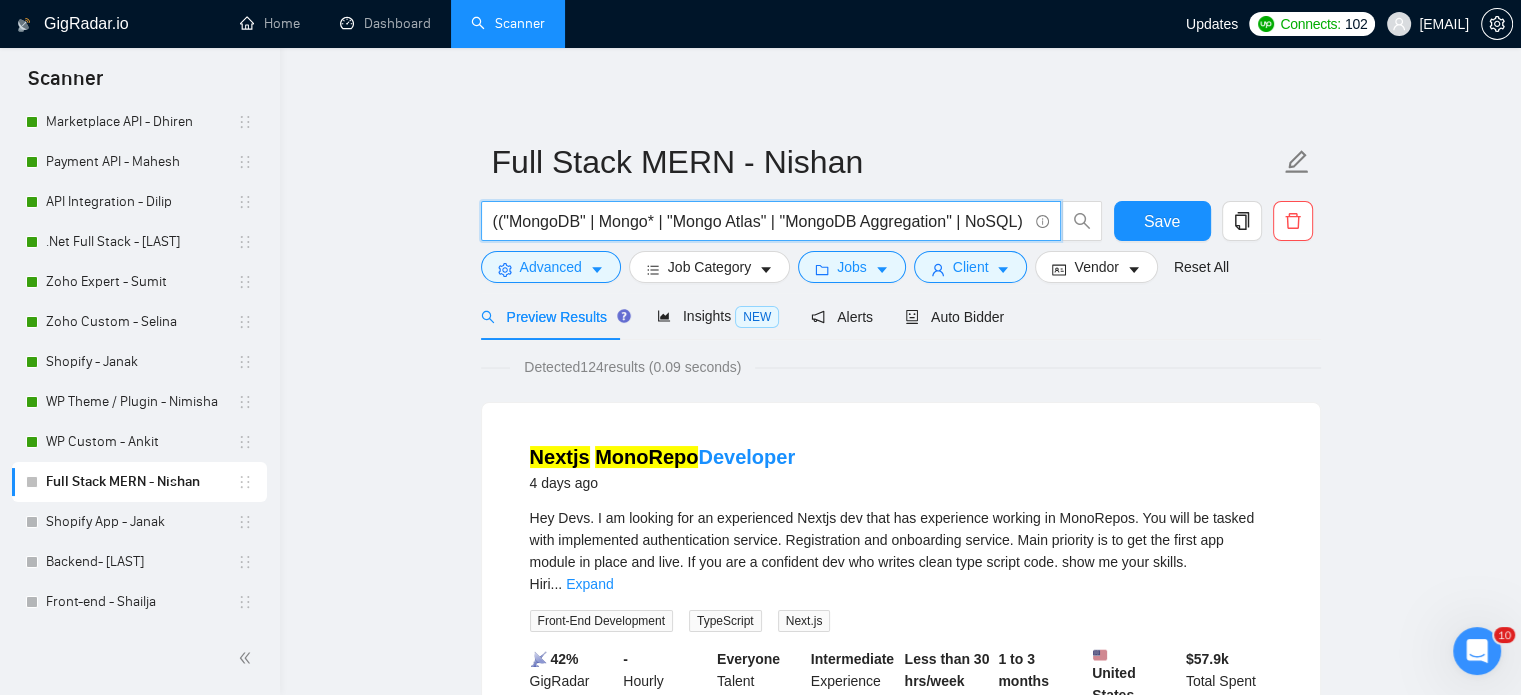 scroll, scrollTop: 0, scrollLeft: 4440, axis: horizontal 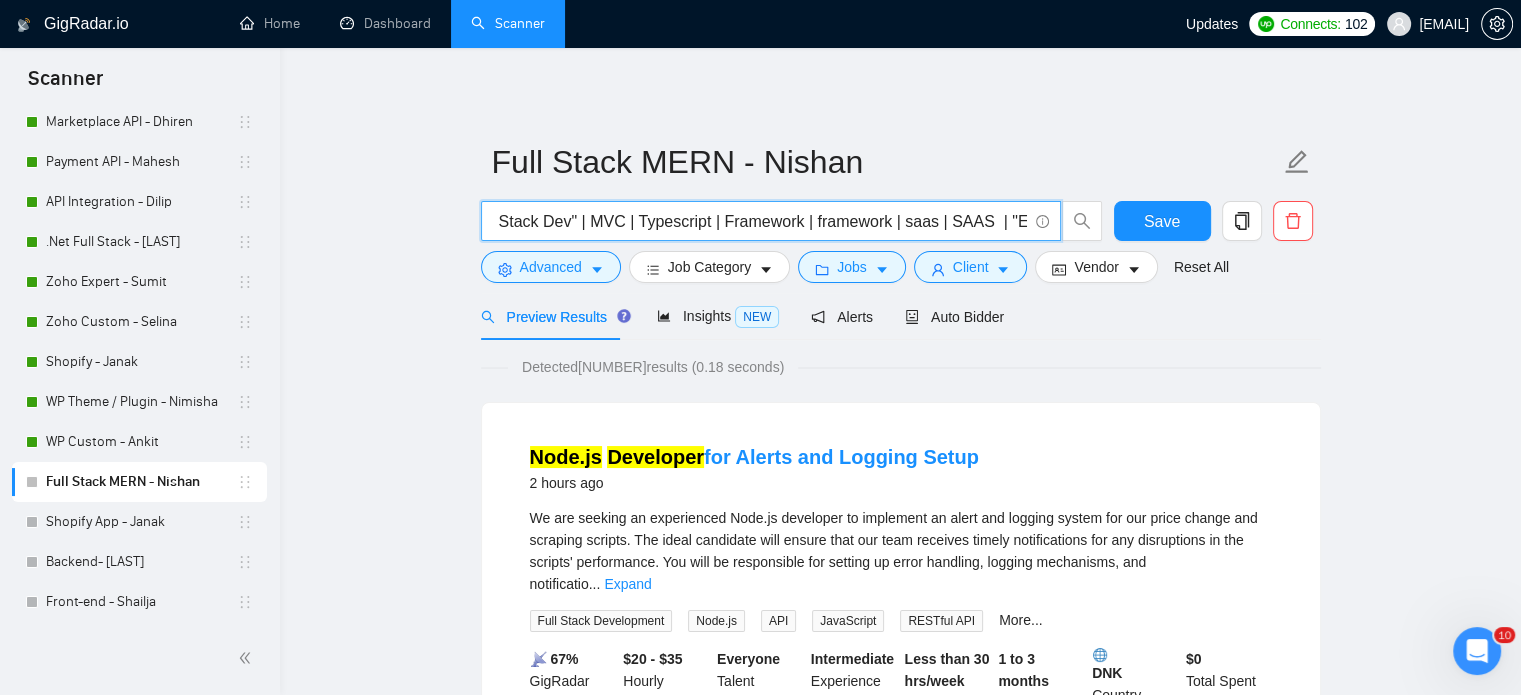 type on "(("MongoDB" | Mongo* | "Mongo Atlas" | "MongoDB Aggregation" | NoSQL)  | ("PostgreSQL" | "Postgres" | "Relational Database" | "SQL" | "pgAdmin") | ("Express.js" | "express js" | expressjs | "Express Middleware") | ("Node.js" | "Node JS" | Node* | "Node APIs") | ("React.js" | "react js" | "react,js" | reactjs | "React Hooks" | "React Components" | "React State Management" | Redux) | ("Next.js" | "next js" | "NextJS" | Nextjs | "Next.js SSR" | "Next.js API Routes") | ("Nest.js" | "nest js" | "NestJS" | Nestjs | "NestJS Modules" | "NestJS DI" | "NestJS Services"))  (Core | Develop | Developer | Development | Custom | "Full Stack" | "Full Stack Dev" | MVC | Typescript | Framework | framework | saas | SAAS  | "Entity Framework" )" 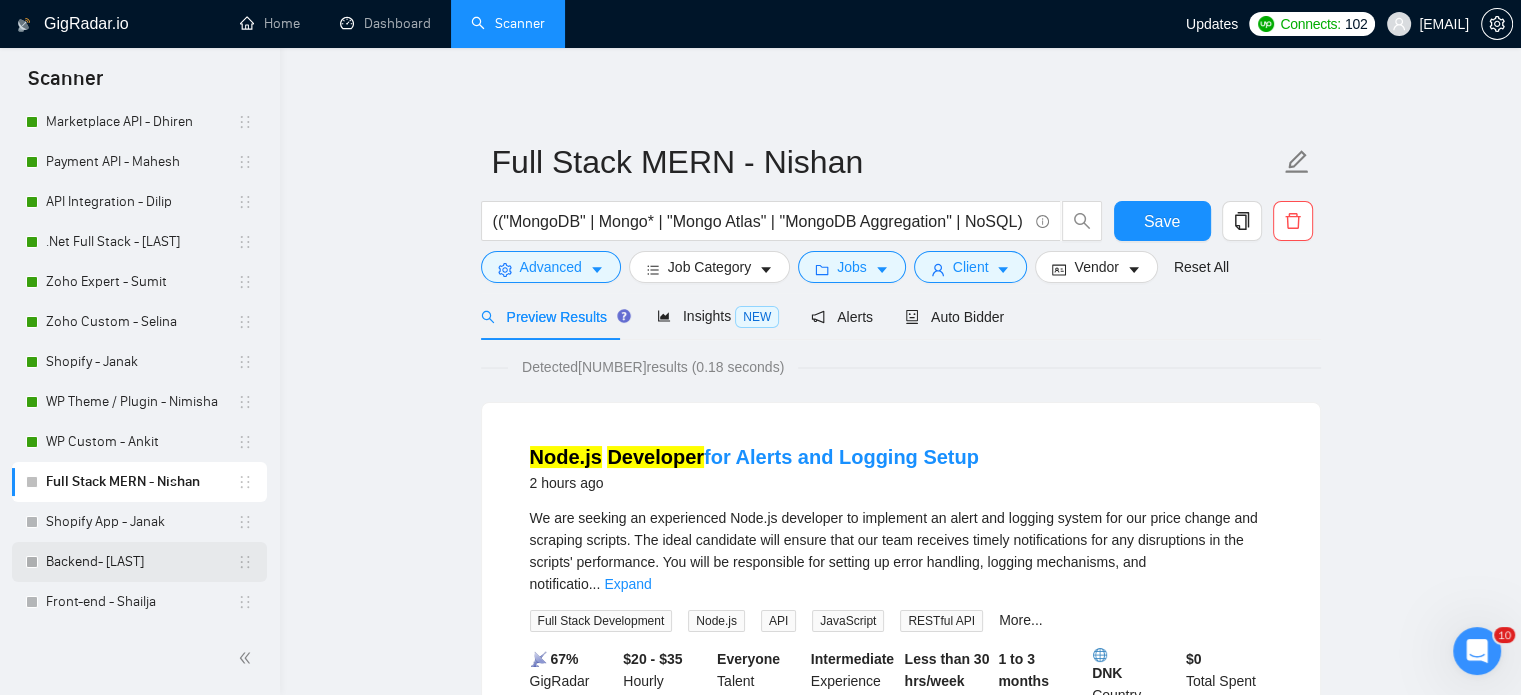 click on "Backend- [PERSON]" at bounding box center [141, 562] 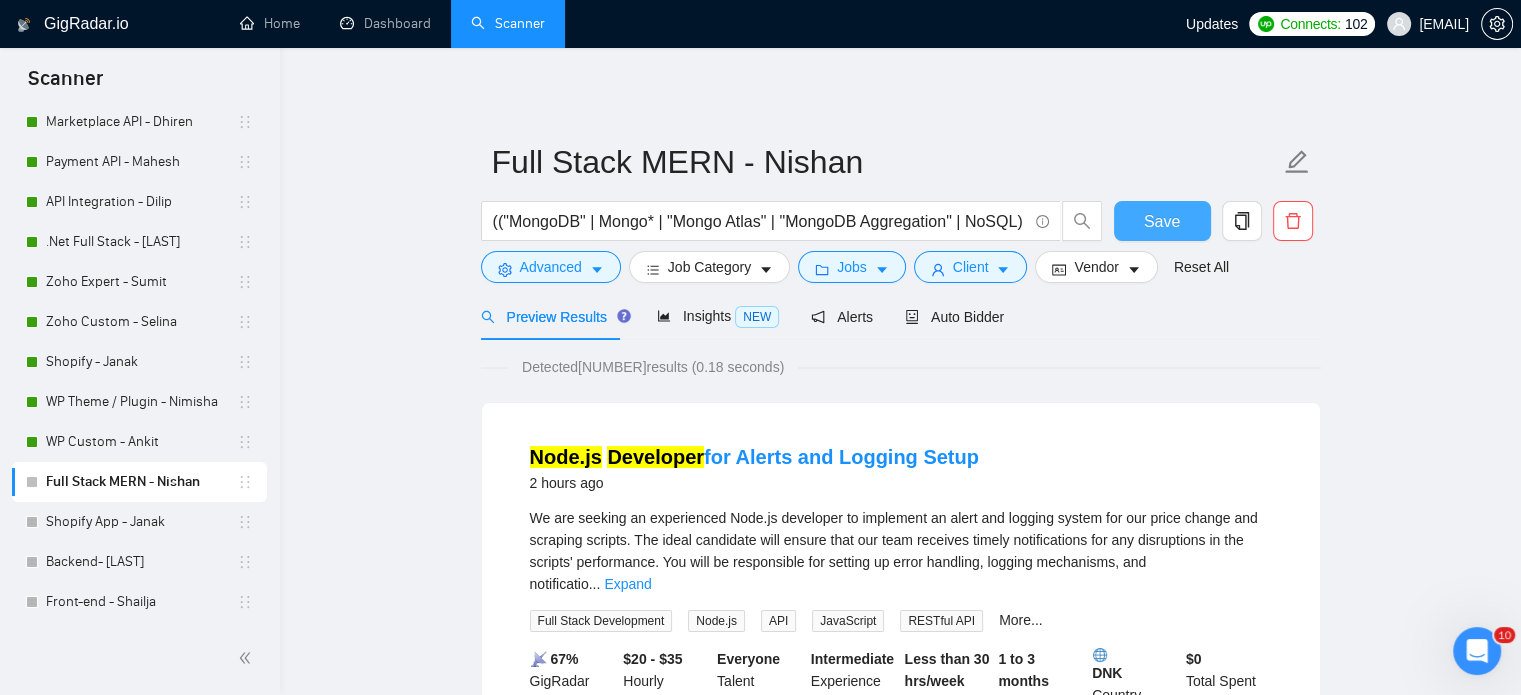 click on "Save" at bounding box center [1162, 221] 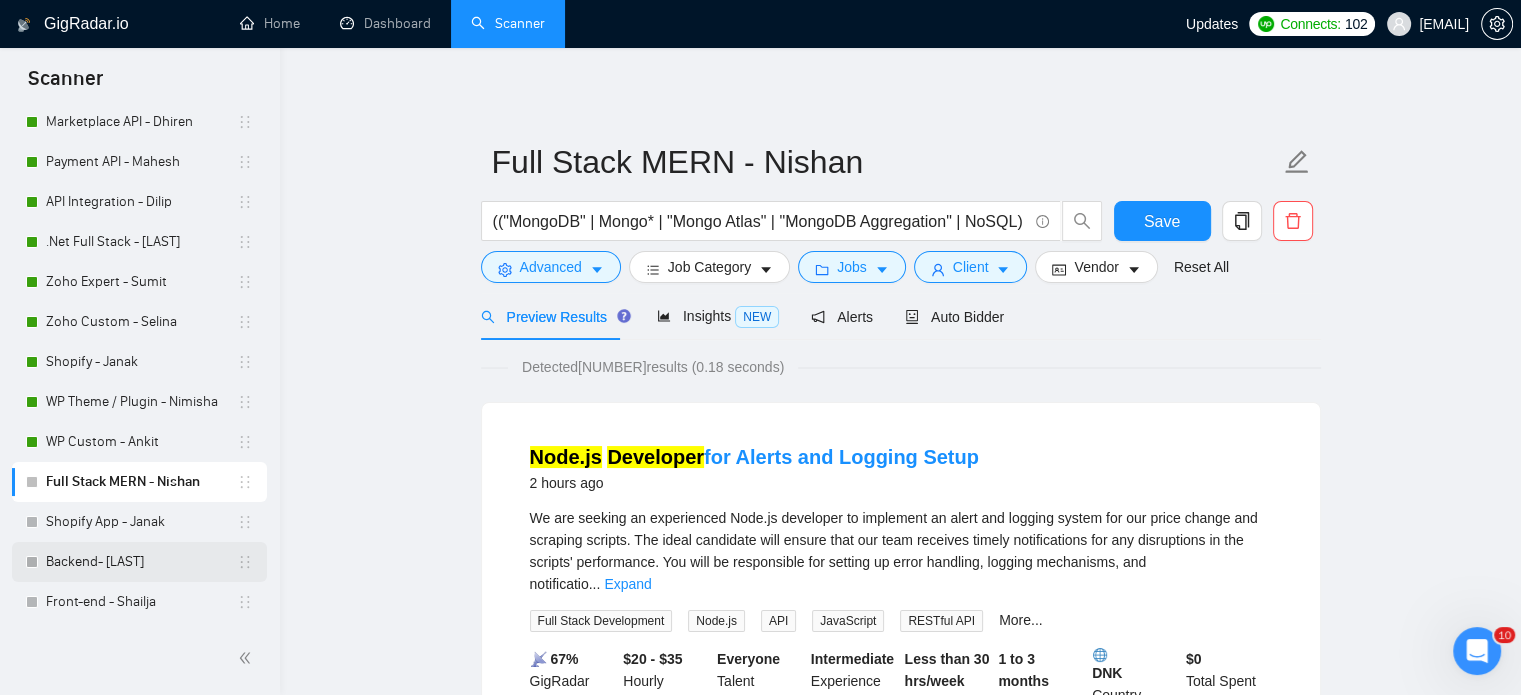 click on "Backend- [PERSON]" at bounding box center (141, 562) 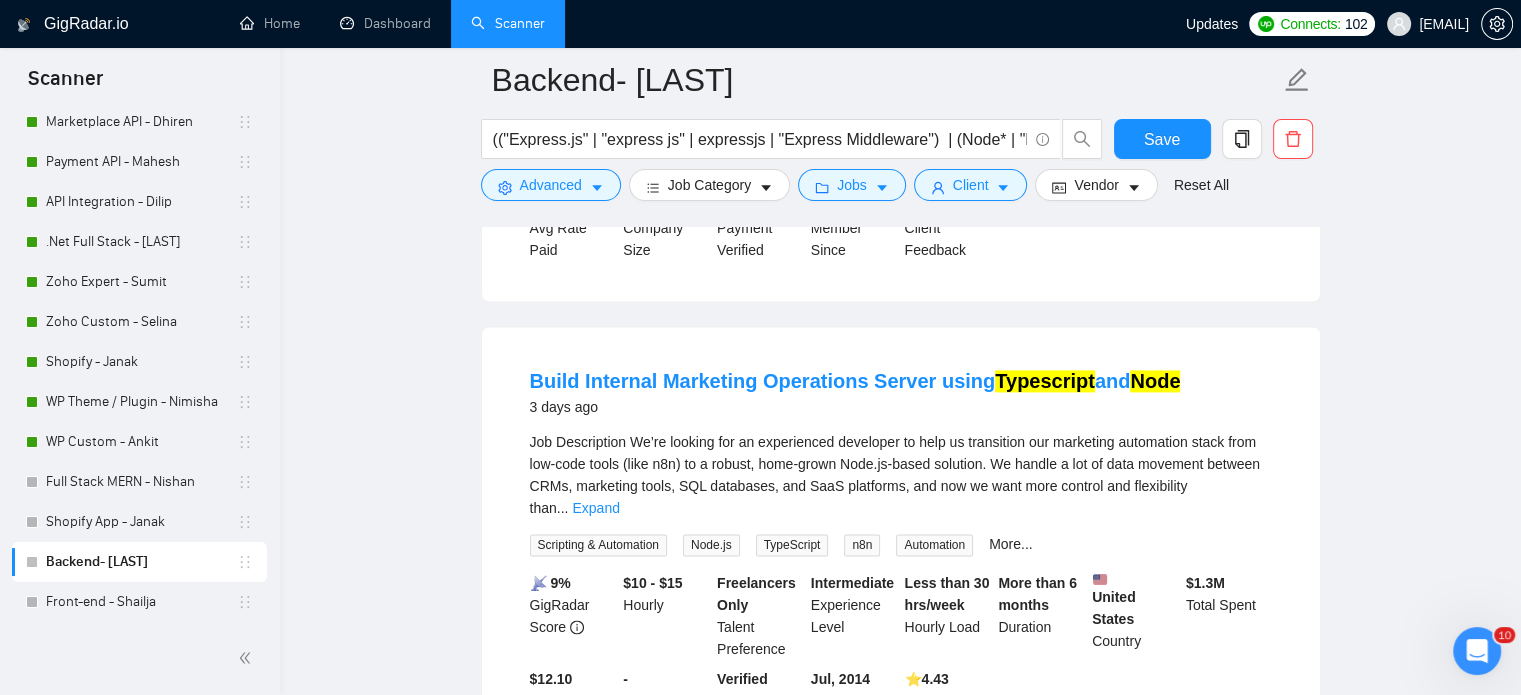 scroll, scrollTop: 2600, scrollLeft: 0, axis: vertical 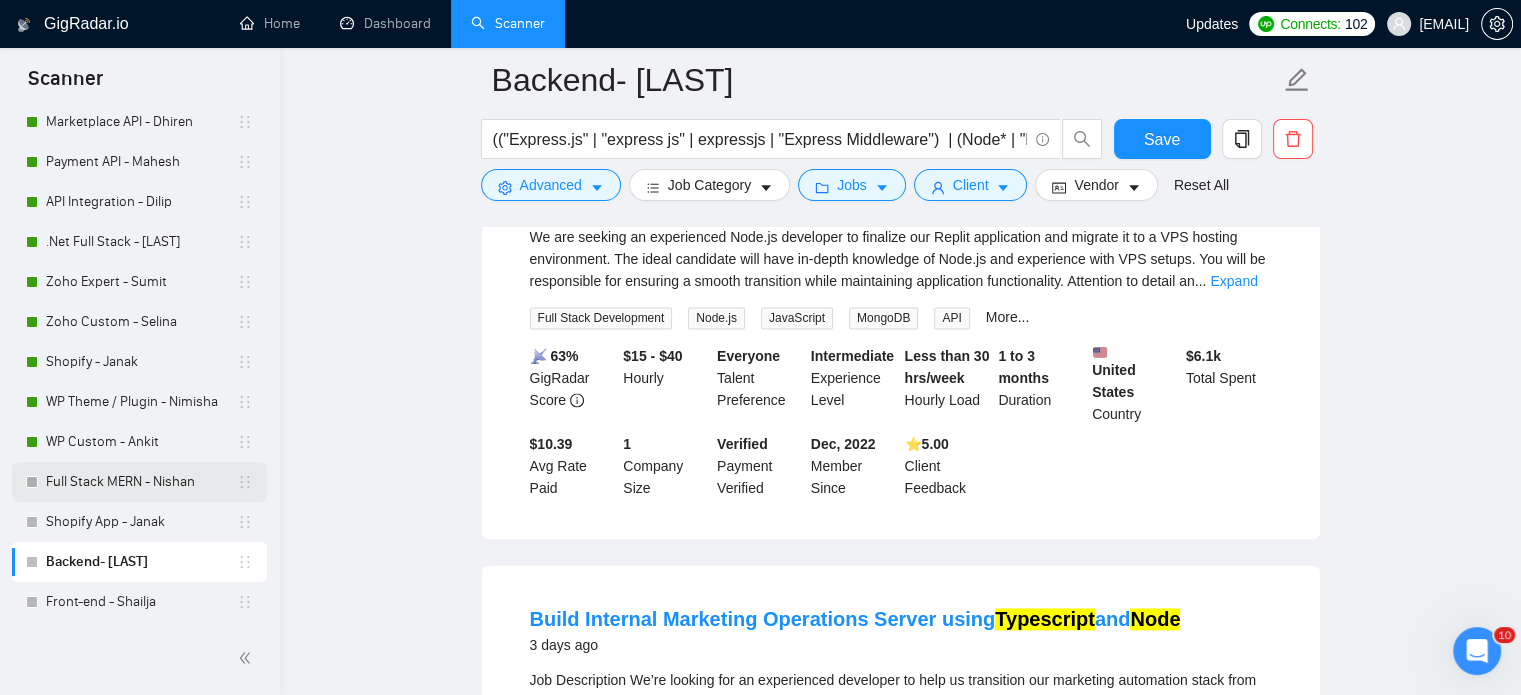 click on "Full Stack MERN - Nishan" at bounding box center [141, 482] 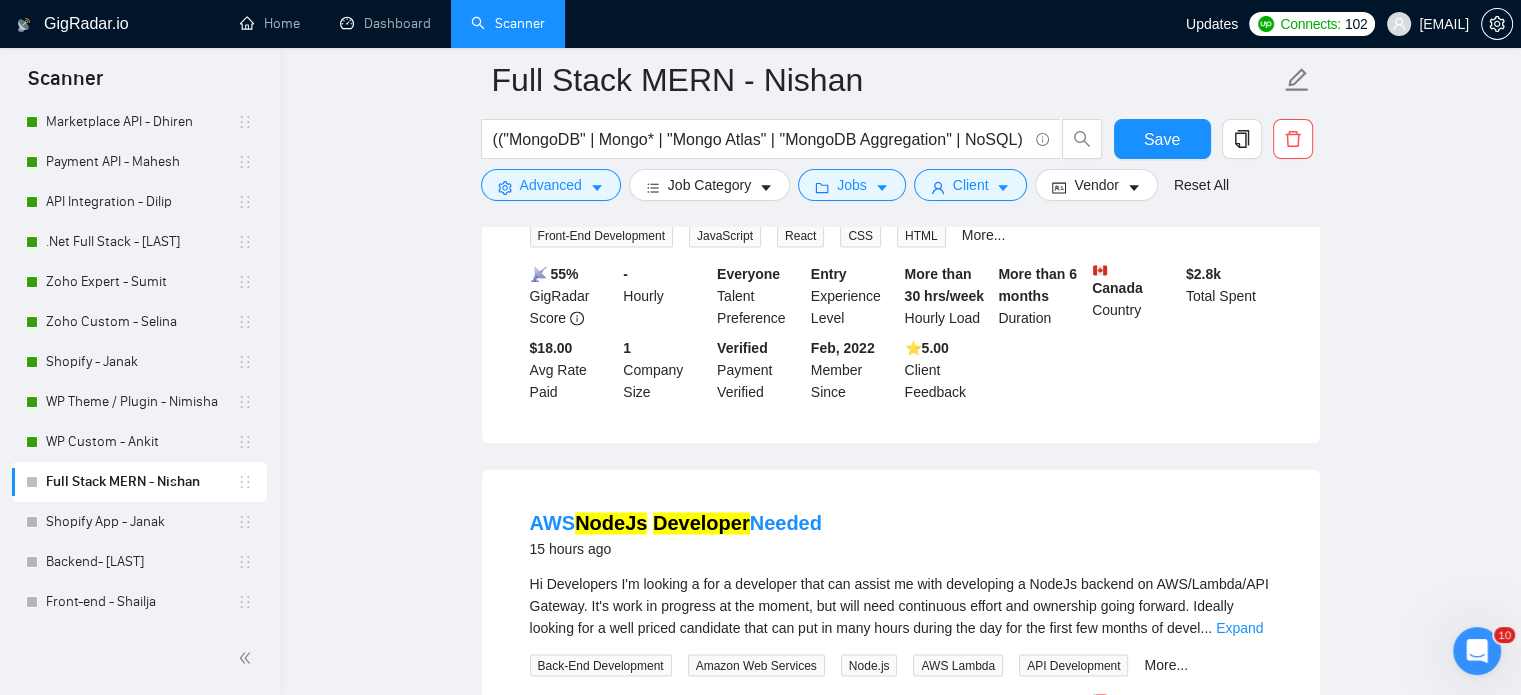 scroll, scrollTop: 3035, scrollLeft: 0, axis: vertical 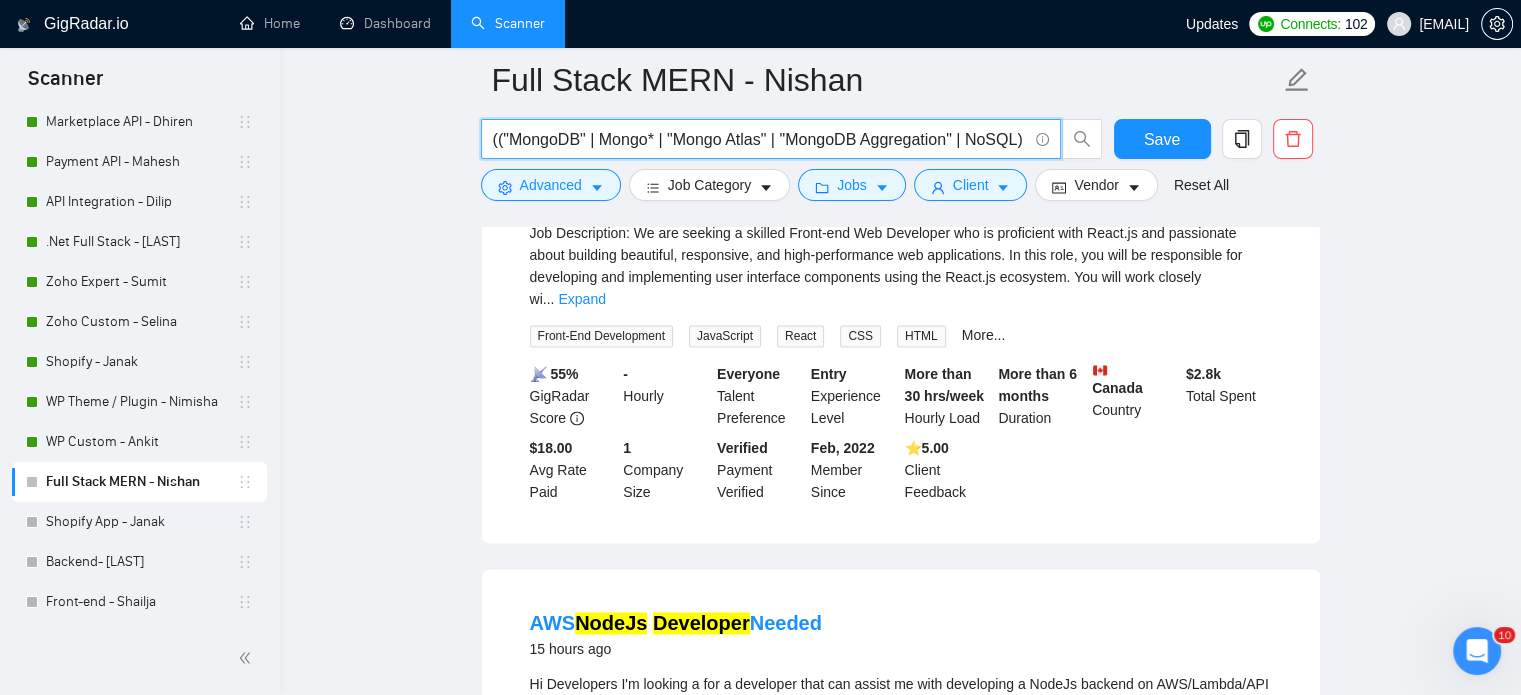 drag, startPoint x: 497, startPoint y: 140, endPoint x: 520, endPoint y: 139, distance: 23.021729 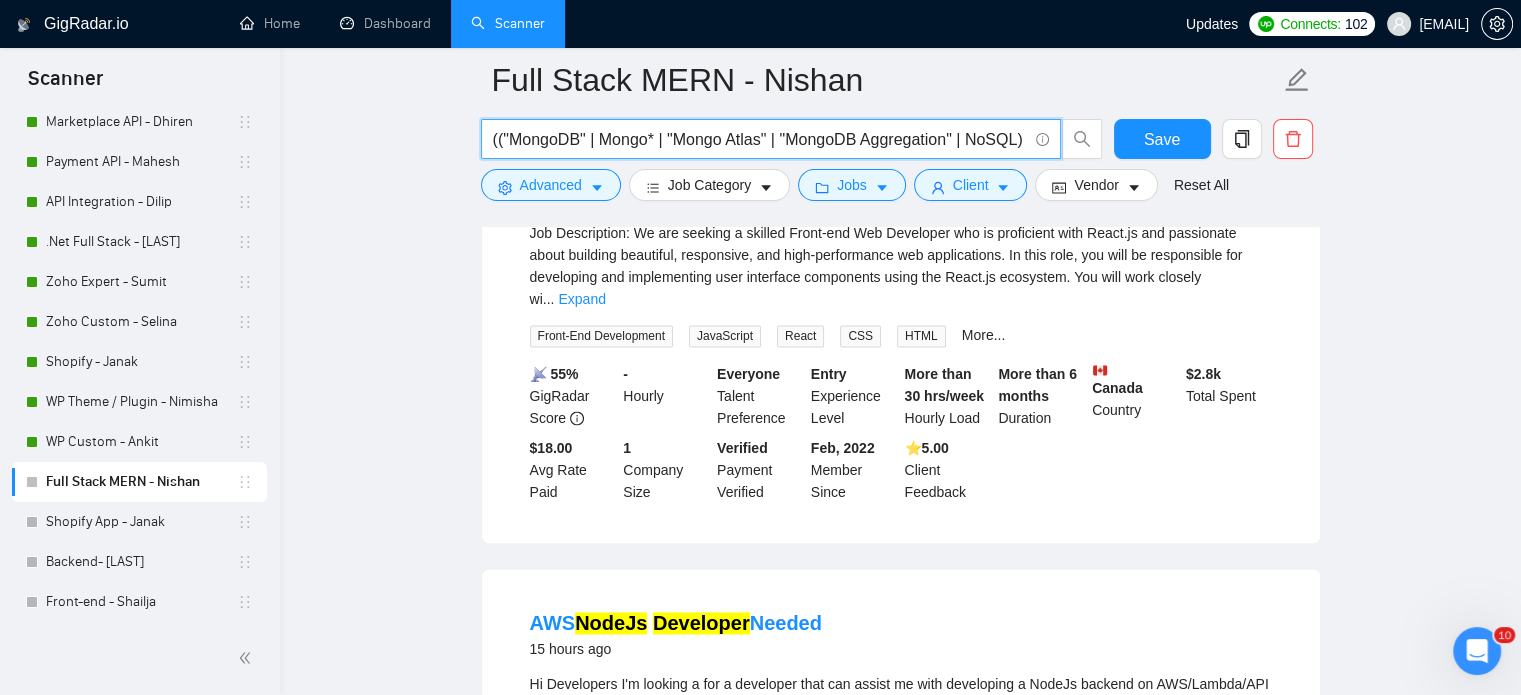 click on "(("MongoDB" | Mongo* | "Mongo Atlas" | "MongoDB Aggregation" | NoSQL)  | ("PostgreSQL" | "Postgres" | "Relational Database" | "SQL" | "pgAdmin") | ("Express.js" | "express js" | expressjs | "Express Middleware") | ("Node.js" | "Node JS" | Node* | "Node APIs") | ("React.js" | "react js" | "react,js" | reactjs | "React Hooks" | "React Components" | "React State Management" | Redux) | ("Next.js" | "next js" | "NextJS" | Nextjs | "Next.js SSR" | "Next.js API Routes") | ("Nest.js" | "nest js" | "NestJS" | Nestjs | "NestJS Modules" | "NestJS DI" | "NestJS Services"))  (Core | Develop | Developer | Development | Custom | "Full Stack" | "Full Stack Dev" | MVC | Typescript | Framework | framework | saas | SAAS  | "Entity Framework" )" at bounding box center (760, 139) 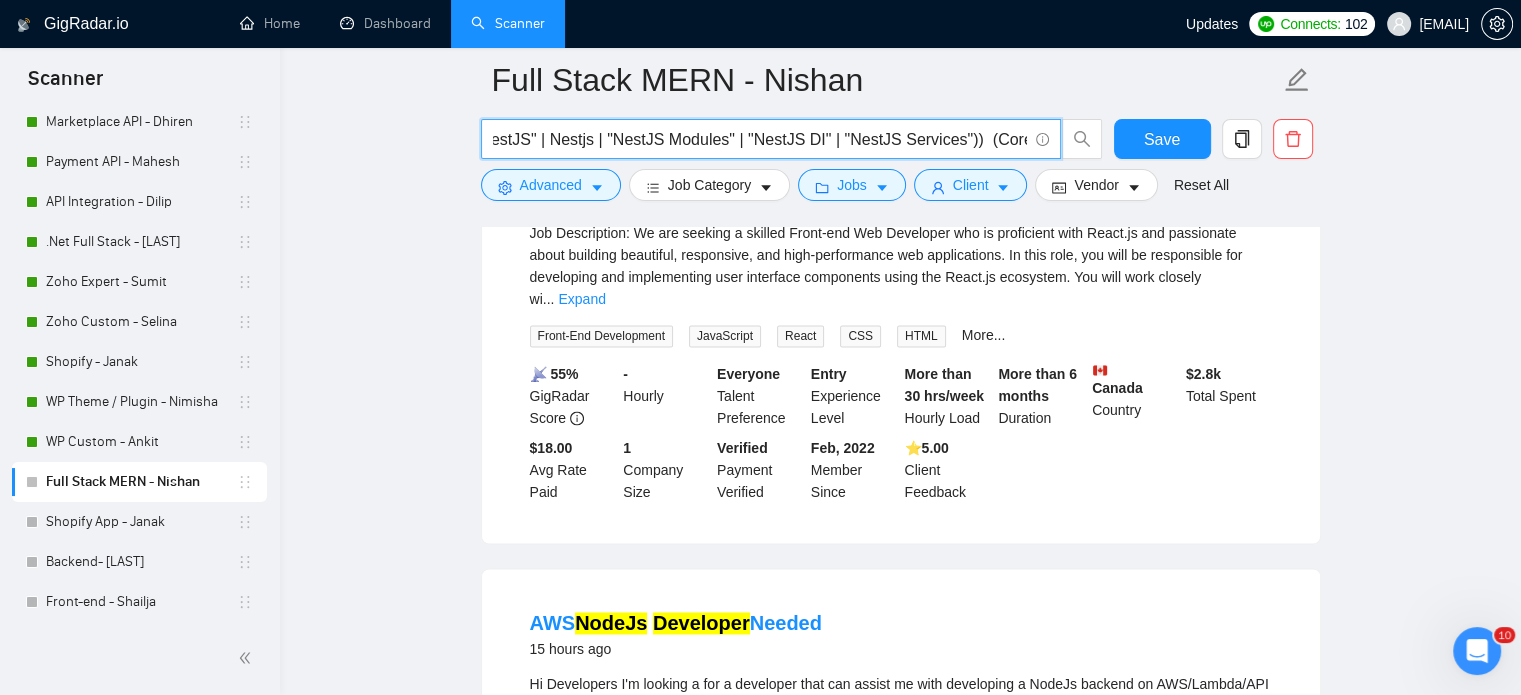 scroll, scrollTop: 0, scrollLeft: 3453, axis: horizontal 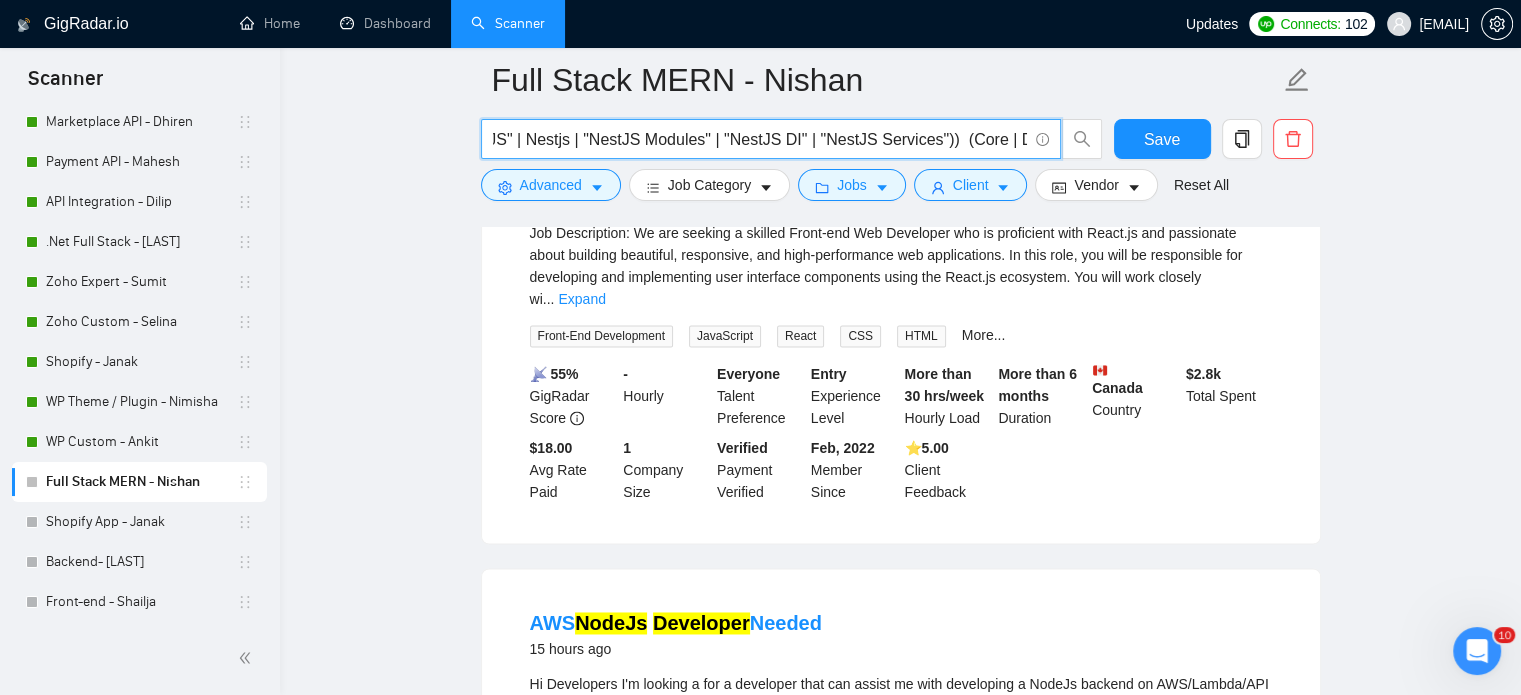 click on "(("MongoDB" | Mongo* | "Mongo Atlas" | "MongoDB Aggregation" | NoSQL)  | ("PostgreSQL" | "Postgres" | "Relational Database" | "SQL" | "pgAdmin") | ("Express.js" | "express js" | expressjs | "Express Middleware") | ("Node.js" | "Node JS" | Node* | "Node APIs") | ("React.js" | "react js" | "react,js" | reactjs | "React Hooks" | "React Components" | "React State Management" | Redux) | ("Next.js" | "next js" | "NextJS" | Nextjs | "Next.js SSR" | "Next.js API Routes") | ("Nest.js" | "nest js" | "NestJS" | Nestjs | "NestJS Modules" | "NestJS DI" | "NestJS Services"))  (Core | Develop | Developer | Development | Custom | "Full Stack" | "Full Stack Dev" | MVC | Typescript | Framework | framework | saas | SAAS  | "Entity Framework" )" at bounding box center [760, 139] 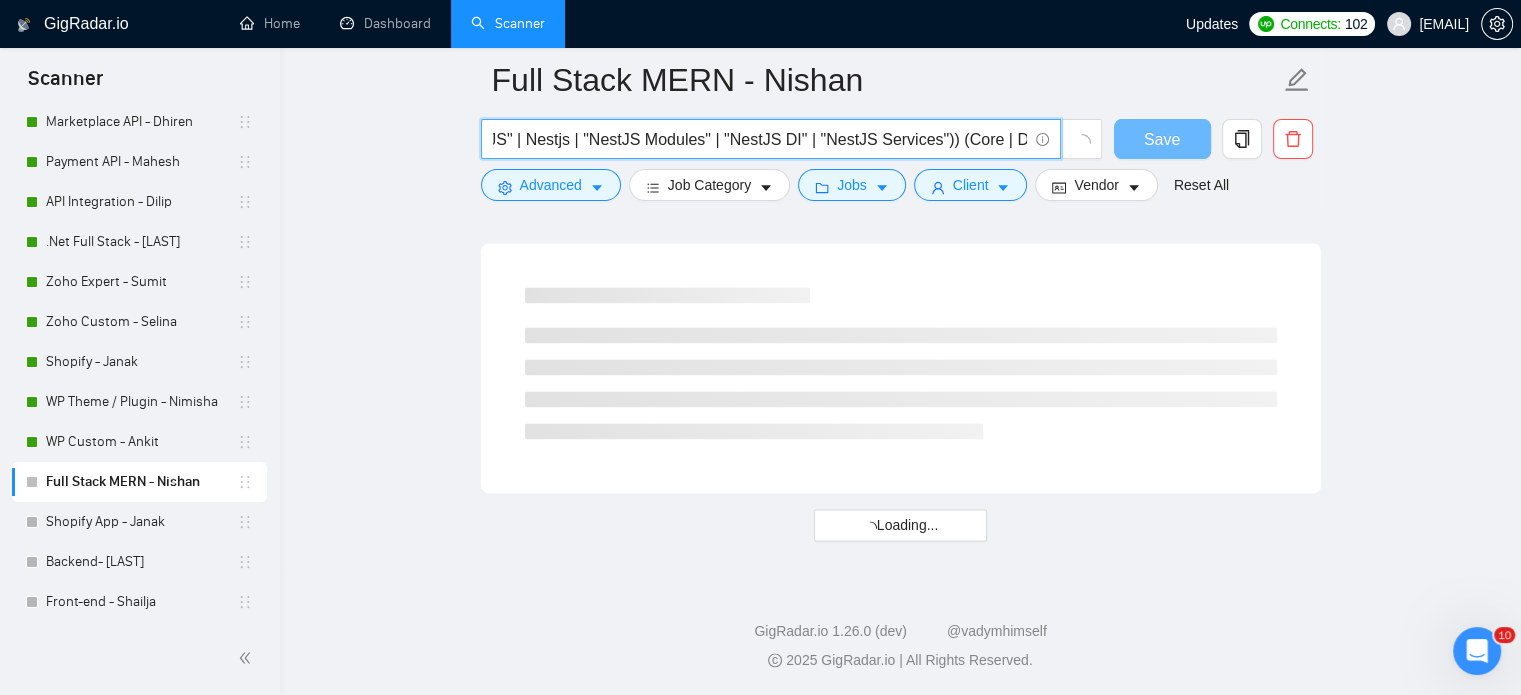 scroll, scrollTop: 2641, scrollLeft: 0, axis: vertical 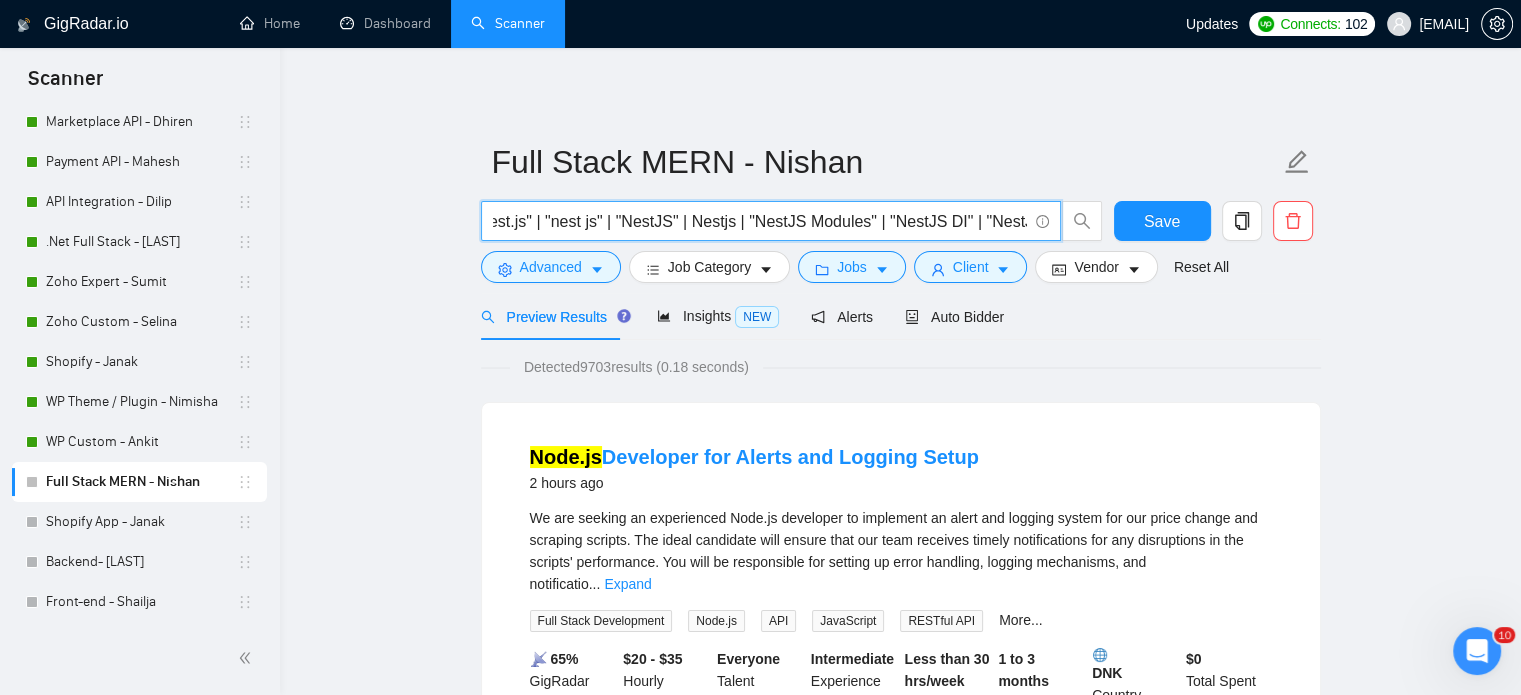 paste on "(Core | Develop | Developer | Development | Custom | "Full Stack" | "Full Stack Dev" | MVC | Typescript | Framework | framework | saas | SAAS  | "Entity Framework" )" 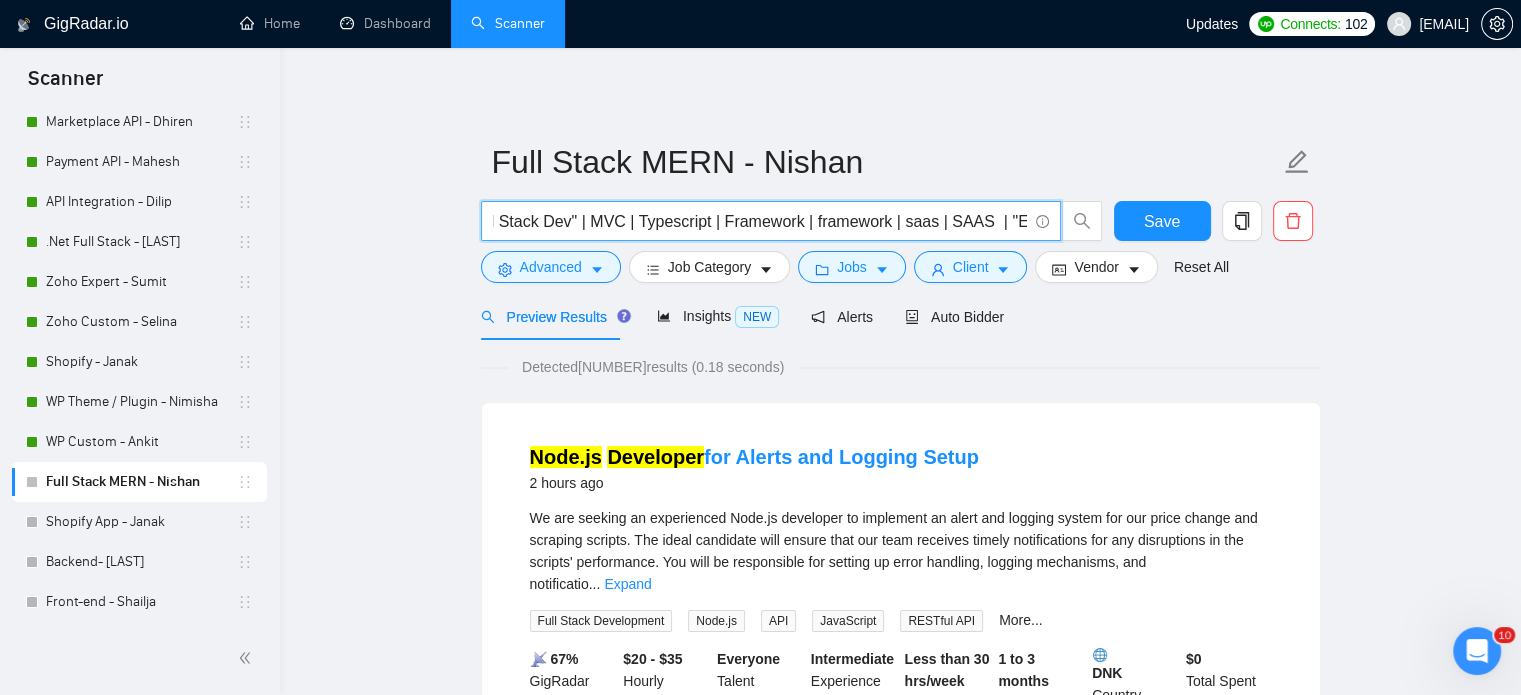 click on "(("MongoDB" | Mongo* | "Mongo Atlas" | "MongoDB Aggregation" | NoSQL)  | ("PostgreSQL" | "Postgres" | "Relational Database" | "SQL" | "pgAdmin") | ("Express.js" | "express js" | expressjs | "Express Middleware") | ("Node.js" | "Node JS" | Node* | "Node APIs") | ("React.js" | "react js" | "react,js" | reactjs | "React Hooks" | "React Components" | "React State Management" | Redux) | ("Next.js" | "next js" | "NextJS" | Nextjs | "Next.js SSR" | "Next.js API Routes") | ("Nest.js" | "nest js" | "NestJS" | Nestjs | "NestJS Modules" | "NestJS DI" | "NestJS Services"))(Core | Develop | Developer | Development | Custom | "Full Stack" | "Full Stack Dev" | MVC | Typescript | Framework | framework | saas | SAAS  | "Entity Framework" )" at bounding box center (760, 221) 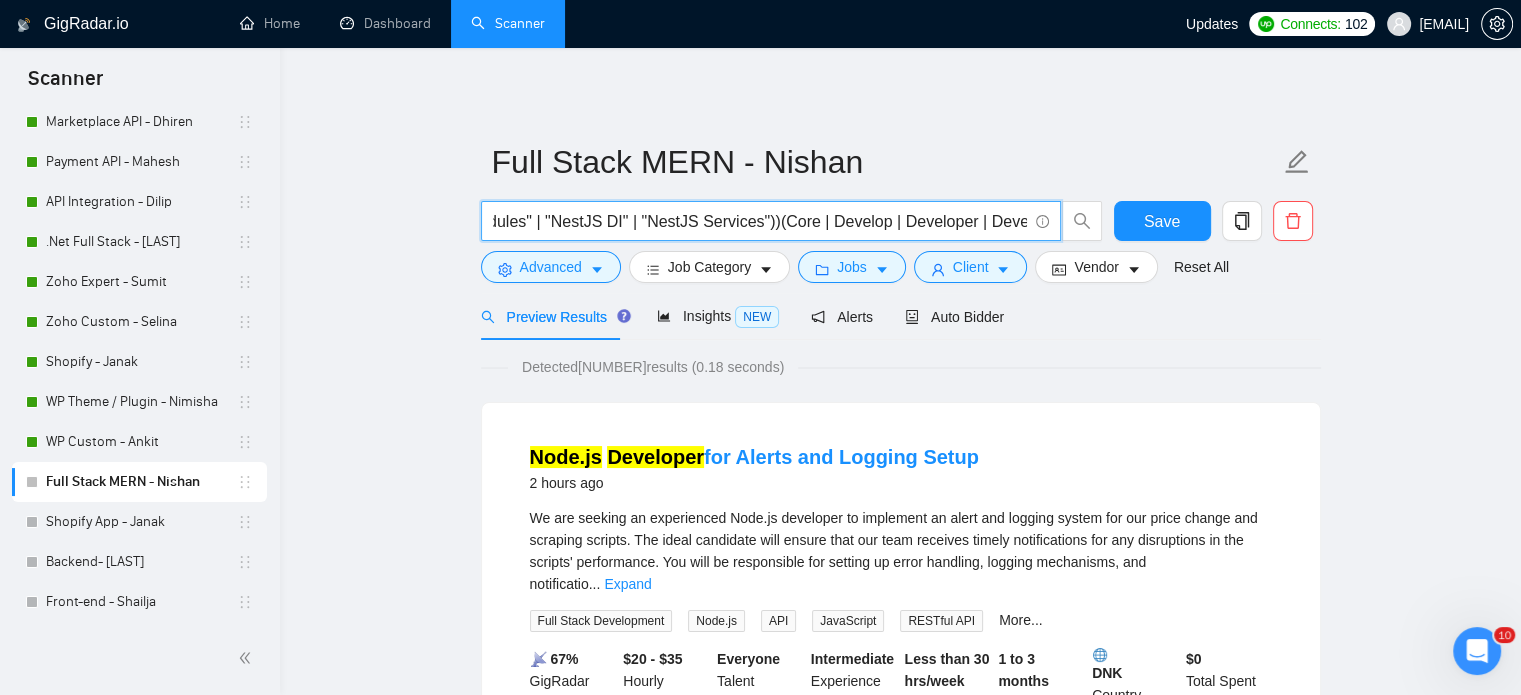 scroll, scrollTop: 0, scrollLeft: 3605, axis: horizontal 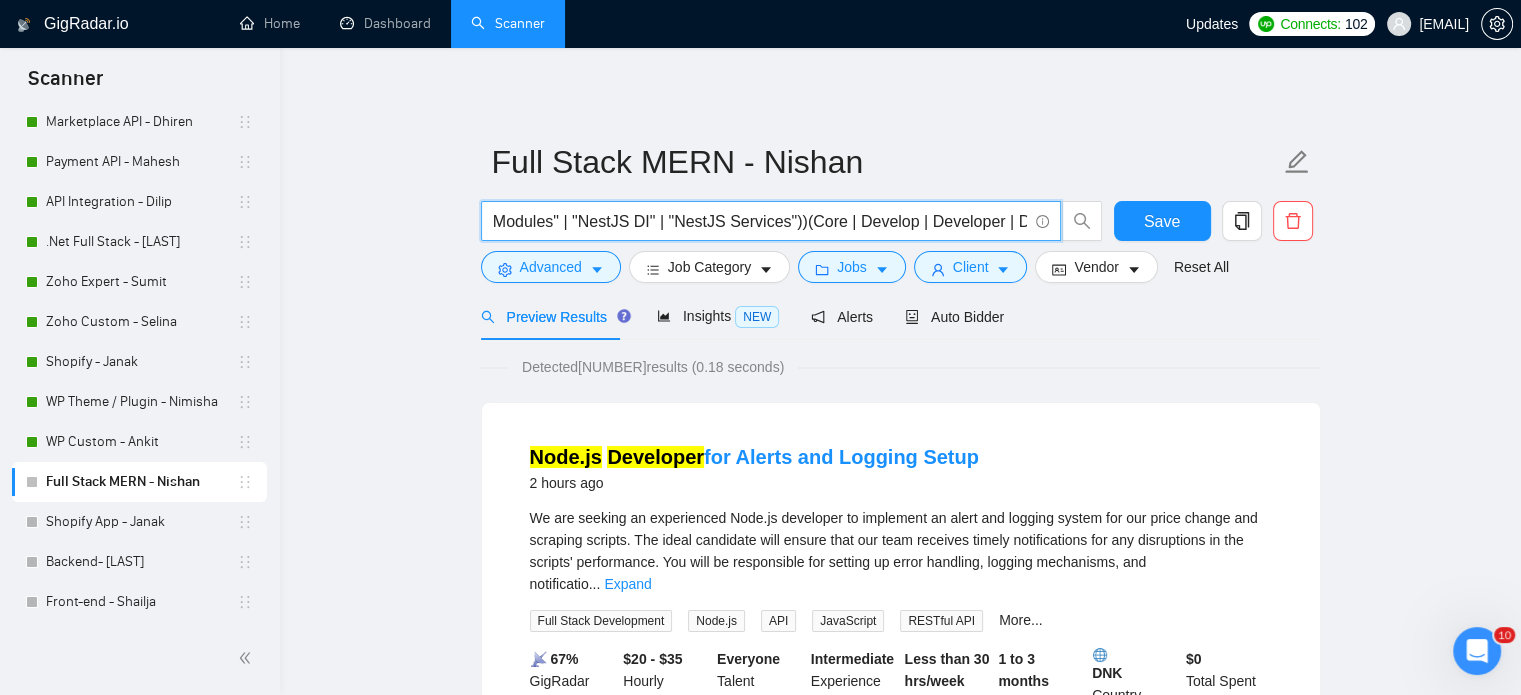 click on "(("MongoDB" | Mongo* | "Mongo Atlas" | "MongoDB Aggregation" | NoSQL)  | ("PostgreSQL" | "Postgres" | "Relational Database" | "SQL" | "pgAdmin") | ("Express.js" | "express js" | expressjs | "Express Middleware") | ("Node.js" | "Node JS" | Node* | "Node APIs") | ("React.js" | "react js" | "react,js" | reactjs | "React Hooks" | "React Components" | "React State Management" | Redux) | ("Next.js" | "next js" | "NextJS" | Nextjs | "Next.js SSR" | "Next.js API Routes") | ("Nest.js" | "nest js" | "NestJS" | Nestjs | "NestJS Modules" | "NestJS DI" | "NestJS Services"))(Core | Develop | Developer | Development | Custom | "Full Stack" | "Full Stack Dev" | MVC | Typescript | Framework | framework | saas | SAAS  | "Entity Framework" )" at bounding box center [760, 221] 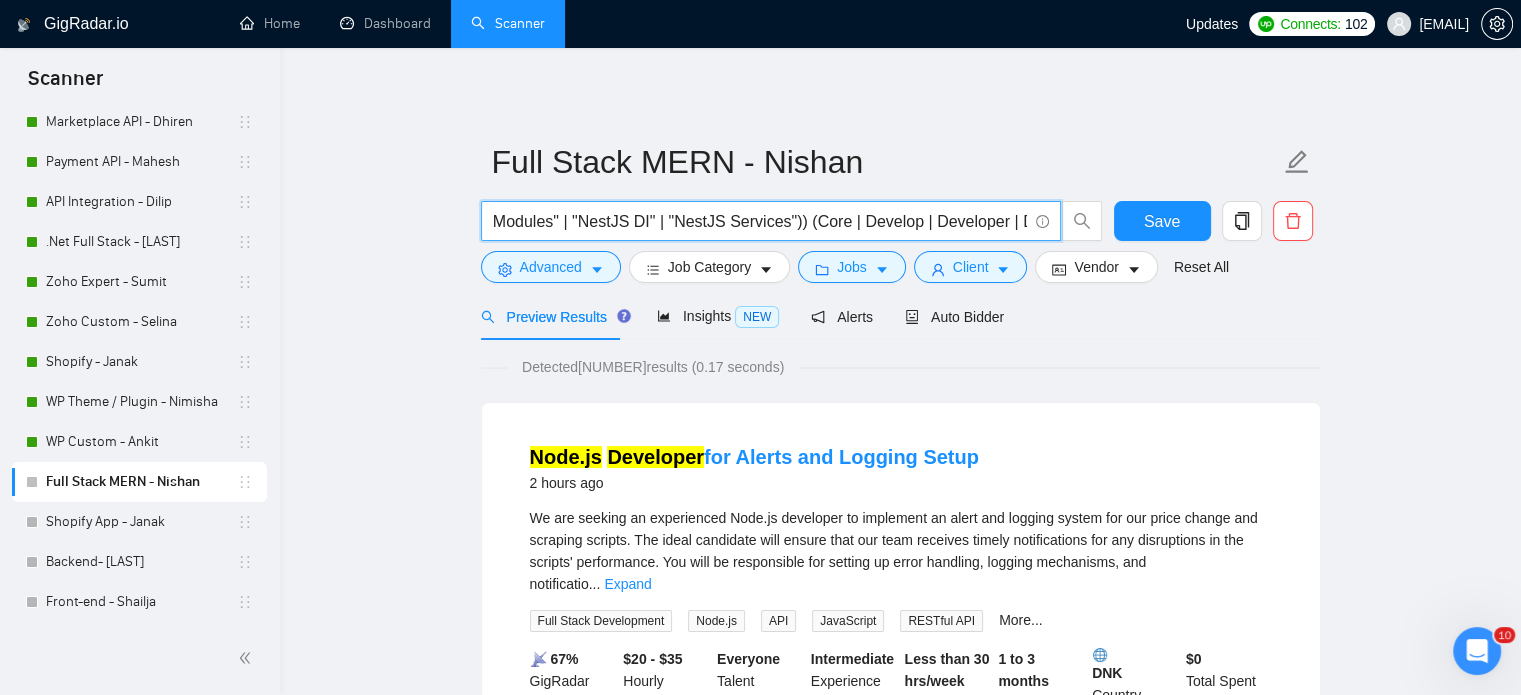 type on "(("MongoDB" | Mongo* | "Mongo Atlas" | "MongoDB Aggregation" | NoSQL)  | ("PostgreSQL" | "Postgres" | "Relational Database" | "SQL" | "pgAdmin") | ("Express.js" | "express js" | expressjs | "Express Middleware") | ("Node.js" | "Node JS" | Node* | "Node APIs") | ("React.js" | "react js" | "react,js" | reactjs | "React Hooks" | "React Components" | "React State Management" | Redux) | ("Next.js" | "next js" | "NextJS" | Nextjs | "Next.js SSR" | "Next.js API Routes") | ("Nest.js" | "nest js" | "NestJS" | Nestjs | "NestJS Modules" | "NestJS DI" | "NestJS Services")) (Core | Develop | Developer | Development | Custom | "Full Stack" | "Full Stack Dev" | MVC | Typescript | Framework | framework | saas | SAAS  | "Entity Framework" )" 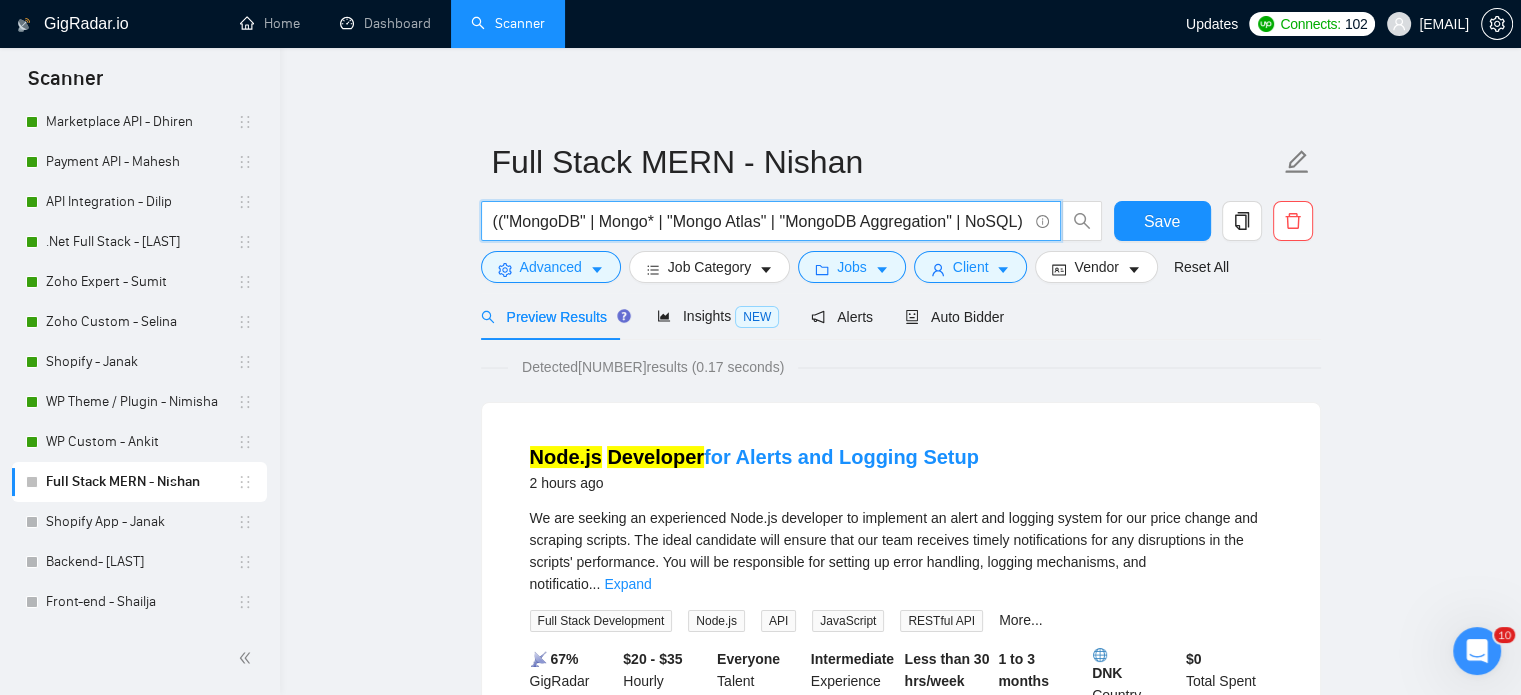 click on "(("MongoDB" | Mongo* | "Mongo Atlas" | "MongoDB Aggregation" | NoSQL)  | ("PostgreSQL" | "Postgres" | "Relational Database" | "SQL" | "pgAdmin") | ("Express.js" | "express js" | expressjs | "Express Middleware") | ("Node.js" | "Node JS" | Node* | "Node APIs") | ("React.js" | "react js" | "react,js" | reactjs | "React Hooks" | "React Components" | "React State Management" | Redux) | ("Next.js" | "next js" | "NextJS" | Nextjs | "Next.js SSR" | "Next.js API Routes") | ("Nest.js" | "nest js" | "NestJS" | Nestjs | "NestJS Modules" | "NestJS DI" | "NestJS Services")) (Core | Develop | Developer | Development | Custom | "Full Stack" | "Full Stack Dev" | MVC | Typescript | Framework | framework | saas | SAAS  | "Entity Framework" )" at bounding box center (760, 221) 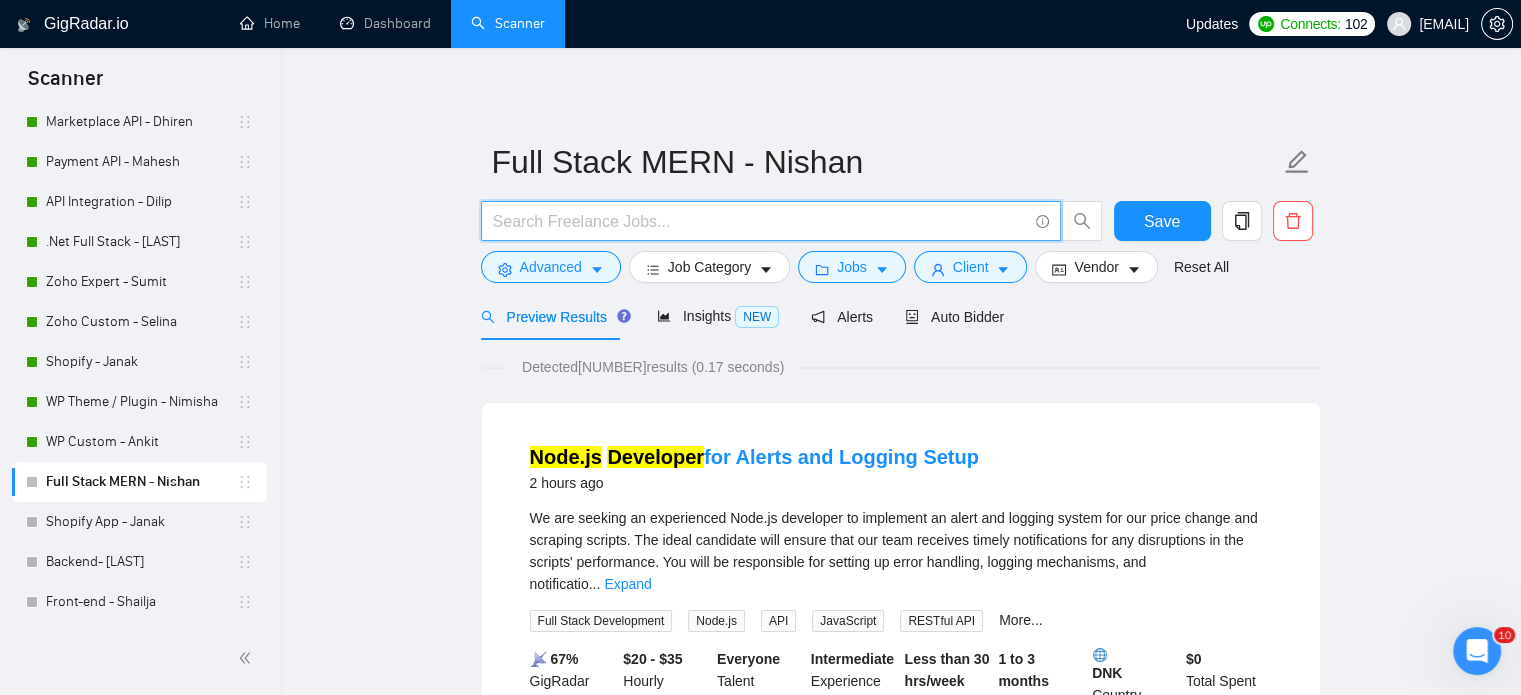paste on "(("MongoDB" | Mongo* | "Mongo Atlas" | "MongoDB Aggregation" | NoSQL) ("PostgreSQL" | "Postgres" | "Relational Database" | "SQL" | "pgAdmin")  ("Express.js" | "express js" | expressjs | "Express Middleware")  ("Node.js" | "Node JS" | Node* | "Node APIs") | ("React.js" | "react js" | "react,js" | reactjs | "React Hooks" | "React Components" | "React State Management" | Redux) | ("Next.js" | "next js" | "NextJS" | Nextjs | "Next.js SSR" | "Next.js API Routes") | ("Nest.js" | "nest js" | "NestJS" | Nestjs | "NestJS Modules" | "NestJS DI" | "NestJS Services"))  ( "Full Stack Dveloper" | "Full Stack Dev"  | Typescript | Framework | framework | saas | SAAS  | "Entity Framework" )" 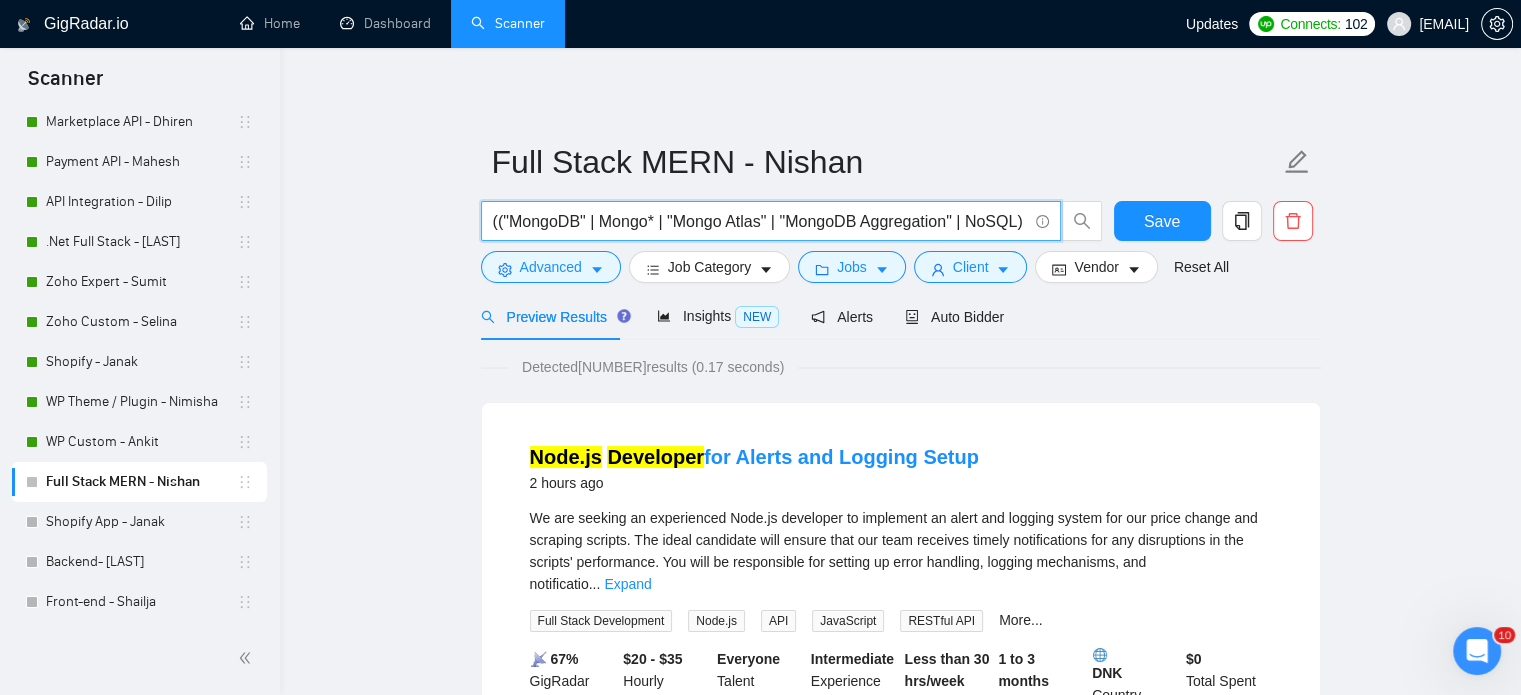 scroll, scrollTop: 0, scrollLeft: 4074, axis: horizontal 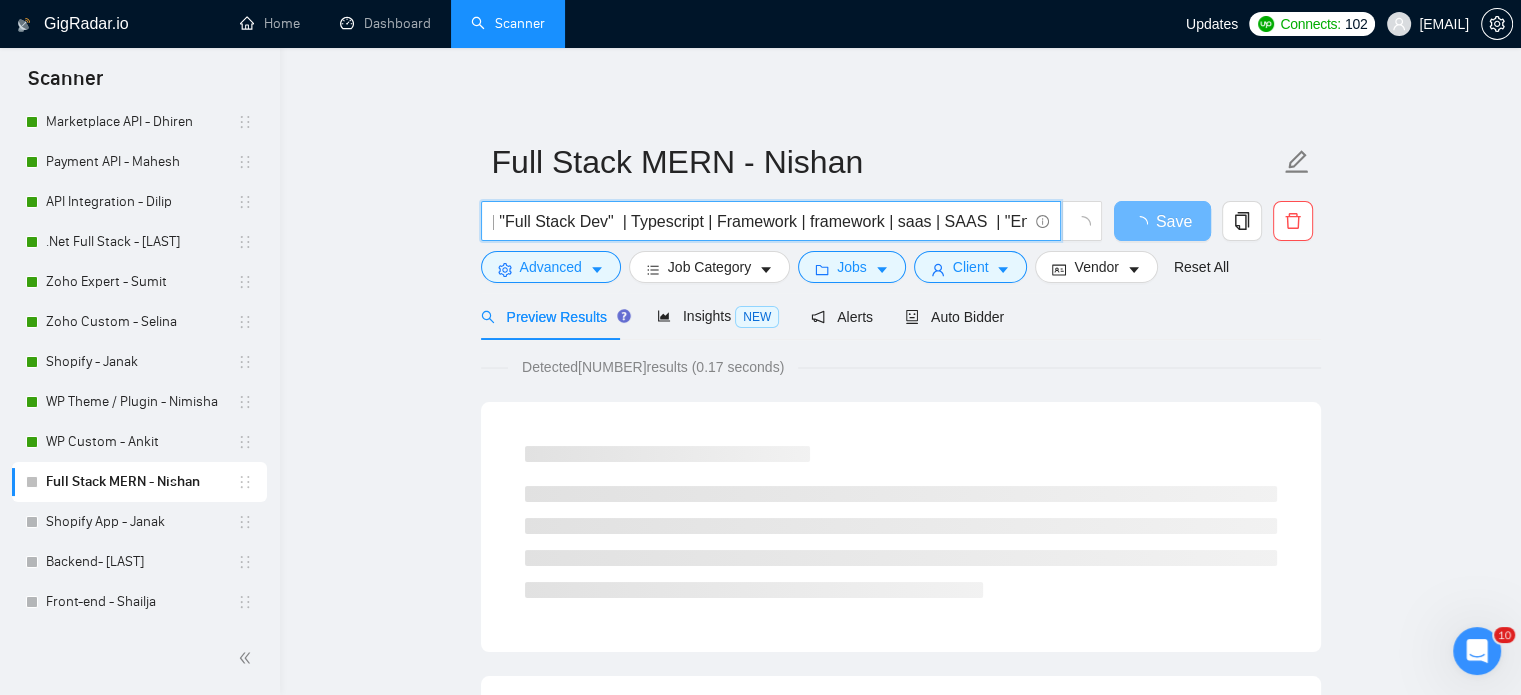 click on "(("MongoDB" | Mongo* | "Mongo Atlas" | "MongoDB Aggregation" | NoSQL) ("PostgreSQL" | "Postgres" | "Relational Database" | "SQL" | "pgAdmin")  ("Express.js" | "express js" | expressjs | "Express Middleware")  ("Node.js" | "Node JS" | Node* | "Node APIs") | ("React.js" | "react js" | "react,js" | reactjs | "React Hooks" | "React Components" | "React State Management" | Redux) | ("Next.js" | "next js" | "NextJS" | Nextjs | "Next.js SSR" | "Next.js API Routes") | ("Nest.js" | "nest js" | "NestJS" | Nestjs | "NestJS Modules" | "NestJS DI" | "NestJS Services"))  ( "Full Stack Dveloper" | "Full Stack Dev"  | Typescript | Framework | framework | saas | SAAS  | "Entity Framework" )" at bounding box center [760, 221] 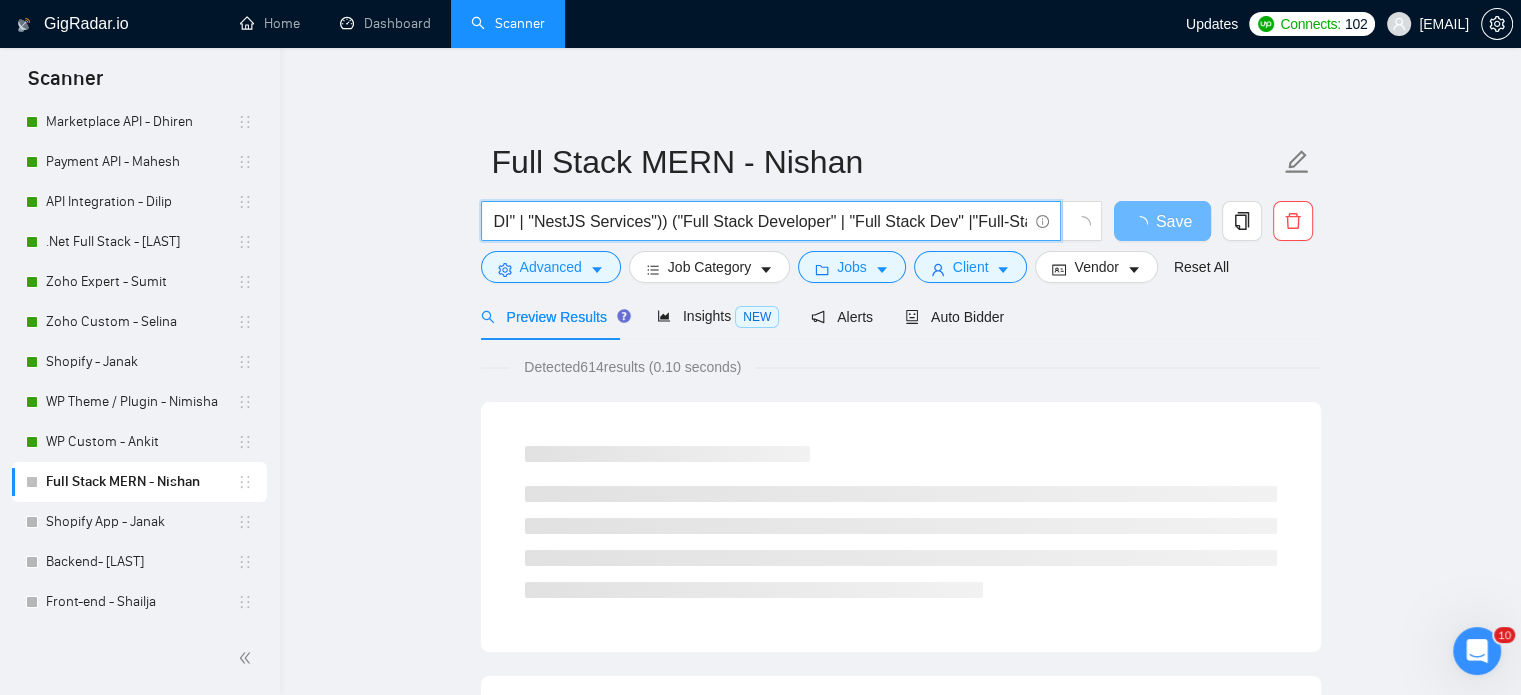 scroll, scrollTop: 0, scrollLeft: 3704, axis: horizontal 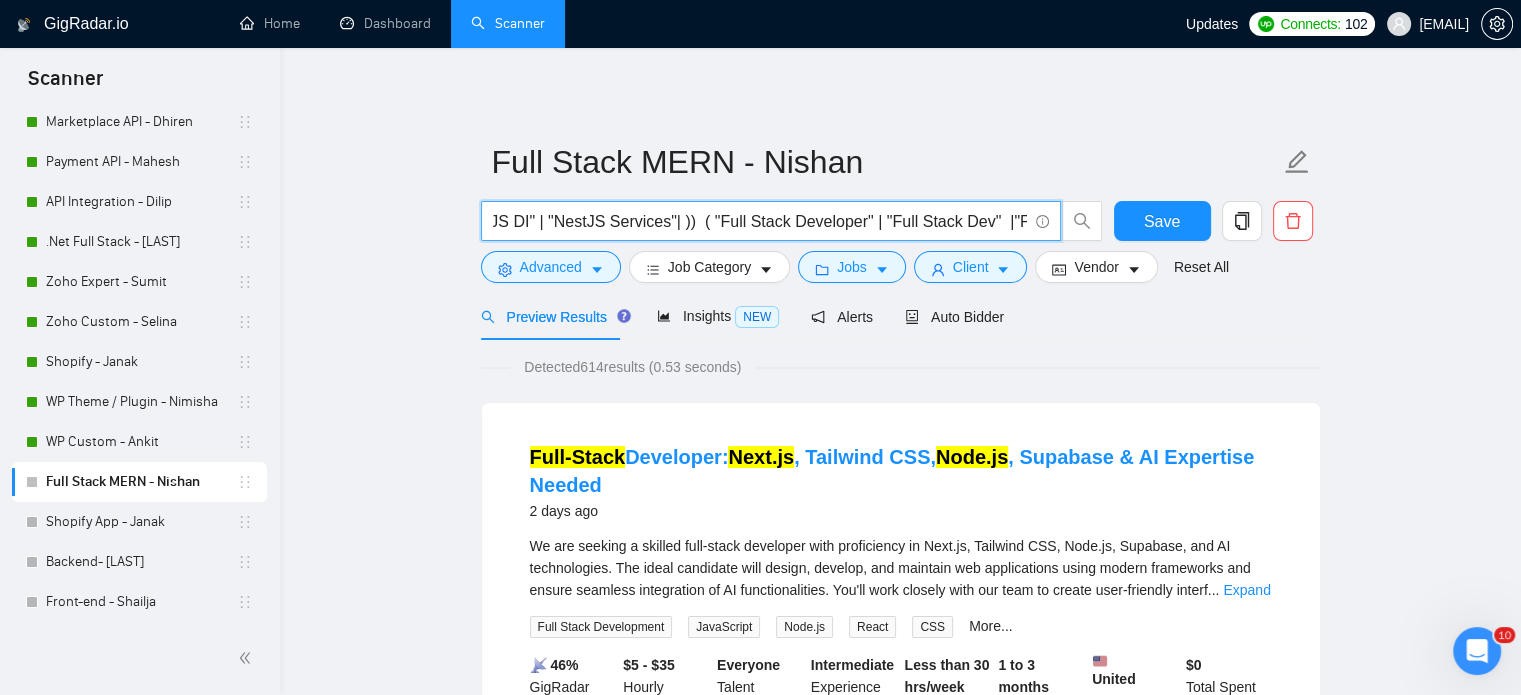 paste on "Typescript" 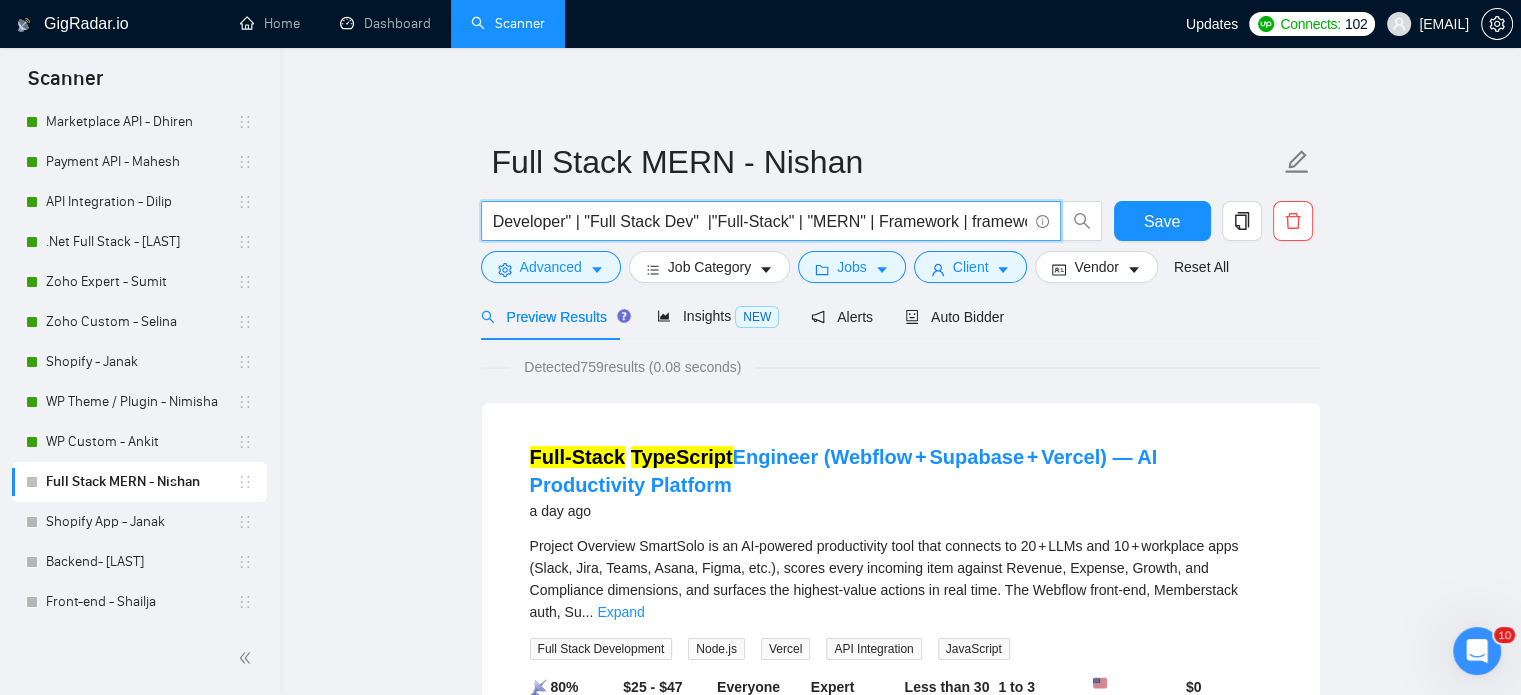 scroll, scrollTop: 0, scrollLeft: 4080, axis: horizontal 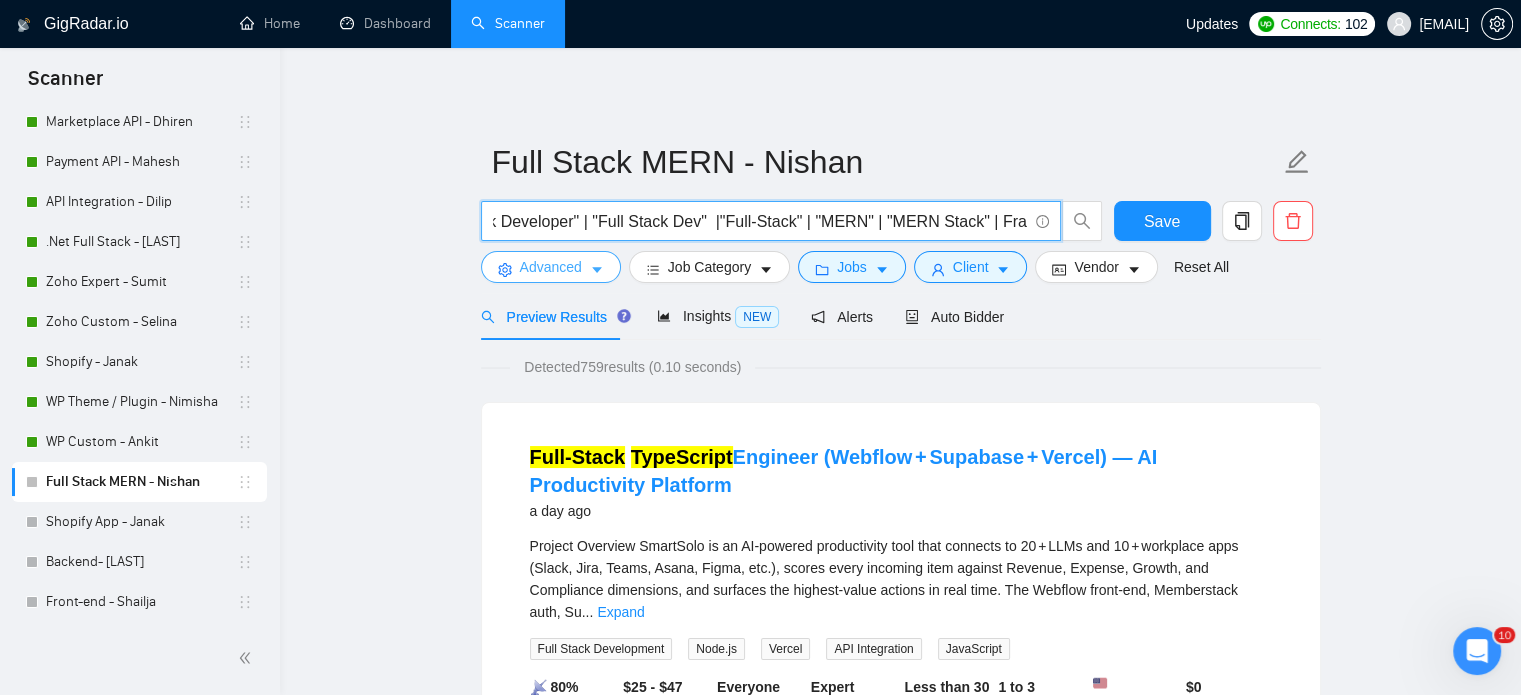 type on "(("MongoDB" | Mongo* | "Mongo Atlas" | "MongoDB Aggregation" | NoSQL) ("PostgreSQL" | "Postgres" | "Relational Database" | "SQL" | "pgAdmin")  ("Express.js" | "express js" | expressjs | "Express Middleware")  ("Node.js" | "Node JS" | Node* | "Node APIs") | ("React.js" | "react js" | "react,js" | reactjs | "React Hooks" | "React Components" | "React State Management" | Redux) | ("Next.js" | "next js" | "NextJS" | Nextjs | "Next.js SSR" | "Next.js API Routes") | ("Nest.js" | "nest js" | "NestJS" | Nestjs | "NestJS Modules" | "NestJS DI" | "NestJS Services"|  Typescript ))  ( "Full Stack Developer" | "Full Stack Dev"  |"Full-Stack" | "MERN" | "MERN Stack" | Framework | framework | saas | SAAS  | "Entity Framework" )" 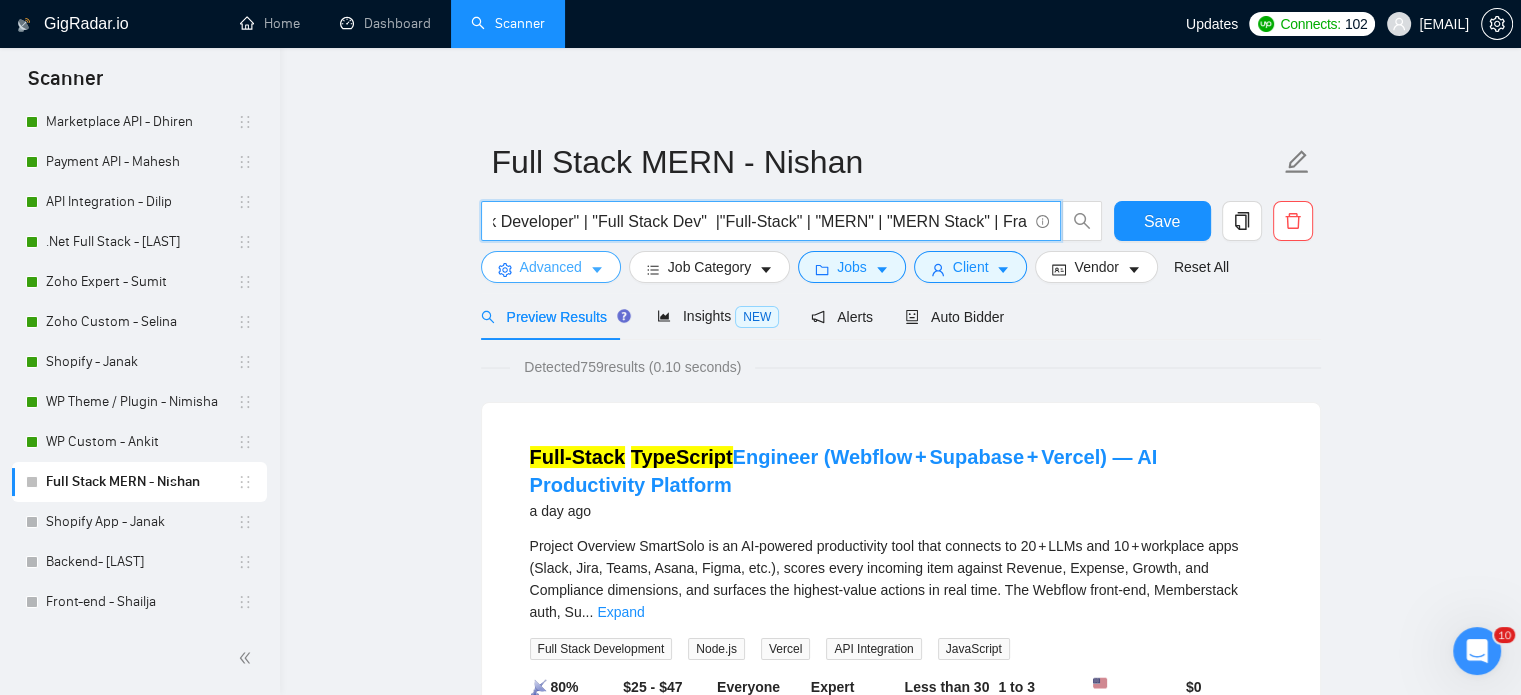 click on "Advanced" at bounding box center [551, 267] 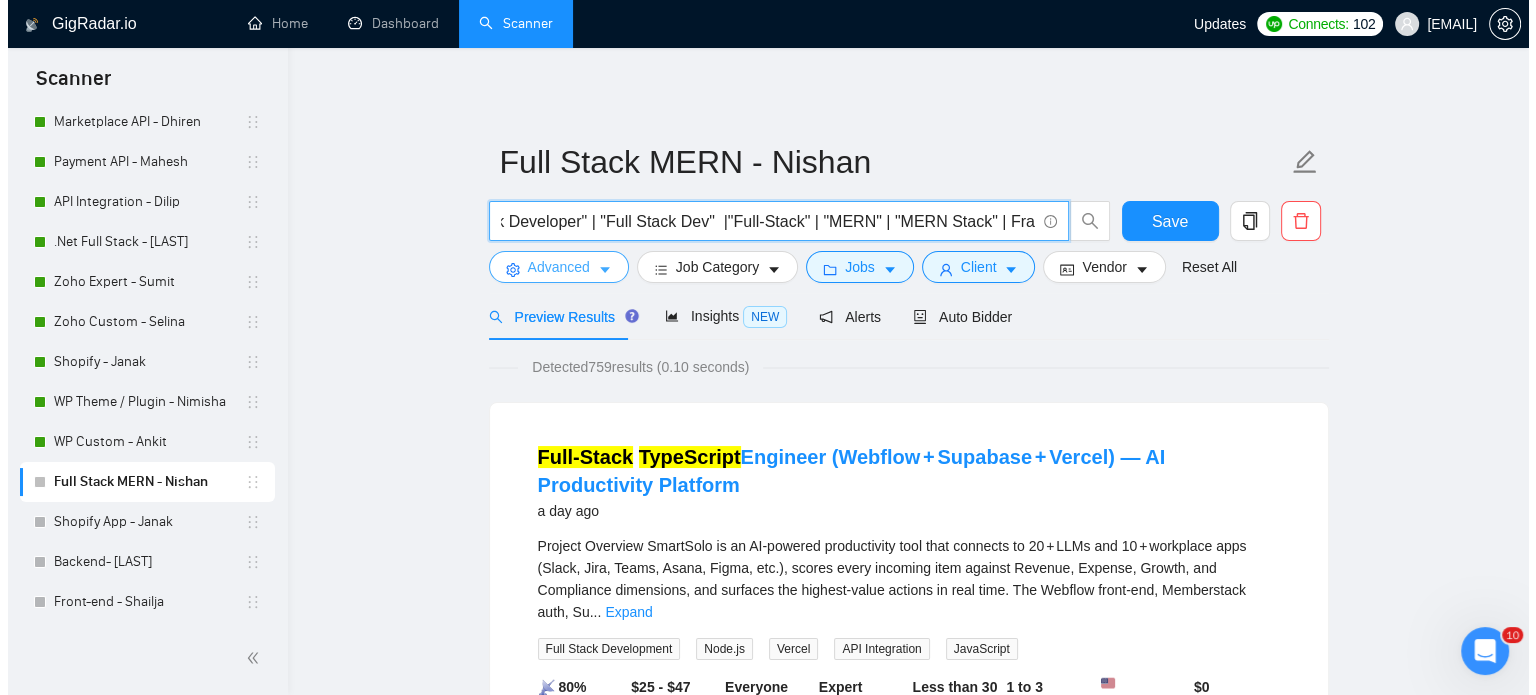 scroll, scrollTop: 0, scrollLeft: 0, axis: both 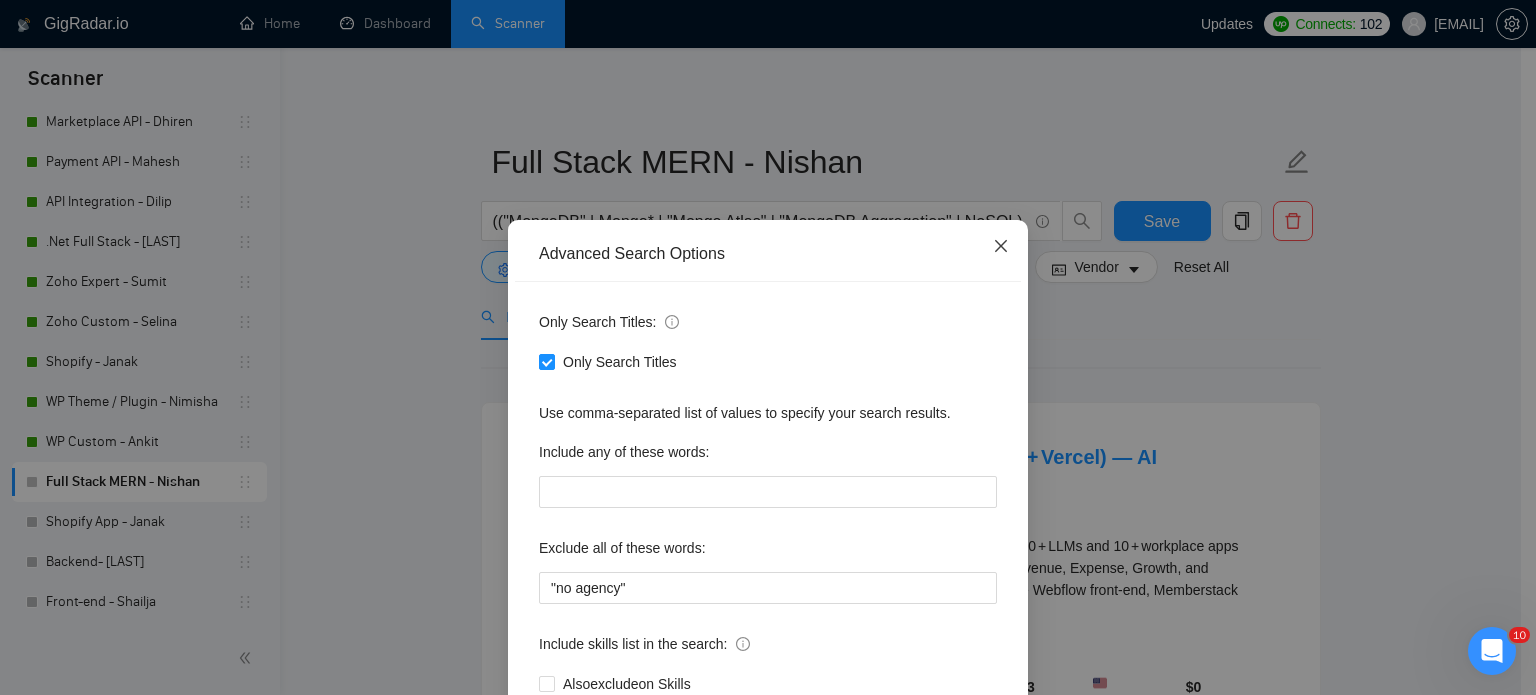 drag, startPoint x: 997, startPoint y: 249, endPoint x: 920, endPoint y: 303, distance: 94.04786 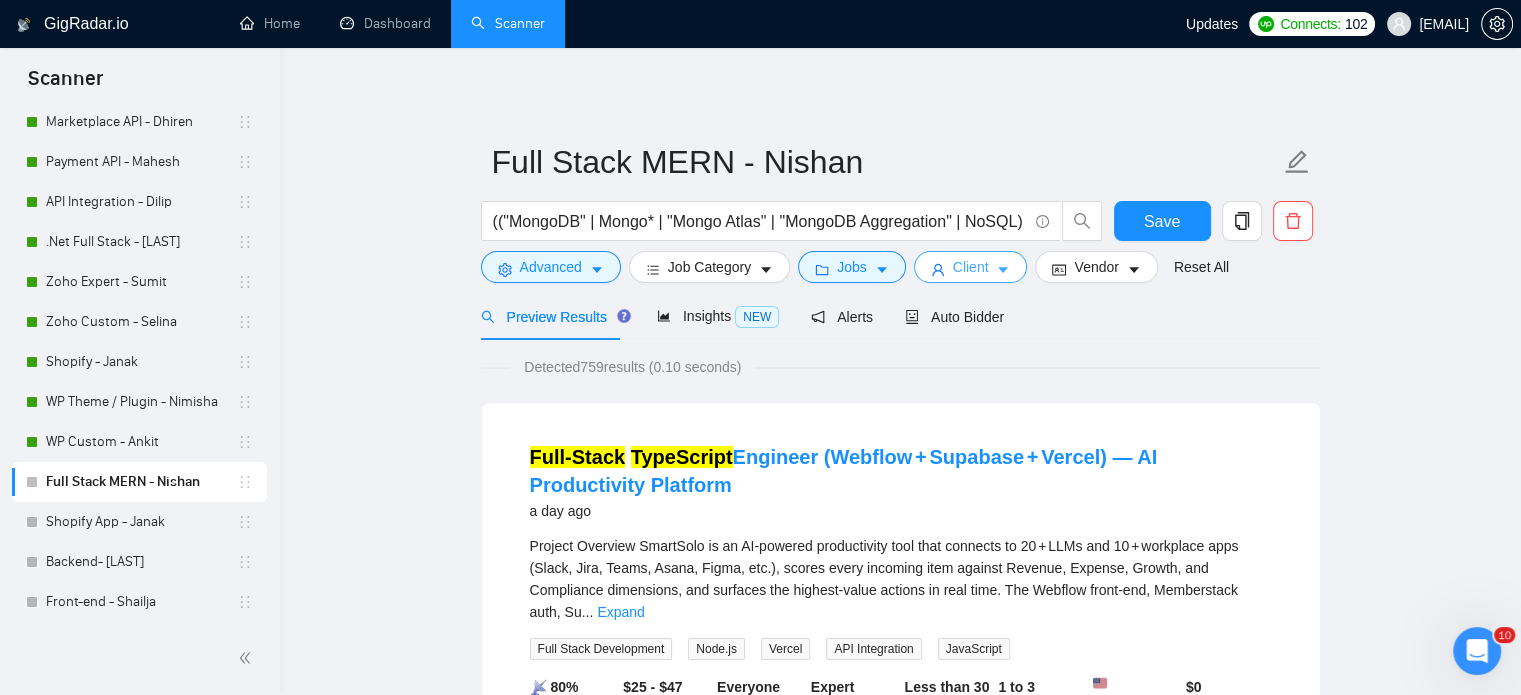 click on "Client" at bounding box center [971, 267] 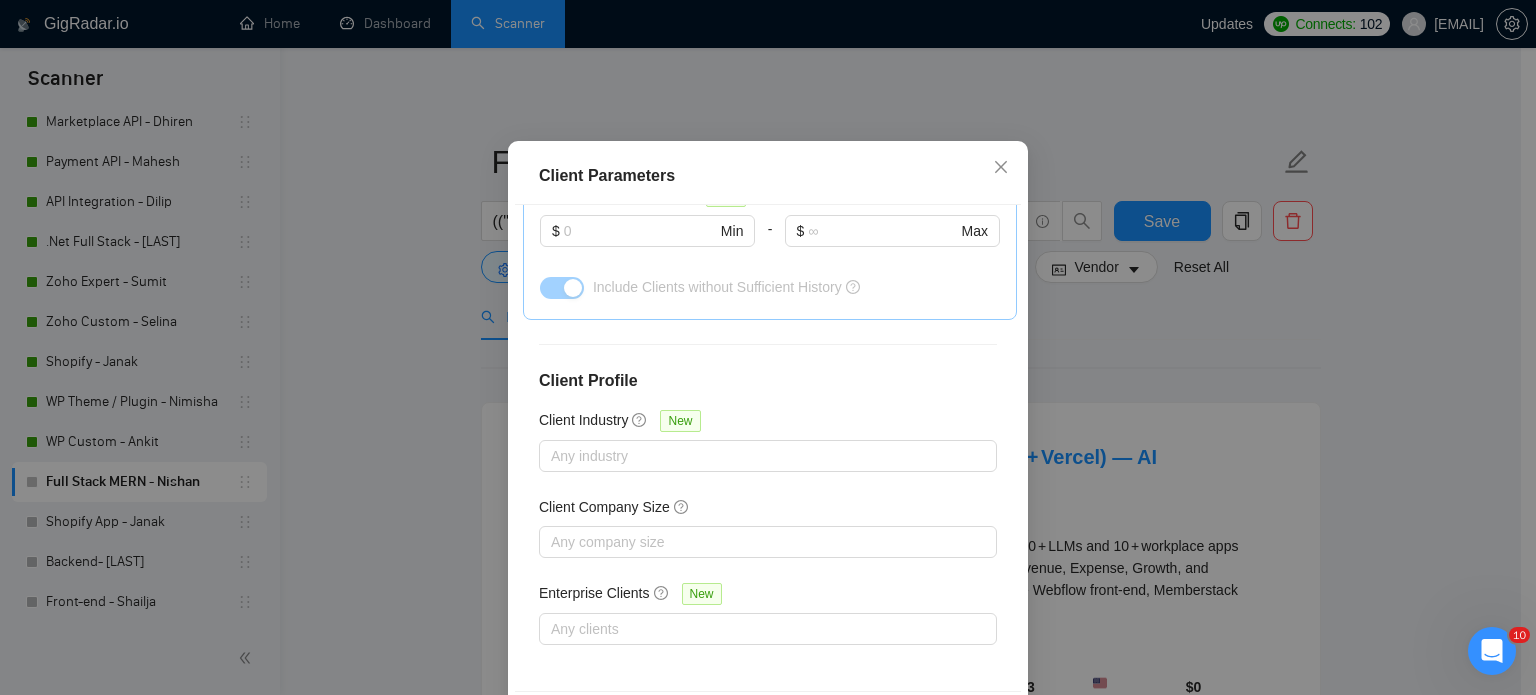 scroll, scrollTop: 0, scrollLeft: 0, axis: both 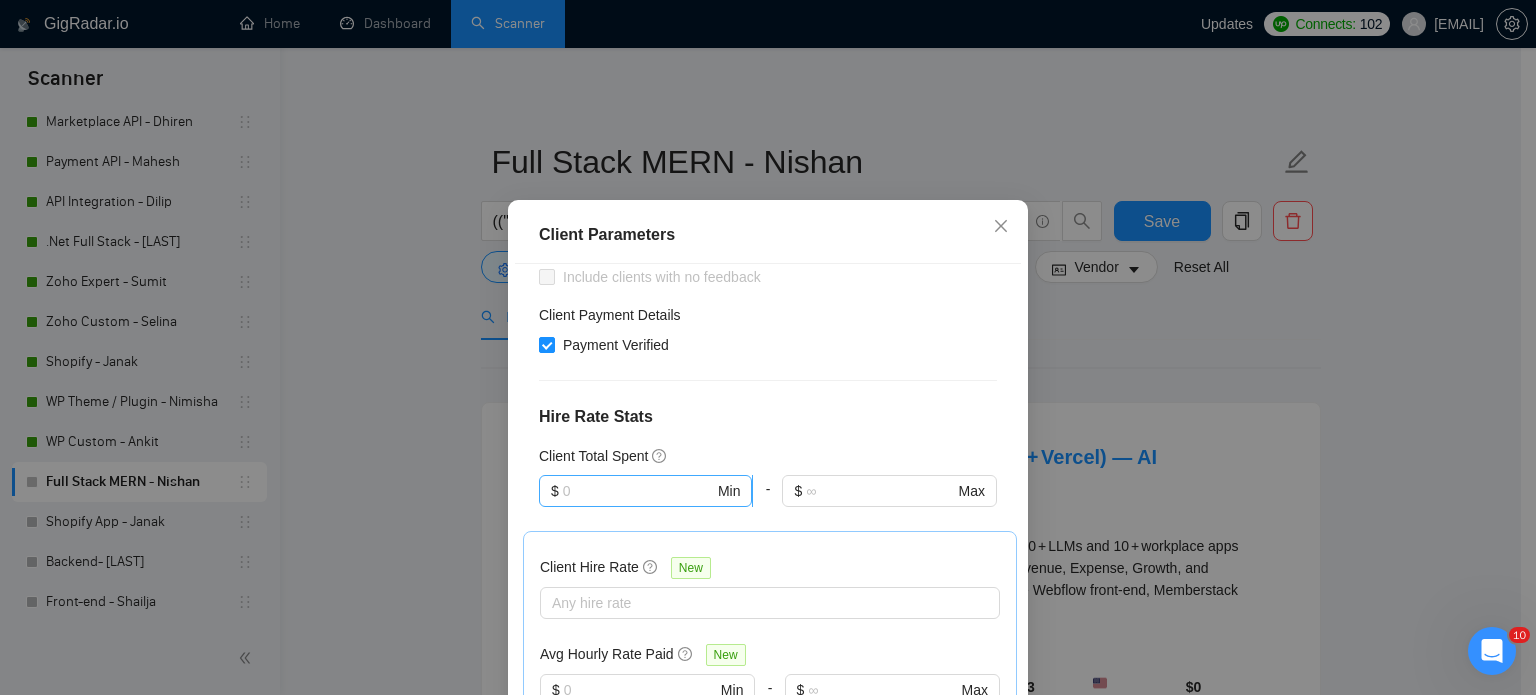 click on "$" at bounding box center (555, 491) 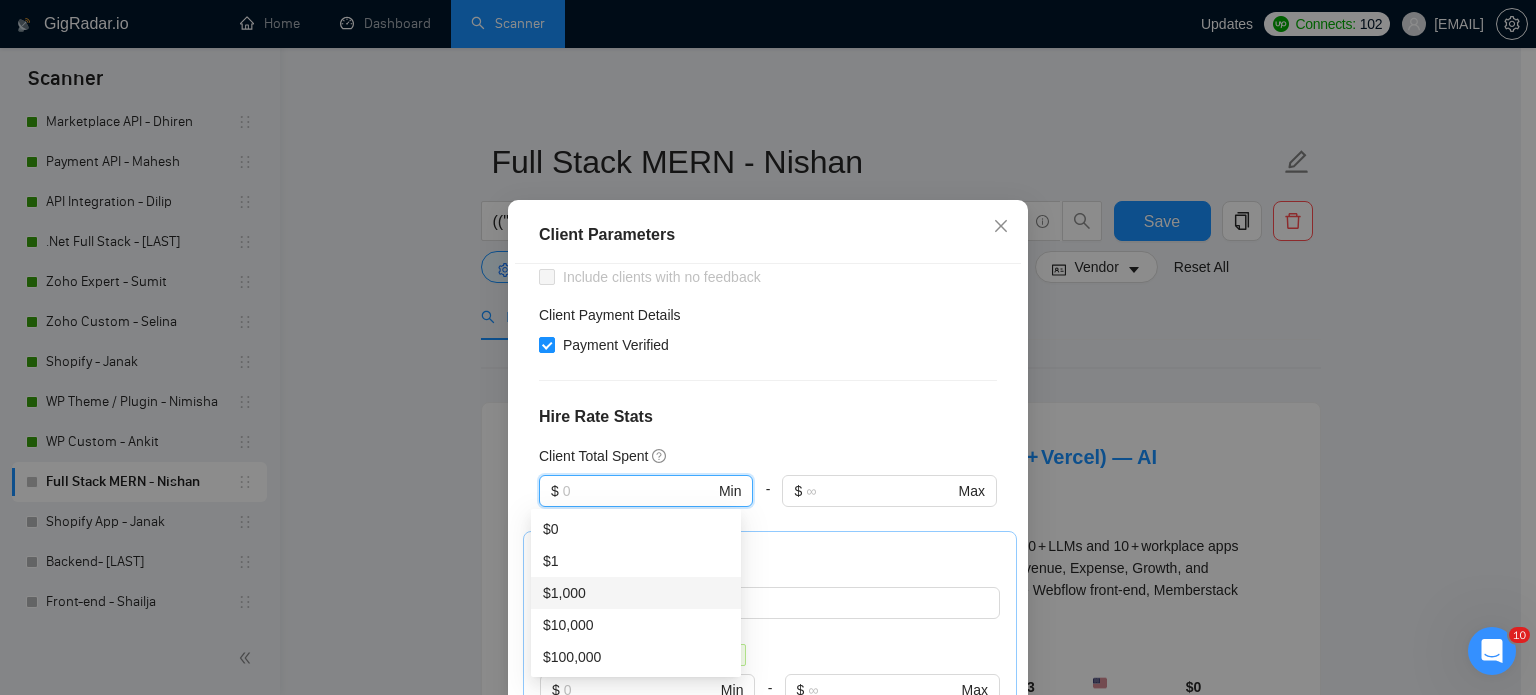 click on "$1,000" at bounding box center [636, 593] 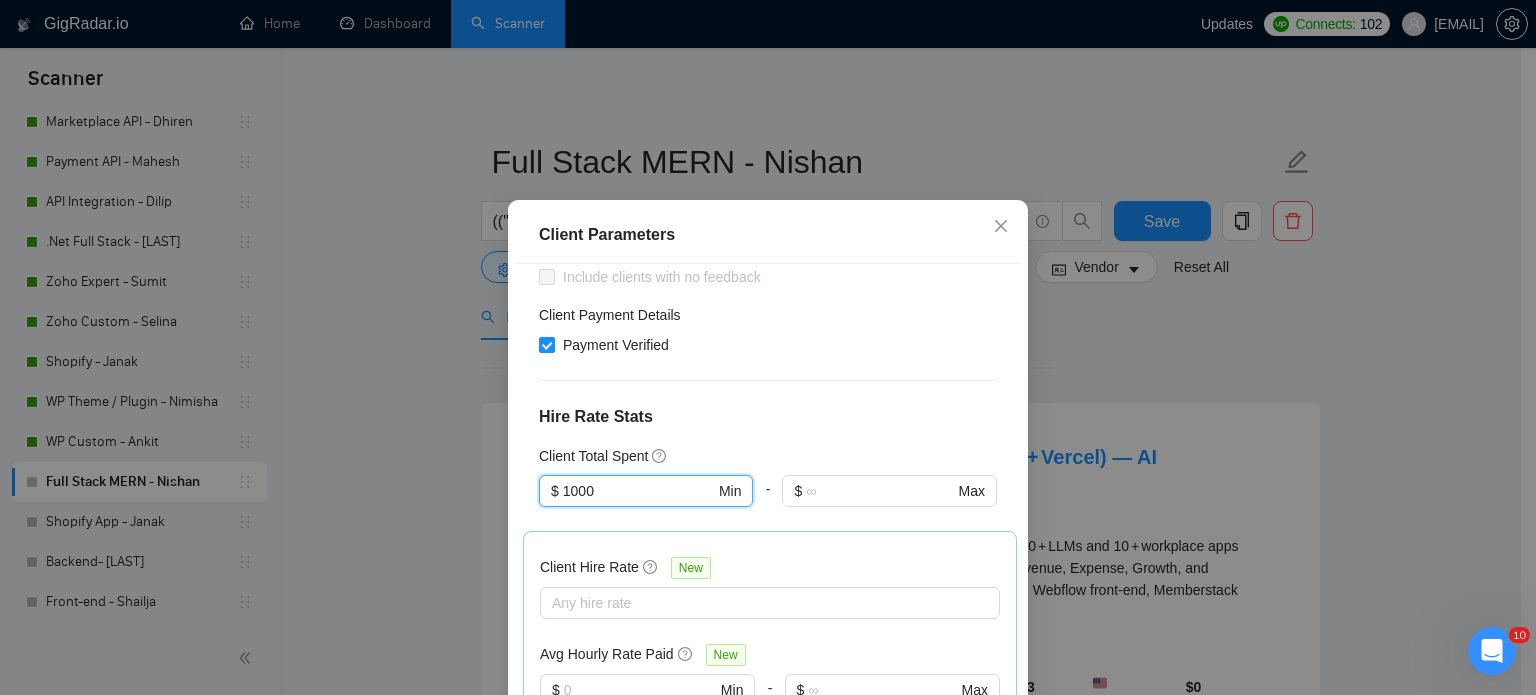 scroll, scrollTop: 760, scrollLeft: 0, axis: vertical 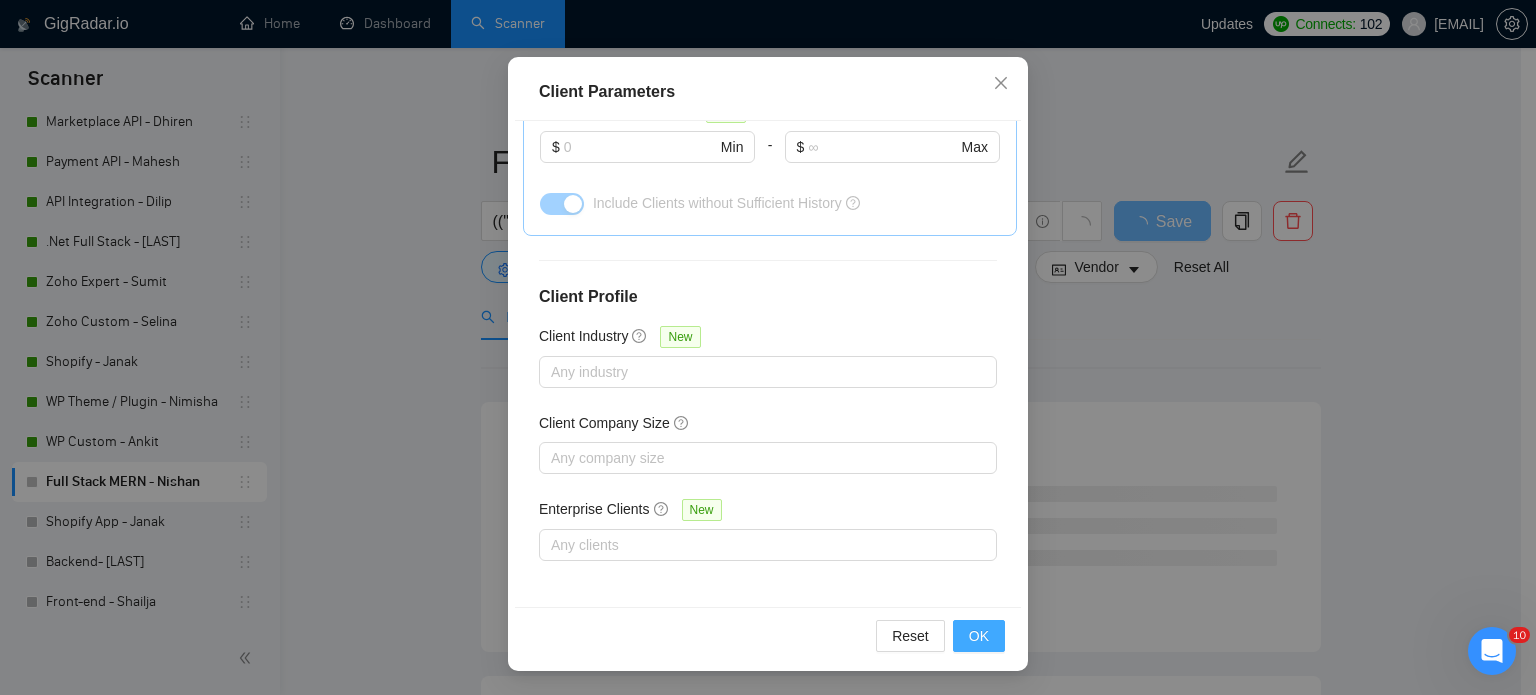 drag, startPoint x: 975, startPoint y: 631, endPoint x: 993, endPoint y: 630, distance: 18.027756 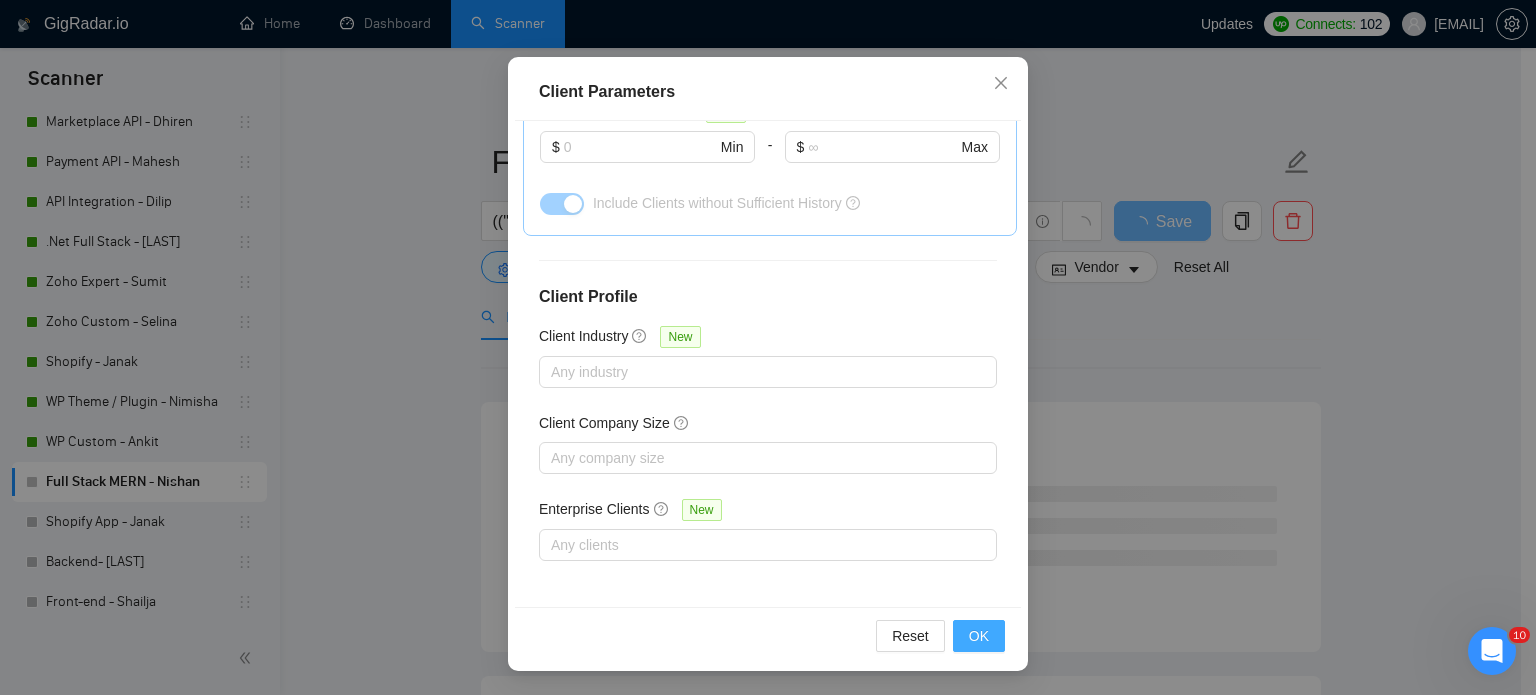 scroll, scrollTop: 63, scrollLeft: 0, axis: vertical 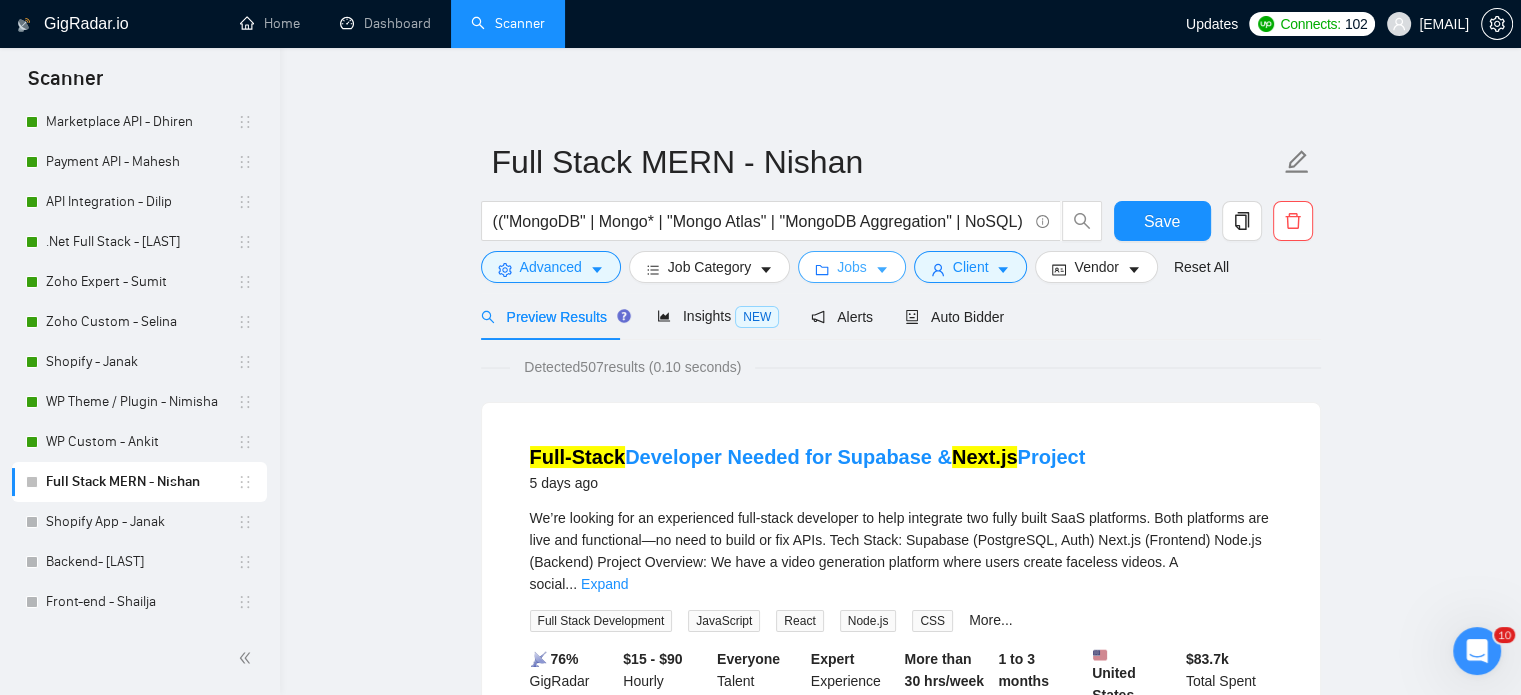 click on "Jobs" at bounding box center (852, 267) 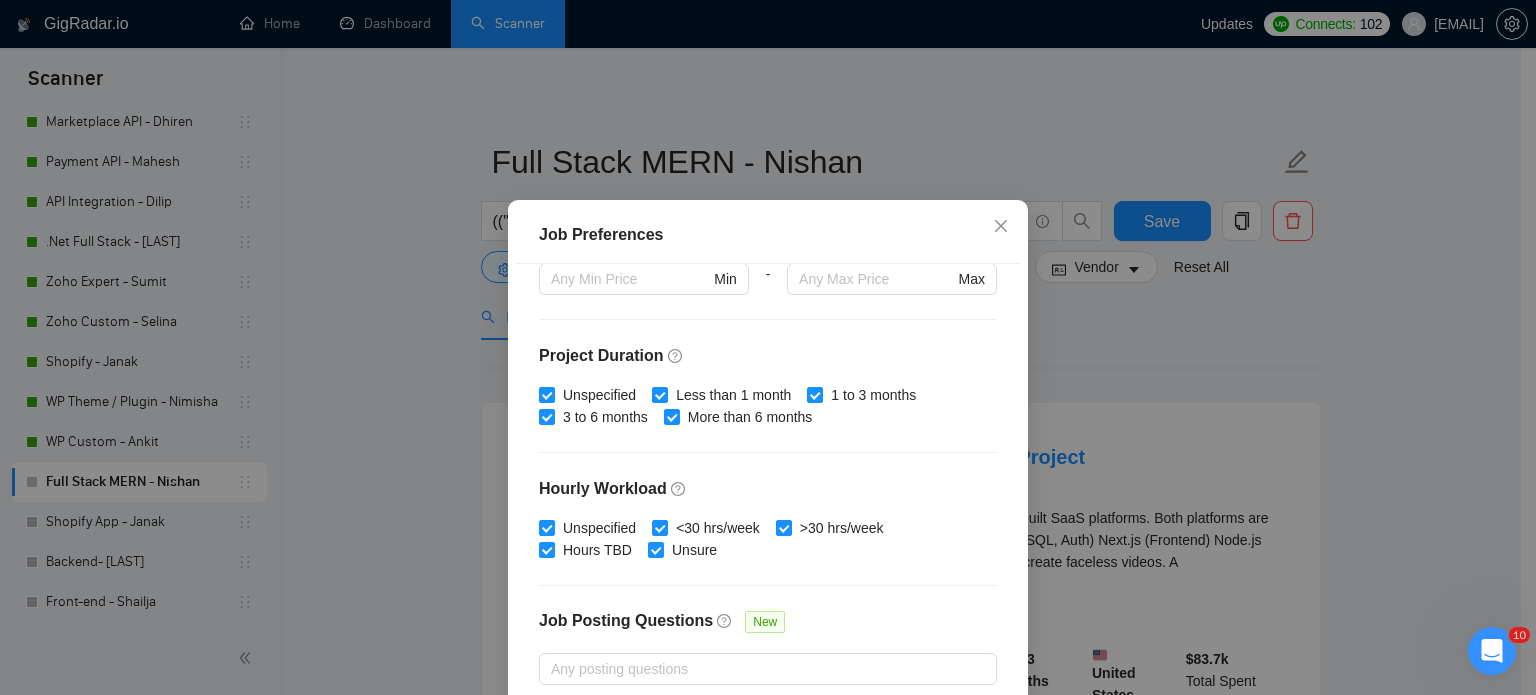 scroll, scrollTop: 640, scrollLeft: 0, axis: vertical 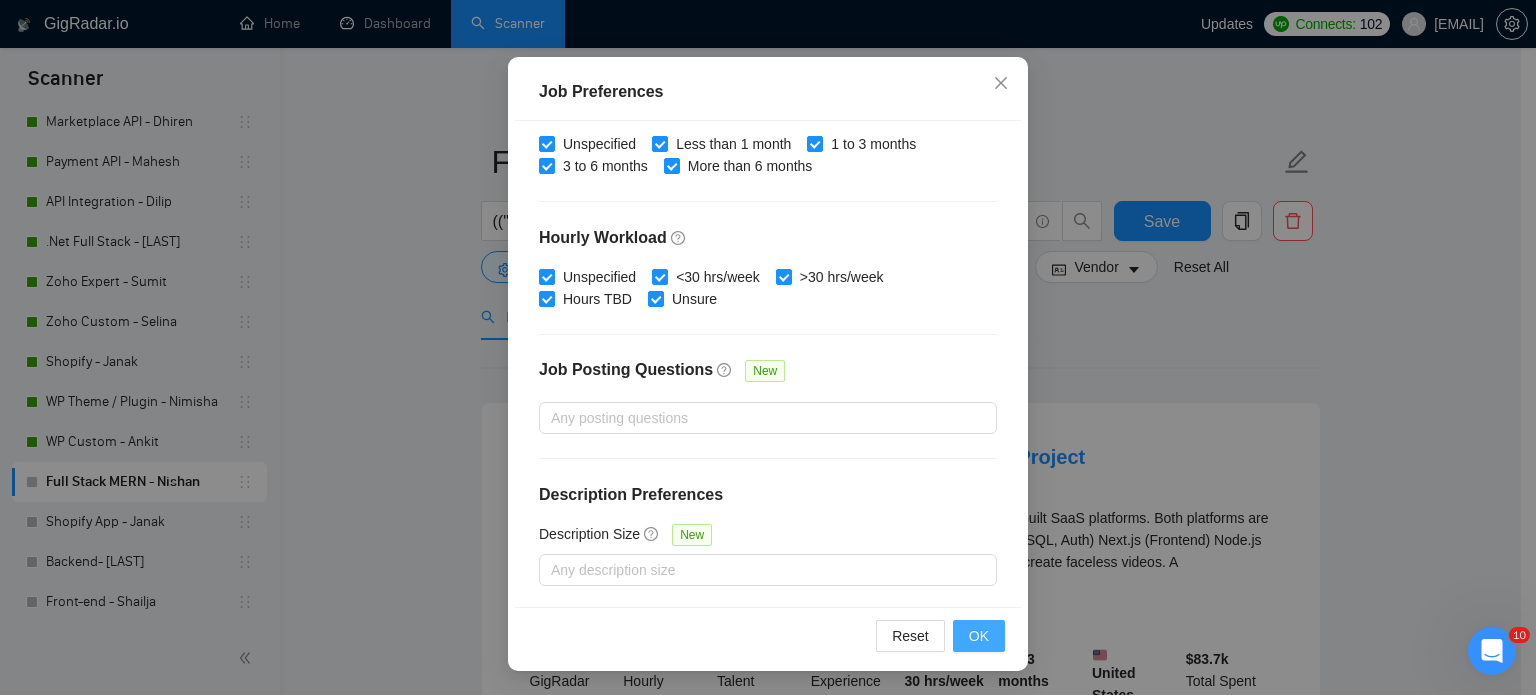 click on "OK" at bounding box center [979, 636] 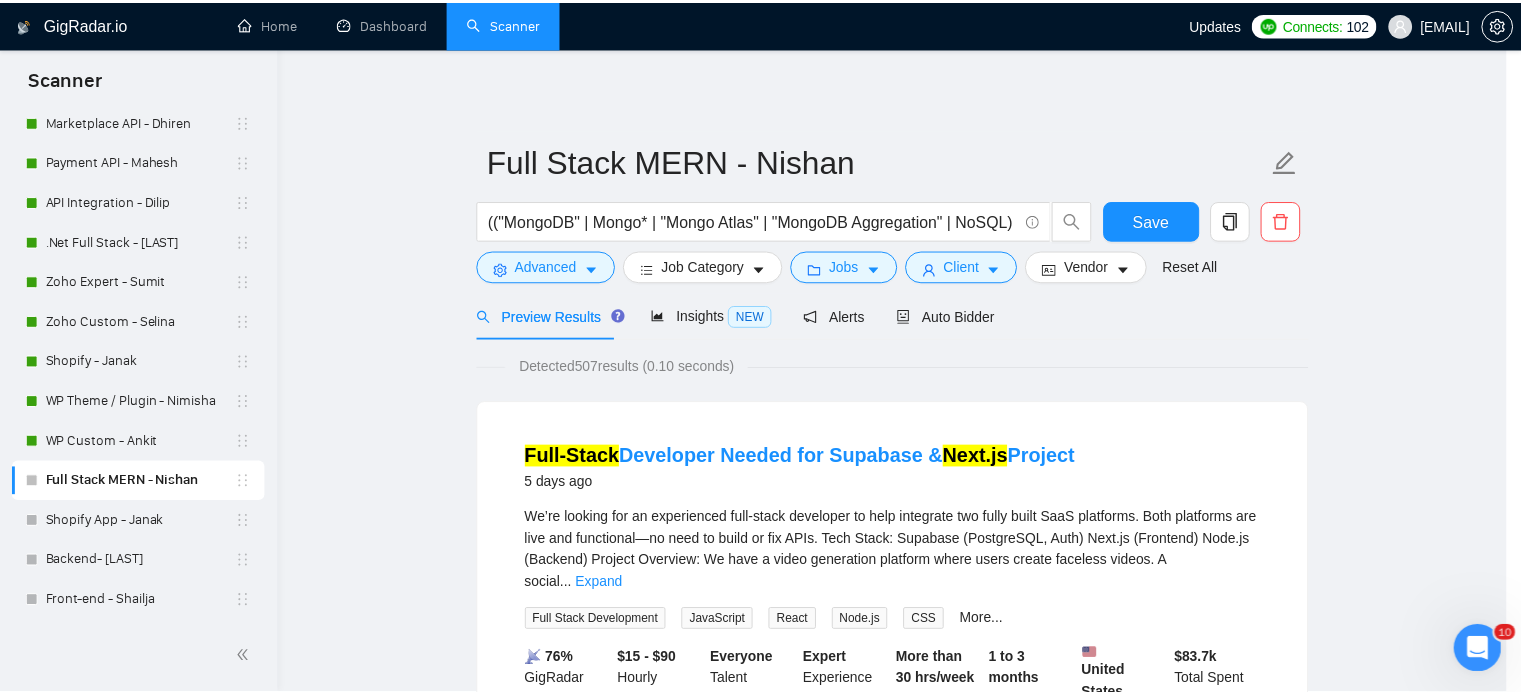 scroll, scrollTop: 63, scrollLeft: 0, axis: vertical 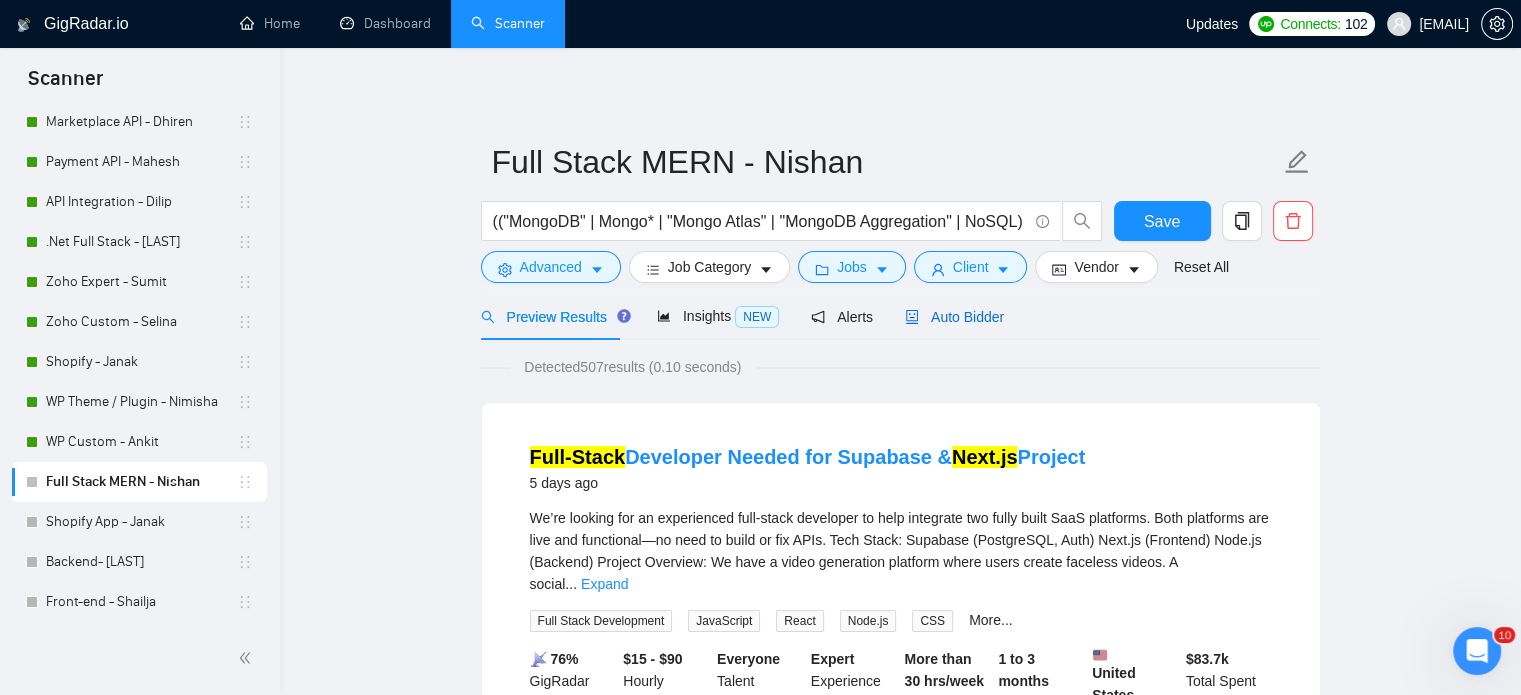 click on "Auto Bidder" at bounding box center [954, 317] 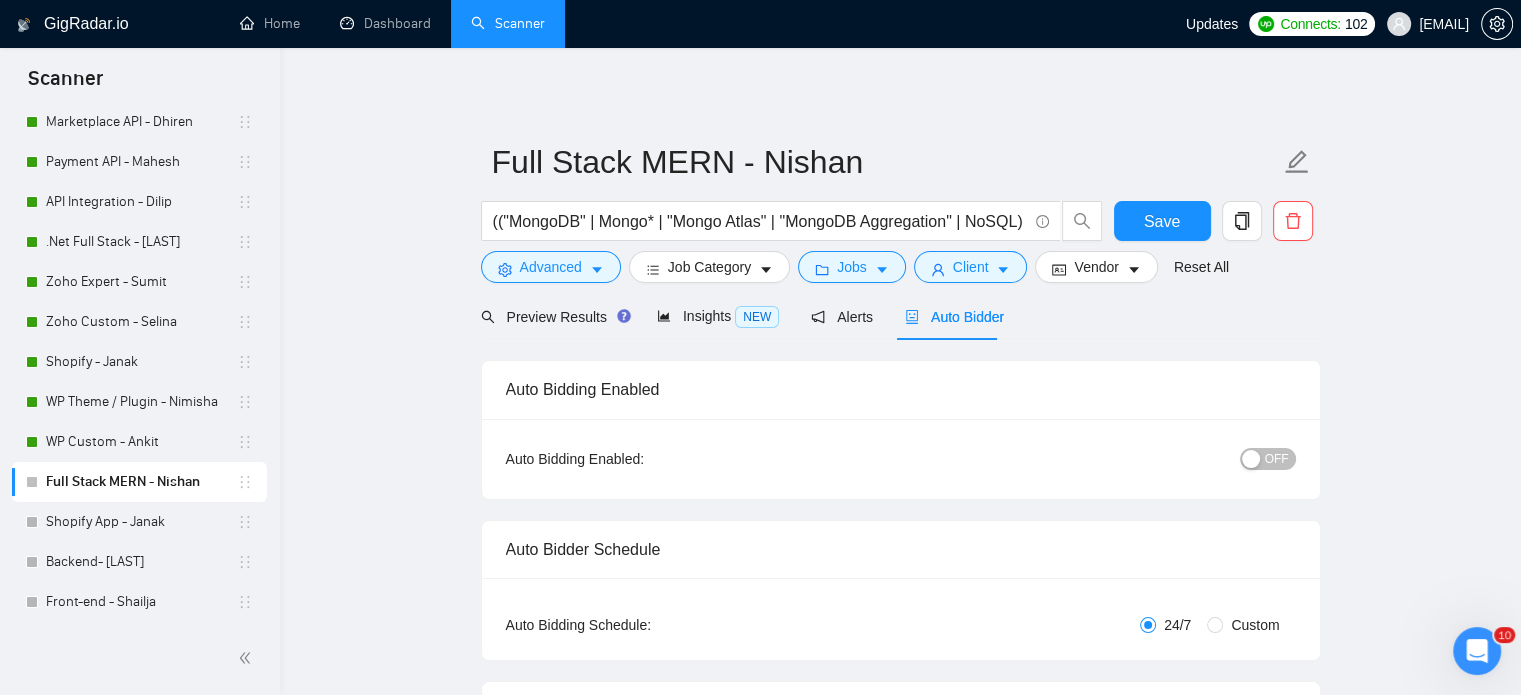 type 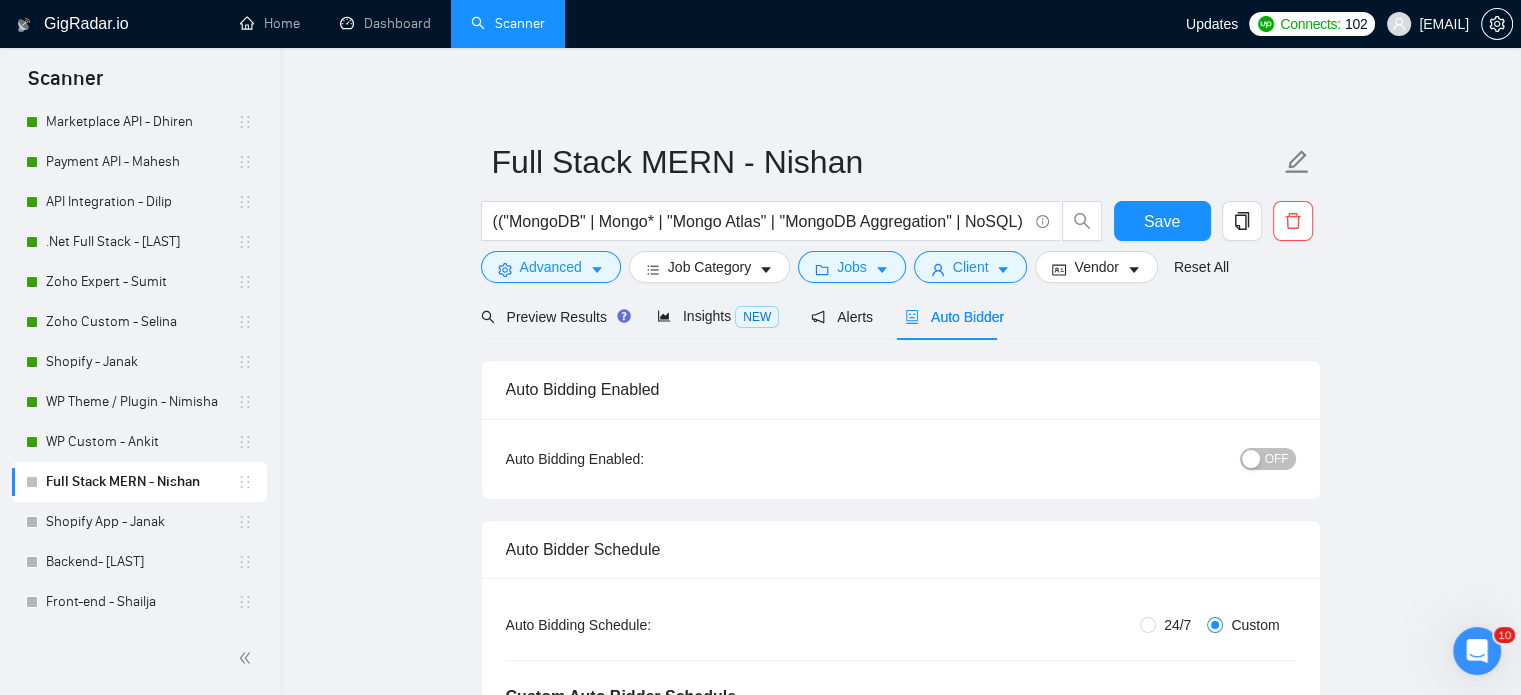 type 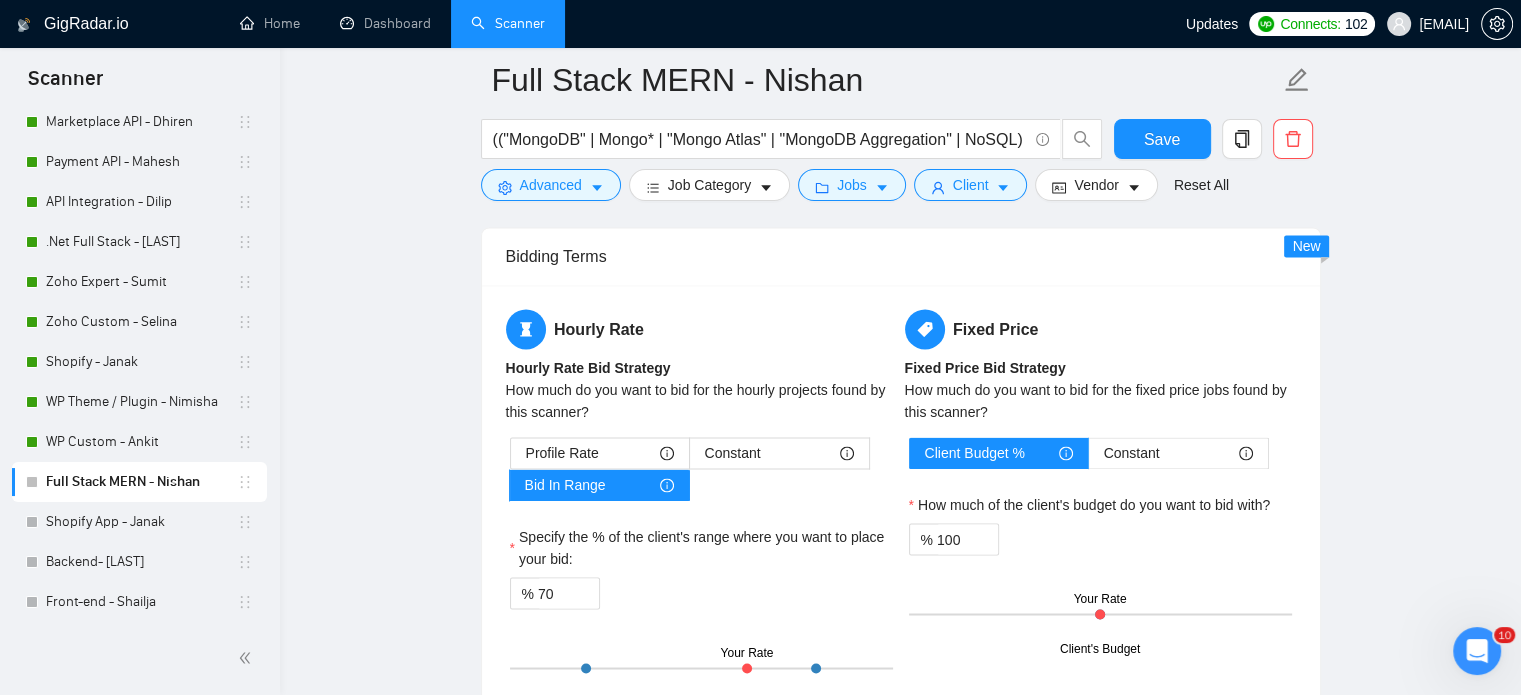 scroll, scrollTop: 3300, scrollLeft: 0, axis: vertical 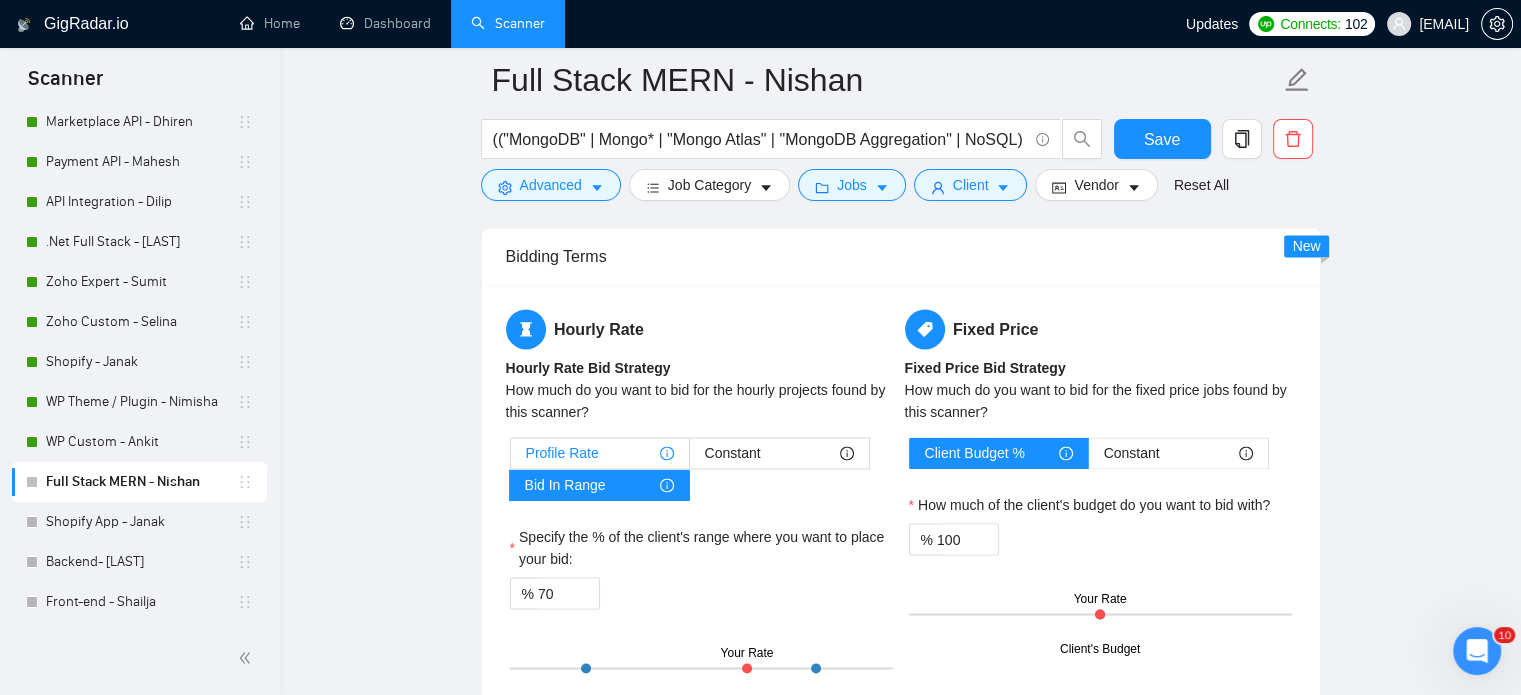 click on "Profile Rate" at bounding box center (562, 453) 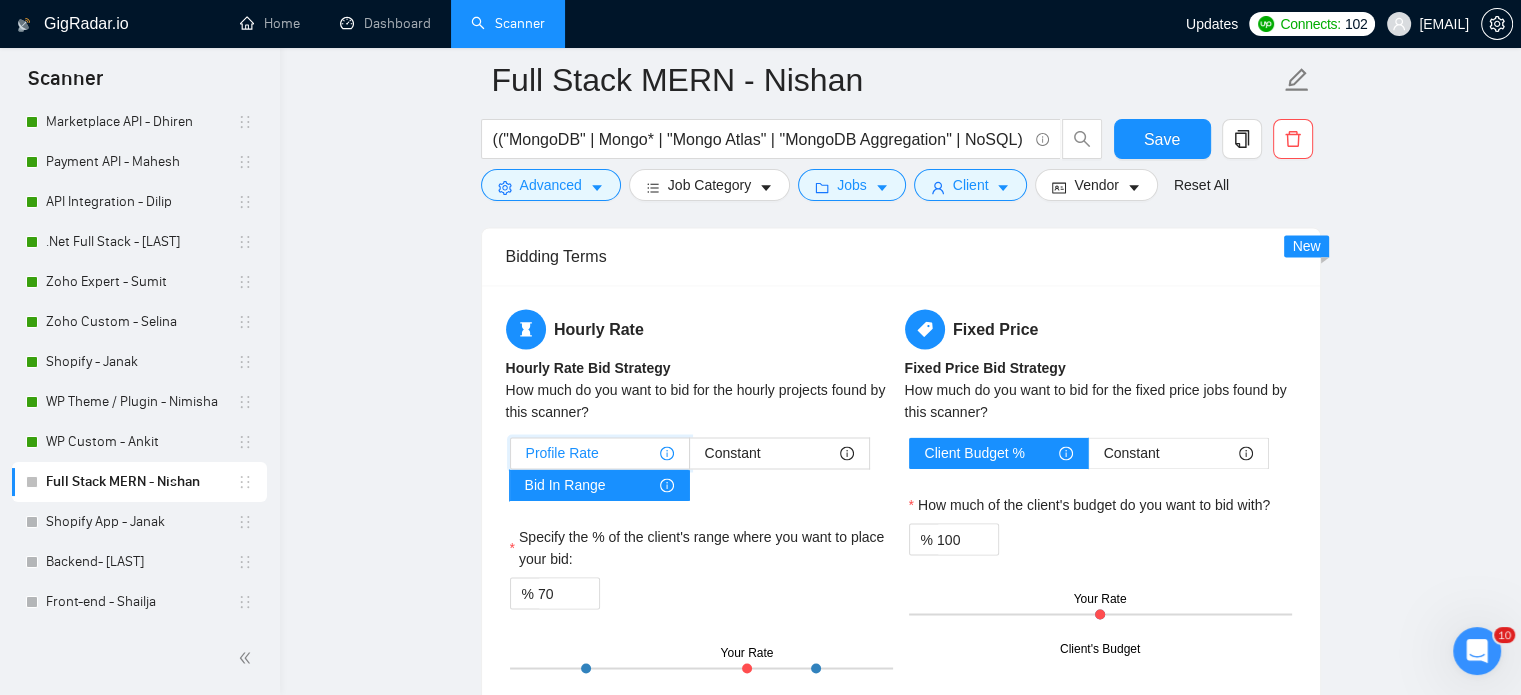 click on "Profile Rate" at bounding box center [511, 458] 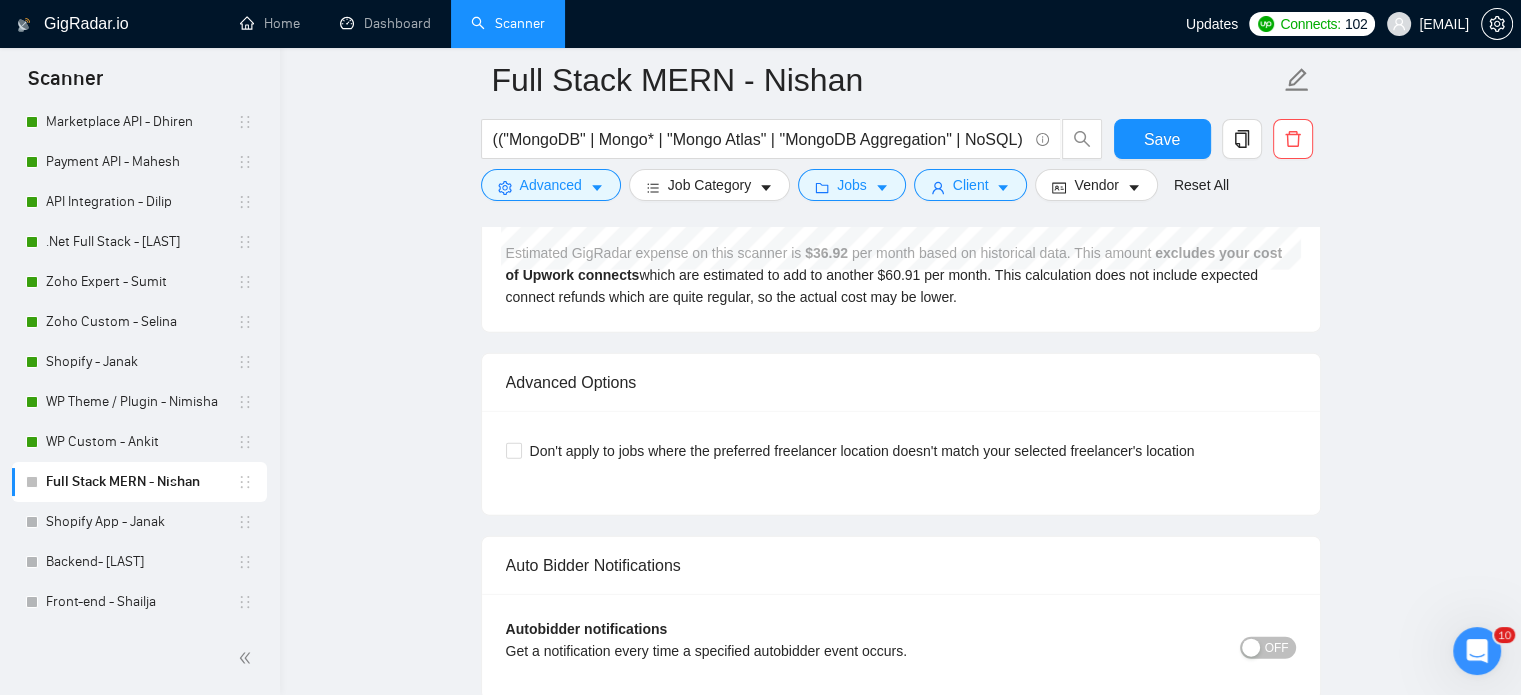 scroll, scrollTop: 4700, scrollLeft: 0, axis: vertical 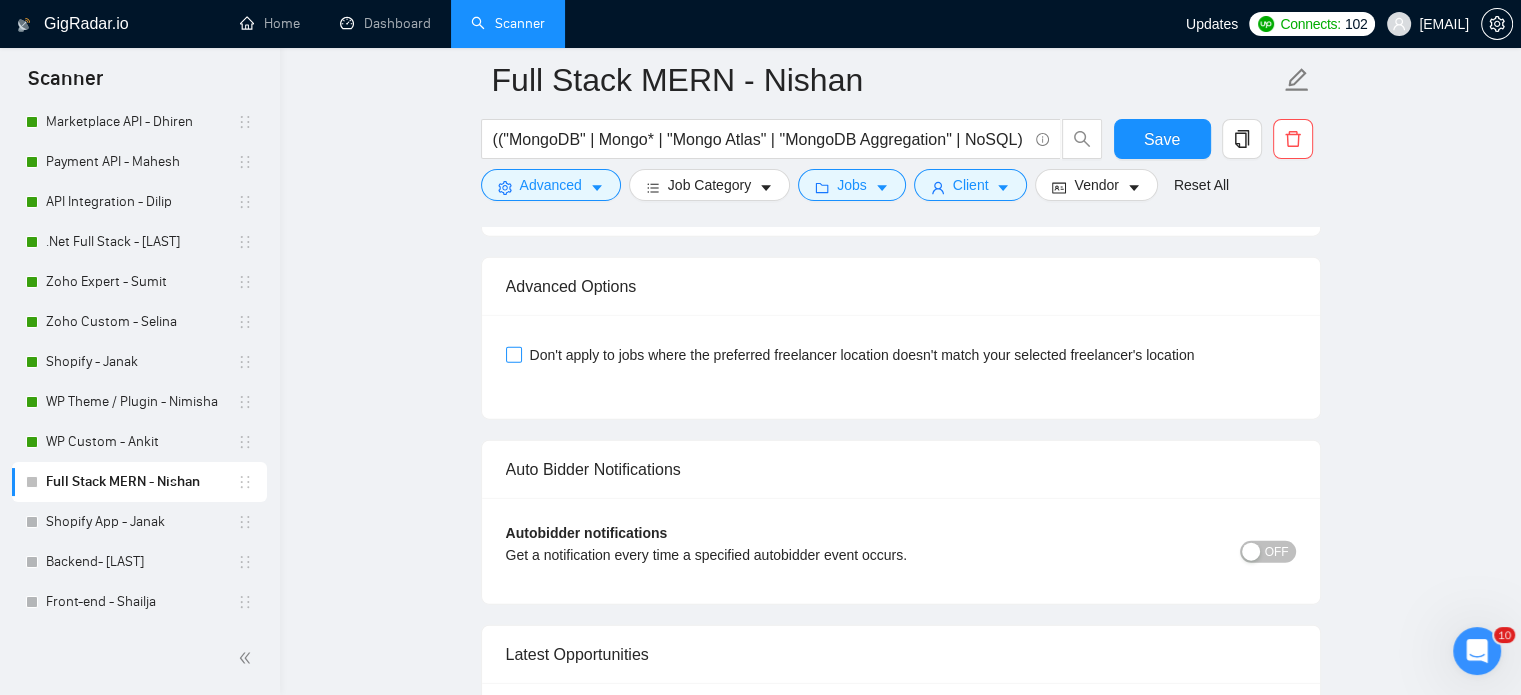 click on "Don't apply to jobs where the preferred freelancer location doesn't match your selected freelancer's location" at bounding box center [513, 354] 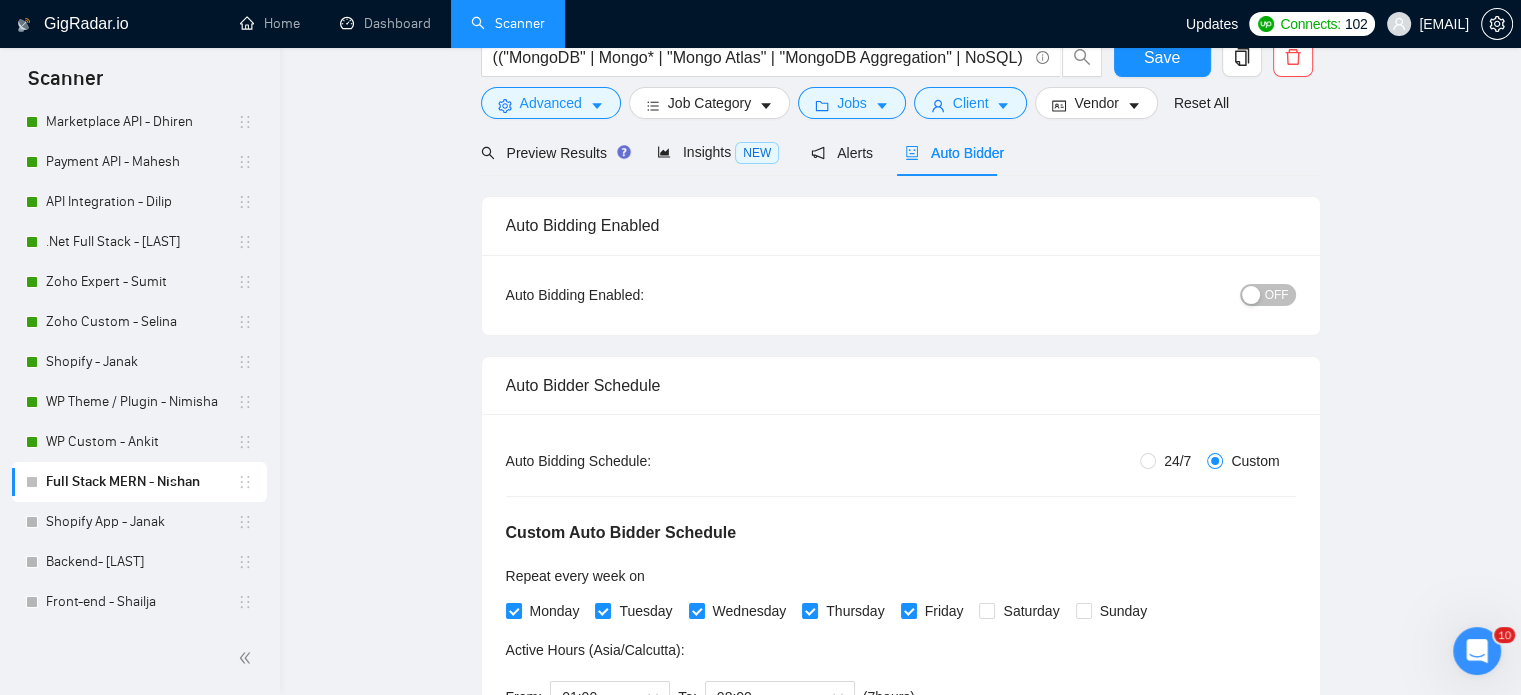 scroll, scrollTop: 0, scrollLeft: 0, axis: both 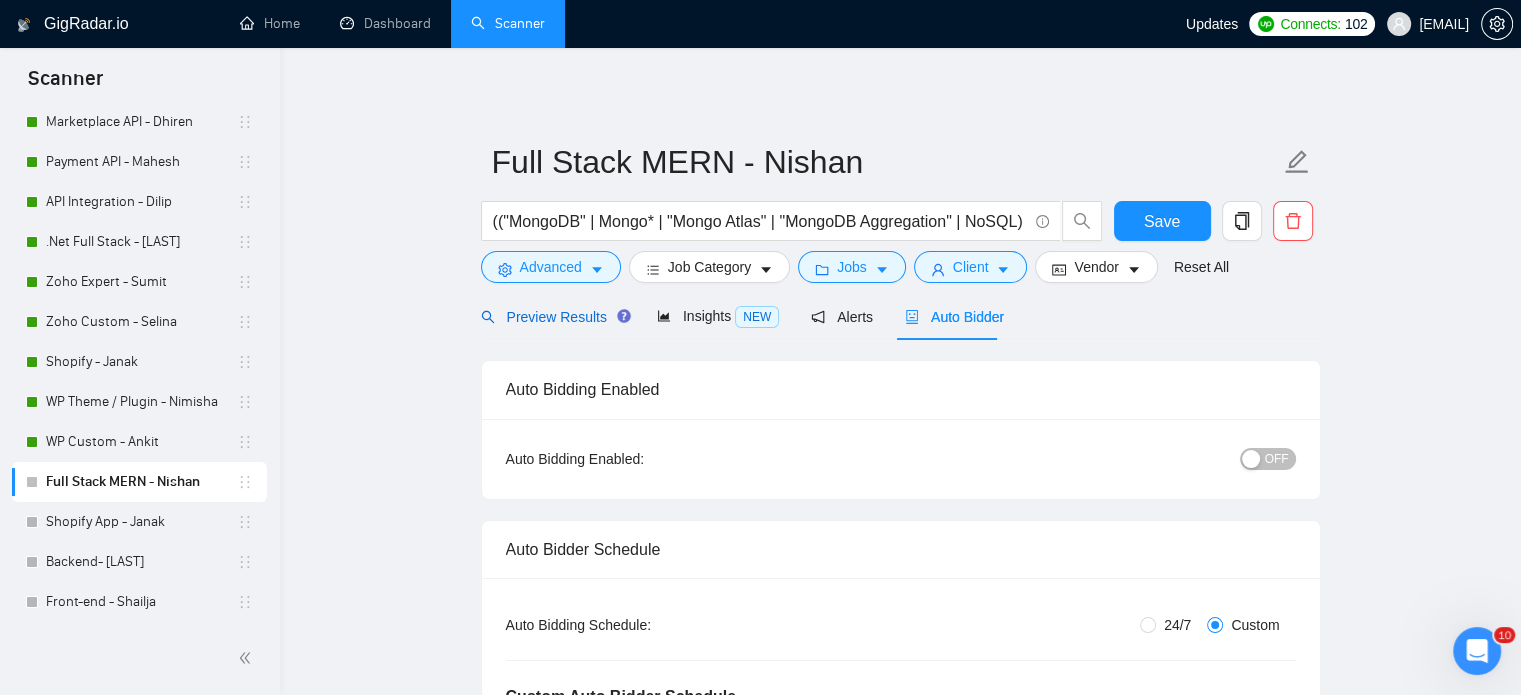 click on "Preview Results" at bounding box center [553, 317] 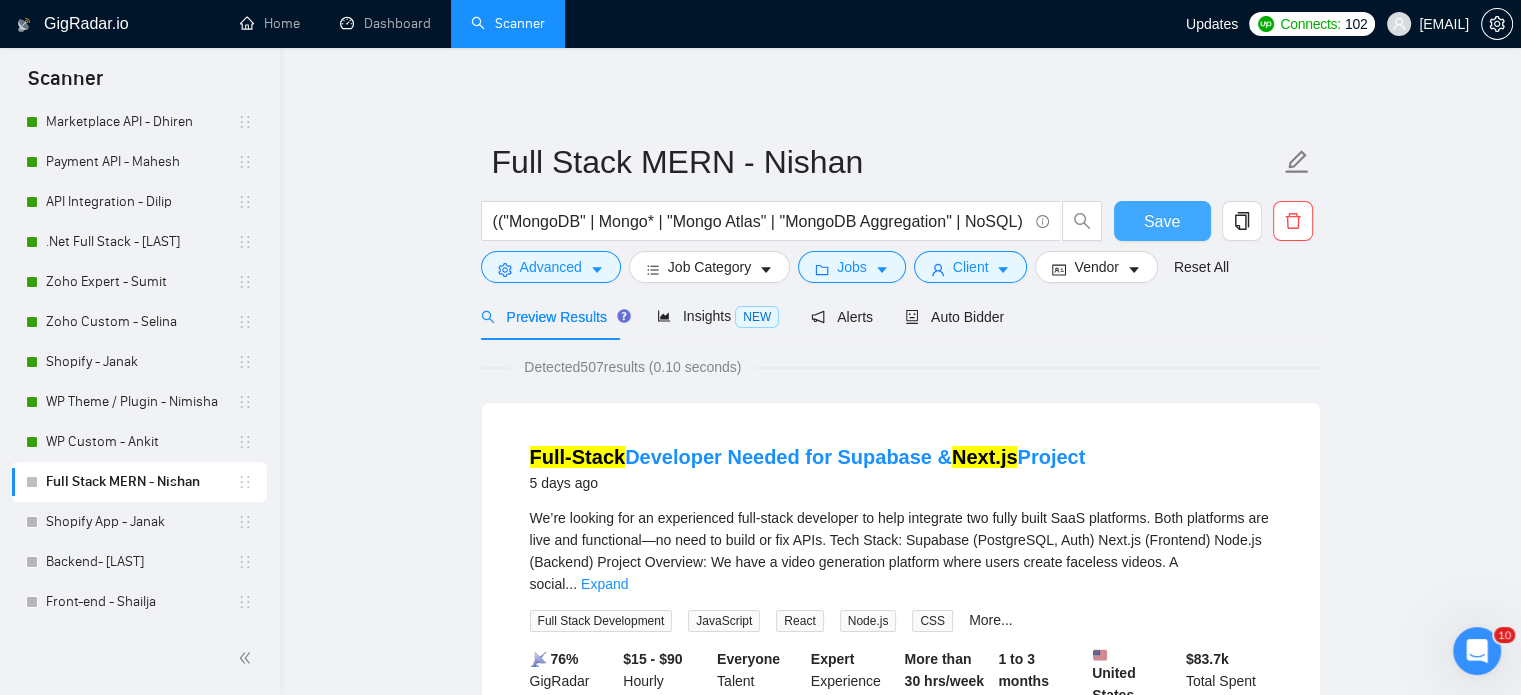 click on "Save" at bounding box center [1162, 221] 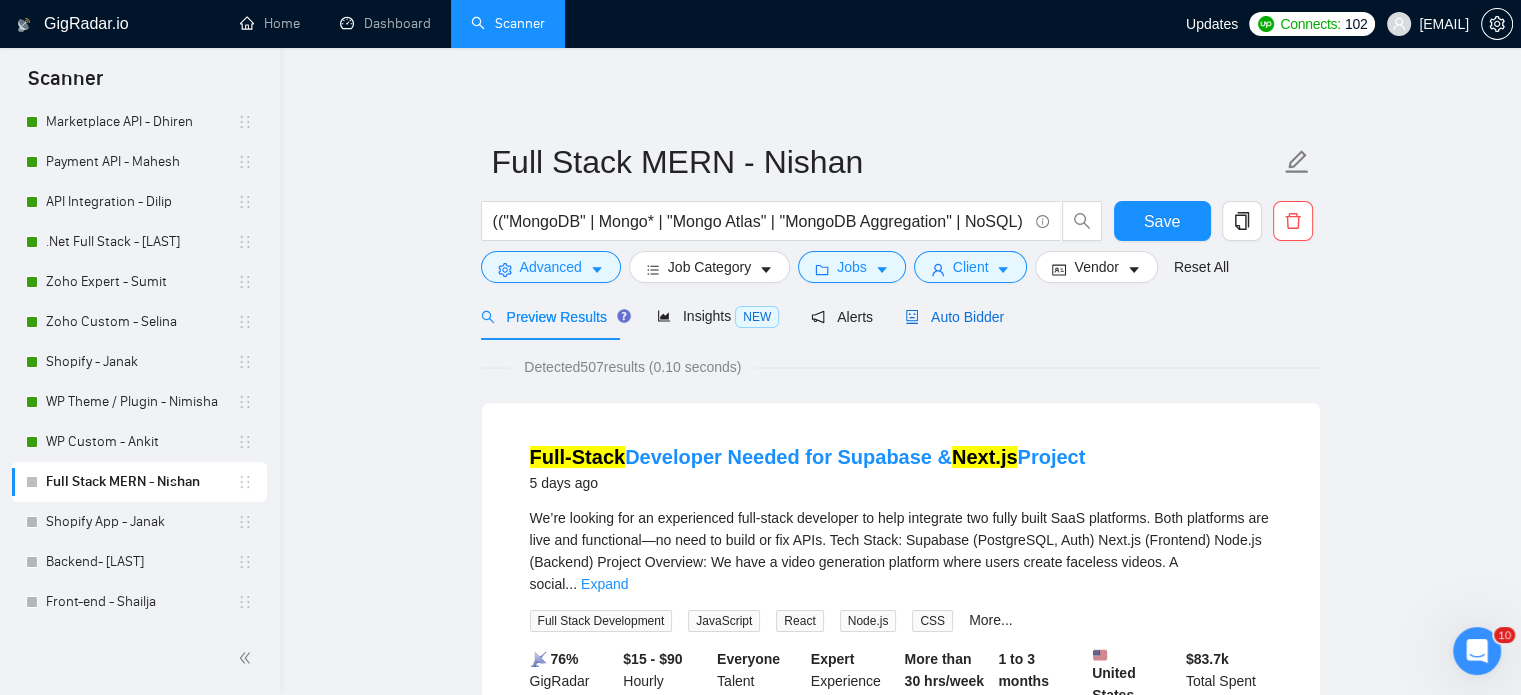 click on "Auto Bidder" at bounding box center [954, 317] 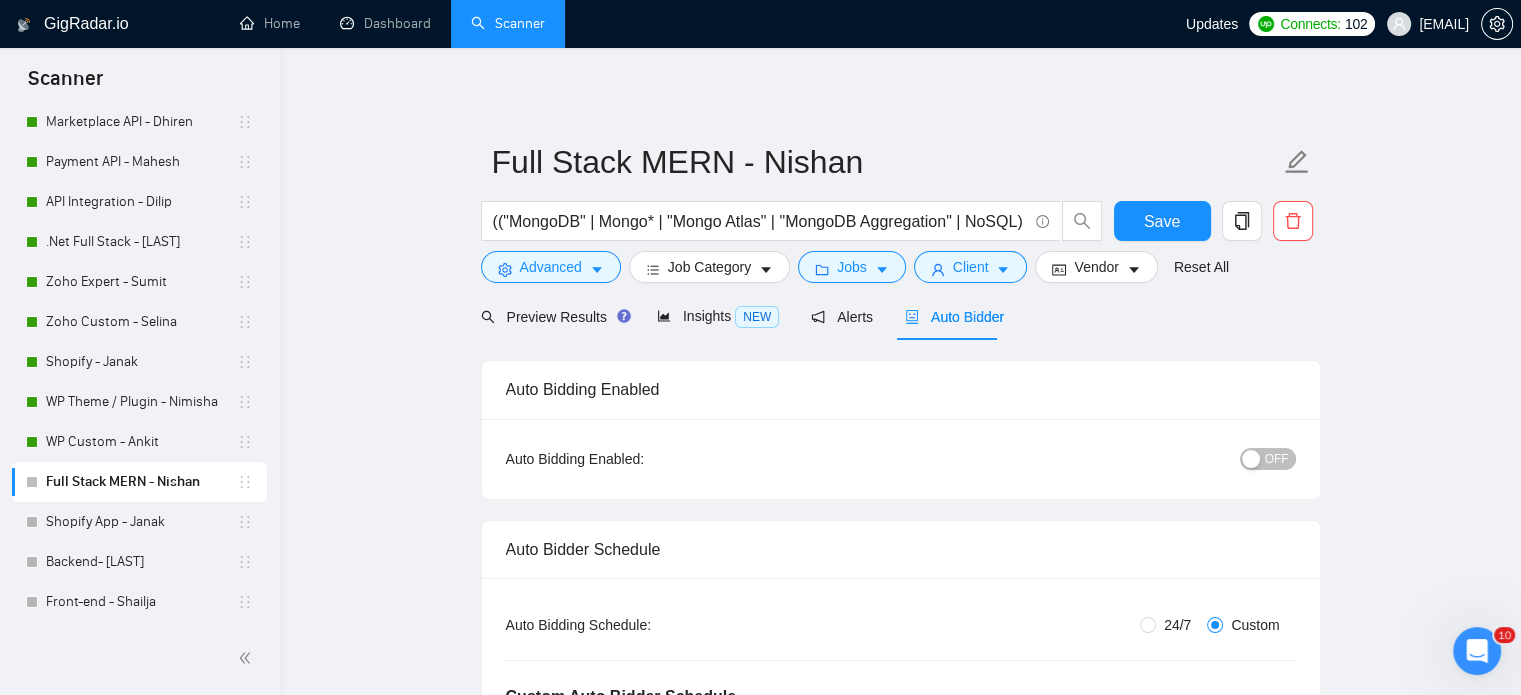 type 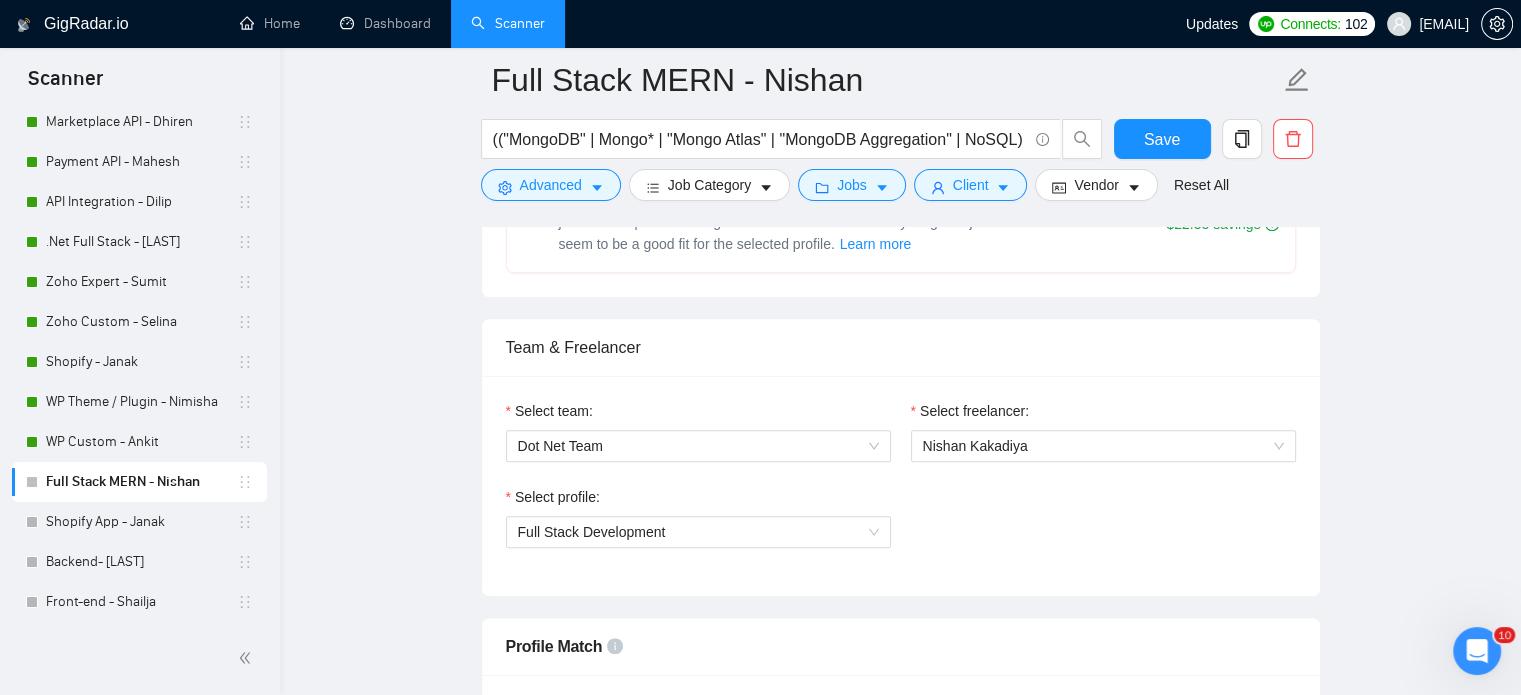 scroll, scrollTop: 1200, scrollLeft: 0, axis: vertical 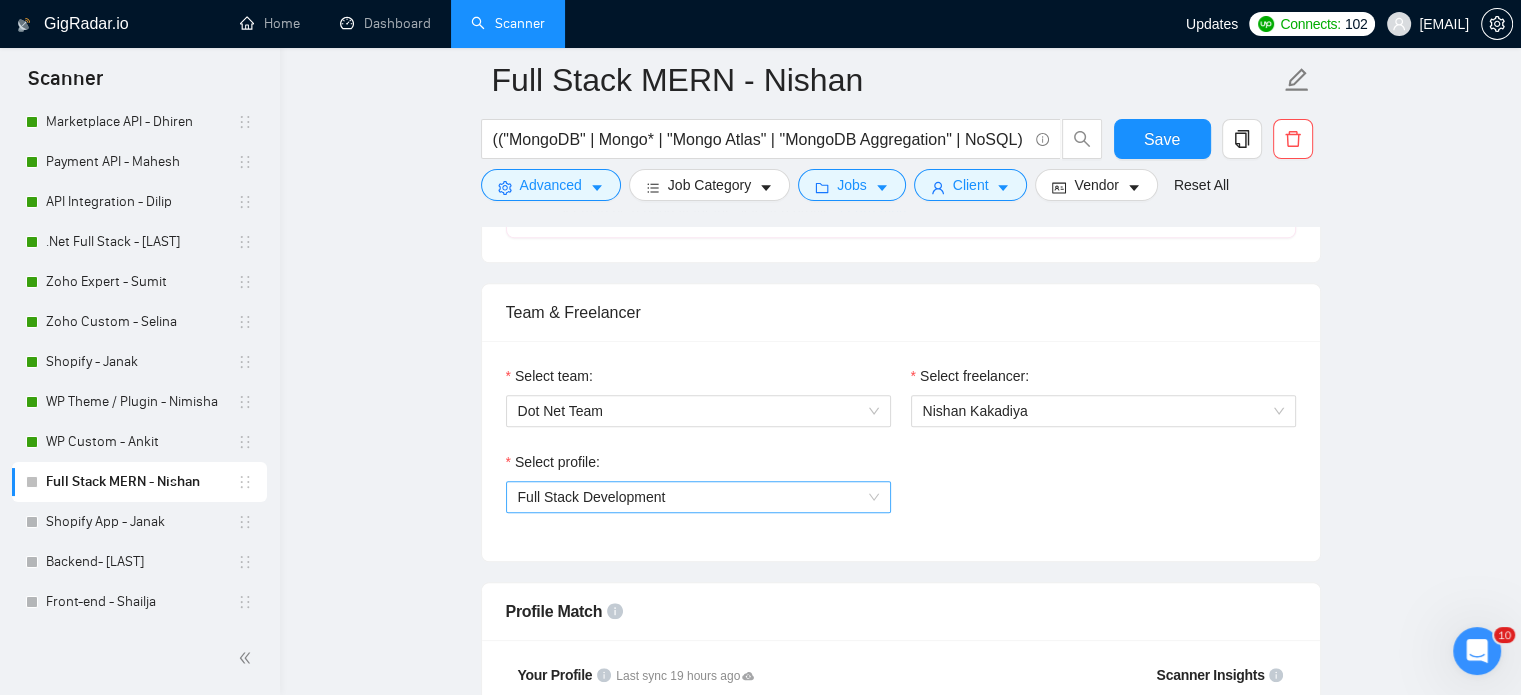 click on "Full Stack Development" at bounding box center [698, 497] 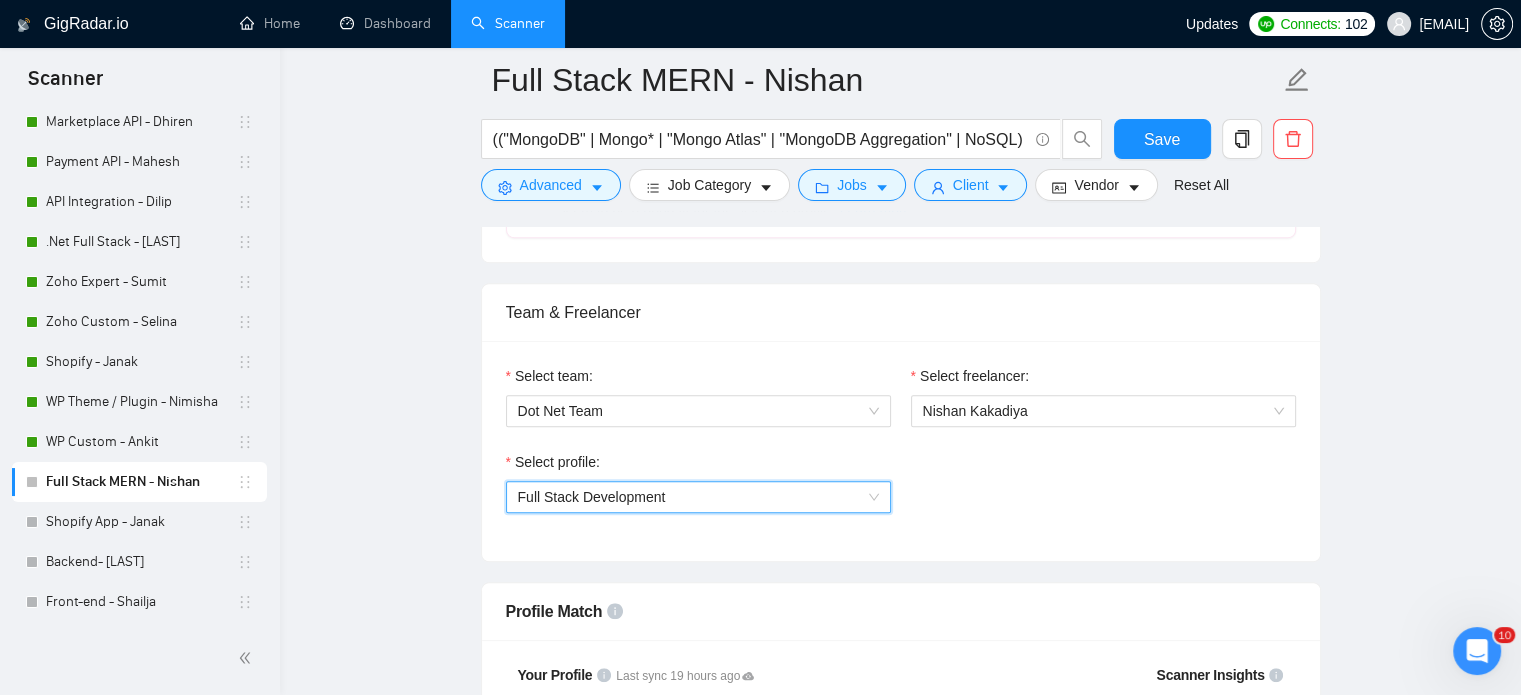 click on "Full Stack Development" at bounding box center [698, 497] 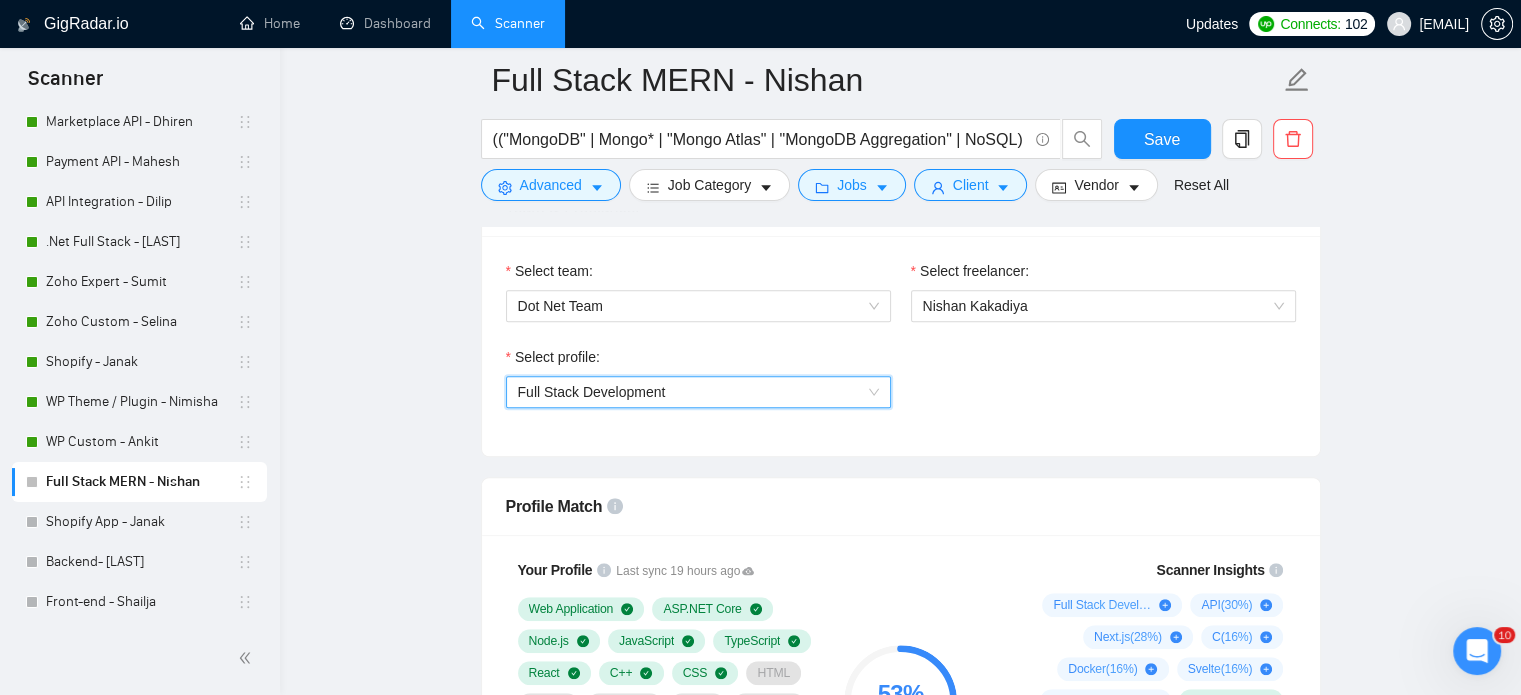 scroll, scrollTop: 1200, scrollLeft: 0, axis: vertical 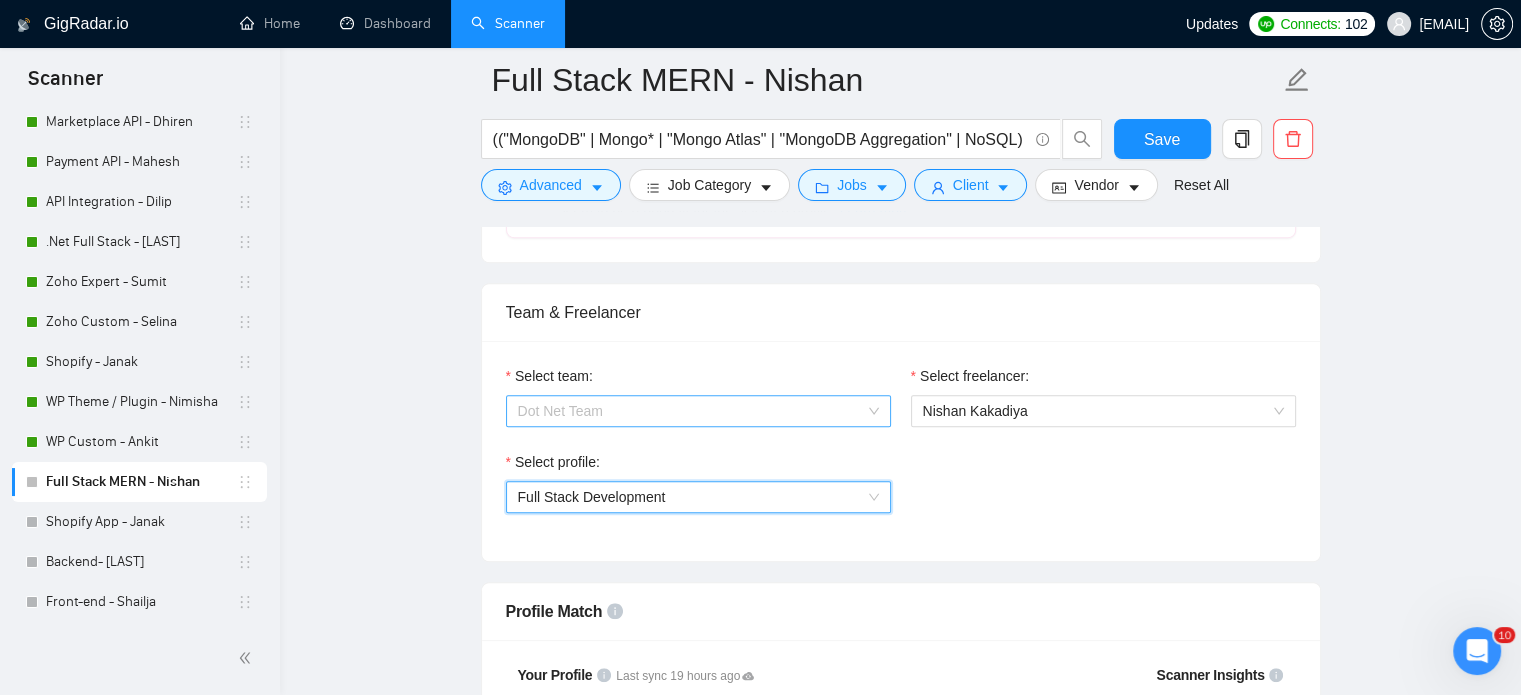 click on "Dot Net Team" at bounding box center (698, 411) 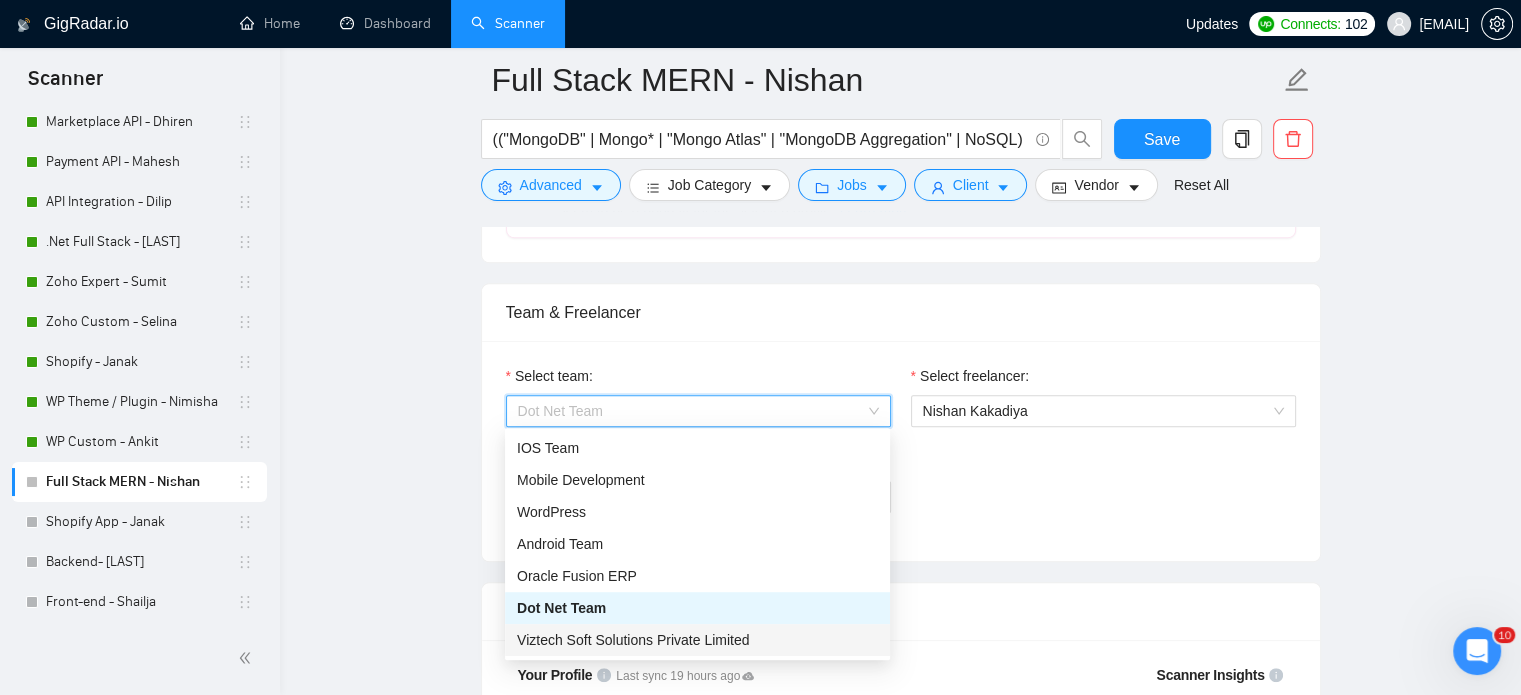 click on "Viztech Soft Solutions Private Limited" at bounding box center [697, 640] 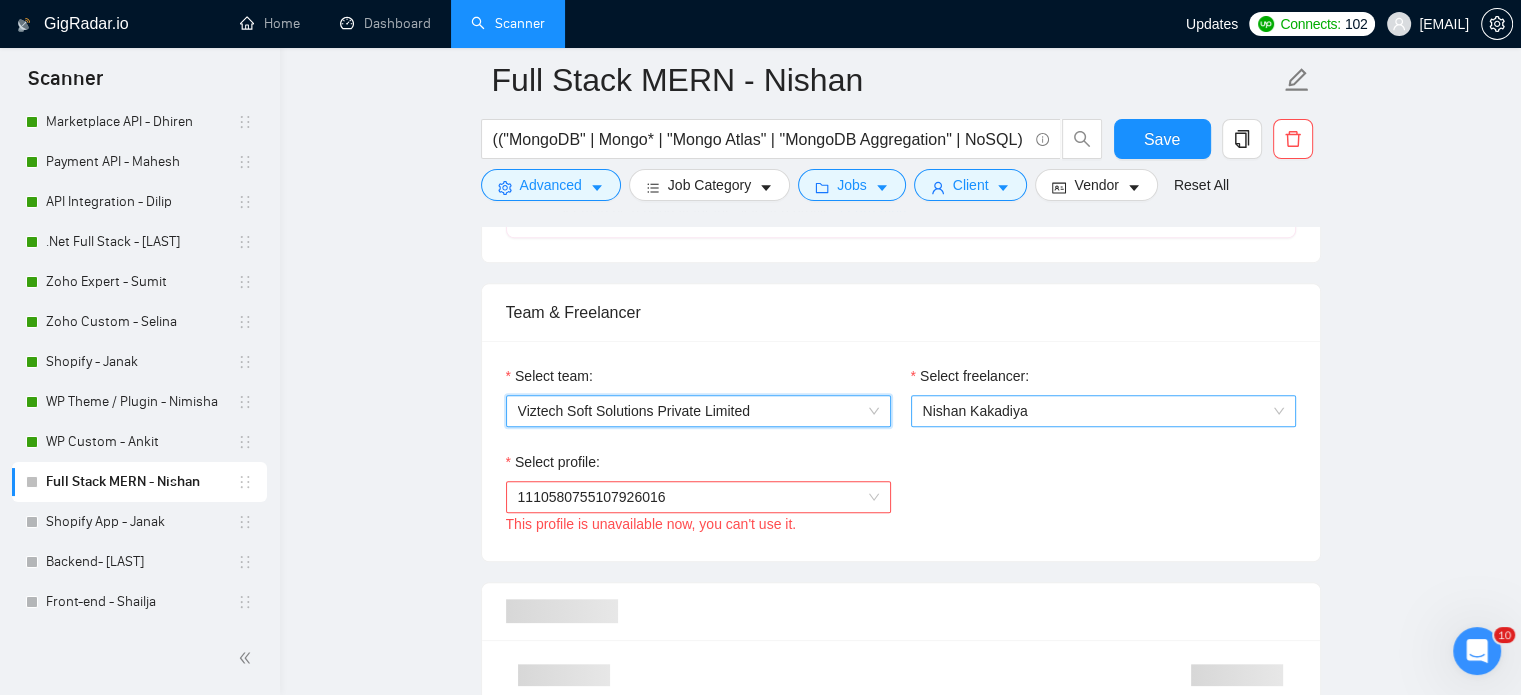 click on "Nishan Kakadiya" at bounding box center [1103, 411] 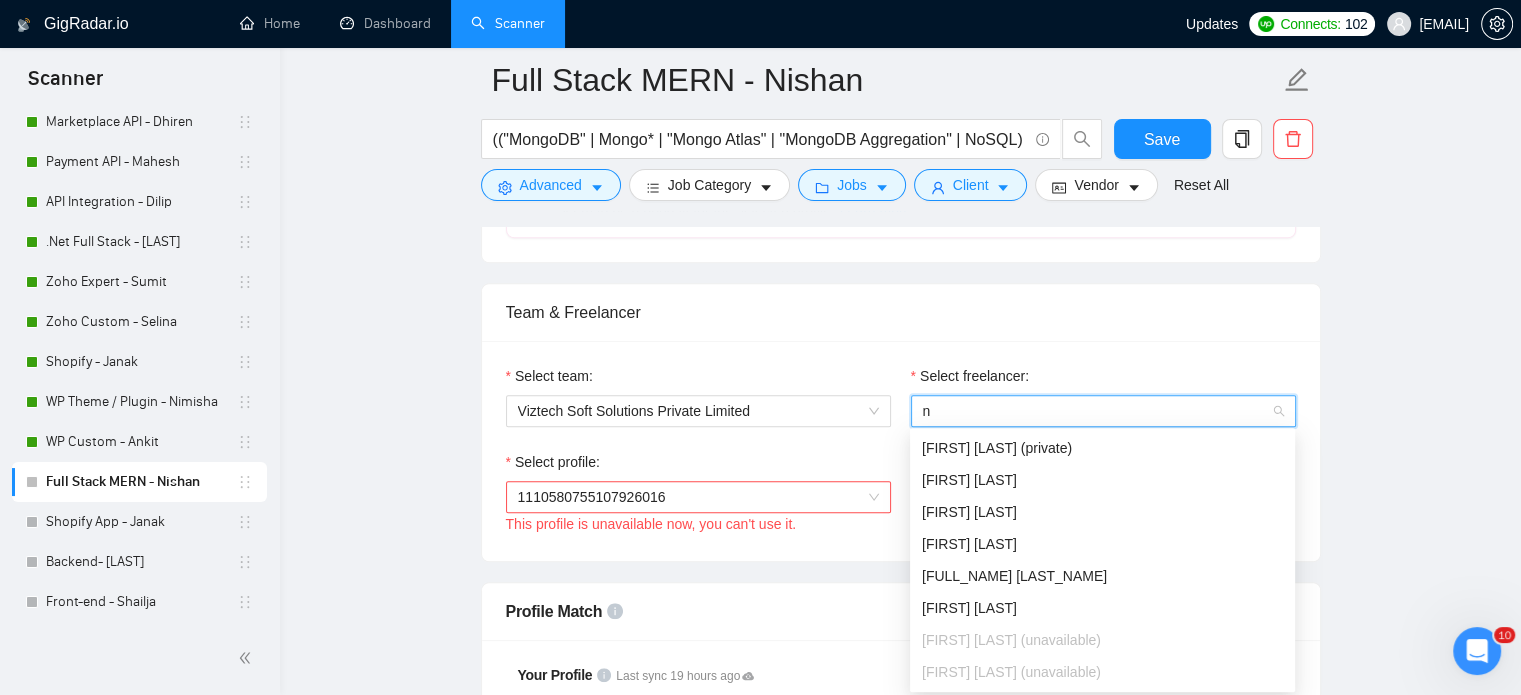 scroll, scrollTop: 32, scrollLeft: 0, axis: vertical 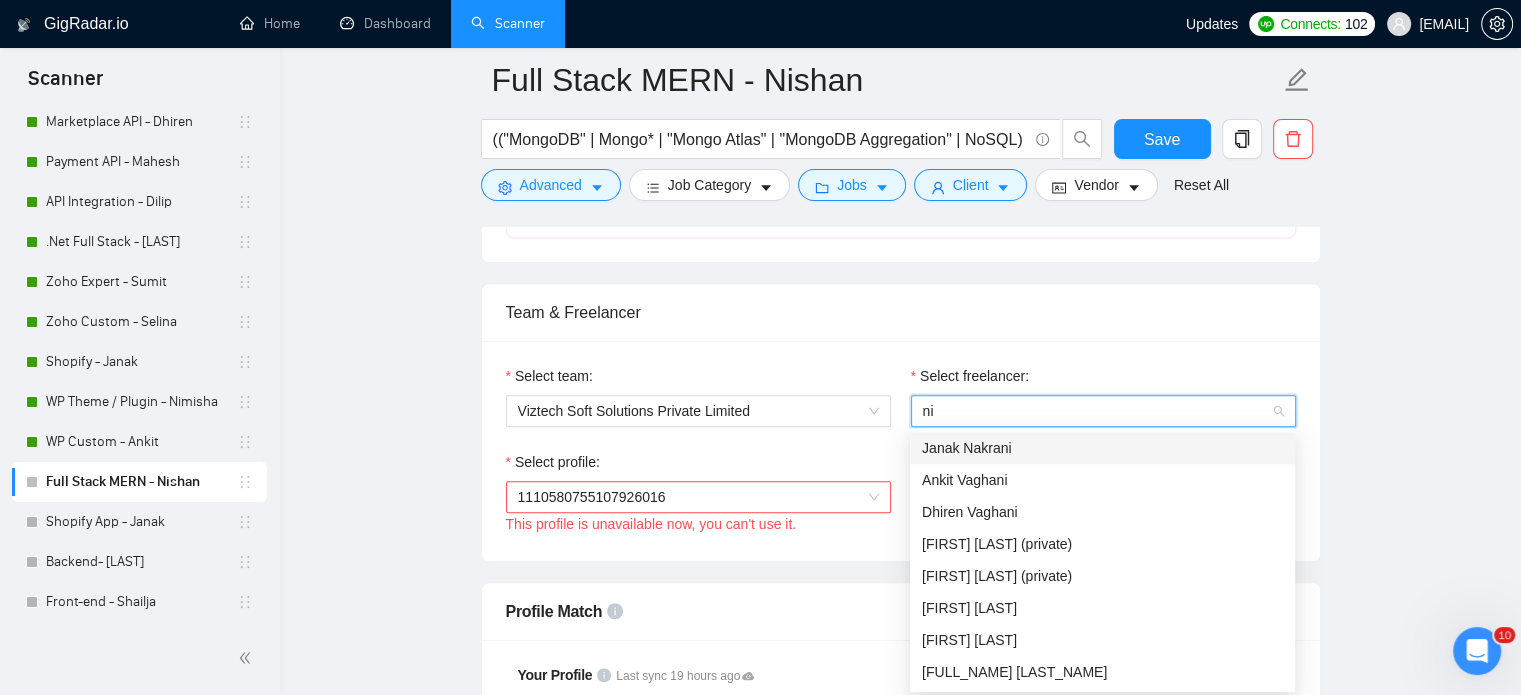 type on "n" 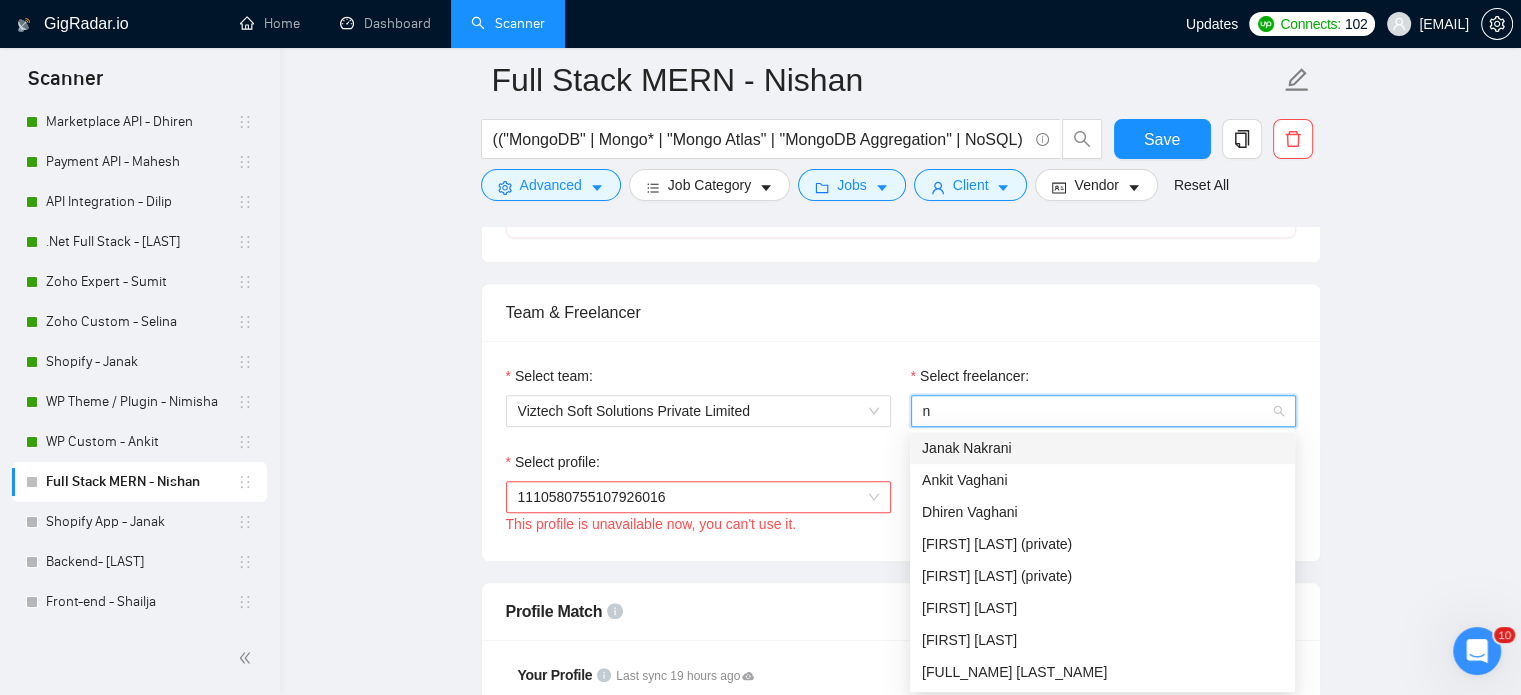type 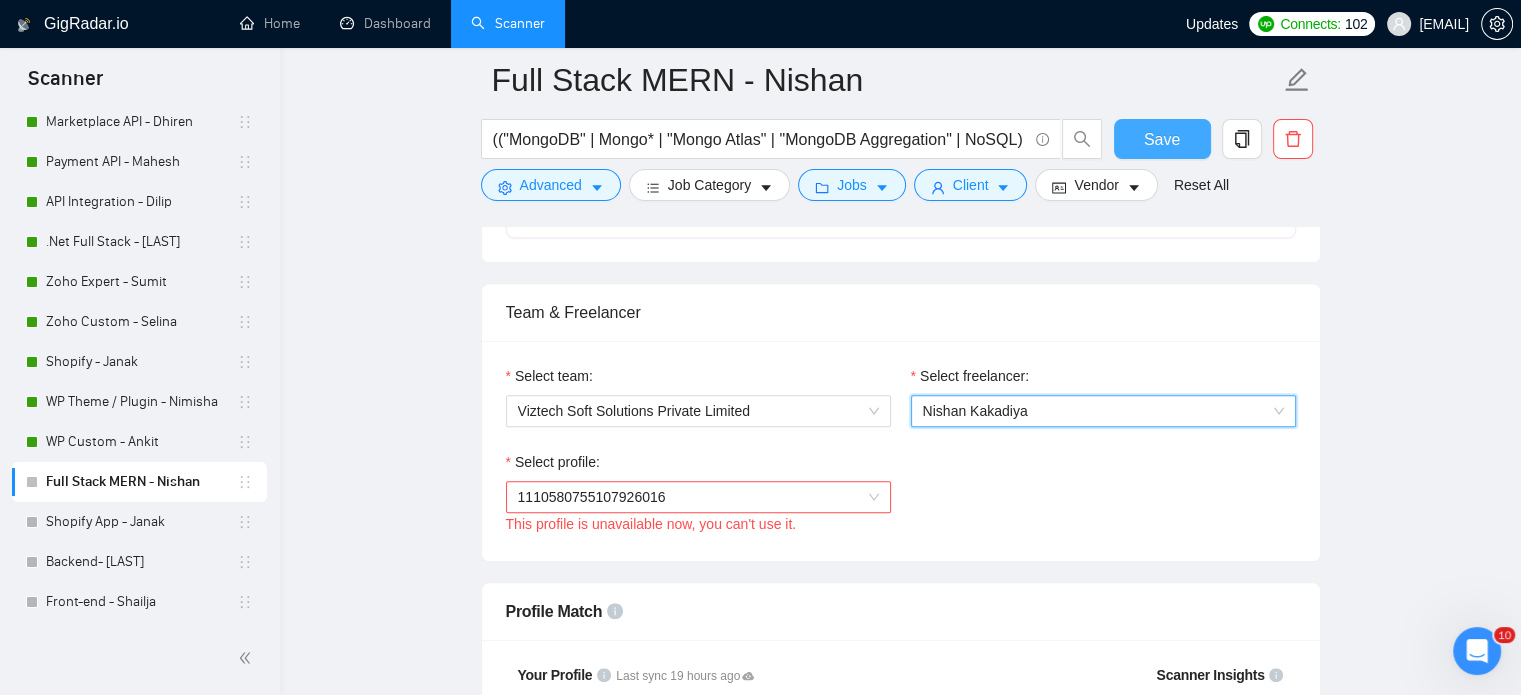 click on "Save" at bounding box center (1162, 139) 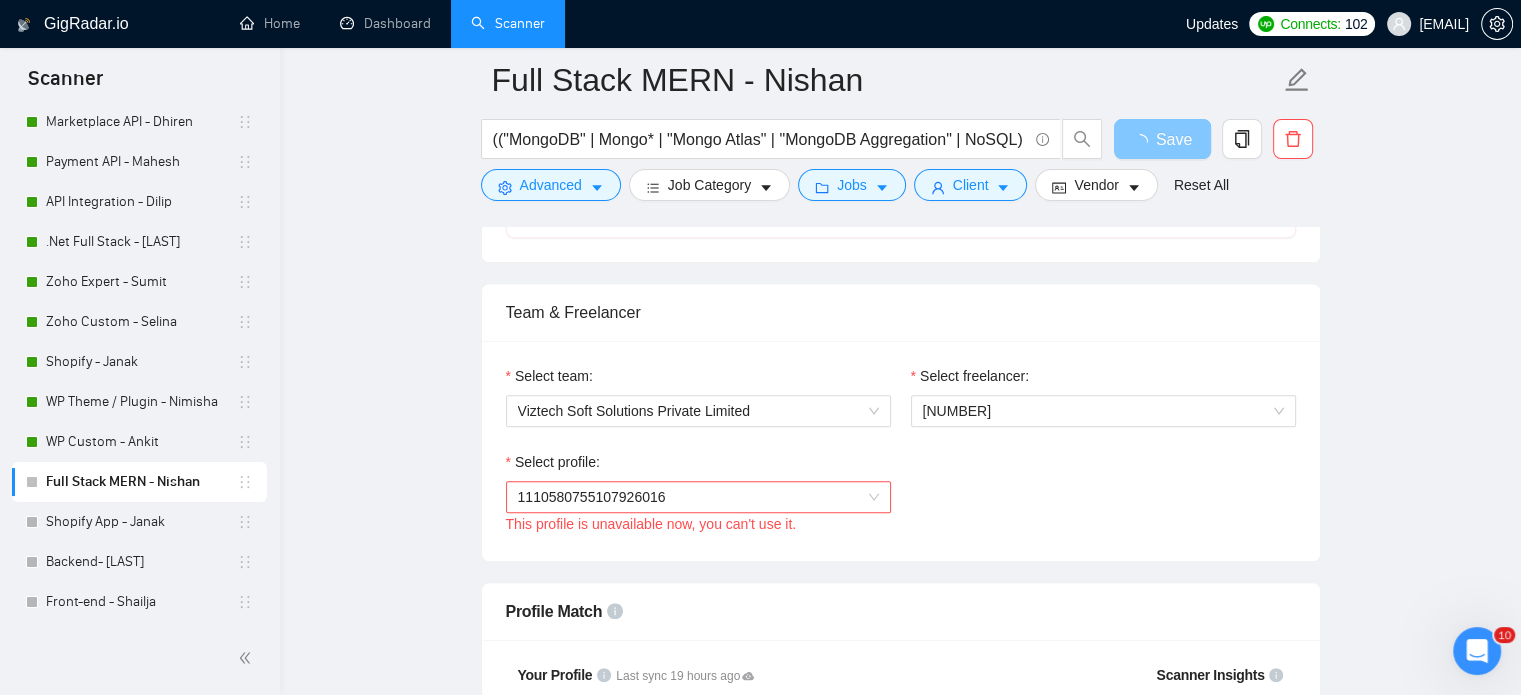 scroll, scrollTop: 1600, scrollLeft: 0, axis: vertical 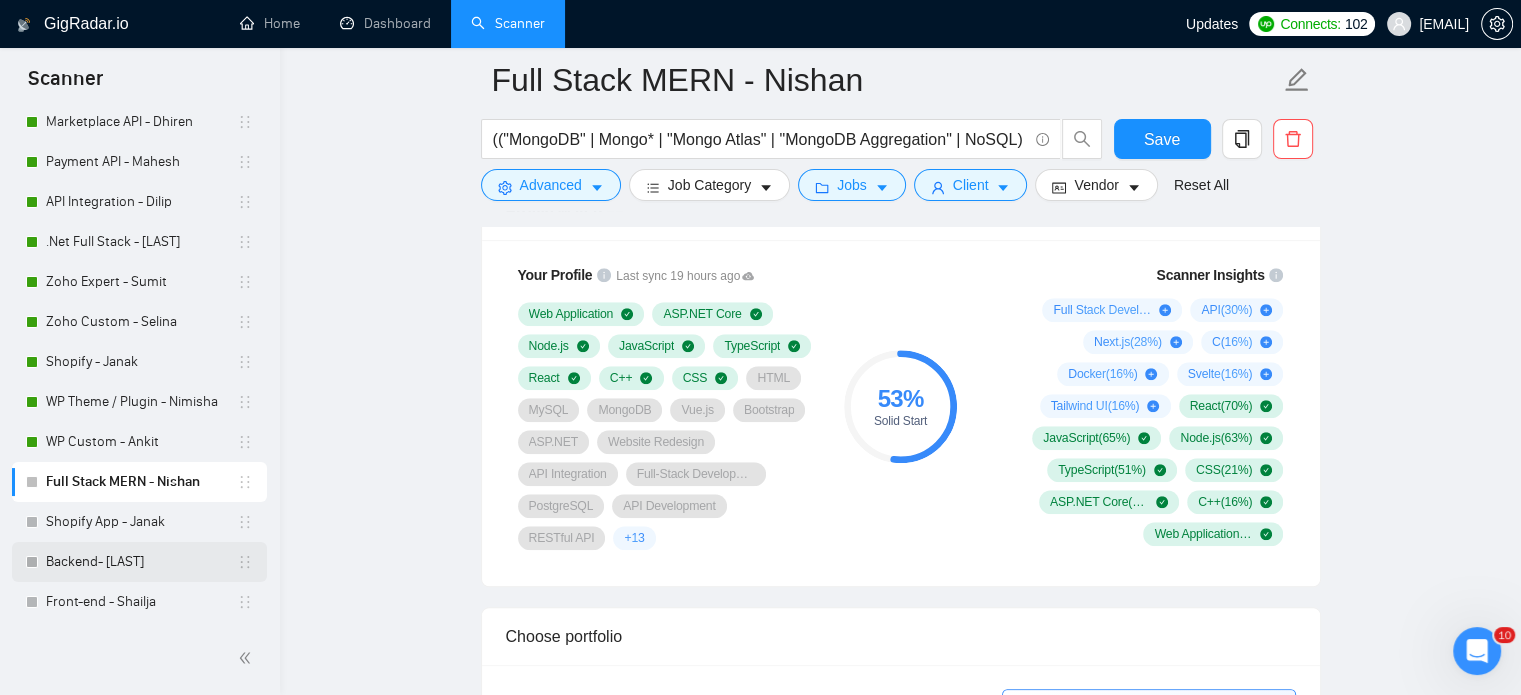 click on "Backend- [PERSON]" at bounding box center [141, 562] 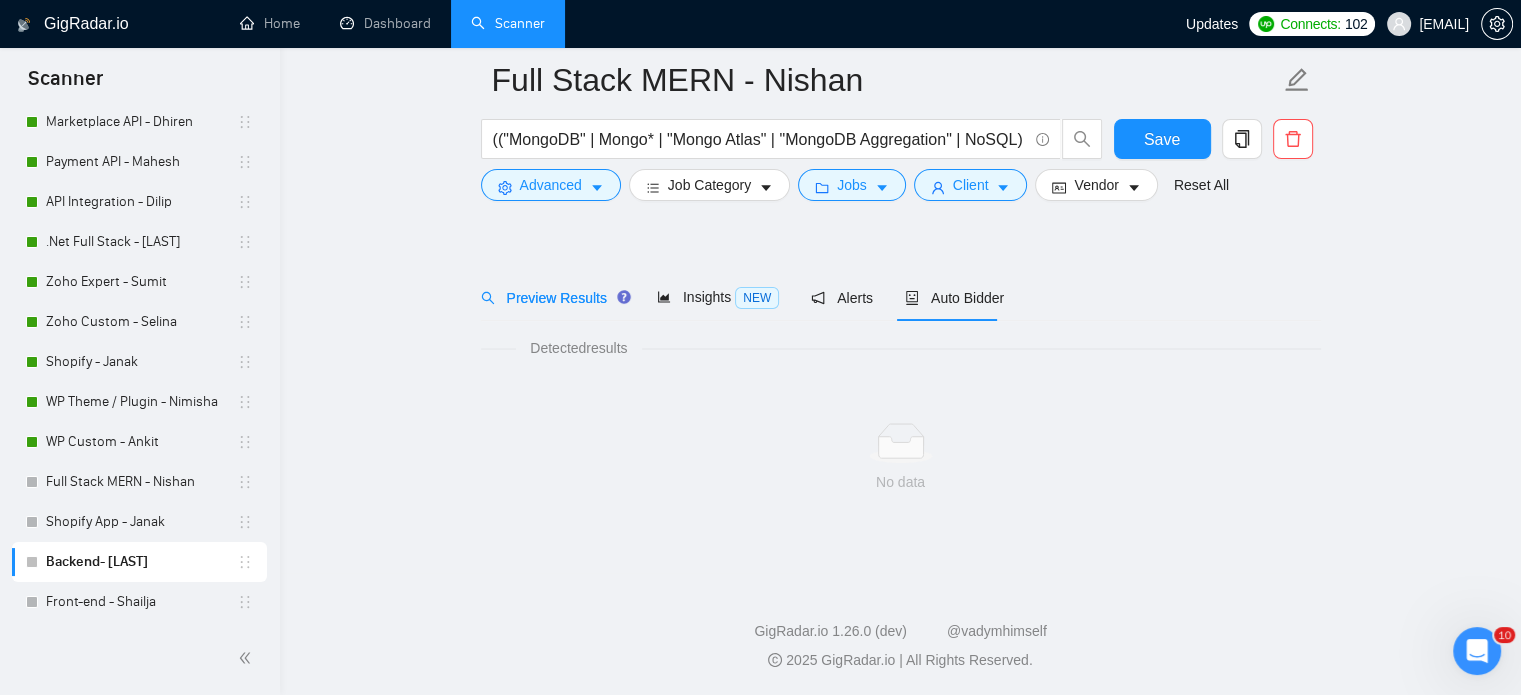 scroll, scrollTop: 35, scrollLeft: 0, axis: vertical 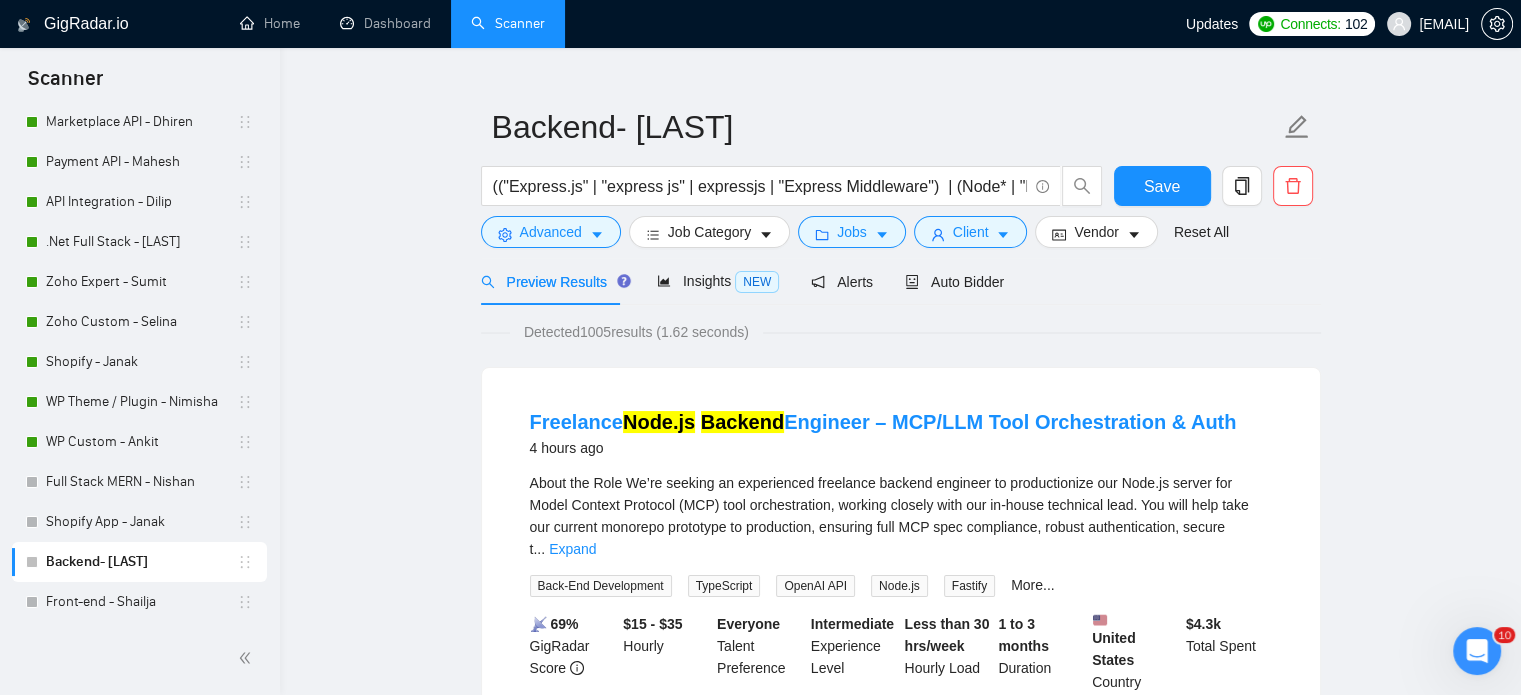 click on "Backend- [PERSON]" at bounding box center [141, 562] 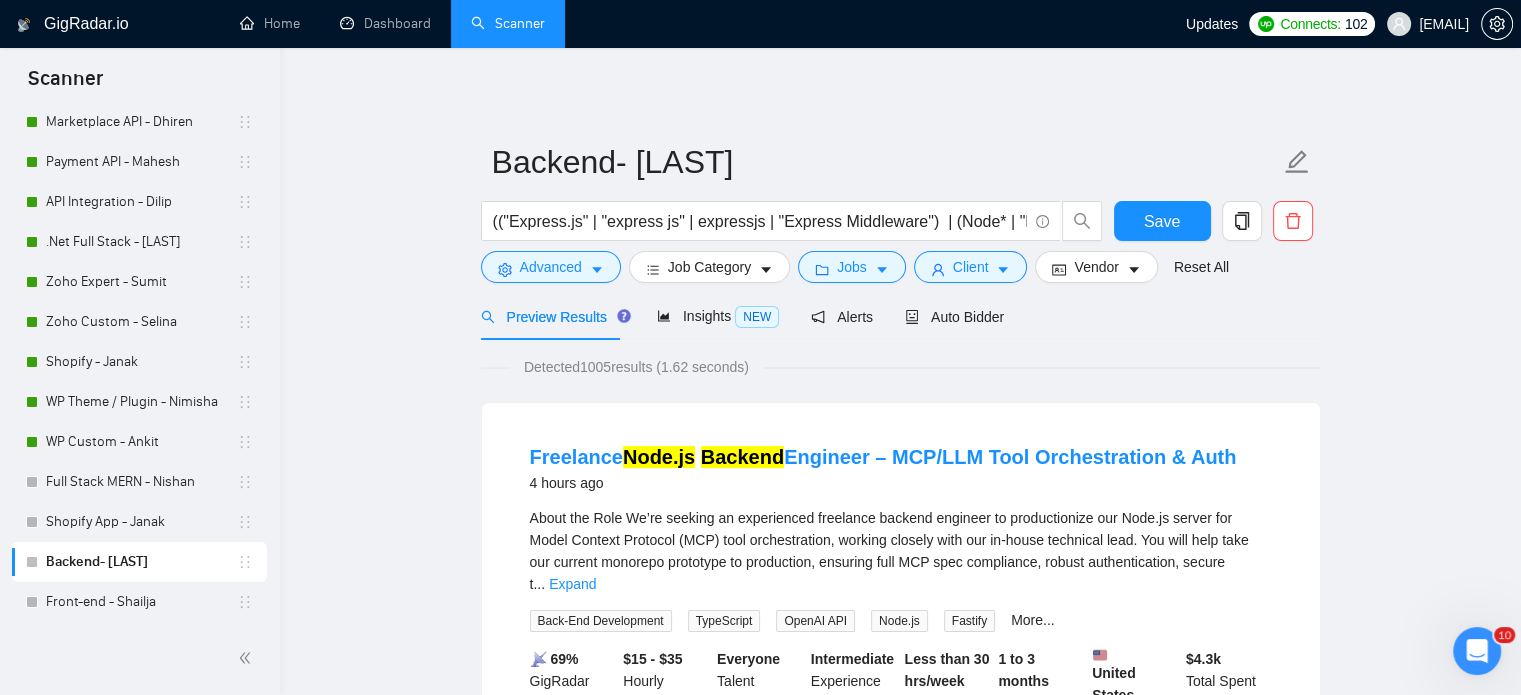 scroll, scrollTop: 0, scrollLeft: 0, axis: both 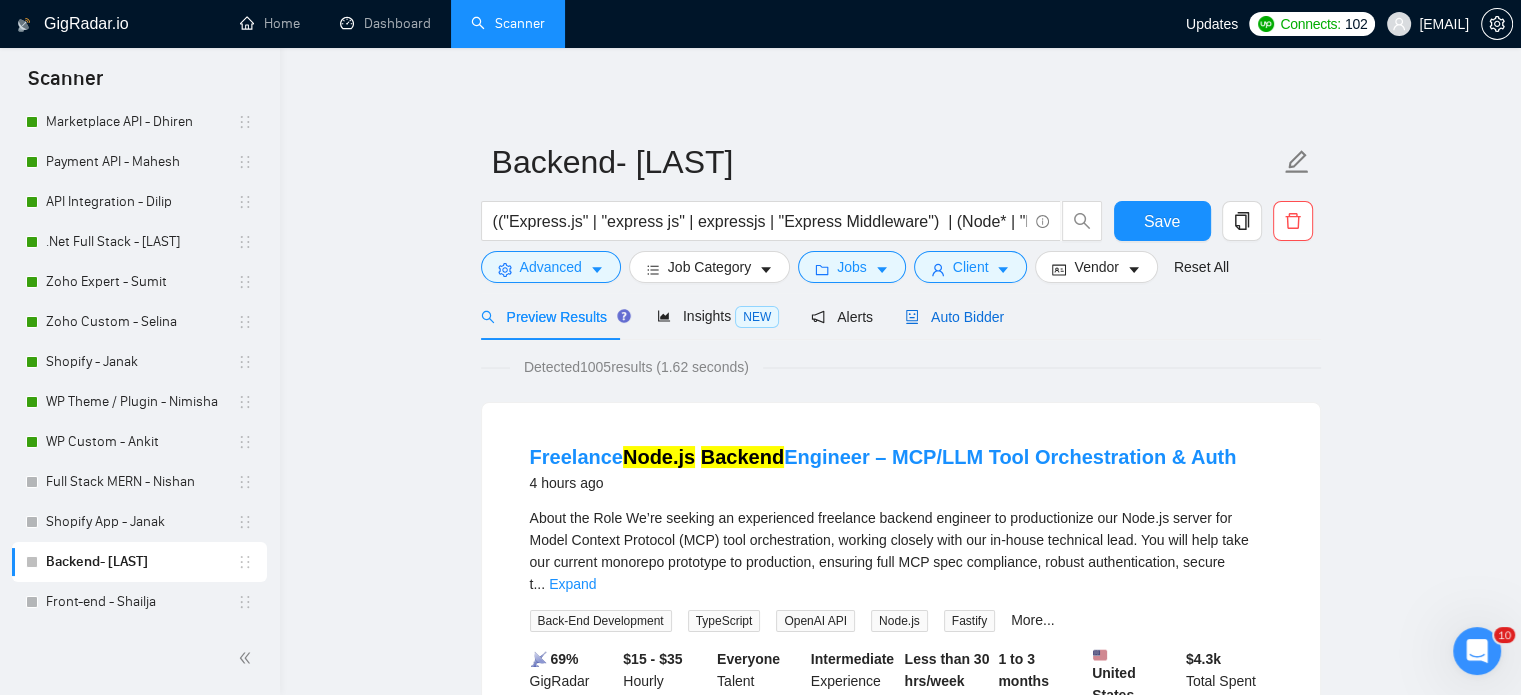click on "Auto Bidder" at bounding box center (954, 317) 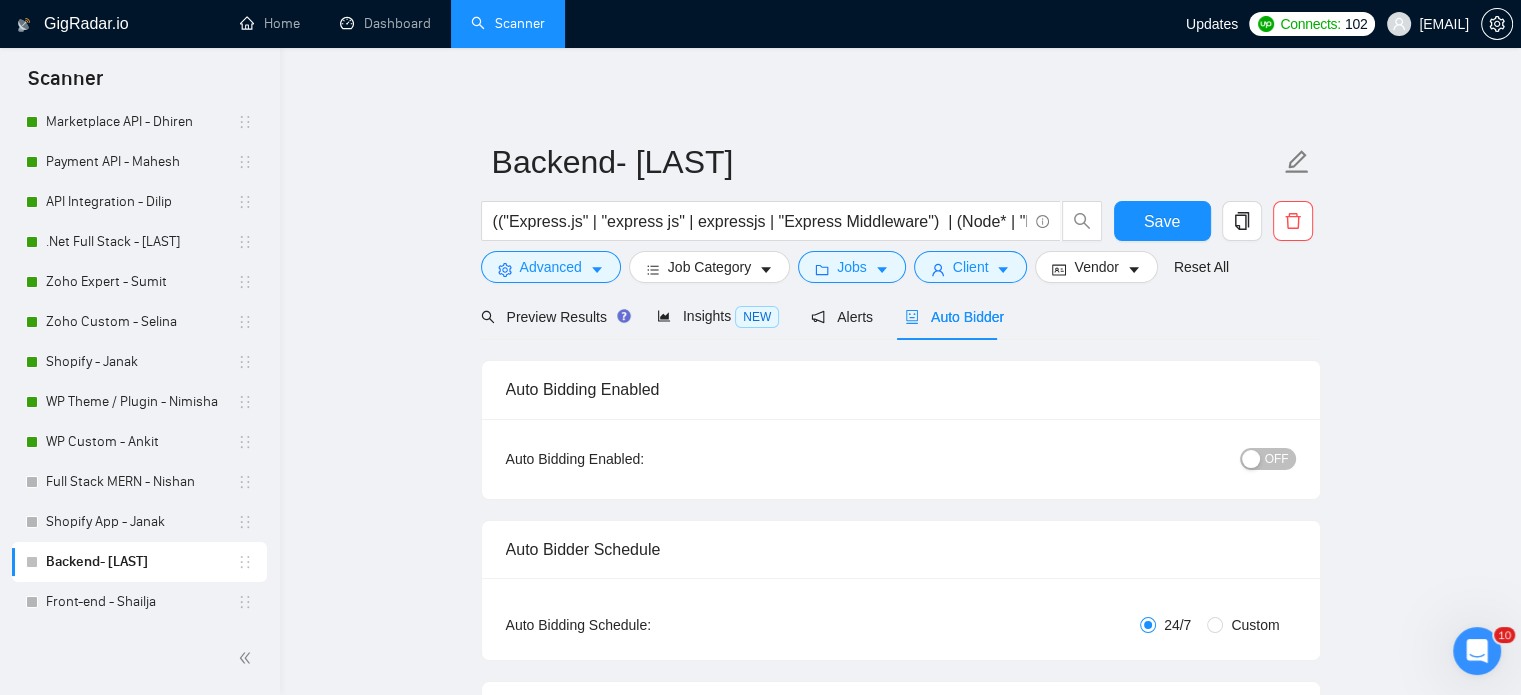 type 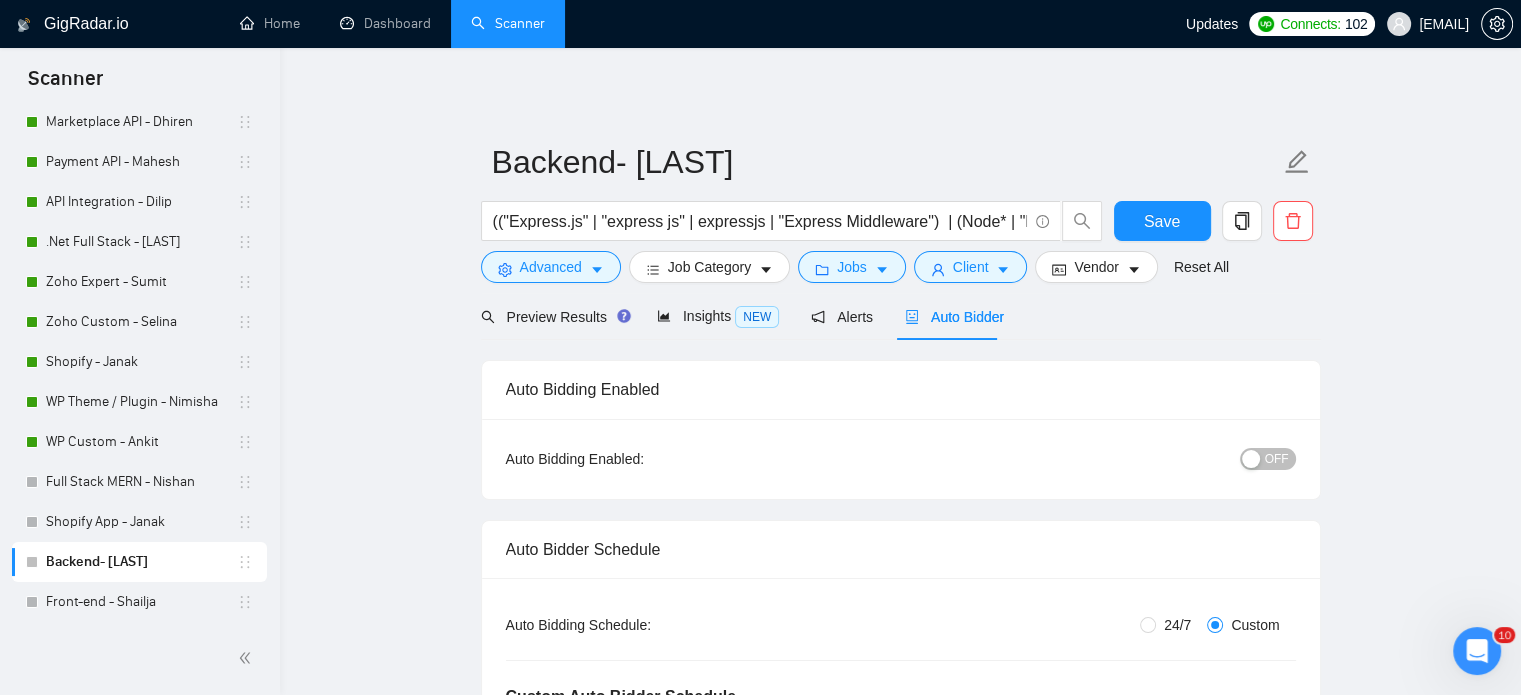 type 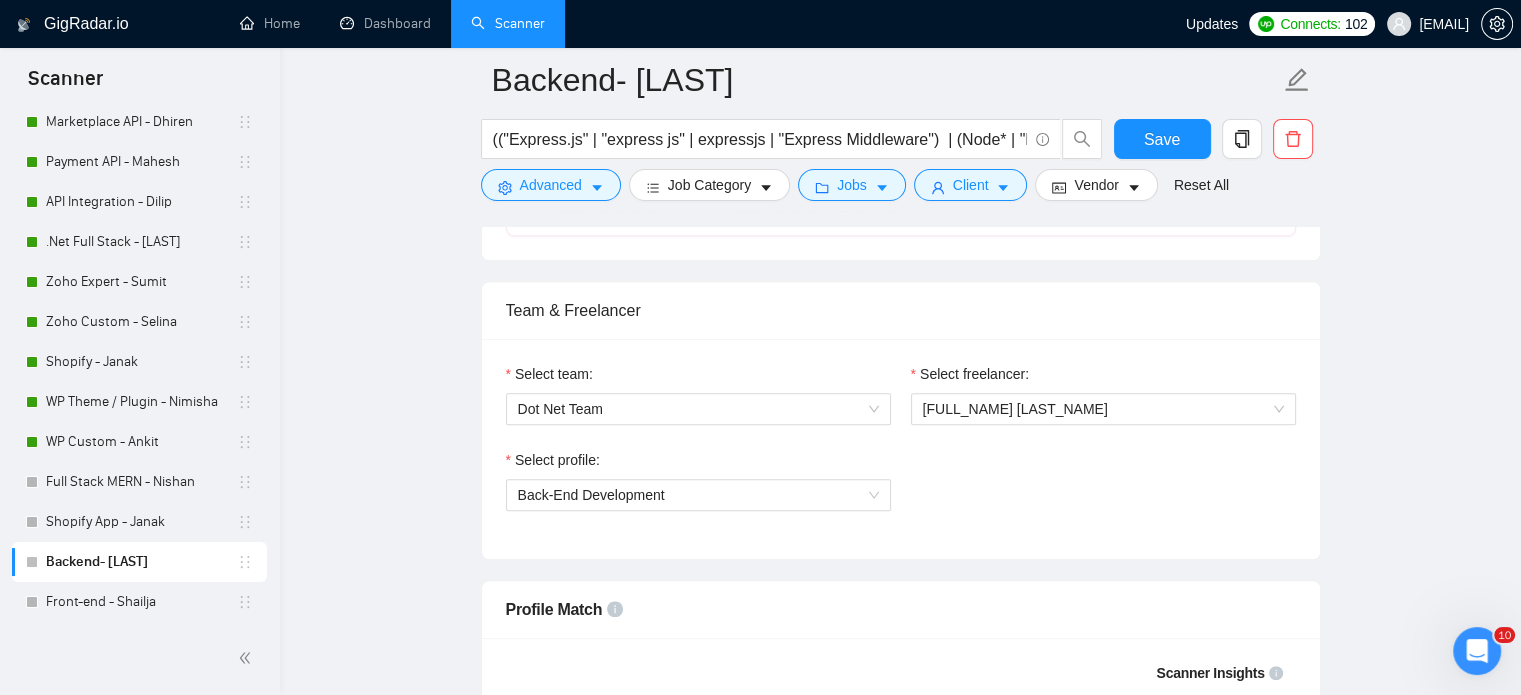 scroll, scrollTop: 1200, scrollLeft: 0, axis: vertical 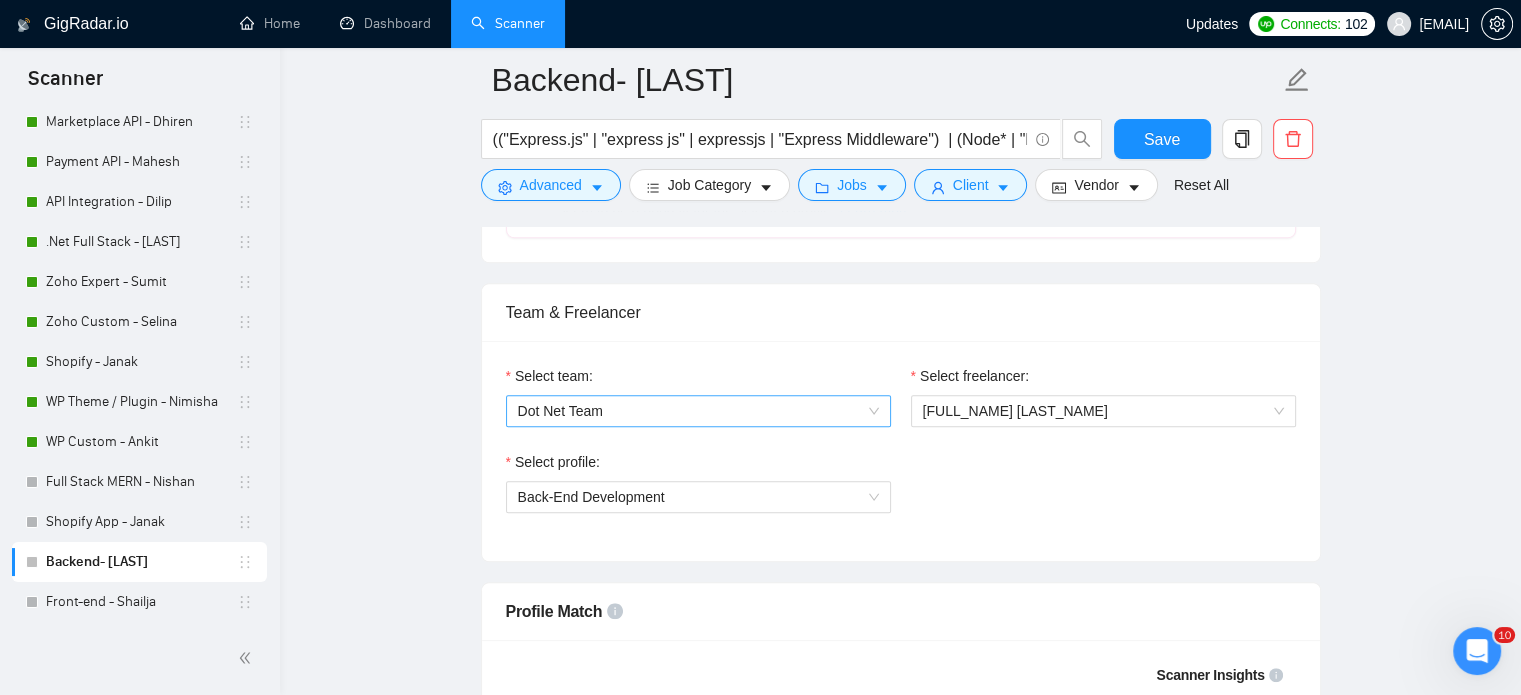 click on "Dot Net Team" at bounding box center (698, 411) 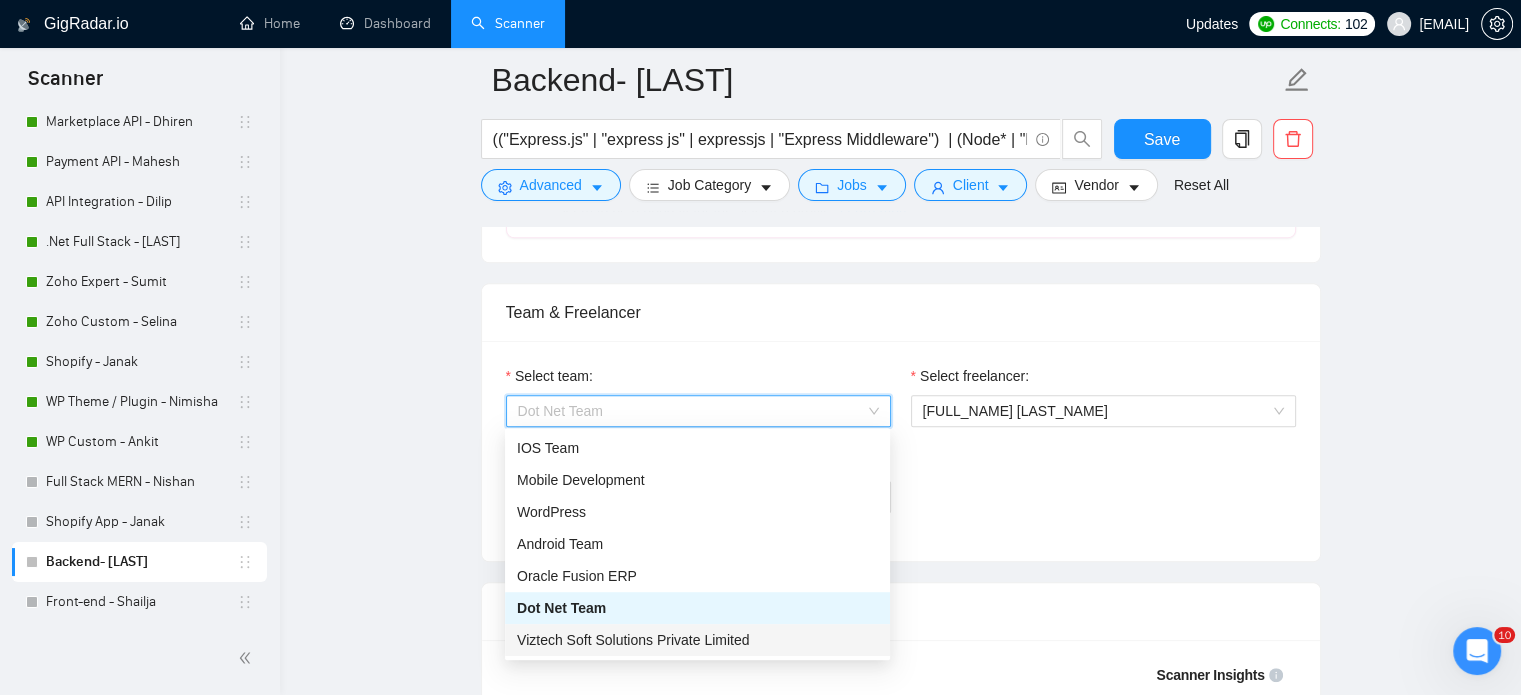 click on "Viztech Soft Solutions Private Limited" at bounding box center [697, 640] 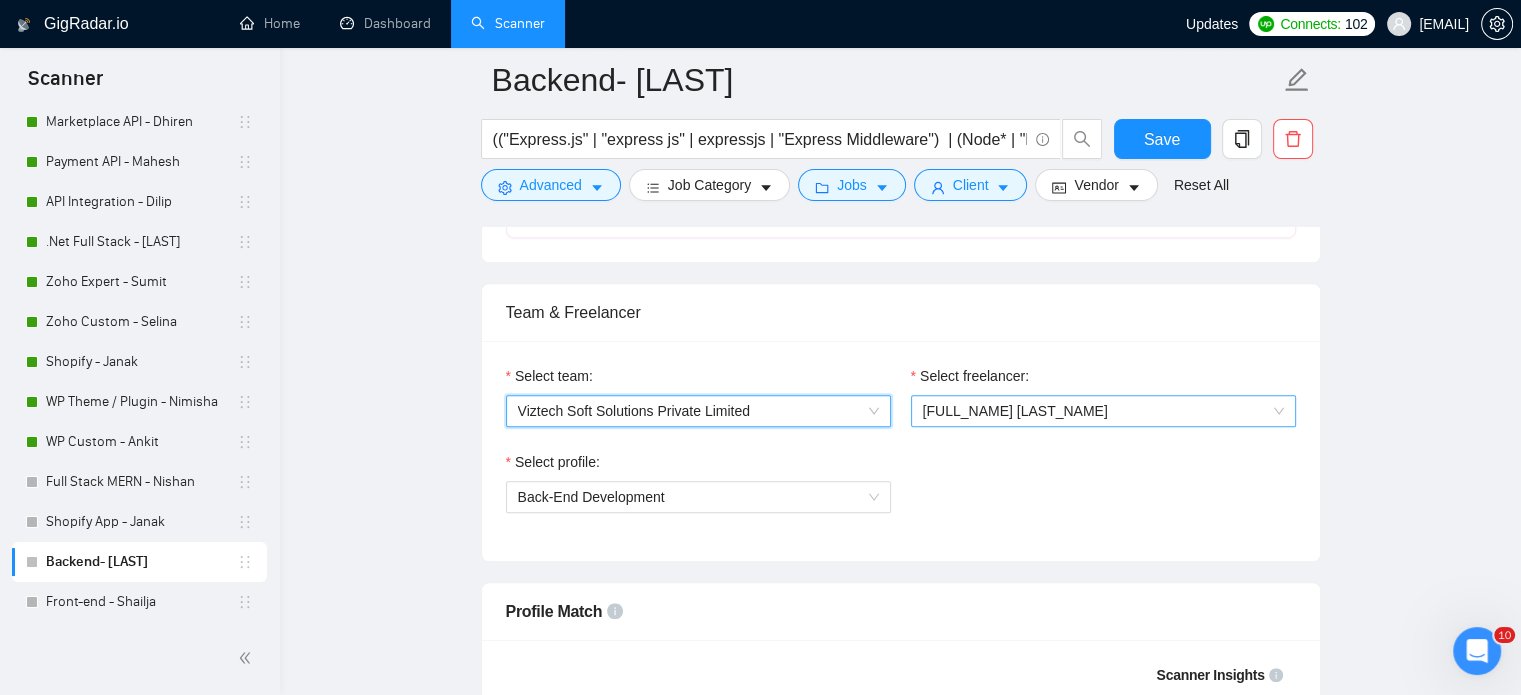 click on "[FIRST] [LAST]" at bounding box center (1103, 411) 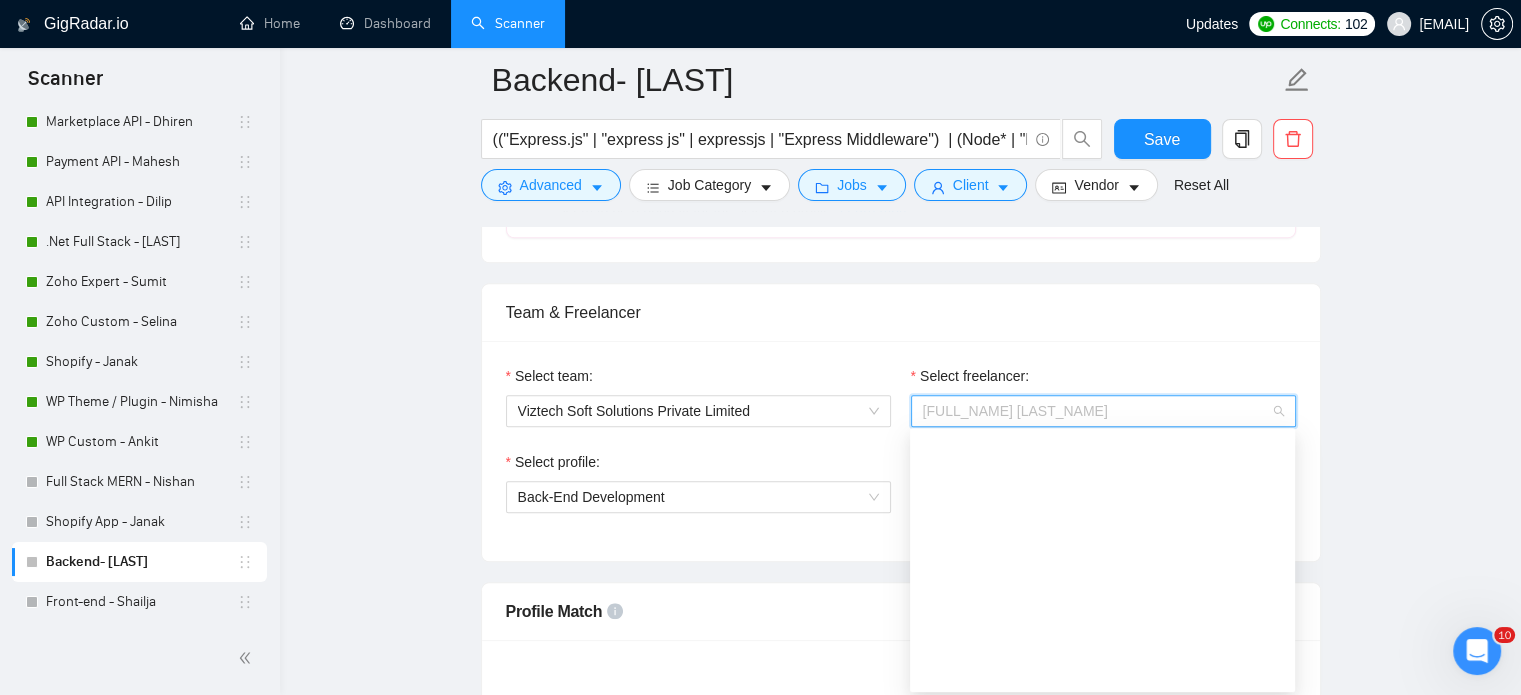 scroll, scrollTop: 480, scrollLeft: 0, axis: vertical 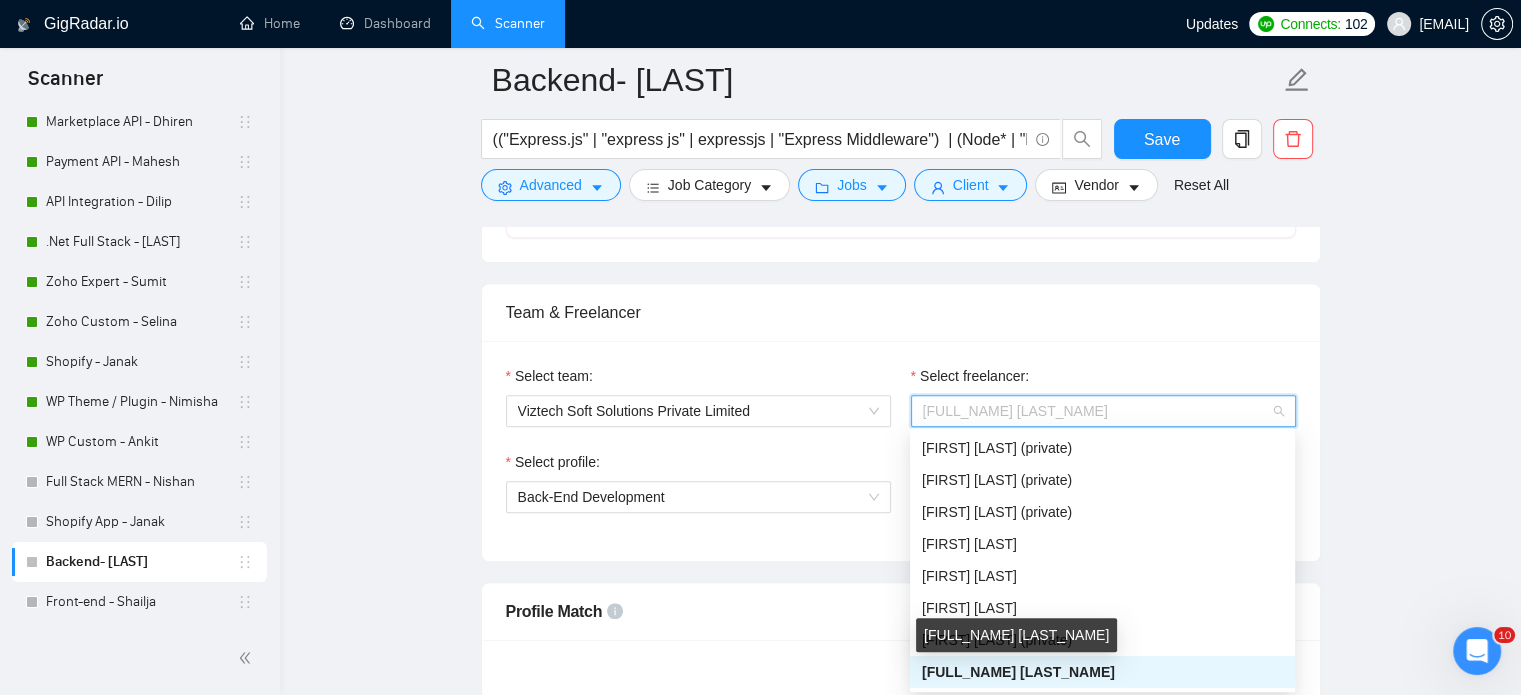click on "[FIRST] [LAST]" at bounding box center (1018, 672) 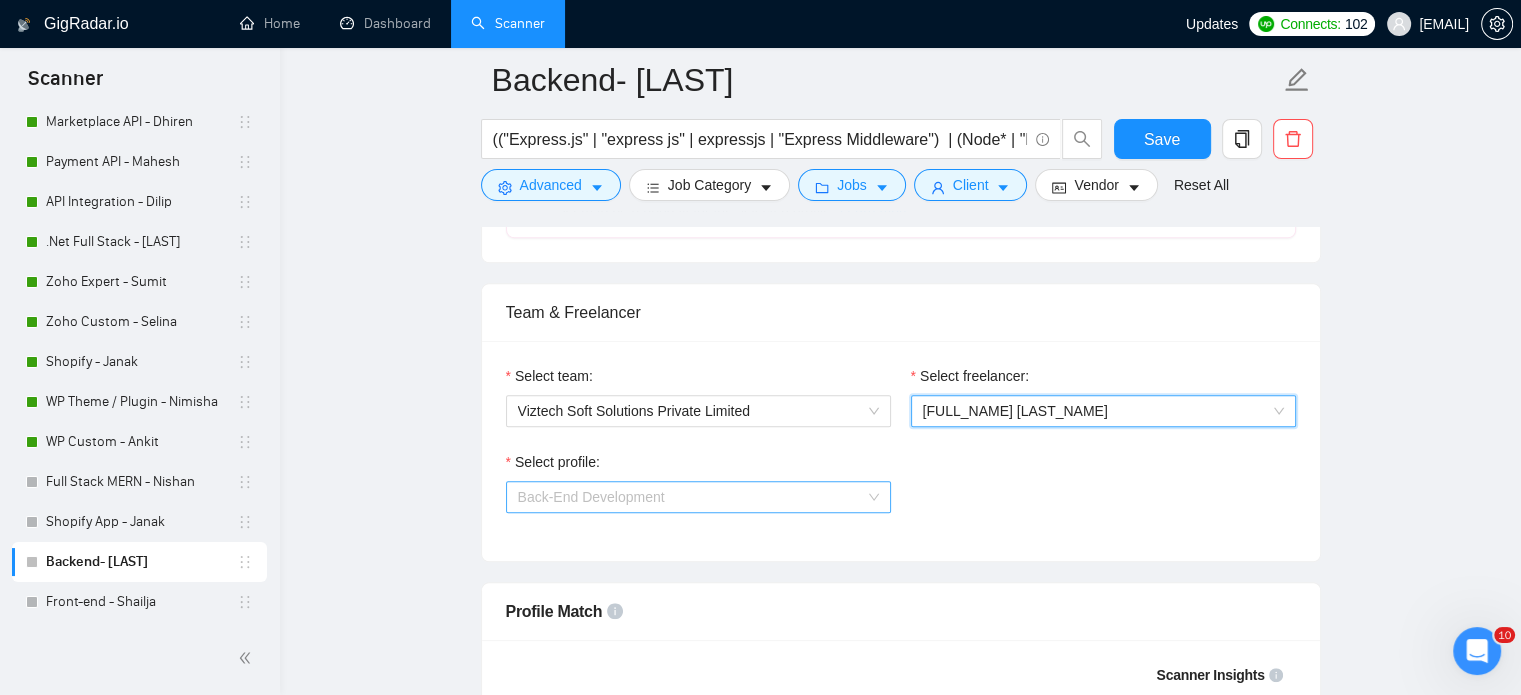click on "Back-End Development" at bounding box center [698, 497] 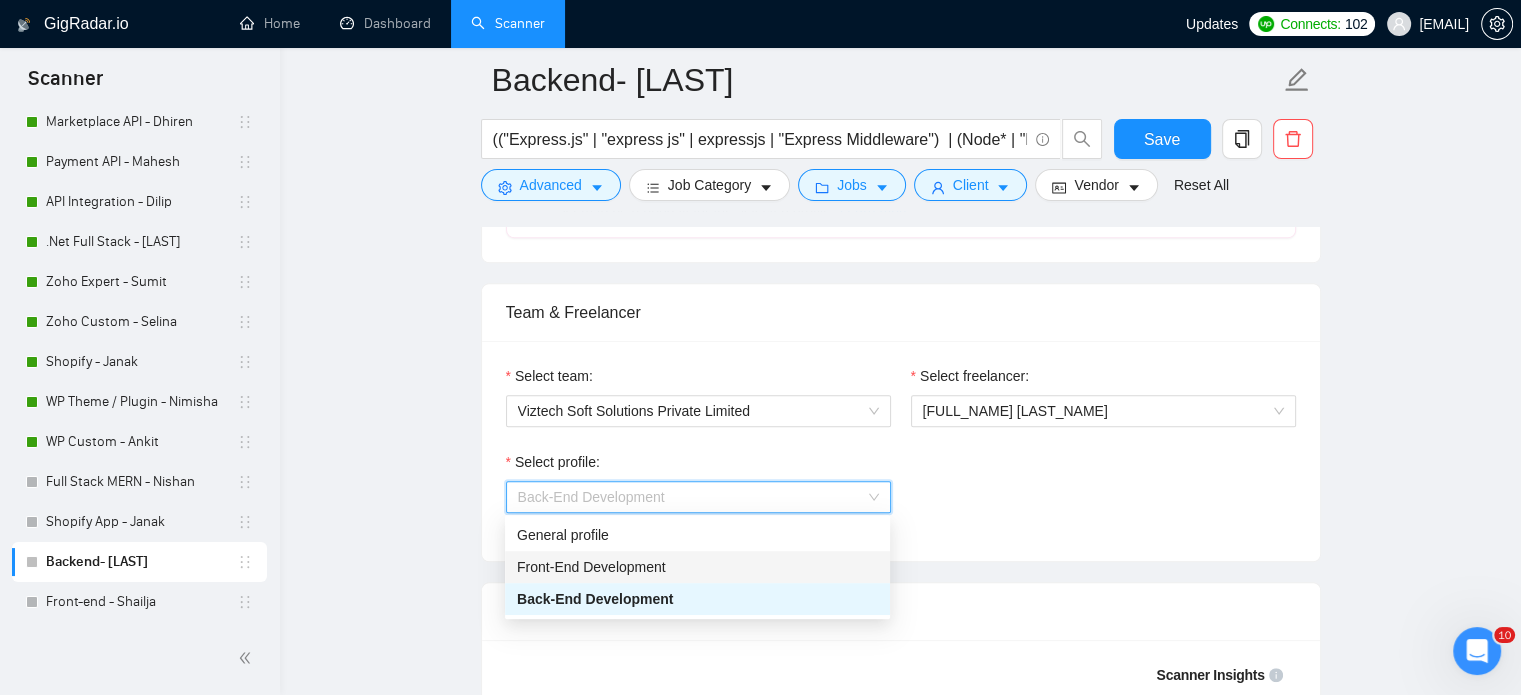 click on "Front-End Development" at bounding box center (591, 567) 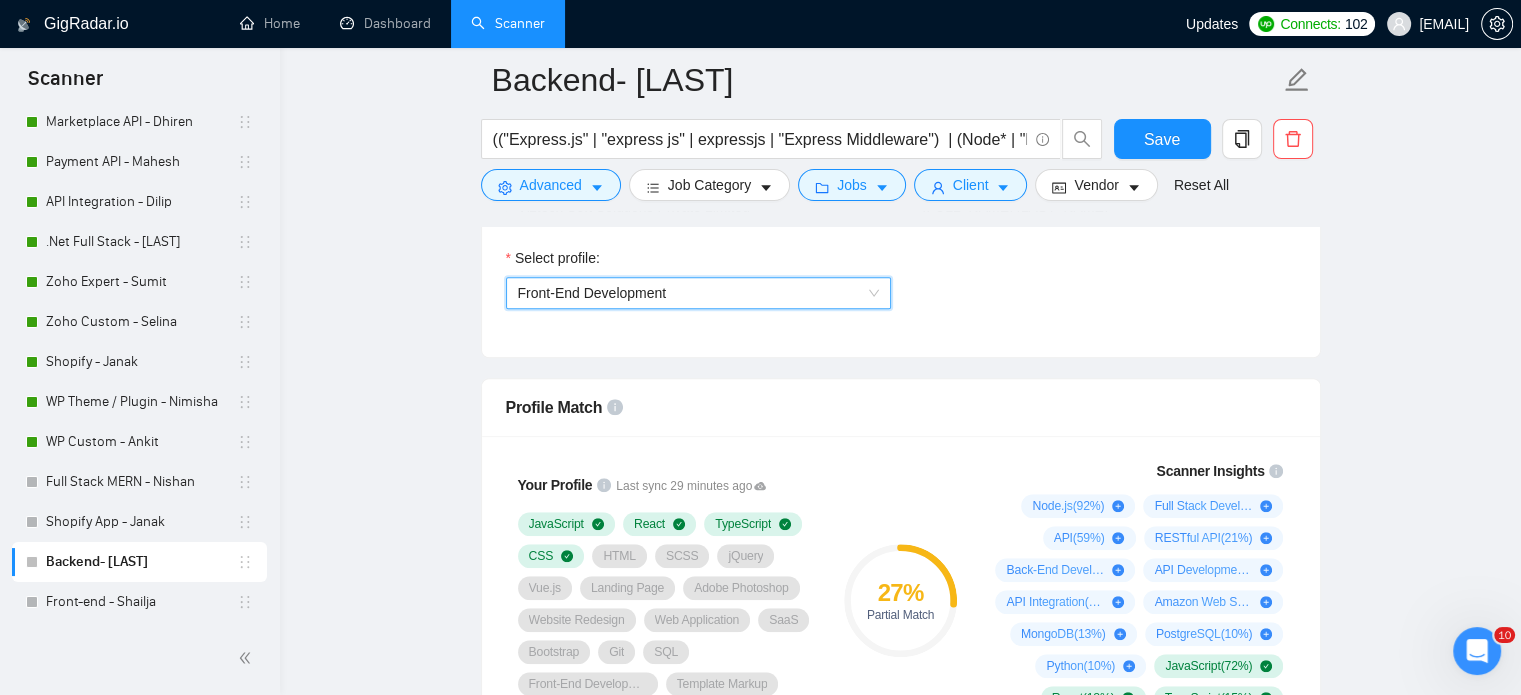 scroll, scrollTop: 1400, scrollLeft: 0, axis: vertical 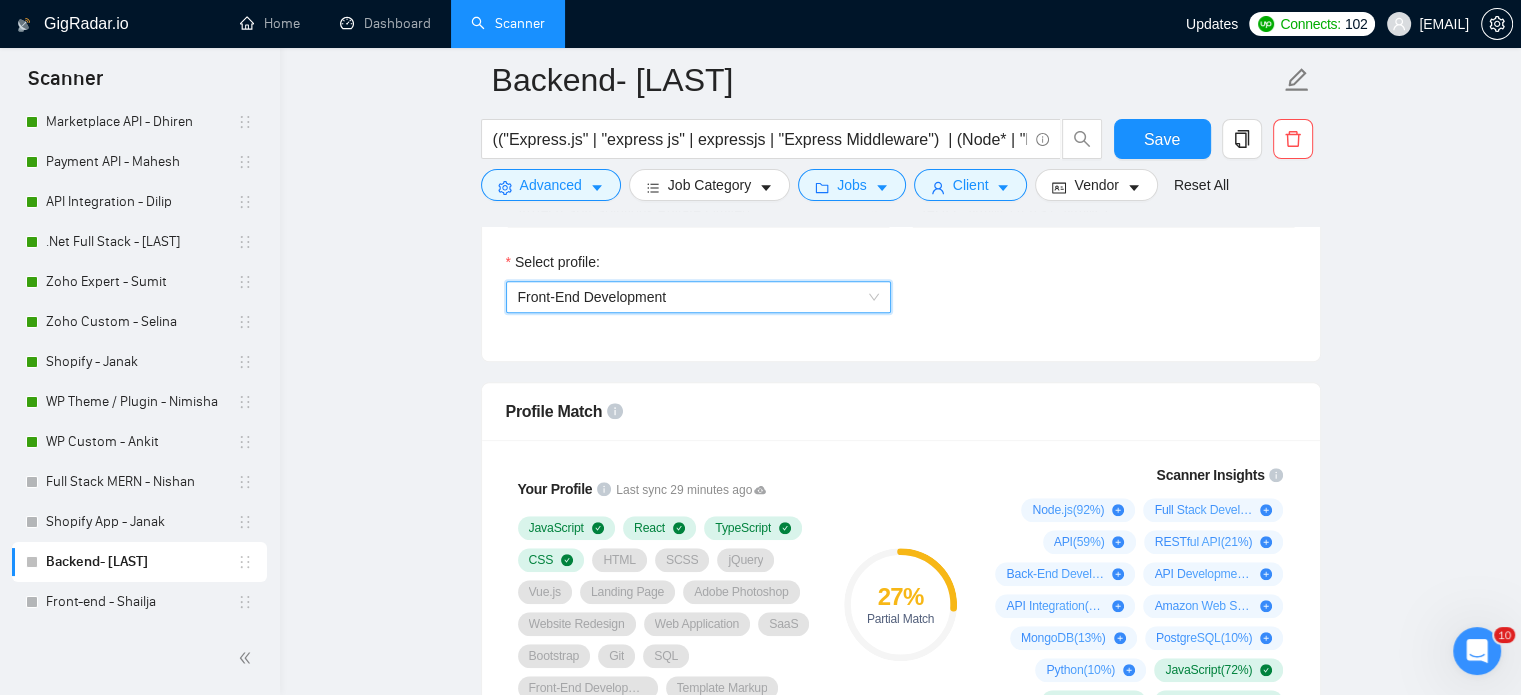 click on "Front-End Development" at bounding box center (698, 297) 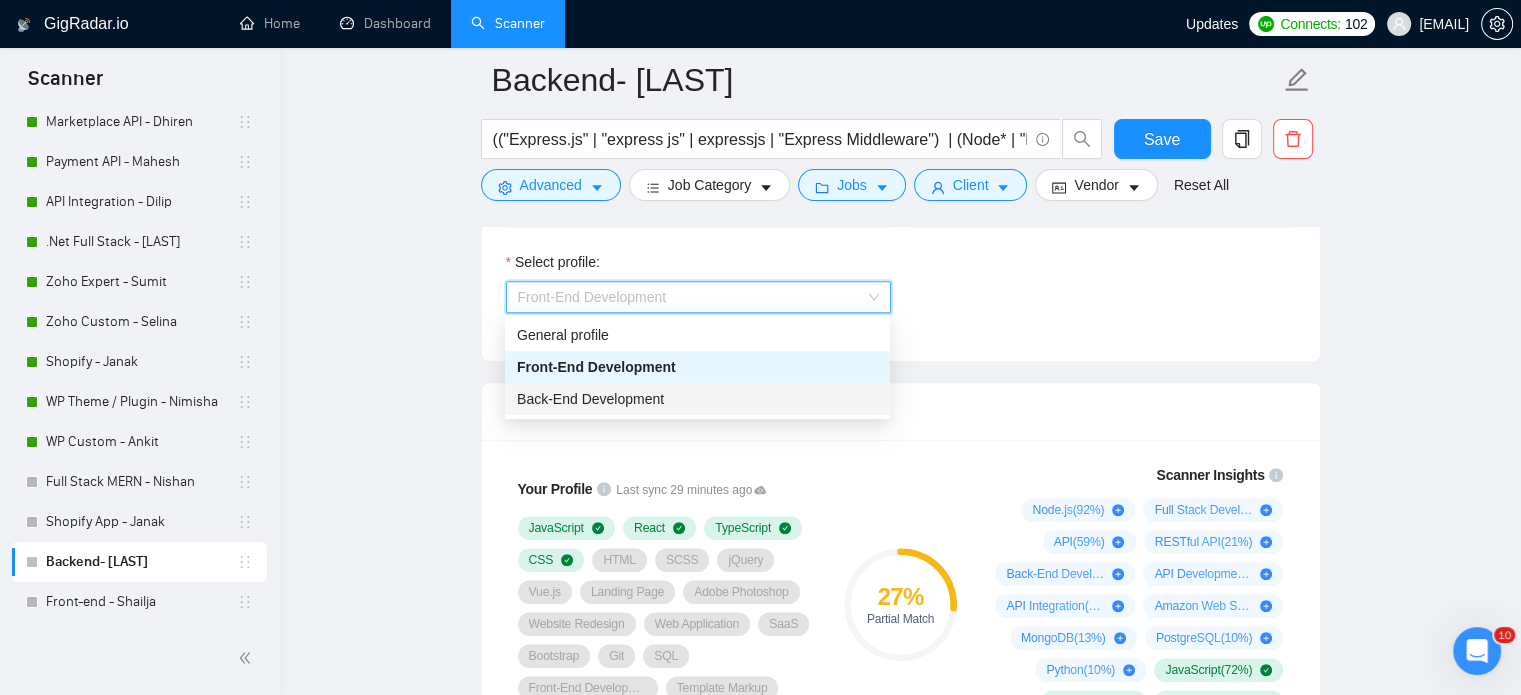 click on "Back-End Development" at bounding box center (590, 399) 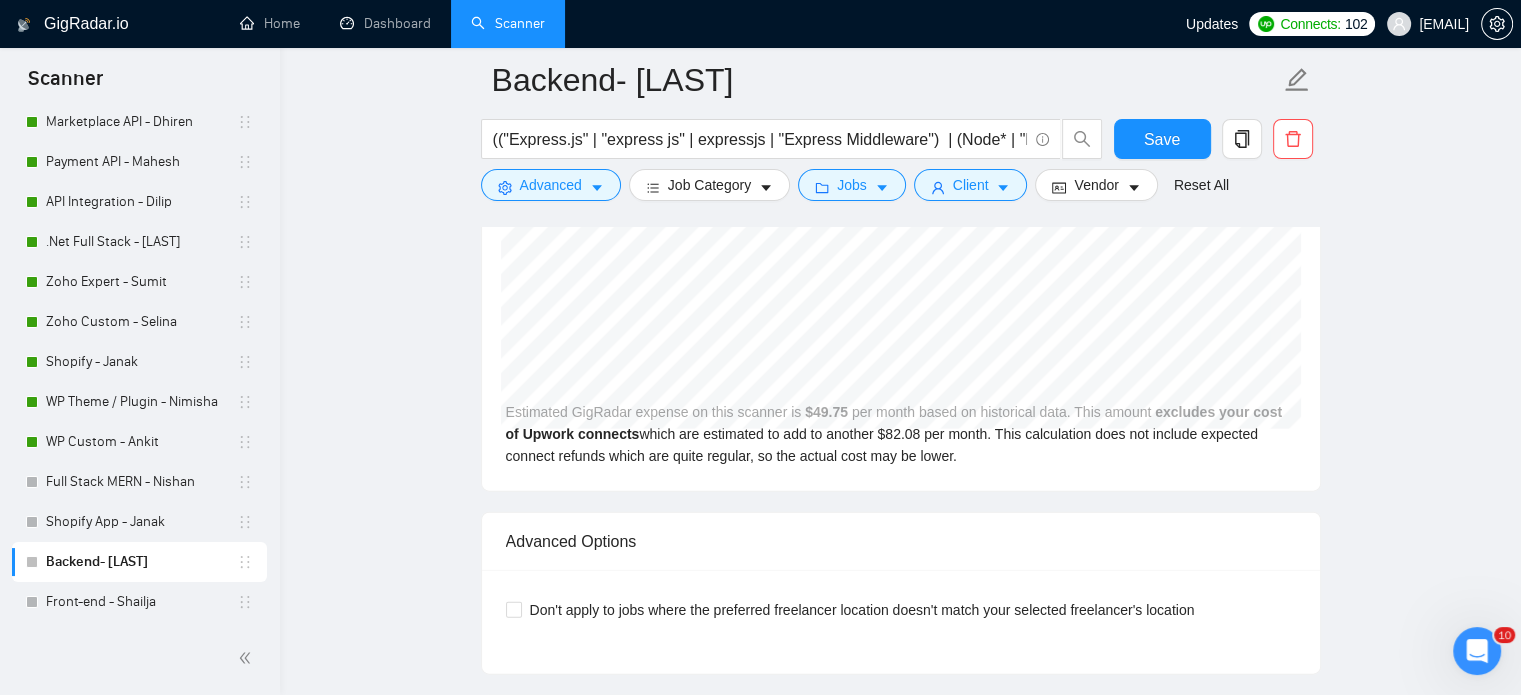 scroll, scrollTop: 4600, scrollLeft: 0, axis: vertical 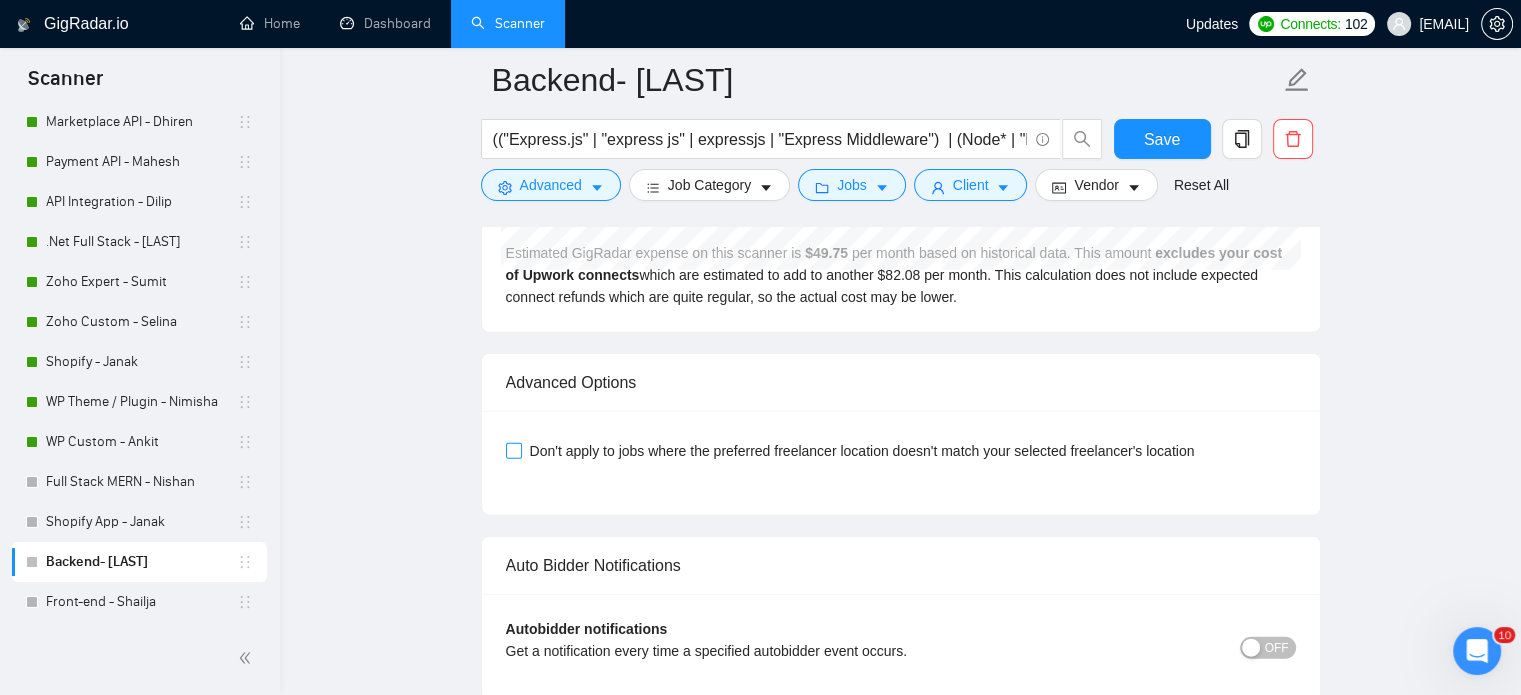 click on "Don't apply to jobs where the preferred freelancer location doesn't match your selected freelancer's location" at bounding box center [513, 450] 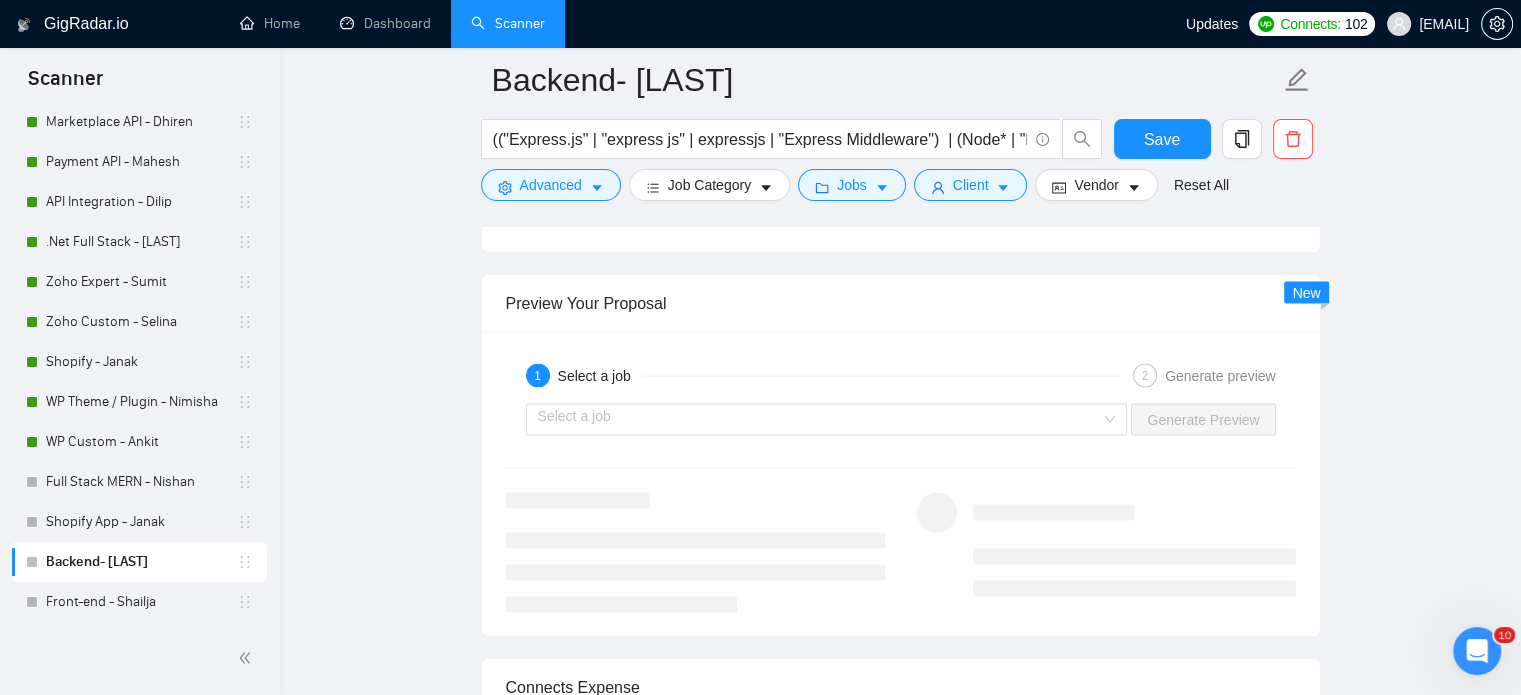 scroll, scrollTop: 3900, scrollLeft: 0, axis: vertical 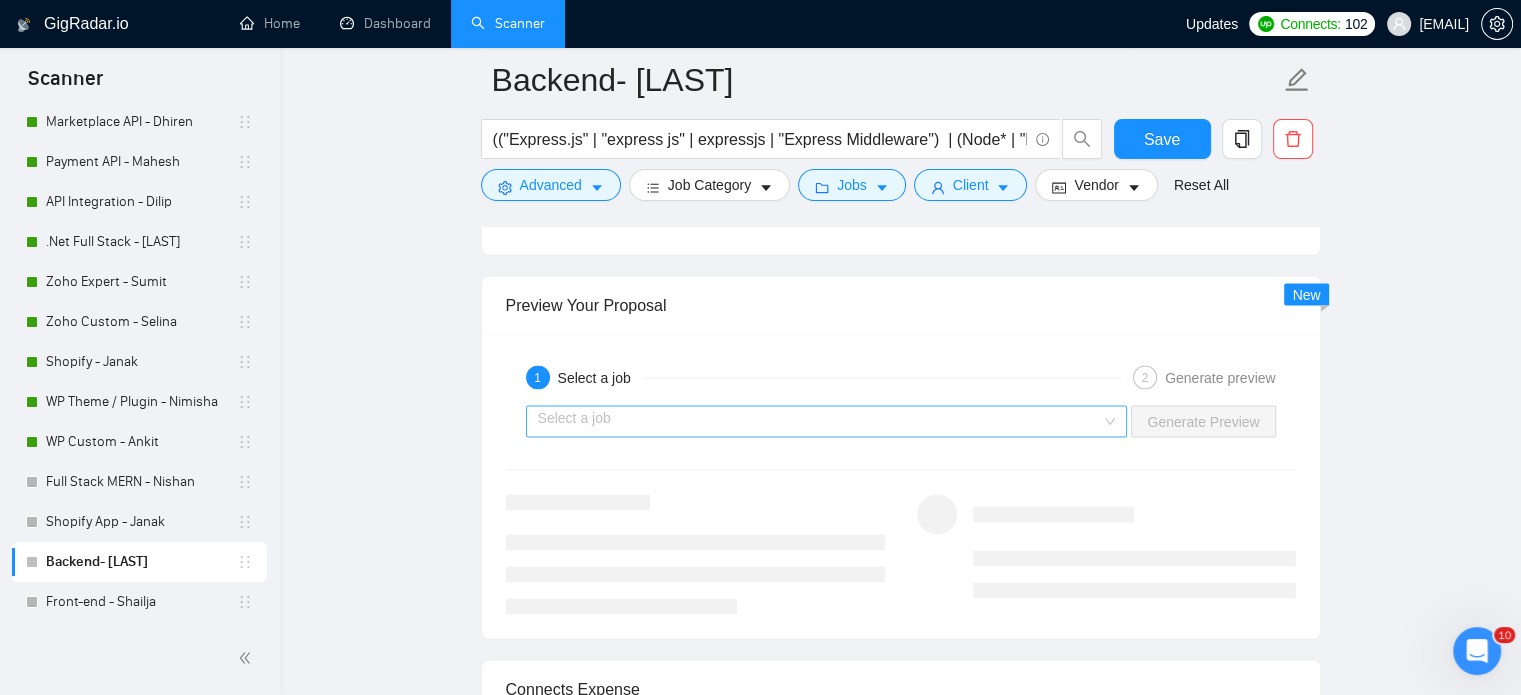 click at bounding box center (820, 422) 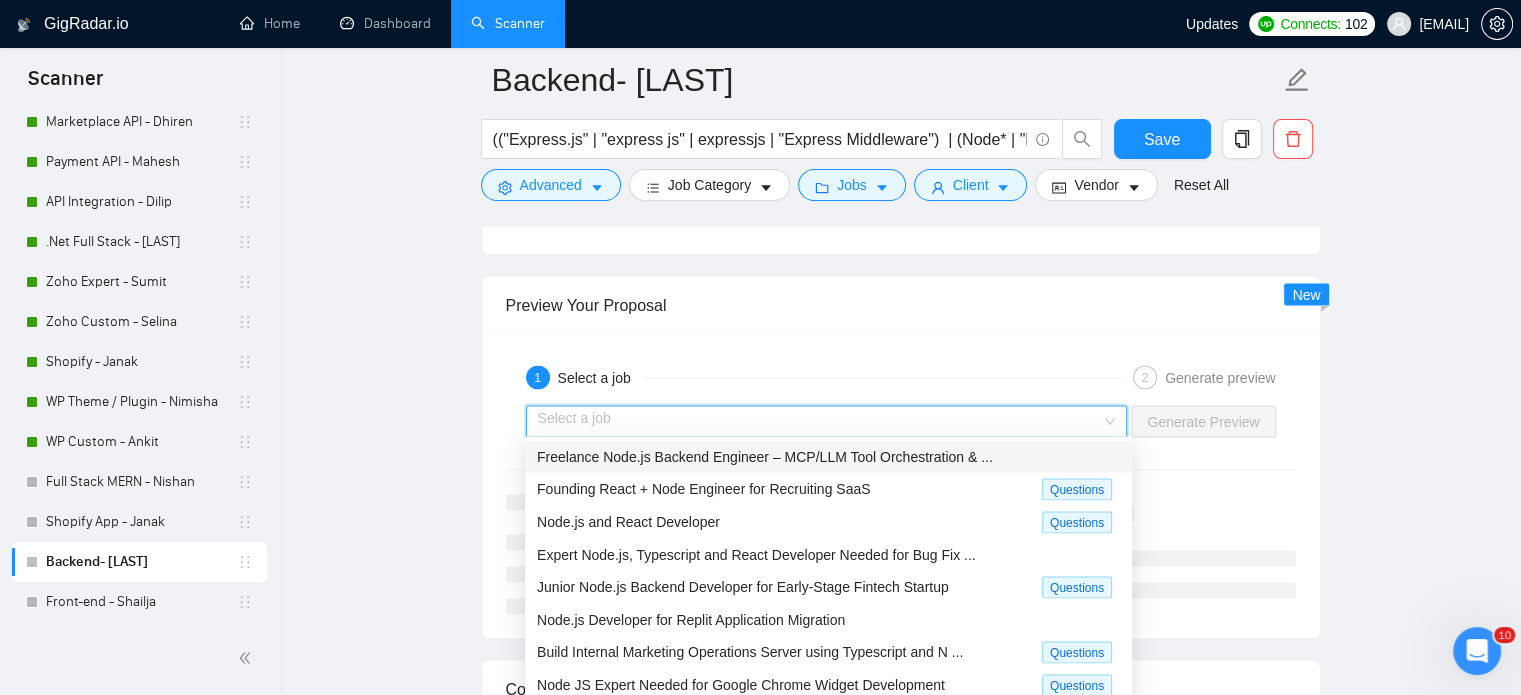click on "Freelance Node.js Backend Engineer – MCP/LLM Tool Orchestration & ..." at bounding box center (765, 457) 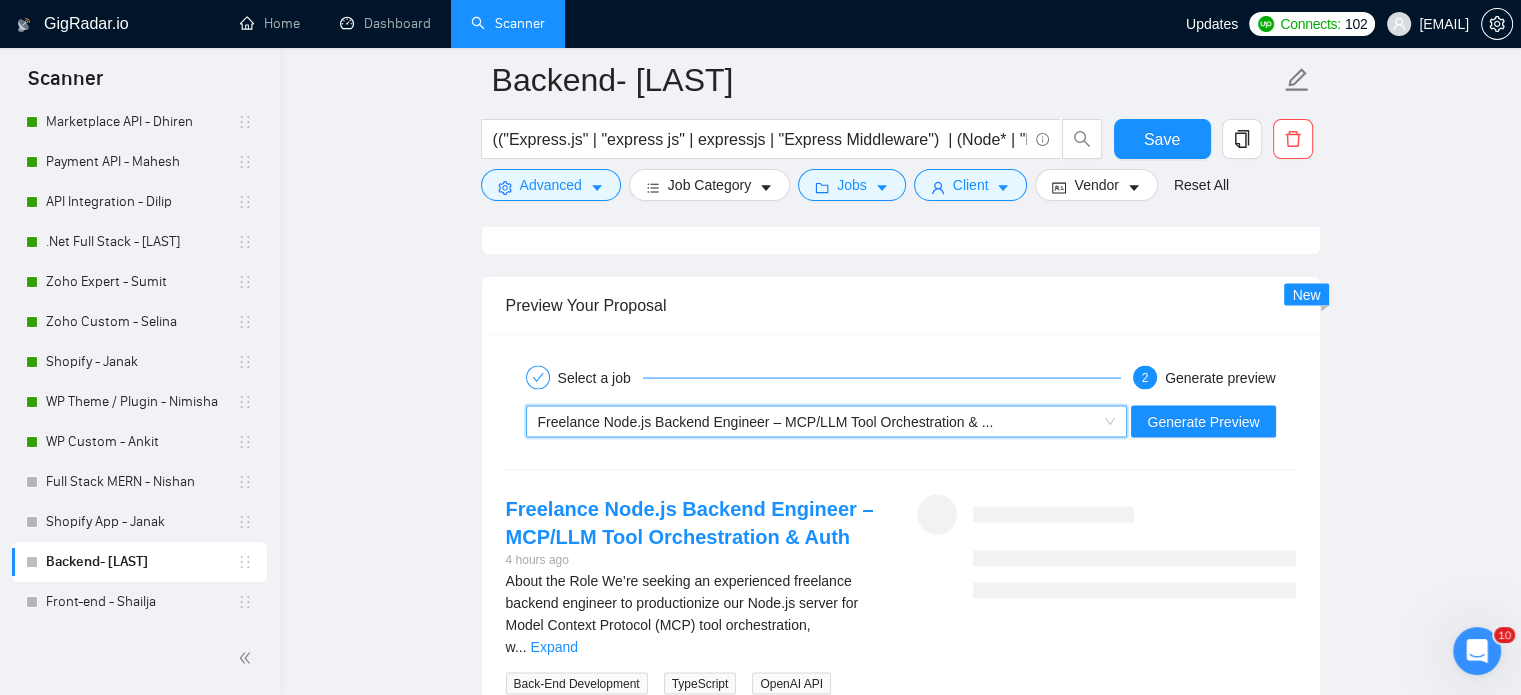 click on "Freelance Node.js Backend Engineer – MCP/LLM Tool Orchestration & ..." at bounding box center [818, 422] 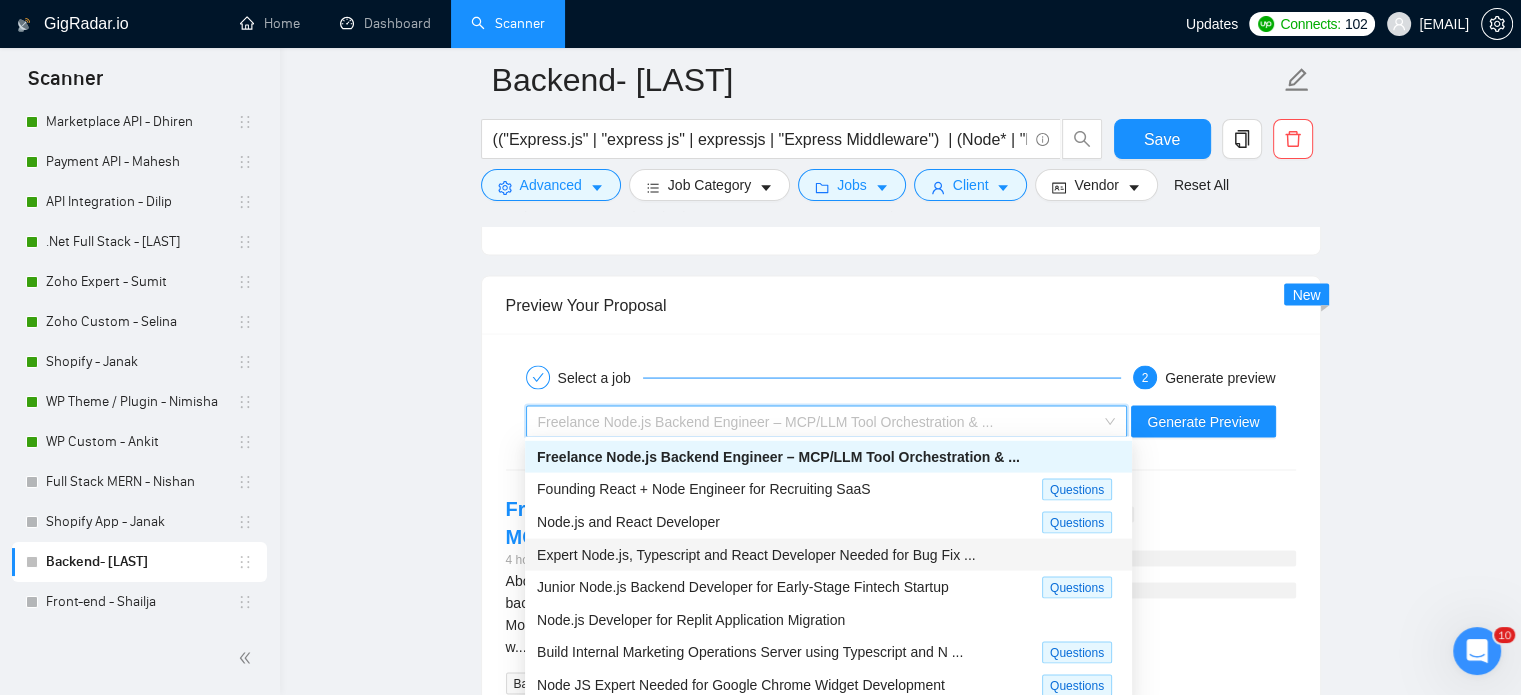 click on "Expert Node.js, Typescript and React Developer Needed for Bug Fix ..." at bounding box center [756, 555] 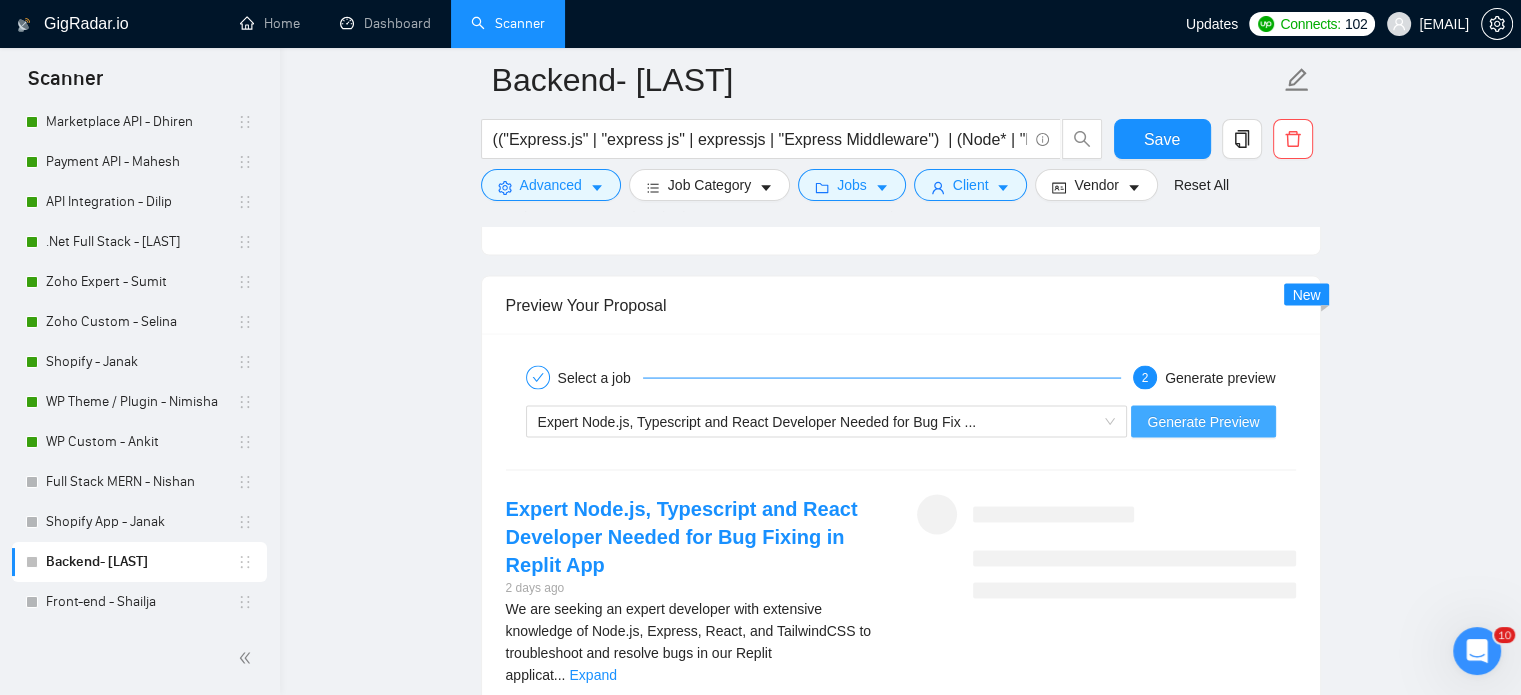 click on "Generate Preview" at bounding box center [1203, 422] 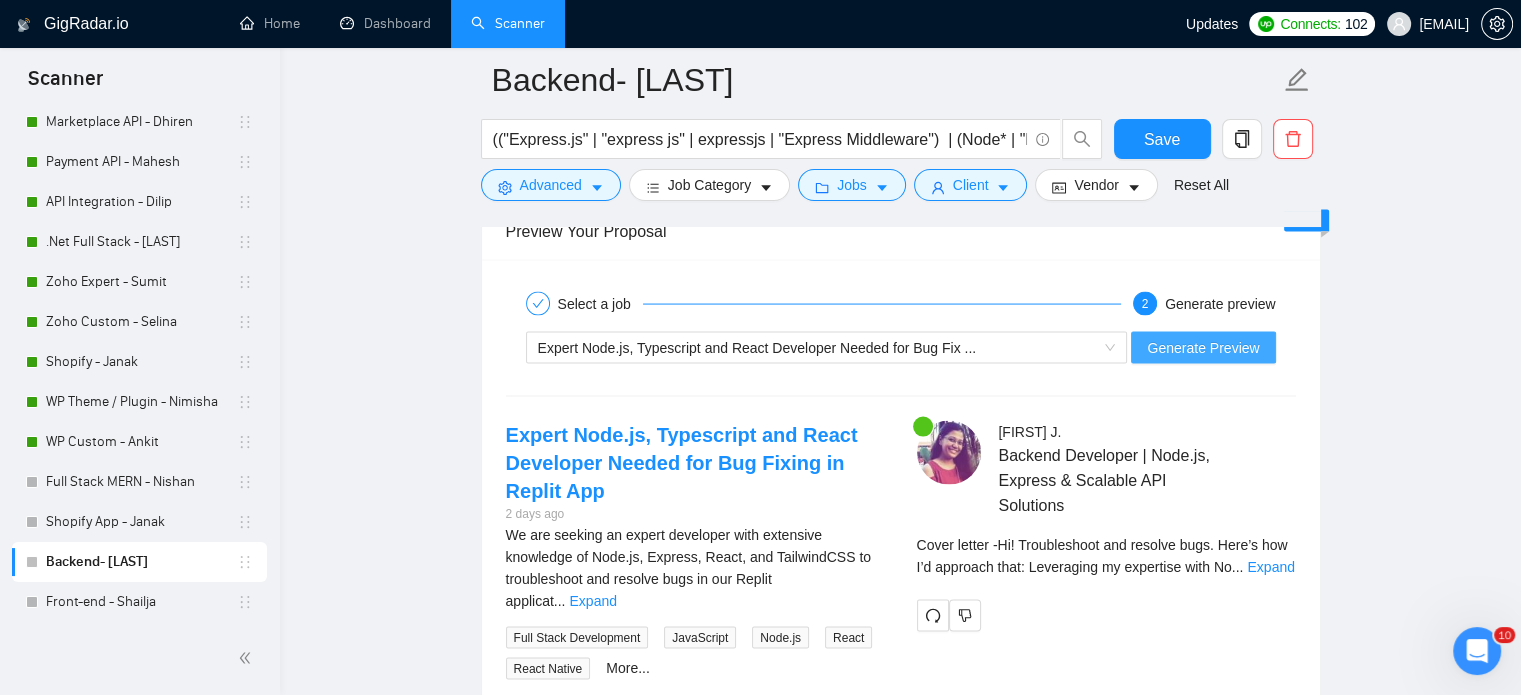 scroll, scrollTop: 4100, scrollLeft: 0, axis: vertical 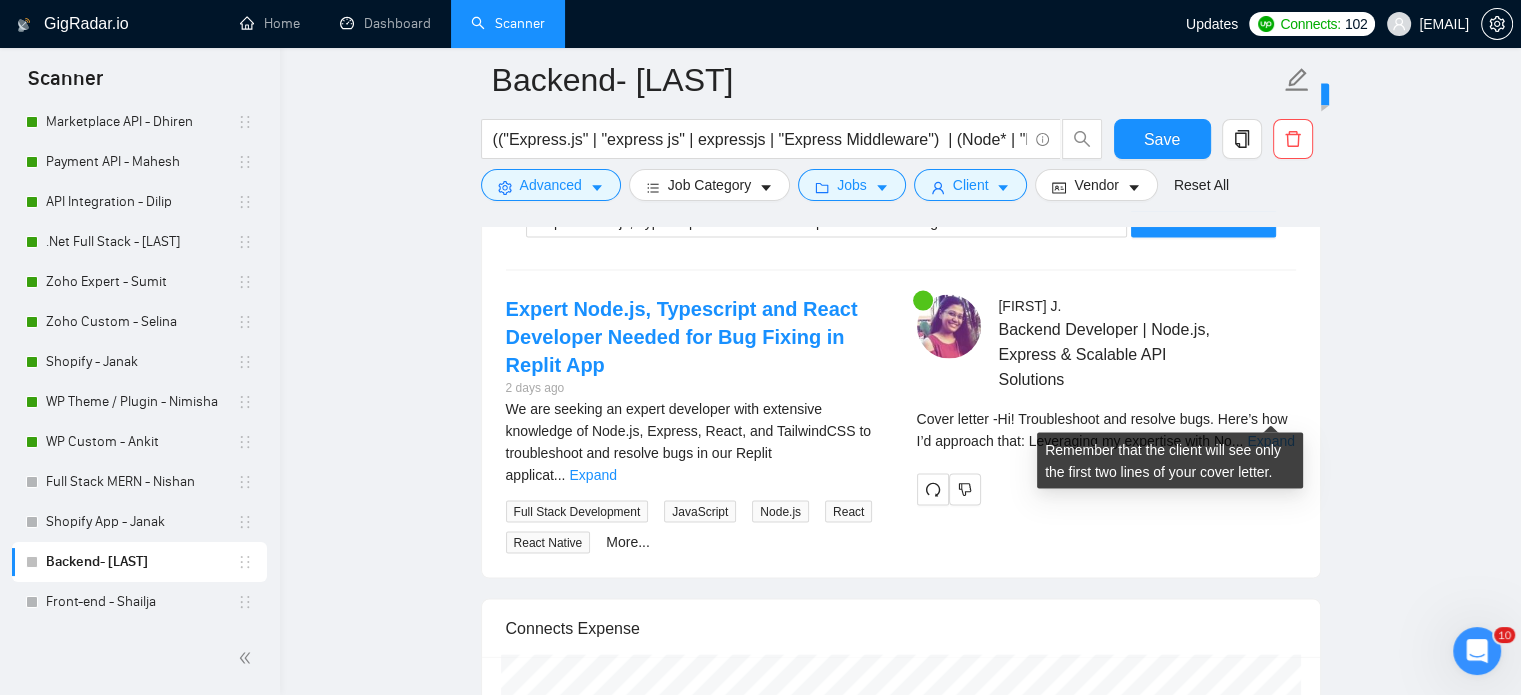 click on "Expand" at bounding box center [1270, 441] 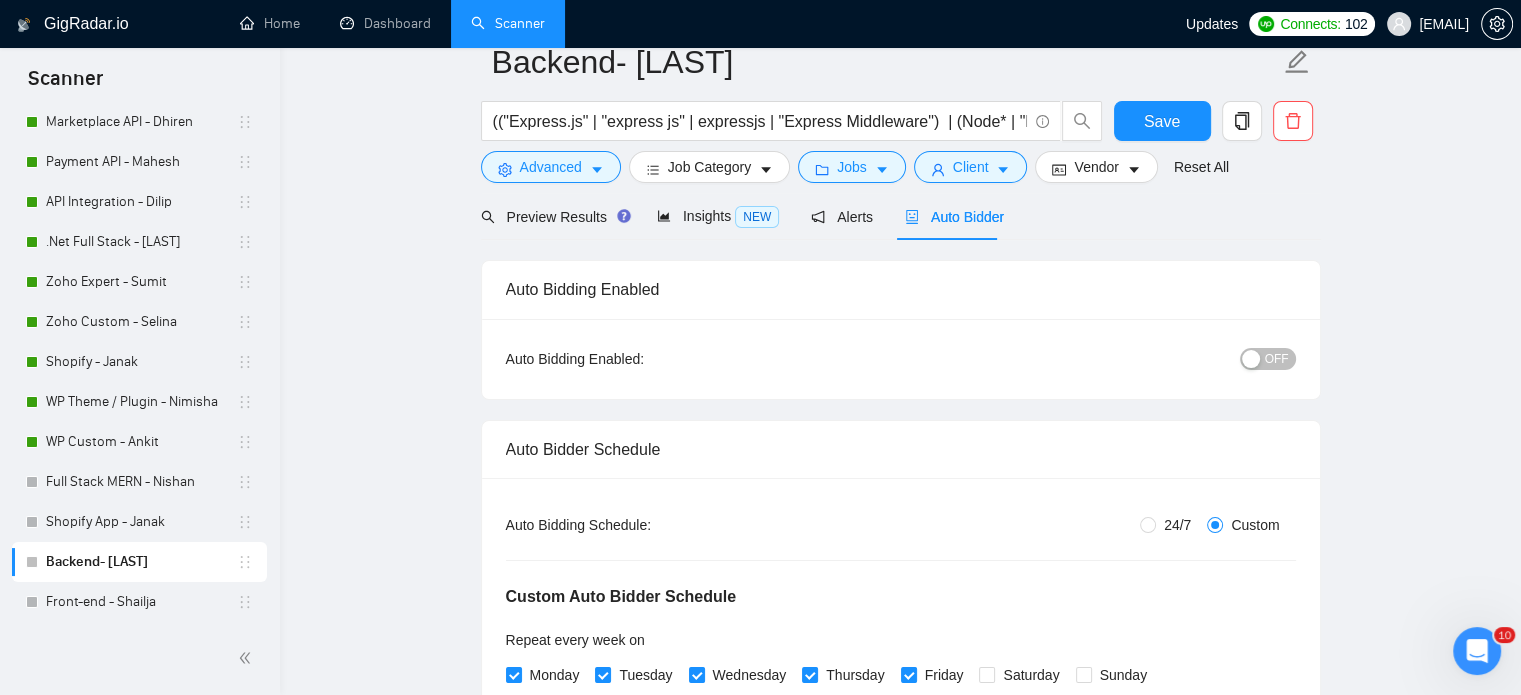 scroll, scrollTop: 0, scrollLeft: 0, axis: both 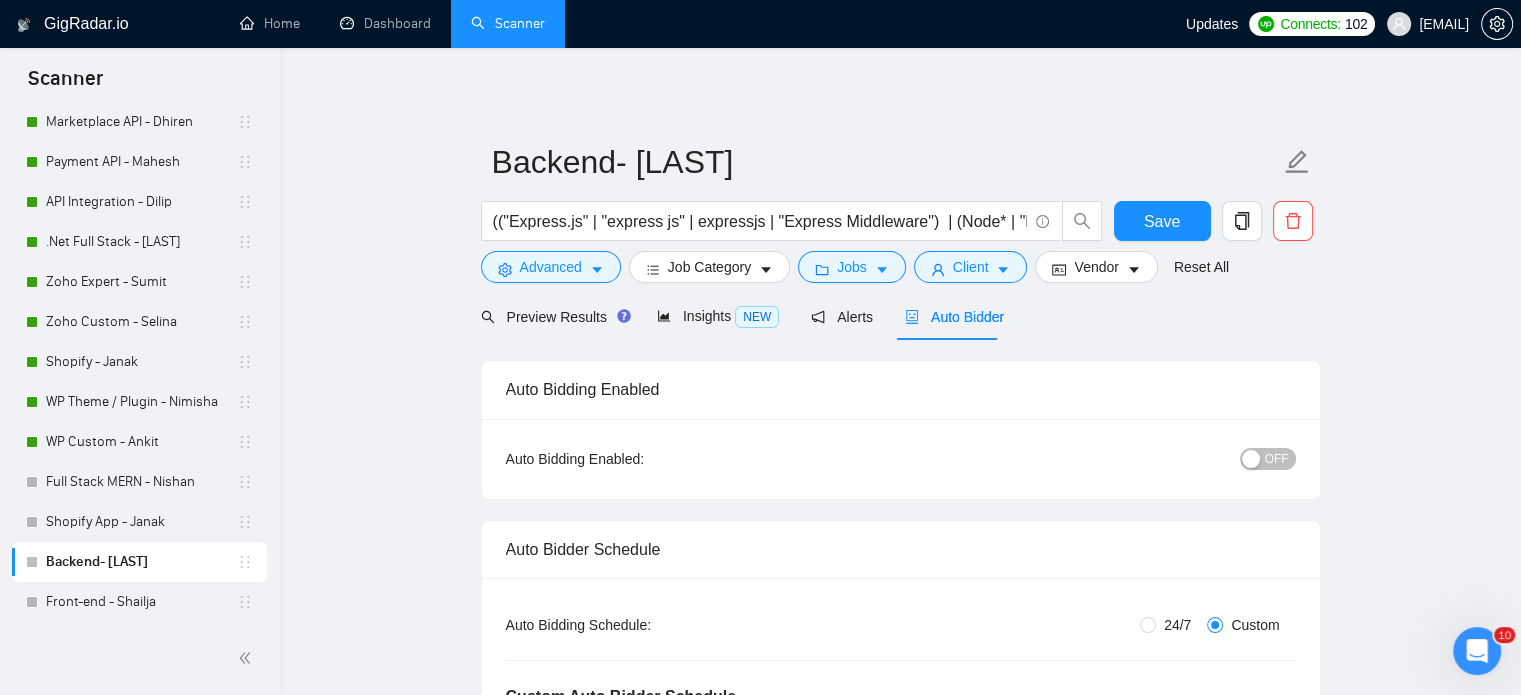 click on "OFF" at bounding box center (1277, 459) 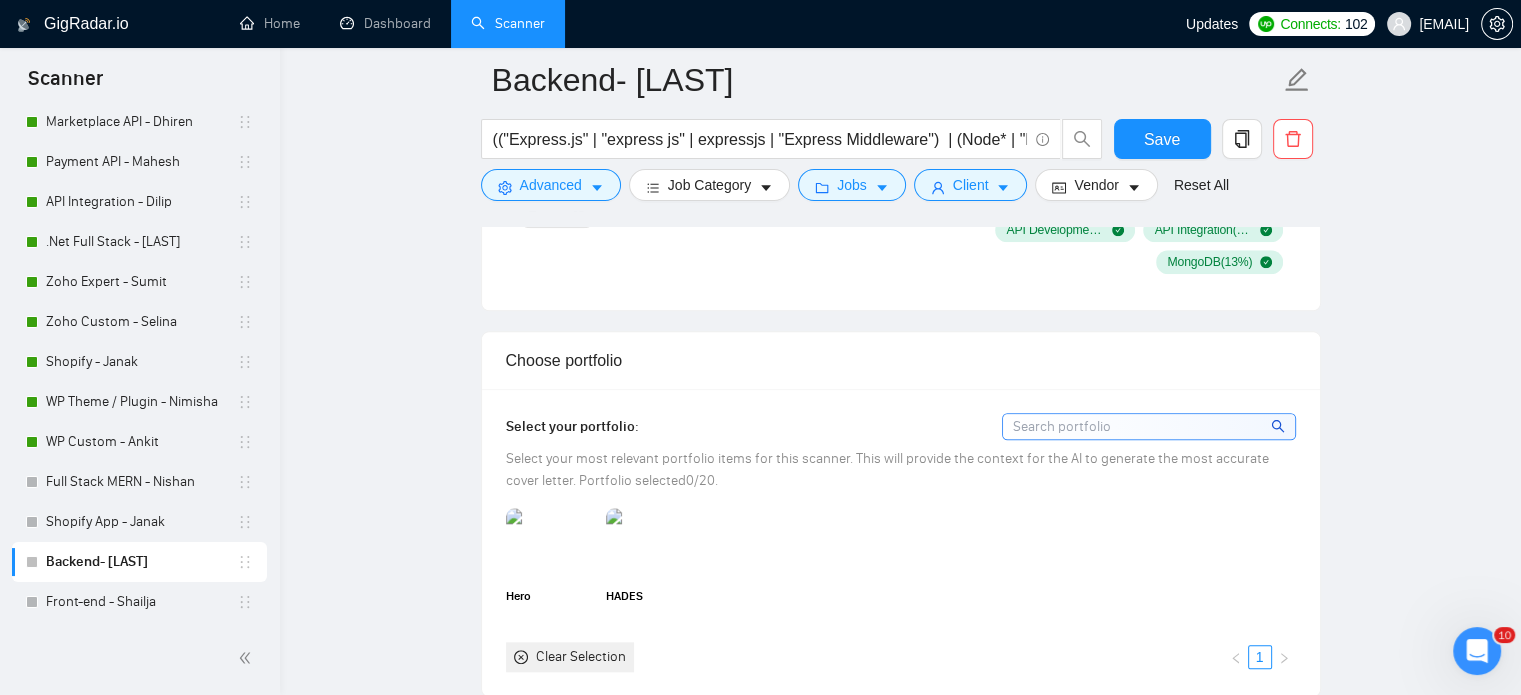 scroll, scrollTop: 1172, scrollLeft: 0, axis: vertical 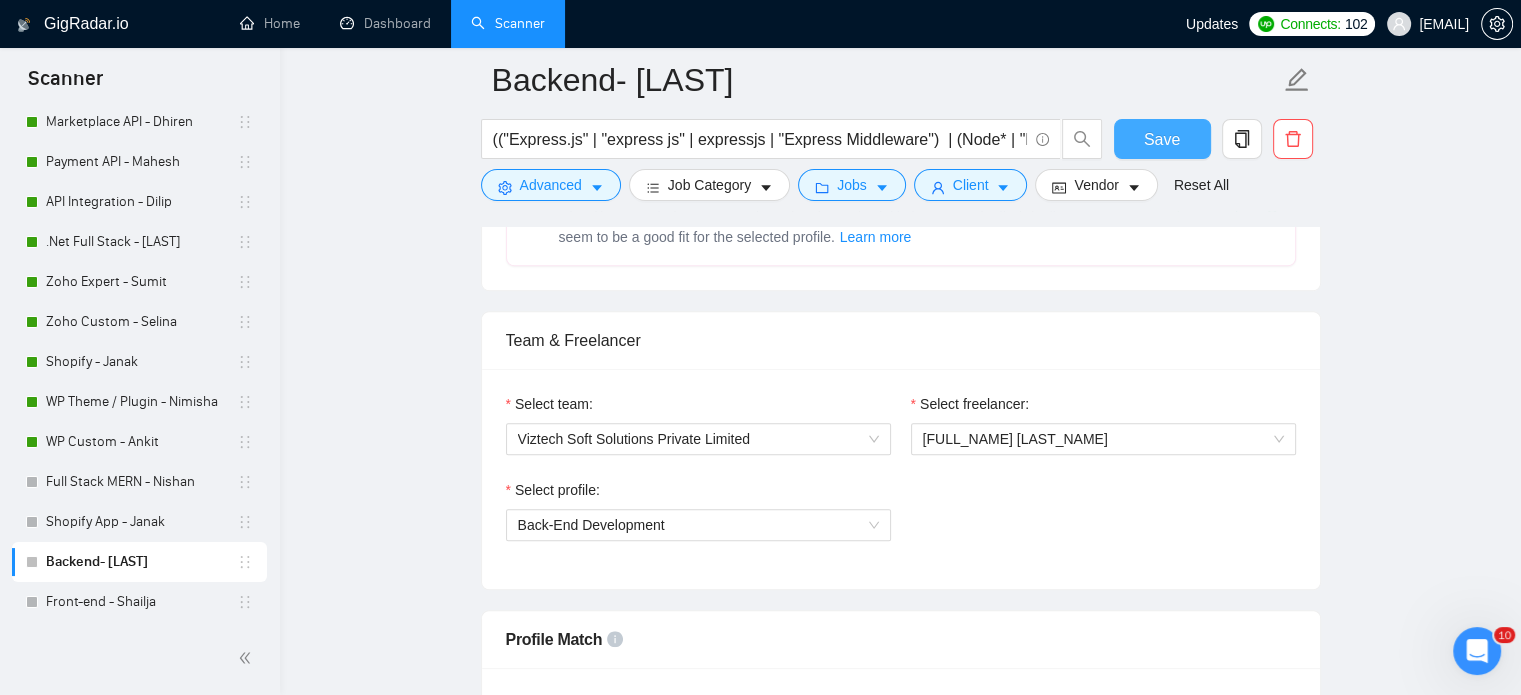 click on "Save" at bounding box center [1162, 139] 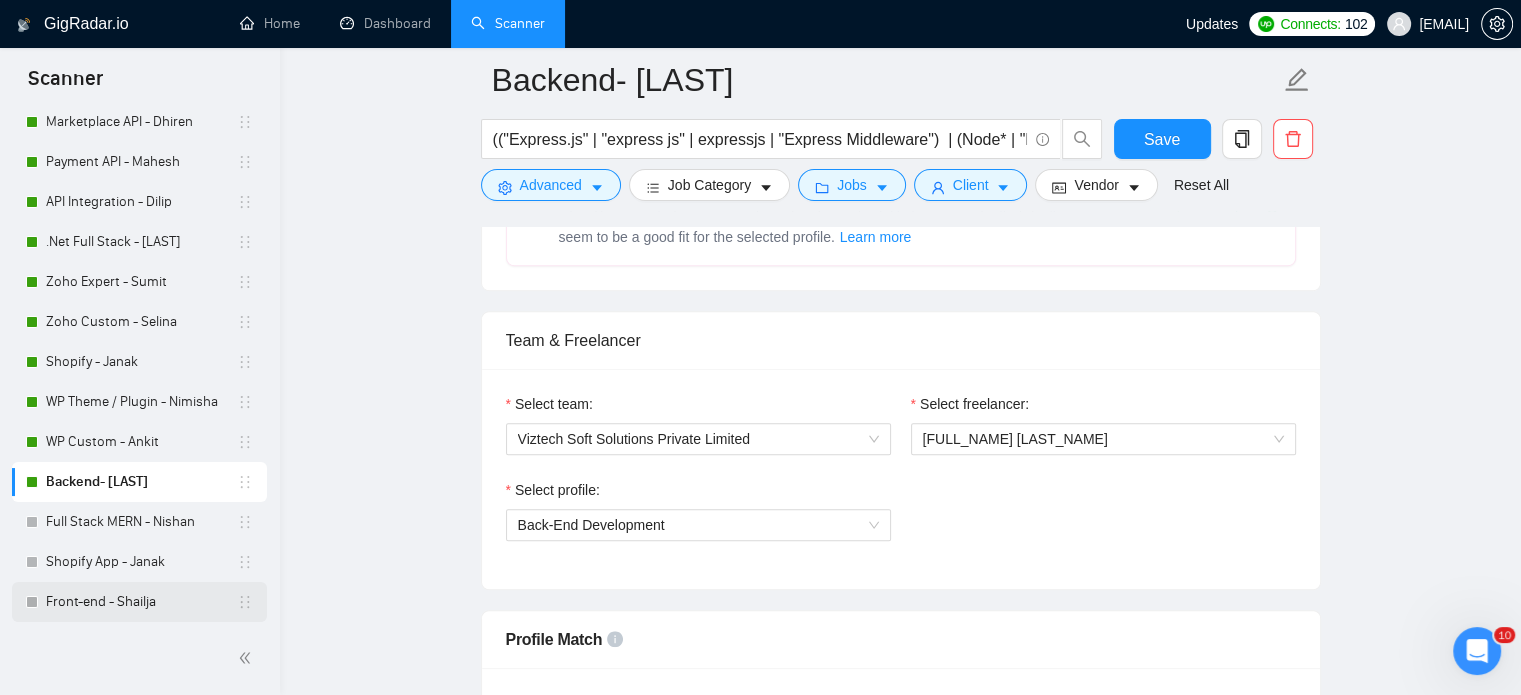 click on "Front-end - Shailja" at bounding box center (141, 602) 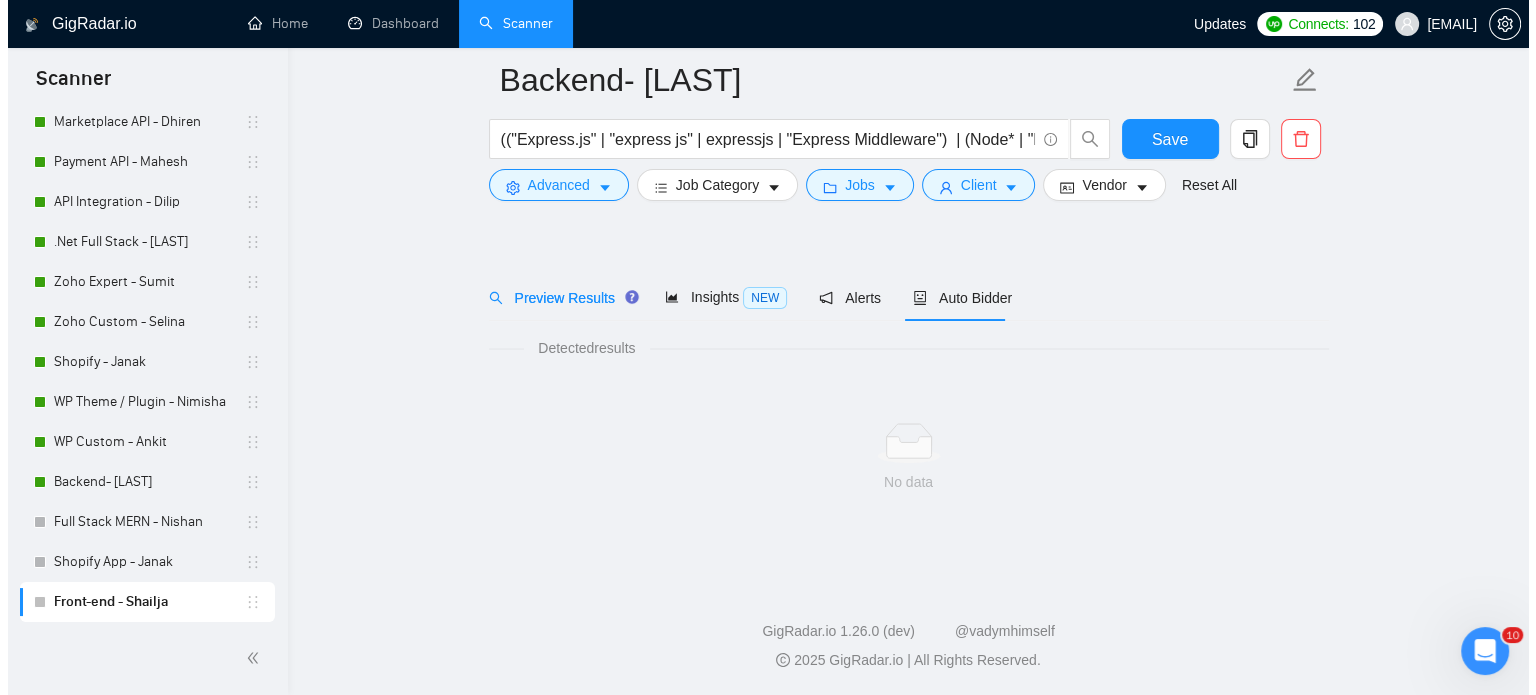 scroll, scrollTop: 35, scrollLeft: 0, axis: vertical 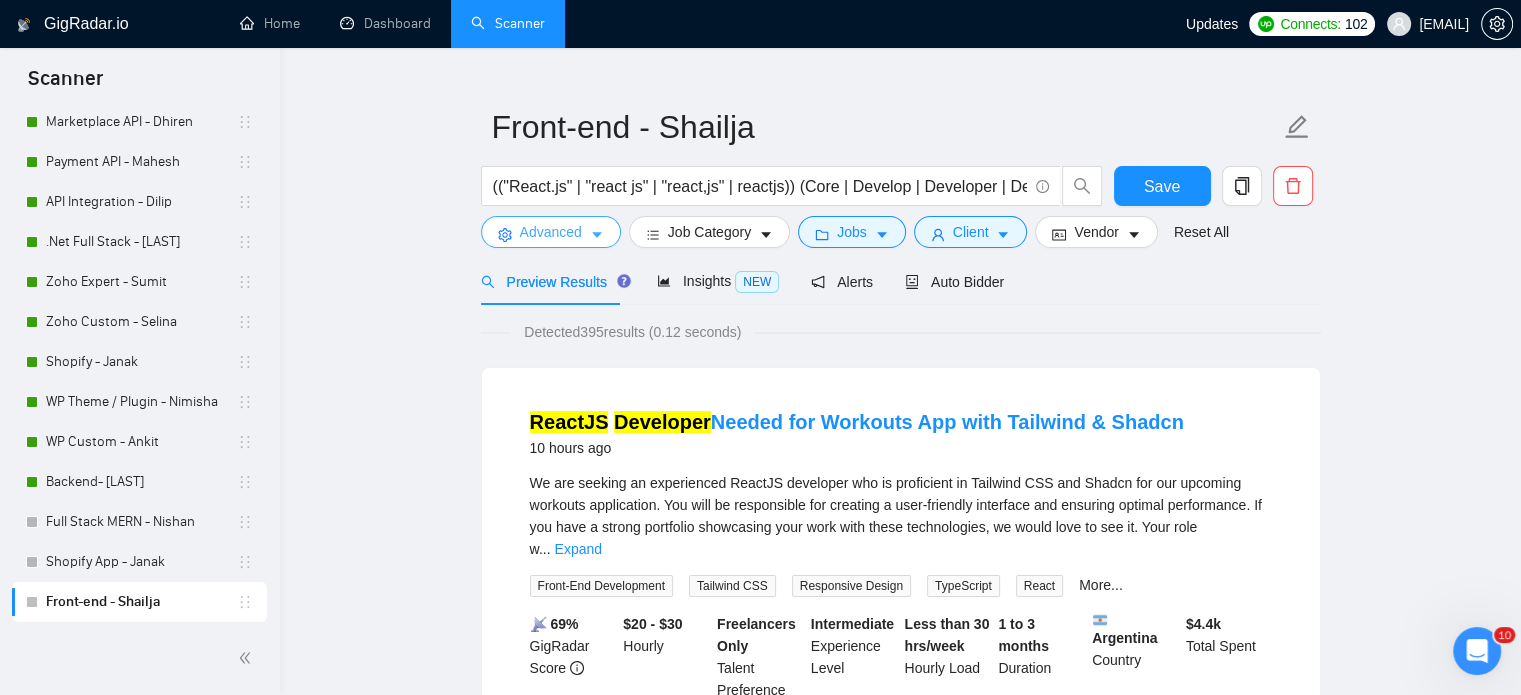 click on "Advanced" at bounding box center [551, 232] 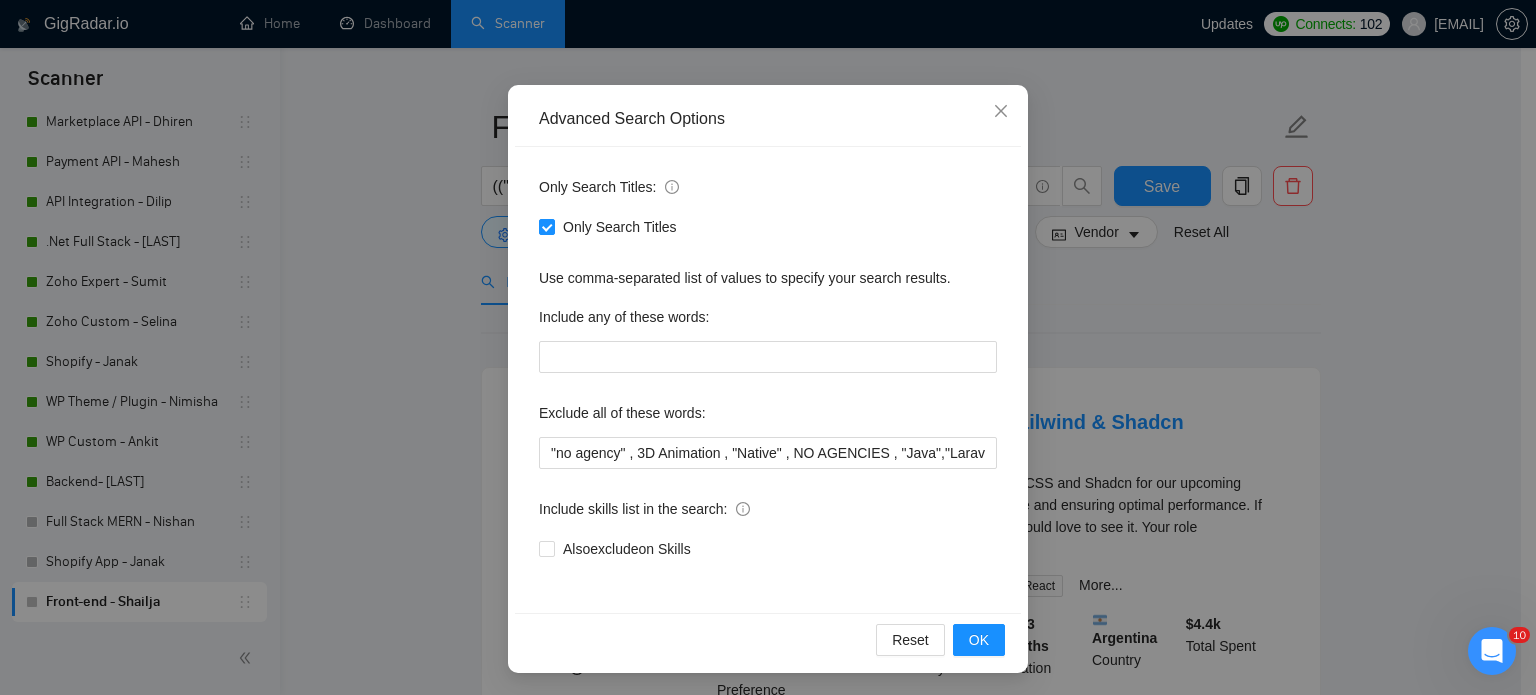 scroll, scrollTop: 136, scrollLeft: 0, axis: vertical 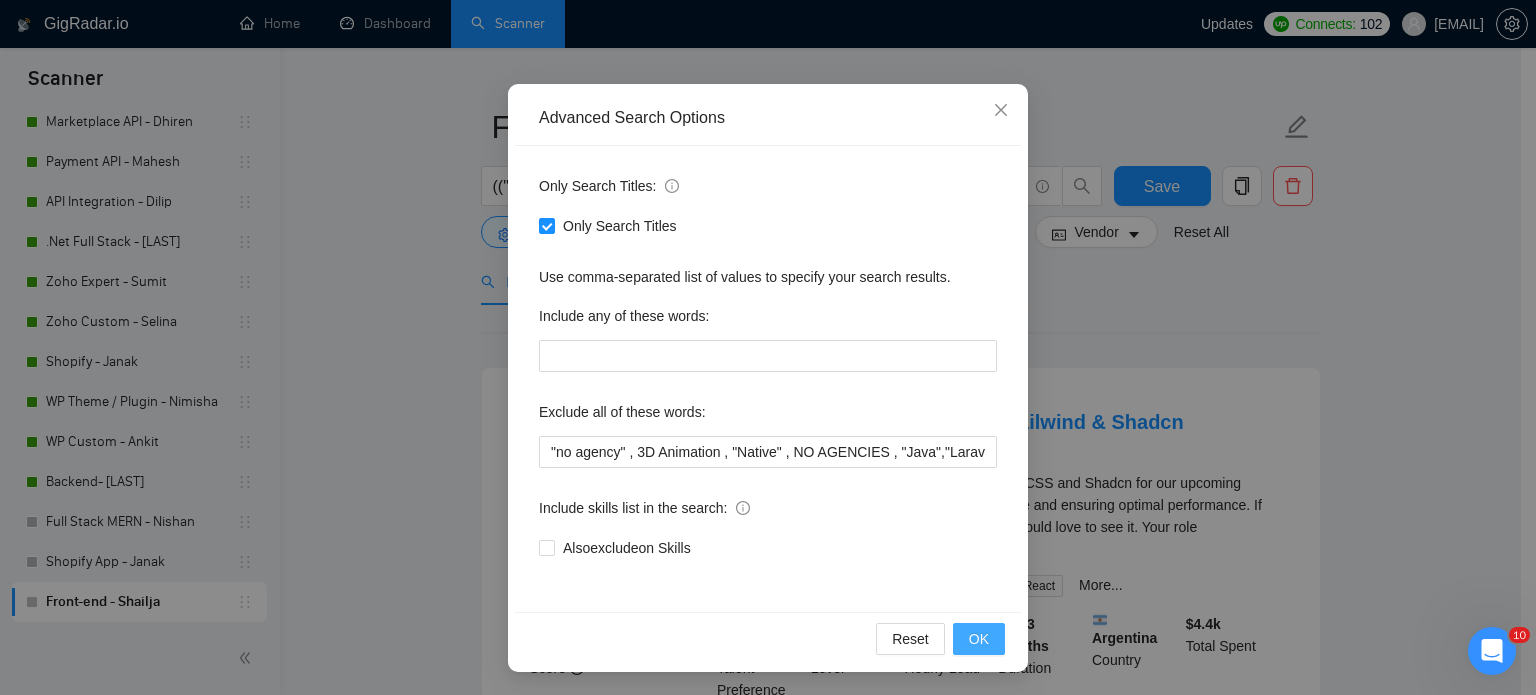 click on "OK" at bounding box center [979, 639] 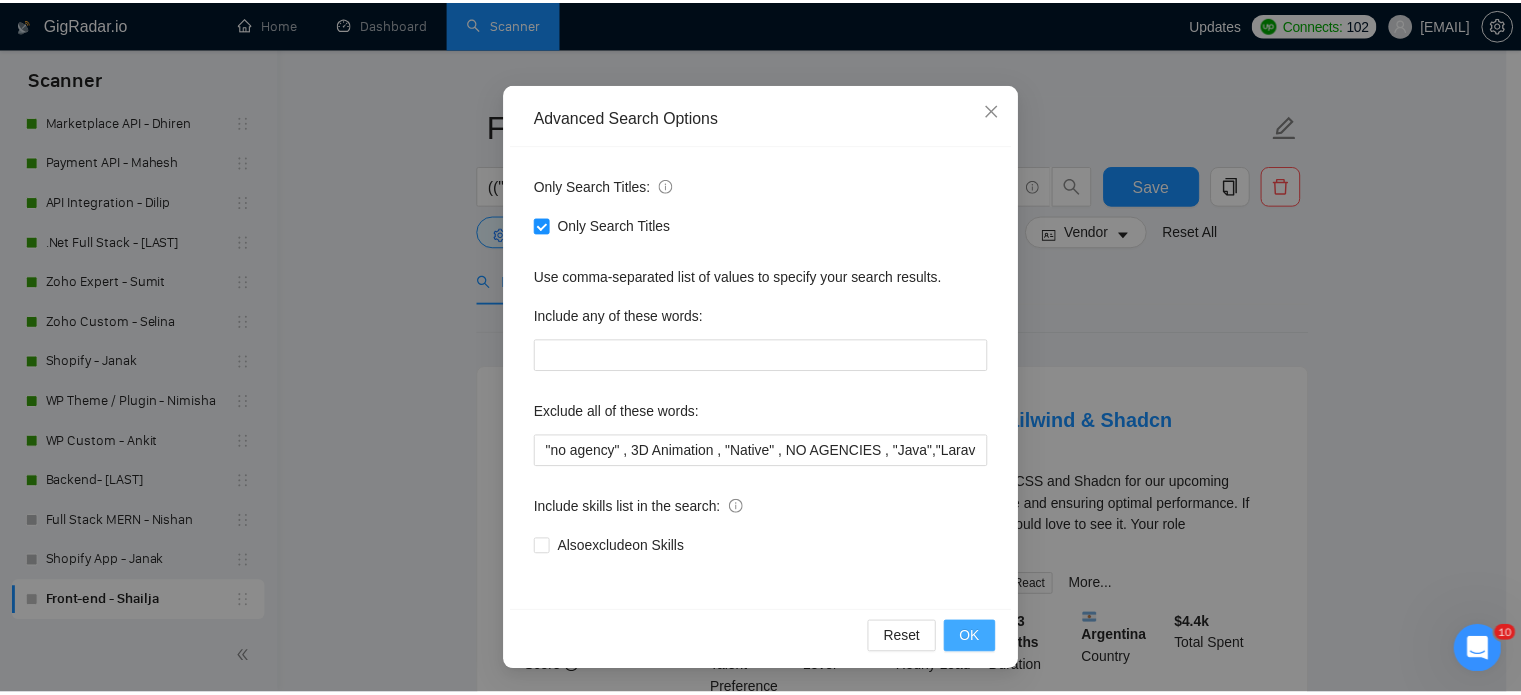 scroll, scrollTop: 36, scrollLeft: 0, axis: vertical 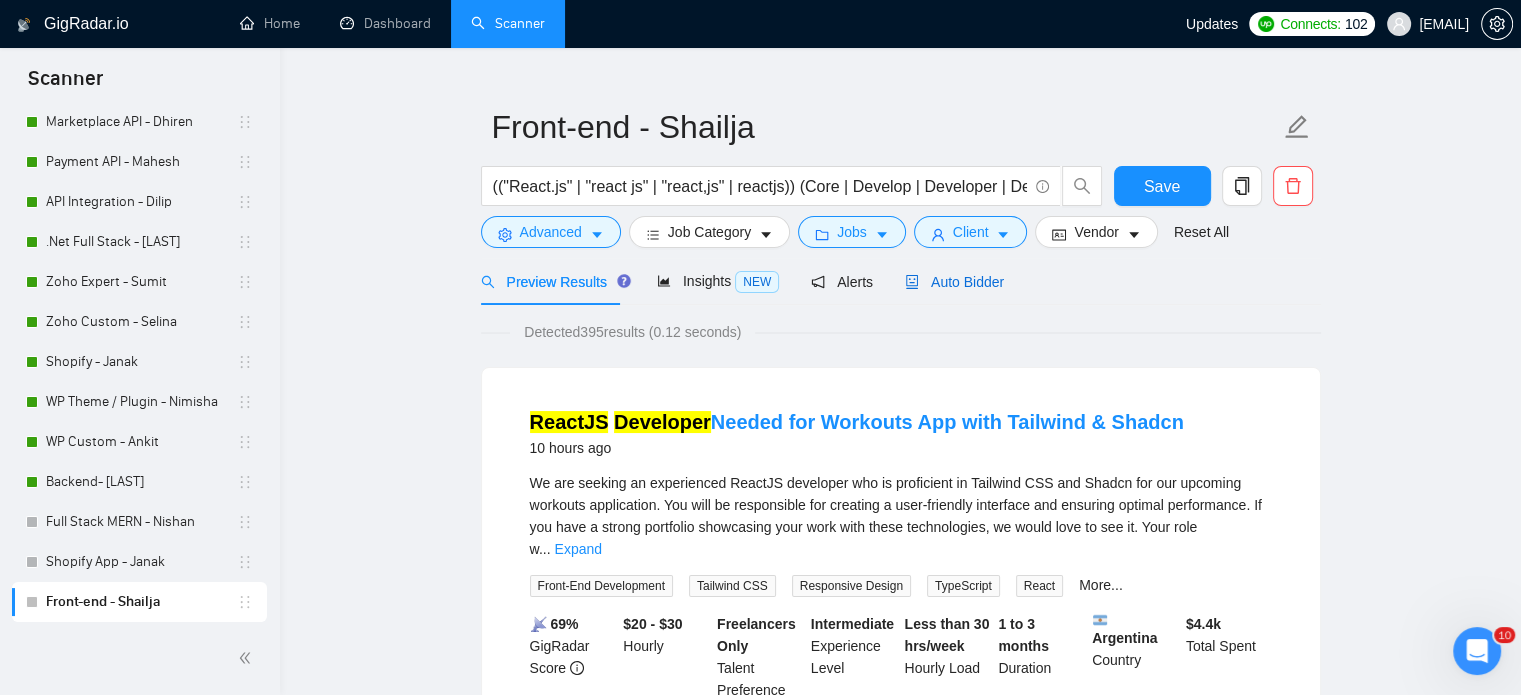 click on "Auto Bidder" at bounding box center (954, 282) 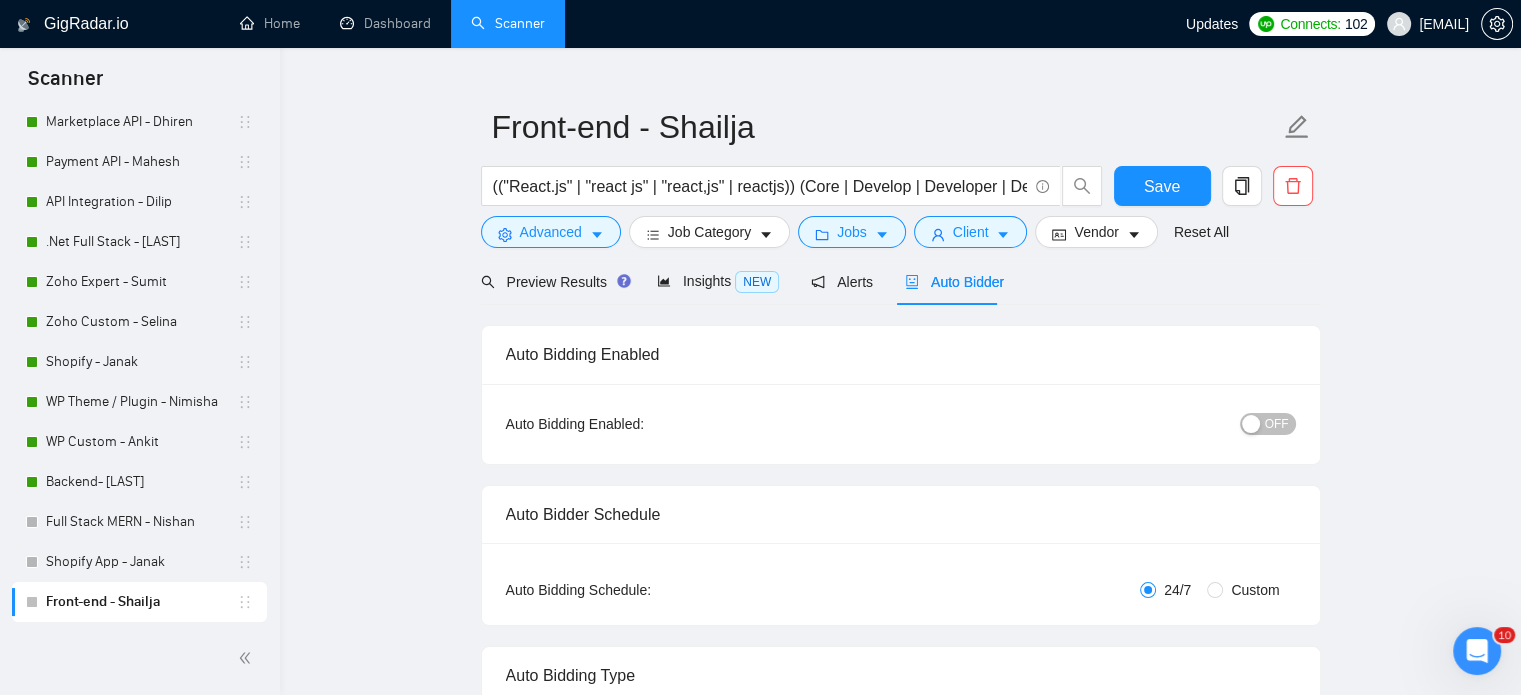 type 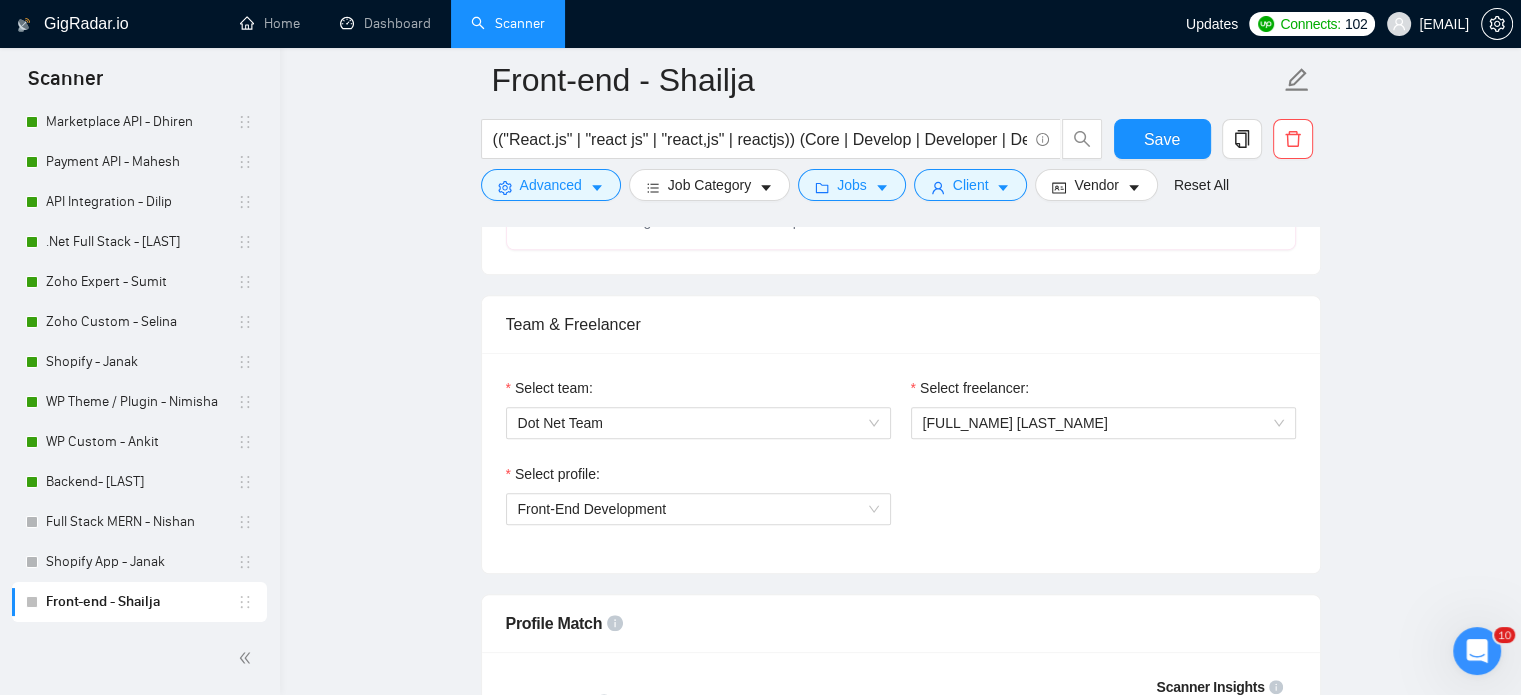 scroll, scrollTop: 1235, scrollLeft: 0, axis: vertical 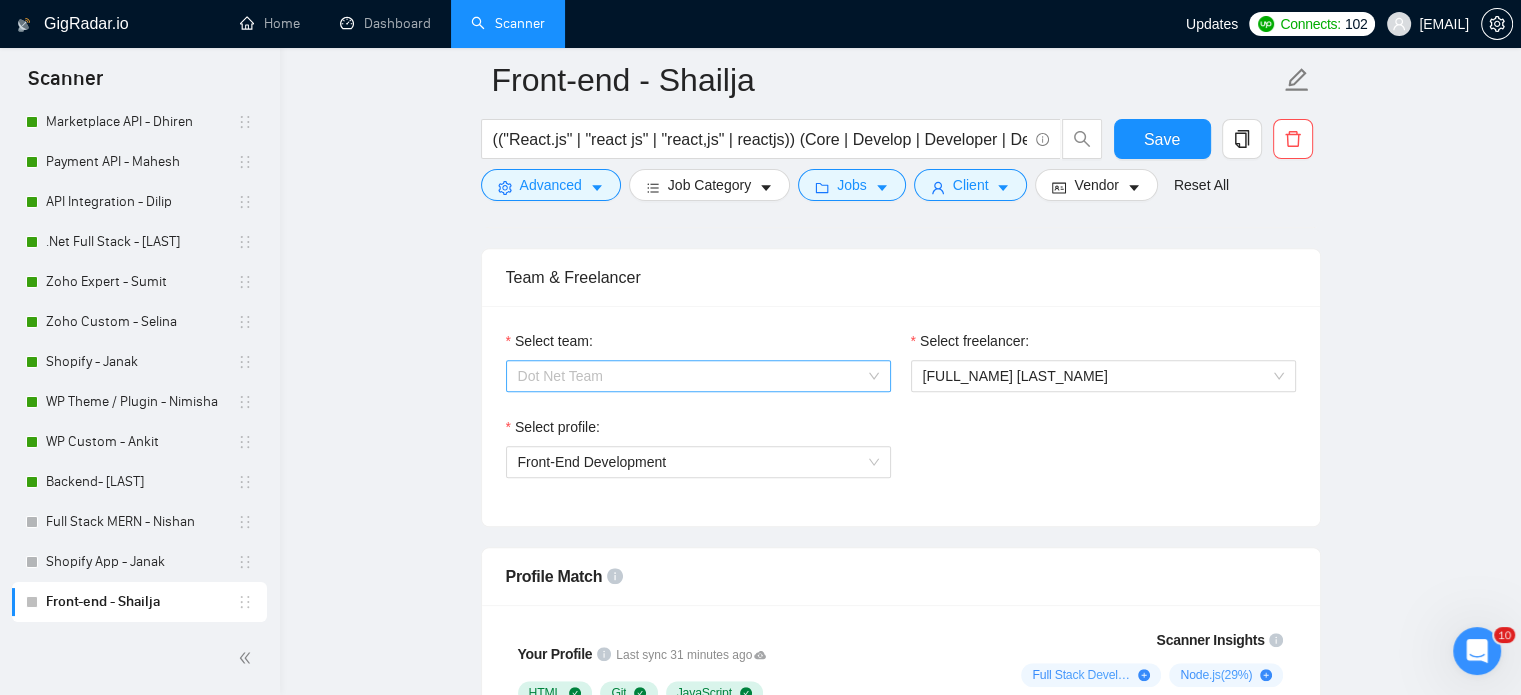 click on "Dot Net Team" at bounding box center [698, 376] 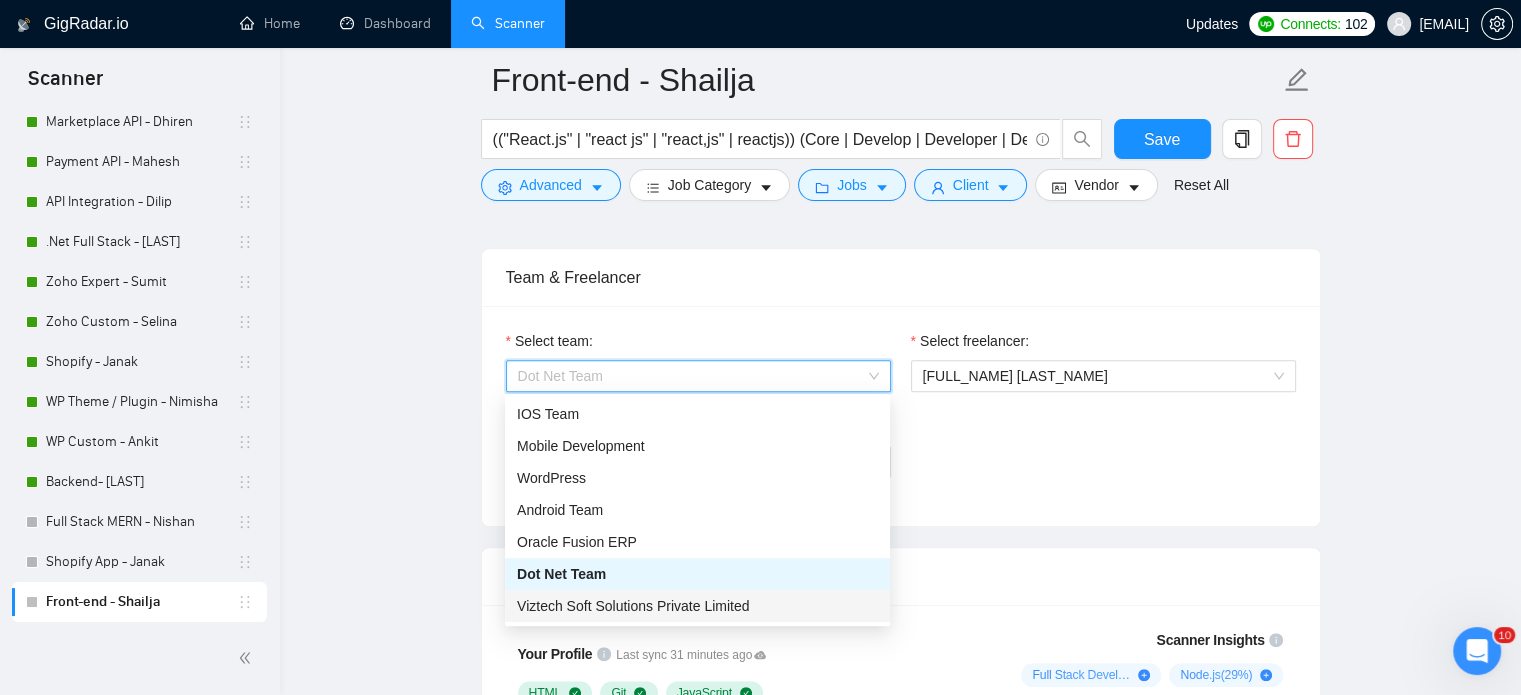 click on "Viztech Soft Solutions Private Limited" at bounding box center [697, 606] 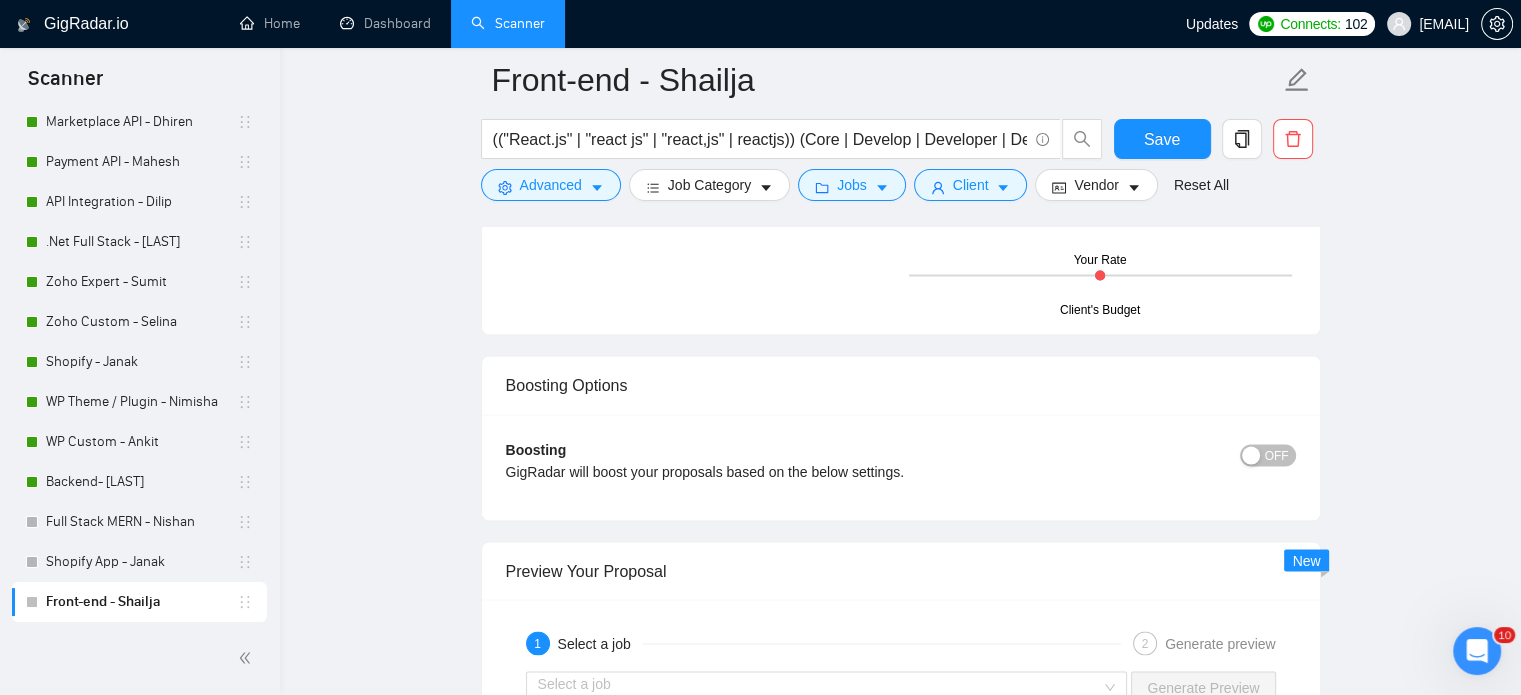 scroll, scrollTop: 3935, scrollLeft: 0, axis: vertical 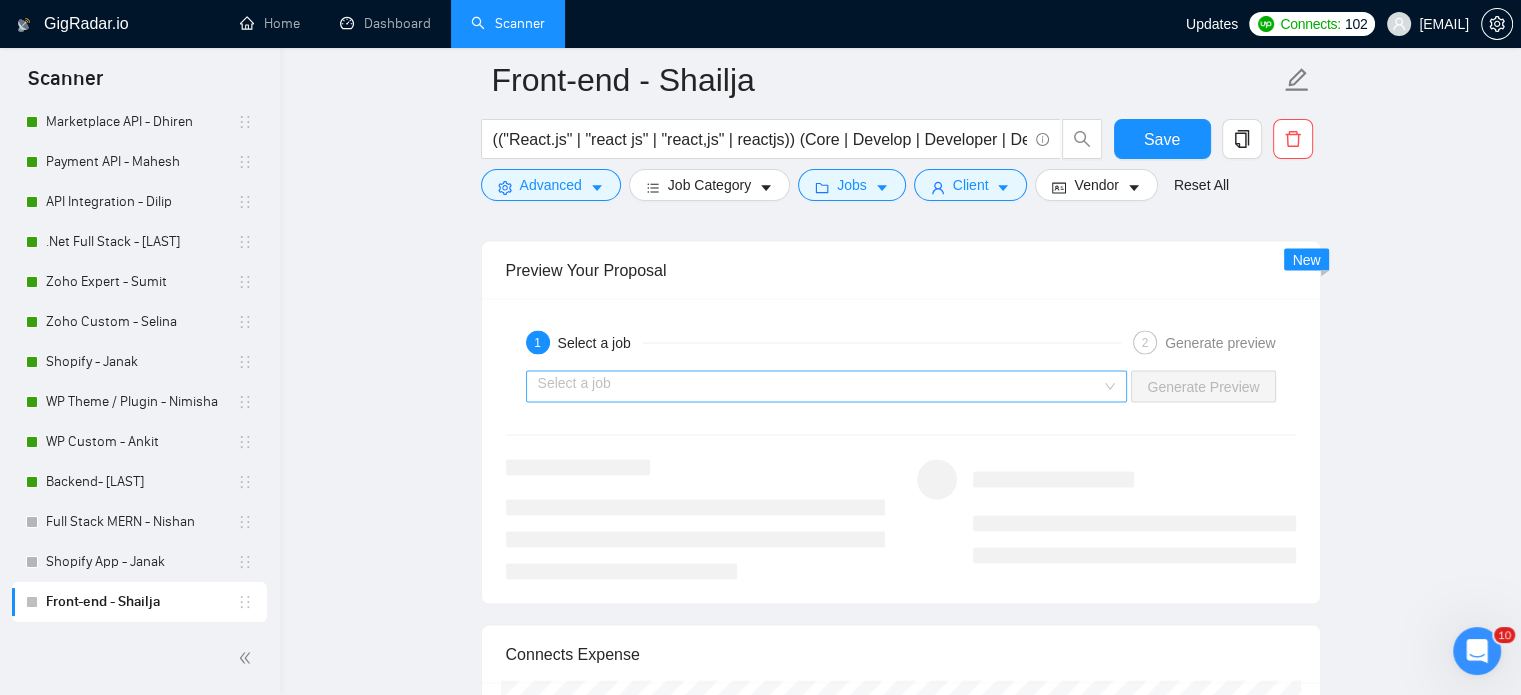 click on "Select a job" at bounding box center (827, 387) 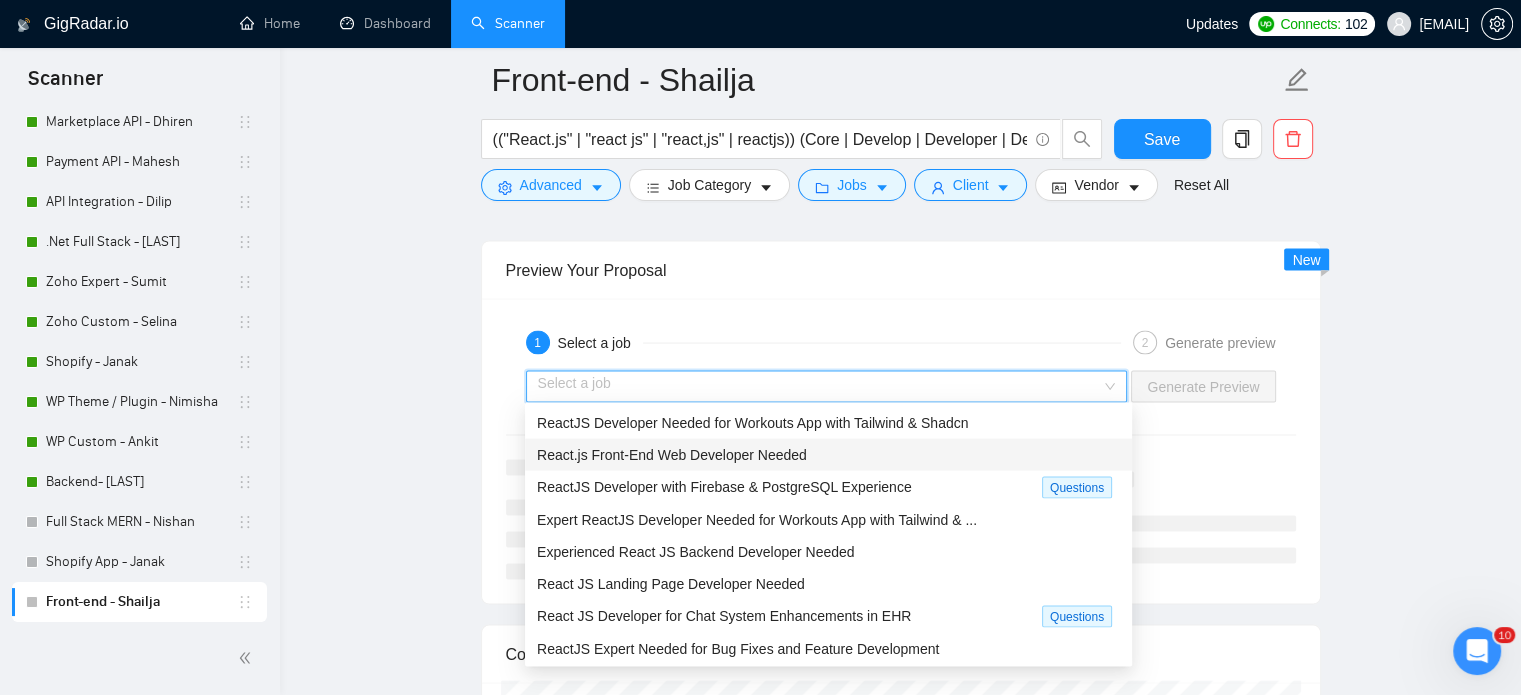 click on "React.js Front-End Web Developer Needed" at bounding box center (672, 455) 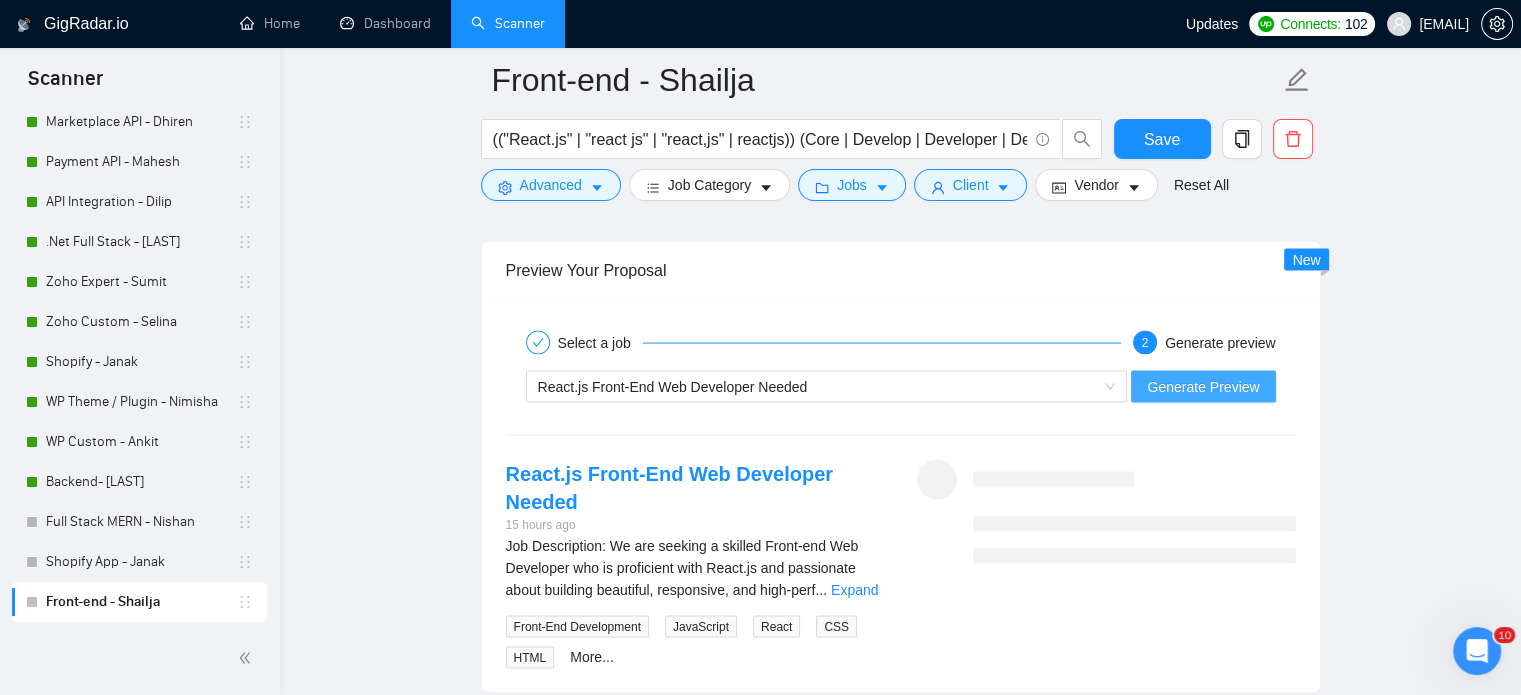 click on "Generate Preview" at bounding box center [1203, 387] 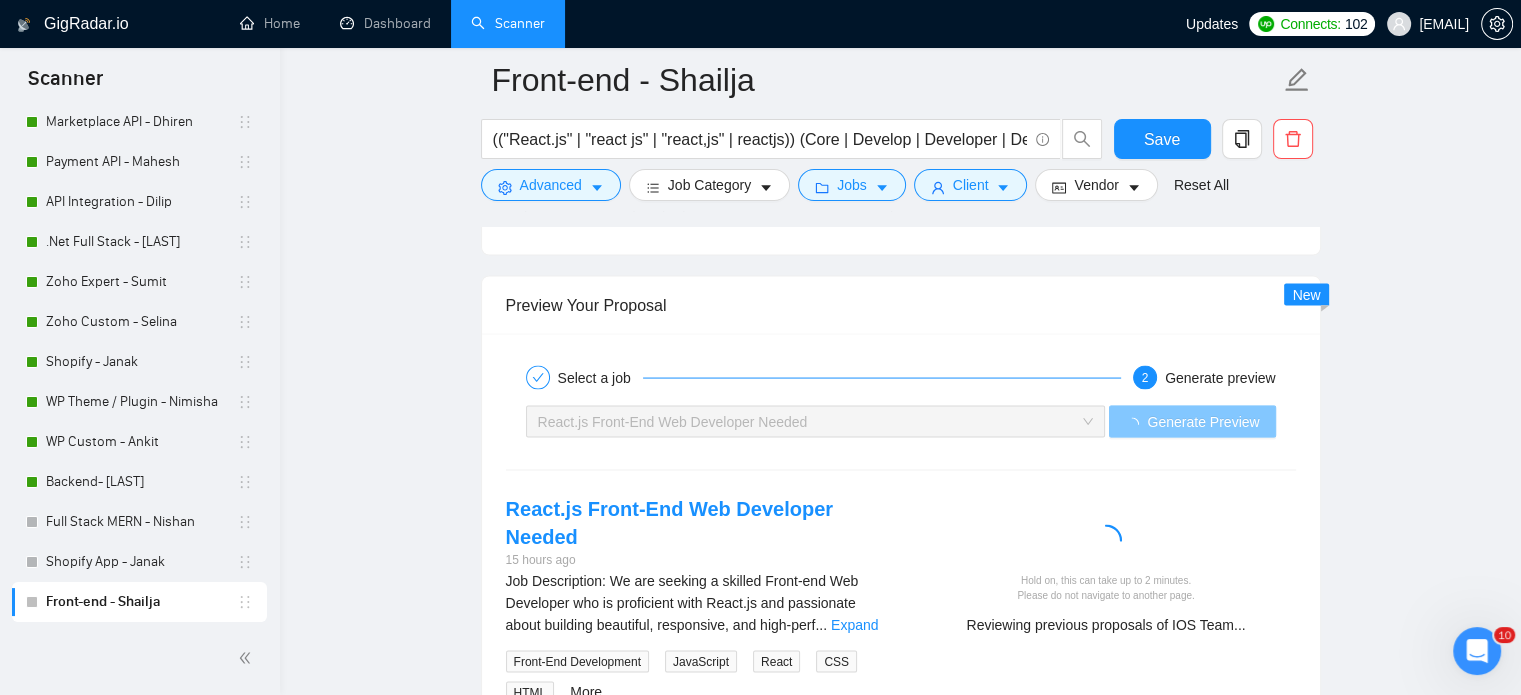scroll, scrollTop: 3935, scrollLeft: 0, axis: vertical 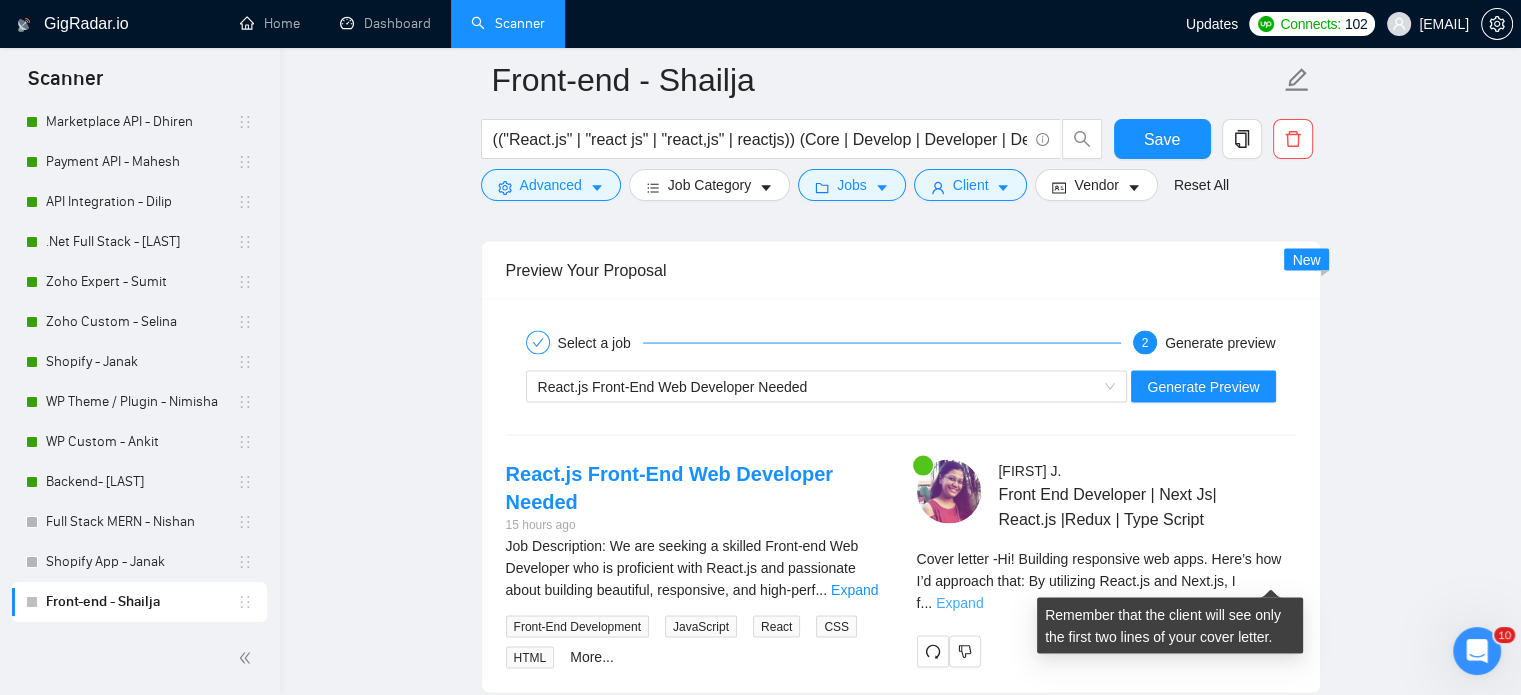 click on "Expand" at bounding box center [959, 603] 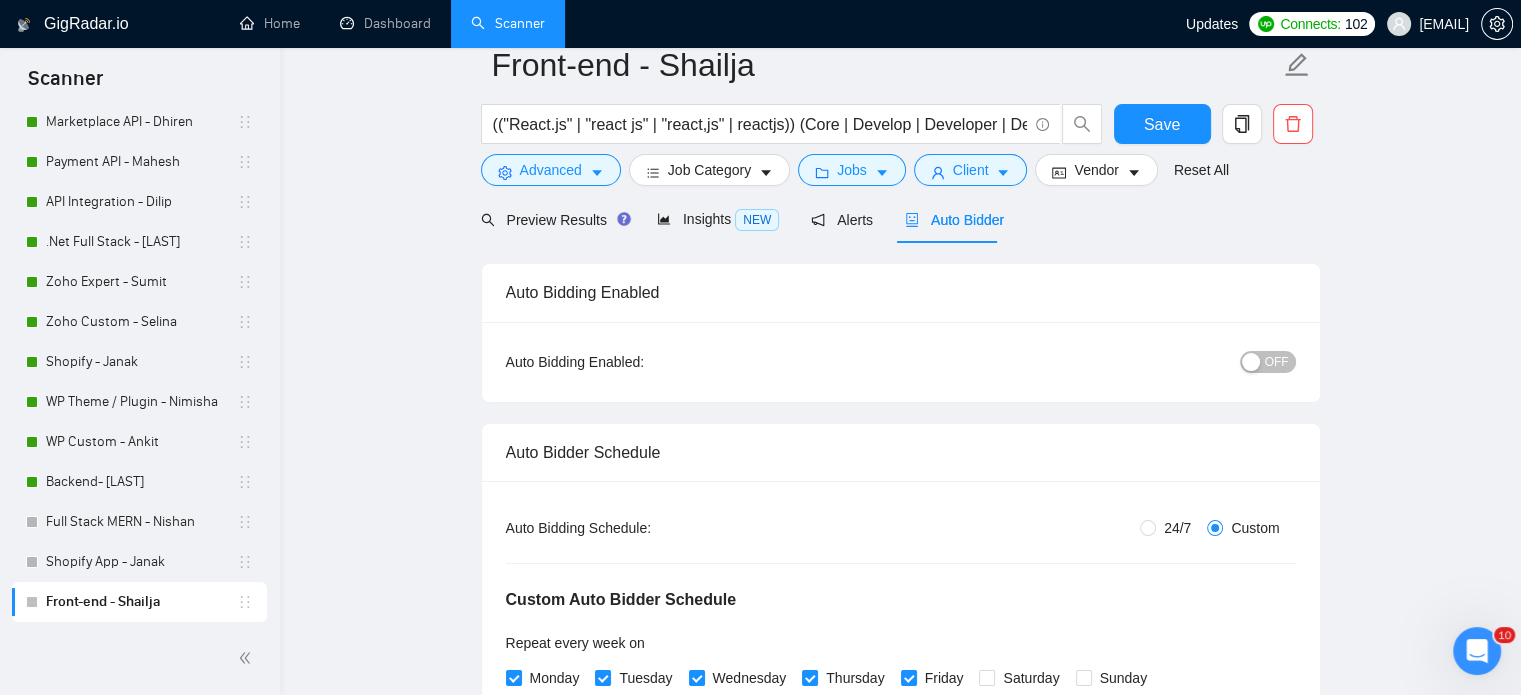 scroll, scrollTop: 0, scrollLeft: 0, axis: both 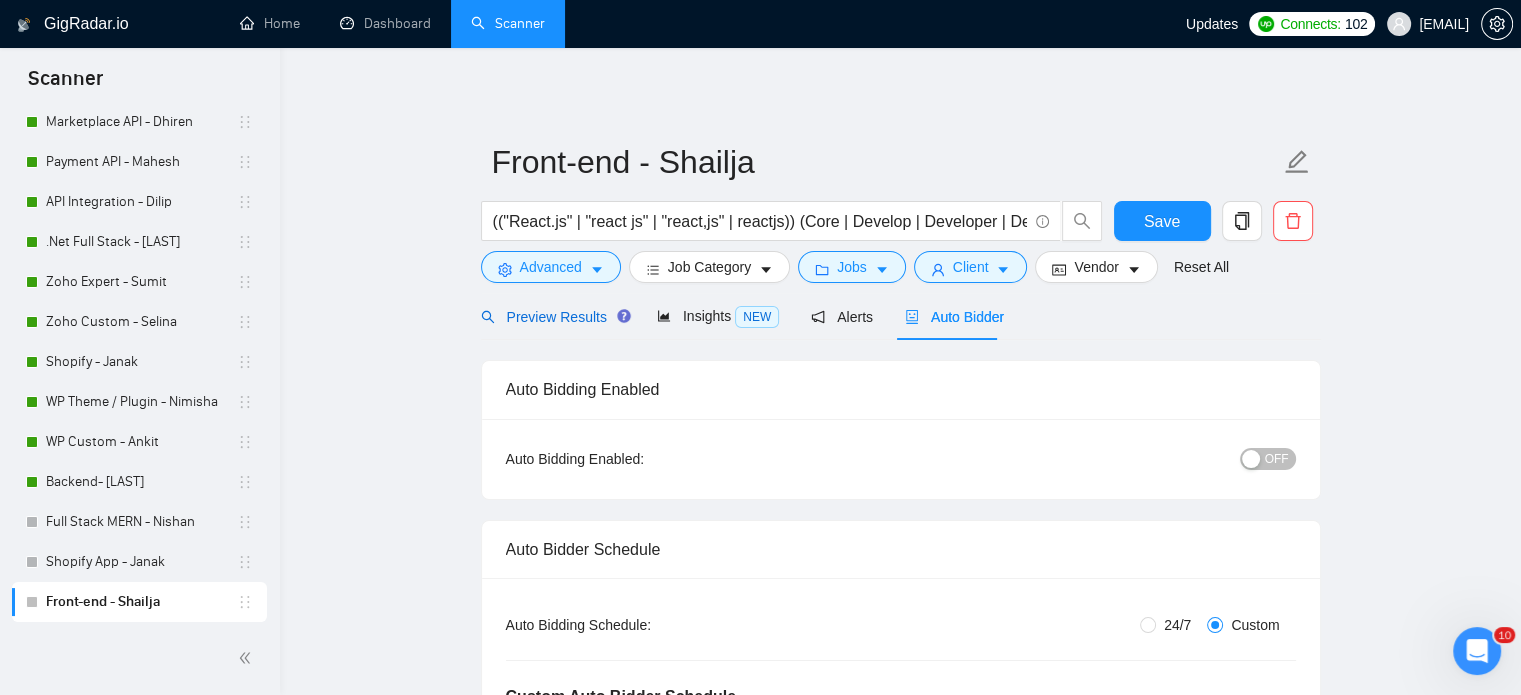 click on "Preview Results" at bounding box center [553, 317] 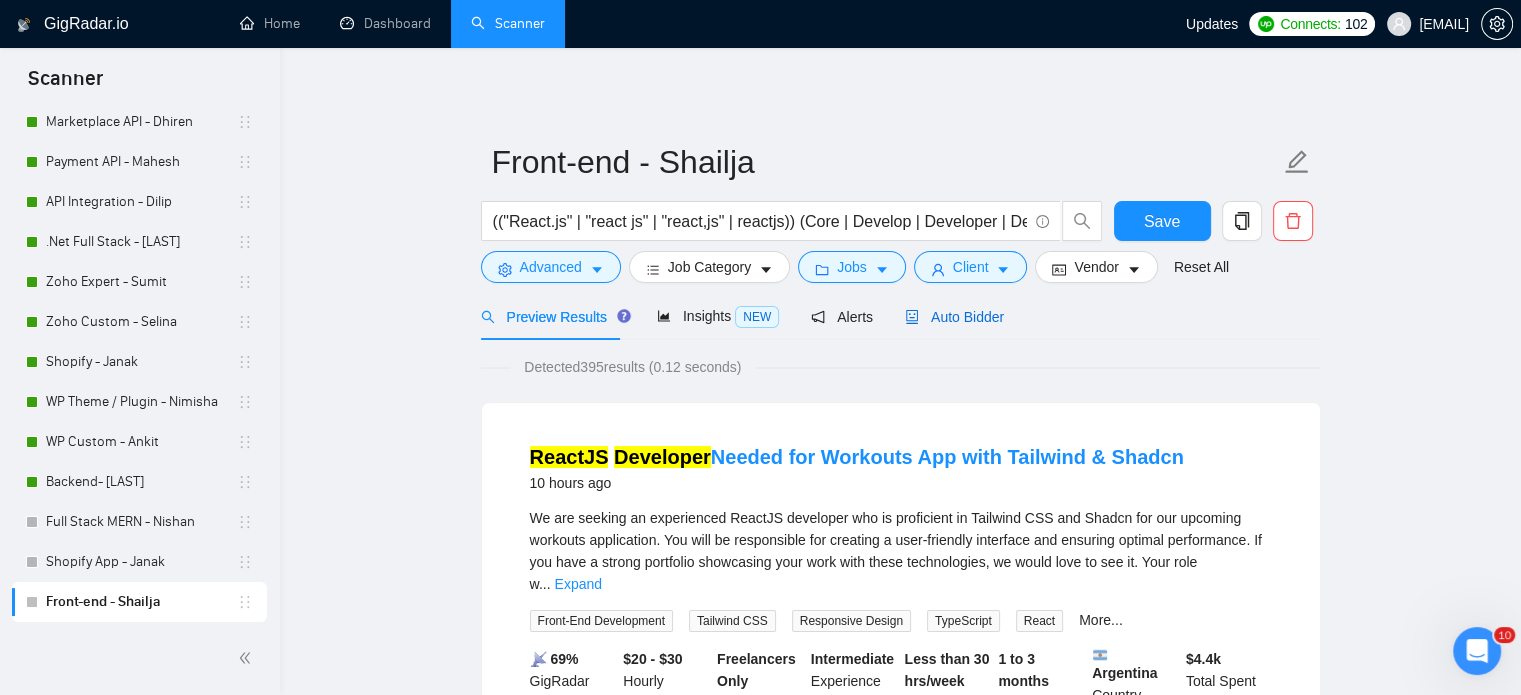 click on "Auto Bidder" at bounding box center (954, 317) 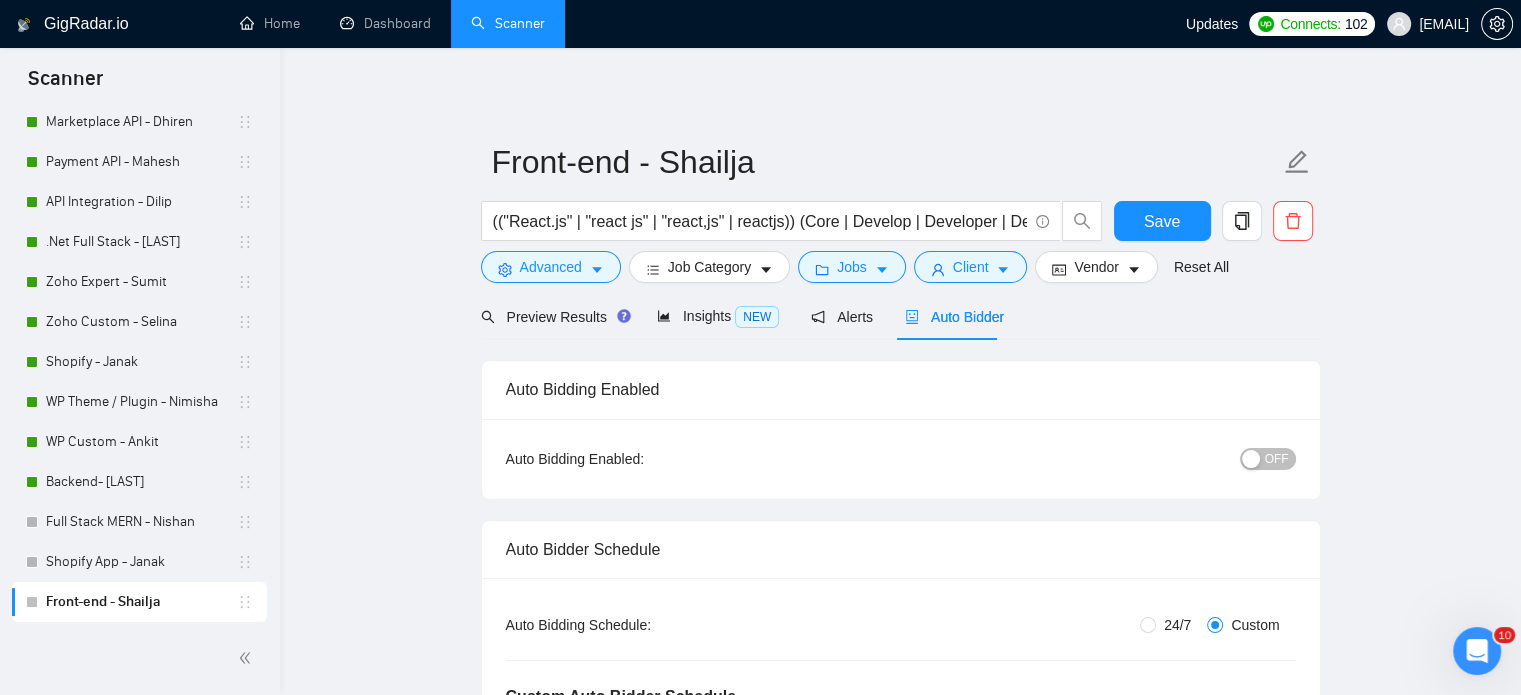type 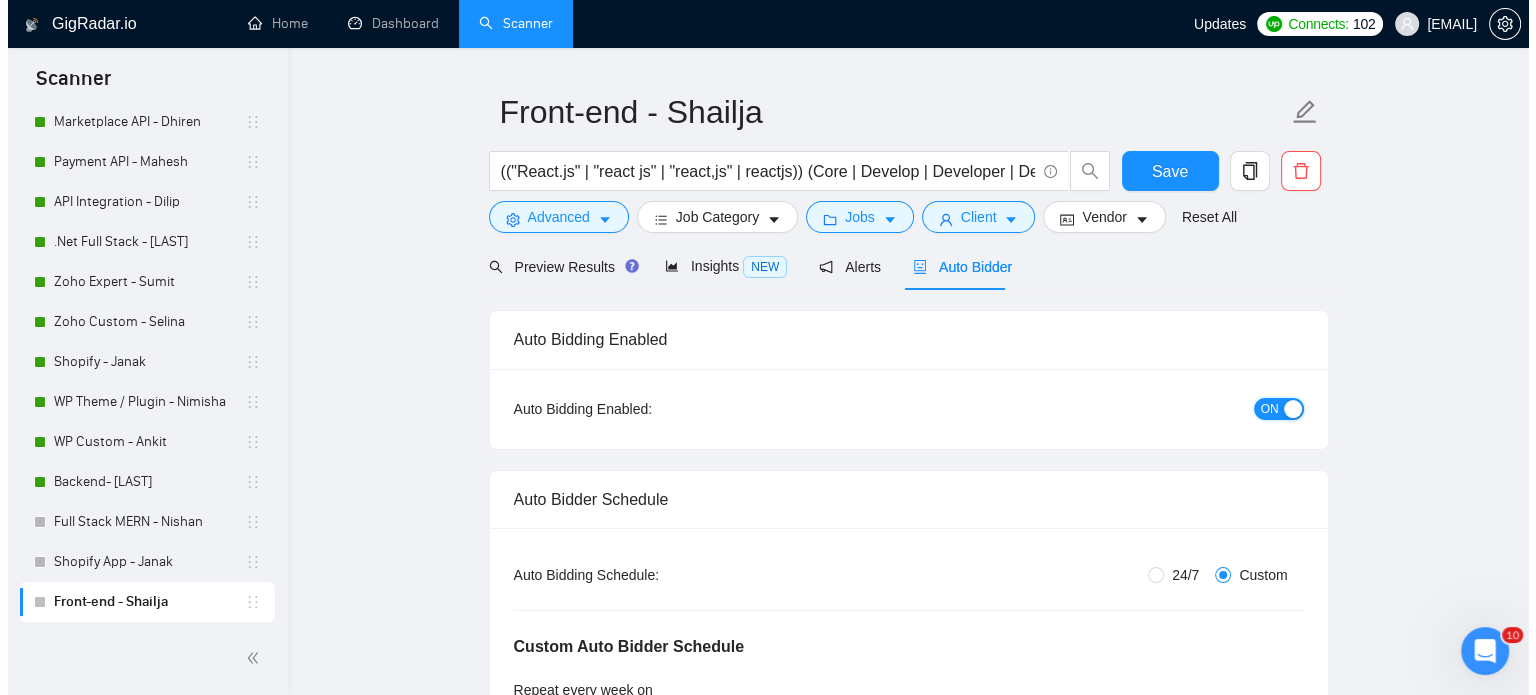 scroll, scrollTop: 0, scrollLeft: 0, axis: both 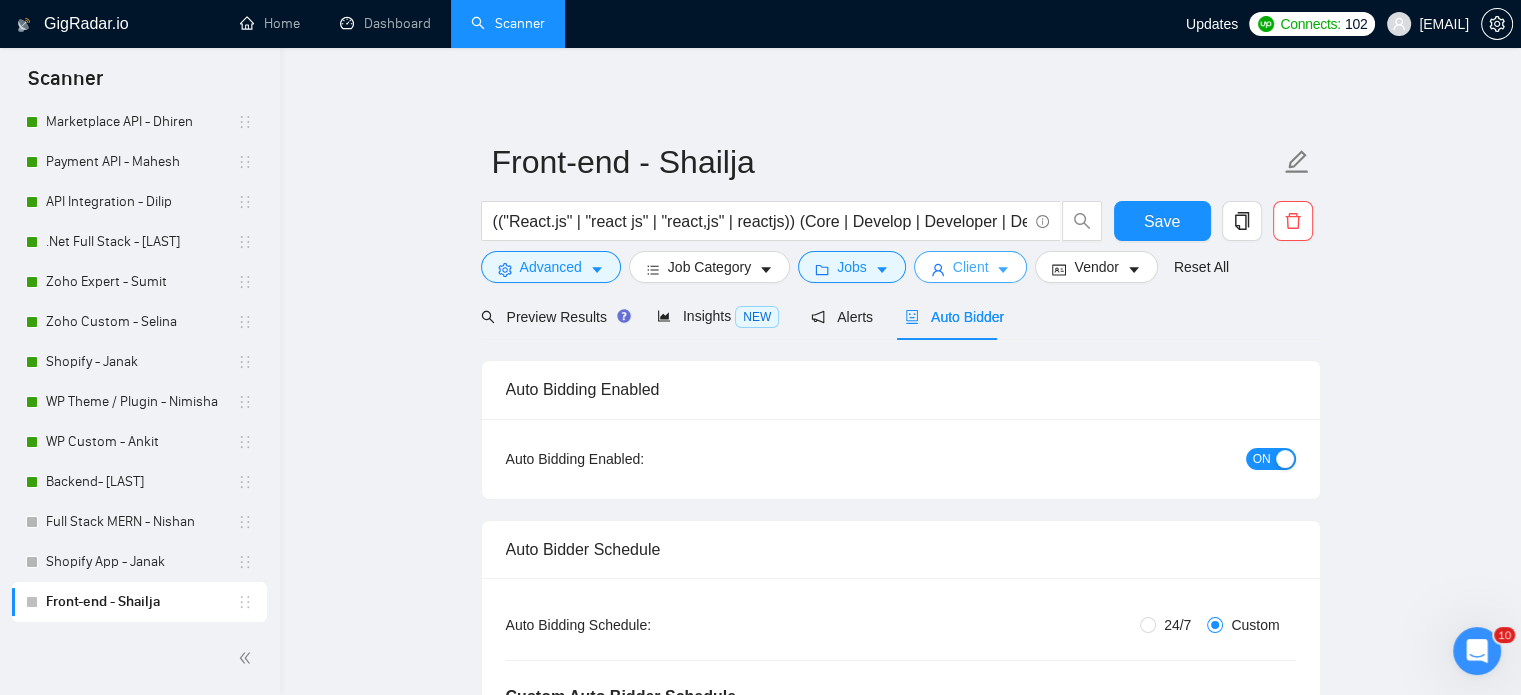 click 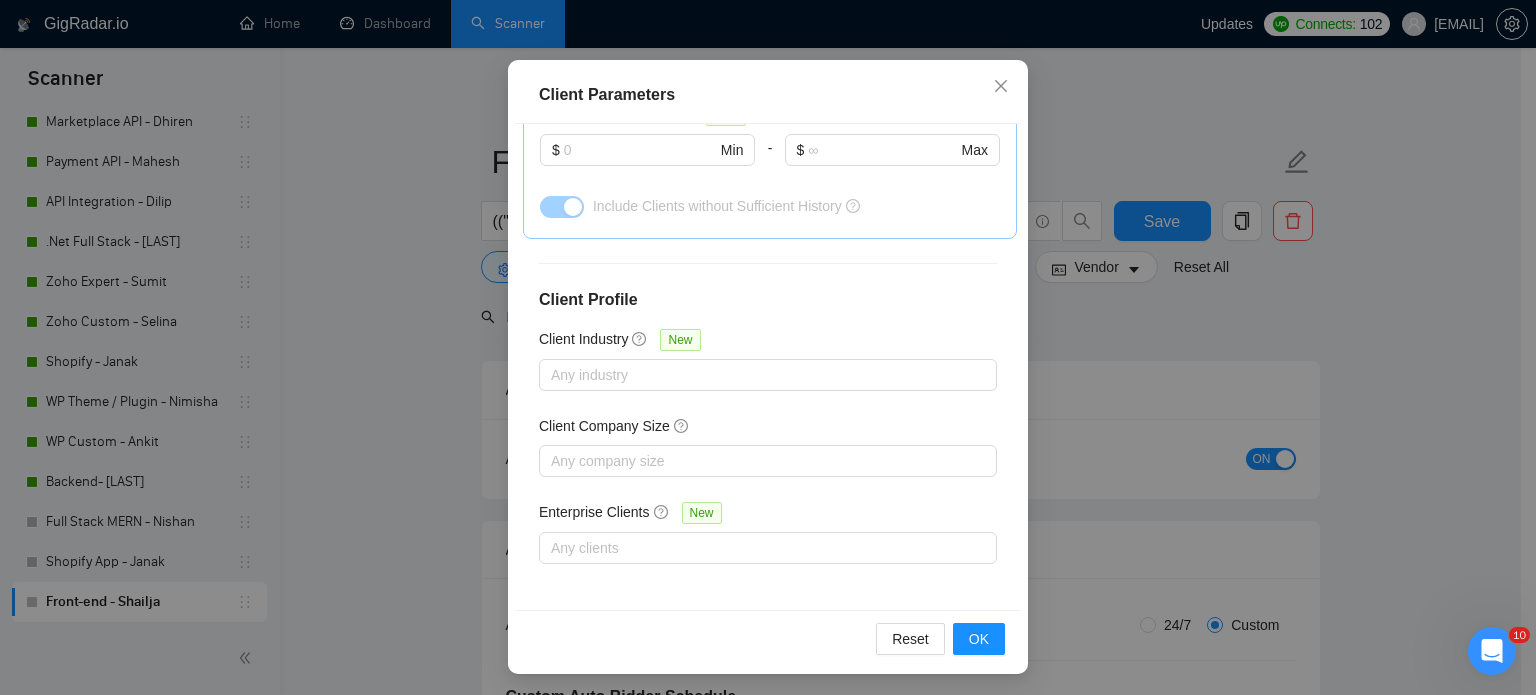scroll, scrollTop: 143, scrollLeft: 0, axis: vertical 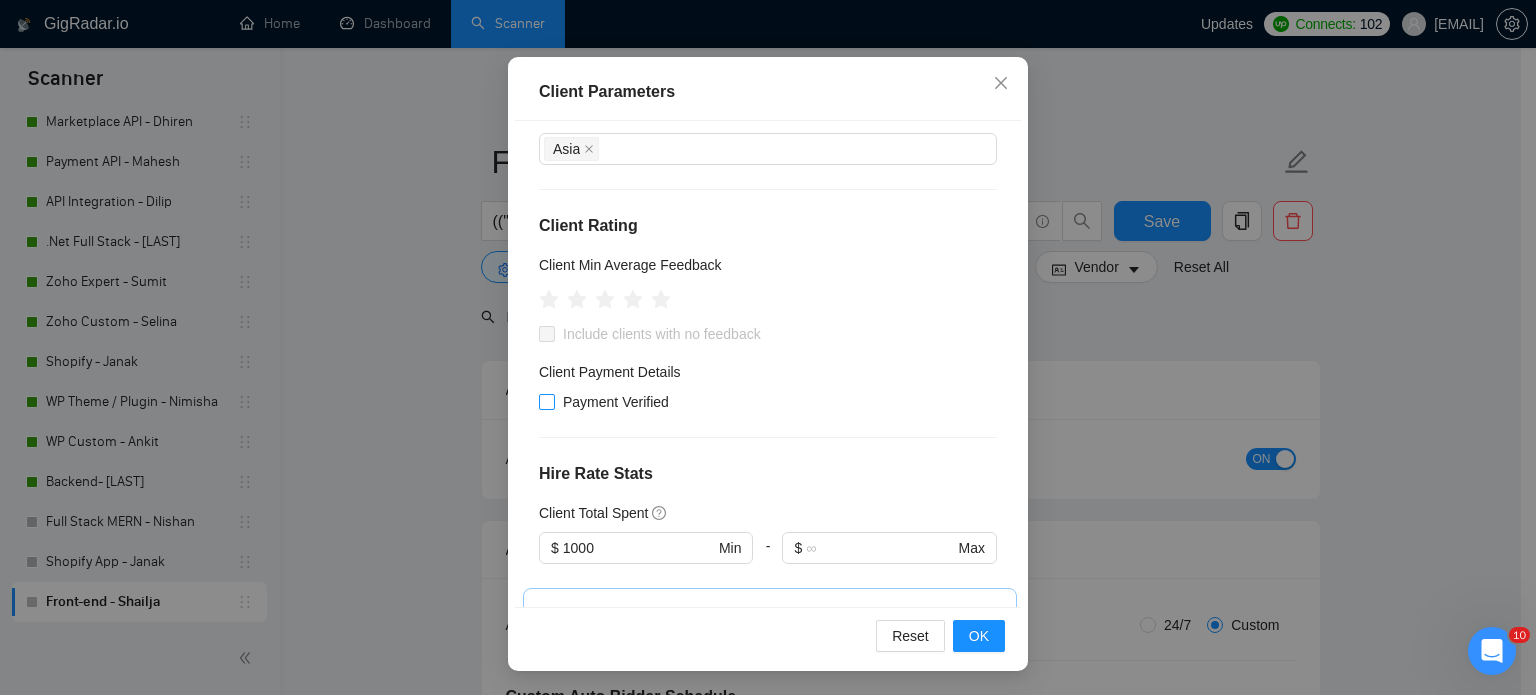 click on "Payment Verified" at bounding box center [546, 401] 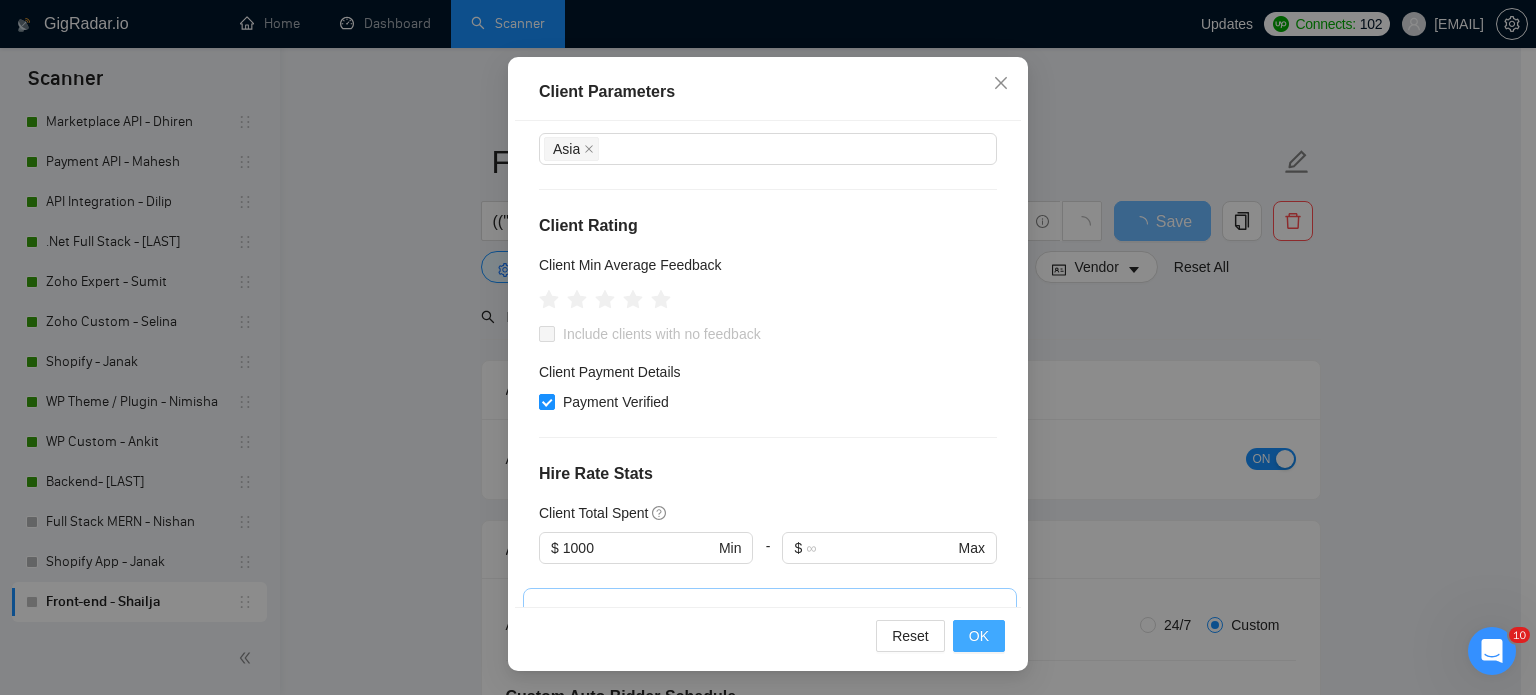 click on "OK" at bounding box center [979, 636] 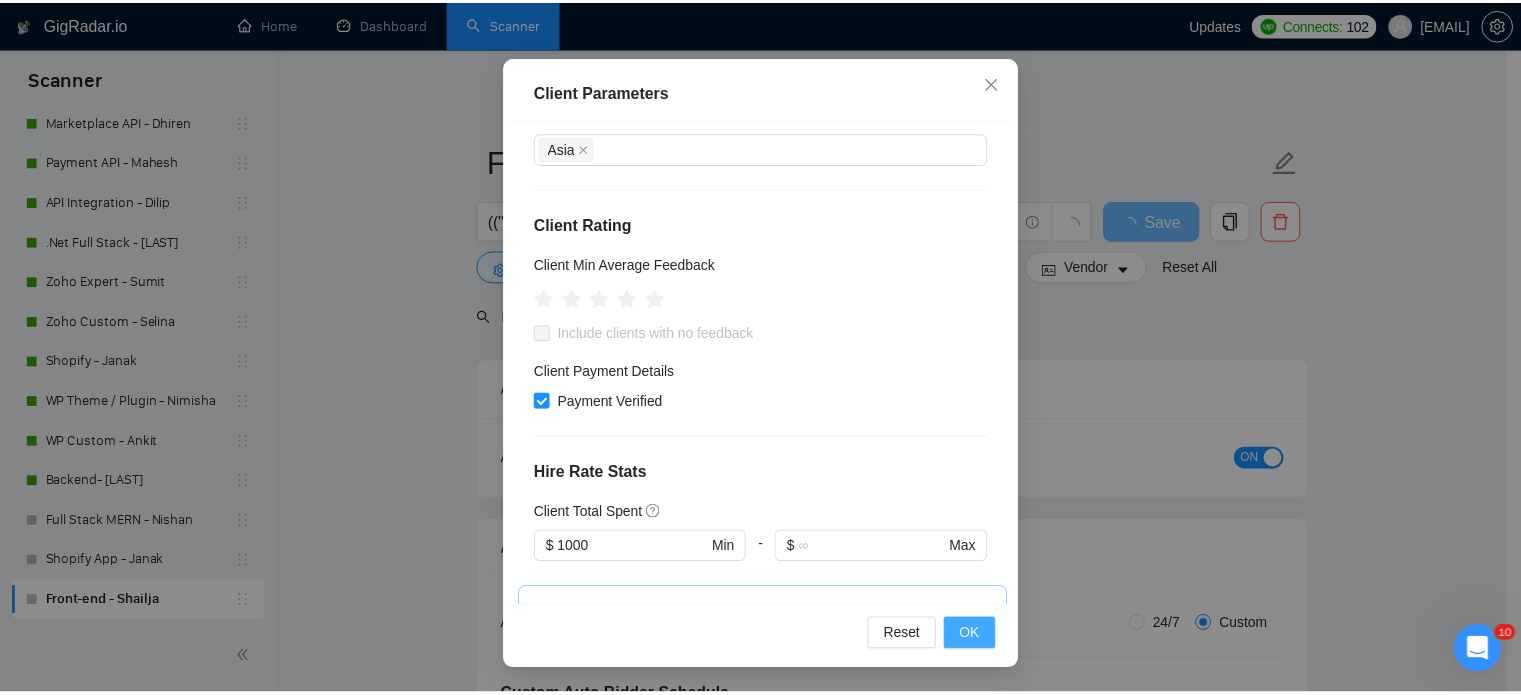 scroll, scrollTop: 63, scrollLeft: 0, axis: vertical 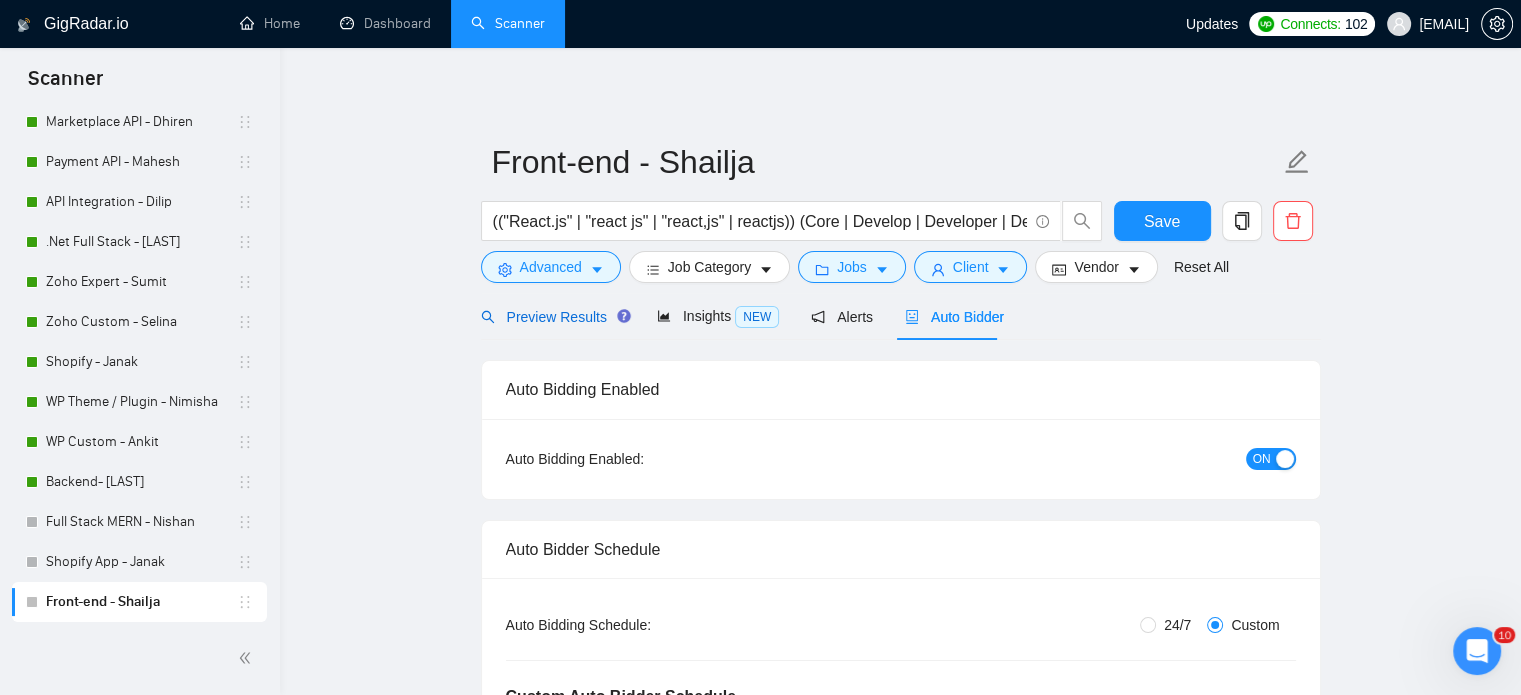 click on "Preview Results" at bounding box center (553, 317) 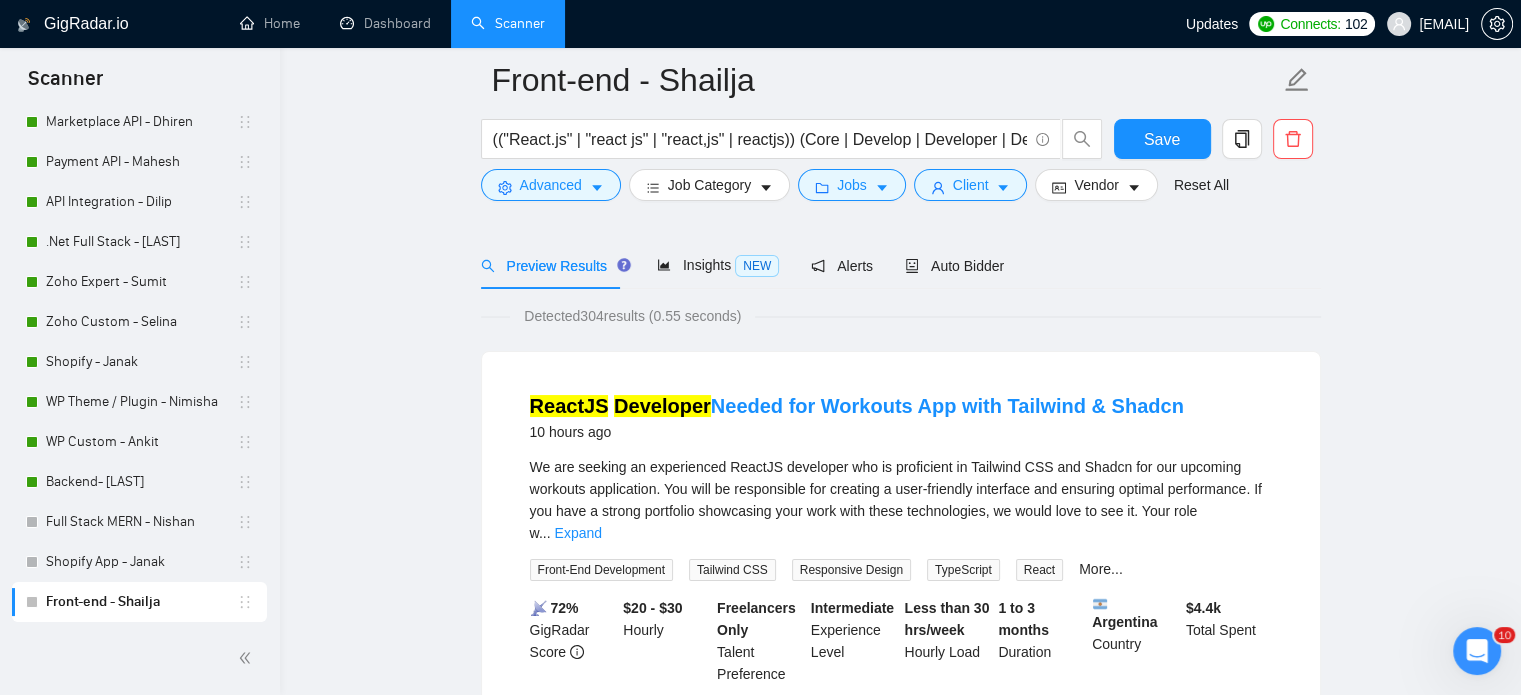 scroll, scrollTop: 100, scrollLeft: 0, axis: vertical 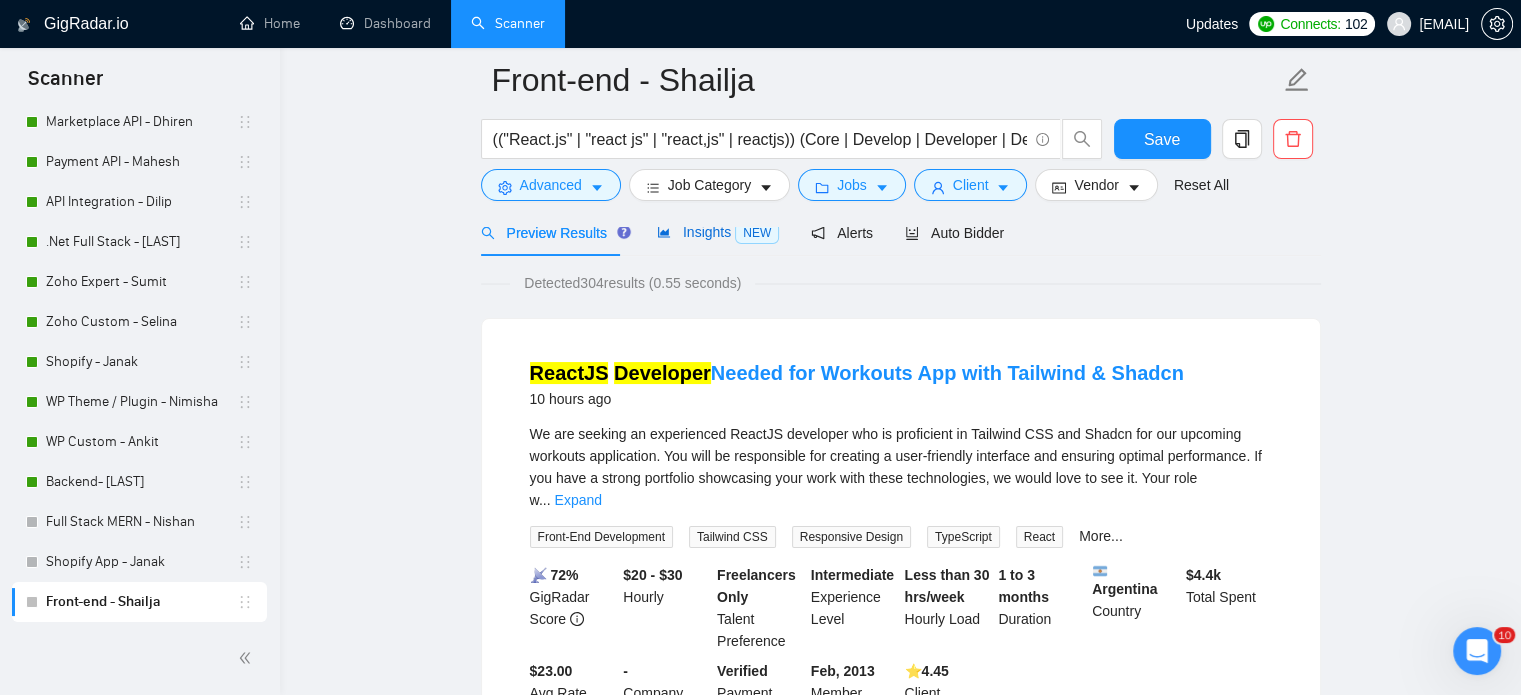 click on "Insights NEW" at bounding box center (718, 232) 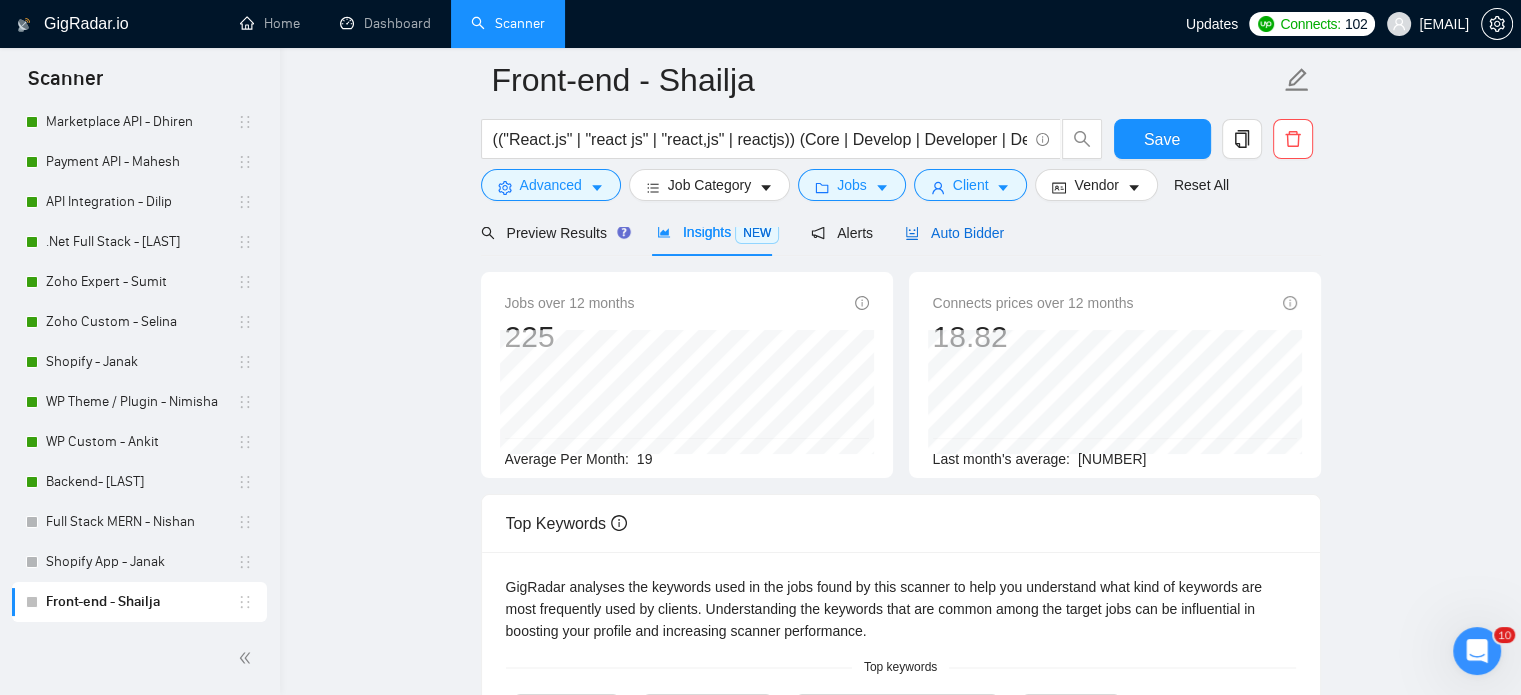 click on "Auto Bidder" at bounding box center (954, 233) 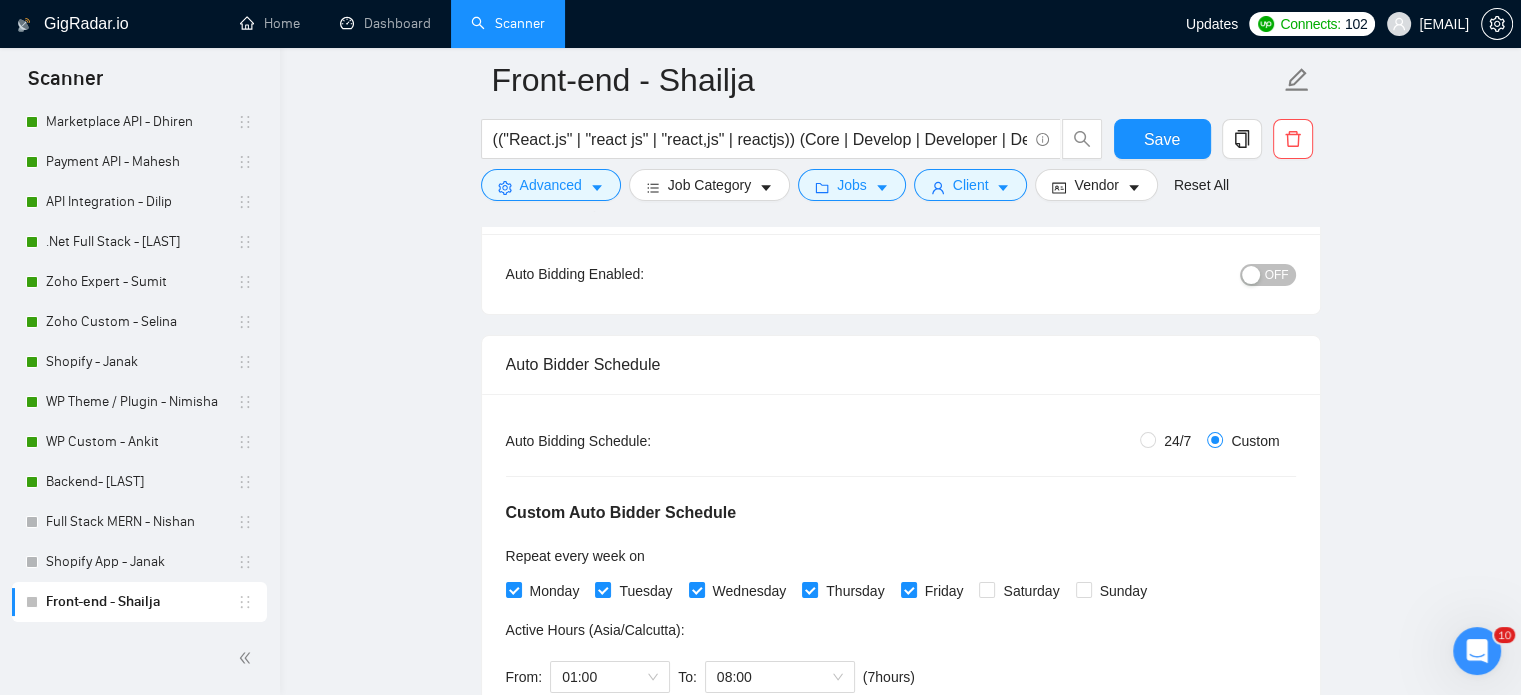 scroll, scrollTop: 100, scrollLeft: 0, axis: vertical 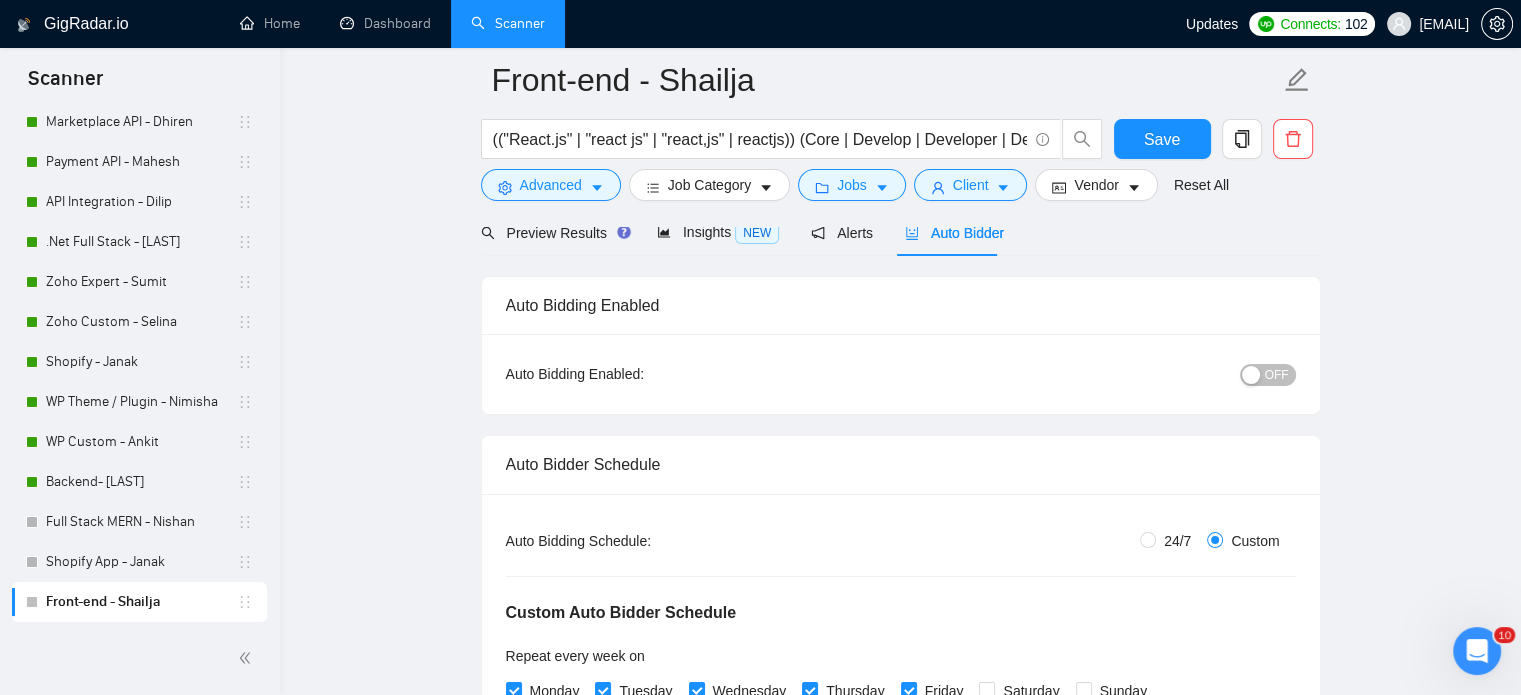 click on "OFF" at bounding box center (1277, 375) 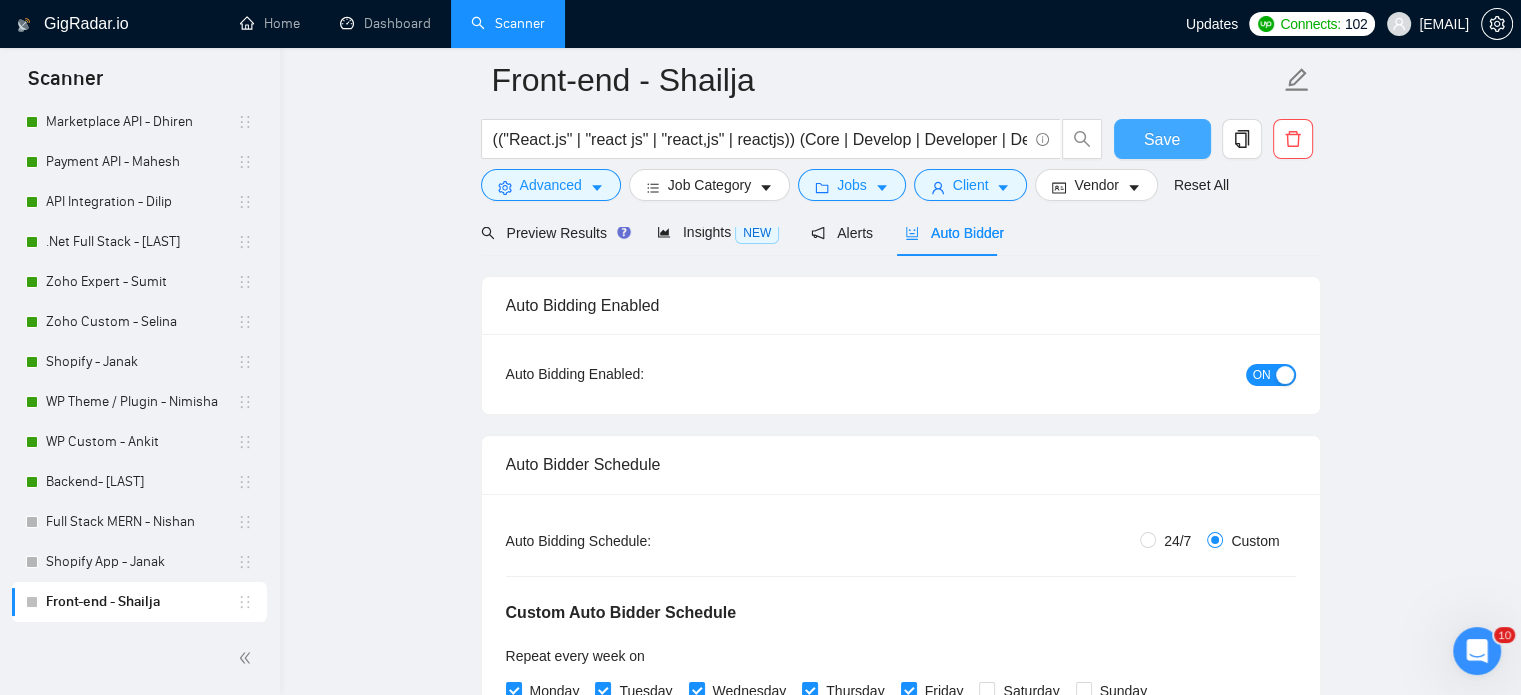 click on "Save" at bounding box center [1162, 139] 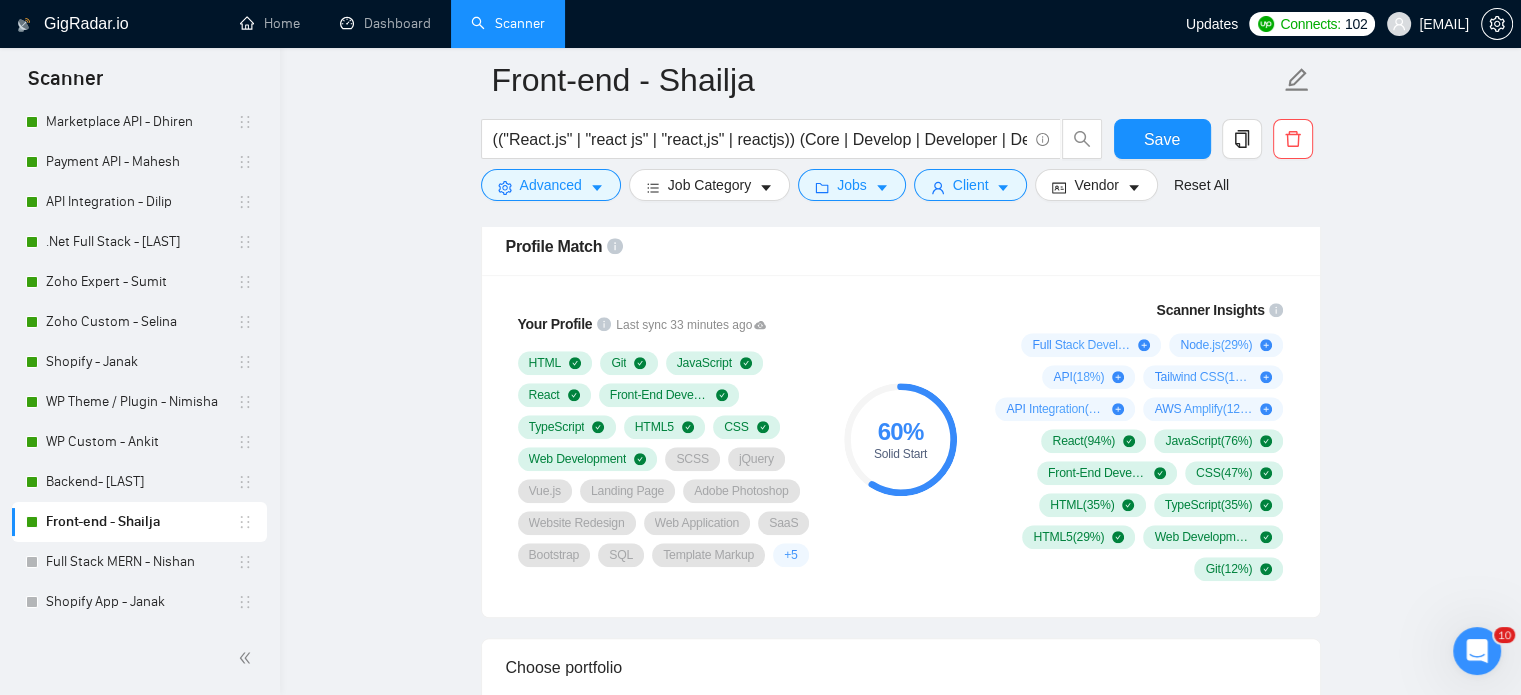 scroll, scrollTop: 1600, scrollLeft: 0, axis: vertical 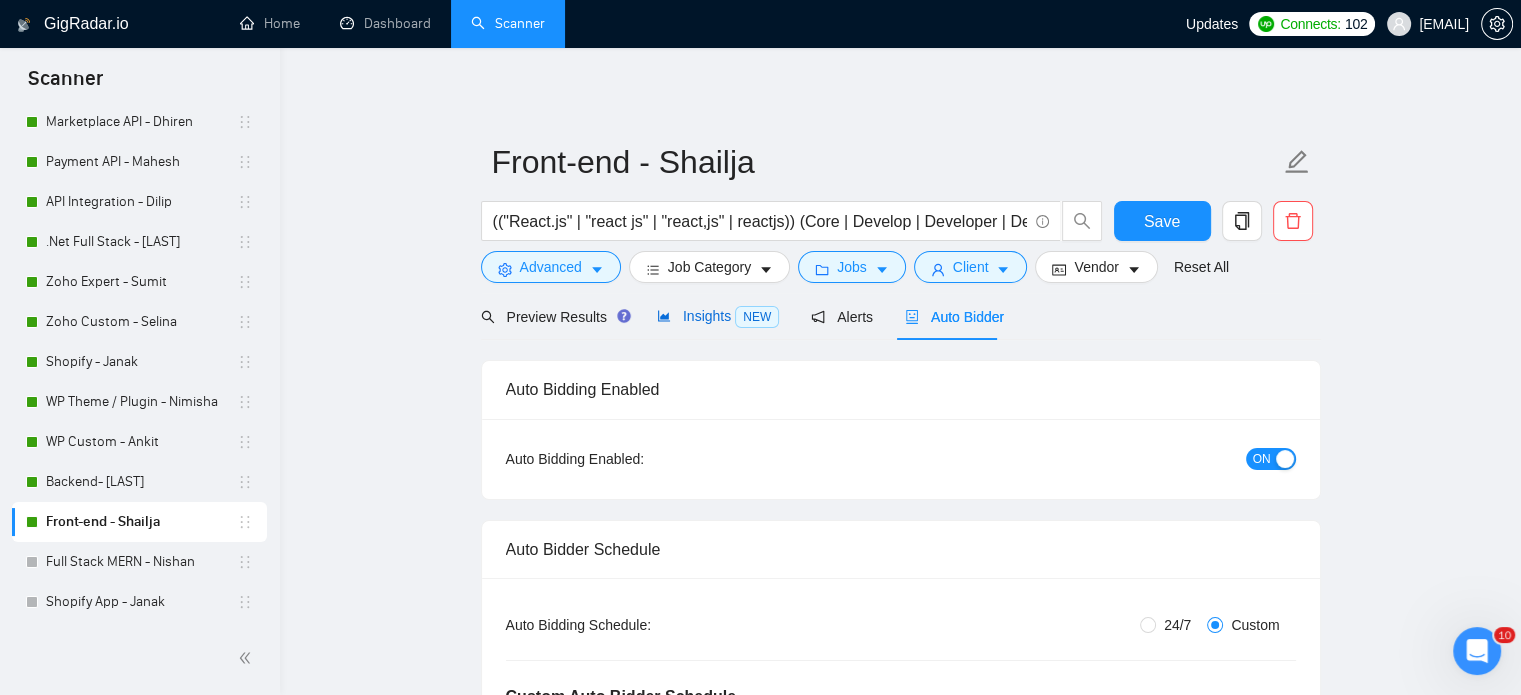 click on "Insights NEW" at bounding box center [718, 316] 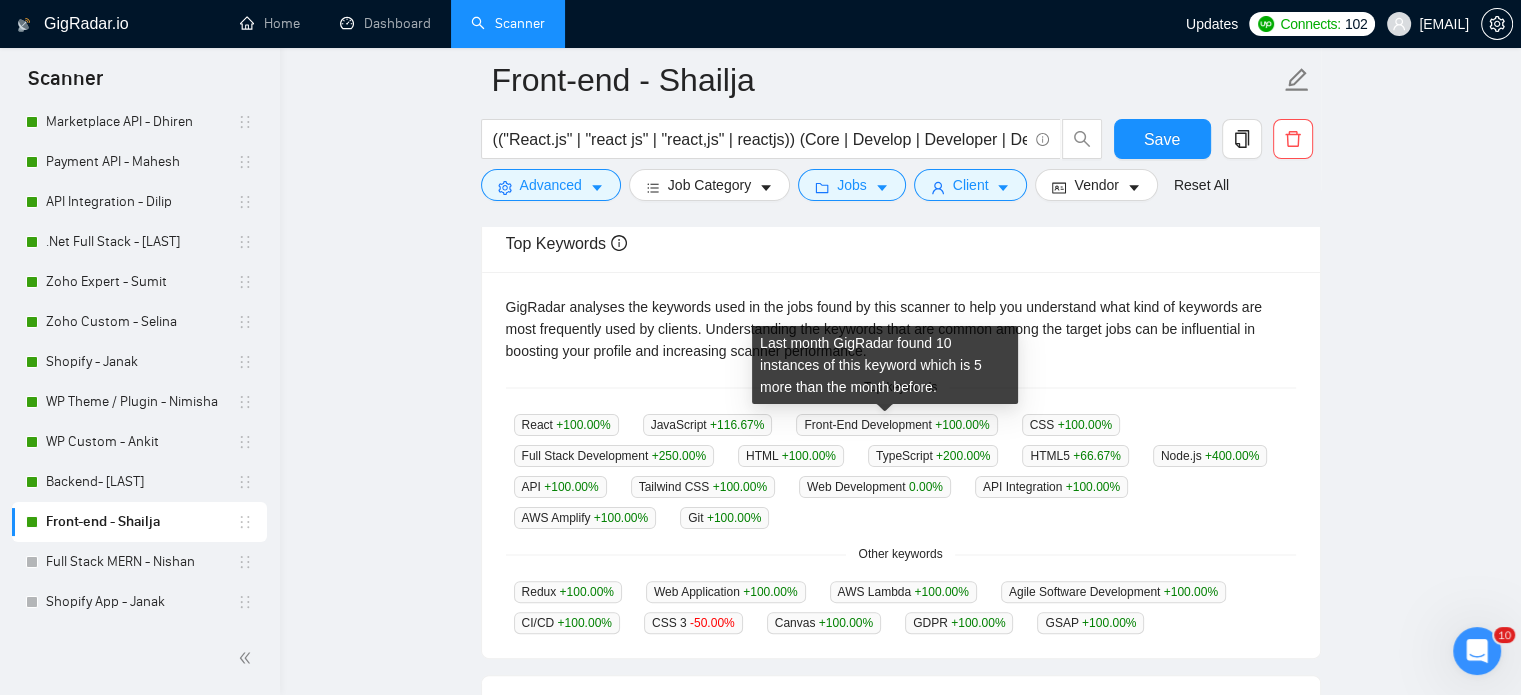 scroll, scrollTop: 500, scrollLeft: 0, axis: vertical 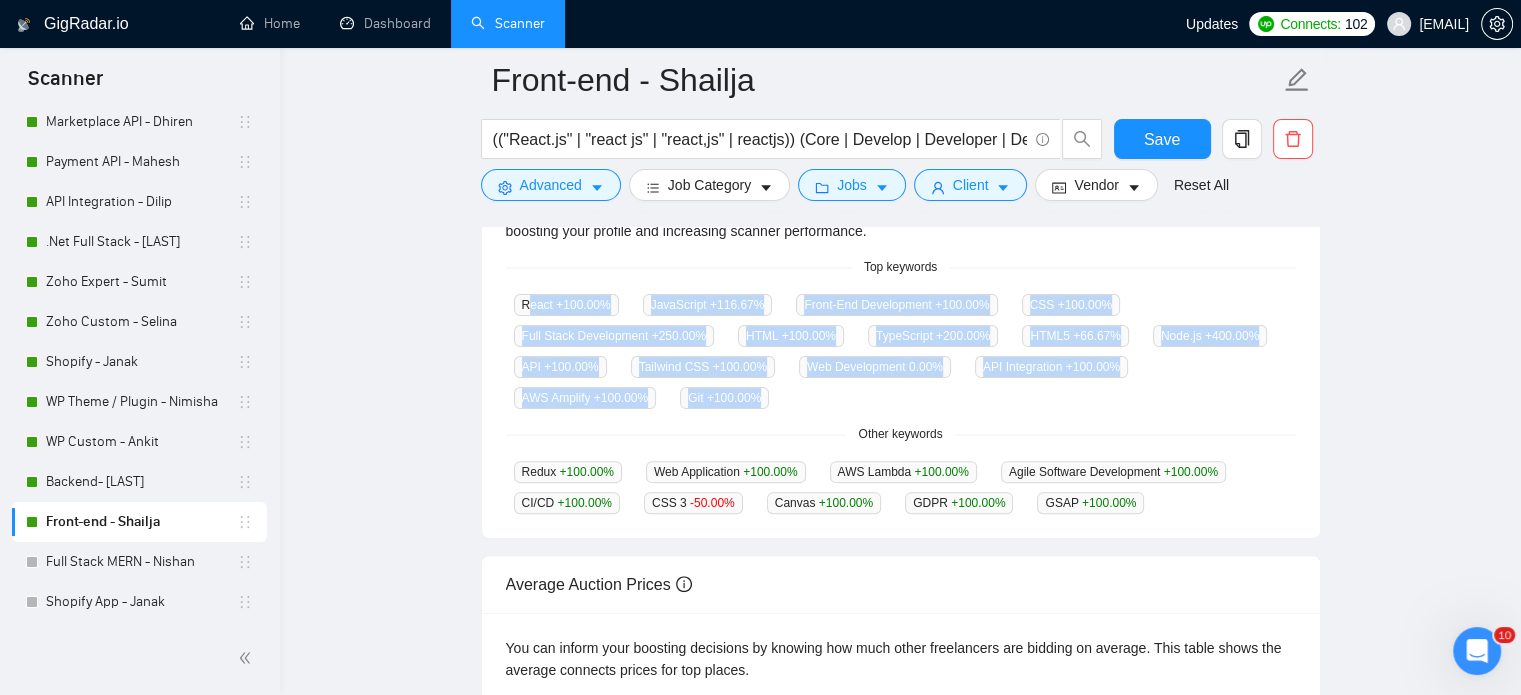 drag, startPoint x: 524, startPoint y: 307, endPoint x: 592, endPoint y: 410, distance: 123.42204 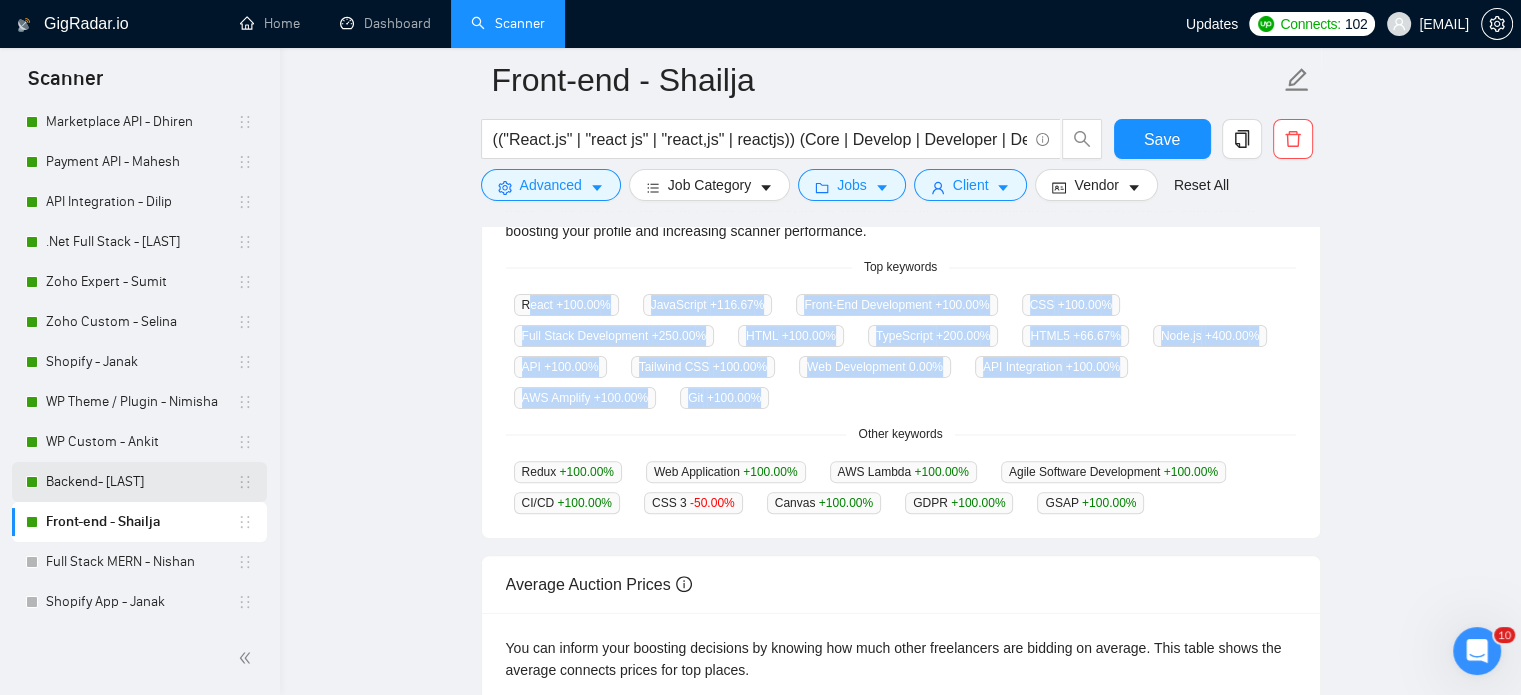 click on "Backend- [PERSON]" at bounding box center (141, 482) 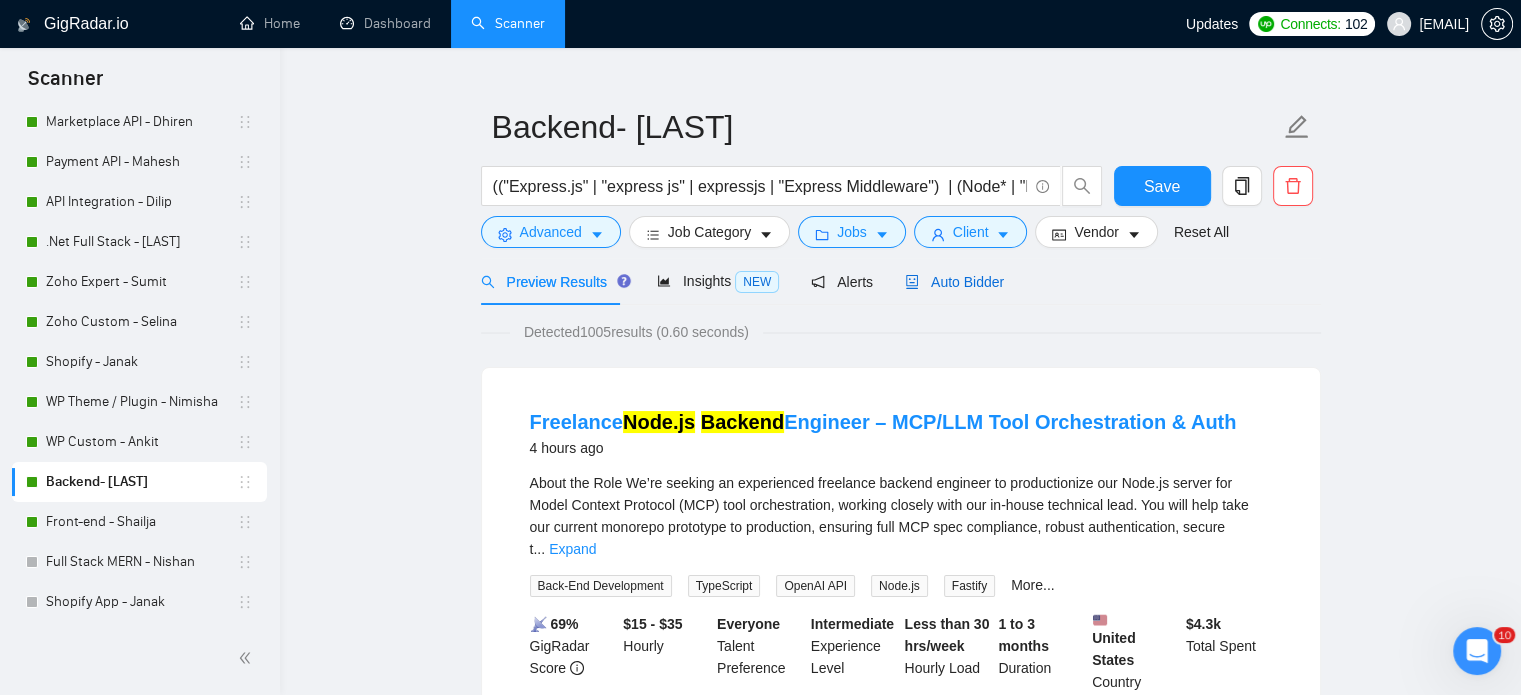 click on "Auto Bidder" at bounding box center (954, 282) 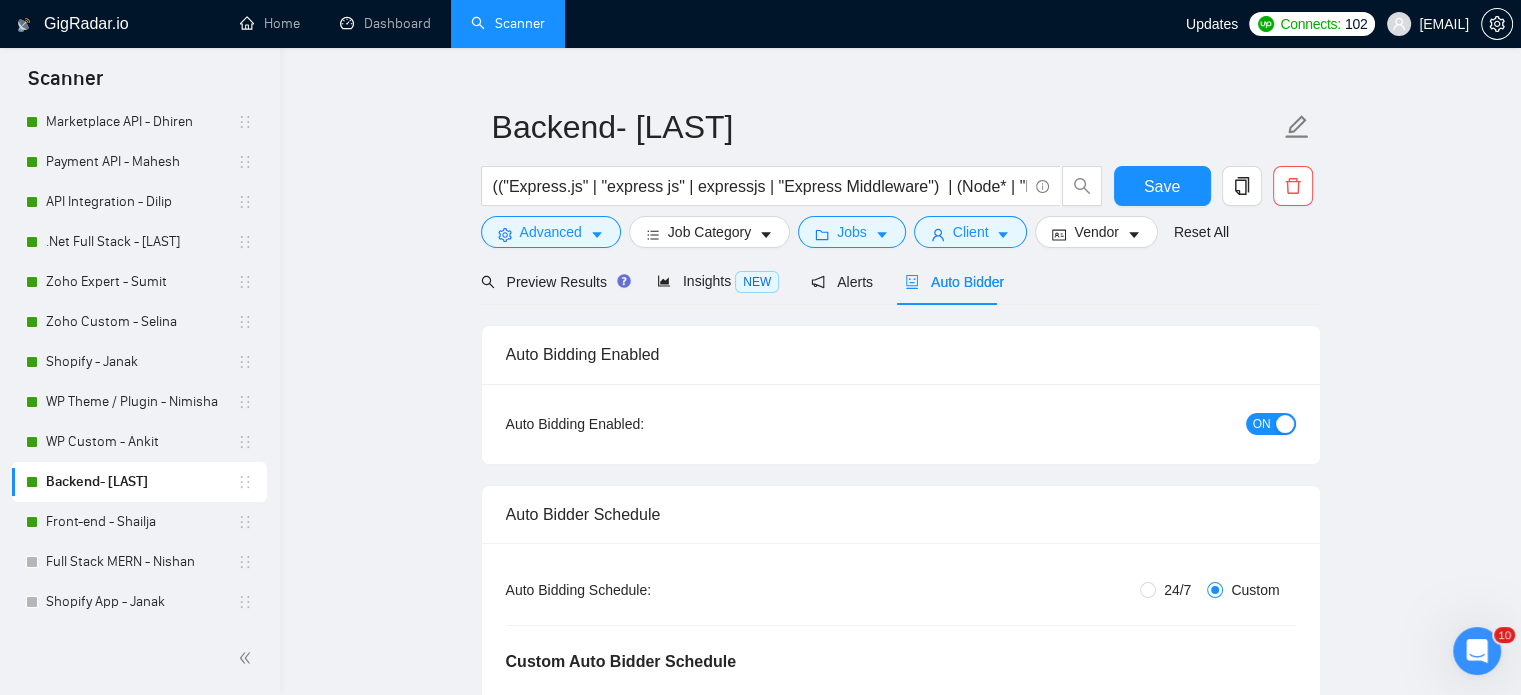 type 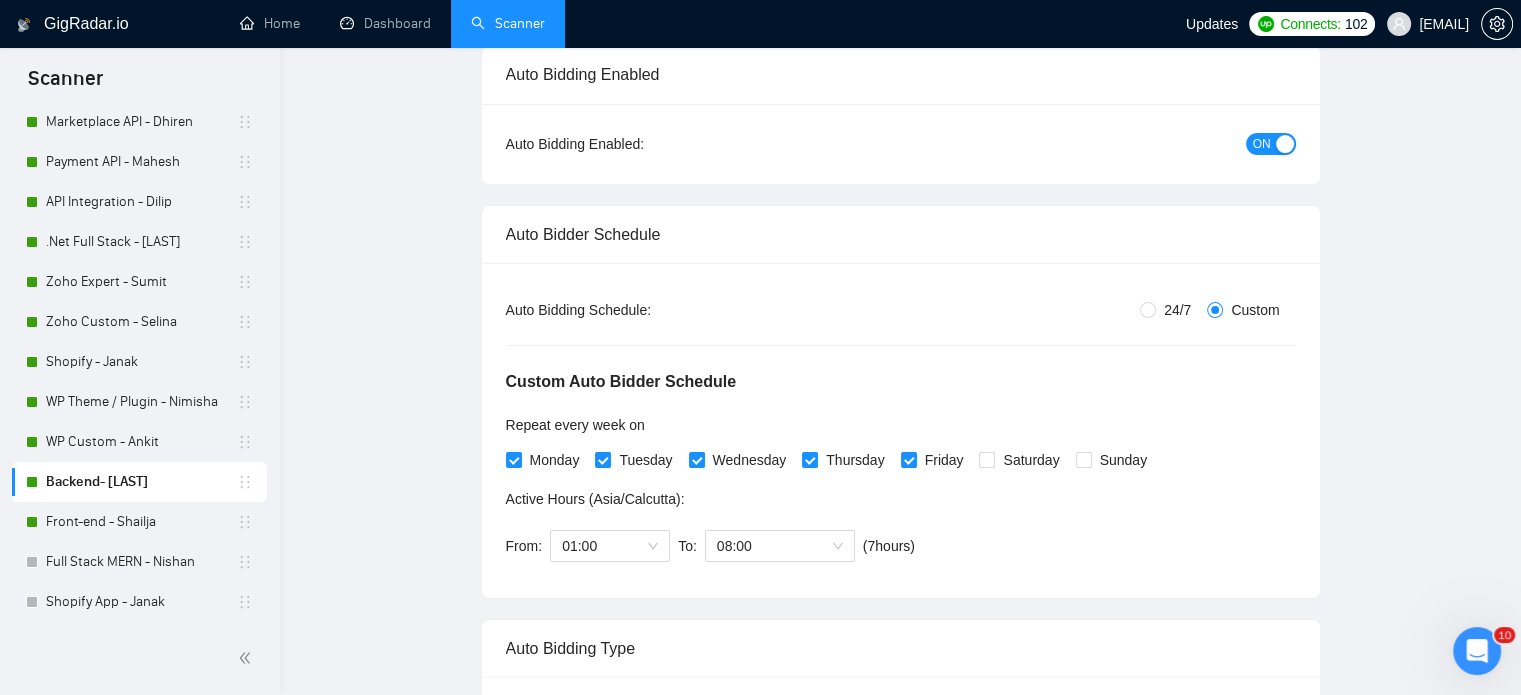 scroll, scrollTop: 0, scrollLeft: 0, axis: both 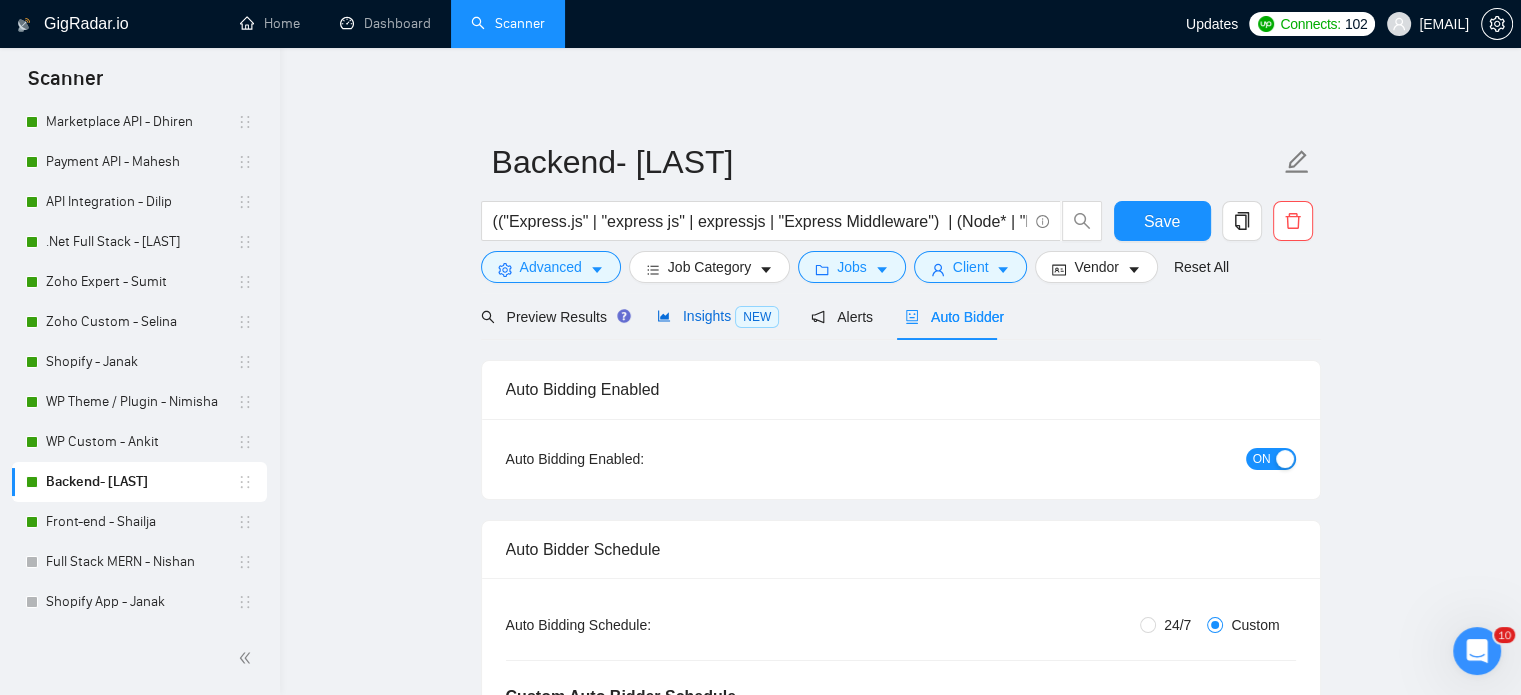 click on "Insights NEW" at bounding box center (718, 316) 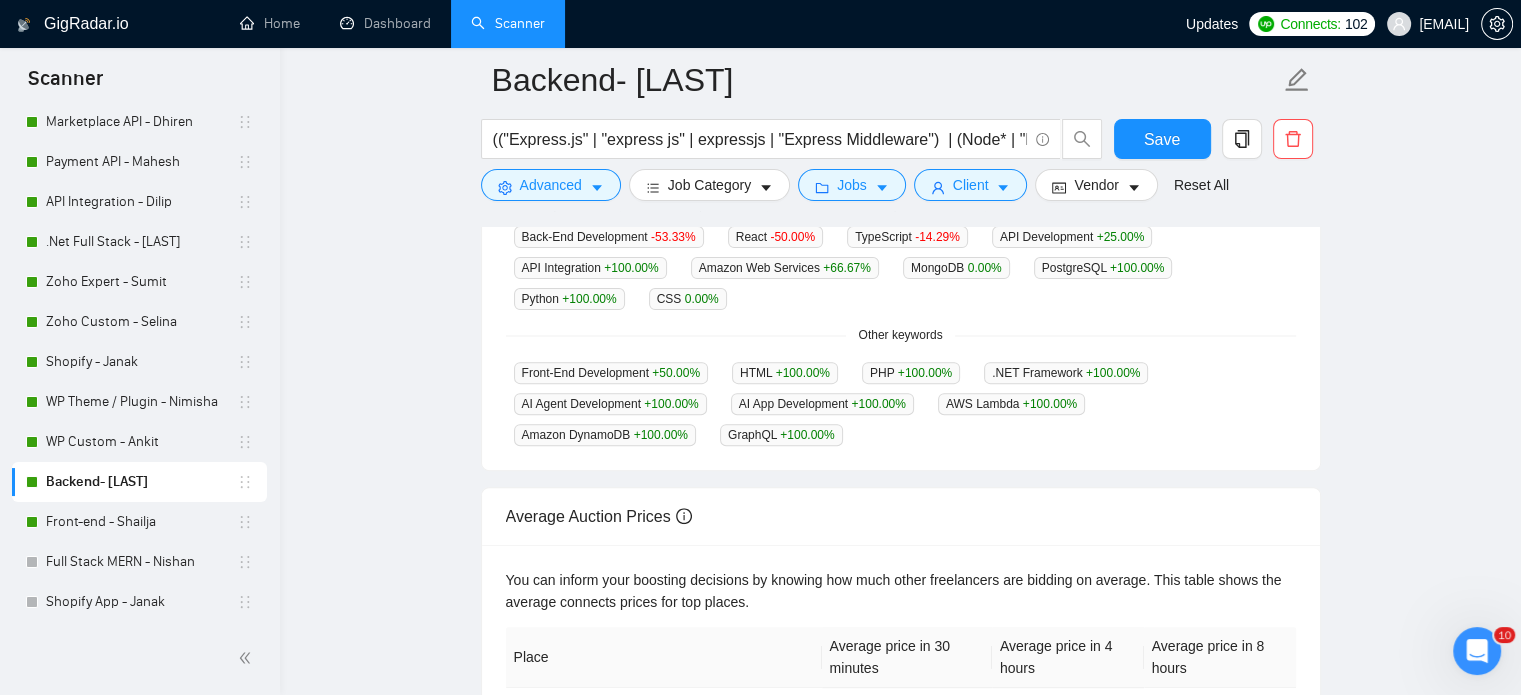 scroll, scrollTop: 500, scrollLeft: 0, axis: vertical 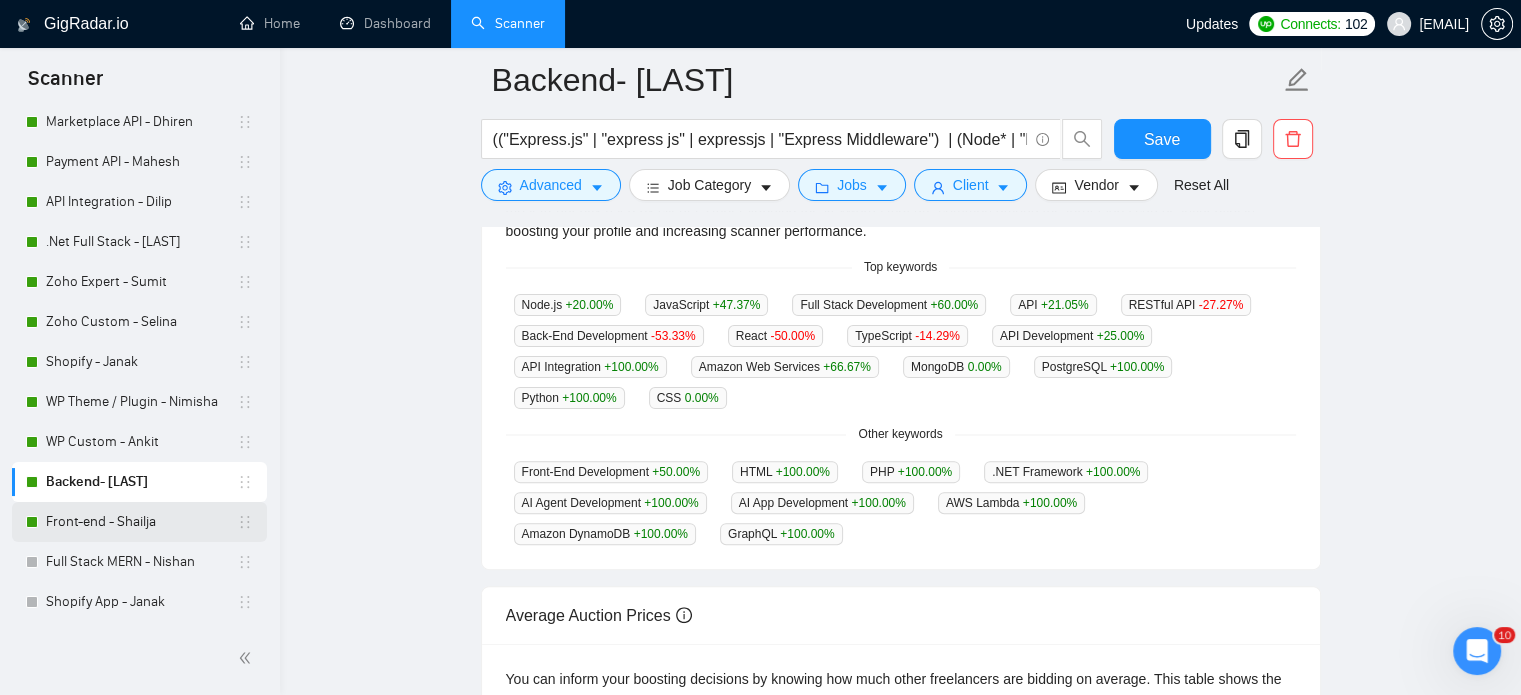 click on "Front-end - Shailja" at bounding box center (141, 522) 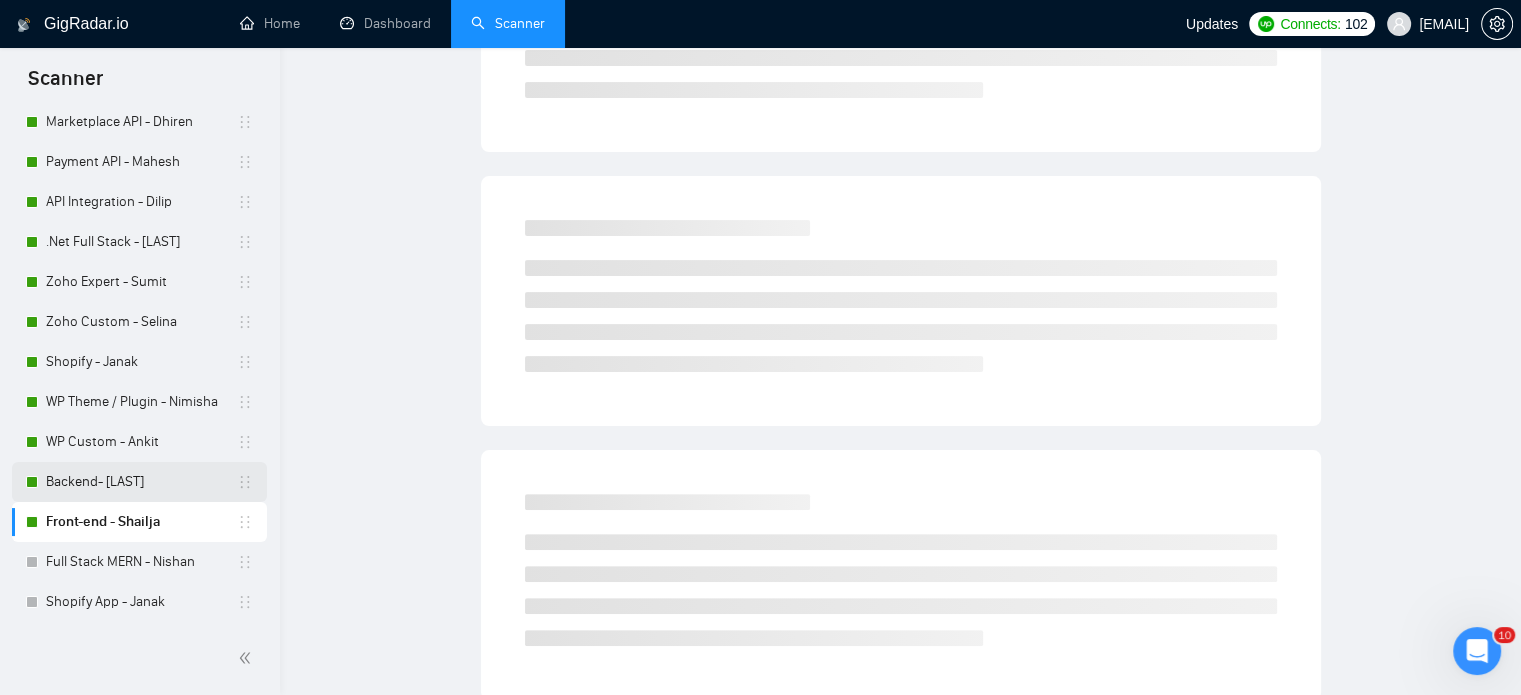 scroll, scrollTop: 35, scrollLeft: 0, axis: vertical 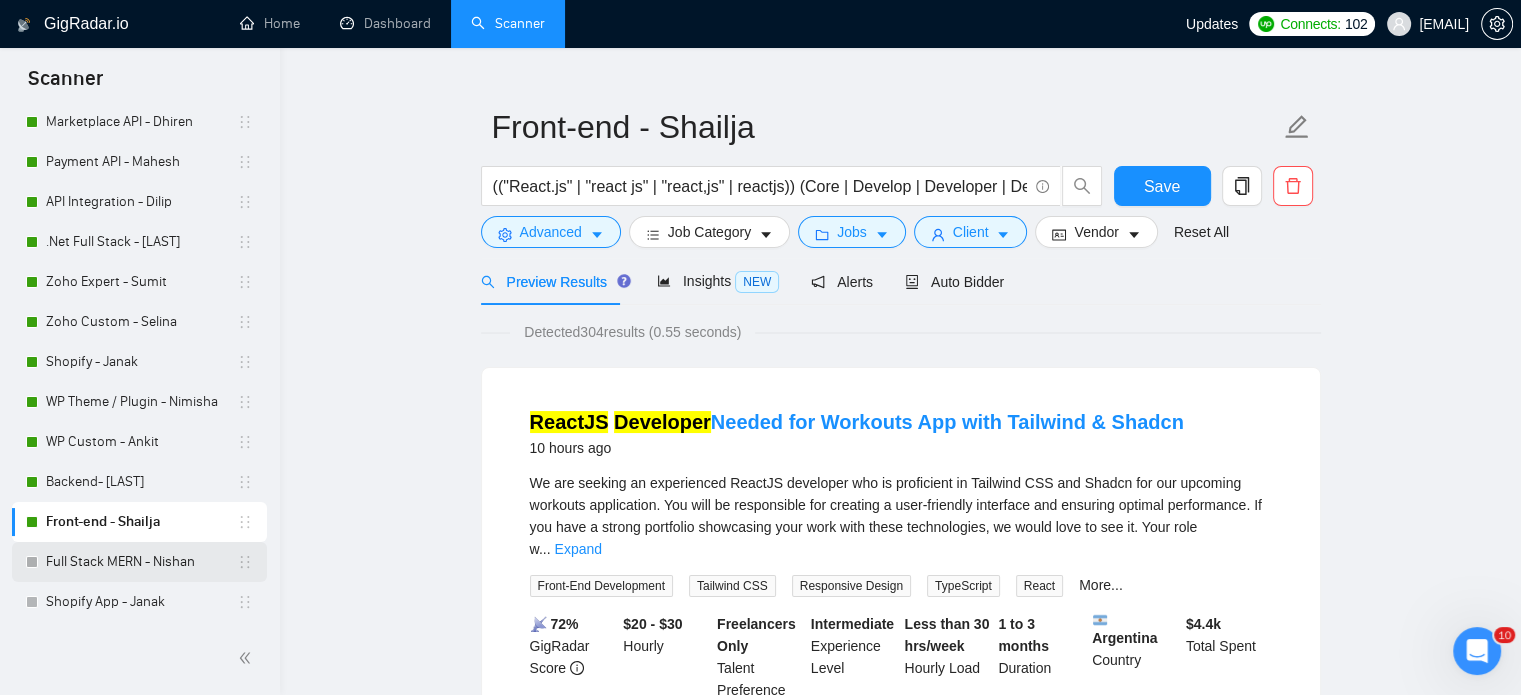 click on "Full Stack MERN - Nishan" at bounding box center (141, 562) 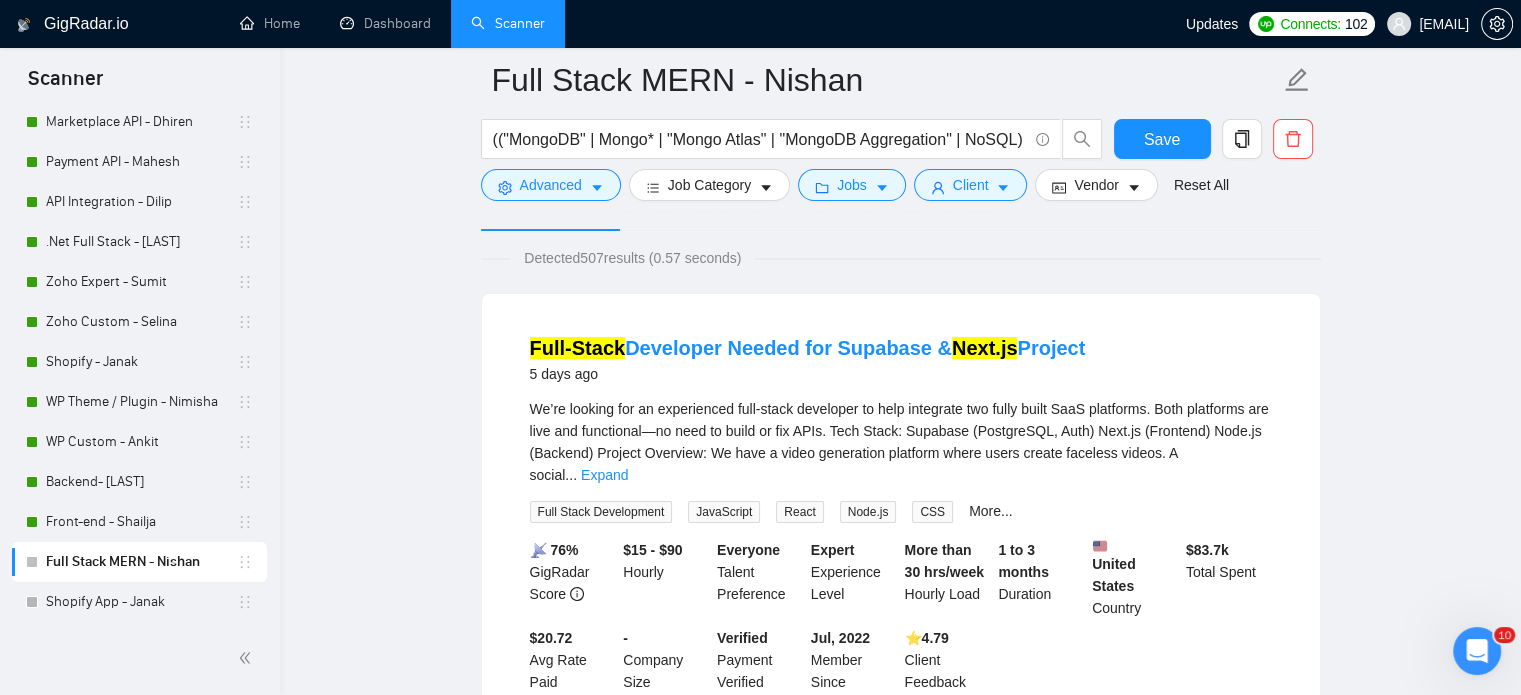 scroll, scrollTop: 235, scrollLeft: 0, axis: vertical 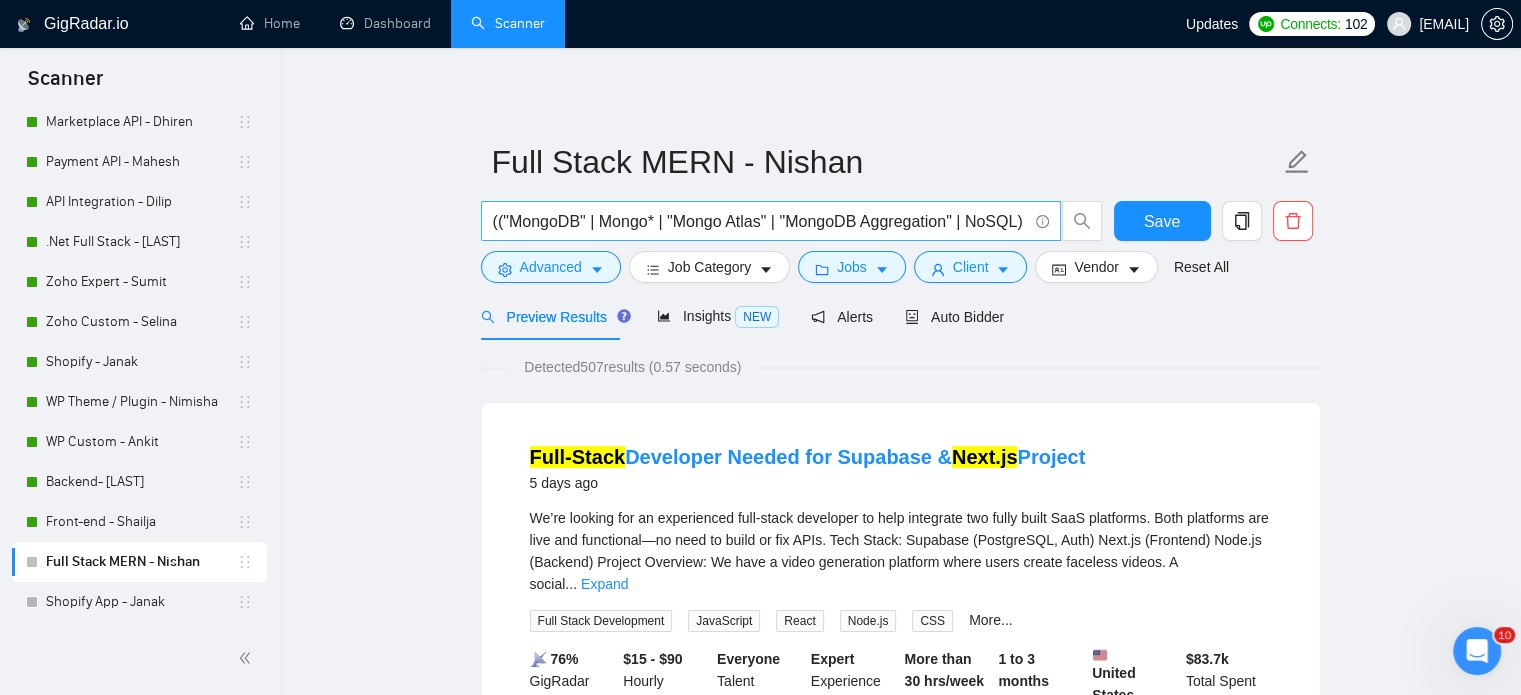 drag, startPoint x: 715, startPoint y: 230, endPoint x: 698, endPoint y: 229, distance: 17.029387 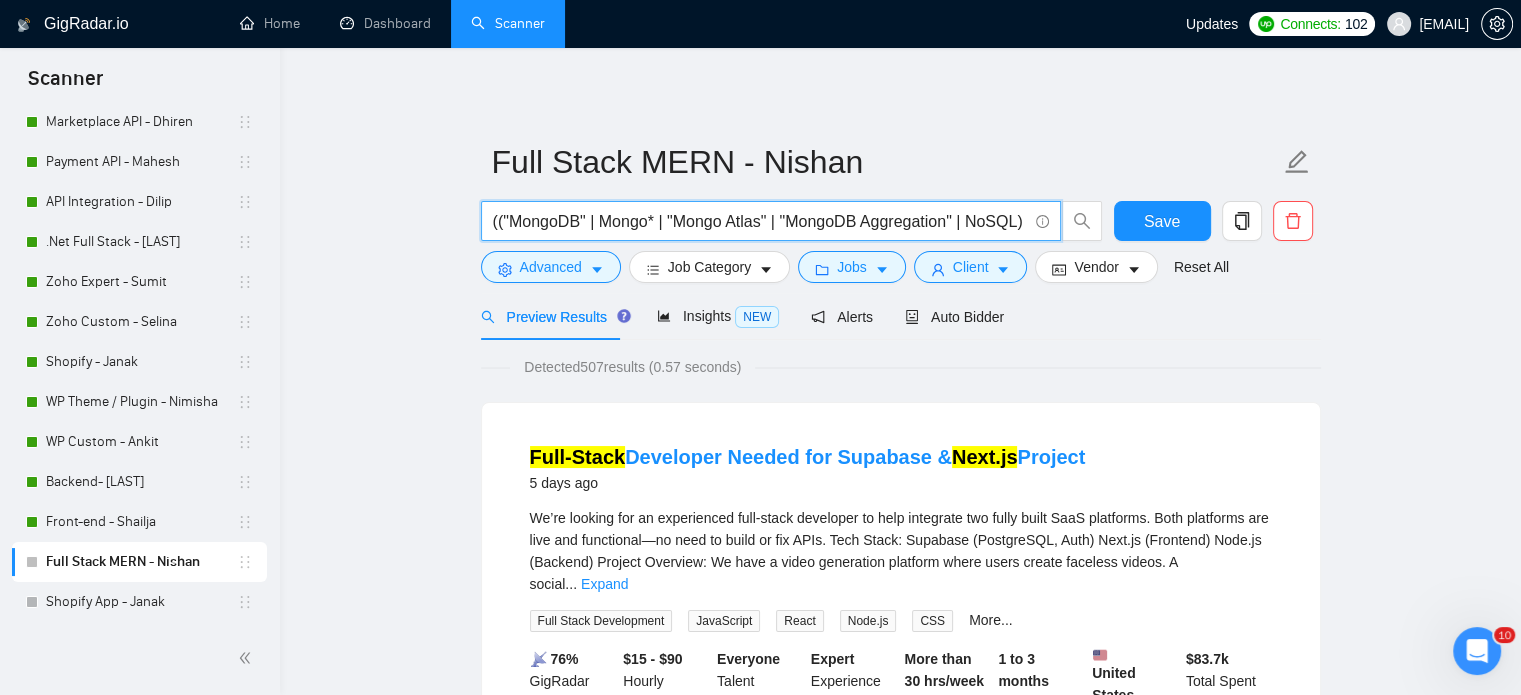 click on "(("MongoDB" | Mongo* | "Mongo Atlas" | "MongoDB Aggregation" | NoSQL) ("PostgreSQL" | "Postgres" | "Relational Database" | "SQL" | "pgAdmin")  ("Express.js" | "express js" | expressjs | "Express Middleware")  ("Node.js" | "Node JS" | Node* | "Node APIs") | ("React.js" | "react js" | "react,js" | reactjs | "React Hooks" | "React Components" | "React State Management" | Redux) | ("Next.js" | "next js" | "NextJS" | Nextjs | "Next.js SSR" | "Next.js API Routes") | ("Nest.js" | "nest js" | "NestJS" | Nestjs | "NestJS Modules" | "NestJS DI" | "NestJS Services"|  Typescript ))  ( "Full Stack Developer" | "Full Stack Dev"  |"Full-Stack" | "MERN" | "MERN Stack" | Framework | framework | saas | SAAS  | "Entity Framework" )" at bounding box center (760, 221) 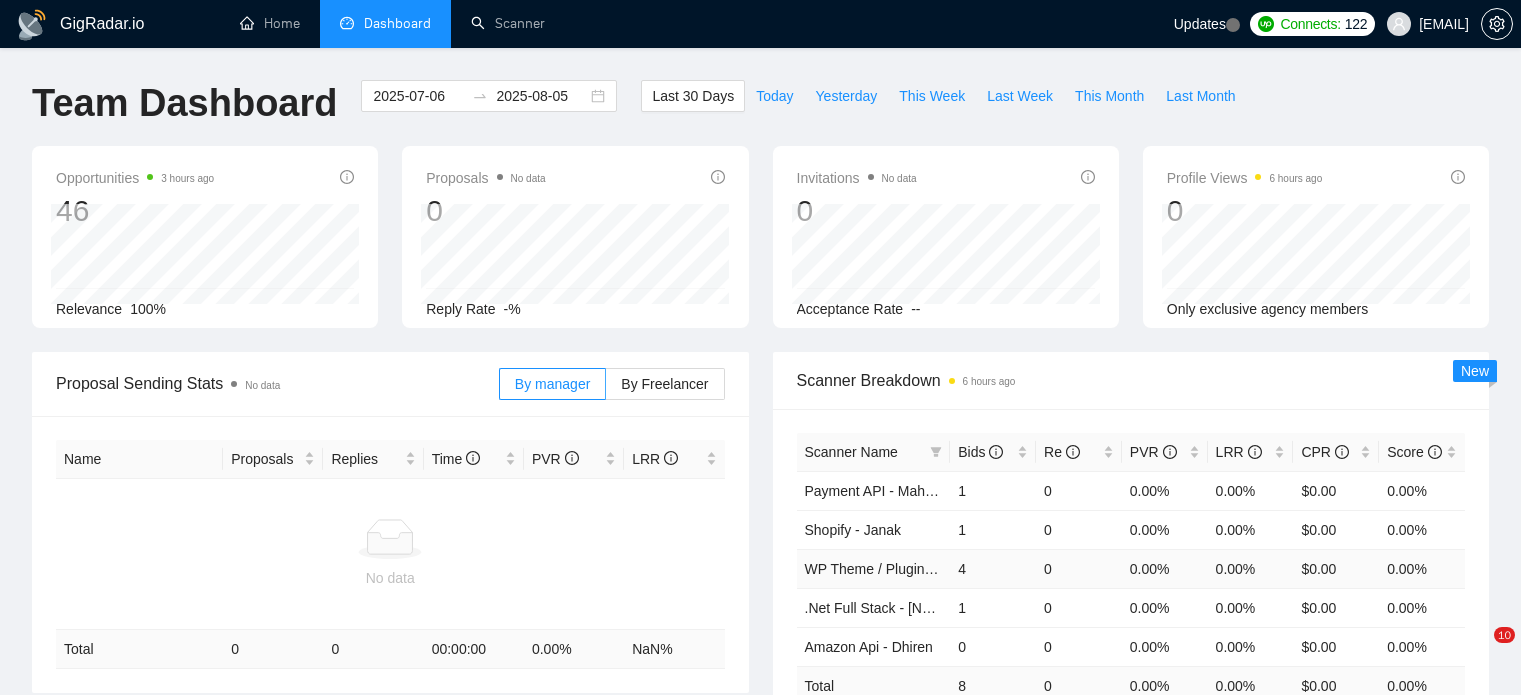 scroll, scrollTop: 300, scrollLeft: 0, axis: vertical 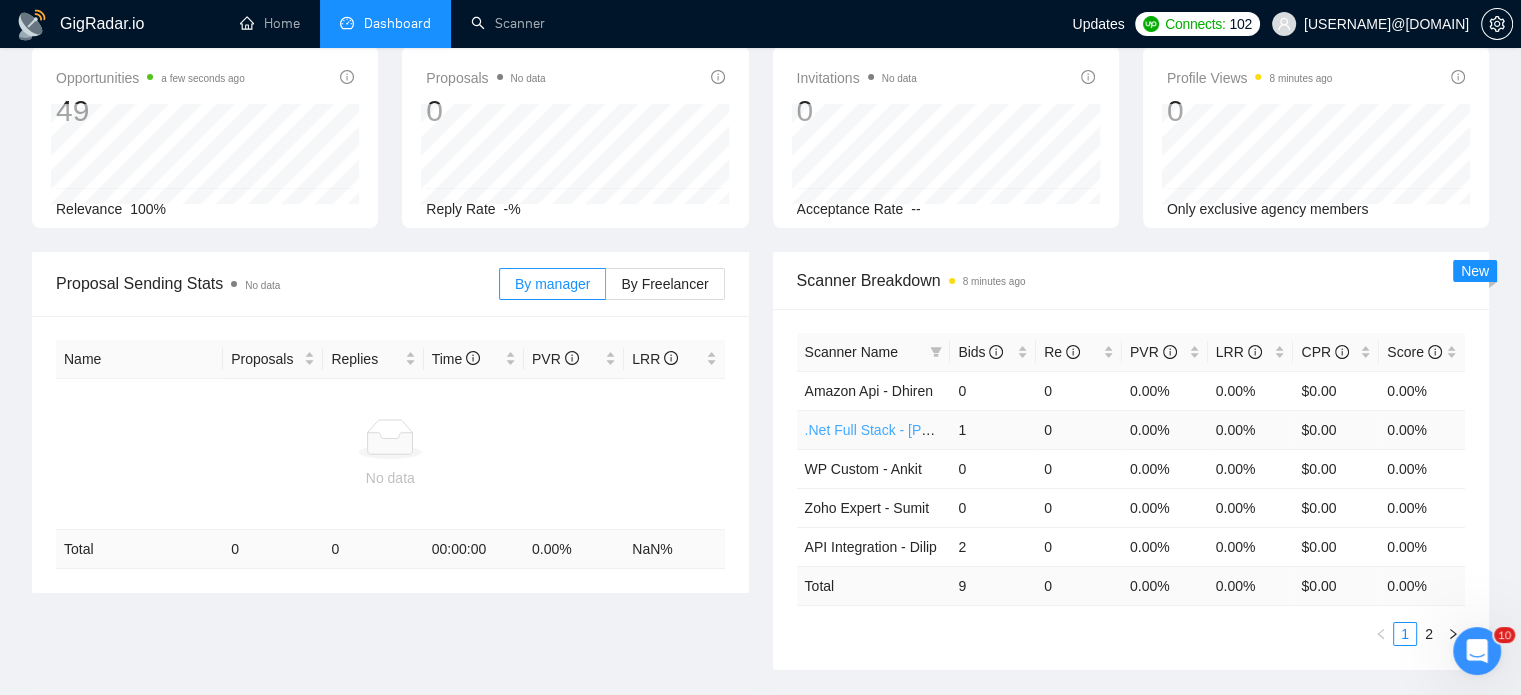 click on ".Net Full Stack - [PERSON]" at bounding box center [890, 430] 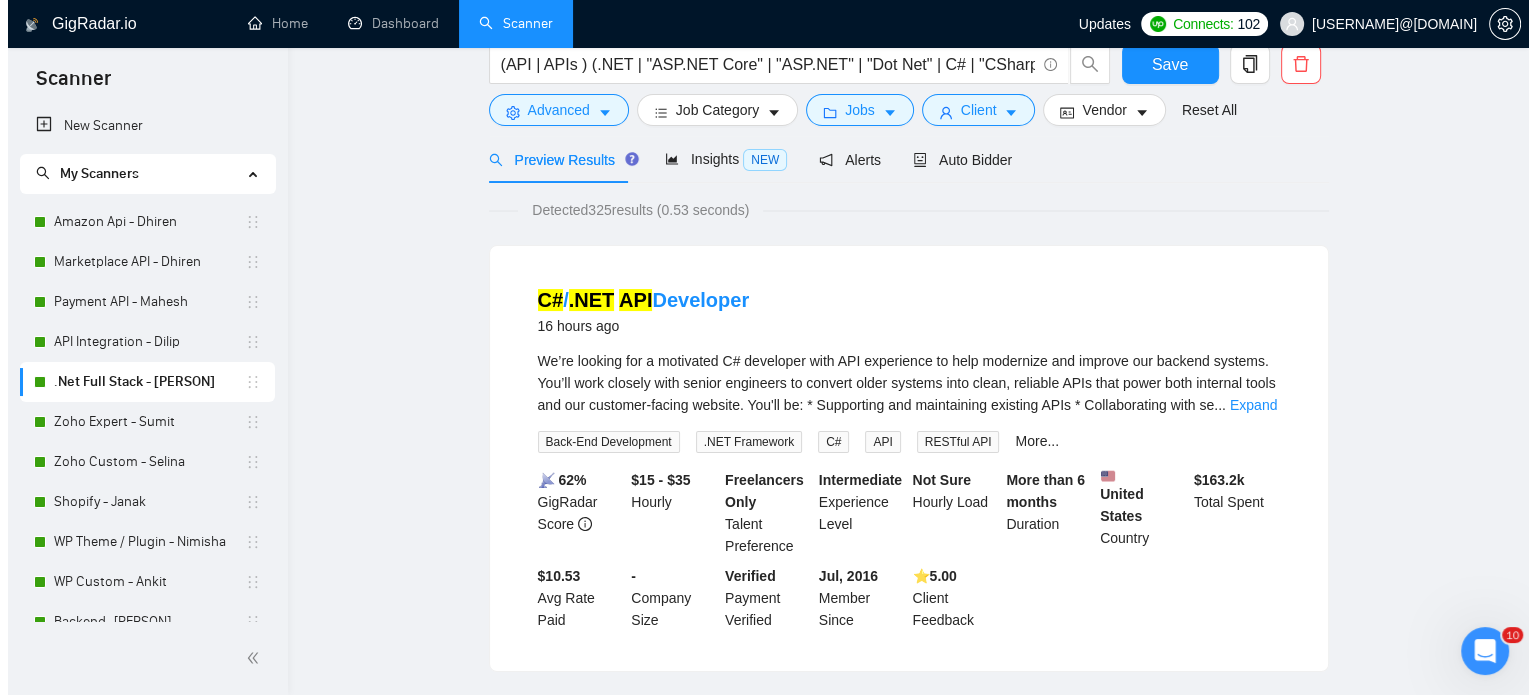 scroll, scrollTop: 0, scrollLeft: 0, axis: both 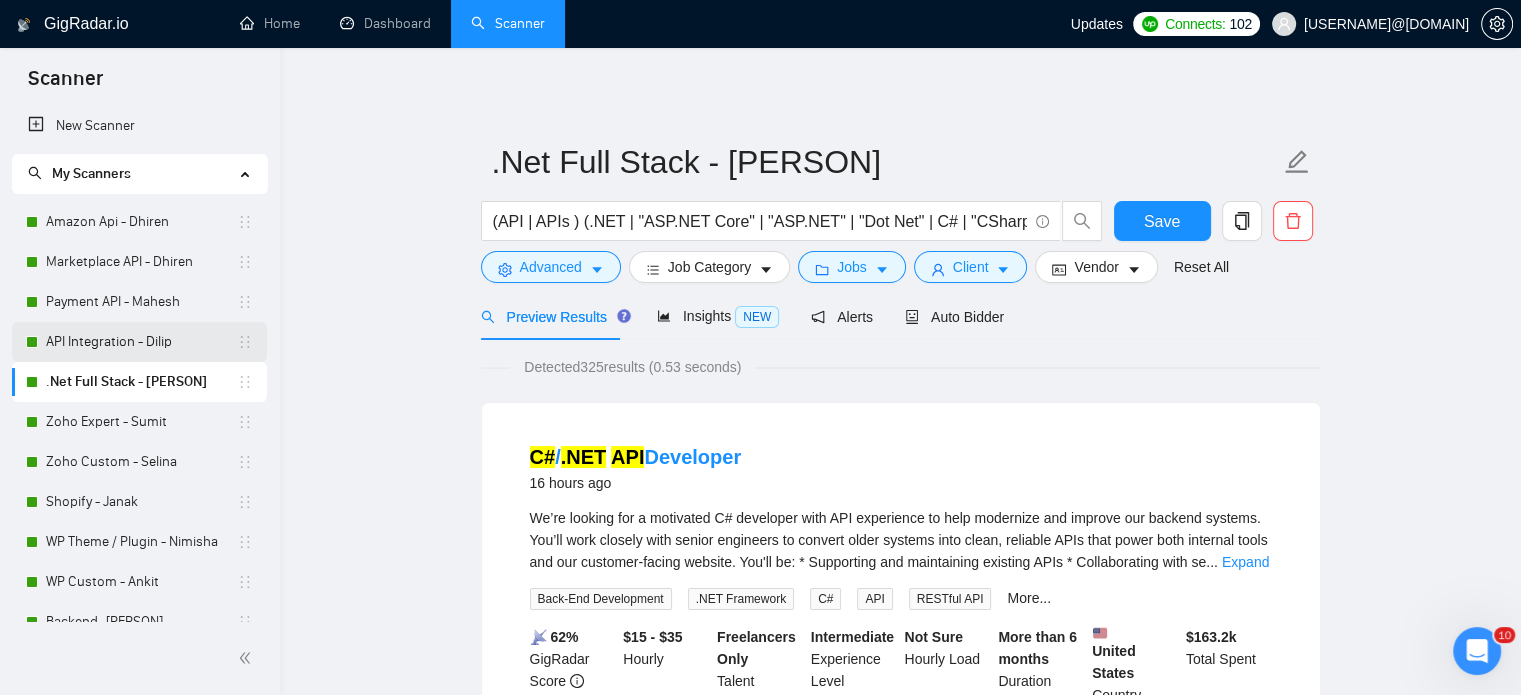 click on "API Integration - Dilip" at bounding box center (141, 342) 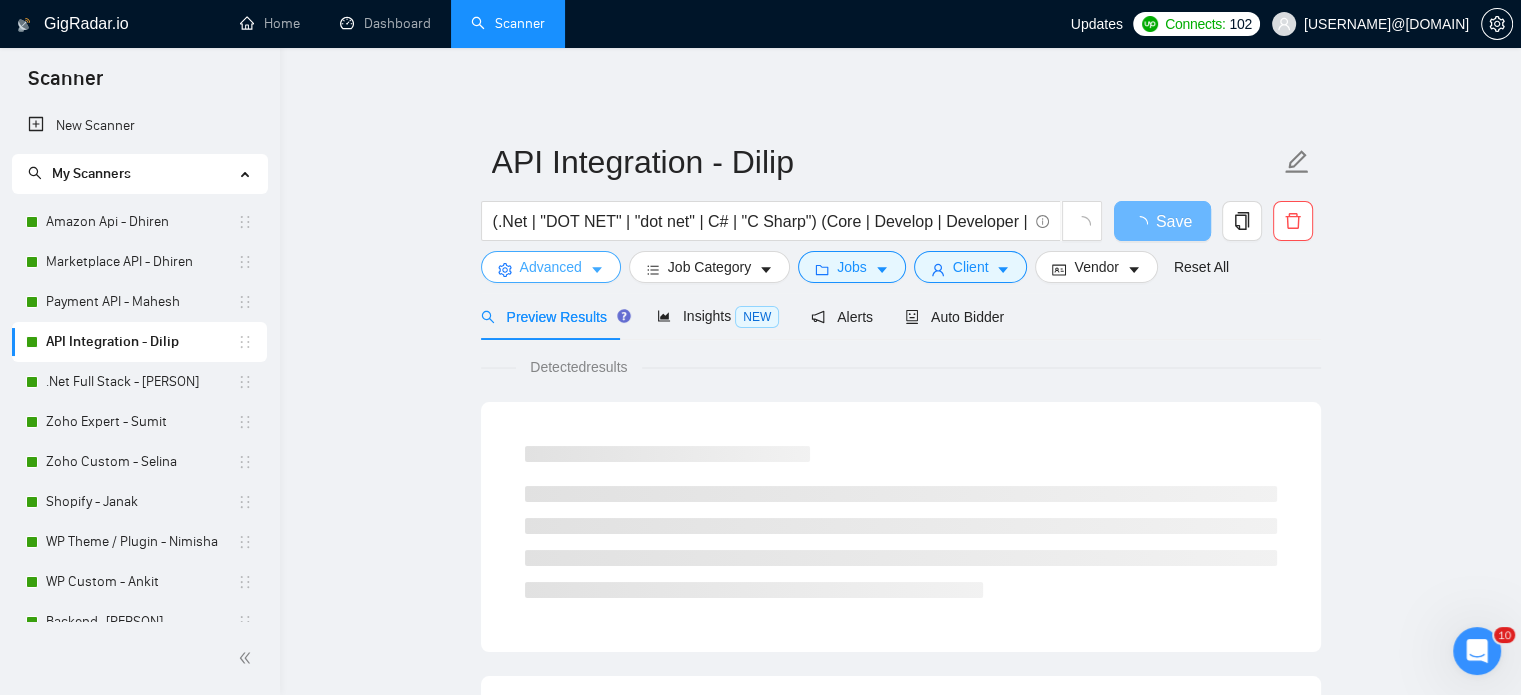 click 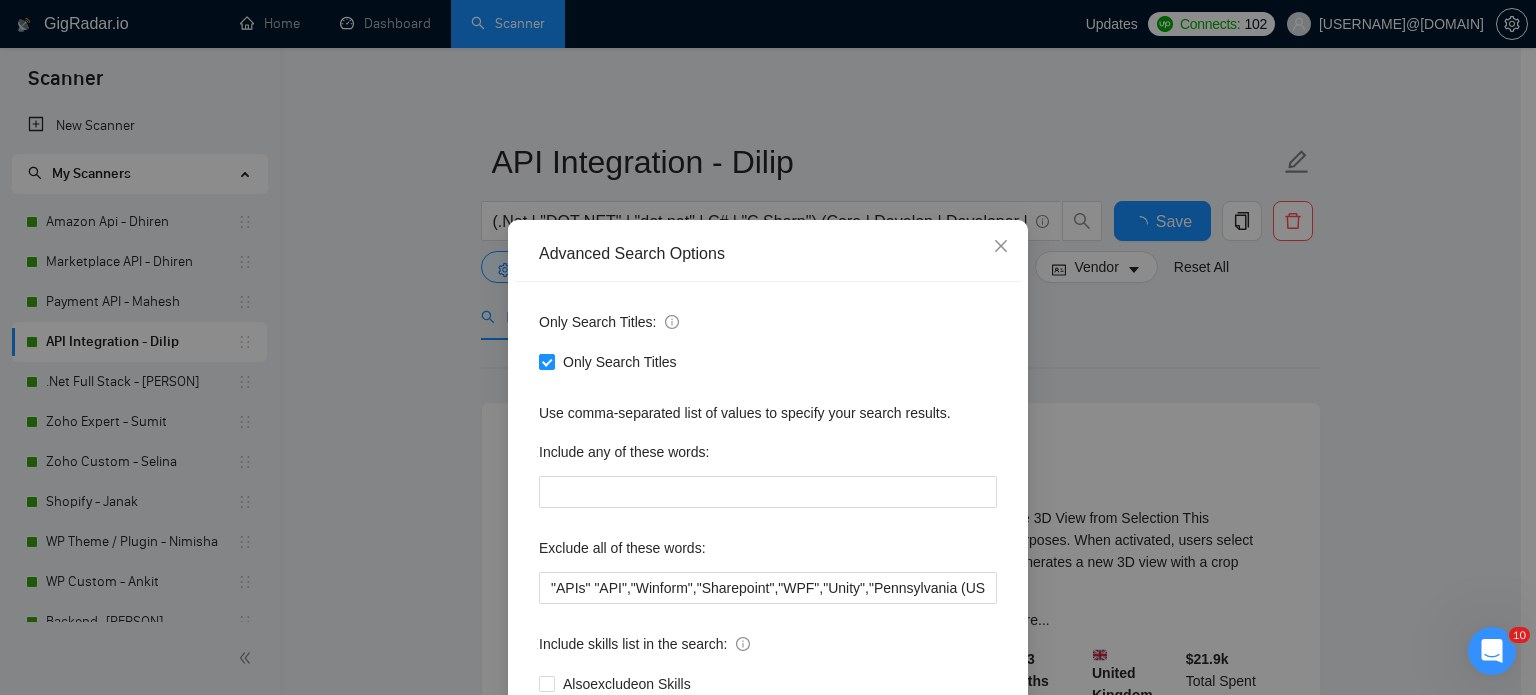 scroll, scrollTop: 100, scrollLeft: 0, axis: vertical 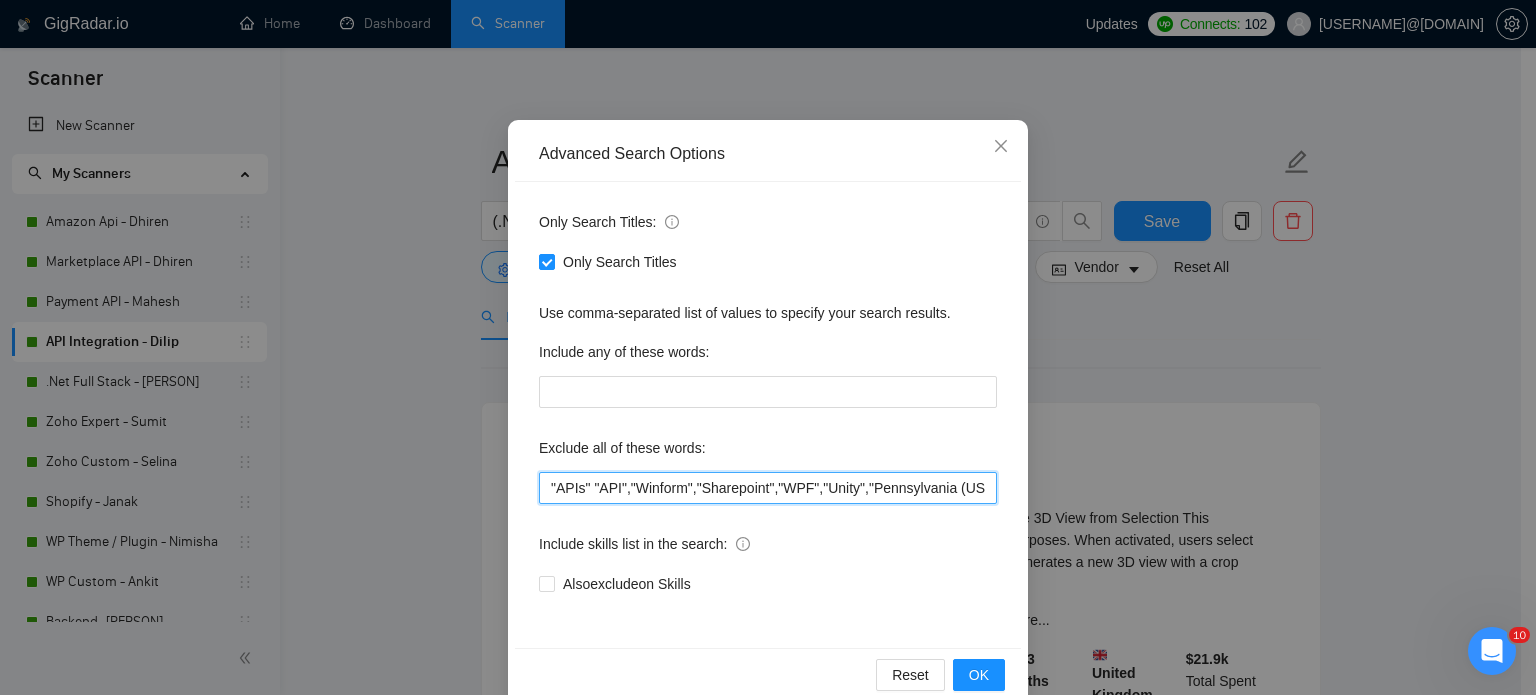 click on ""APIs" "API","Winform","Sharepoint","WPF","Unity","Pennsylvania (USA)","Unity Developer","Umbraco","no agency", TikTok, Philippines, Nepal, "No agency", "No agencies", "[No agency]", "(No agency)", "[No agencies]", "(No agencies)", "[No agency", "No agency]", "(No agency", "No agency)", "[No agencies", "No agencies]", "(No agencies", "No agencies)", "No-agency", "no-agencies", "no-agency -", "no agencies -", "no agency/", "no agencies/", "no-agency/", "no agencies/", "no agency.", "no agencies.", "no-agency.", "no agencies.", "no agency,", "no agencies,", "no-agency,", "no agencies,", "Freelancer only", "Freelancers only", "freelancer-only", "freelancers-only", "Individual only", "Individuals only", "Individual-only", "Individuals-only", "Independent only", "Independent-only"" at bounding box center [768, 488] 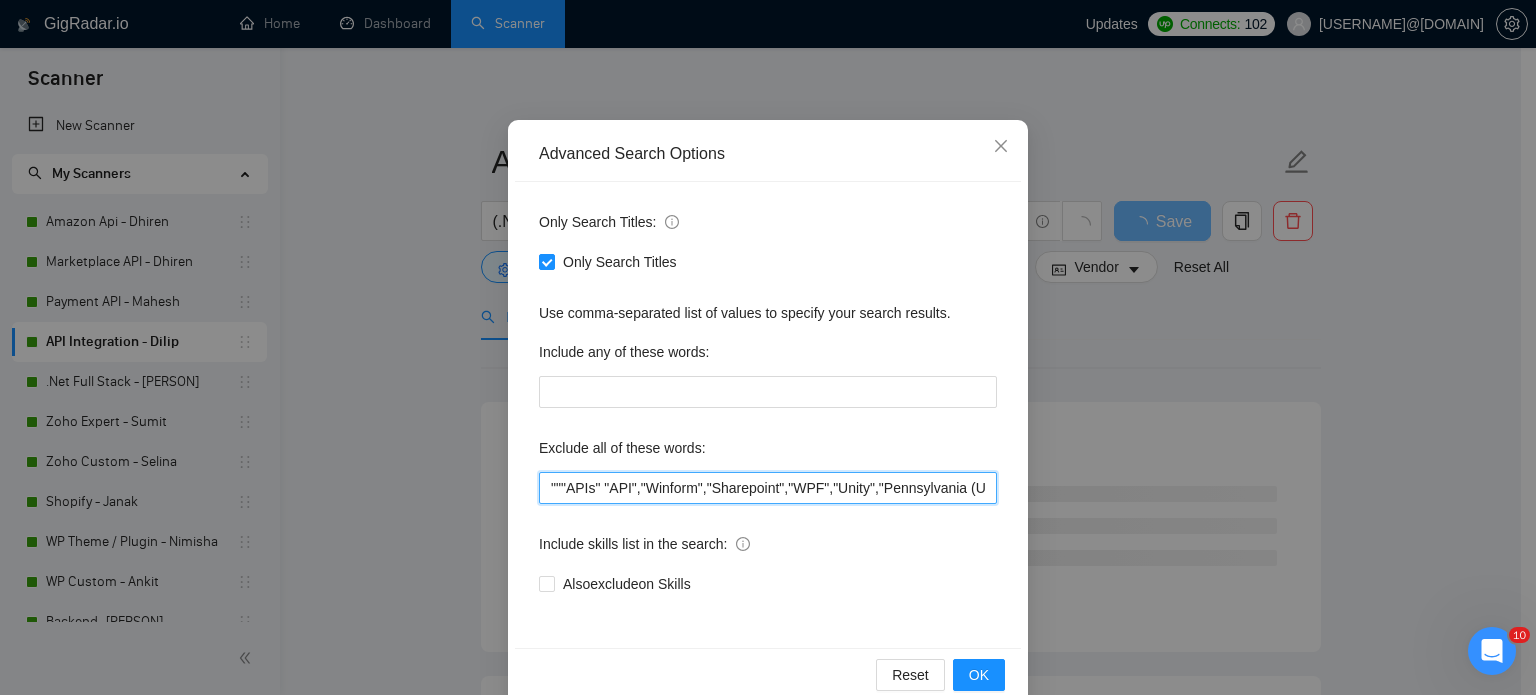 paste on "Utility Plugin" 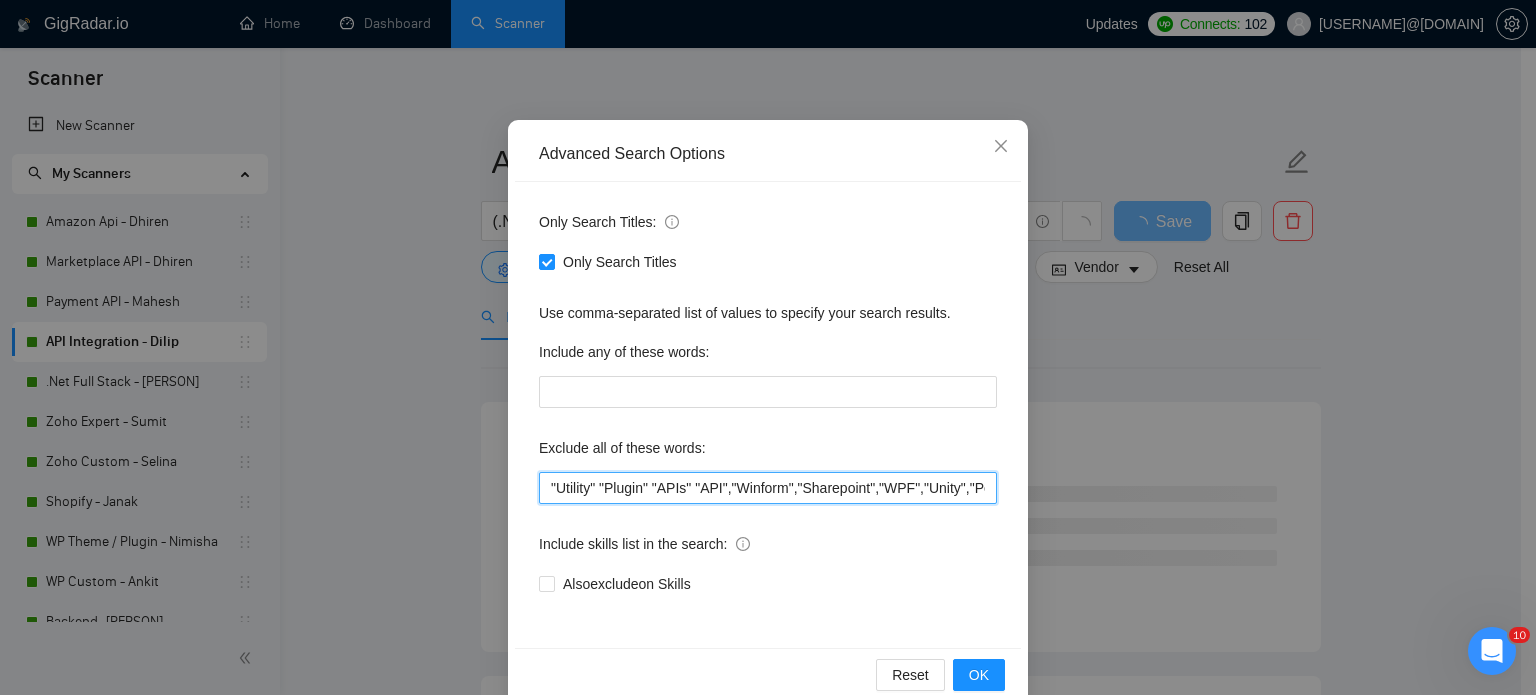 click on ""Utility" "Plugin" "APIs" "API","Winform","Sharepoint","WPF","Unity","Pennsylvania (USA)","Unity Developer","Umbraco","no agency", TikTok, Philippines, Nepal, "No agency", "No agencies", "[No agency]", "(No agency)", "[No agencies]", "(No agencies)", "[No agency", "No agency]", "(No agency", "No agency)", "[No agencies", "No agencies]", "(No agencies", "No agencies)", "No-agency", "no-agencies", "no-agency -", "no agencies -", "no agency/", "no agencies/", "no-agency/", "no agencies/", "no agency.", "no agencies.", "no-agency.", "no agencies.", "no agency,", "no agencies,", "no-agency,", "no agencies,", "Freelancer only", "Freelancers only", "freelancer-only", "freelancers-only", "Individual only", "Individuals only", "Individual-only", "Individuals-only", "Independent only", "Independent-only"" at bounding box center [768, 488] 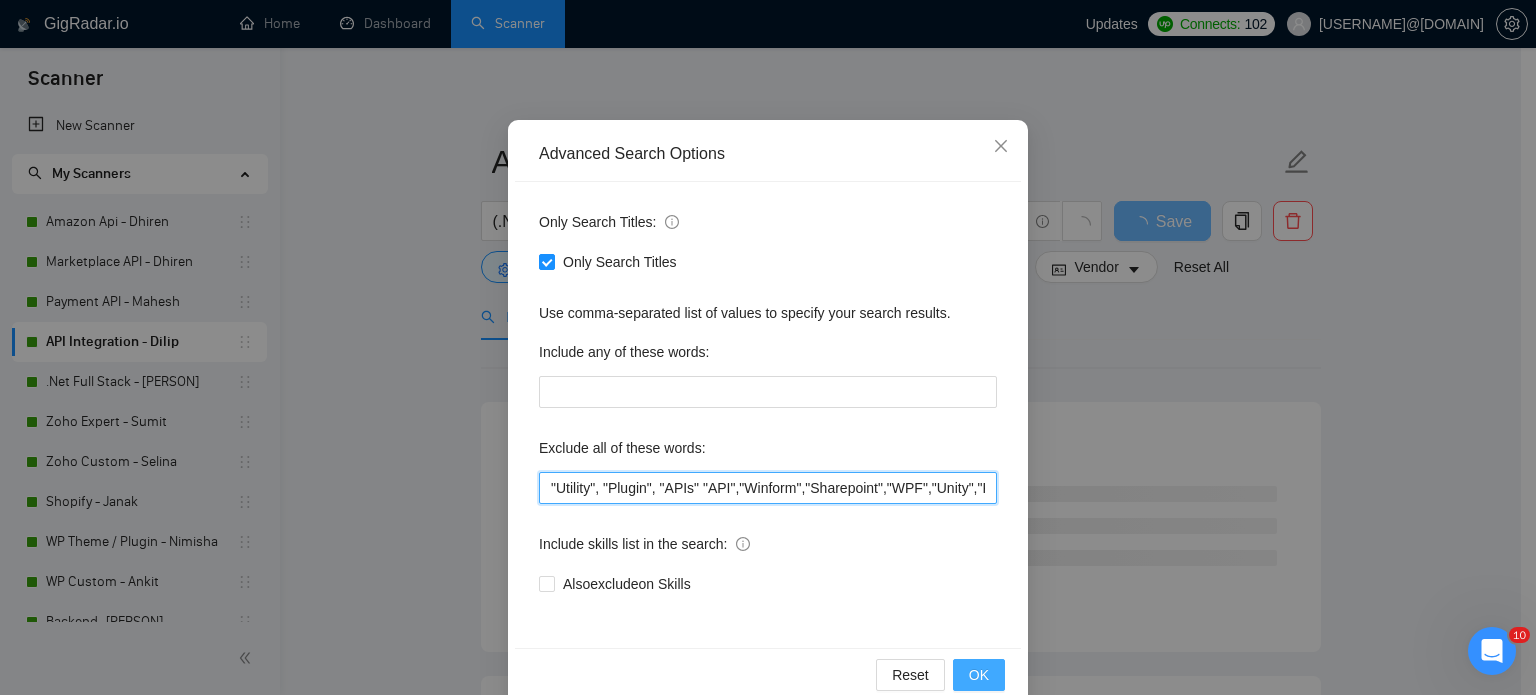 type on ""Utility", "Plugin", "APIs" "API","Winform","Sharepoint","WPF","Unity","Pennsylvania (USA)","Unity Developer","Umbraco","no agency", TikTok, Philippines, Nepal, "No agency", "No agencies", "[No agency]", "(No agency)", "[No agencies]", "(No agencies)", "[No agency", "No agency]", "(No agency", "No agency)", "[No agencies", "No agencies]", "(No agencies", "No agencies)", "No-agency", "no-agencies", "no-agency -", "no agencies -", "no agency/", "no agencies/", "no-agency/", "no agencies/", "no agency.", "no agencies.", "no-agency.", "no agencies.", "no agency,", "no agencies,", "no-agency,", "no agencies,", "Freelancer only", "Freelancers only", "freelancer-only", "freelancers-only", "Individual only", "Individuals only", "Individual-only", "Individuals-only", "Independent only", "Independent-only"" 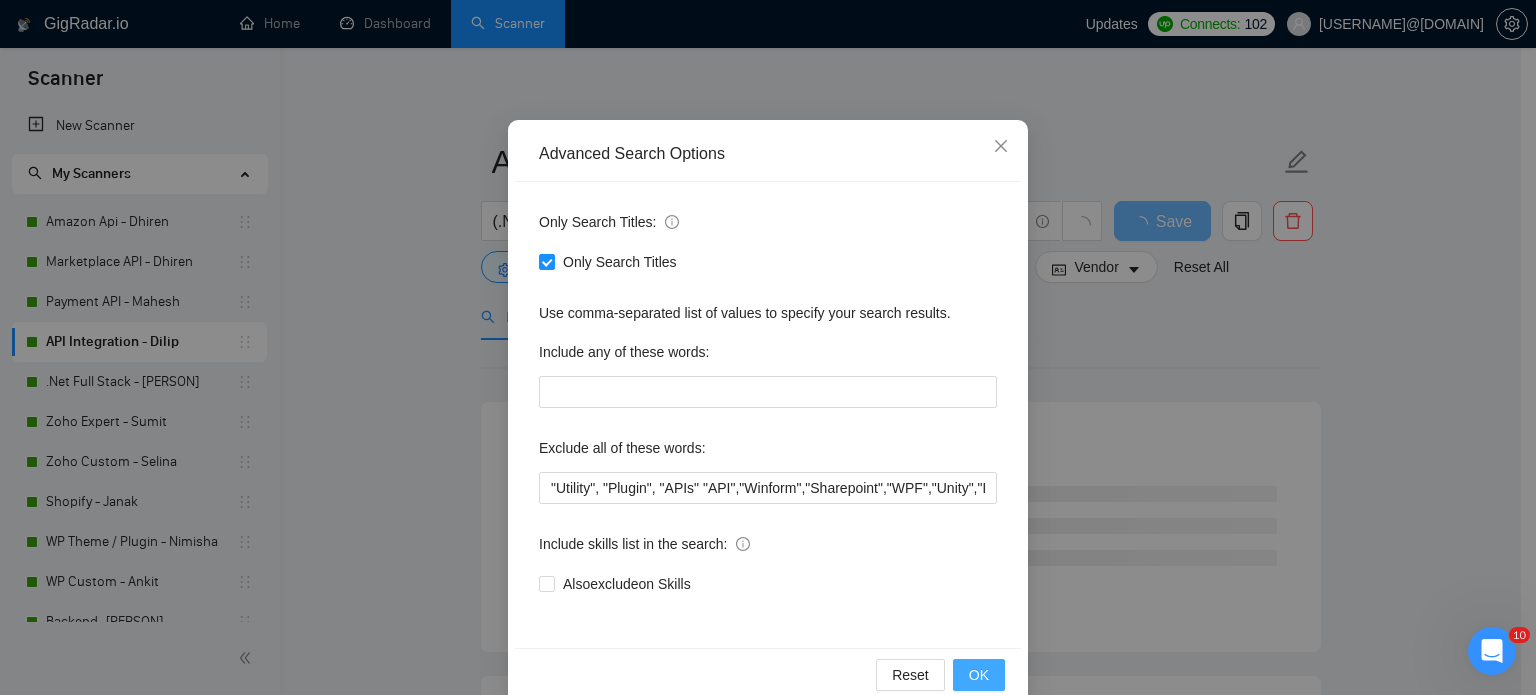 click on "OK" at bounding box center [979, 675] 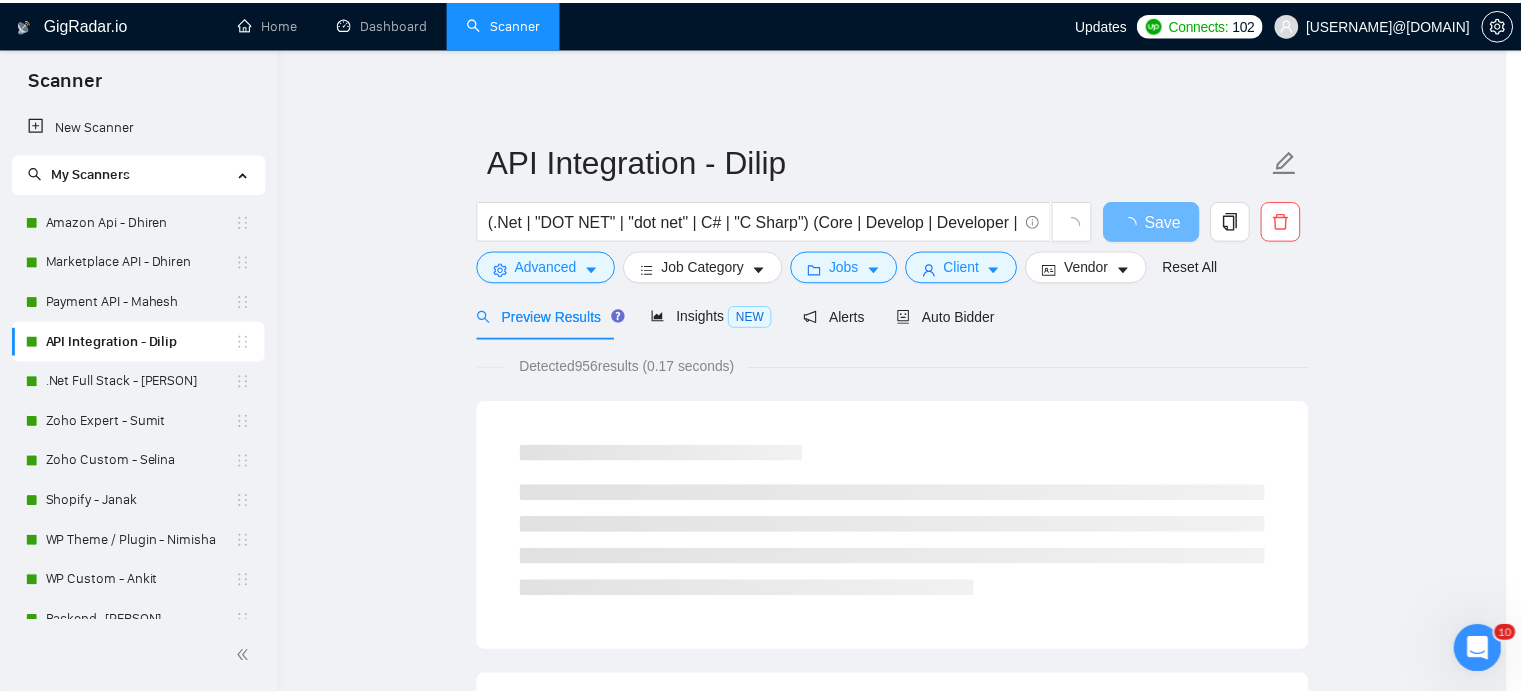 scroll, scrollTop: 36, scrollLeft: 0, axis: vertical 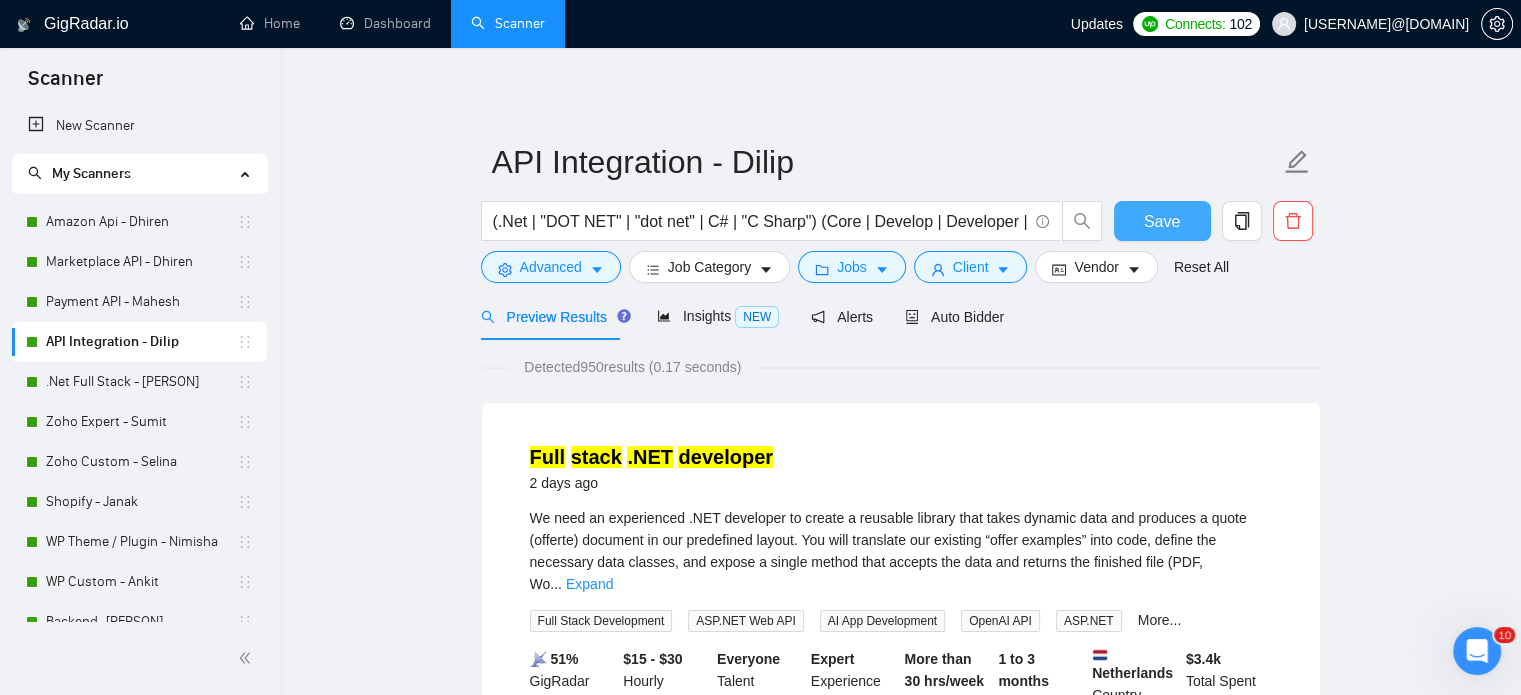 click on "Save" at bounding box center (1162, 221) 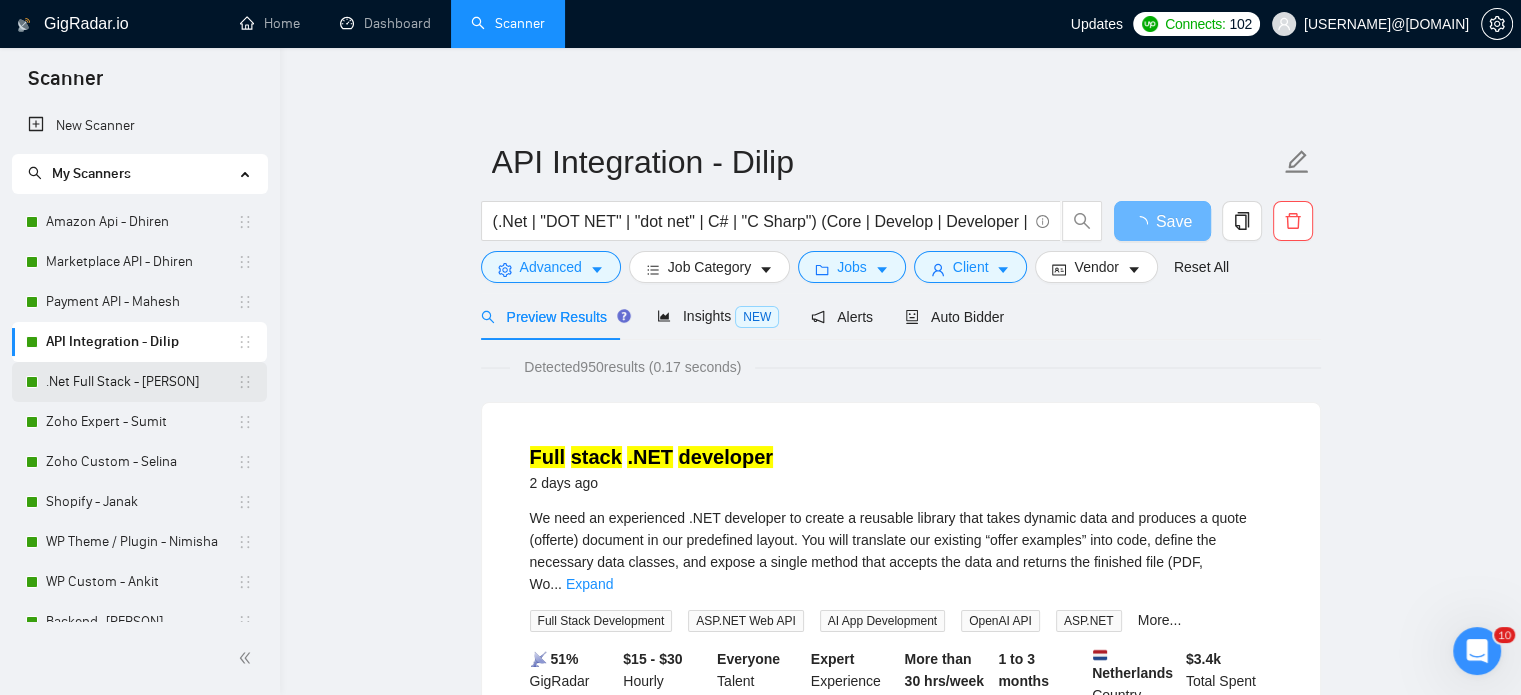 click on ".Net Full Stack - [PERSON]" at bounding box center [141, 382] 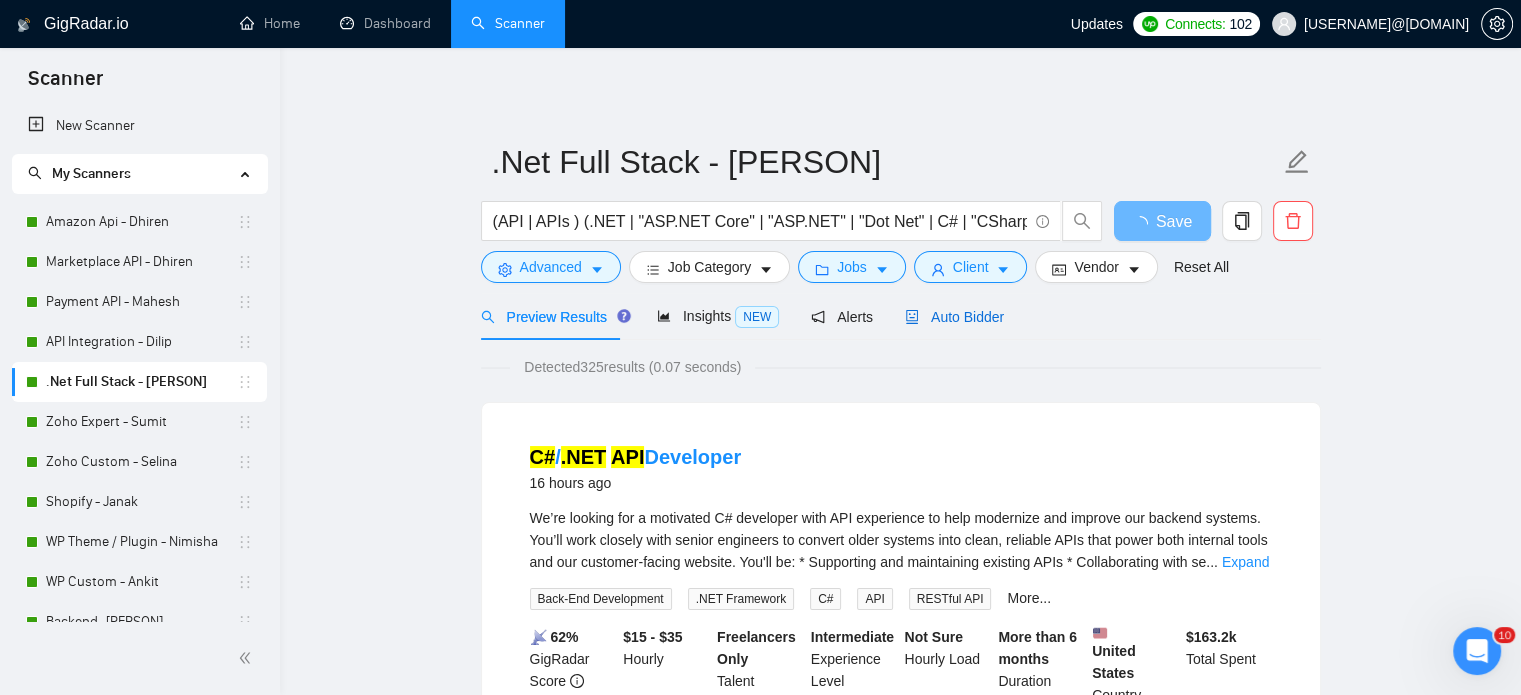 click on "Auto Bidder" at bounding box center (954, 317) 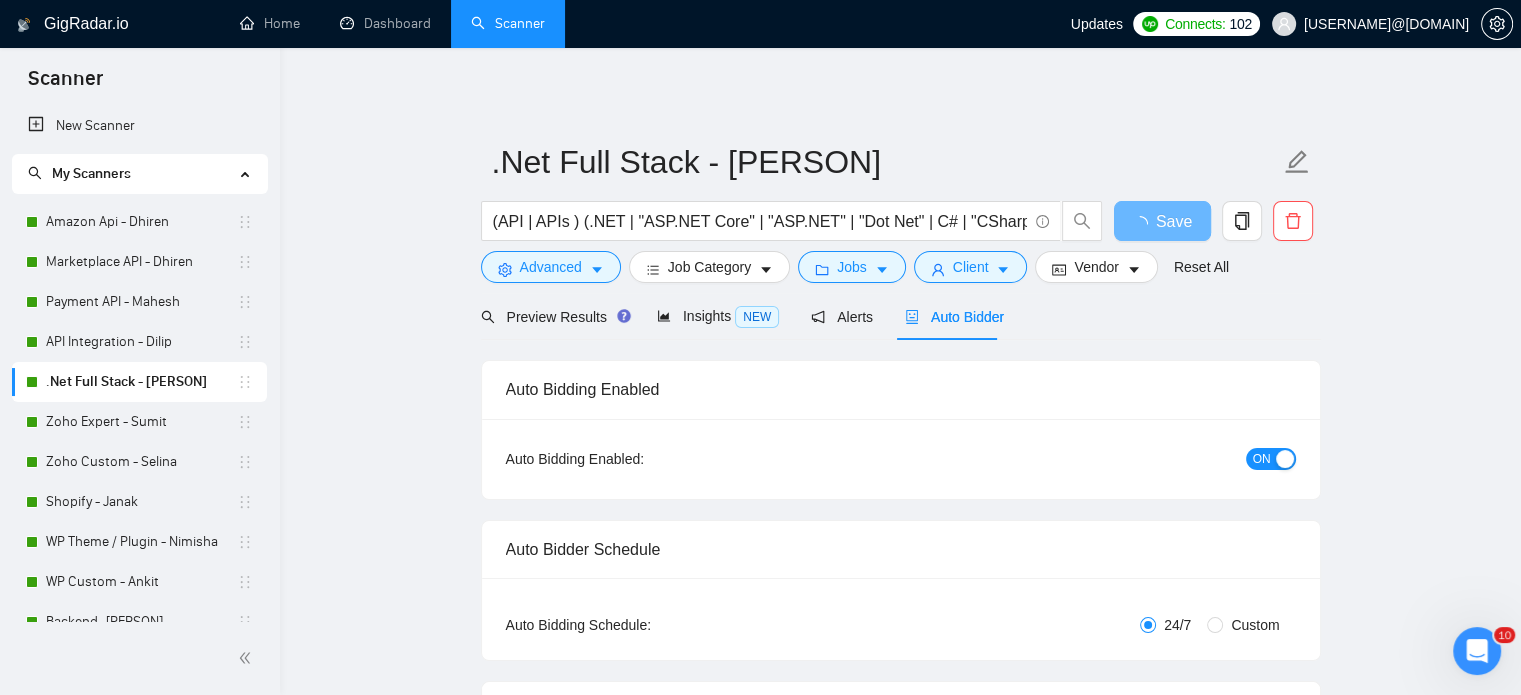 type 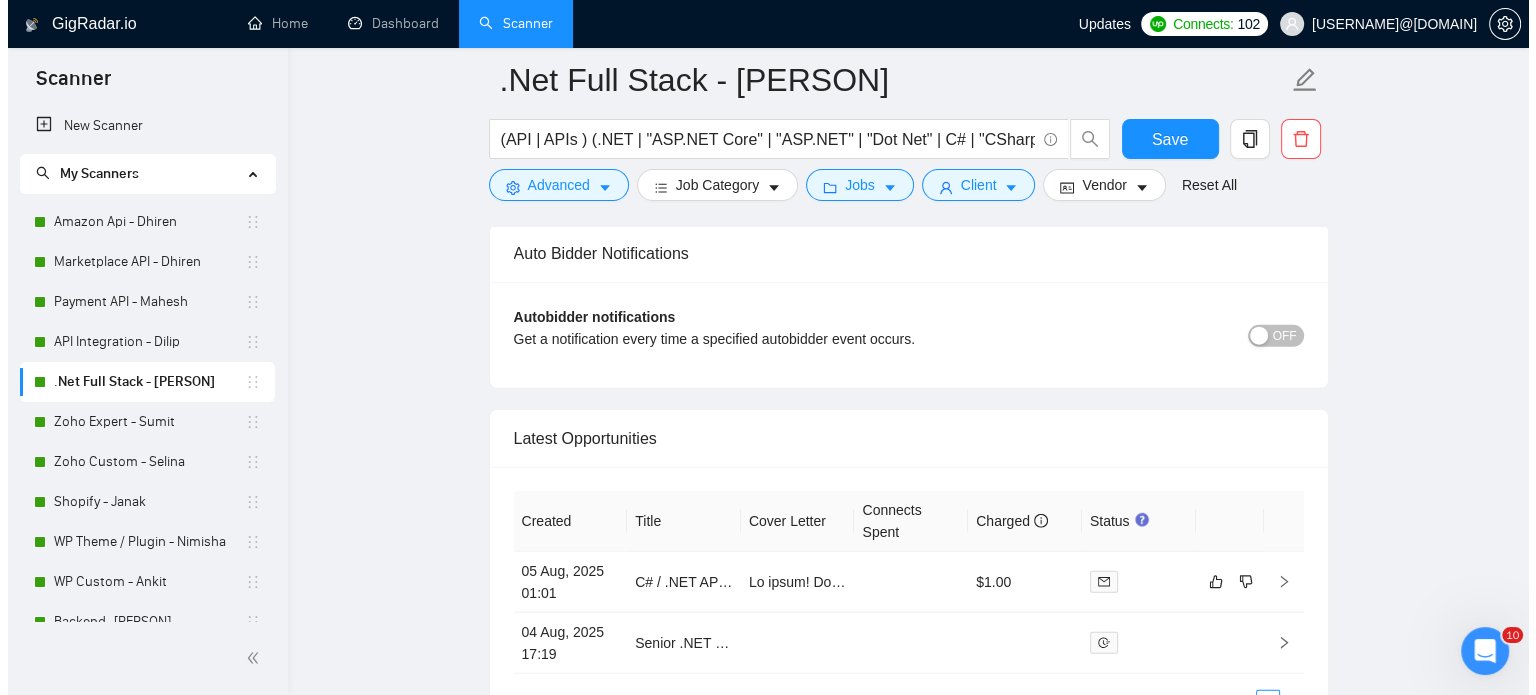 scroll, scrollTop: 5103, scrollLeft: 0, axis: vertical 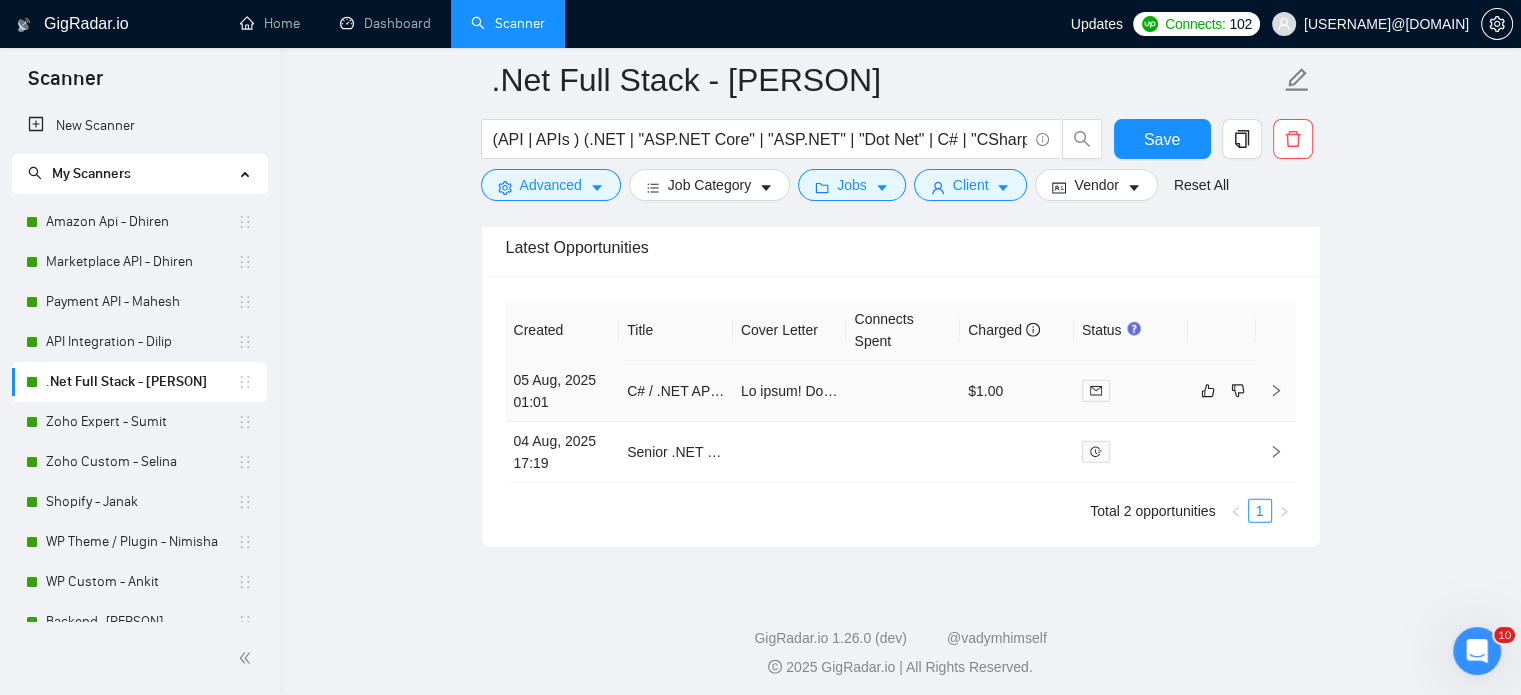click 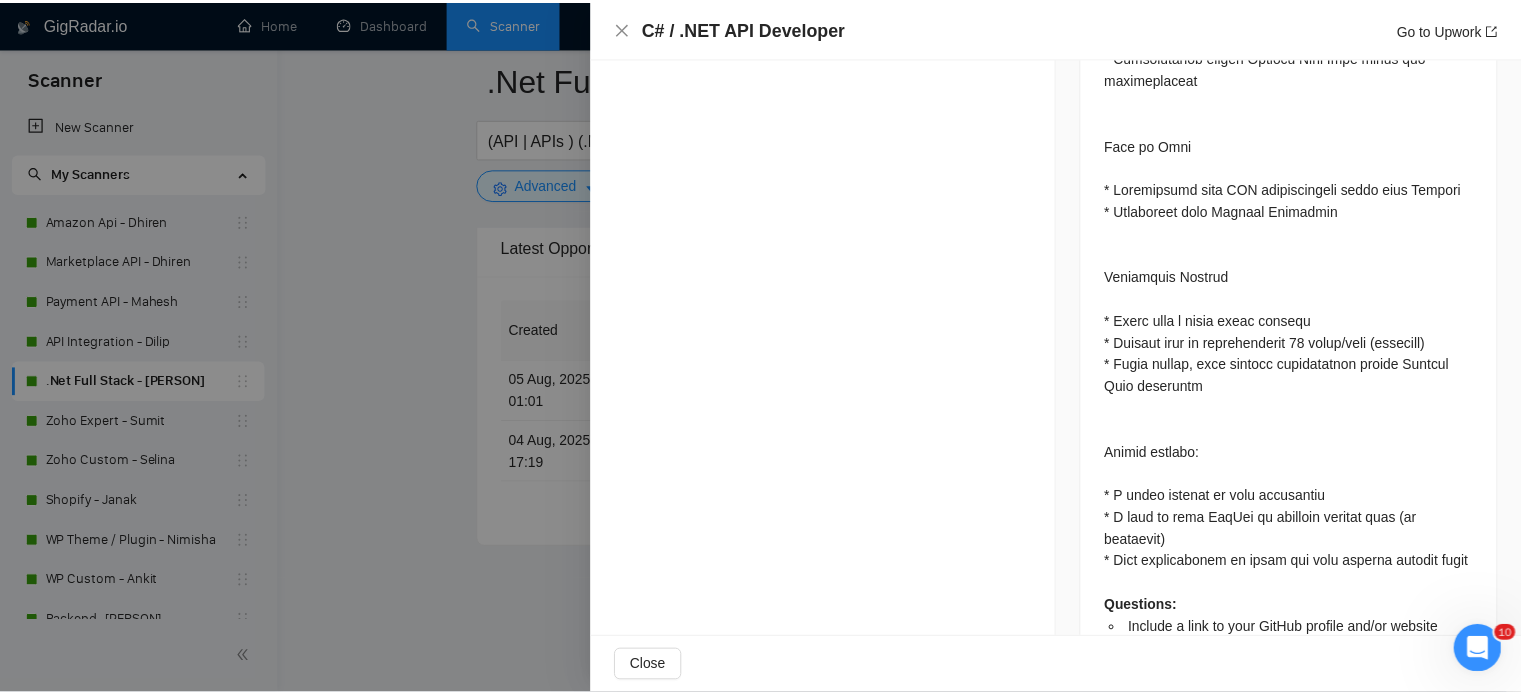 scroll, scrollTop: 1540, scrollLeft: 0, axis: vertical 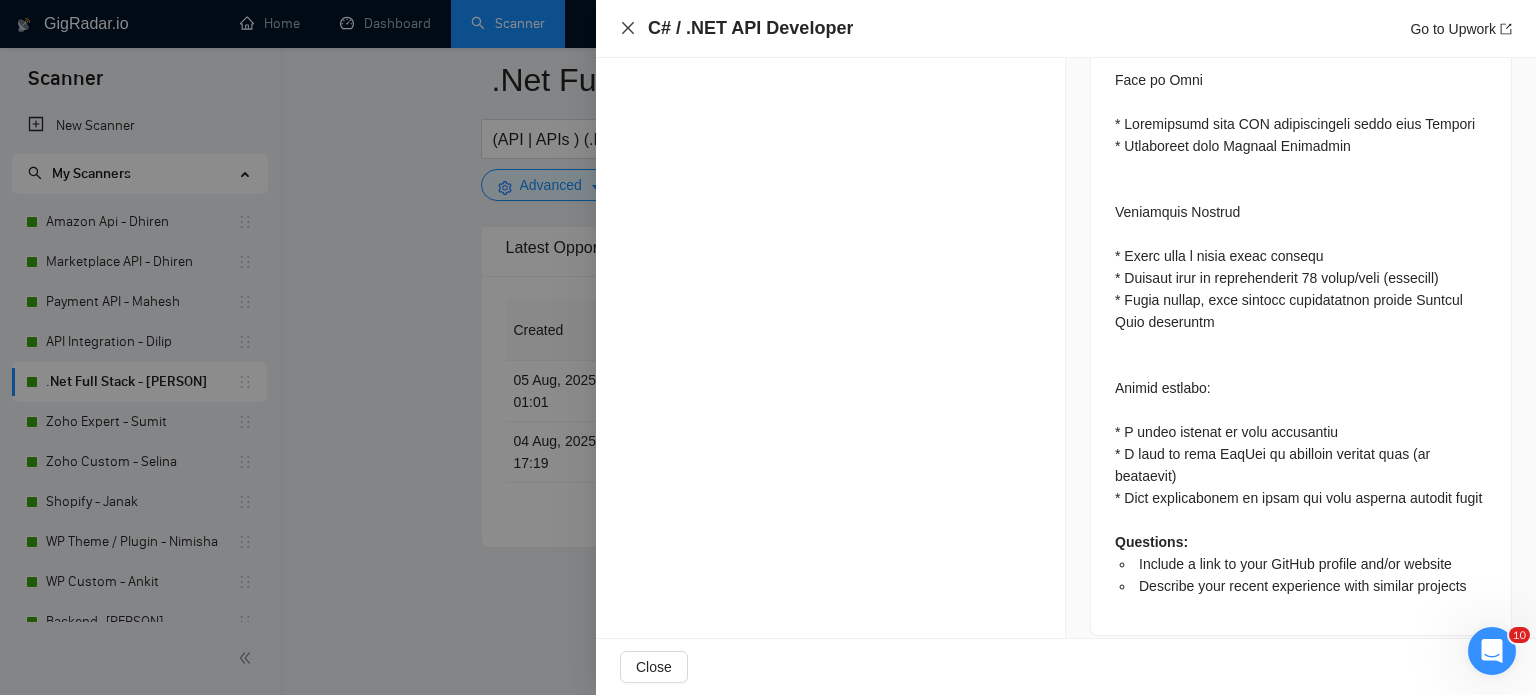 click 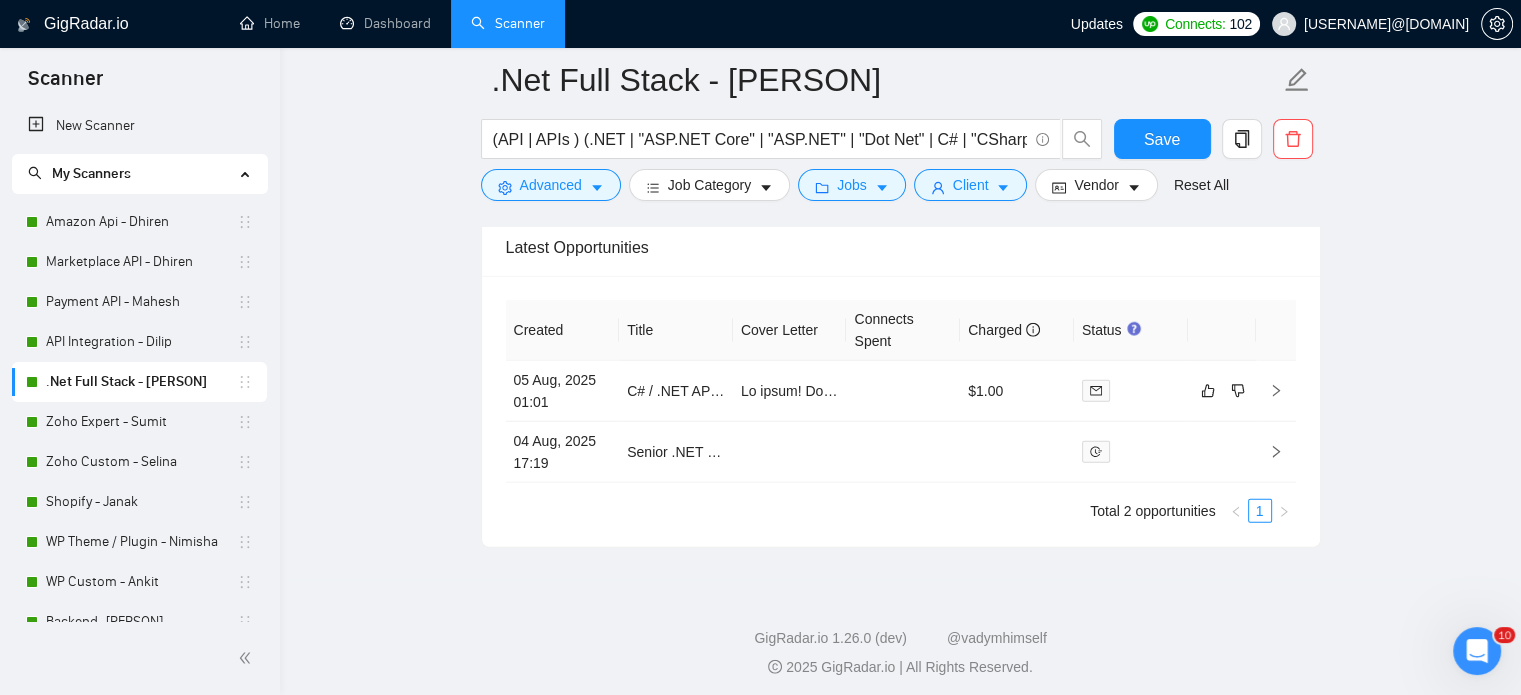 click on "Created Title Cover Letter Connects Spent Charged   Status                 05 Aug, 2025 01:01 C# / .NET API Developer $1.00 04 Aug, 2025 17:19 Senior .NET Expert for Web & API Development   Total 2 opportunities 1" at bounding box center (901, 411) 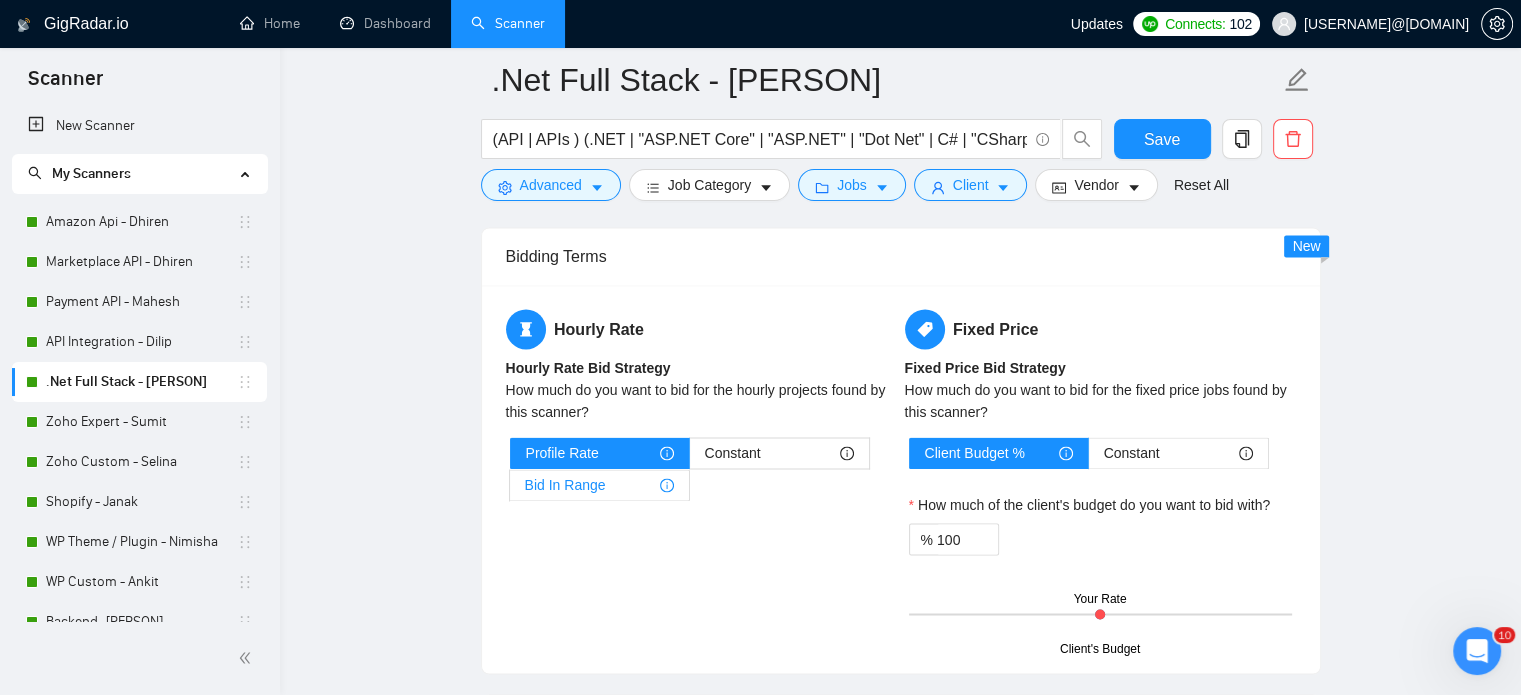 scroll, scrollTop: 2703, scrollLeft: 0, axis: vertical 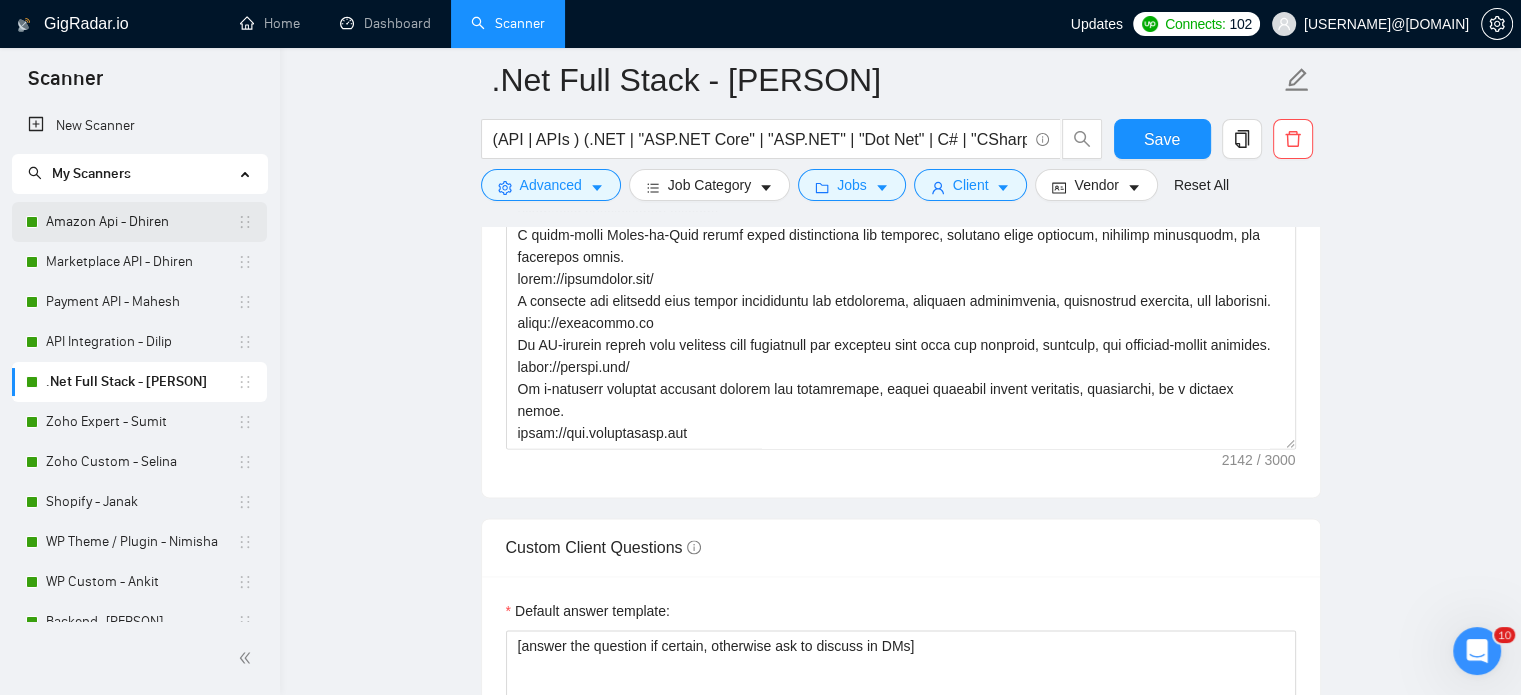 click on "Amazon Api - Dhiren" at bounding box center (141, 222) 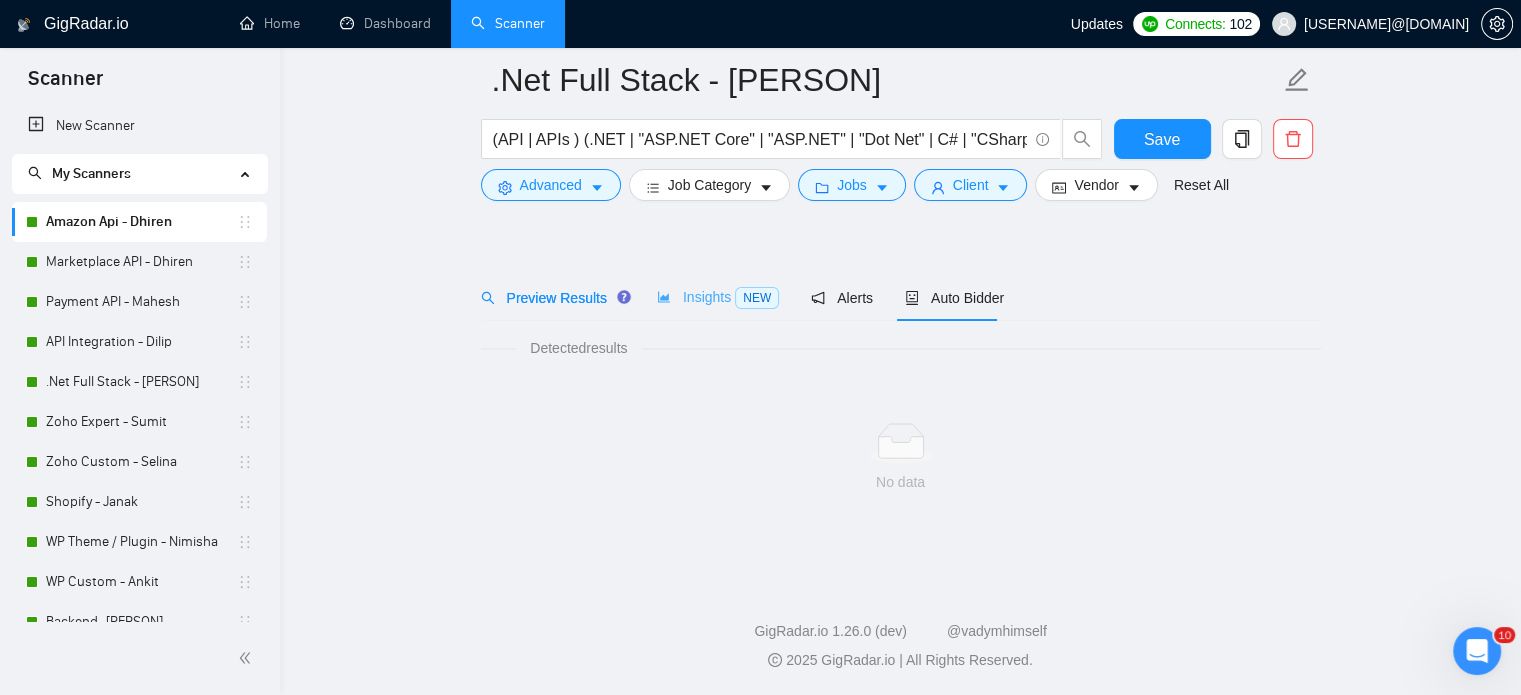 scroll, scrollTop: 35, scrollLeft: 0, axis: vertical 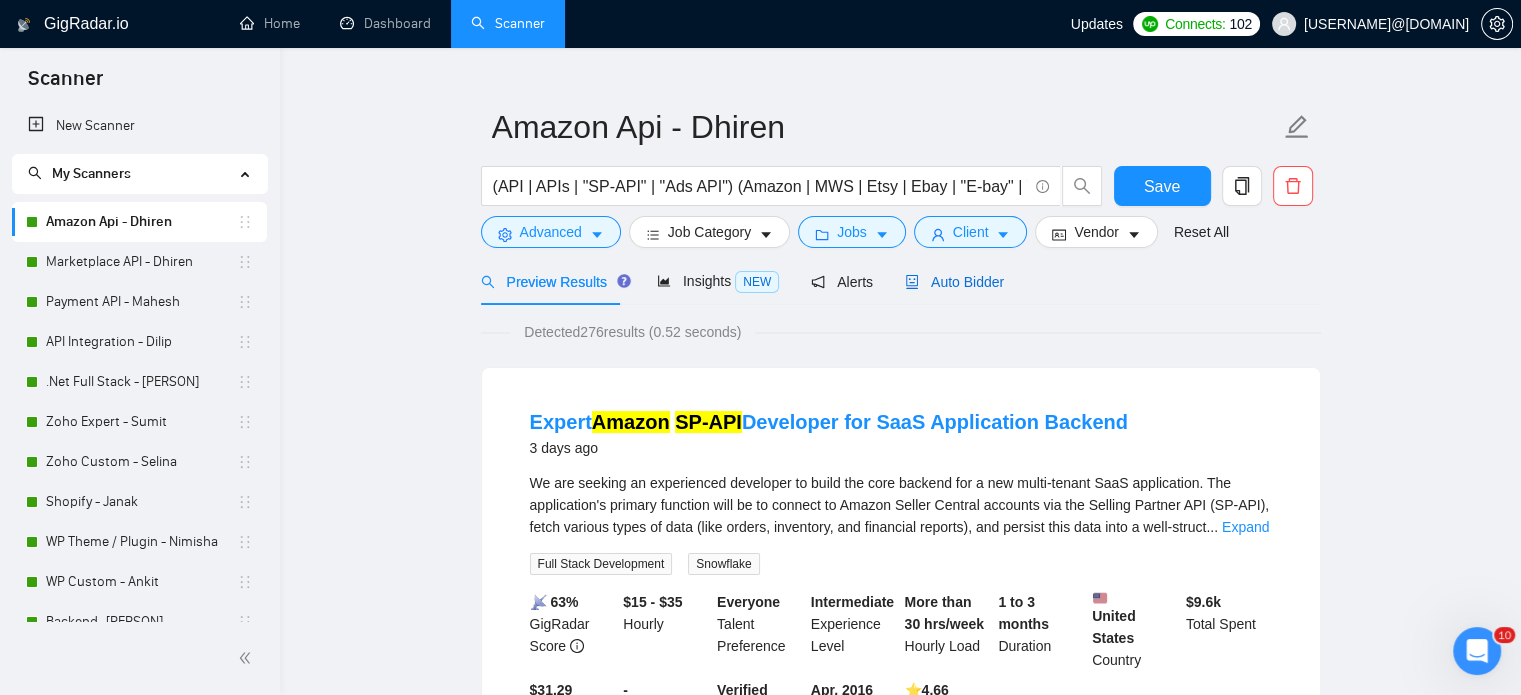 click on "Auto Bidder" at bounding box center (954, 282) 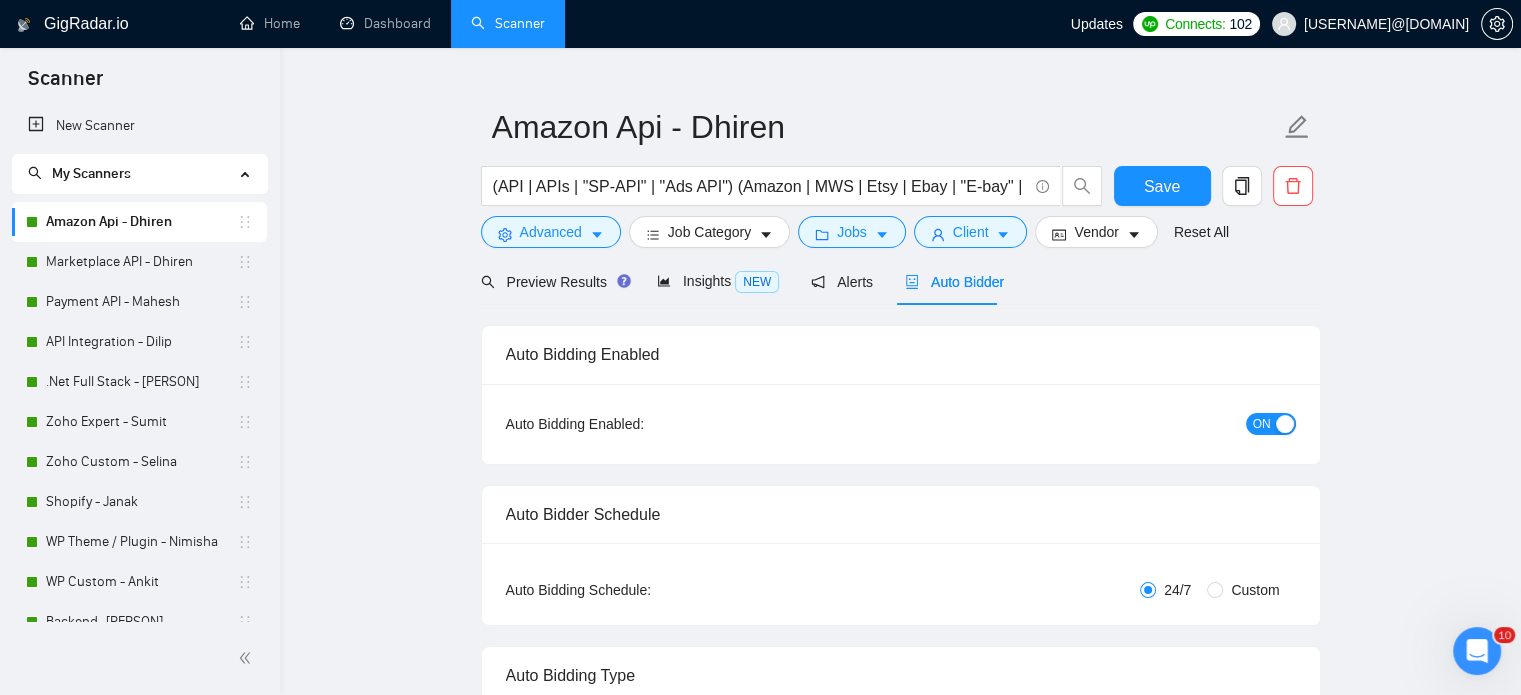 type 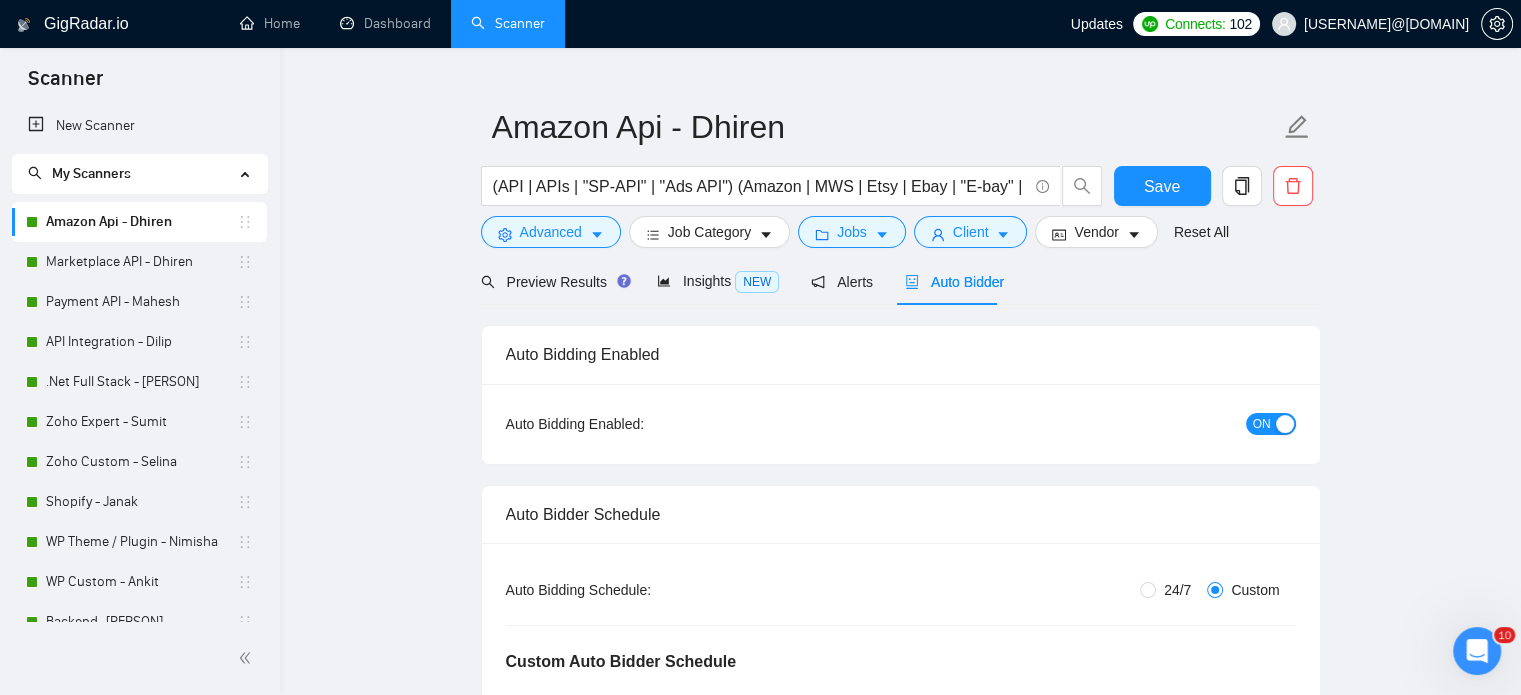 type 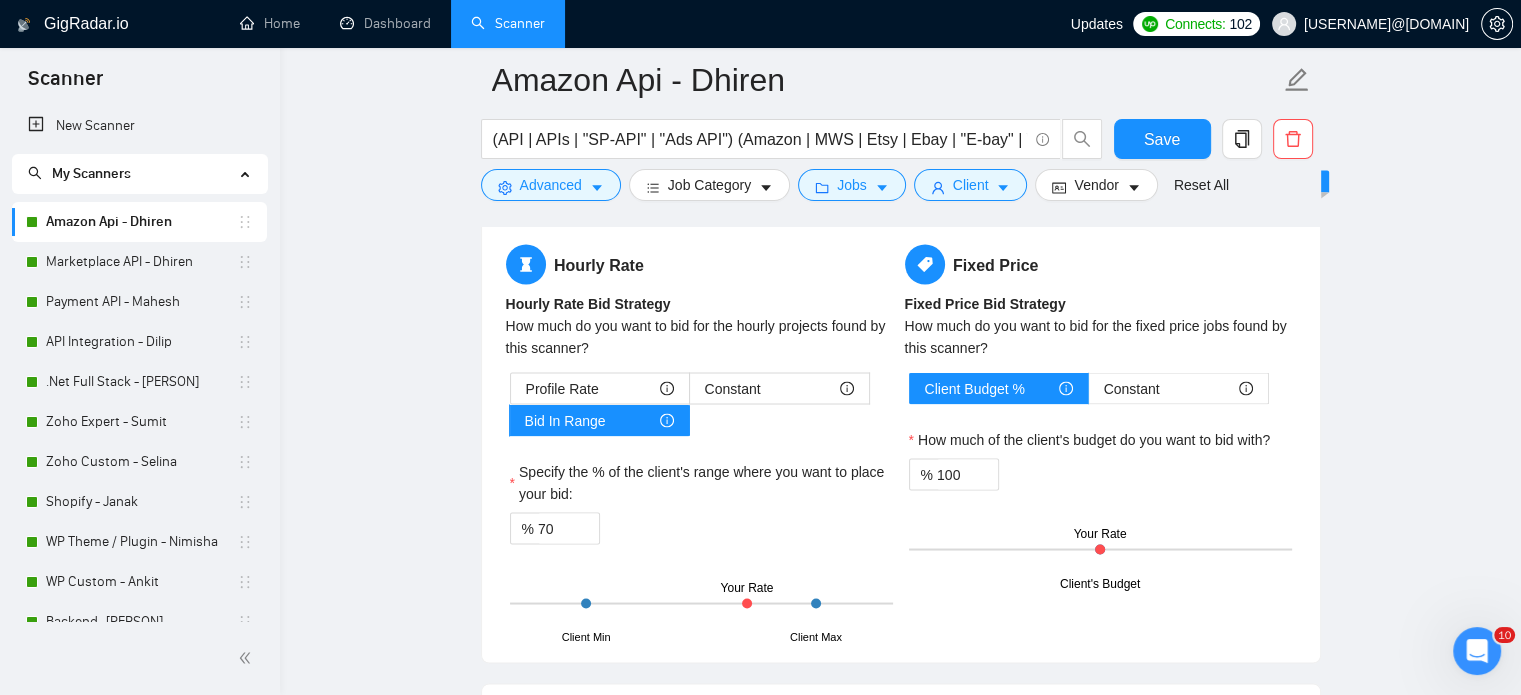 scroll, scrollTop: 3535, scrollLeft: 0, axis: vertical 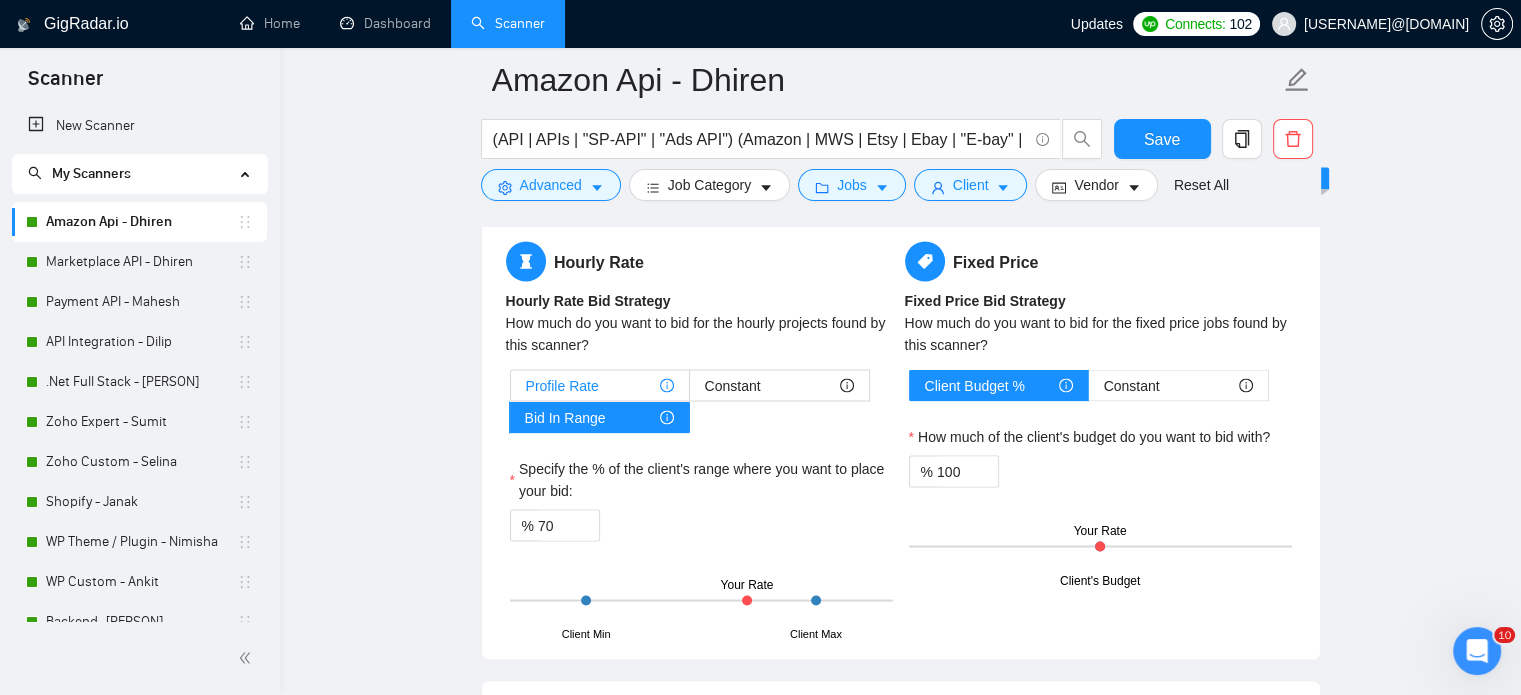 click on "Profile Rate" at bounding box center [562, 385] 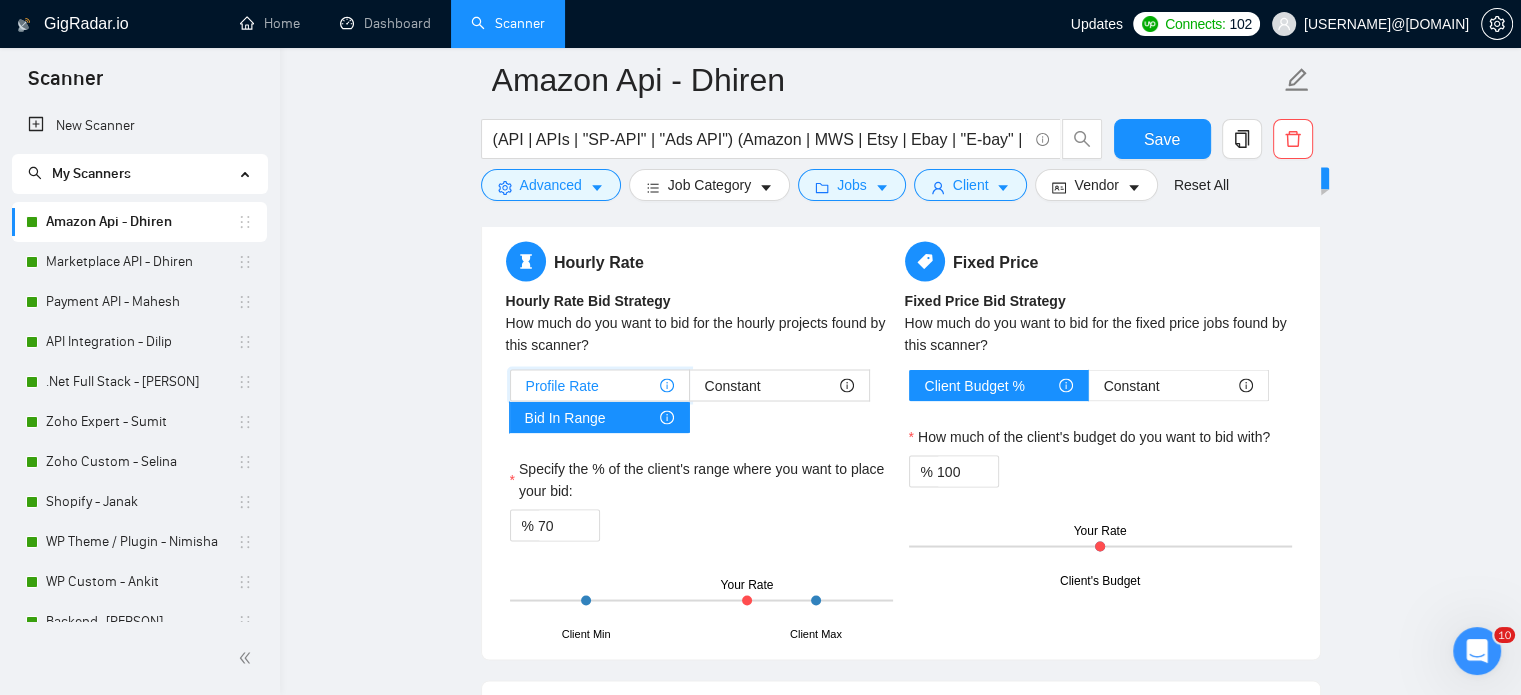click on "Profile Rate" at bounding box center (511, 390) 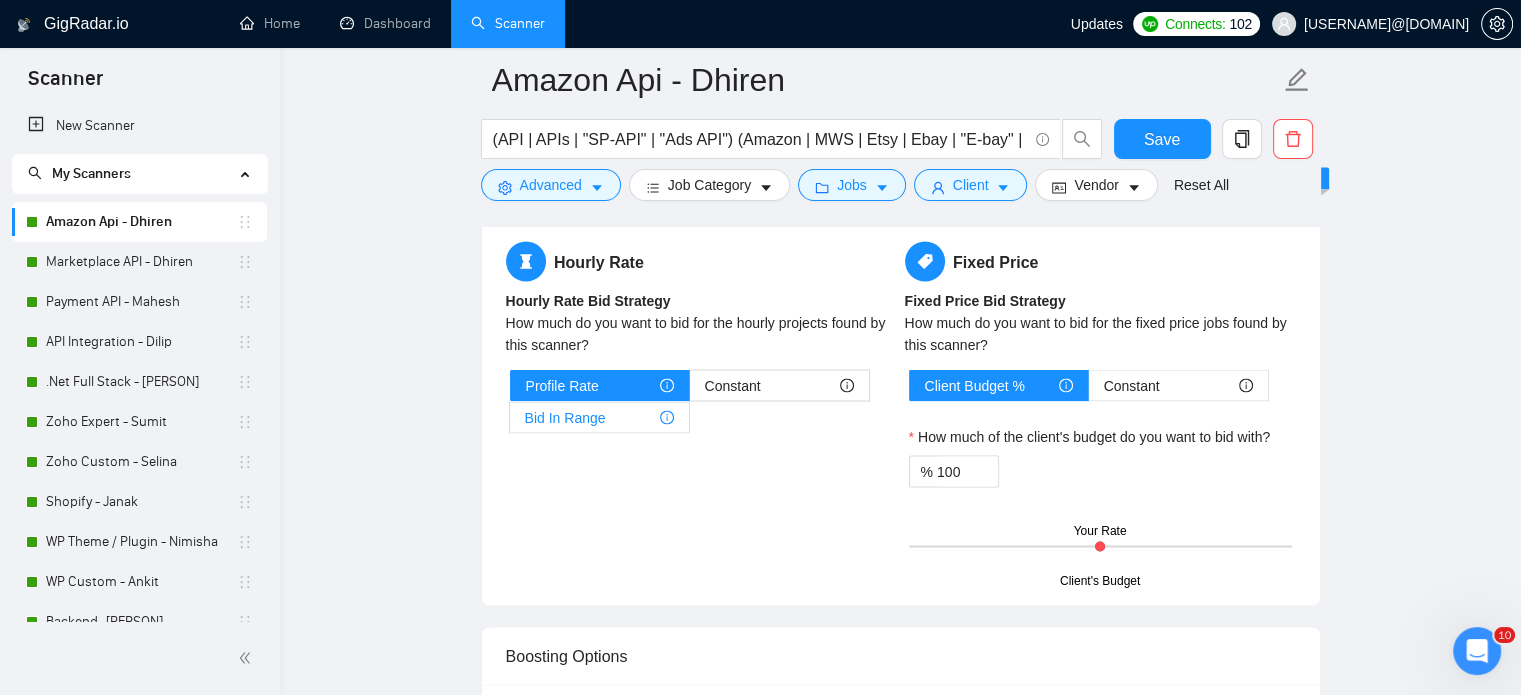 click on "Bid In Range" at bounding box center (565, 417) 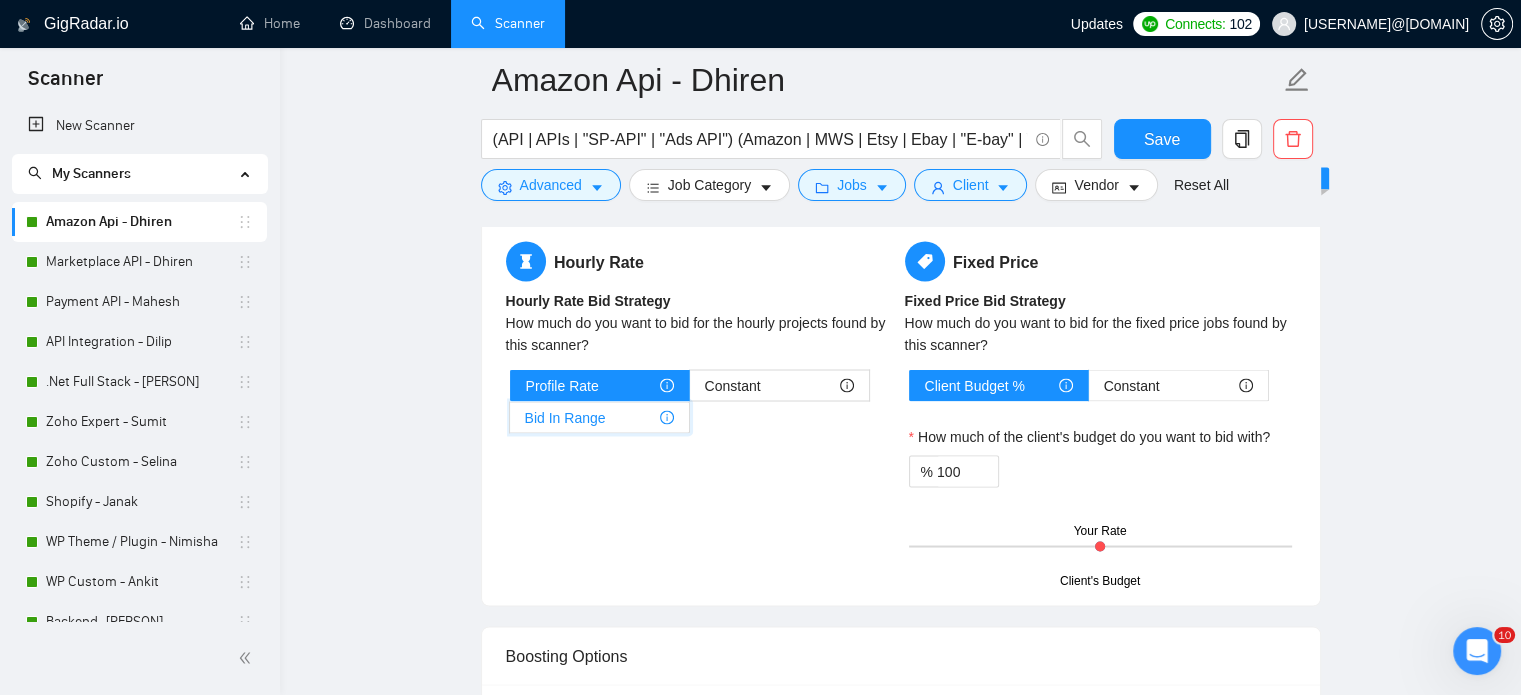 click on "Bid In Range" at bounding box center [510, 422] 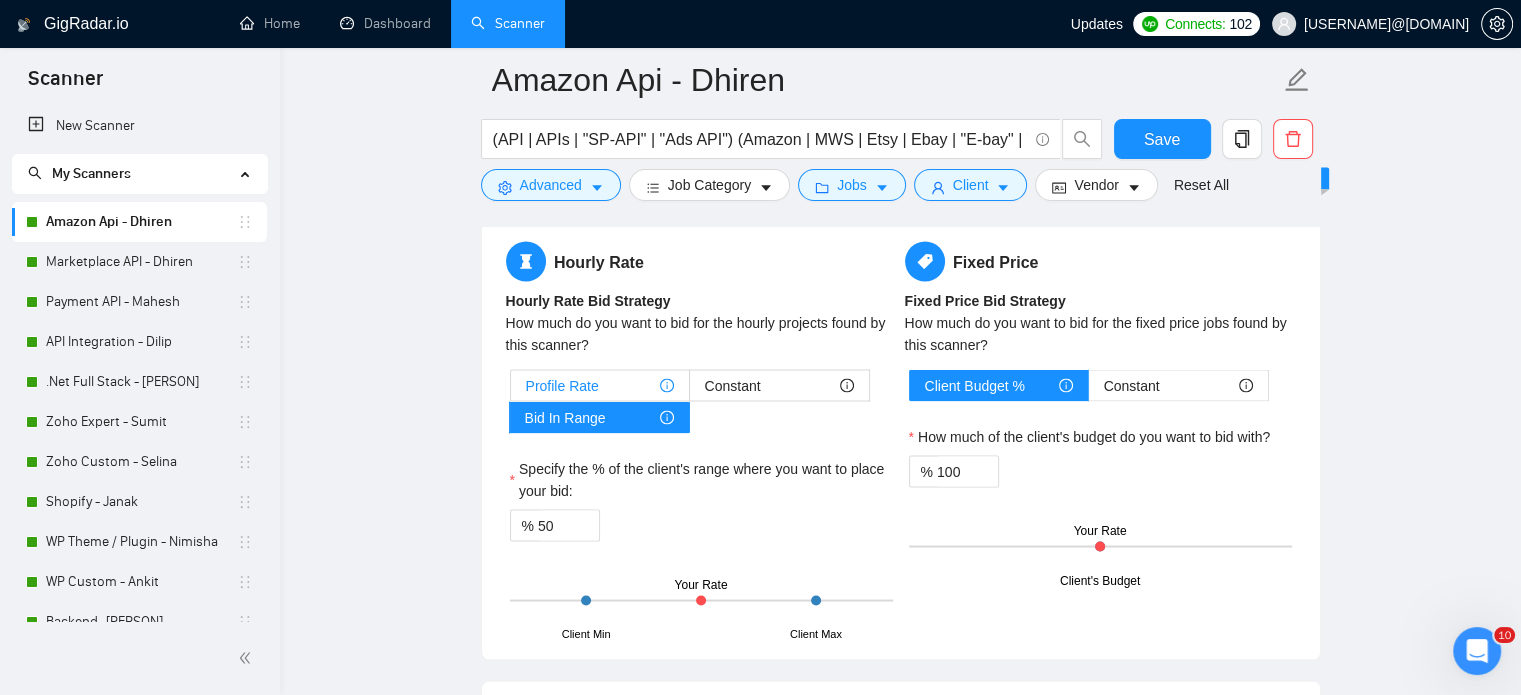 click on "Profile Rate" at bounding box center (600, 385) 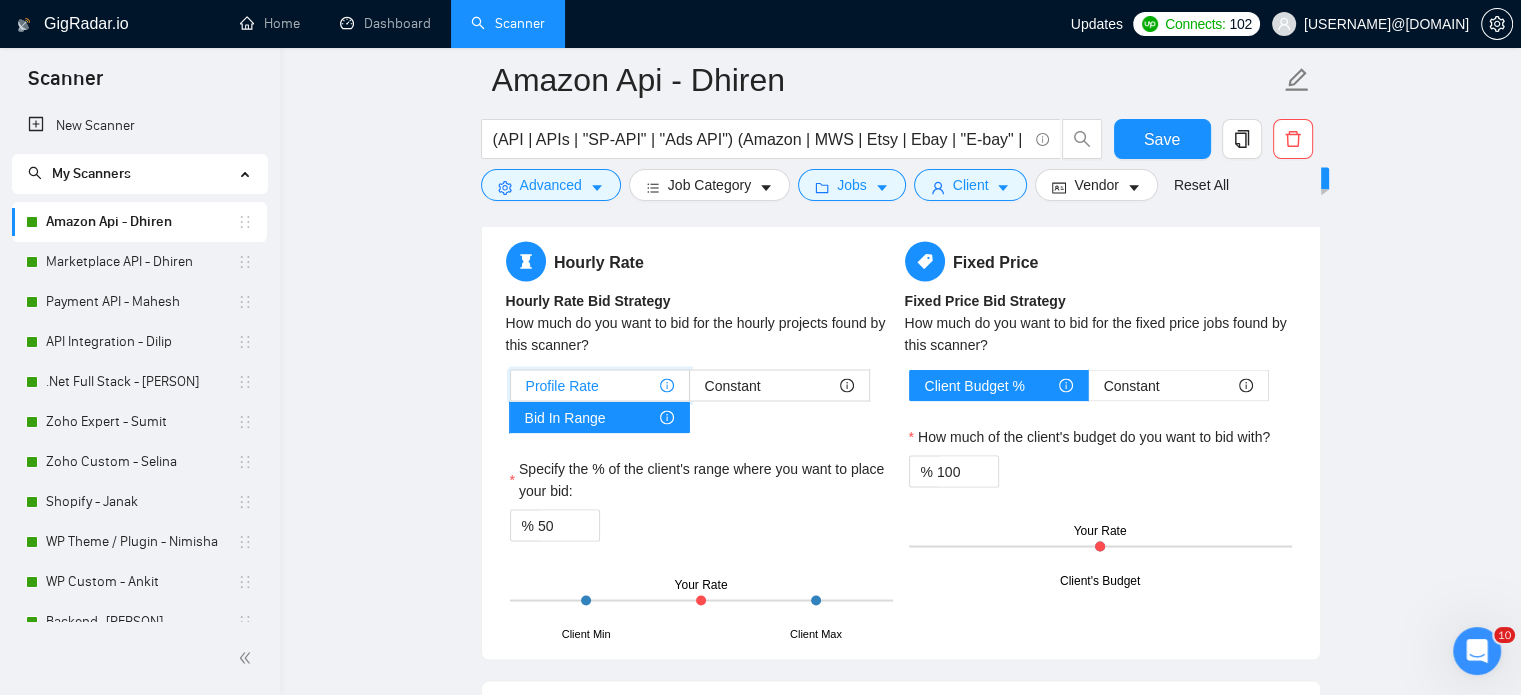 click on "Profile Rate" at bounding box center [511, 390] 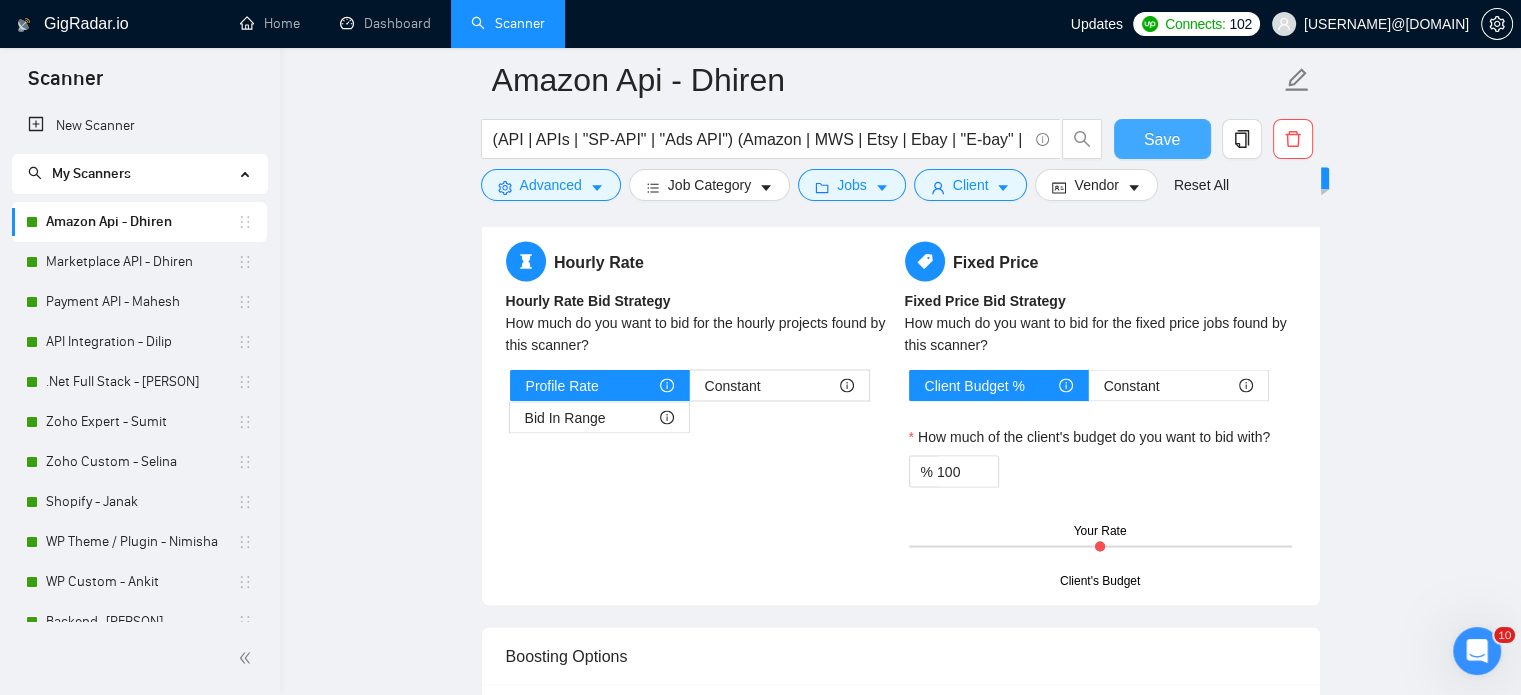 click on "Save" at bounding box center [1162, 139] 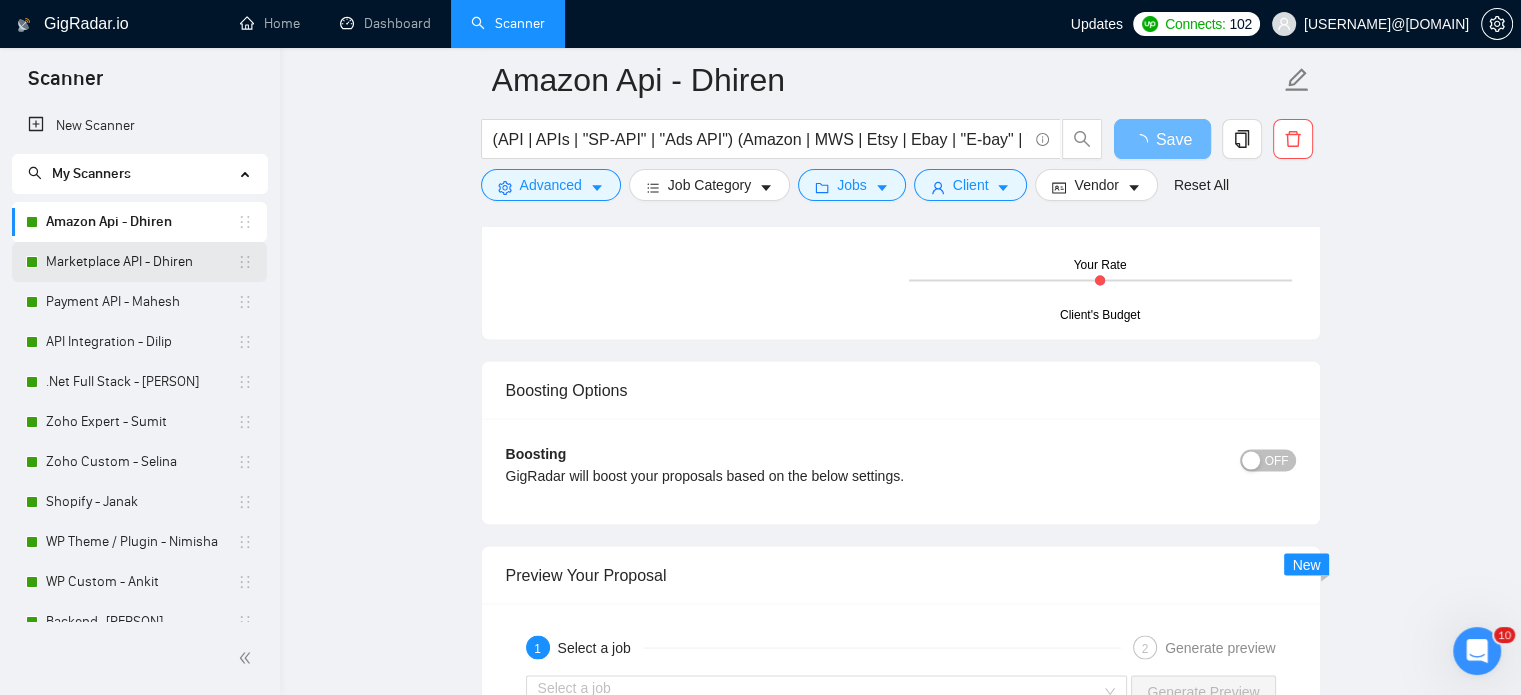 click on "Marketplace API - Dhiren" at bounding box center (141, 262) 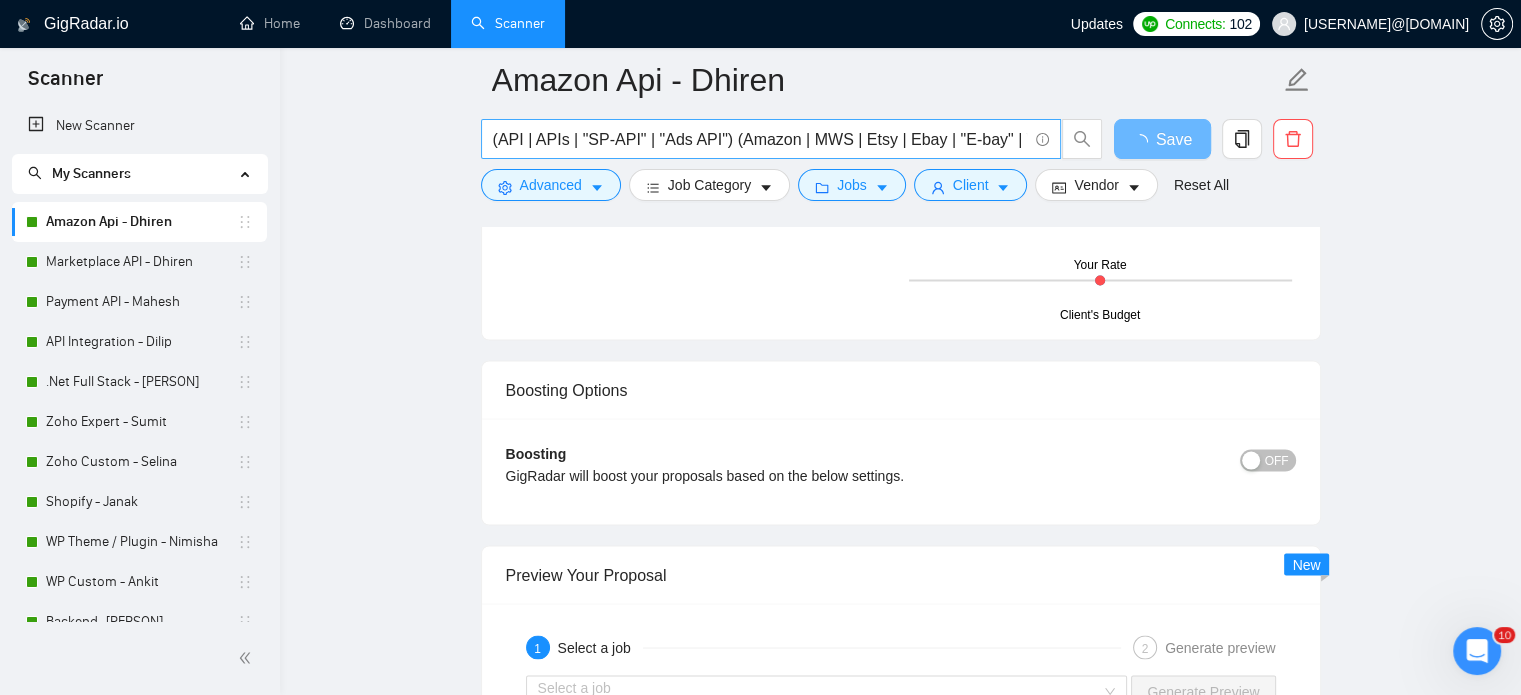 scroll, scrollTop: 35, scrollLeft: 0, axis: vertical 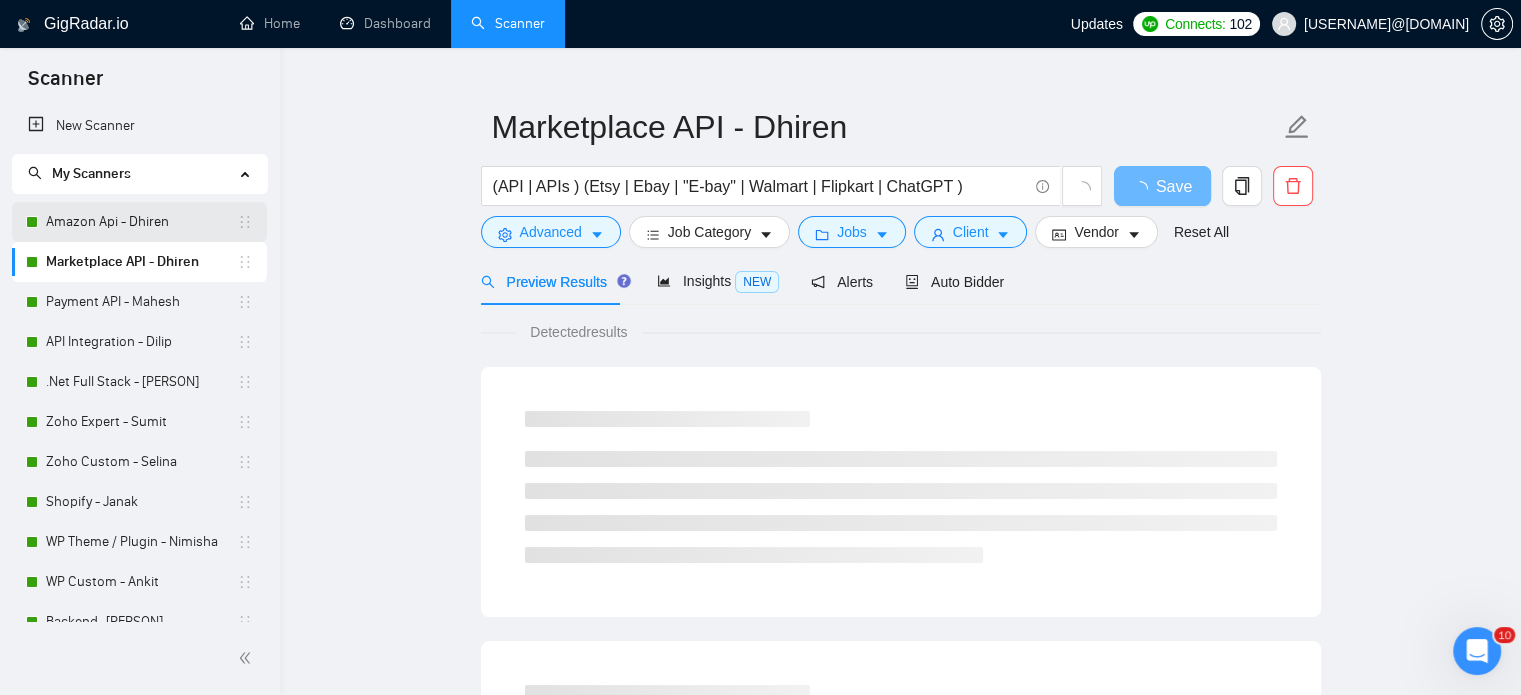 click on "Amazon Api - Dhiren" at bounding box center [141, 222] 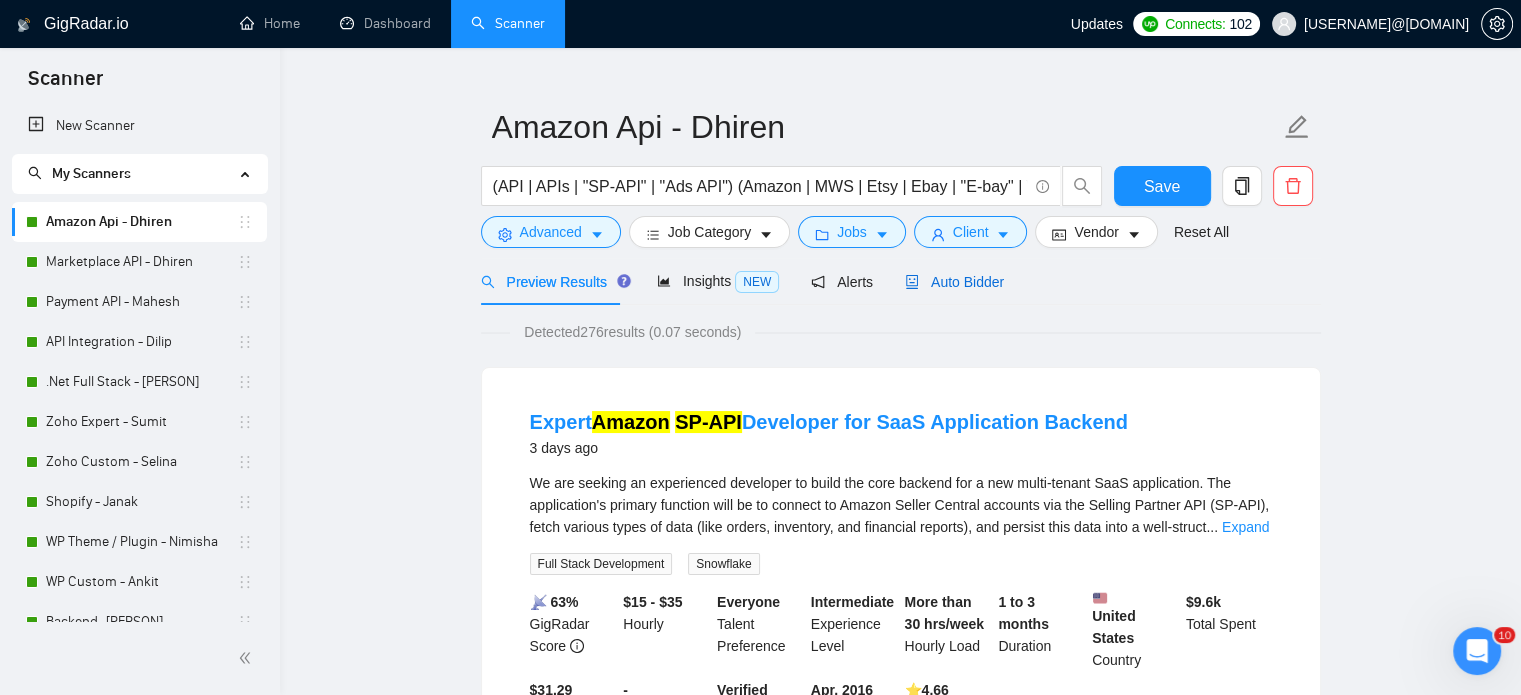 click on "Auto Bidder" at bounding box center (954, 282) 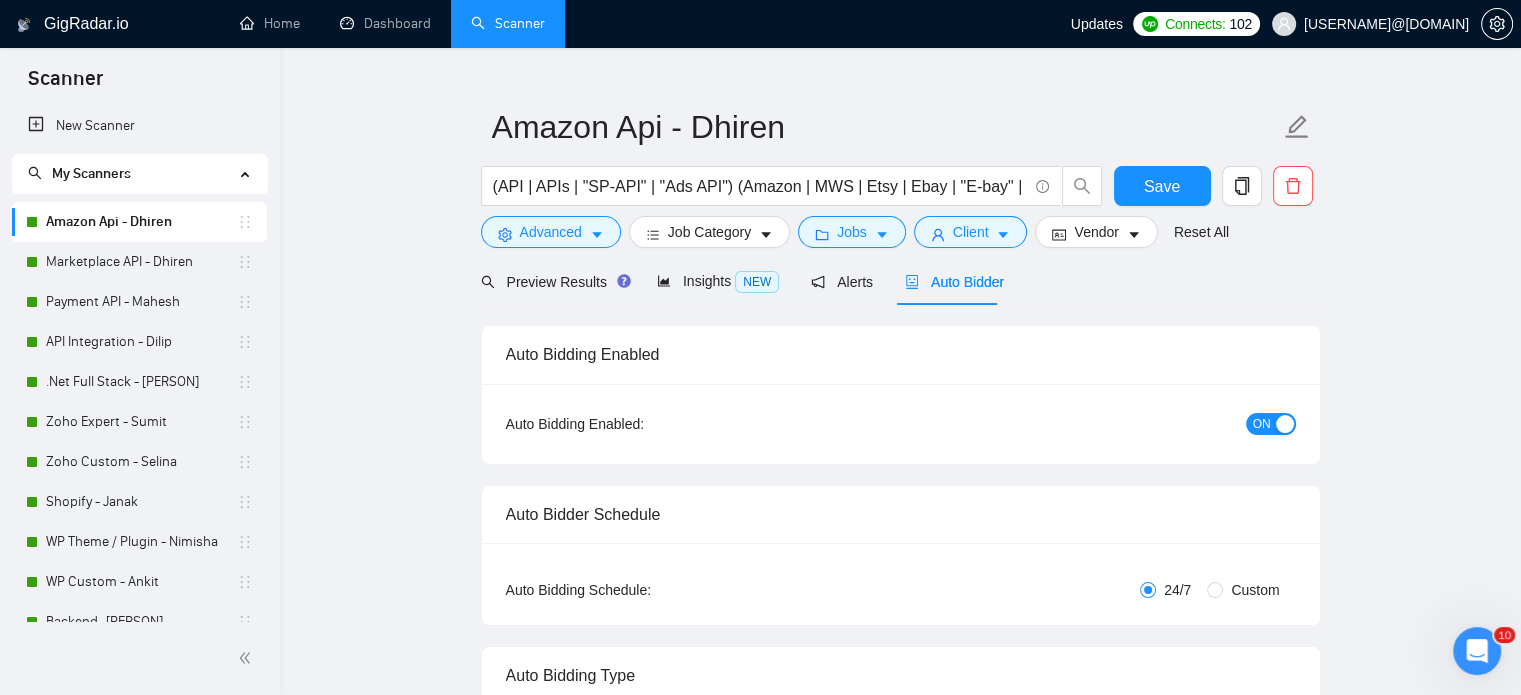type 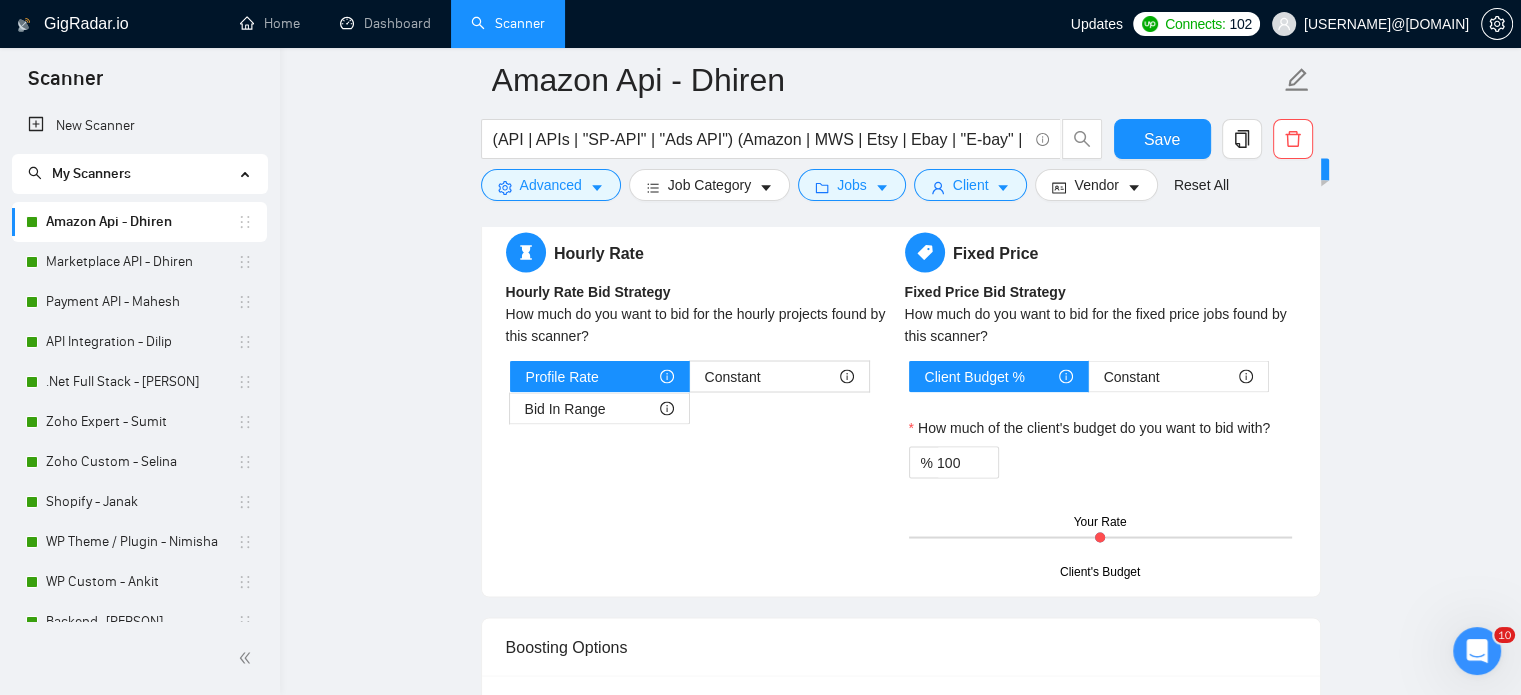 scroll, scrollTop: 3535, scrollLeft: 0, axis: vertical 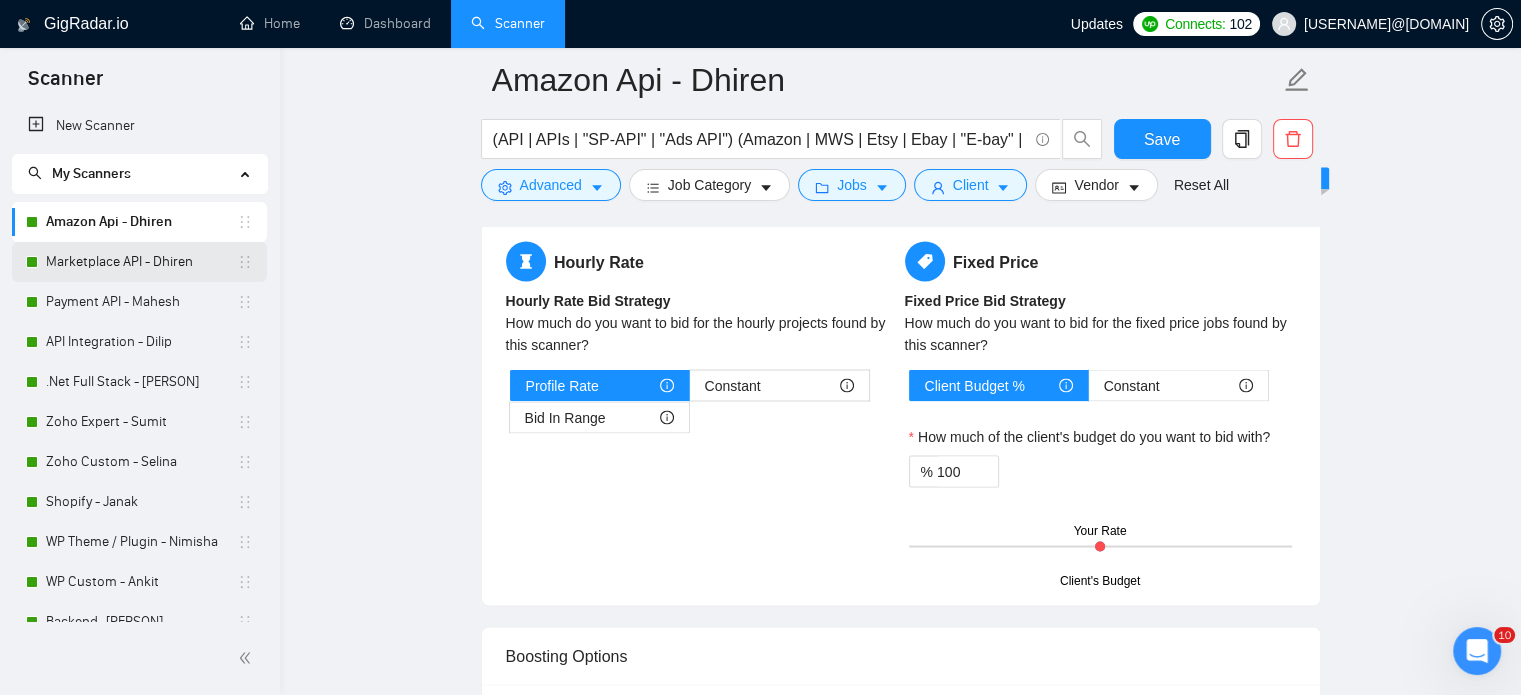 click on "Marketplace API - Dhiren" at bounding box center (141, 262) 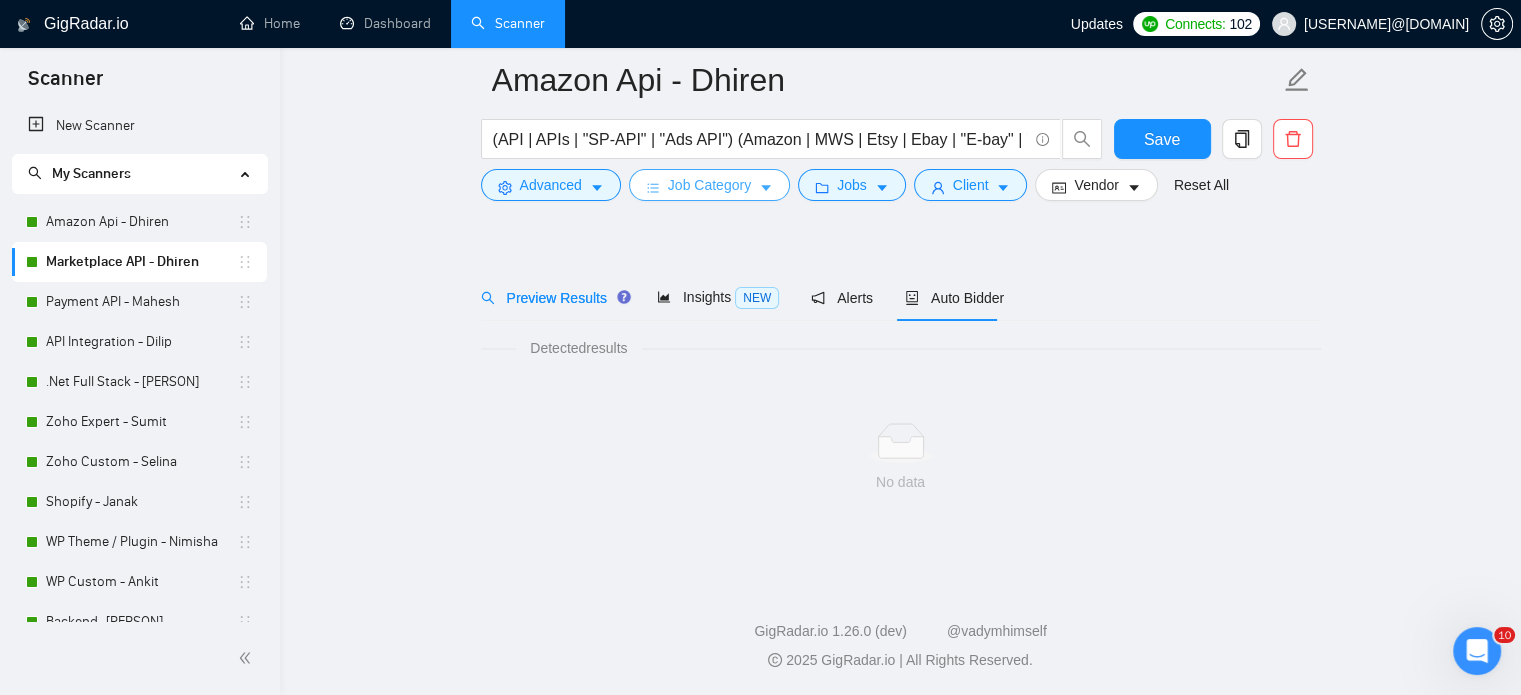 scroll, scrollTop: 35, scrollLeft: 0, axis: vertical 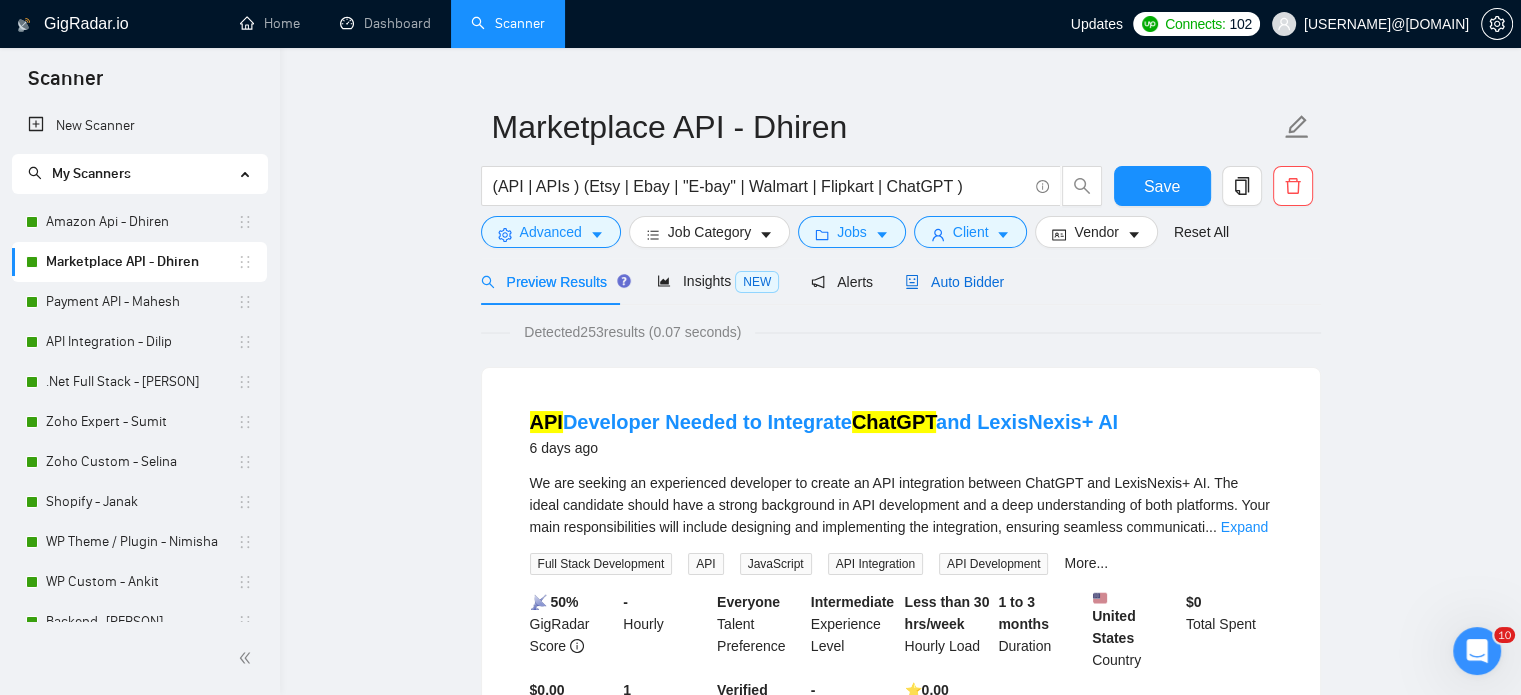 click on "Auto Bidder" at bounding box center (954, 282) 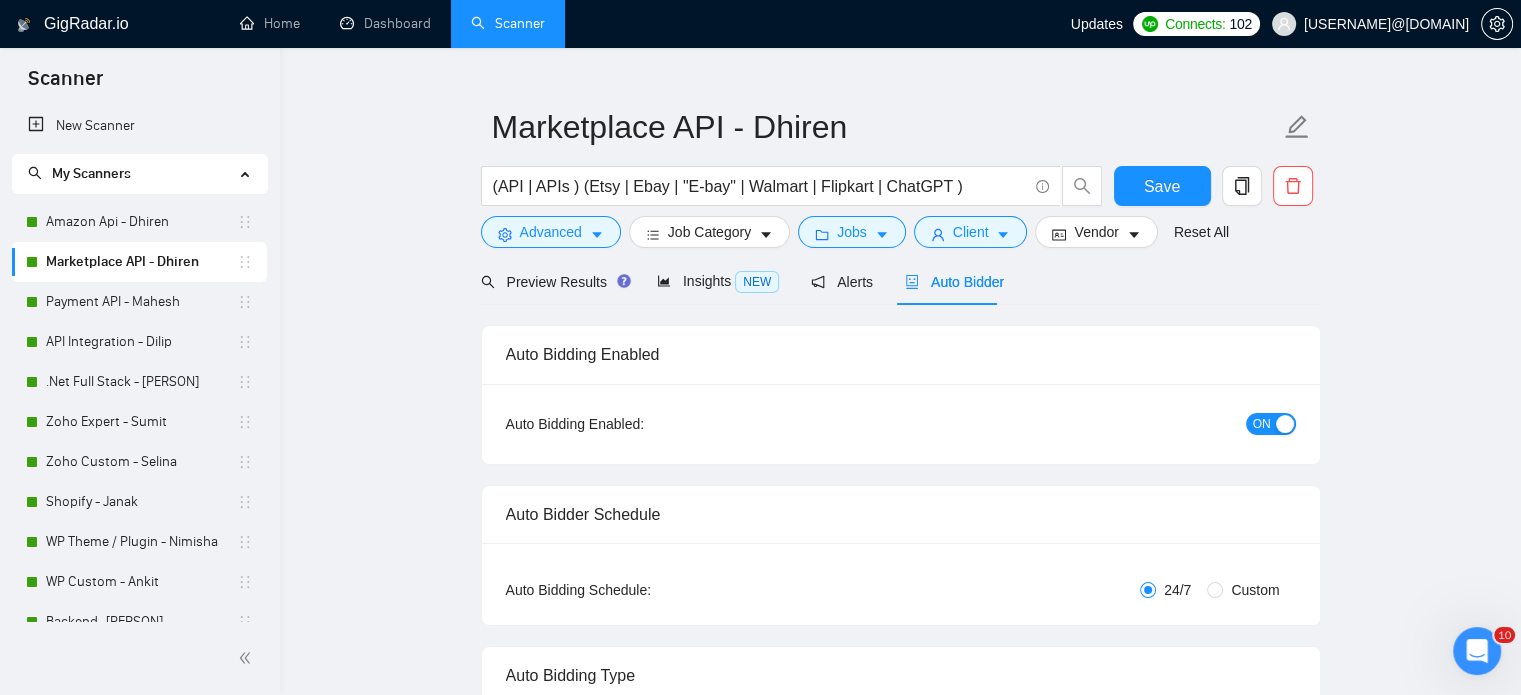 type 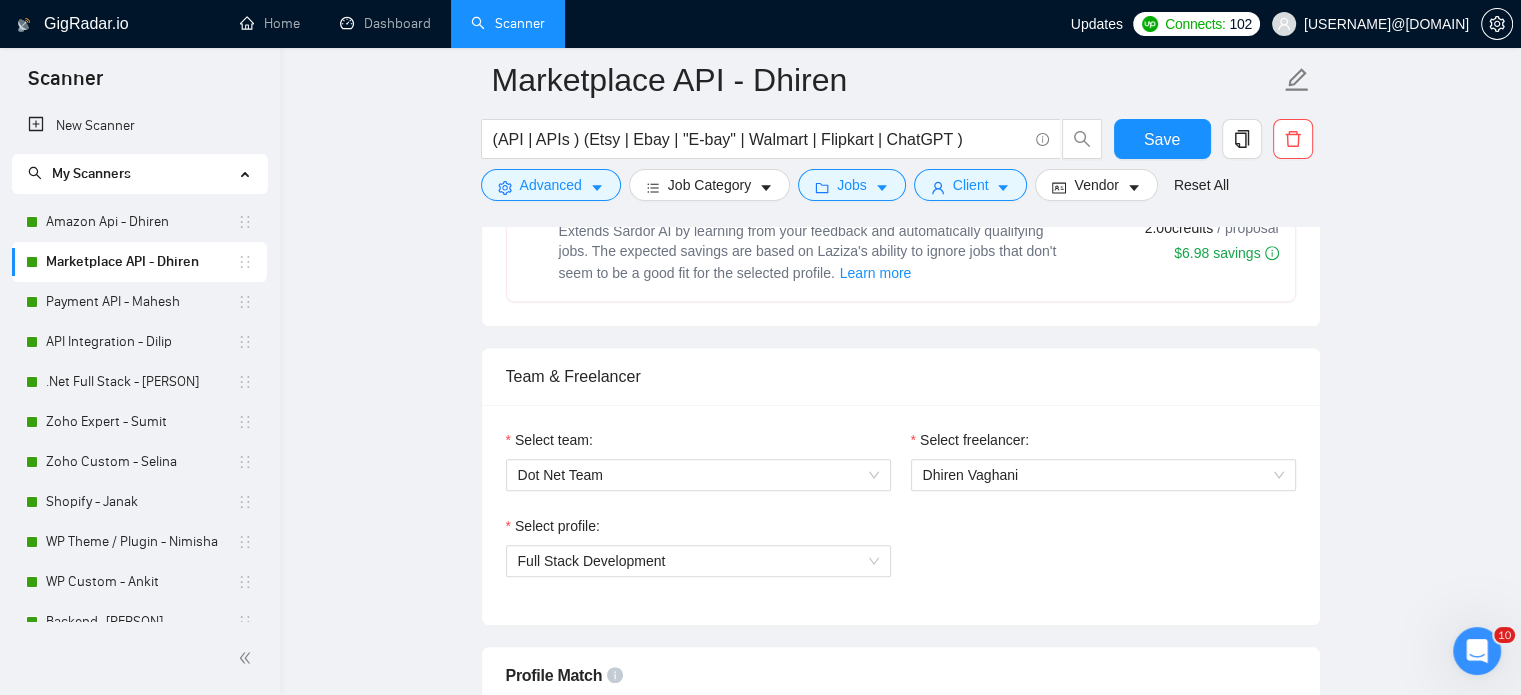 scroll, scrollTop: 1135, scrollLeft: 0, axis: vertical 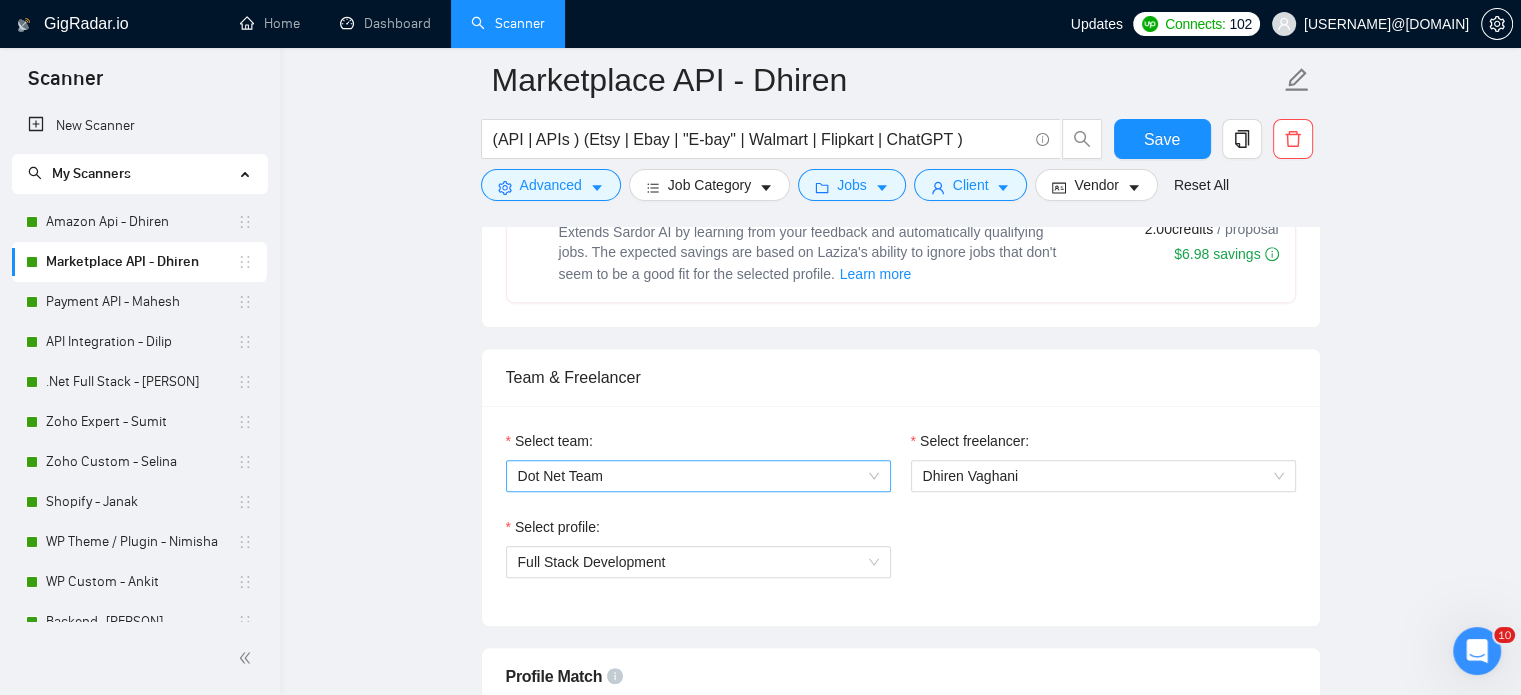 click on "Dot Net Team" at bounding box center [698, 476] 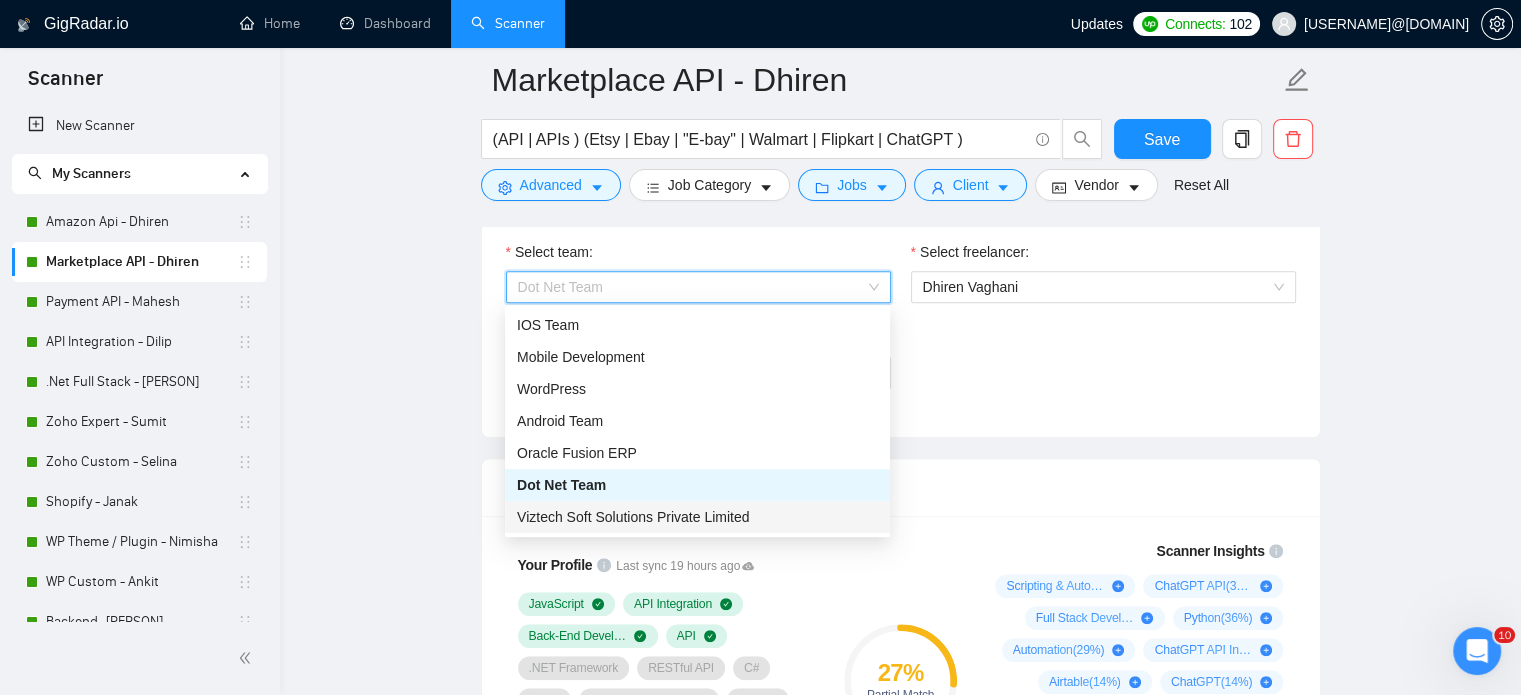 scroll, scrollTop: 1335, scrollLeft: 0, axis: vertical 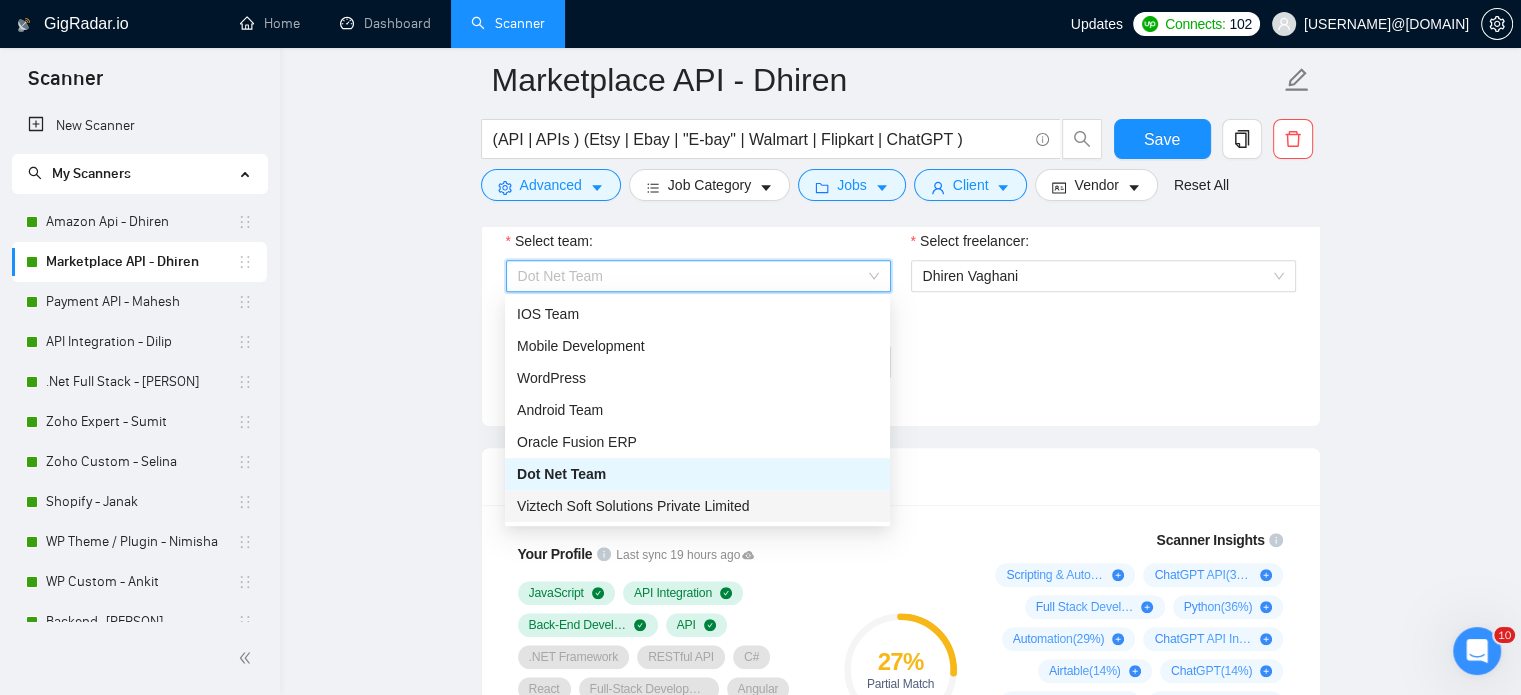click on "Viztech Soft Solutions Private Limited" at bounding box center (697, 506) 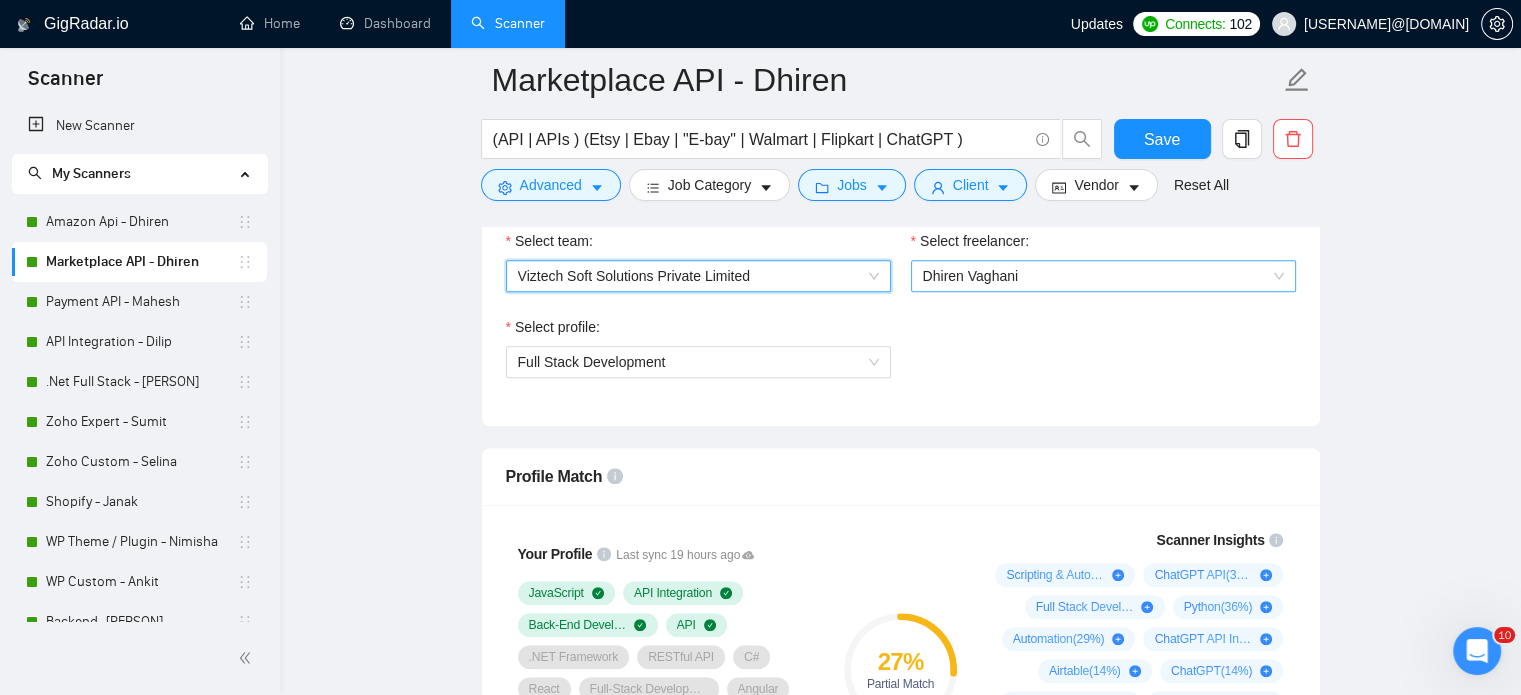 click on "Dhiren Vaghani" at bounding box center [1103, 276] 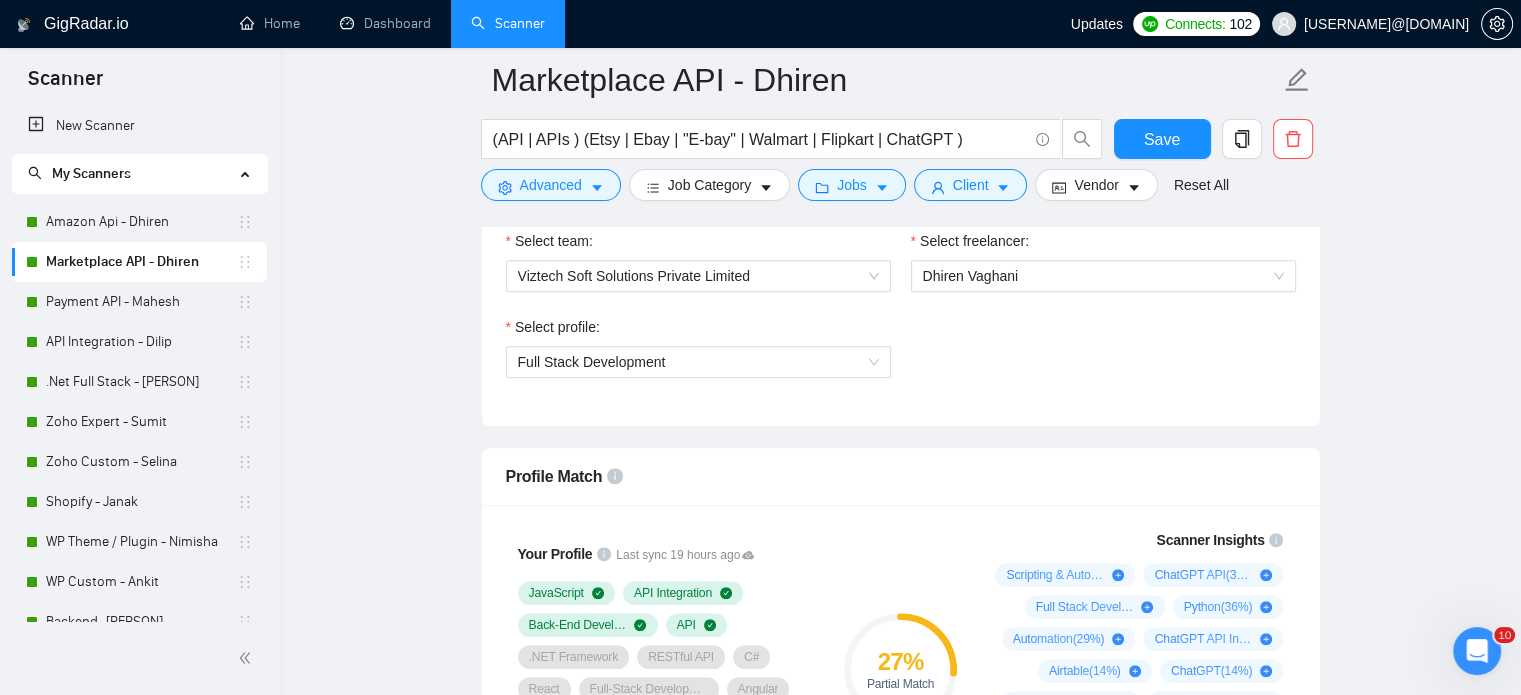 click on "Select team: Viztech Soft Solutions Private Limited Select freelancer: [FIRST] [LAST] Select profile: Full Stack Development" at bounding box center [901, 316] 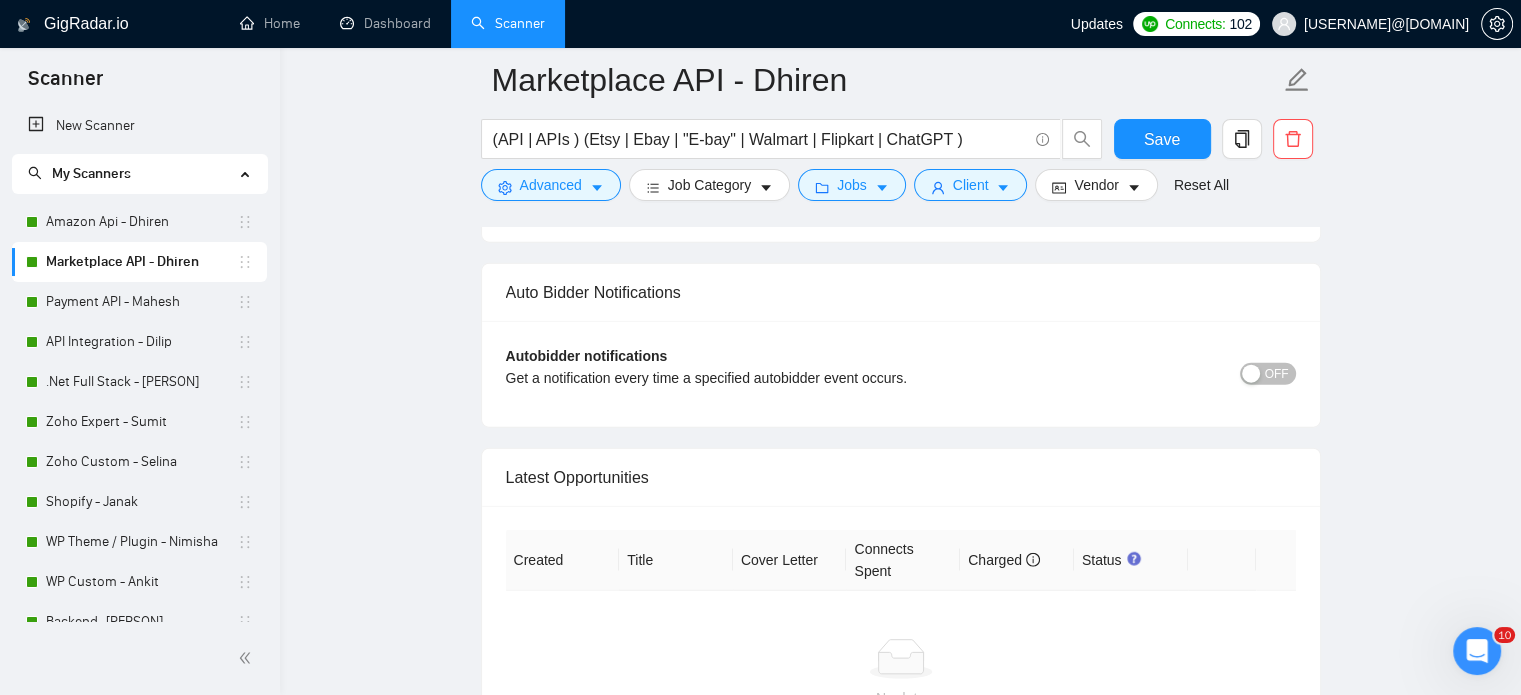 scroll, scrollTop: 5104, scrollLeft: 0, axis: vertical 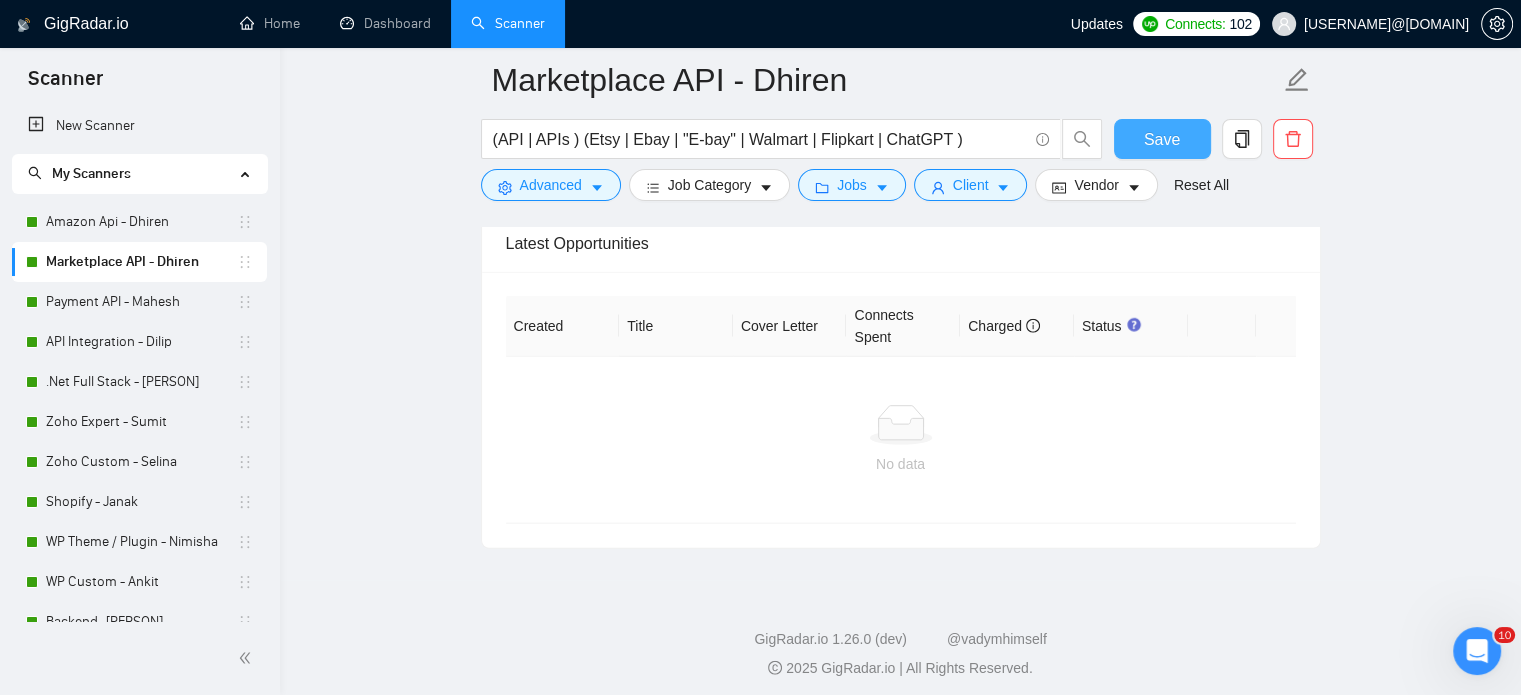 drag, startPoint x: 1151, startPoint y: 144, endPoint x: 286, endPoint y: 170, distance: 865.3907 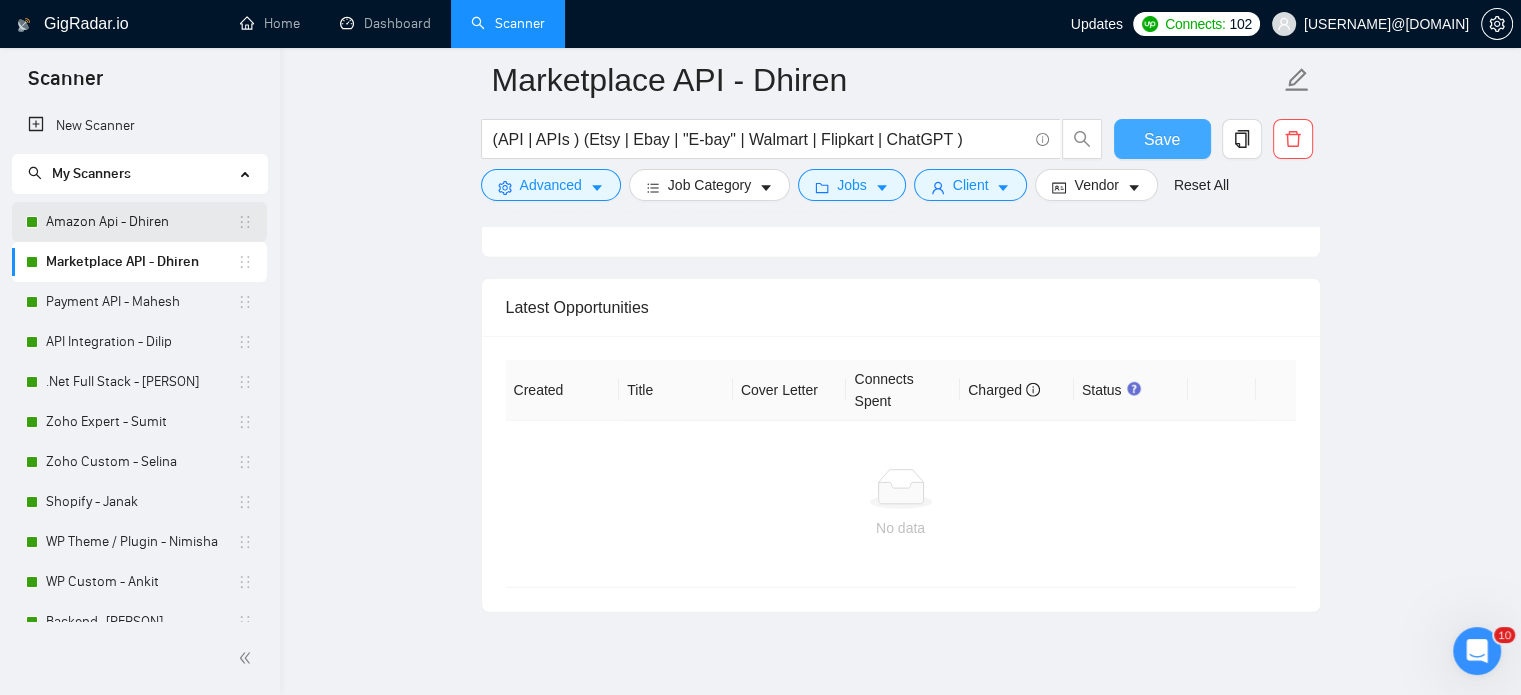 scroll, scrollTop: 5104, scrollLeft: 0, axis: vertical 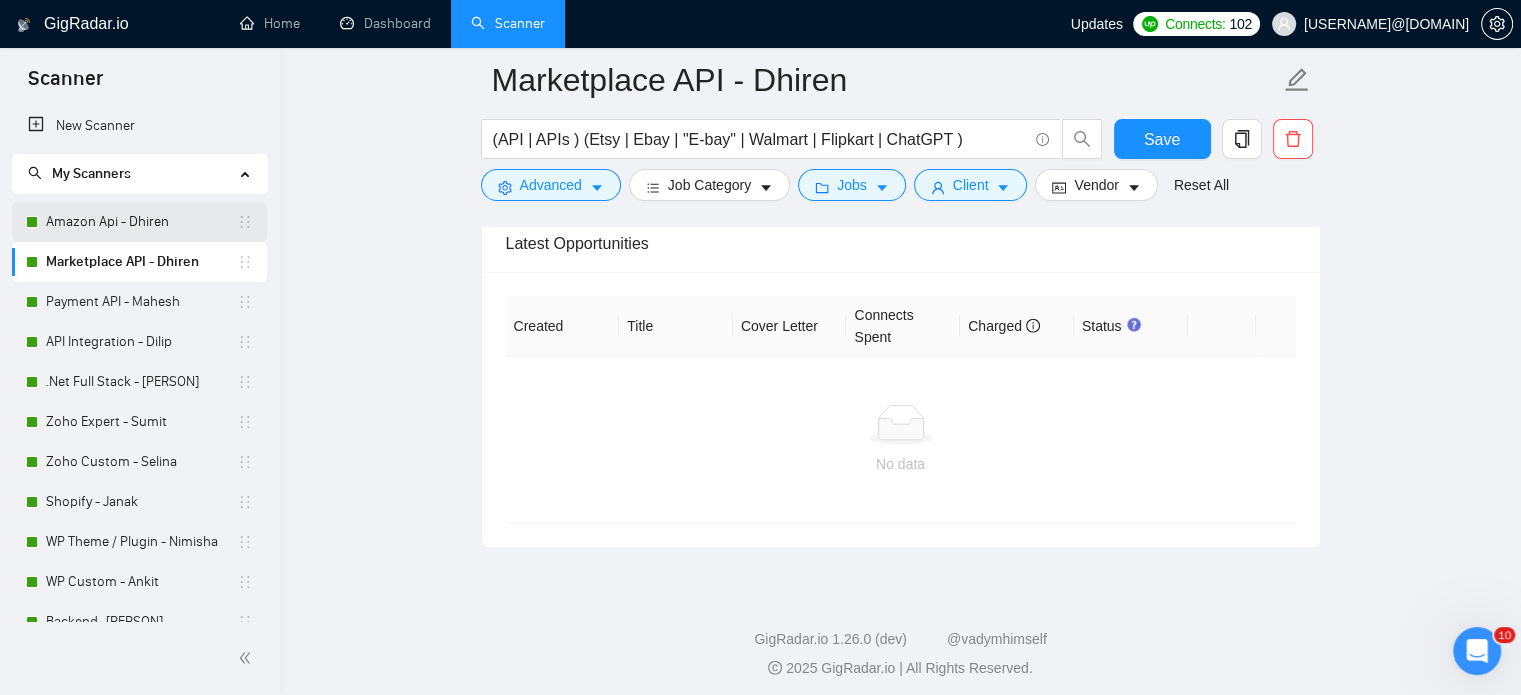click on "Amazon Api - Dhiren" at bounding box center (141, 222) 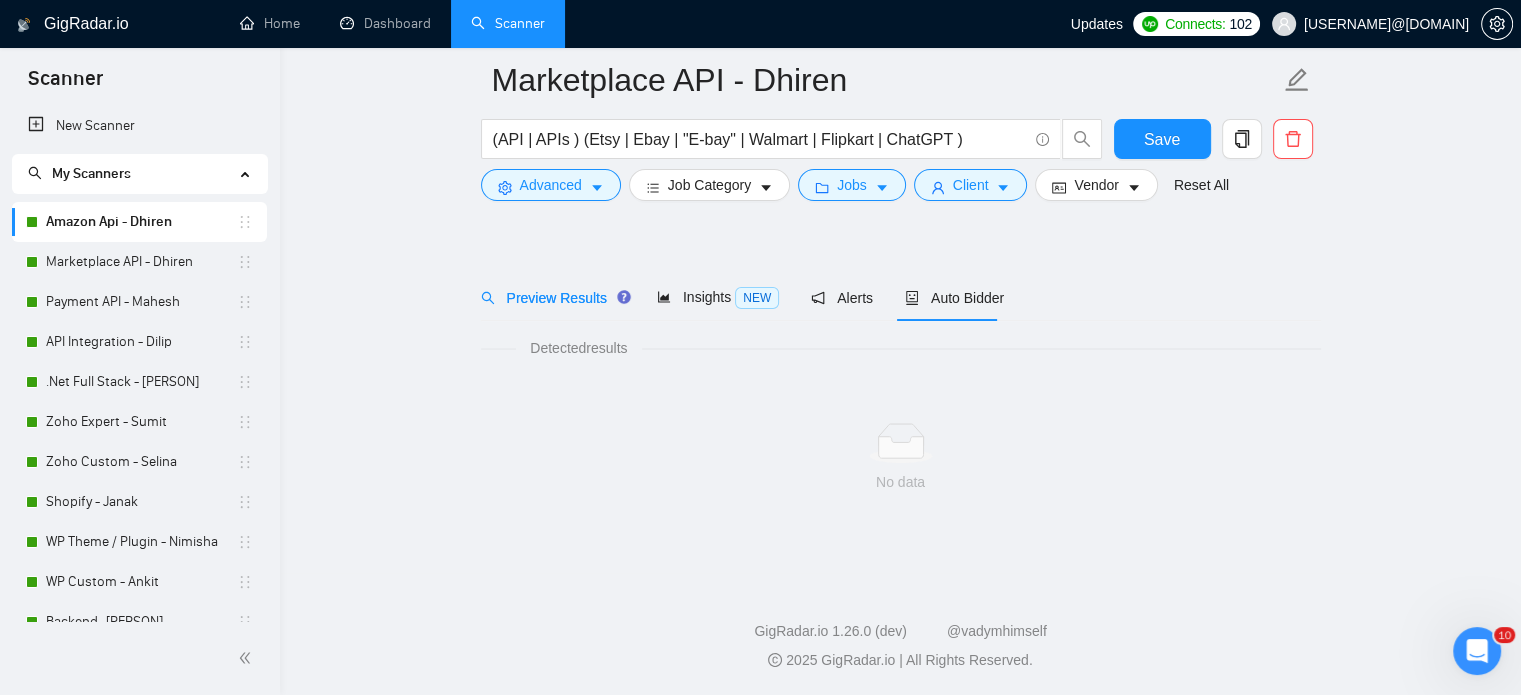 scroll, scrollTop: 35, scrollLeft: 0, axis: vertical 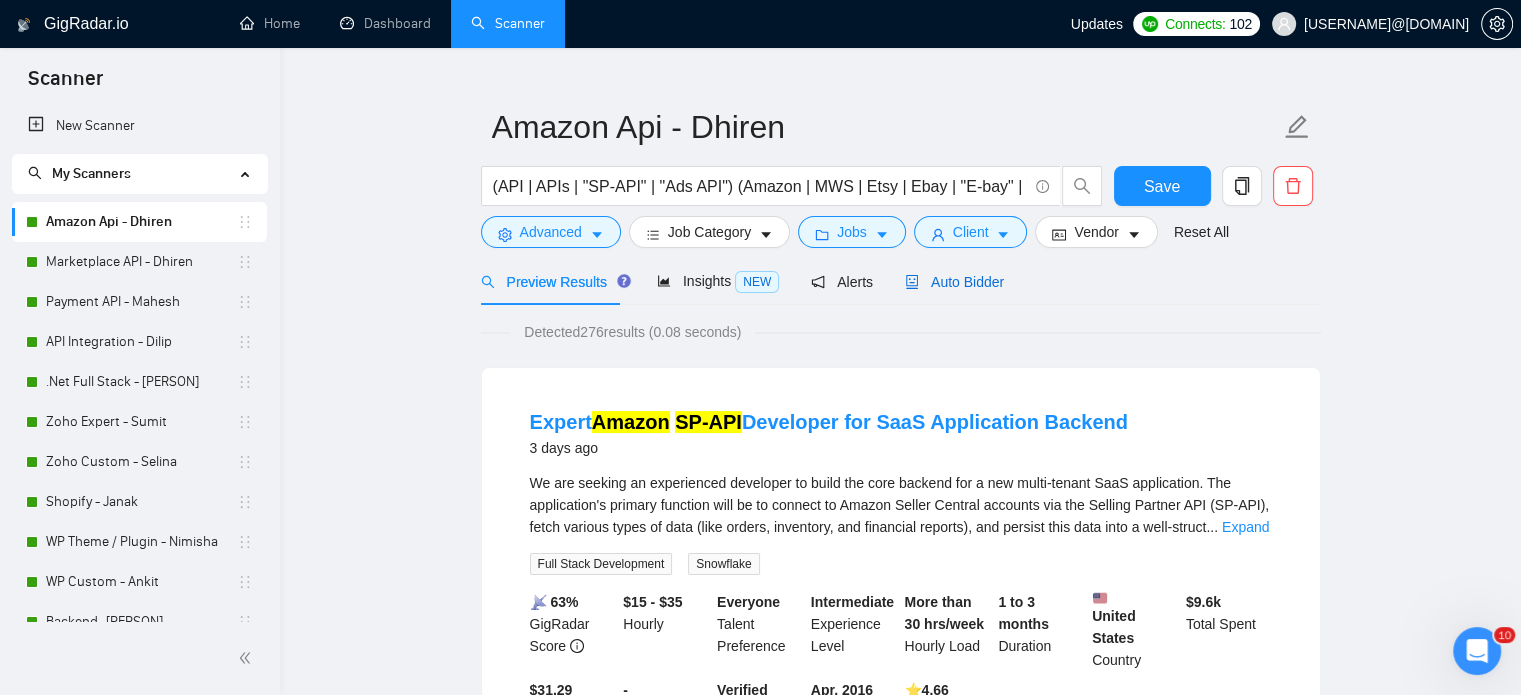click on "Auto Bidder" at bounding box center (954, 282) 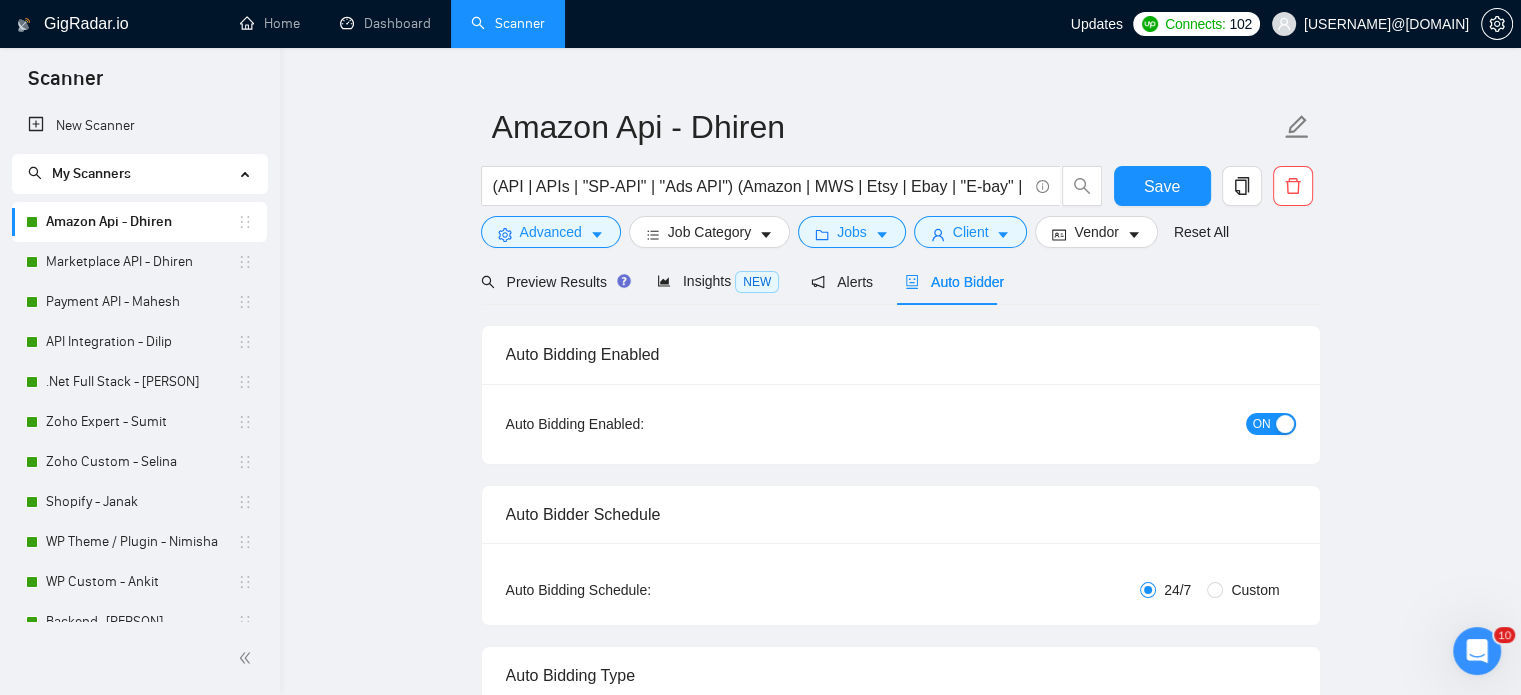 type 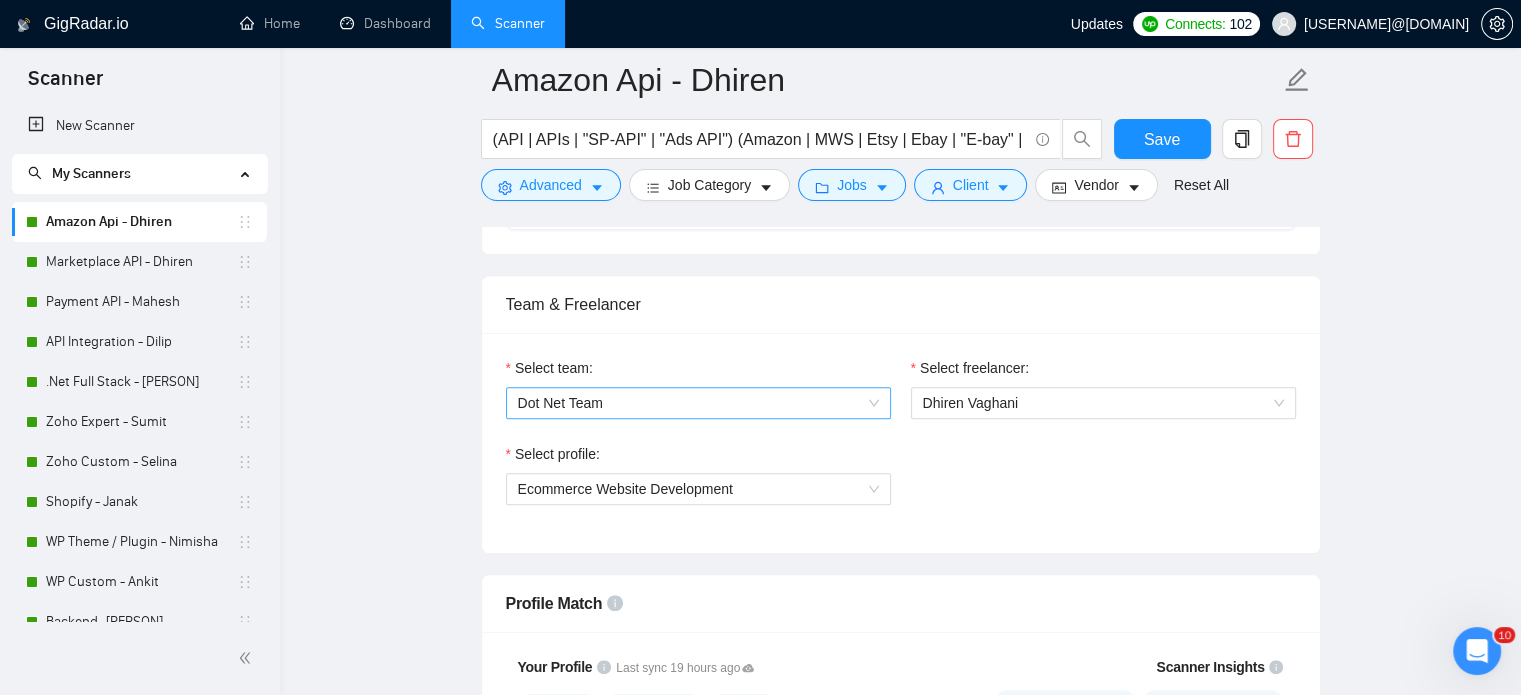 scroll, scrollTop: 1235, scrollLeft: 0, axis: vertical 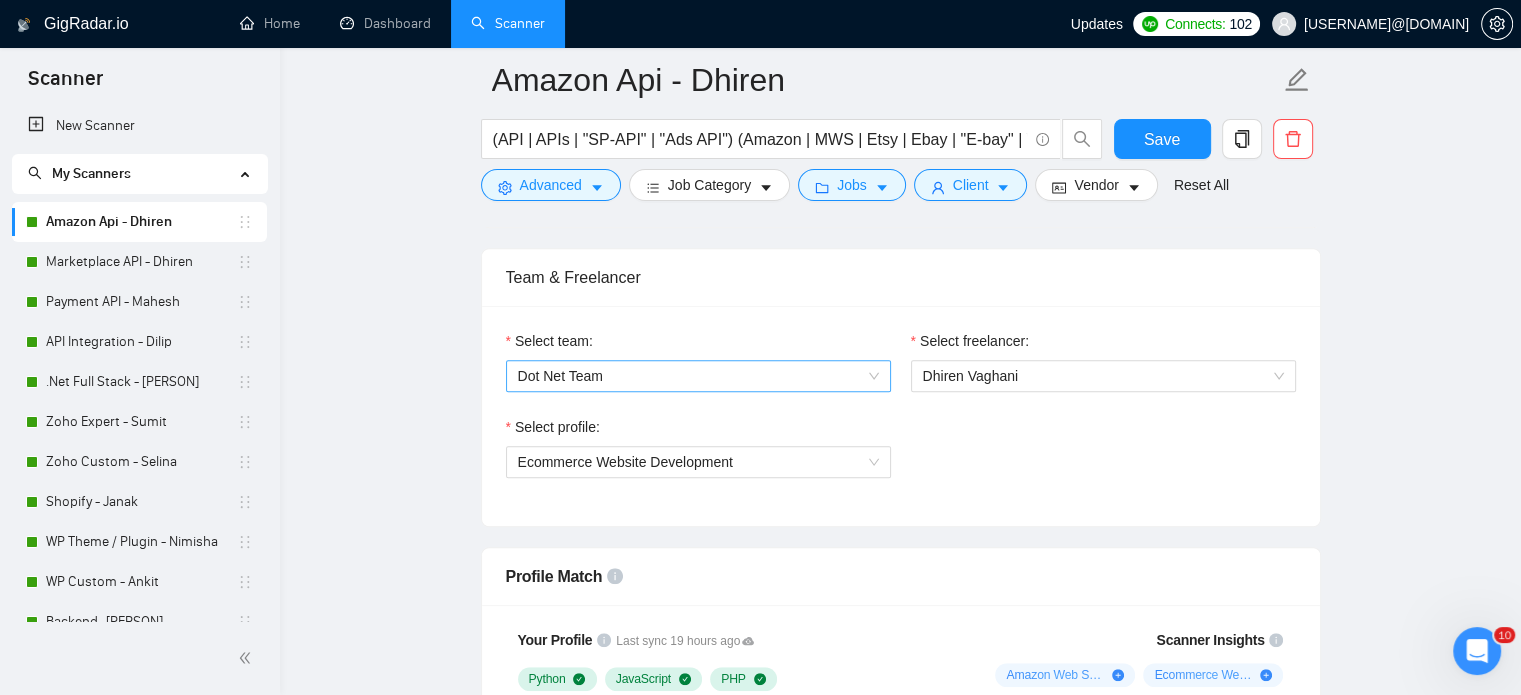 click on "Dot Net Team" at bounding box center [698, 376] 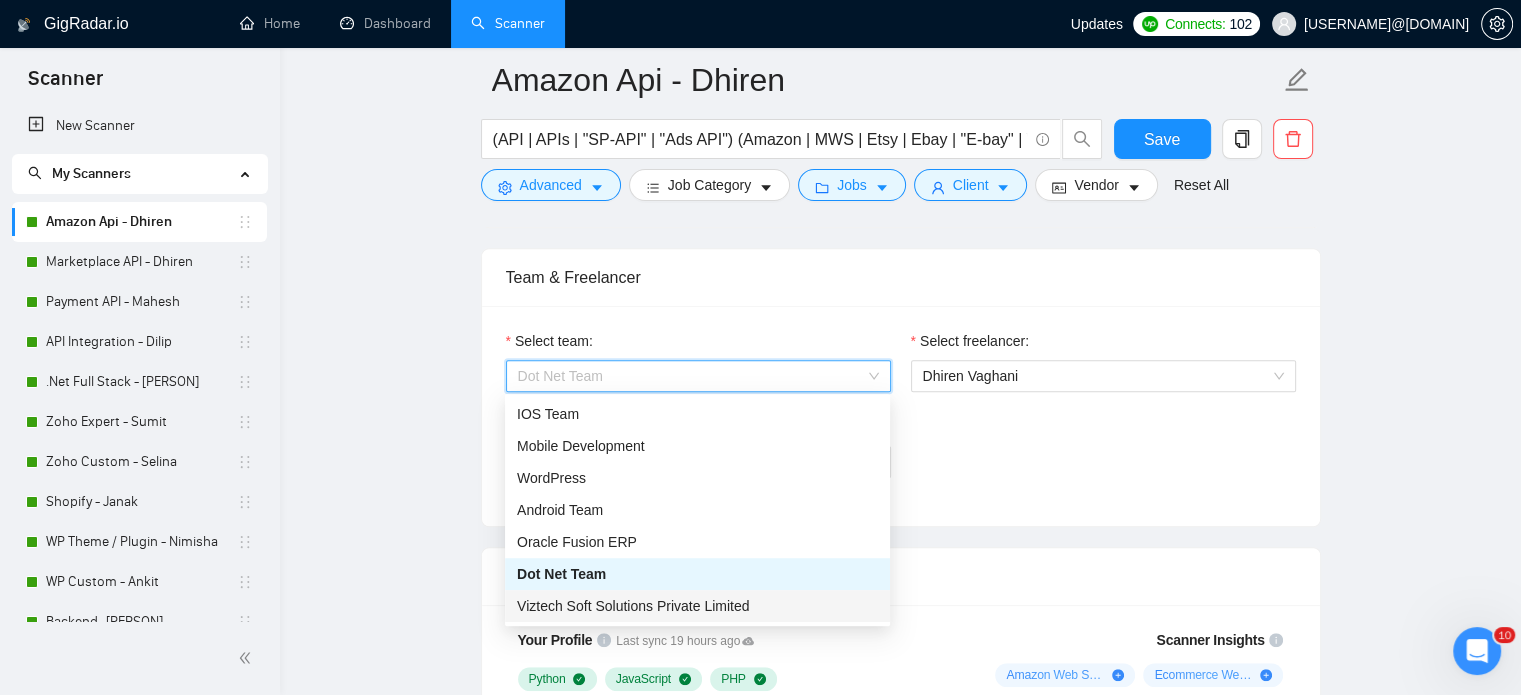click on "Viztech Soft Solutions Private Limited" at bounding box center [697, 606] 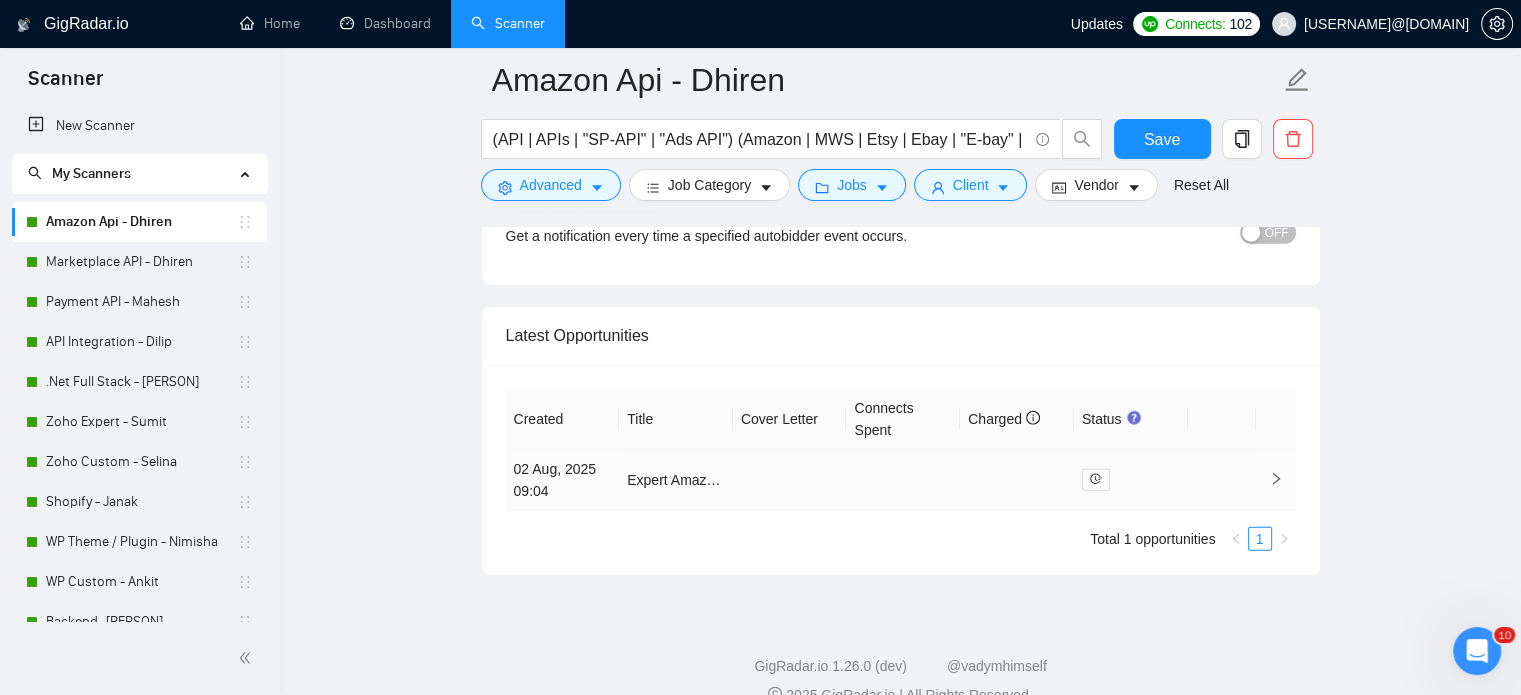 scroll, scrollTop: 5212, scrollLeft: 0, axis: vertical 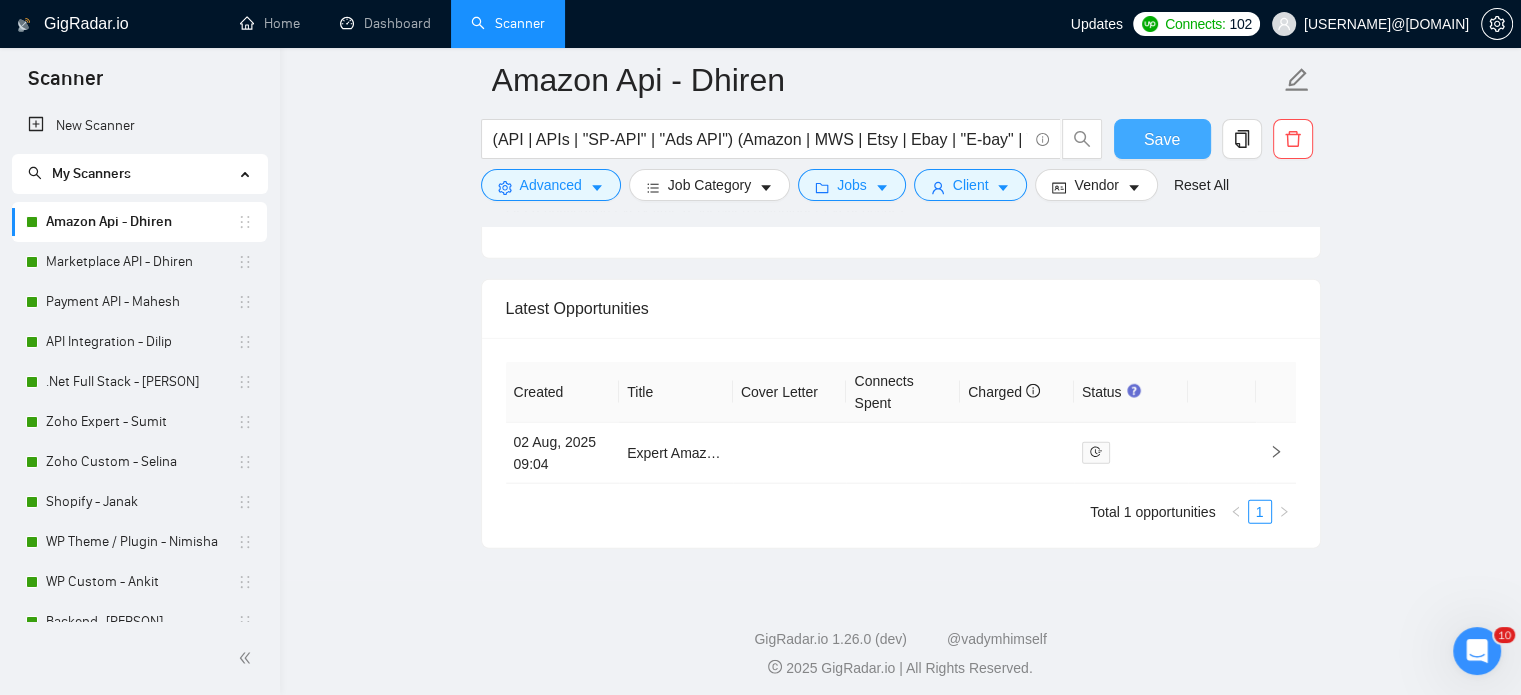 click on "Save" at bounding box center (1162, 139) 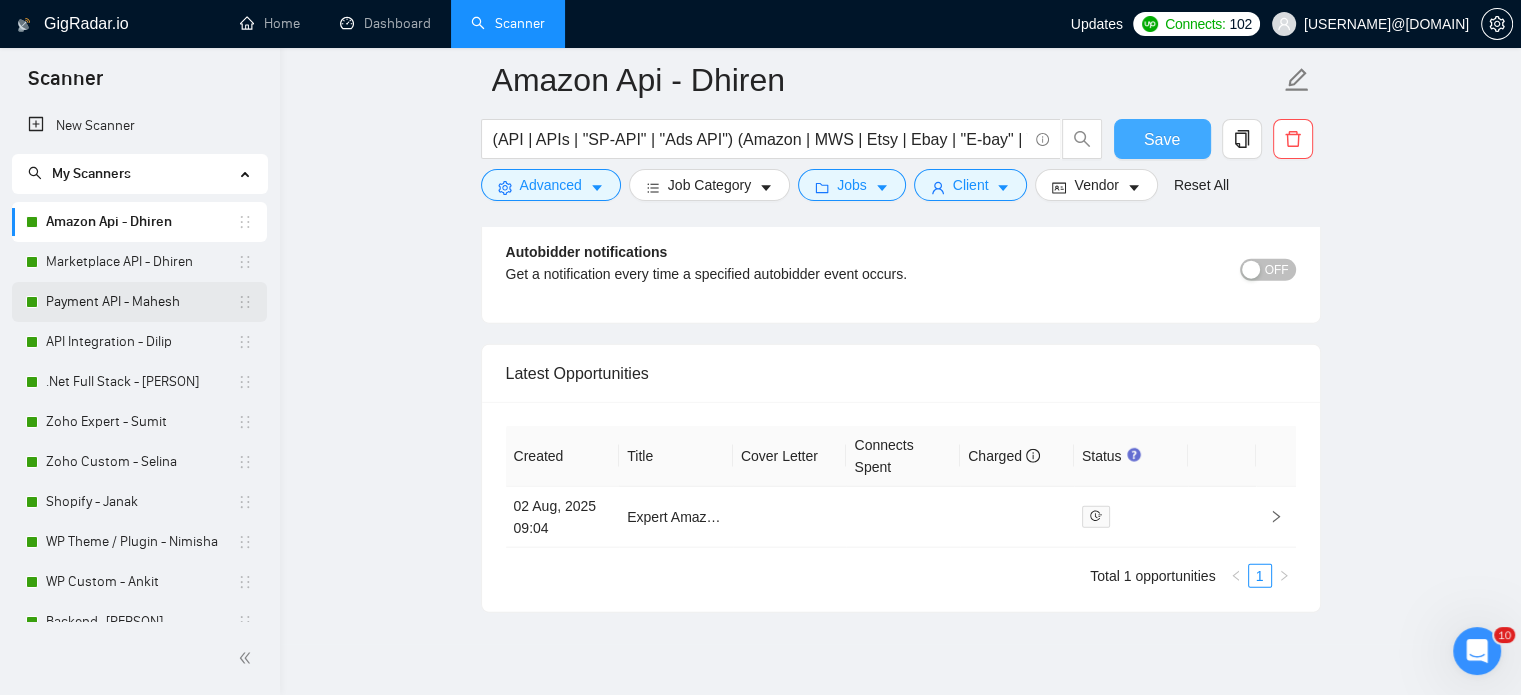 scroll, scrollTop: 5212, scrollLeft: 0, axis: vertical 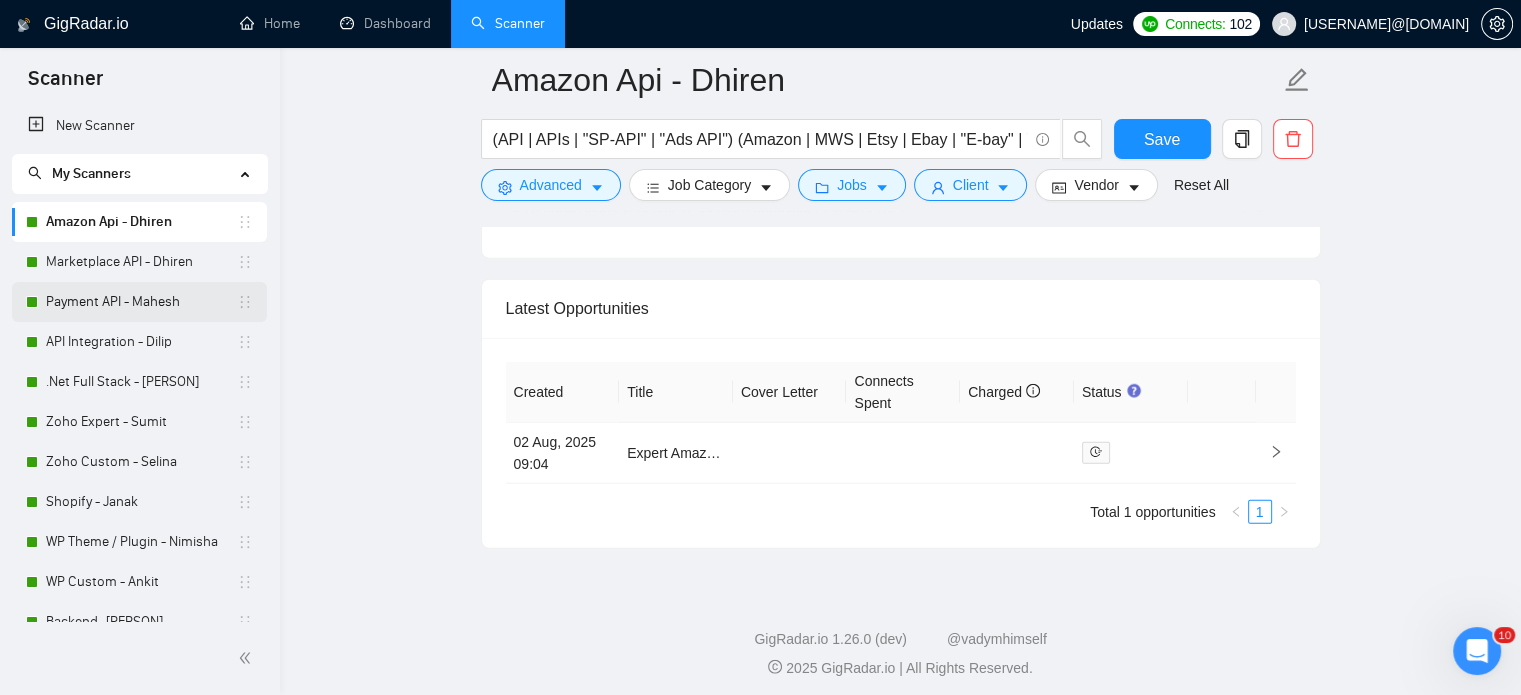 click on "Payment API - Mahesh" at bounding box center [141, 302] 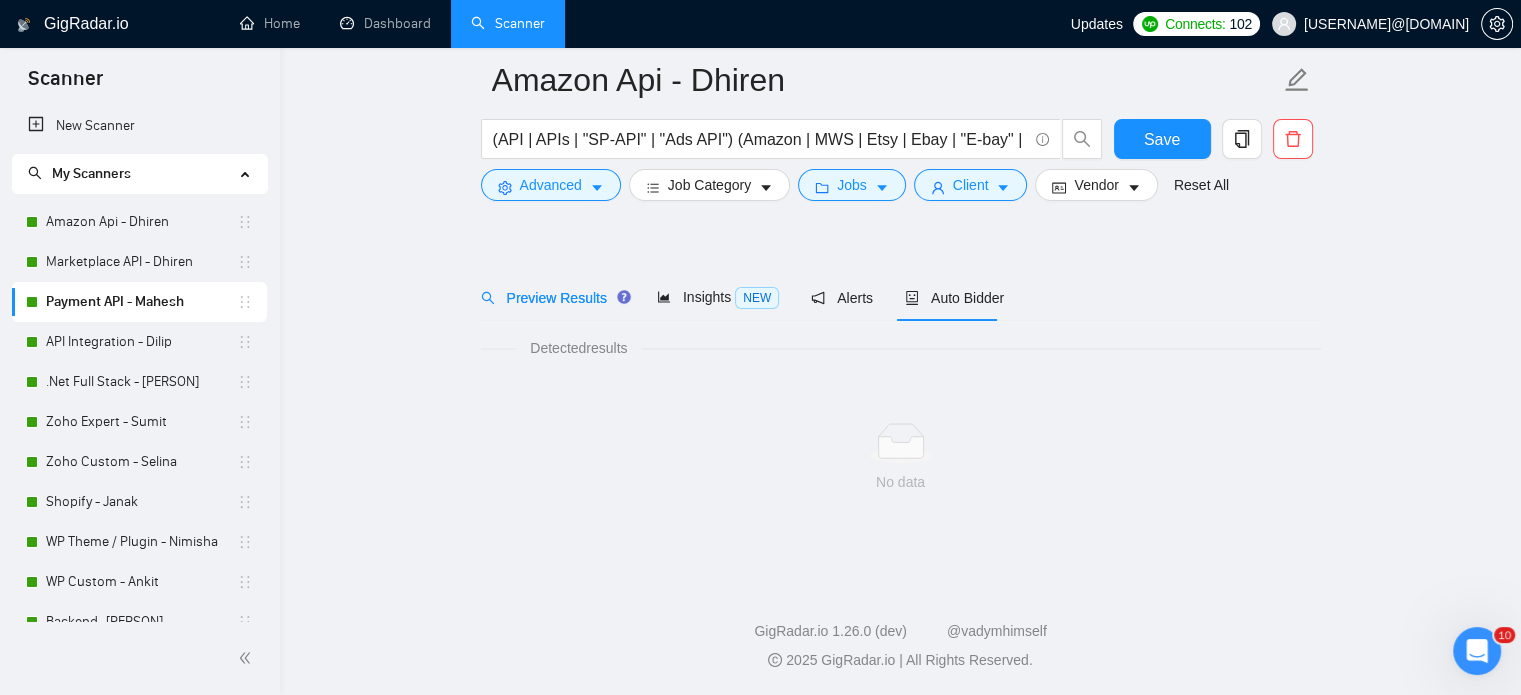 scroll, scrollTop: 35, scrollLeft: 0, axis: vertical 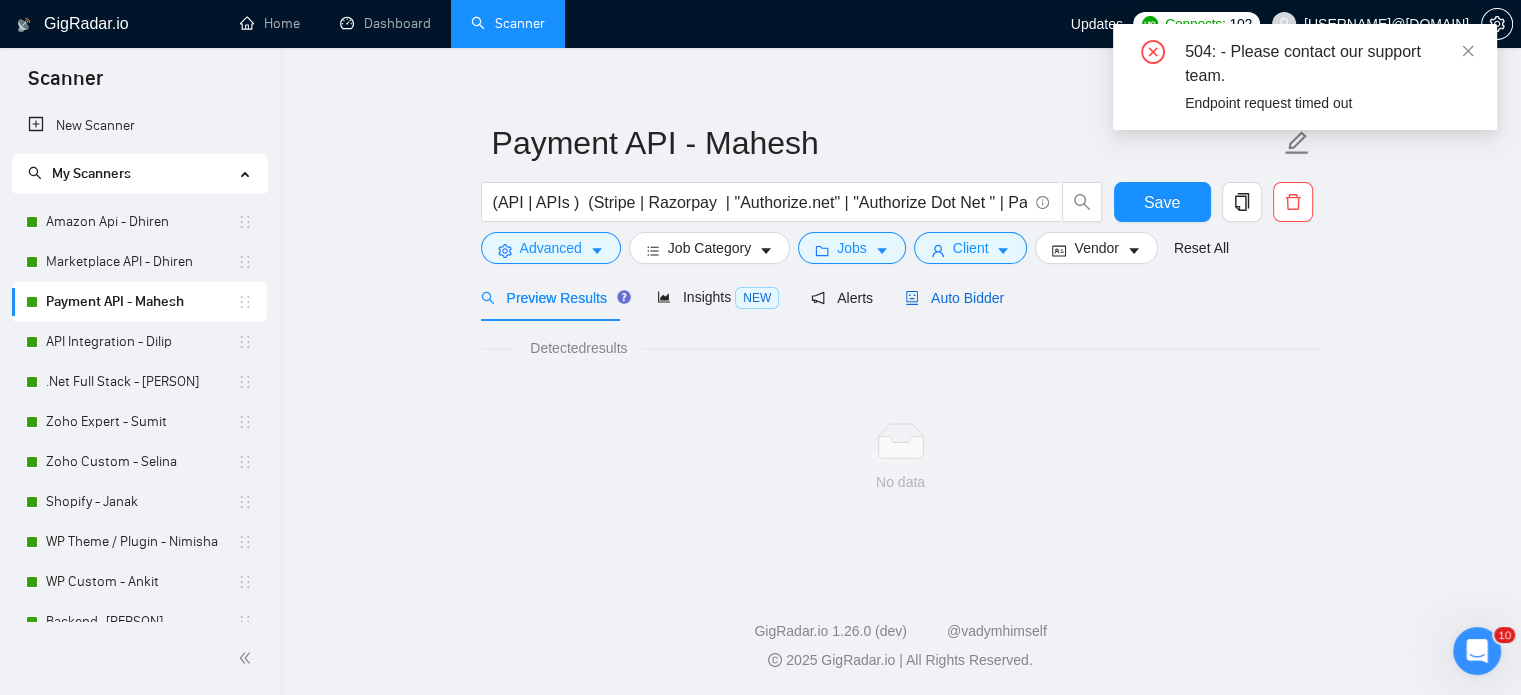 click on "Auto Bidder" at bounding box center (954, 298) 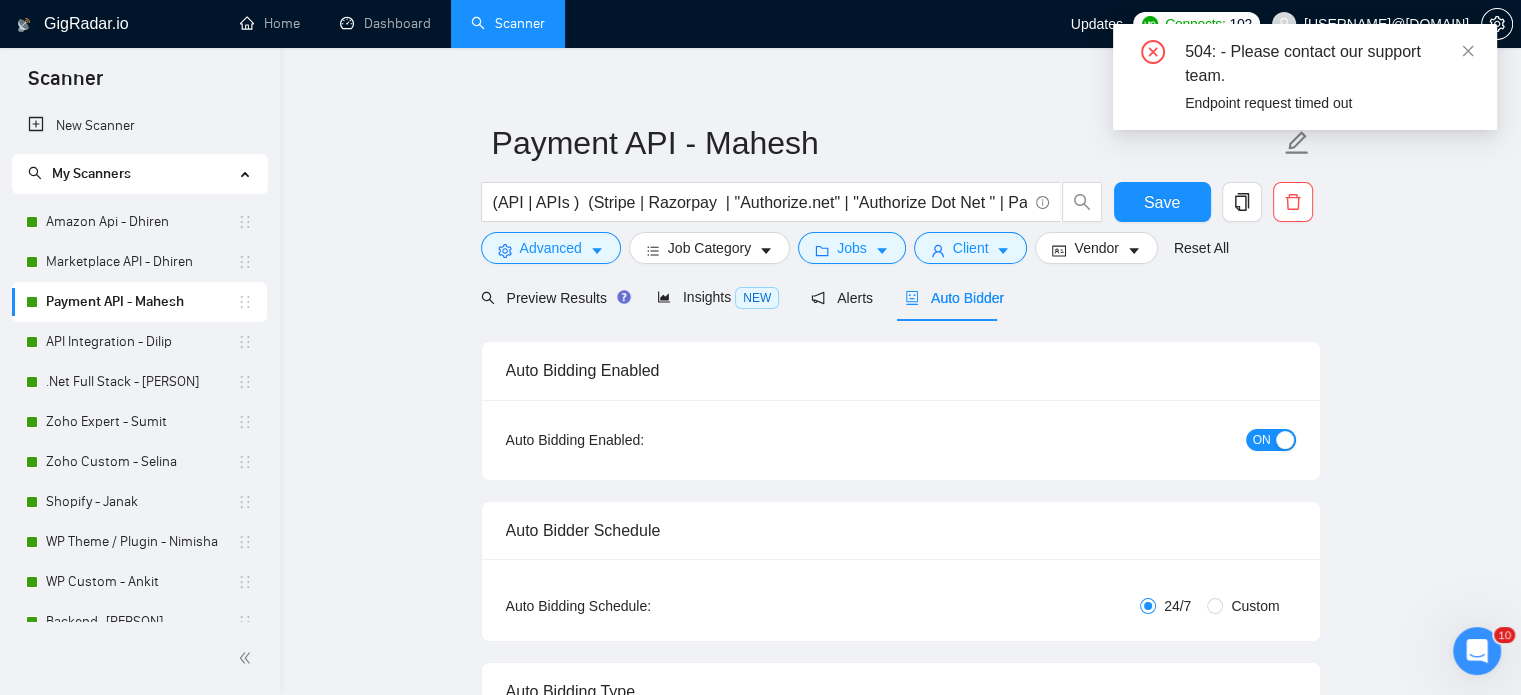 type 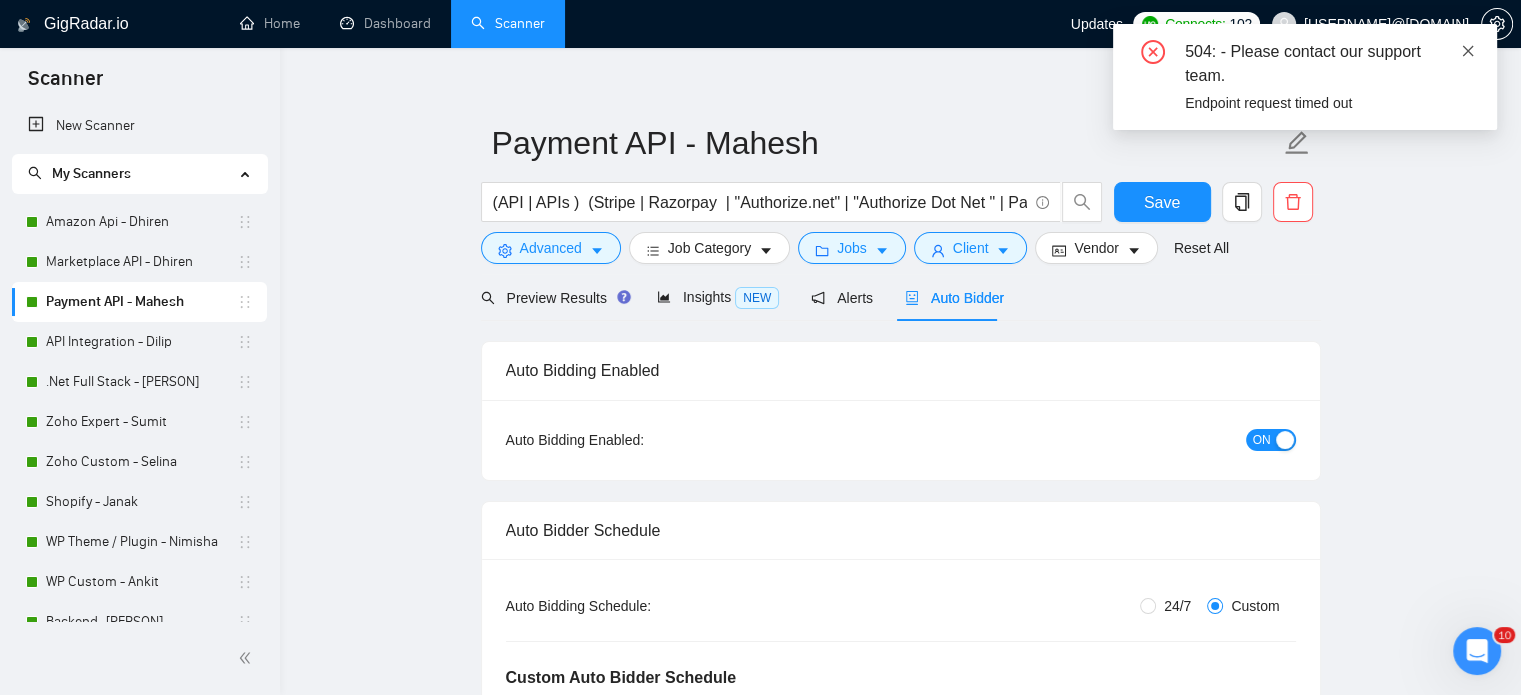 click 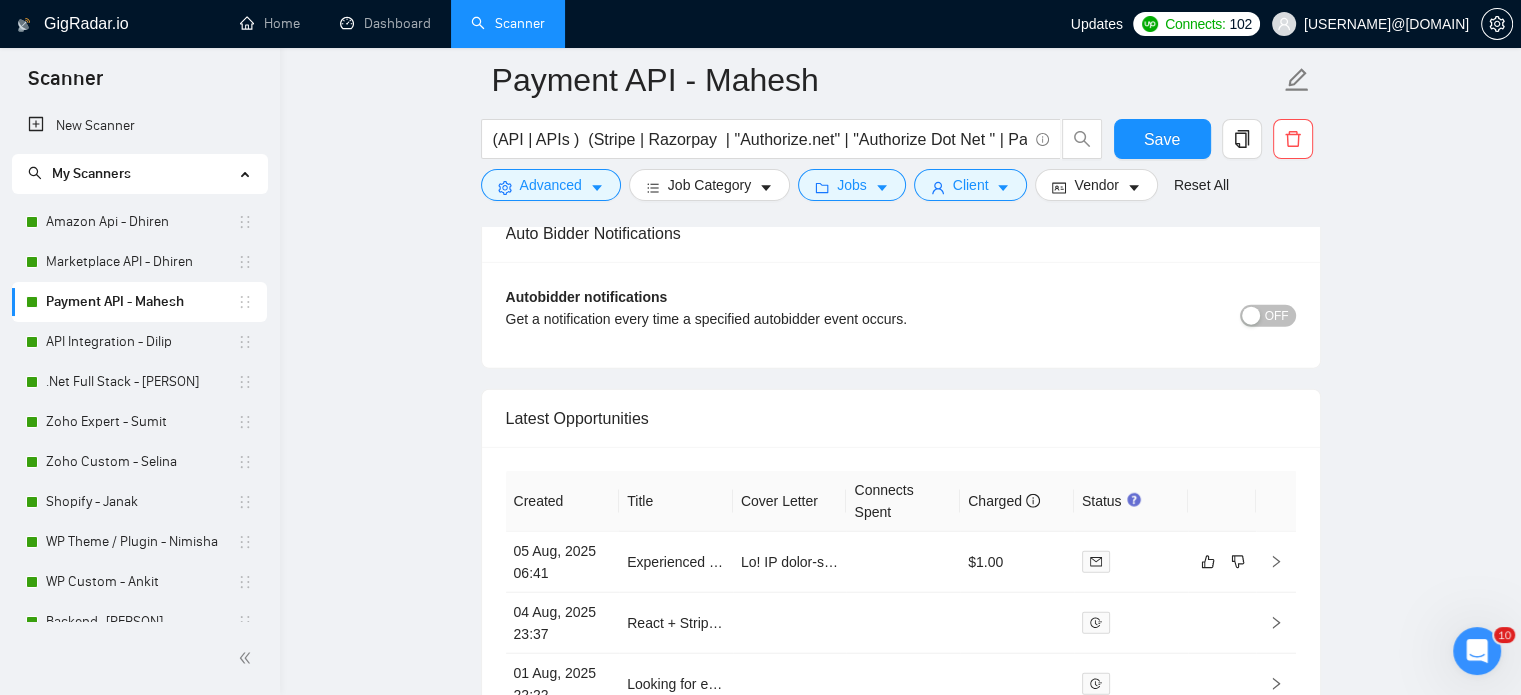 scroll, scrollTop: 5200, scrollLeft: 0, axis: vertical 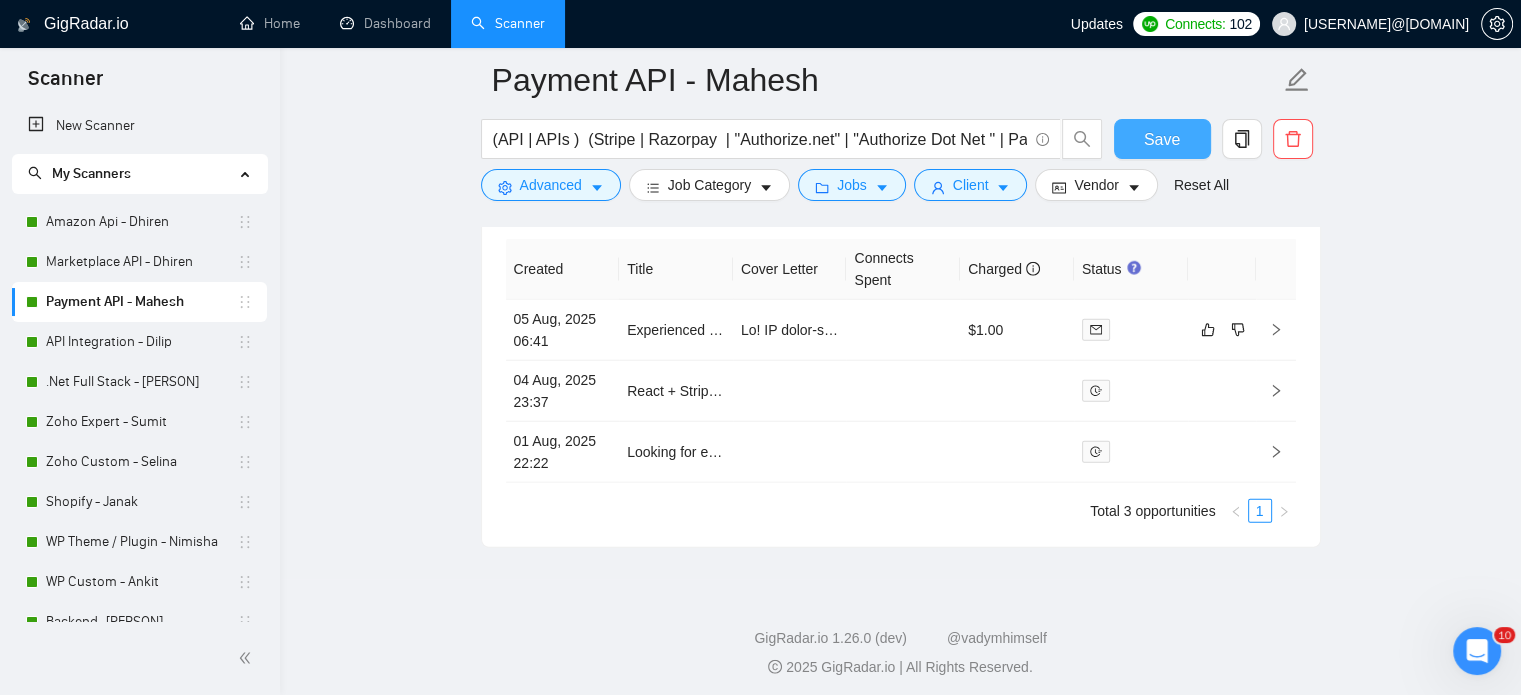 drag, startPoint x: 1161, startPoint y: 135, endPoint x: 109, endPoint y: 228, distance: 1056.1028 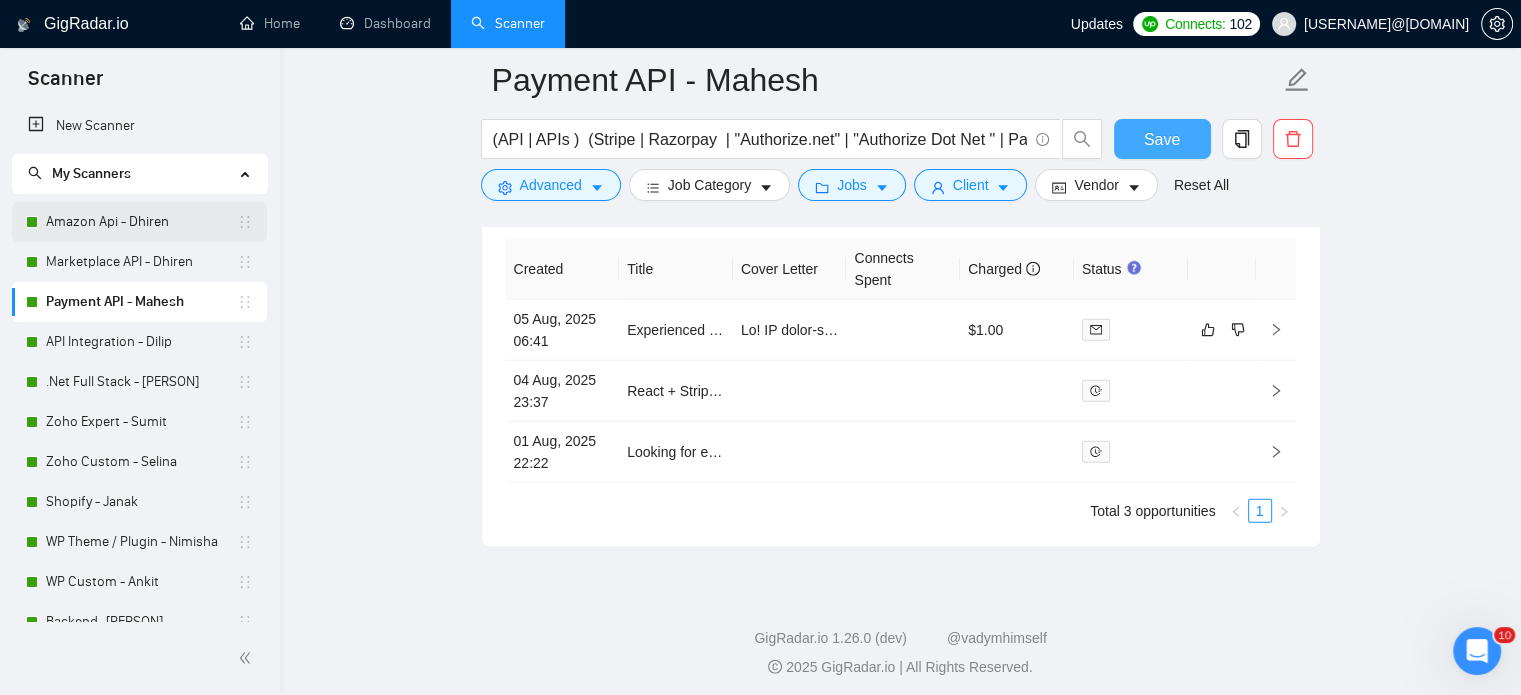 click on "Save" at bounding box center (1162, 139) 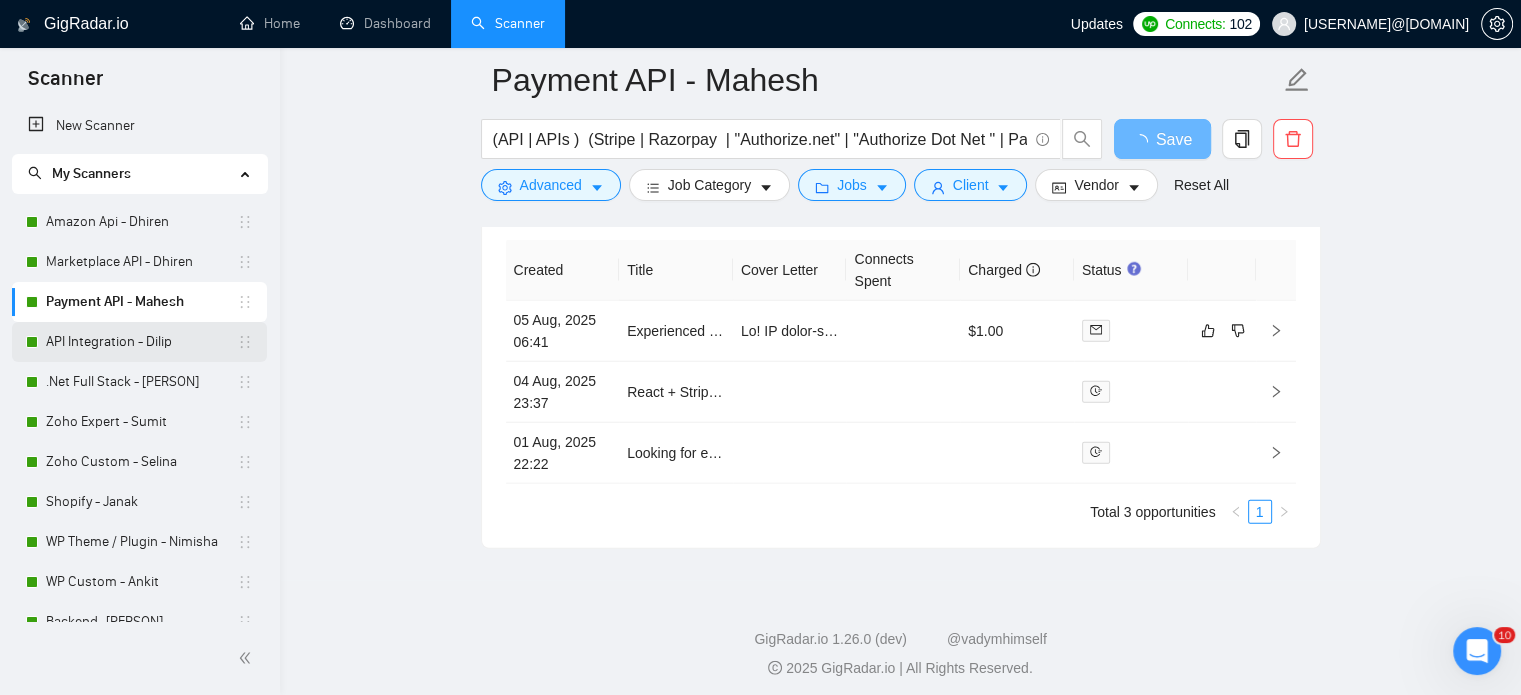 click on "API Integration - Dilip" at bounding box center (141, 342) 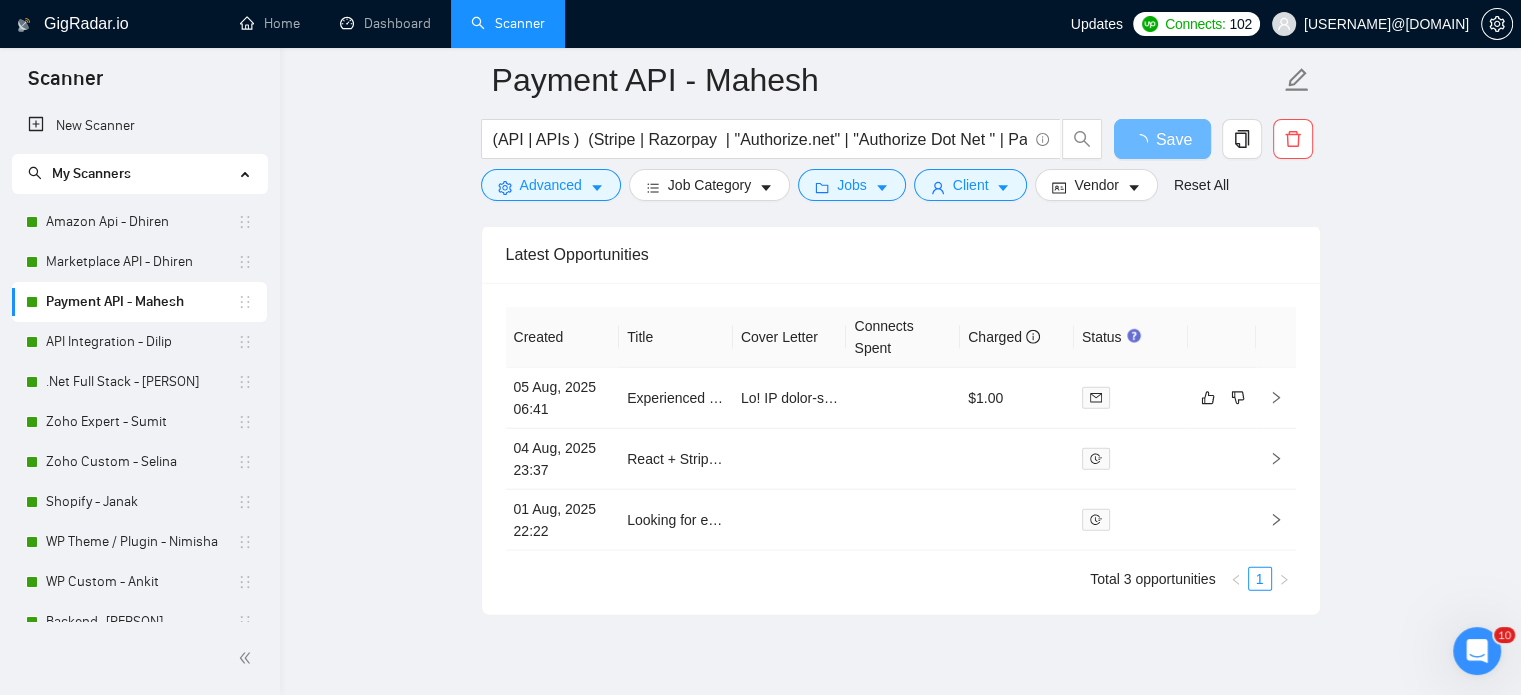 scroll, scrollTop: 35, scrollLeft: 0, axis: vertical 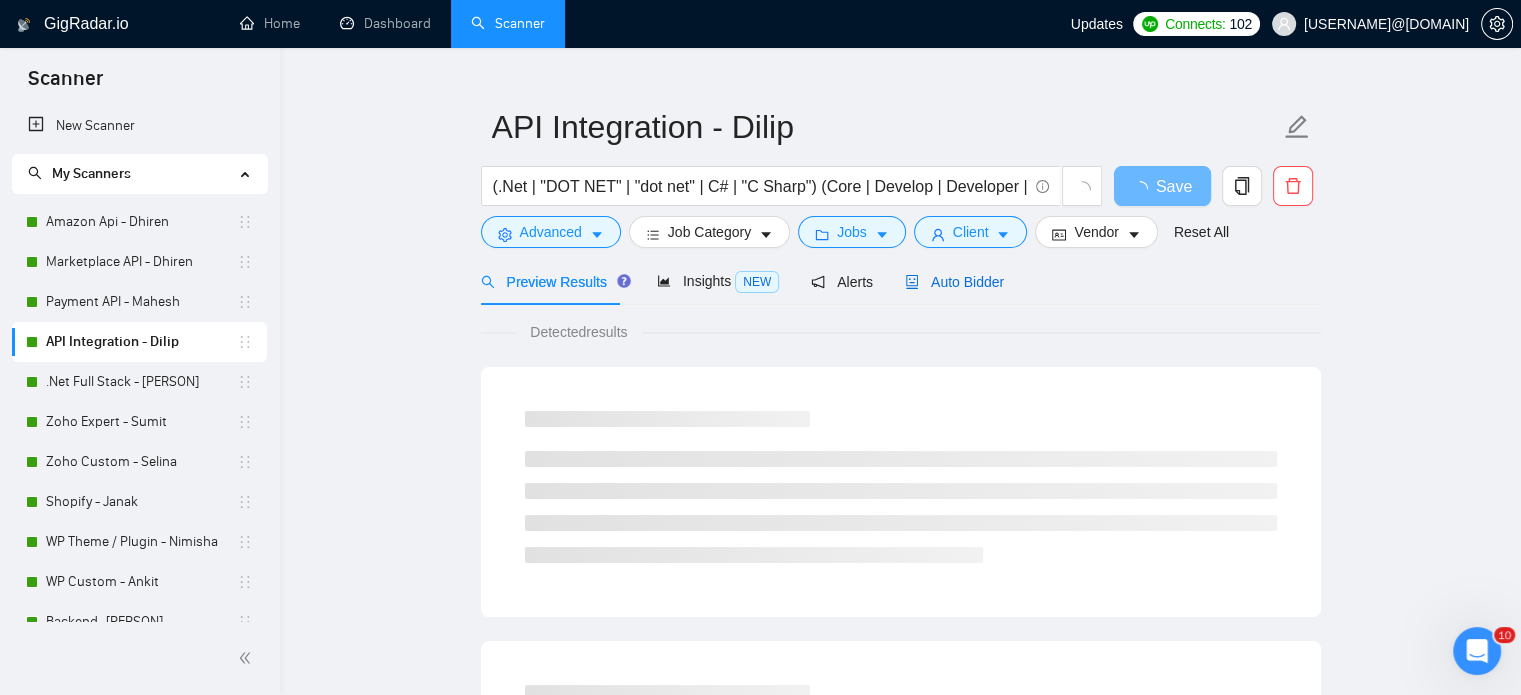 click on "Auto Bidder" at bounding box center (954, 282) 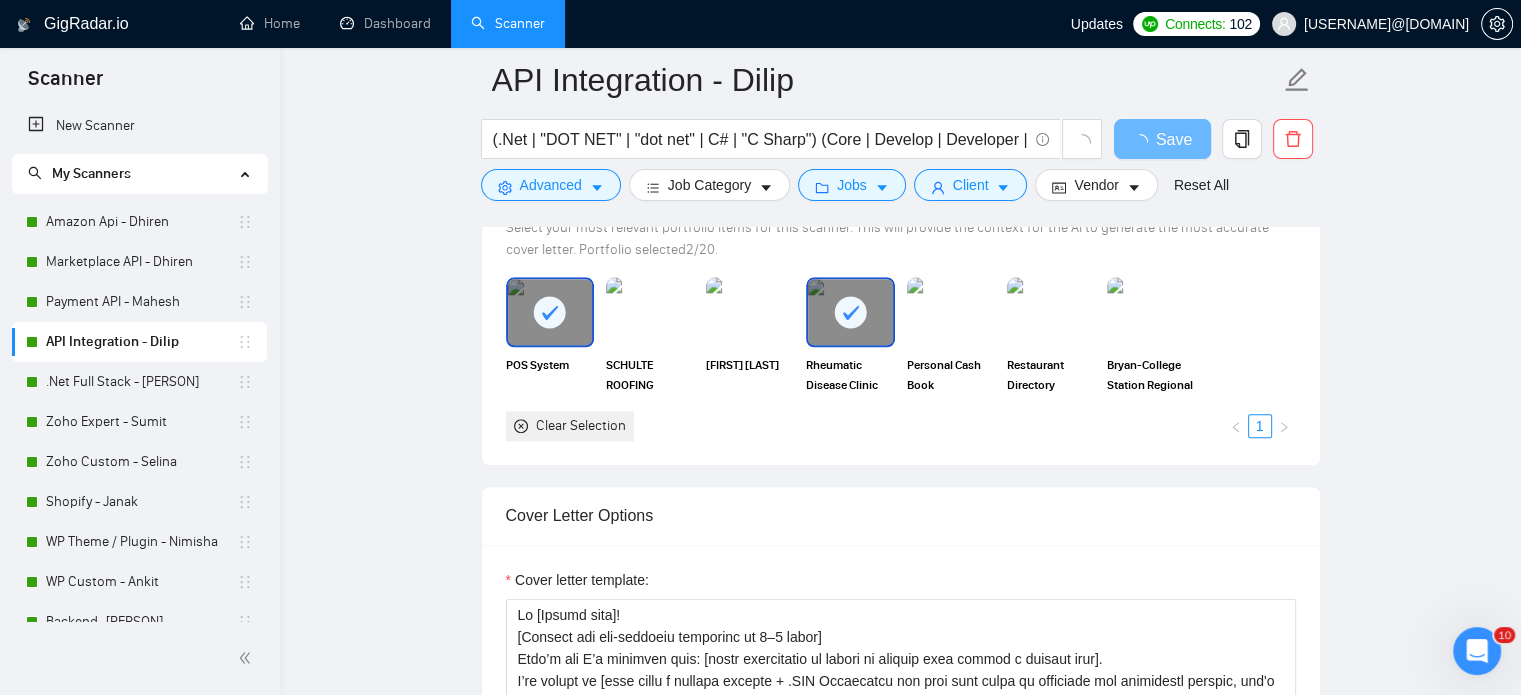 scroll, scrollTop: 2235, scrollLeft: 0, axis: vertical 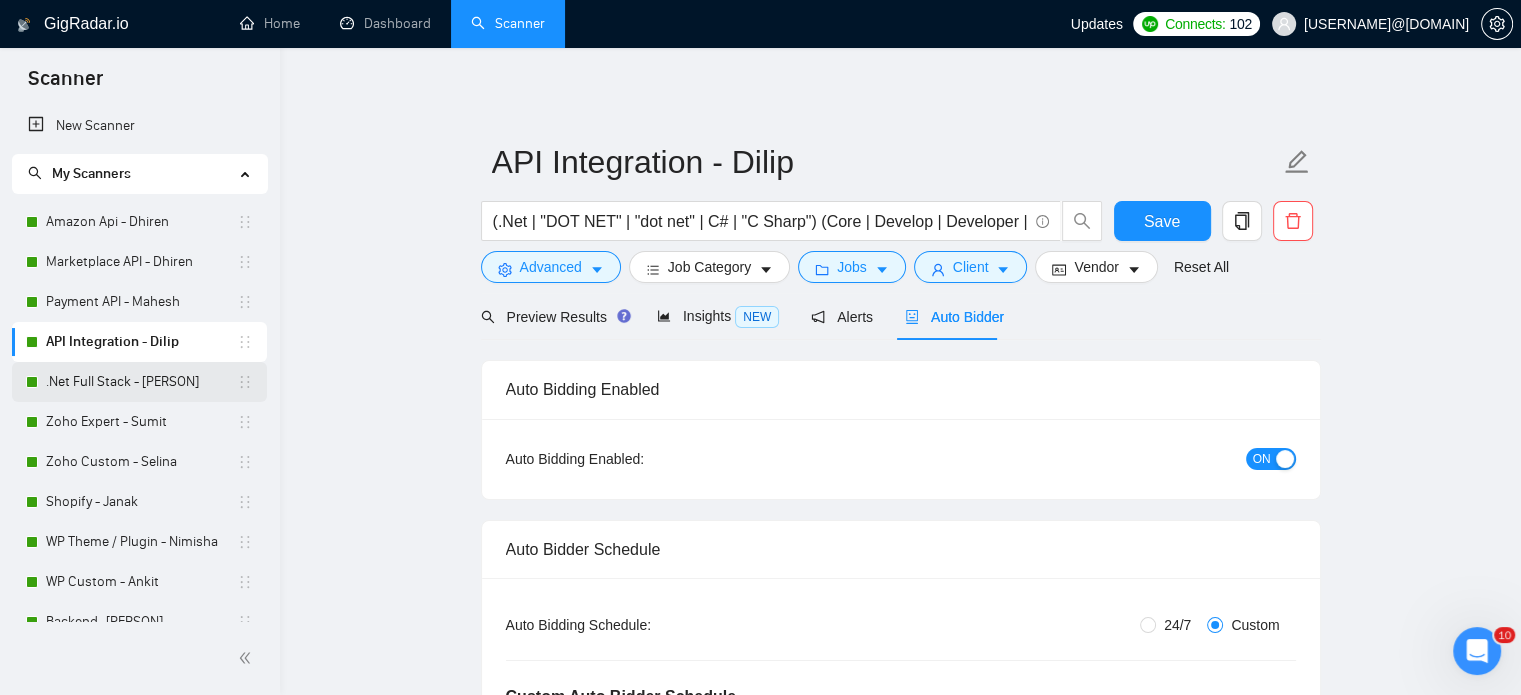 click on ".Net Full Stack - [PERSON]" at bounding box center (141, 382) 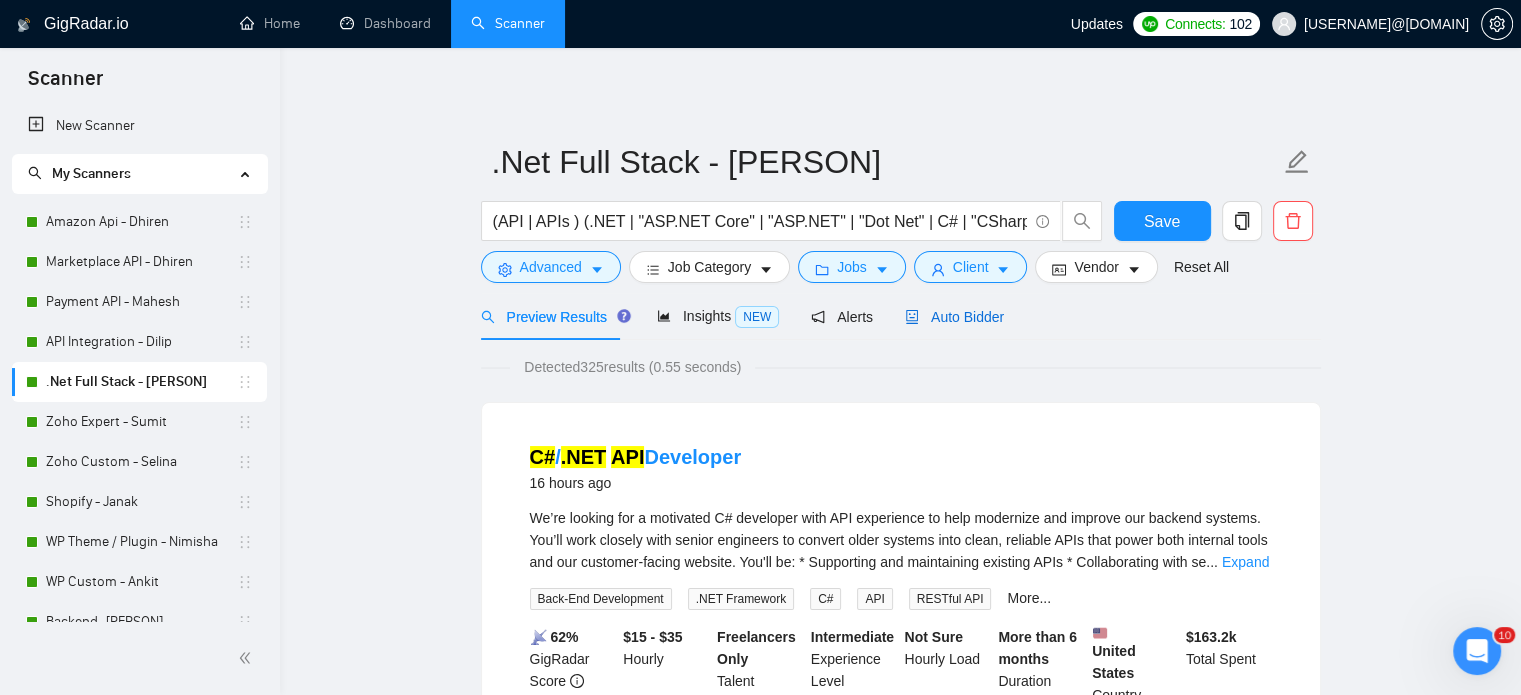 click on "Auto Bidder" at bounding box center [954, 317] 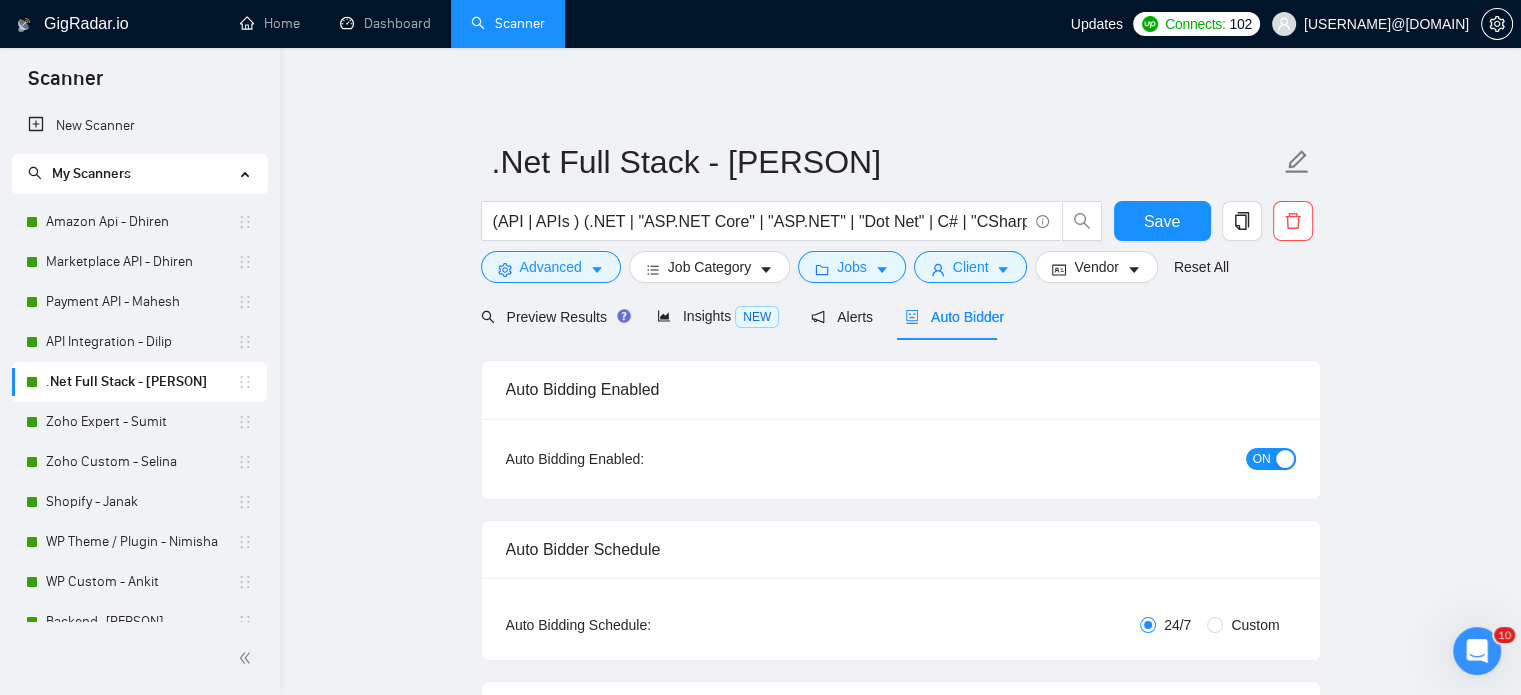 type 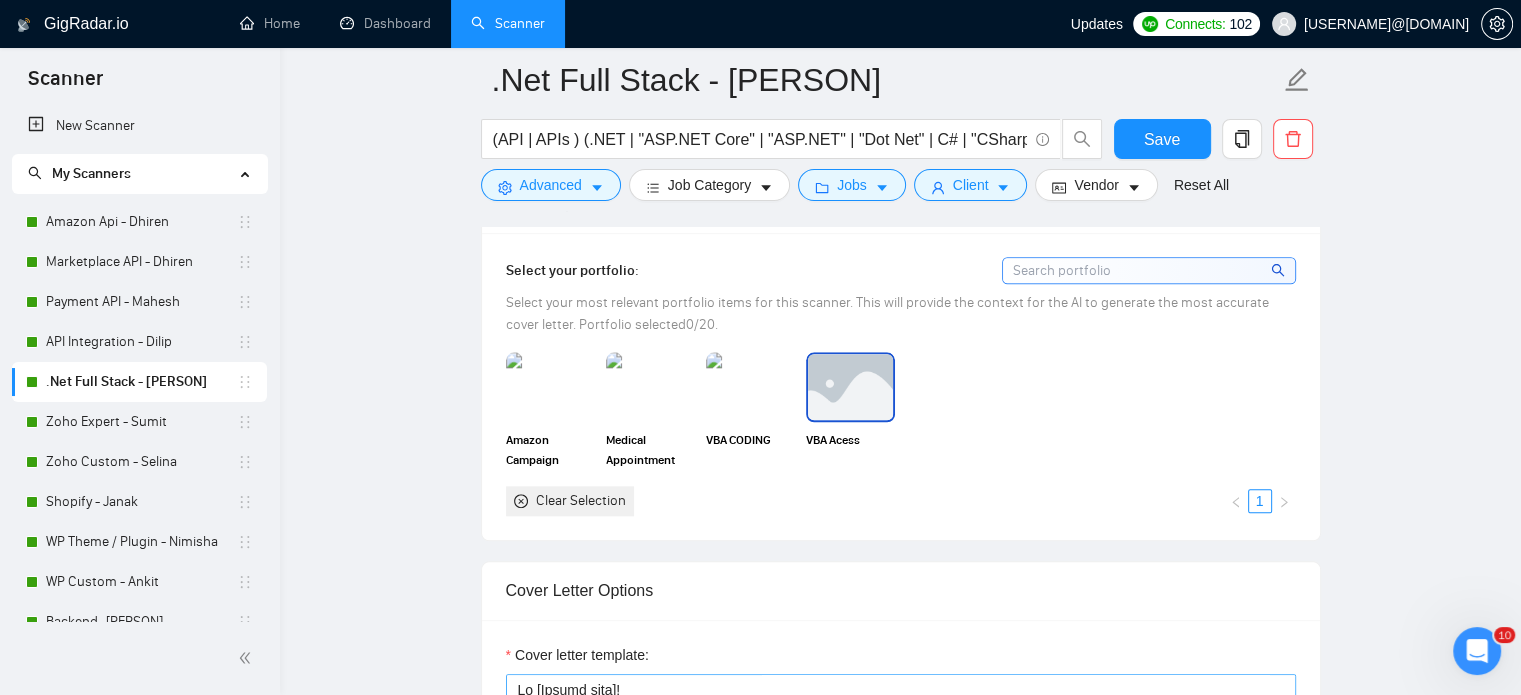 scroll, scrollTop: 2300, scrollLeft: 0, axis: vertical 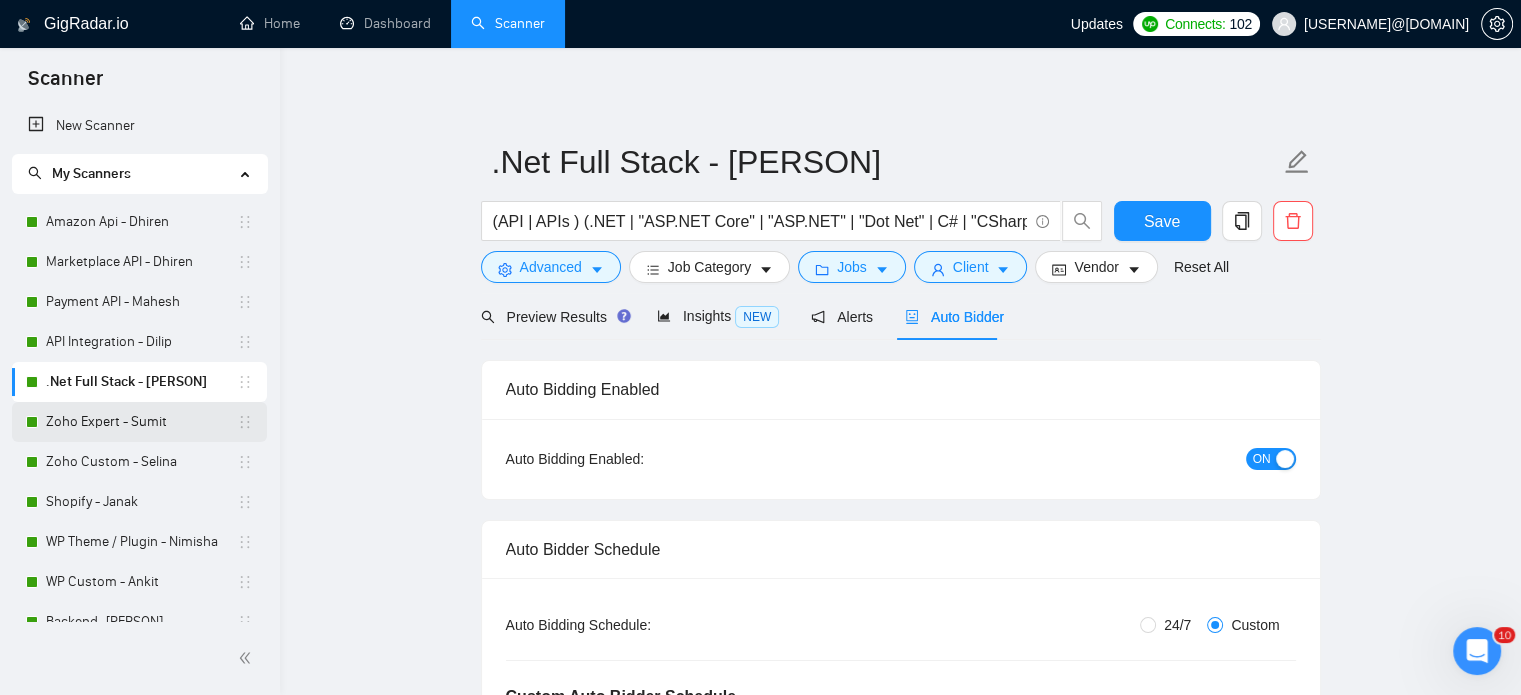 click on "Zoho Expert  - Sumit" at bounding box center [141, 422] 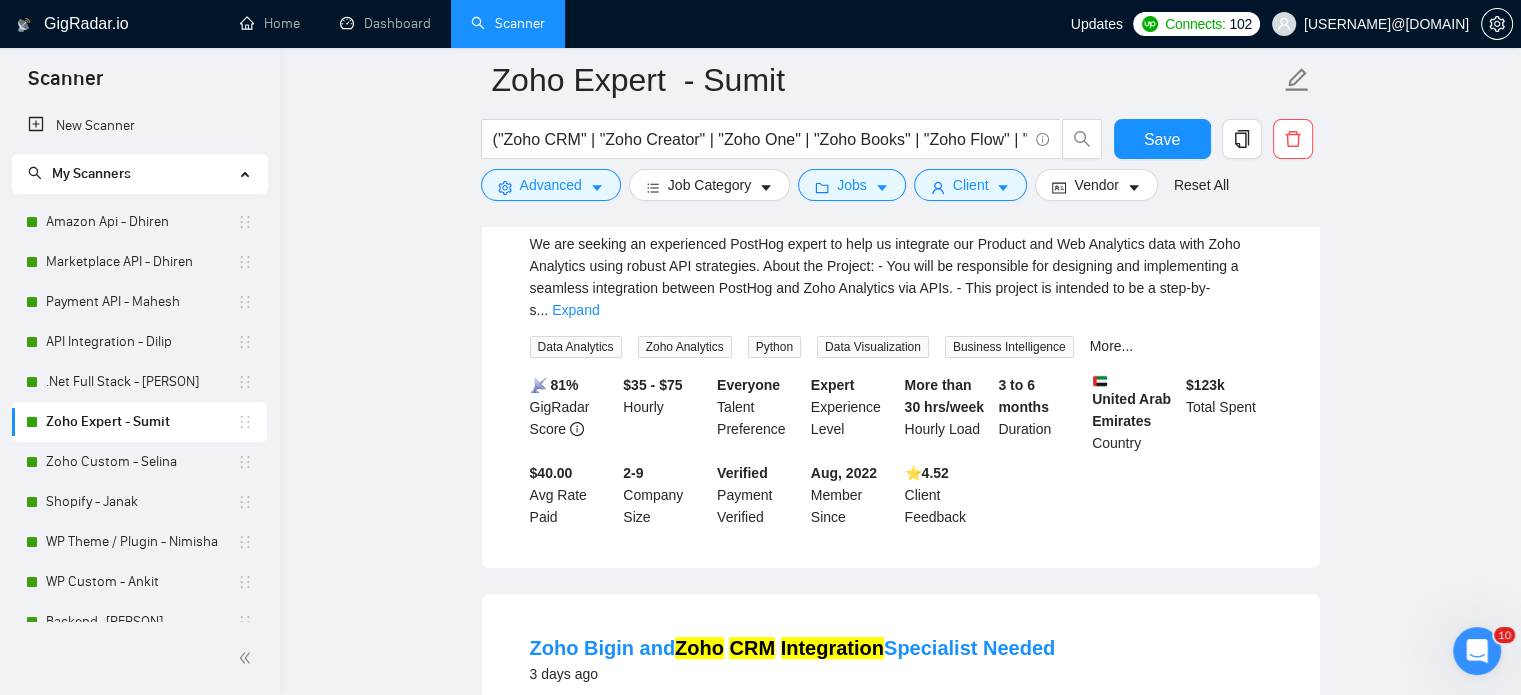 scroll, scrollTop: 0, scrollLeft: 0, axis: both 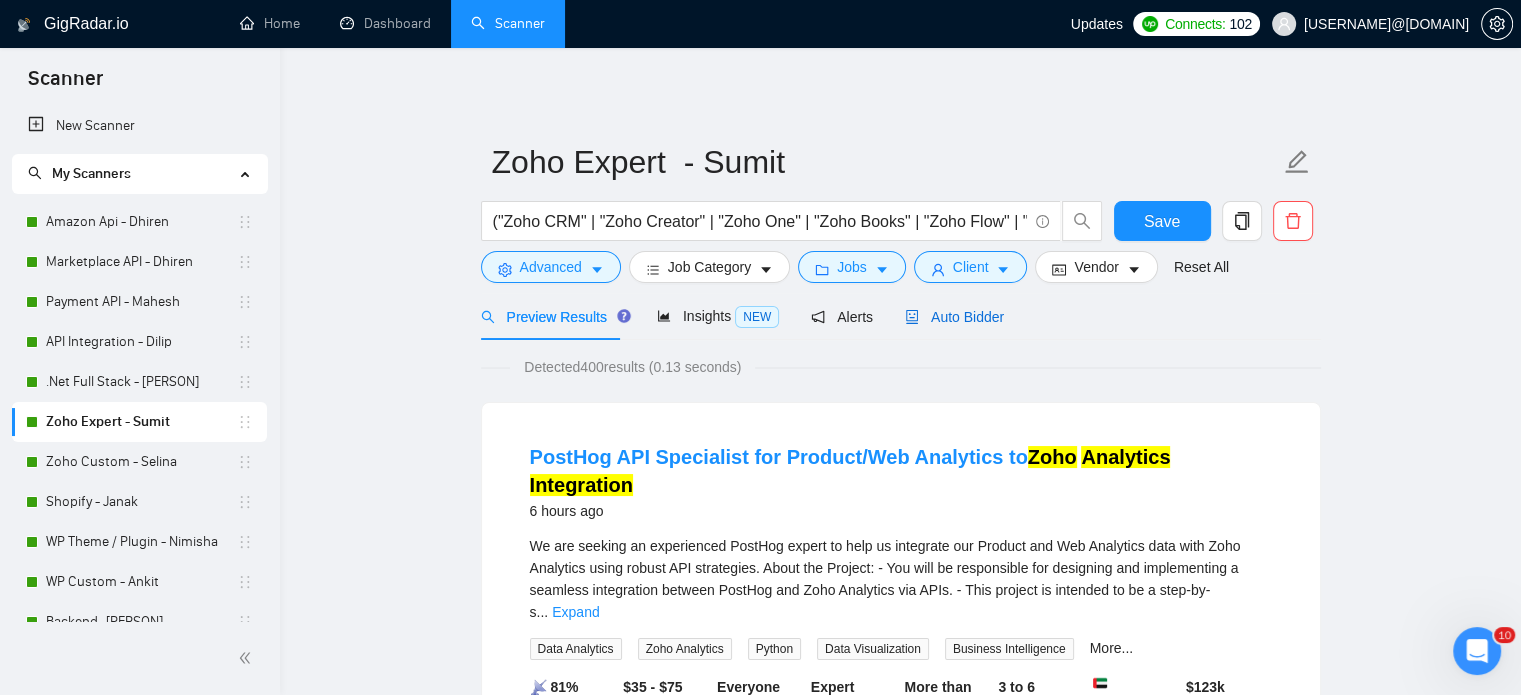 click on "Auto Bidder" at bounding box center (954, 317) 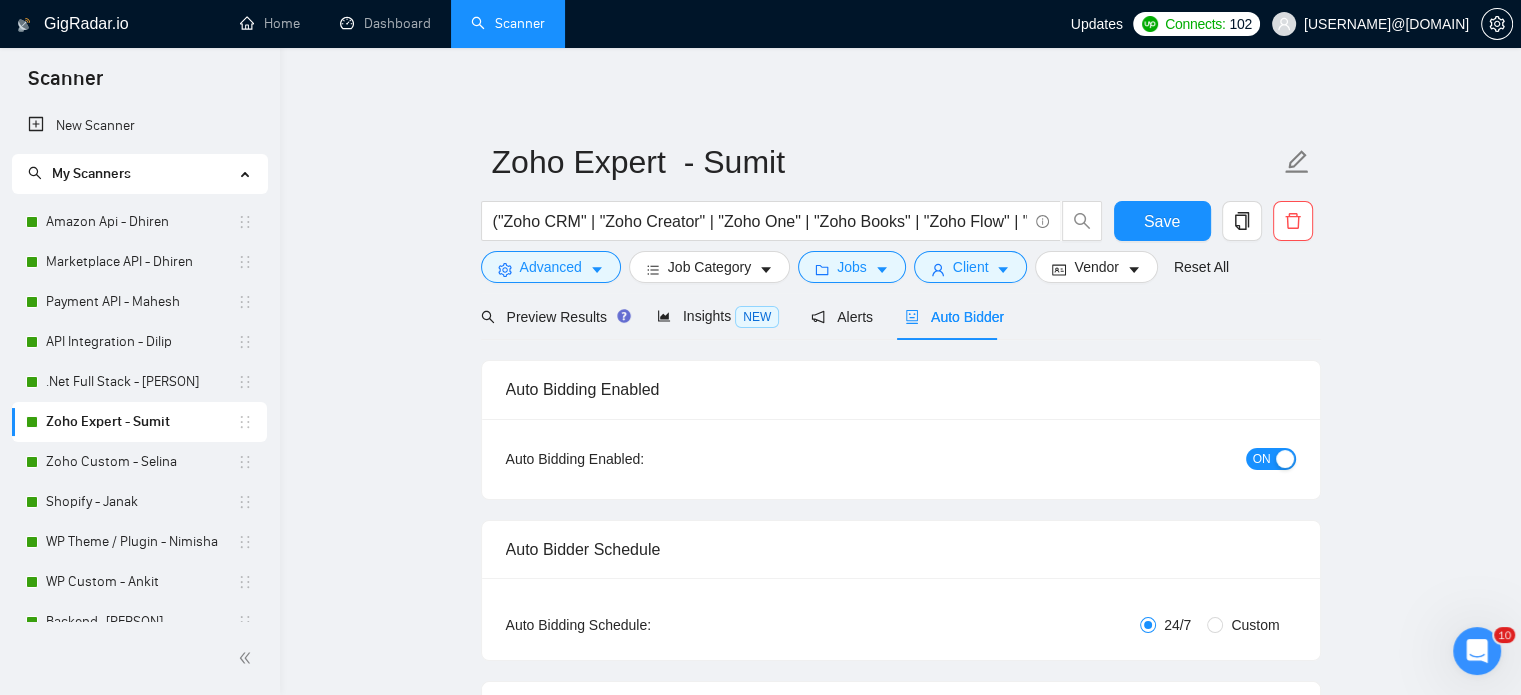 type 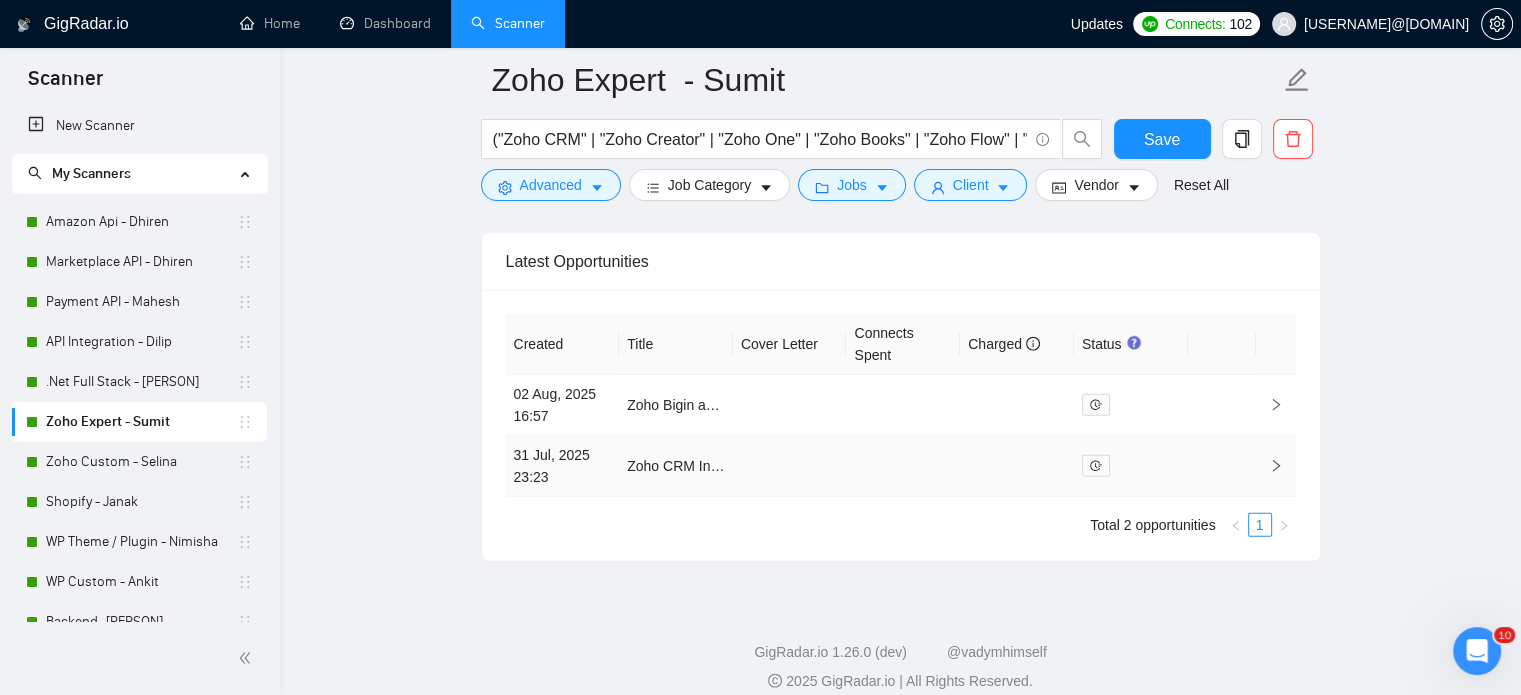scroll, scrollTop: 5139, scrollLeft: 0, axis: vertical 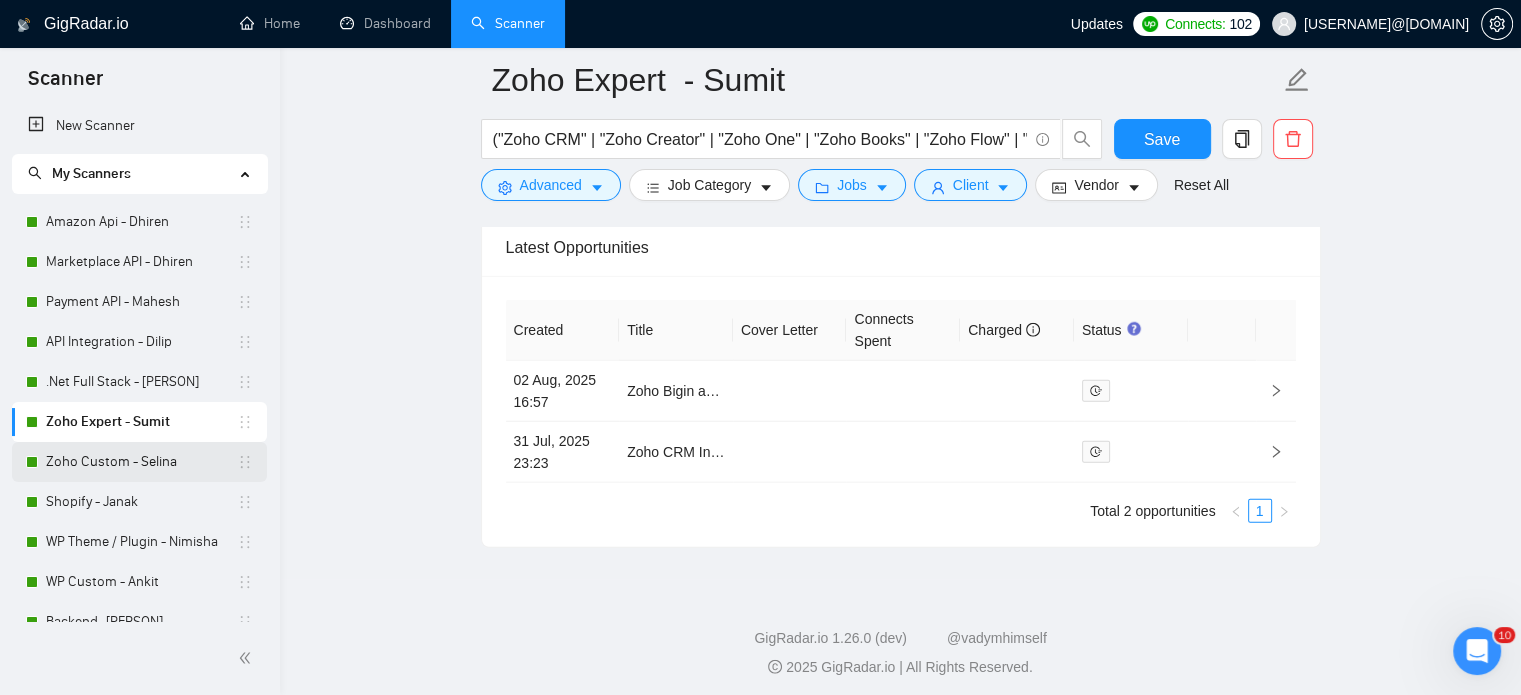 click on "Zoho Custom  - Selina" at bounding box center [141, 462] 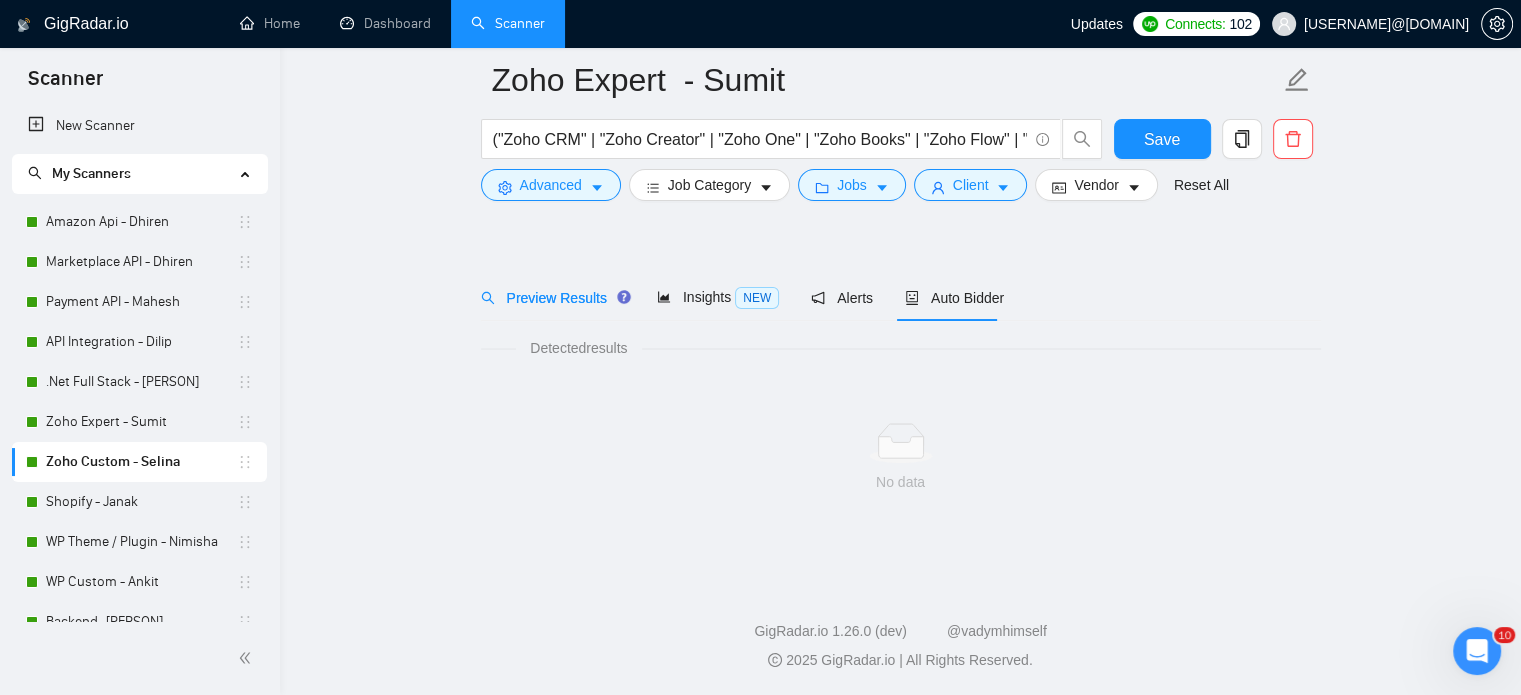 scroll, scrollTop: 35, scrollLeft: 0, axis: vertical 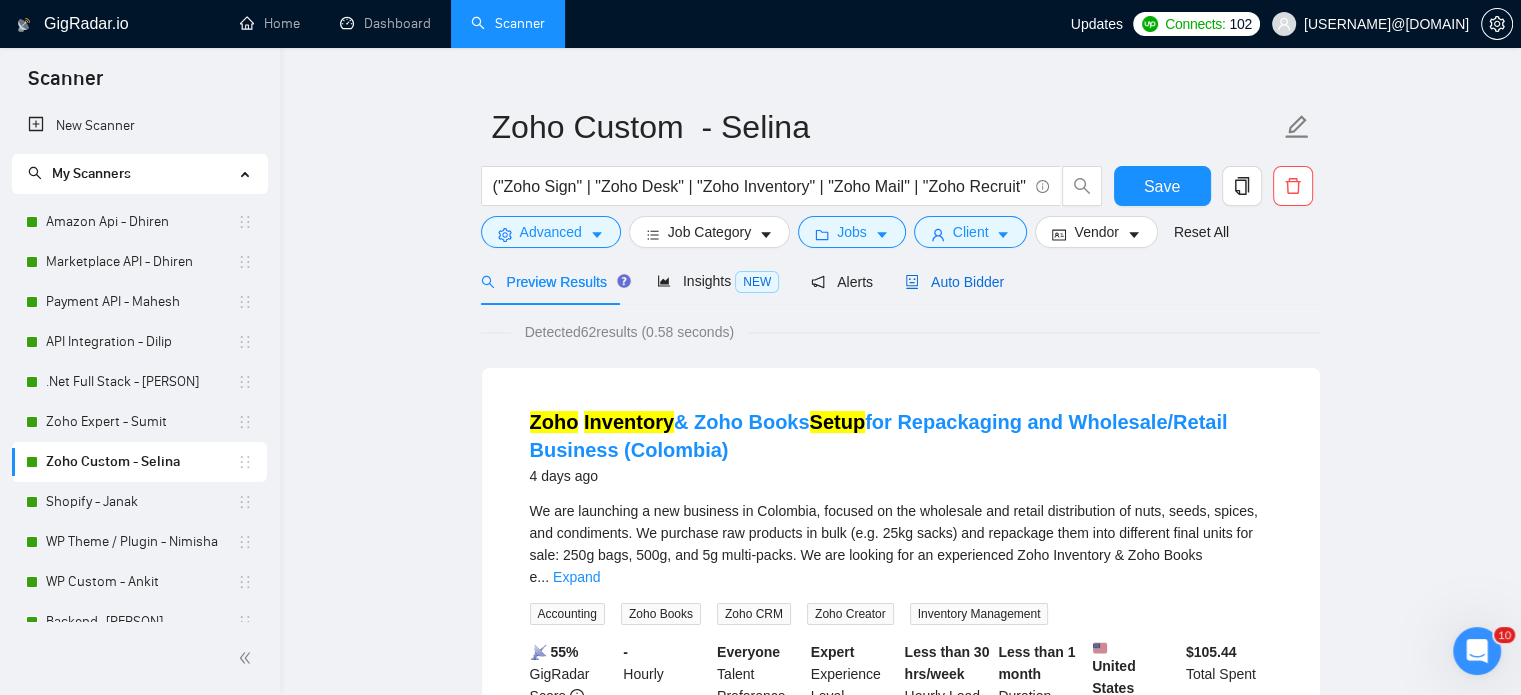 click on "Auto Bidder" at bounding box center [954, 282] 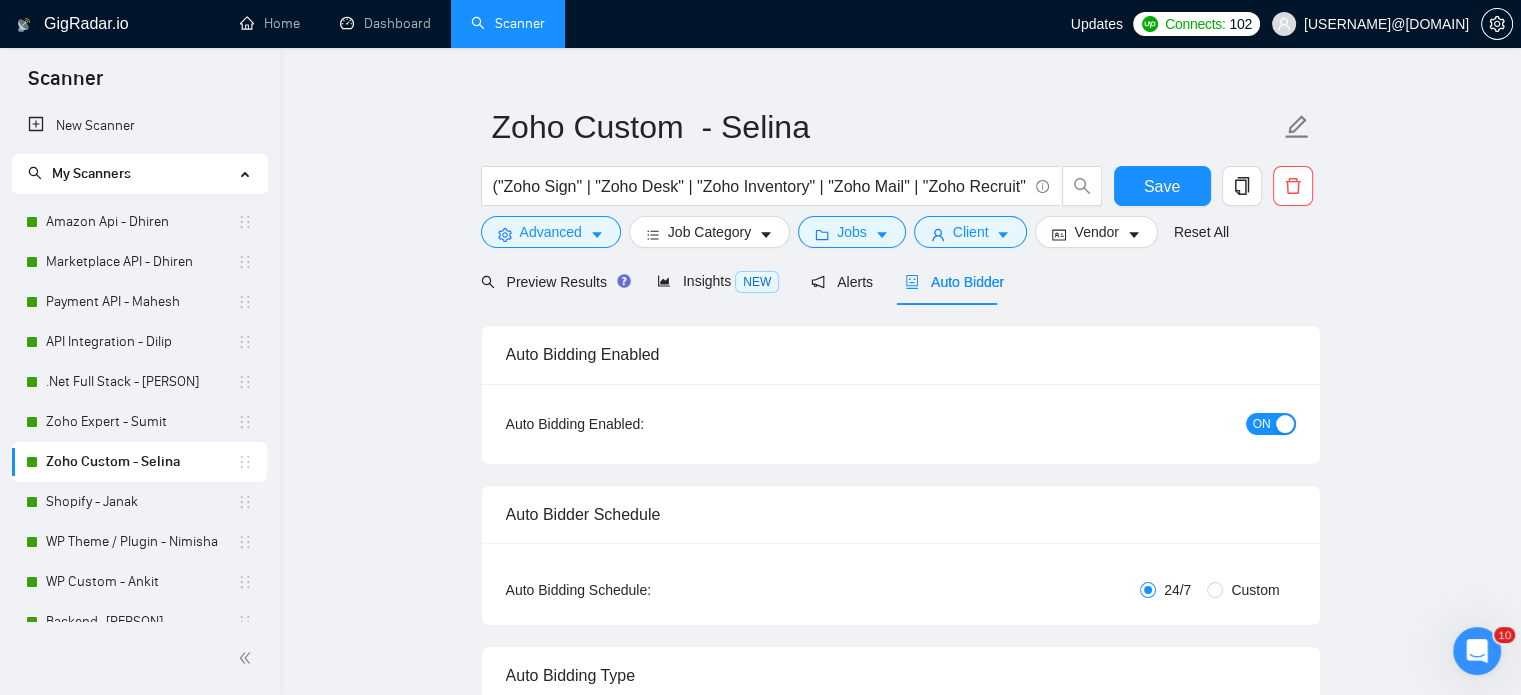 type 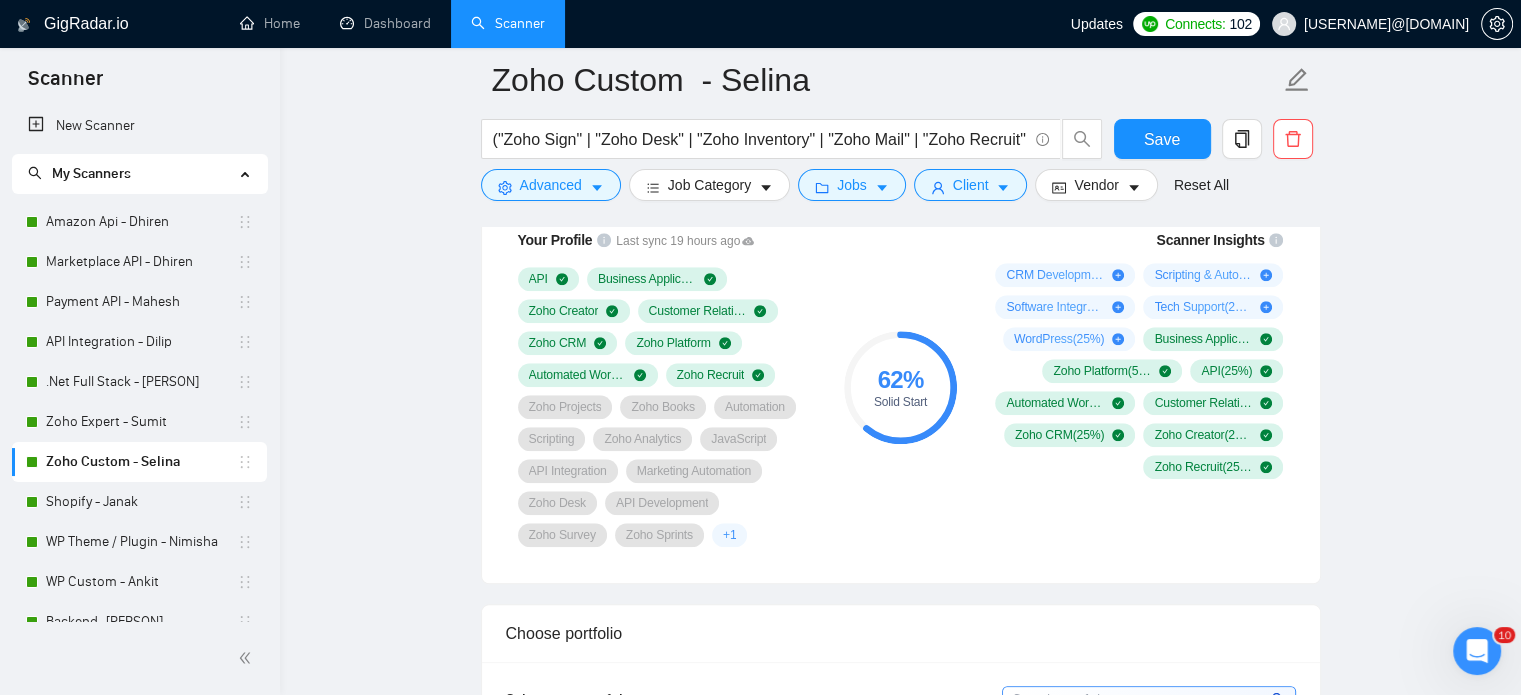 scroll, scrollTop: 1235, scrollLeft: 0, axis: vertical 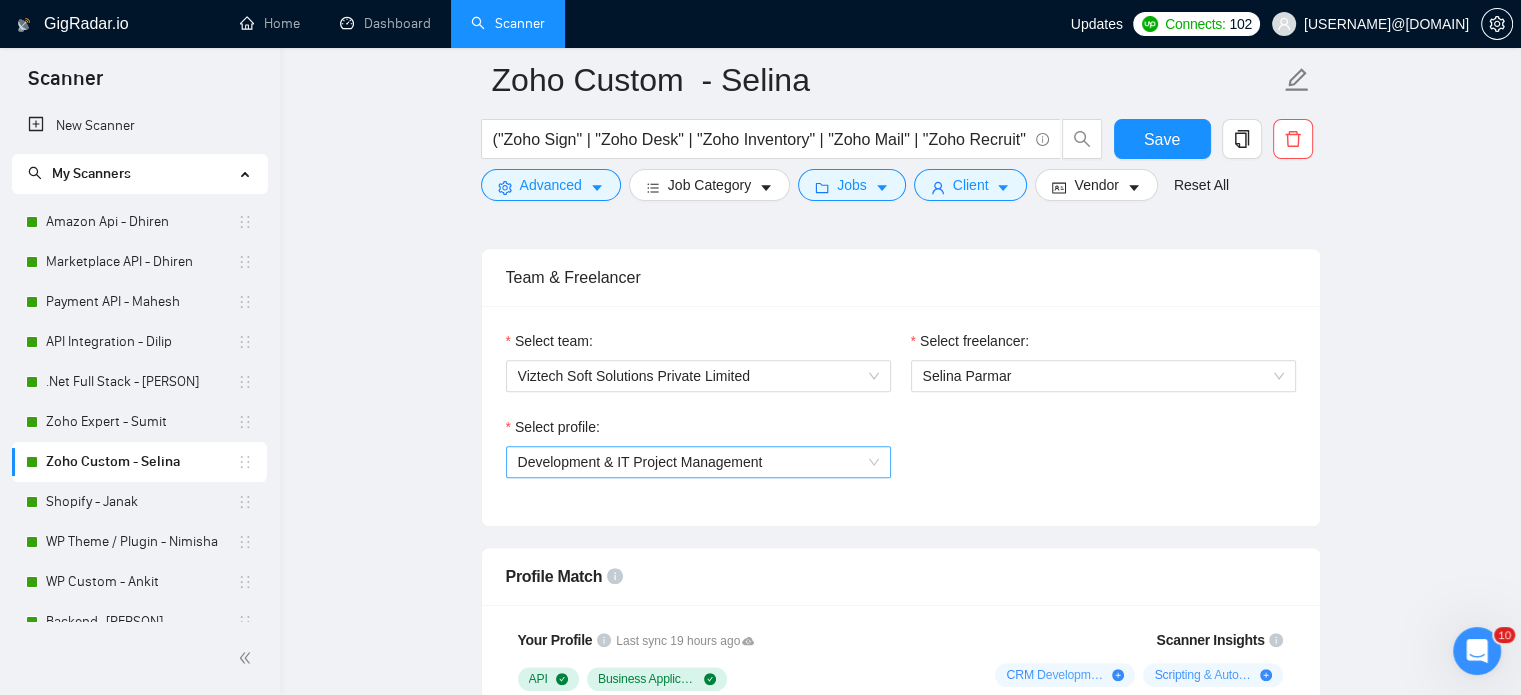 click on "Development & IT Project Management" at bounding box center [698, 462] 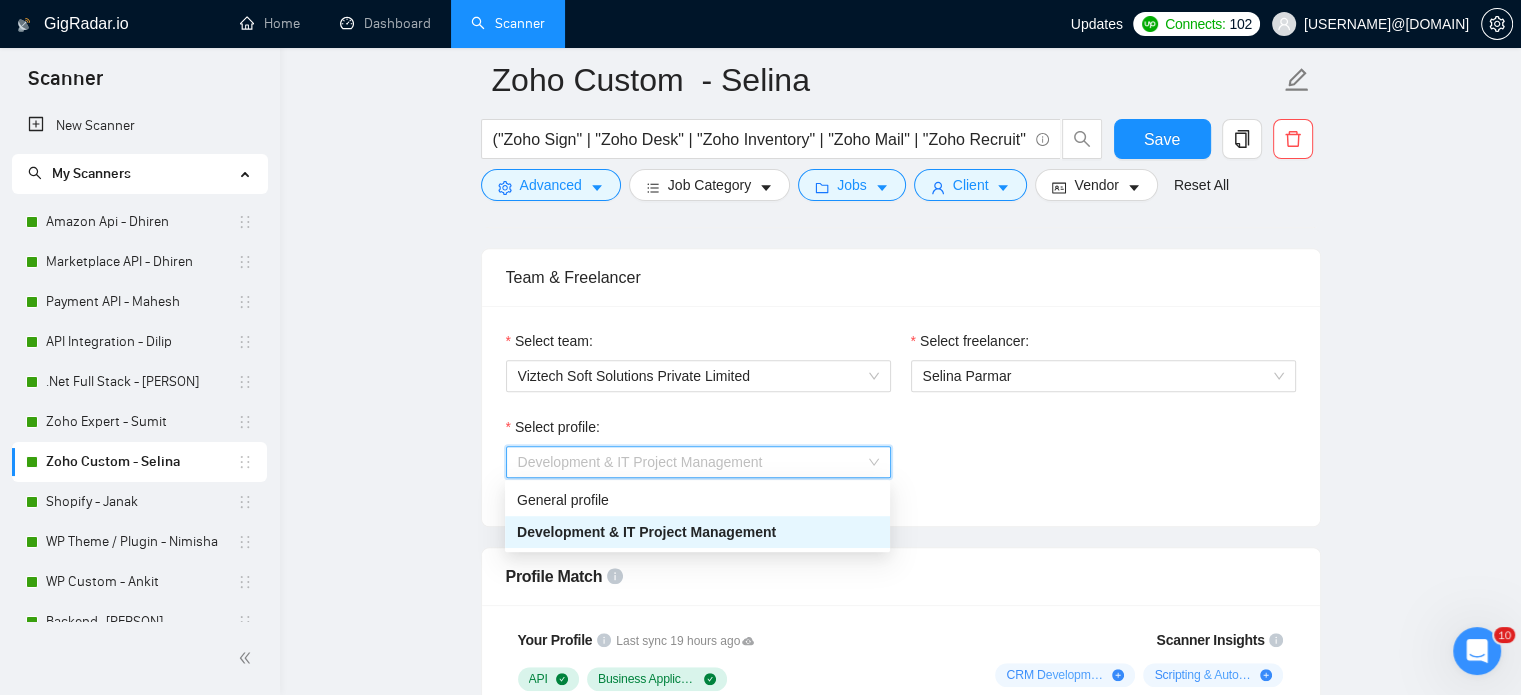 click on "Development & IT Project Management" at bounding box center (698, 462) 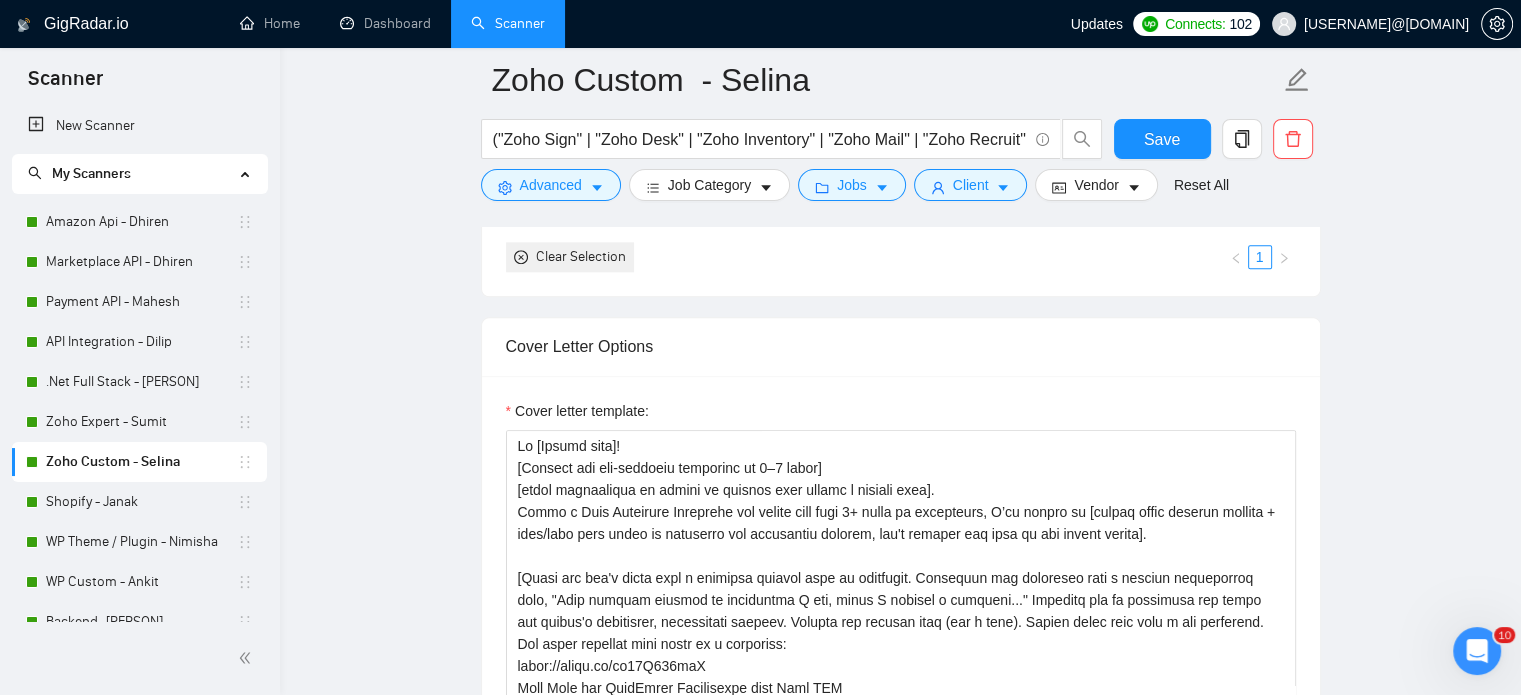 scroll, scrollTop: 2335, scrollLeft: 0, axis: vertical 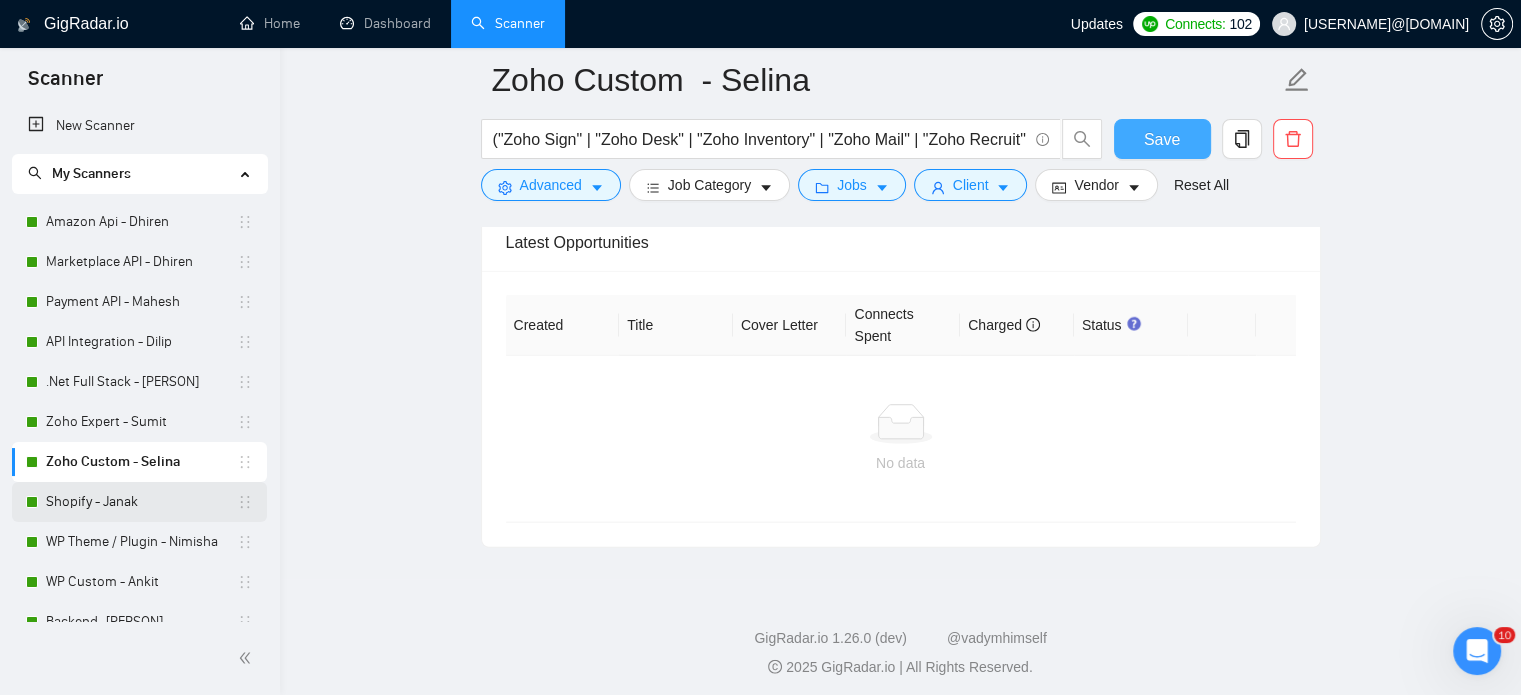 drag, startPoint x: 1169, startPoint y: 142, endPoint x: 155, endPoint y: 488, distance: 1071.4065 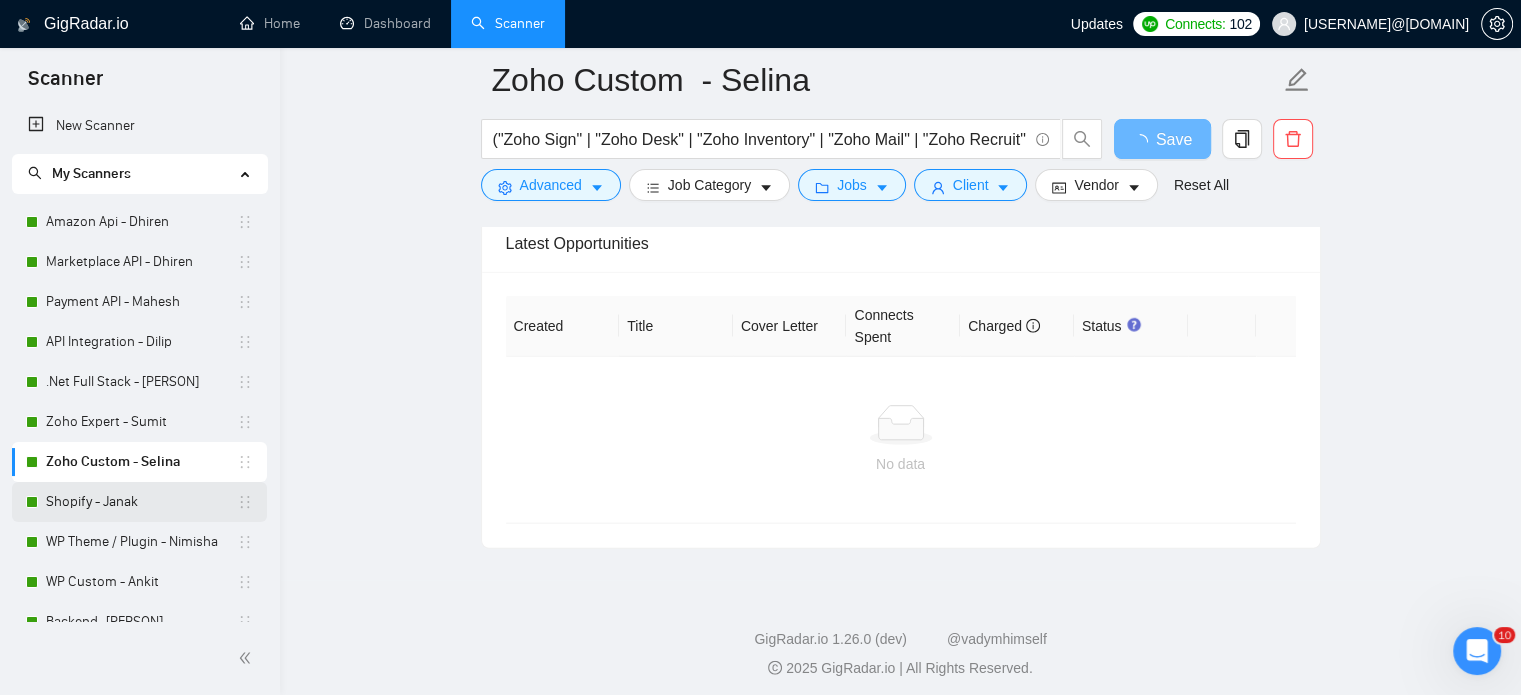 click on "Shopify - Janak" at bounding box center [141, 502] 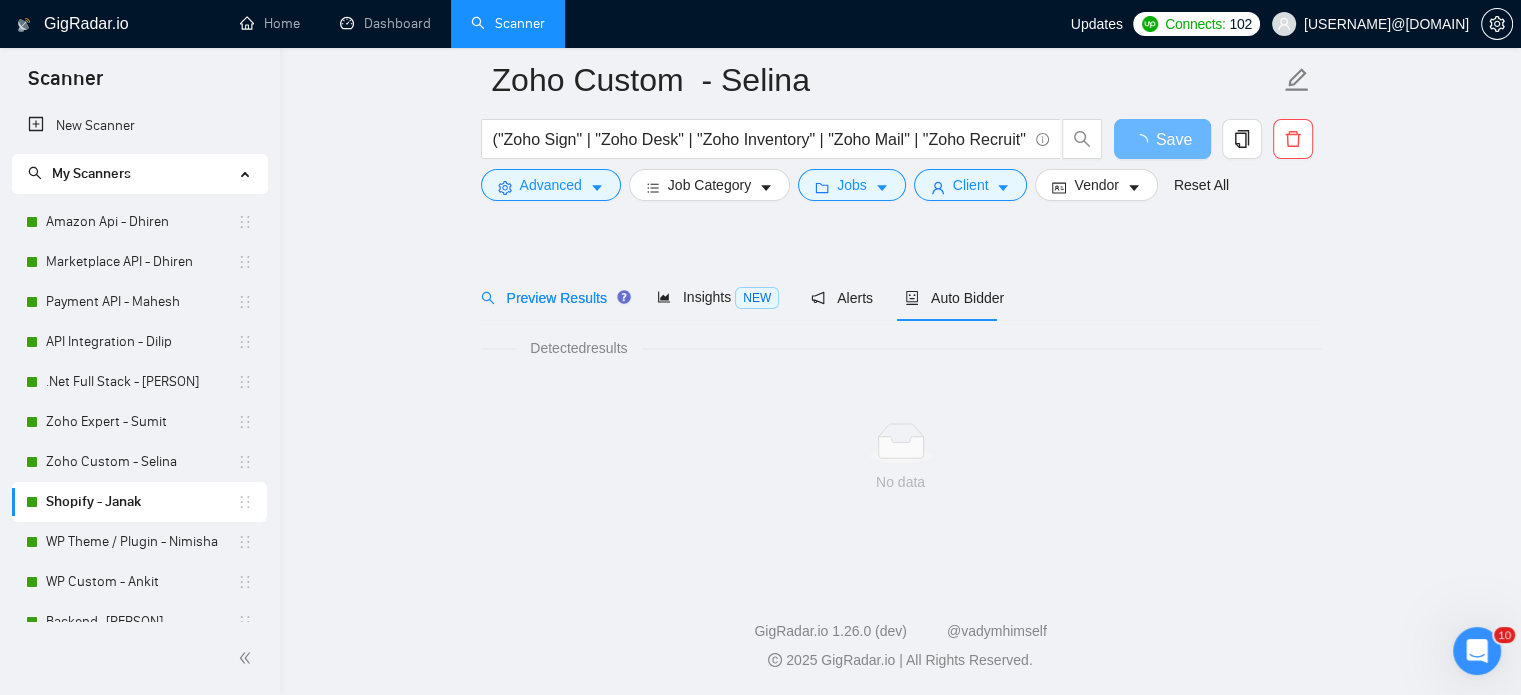 scroll, scrollTop: 35, scrollLeft: 0, axis: vertical 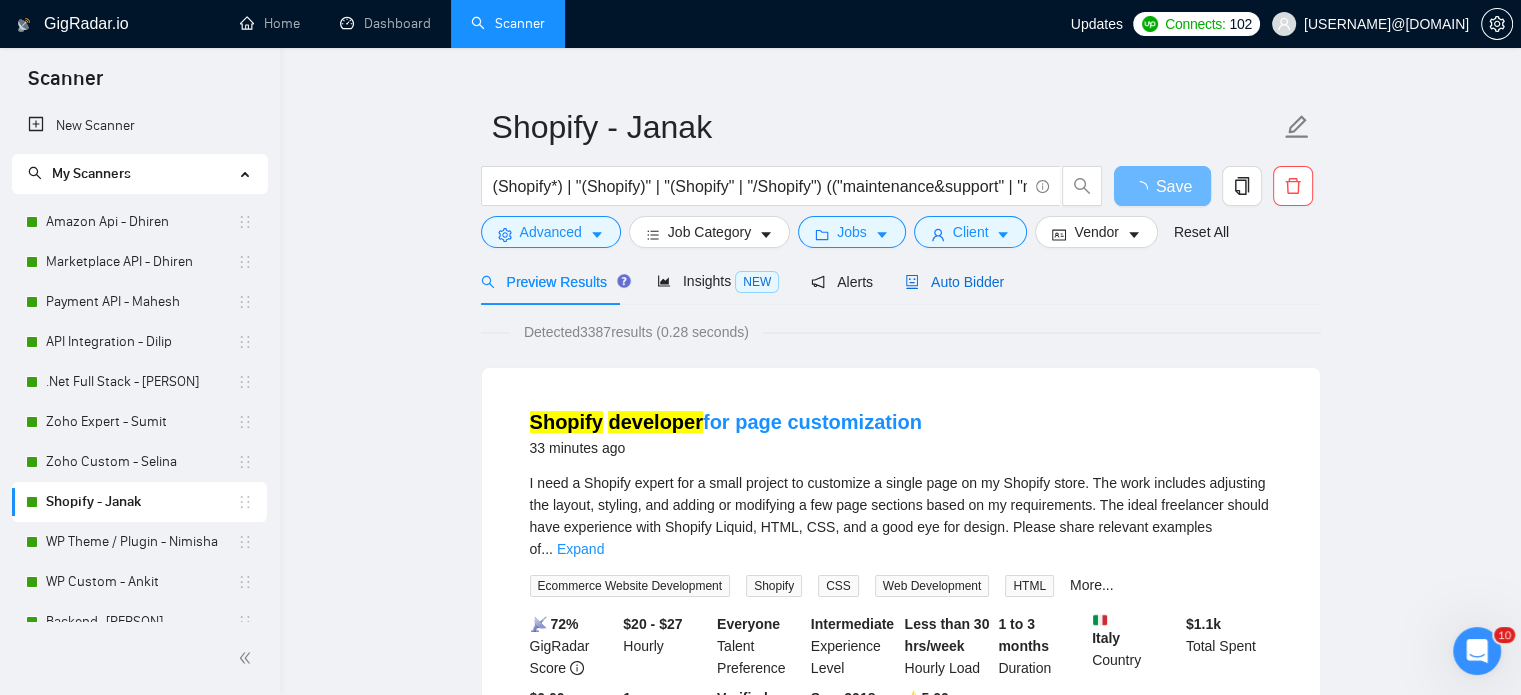 click on "Auto Bidder" at bounding box center [954, 282] 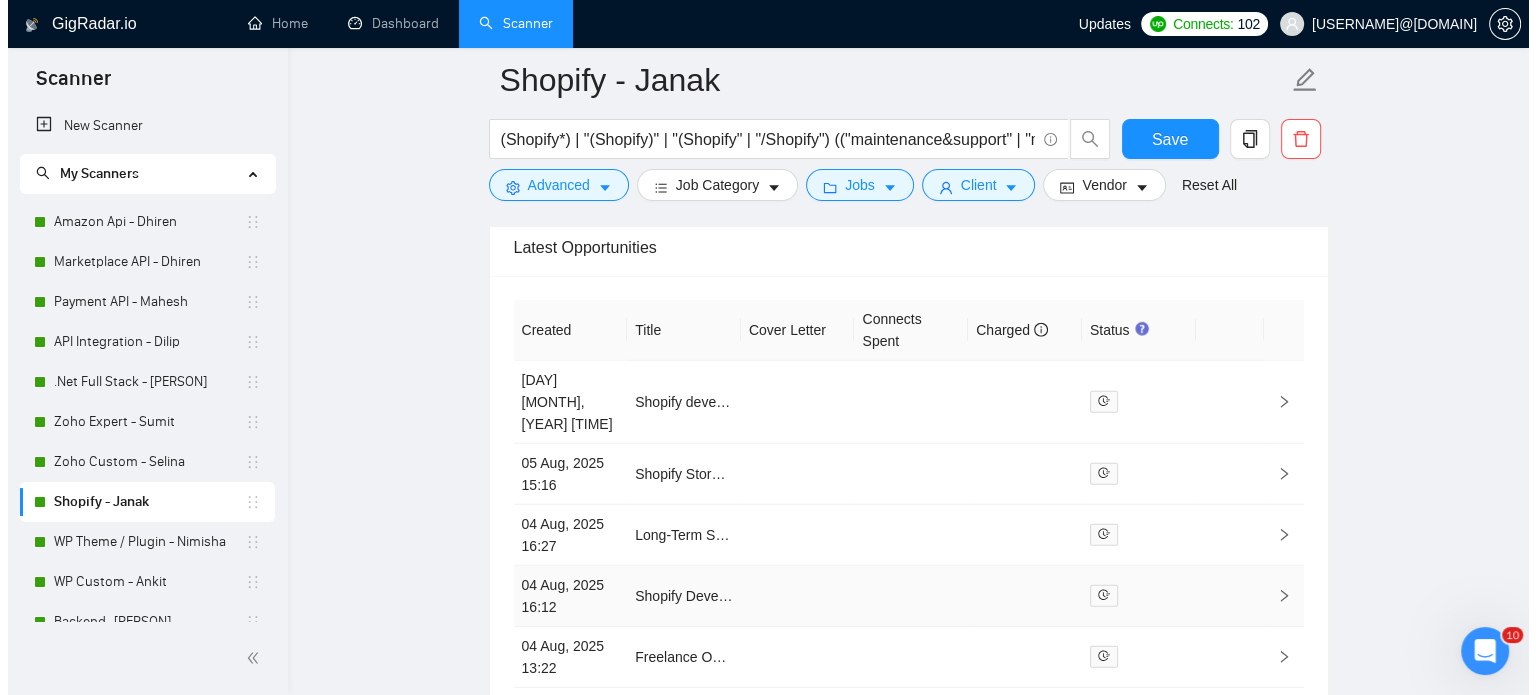 scroll, scrollTop: 5235, scrollLeft: 0, axis: vertical 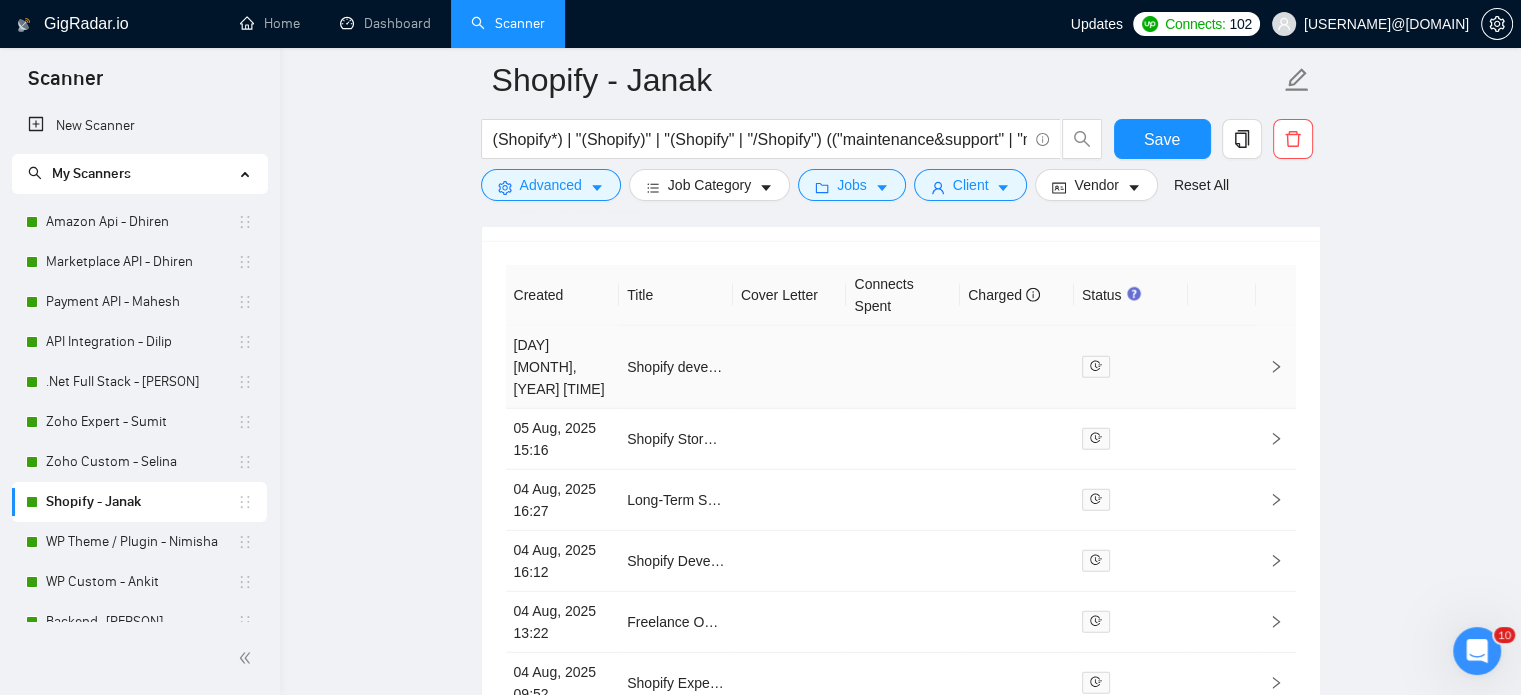 click 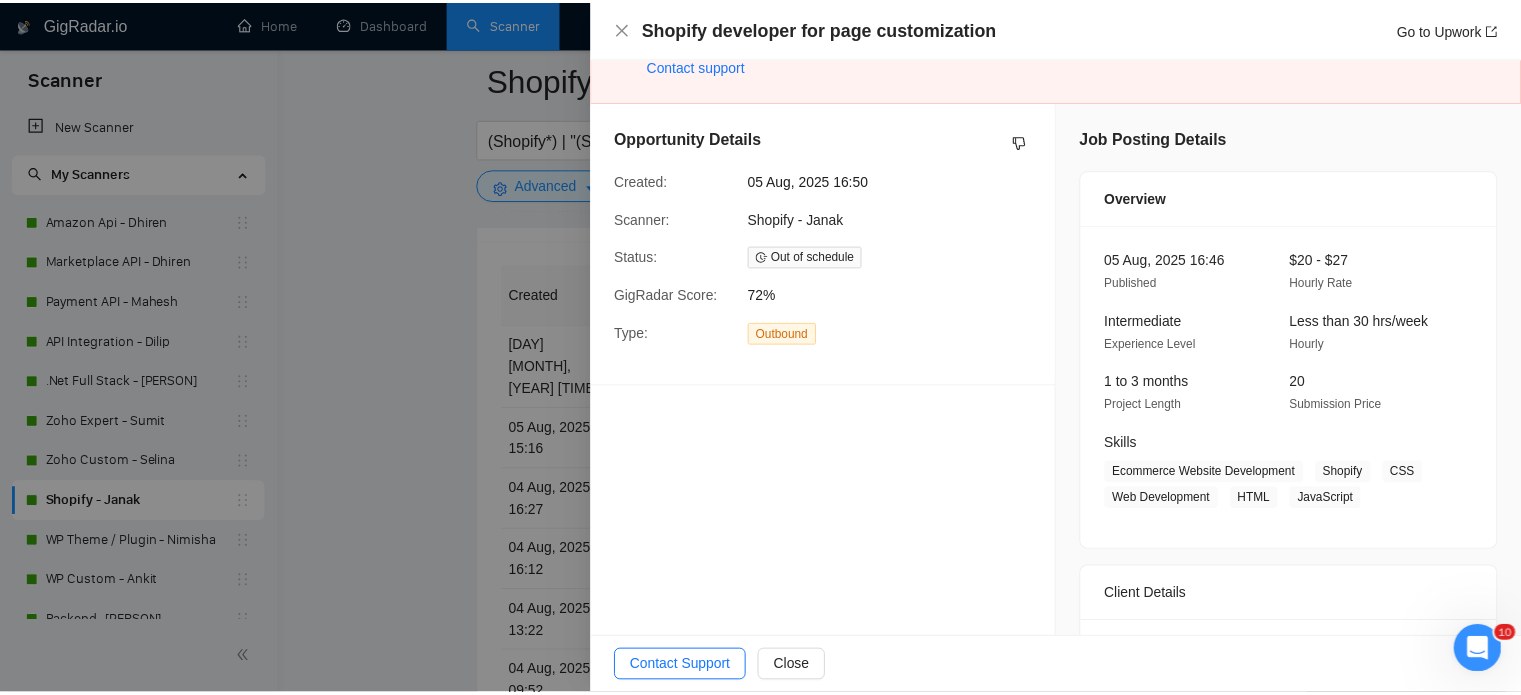 scroll, scrollTop: 0, scrollLeft: 0, axis: both 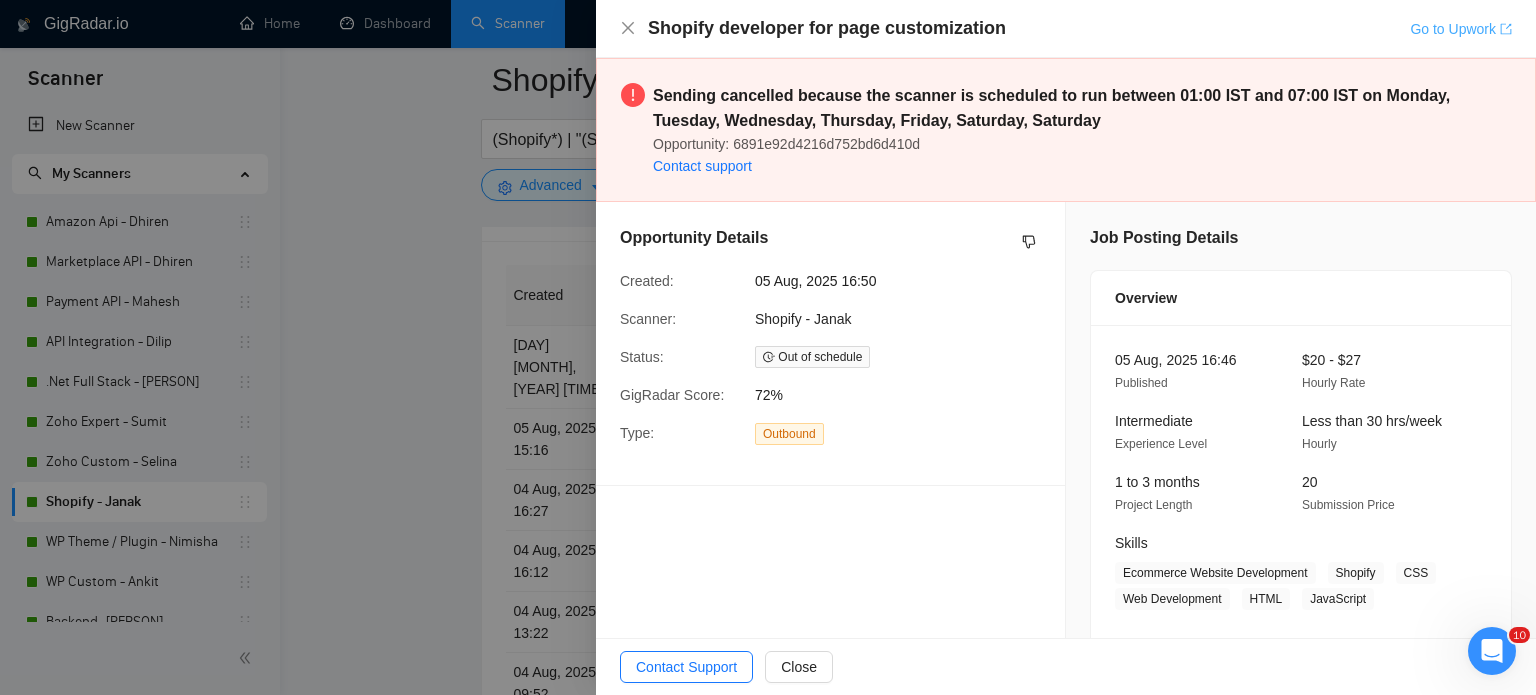 click on "Go to Upwork" at bounding box center (1461, 29) 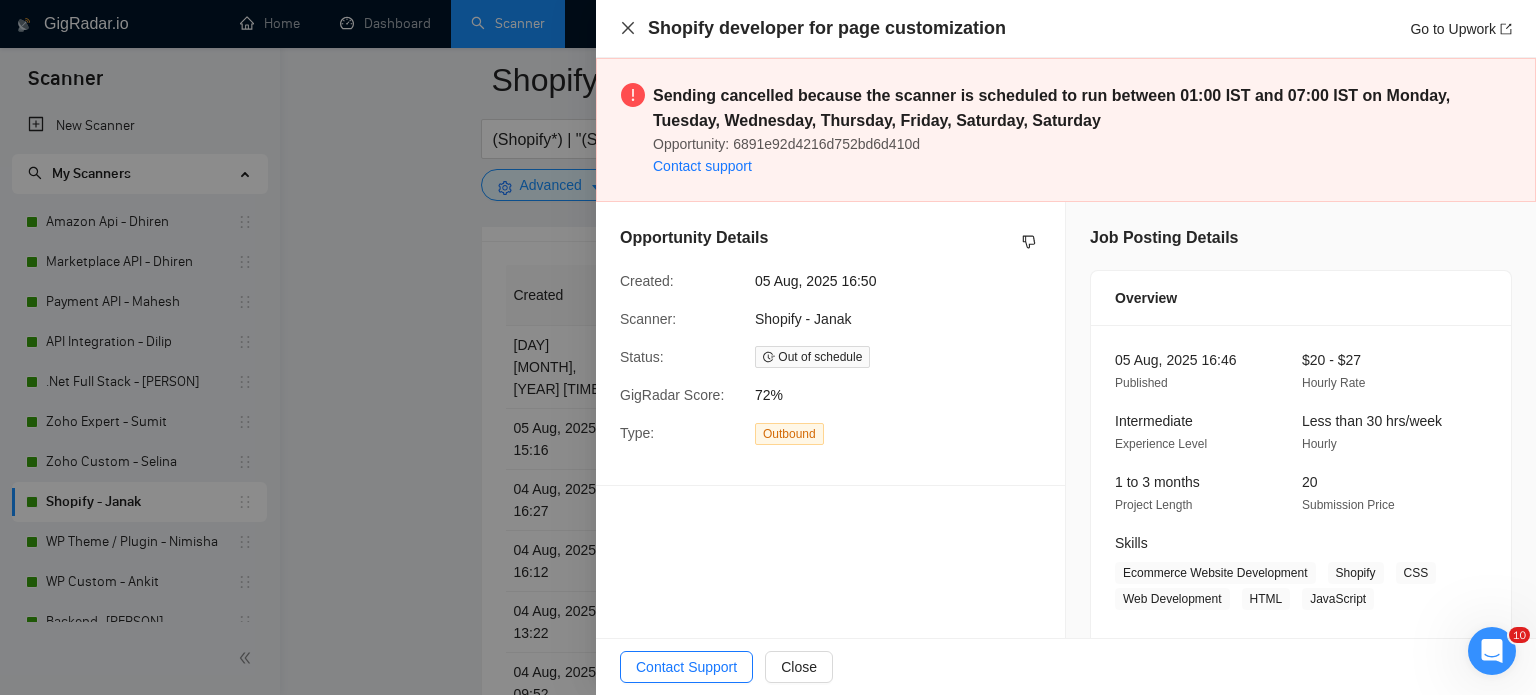 click 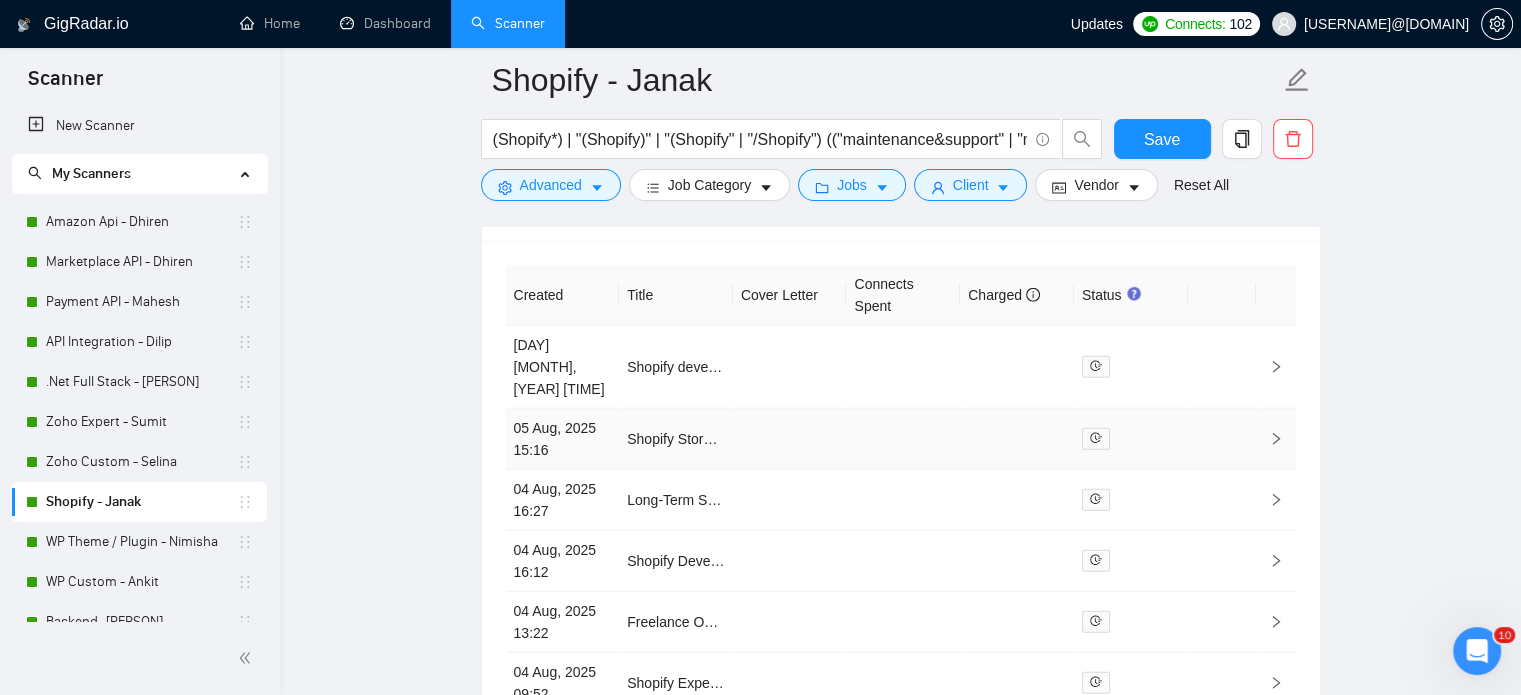 click 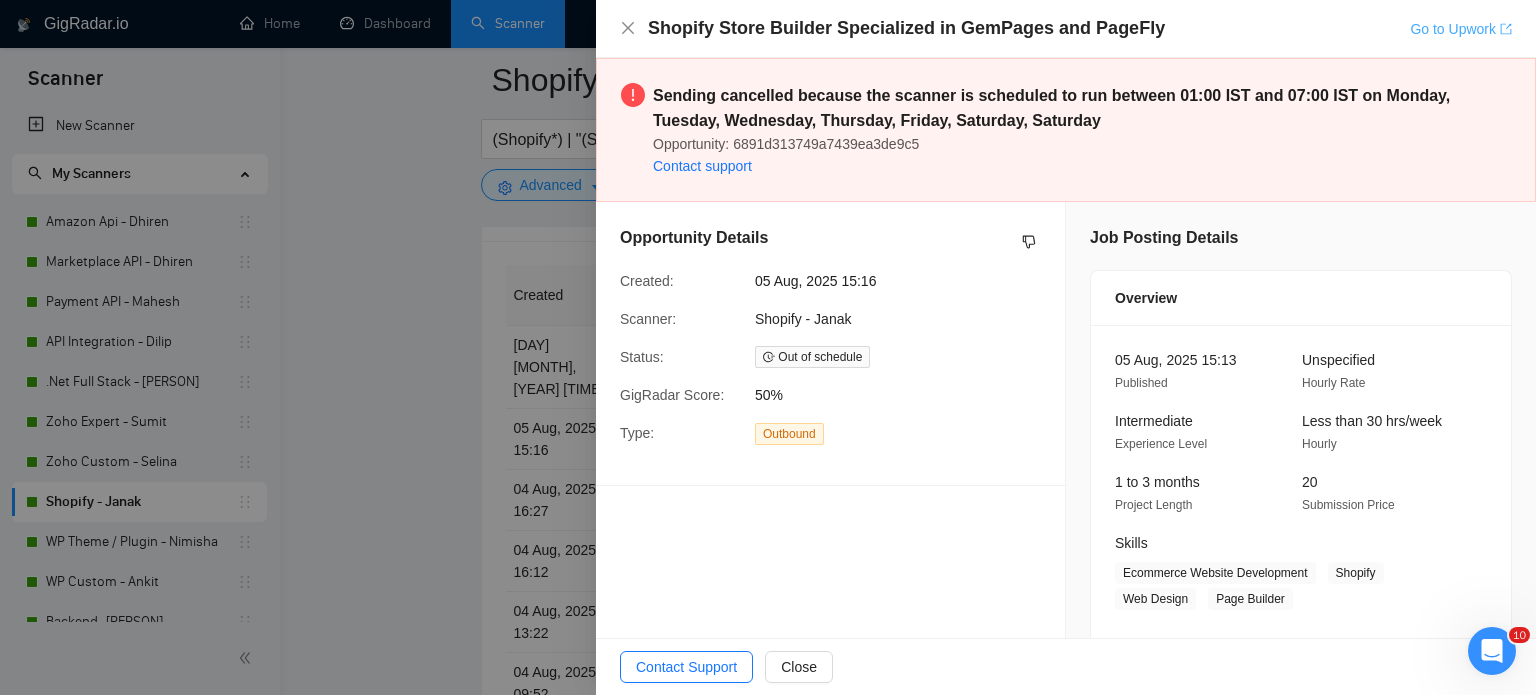 click on "Go to Upwork" at bounding box center (1461, 29) 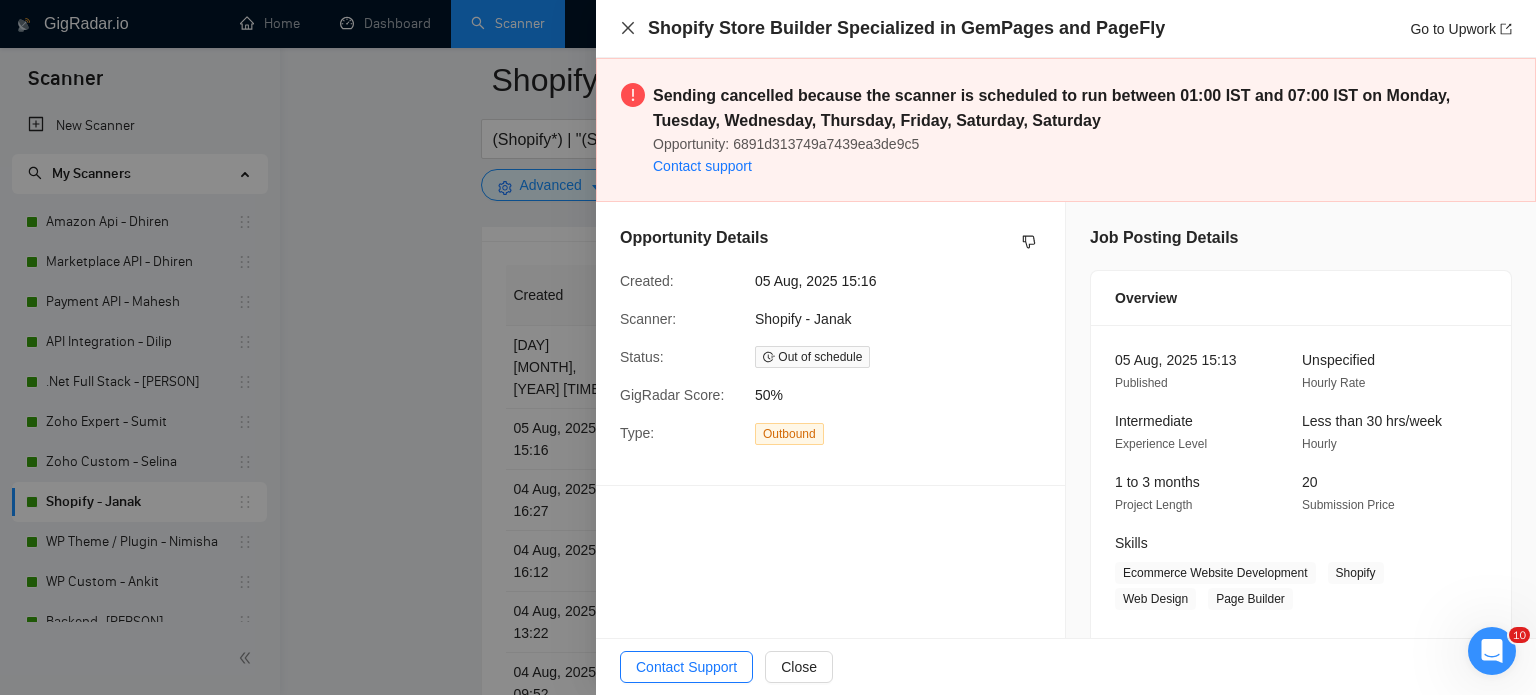 click 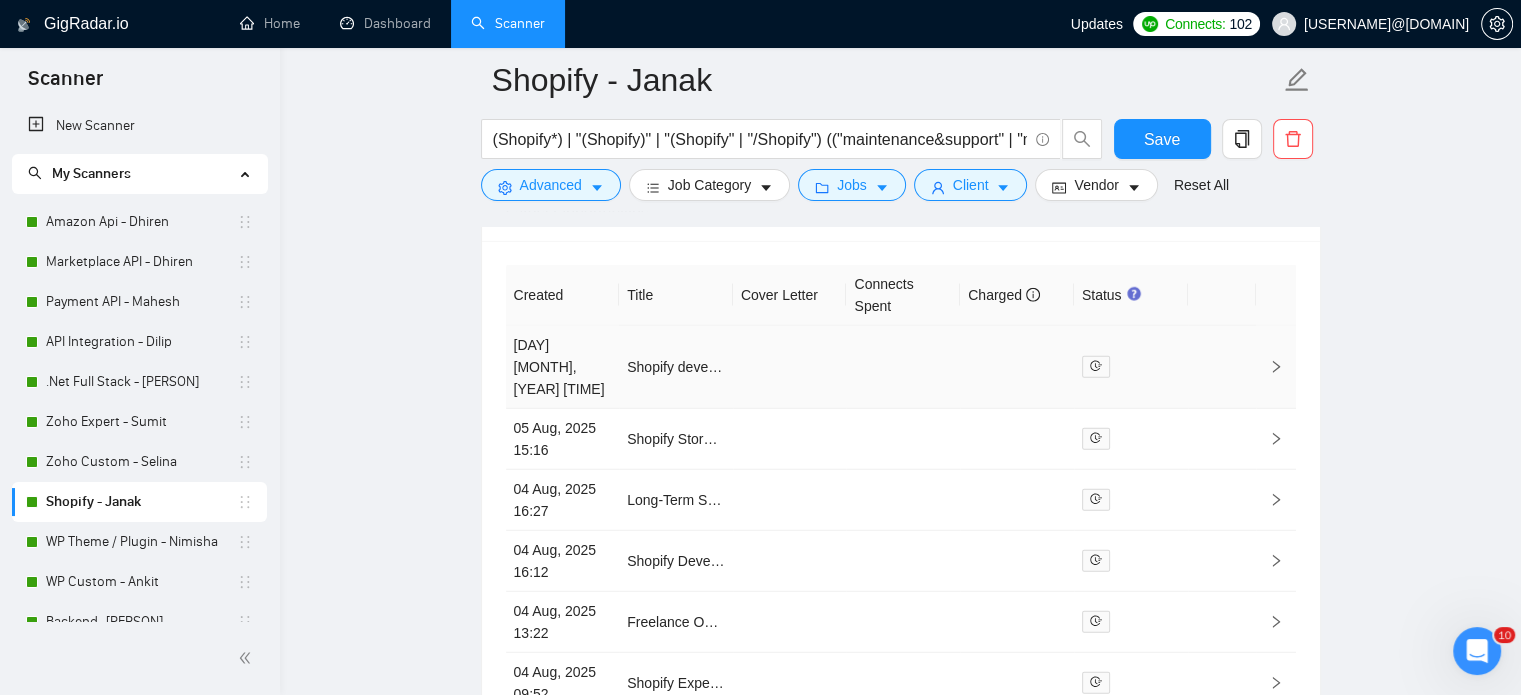 click 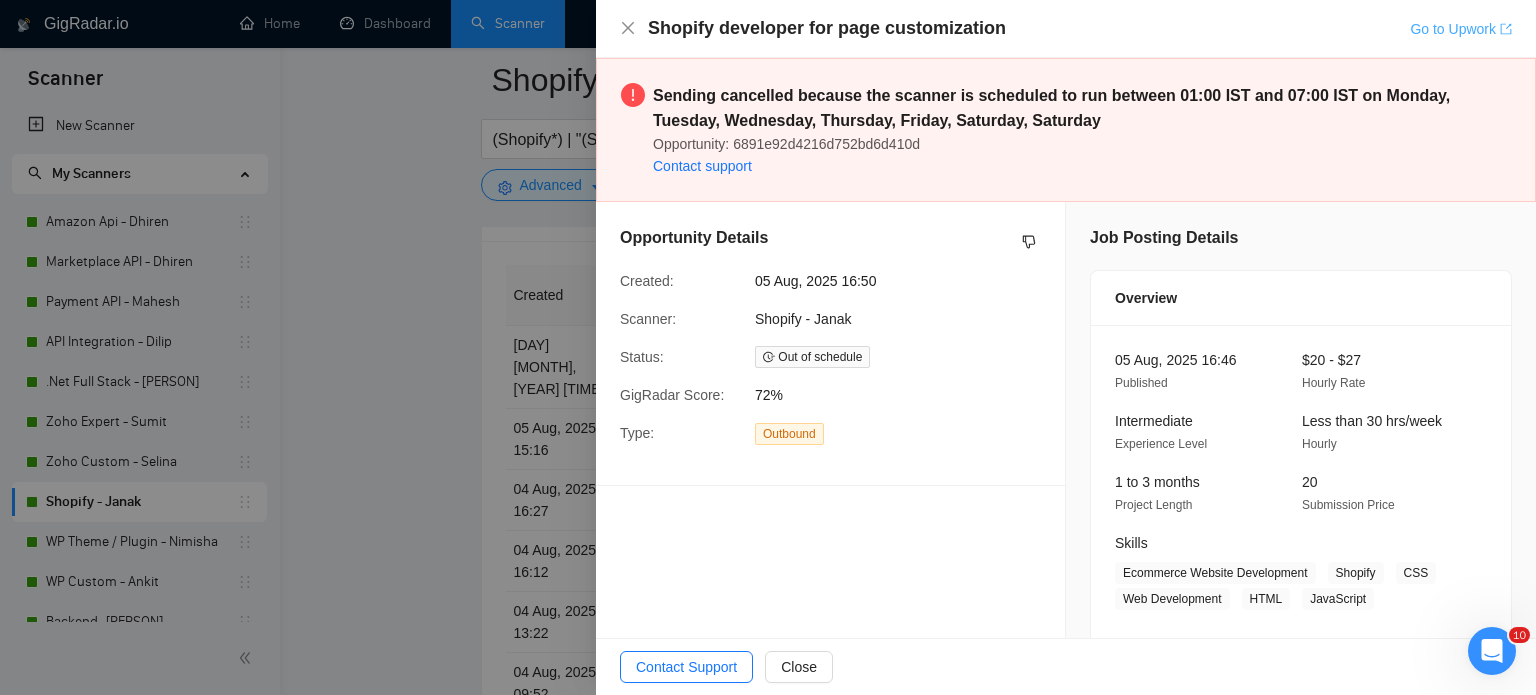 click on "Go to Upwork" at bounding box center (1461, 29) 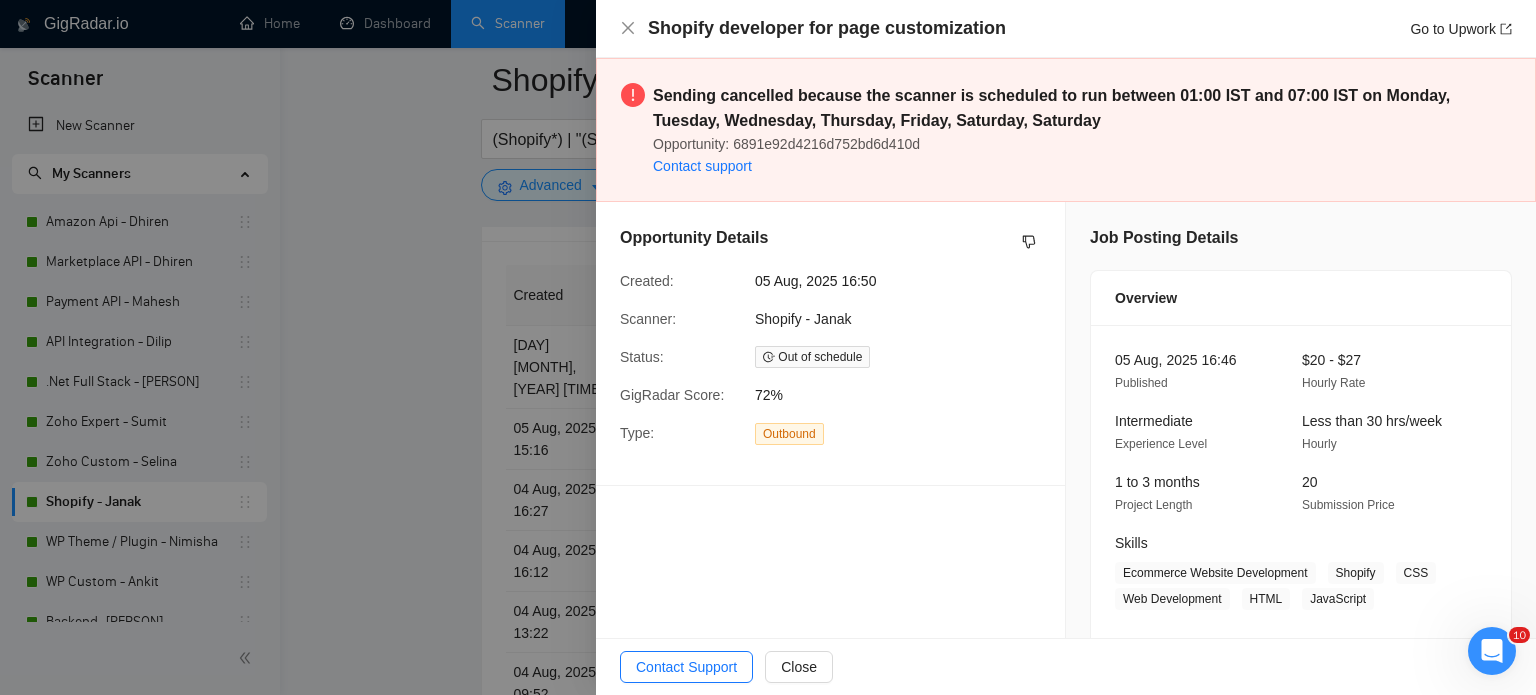 click on "Shopify developer for page customization Go to Upwork" at bounding box center [1066, 28] 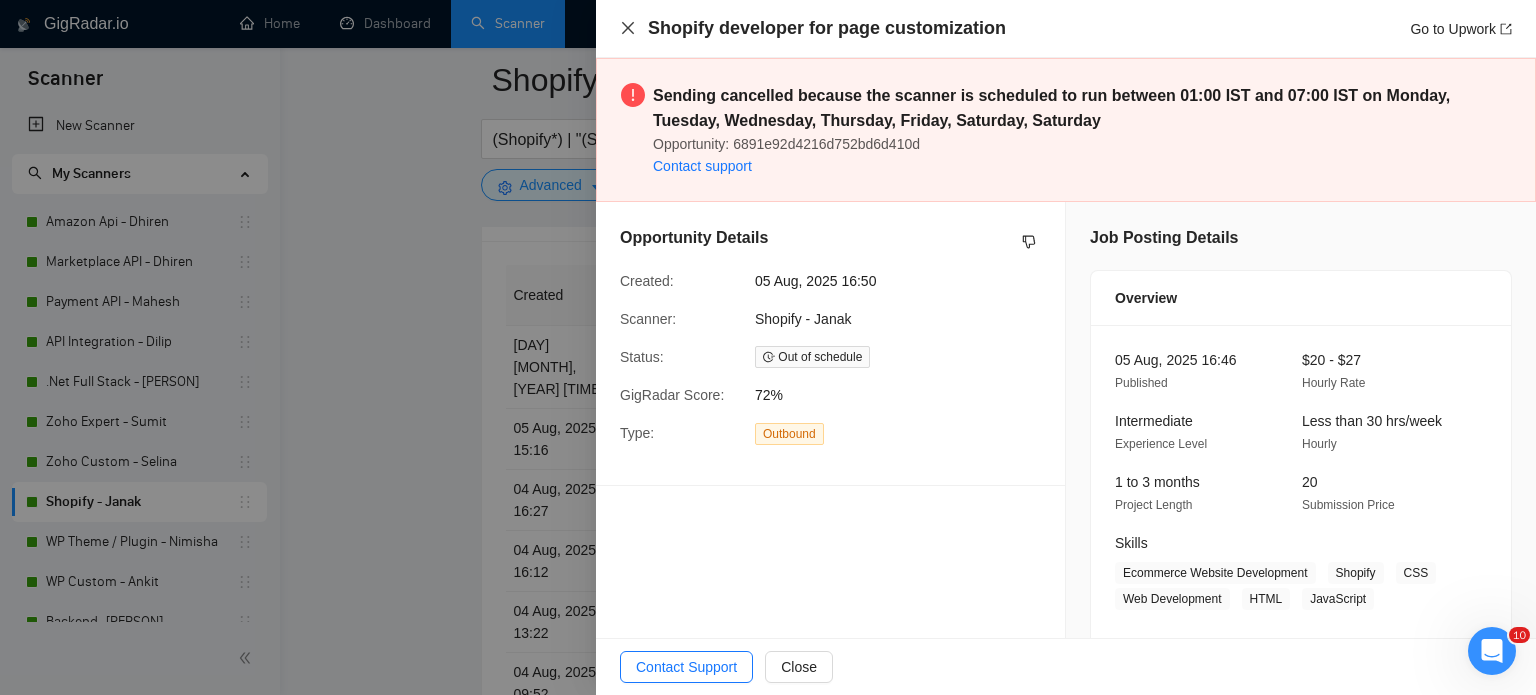 click 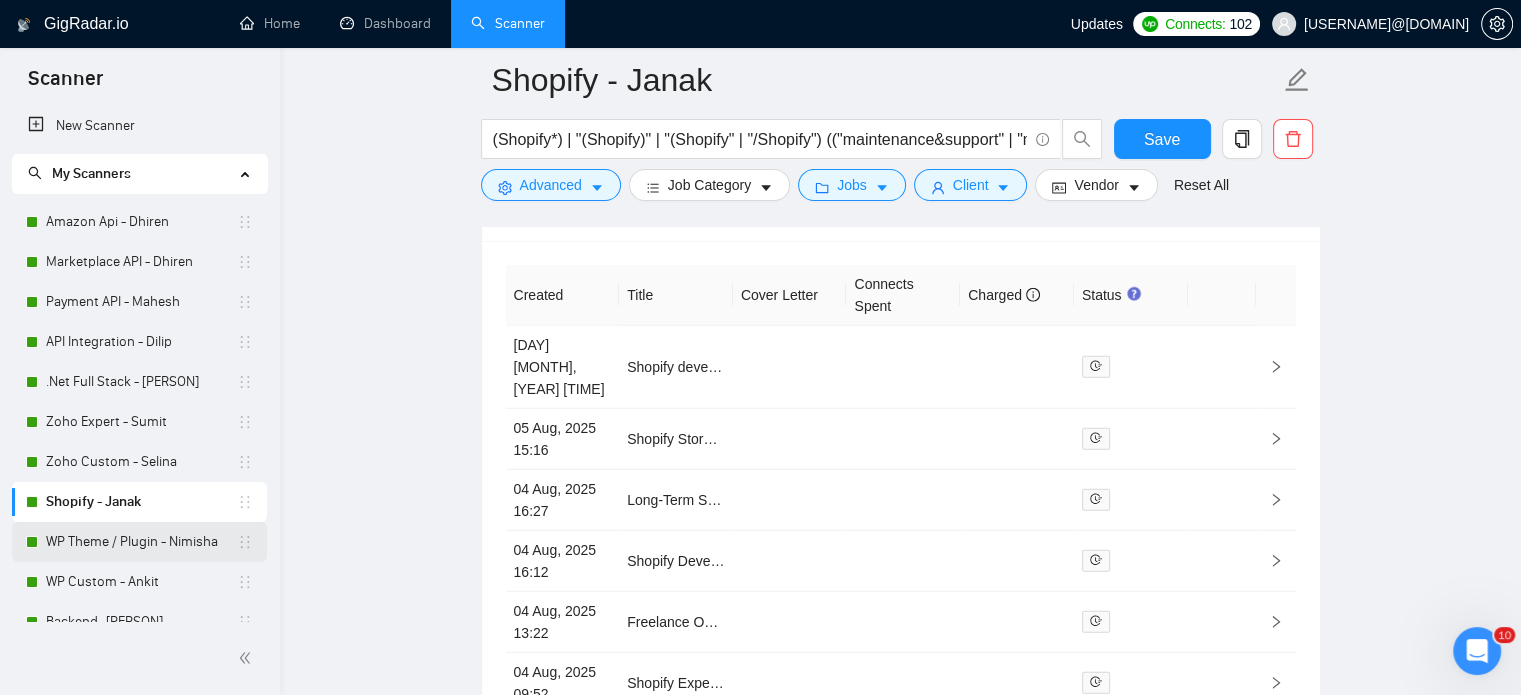 click on "WP Theme / Plugin - Nimisha" at bounding box center (139, 542) 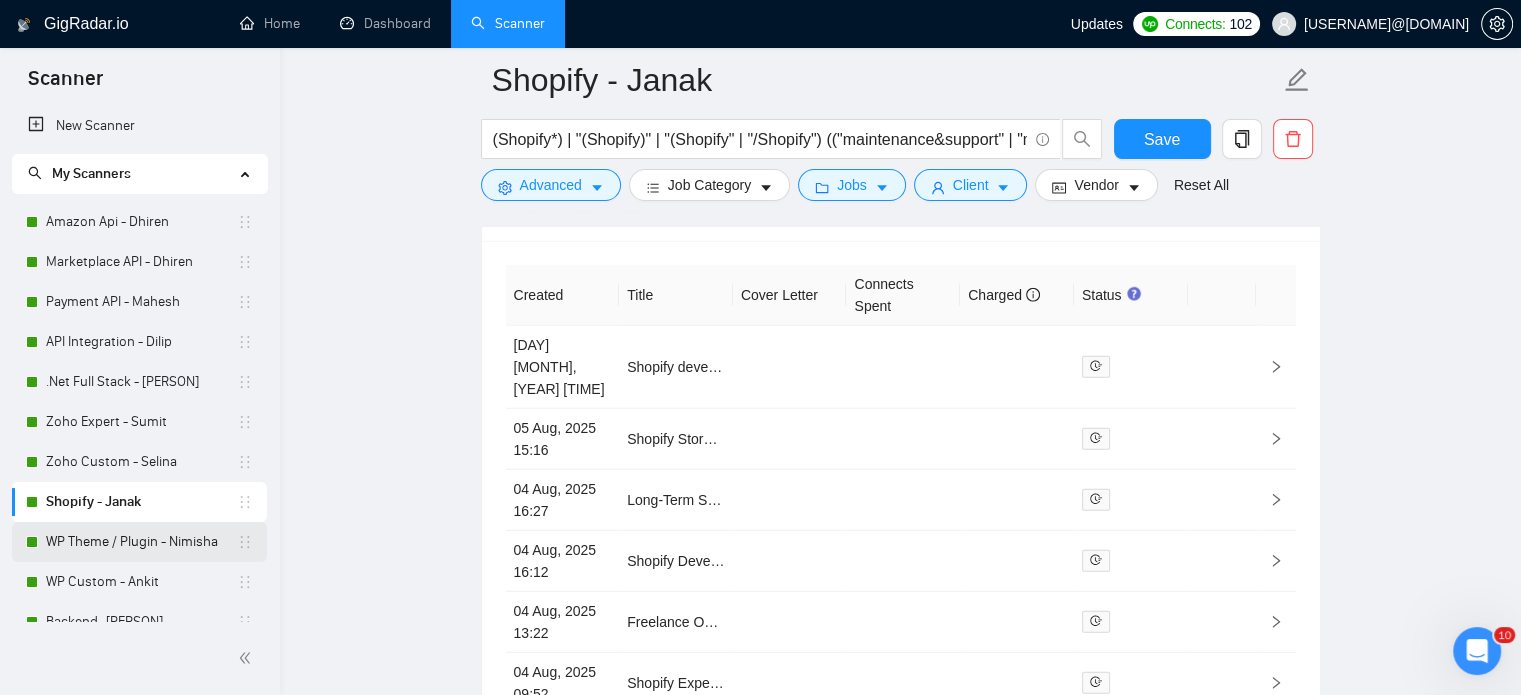 click on "WP Theme / Plugin - Nimisha" at bounding box center [141, 542] 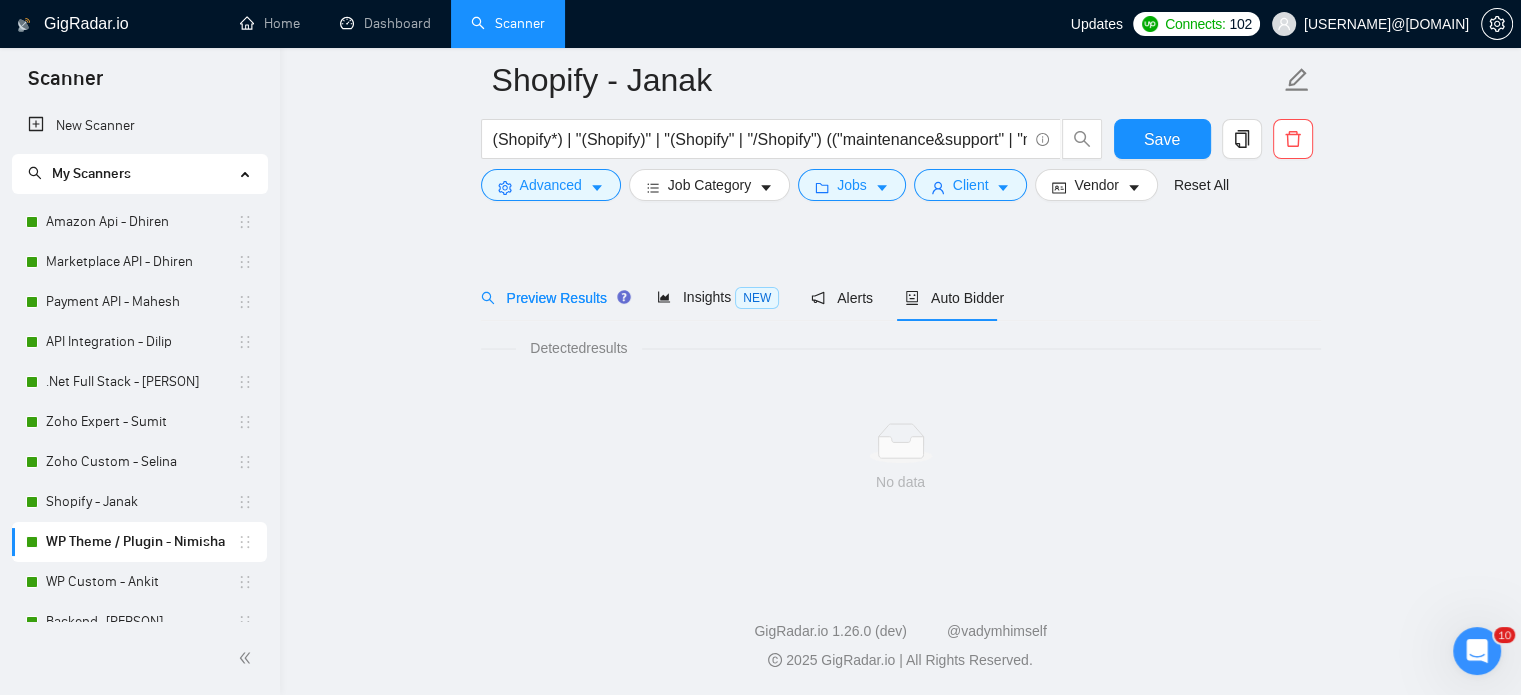 scroll, scrollTop: 35, scrollLeft: 0, axis: vertical 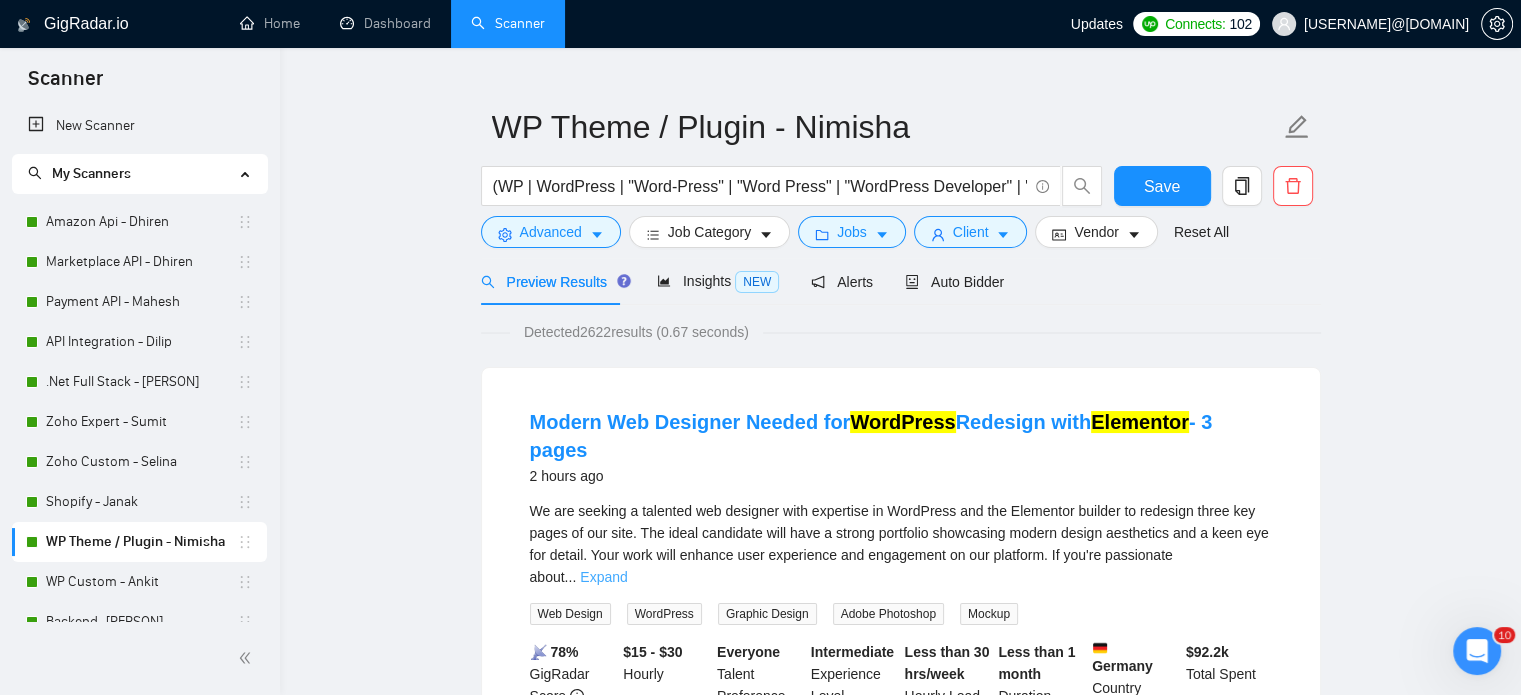 click on "Expand" at bounding box center (603, 577) 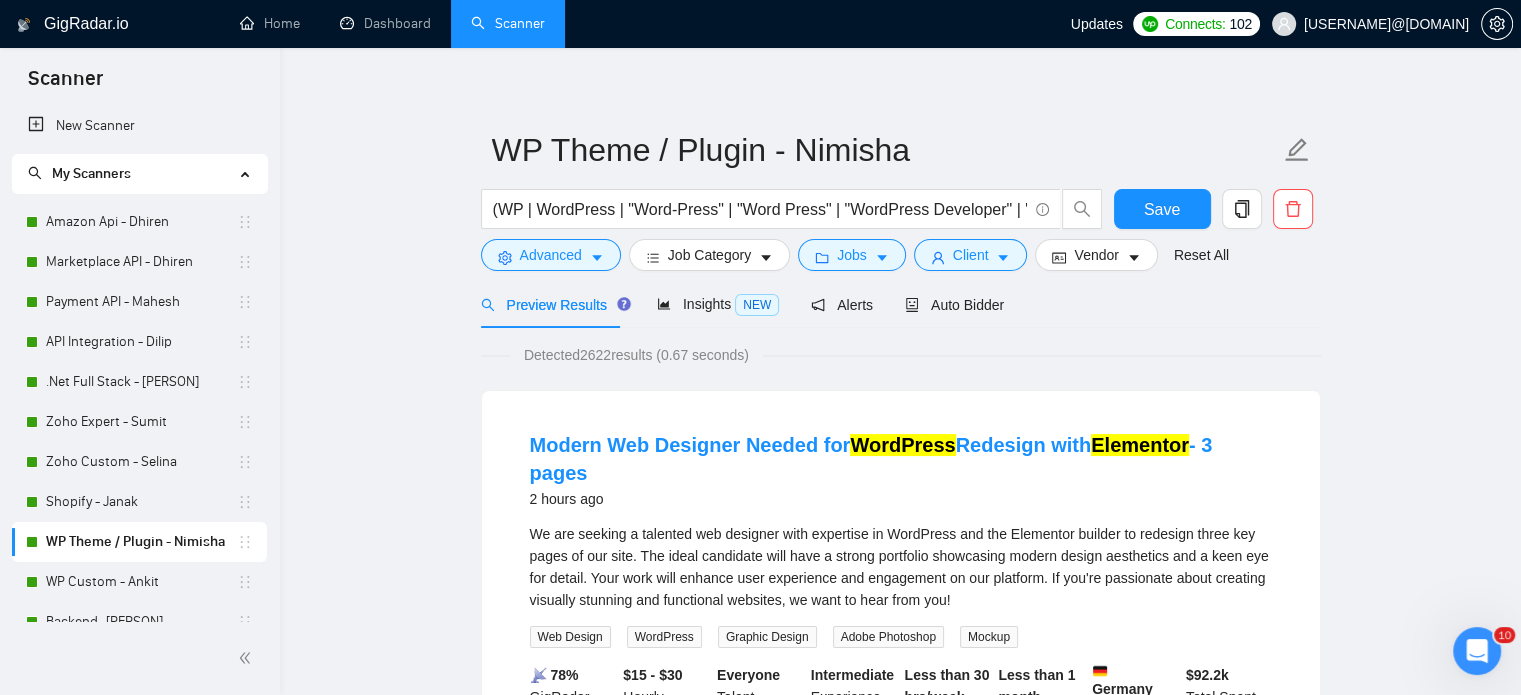 scroll, scrollTop: 0, scrollLeft: 0, axis: both 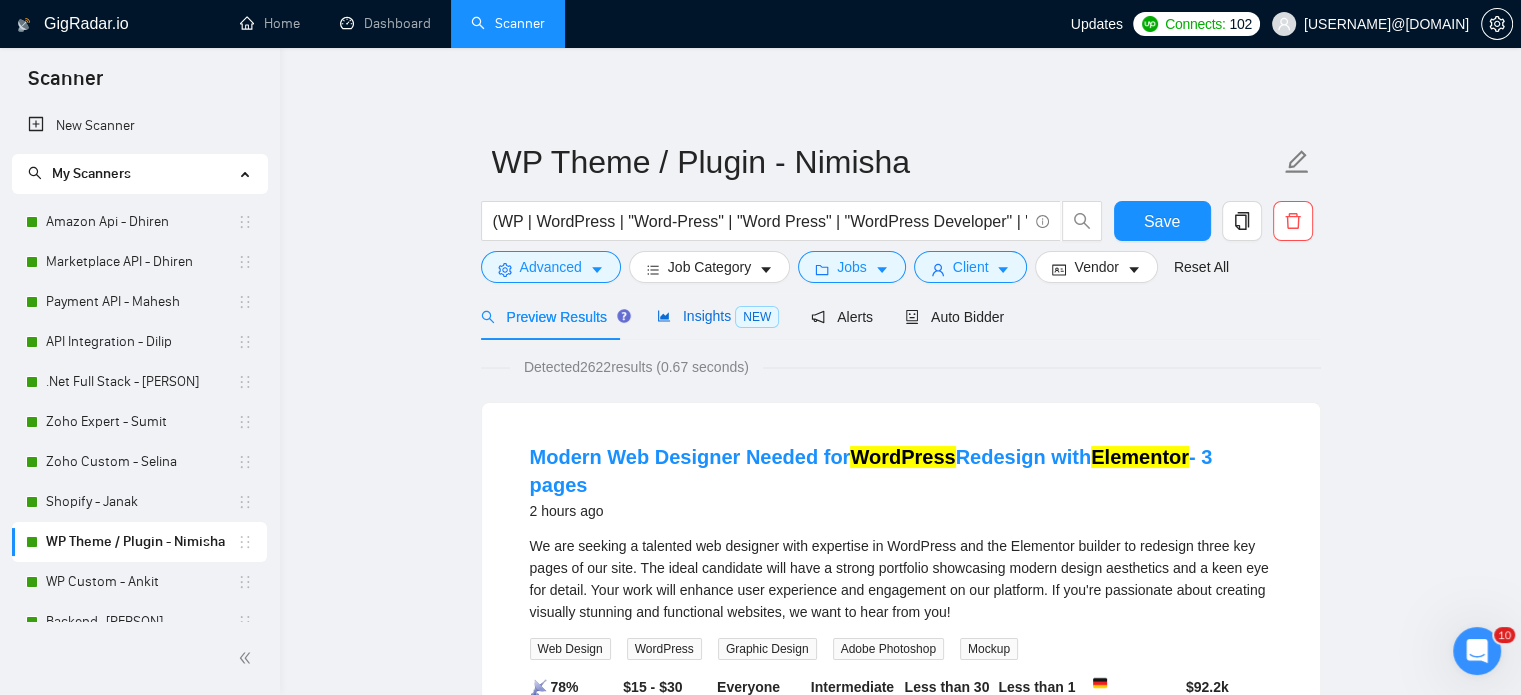 click on "Insights NEW" at bounding box center [718, 316] 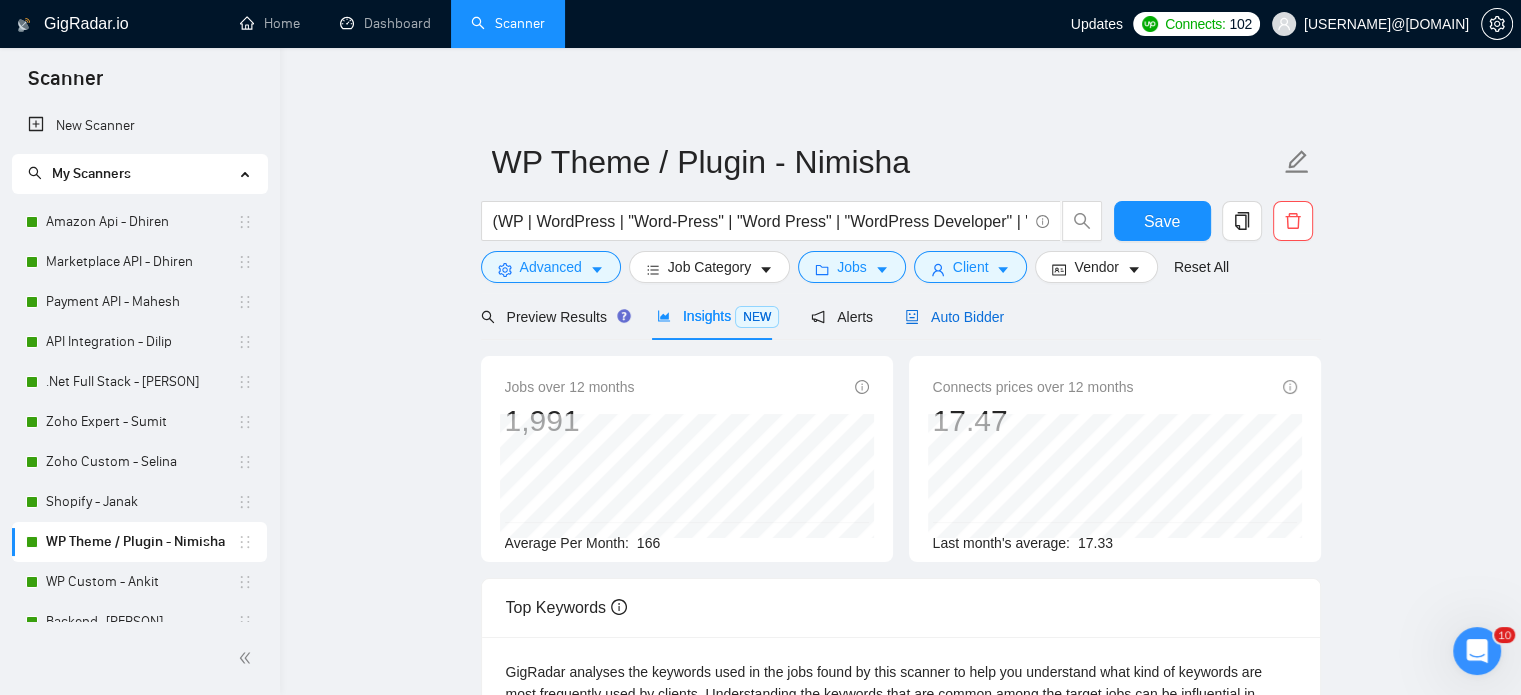 click on "Auto Bidder" at bounding box center [954, 317] 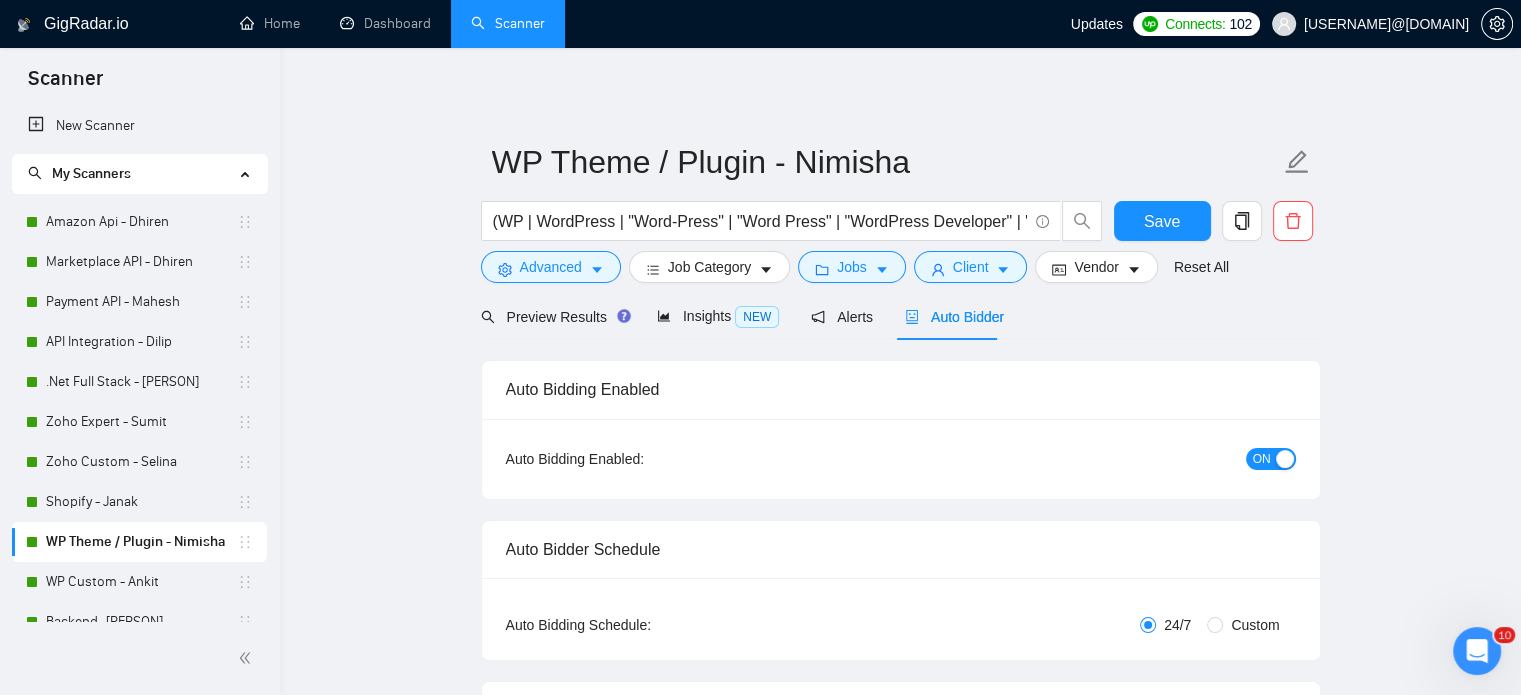 type 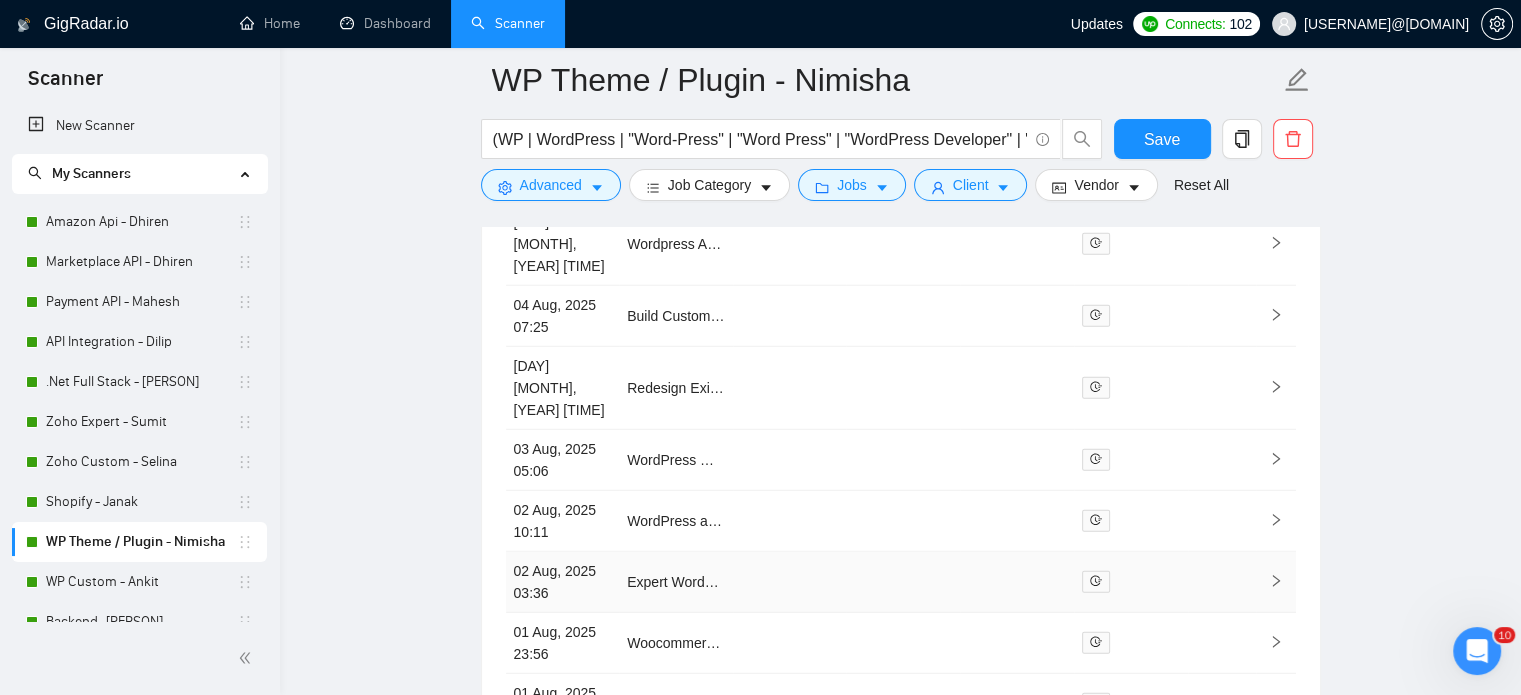 scroll, scrollTop: 5300, scrollLeft: 0, axis: vertical 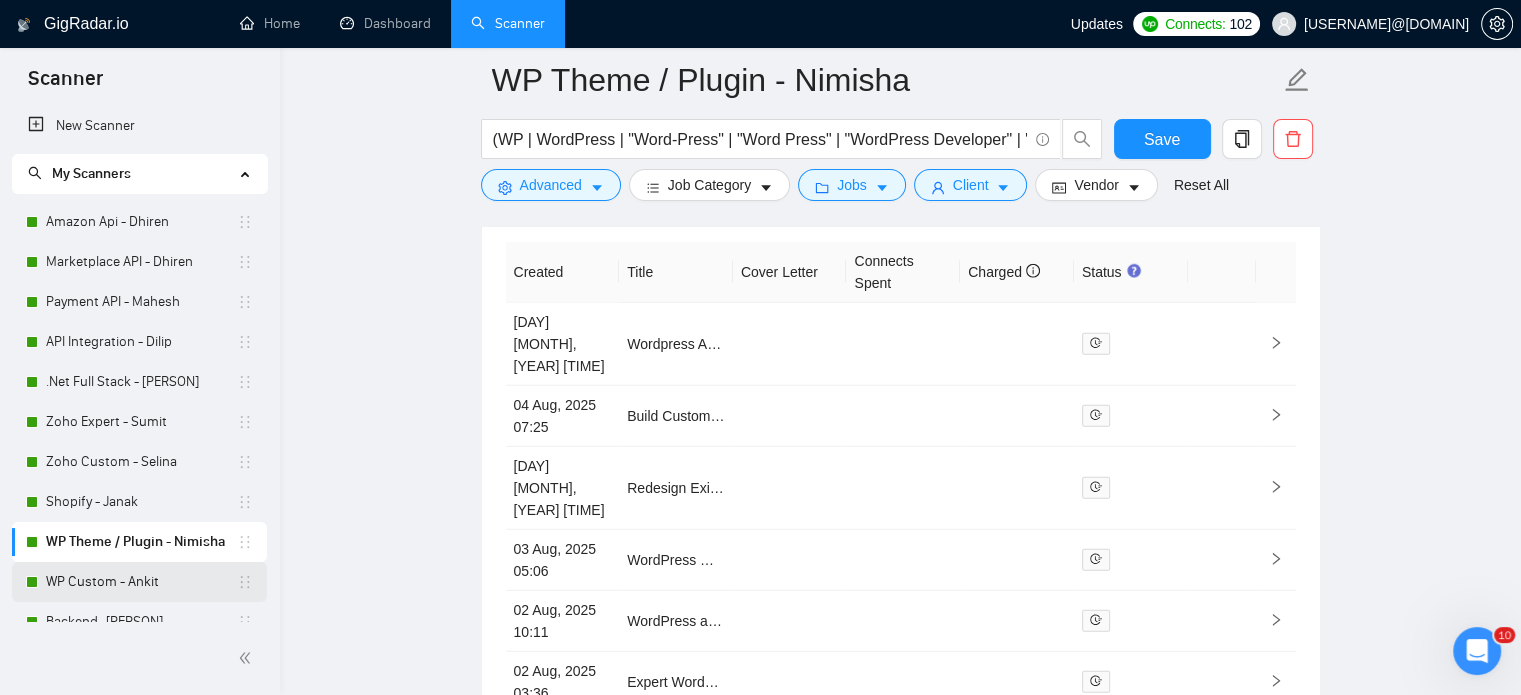 click on "WP Custom - Ankit" at bounding box center (141, 582) 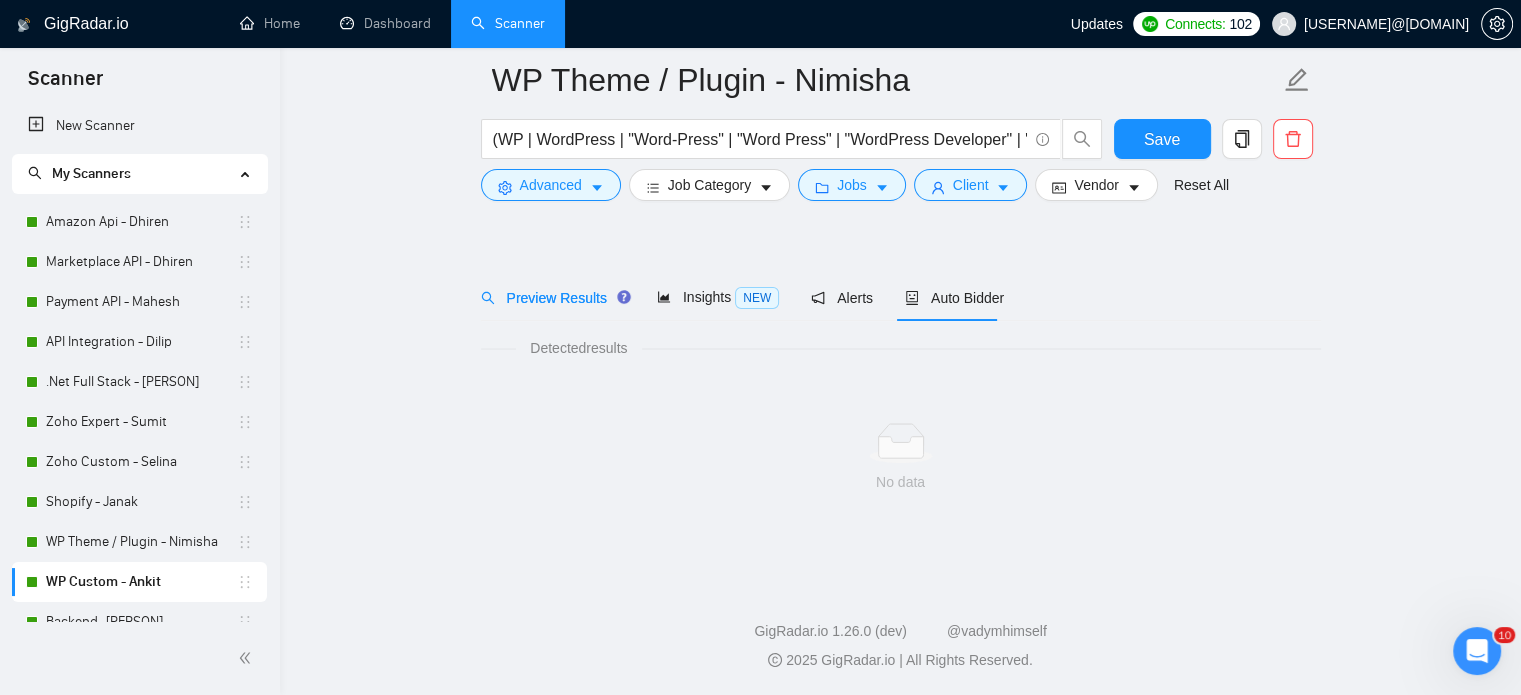 scroll, scrollTop: 35, scrollLeft: 0, axis: vertical 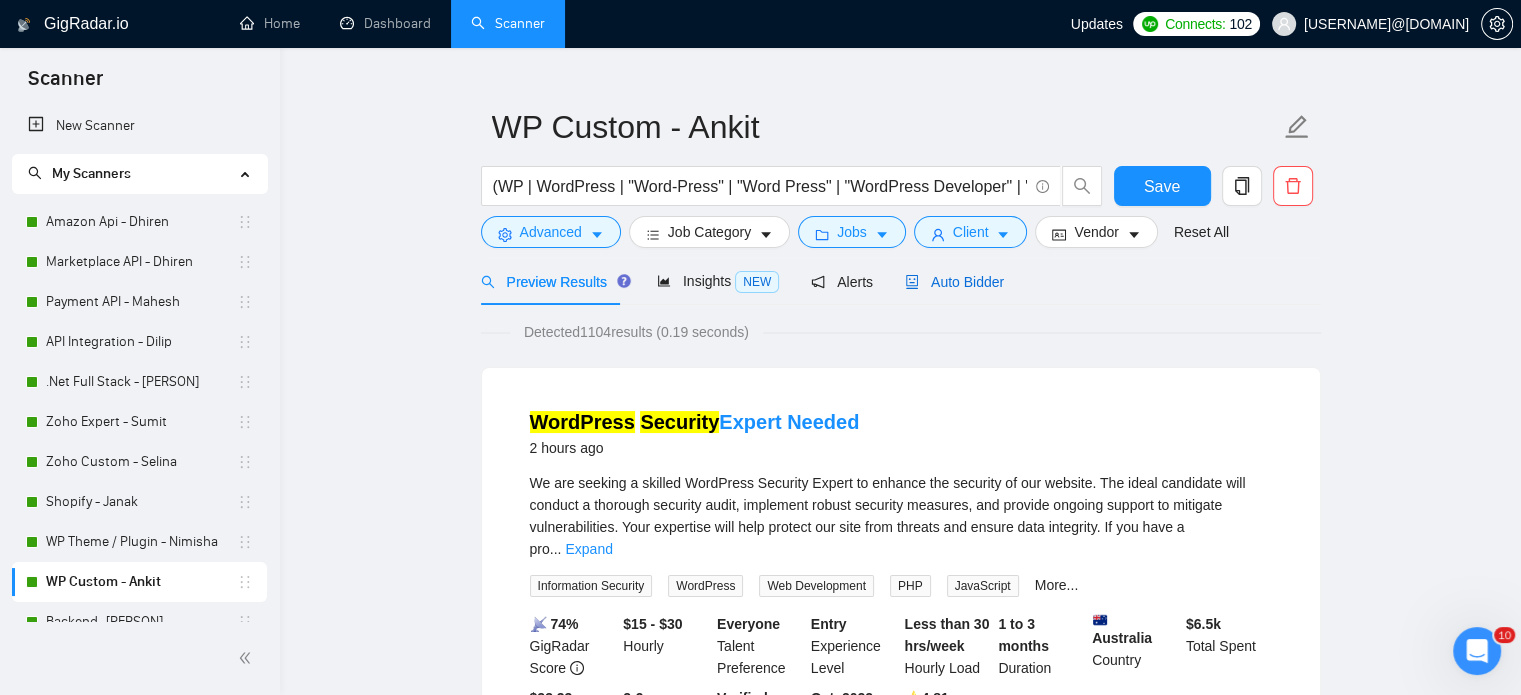 click on "Auto Bidder" at bounding box center [954, 282] 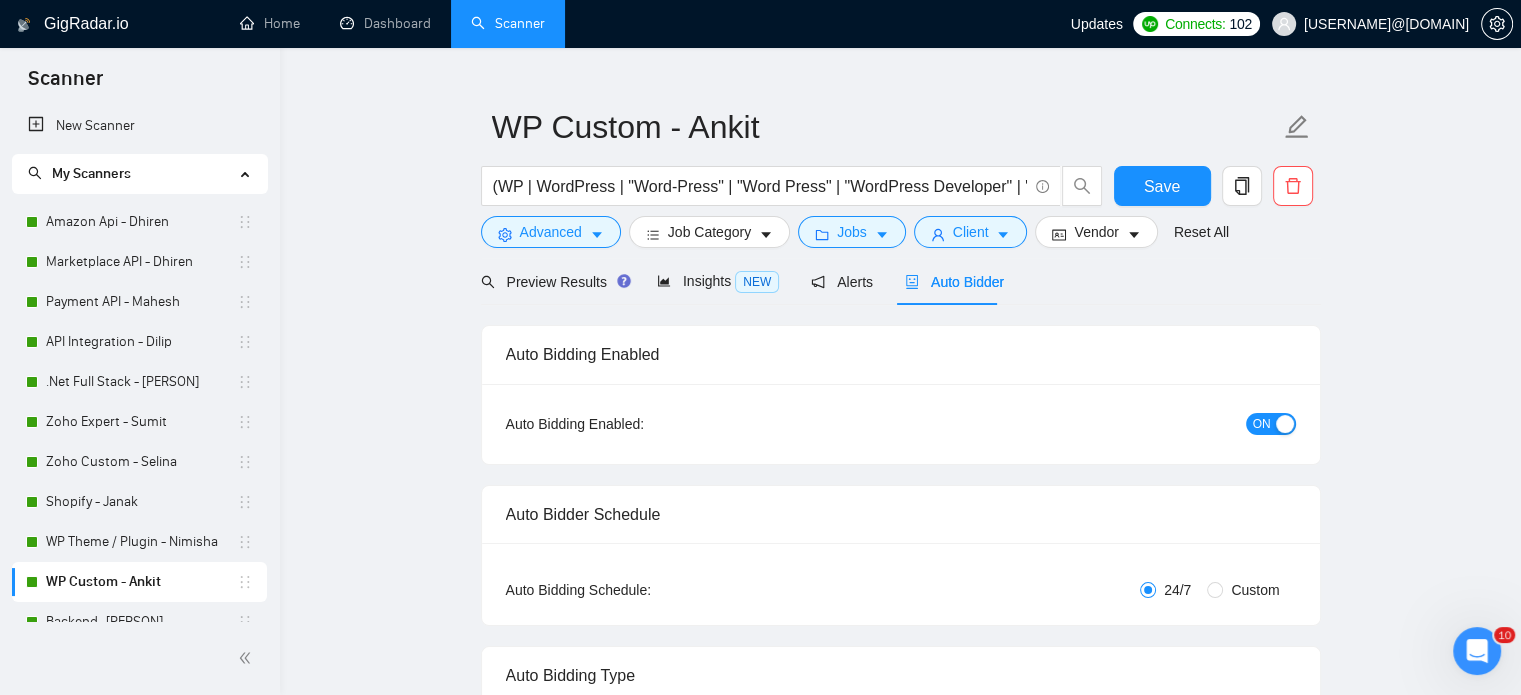 type 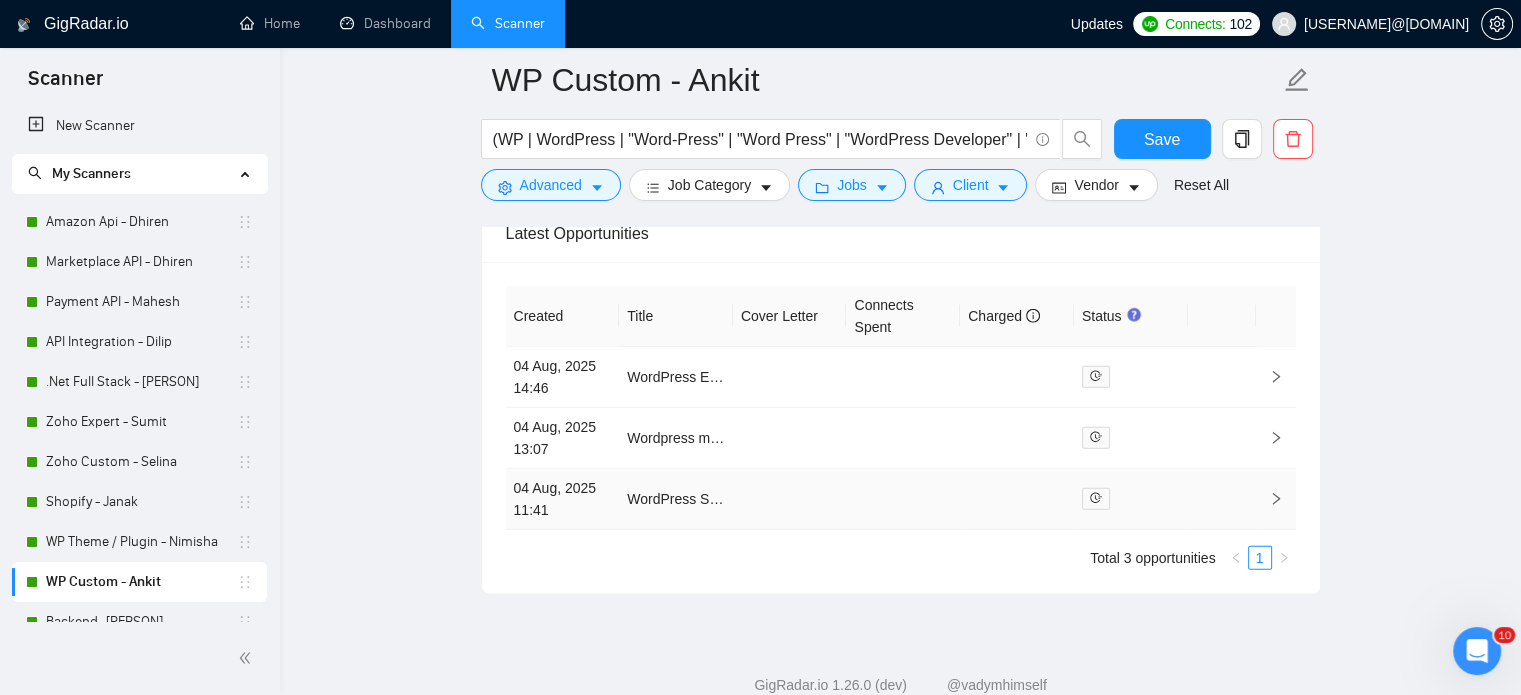 scroll, scrollTop: 5196, scrollLeft: 0, axis: vertical 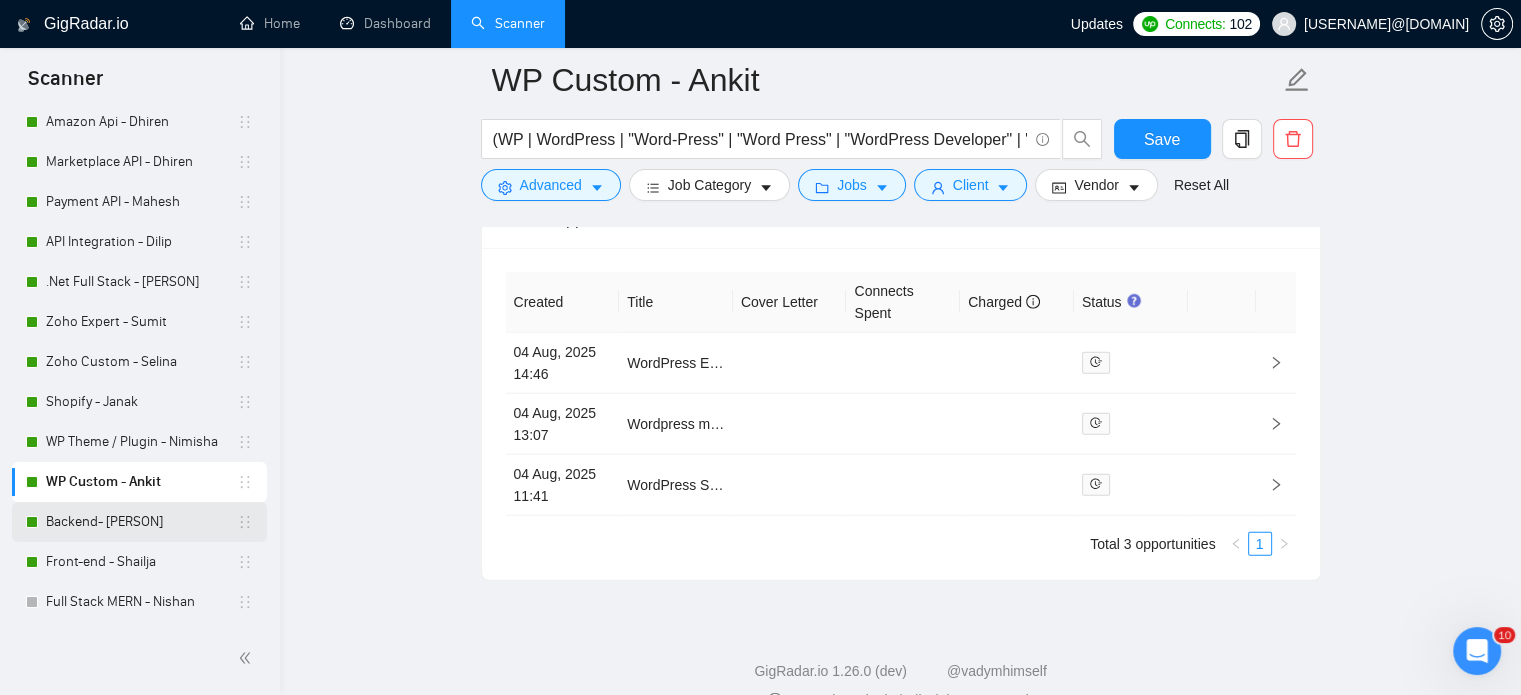 click on "Backend- [PERSON]" at bounding box center (141, 522) 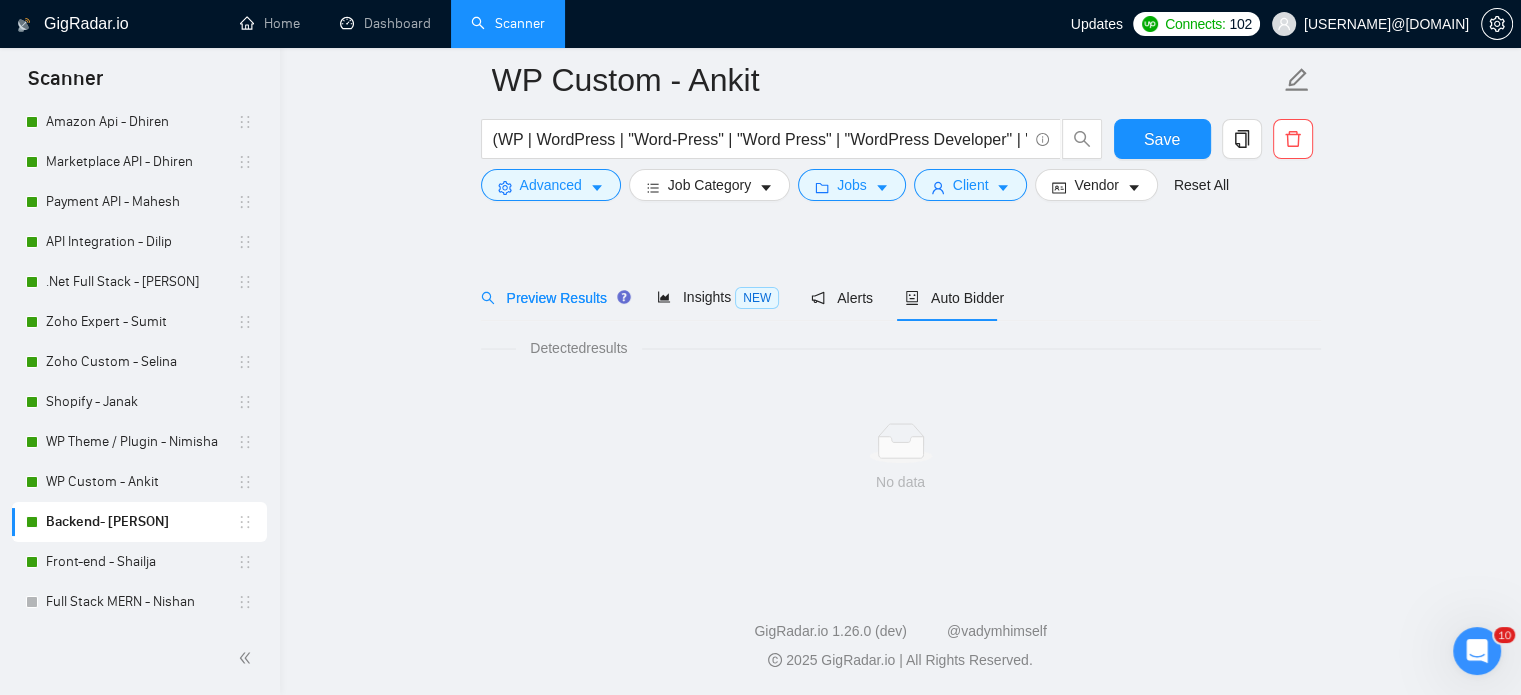 scroll, scrollTop: 35, scrollLeft: 0, axis: vertical 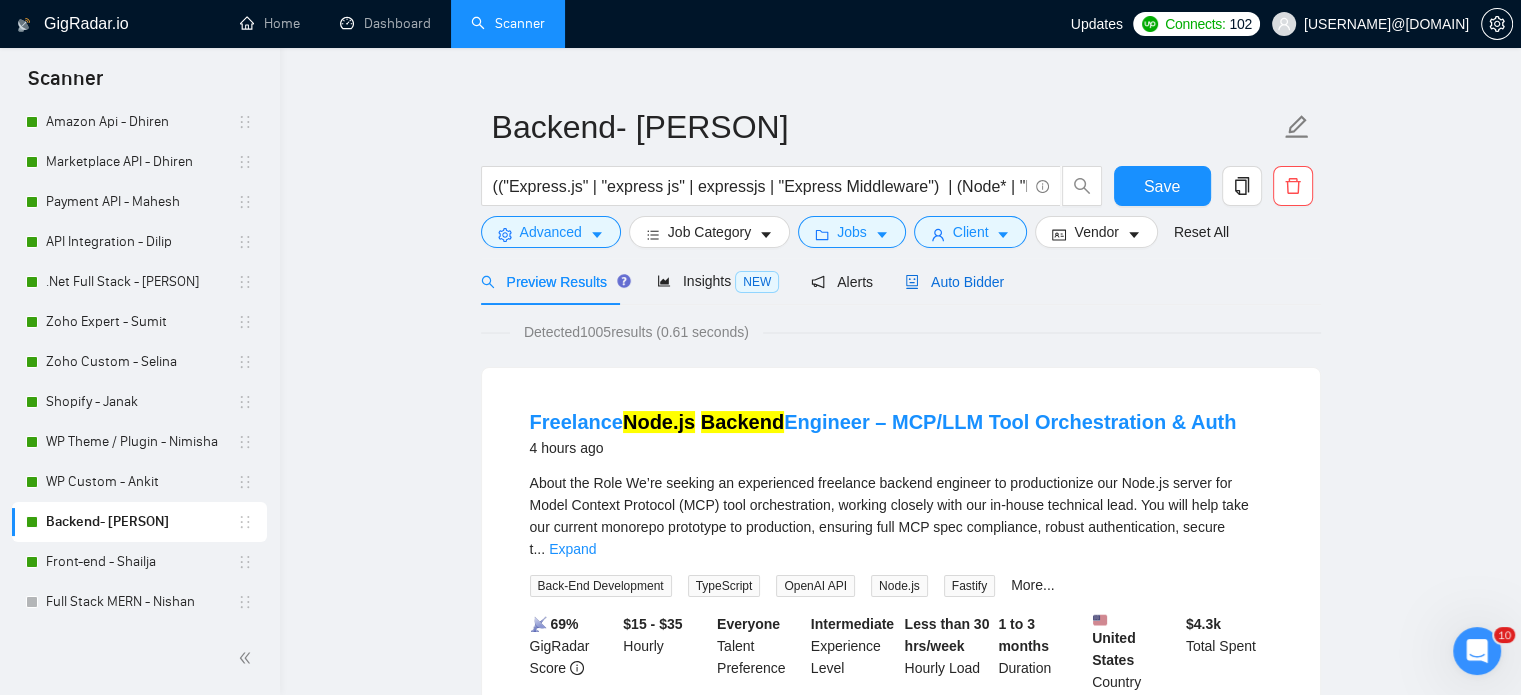 click on "Auto Bidder" at bounding box center [954, 282] 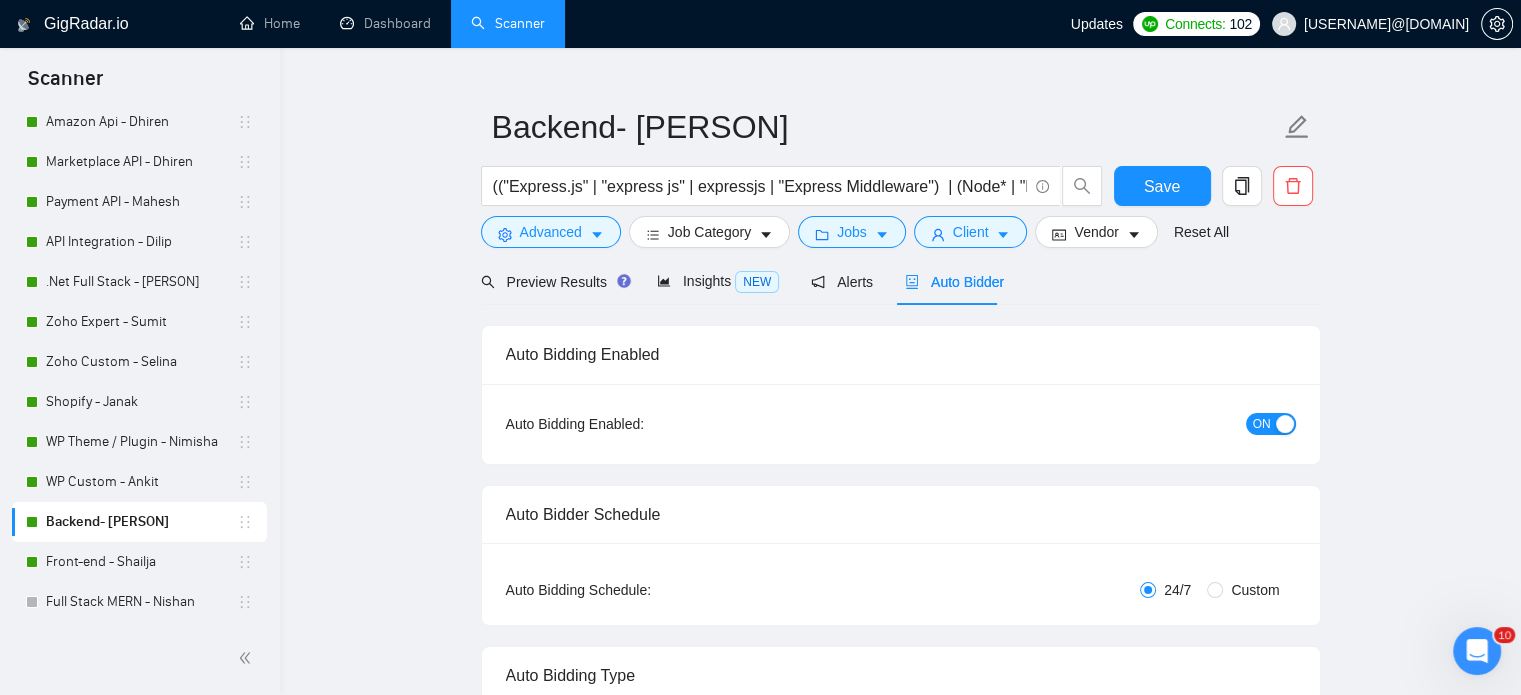 type 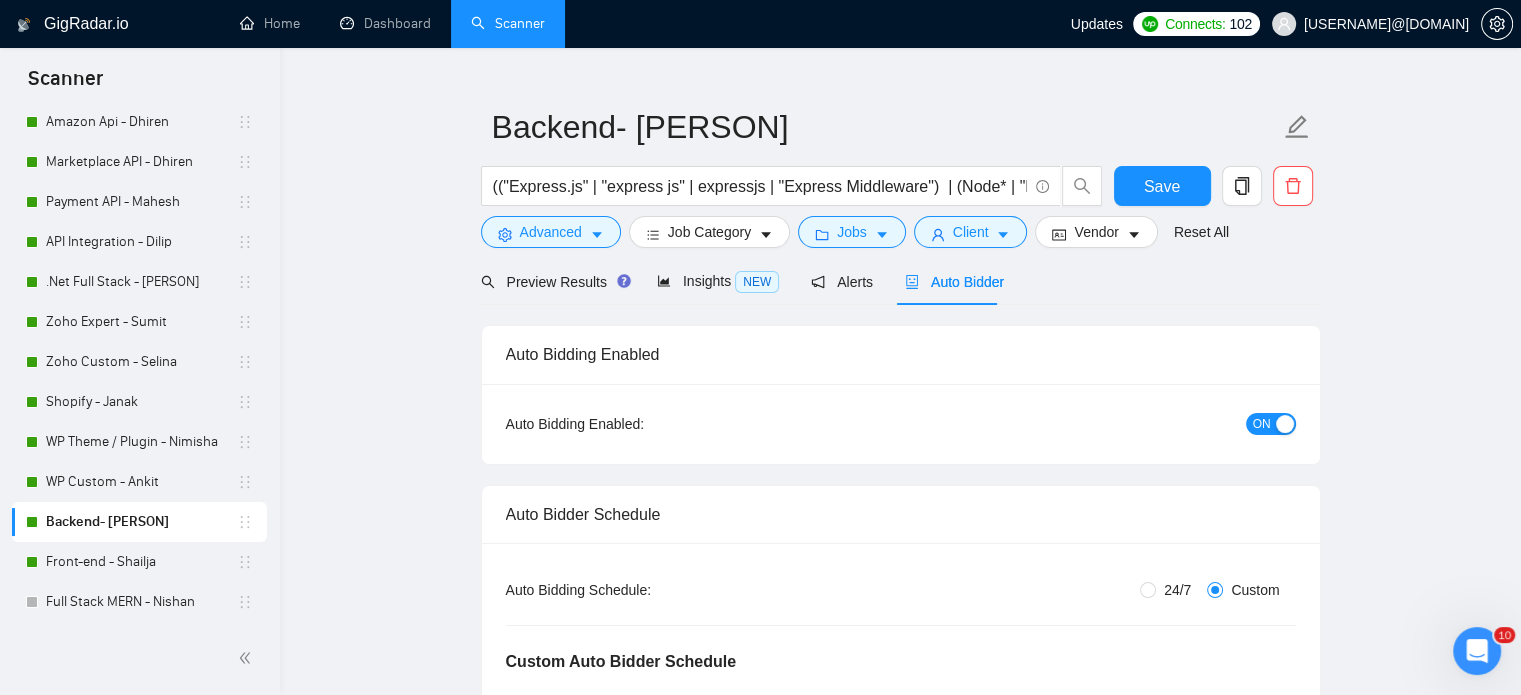 type 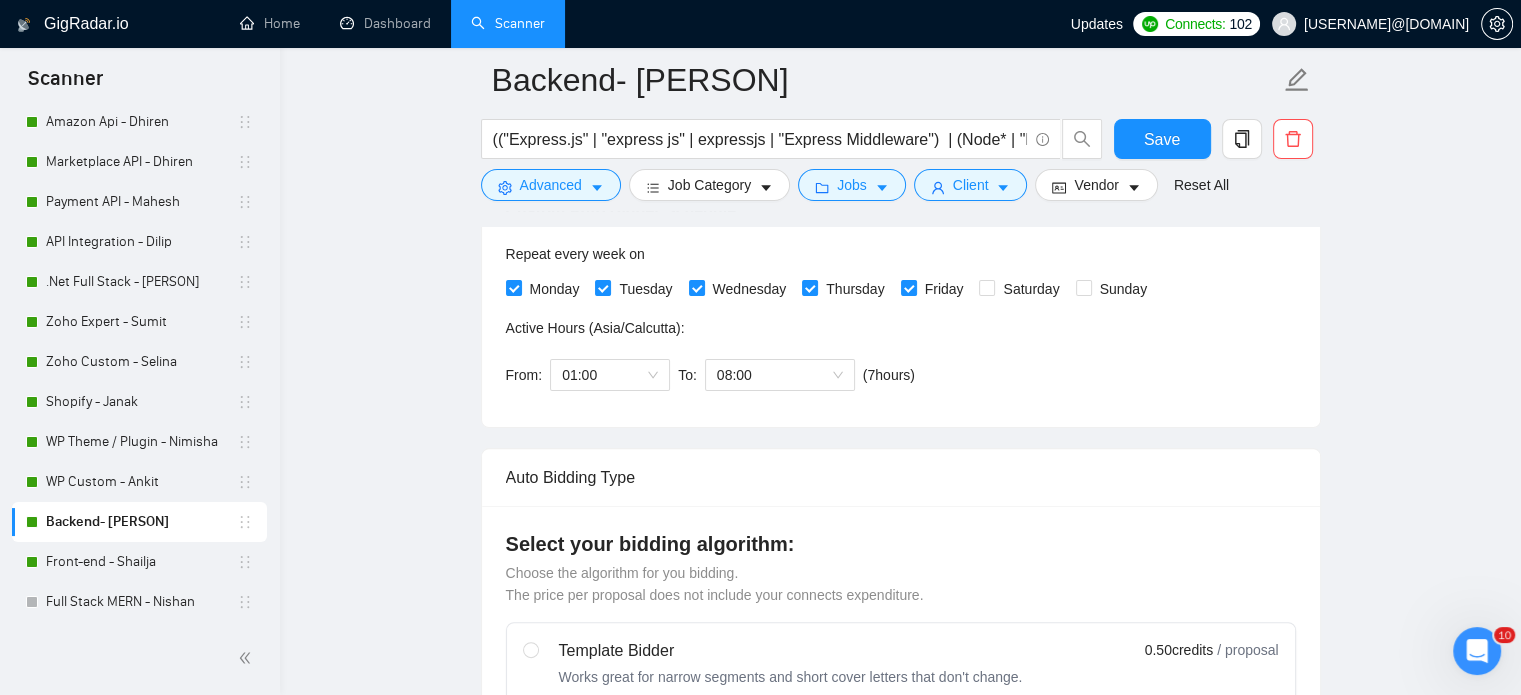 scroll, scrollTop: 535, scrollLeft: 0, axis: vertical 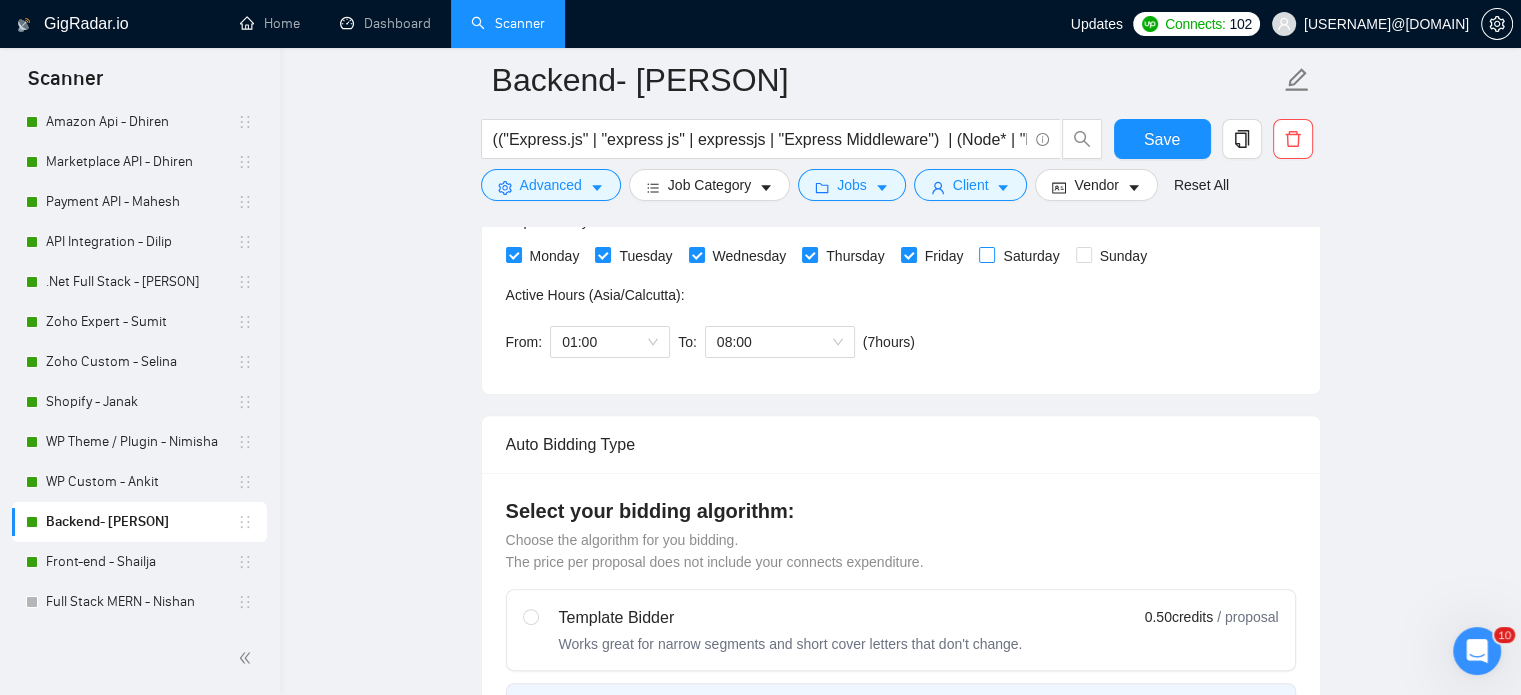 click on "Saturday" at bounding box center (986, 254) 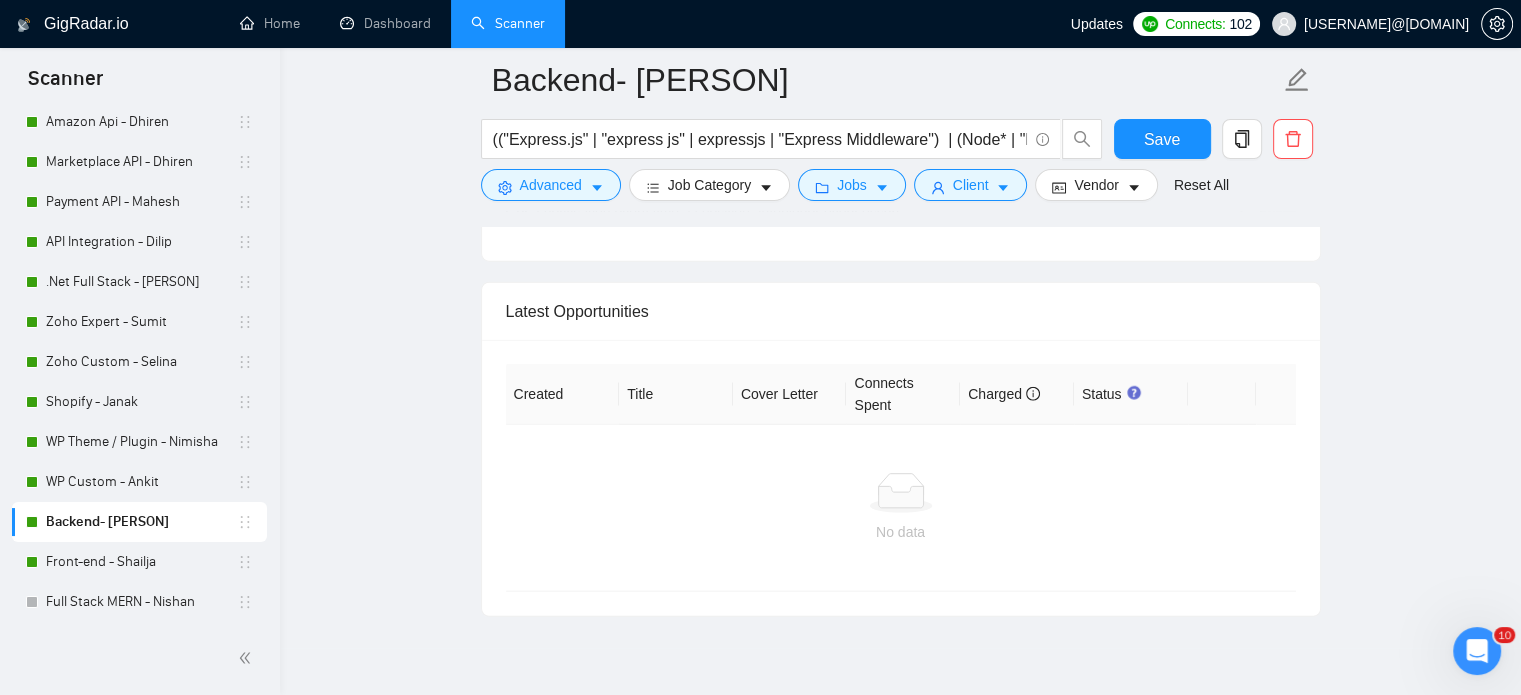 scroll, scrollTop: 5108, scrollLeft: 0, axis: vertical 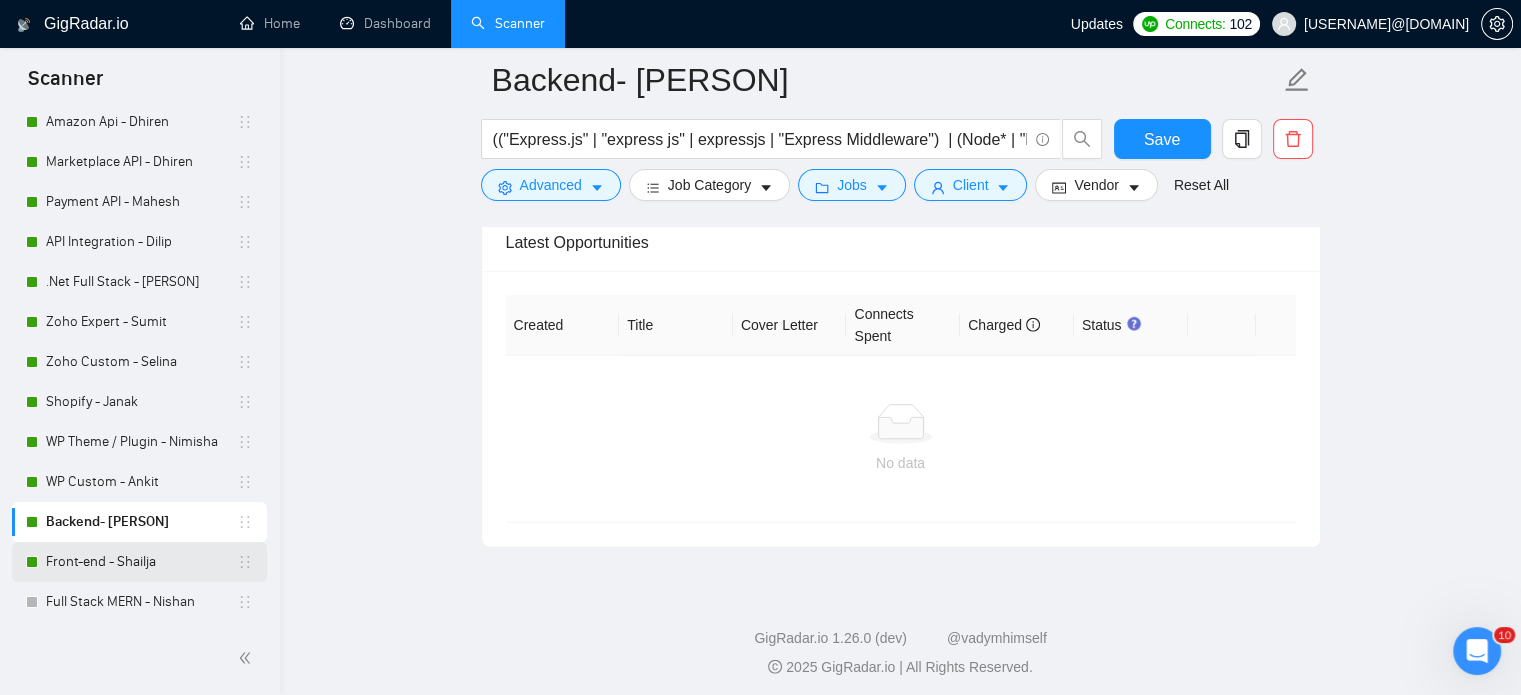click on "Front-end - Shailja" at bounding box center [141, 562] 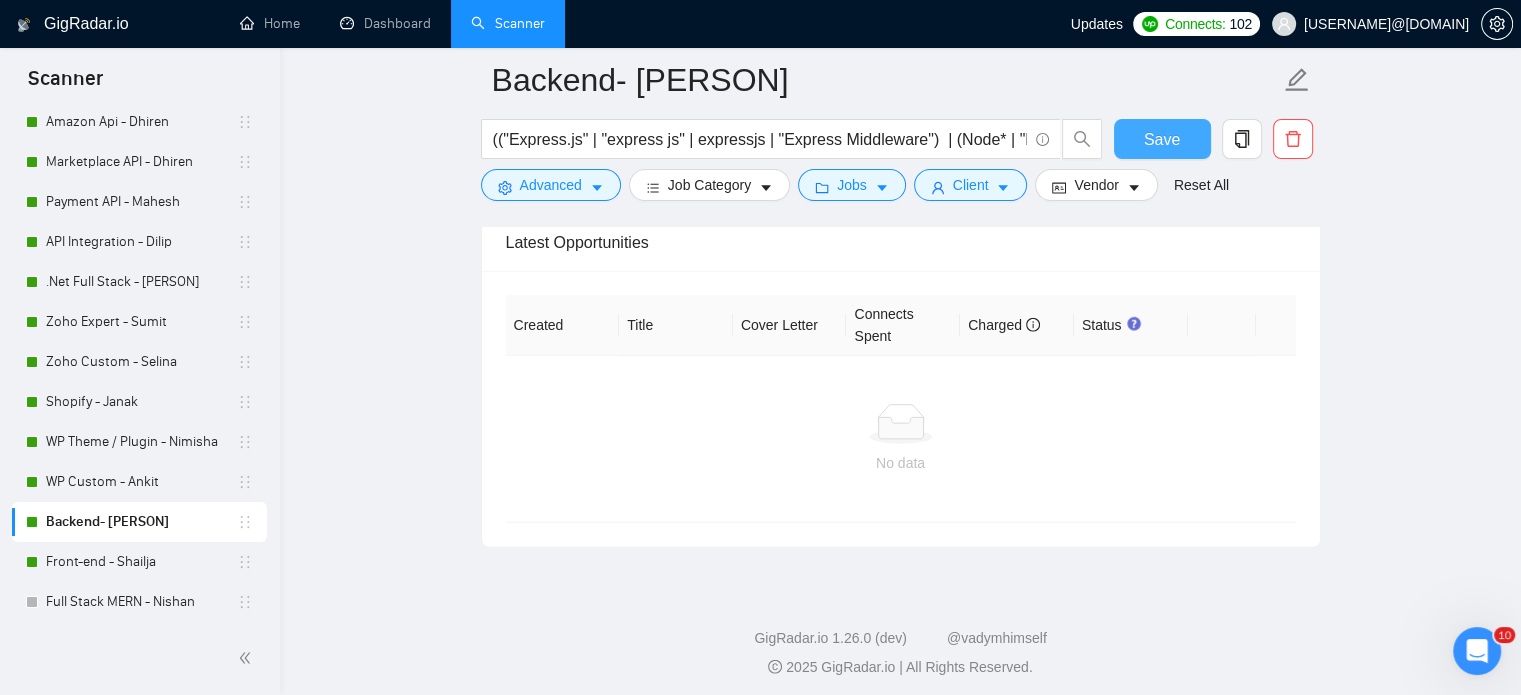 click on "Save" at bounding box center (1162, 139) 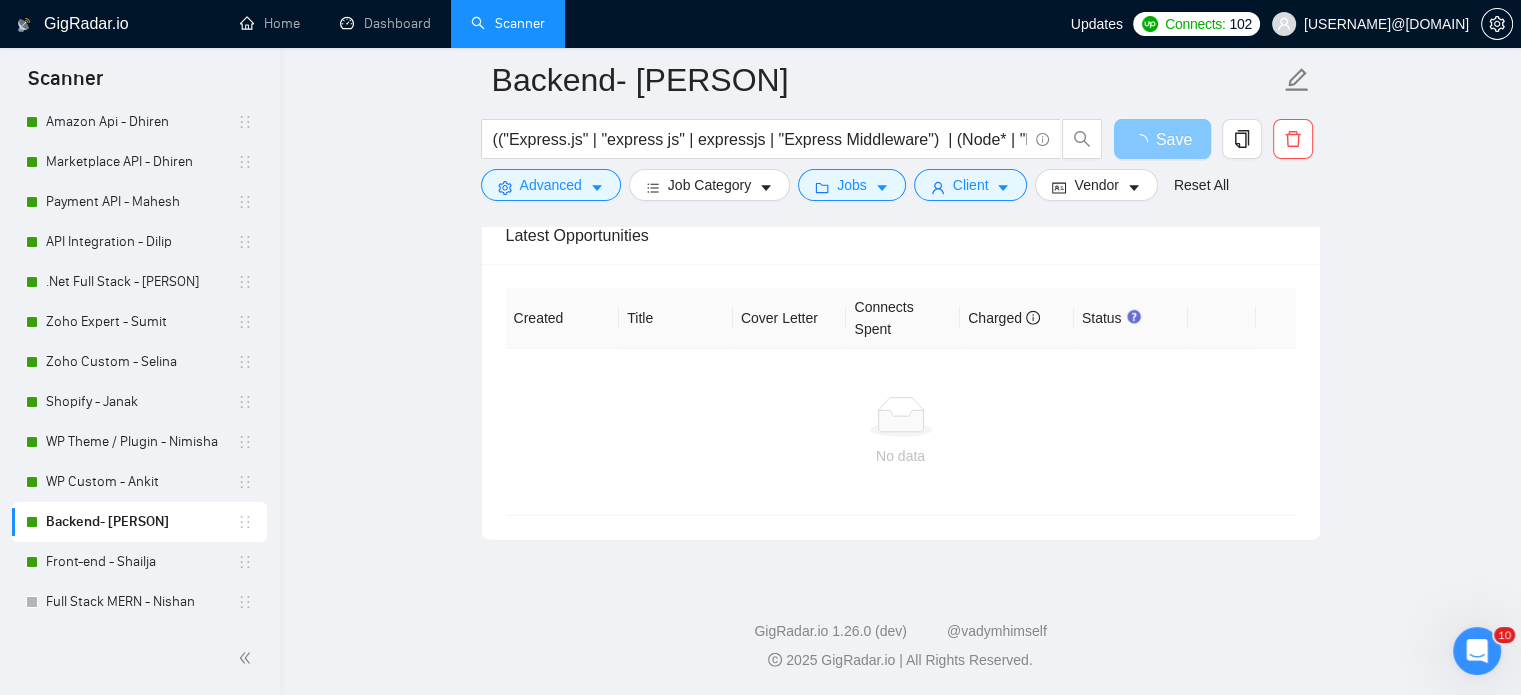scroll, scrollTop: 5012, scrollLeft: 0, axis: vertical 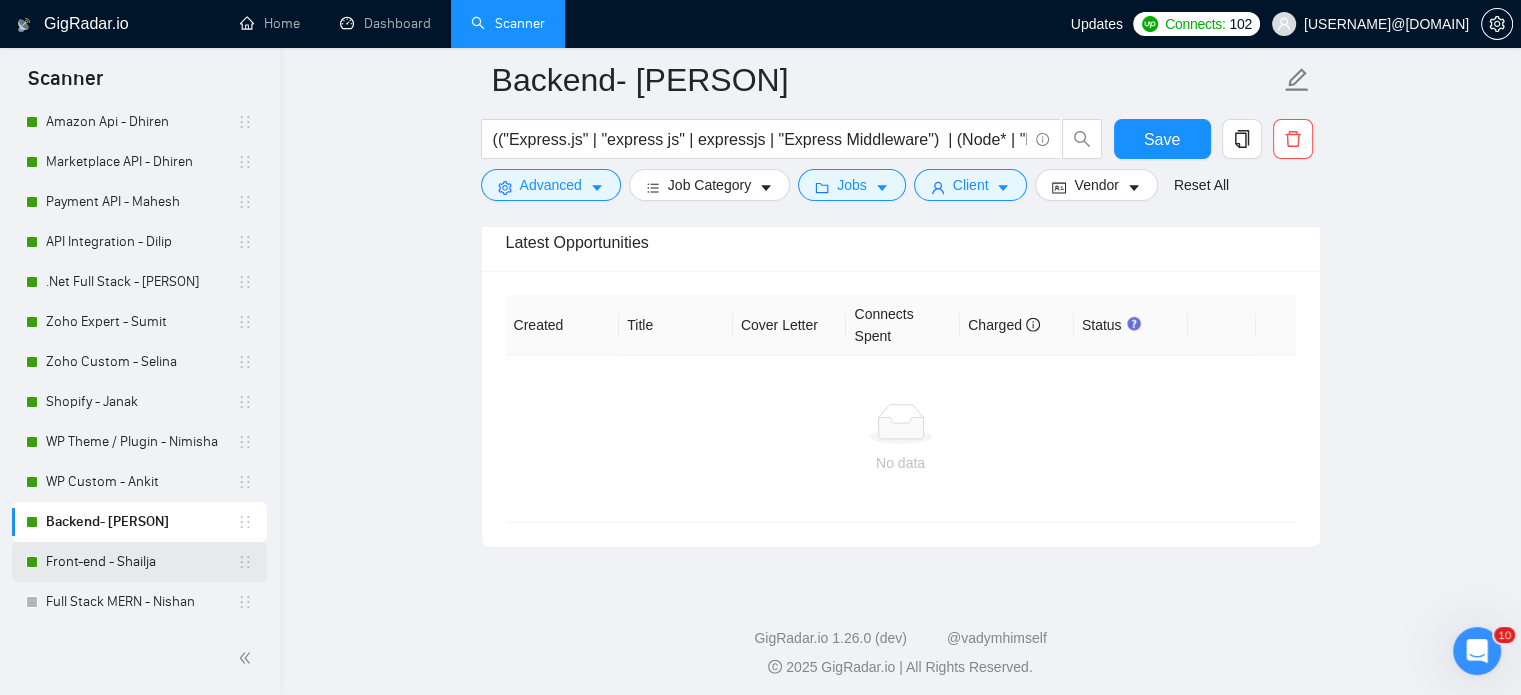 click on "Front-end - Shailja" at bounding box center (141, 562) 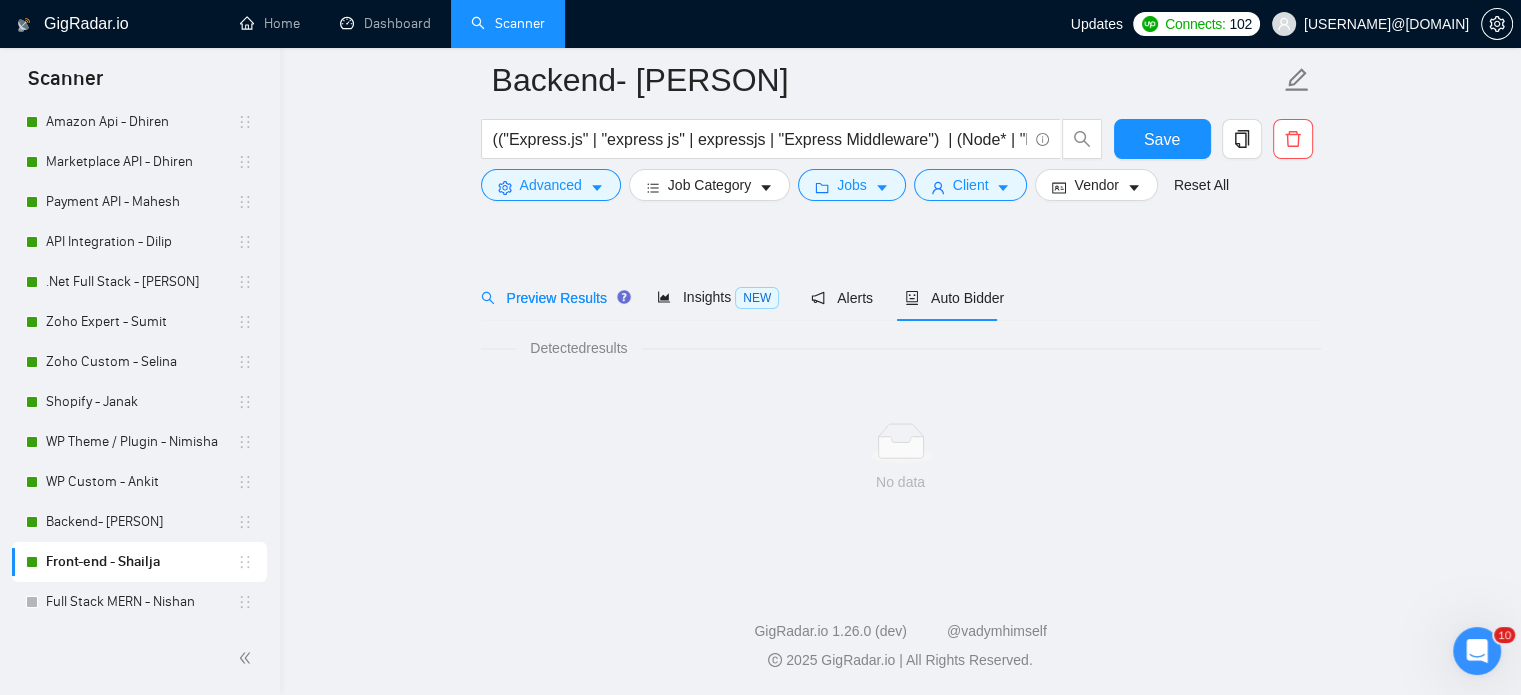 scroll, scrollTop: 35, scrollLeft: 0, axis: vertical 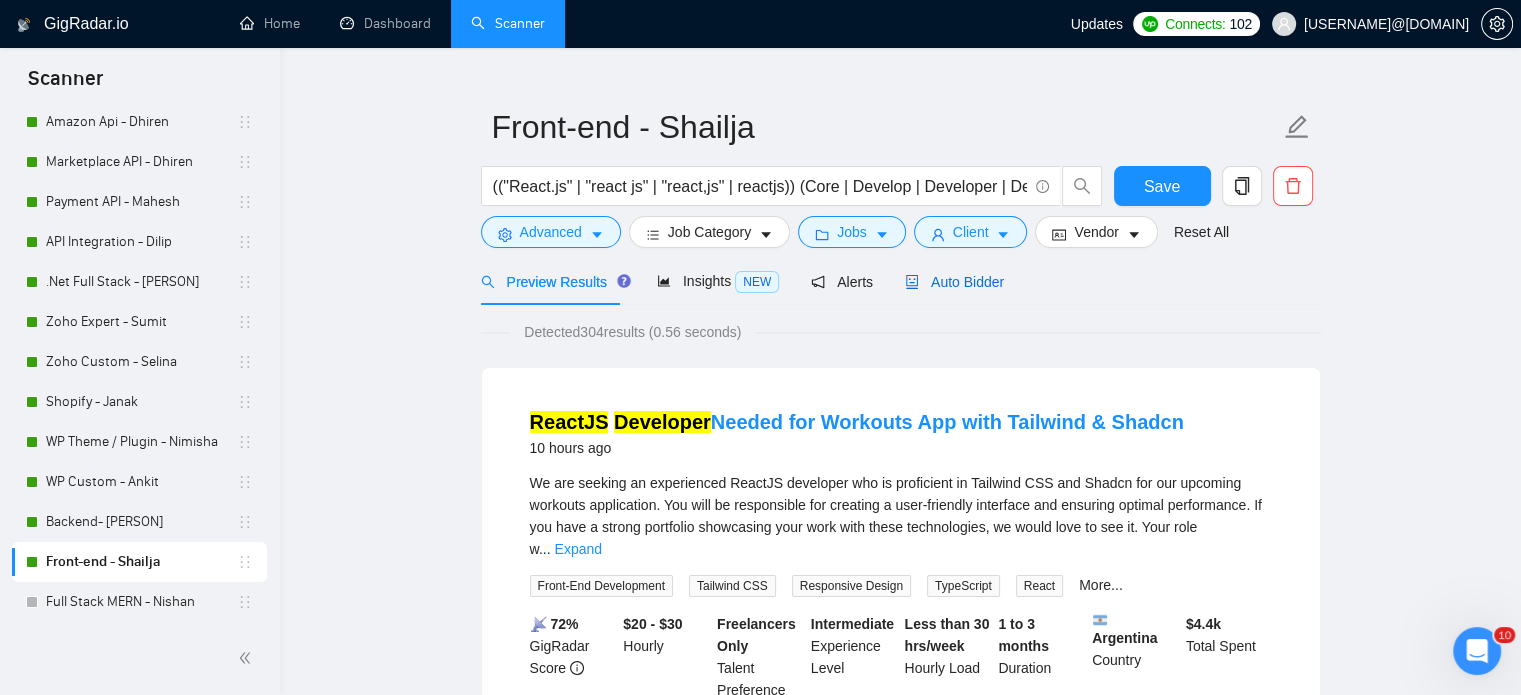 click on "Auto Bidder" at bounding box center [954, 282] 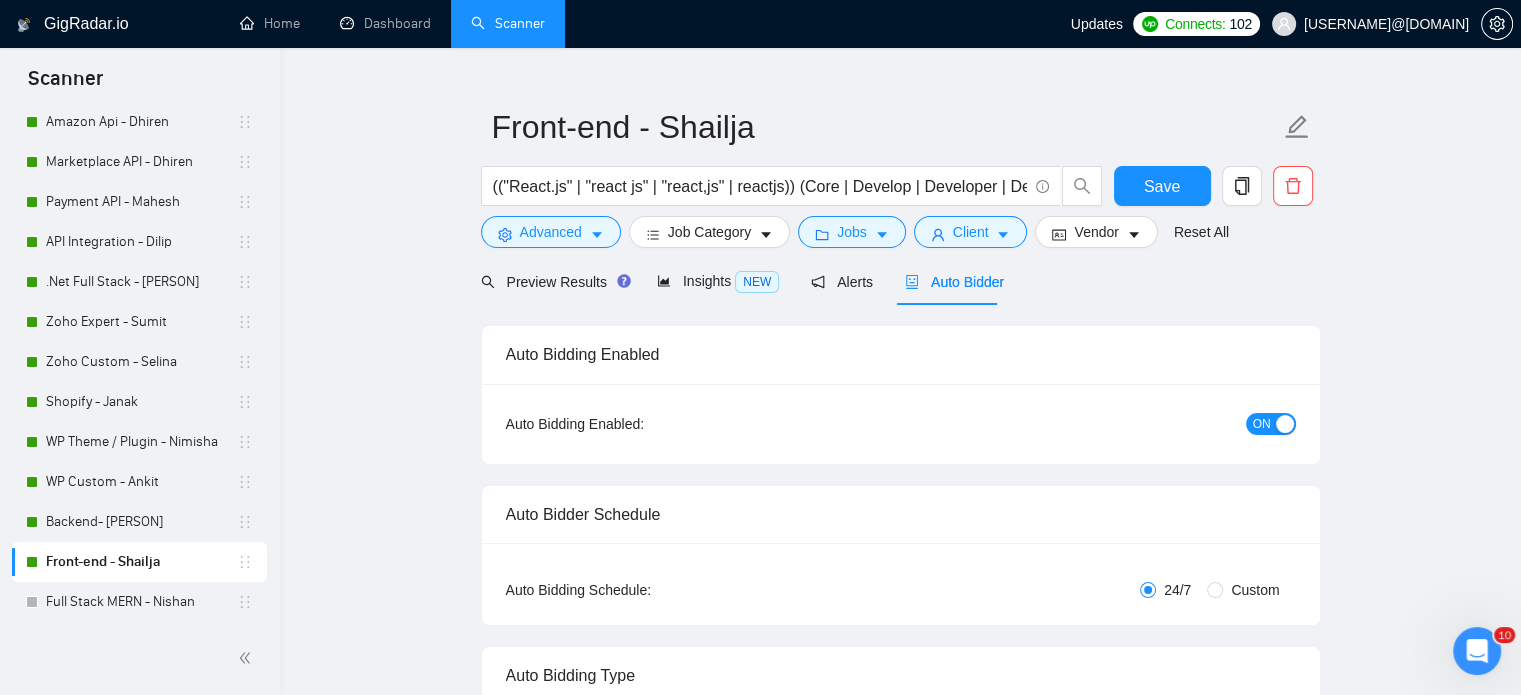 type 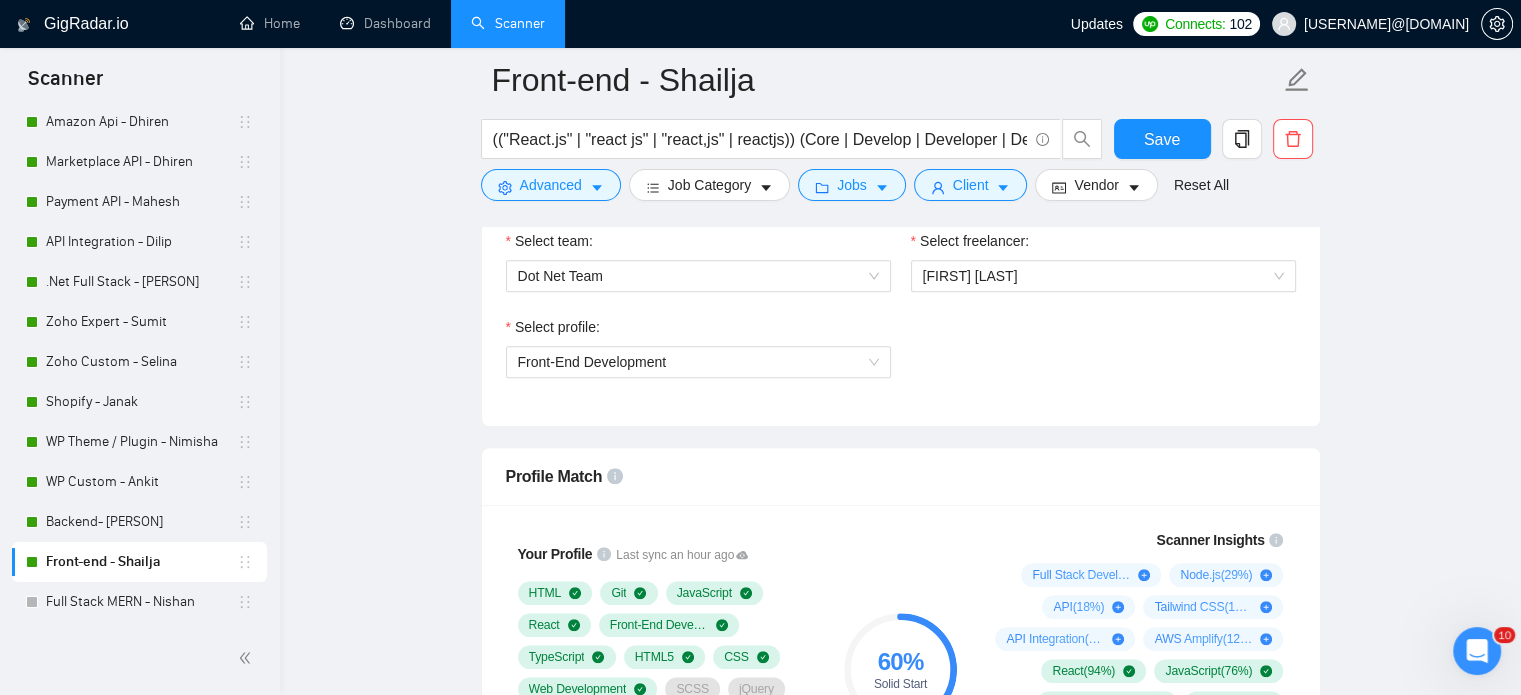 scroll, scrollTop: 1235, scrollLeft: 0, axis: vertical 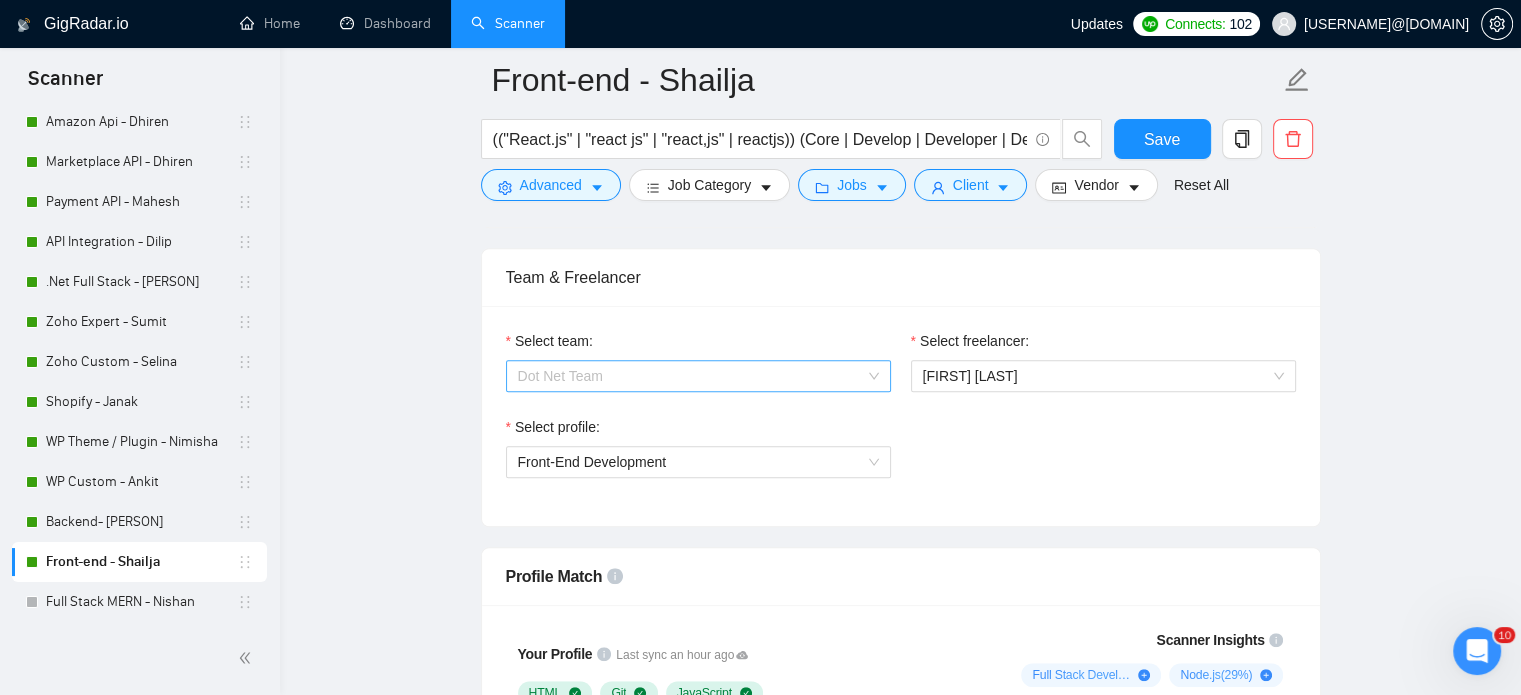 click on "Dot Net Team" at bounding box center [698, 376] 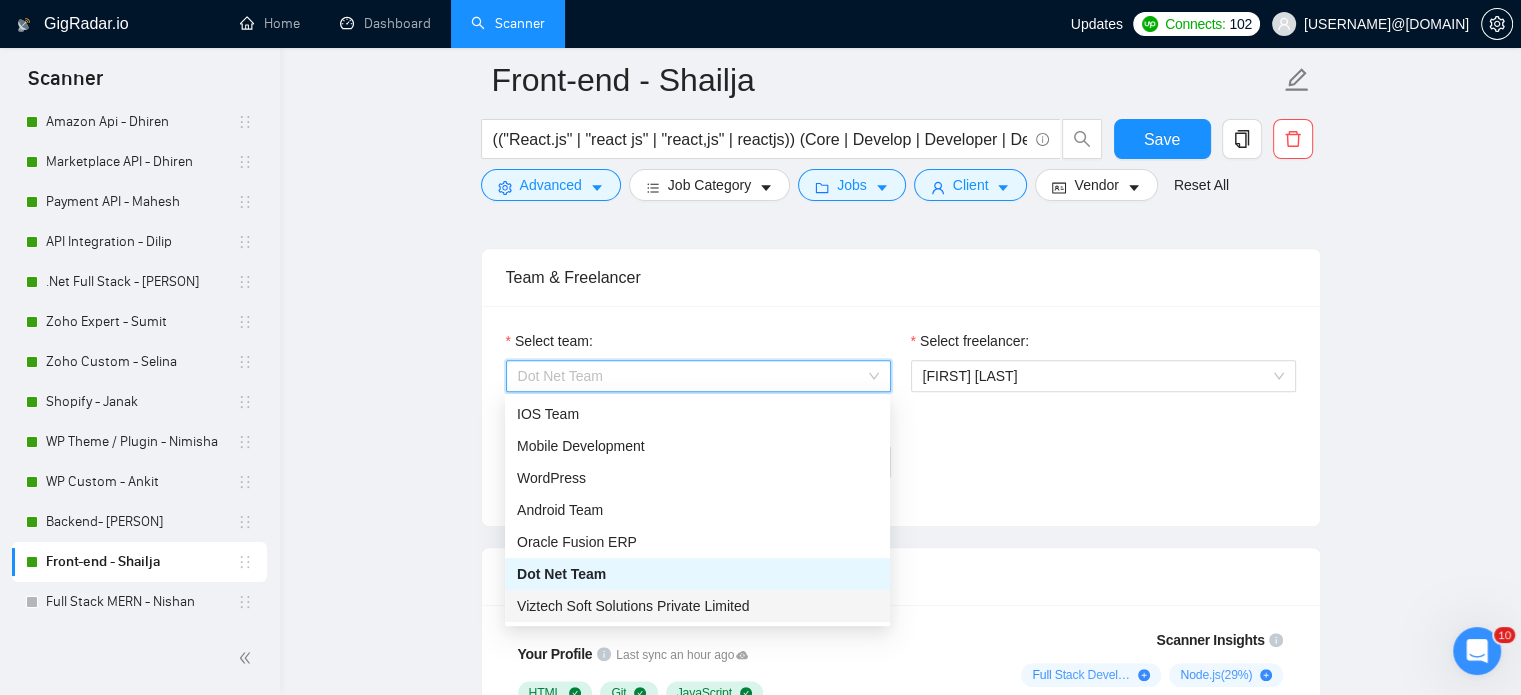 click on "Viztech Soft Solutions Private Limited" at bounding box center (697, 606) 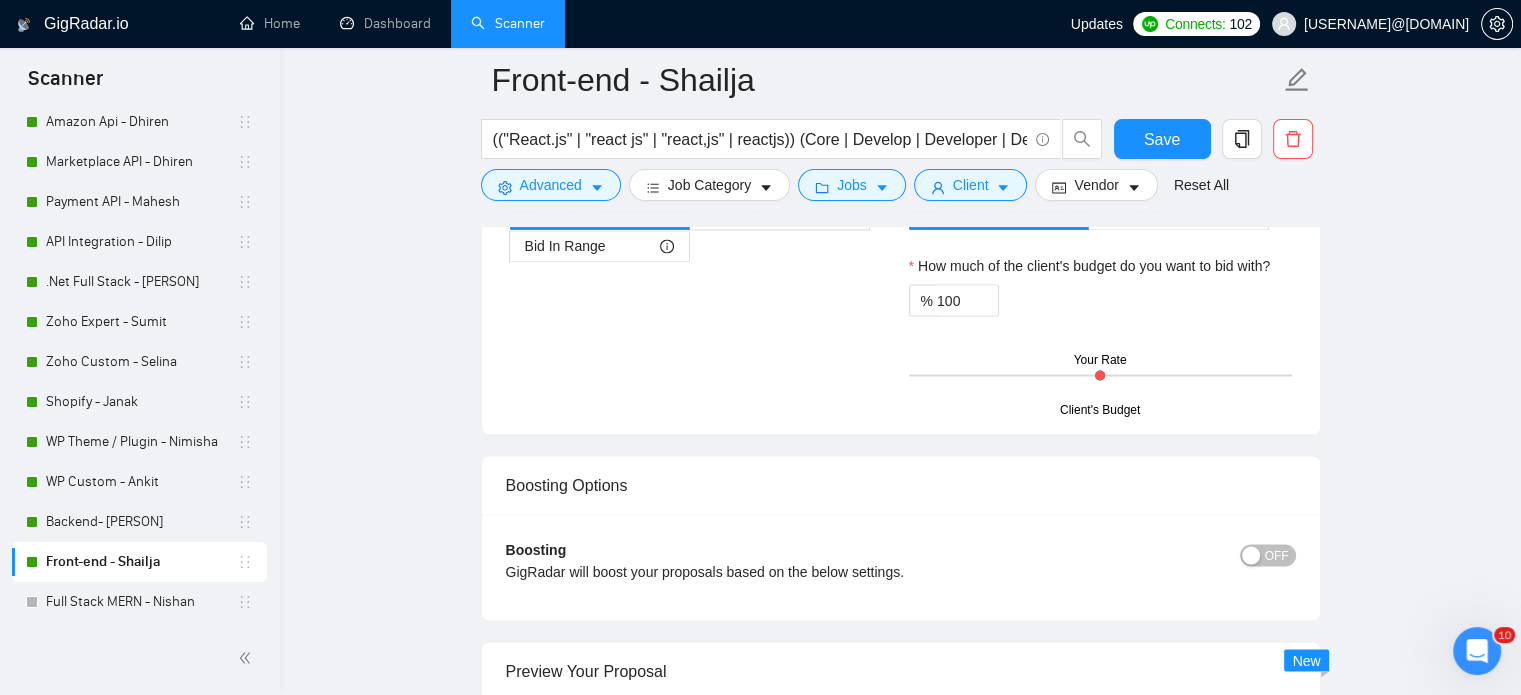 scroll, scrollTop: 3935, scrollLeft: 0, axis: vertical 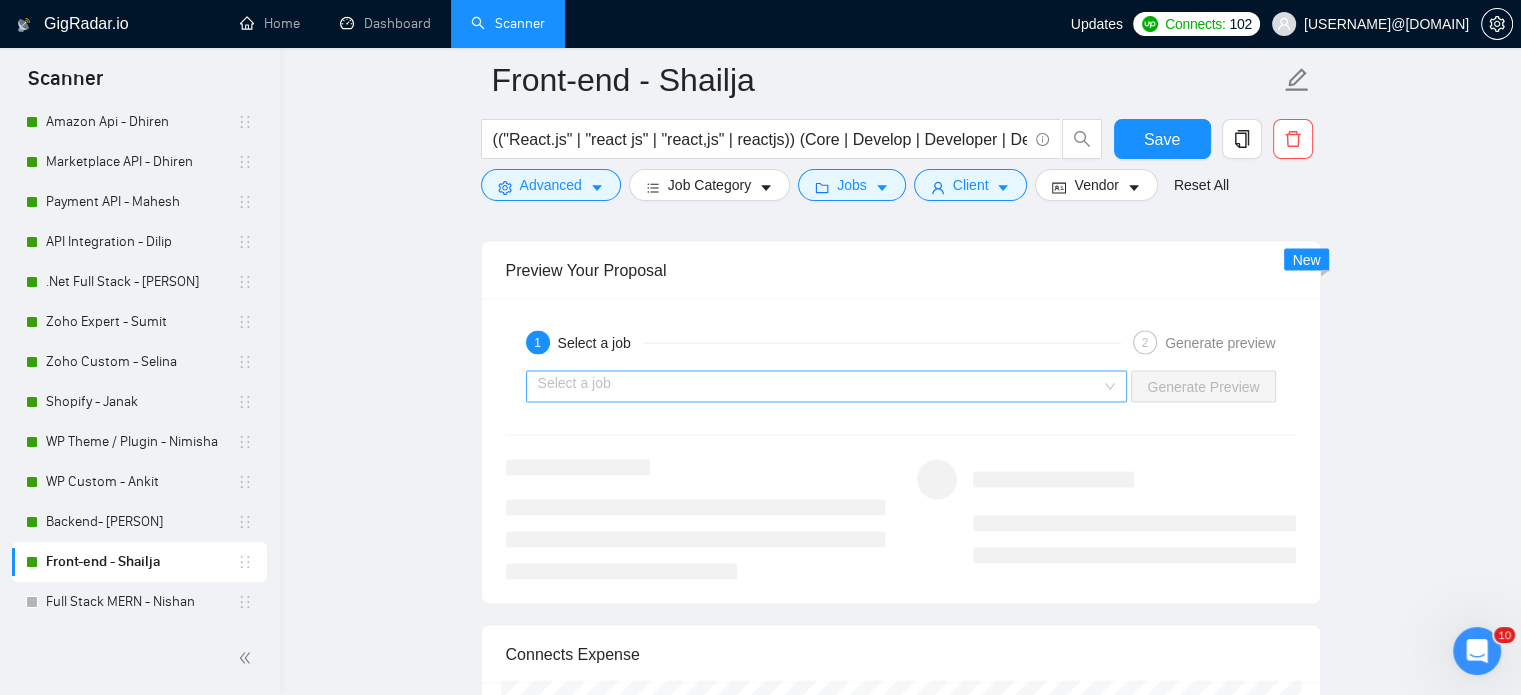 click on "Select a job" at bounding box center (827, 387) 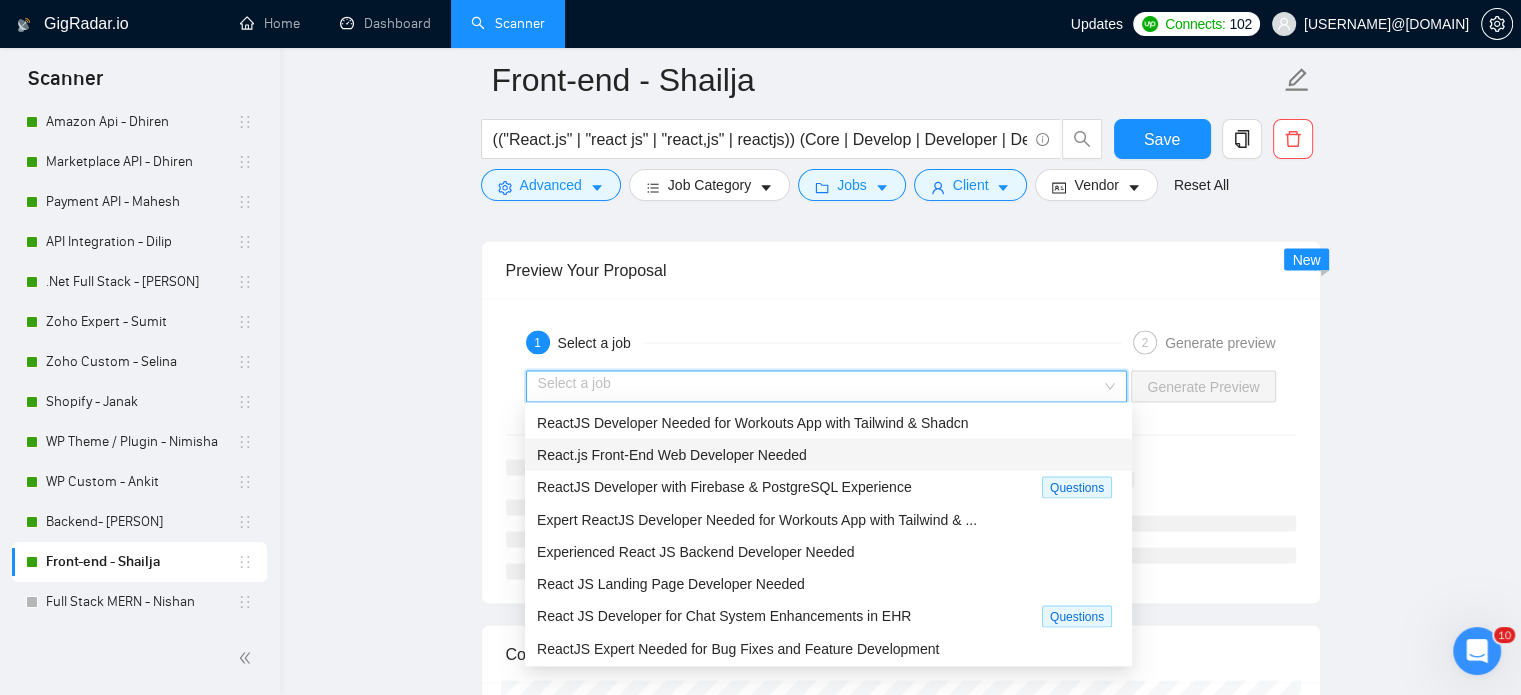 drag, startPoint x: 654, startPoint y: 455, endPoint x: 667, endPoint y: 454, distance: 13.038404 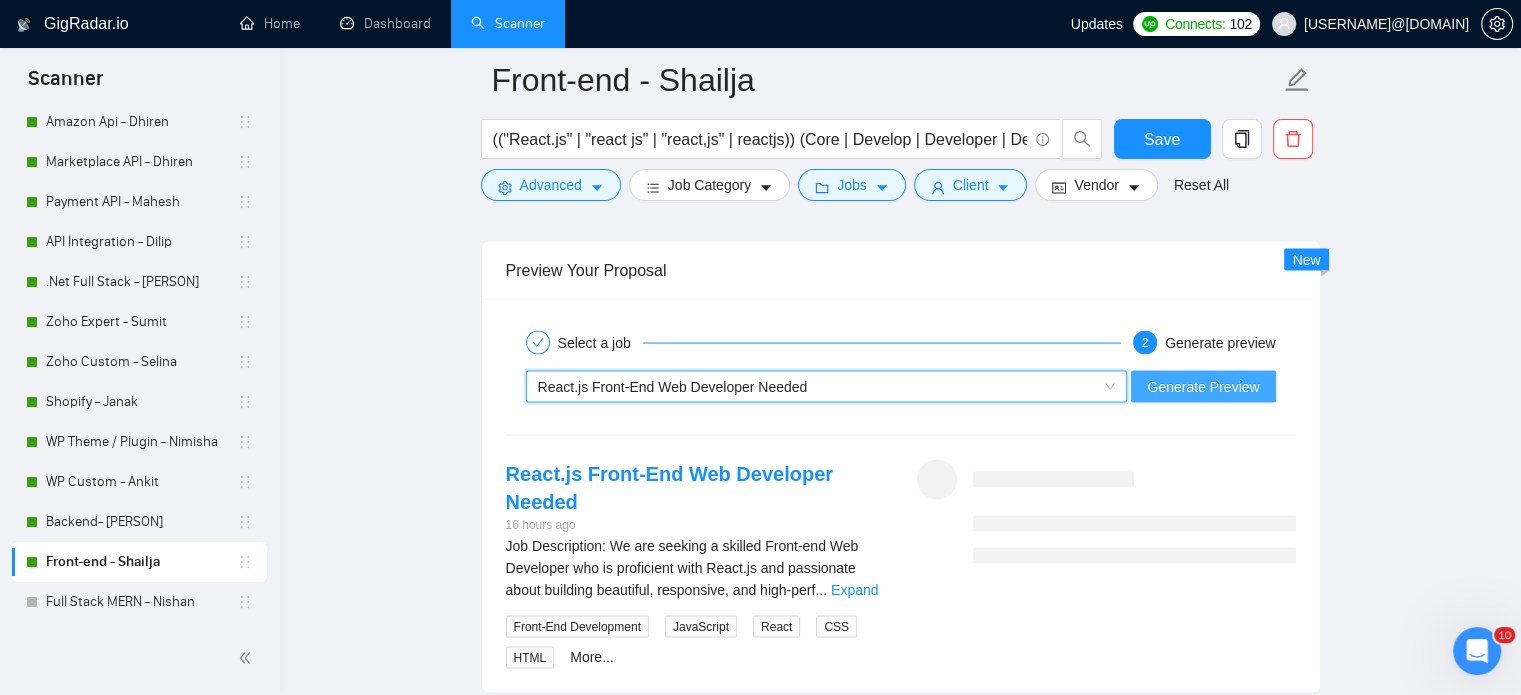 click on "Generate Preview" at bounding box center [1203, 387] 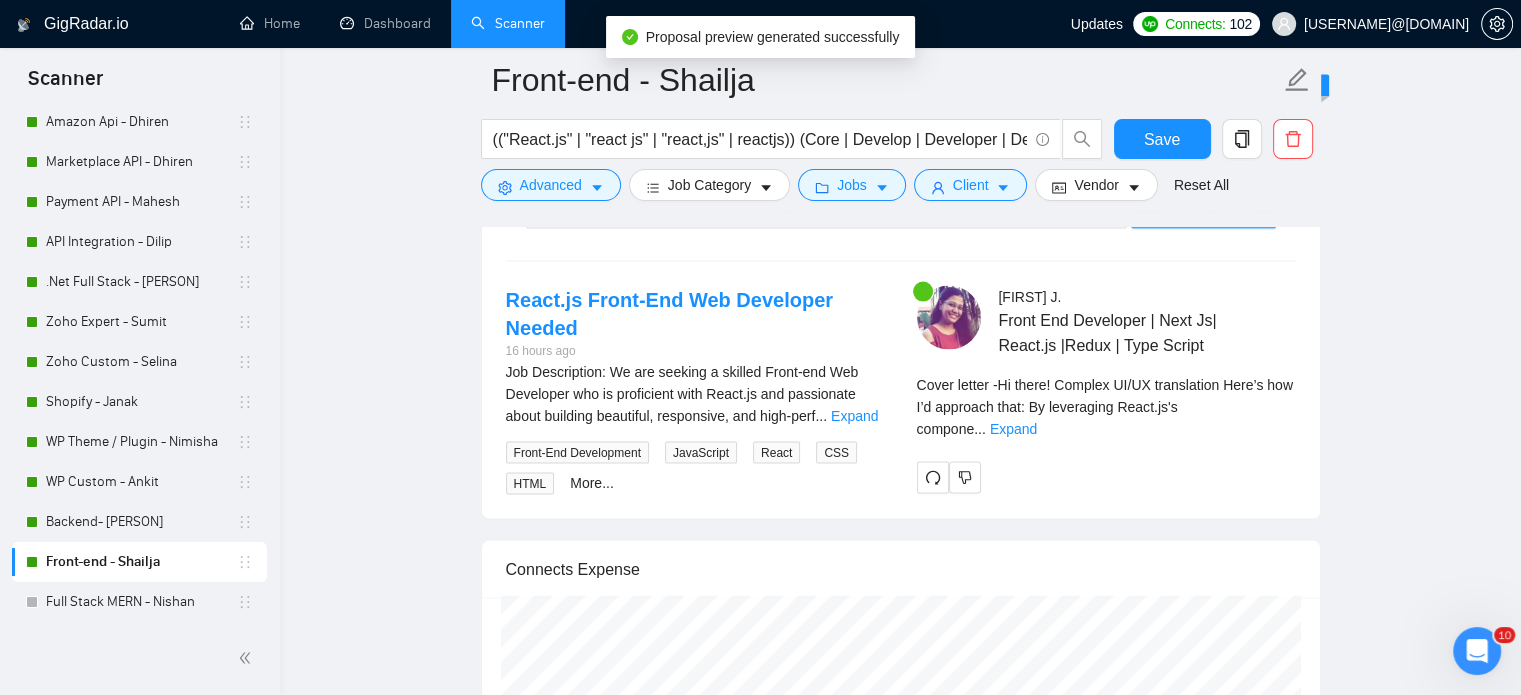 scroll, scrollTop: 4135, scrollLeft: 0, axis: vertical 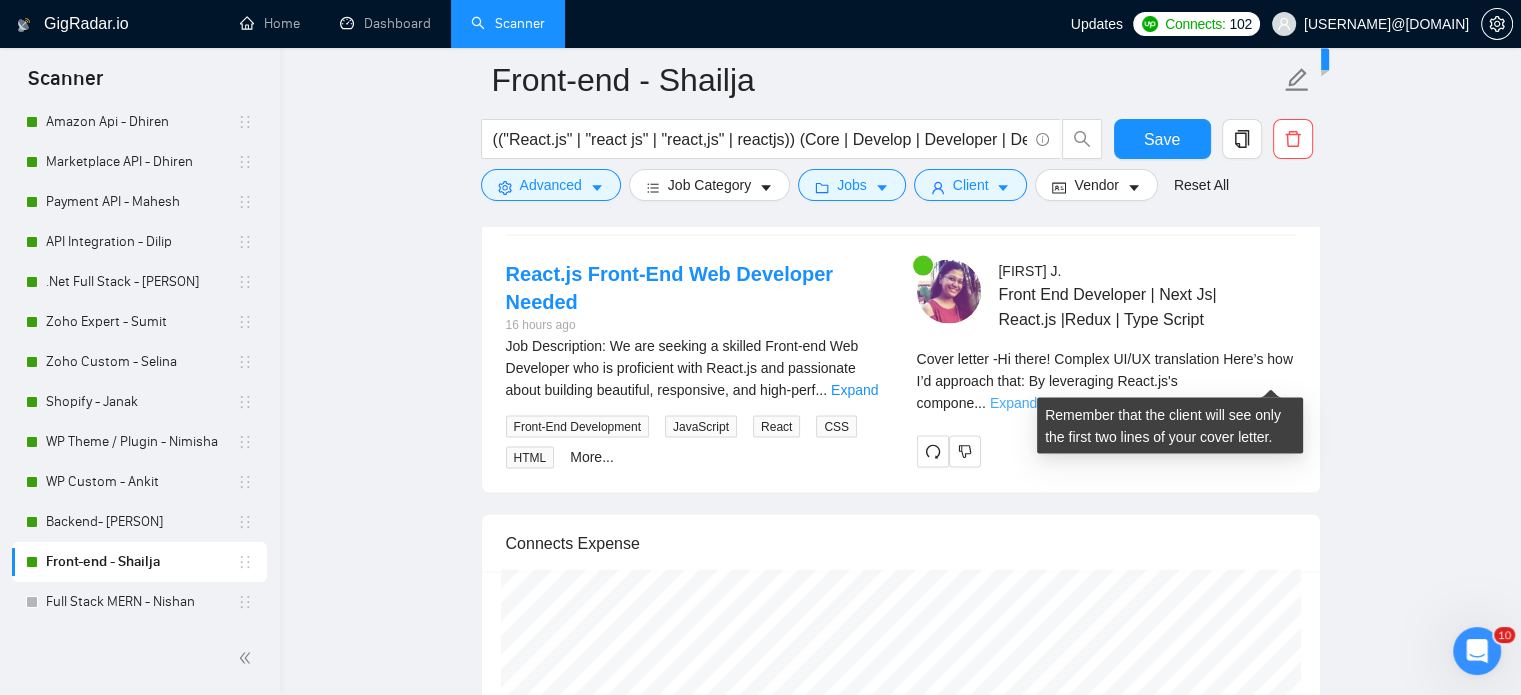 click on "Expand" at bounding box center (1013, 403) 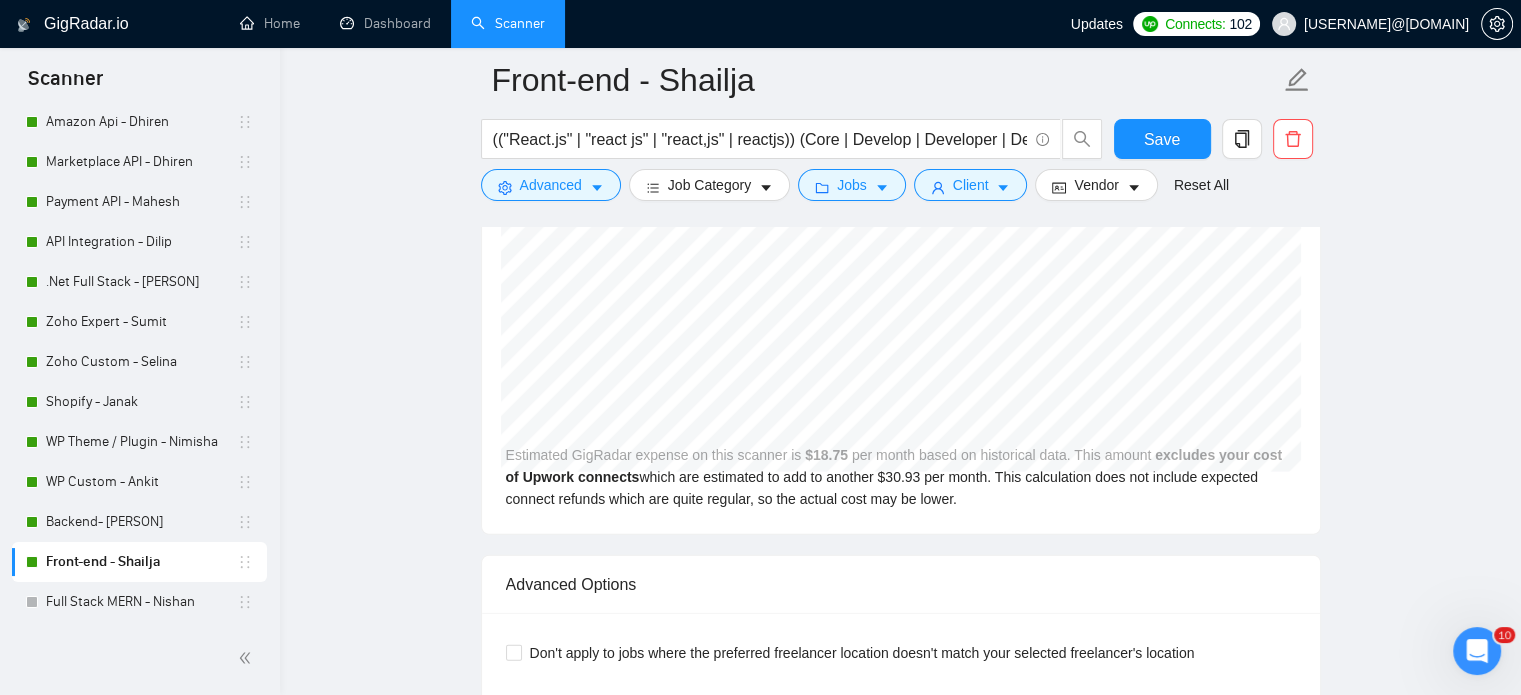 scroll, scrollTop: 4935, scrollLeft: 0, axis: vertical 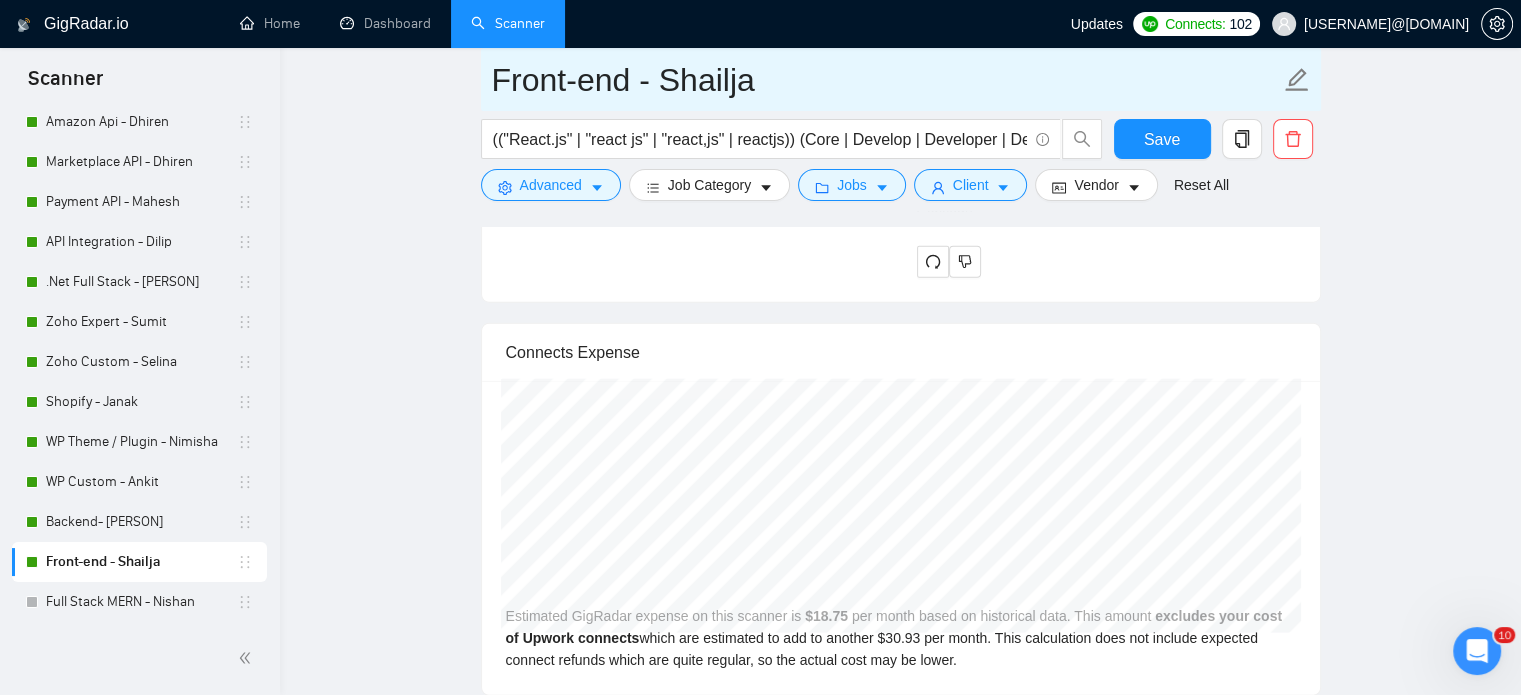 drag, startPoint x: 89, startPoint y: 525, endPoint x: 916, endPoint y: 95, distance: 932.11 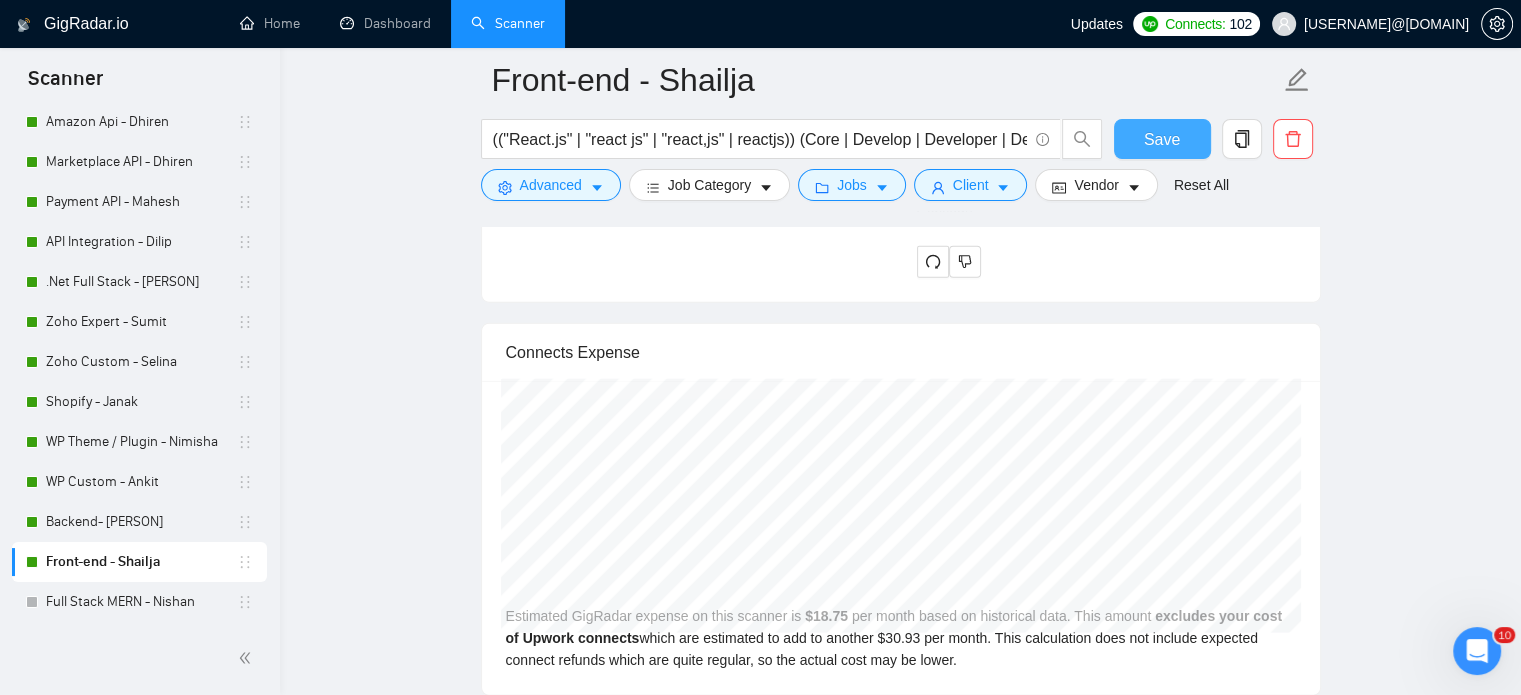 click on "Save" at bounding box center [1162, 139] 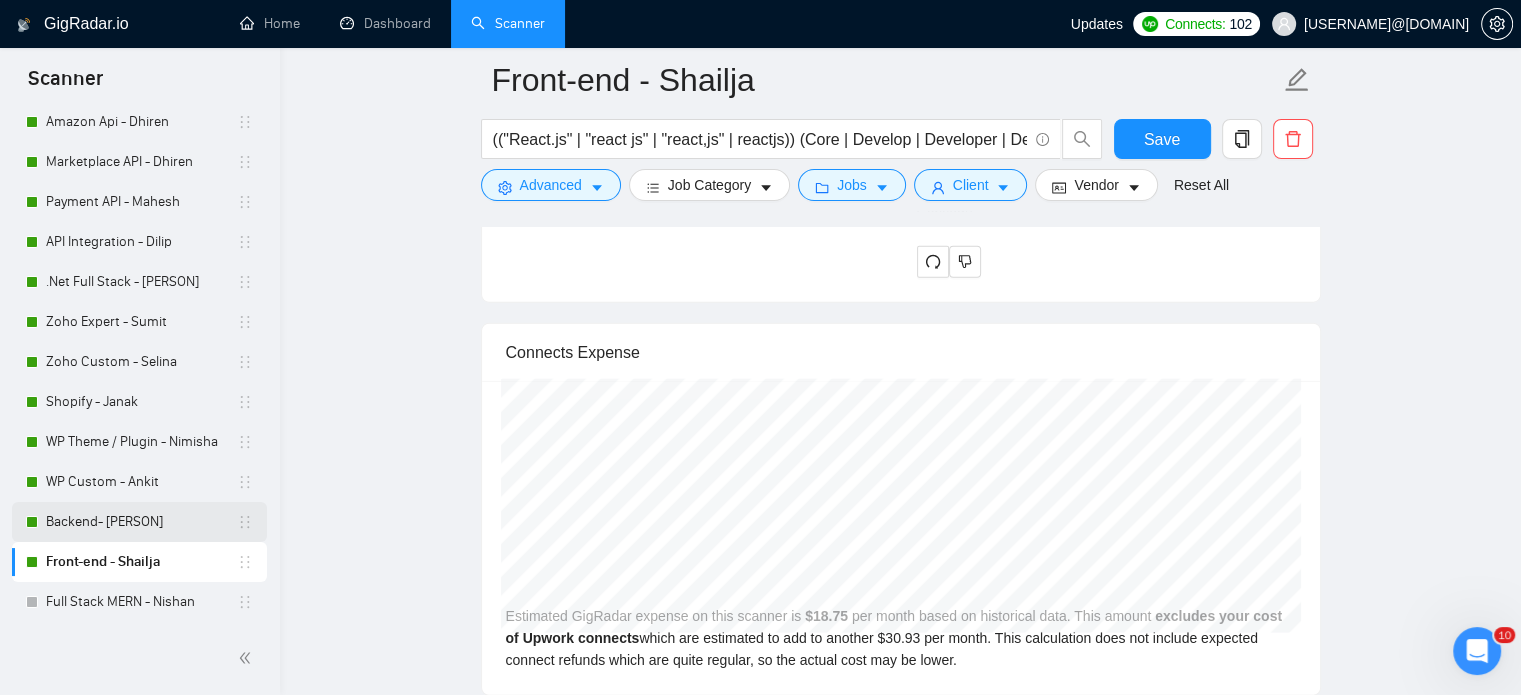 click on "Backend- [PERSON]" at bounding box center [141, 522] 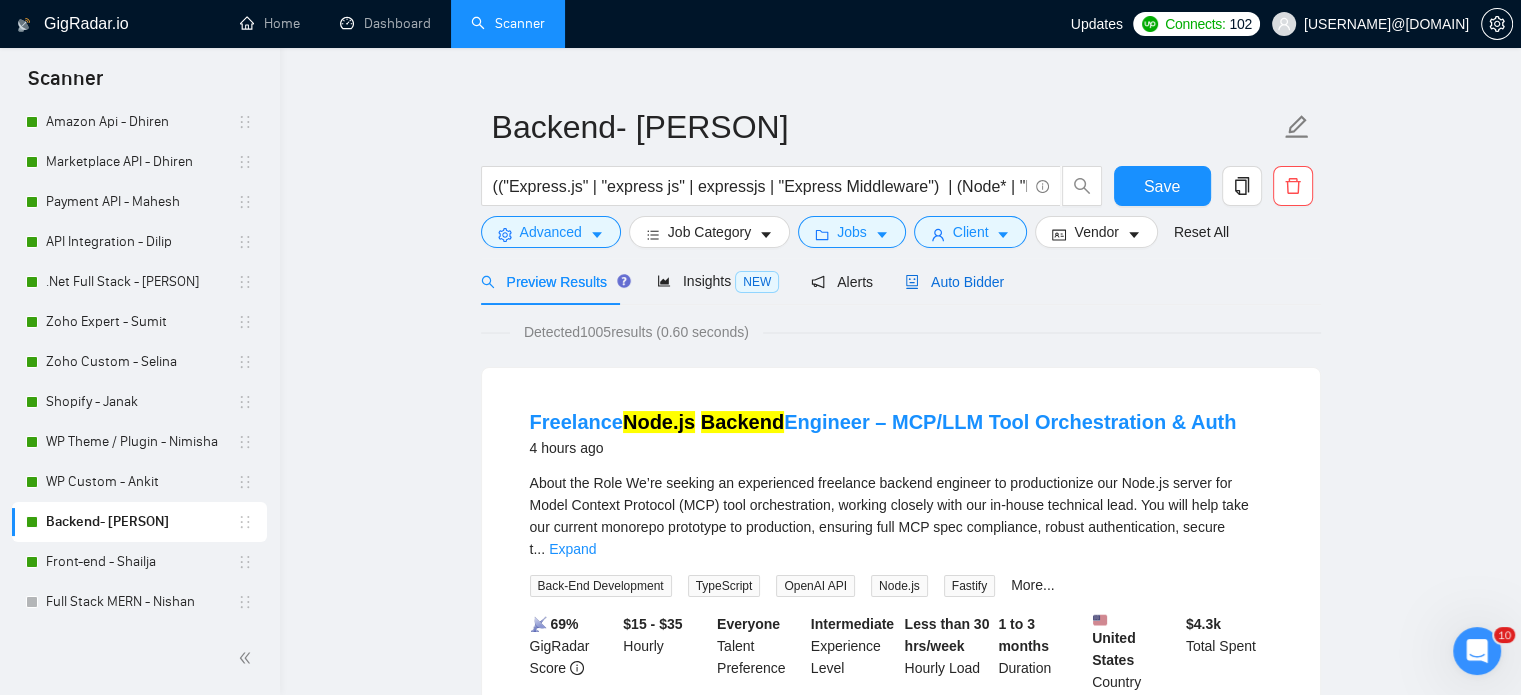 click on "Auto Bidder" at bounding box center [954, 282] 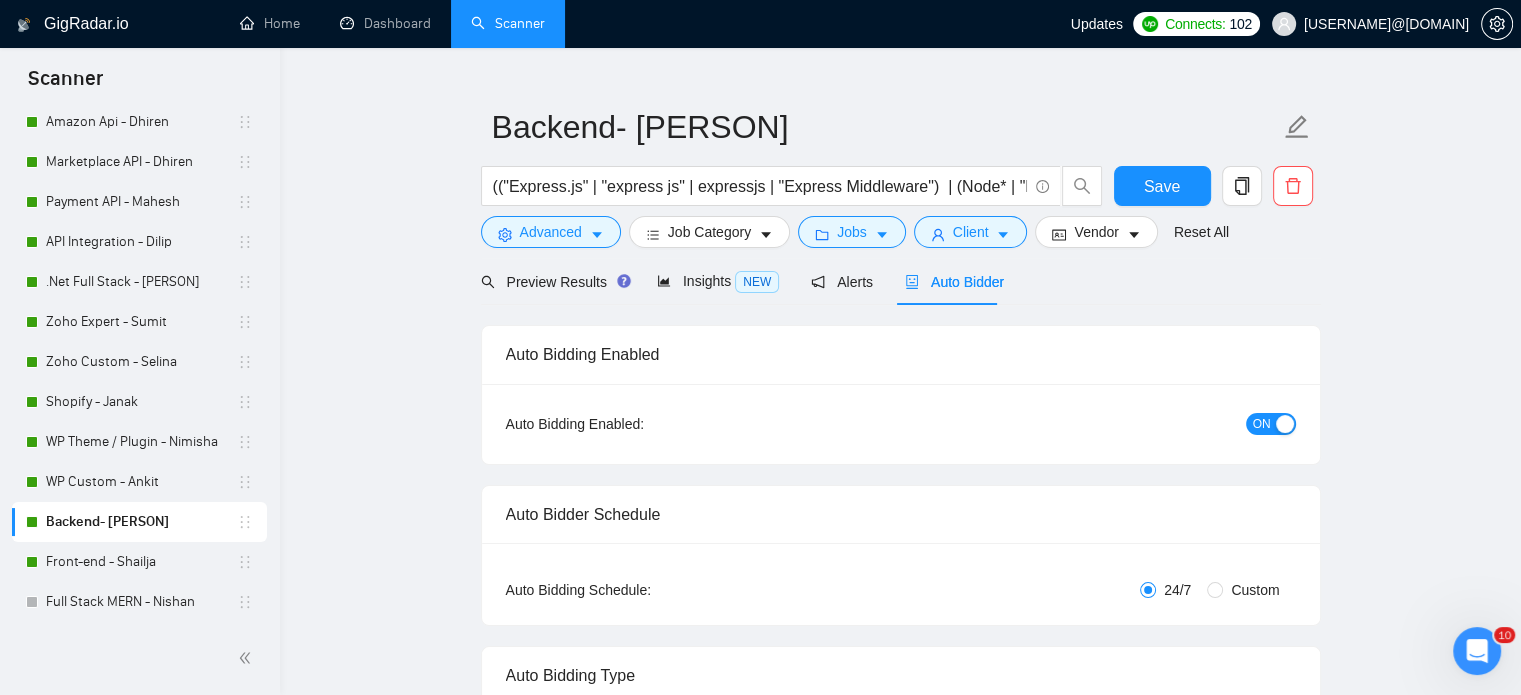 type 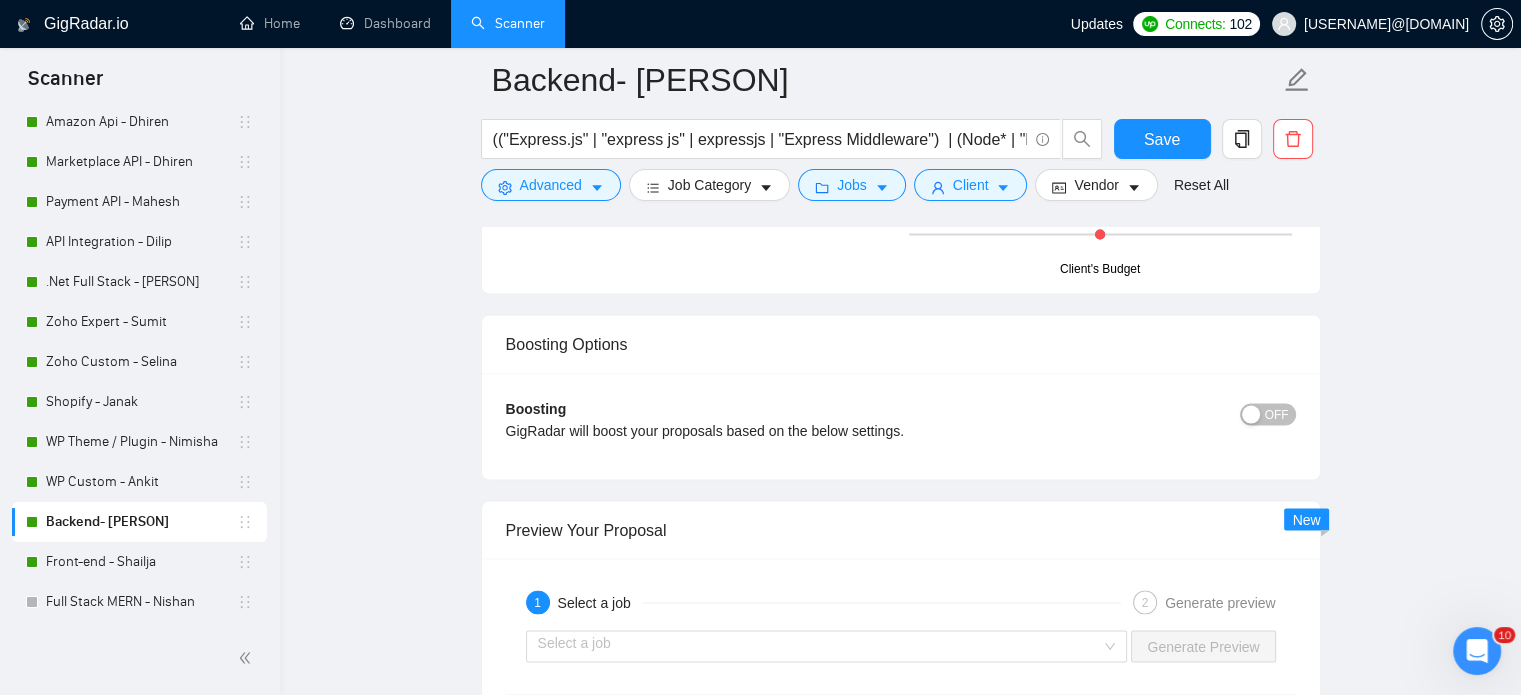 scroll, scrollTop: 3735, scrollLeft: 0, axis: vertical 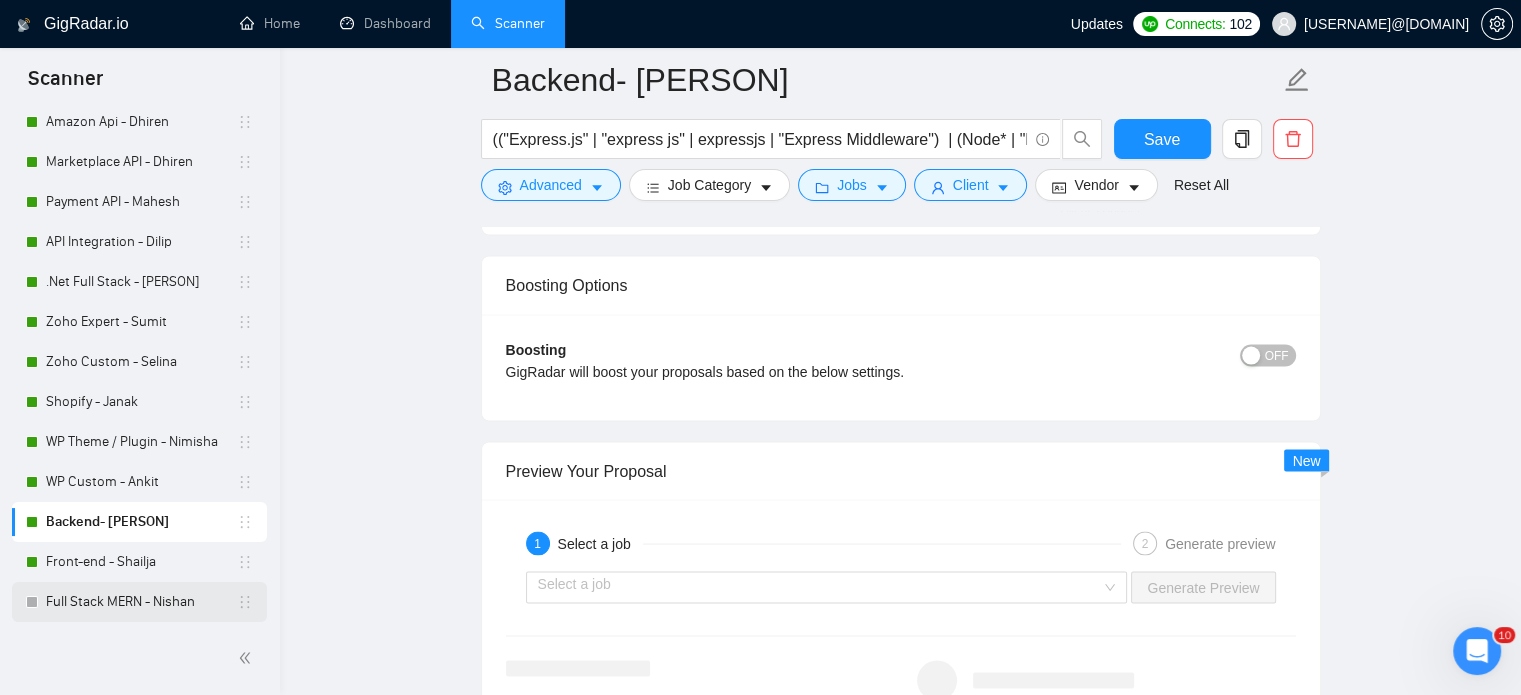 click on "Full Stack MERN - Nishan" at bounding box center (141, 602) 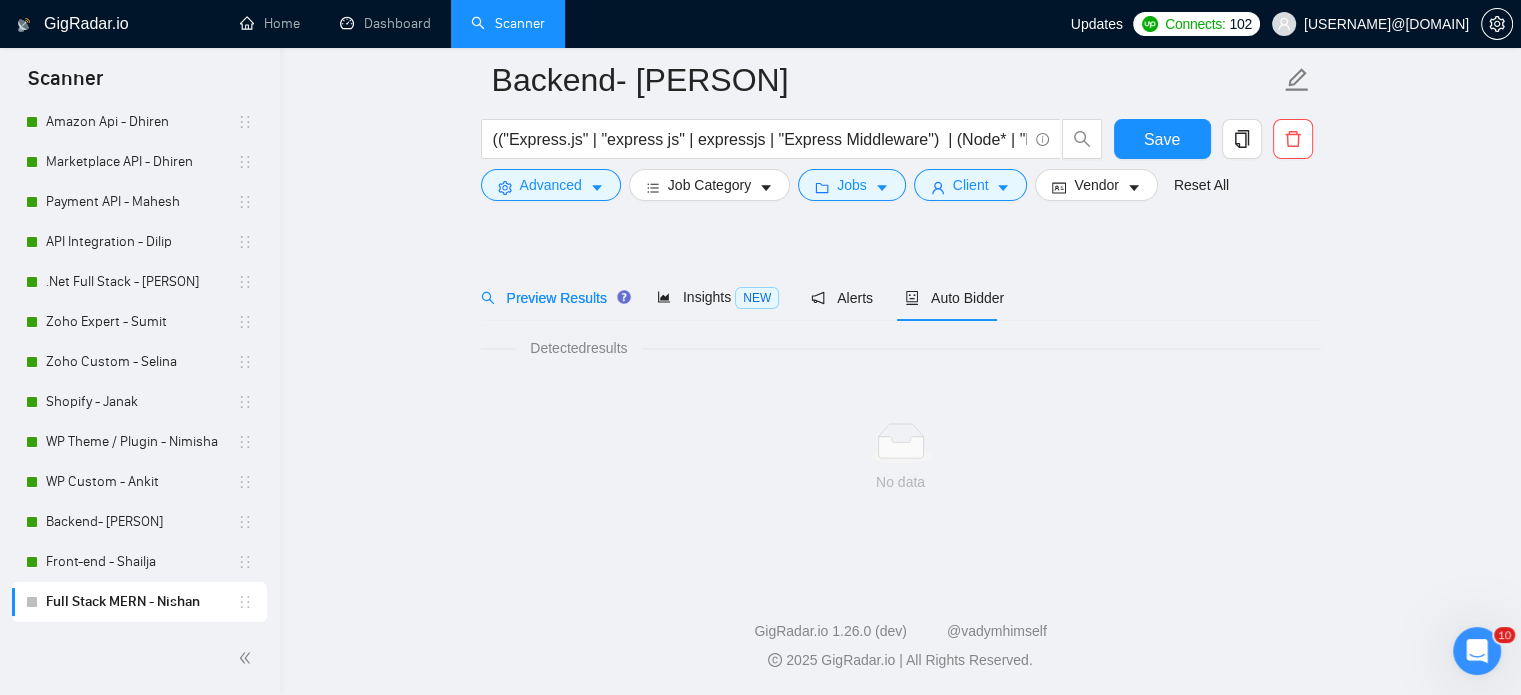 scroll, scrollTop: 35, scrollLeft: 0, axis: vertical 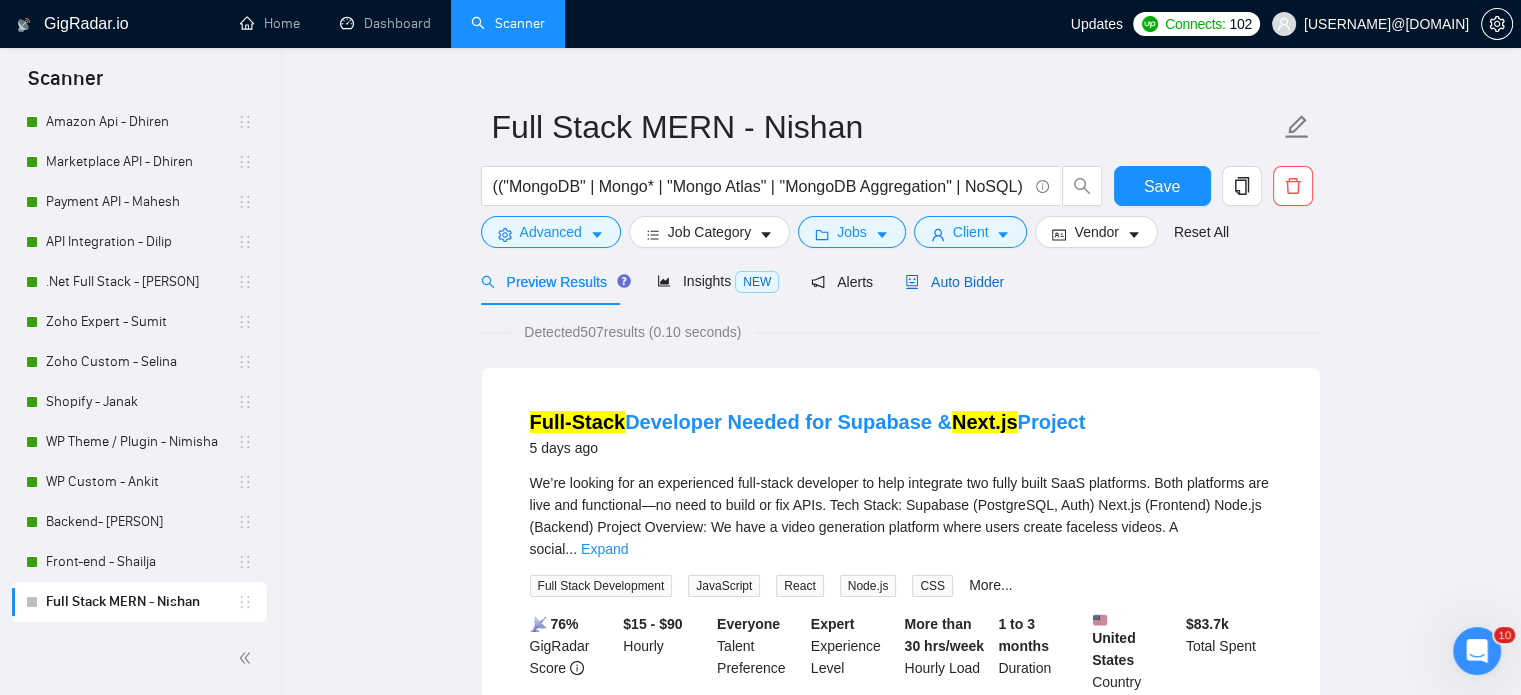click on "Auto Bidder" at bounding box center [954, 282] 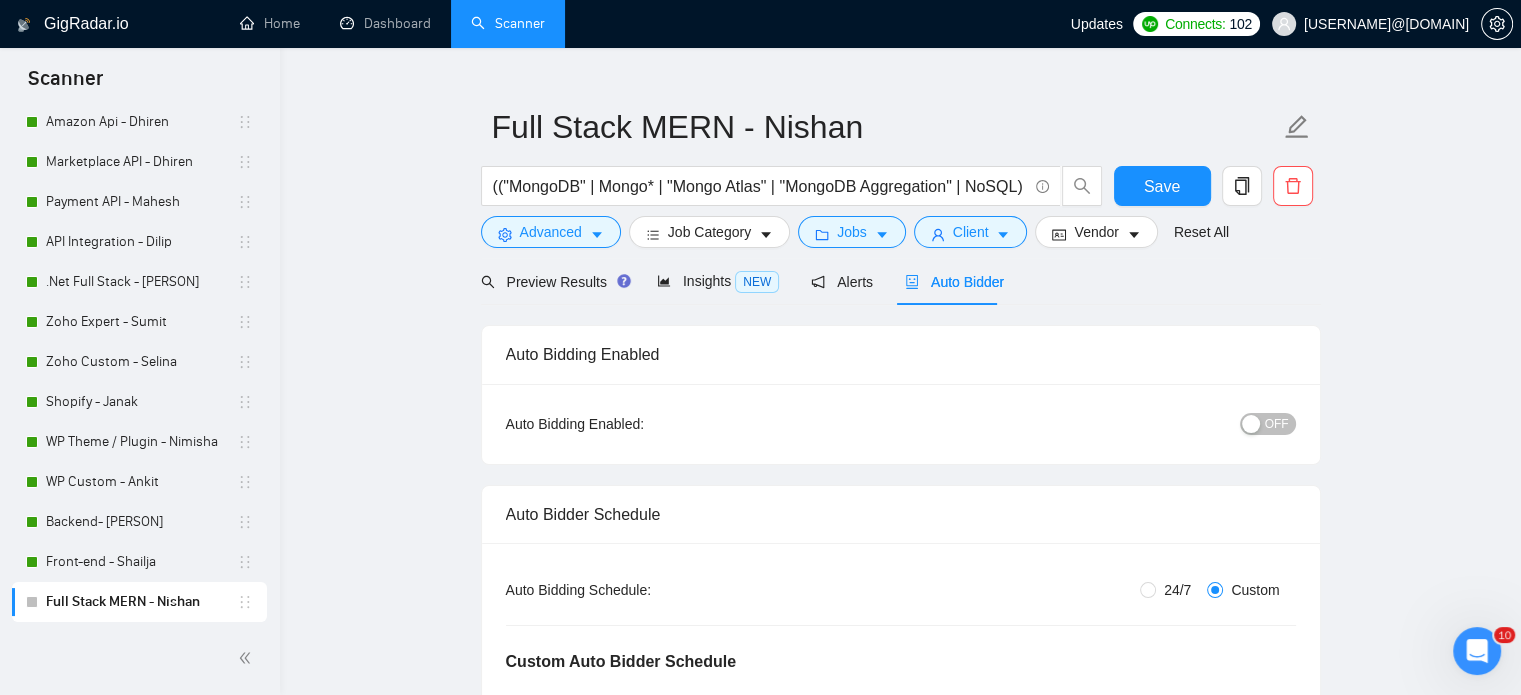 type 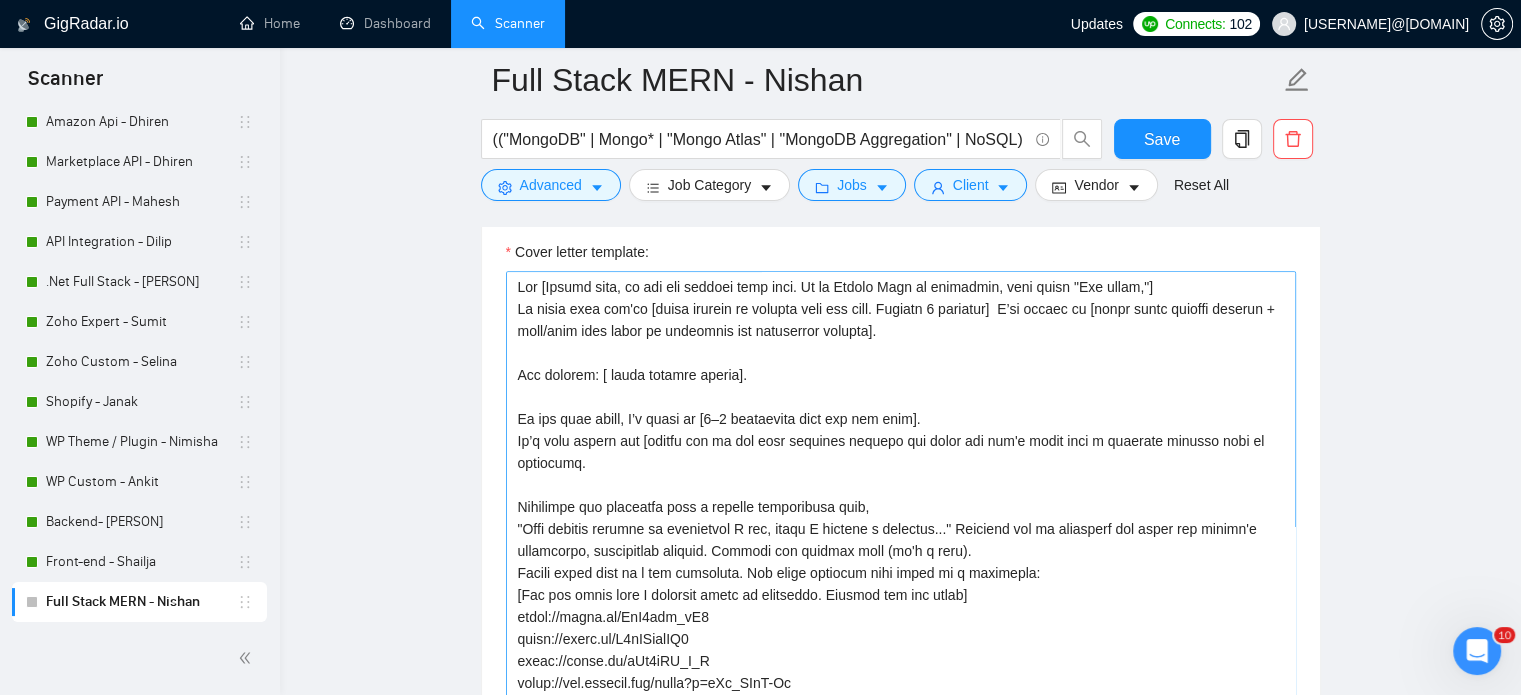 scroll, scrollTop: 2335, scrollLeft: 0, axis: vertical 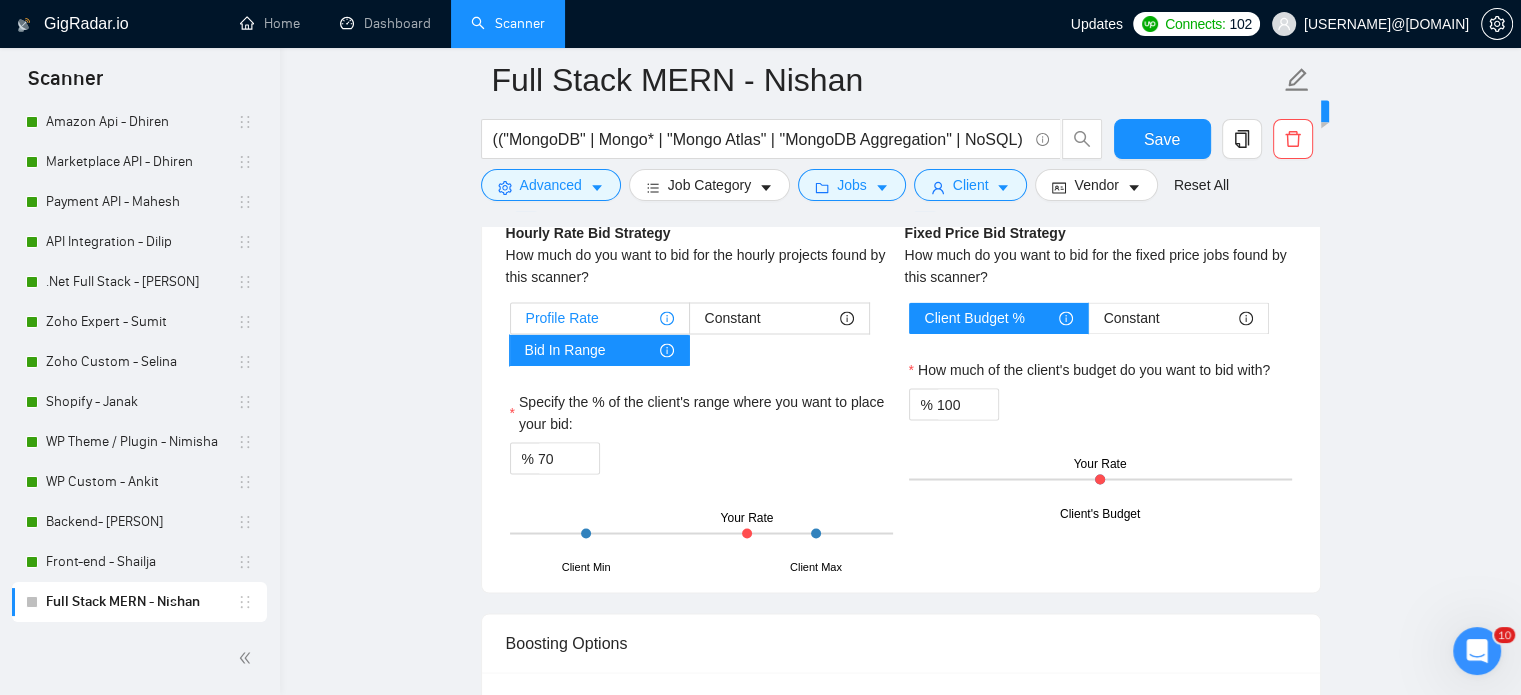 click on "Profile Rate" at bounding box center [600, 318] 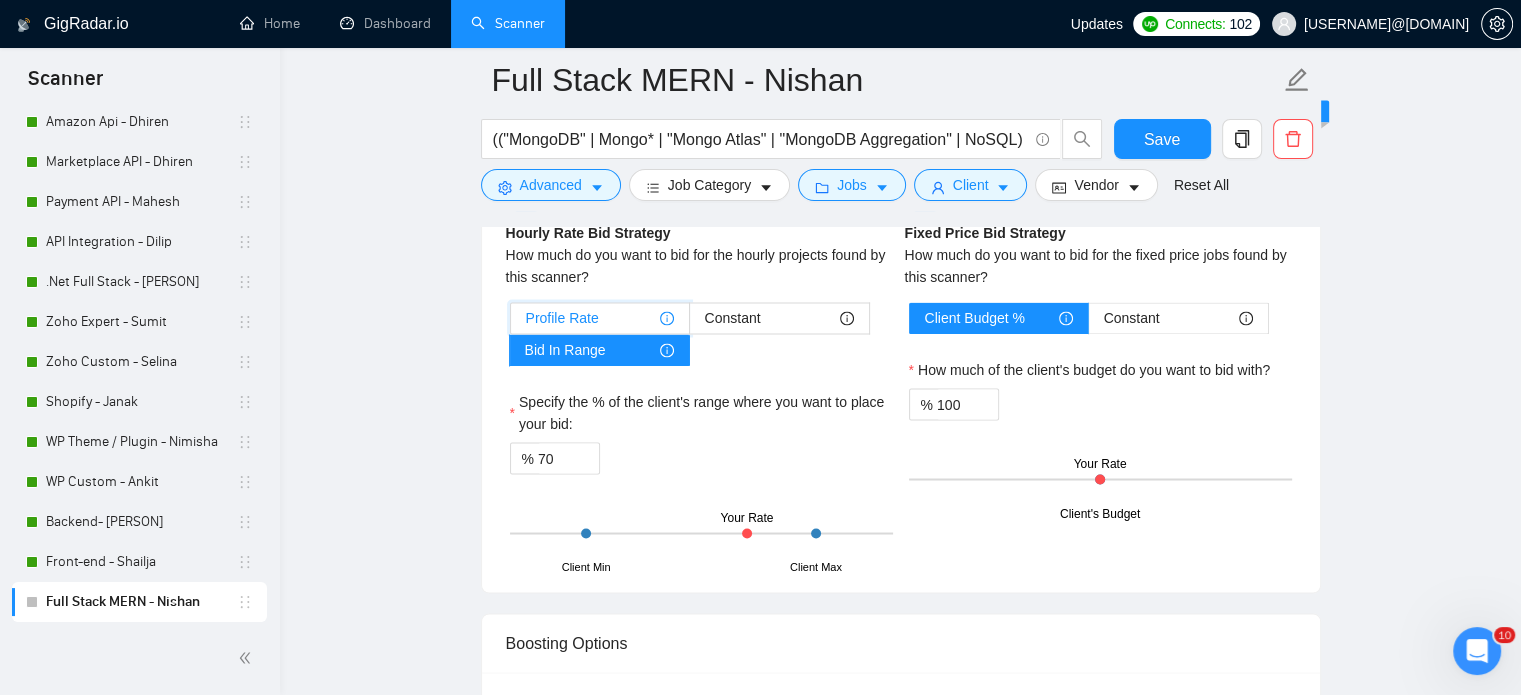 click on "Profile Rate" at bounding box center (511, 323) 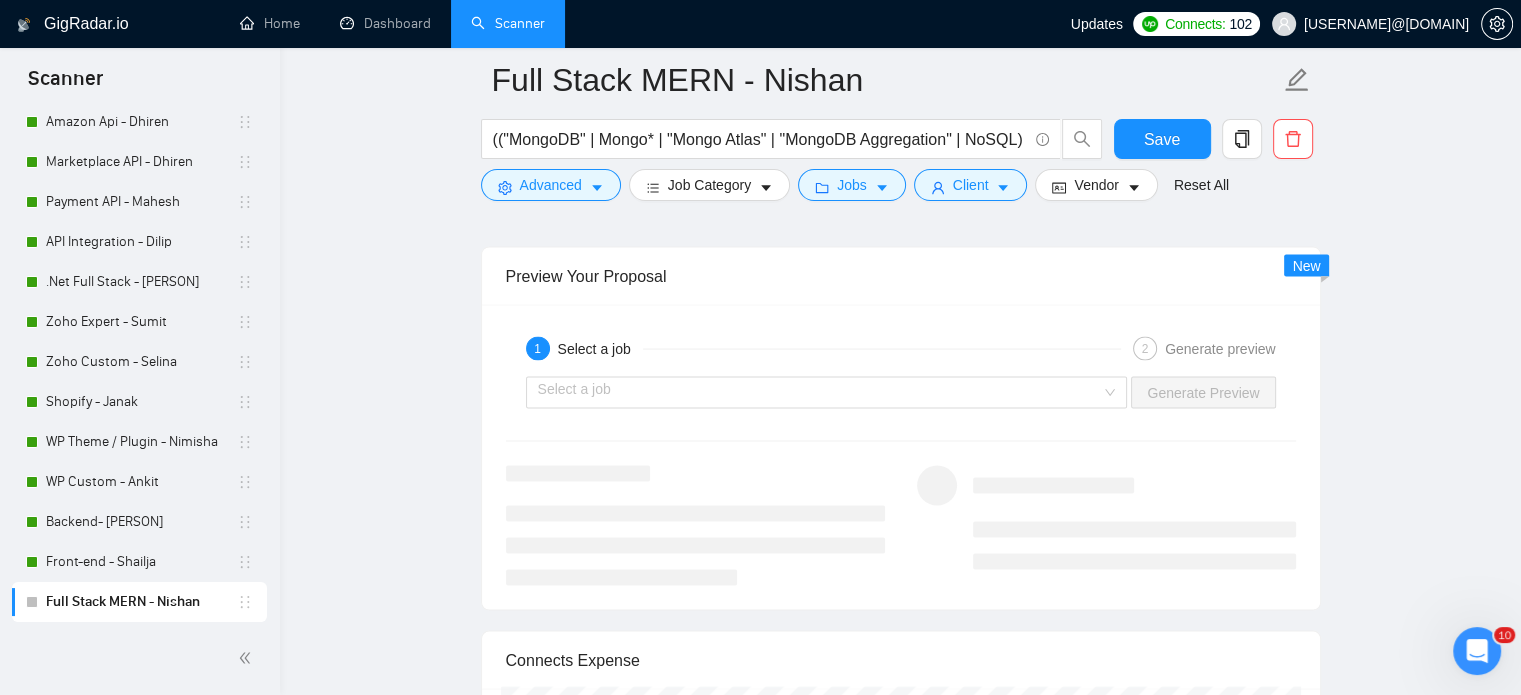 scroll, scrollTop: 3935, scrollLeft: 0, axis: vertical 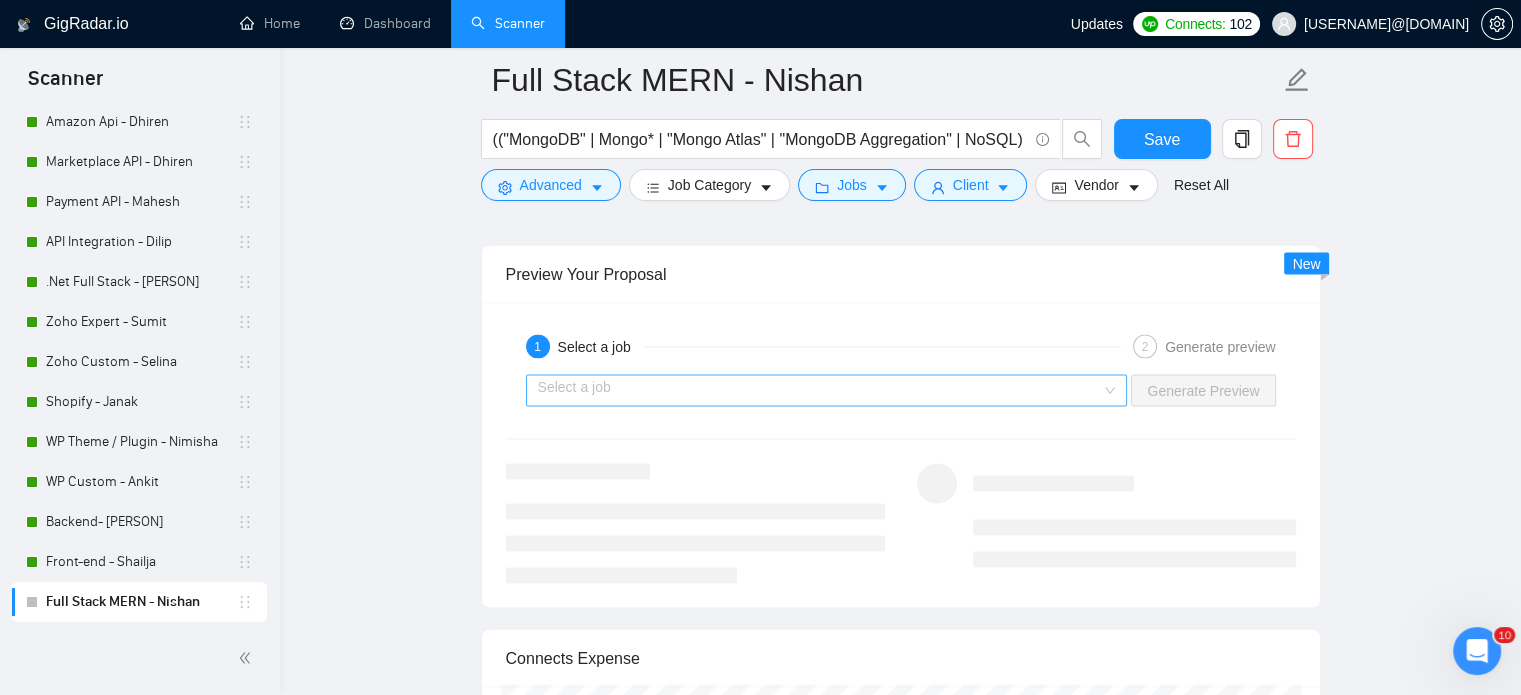 click on "Select a job" at bounding box center (827, 391) 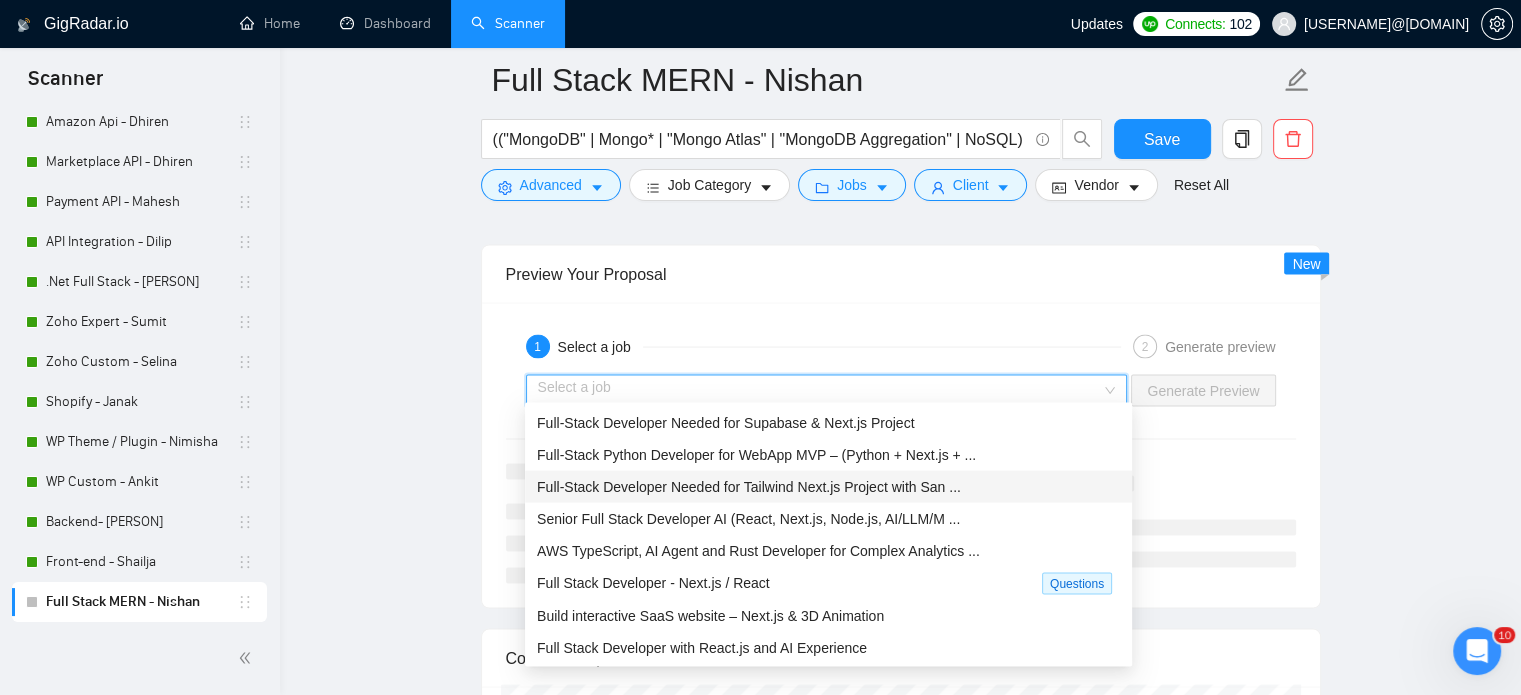 click on "Full-Stack Developer Needed for Tailwind Next.js Project with San ..." at bounding box center (749, 487) 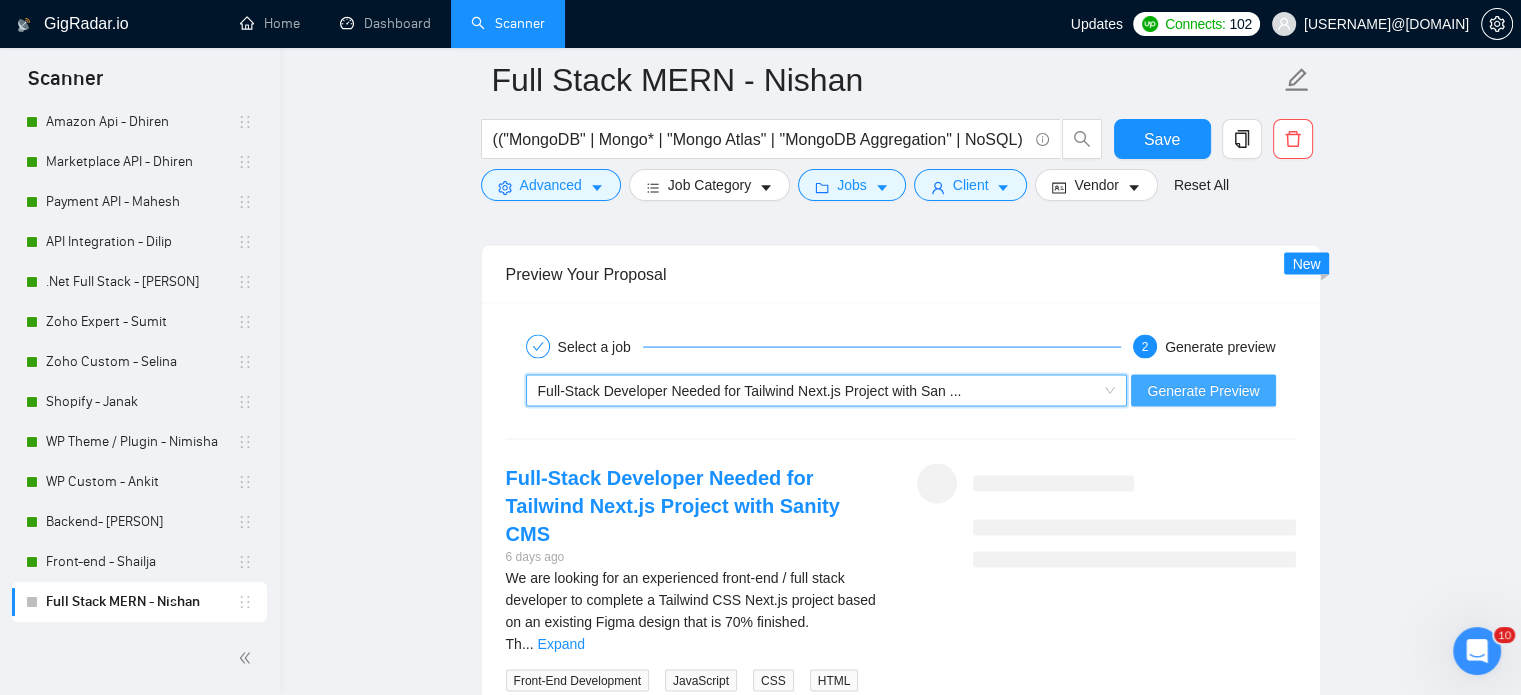 click on "Generate Preview" at bounding box center (1203, 391) 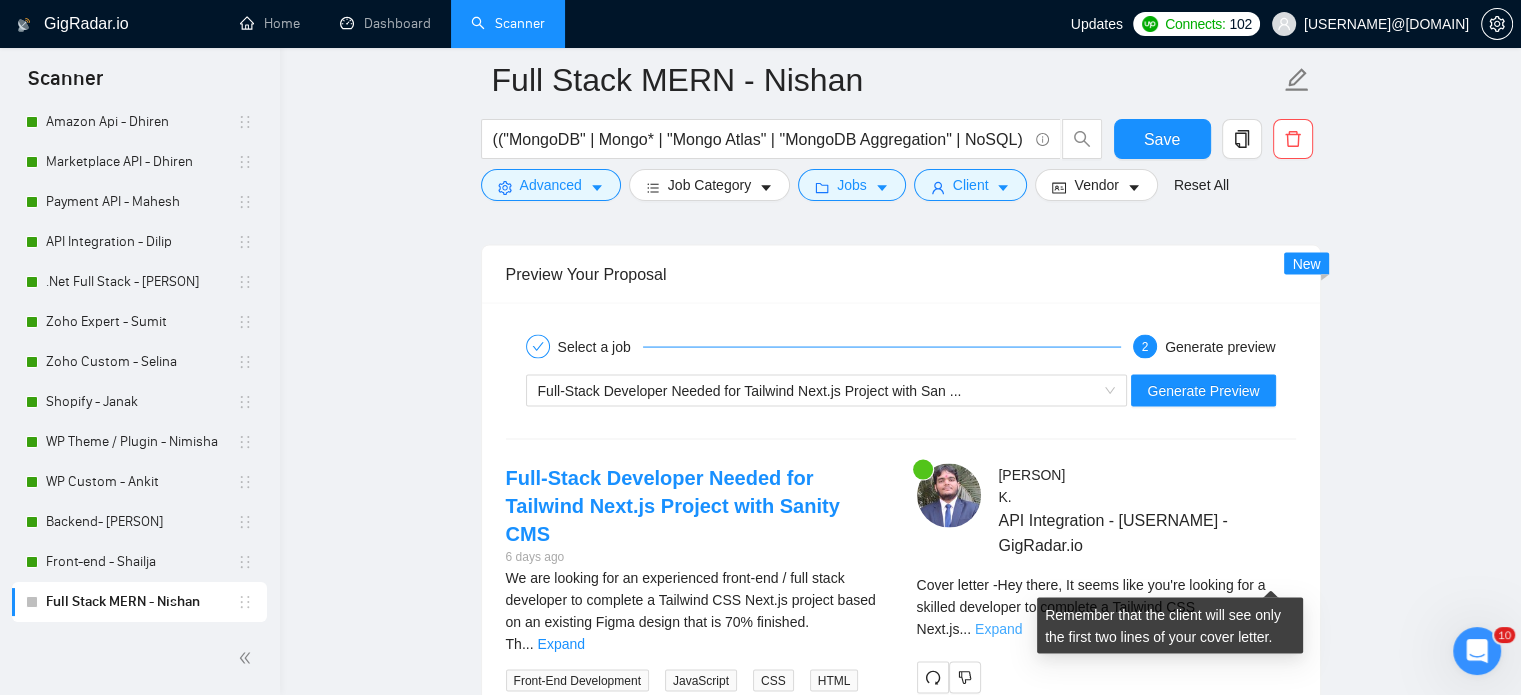 click on "Expand" at bounding box center [998, 629] 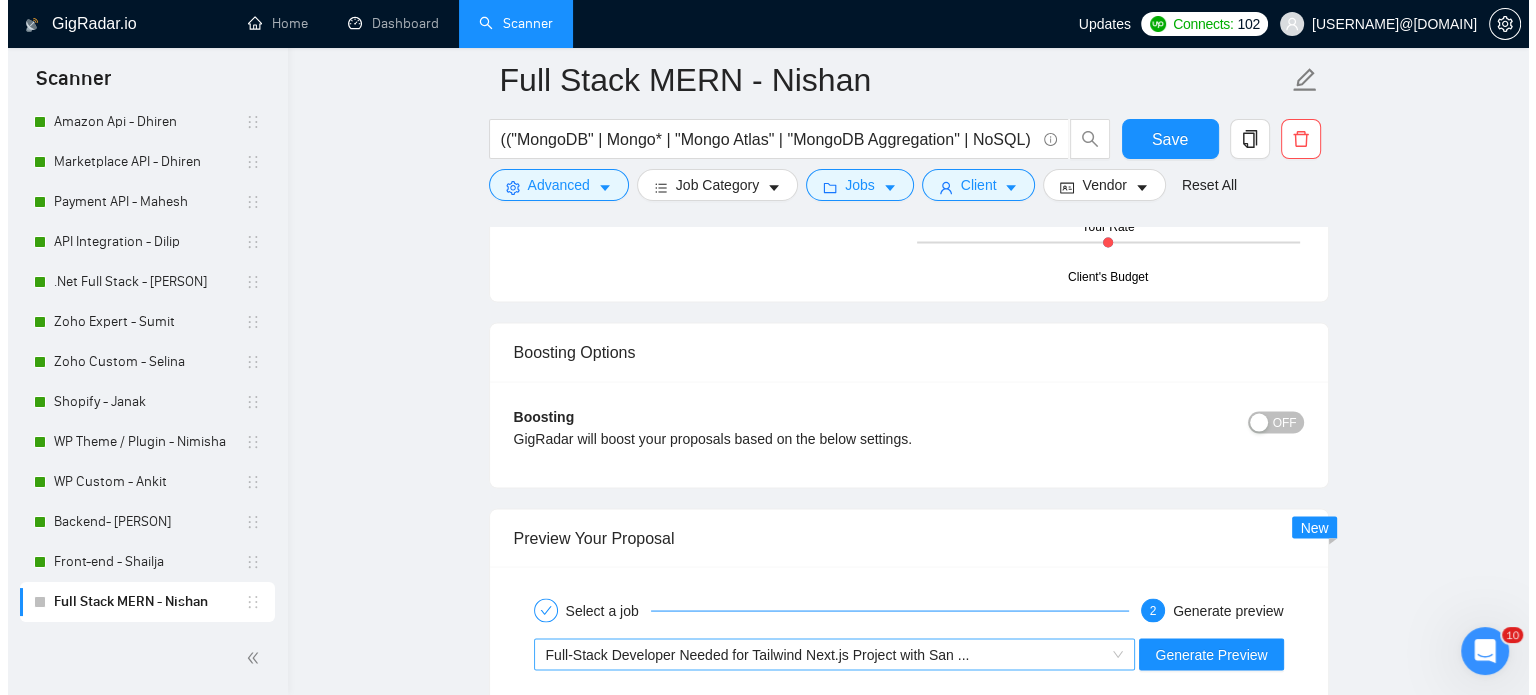 scroll, scrollTop: 3835, scrollLeft: 0, axis: vertical 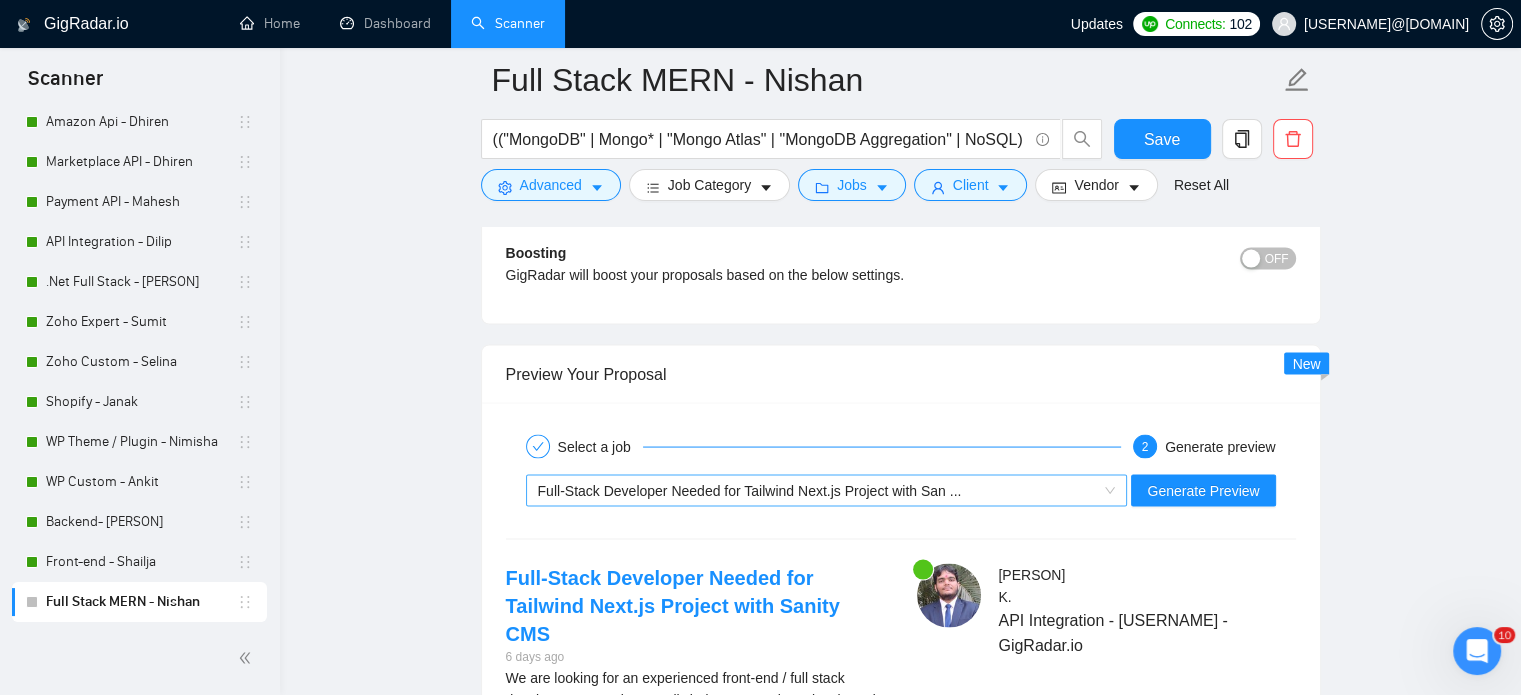 click on "Full-Stack Developer Needed for Tailwind Next.js Project with San ..." at bounding box center [818, 491] 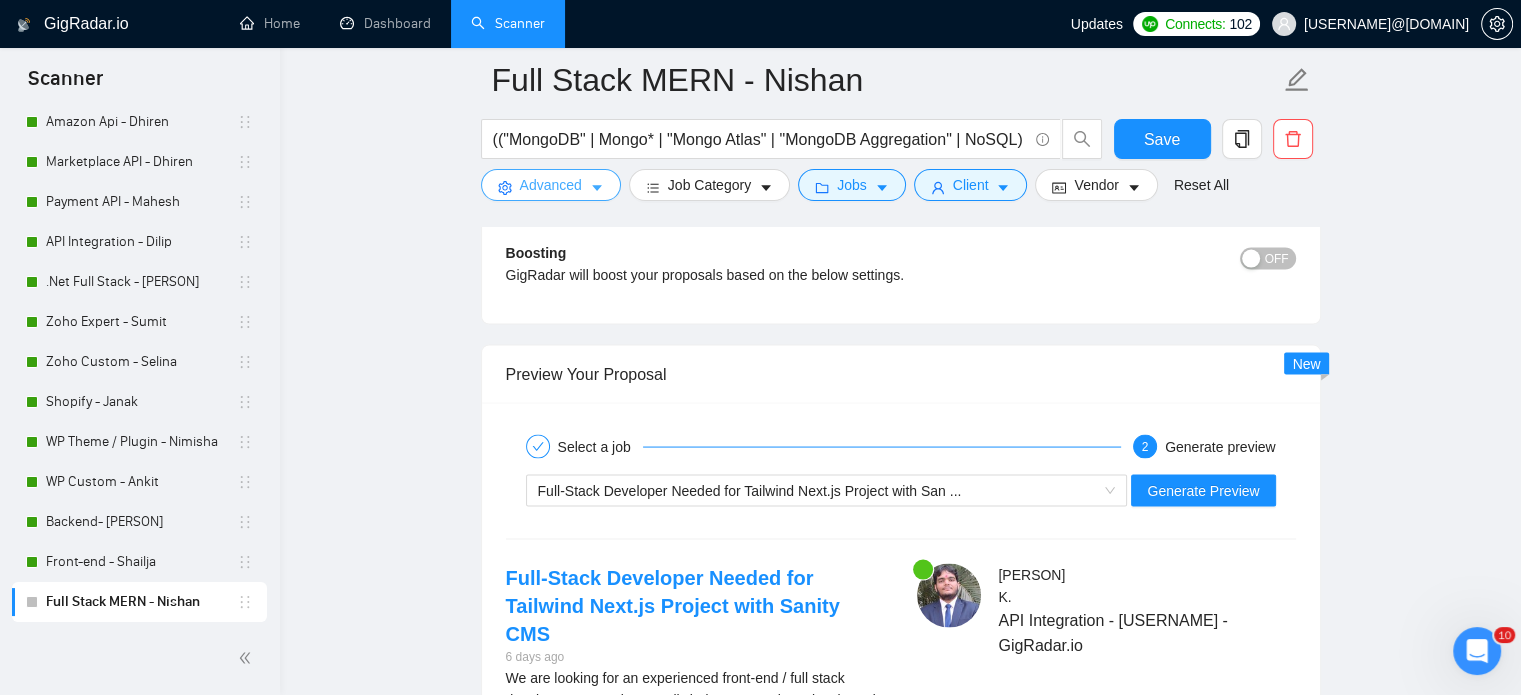 click at bounding box center (597, 187) 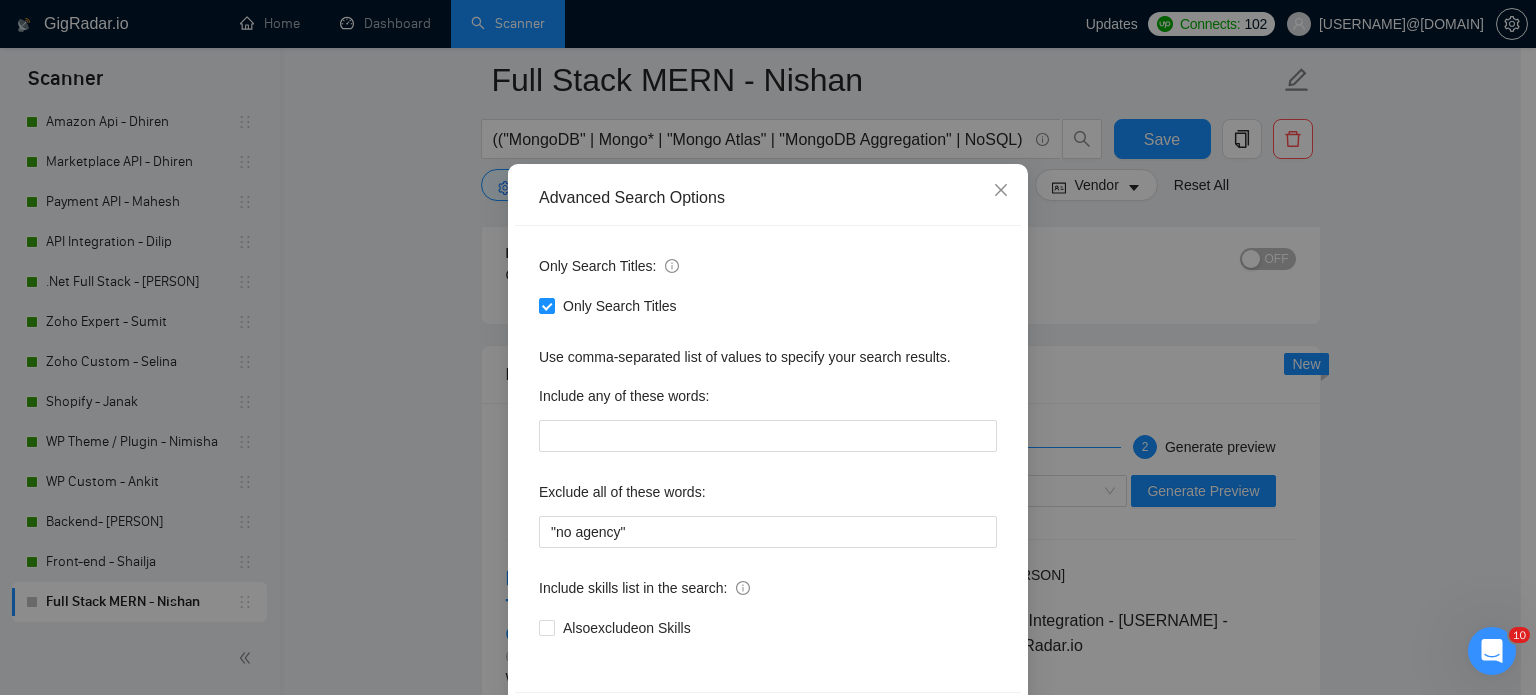scroll, scrollTop: 100, scrollLeft: 0, axis: vertical 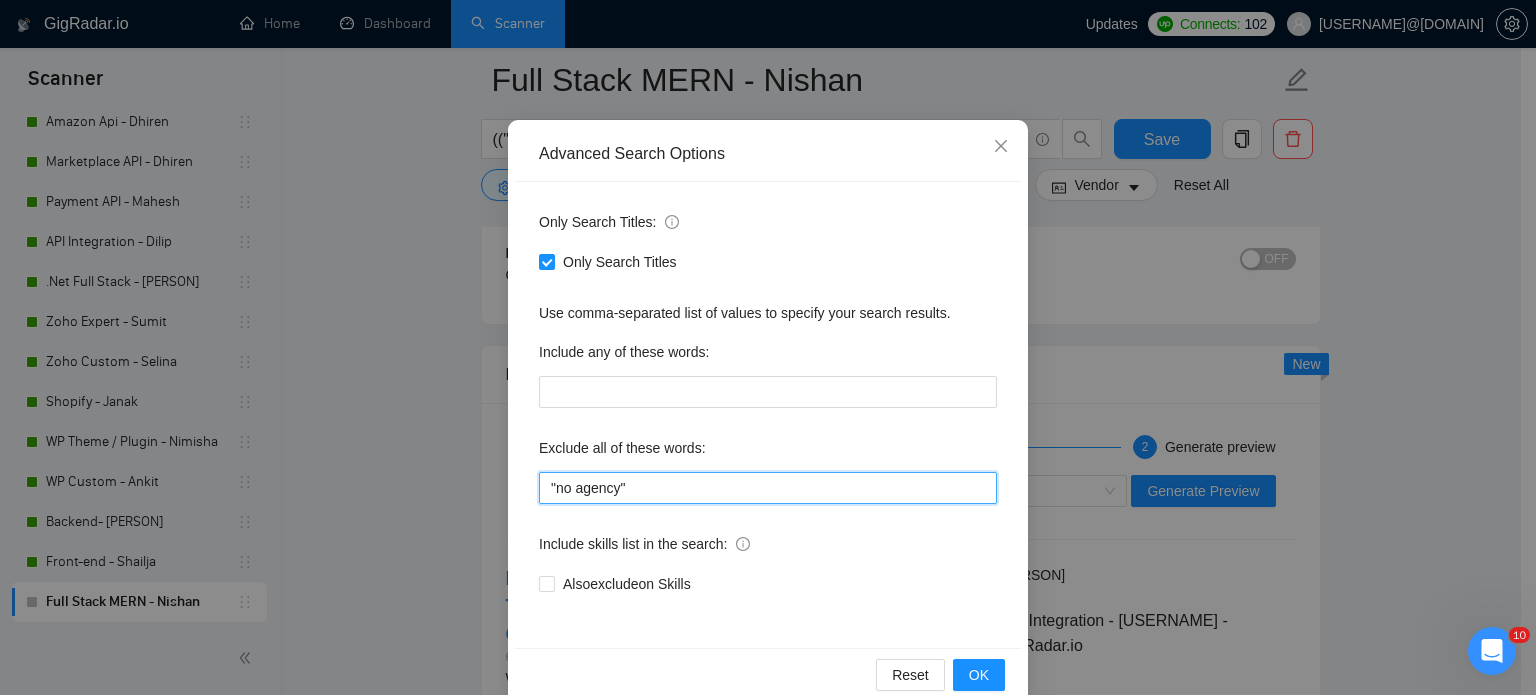 click on ""no agency"" at bounding box center [768, 488] 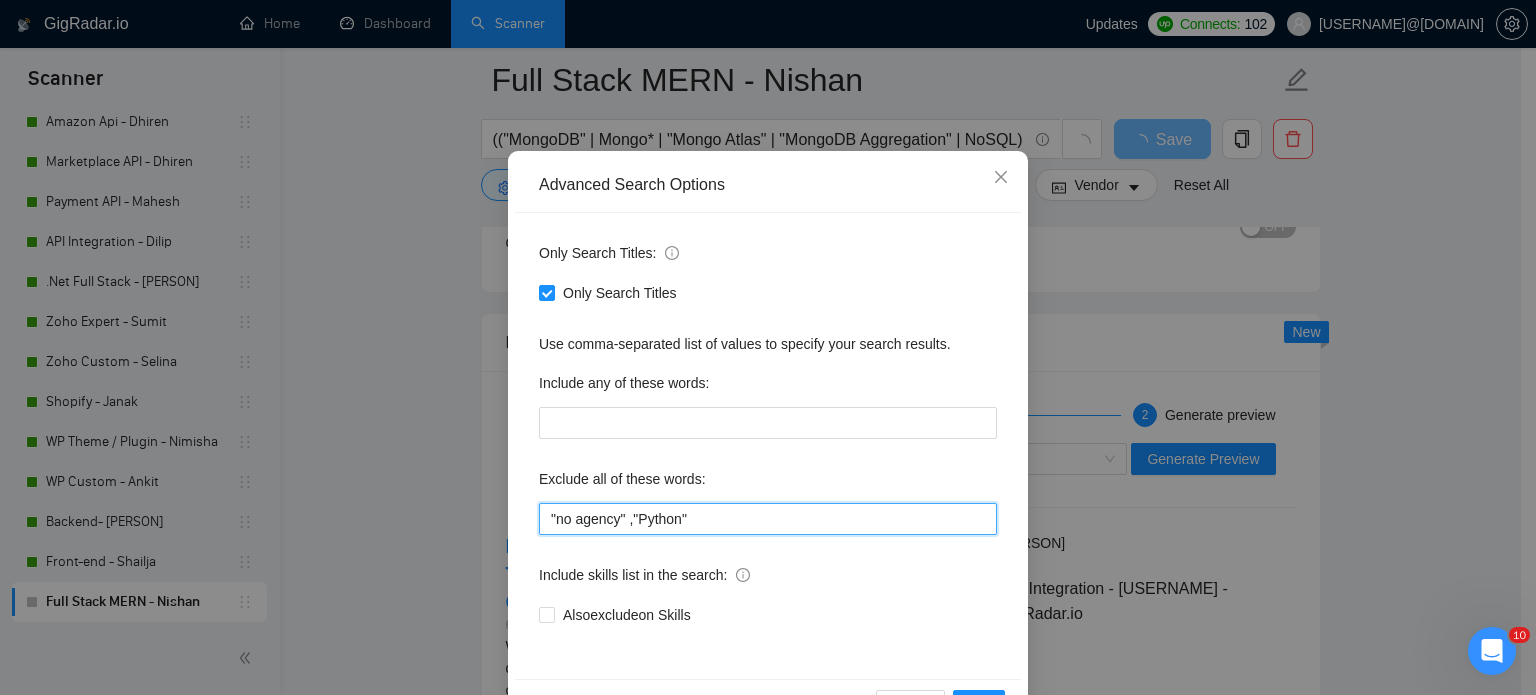 scroll, scrollTop: 100, scrollLeft: 0, axis: vertical 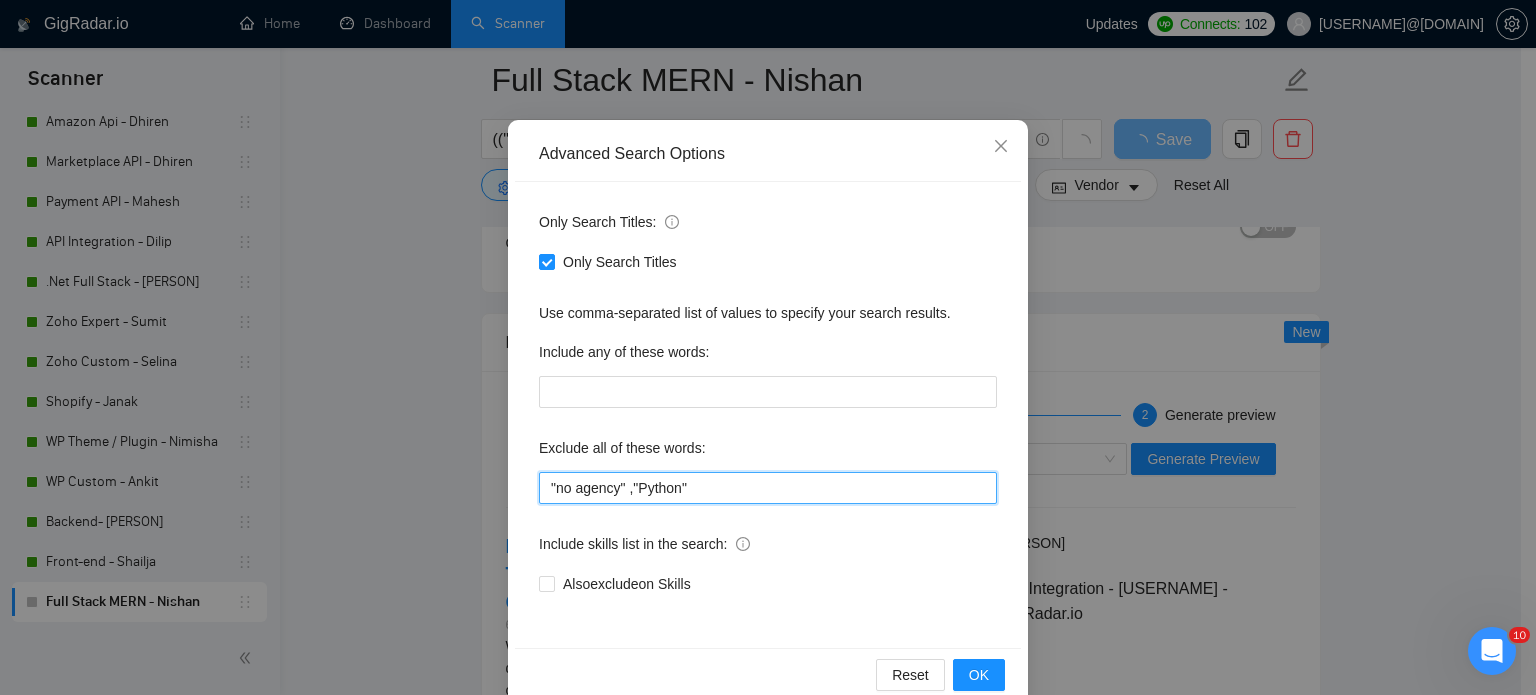 click on ""no agency" ,"Python"" at bounding box center (768, 488) 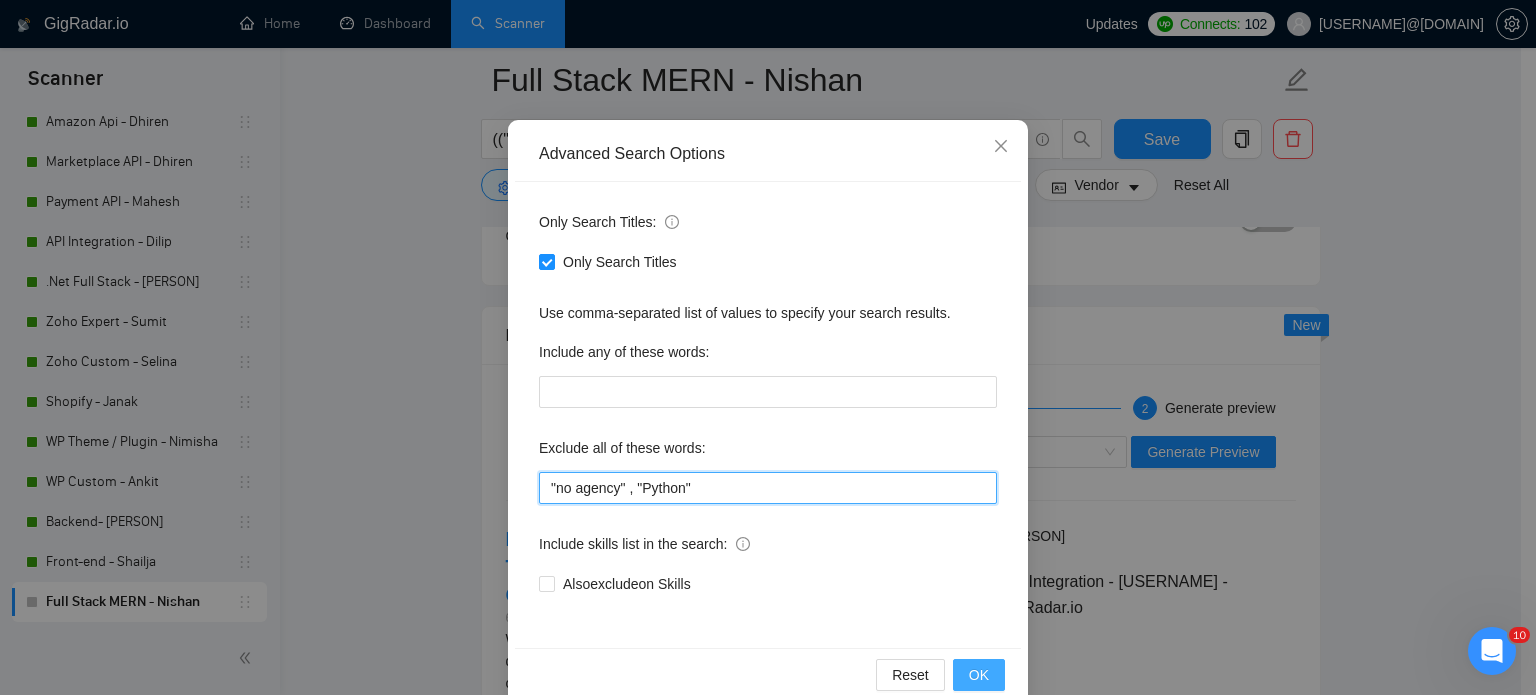 type on ""no agency" , "Python"" 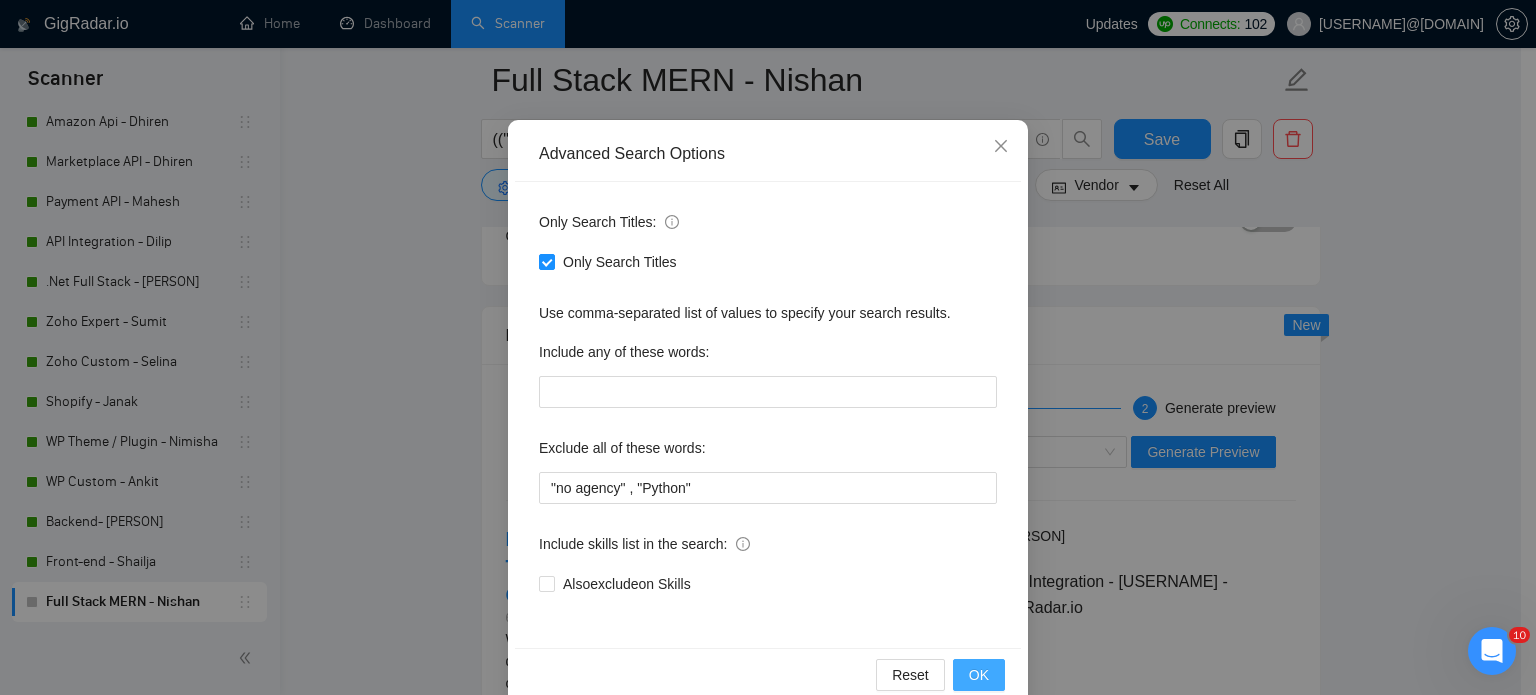 click on "OK" at bounding box center (979, 675) 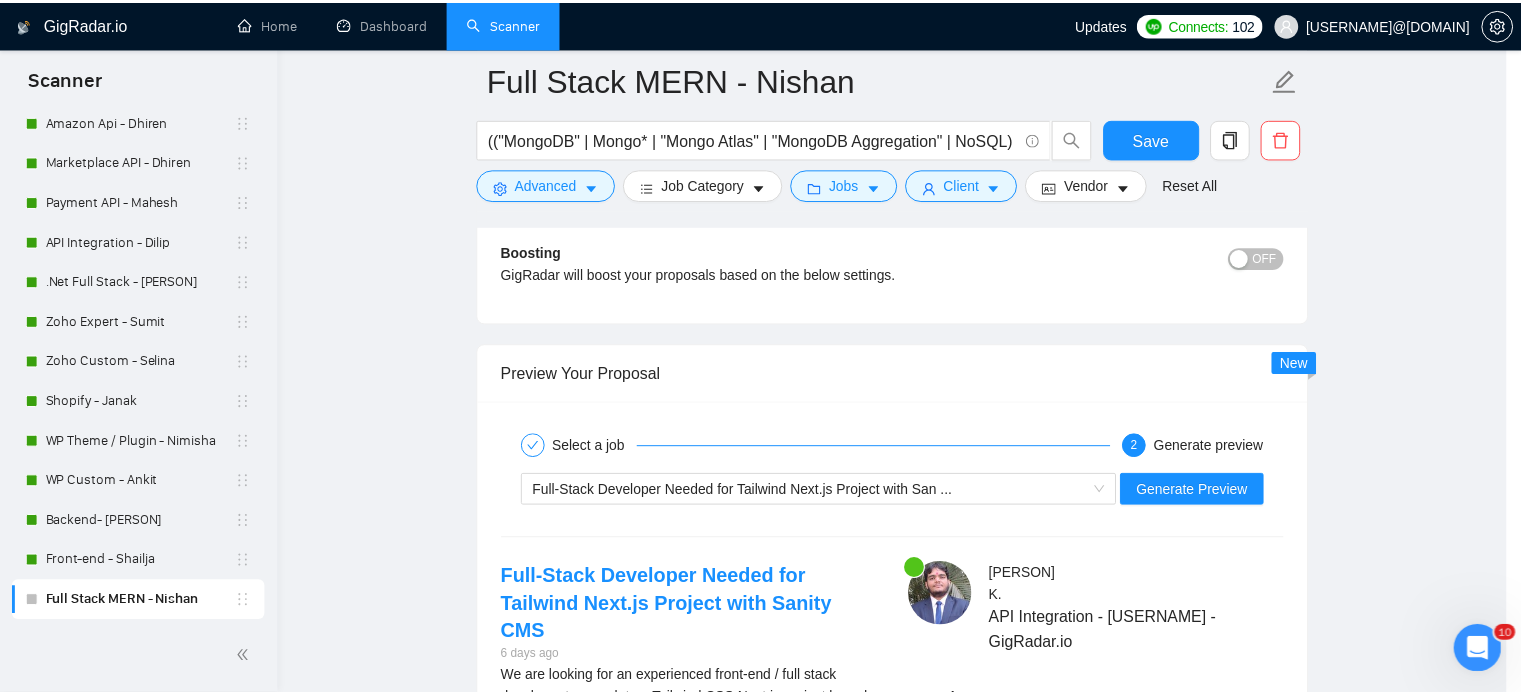 scroll, scrollTop: 36, scrollLeft: 0, axis: vertical 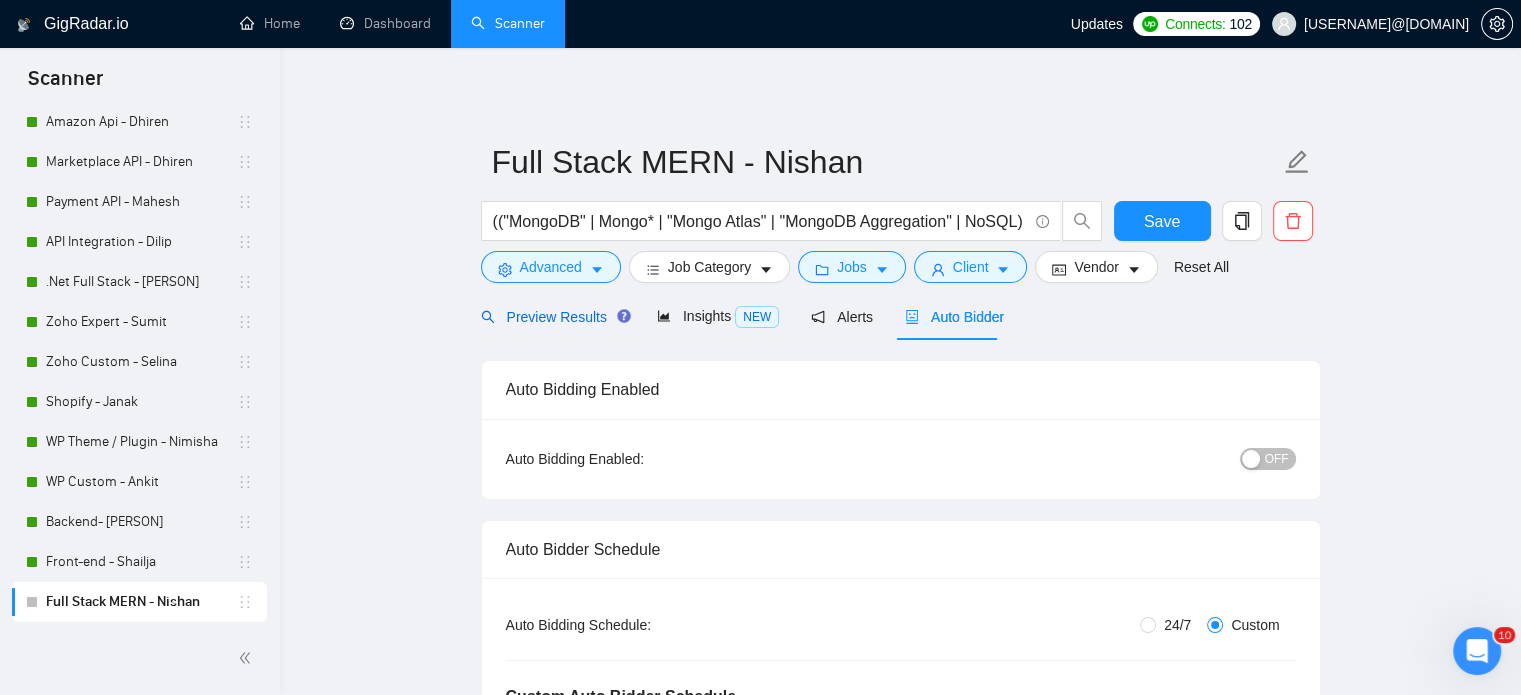 click on "Preview Results" at bounding box center (553, 317) 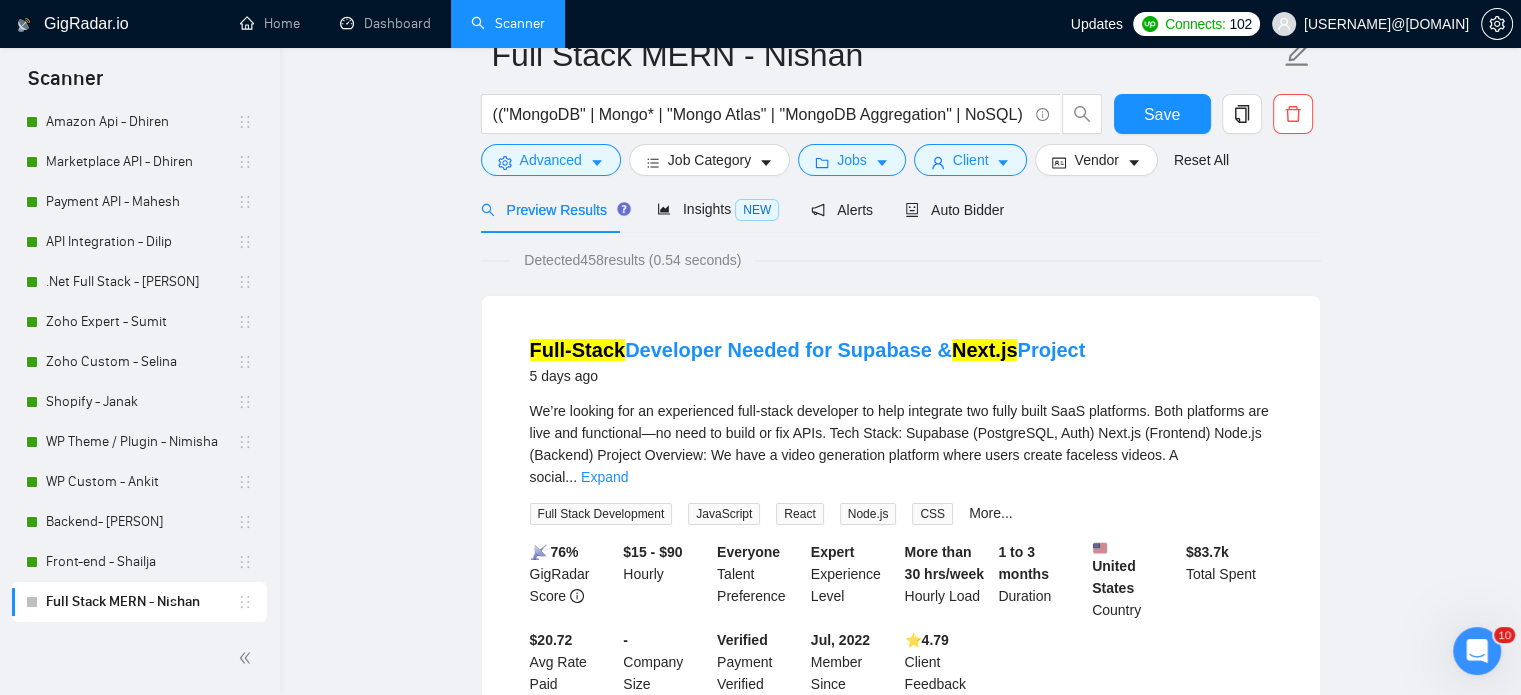 scroll, scrollTop: 0, scrollLeft: 0, axis: both 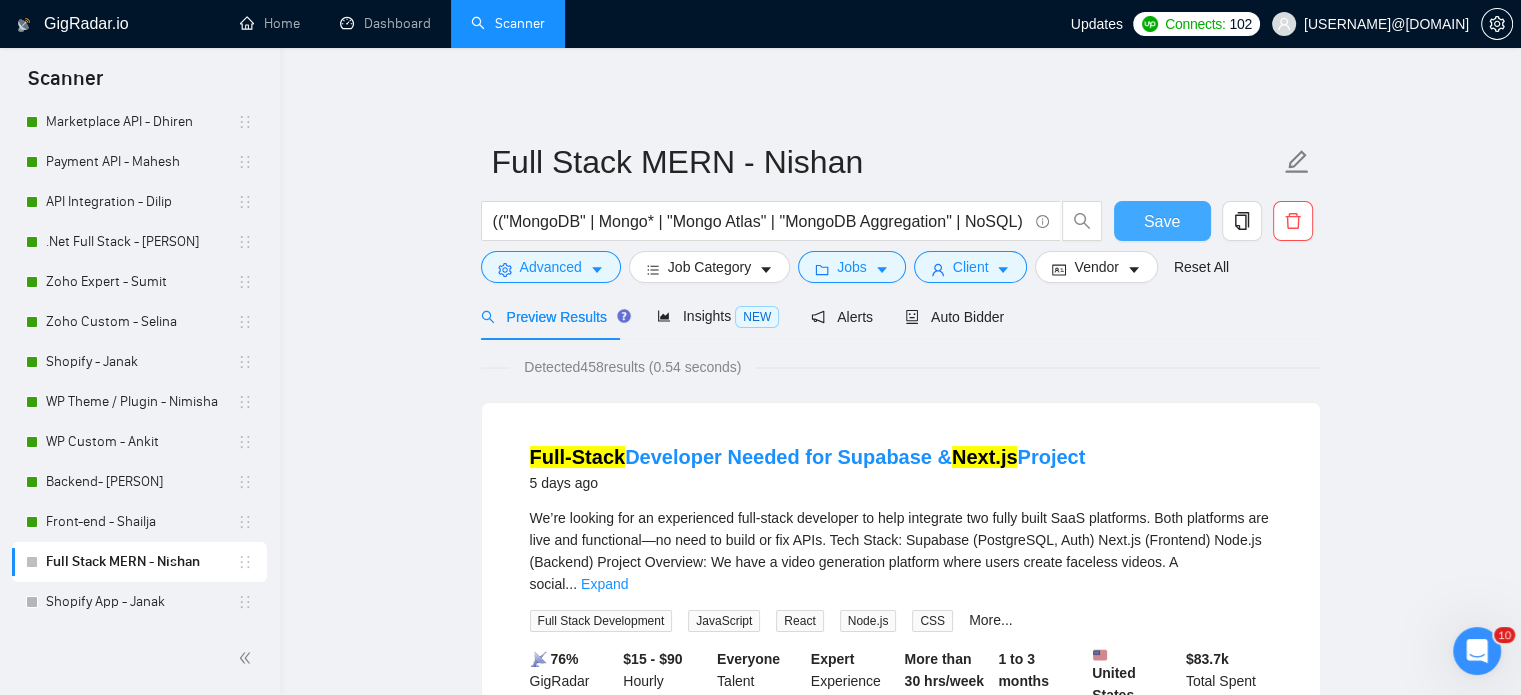 click on "Save" at bounding box center (1162, 221) 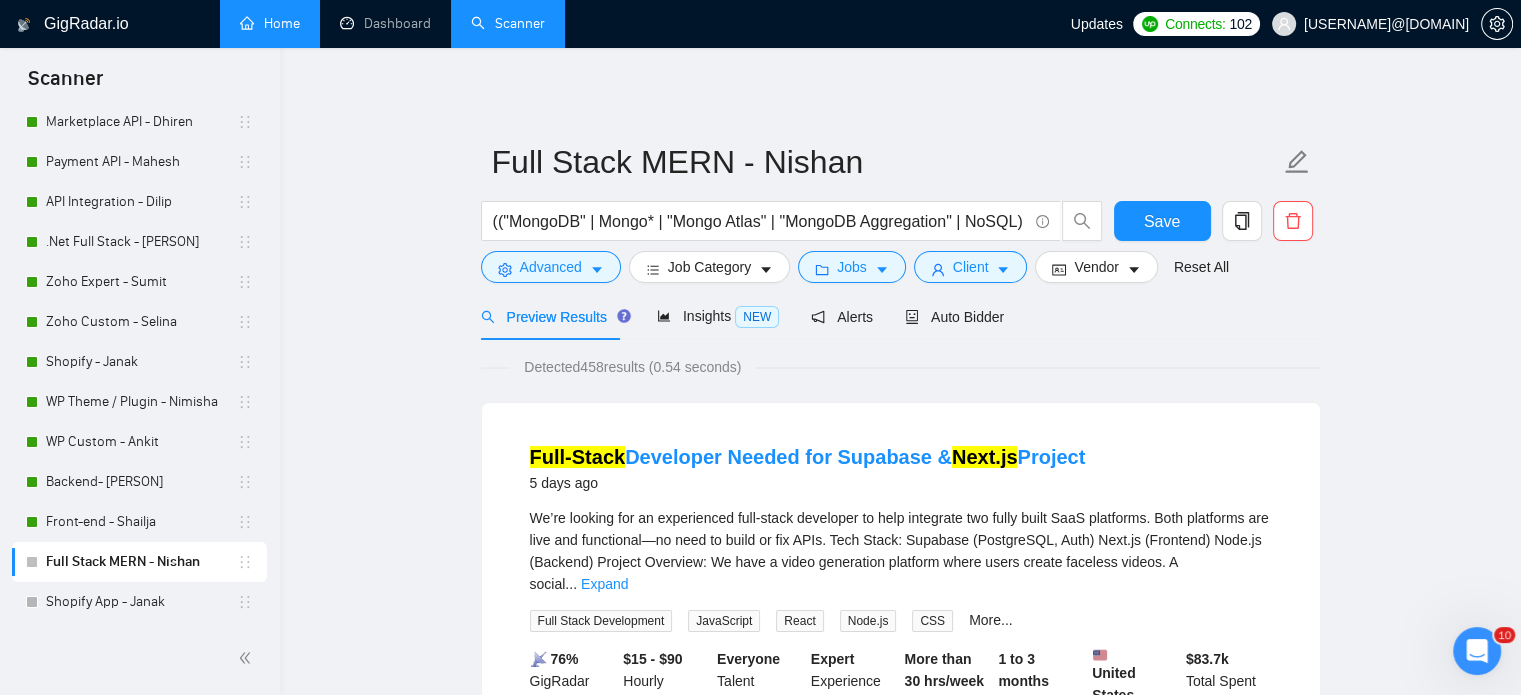 click on "Home" at bounding box center (270, 23) 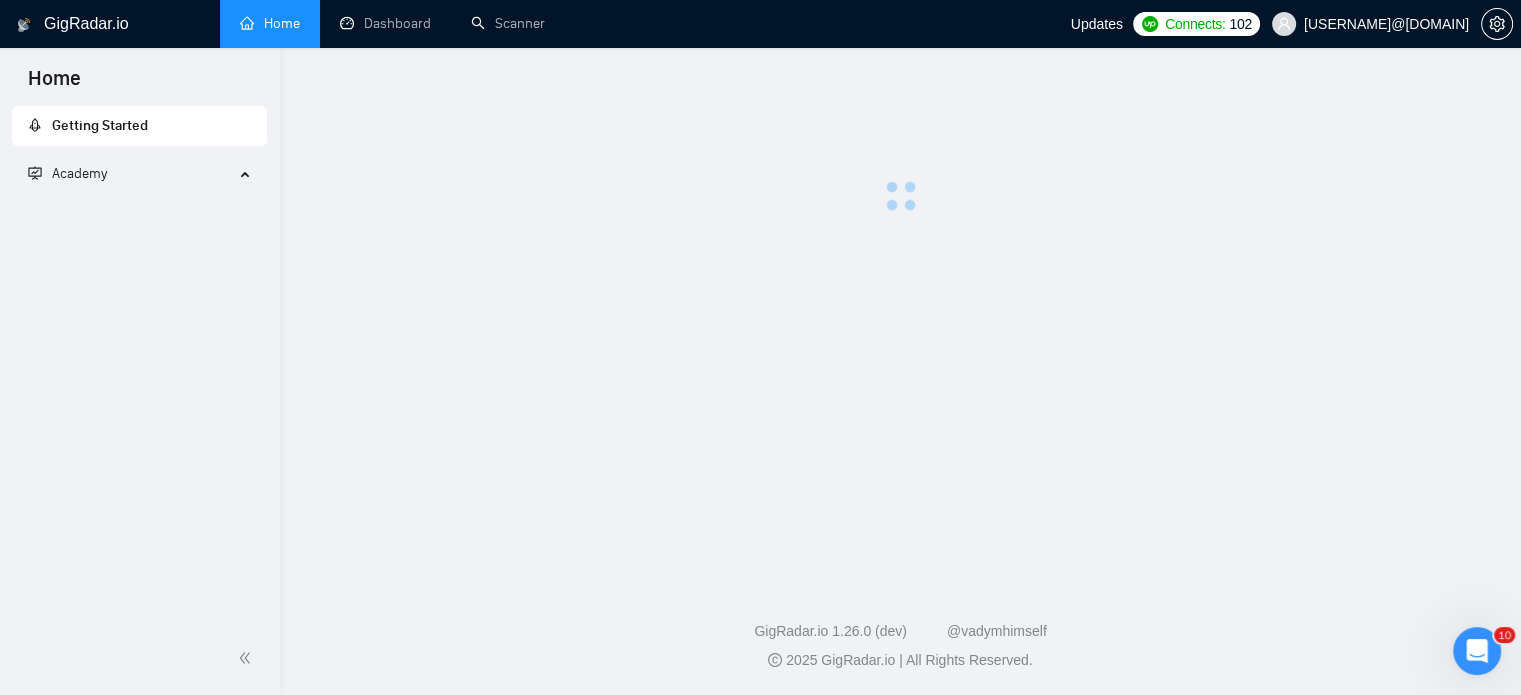 scroll, scrollTop: 0, scrollLeft: 0, axis: both 